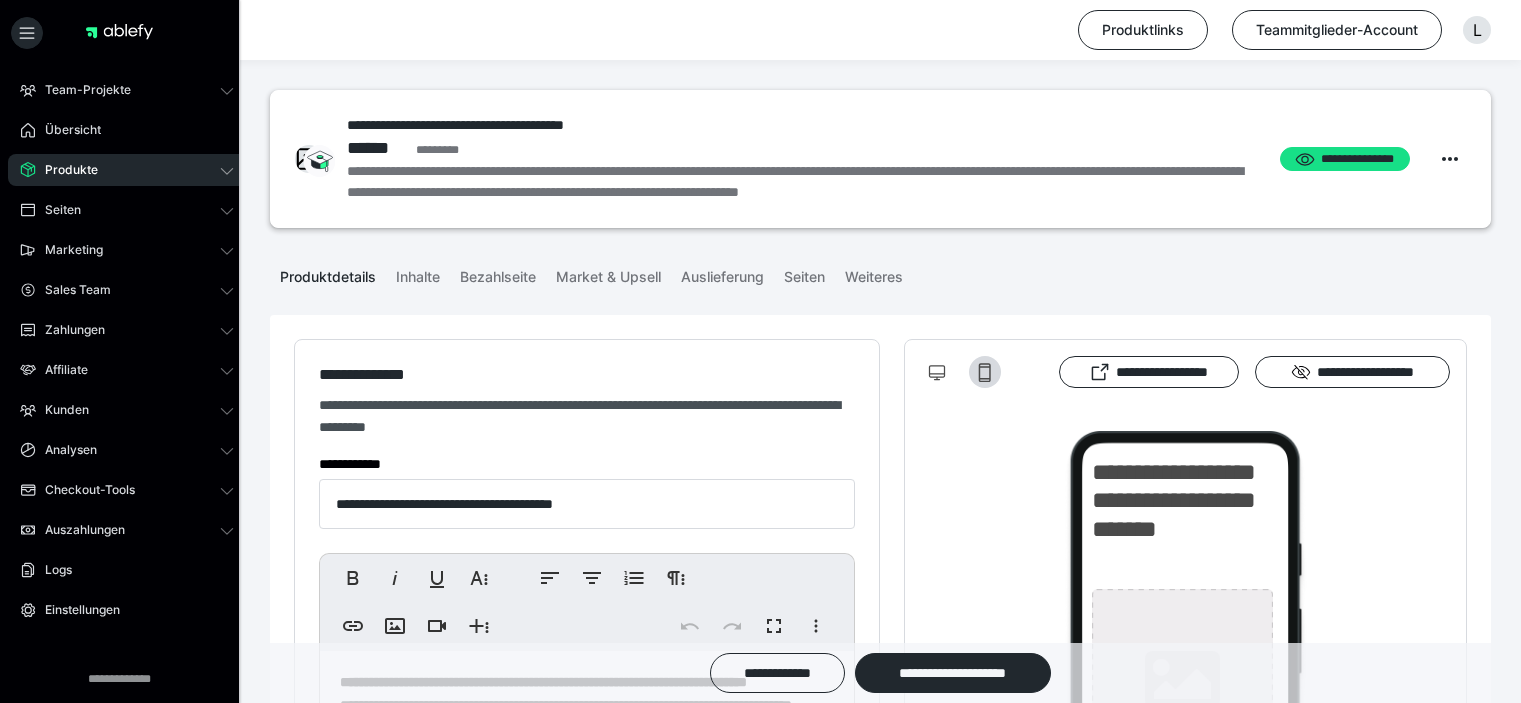 scroll, scrollTop: 266, scrollLeft: 0, axis: vertical 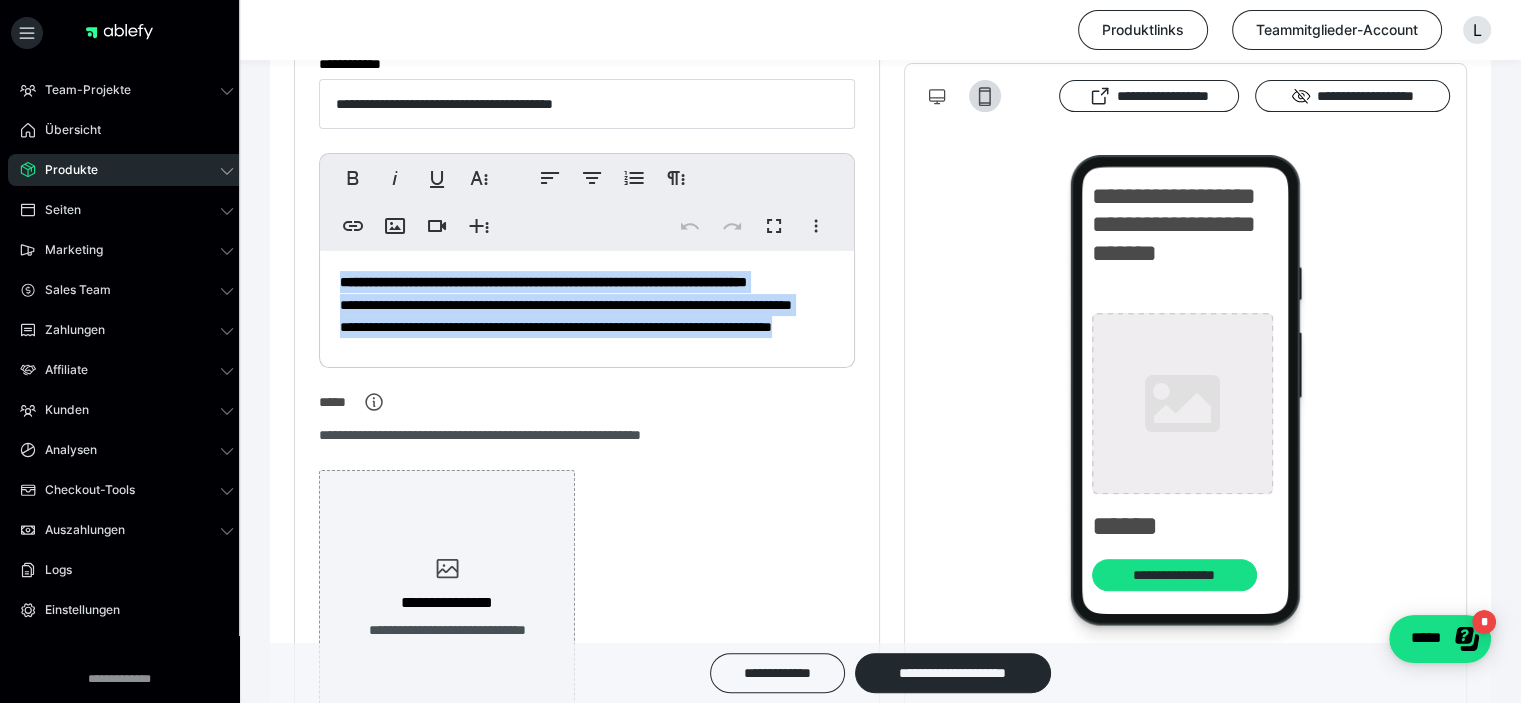 drag, startPoint x: 453, startPoint y: 396, endPoint x: 343, endPoint y: 283, distance: 157.69908 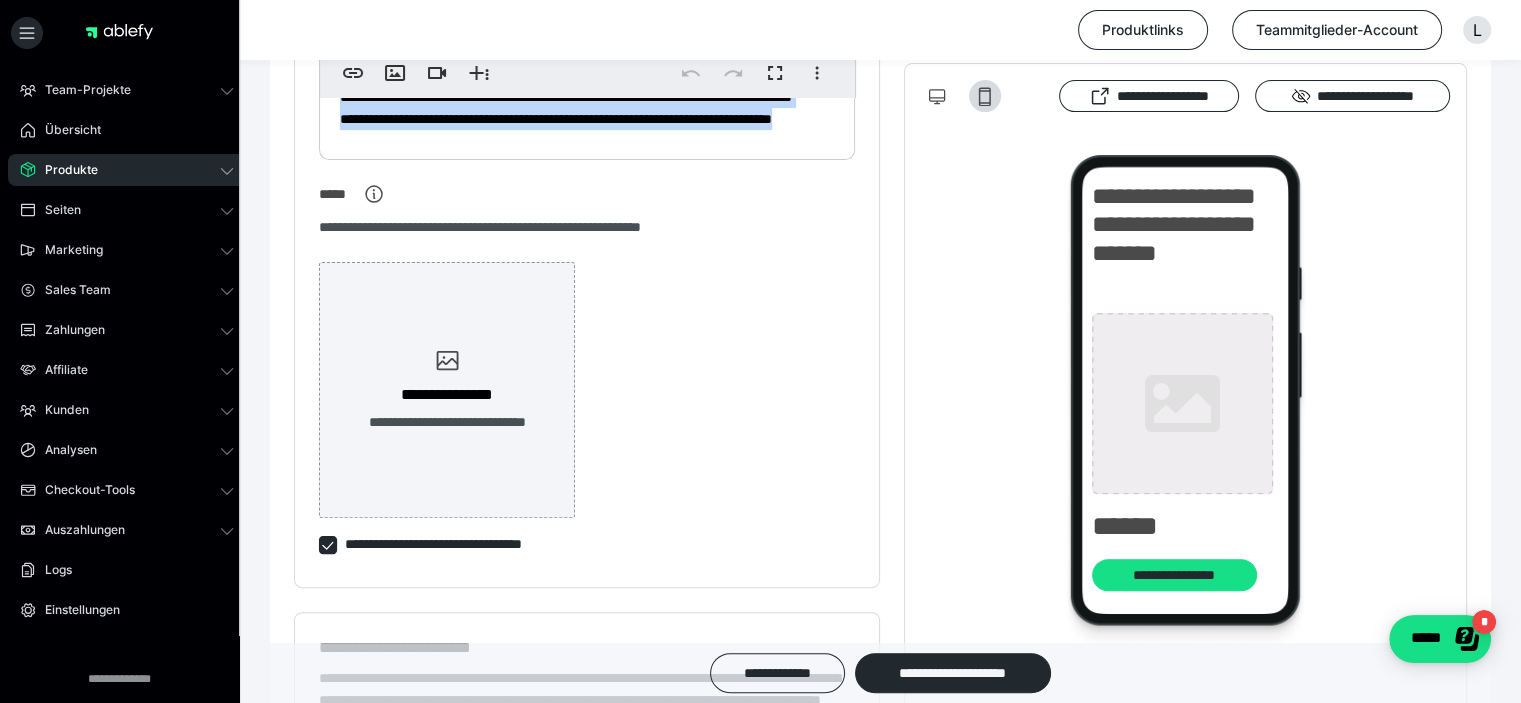scroll, scrollTop: 666, scrollLeft: 0, axis: vertical 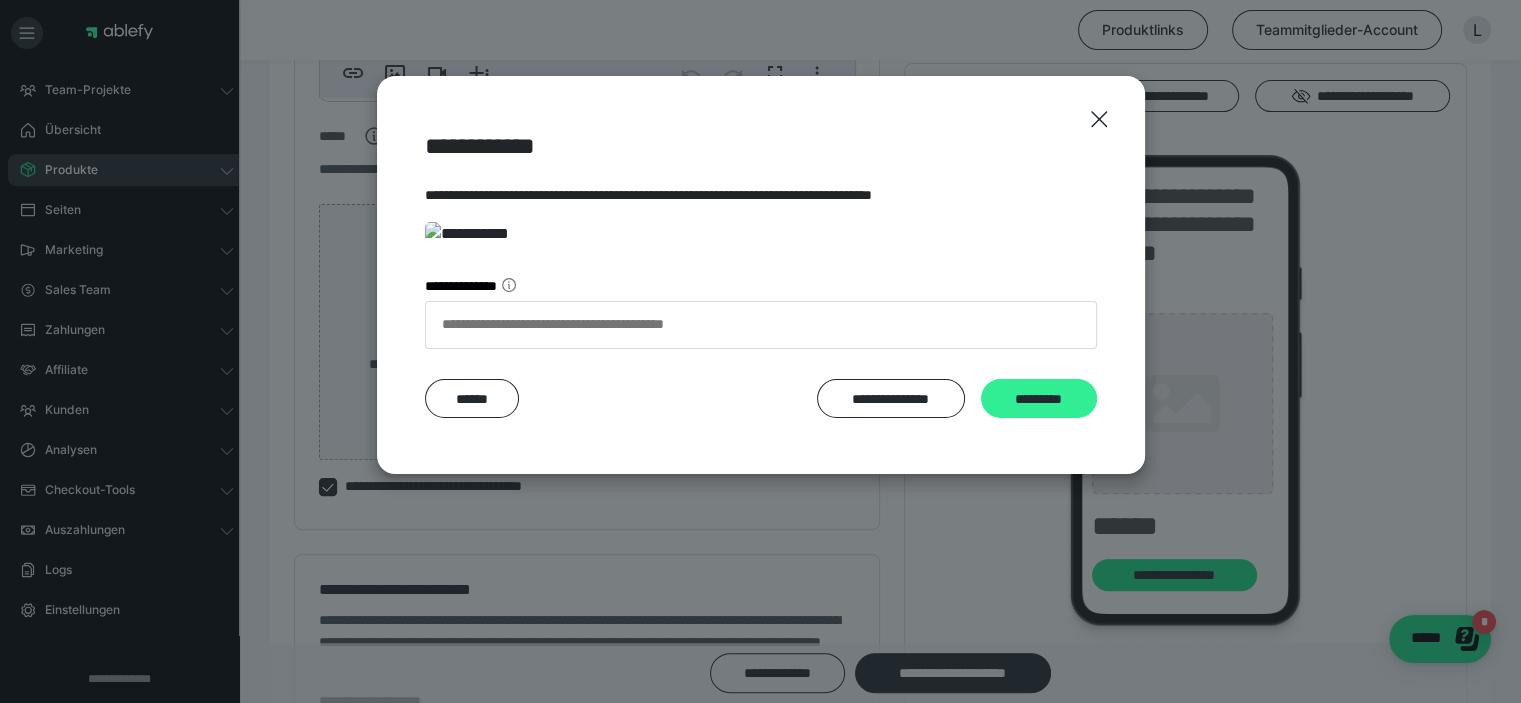 click on "*********" at bounding box center [1038, 399] 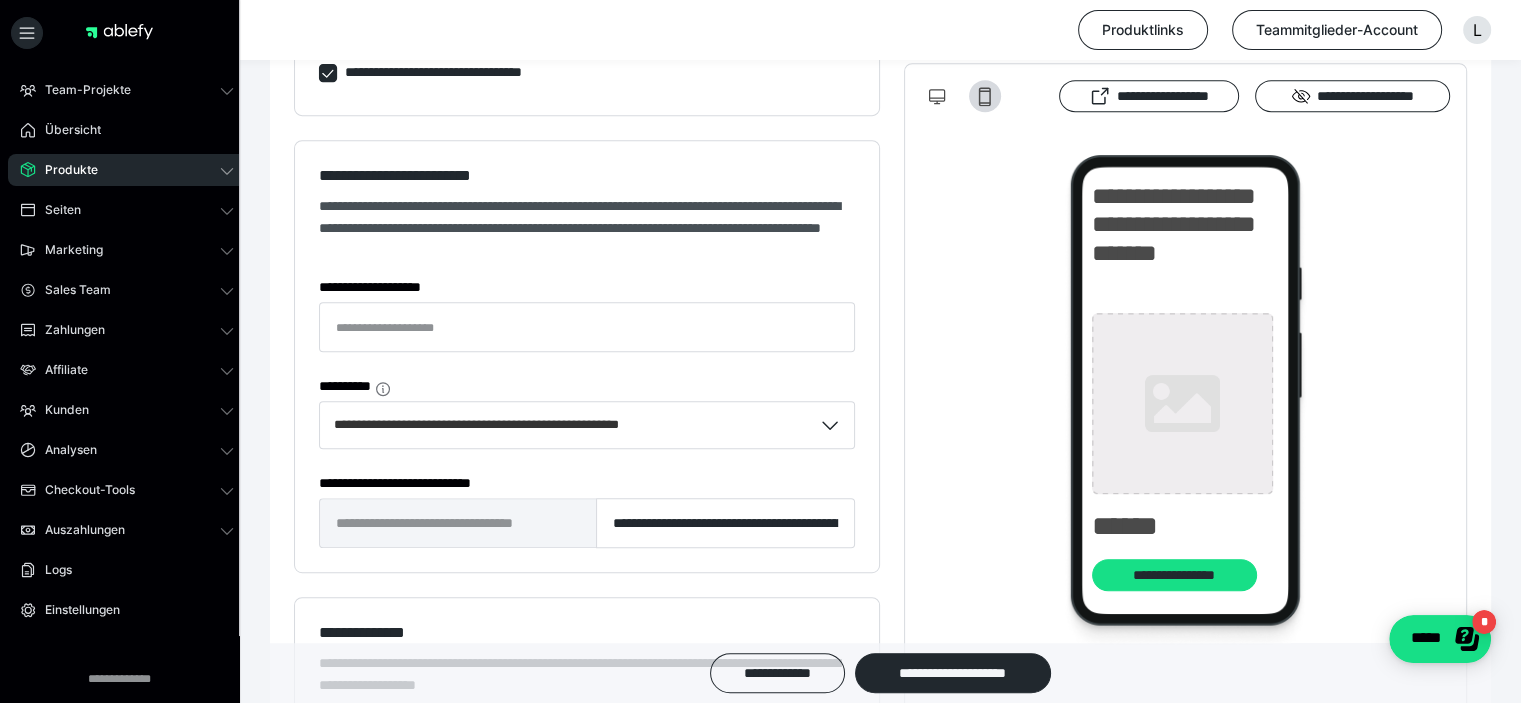 scroll, scrollTop: 1066, scrollLeft: 0, axis: vertical 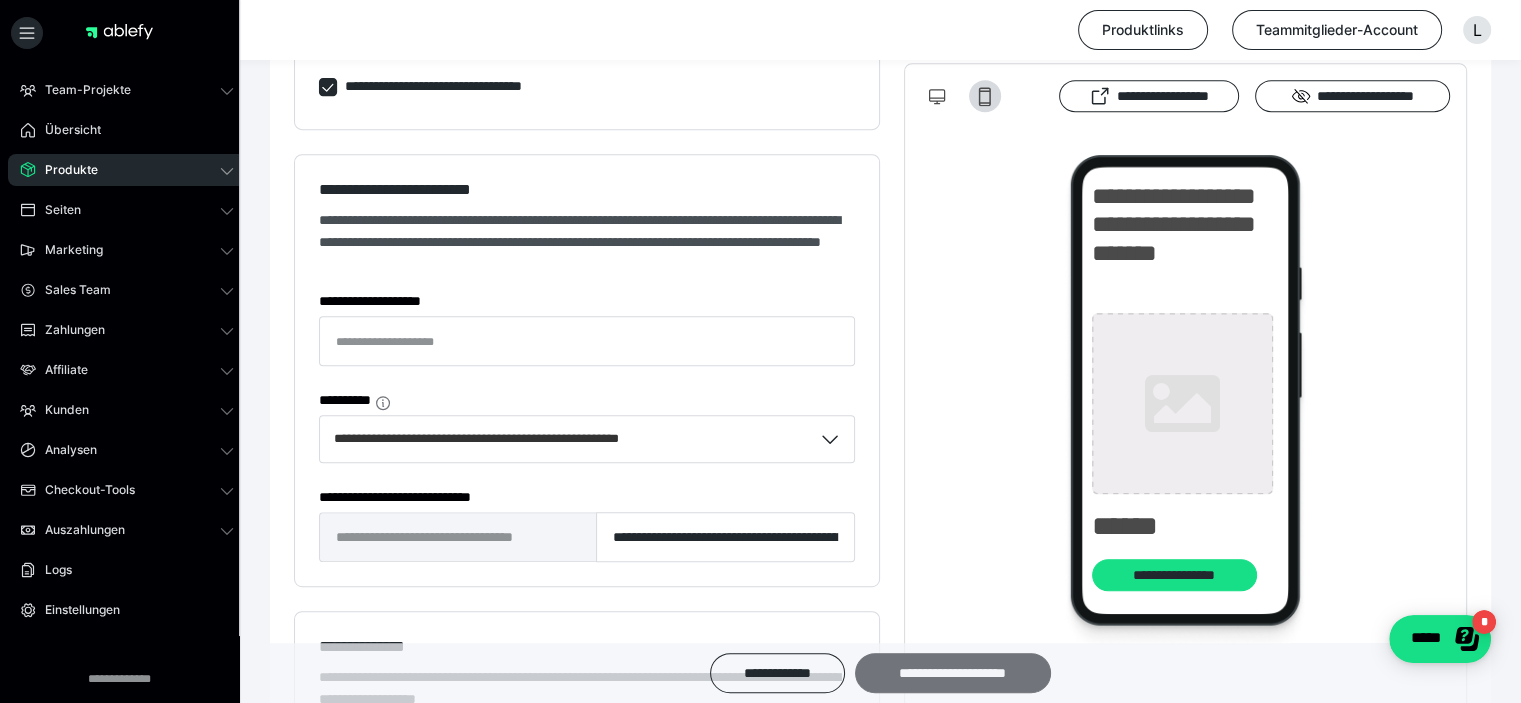 click on "**********" at bounding box center [953, 673] 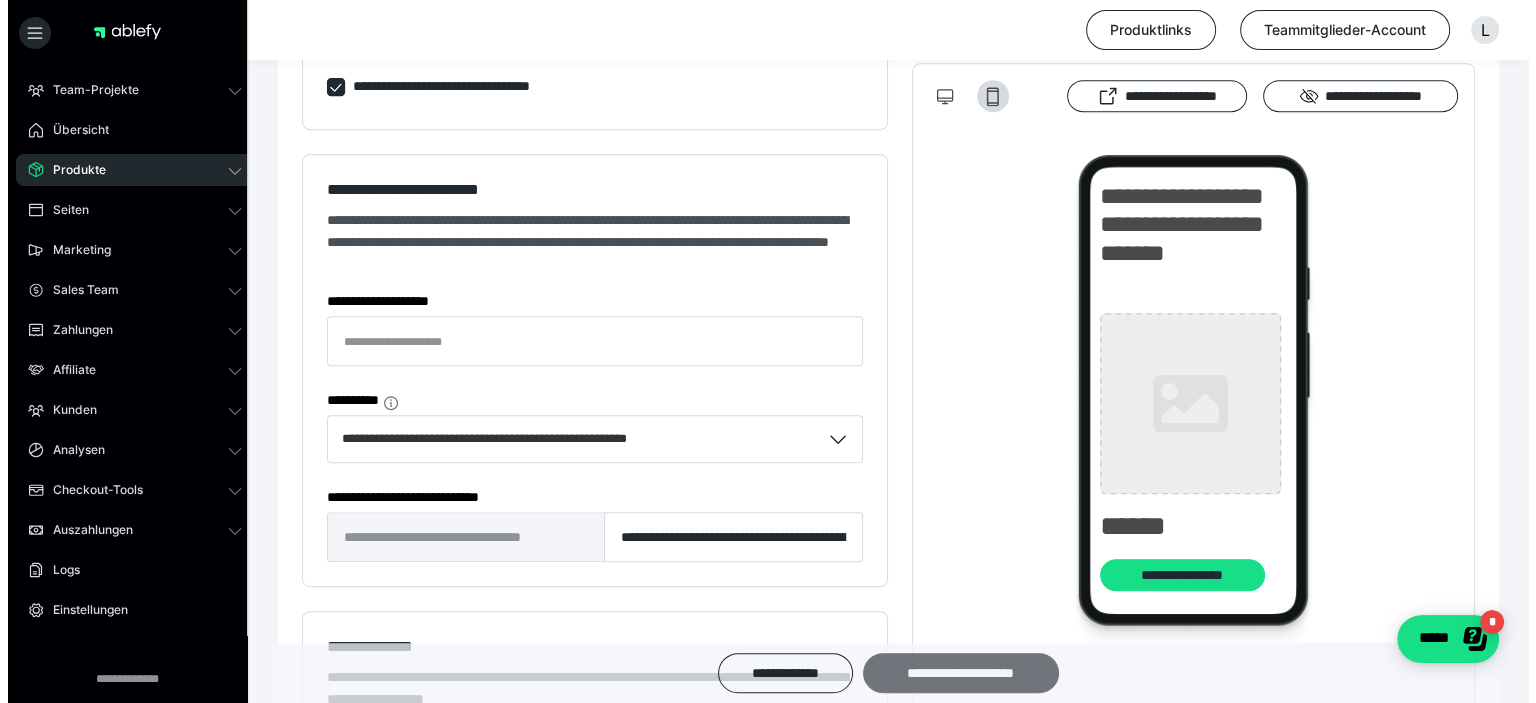 scroll, scrollTop: 0, scrollLeft: 0, axis: both 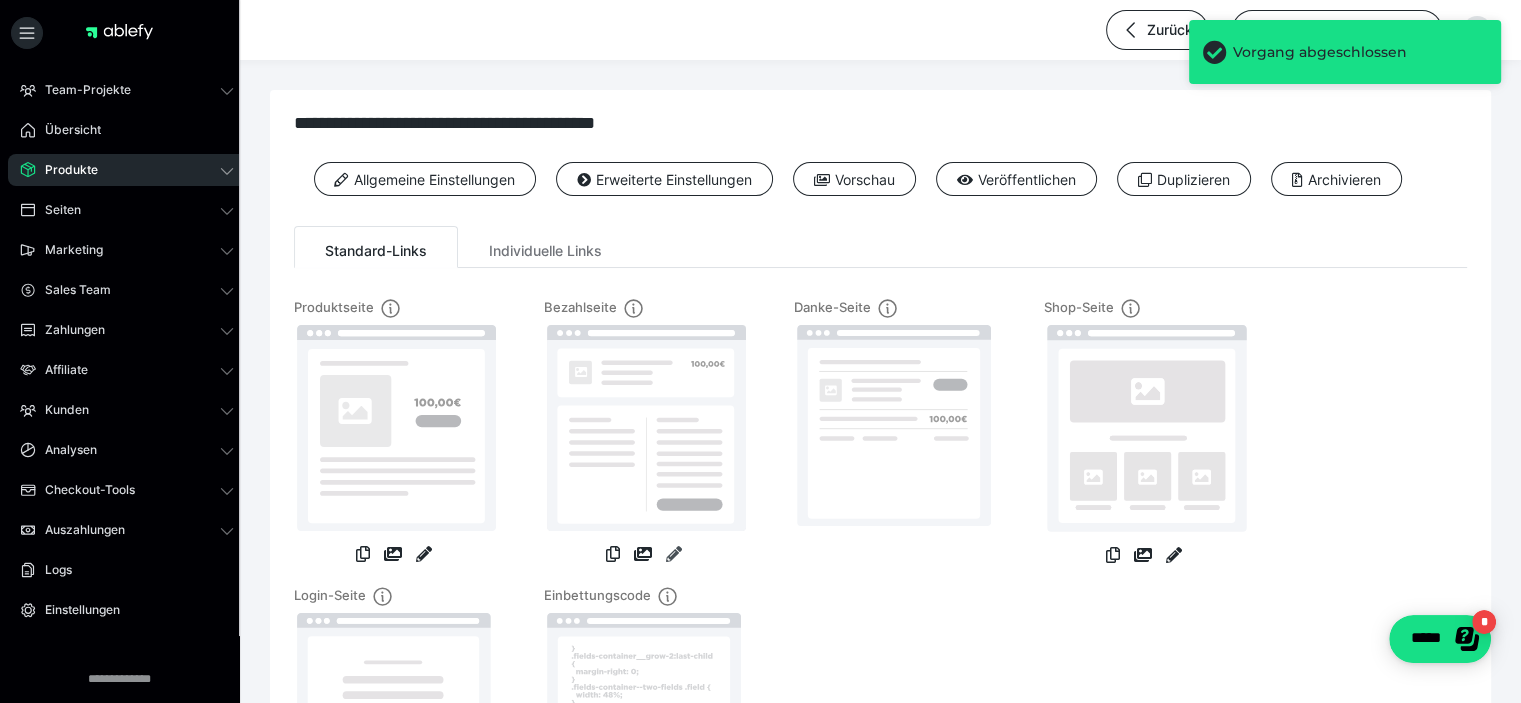 click at bounding box center (674, 554) 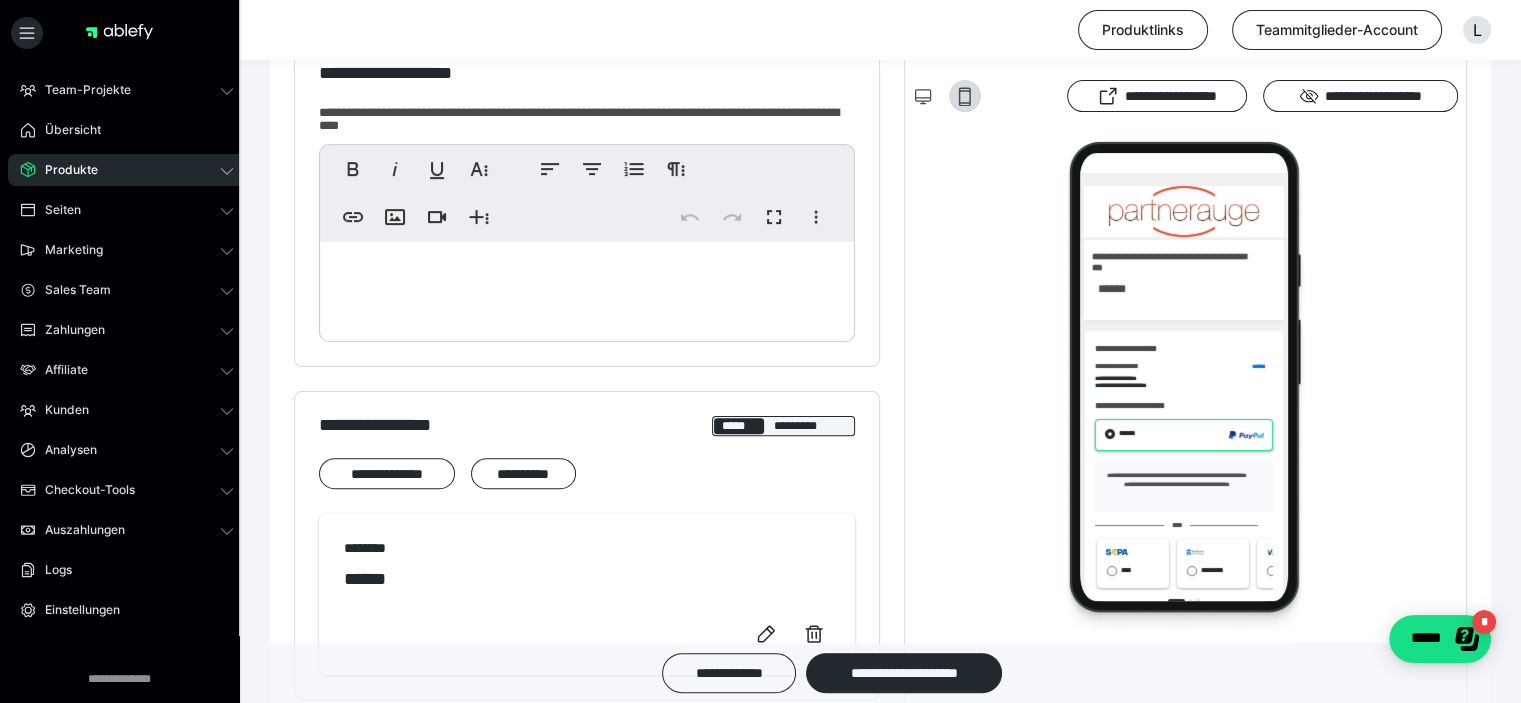 scroll, scrollTop: 0, scrollLeft: 0, axis: both 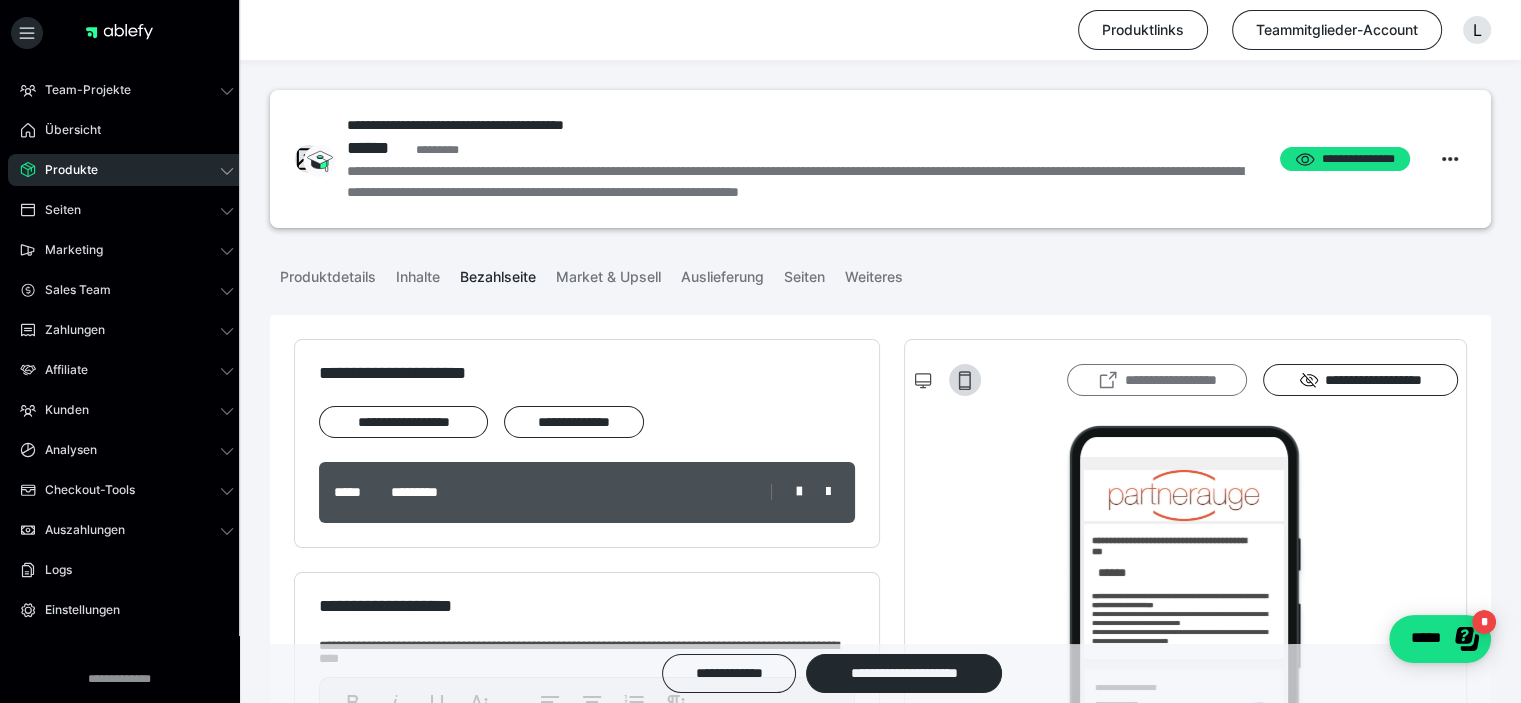 click on "**********" at bounding box center [1157, 380] 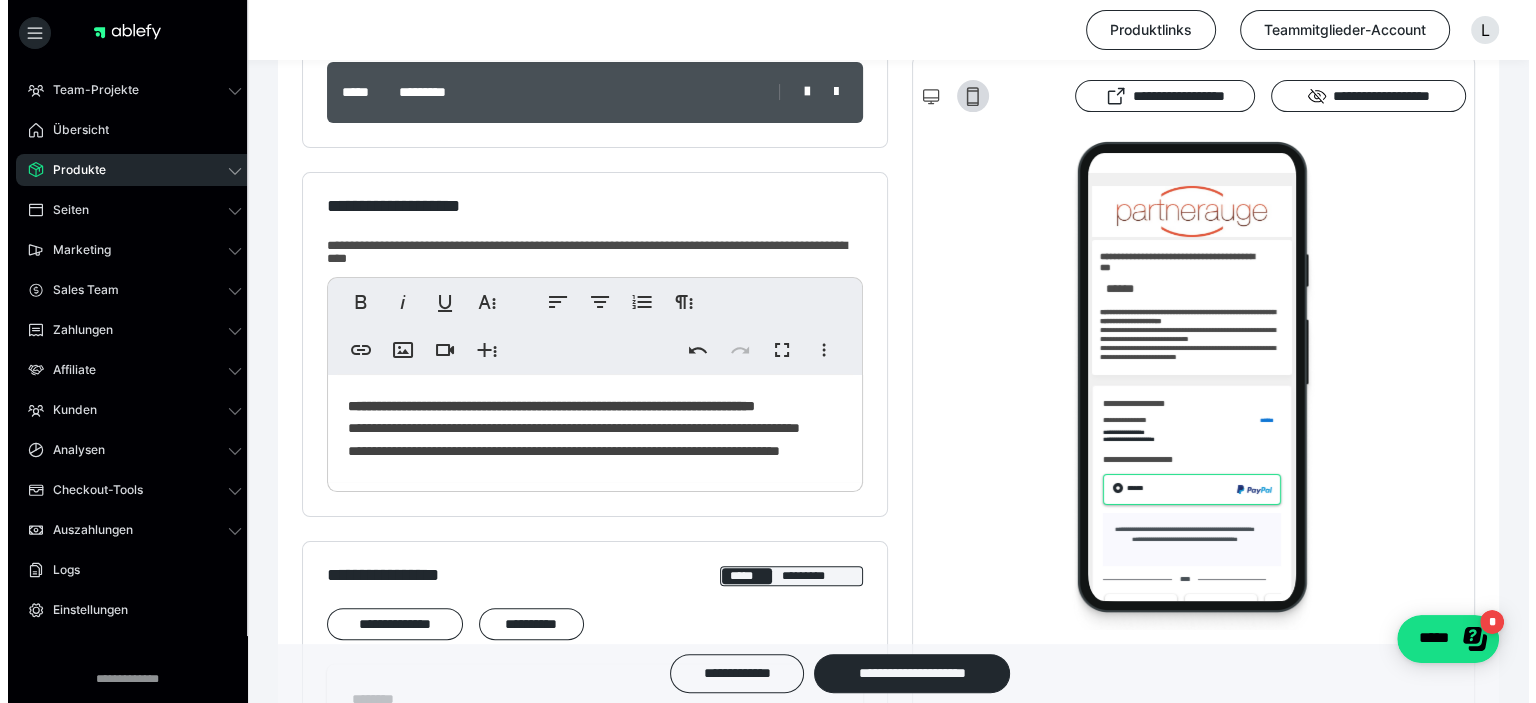 scroll, scrollTop: 0, scrollLeft: 0, axis: both 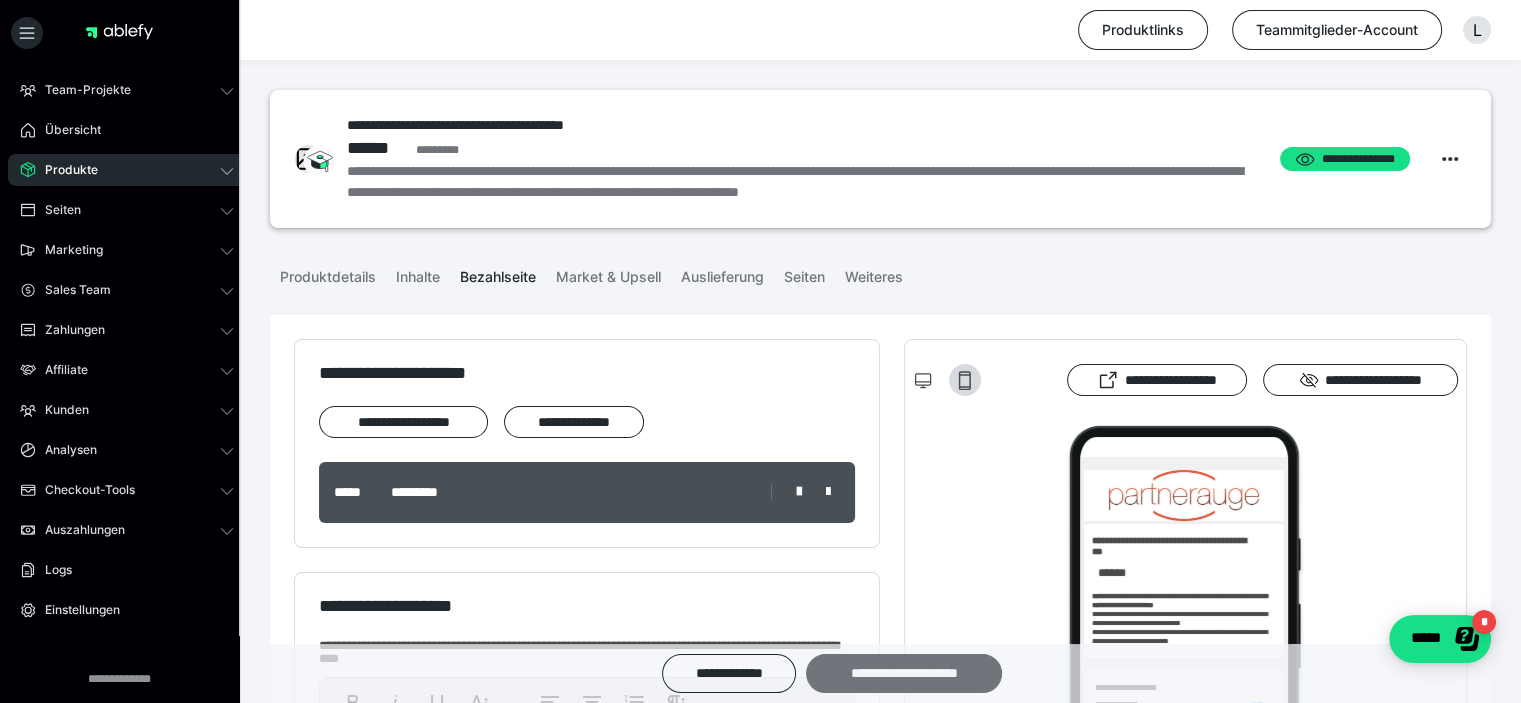 click on "**********" at bounding box center (904, 673) 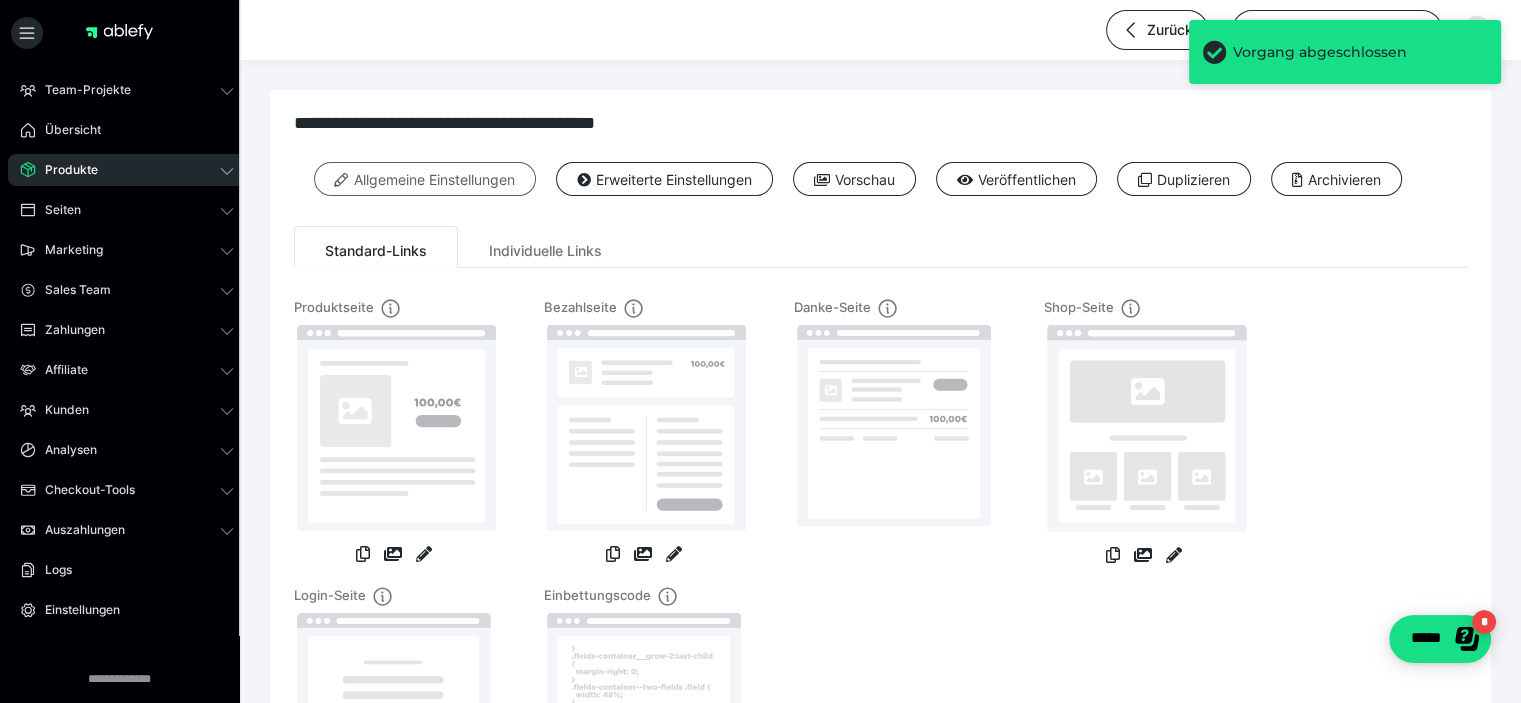 click on "Allgemeine Einstellungen" at bounding box center [425, 179] 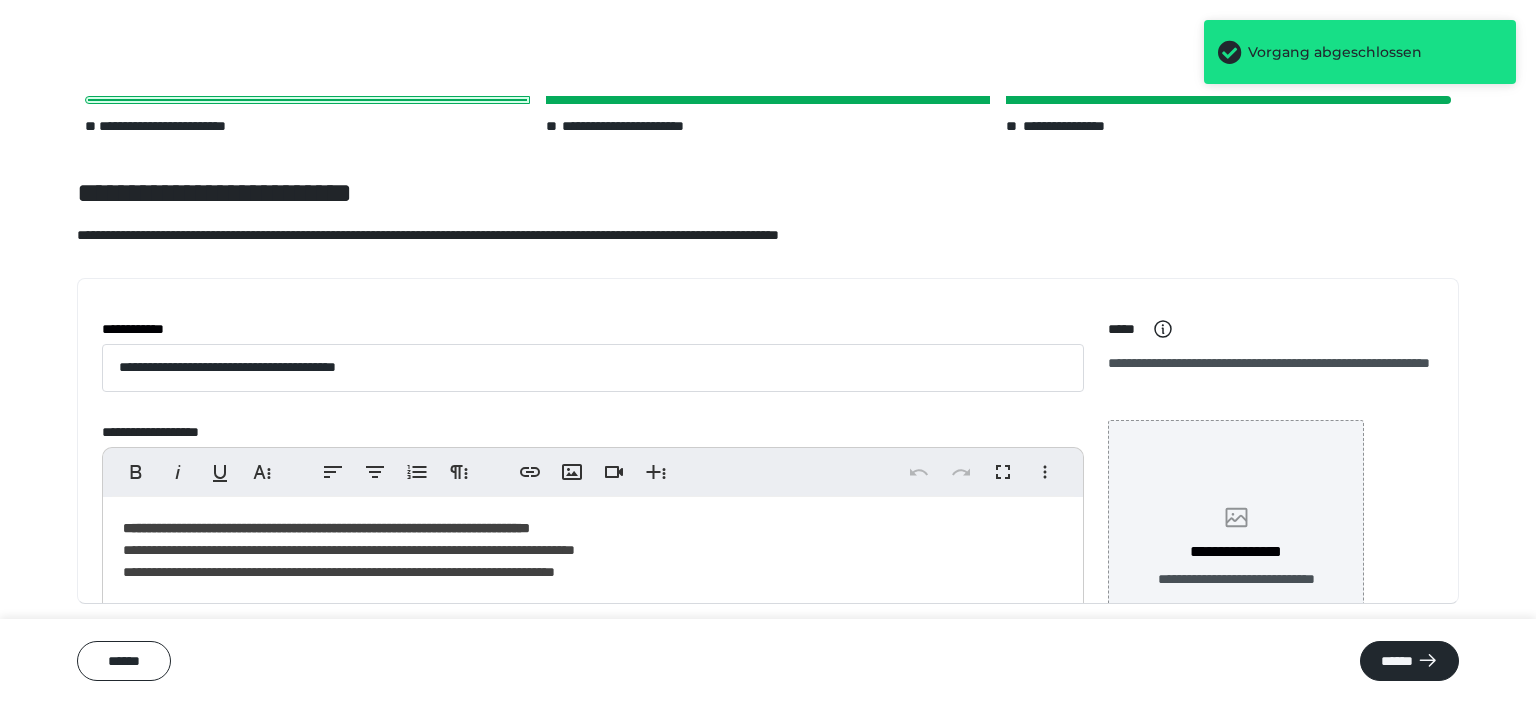 scroll, scrollTop: 112, scrollLeft: 0, axis: vertical 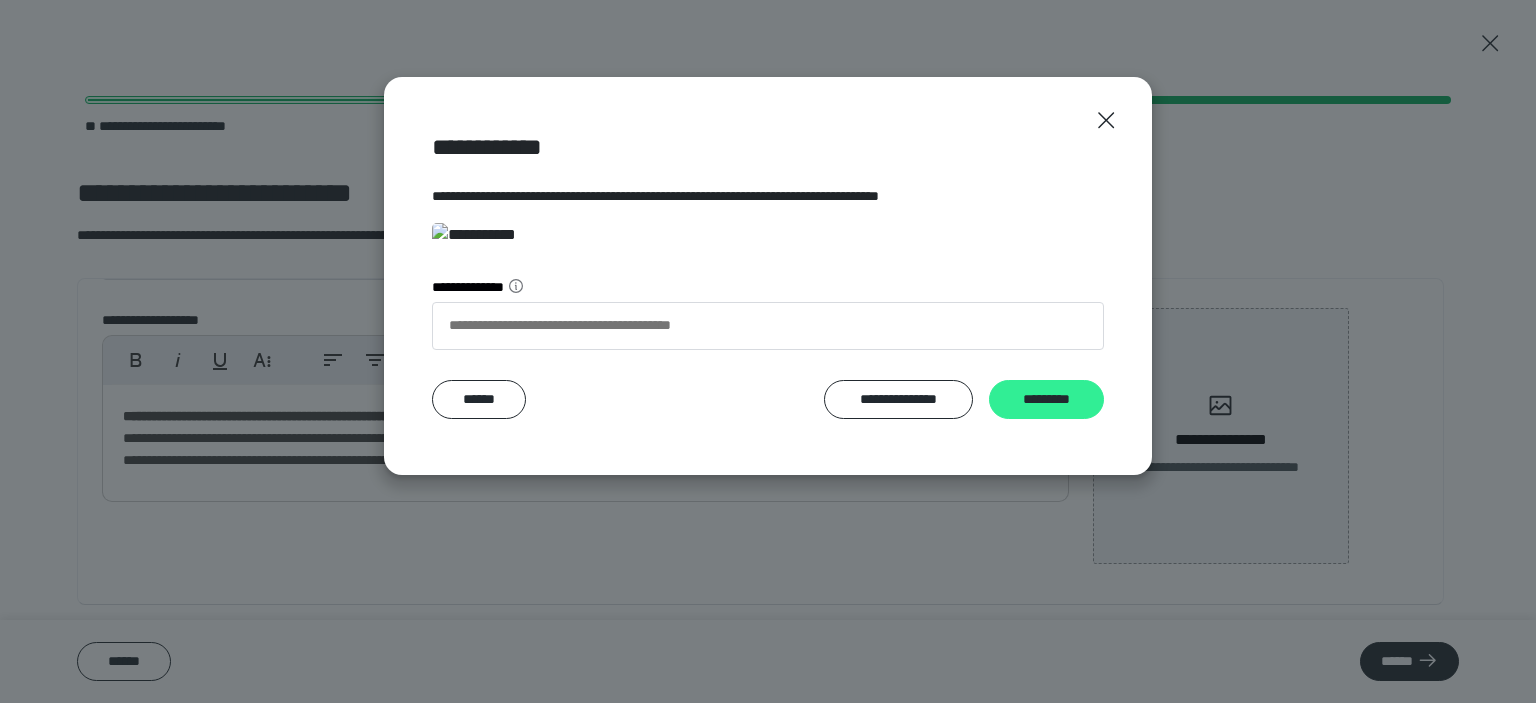 click on "*********" at bounding box center (1046, 400) 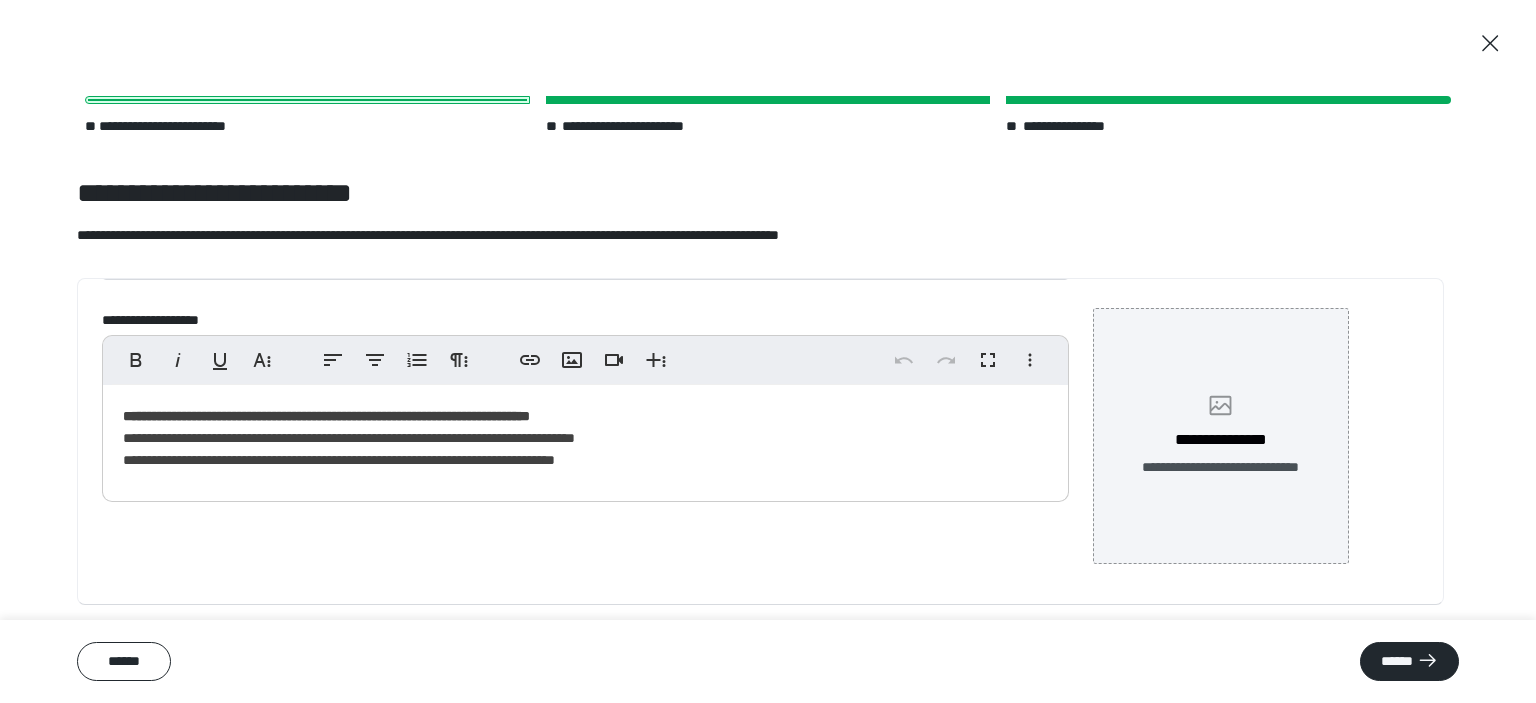 click on "**********" at bounding box center [1221, 440] 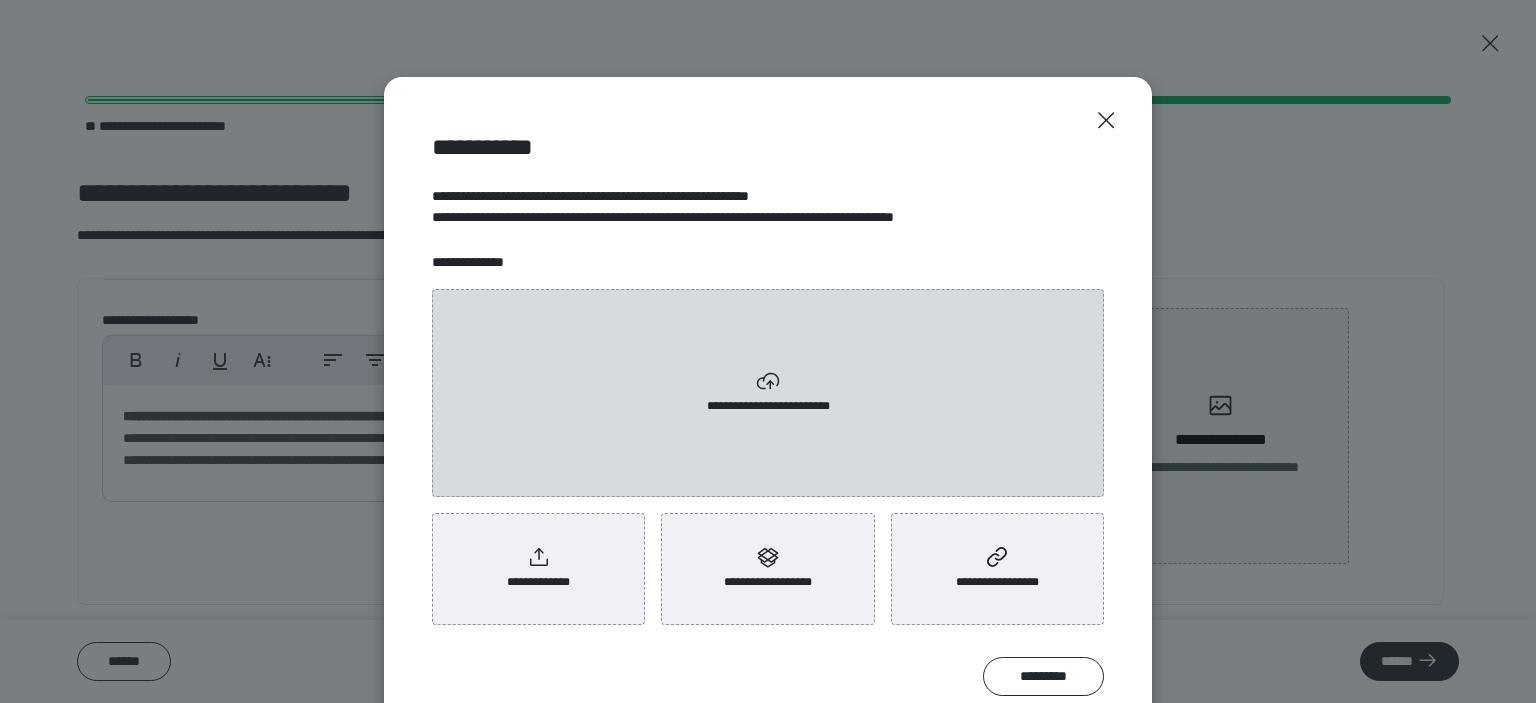 click on "**********" at bounding box center [768, 393] 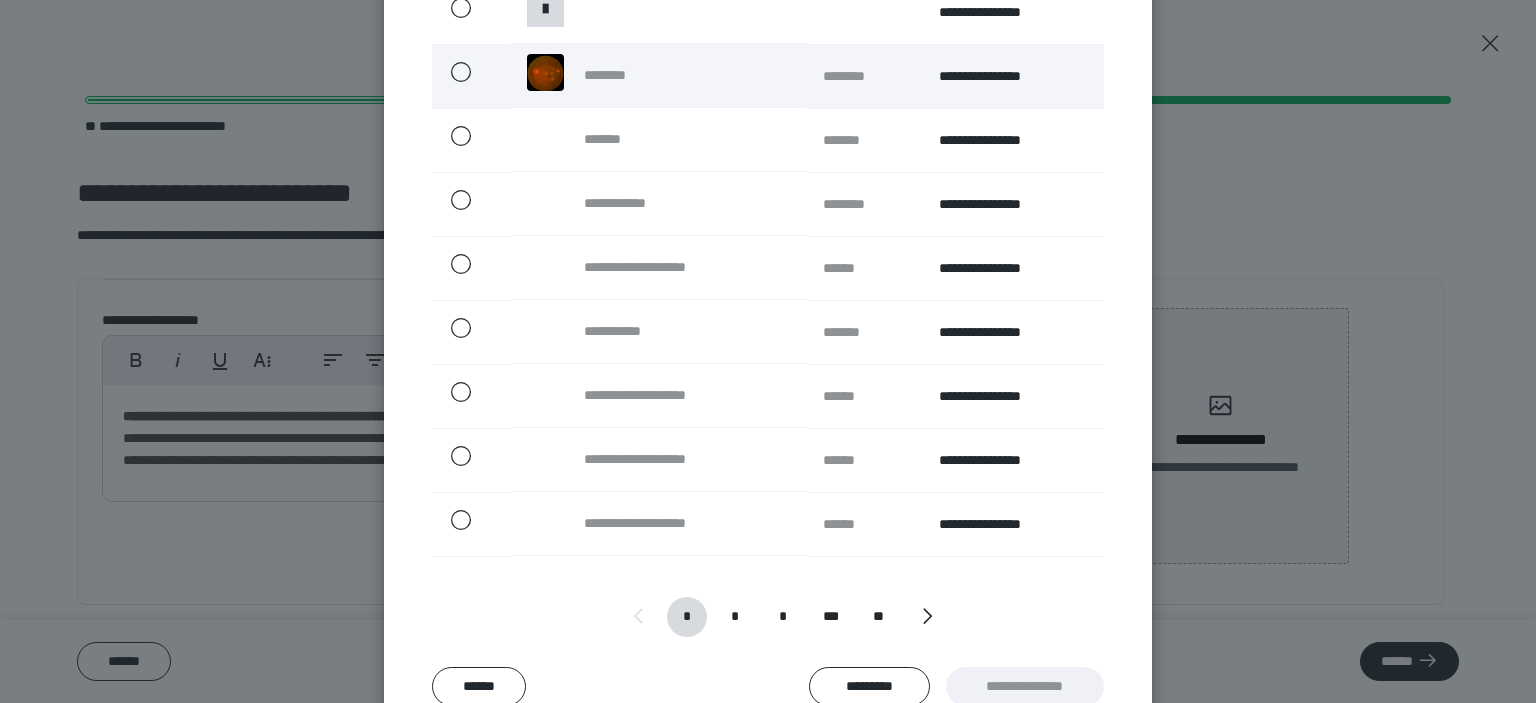 scroll, scrollTop: 442, scrollLeft: 0, axis: vertical 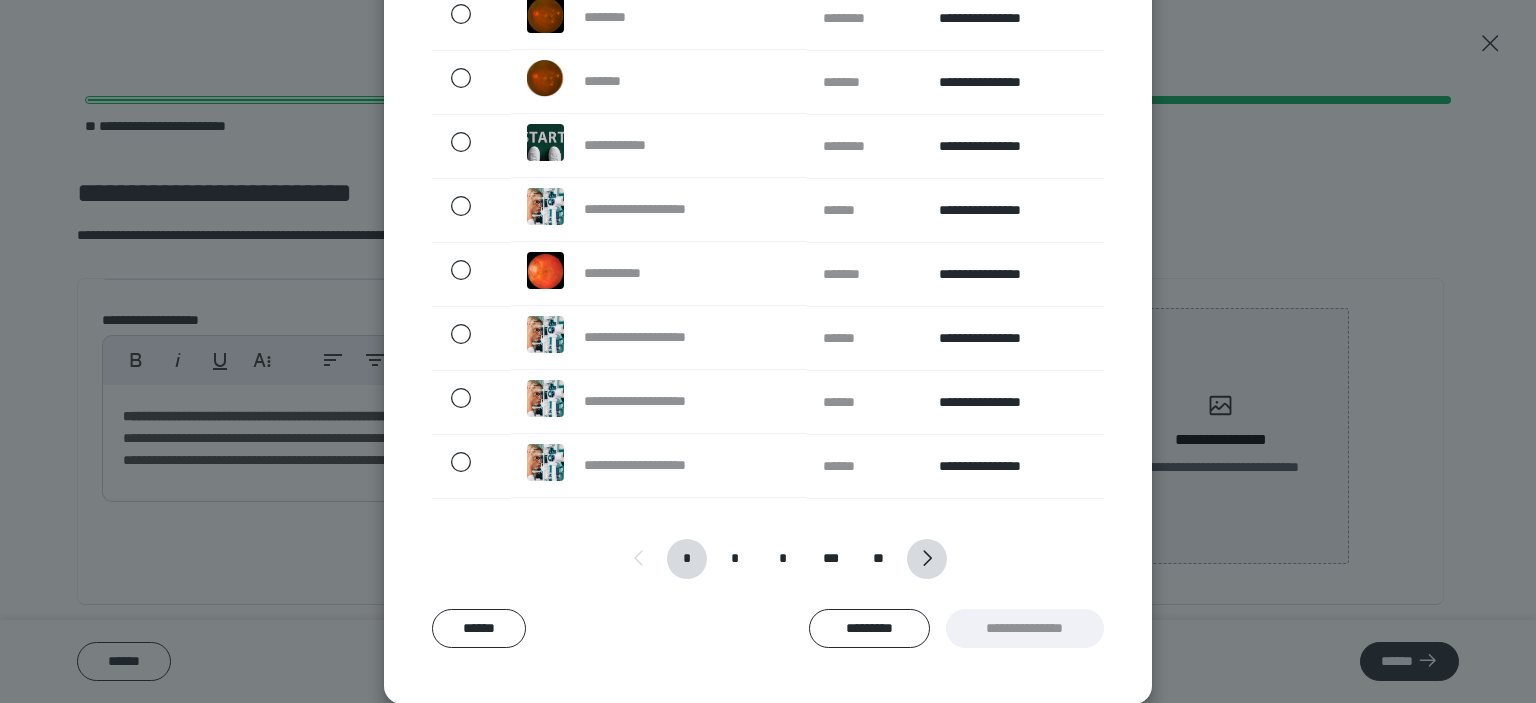 click 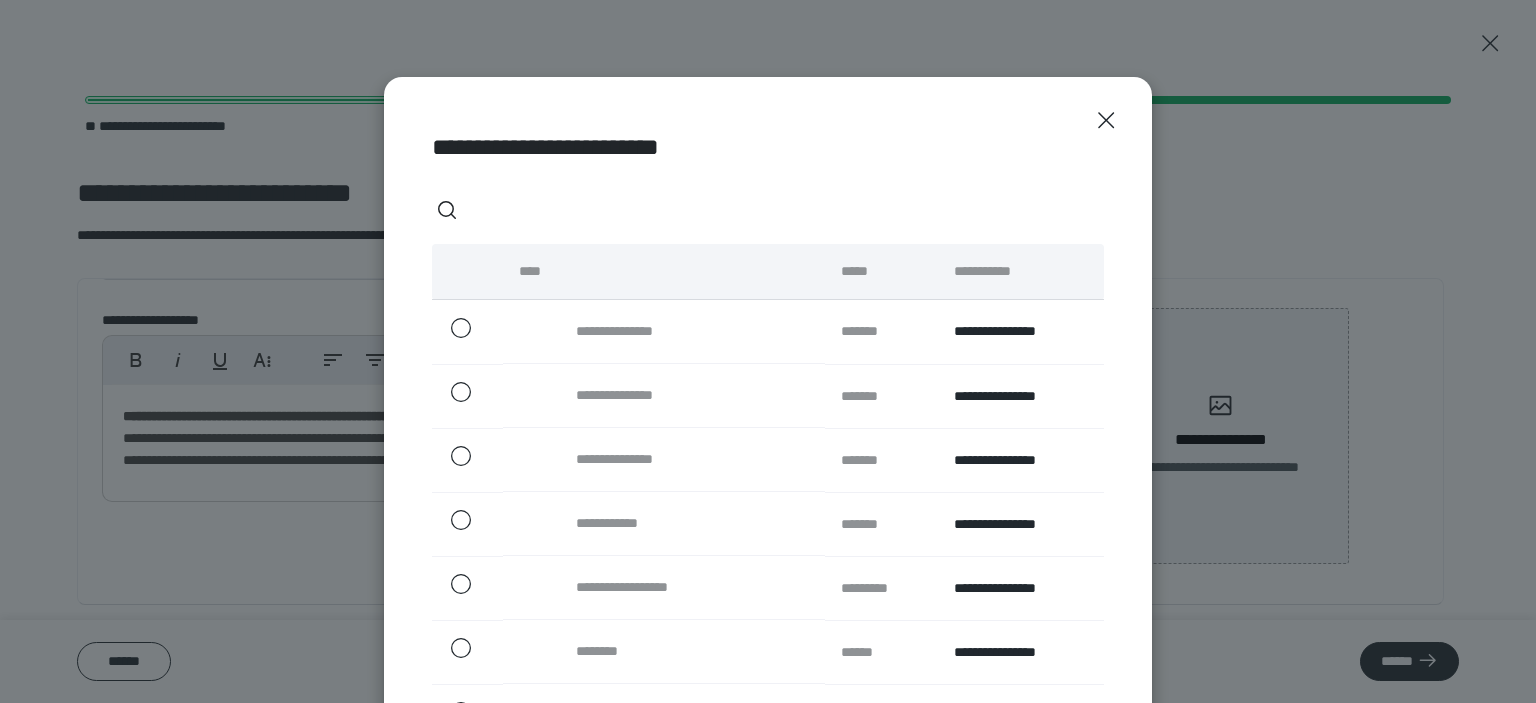 scroll, scrollTop: 400, scrollLeft: 0, axis: vertical 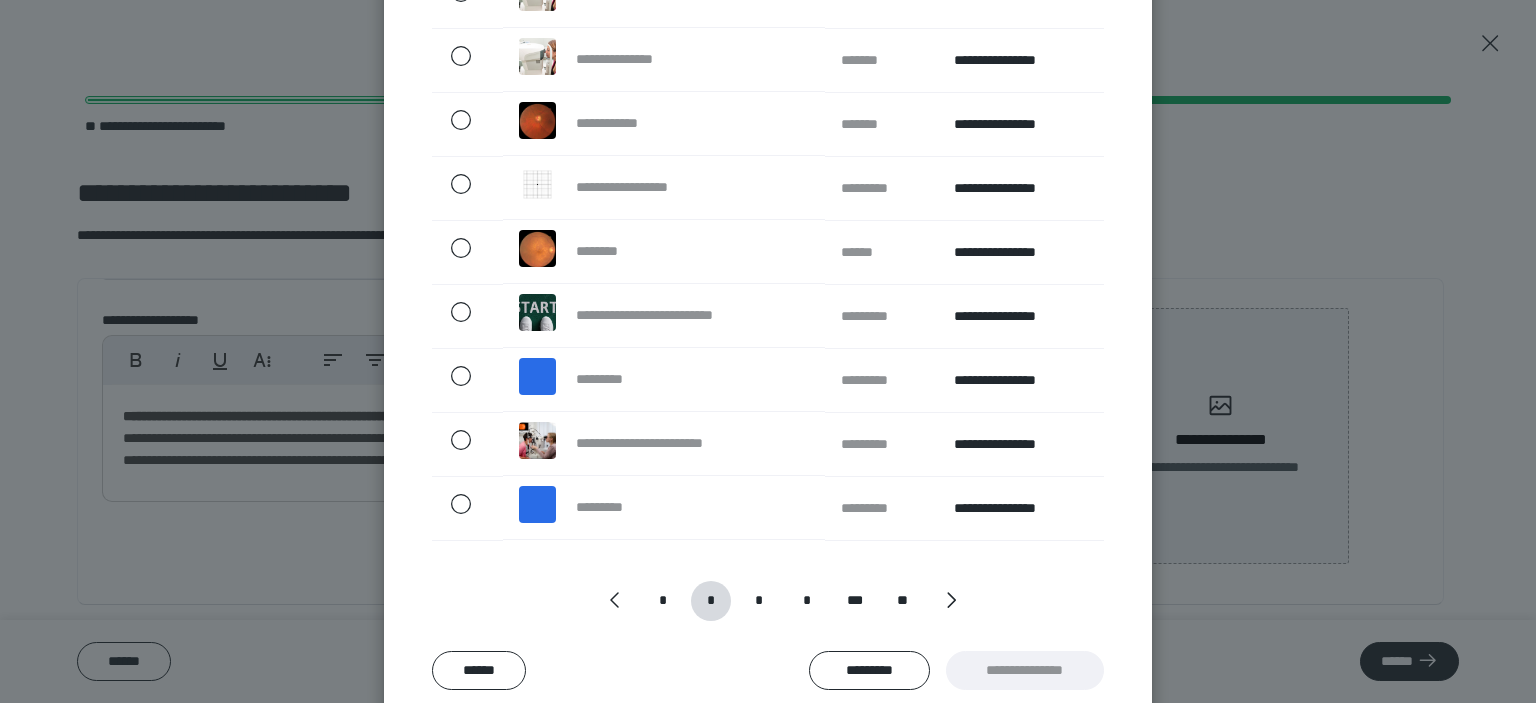 click at bounding box center [951, 600] 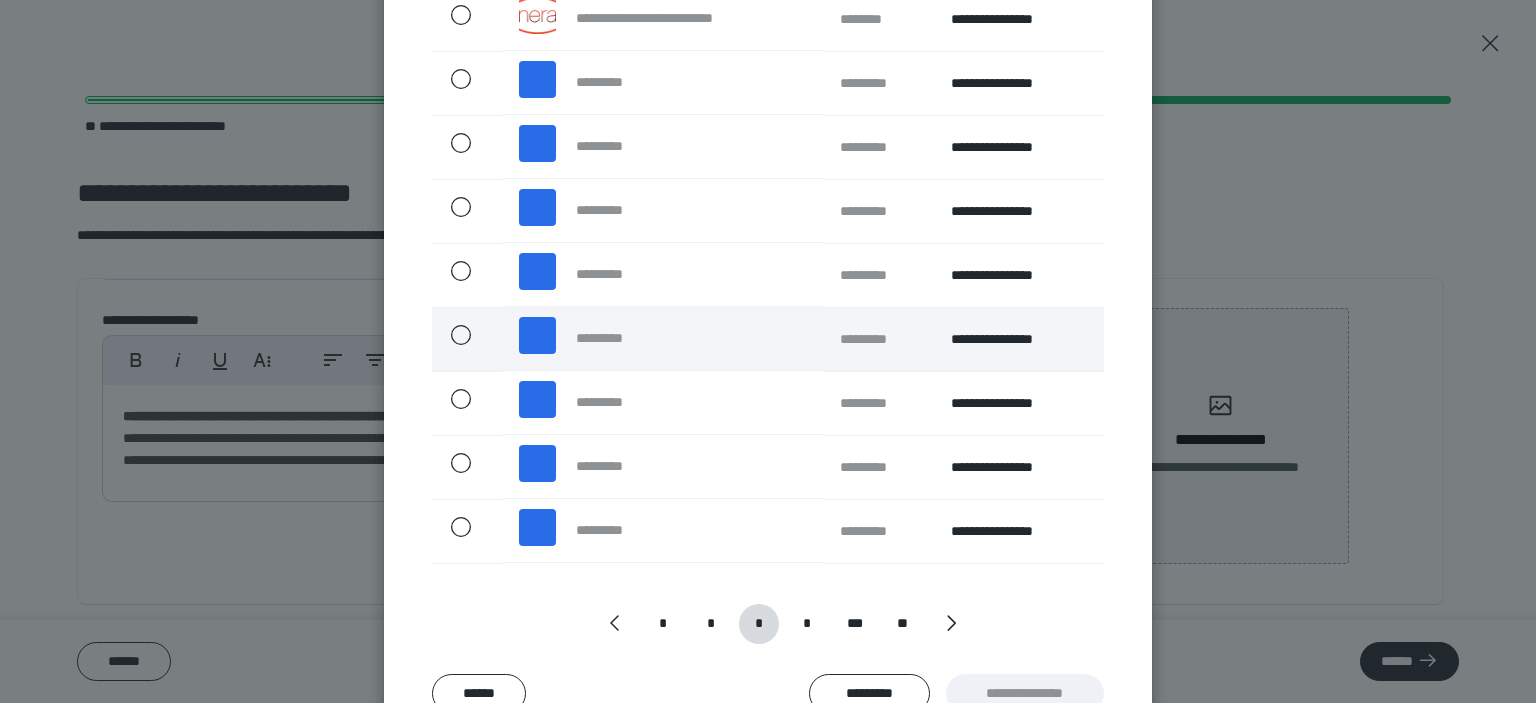 scroll, scrollTop: 442, scrollLeft: 0, axis: vertical 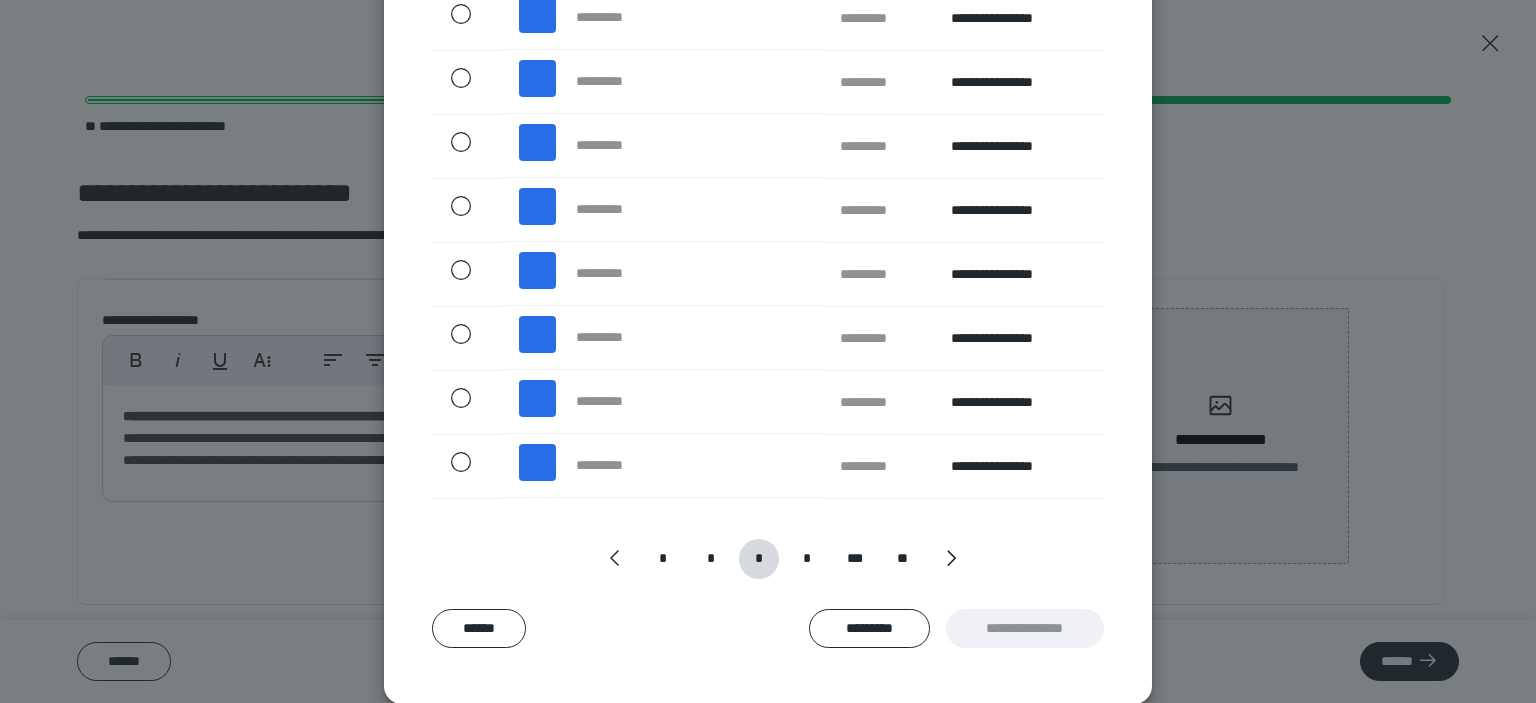 click 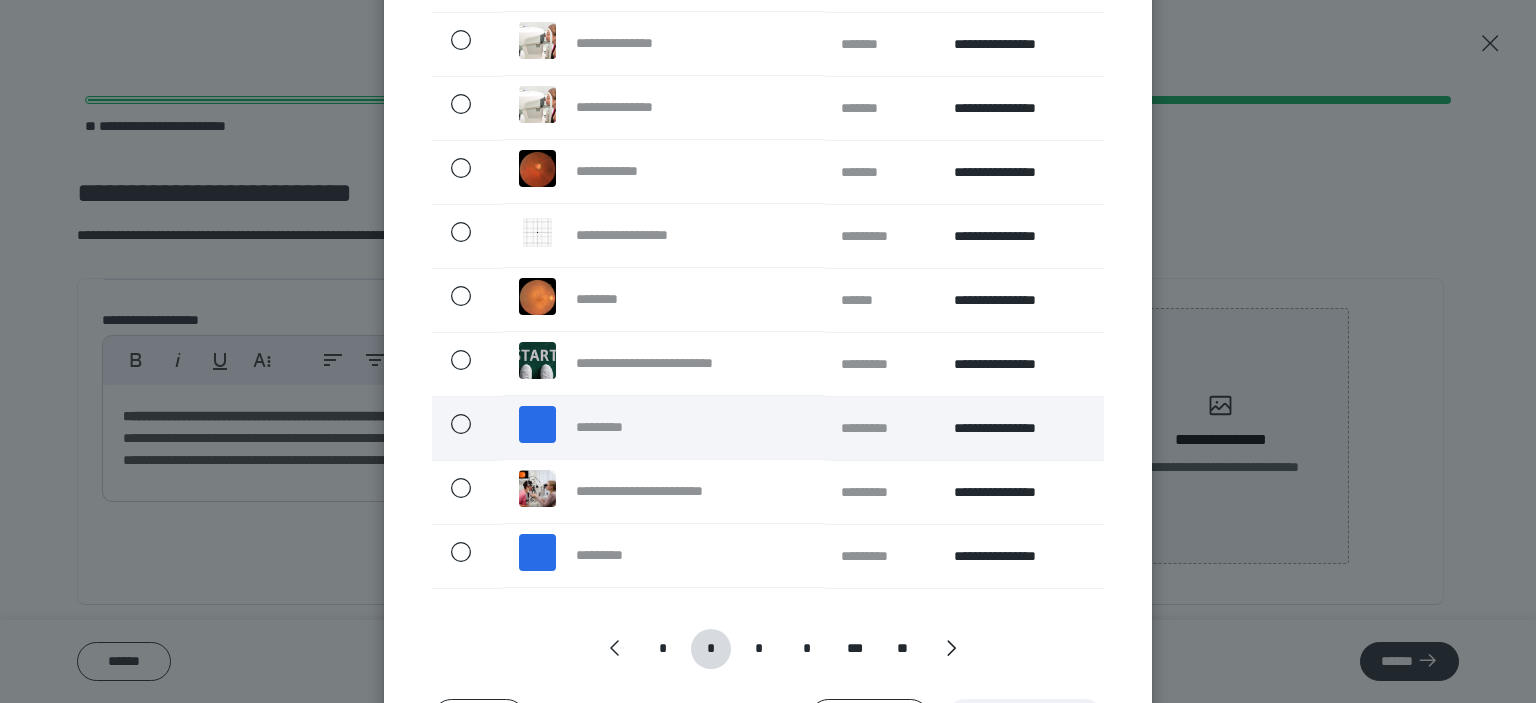 scroll, scrollTop: 308, scrollLeft: 0, axis: vertical 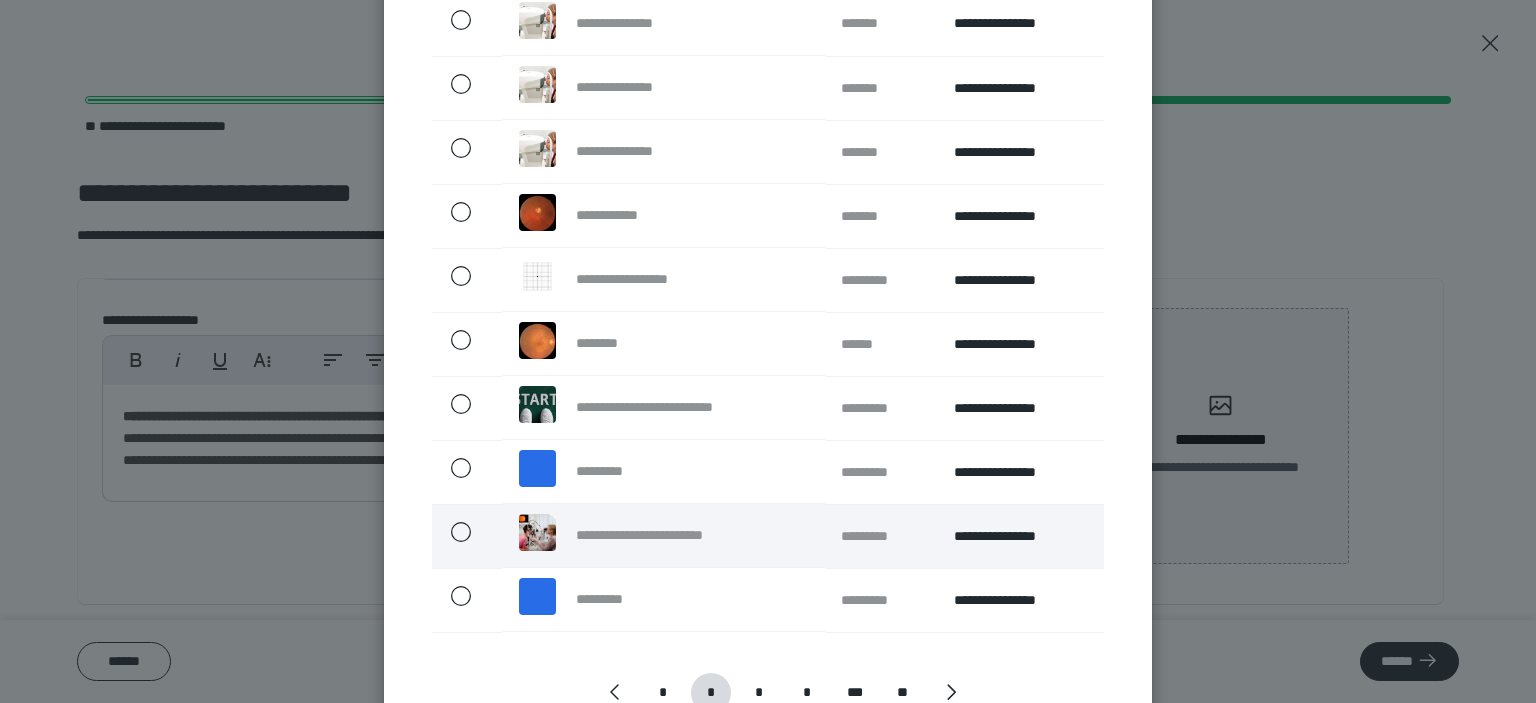 click on "**********" at bounding box center (658, 535) 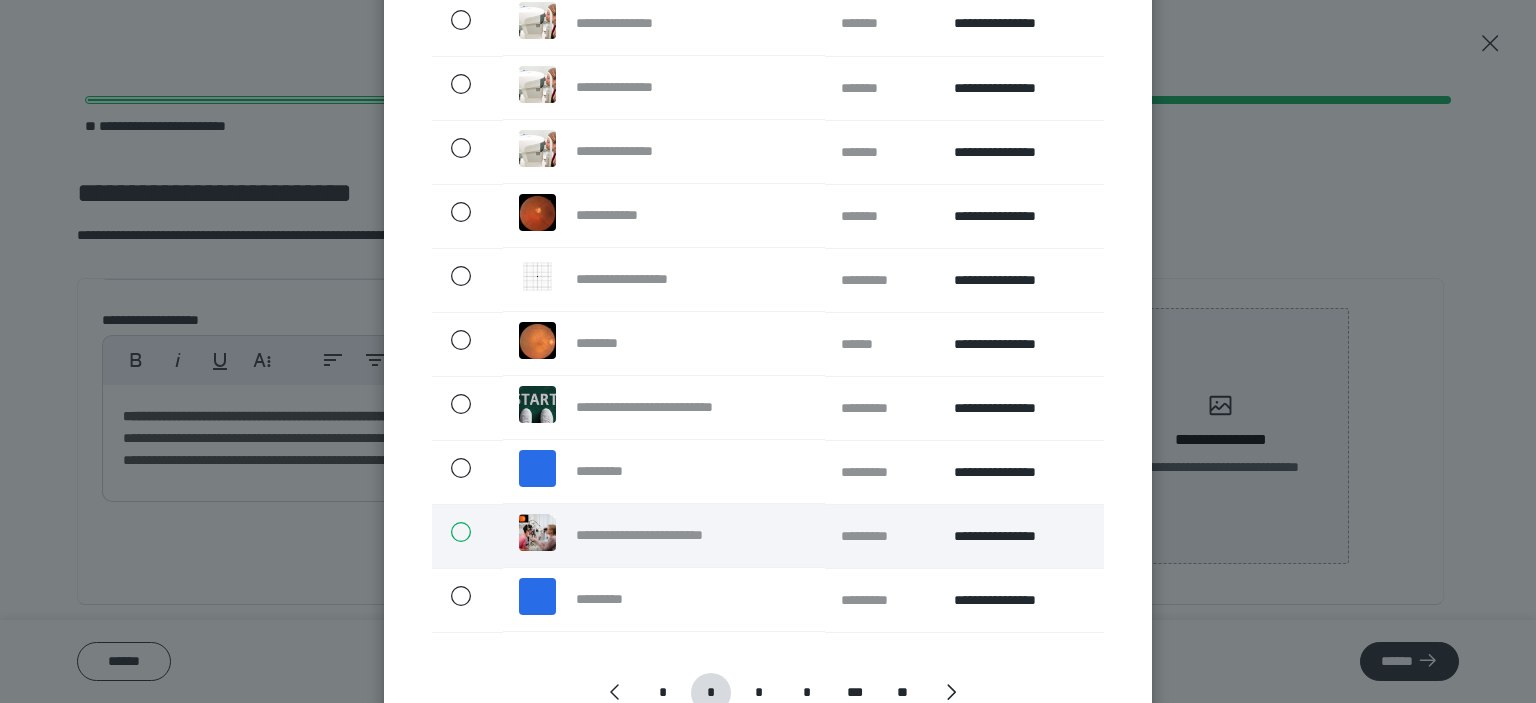 click at bounding box center (450, 532) 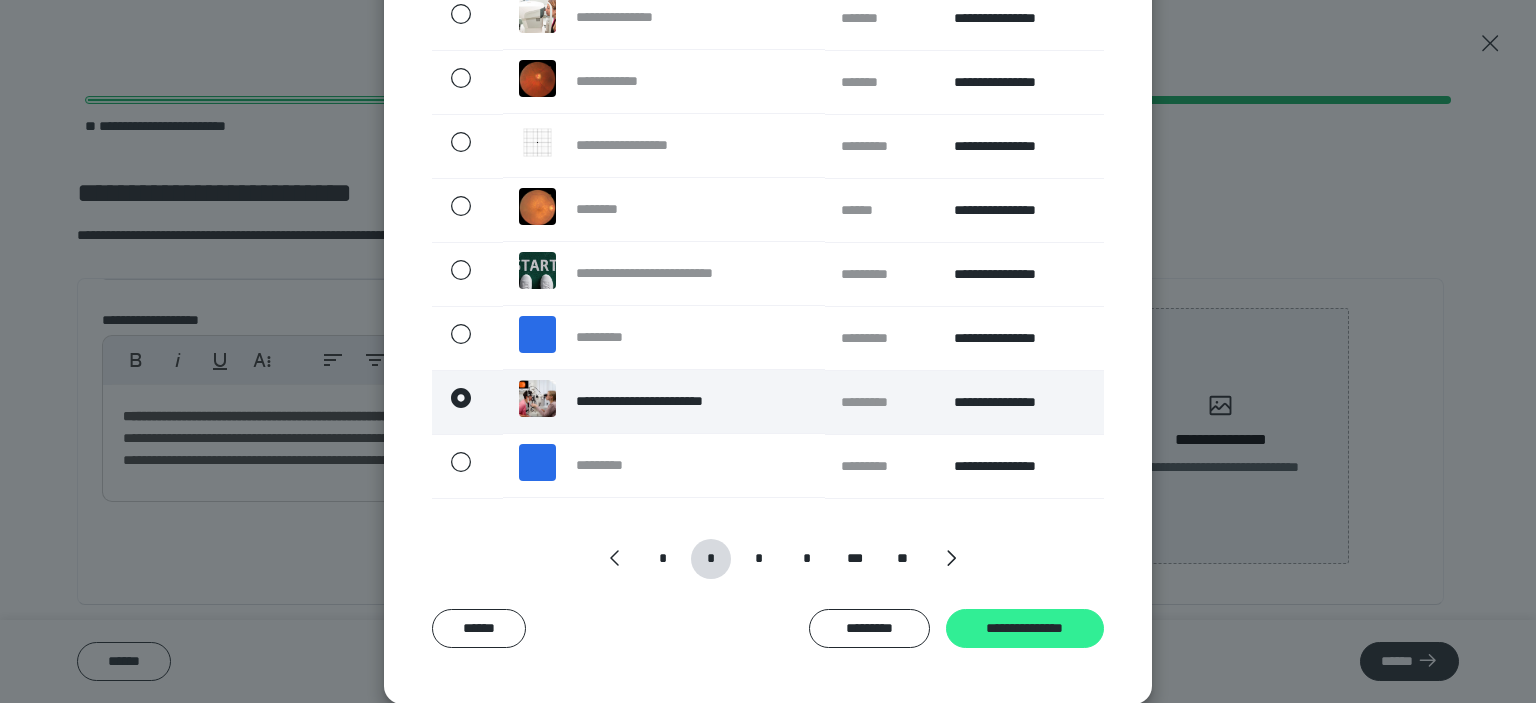 click on "**********" at bounding box center [1025, 629] 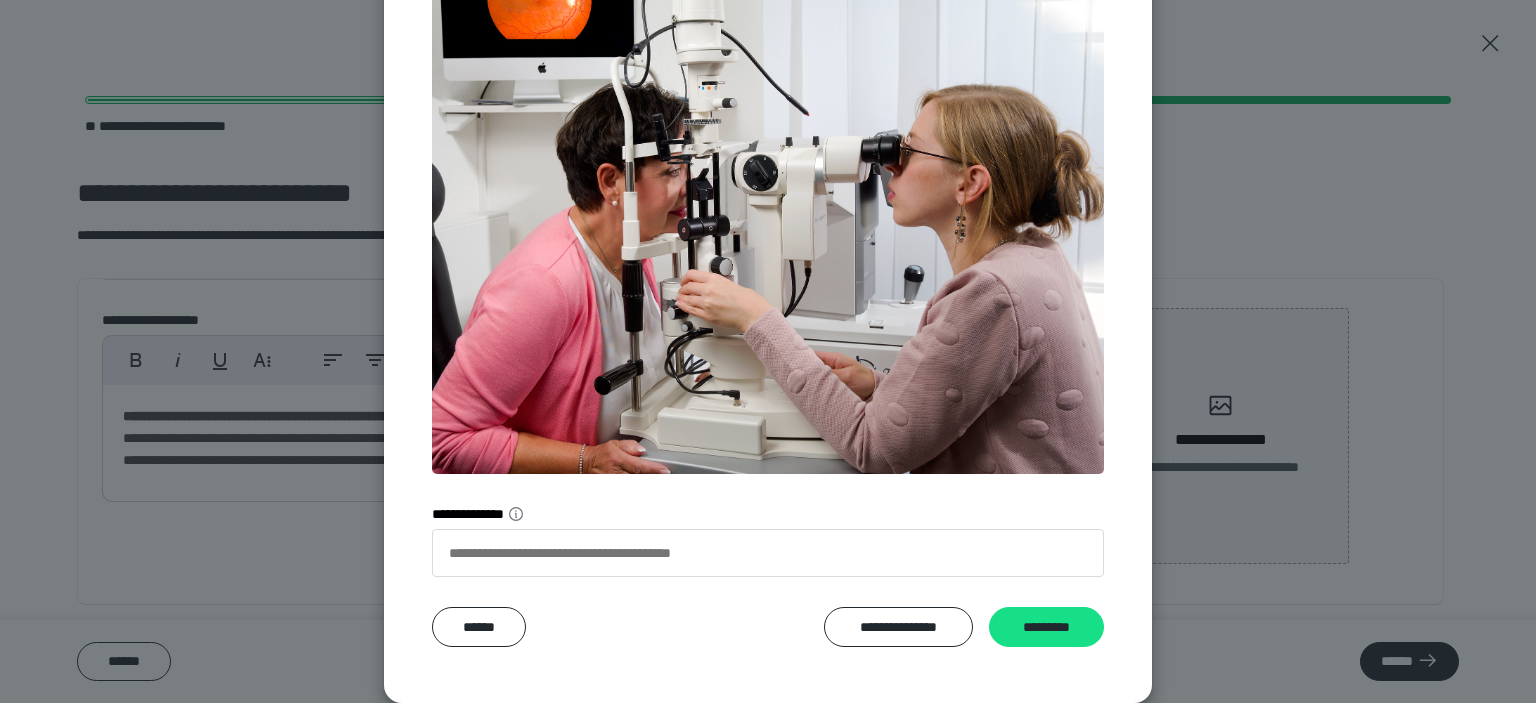scroll, scrollTop: 292, scrollLeft: 0, axis: vertical 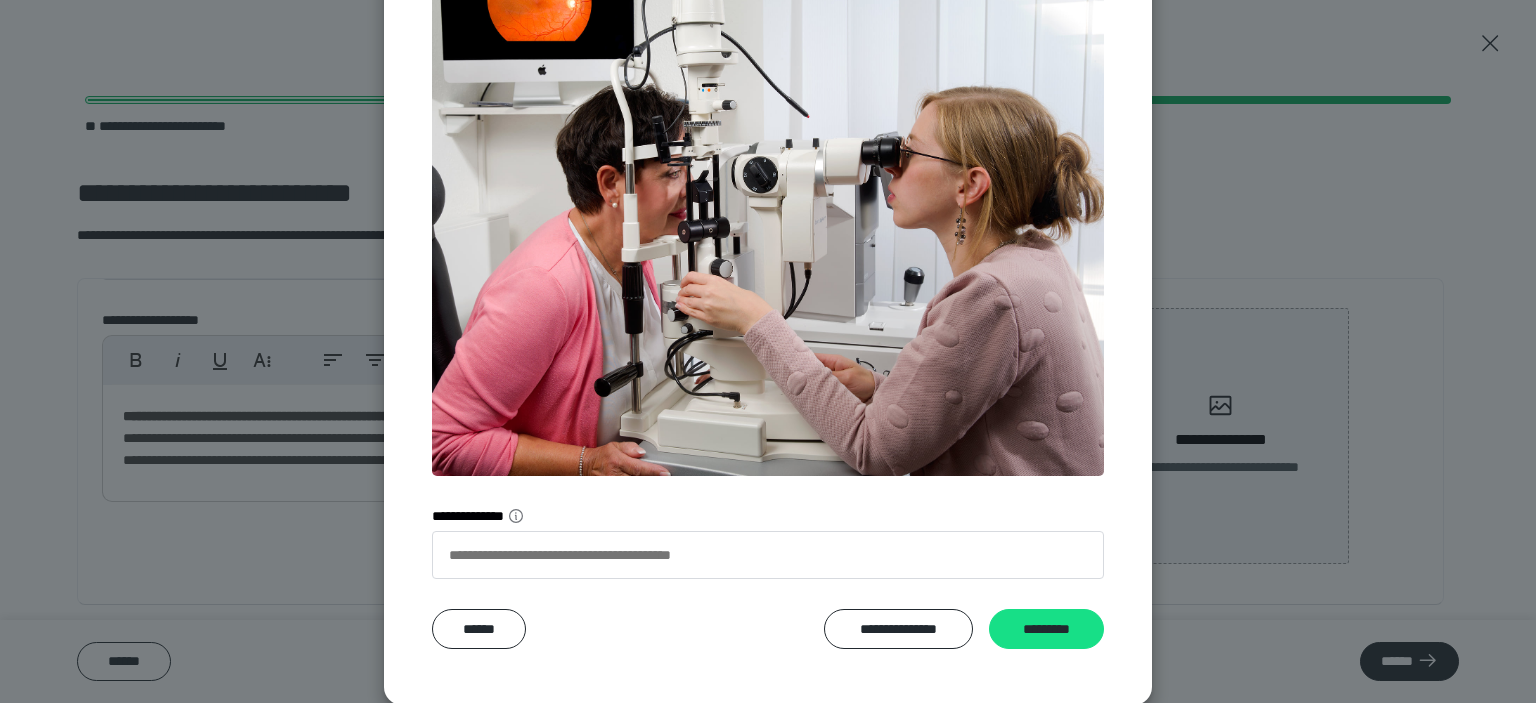 click on "*********" at bounding box center [1046, 629] 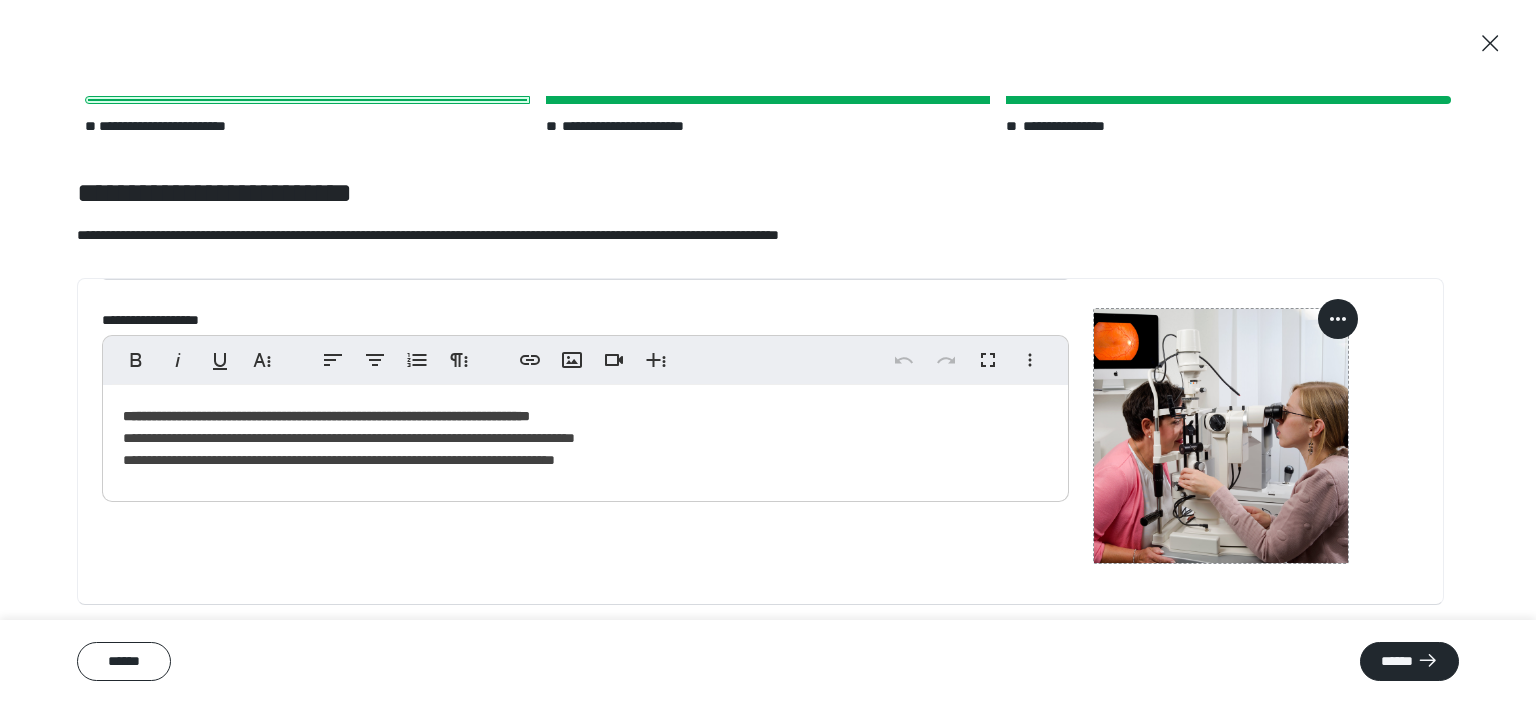 click 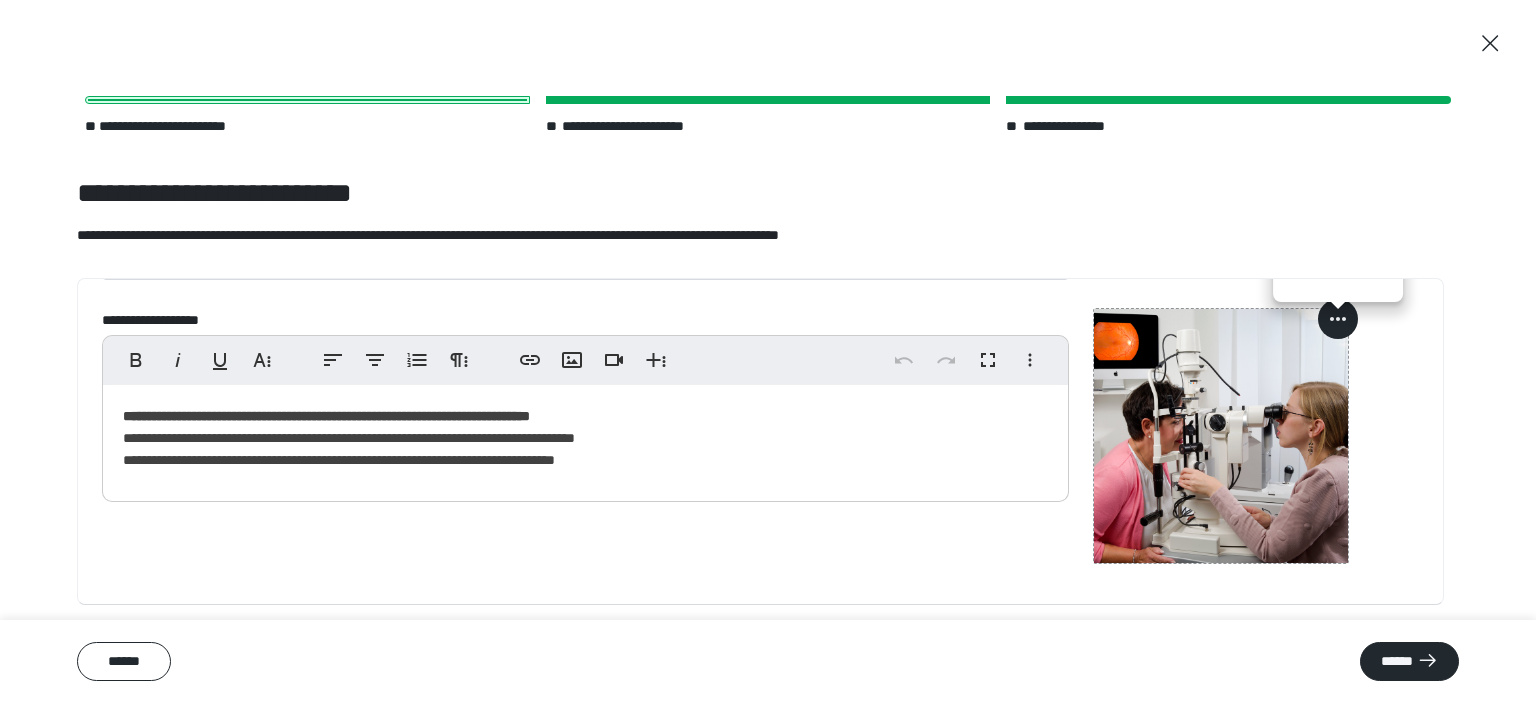 scroll, scrollTop: 0, scrollLeft: 0, axis: both 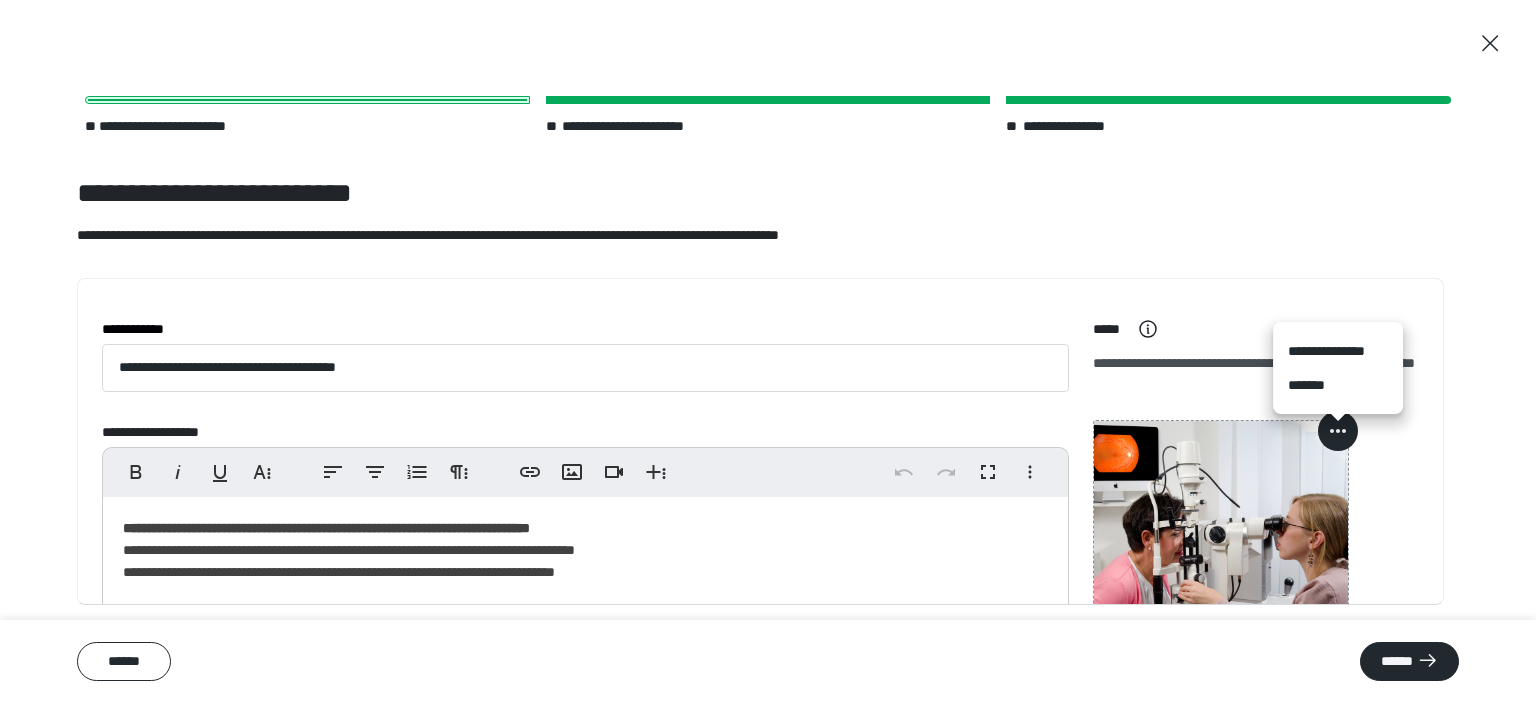 click on "**********" at bounding box center [1338, 351] 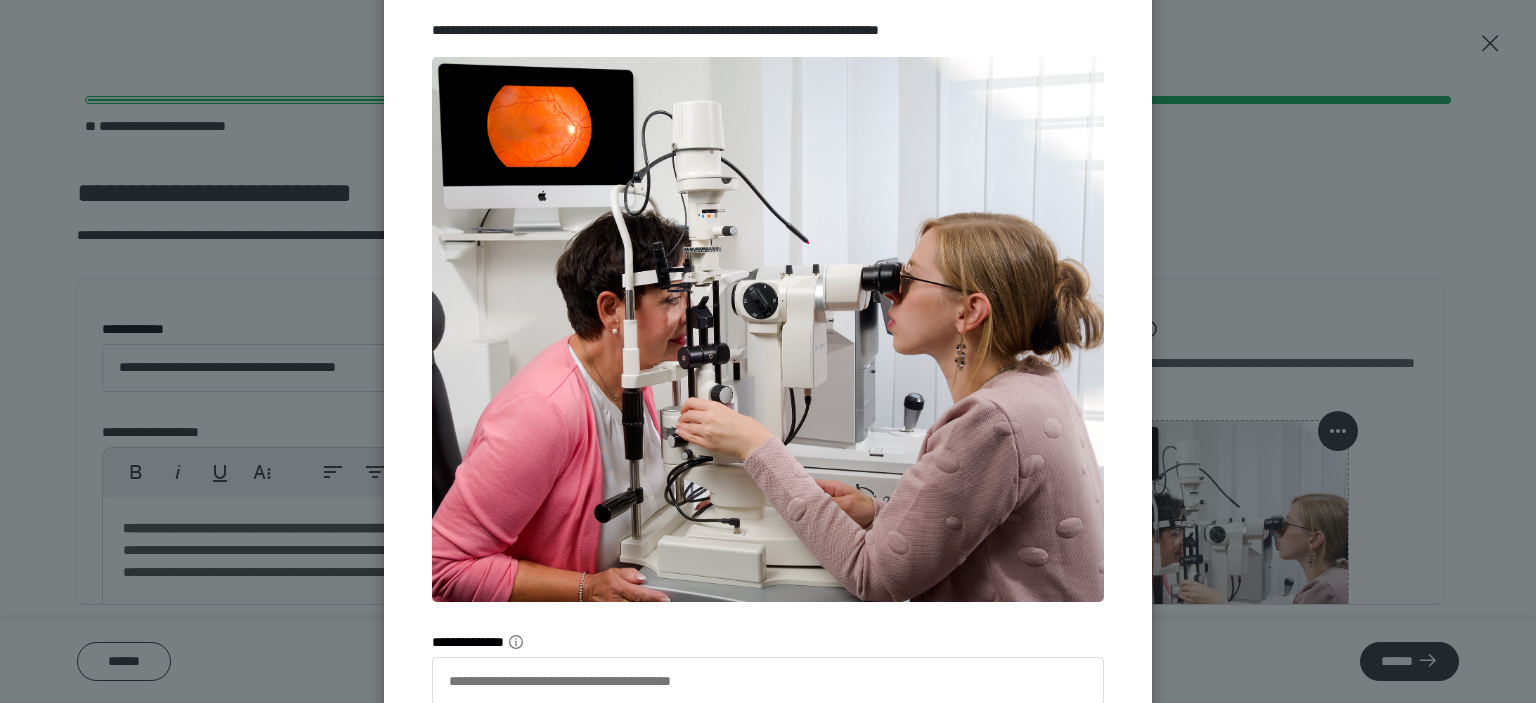 scroll, scrollTop: 266, scrollLeft: 0, axis: vertical 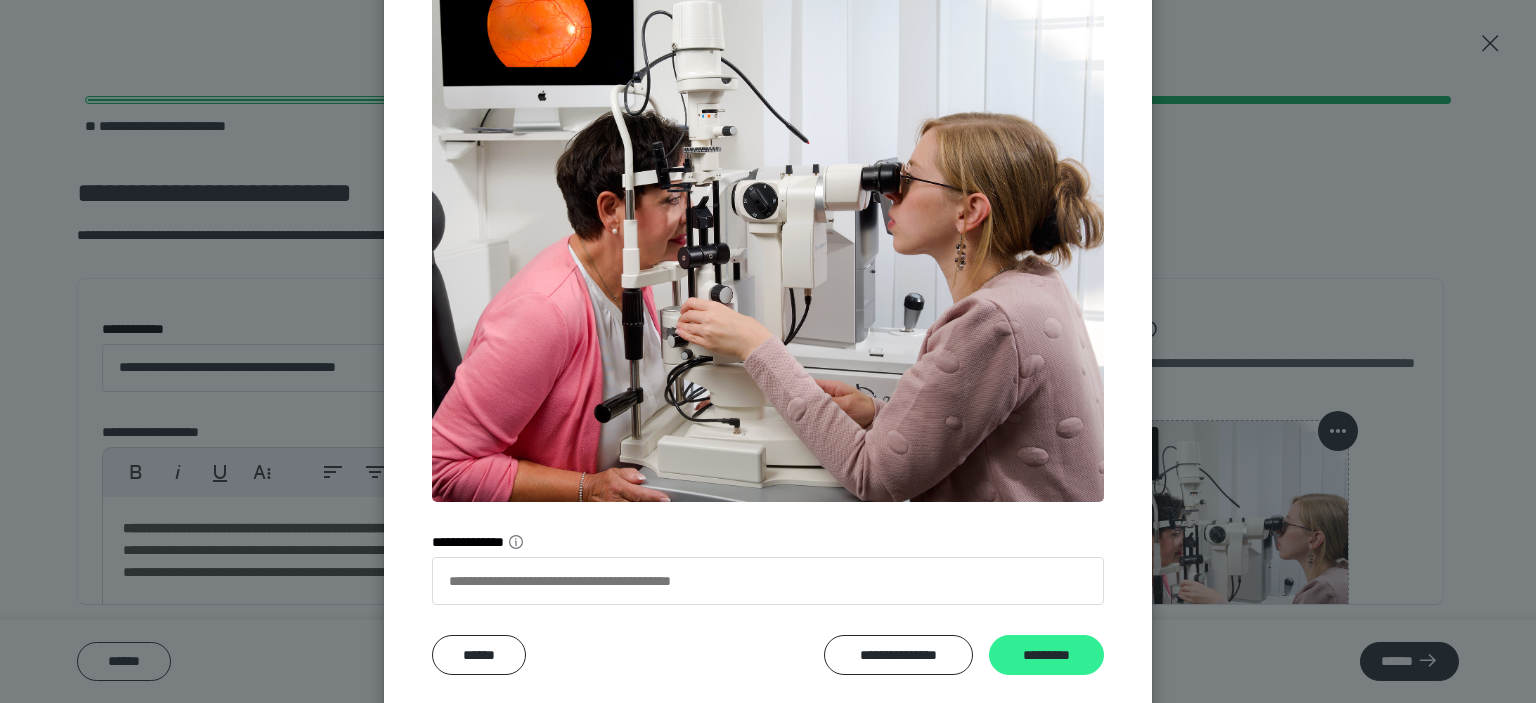 click on "*********" at bounding box center (1046, 655) 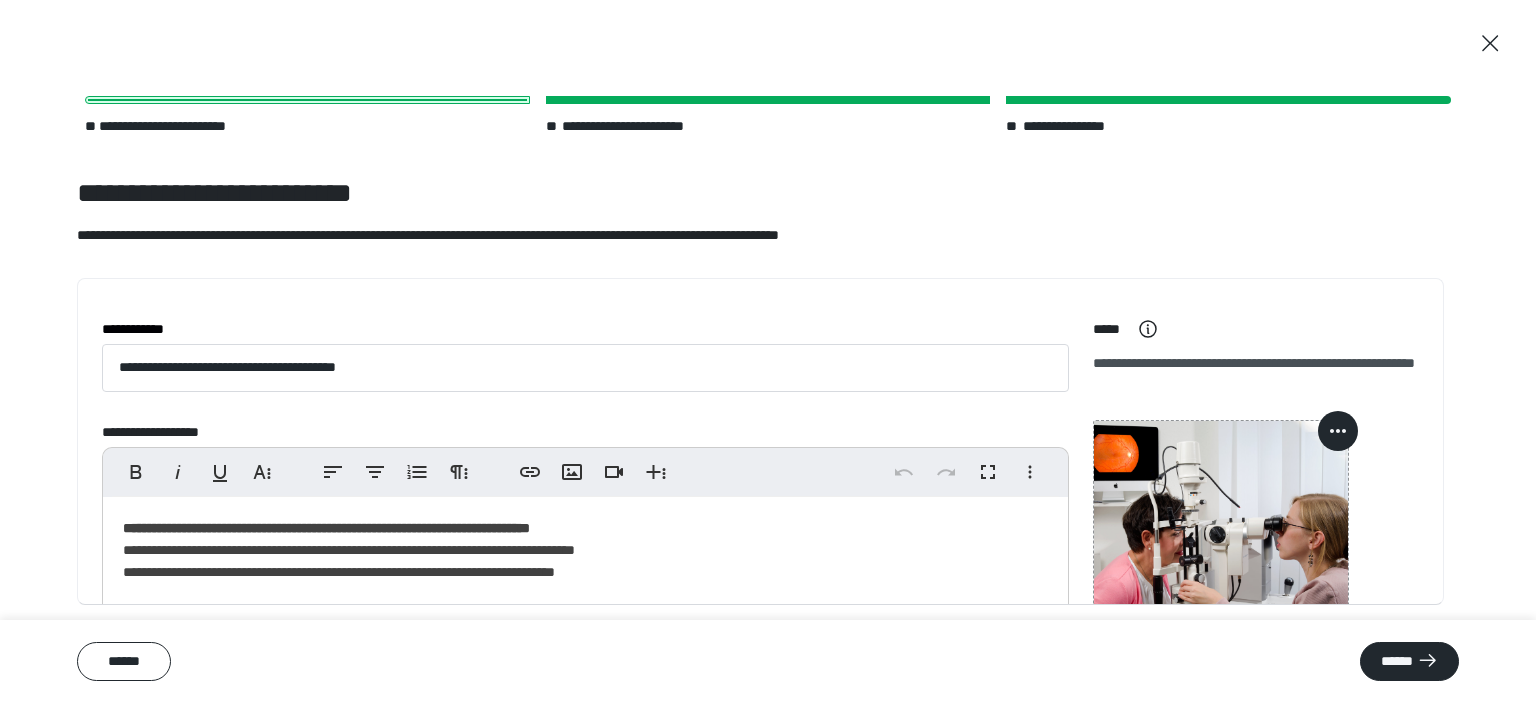 scroll, scrollTop: 112, scrollLeft: 0, axis: vertical 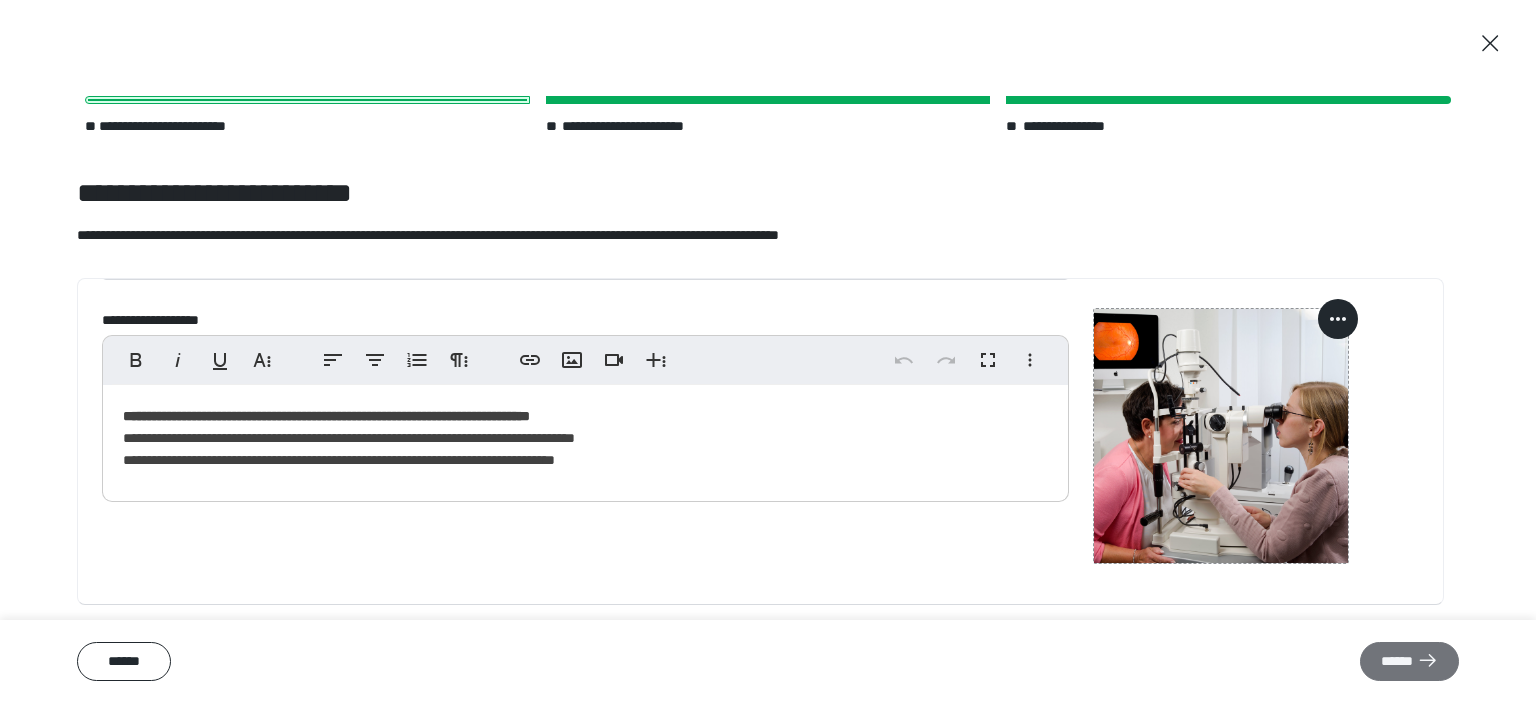 click 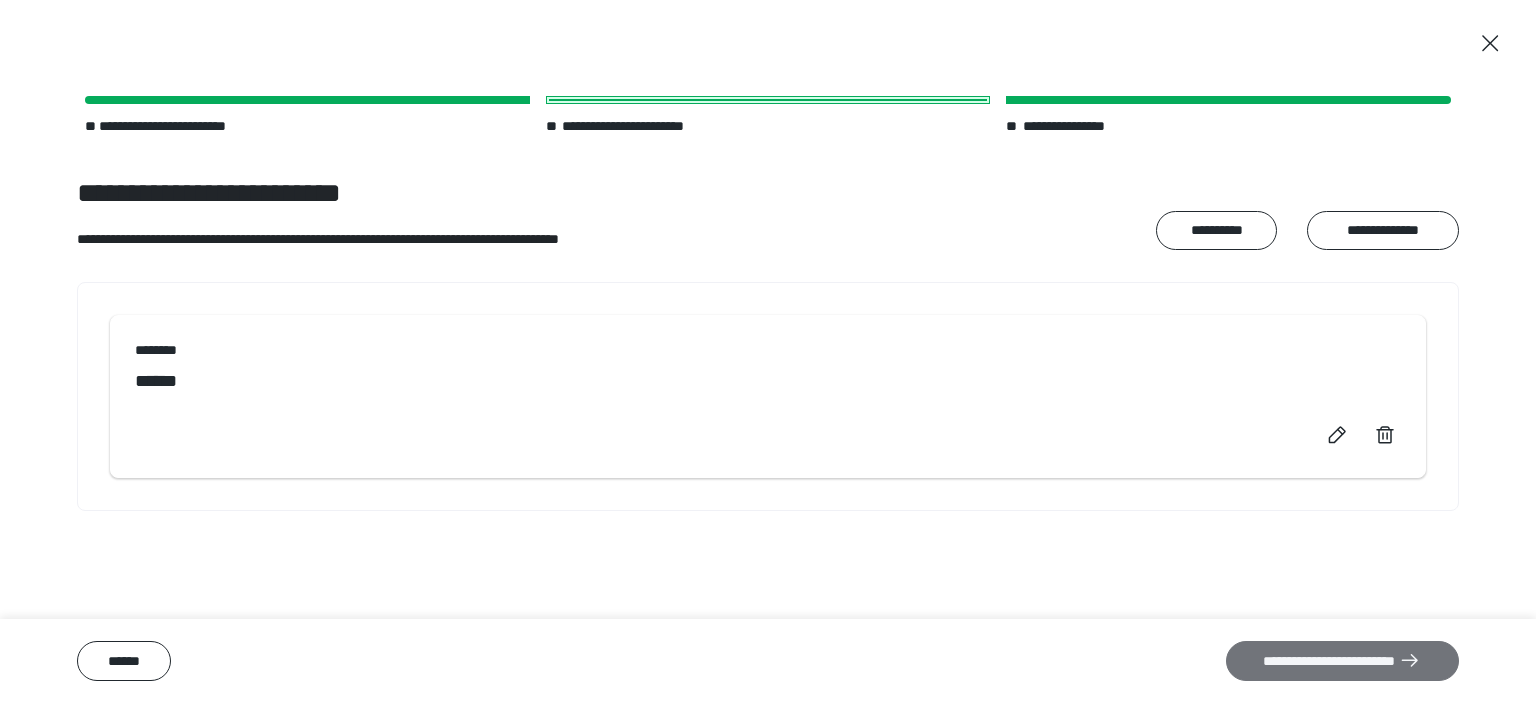 click on "**********" at bounding box center (1342, 661) 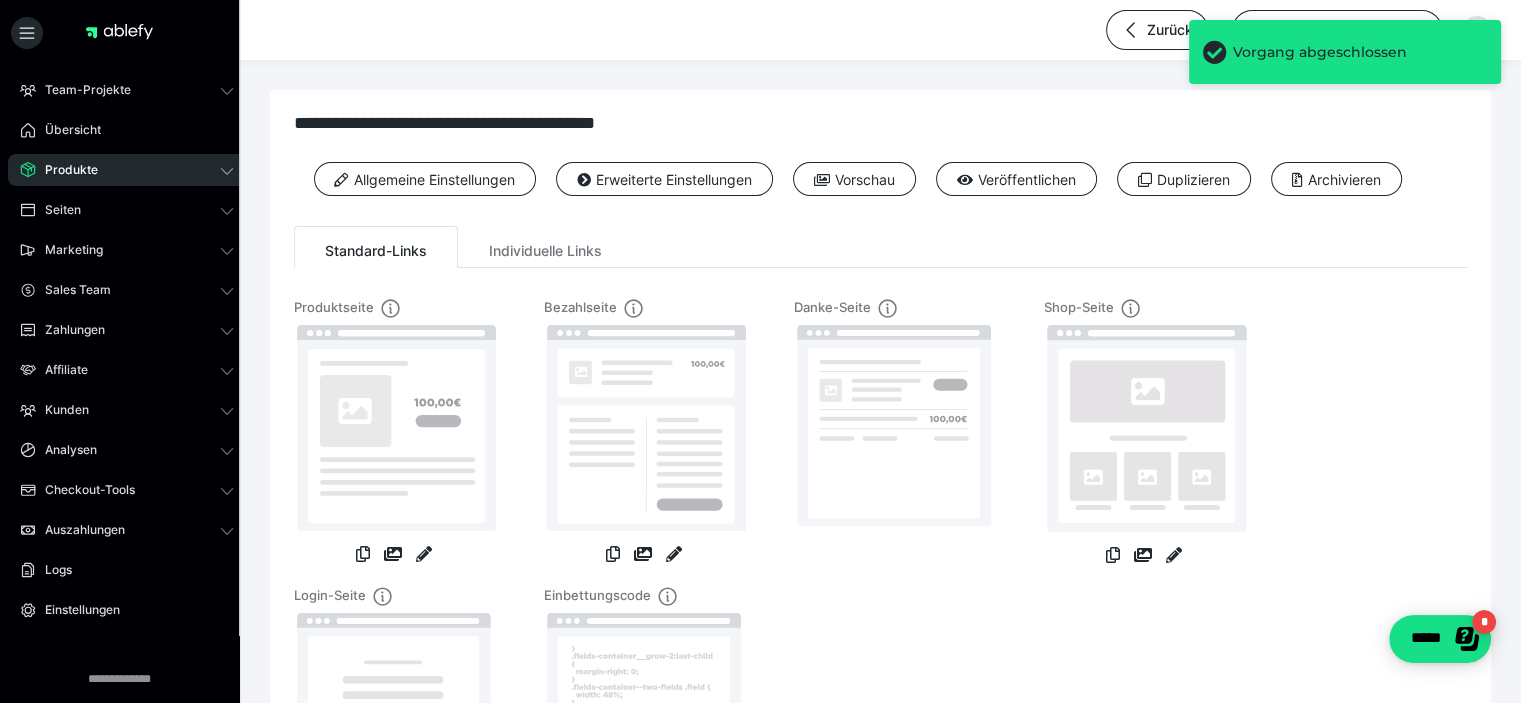 click on "Produkte" at bounding box center (127, 170) 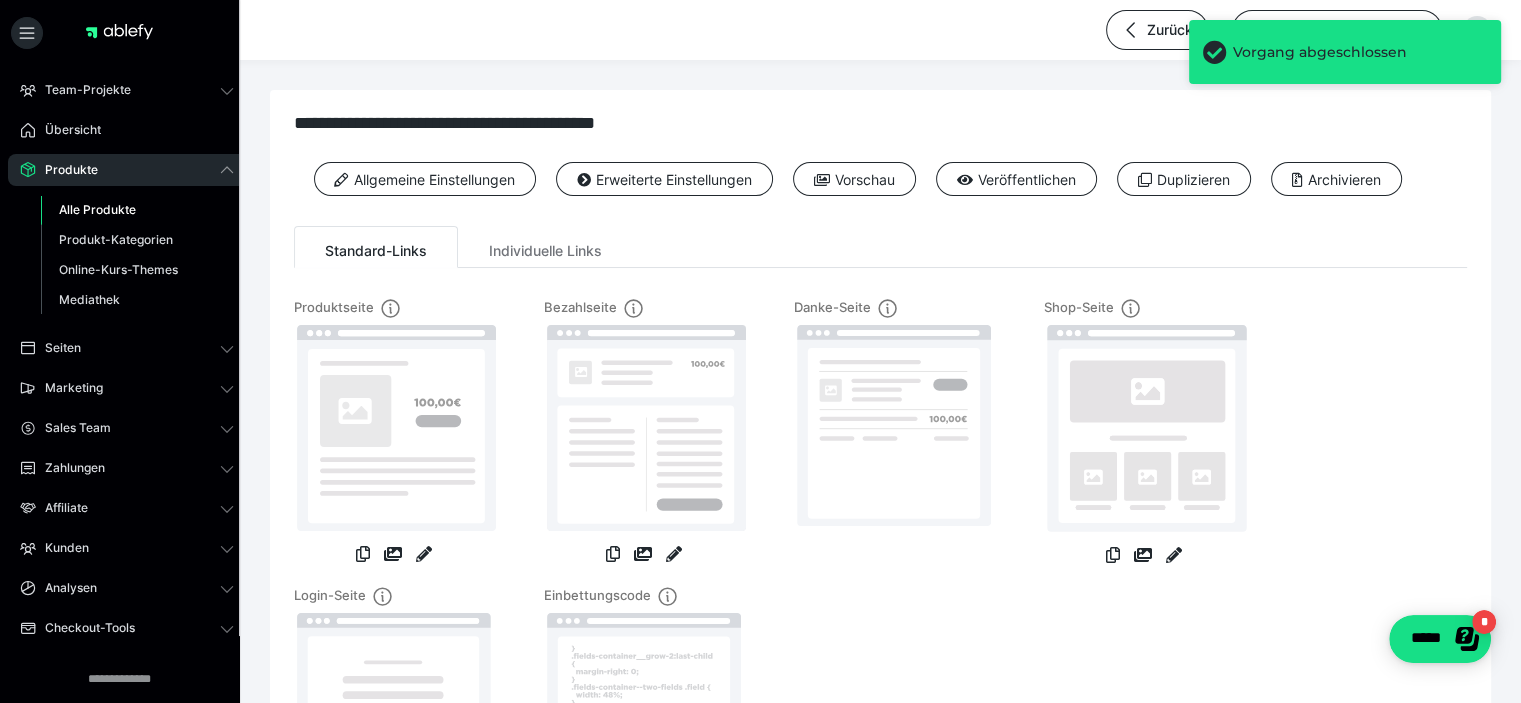 click on "Alle Produkte" at bounding box center [97, 209] 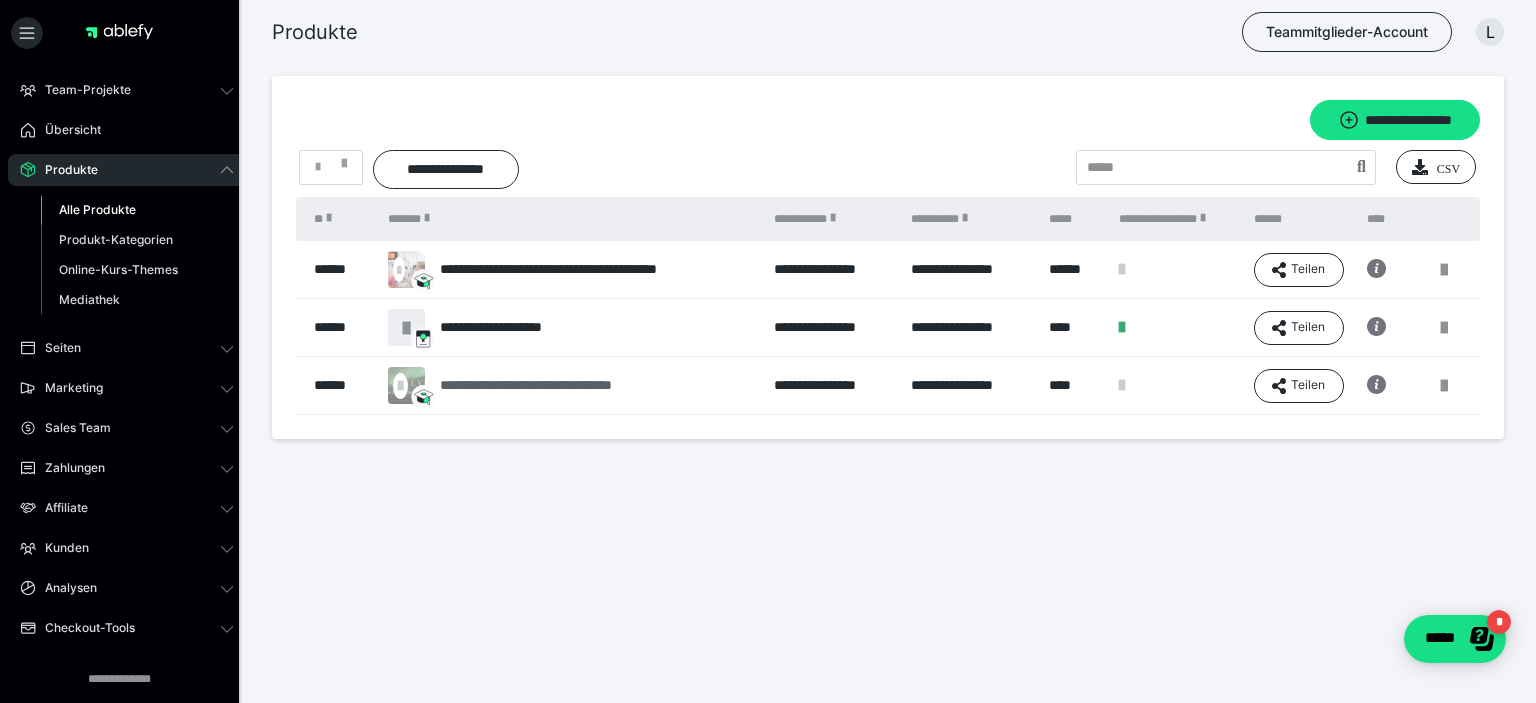 click on "**********" at bounding box center [560, 385] 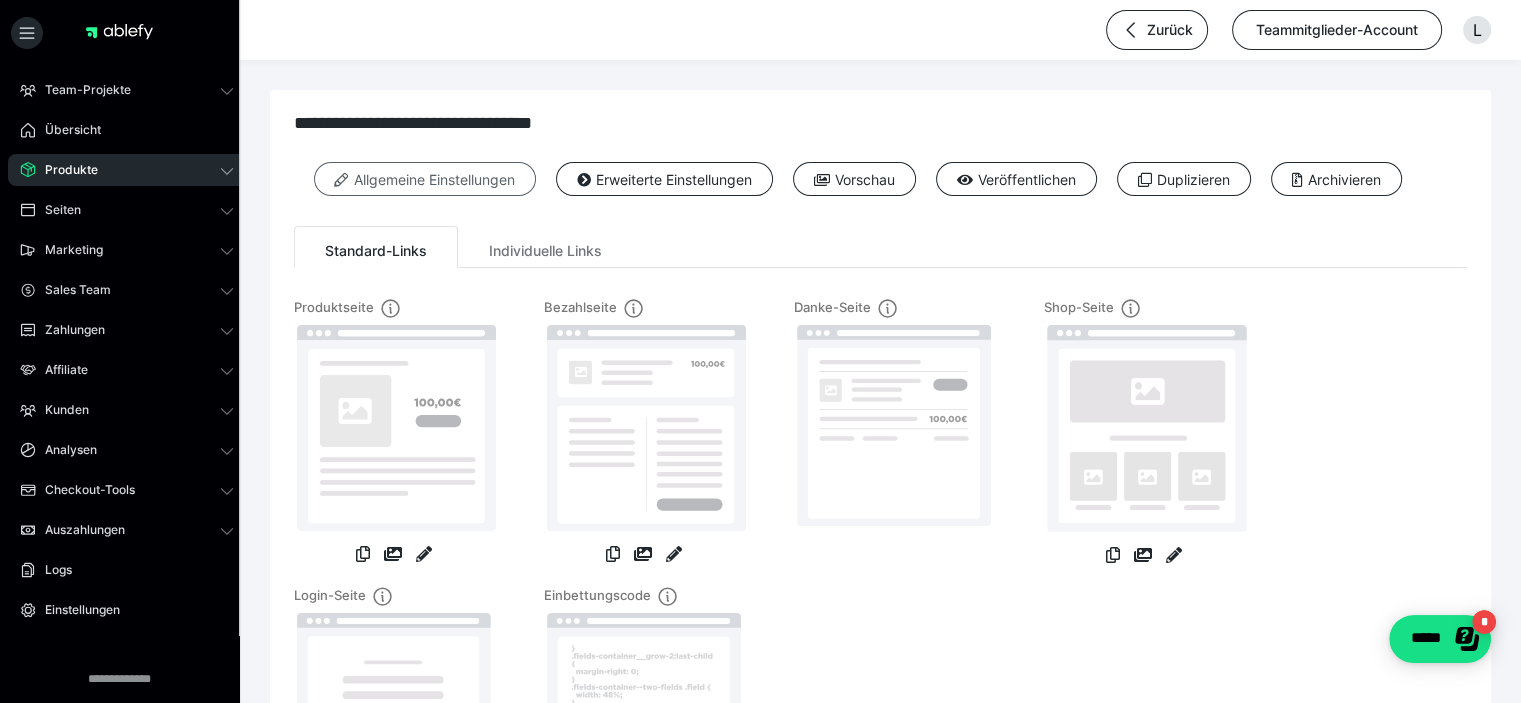 click on "Allgemeine Einstellungen" at bounding box center [425, 179] 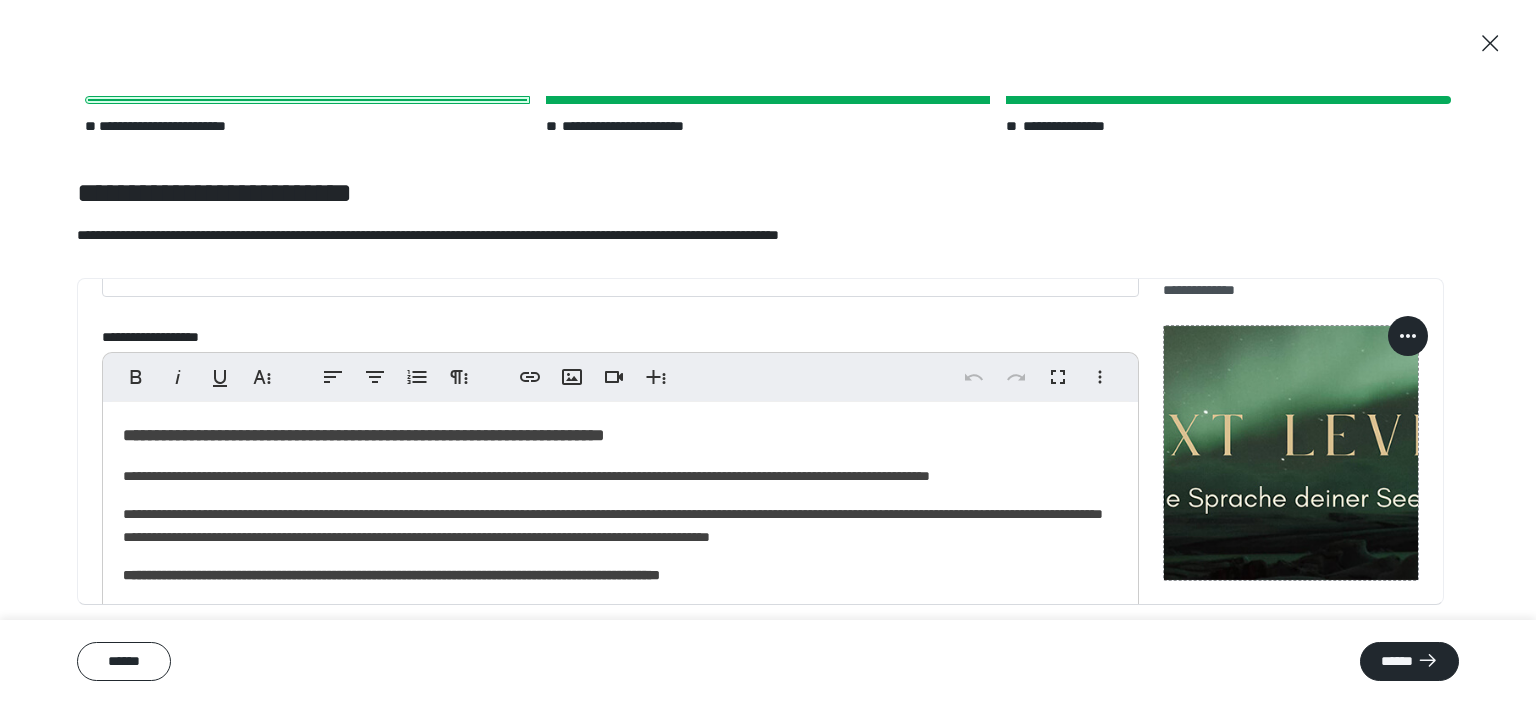 scroll, scrollTop: 133, scrollLeft: 0, axis: vertical 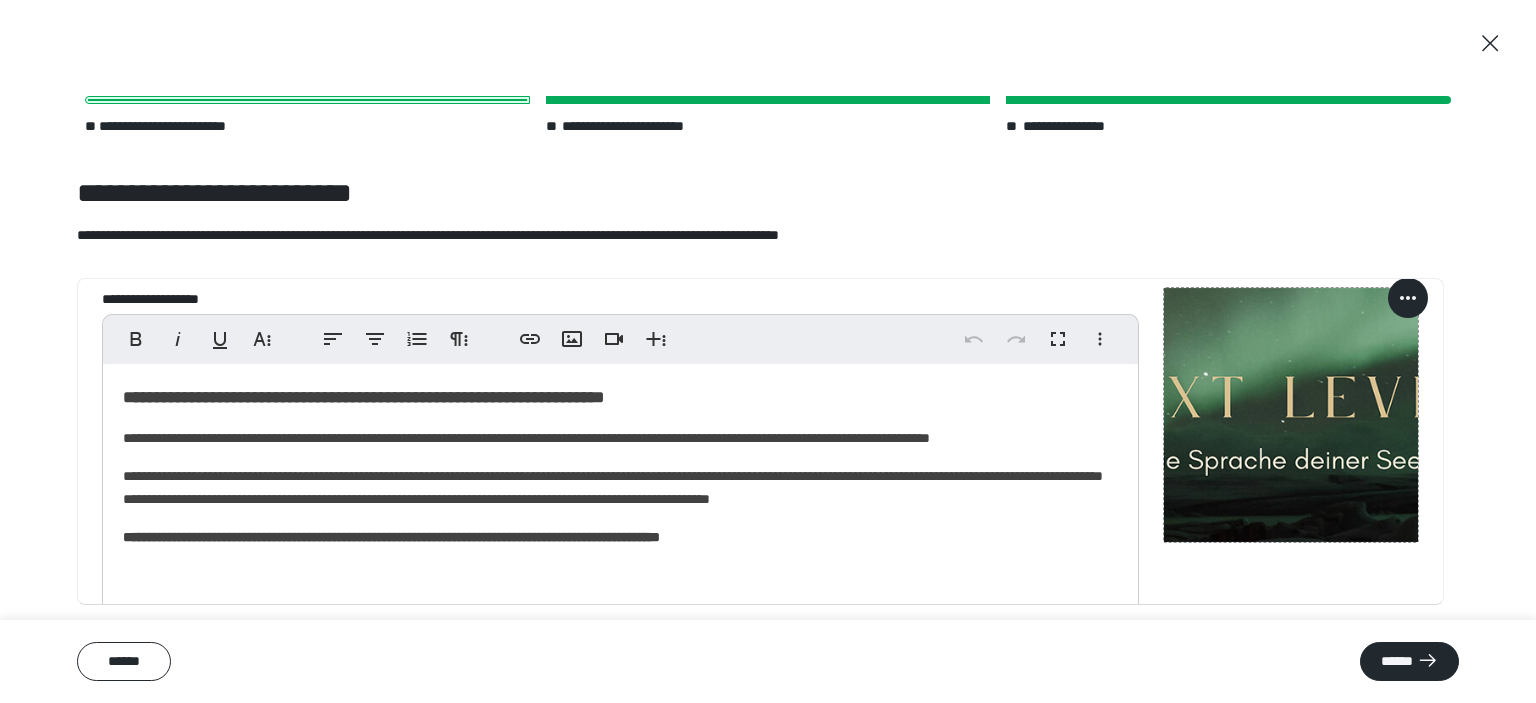 click 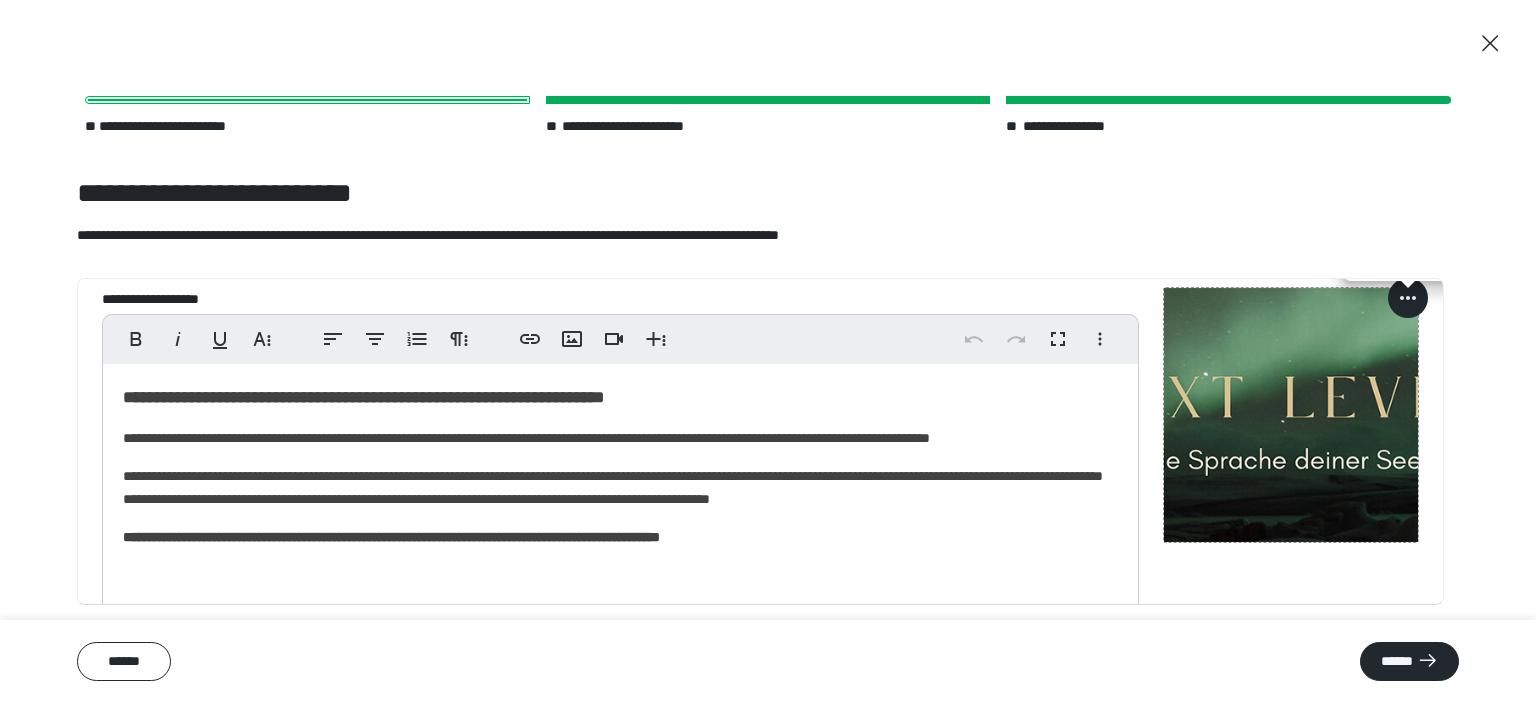 scroll, scrollTop: 0, scrollLeft: 0, axis: both 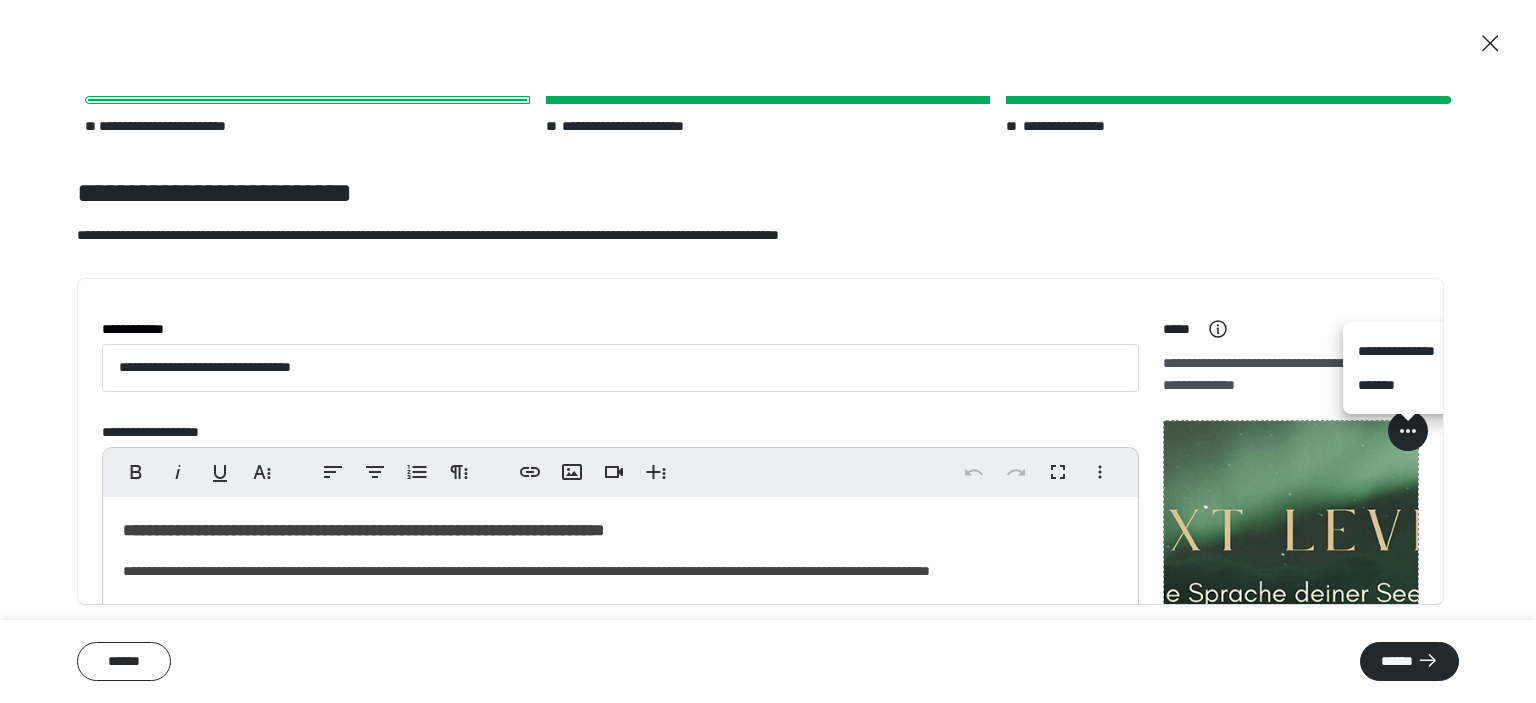click on "**********" at bounding box center [1408, 351] 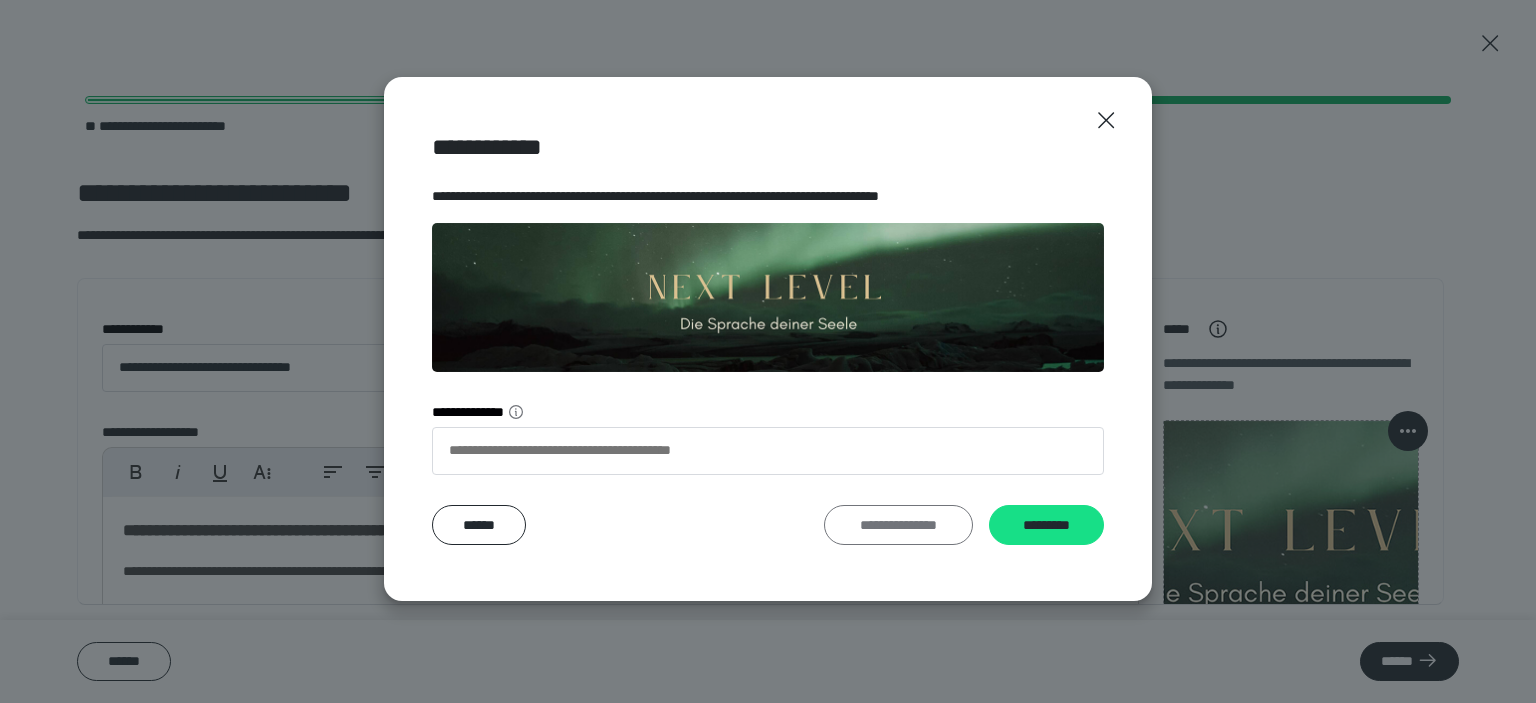 click on "**********" at bounding box center (898, 525) 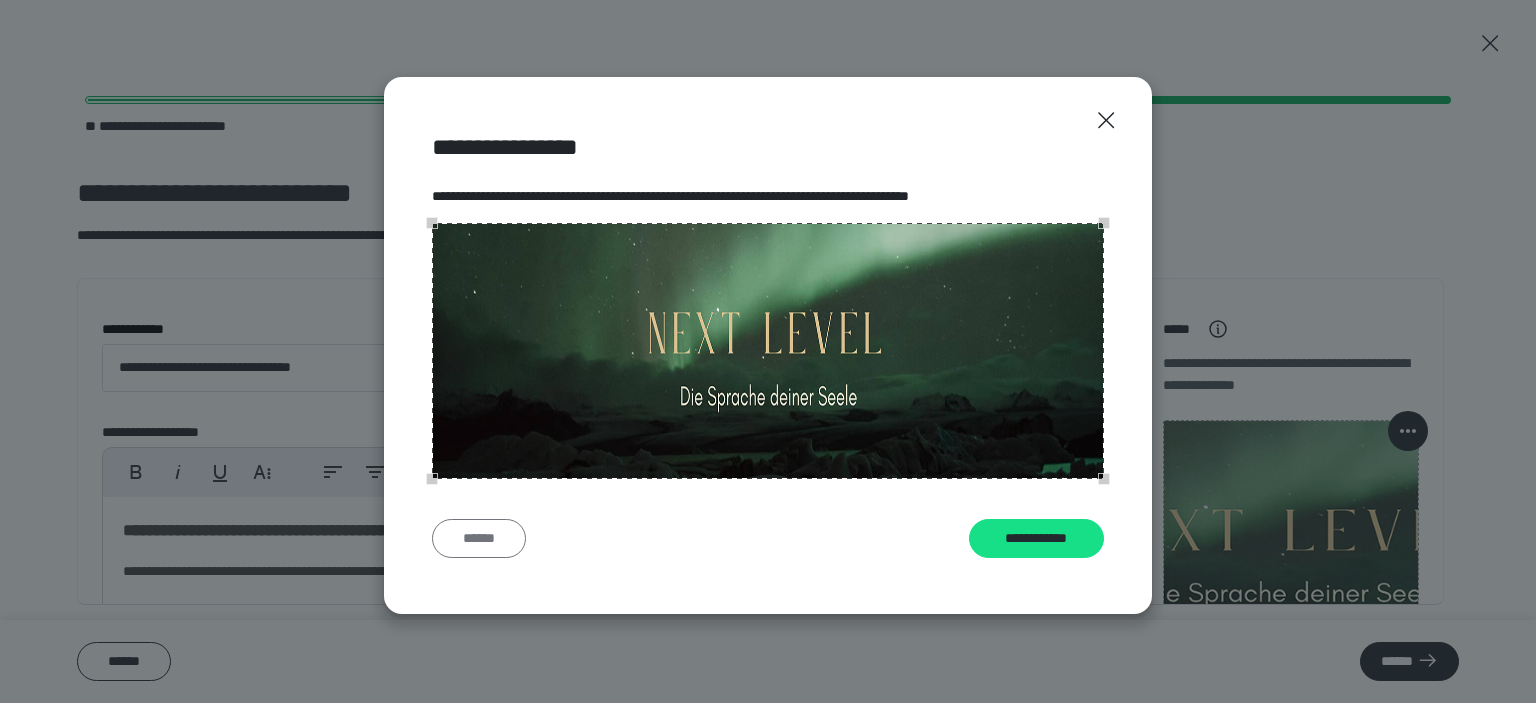 click on "******" at bounding box center (479, 539) 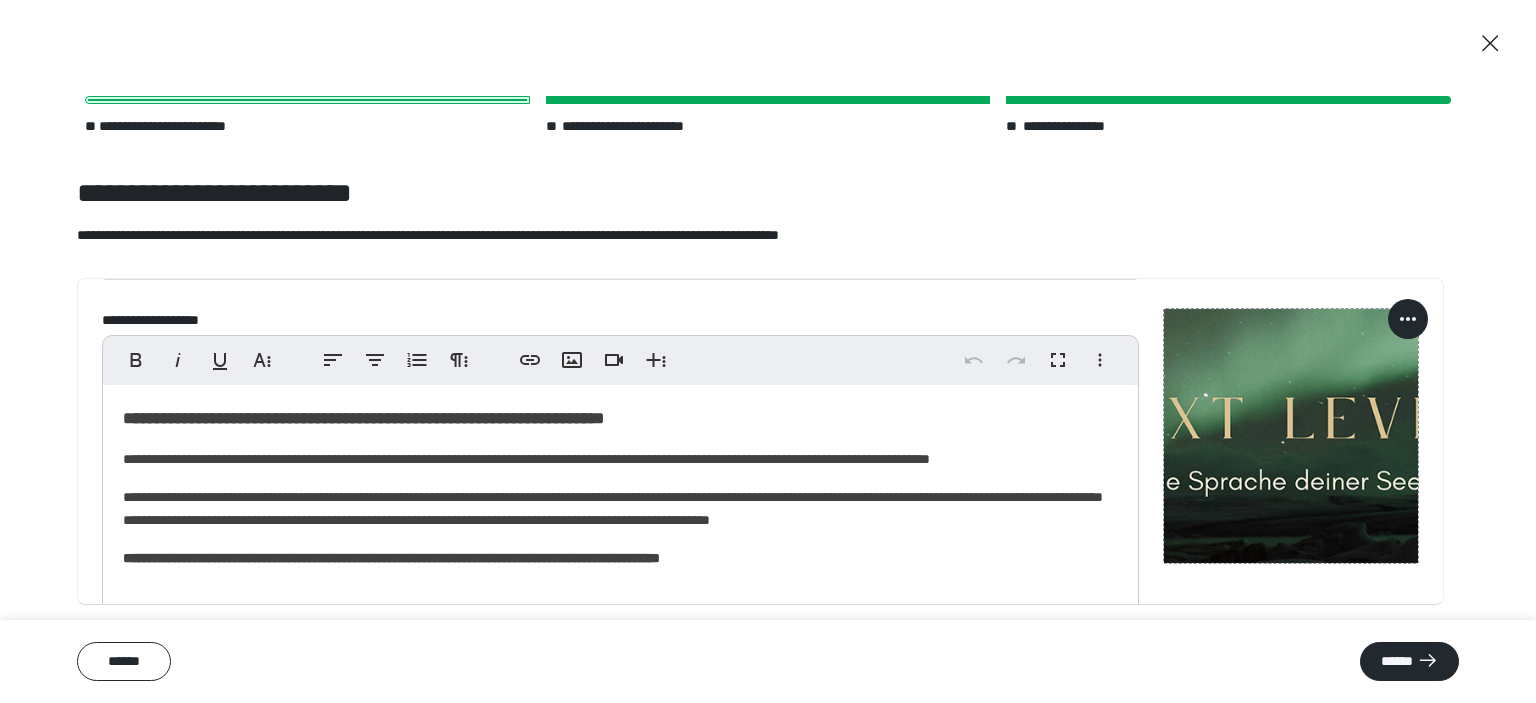 scroll, scrollTop: 74, scrollLeft: 0, axis: vertical 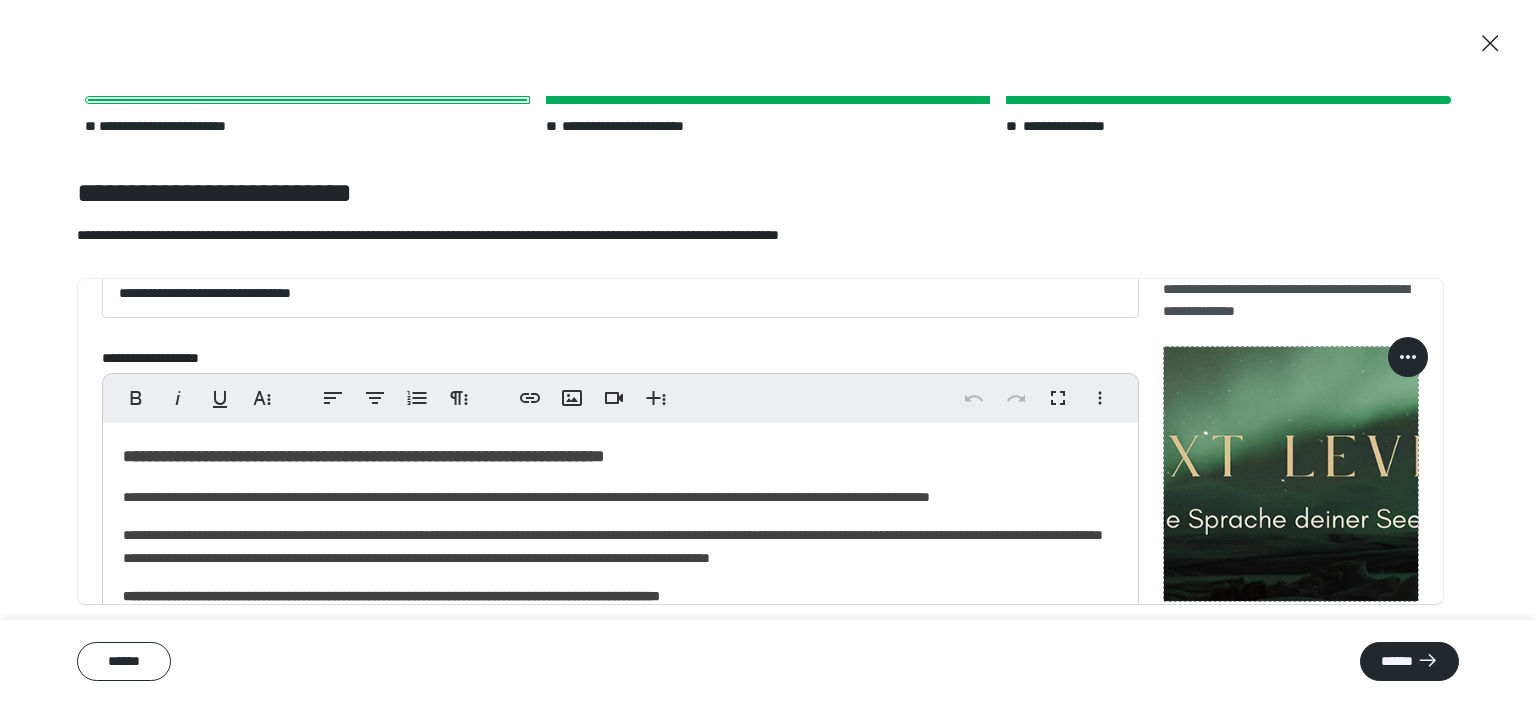 click 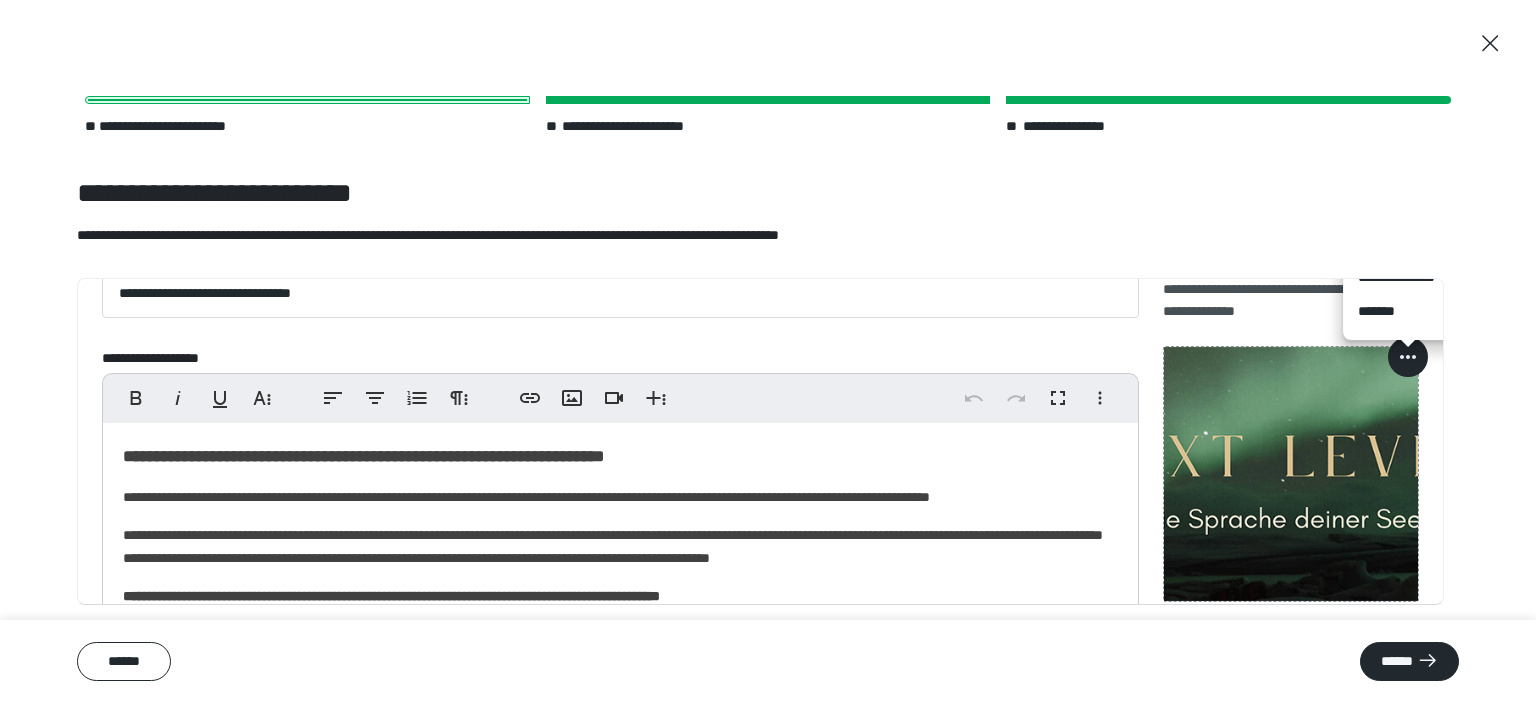 click on "*******" at bounding box center (1408, 311) 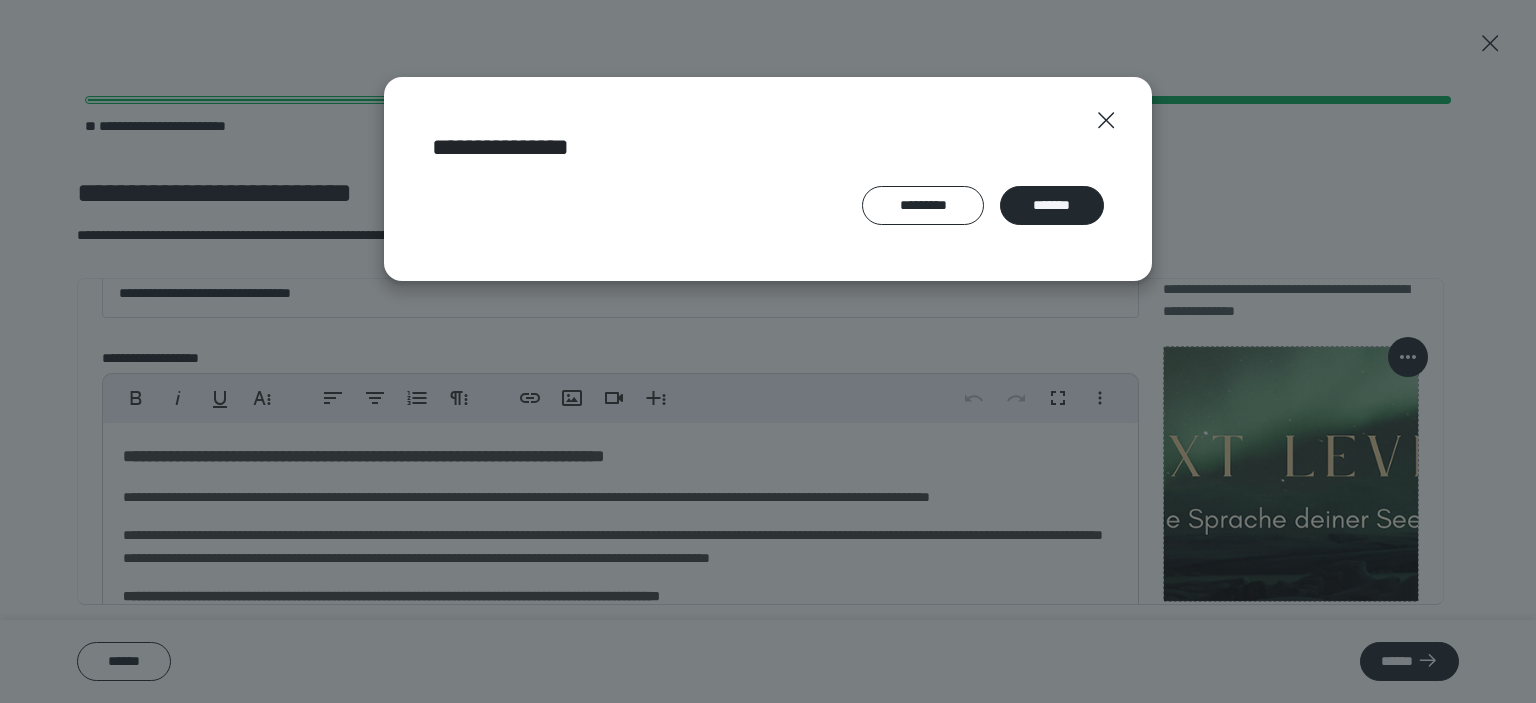 click on "**********" at bounding box center [768, 179] 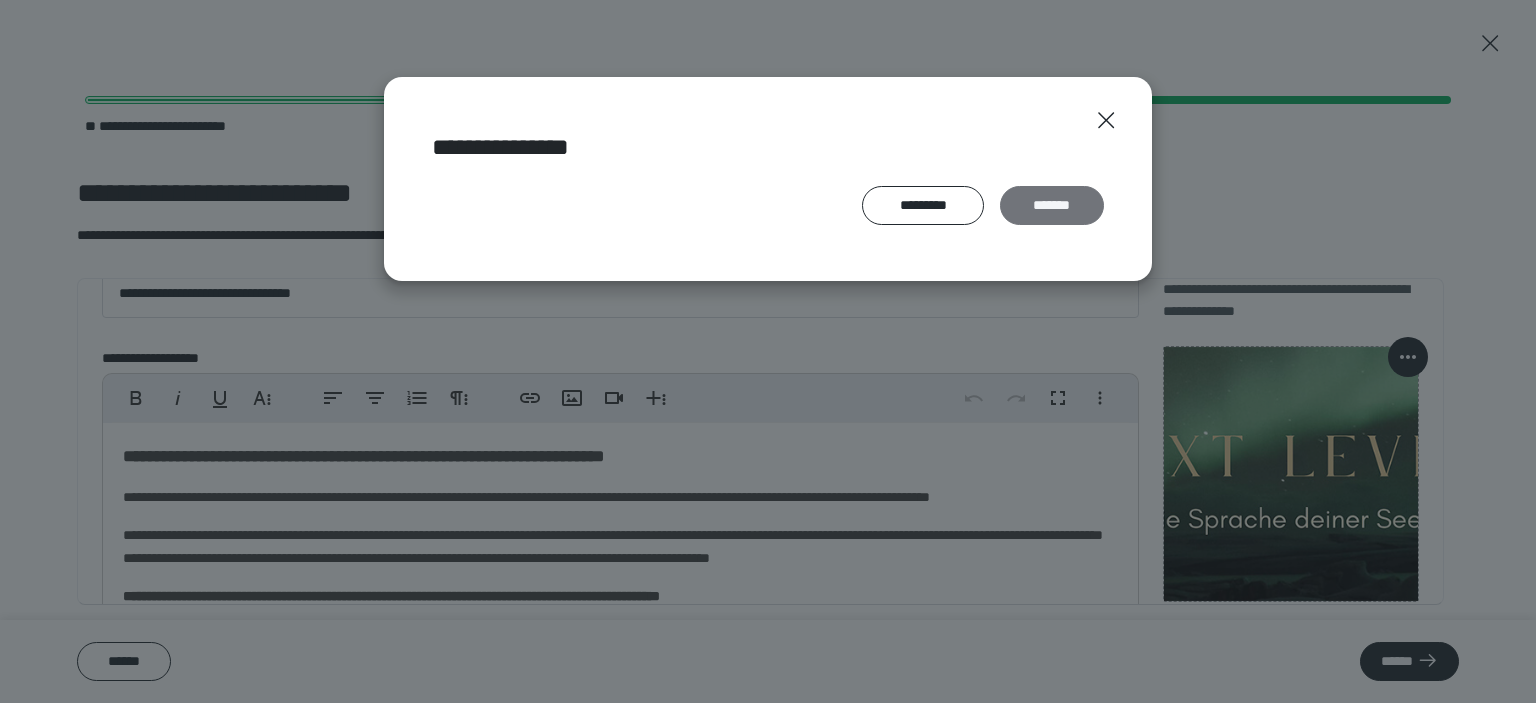 click on "*******" at bounding box center [1052, 206] 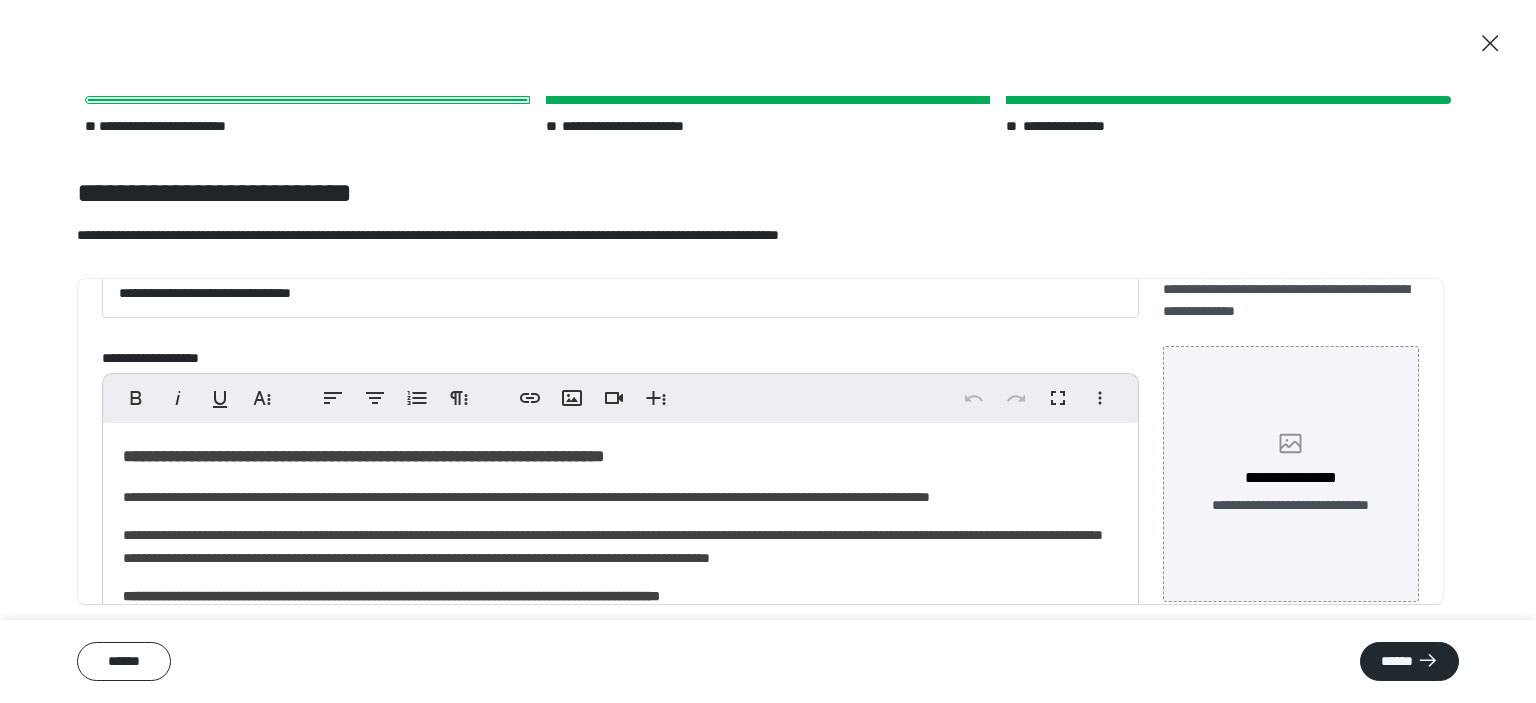 click 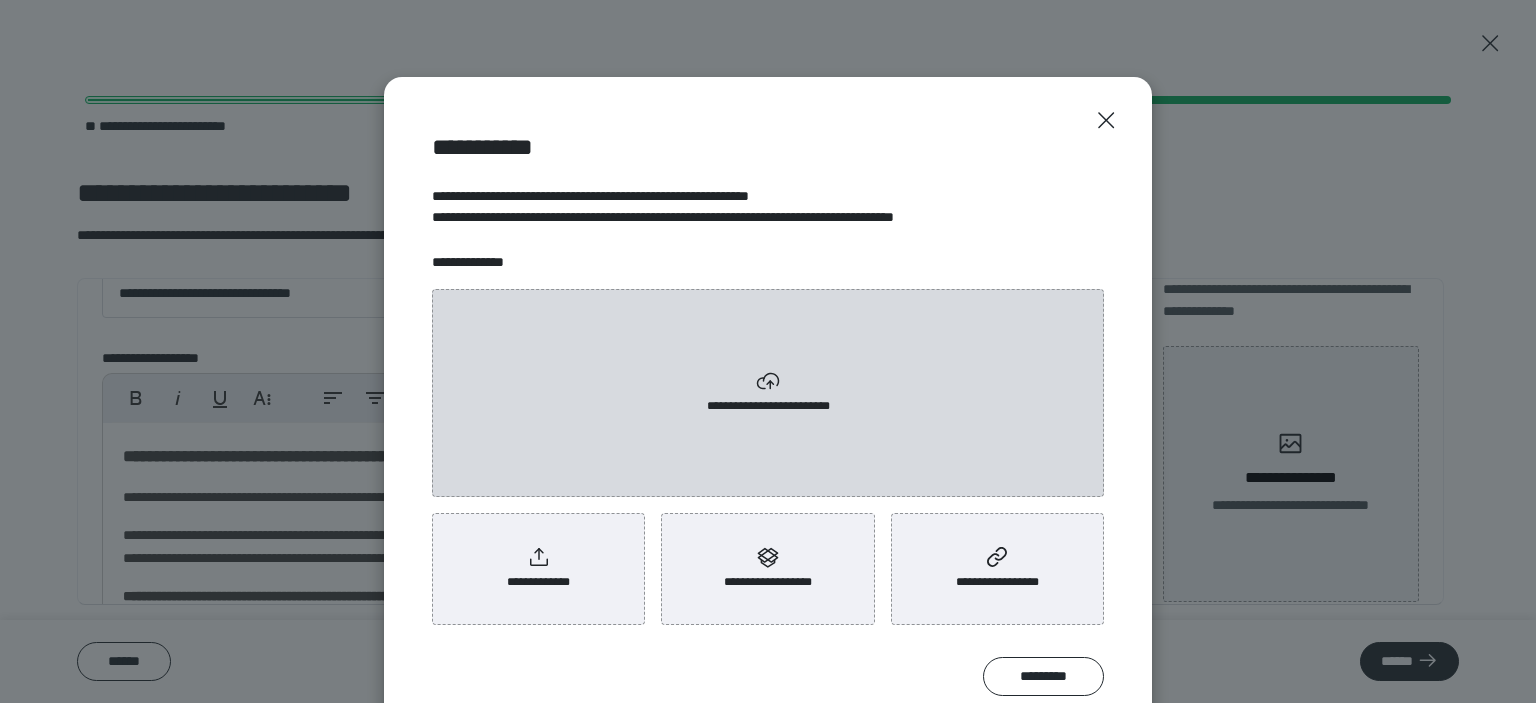 click on "**********" at bounding box center (768, 393) 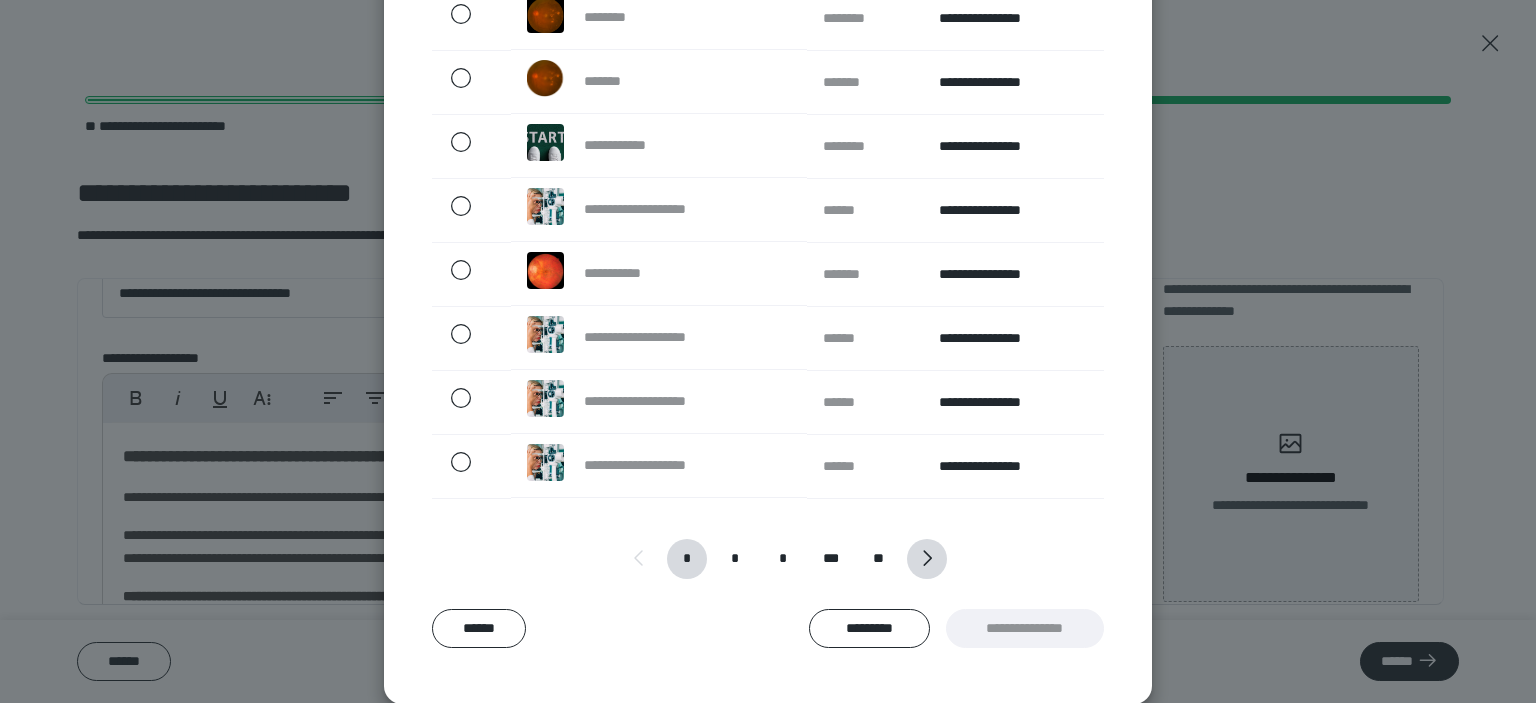 click 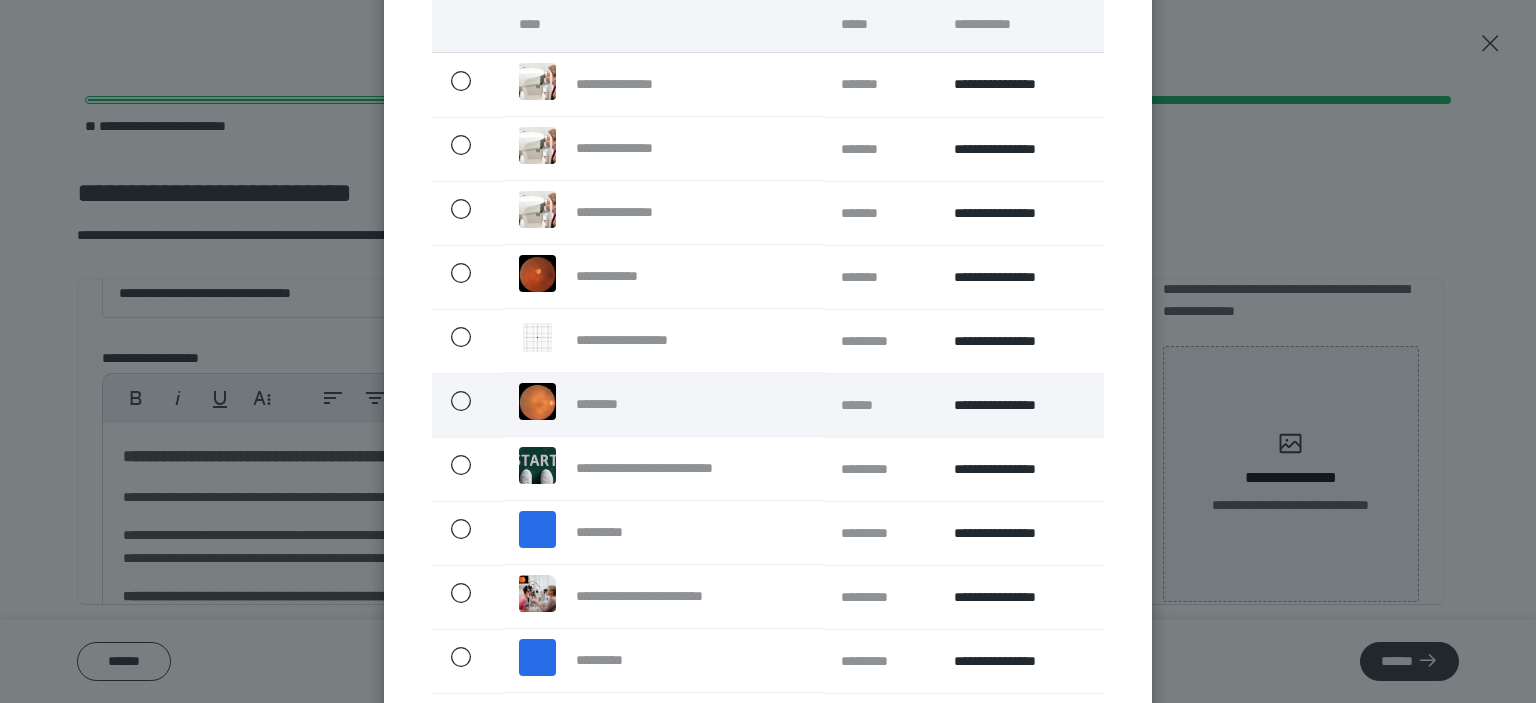 scroll, scrollTop: 285, scrollLeft: 0, axis: vertical 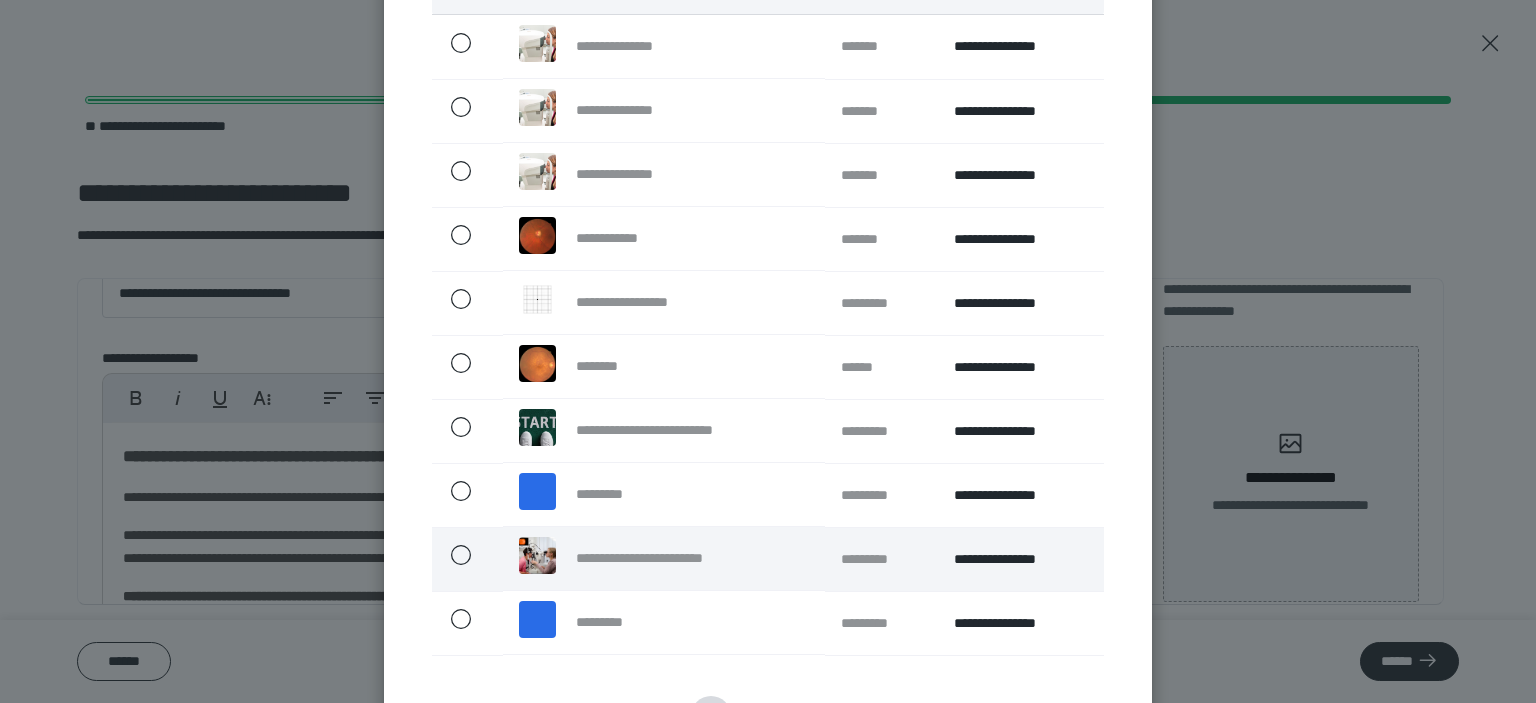 click 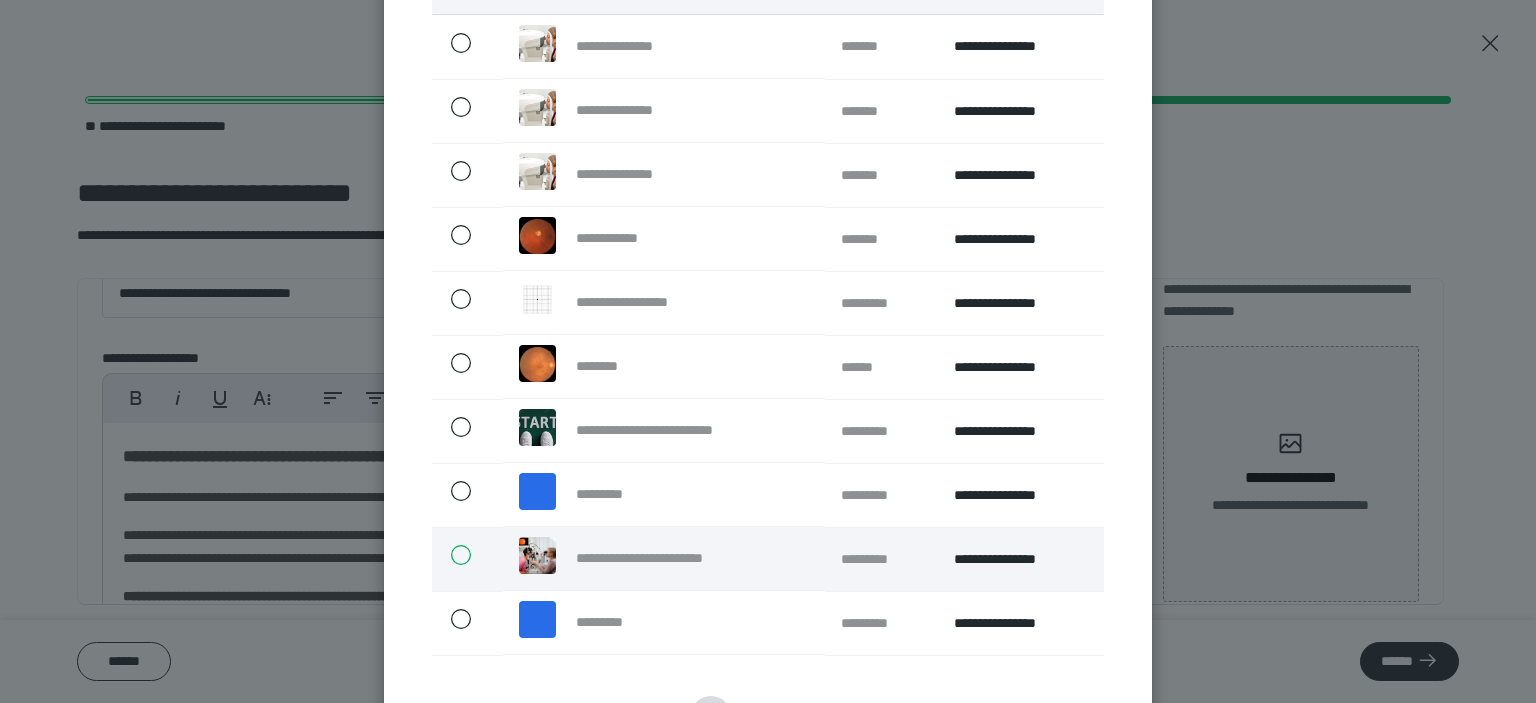 click at bounding box center (450, 555) 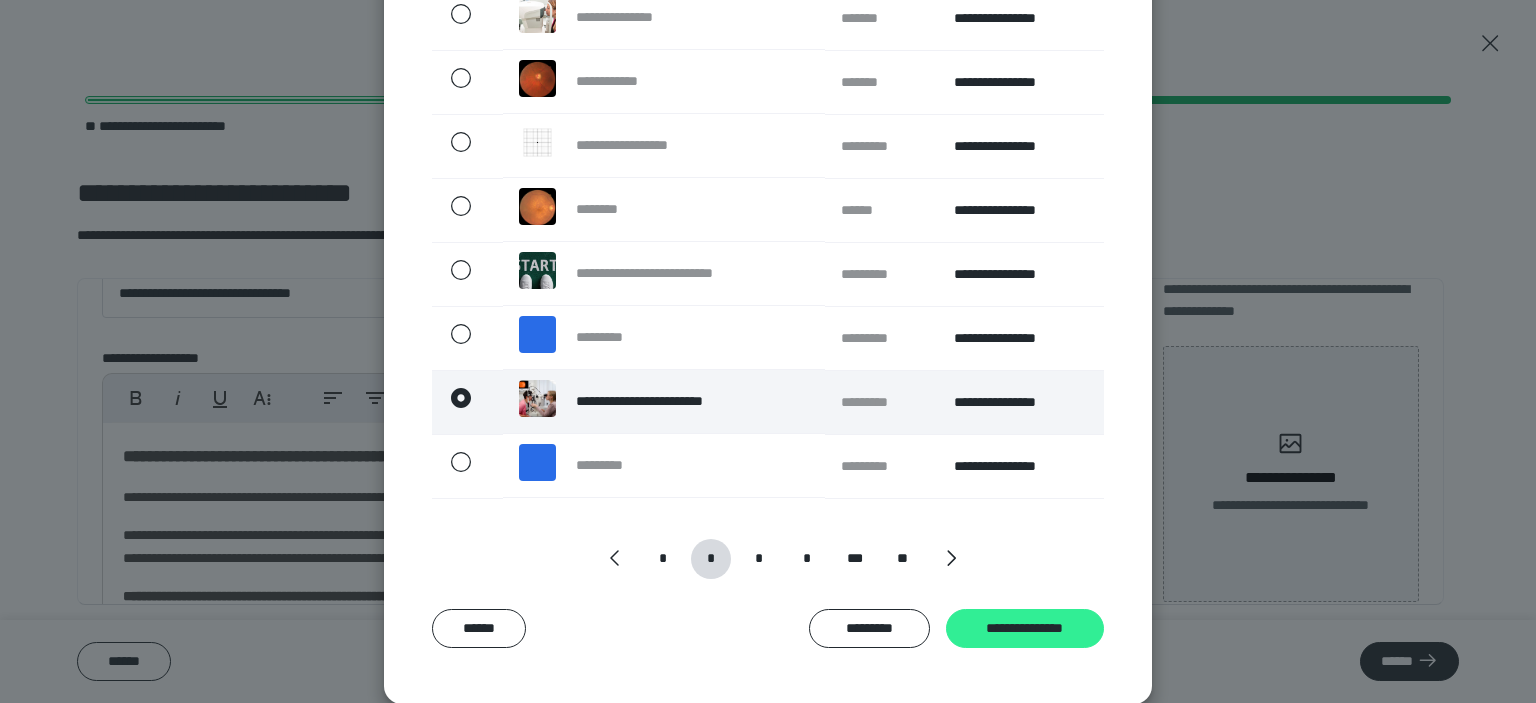 click on "**********" at bounding box center (1025, 629) 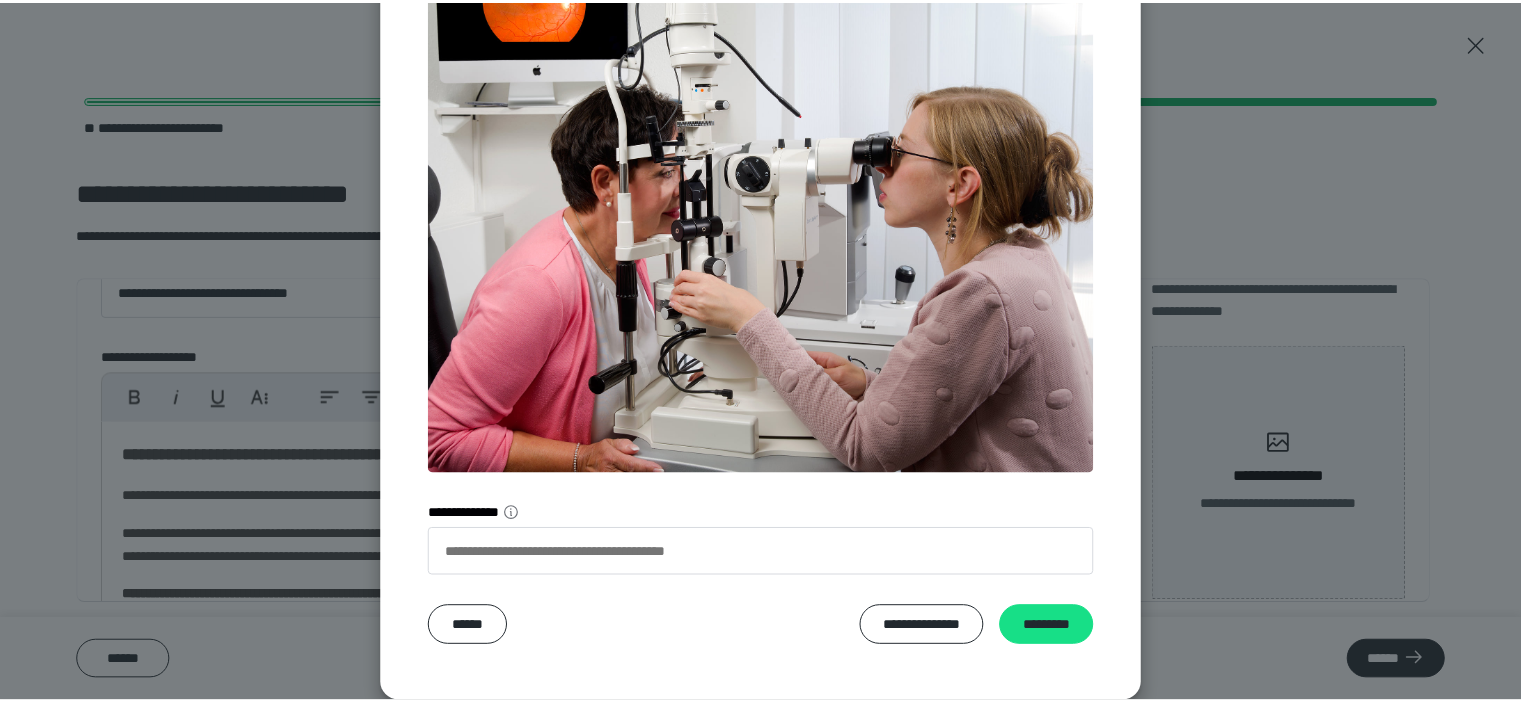 scroll, scrollTop: 292, scrollLeft: 0, axis: vertical 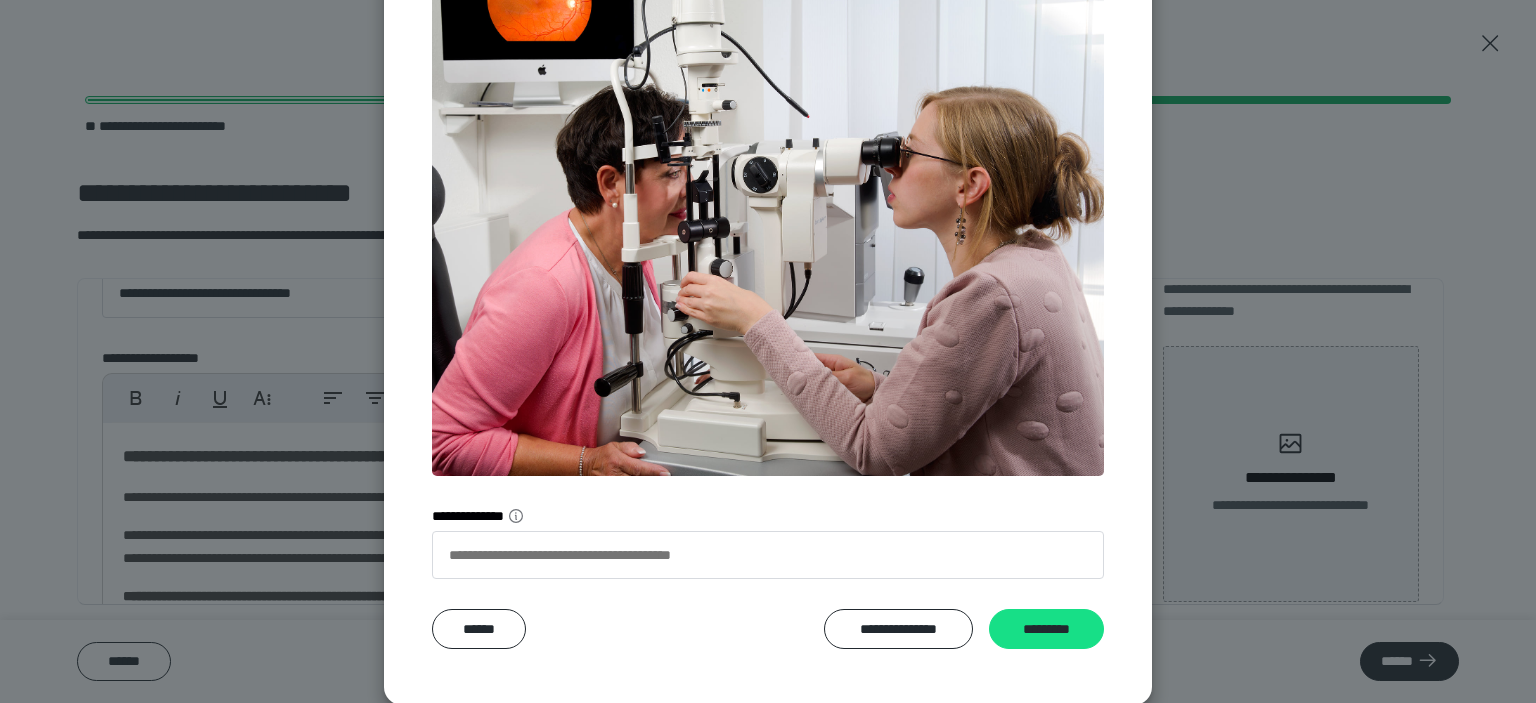 click on "*********" at bounding box center (1046, 629) 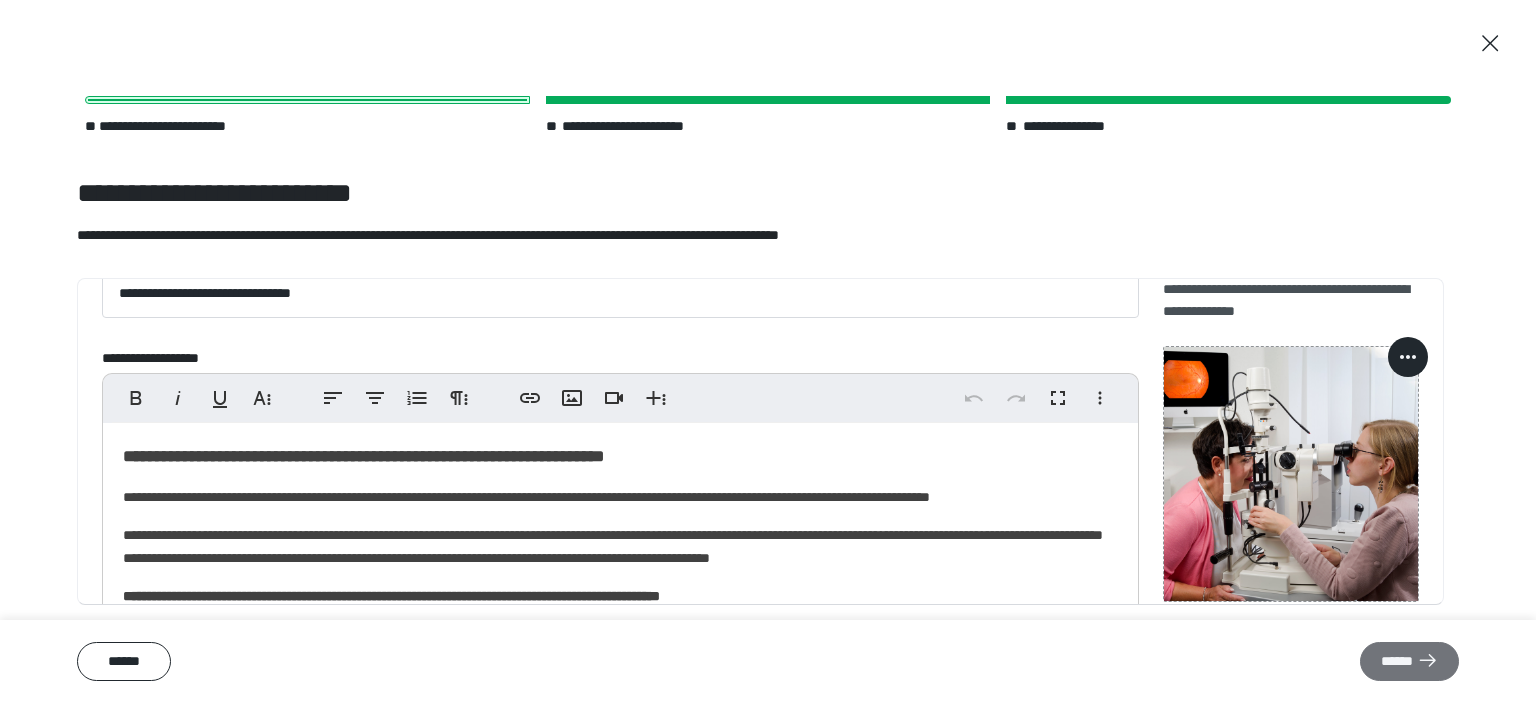 click on "******" at bounding box center [1409, 661] 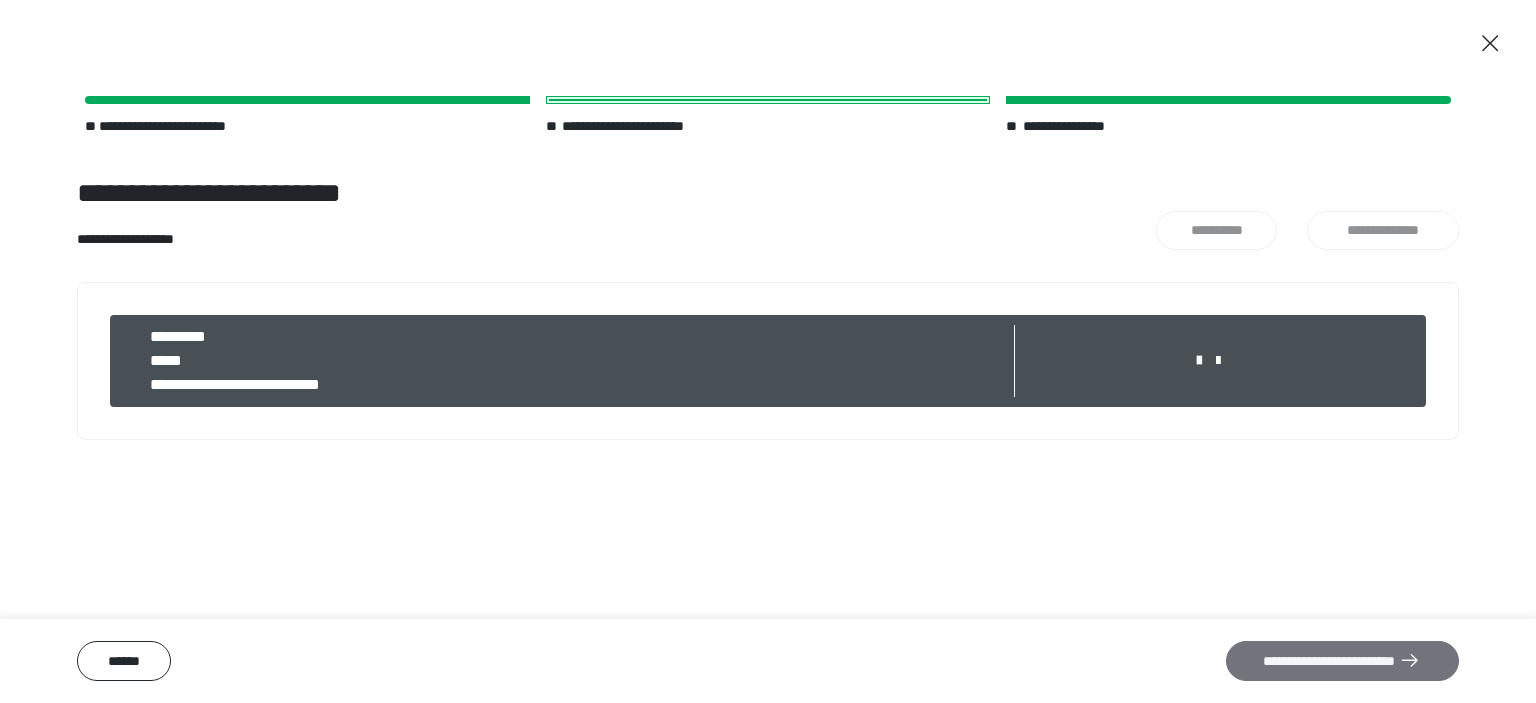 click on "**********" at bounding box center (1342, 661) 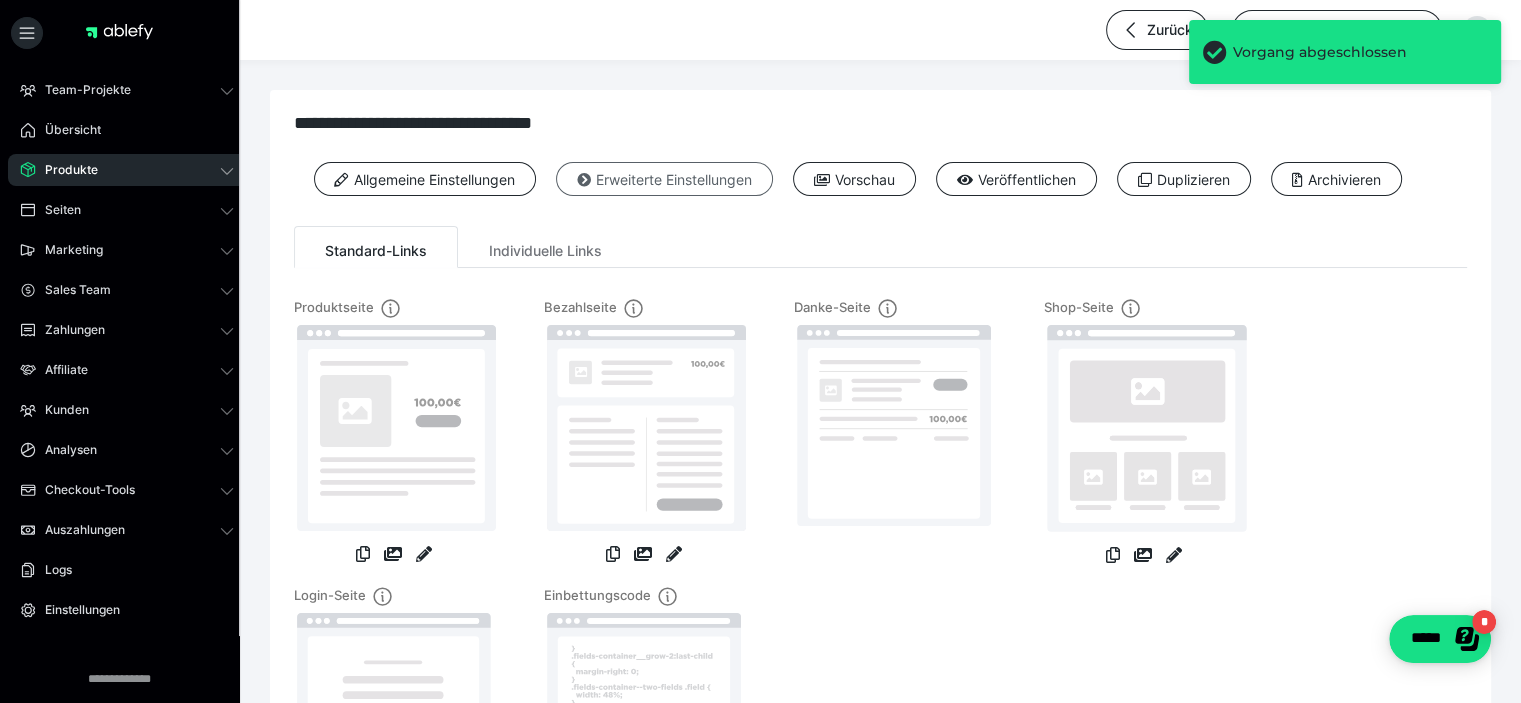 click on "Erweiterte Einstellungen" at bounding box center (664, 179) 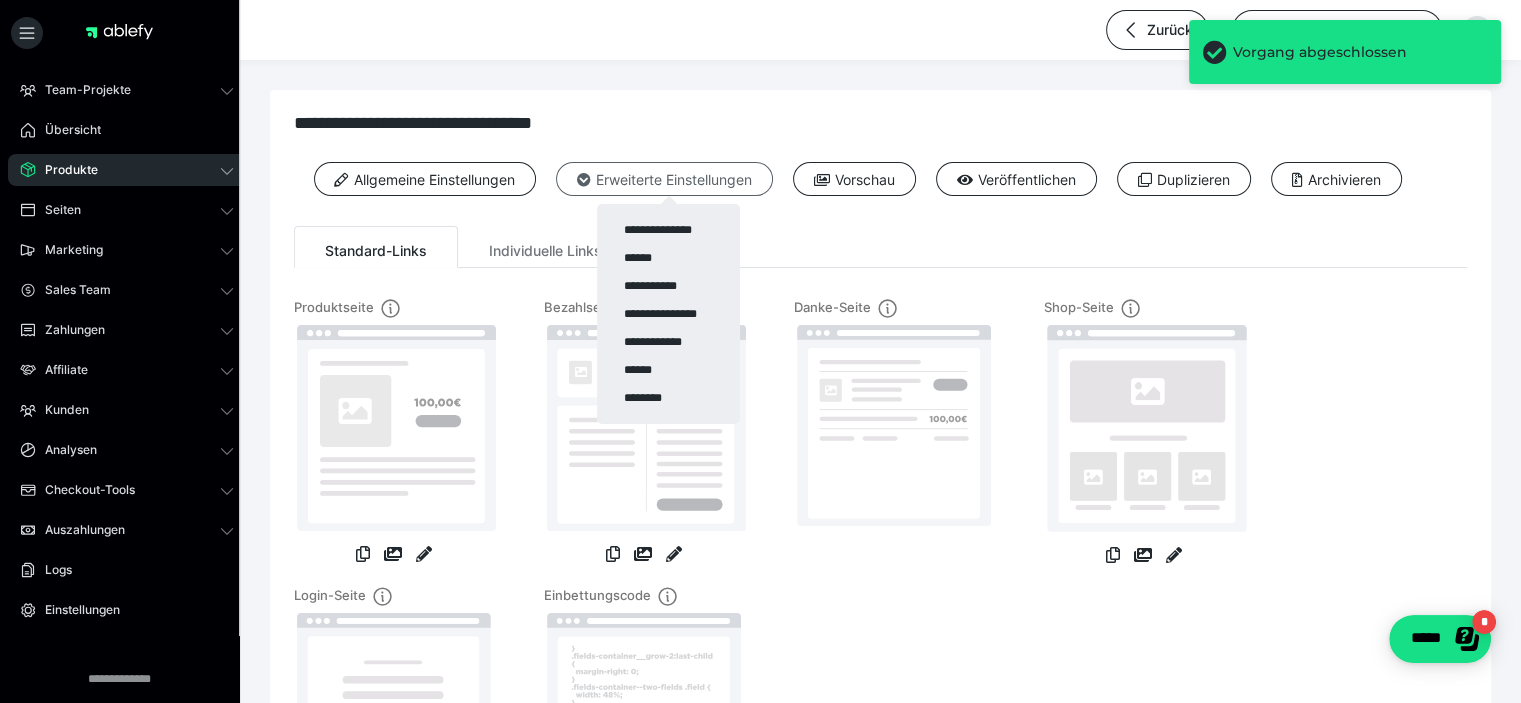 click at bounding box center [760, 351] 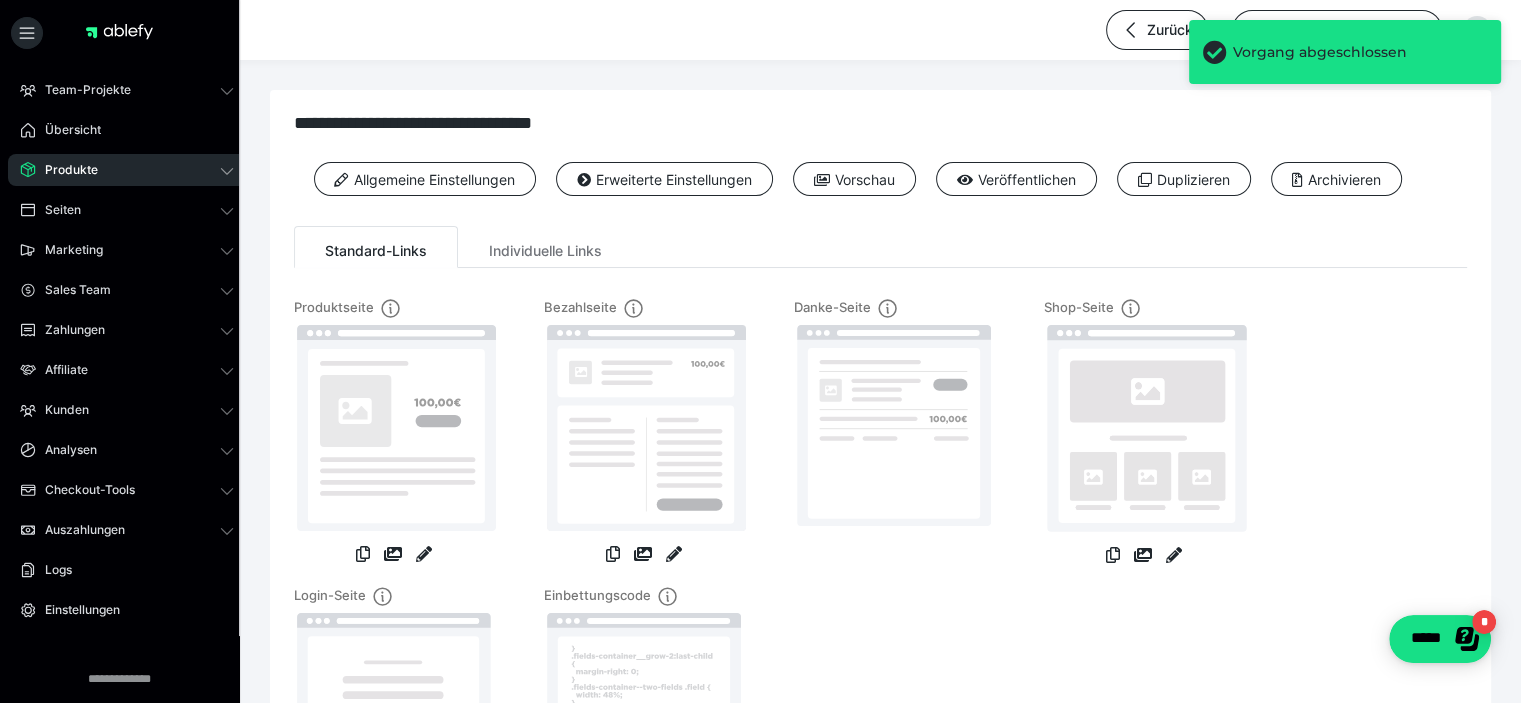 click on "Produkte" at bounding box center (127, 170) 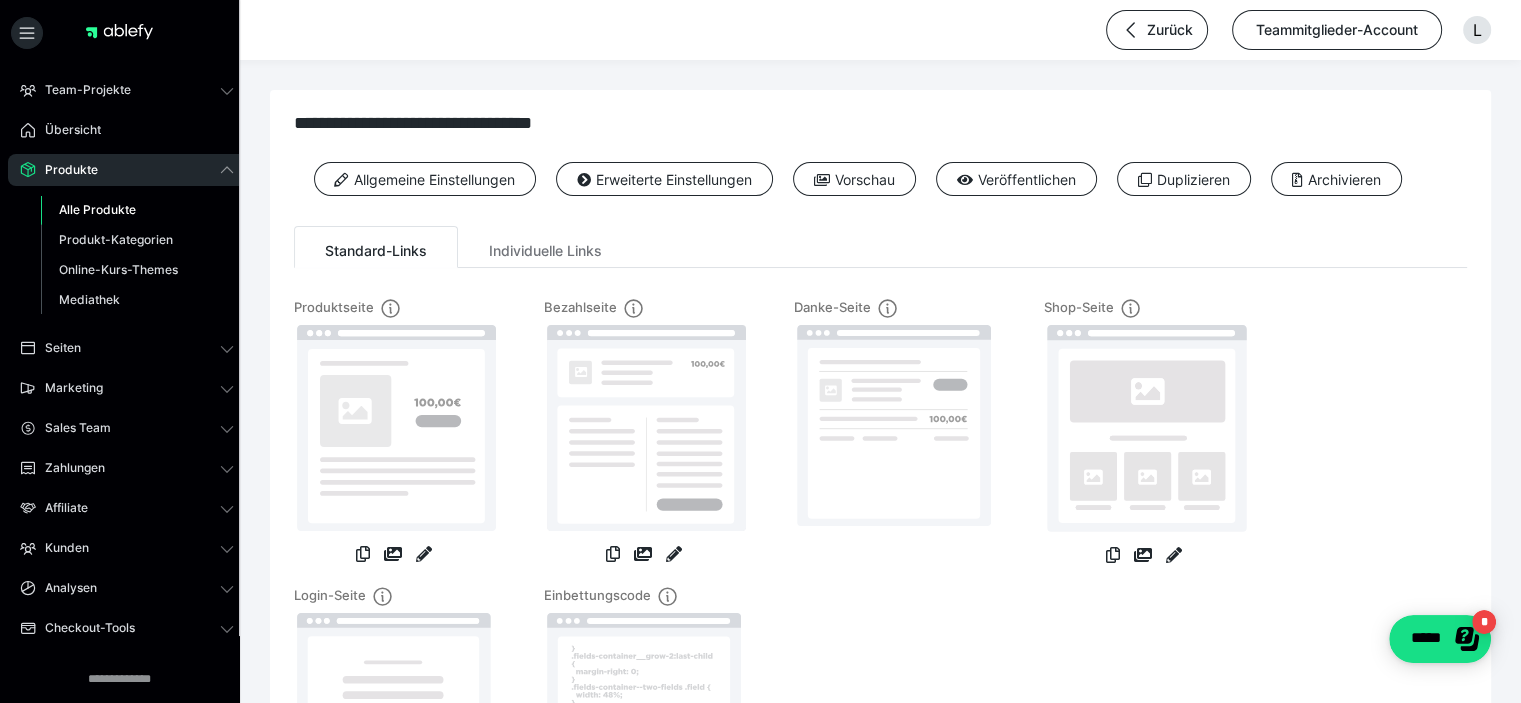 click on "Alle Produkte" at bounding box center [97, 209] 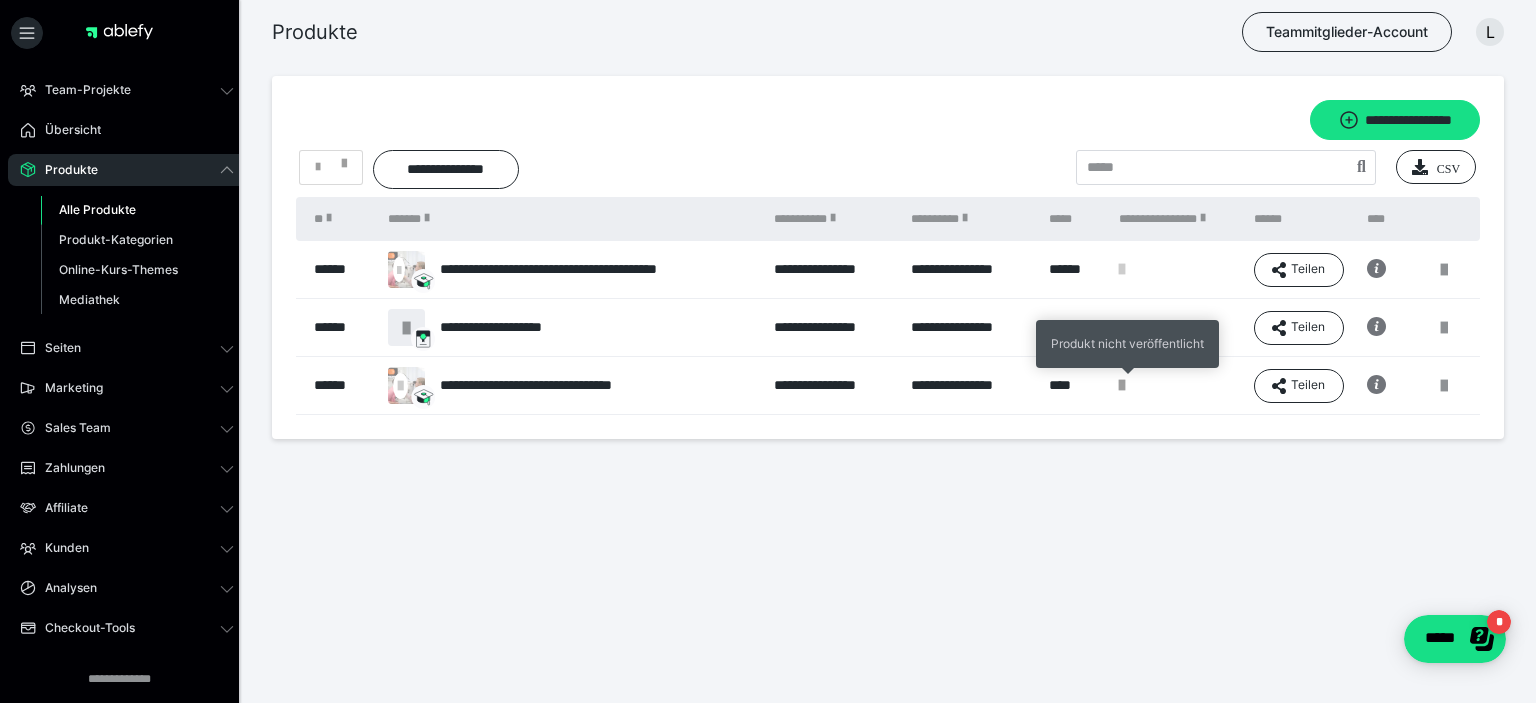 click at bounding box center (1122, 385) 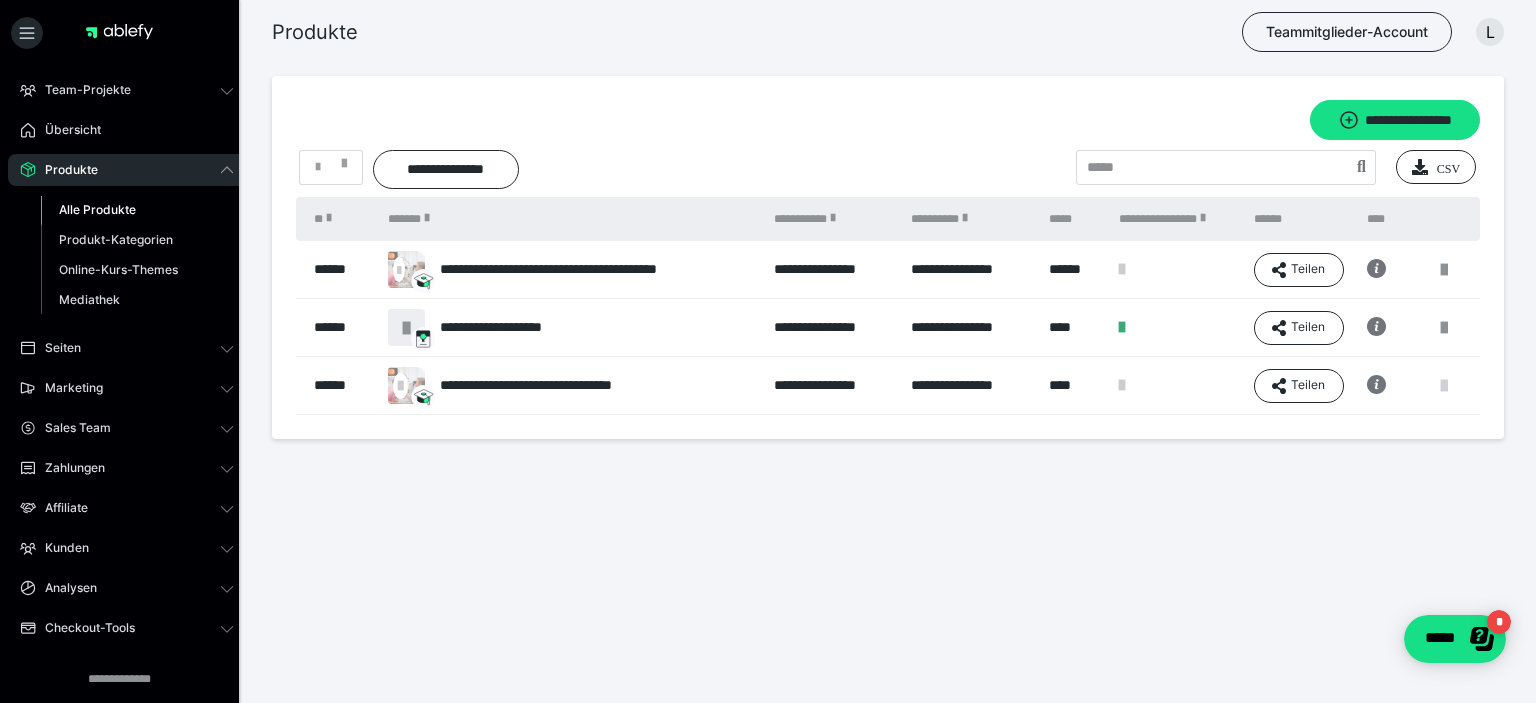 click at bounding box center [1444, 386] 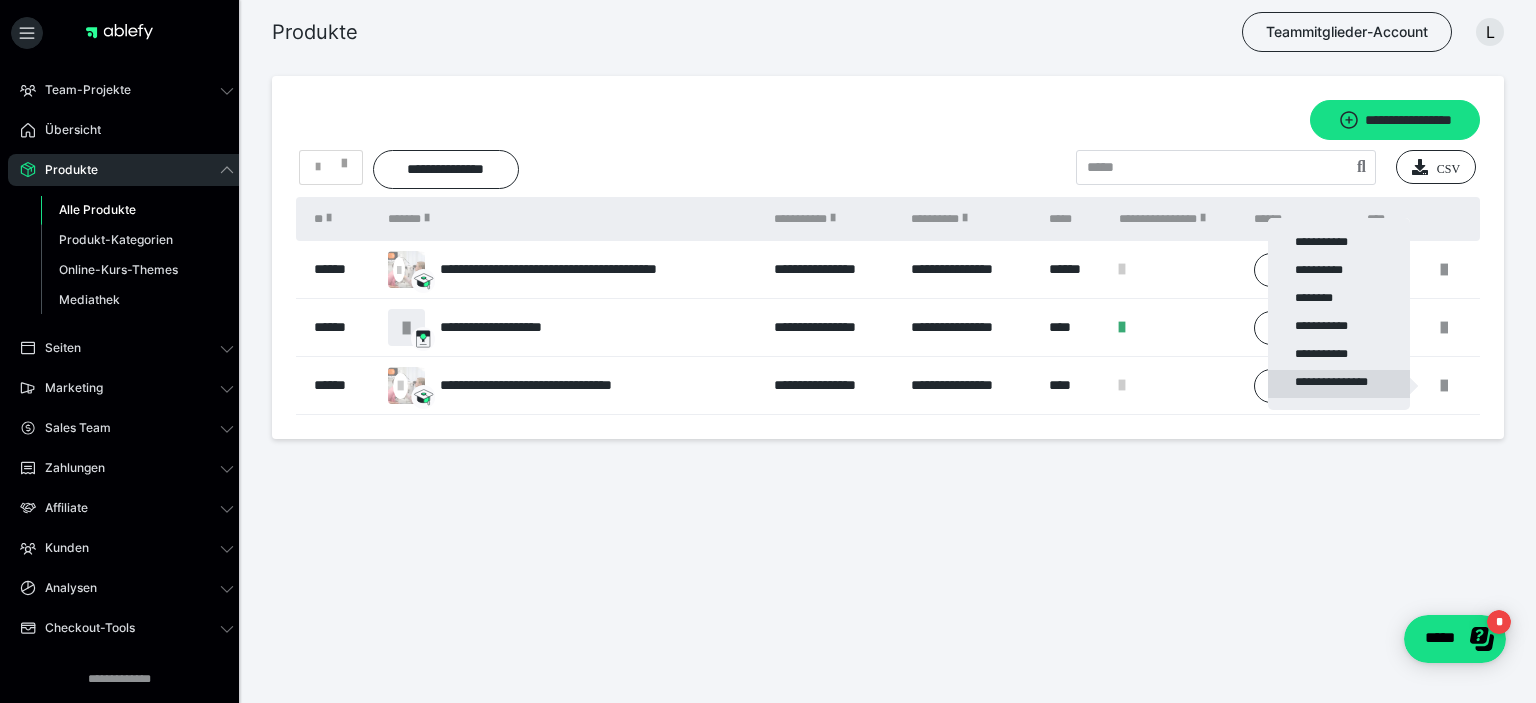 click on "**********" at bounding box center (1339, 384) 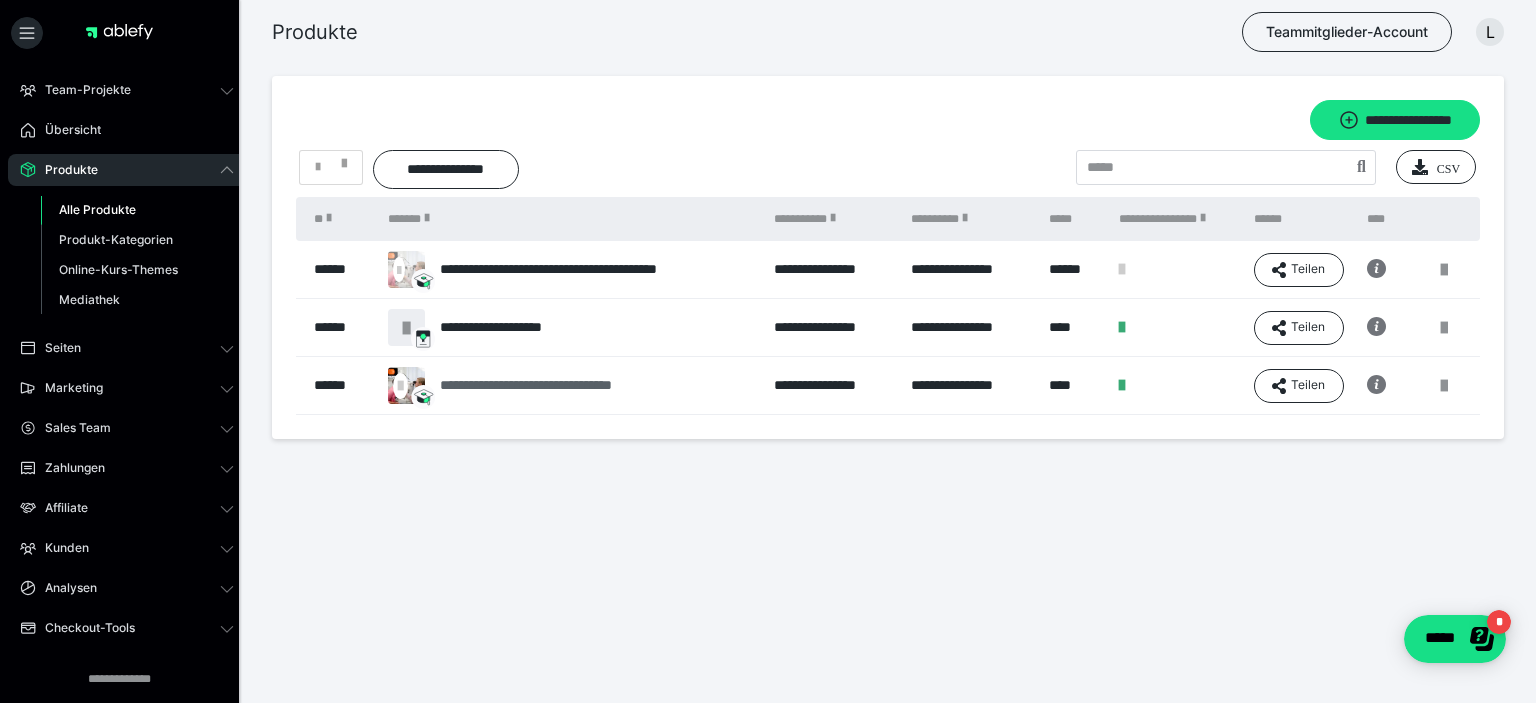 click on "**********" at bounding box center [560, 385] 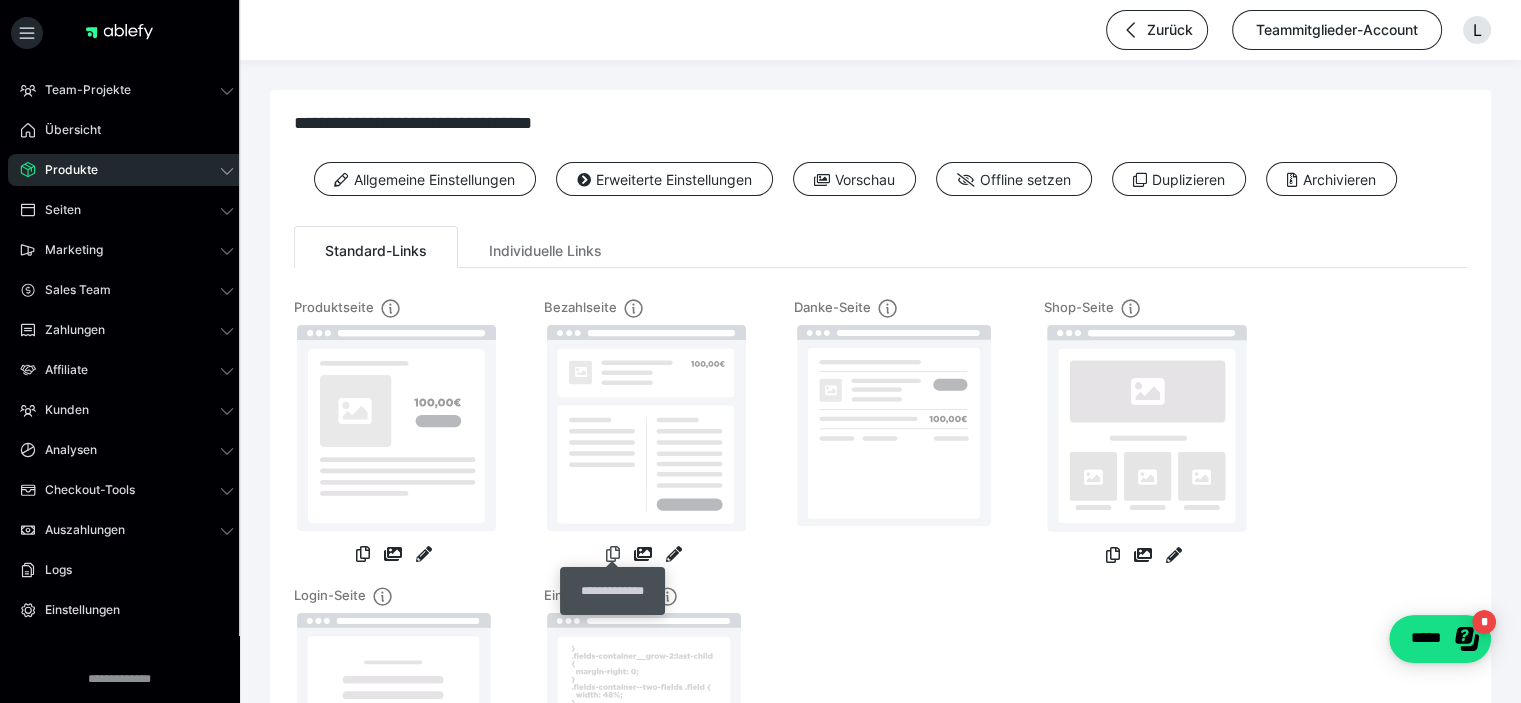 click at bounding box center (613, 554) 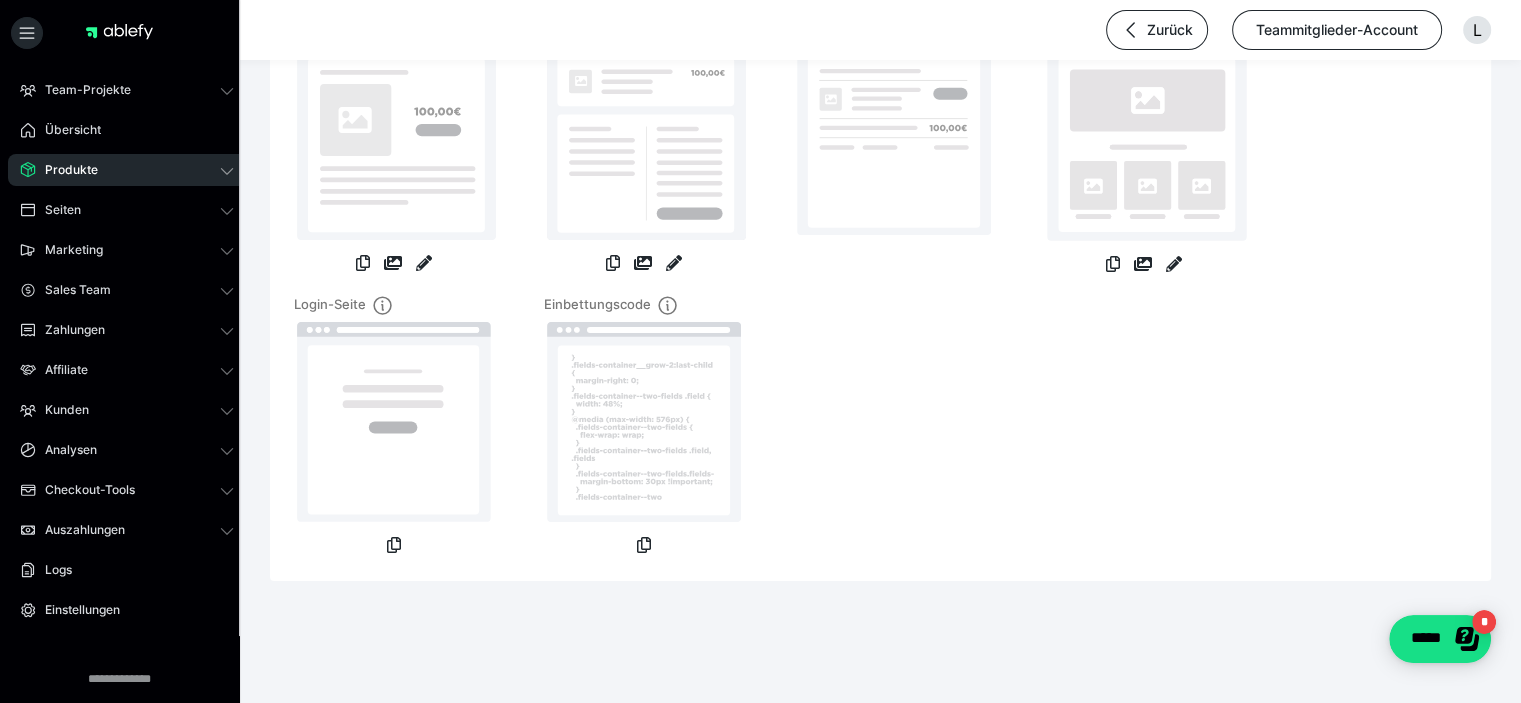 scroll, scrollTop: 157, scrollLeft: 0, axis: vertical 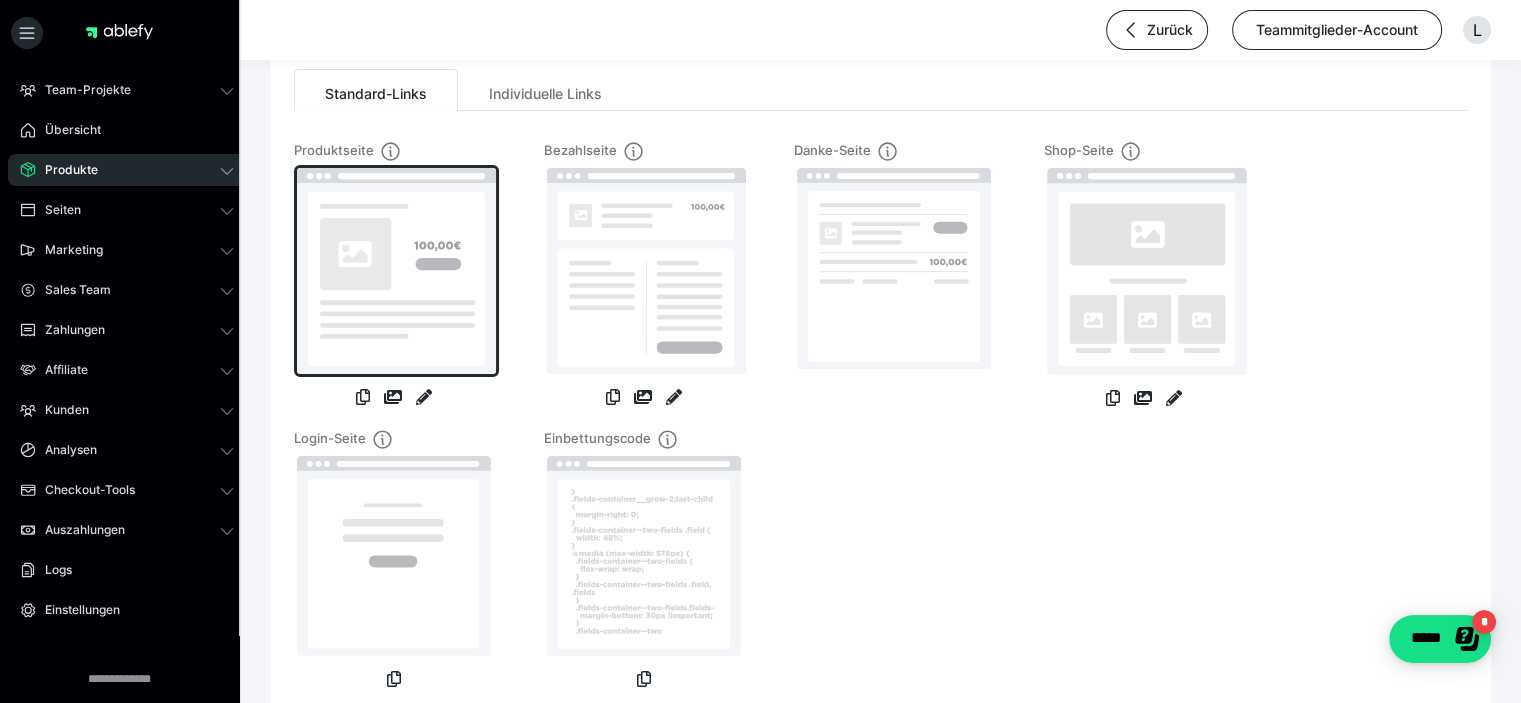 click at bounding box center (396, 271) 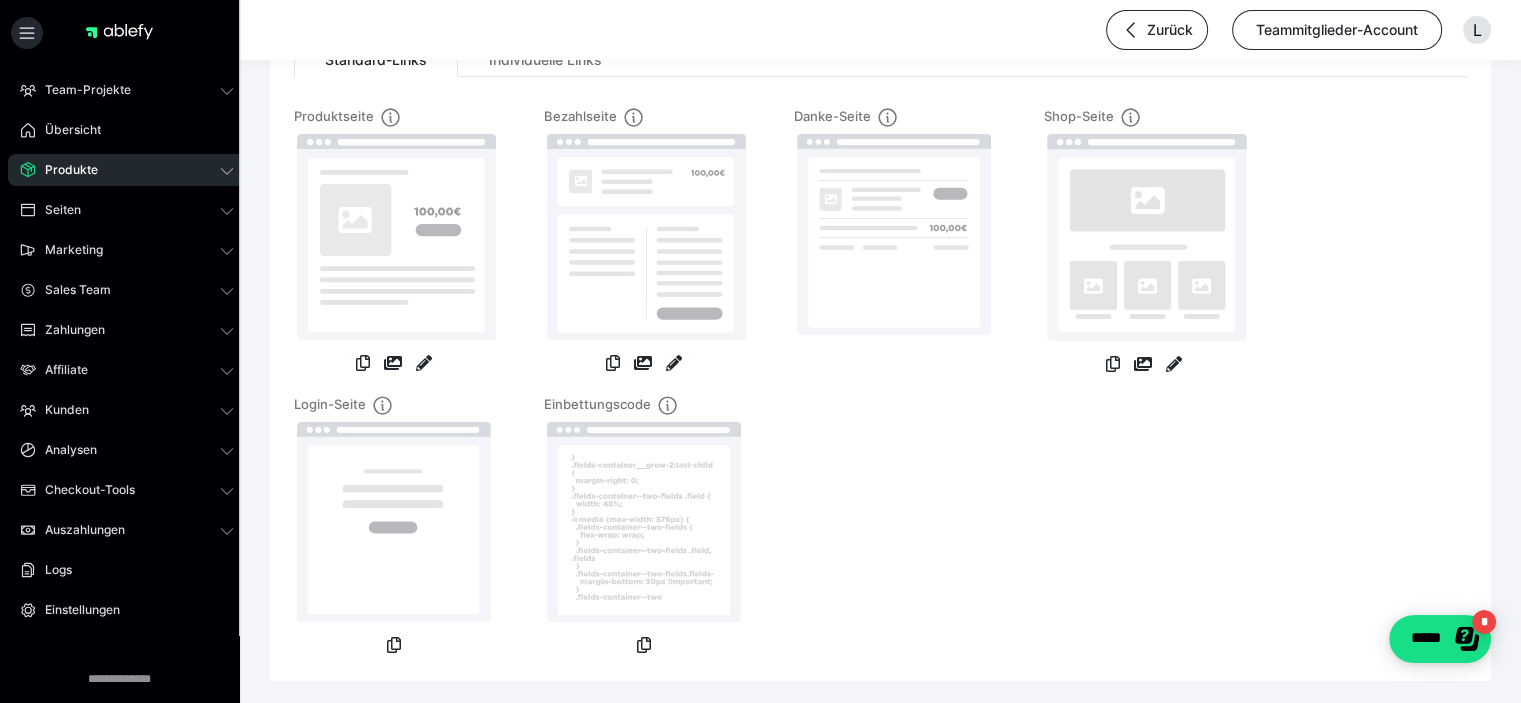 scroll, scrollTop: 157, scrollLeft: 0, axis: vertical 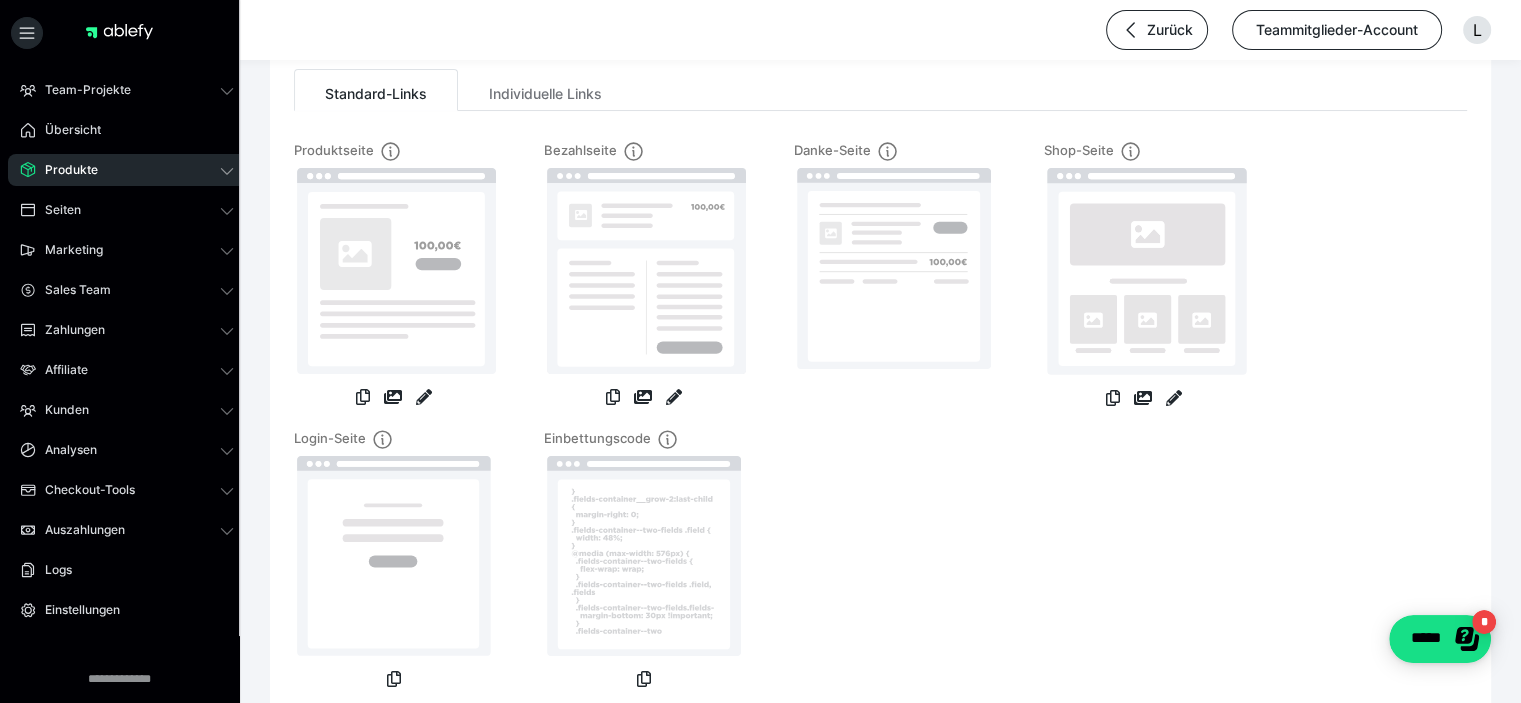 click on "Danke-Seite" at bounding box center [894, 285] 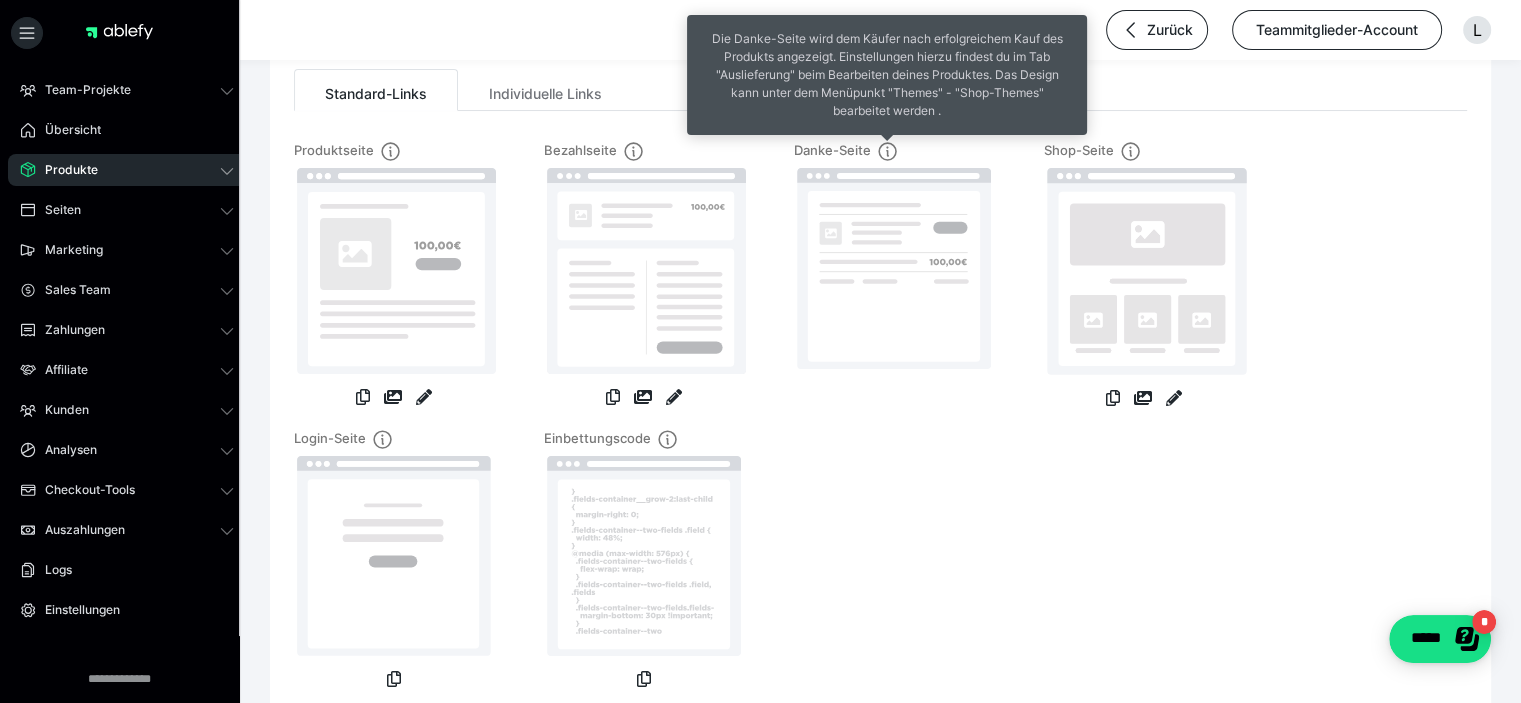 click 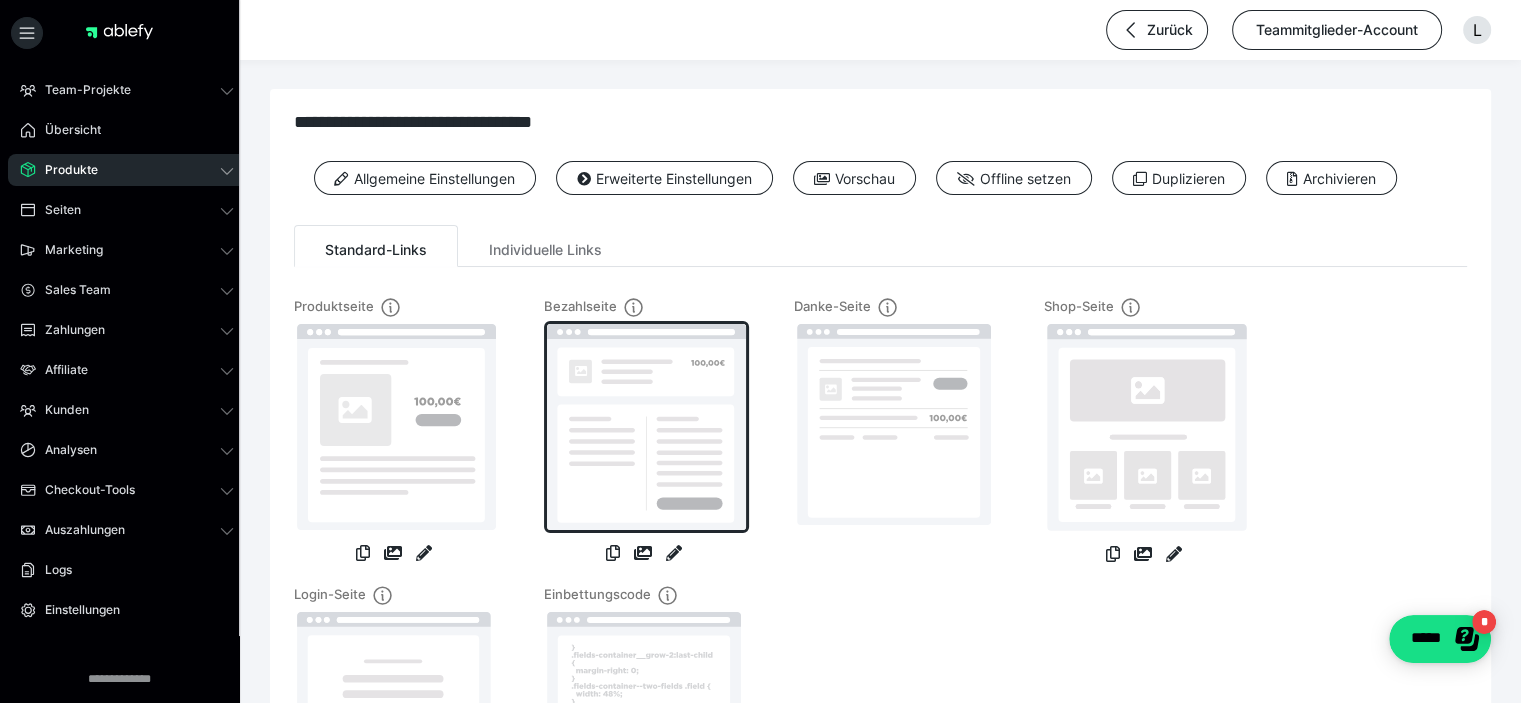 scroll, scrollTop: 0, scrollLeft: 0, axis: both 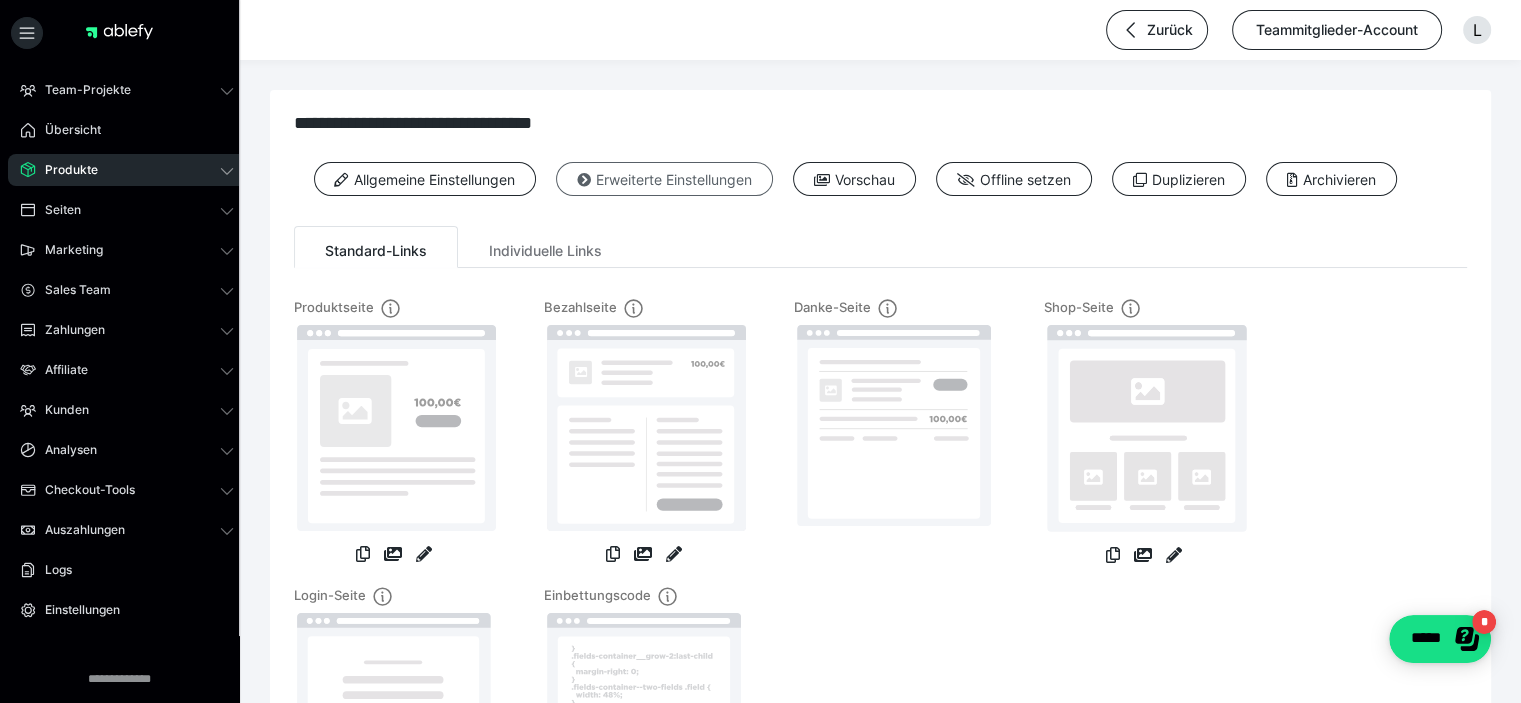 click on "Erweiterte Einstellungen" at bounding box center [664, 179] 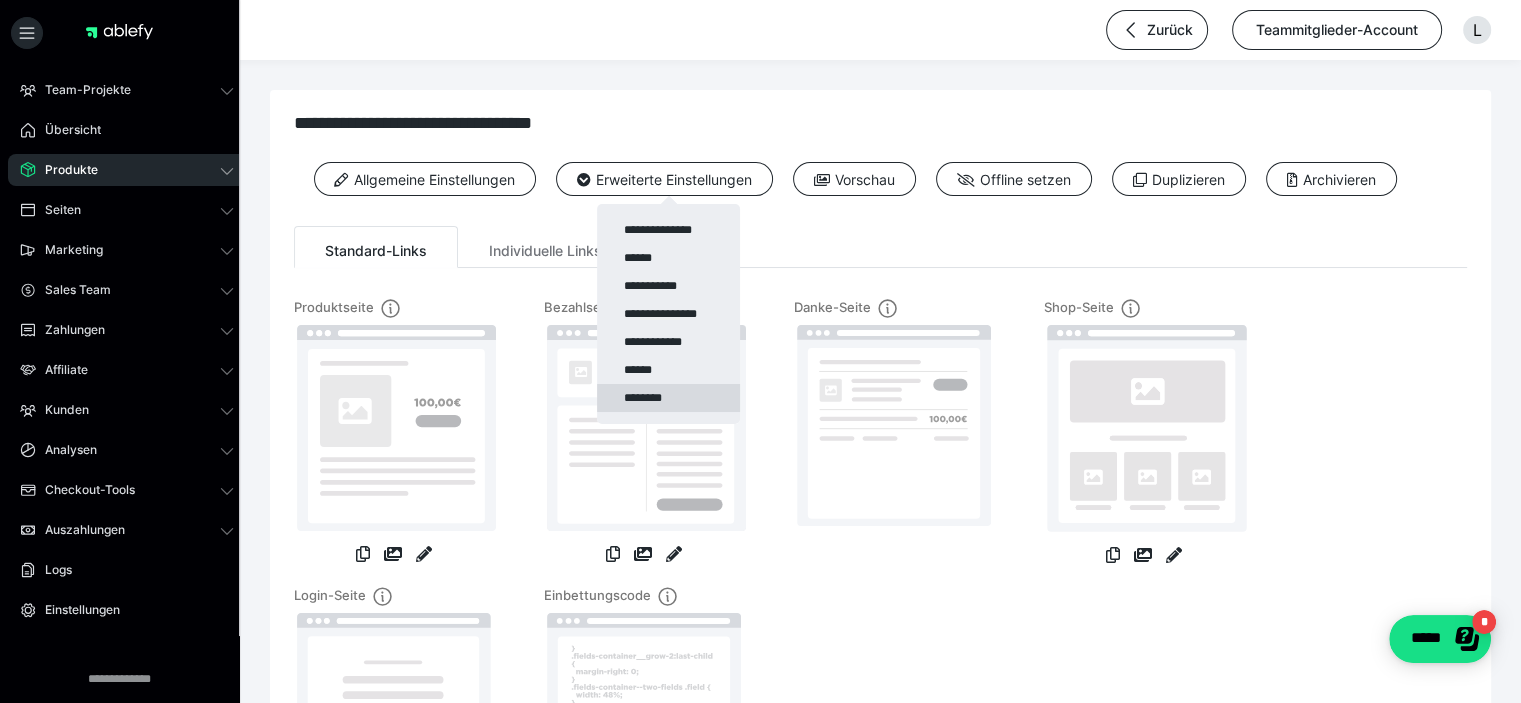 click on "********" at bounding box center (668, 398) 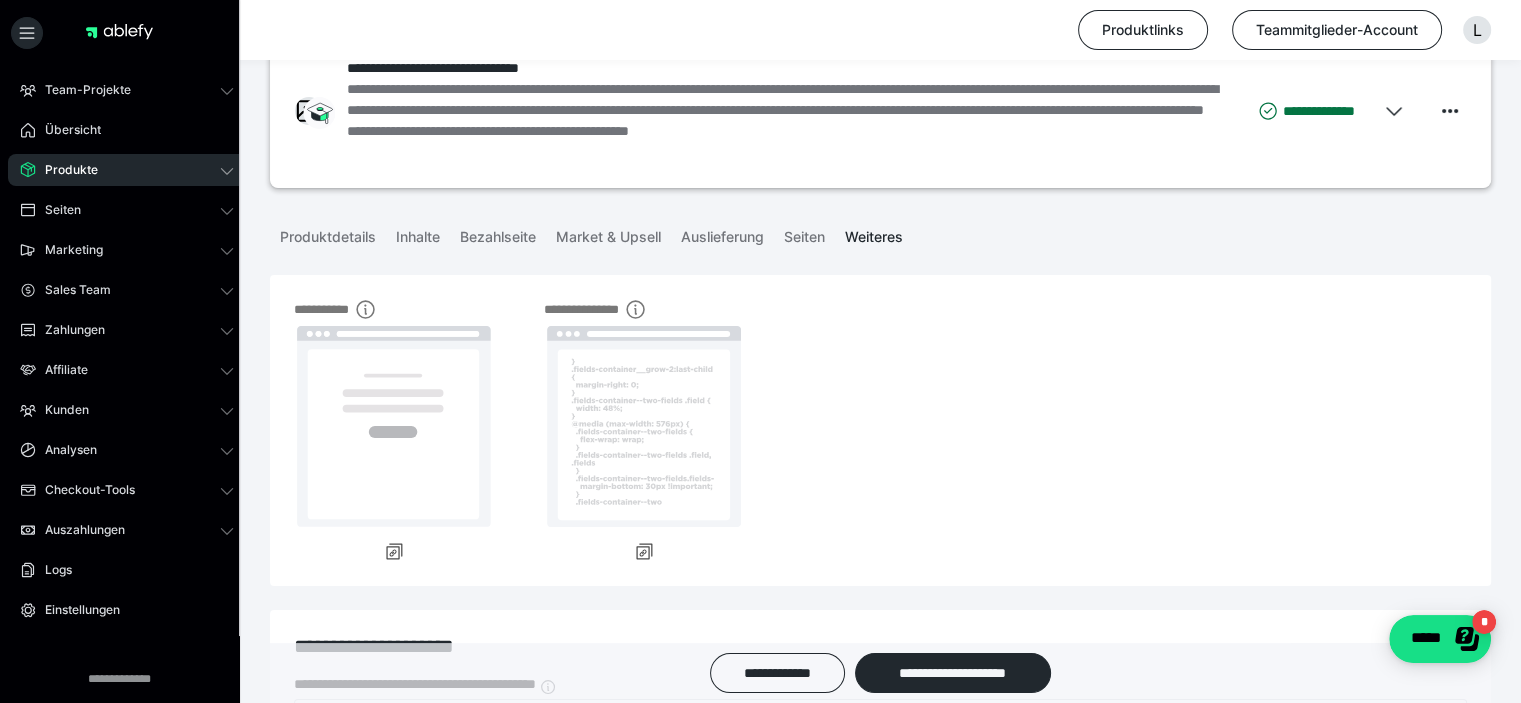 scroll, scrollTop: 0, scrollLeft: 0, axis: both 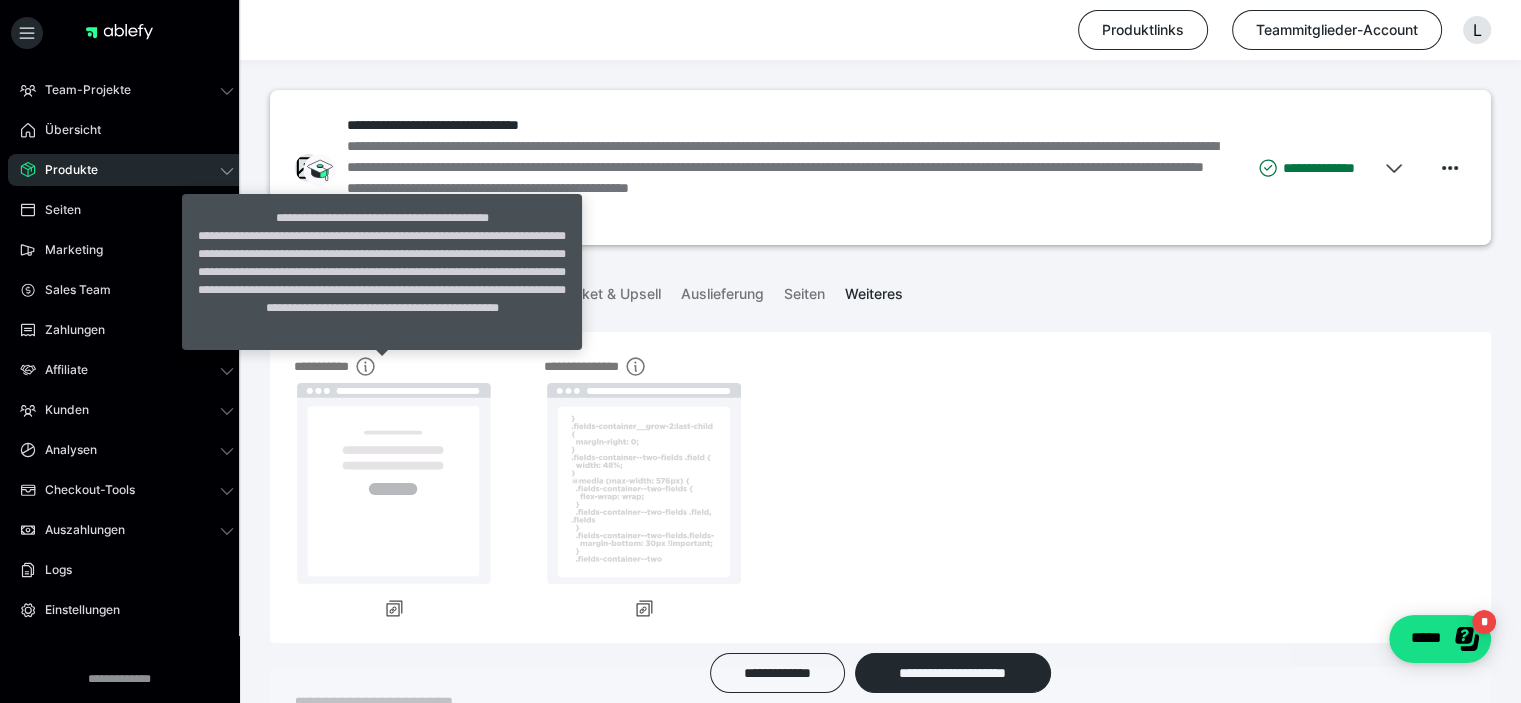 click on "**********" at bounding box center [382, 281] 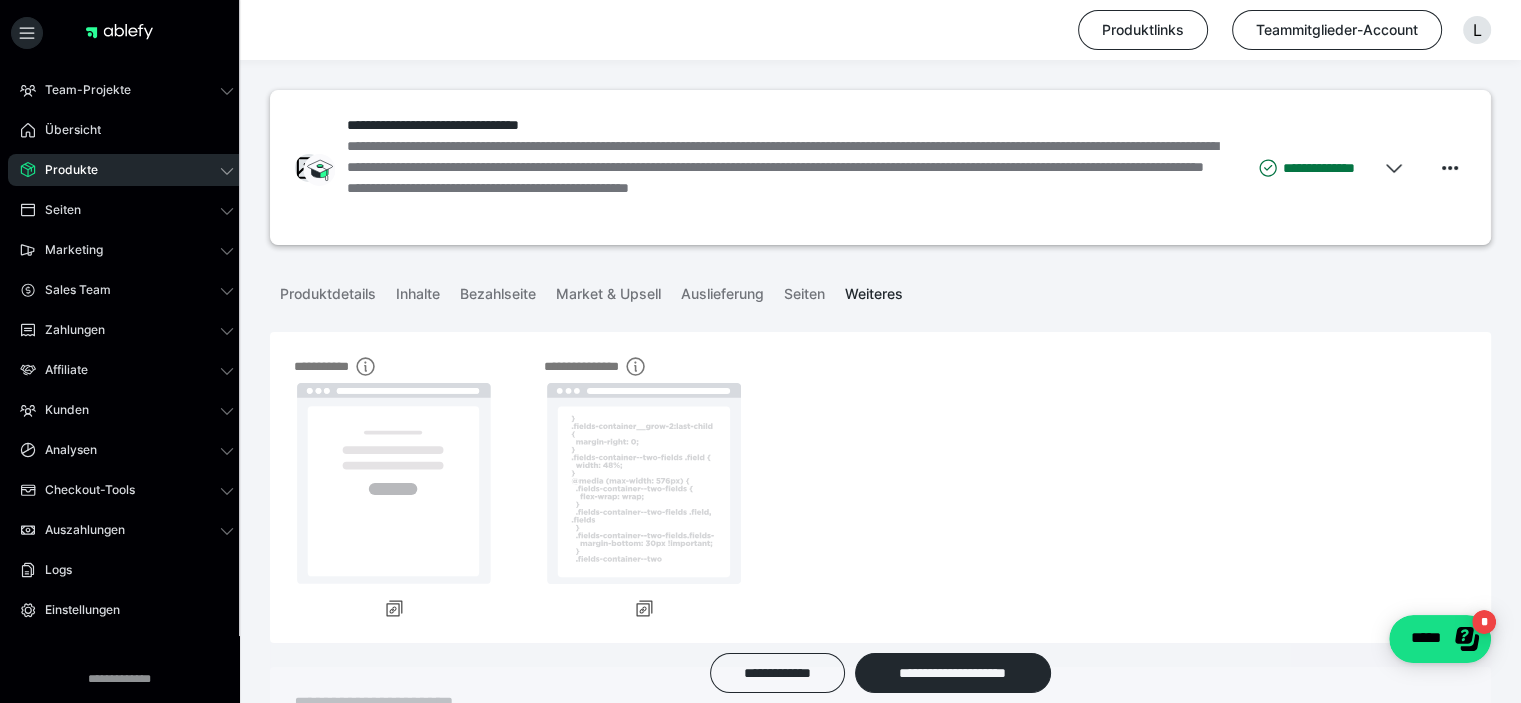 click on "**********" at bounding box center (880, 487) 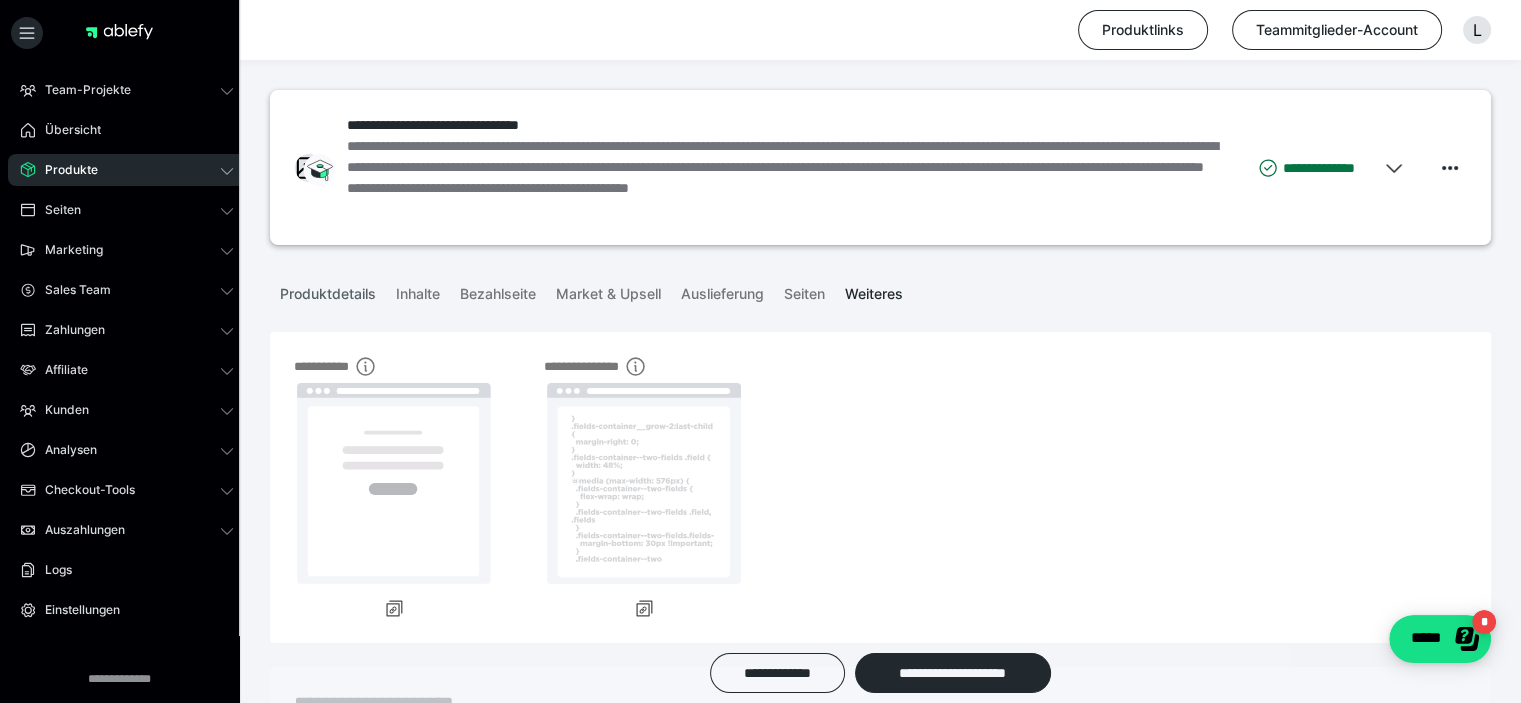 click on "Produktdetails" at bounding box center (328, 290) 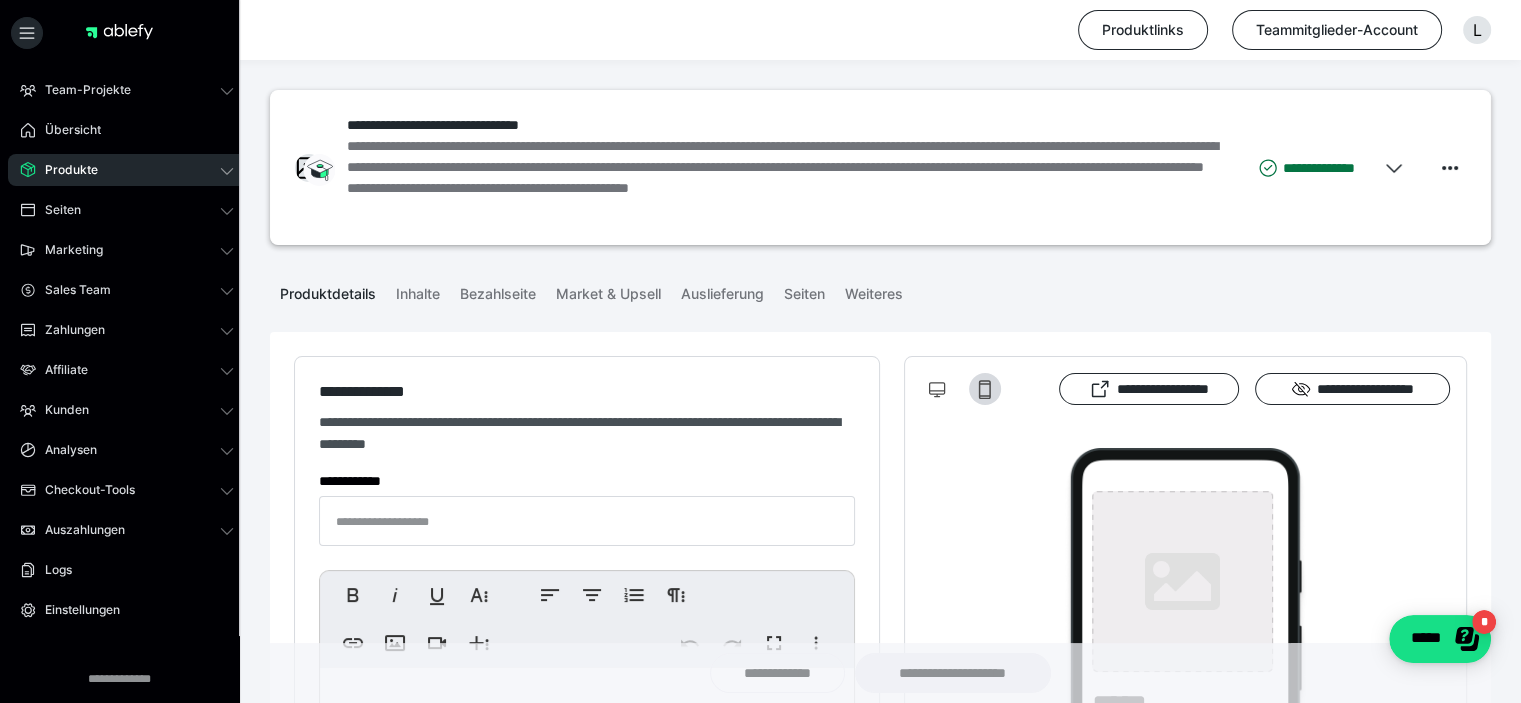 type on "**********" 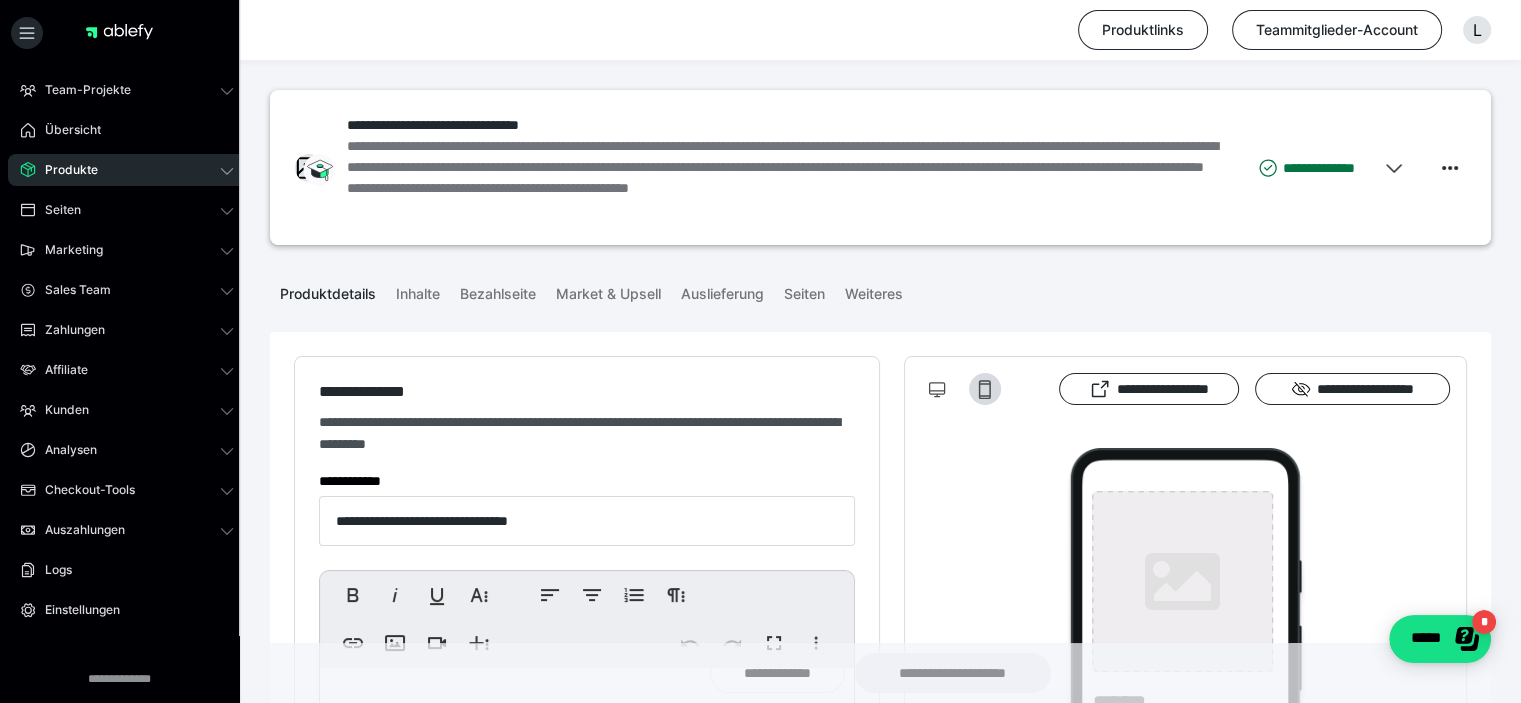 type on "**********" 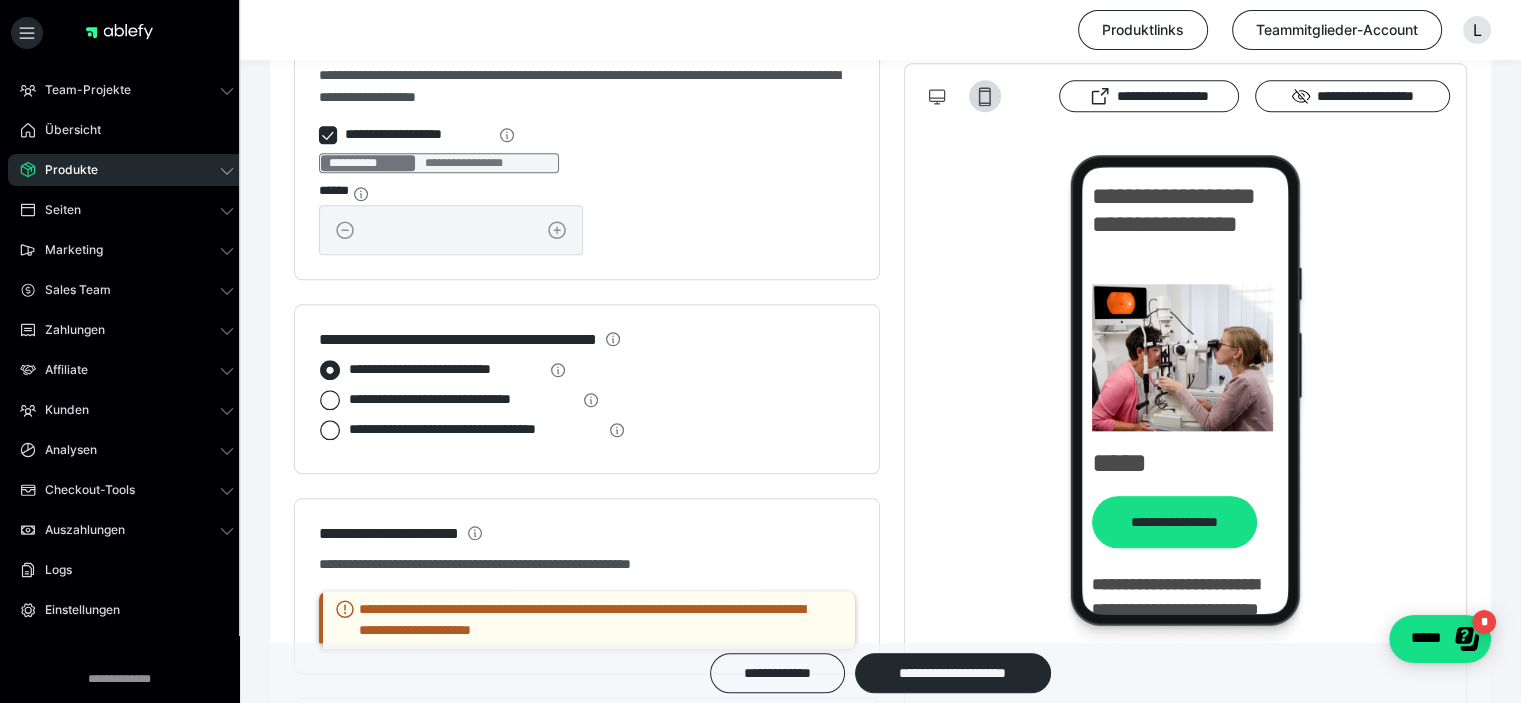 scroll, scrollTop: 2000, scrollLeft: 0, axis: vertical 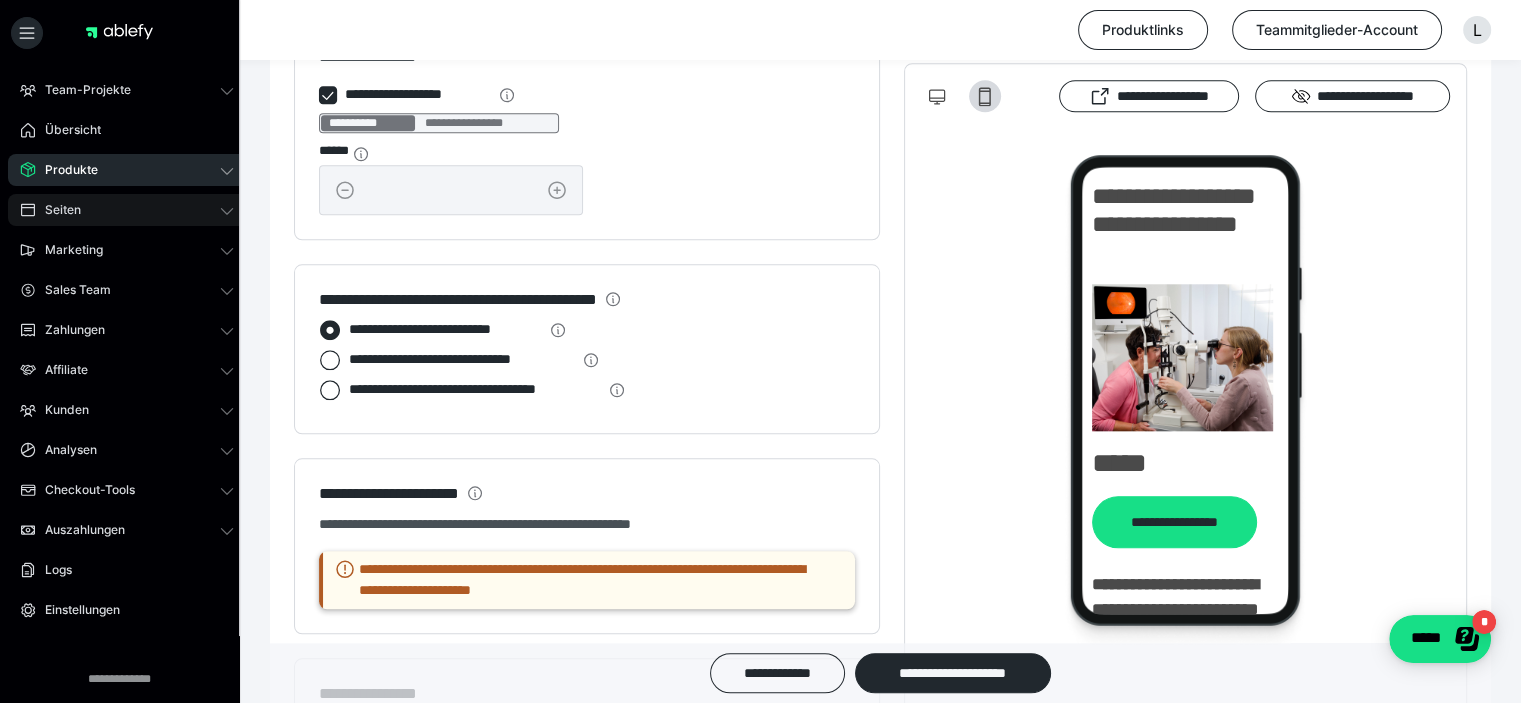 click on "Seiten" at bounding box center (127, 210) 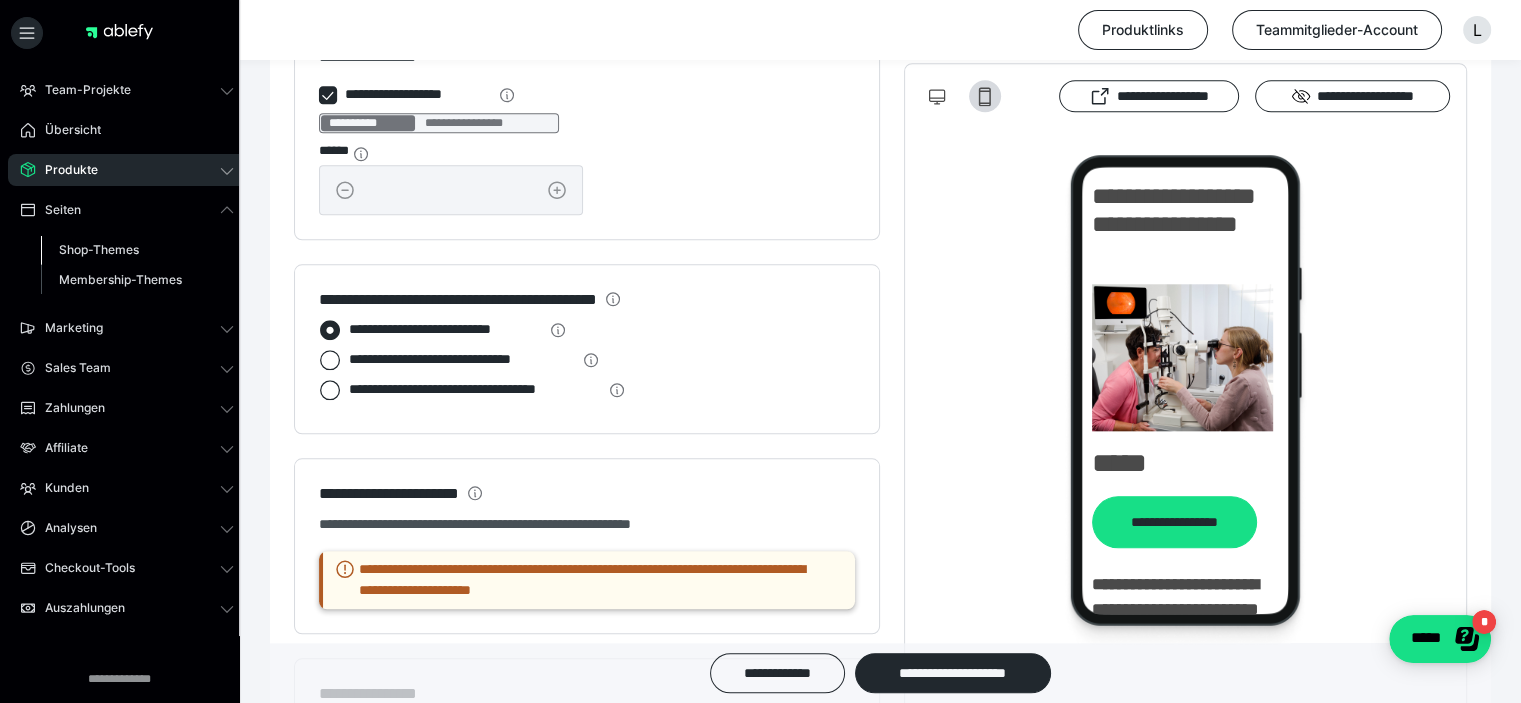 click on "Shop-Themes" at bounding box center [137, 250] 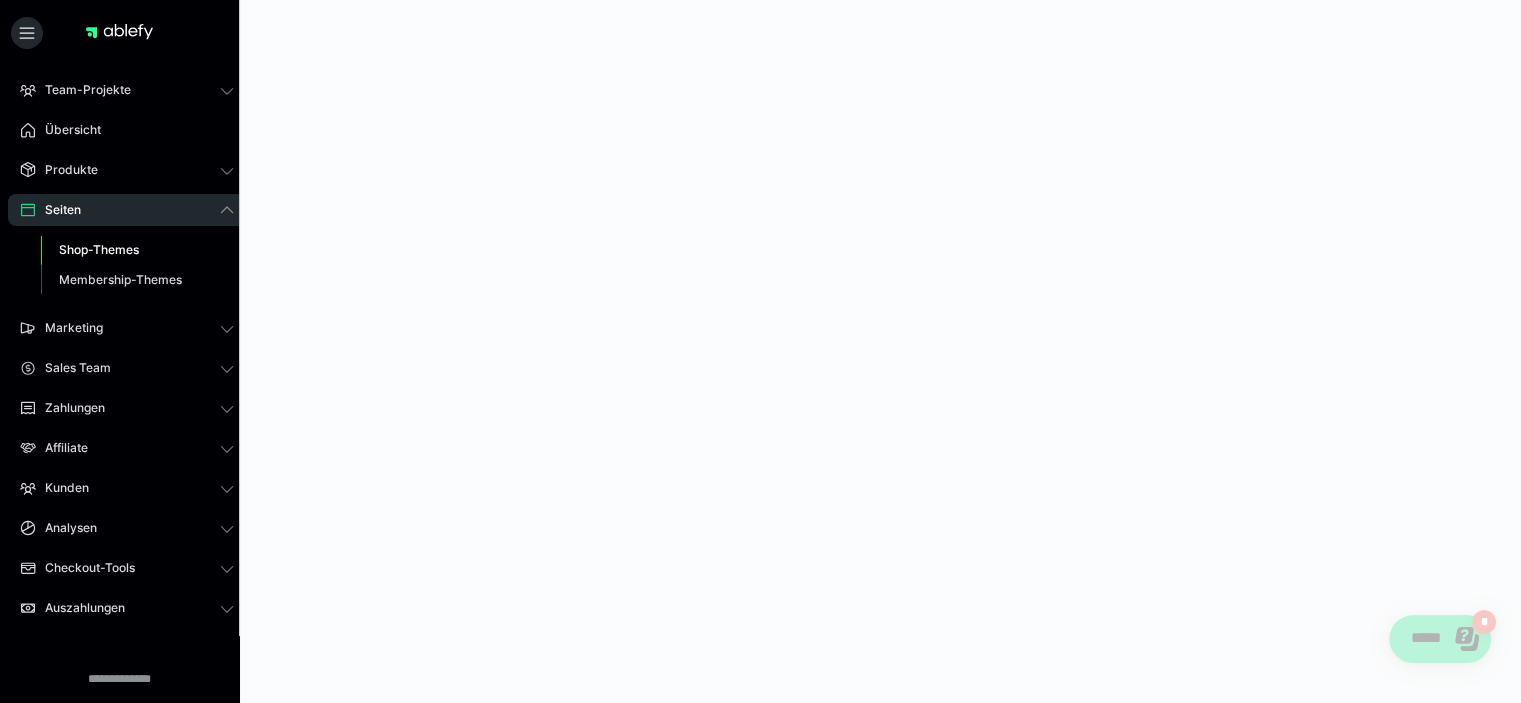 scroll, scrollTop: 0, scrollLeft: 0, axis: both 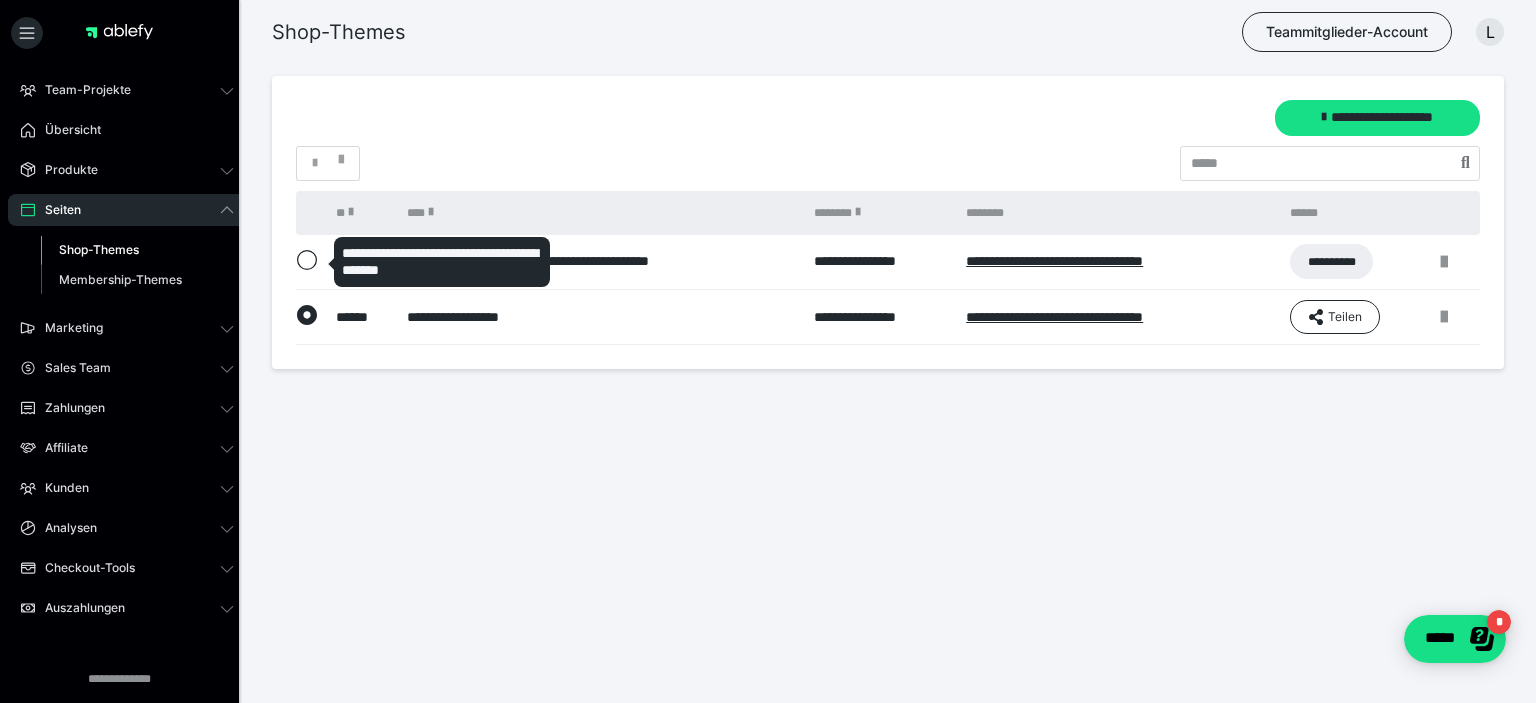 click 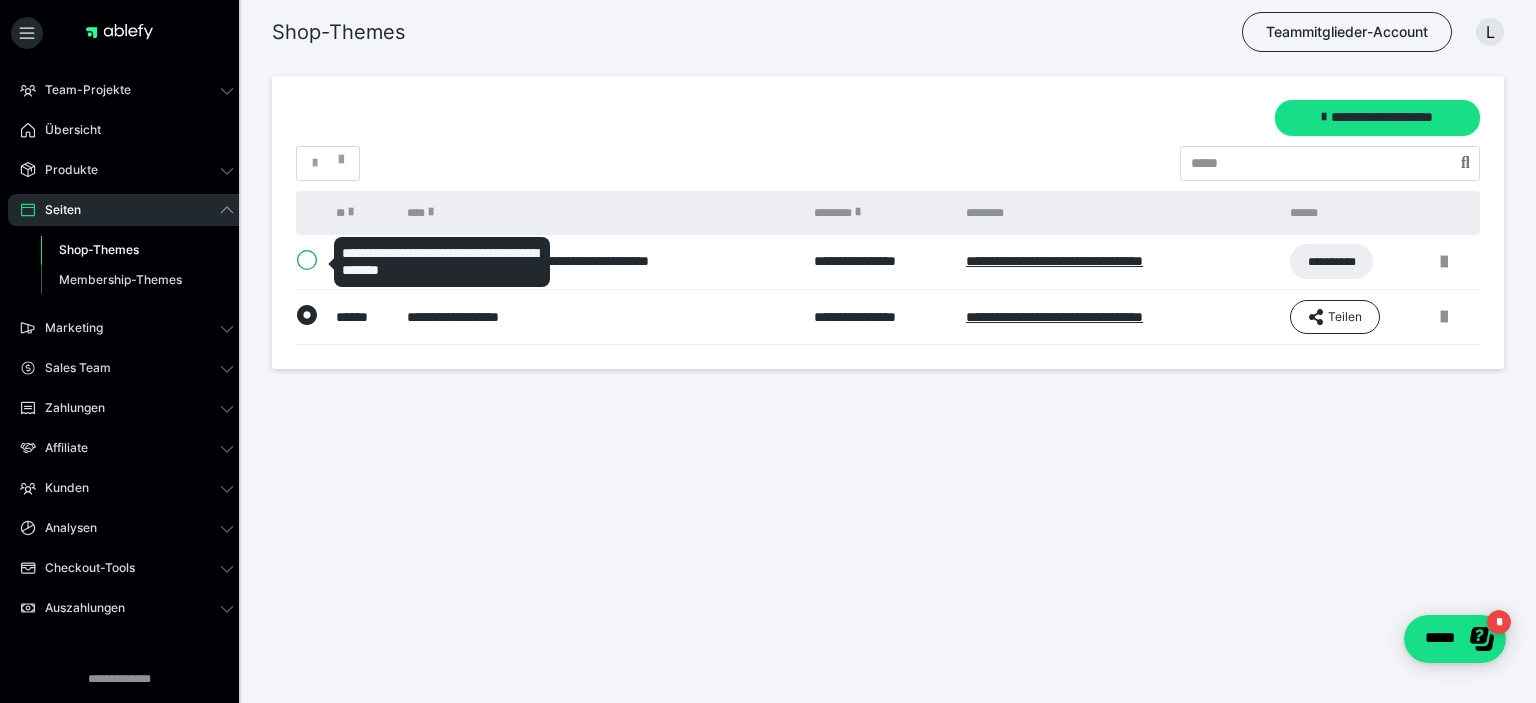 click at bounding box center [296, 260] 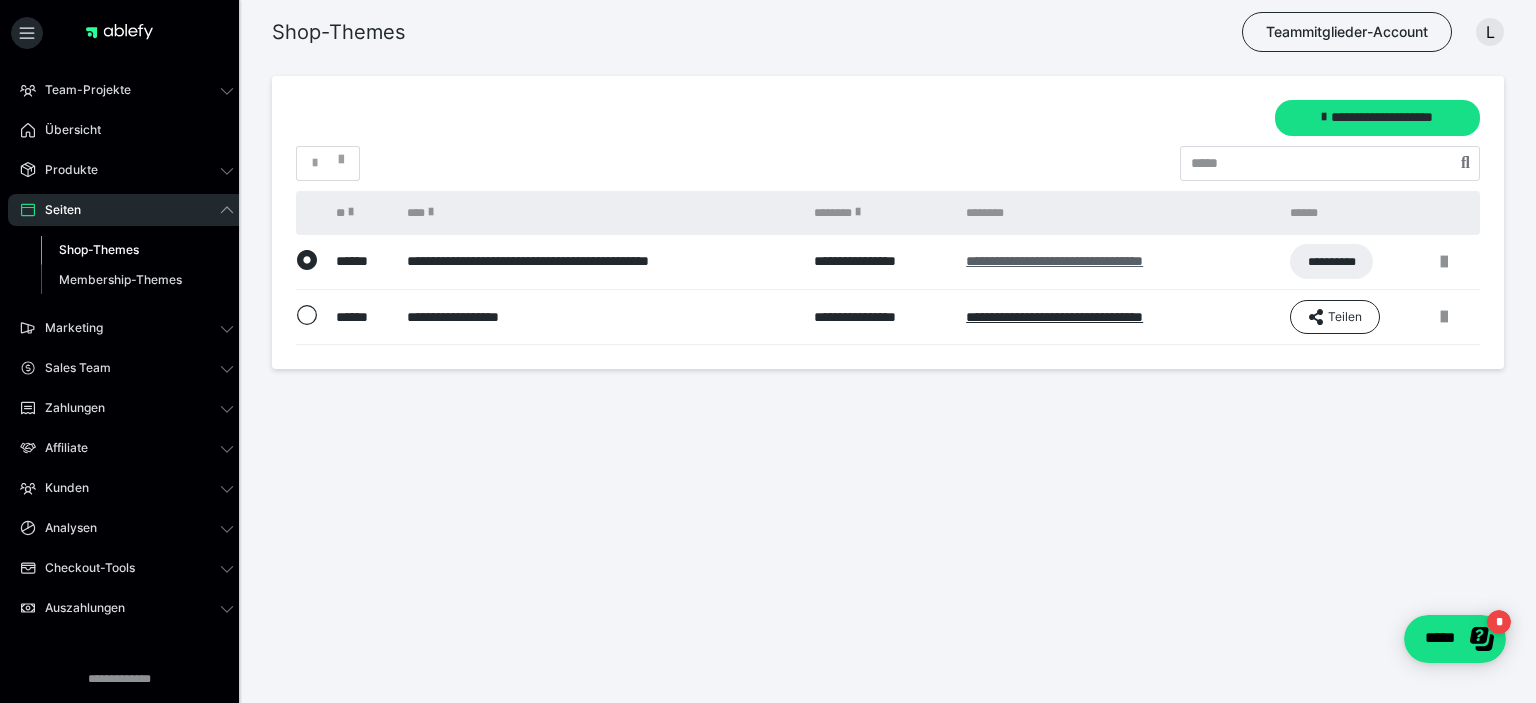 click on "**********" at bounding box center [1054, 261] 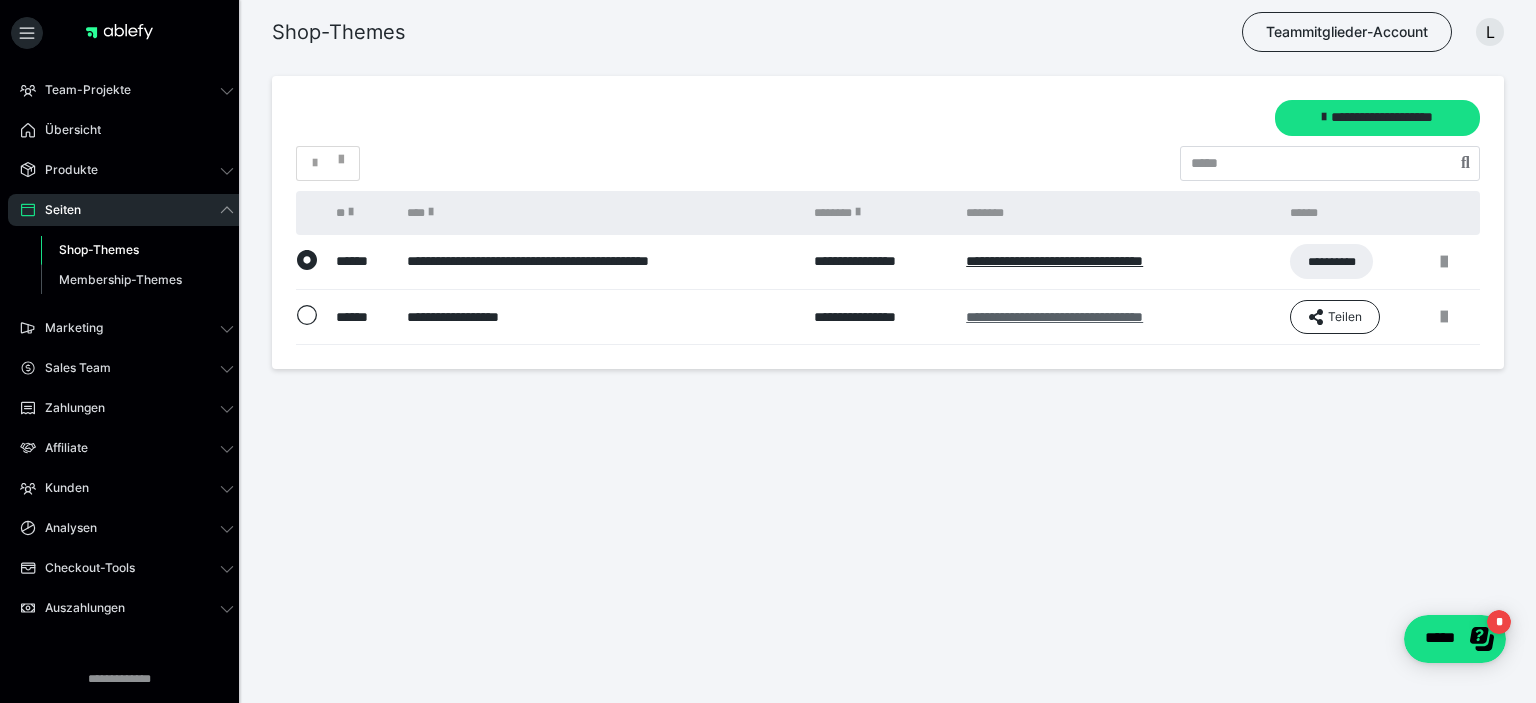 click on "**********" at bounding box center (1054, 317) 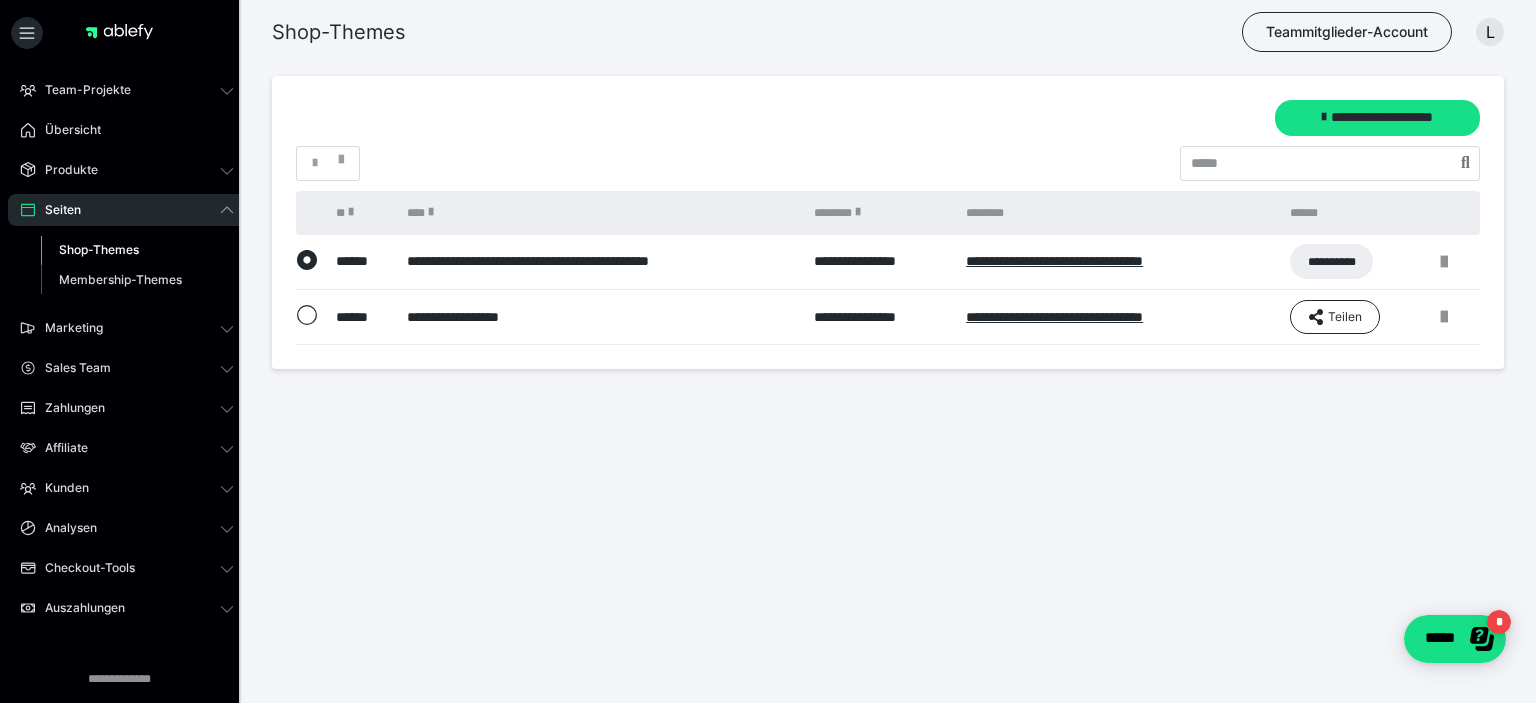 click on "Shop-Themes" at bounding box center [99, 249] 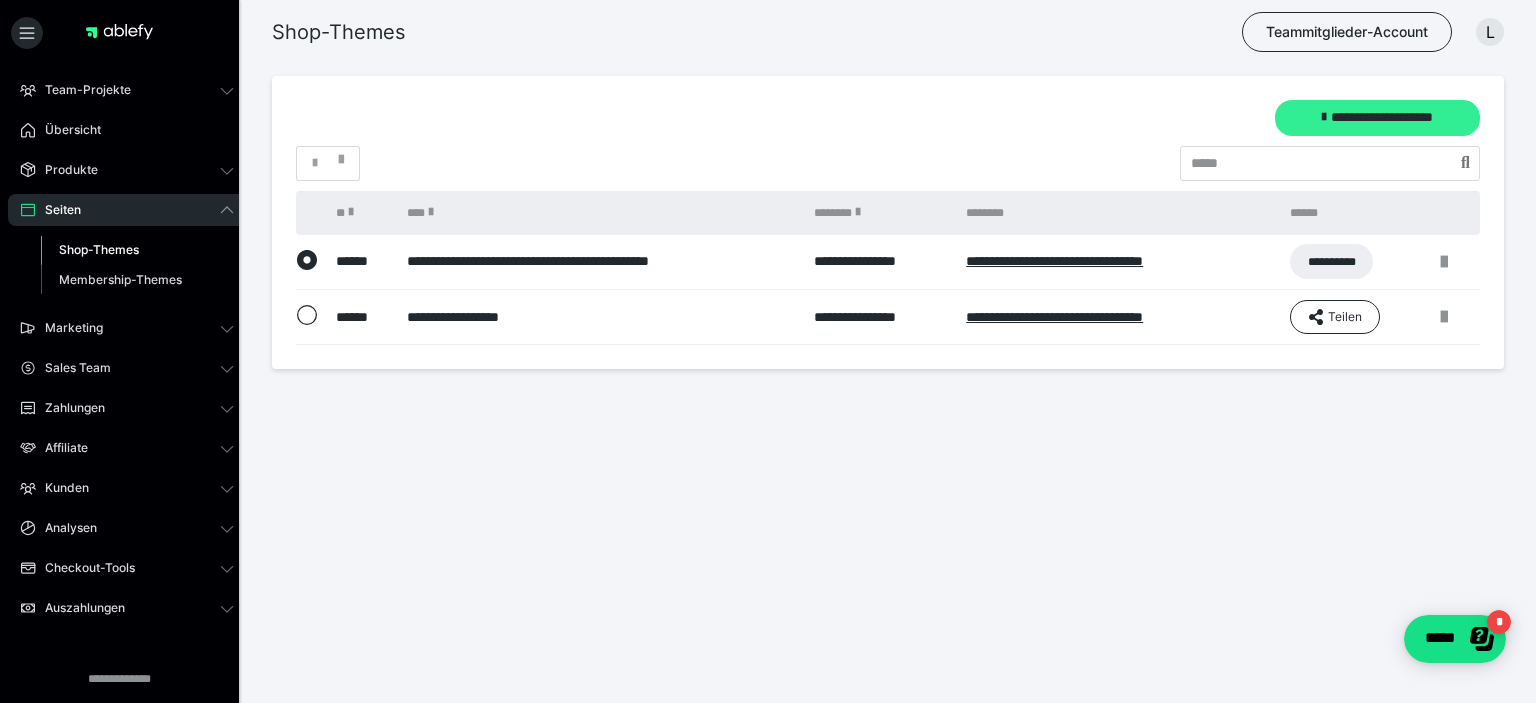 click on "**********" at bounding box center (1377, 118) 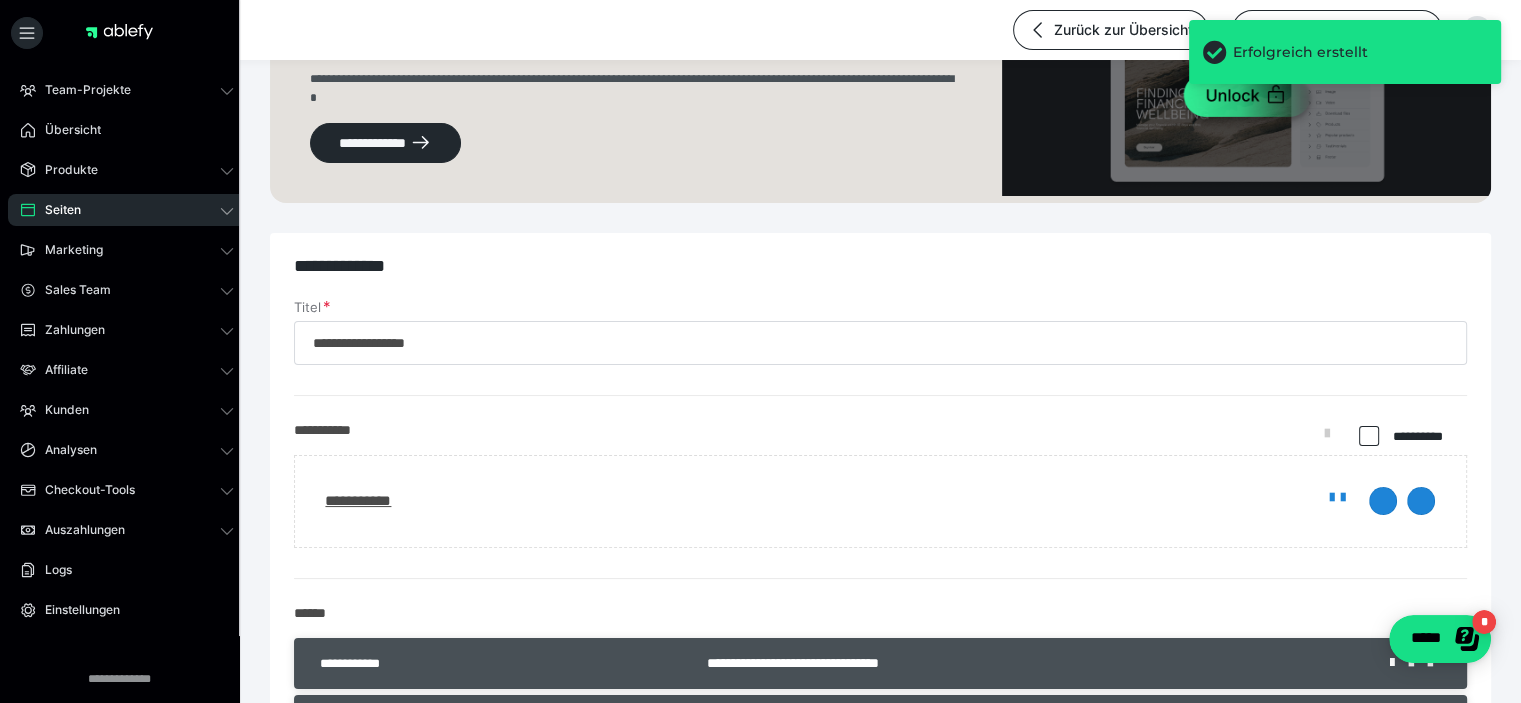 scroll, scrollTop: 133, scrollLeft: 0, axis: vertical 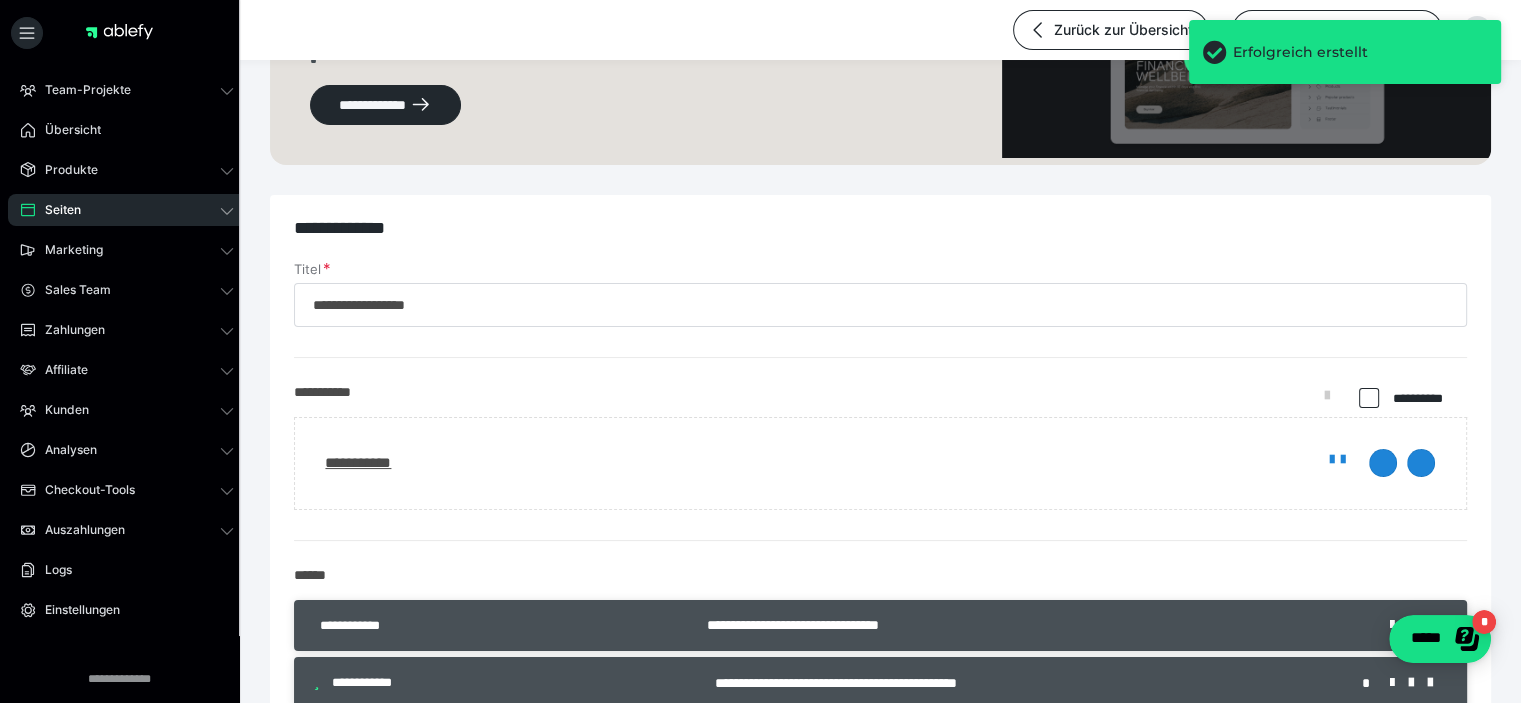 drag, startPoint x: 1368, startPoint y: 383, endPoint x: 1368, endPoint y: 395, distance: 12 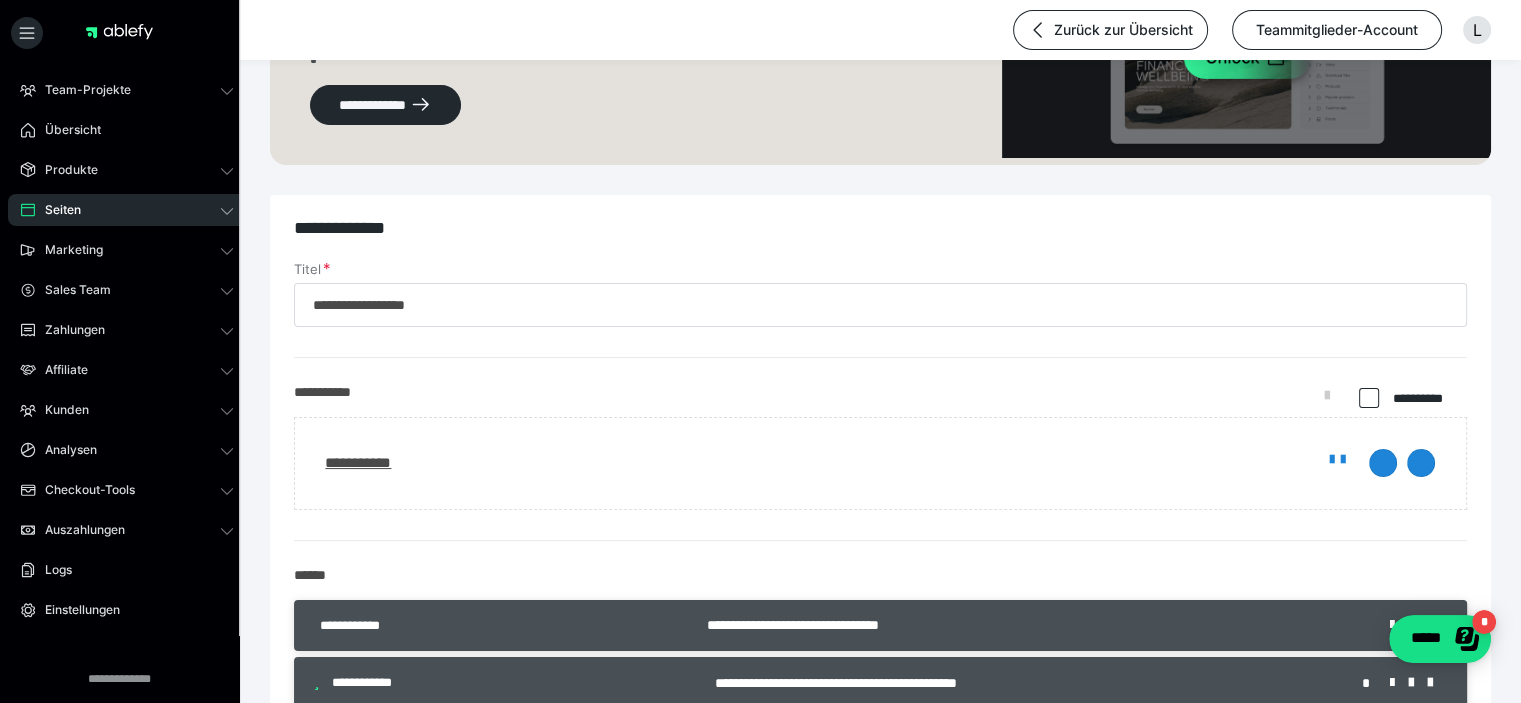 click at bounding box center (1367, 399) 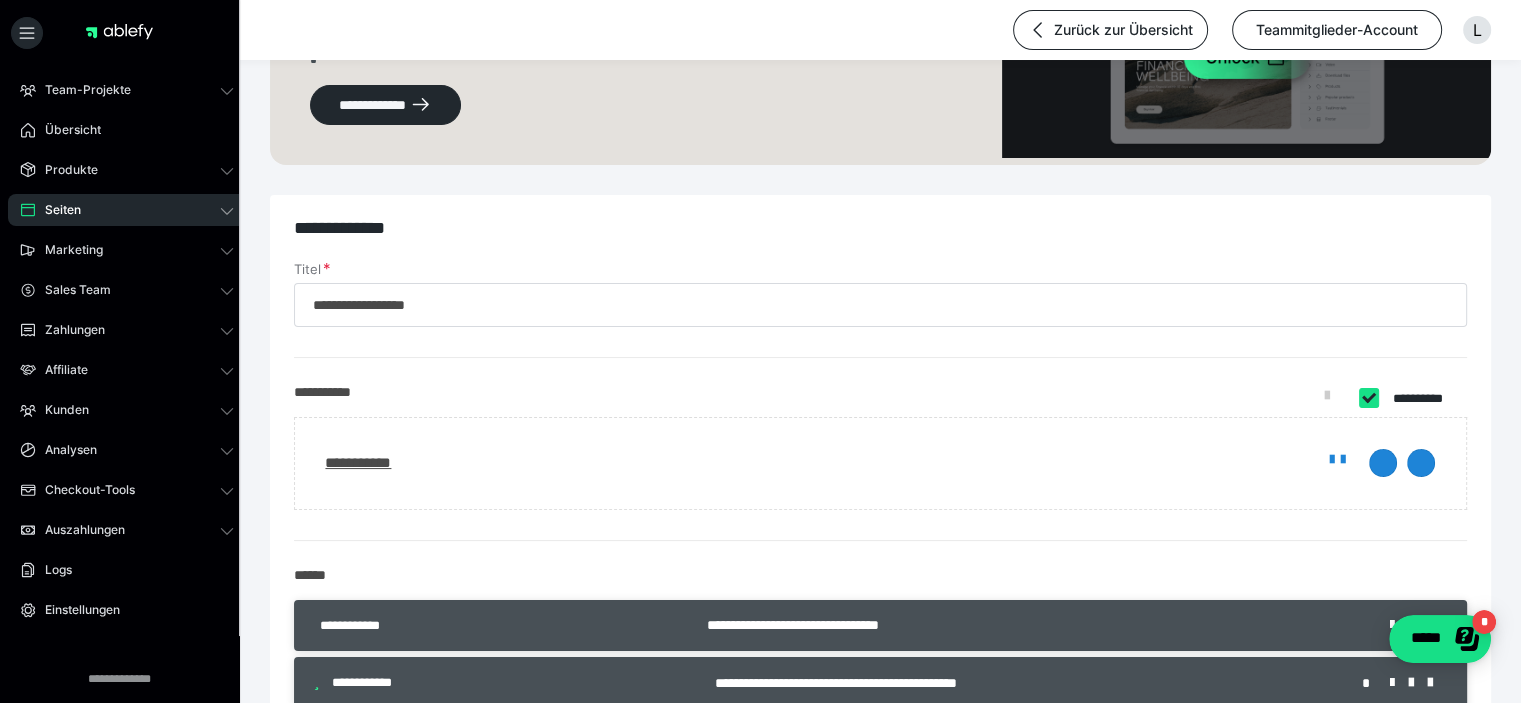 checkbox on "****" 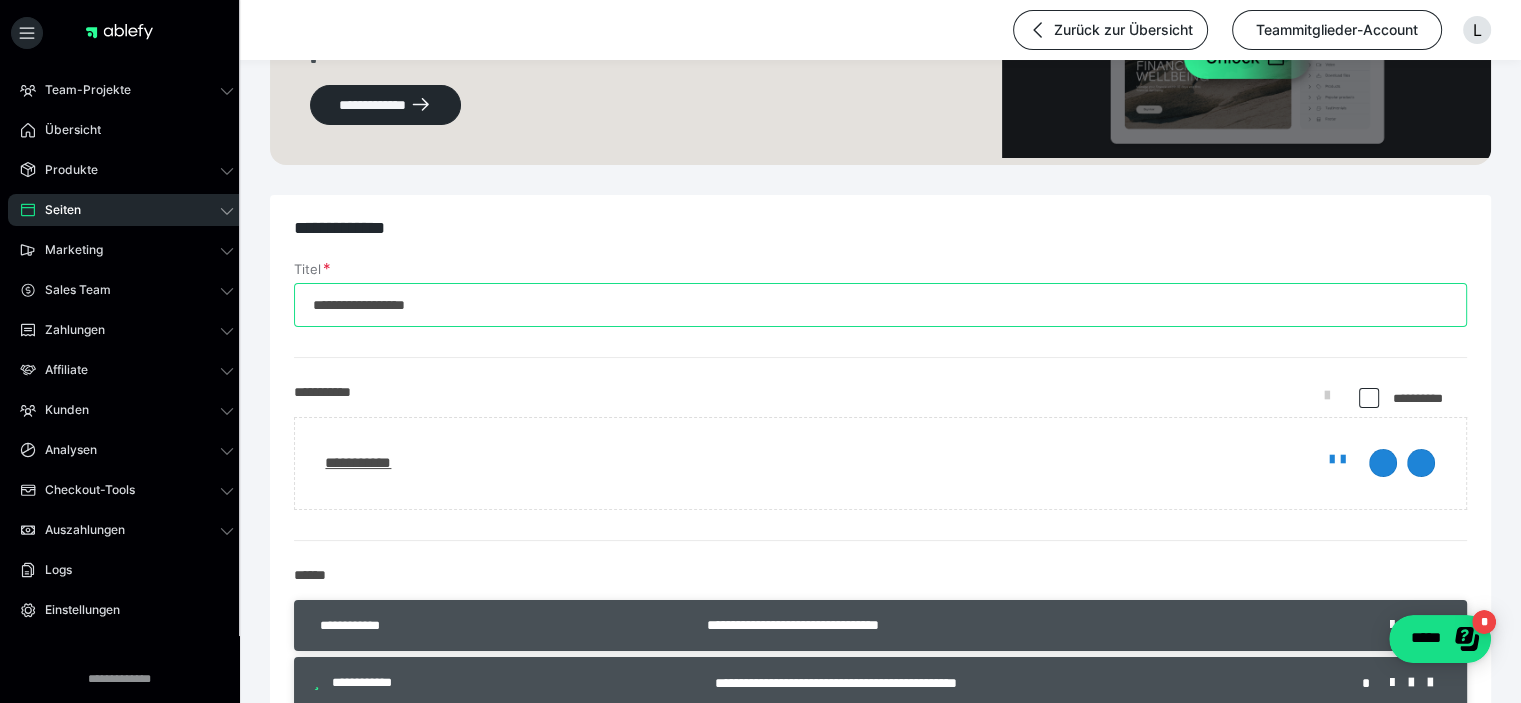 click on "**********" at bounding box center [880, 305] 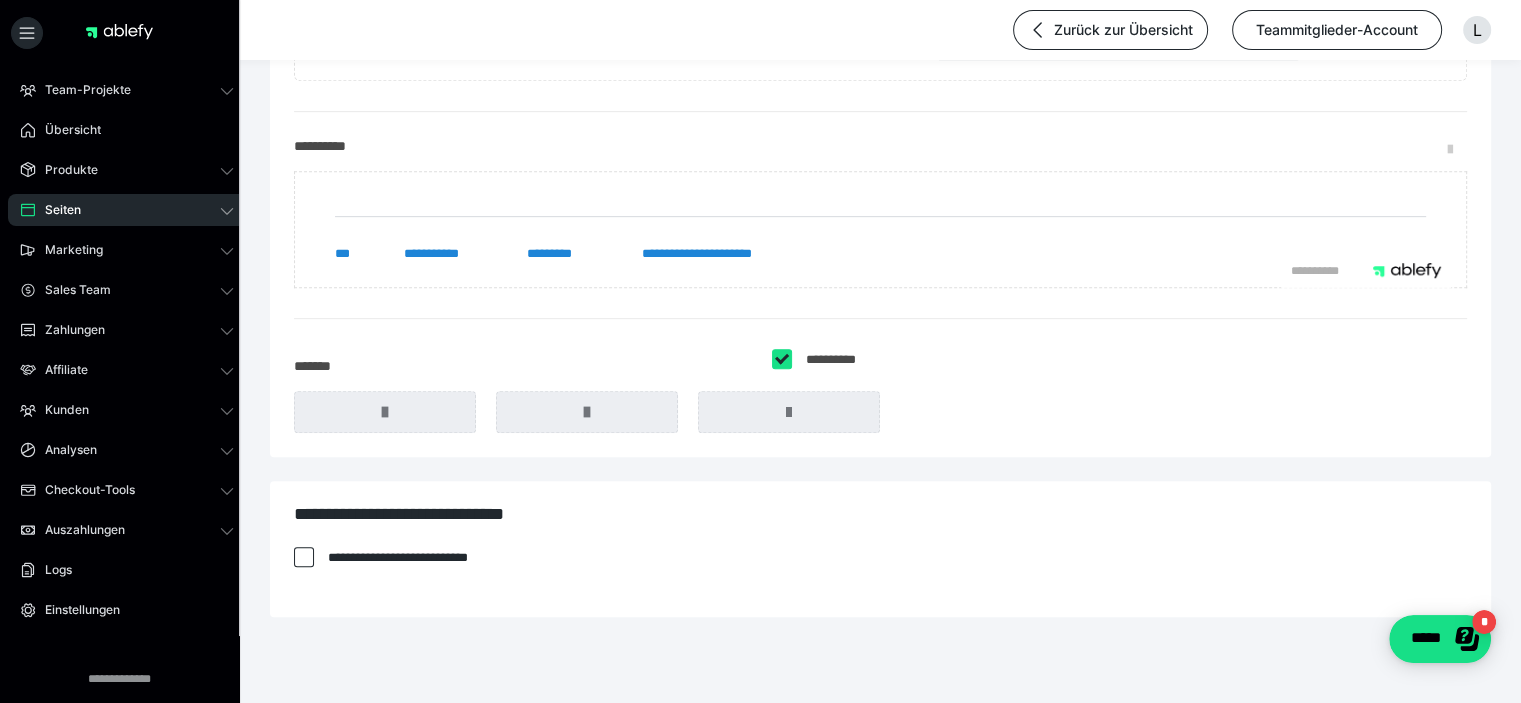 scroll, scrollTop: 946, scrollLeft: 0, axis: vertical 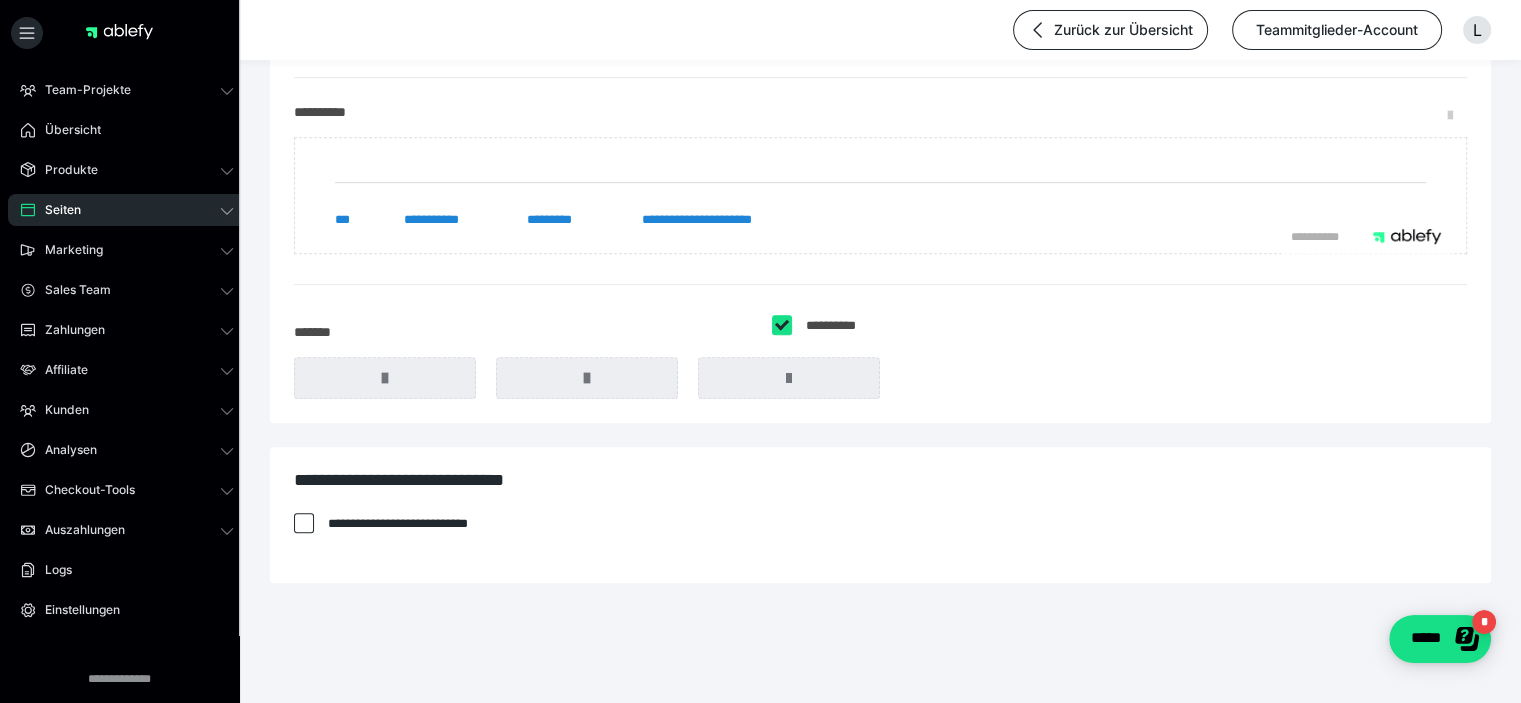 type on "**********" 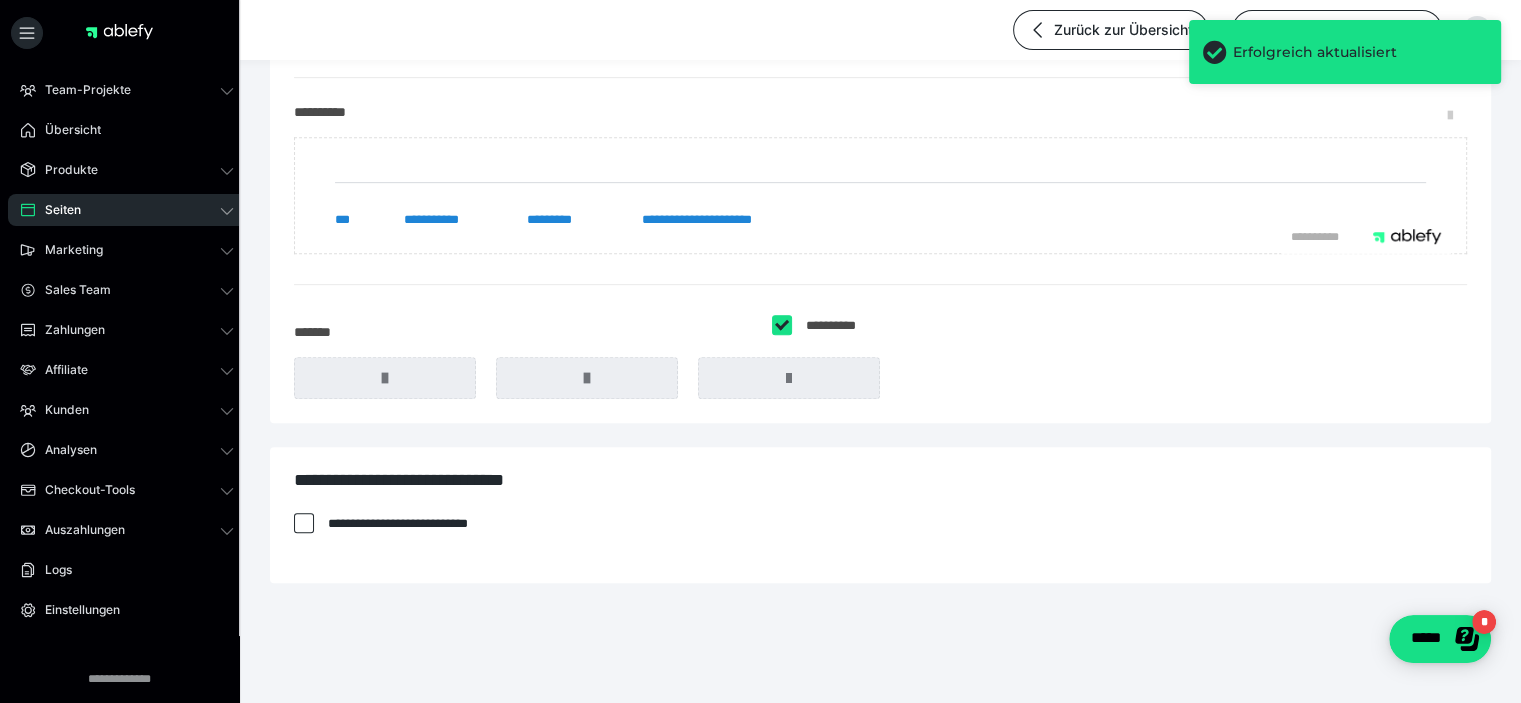 click at bounding box center [304, 523] 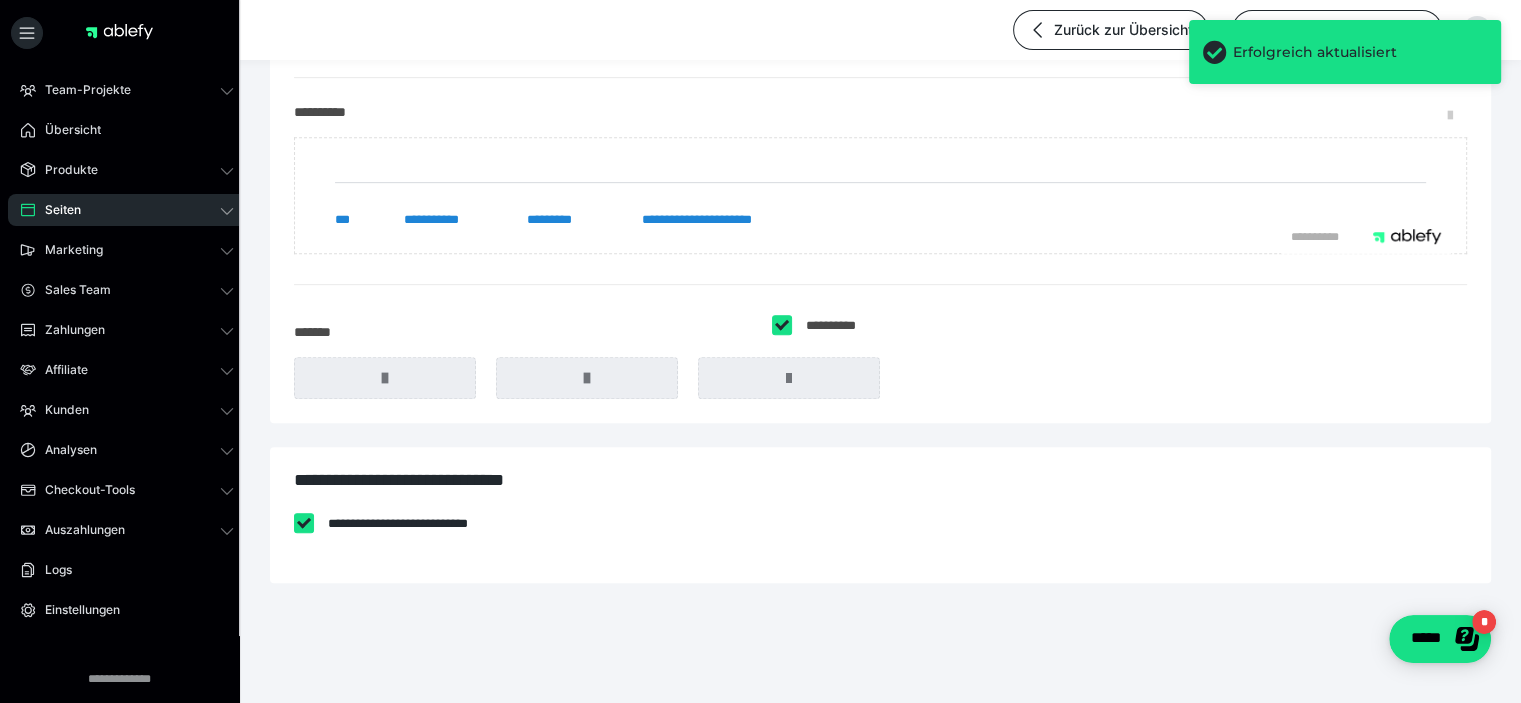 checkbox on "****" 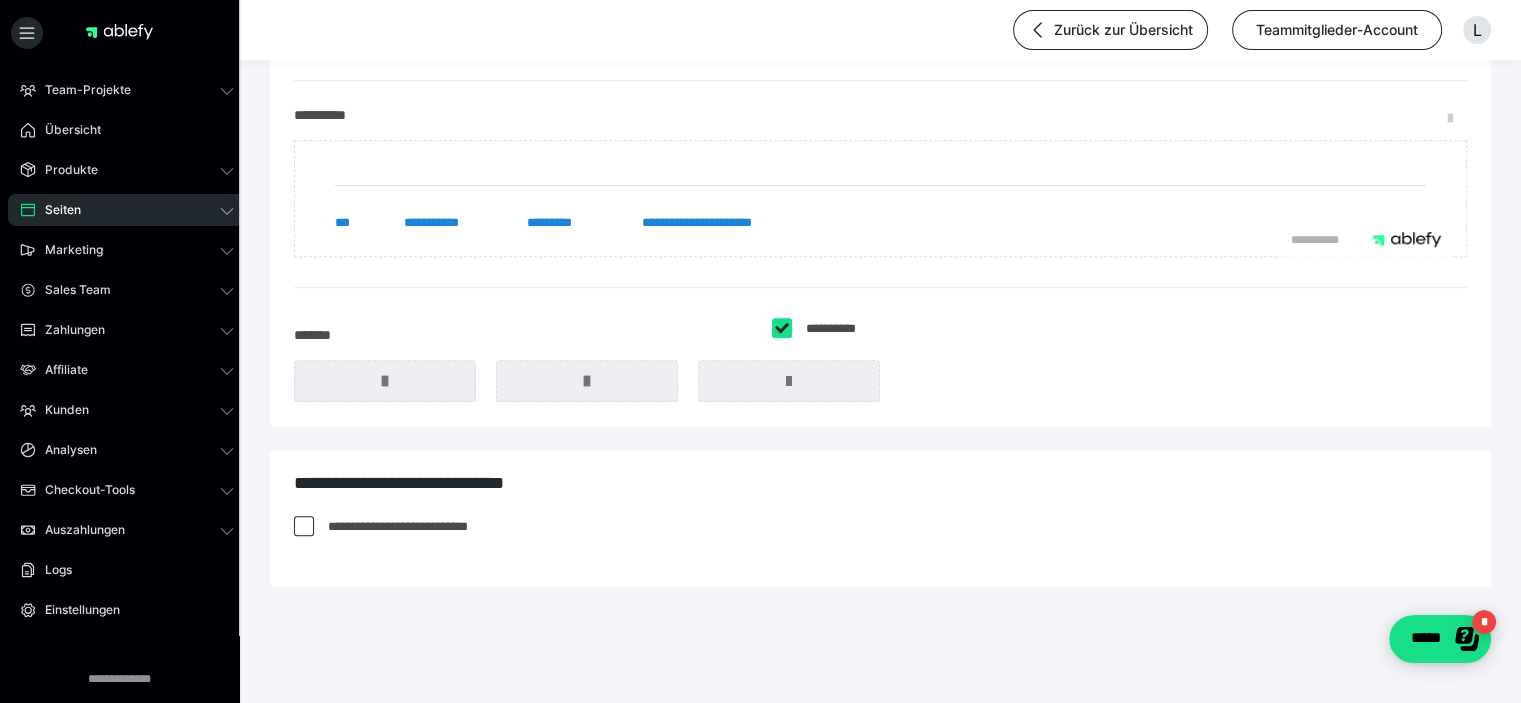 scroll, scrollTop: 946, scrollLeft: 0, axis: vertical 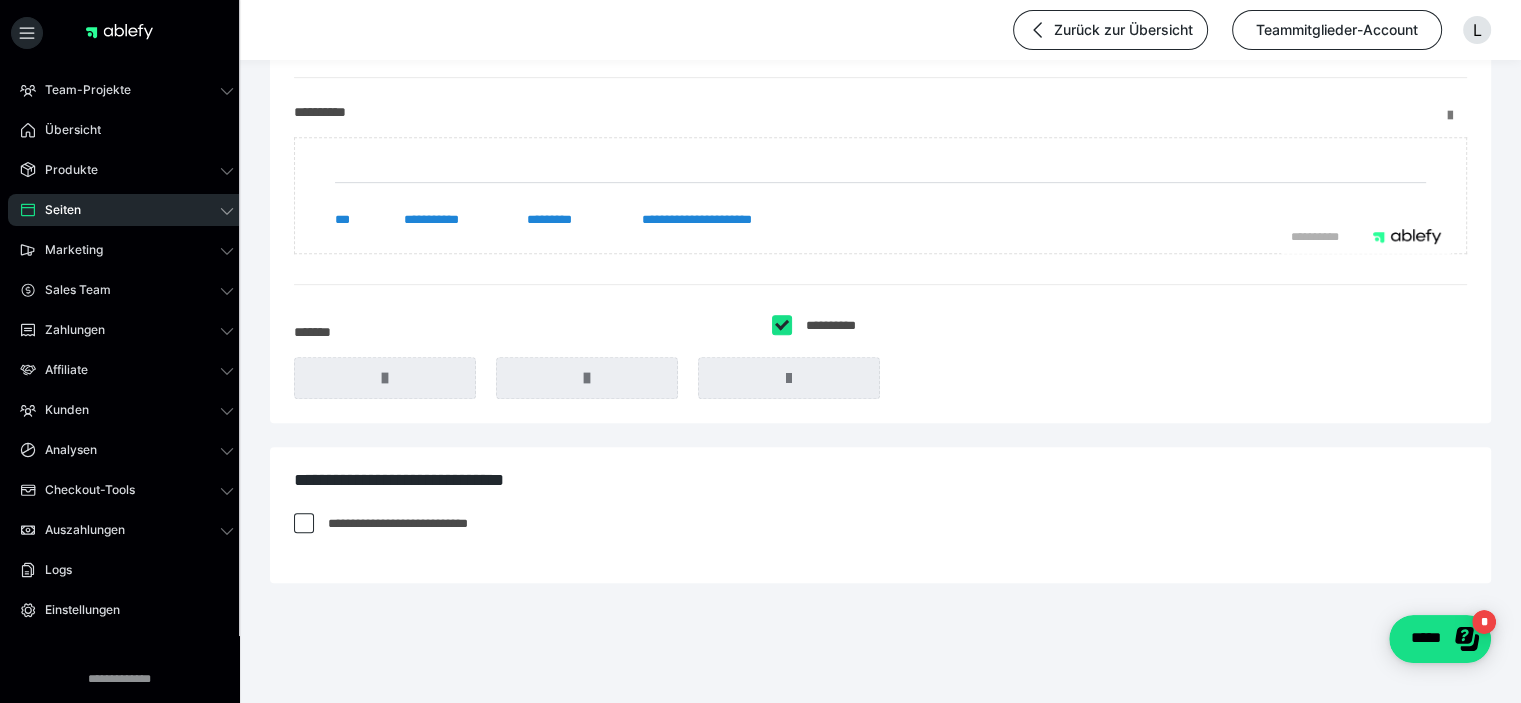 click at bounding box center (1457, 116) 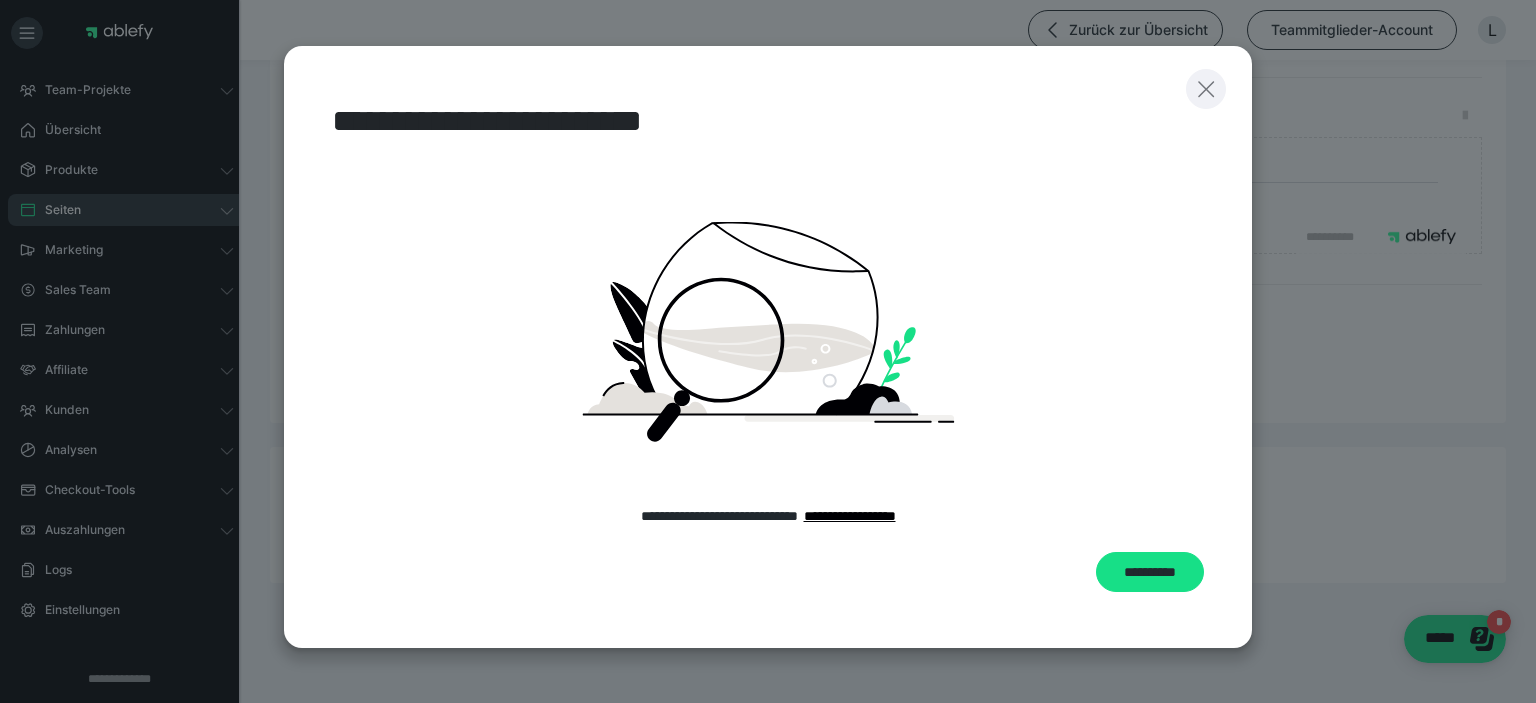 click 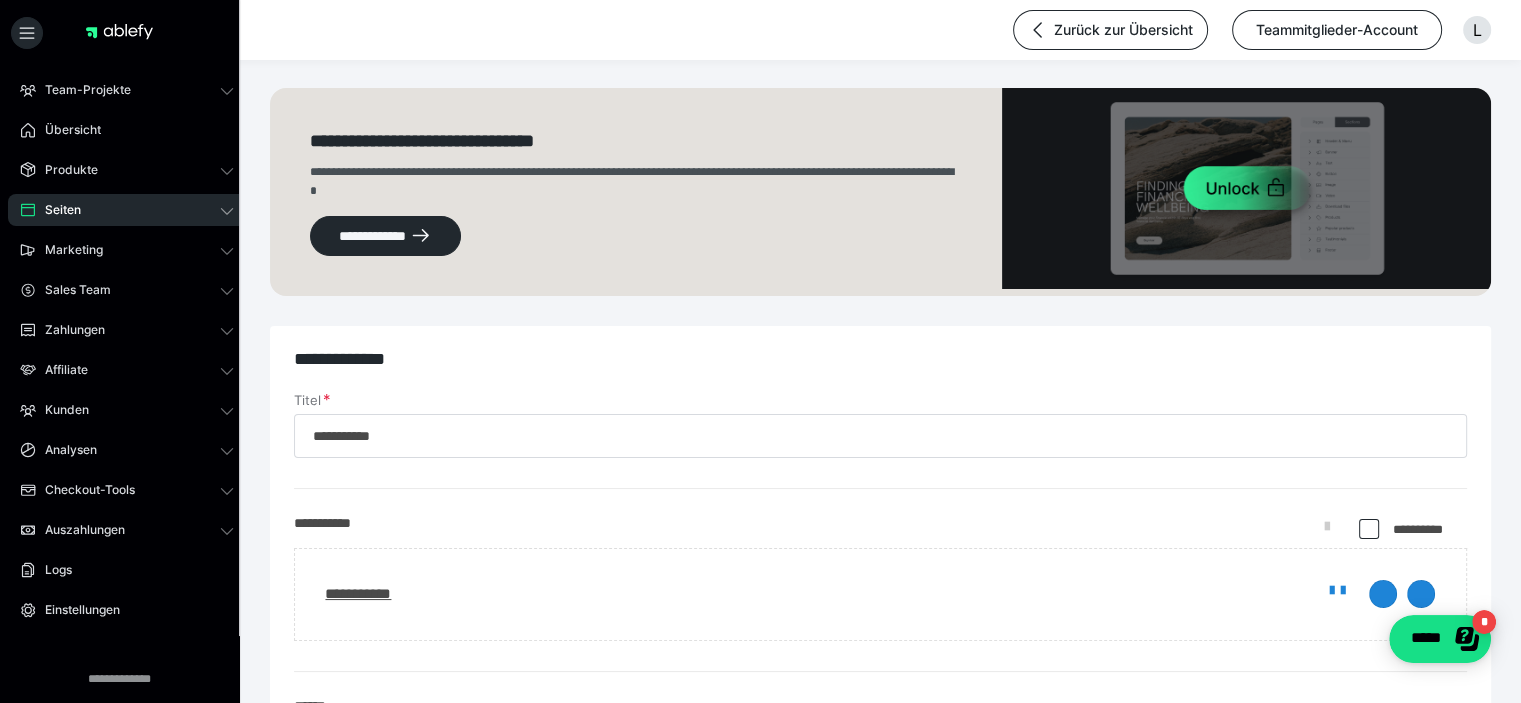 scroll, scrollTop: 0, scrollLeft: 0, axis: both 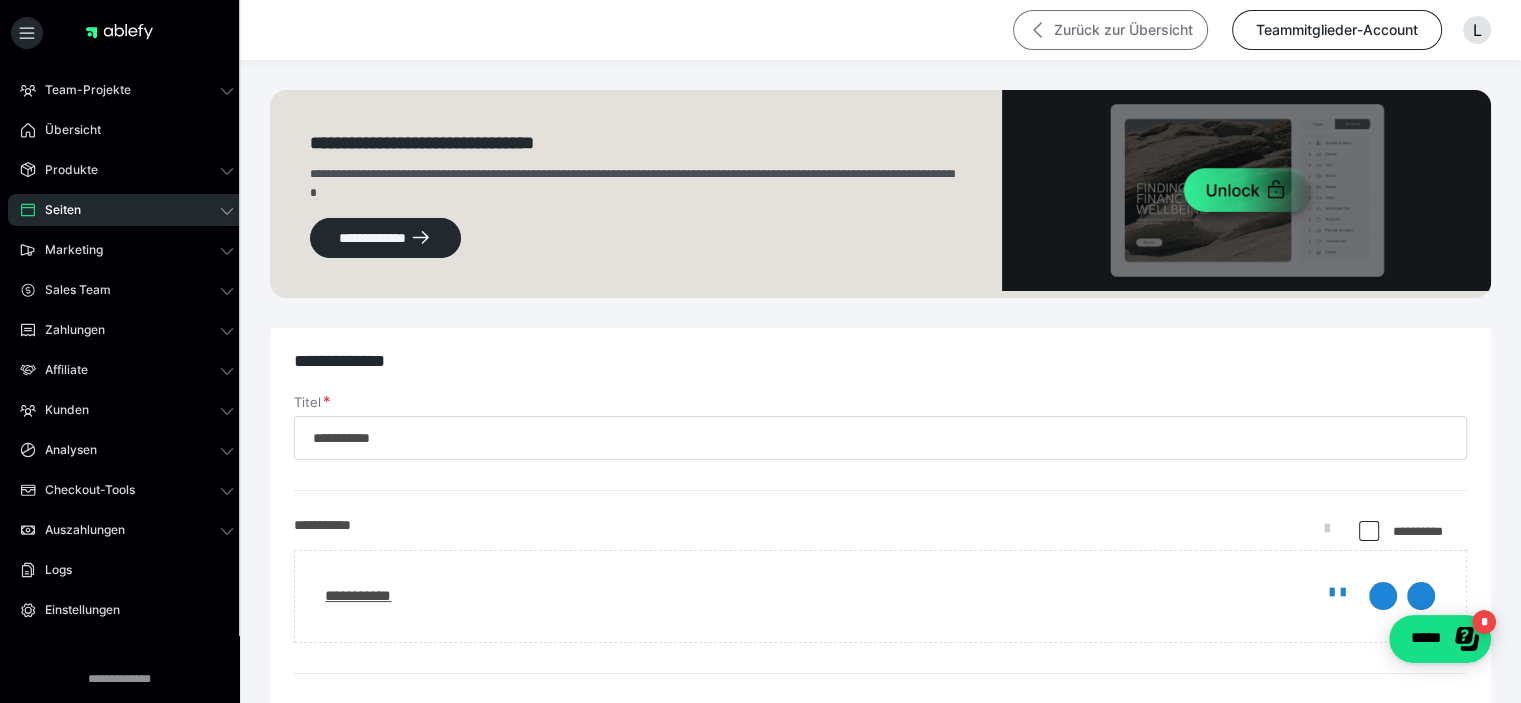 click on "Zurück zur Übersicht" at bounding box center (1110, 30) 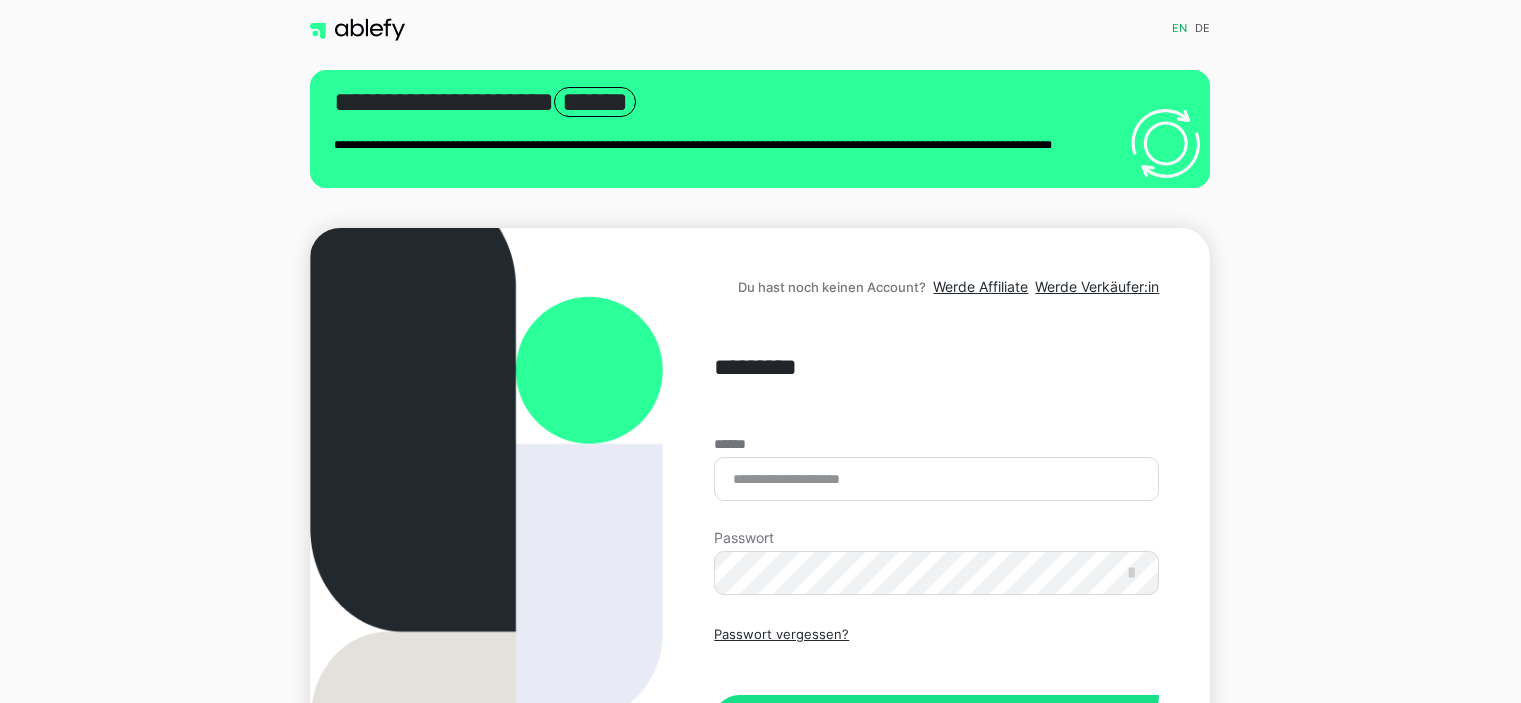 scroll, scrollTop: 0, scrollLeft: 0, axis: both 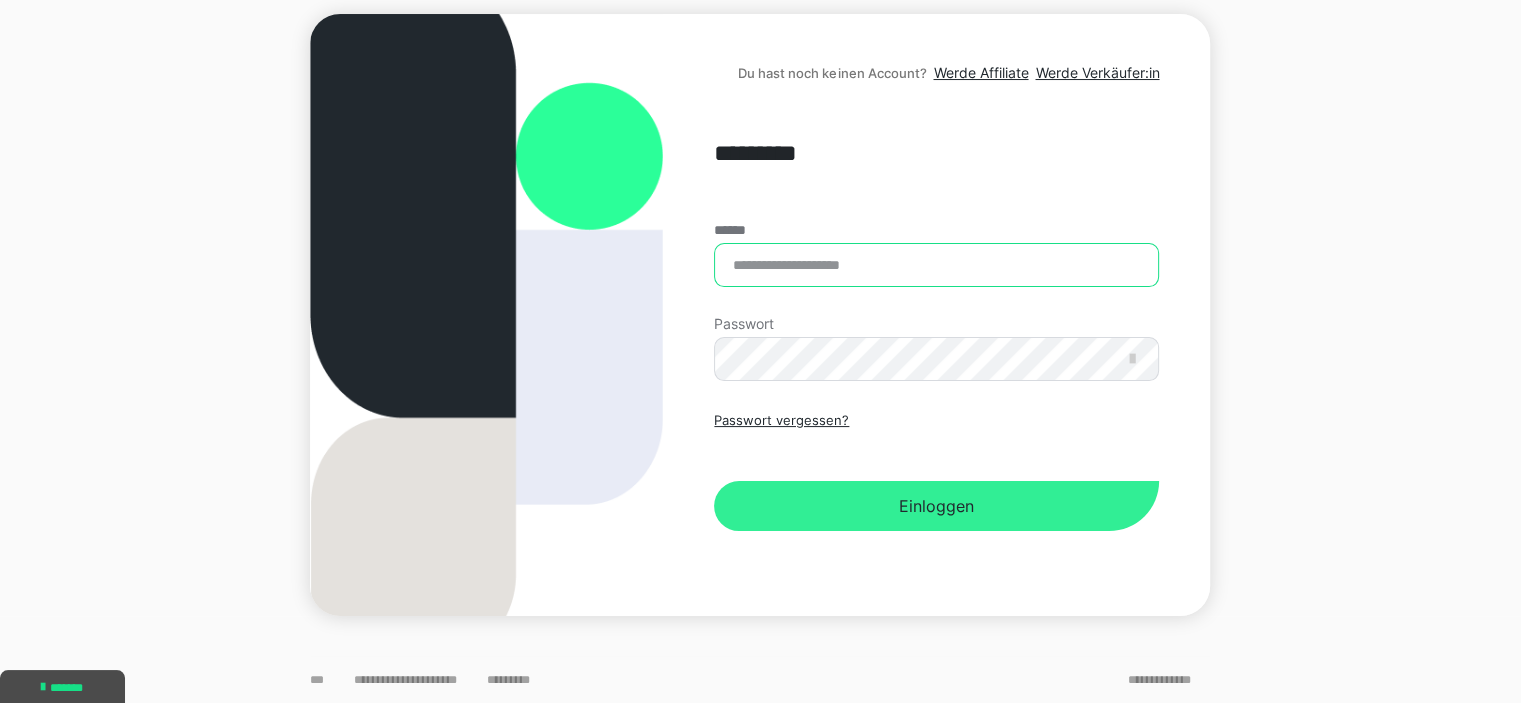 type on "**********" 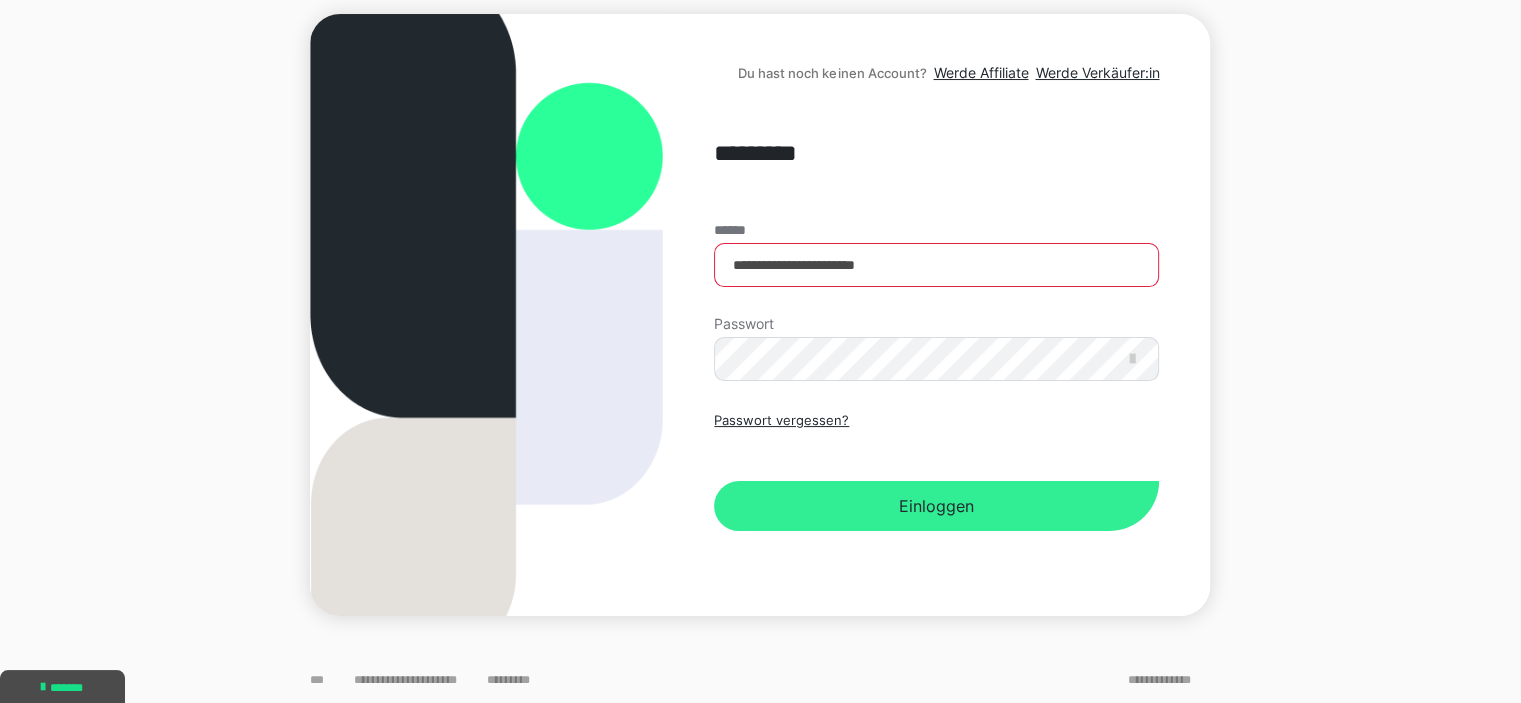 click on "Einloggen" at bounding box center [936, 506] 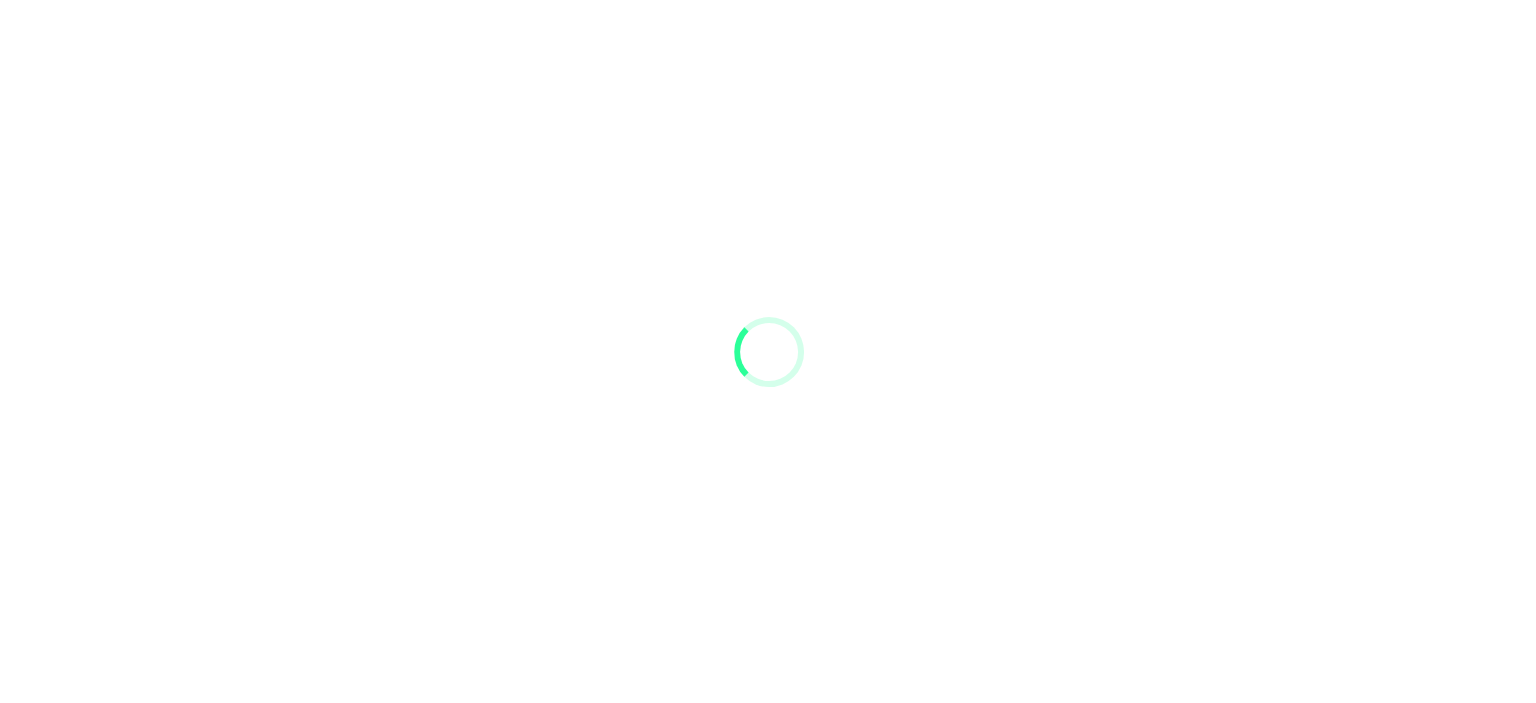 scroll, scrollTop: 0, scrollLeft: 0, axis: both 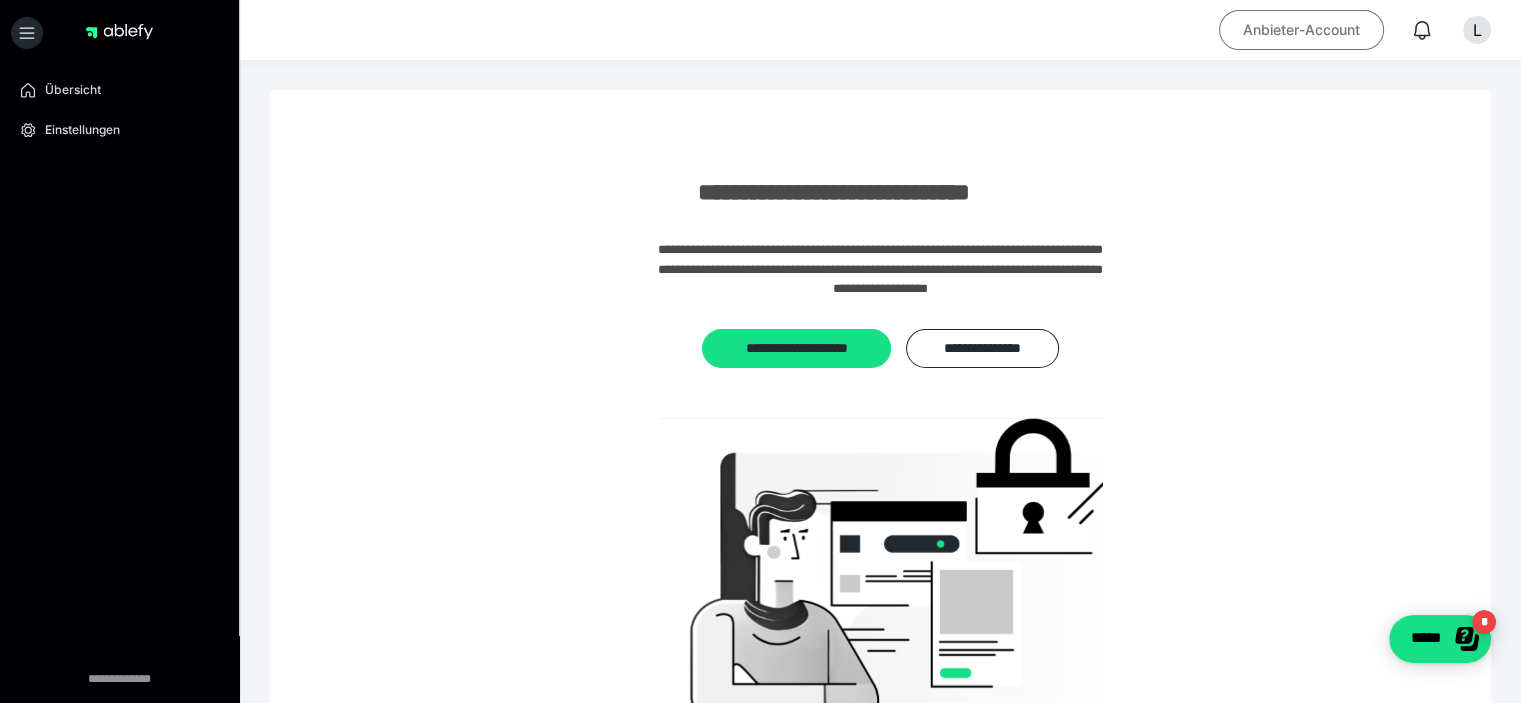 click on "Anbieter-Account" at bounding box center (1301, 30) 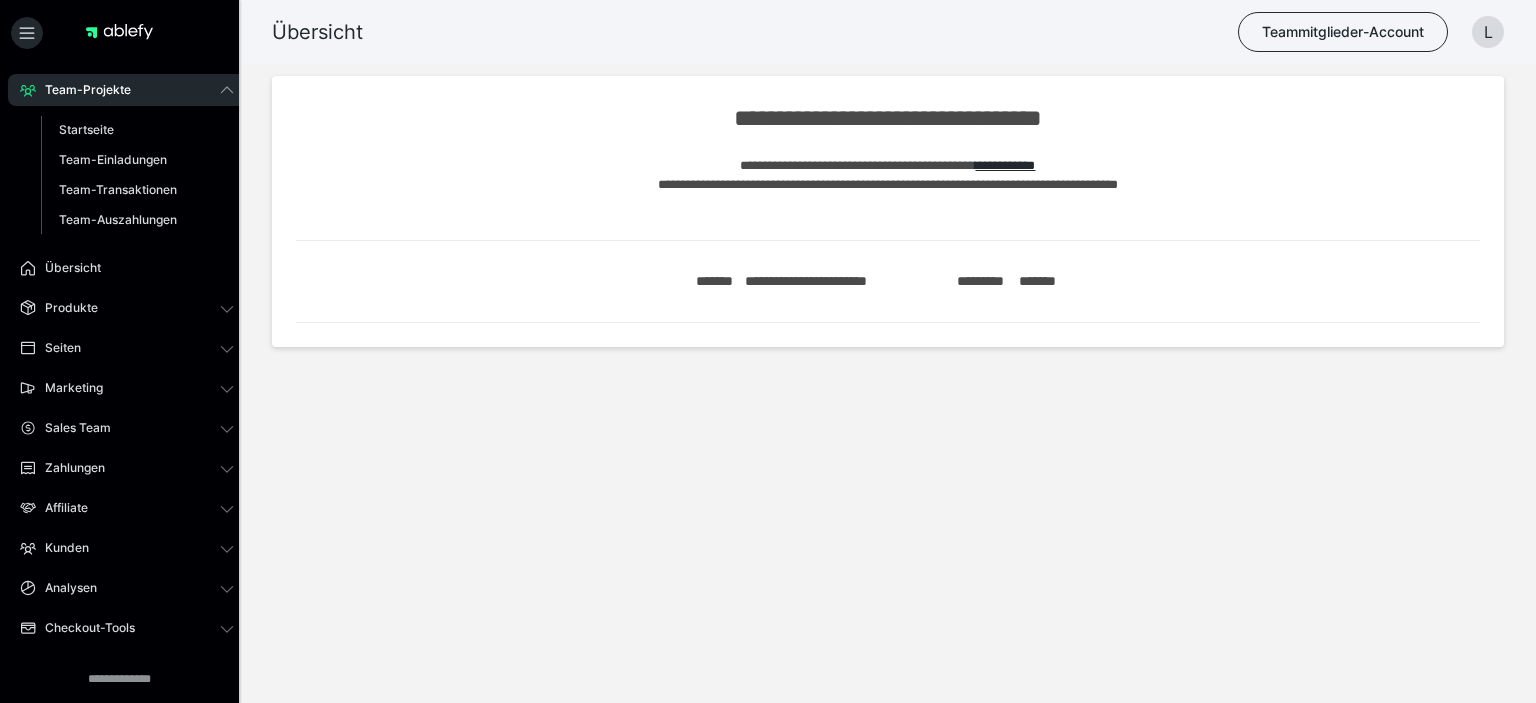 scroll, scrollTop: 0, scrollLeft: 0, axis: both 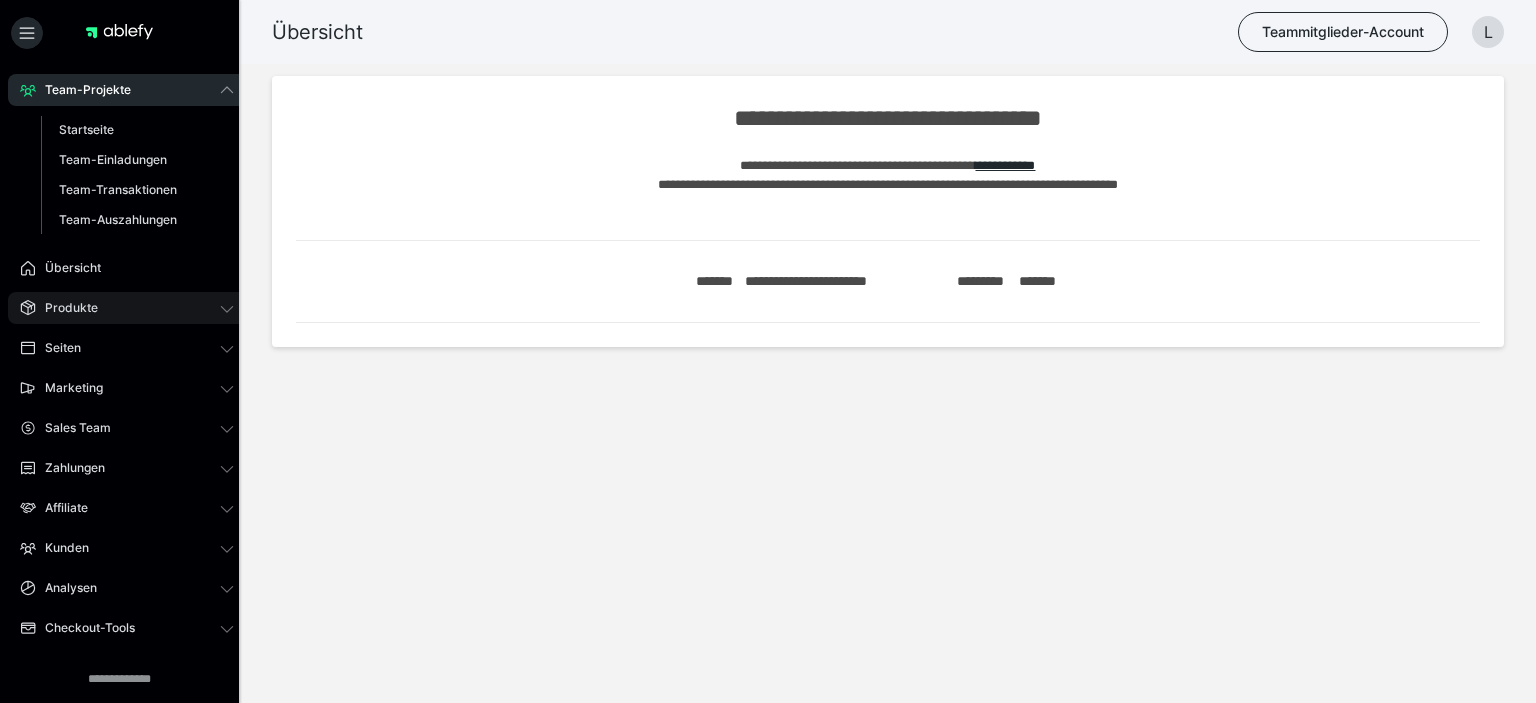 click on "Produkte" at bounding box center [127, 308] 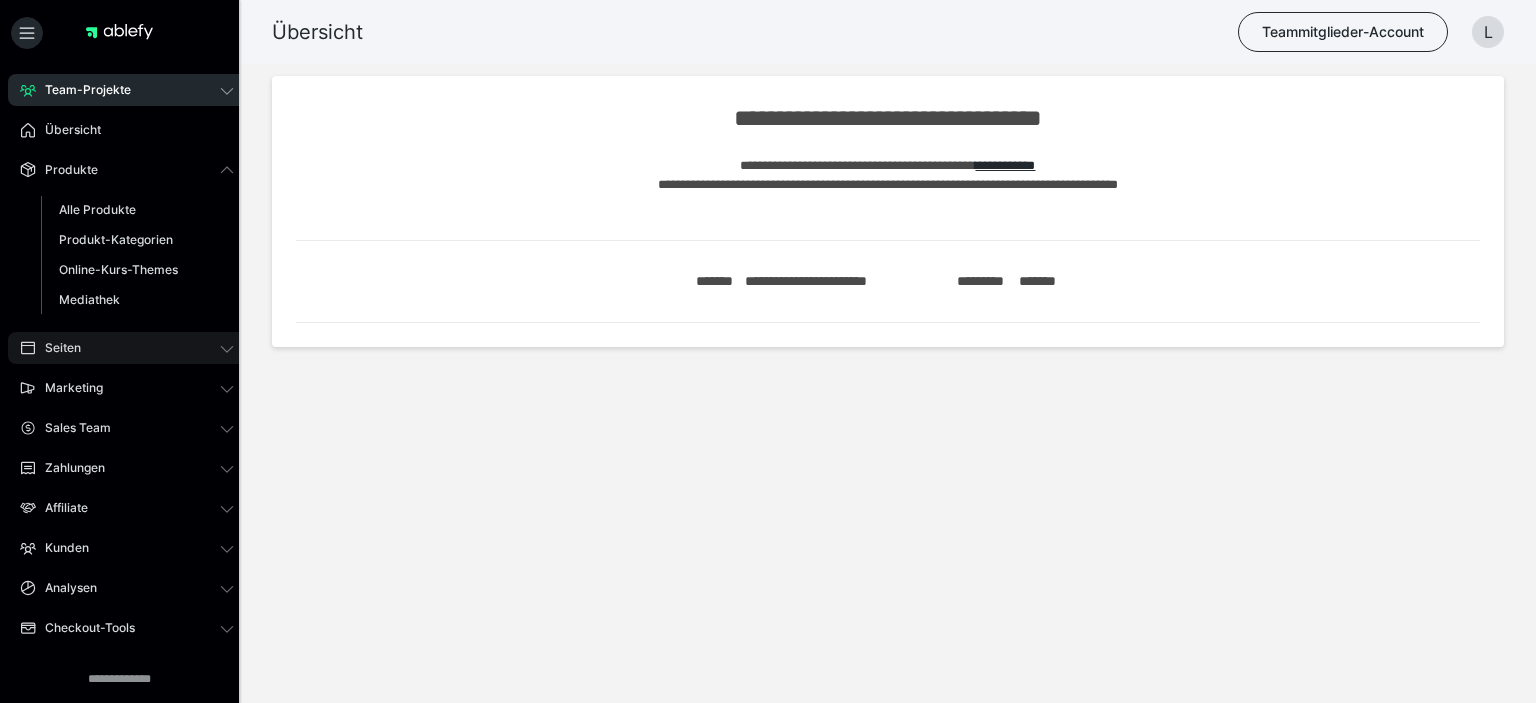 click on "Seiten" at bounding box center [127, 348] 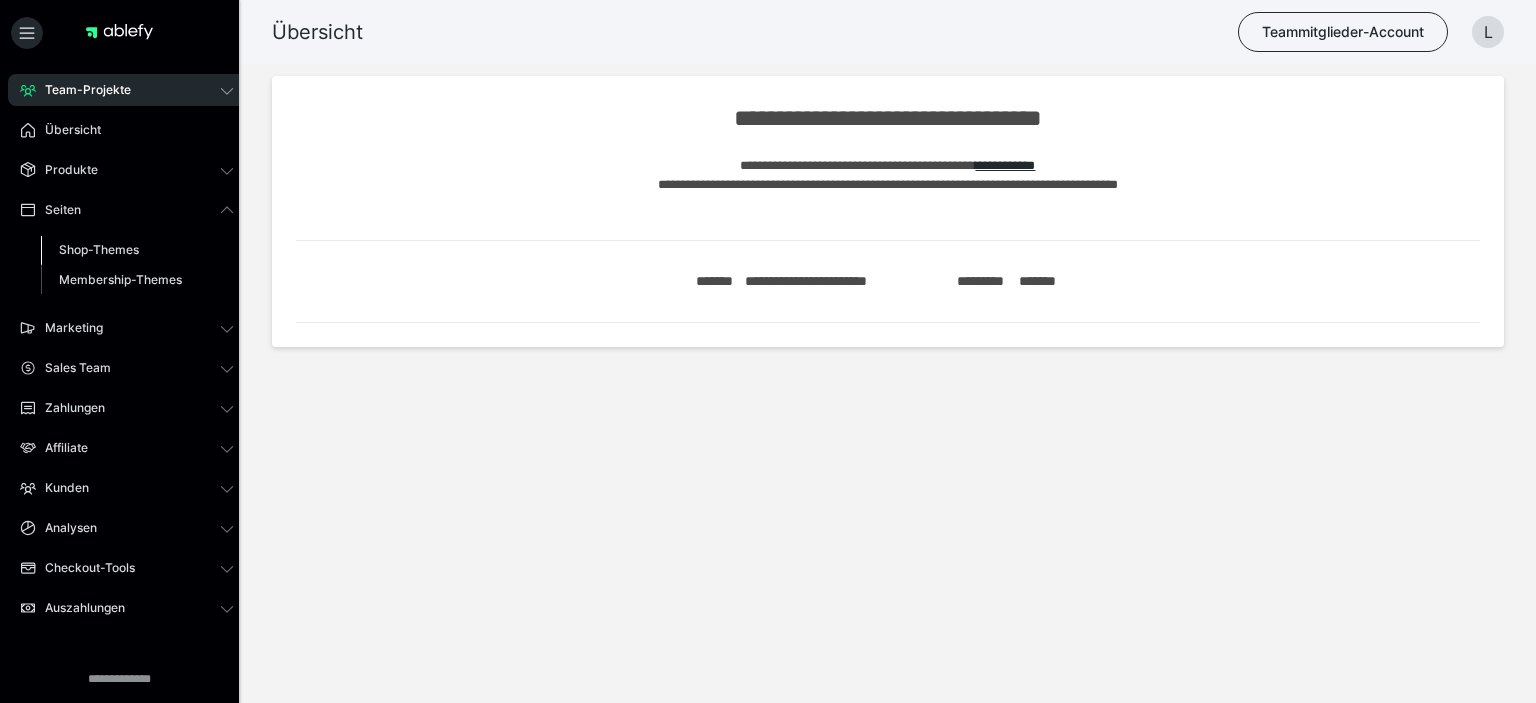 click on "Shop-Themes" at bounding box center (99, 249) 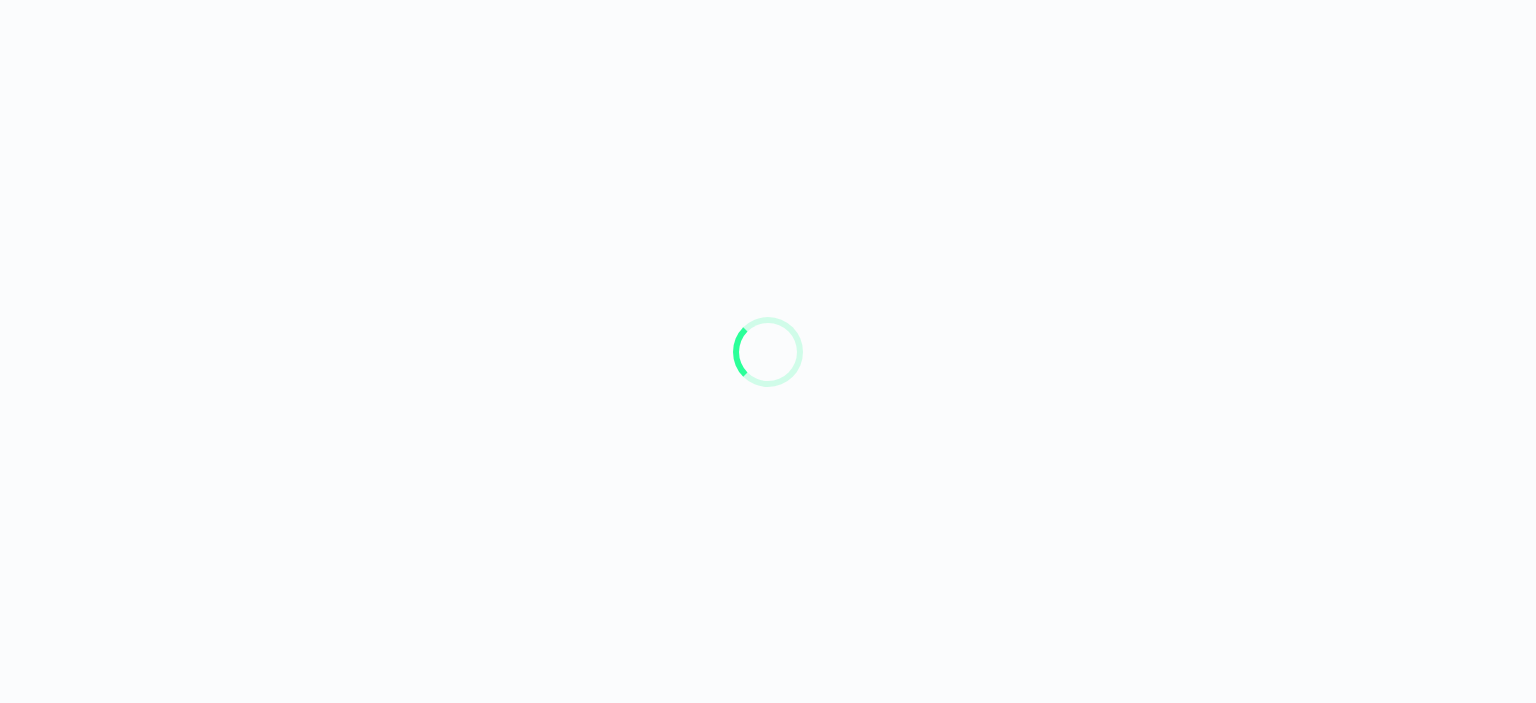 scroll, scrollTop: 0, scrollLeft: 0, axis: both 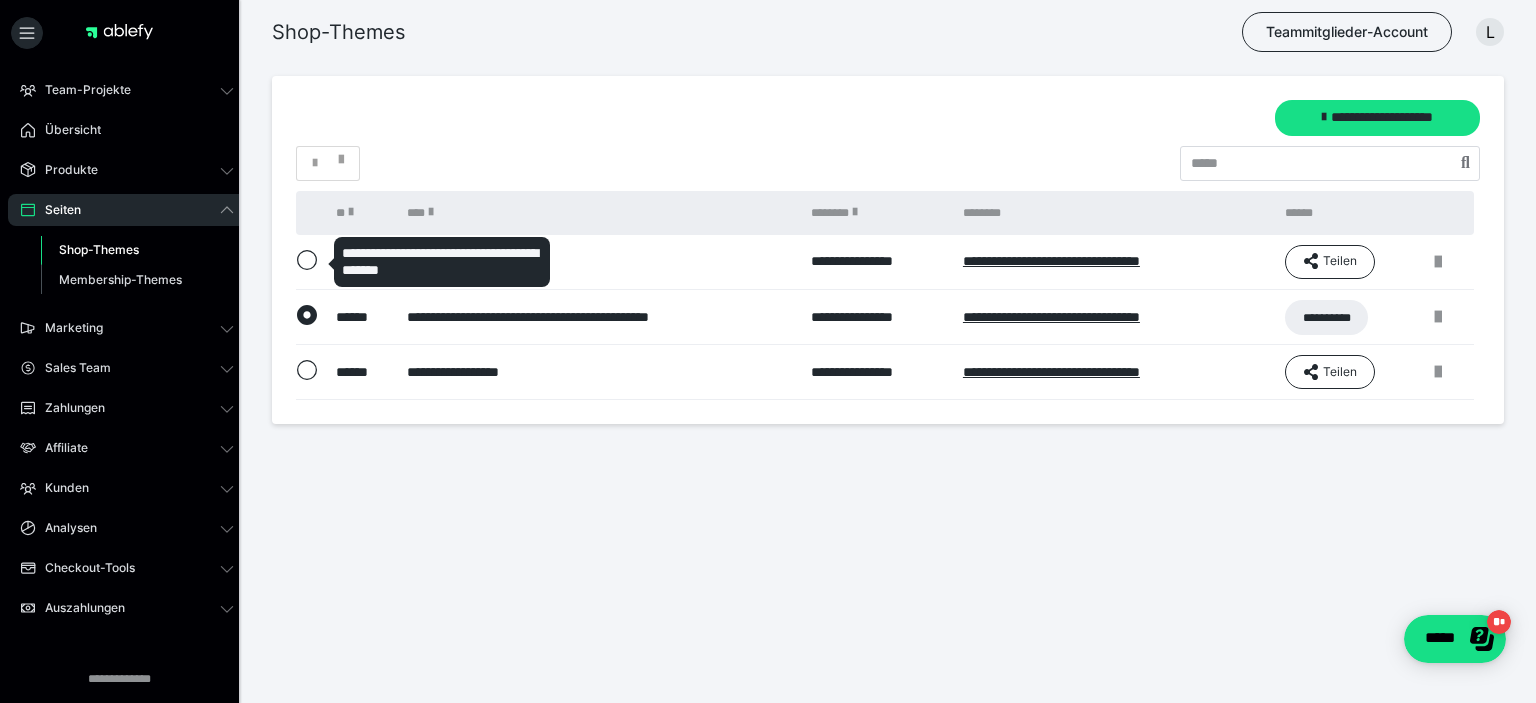 click 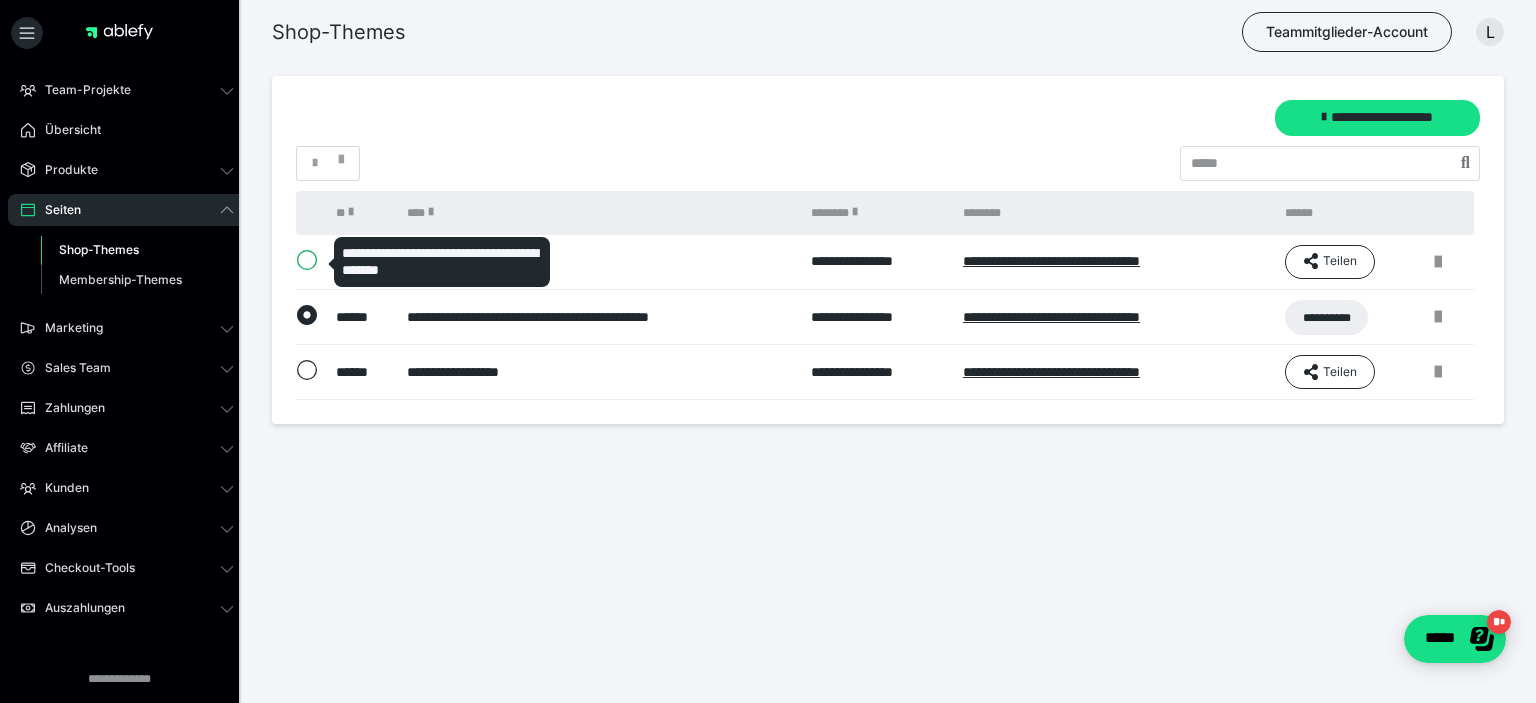 click at bounding box center (296, 260) 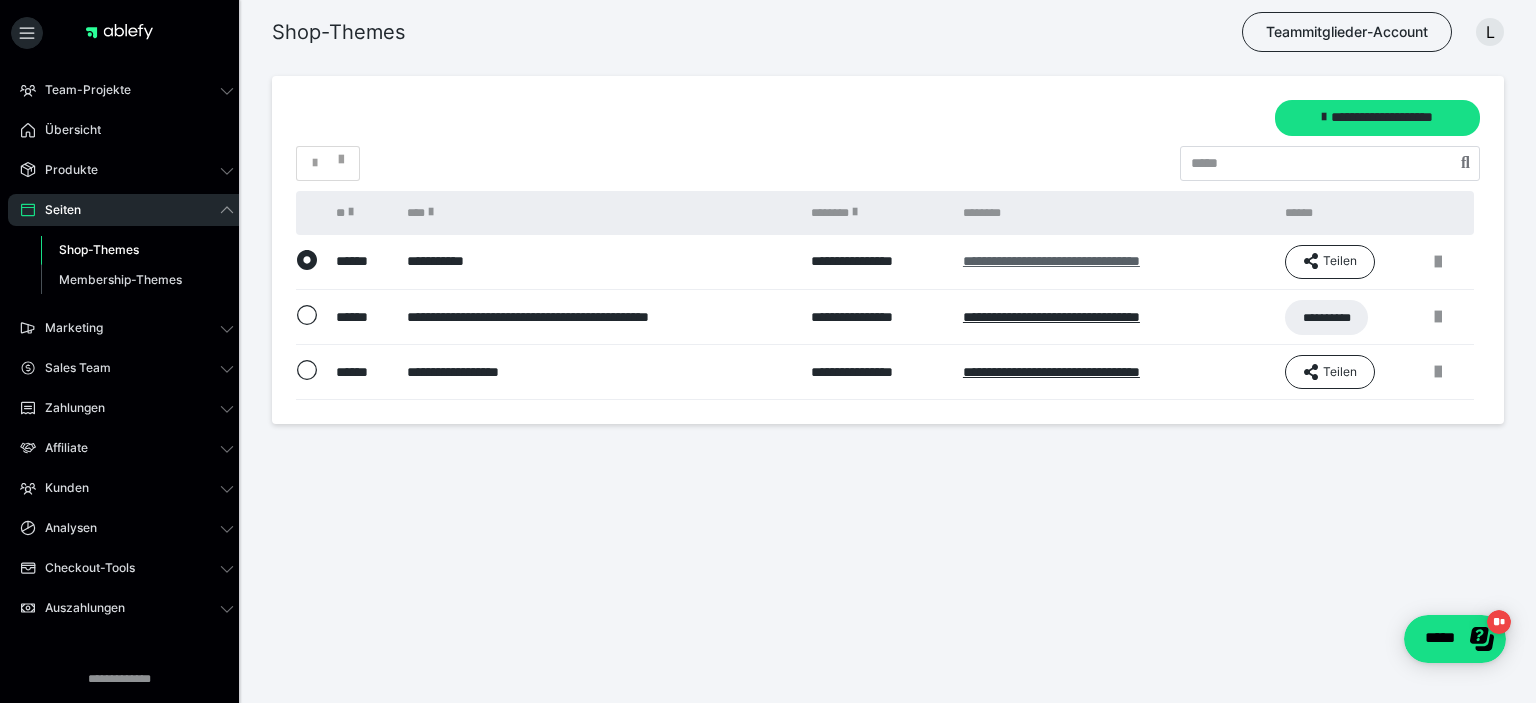 click on "**********" at bounding box center [1051, 261] 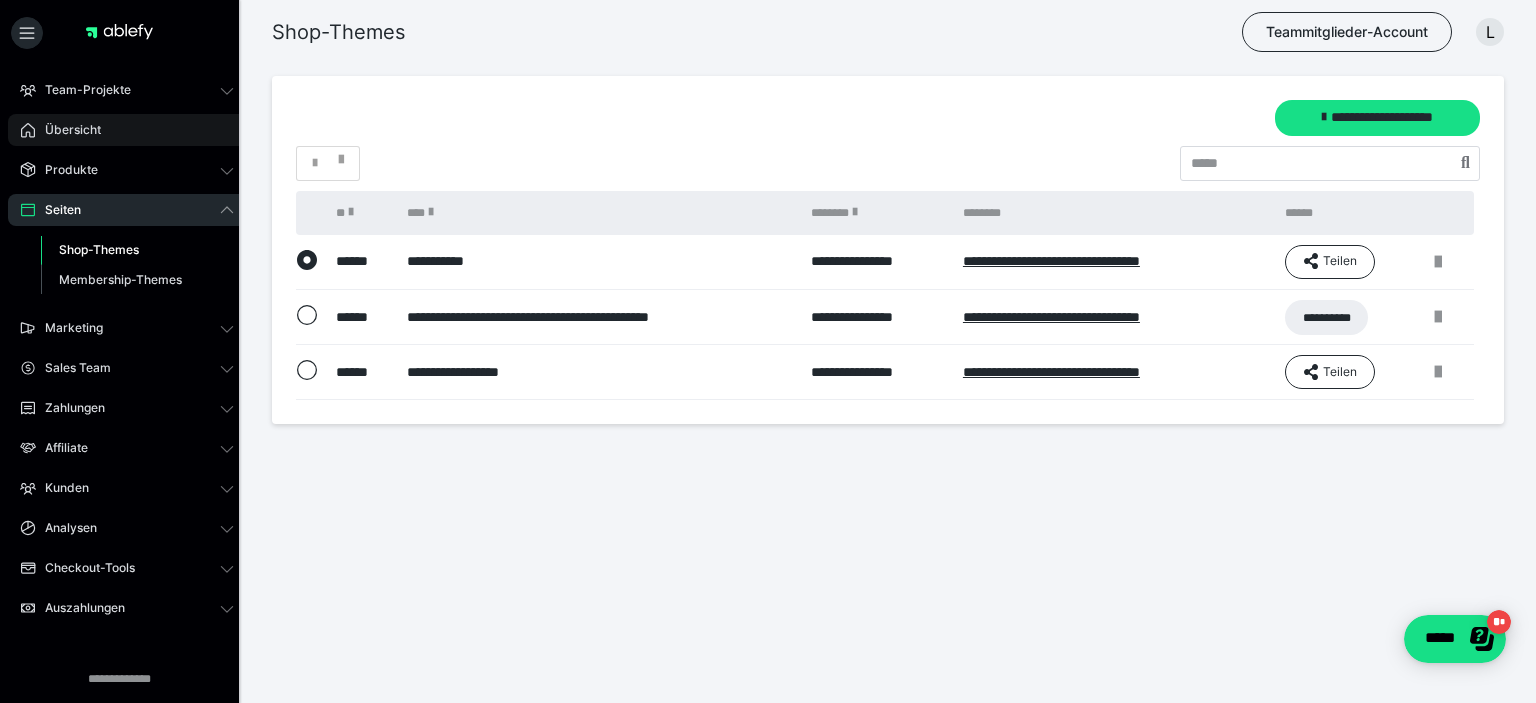 click on "Übersicht" at bounding box center [66, 130] 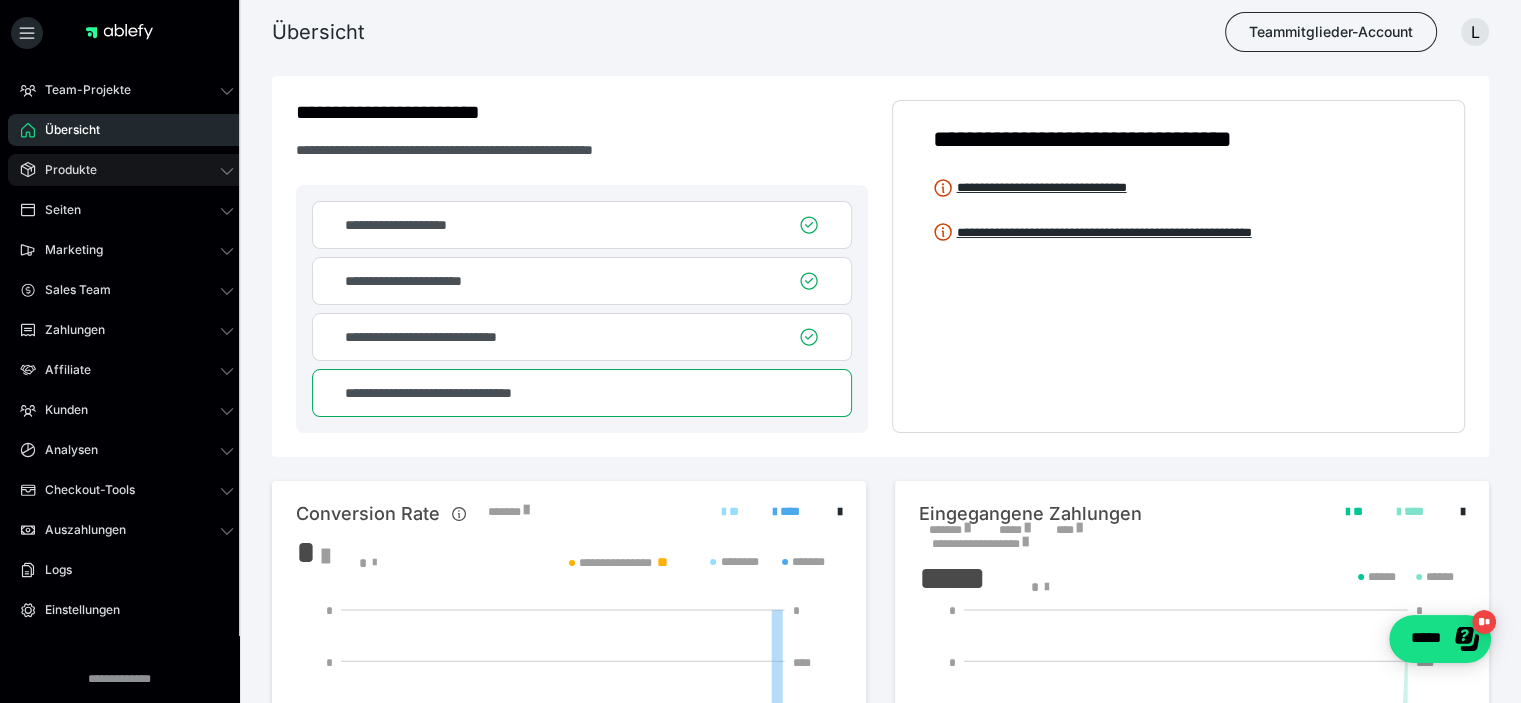 click on "Produkte" at bounding box center [64, 170] 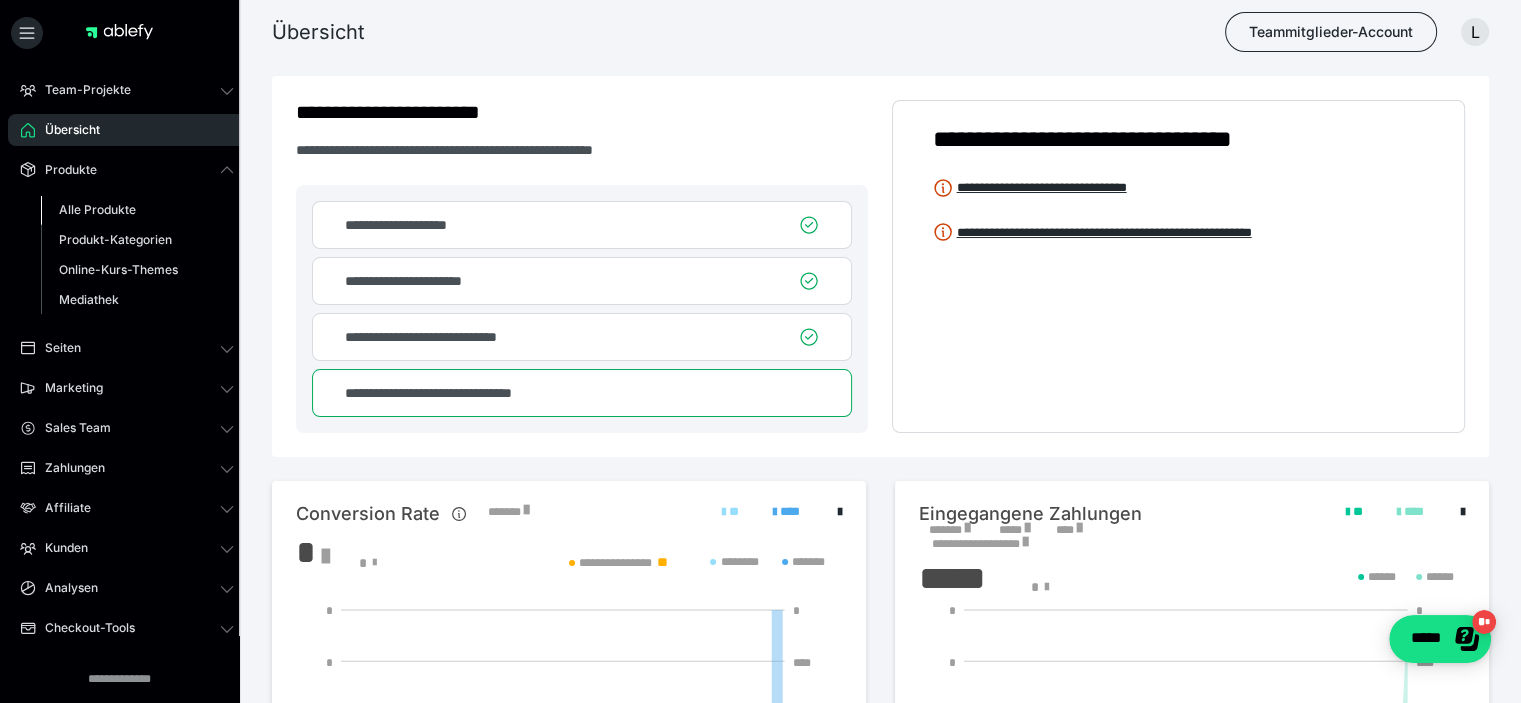 click on "Alle Produkte" at bounding box center (97, 209) 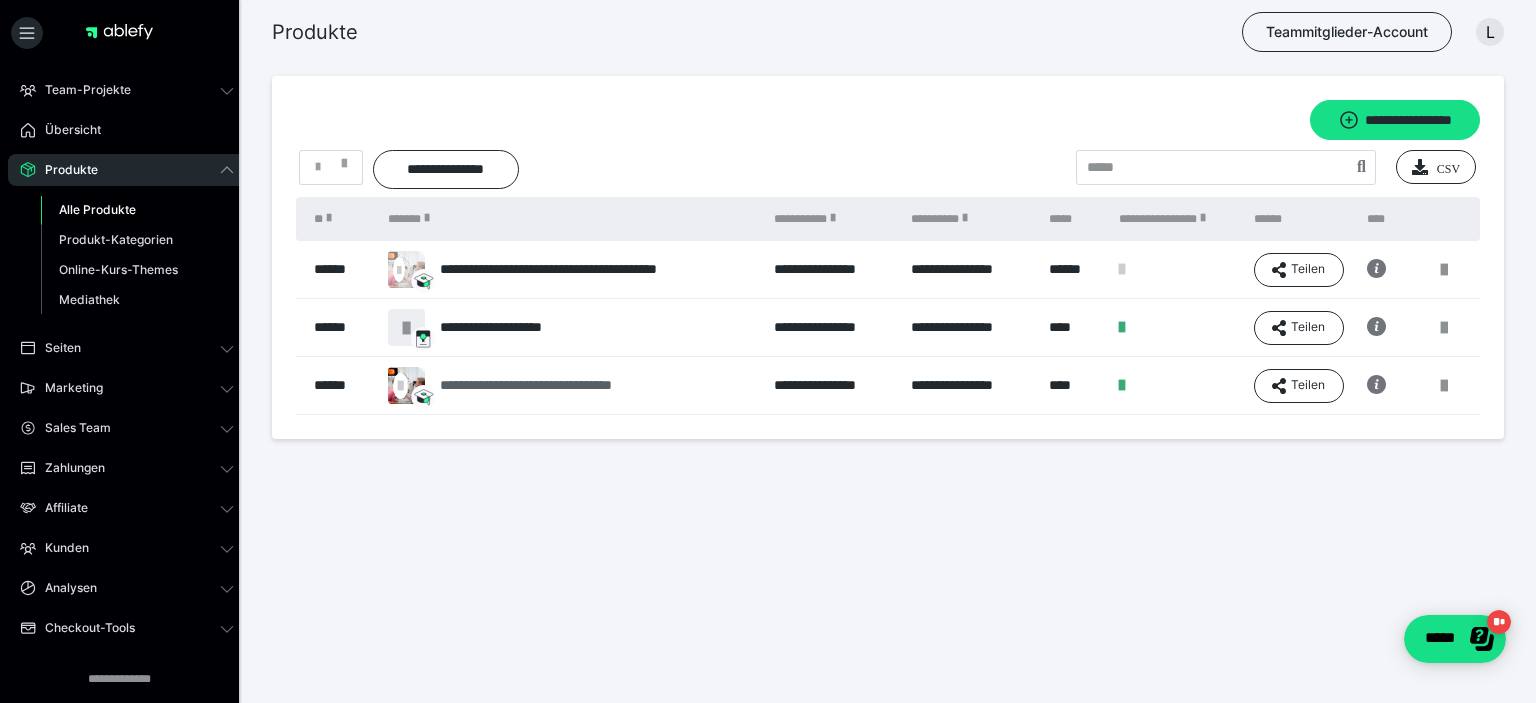 click on "**********" at bounding box center [560, 385] 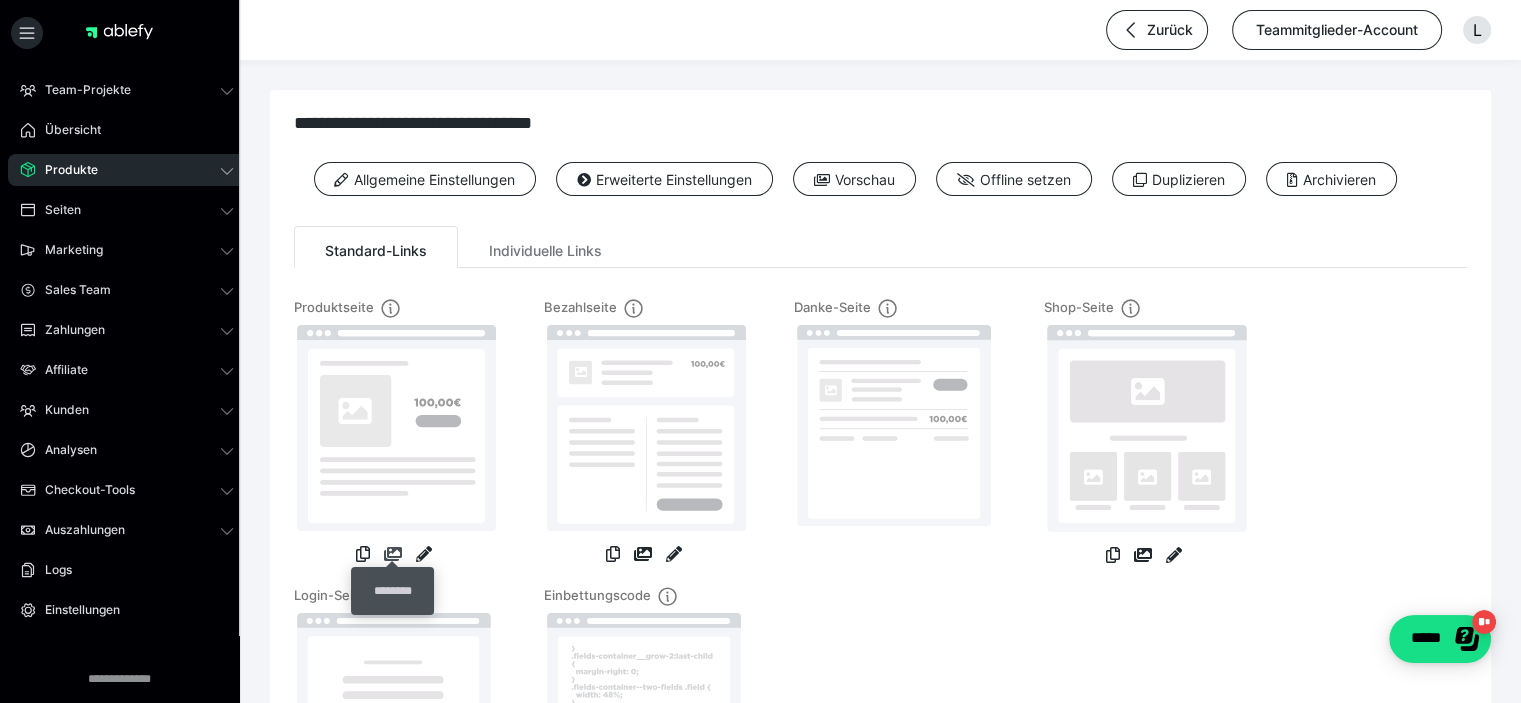 click at bounding box center (393, 554) 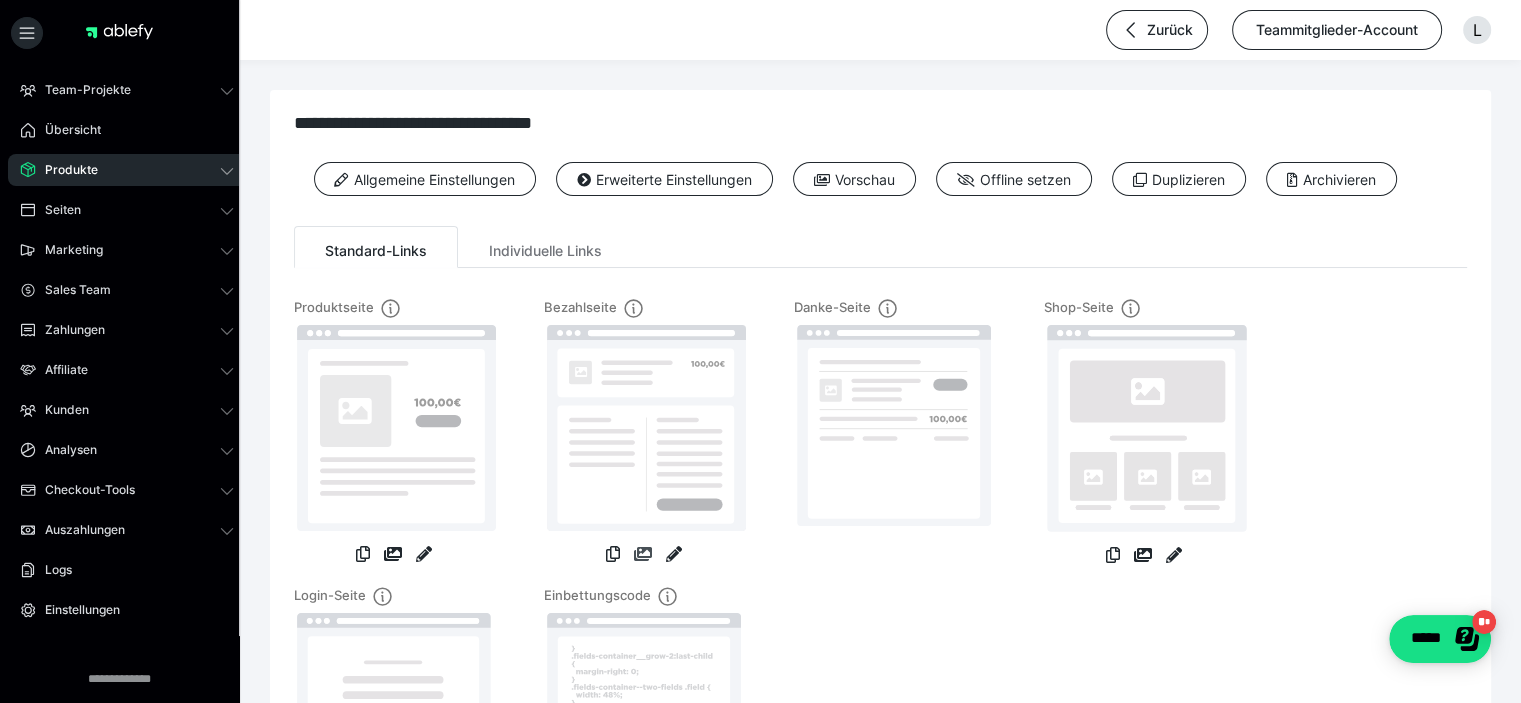 click at bounding box center [643, 554] 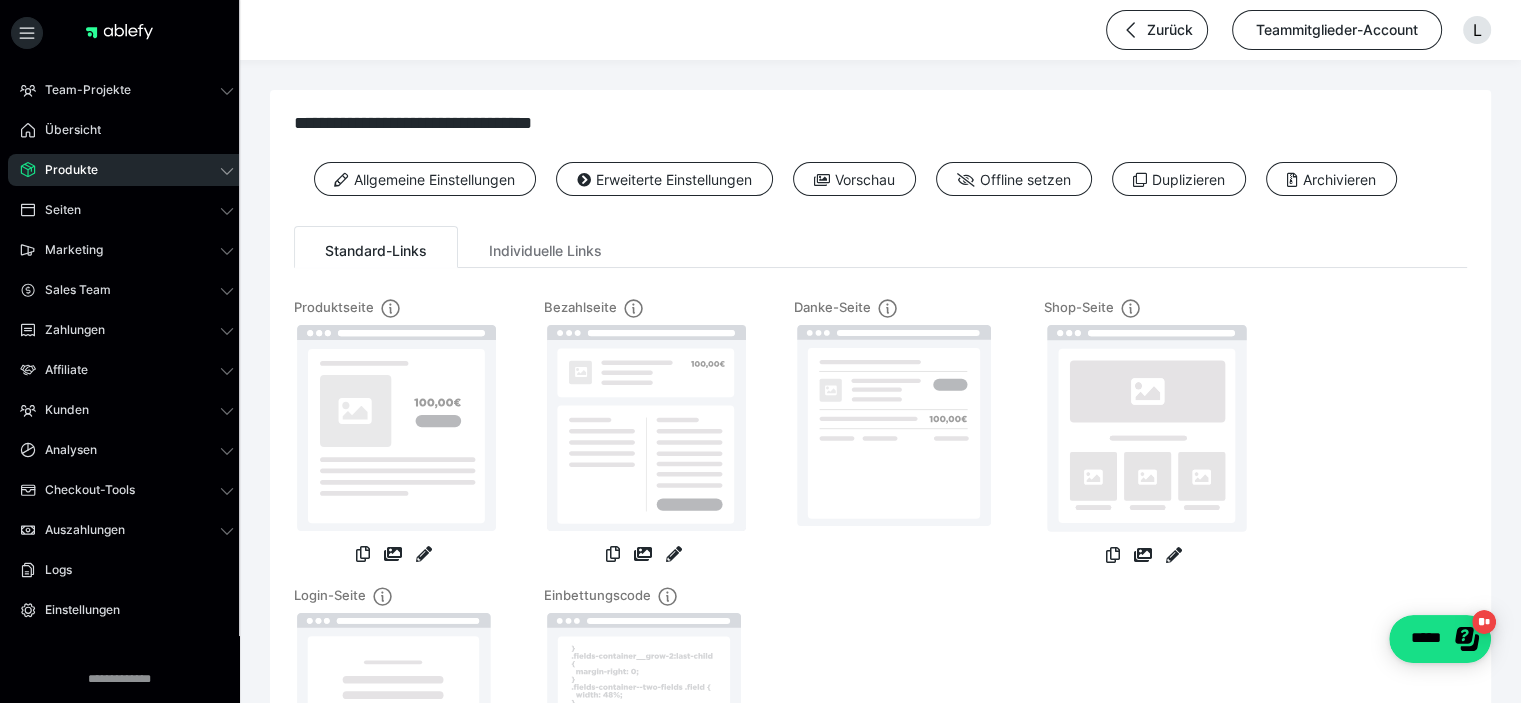 click on "Danke-Seite" at bounding box center [894, 442] 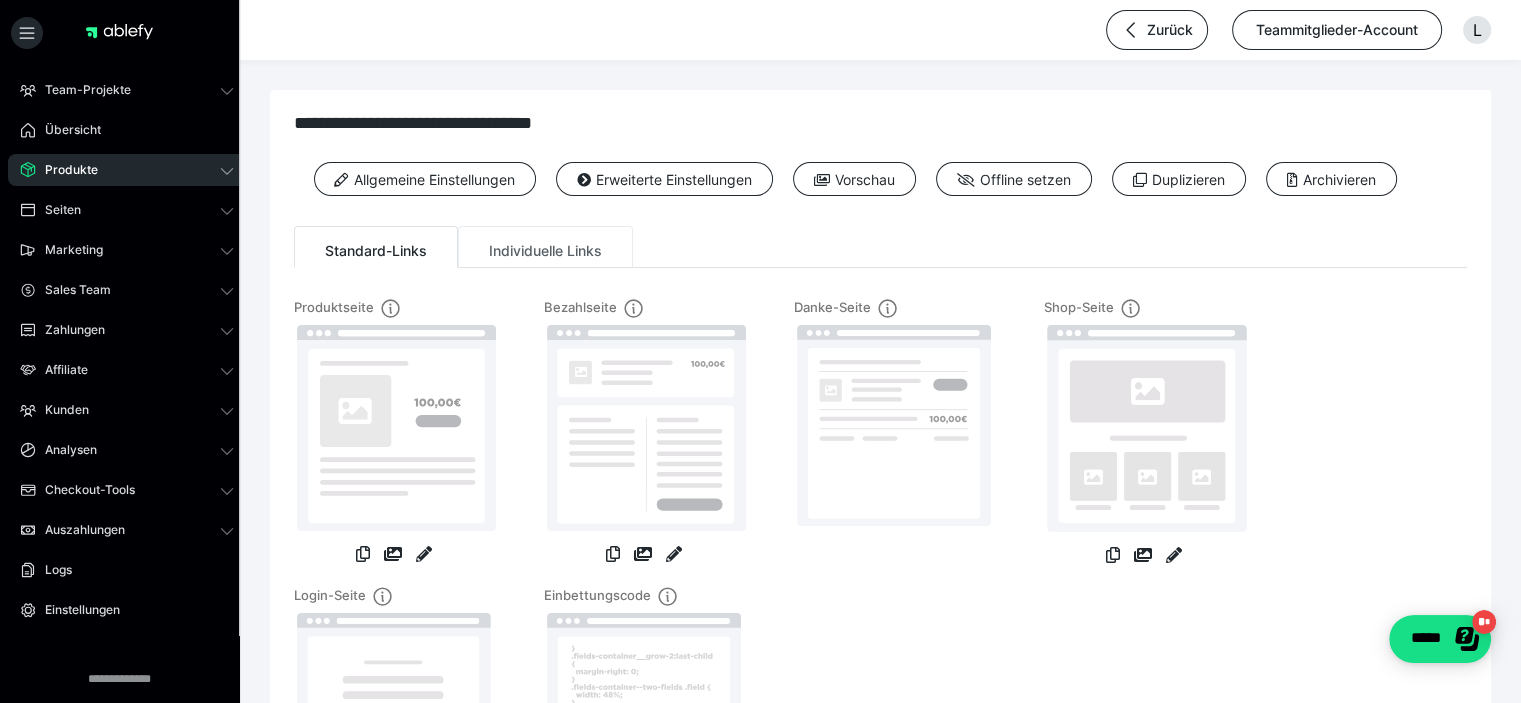click on "Individuelle Links" at bounding box center (545, 247) 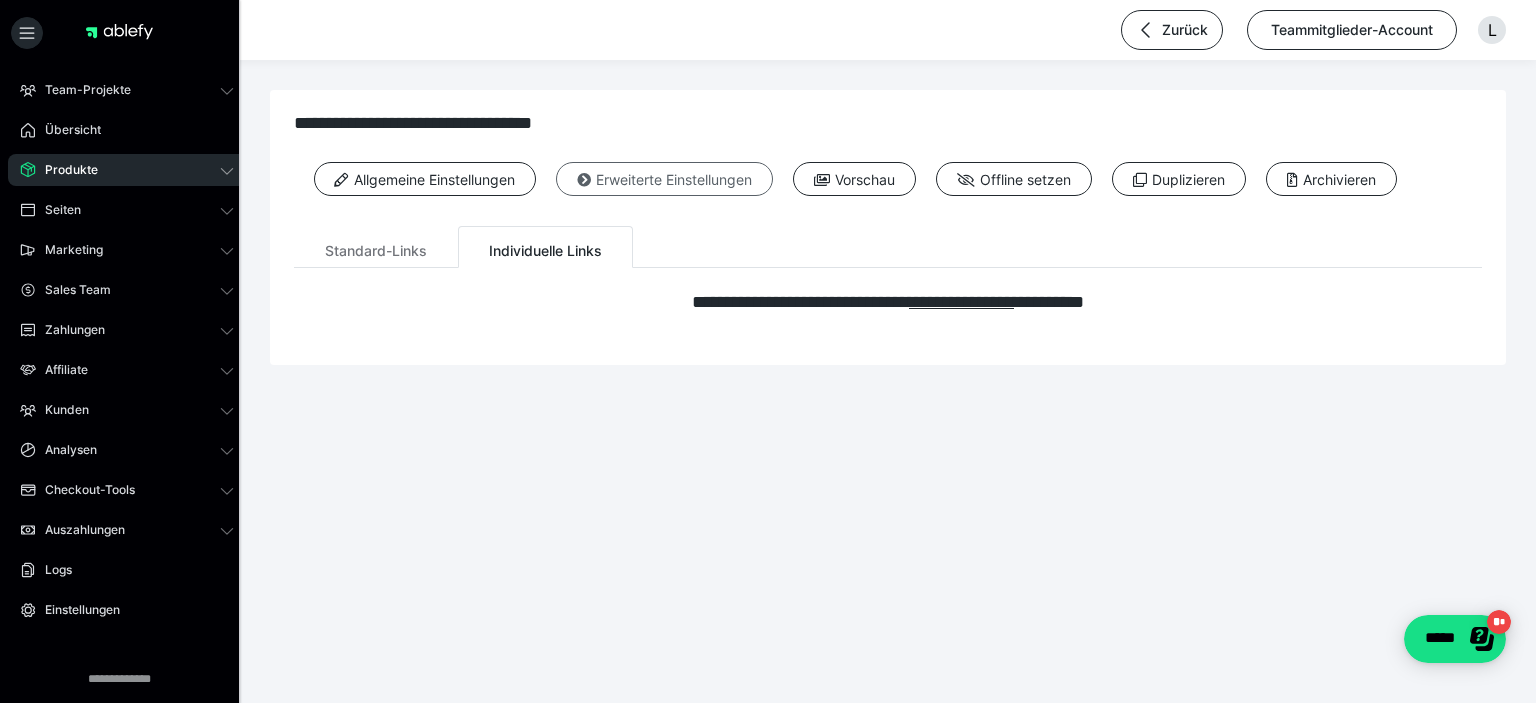 click on "Erweiterte Einstellungen" at bounding box center (664, 179) 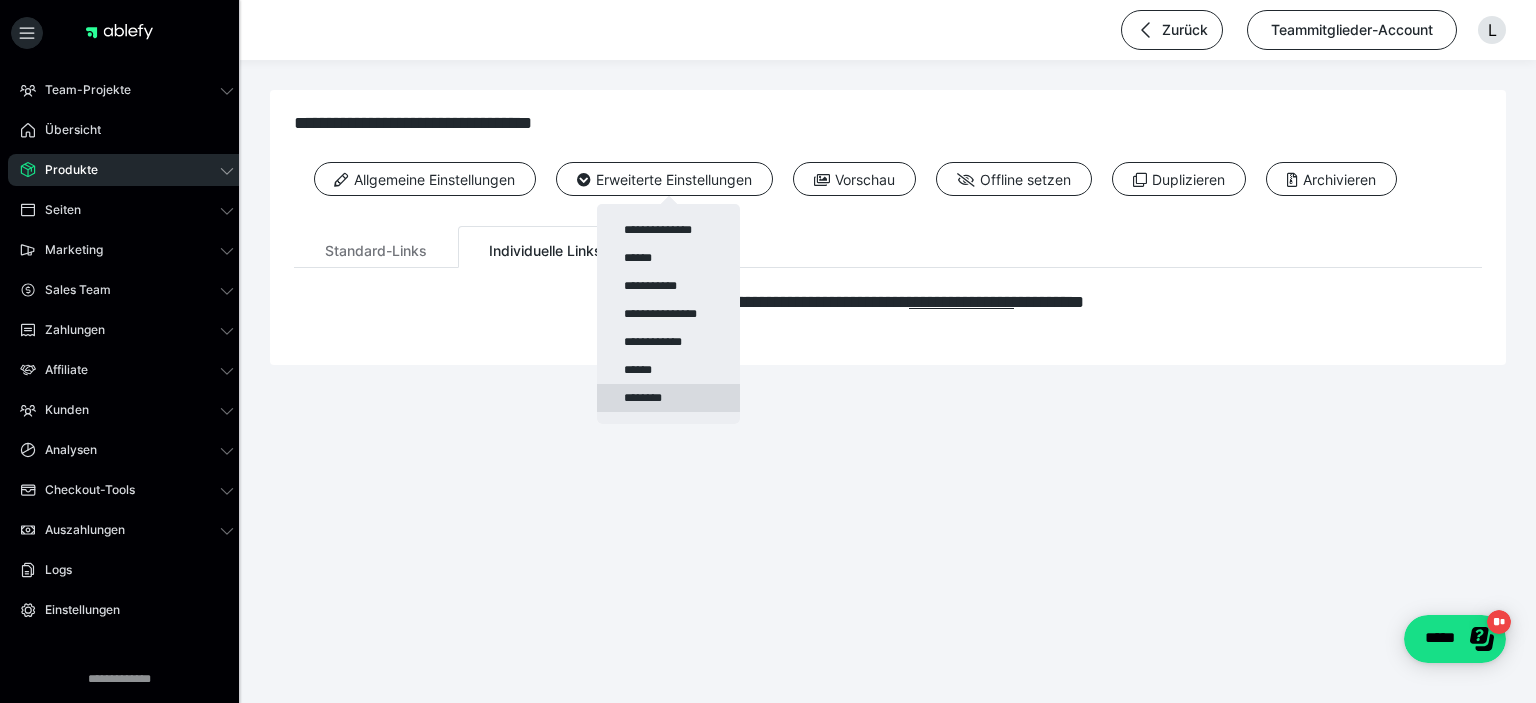 click on "********" at bounding box center (668, 398) 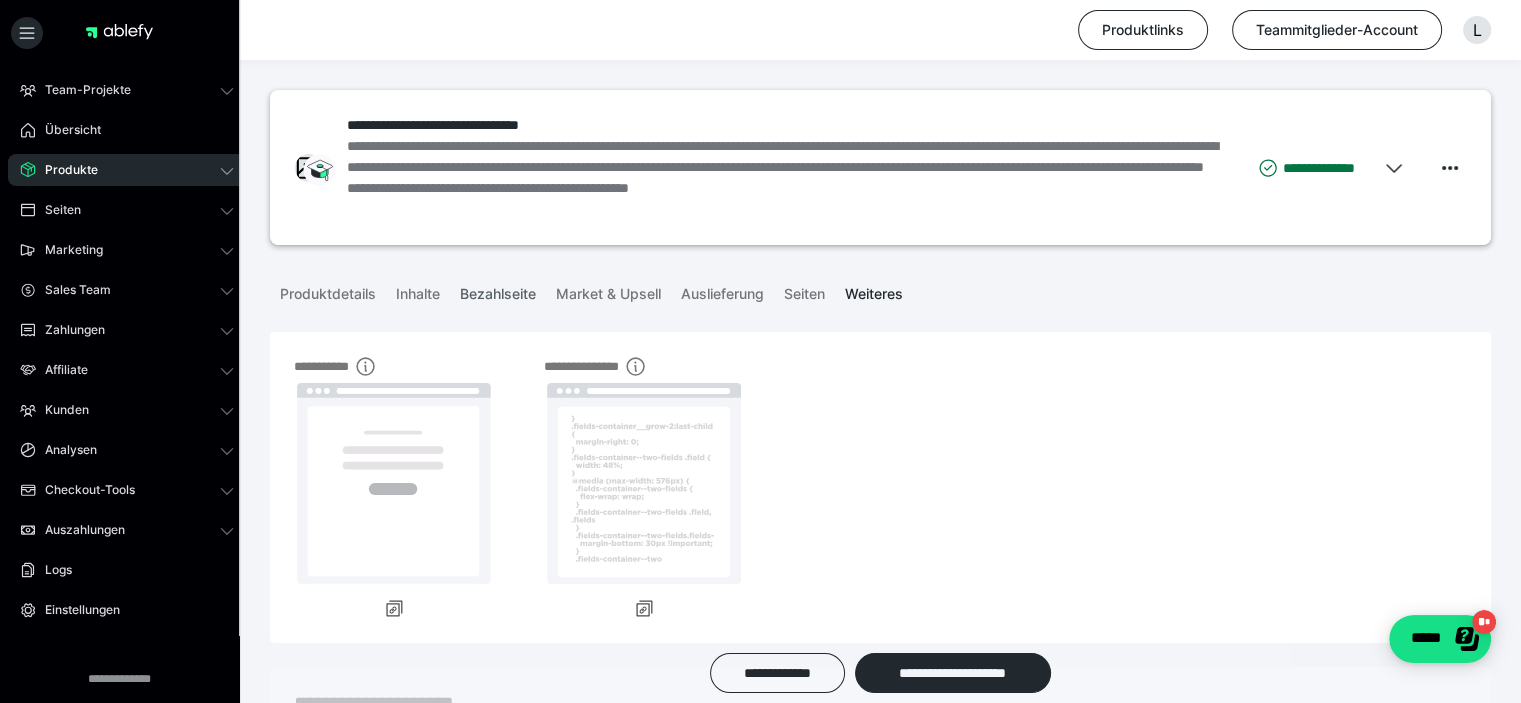 click on "Bezahlseite" at bounding box center [498, 290] 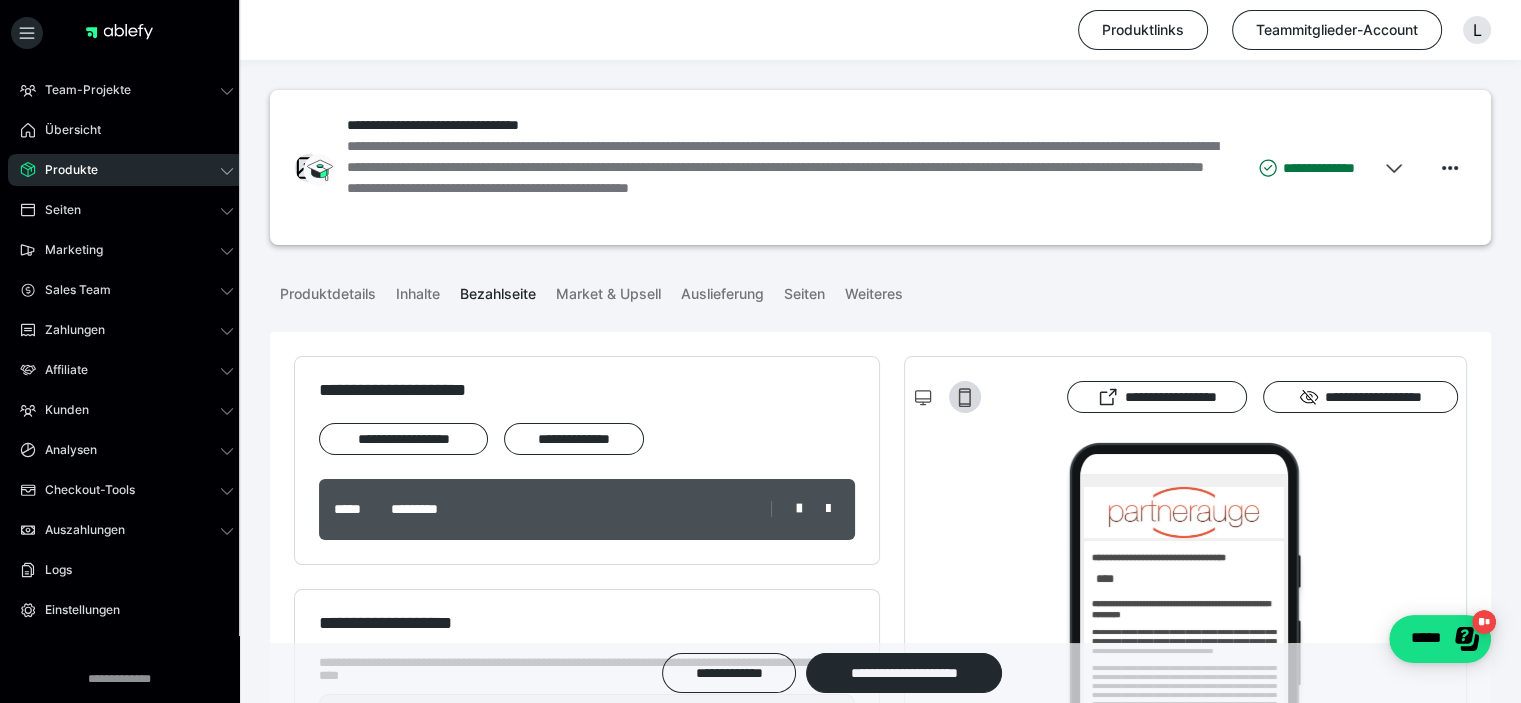 scroll, scrollTop: 0, scrollLeft: 0, axis: both 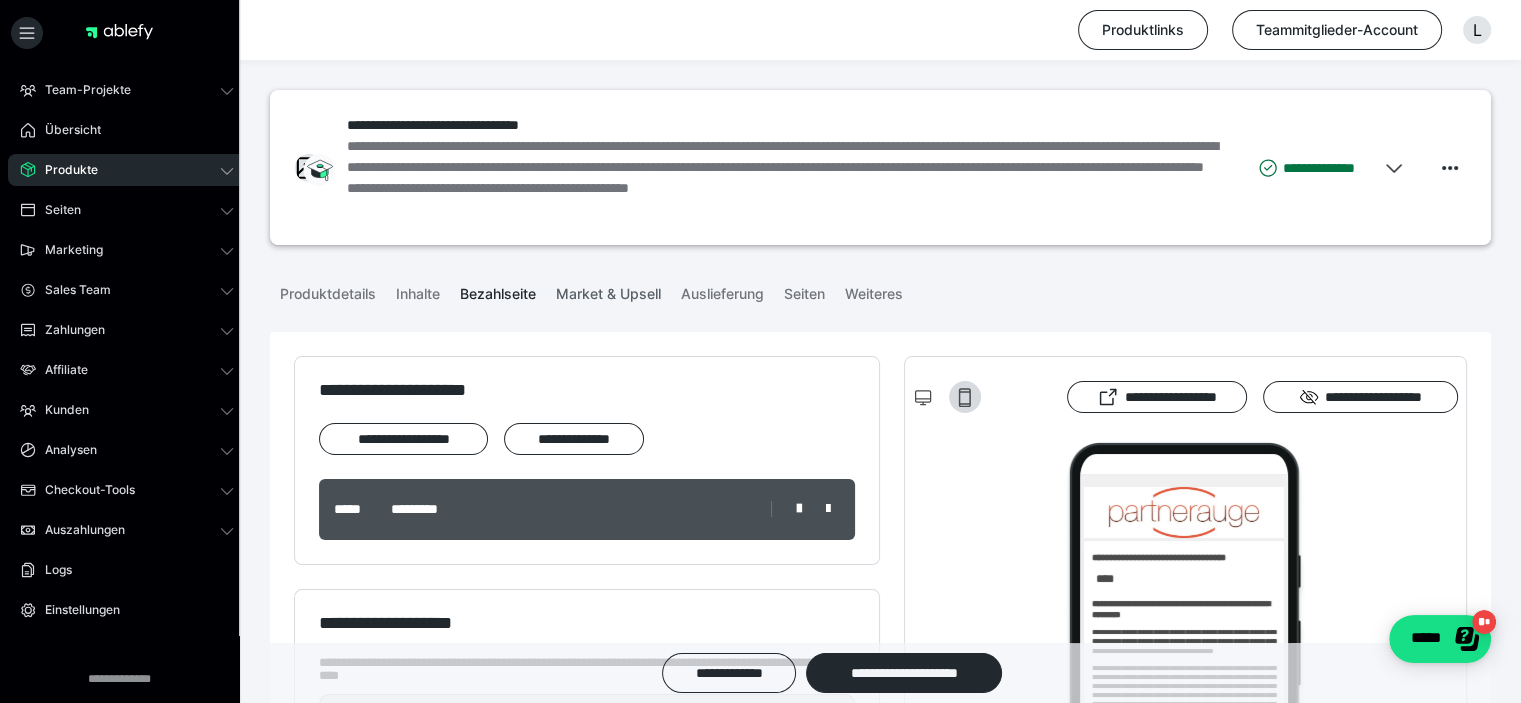 click on "Market & Upsell" at bounding box center [608, 290] 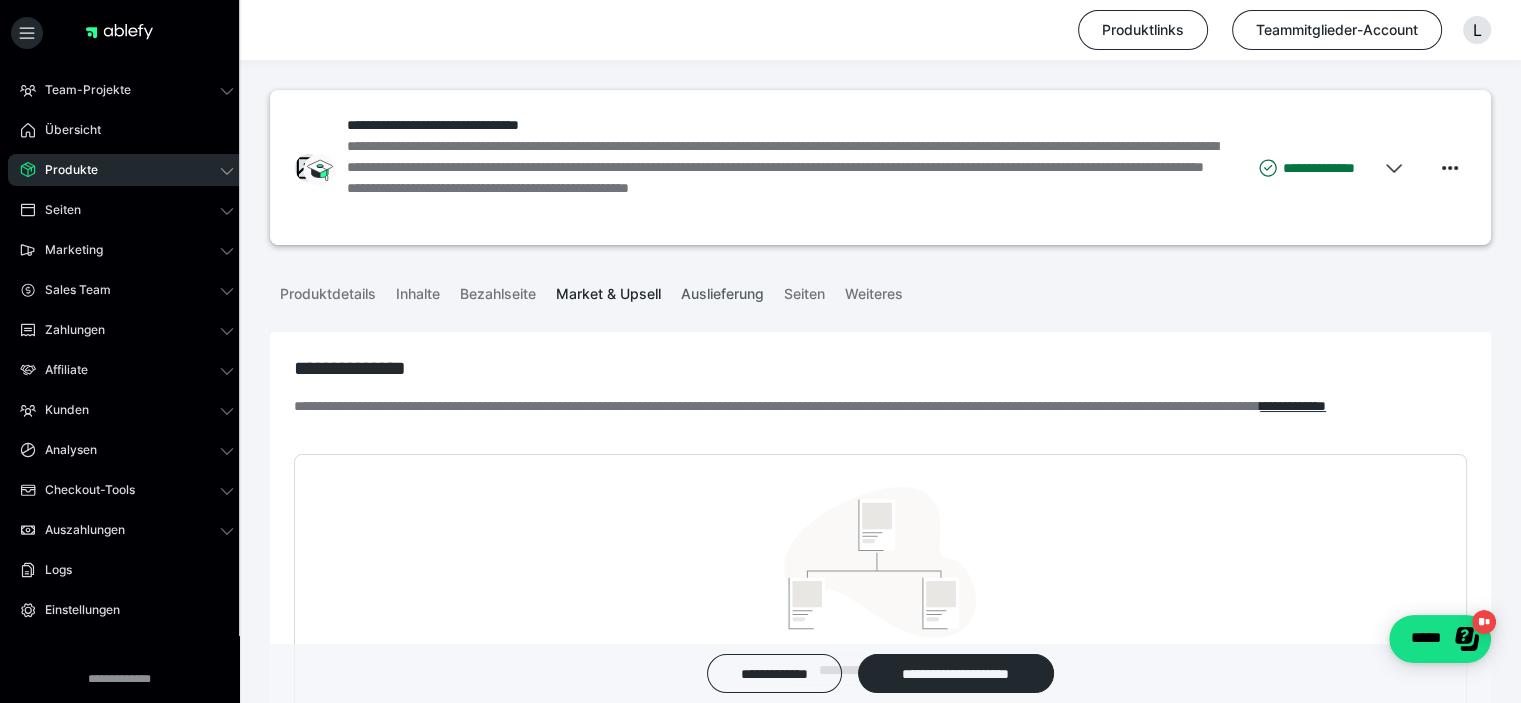click on "Auslieferung" at bounding box center (722, 290) 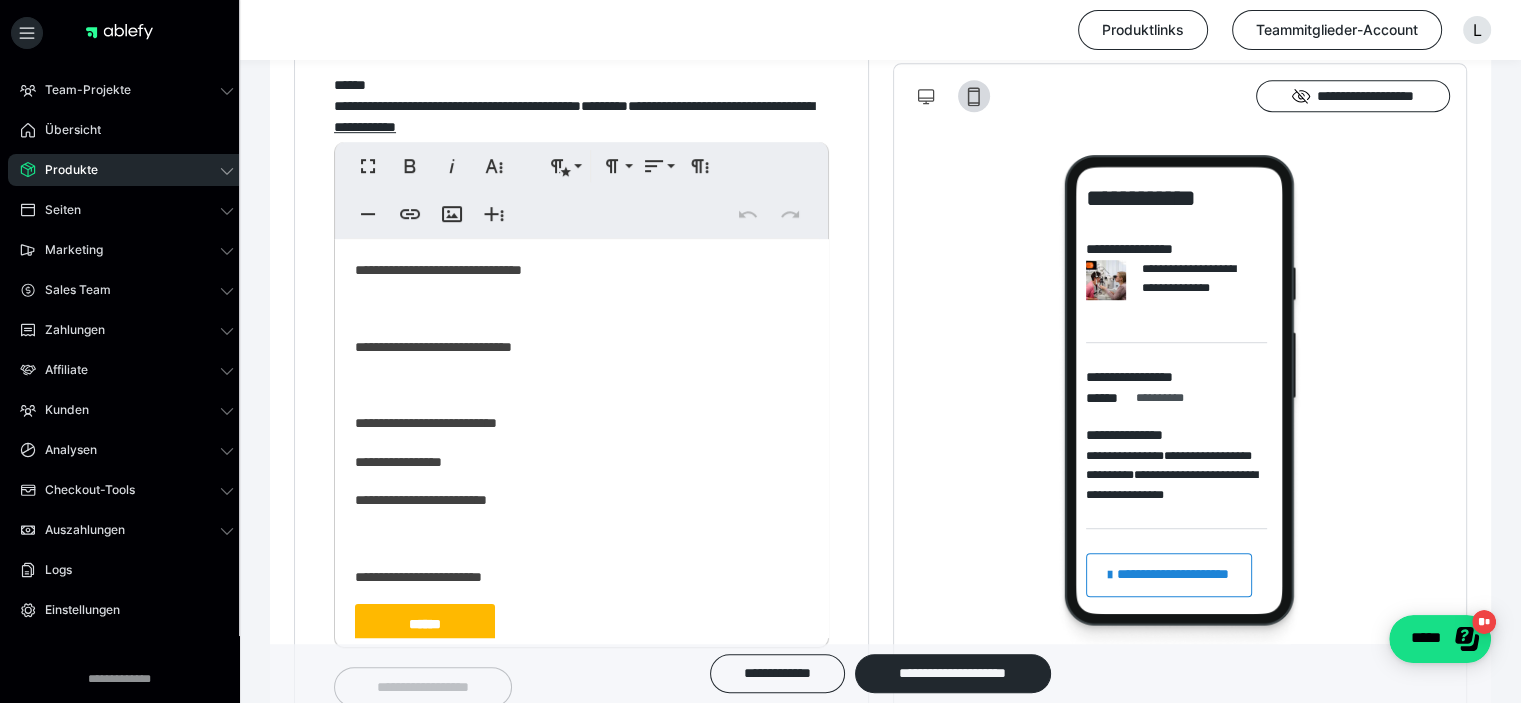 scroll, scrollTop: 1200, scrollLeft: 0, axis: vertical 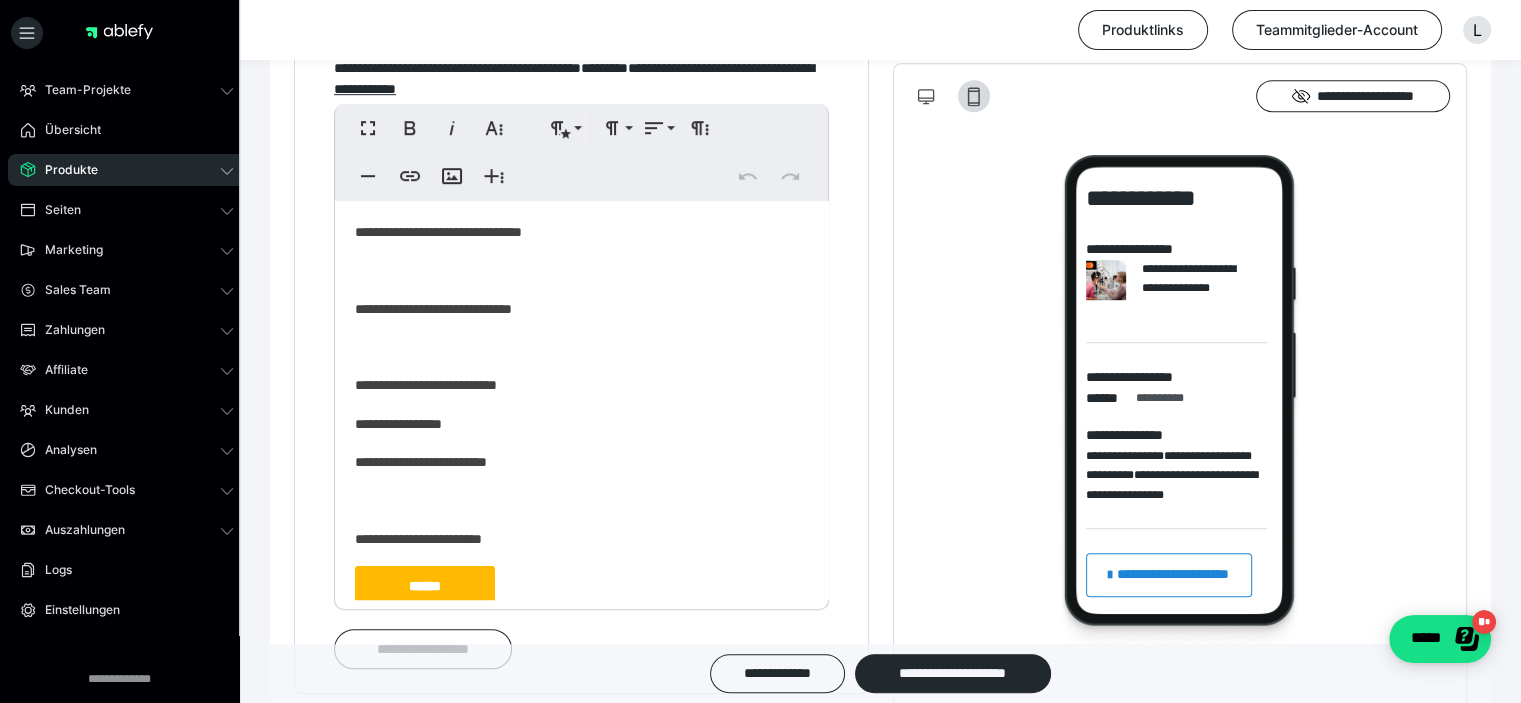 click on "**********" at bounding box center [574, 309] 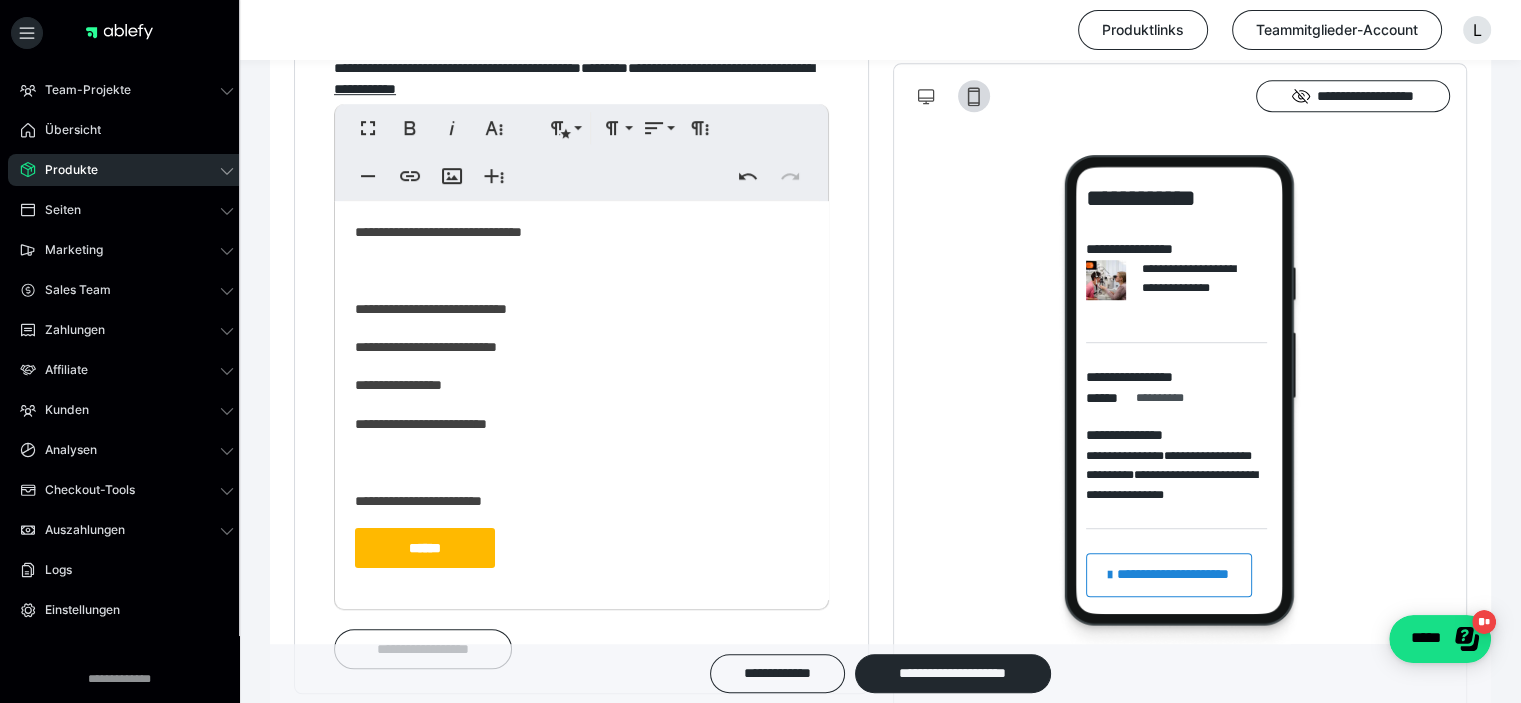 type 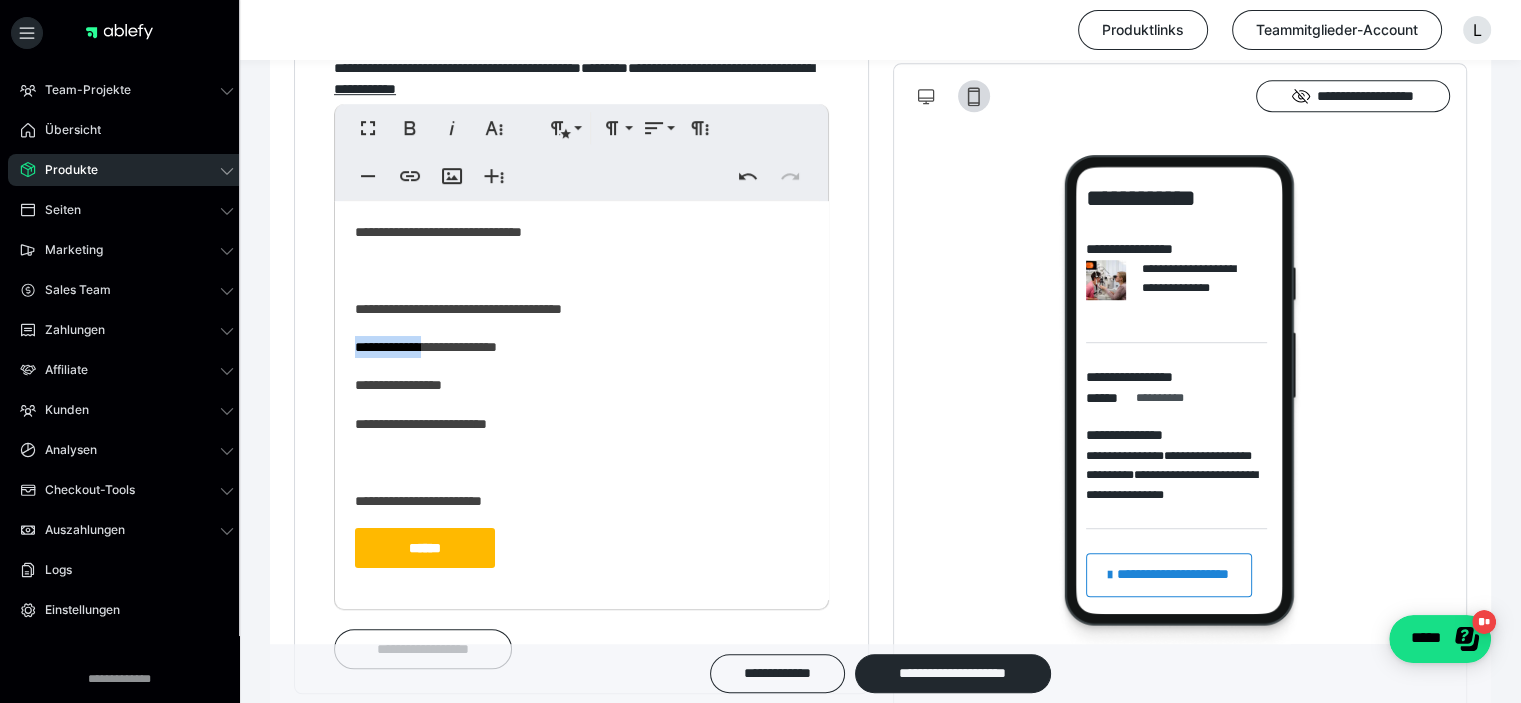 drag, startPoint x: 630, startPoint y: 321, endPoint x: 444, endPoint y: 363, distance: 190.68298 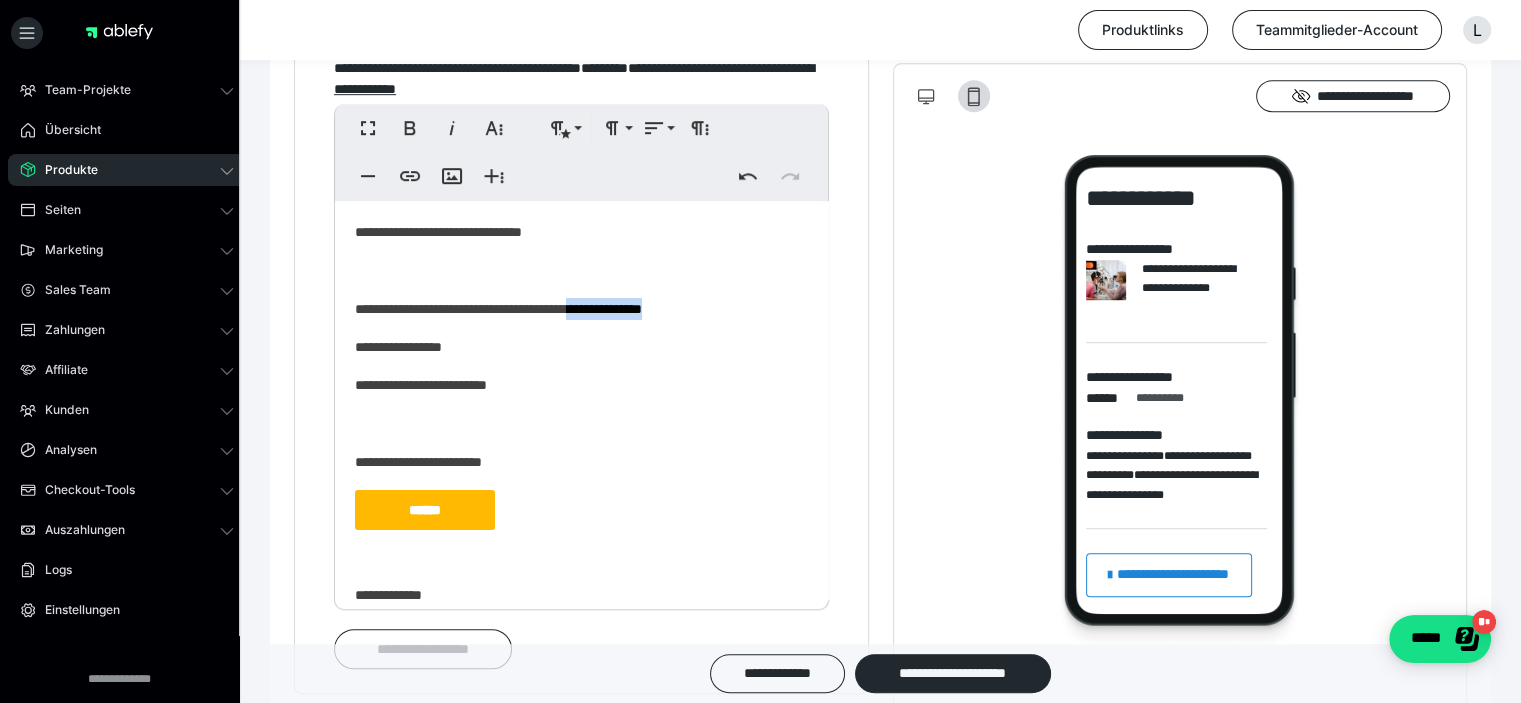 drag, startPoint x: 620, startPoint y: 323, endPoint x: 736, endPoint y: 325, distance: 116.01724 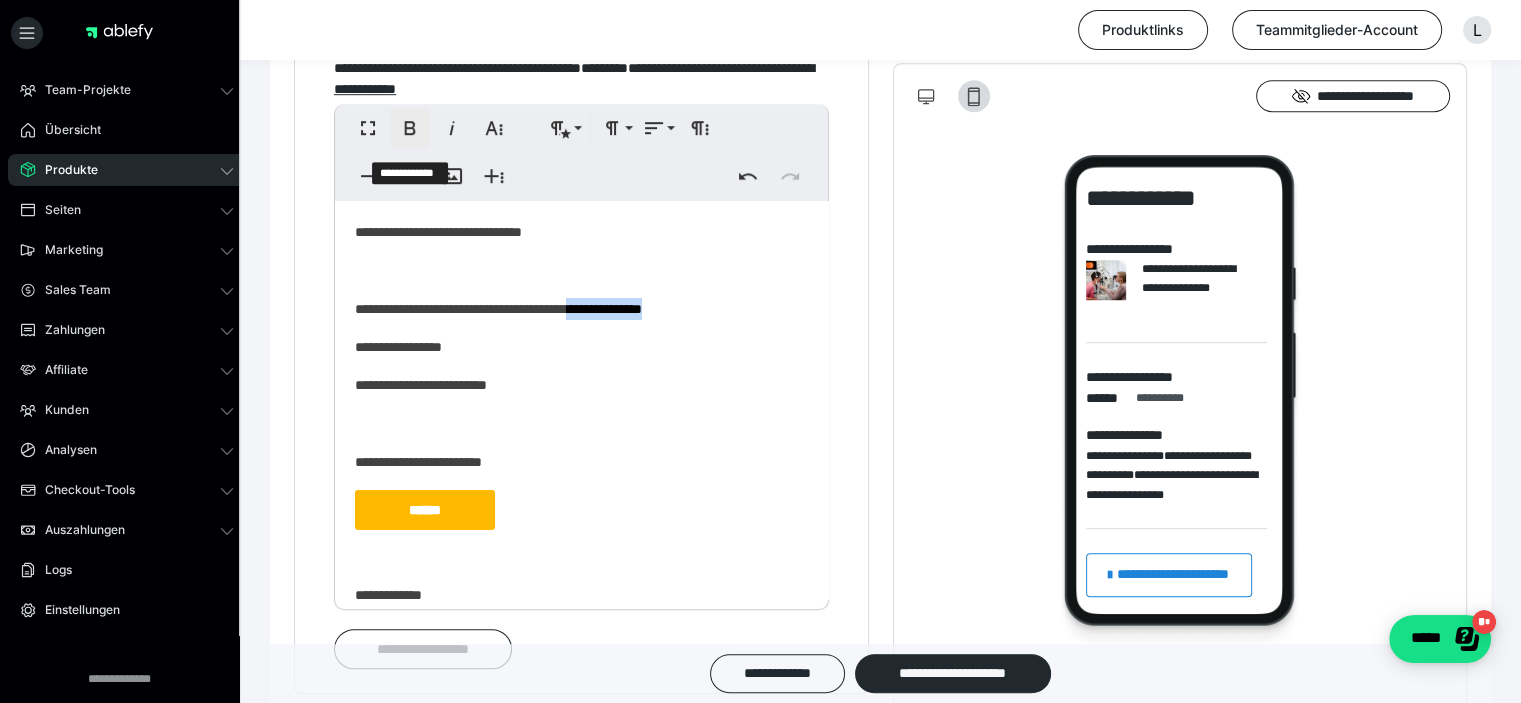 click 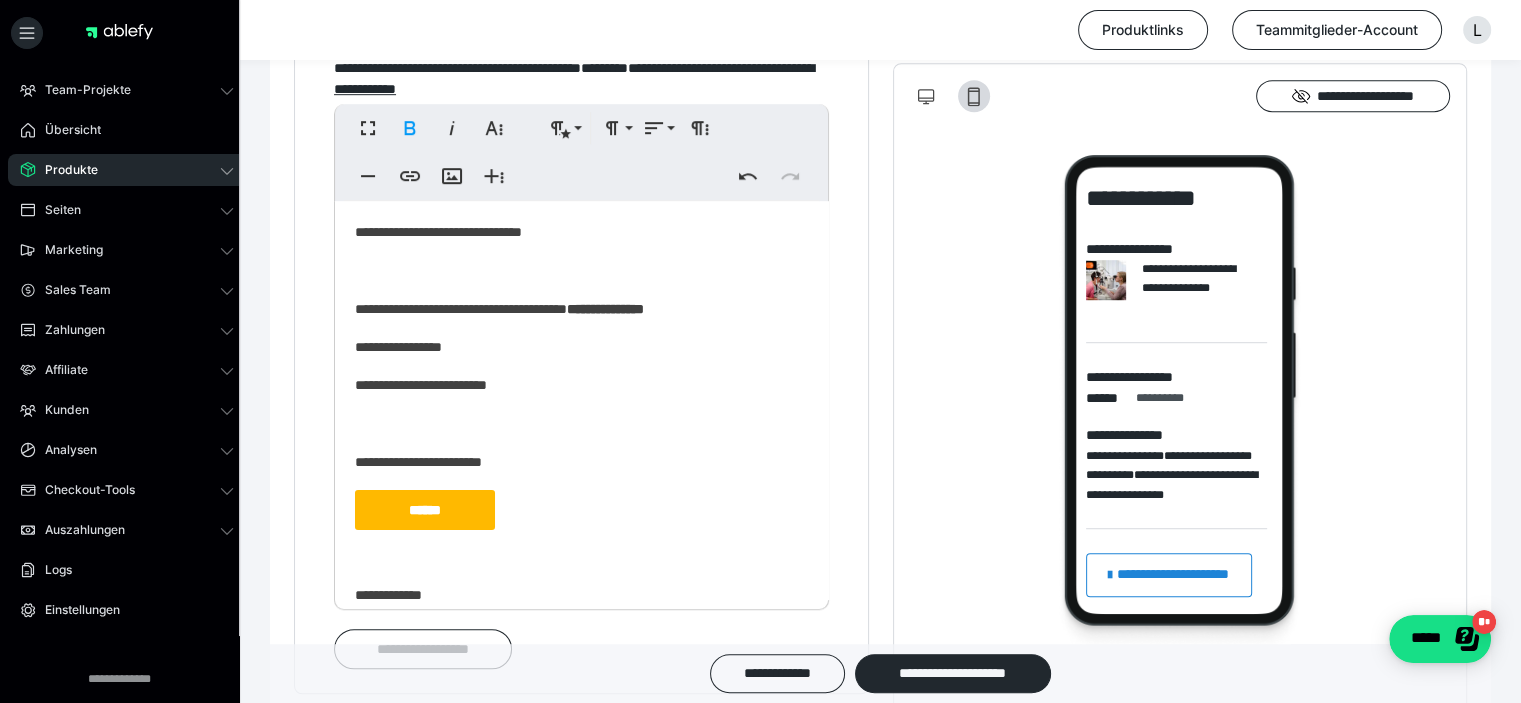 click on "**********" at bounding box center [581, 422] 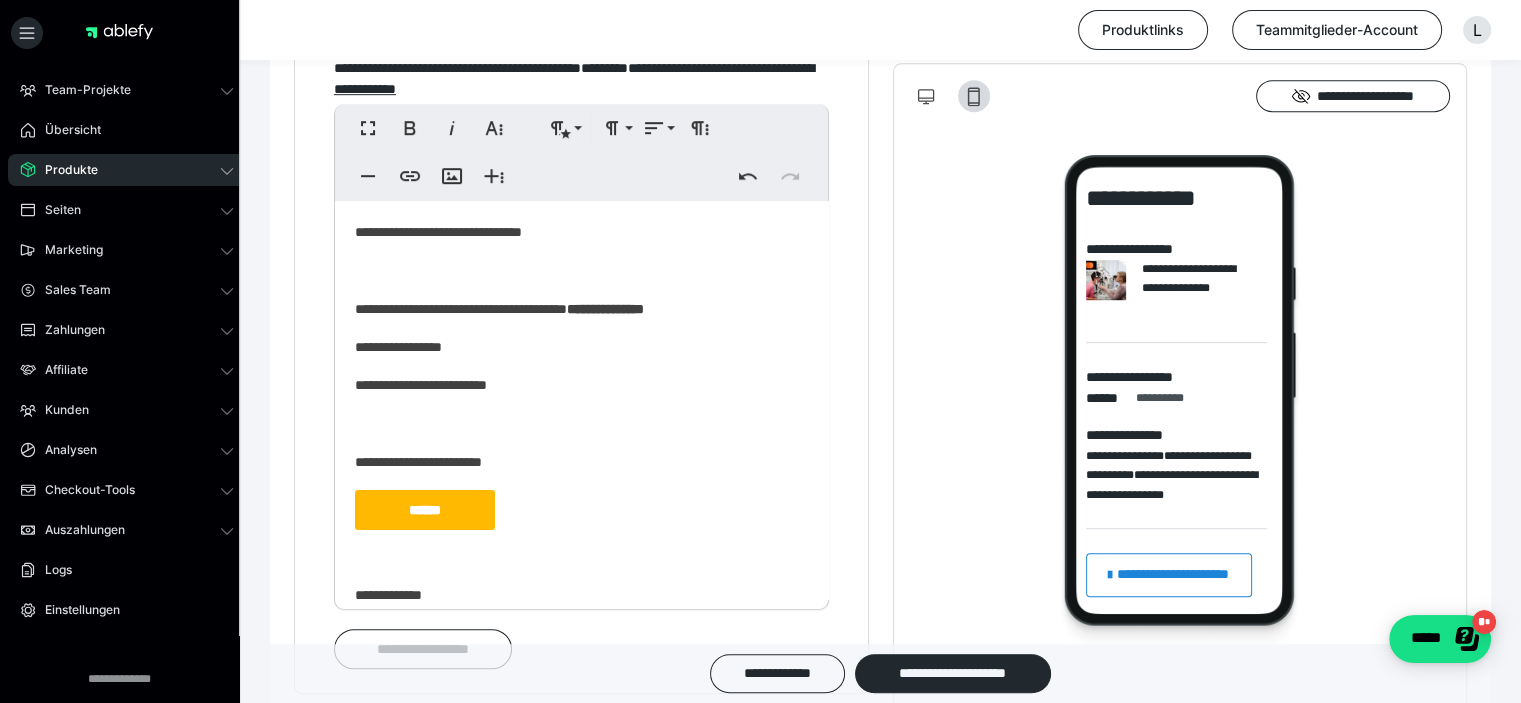 click on "**********" at bounding box center [574, 347] 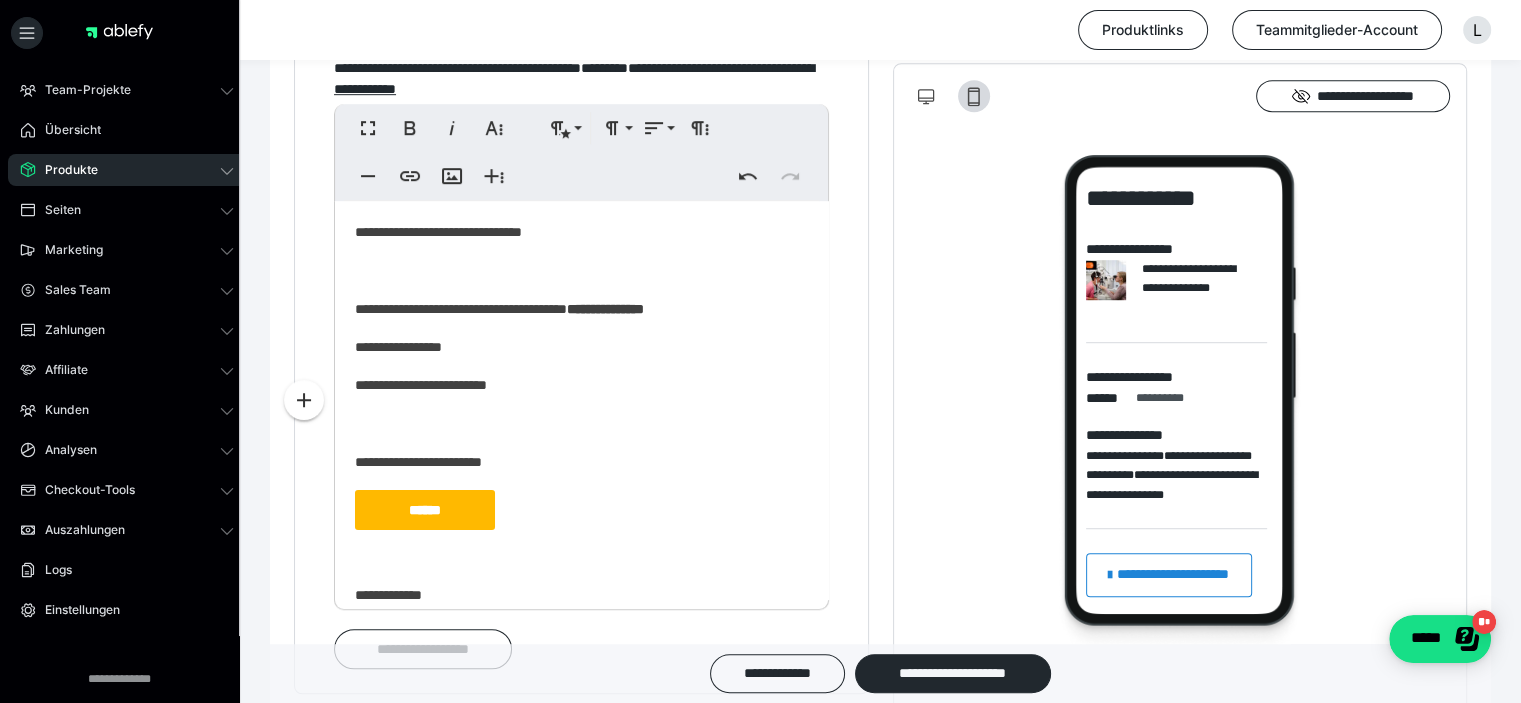 scroll, scrollTop: 42, scrollLeft: 0, axis: vertical 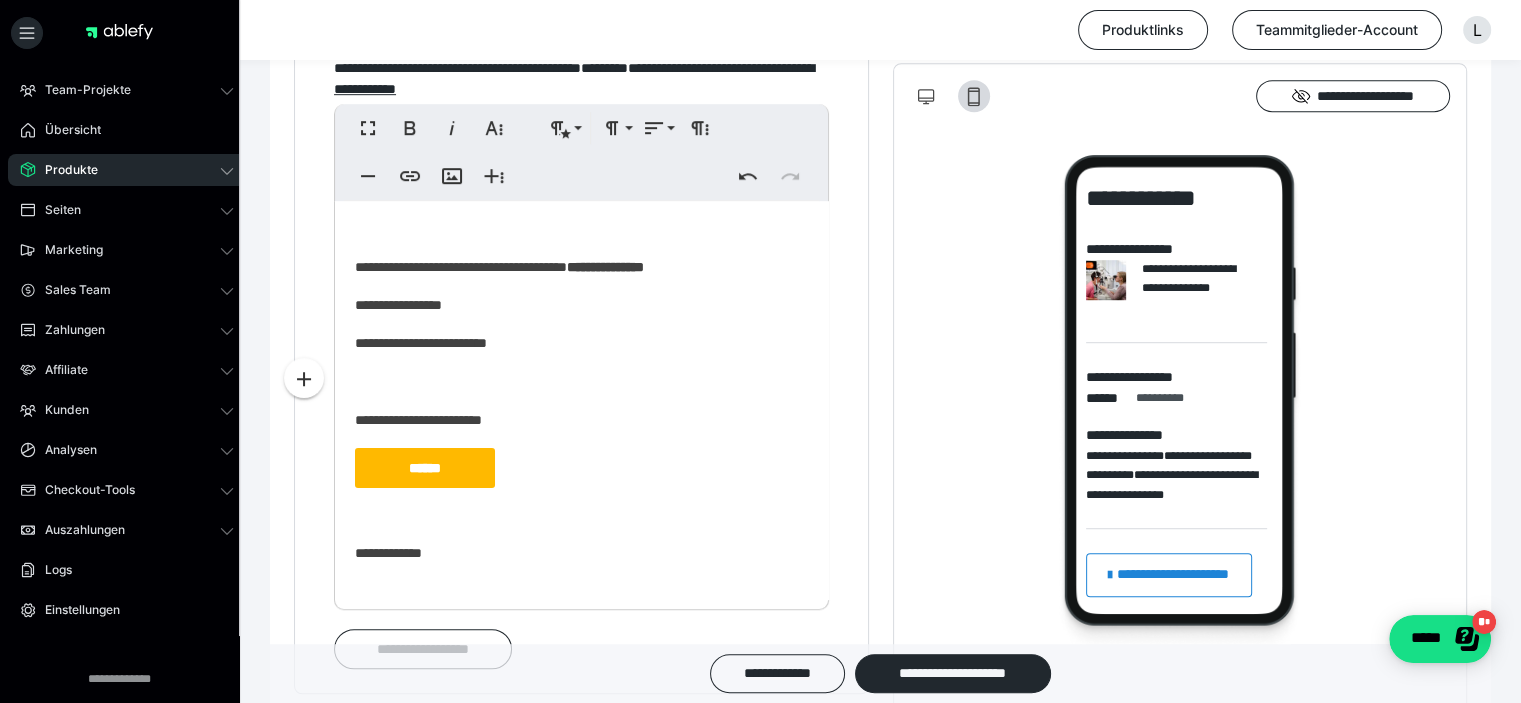 click on "******" at bounding box center [425, 468] 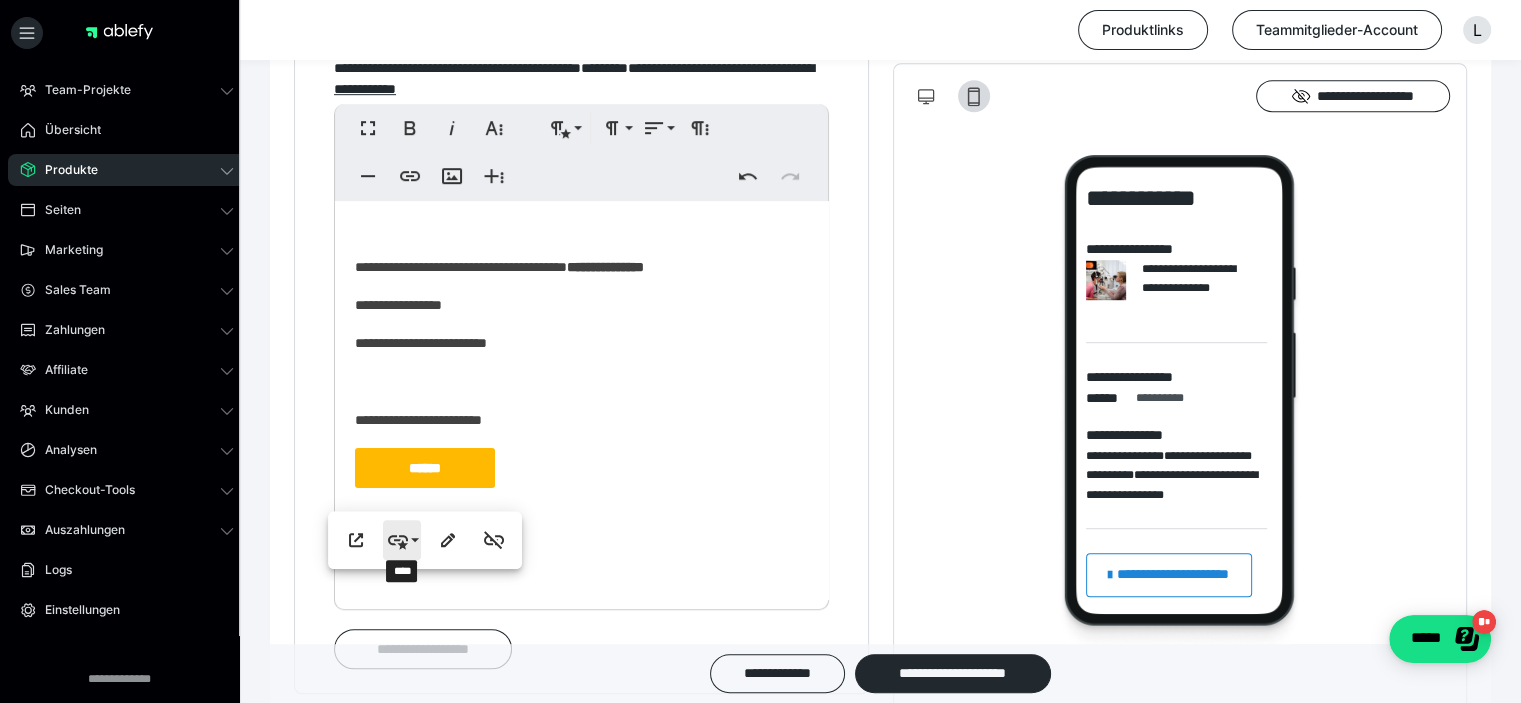 click 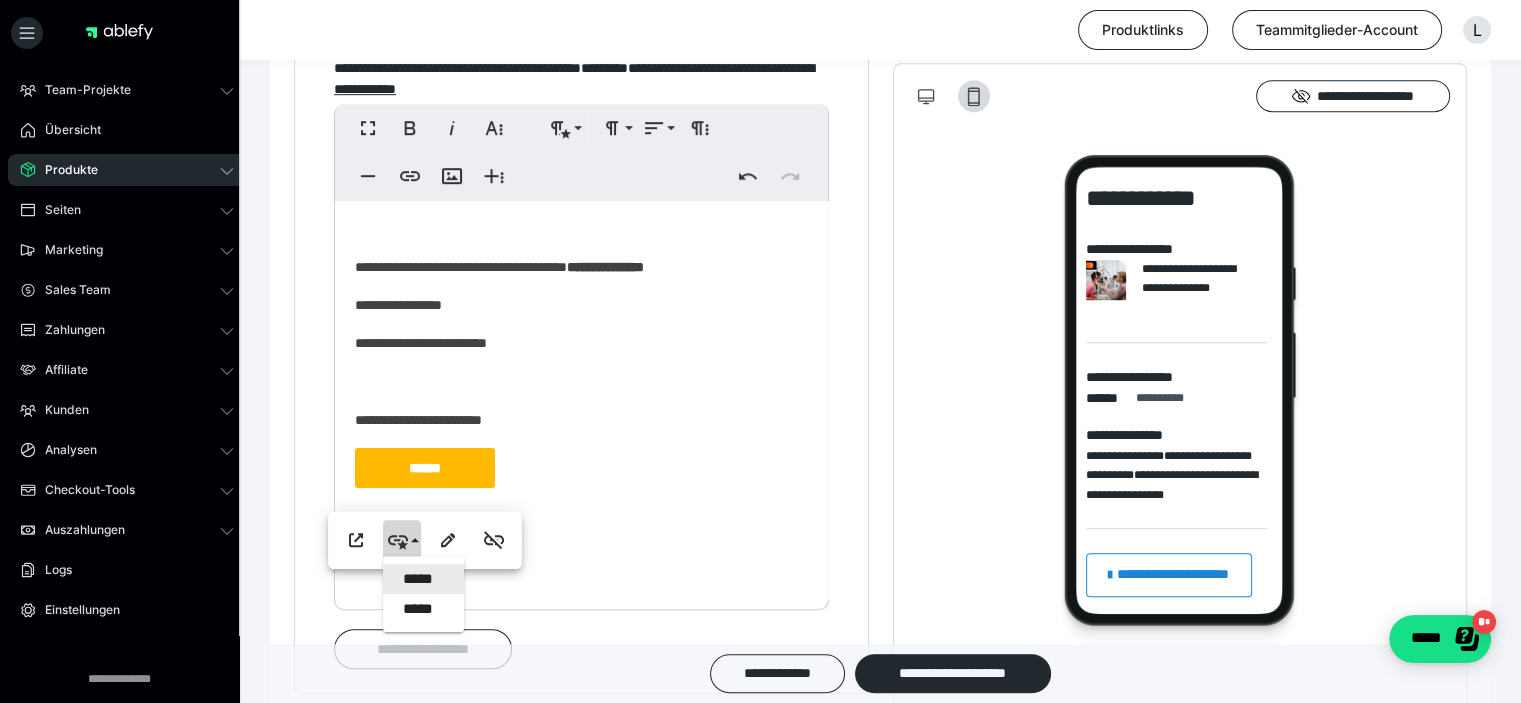 click on "*****" at bounding box center (424, 579) 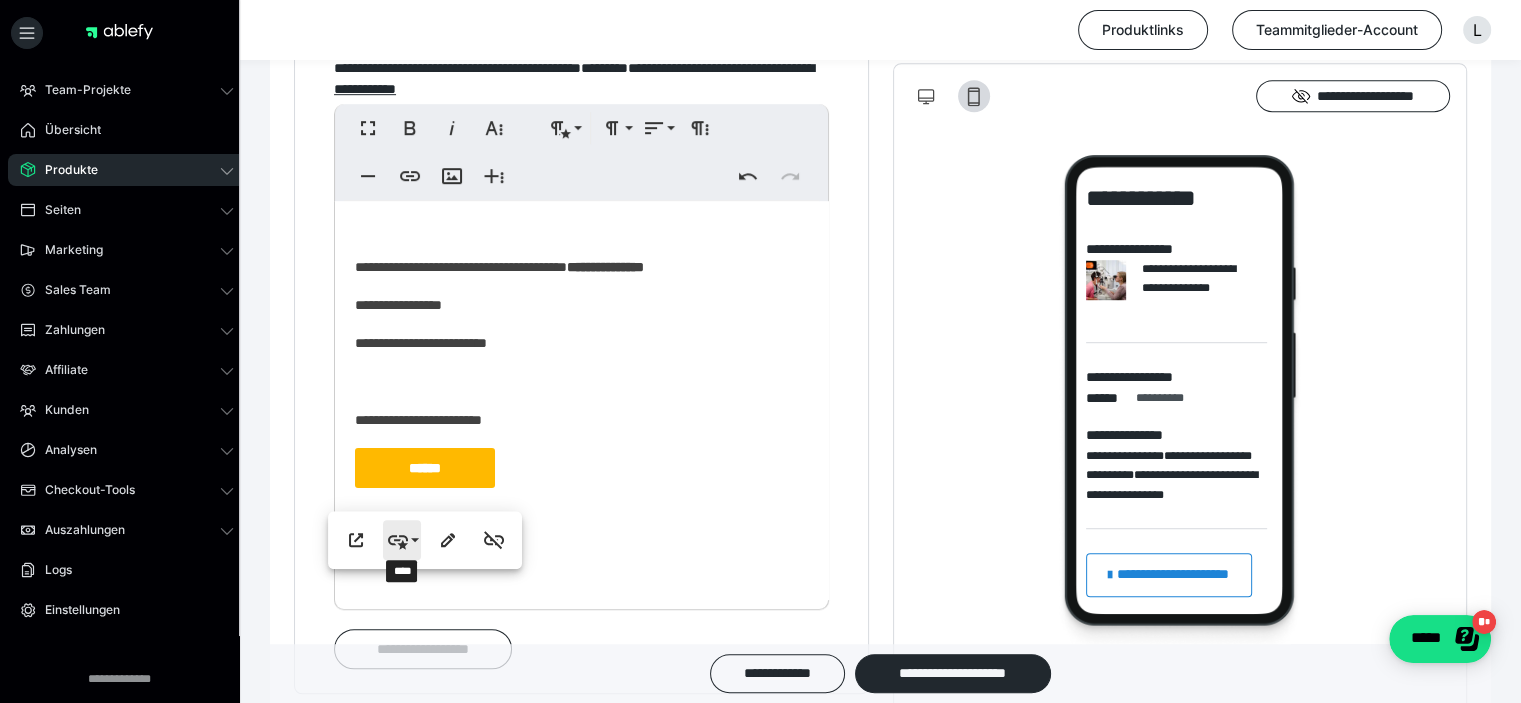 click on "****" at bounding box center (402, 540) 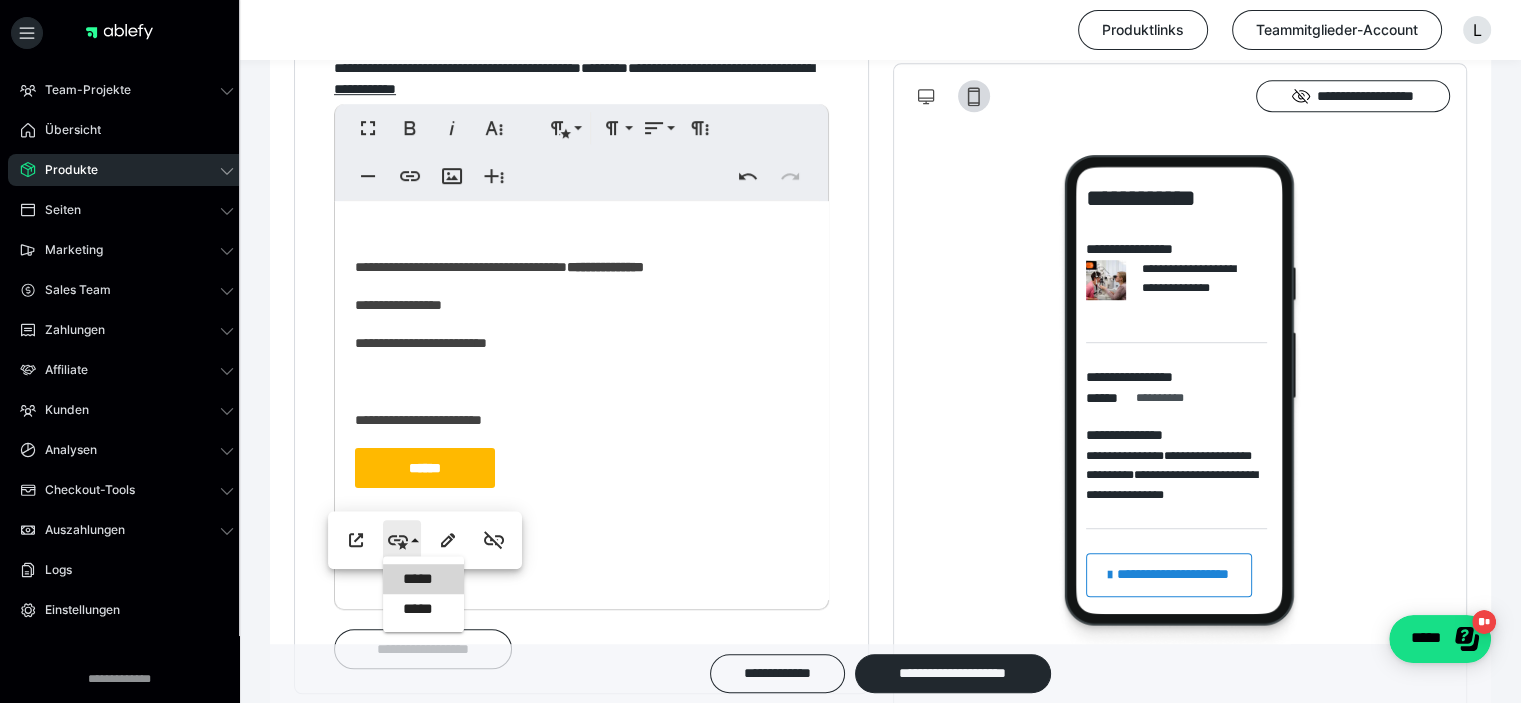 scroll, scrollTop: 0, scrollLeft: 0, axis: both 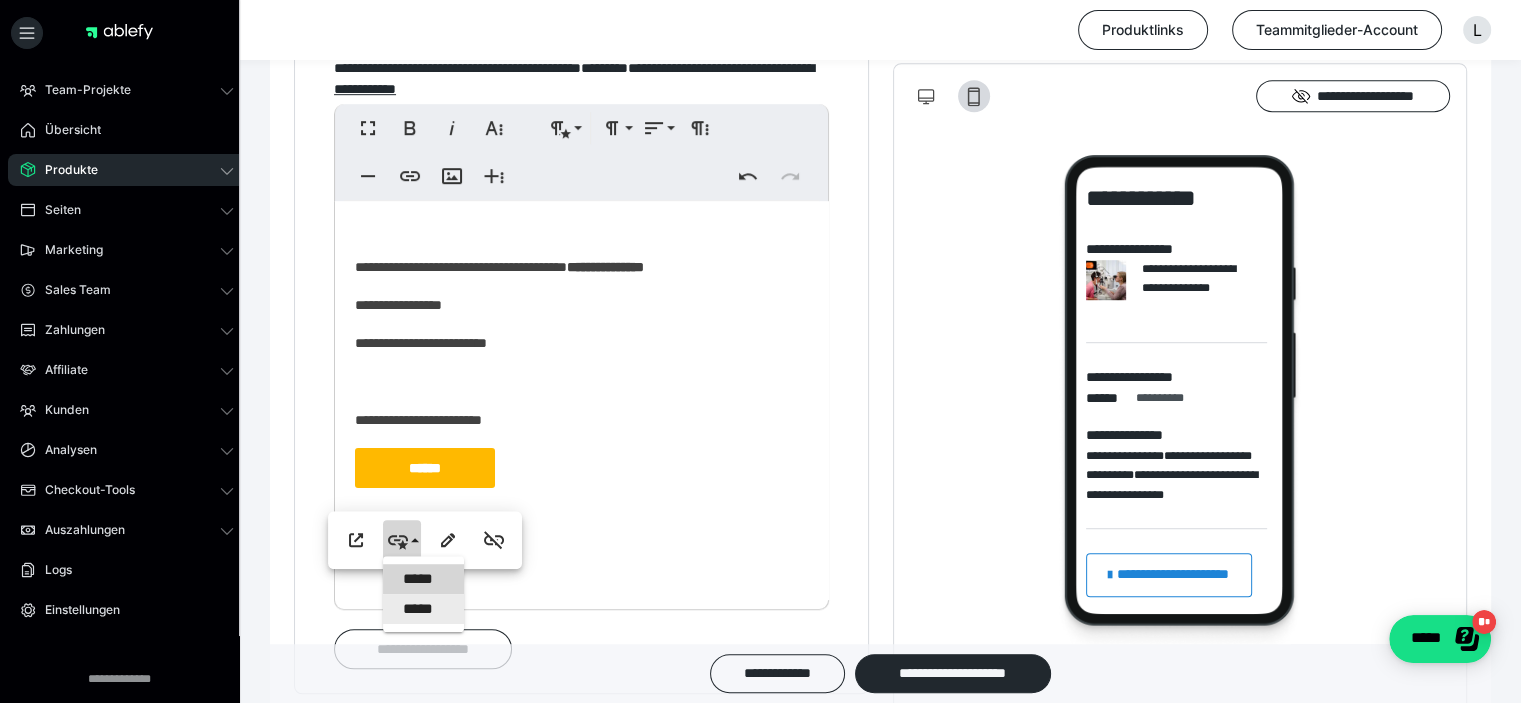 click on "*****" at bounding box center (424, 609) 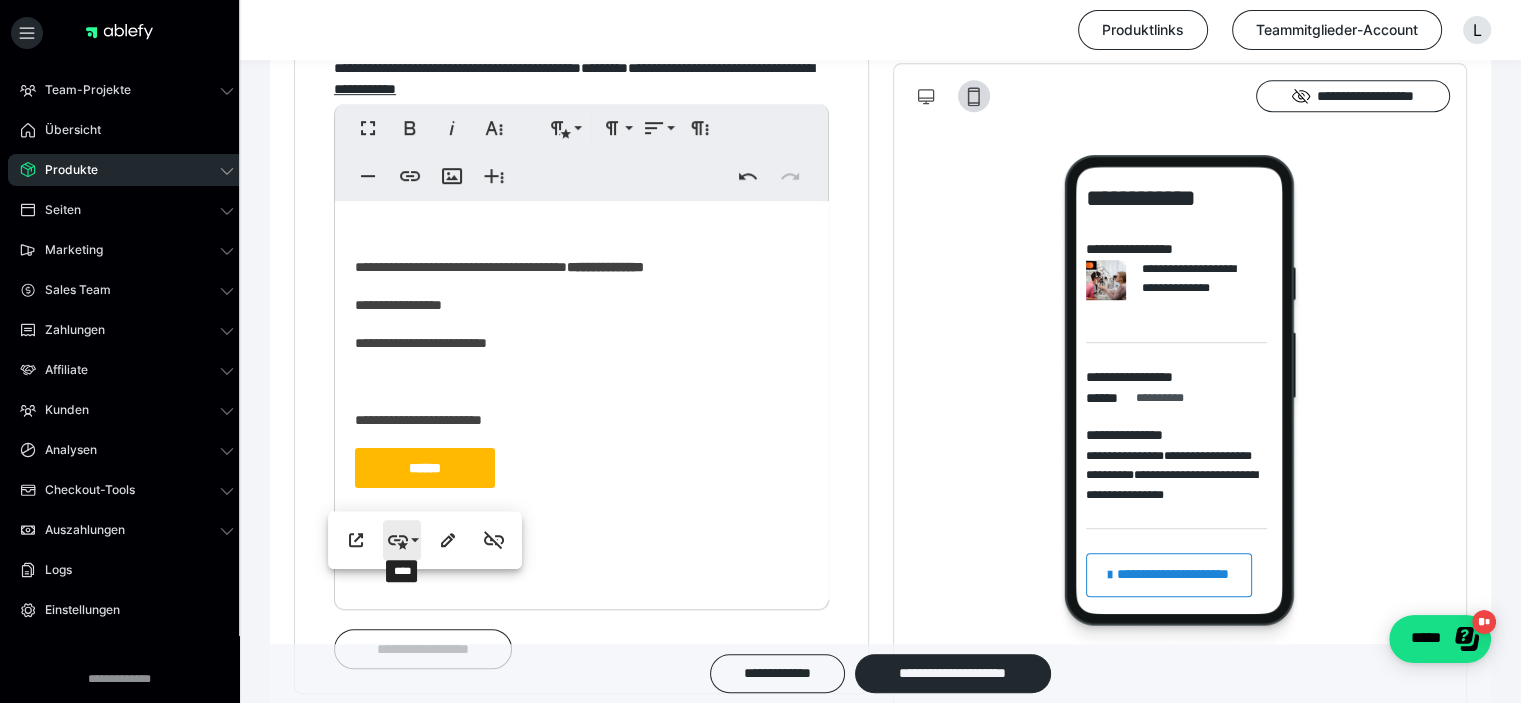 click 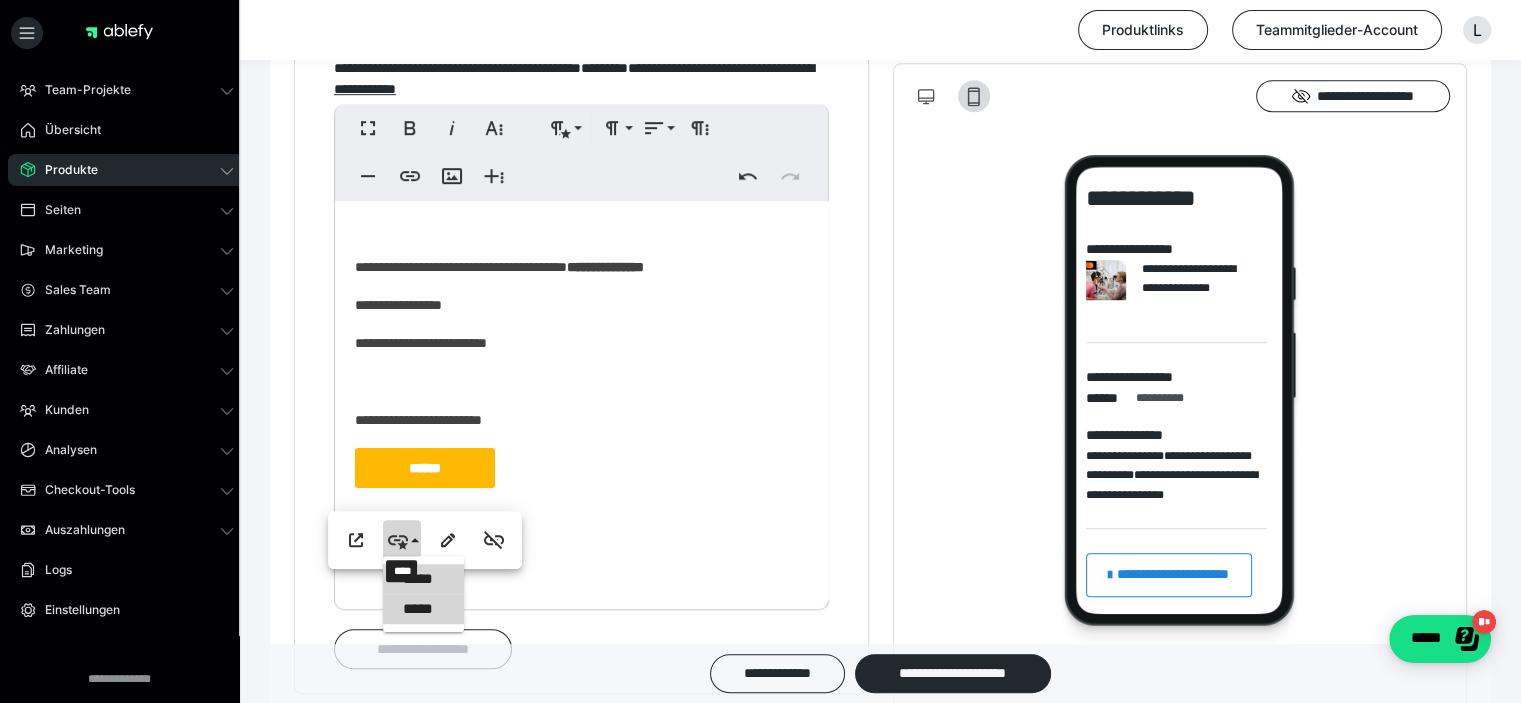 scroll, scrollTop: 0, scrollLeft: 0, axis: both 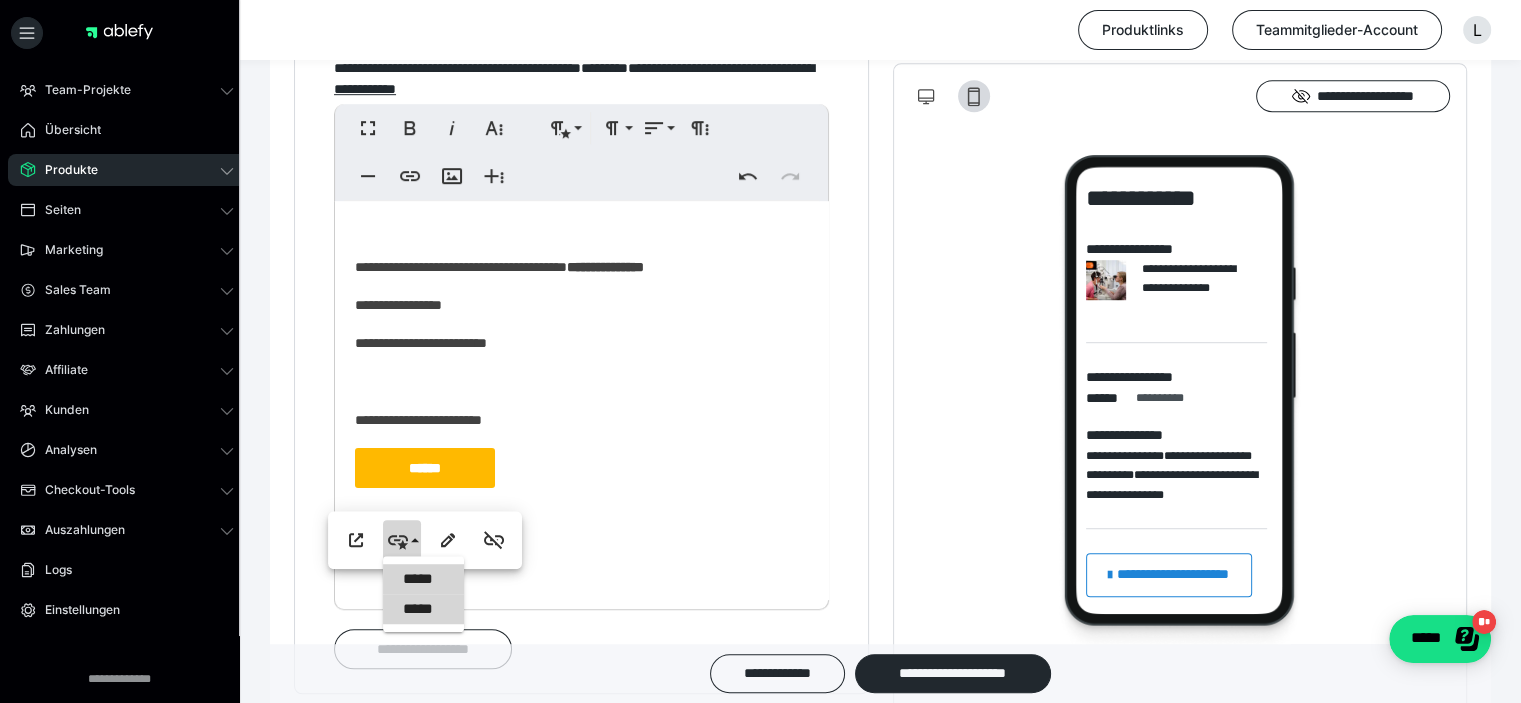 click on "*****" at bounding box center (424, 579) 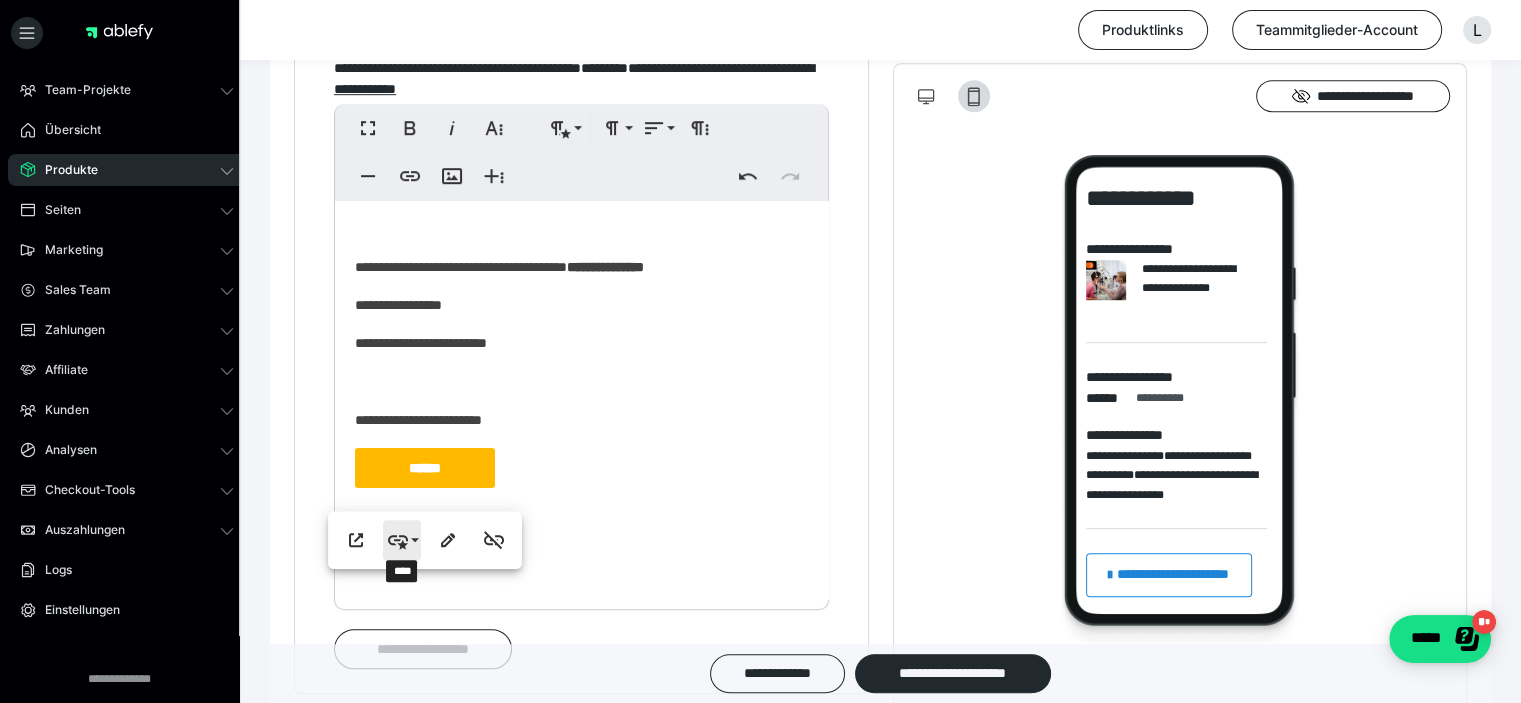 click 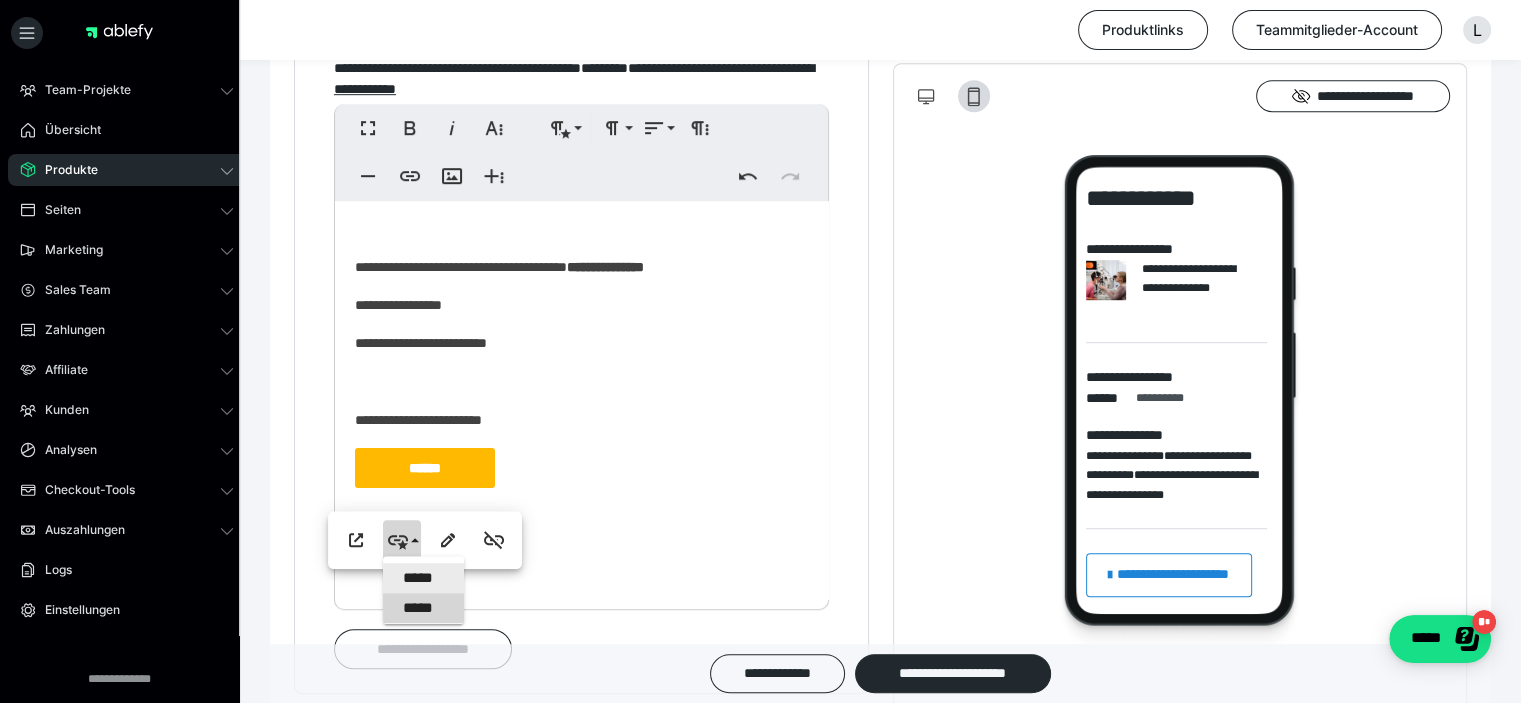 scroll, scrollTop: 0, scrollLeft: 0, axis: both 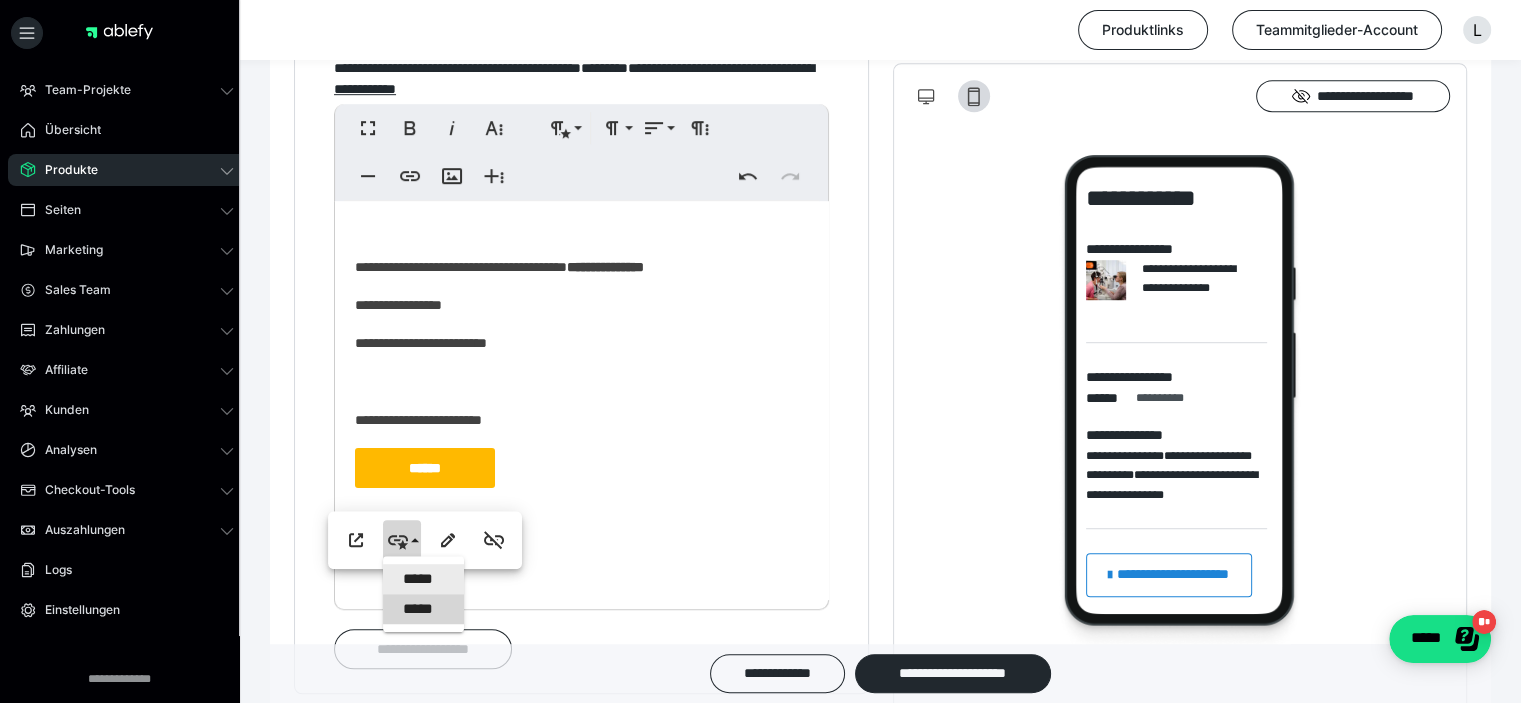 click on "*****" at bounding box center (424, 579) 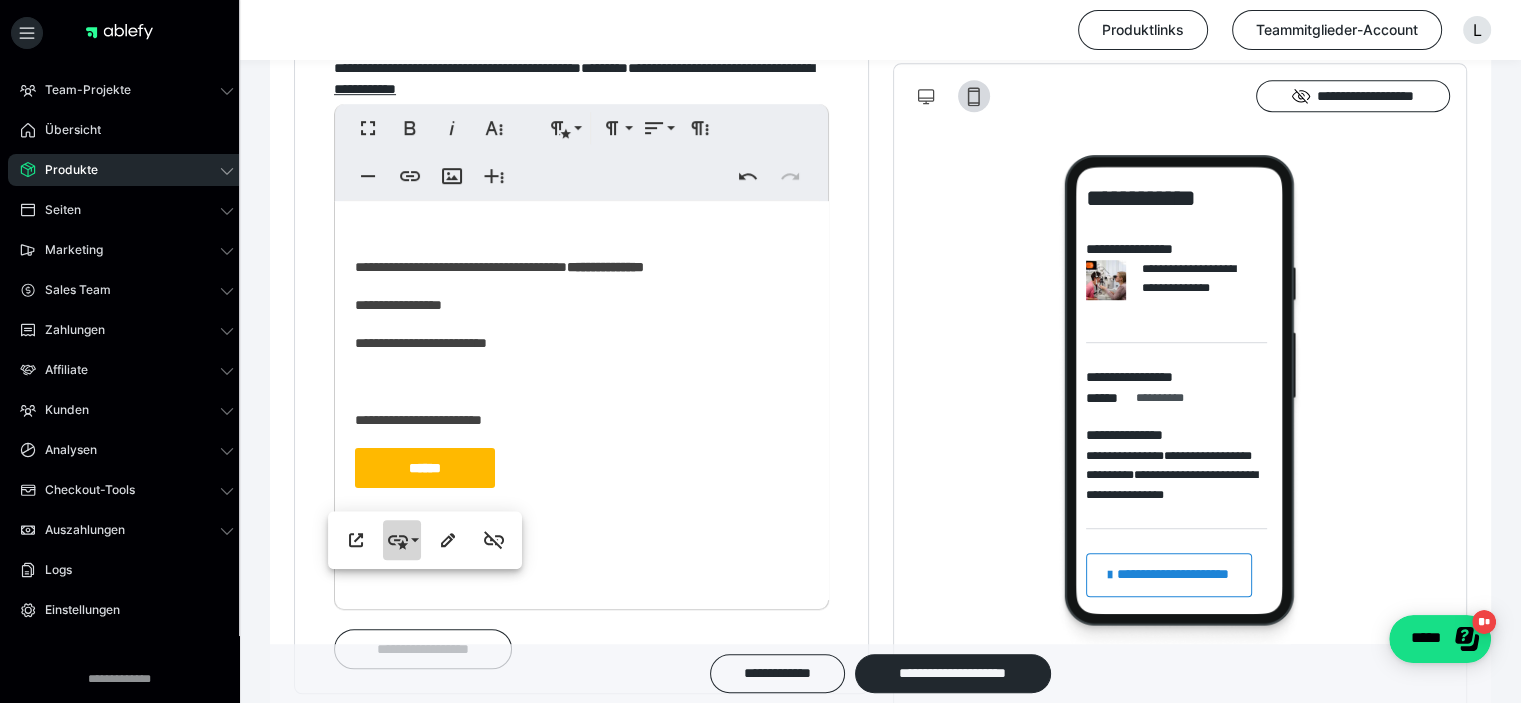 click 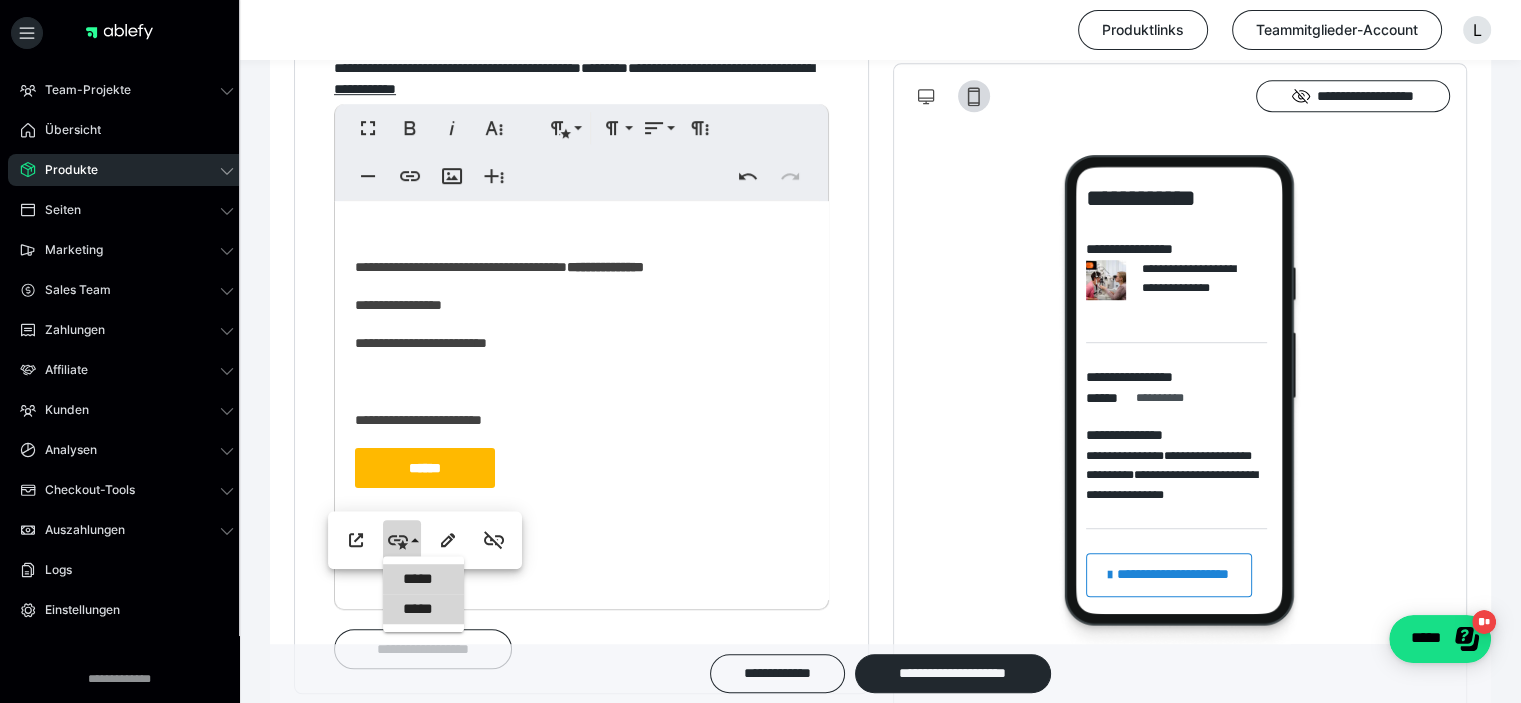 scroll, scrollTop: 0, scrollLeft: 0, axis: both 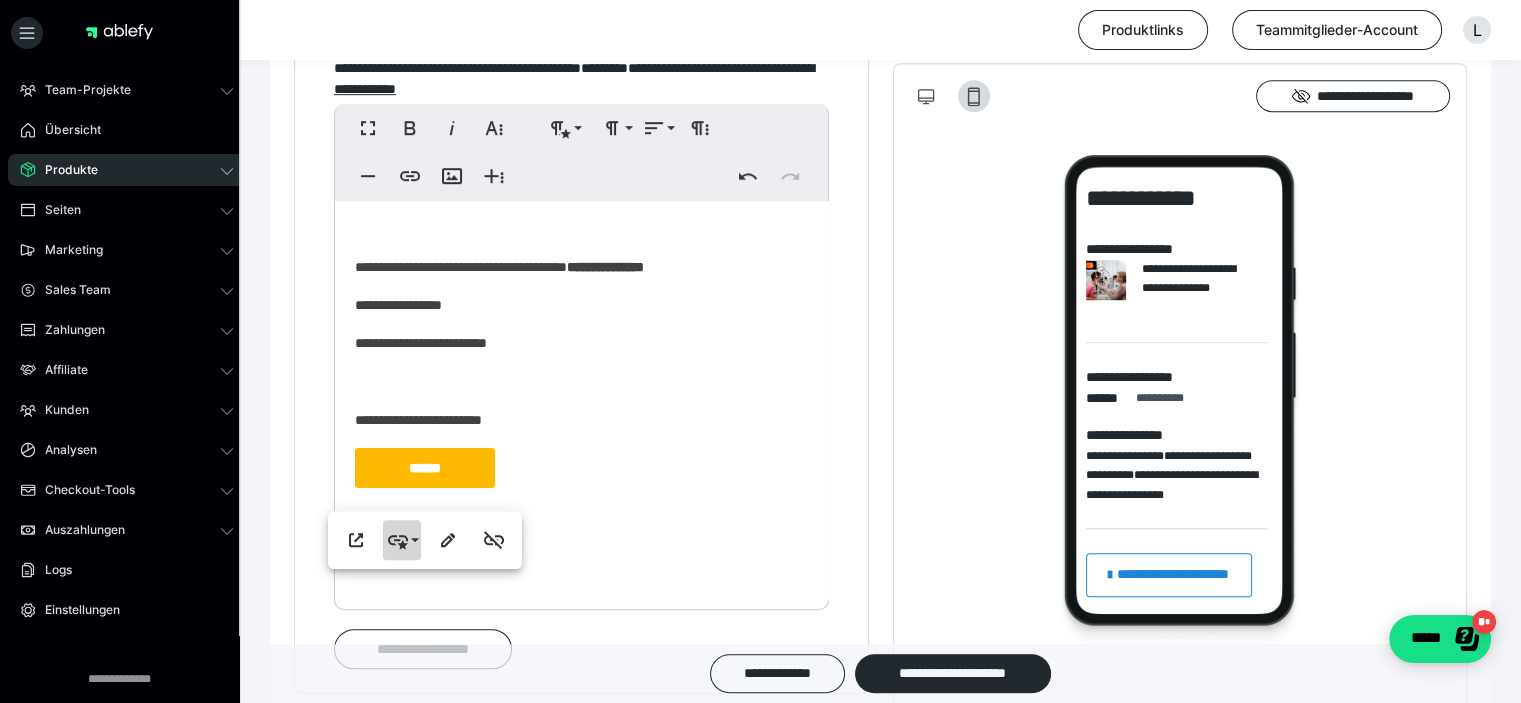 click 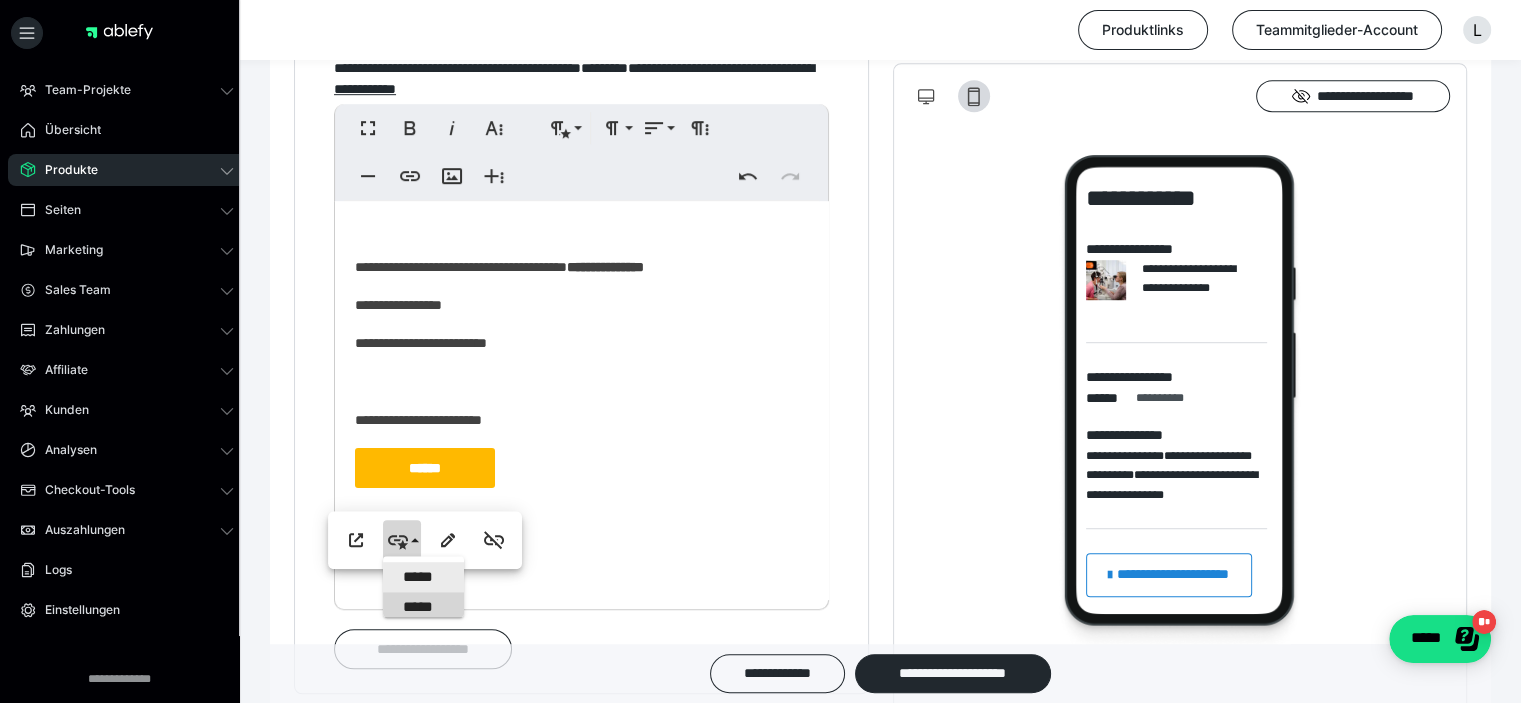 scroll, scrollTop: 0, scrollLeft: 0, axis: both 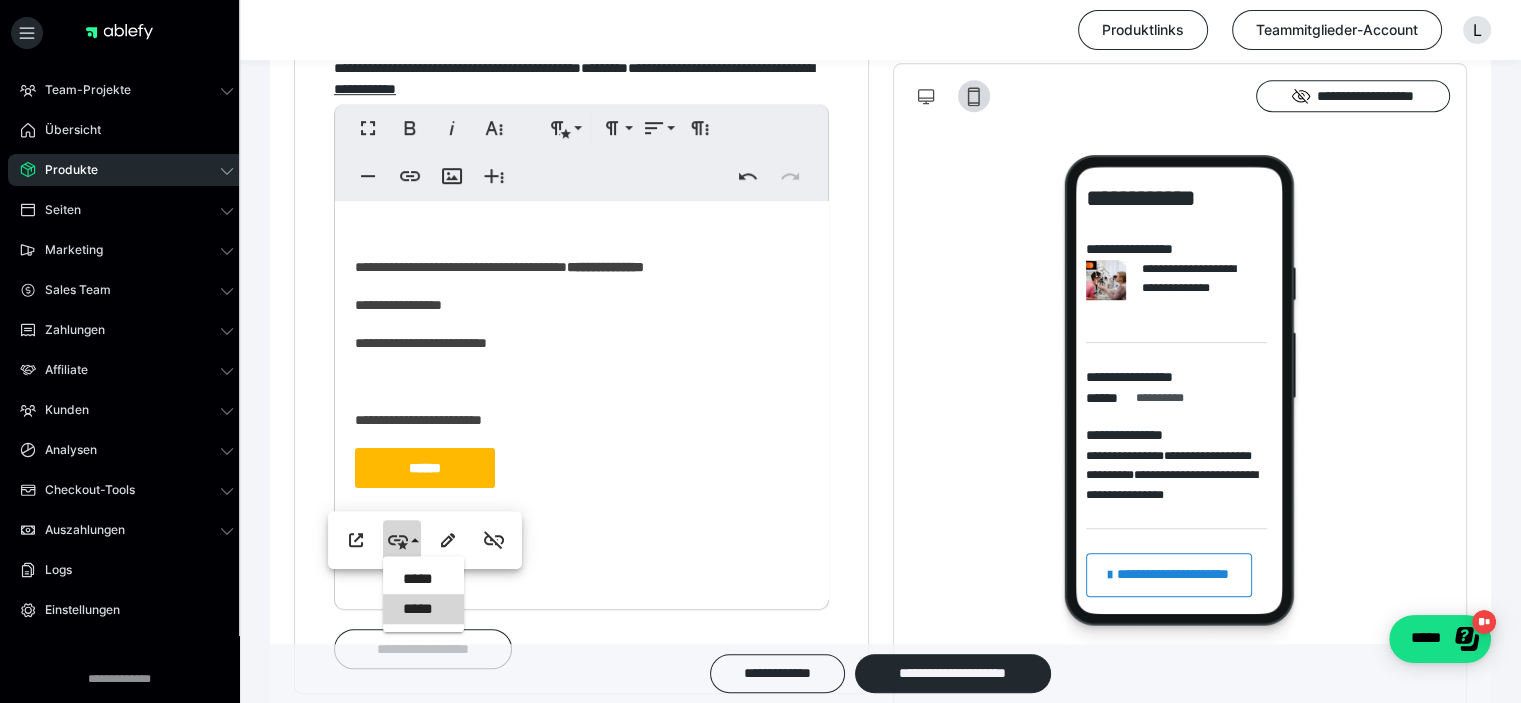 click on "*****" at bounding box center [424, 609] 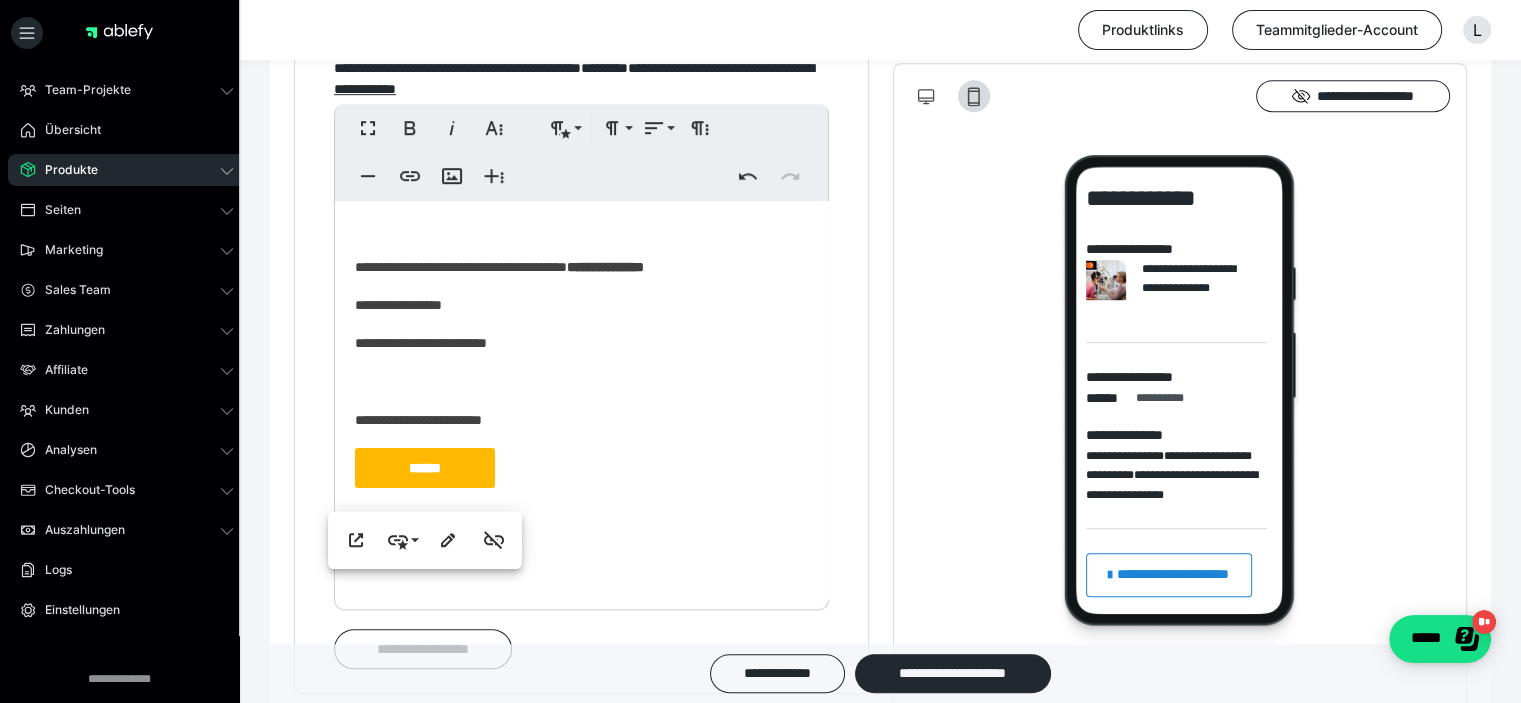 click on "******" at bounding box center [425, 468] 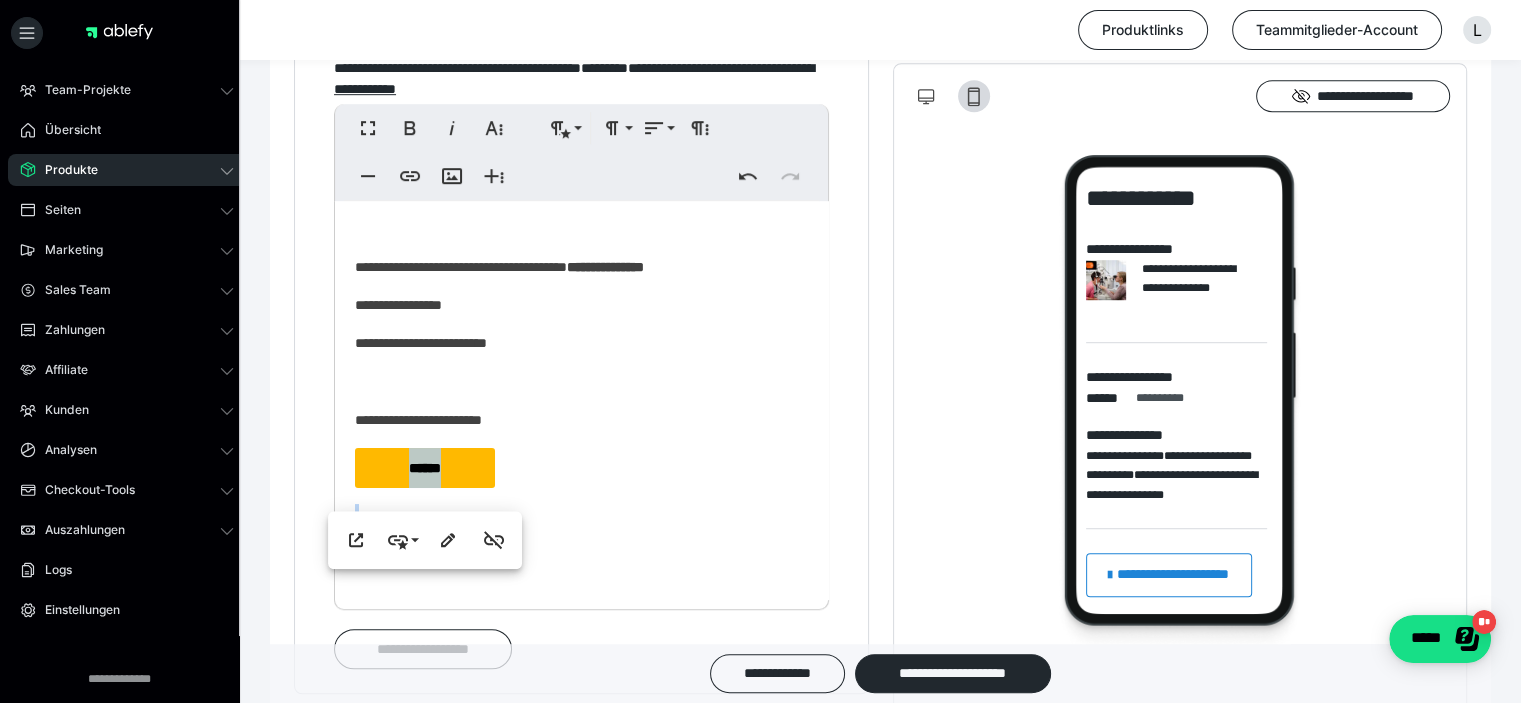 click on "******" at bounding box center [425, 468] 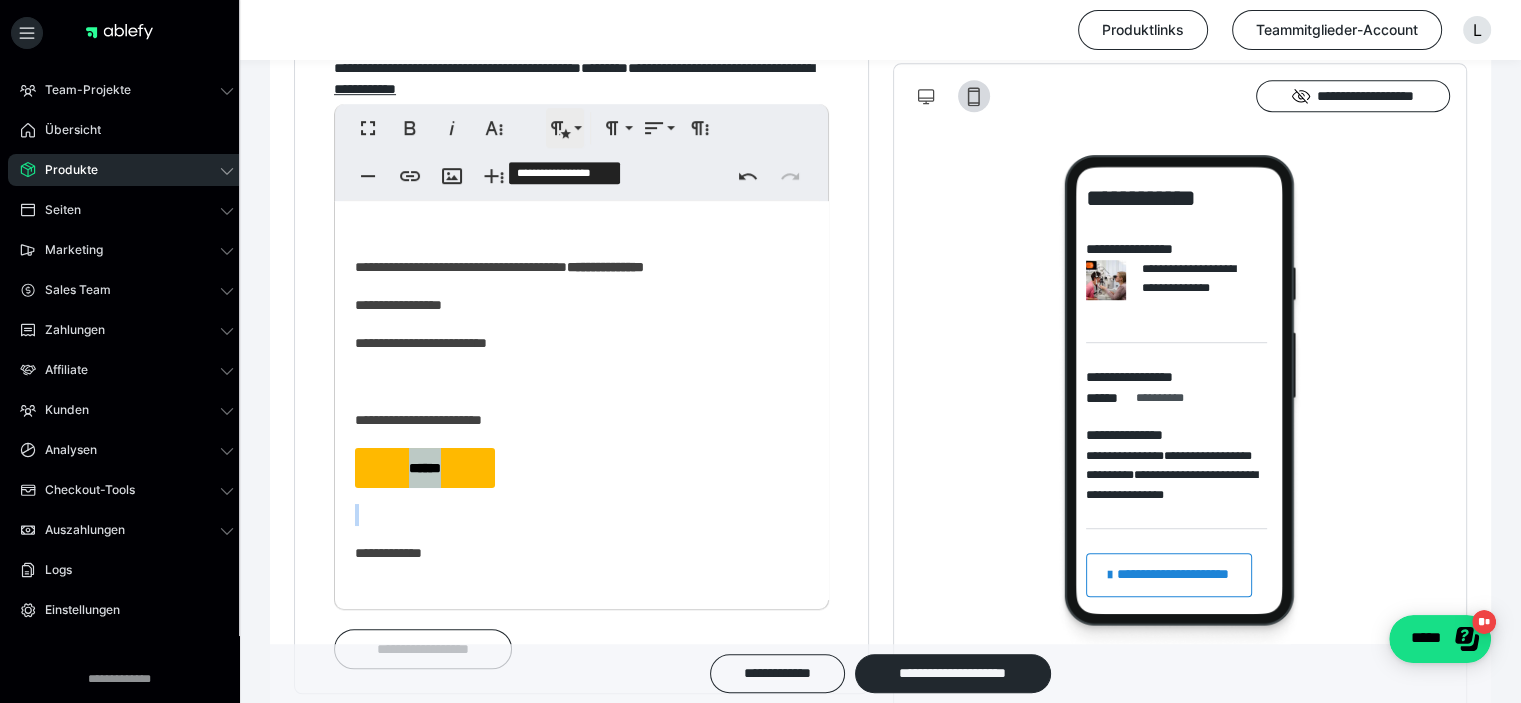 click on "**********" at bounding box center (565, 128) 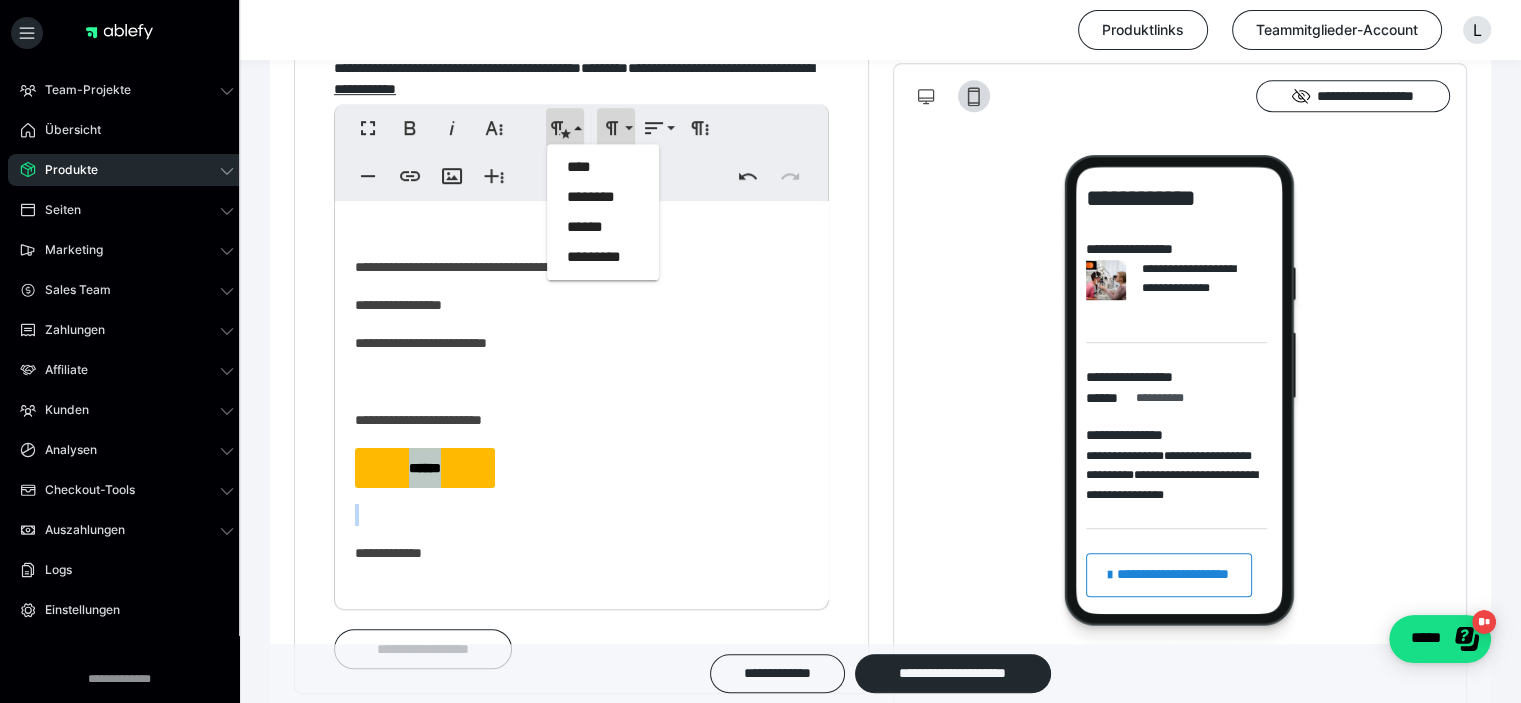 click 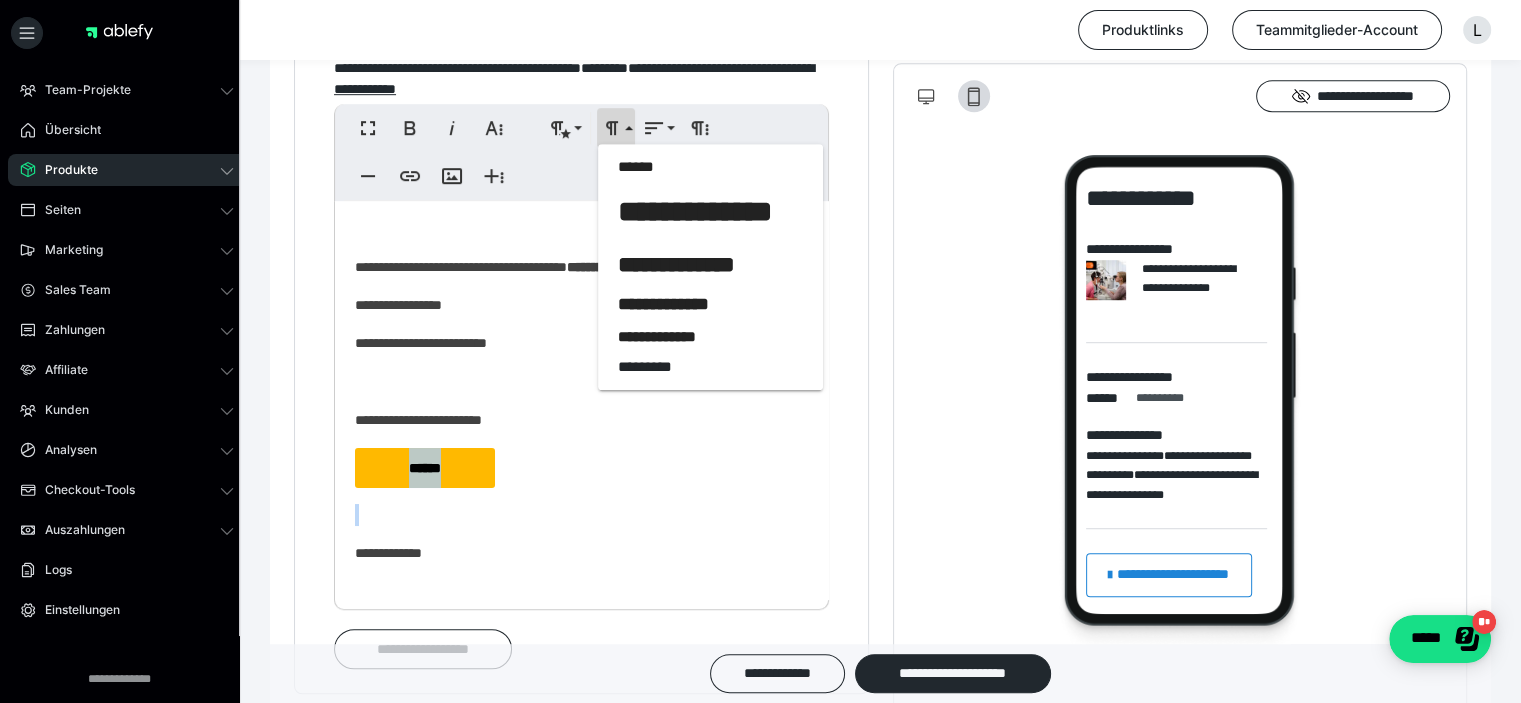 click on "**********" at bounding box center (581, 152) 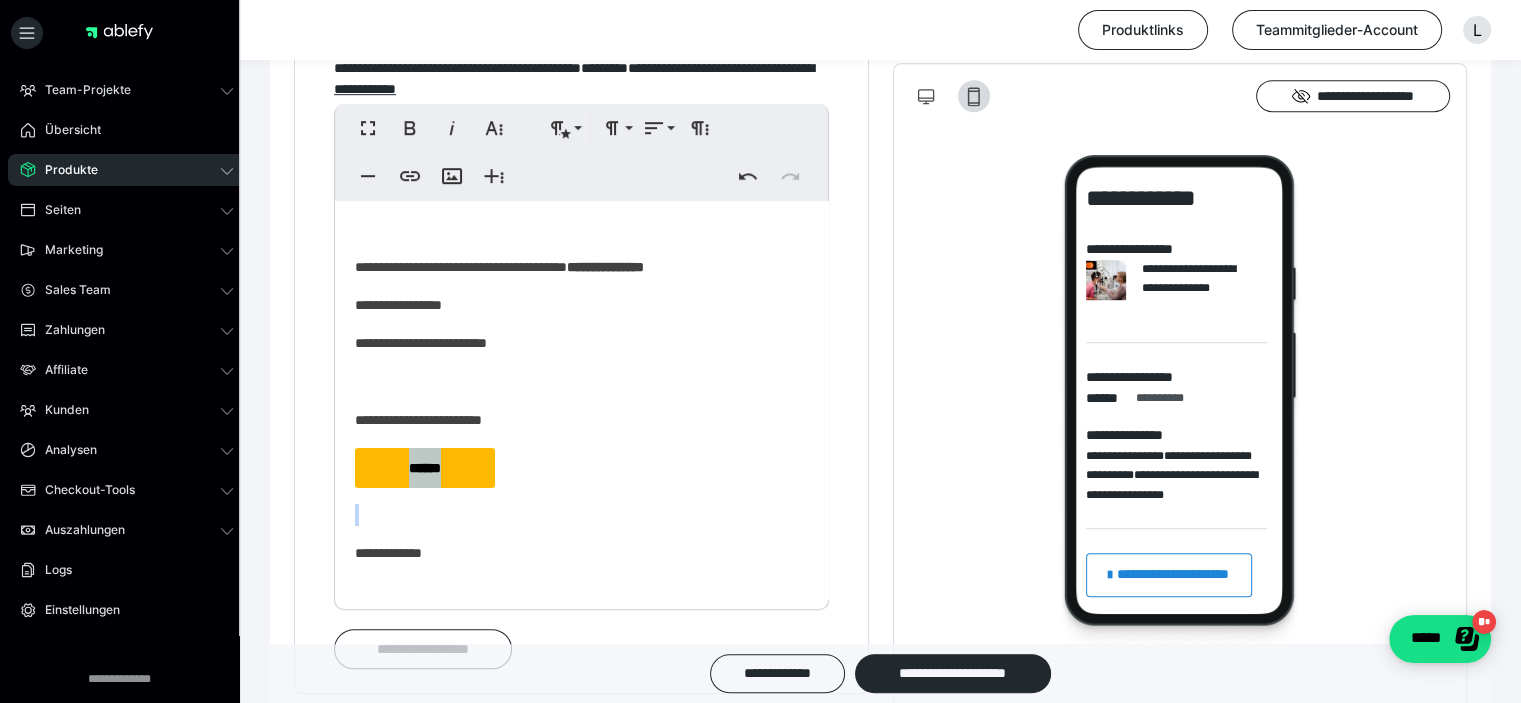 click on "******" at bounding box center [425, 468] 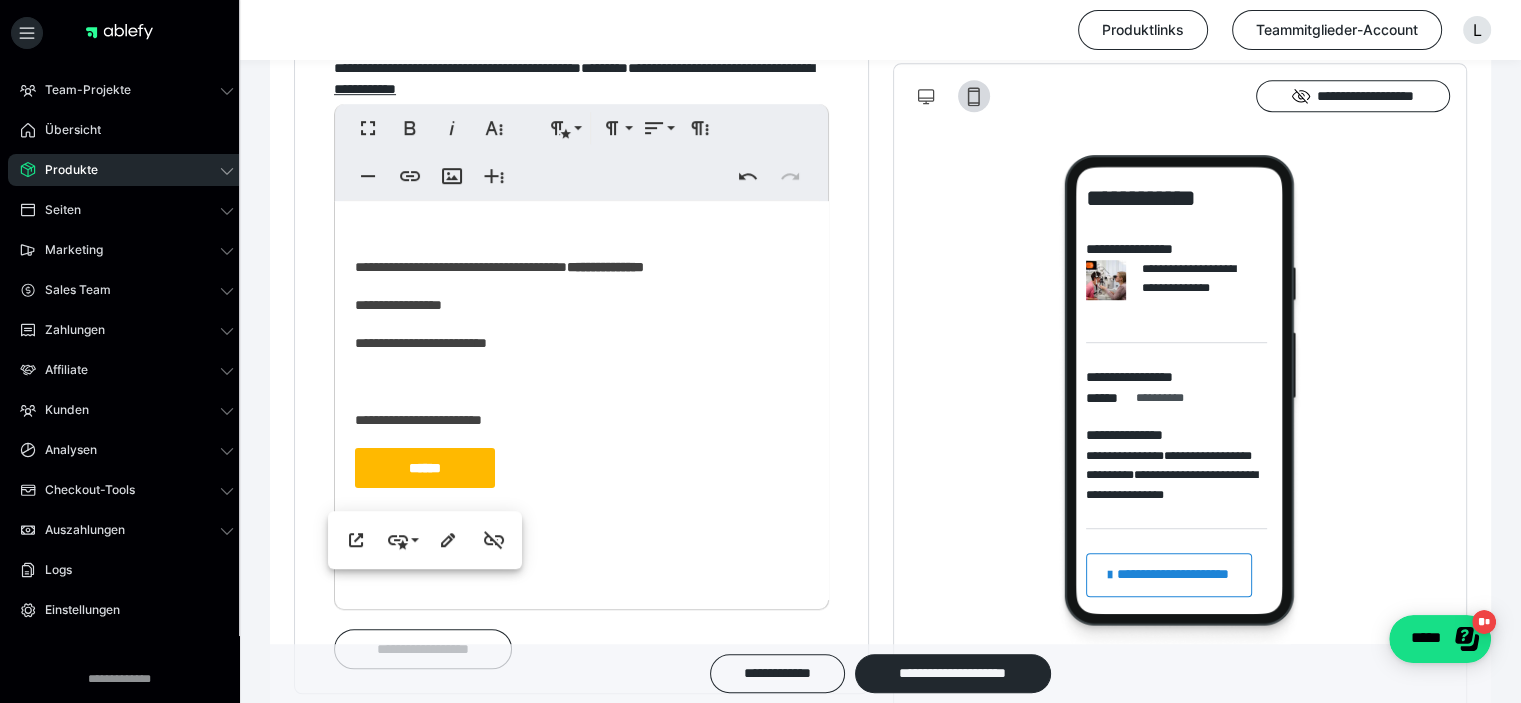 click on "**********" at bounding box center (581, 380) 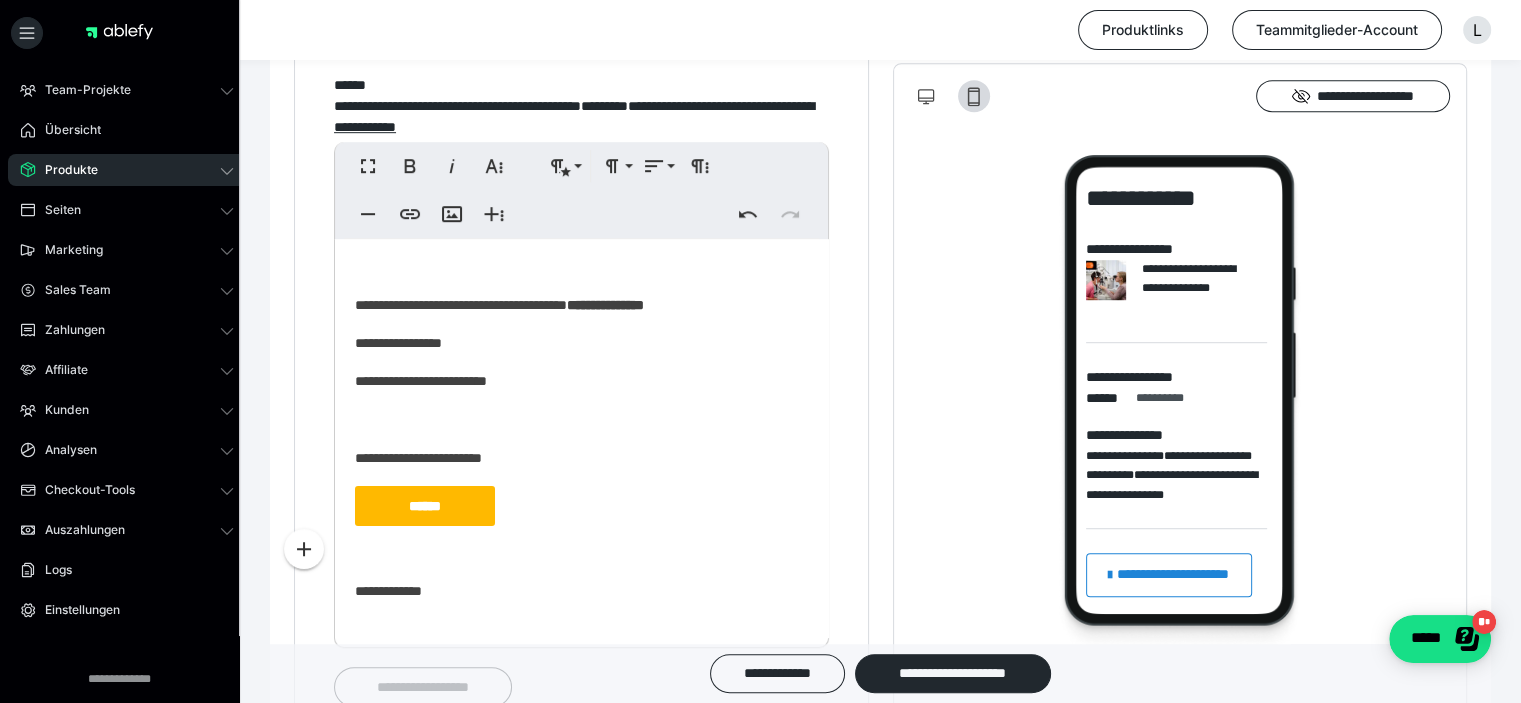 scroll, scrollTop: 1200, scrollLeft: 0, axis: vertical 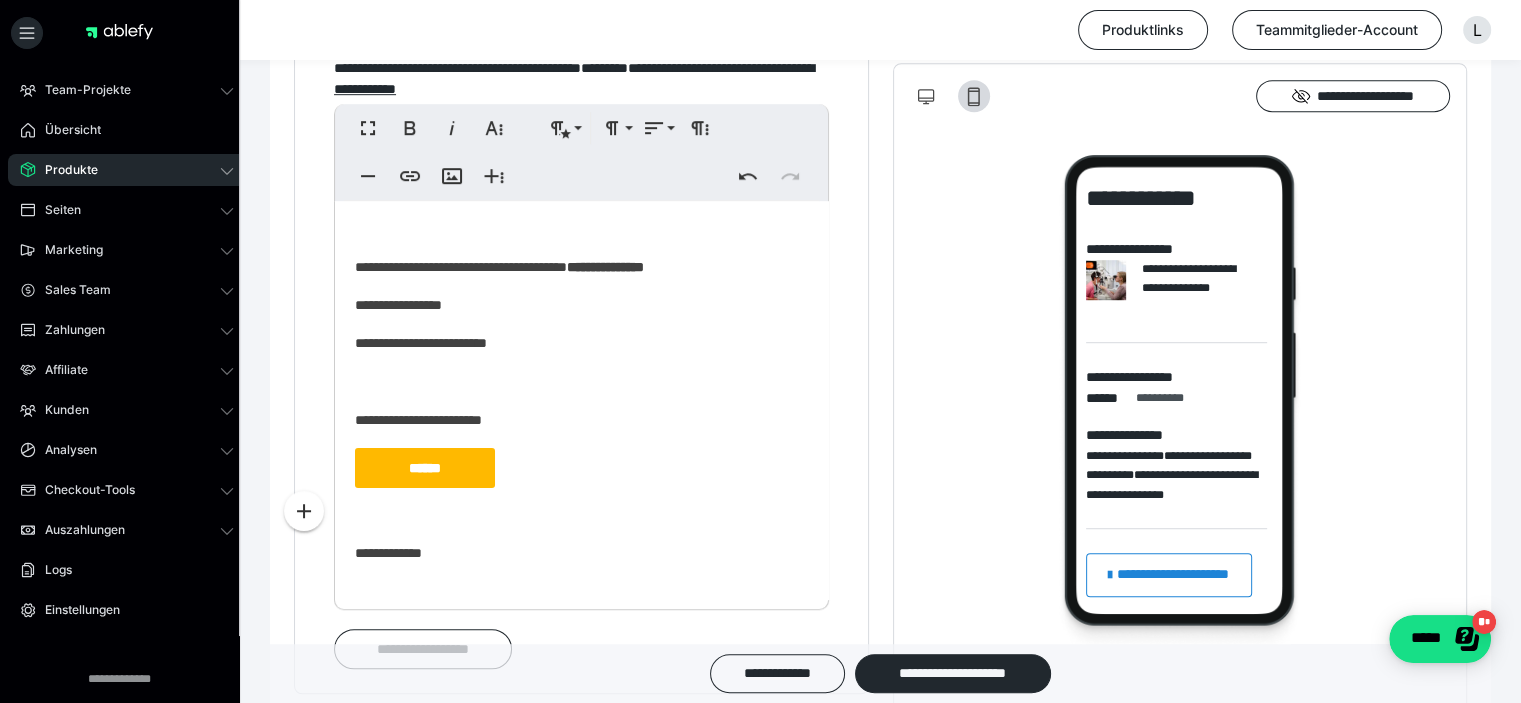 click on "******" at bounding box center (425, 468) 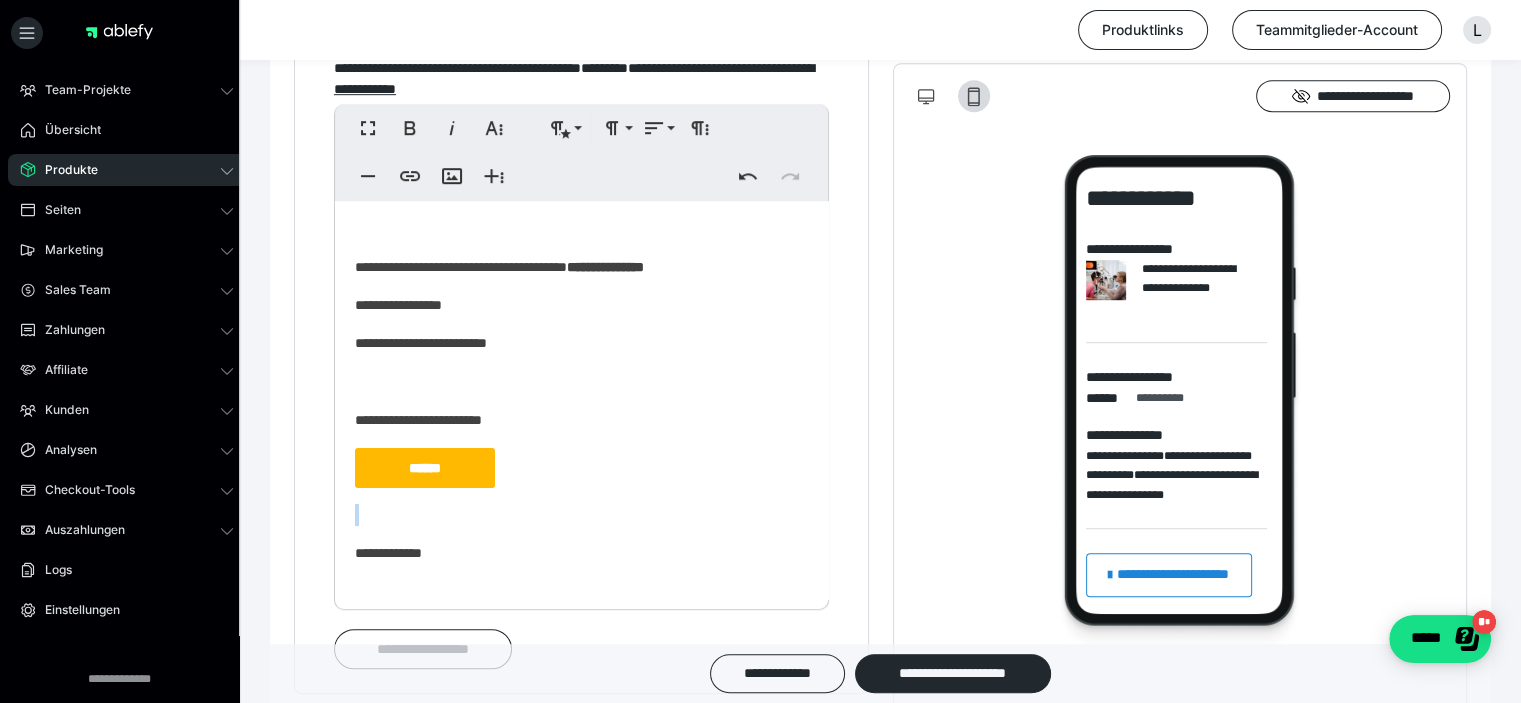 drag, startPoint x: 487, startPoint y: 475, endPoint x: 471, endPoint y: 480, distance: 16.763054 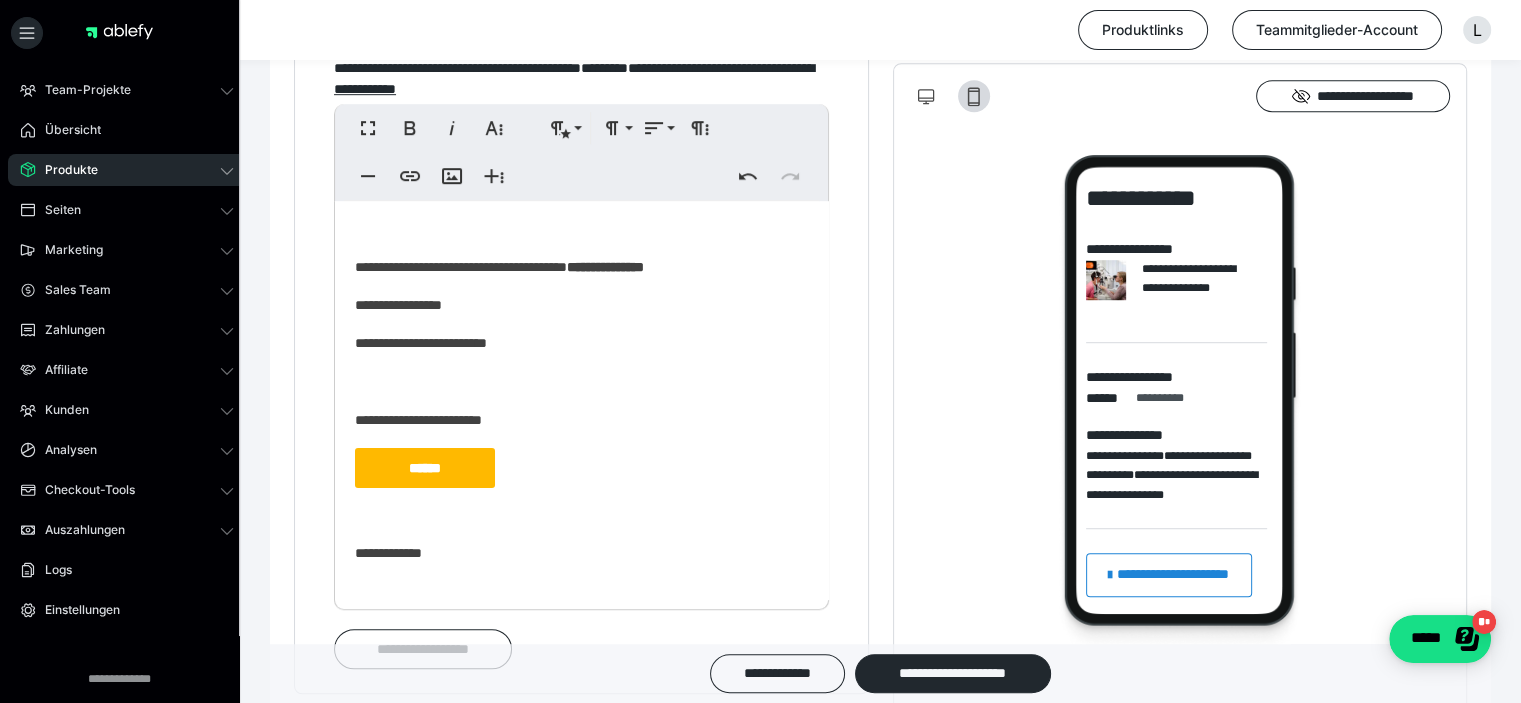 click on "**********" at bounding box center [581, 380] 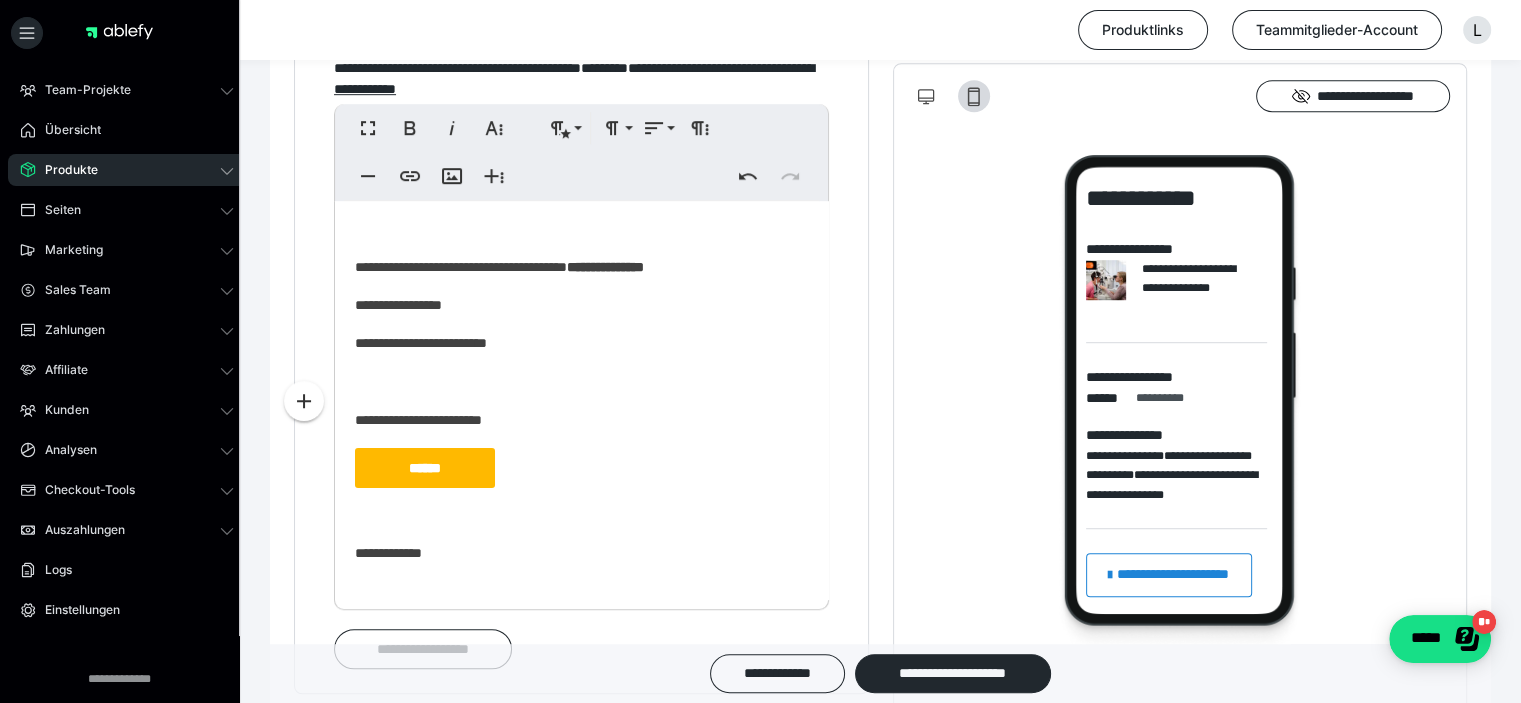 scroll, scrollTop: 0, scrollLeft: 0, axis: both 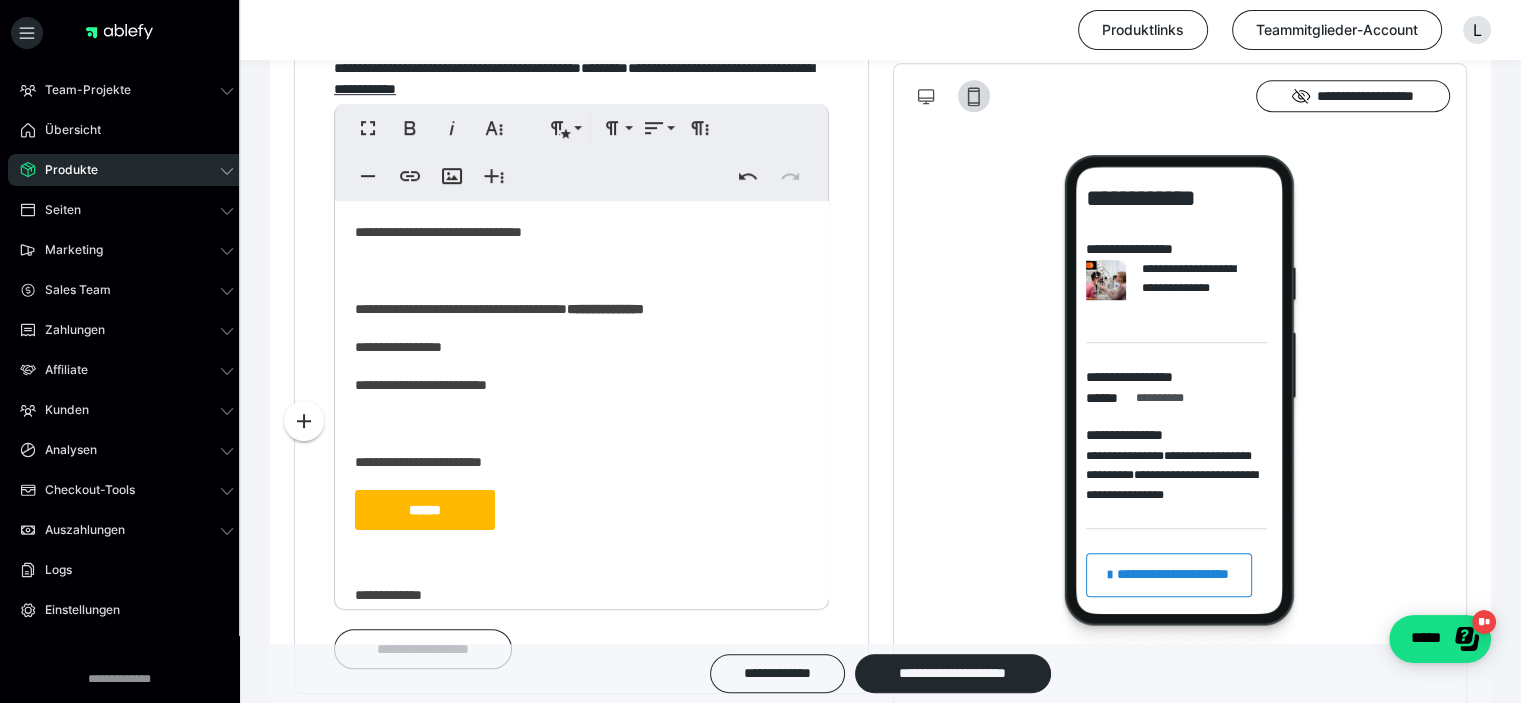 click on "**********" at bounding box center (581, 422) 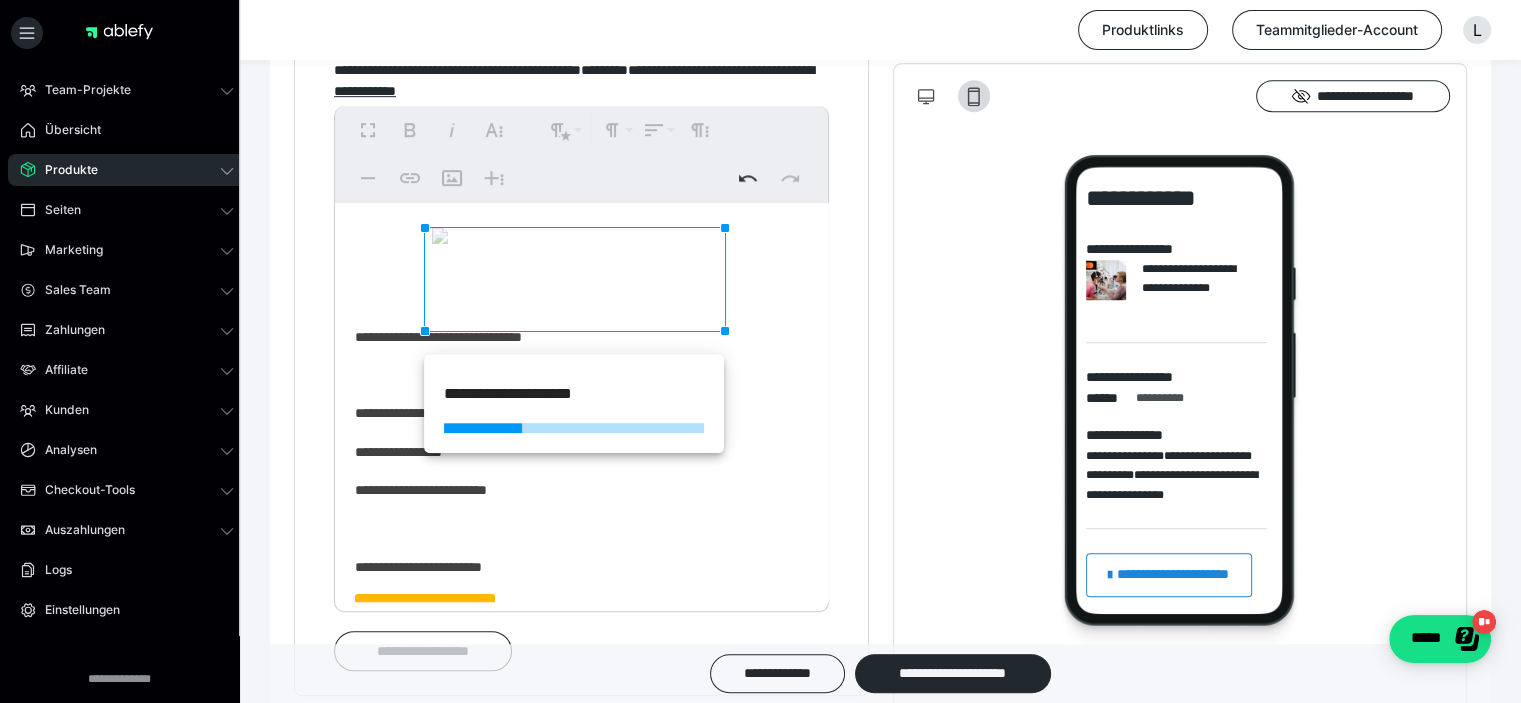 scroll, scrollTop: 1200, scrollLeft: 0, axis: vertical 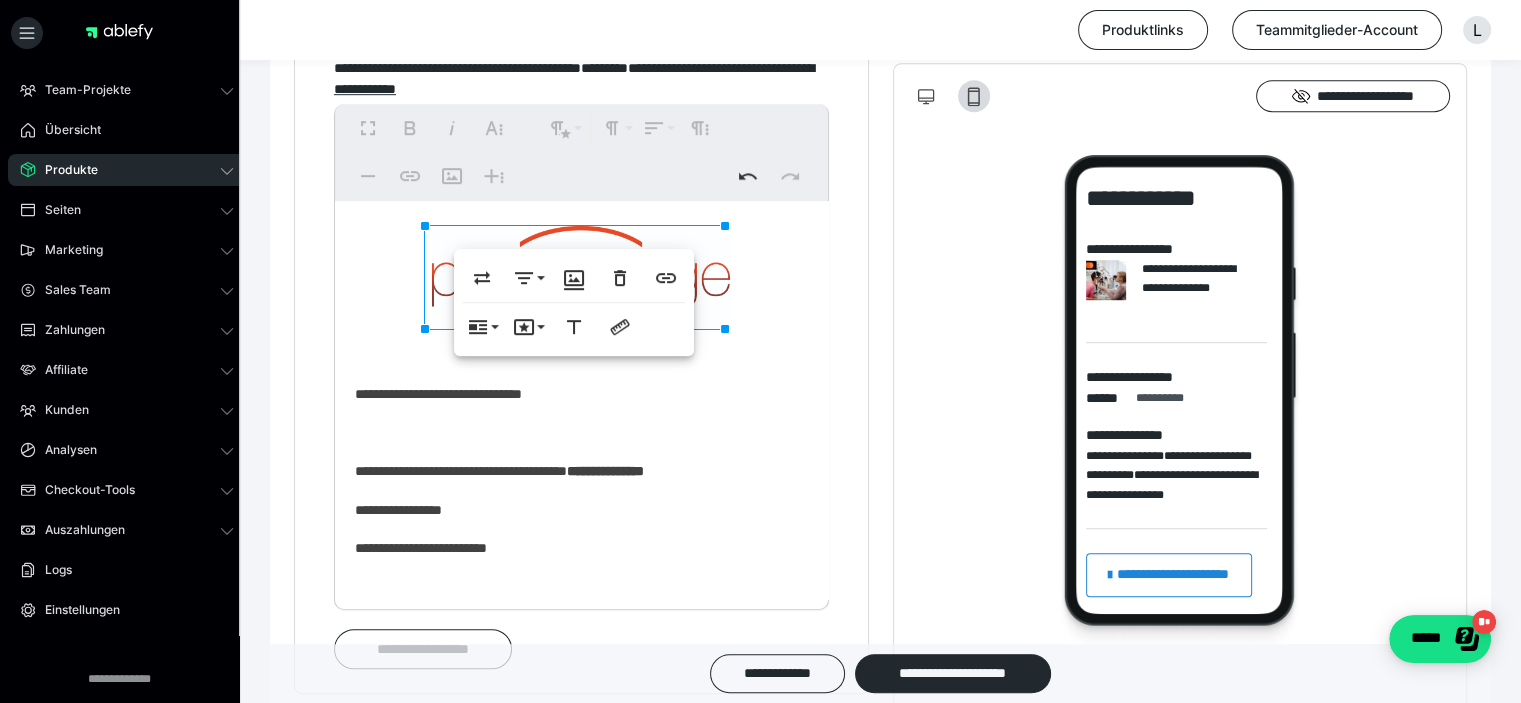 click on "**********" at bounding box center (574, 394) 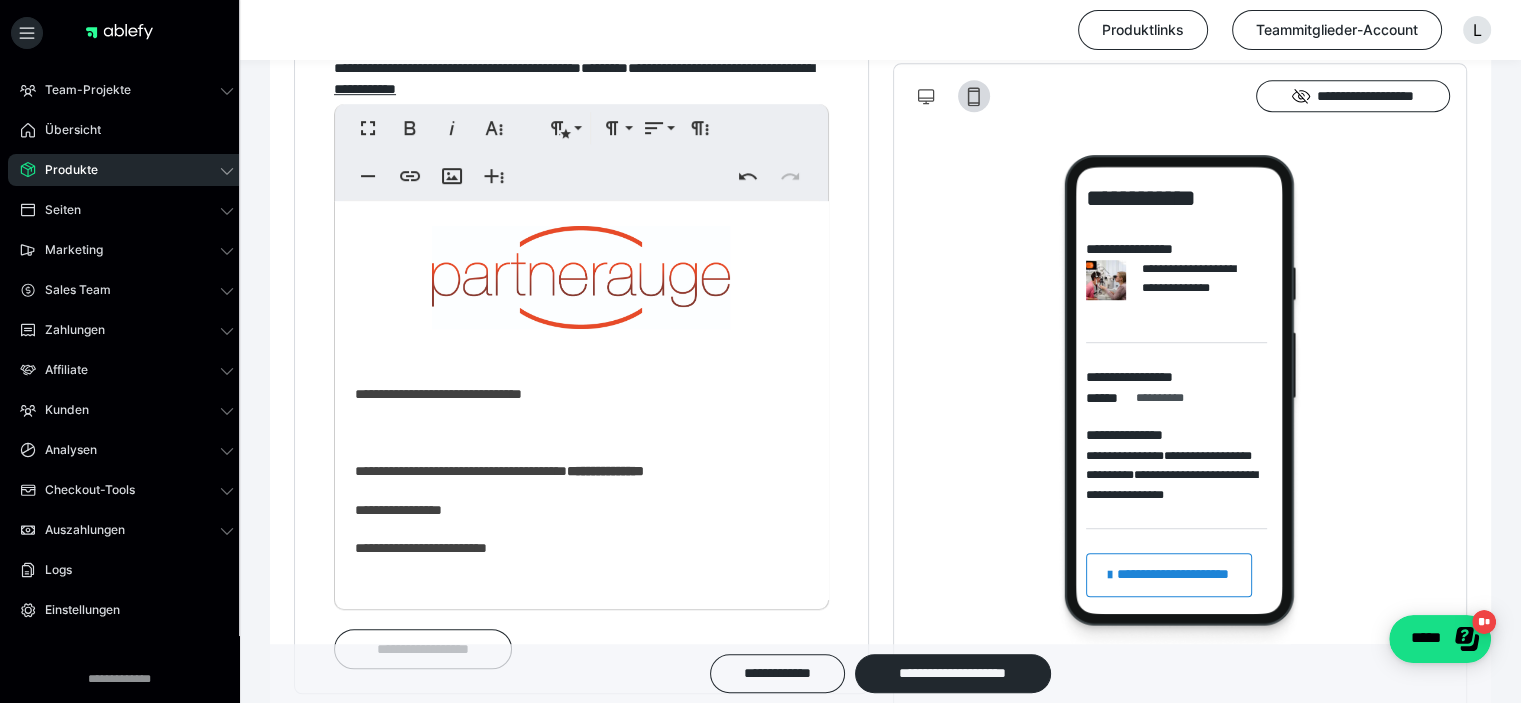 click at bounding box center [581, 277] 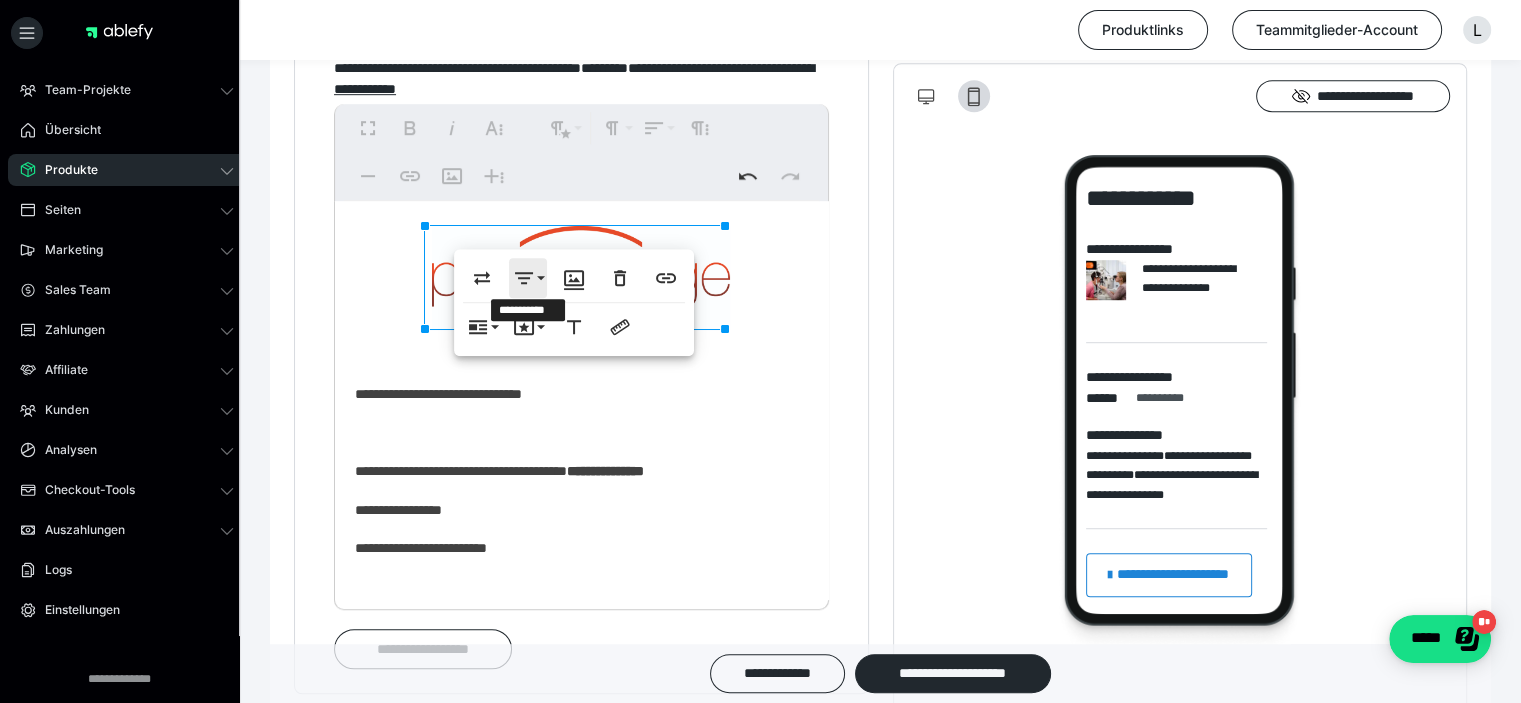 click 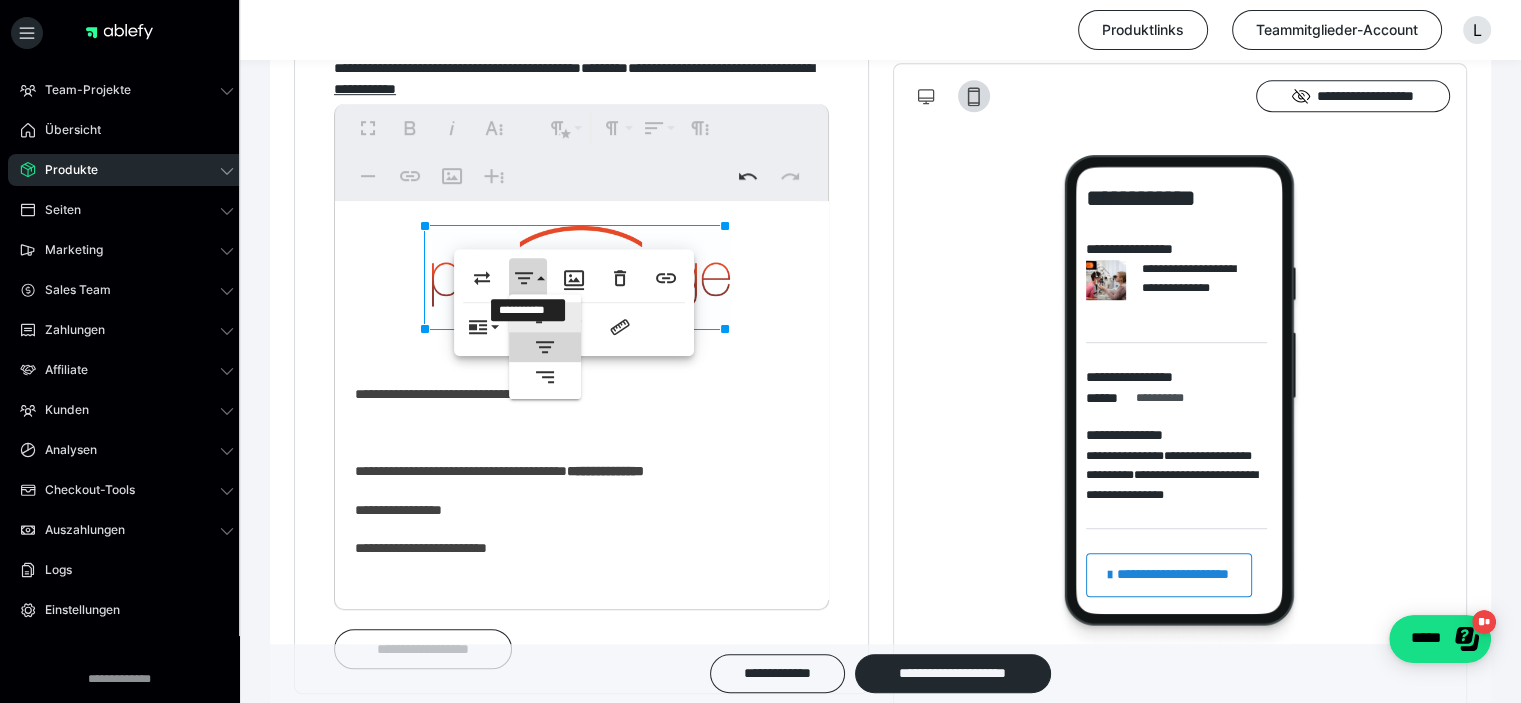 scroll, scrollTop: 0, scrollLeft: 0, axis: both 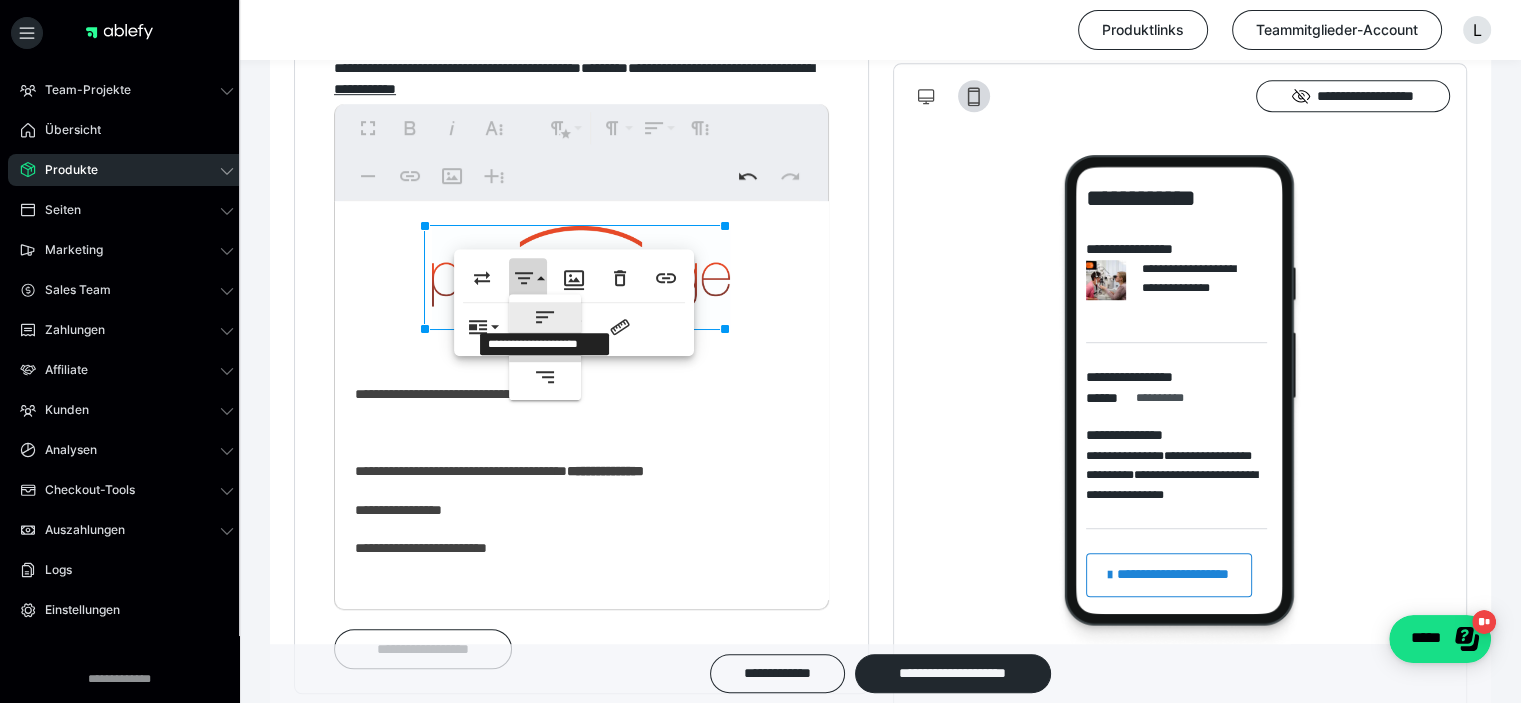 click on "**********" at bounding box center [545, 317] 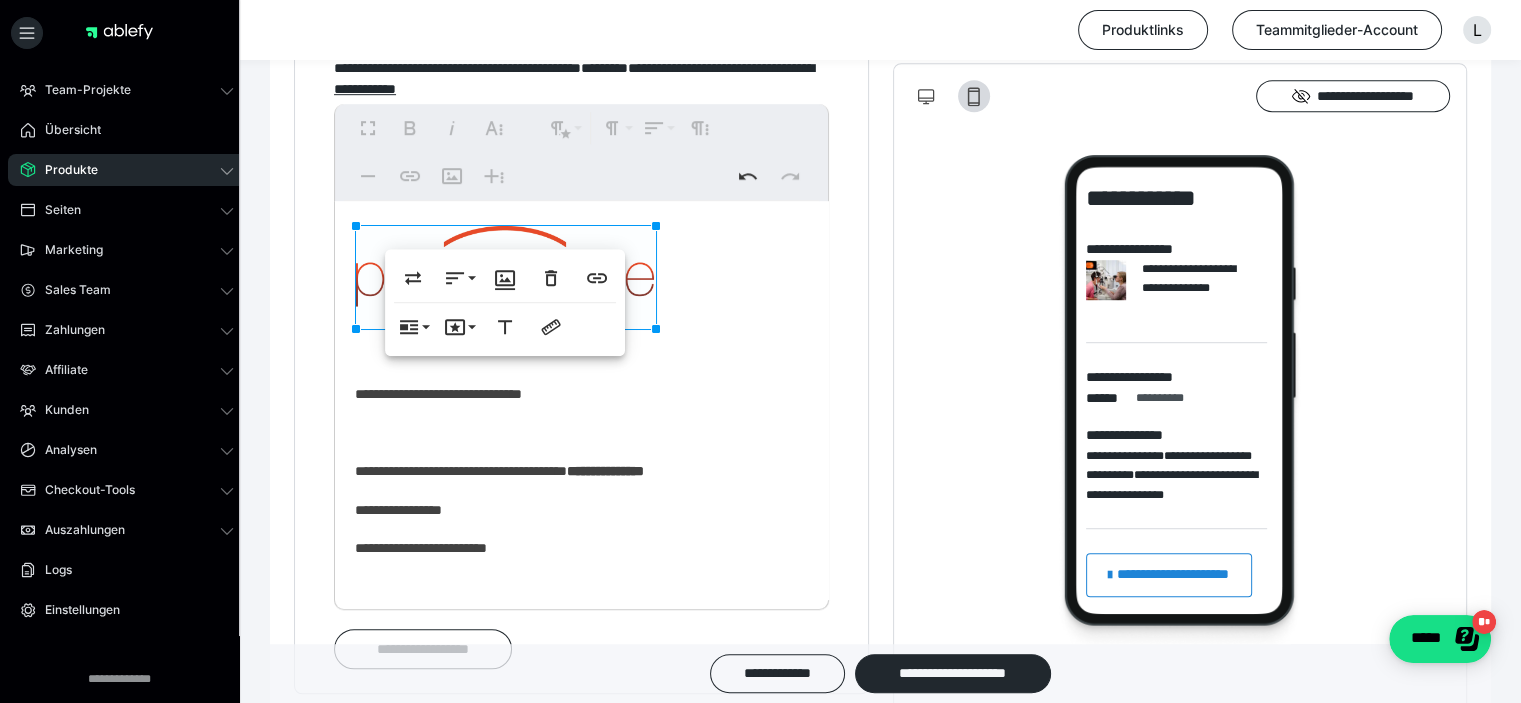 click on "**********" at bounding box center [581, 503] 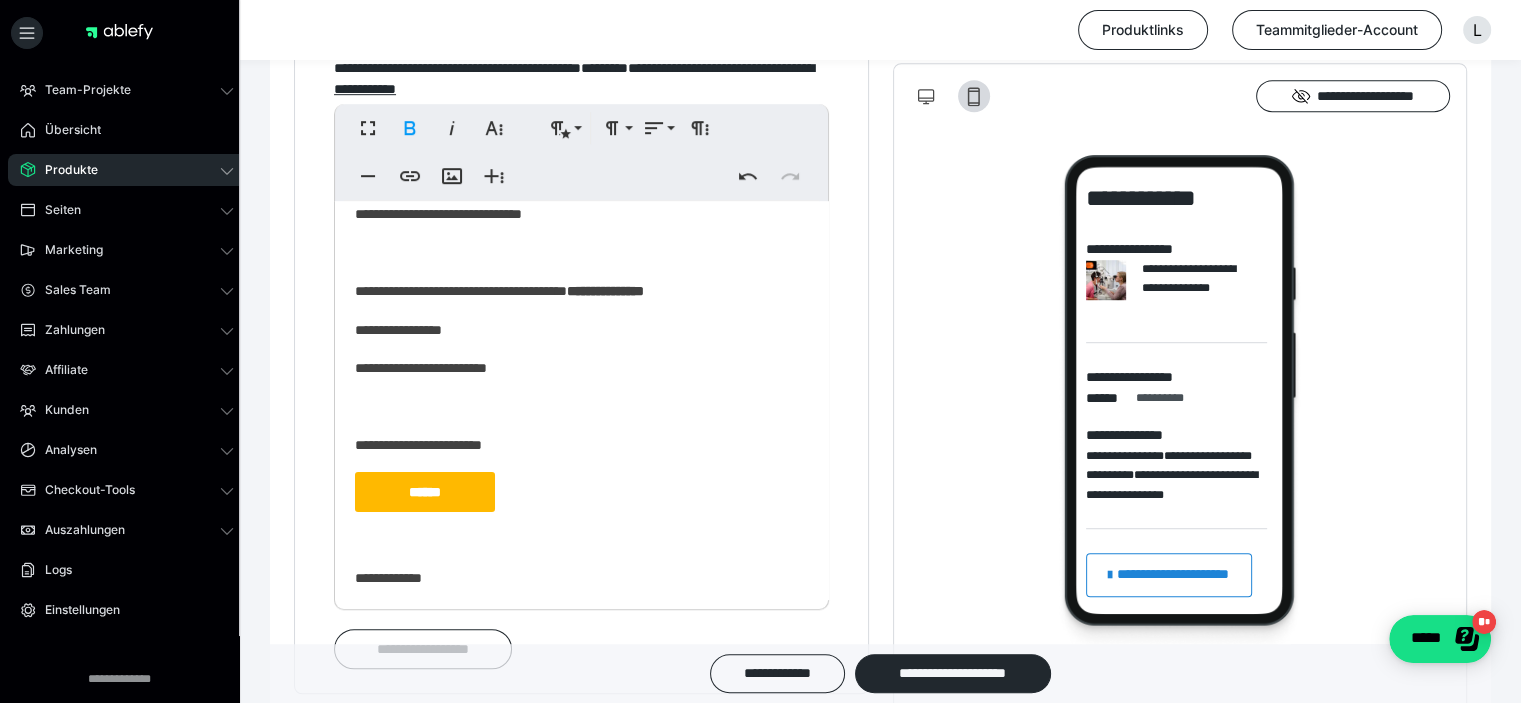 scroll, scrollTop: 204, scrollLeft: 0, axis: vertical 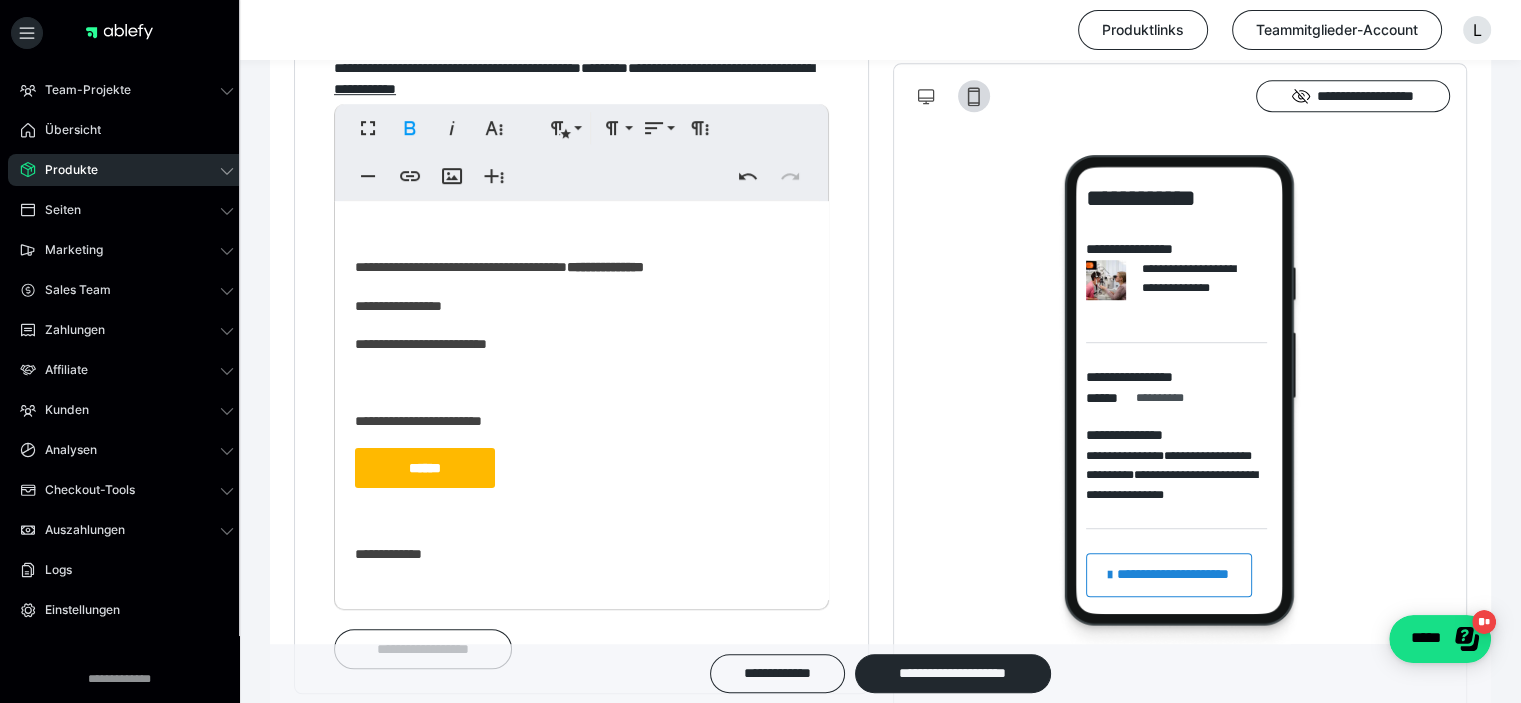 click on "******" at bounding box center [425, 468] 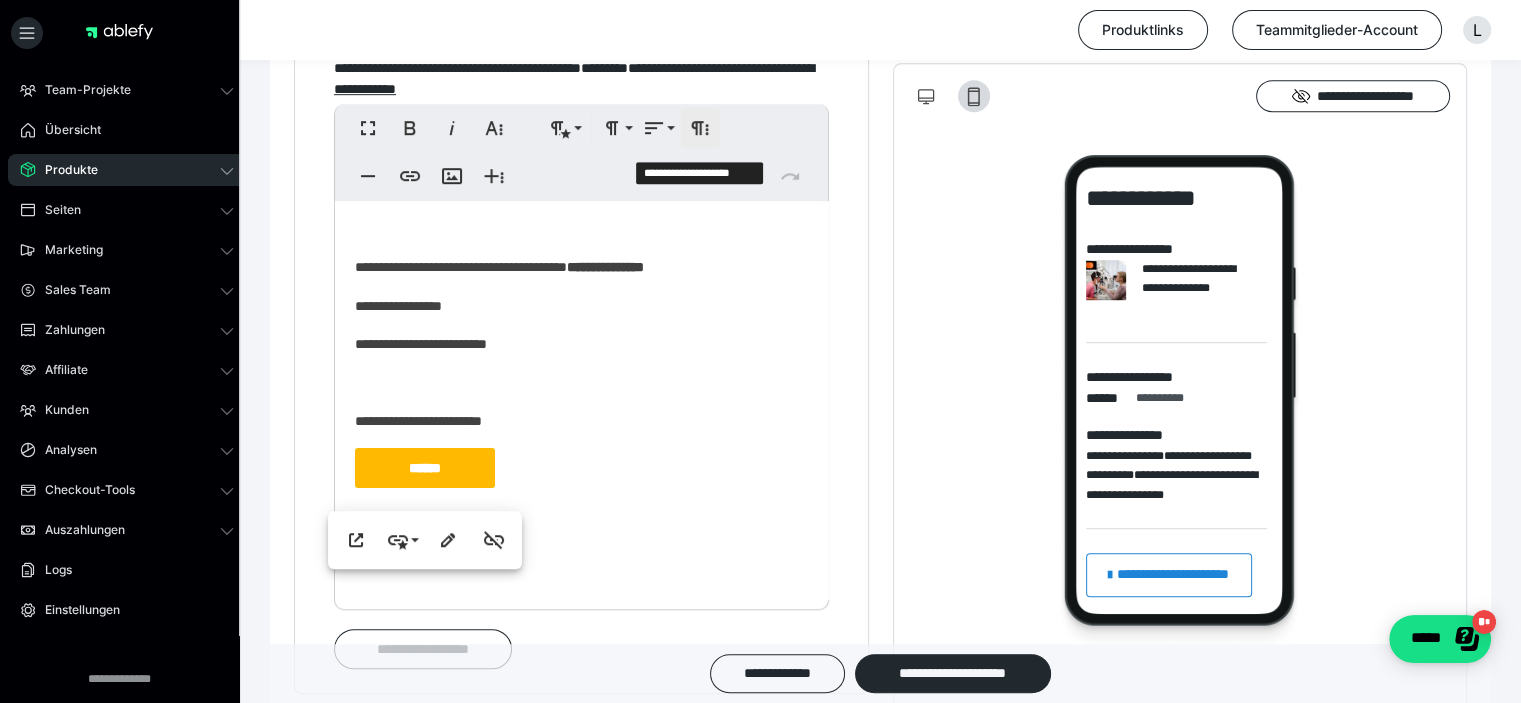 click 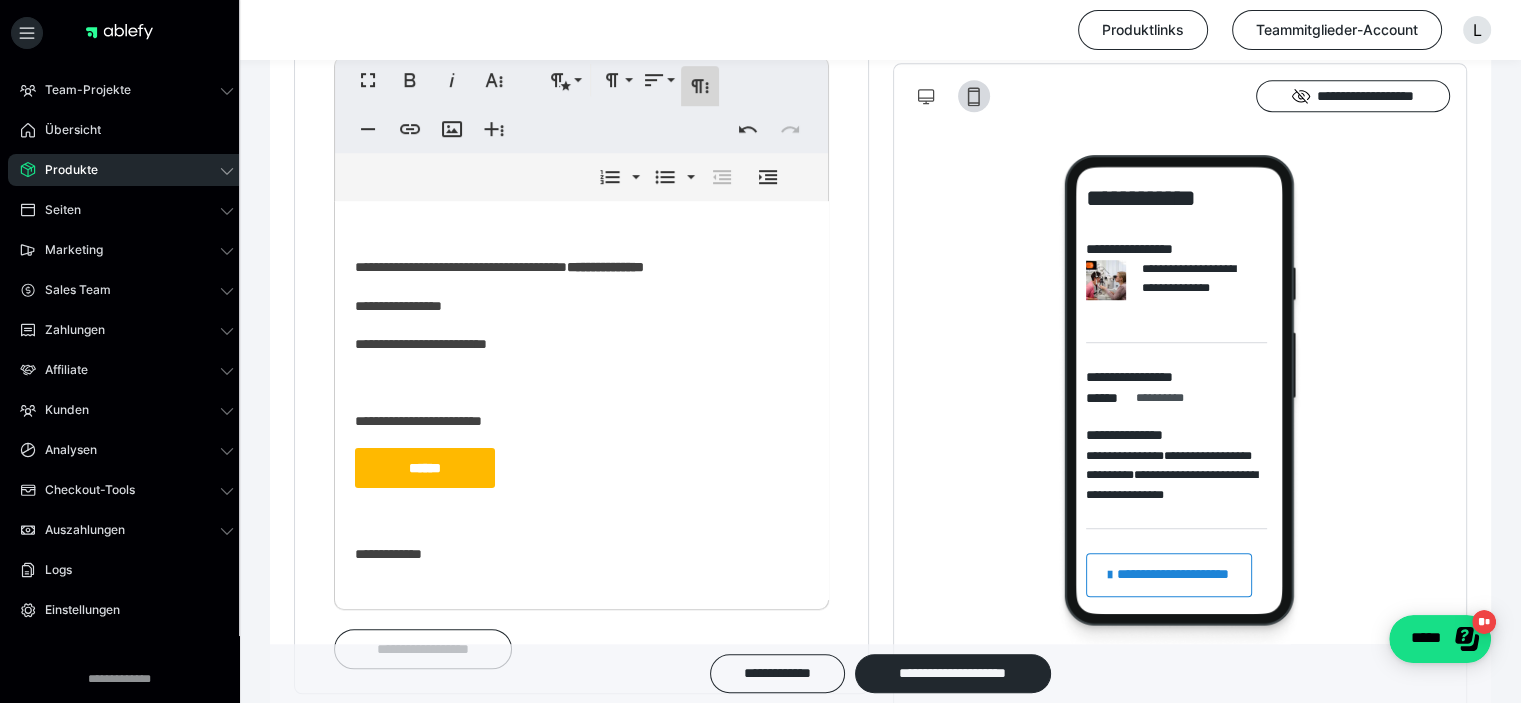 click 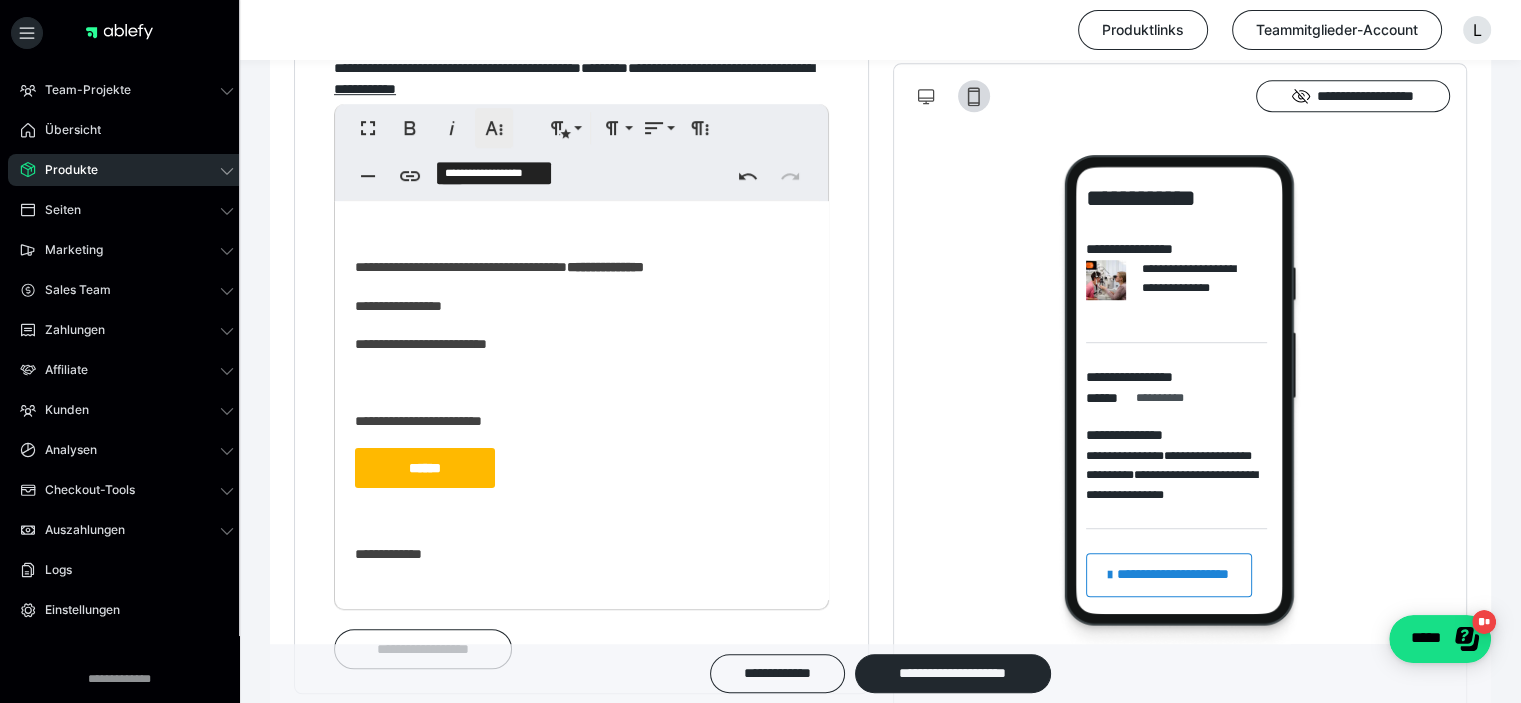 click 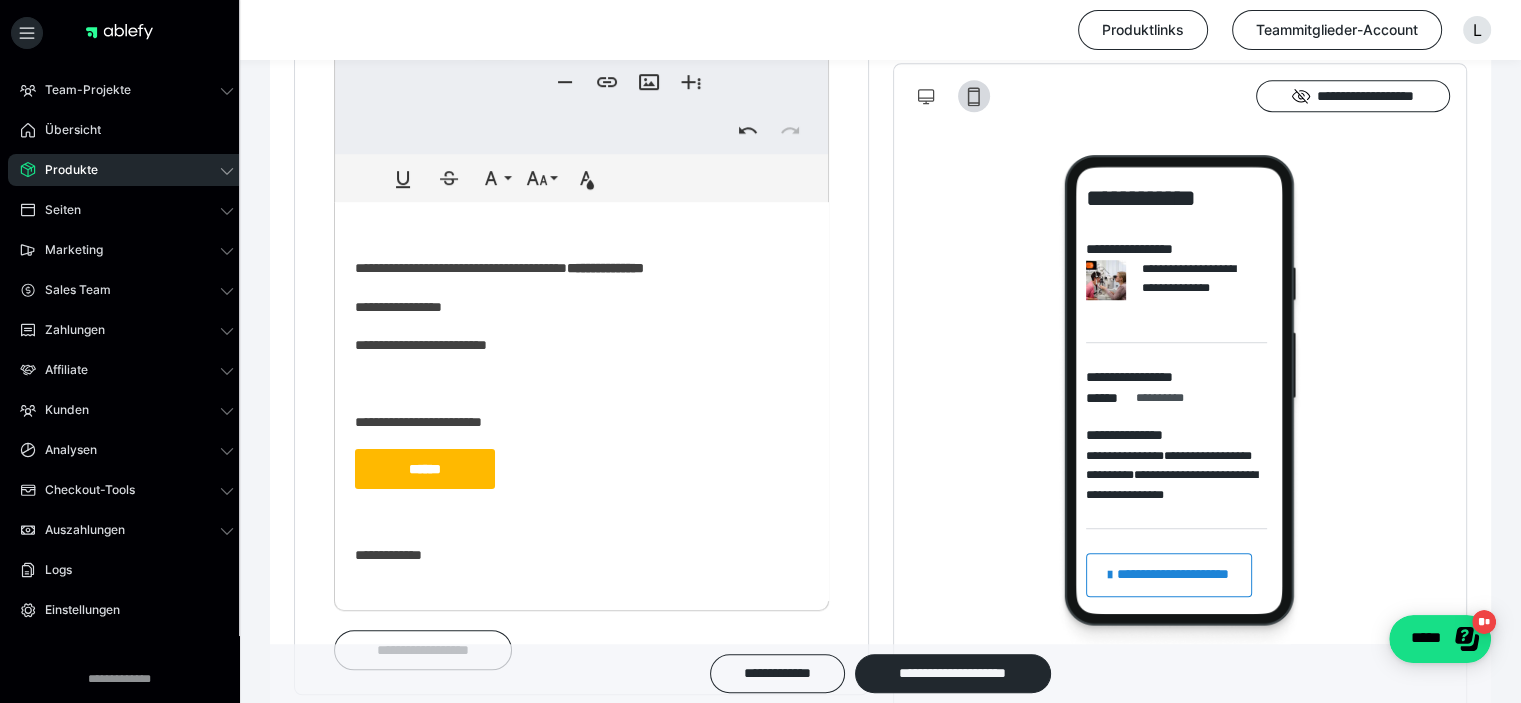 scroll, scrollTop: 1295, scrollLeft: 0, axis: vertical 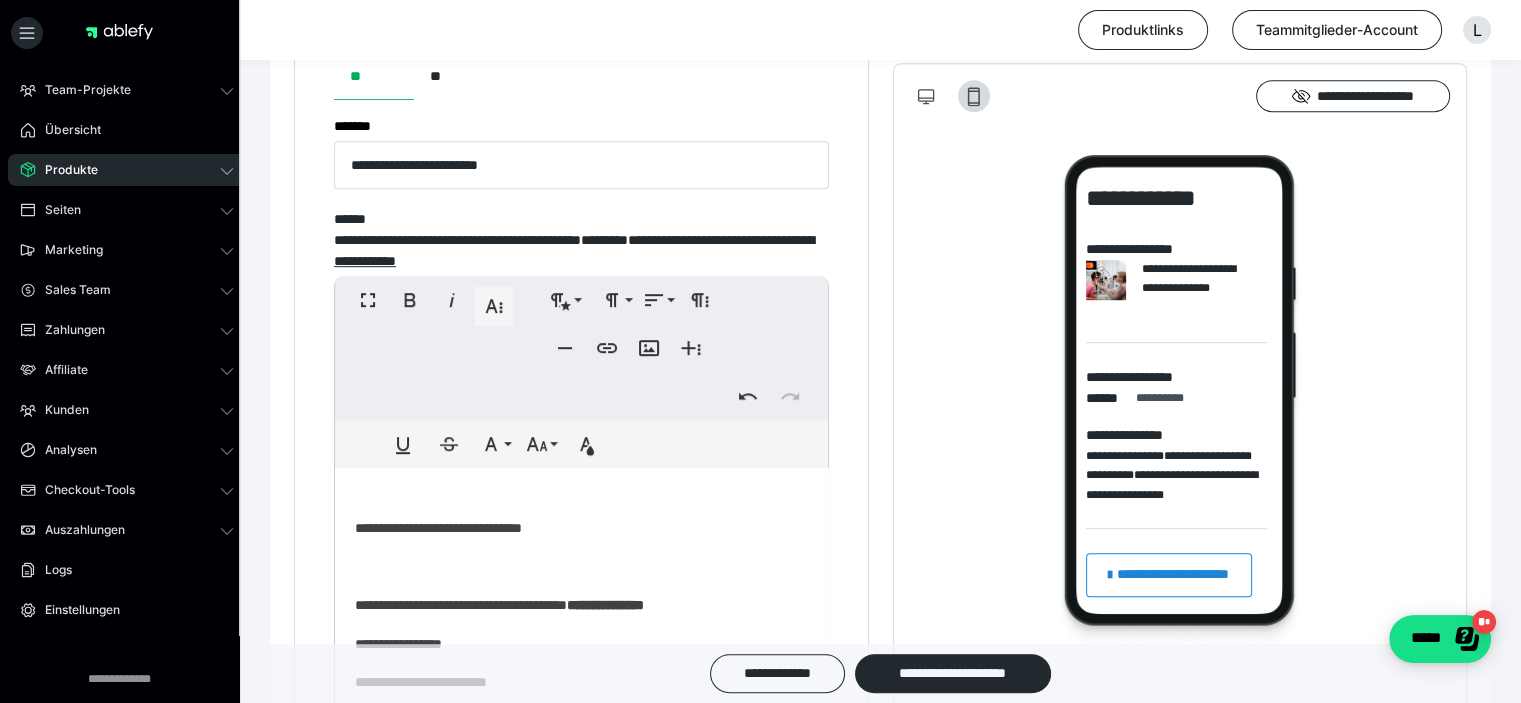 click on "**********" at bounding box center [581, 372] 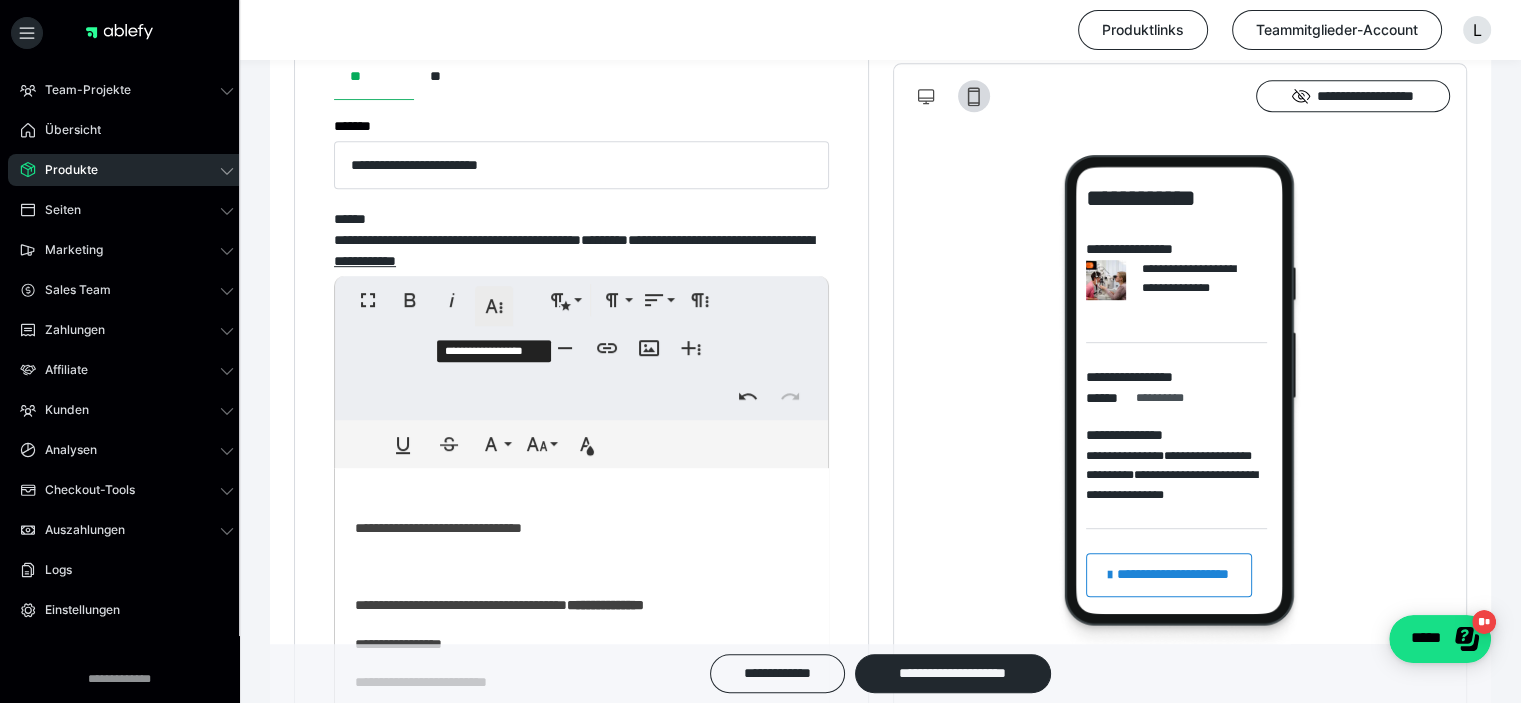 click 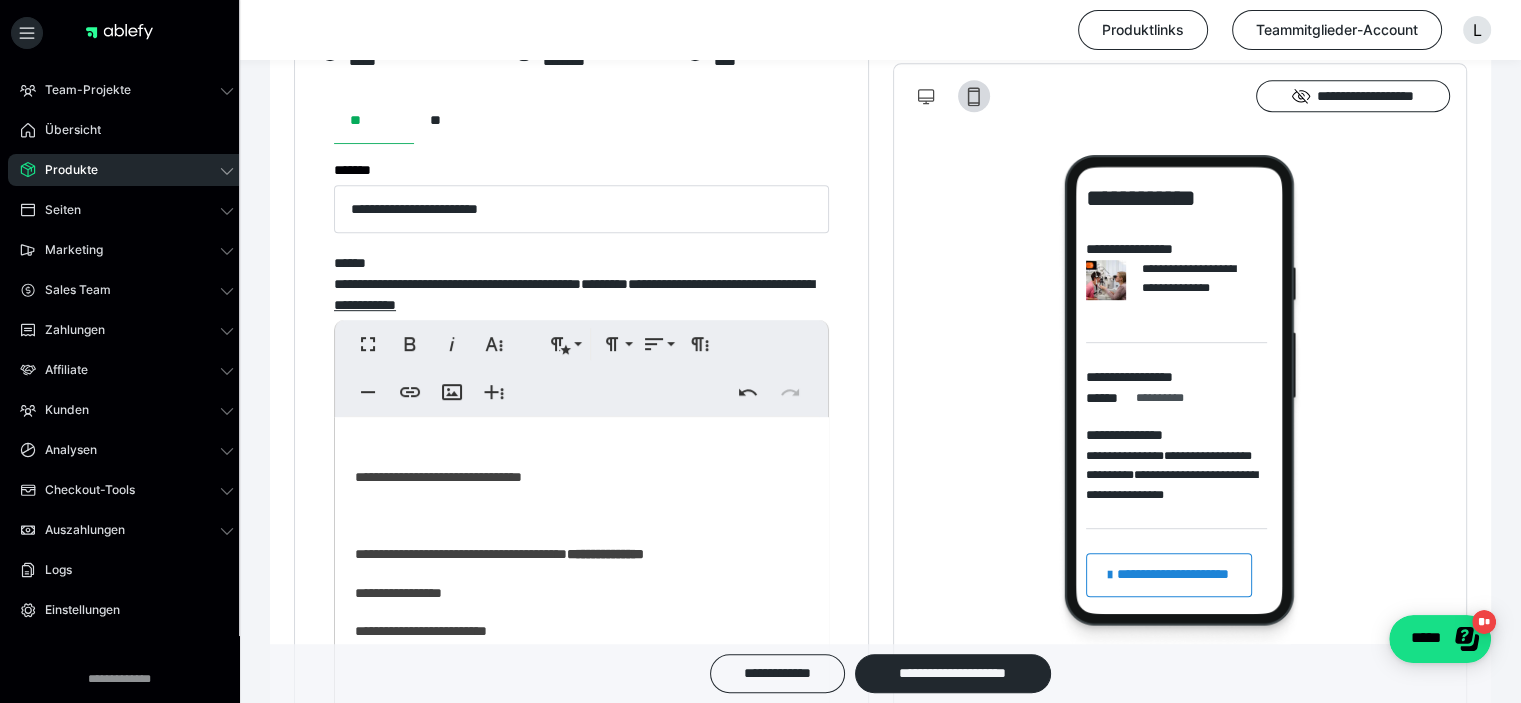 scroll, scrollTop: 933, scrollLeft: 0, axis: vertical 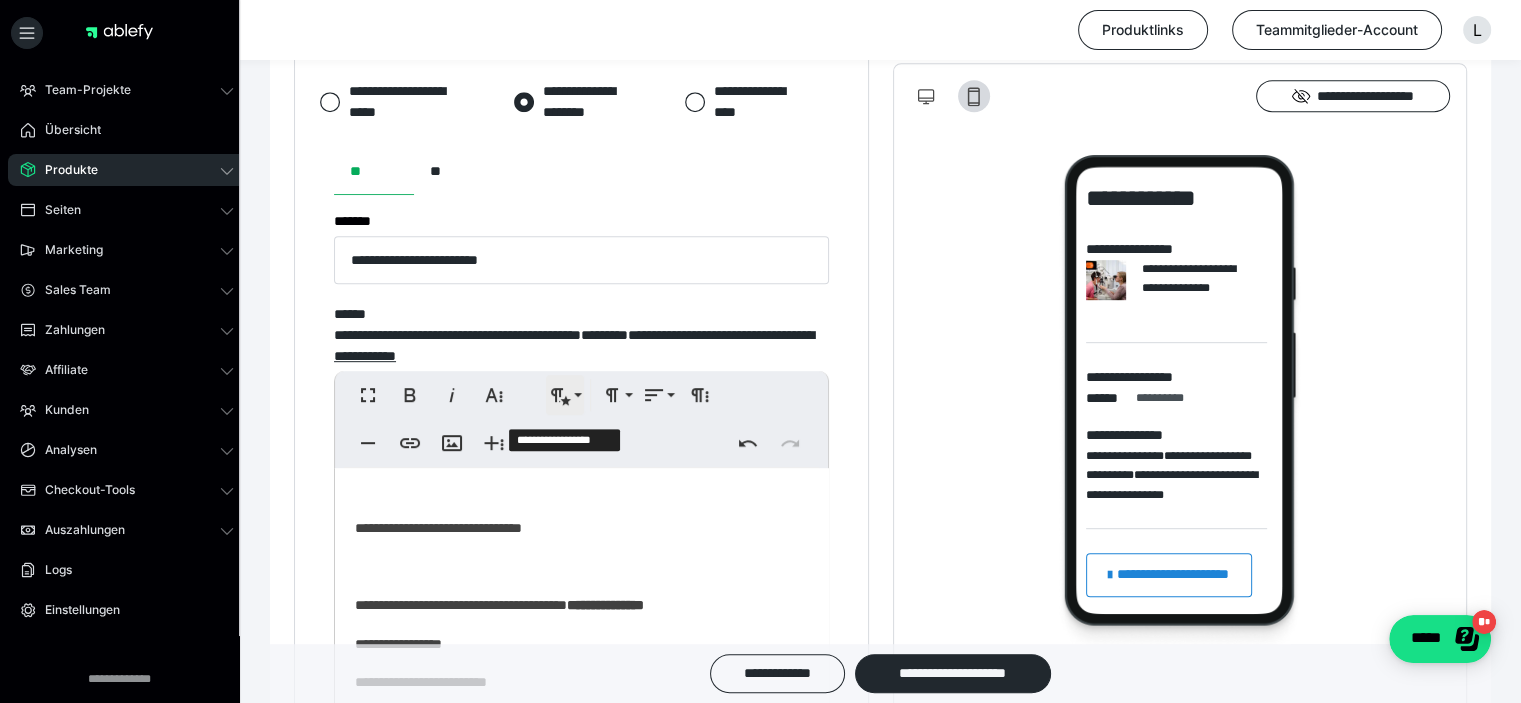 click 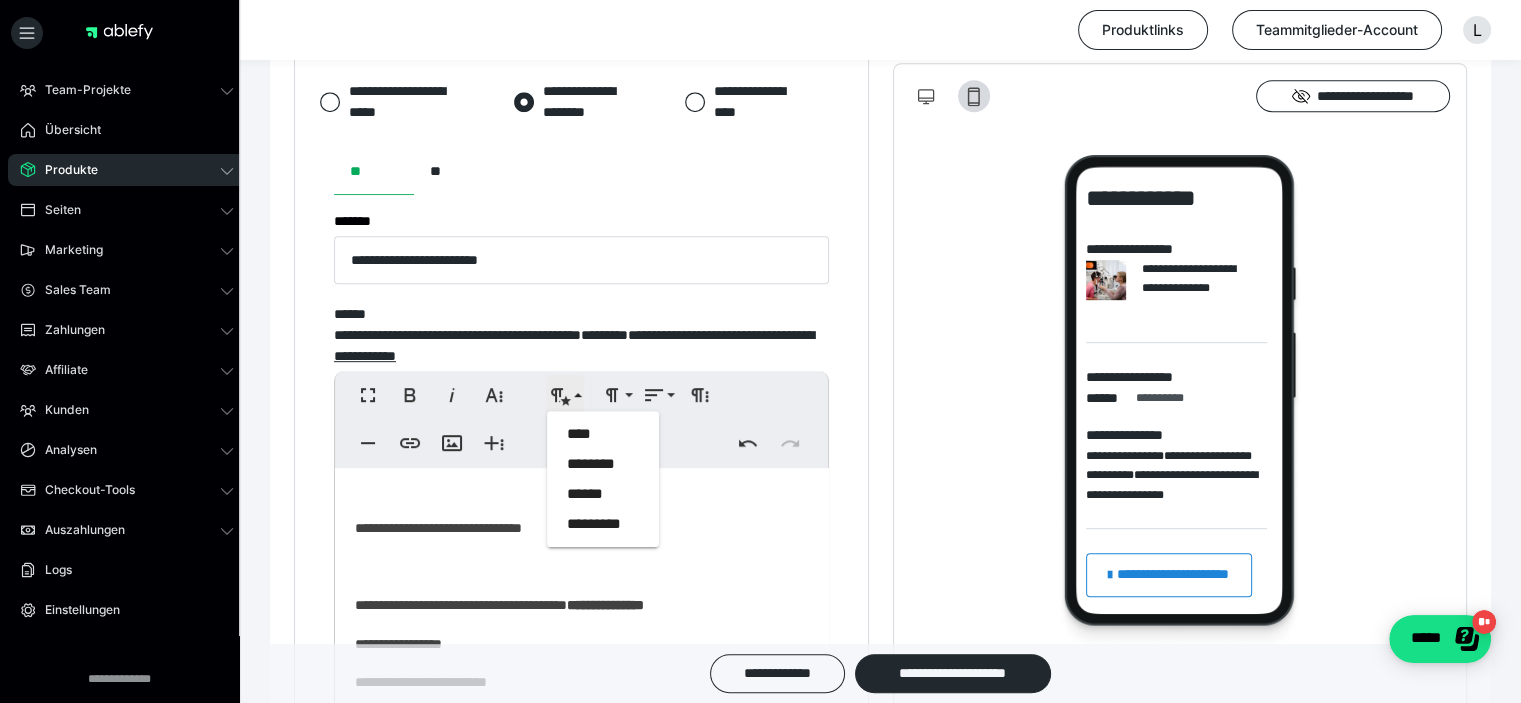 click 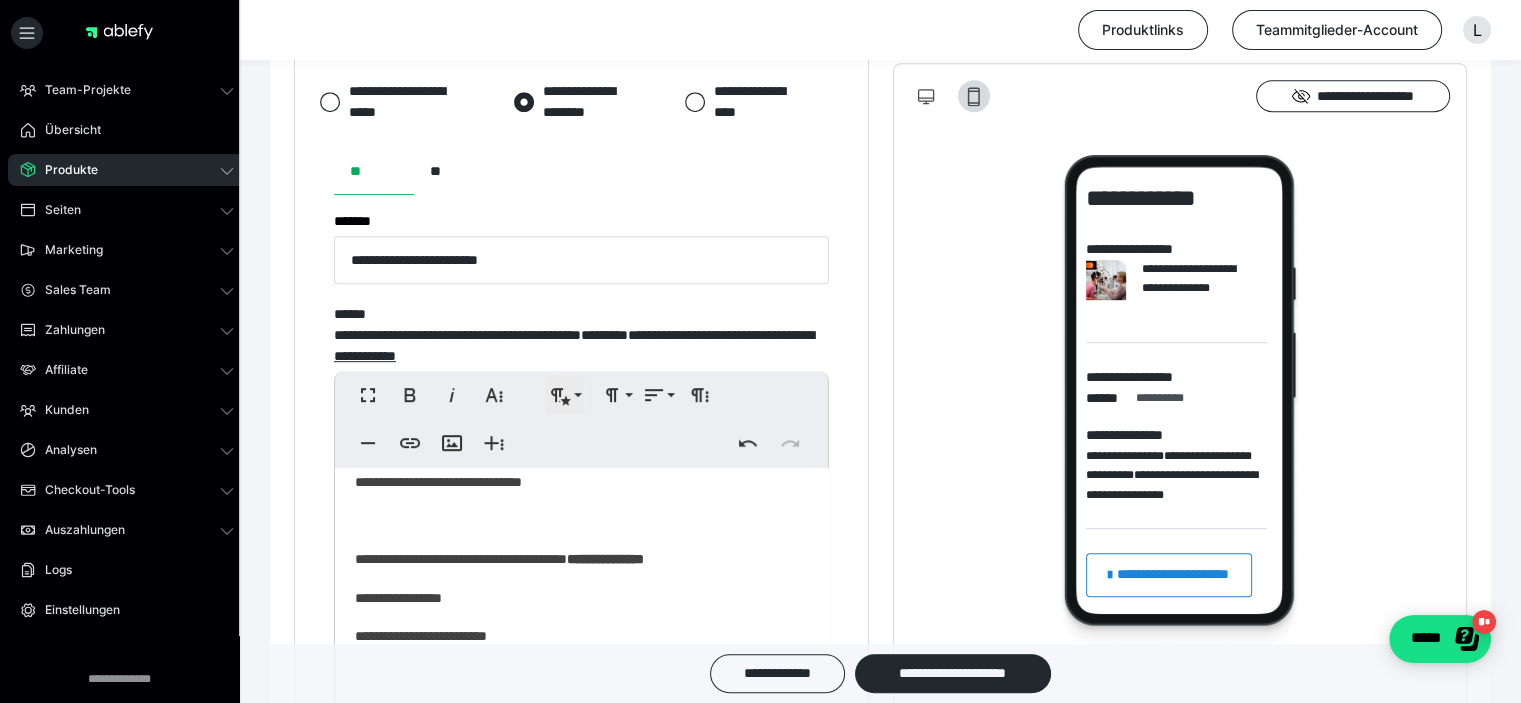 scroll, scrollTop: 204, scrollLeft: 0, axis: vertical 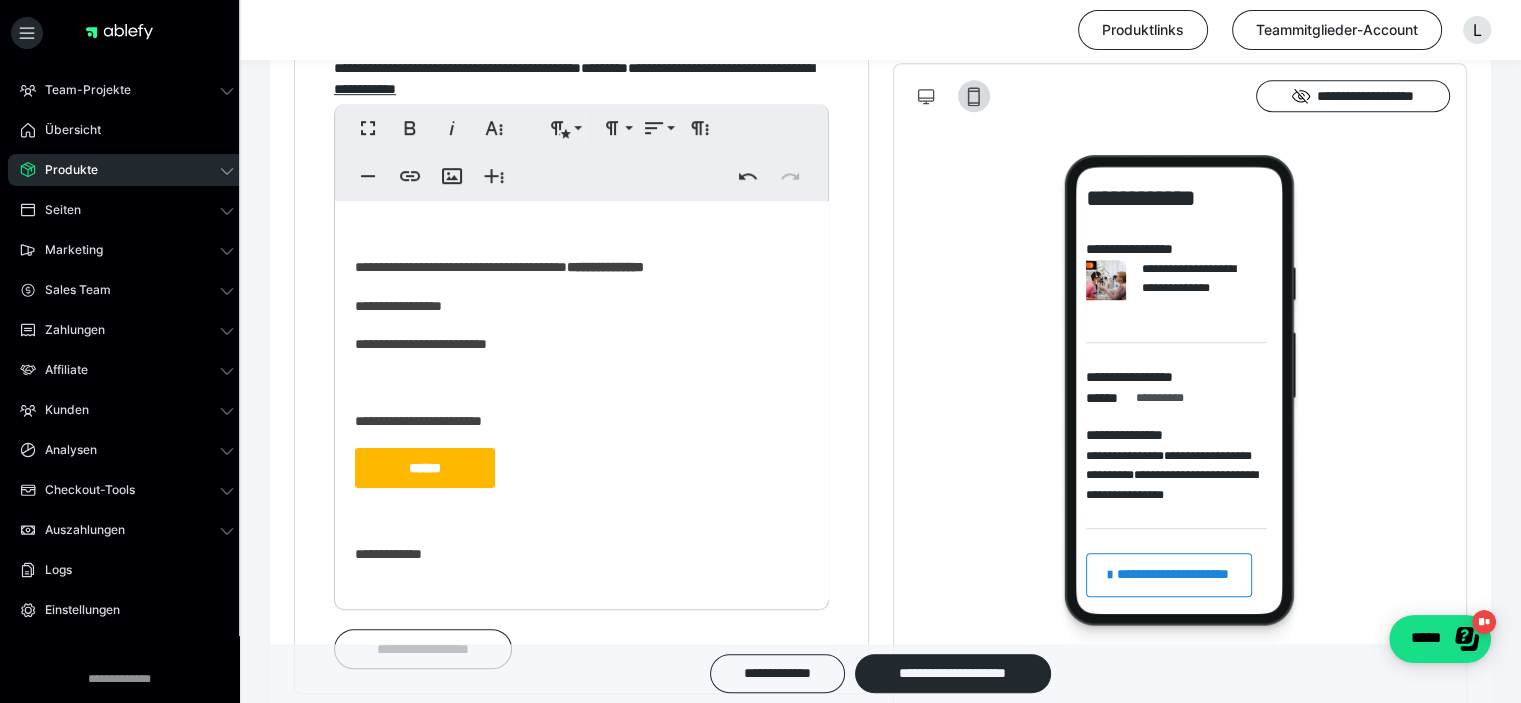 click on "**********" at bounding box center (581, 299) 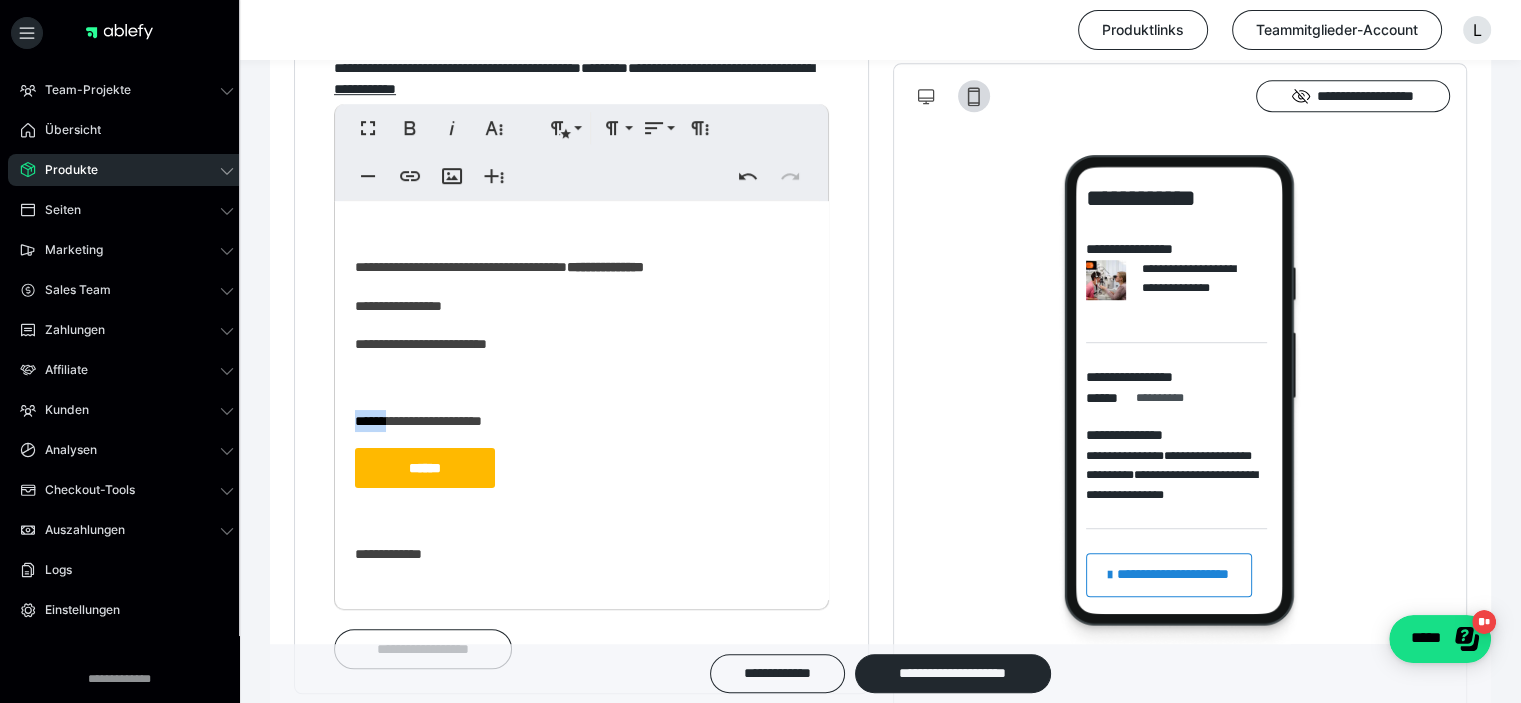 drag, startPoint x: 354, startPoint y: 428, endPoint x: 385, endPoint y: 443, distance: 34.43835 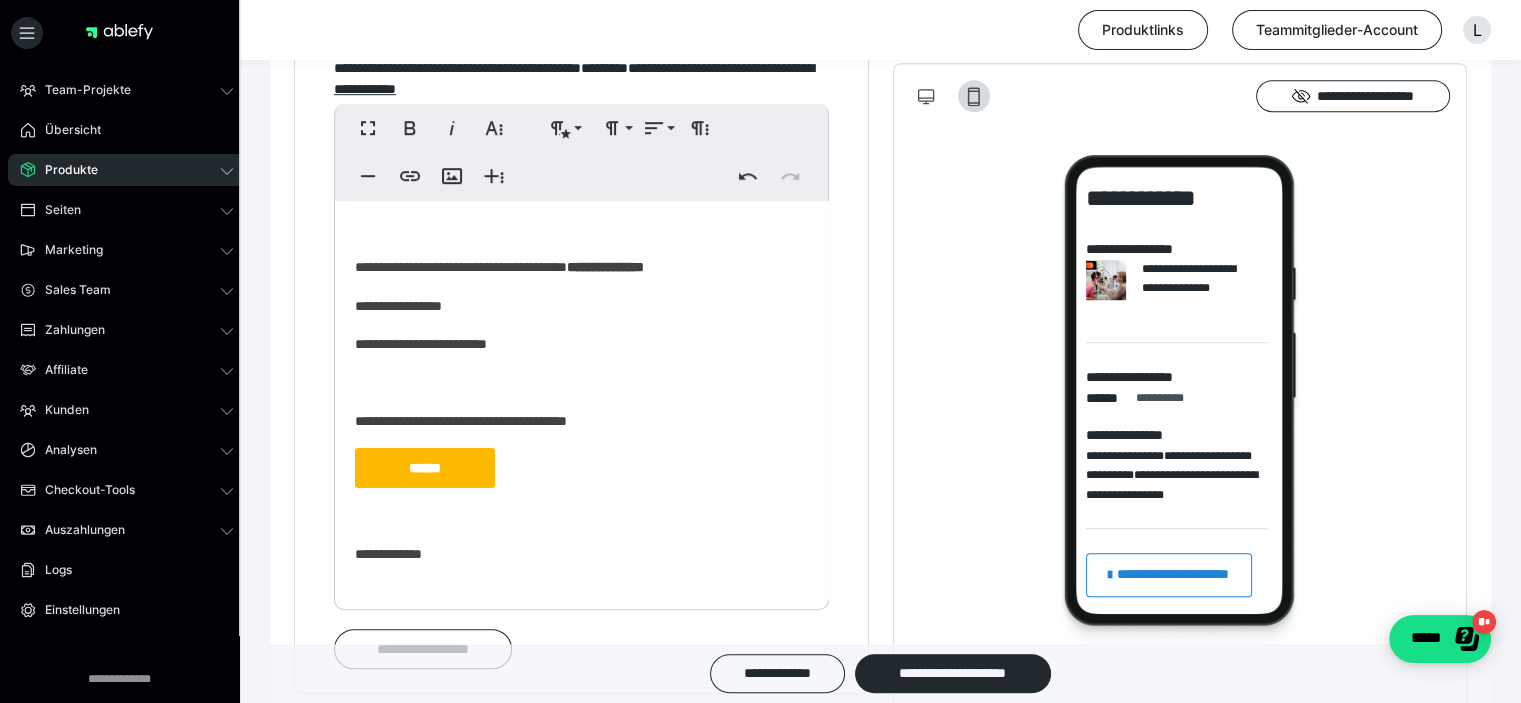 click on "******" at bounding box center [581, 468] 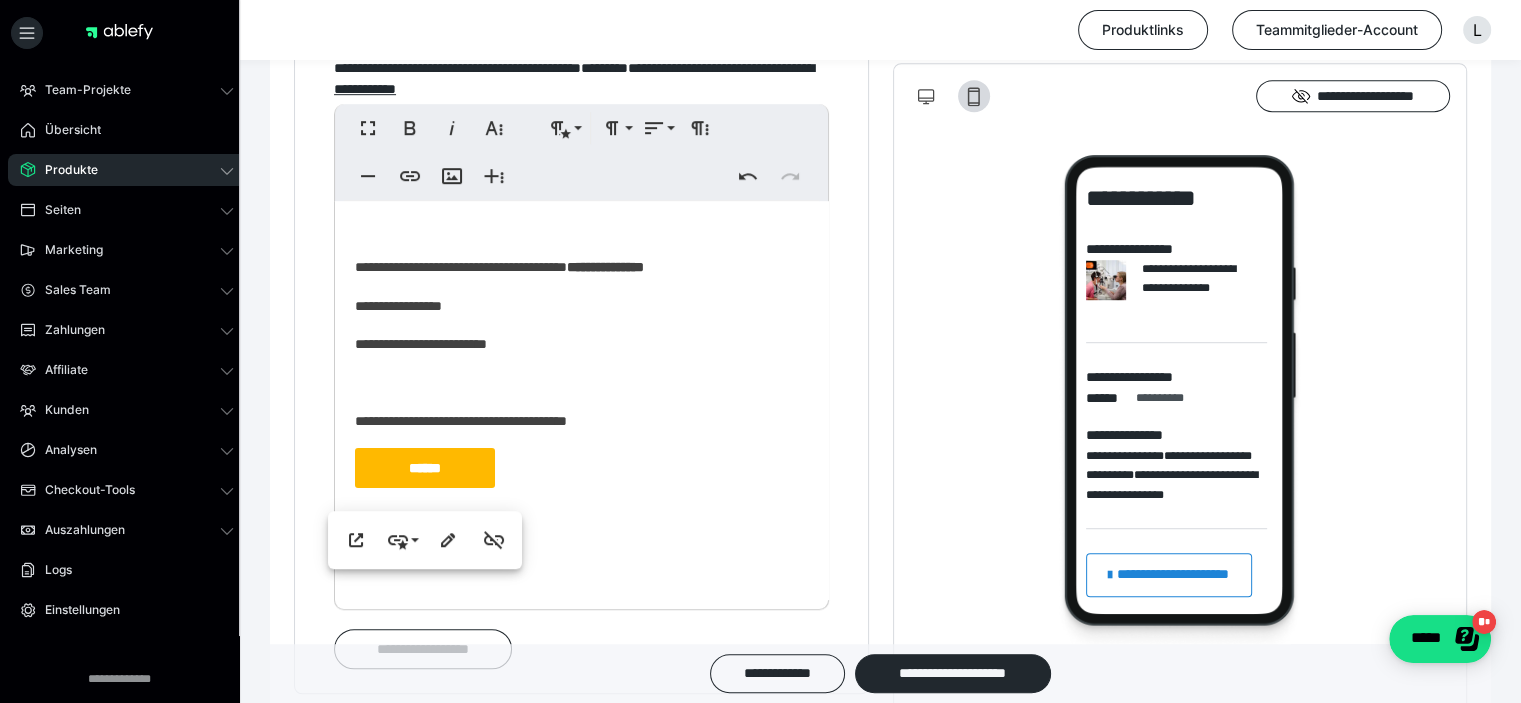 click on "******" at bounding box center (581, 468) 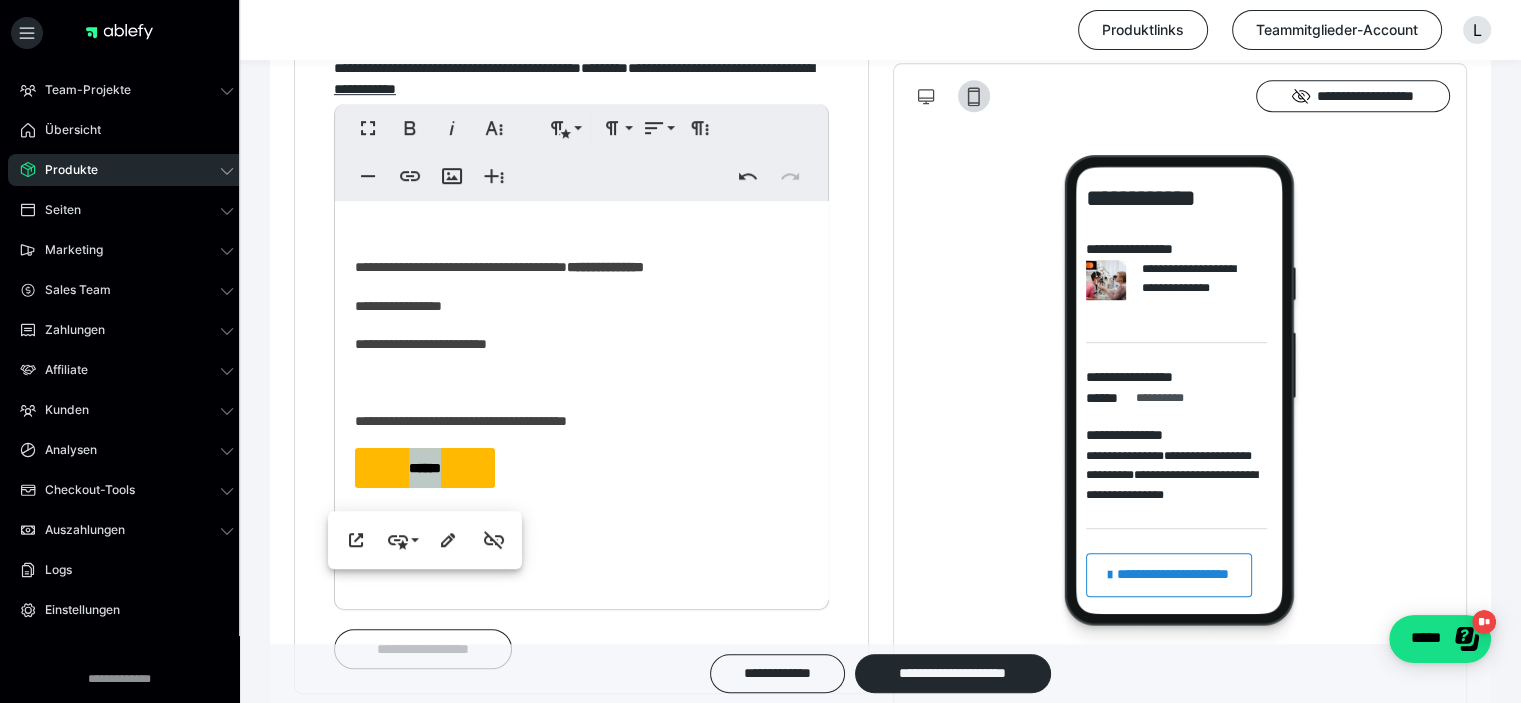 scroll, scrollTop: 1217, scrollLeft: 0, axis: vertical 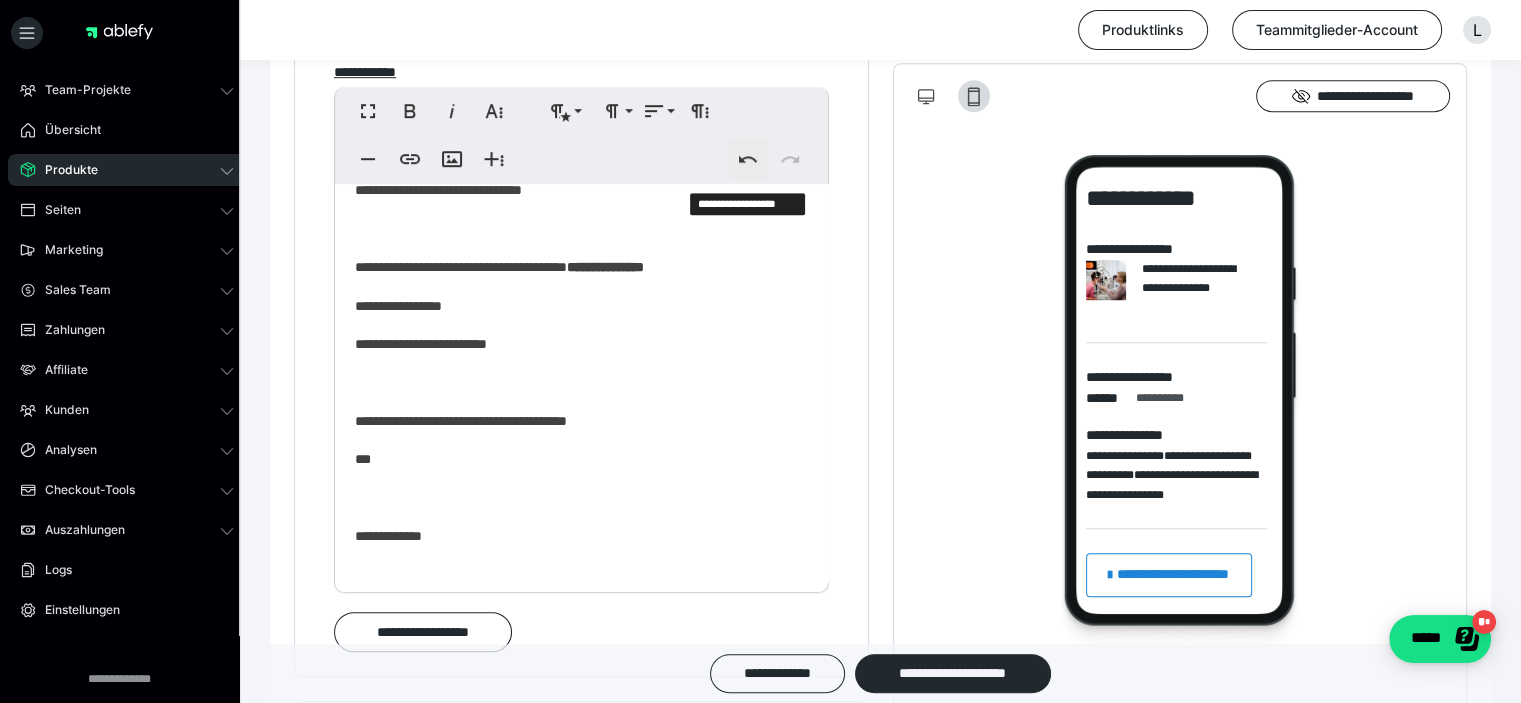 click 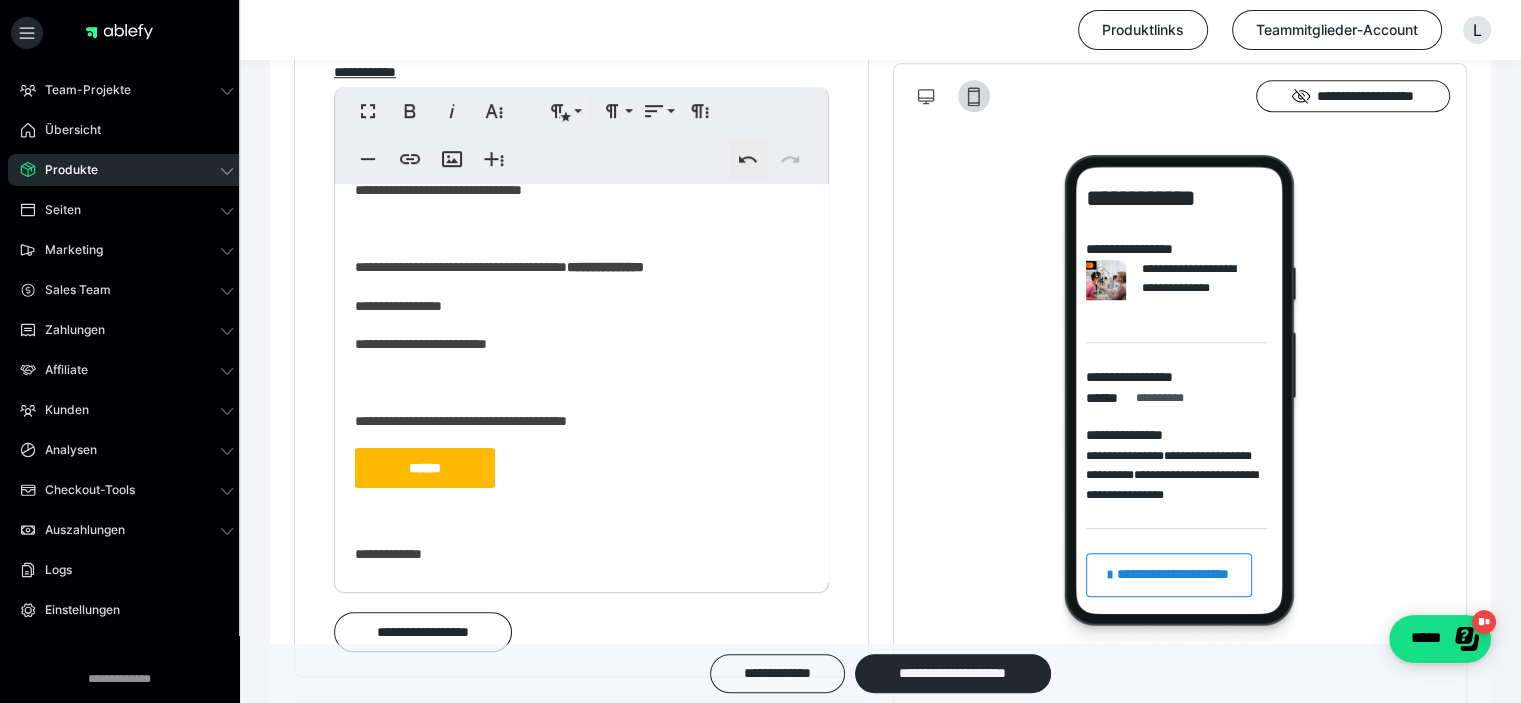 scroll, scrollTop: 1200, scrollLeft: 0, axis: vertical 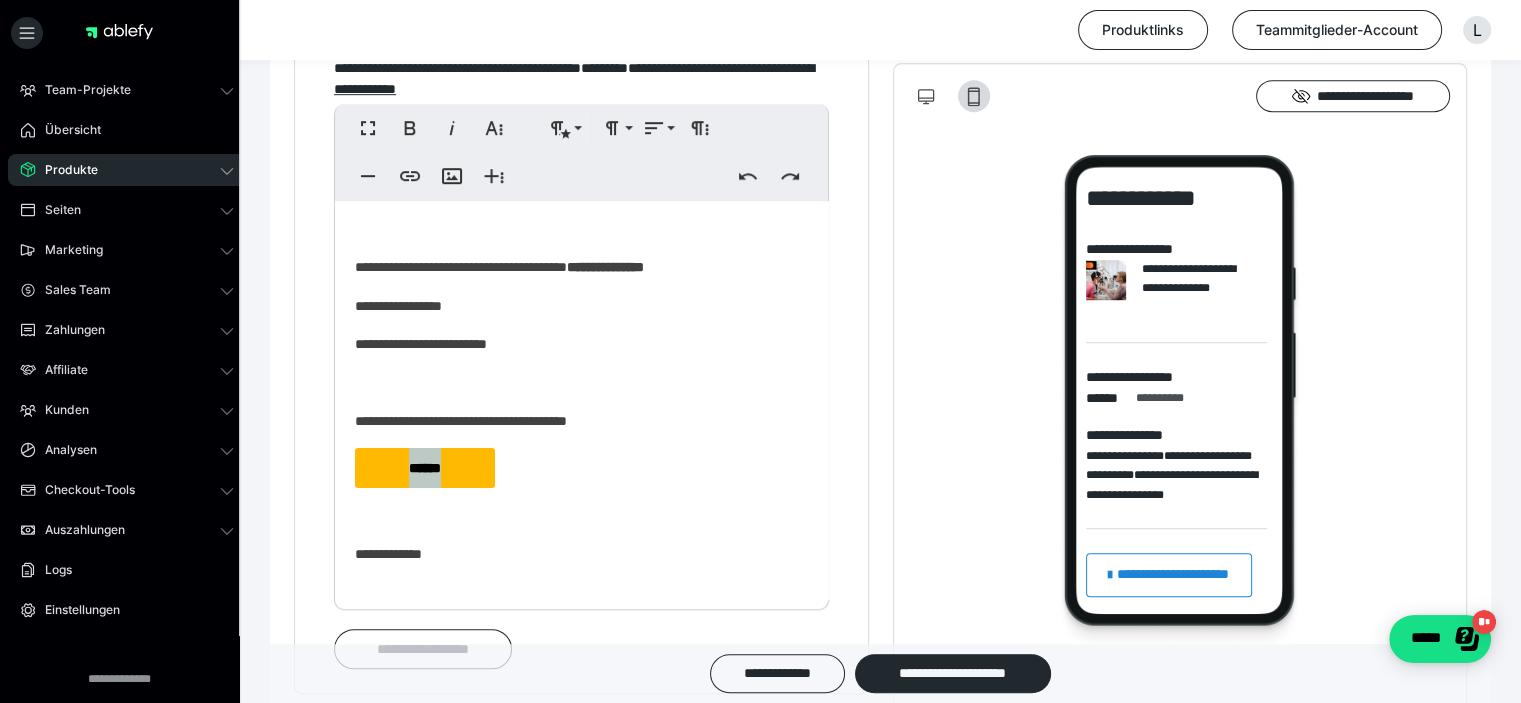 click on "******" at bounding box center (425, 468) 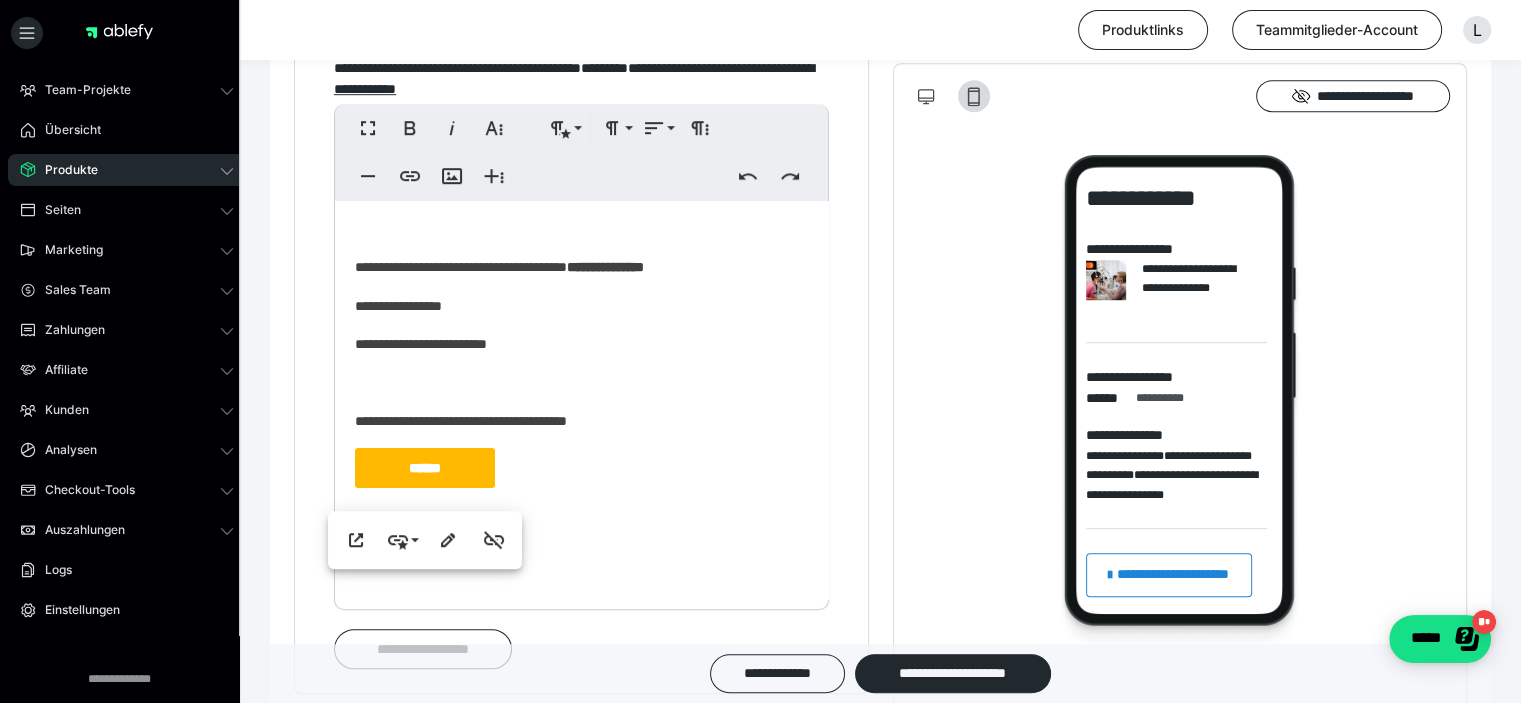 click on "******" at bounding box center [425, 468] 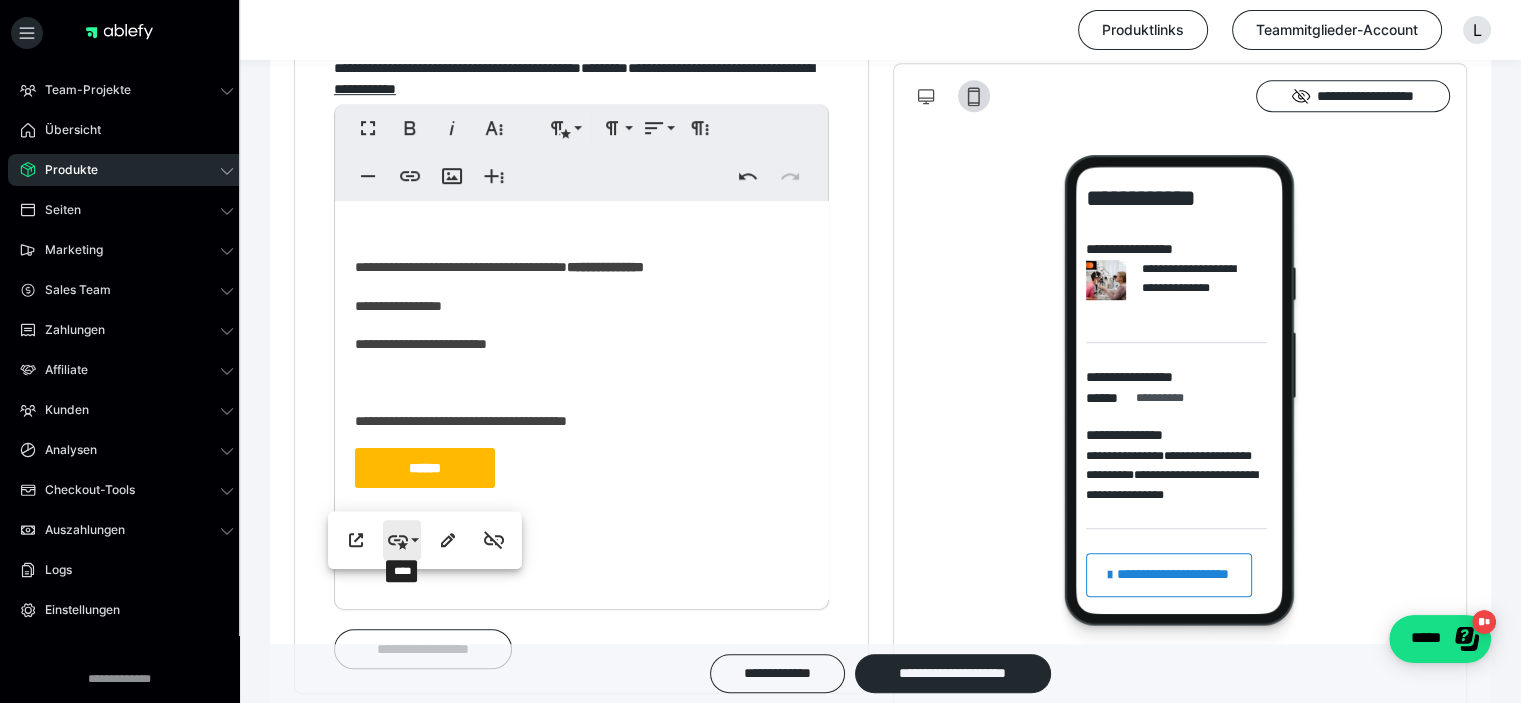 click on "****" at bounding box center [402, 540] 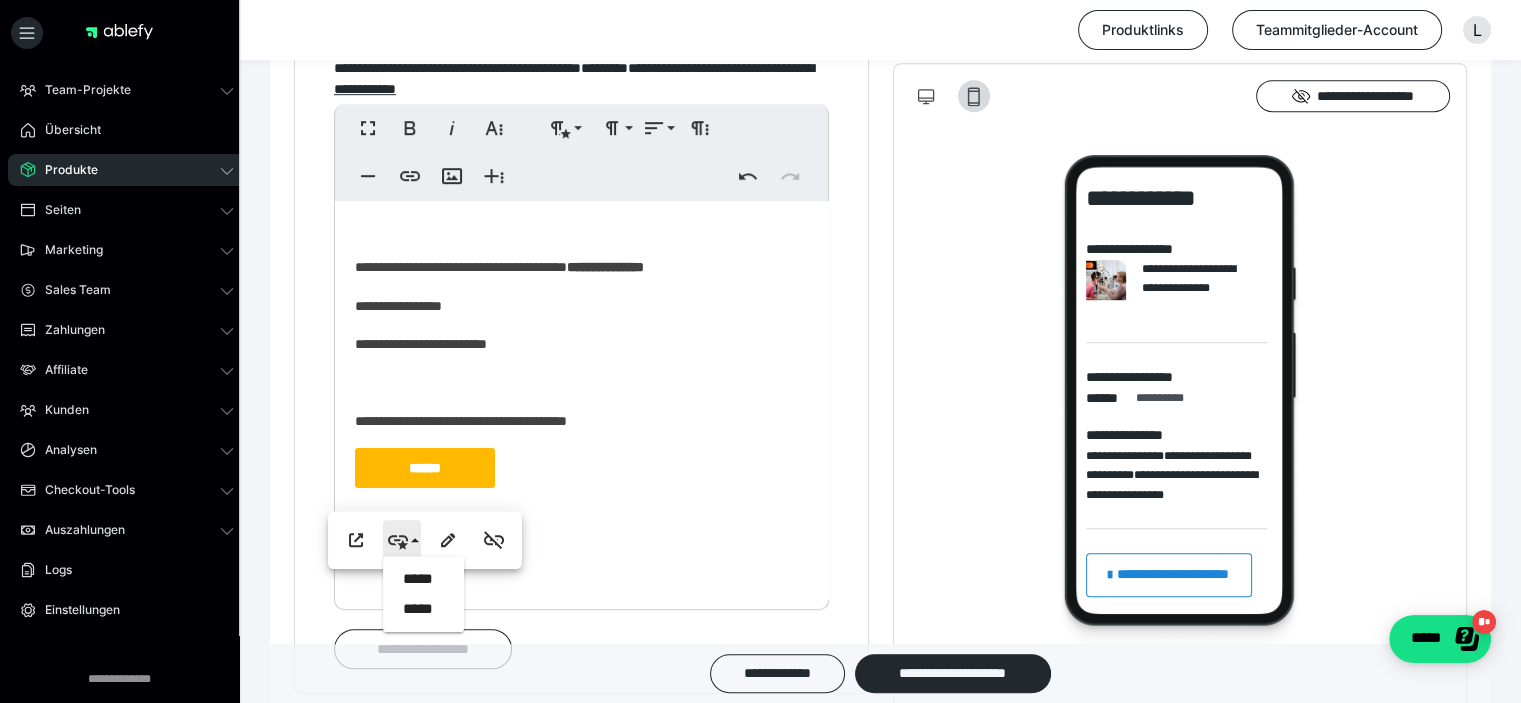 click on "****" at bounding box center (402, 540) 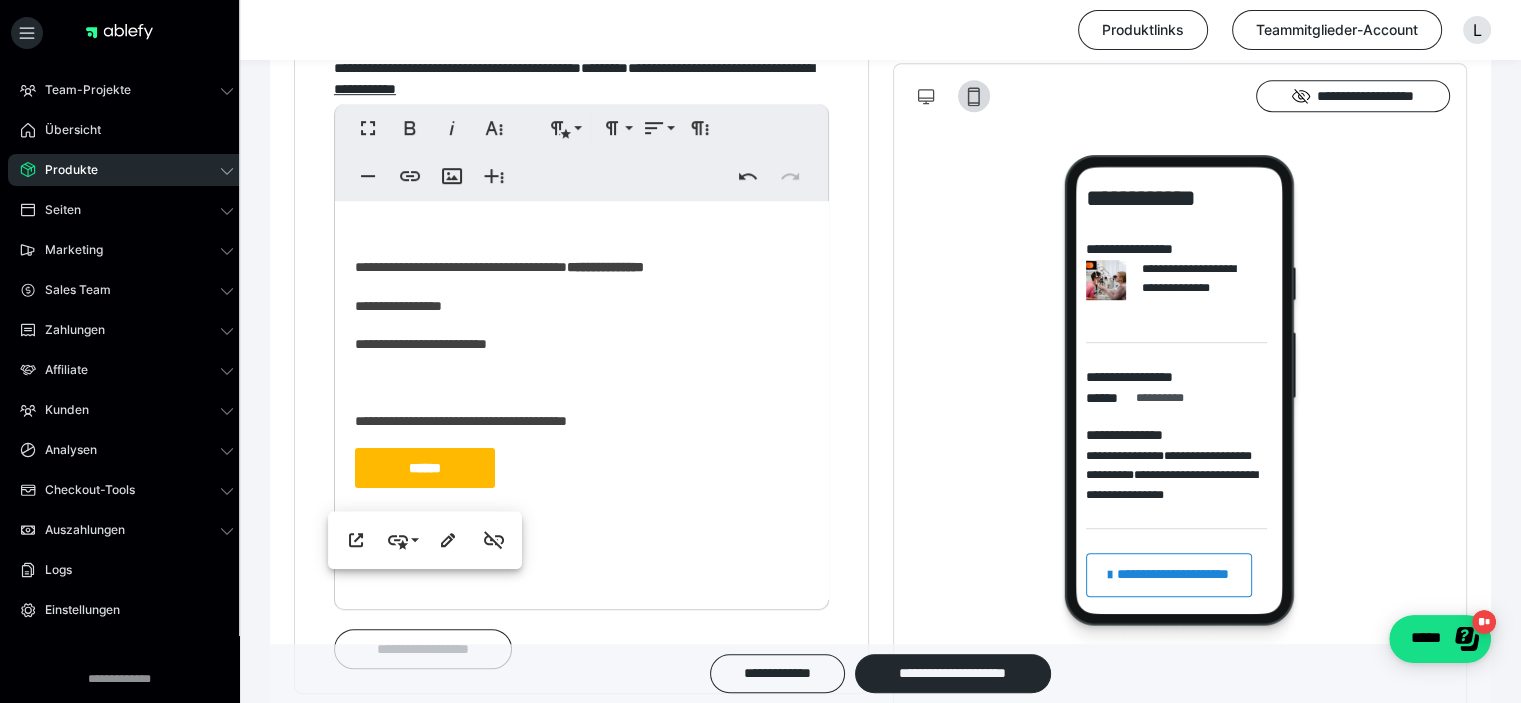 click on "******" at bounding box center [425, 468] 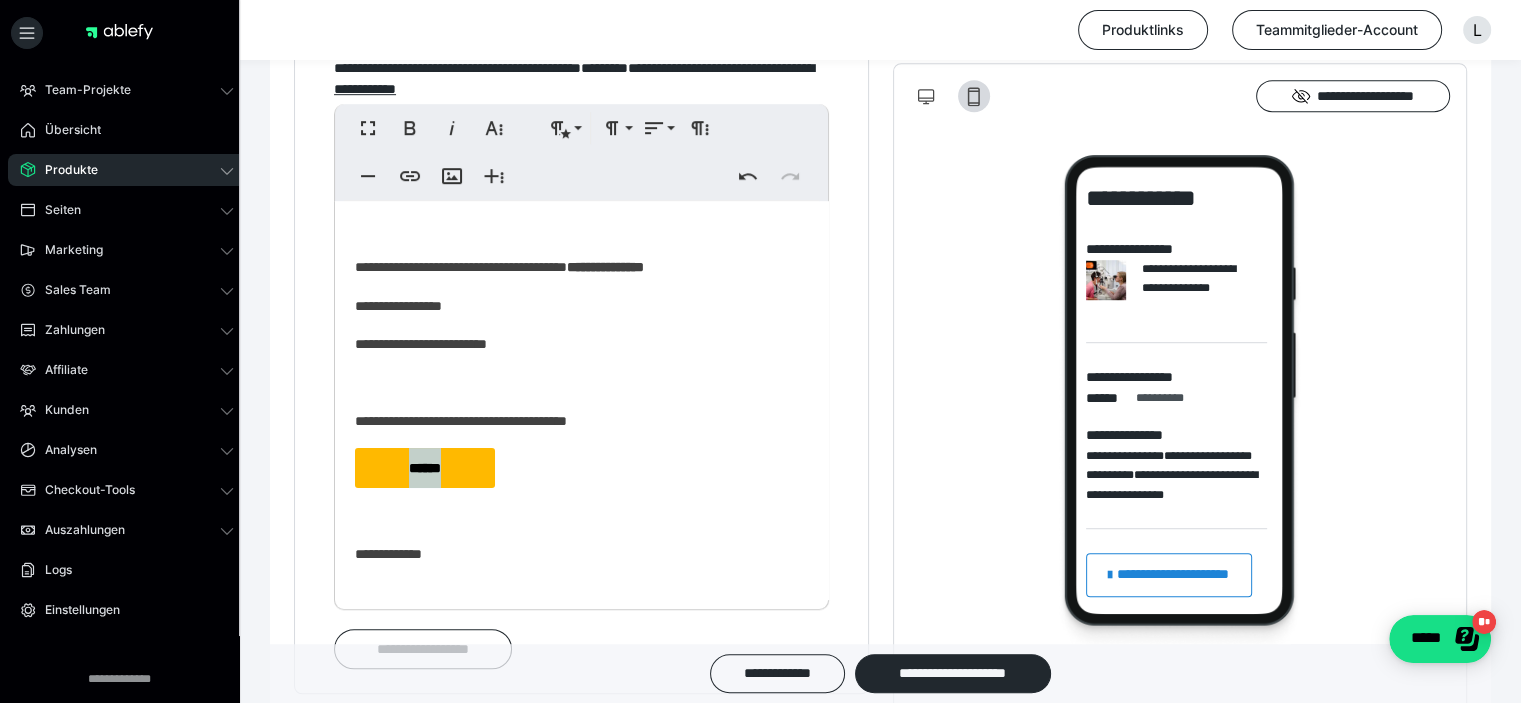 scroll, scrollTop: 204, scrollLeft: 0, axis: vertical 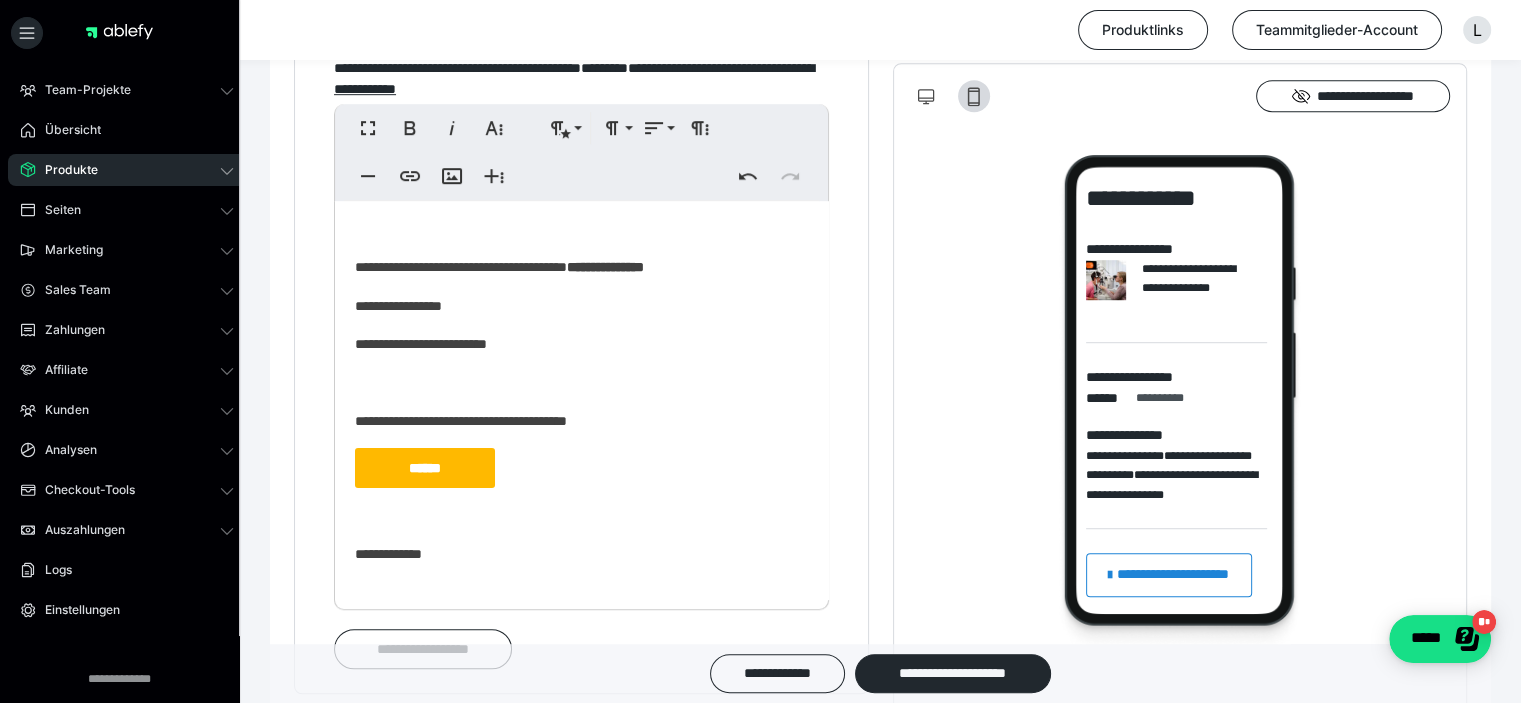 click at bounding box center [581, 515] 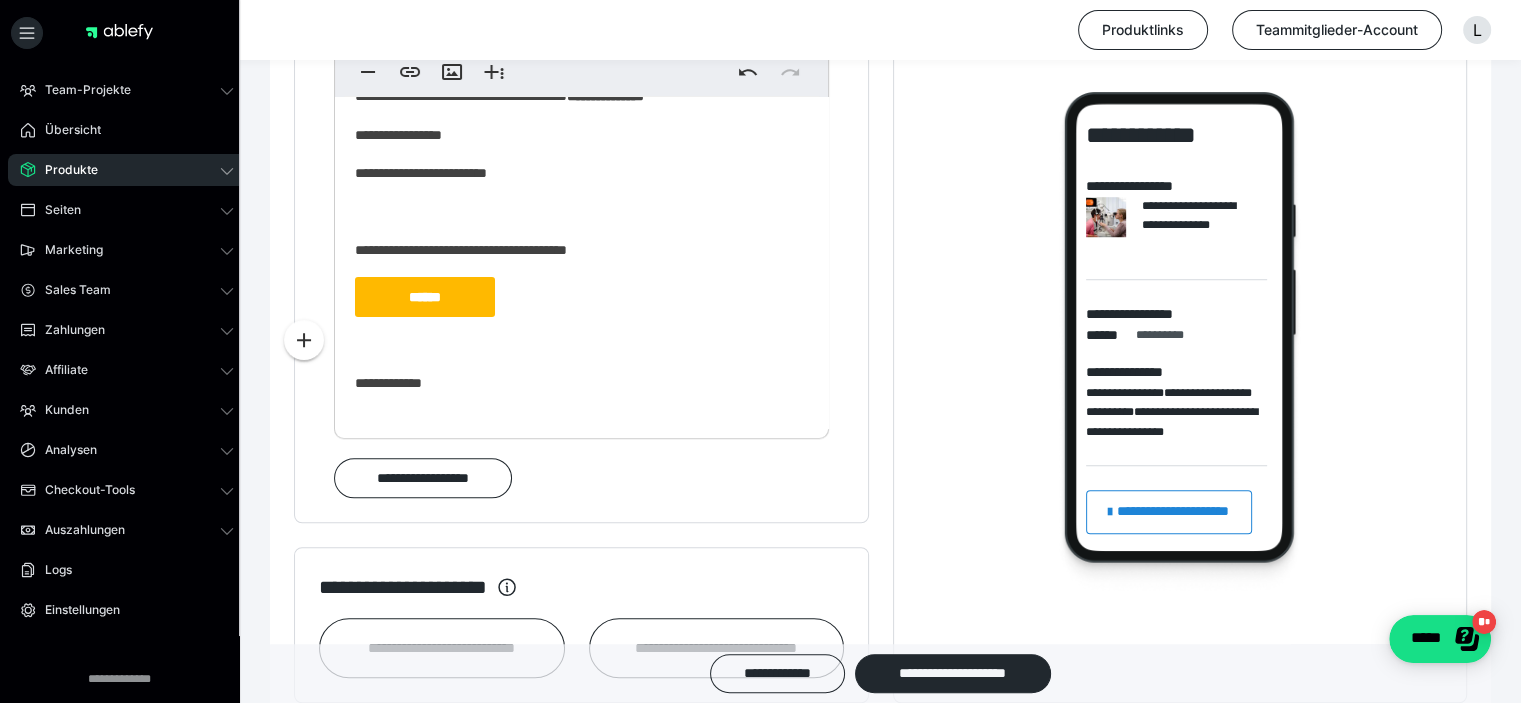 scroll, scrollTop: 1333, scrollLeft: 0, axis: vertical 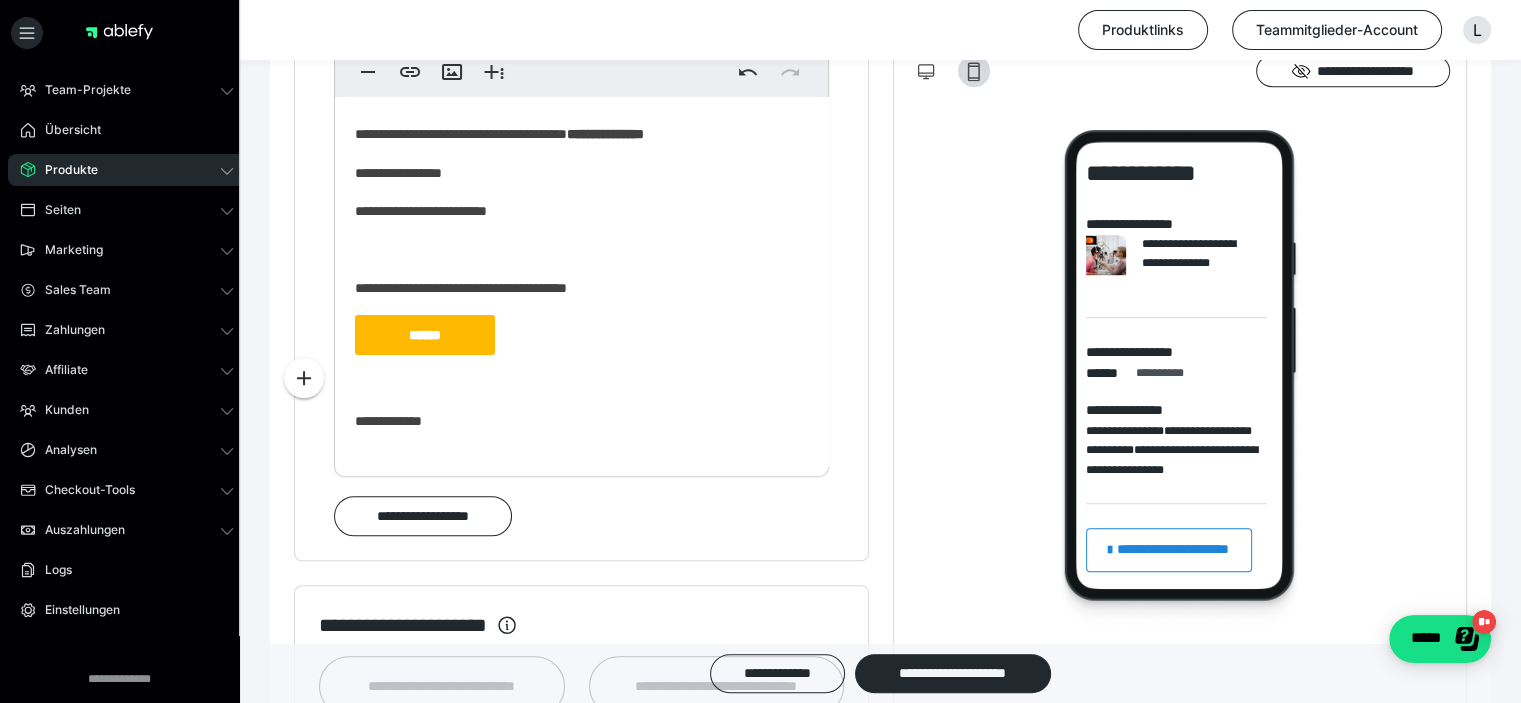 click on "**********" at bounding box center [581, 166] 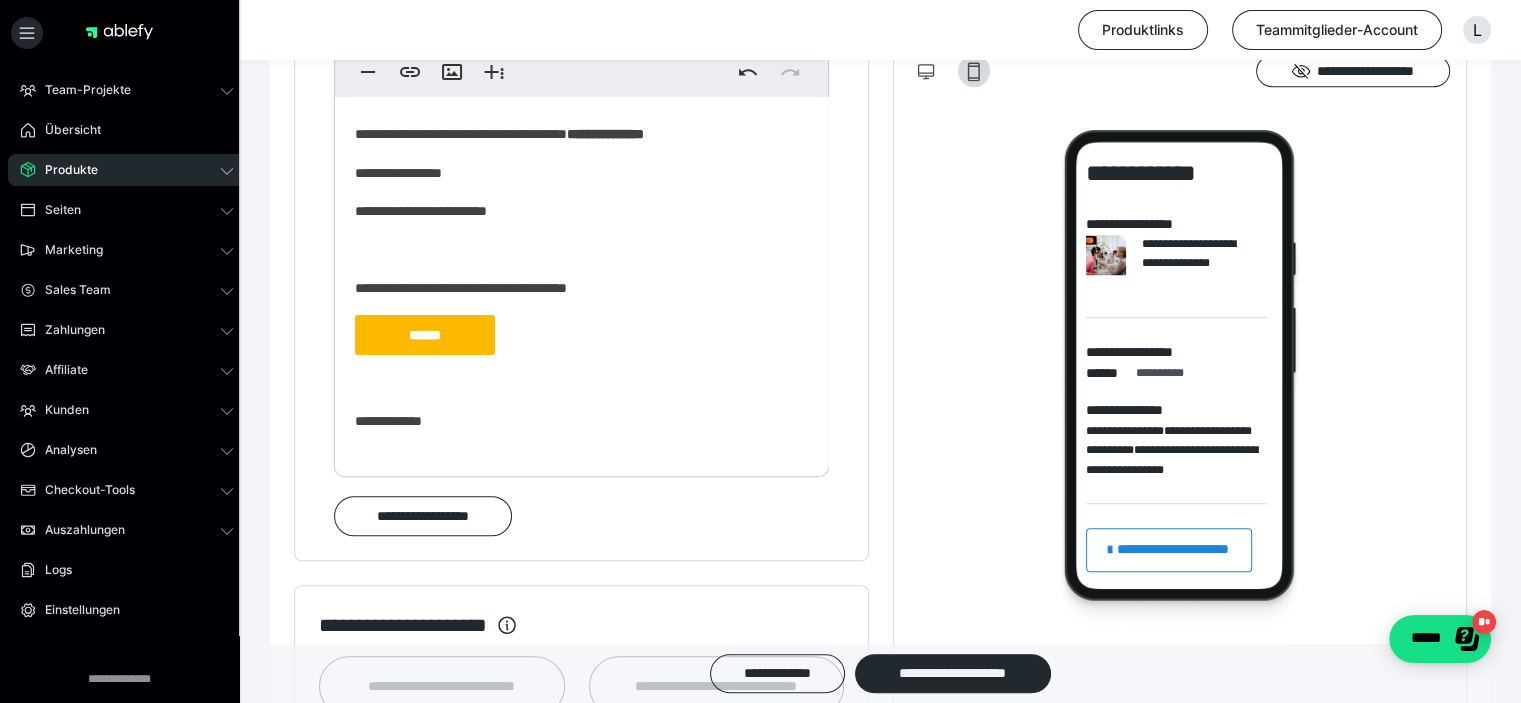 scroll, scrollTop: 1066, scrollLeft: 0, axis: vertical 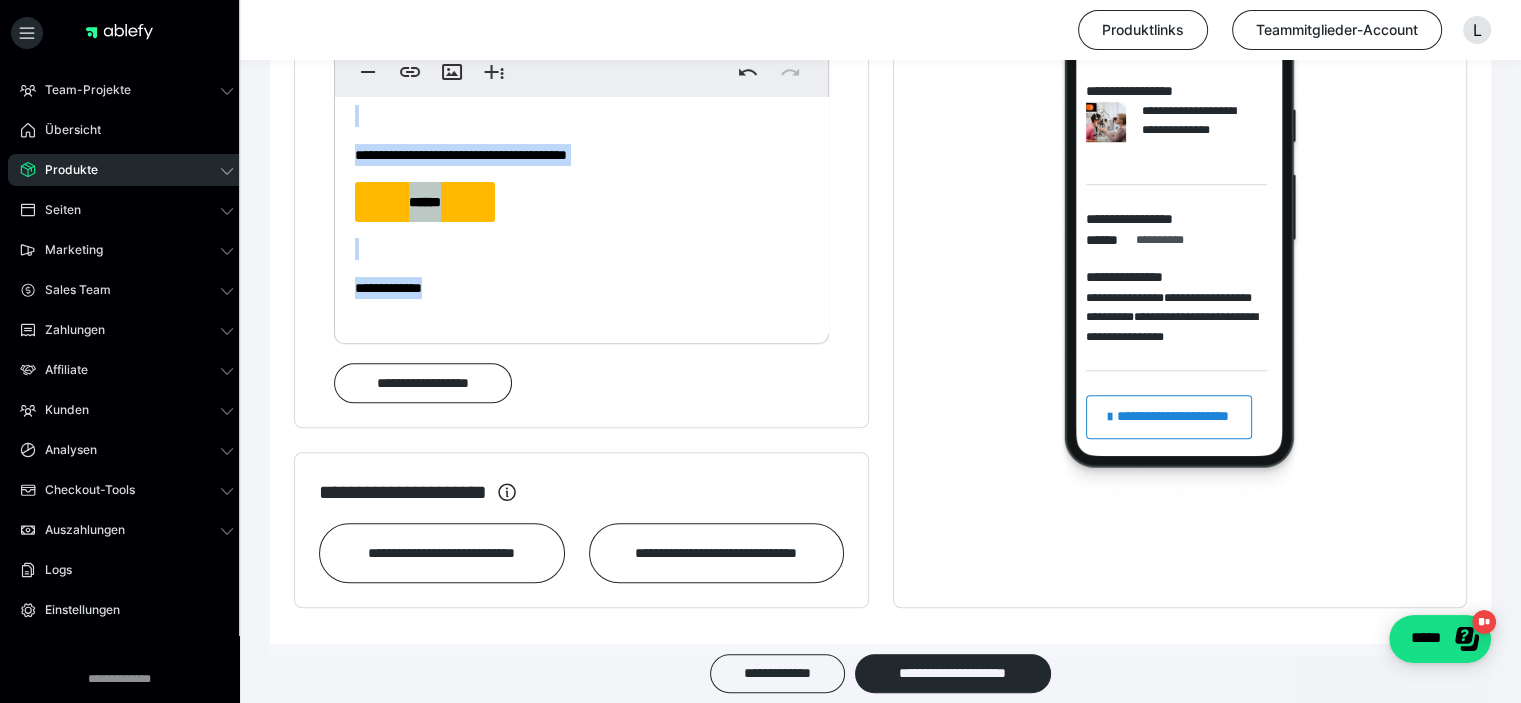 drag, startPoint x: 523, startPoint y: 337, endPoint x: 317, endPoint y: 15, distance: 382.25647 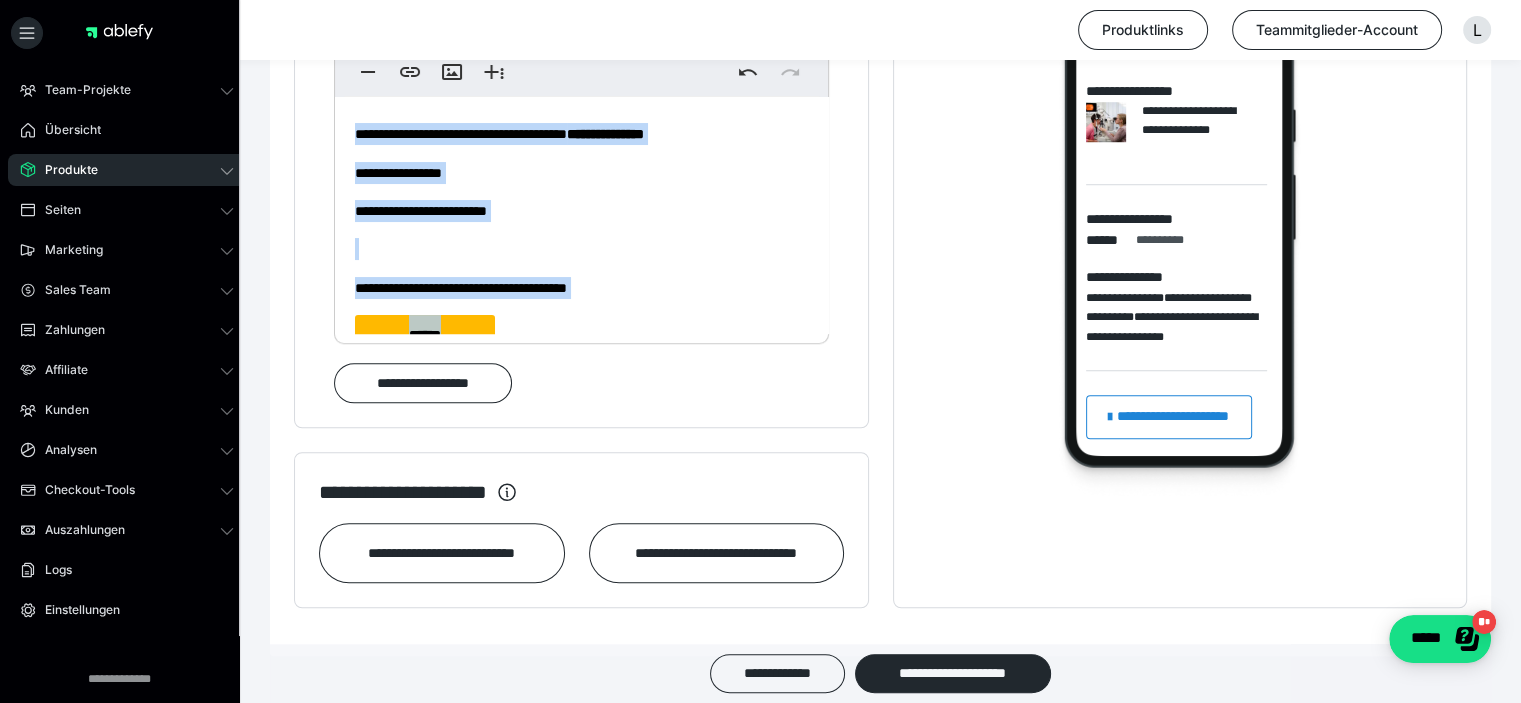 scroll, scrollTop: 0, scrollLeft: 0, axis: both 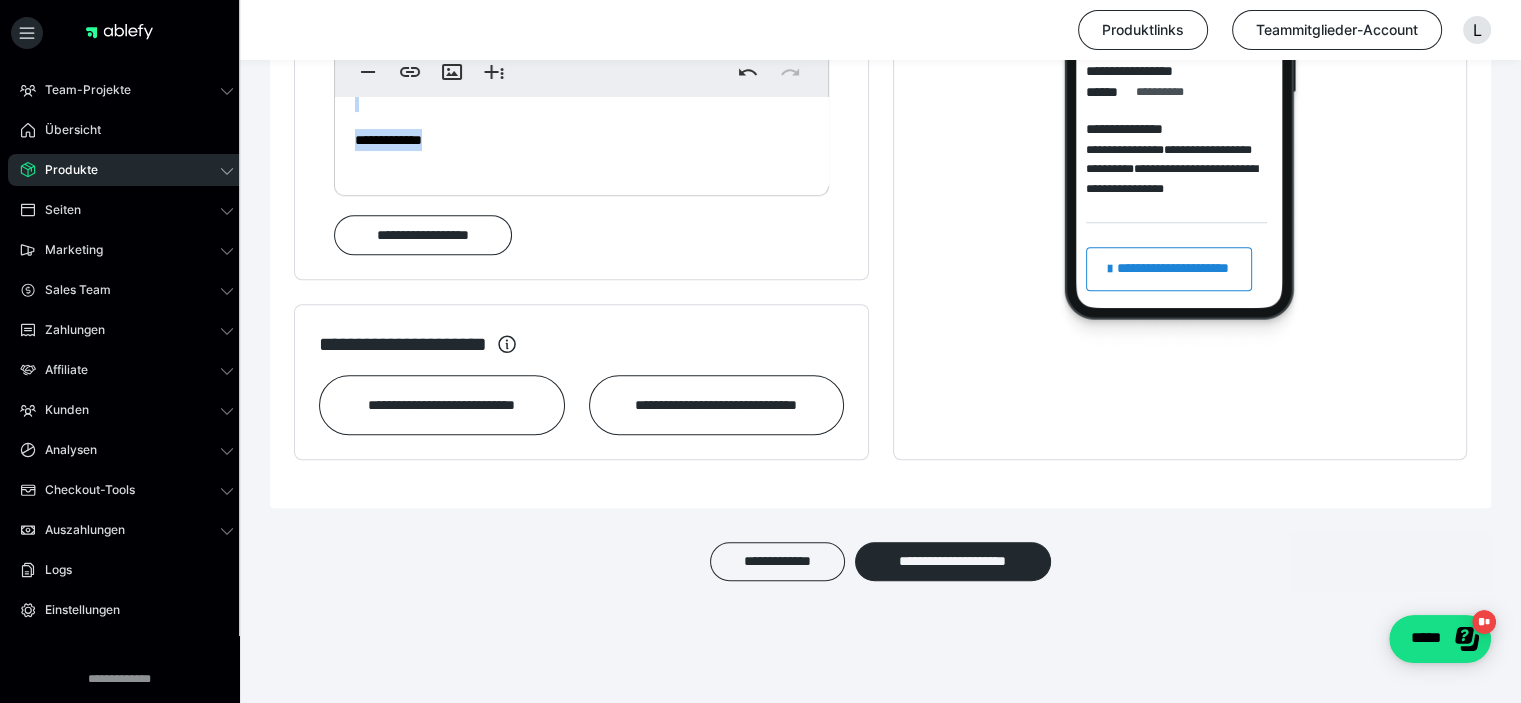 drag, startPoint x: 340, startPoint y: 434, endPoint x: 672, endPoint y: 647, distance: 394.4528 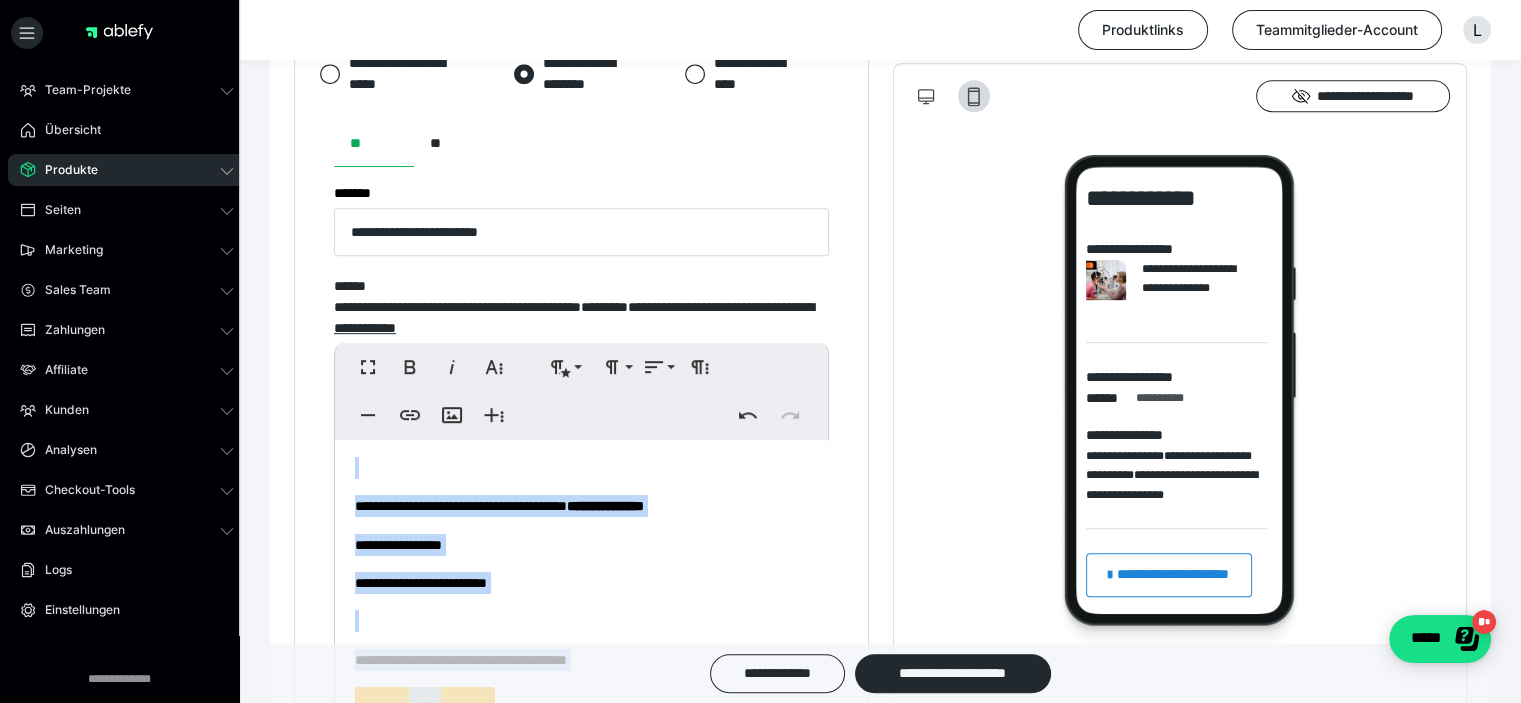 scroll, scrollTop: 814, scrollLeft: 0, axis: vertical 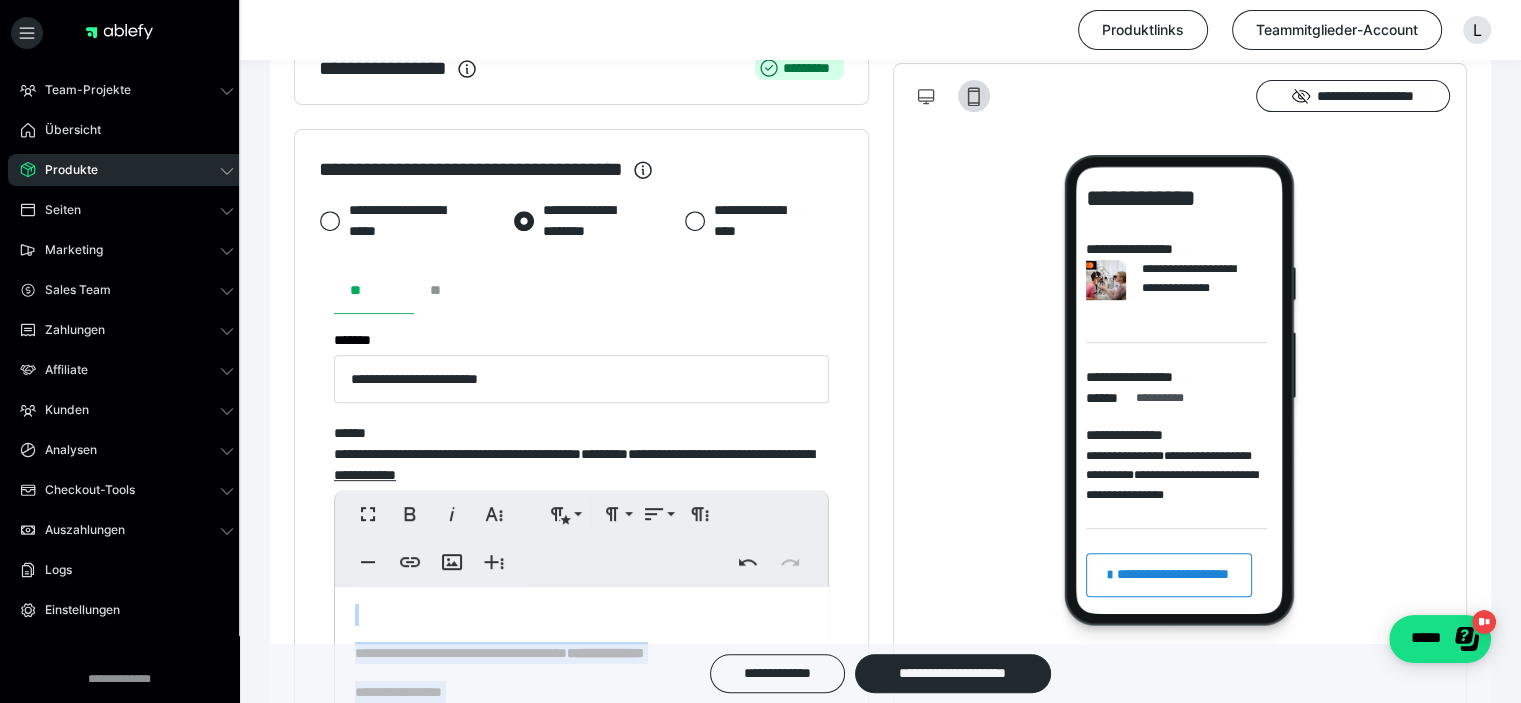click on "**" at bounding box center [454, 290] 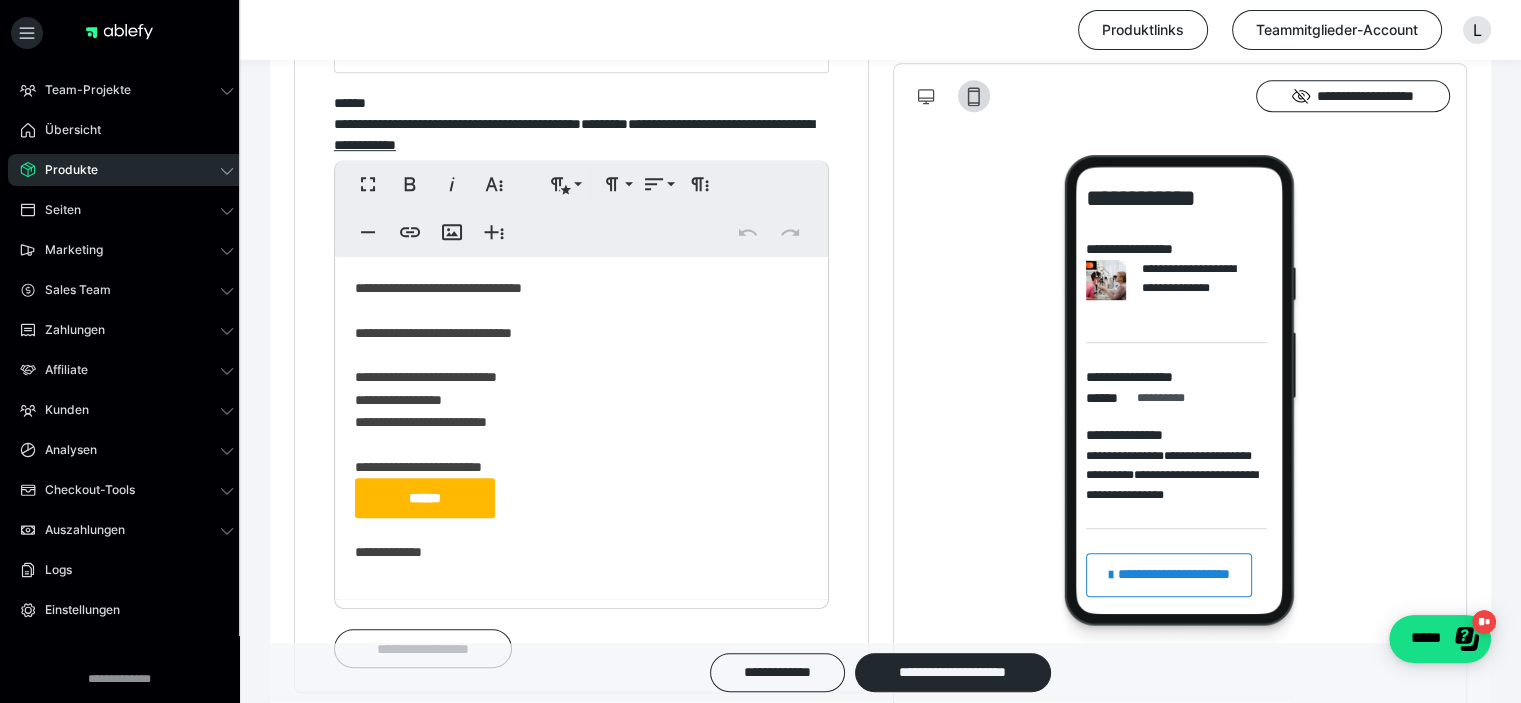 scroll, scrollTop: 1214, scrollLeft: 0, axis: vertical 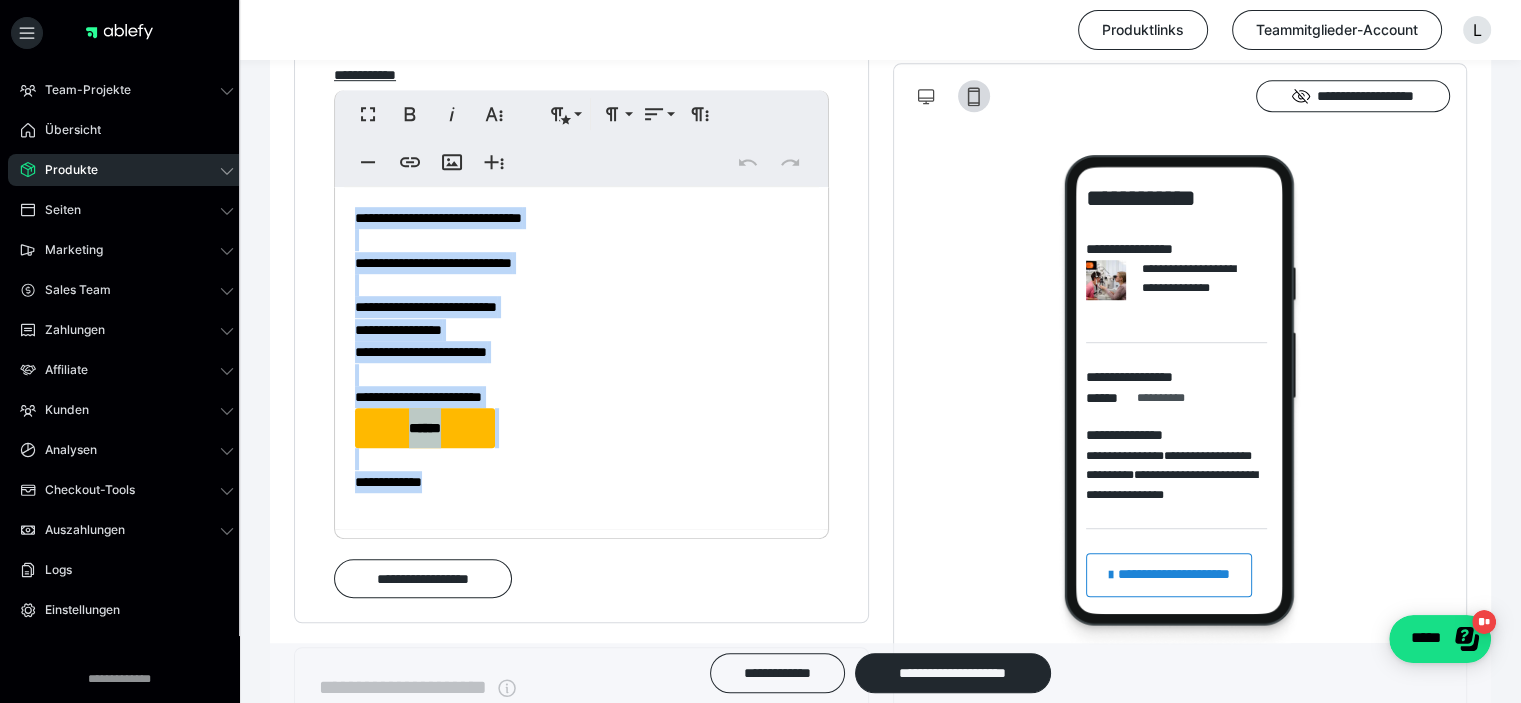 drag, startPoint x: 349, startPoint y: 226, endPoint x: 684, endPoint y: 553, distance: 468.13885 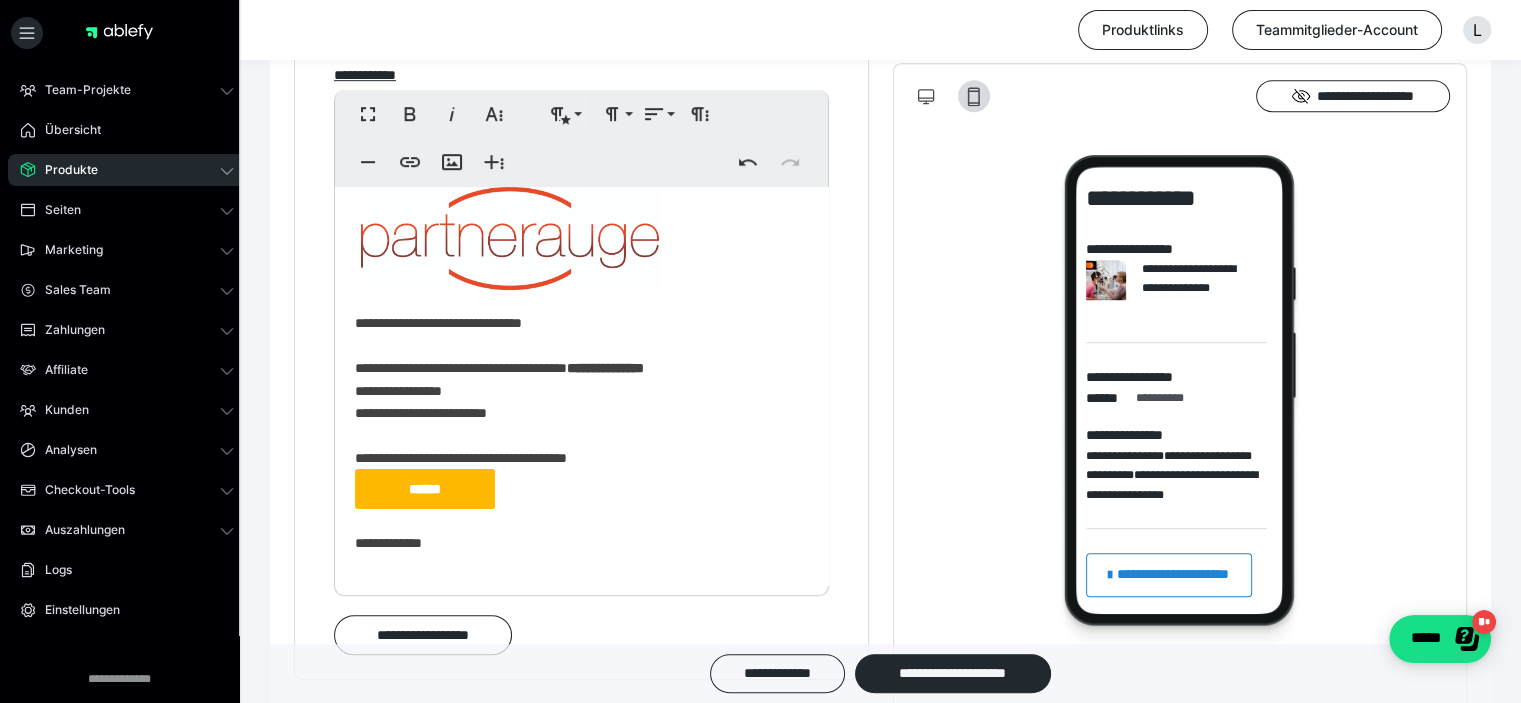 scroll, scrollTop: 24, scrollLeft: 0, axis: vertical 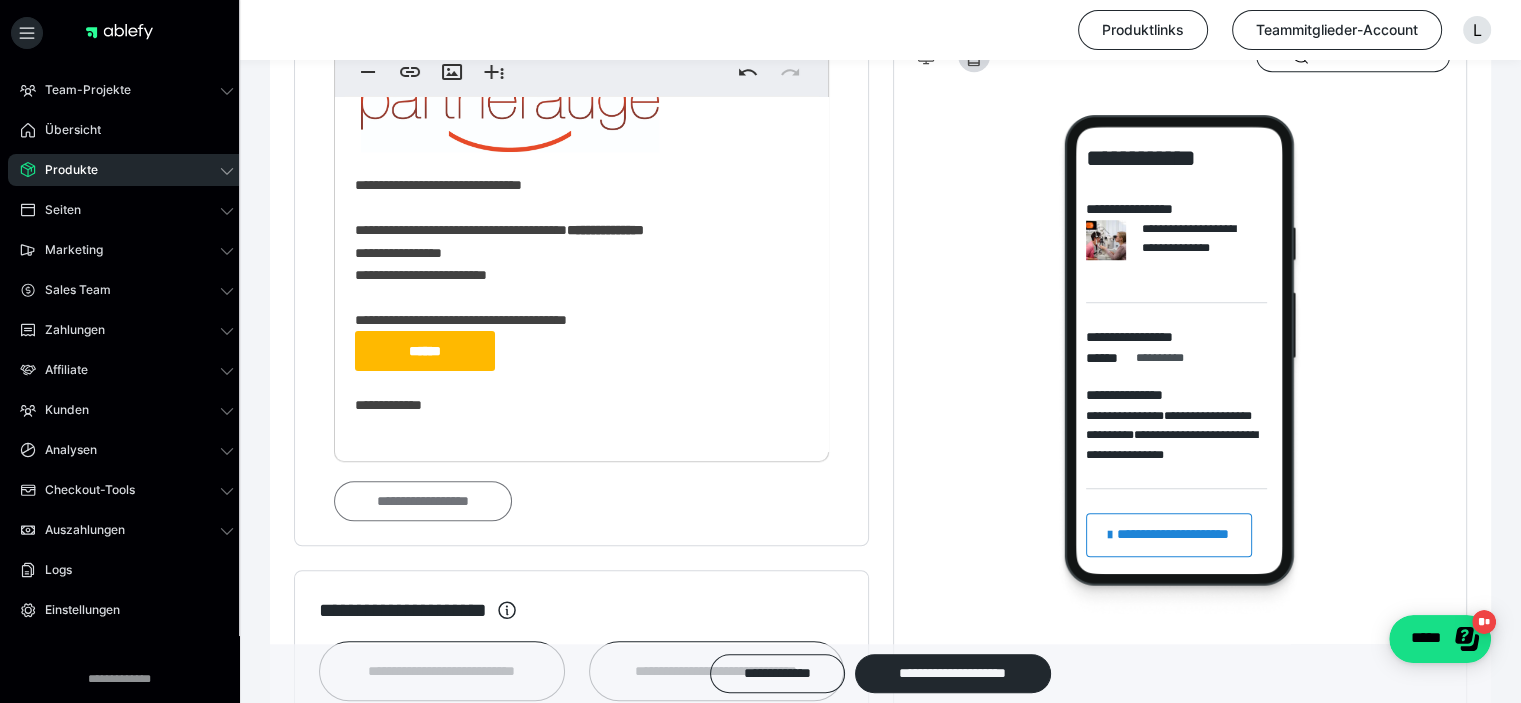click on "**********" at bounding box center (423, 501) 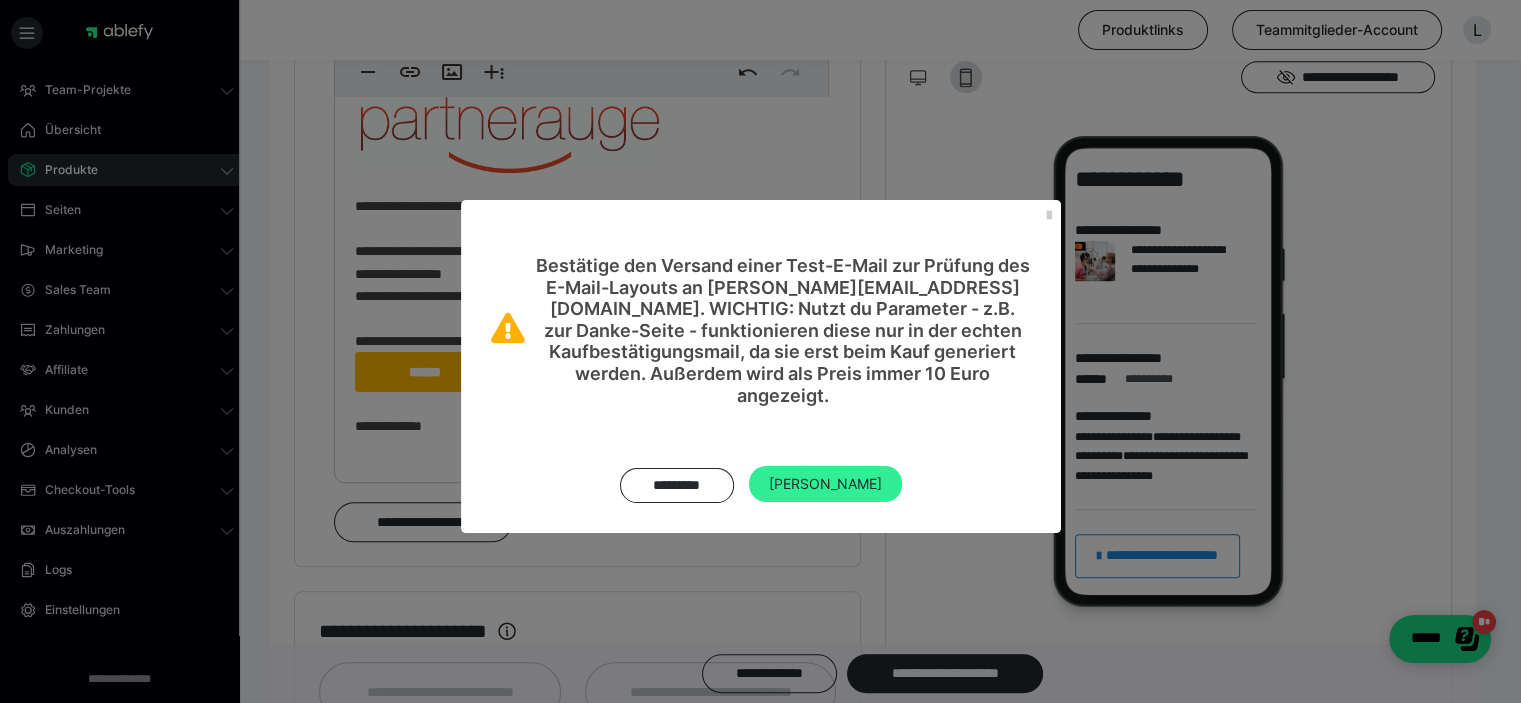 click on "Ja" at bounding box center (825, 484) 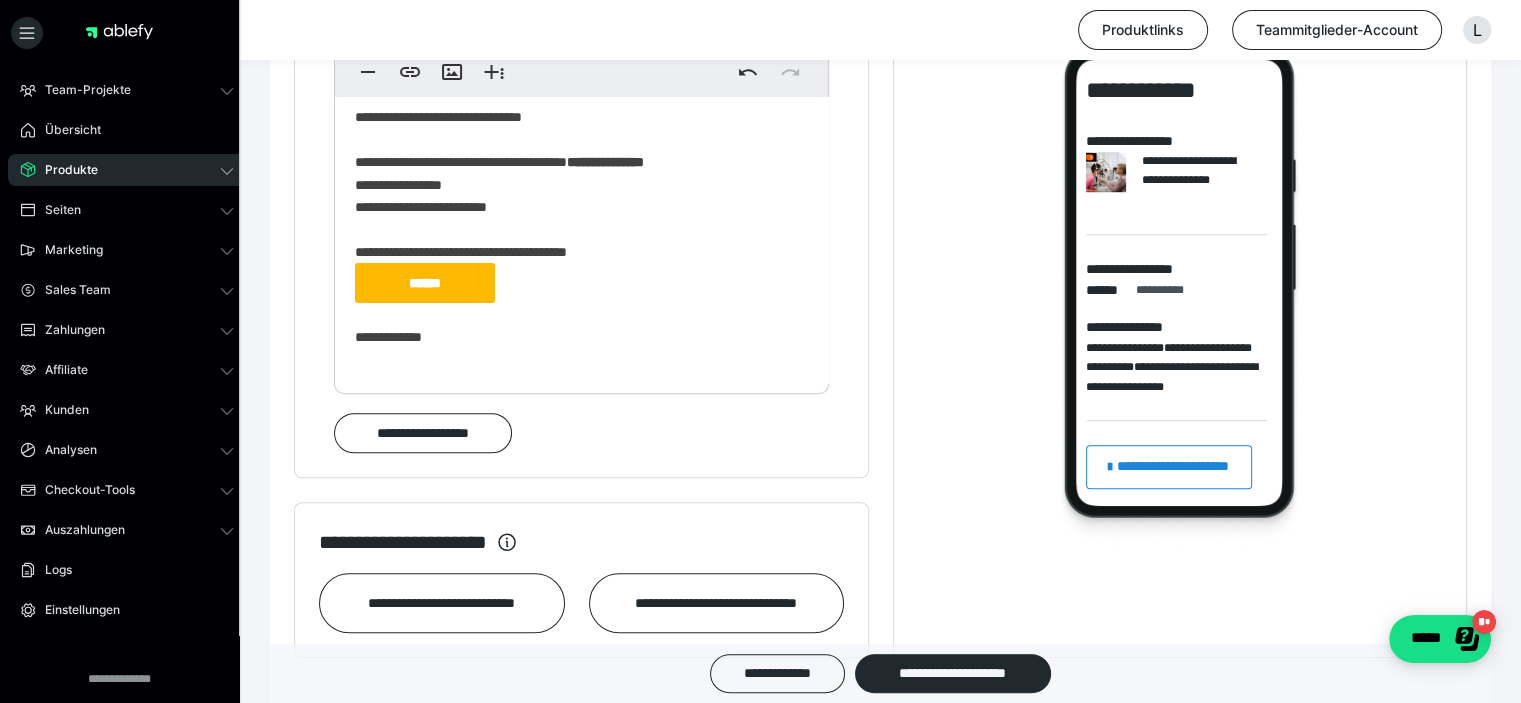 scroll, scrollTop: 1480, scrollLeft: 0, axis: vertical 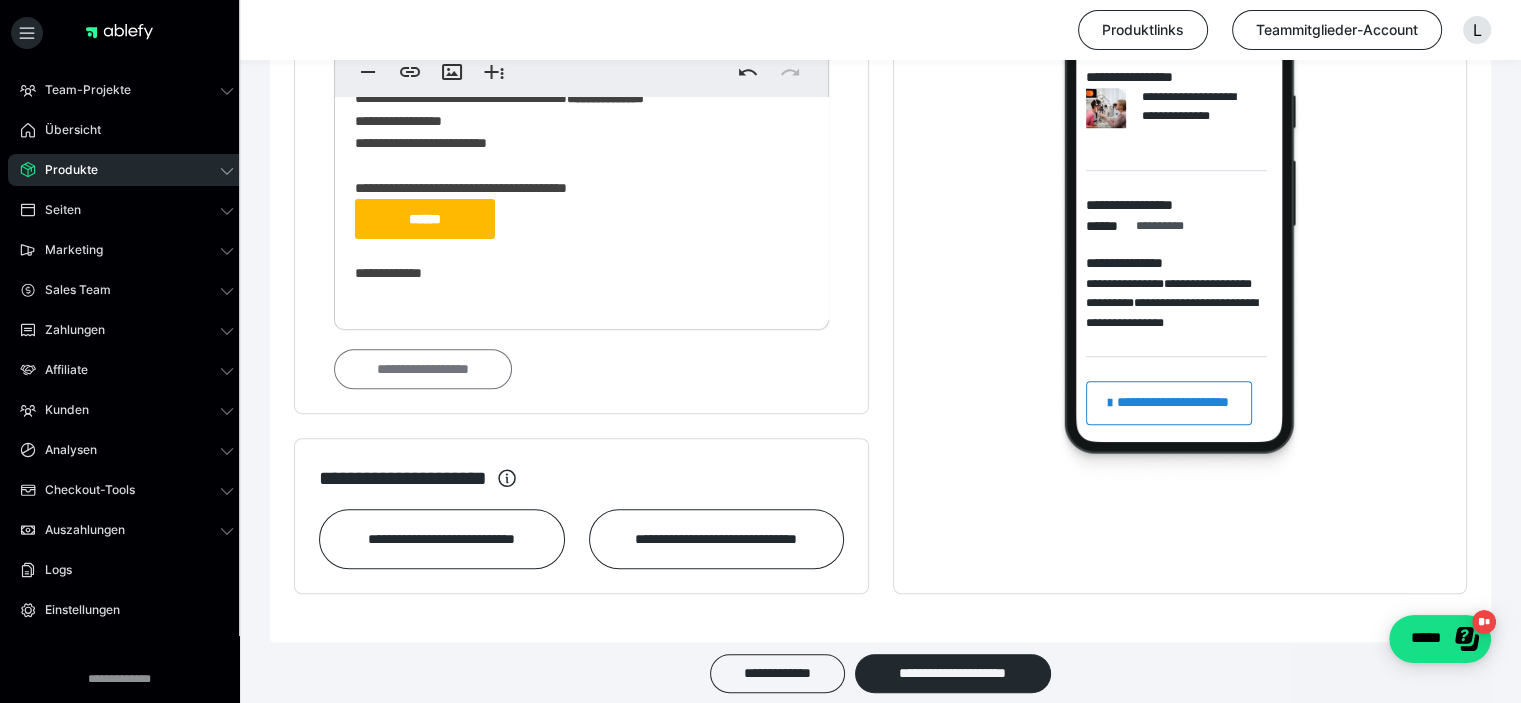 click on "**********" at bounding box center [423, 369] 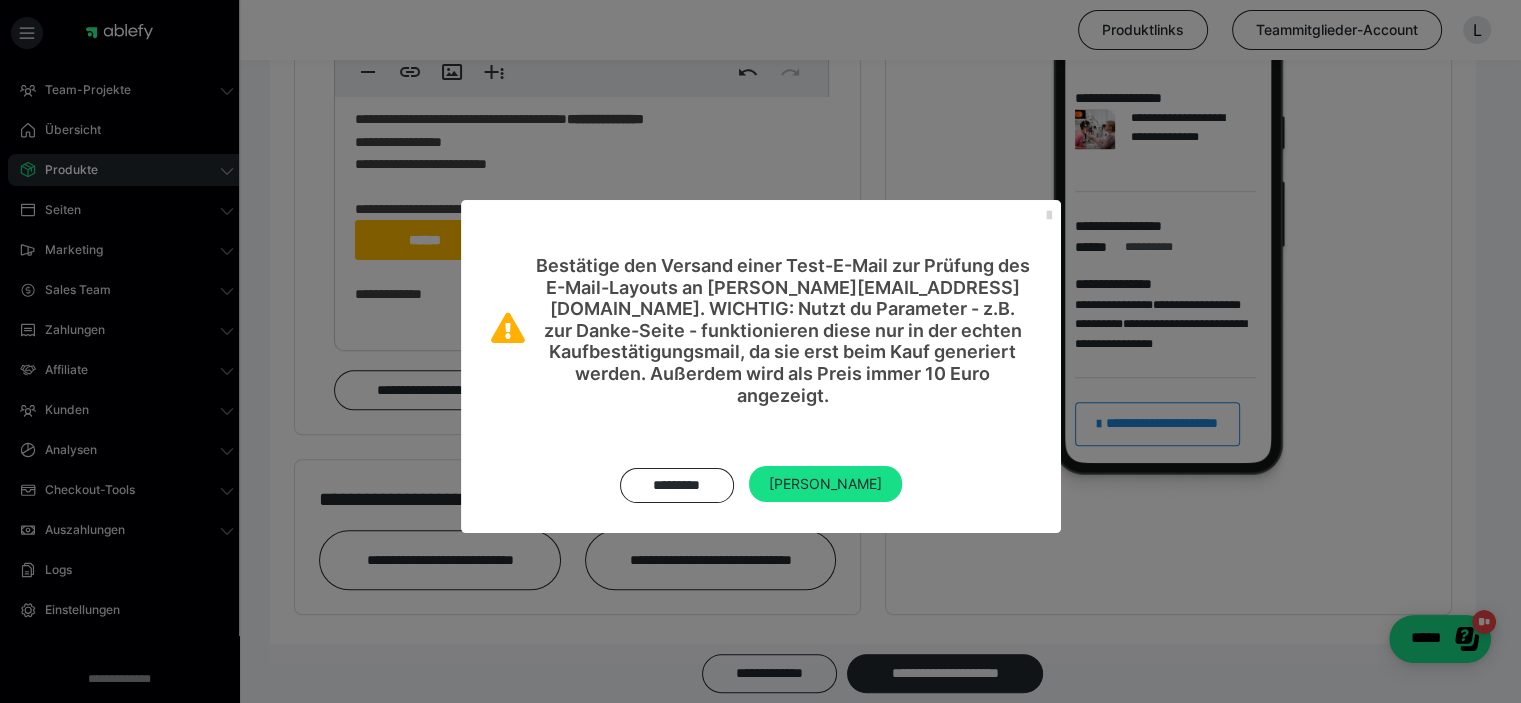 click at bounding box center [1049, 216] 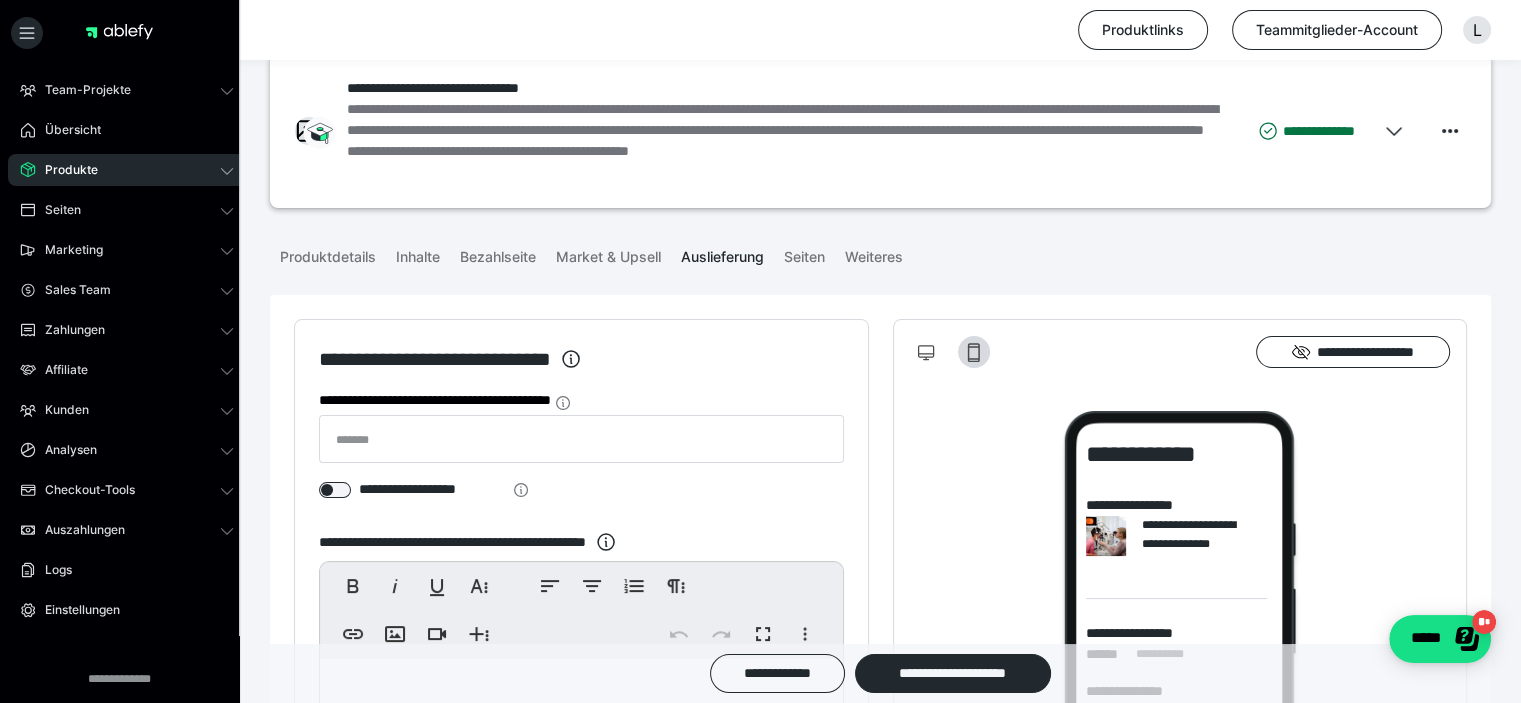 scroll, scrollTop: 0, scrollLeft: 0, axis: both 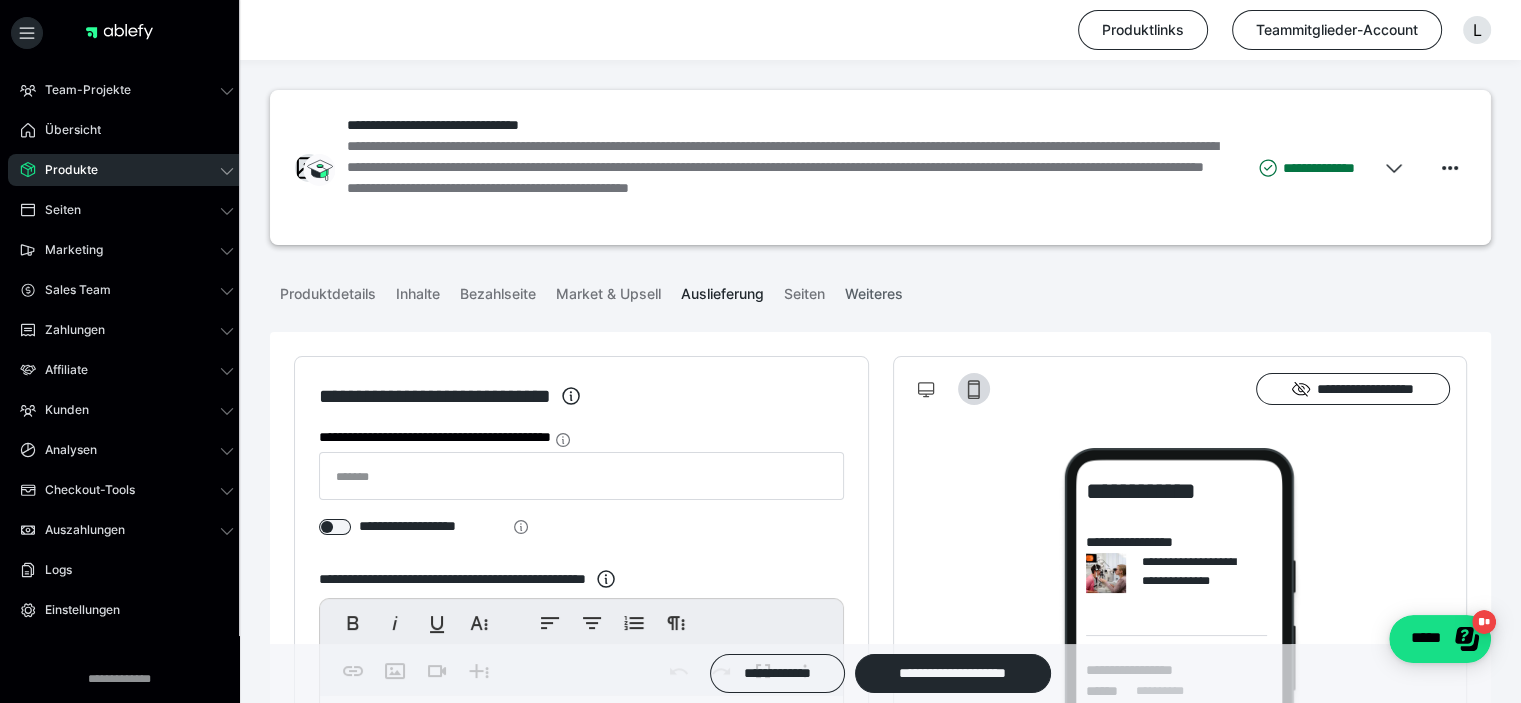 click on "Weiteres" at bounding box center (874, 290) 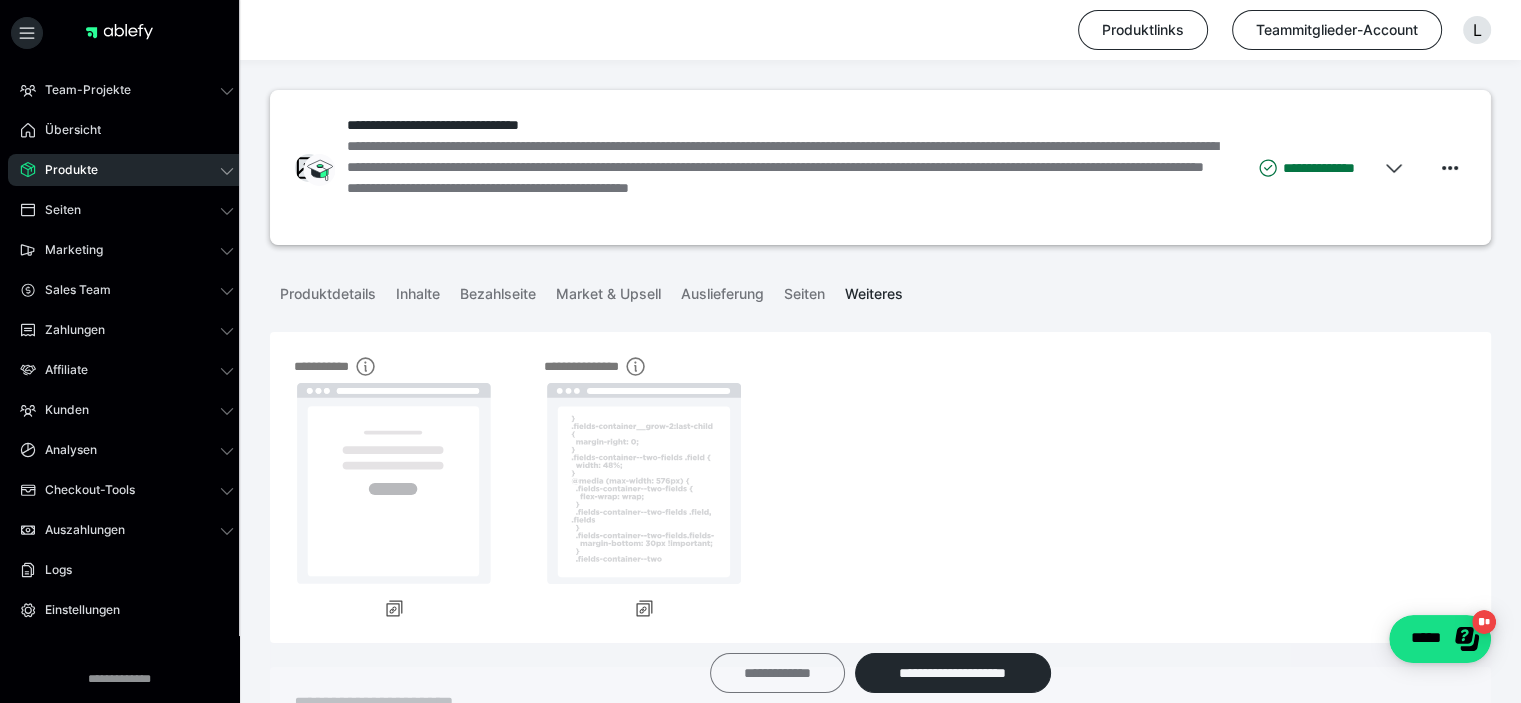 click on "**********" at bounding box center (777, 673) 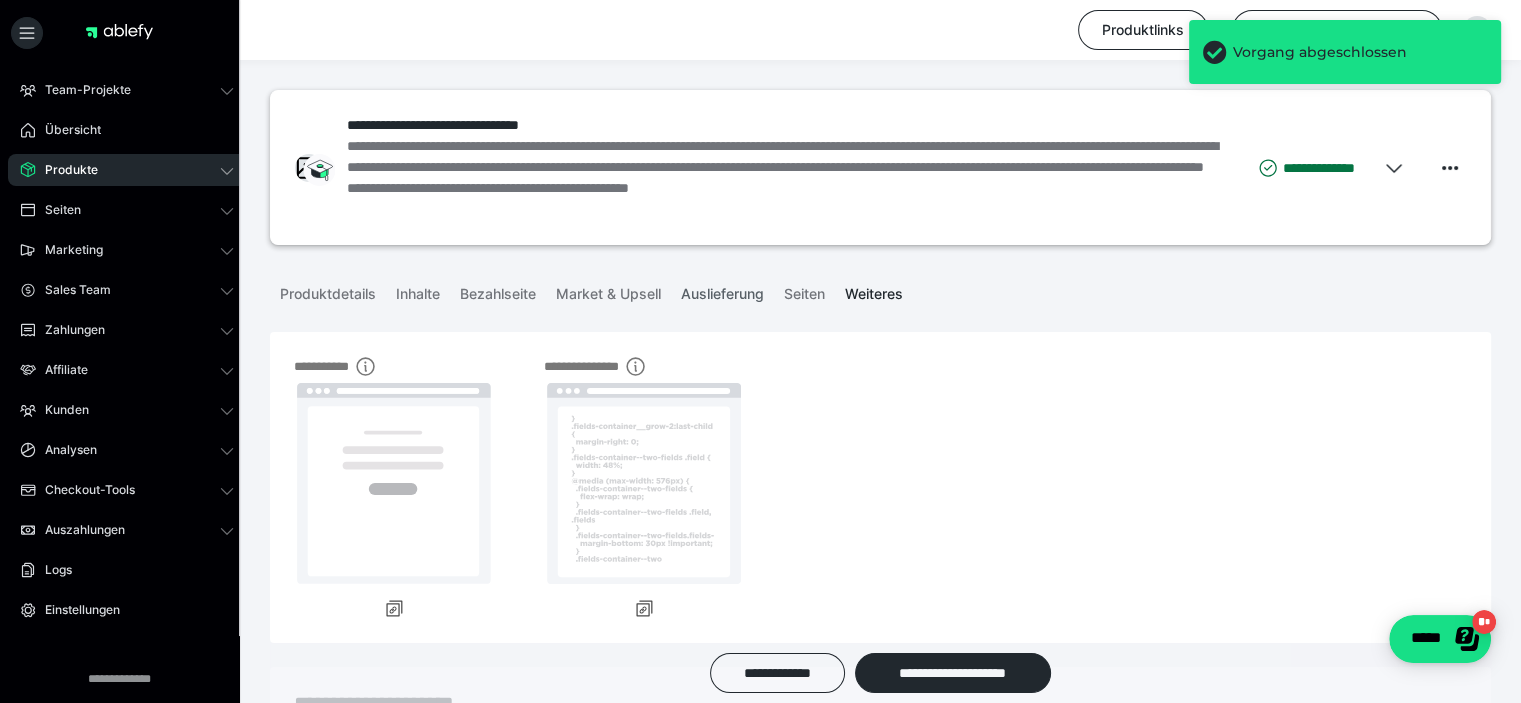 click on "Auslieferung" at bounding box center (722, 290) 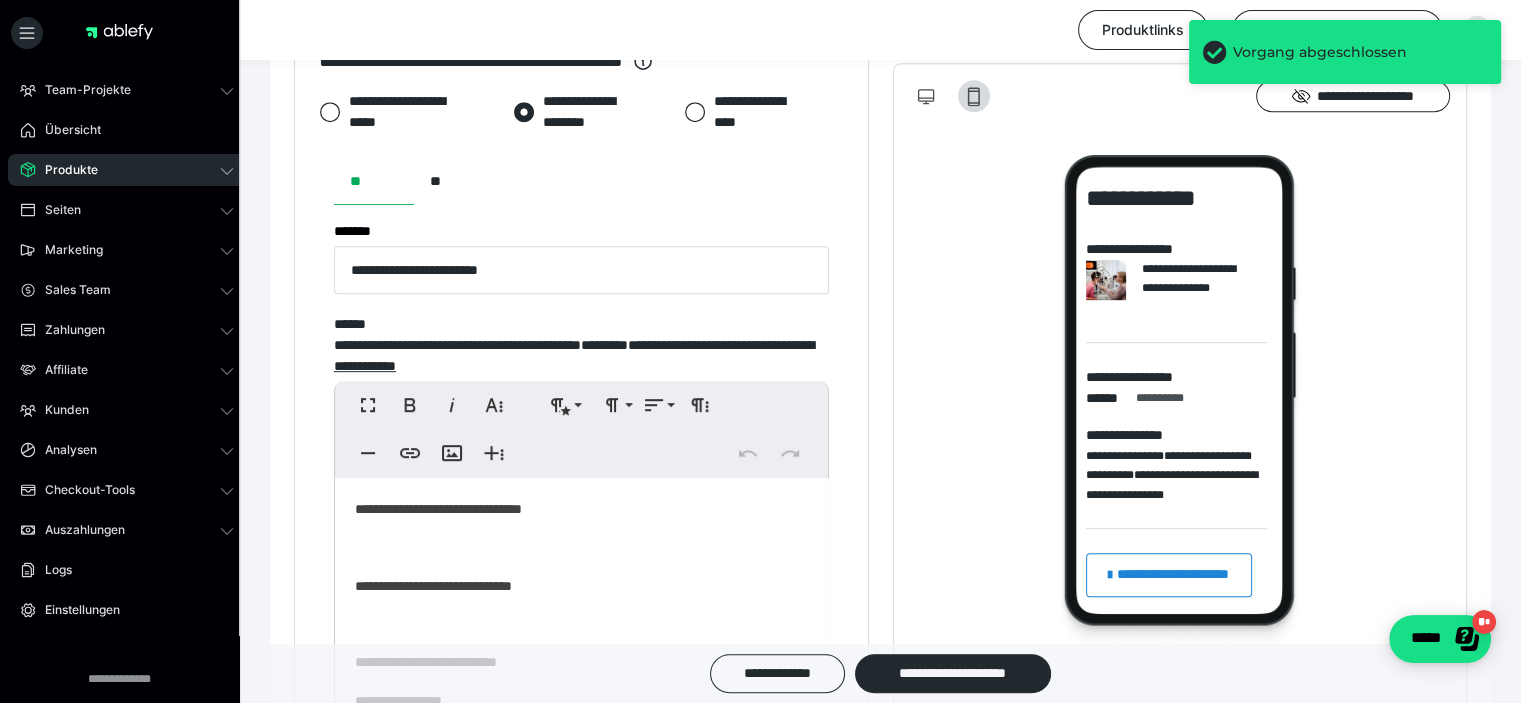 scroll, scrollTop: 1066, scrollLeft: 0, axis: vertical 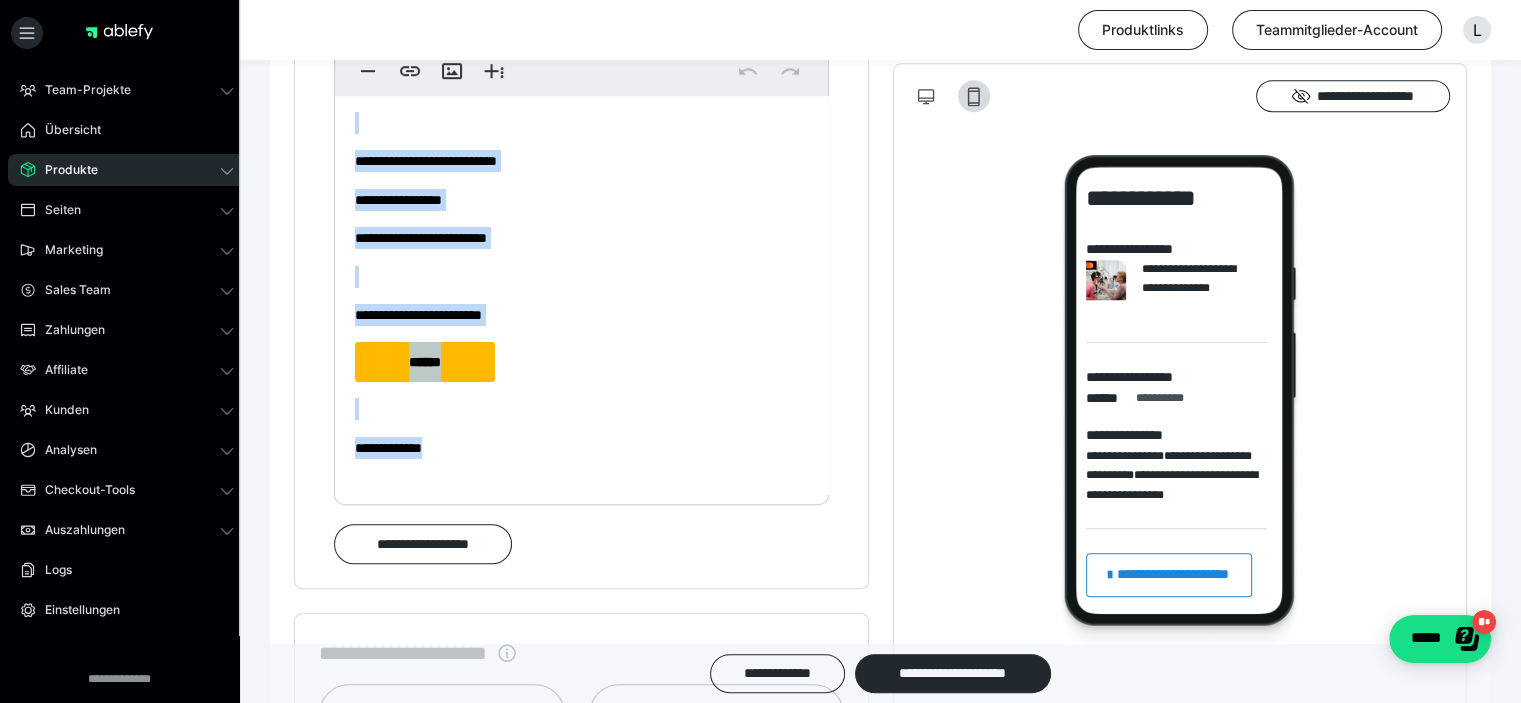 drag, startPoint x: 352, startPoint y: 363, endPoint x: 631, endPoint y: 716, distance: 449.94443 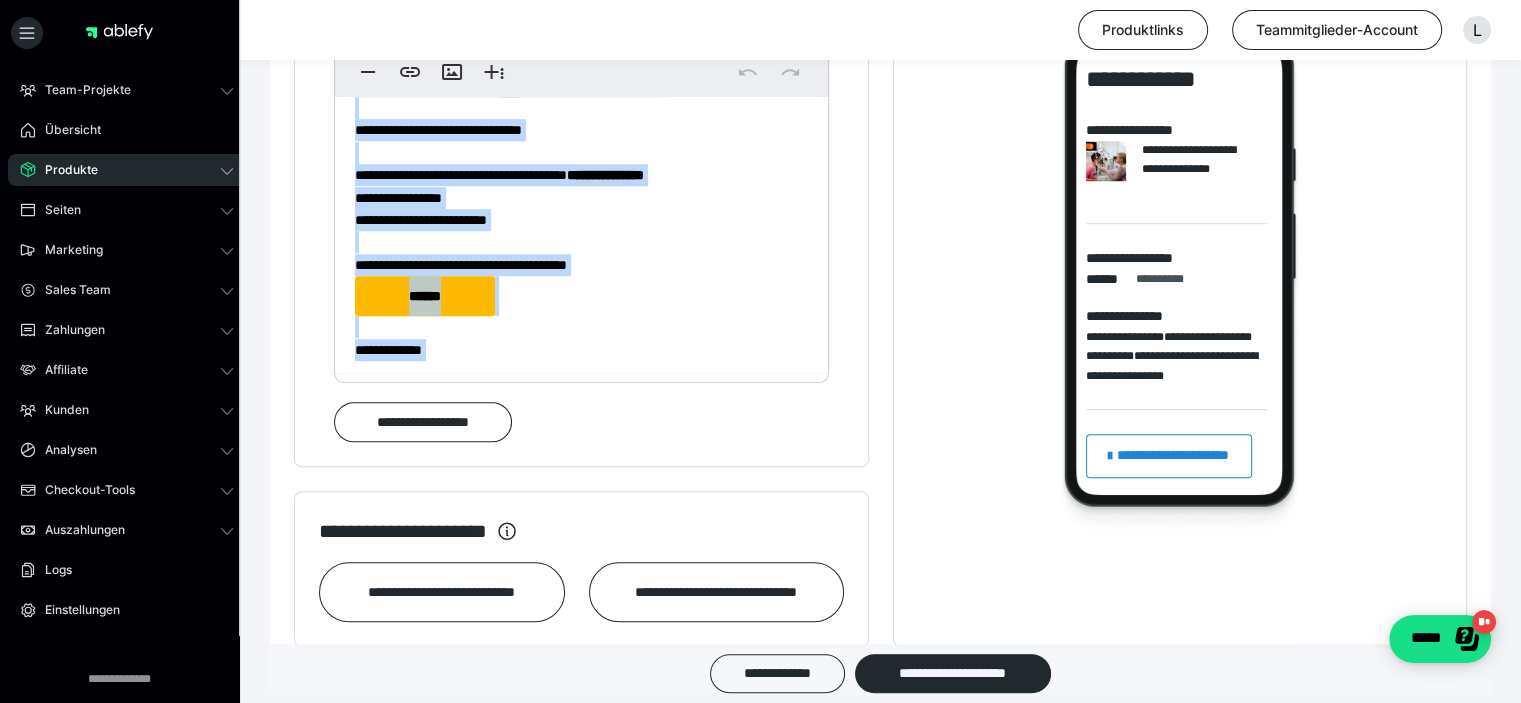 scroll, scrollTop: 1546, scrollLeft: 0, axis: vertical 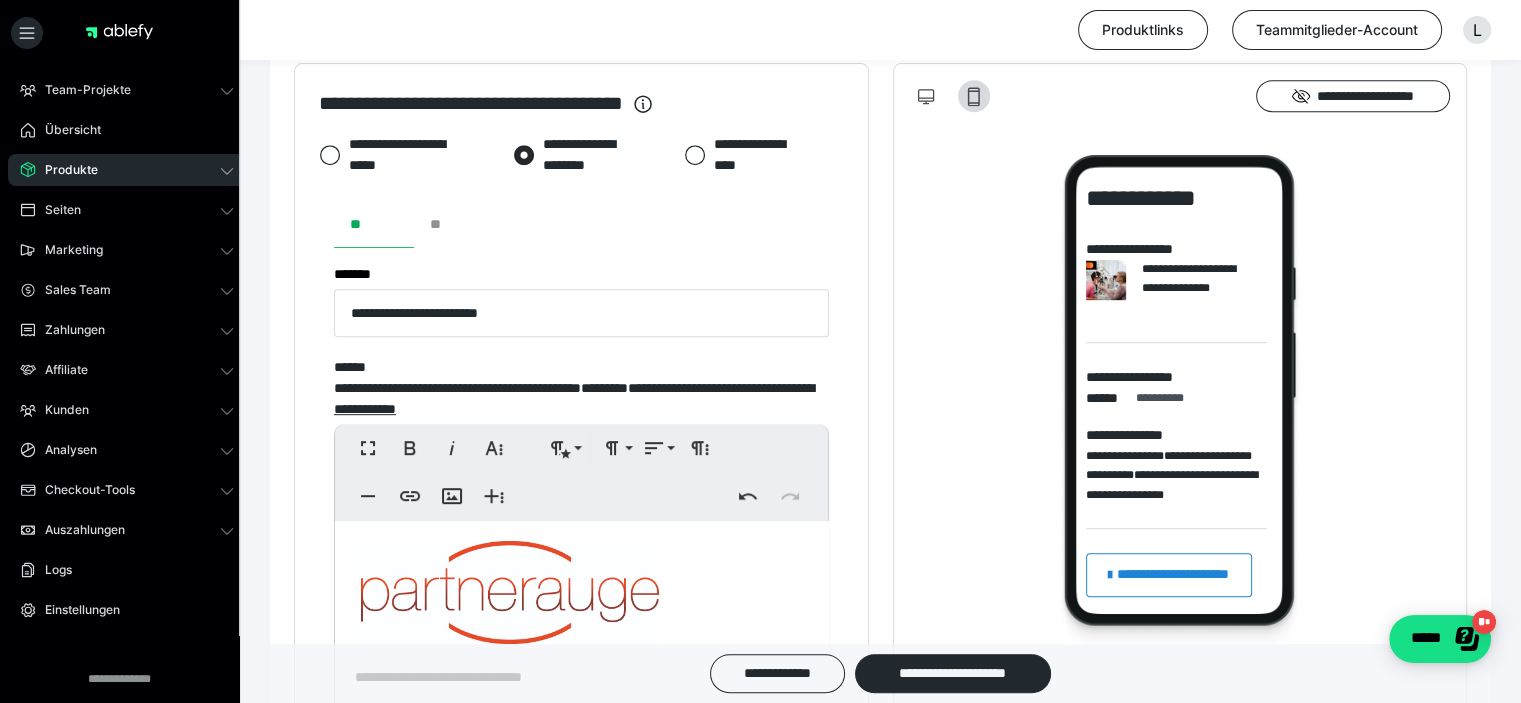 click on "**" at bounding box center (454, 224) 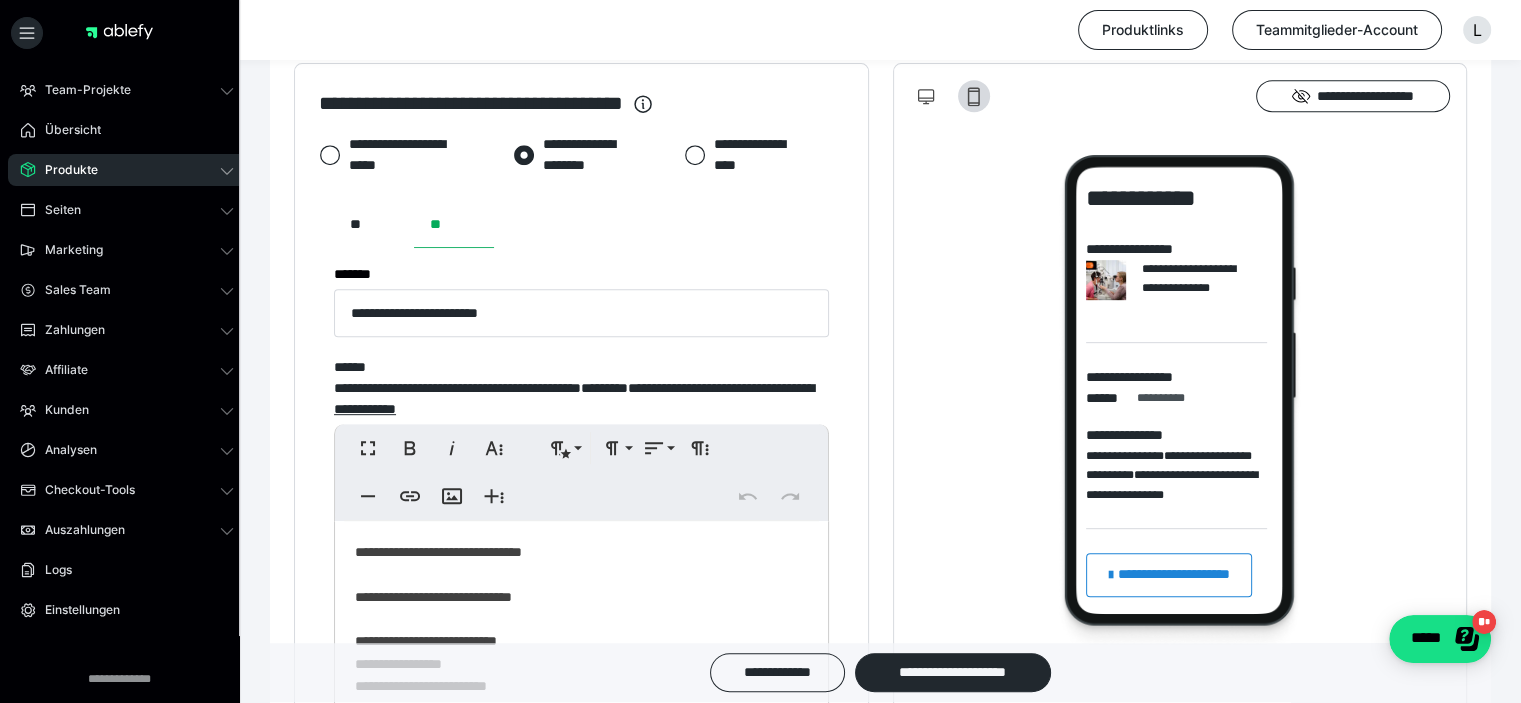 scroll, scrollTop: 1146, scrollLeft: 0, axis: vertical 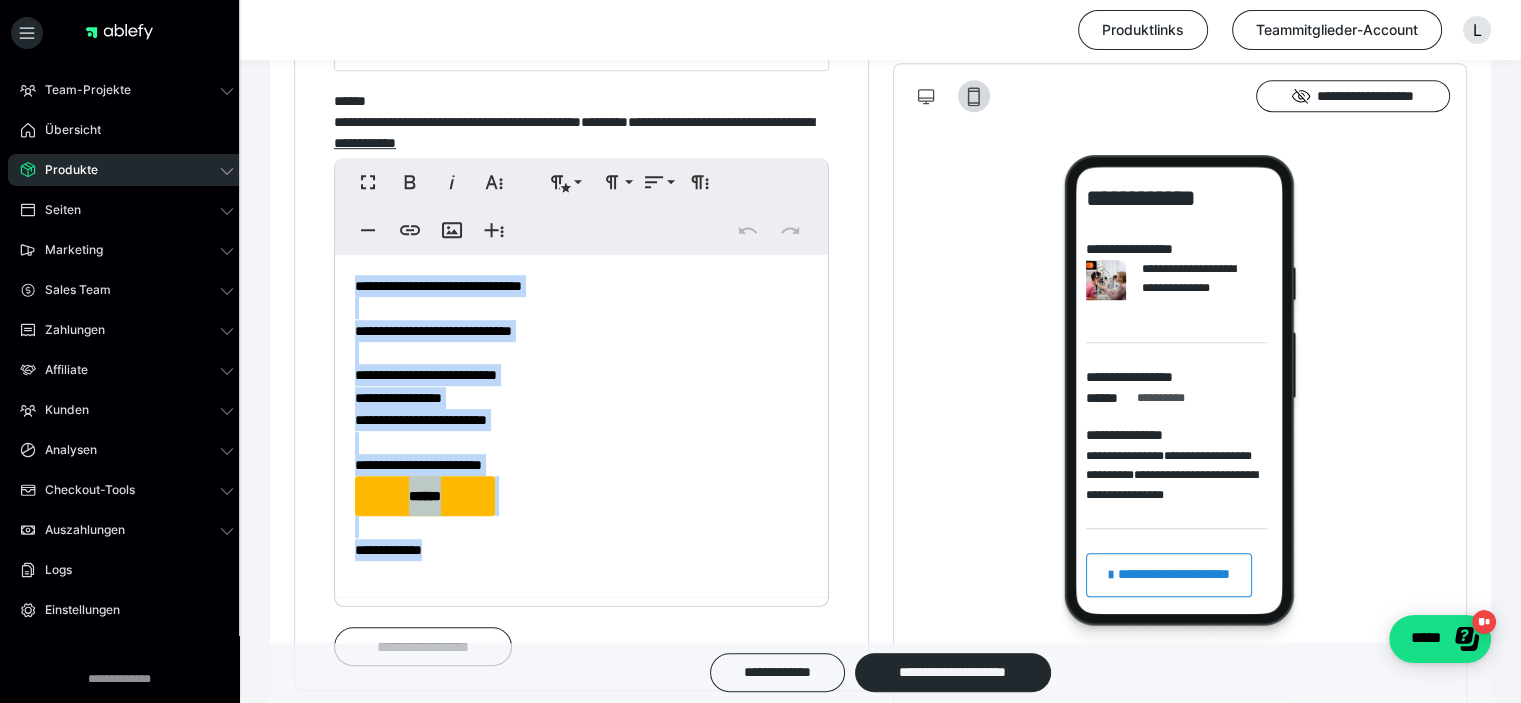 drag, startPoint x: 346, startPoint y: 287, endPoint x: 652, endPoint y: 605, distance: 441.31622 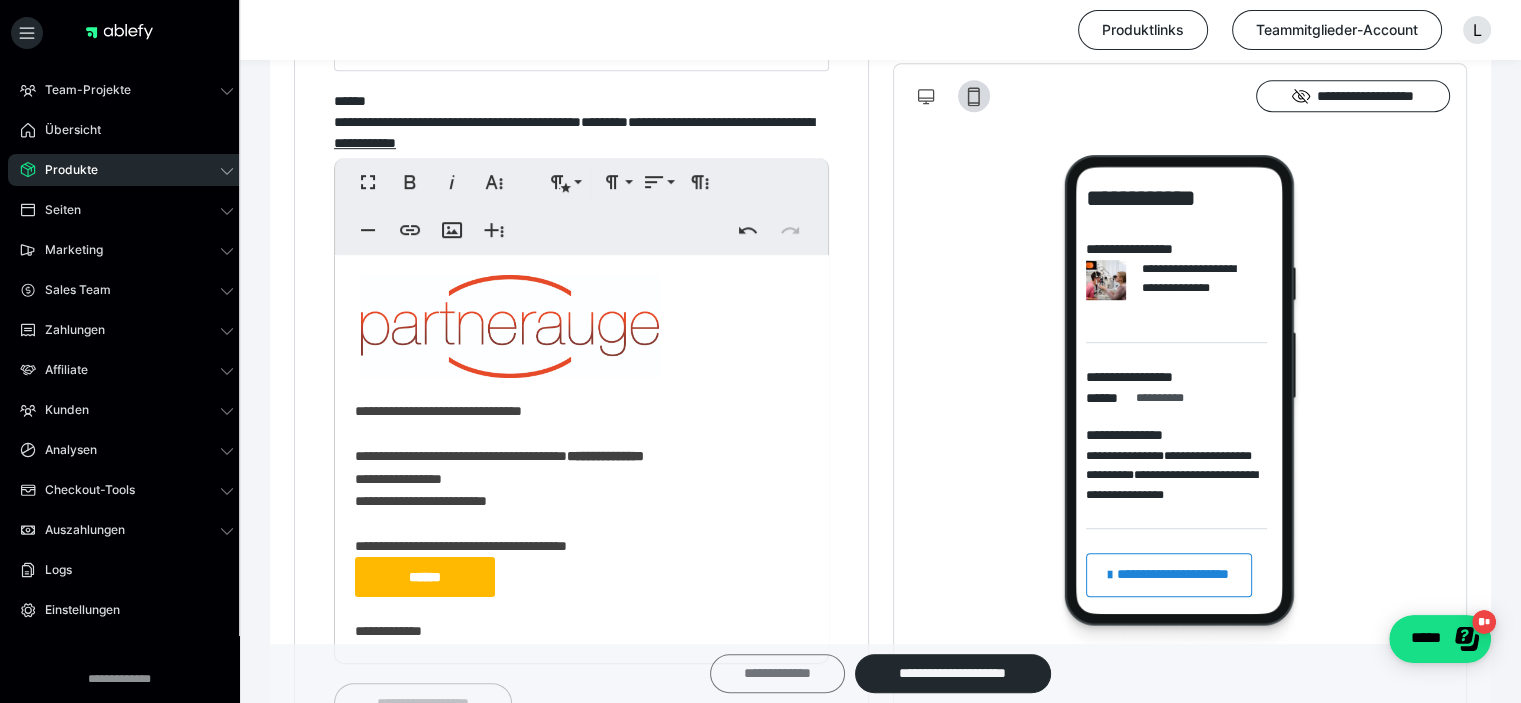 click on "**********" at bounding box center (777, 673) 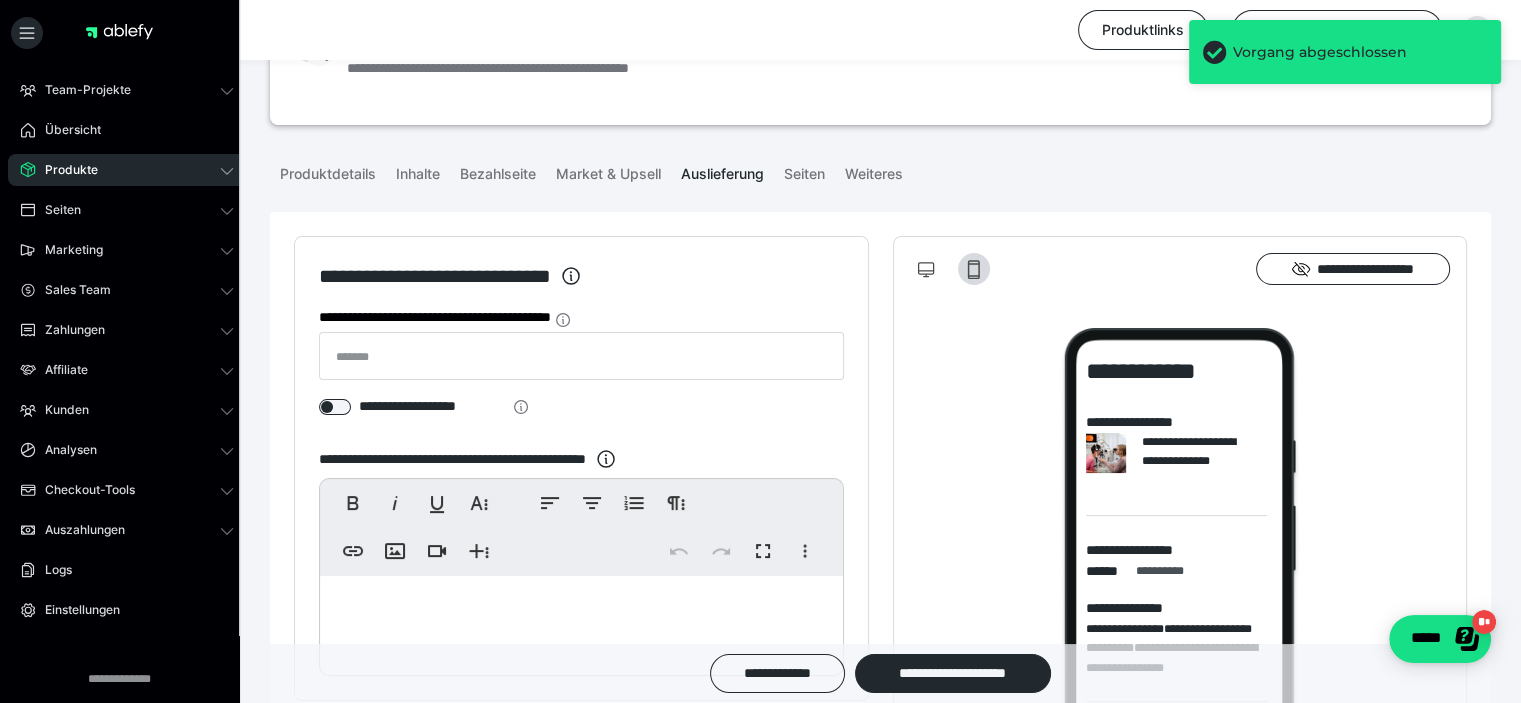 scroll, scrollTop: 0, scrollLeft: 0, axis: both 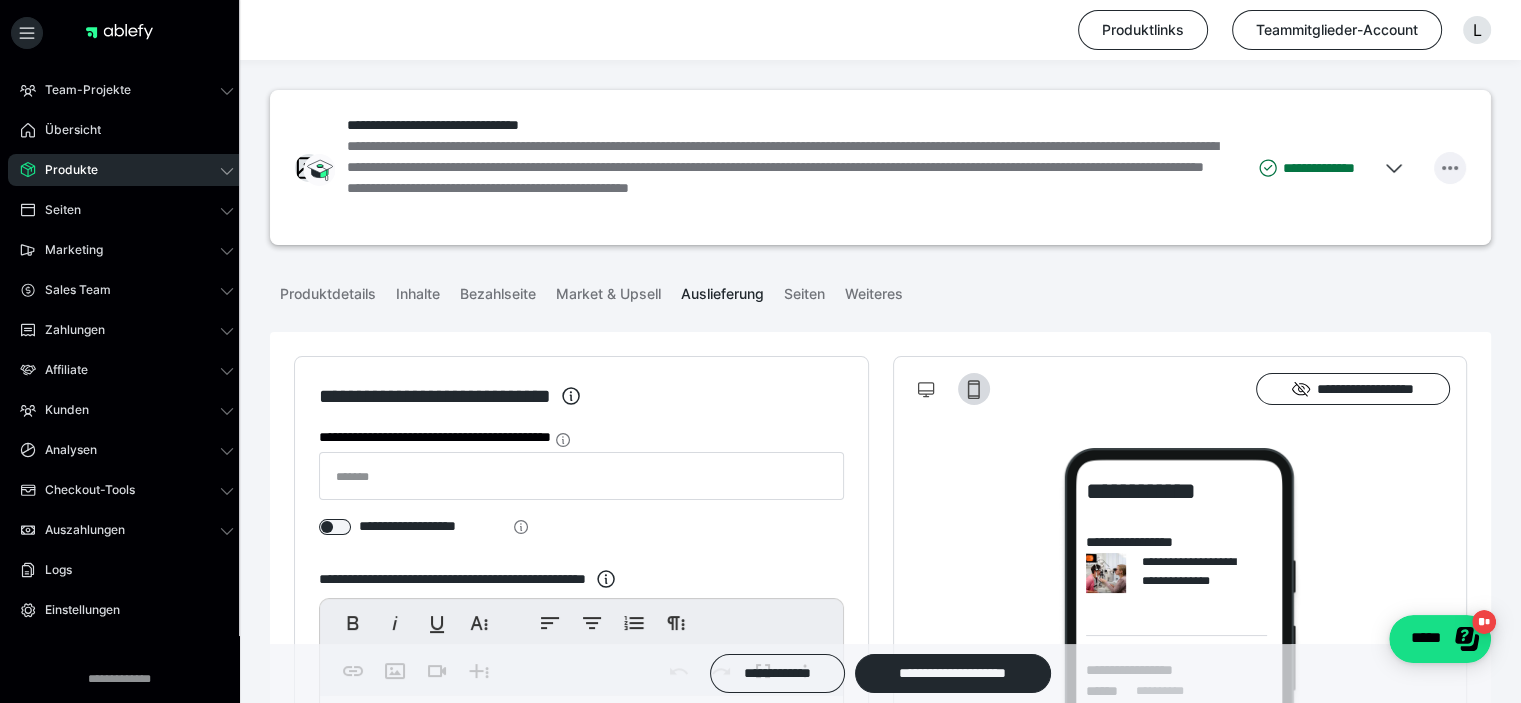 click at bounding box center [1450, 168] 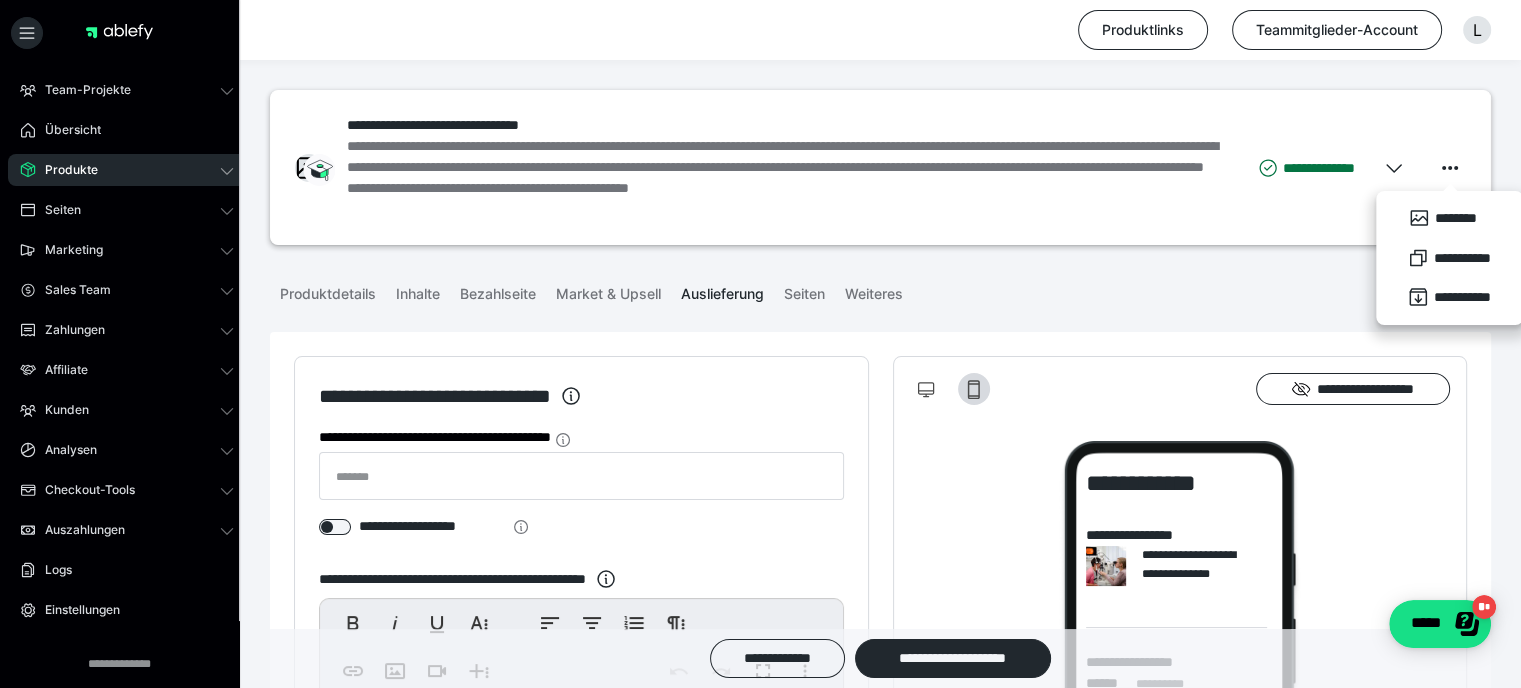 click on "Produktdetails Inhalte Bezahlseite Market & Upsell Auslieferung Seiten Weiteres" at bounding box center (880, 292) 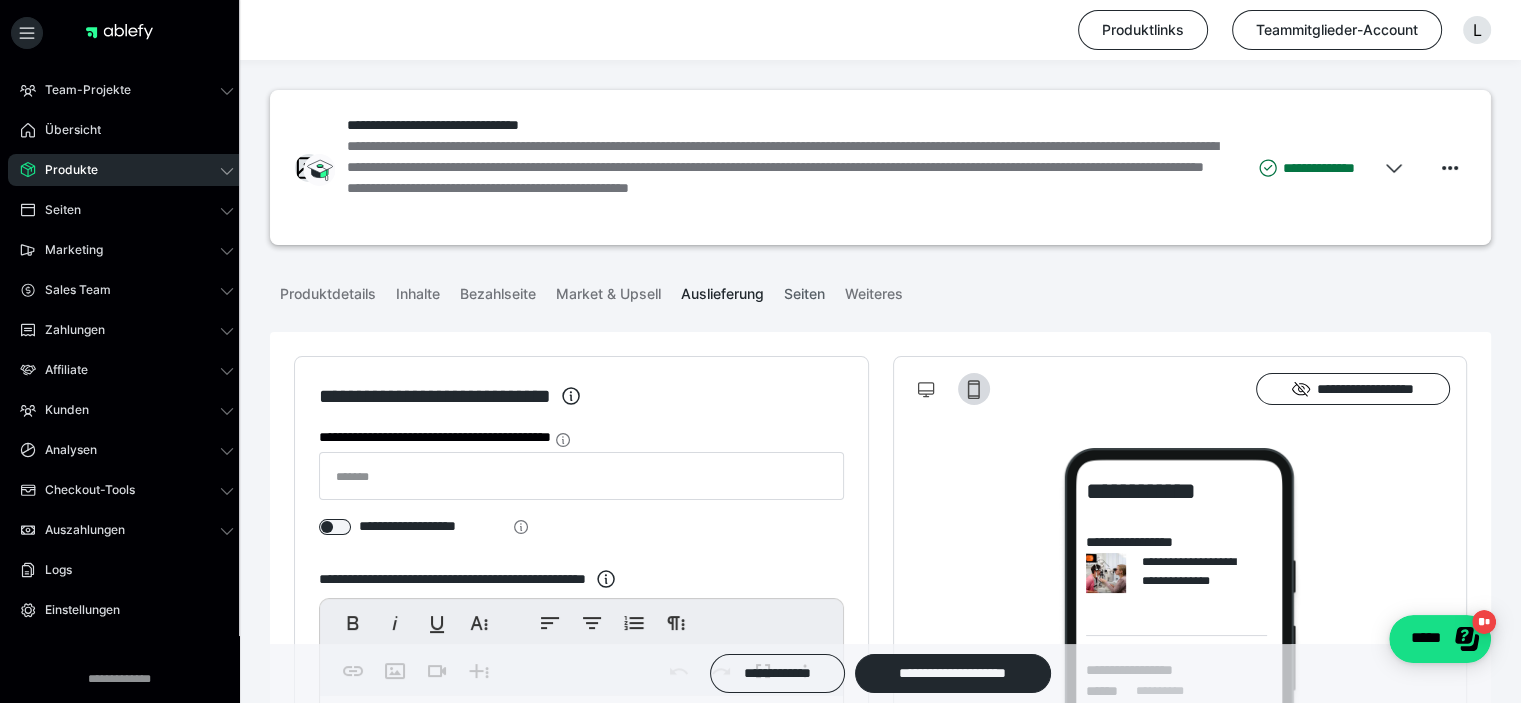 click on "Seiten" at bounding box center [804, 290] 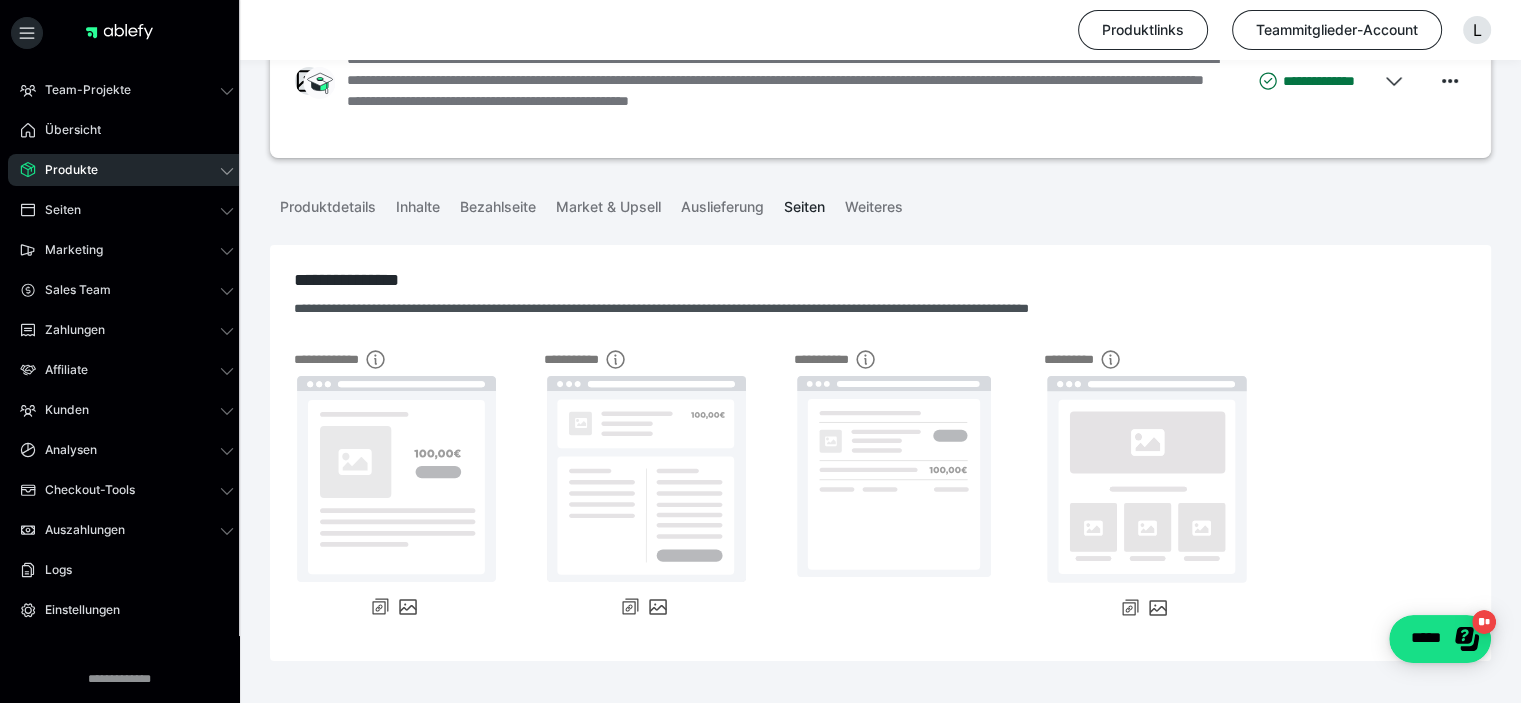 scroll, scrollTop: 144, scrollLeft: 0, axis: vertical 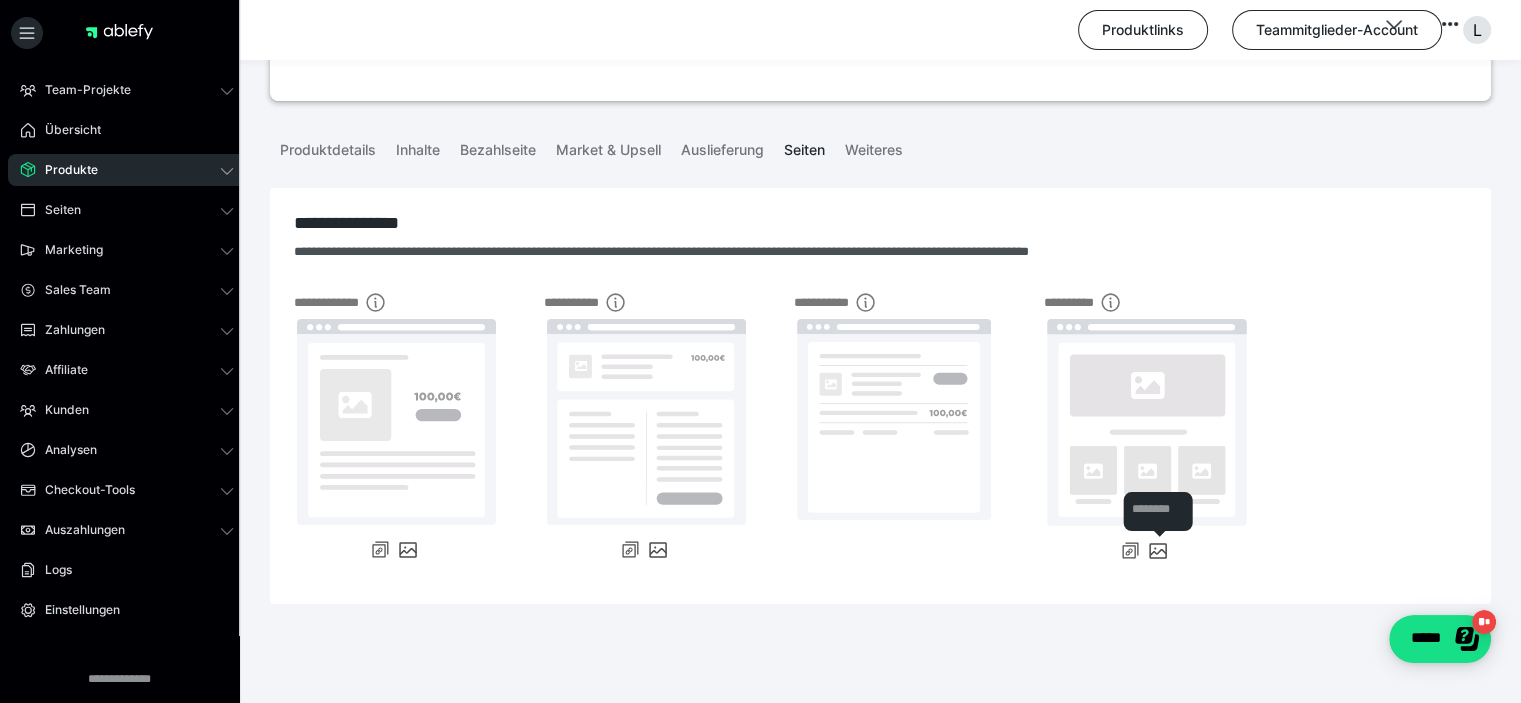 click 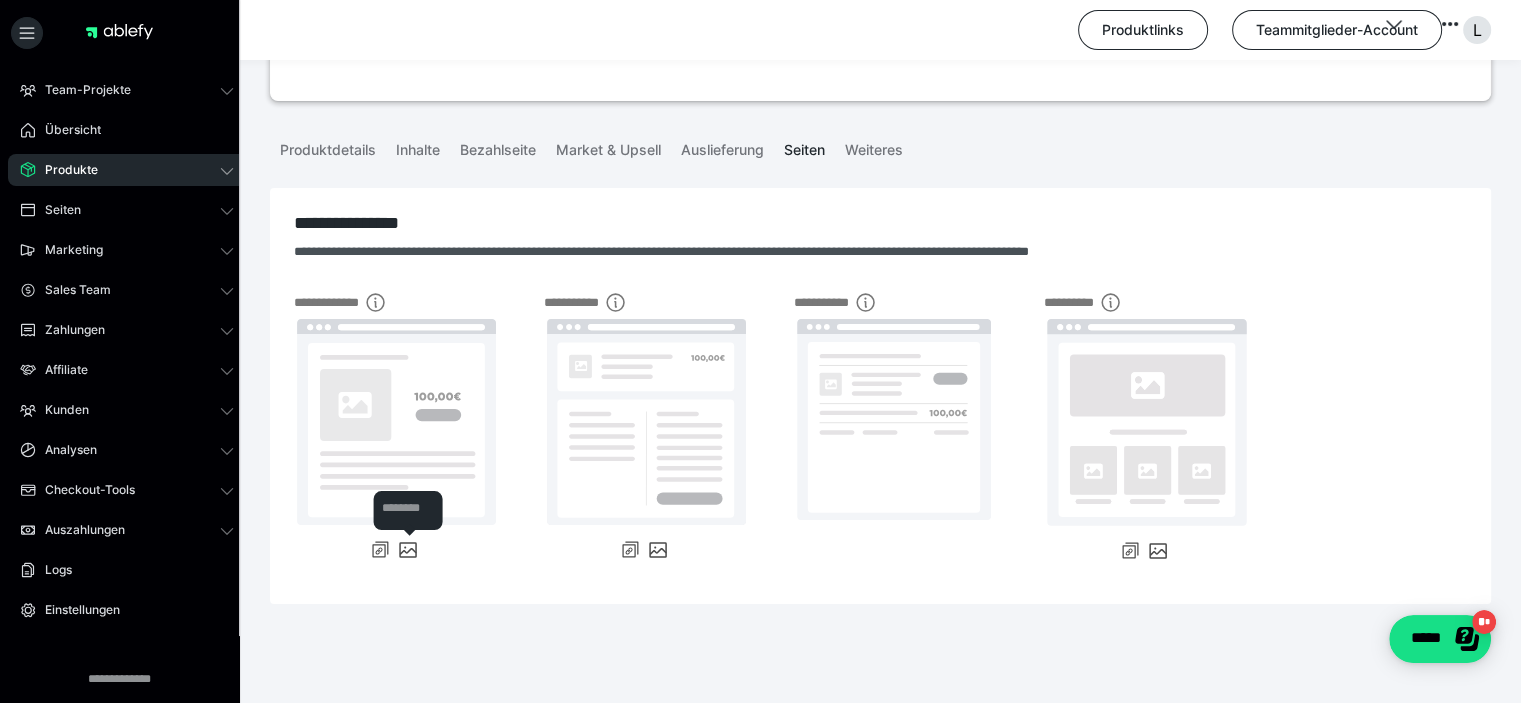 click 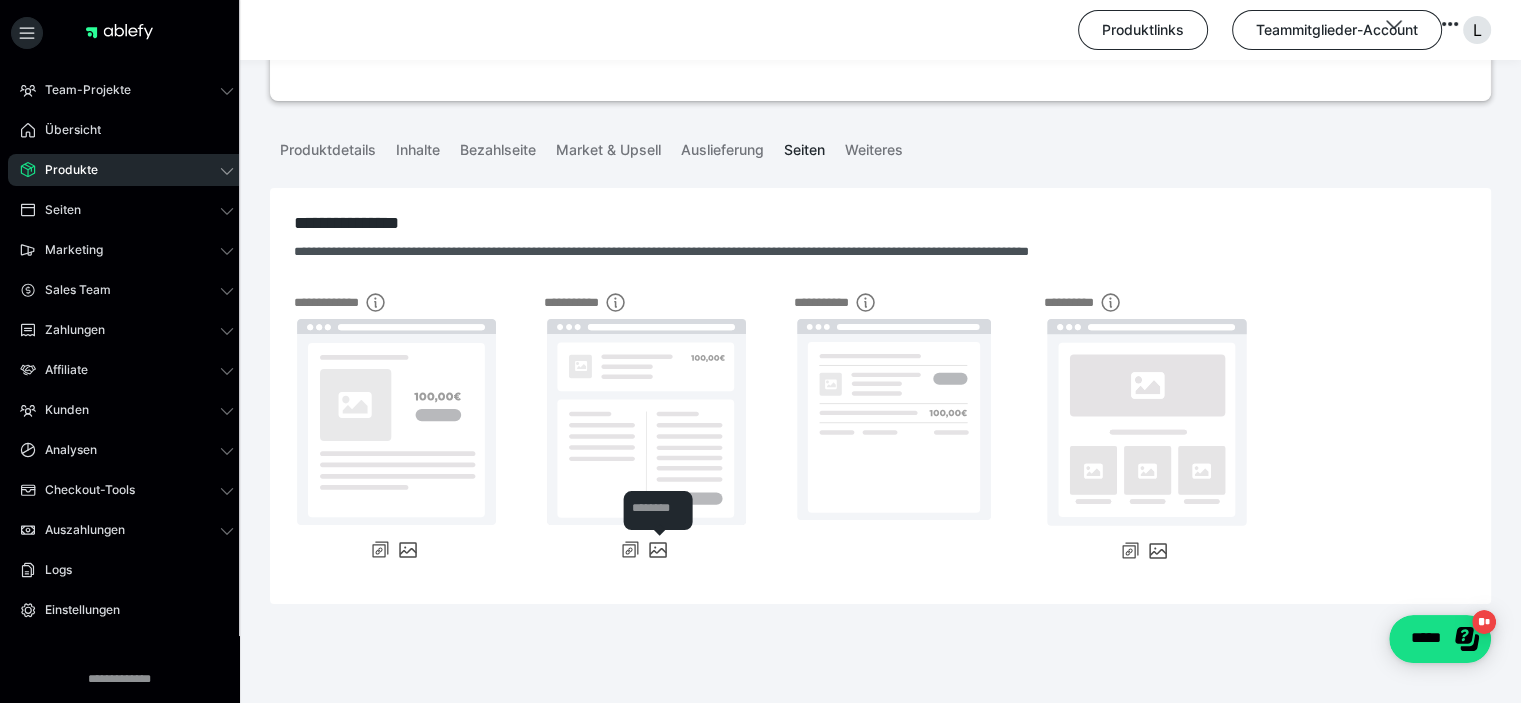 click 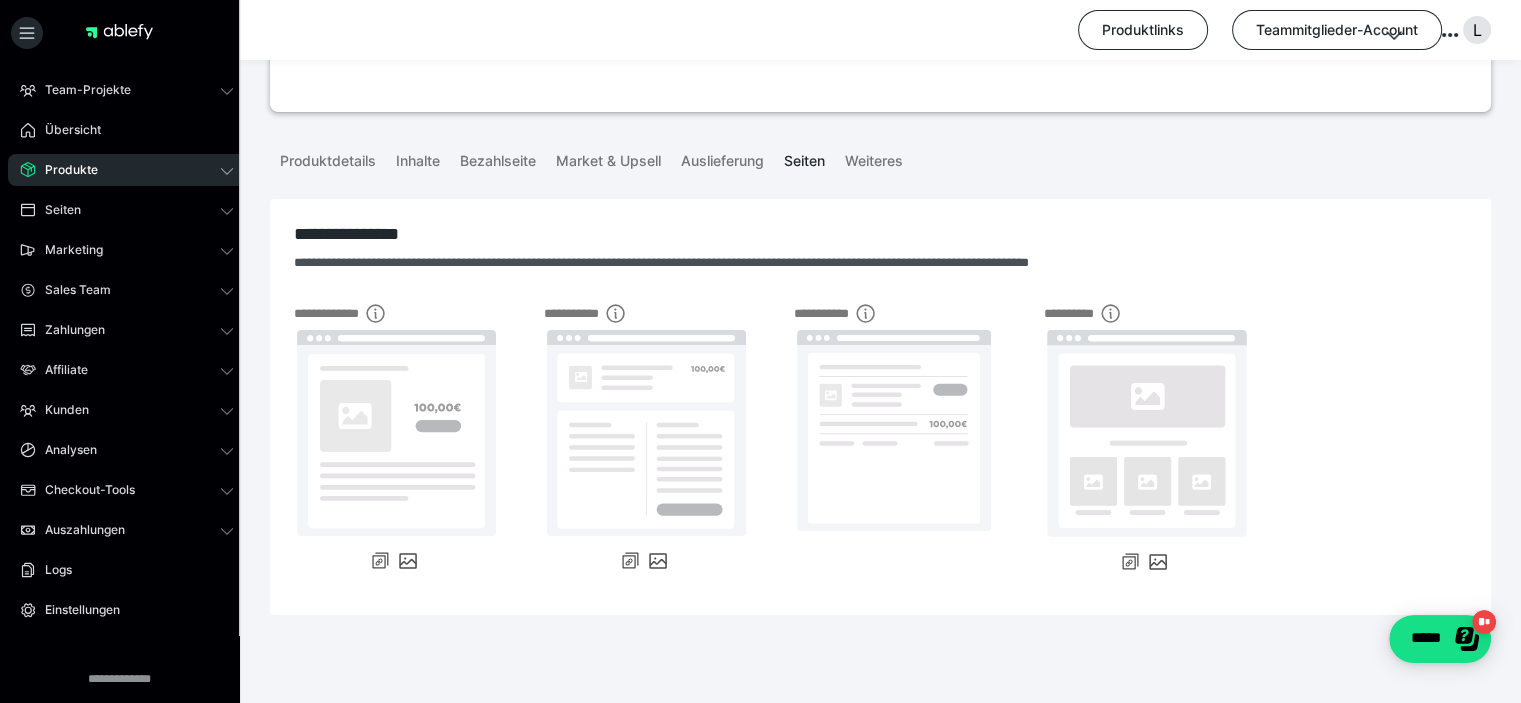 scroll, scrollTop: 0, scrollLeft: 0, axis: both 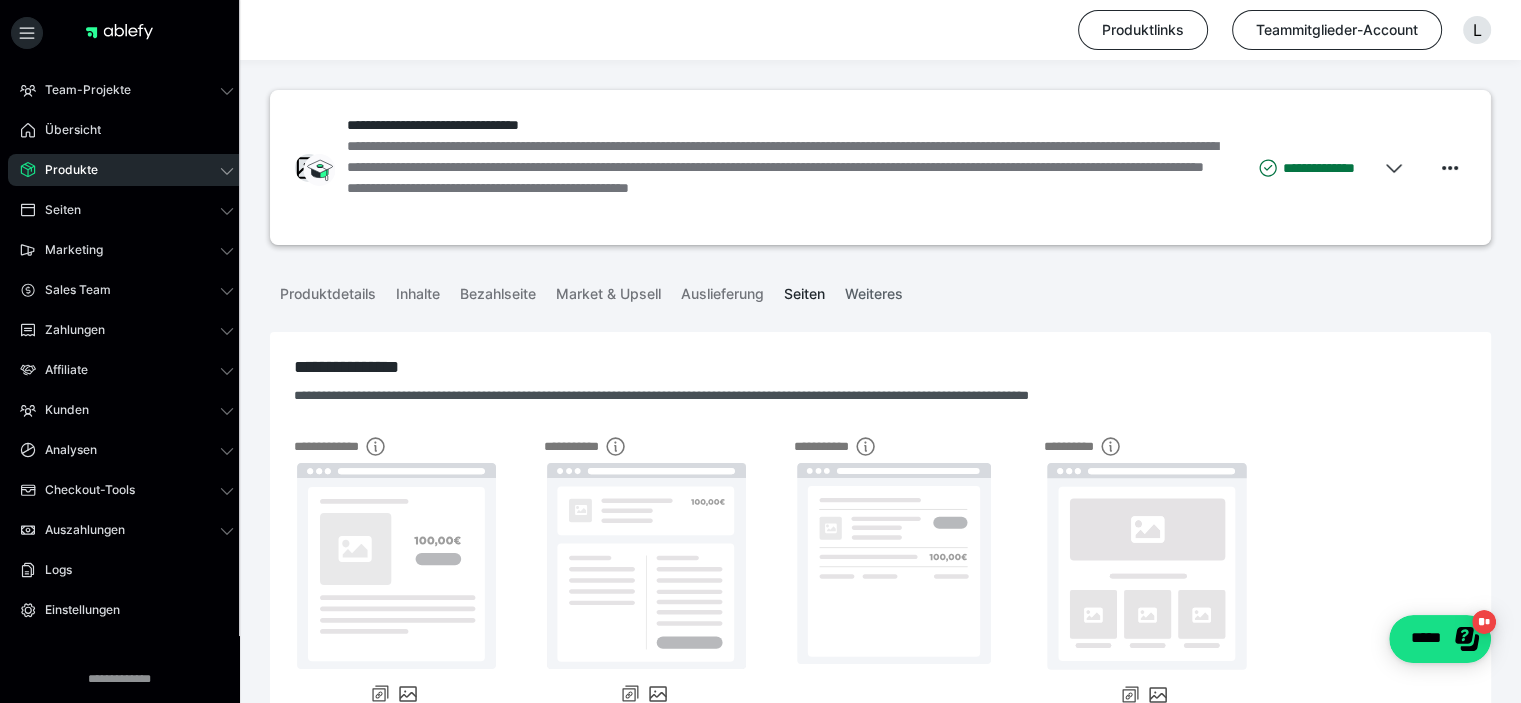 click on "Weiteres" at bounding box center [874, 290] 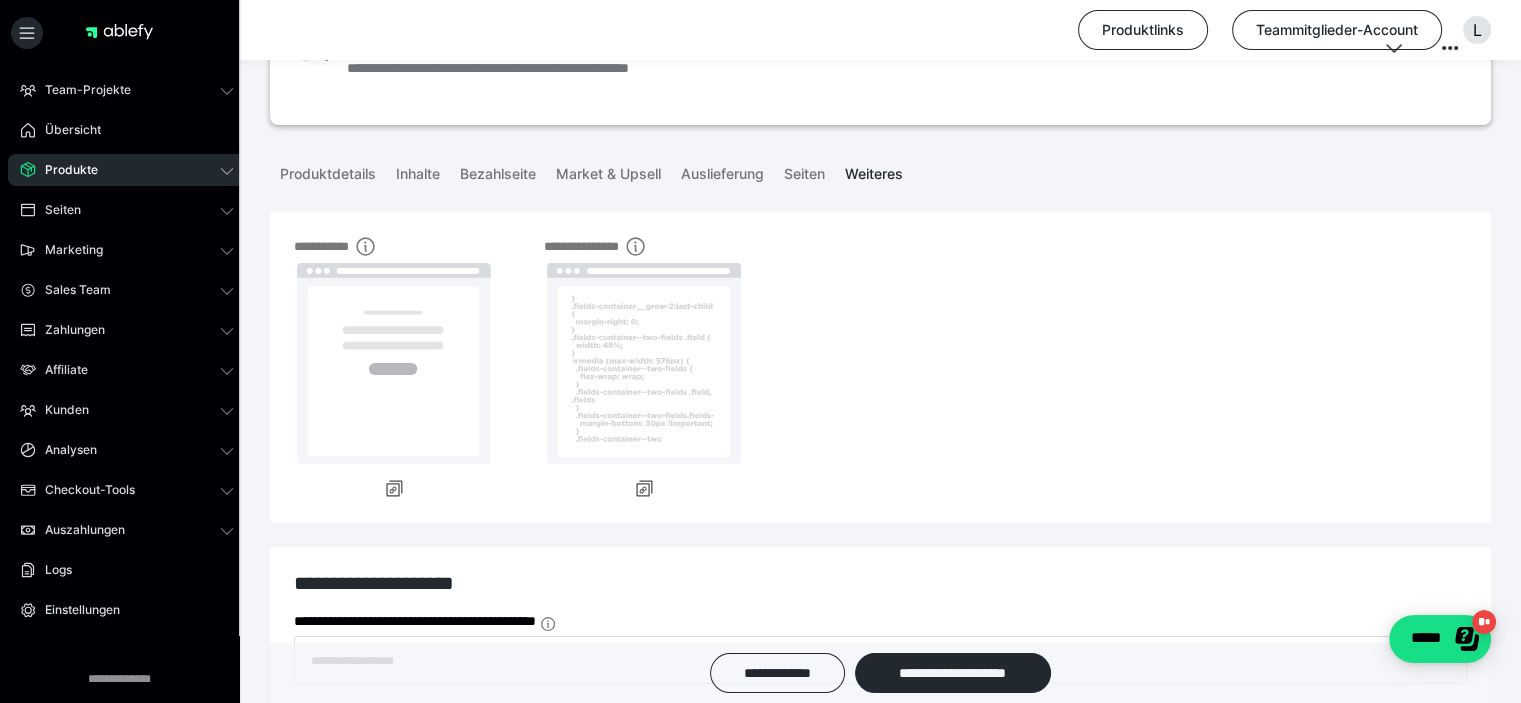 scroll, scrollTop: 0, scrollLeft: 0, axis: both 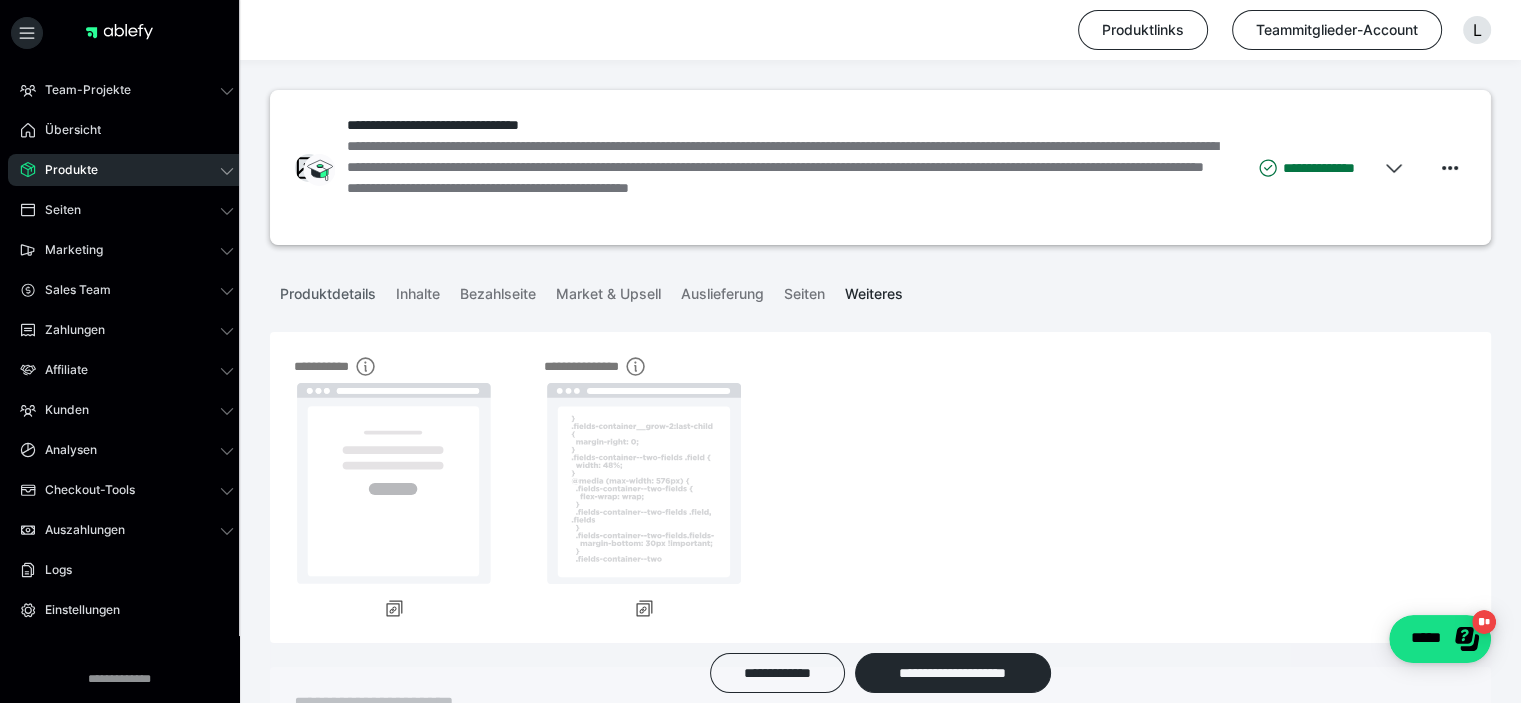 click on "Produktdetails" at bounding box center (328, 290) 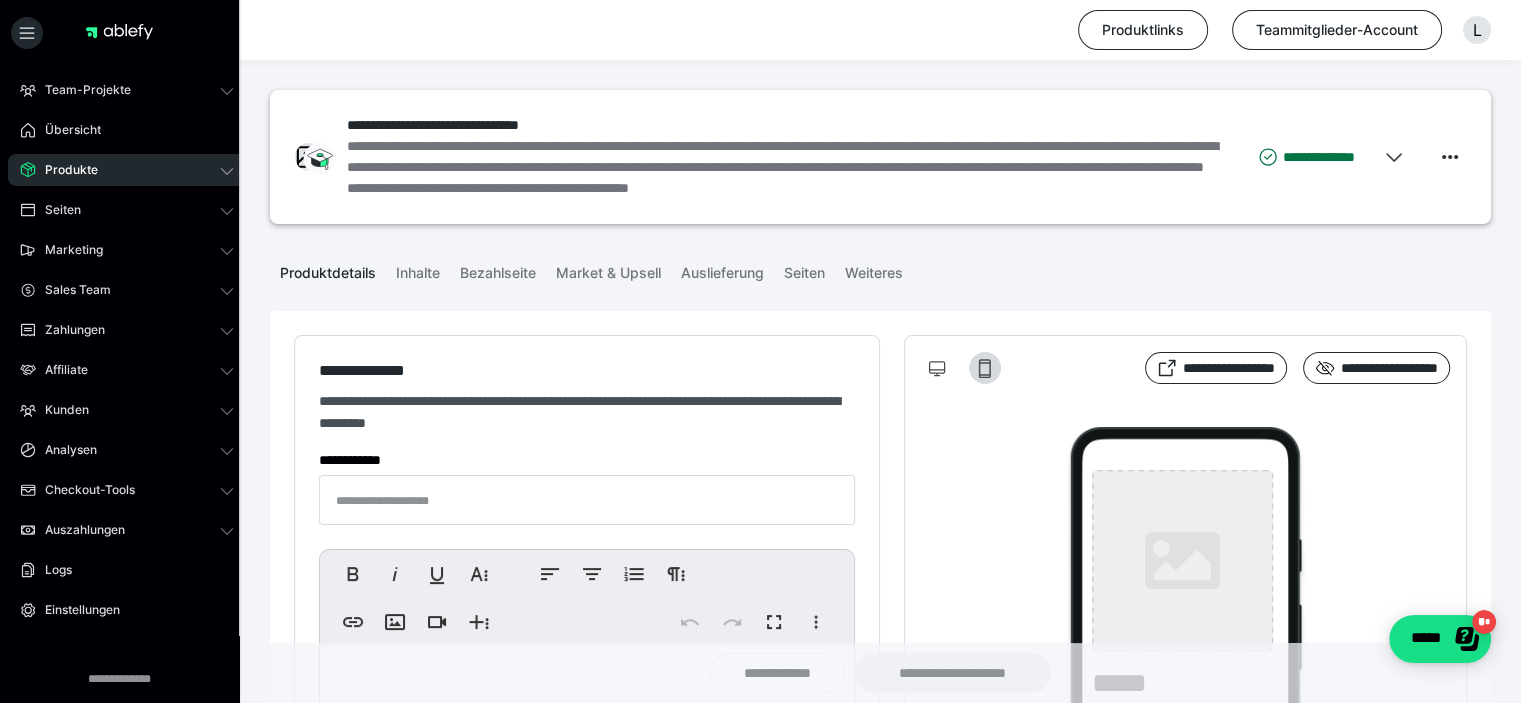 type on "**********" 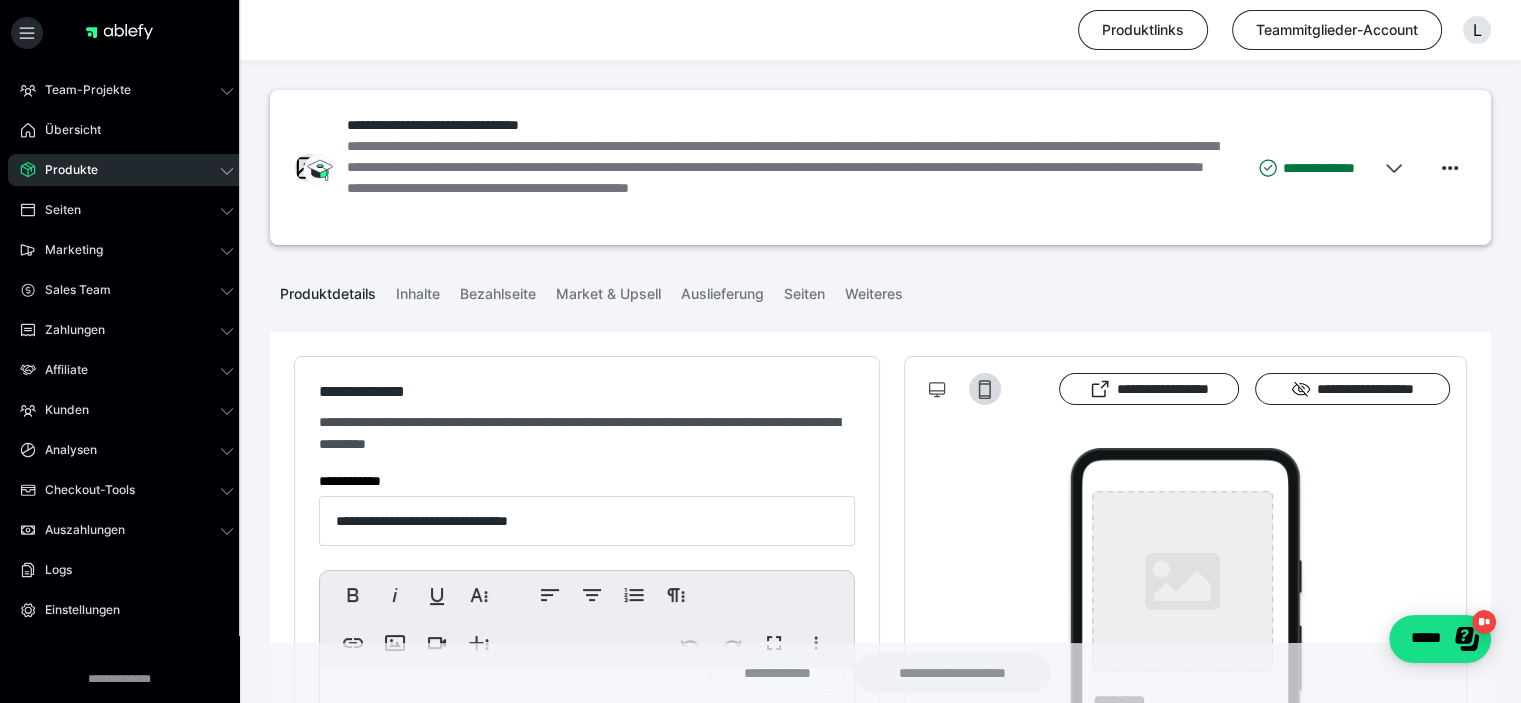 type on "**********" 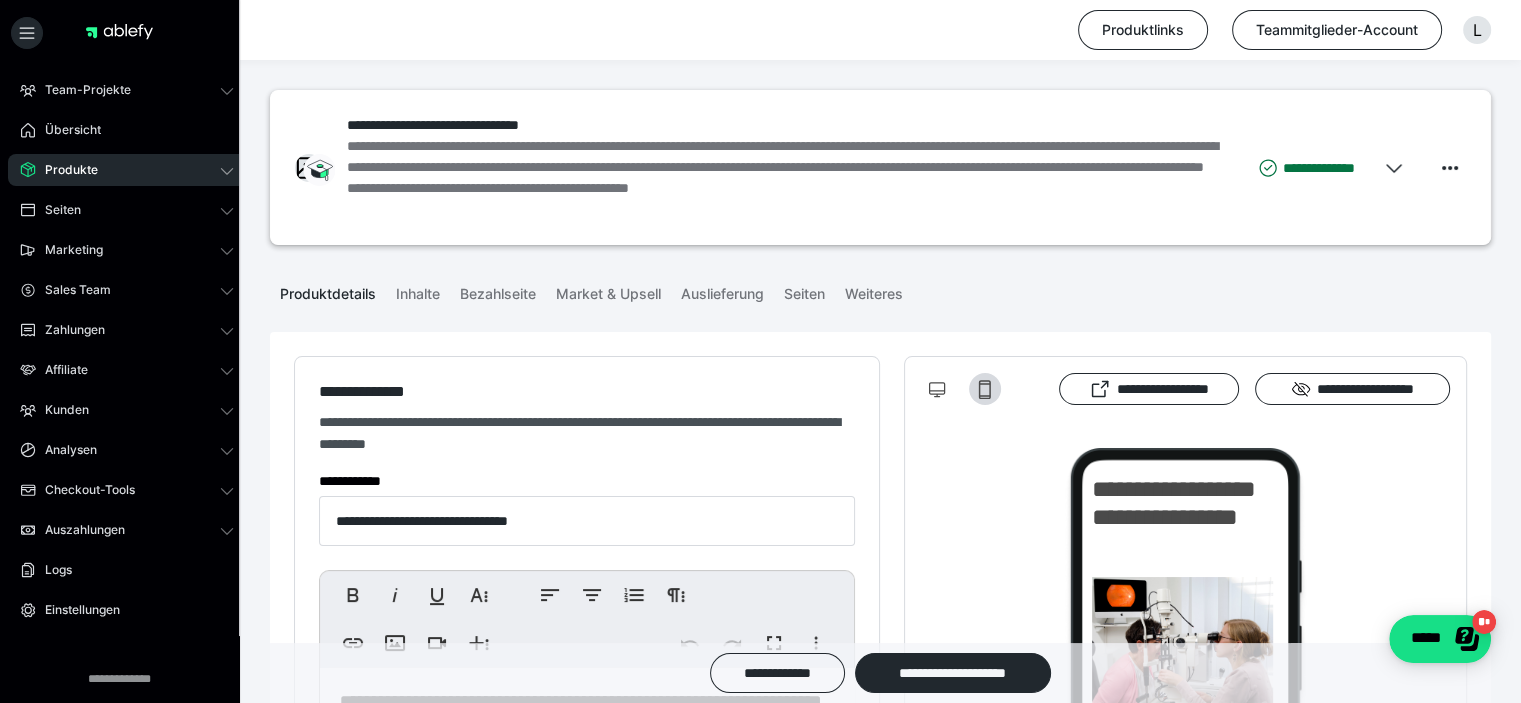 click on "Produkte" at bounding box center [64, 170] 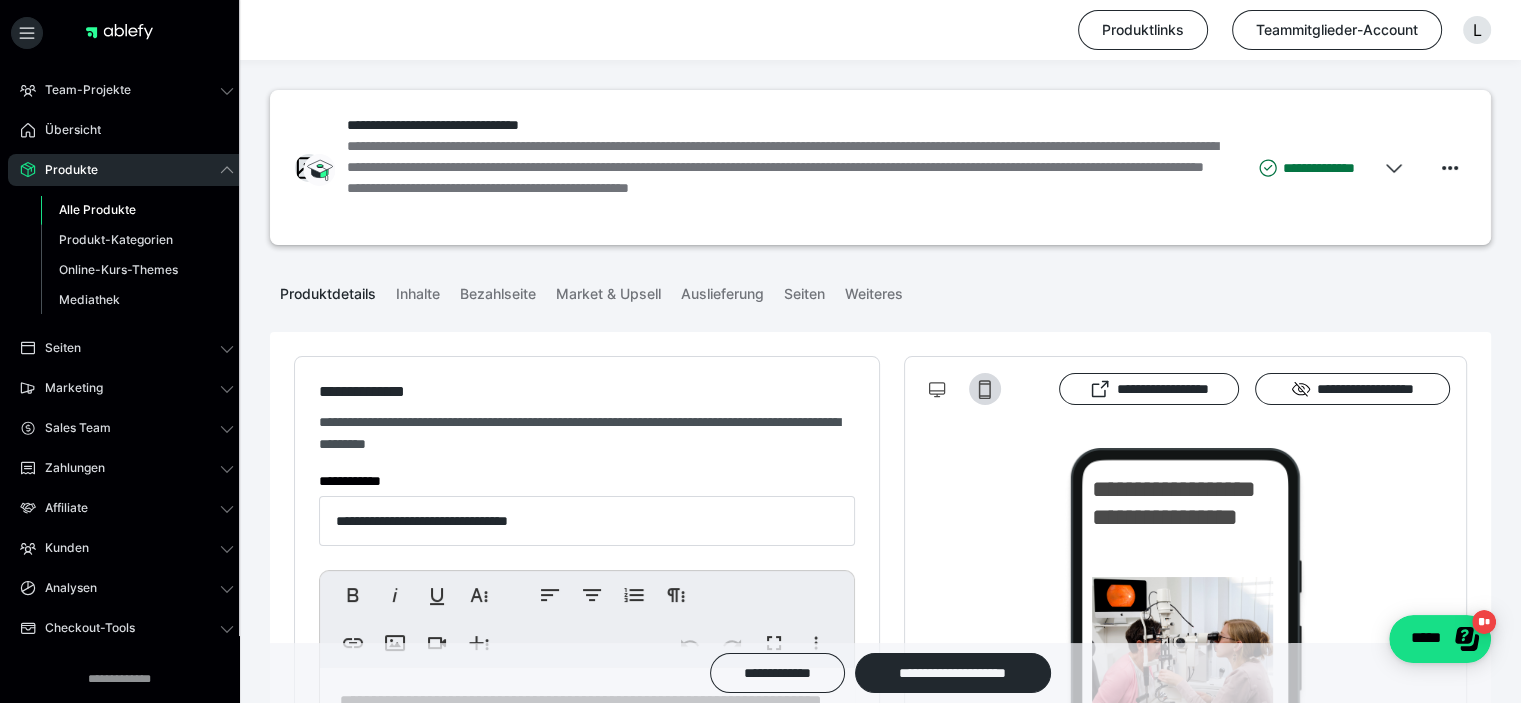 click on "Alle Produkte" at bounding box center (97, 209) 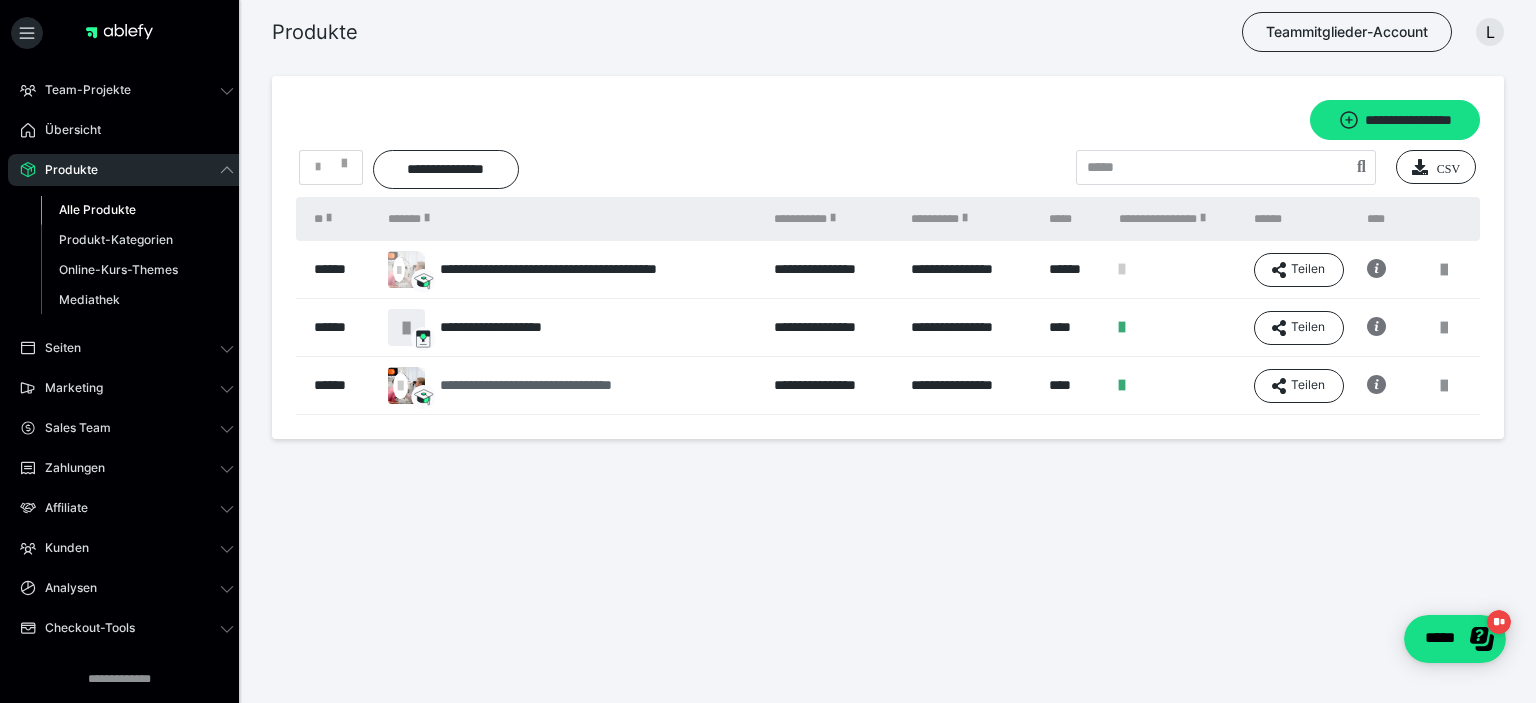 click on "**********" at bounding box center (560, 385) 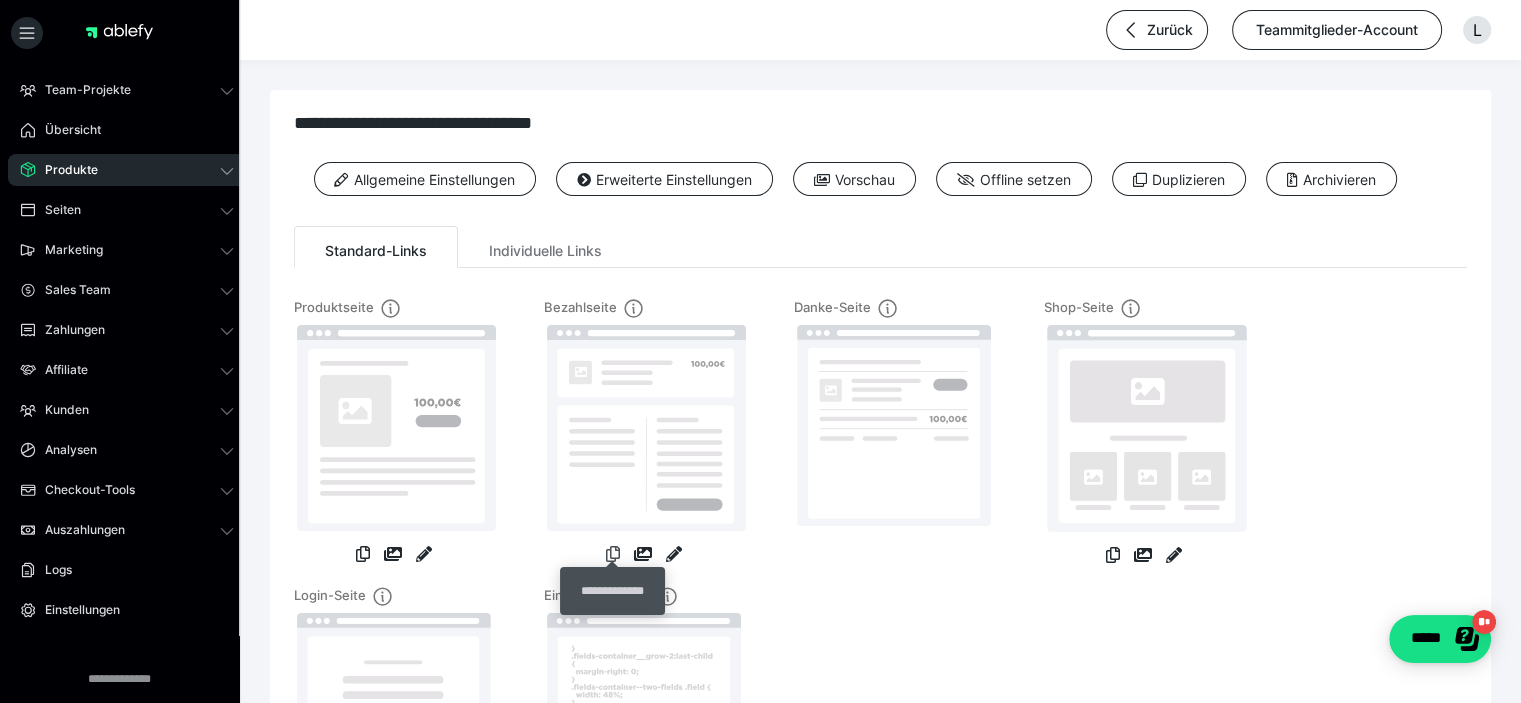 click at bounding box center [613, 554] 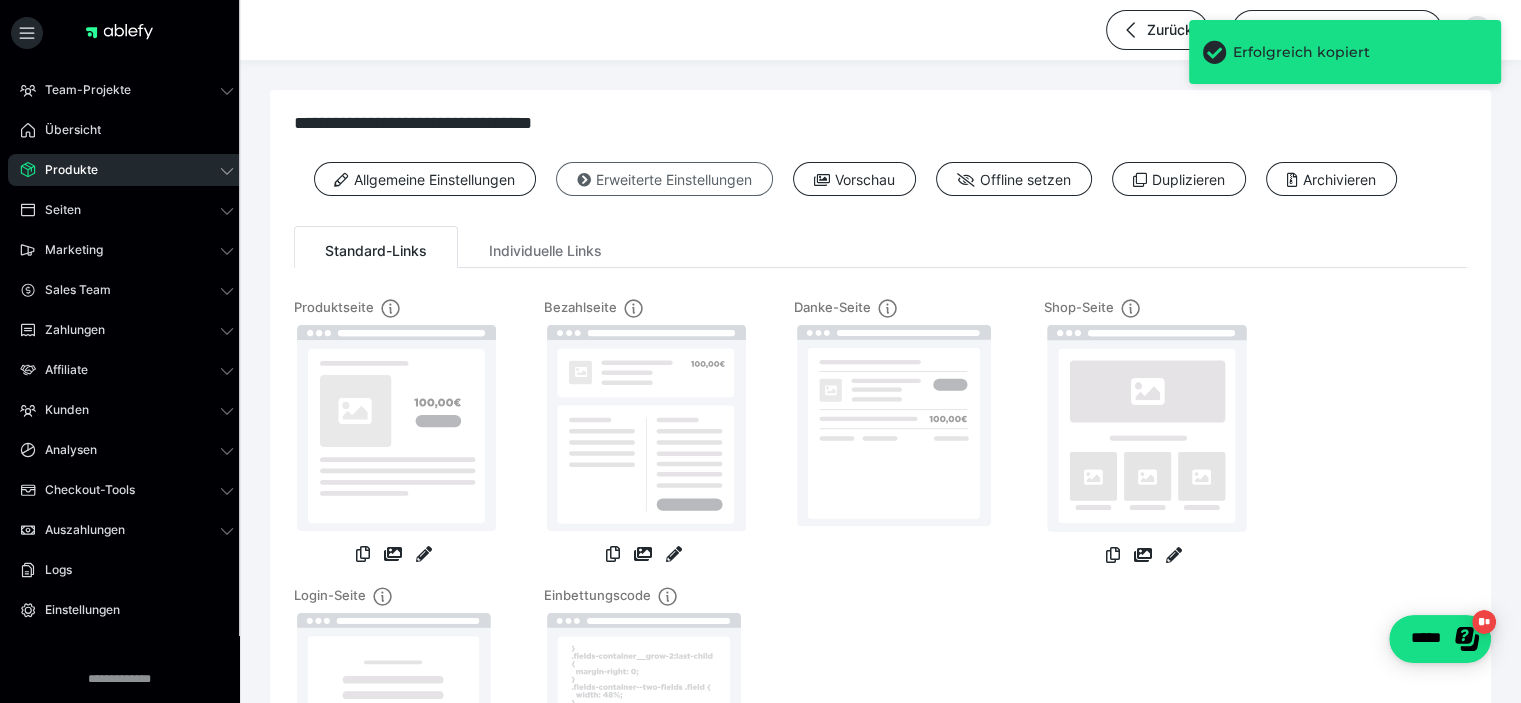 click on "Erweiterte Einstellungen" at bounding box center (664, 179) 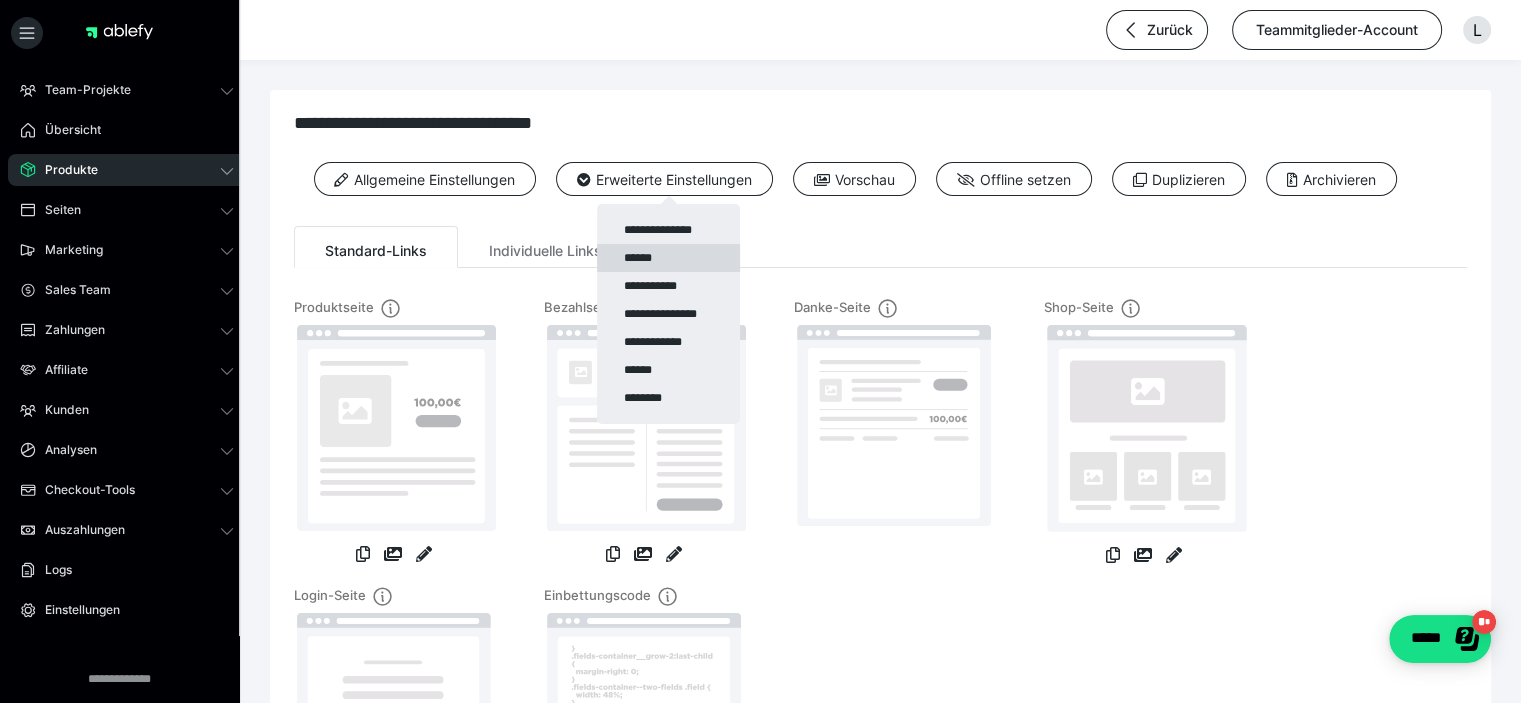 click on "******" at bounding box center (668, 258) 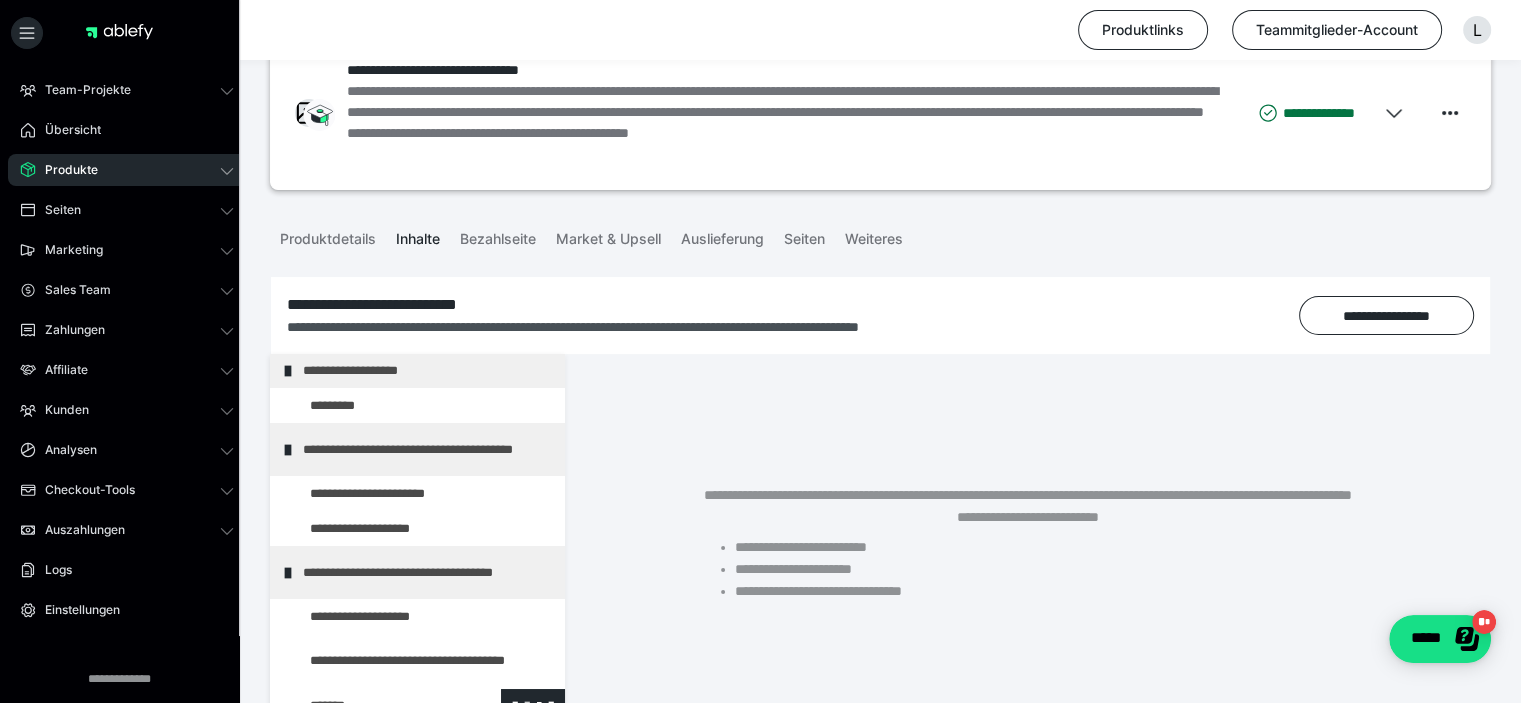 scroll, scrollTop: 133, scrollLeft: 0, axis: vertical 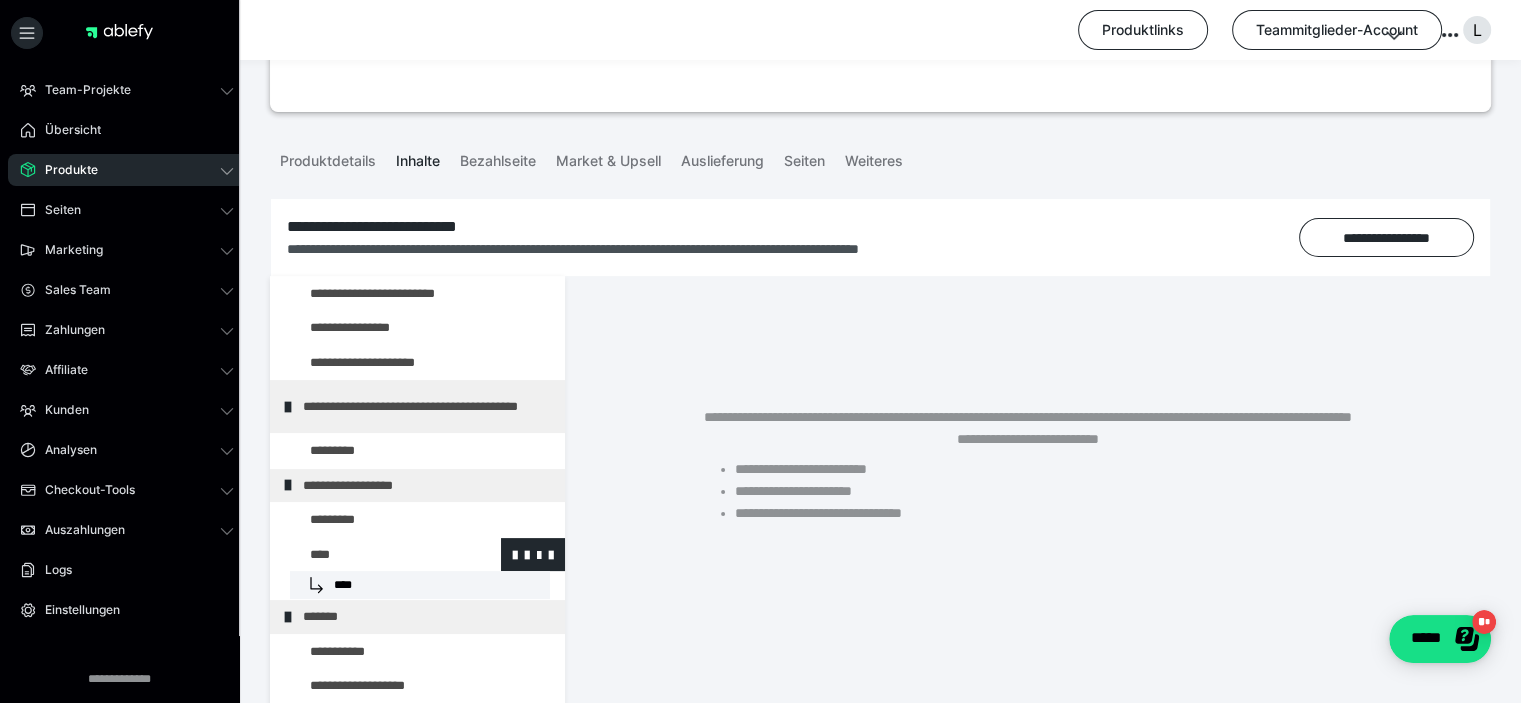 click on "****" at bounding box center [420, 585] 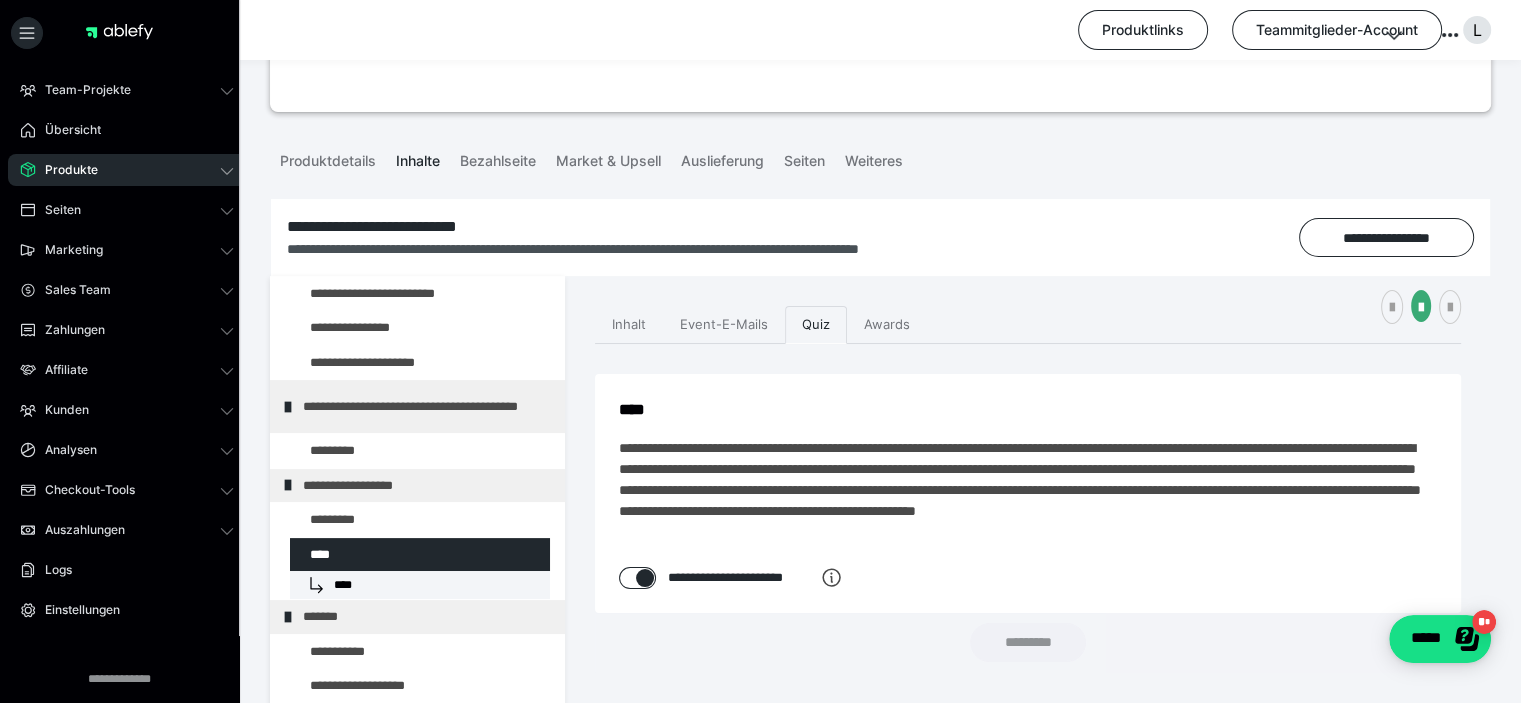 checkbox on "****" 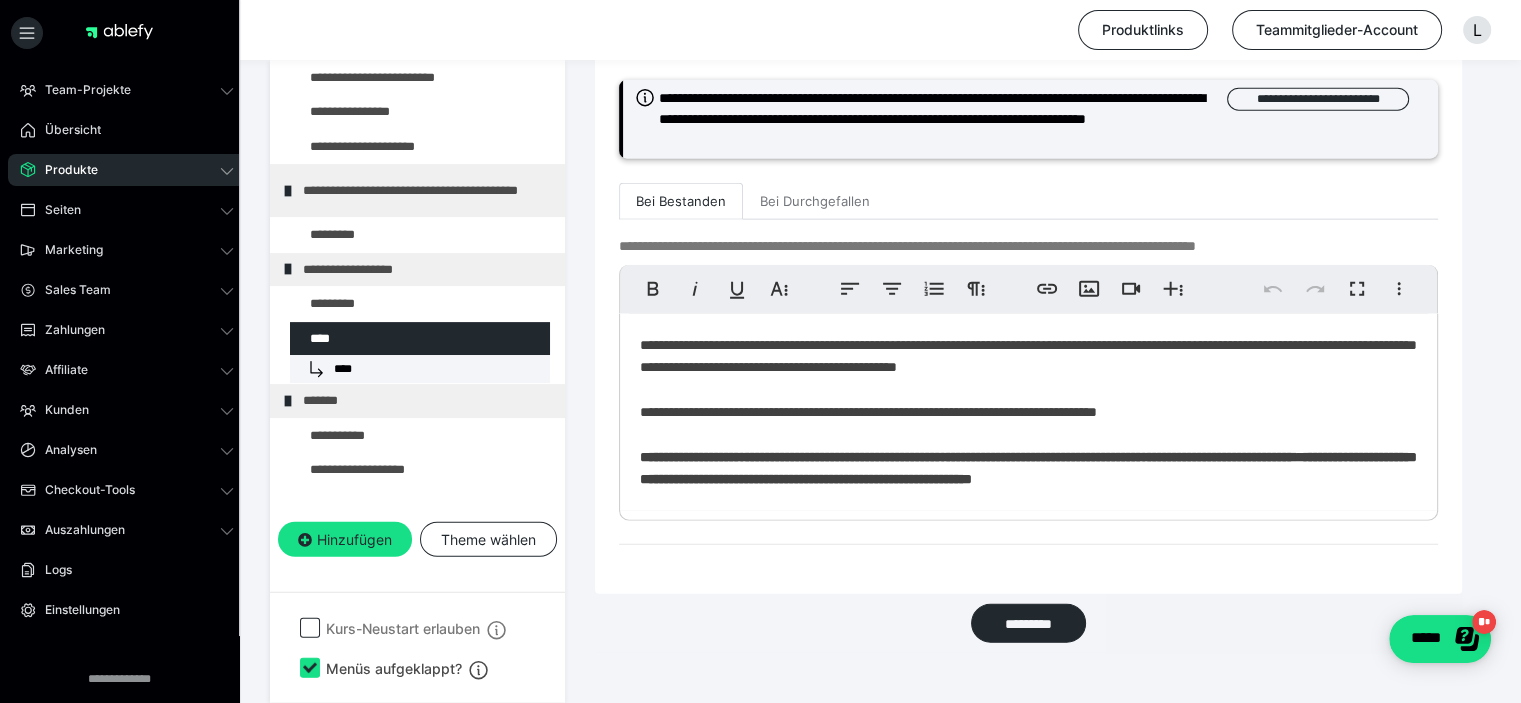 scroll, scrollTop: 12289, scrollLeft: 0, axis: vertical 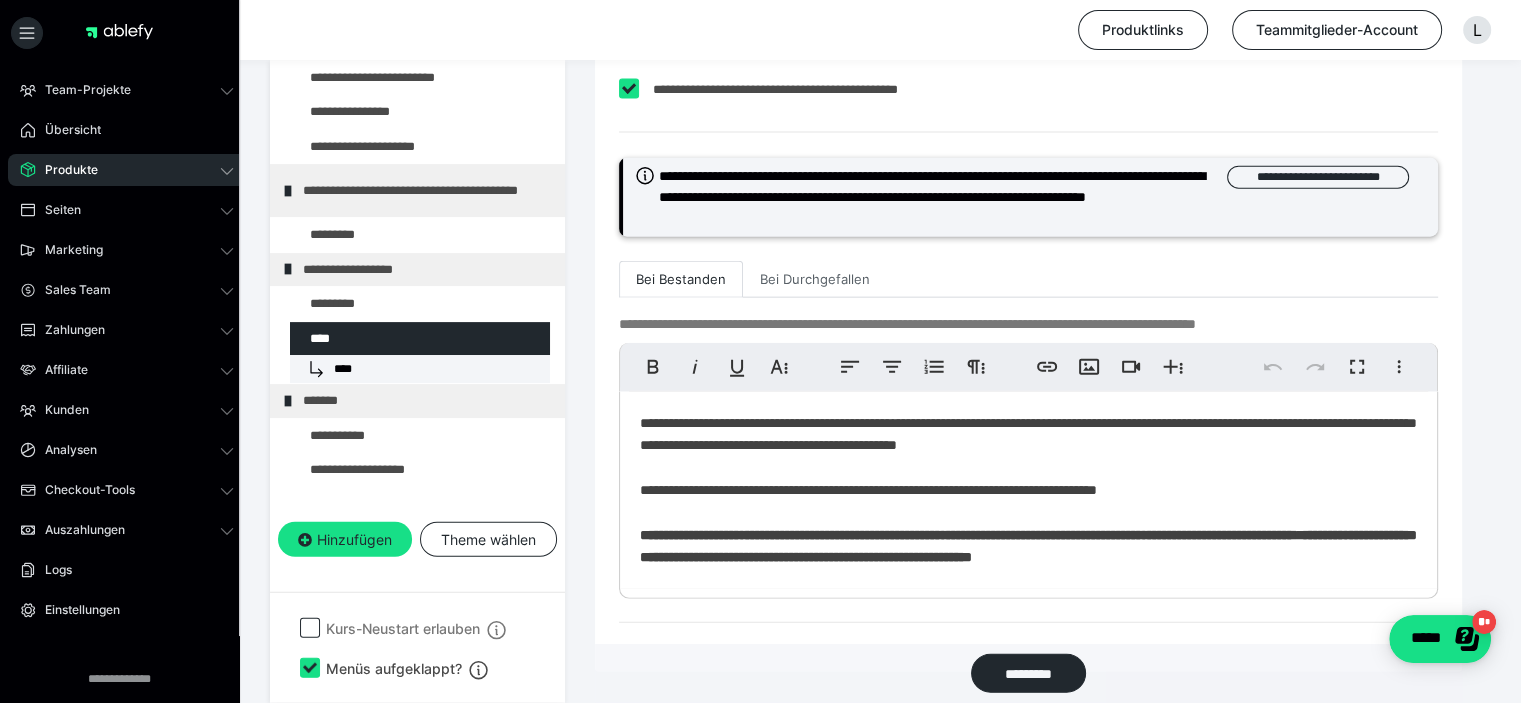 click on "Bei Durchgefallen" at bounding box center (815, 280) 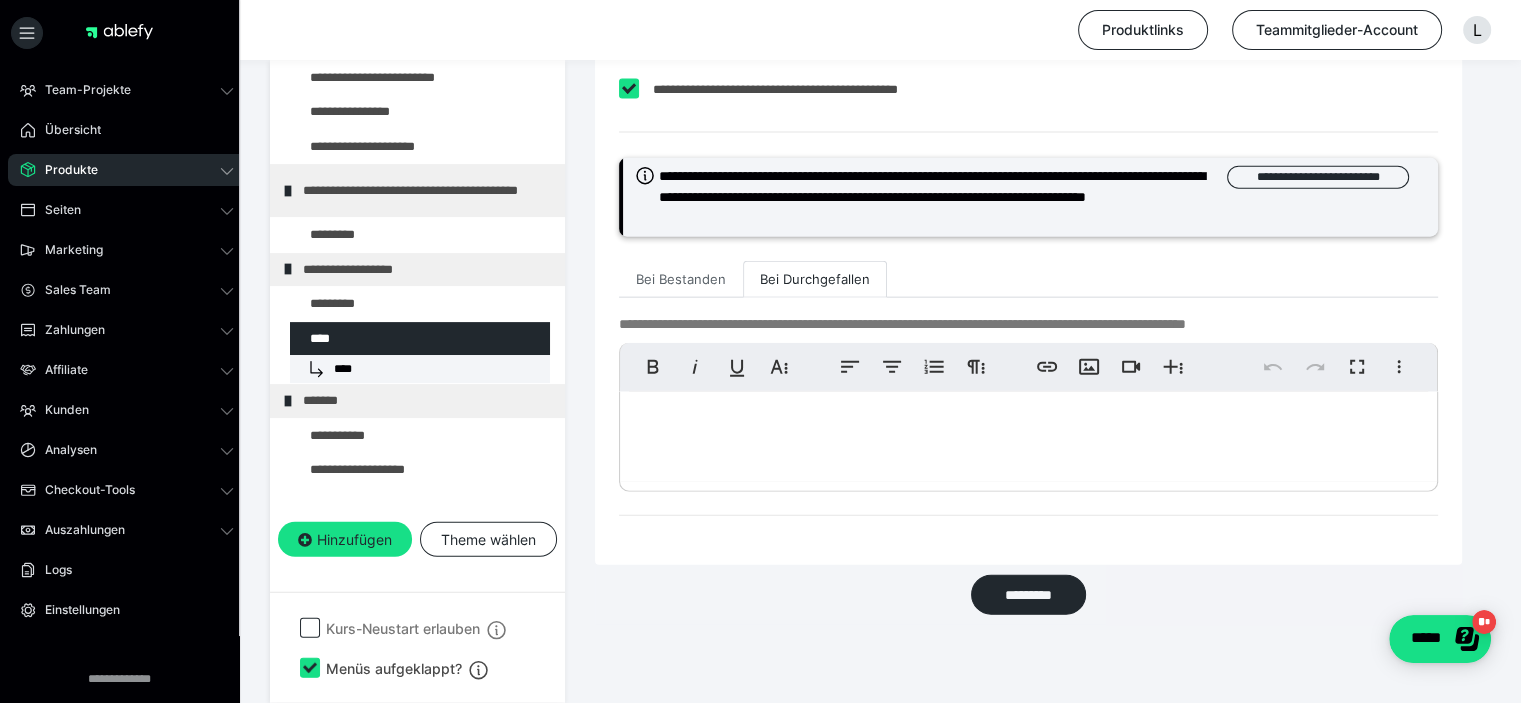click on "Bei Bestanden" at bounding box center (681, 280) 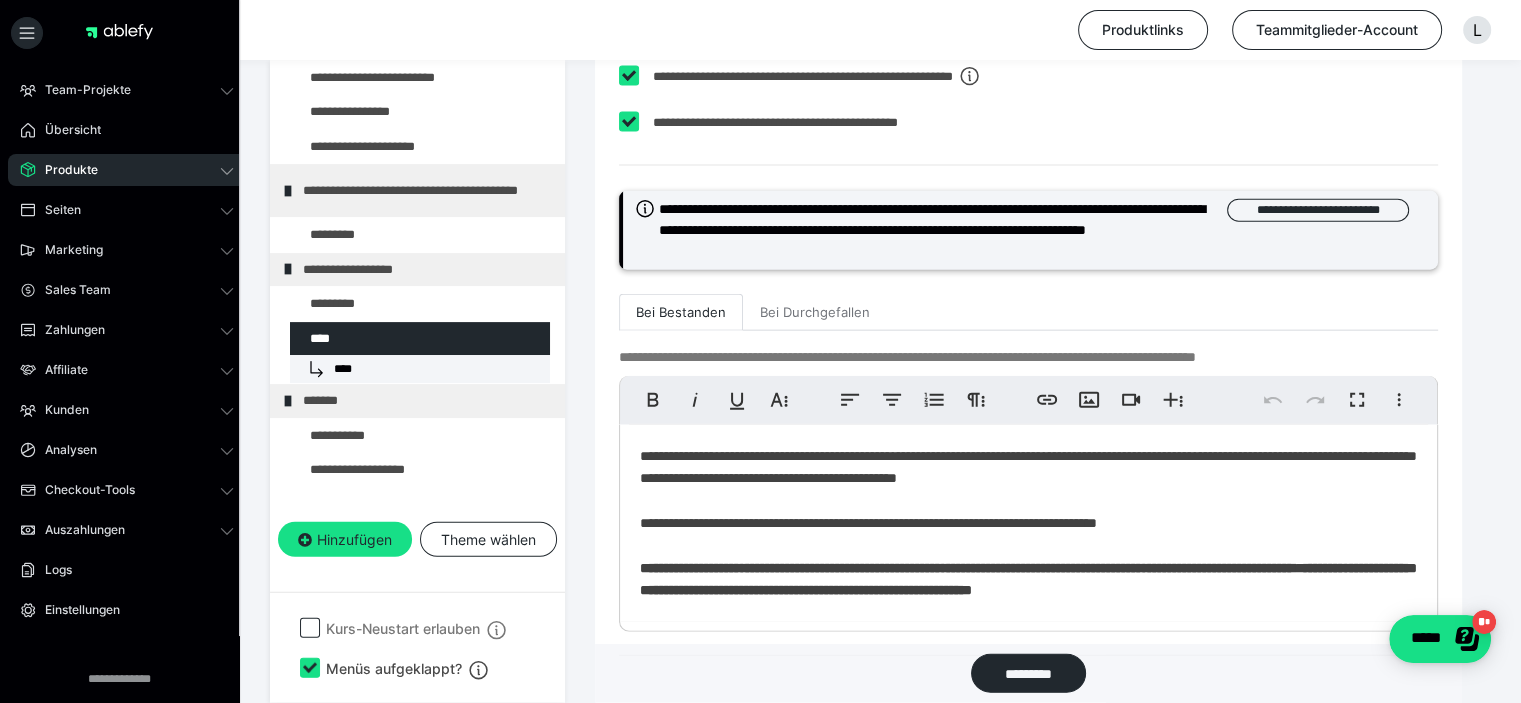 scroll, scrollTop: 12196, scrollLeft: 0, axis: vertical 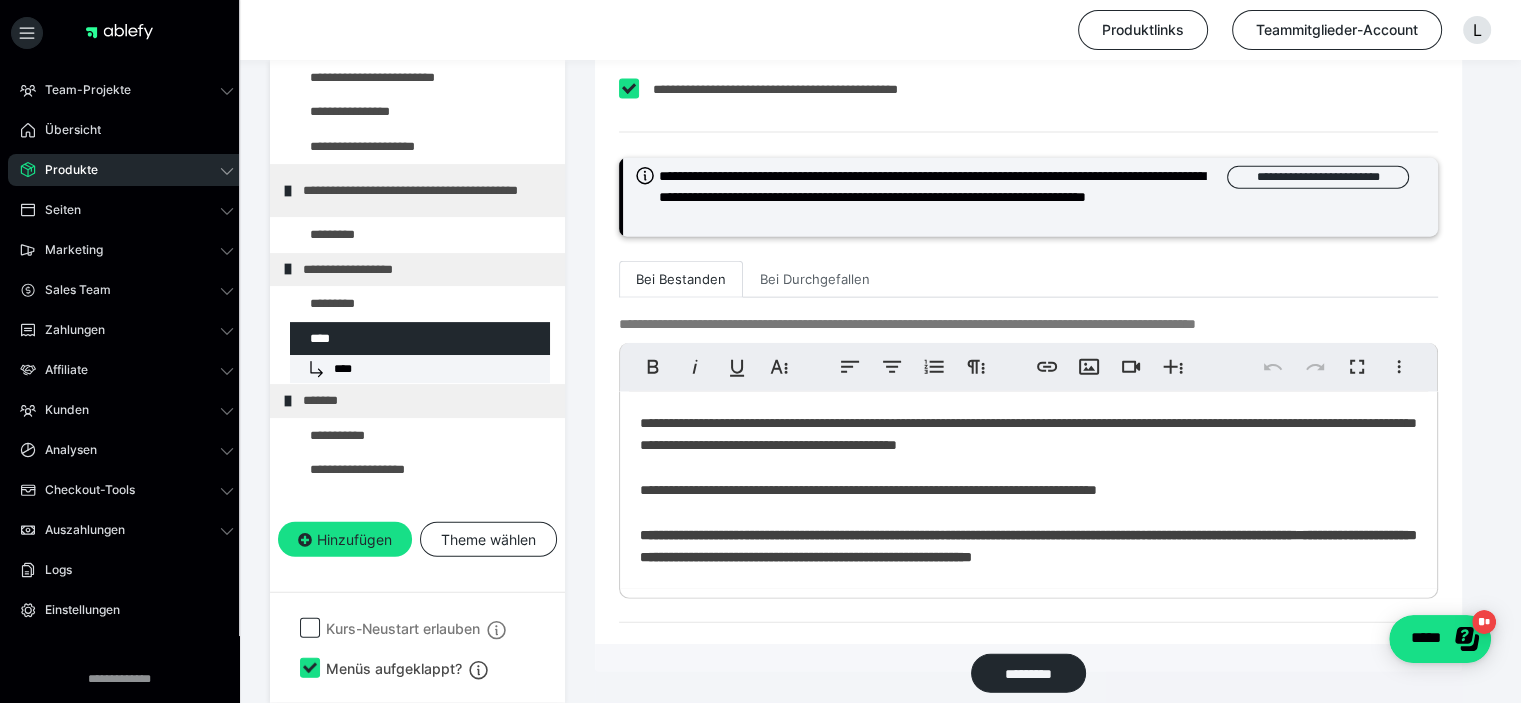 click on "Bei Durchgefallen" at bounding box center (815, 280) 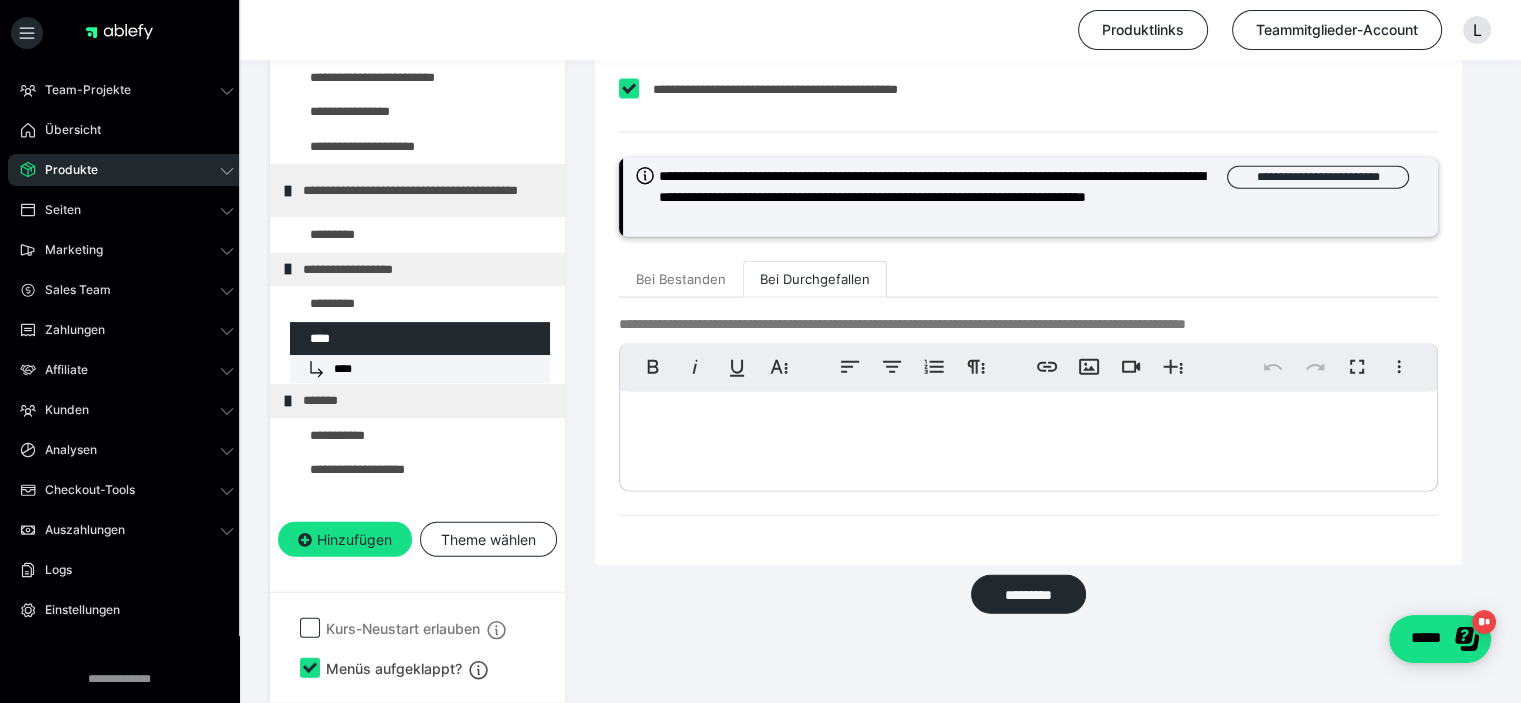 click at bounding box center (1028, 437) 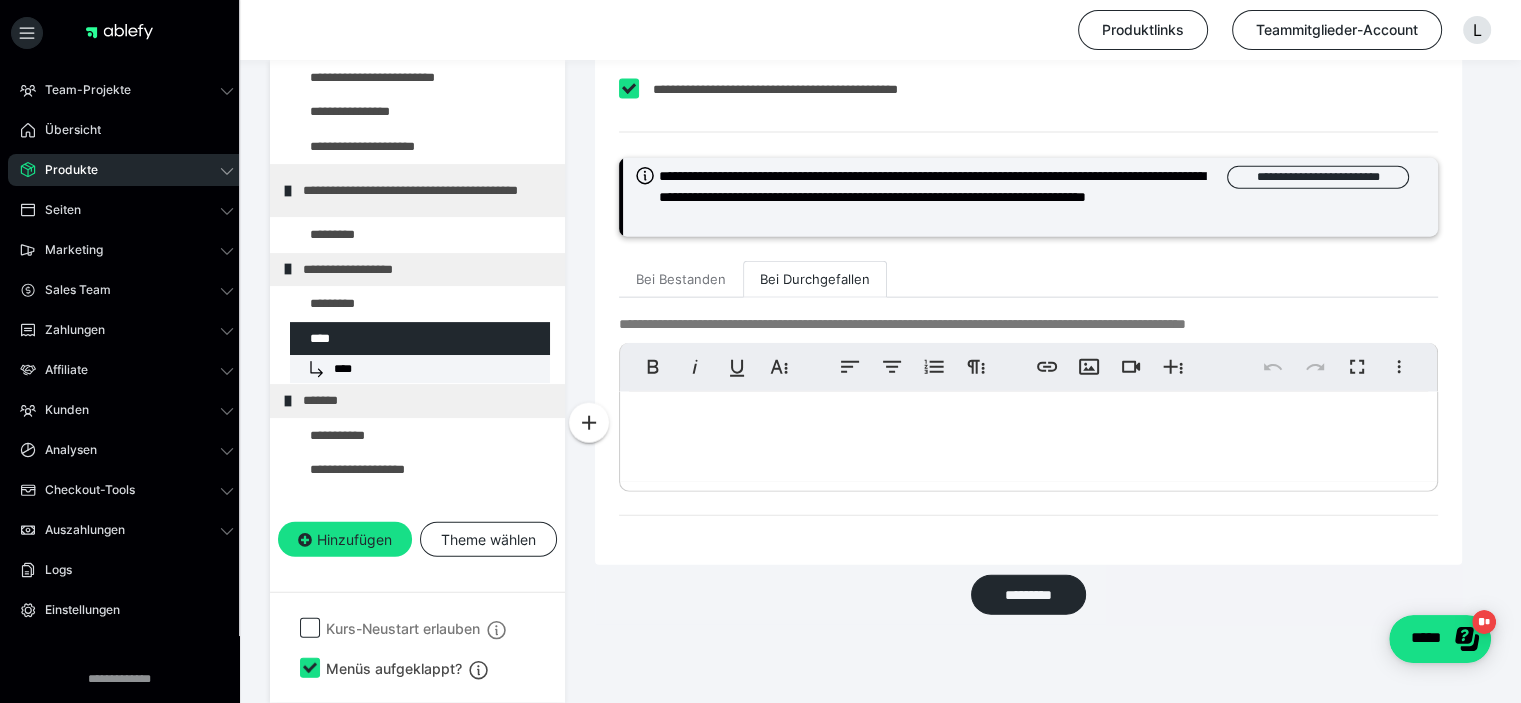 type 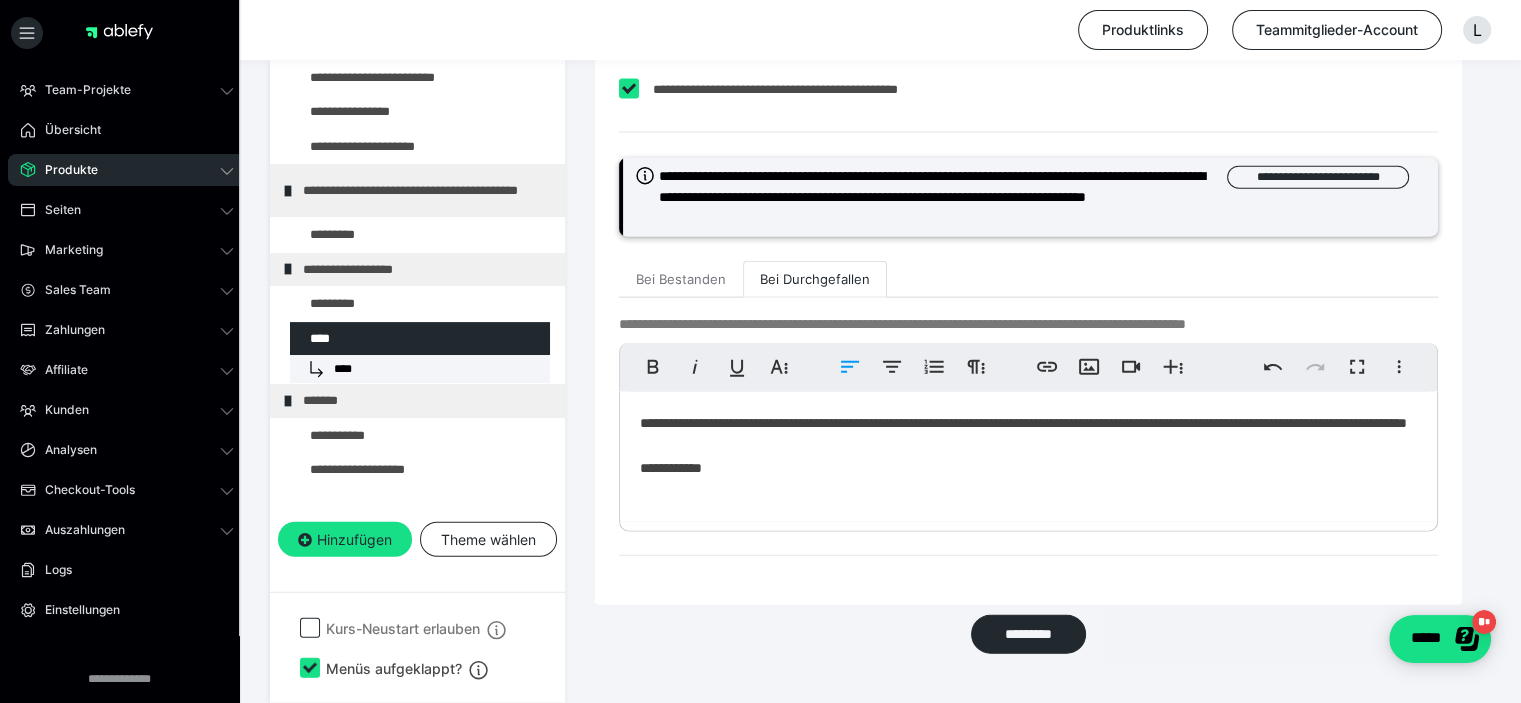 click on "**********" at bounding box center (1028, 457) 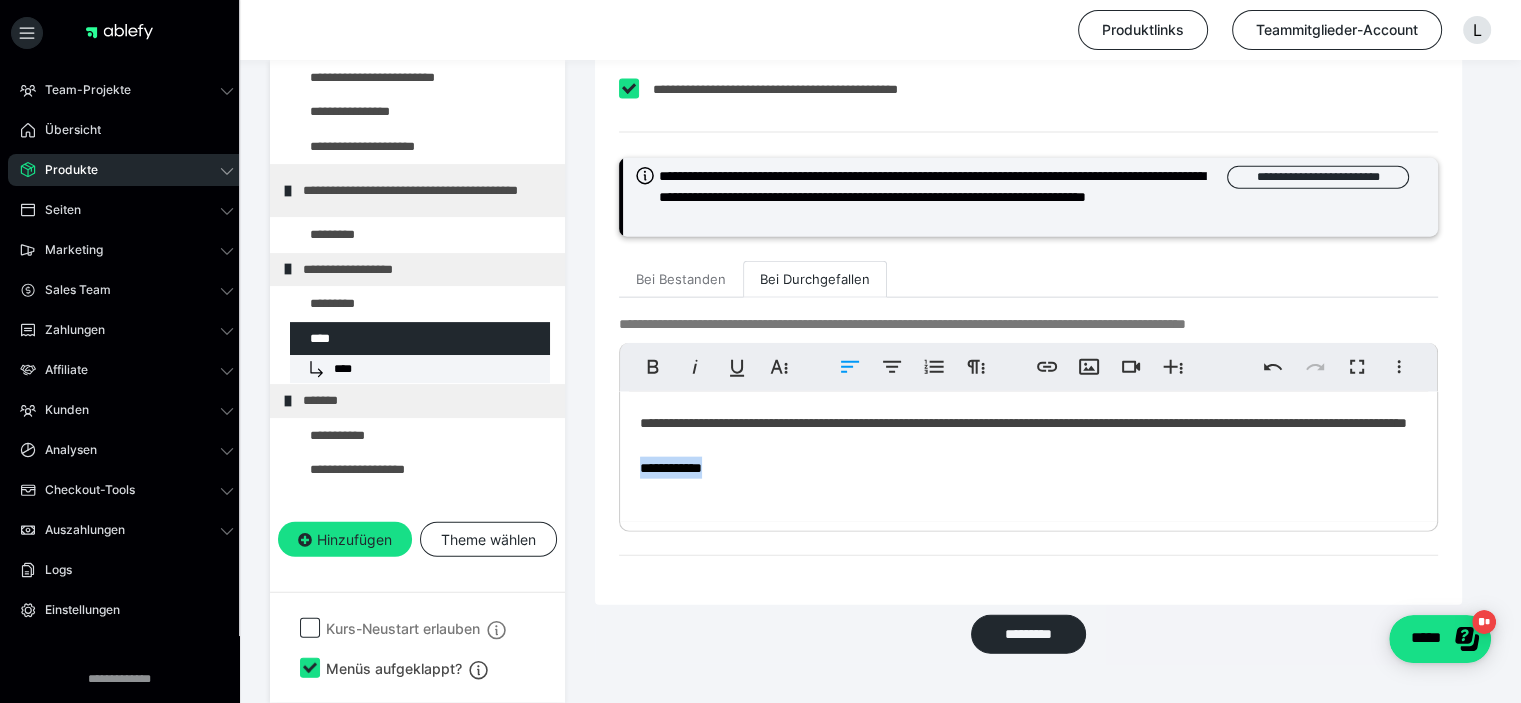 drag, startPoint x: 718, startPoint y: 471, endPoint x: 575, endPoint y: 473, distance: 143.01399 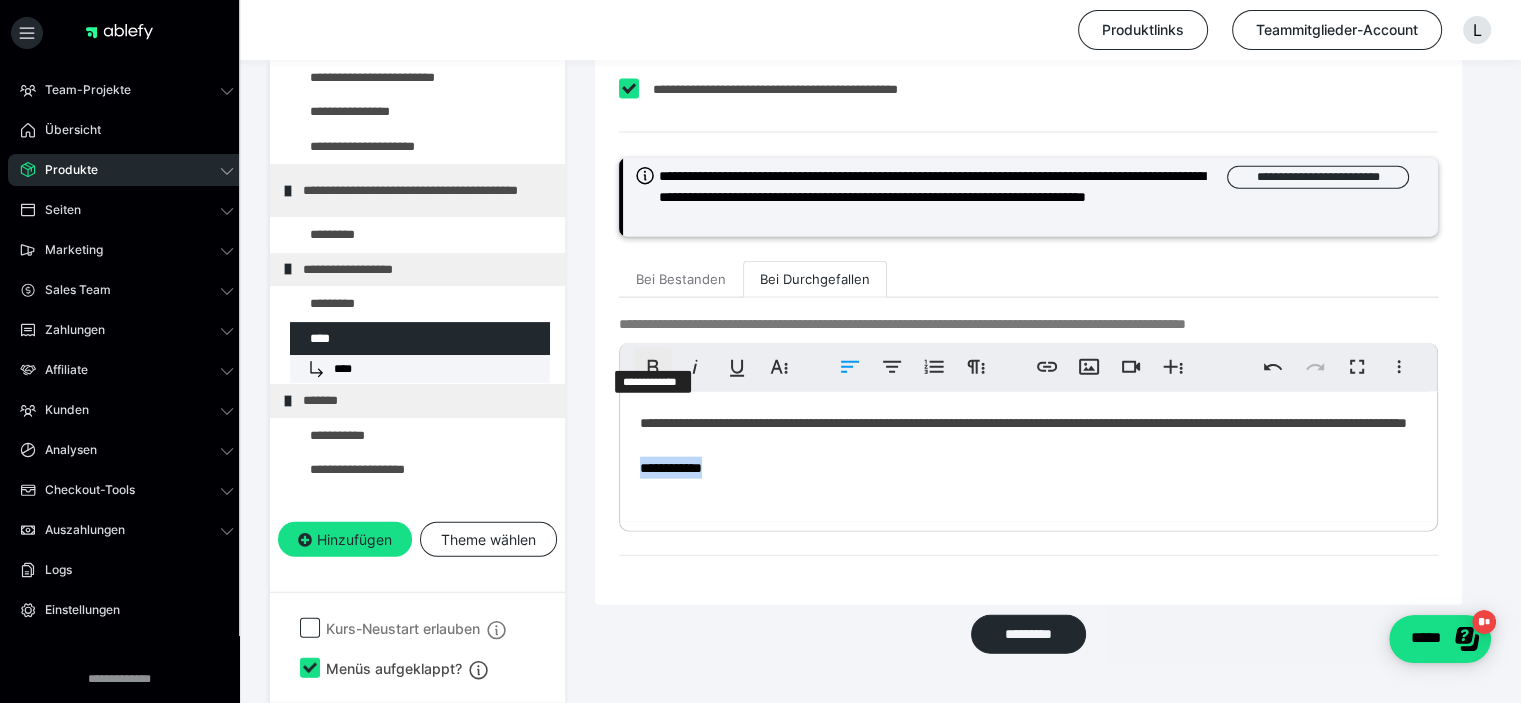 click 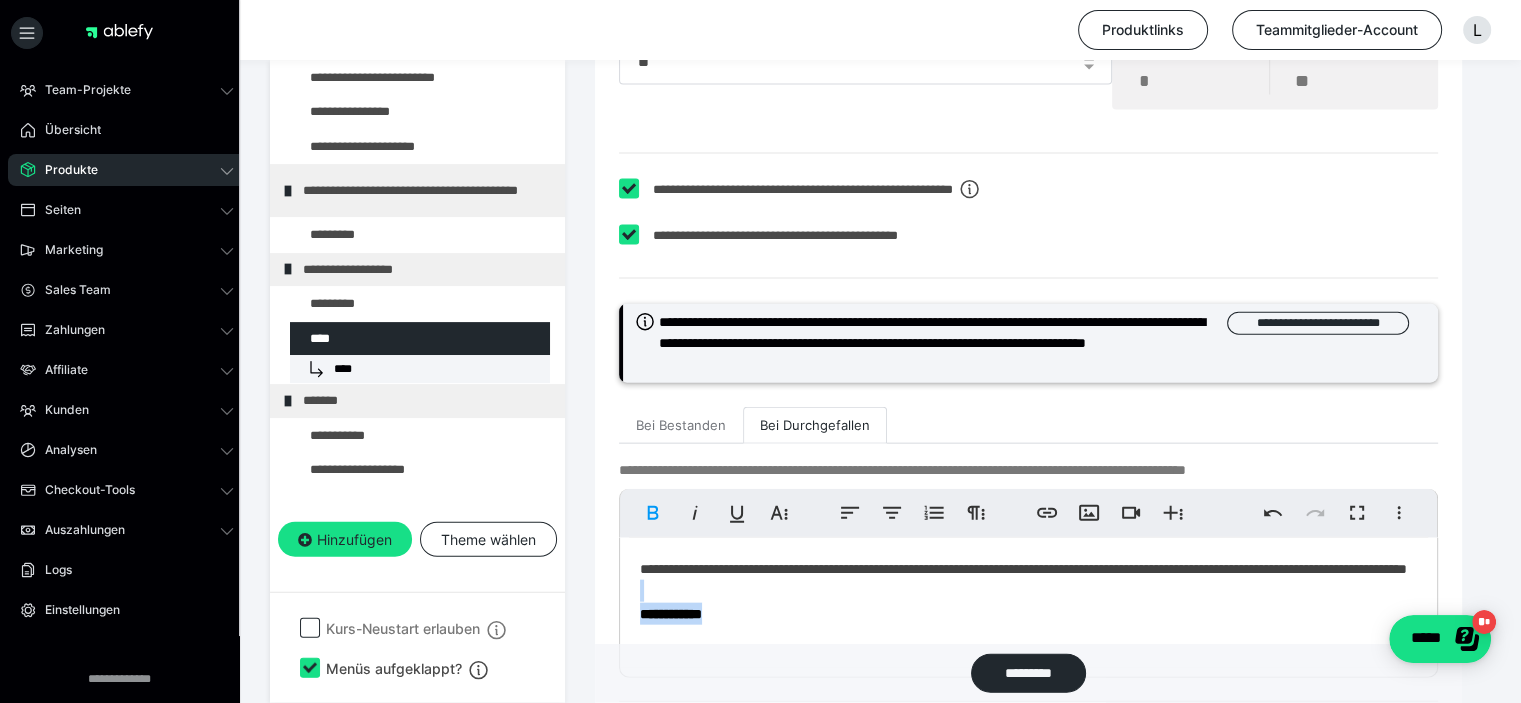 scroll, scrollTop: 12064, scrollLeft: 0, axis: vertical 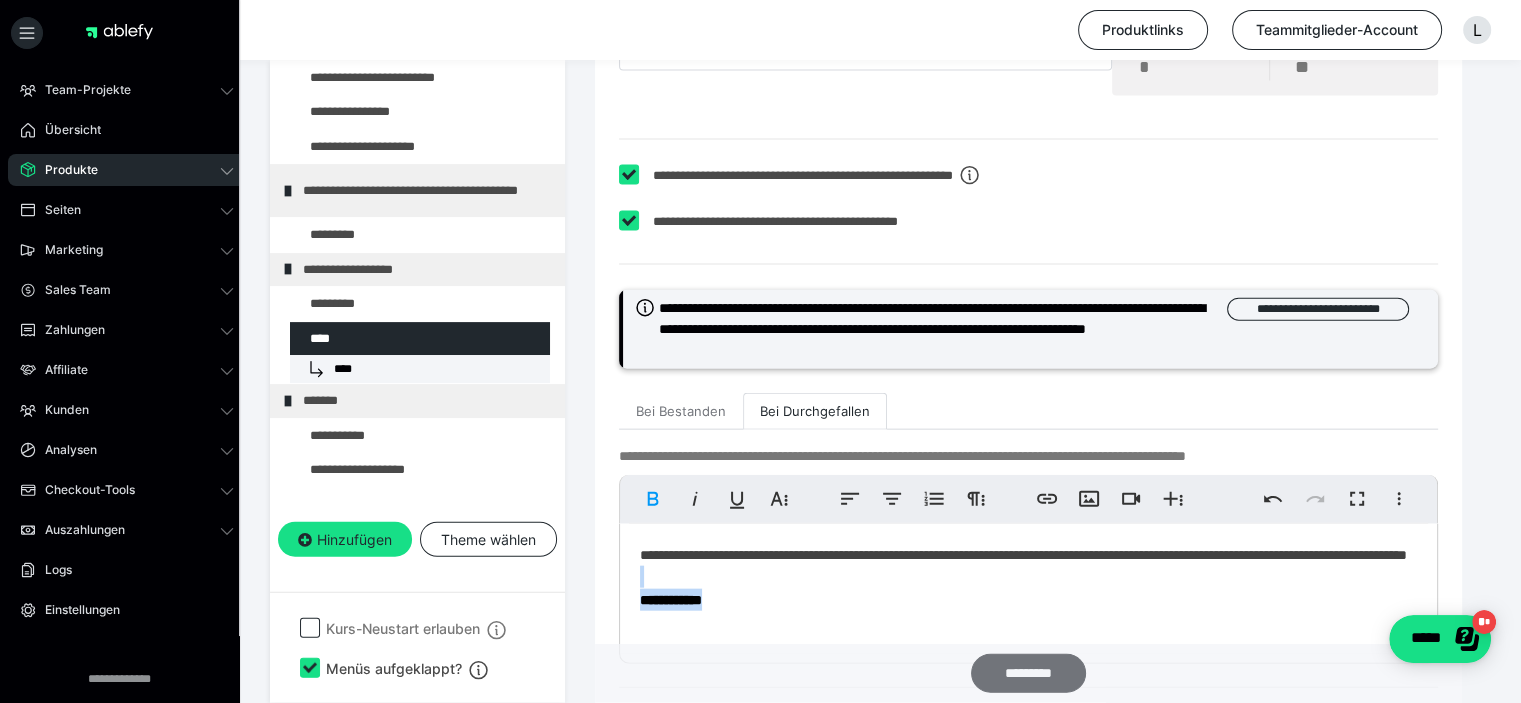 click on "*********" at bounding box center [1028, 673] 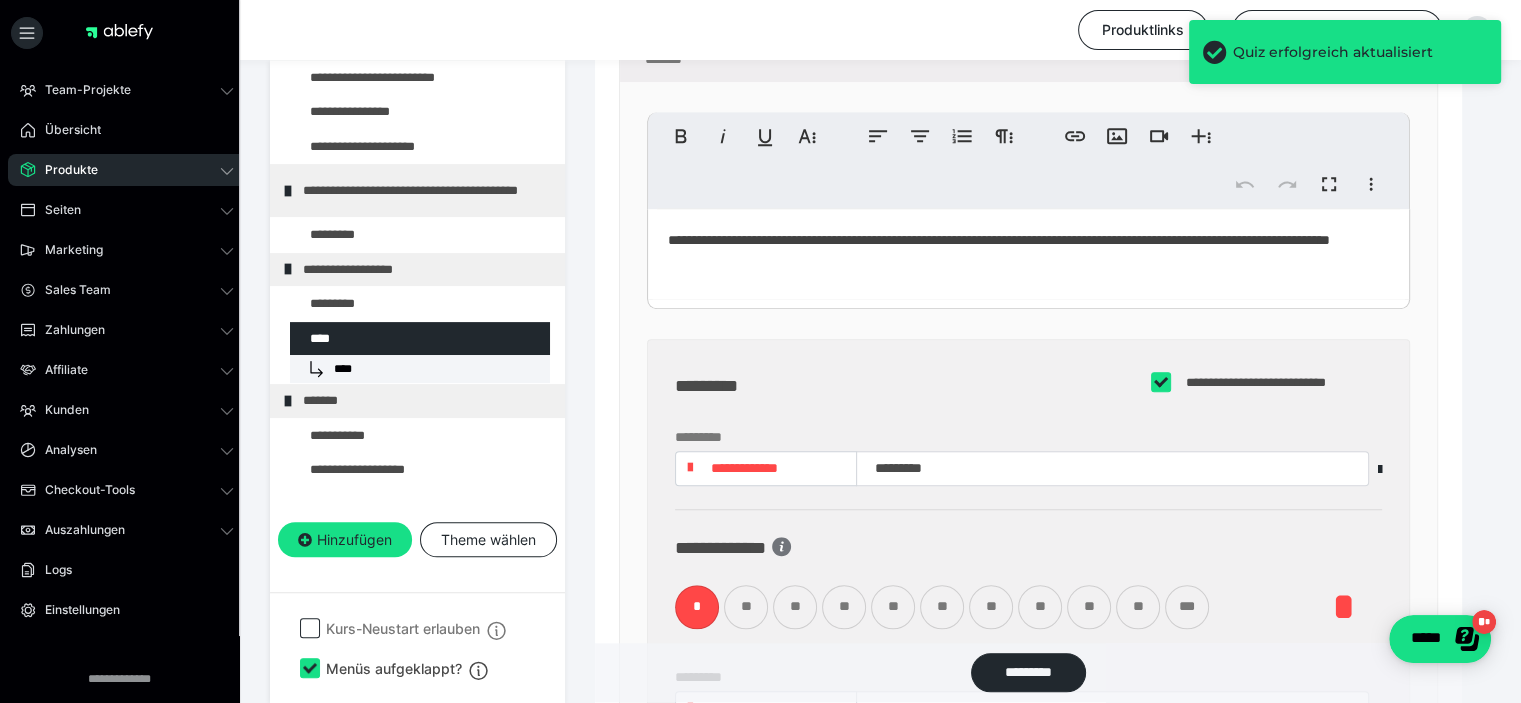 scroll, scrollTop: 8864, scrollLeft: 0, axis: vertical 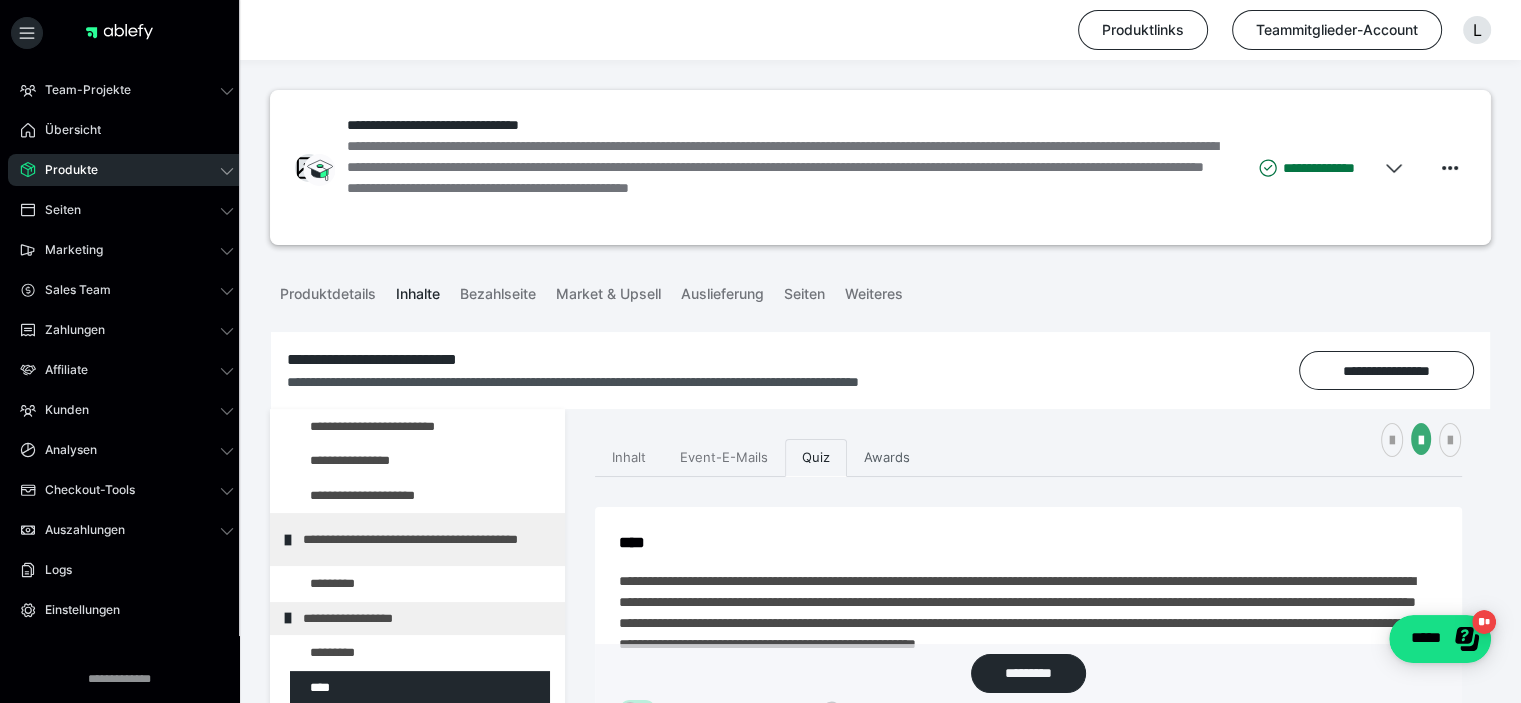 click on "Awards" at bounding box center [887, 458] 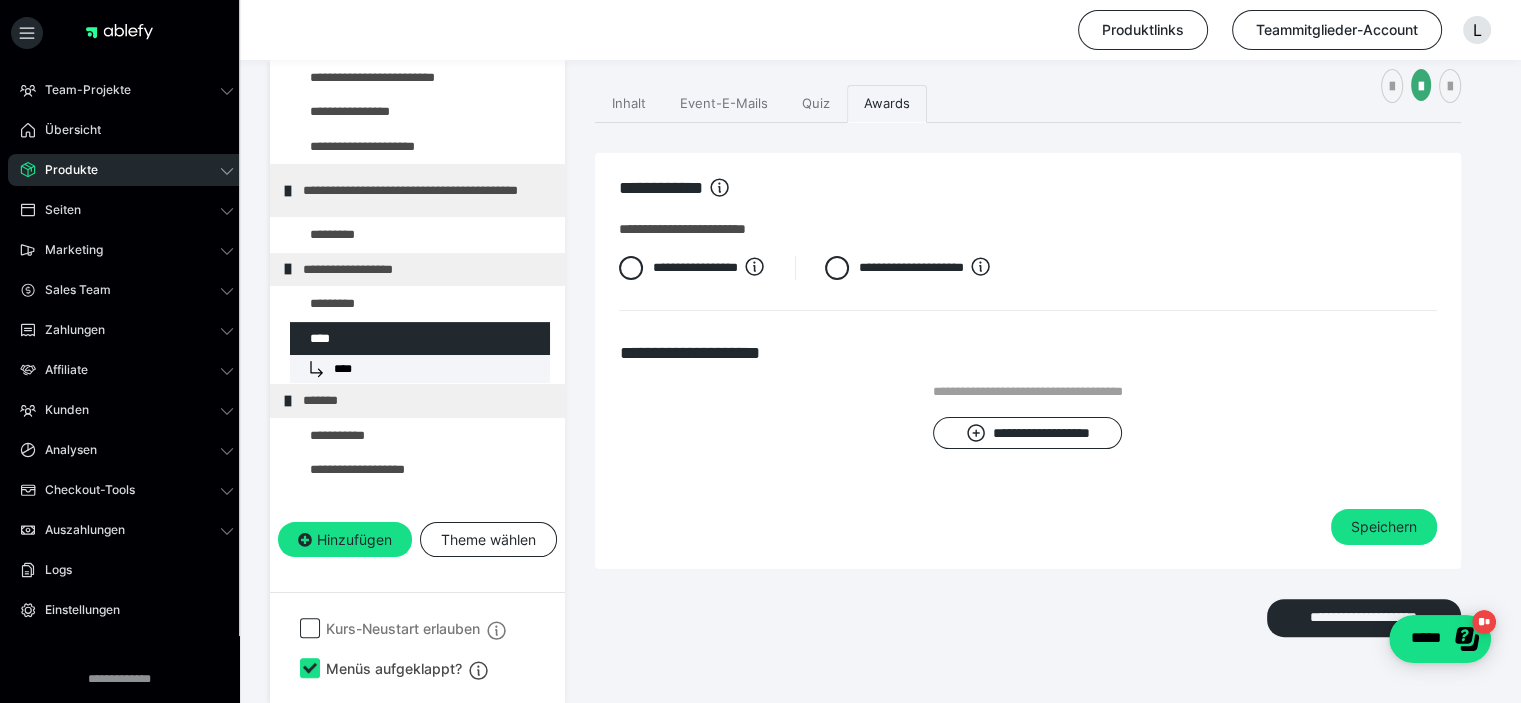 scroll, scrollTop: 385, scrollLeft: 0, axis: vertical 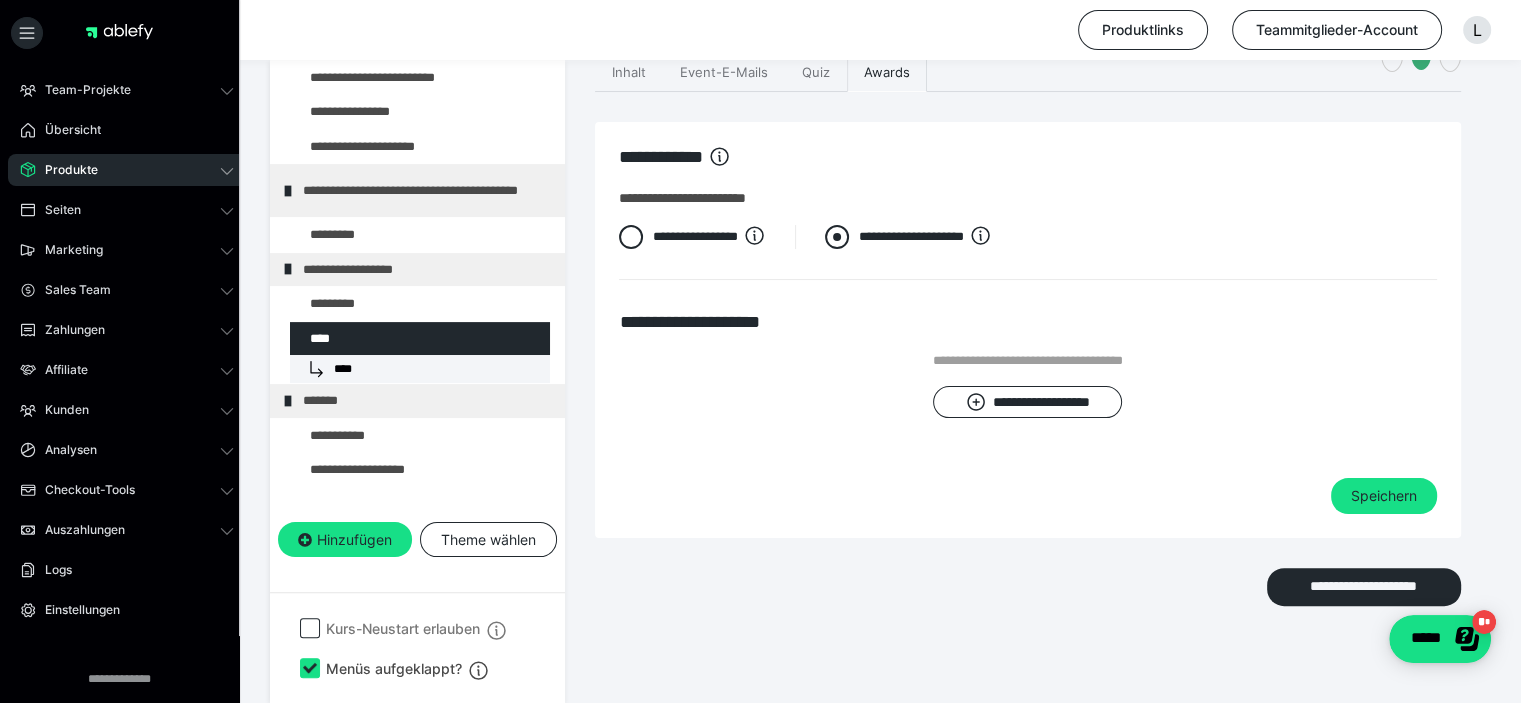 click at bounding box center (837, 237) 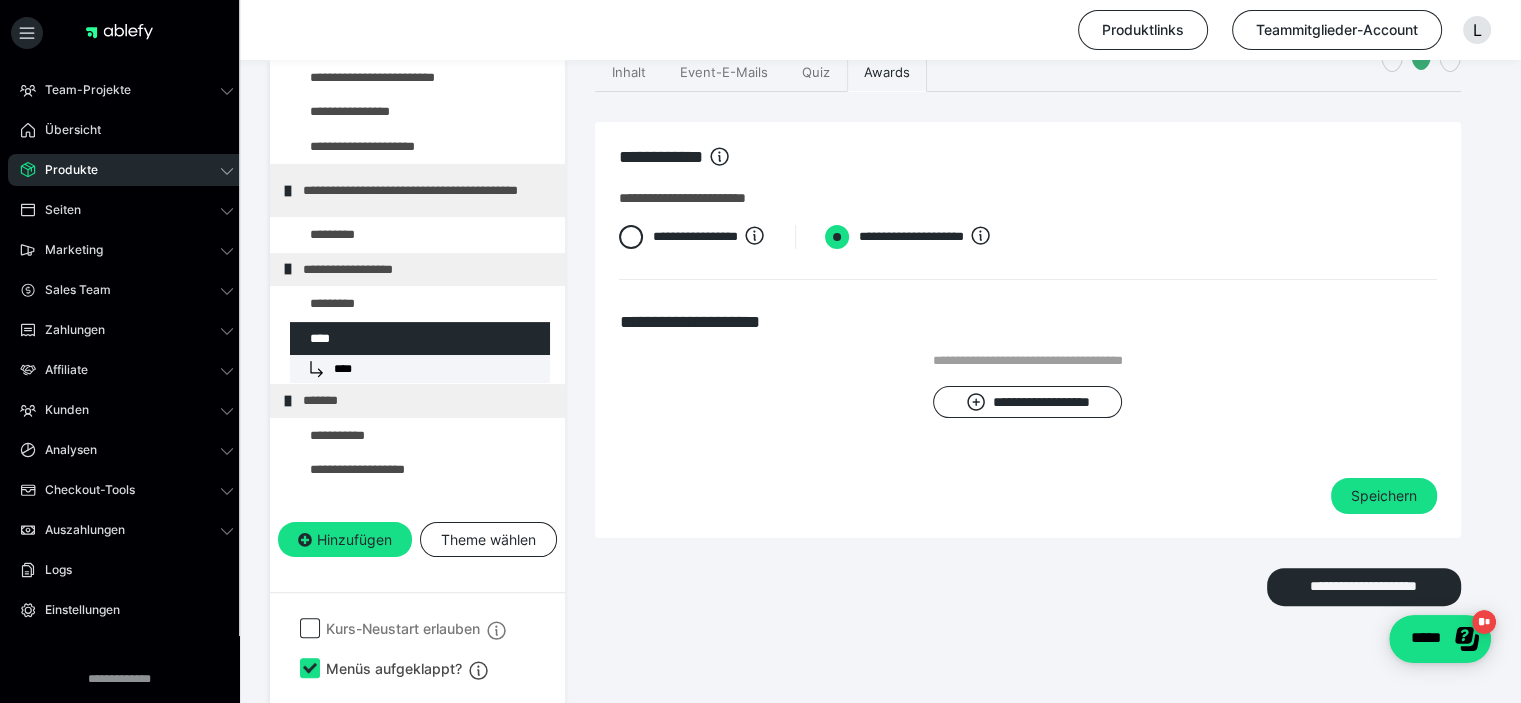 radio on "****" 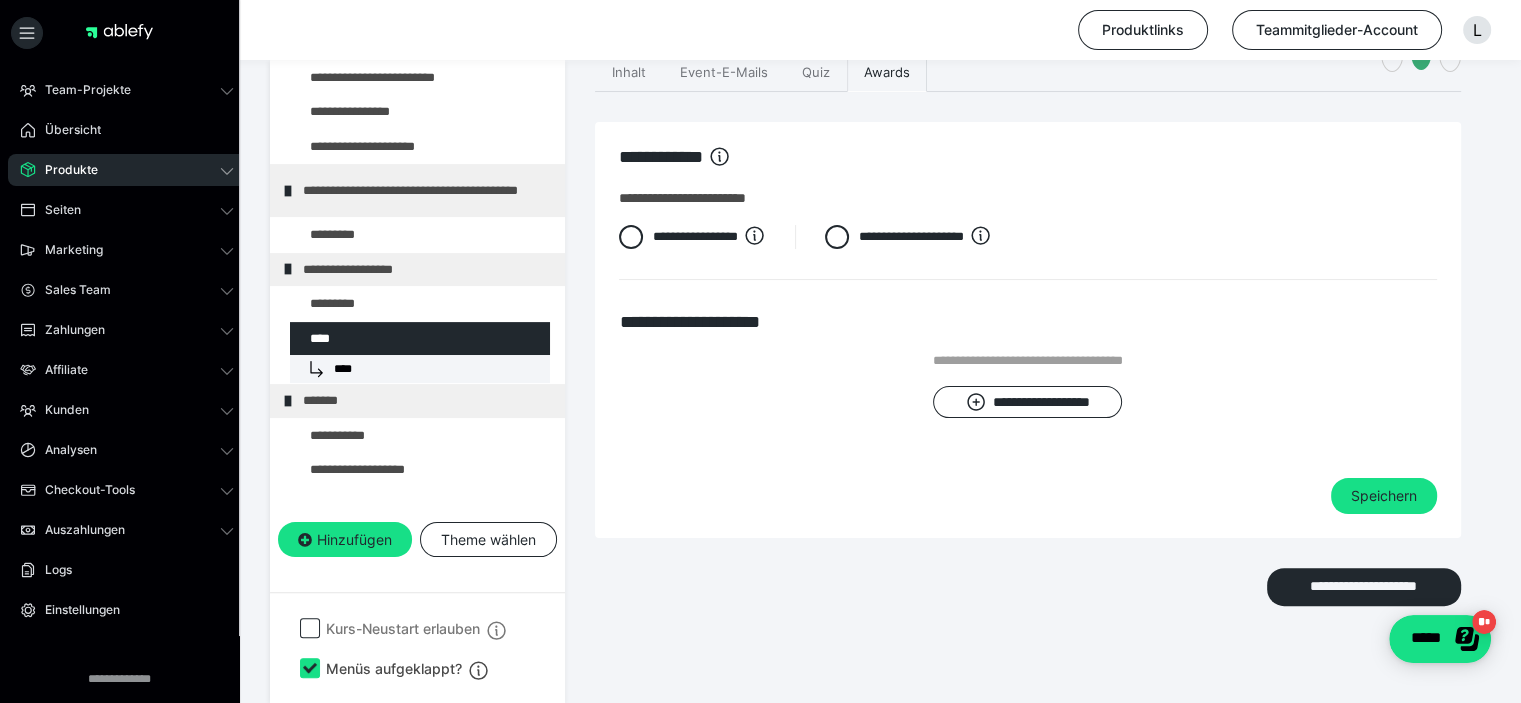 radio on "*****" 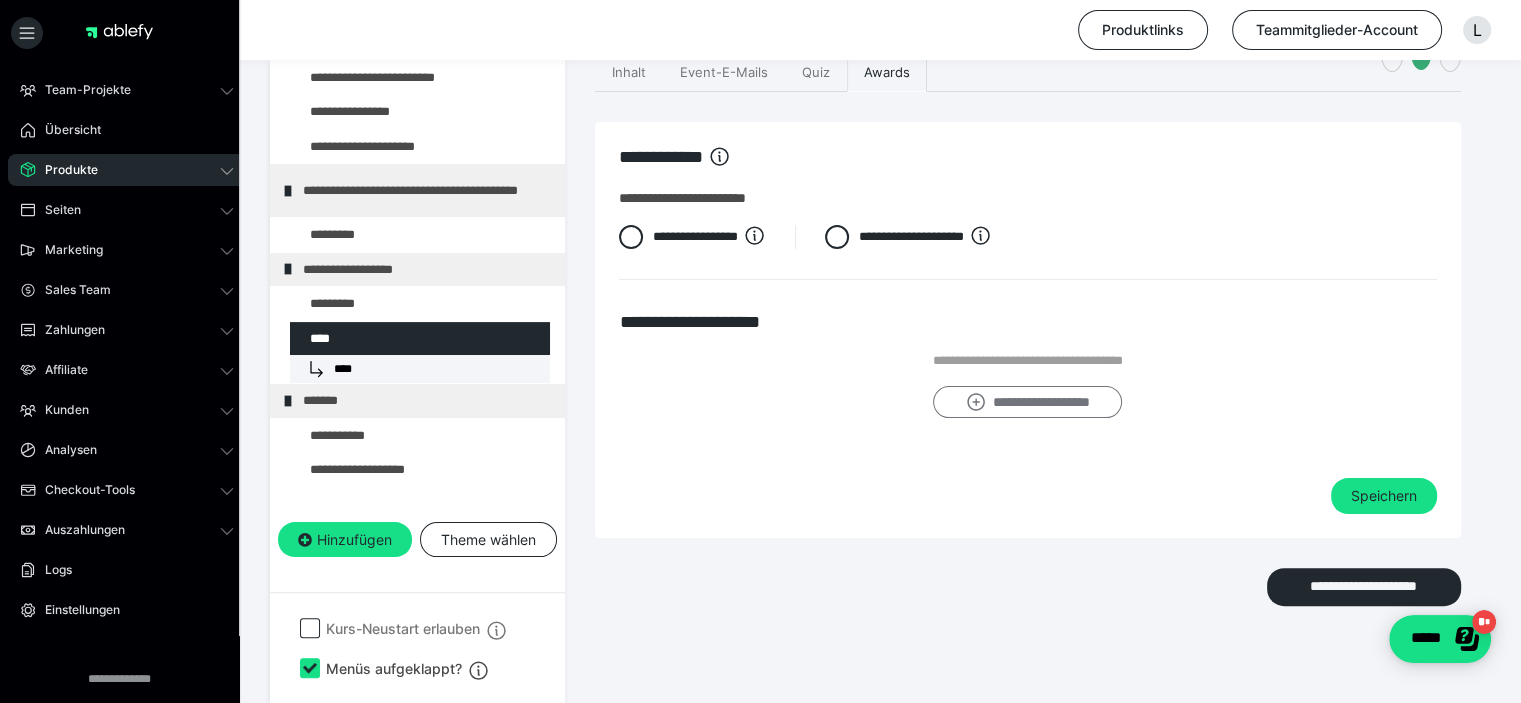 click on "**********" at bounding box center [1027, 402] 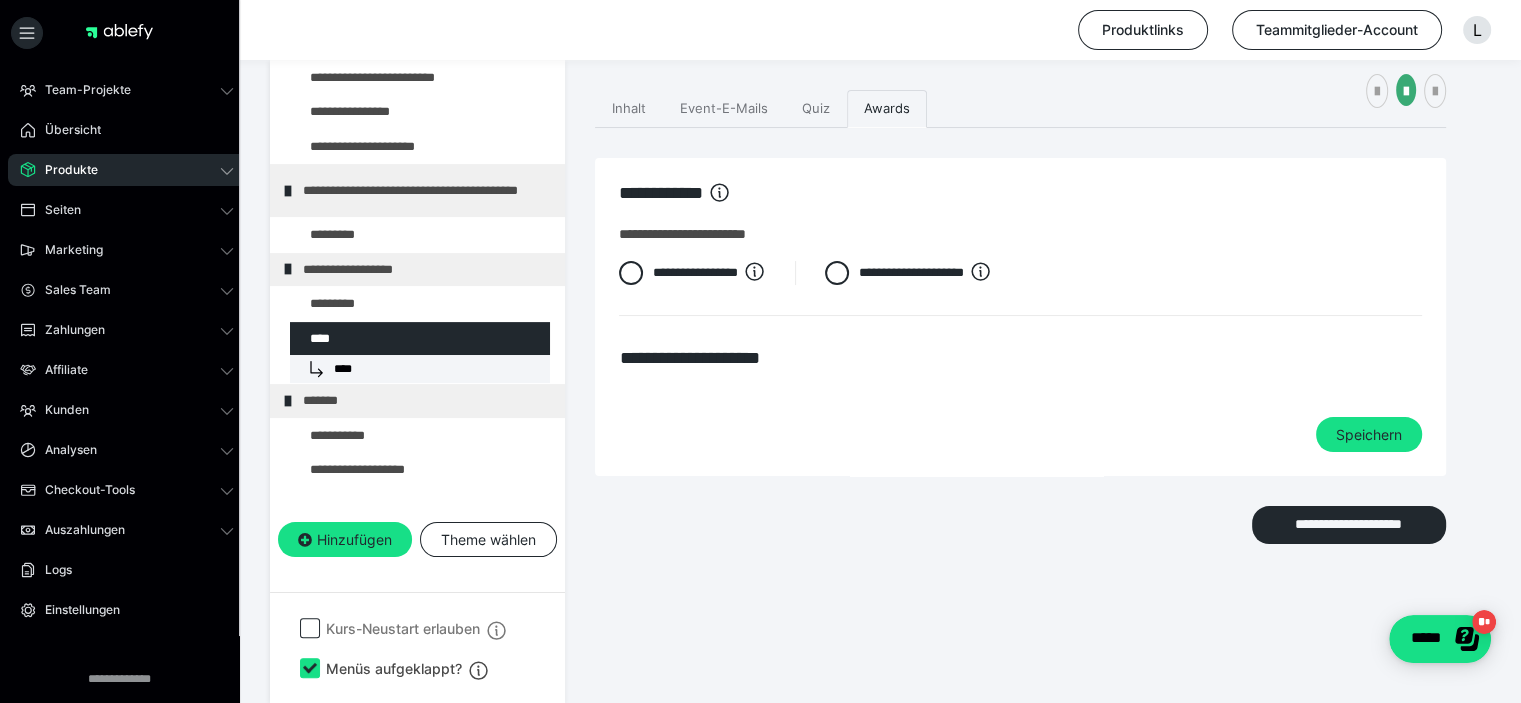 scroll, scrollTop: 348, scrollLeft: 0, axis: vertical 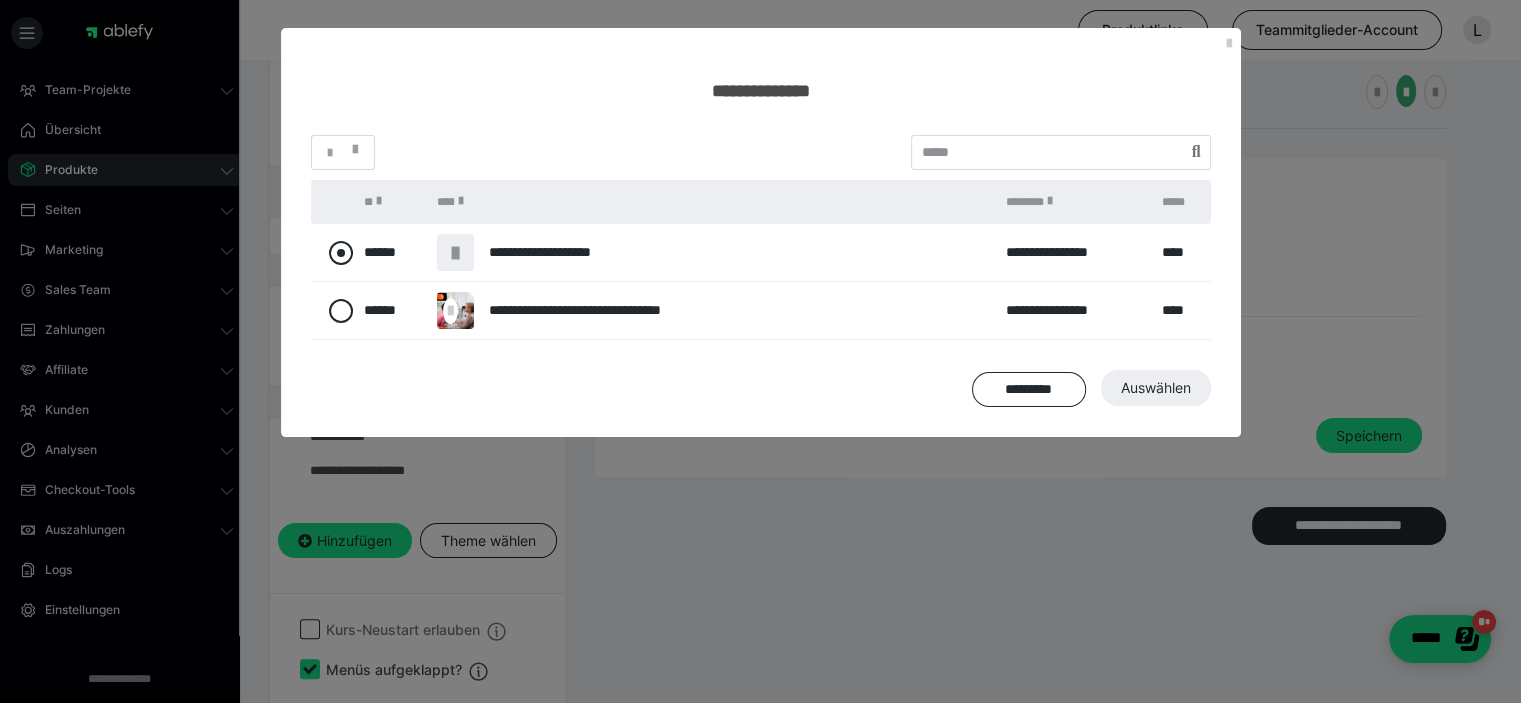 click at bounding box center [341, 253] 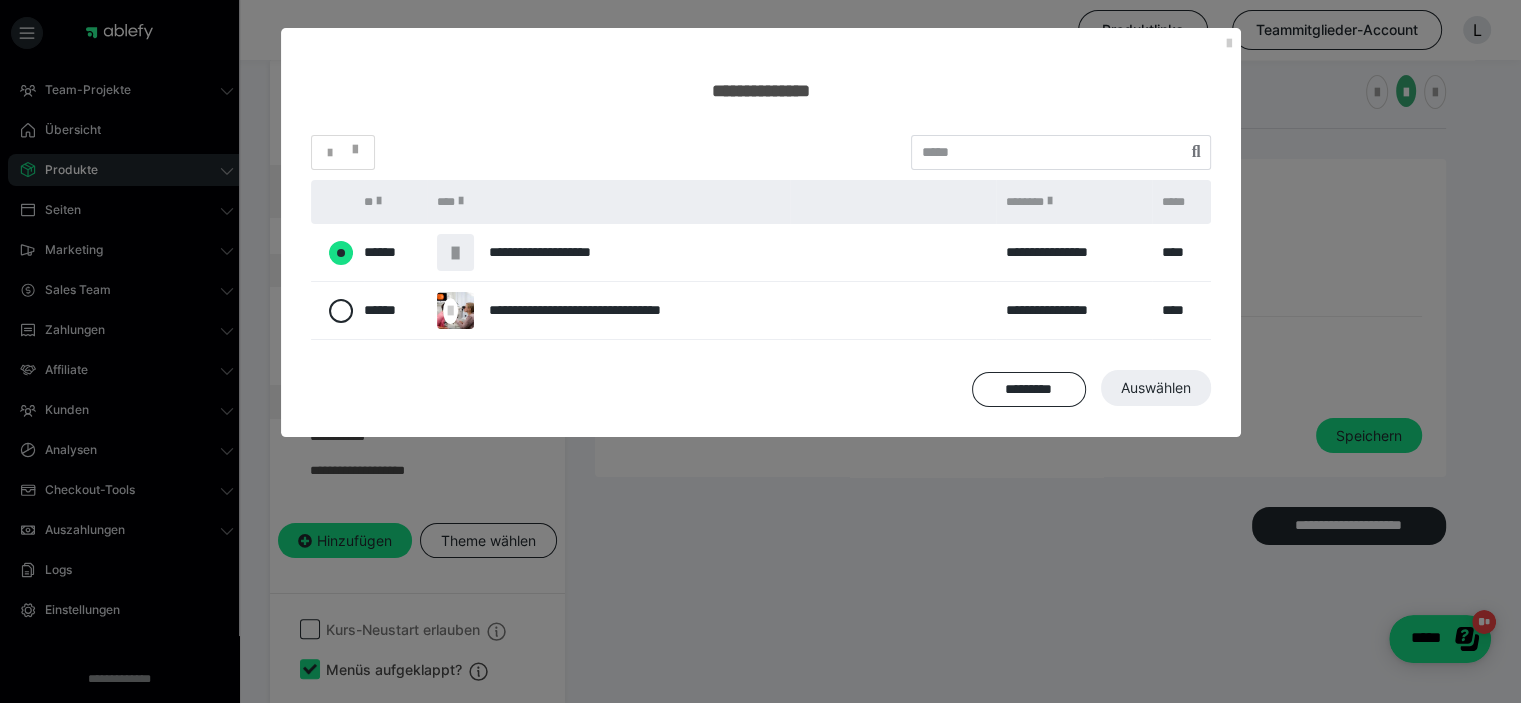 radio on "****" 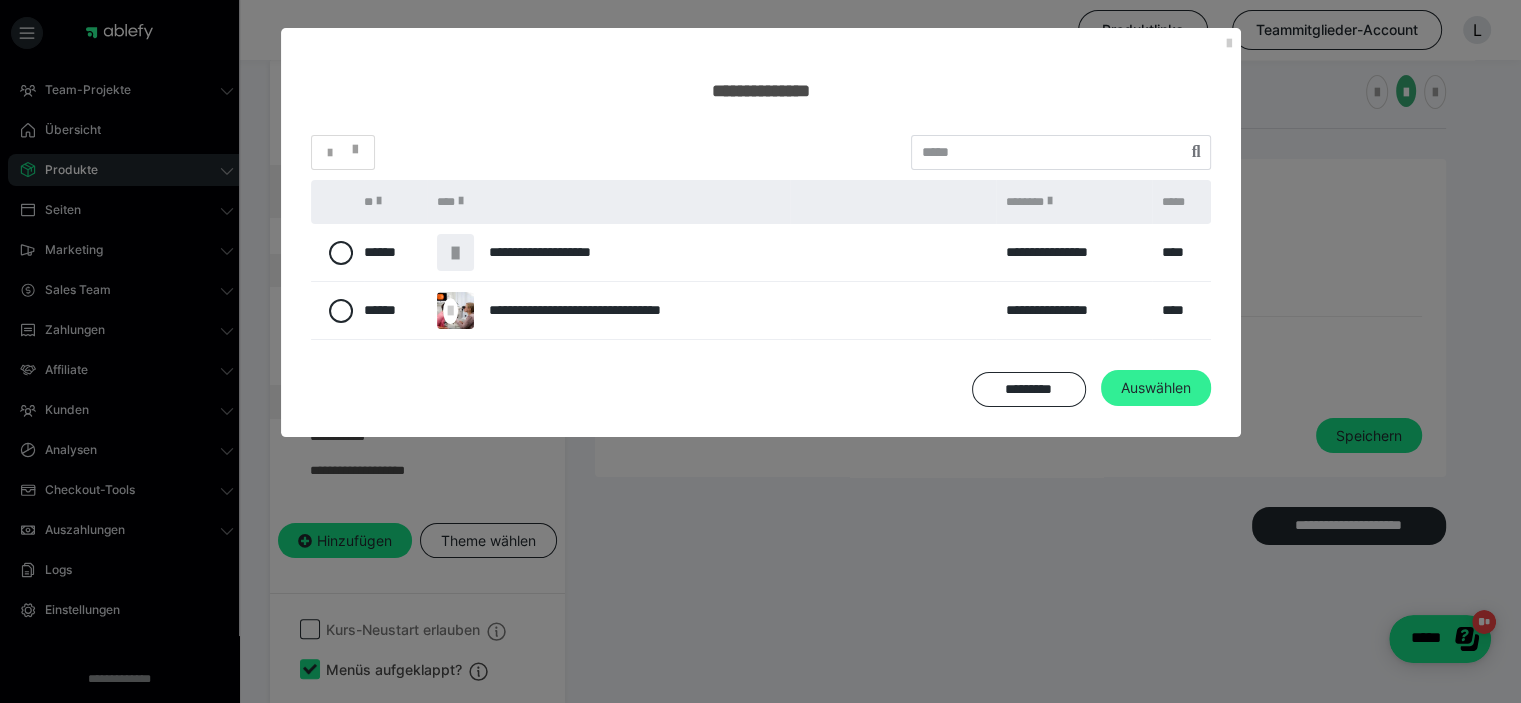 click on "Auswählen" at bounding box center (1156, 388) 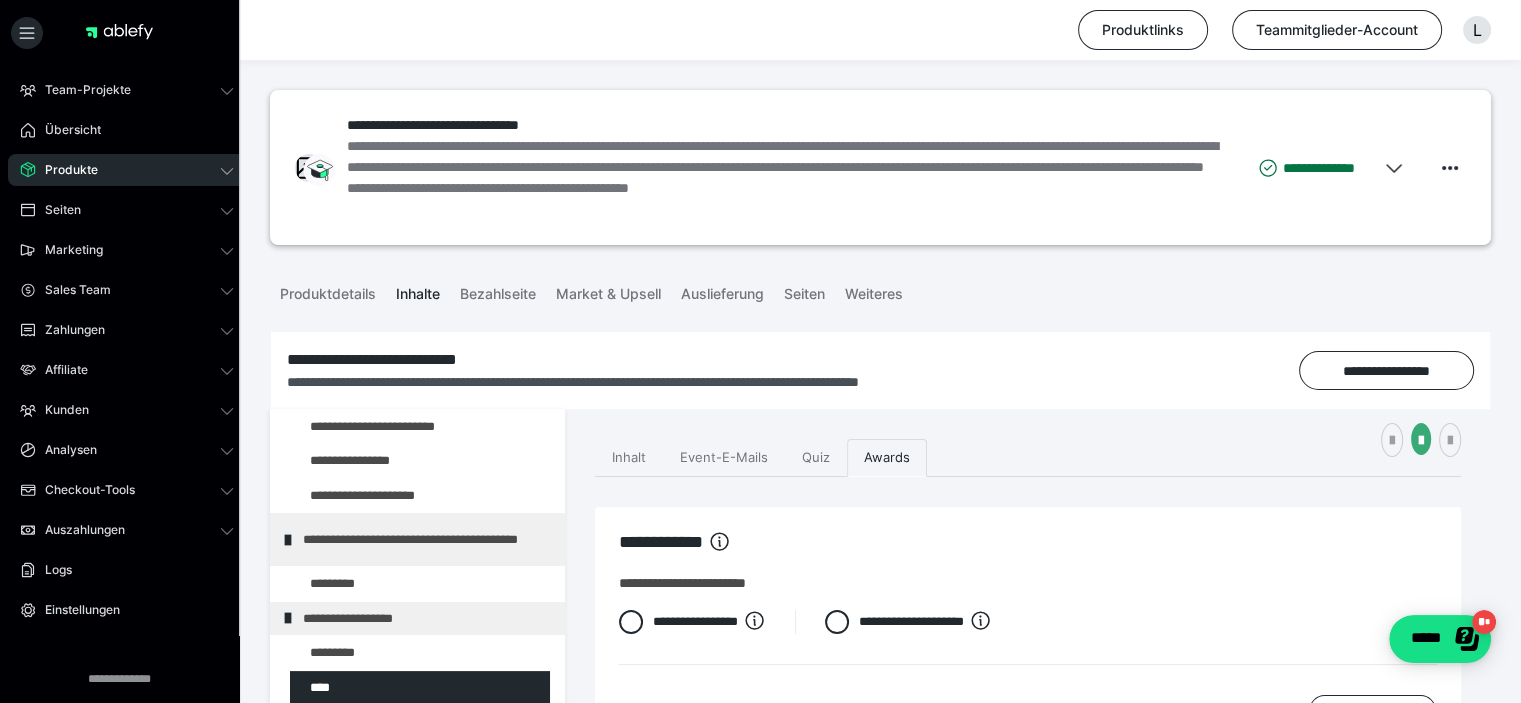 scroll, scrollTop: 364, scrollLeft: 0, axis: vertical 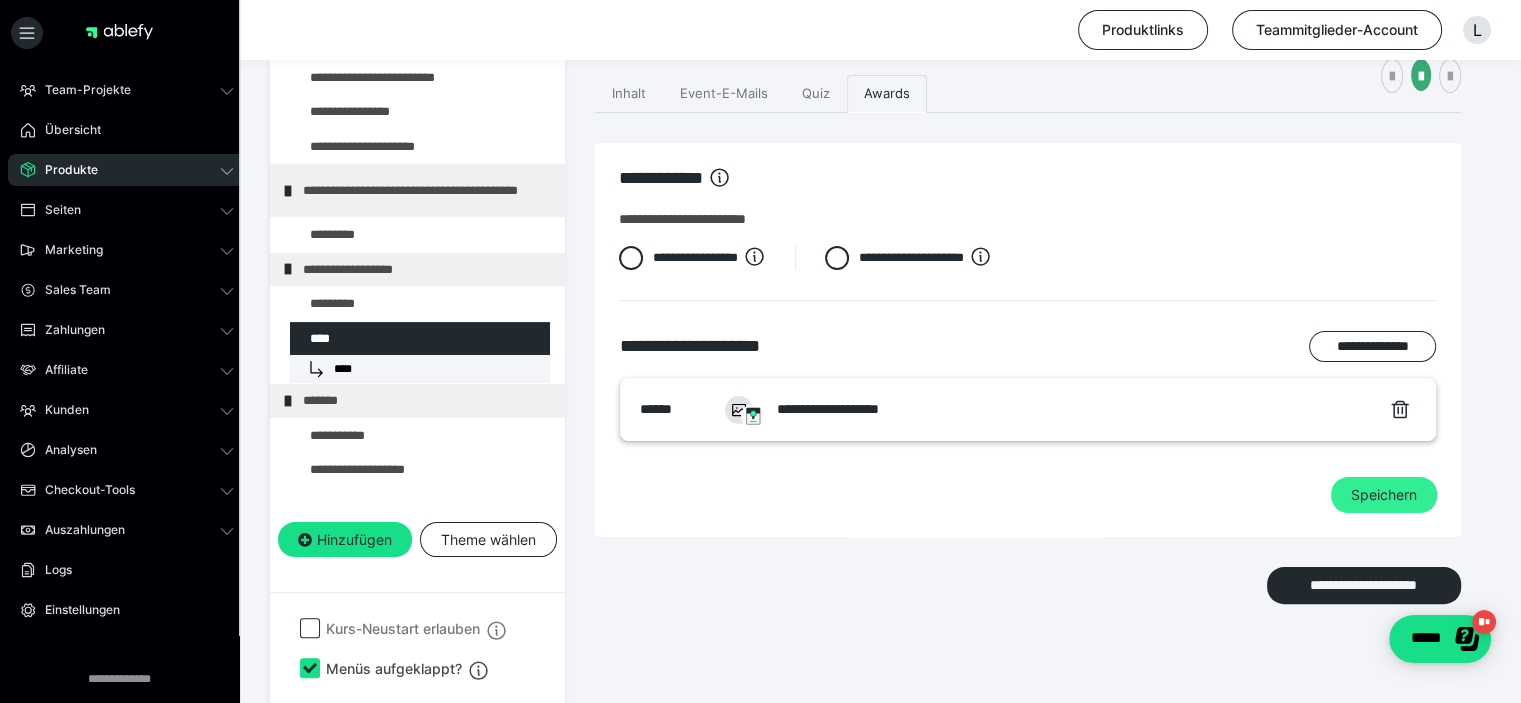 click on "Speichern" at bounding box center (1384, 495) 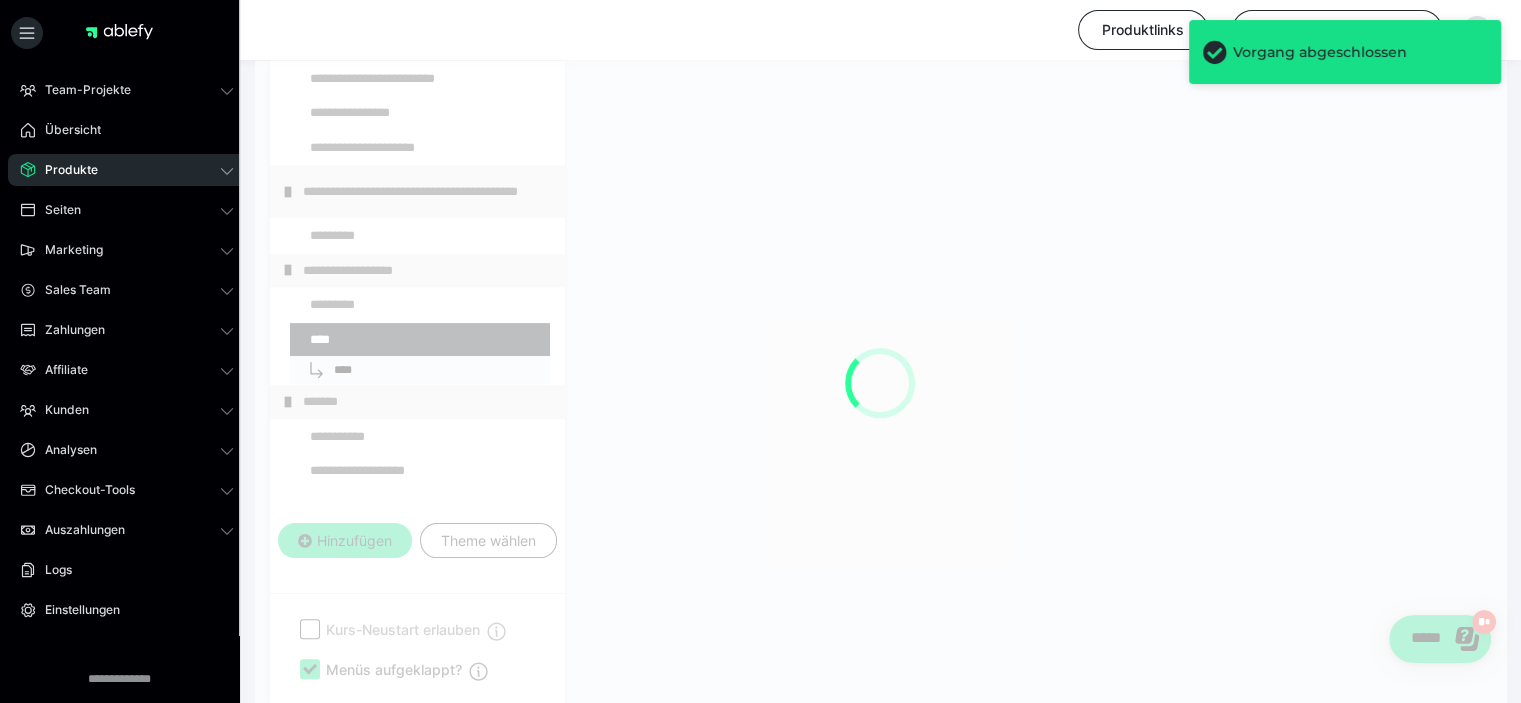 scroll, scrollTop: 364, scrollLeft: 0, axis: vertical 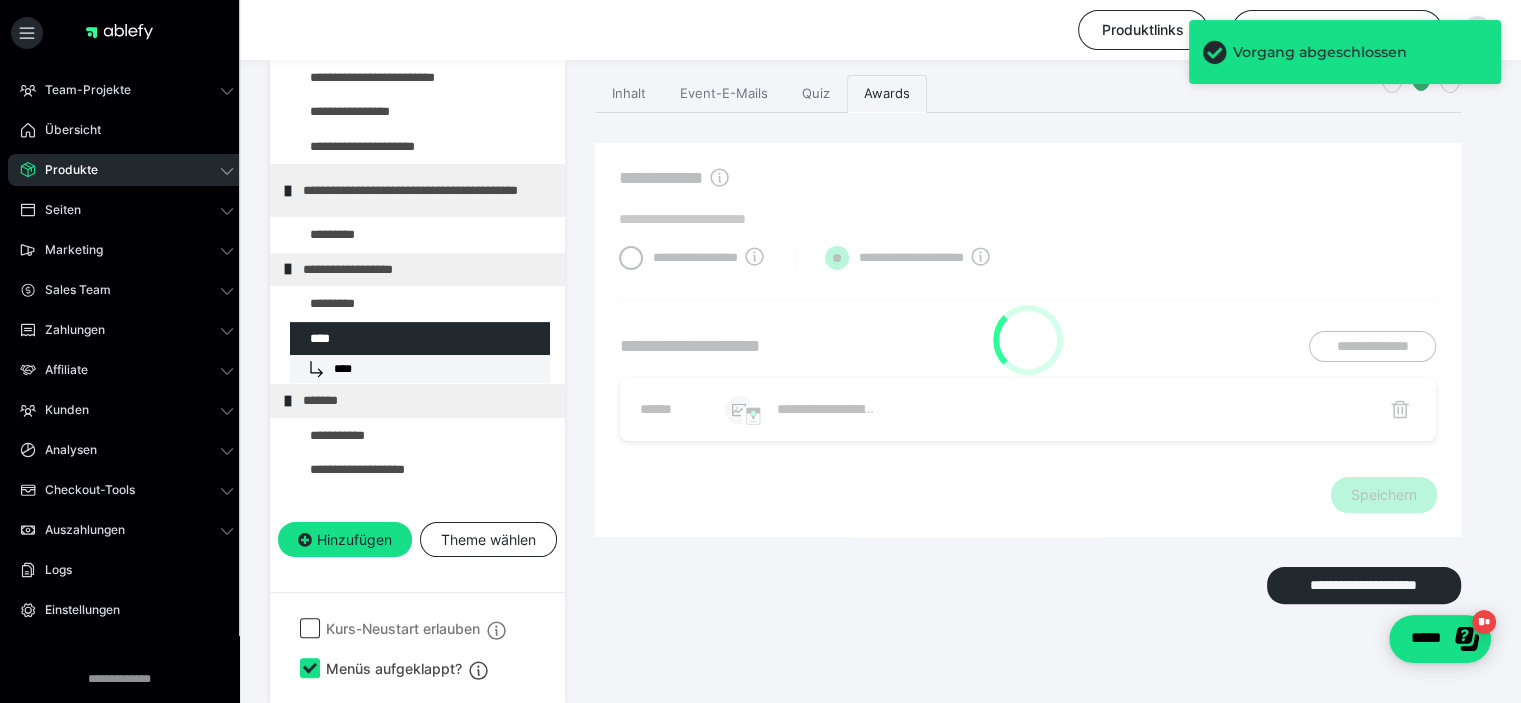 radio on "****" 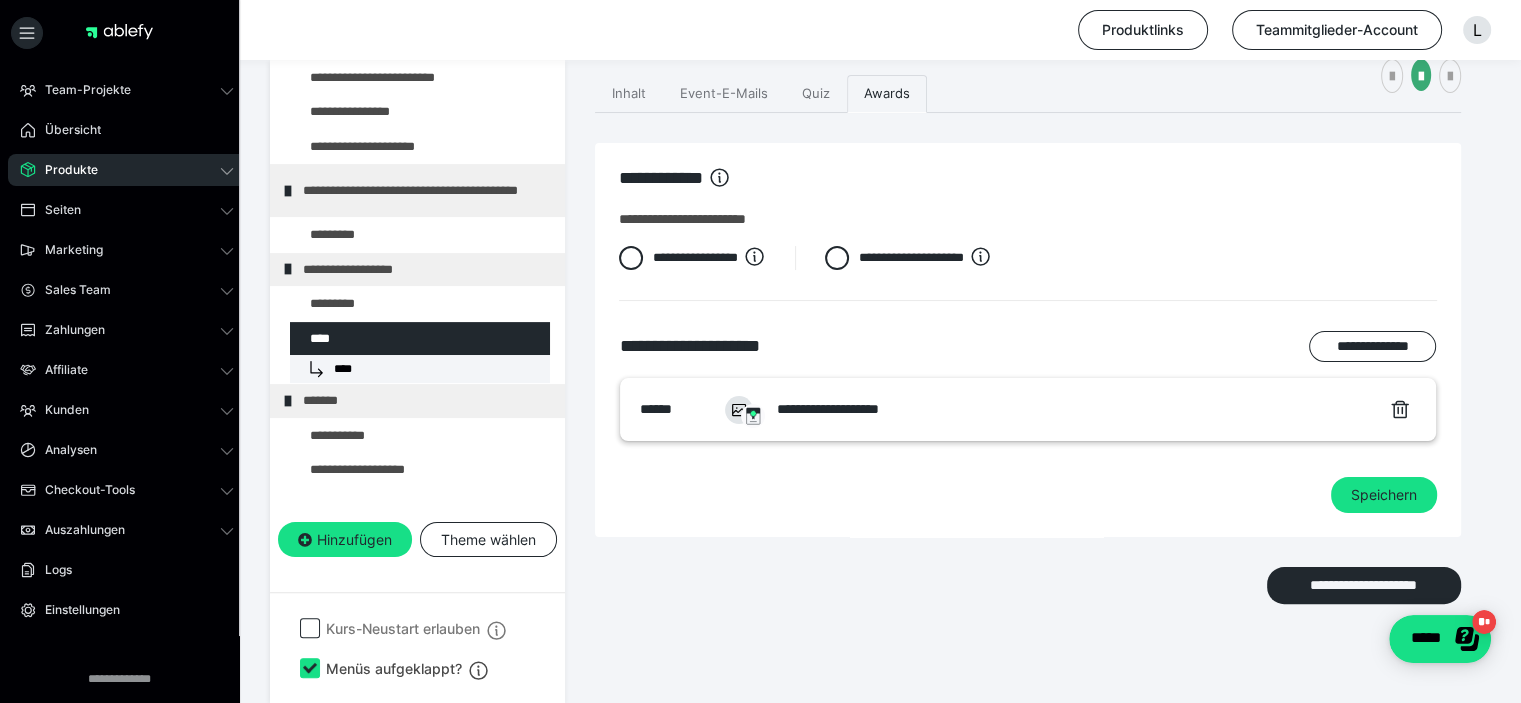 click on "Produkte" at bounding box center (127, 170) 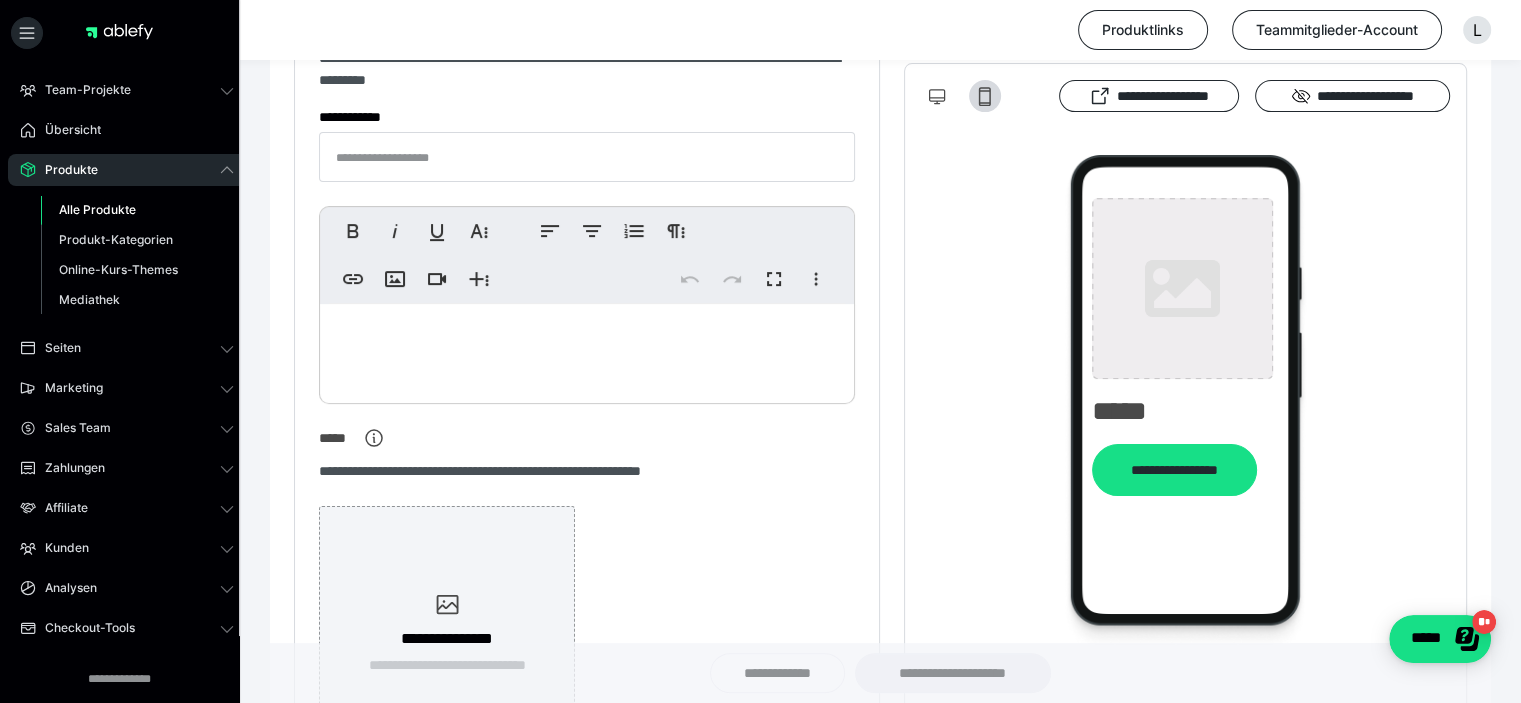 type on "**********" 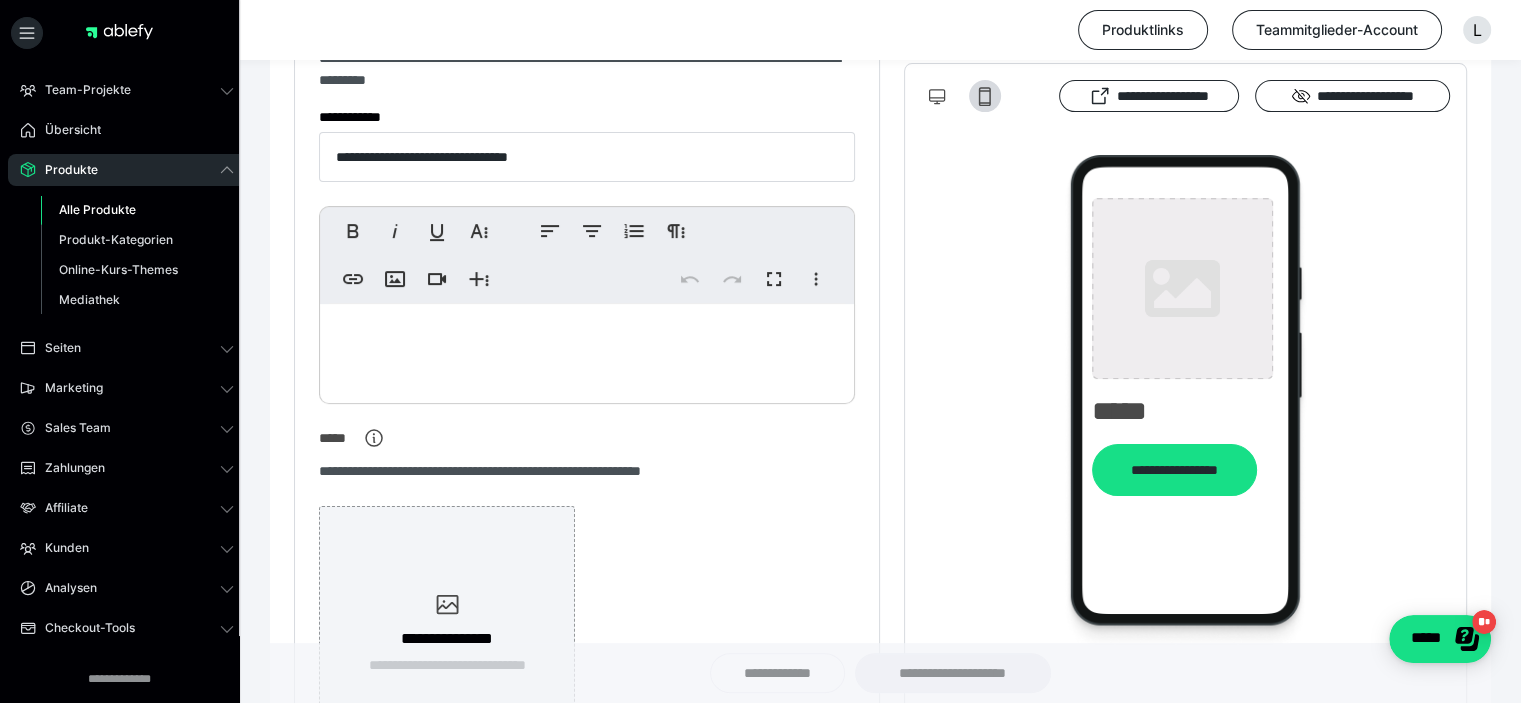 type on "**********" 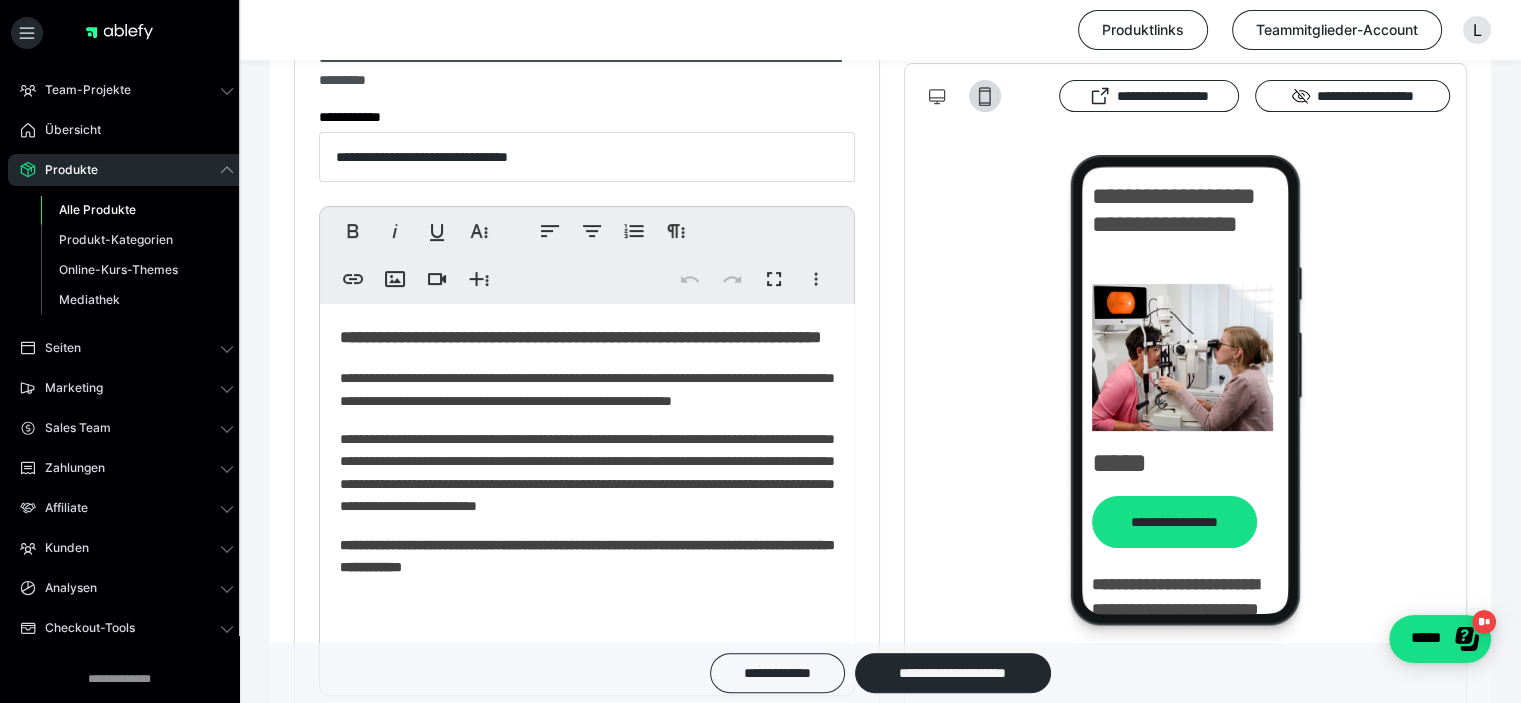click on "Alle Produkte" at bounding box center (97, 209) 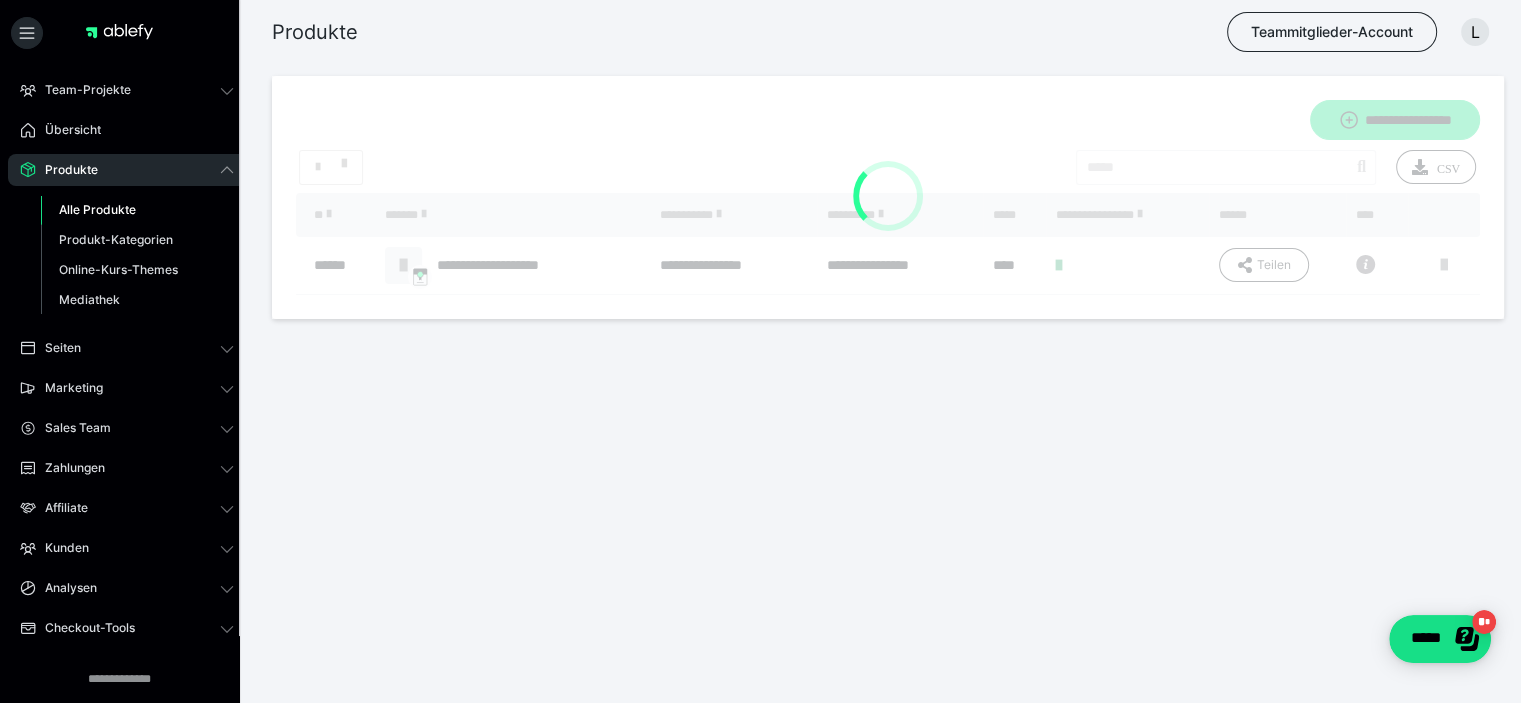 scroll, scrollTop: 0, scrollLeft: 0, axis: both 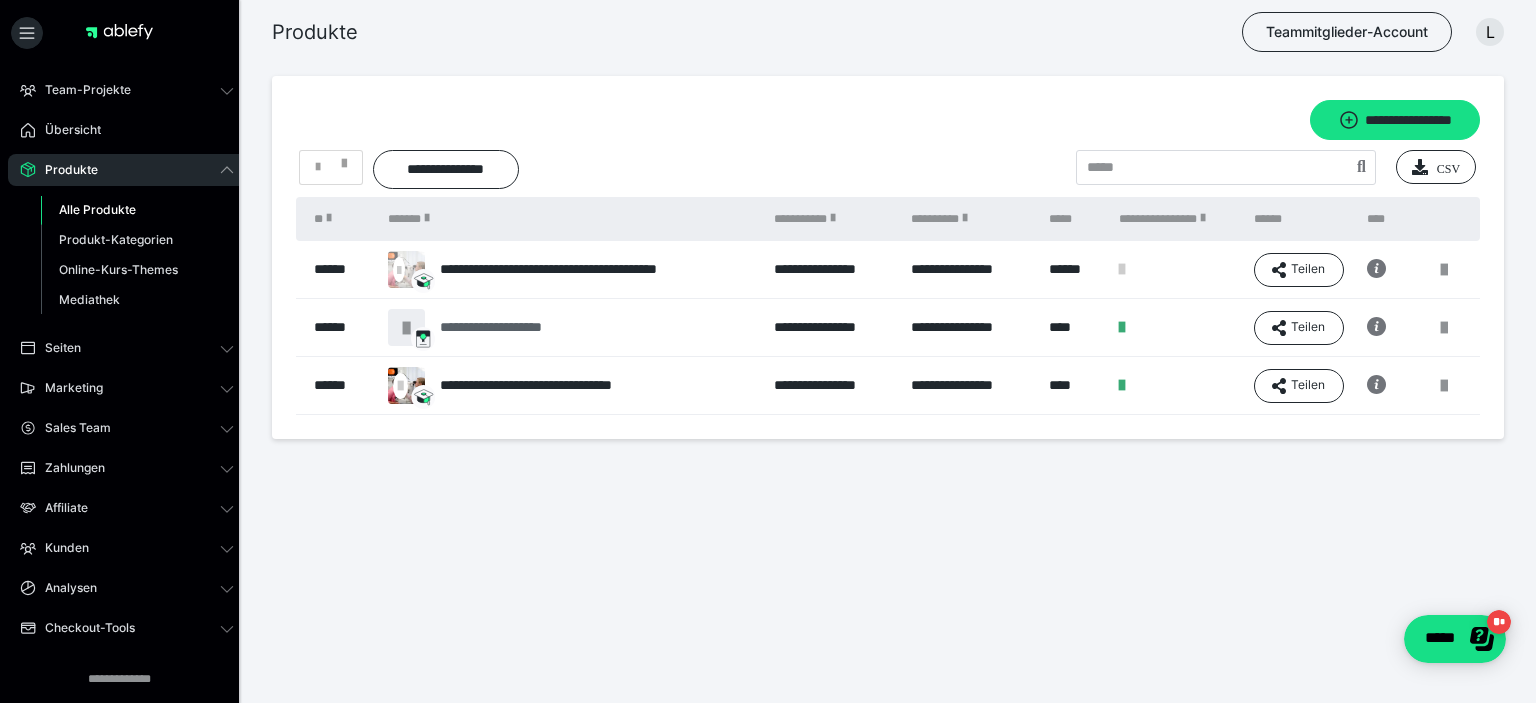 click on "**********" at bounding box center (514, 327) 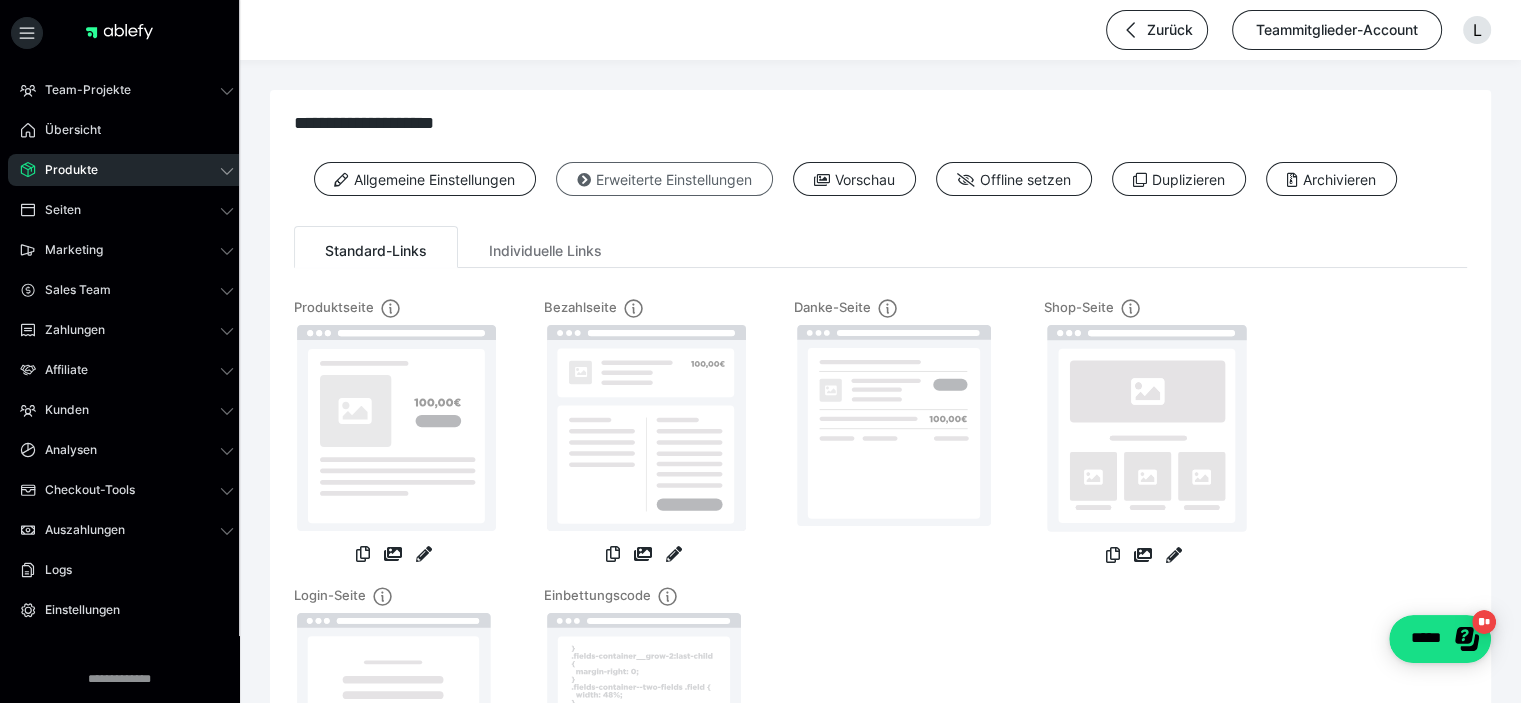 click on "Erweiterte Einstellungen" at bounding box center (664, 179) 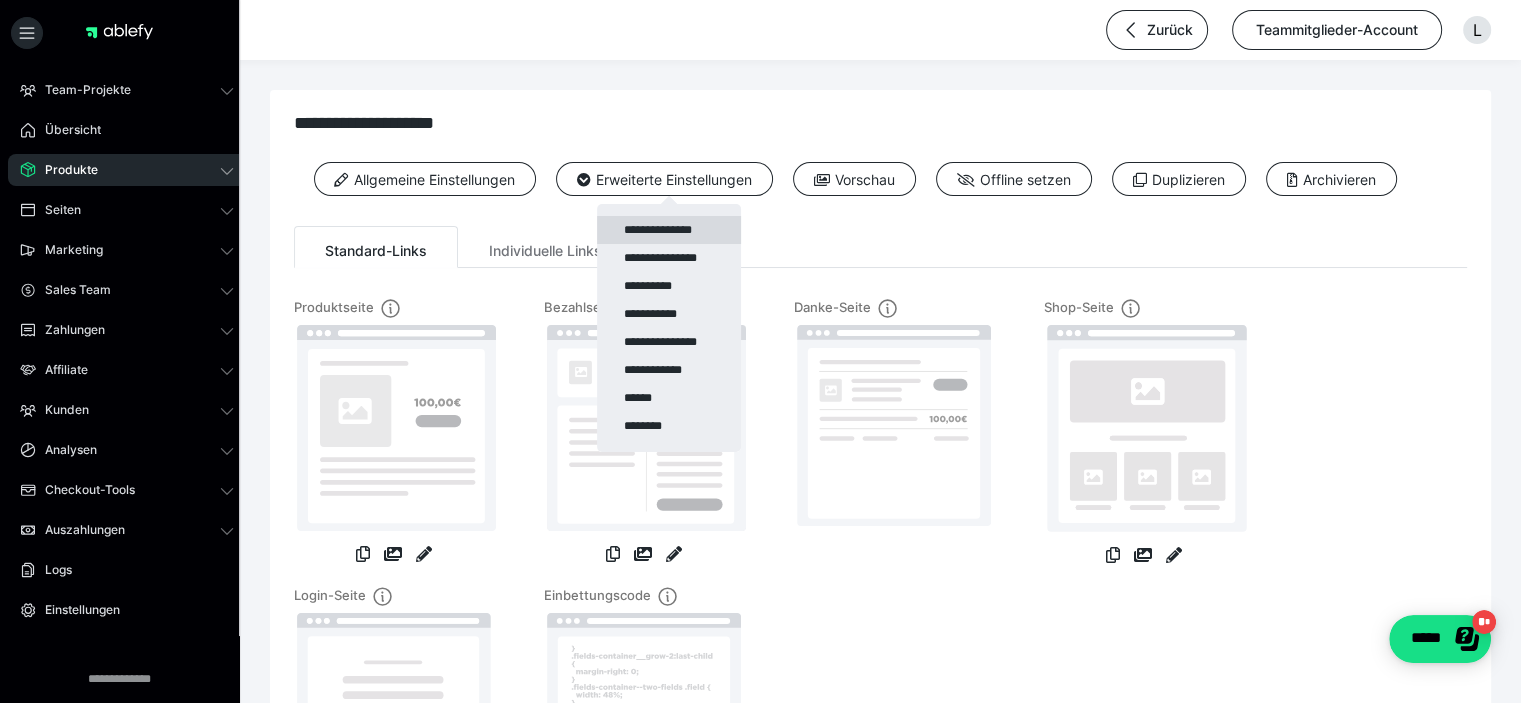 click on "**********" at bounding box center [669, 230] 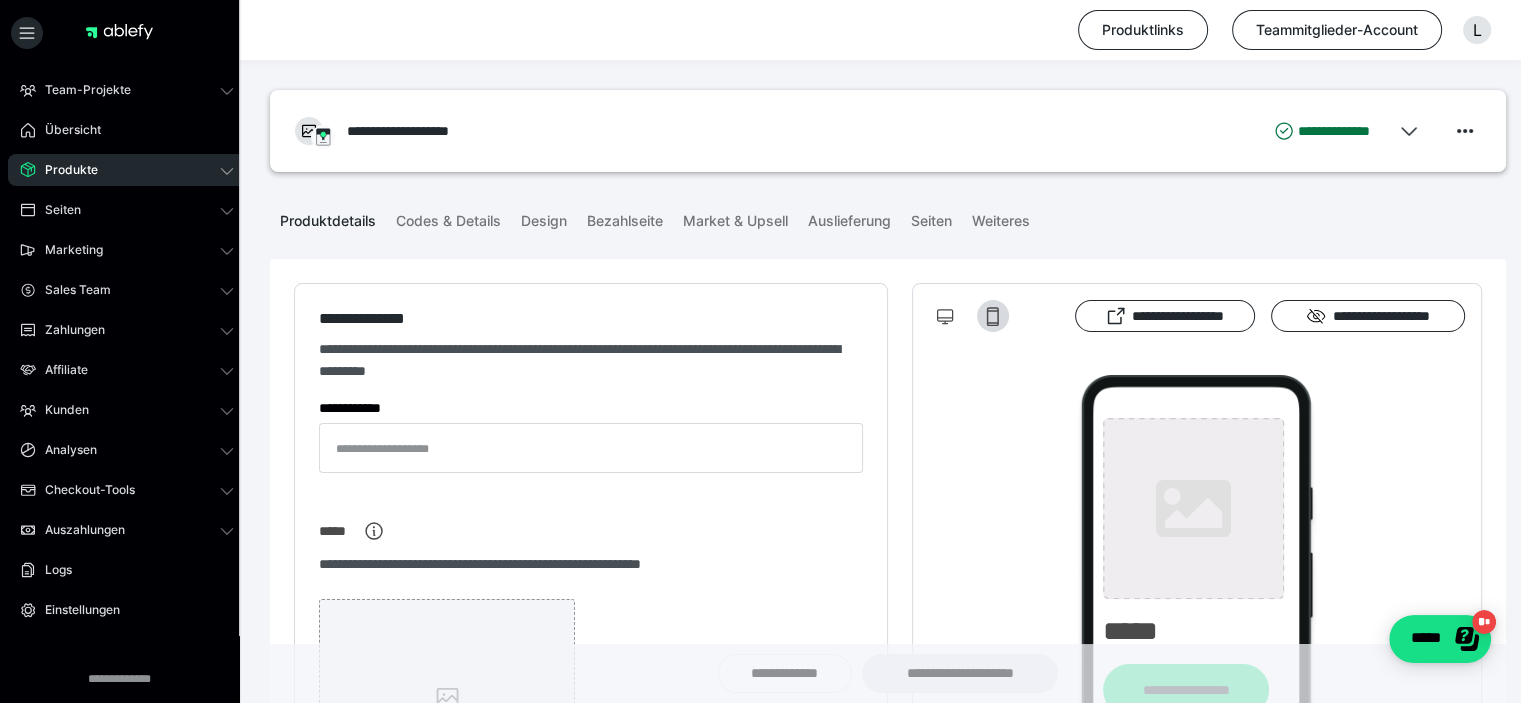 type on "**********" 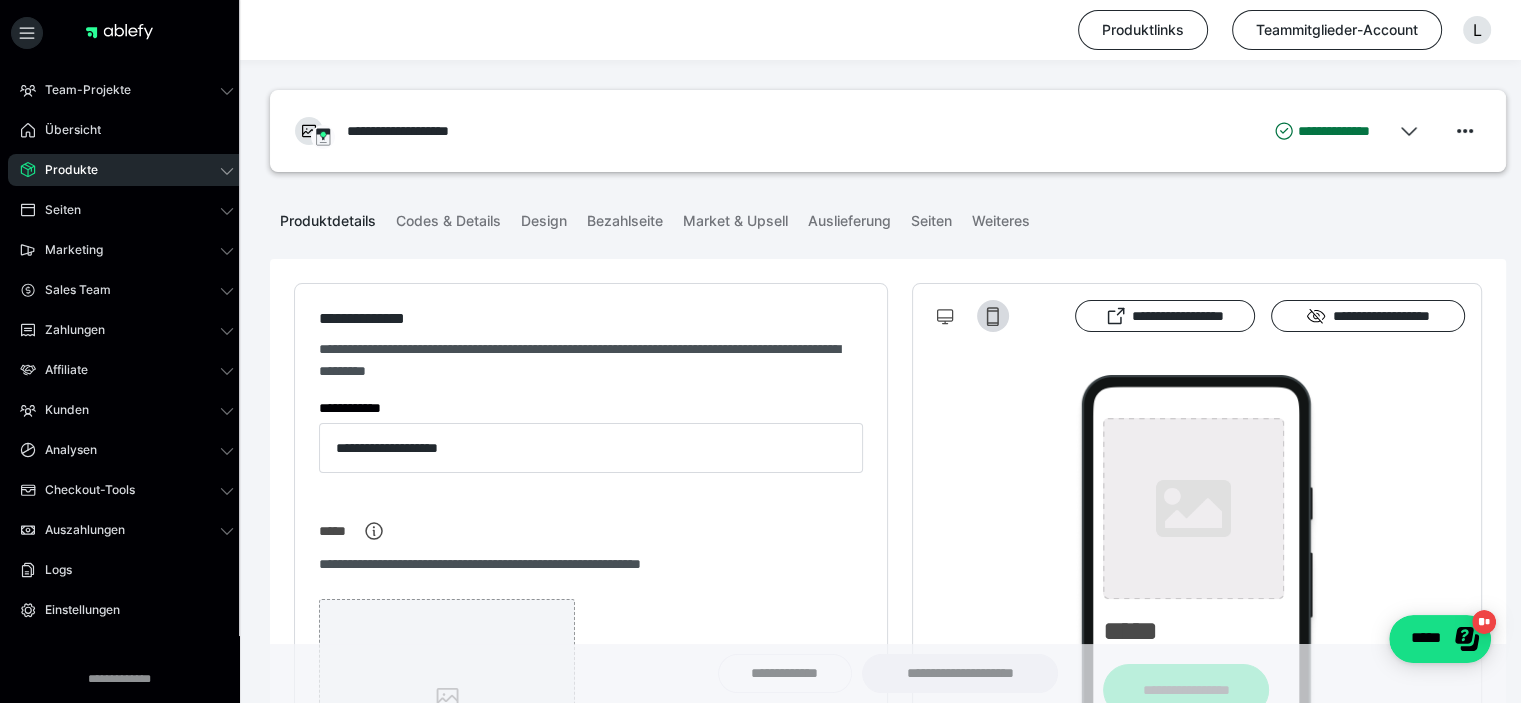 type on "**********" 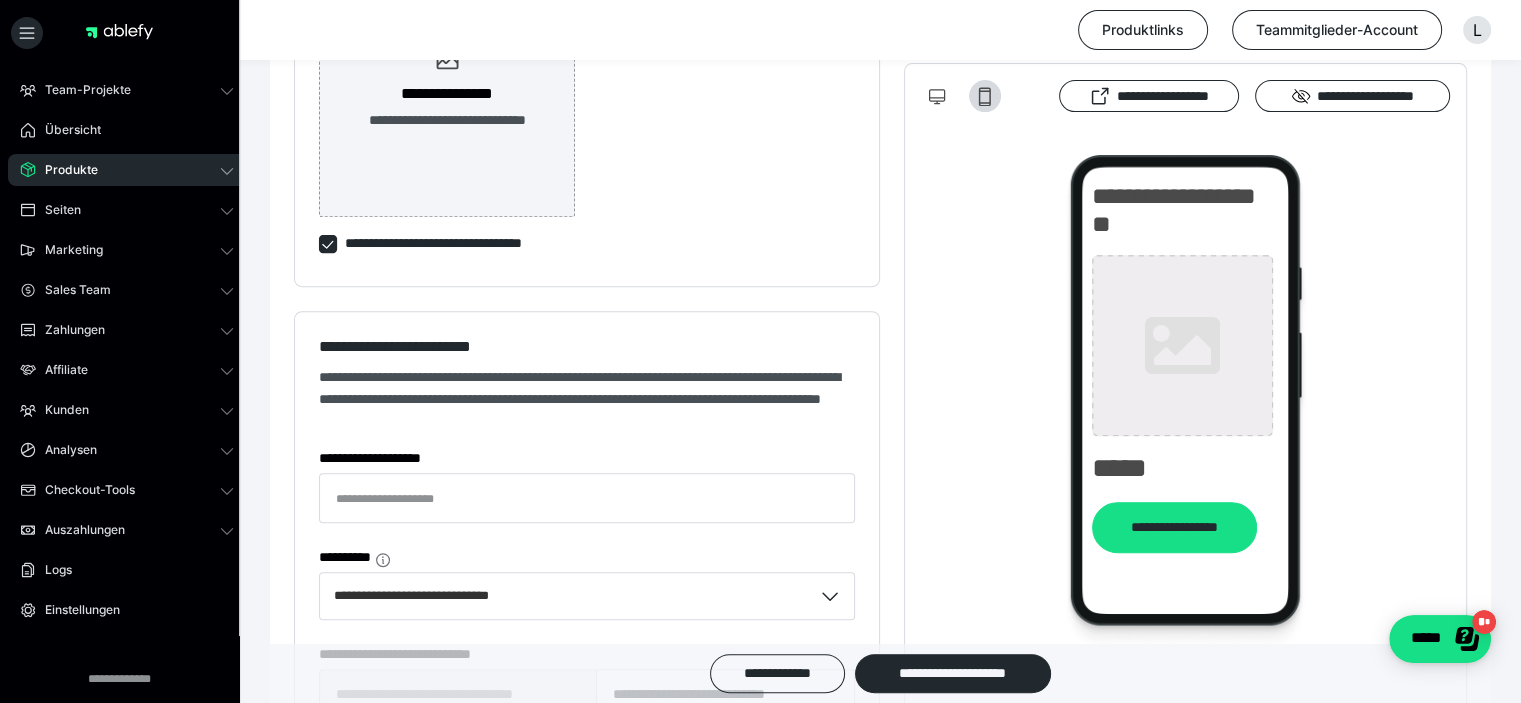 scroll, scrollTop: 800, scrollLeft: 0, axis: vertical 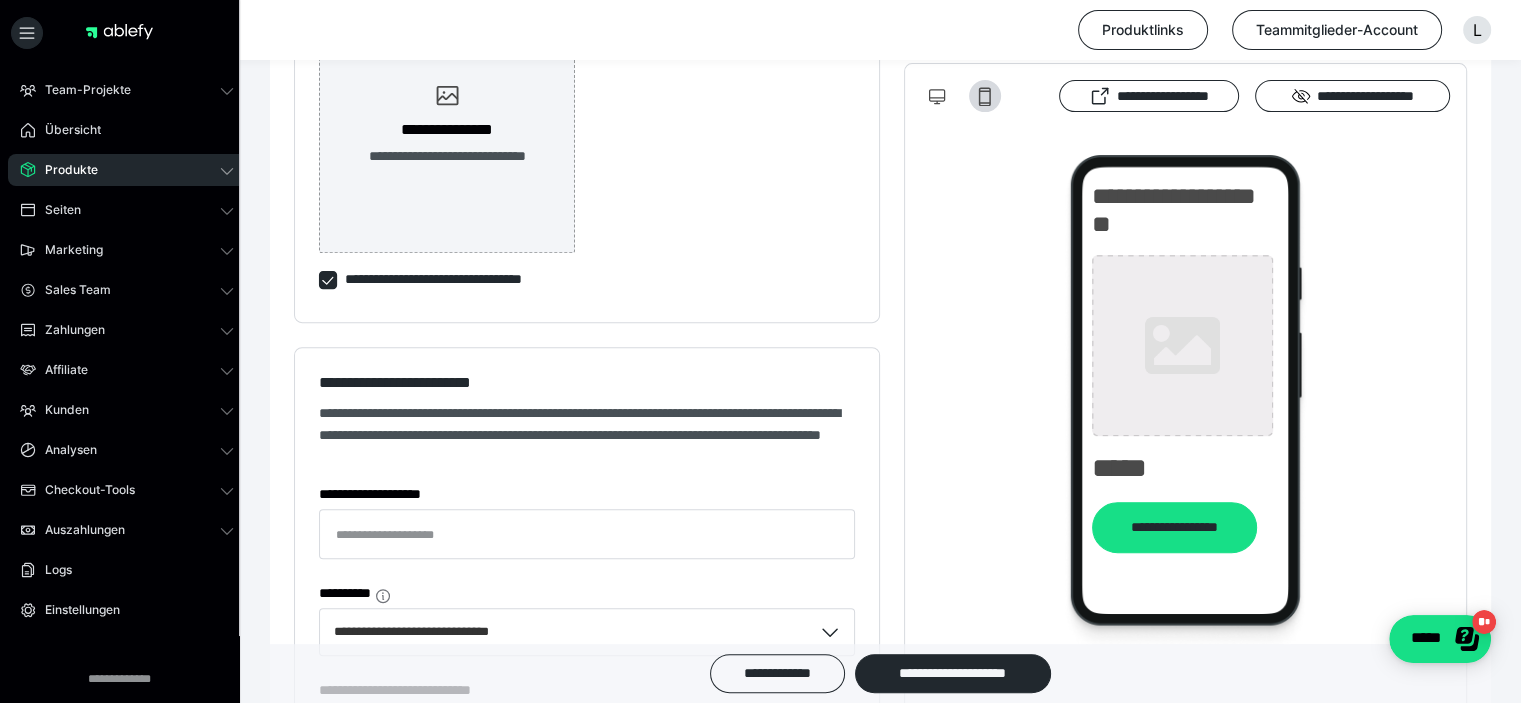 click at bounding box center [328, 280] 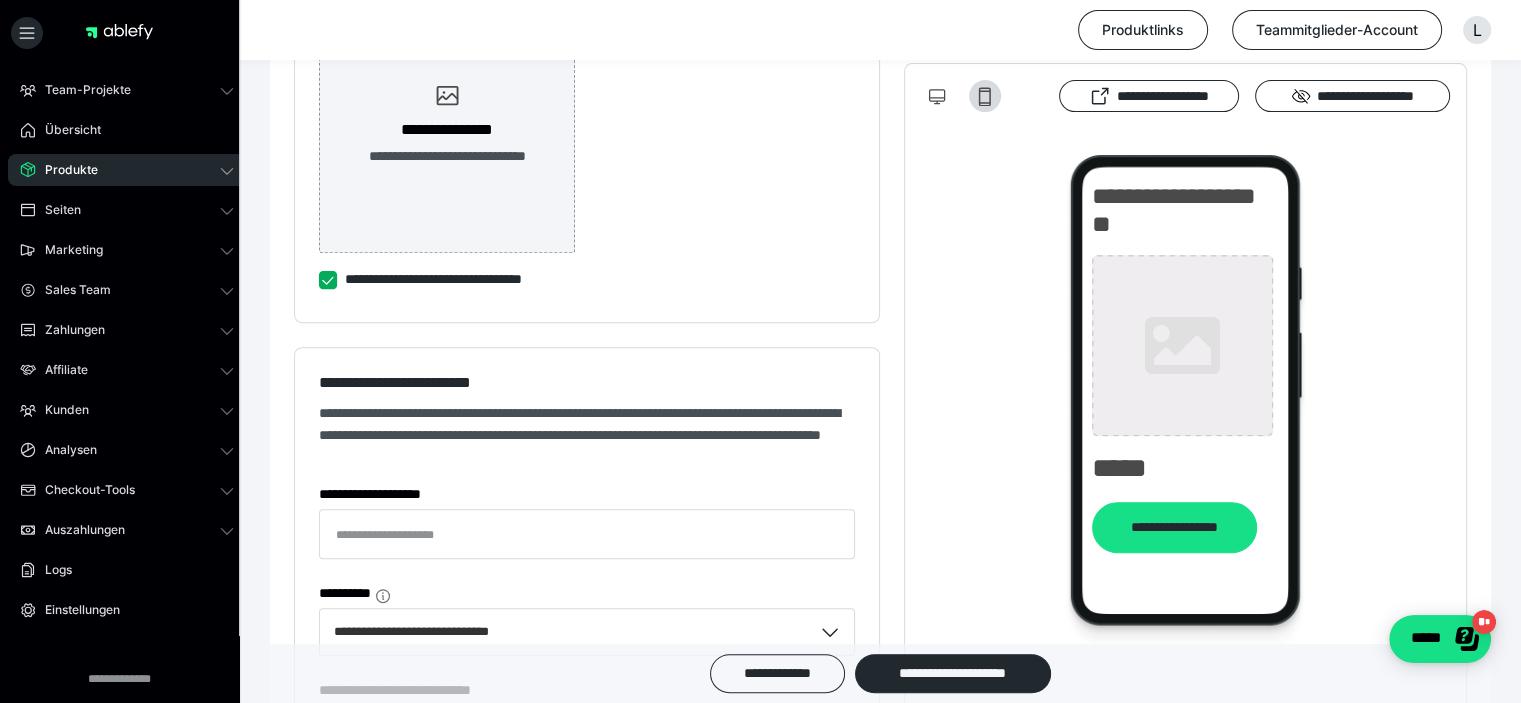 click on "**********" at bounding box center [319, 280] 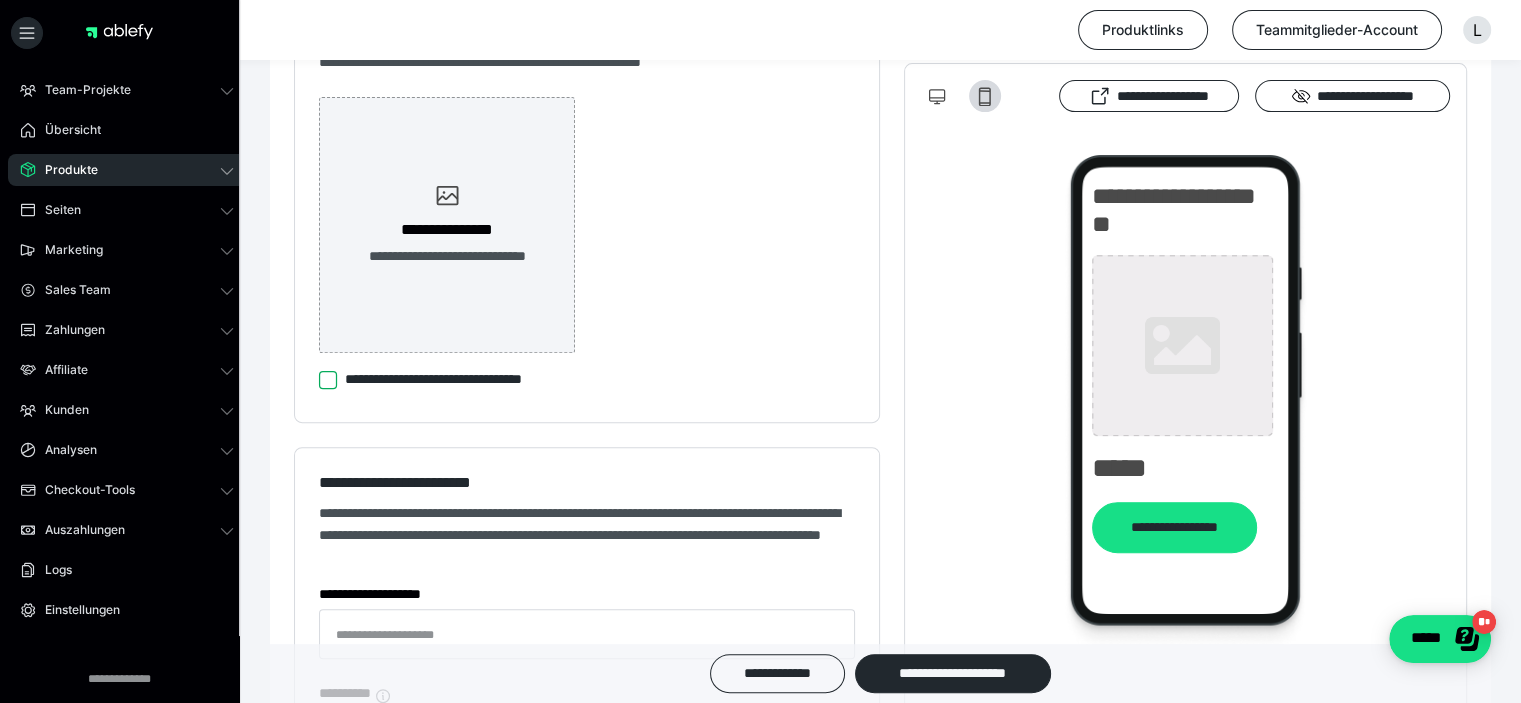 scroll, scrollTop: 666, scrollLeft: 0, axis: vertical 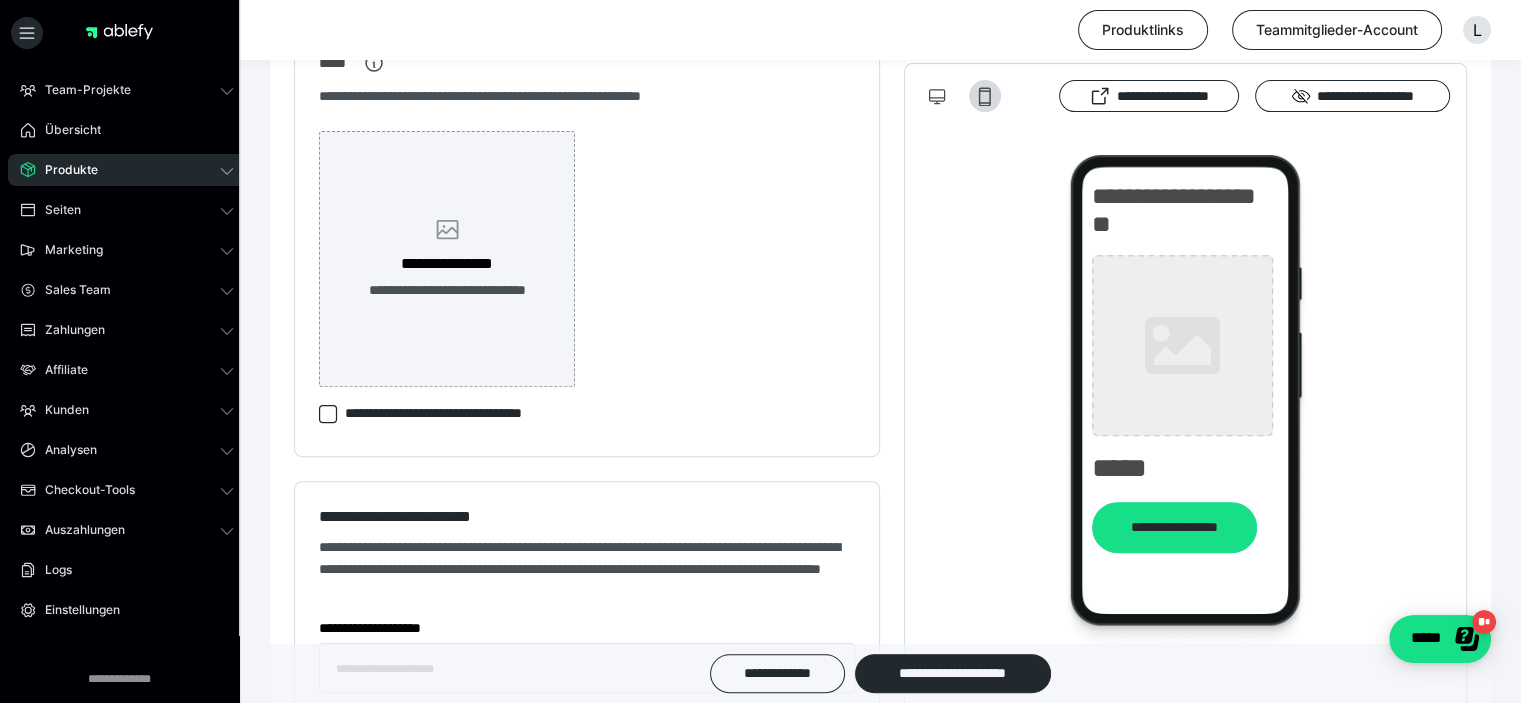 click on "**********" at bounding box center [447, 290] 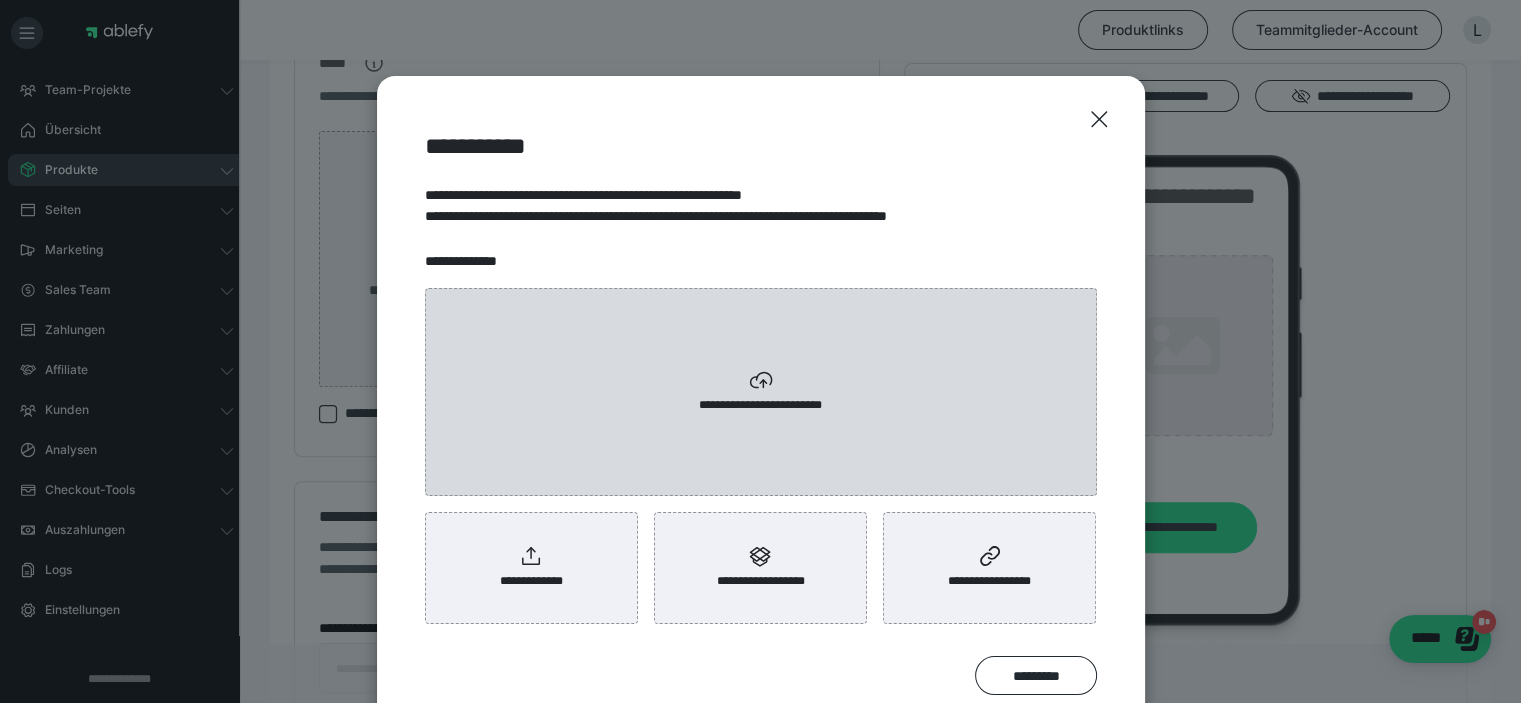 click on "**********" at bounding box center [761, 392] 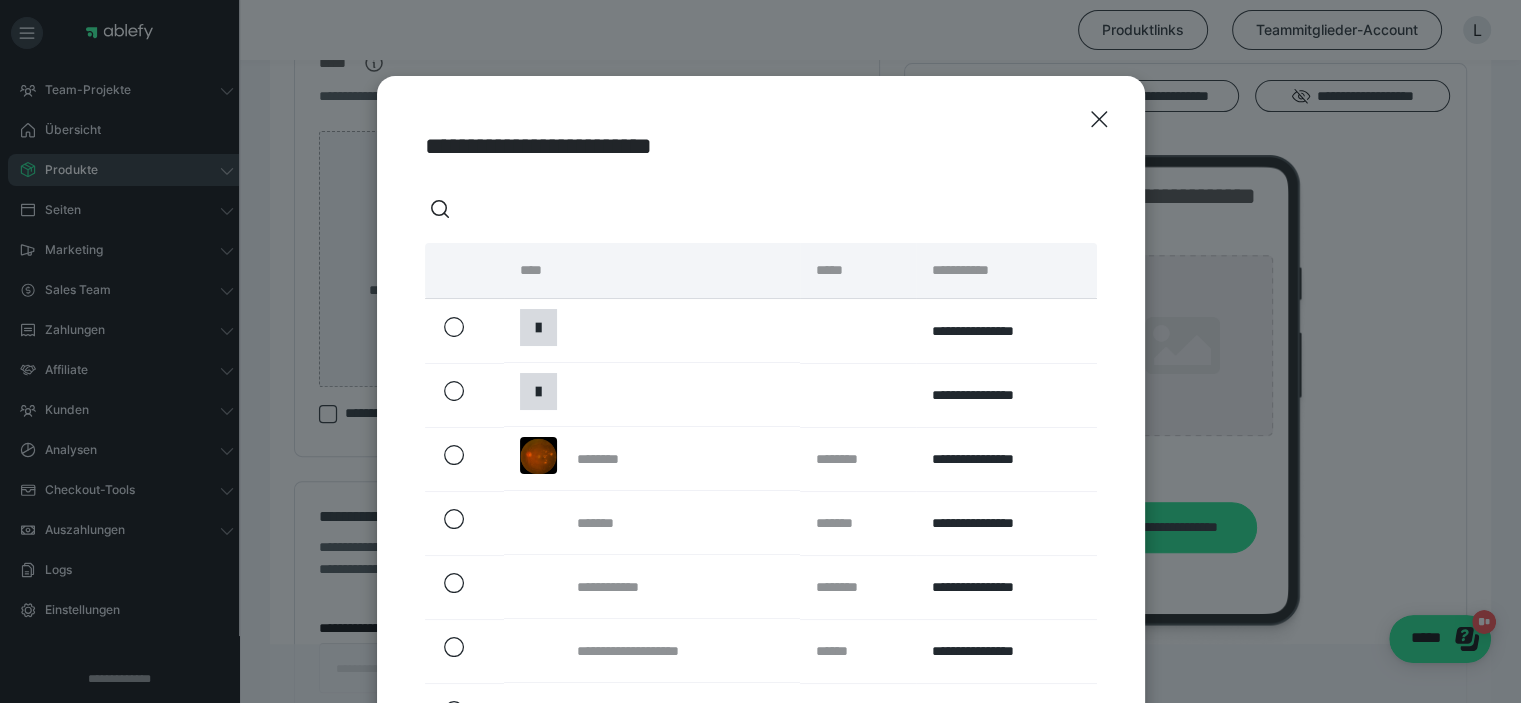 scroll, scrollTop: 441, scrollLeft: 0, axis: vertical 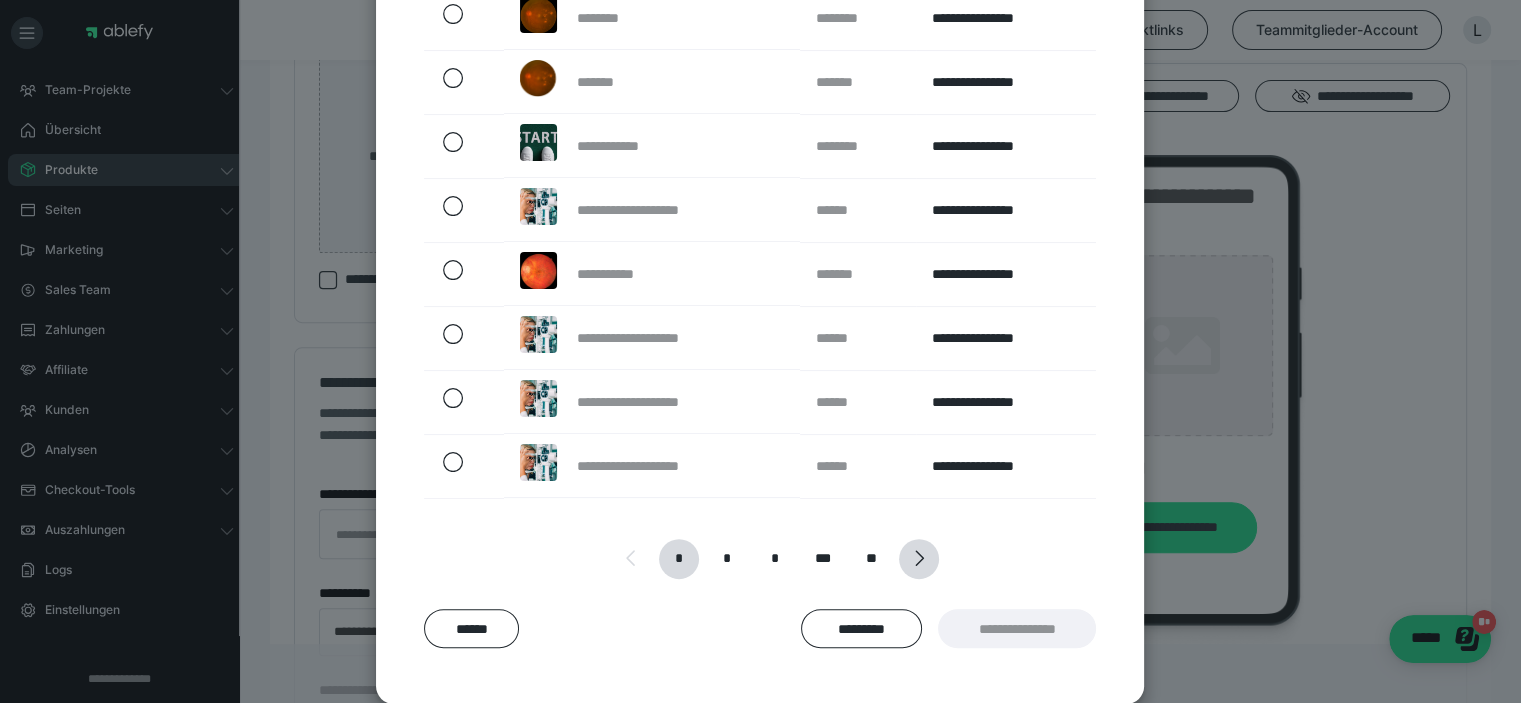click 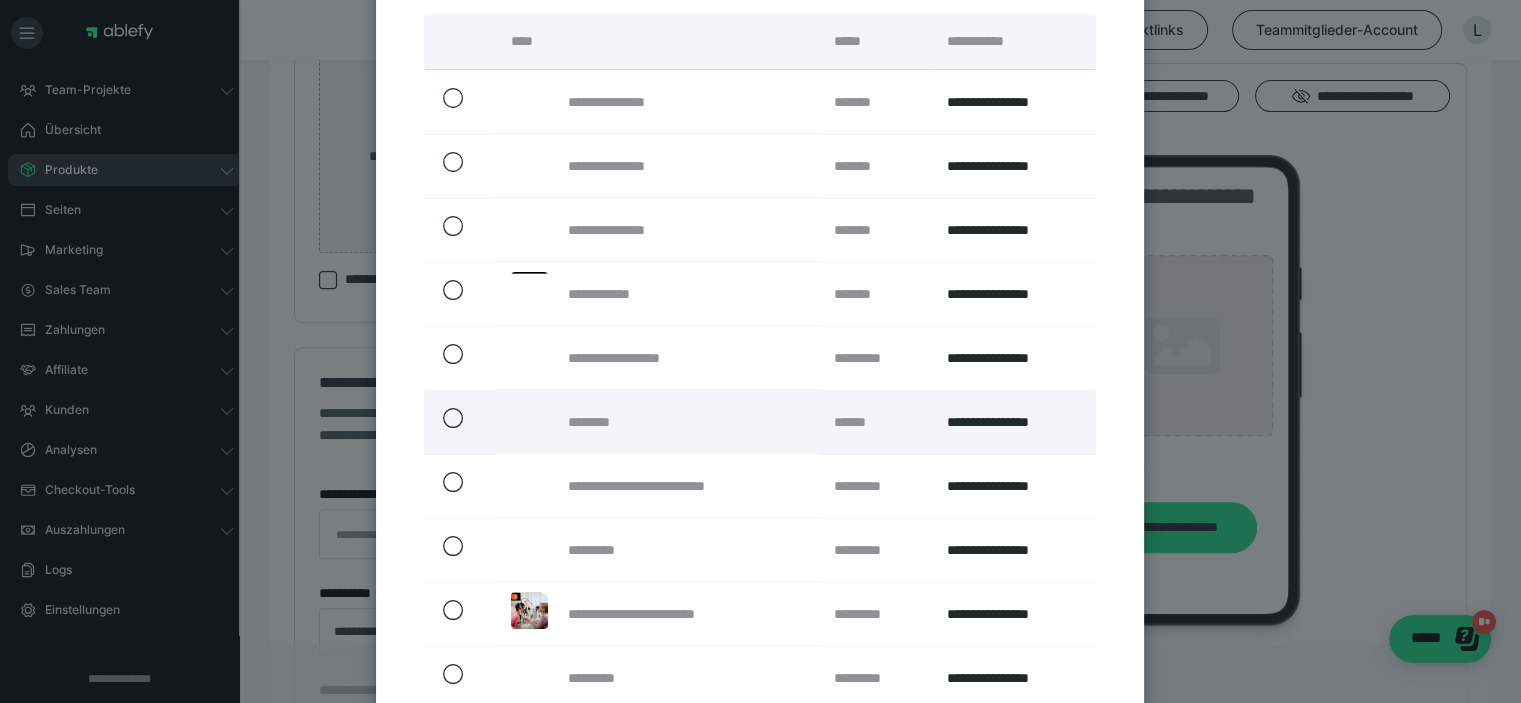 scroll, scrollTop: 284, scrollLeft: 0, axis: vertical 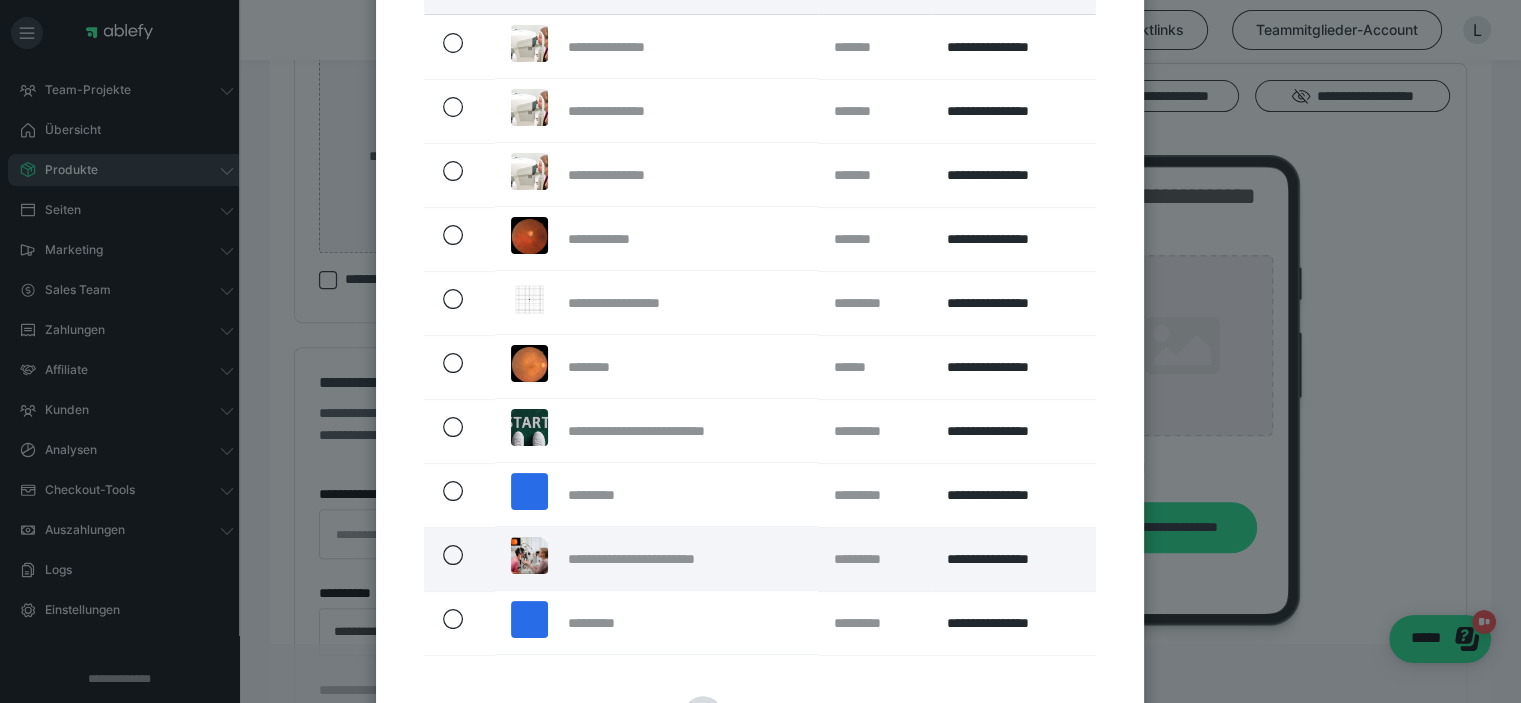 click 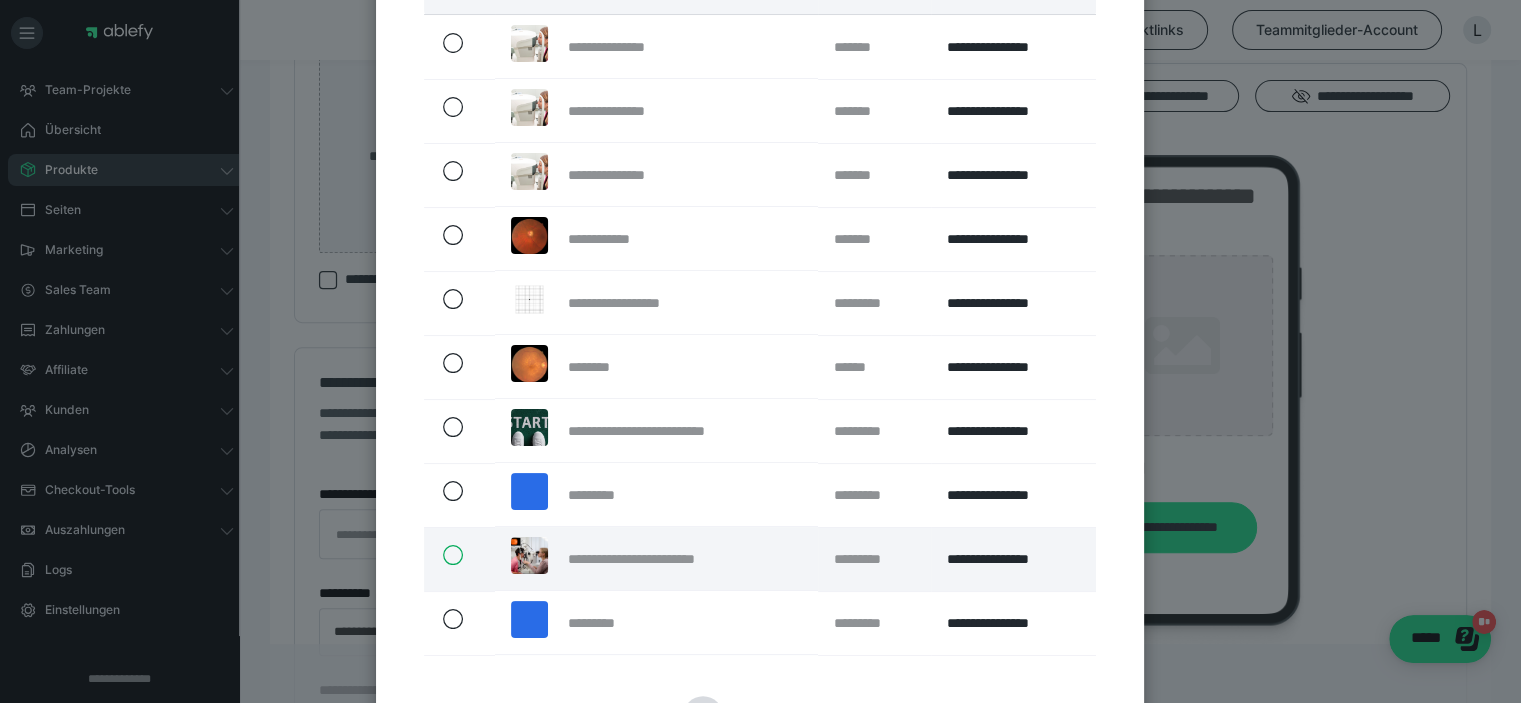 click at bounding box center [442, 555] 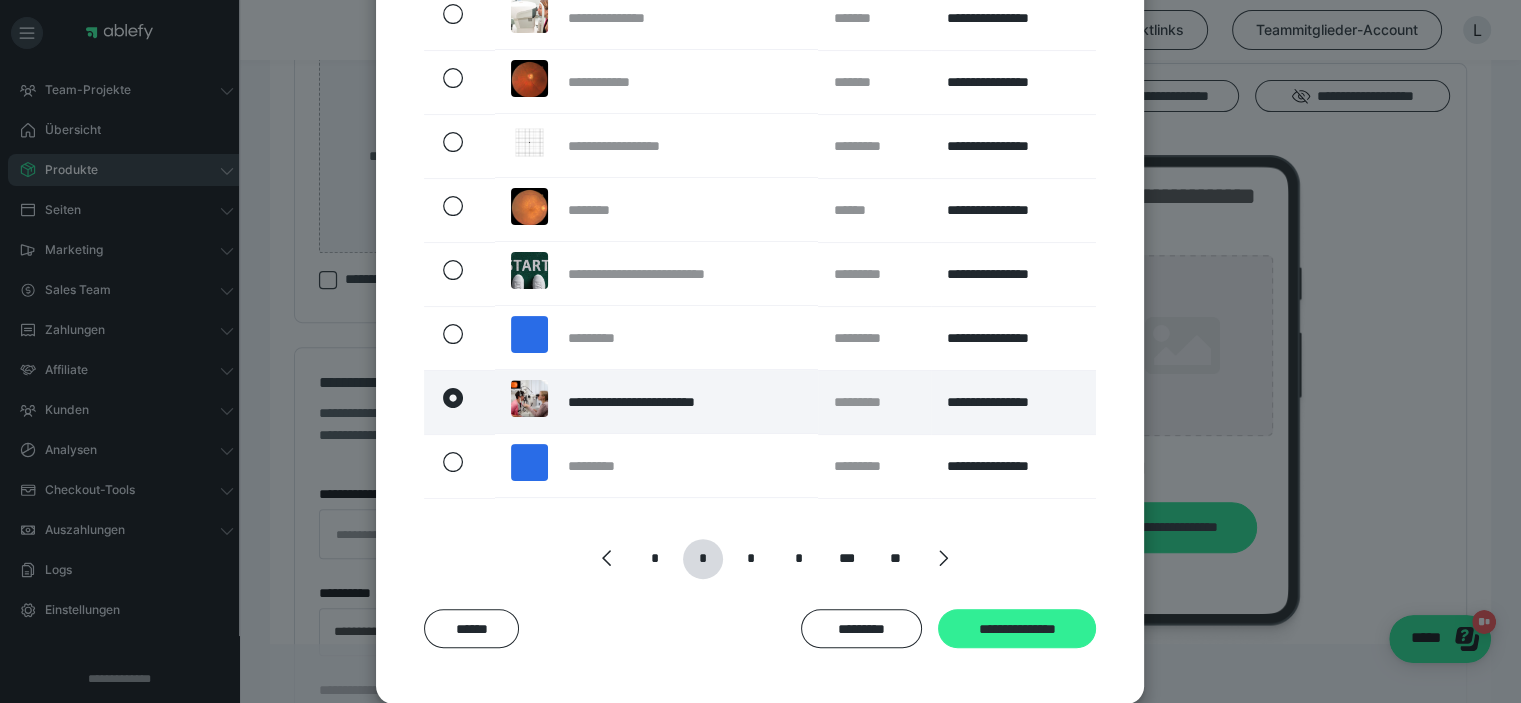 click on "**********" at bounding box center [1017, 629] 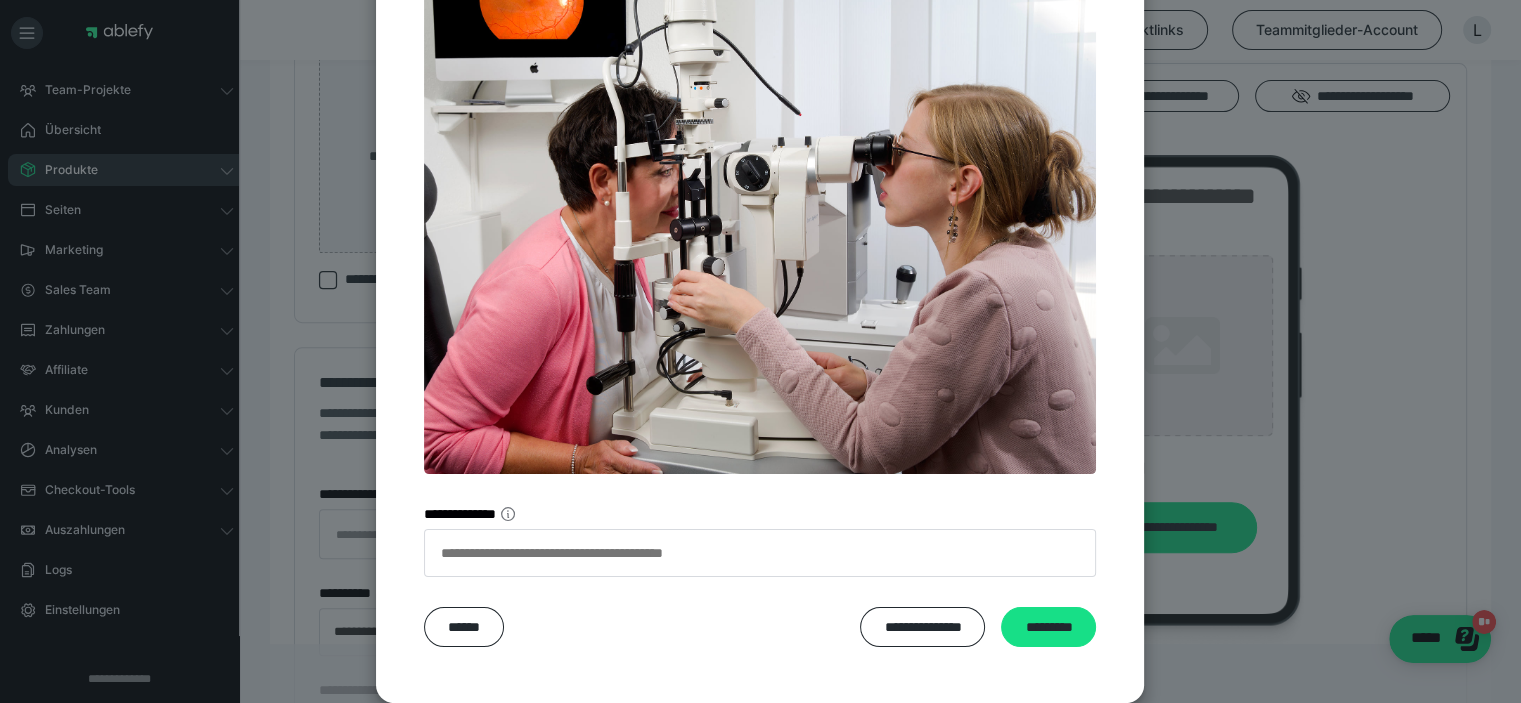 scroll, scrollTop: 292, scrollLeft: 0, axis: vertical 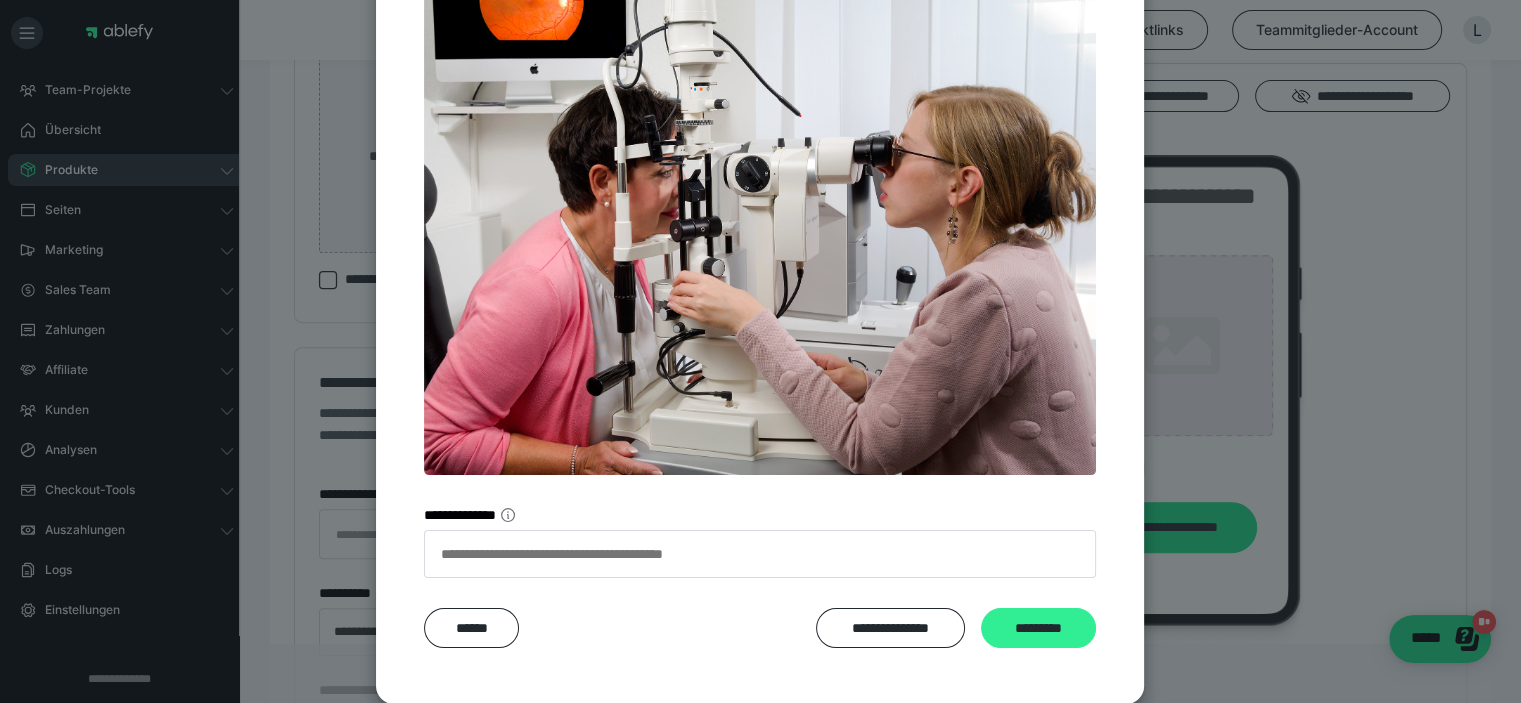 click on "*********" at bounding box center [1038, 628] 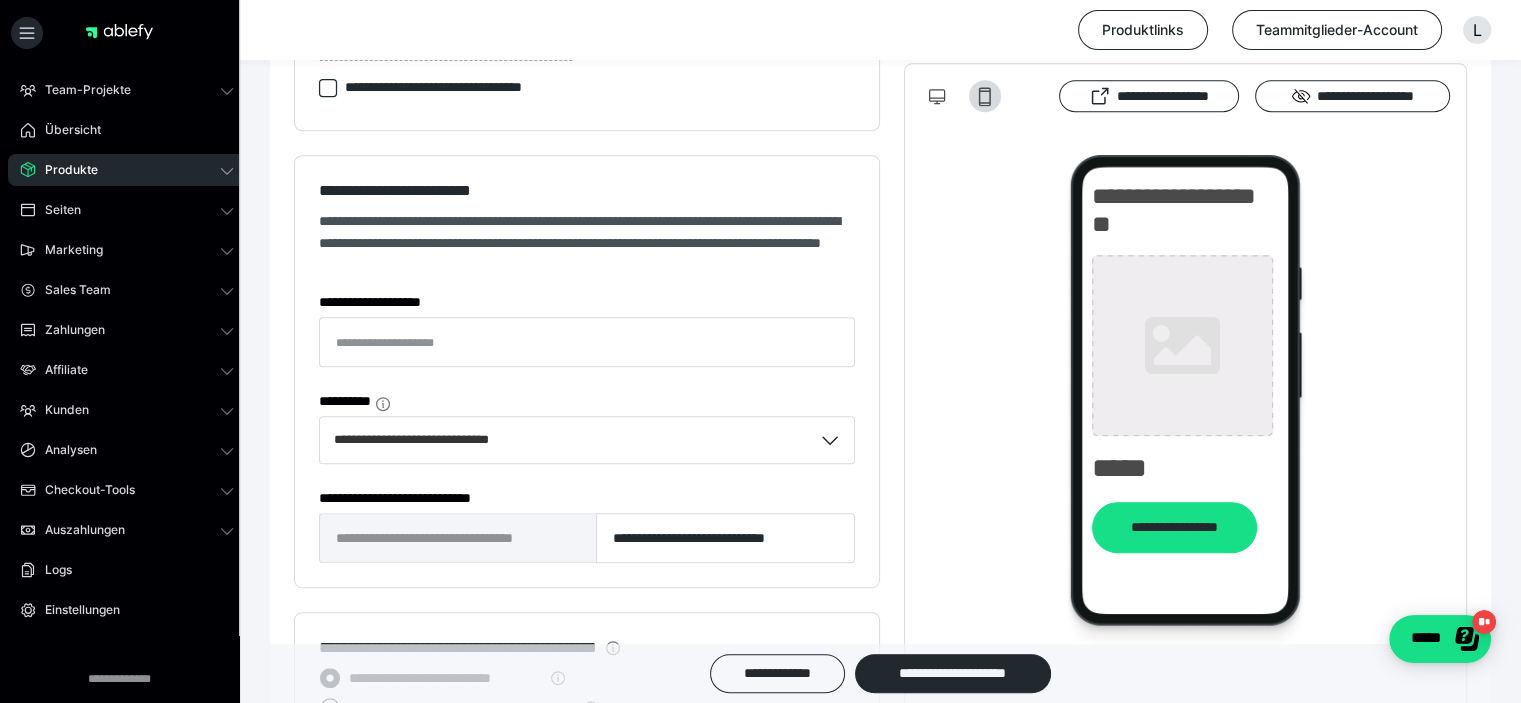scroll, scrollTop: 1066, scrollLeft: 0, axis: vertical 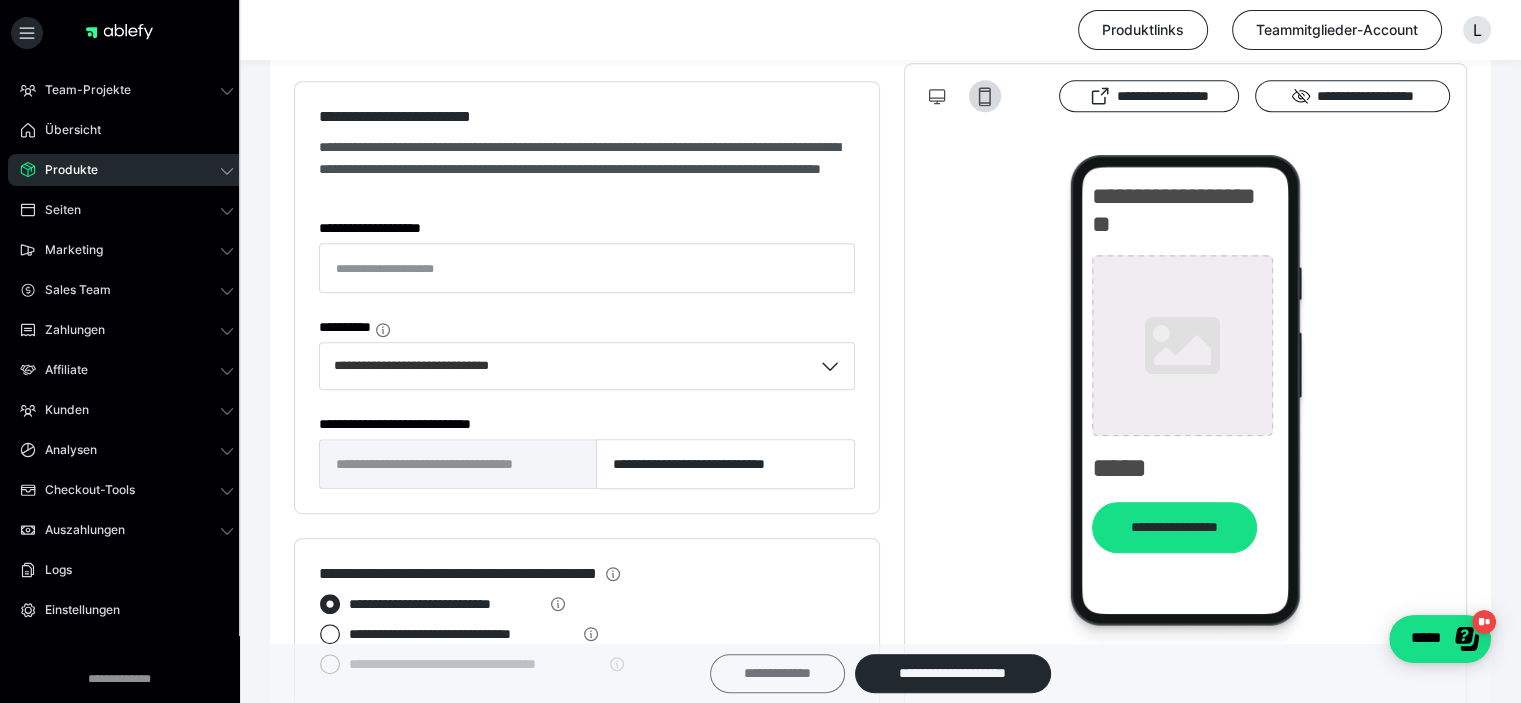click on "**********" at bounding box center [777, 673] 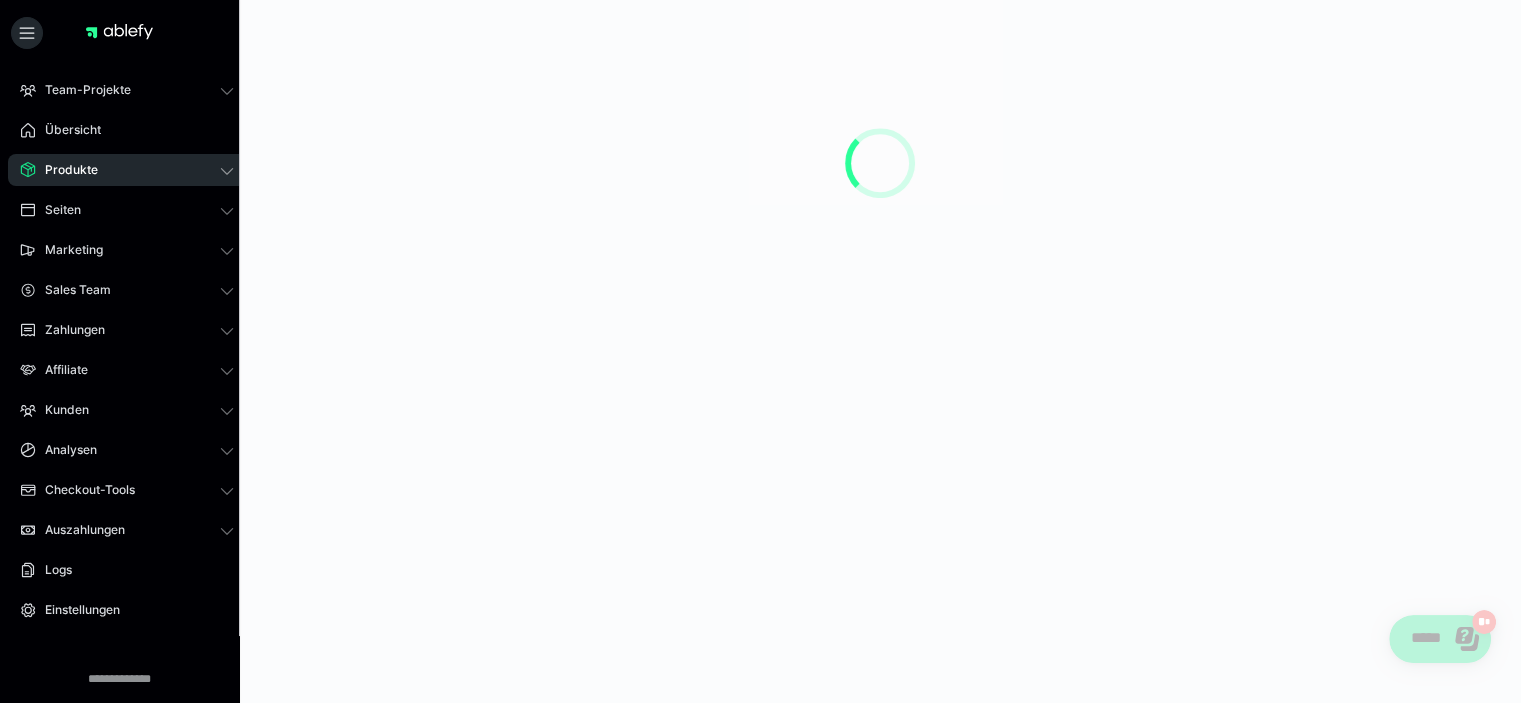 scroll, scrollTop: 0, scrollLeft: 0, axis: both 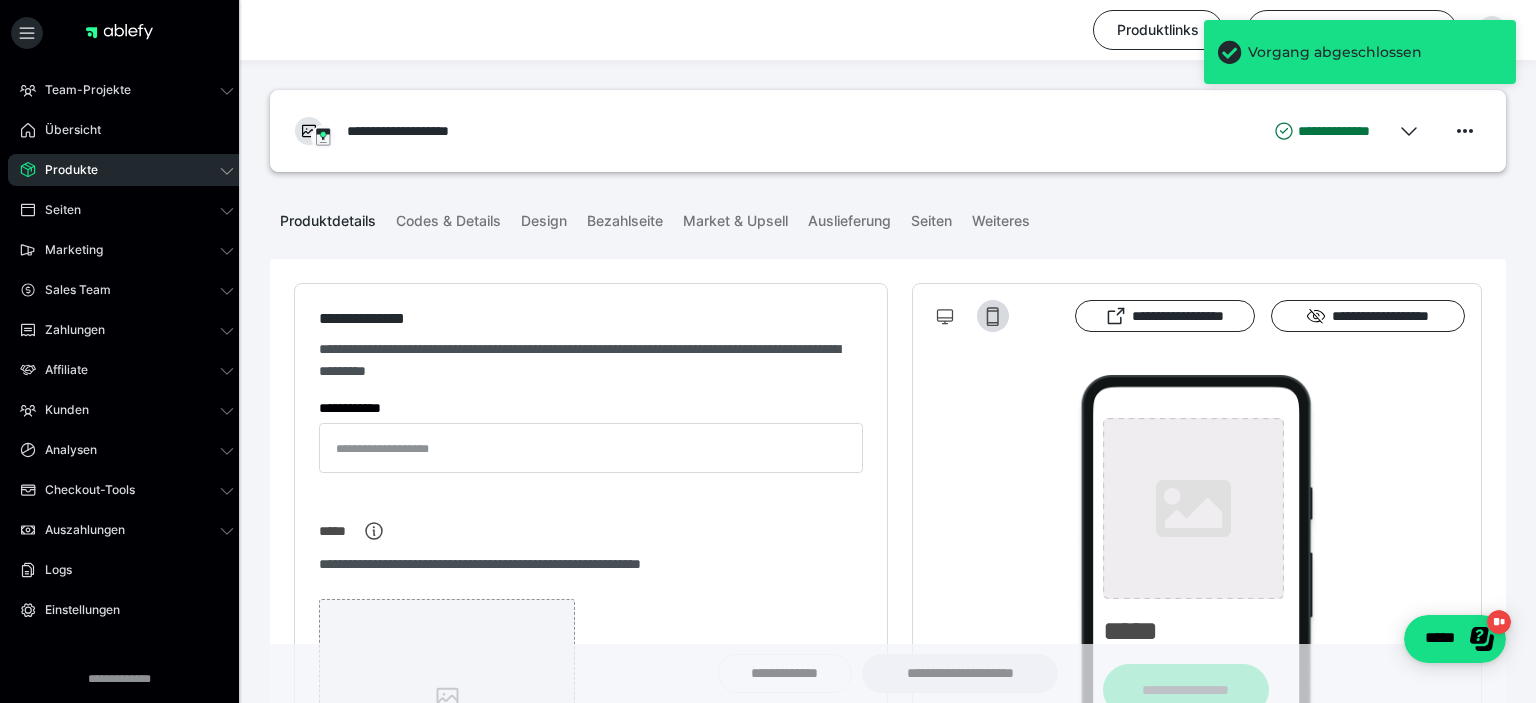 type on "**********" 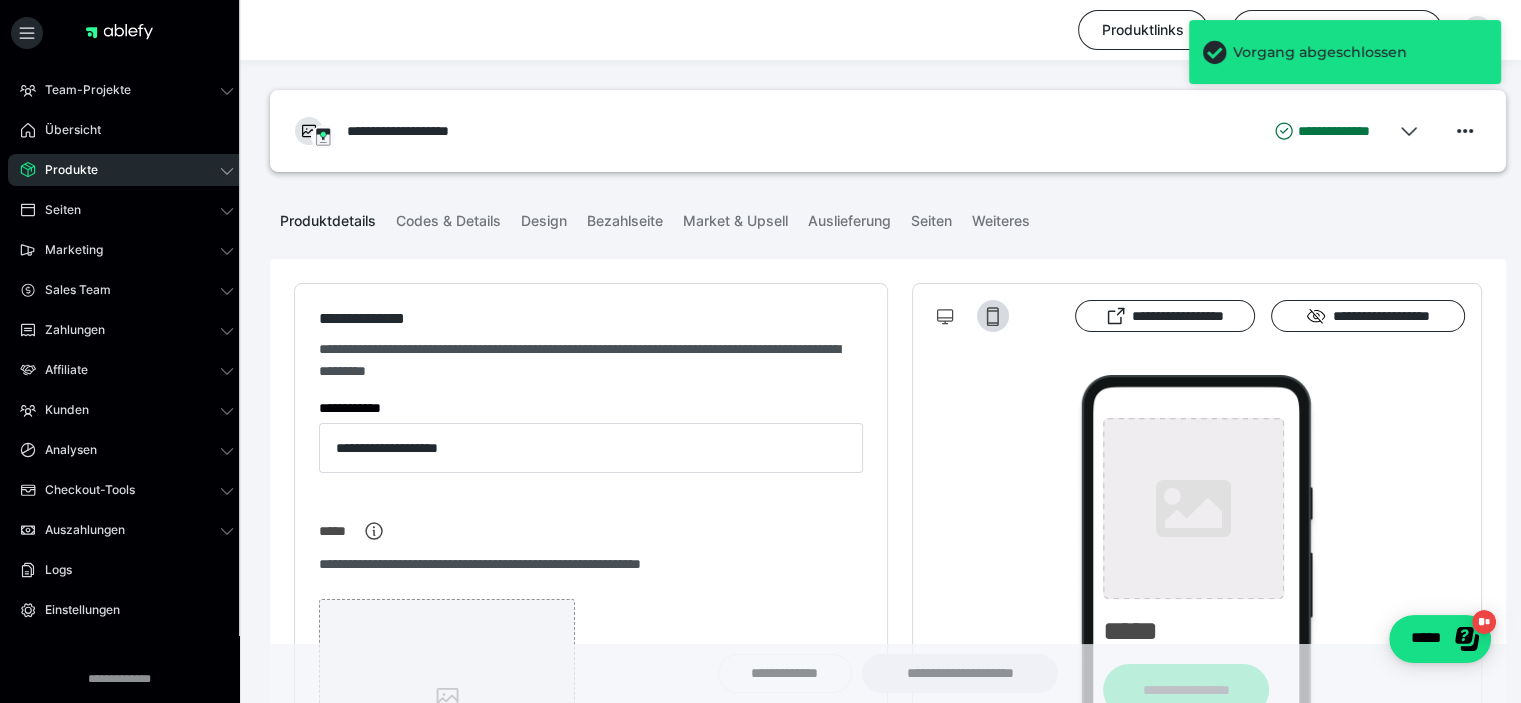 type on "**********" 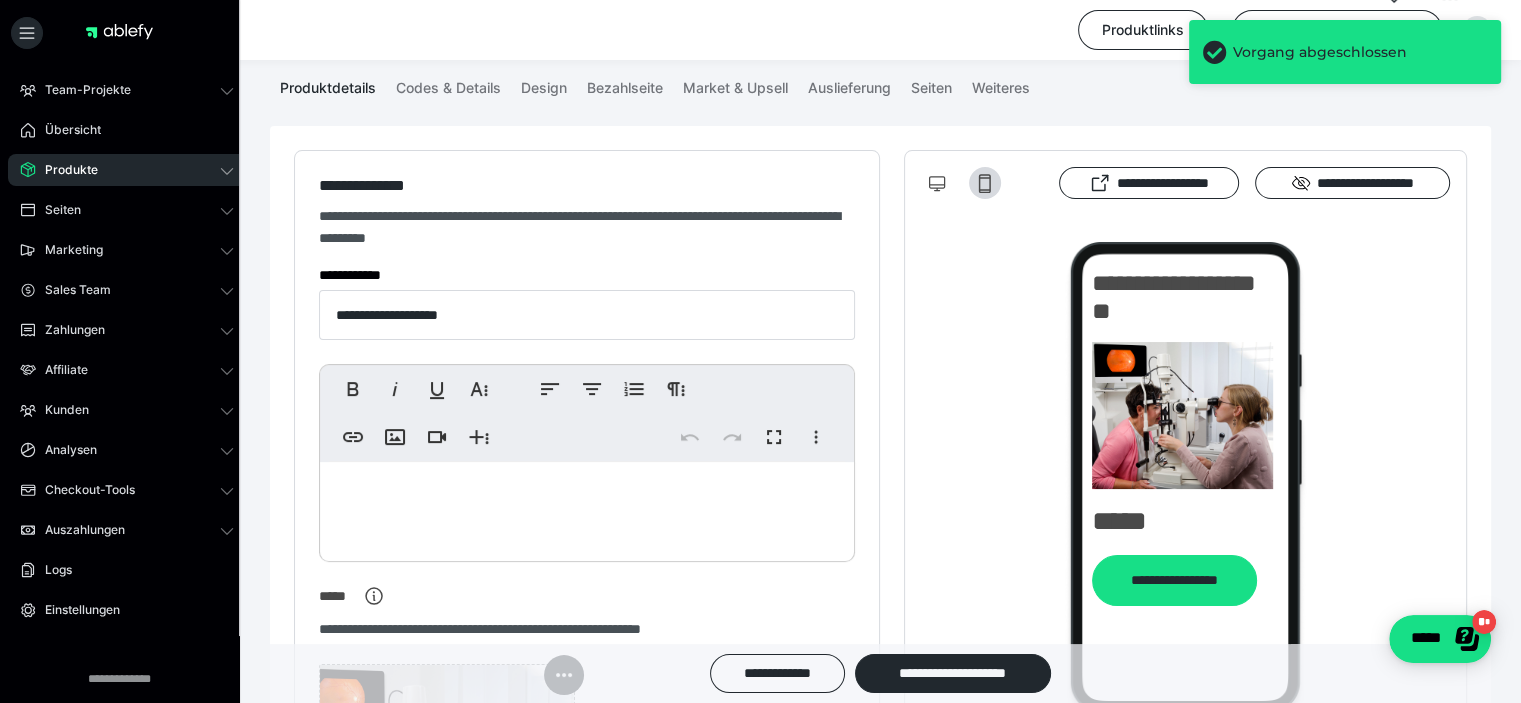 scroll, scrollTop: 0, scrollLeft: 0, axis: both 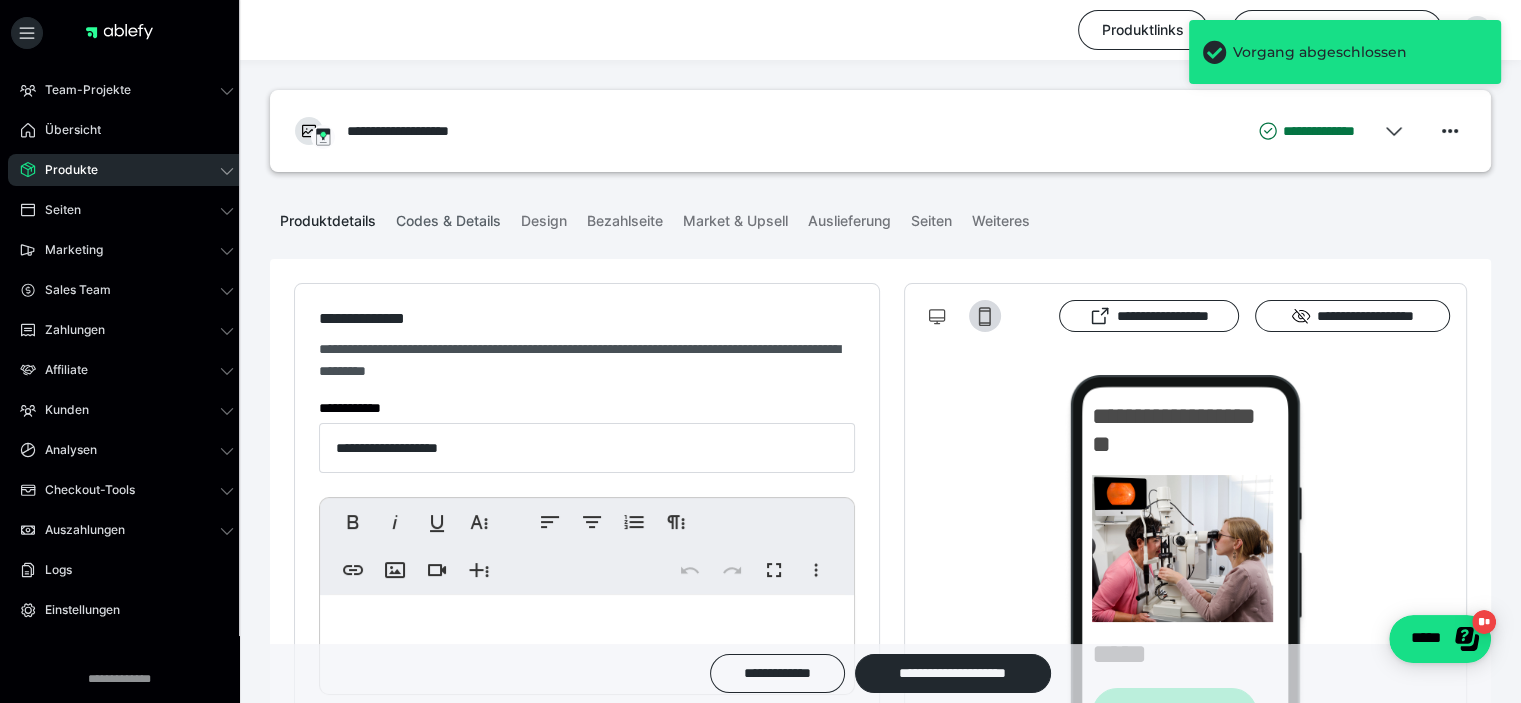 click on "Codes & Details" at bounding box center (448, 217) 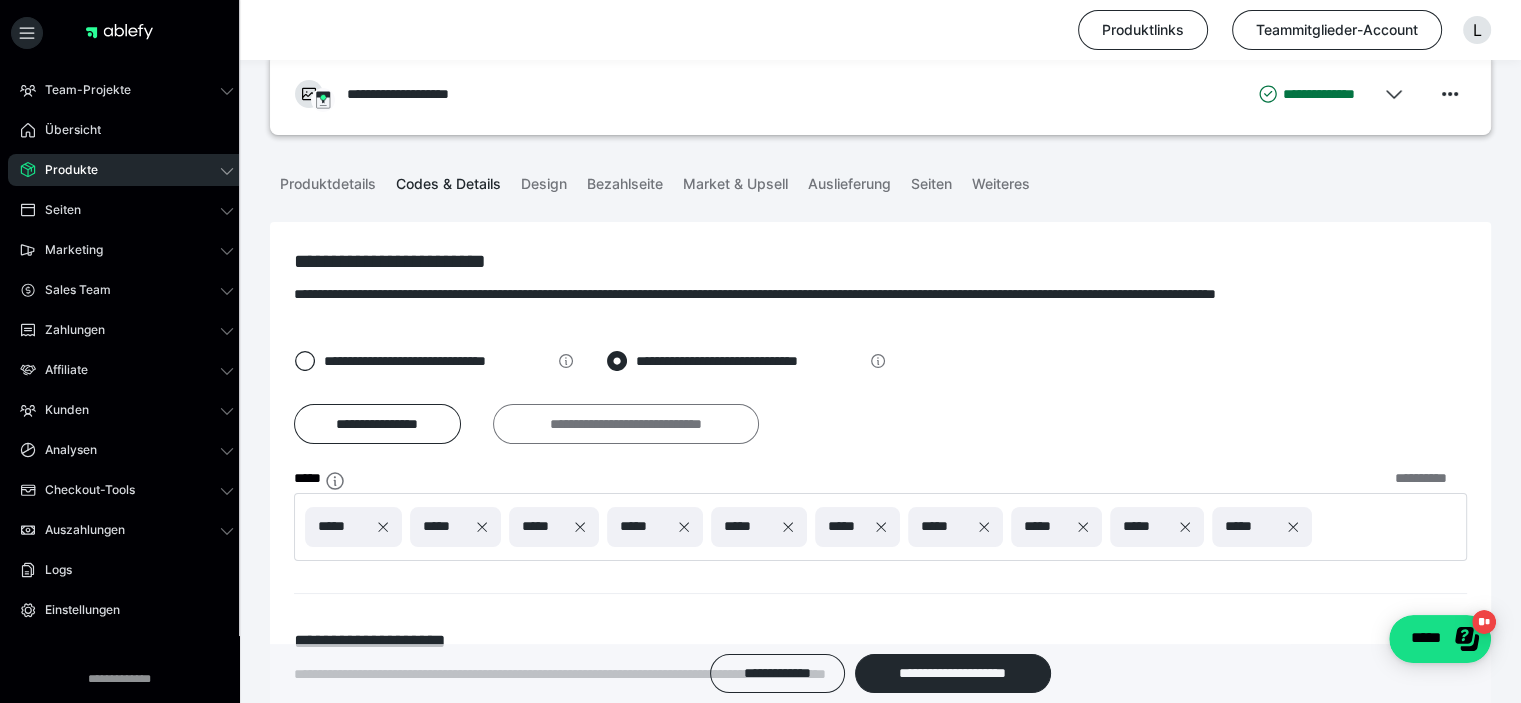 scroll, scrollTop: 0, scrollLeft: 0, axis: both 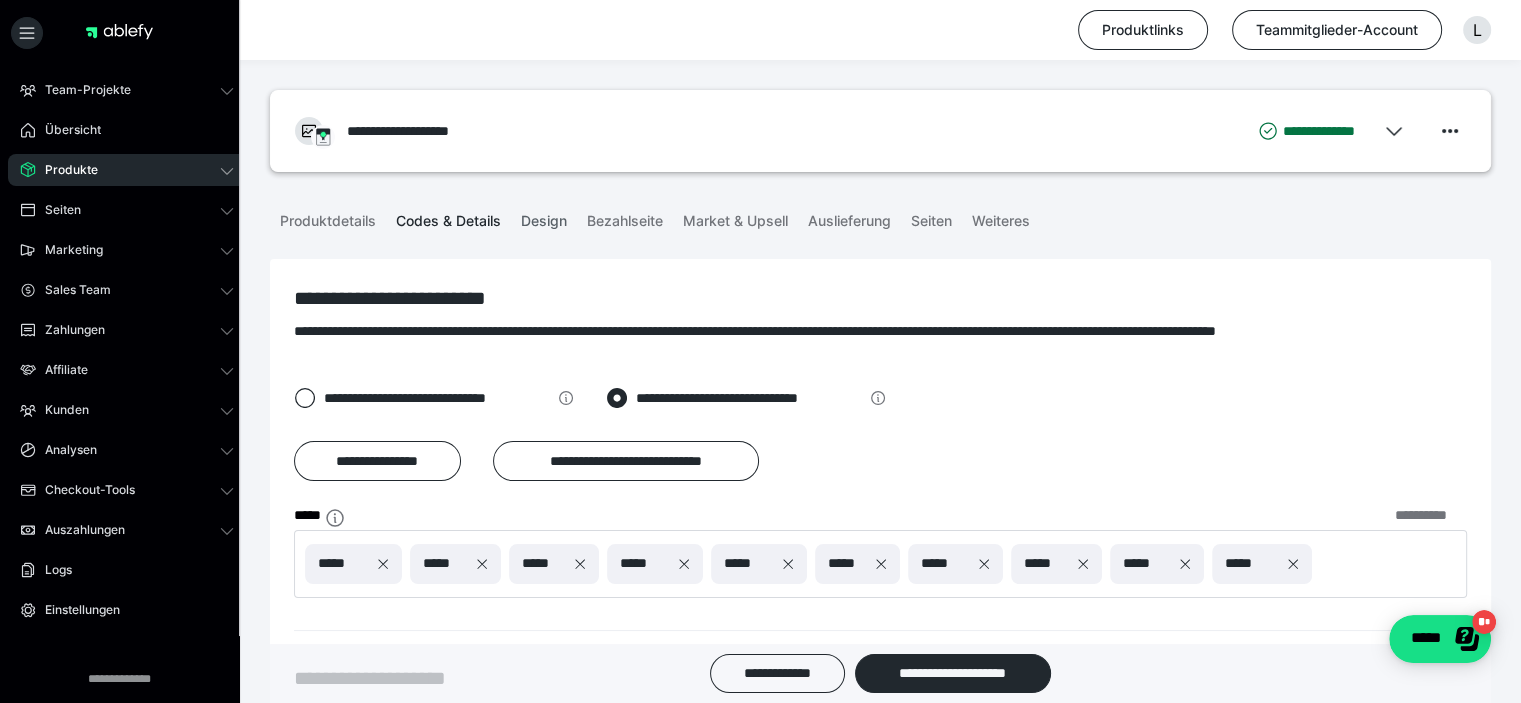 click on "Design" at bounding box center (544, 217) 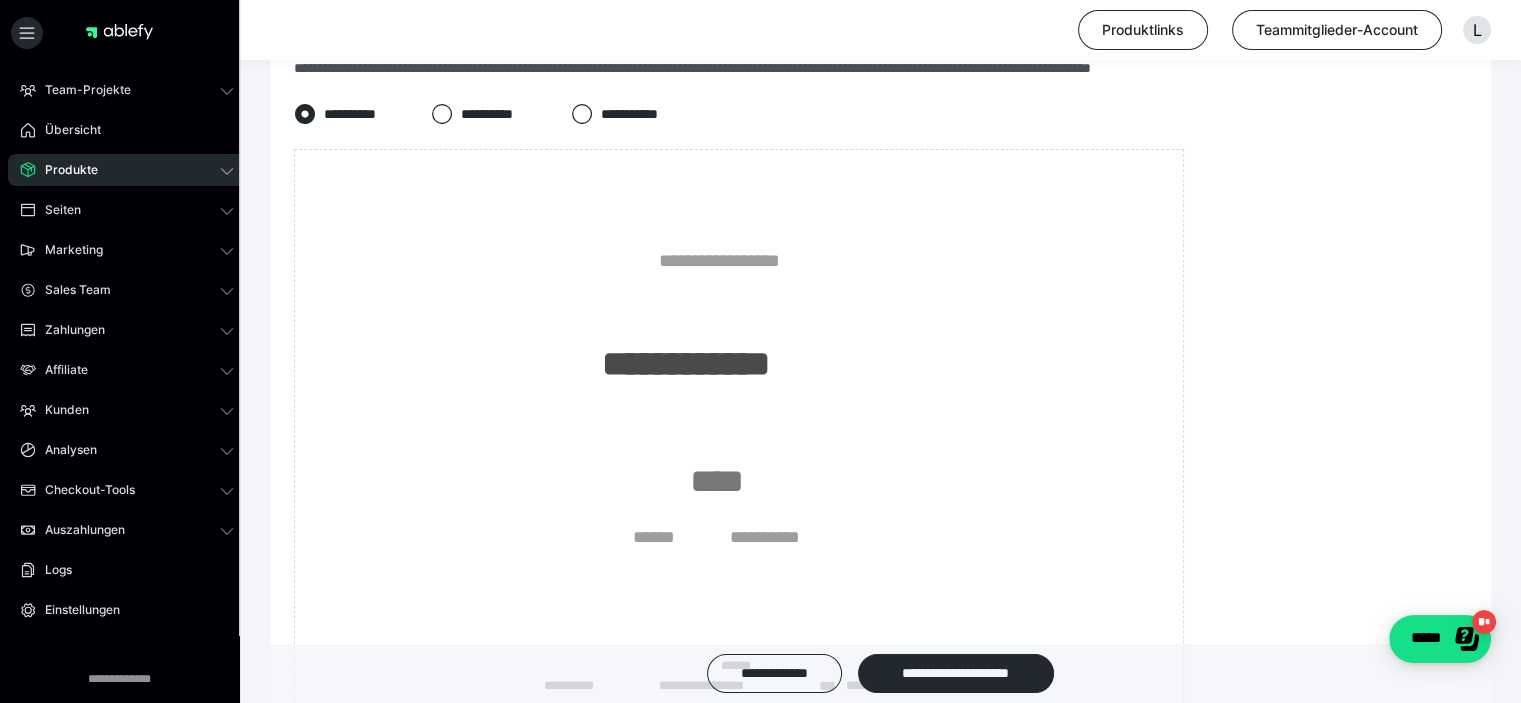 scroll, scrollTop: 266, scrollLeft: 0, axis: vertical 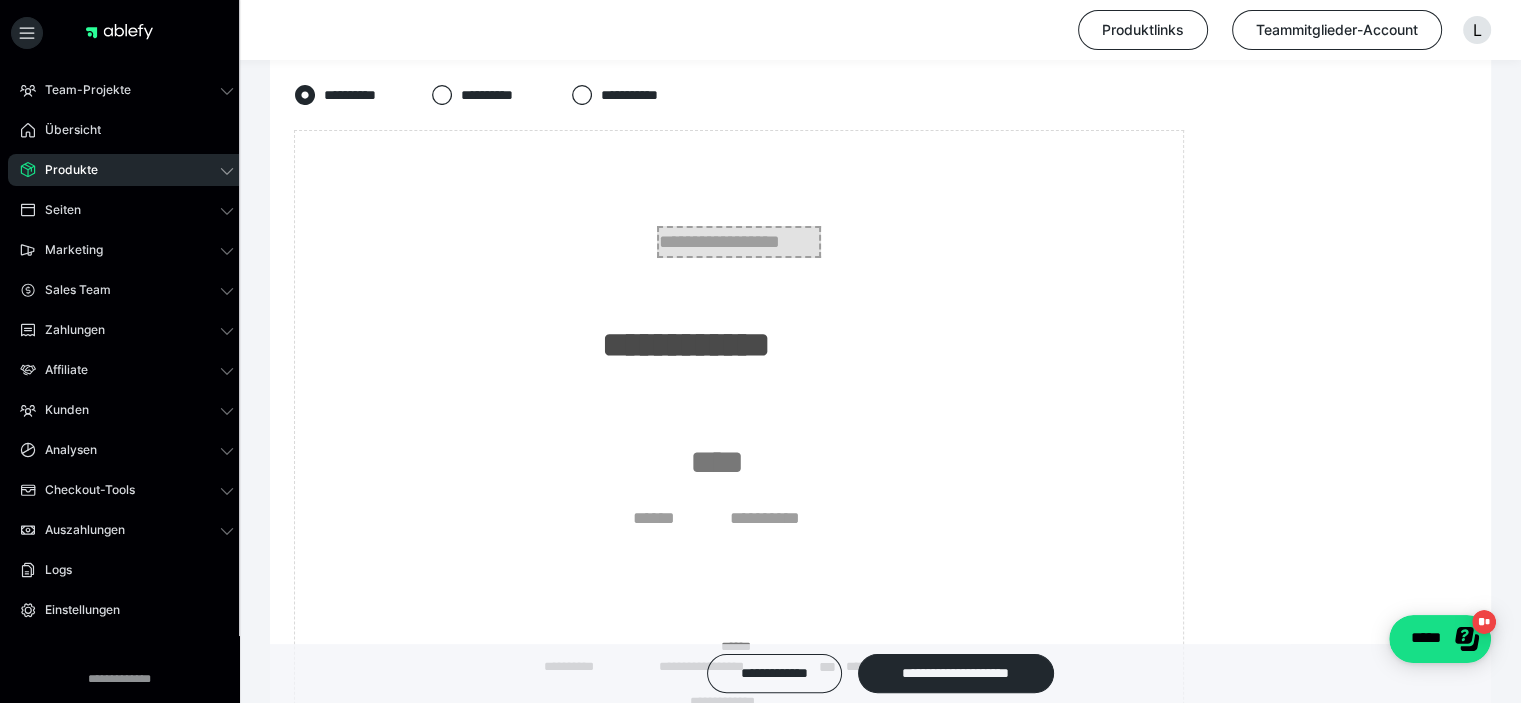 click on "**********" at bounding box center (739, 242) 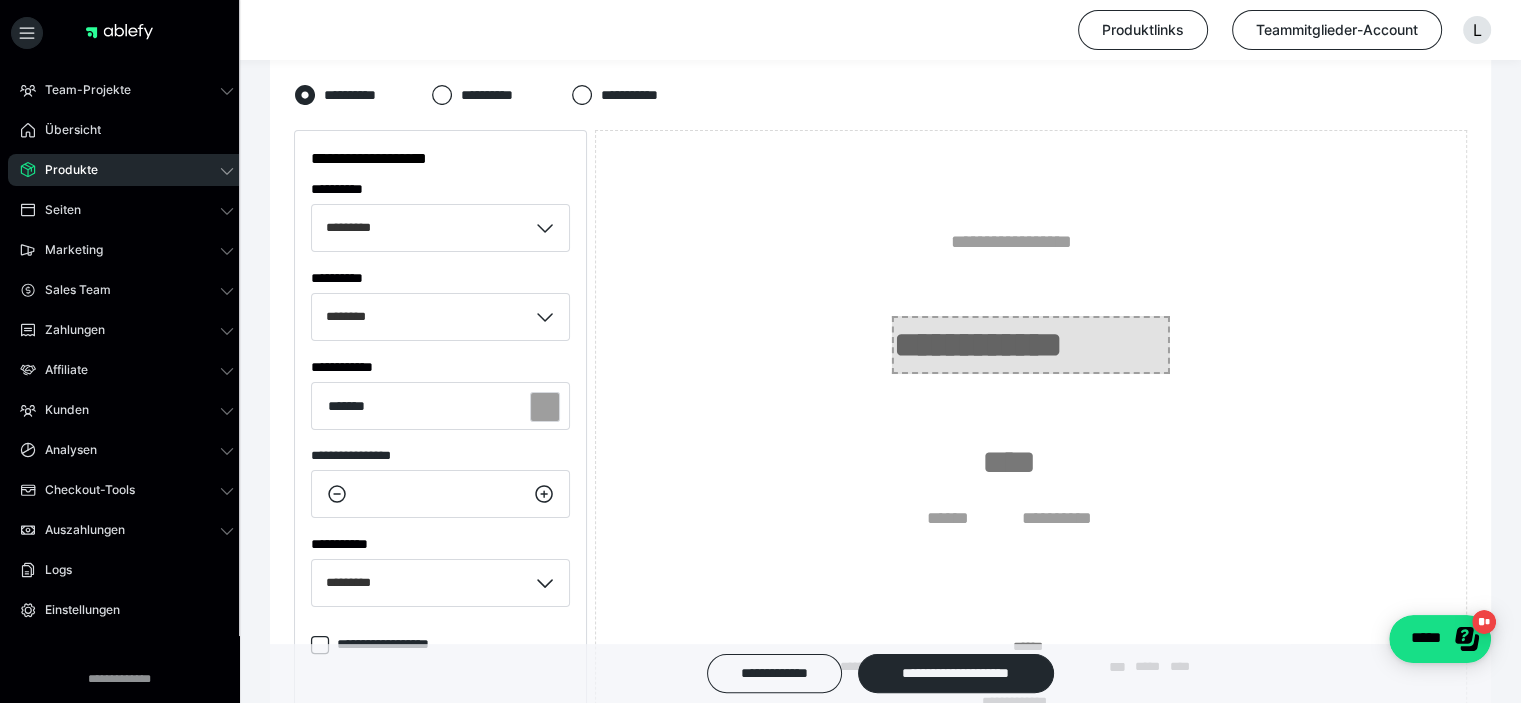 click on "**********" at bounding box center [1031, 345] 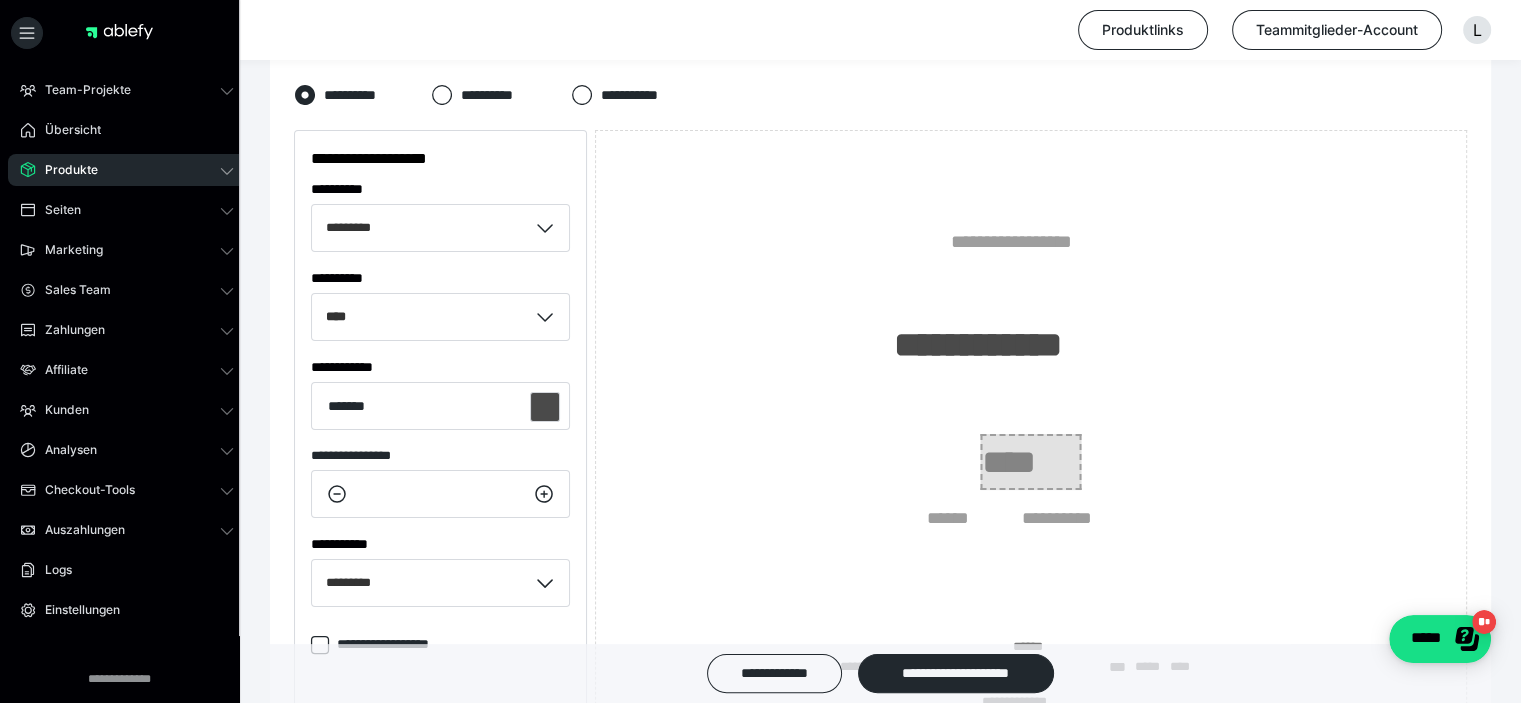 click on "****" at bounding box center (1030, 462) 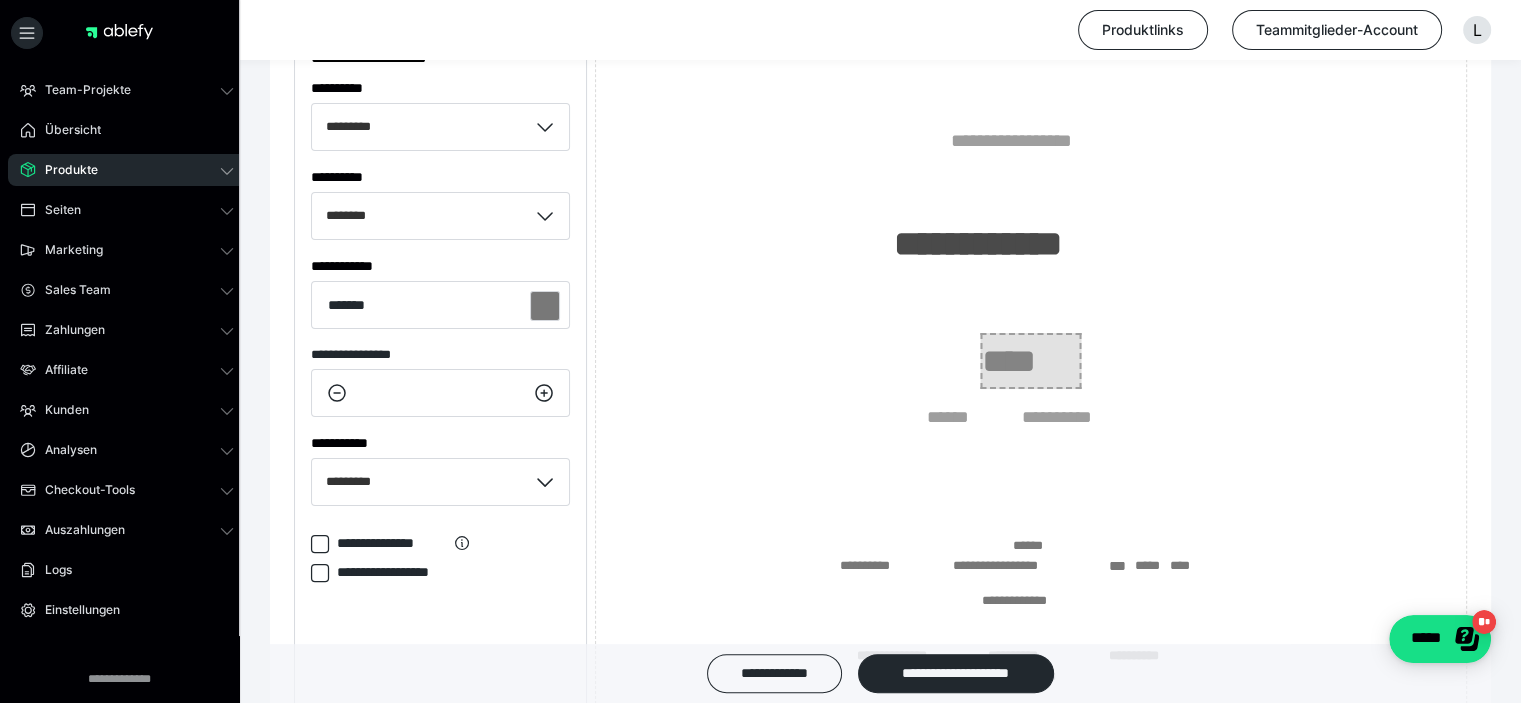 scroll, scrollTop: 400, scrollLeft: 0, axis: vertical 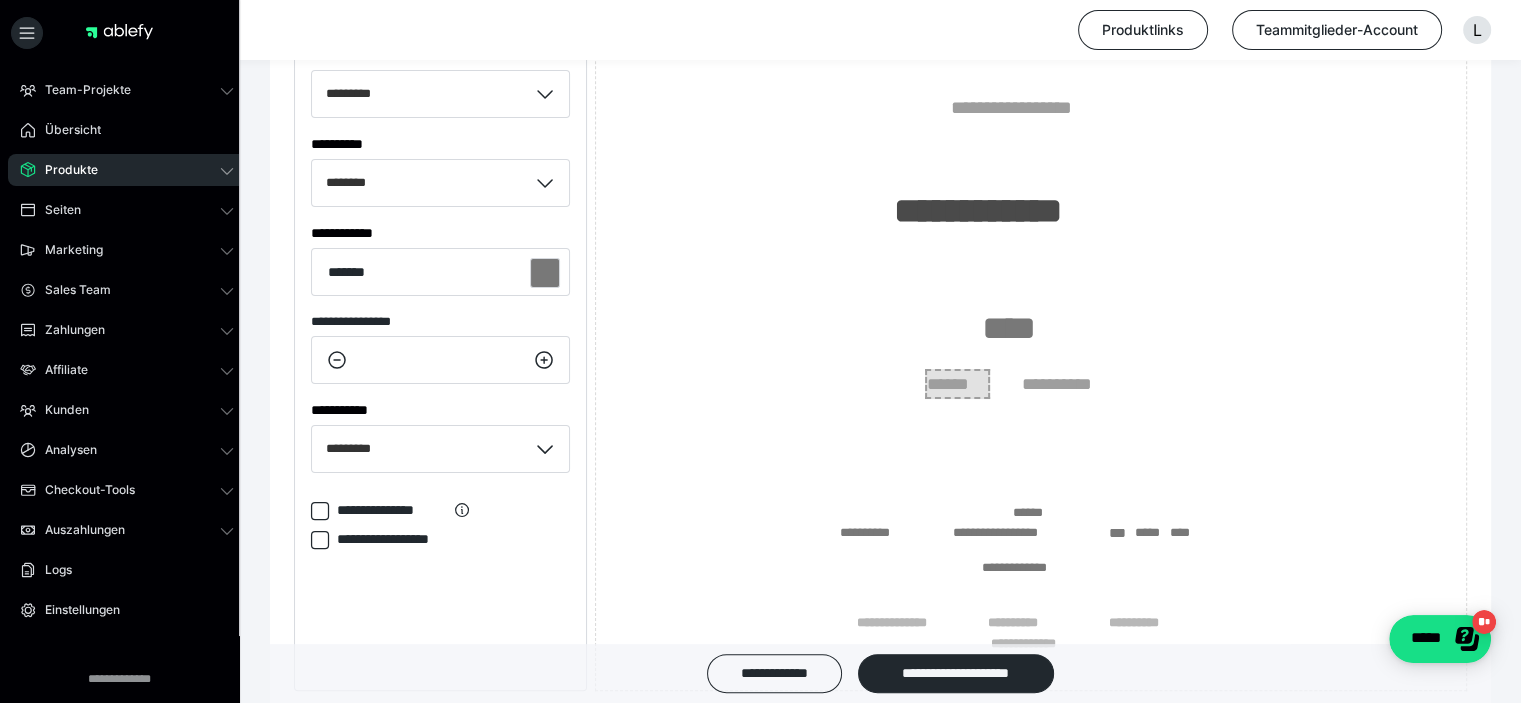 click on "******" at bounding box center (958, 384) 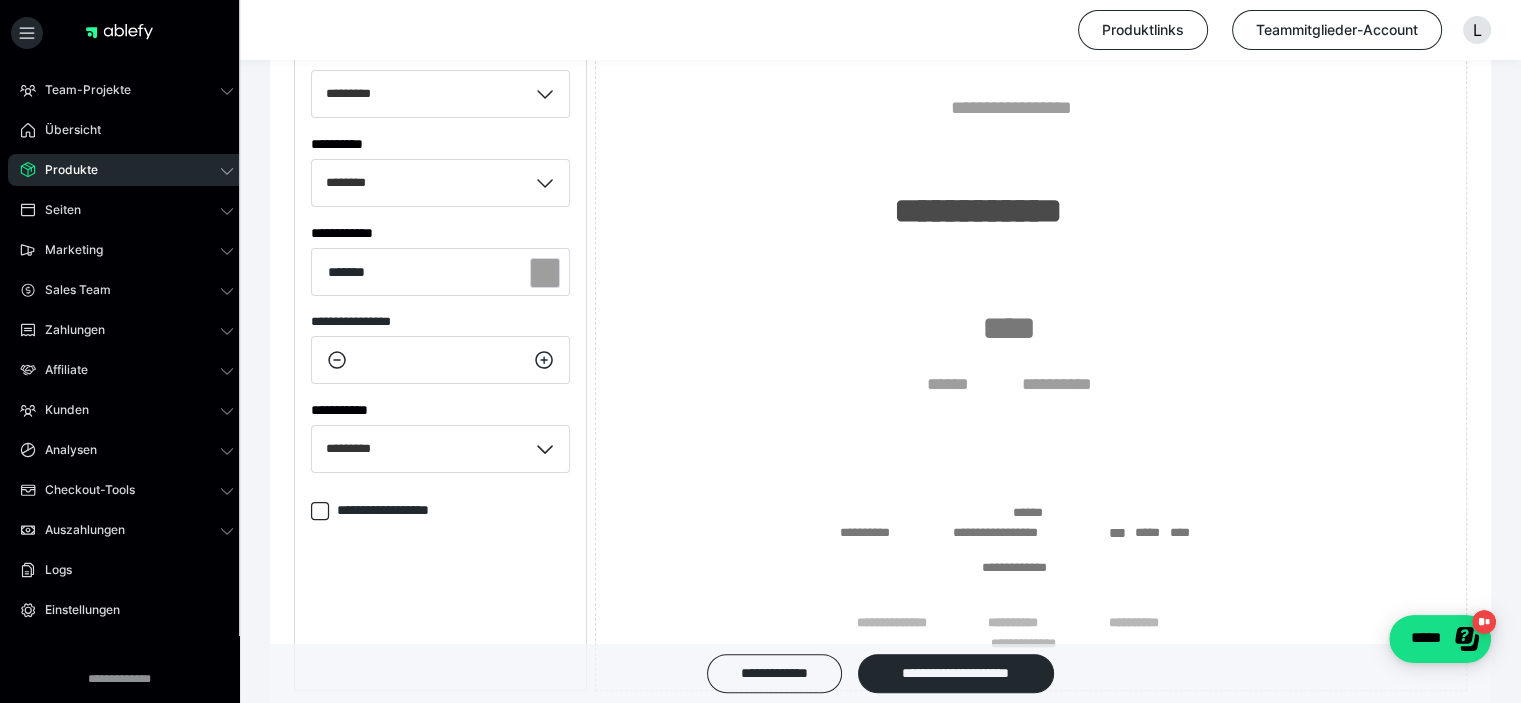 click on "**********" at bounding box center (405, 510) 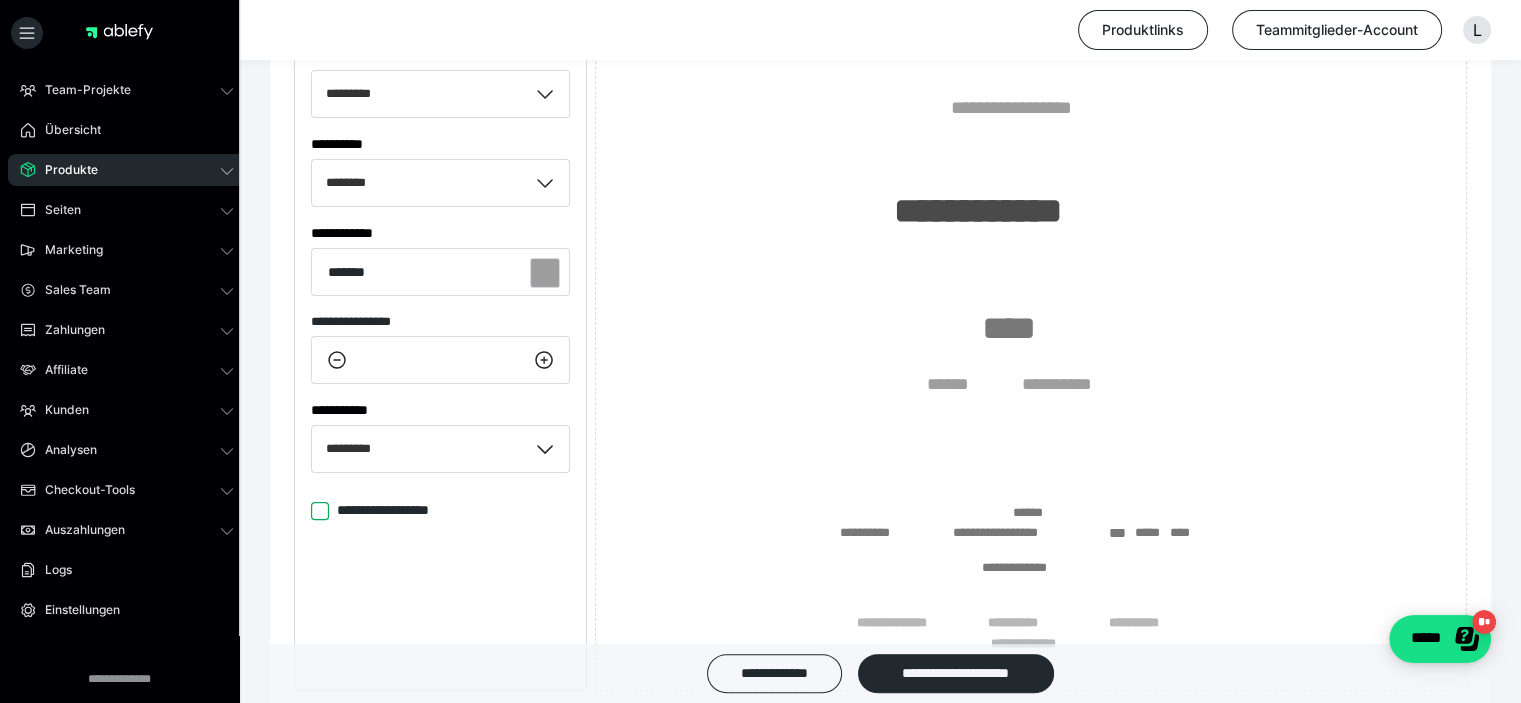 click on "**********" at bounding box center (311, 511) 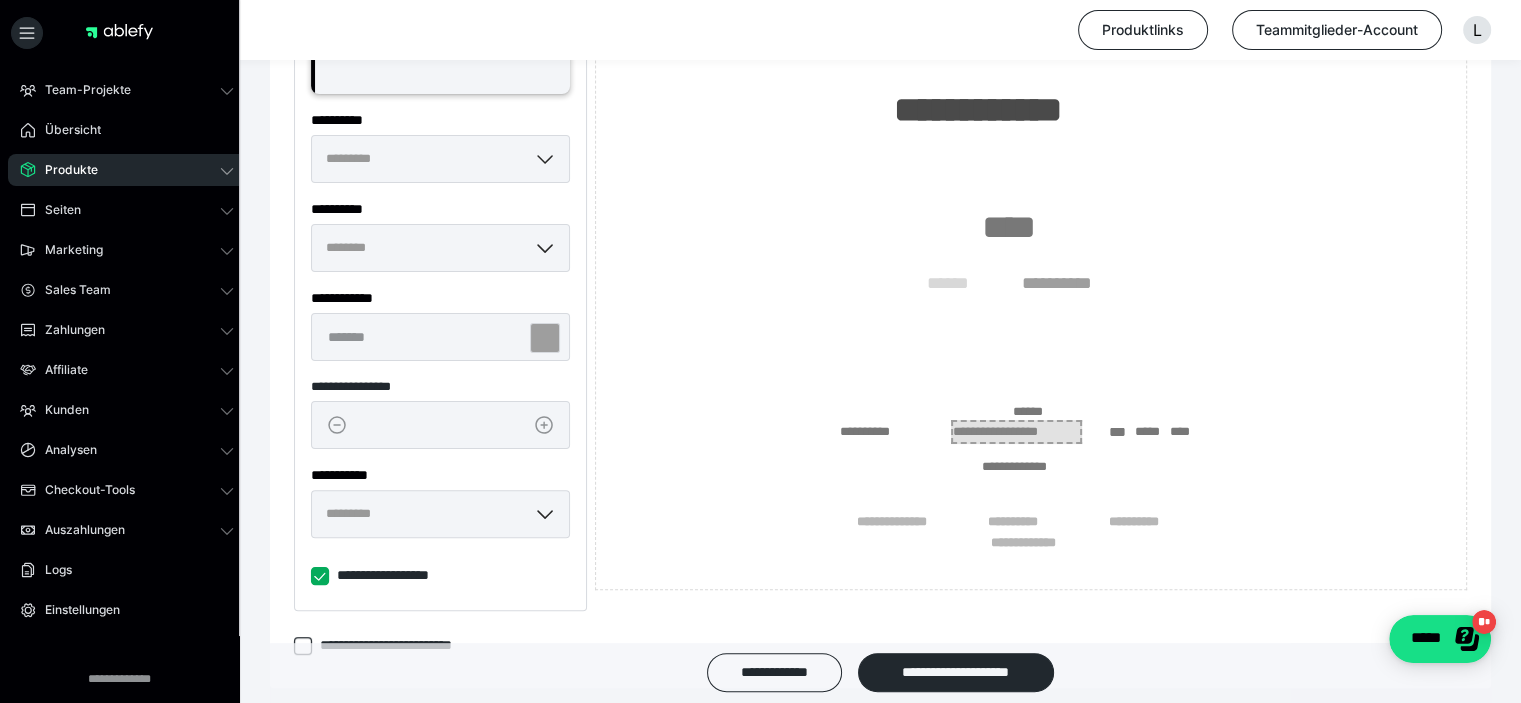 scroll, scrollTop: 533, scrollLeft: 0, axis: vertical 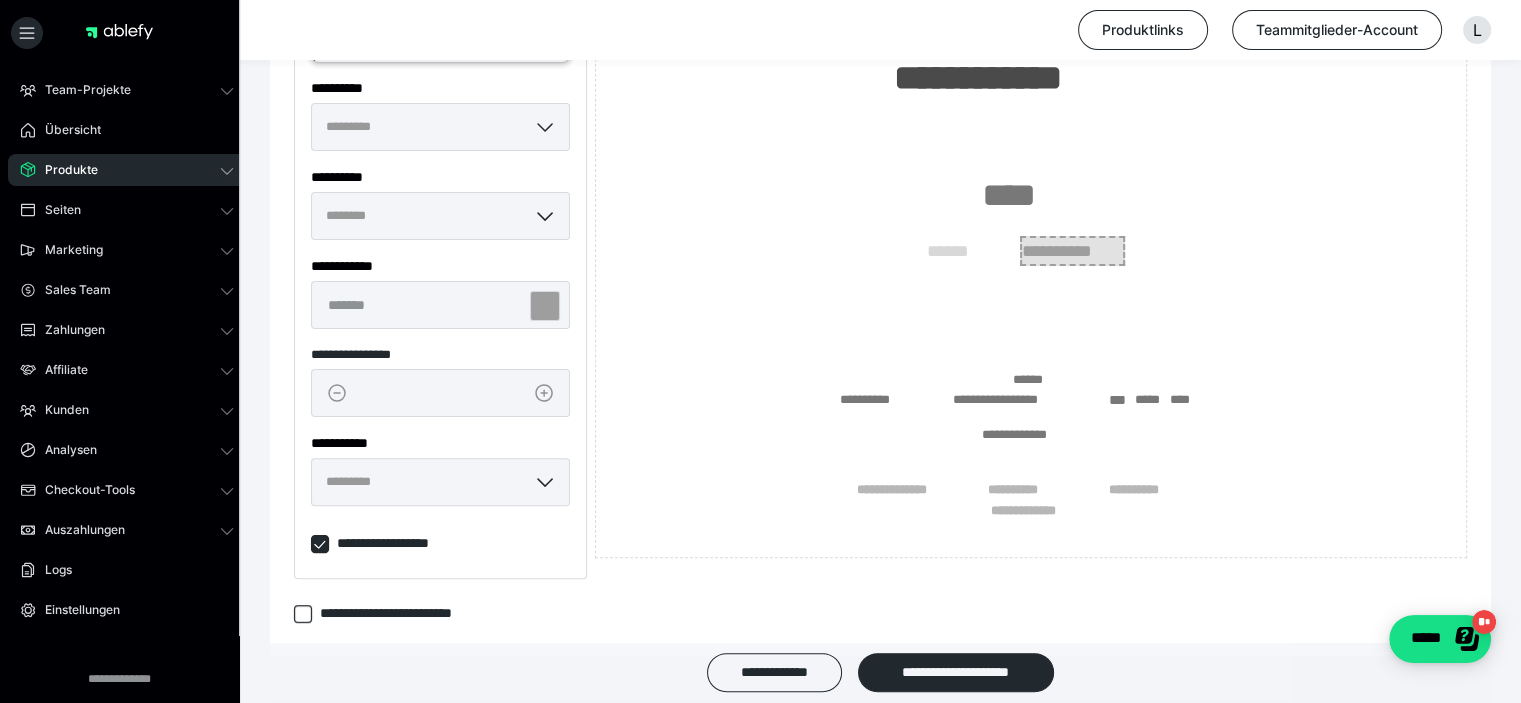 click on "**********" at bounding box center (1072, 251) 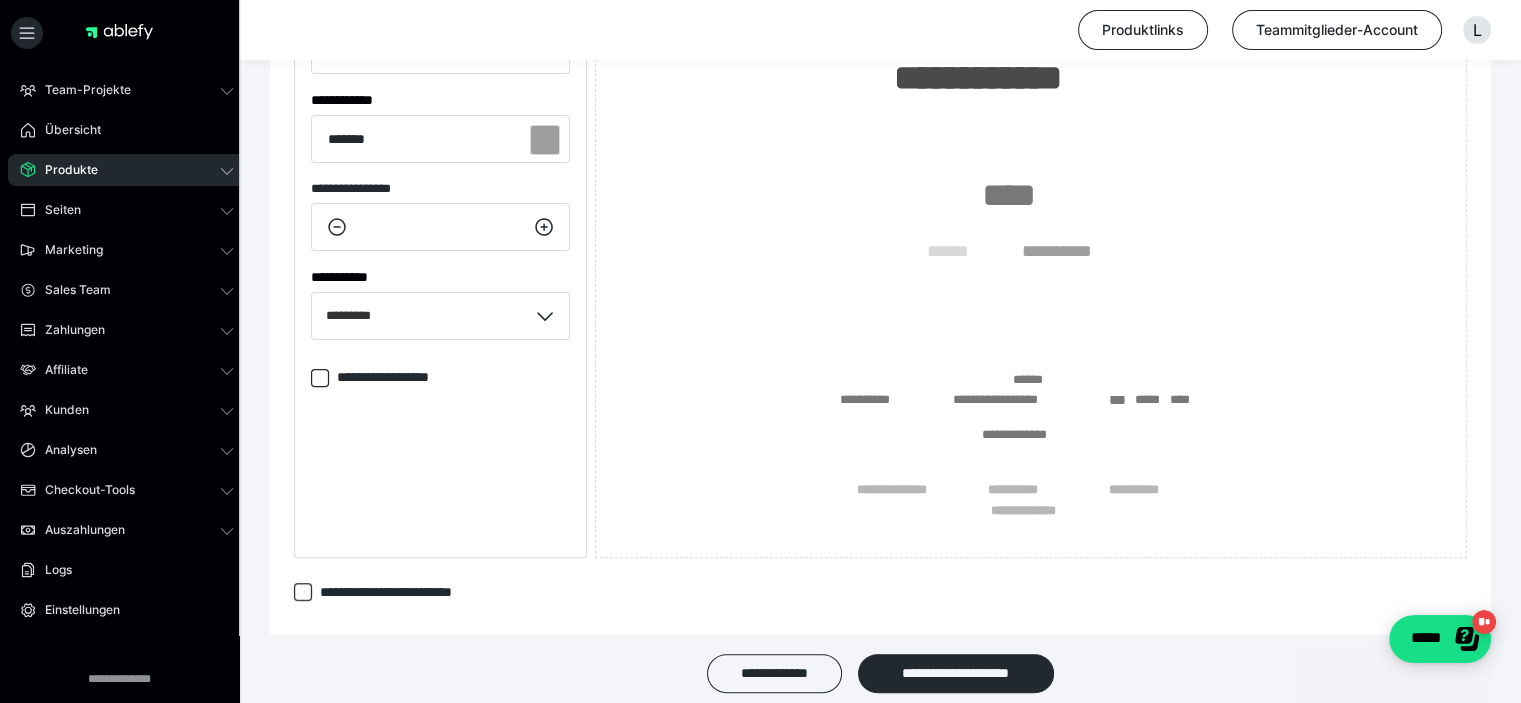 click 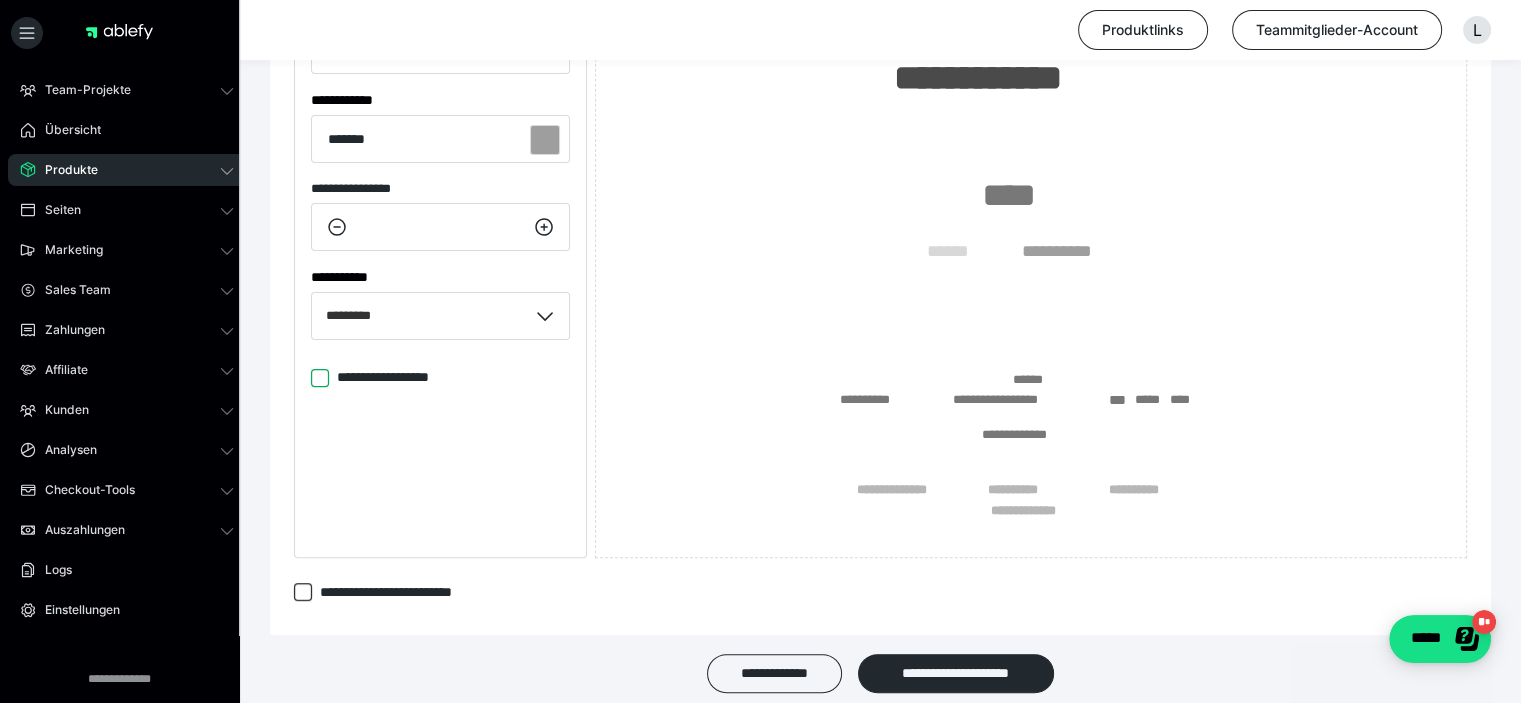 click on "**********" at bounding box center (311, 378) 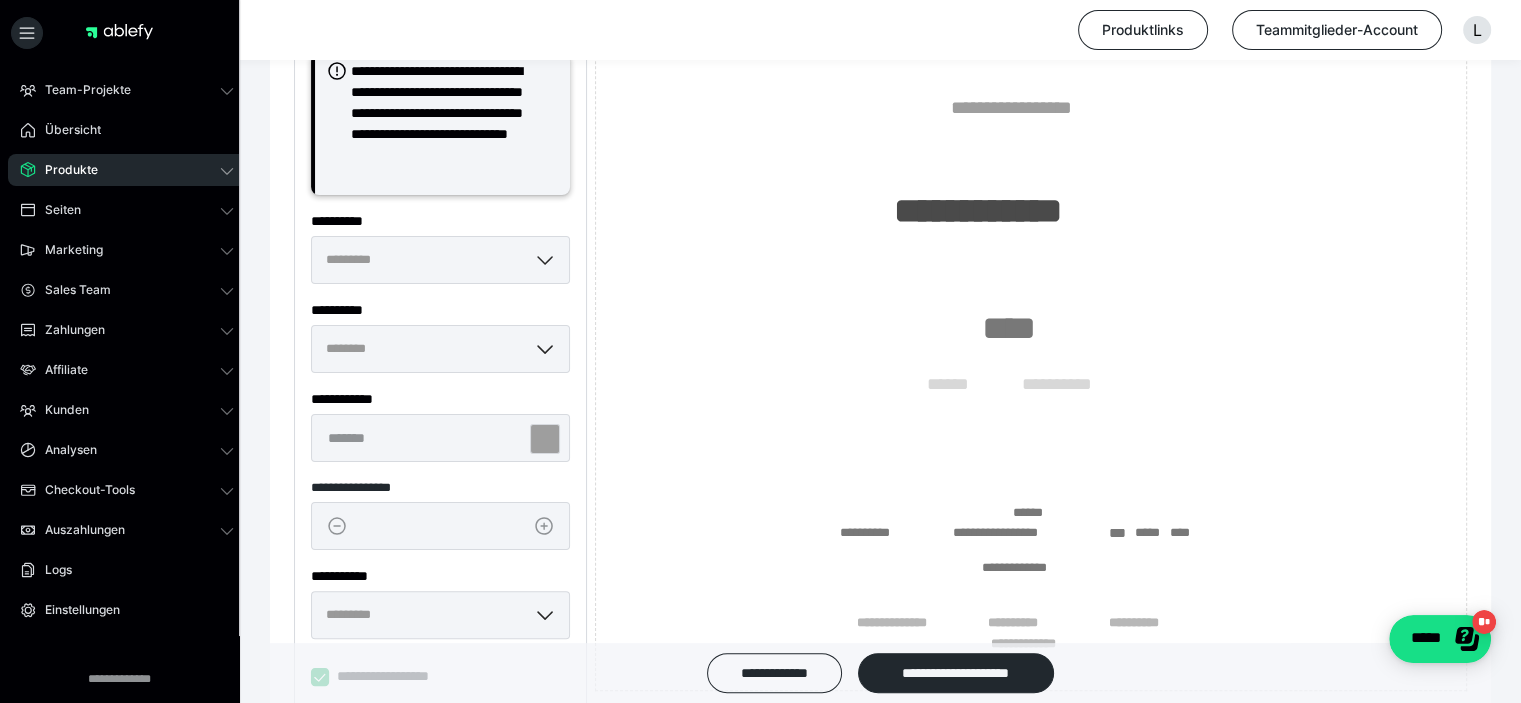 scroll, scrollTop: 266, scrollLeft: 0, axis: vertical 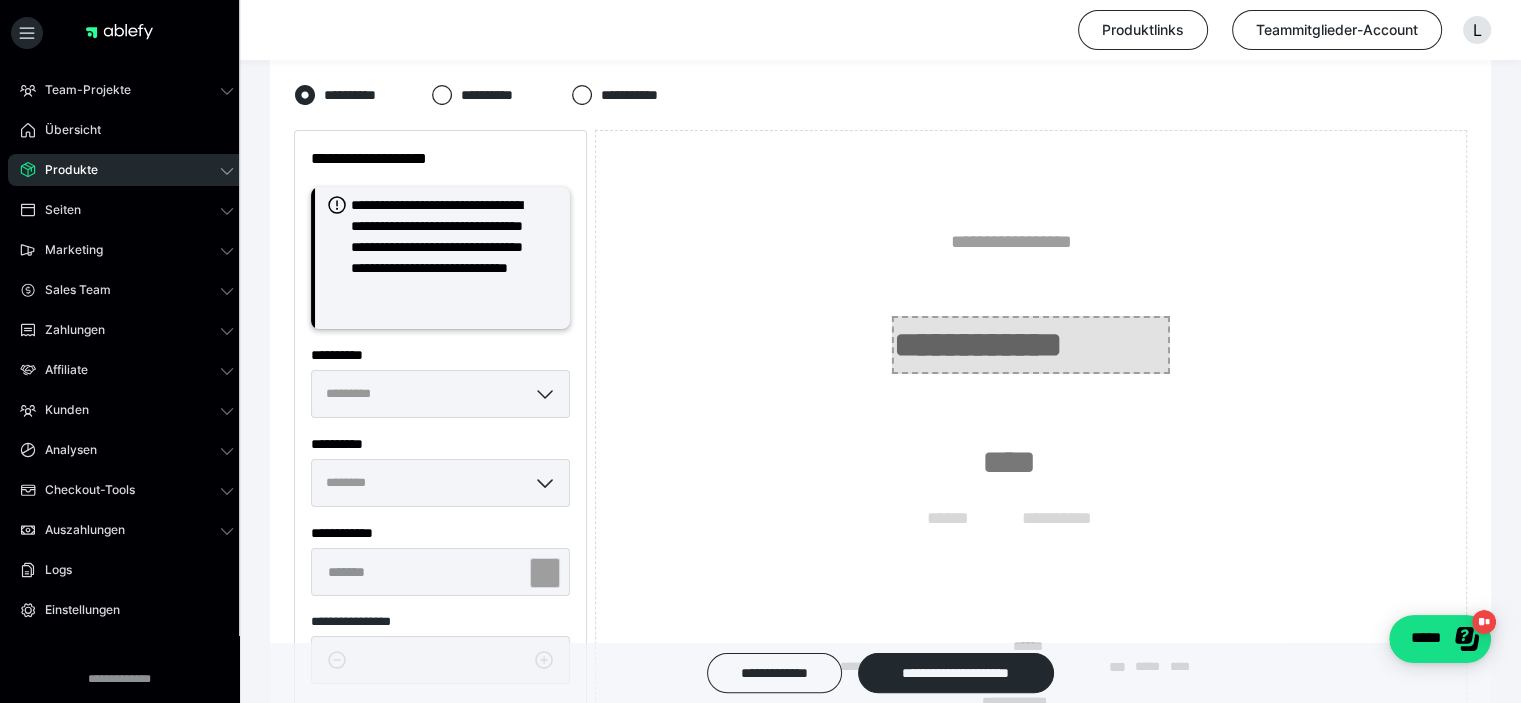 click on "**********" at bounding box center [1031, 345] 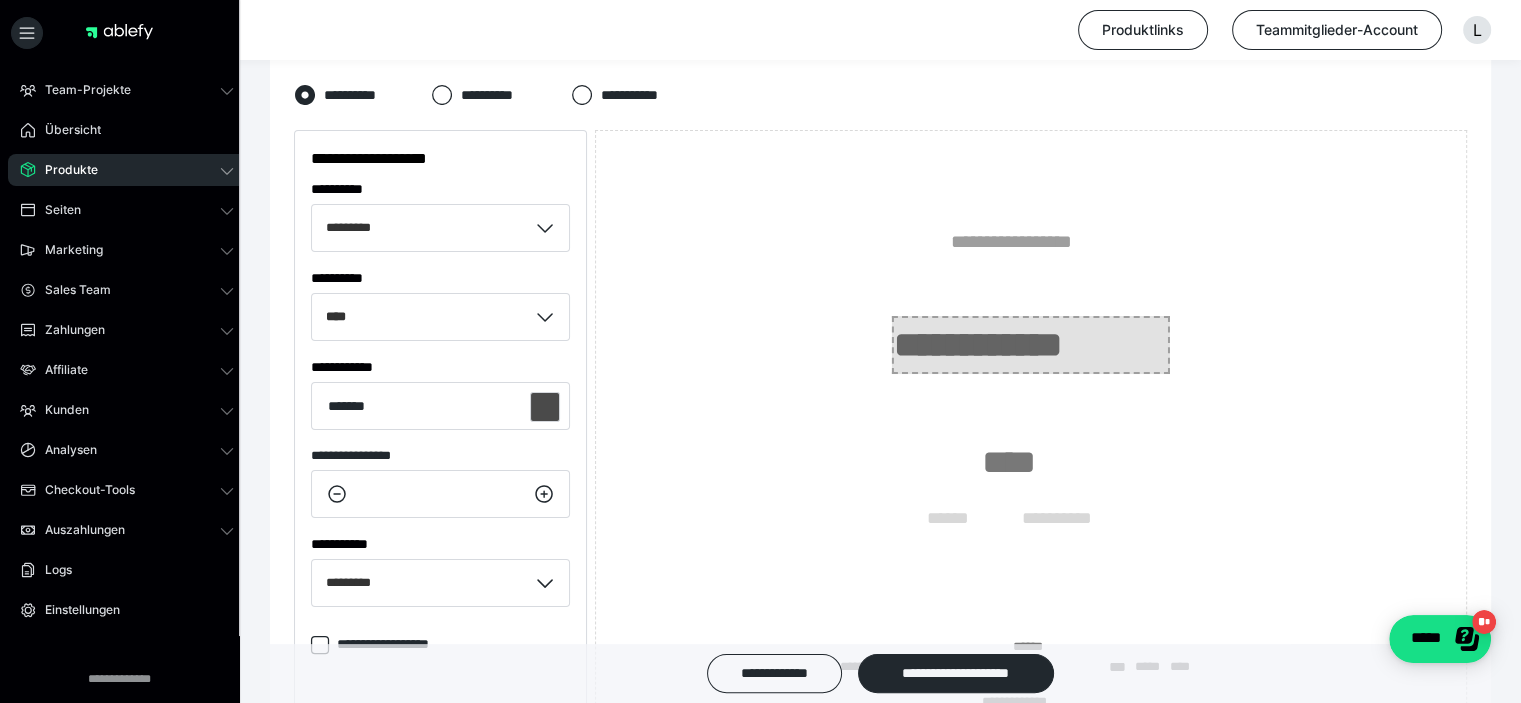 click on "**********" at bounding box center [1031, 345] 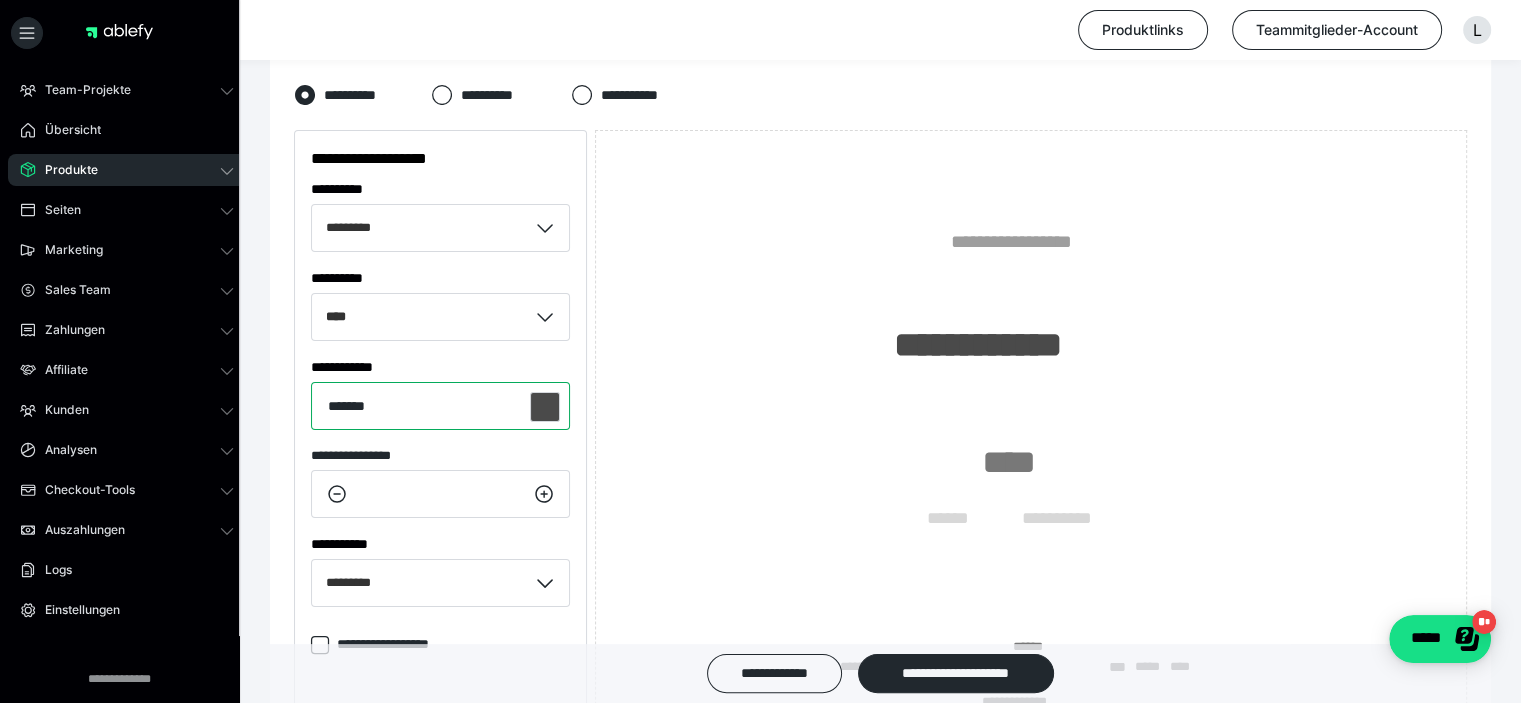 click on "*******" at bounding box center (440, 406) 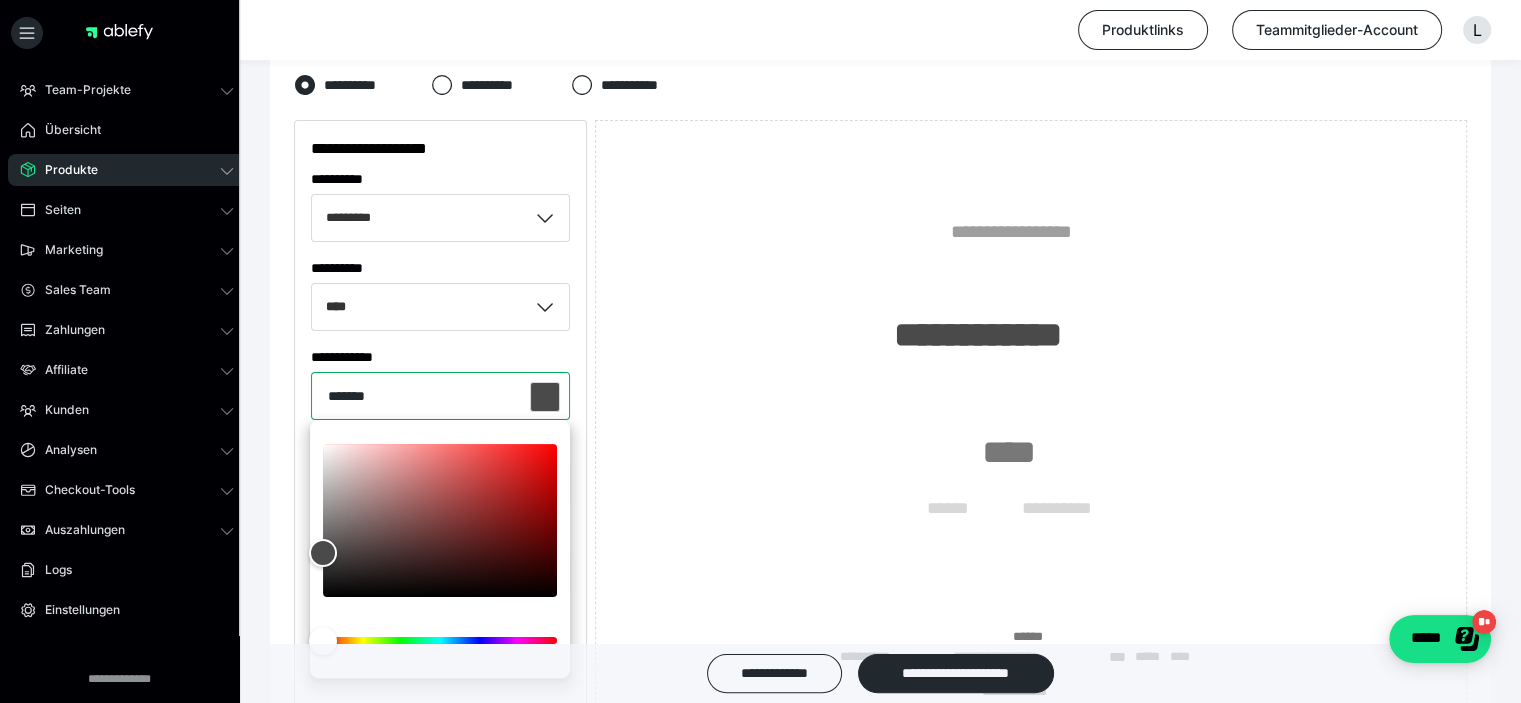 scroll, scrollTop: 266, scrollLeft: 0, axis: vertical 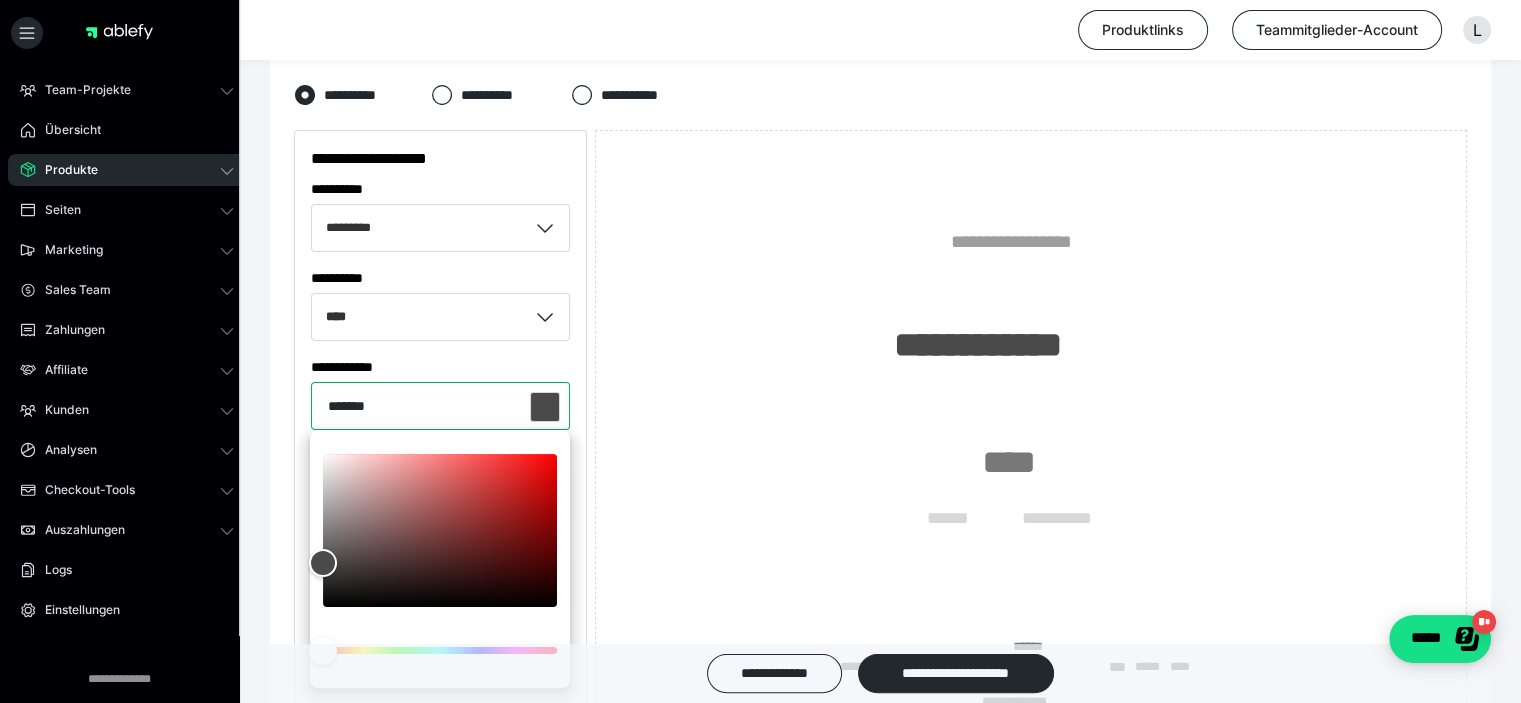 drag, startPoint x: 407, startPoint y: 401, endPoint x: 254, endPoint y: 408, distance: 153.16005 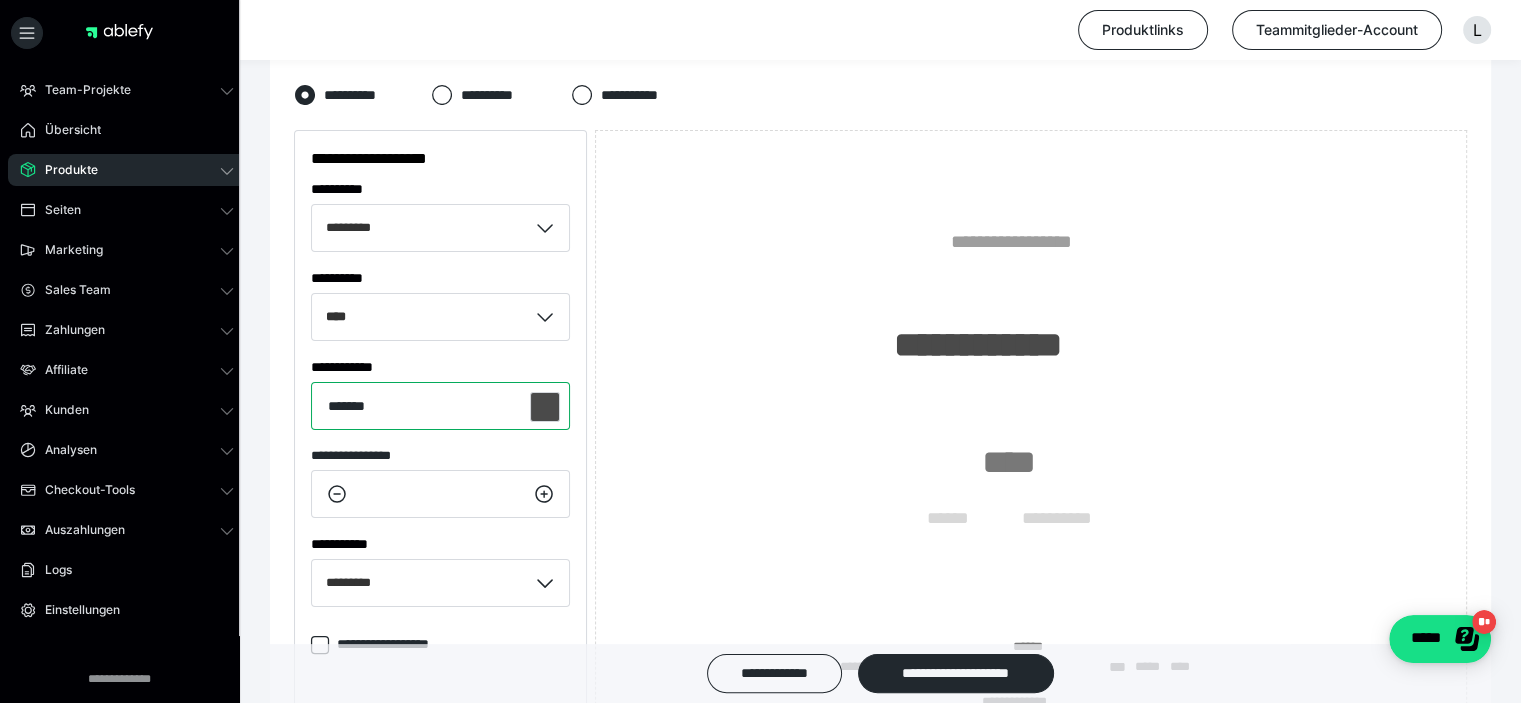 paste 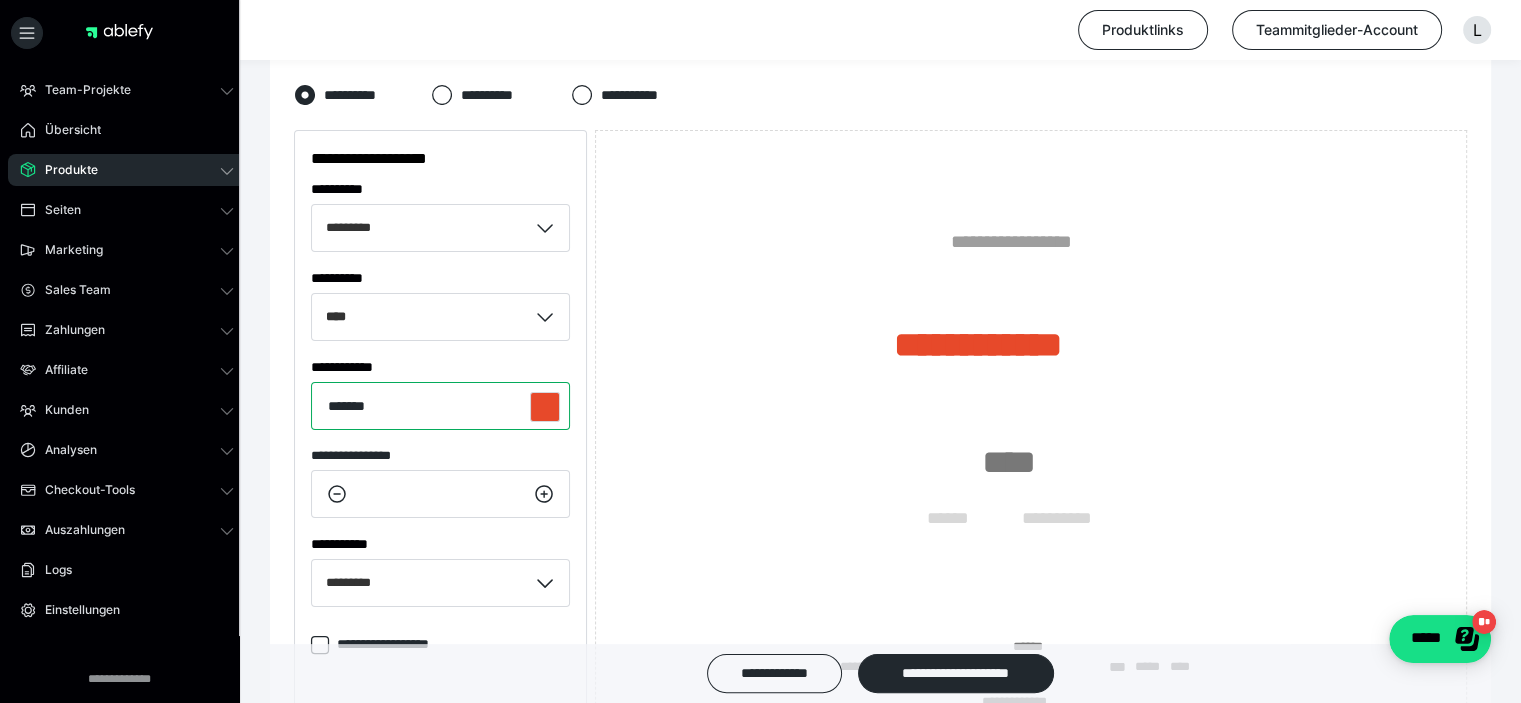 type on "*******" 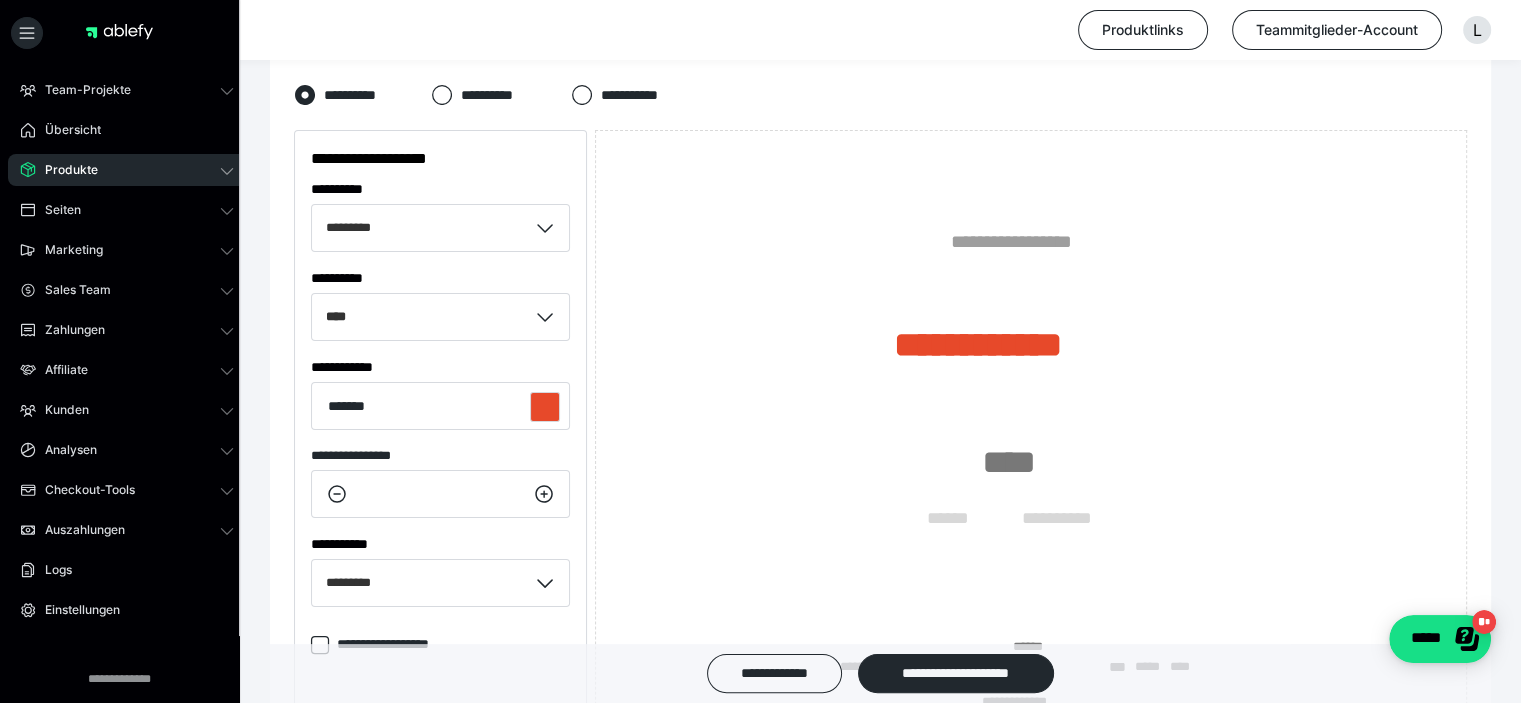 type 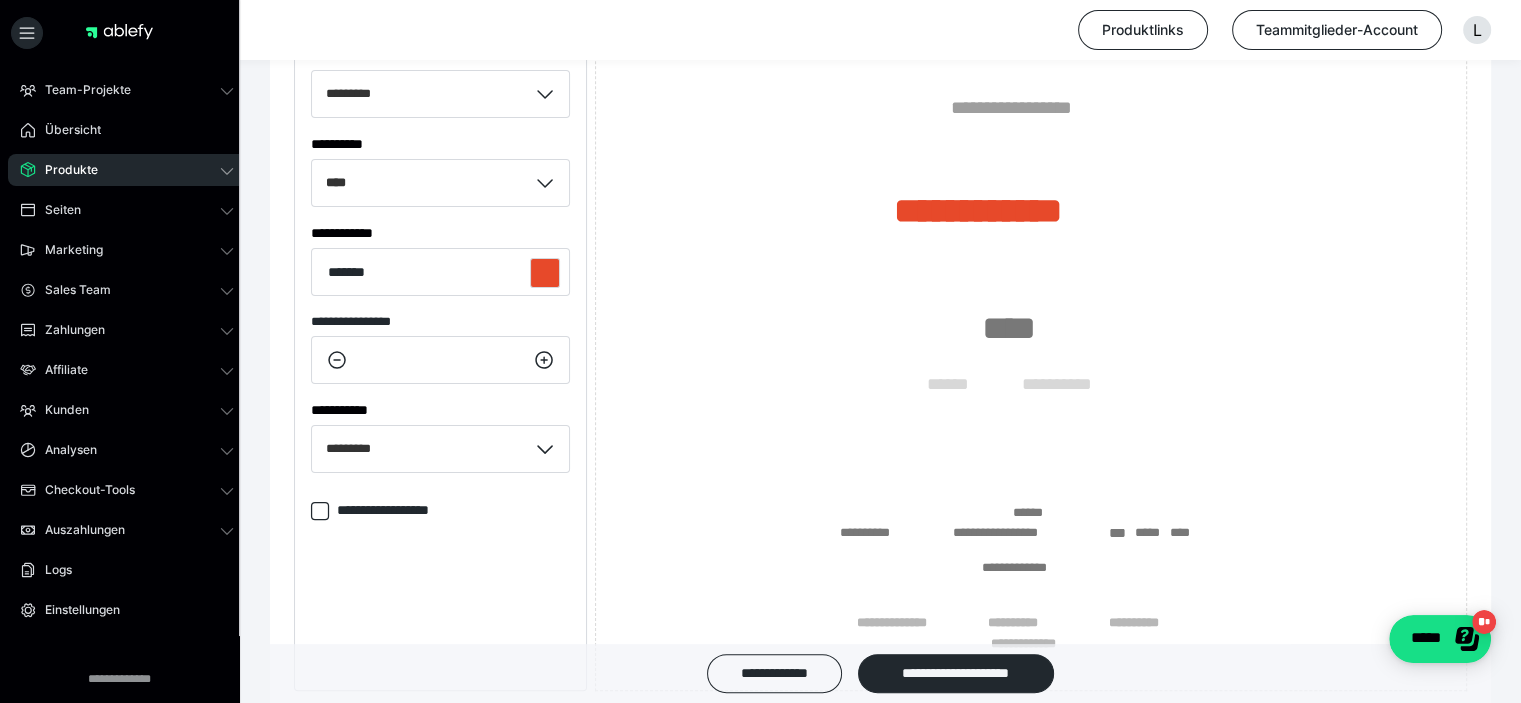 scroll, scrollTop: 133, scrollLeft: 0, axis: vertical 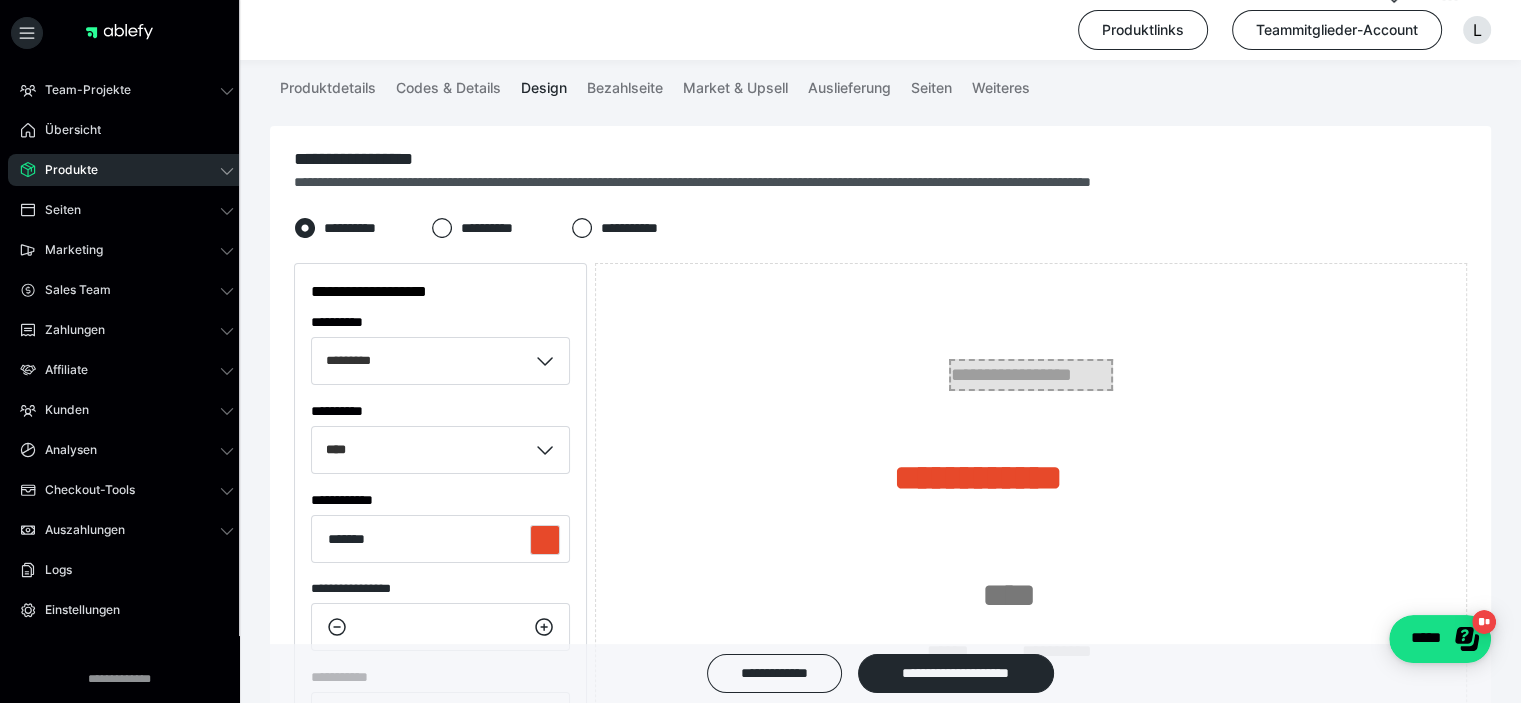 click on "**********" at bounding box center [1031, 375] 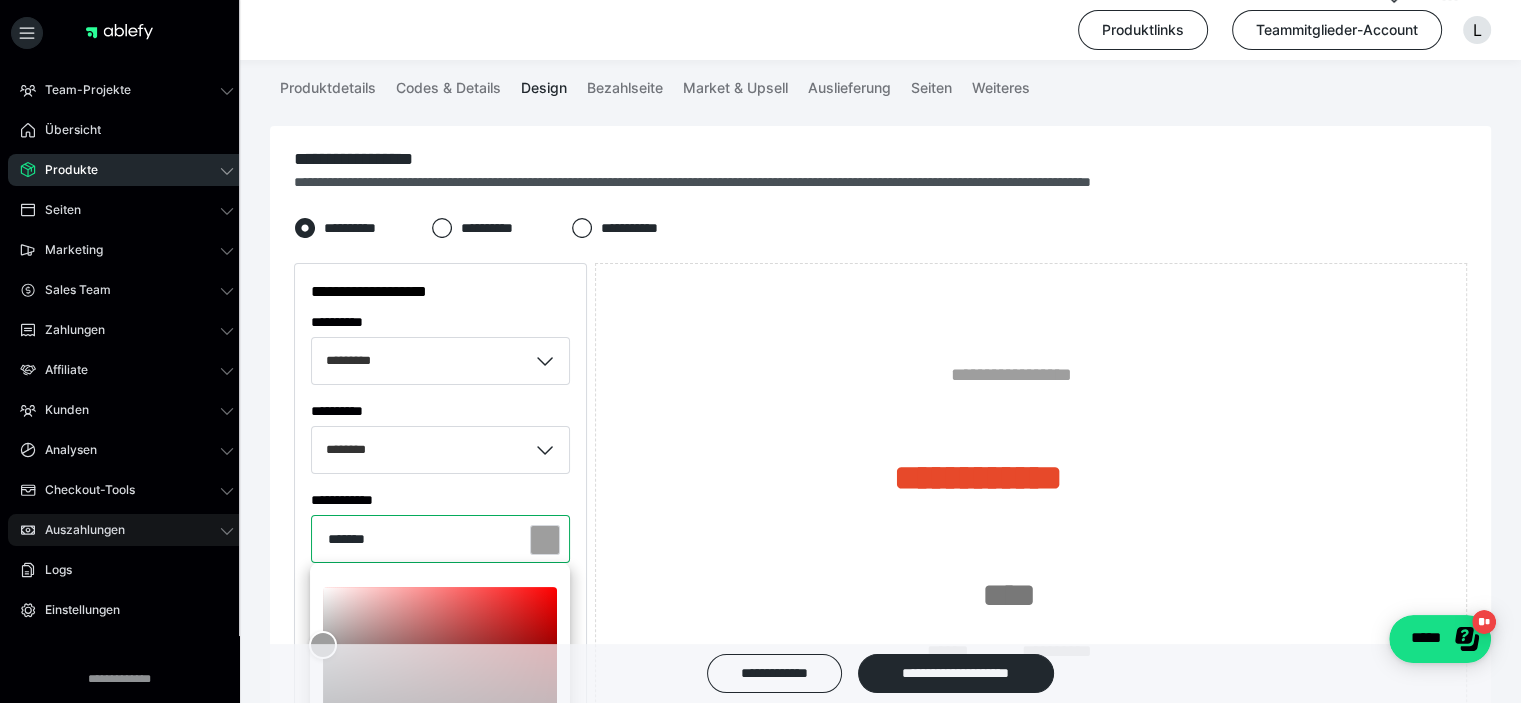 drag, startPoint x: 396, startPoint y: 538, endPoint x: 192, endPoint y: 530, distance: 204.1568 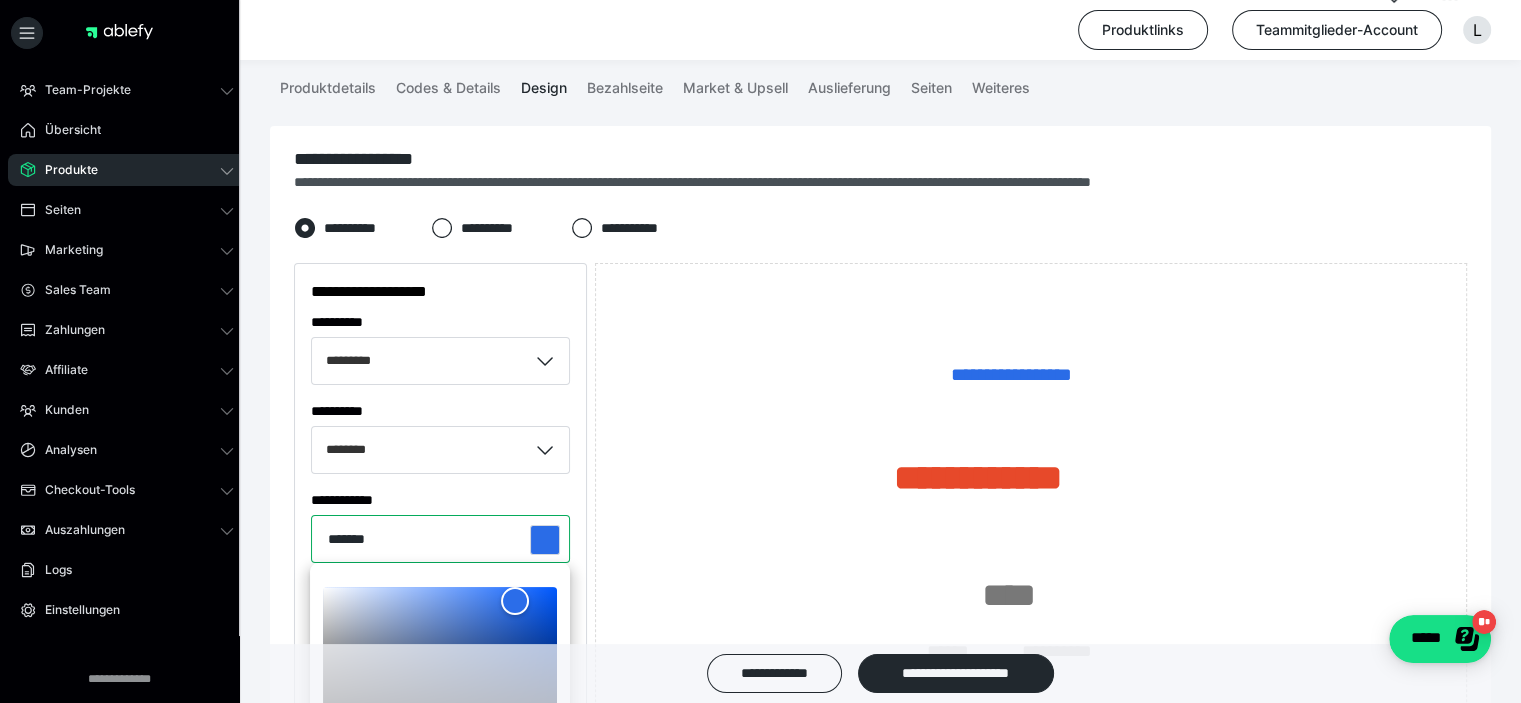 type on "*******" 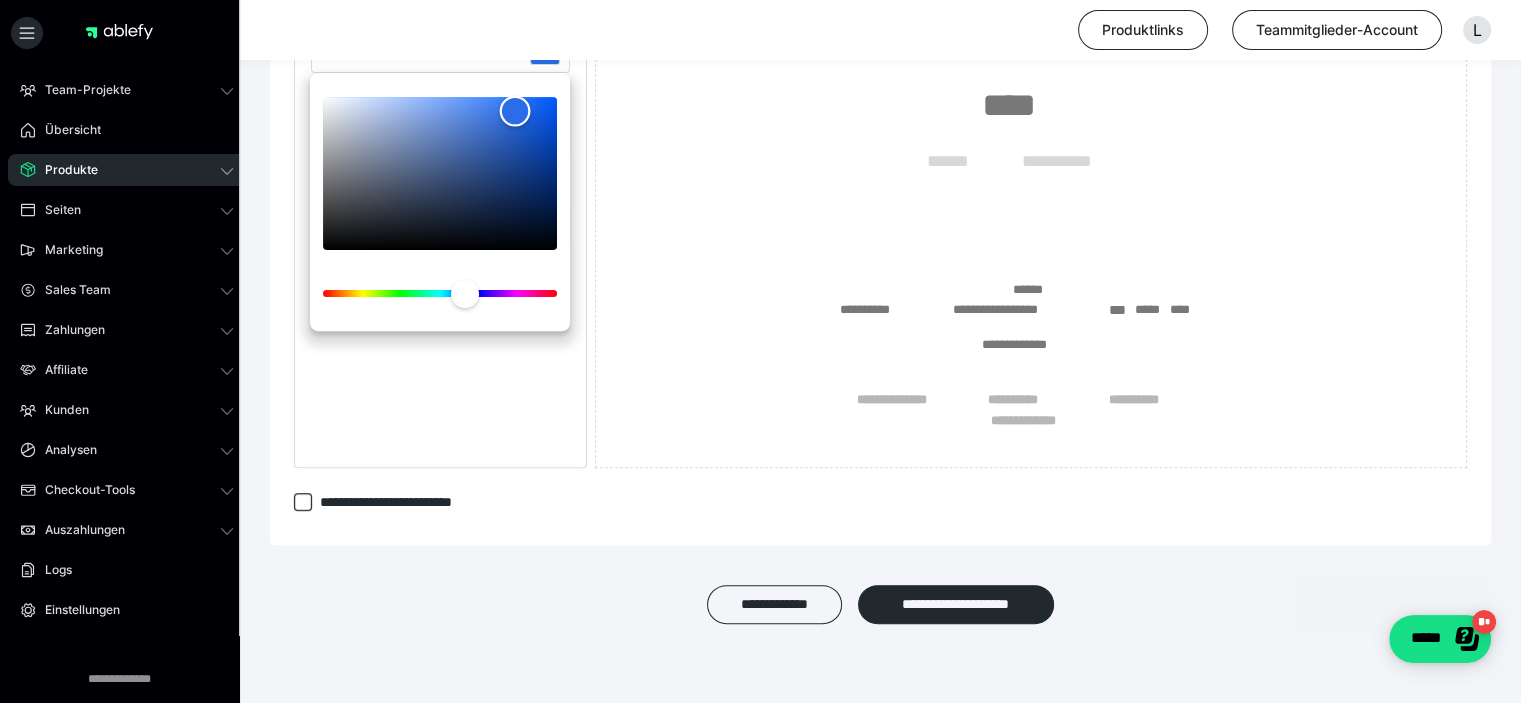 scroll, scrollTop: 652, scrollLeft: 0, axis: vertical 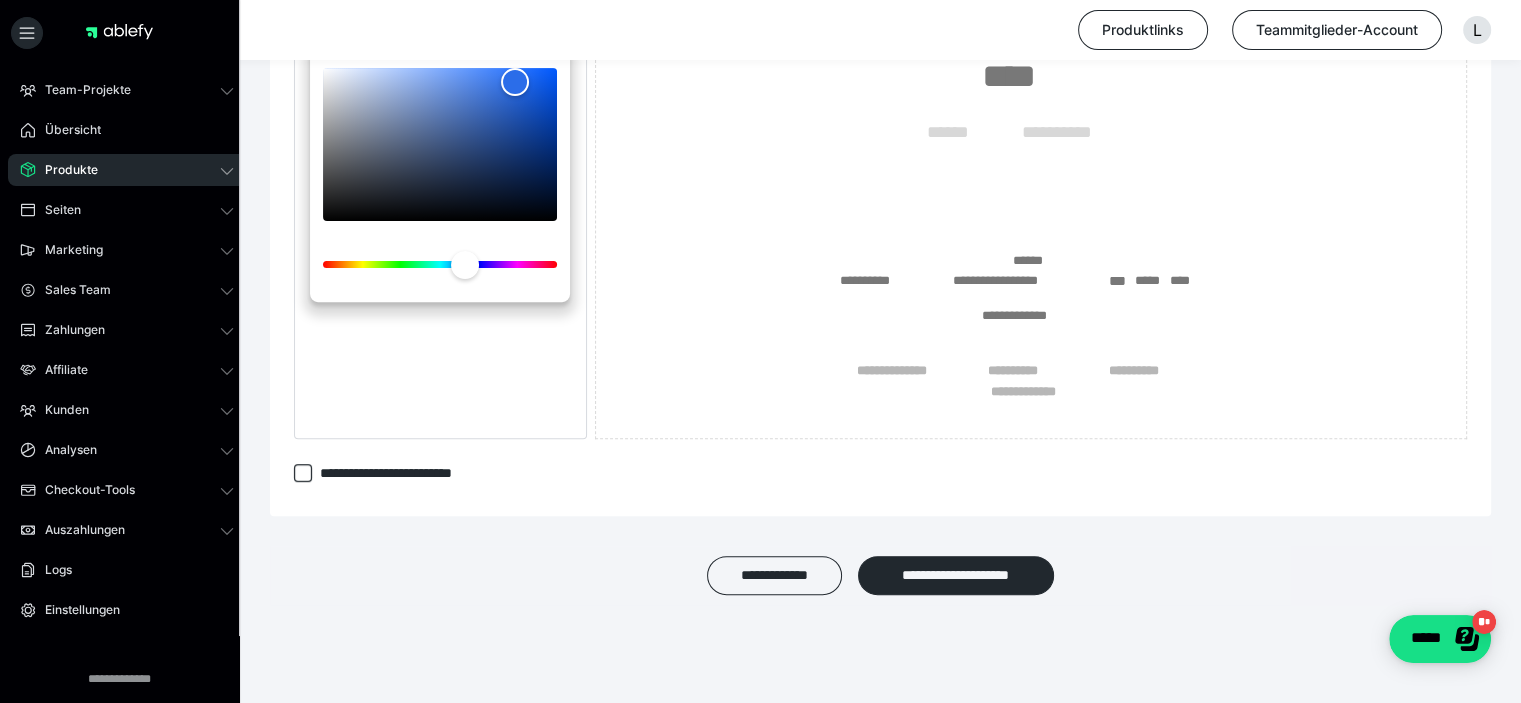 click 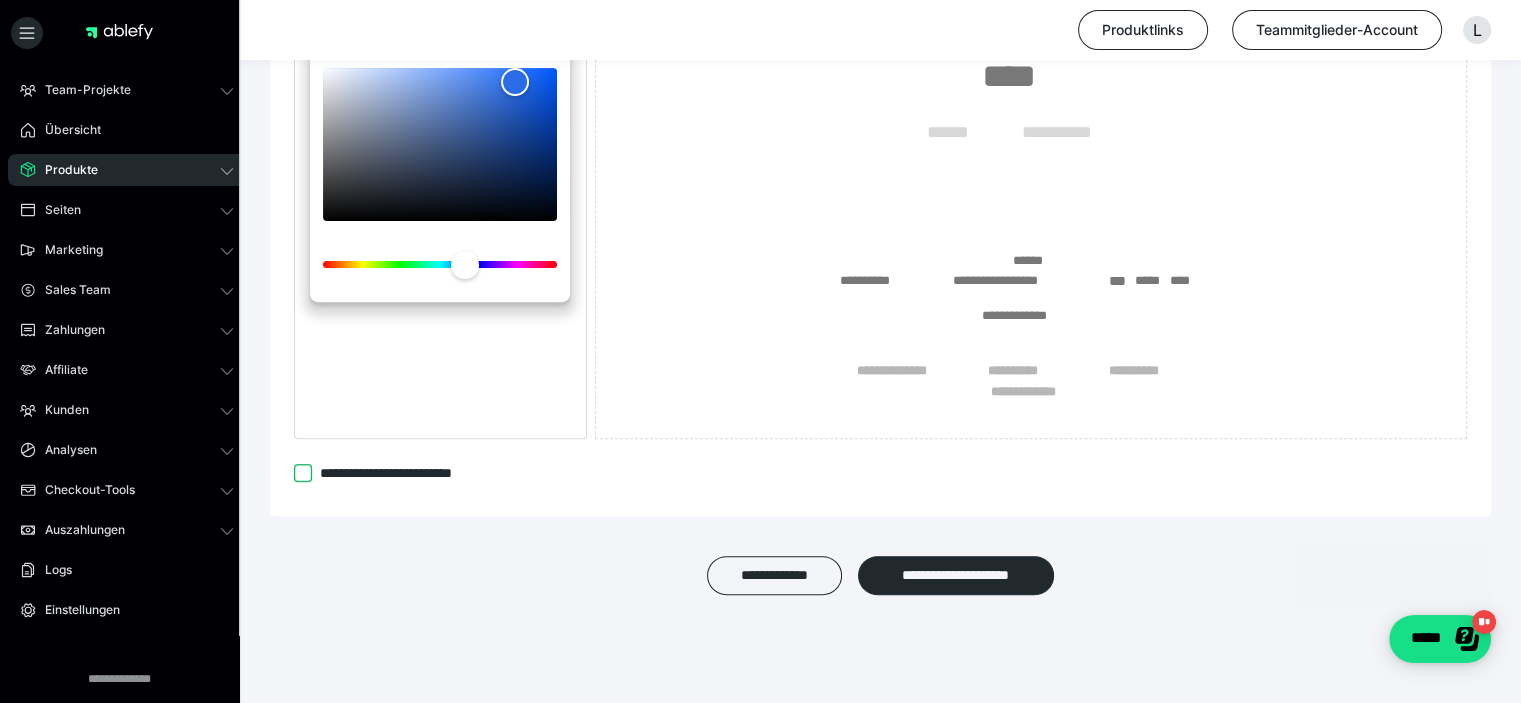click on "**********" at bounding box center (294, 473) 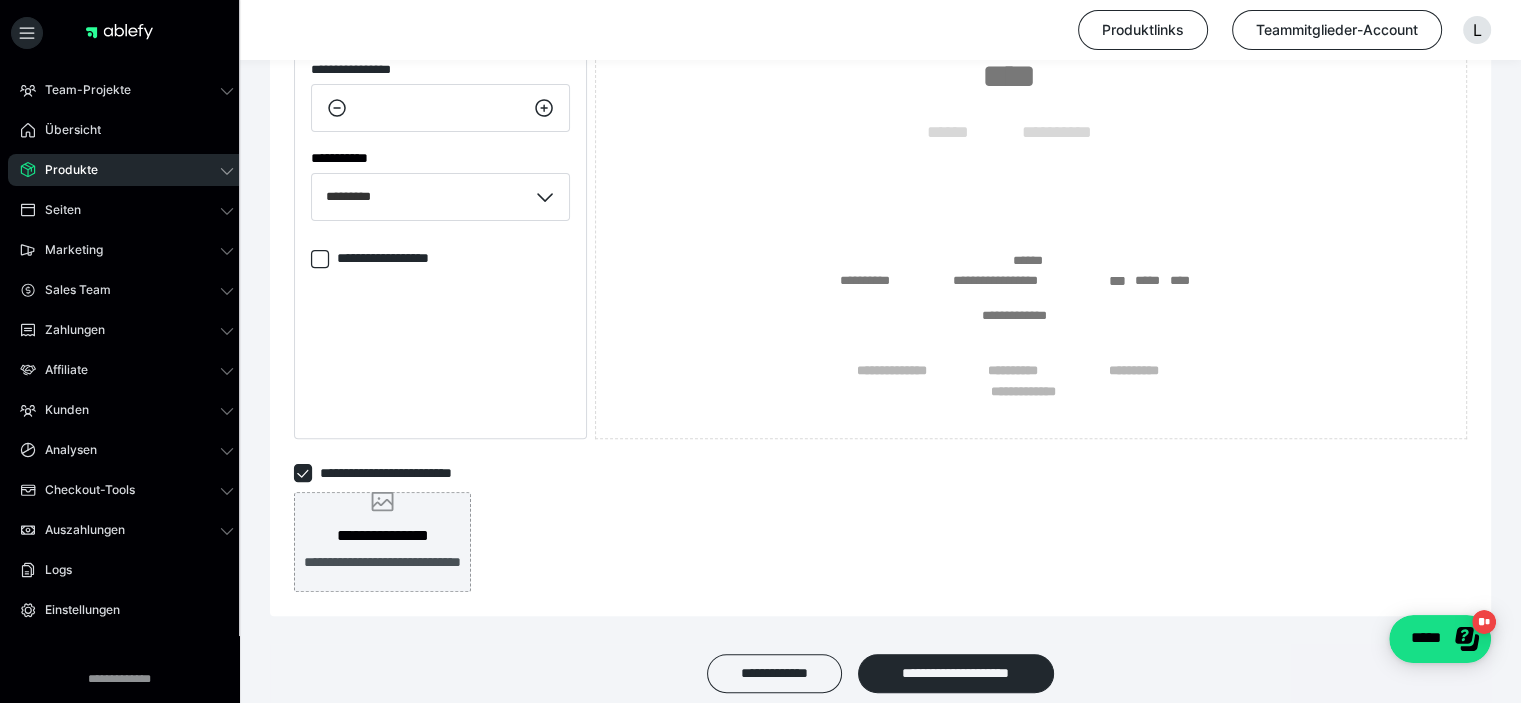 click on "**********" at bounding box center (382, 573) 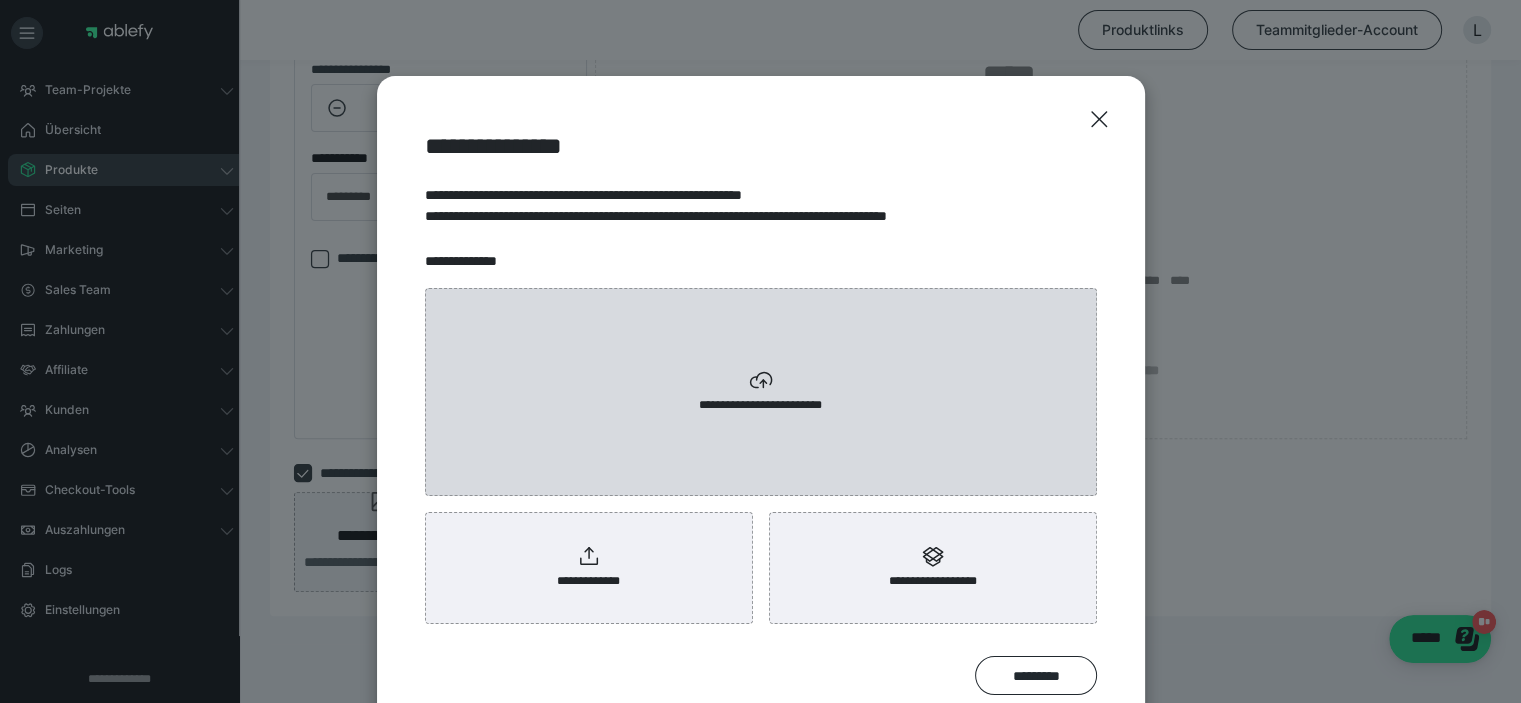 click on "**********" at bounding box center (761, 392) 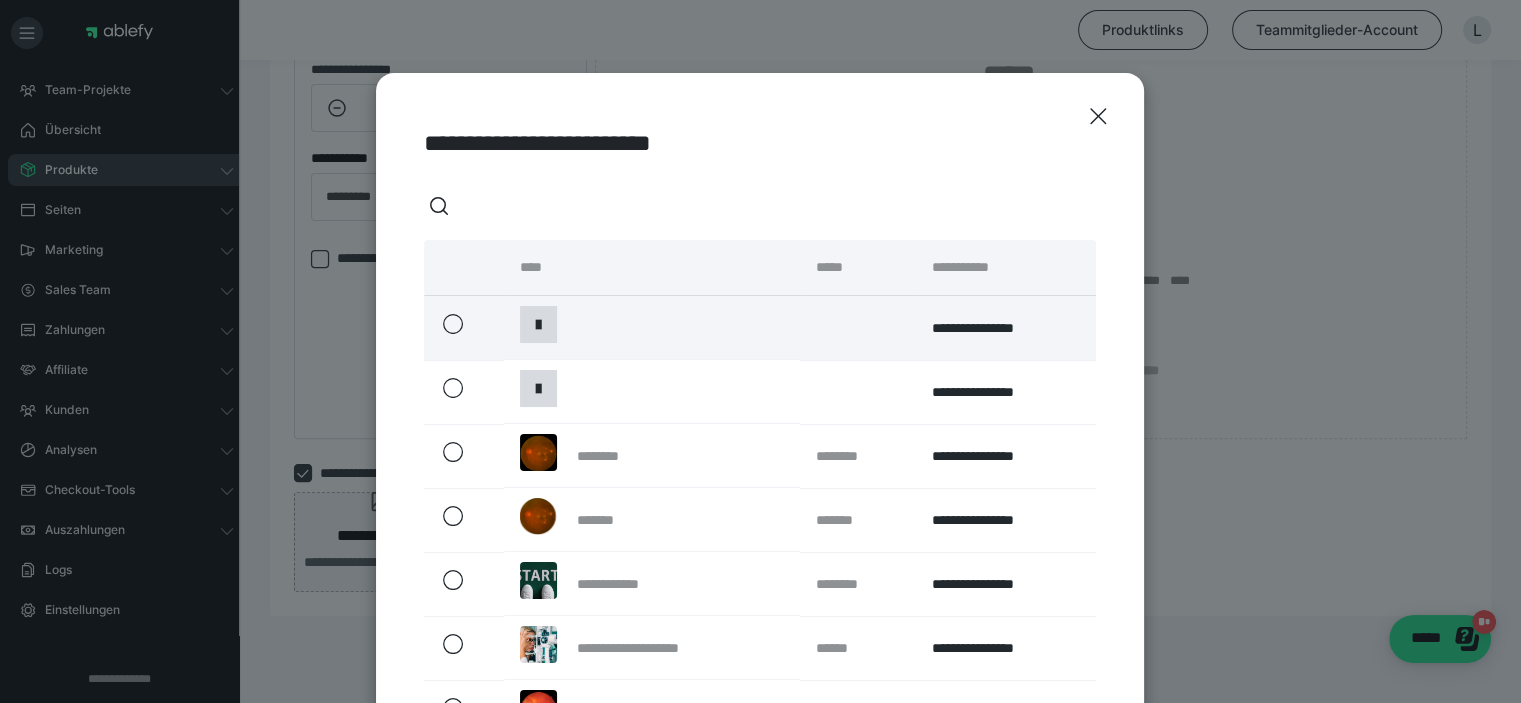 scroll, scrollTop: 0, scrollLeft: 0, axis: both 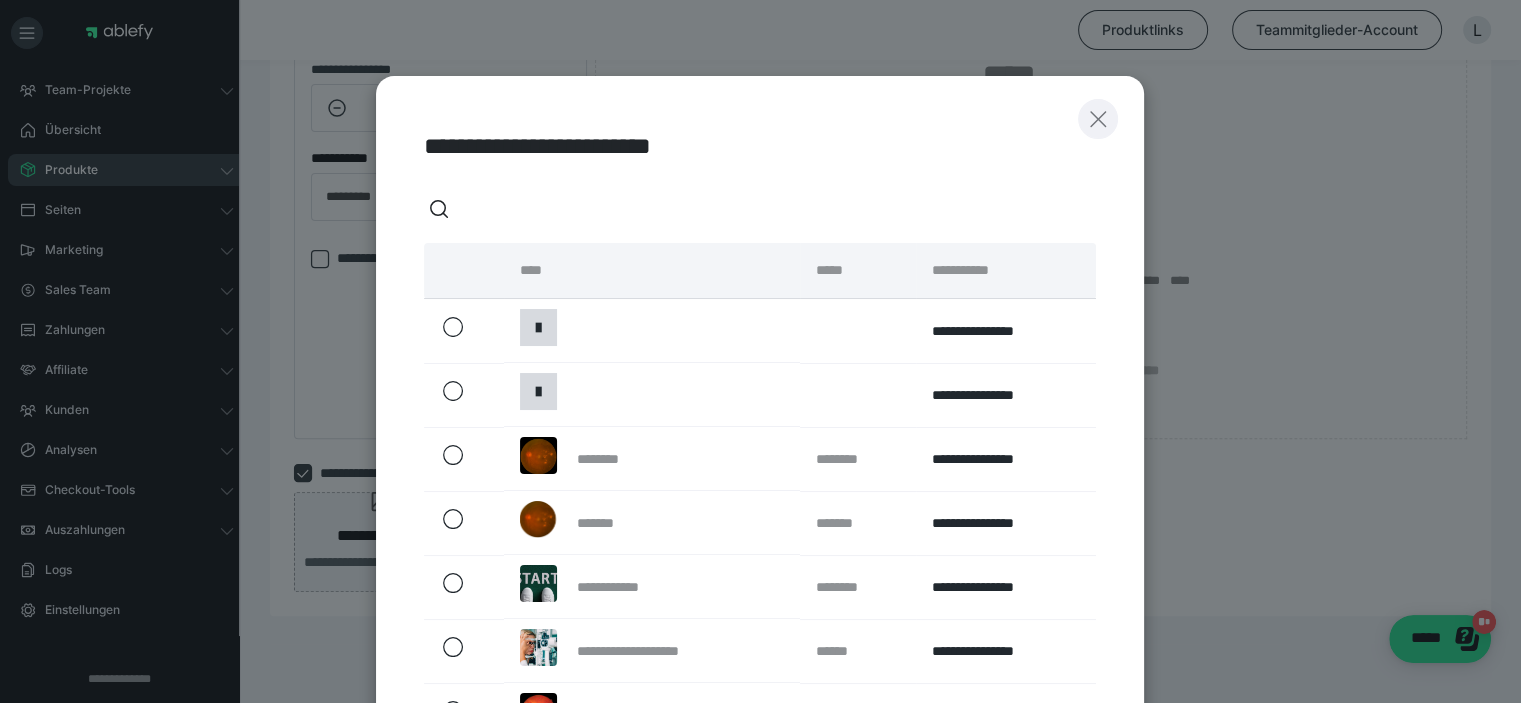 click 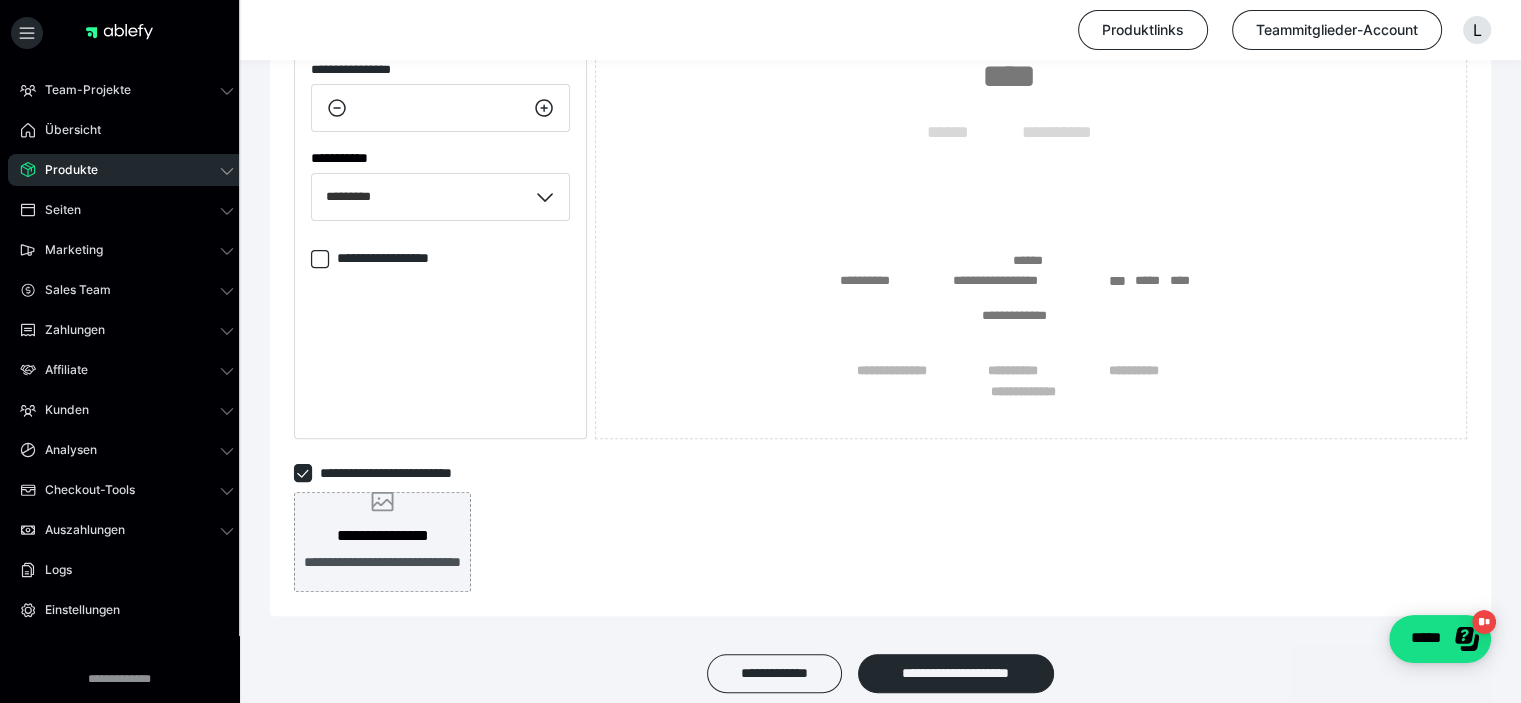 click on "**********" at bounding box center (382, 573) 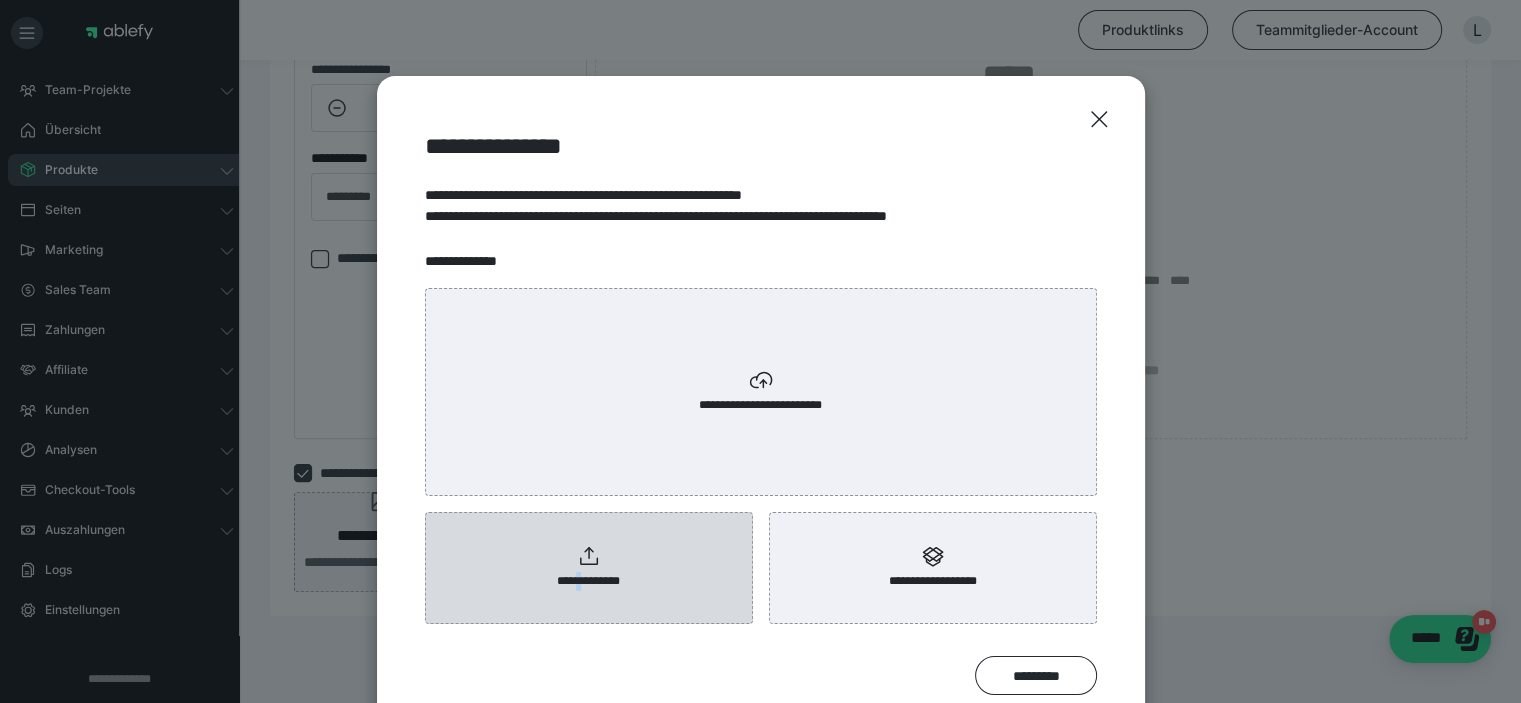 click on "**********" at bounding box center [589, 581] 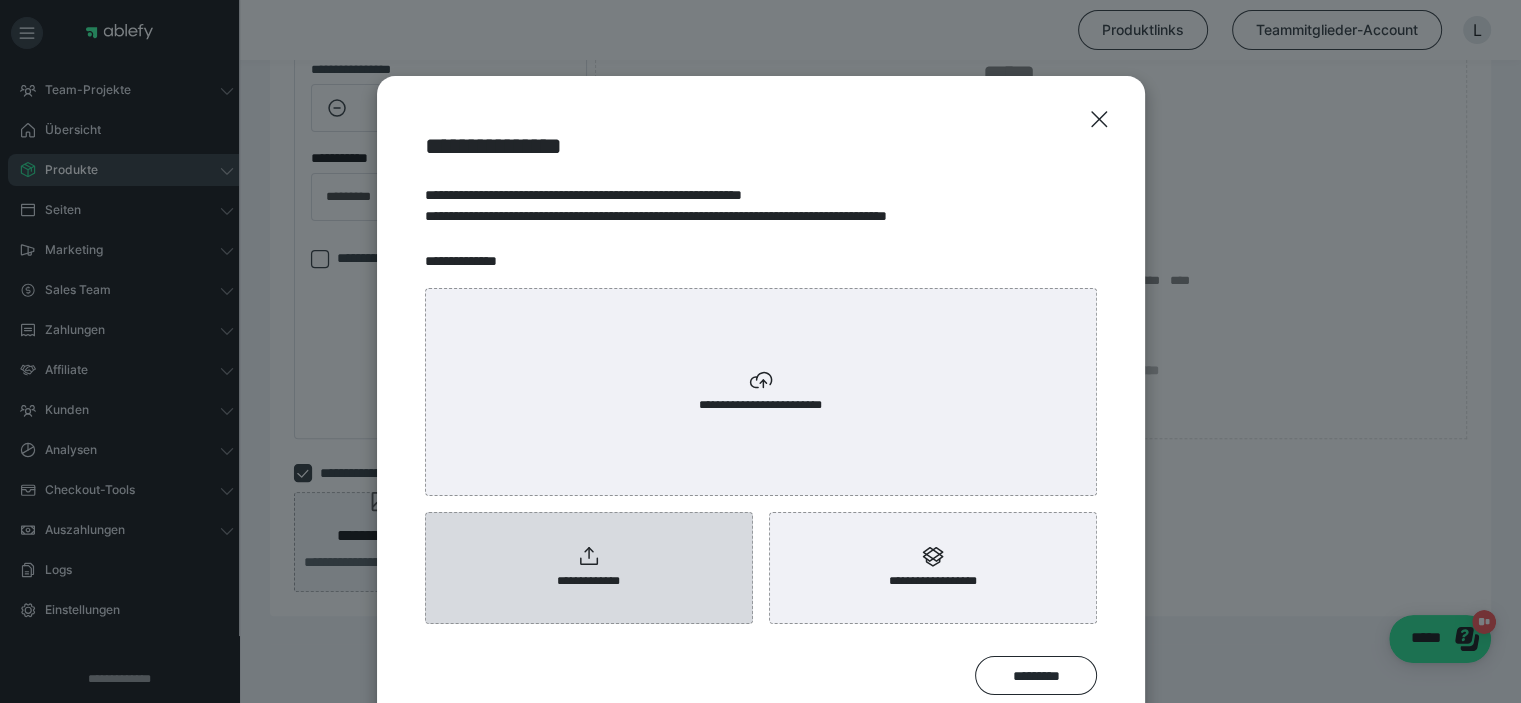click on "**********" at bounding box center (589, 568) 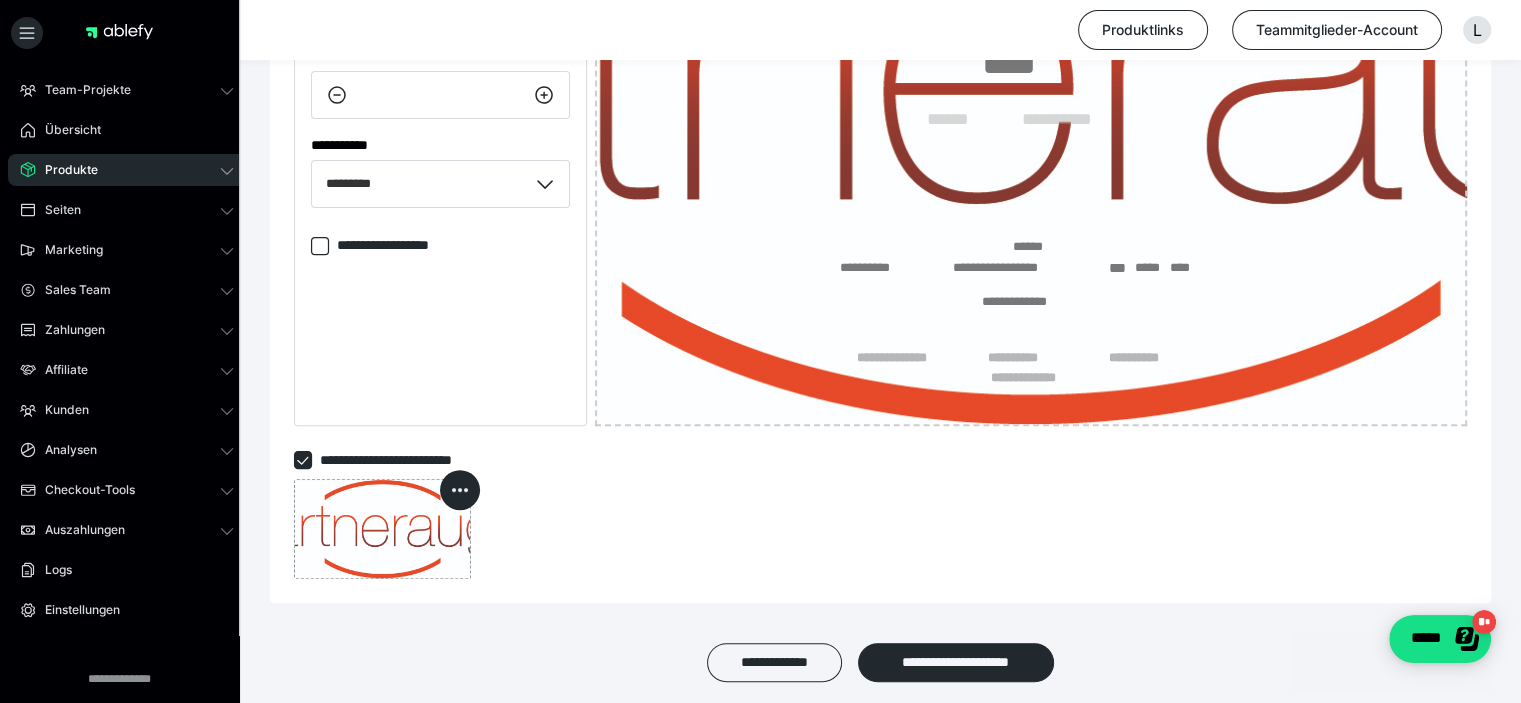 scroll, scrollTop: 666, scrollLeft: 0, axis: vertical 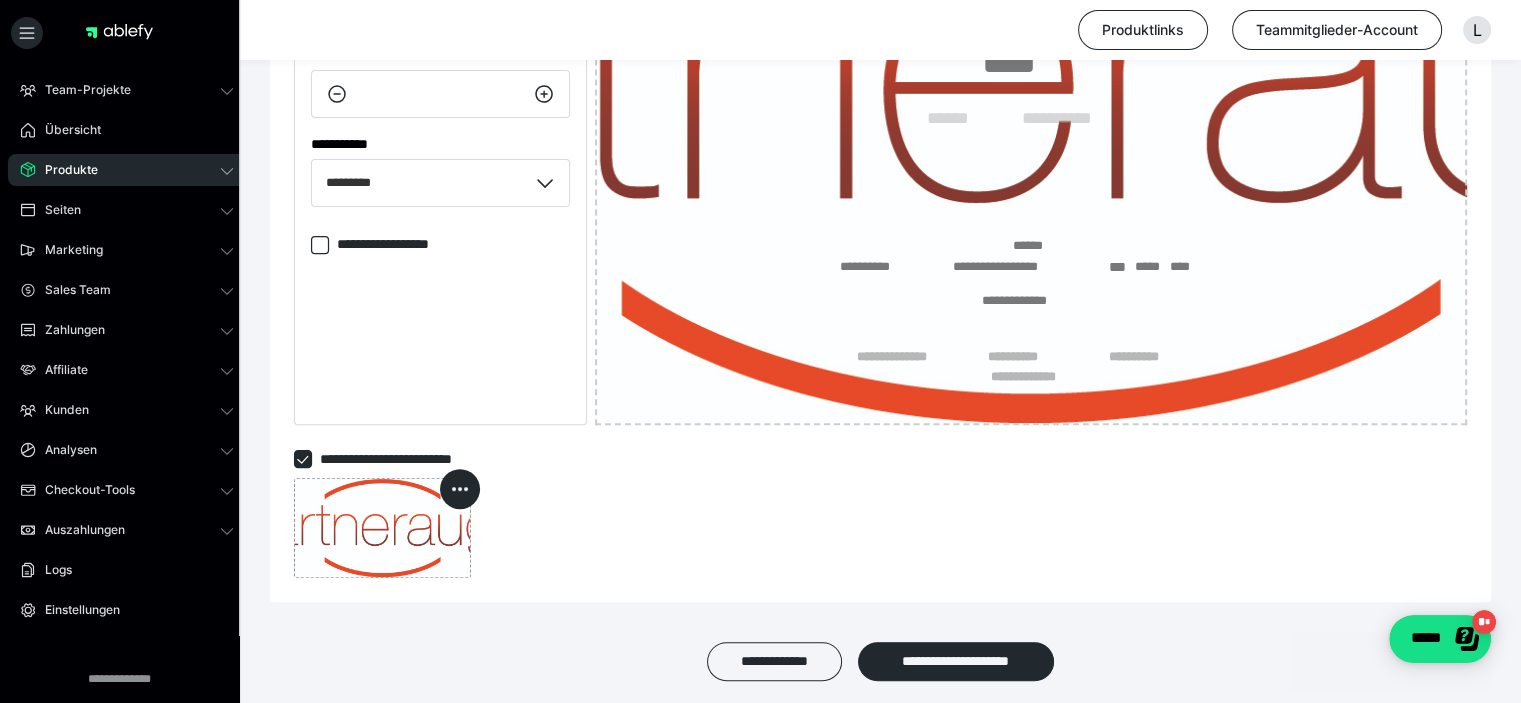 click at bounding box center (303, 459) 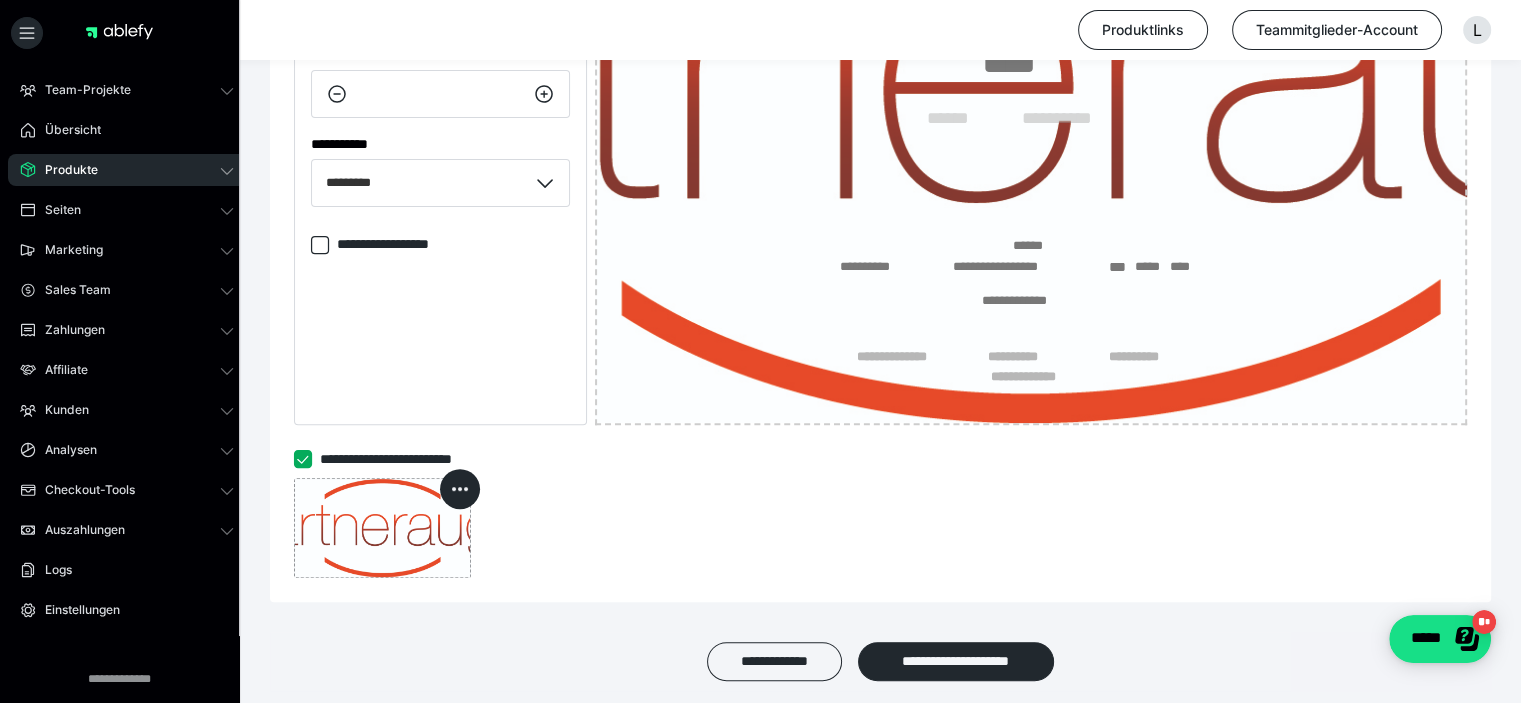 click on "**********" at bounding box center [294, 459] 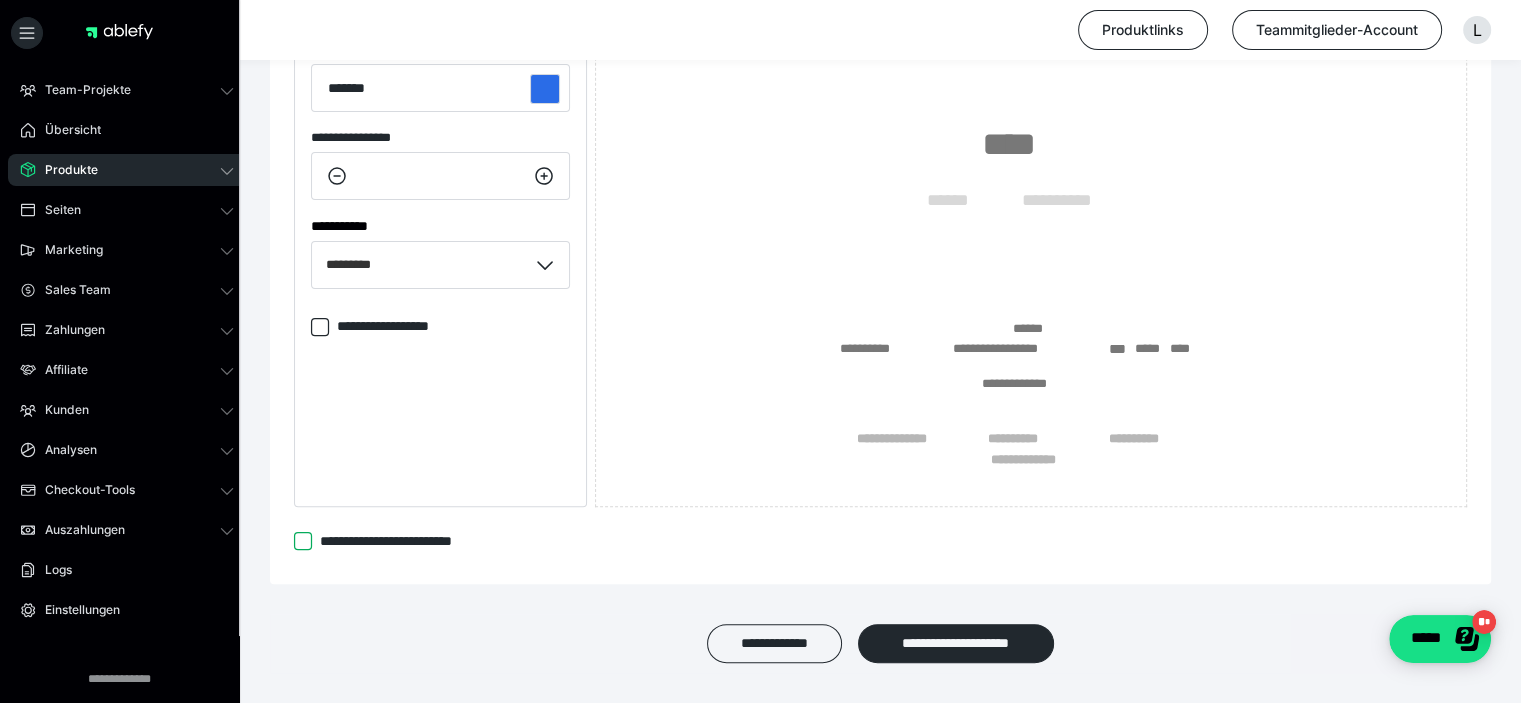 scroll, scrollTop: 652, scrollLeft: 0, axis: vertical 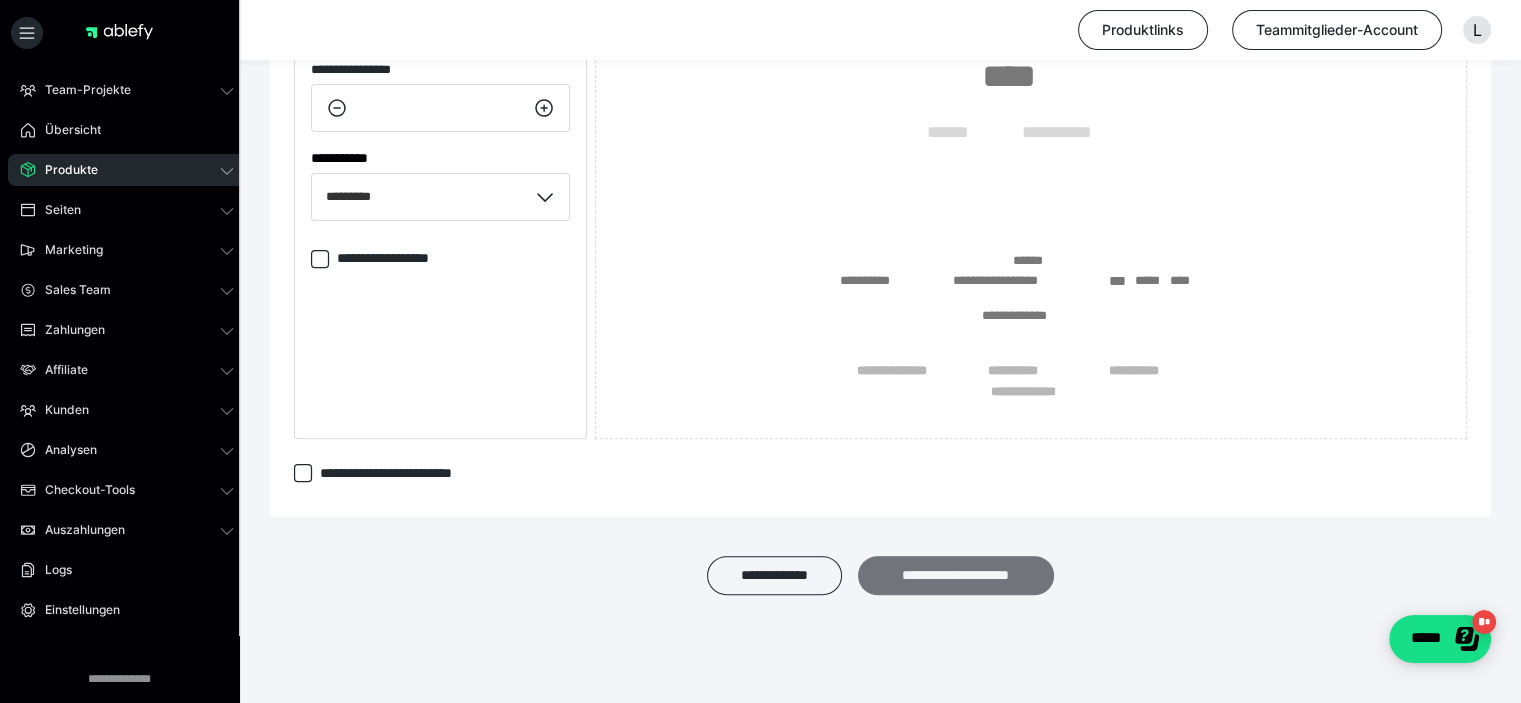 click on "**********" at bounding box center [956, 576] 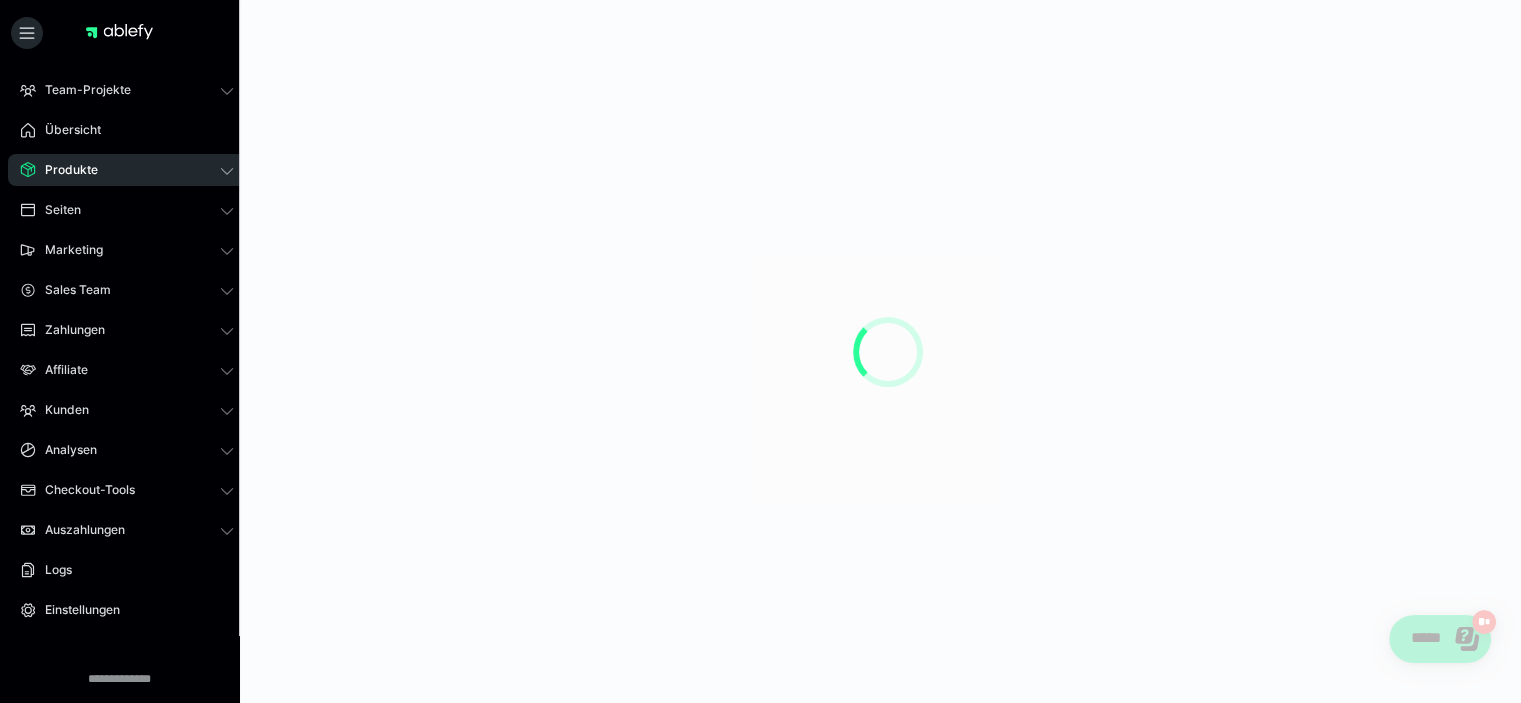 scroll, scrollTop: 0, scrollLeft: 0, axis: both 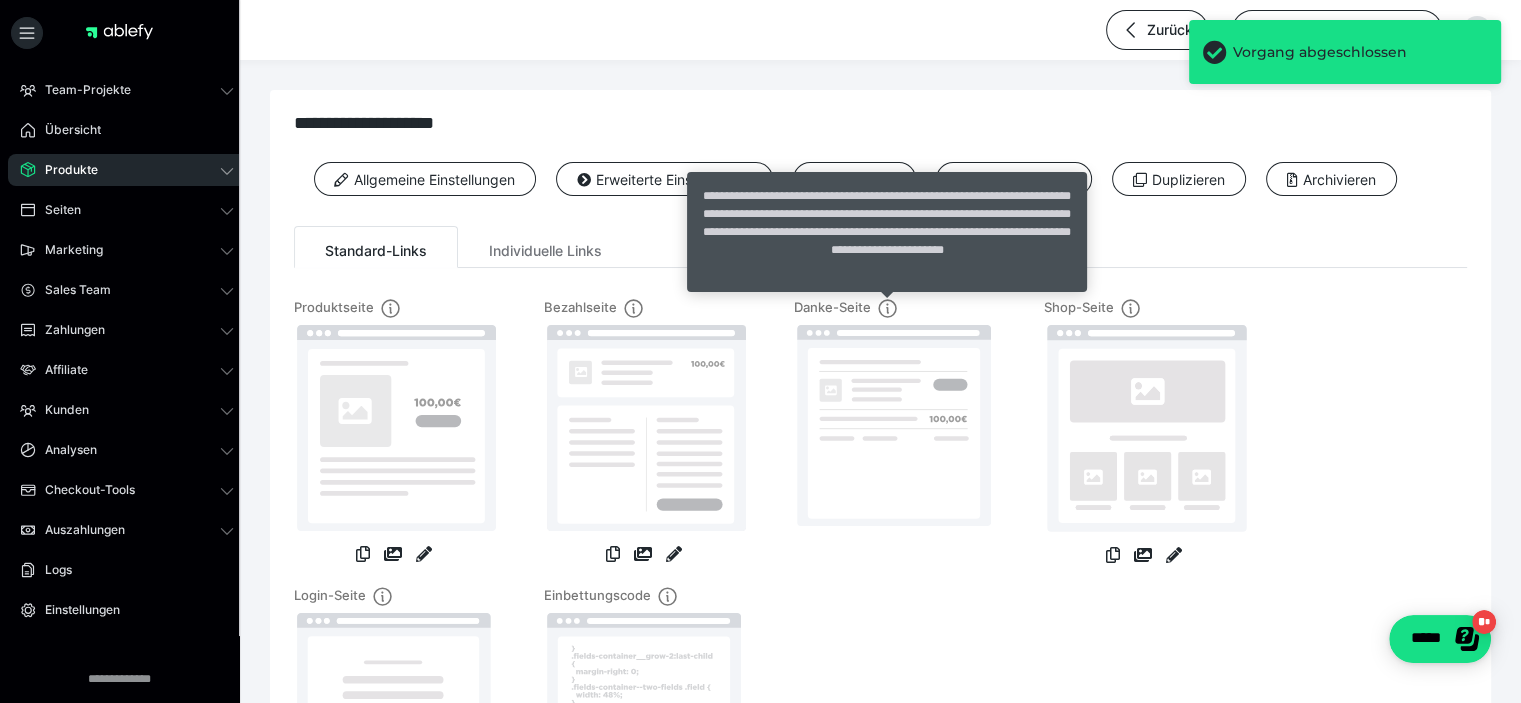 click on "**********" at bounding box center (887, 232) 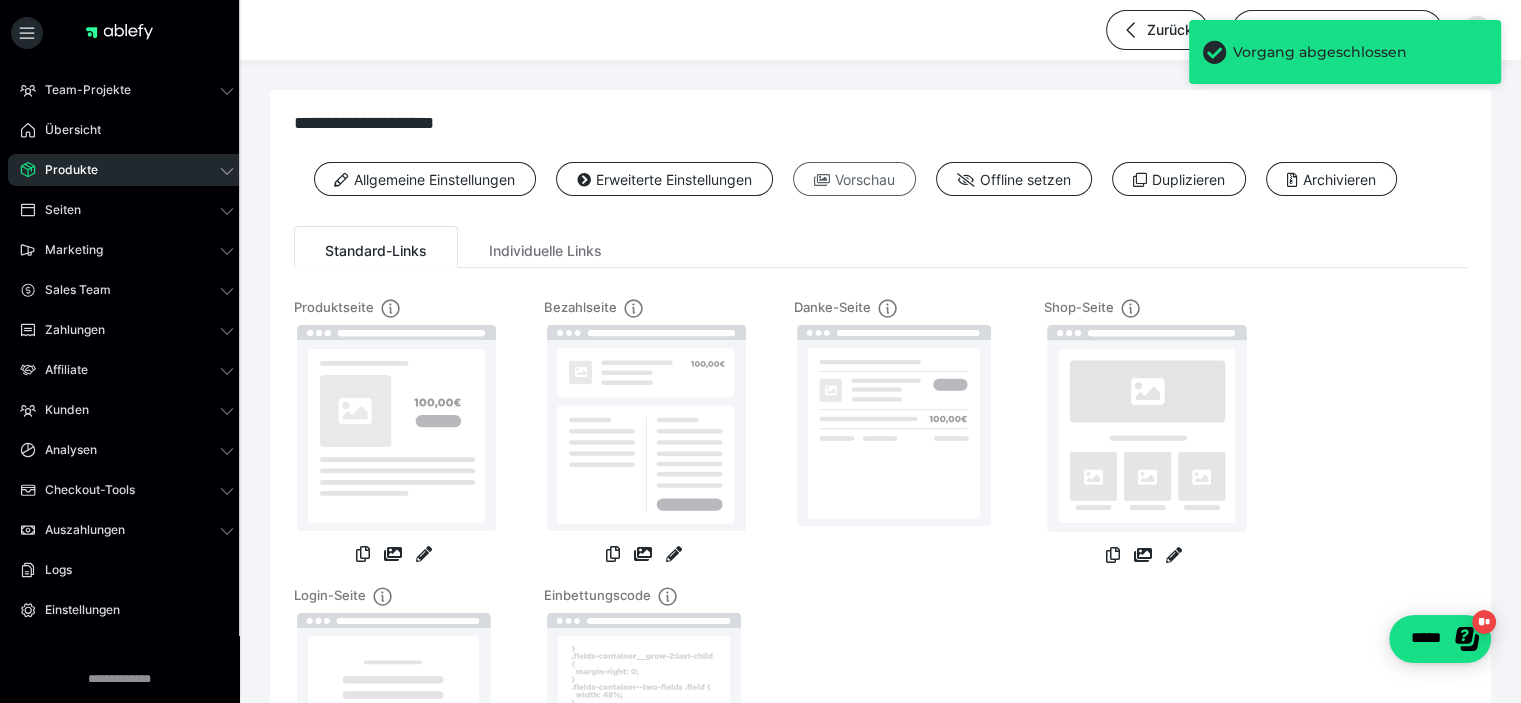 click on "Vorschau" at bounding box center (854, 179) 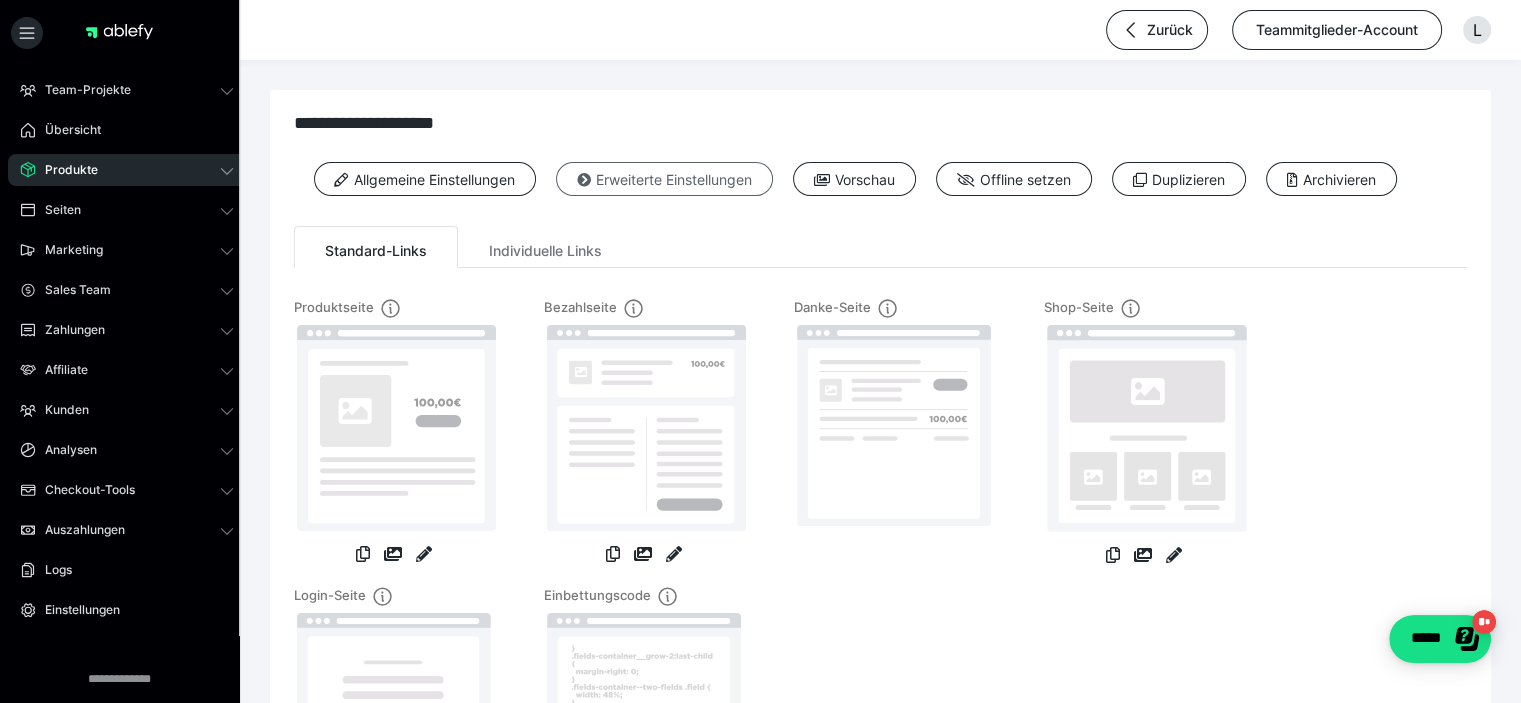 click on "Erweiterte Einstellungen" at bounding box center [664, 179] 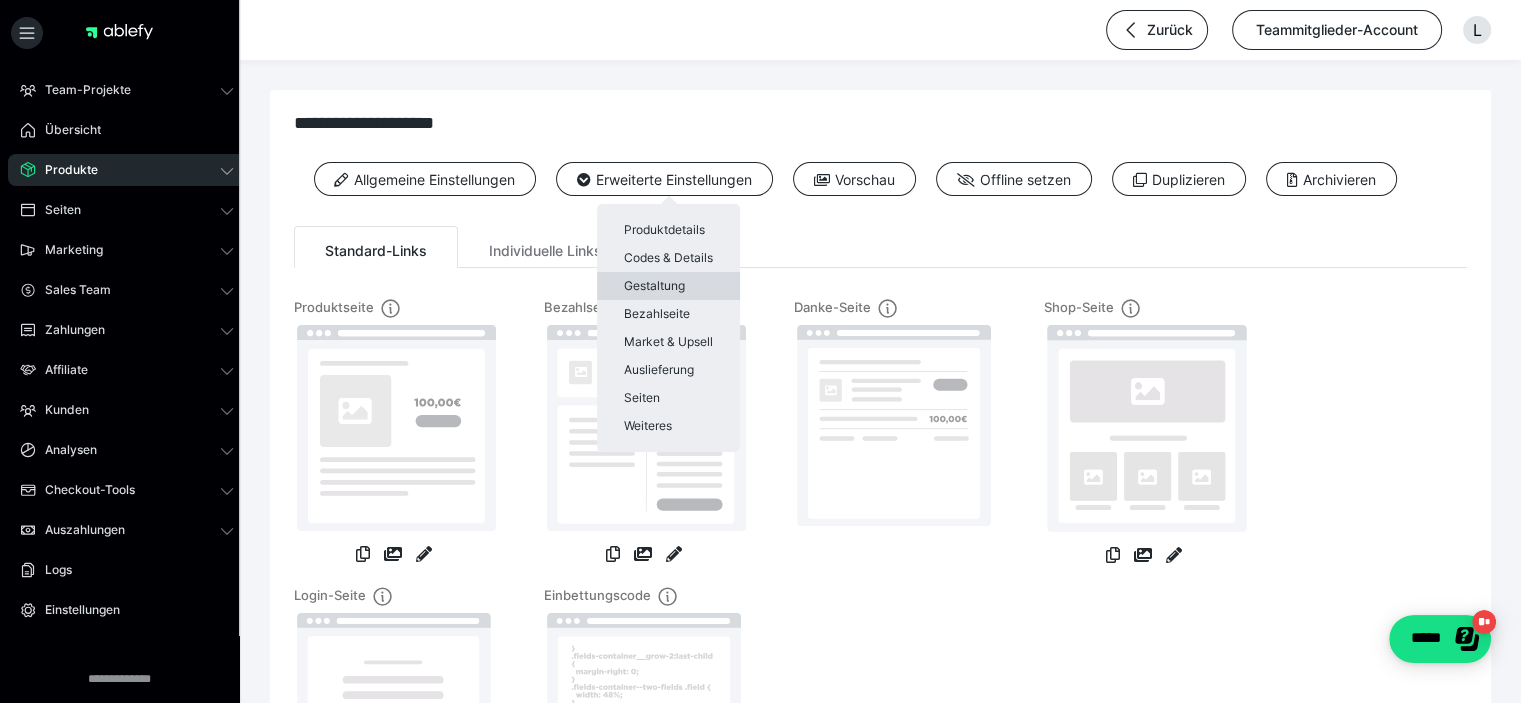 click on "Gestaltung" at bounding box center (668, 286) 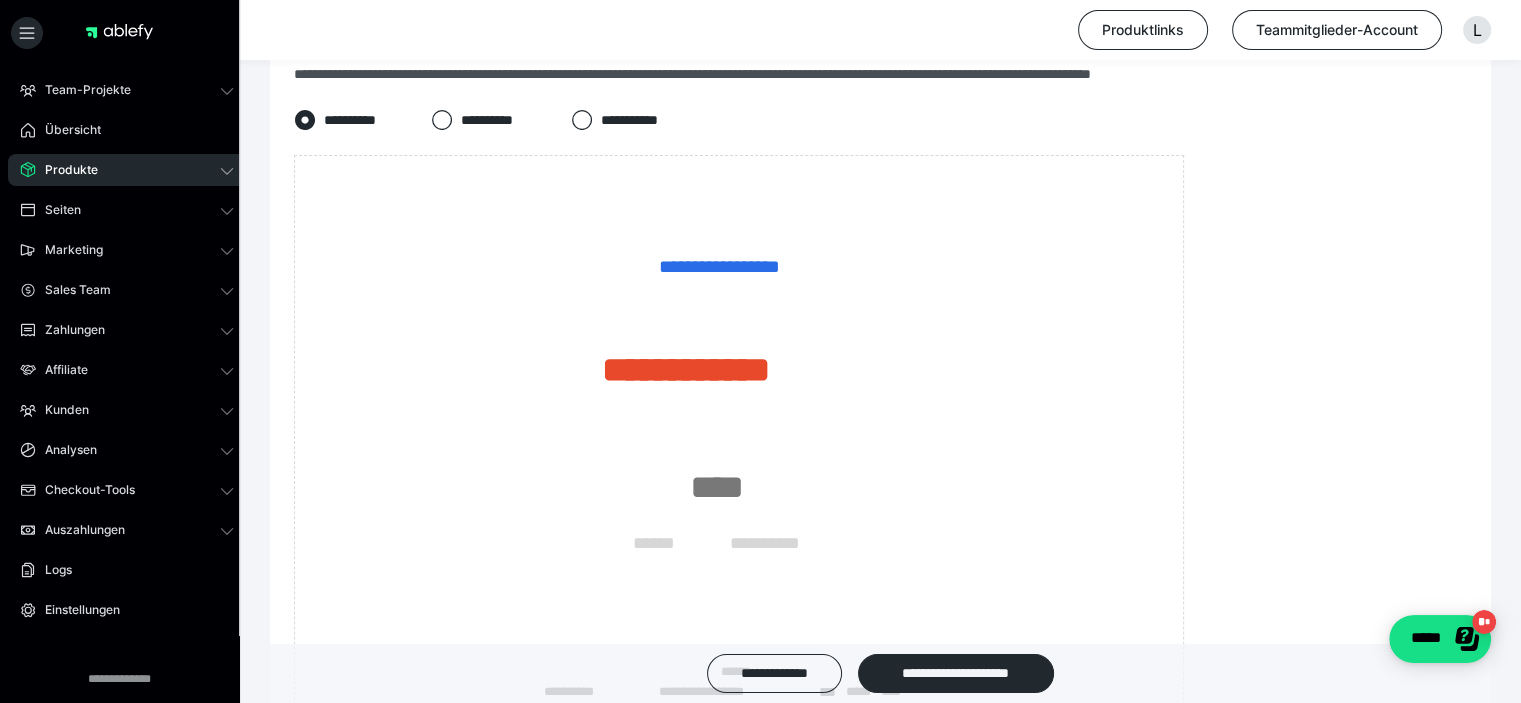 scroll, scrollTop: 266, scrollLeft: 0, axis: vertical 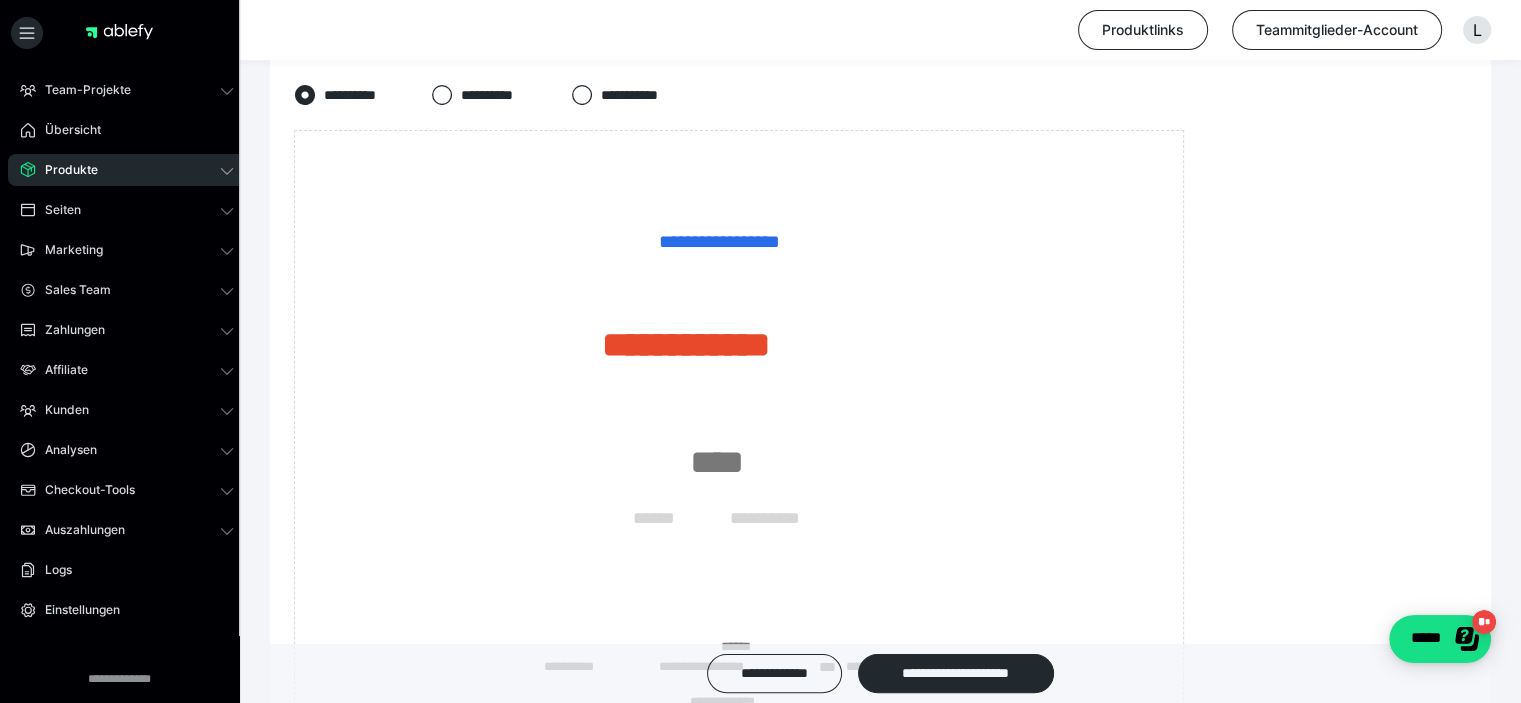 click on "**********" at bounding box center [739, 477] 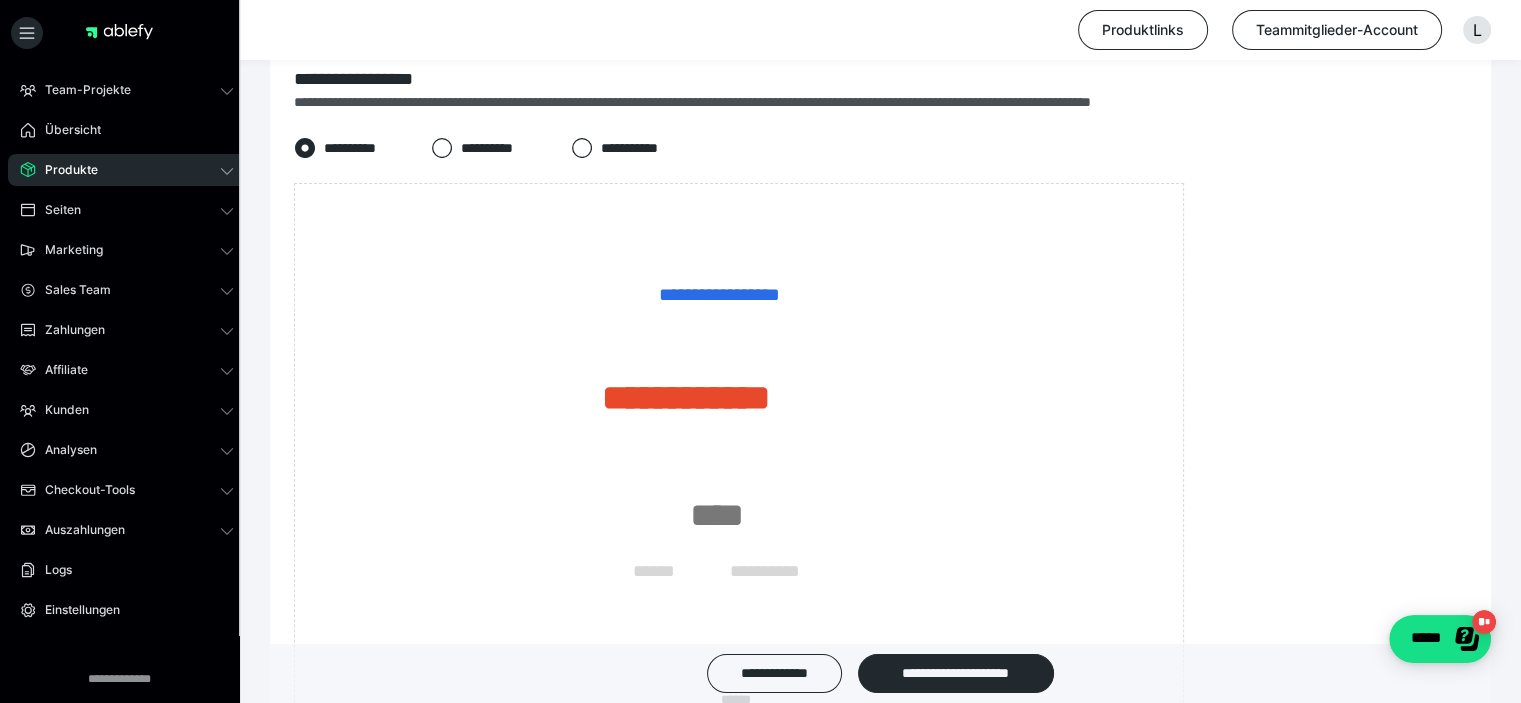 scroll, scrollTop: 133, scrollLeft: 0, axis: vertical 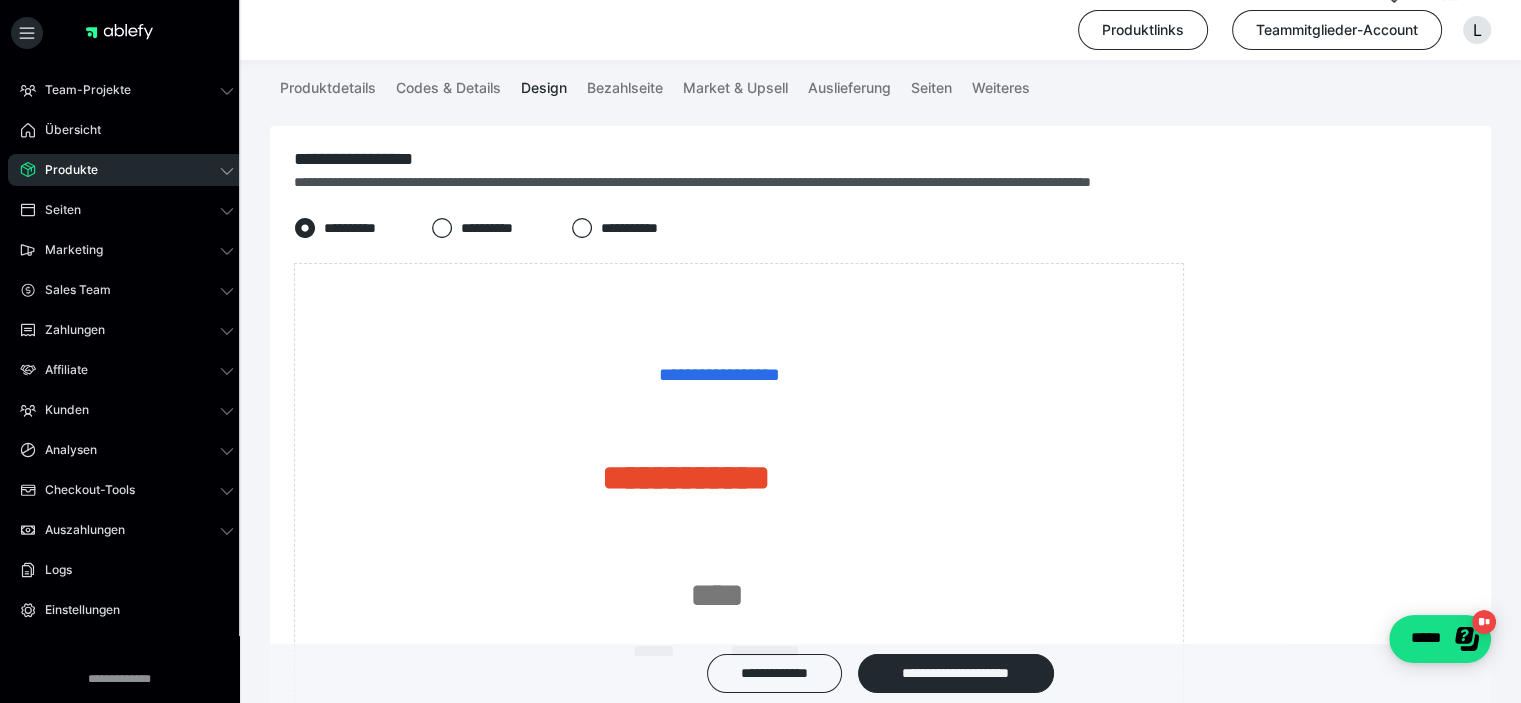 click 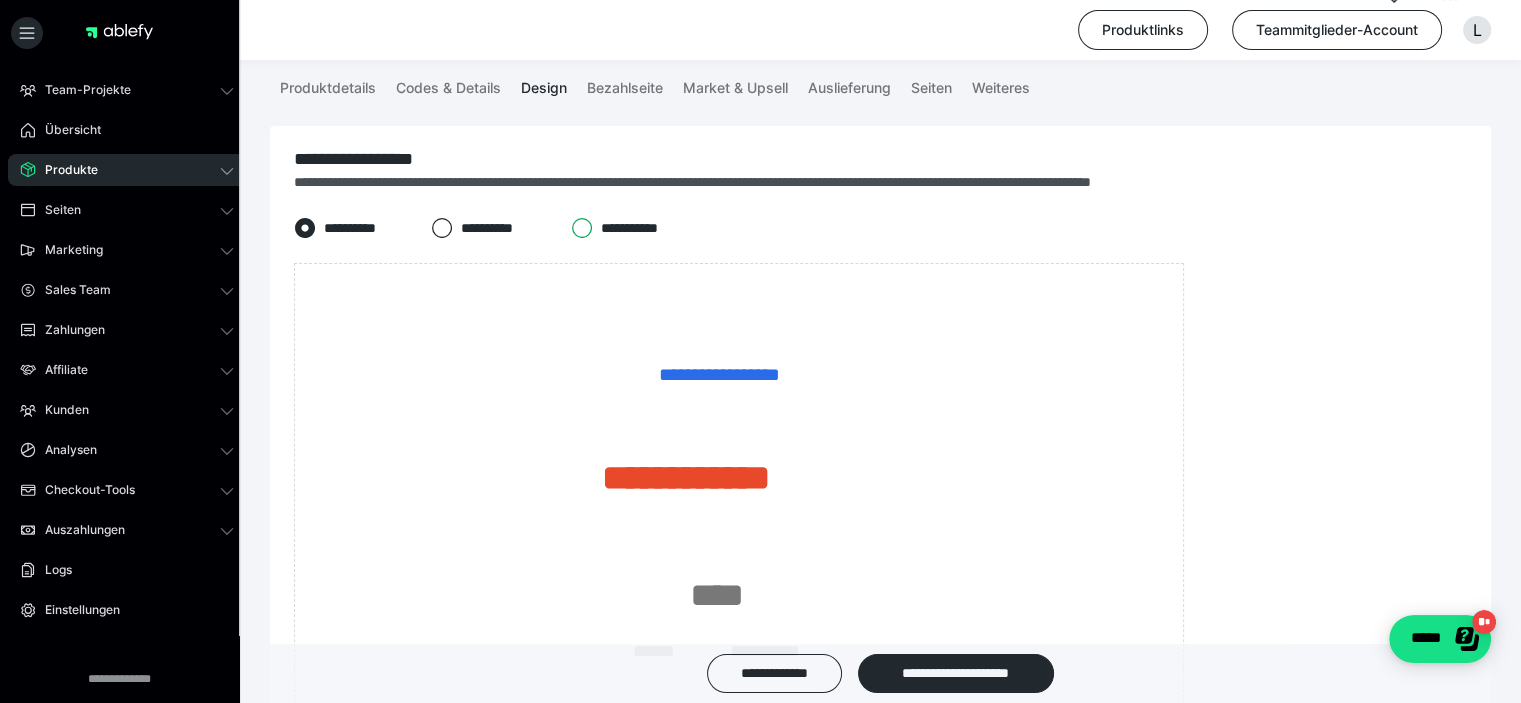 click on "**********" at bounding box center (571, 228) 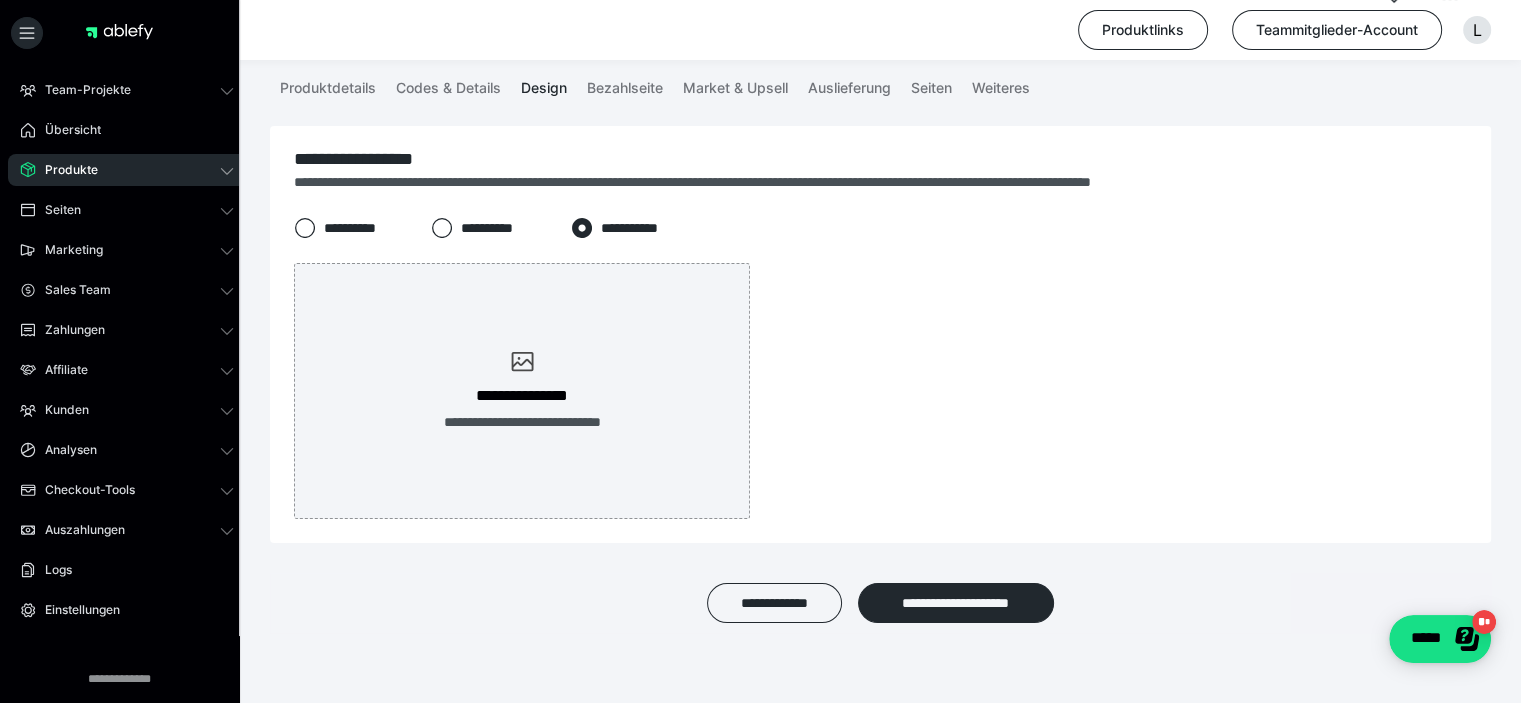 click on "**********" at bounding box center (362, 228) 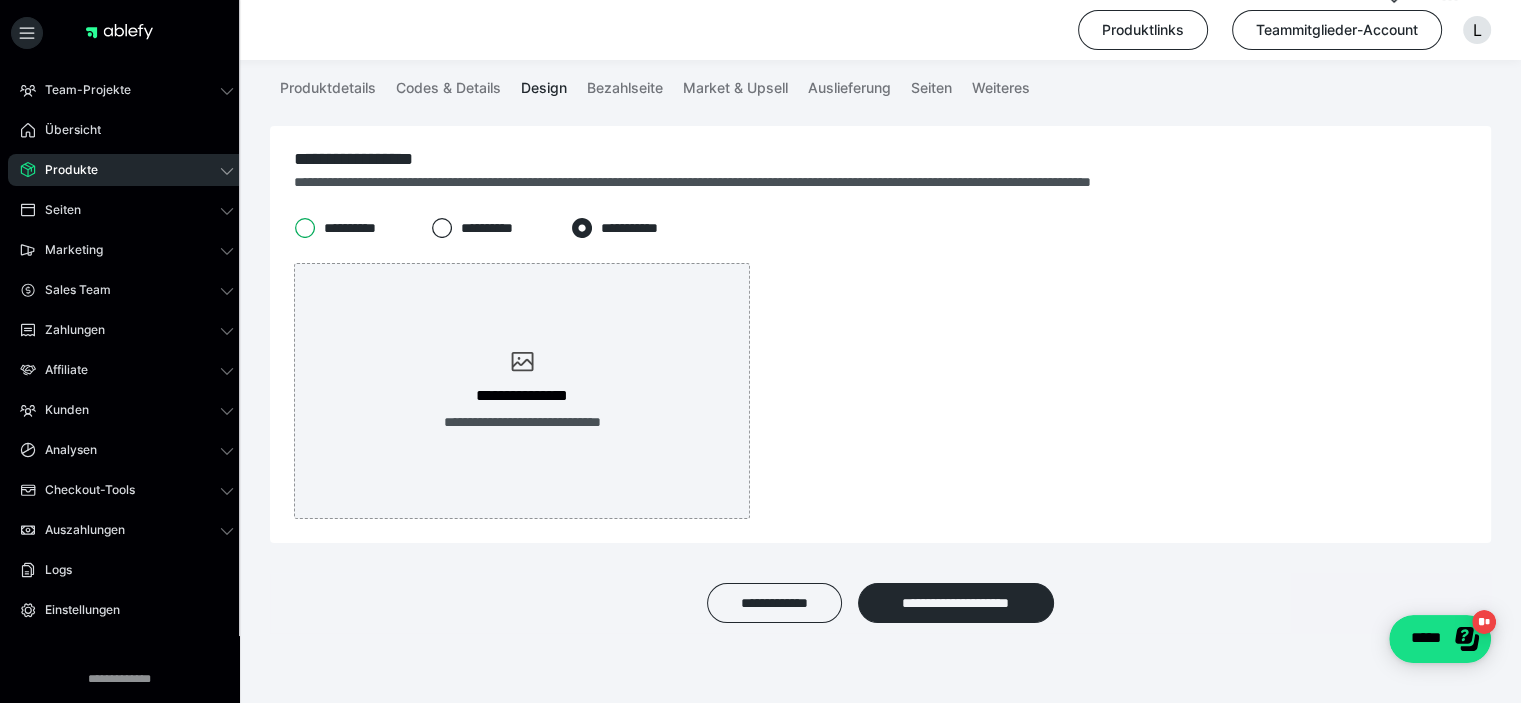 click on "**********" at bounding box center (294, 228) 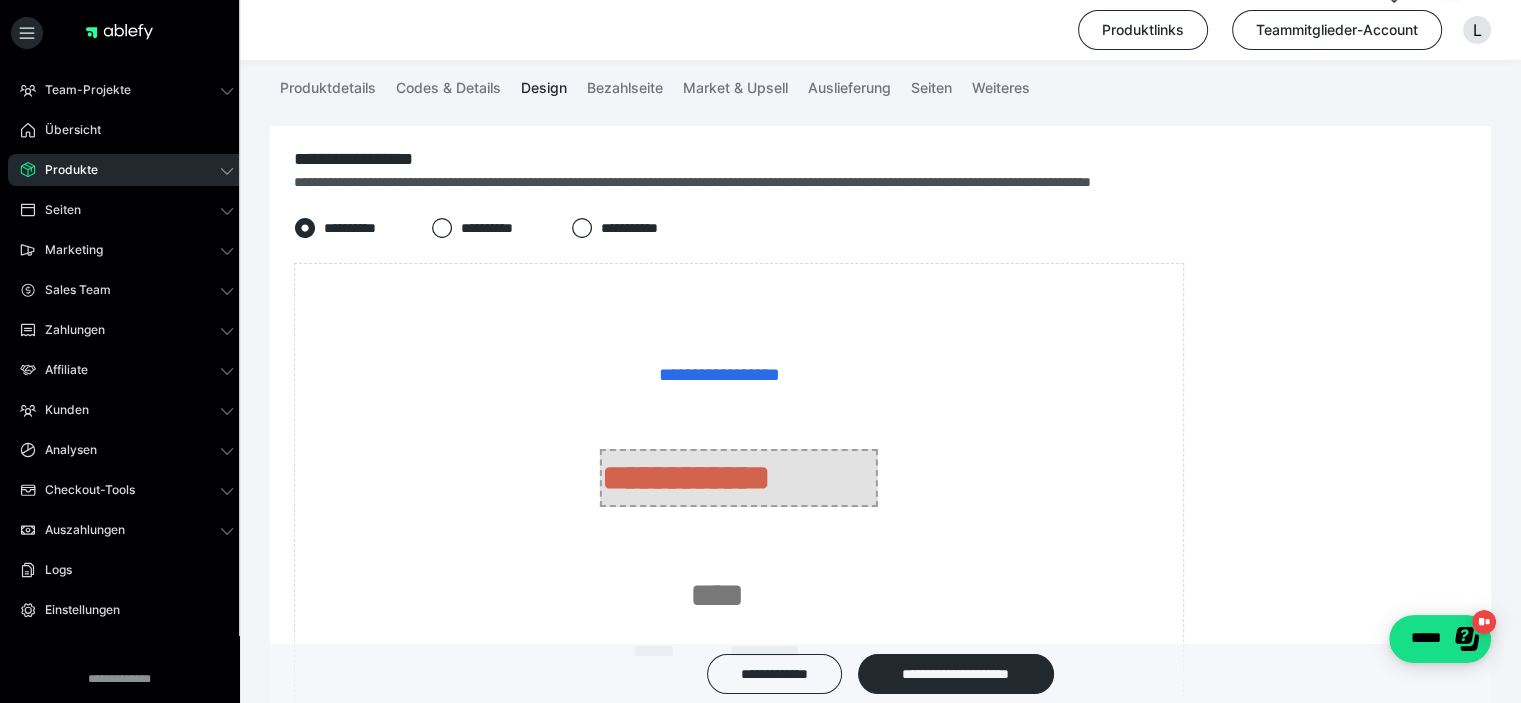 drag, startPoint x: 603, startPoint y: 343, endPoint x: 853, endPoint y: 466, distance: 278.6198 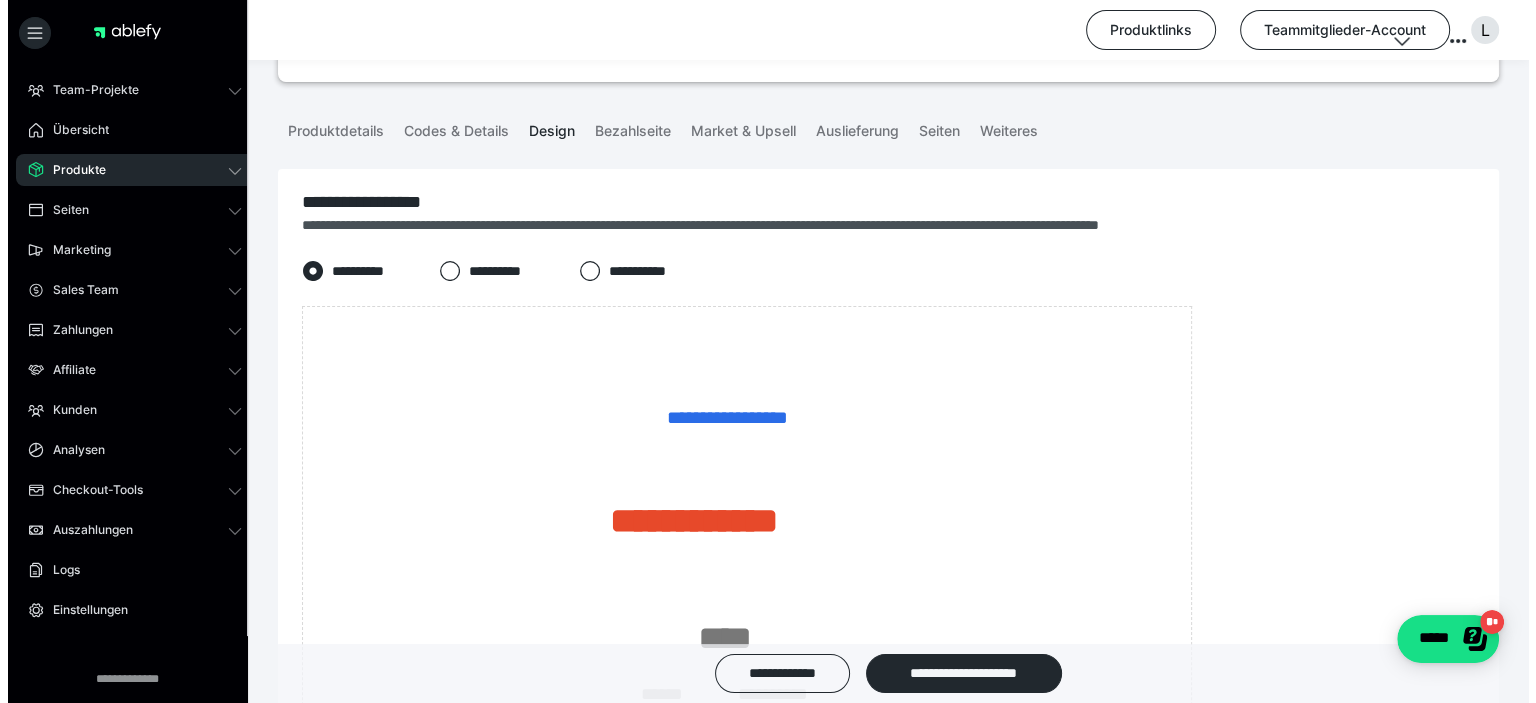 scroll, scrollTop: 0, scrollLeft: 0, axis: both 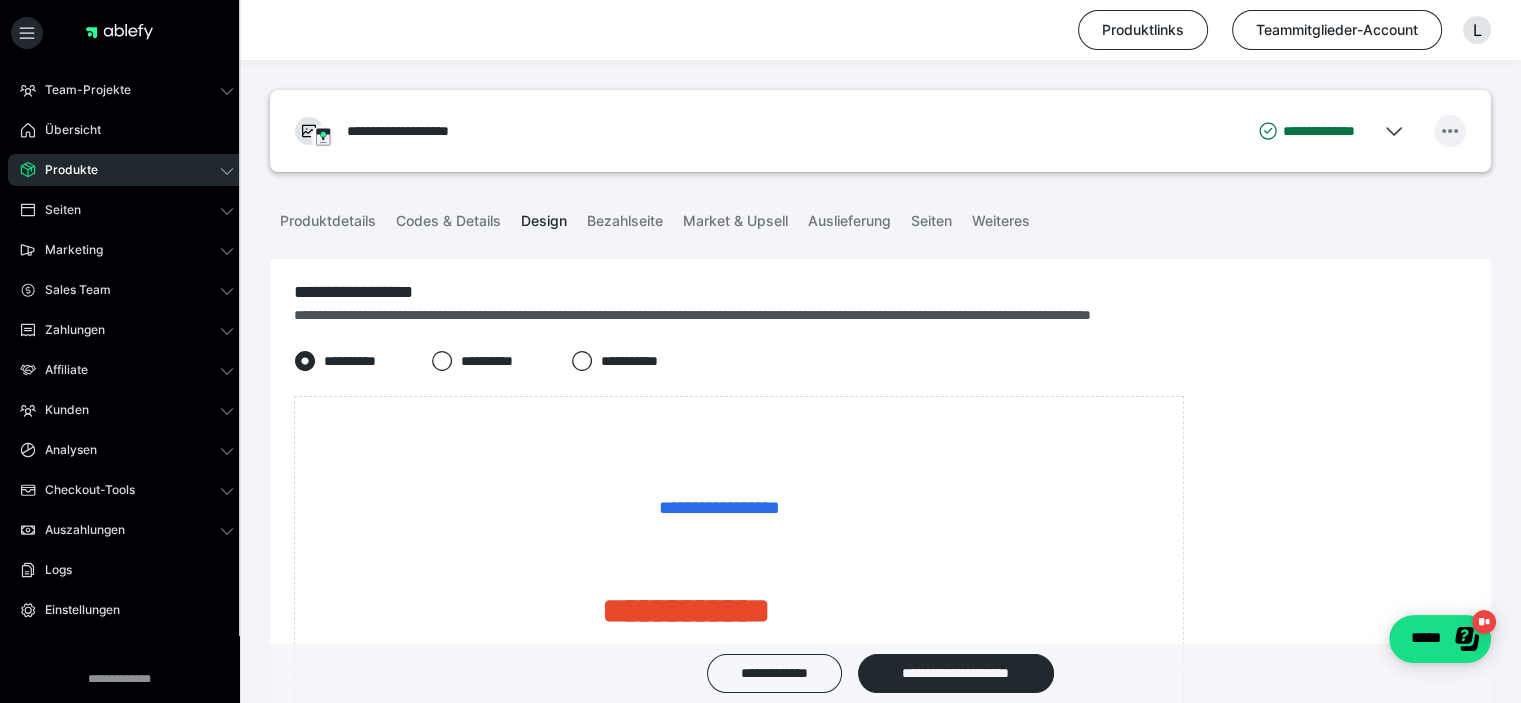 click 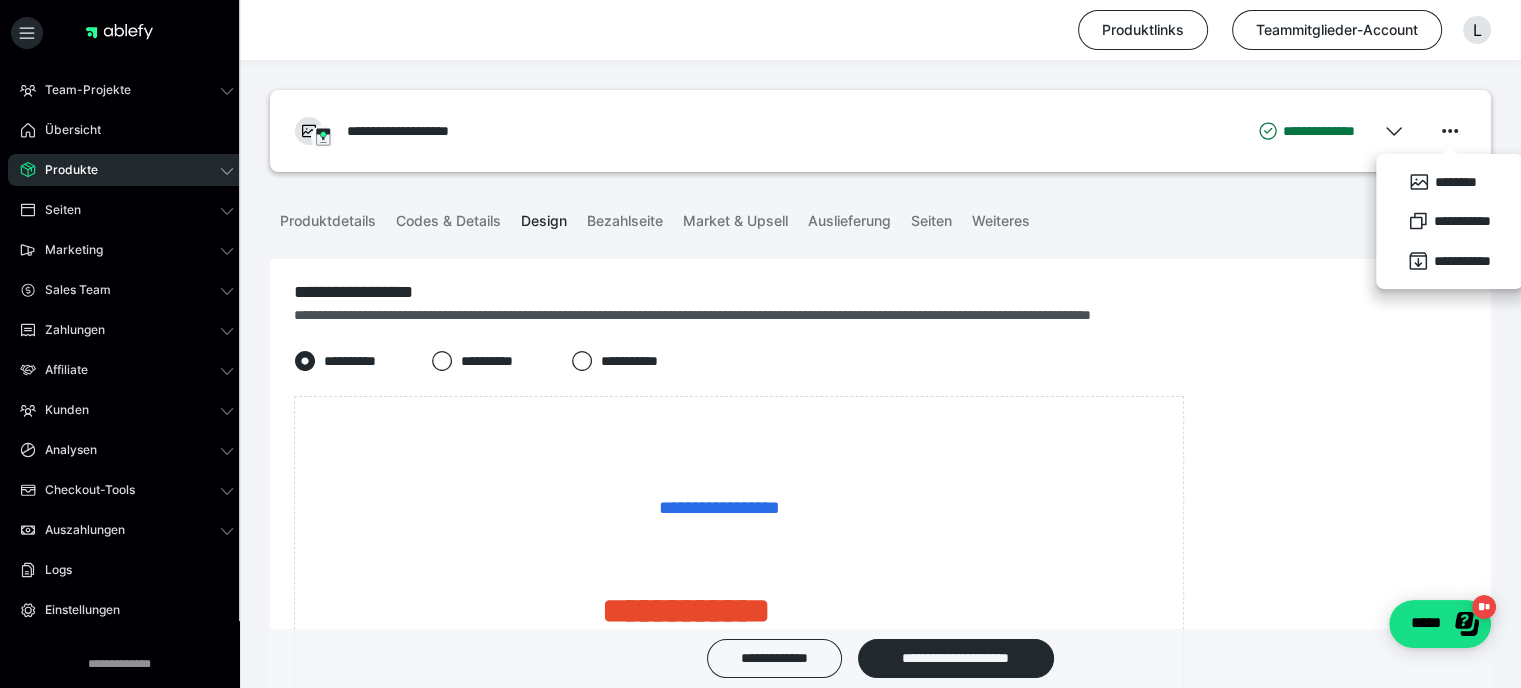 click on "Produkte" at bounding box center [127, 170] 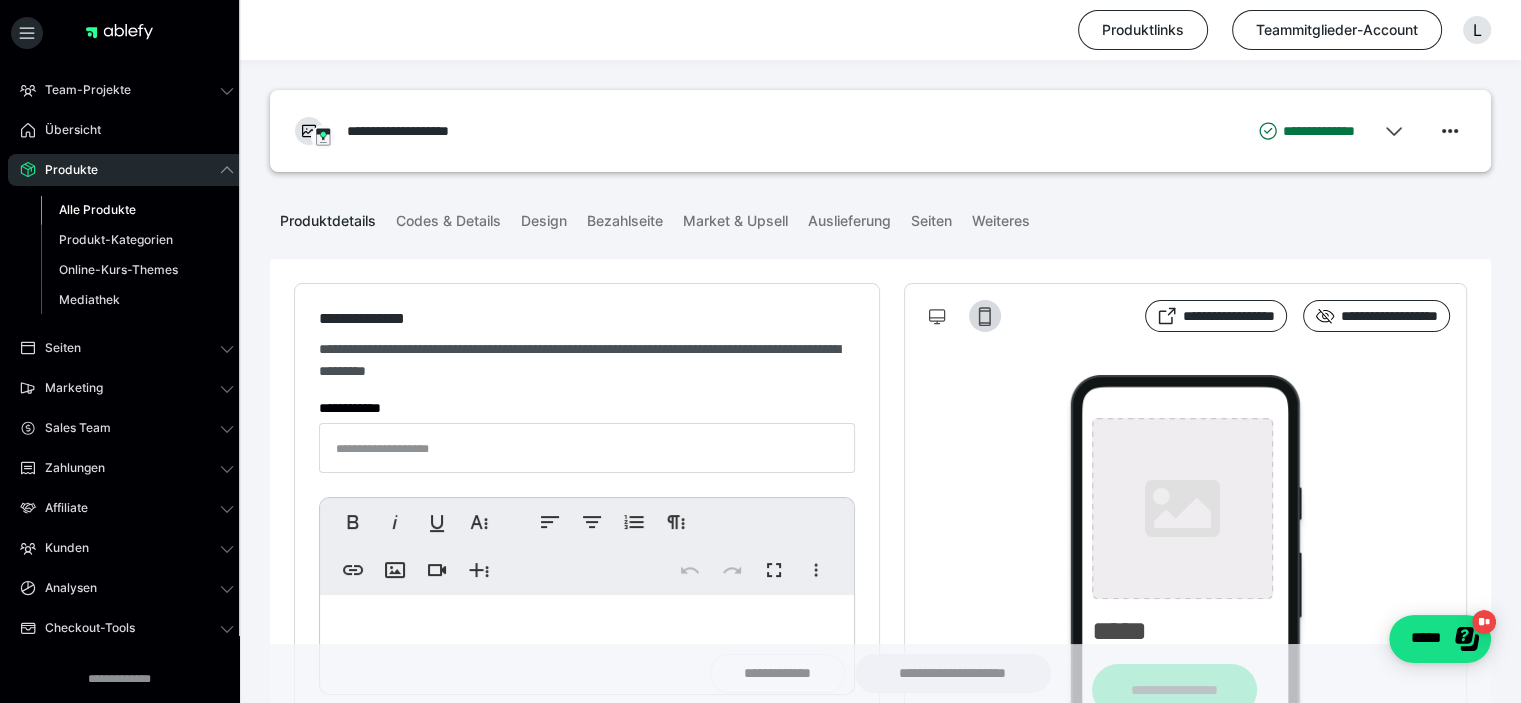 type on "**********" 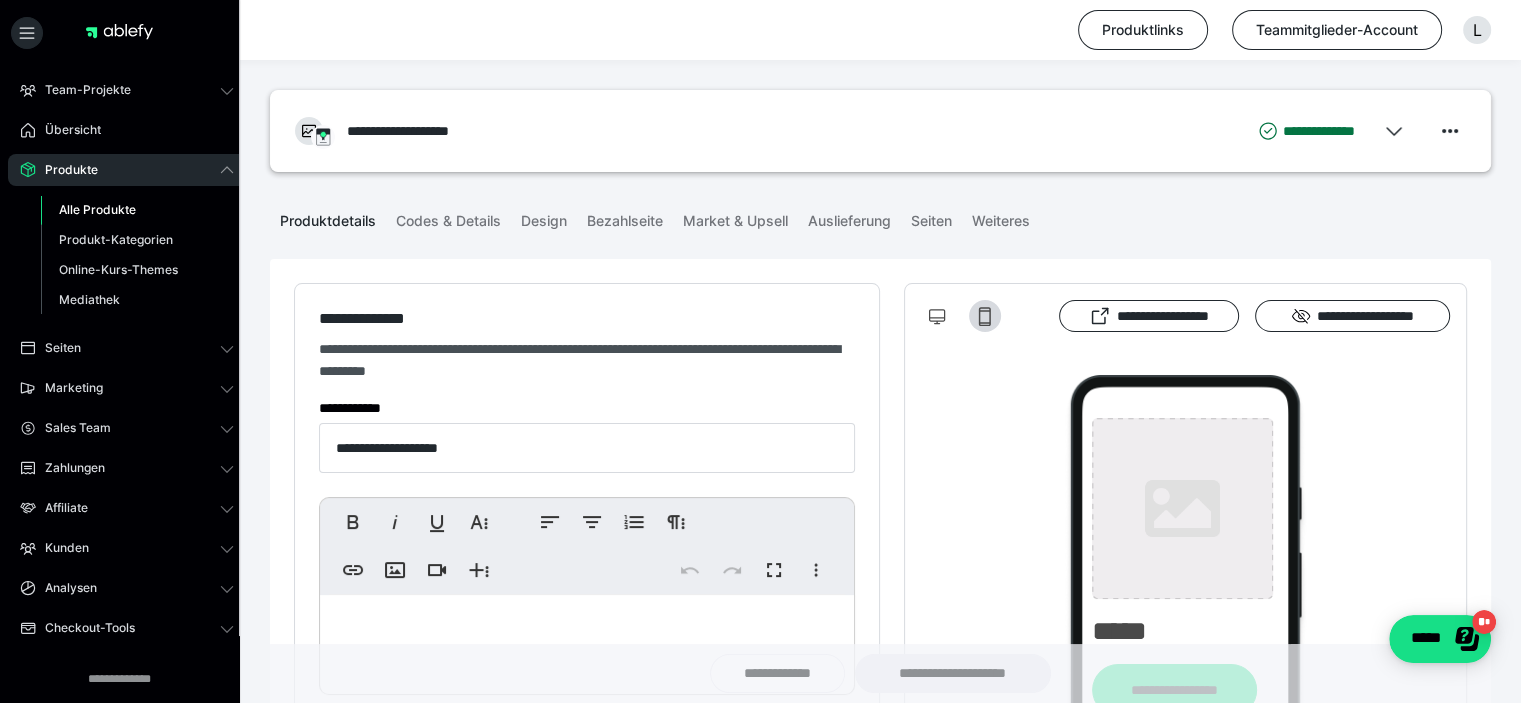 type on "**********" 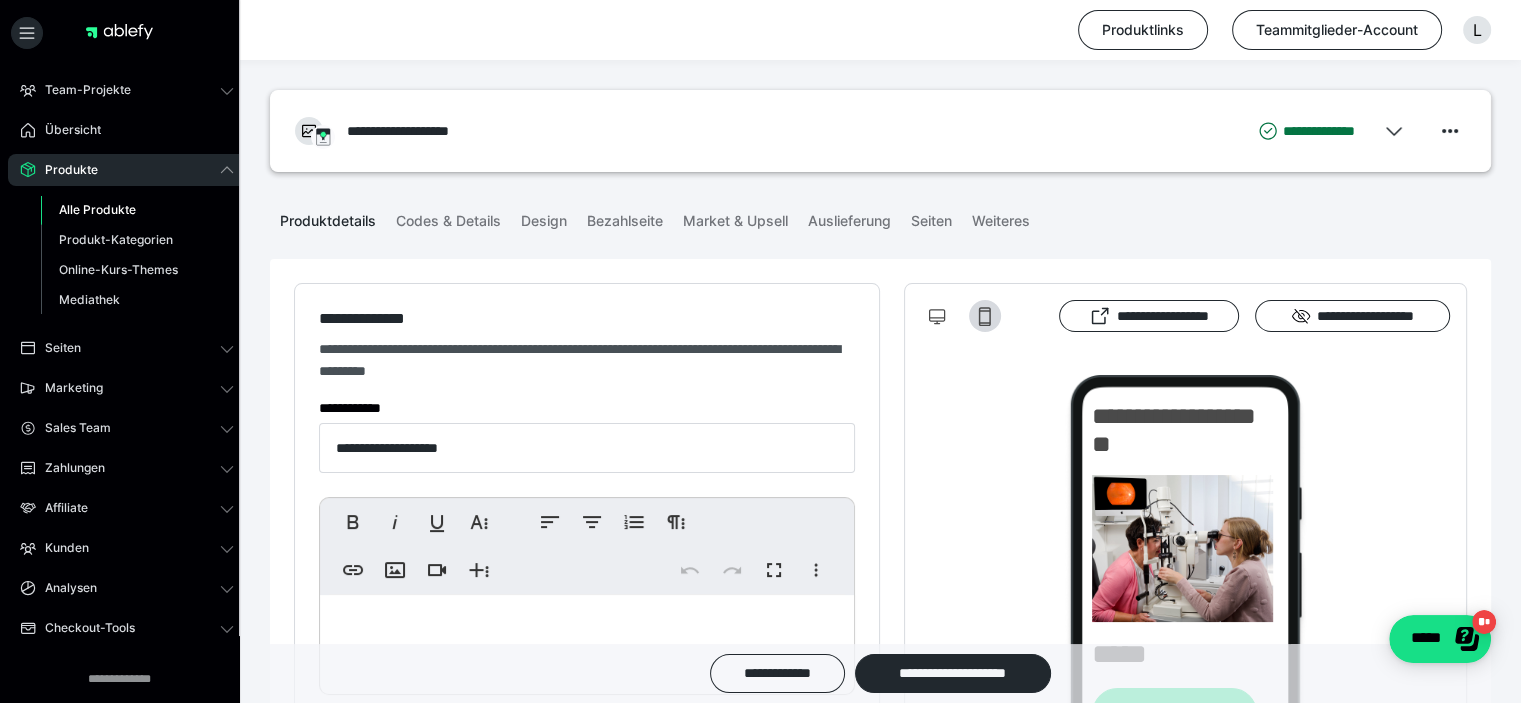 click on "Alle Produkte" at bounding box center (97, 209) 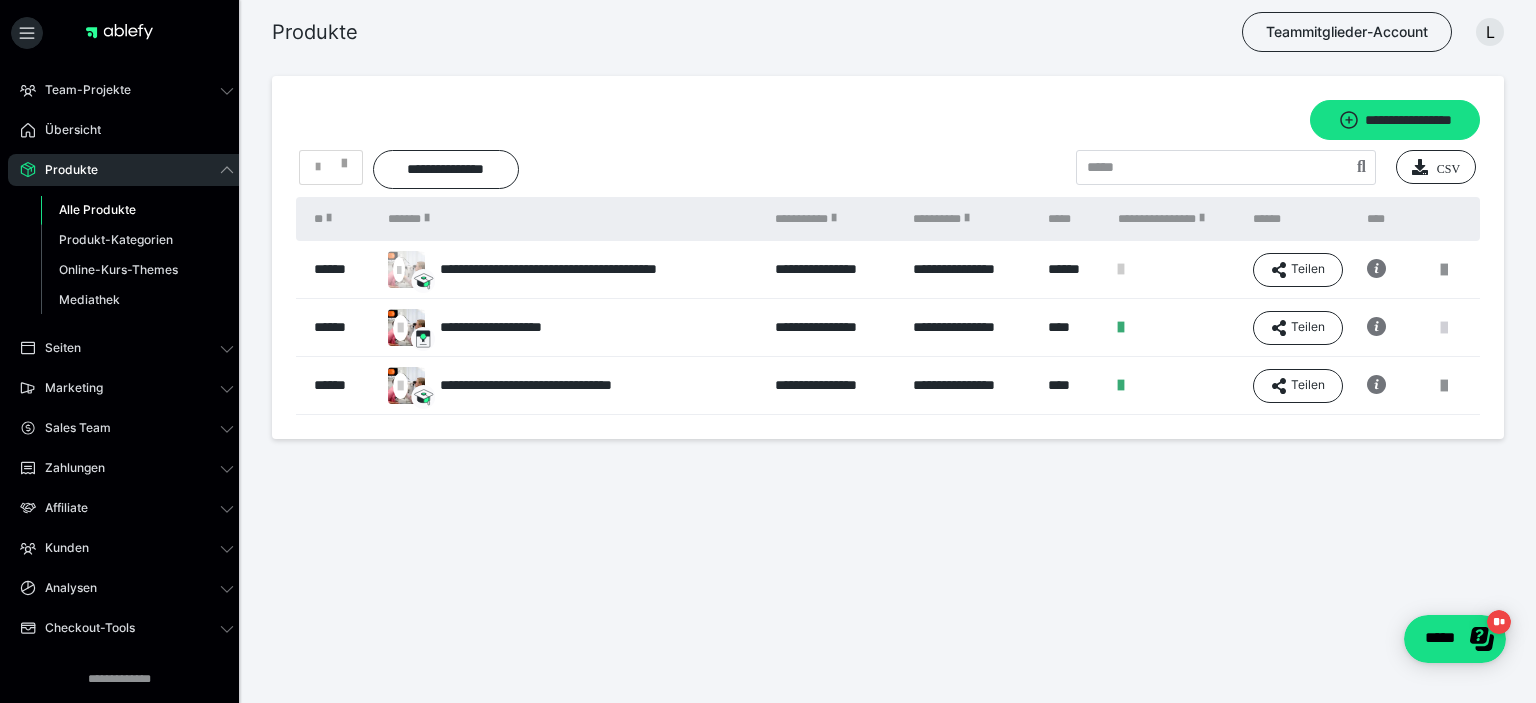 click at bounding box center [1444, 328] 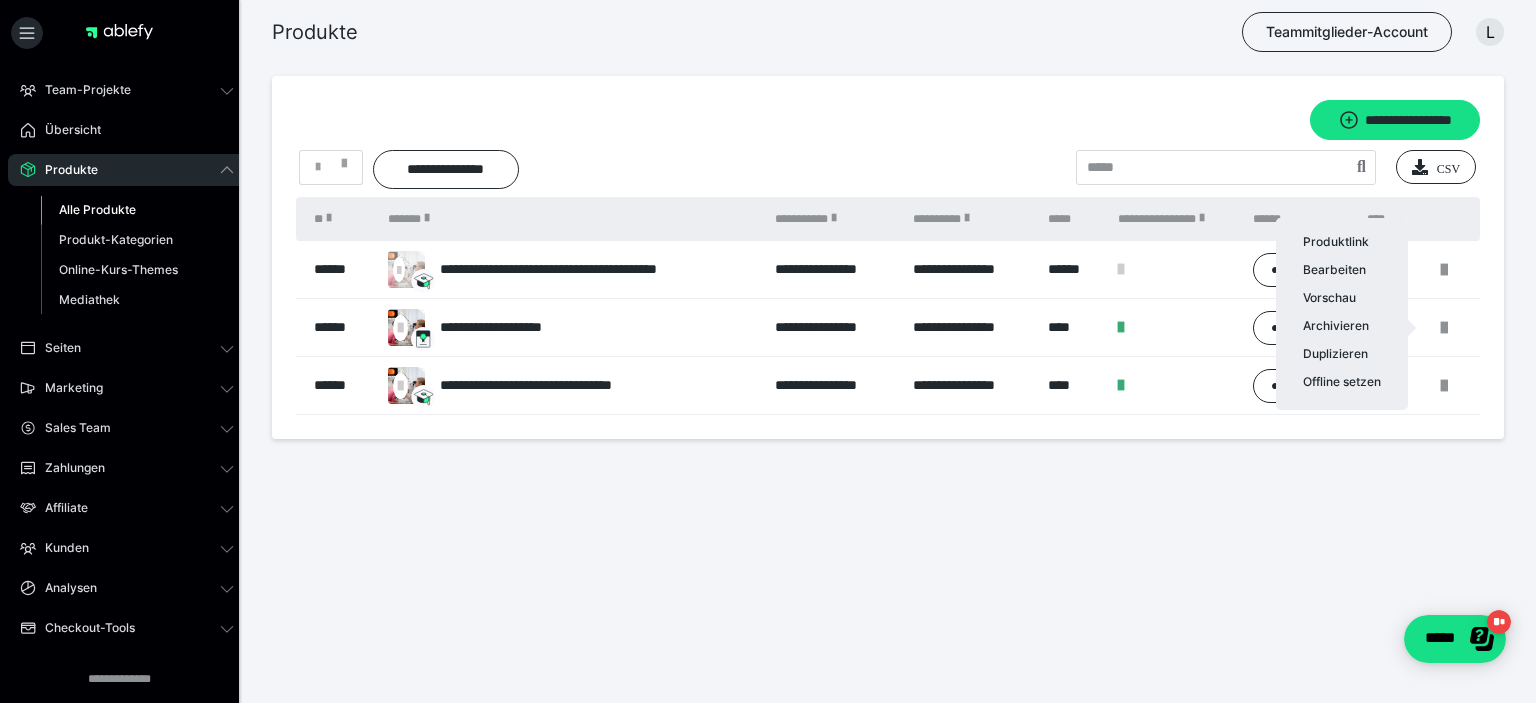 click at bounding box center [768, 351] 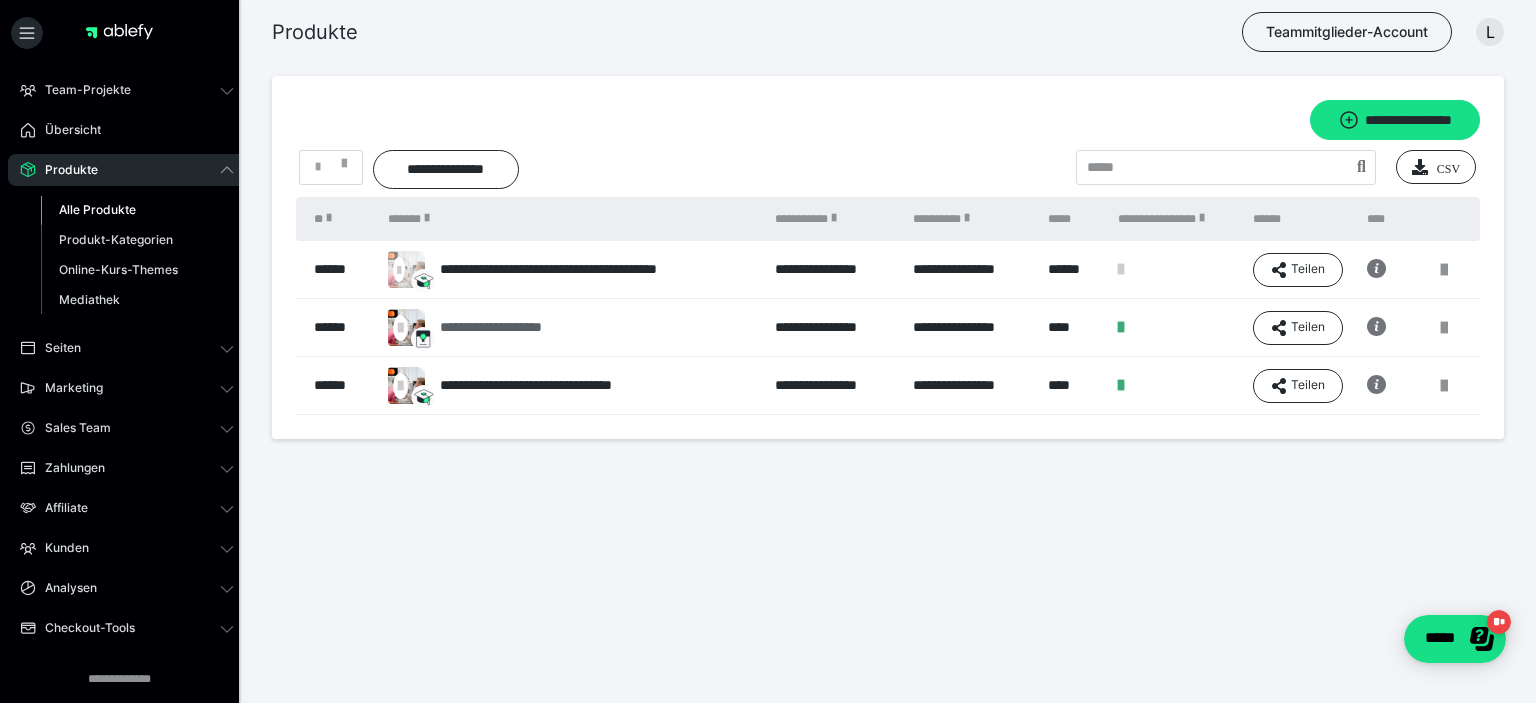 click on "**********" at bounding box center [514, 327] 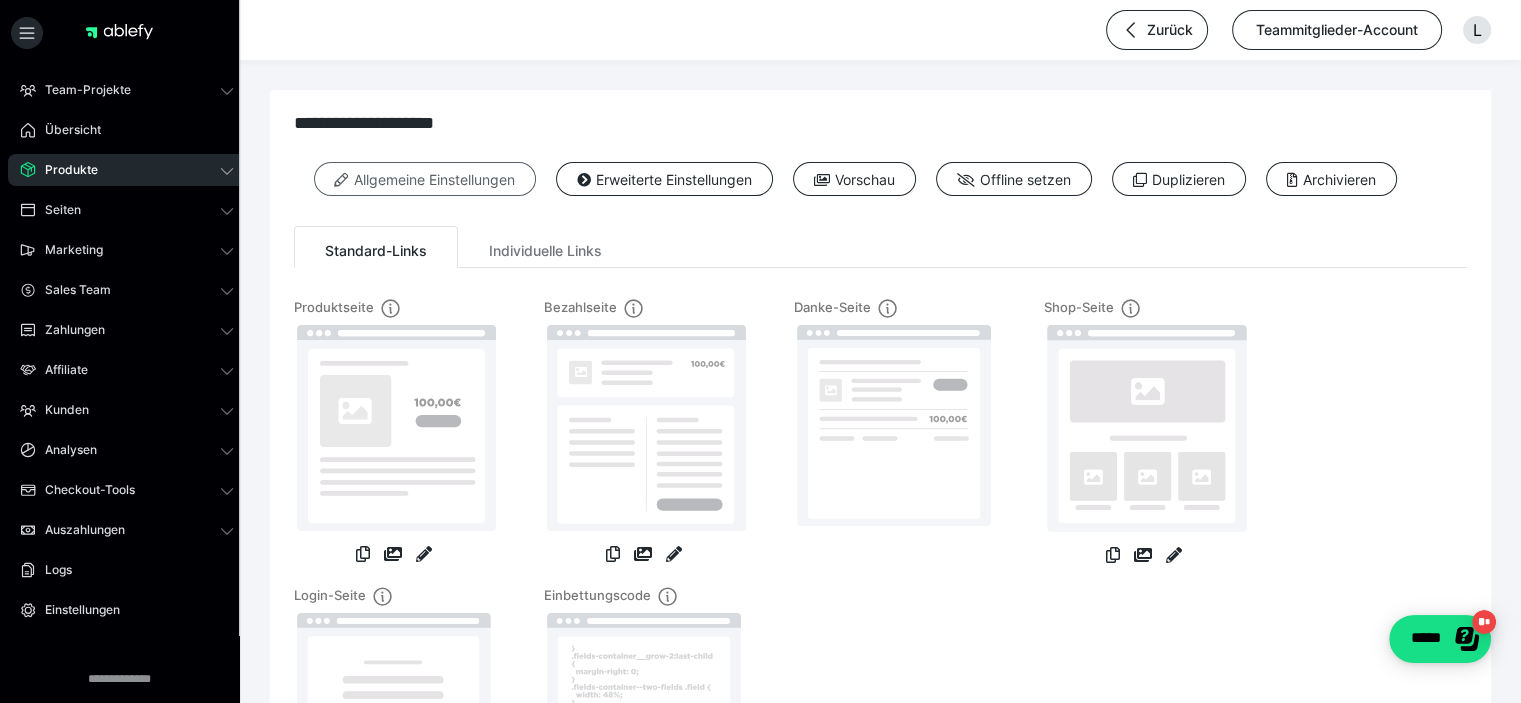 click on "Allgemeine Einstellungen" at bounding box center [425, 179] 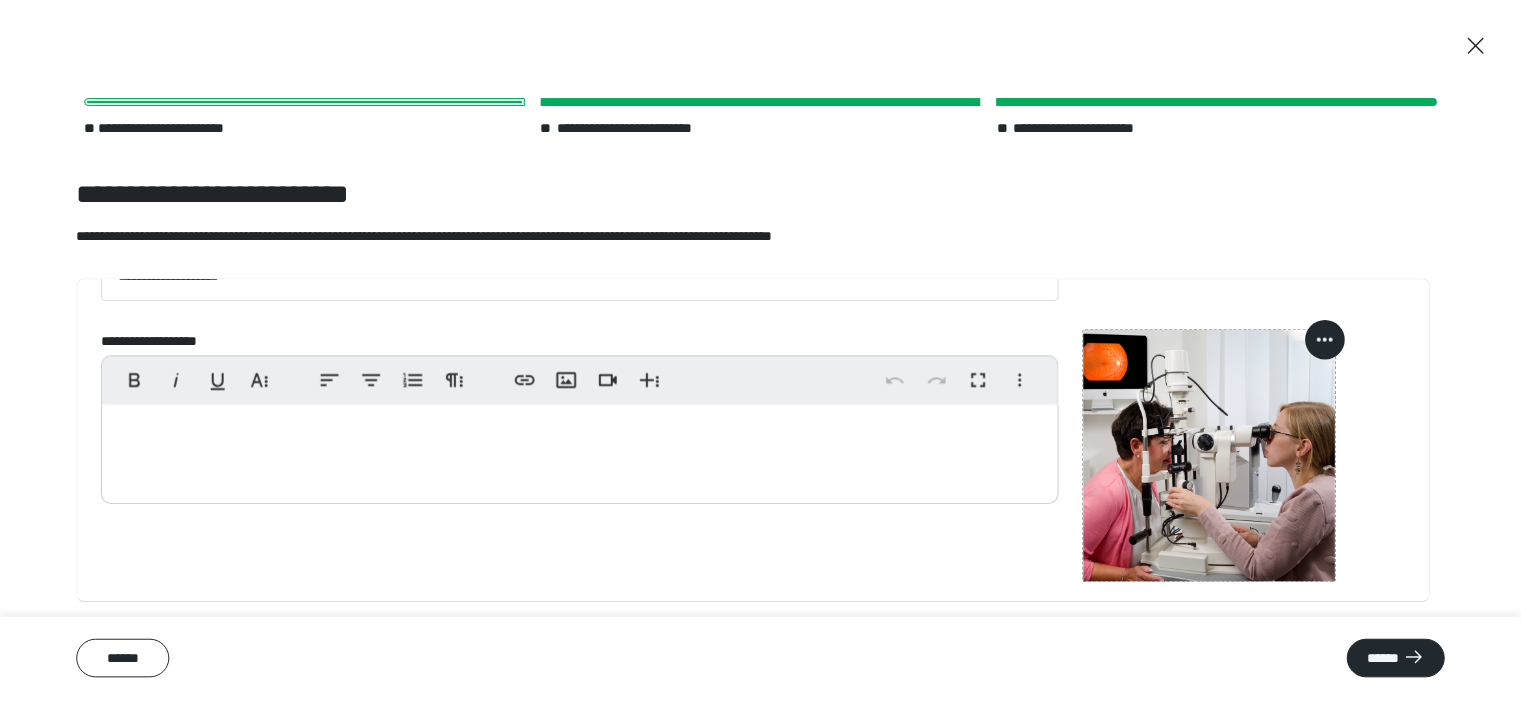 scroll, scrollTop: 112, scrollLeft: 0, axis: vertical 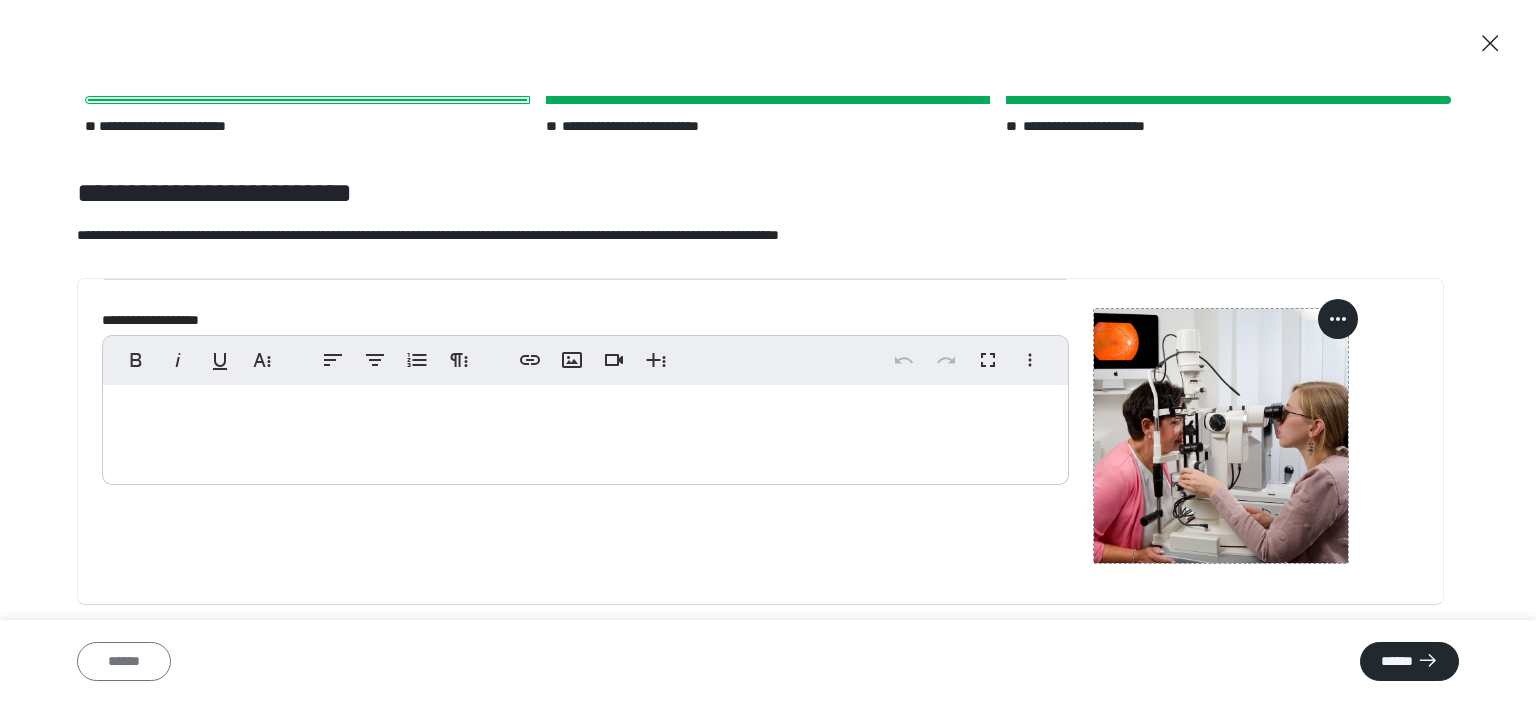 click on "******" at bounding box center [124, 661] 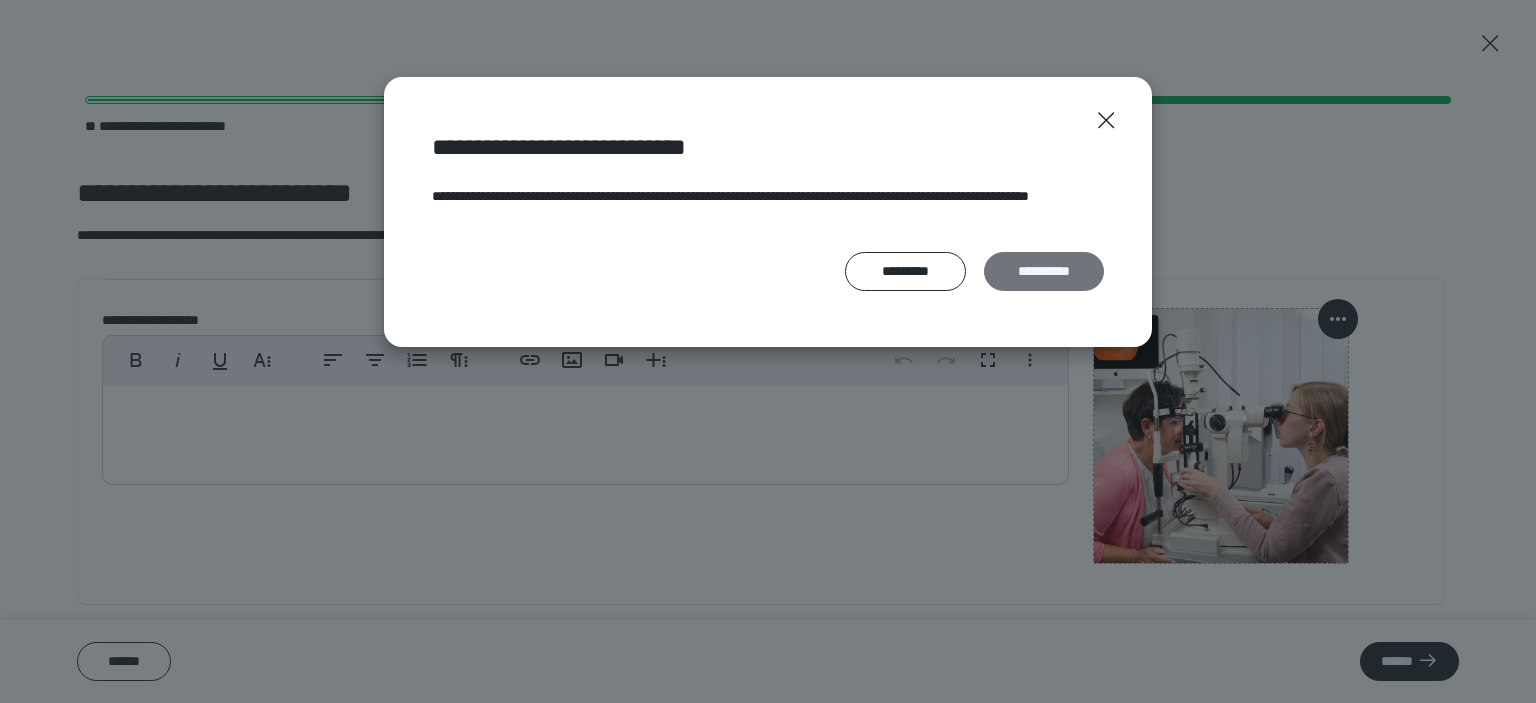 click on "**********" at bounding box center (1044, 272) 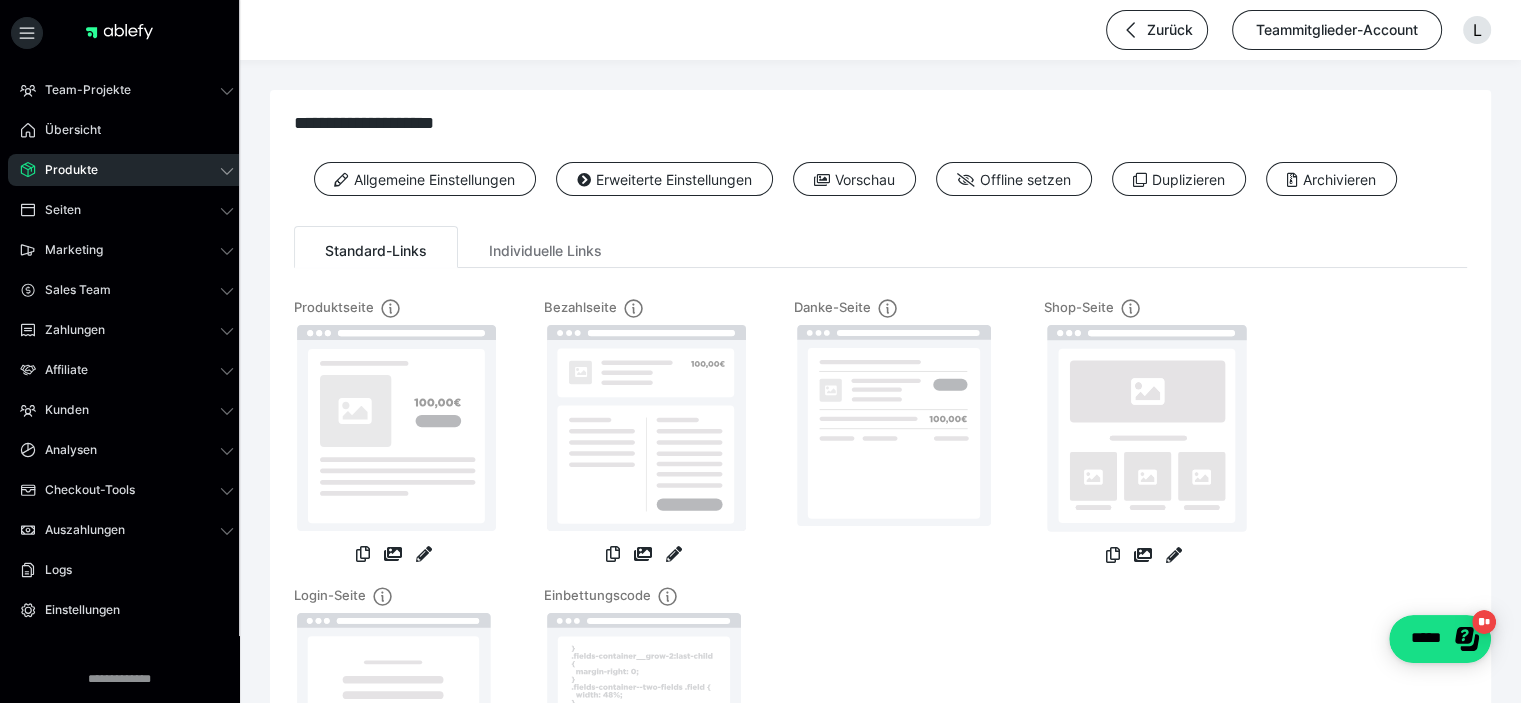 click on "Produkte" at bounding box center (127, 170) 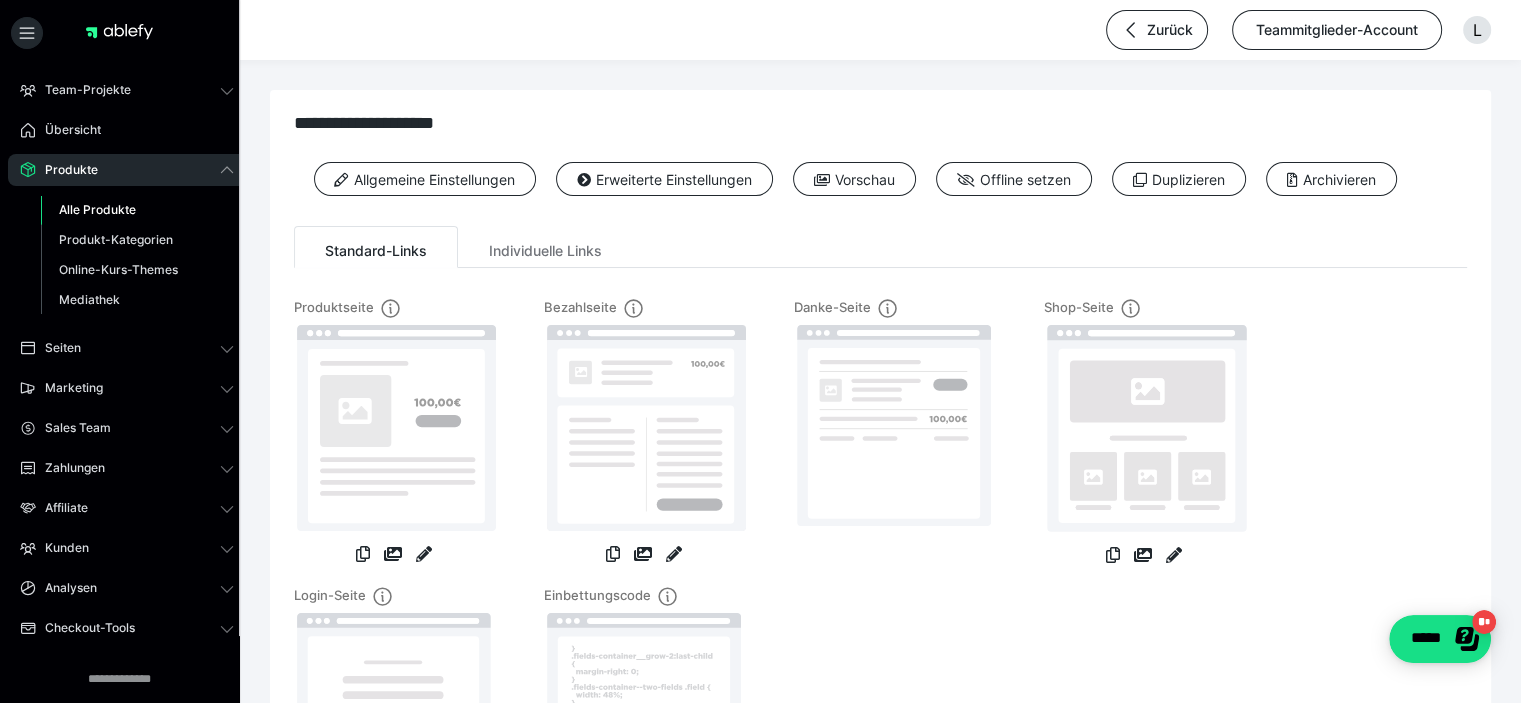 click on "Alle Produkte" at bounding box center (97, 209) 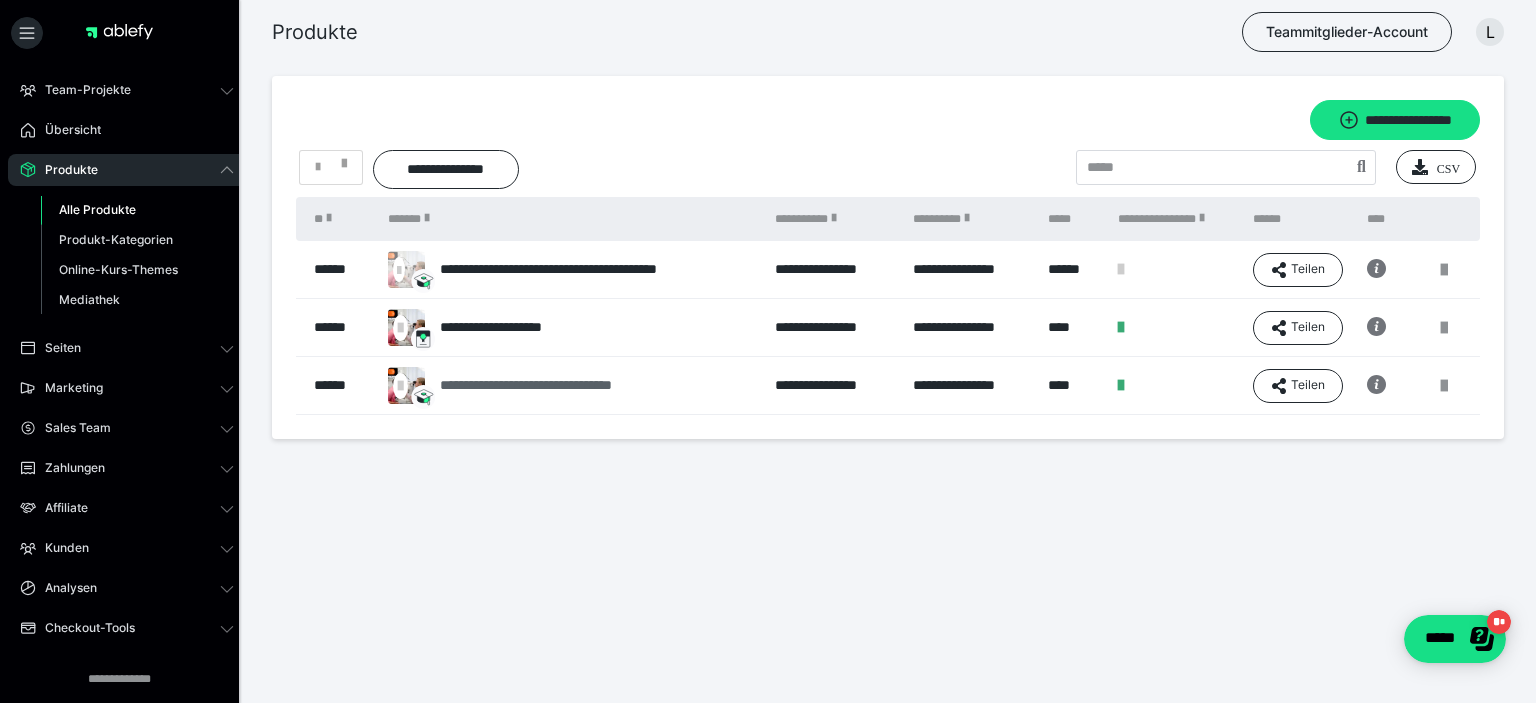 click on "**********" at bounding box center [560, 385] 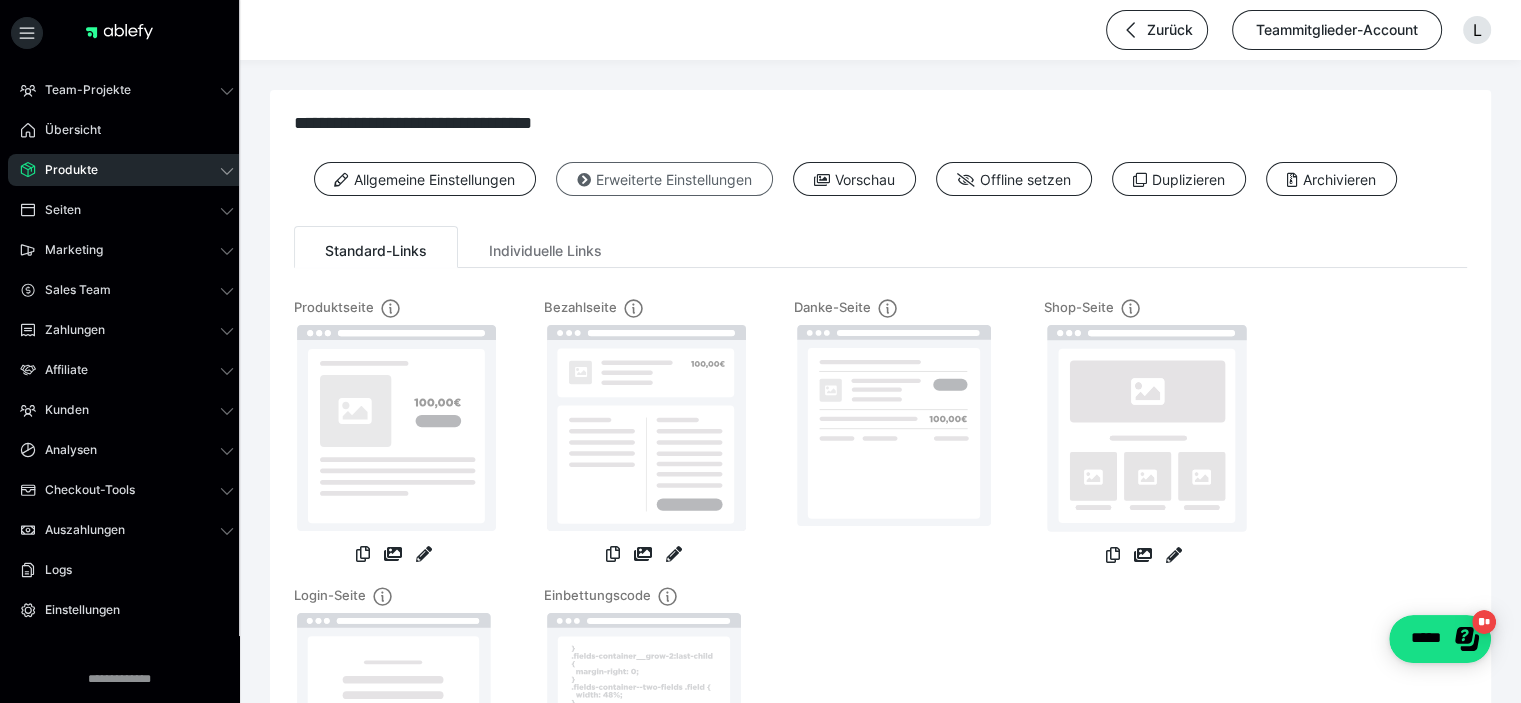 click on "Erweiterte Einstellungen" at bounding box center (664, 179) 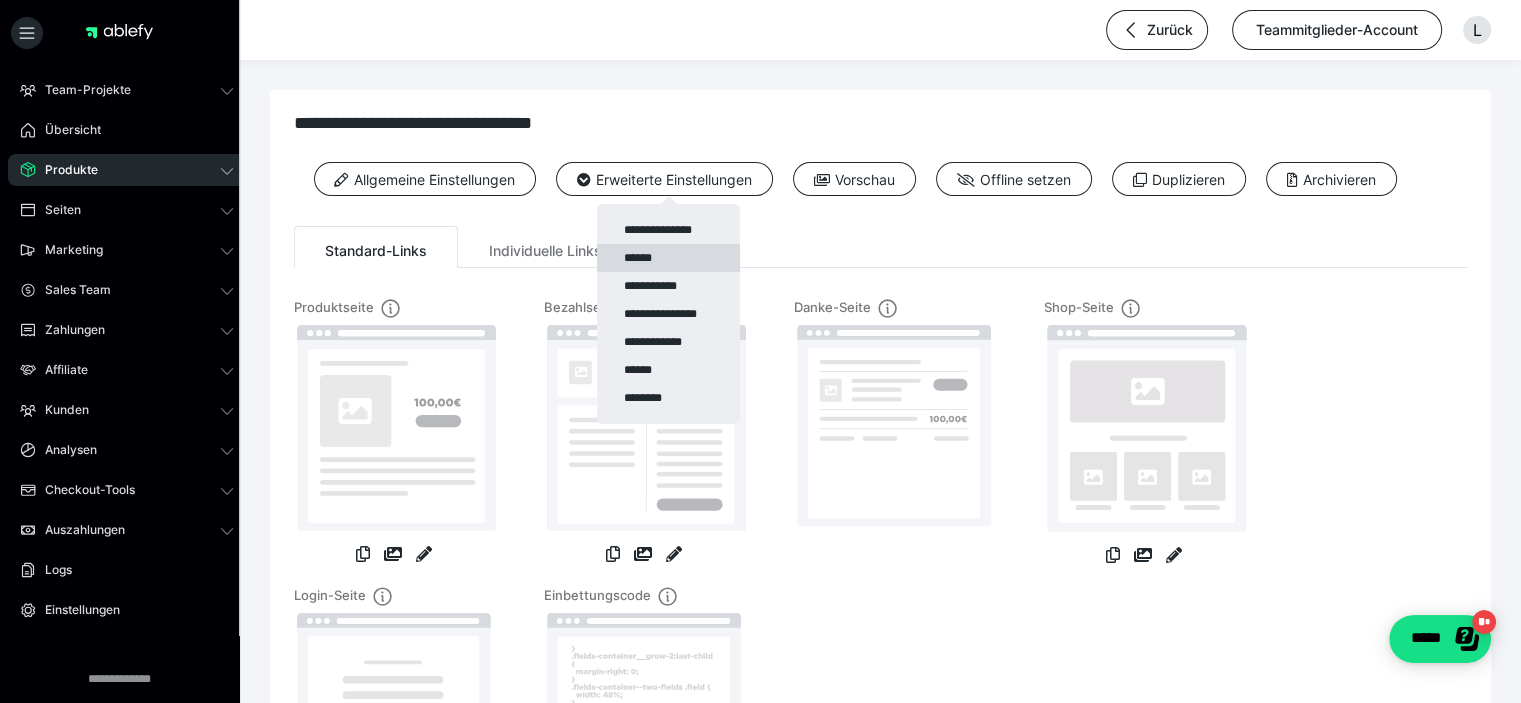 click on "******" at bounding box center [668, 258] 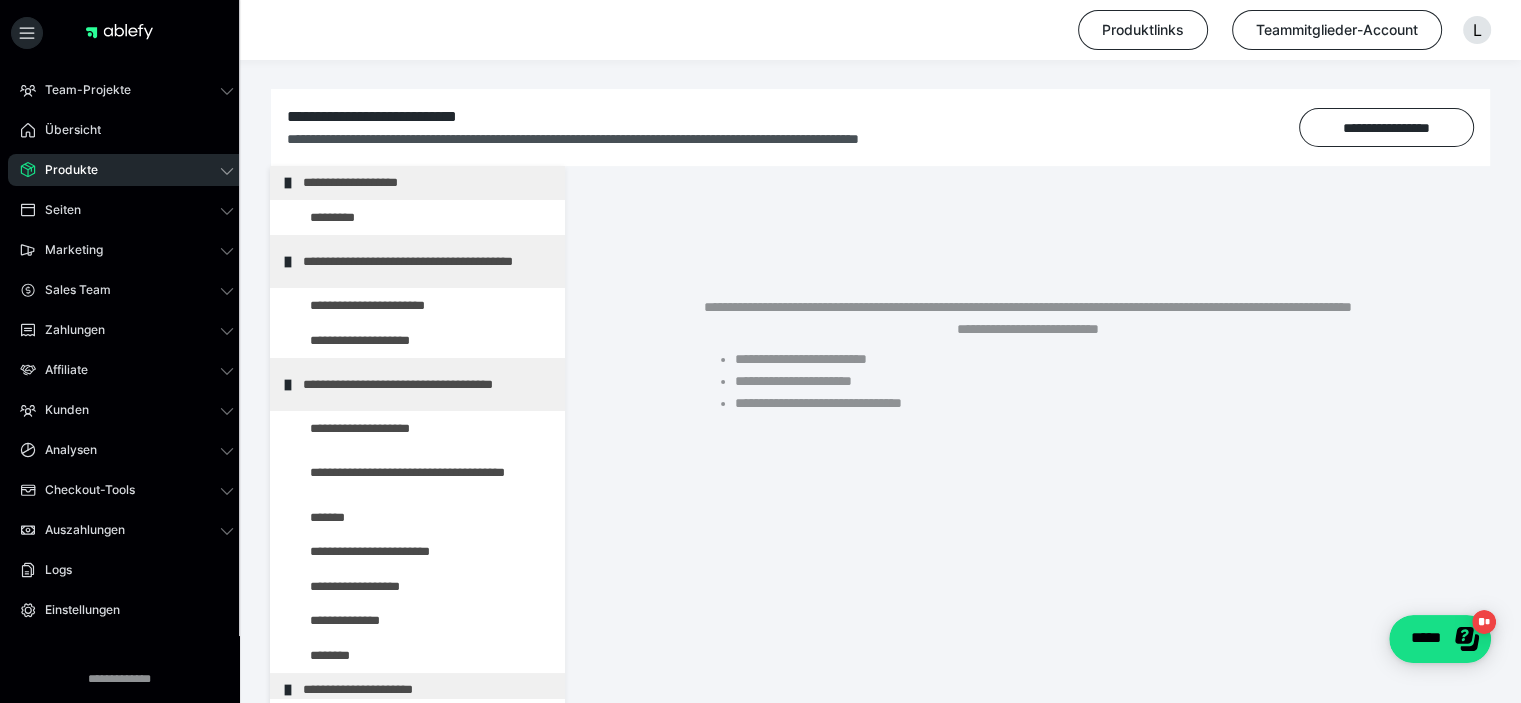 scroll, scrollTop: 348, scrollLeft: 0, axis: vertical 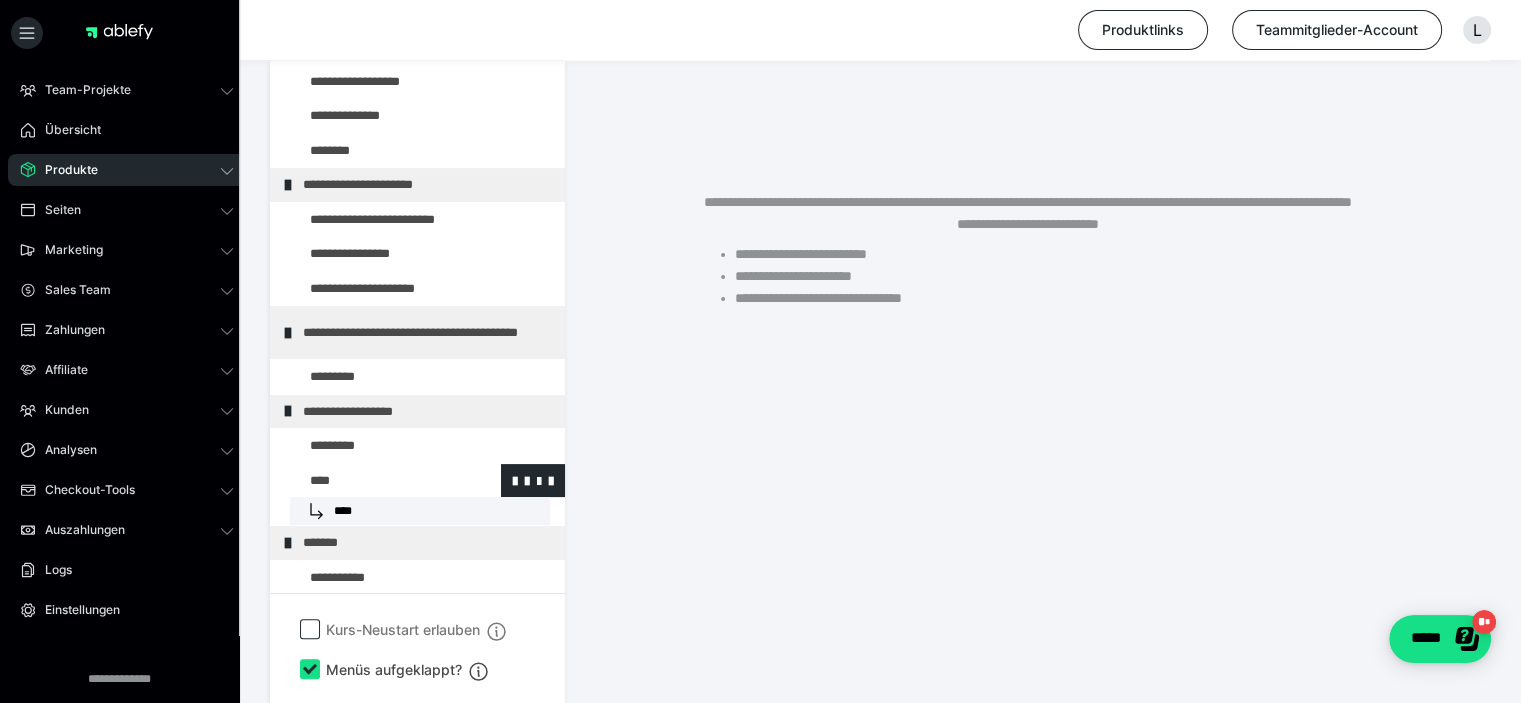 click on "****" at bounding box center (420, 511) 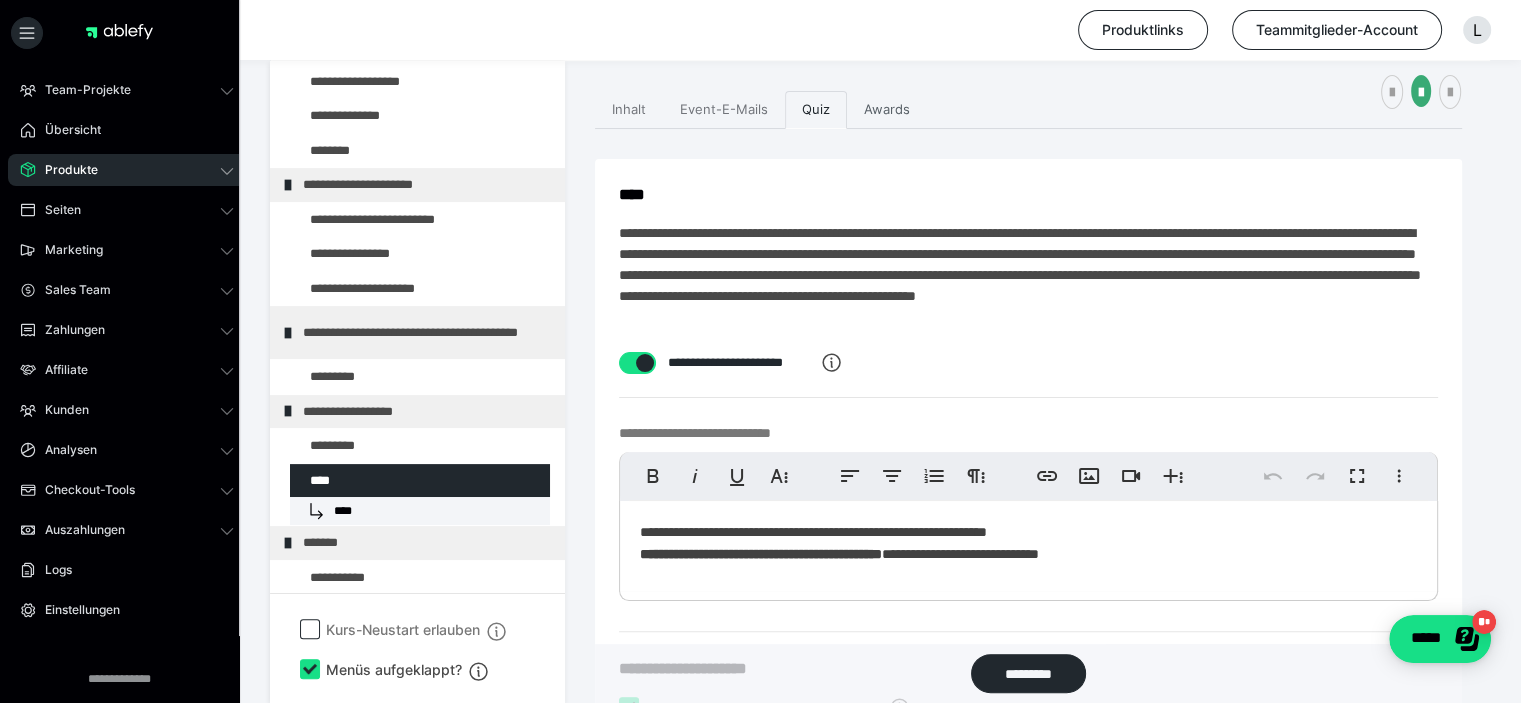 click on "Awards" at bounding box center (887, 110) 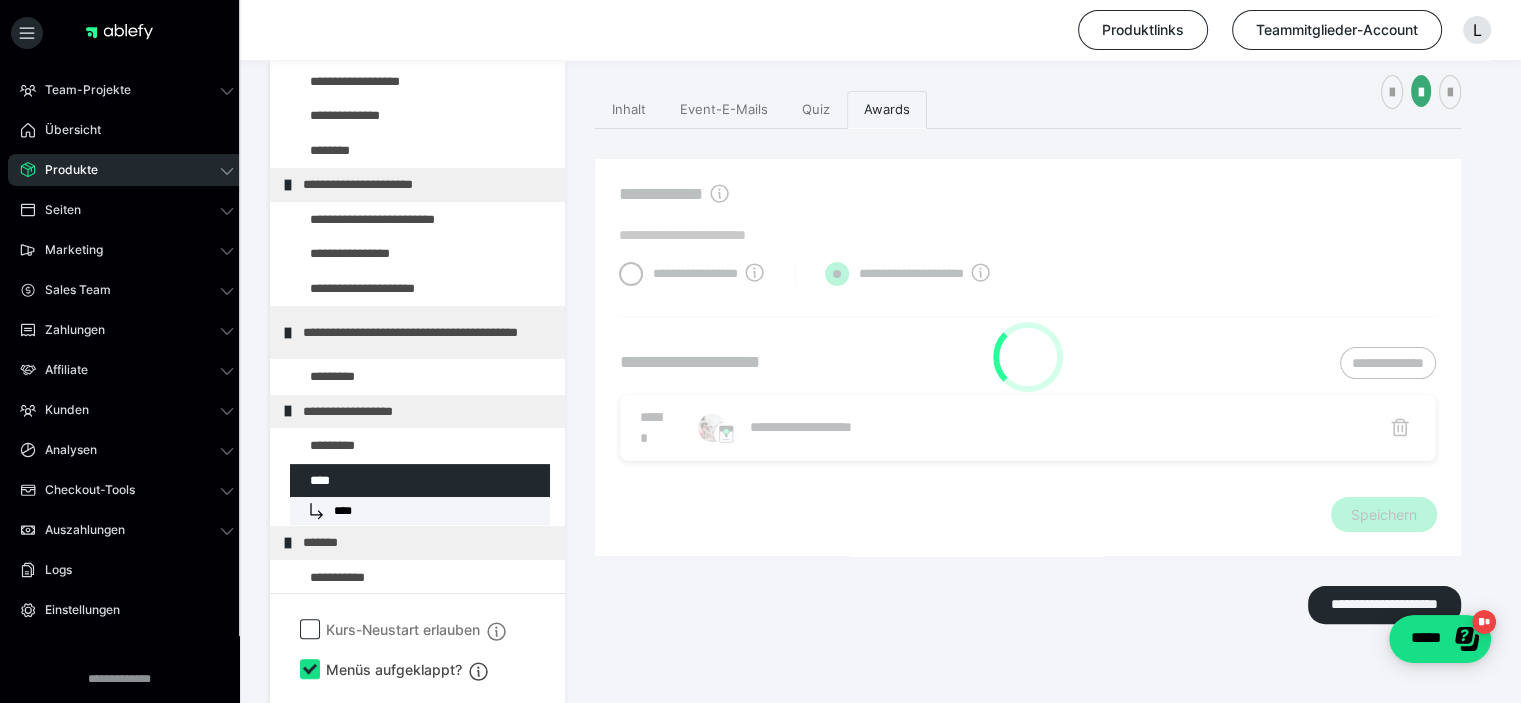 radio on "****" 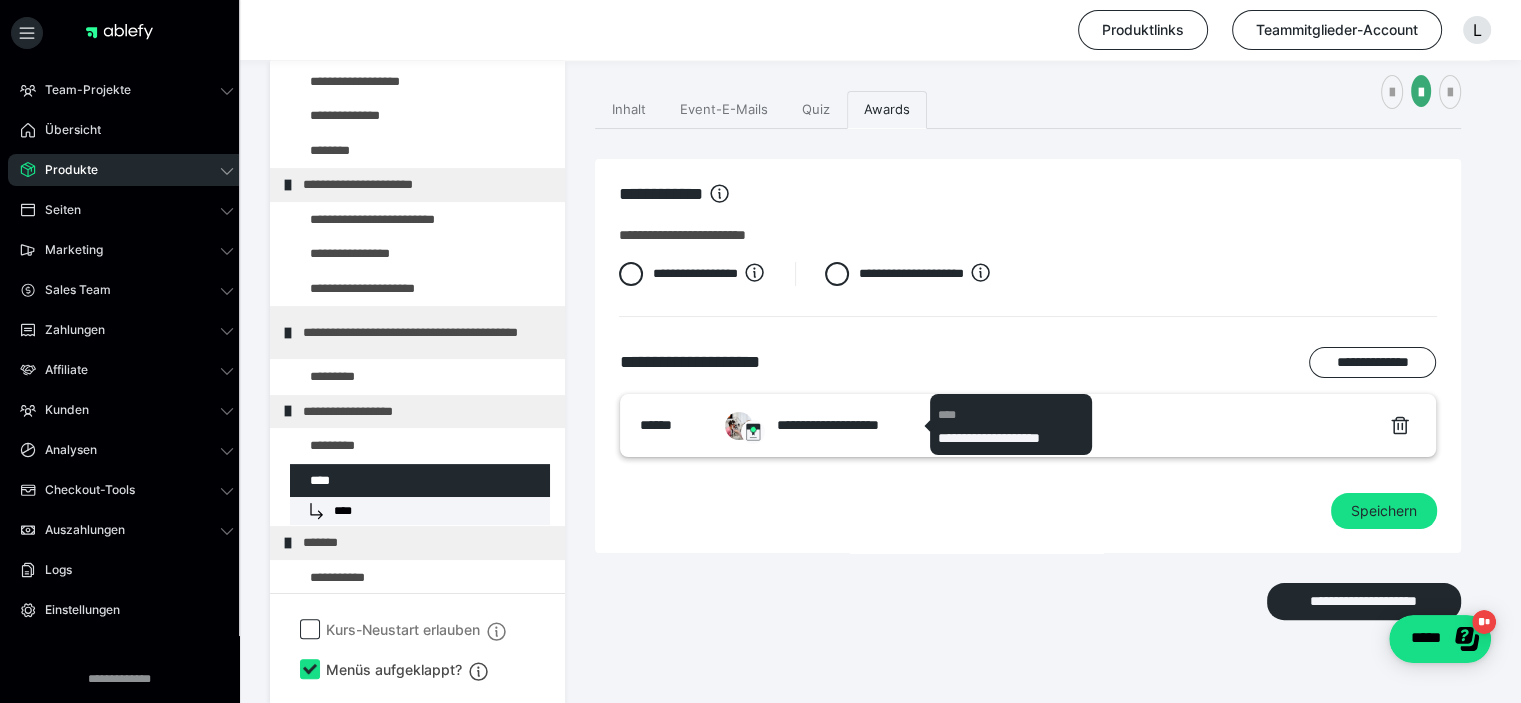 click on "**********" at bounding box center [849, 425] 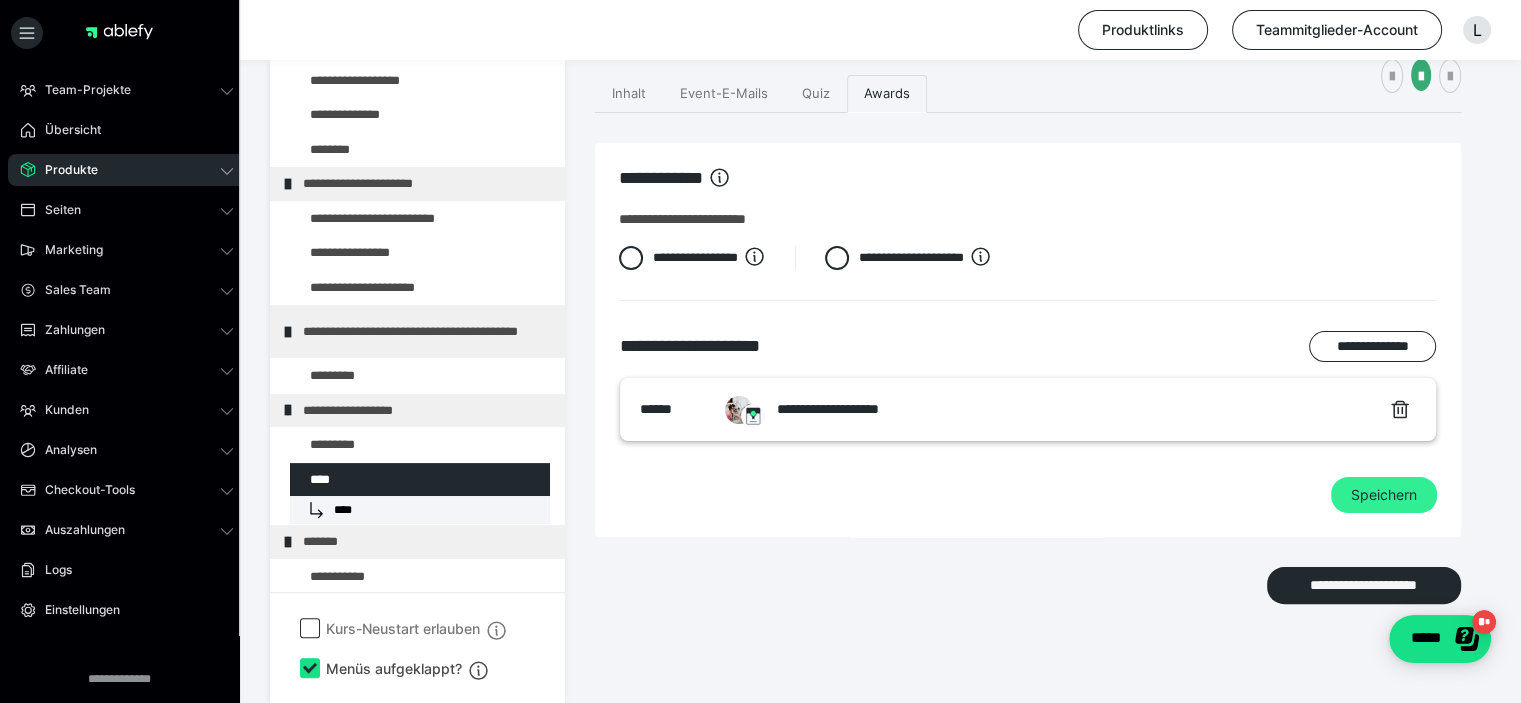 click on "Speichern" at bounding box center (1384, 495) 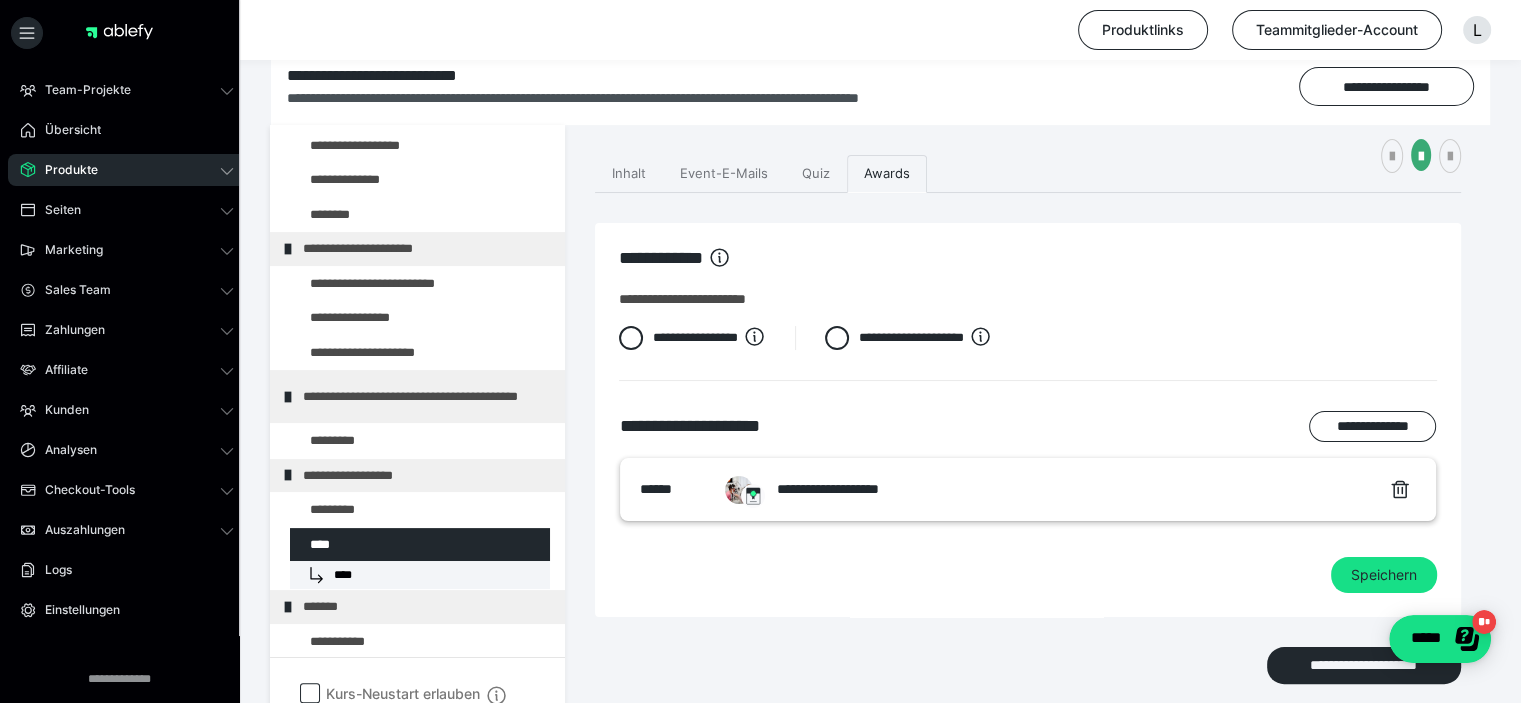 scroll, scrollTop: 230, scrollLeft: 0, axis: vertical 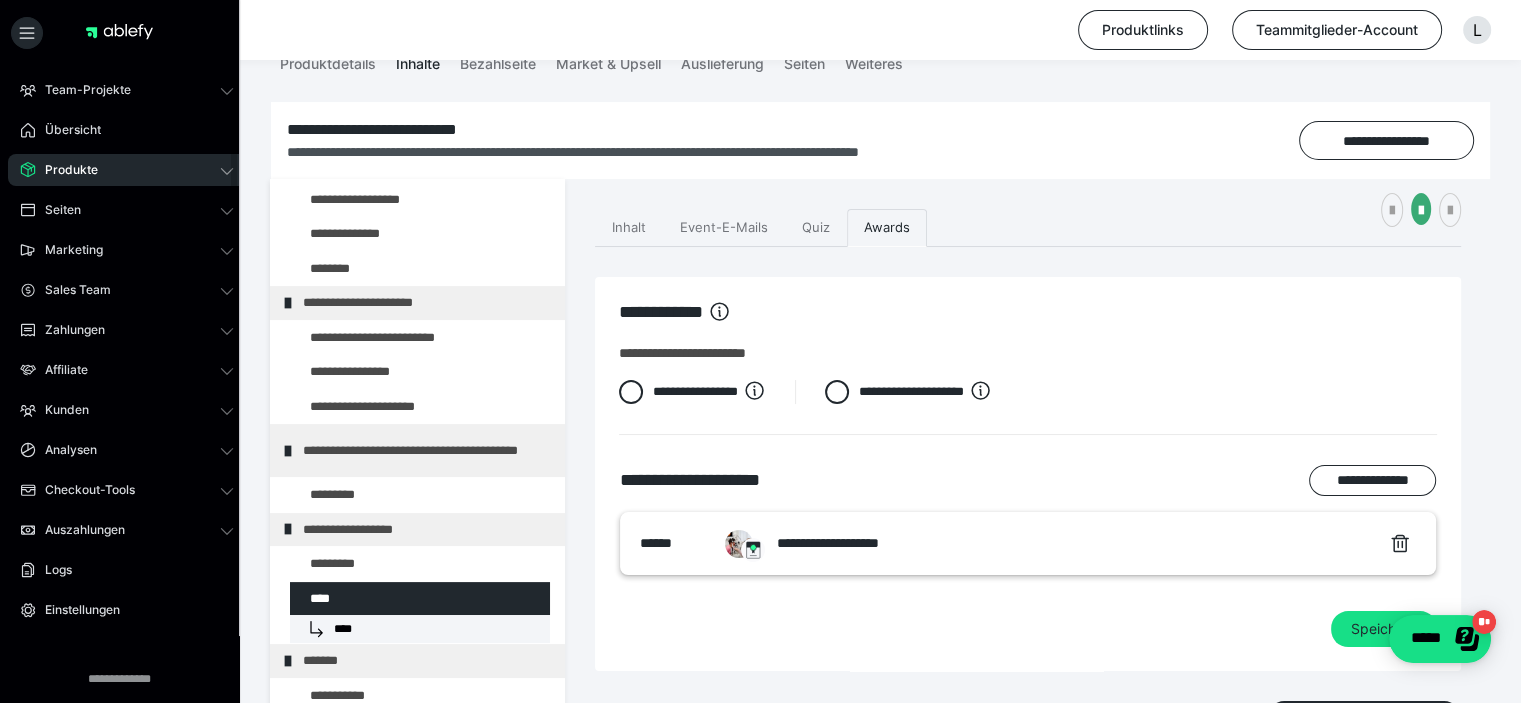 drag, startPoint x: 138, startPoint y: 165, endPoint x: 139, endPoint y: 177, distance: 12.0415945 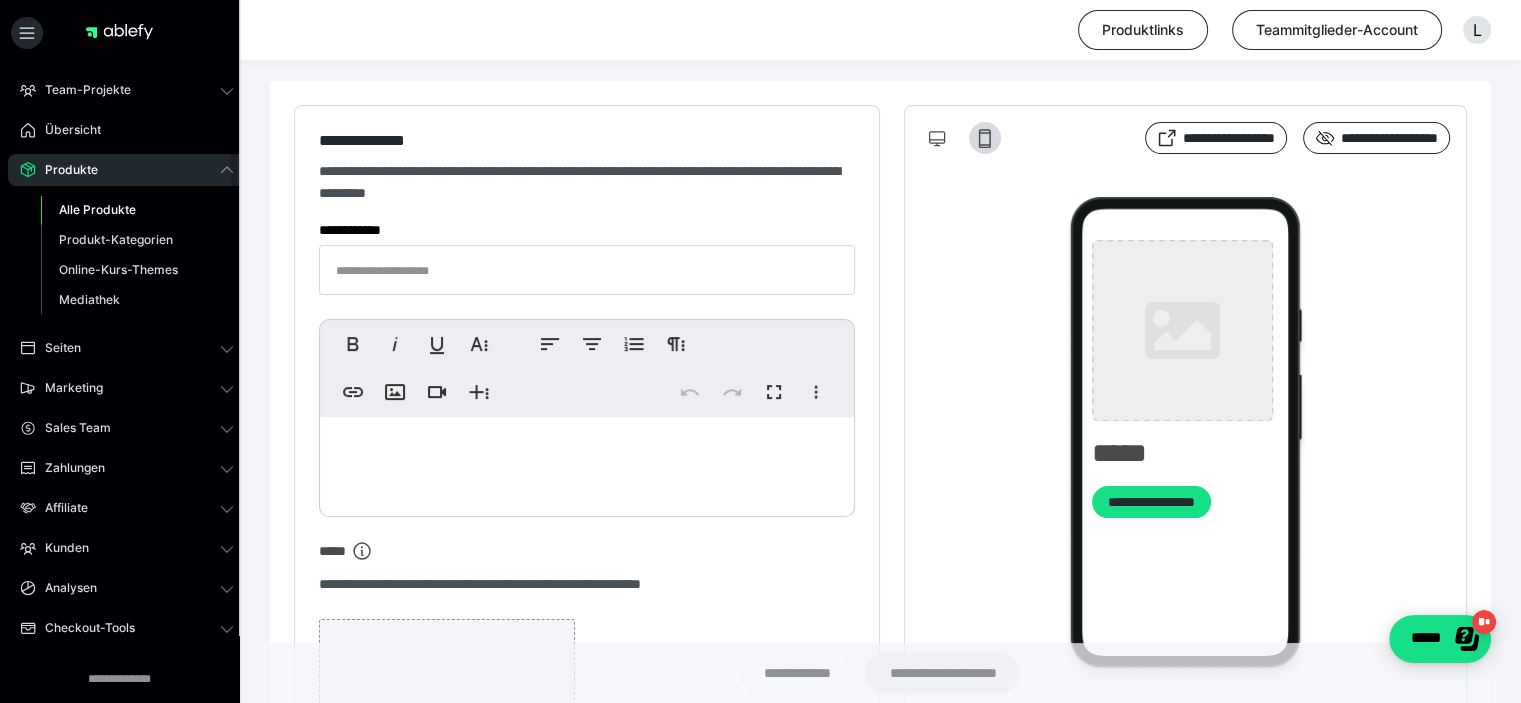 type on "**********" 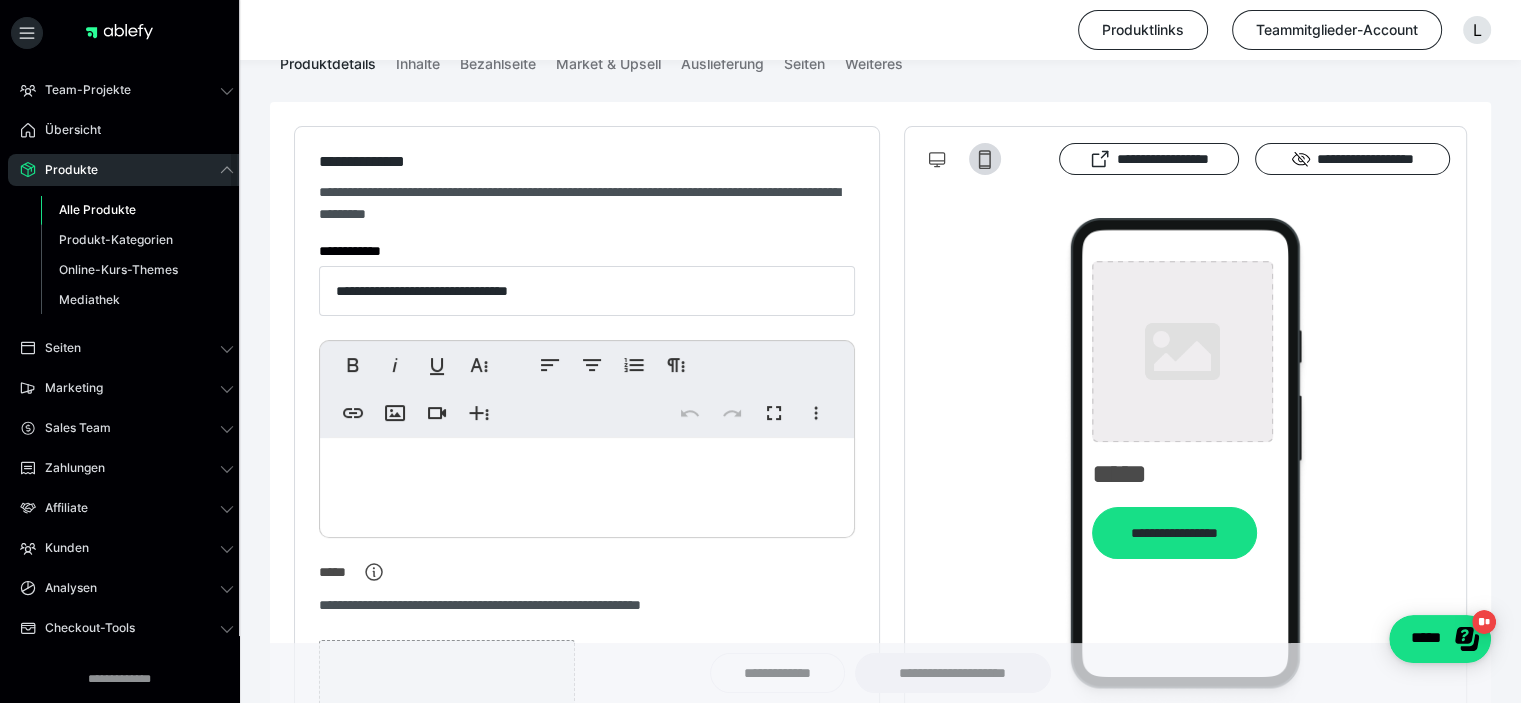 type on "**********" 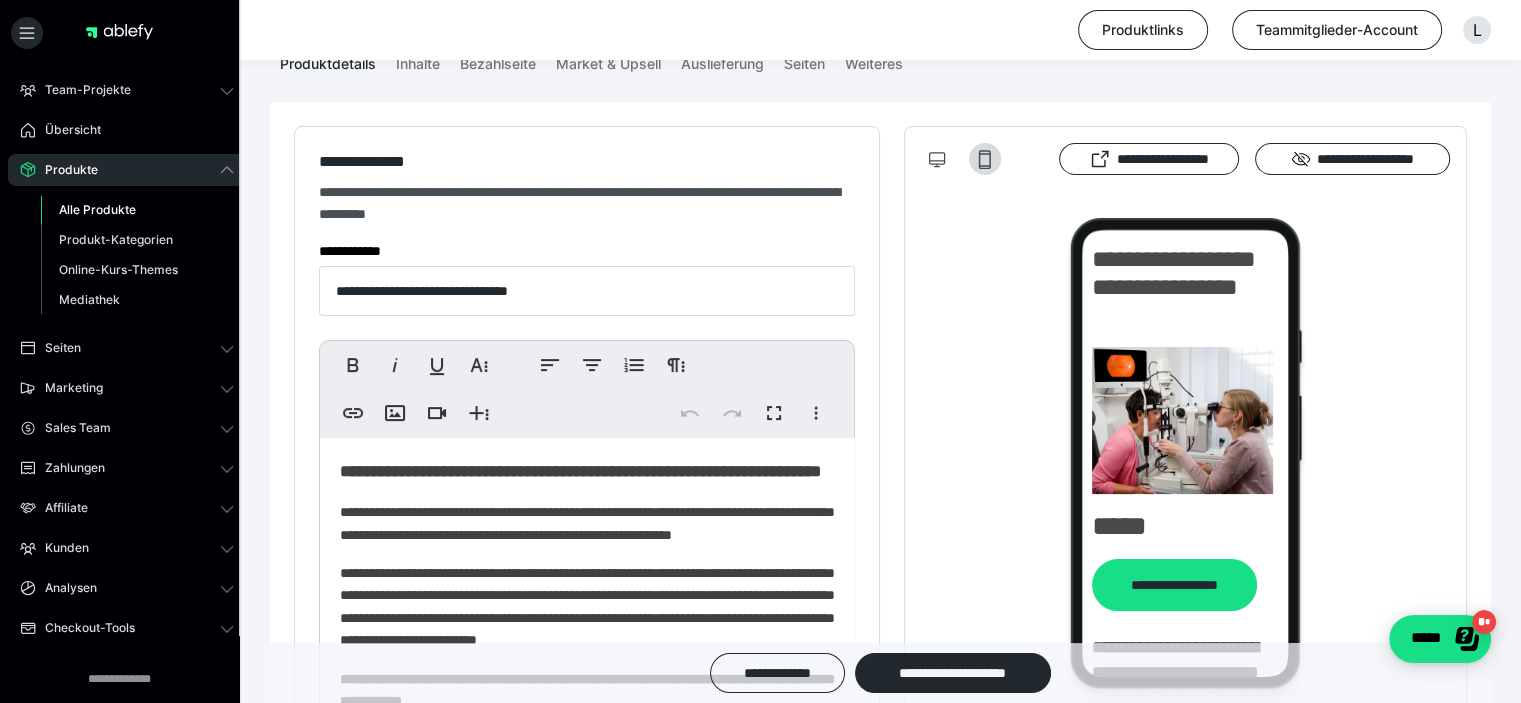 click on "Alle Produkte" at bounding box center (97, 209) 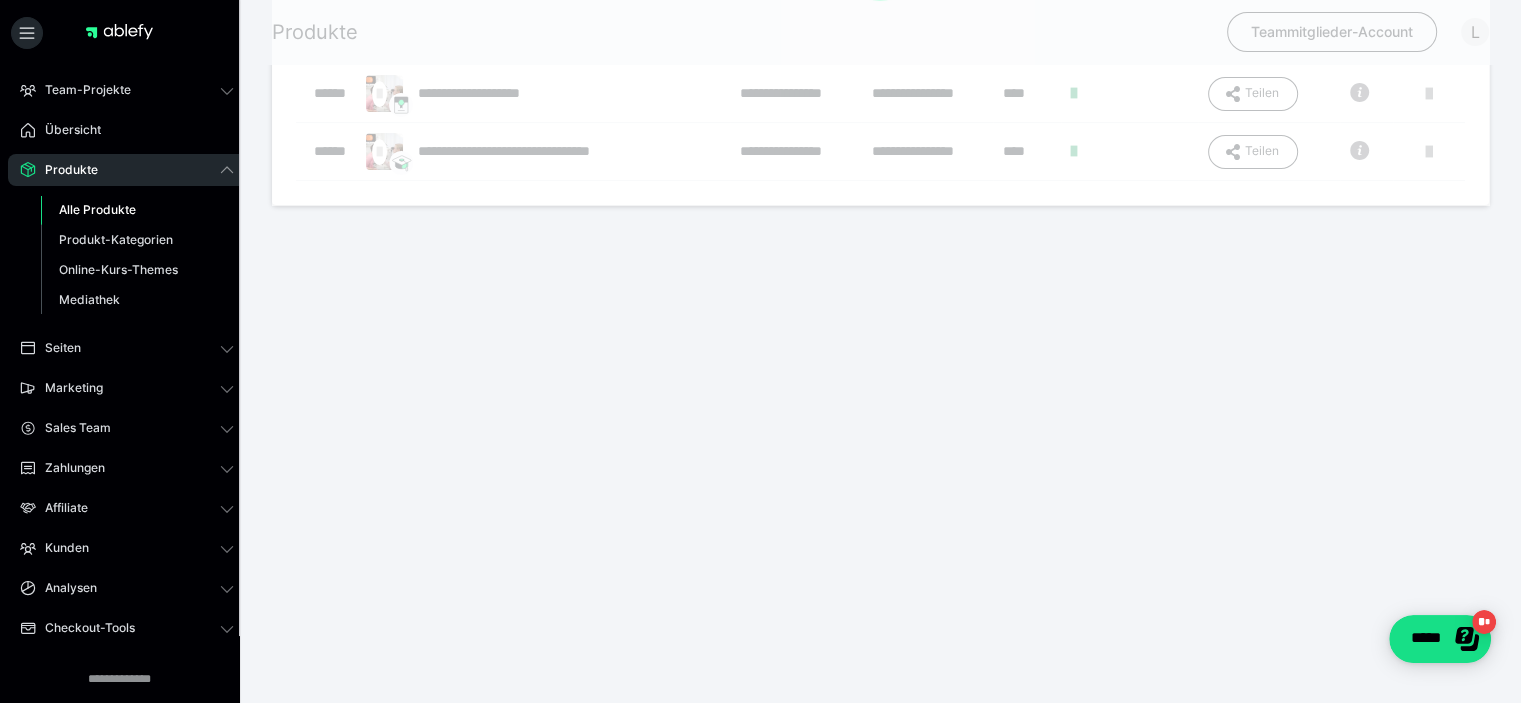 scroll, scrollTop: 0, scrollLeft: 0, axis: both 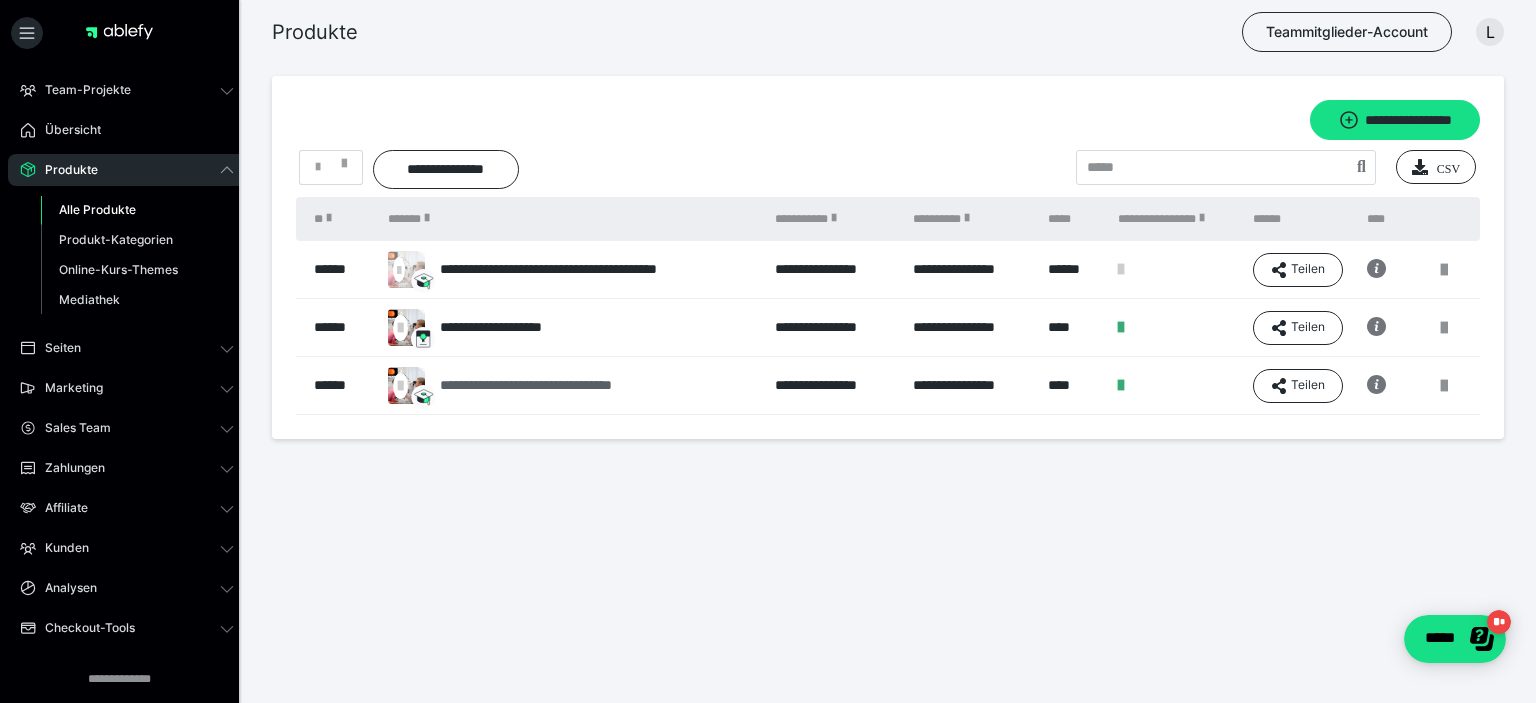 click on "**********" at bounding box center (560, 385) 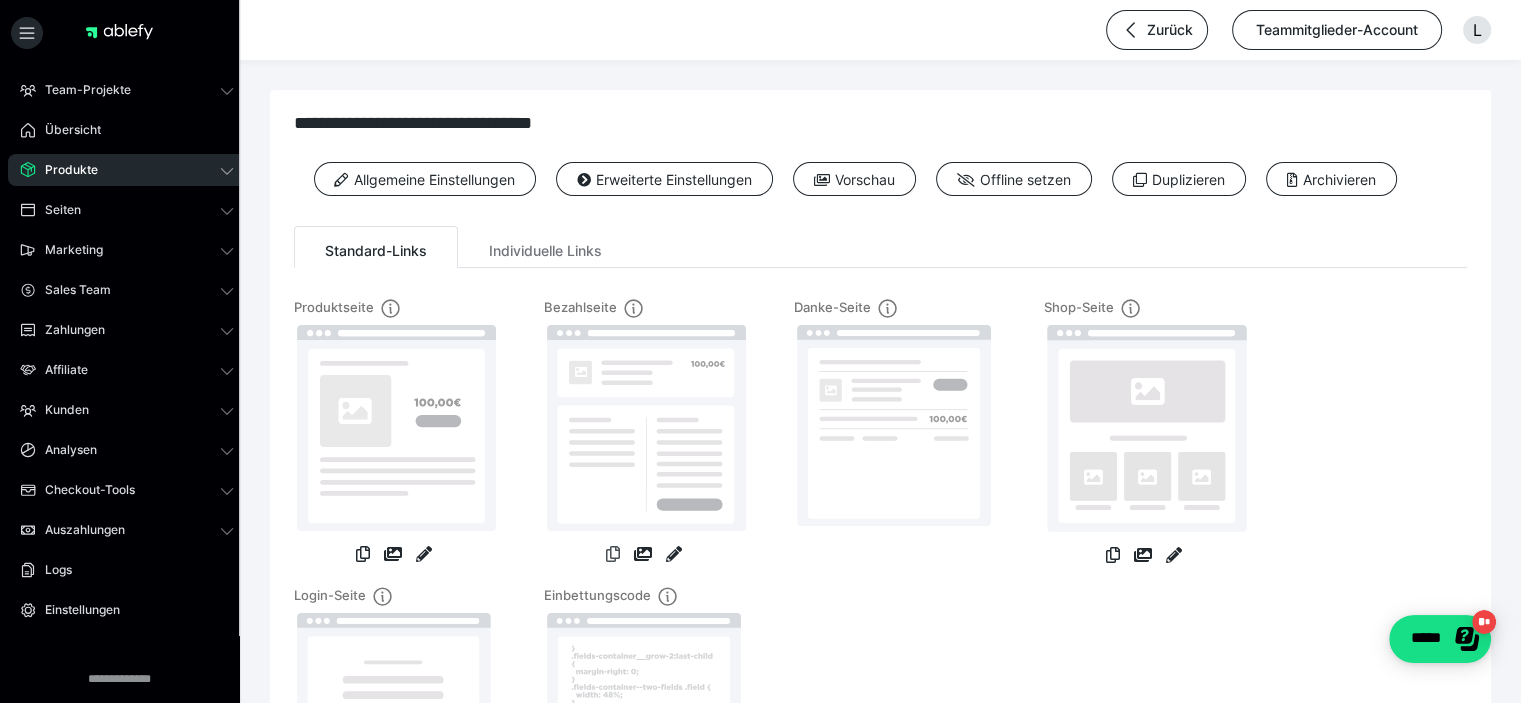 click at bounding box center (613, 554) 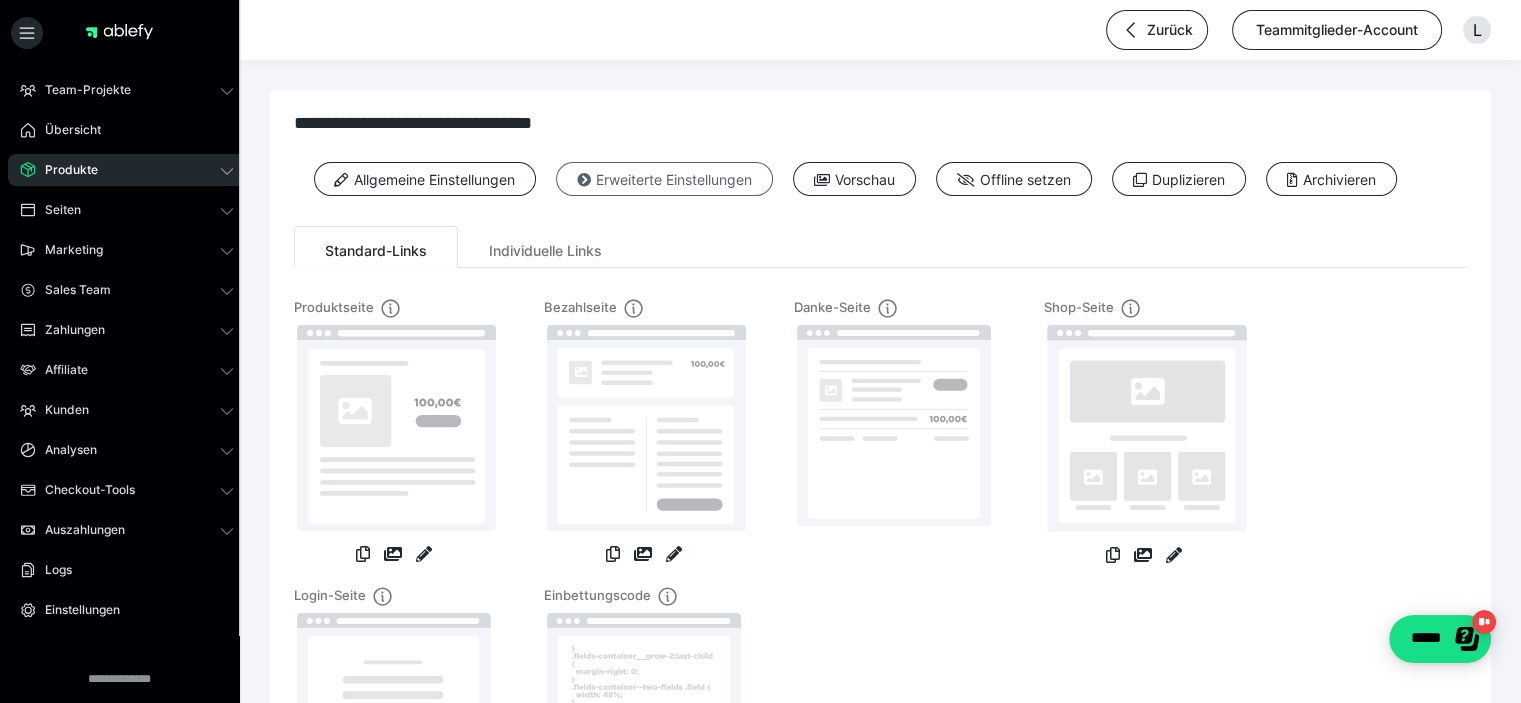 click on "Erweiterte Einstellungen" at bounding box center (664, 179) 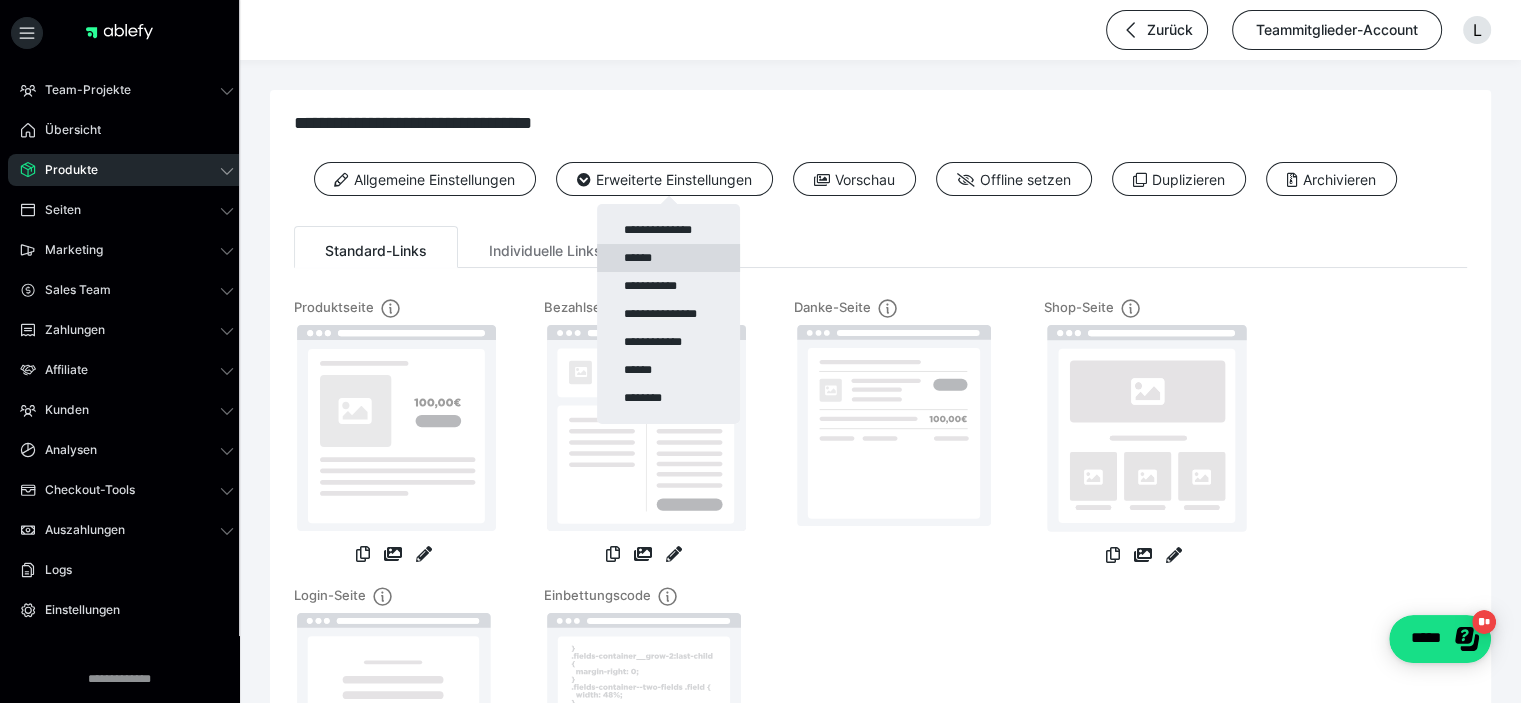 click on "******" at bounding box center (668, 258) 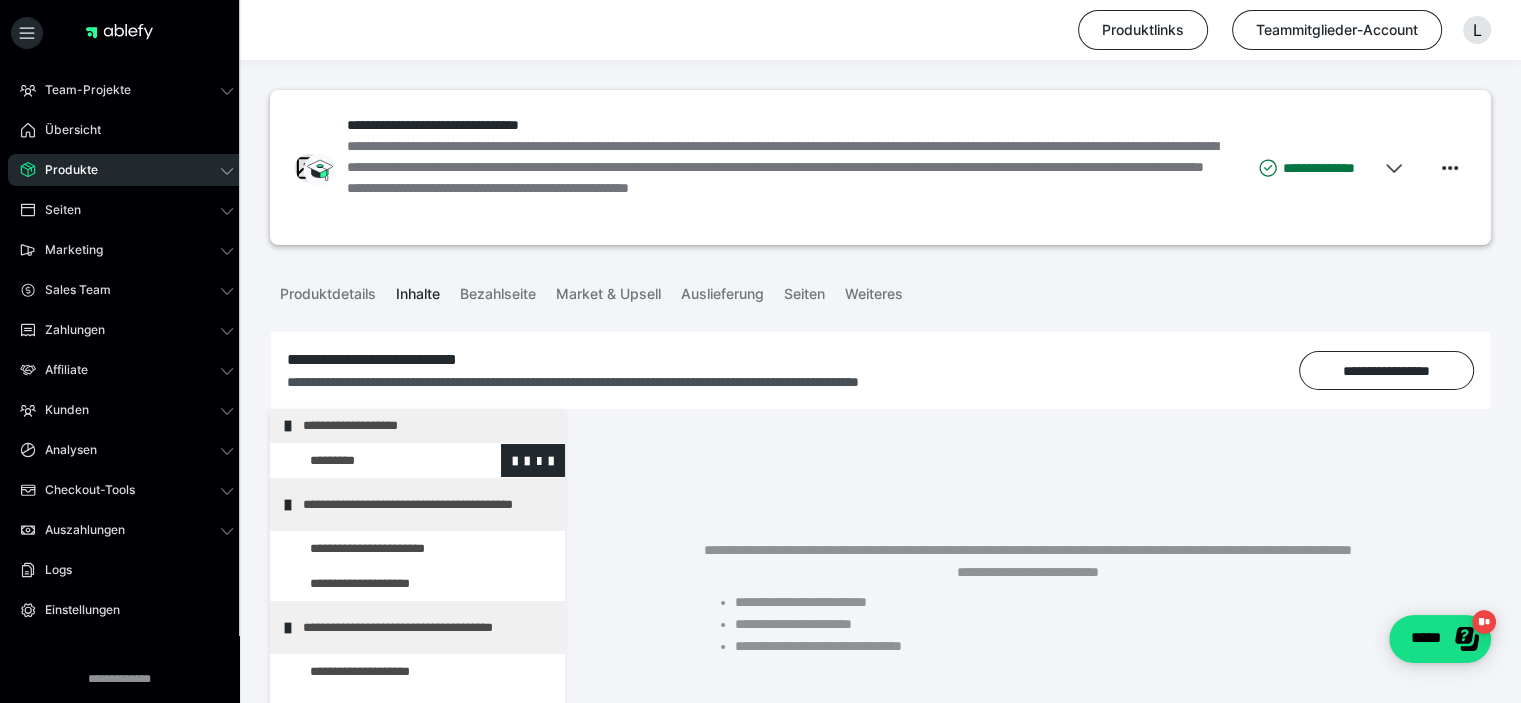 click at bounding box center [375, 461] 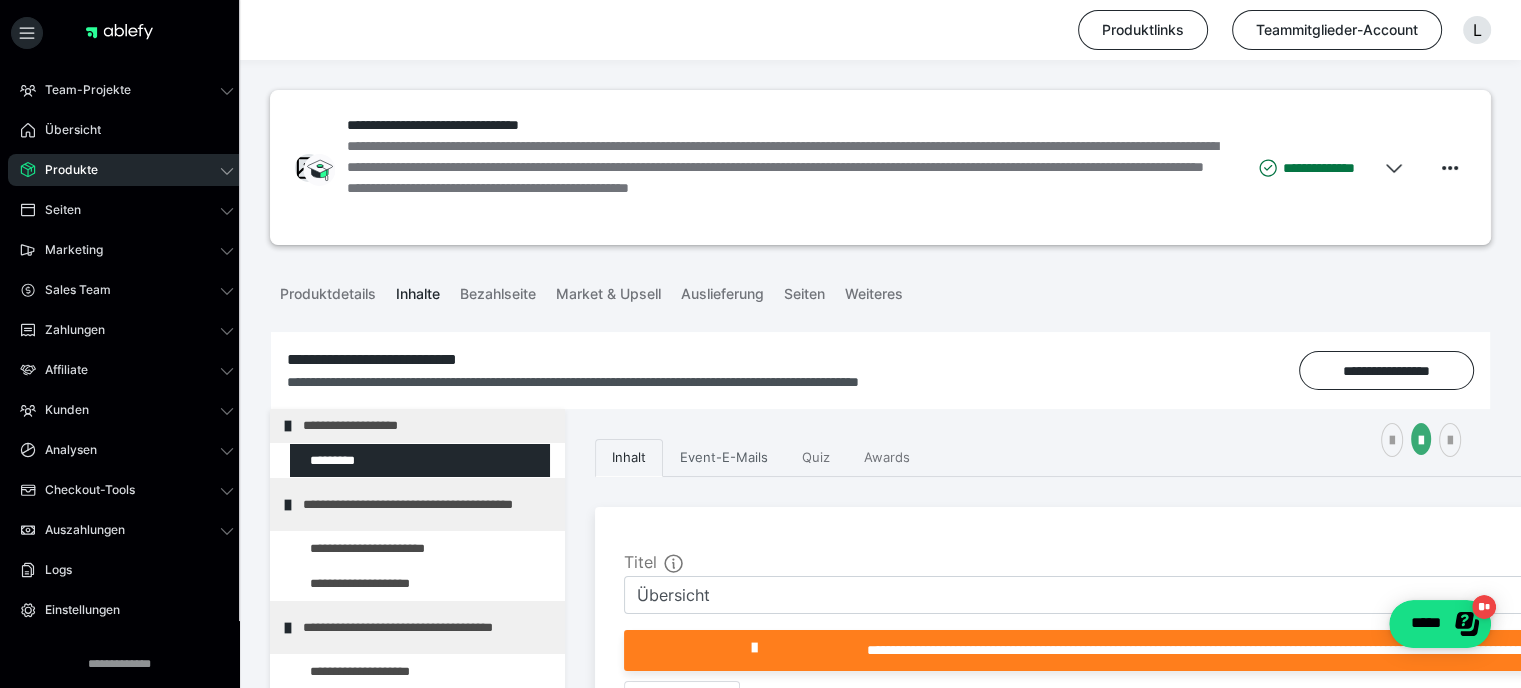click on "Event-E-Mails" at bounding box center (724, 458) 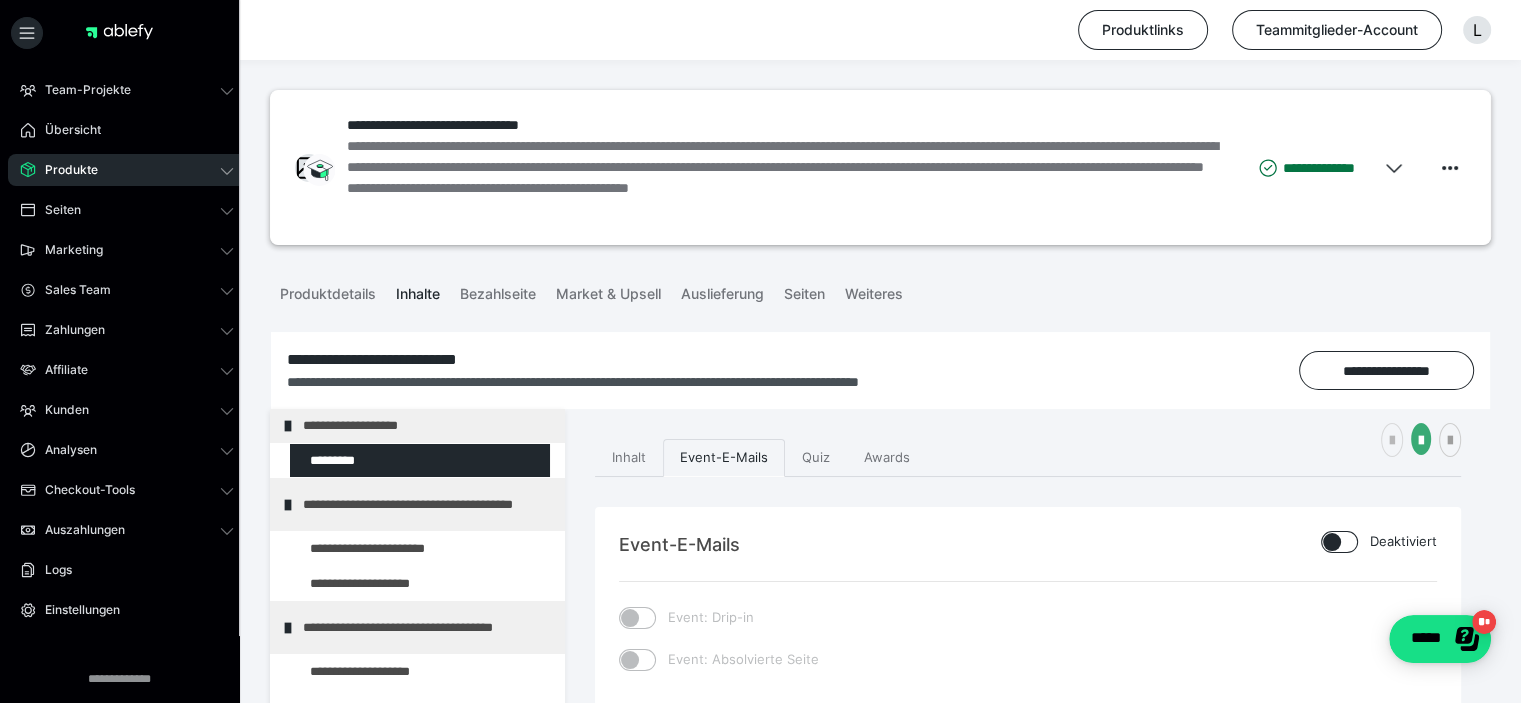 click at bounding box center [1392, 441] 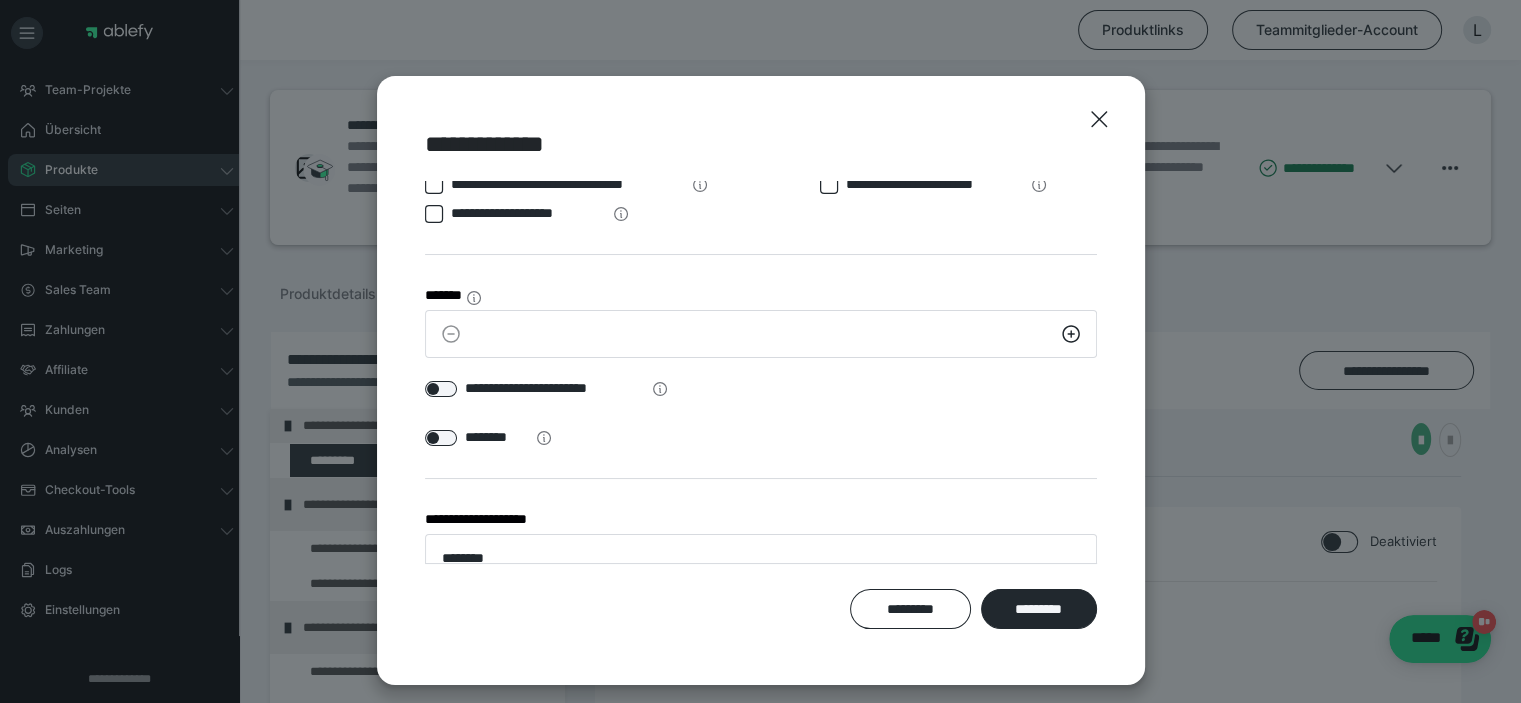 scroll, scrollTop: 54, scrollLeft: 0, axis: vertical 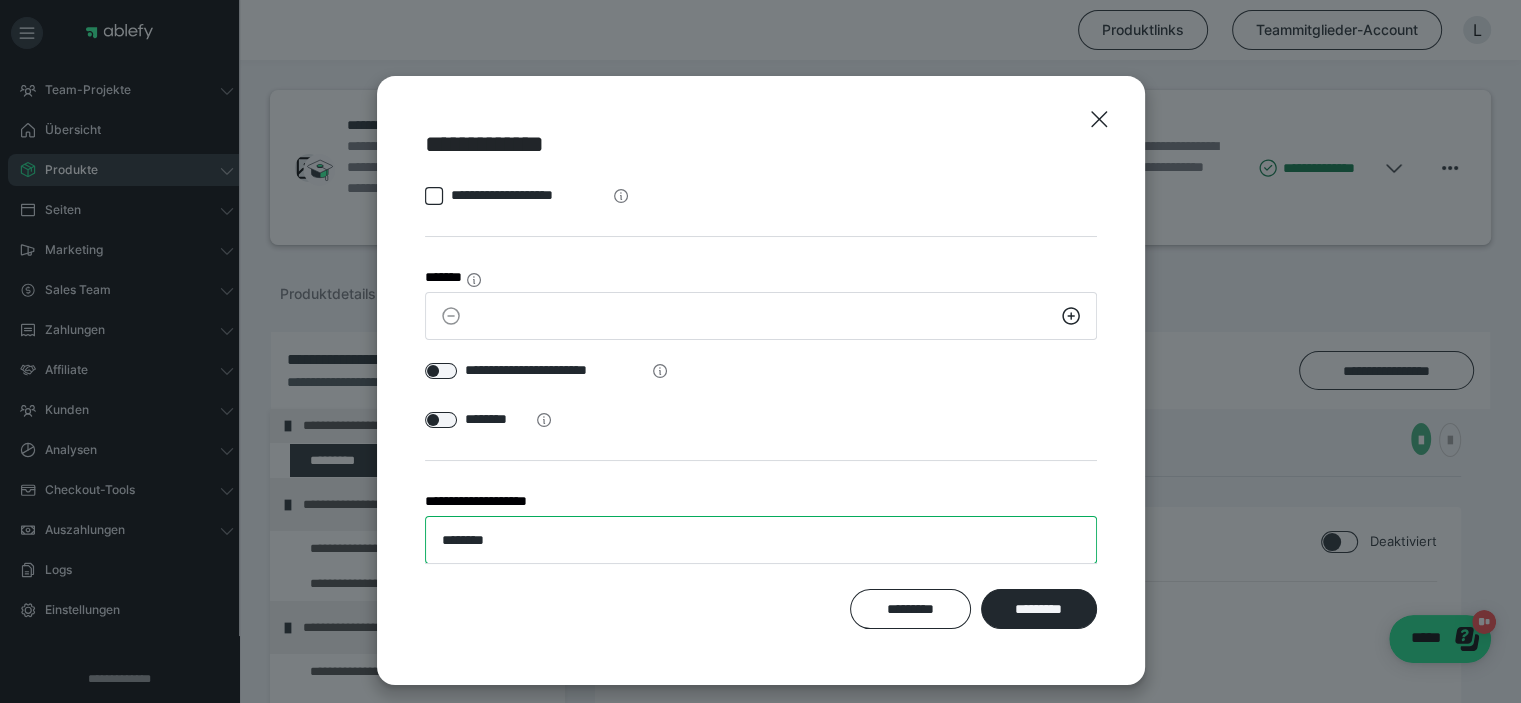 click on "********" at bounding box center [761, 540] 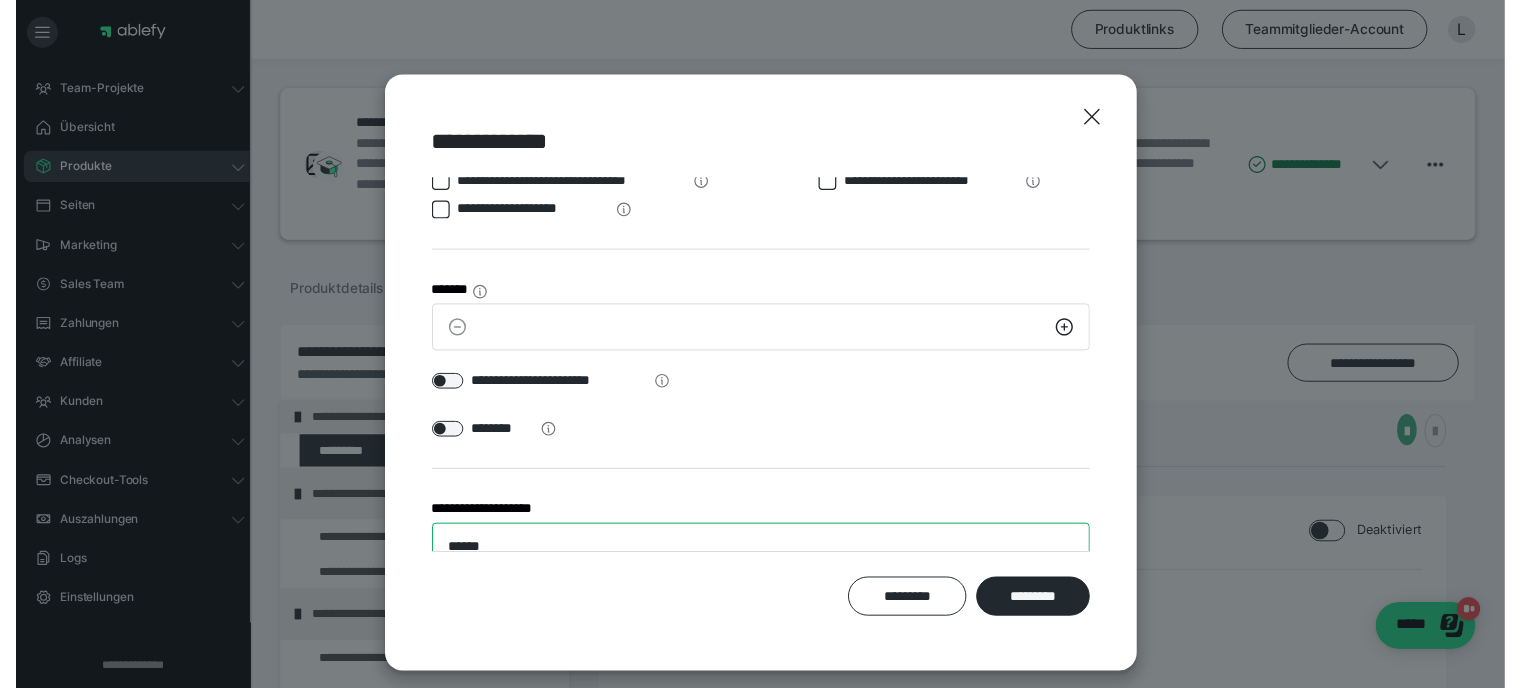 scroll, scrollTop: 54, scrollLeft: 0, axis: vertical 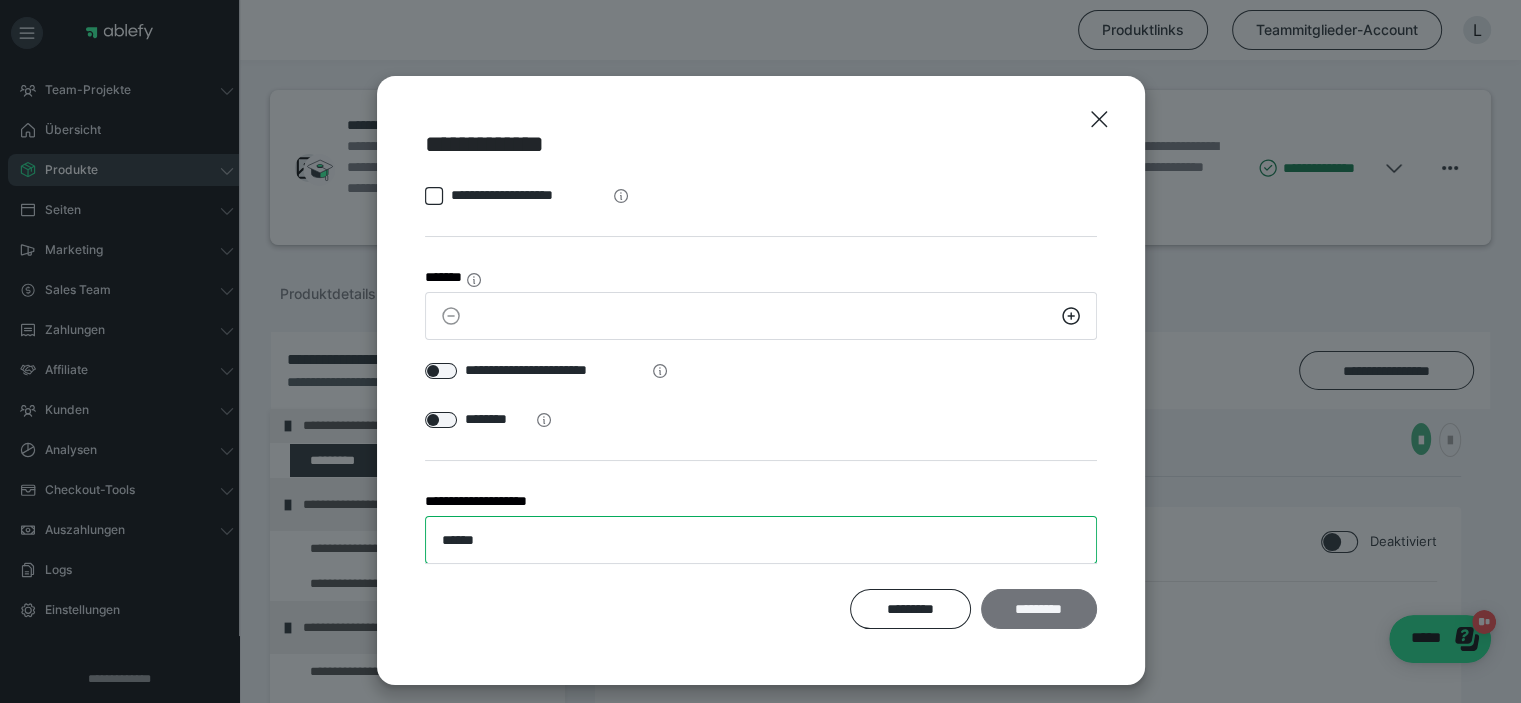 type on "******" 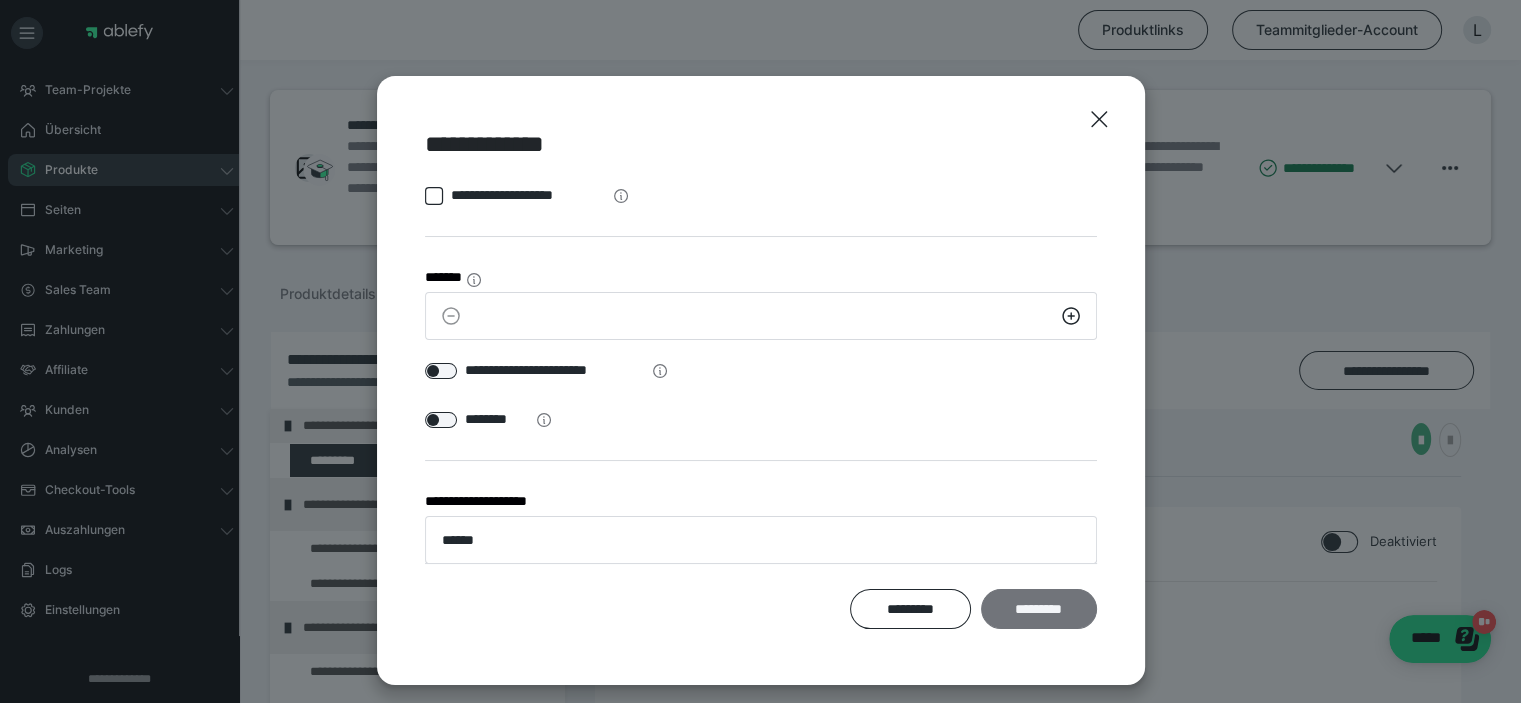 click on "*********" at bounding box center [1038, 609] 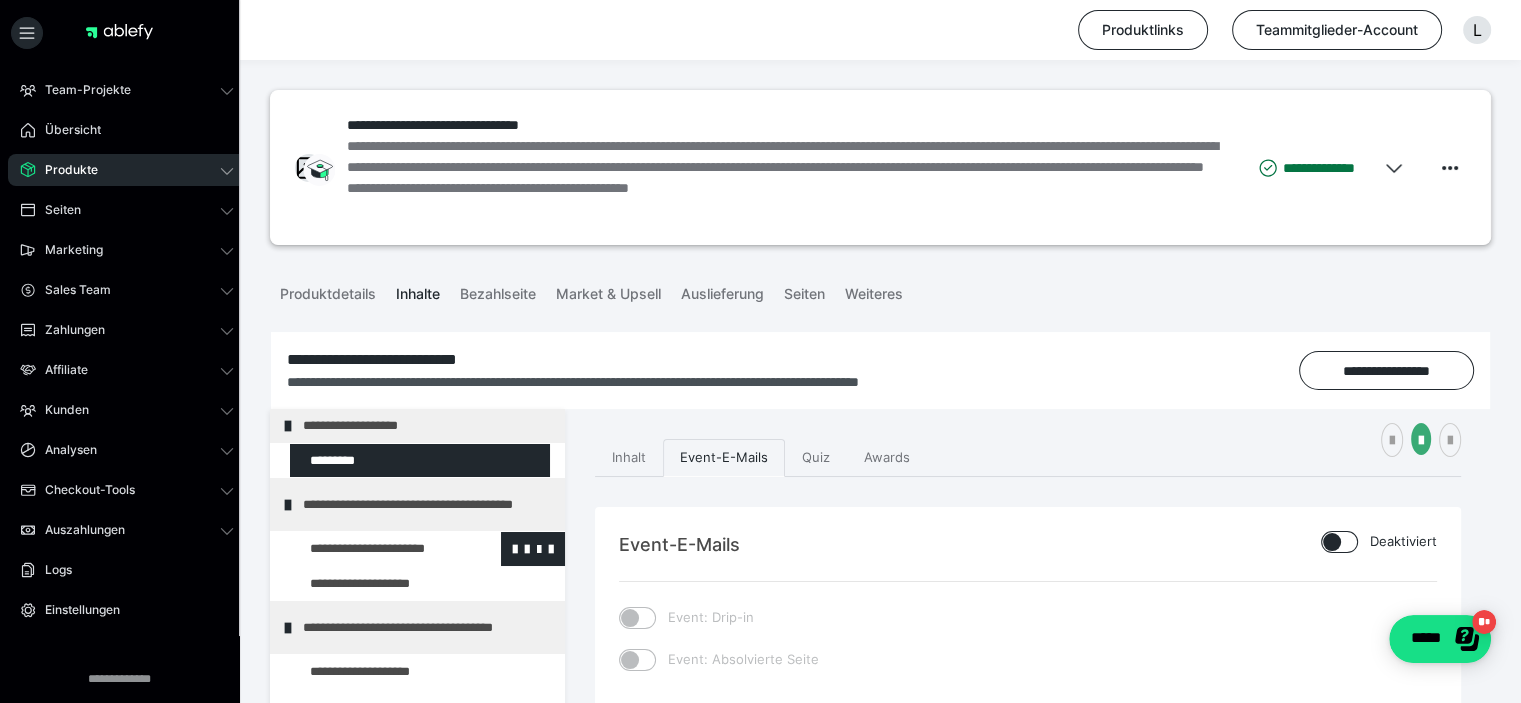 click at bounding box center (375, 549) 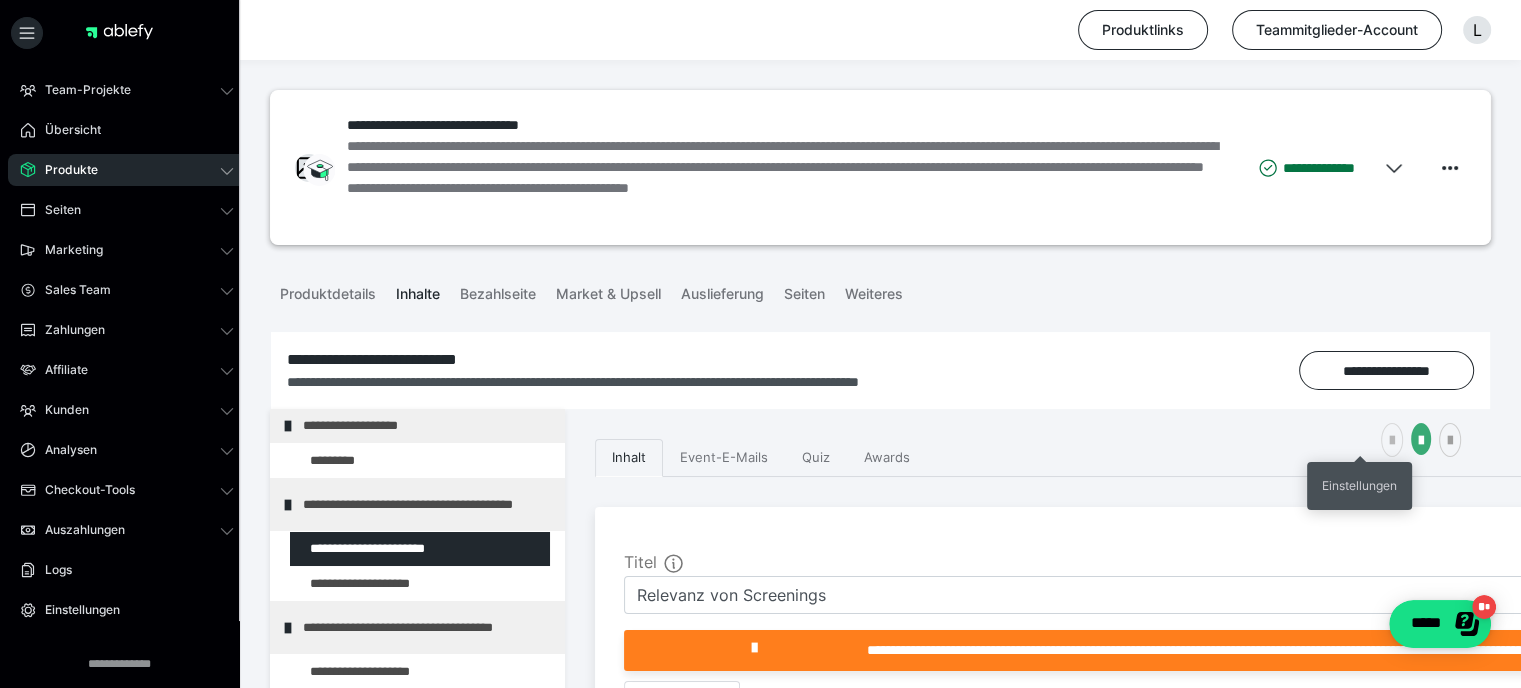 click at bounding box center (1392, 441) 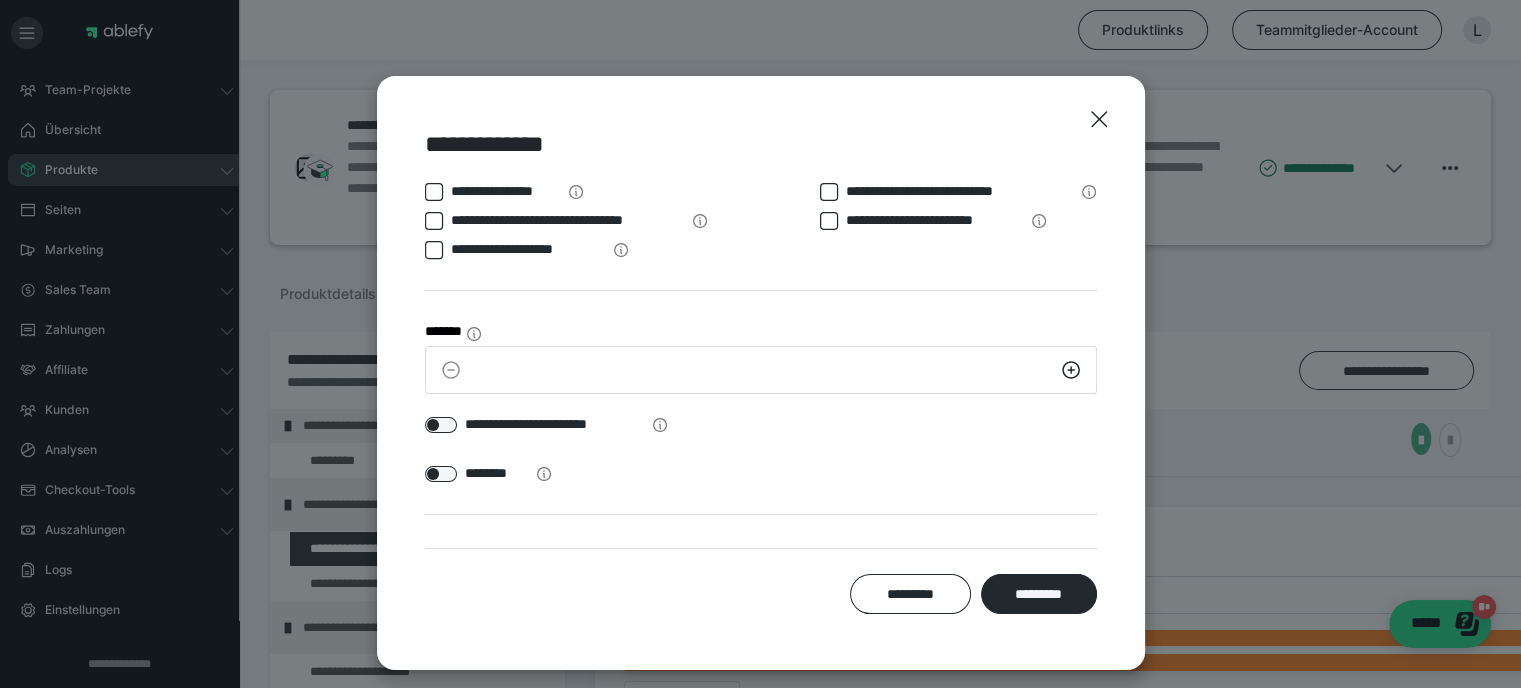 scroll, scrollTop: 54, scrollLeft: 0, axis: vertical 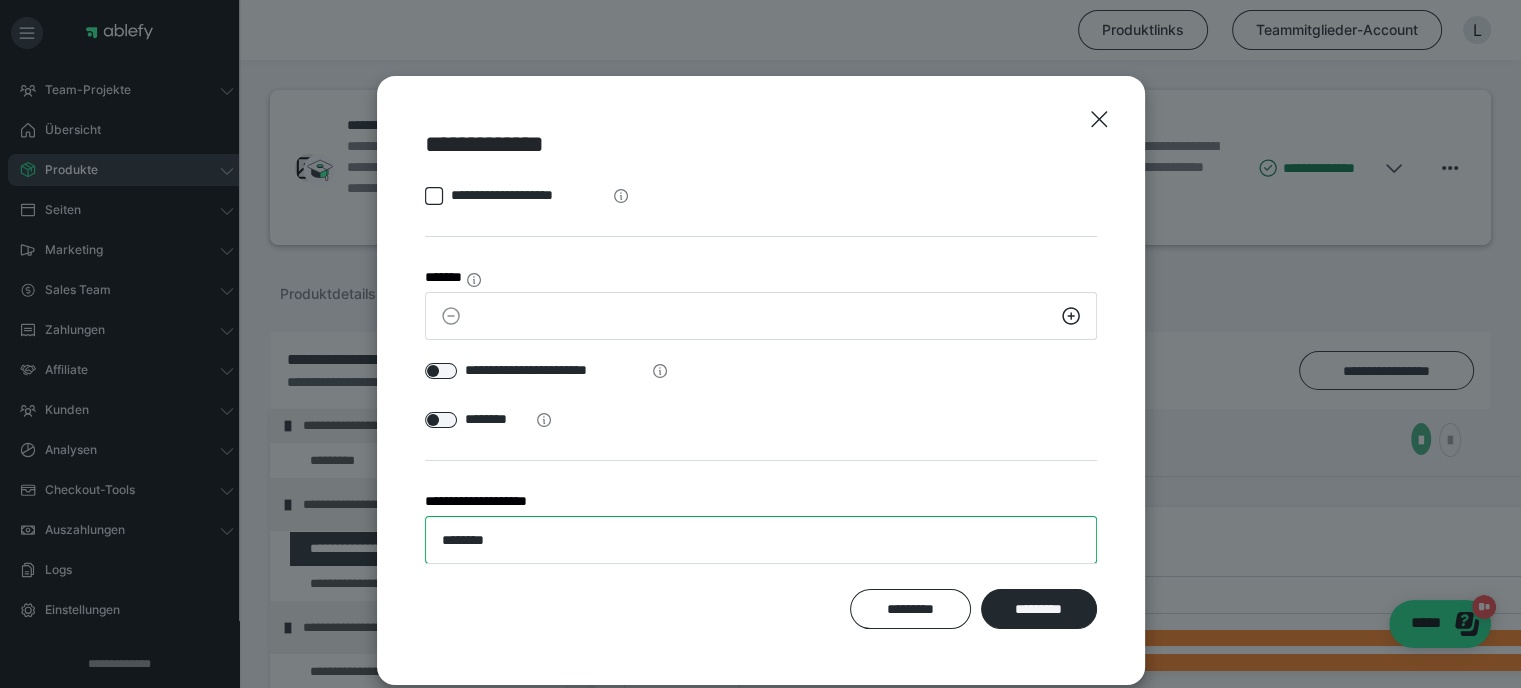 drag, startPoint x: 521, startPoint y: 530, endPoint x: 300, endPoint y: 549, distance: 221.81523 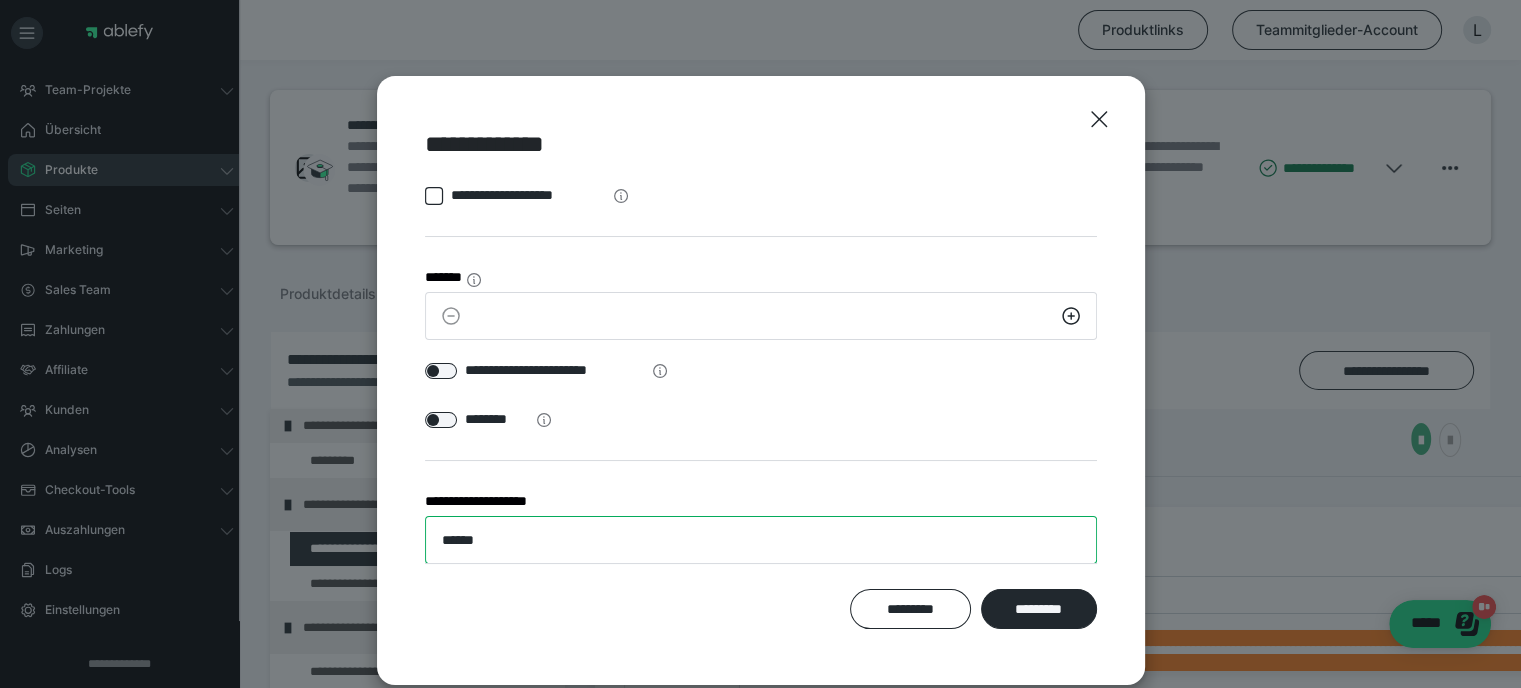 drag, startPoint x: 496, startPoint y: 531, endPoint x: 289, endPoint y: 535, distance: 207.03865 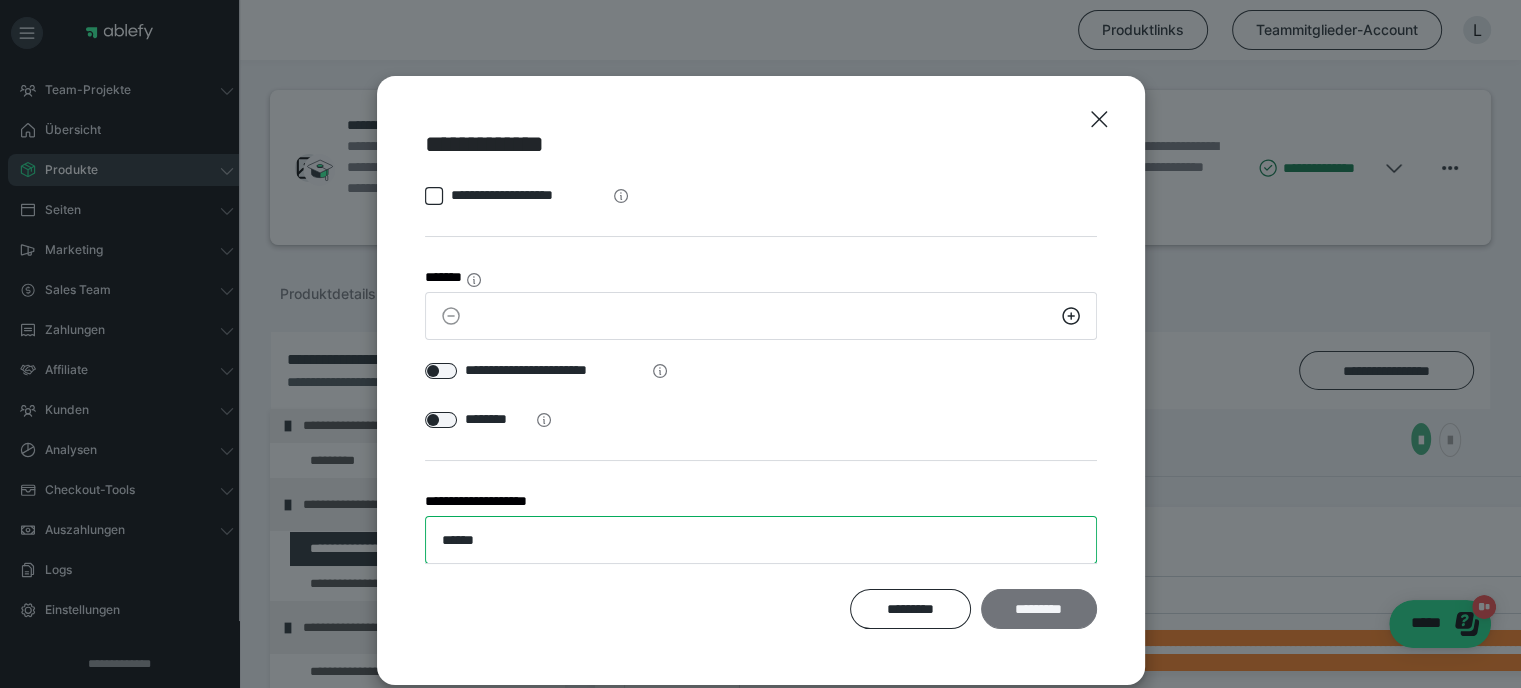 type on "******" 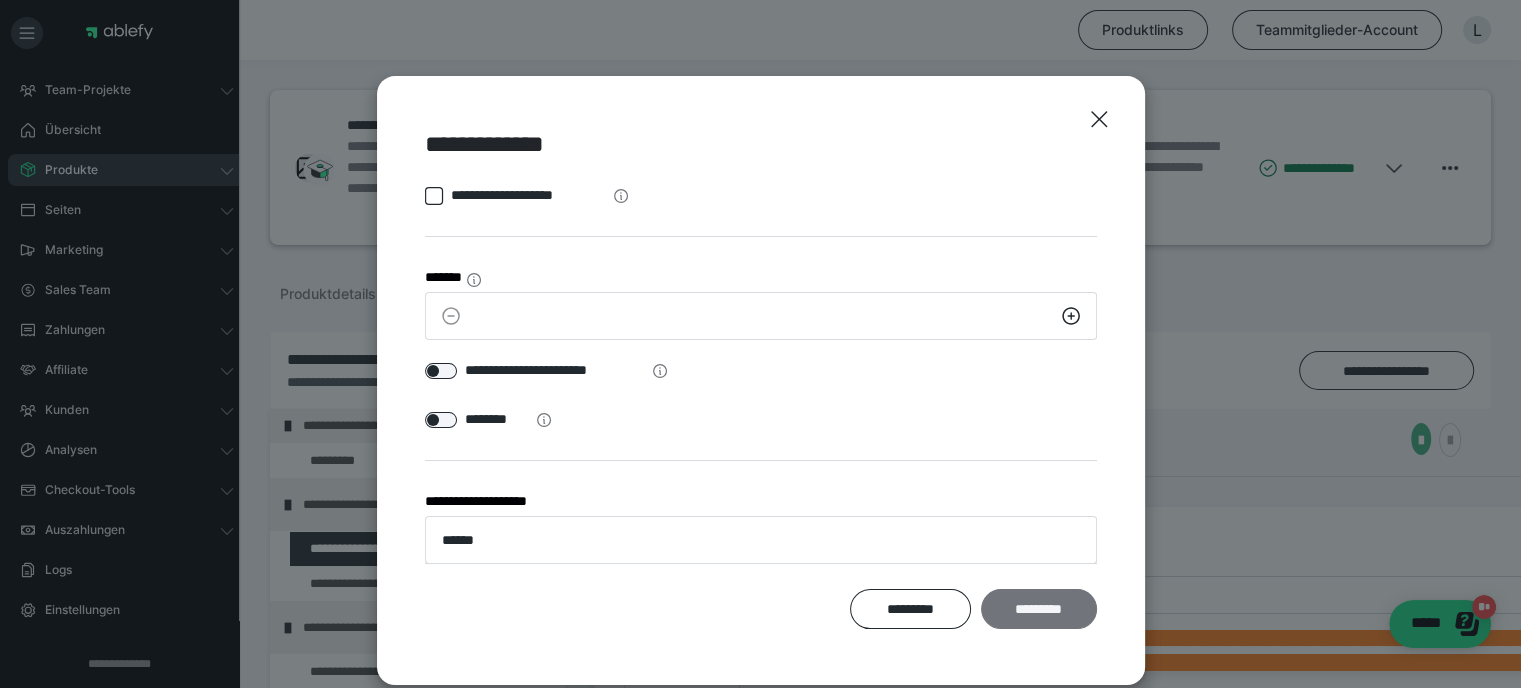click on "*********" at bounding box center [1038, 609] 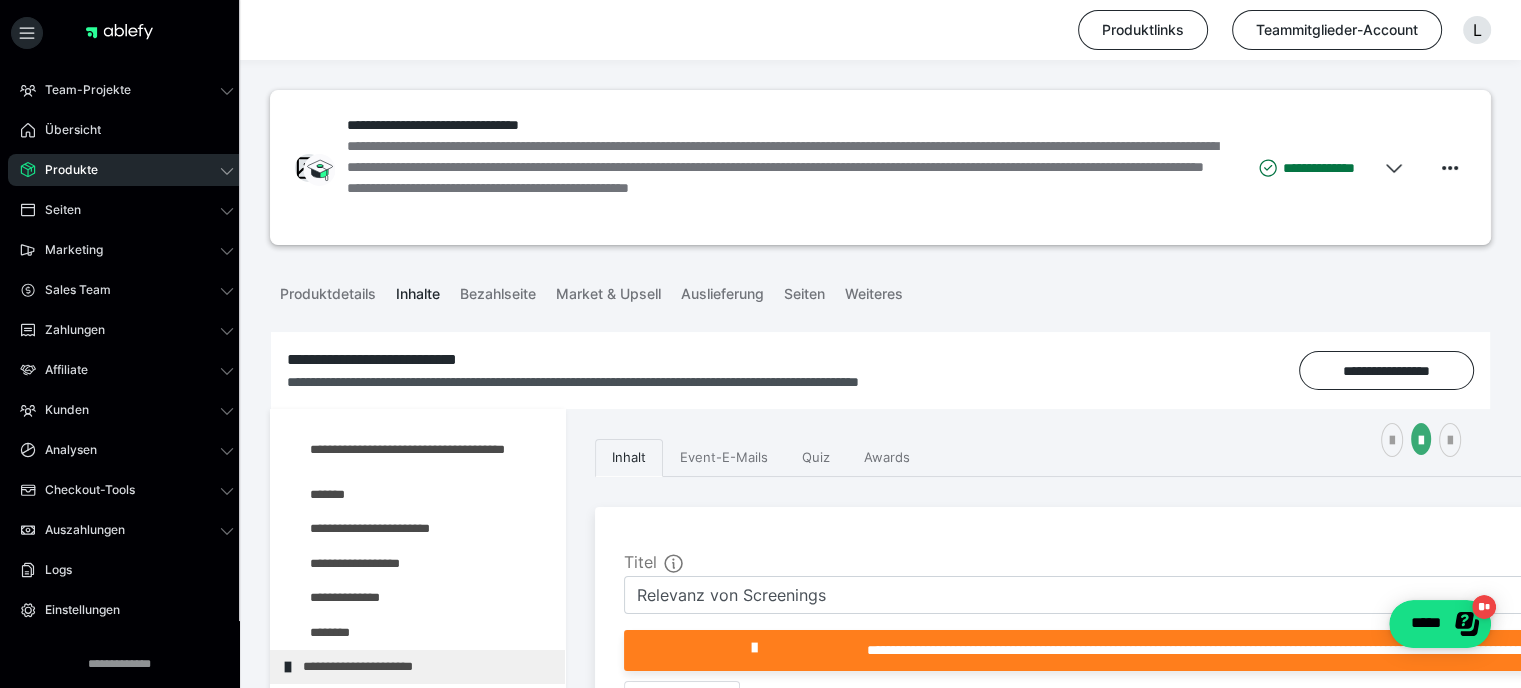 scroll, scrollTop: 133, scrollLeft: 0, axis: vertical 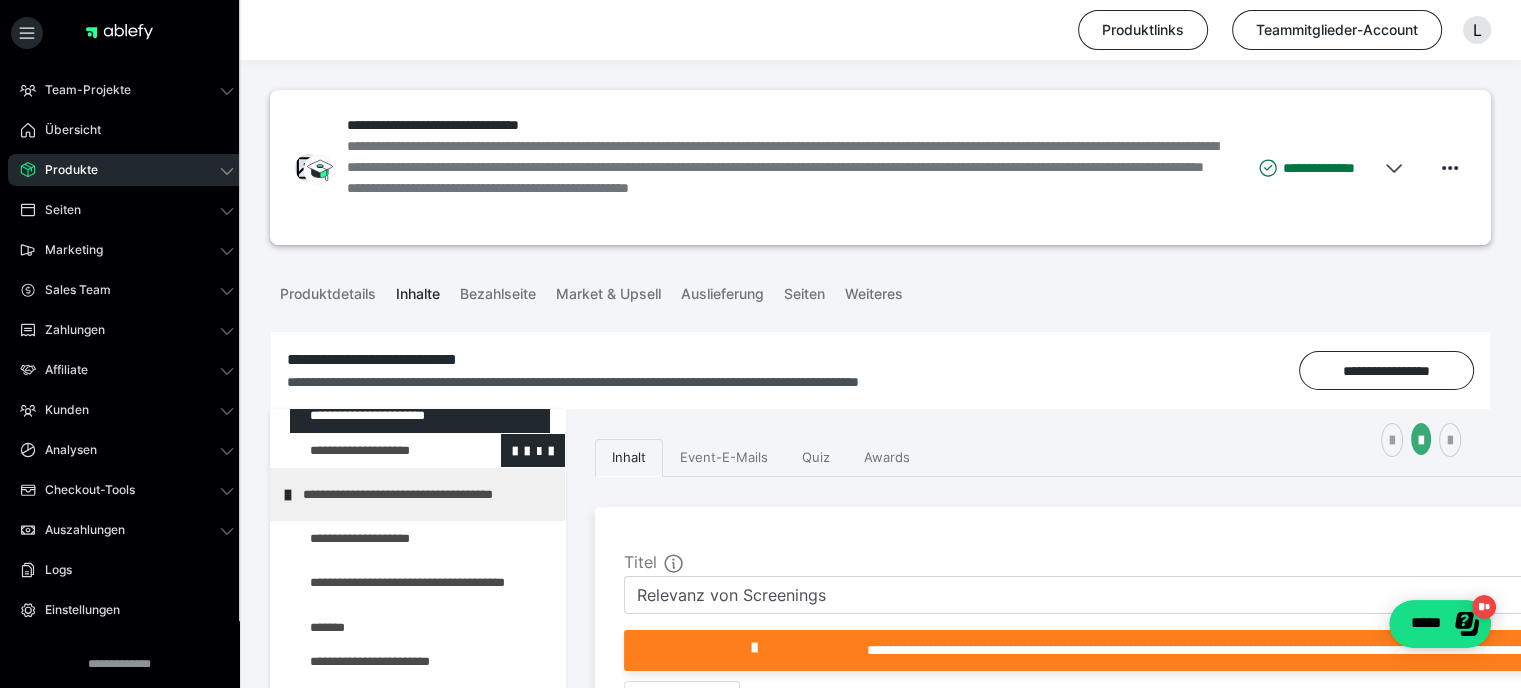 click at bounding box center [375, 451] 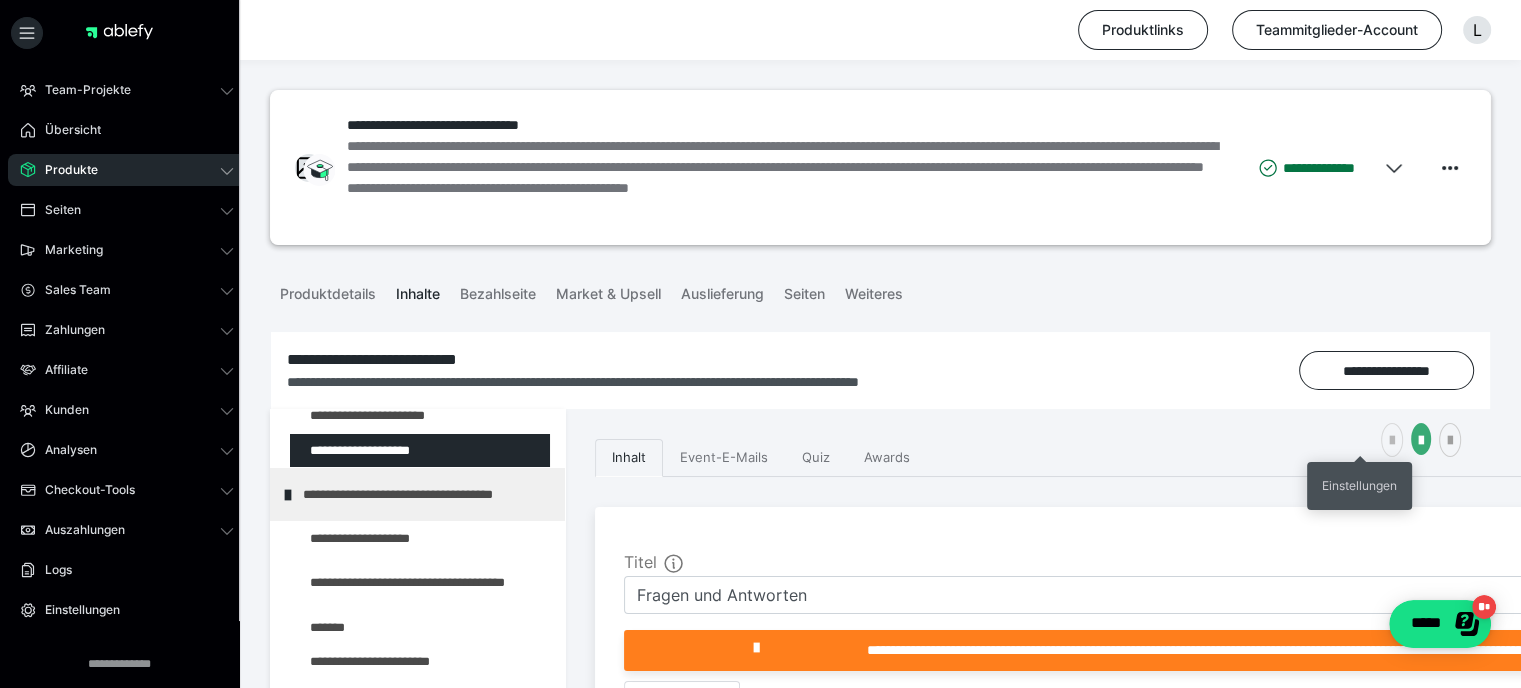 click at bounding box center (1392, 441) 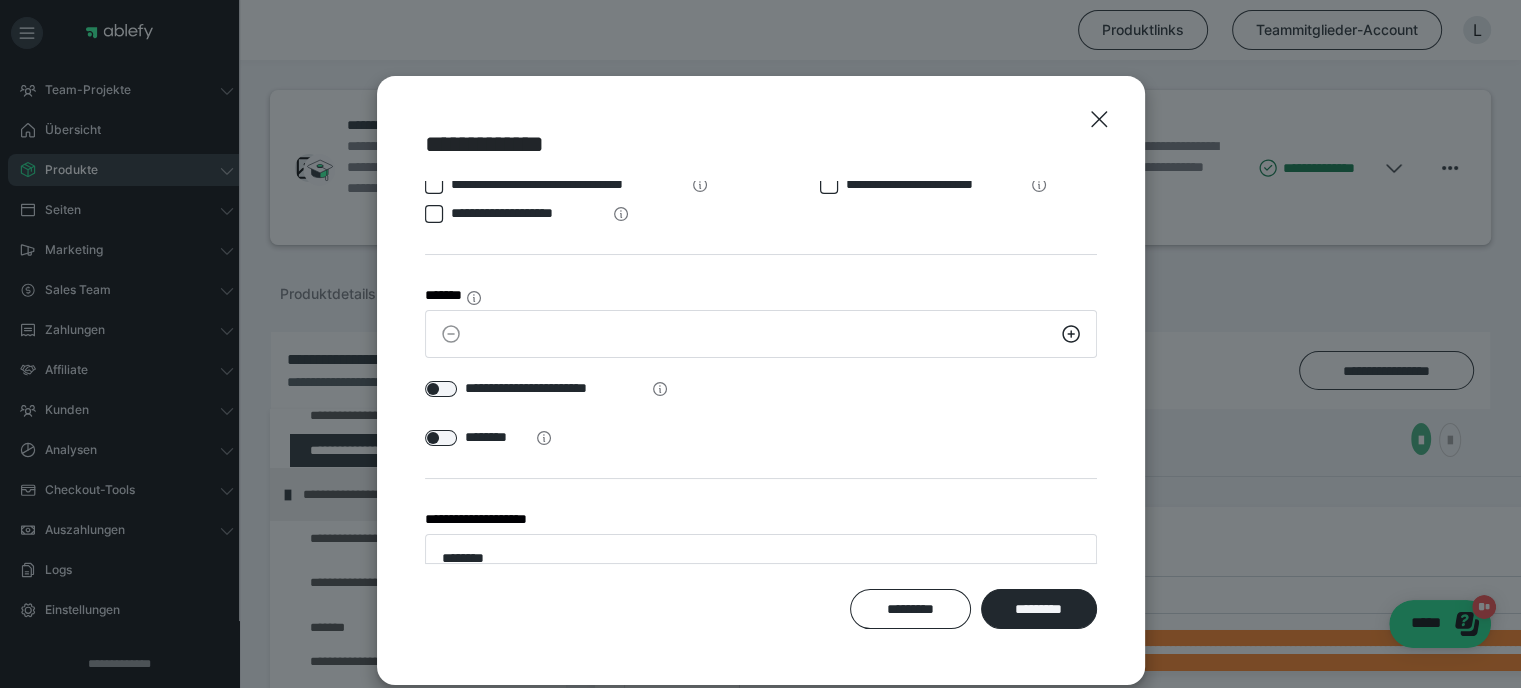 scroll, scrollTop: 54, scrollLeft: 0, axis: vertical 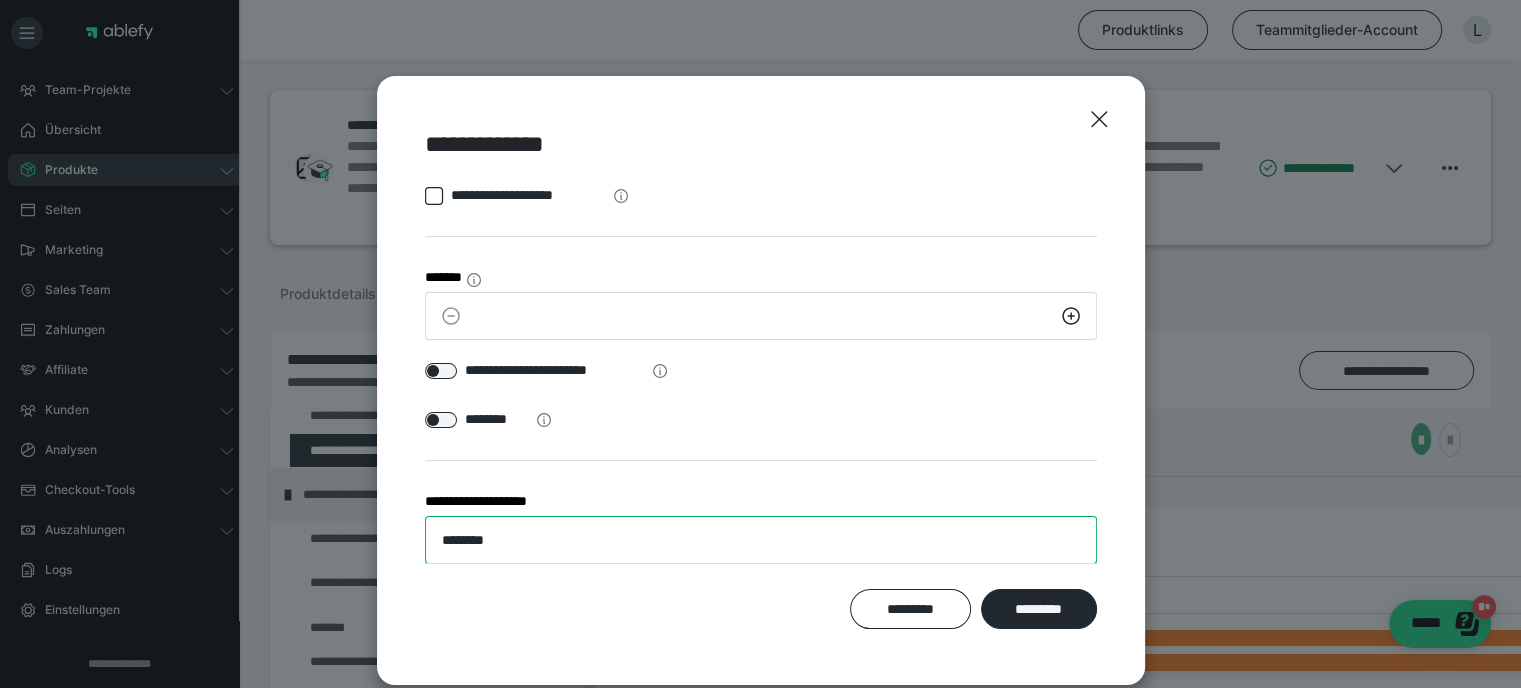 drag, startPoint x: 518, startPoint y: 531, endPoint x: 372, endPoint y: 548, distance: 146.98639 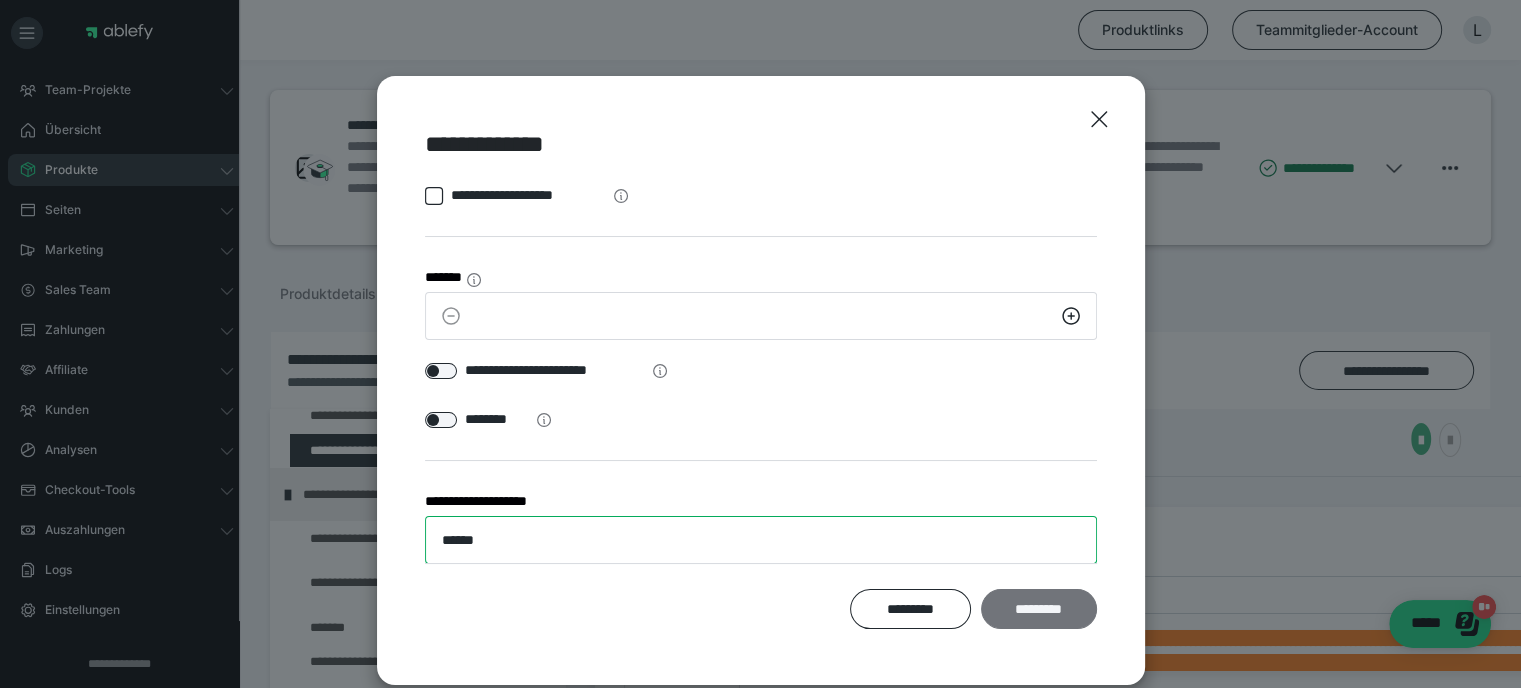 type on "******" 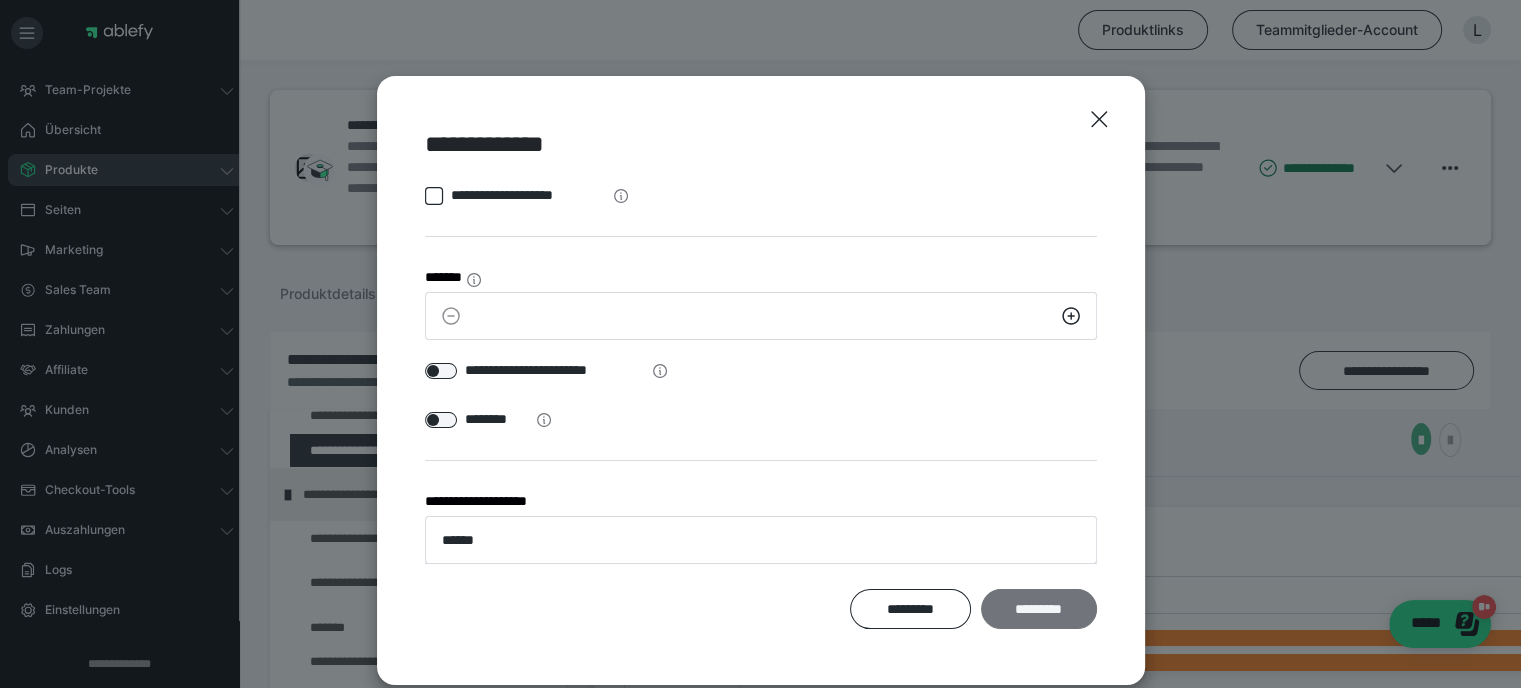 click on "*********" at bounding box center (1038, 609) 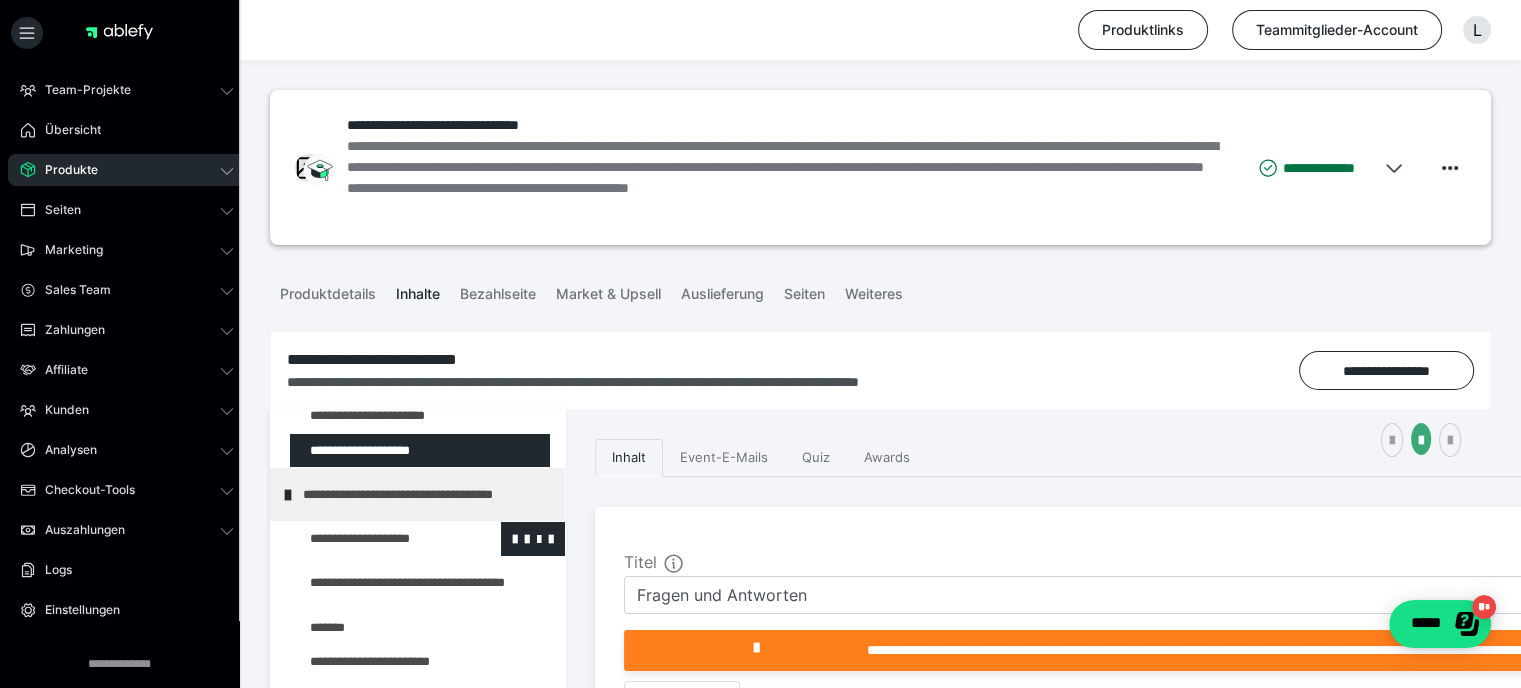 click at bounding box center [375, 539] 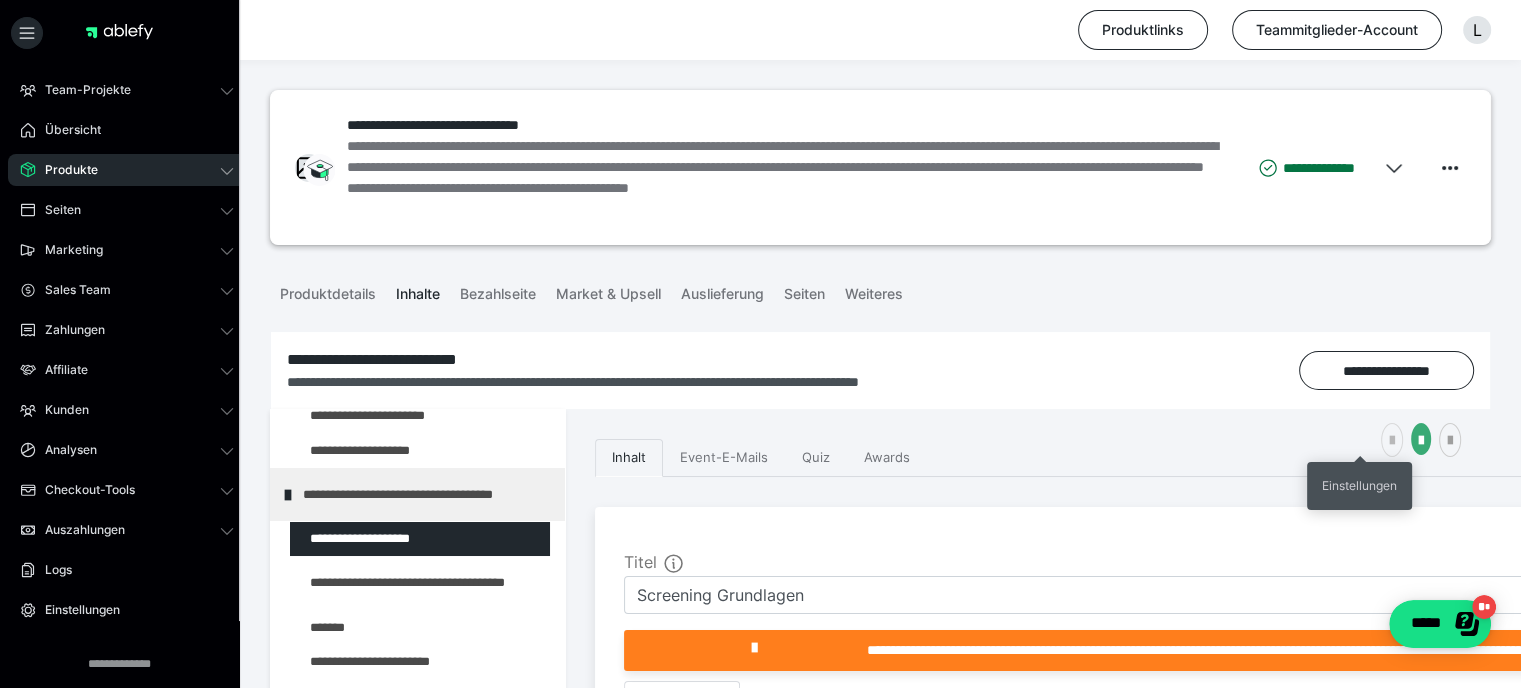 click at bounding box center [1392, 440] 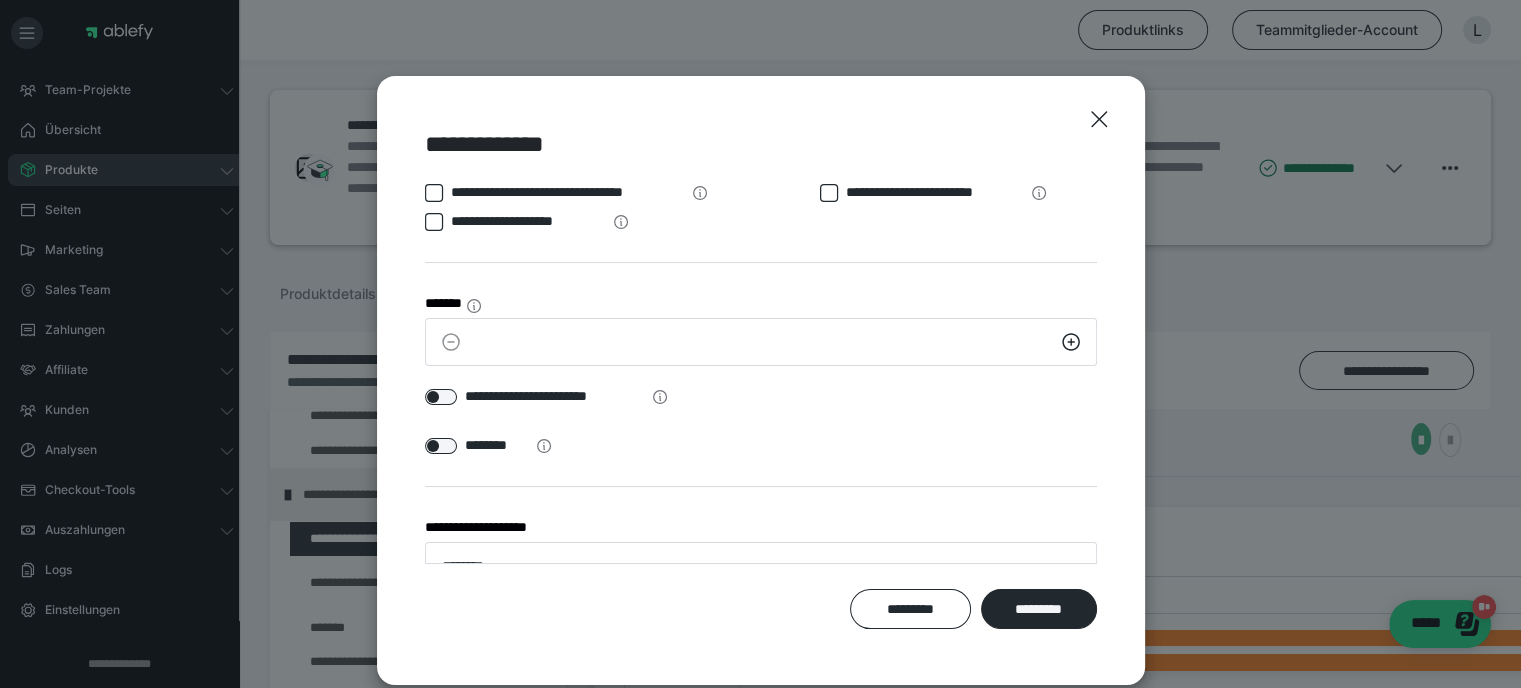scroll, scrollTop: 54, scrollLeft: 0, axis: vertical 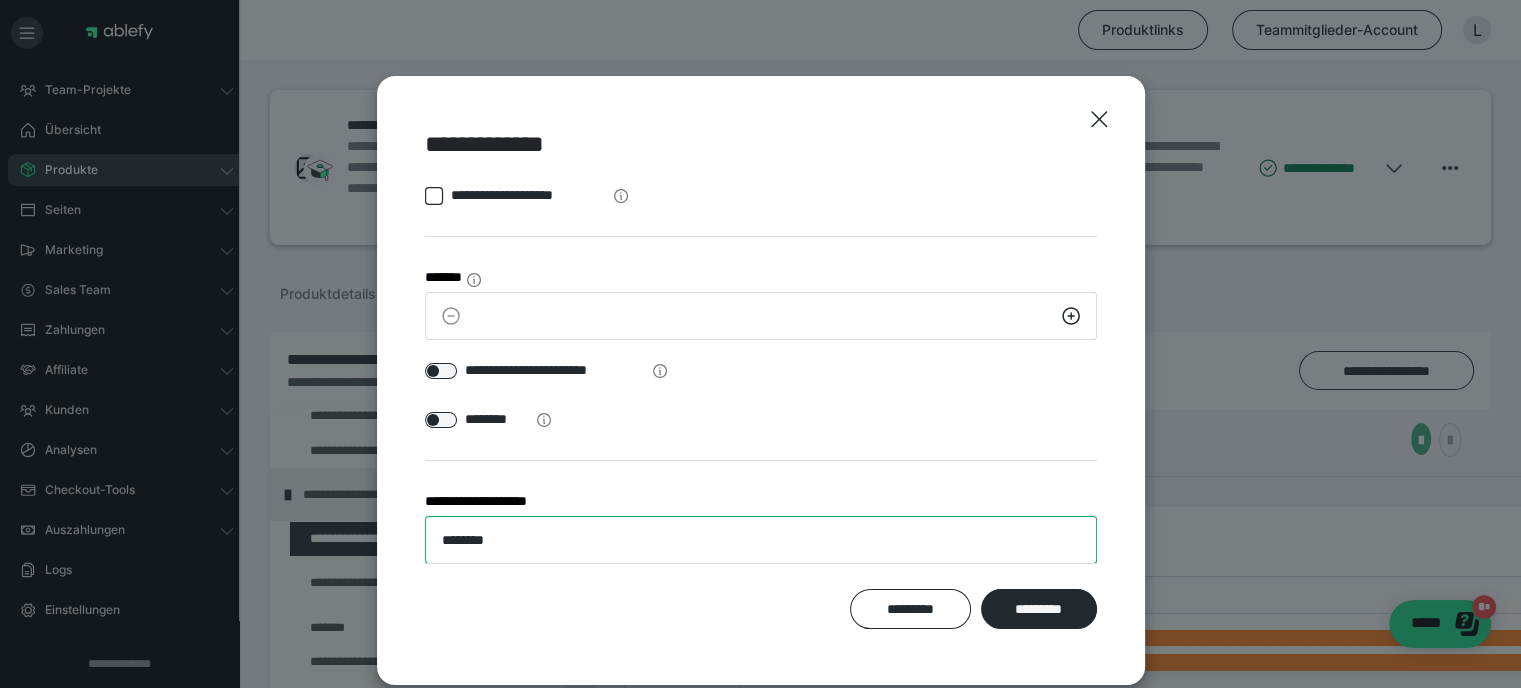 drag, startPoint x: 397, startPoint y: 536, endPoint x: 363, endPoint y: 539, distance: 34.132095 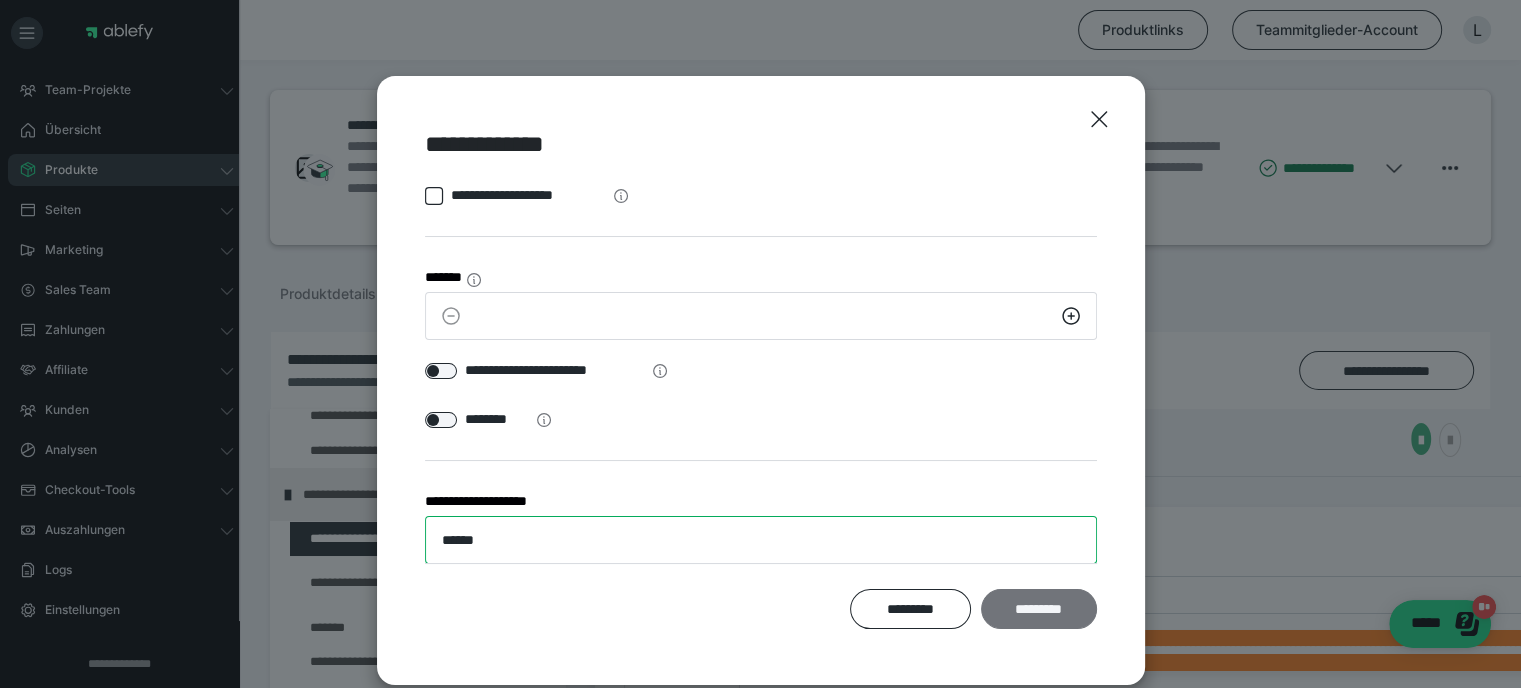 type on "******" 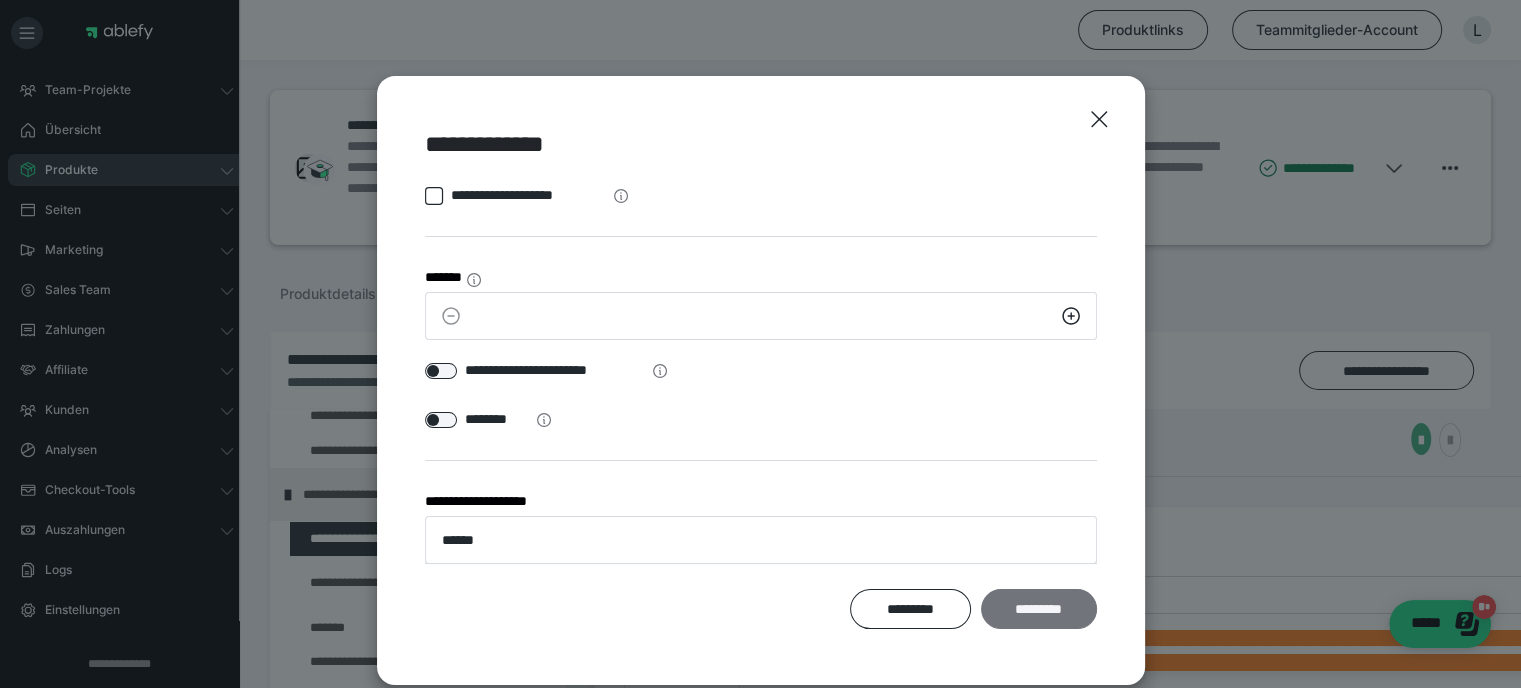 click on "*********" at bounding box center (1038, 609) 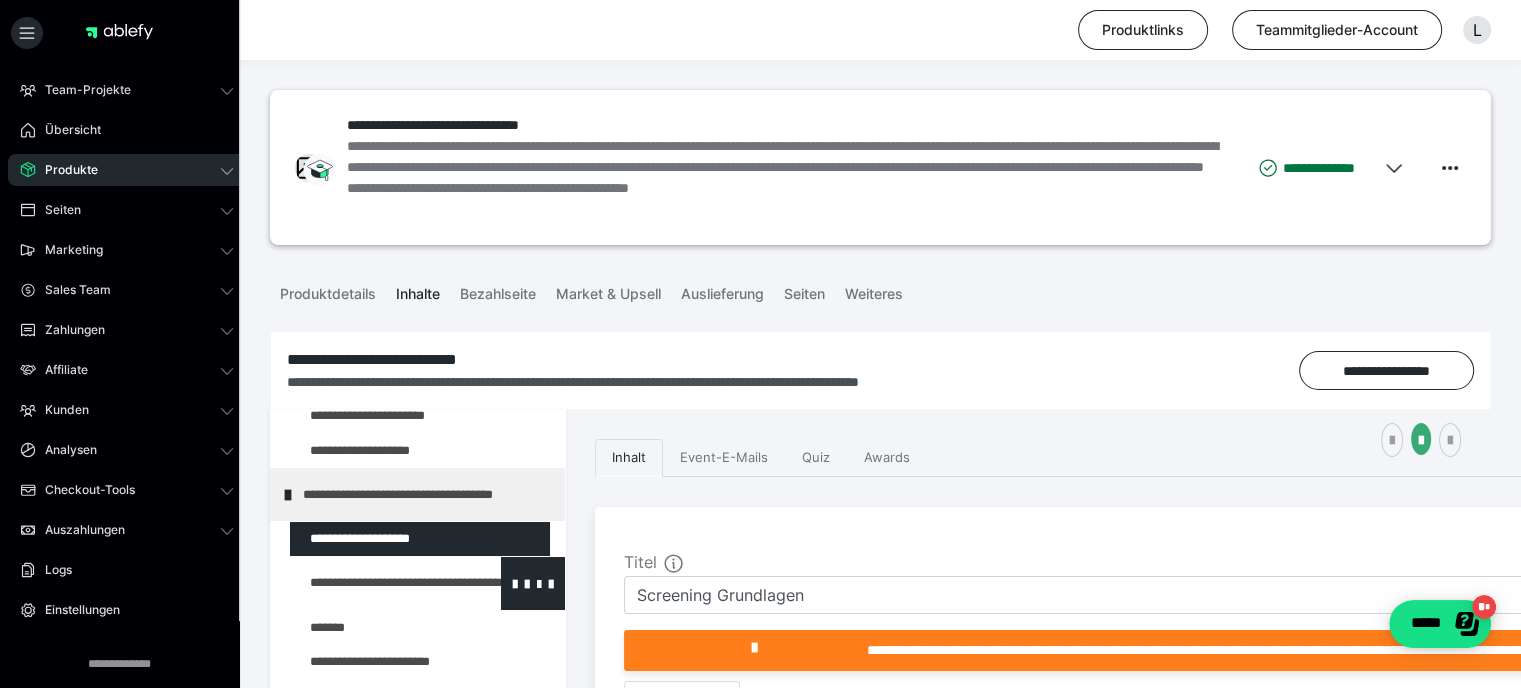 click at bounding box center (375, 583) 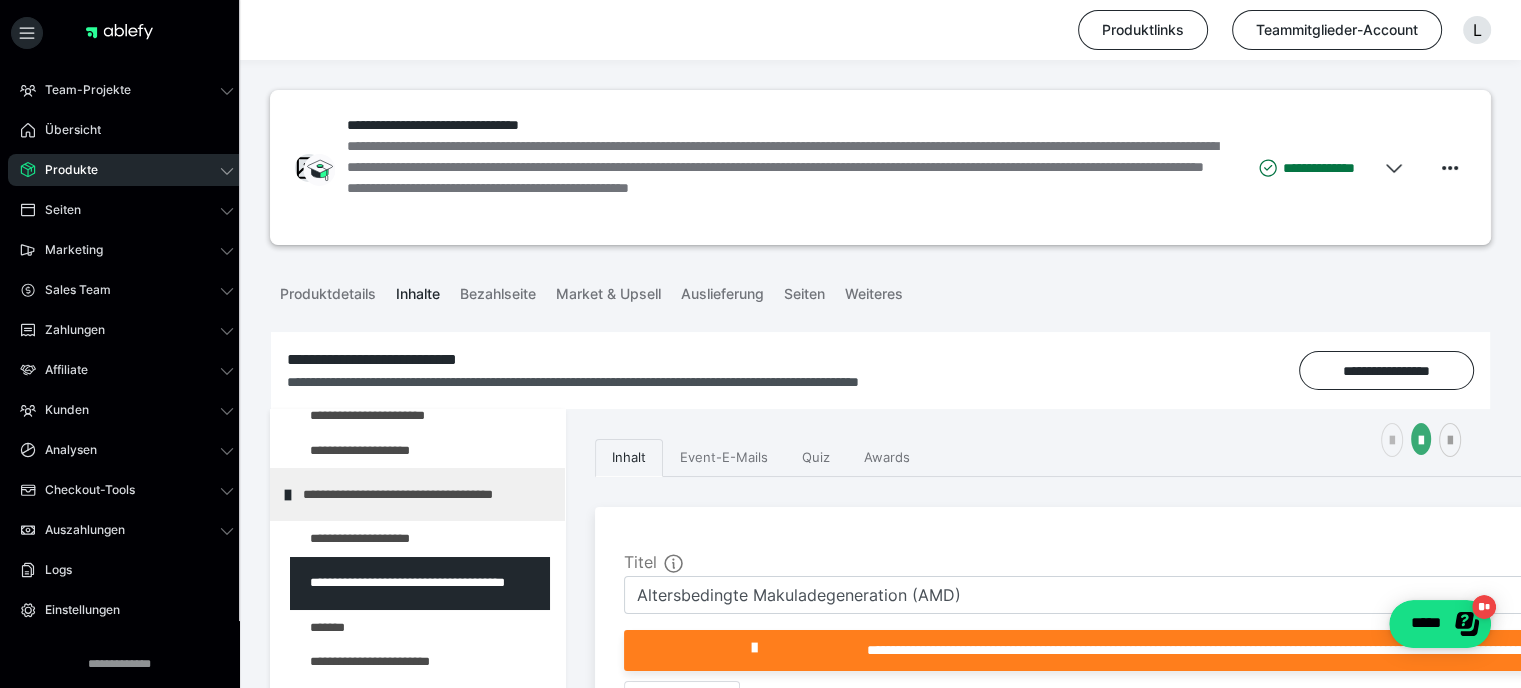 click at bounding box center [1392, 441] 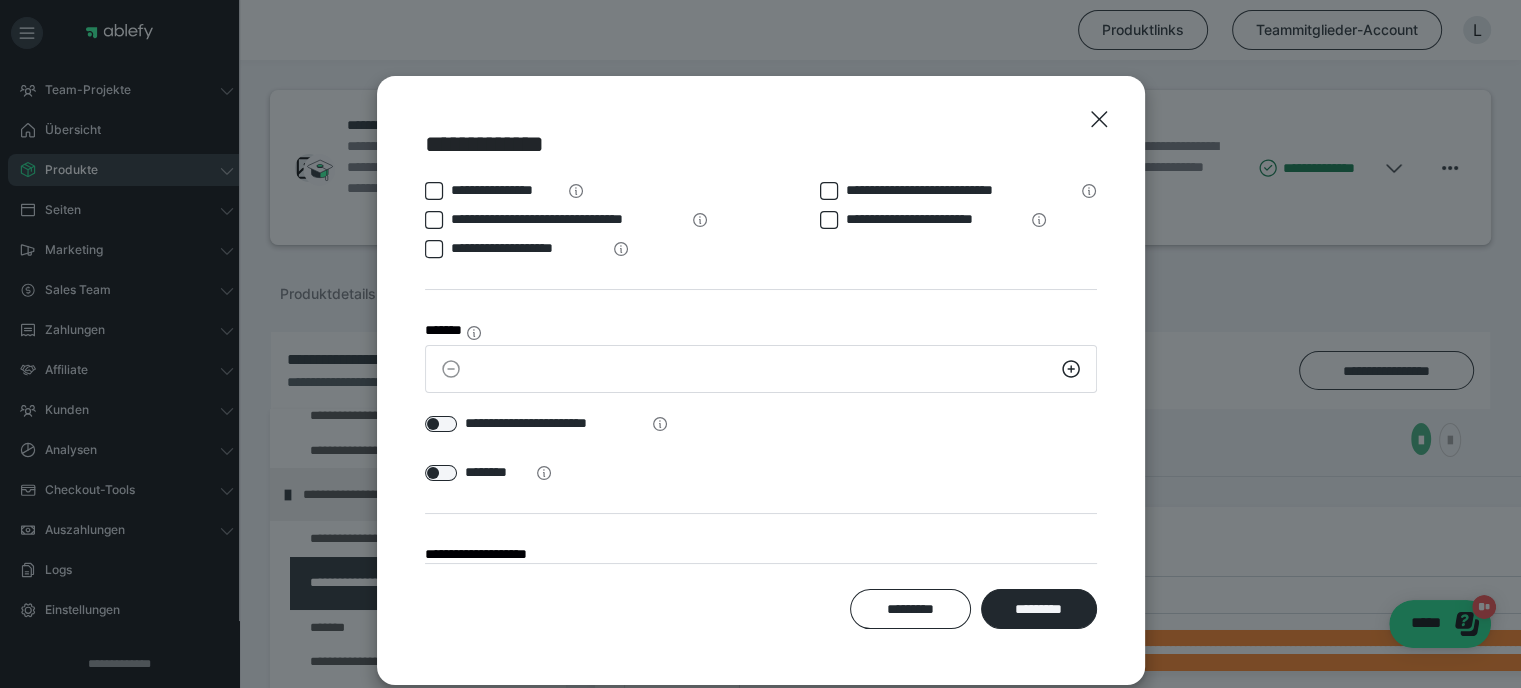 scroll, scrollTop: 0, scrollLeft: 0, axis: both 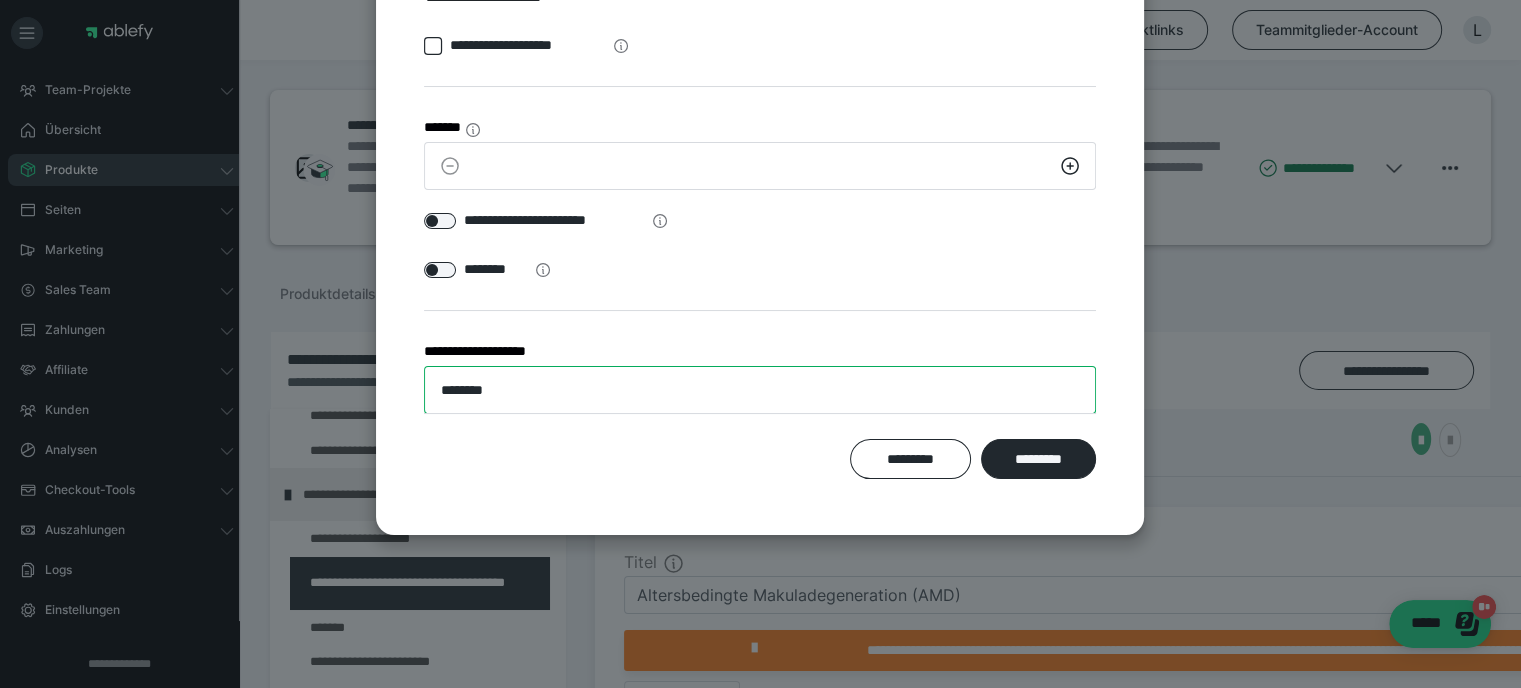 click on "********" at bounding box center [760, 390] 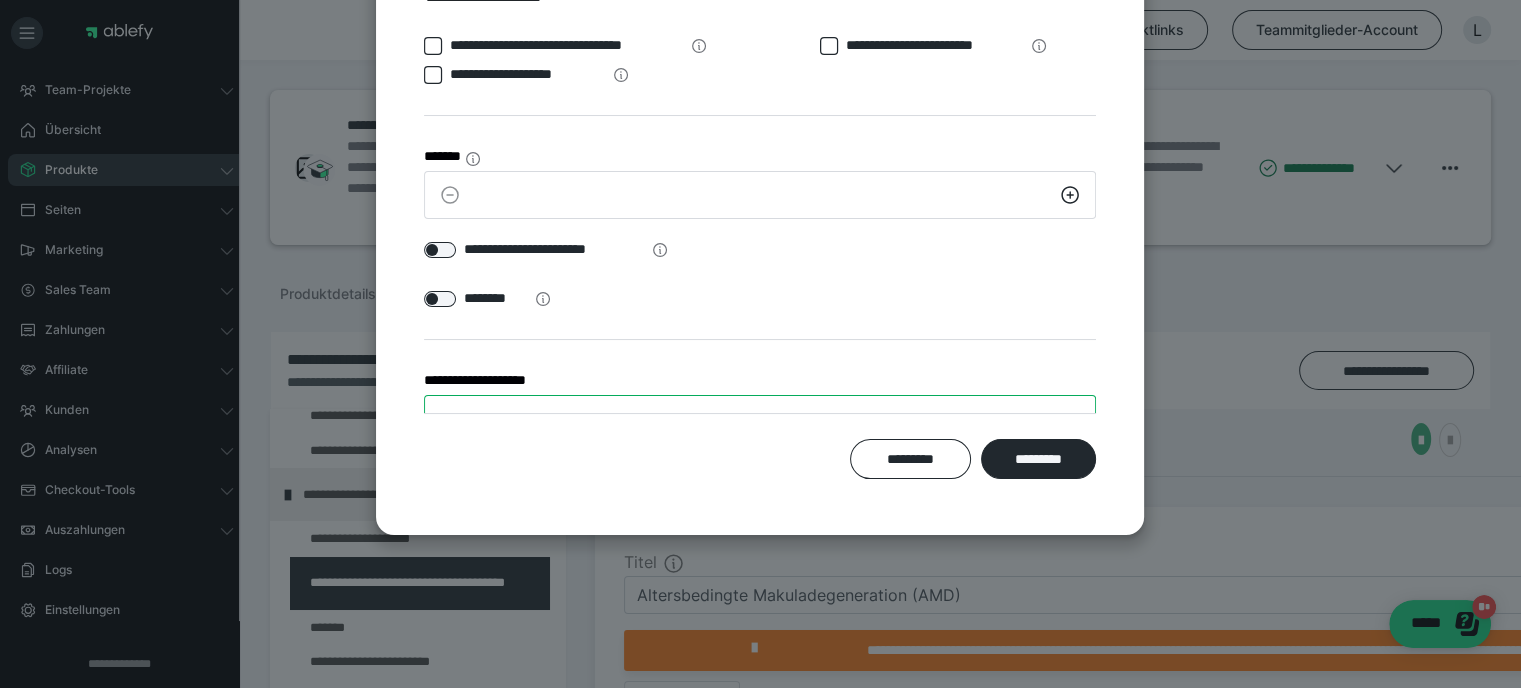 scroll, scrollTop: 0, scrollLeft: 0, axis: both 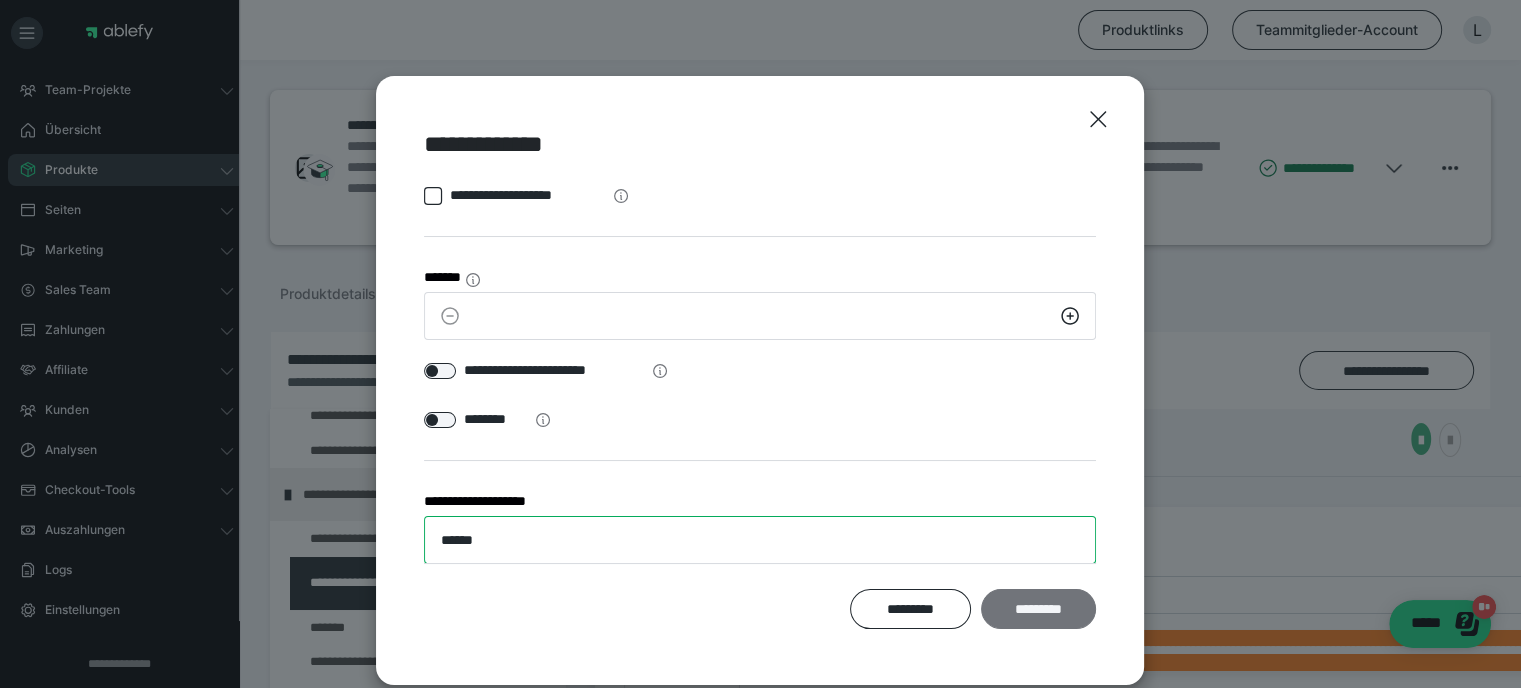type on "******" 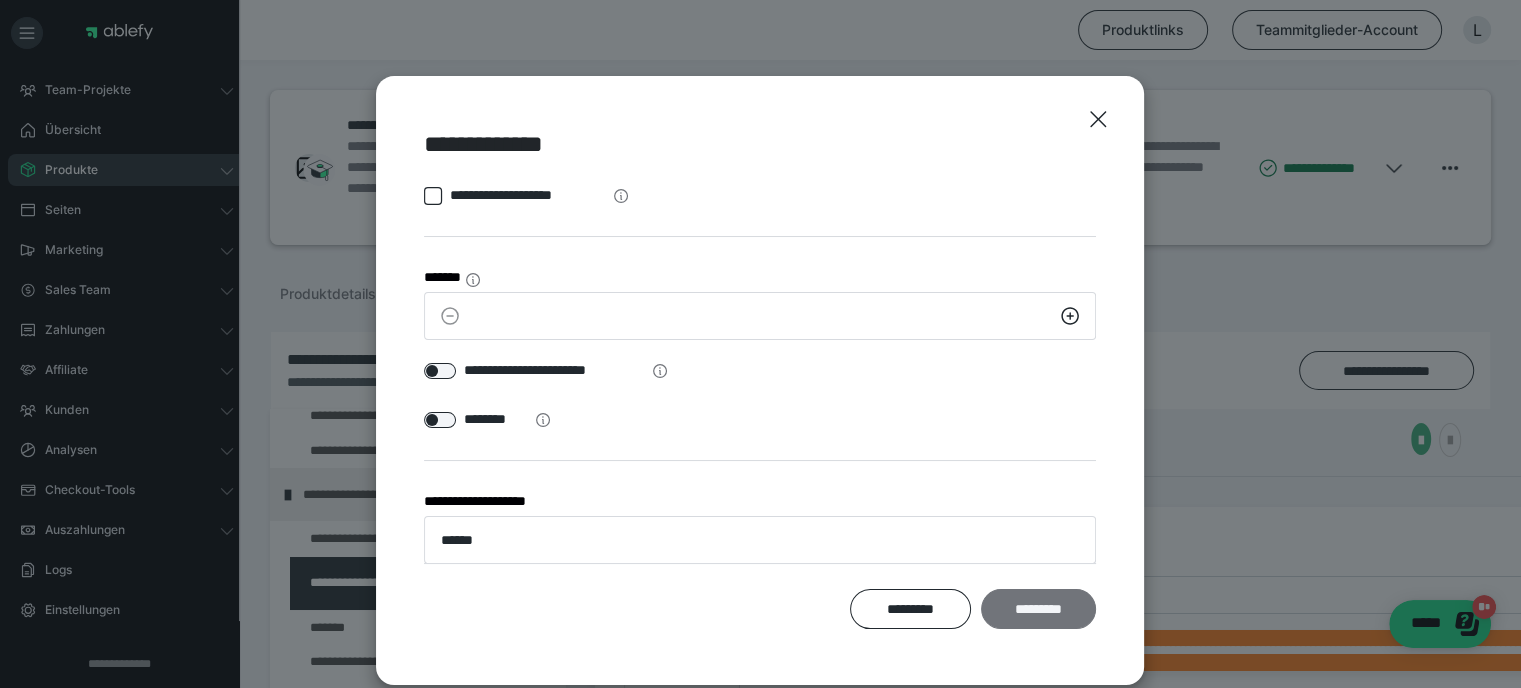 click on "*********" at bounding box center (1038, 609) 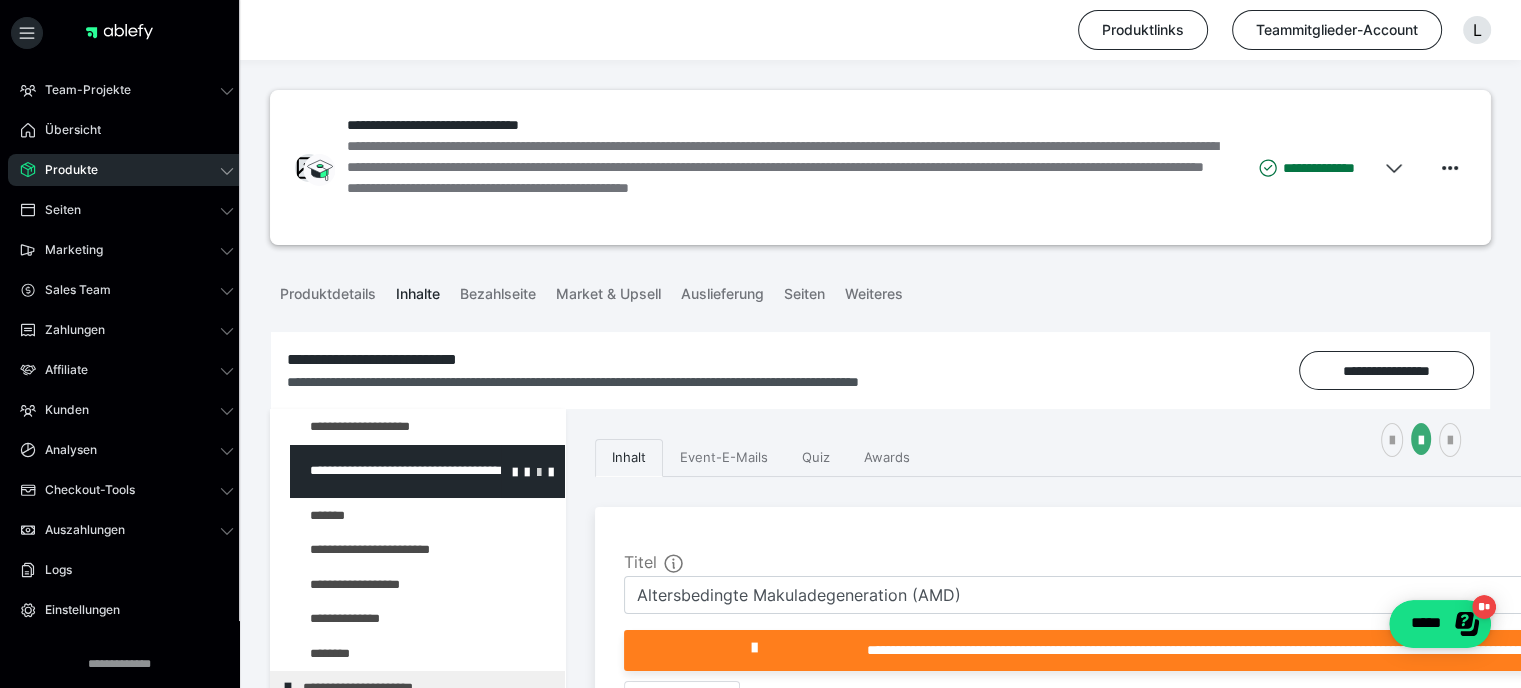 scroll, scrollTop: 266, scrollLeft: 0, axis: vertical 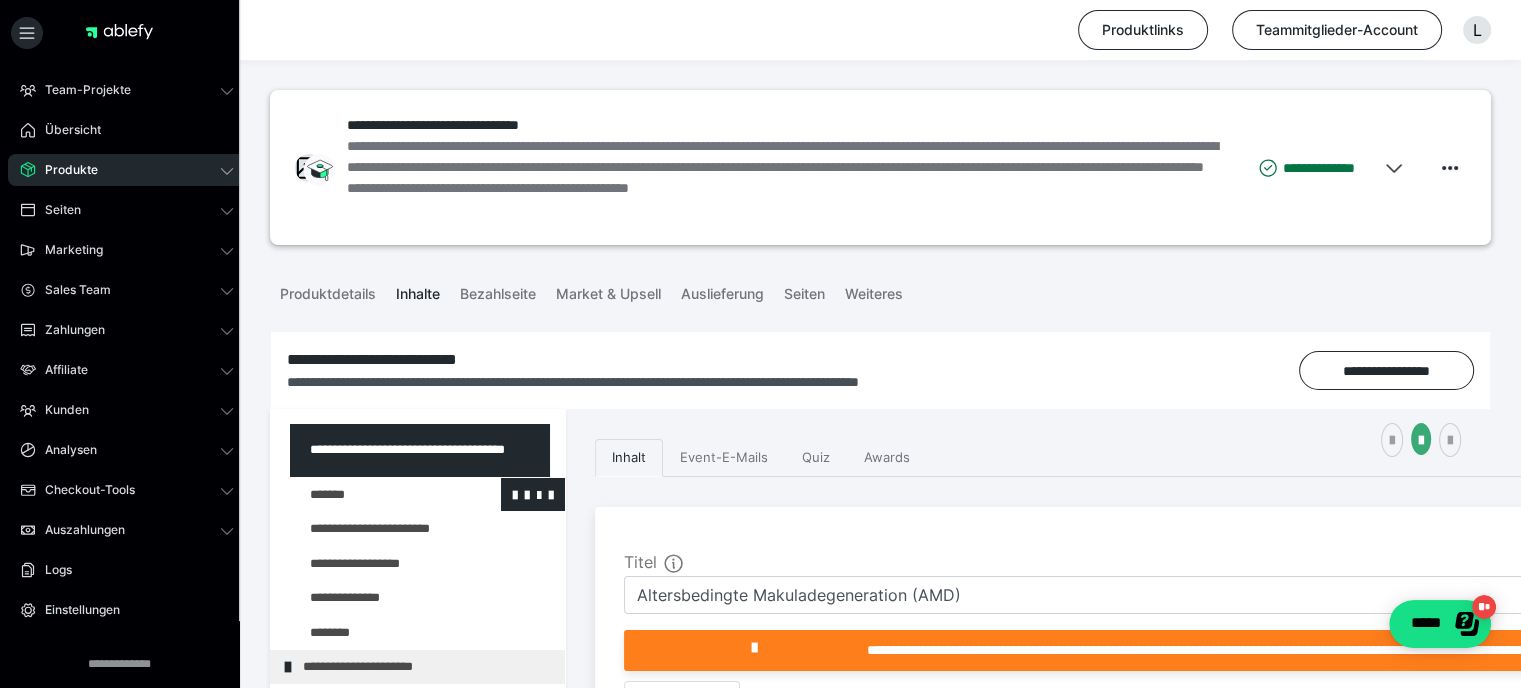 click at bounding box center [375, 495] 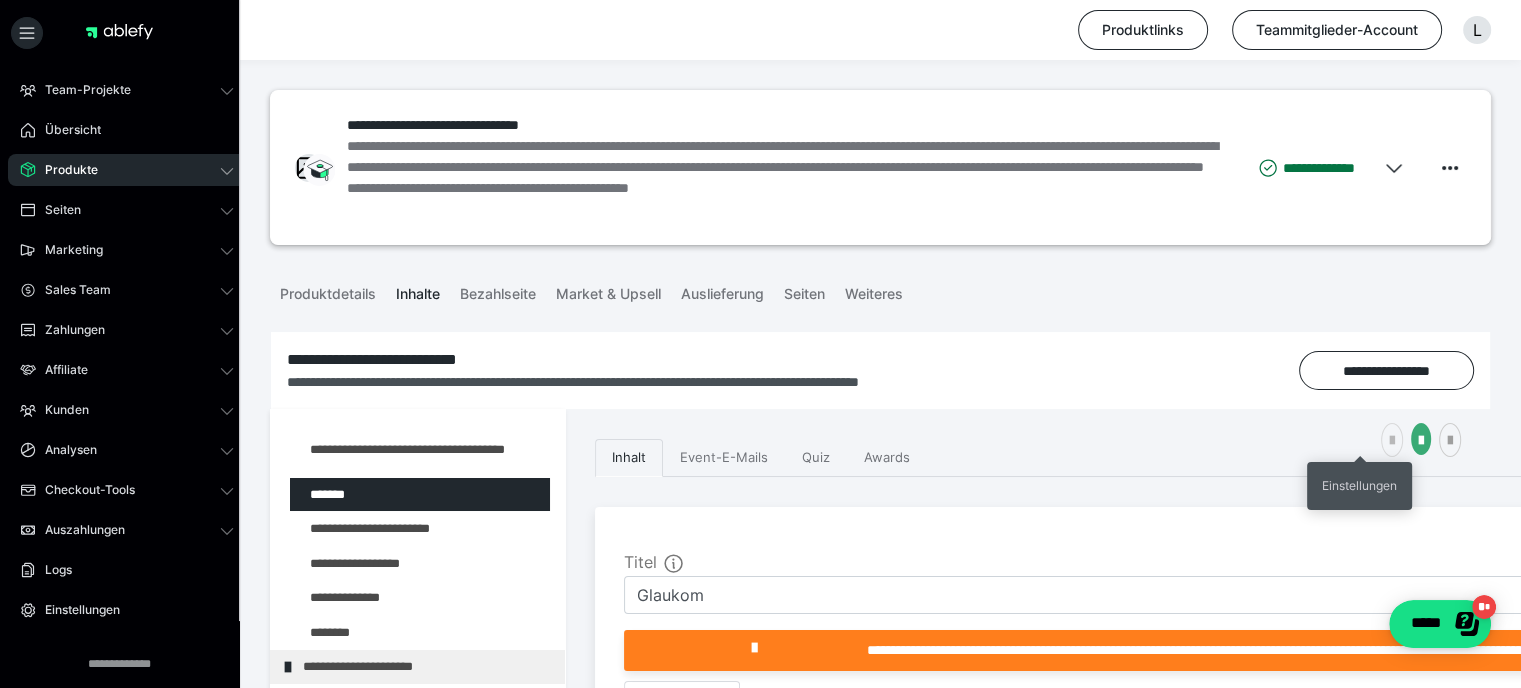 click at bounding box center [1392, 441] 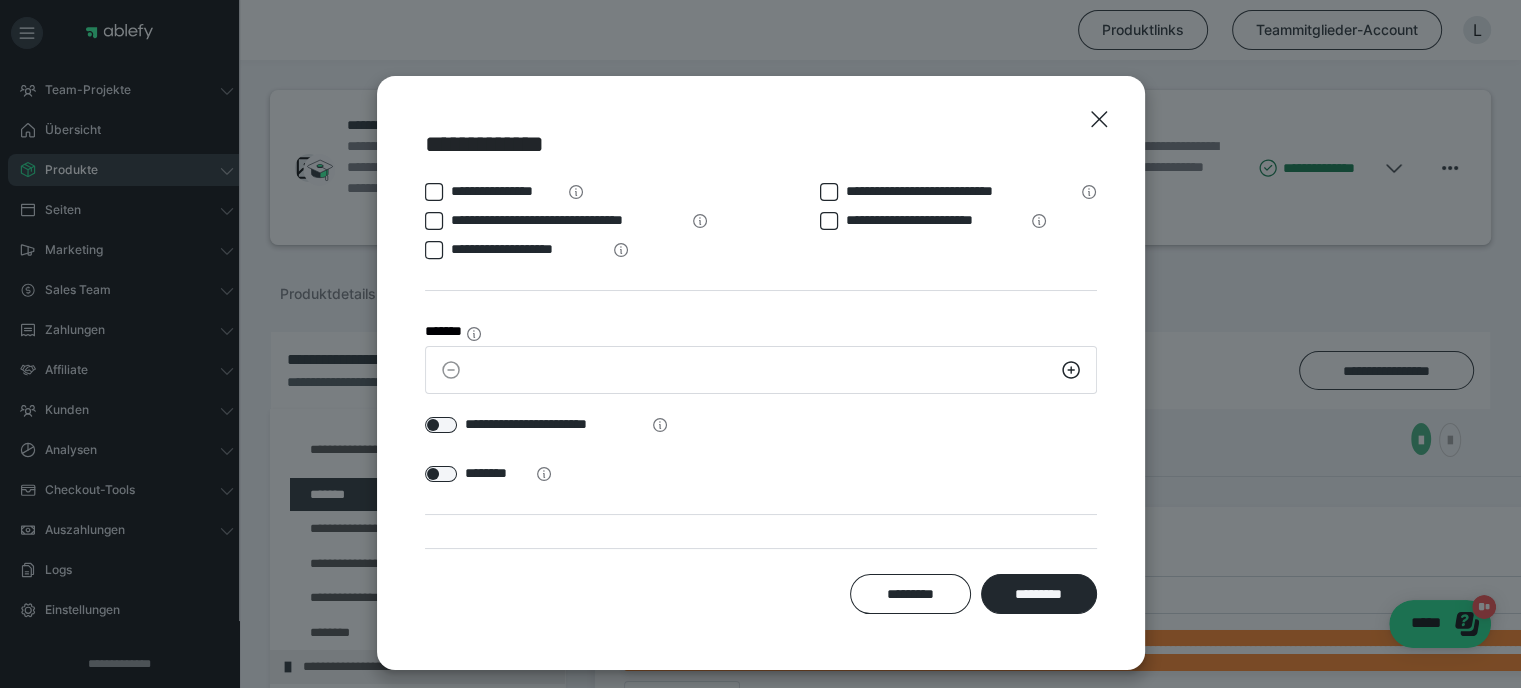 scroll, scrollTop: 54, scrollLeft: 0, axis: vertical 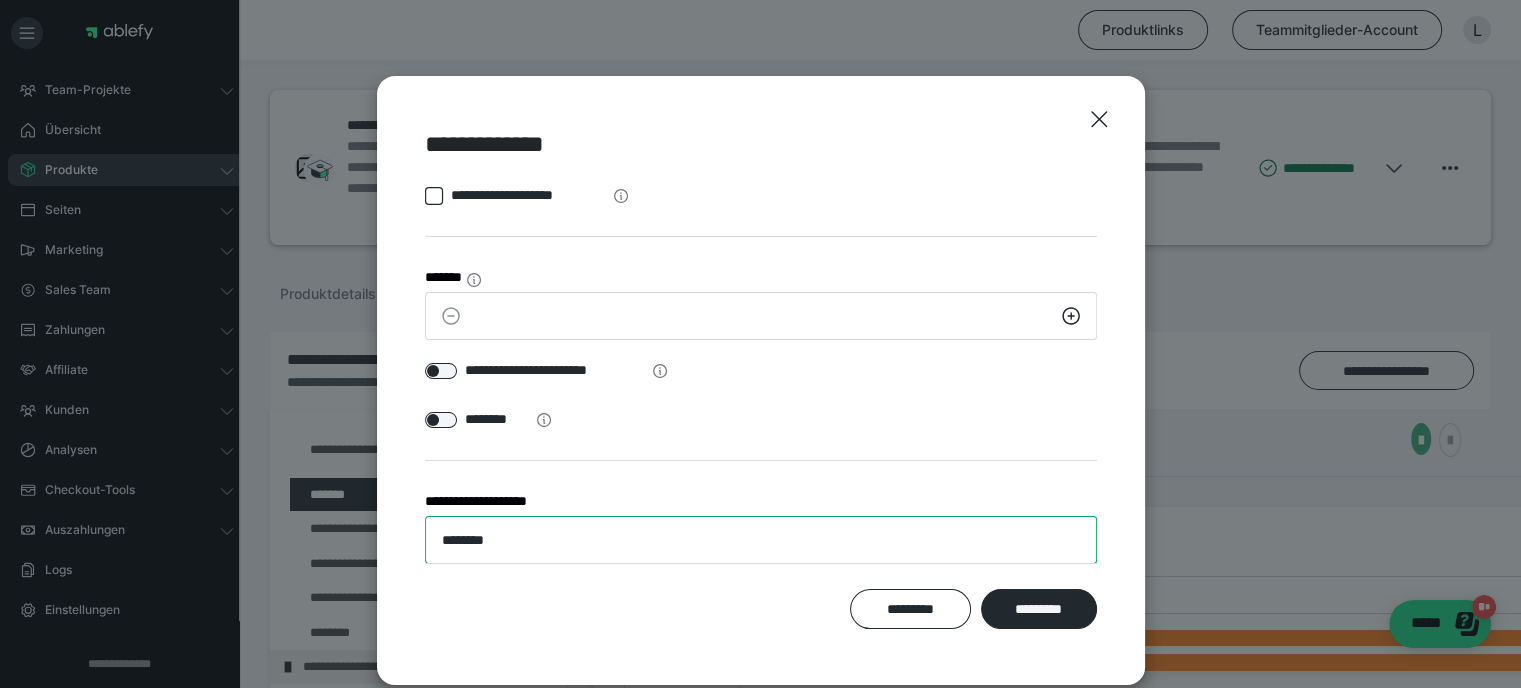 drag, startPoint x: 500, startPoint y: 535, endPoint x: 366, endPoint y: 552, distance: 135.07405 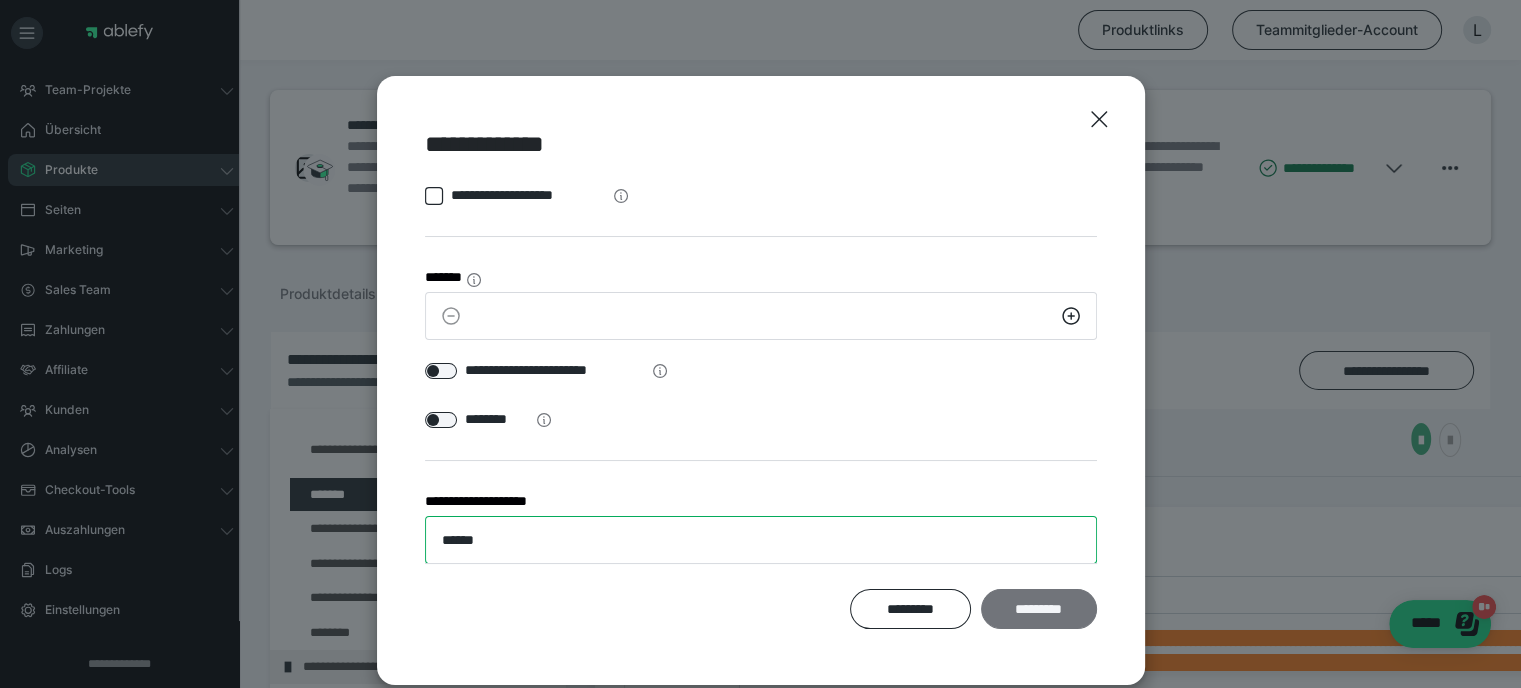 type on "******" 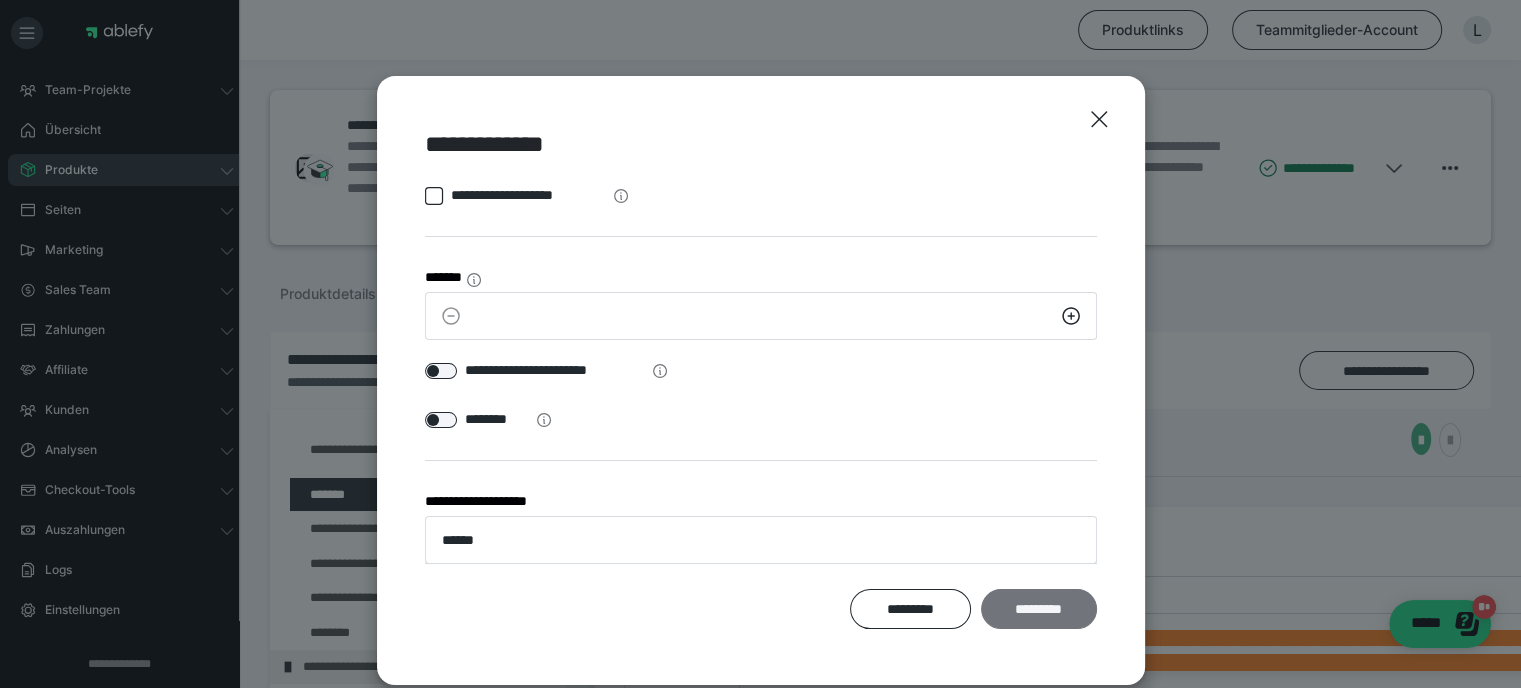 click on "*********" at bounding box center (1038, 609) 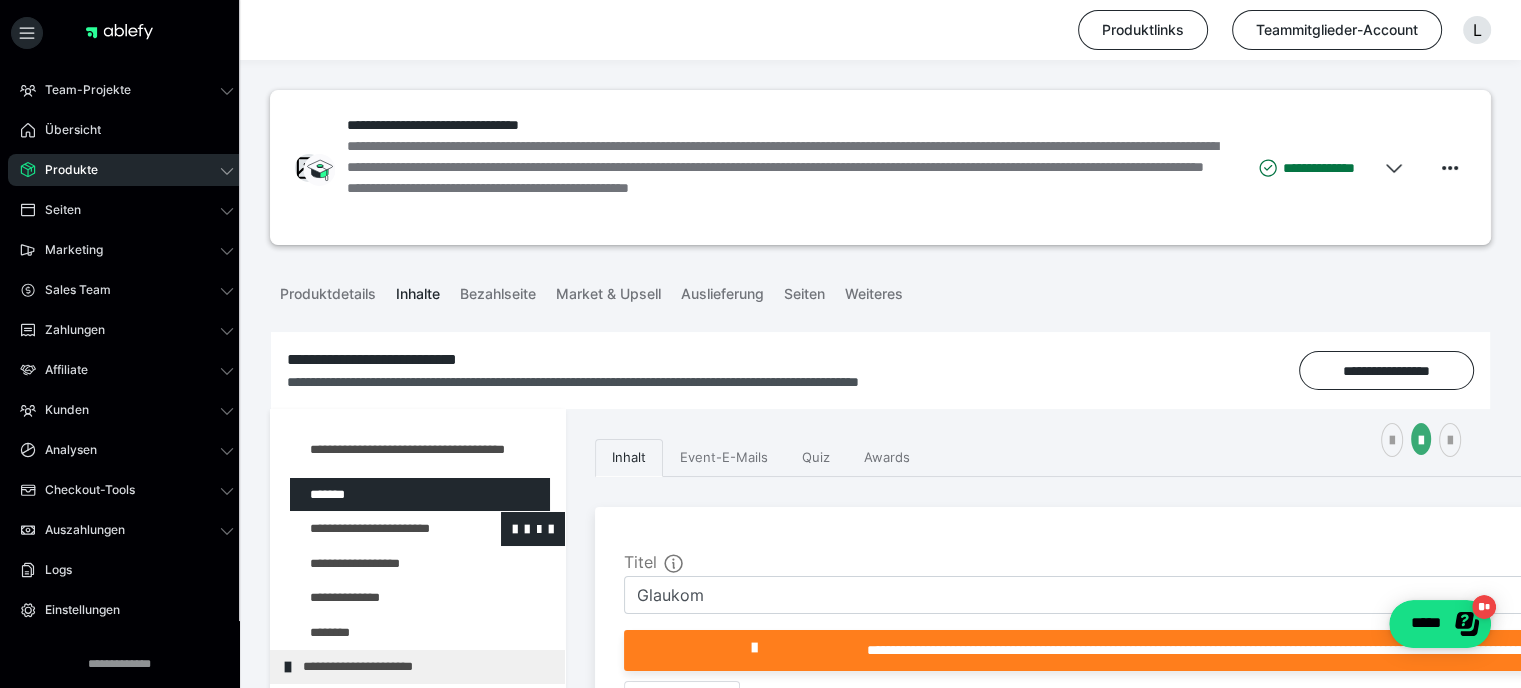 click at bounding box center (375, 529) 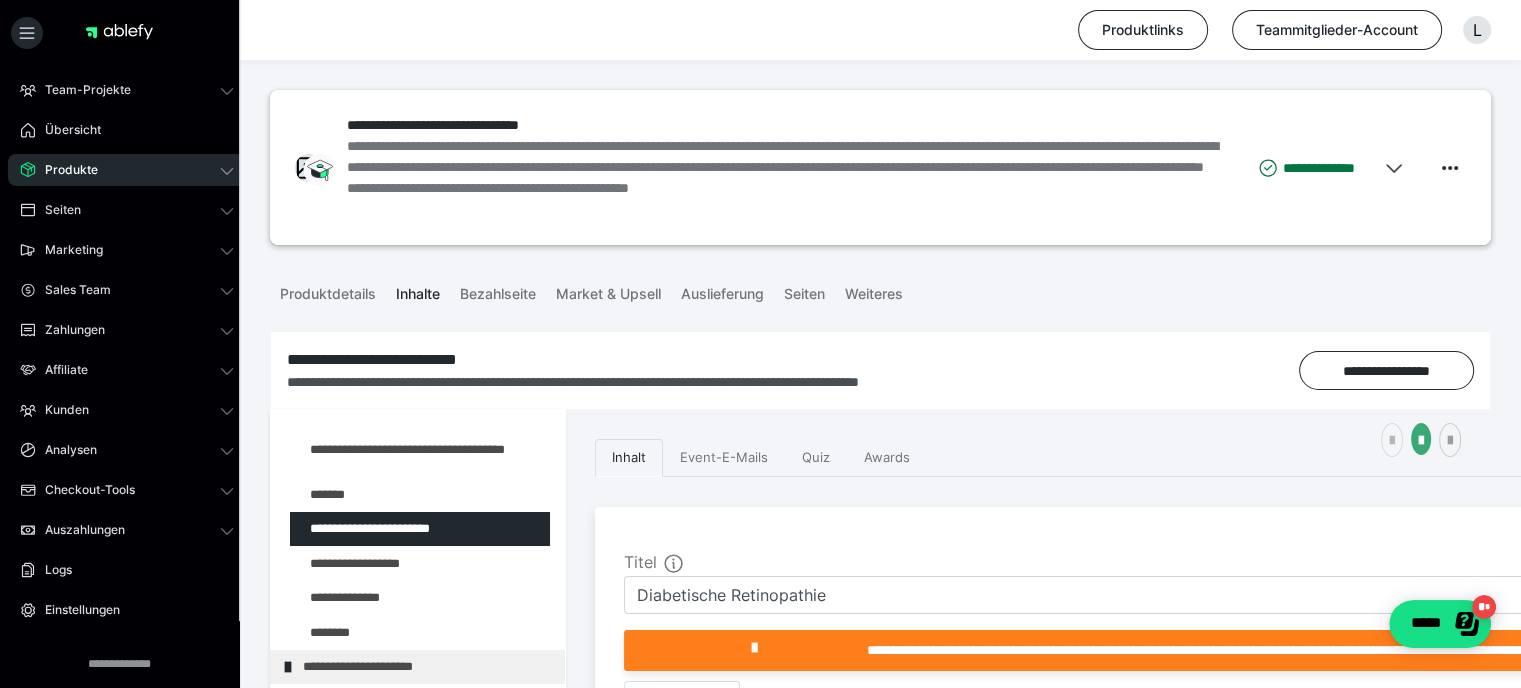 click at bounding box center [1392, 440] 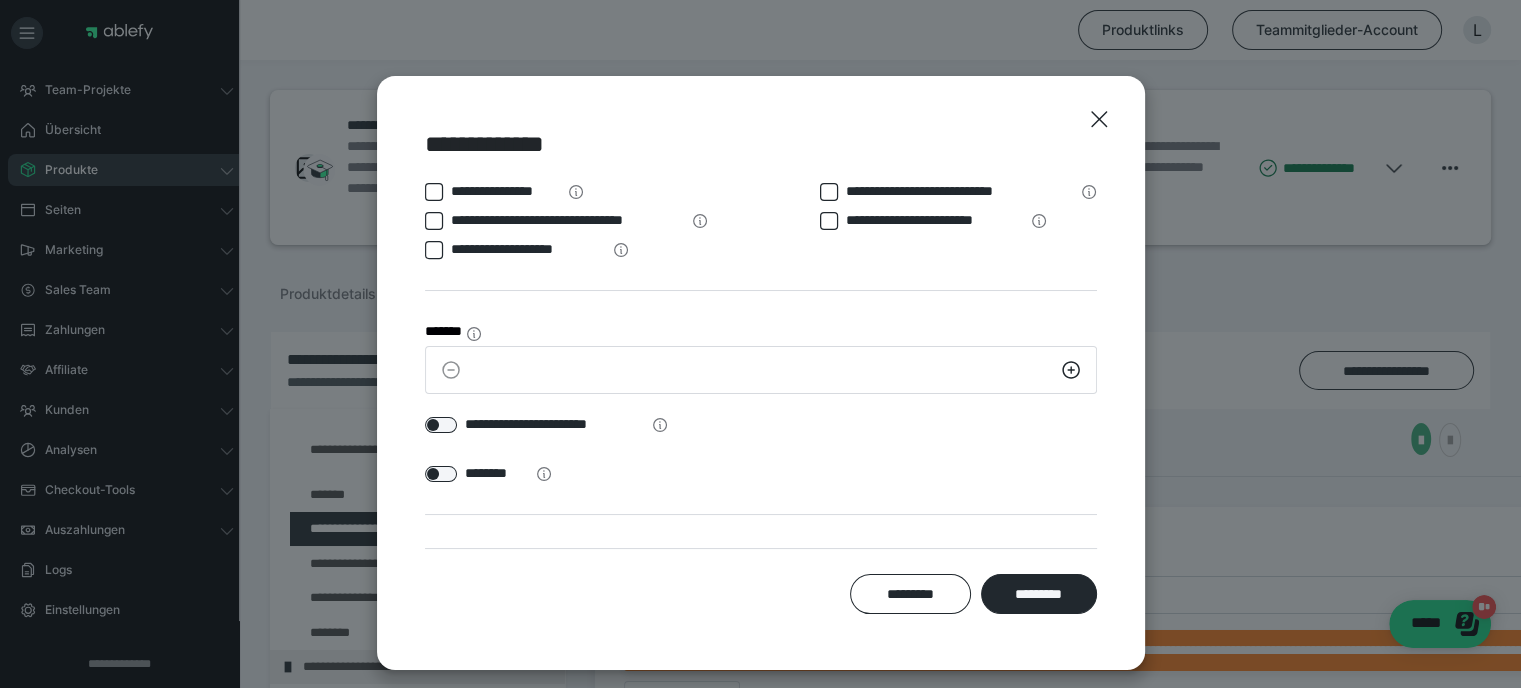 scroll, scrollTop: 54, scrollLeft: 0, axis: vertical 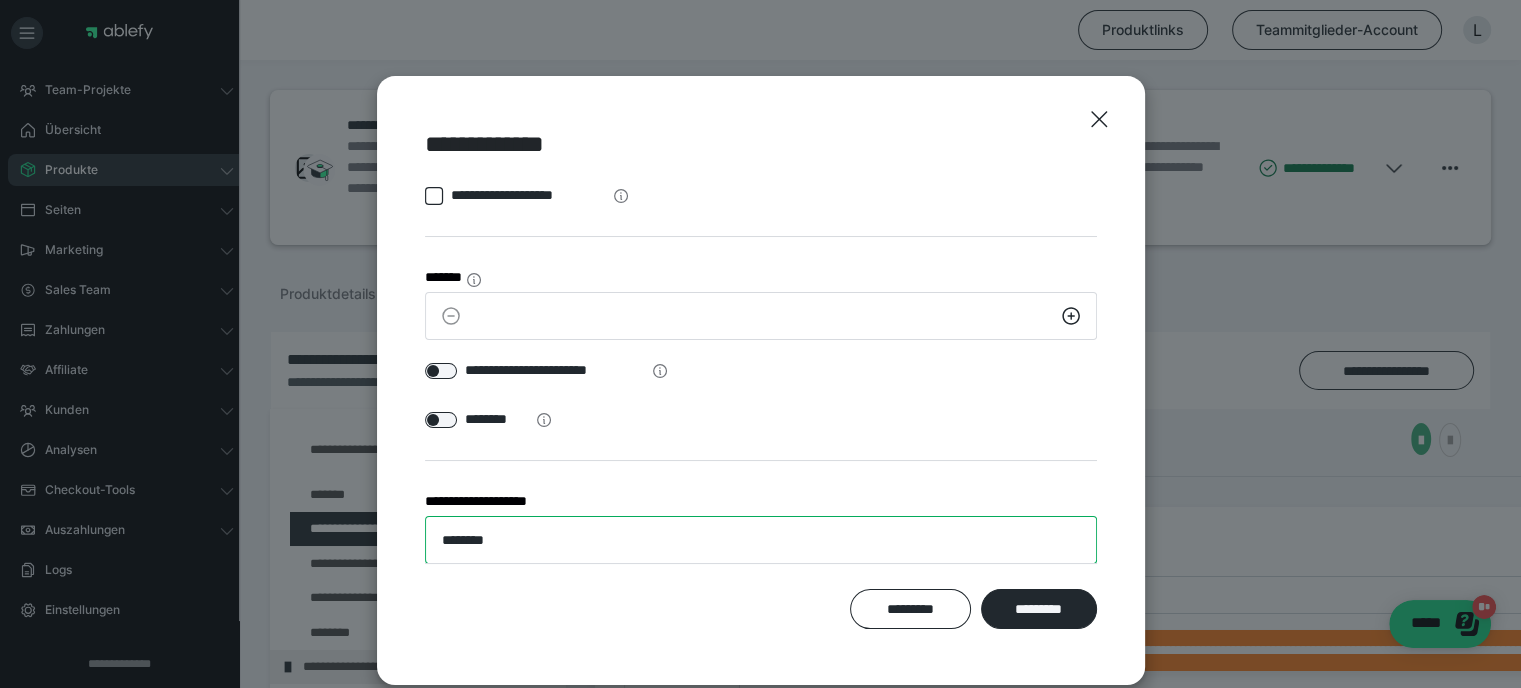 drag, startPoint x: 485, startPoint y: 535, endPoint x: 364, endPoint y: 536, distance: 121.004135 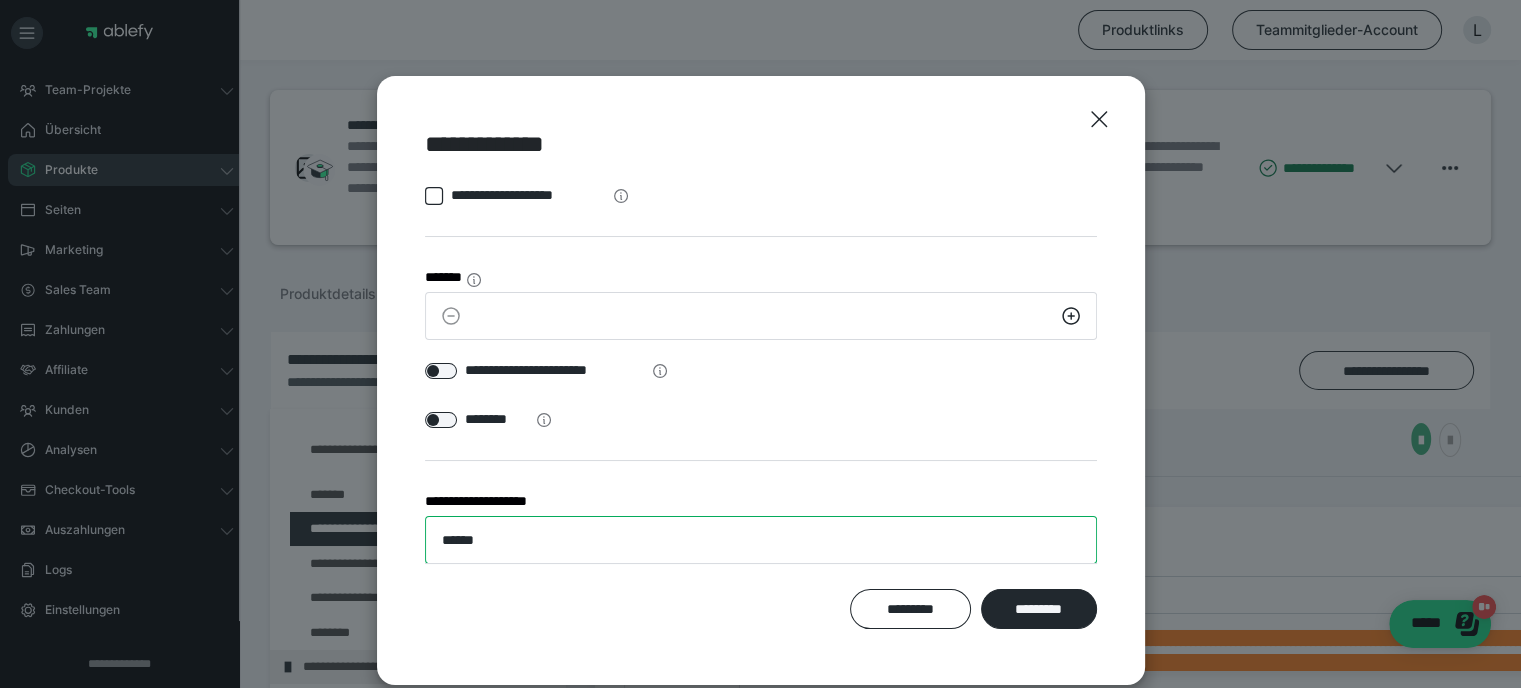 type on "******" 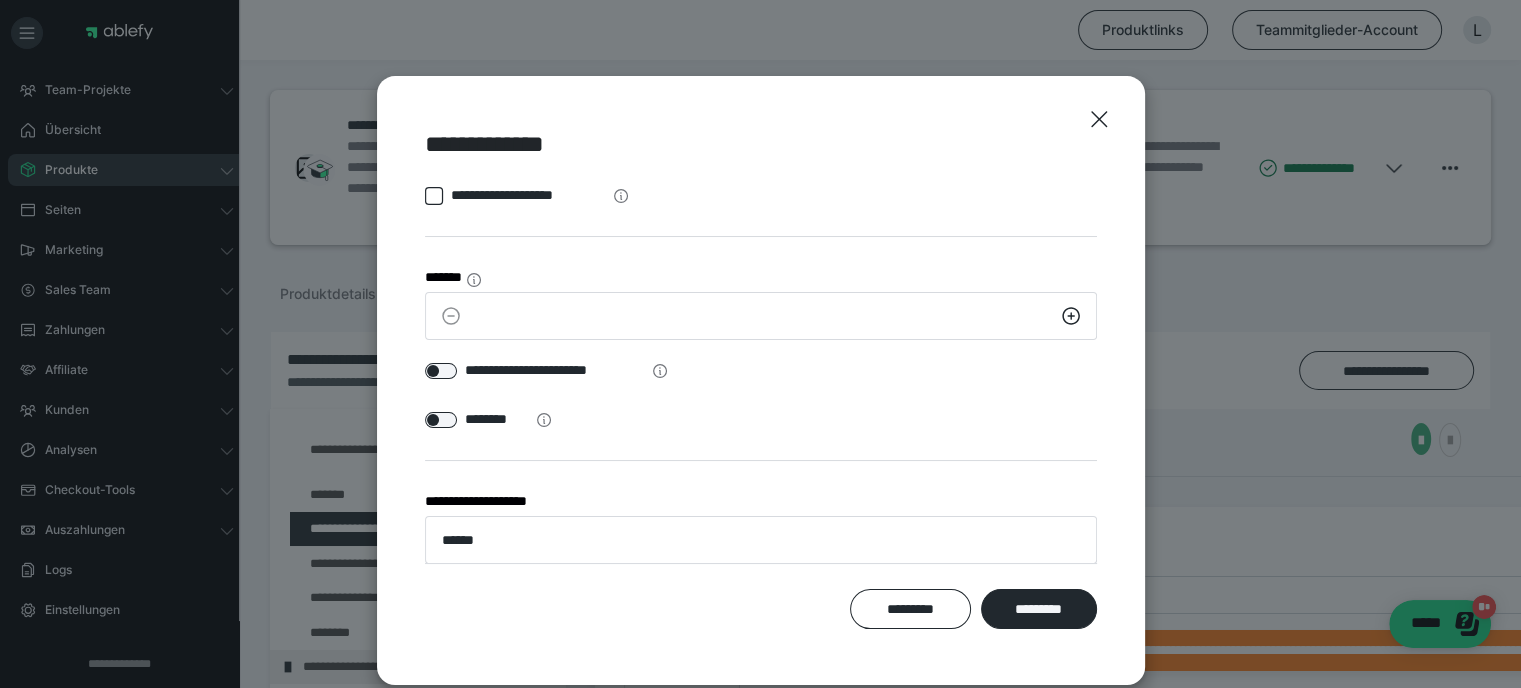 click on "*********" at bounding box center (1038, 609) 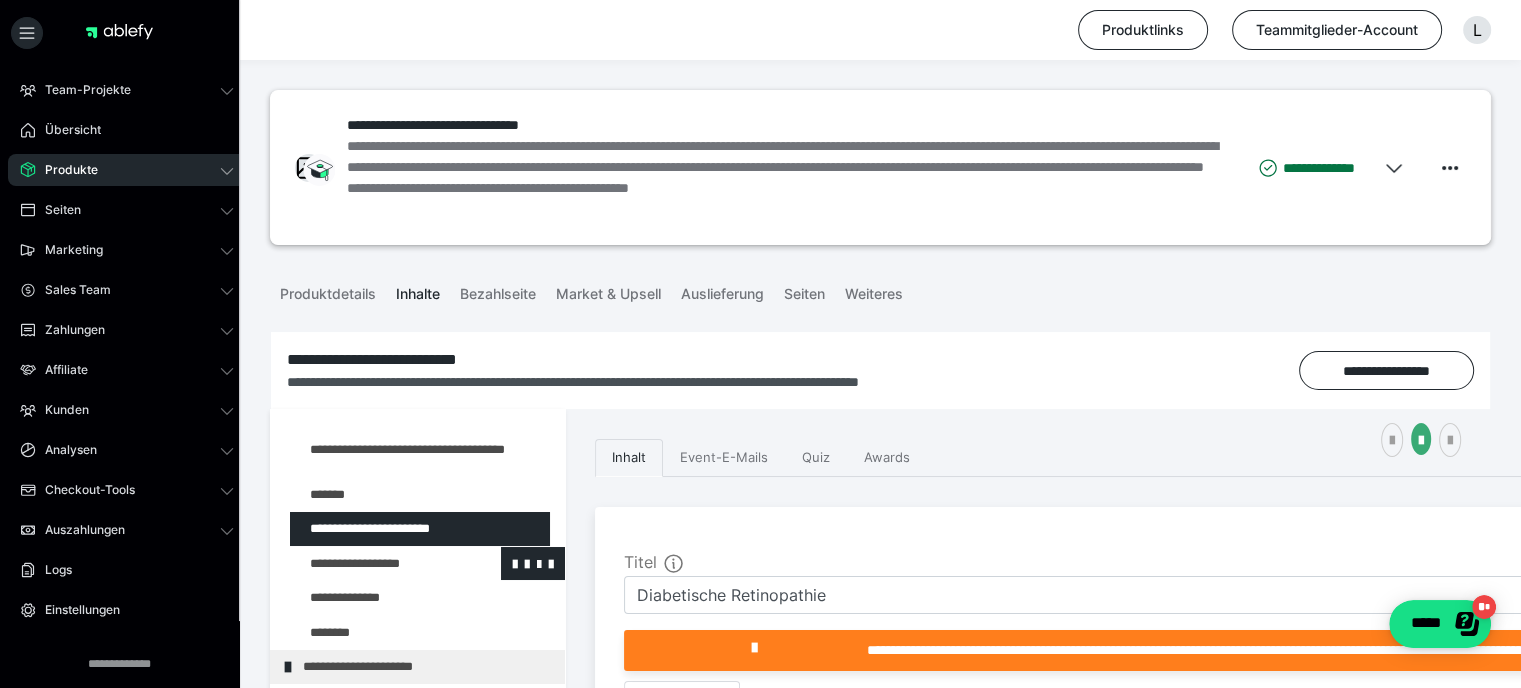click at bounding box center [375, 564] 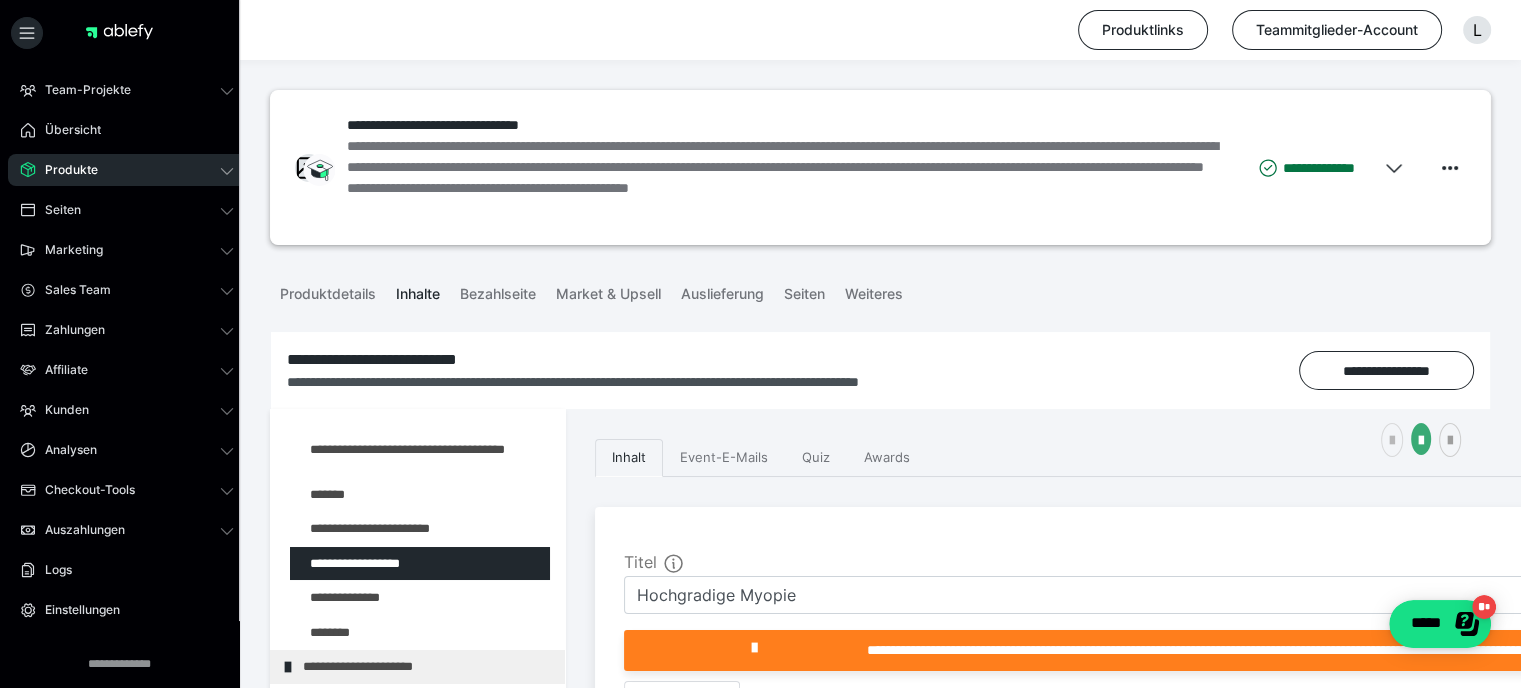 click at bounding box center (1392, 441) 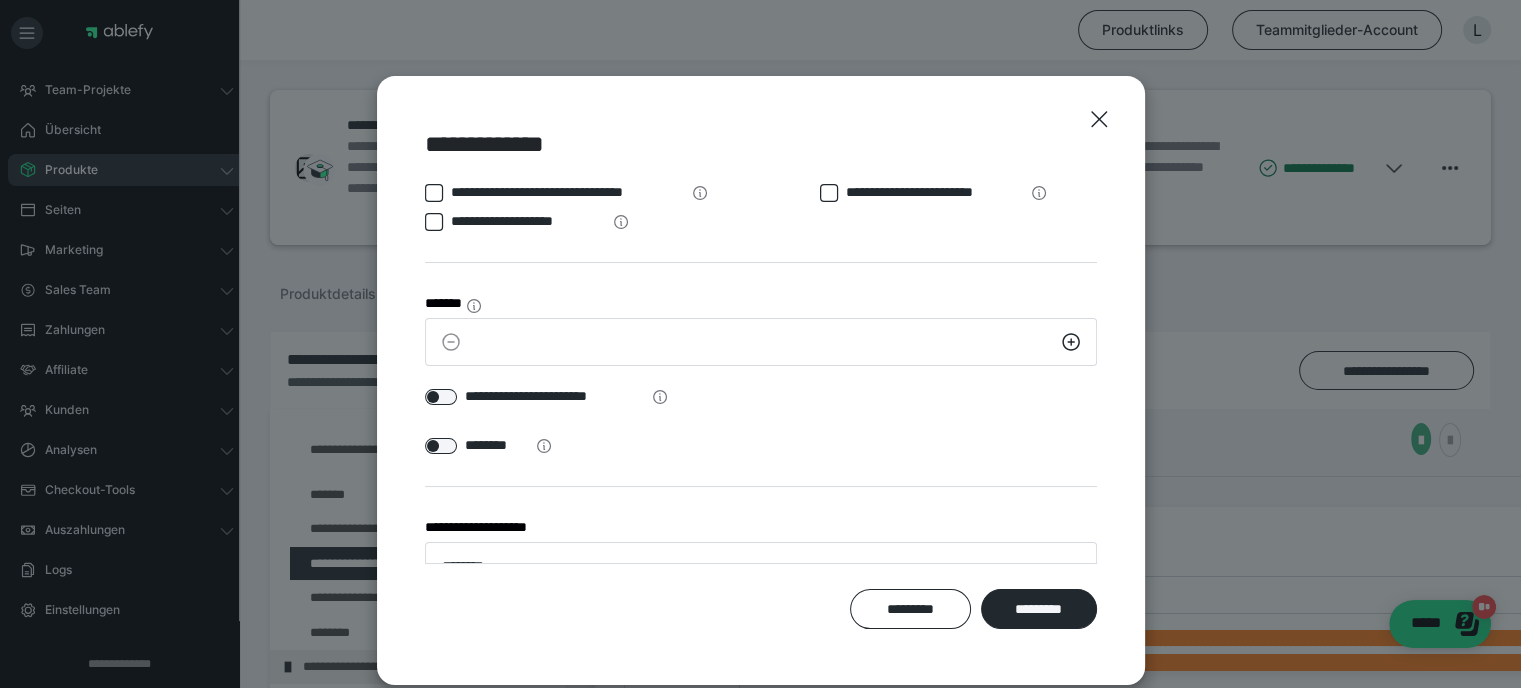 scroll, scrollTop: 54, scrollLeft: 0, axis: vertical 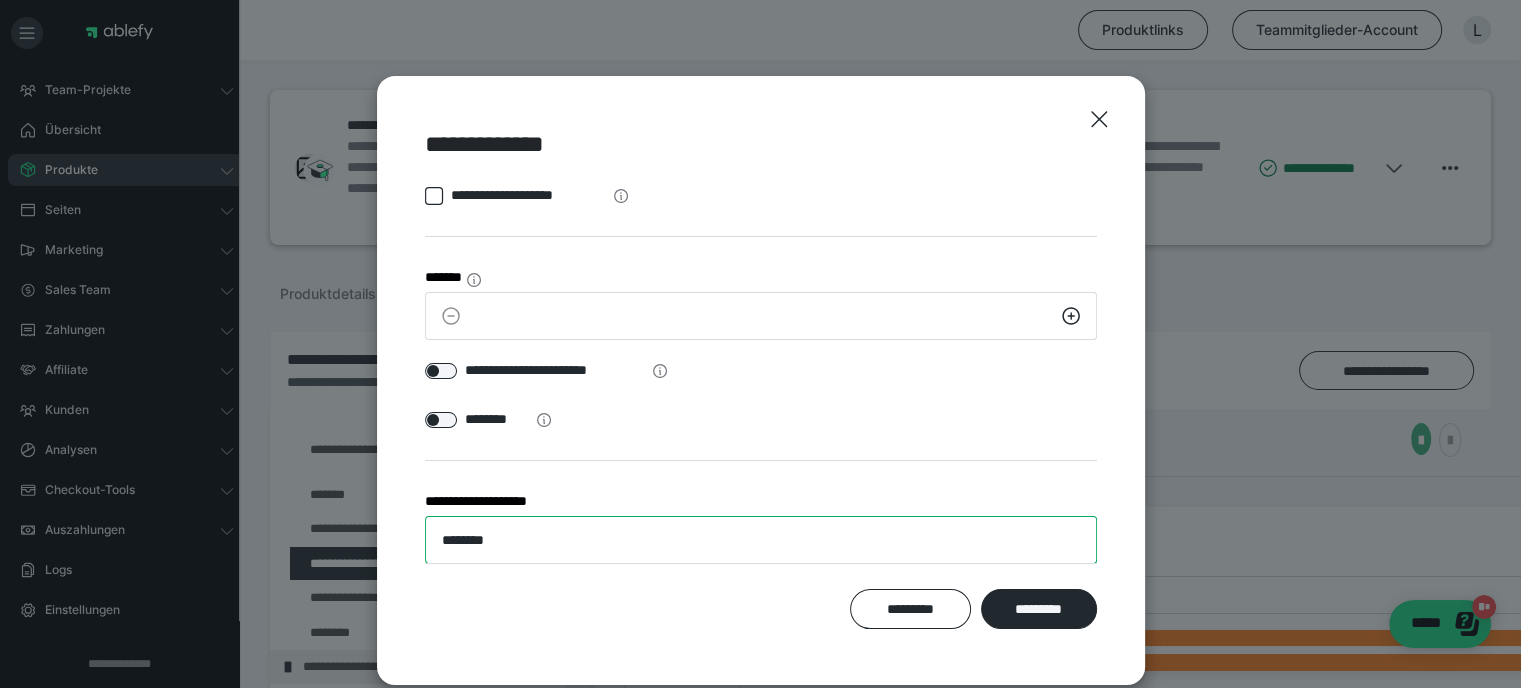 drag, startPoint x: 520, startPoint y: 536, endPoint x: 344, endPoint y: 539, distance: 176.02557 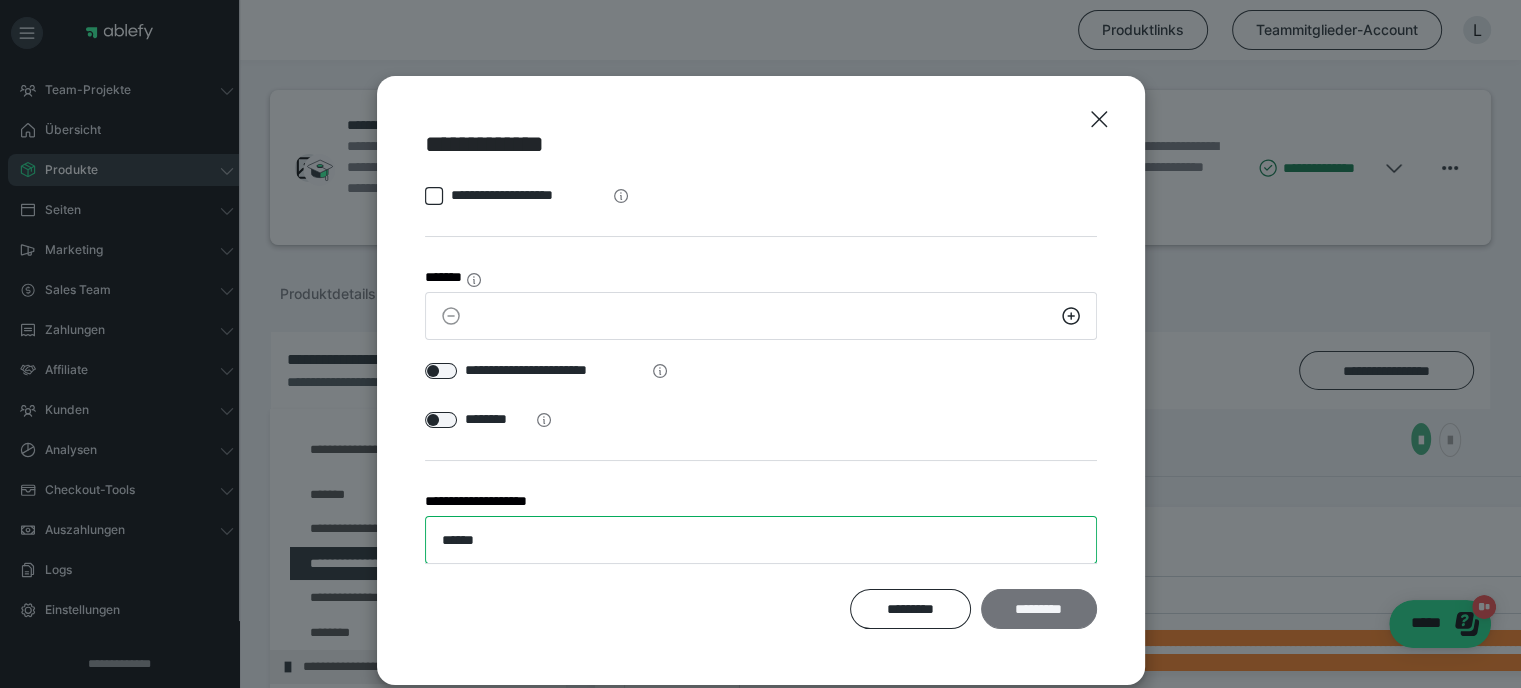 type on "******" 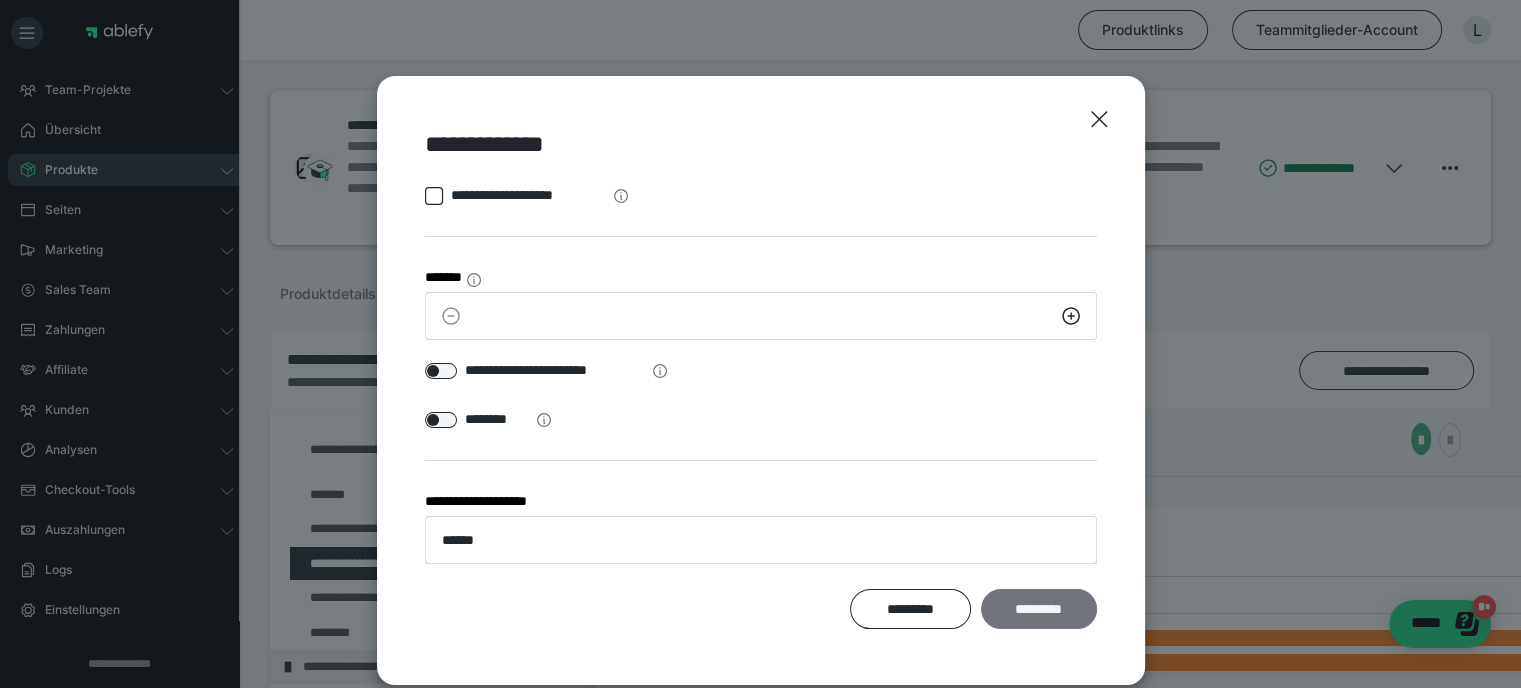 click on "*********" at bounding box center (1038, 609) 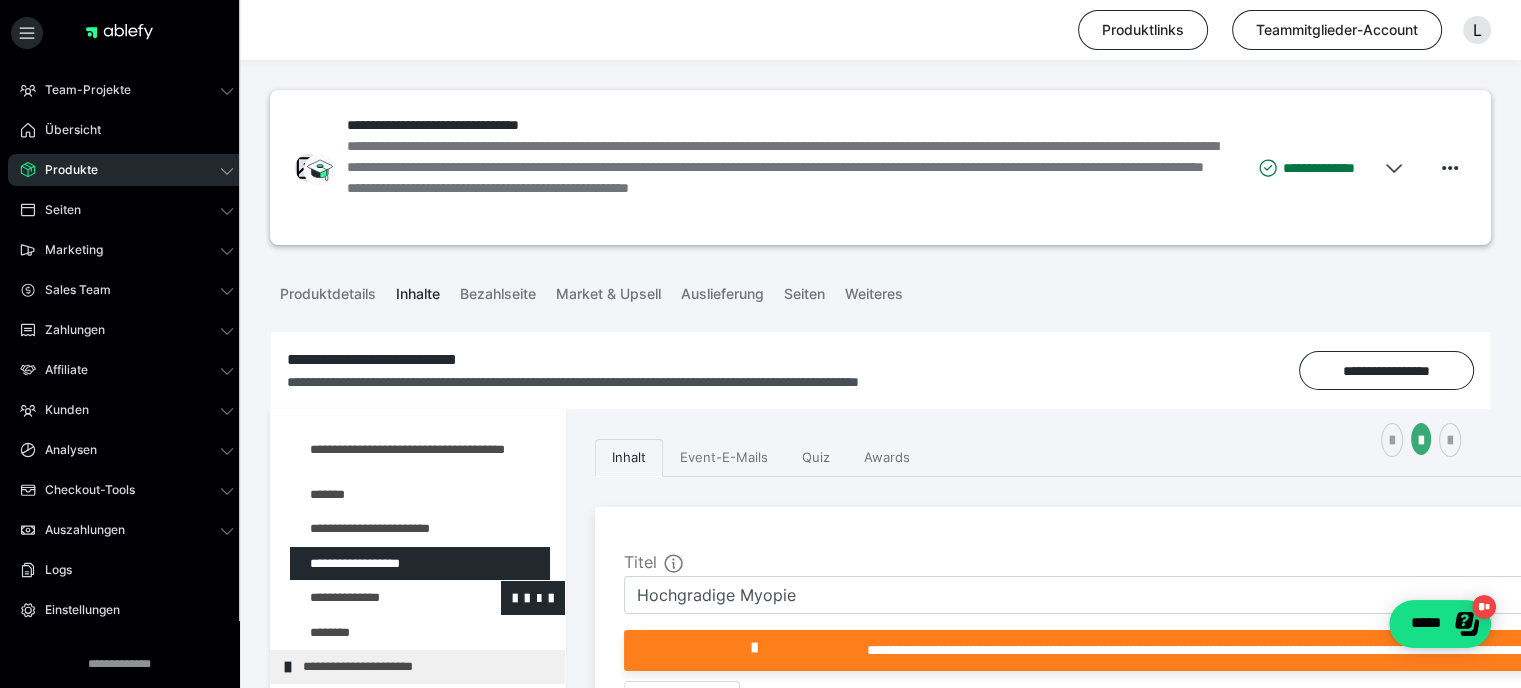 click at bounding box center [375, 598] 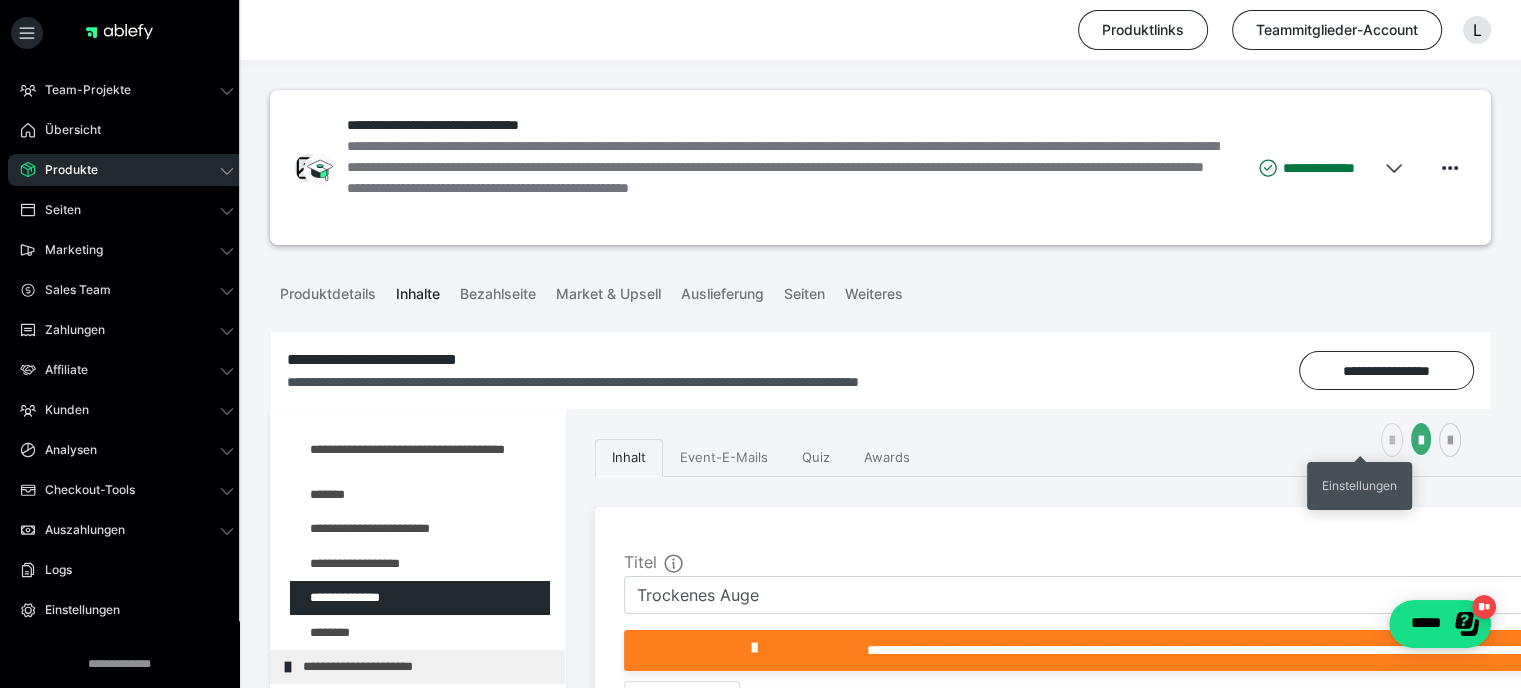 click at bounding box center (1392, 441) 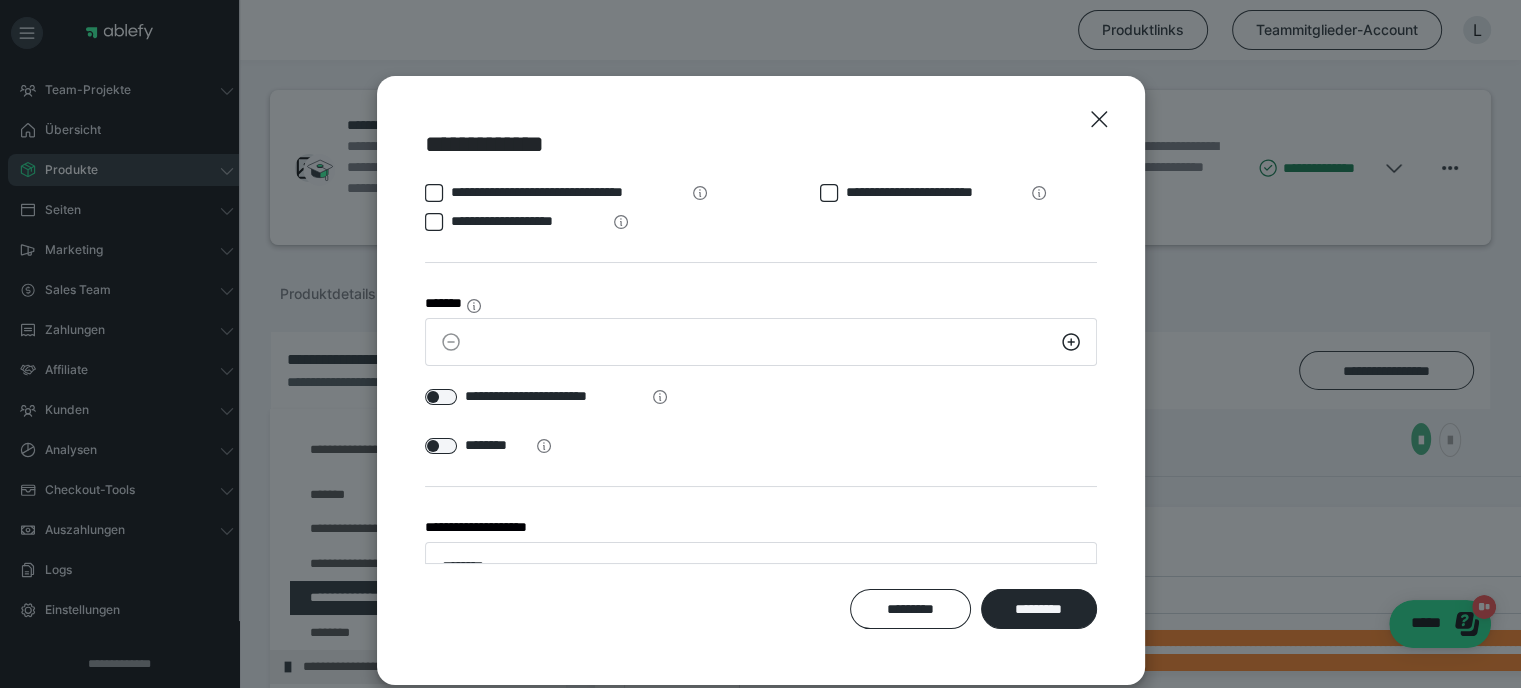scroll, scrollTop: 54, scrollLeft: 0, axis: vertical 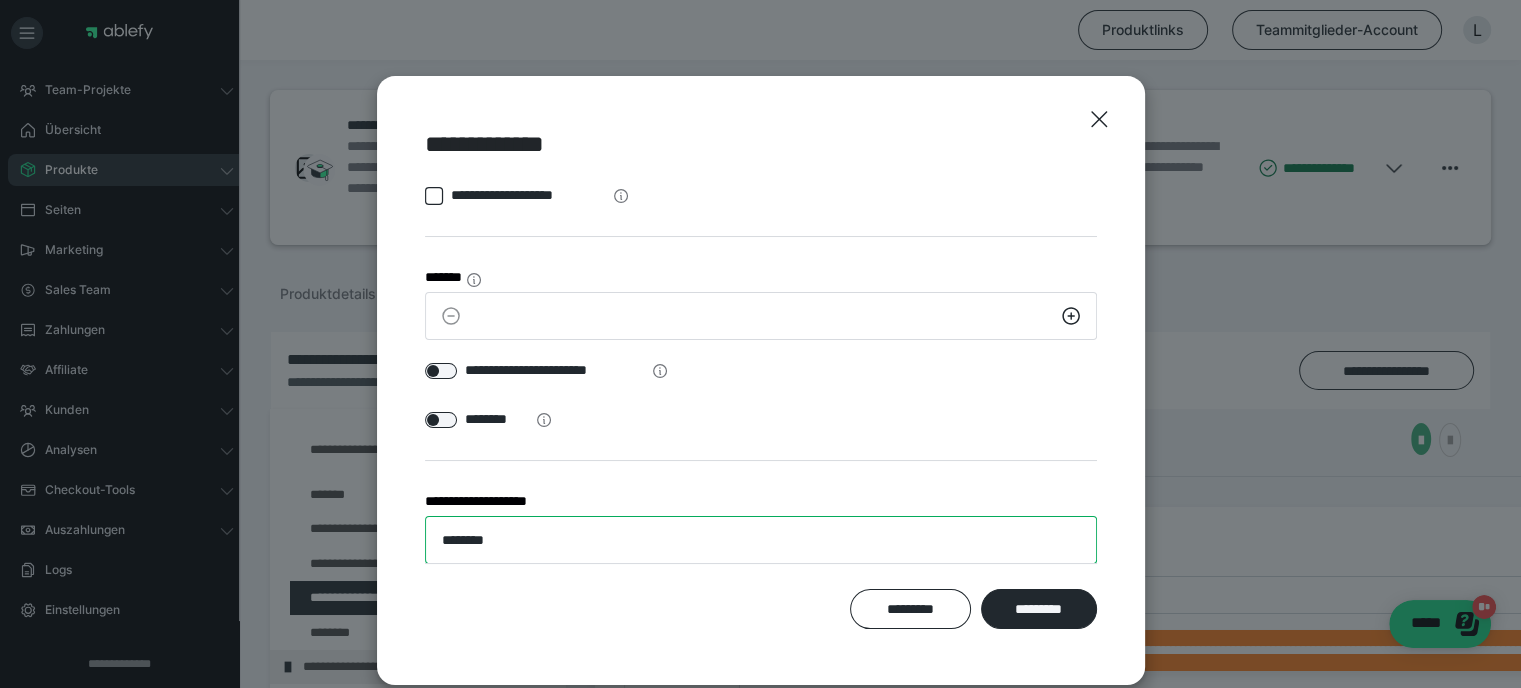 drag, startPoint x: 437, startPoint y: 544, endPoint x: 336, endPoint y: 549, distance: 101.12369 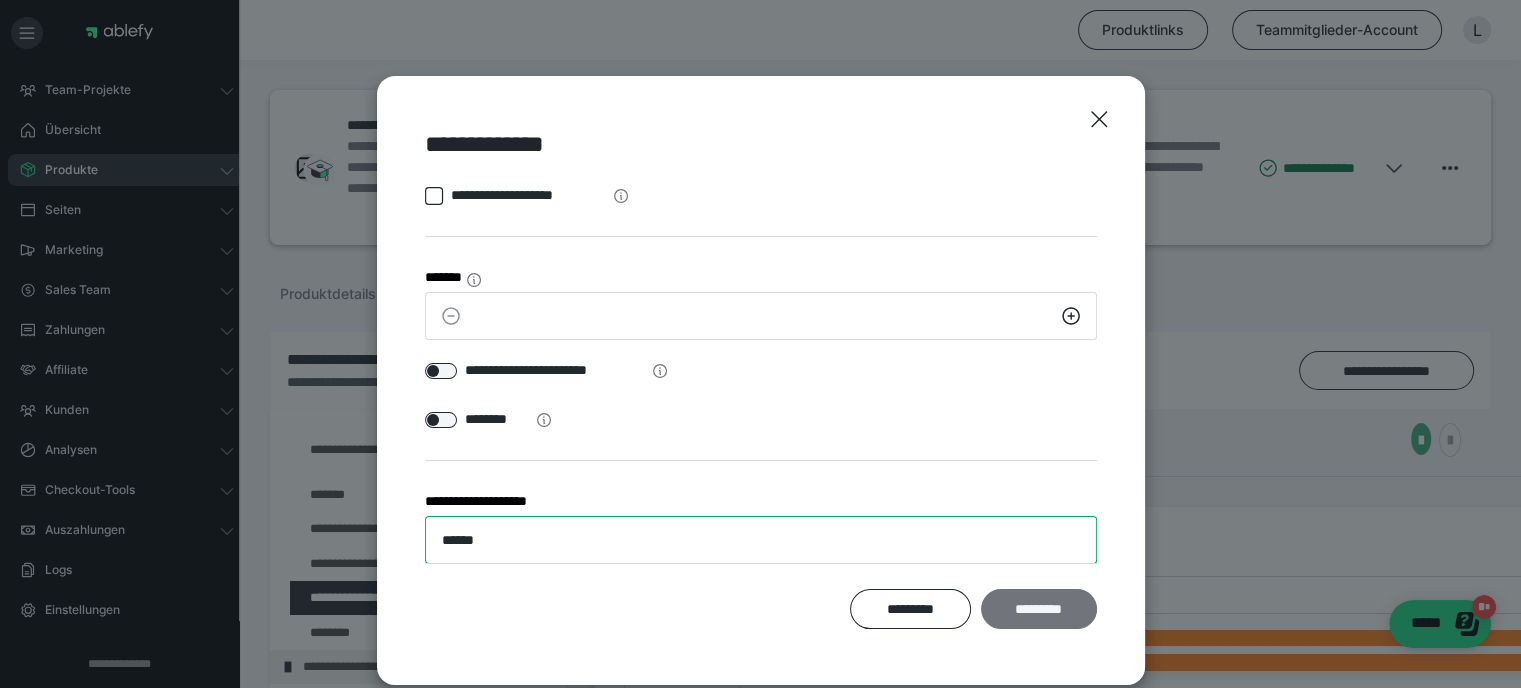 type on "******" 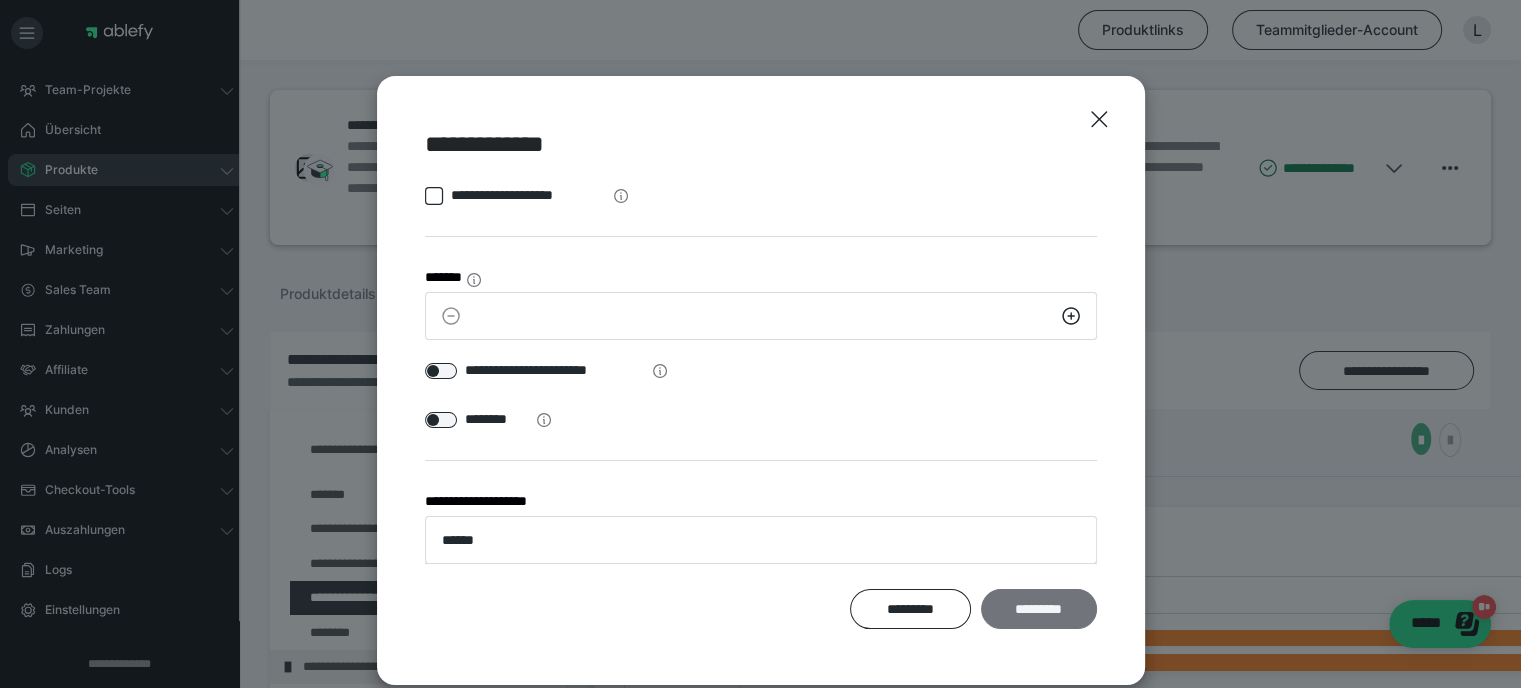 click on "*********" at bounding box center [1038, 609] 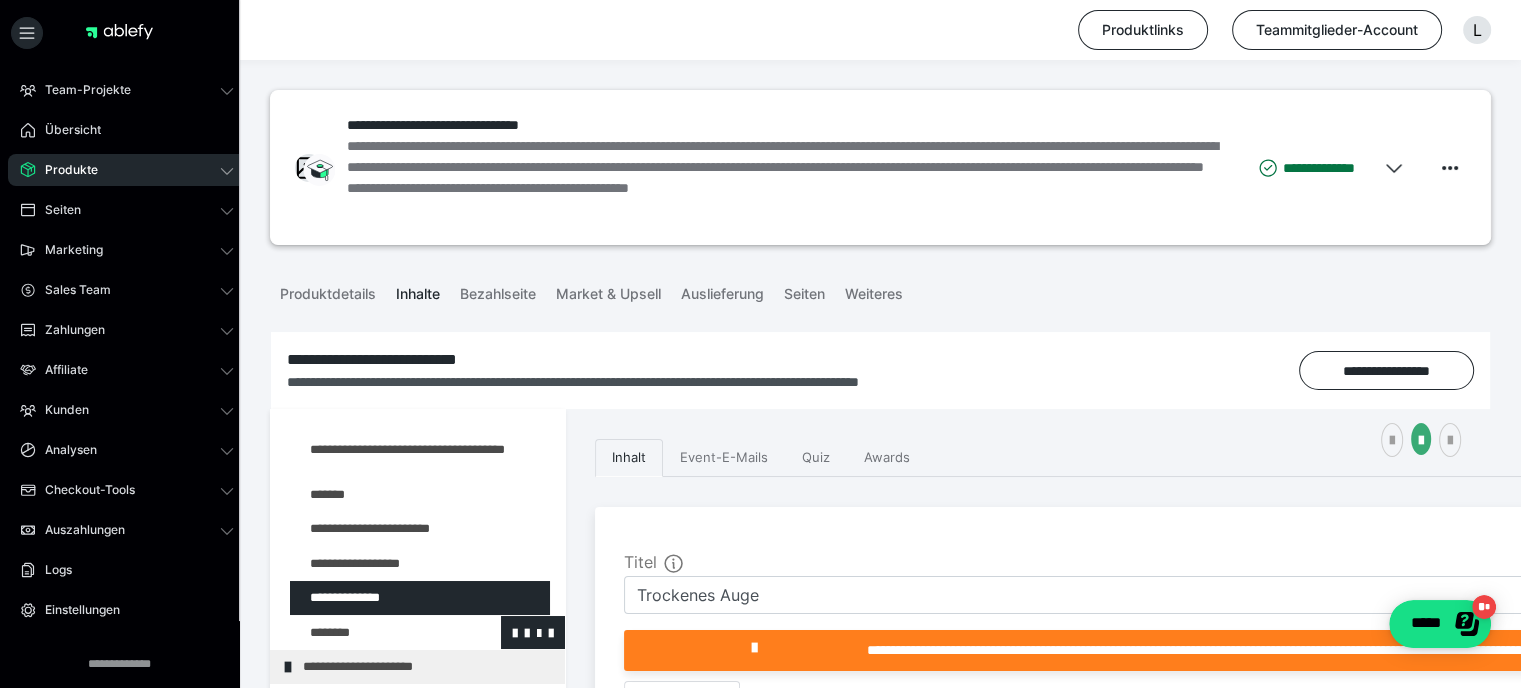 click at bounding box center [375, 633] 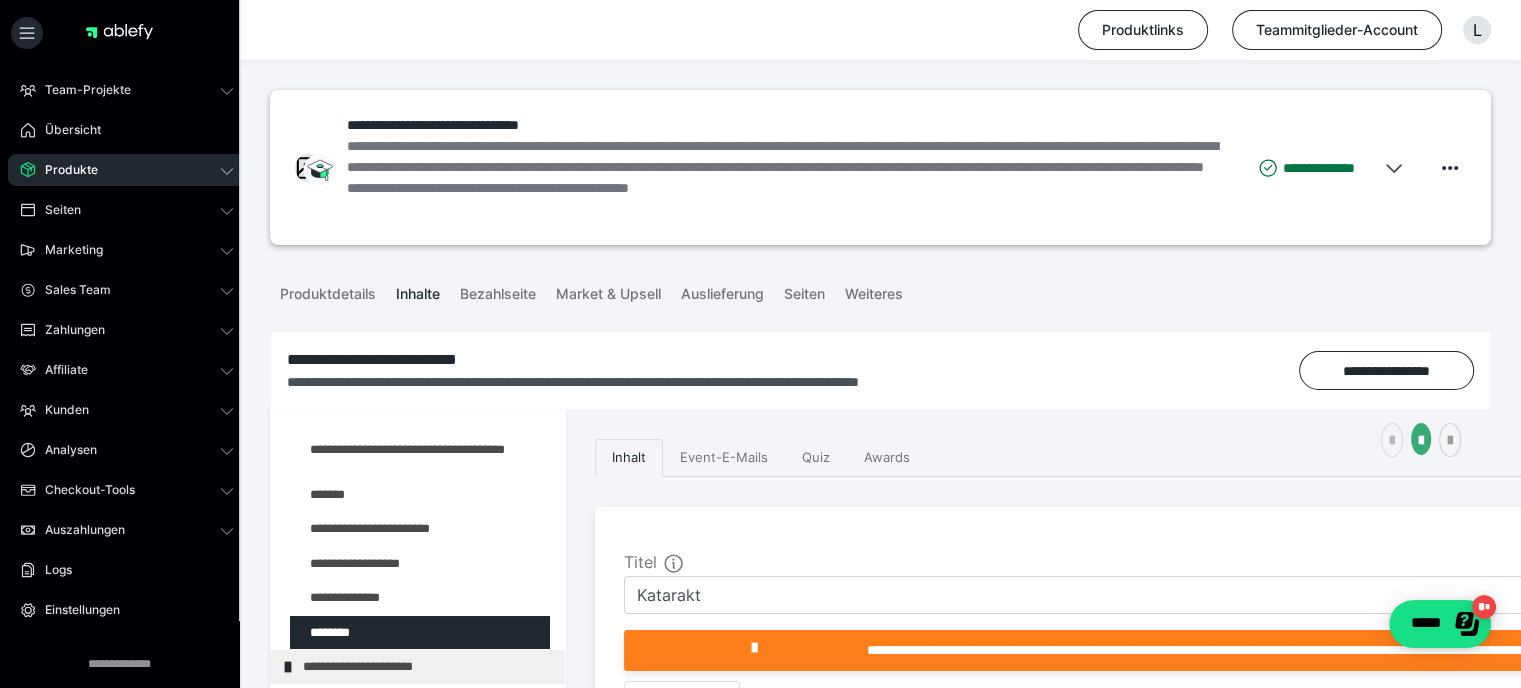 click at bounding box center [1392, 440] 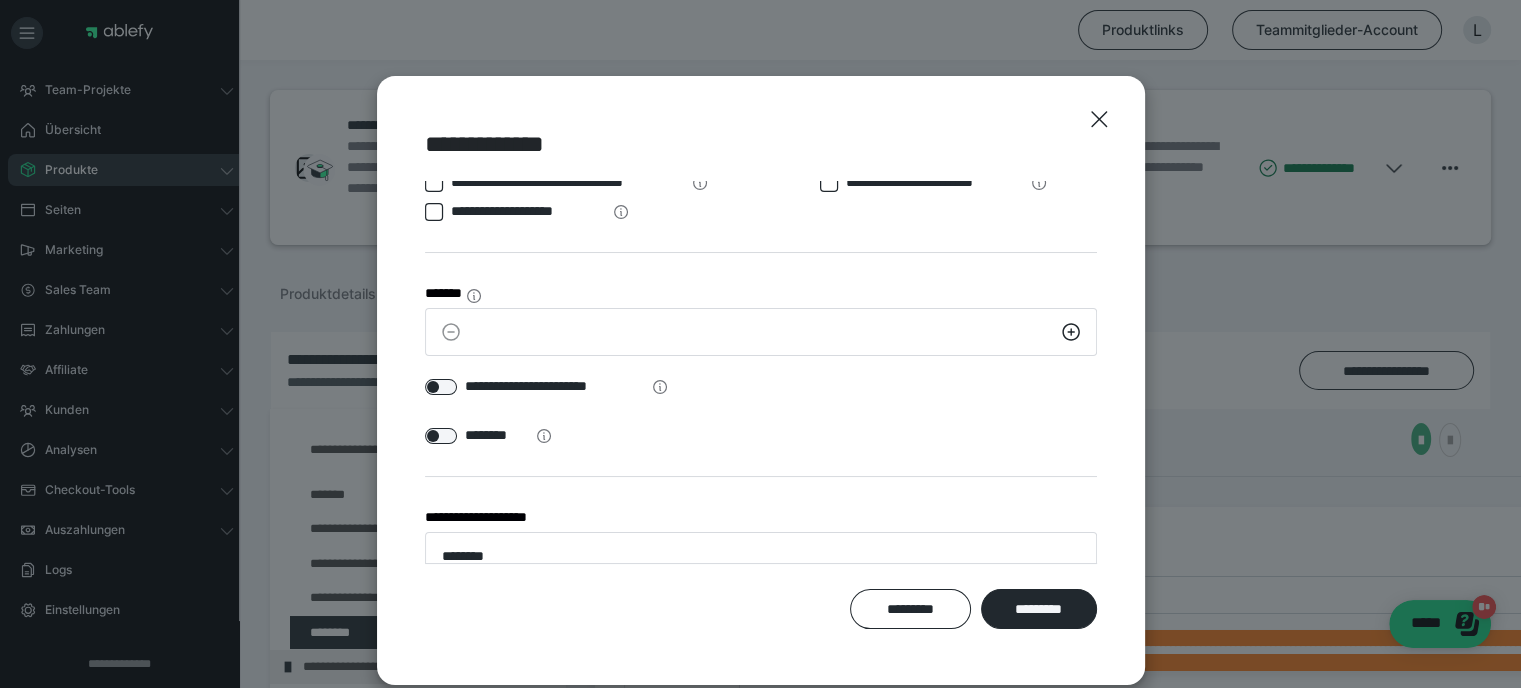 scroll, scrollTop: 54, scrollLeft: 0, axis: vertical 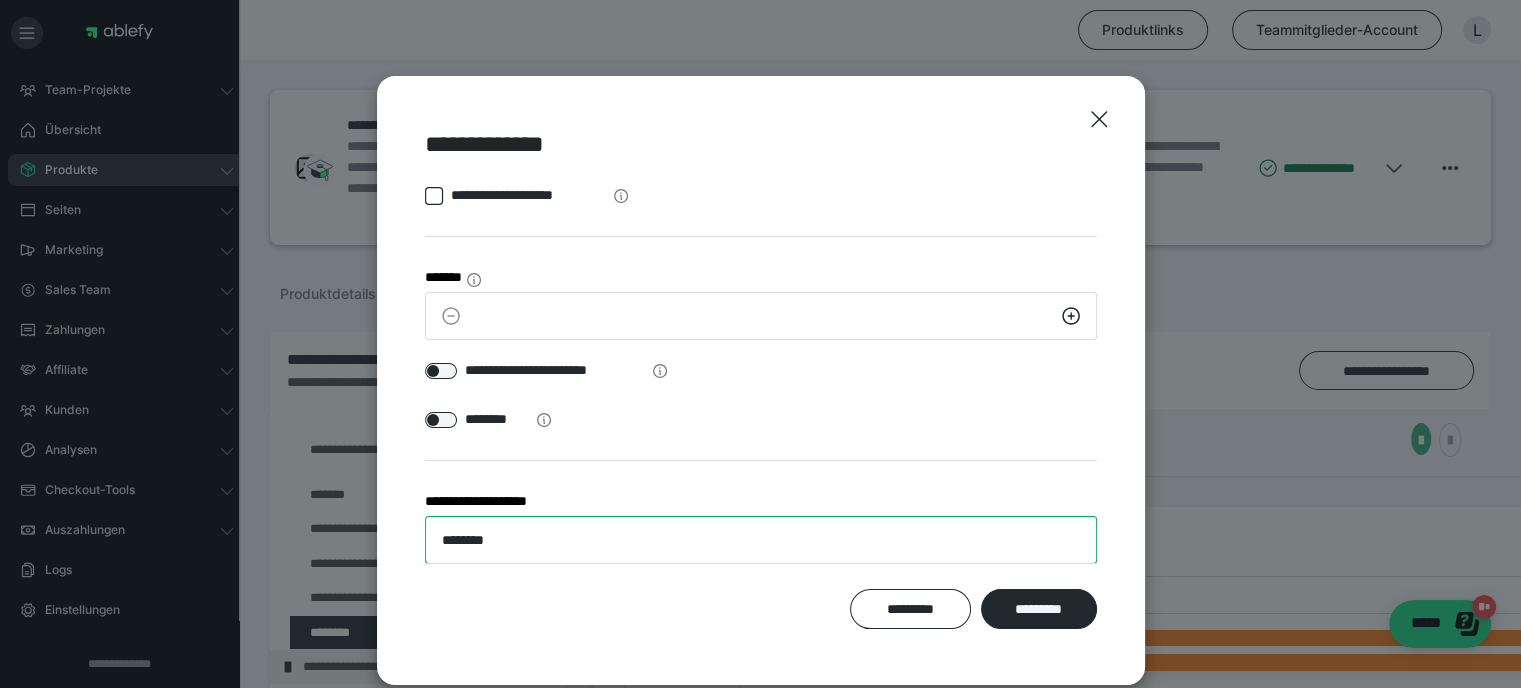 drag, startPoint x: 444, startPoint y: 547, endPoint x: 368, endPoint y: 547, distance: 76 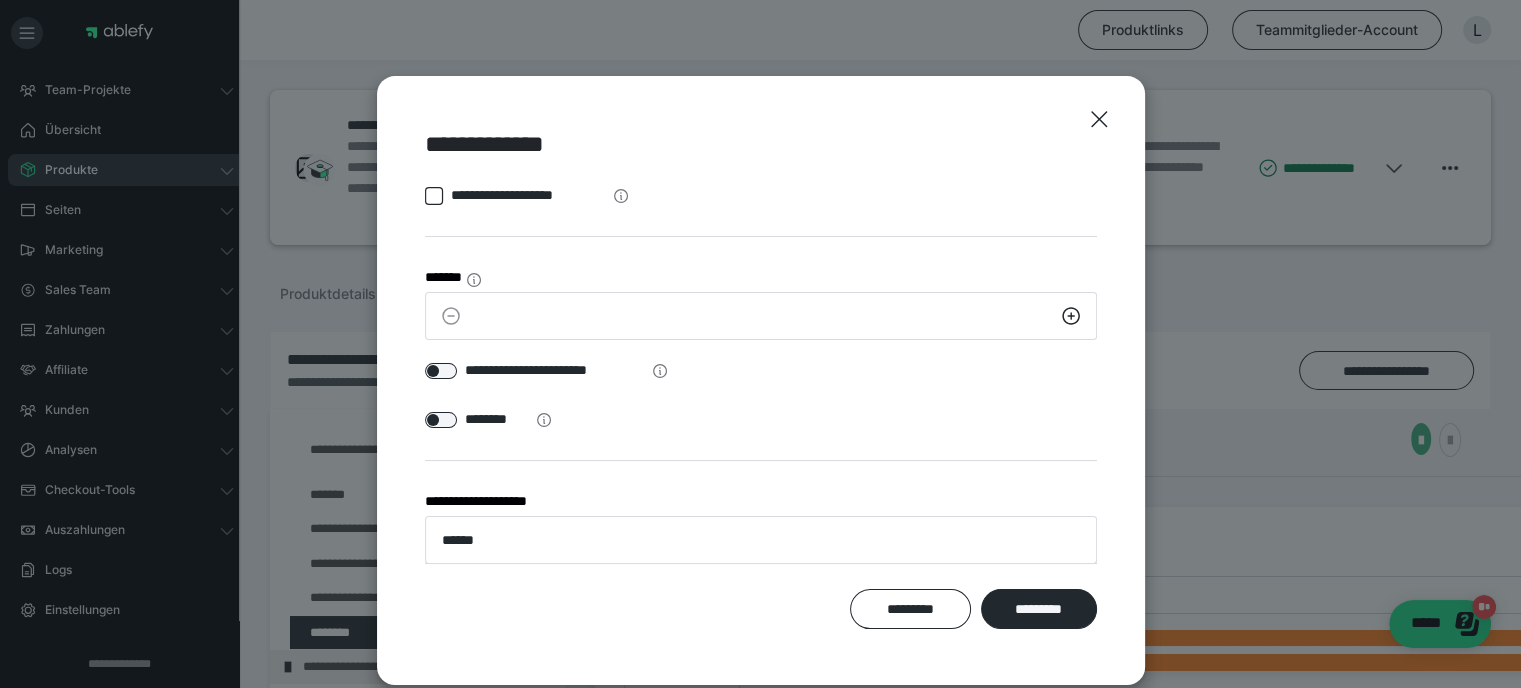 click on "*********" at bounding box center (1038, 609) 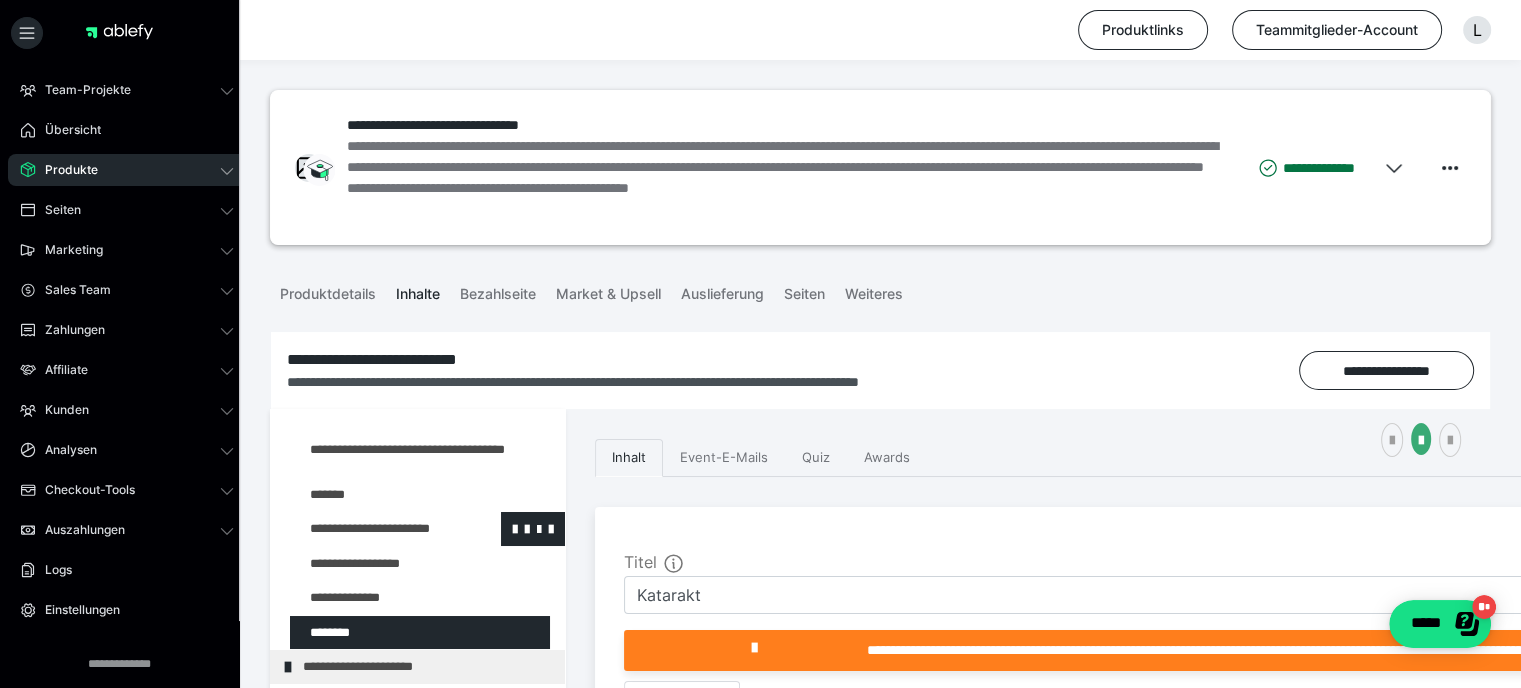 scroll, scrollTop: 400, scrollLeft: 0, axis: vertical 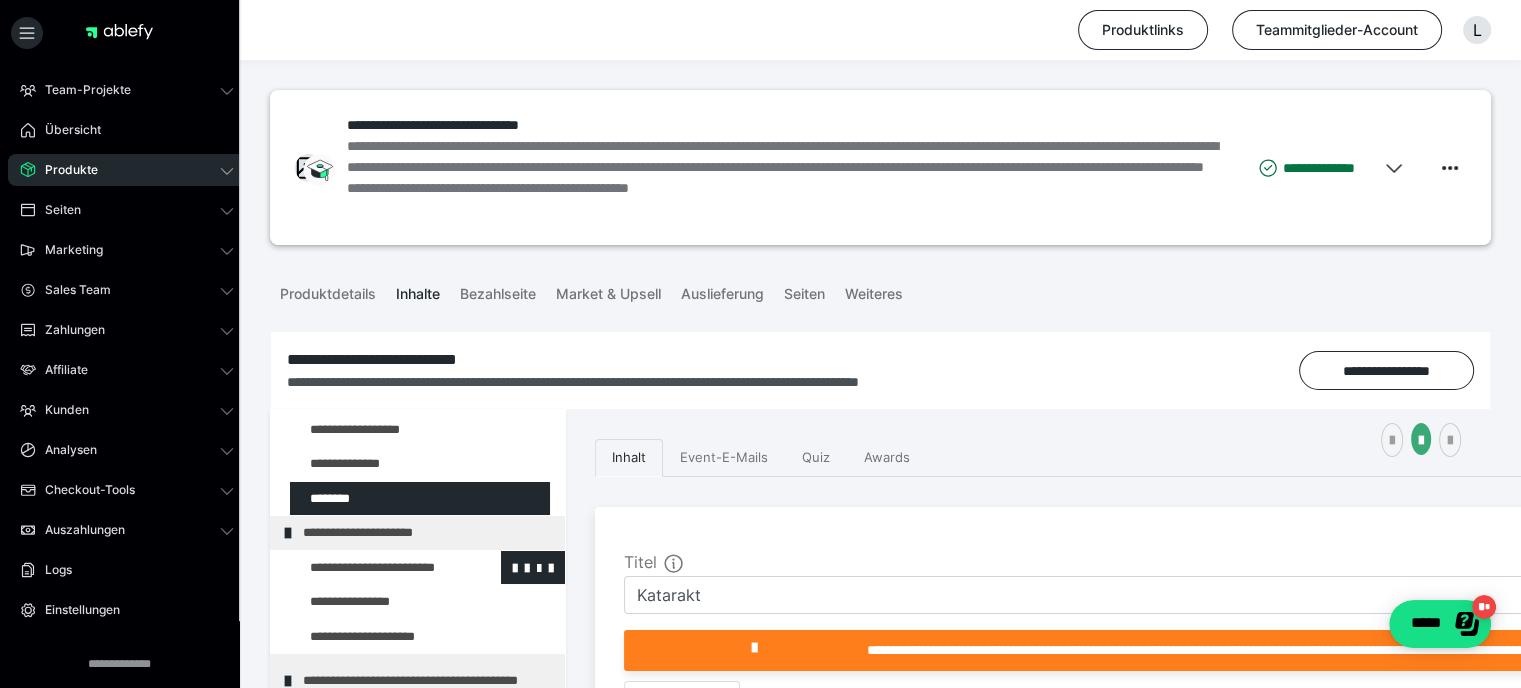 click at bounding box center [375, 568] 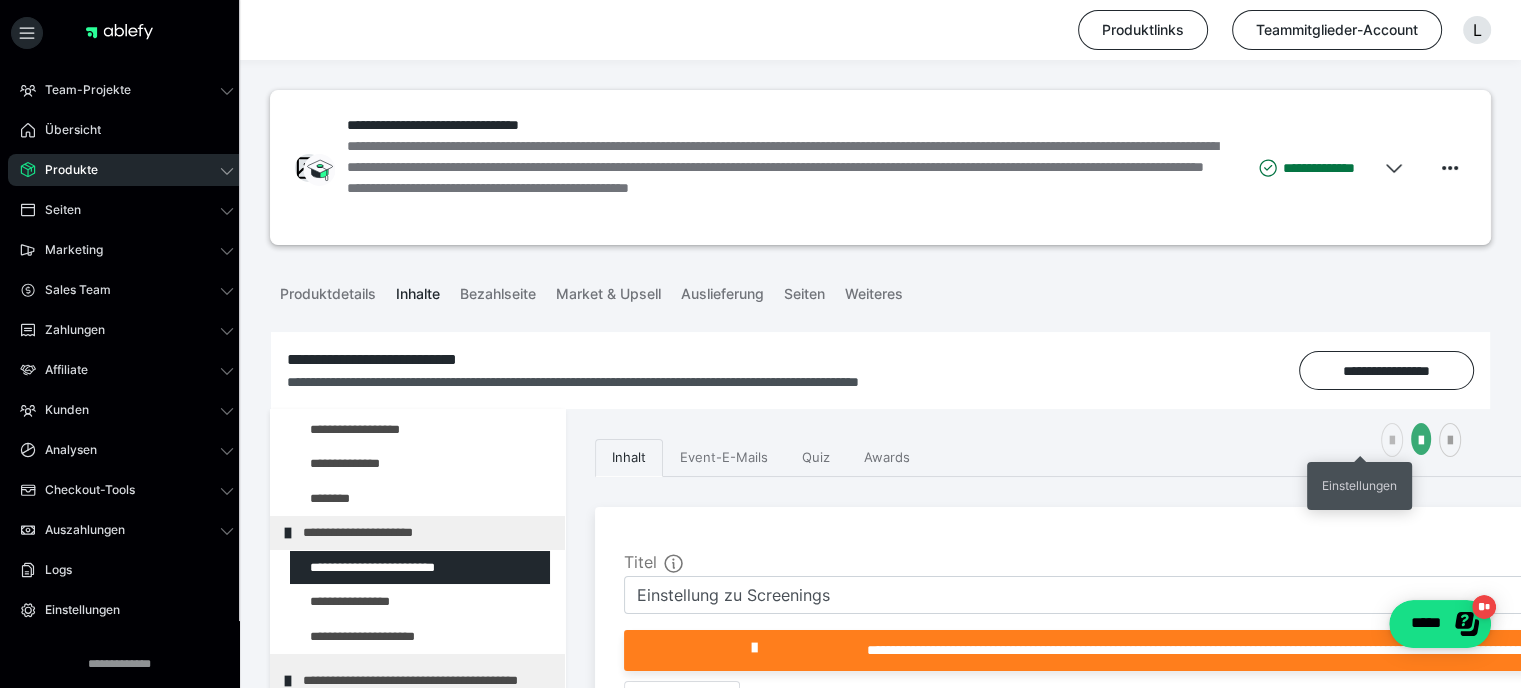 click at bounding box center [1392, 441] 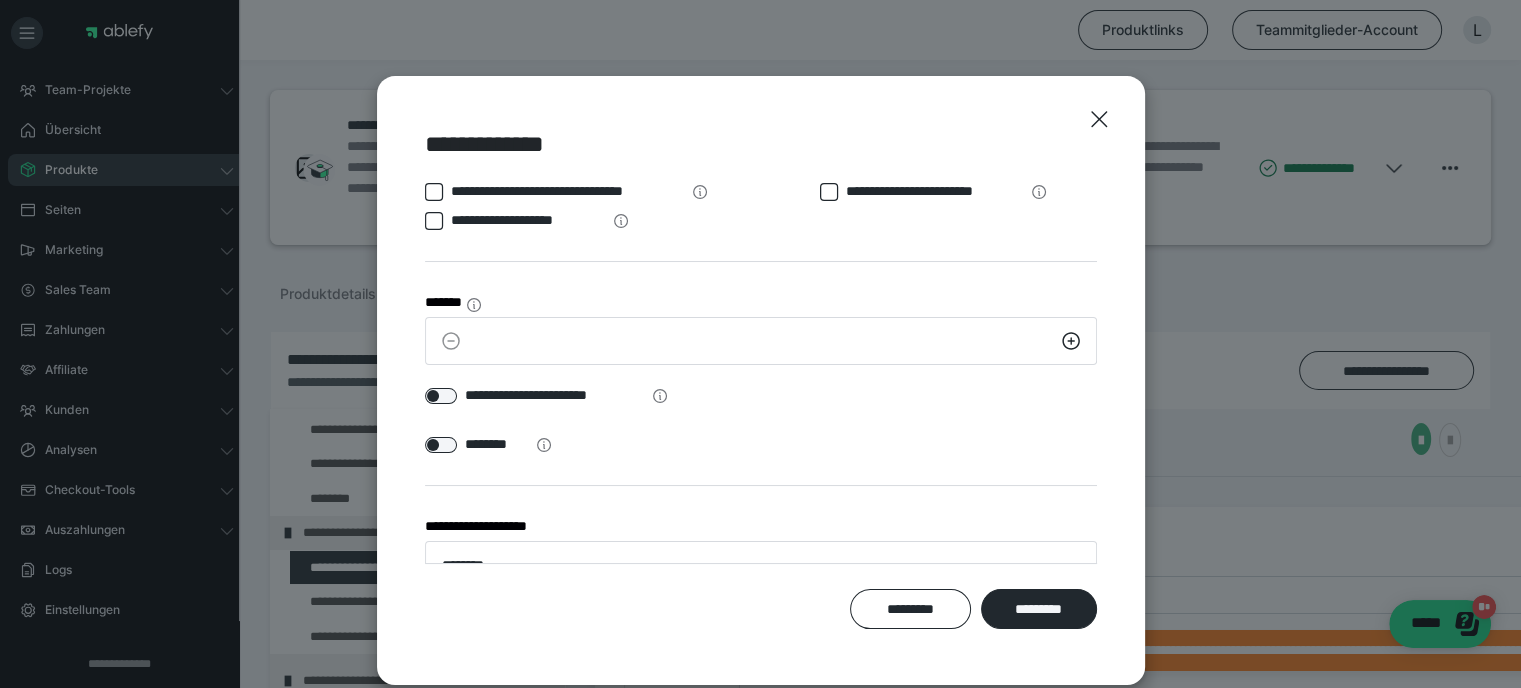 scroll, scrollTop: 54, scrollLeft: 0, axis: vertical 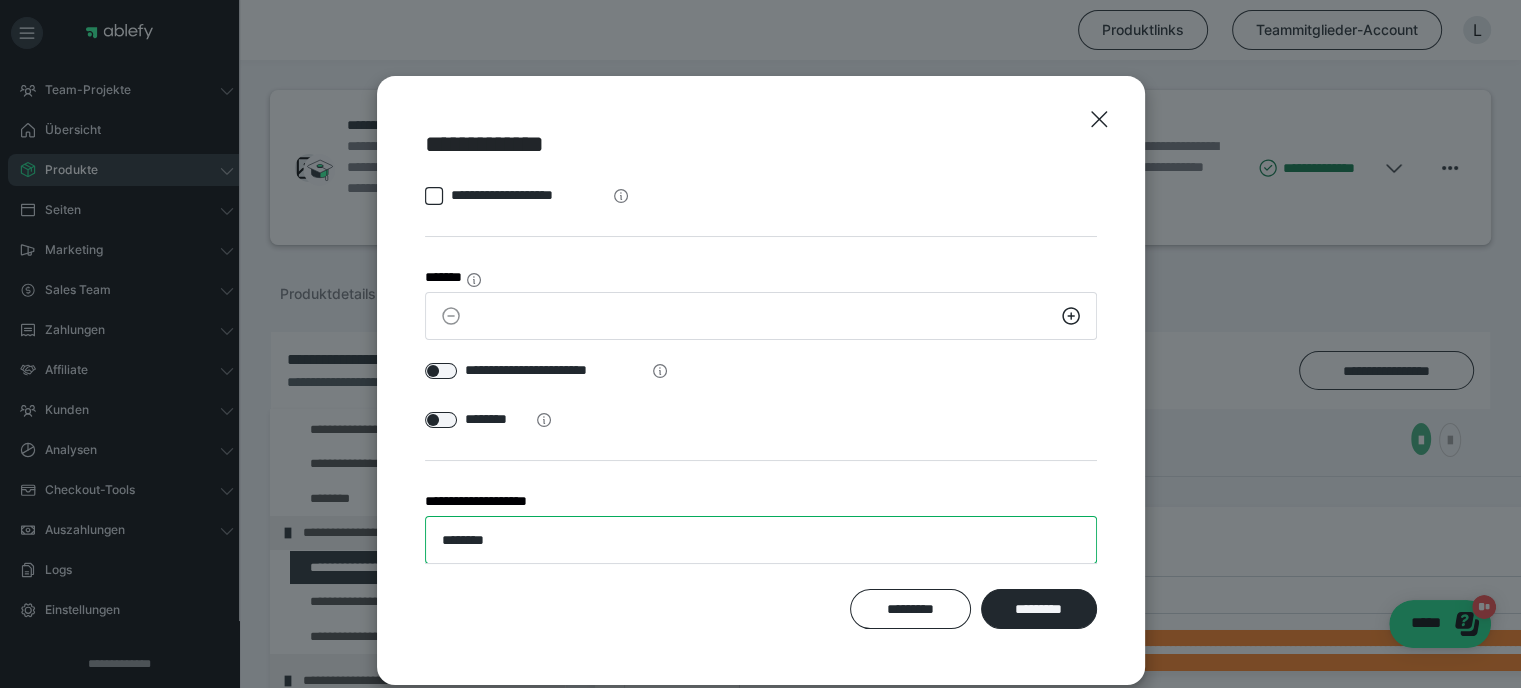 drag, startPoint x: 511, startPoint y: 545, endPoint x: 348, endPoint y: 566, distance: 164.3472 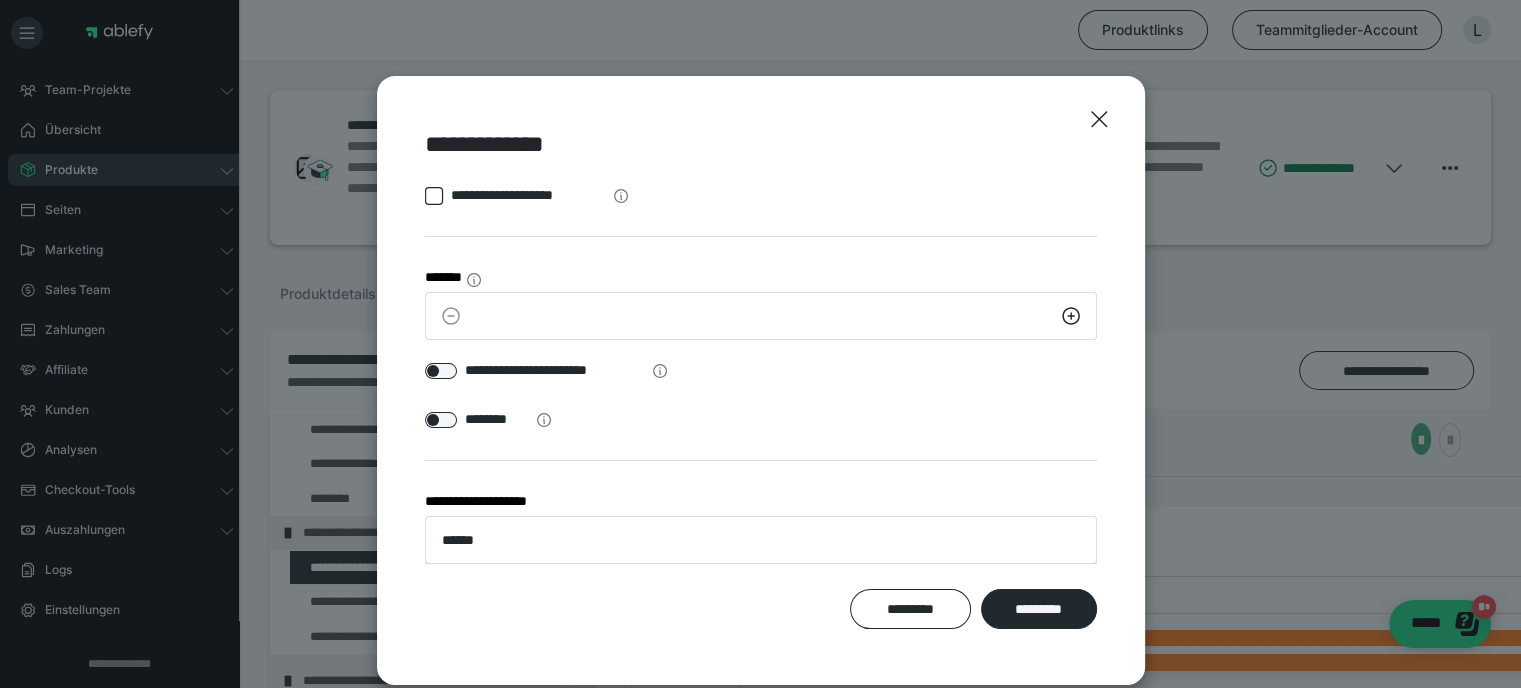 click on "*********" at bounding box center [1038, 609] 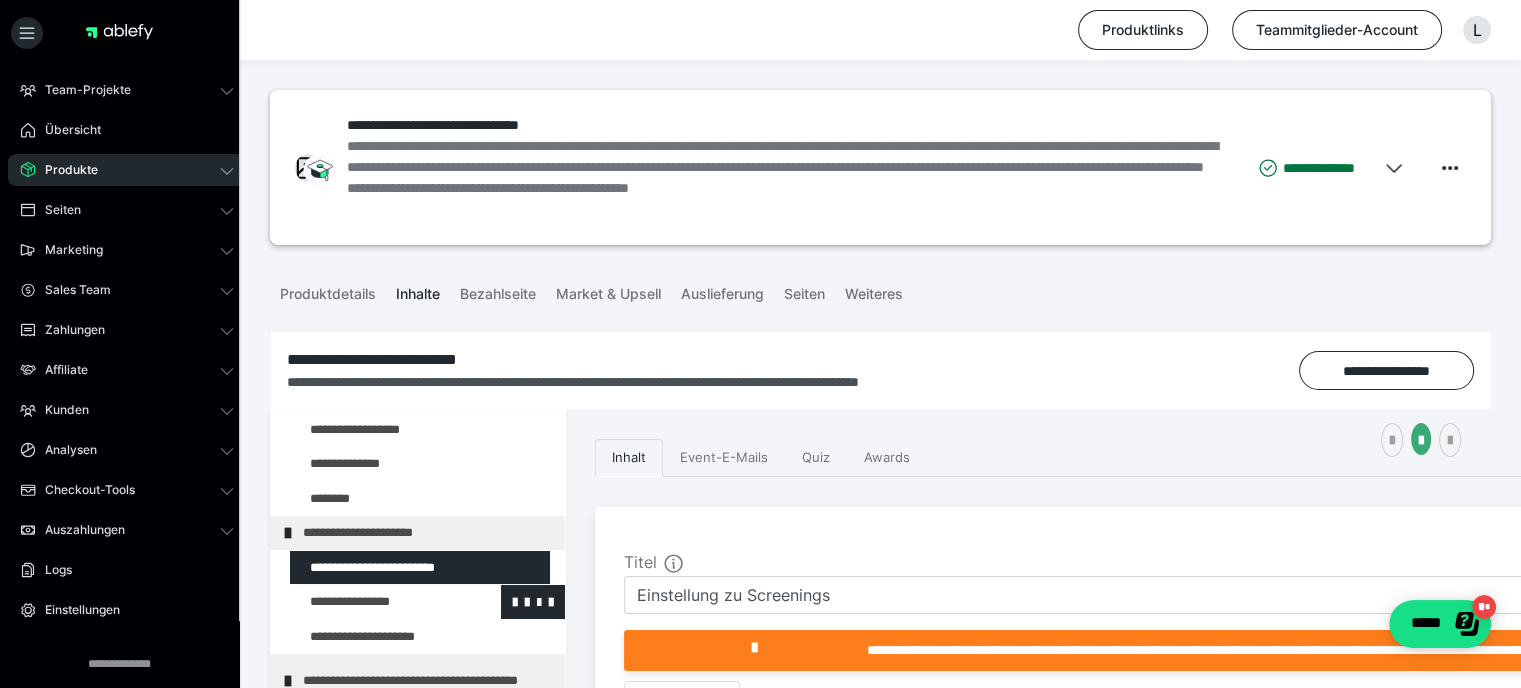 click at bounding box center (375, 602) 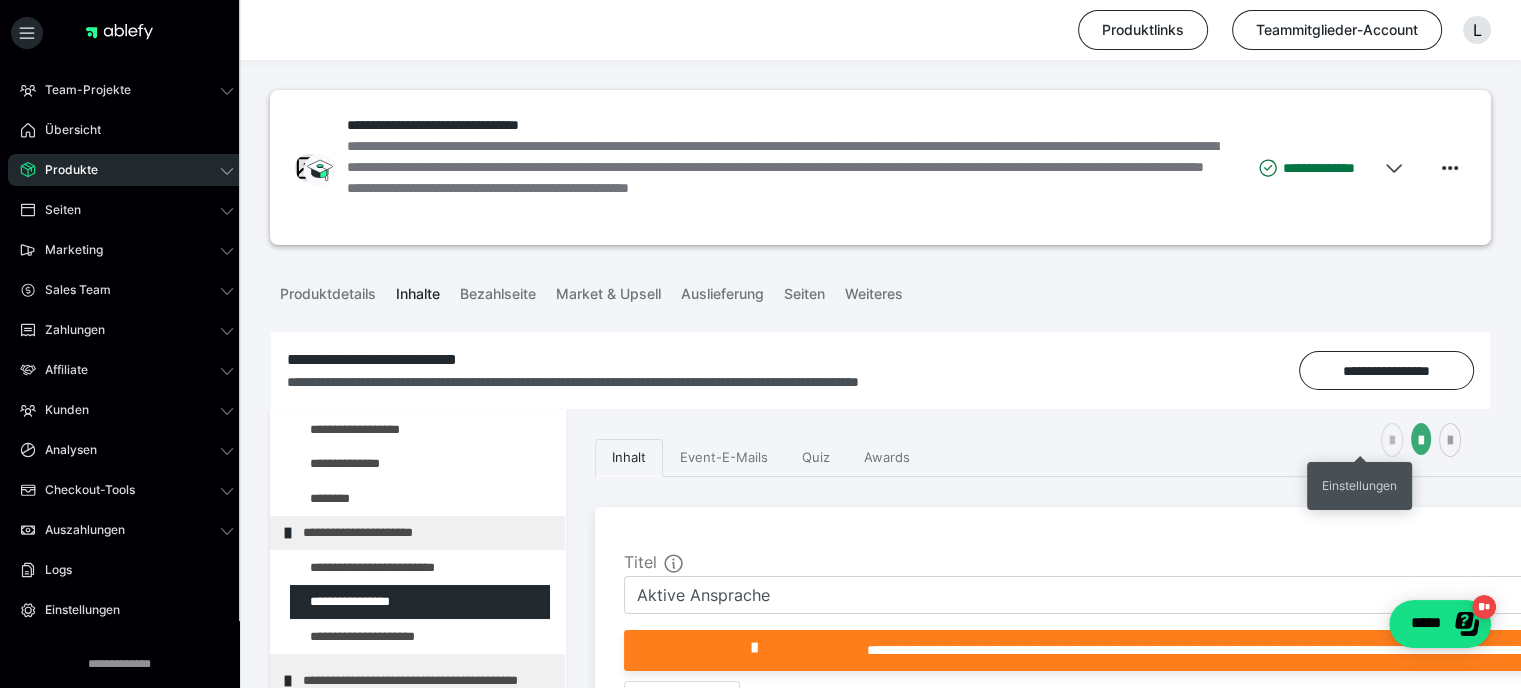 click at bounding box center (1392, 441) 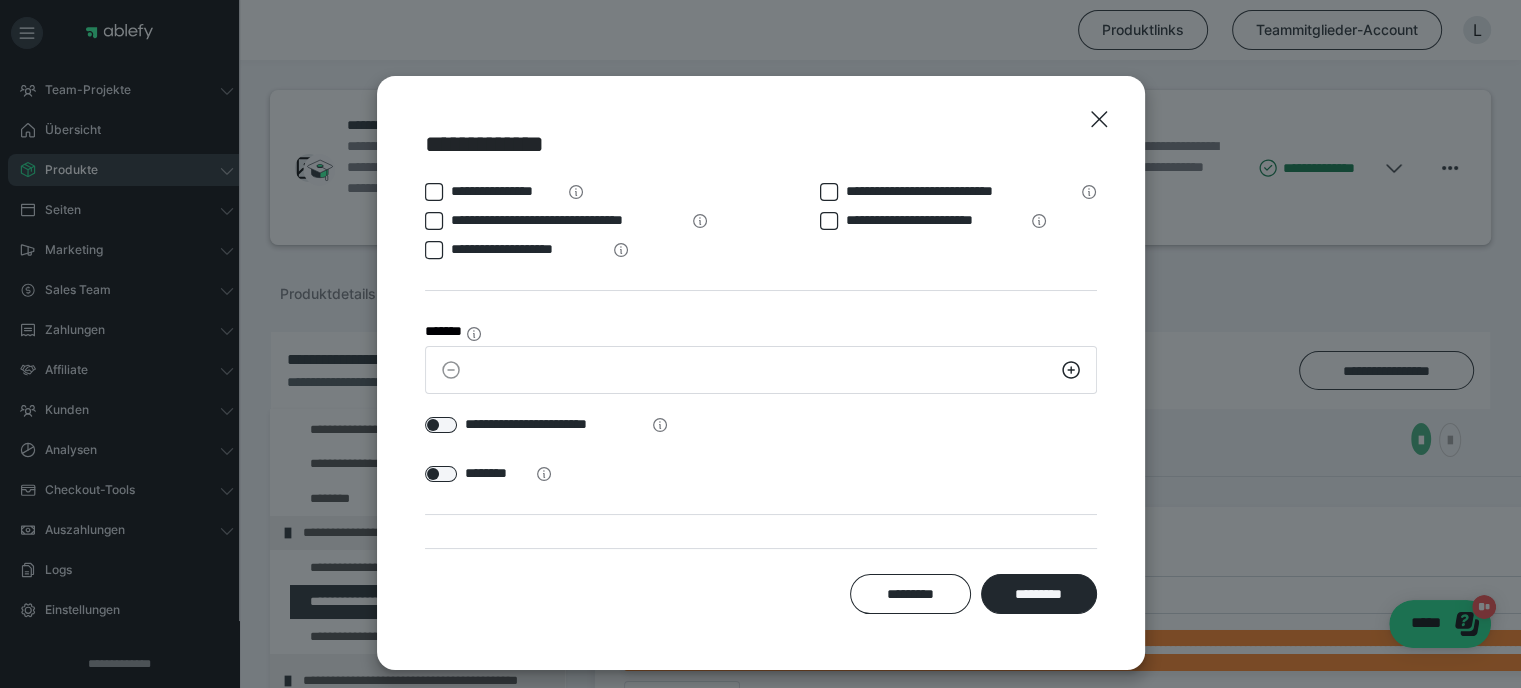 scroll, scrollTop: 54, scrollLeft: 0, axis: vertical 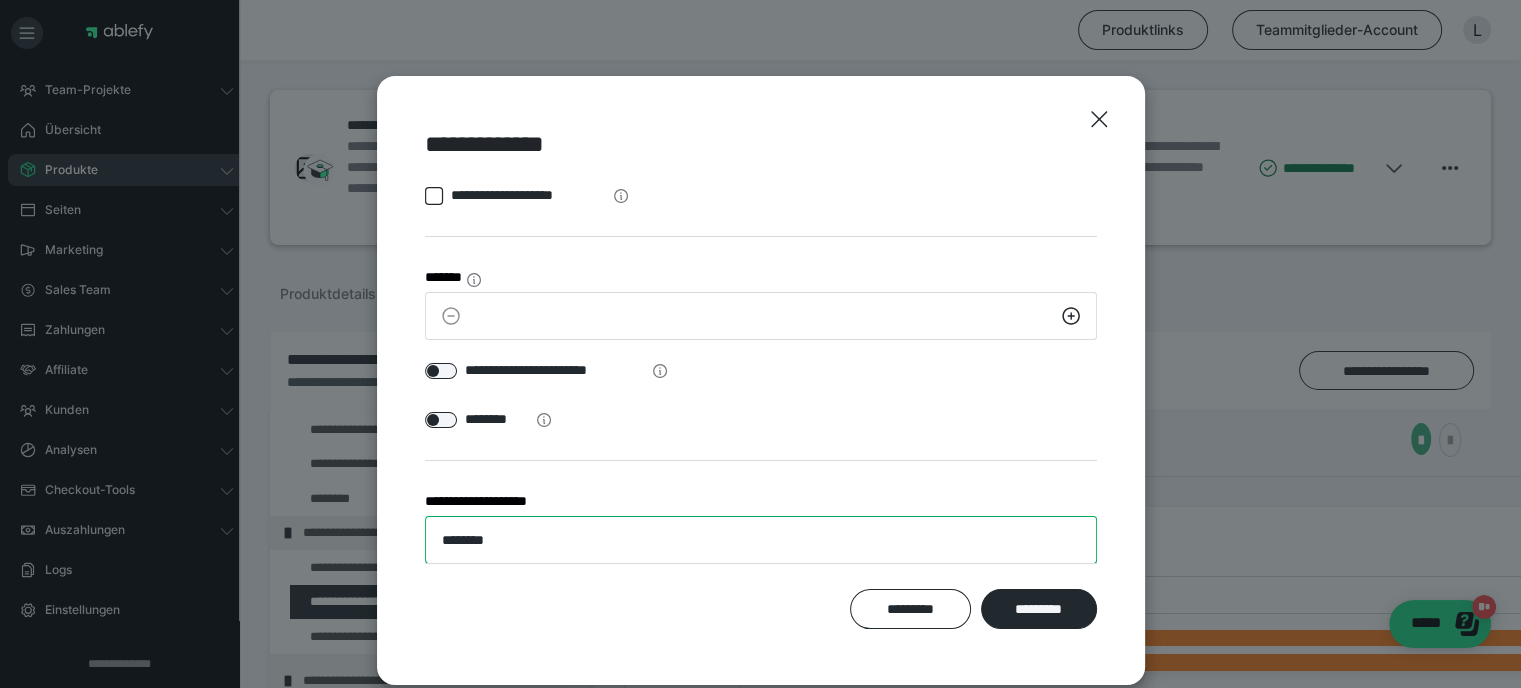drag, startPoint x: 528, startPoint y: 531, endPoint x: 332, endPoint y: 554, distance: 197.34488 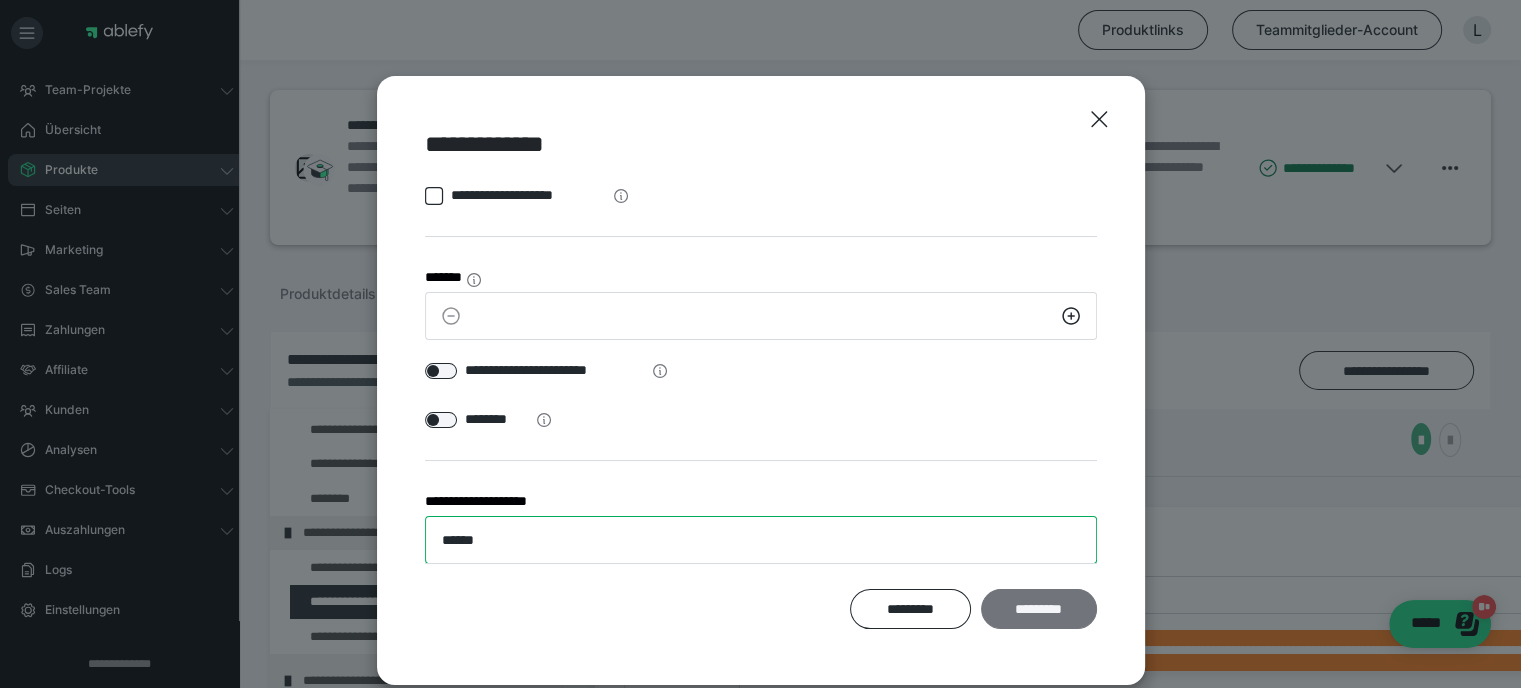 type on "******" 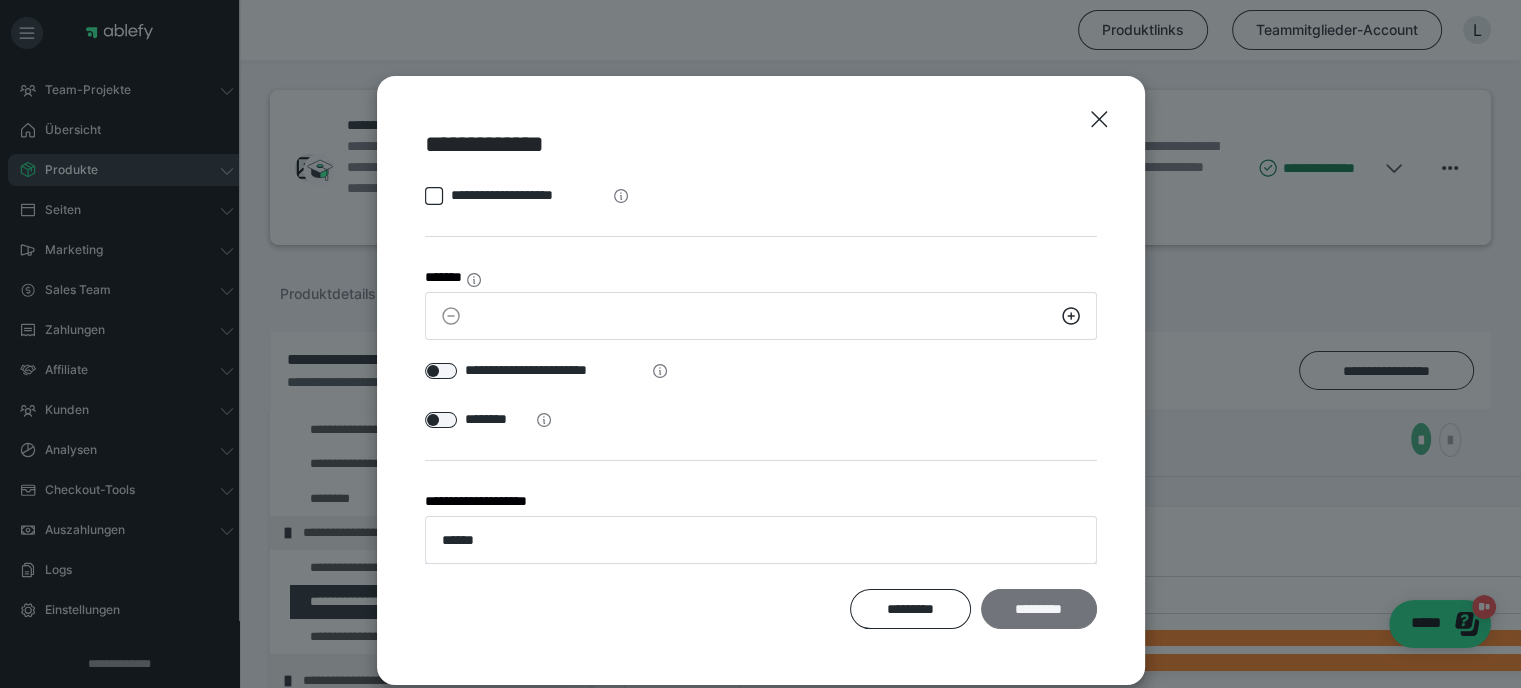 click on "*********" at bounding box center (1038, 609) 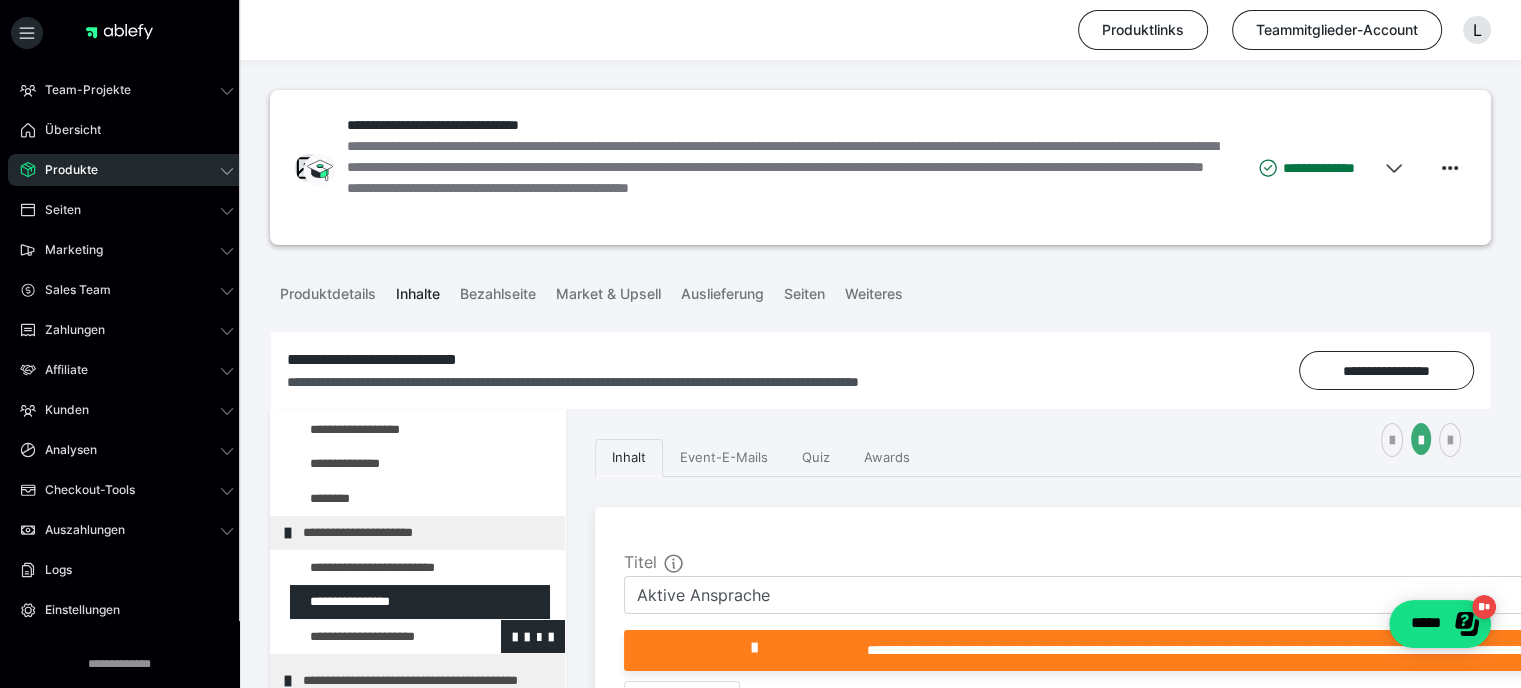 click at bounding box center (375, 637) 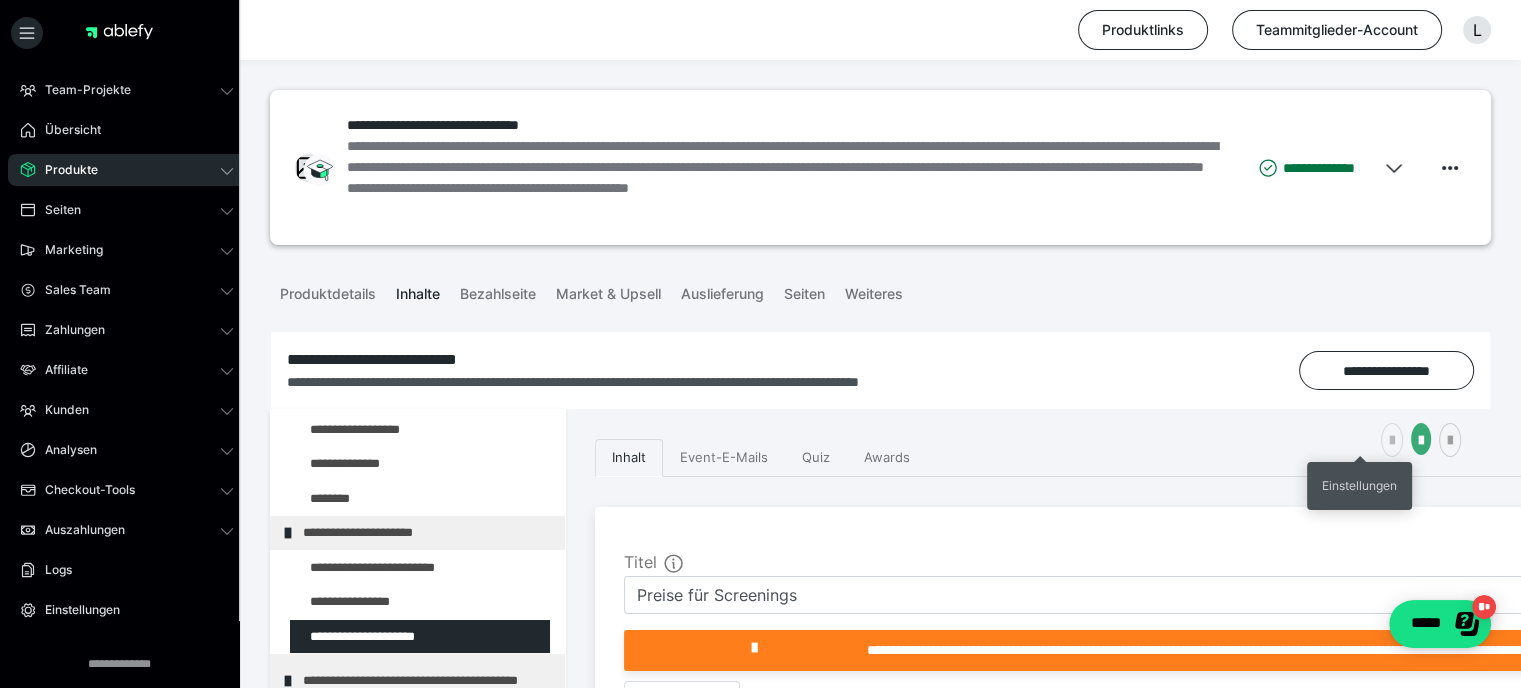 click at bounding box center [1392, 441] 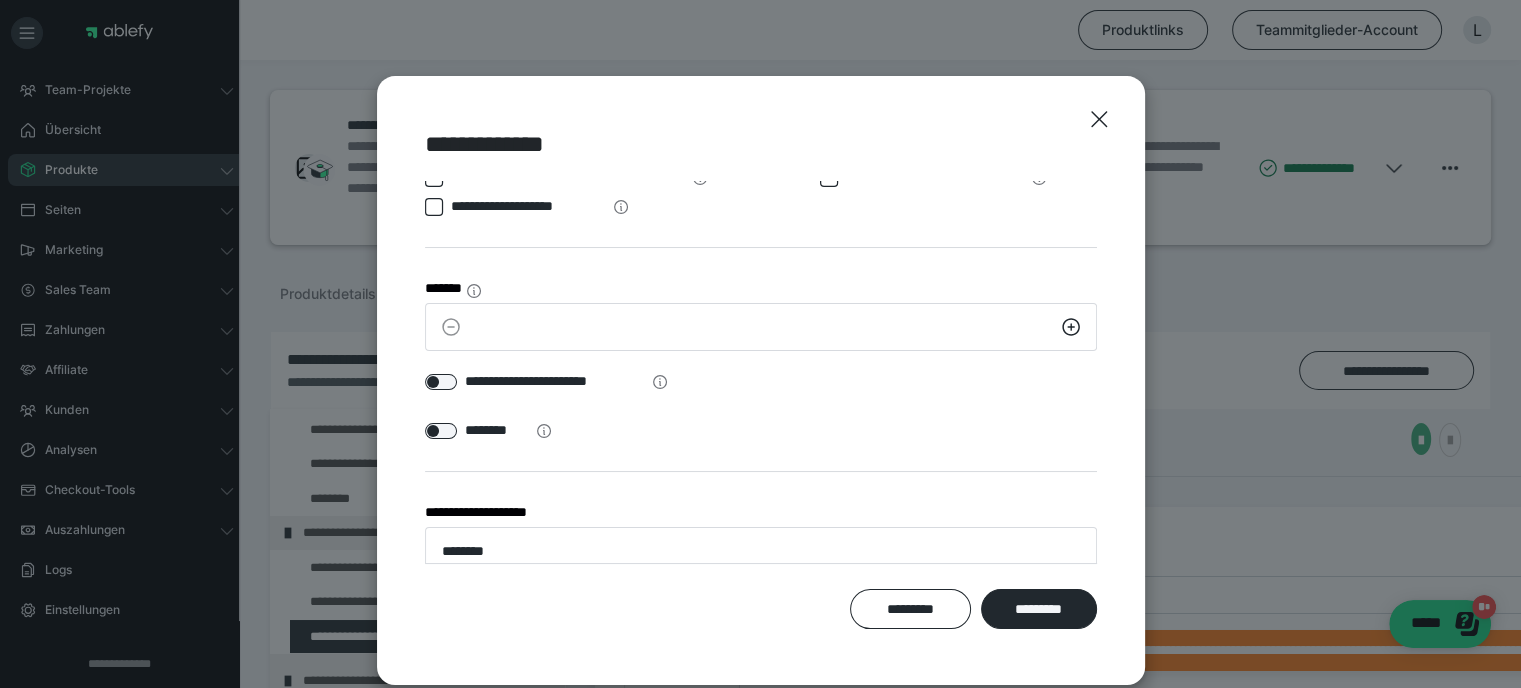 scroll, scrollTop: 54, scrollLeft: 0, axis: vertical 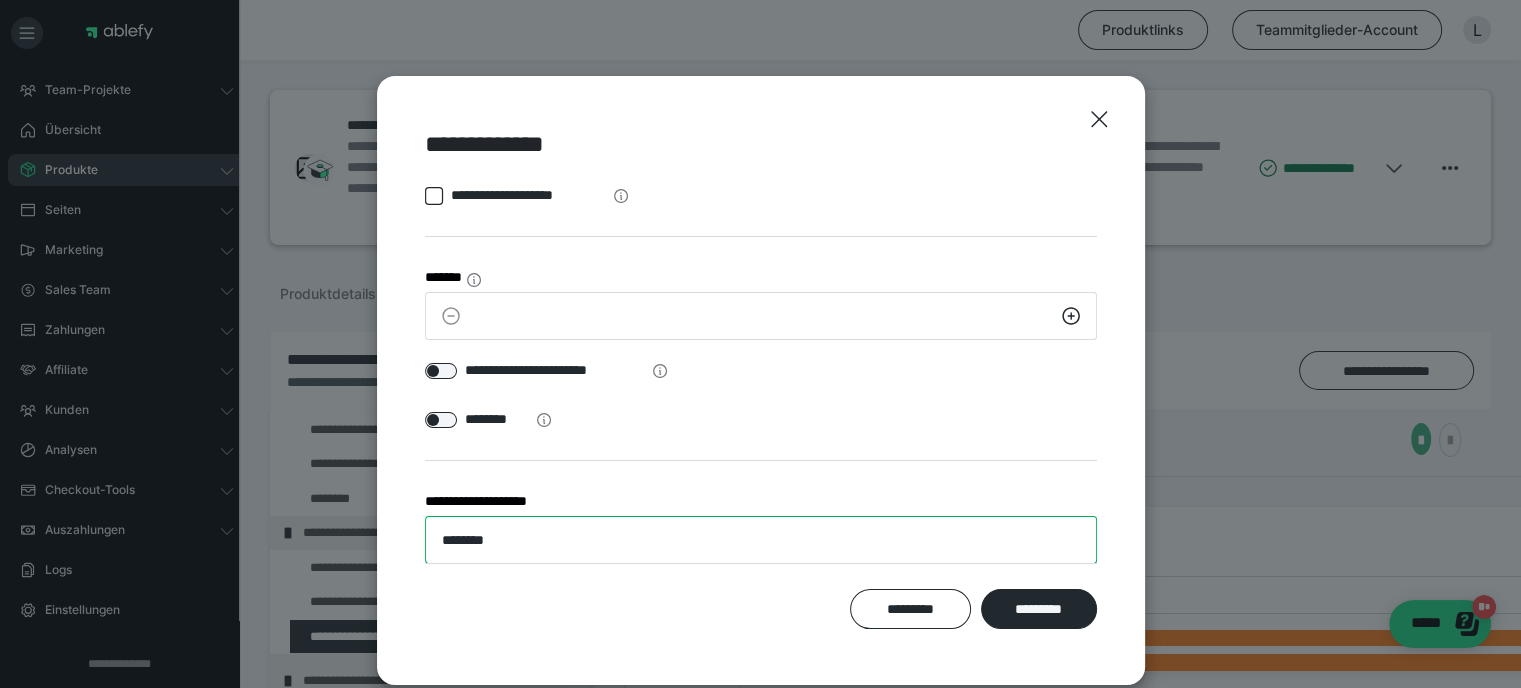 drag, startPoint x: 366, startPoint y: 559, endPoint x: 350, endPoint y: 562, distance: 16.27882 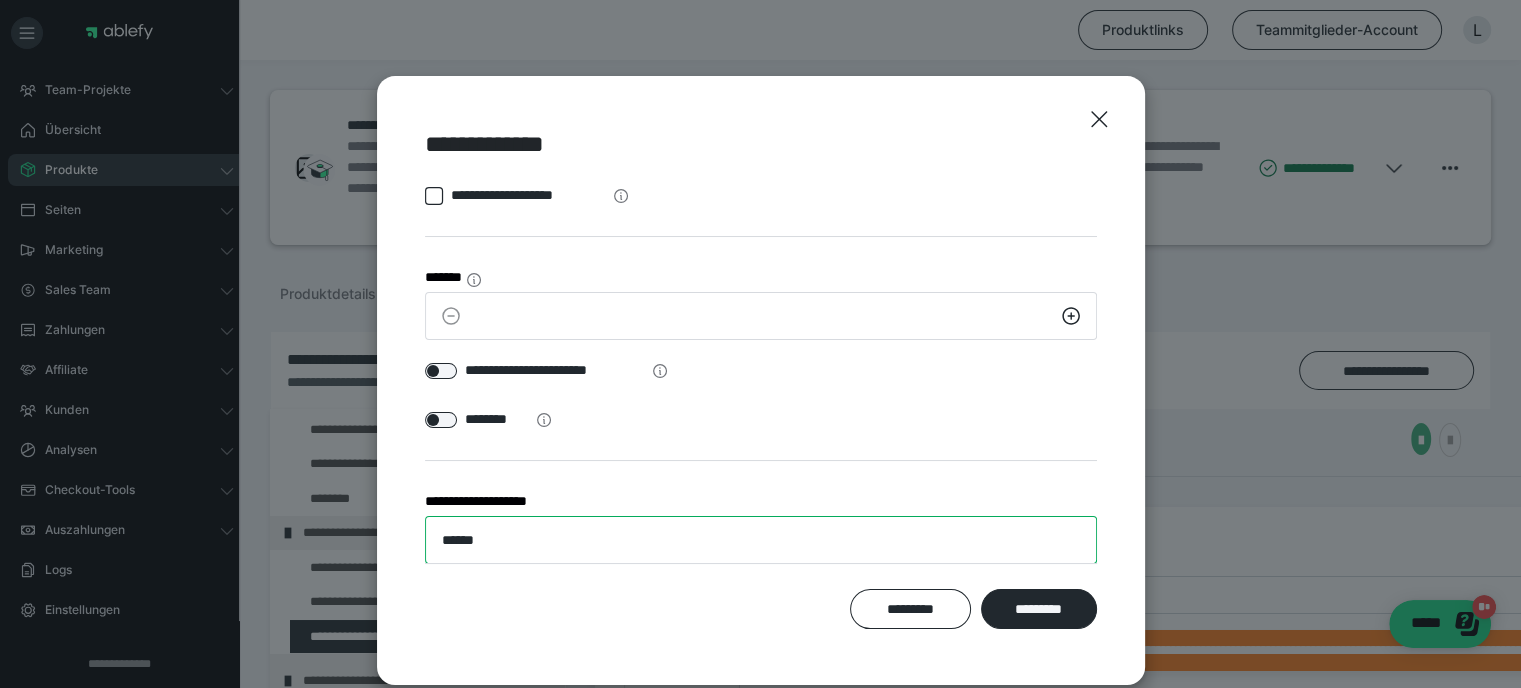 type on "******" 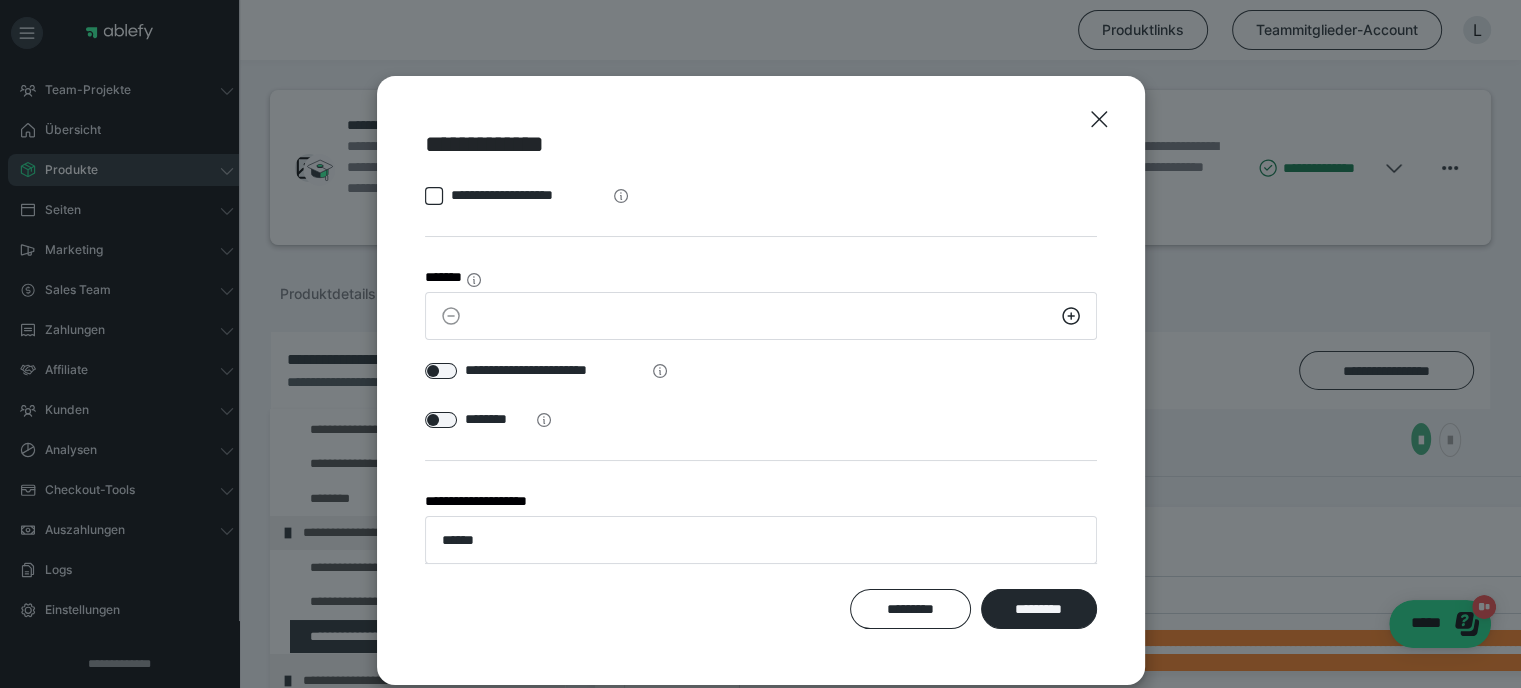 click on "*********" at bounding box center [1038, 609] 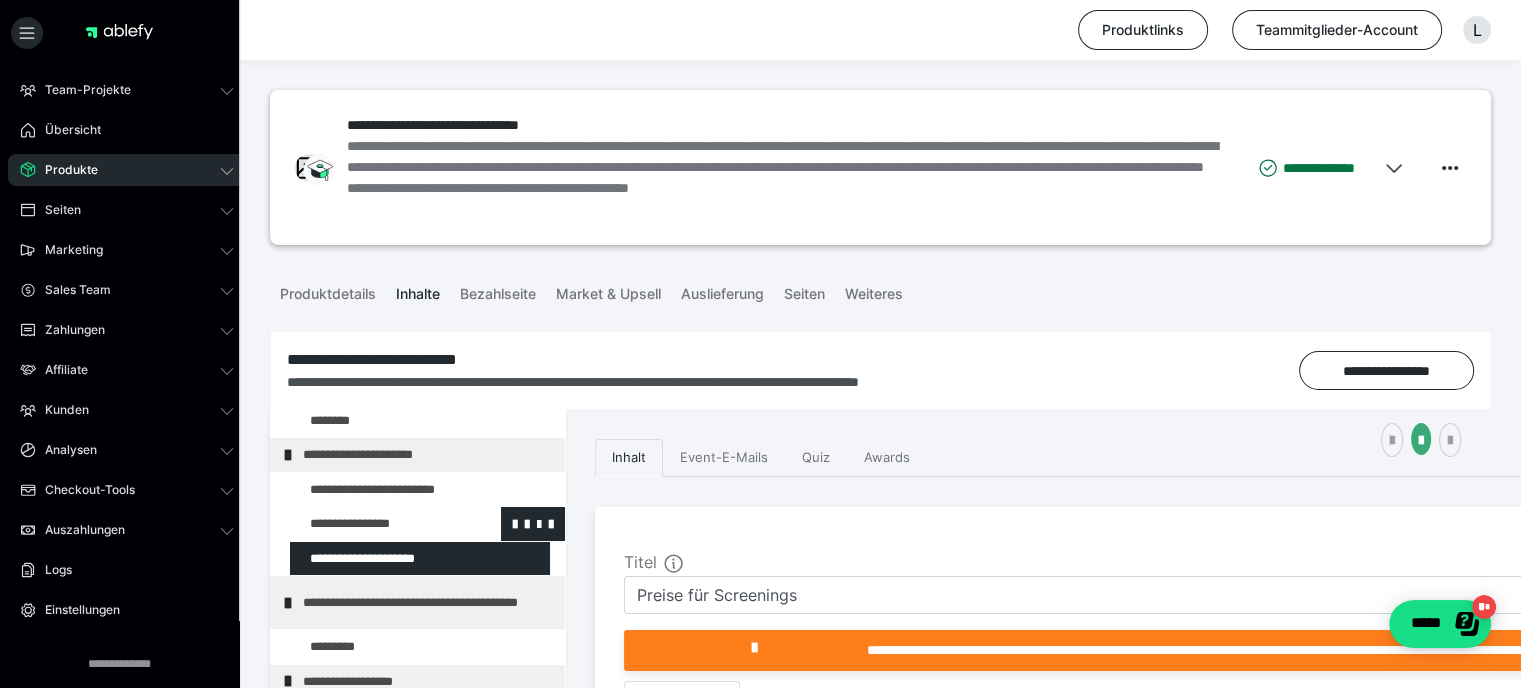scroll, scrollTop: 533, scrollLeft: 0, axis: vertical 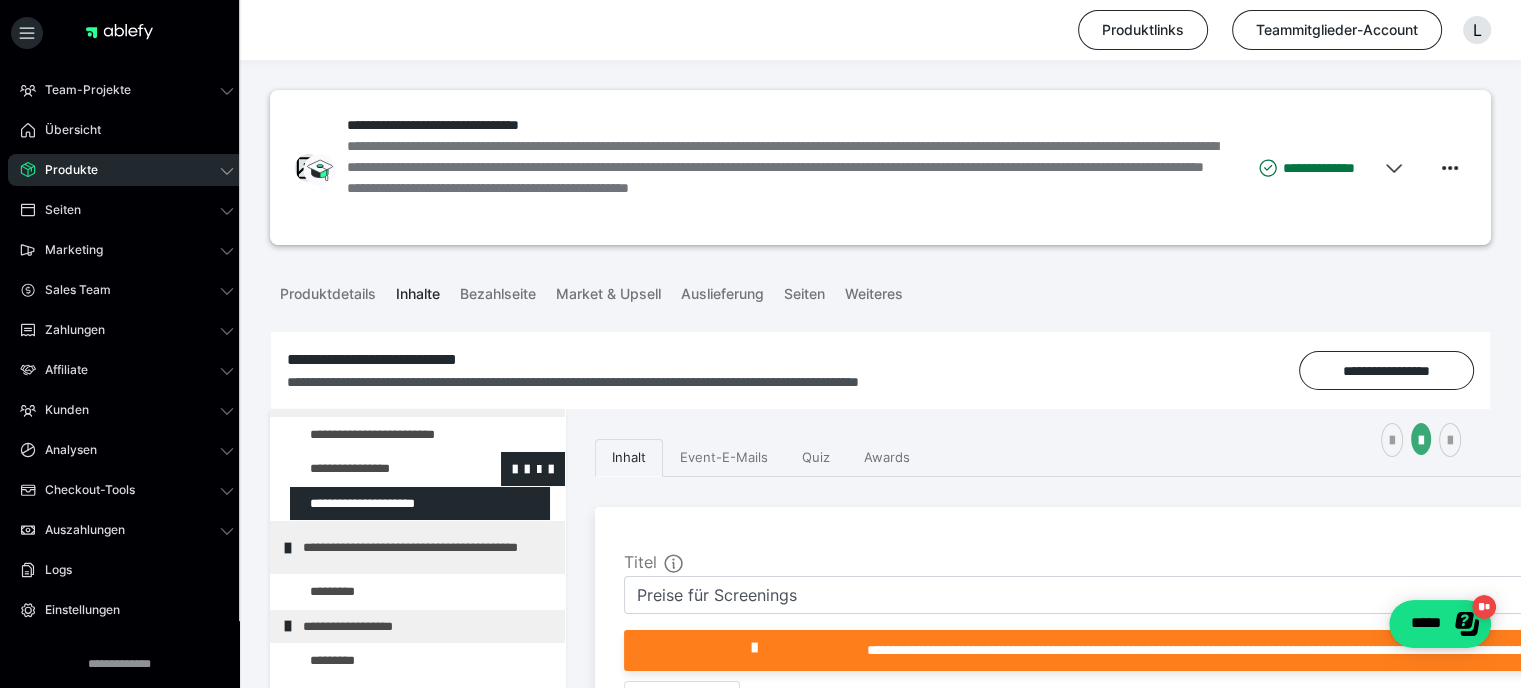 click at bounding box center (375, 592) 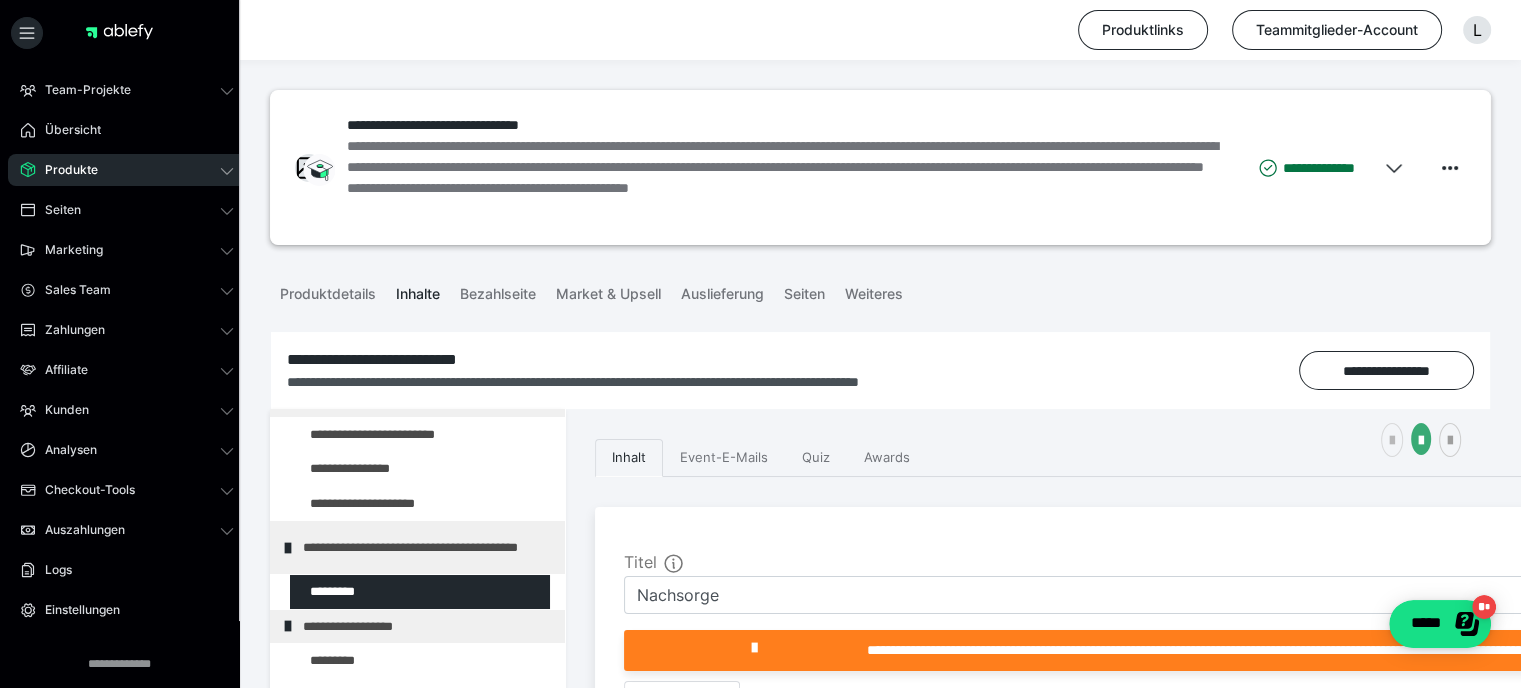 click at bounding box center (1392, 441) 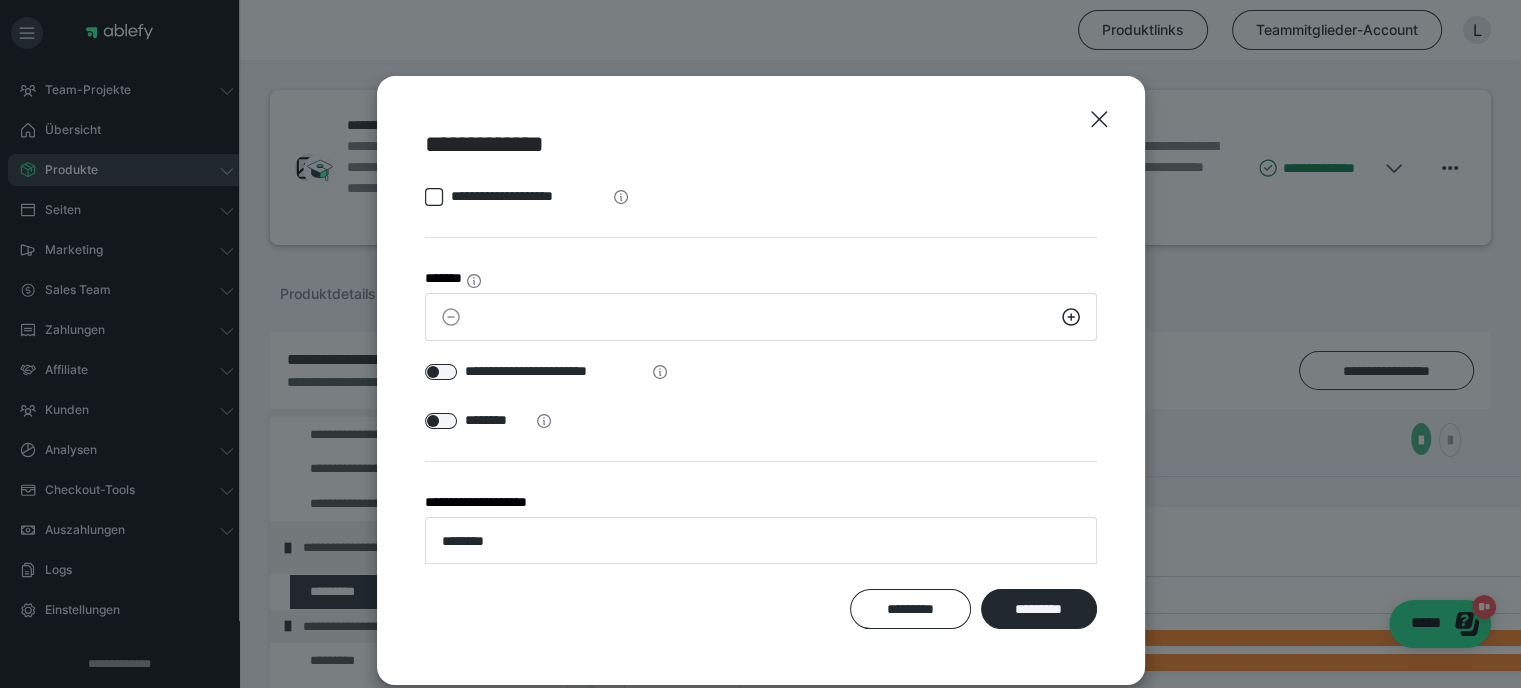 scroll, scrollTop: 54, scrollLeft: 0, axis: vertical 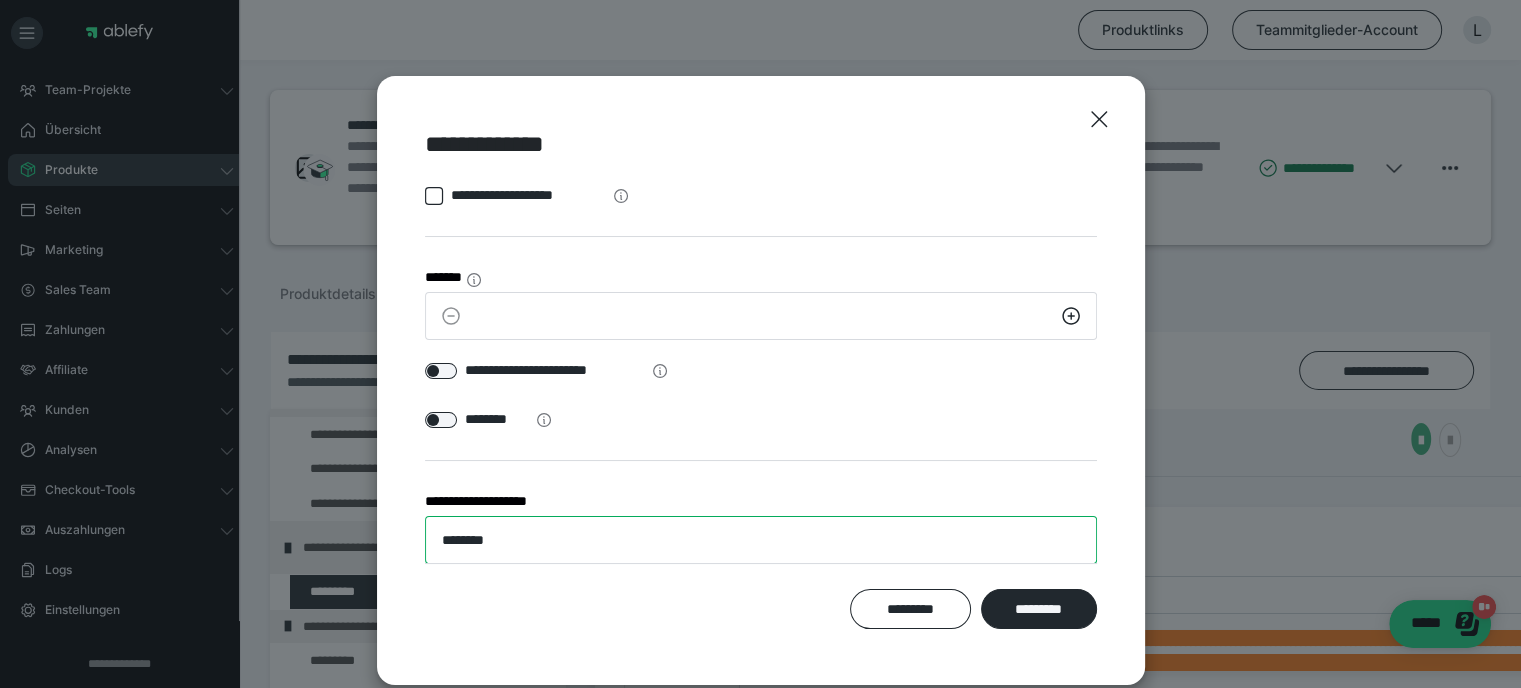 drag, startPoint x: 512, startPoint y: 540, endPoint x: 347, endPoint y: 539, distance: 165.00304 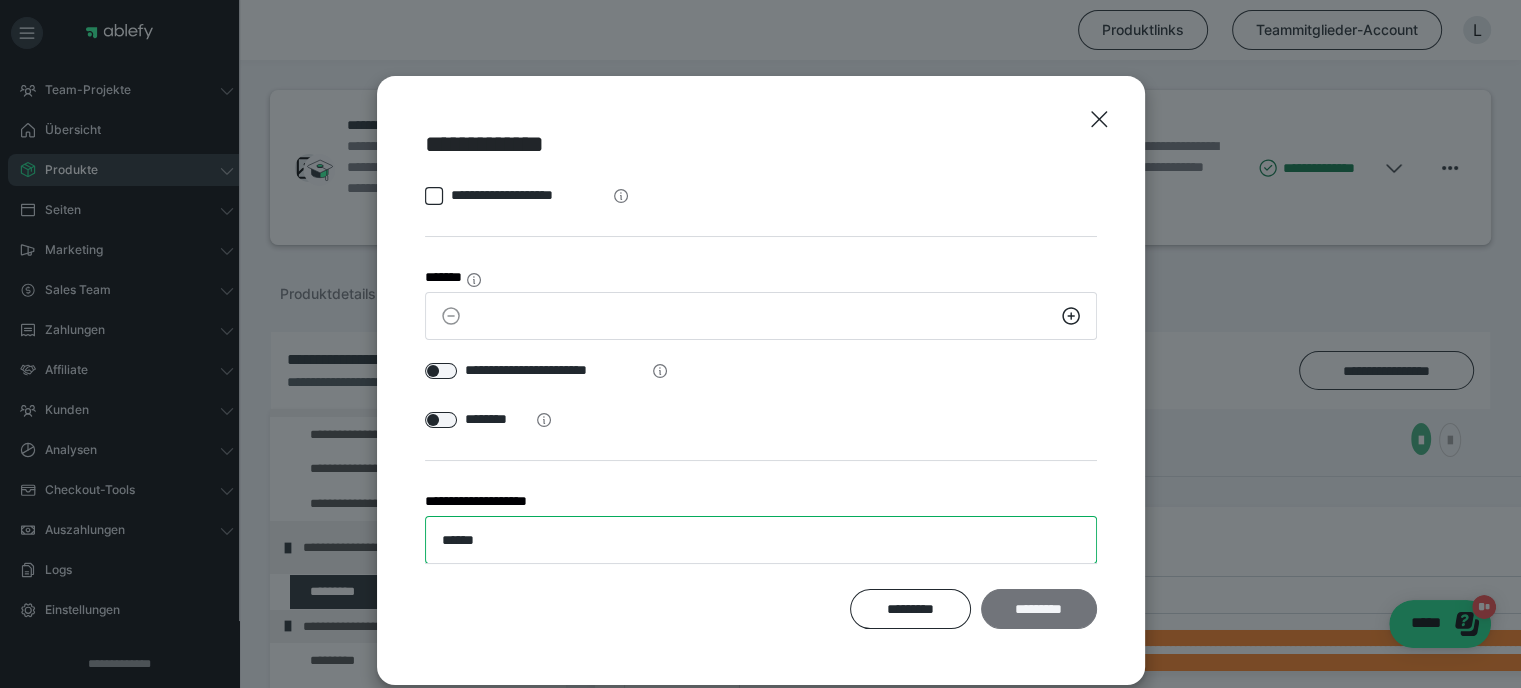 type on "******" 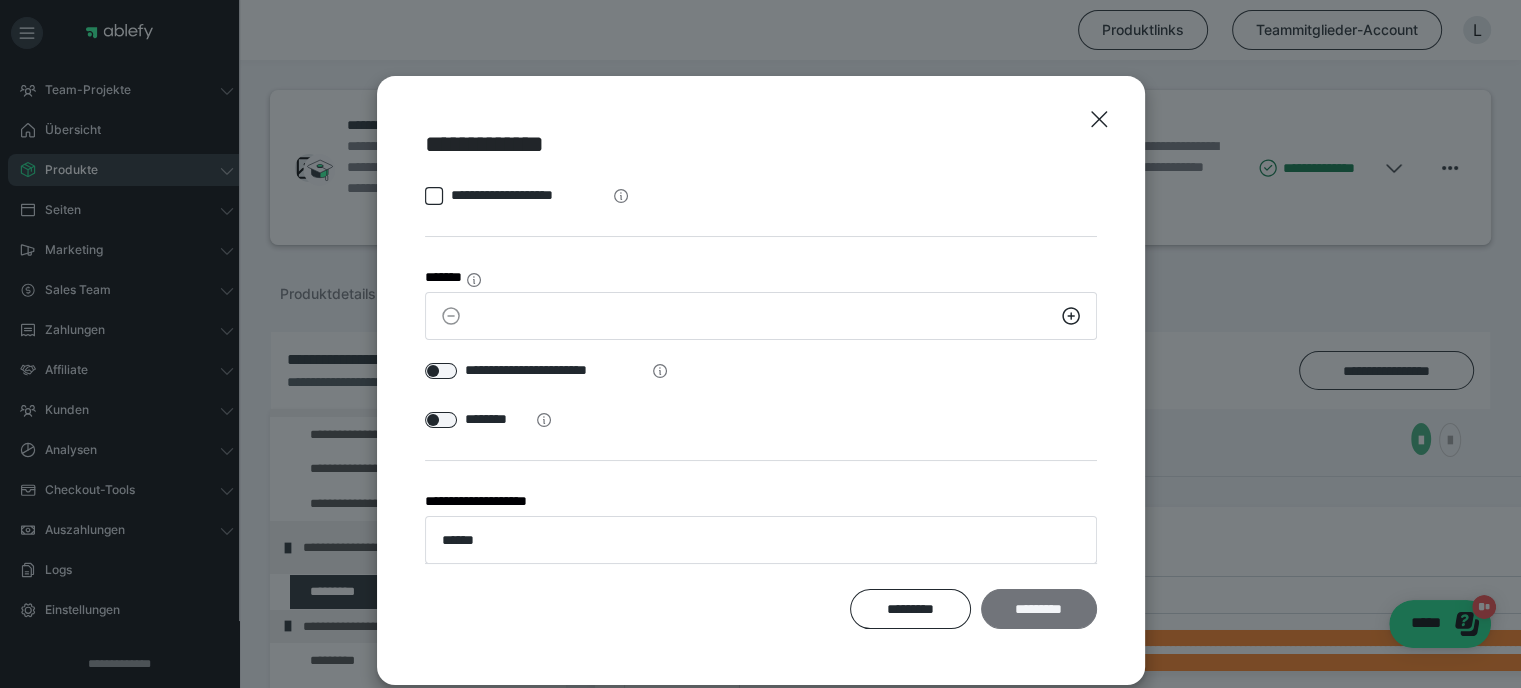 click on "*********" at bounding box center (1038, 609) 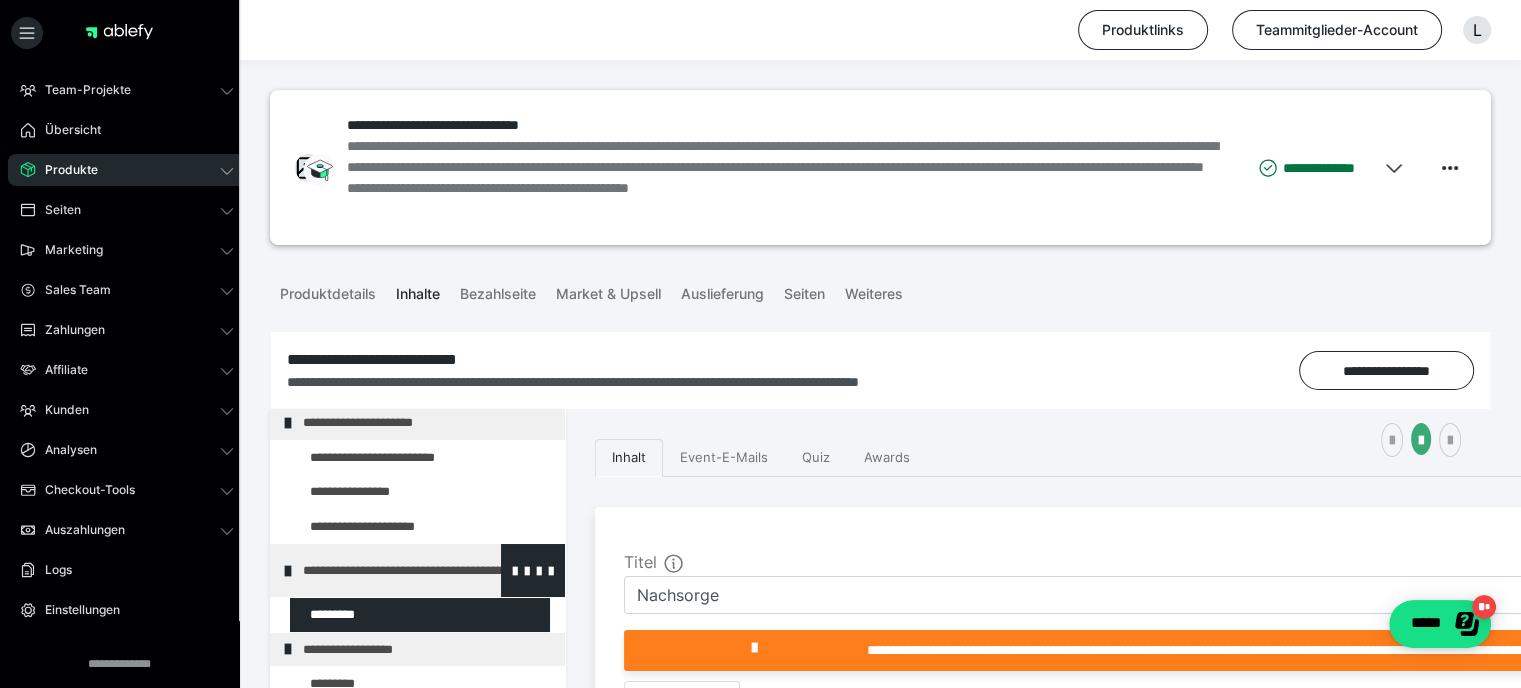scroll, scrollTop: 442, scrollLeft: 0, axis: vertical 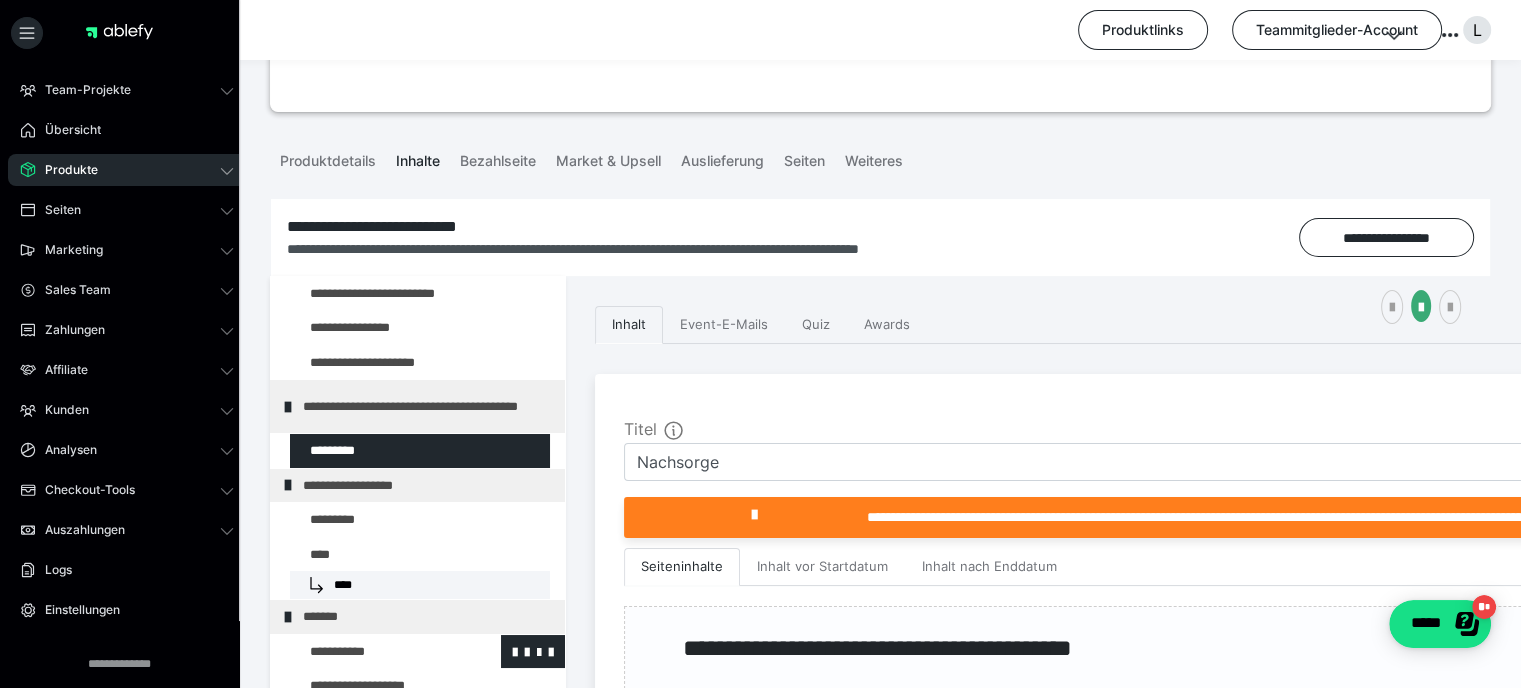 click at bounding box center [375, 652] 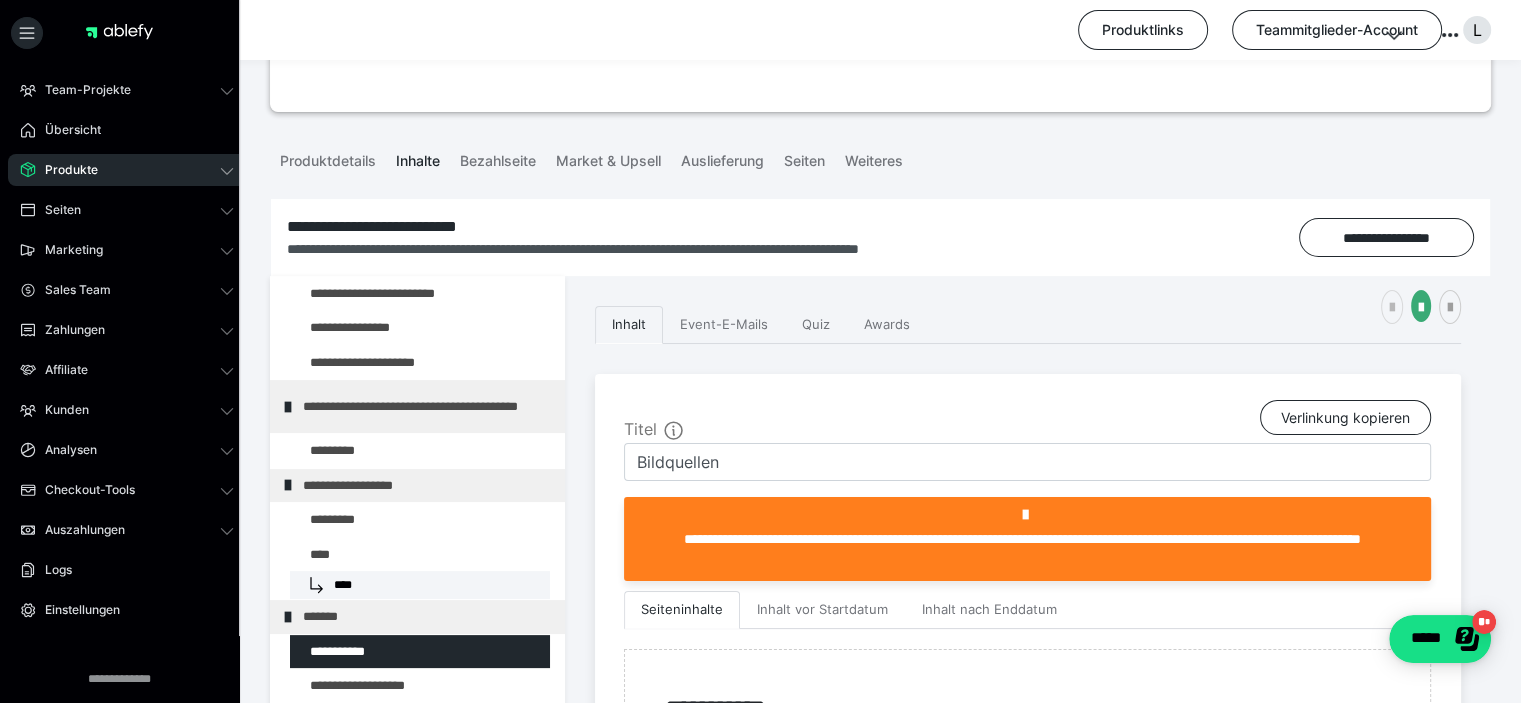 click at bounding box center [1392, 307] 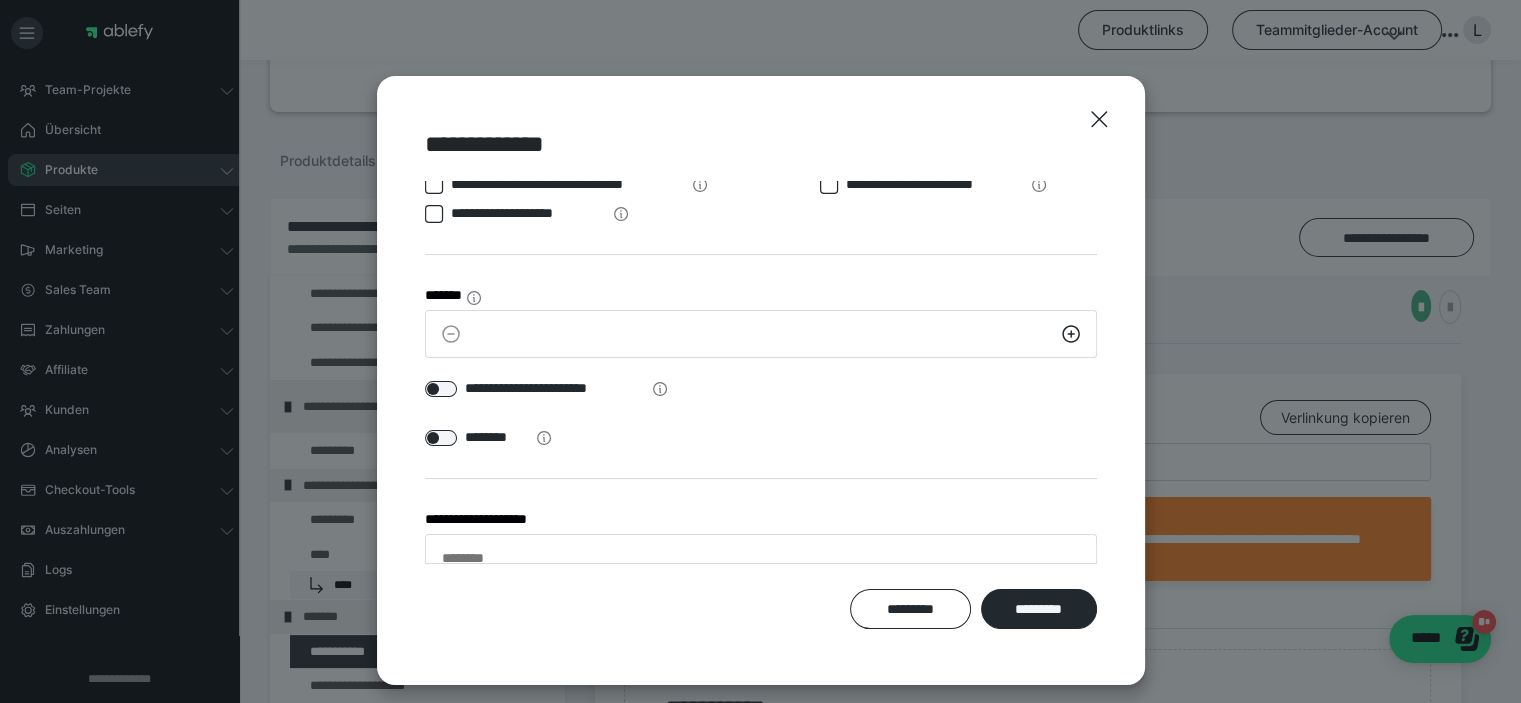 scroll, scrollTop: 54, scrollLeft: 0, axis: vertical 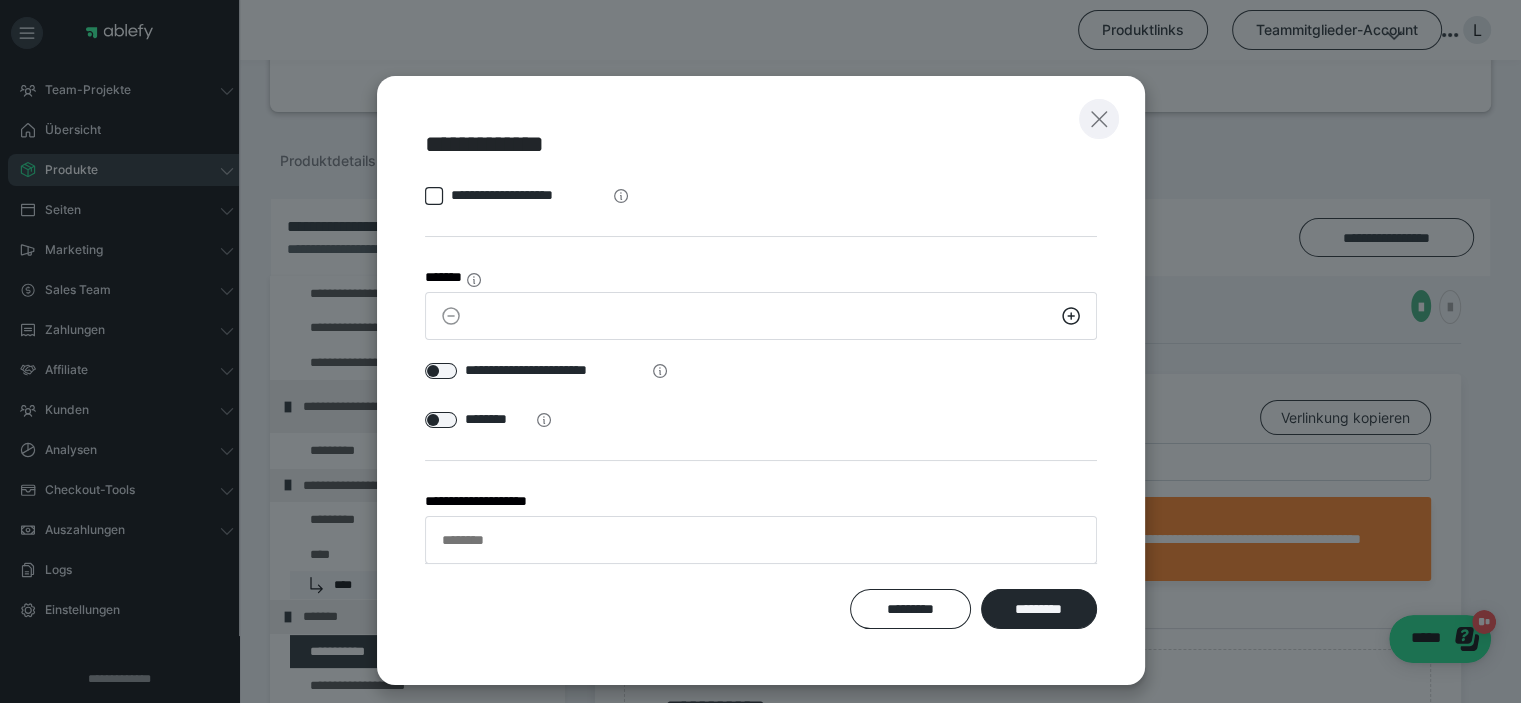 click 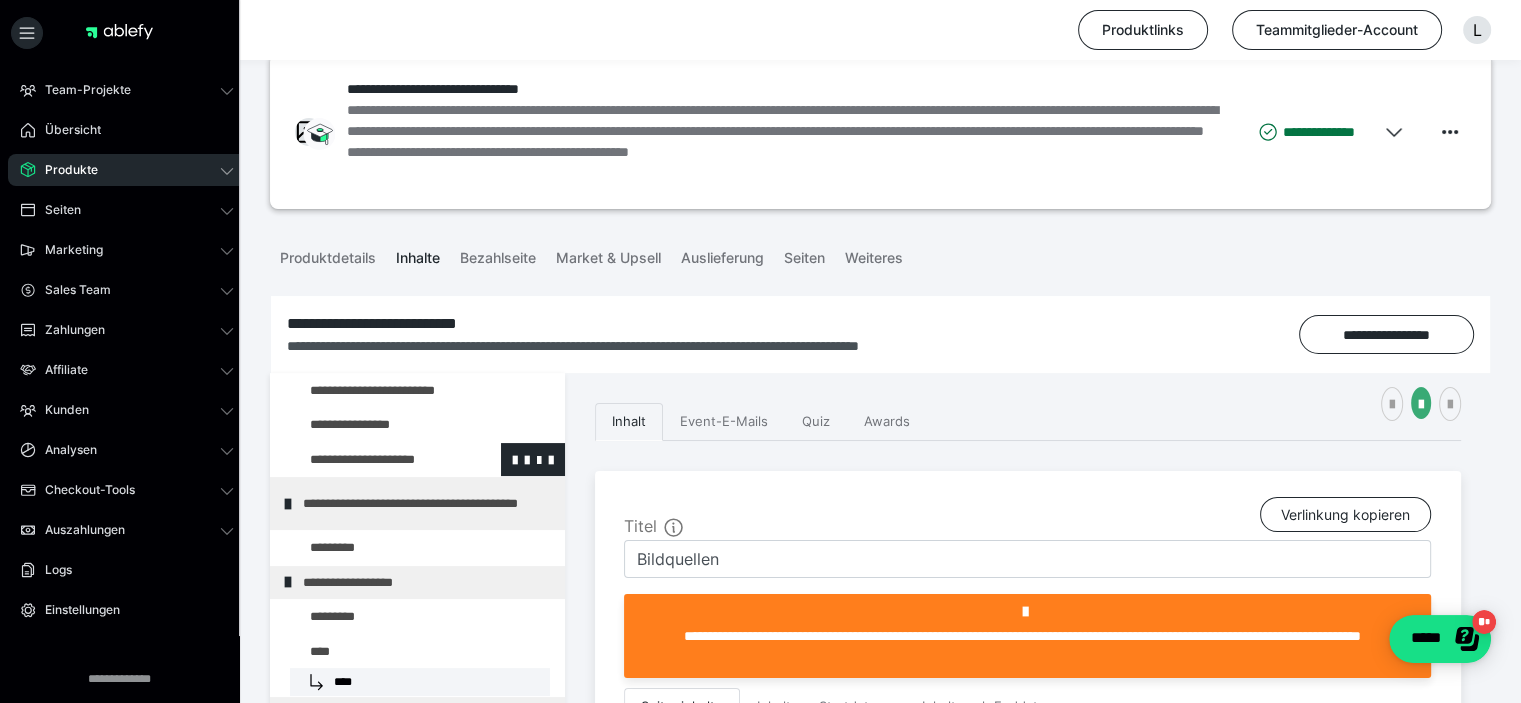 scroll, scrollTop: 0, scrollLeft: 0, axis: both 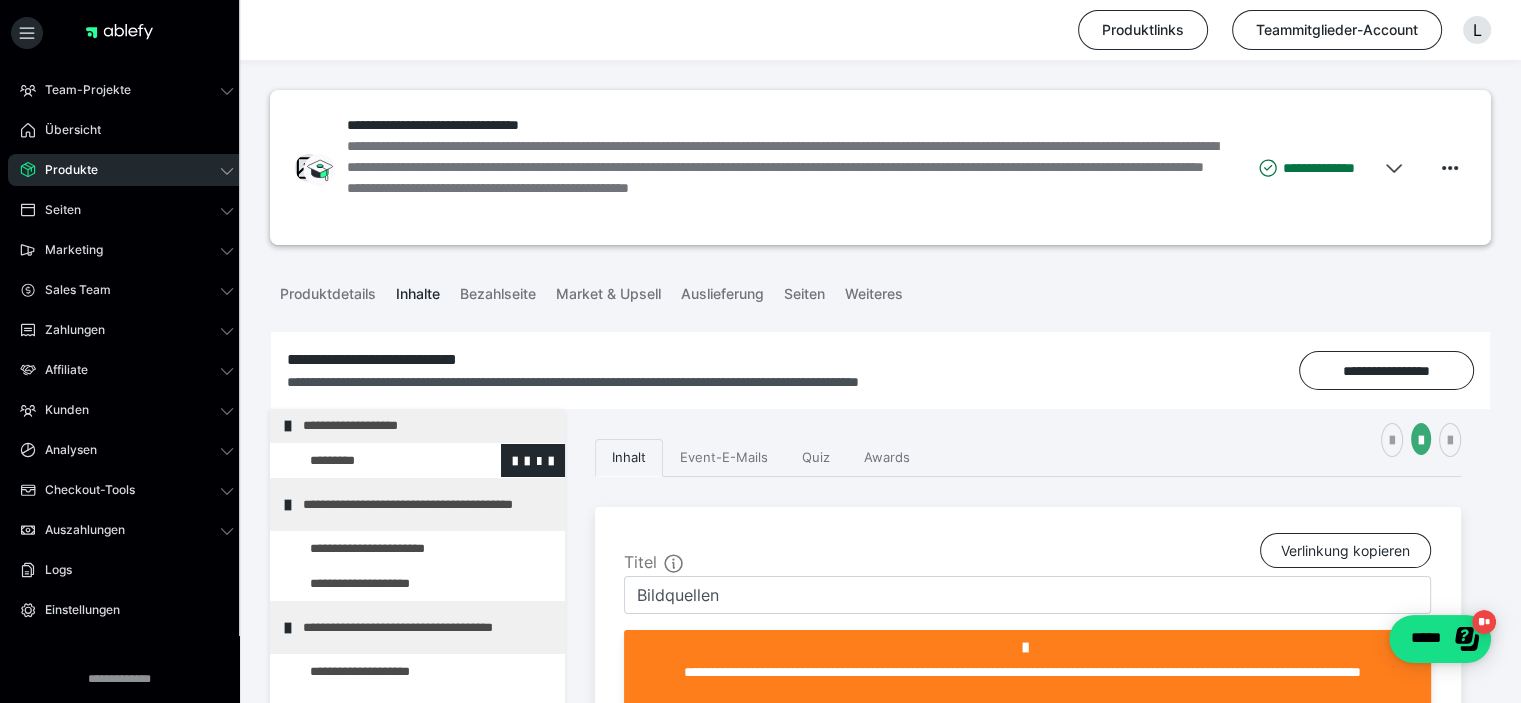 click at bounding box center (375, 461) 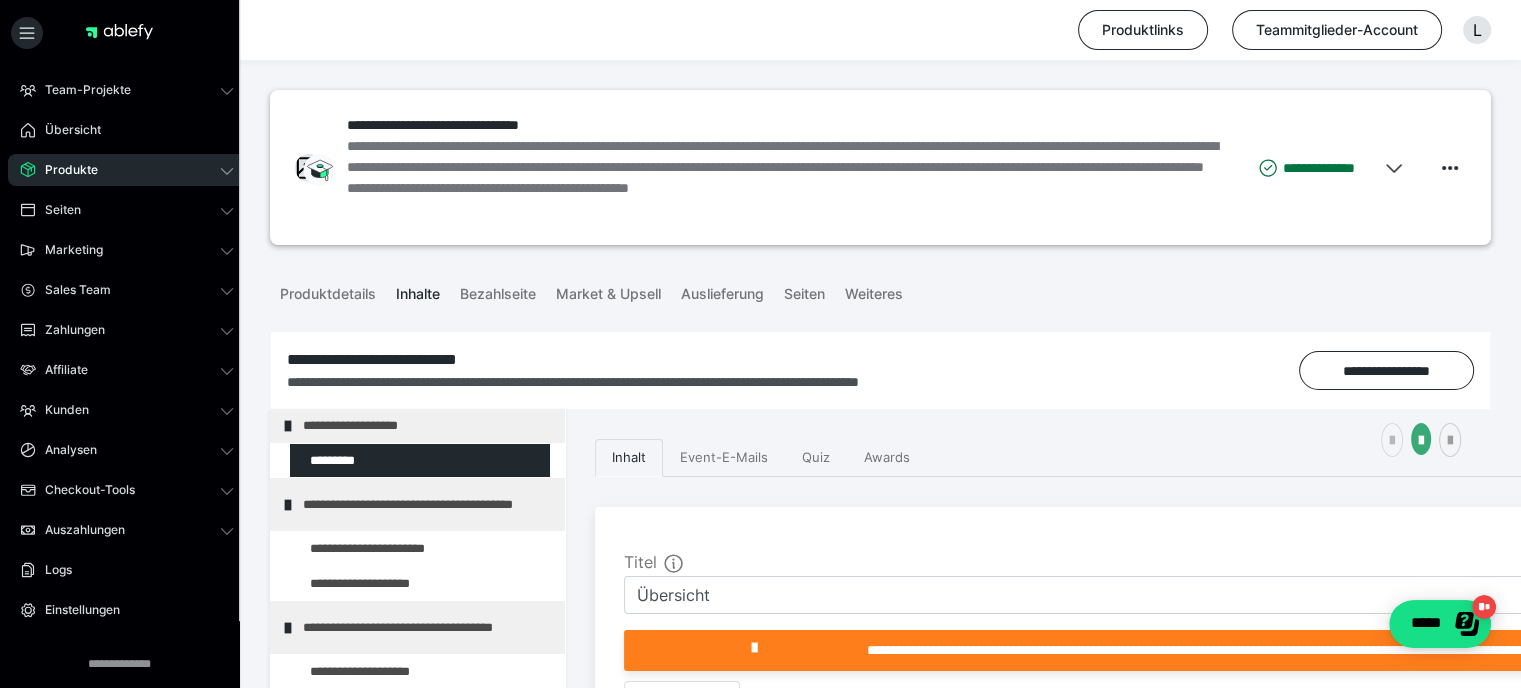 click at bounding box center (1392, 440) 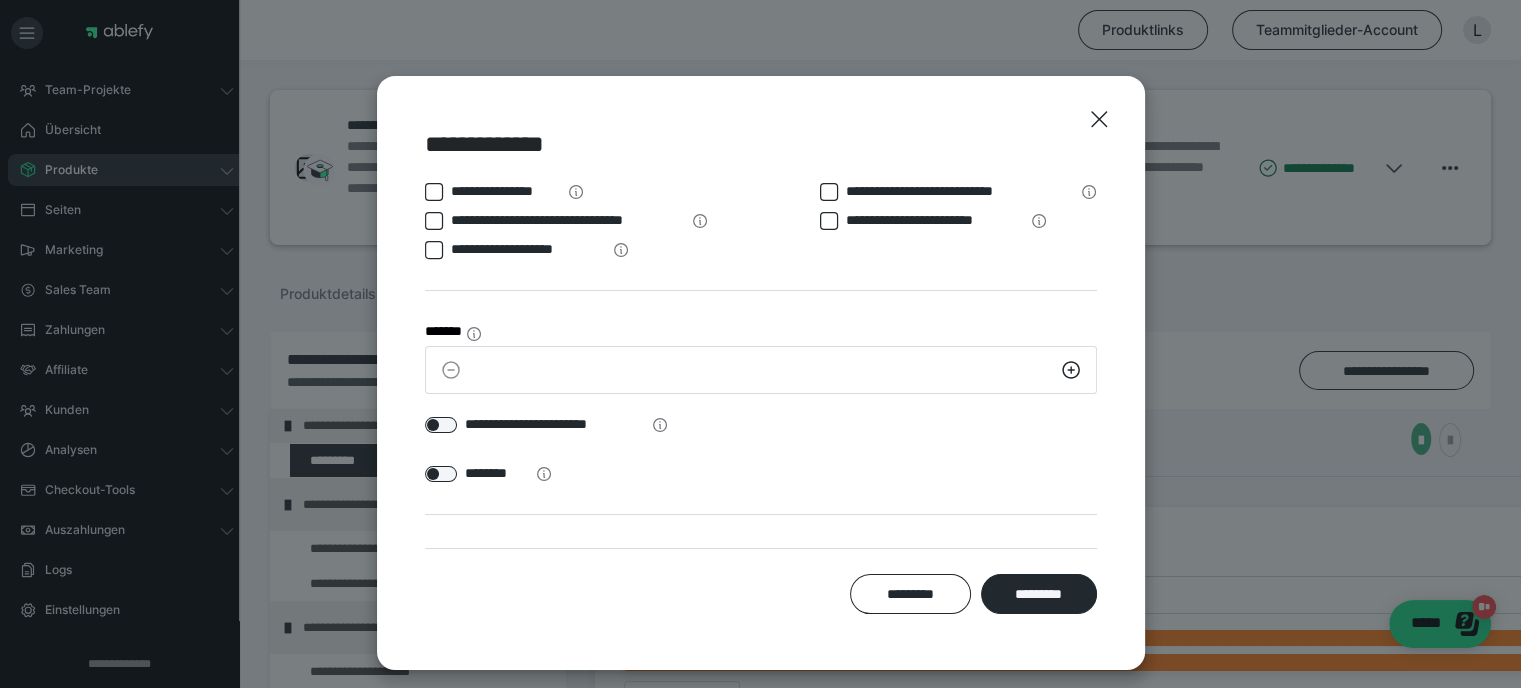 scroll, scrollTop: 54, scrollLeft: 0, axis: vertical 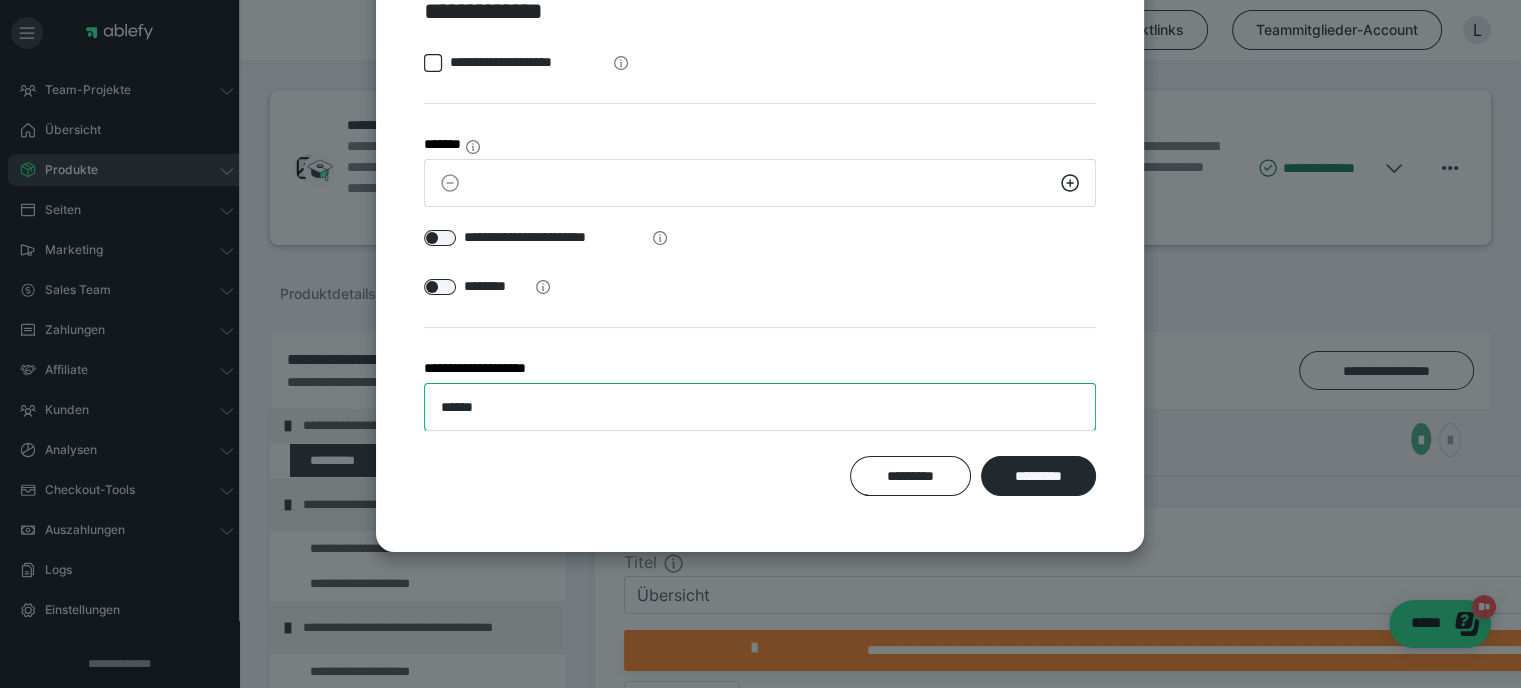 click on "******" at bounding box center (760, 407) 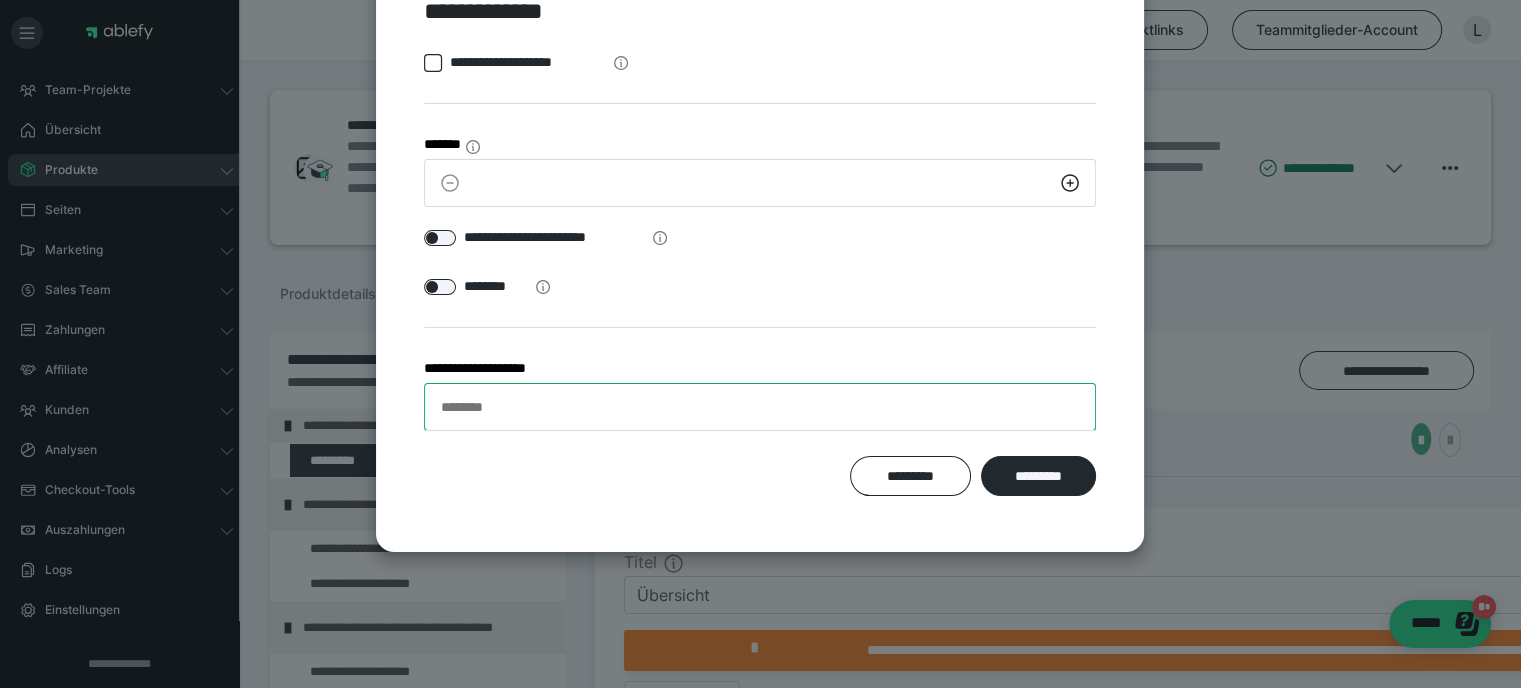 type 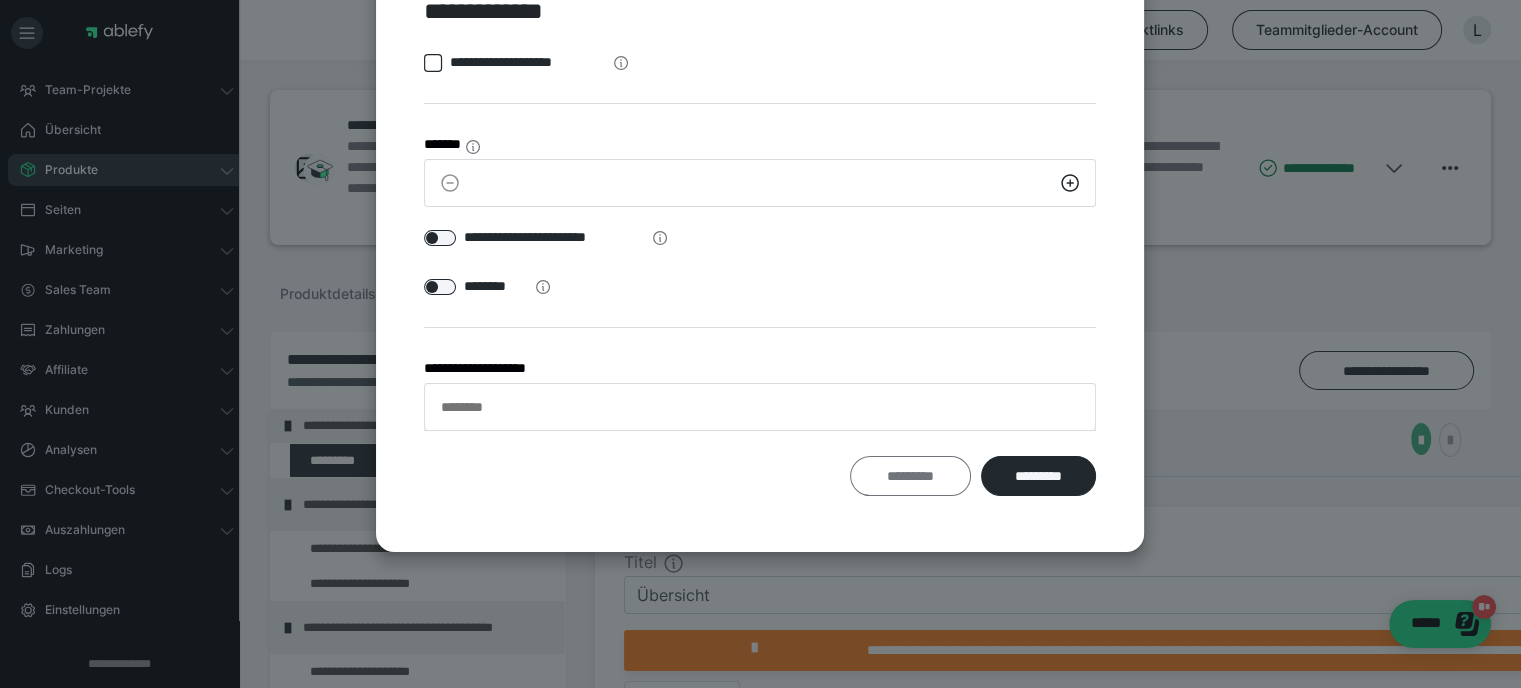type 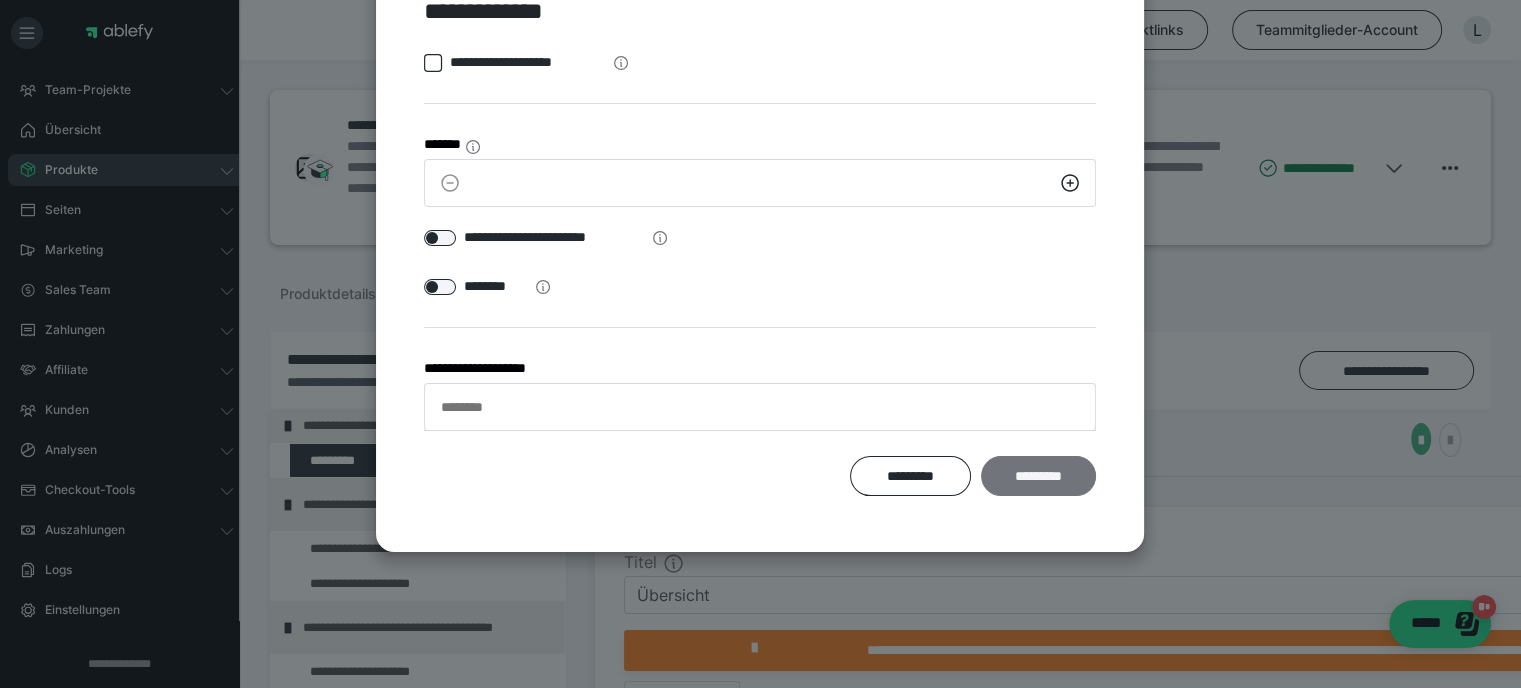 click on "*********" at bounding box center (1038, 476) 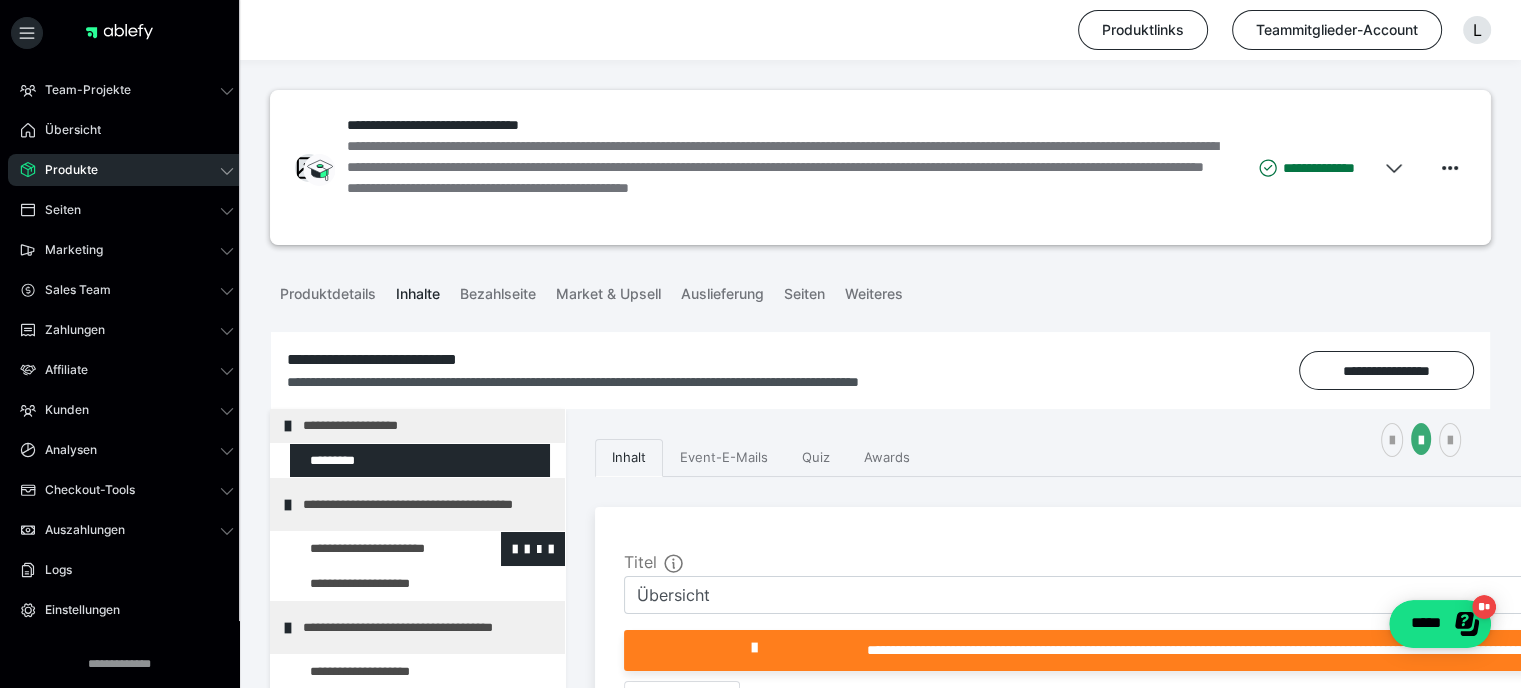 click at bounding box center (375, 549) 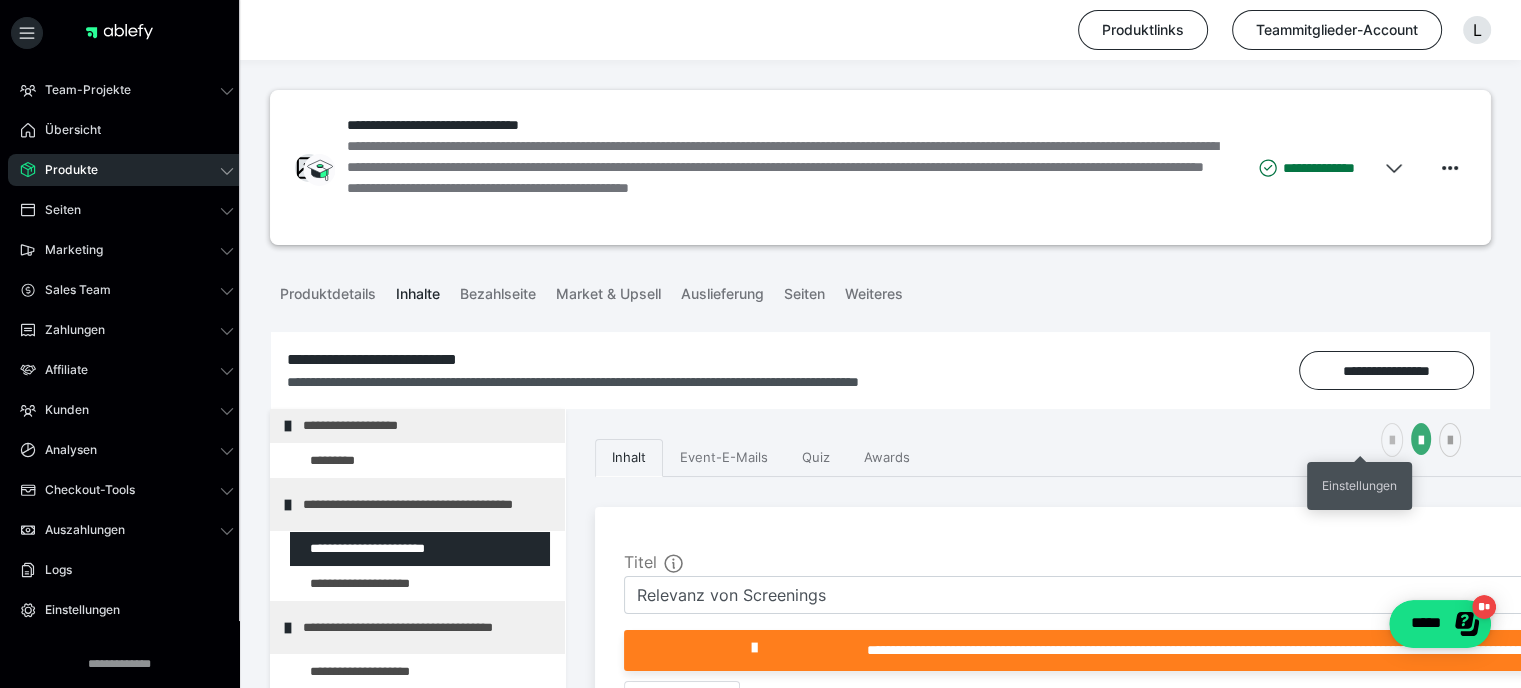 click at bounding box center (1392, 441) 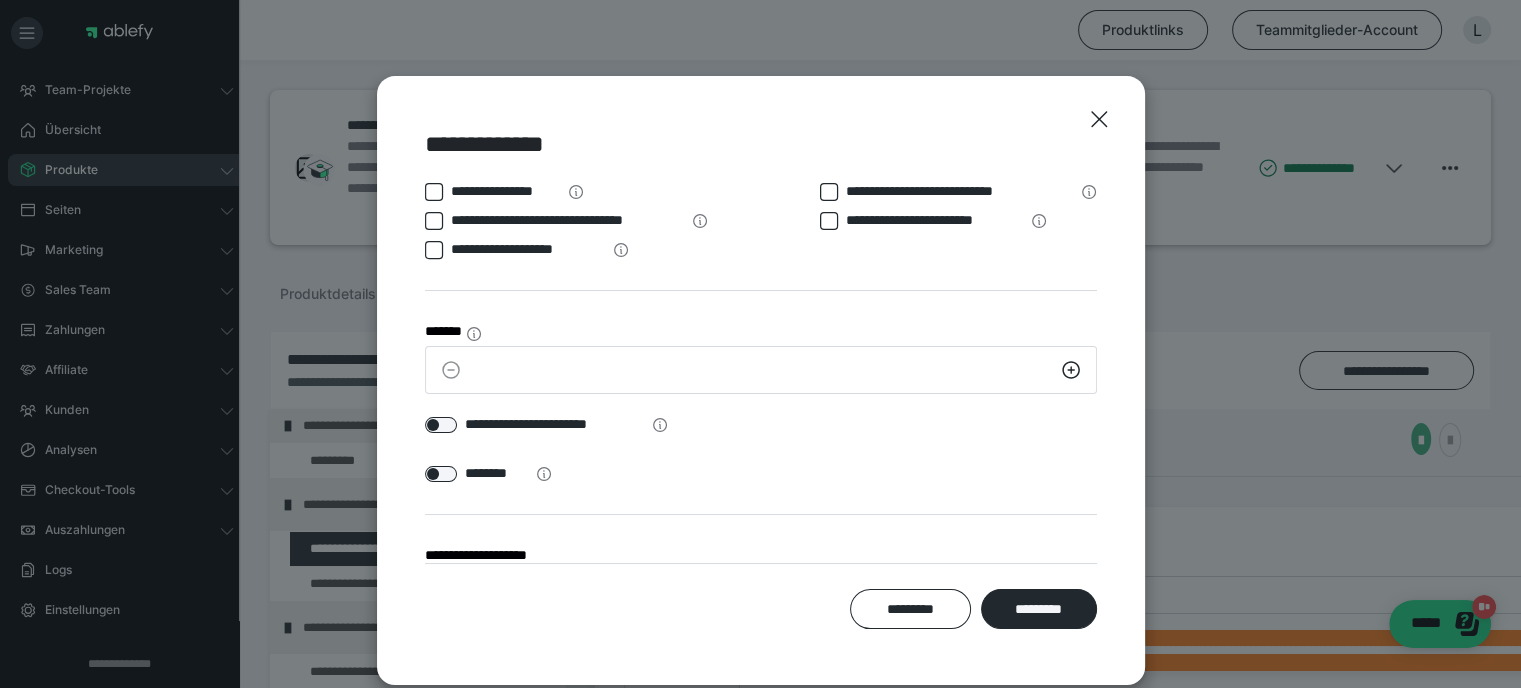 scroll, scrollTop: 54, scrollLeft: 0, axis: vertical 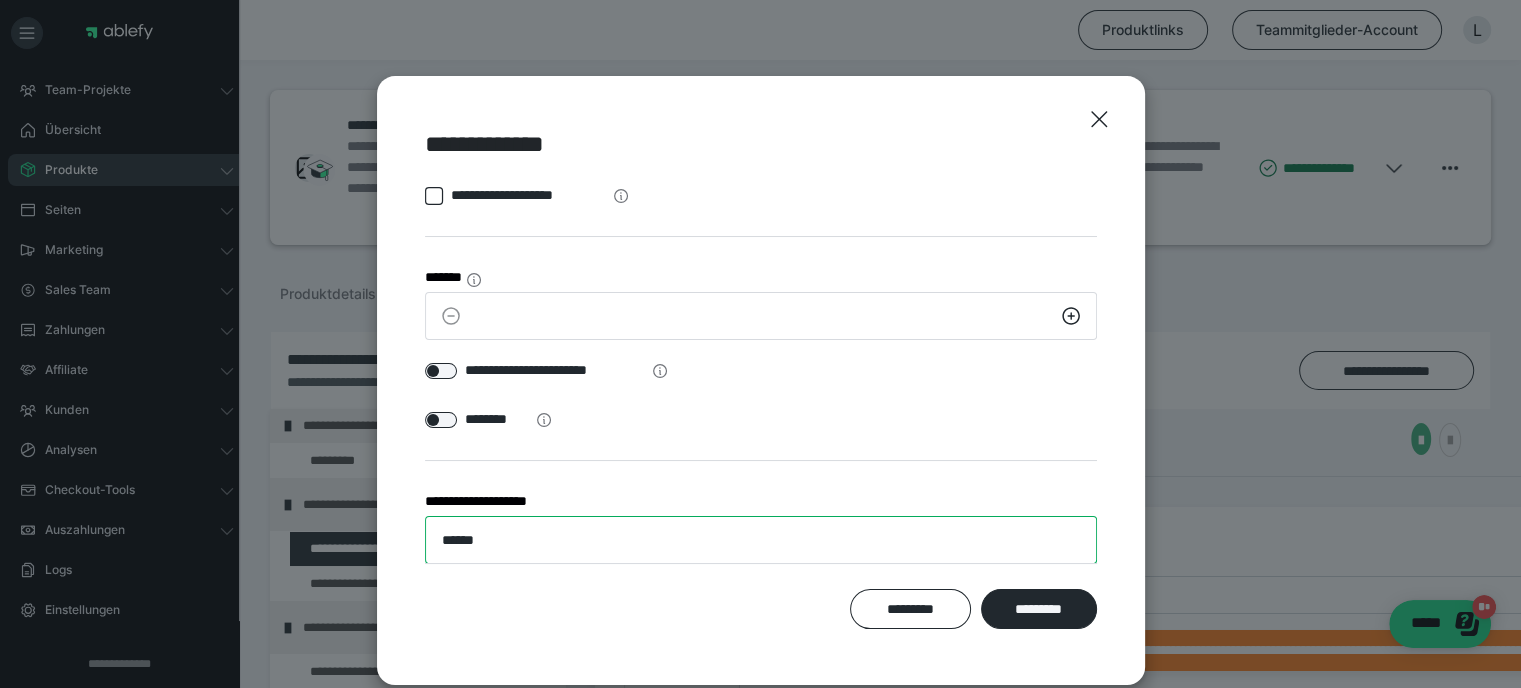 click on "******" at bounding box center [761, 540] 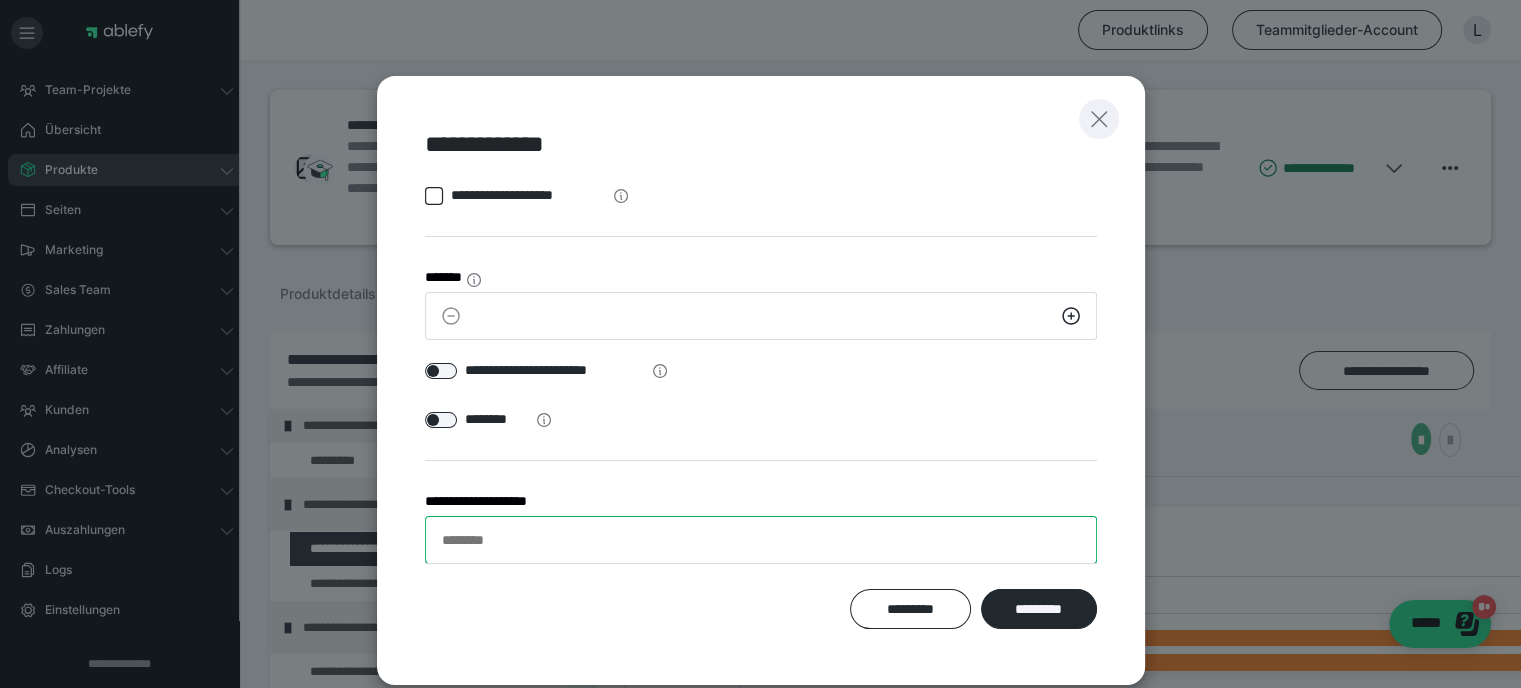 type 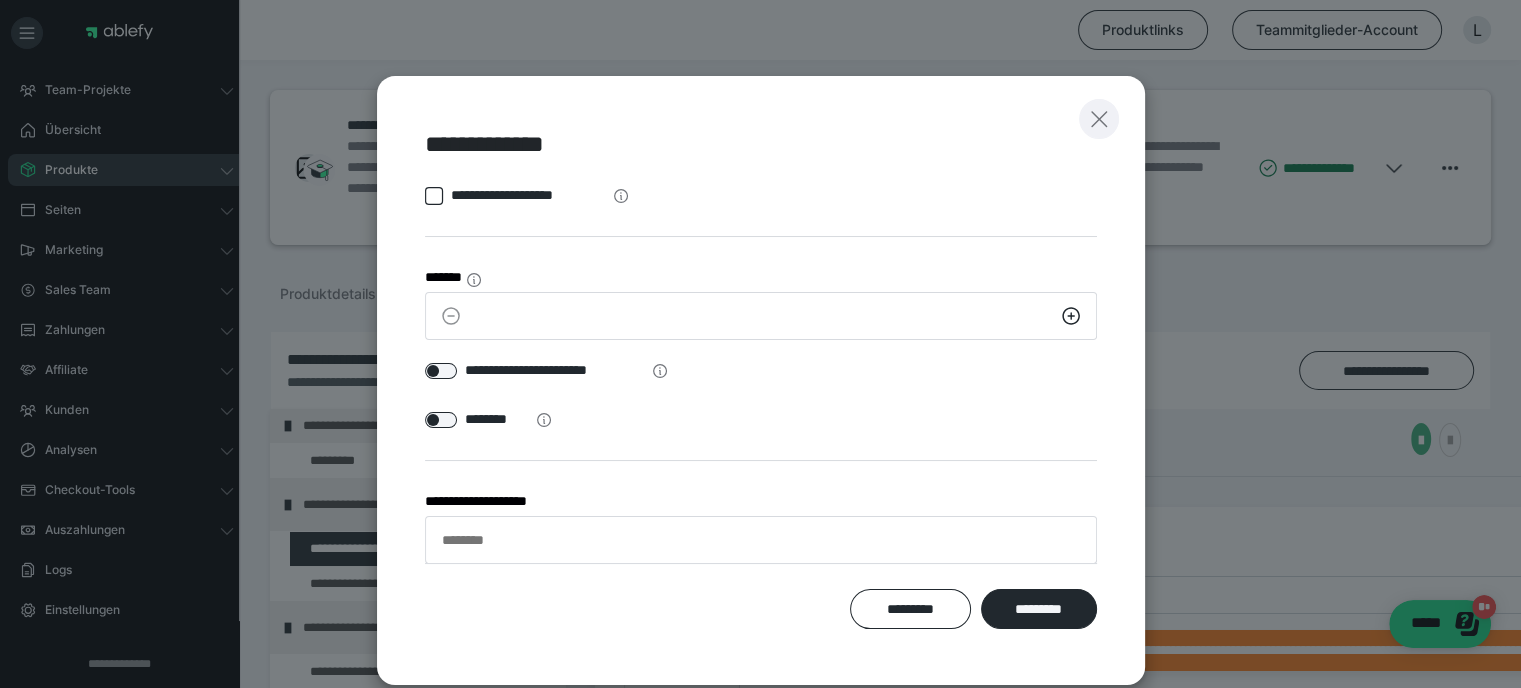click 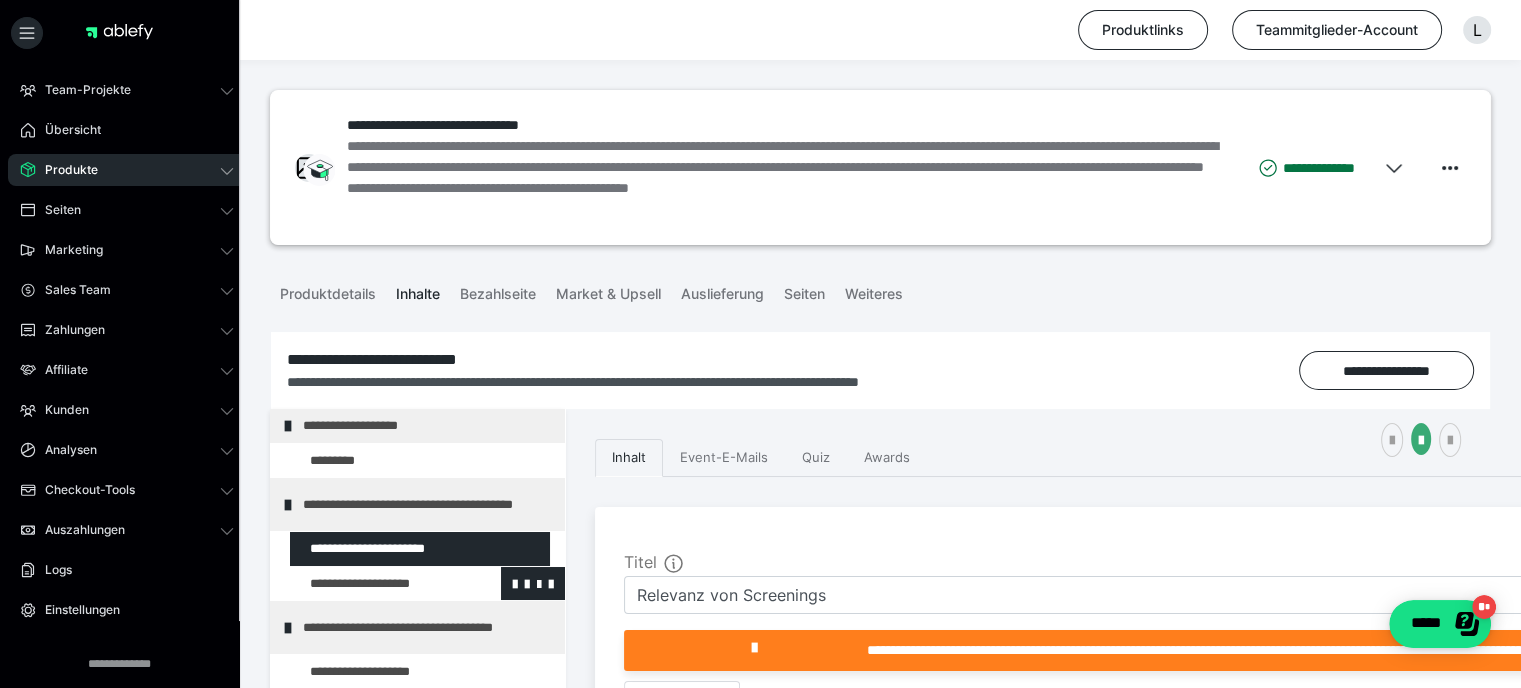 click at bounding box center [375, 584] 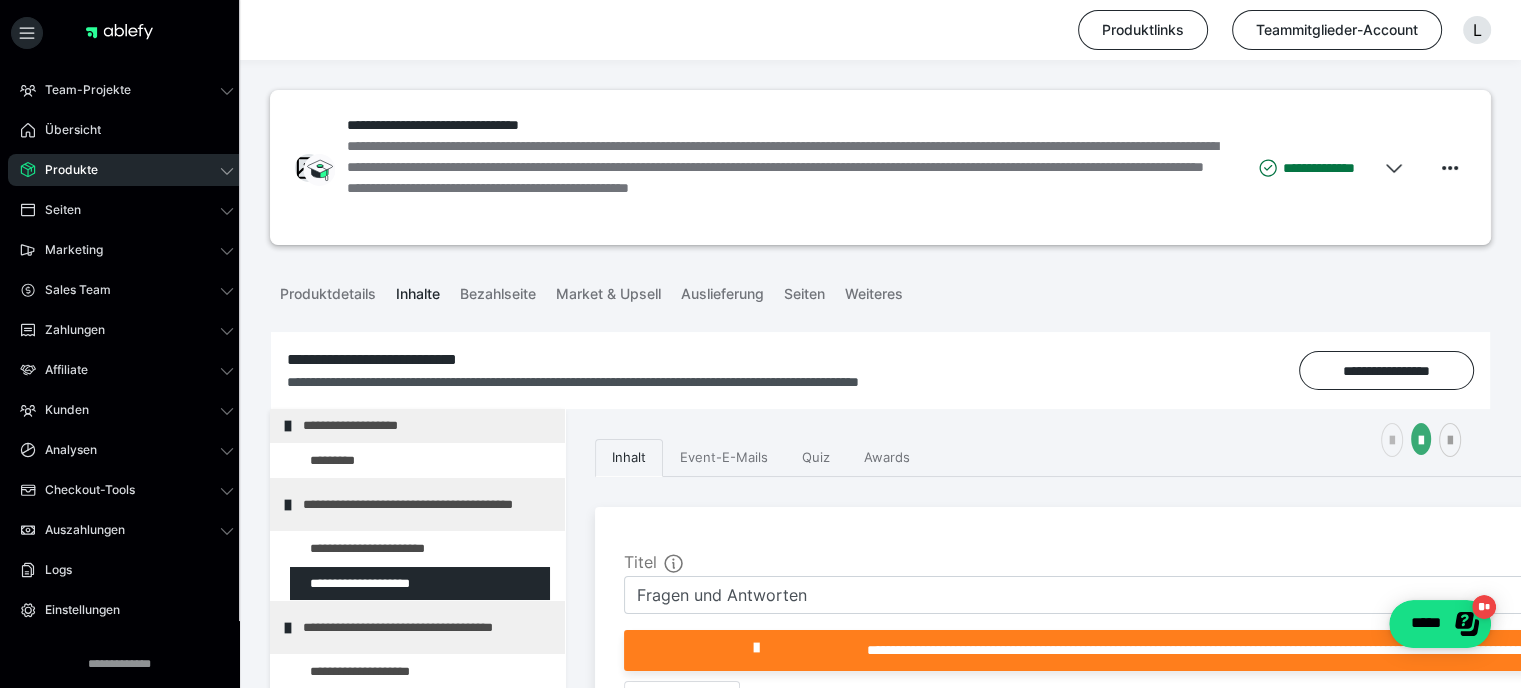 click at bounding box center (1392, 441) 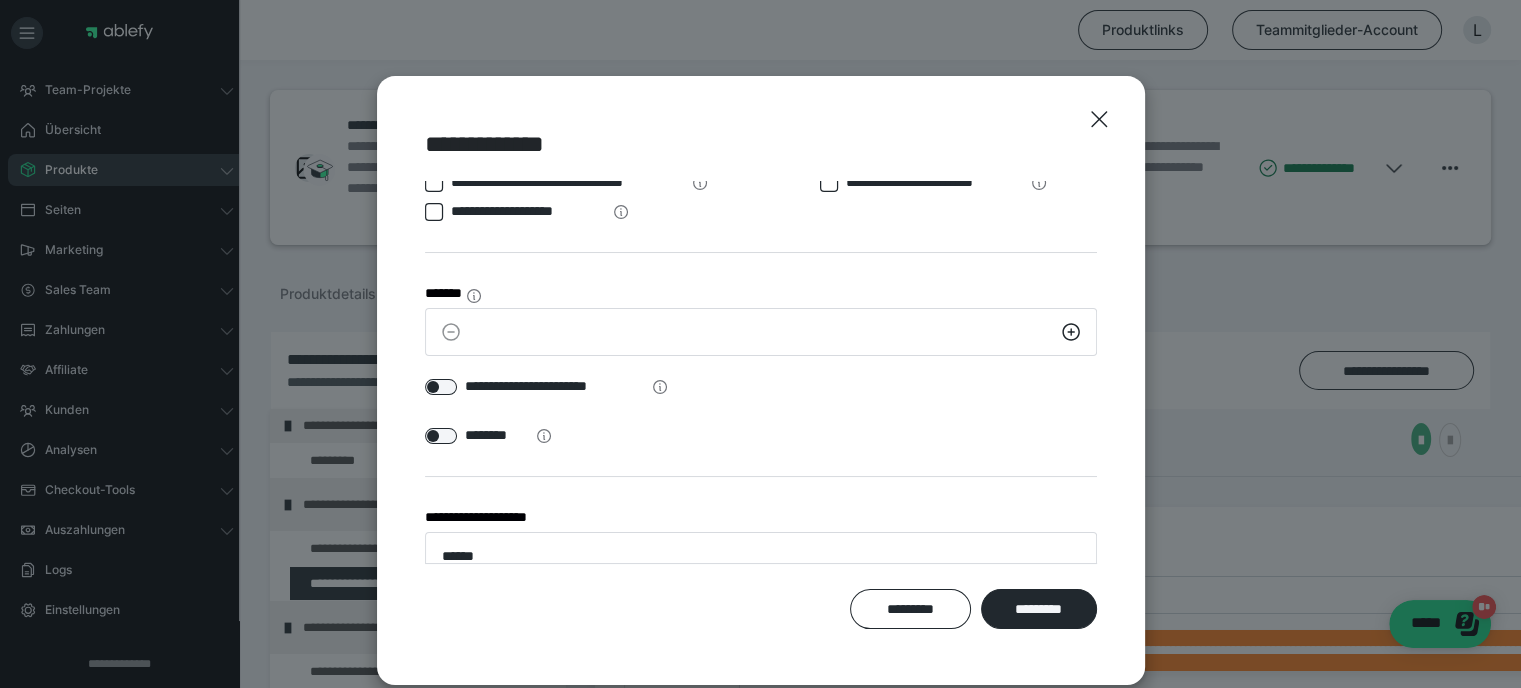 scroll, scrollTop: 54, scrollLeft: 0, axis: vertical 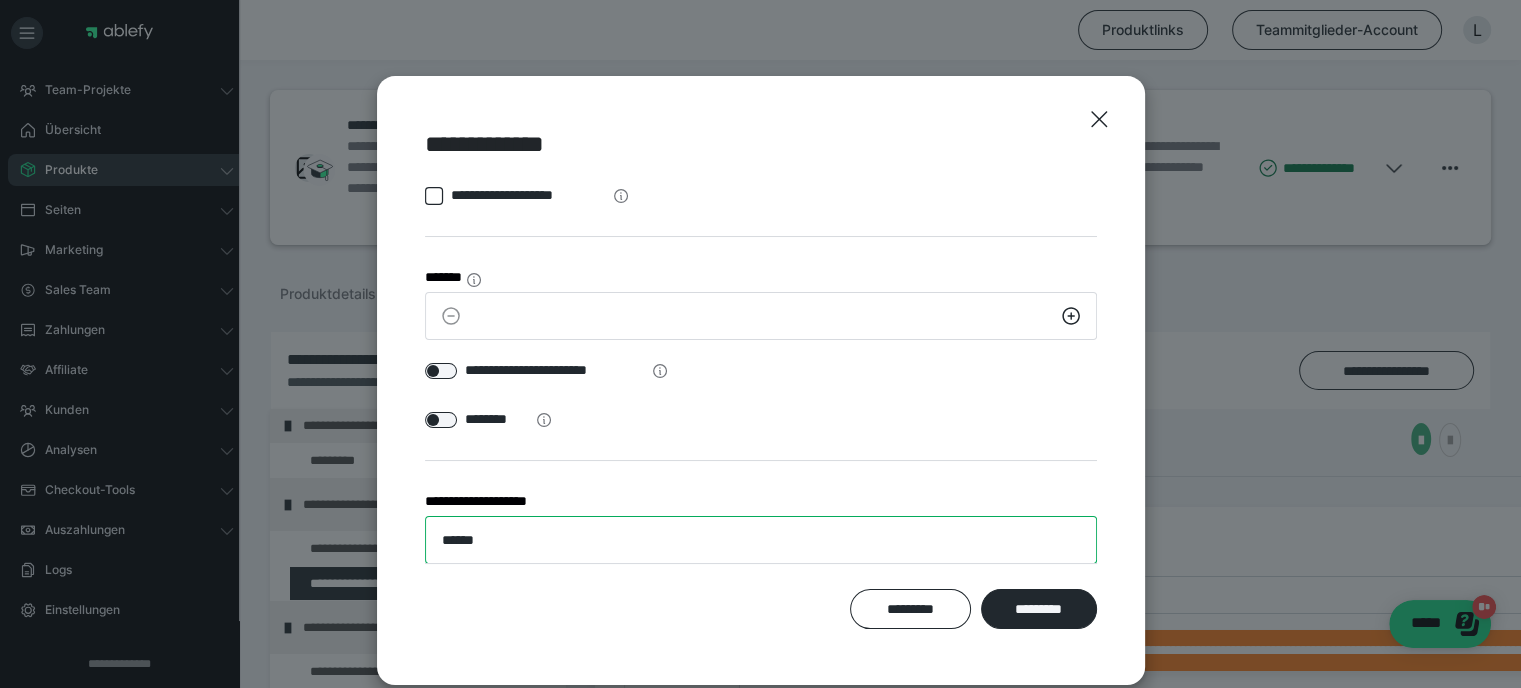 click on "******" at bounding box center (761, 540) 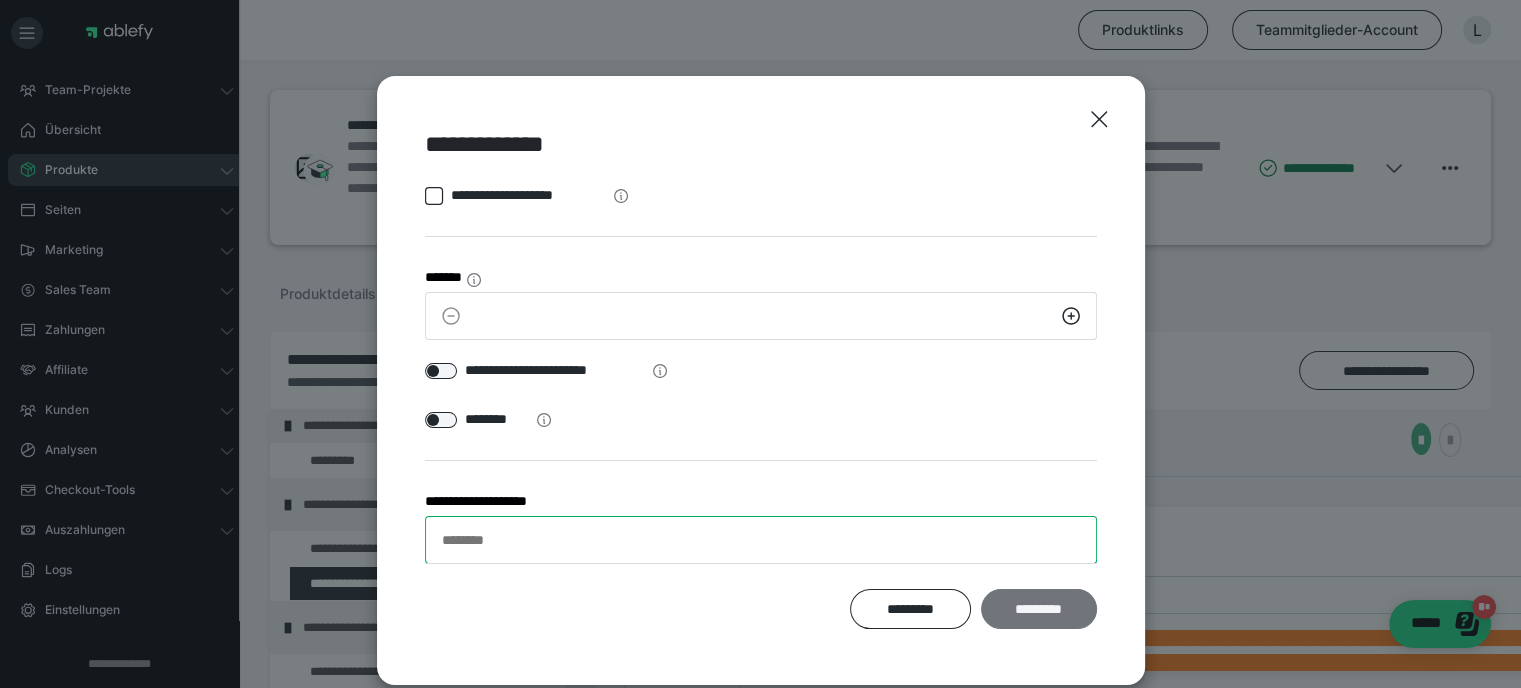 type 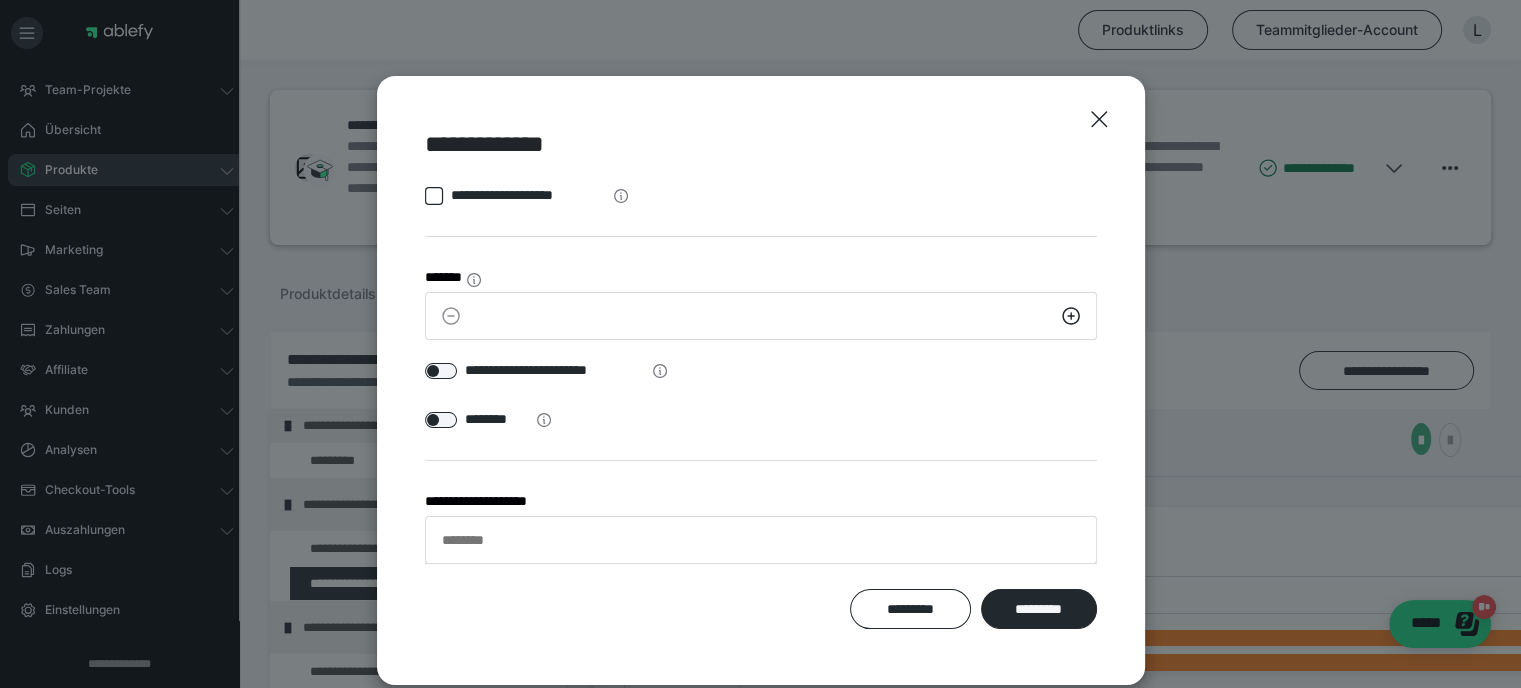 click on "*********" at bounding box center [1038, 609] 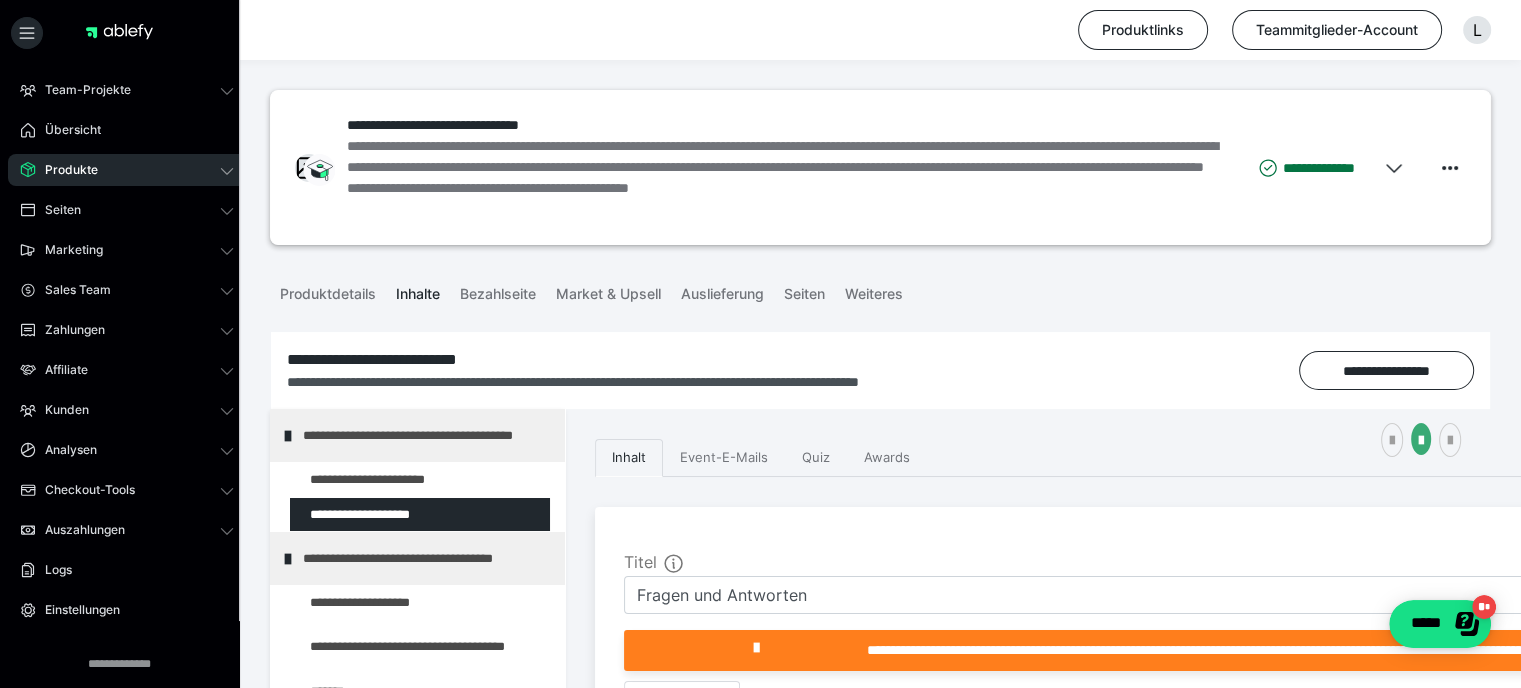 scroll, scrollTop: 0, scrollLeft: 0, axis: both 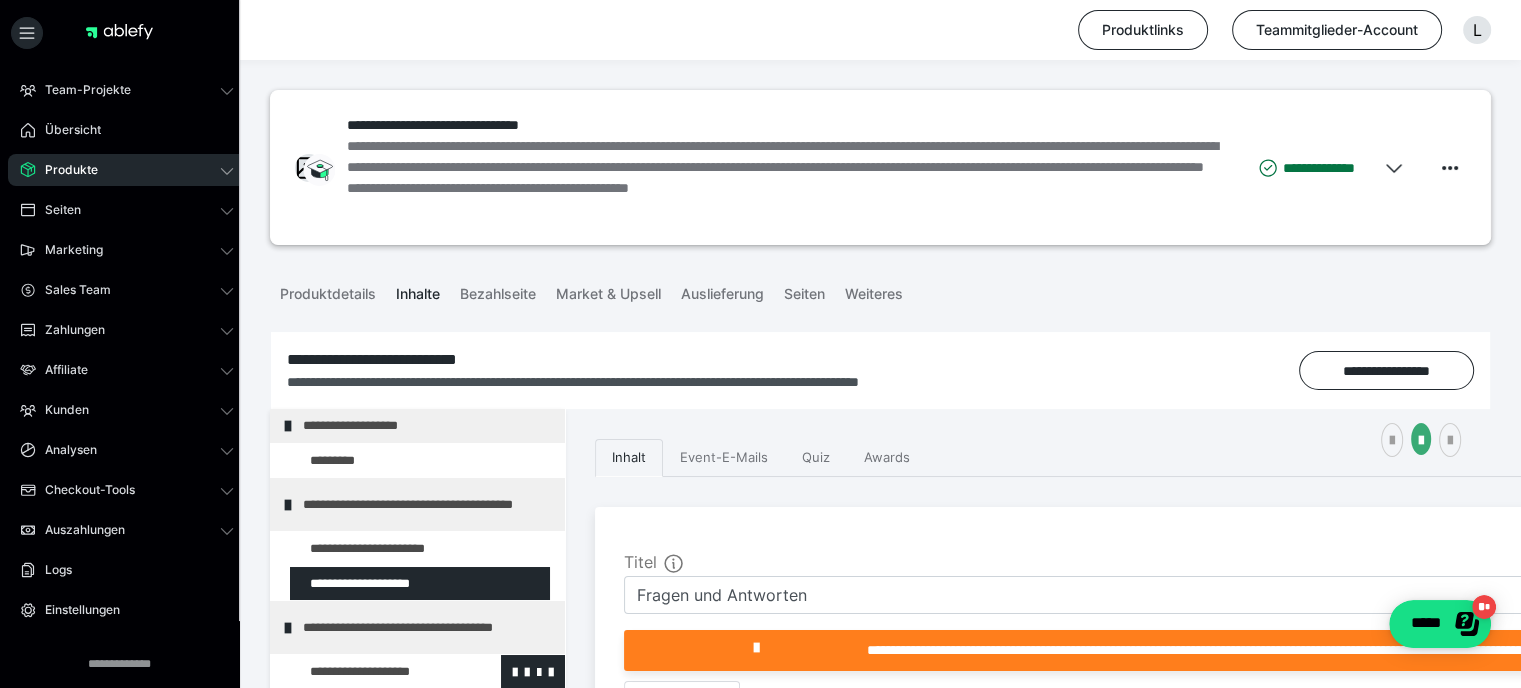 click at bounding box center (375, 672) 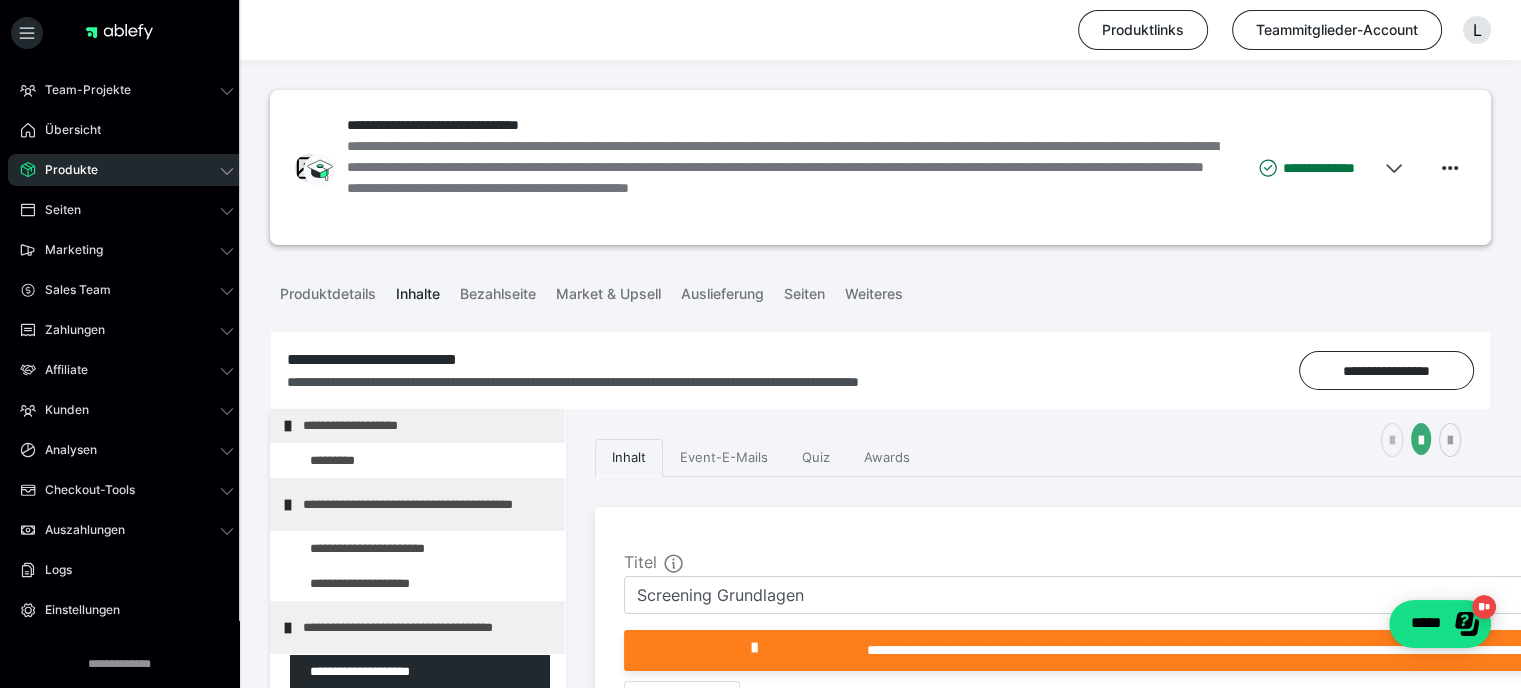 click at bounding box center [1392, 440] 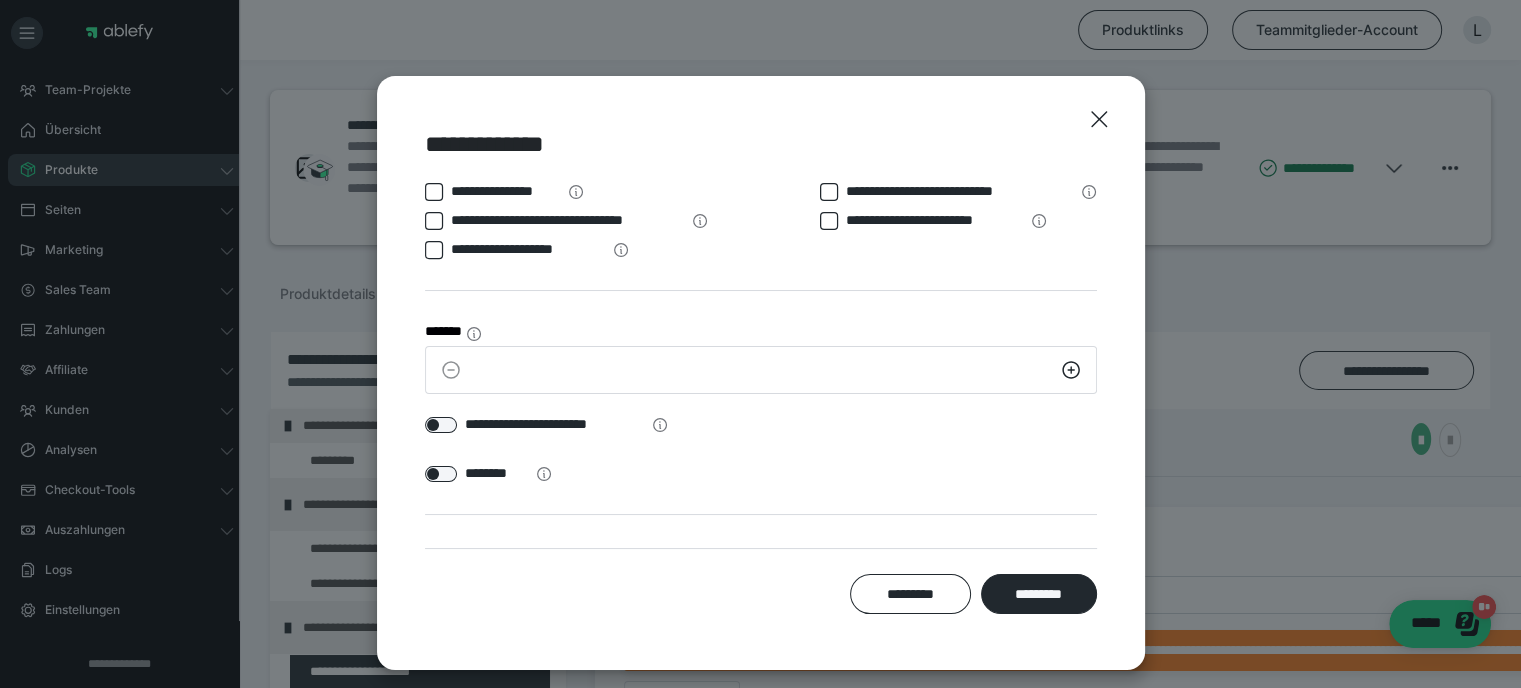 scroll, scrollTop: 54, scrollLeft: 0, axis: vertical 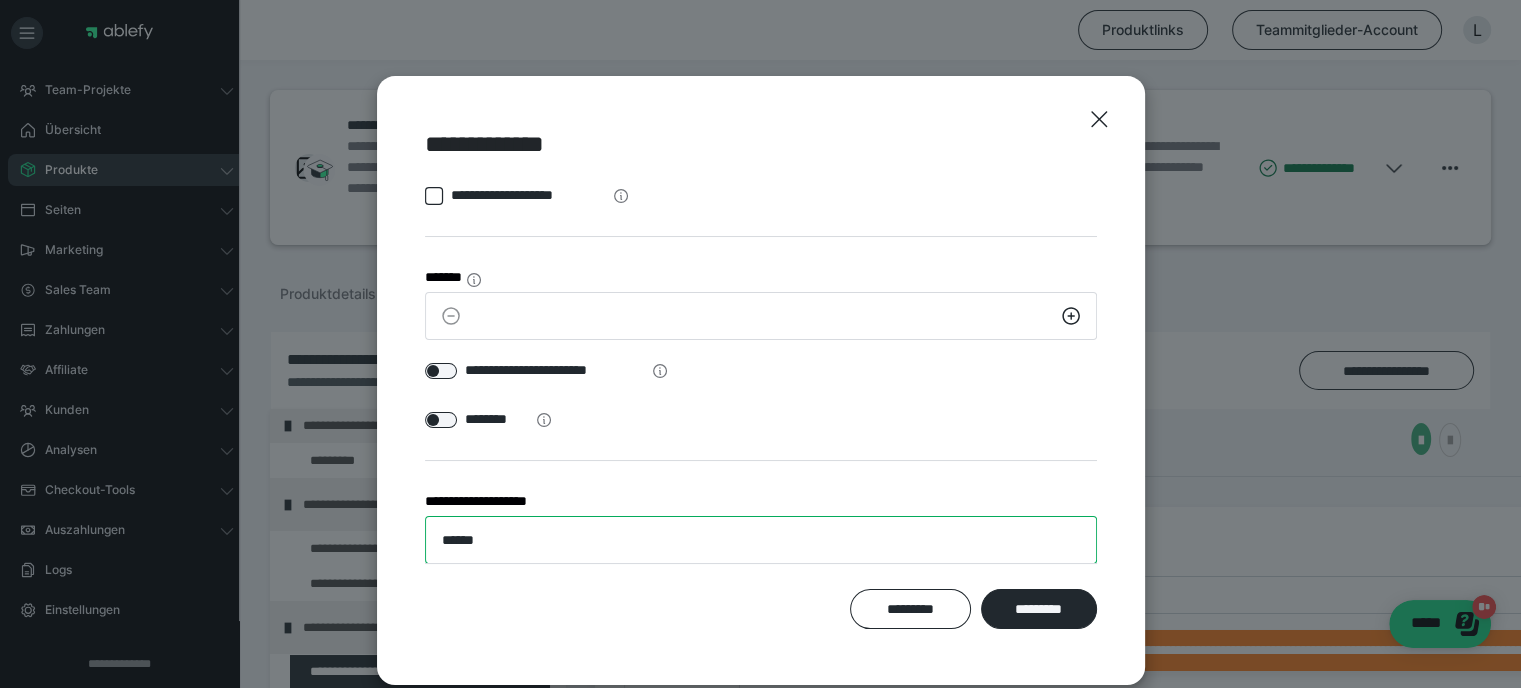 click on "******" at bounding box center [761, 540] 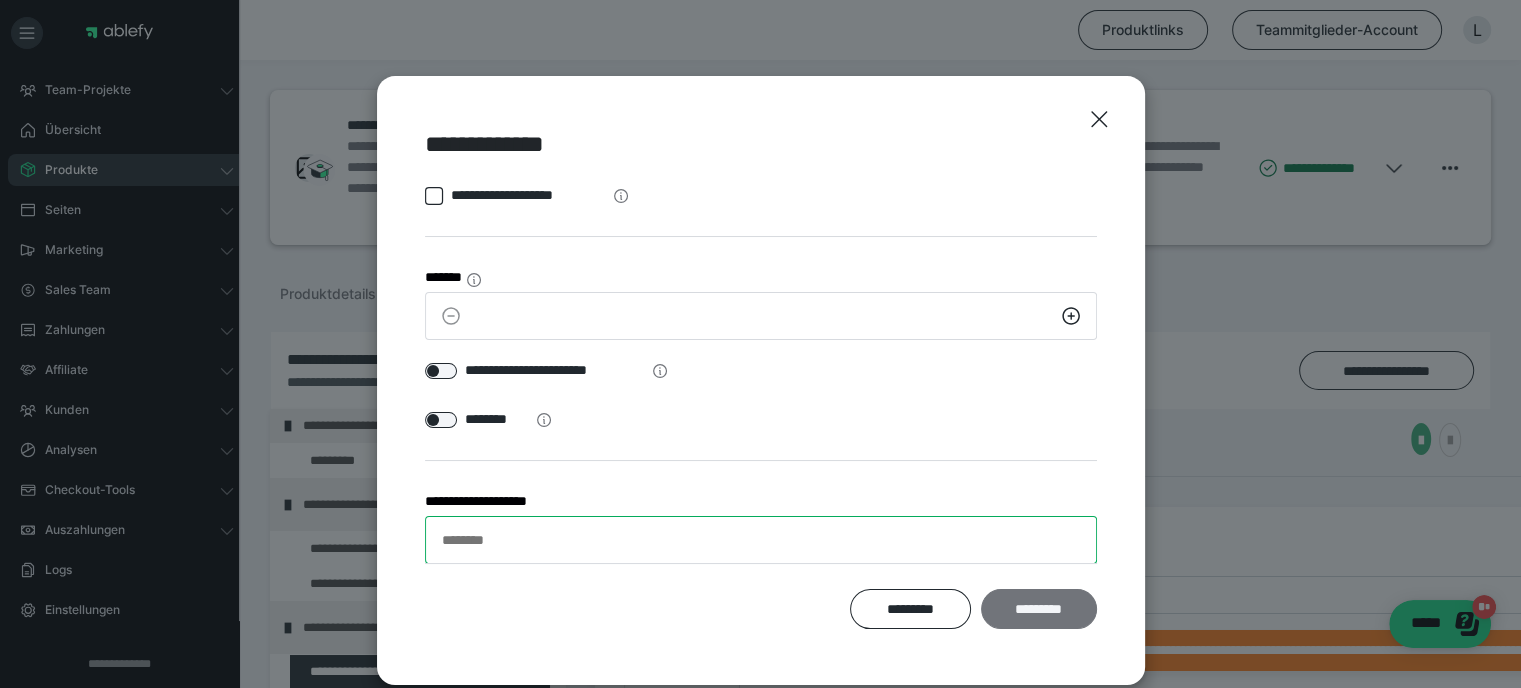 type 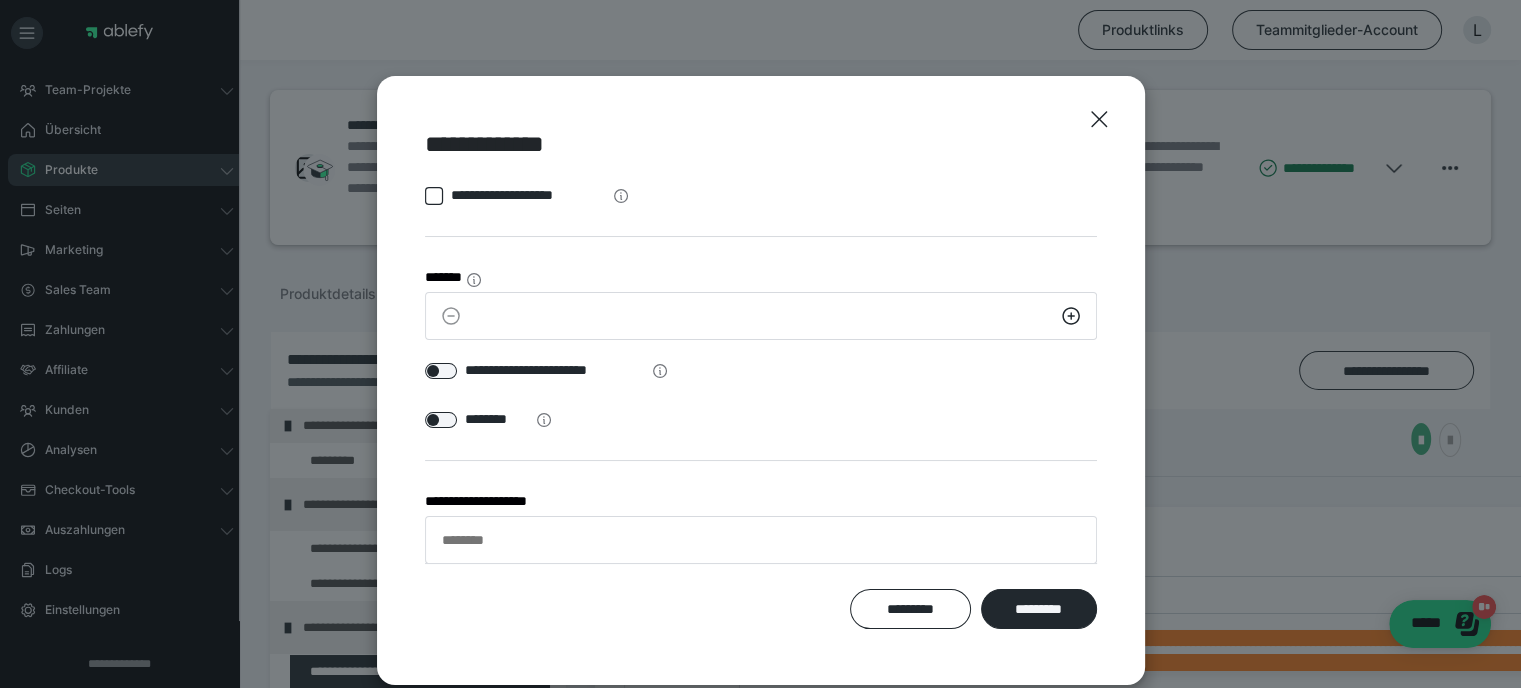 drag, startPoint x: 1031, startPoint y: 597, endPoint x: 974, endPoint y: 597, distance: 57 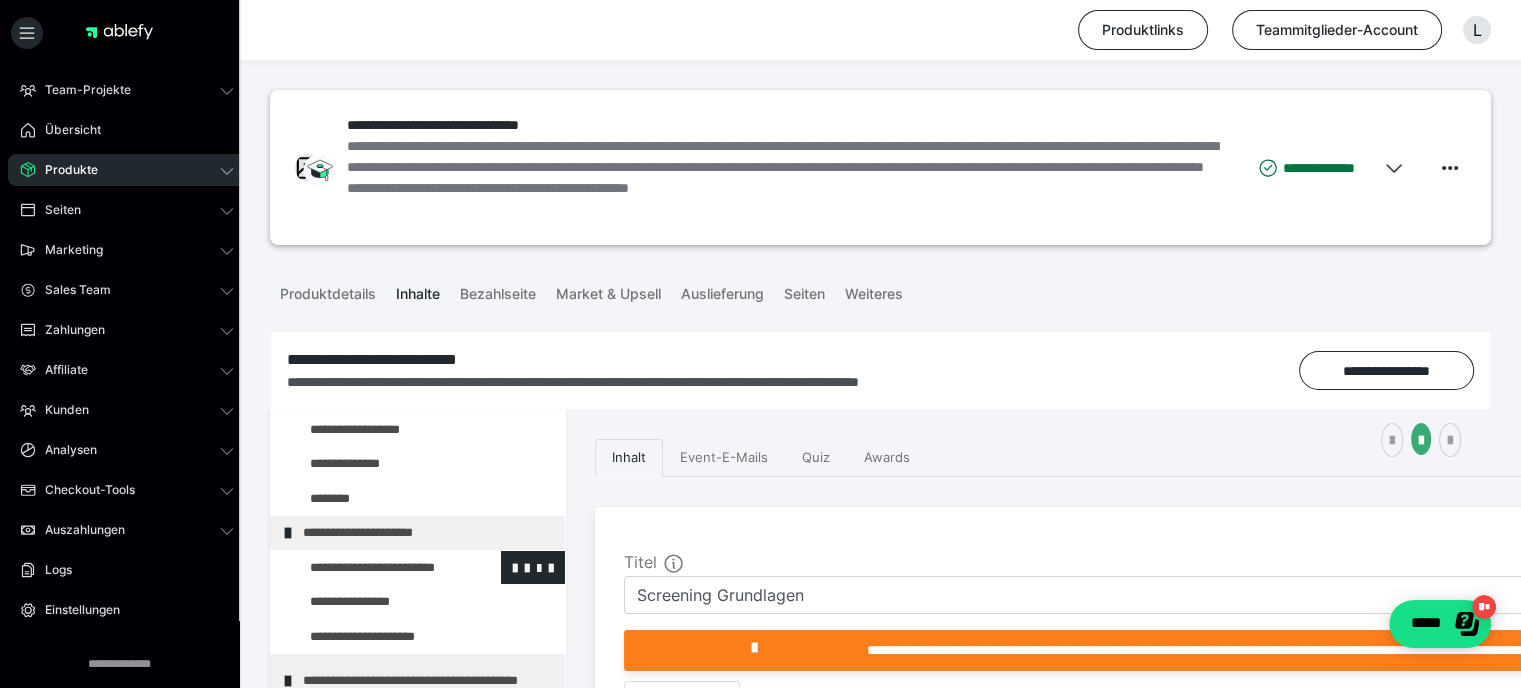 scroll, scrollTop: 266, scrollLeft: 0, axis: vertical 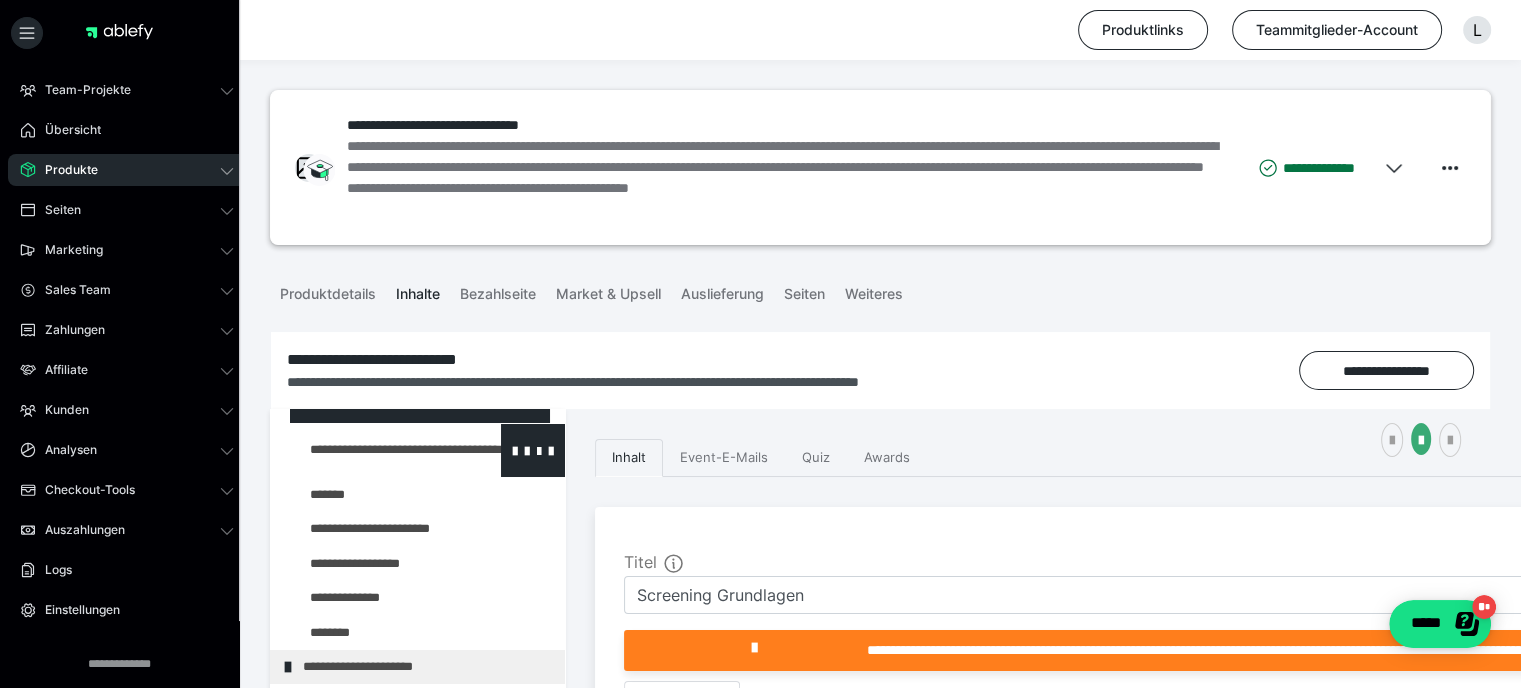 click at bounding box center (375, 450) 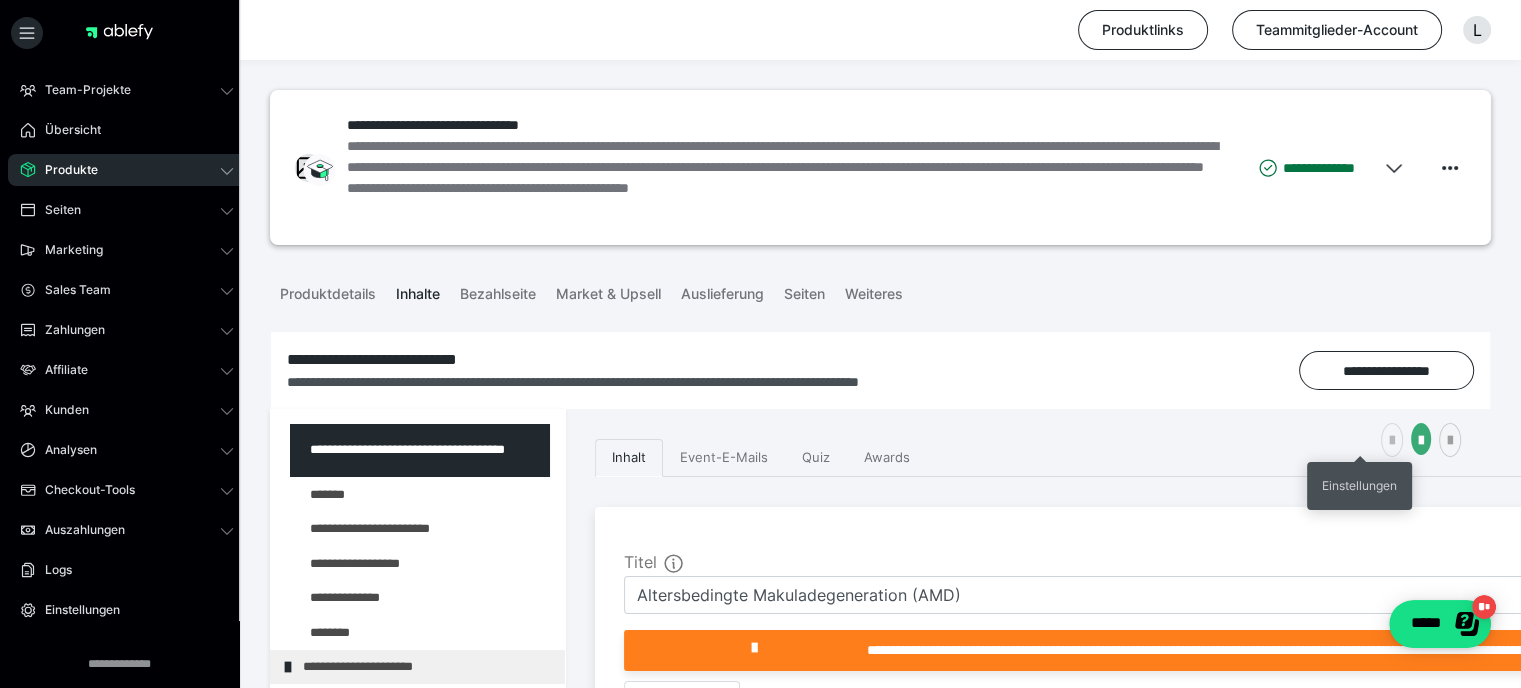 click at bounding box center [1392, 441] 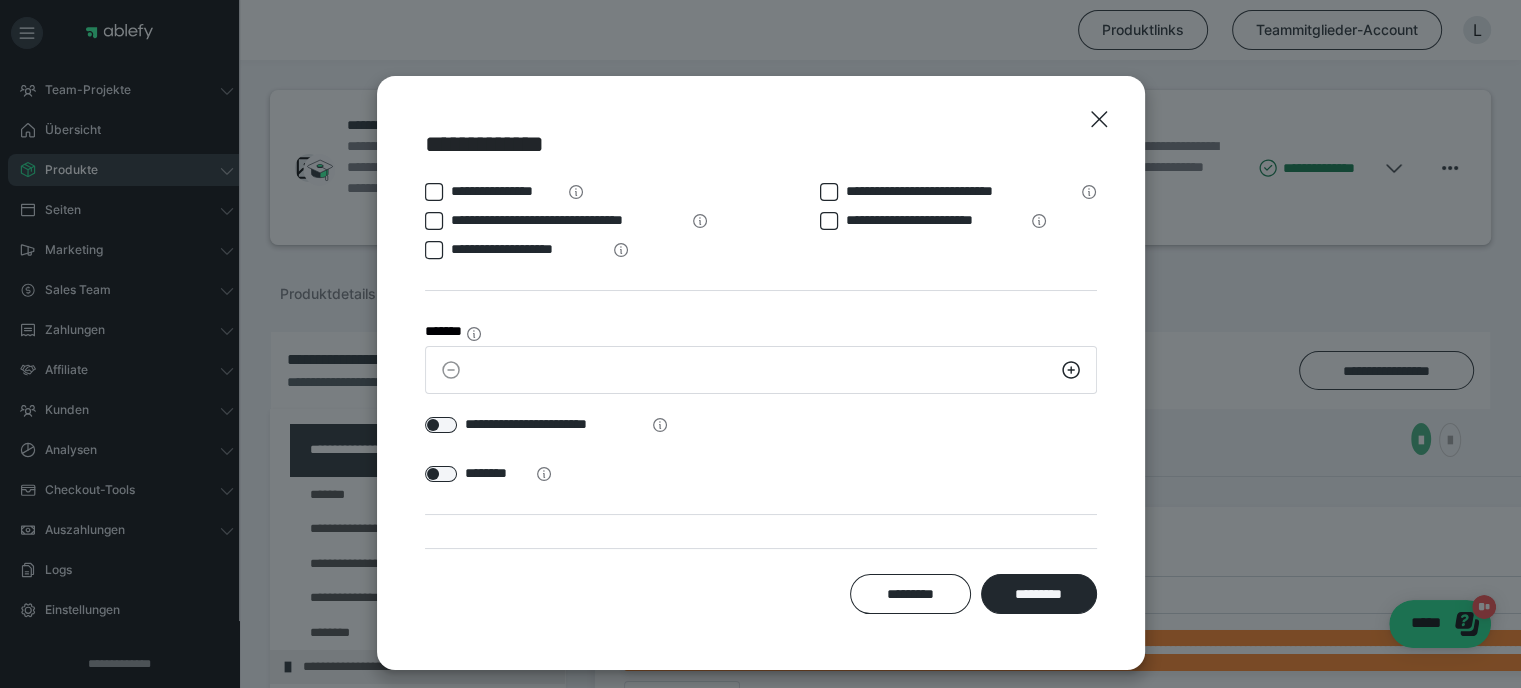scroll, scrollTop: 54, scrollLeft: 0, axis: vertical 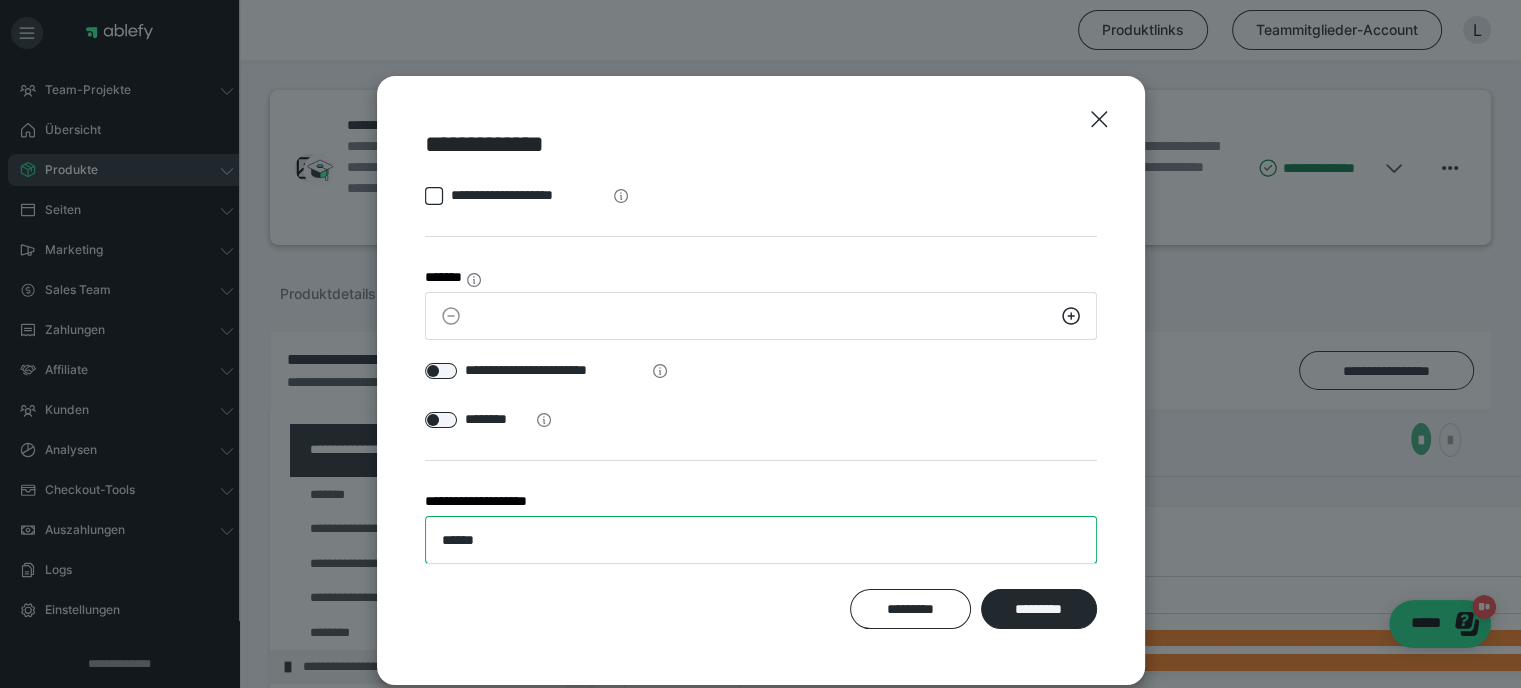 click on "******" at bounding box center [761, 540] 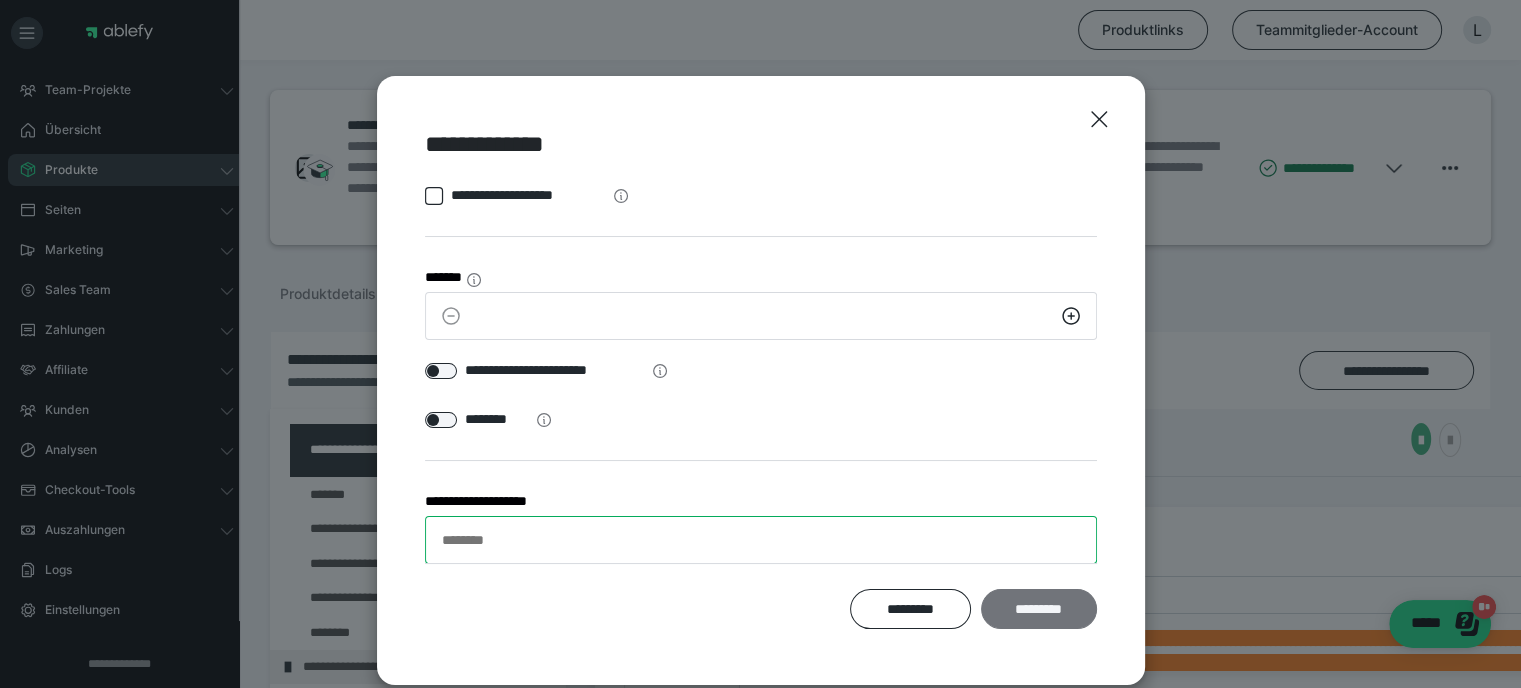 type 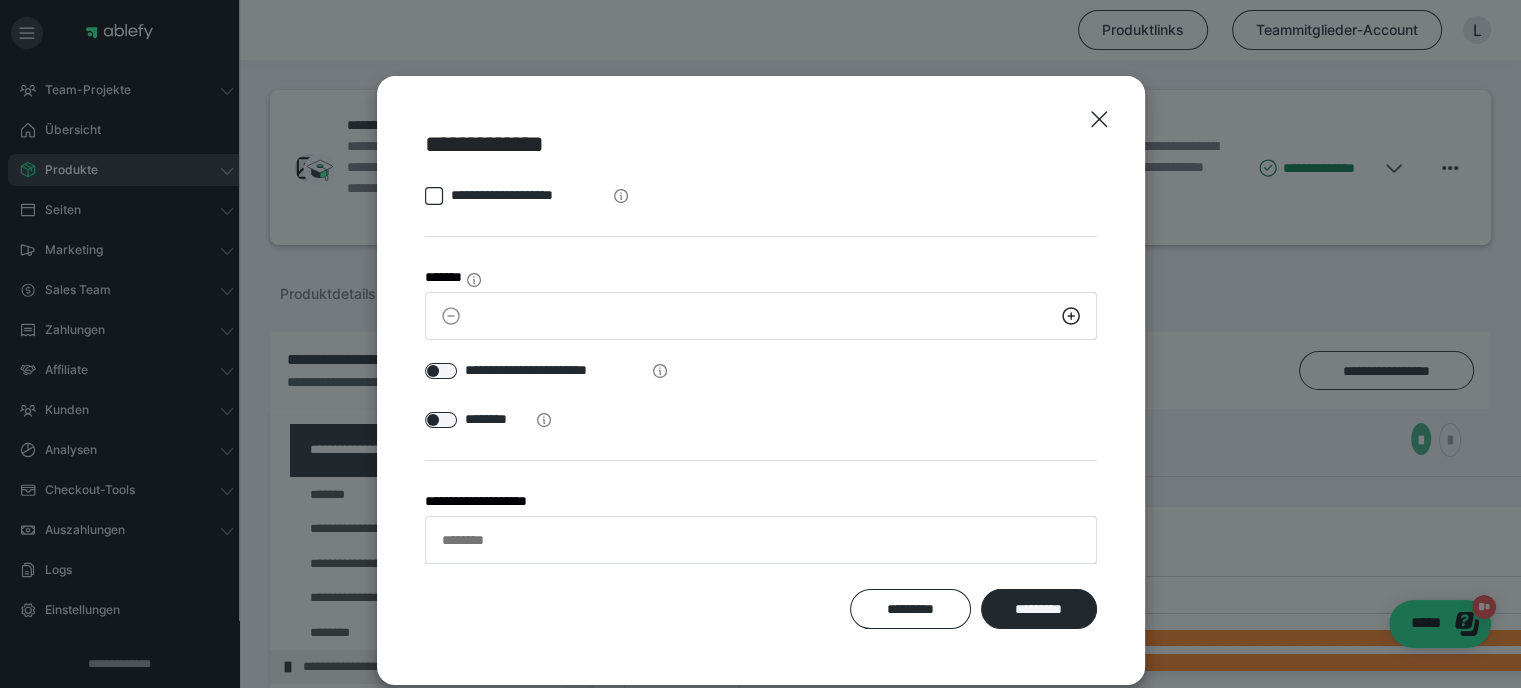 drag, startPoint x: 1036, startPoint y: 606, endPoint x: 1020, endPoint y: 606, distance: 16 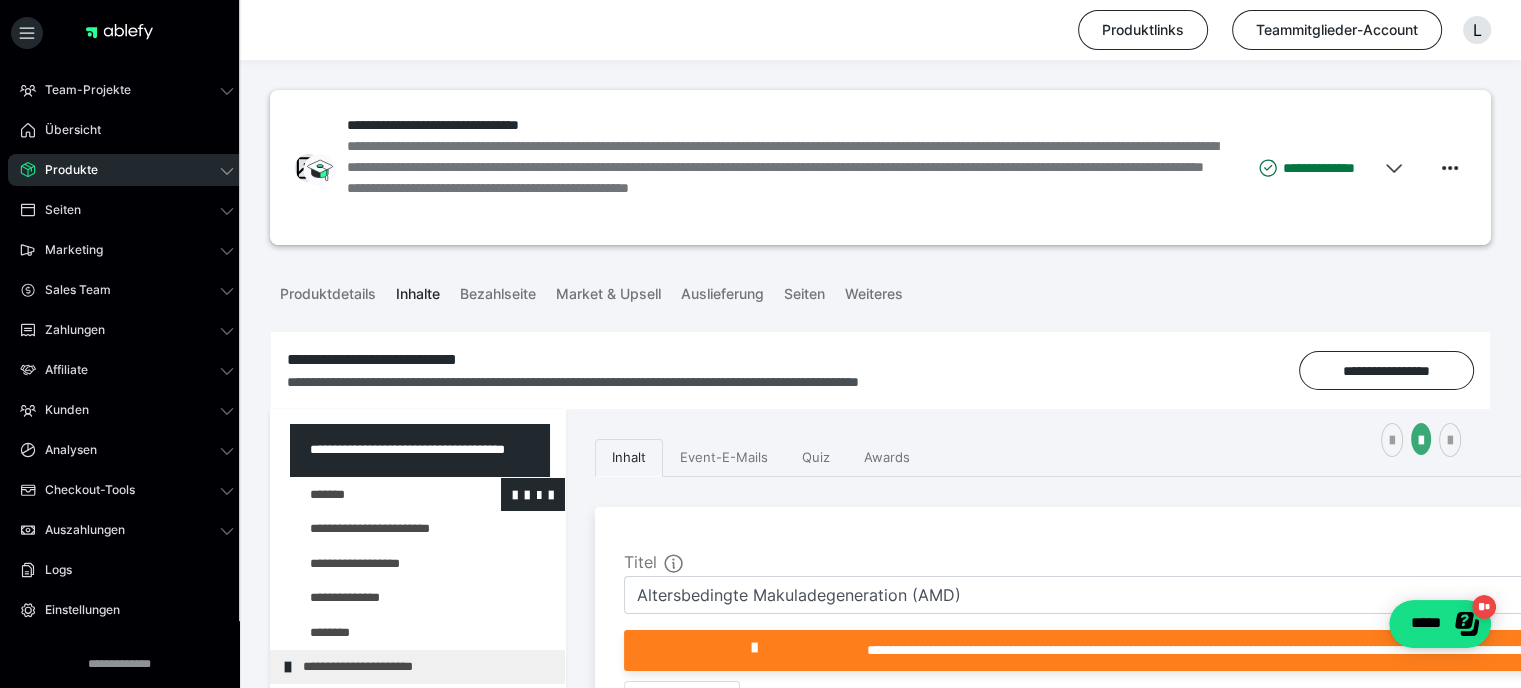 click at bounding box center (375, 495) 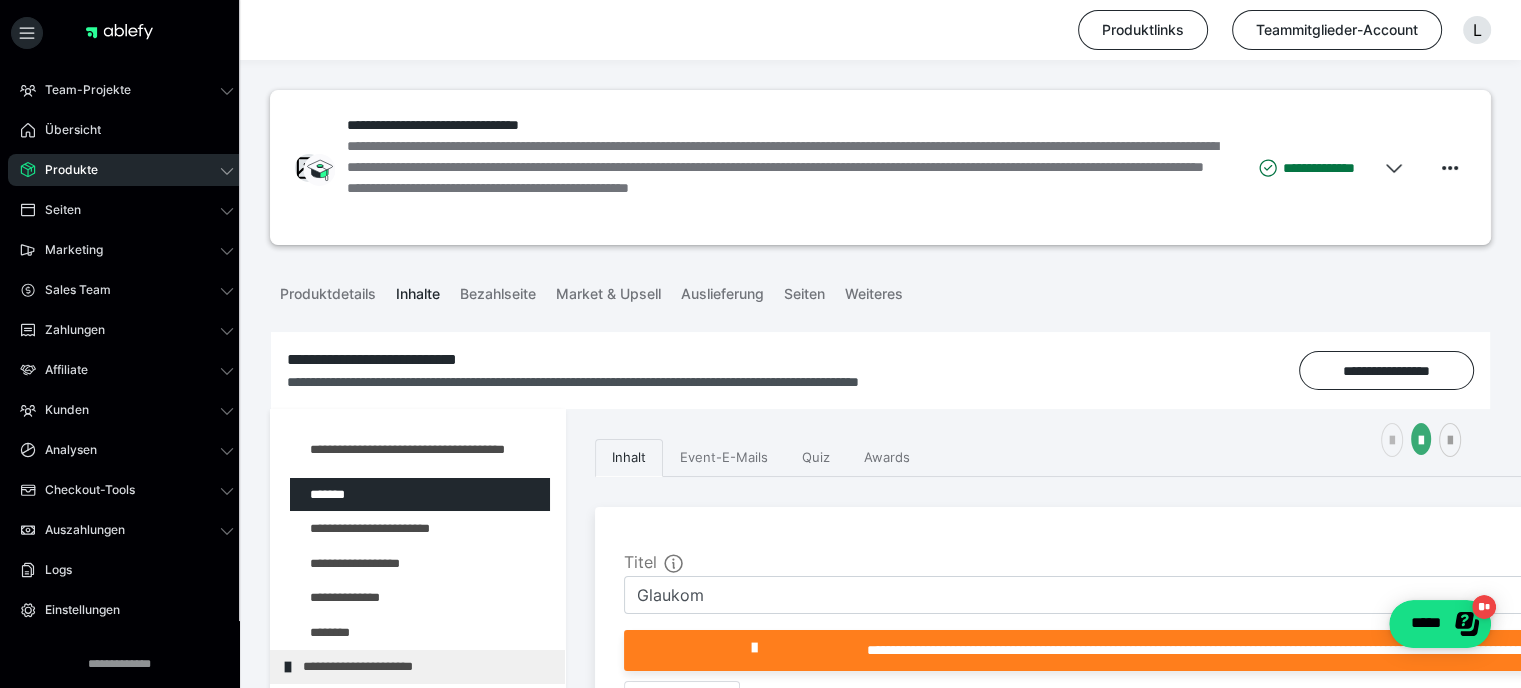 click at bounding box center [1392, 441] 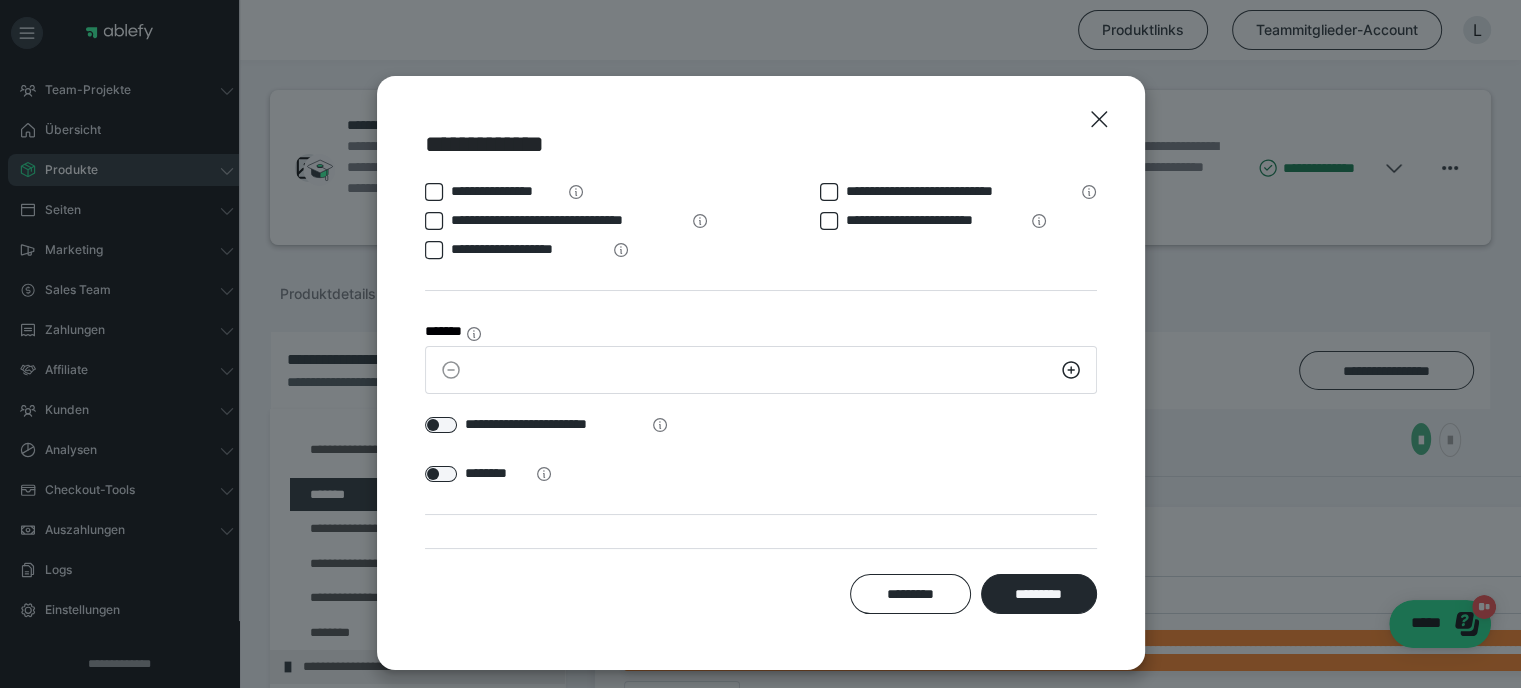 scroll, scrollTop: 54, scrollLeft: 0, axis: vertical 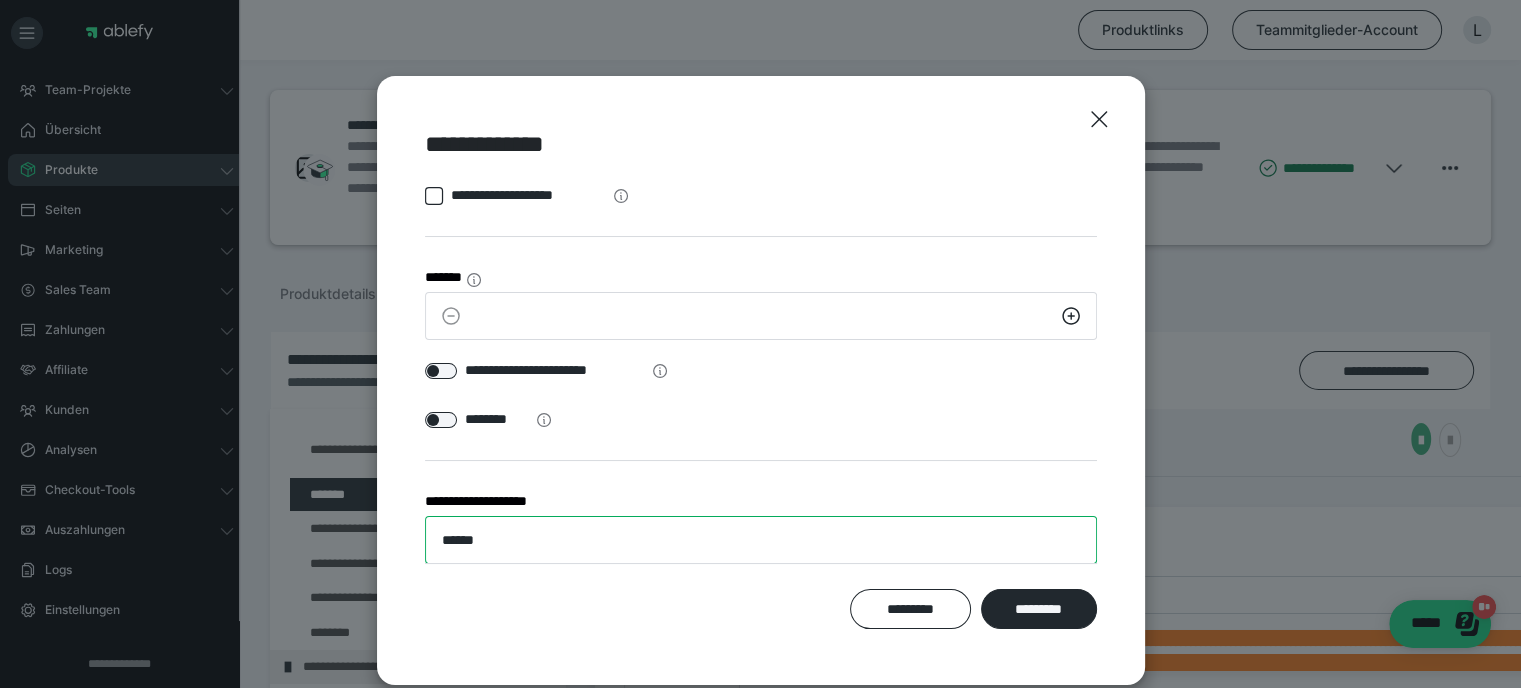 click on "******" at bounding box center [761, 540] 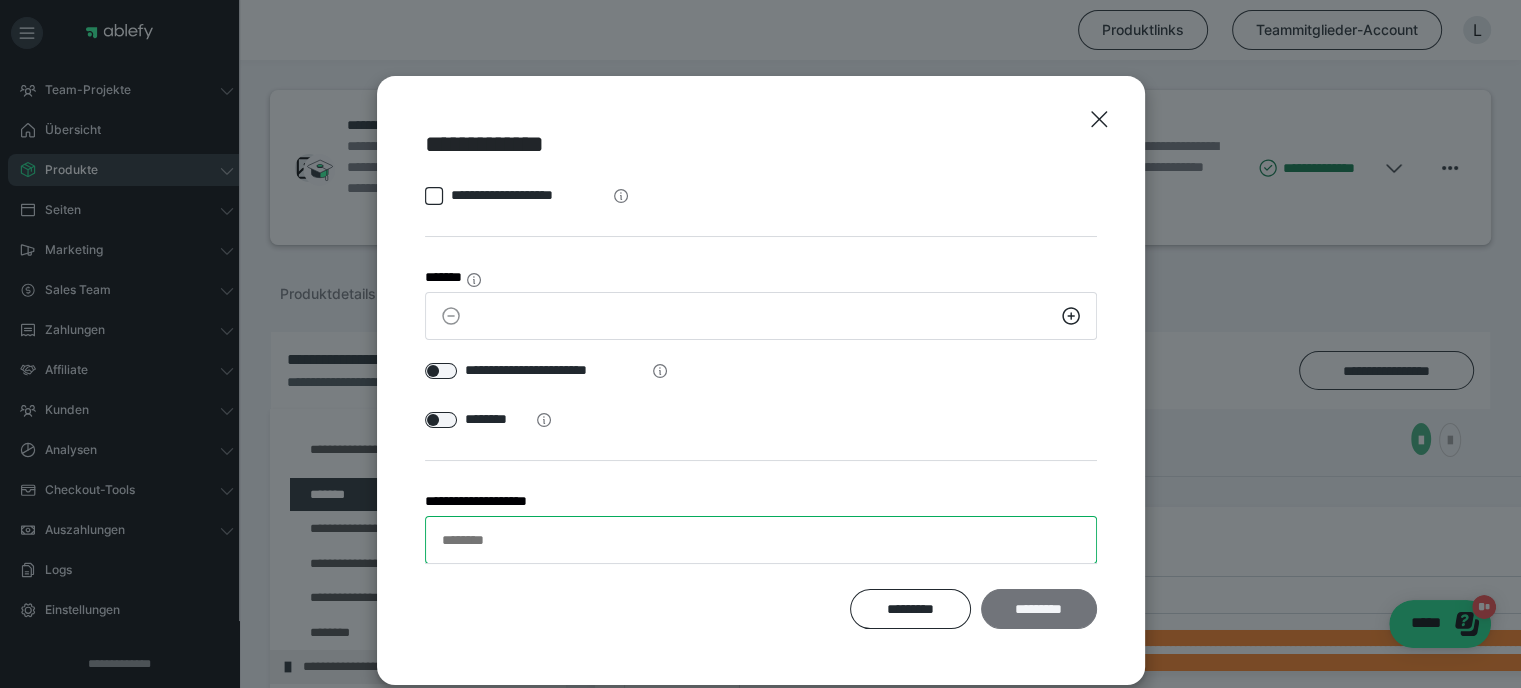 type 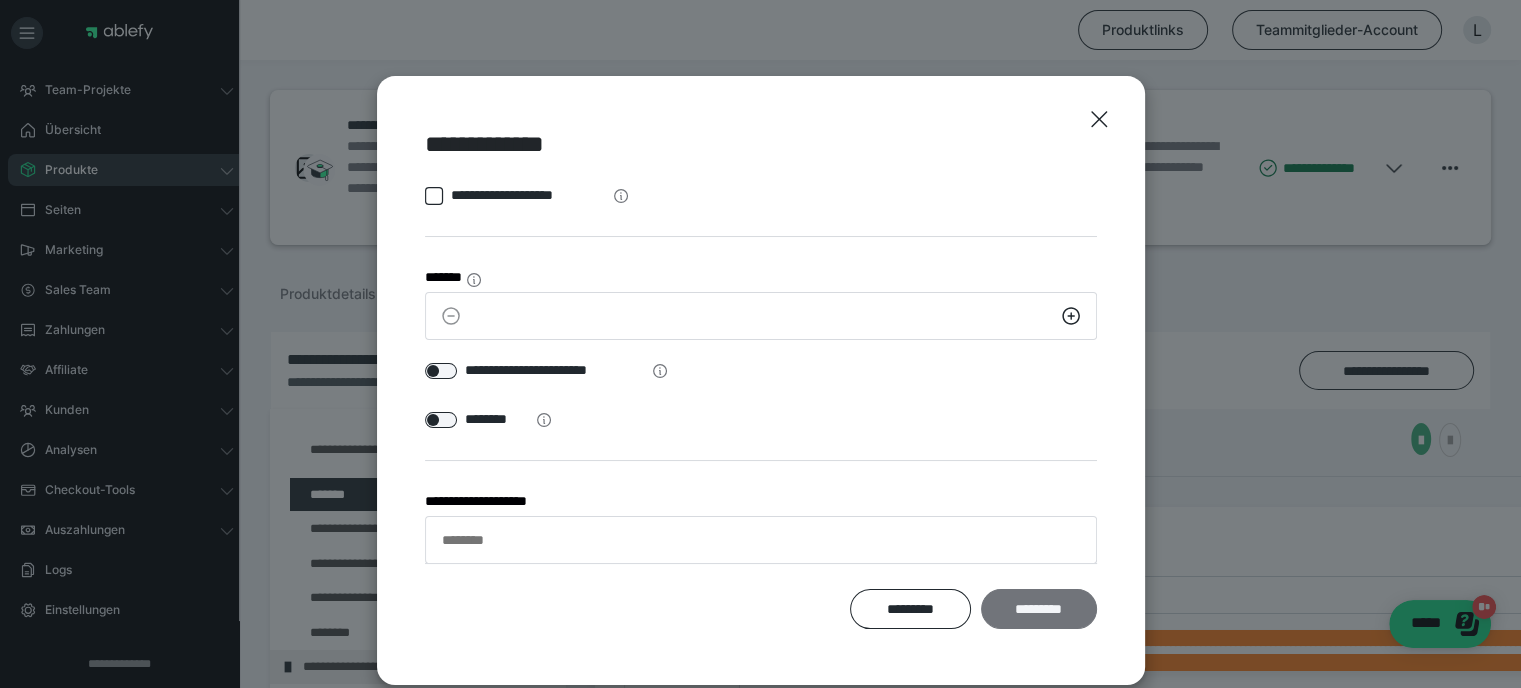 click on "*********" at bounding box center (1038, 609) 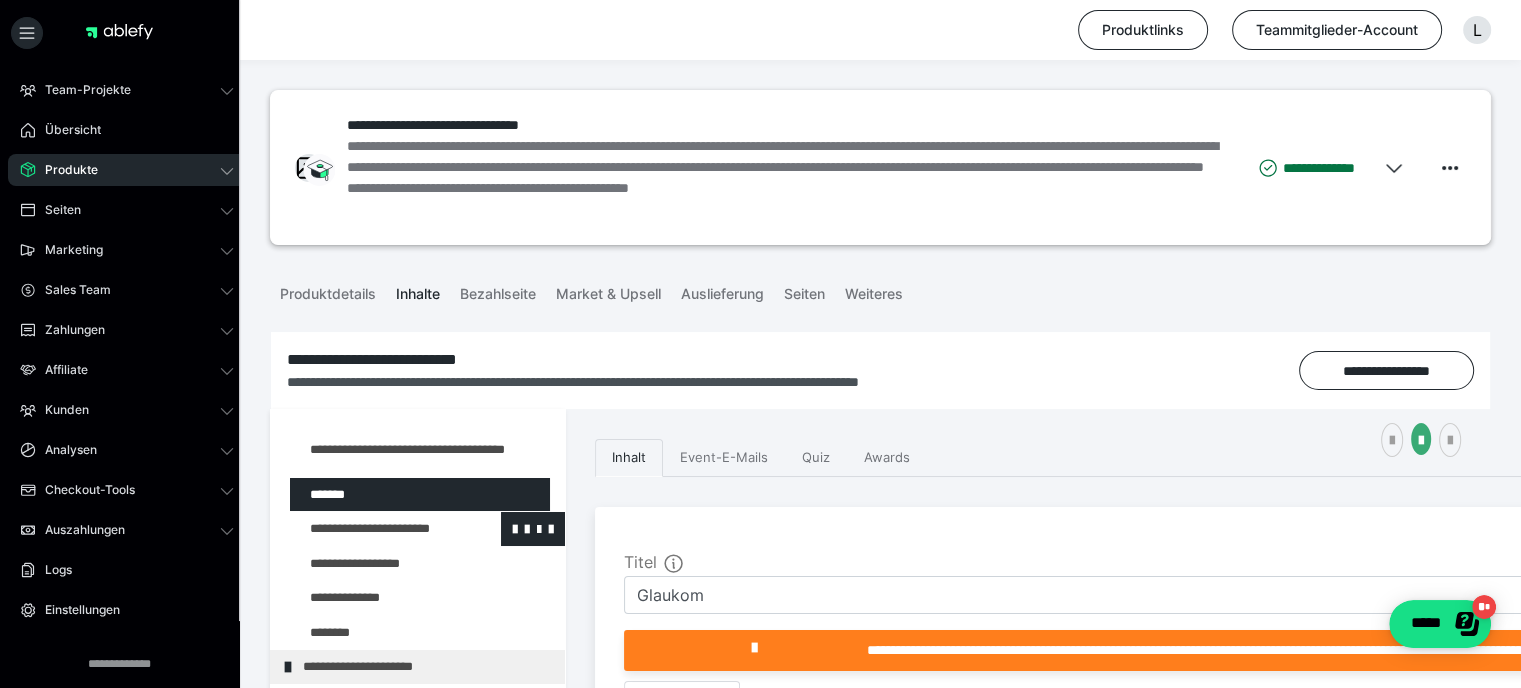 click at bounding box center (375, 529) 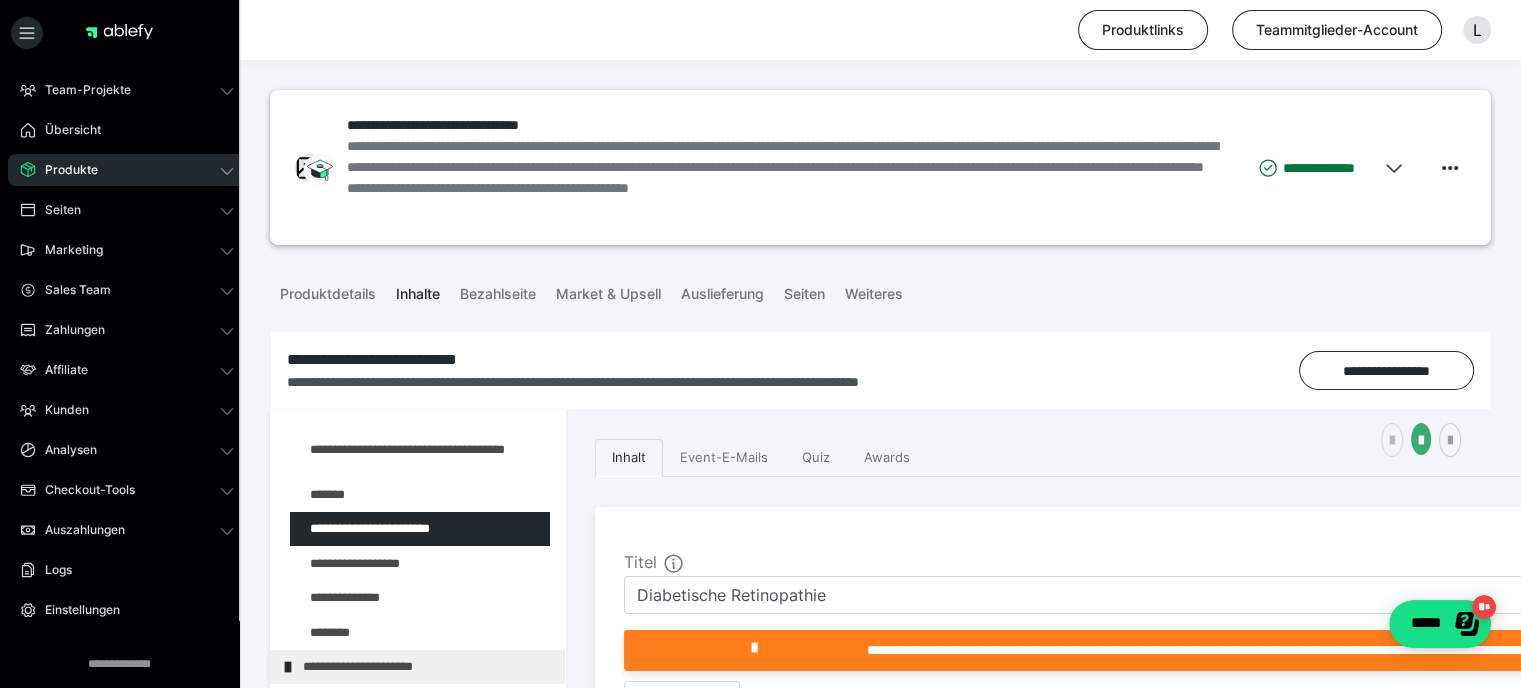 click at bounding box center [1392, 441] 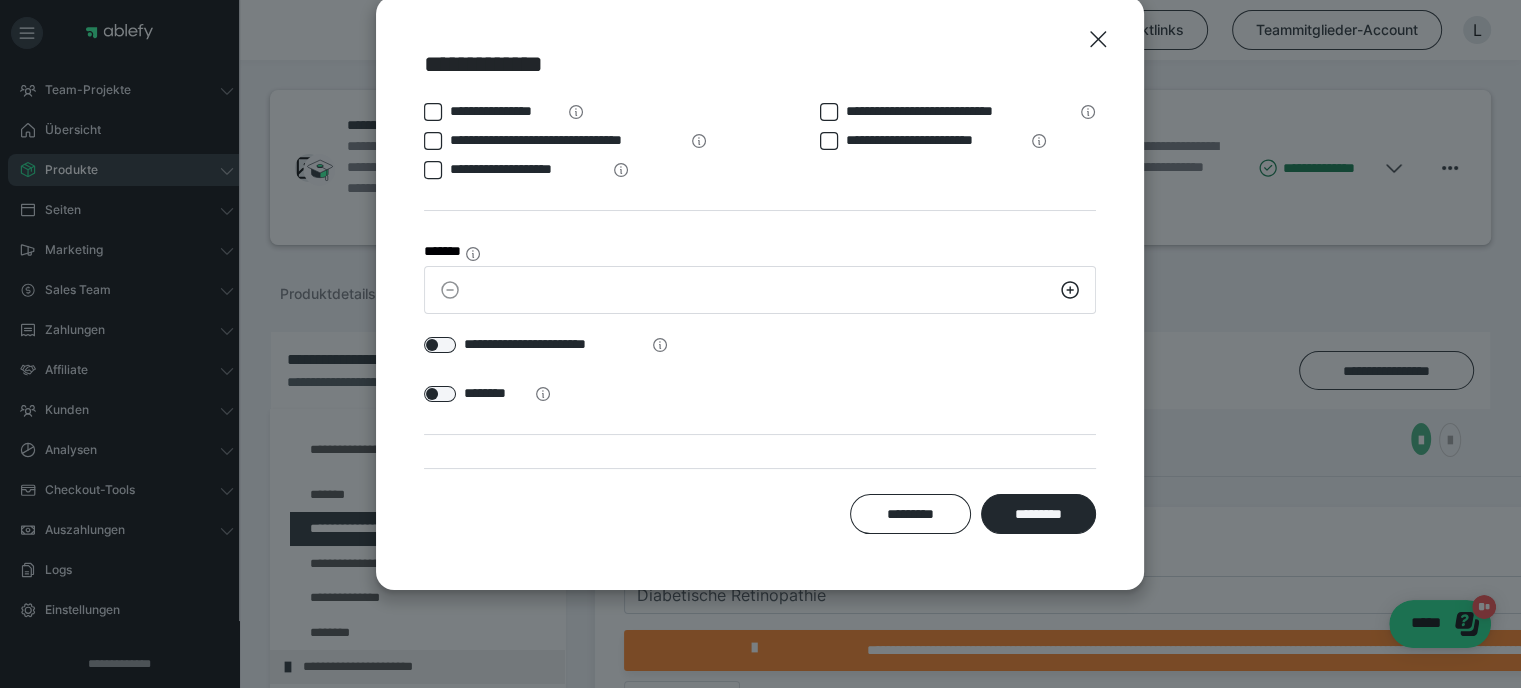 scroll, scrollTop: 133, scrollLeft: 0, axis: vertical 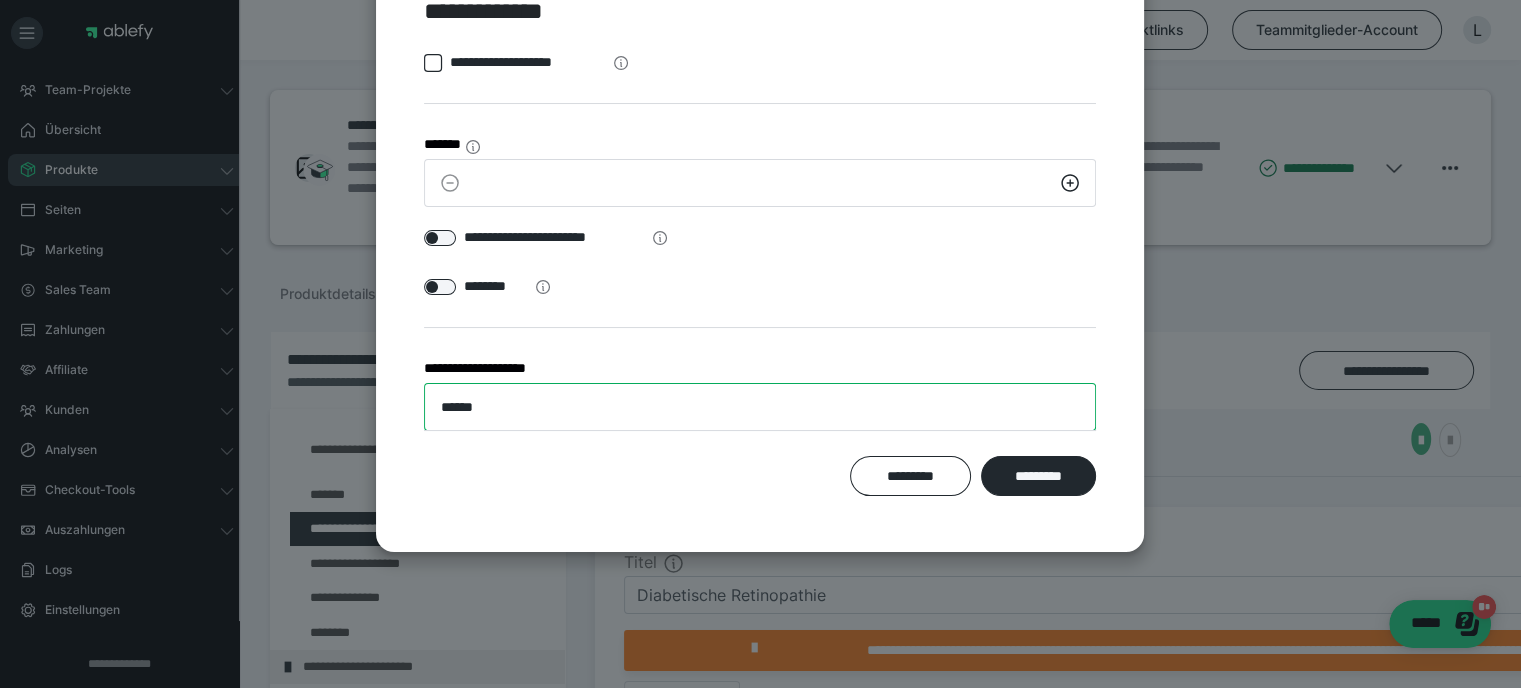 click on "******" at bounding box center [760, 407] 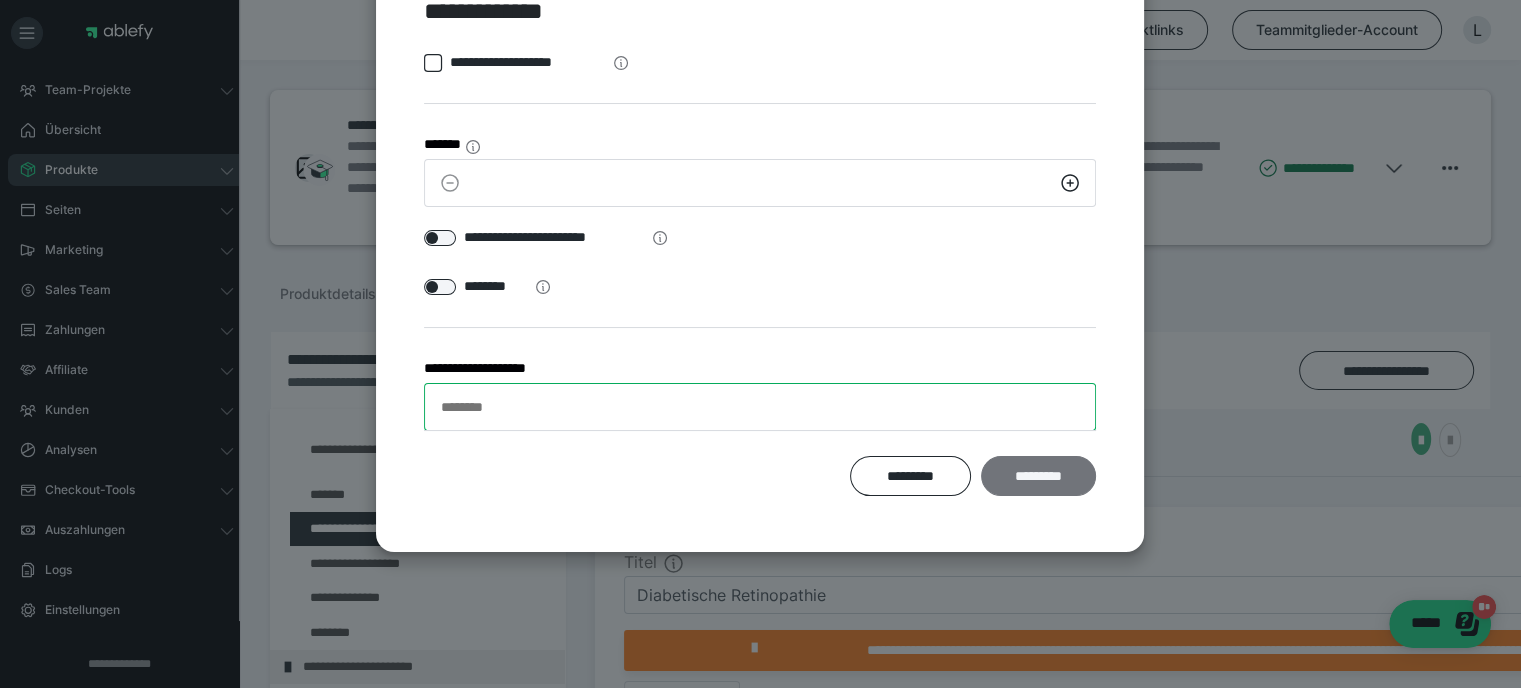 type 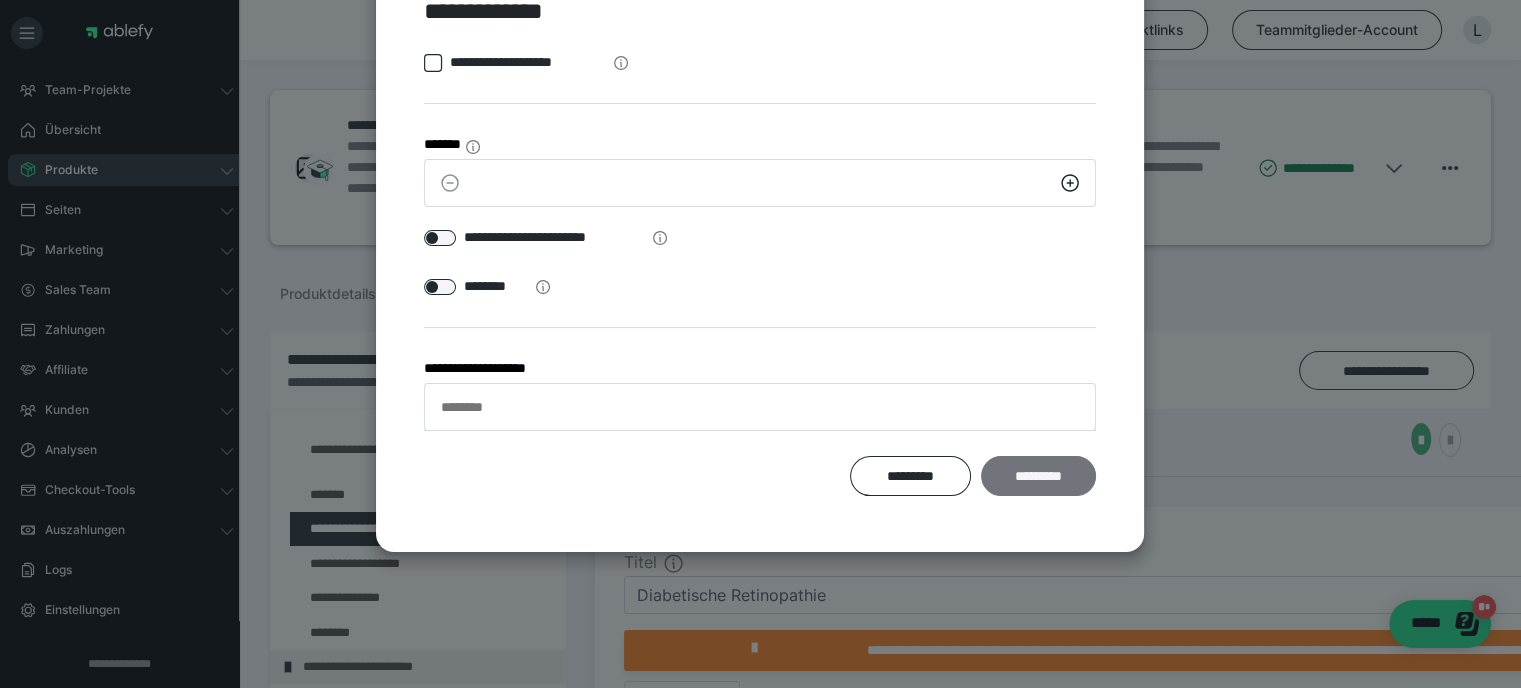 click on "*********" at bounding box center [1038, 476] 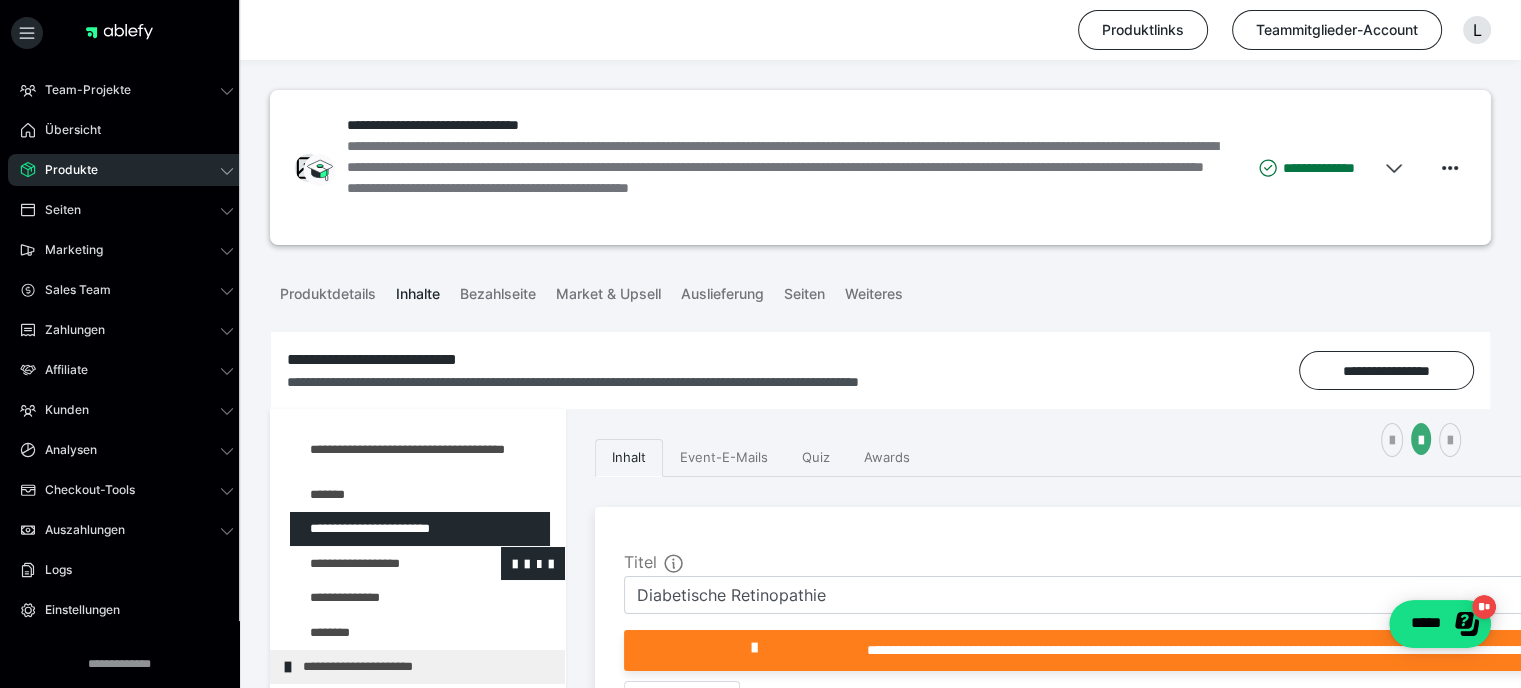 click at bounding box center [375, 564] 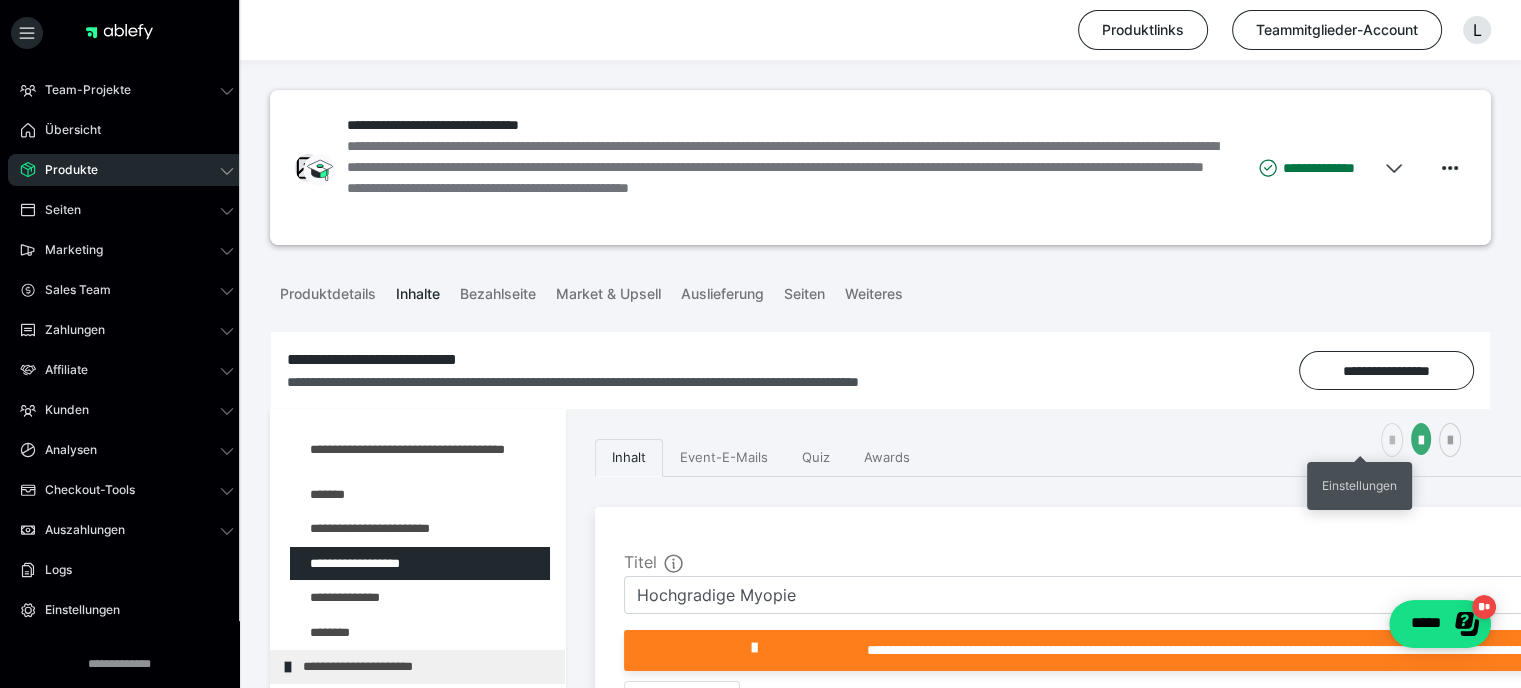 click at bounding box center [1392, 441] 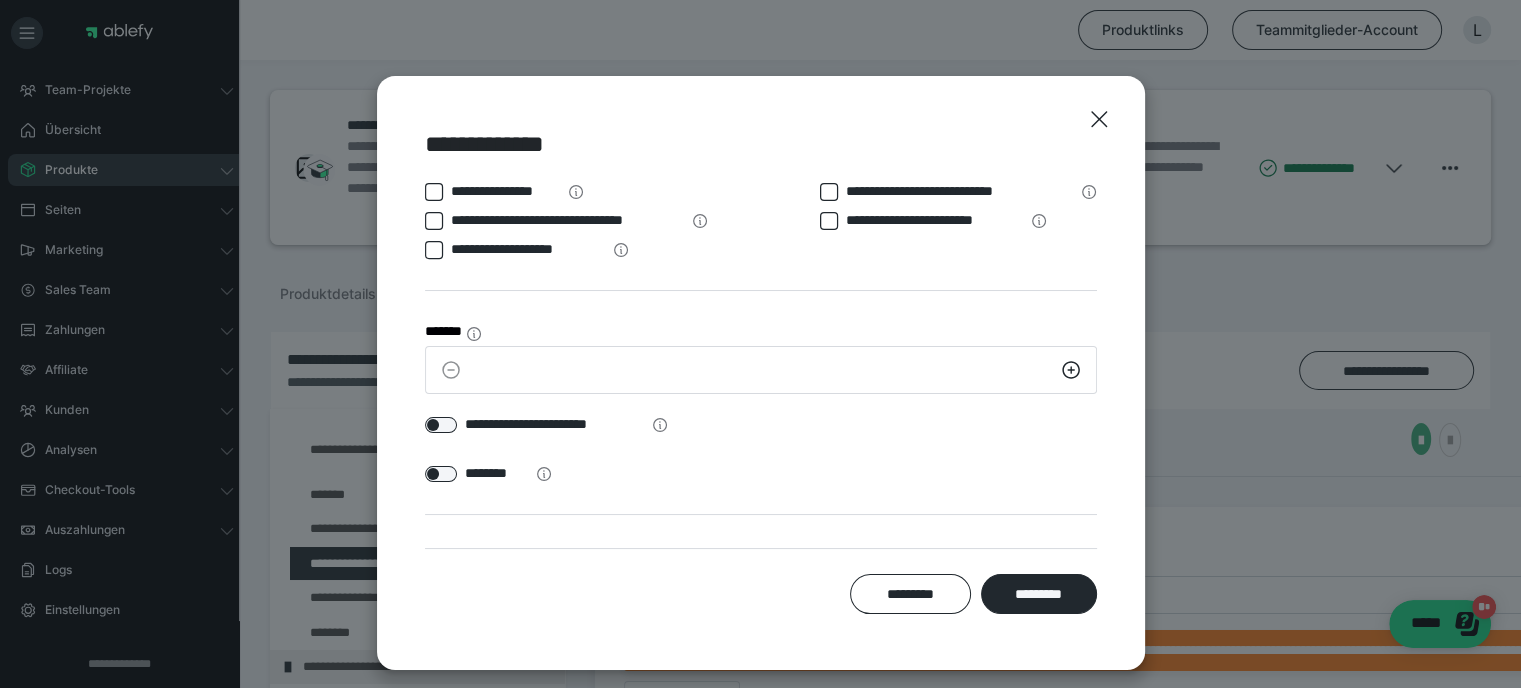 scroll, scrollTop: 54, scrollLeft: 0, axis: vertical 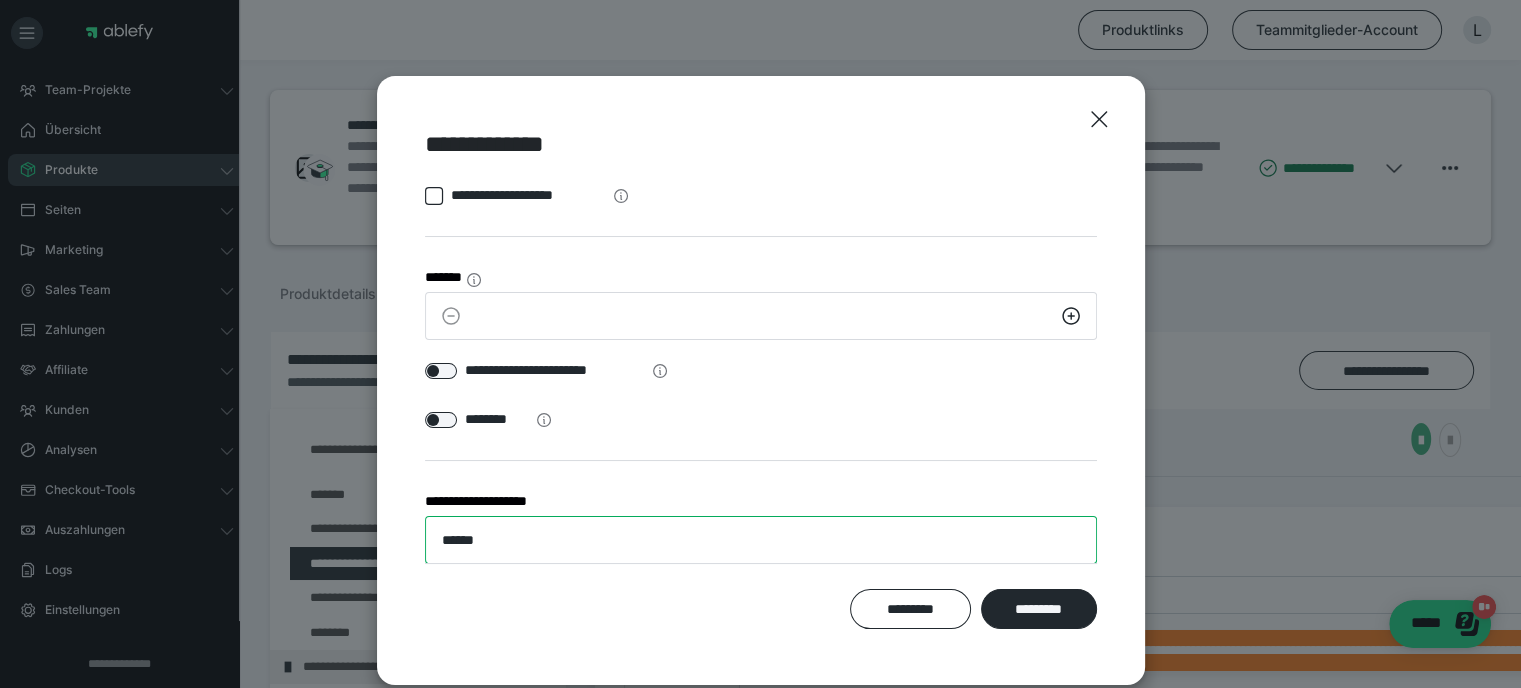 click on "******" at bounding box center [761, 540] 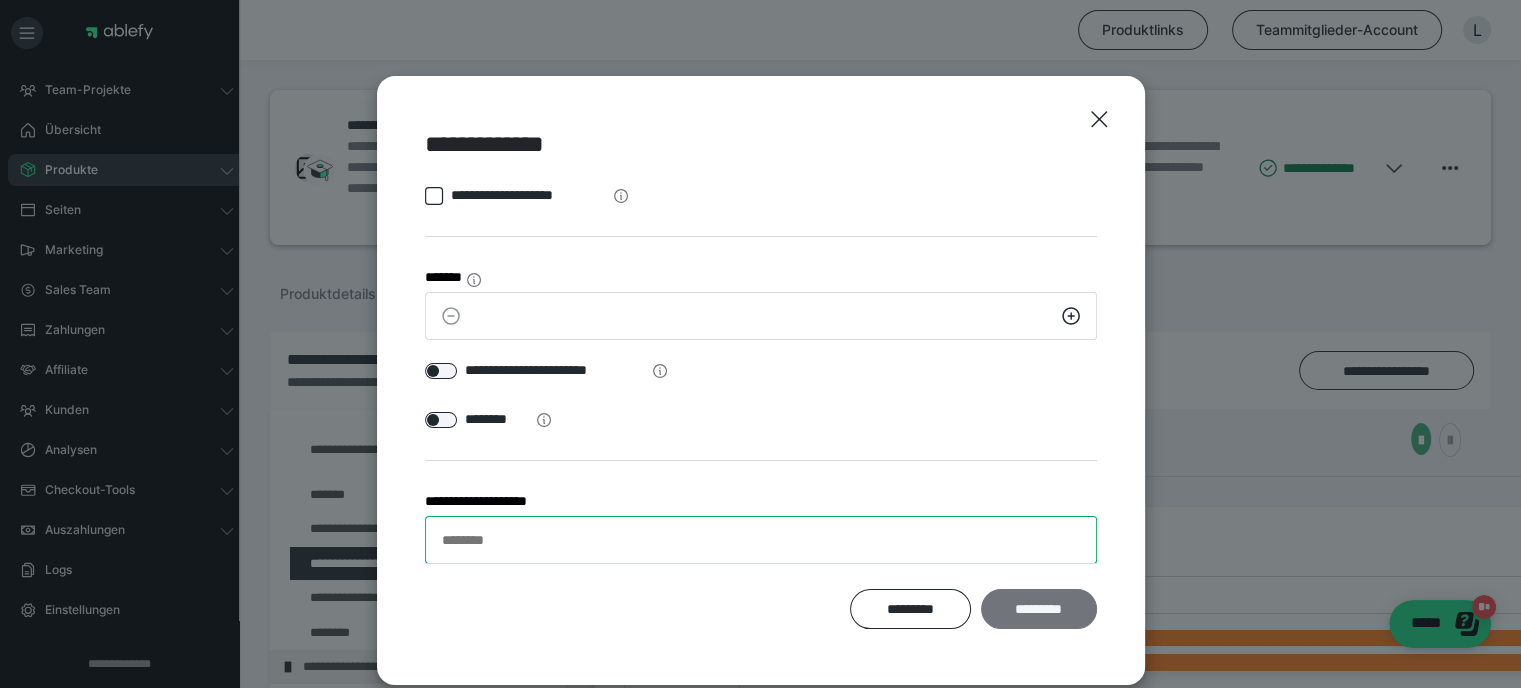 type 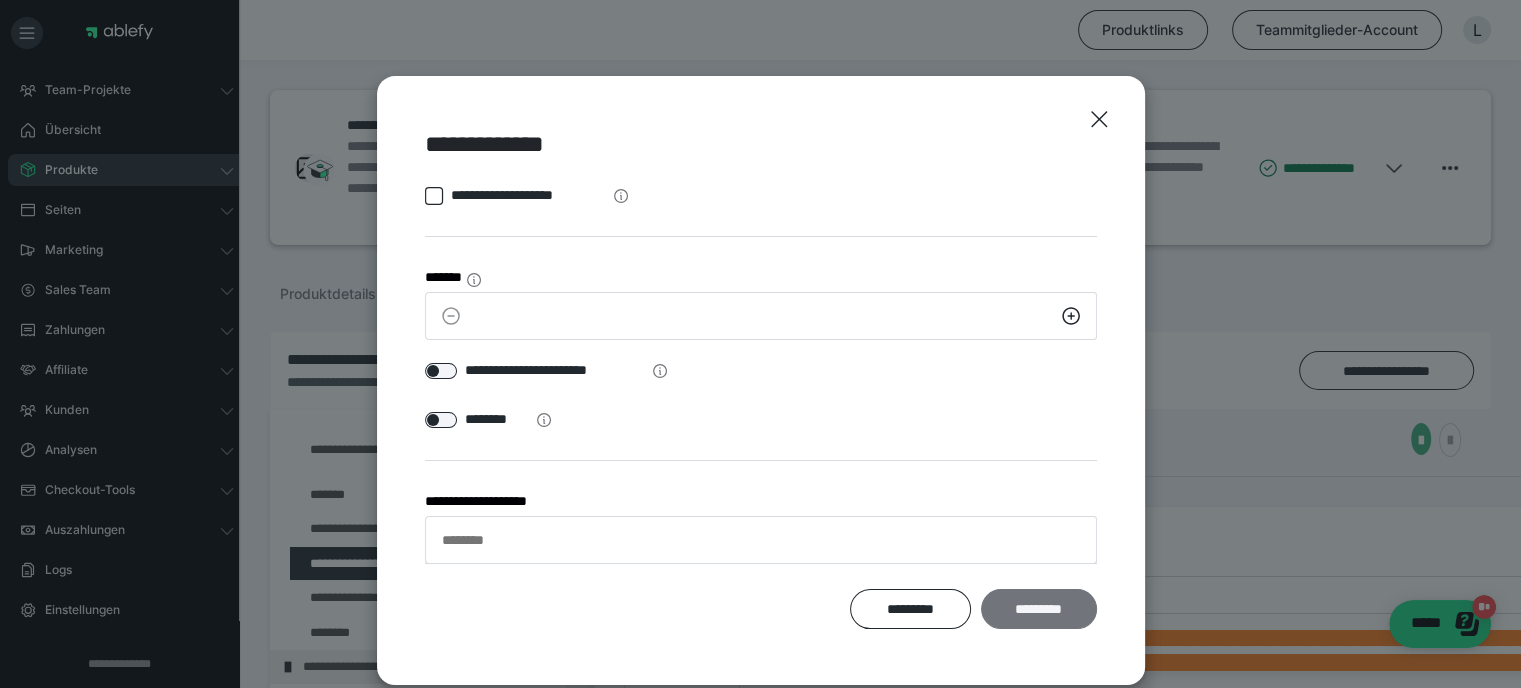 click on "*********" at bounding box center [1038, 609] 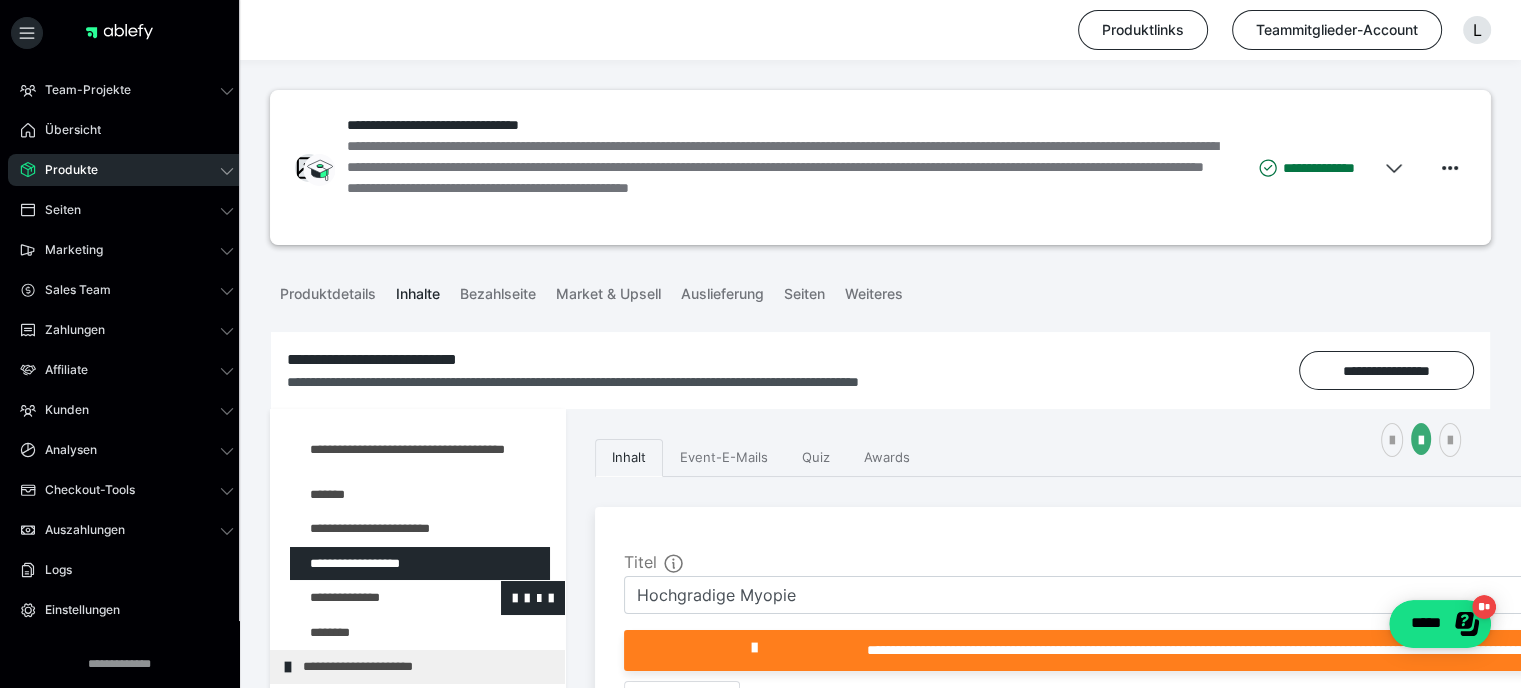 click at bounding box center [375, 598] 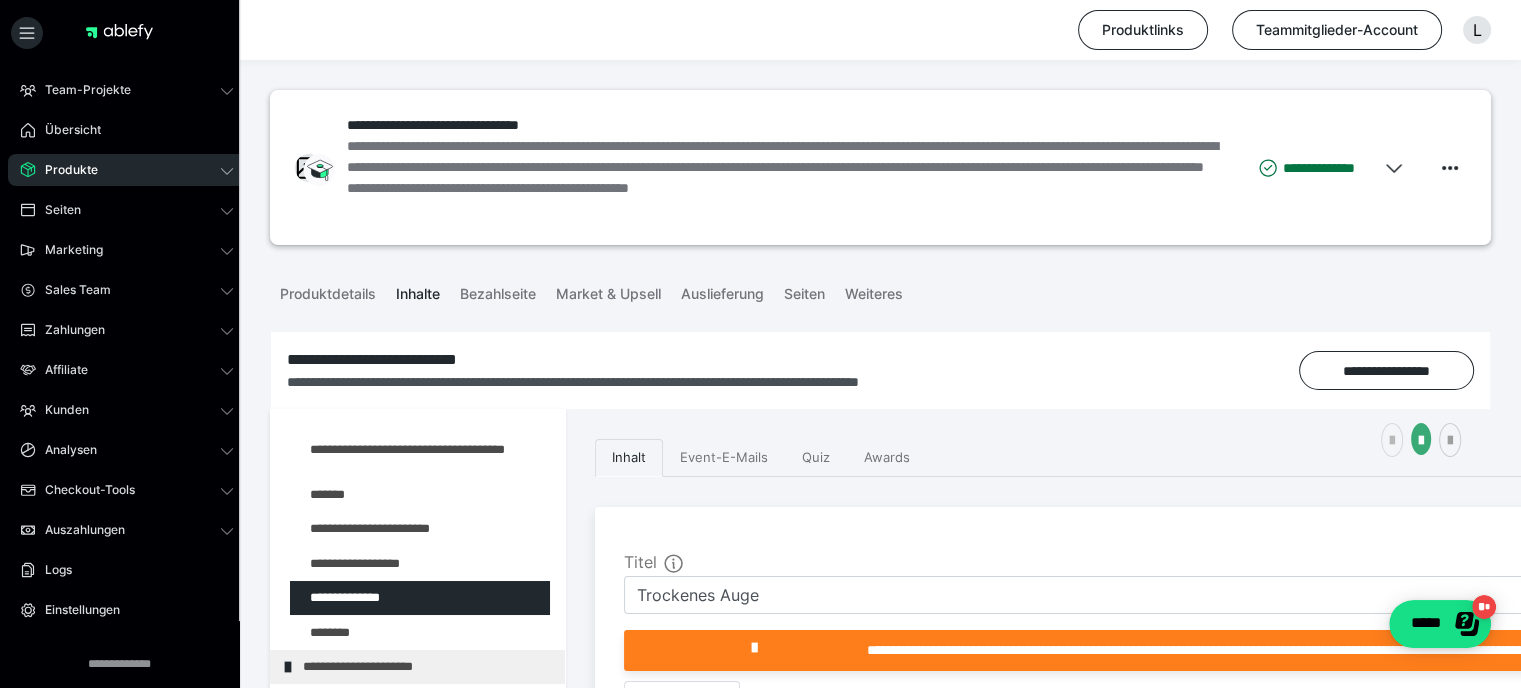 click at bounding box center (1392, 440) 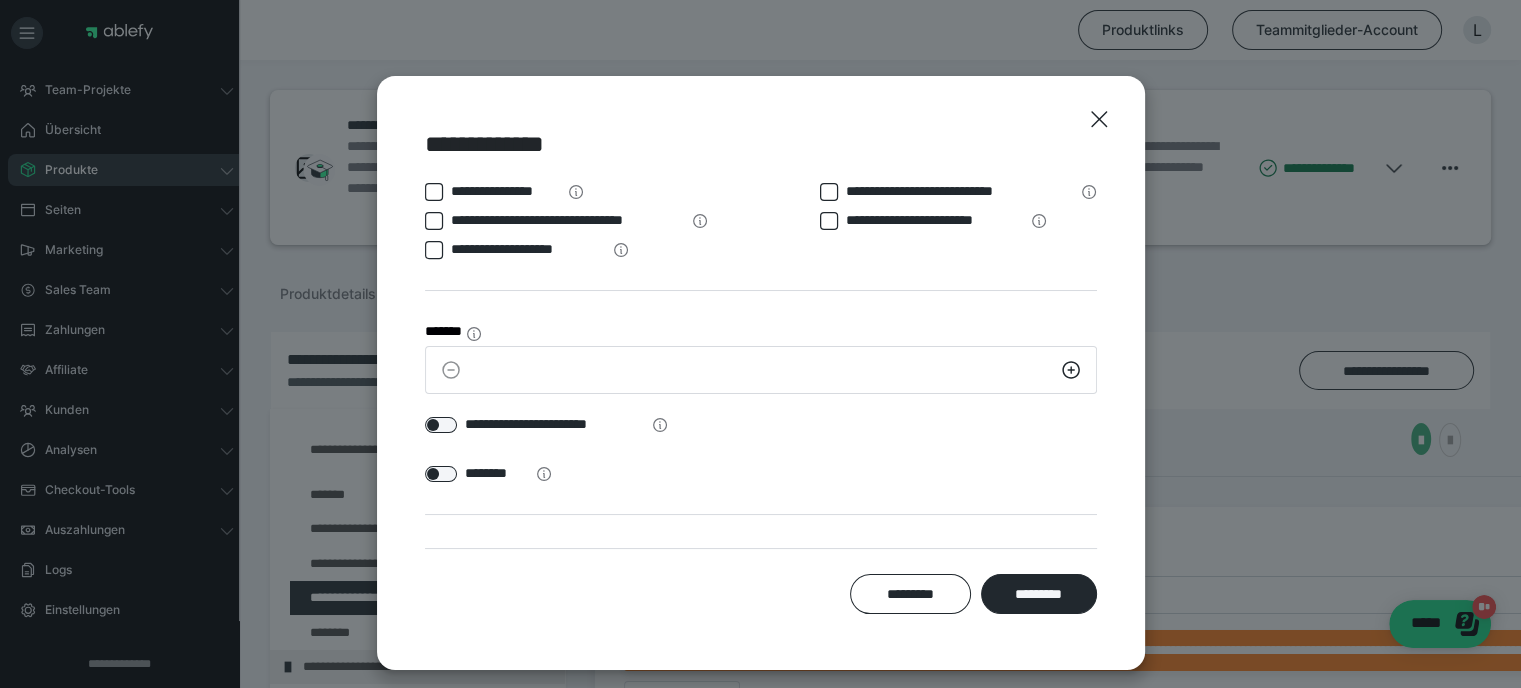 scroll, scrollTop: 54, scrollLeft: 0, axis: vertical 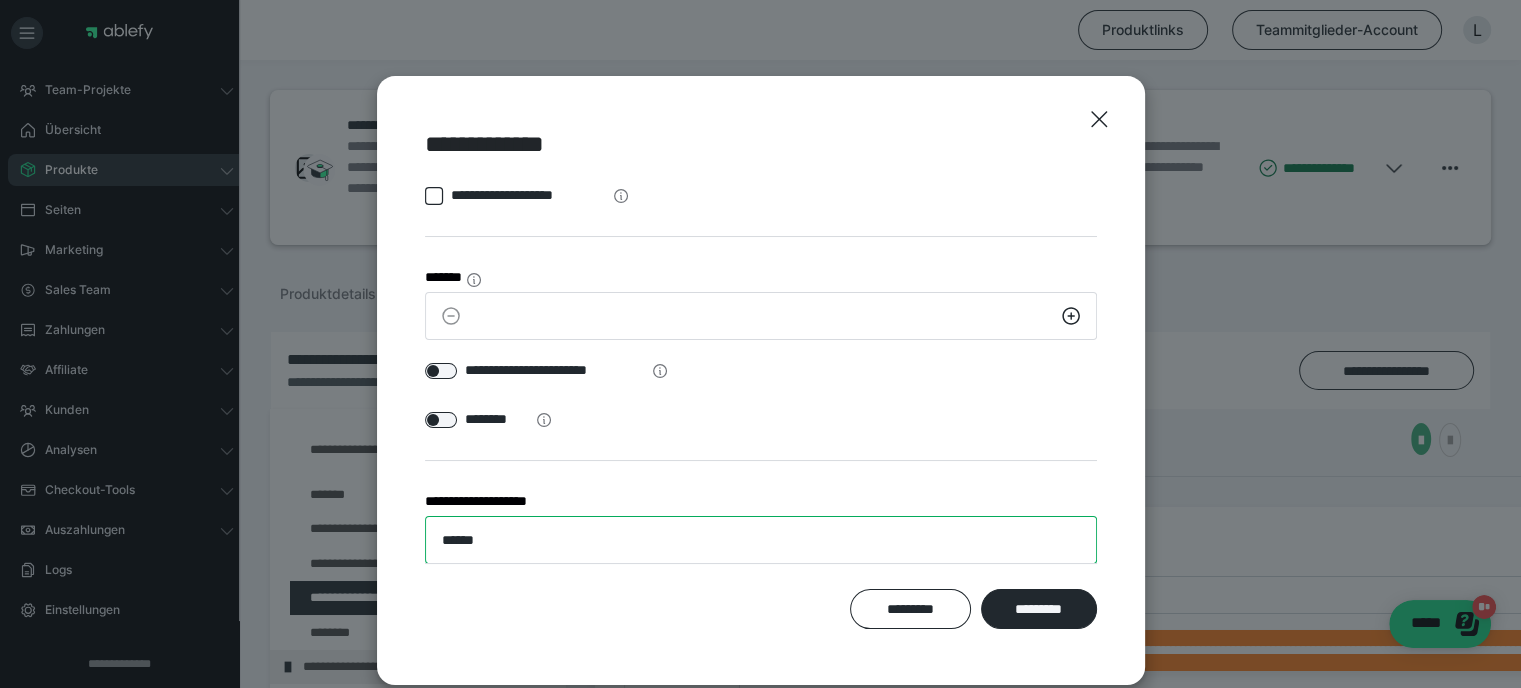 click on "******" at bounding box center (761, 540) 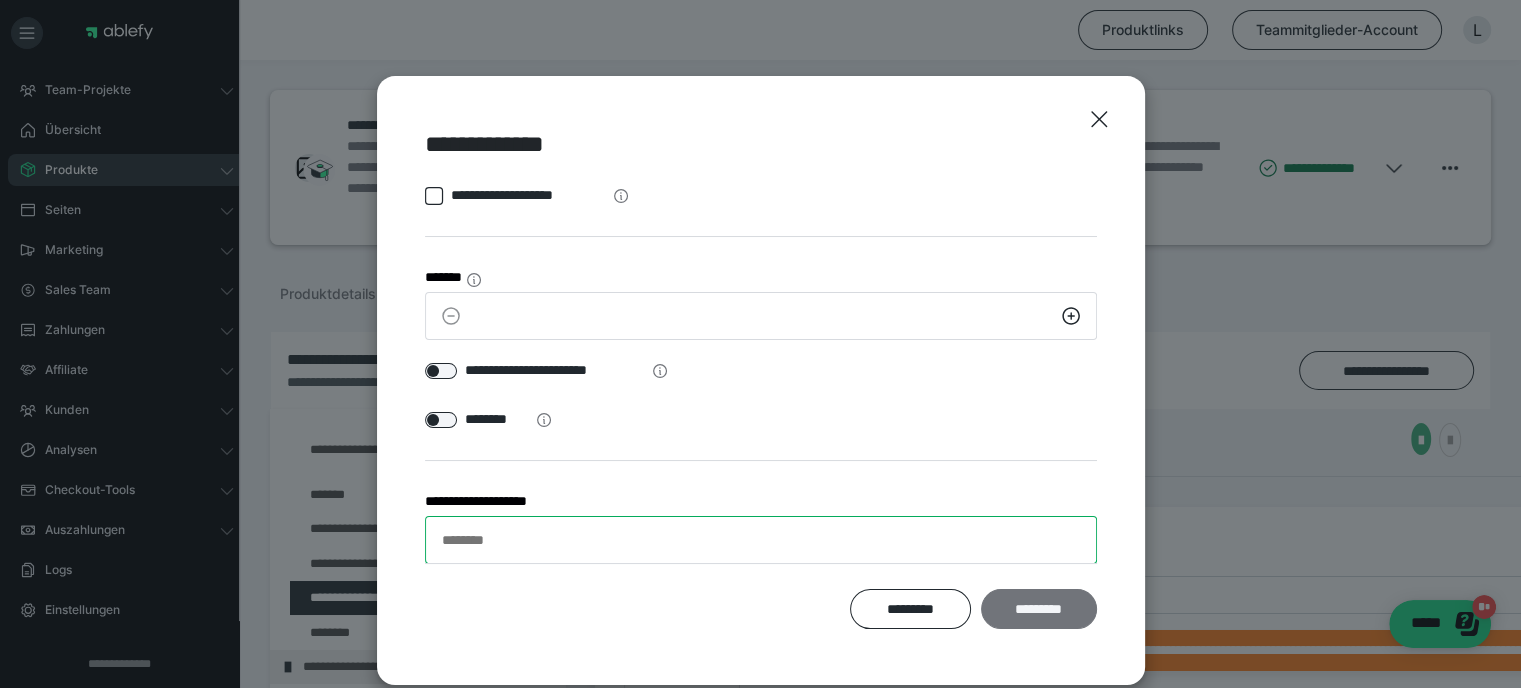 type 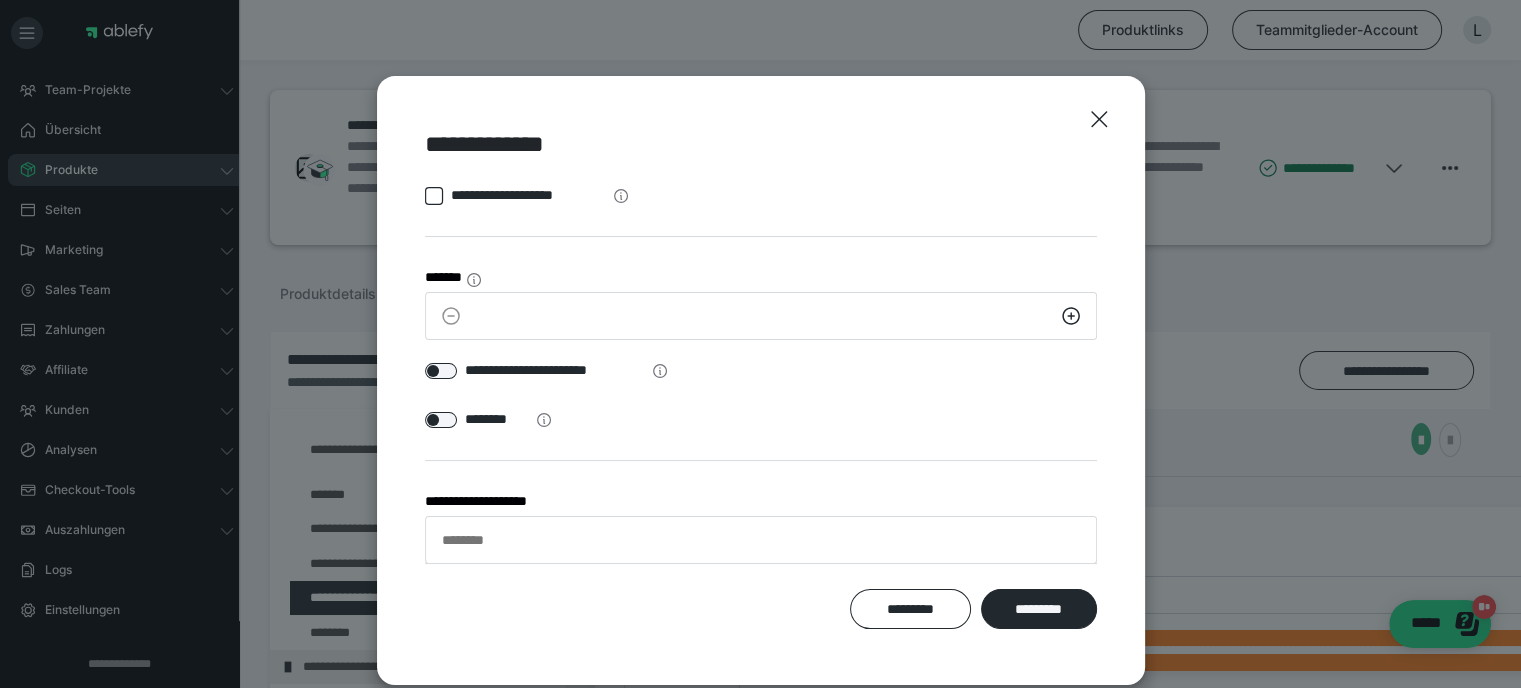 drag, startPoint x: 1017, startPoint y: 621, endPoint x: 1004, endPoint y: 619, distance: 13.152946 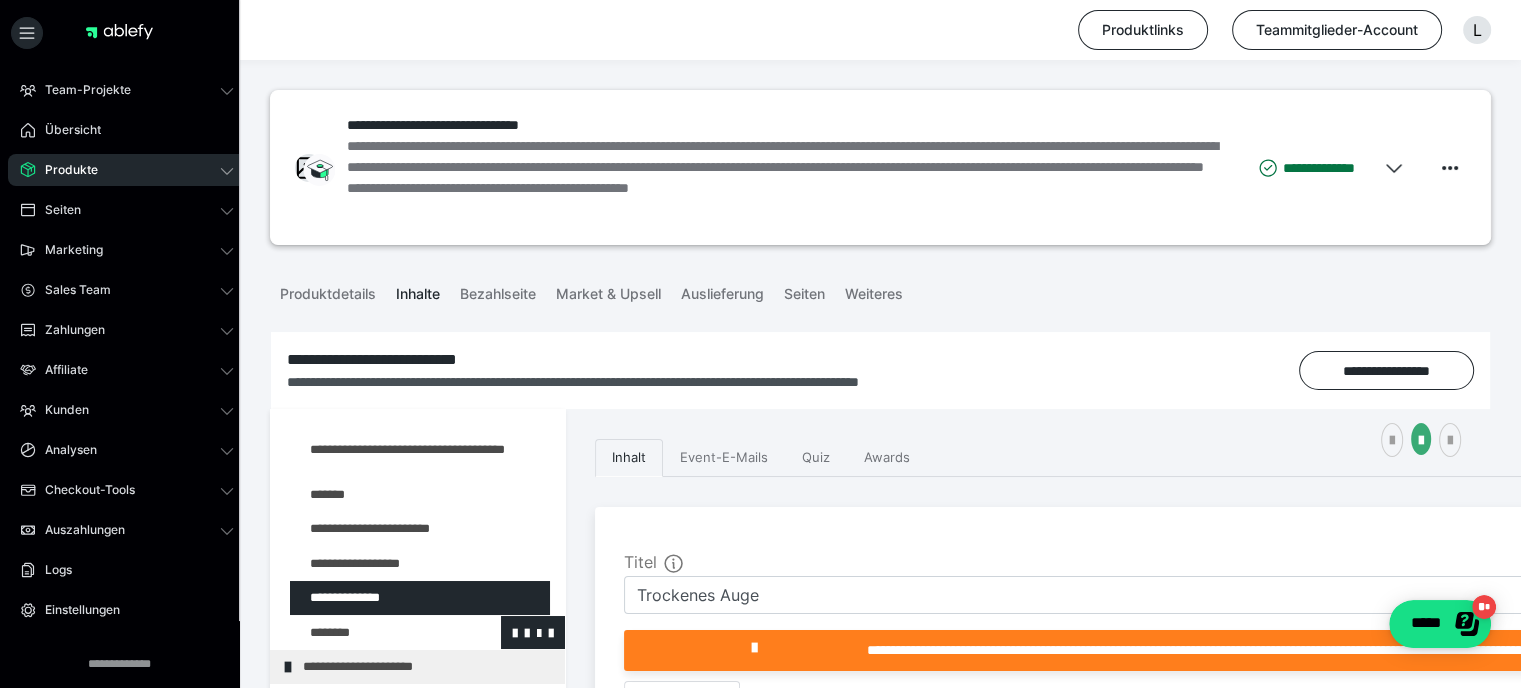 click at bounding box center [375, 633] 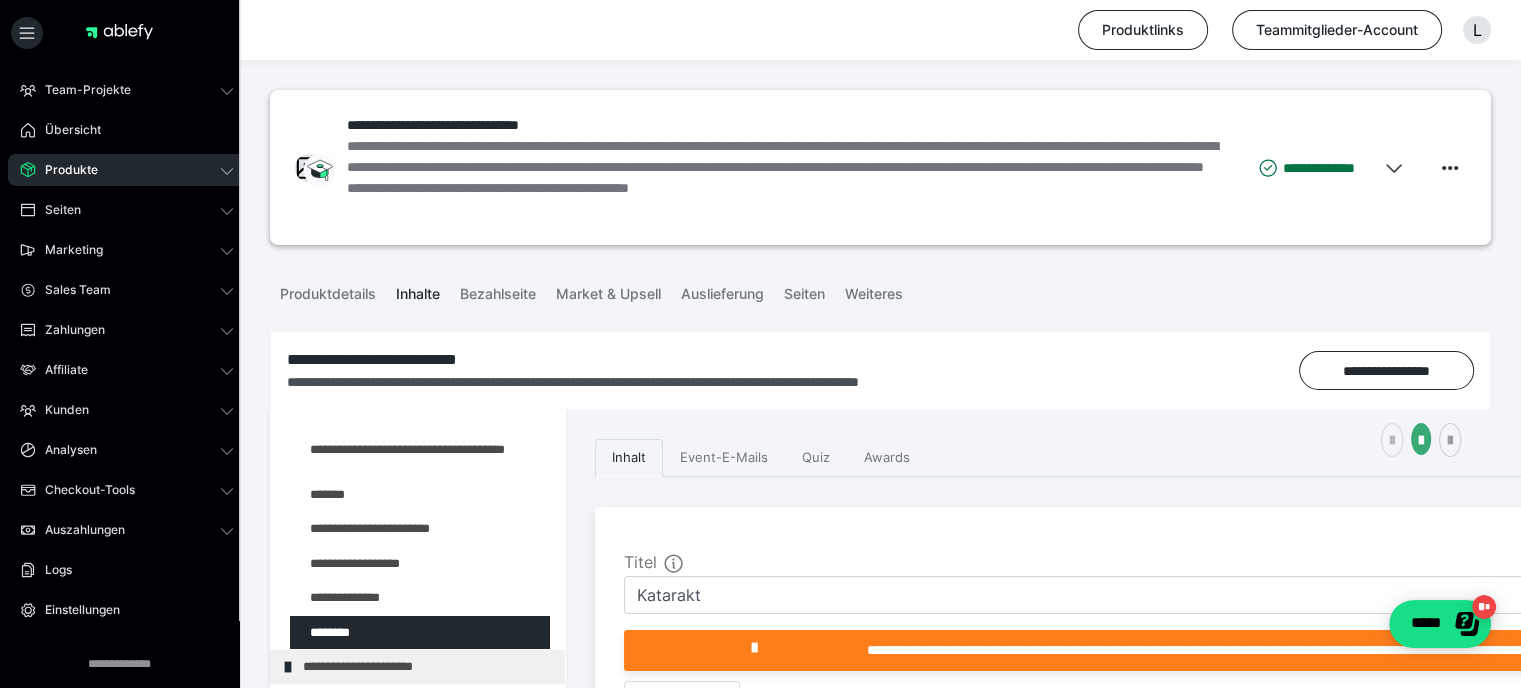 click at bounding box center (1392, 441) 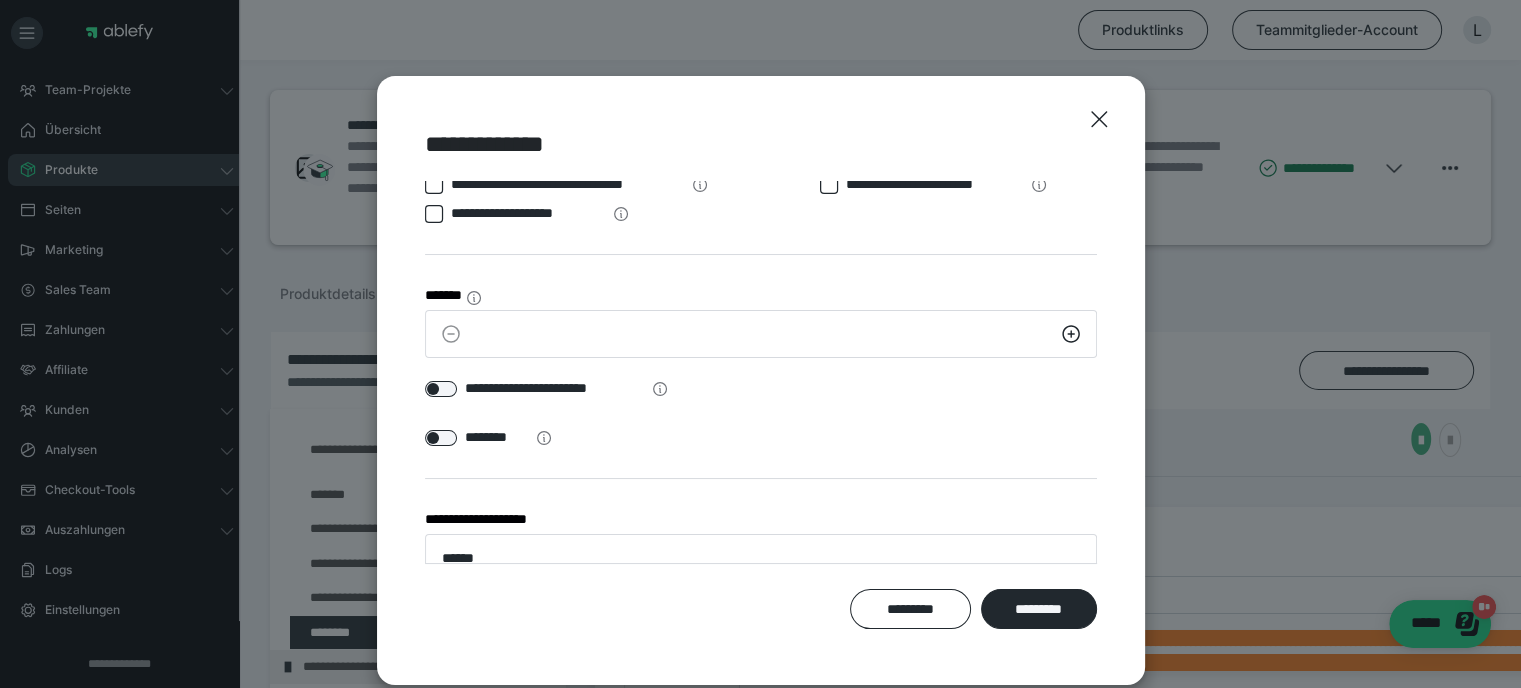scroll, scrollTop: 54, scrollLeft: 0, axis: vertical 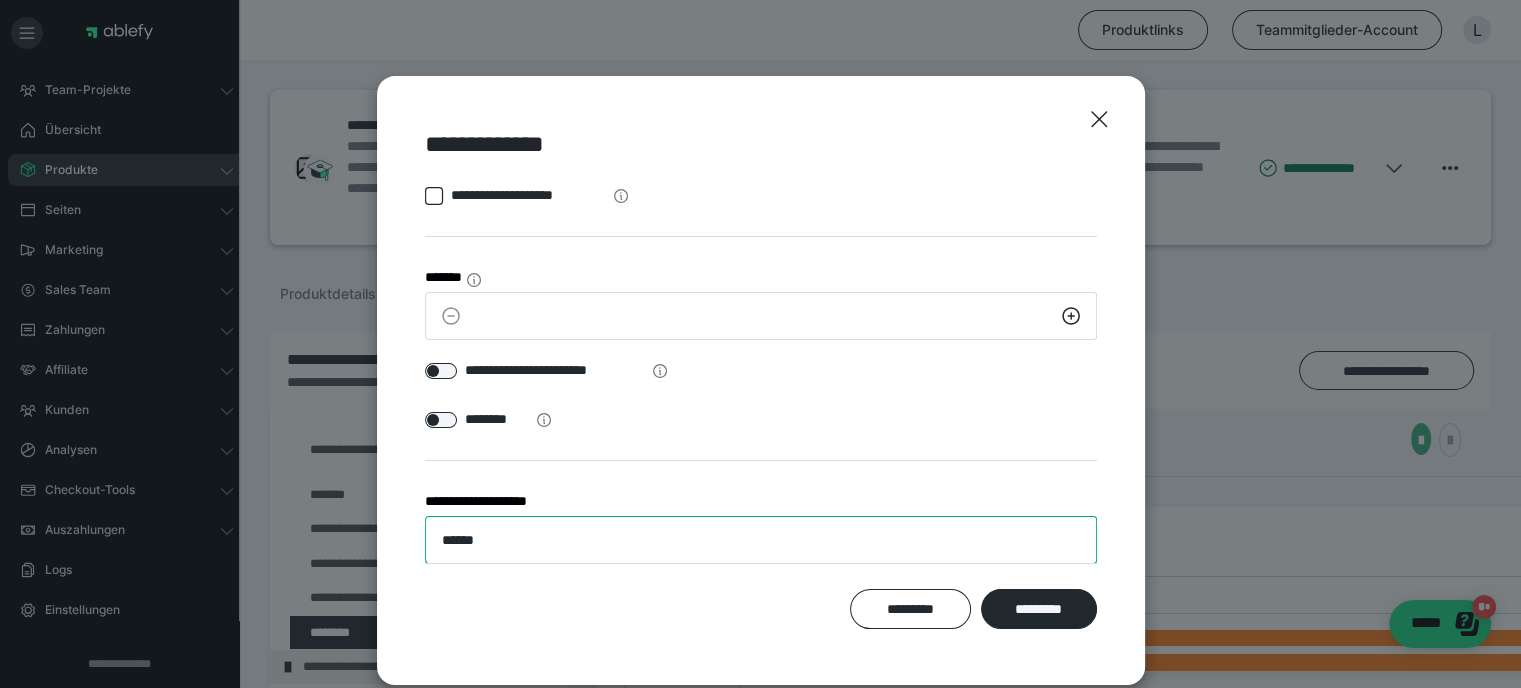click on "******" at bounding box center [761, 540] 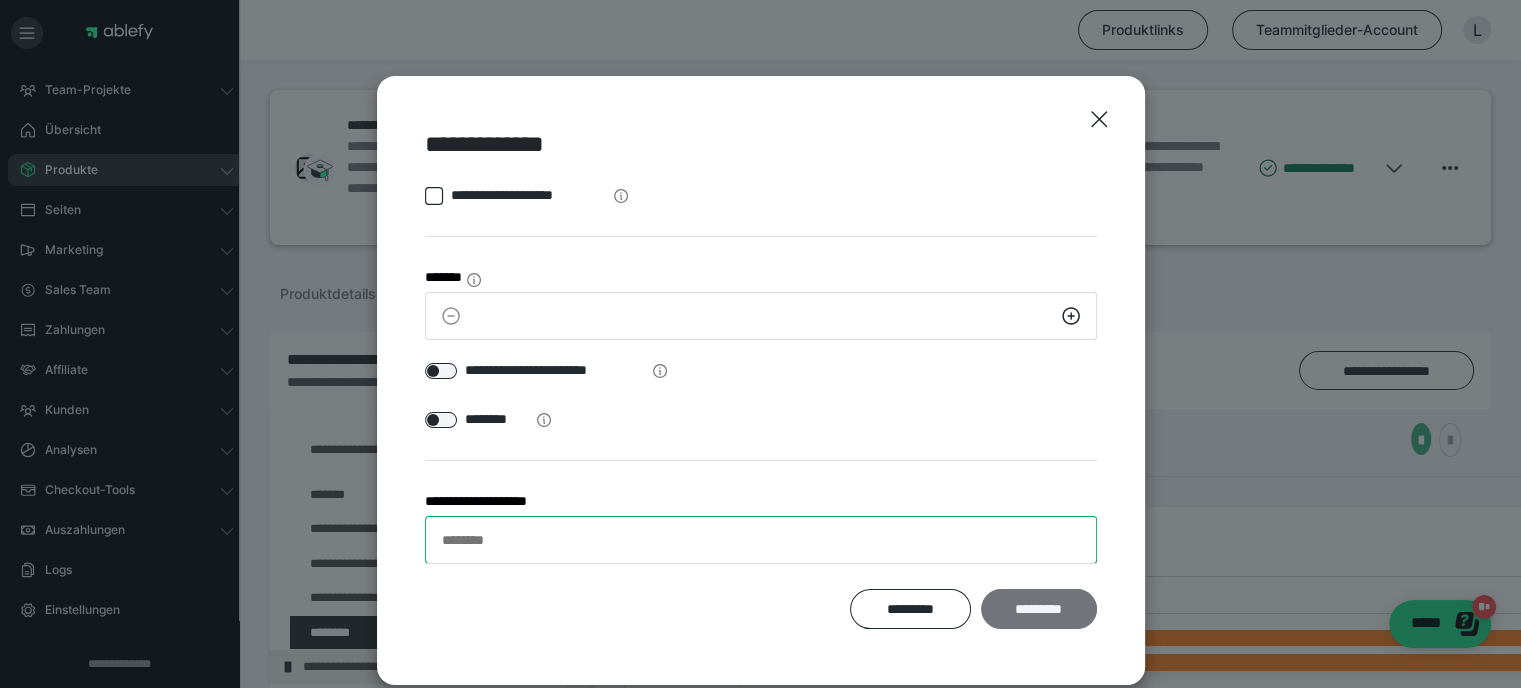 type 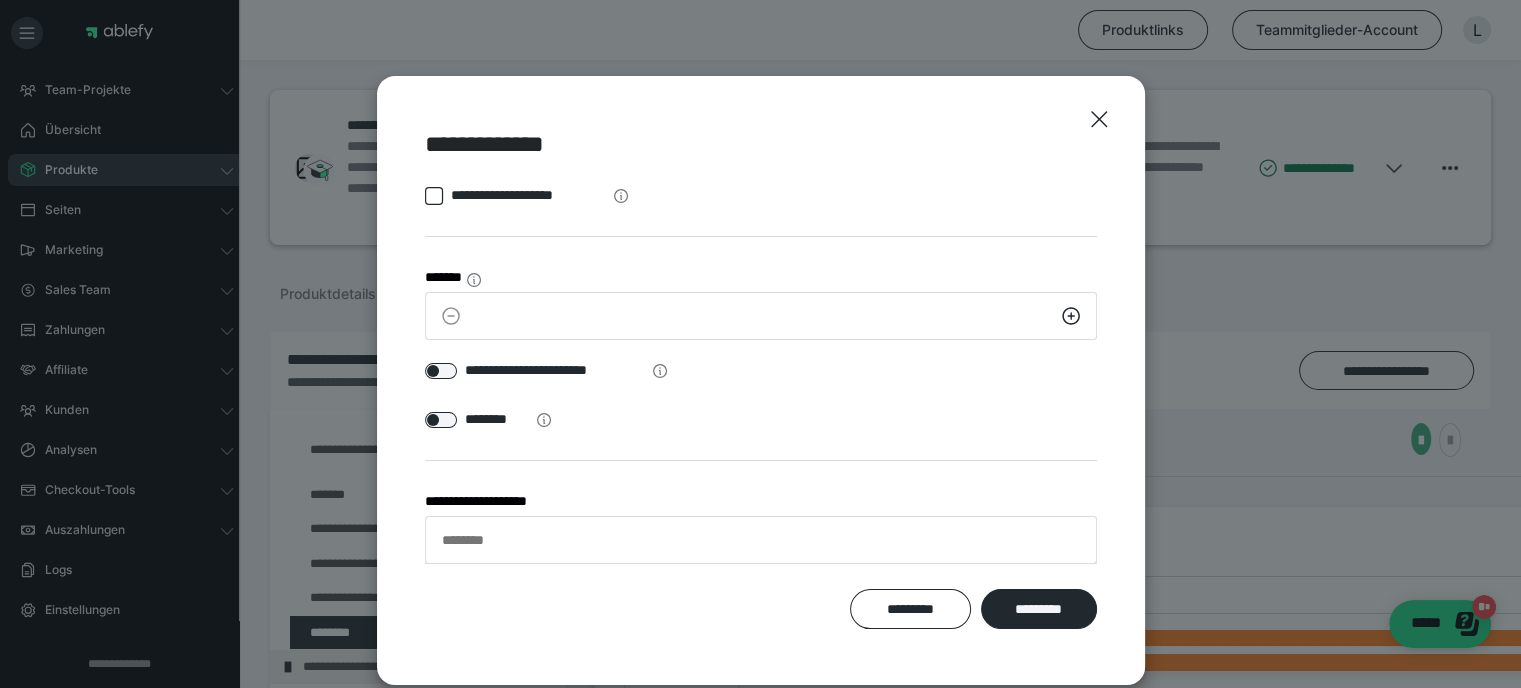 drag, startPoint x: 1003, startPoint y: 594, endPoint x: 933, endPoint y: 596, distance: 70.028564 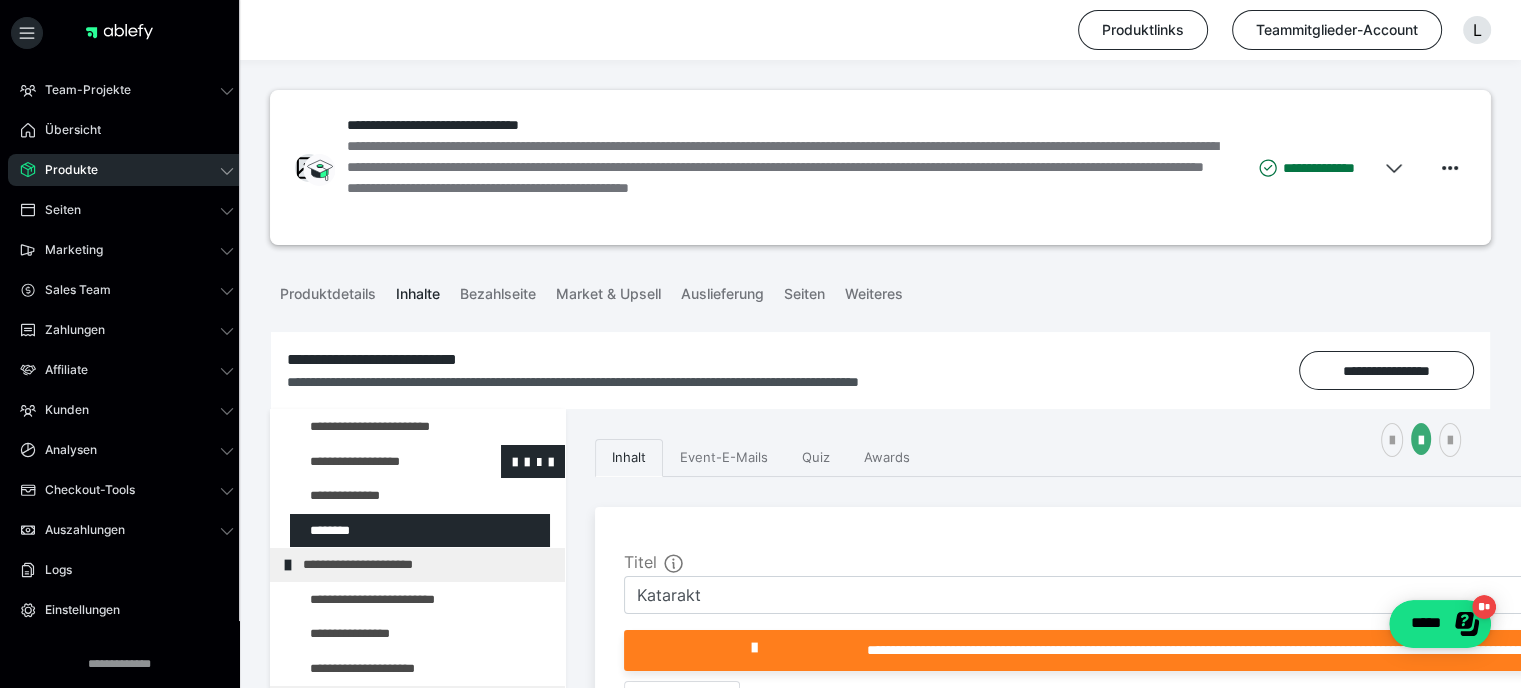 scroll, scrollTop: 400, scrollLeft: 0, axis: vertical 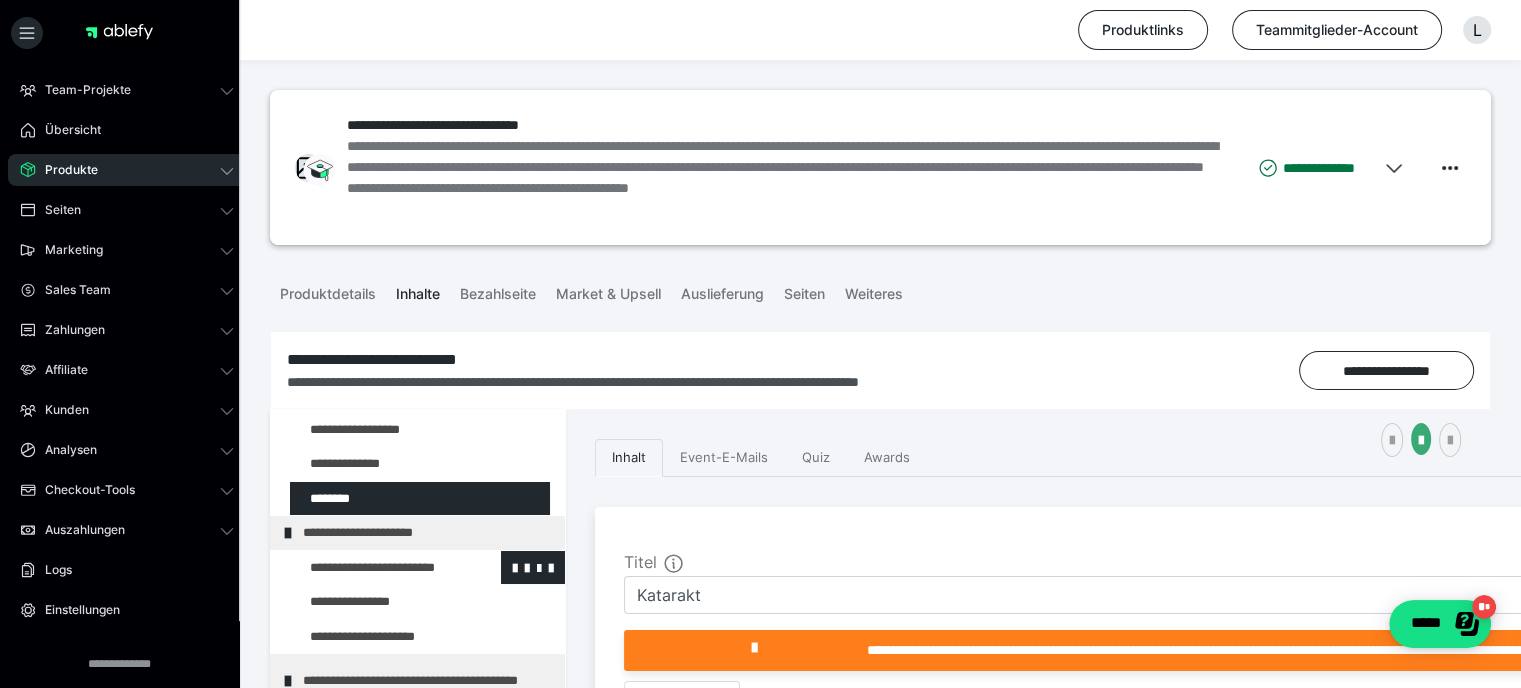 click at bounding box center [375, 568] 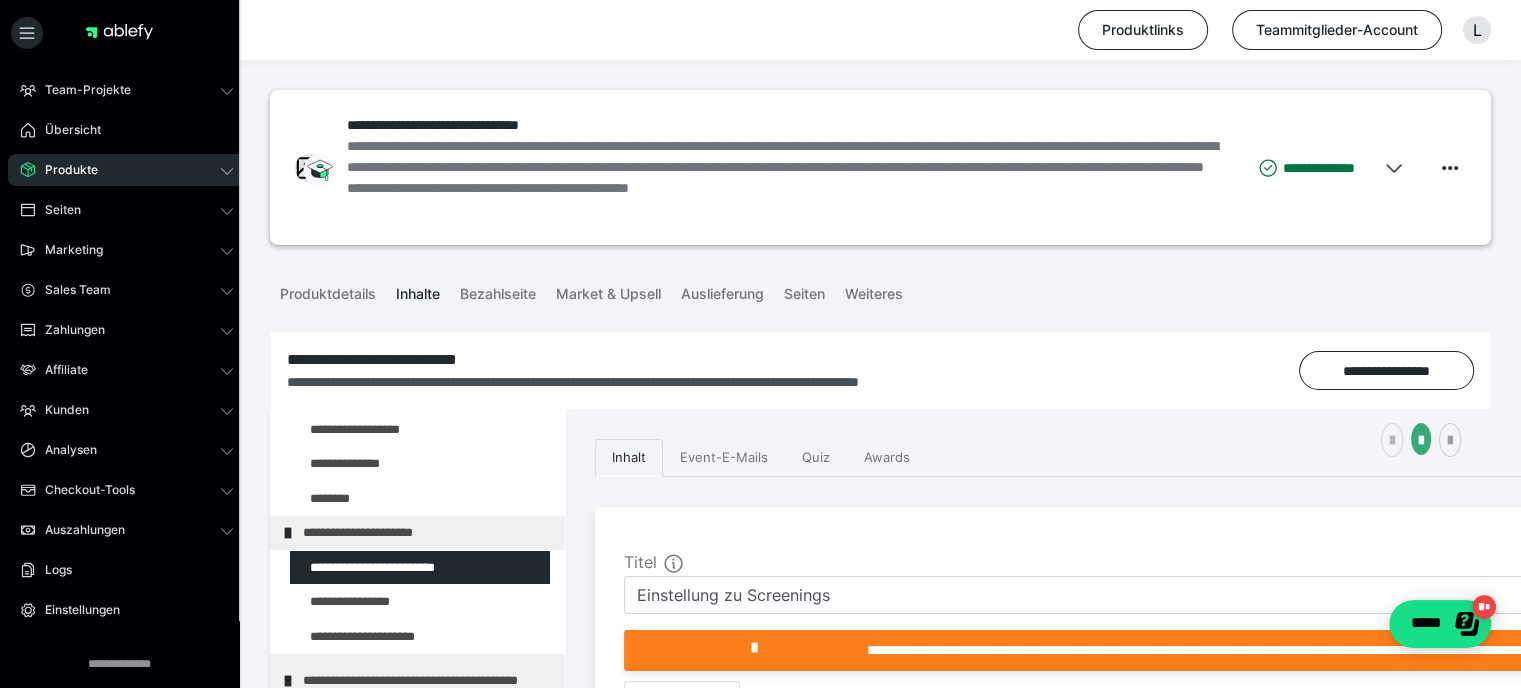 click at bounding box center [1392, 440] 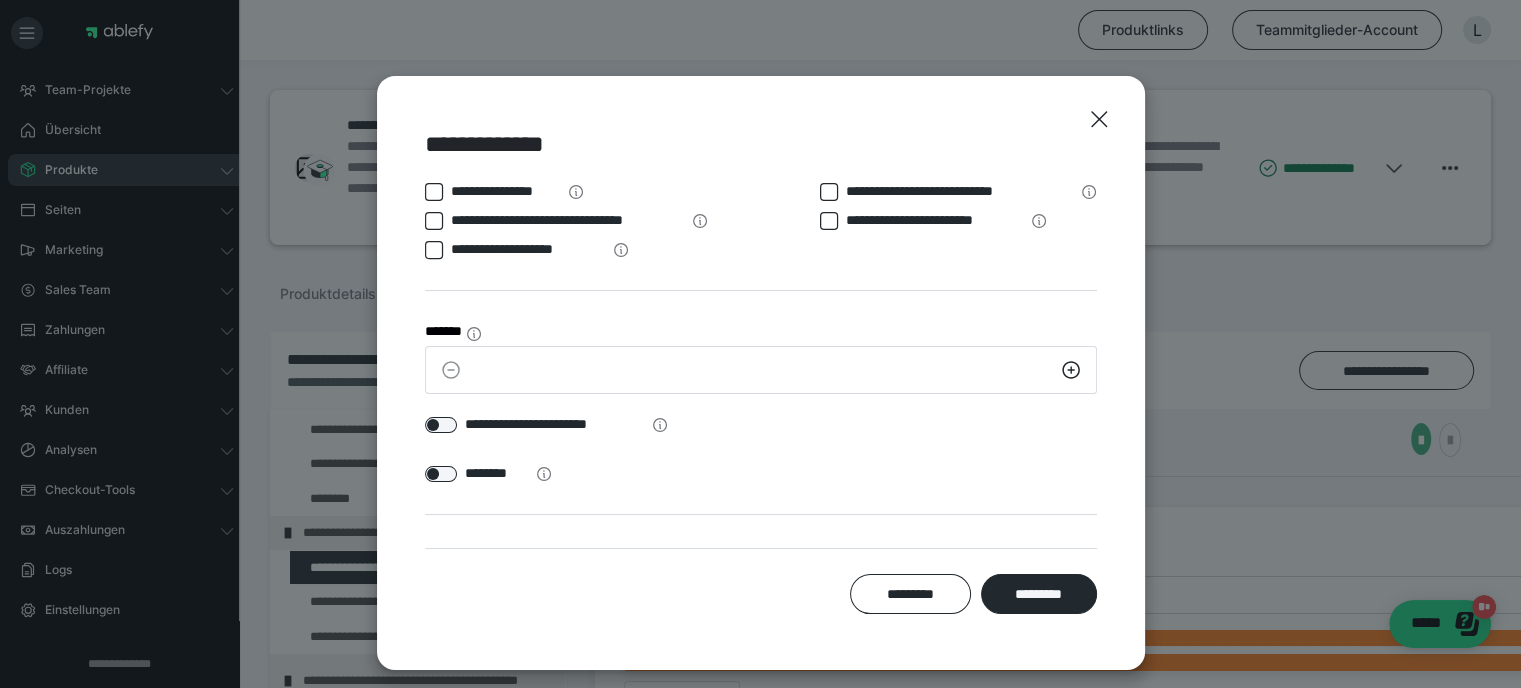 scroll, scrollTop: 54, scrollLeft: 0, axis: vertical 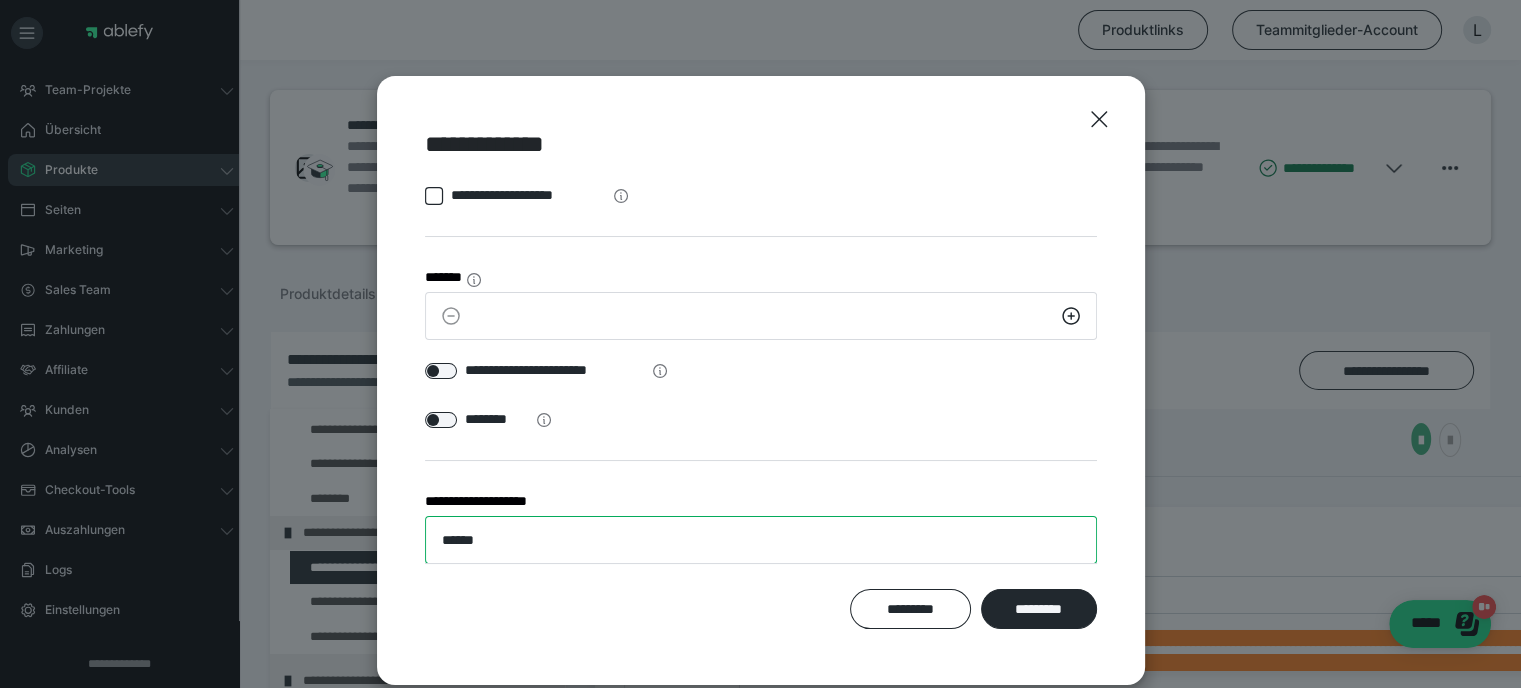click on "******" at bounding box center (761, 540) 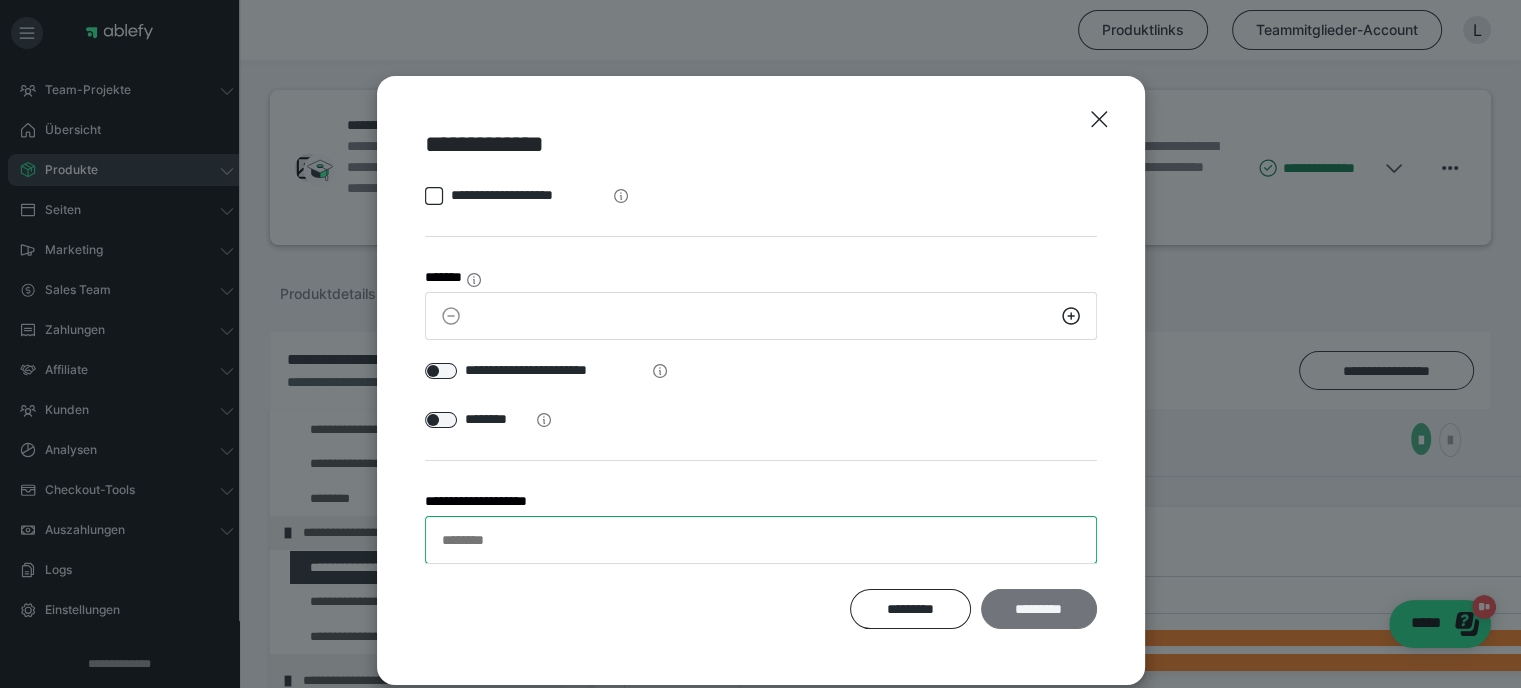 type 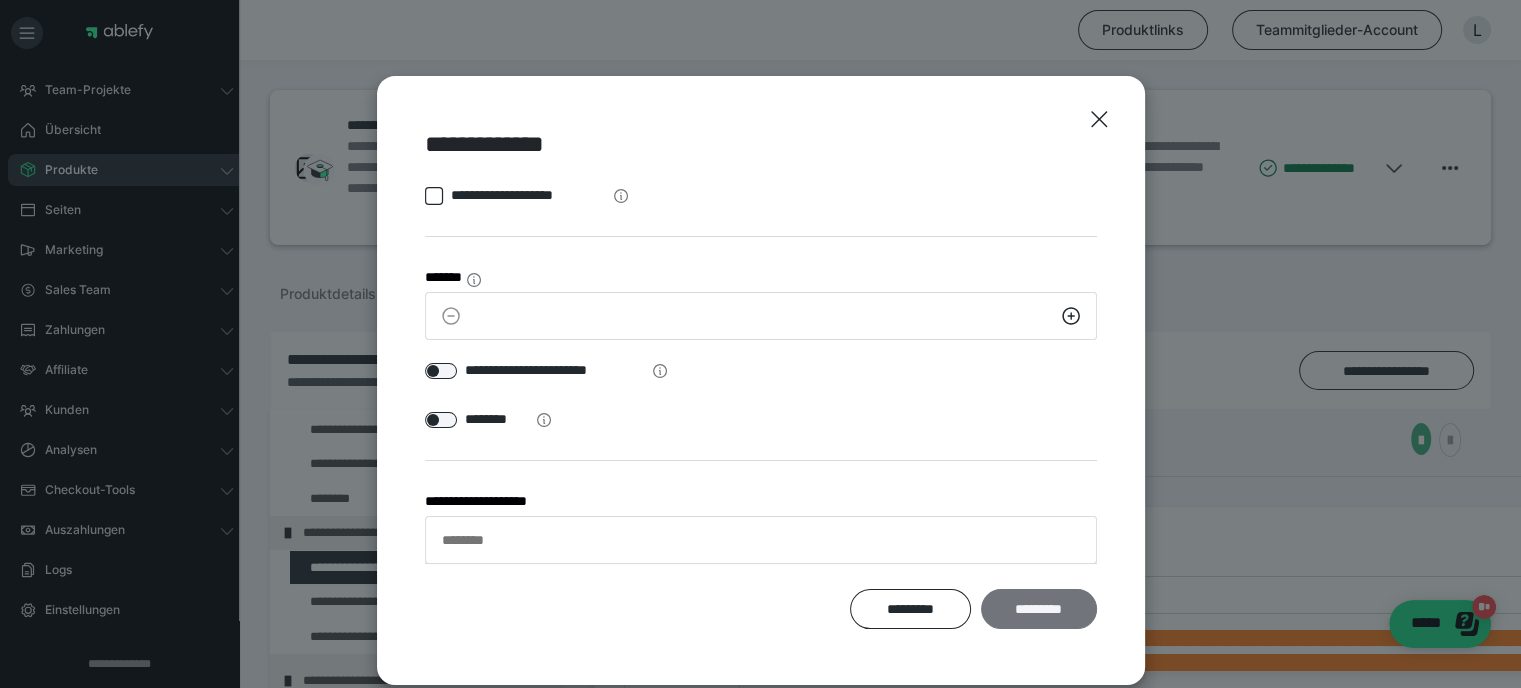 click on "*********" at bounding box center [1038, 609] 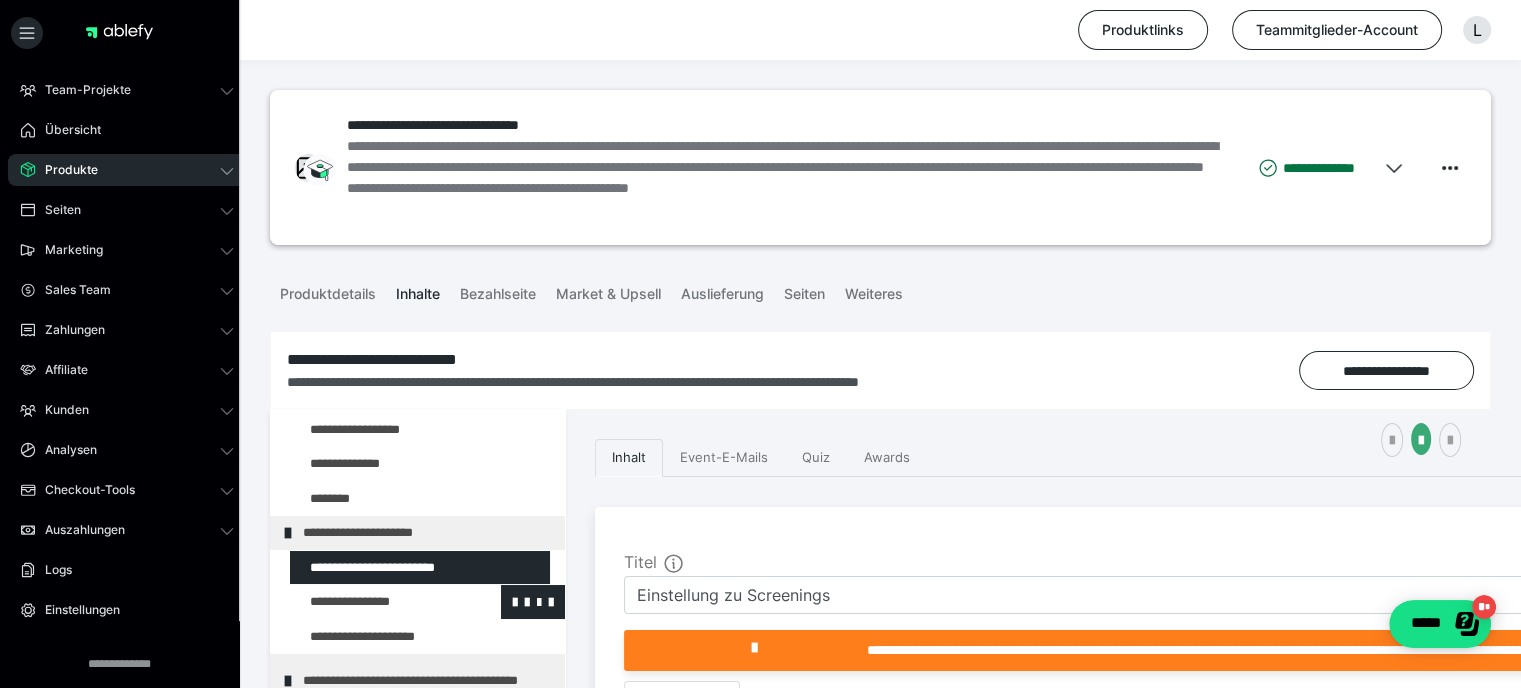 click at bounding box center (375, 602) 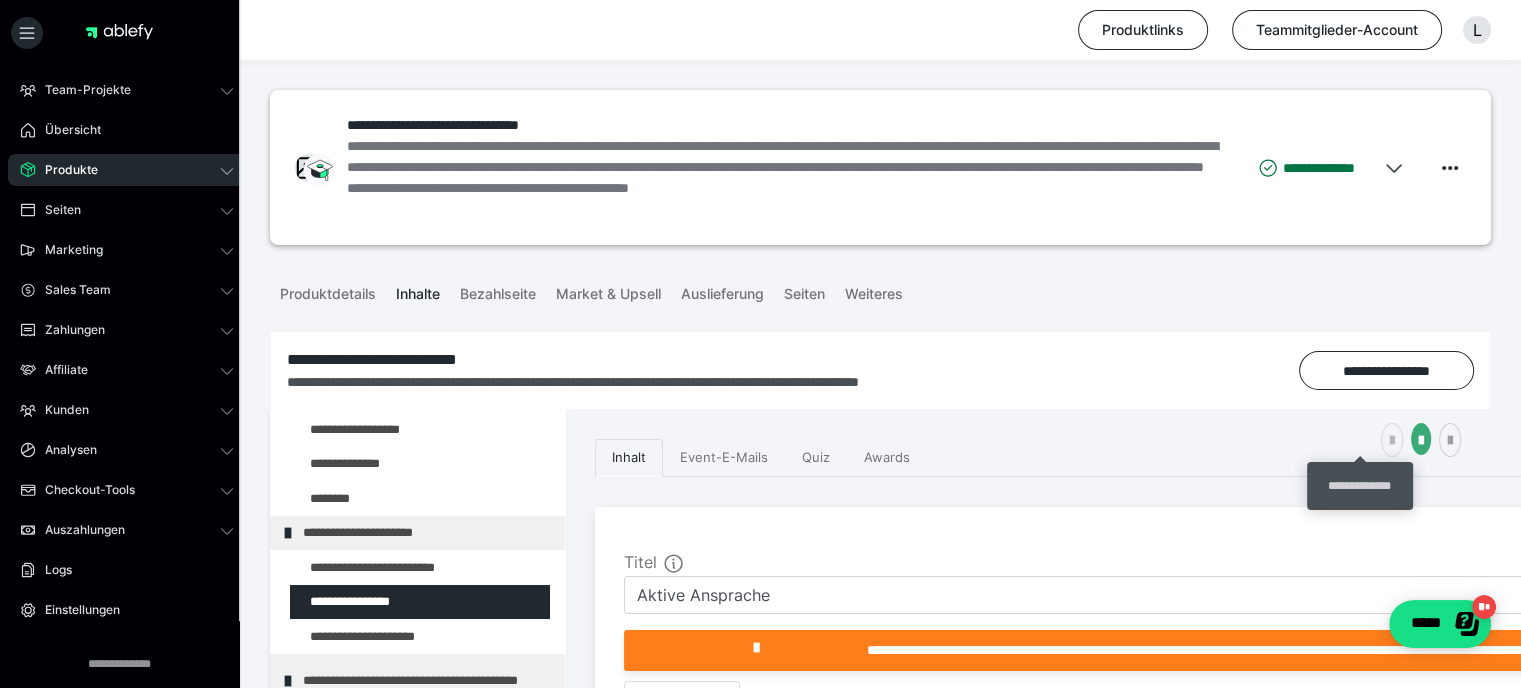 click at bounding box center (1392, 441) 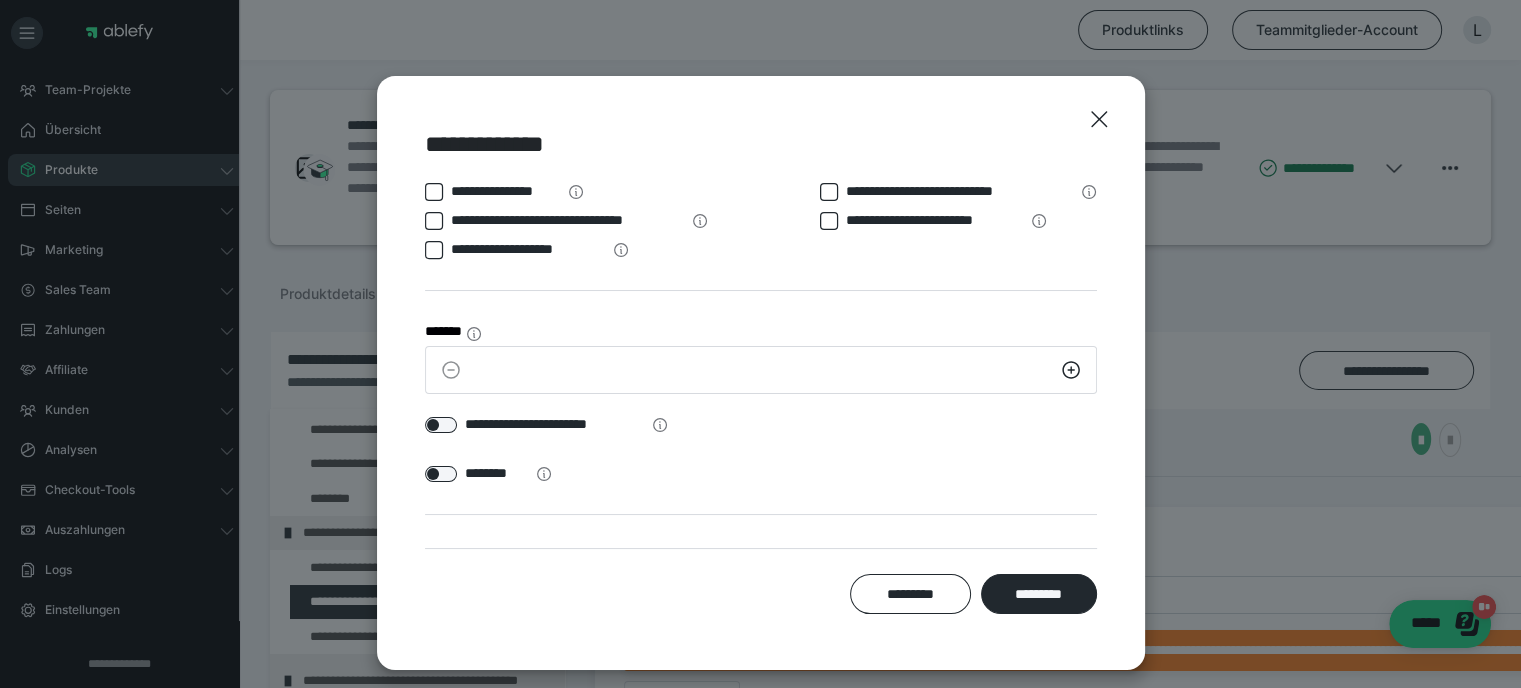 scroll, scrollTop: 54, scrollLeft: 0, axis: vertical 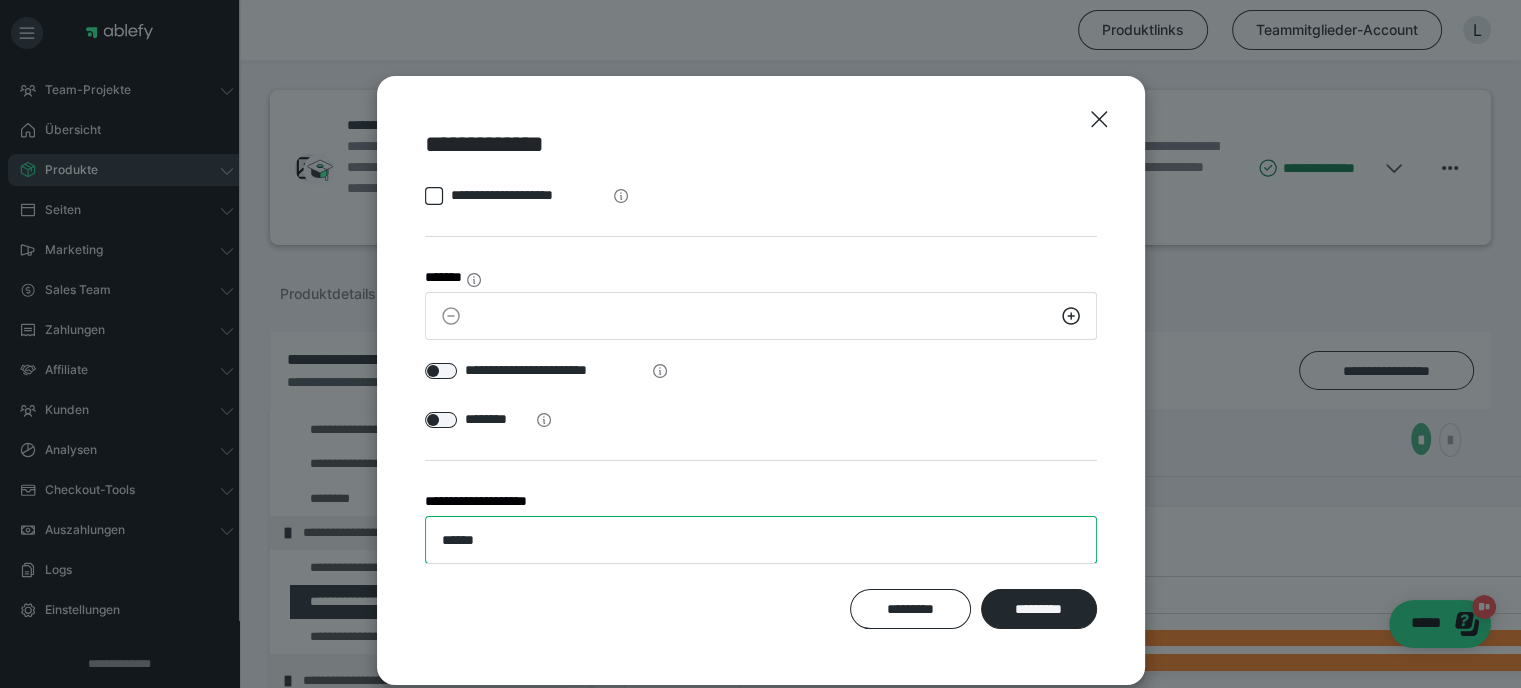 click on "******" at bounding box center [761, 540] 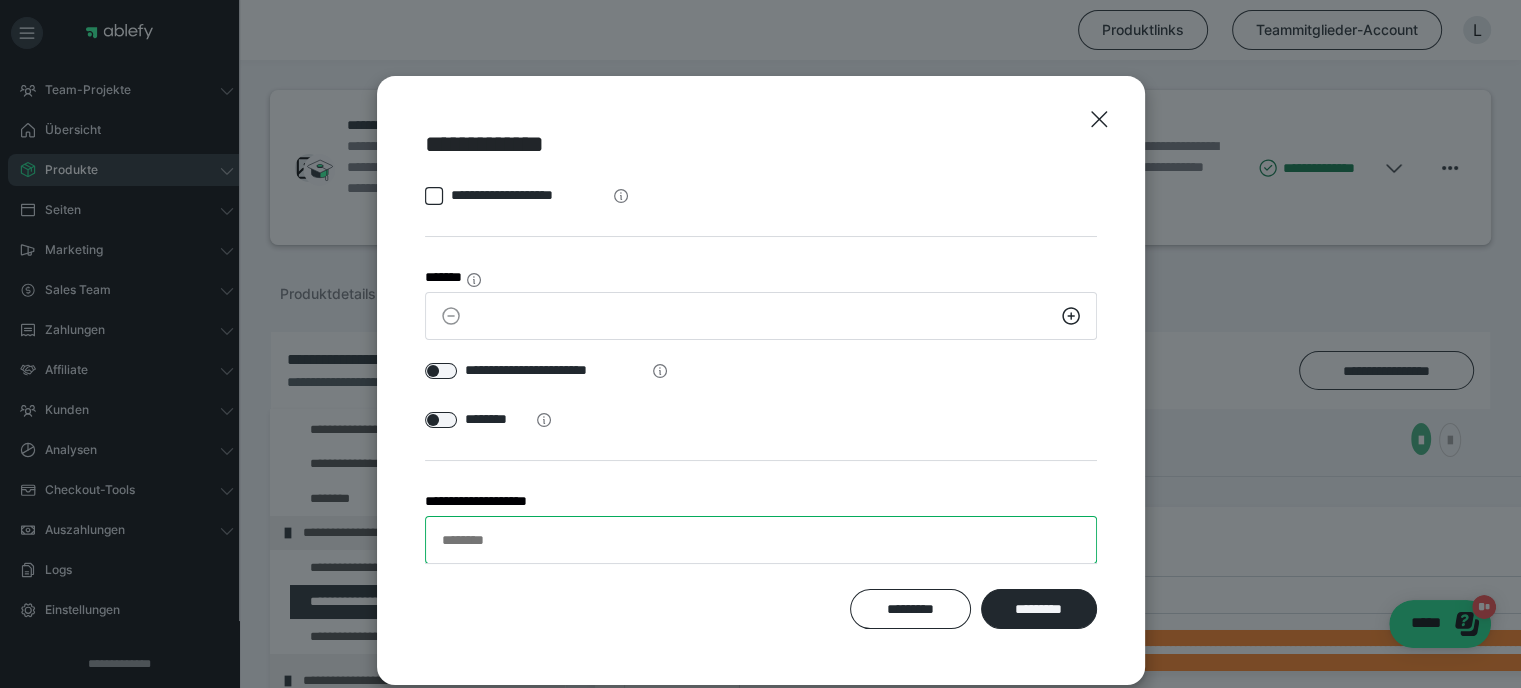 type 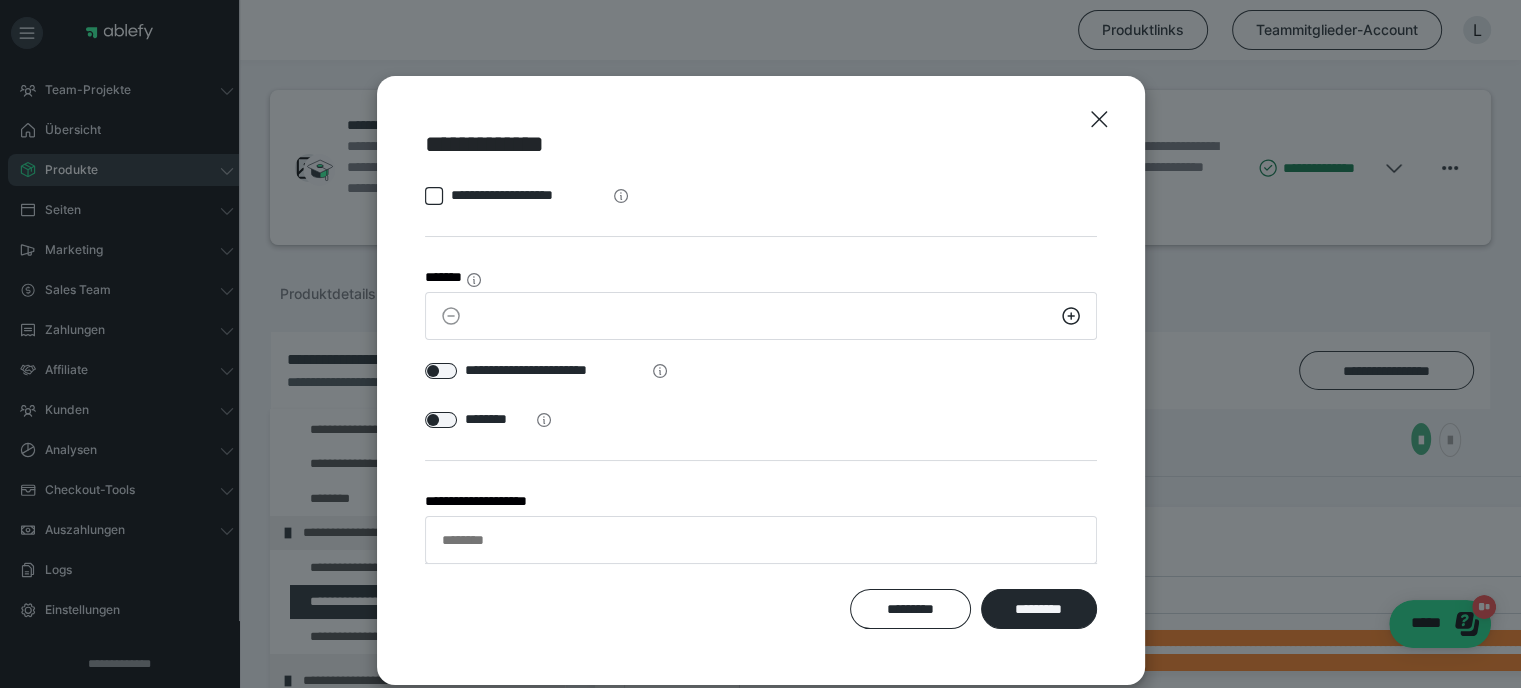 click on "*********" at bounding box center [1038, 609] 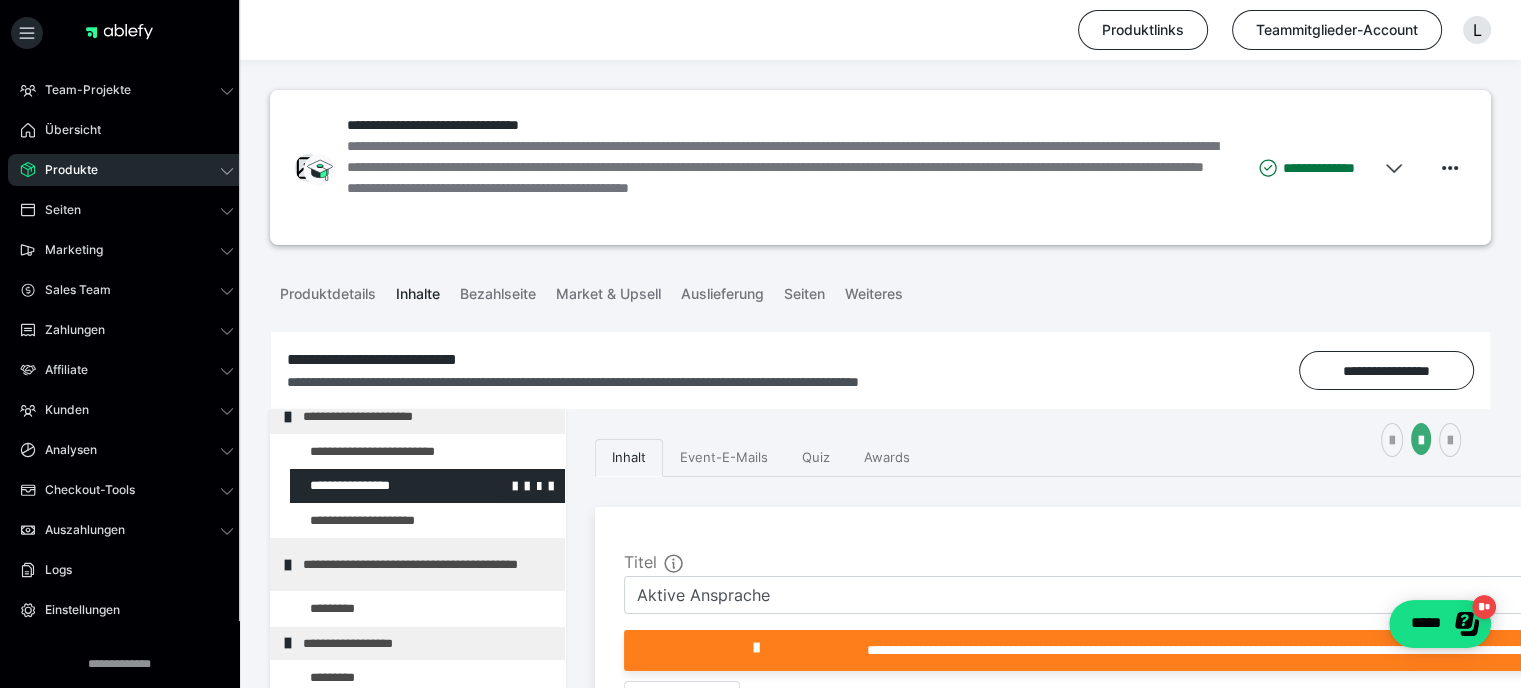 scroll, scrollTop: 533, scrollLeft: 0, axis: vertical 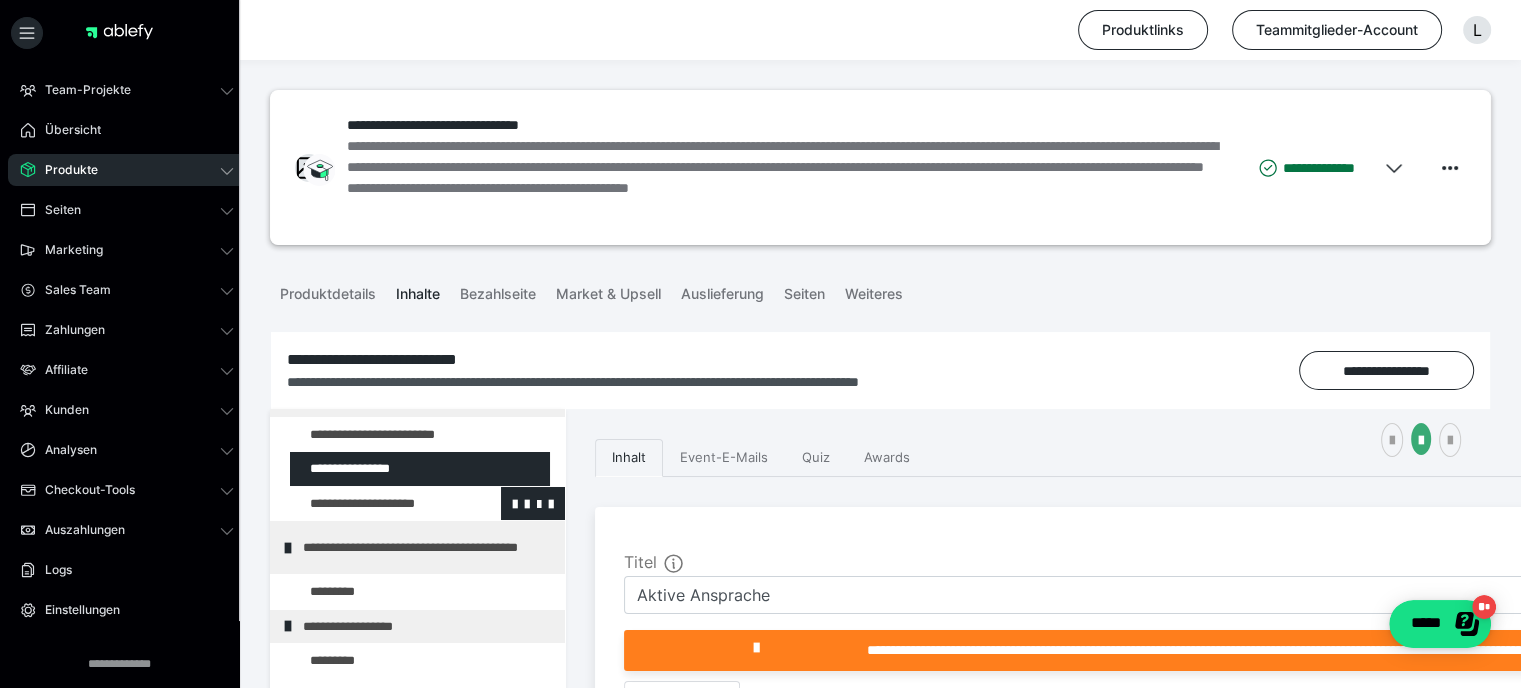 click at bounding box center [375, 504] 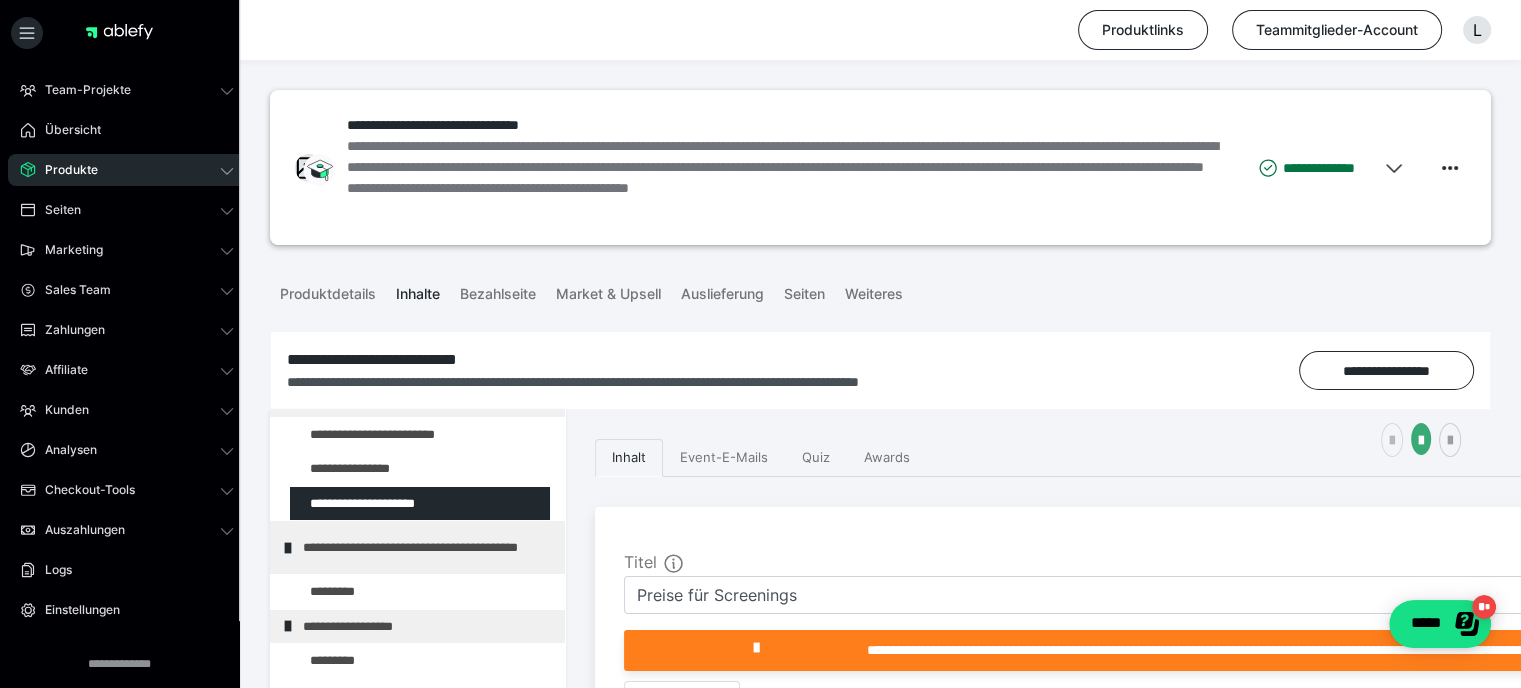 click at bounding box center (1392, 441) 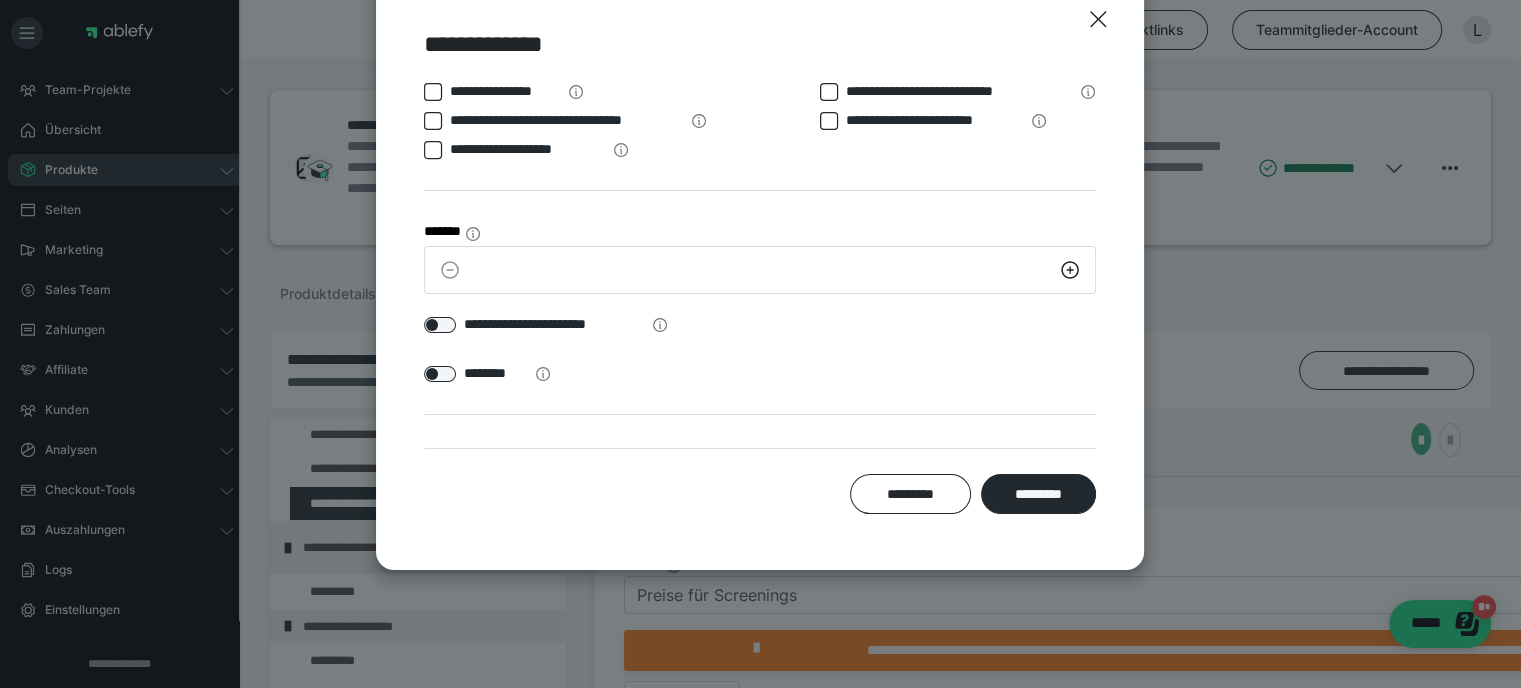 scroll, scrollTop: 133, scrollLeft: 0, axis: vertical 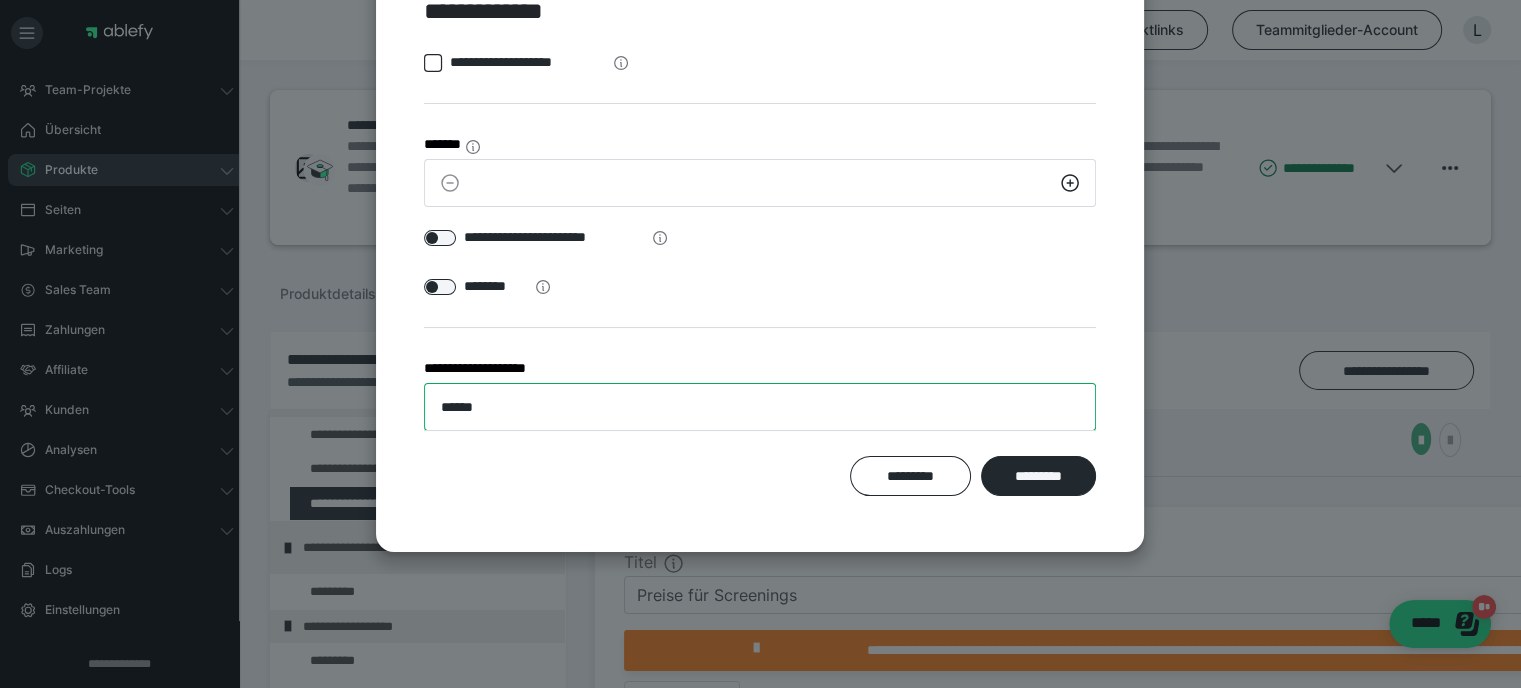 click on "******" at bounding box center (760, 407) 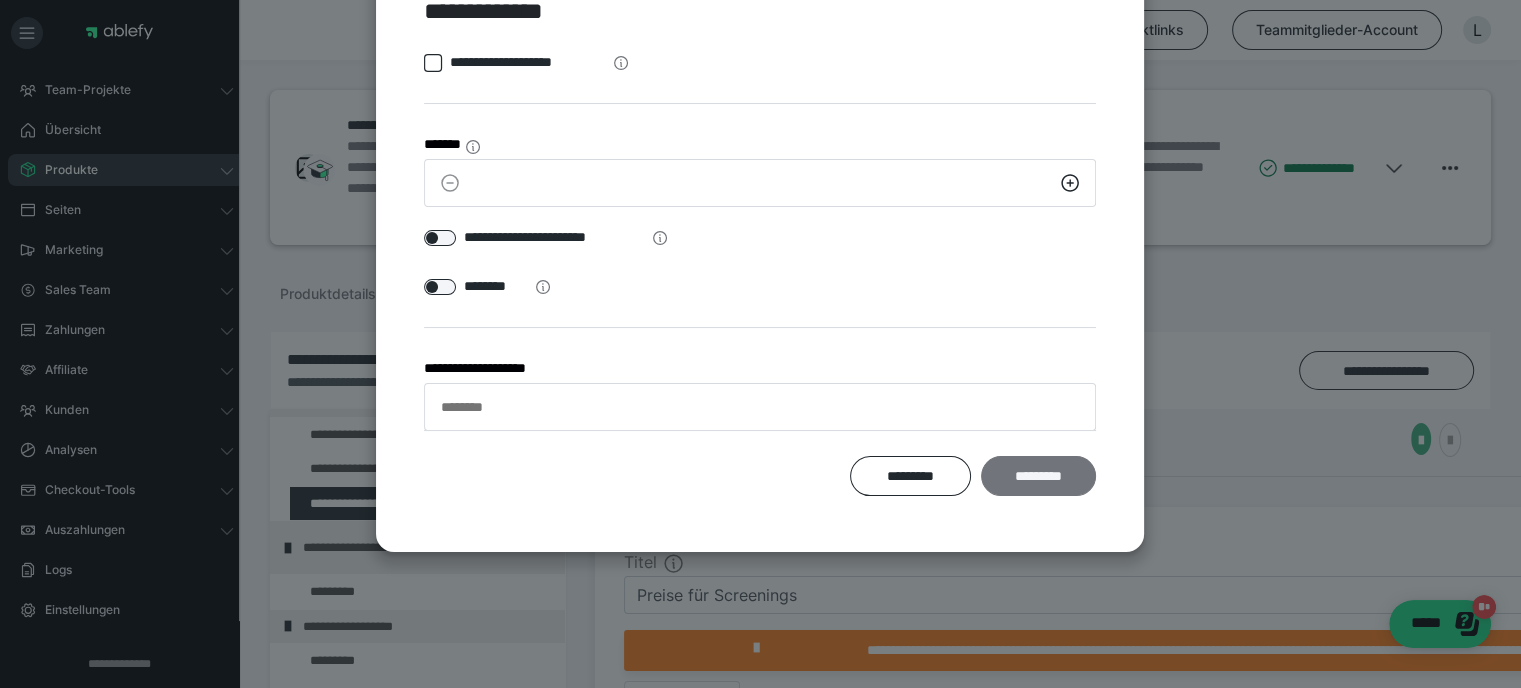 click on "*********" at bounding box center (1038, 476) 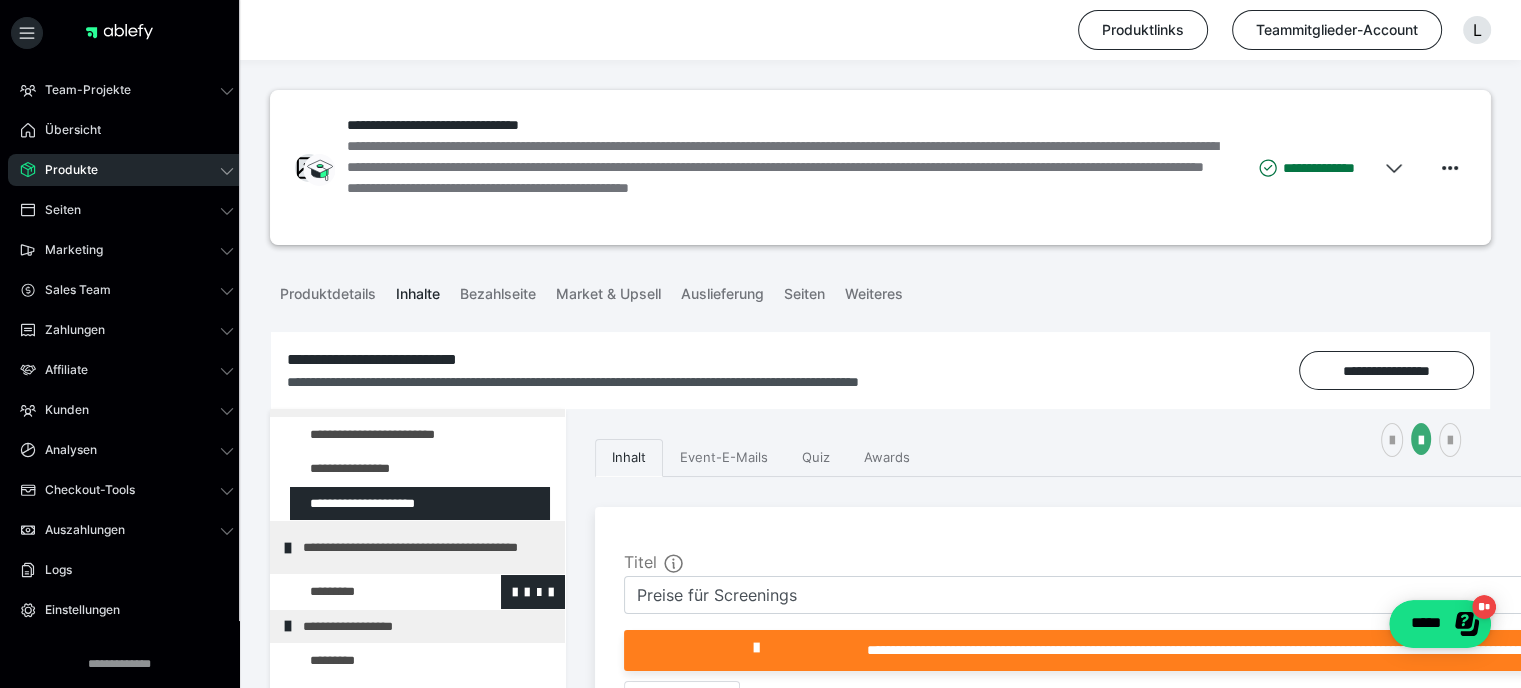 click at bounding box center (375, 592) 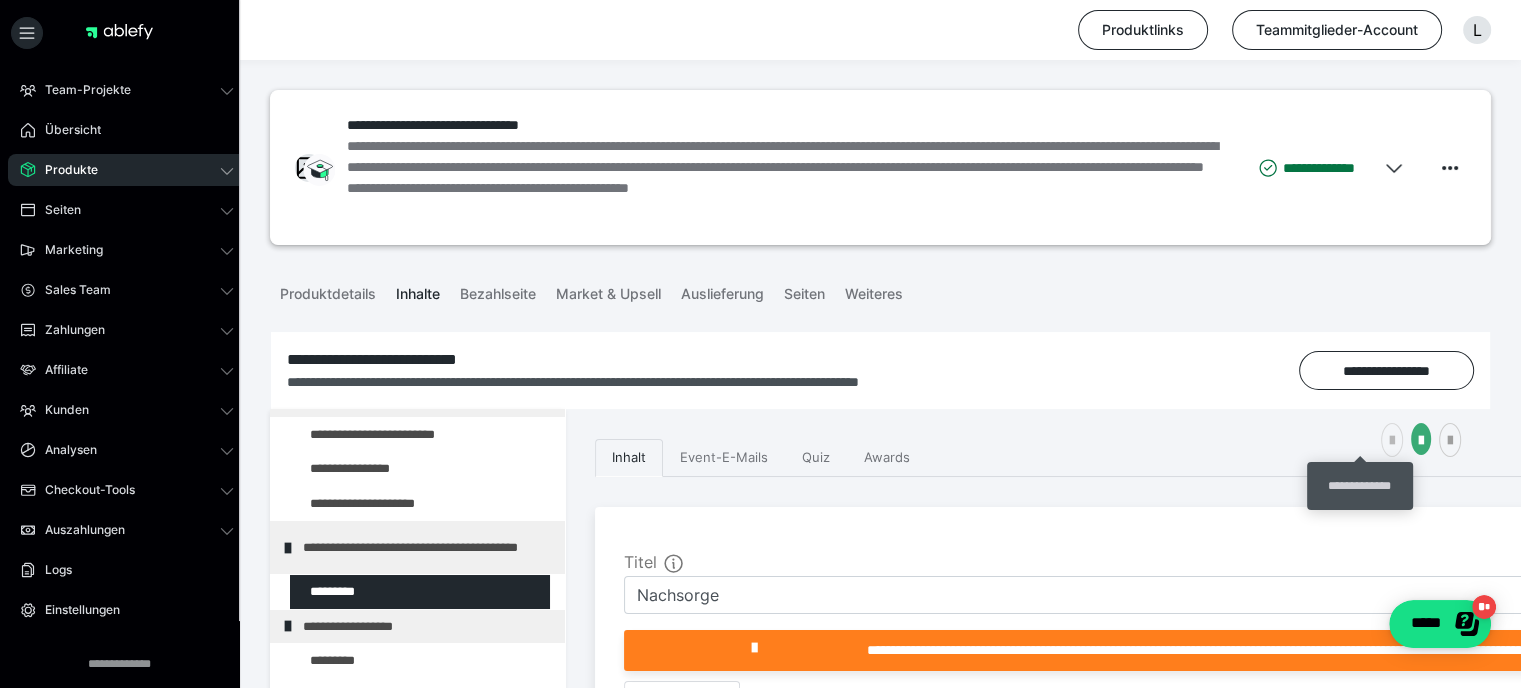 click at bounding box center [1392, 441] 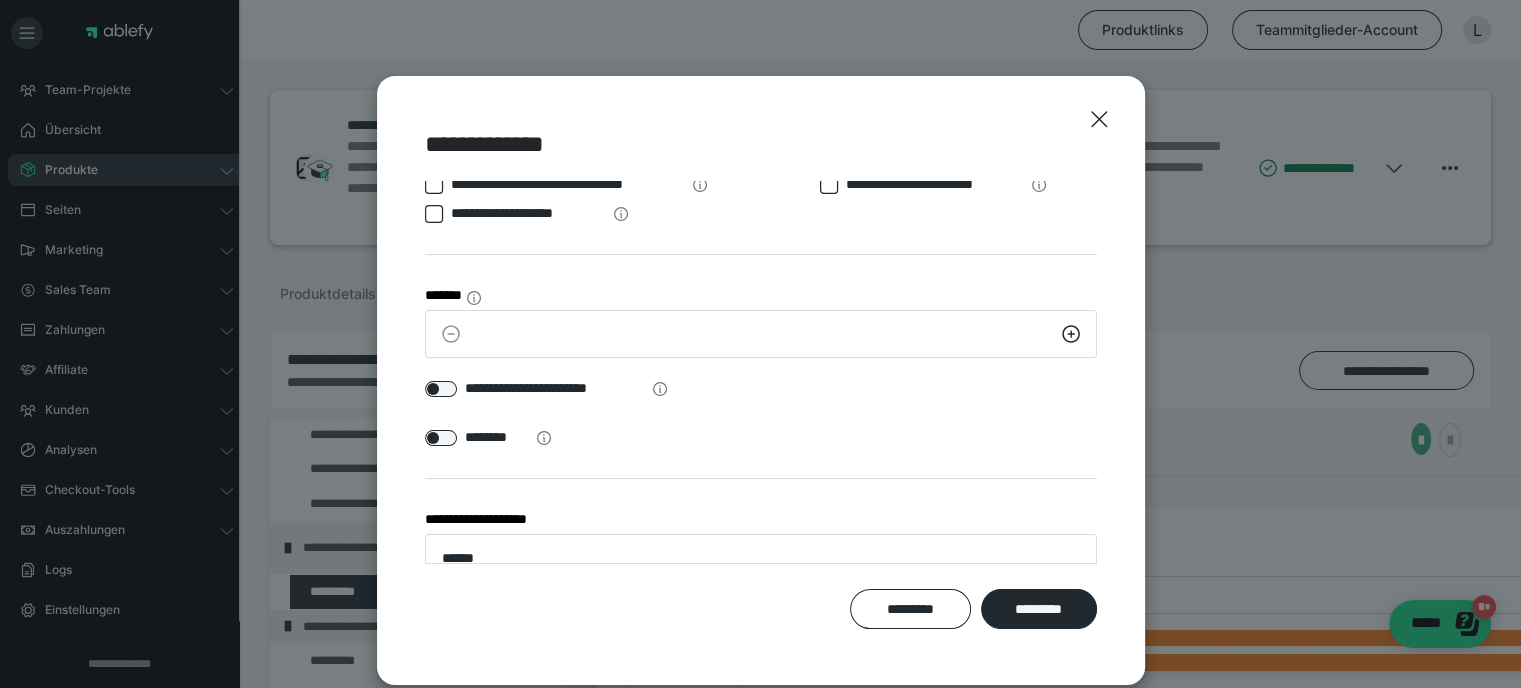 scroll, scrollTop: 54, scrollLeft: 0, axis: vertical 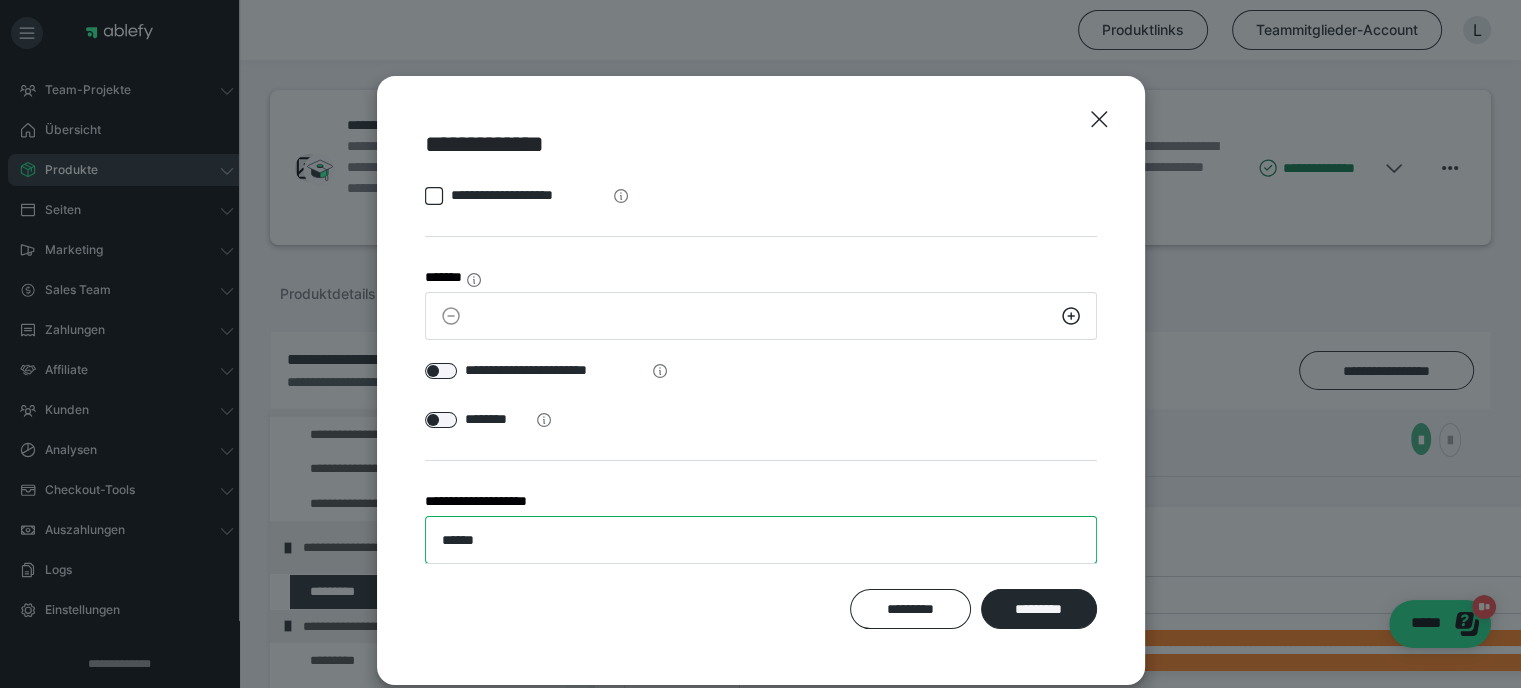 click on "******" at bounding box center [761, 540] 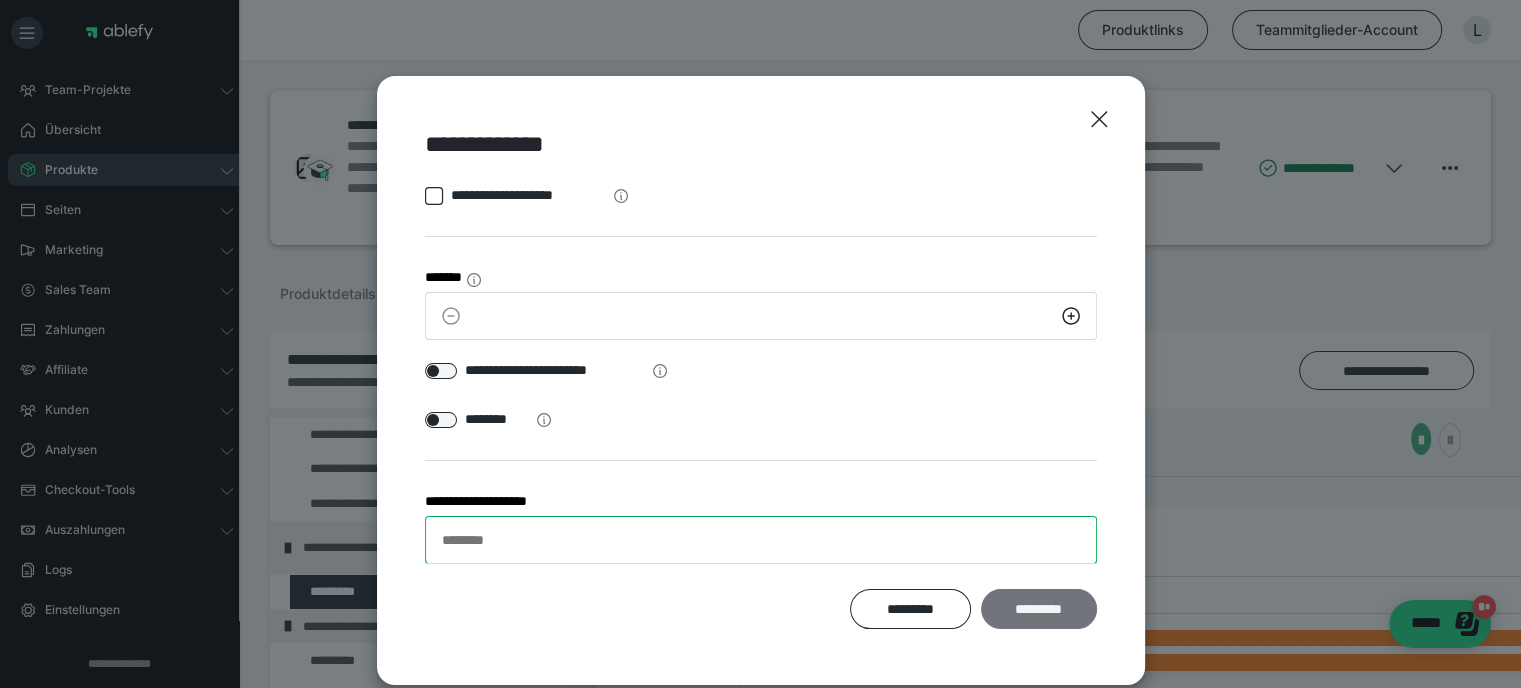 type 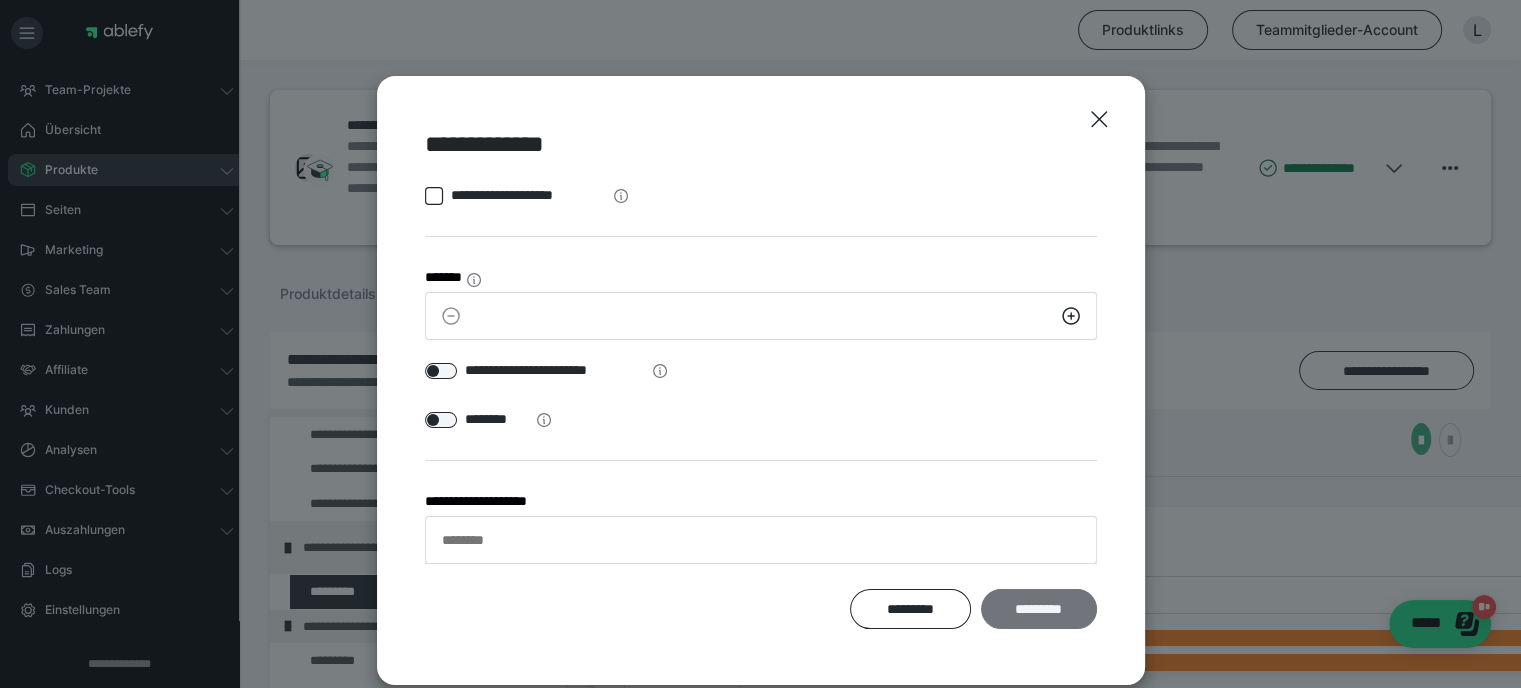 click on "*********" at bounding box center [1038, 609] 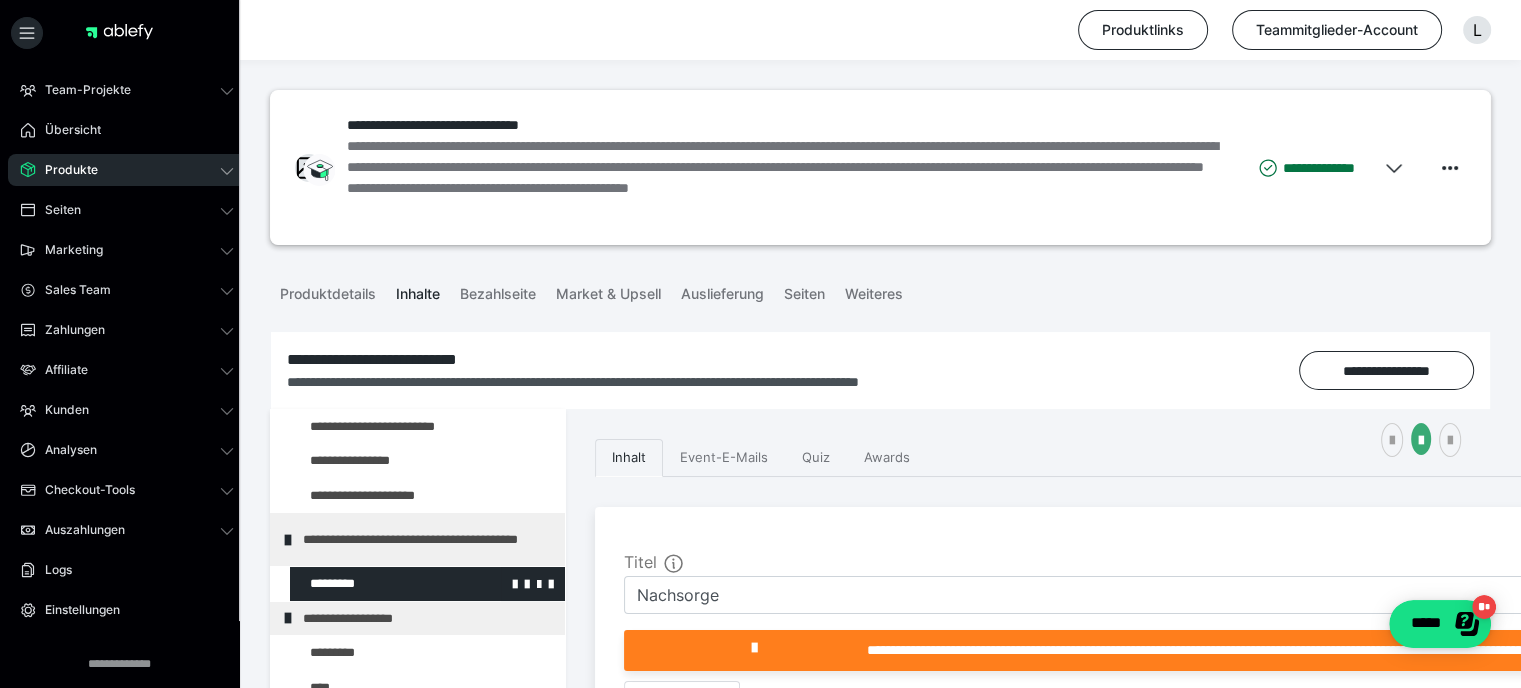 scroll, scrollTop: 575, scrollLeft: 0, axis: vertical 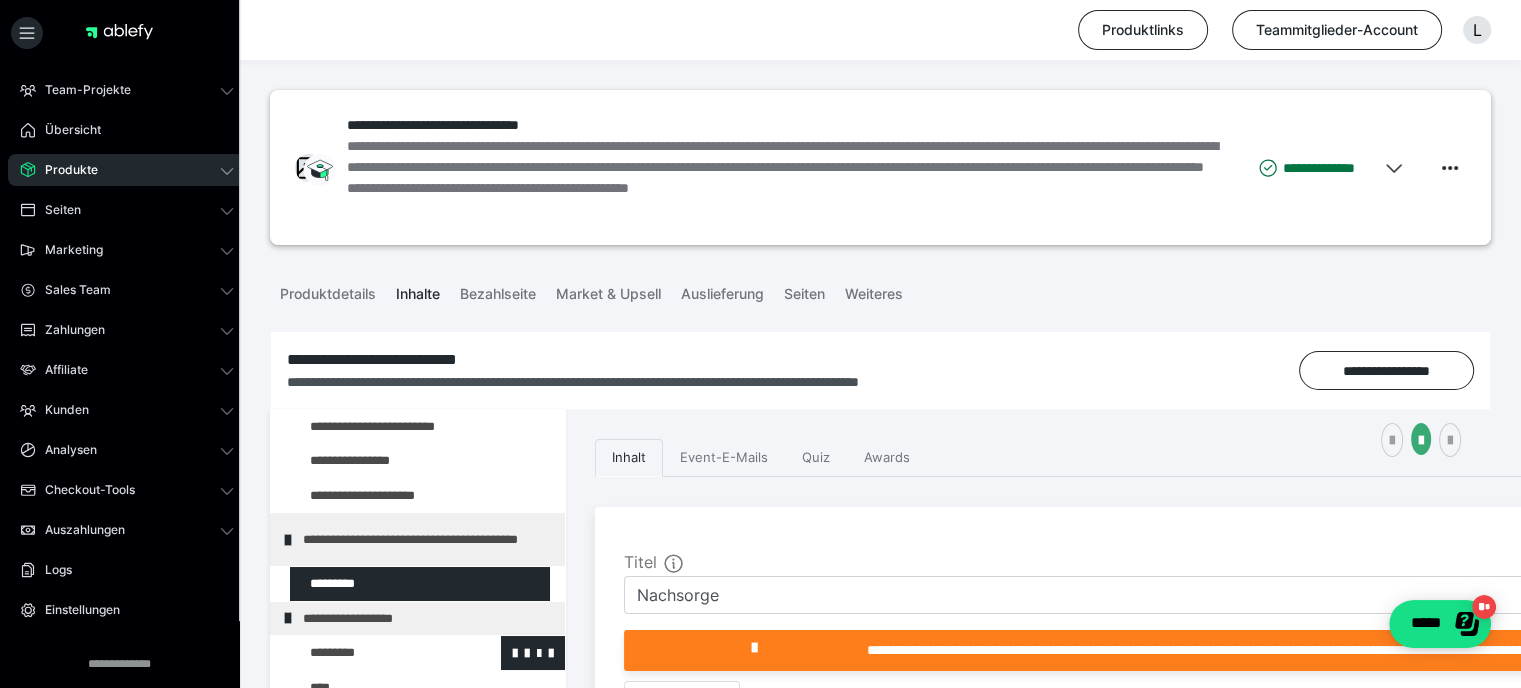 click at bounding box center (375, 653) 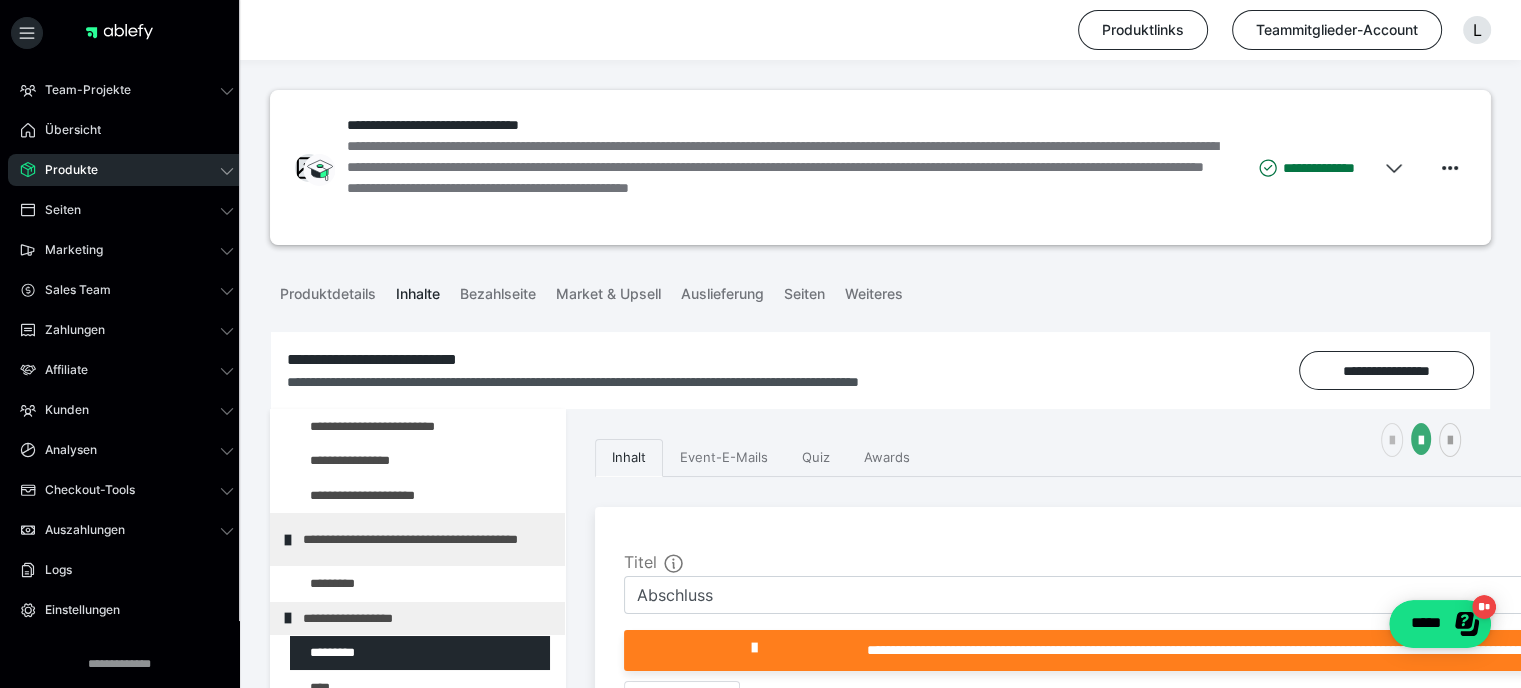 click at bounding box center (1392, 441) 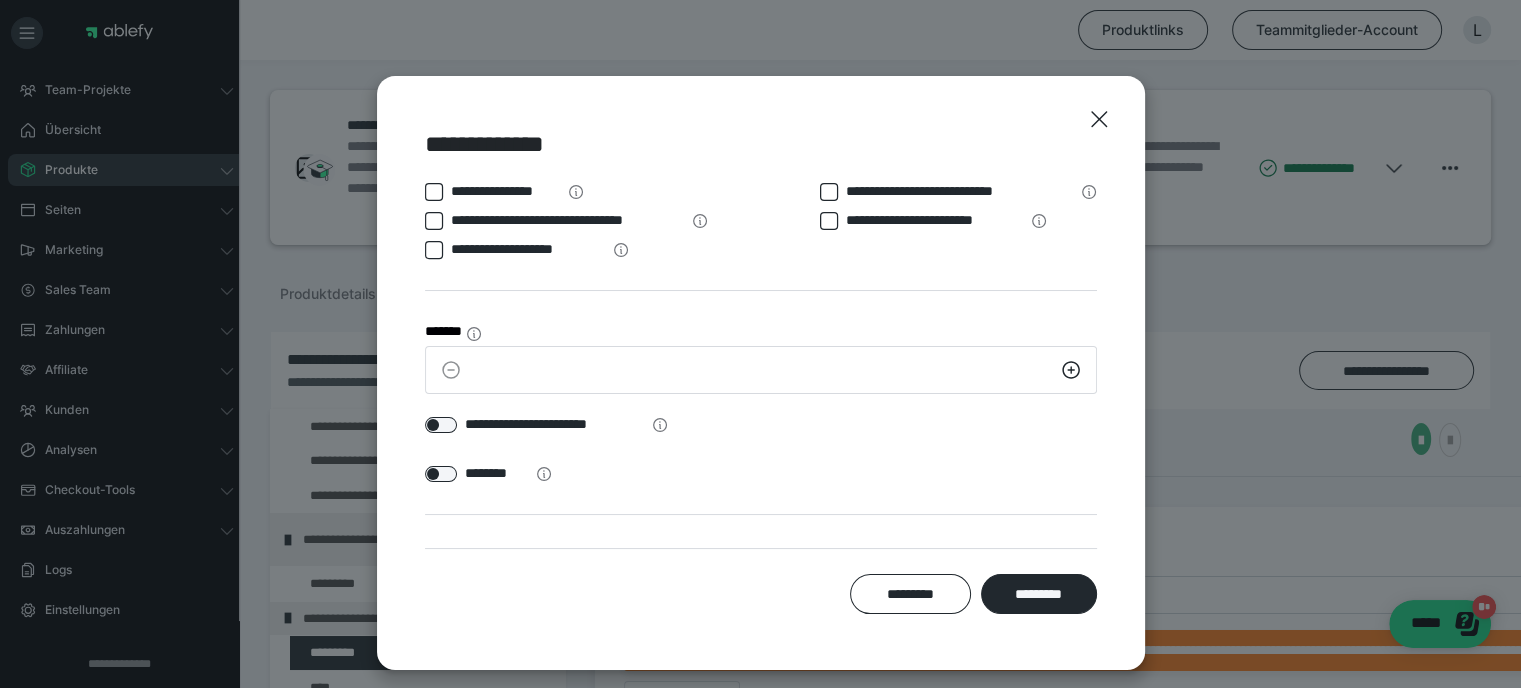 scroll, scrollTop: 54, scrollLeft: 0, axis: vertical 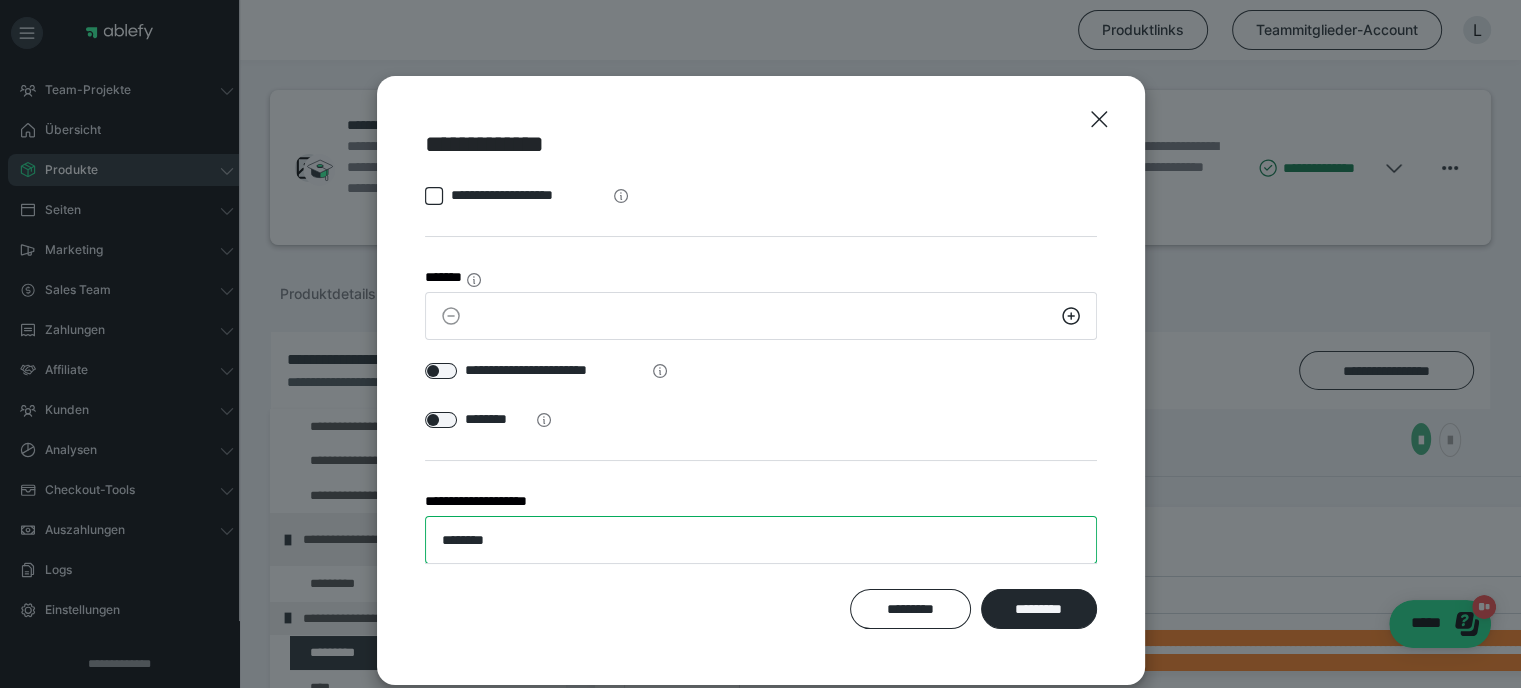 click on "********" at bounding box center [761, 540] 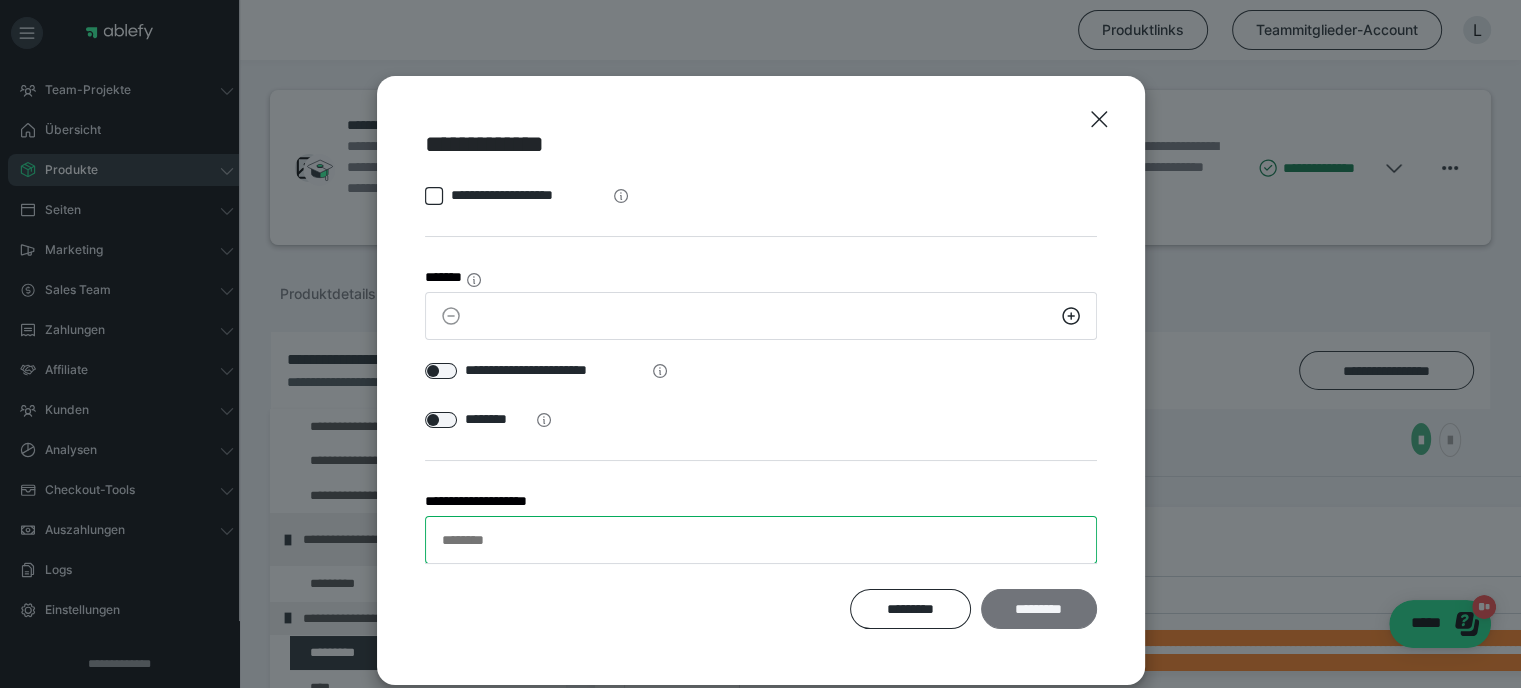 type 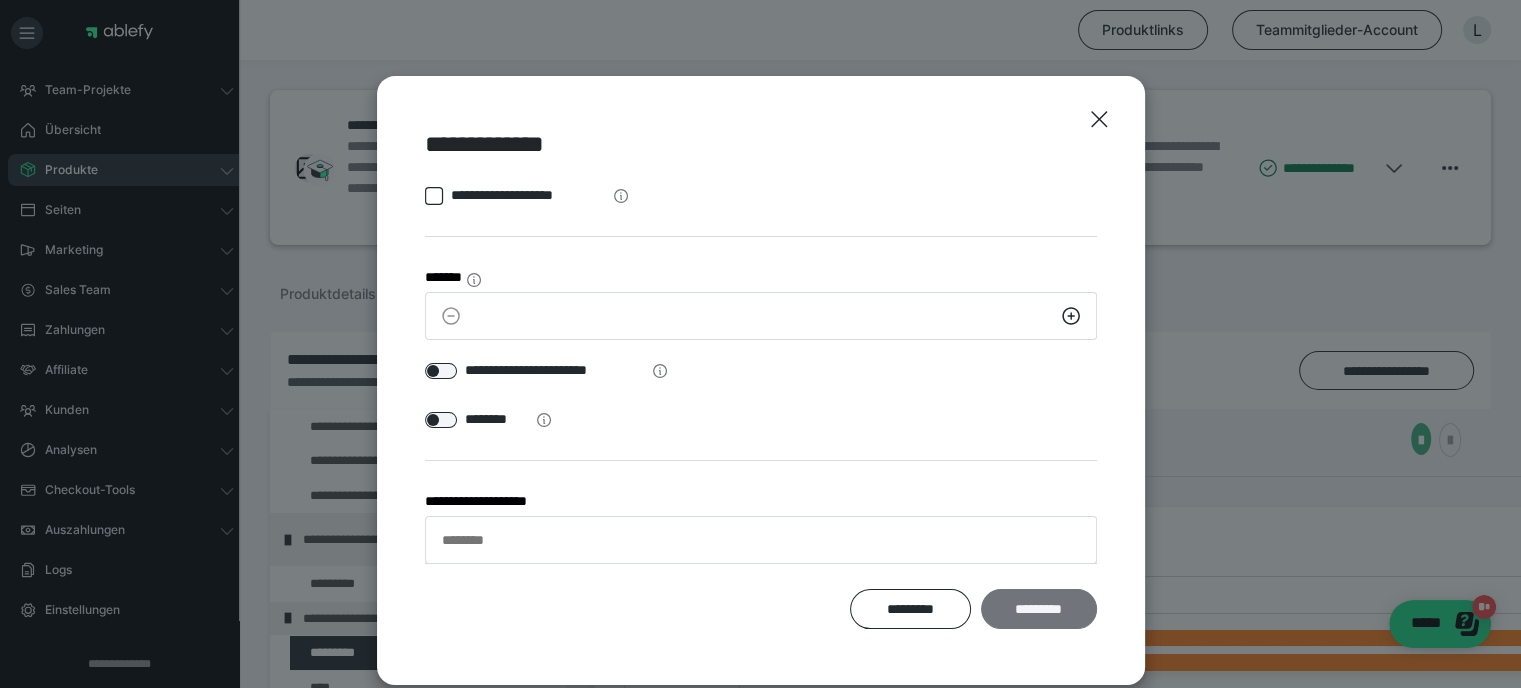 click on "*********" at bounding box center (1038, 609) 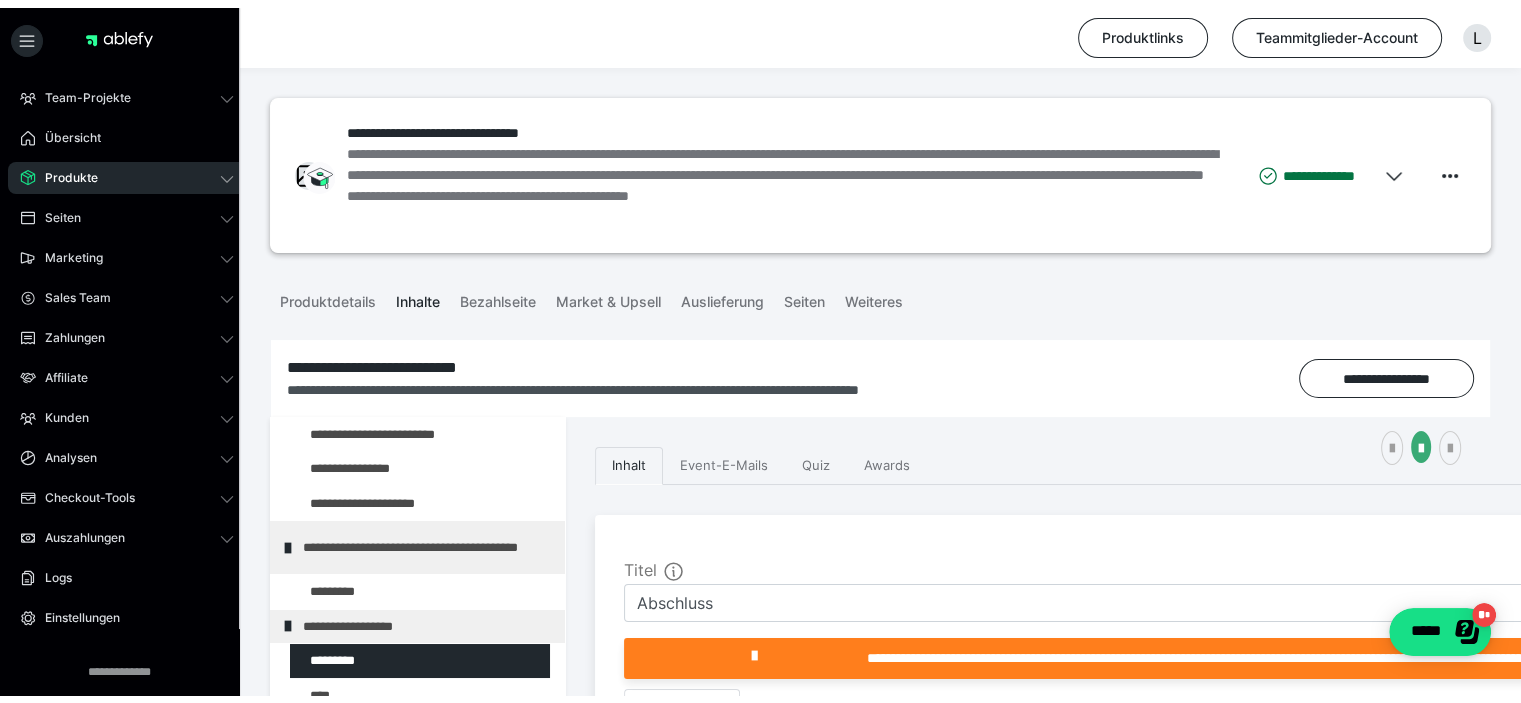 scroll, scrollTop: 266, scrollLeft: 0, axis: vertical 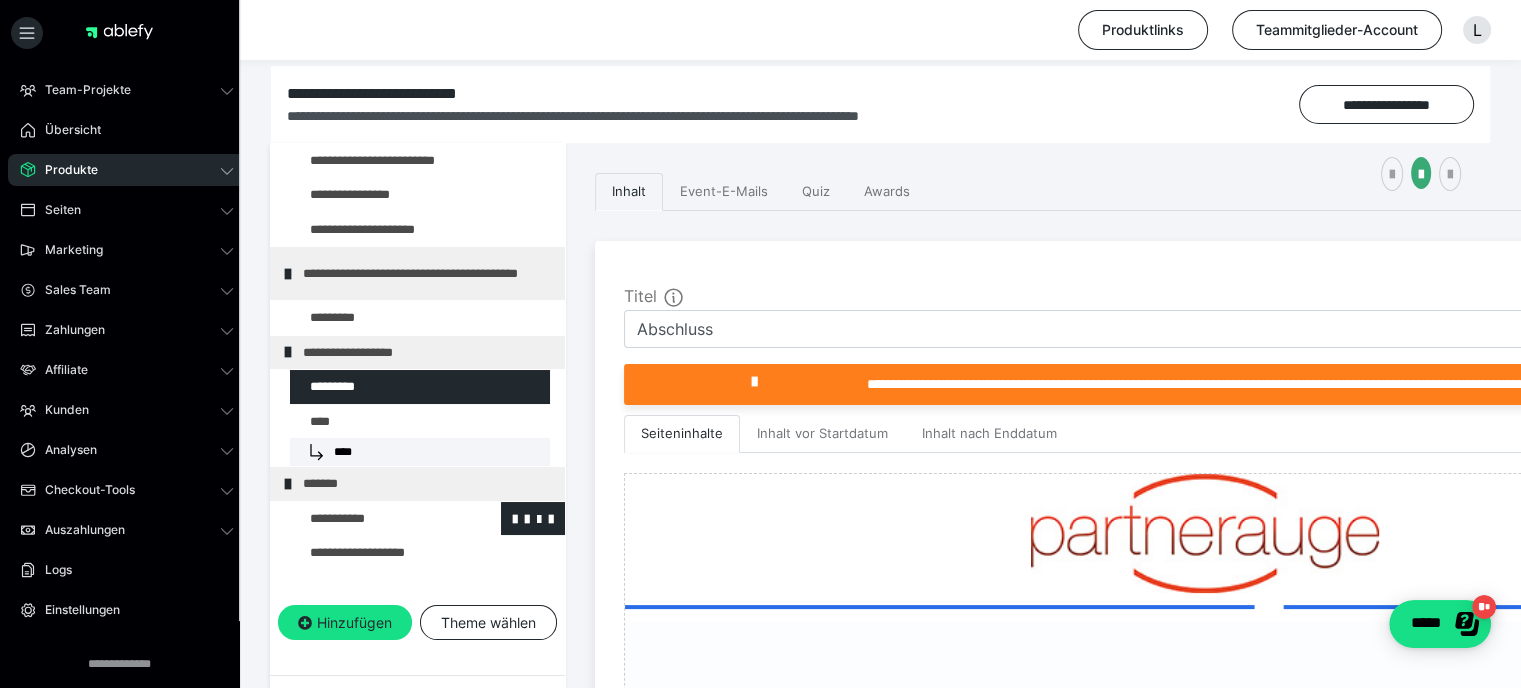 click at bounding box center (375, 519) 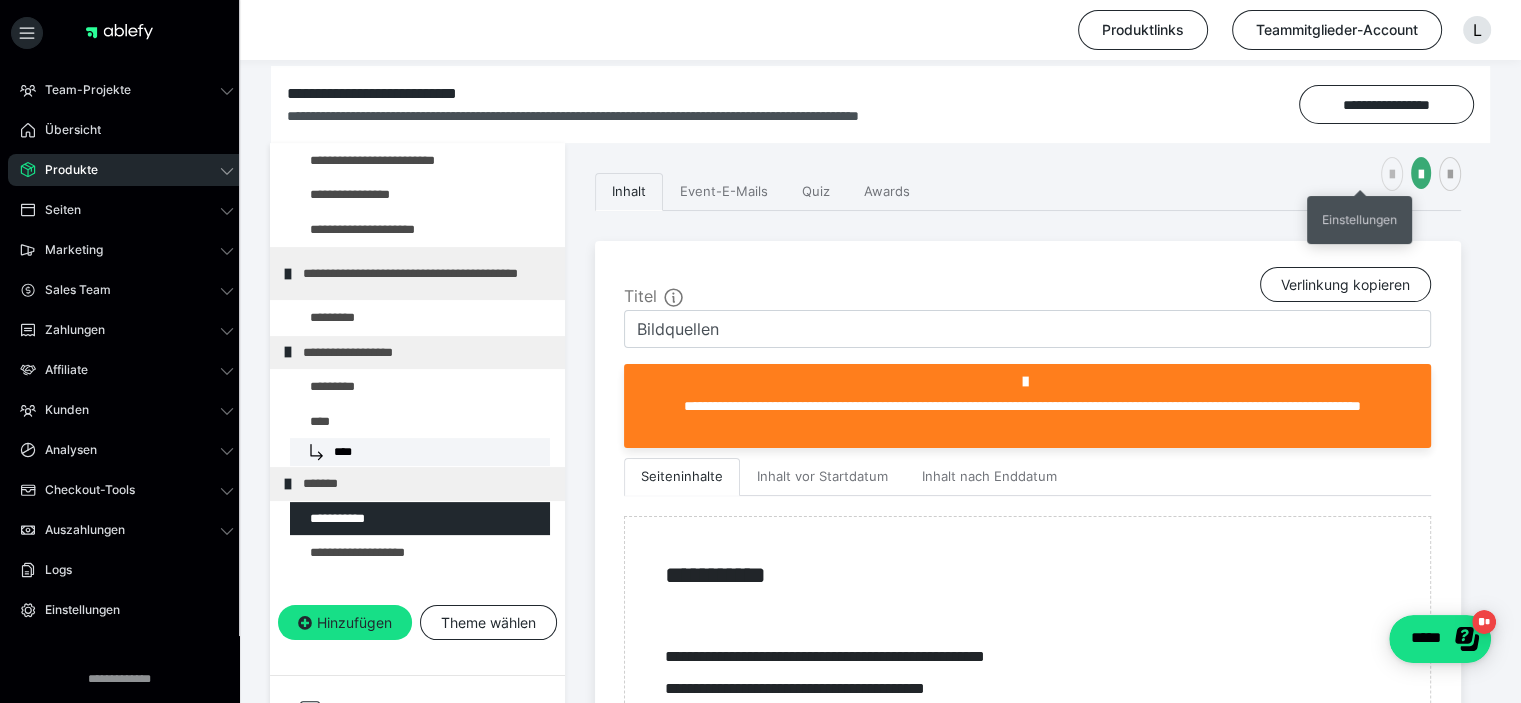 click at bounding box center [1392, 175] 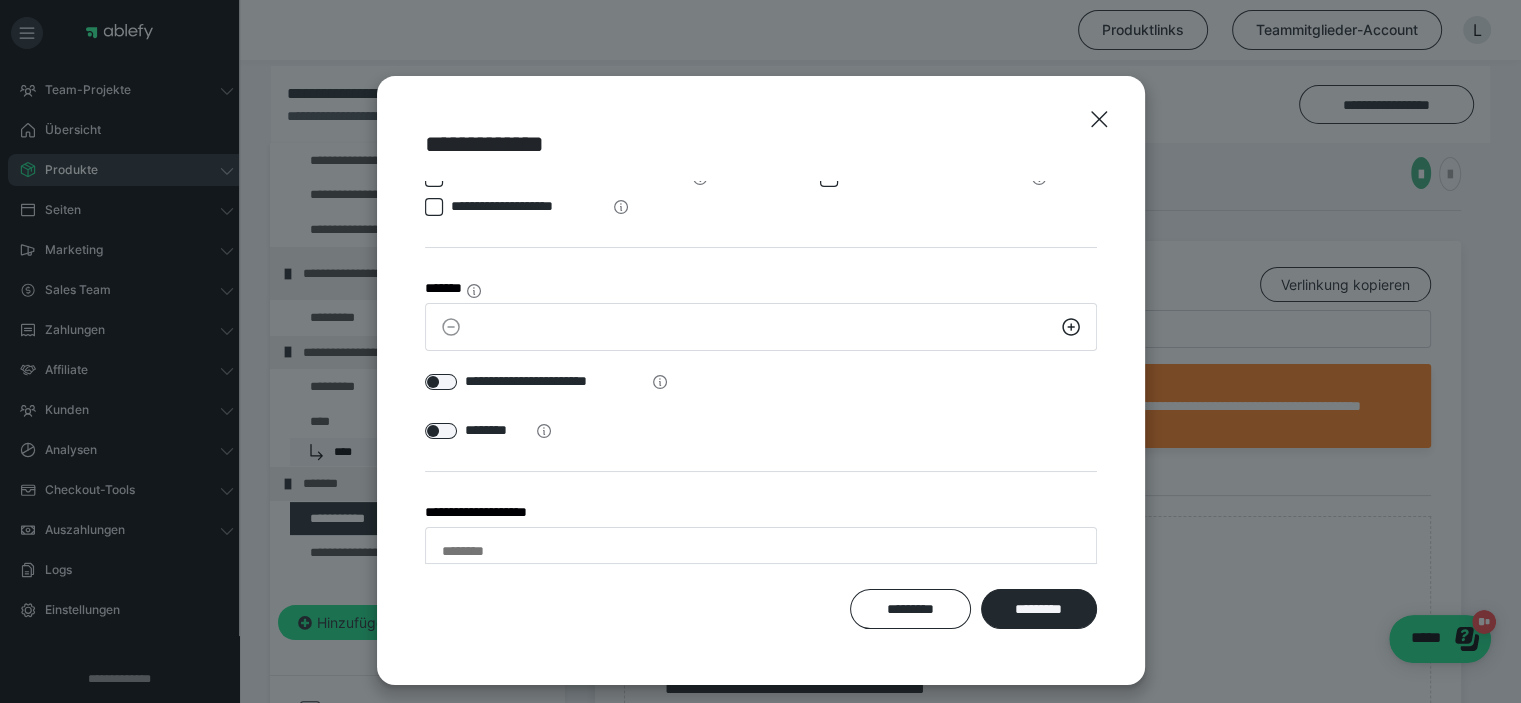 scroll, scrollTop: 54, scrollLeft: 0, axis: vertical 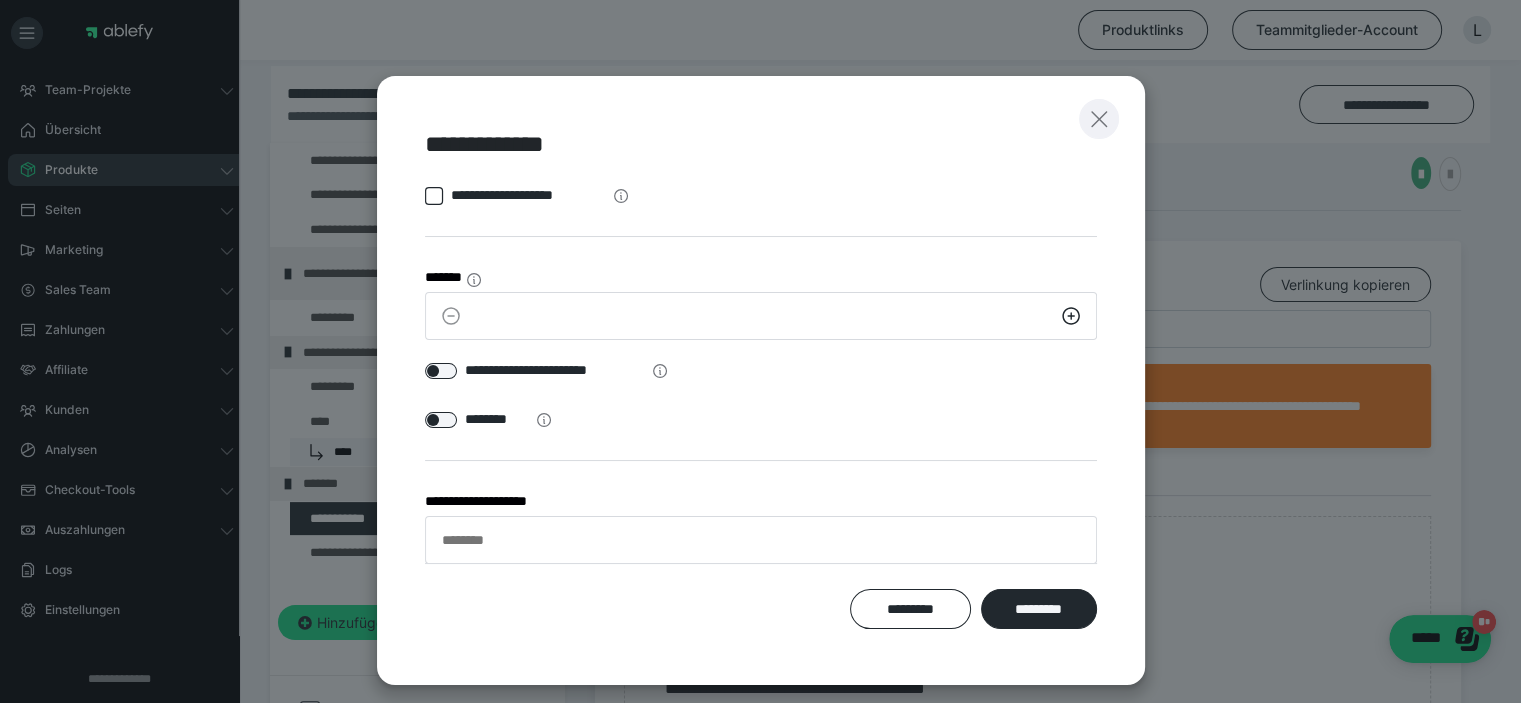 click at bounding box center [1099, 119] 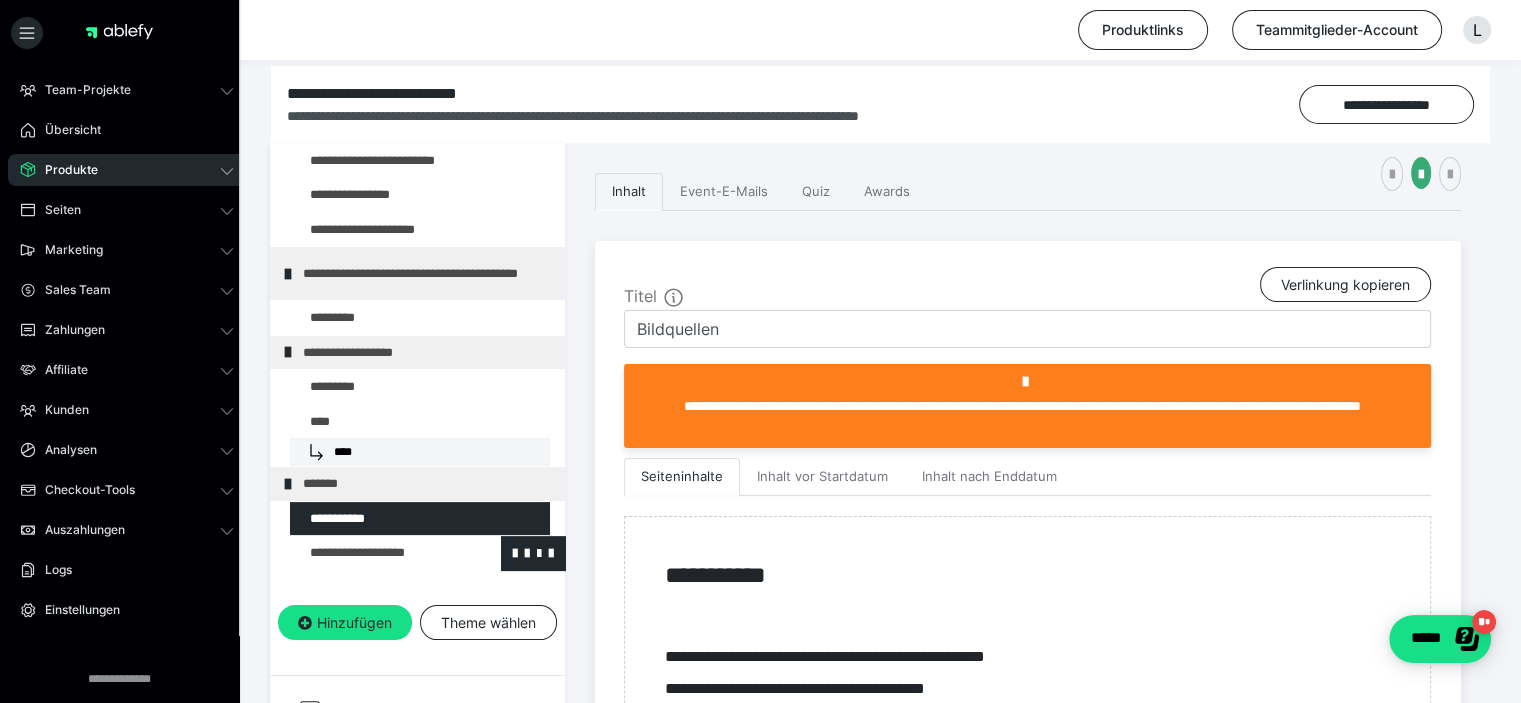 click at bounding box center (375, 553) 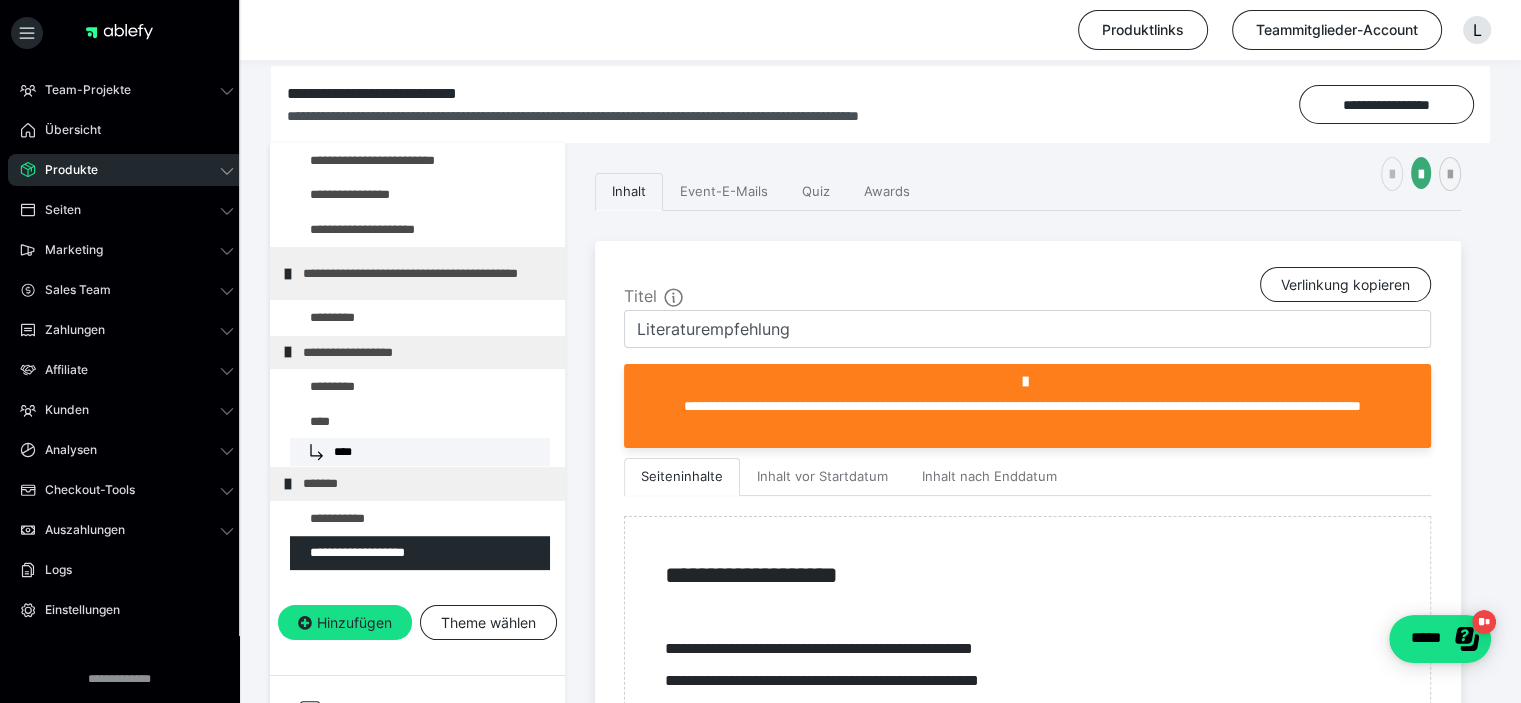 click at bounding box center [1392, 175] 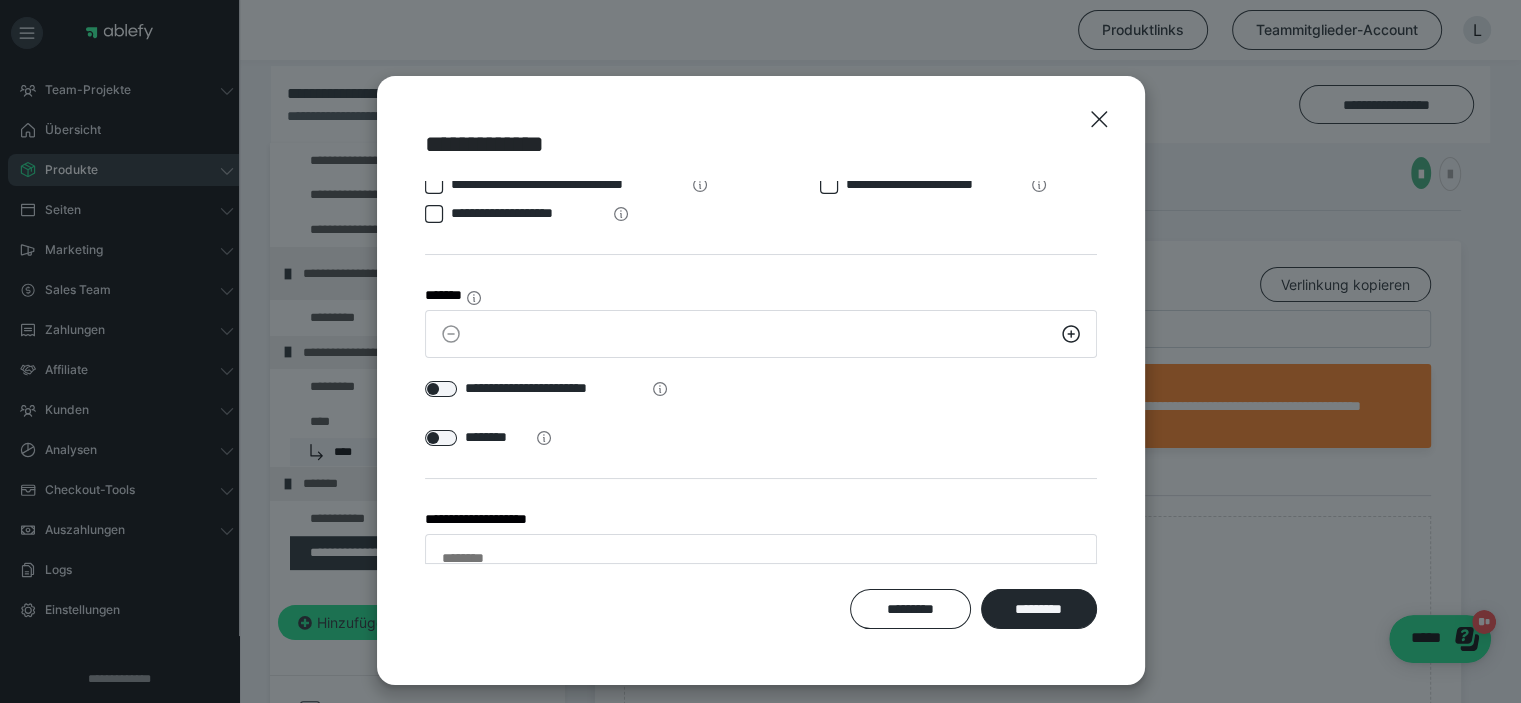scroll, scrollTop: 54, scrollLeft: 0, axis: vertical 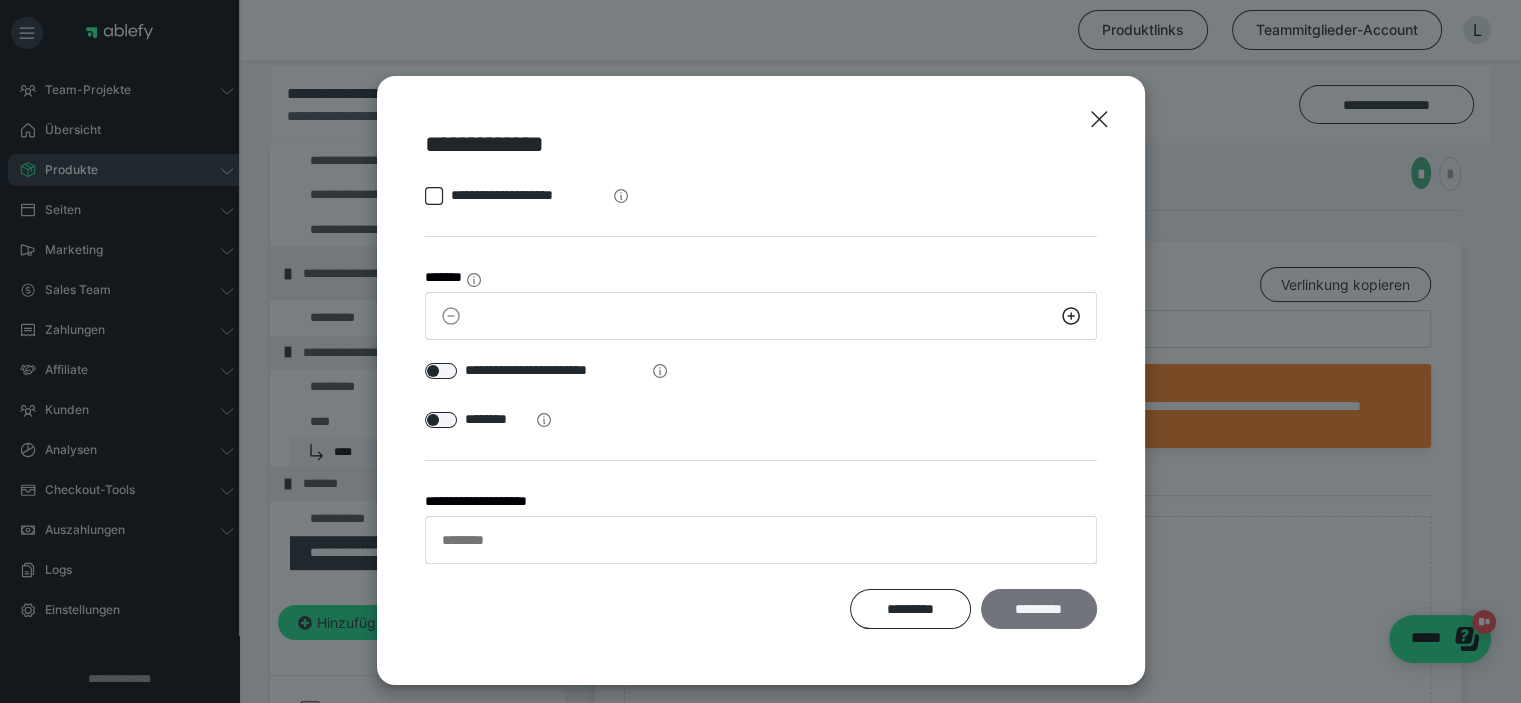 click on "*********" at bounding box center [1038, 609] 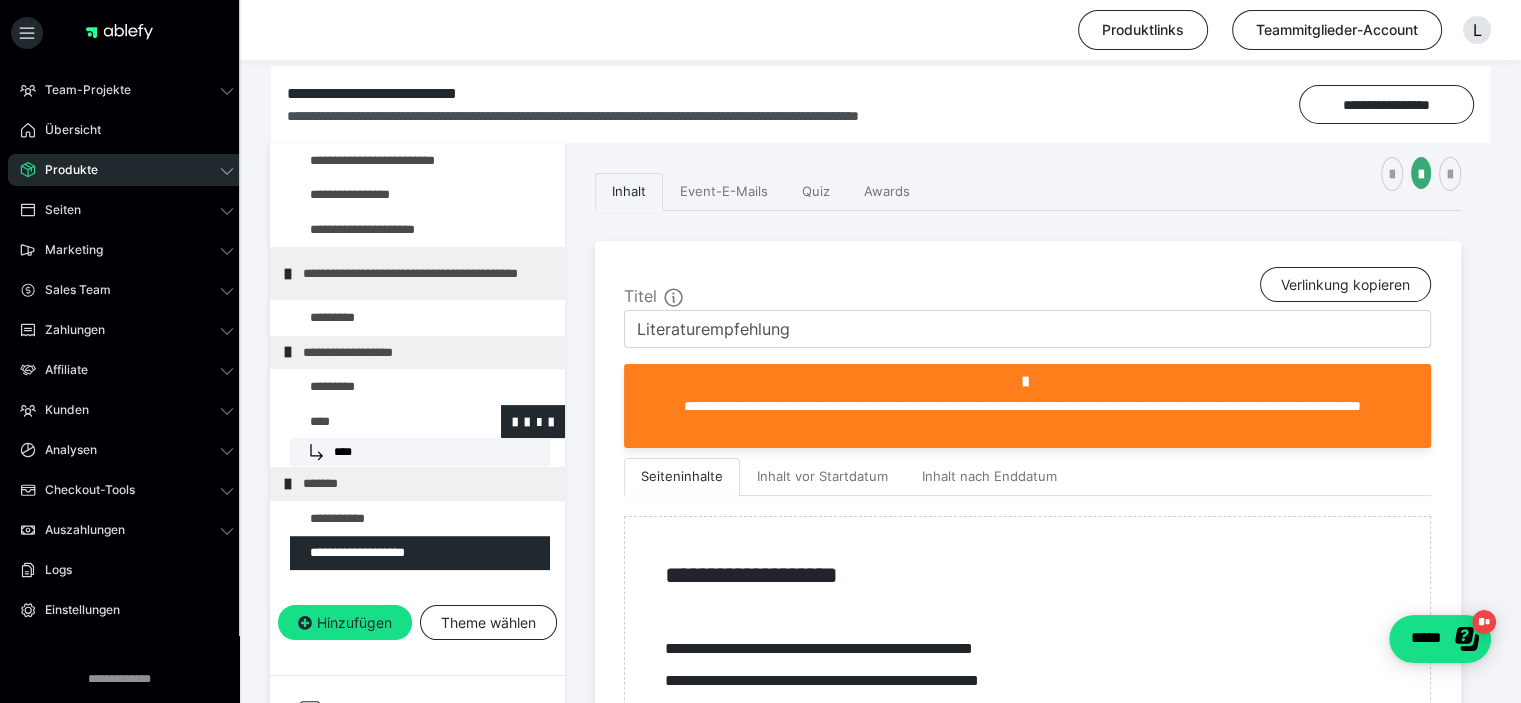 click at bounding box center [375, 422] 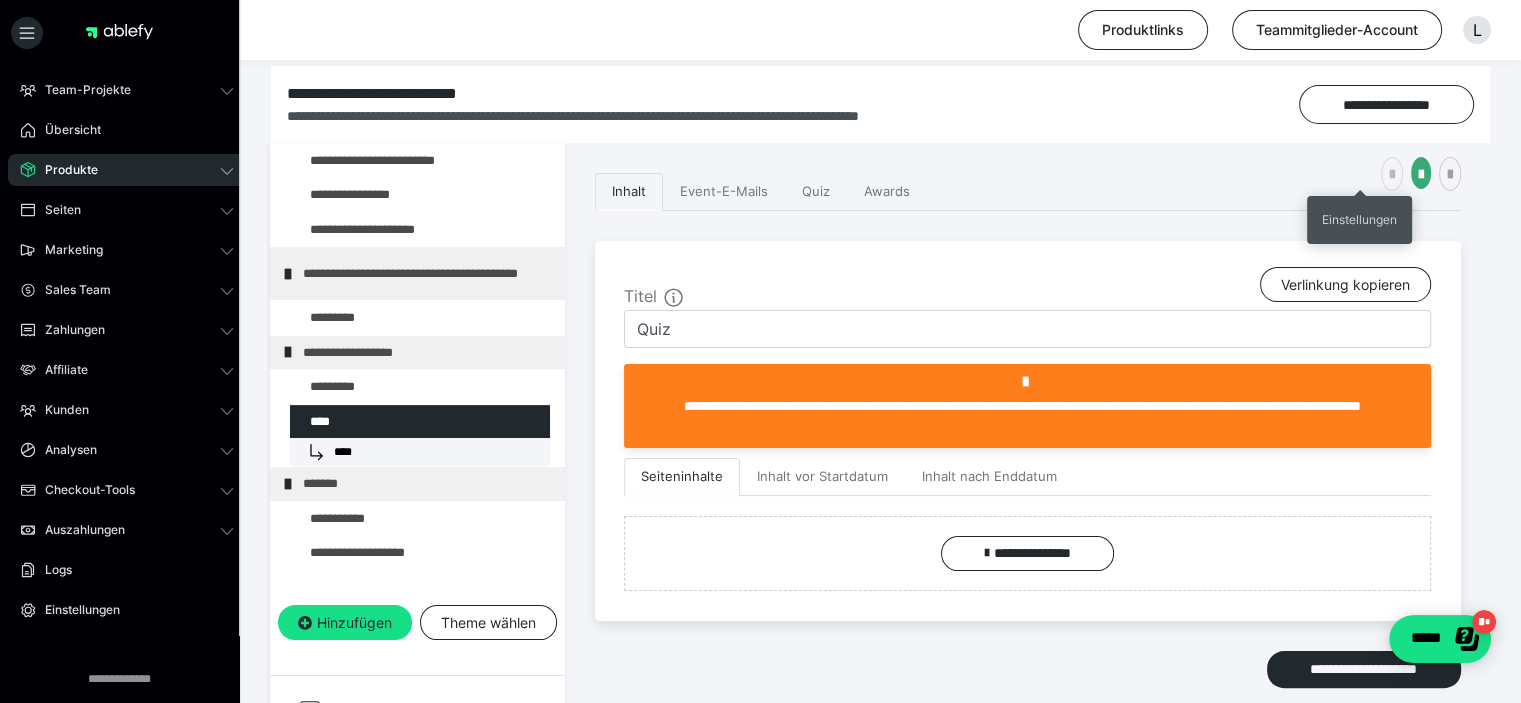 click at bounding box center (1392, 174) 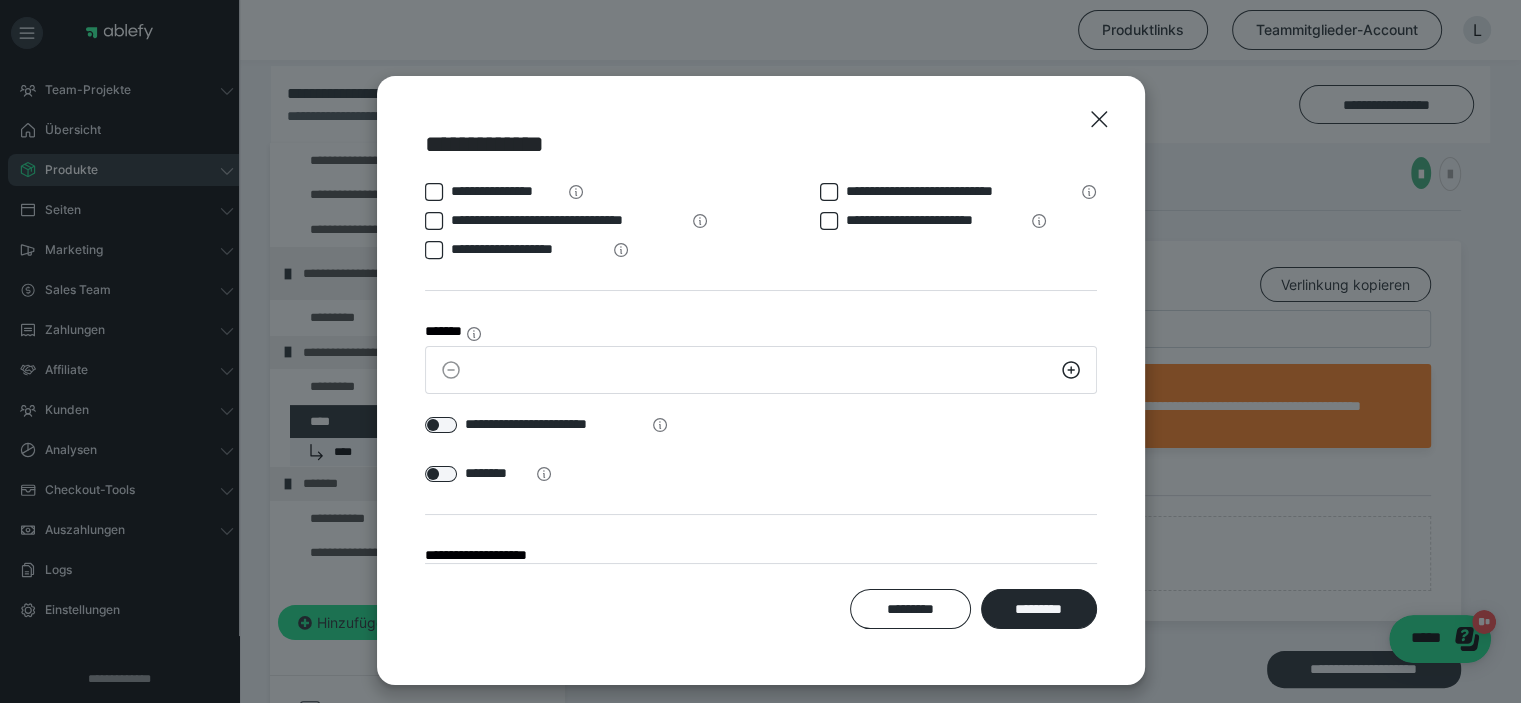 scroll, scrollTop: 54, scrollLeft: 0, axis: vertical 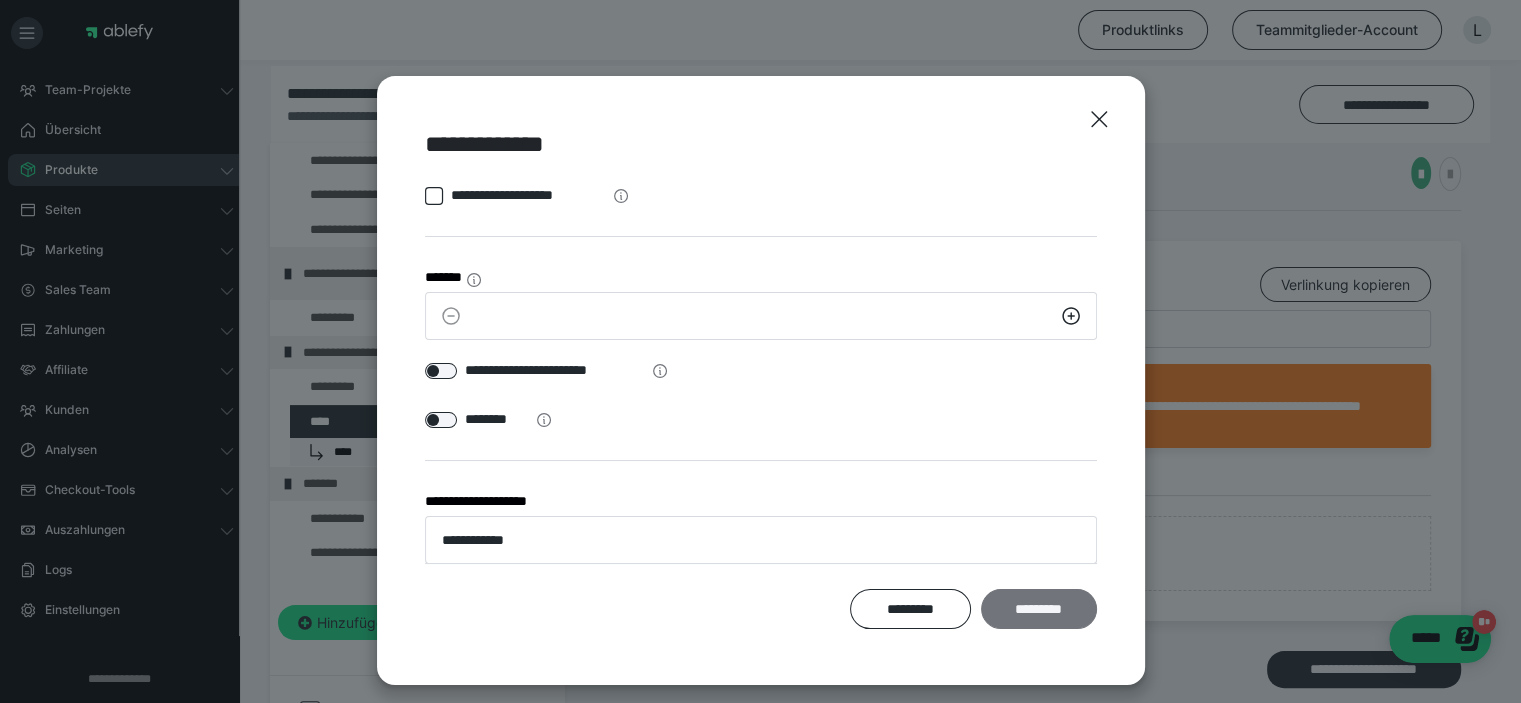 click on "*********" at bounding box center (1038, 609) 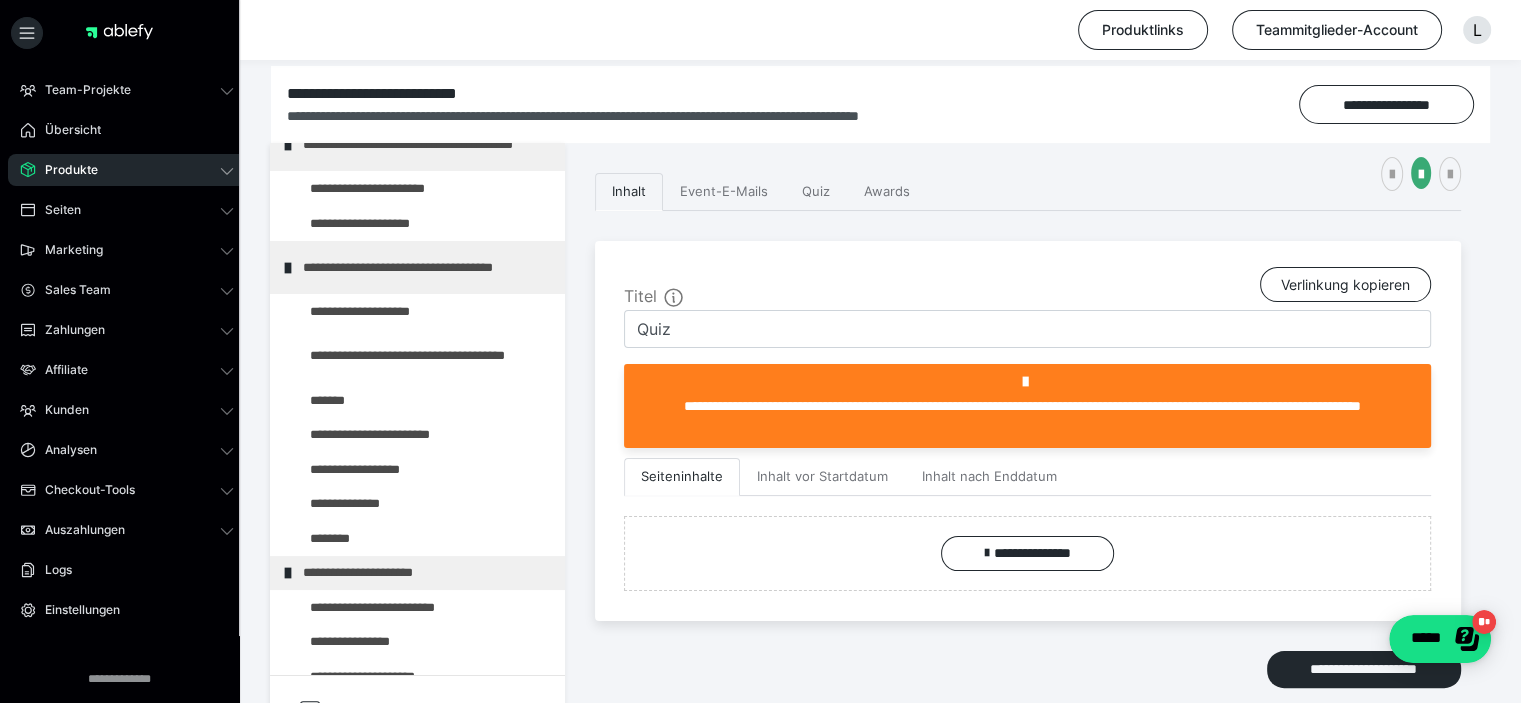 scroll, scrollTop: 0, scrollLeft: 0, axis: both 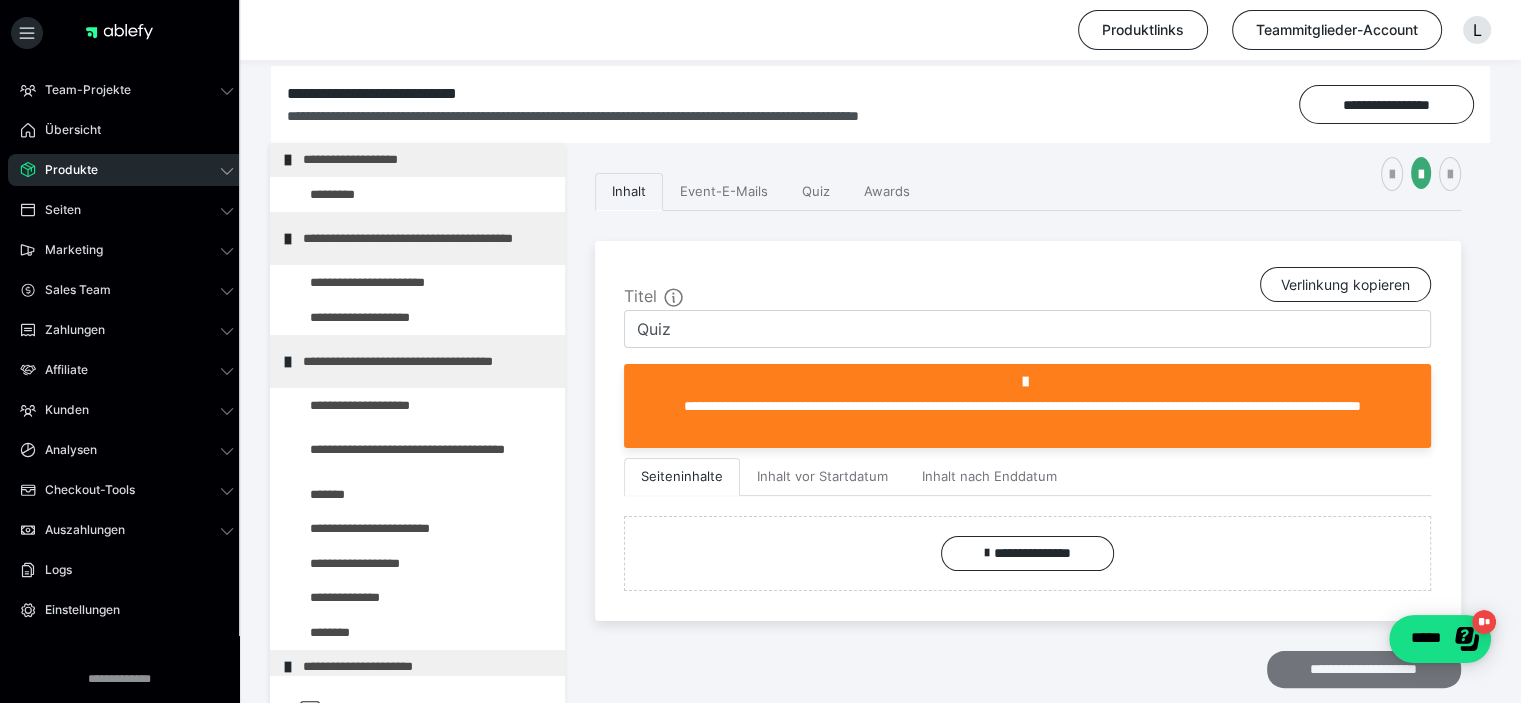 click on "**********" at bounding box center [1364, 670] 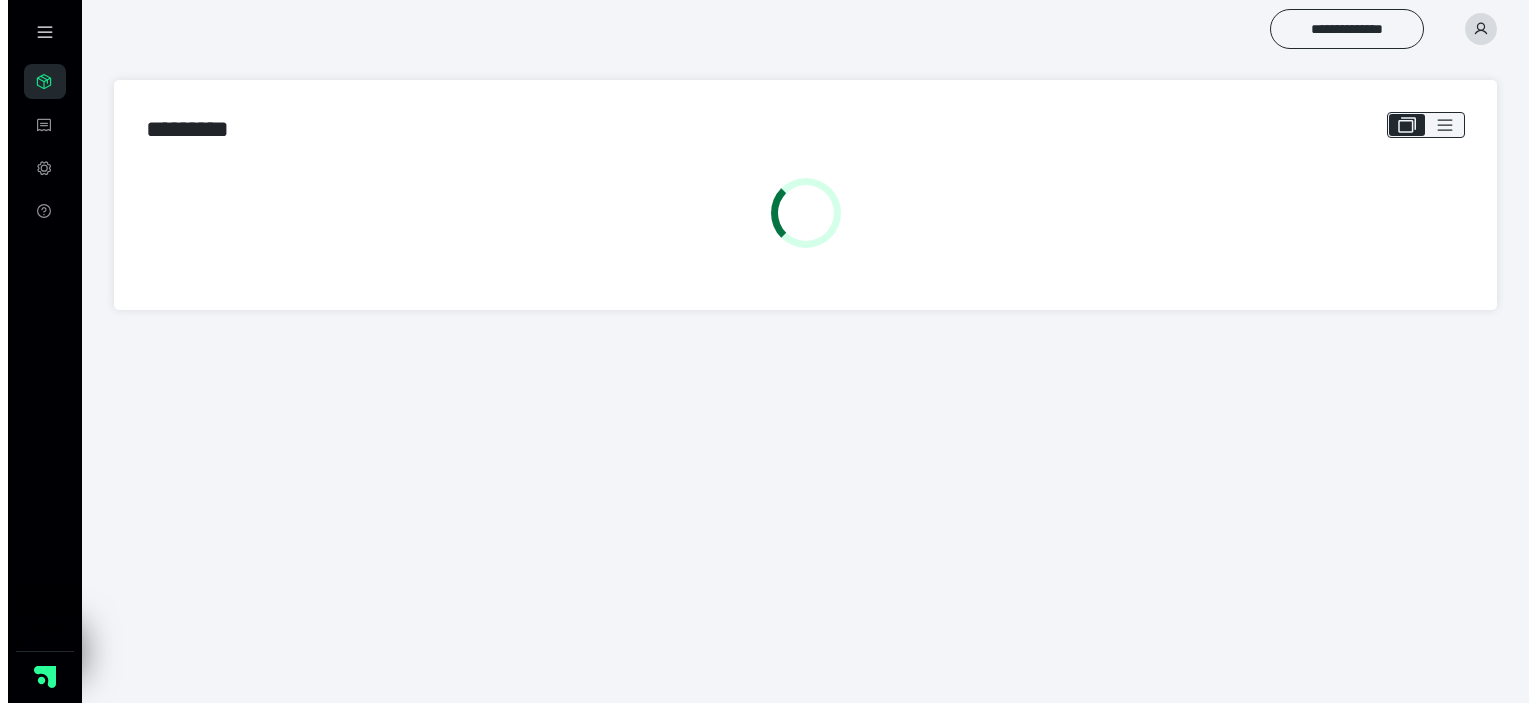 scroll, scrollTop: 0, scrollLeft: 0, axis: both 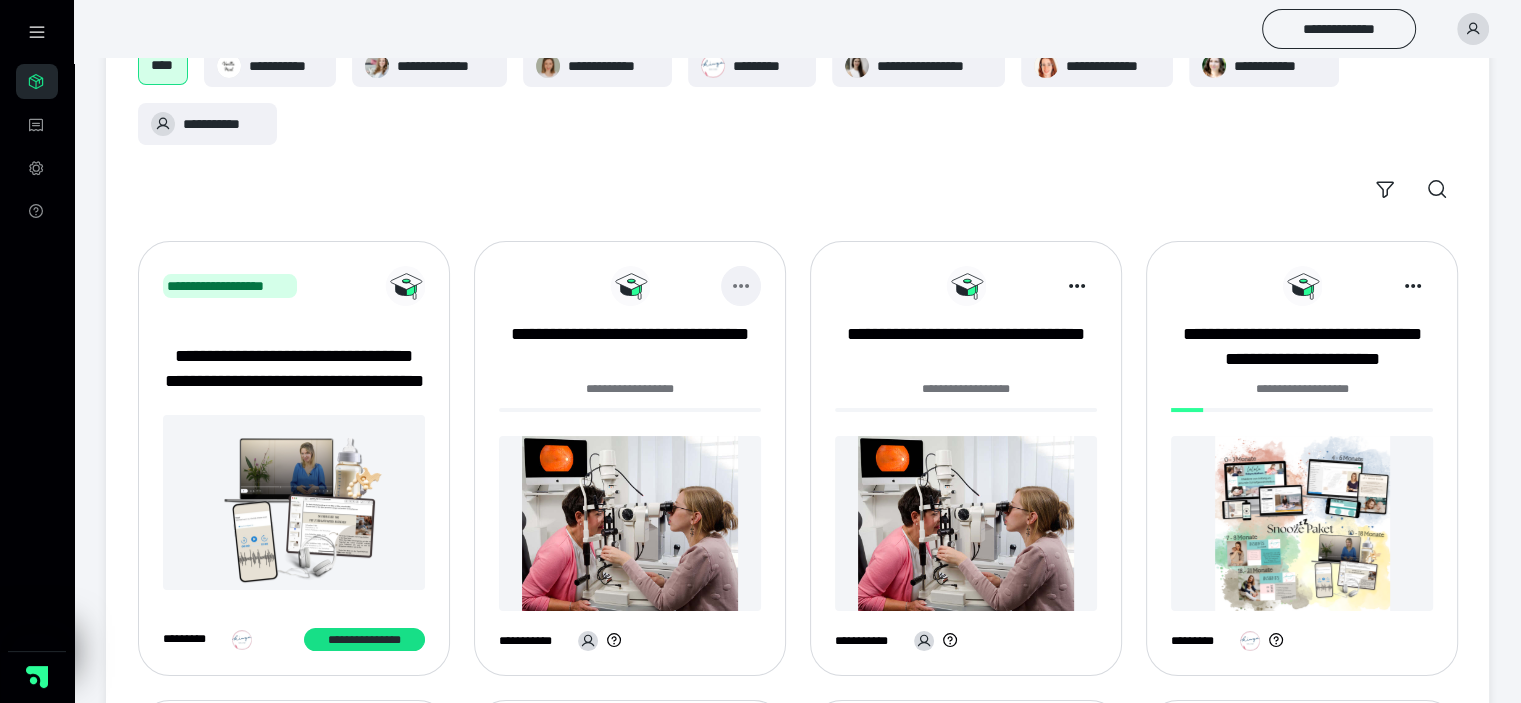 click at bounding box center (741, 286) 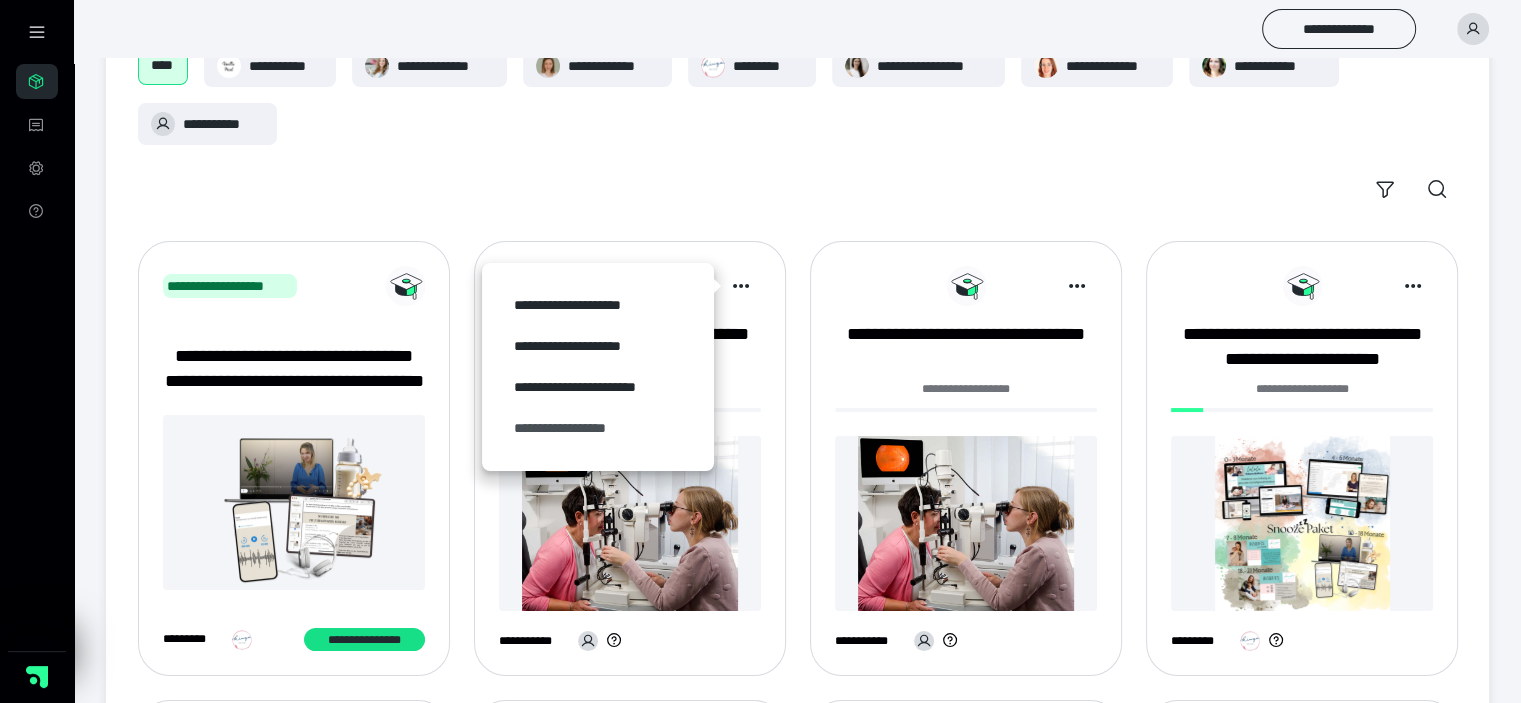 click on "**********" at bounding box center [598, 428] 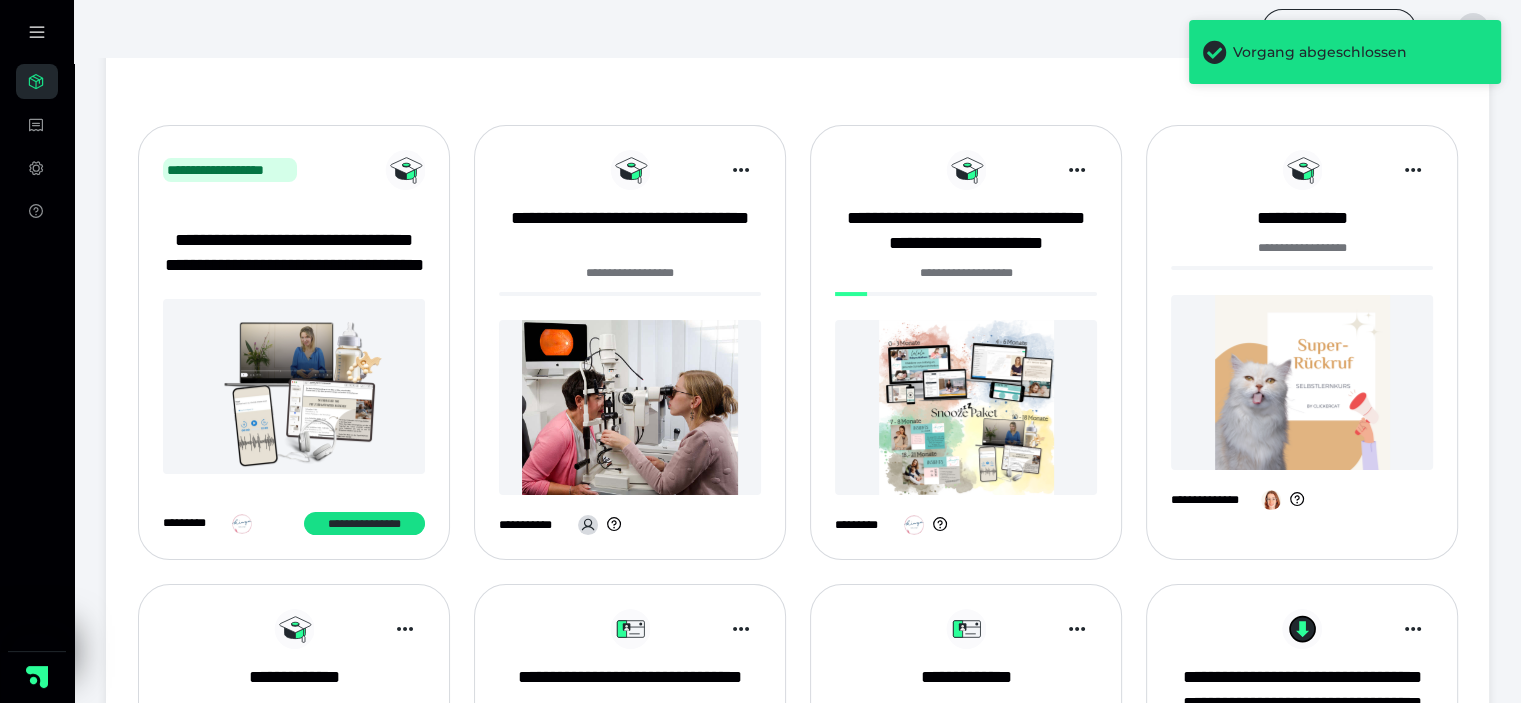 scroll, scrollTop: 266, scrollLeft: 0, axis: vertical 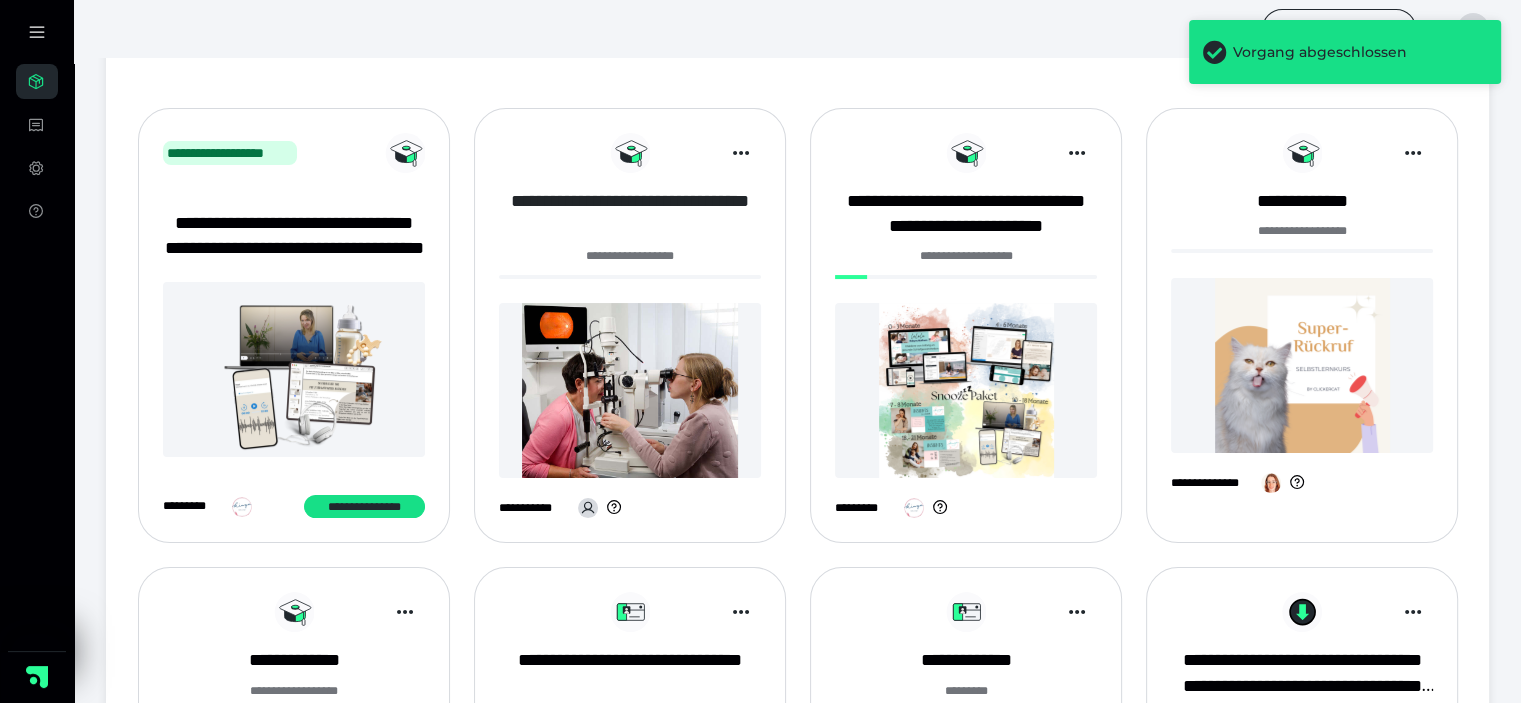 click on "**********" at bounding box center [630, 214] 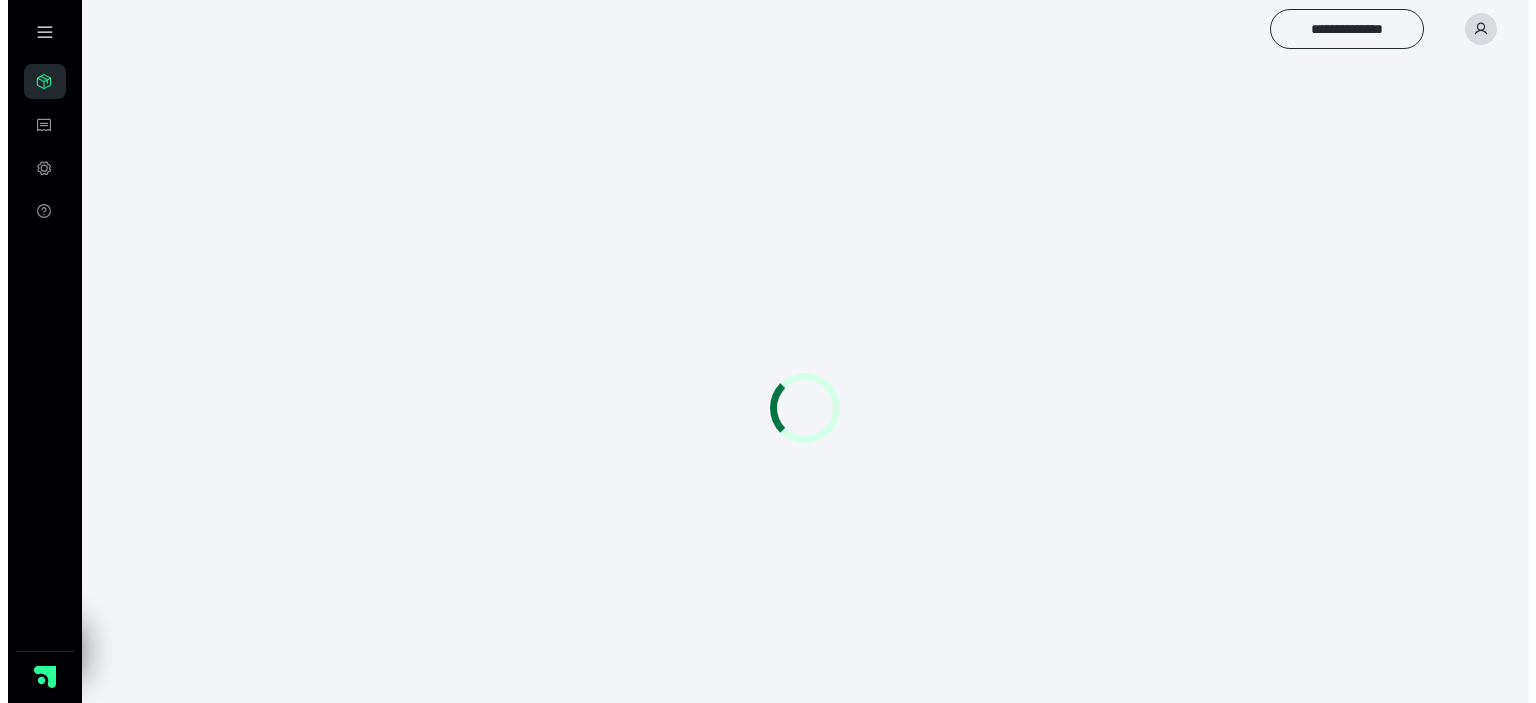 scroll, scrollTop: 0, scrollLeft: 0, axis: both 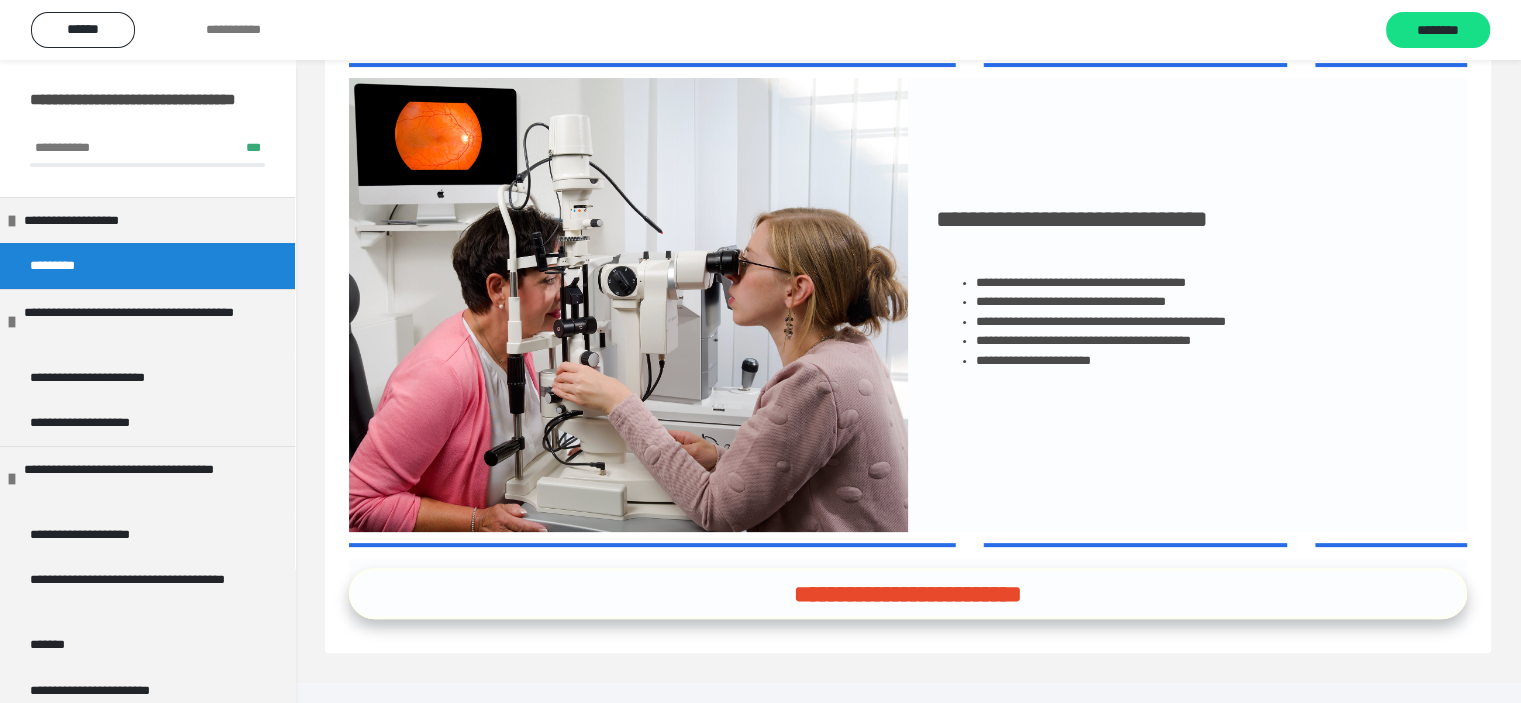 click on "**********" at bounding box center [908, 593] 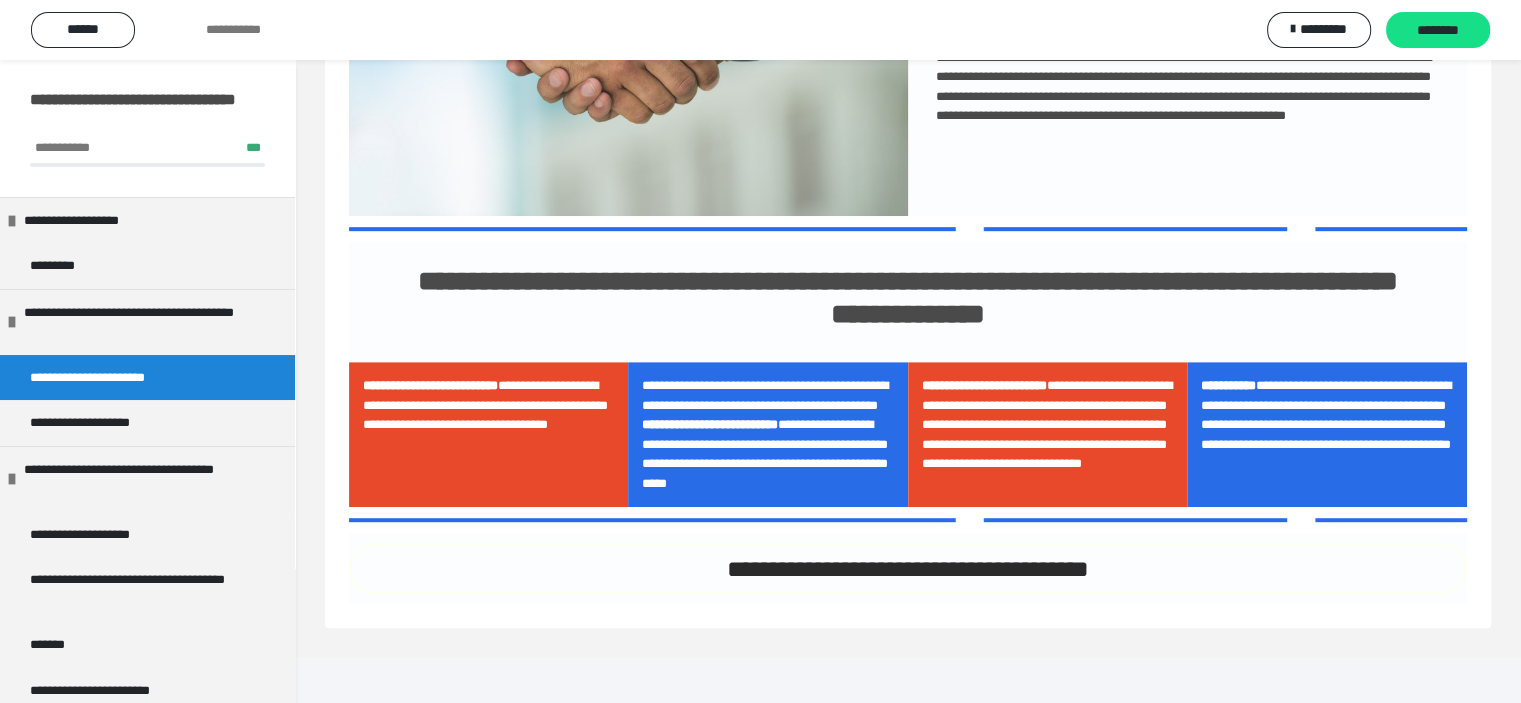 scroll, scrollTop: 1108, scrollLeft: 0, axis: vertical 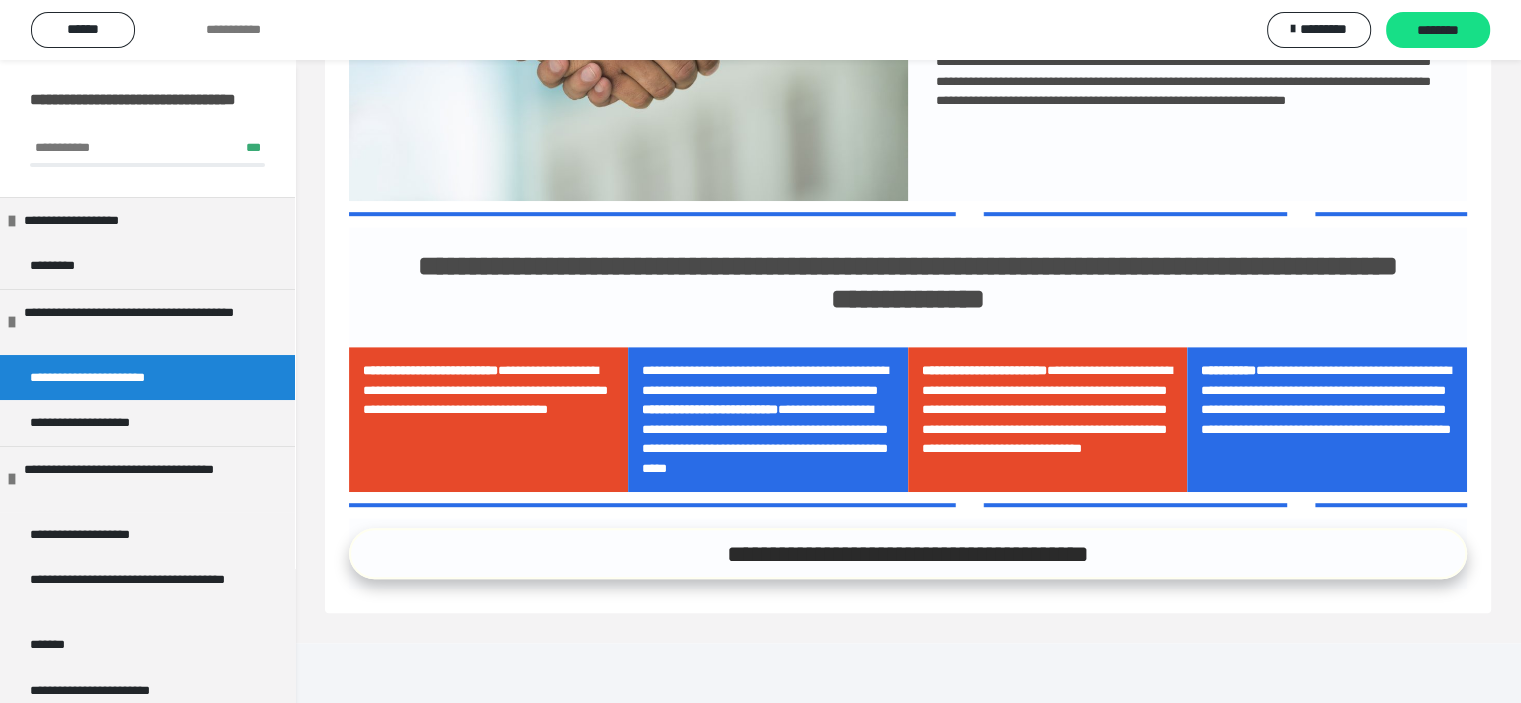 click on "**********" at bounding box center [908, 553] 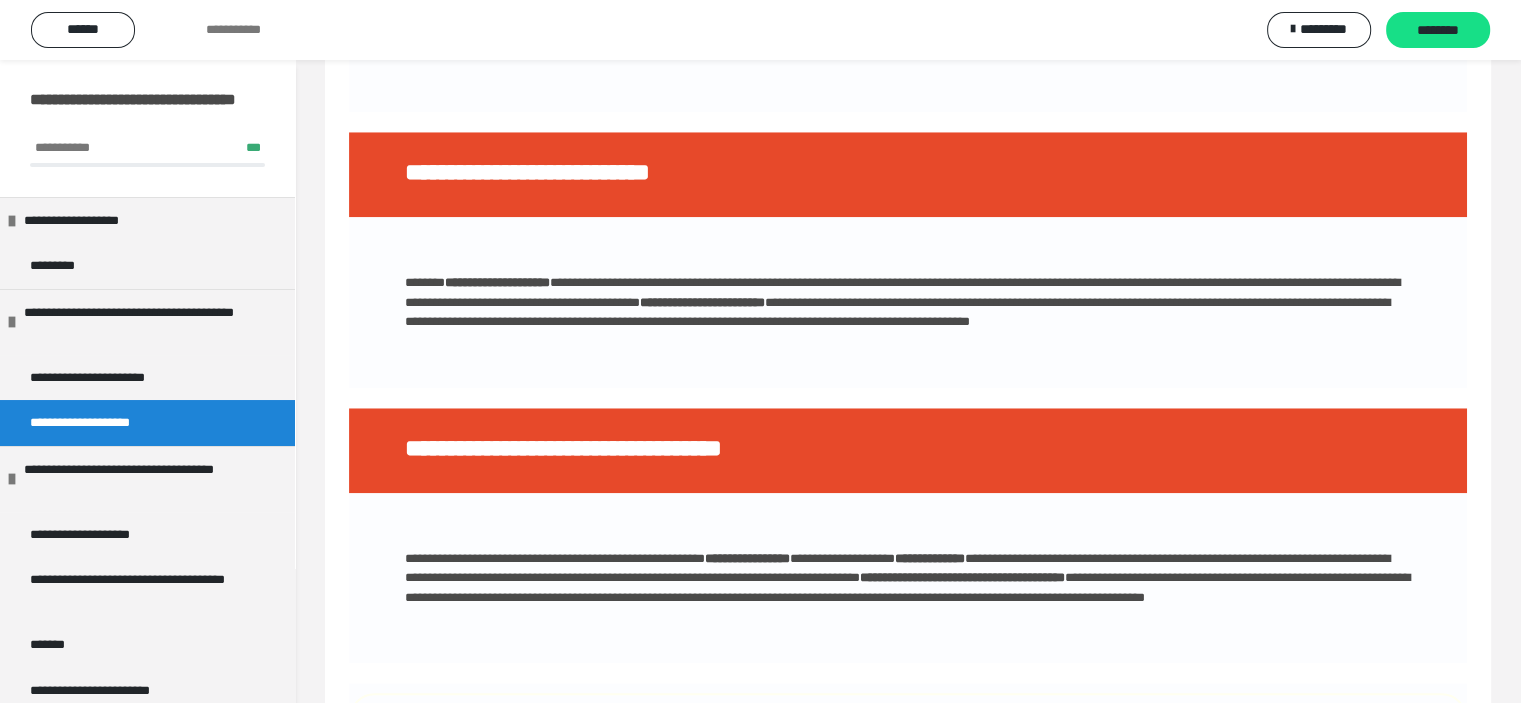 scroll, scrollTop: 2130, scrollLeft: 0, axis: vertical 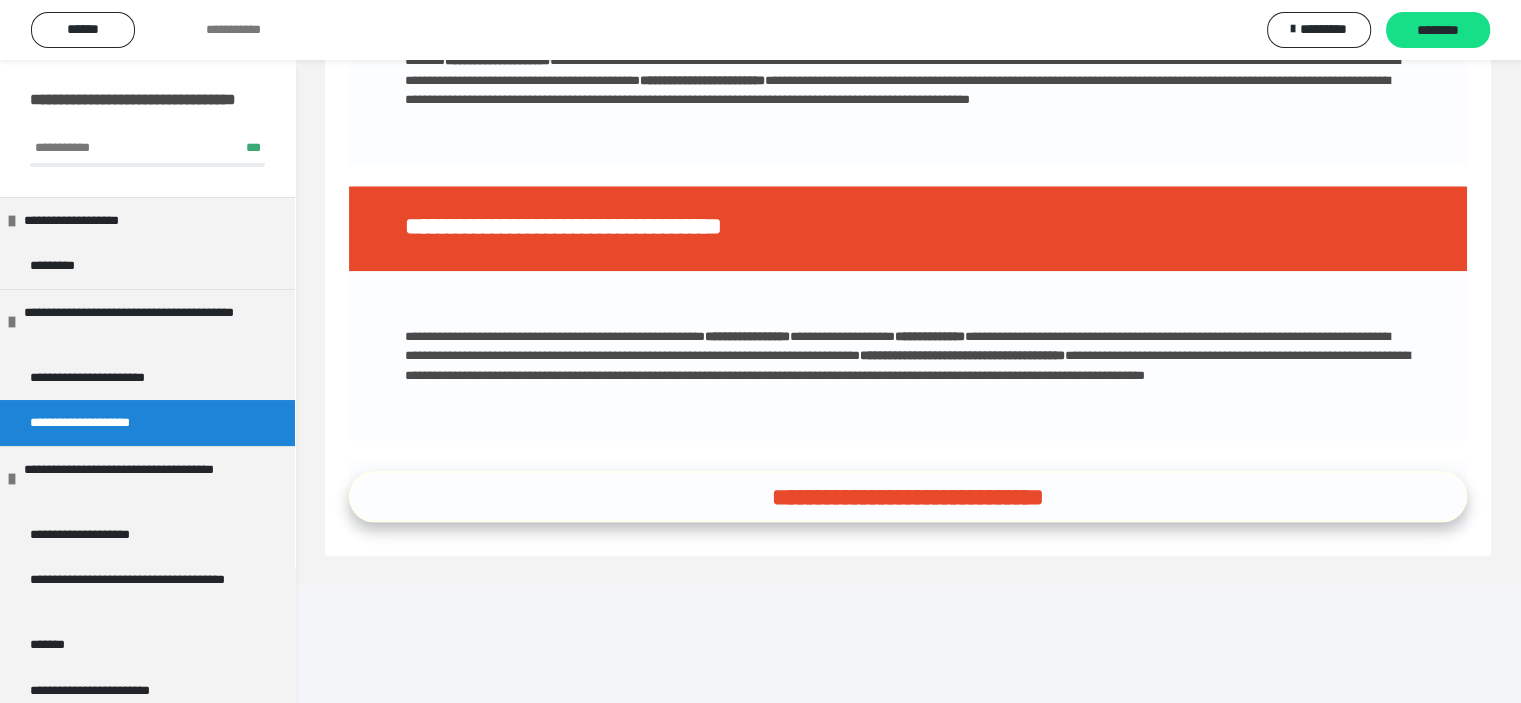 click on "**********" at bounding box center (908, 496) 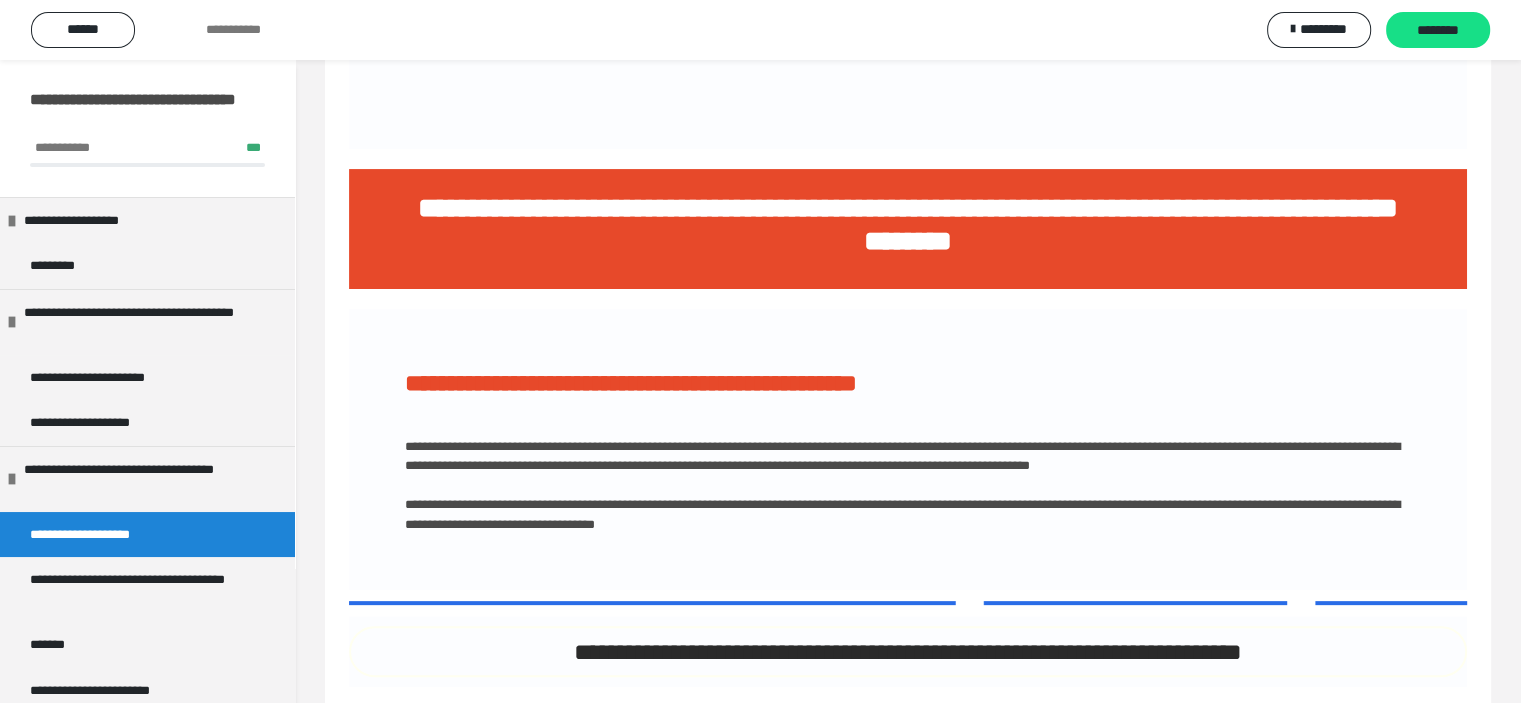scroll, scrollTop: 496, scrollLeft: 0, axis: vertical 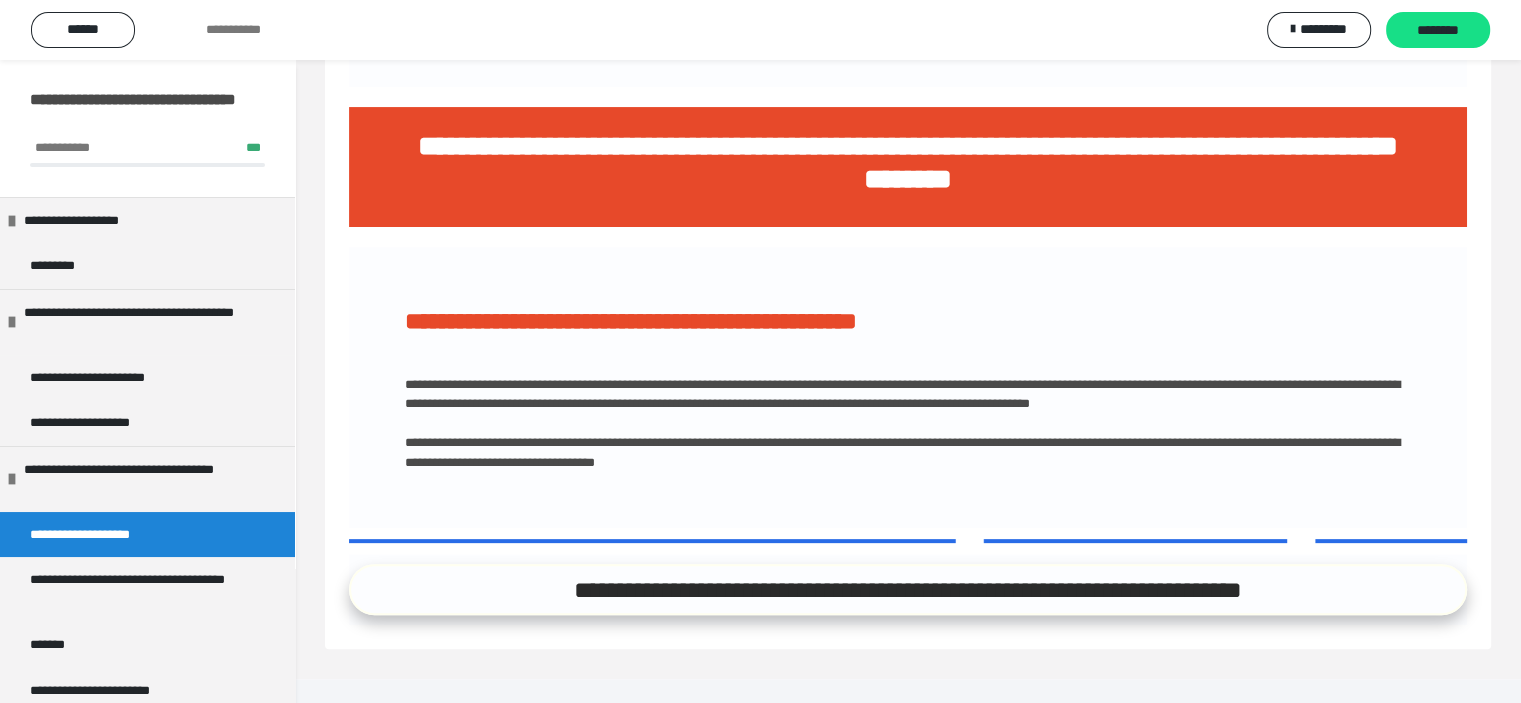 click on "**********" at bounding box center (908, 589) 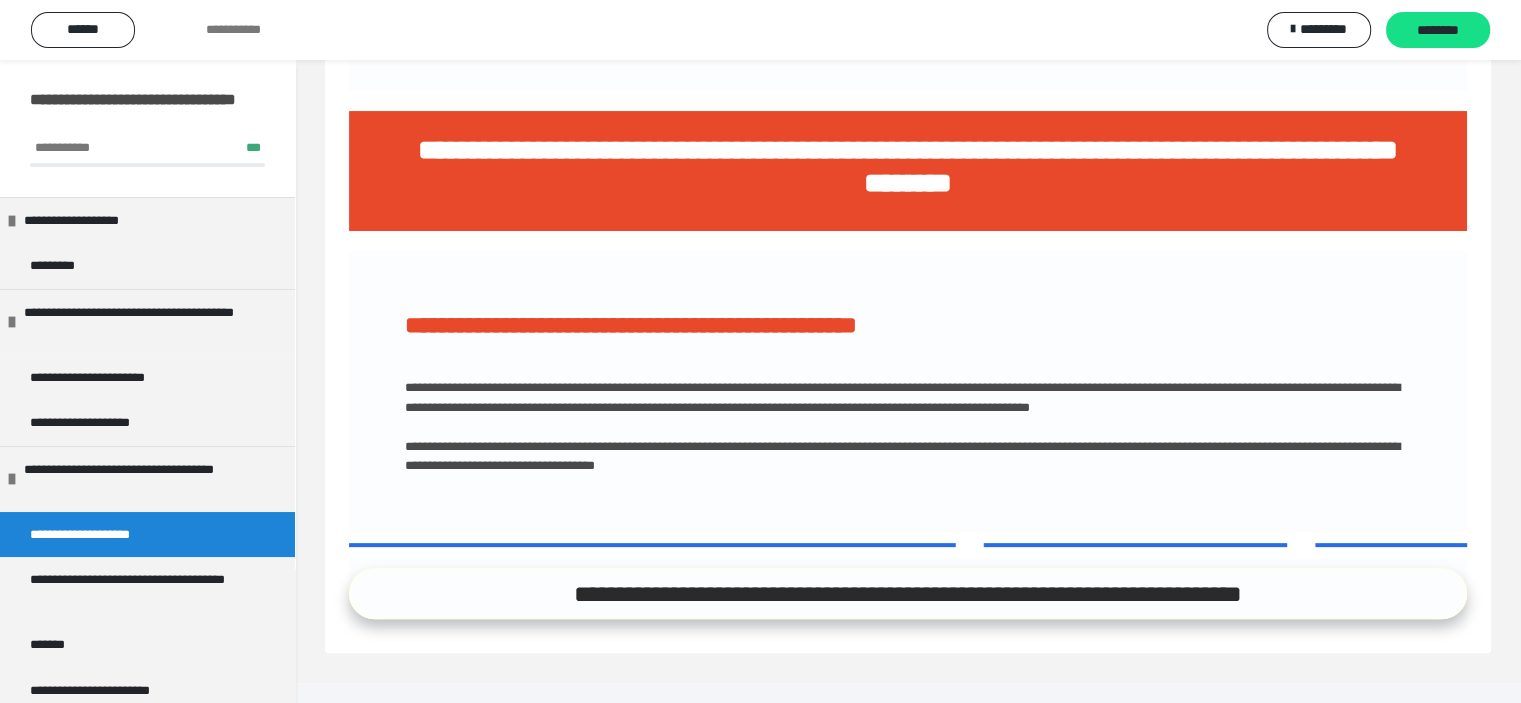 scroll, scrollTop: 0, scrollLeft: 0, axis: both 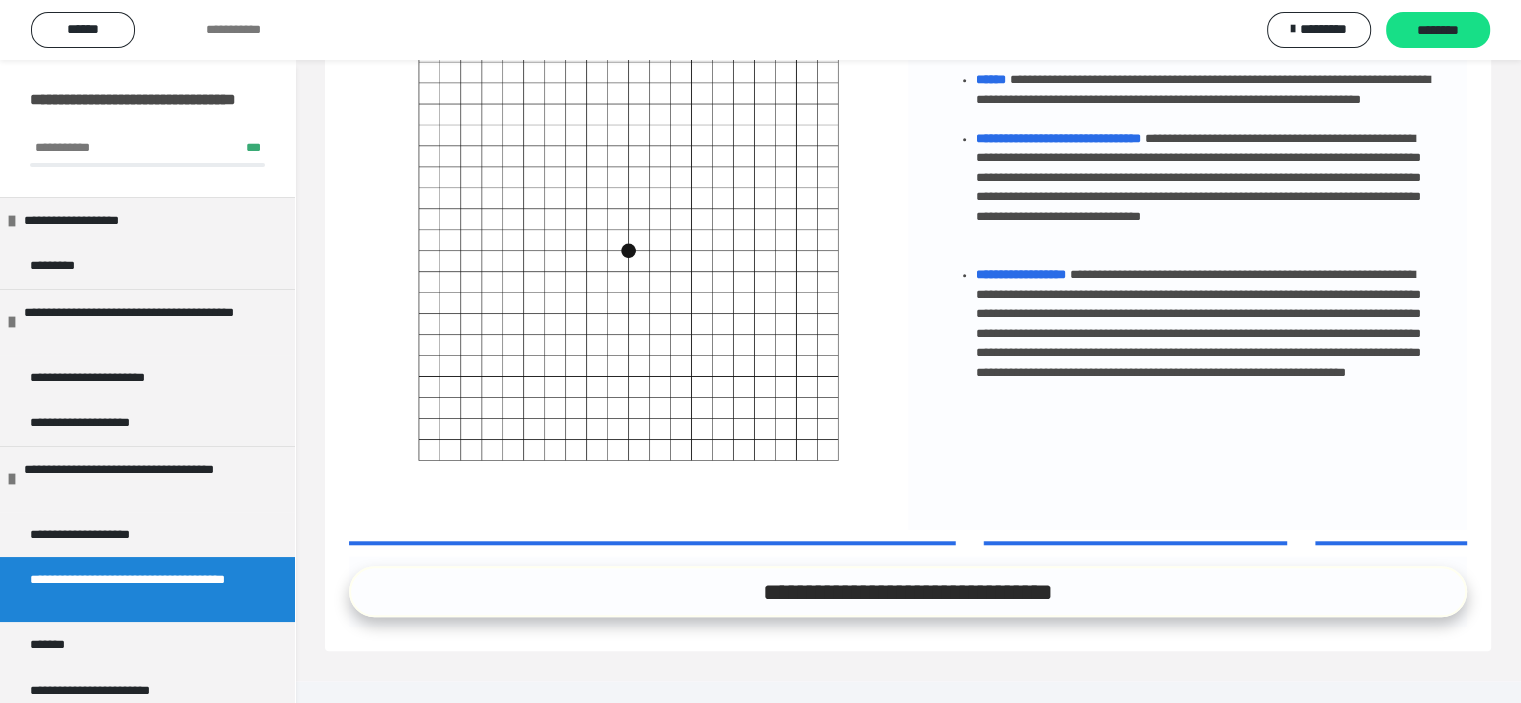 click on "**********" at bounding box center [908, 591] 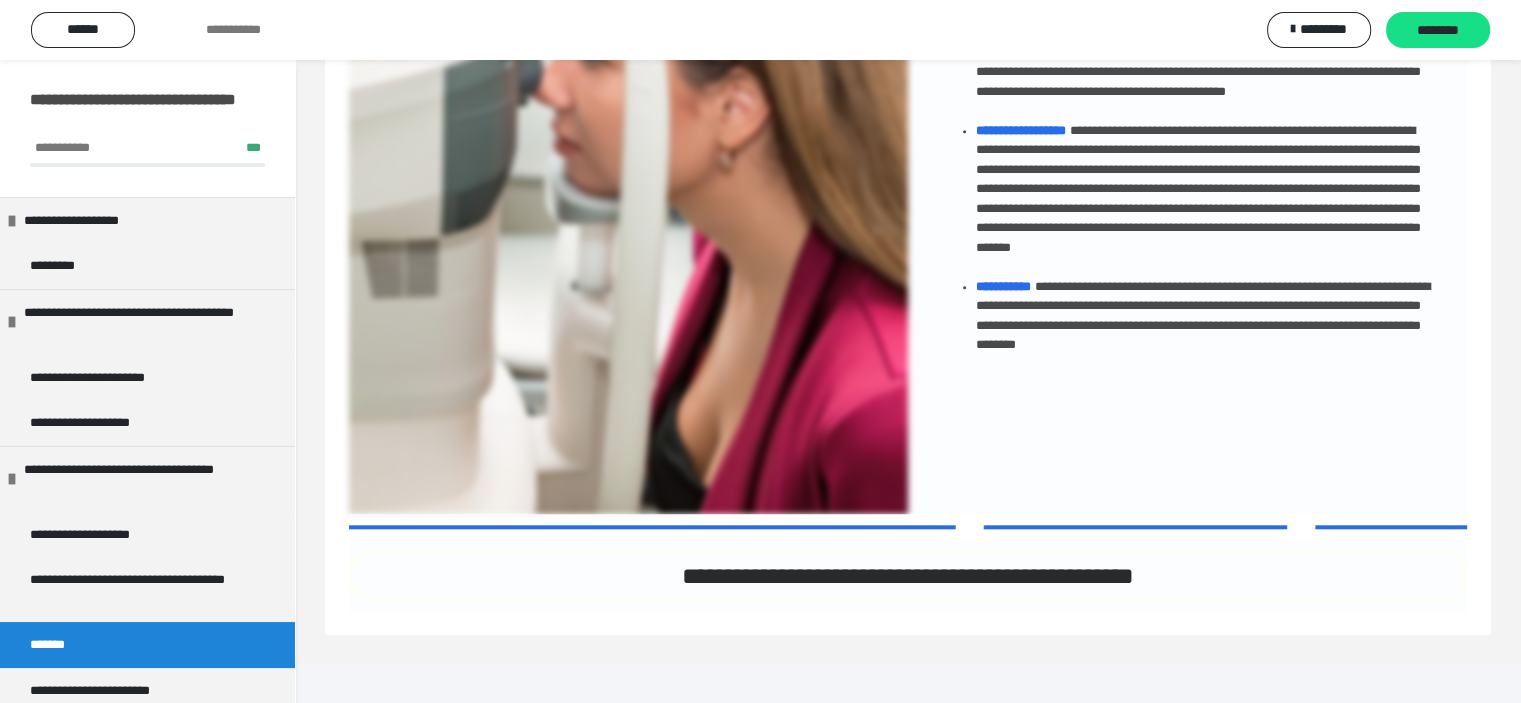 scroll, scrollTop: 1825, scrollLeft: 0, axis: vertical 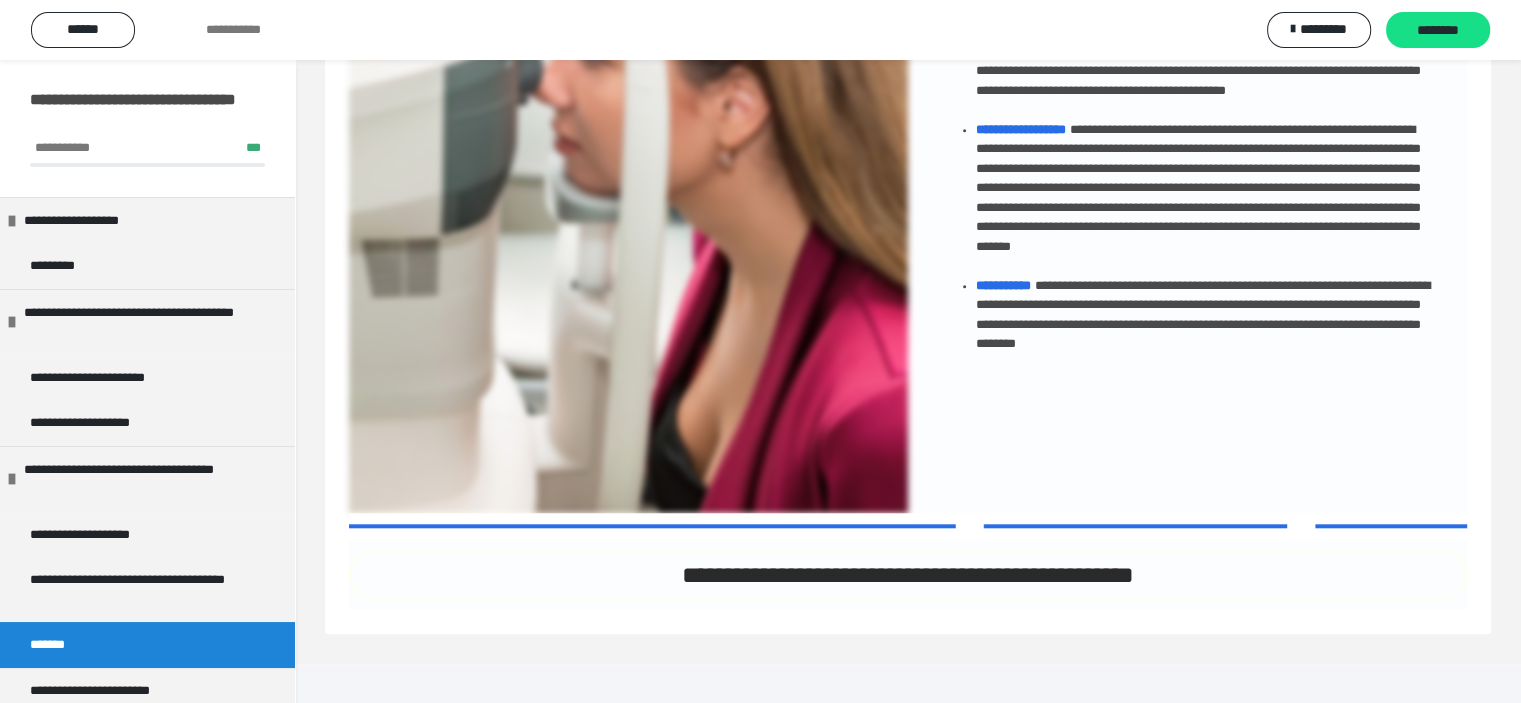 click on "**********" at bounding box center [908, 574] 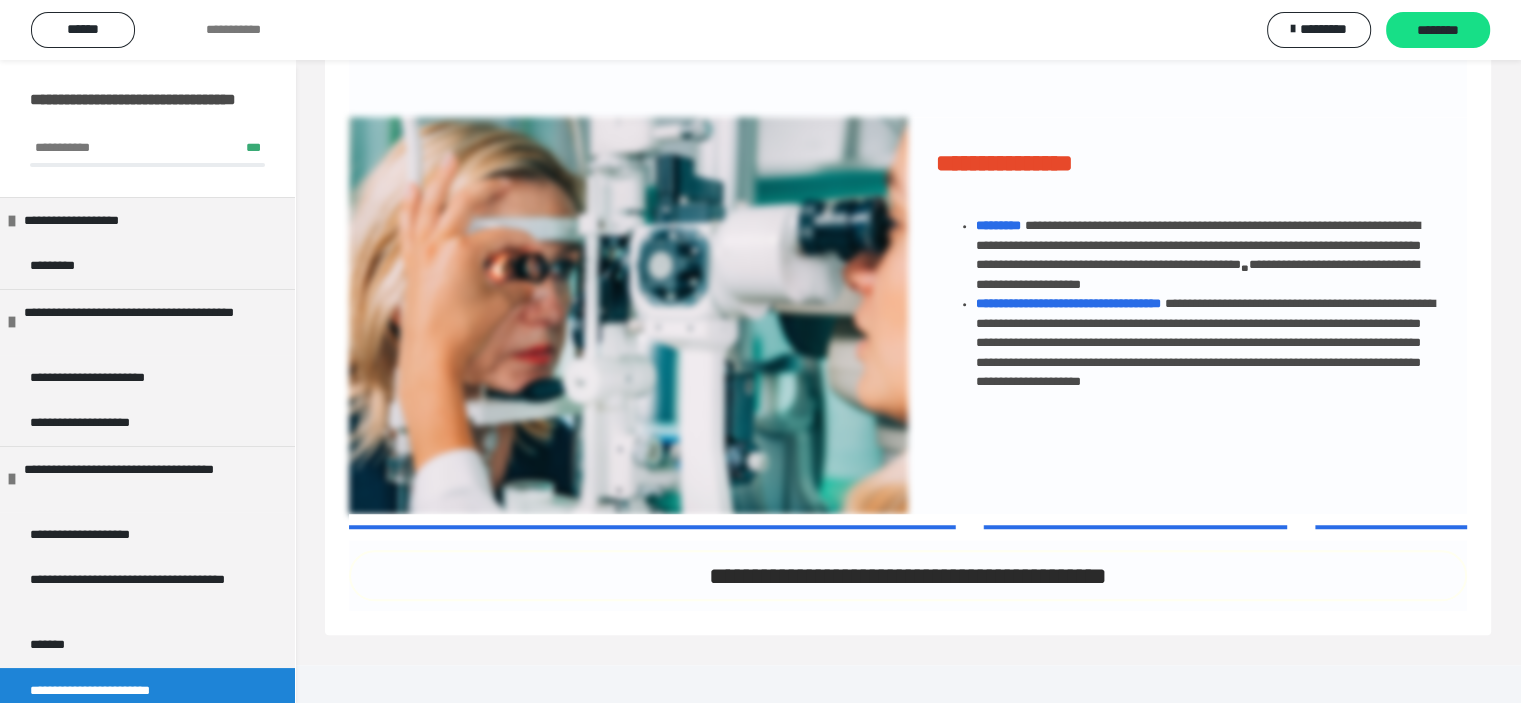 scroll, scrollTop: 1456, scrollLeft: 0, axis: vertical 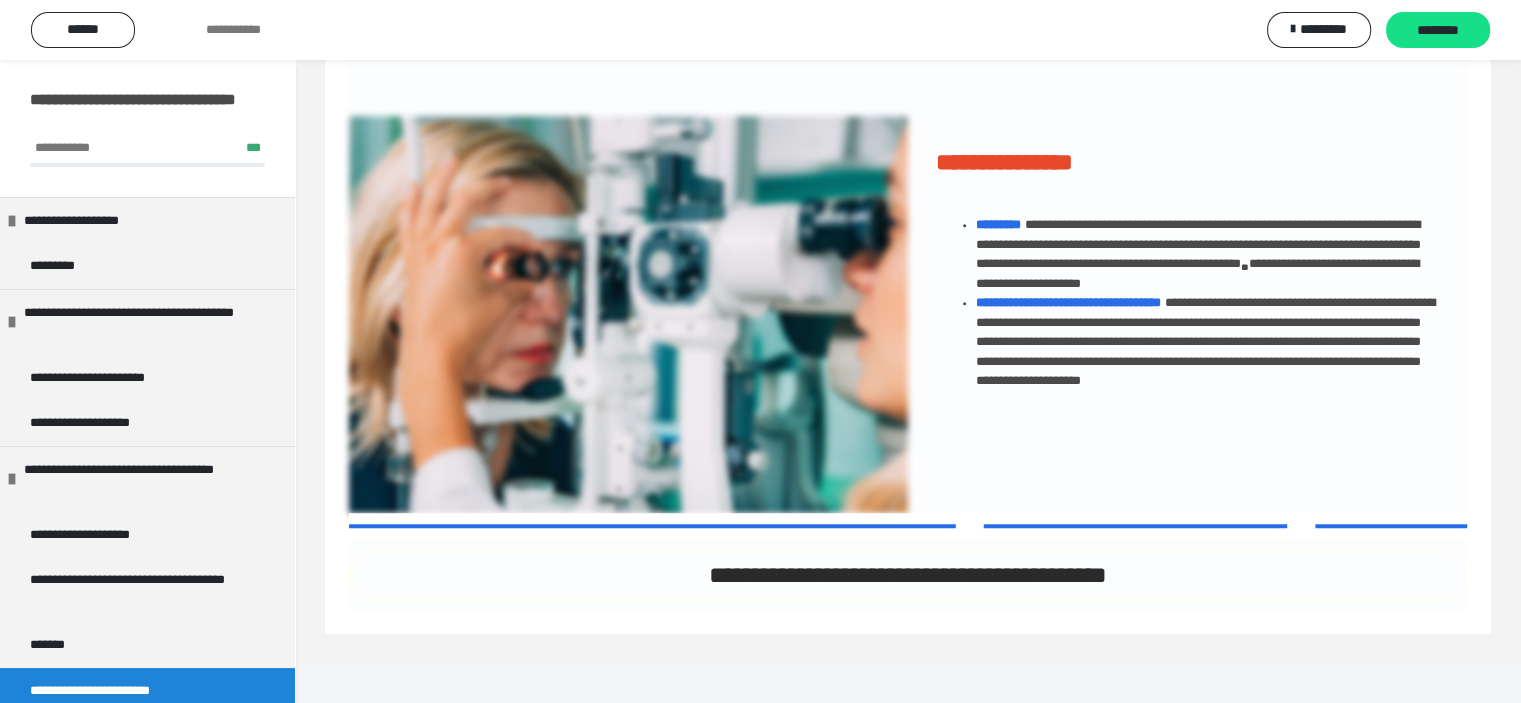 click on "**********" at bounding box center [908, 574] 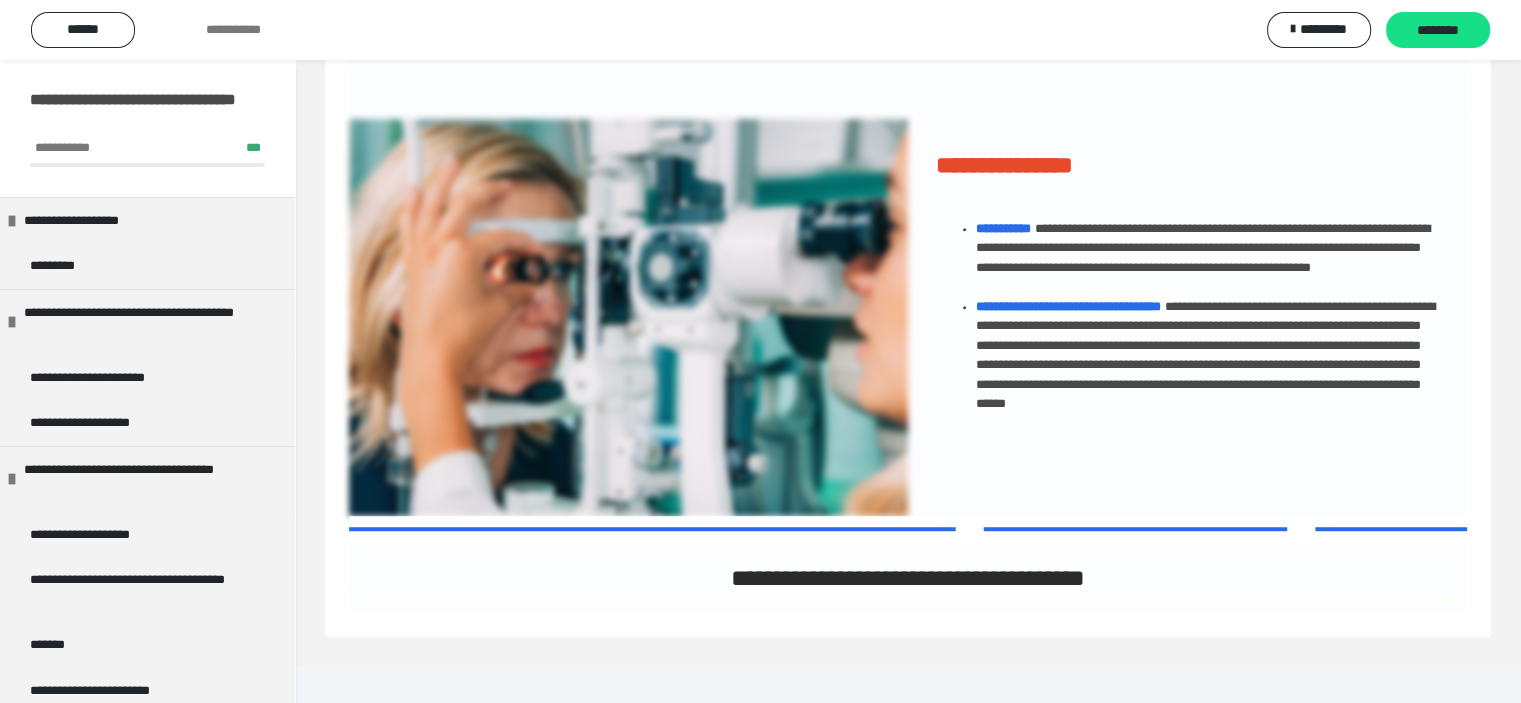 scroll, scrollTop: 1416, scrollLeft: 0, axis: vertical 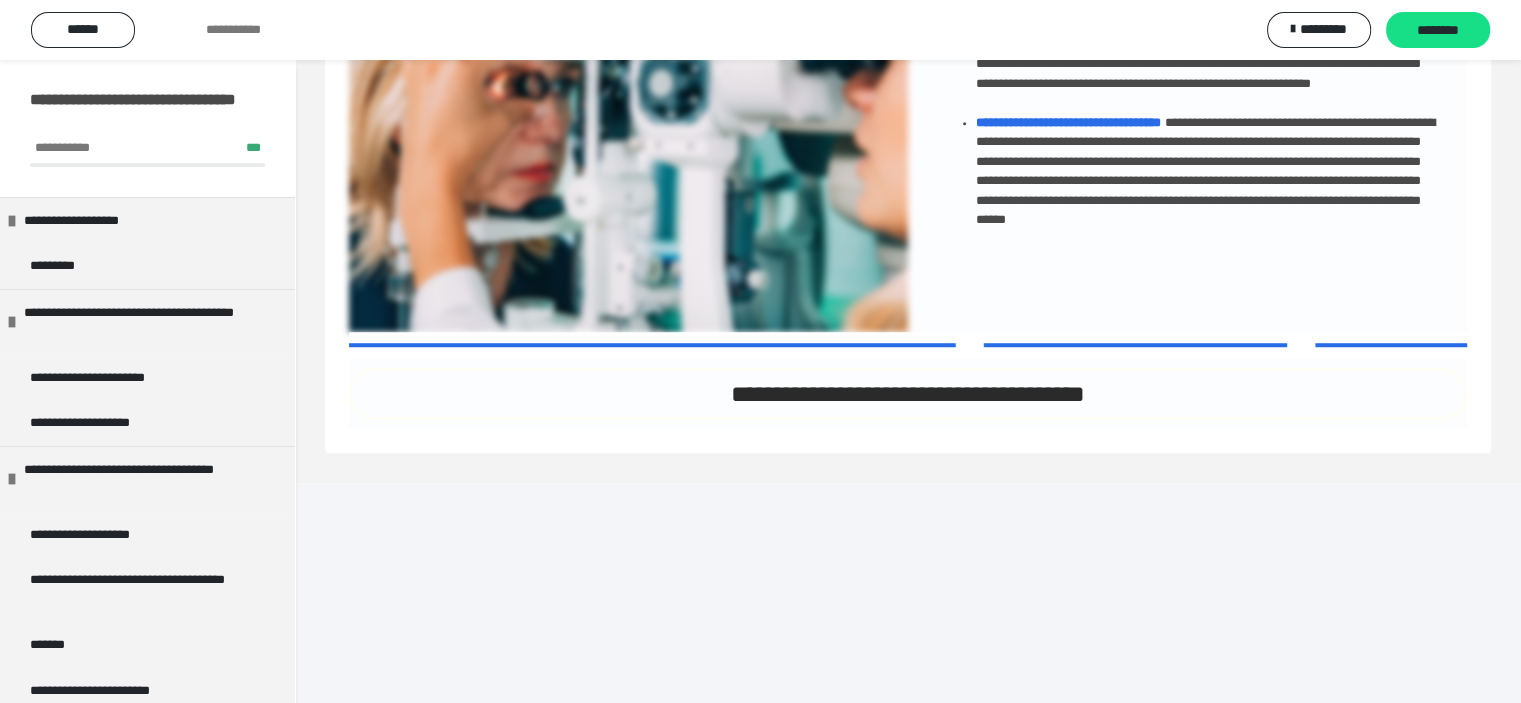 click at bounding box center [908, 345] 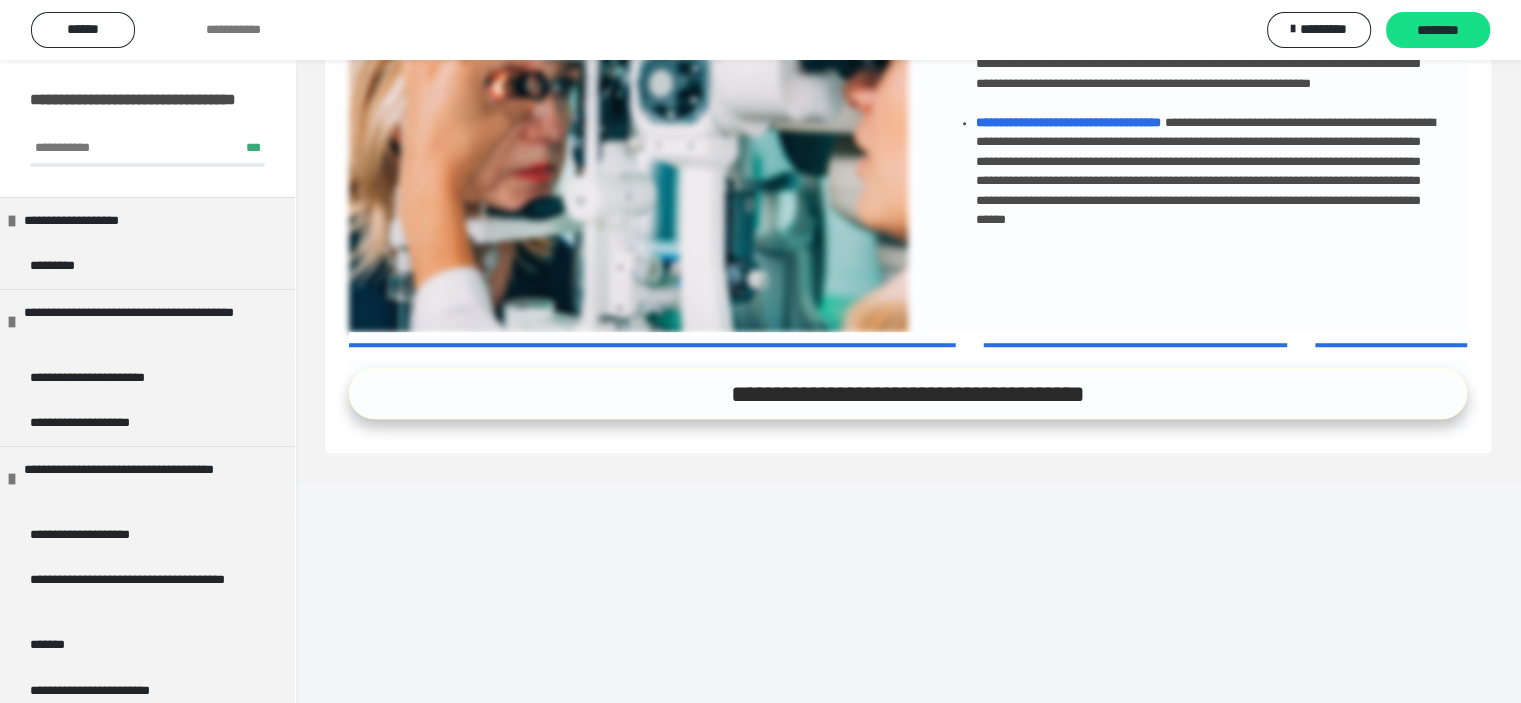 click on "**********" at bounding box center [908, 393] 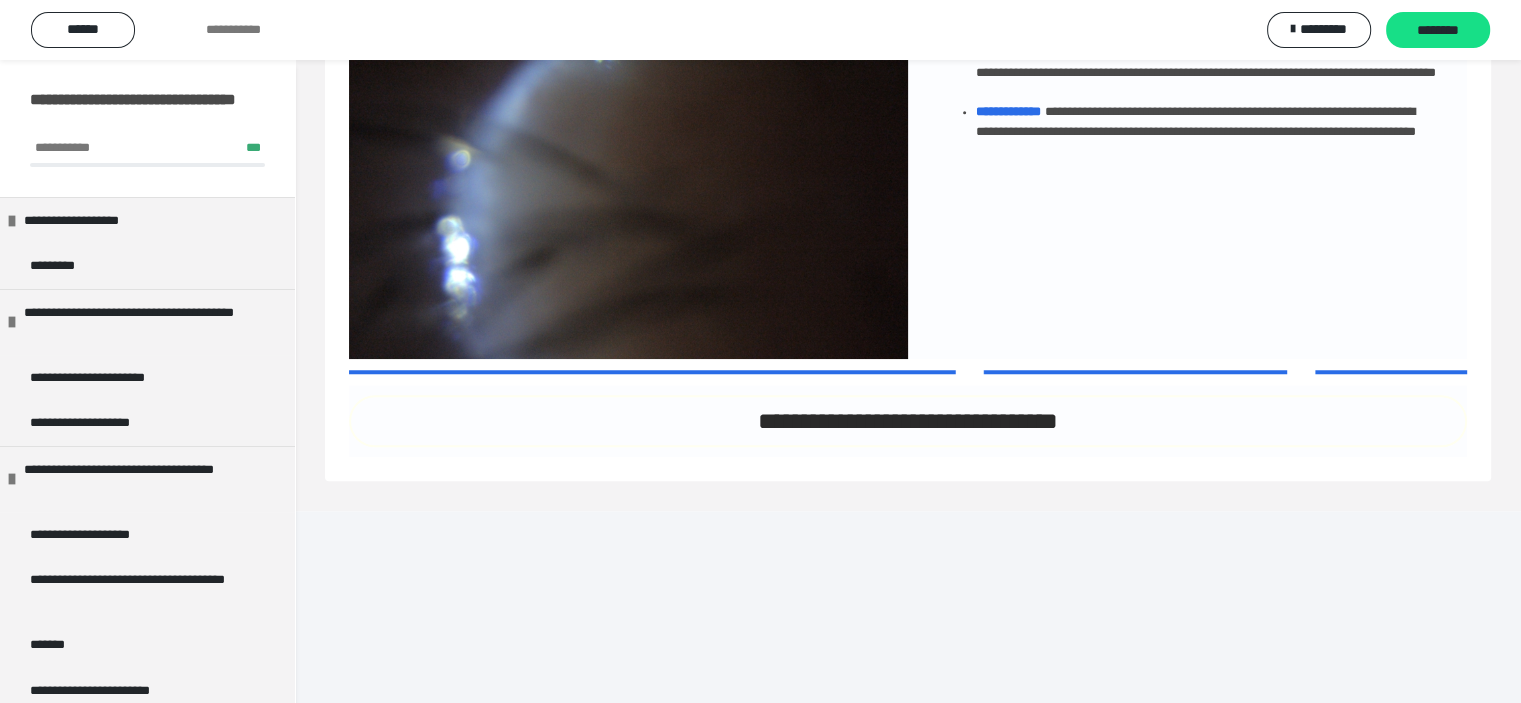 scroll, scrollTop: 1596, scrollLeft: 0, axis: vertical 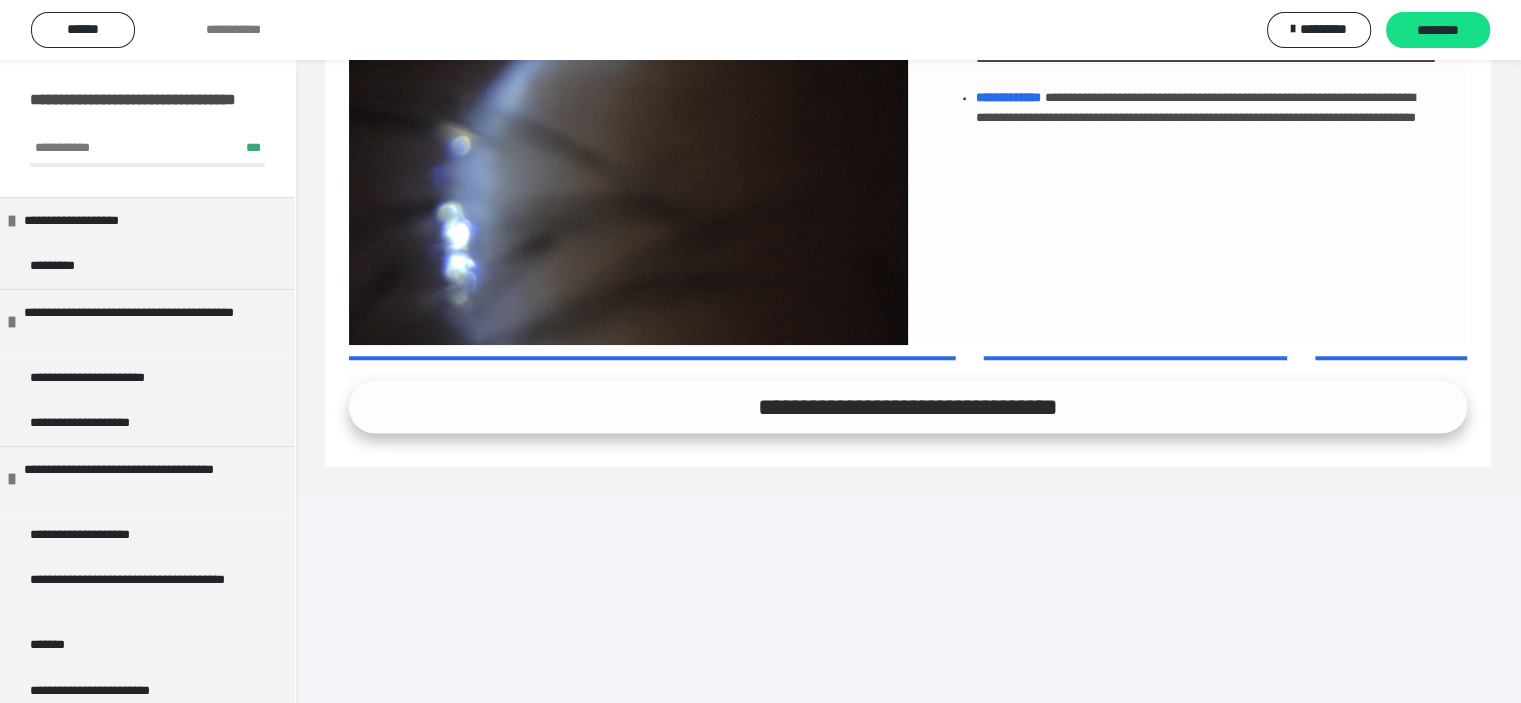 click on "**********" at bounding box center (908, 406) 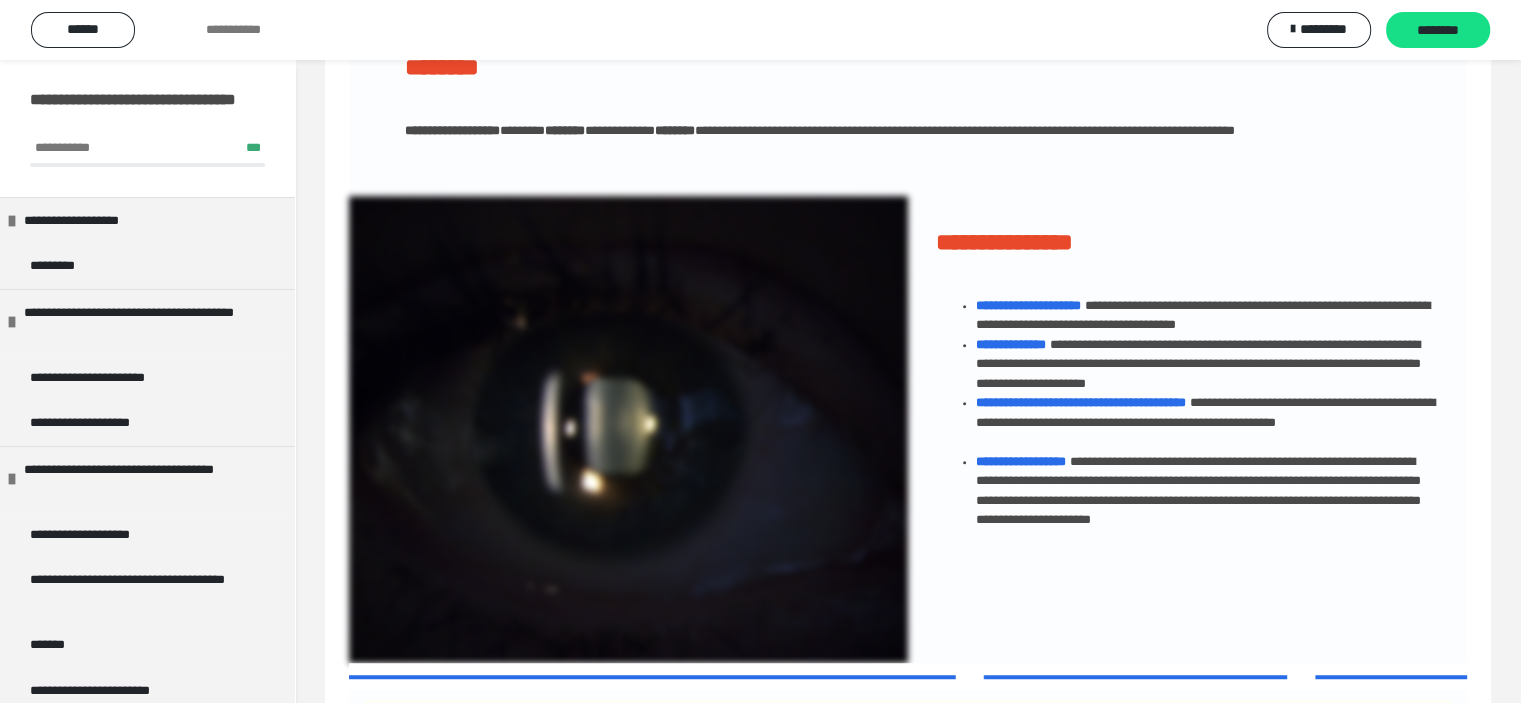scroll, scrollTop: 1331, scrollLeft: 0, axis: vertical 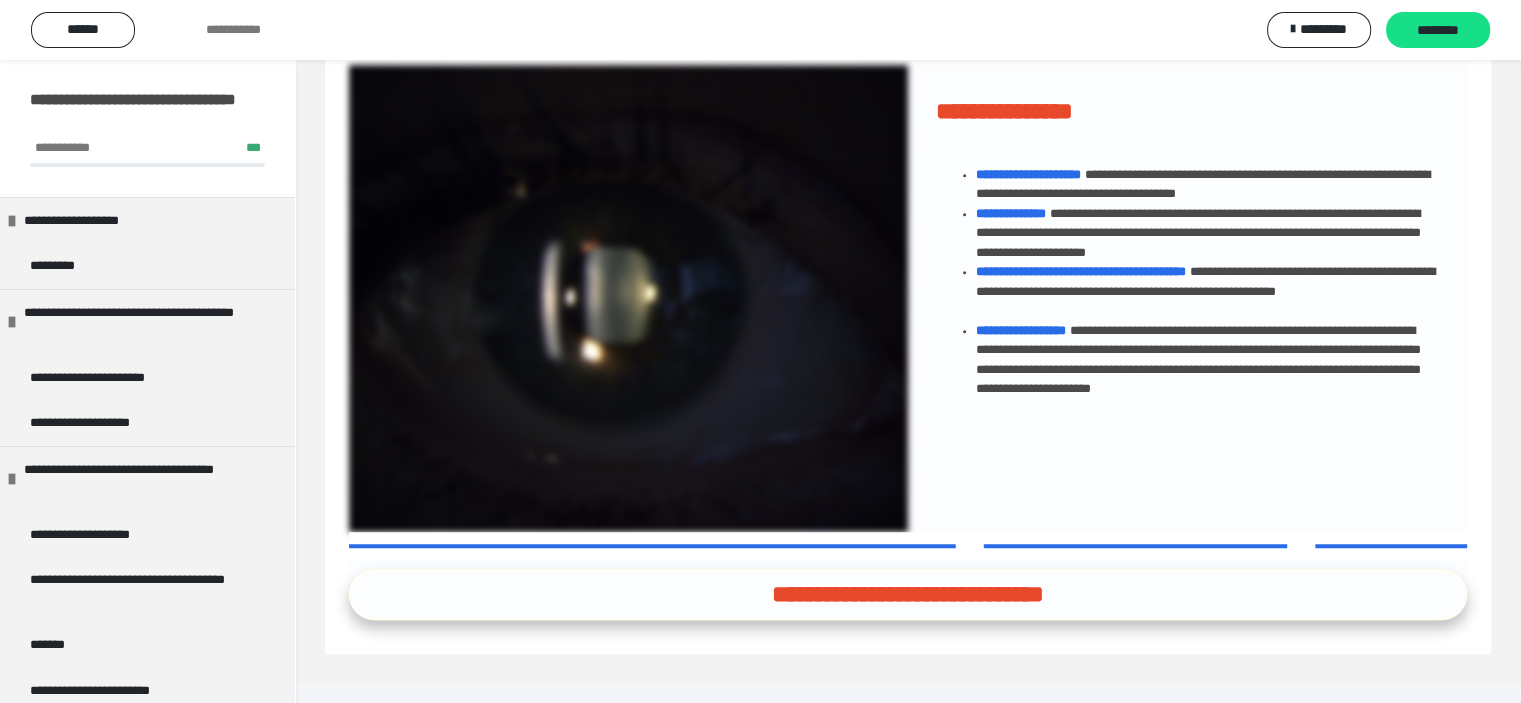 click on "**********" at bounding box center (908, 594) 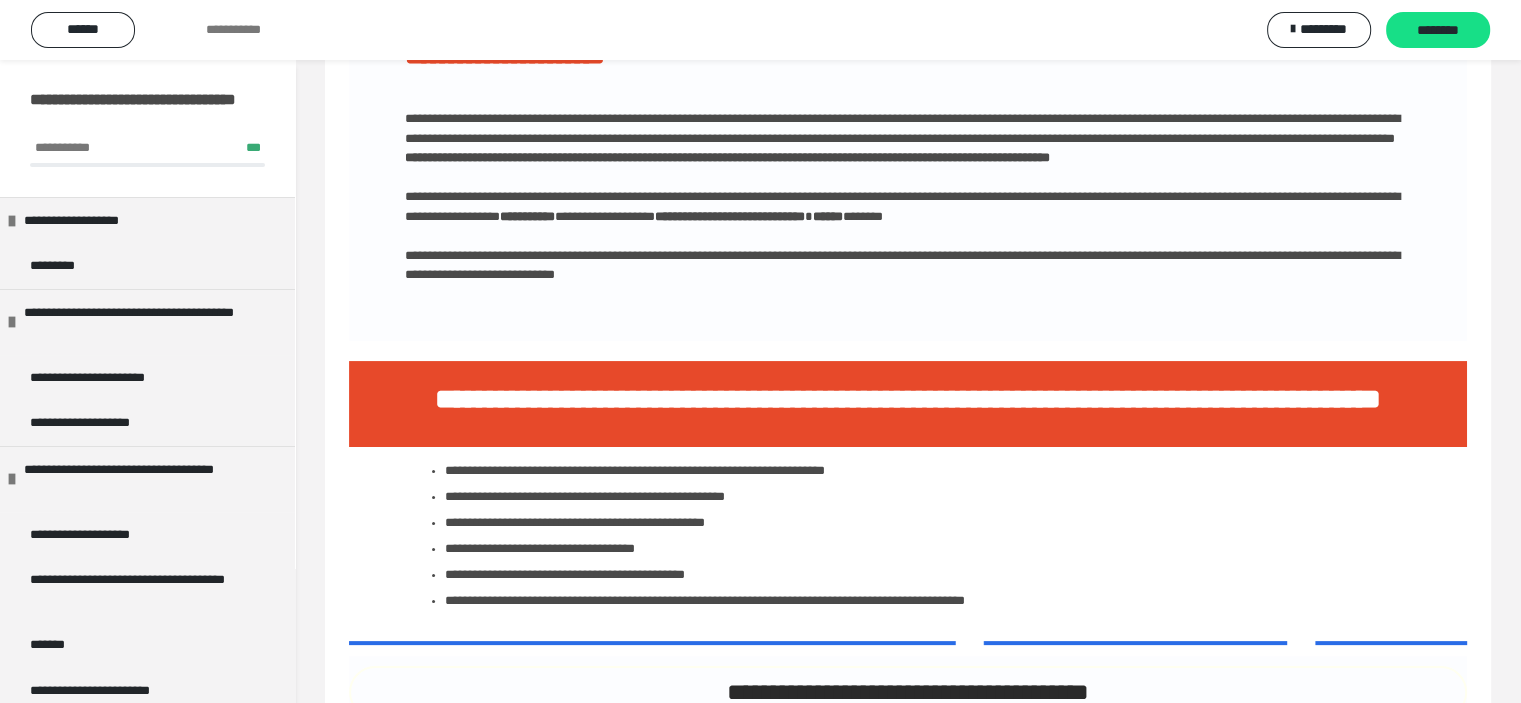 scroll, scrollTop: 399, scrollLeft: 0, axis: vertical 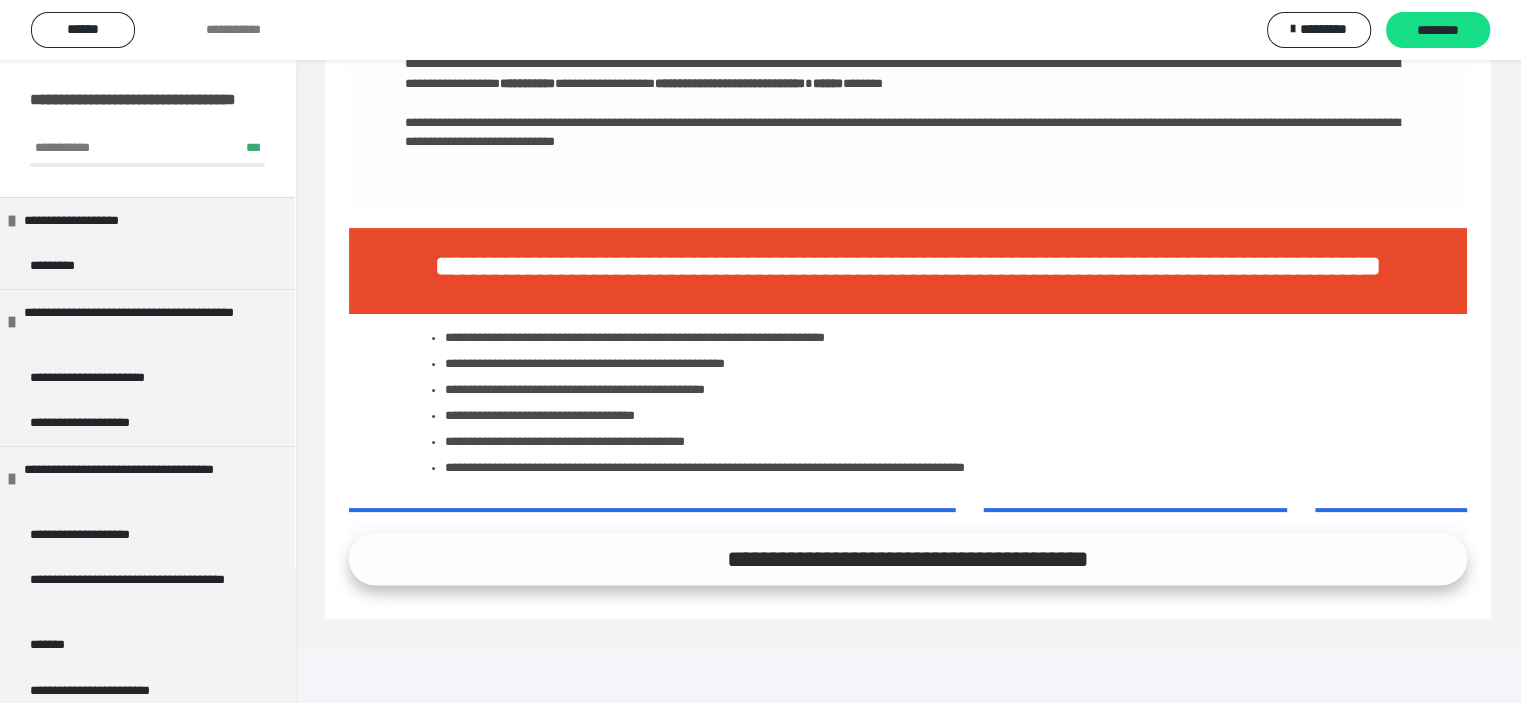 click on "**********" at bounding box center (908, 558) 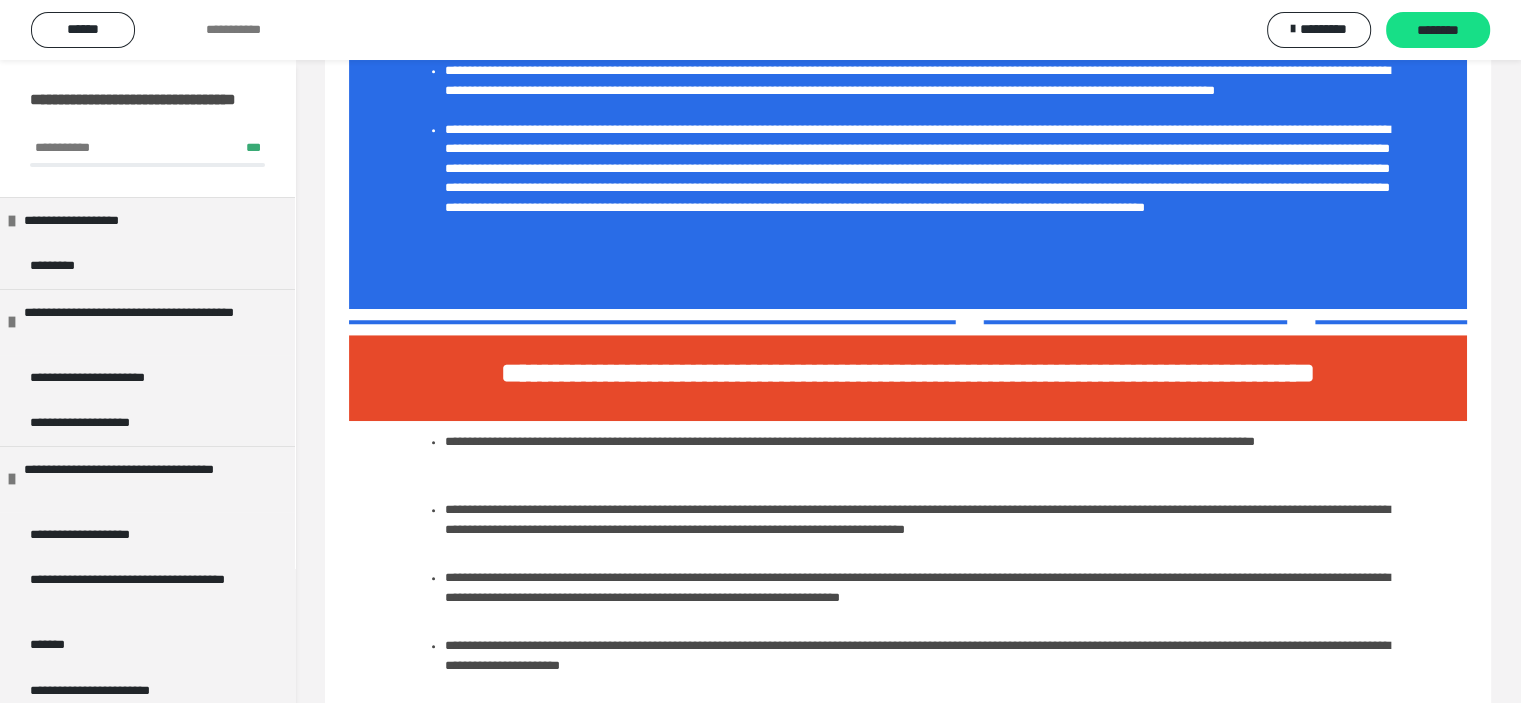 scroll, scrollTop: 1988, scrollLeft: 0, axis: vertical 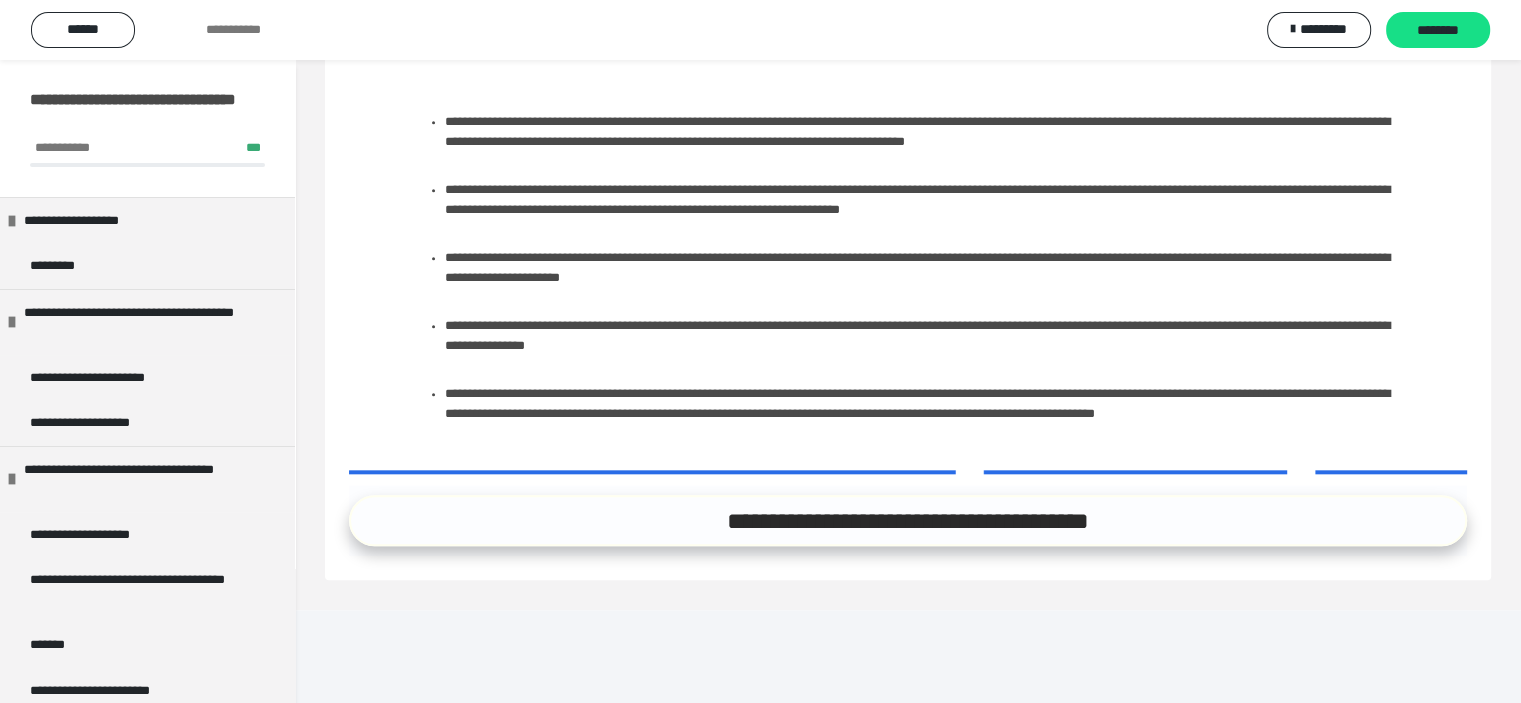 click on "**********" at bounding box center (908, 520) 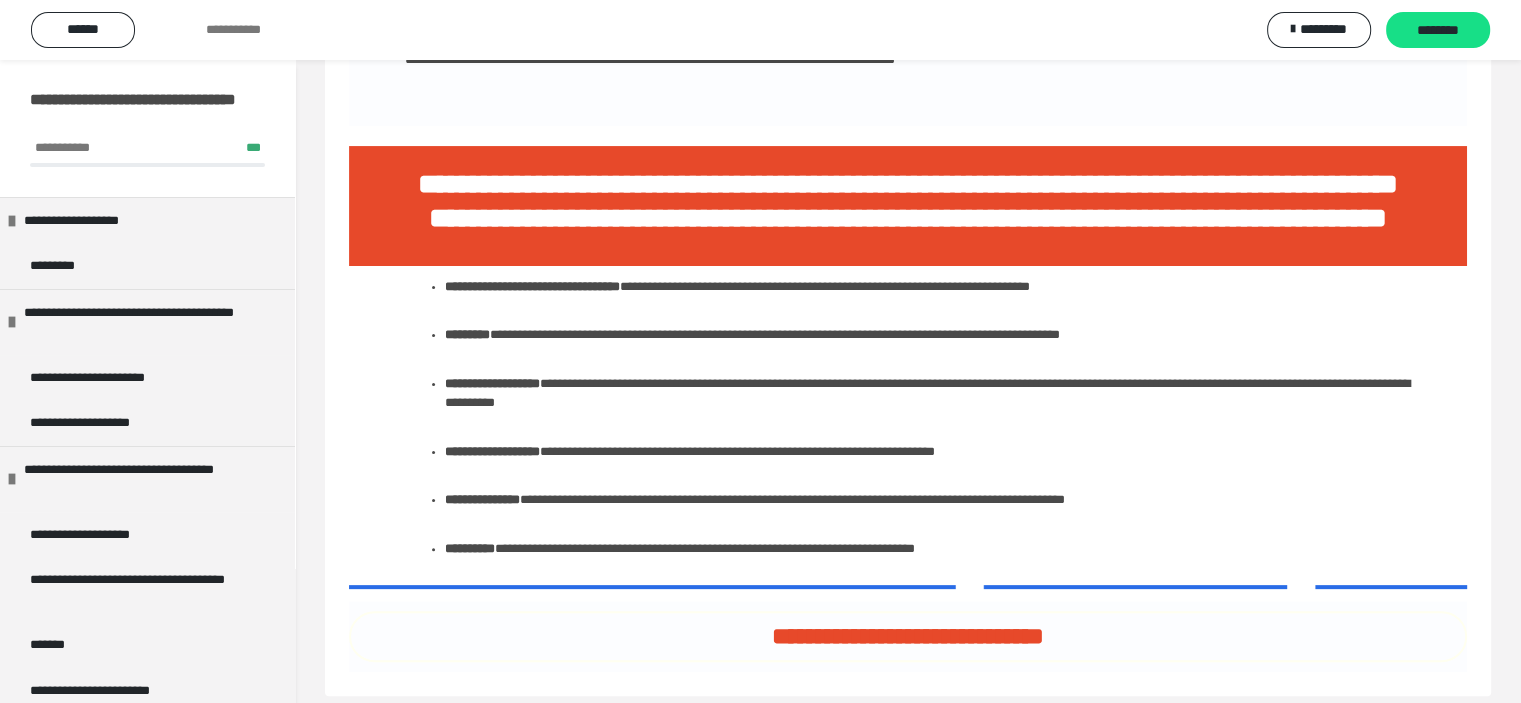 scroll, scrollTop: 519, scrollLeft: 0, axis: vertical 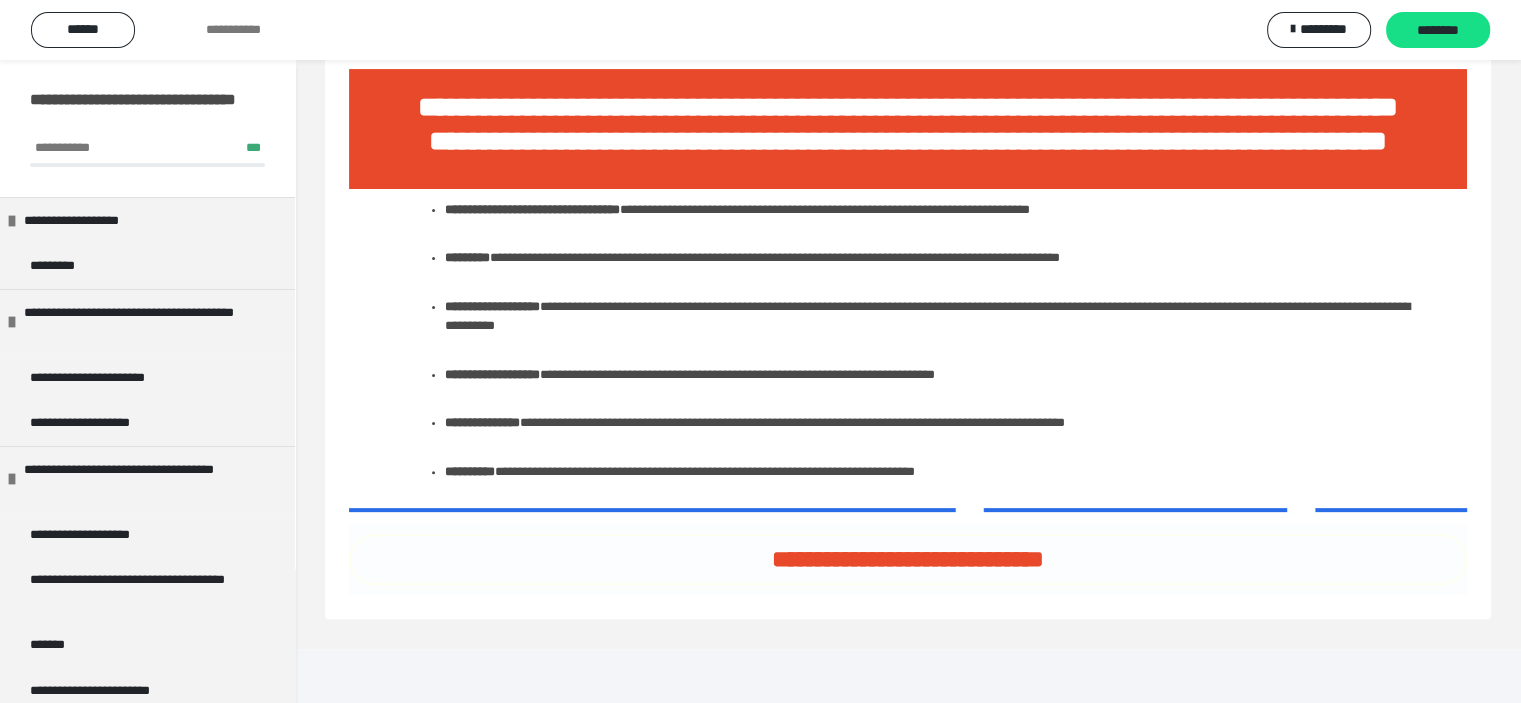 click on "**********" at bounding box center (908, 559) 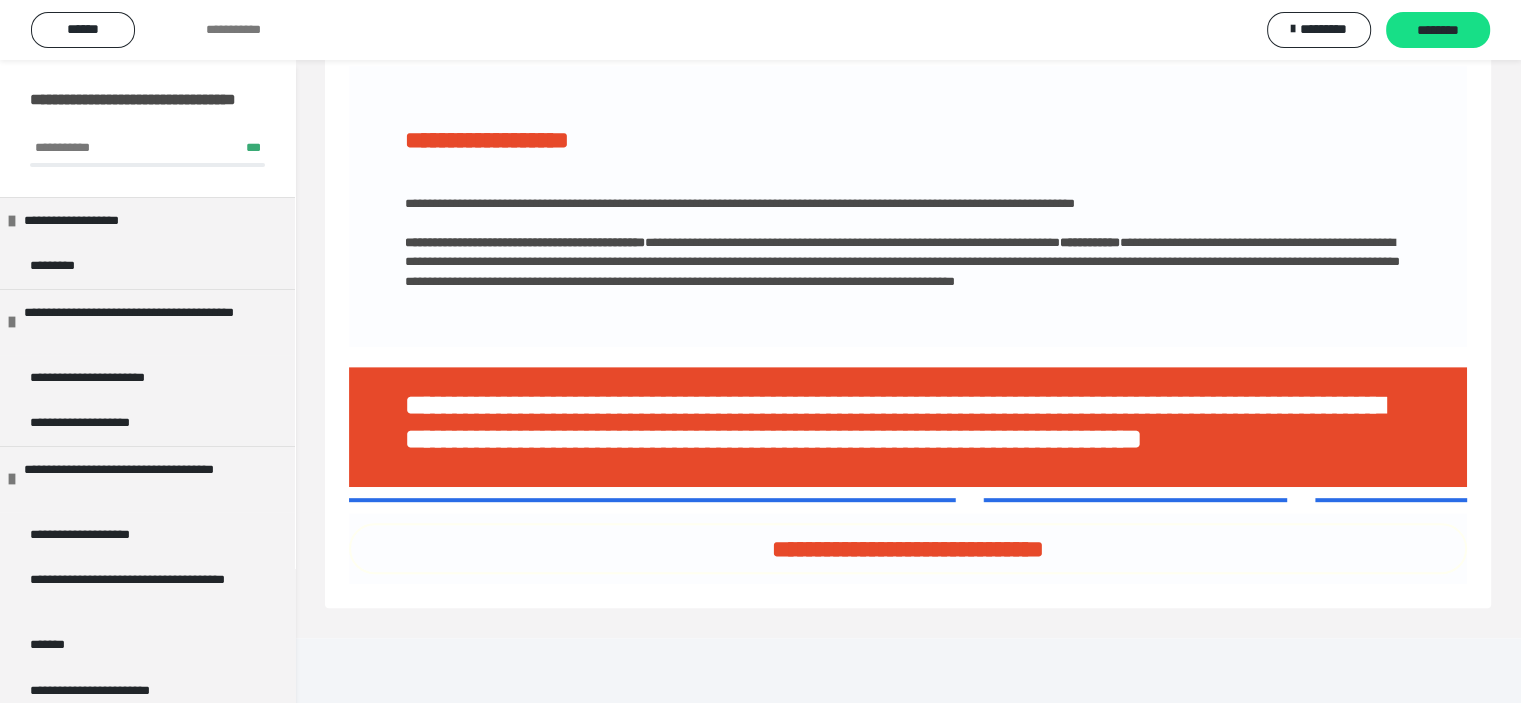 scroll, scrollTop: 882, scrollLeft: 0, axis: vertical 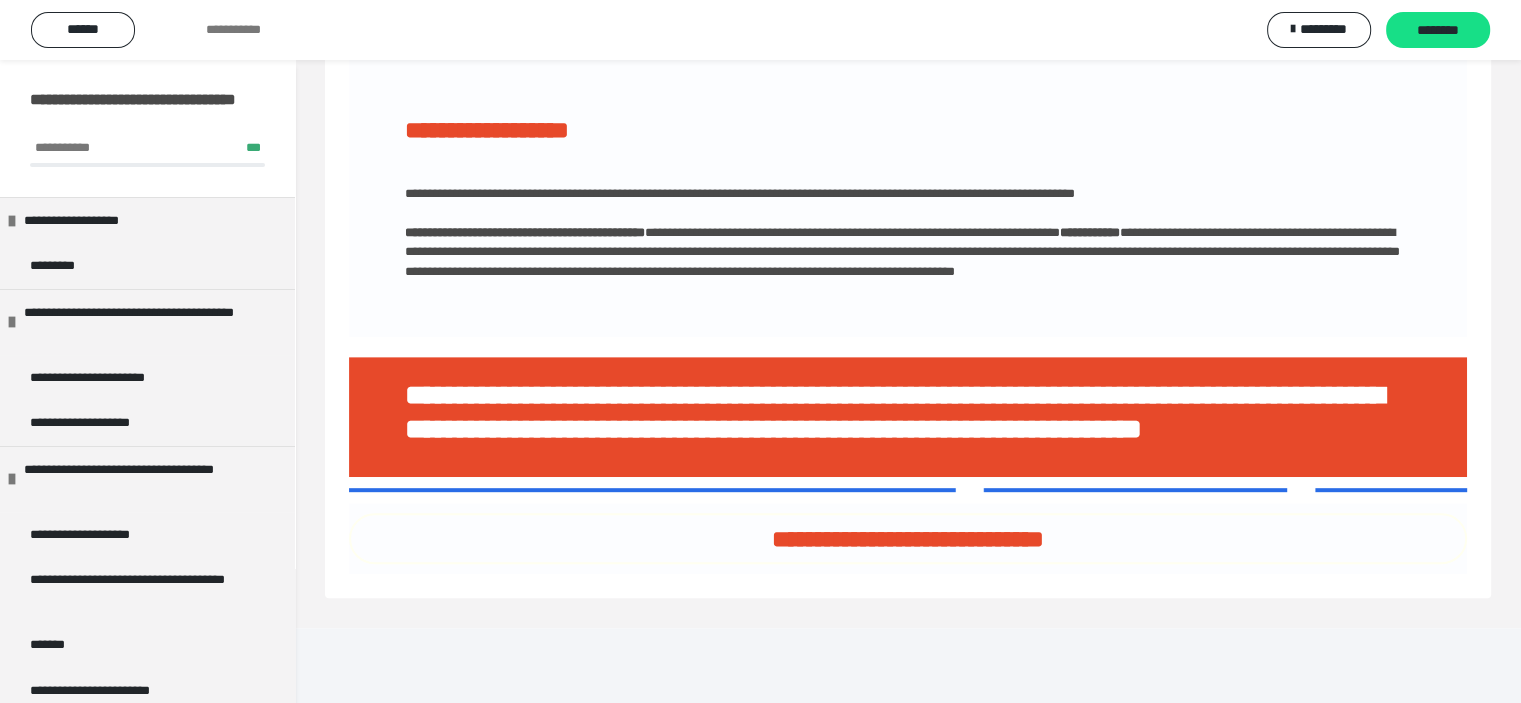 click on "**********" at bounding box center [908, 538] 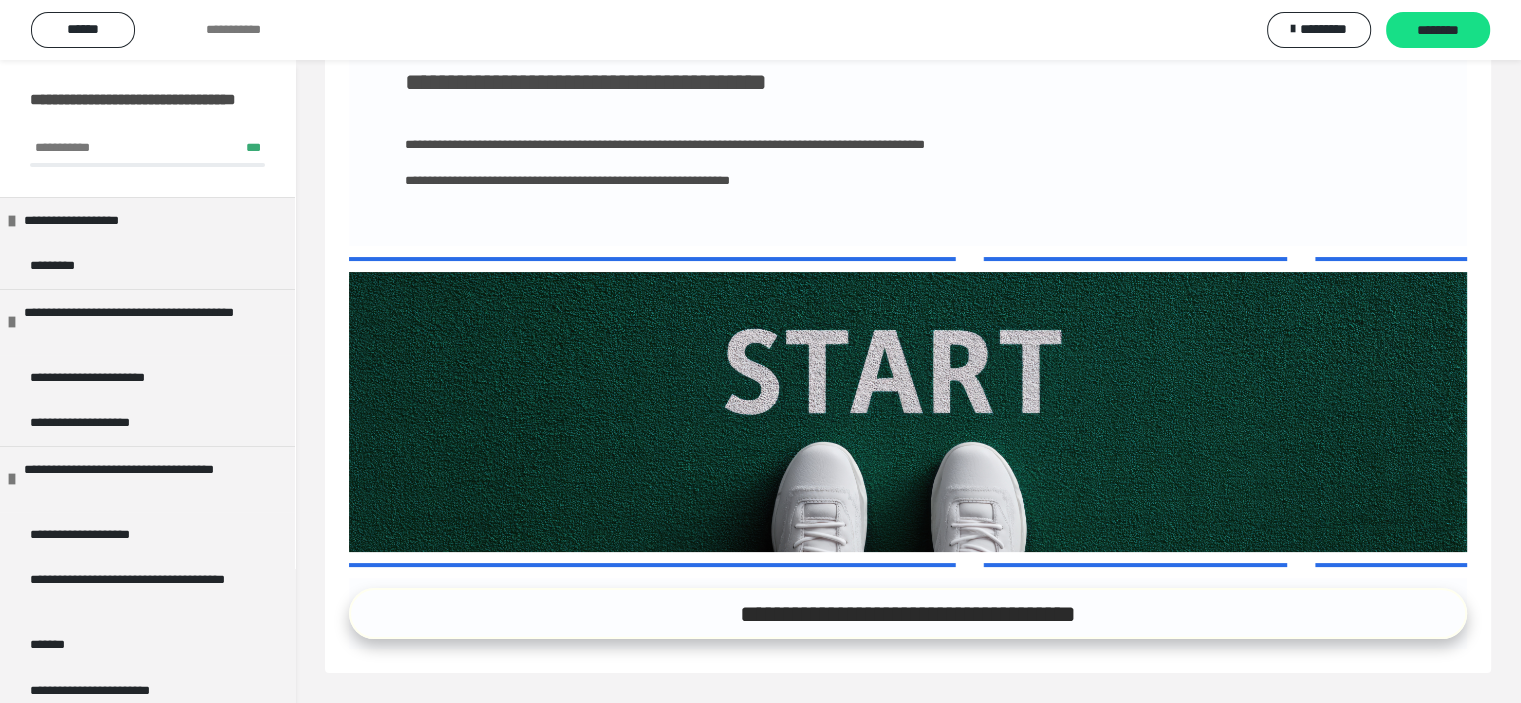 click on "**********" at bounding box center [908, 613] 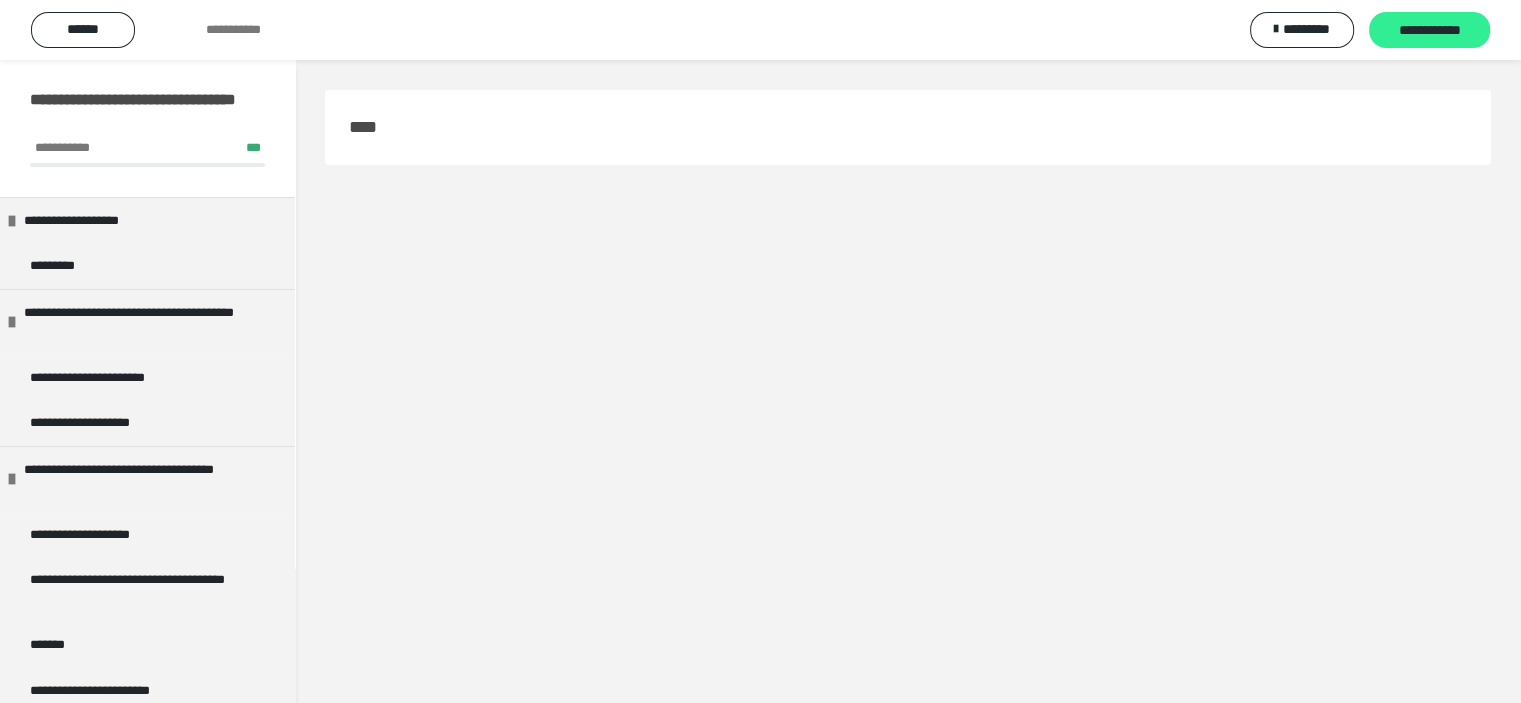 click on "**********" at bounding box center [1429, 31] 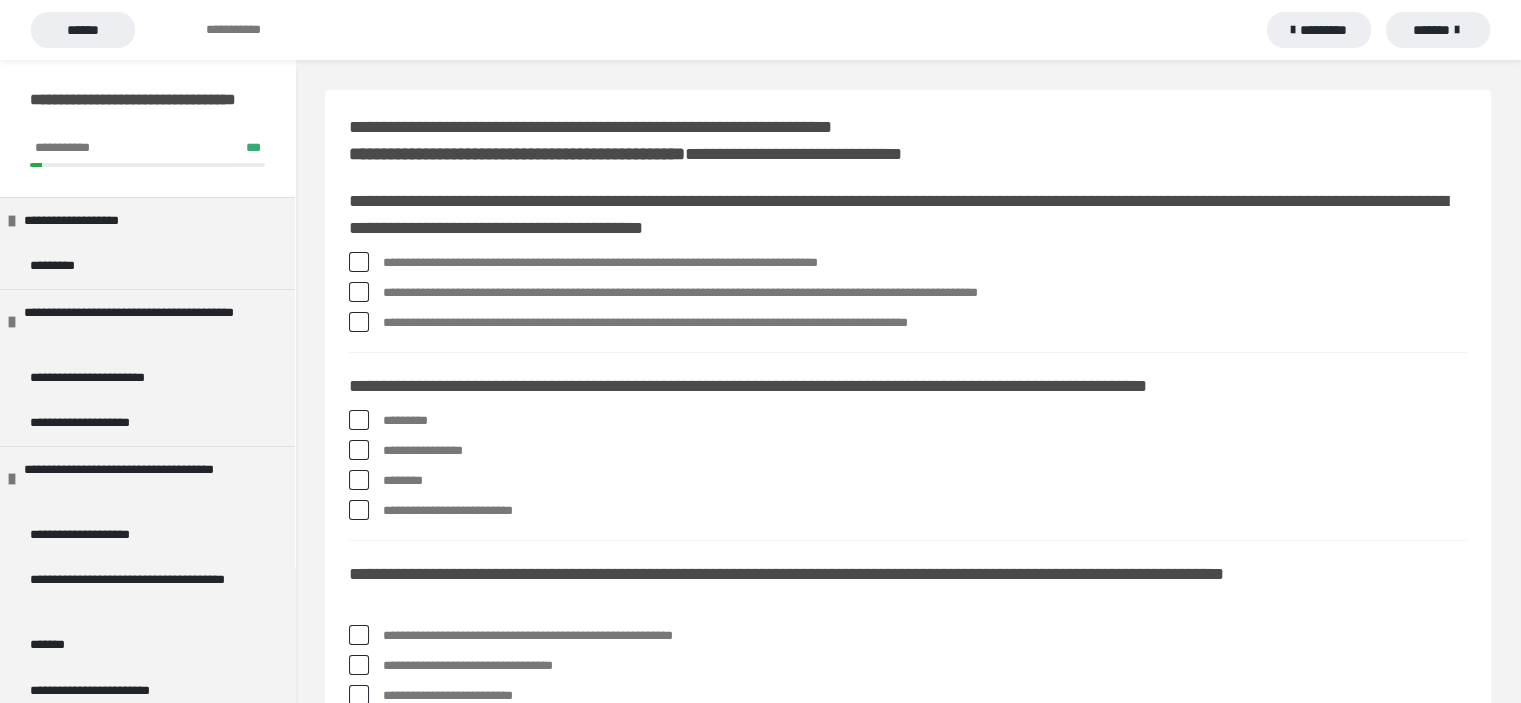 click at bounding box center [359, 262] 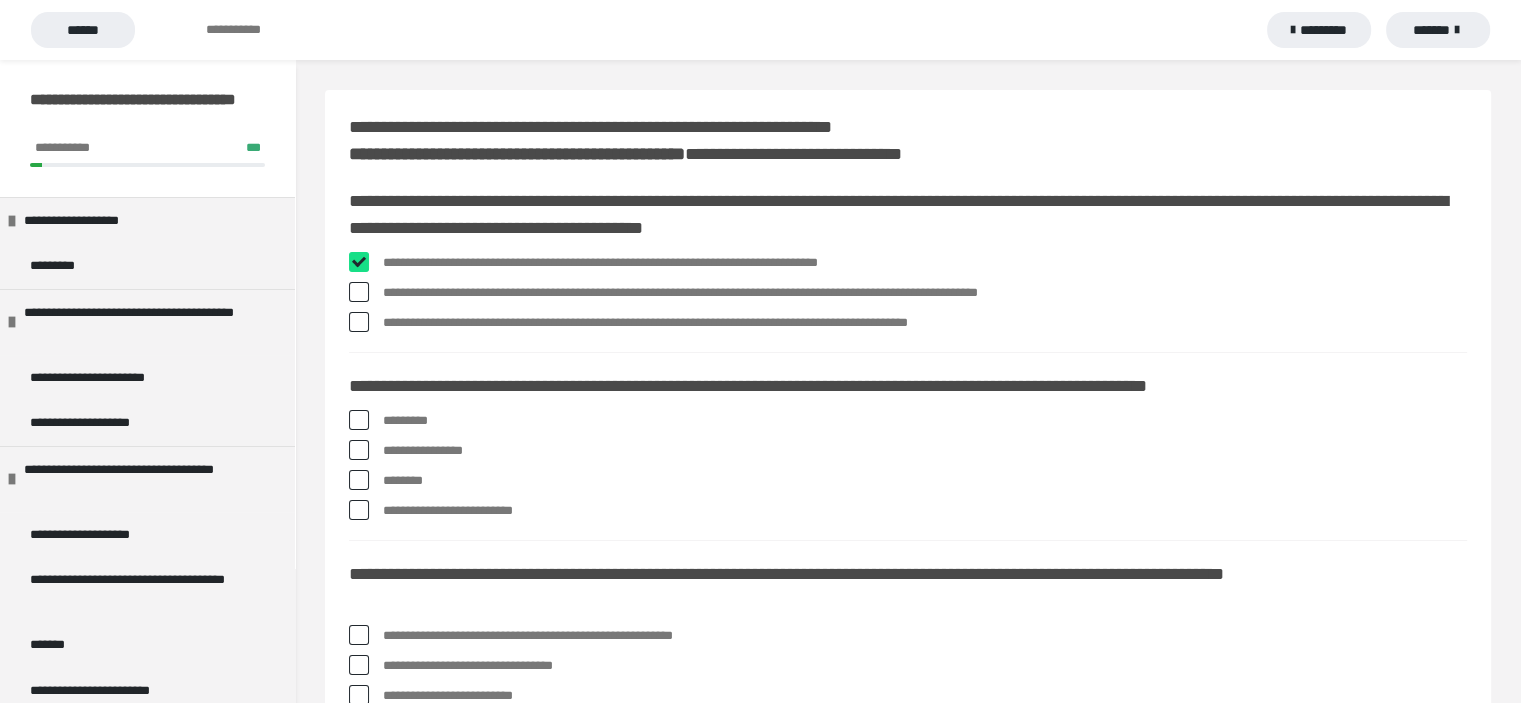 checkbox on "****" 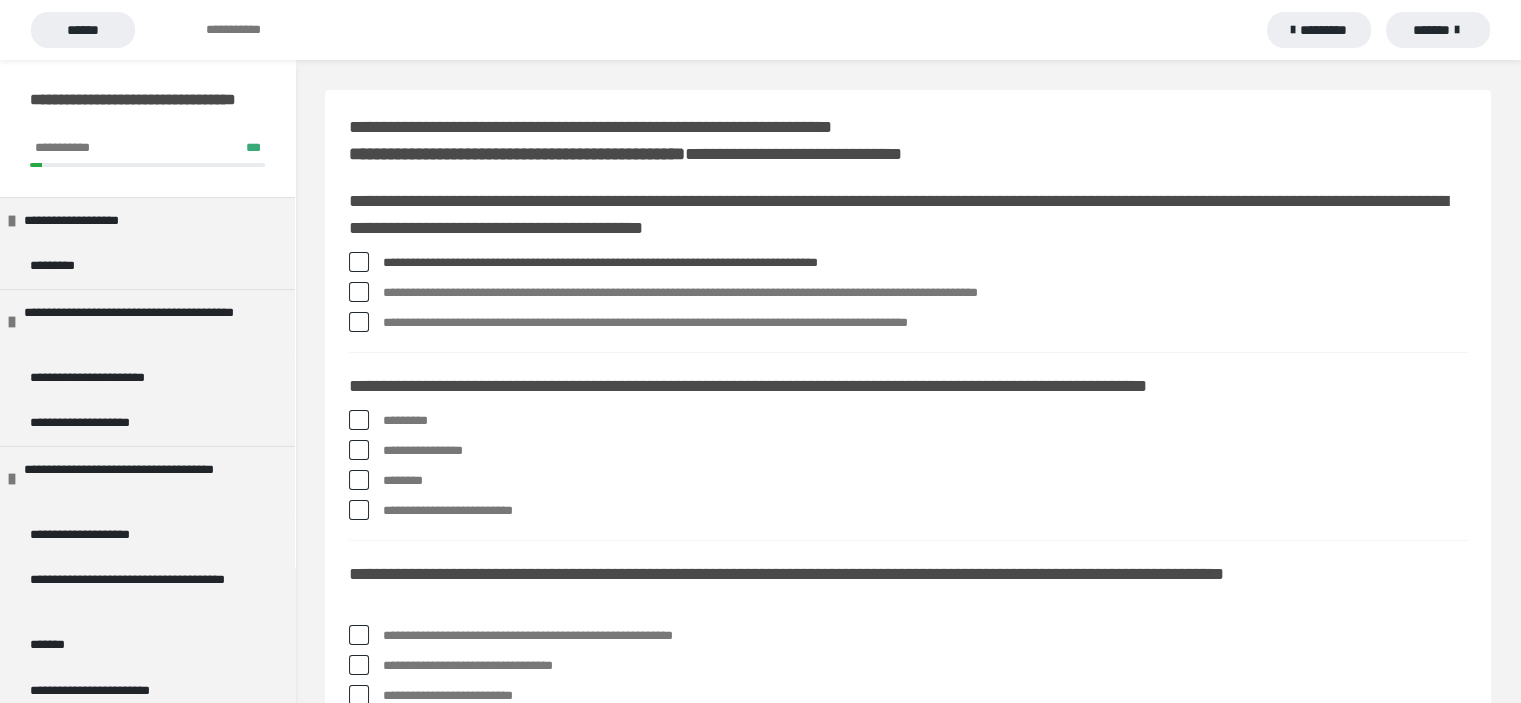 click at bounding box center (359, 292) 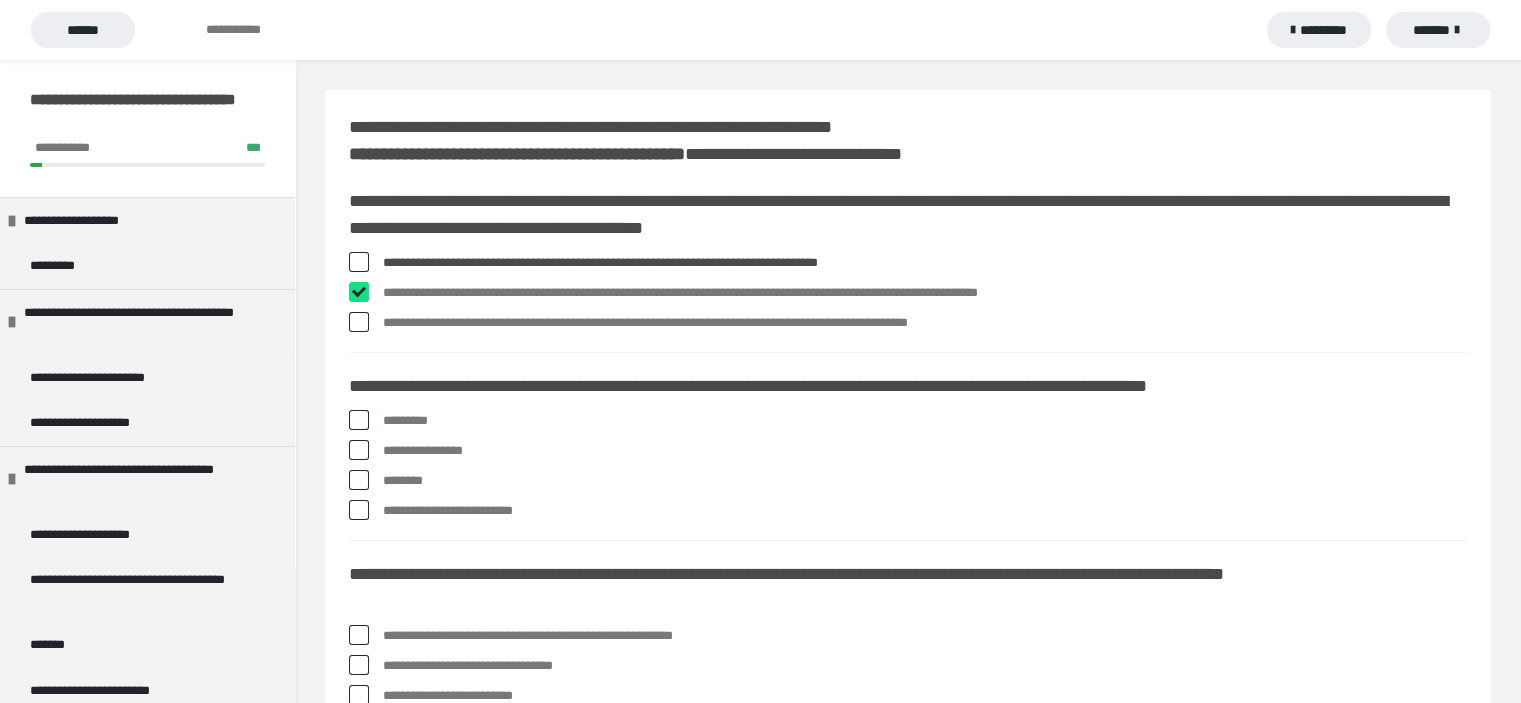 checkbox on "****" 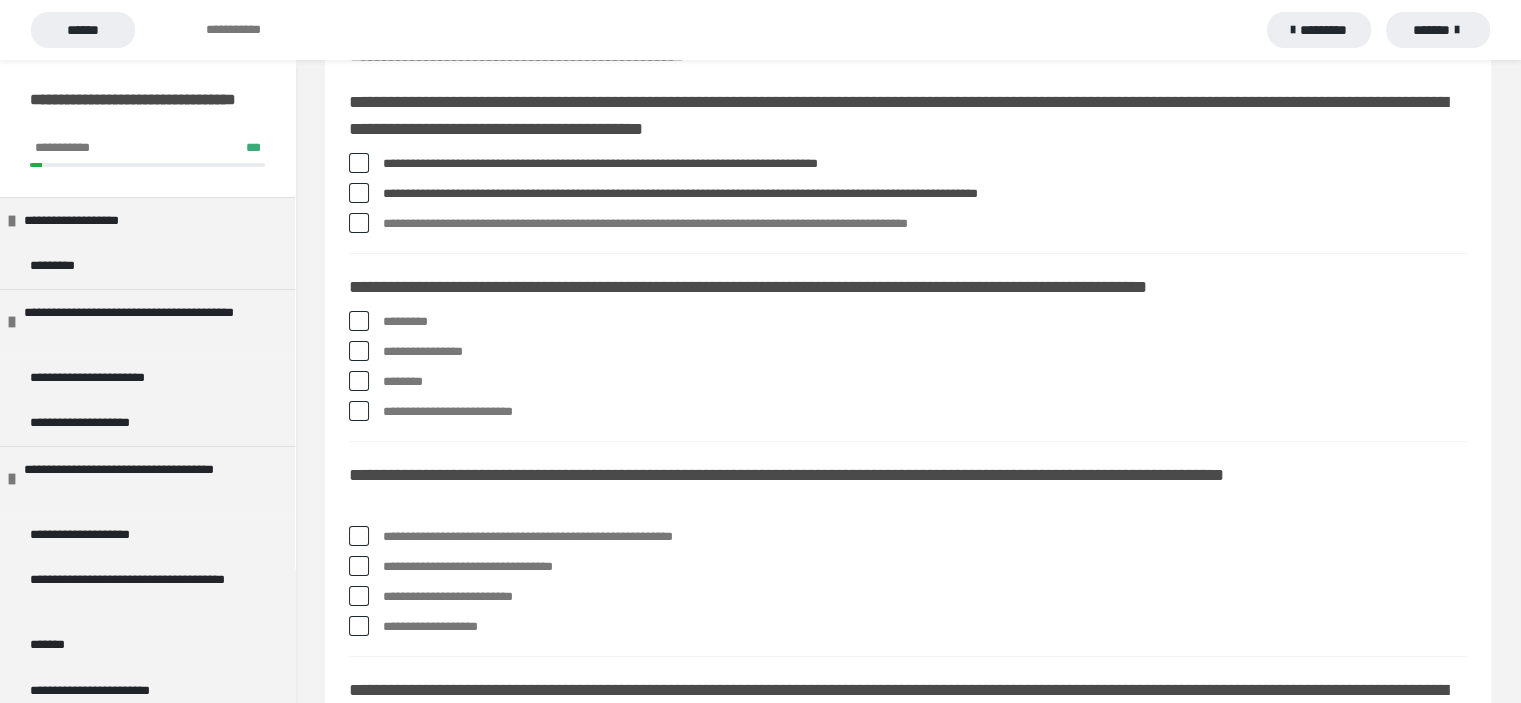 scroll, scrollTop: 266, scrollLeft: 0, axis: vertical 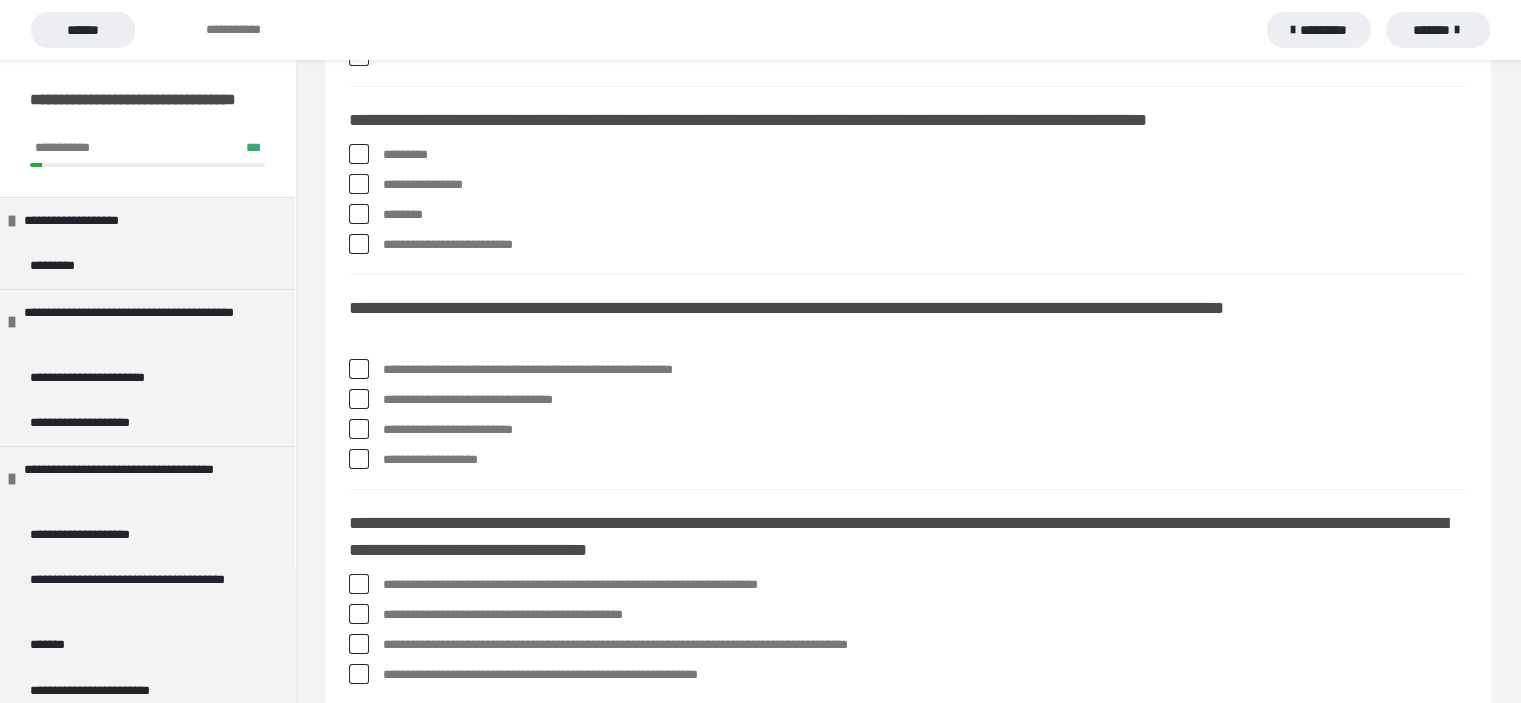 click at bounding box center [359, 184] 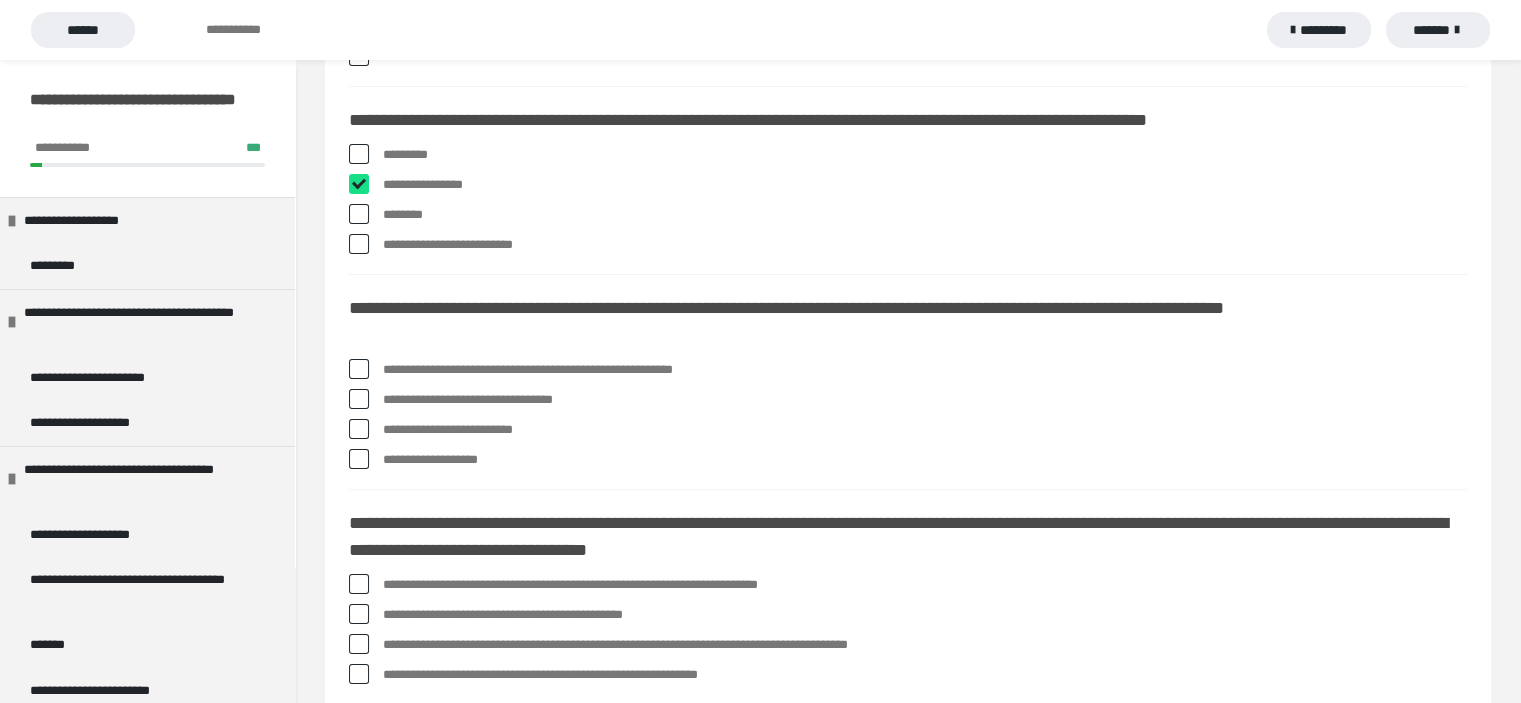 checkbox on "****" 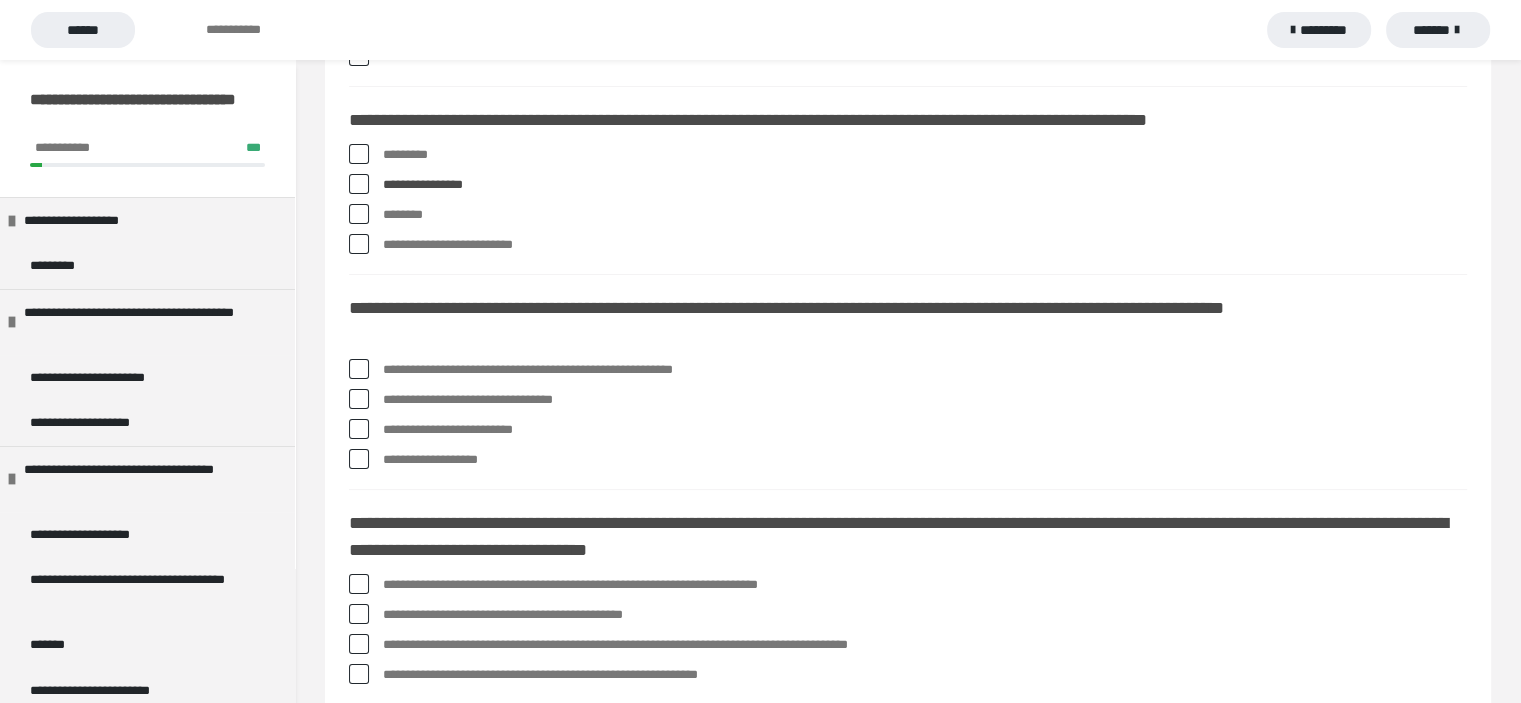 click at bounding box center [359, 214] 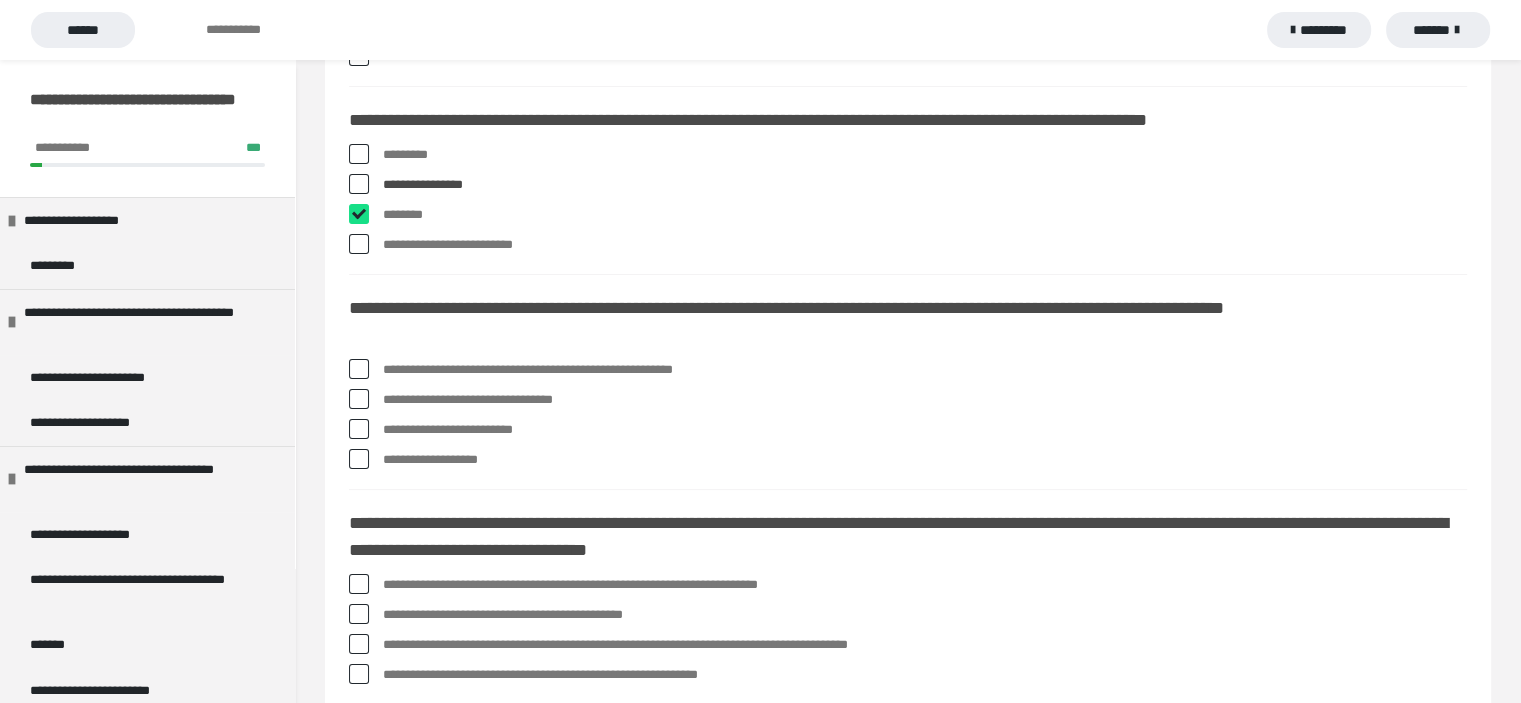 checkbox on "****" 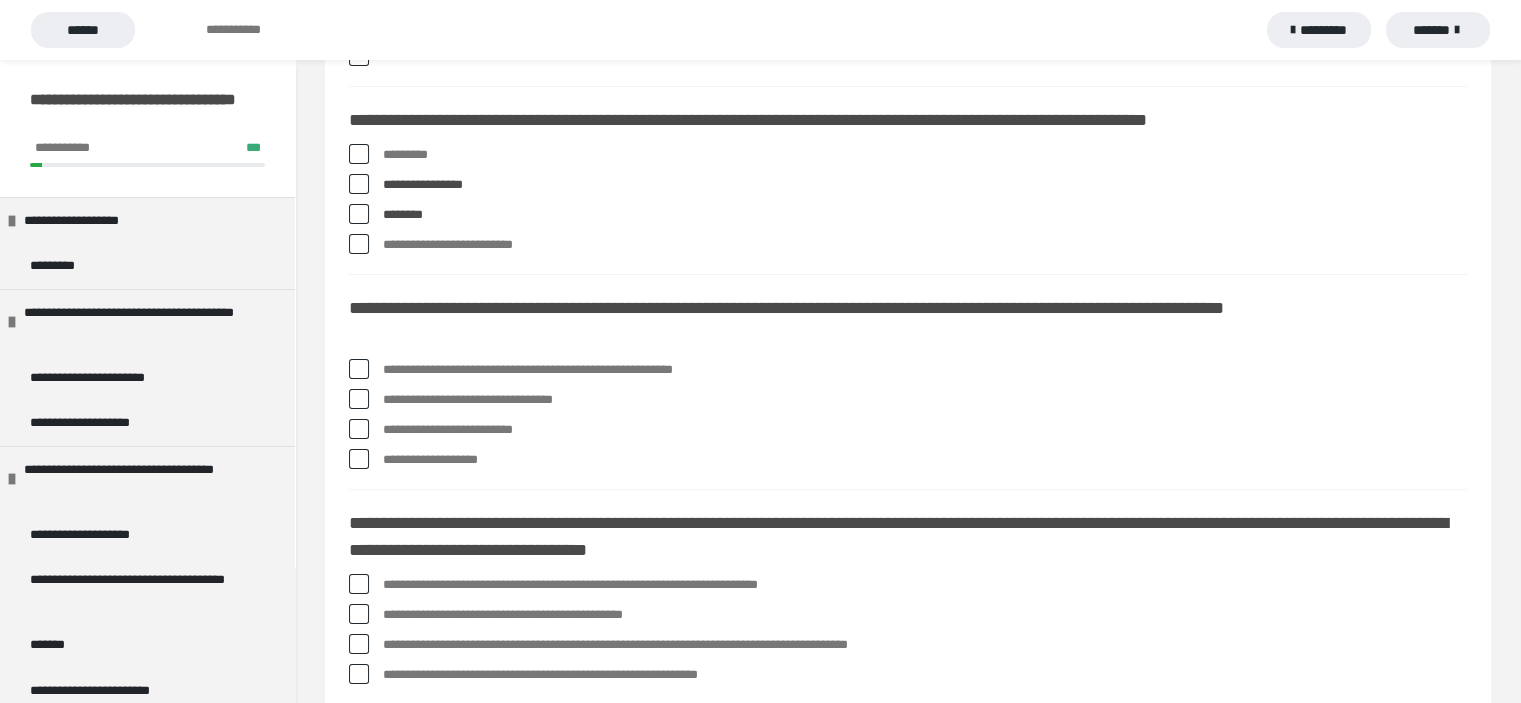 click on "**********" at bounding box center (389, 240) 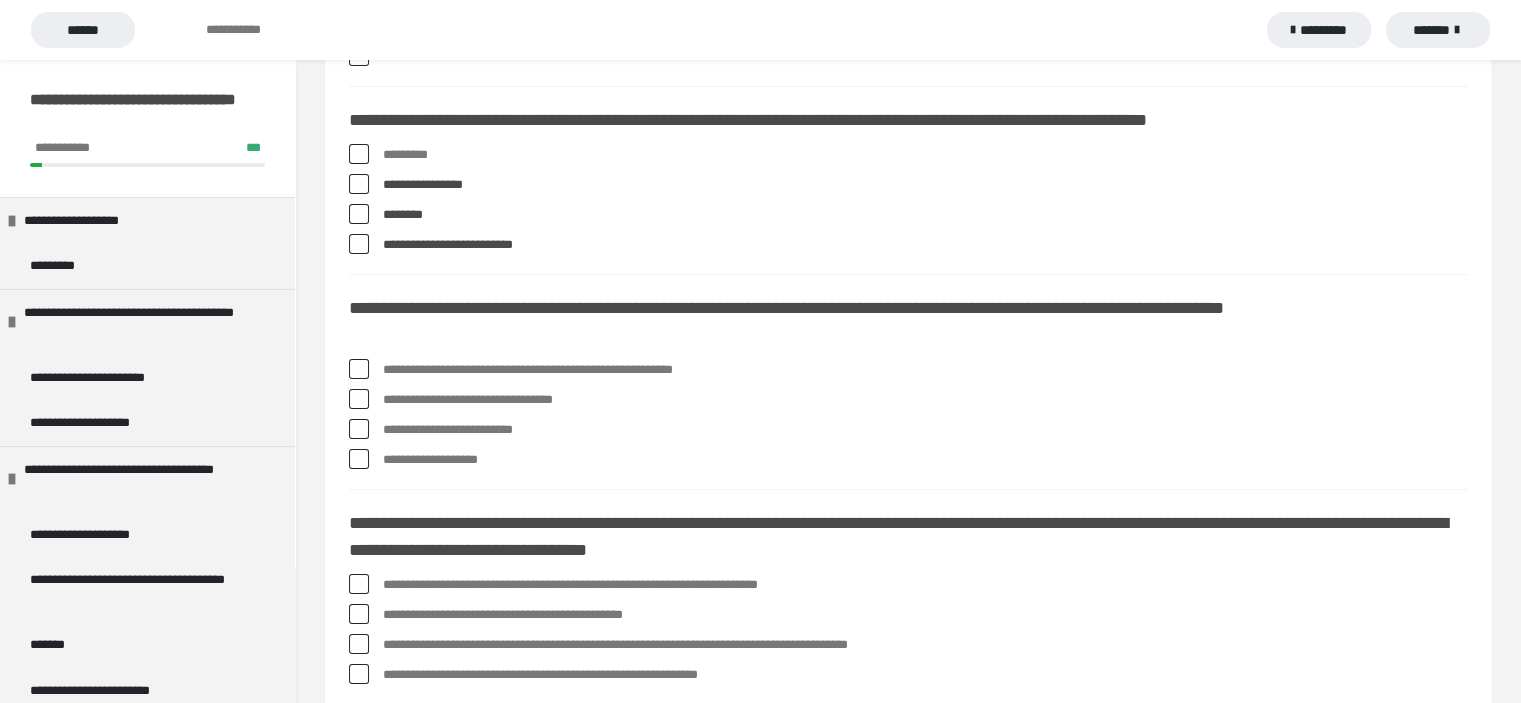 click on "**********" at bounding box center (389, 240) 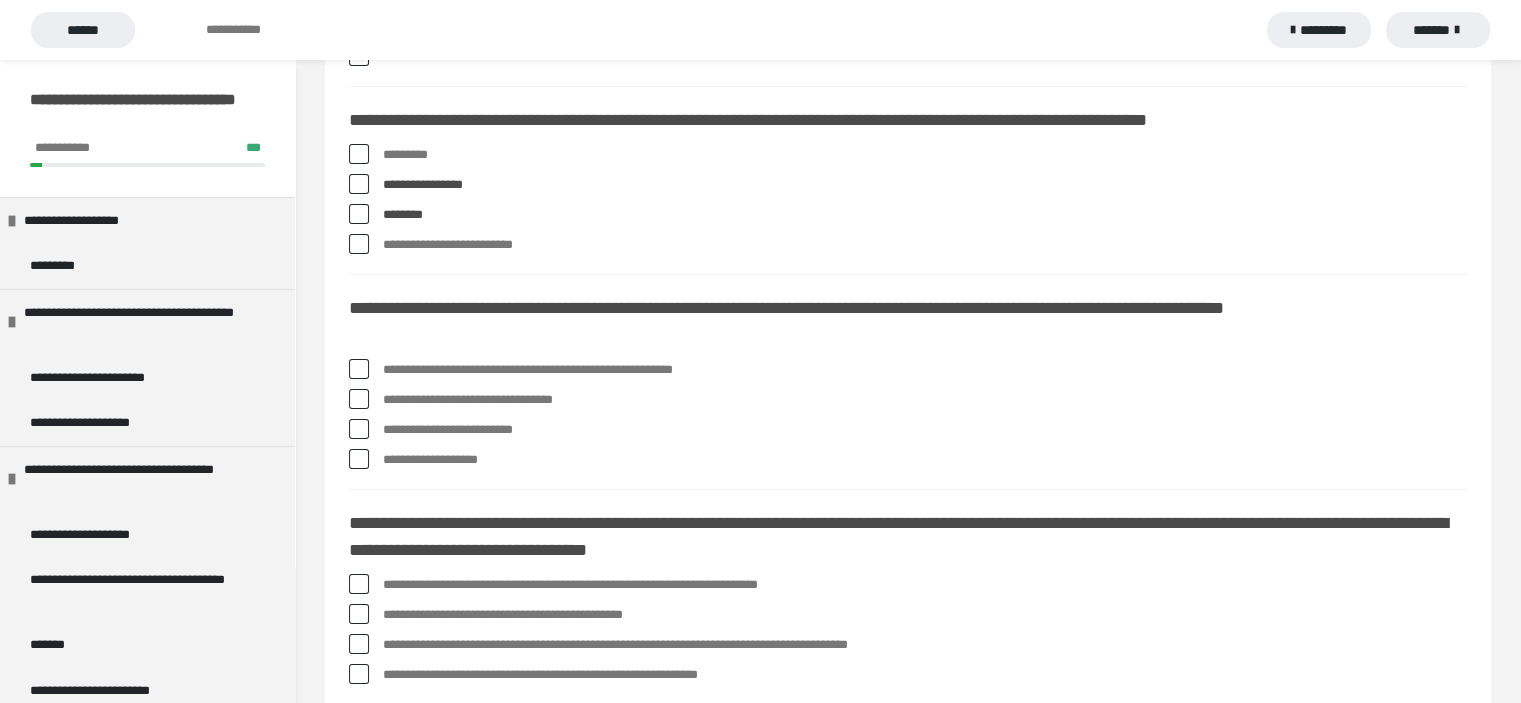 click on "**********" at bounding box center (908, 723) 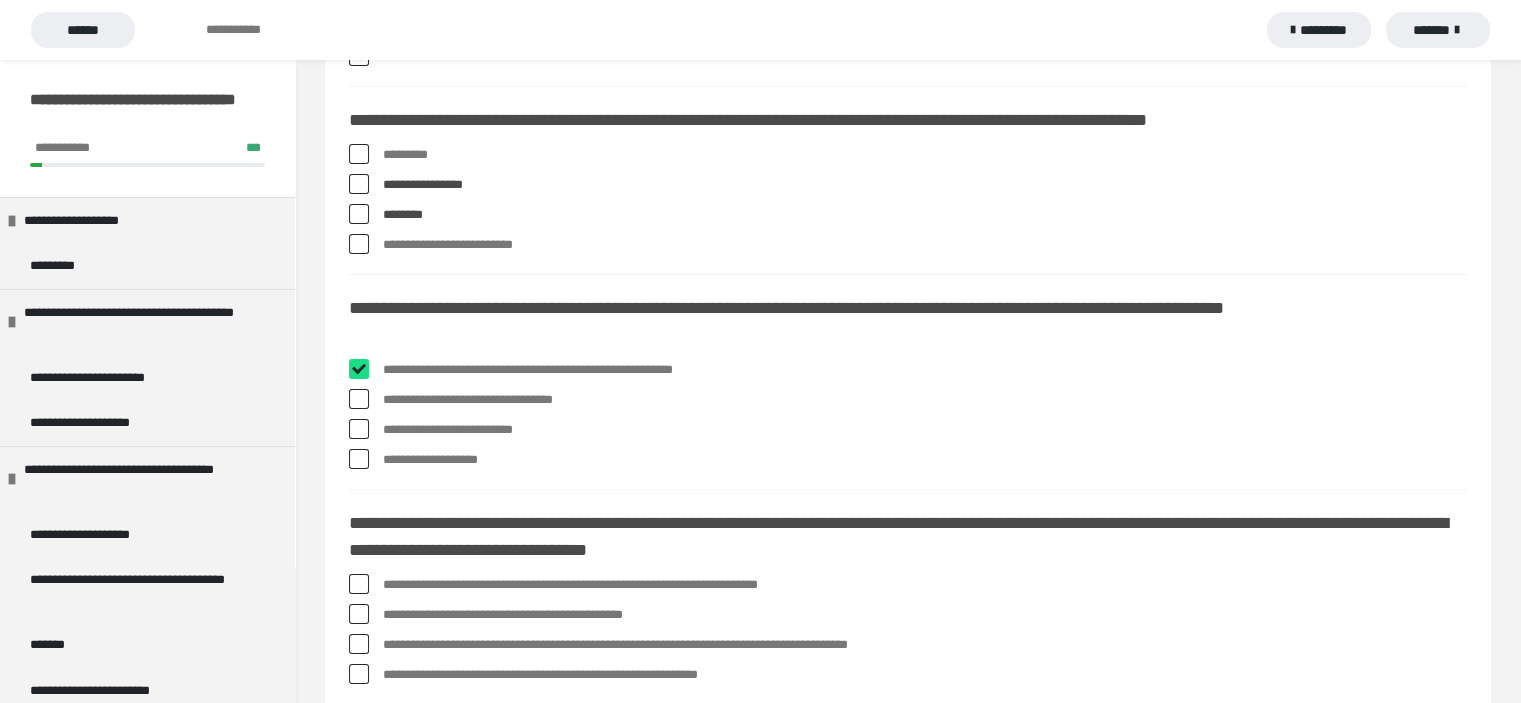 checkbox on "****" 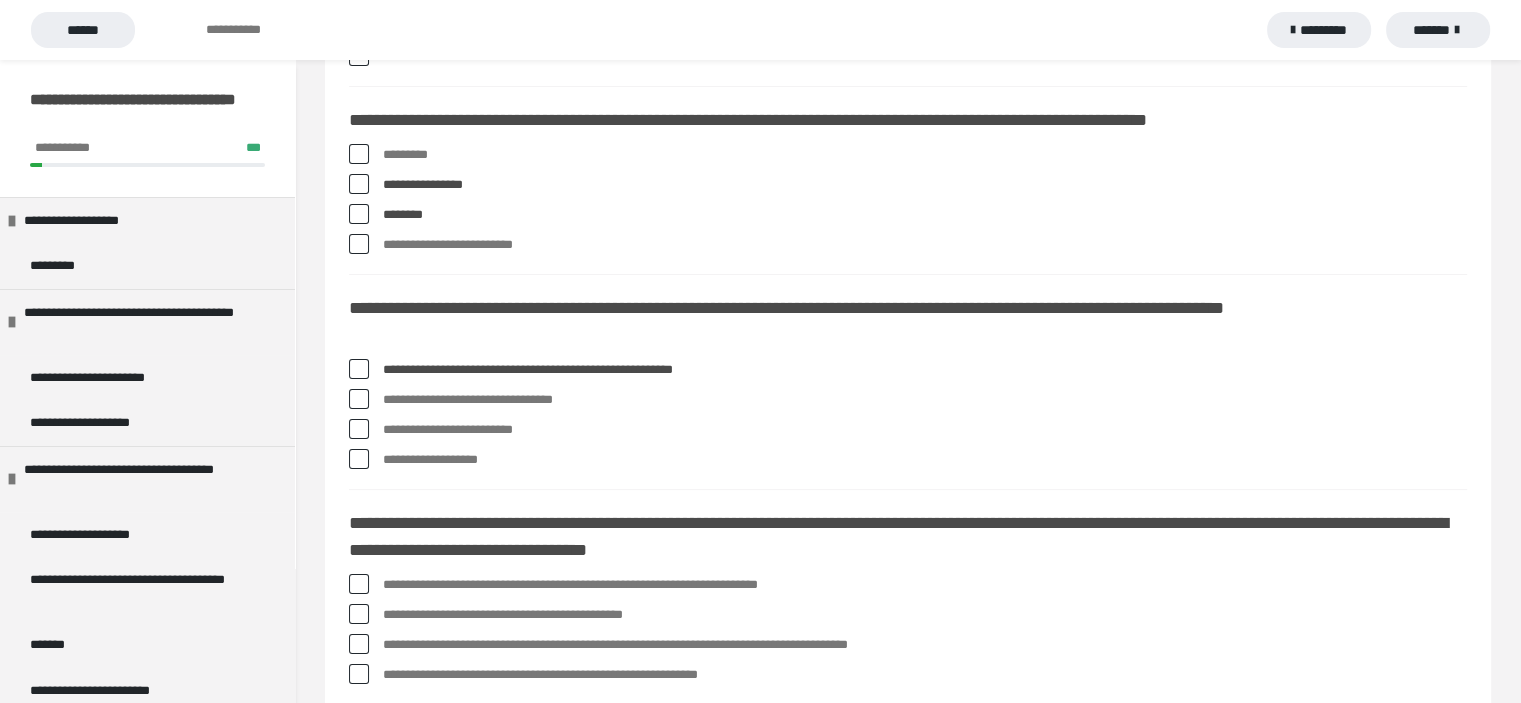click at bounding box center [359, 399] 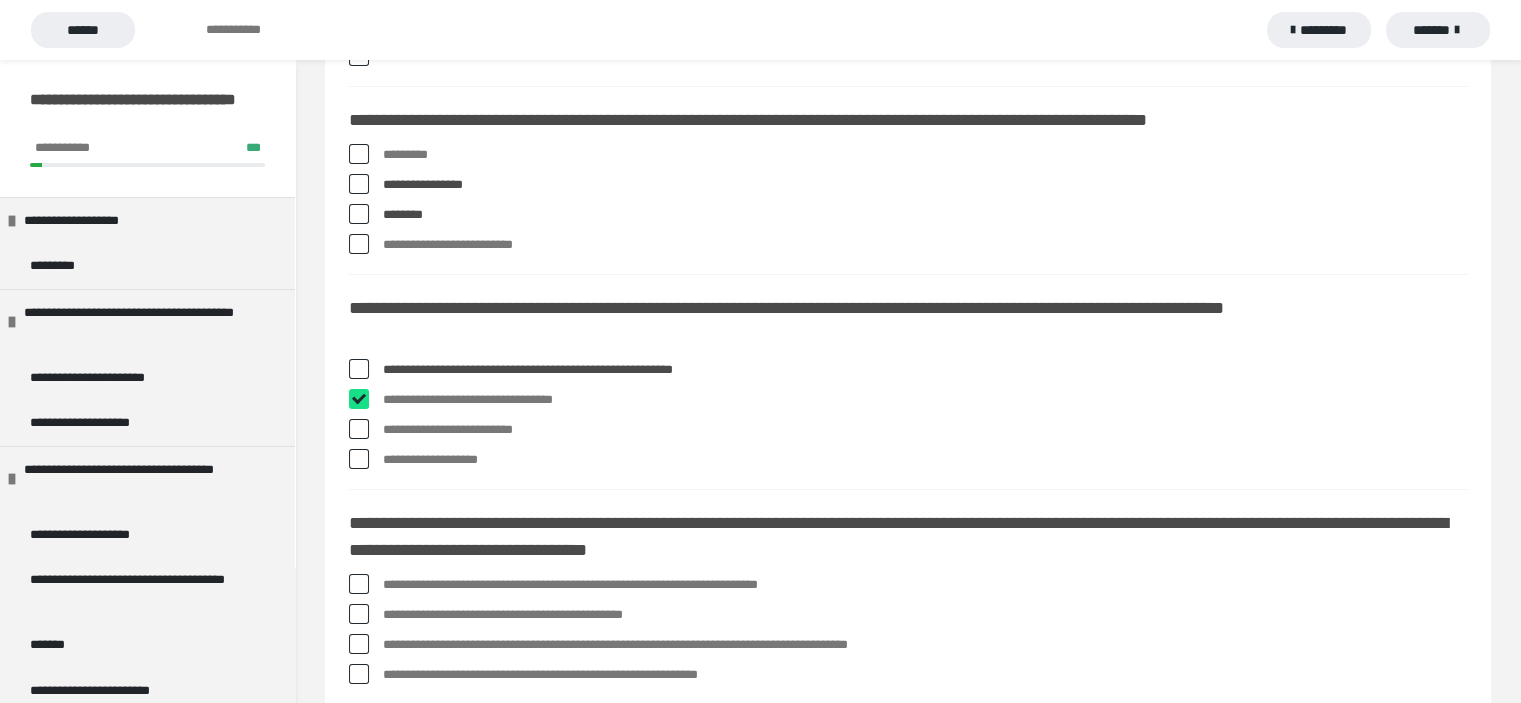 checkbox on "****" 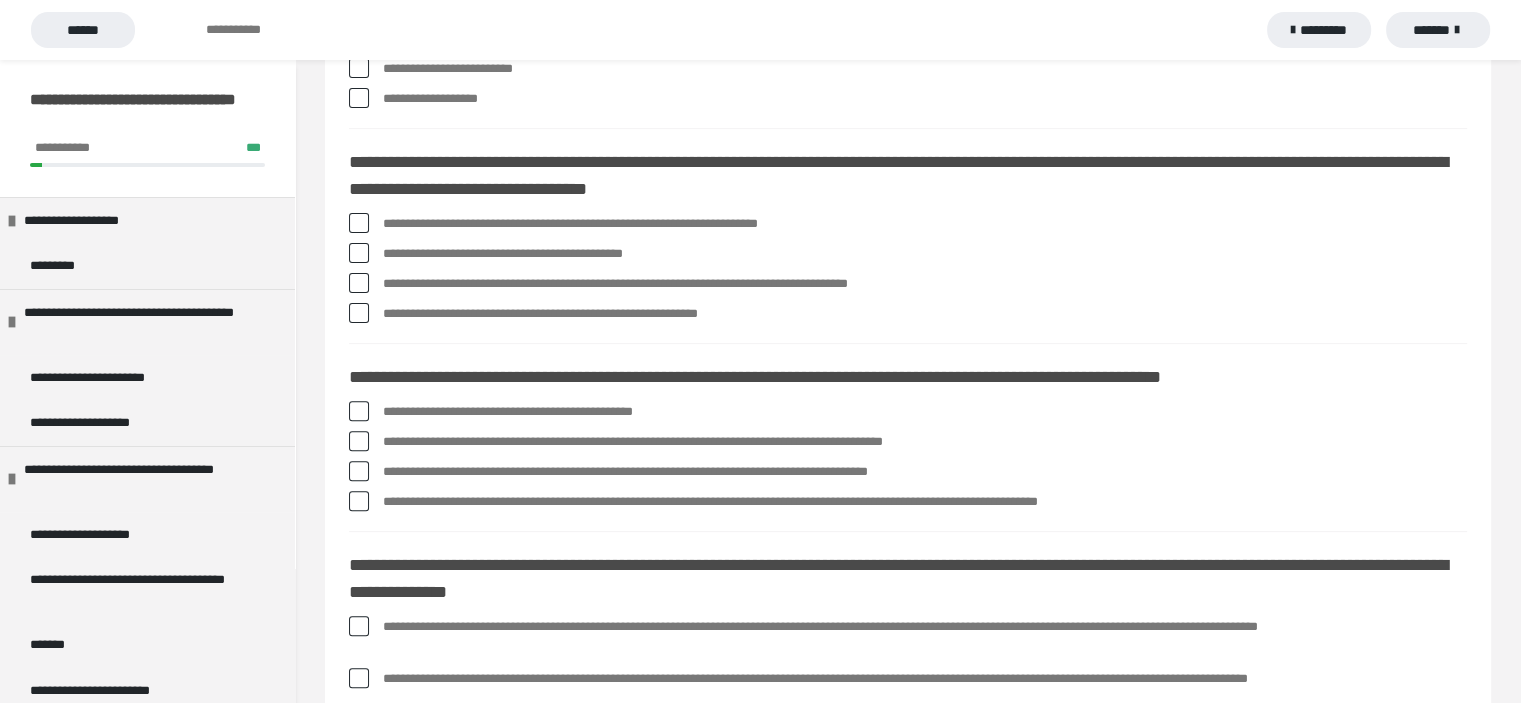 scroll, scrollTop: 666, scrollLeft: 0, axis: vertical 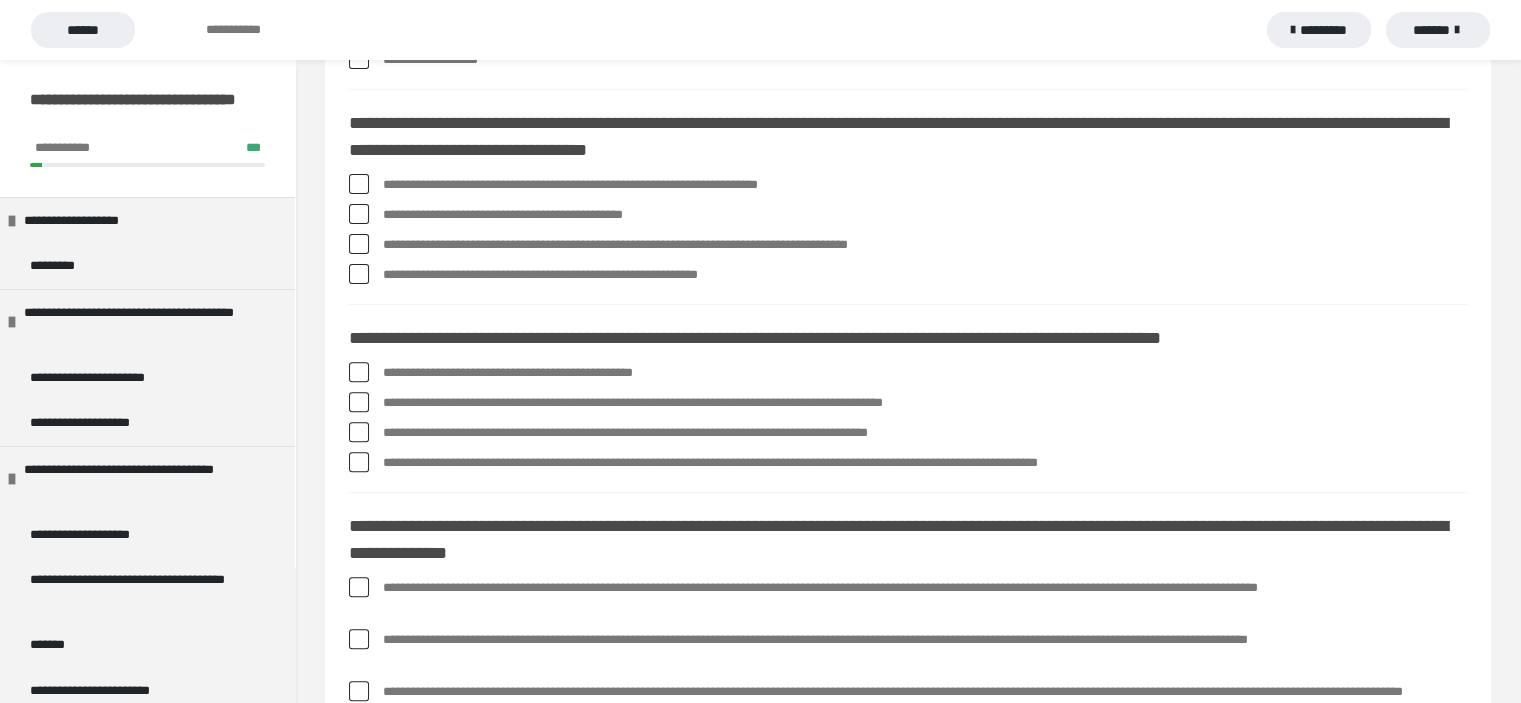 click at bounding box center [359, 244] 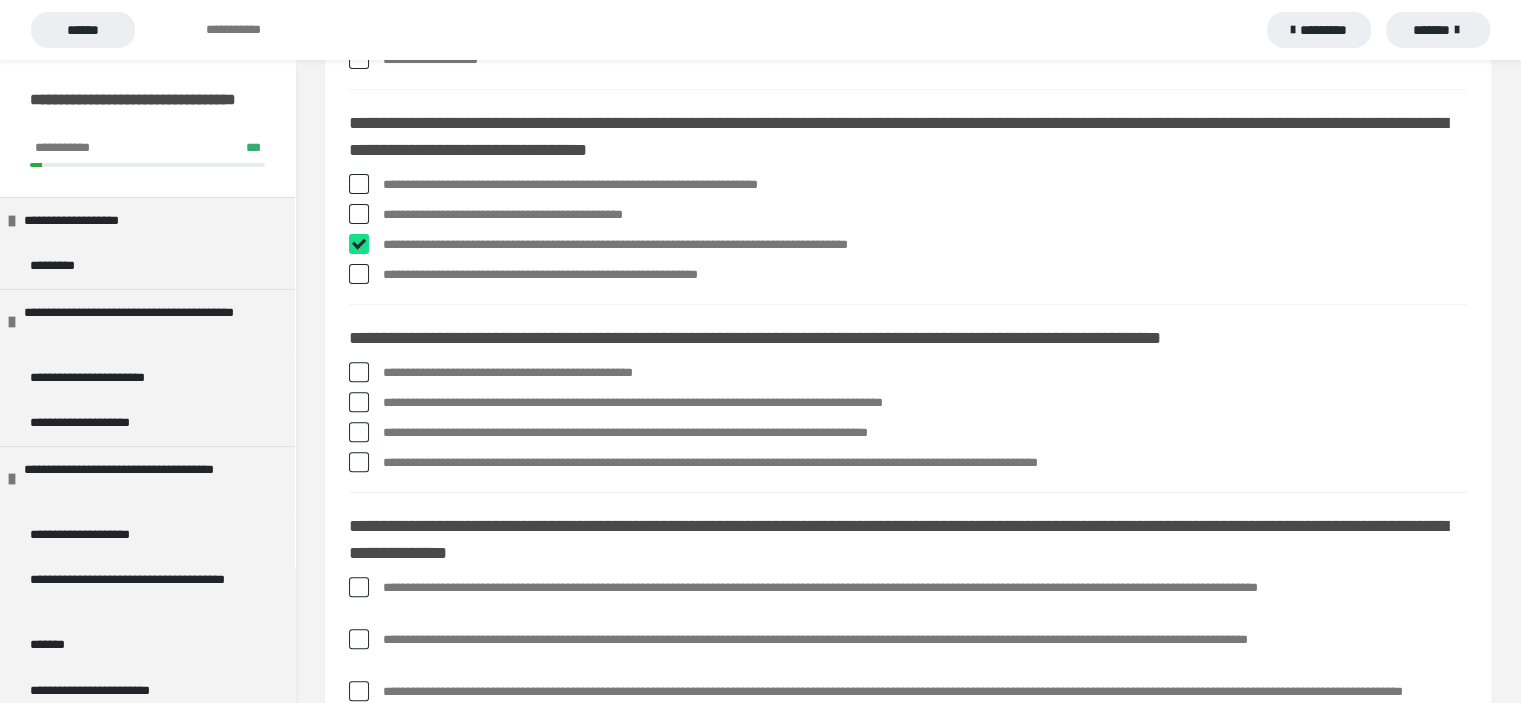 checkbox on "****" 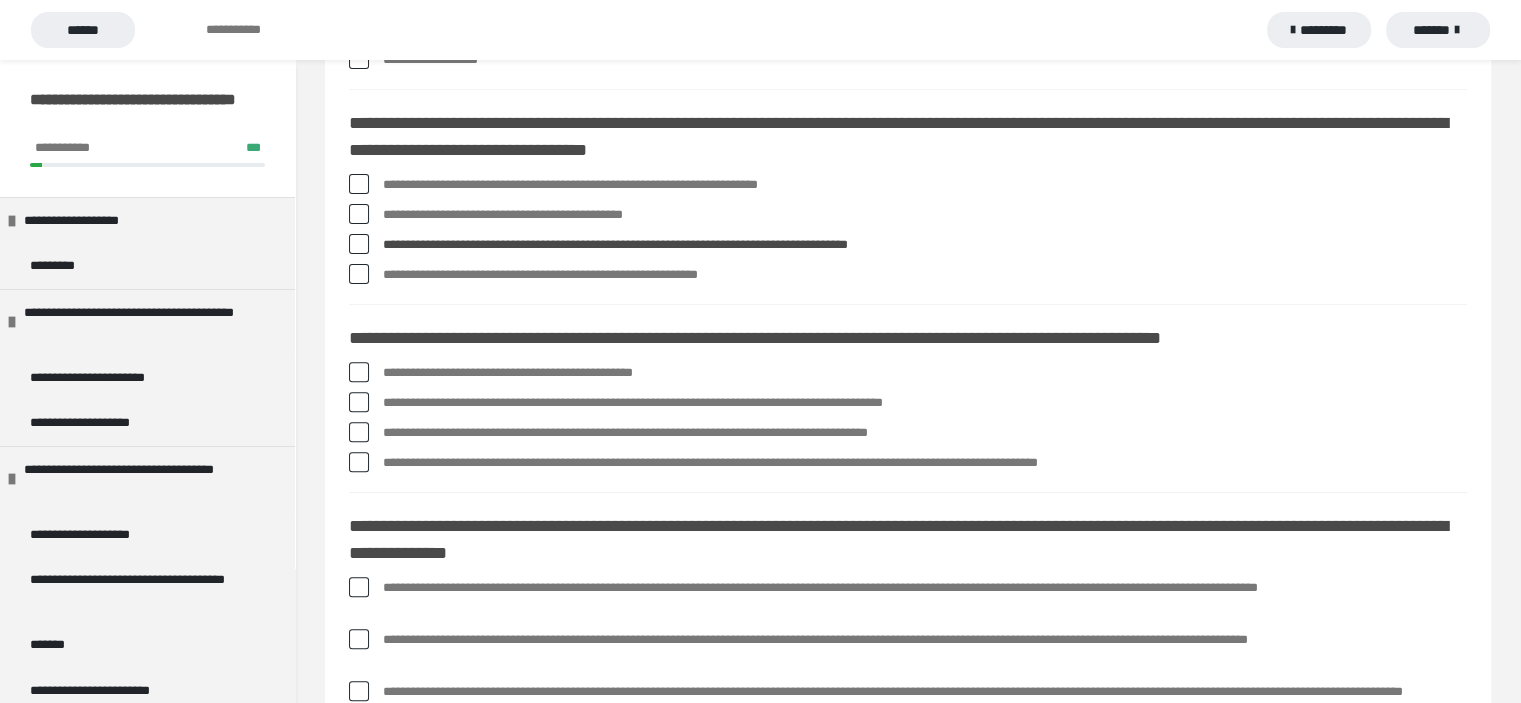 click at bounding box center (359, 274) 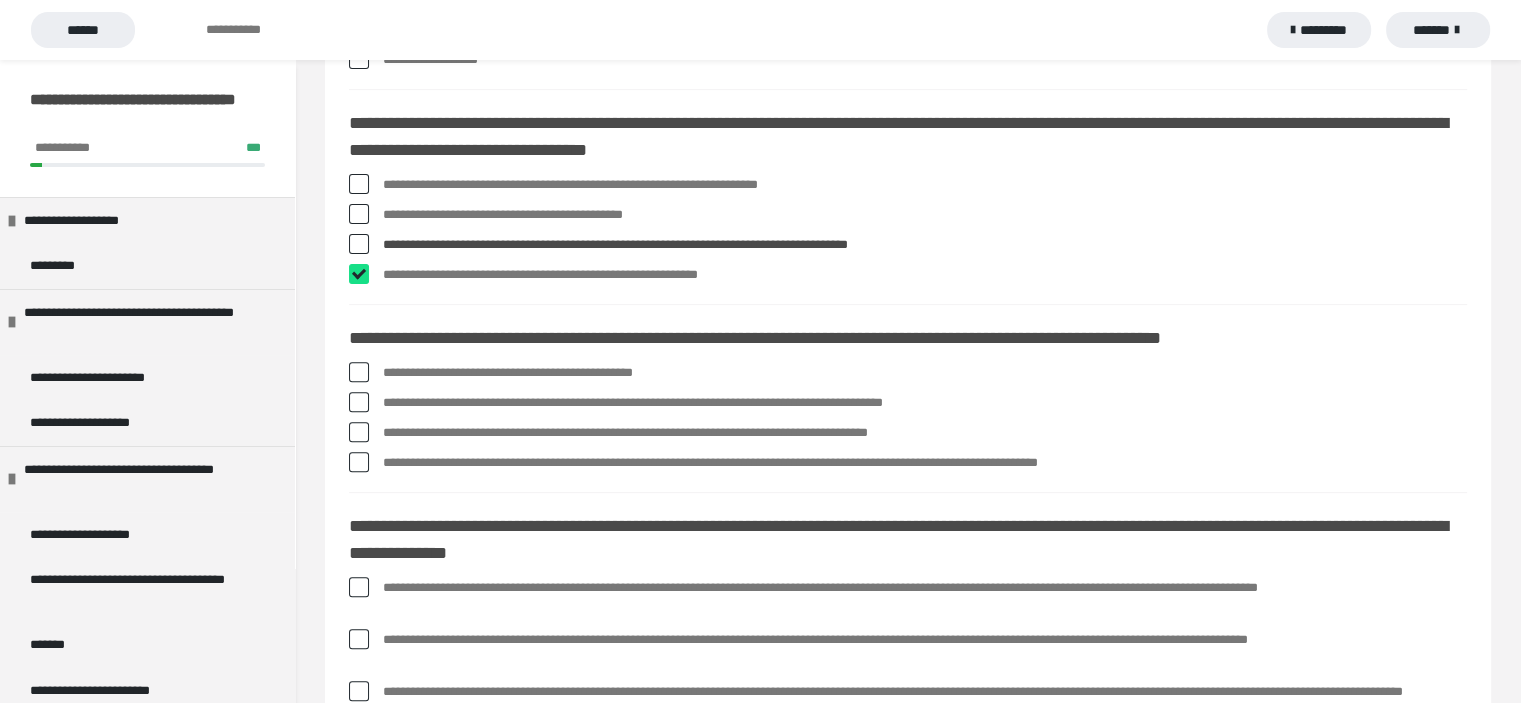 checkbox on "****" 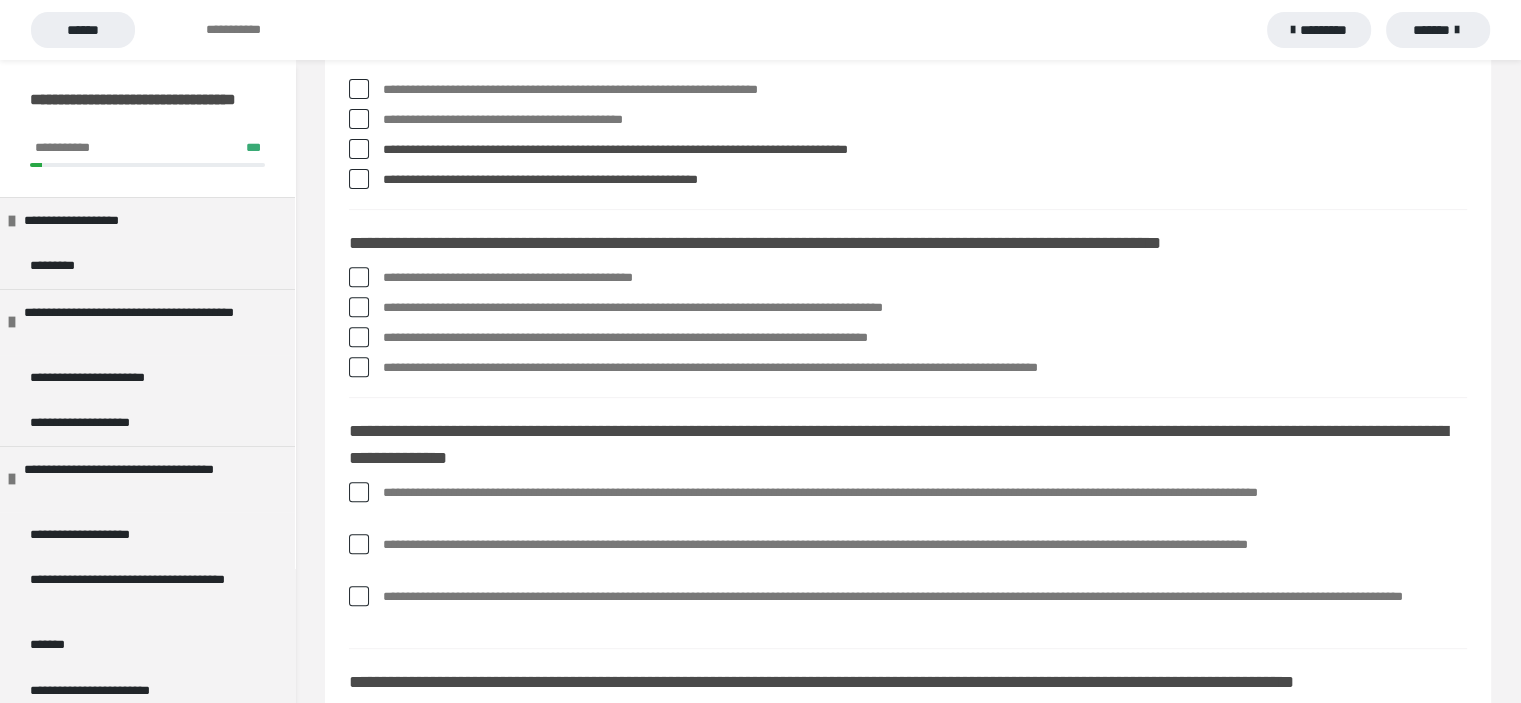 scroll, scrollTop: 800, scrollLeft: 0, axis: vertical 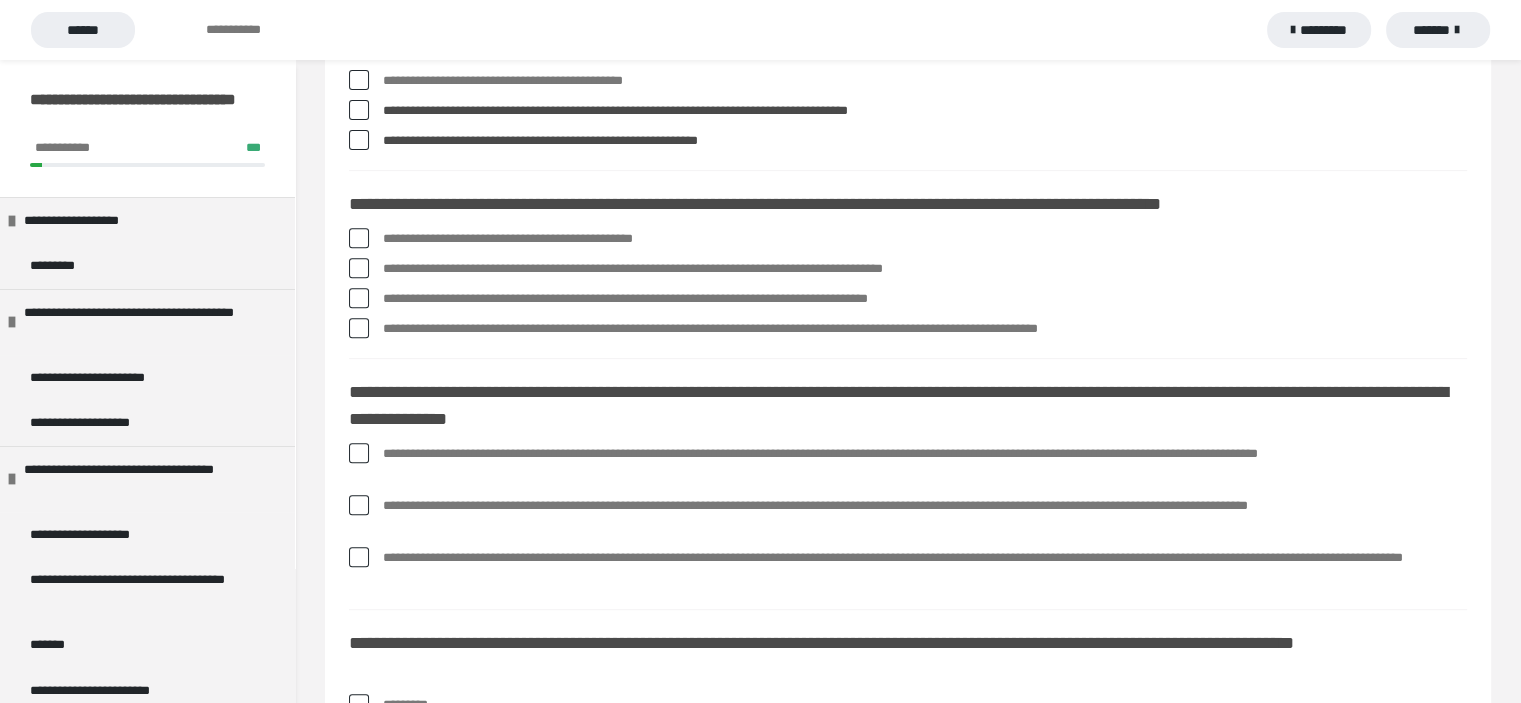 click at bounding box center [359, 268] 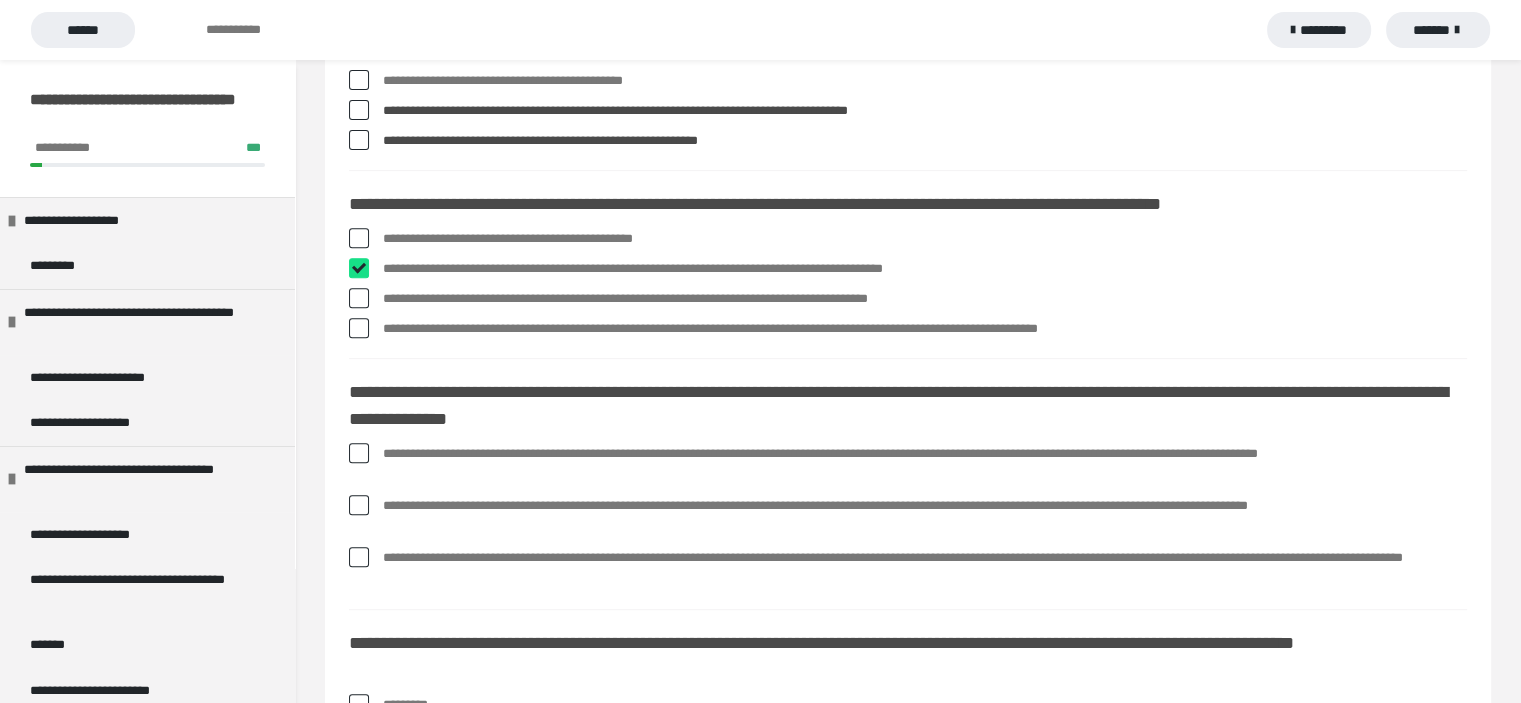 checkbox on "****" 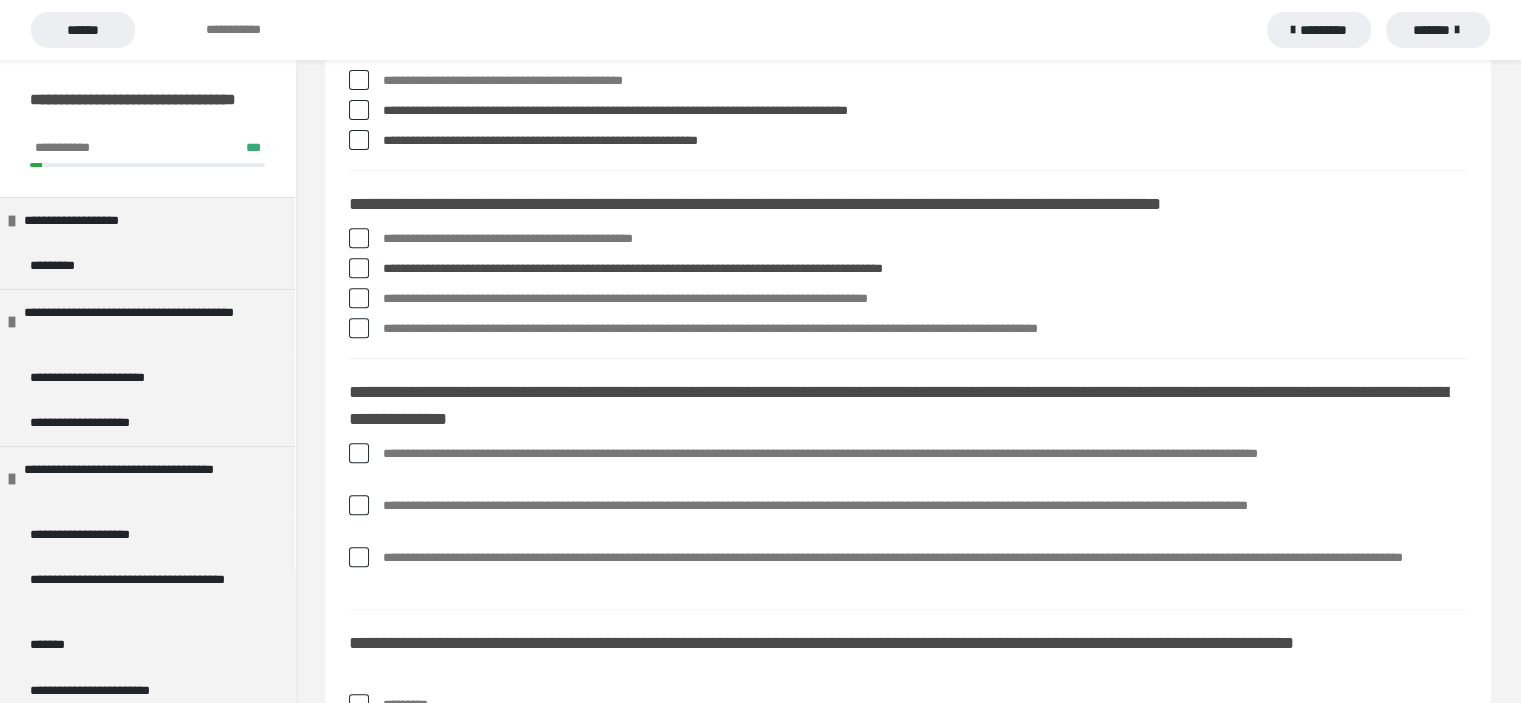 click at bounding box center (359, 328) 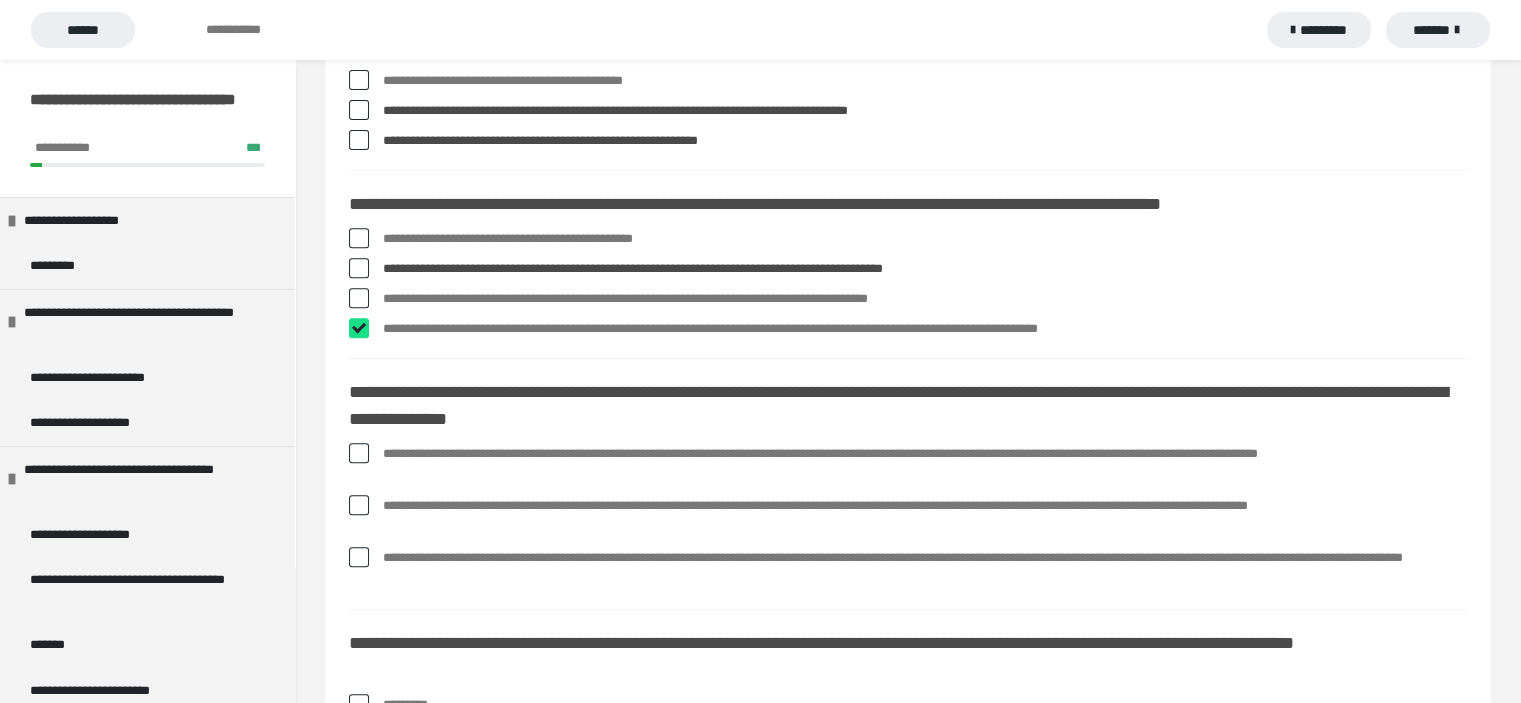 checkbox on "****" 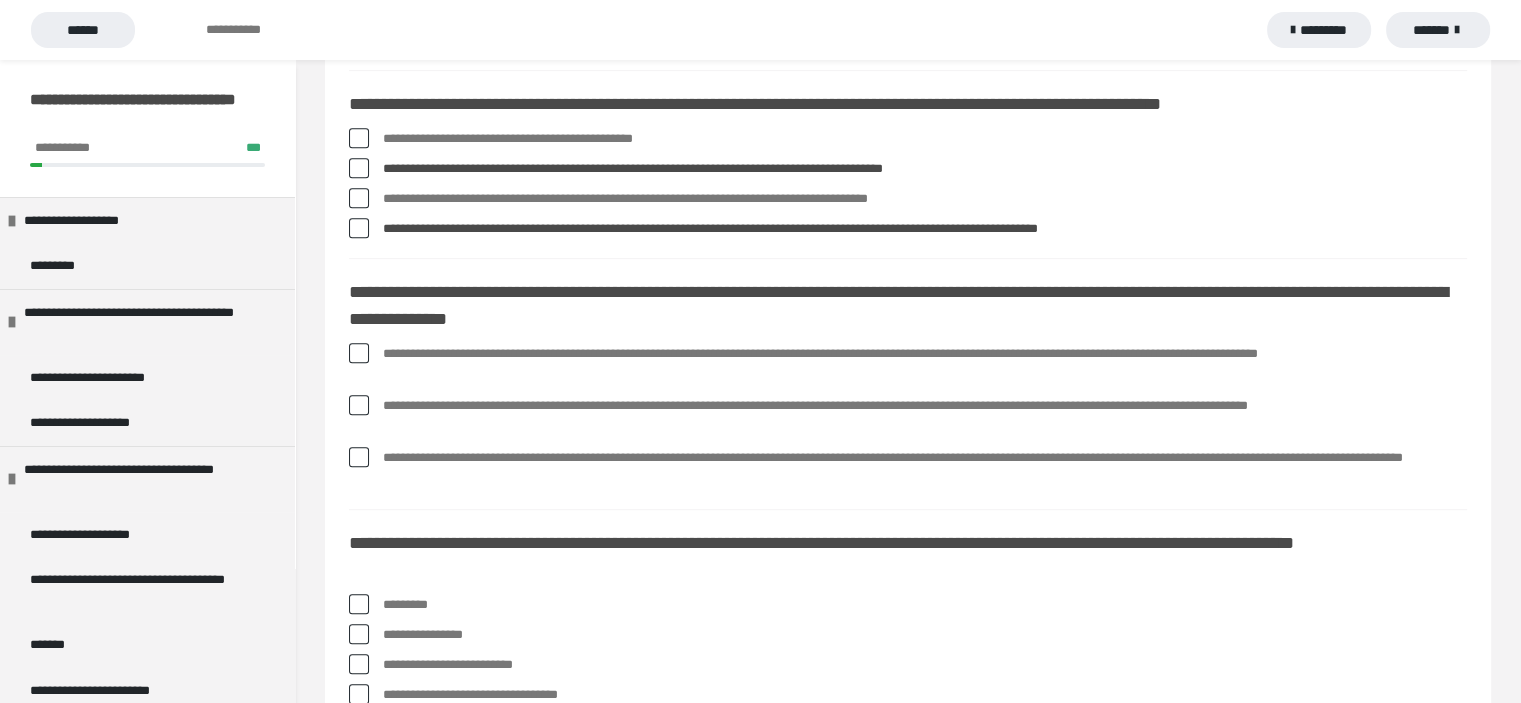 scroll, scrollTop: 933, scrollLeft: 0, axis: vertical 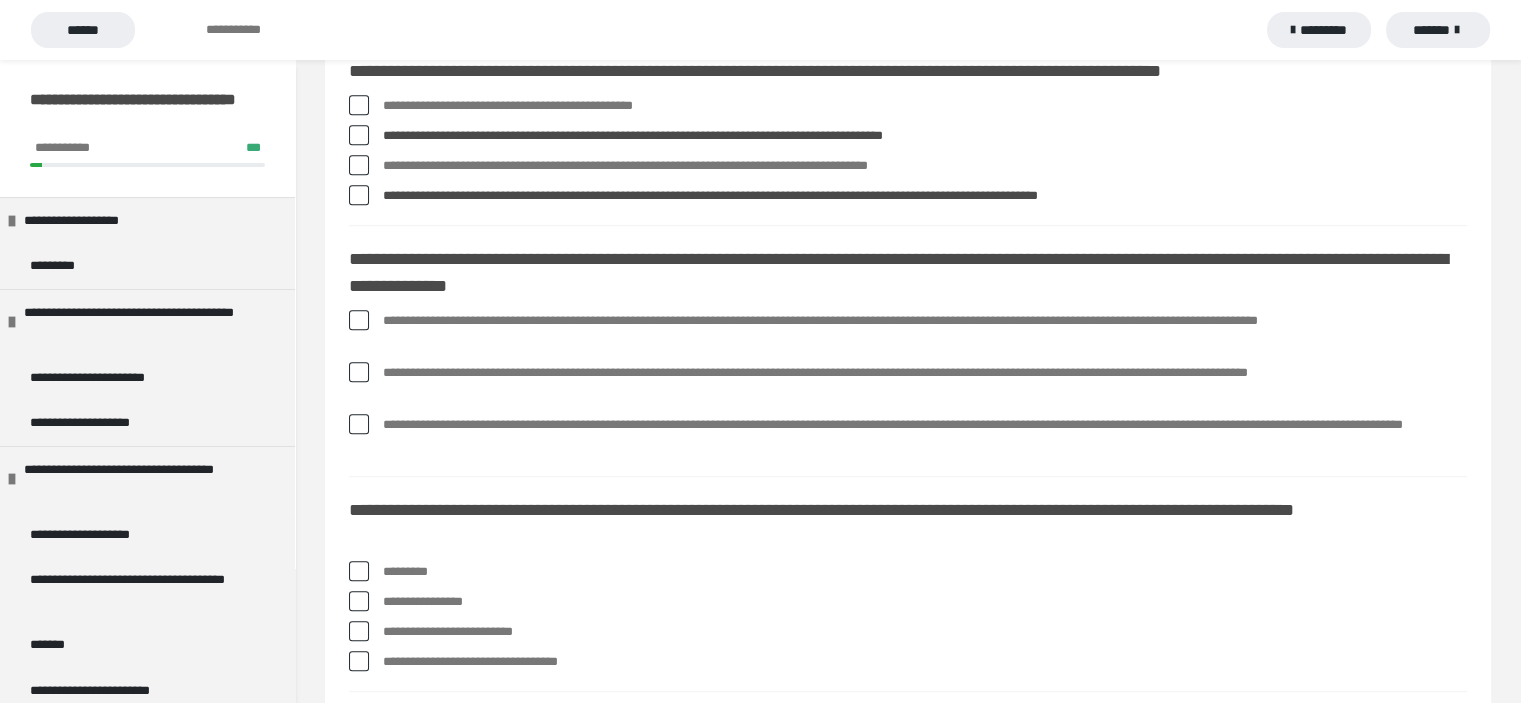 click at bounding box center (359, 320) 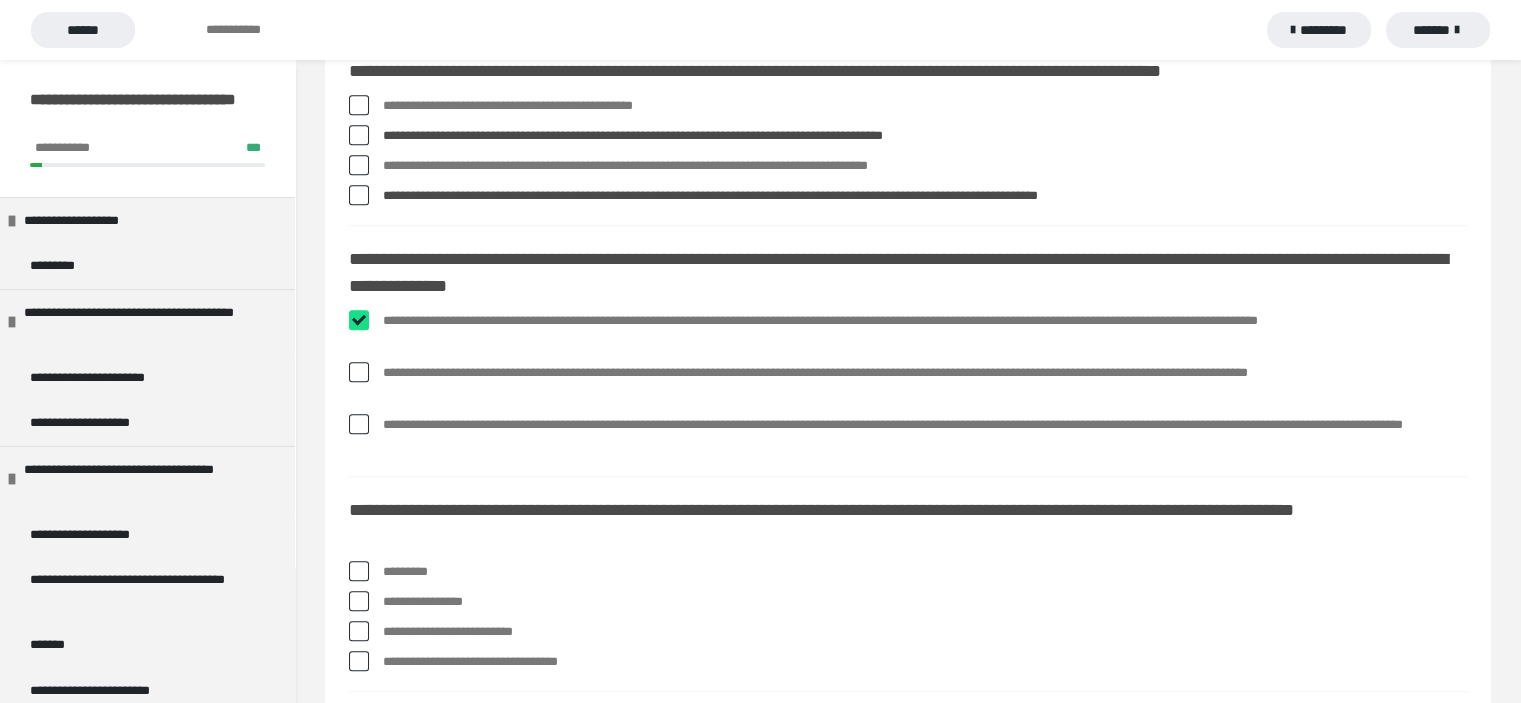 checkbox on "****" 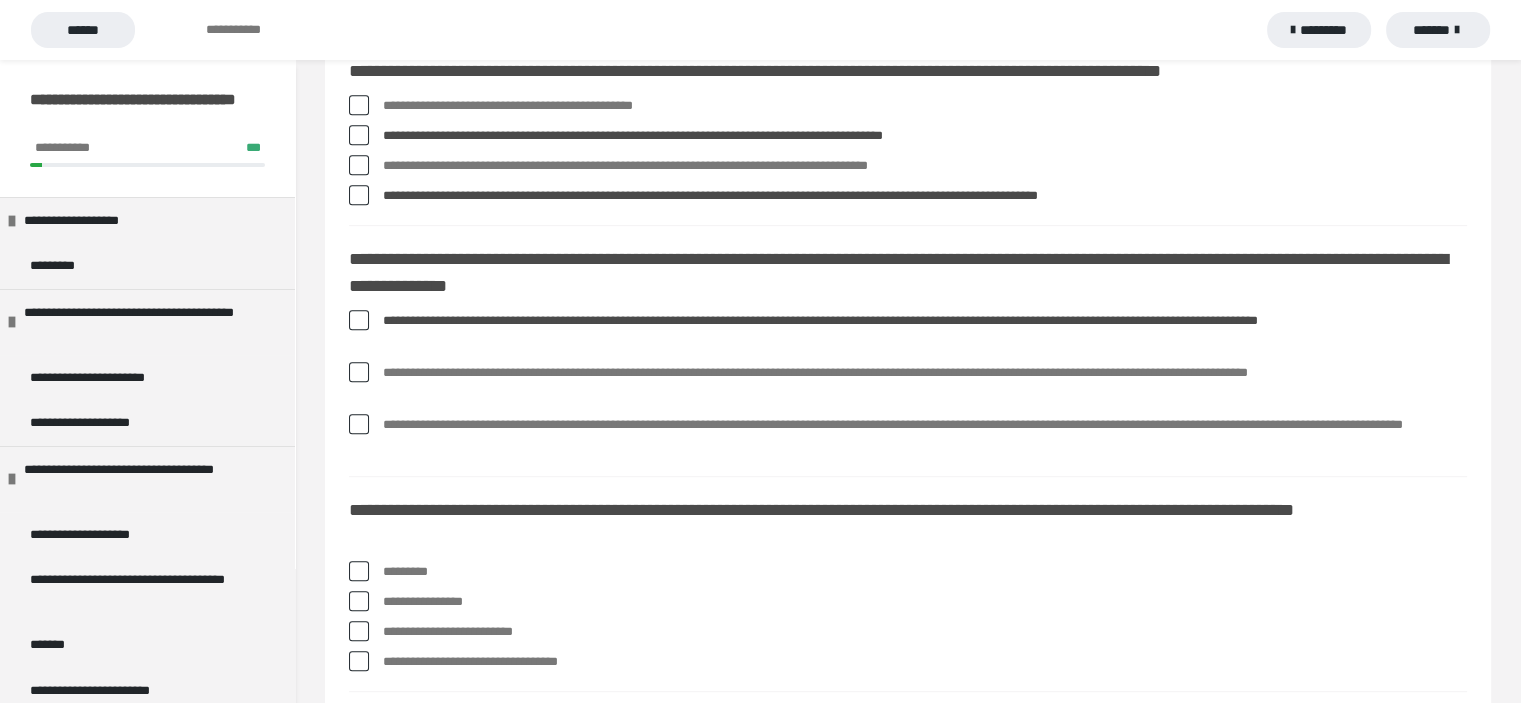 scroll, scrollTop: 1066, scrollLeft: 0, axis: vertical 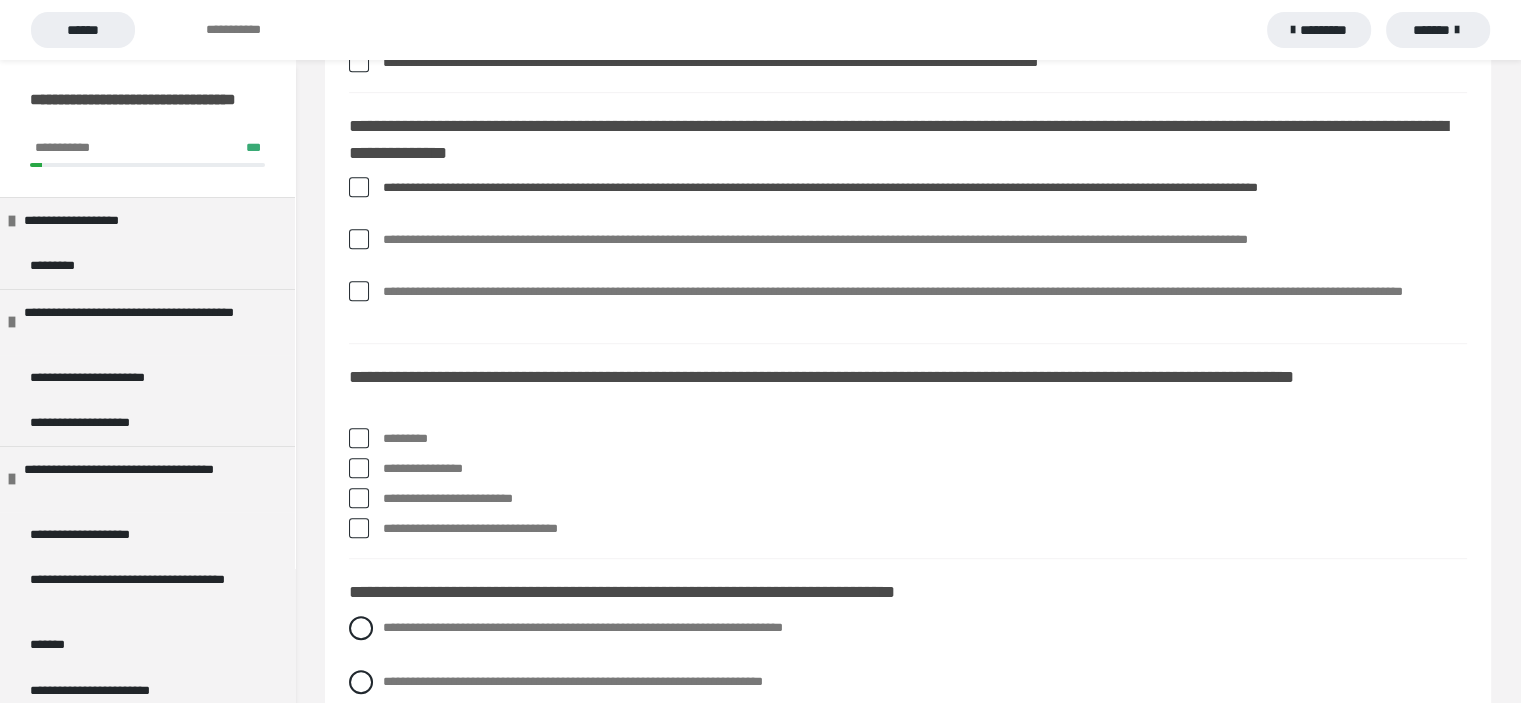 click at bounding box center (359, 239) 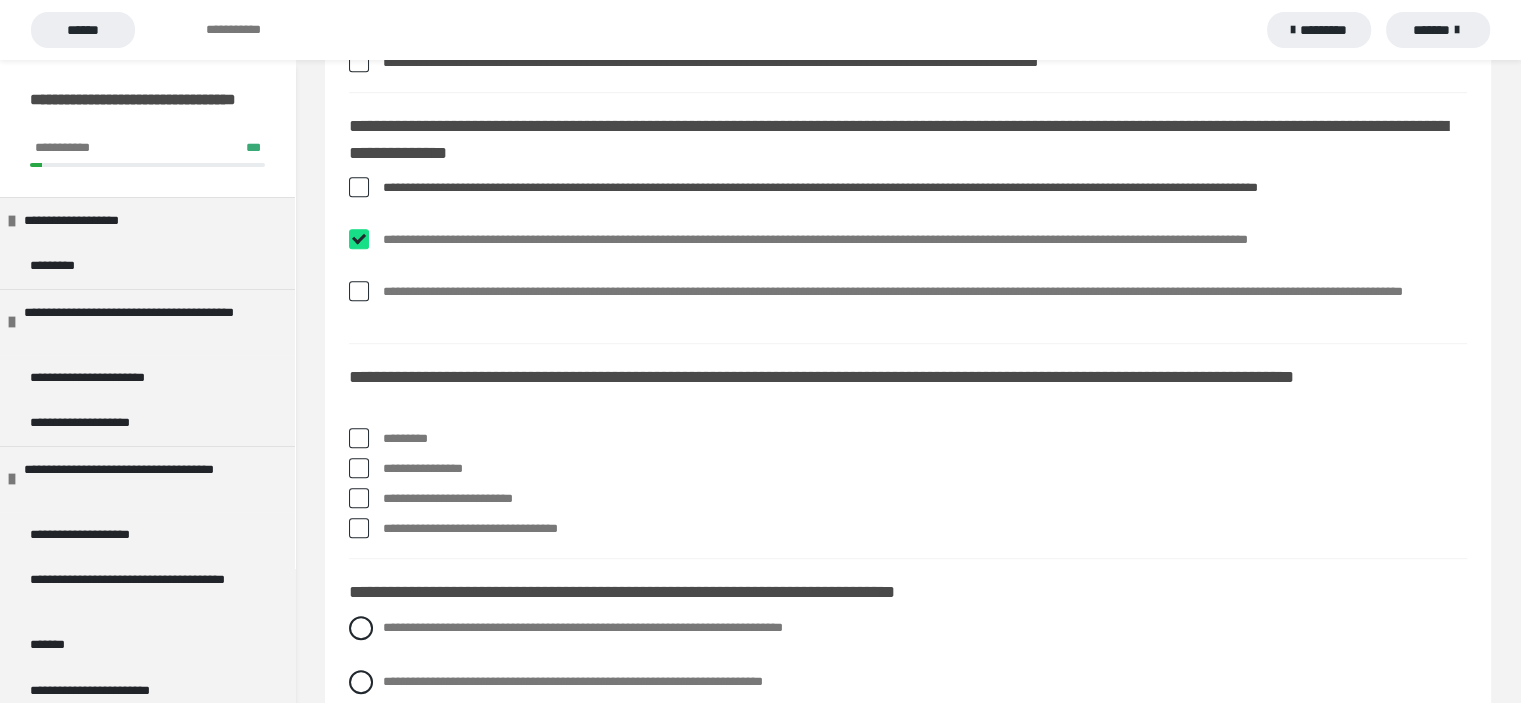 checkbox on "****" 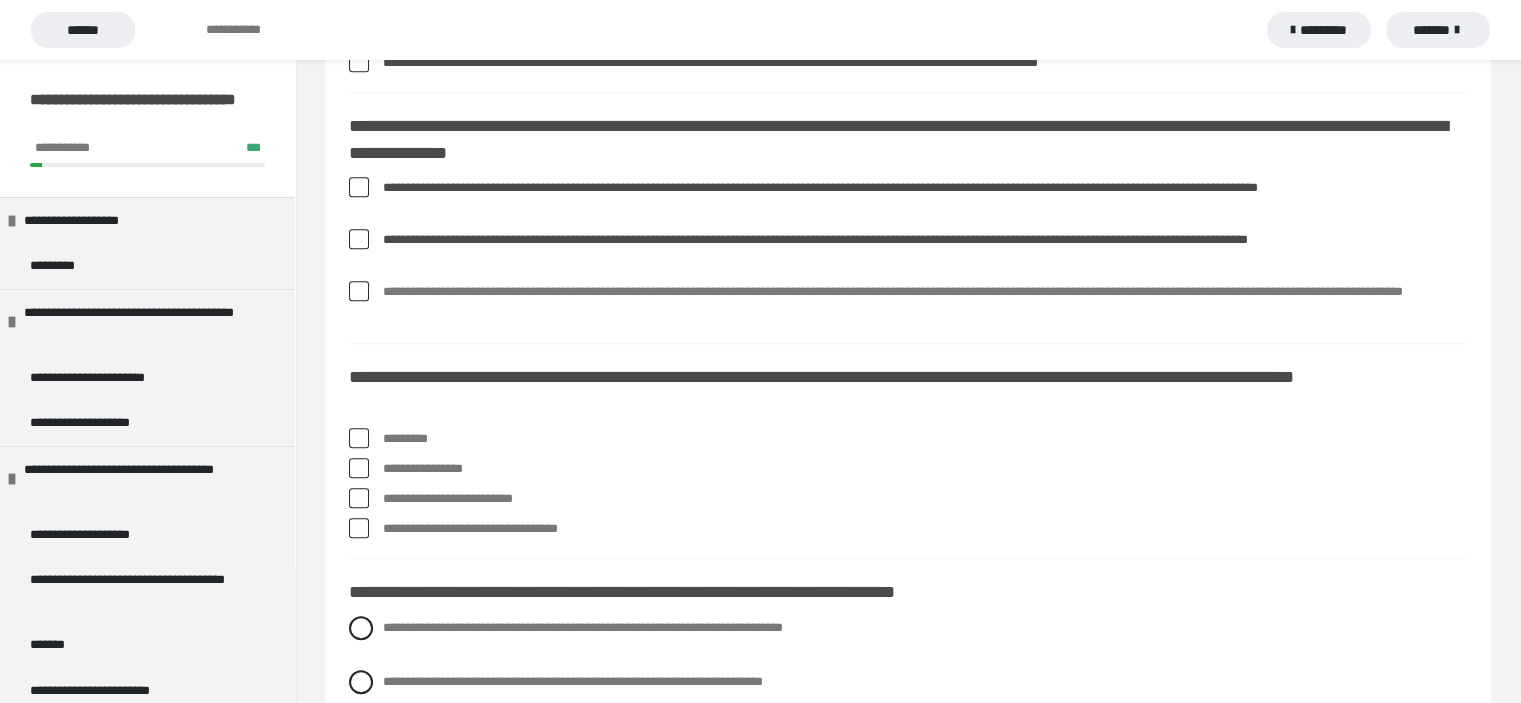 click at bounding box center (359, 291) 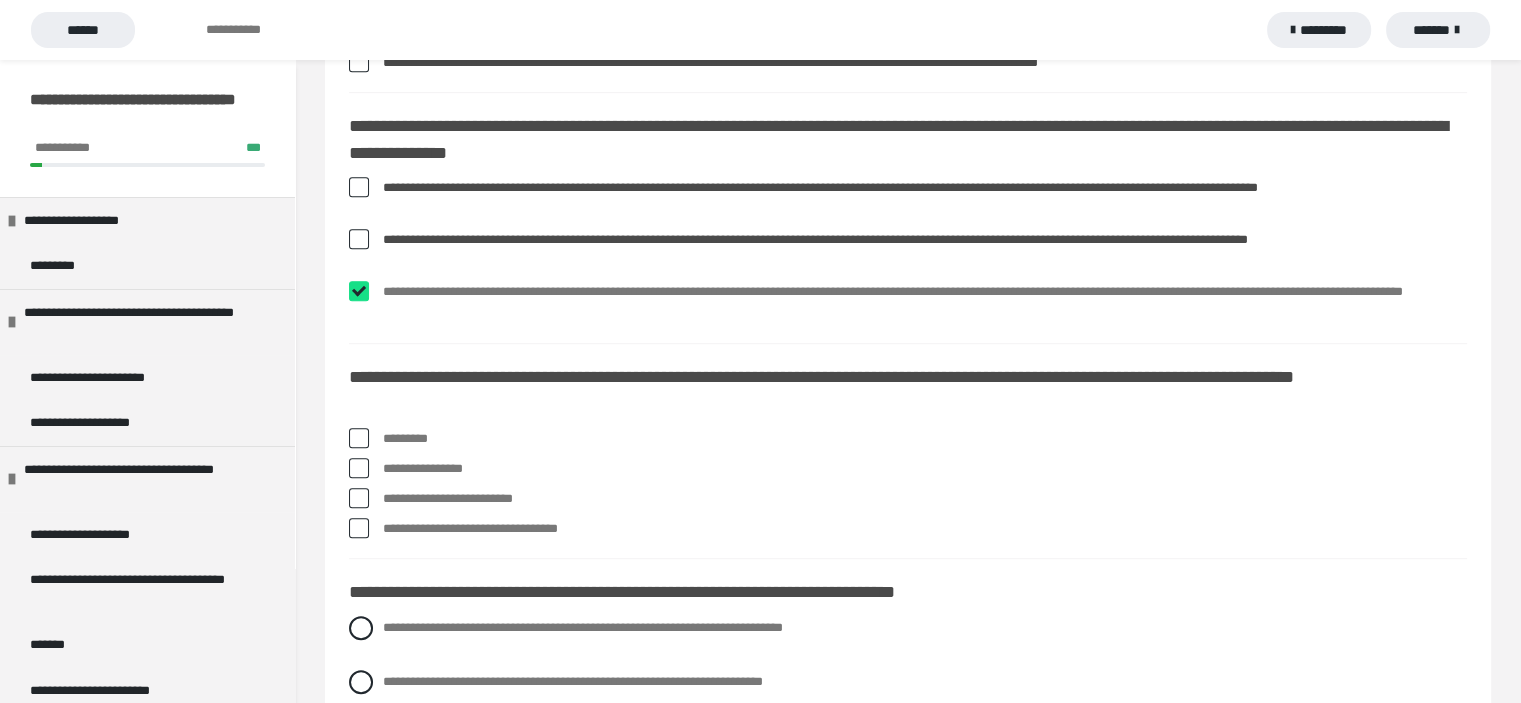 checkbox on "****" 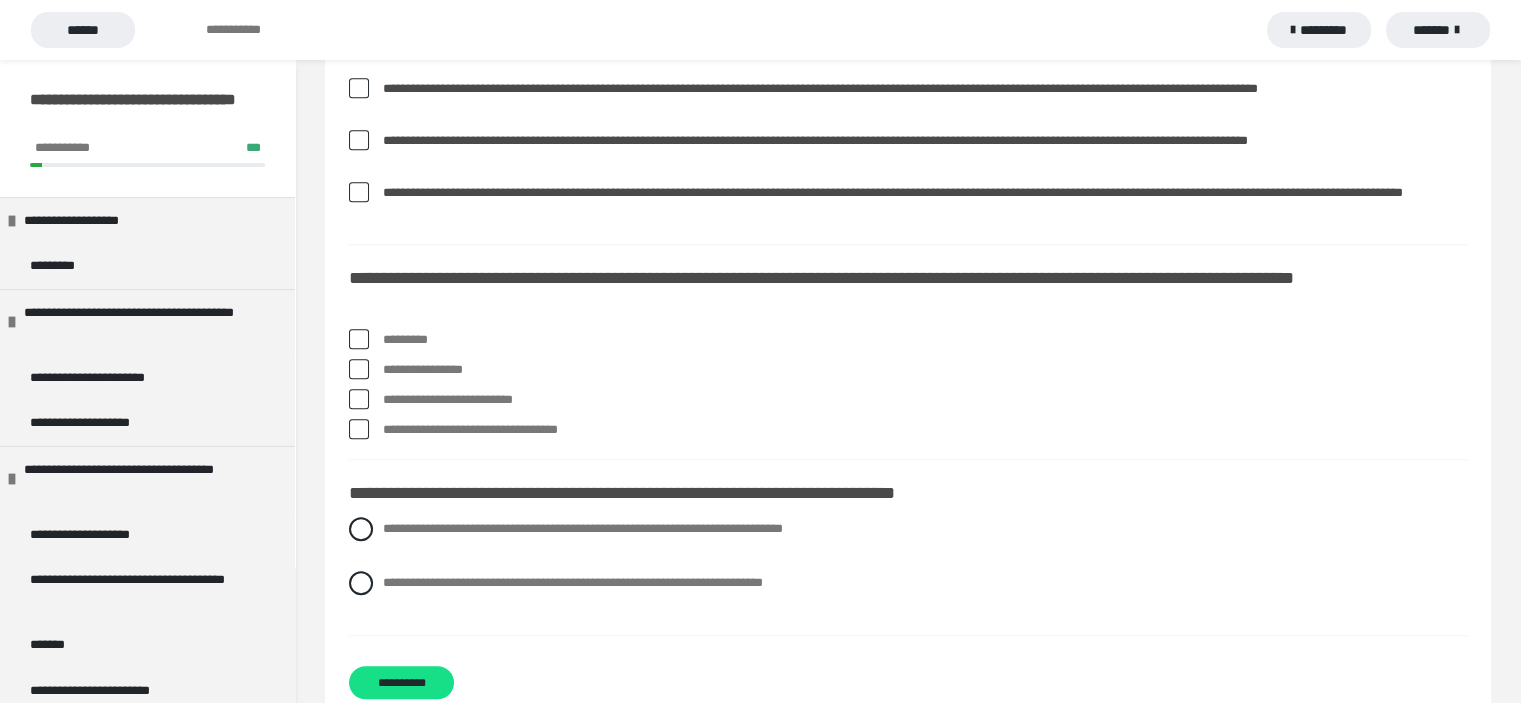 scroll, scrollTop: 1200, scrollLeft: 0, axis: vertical 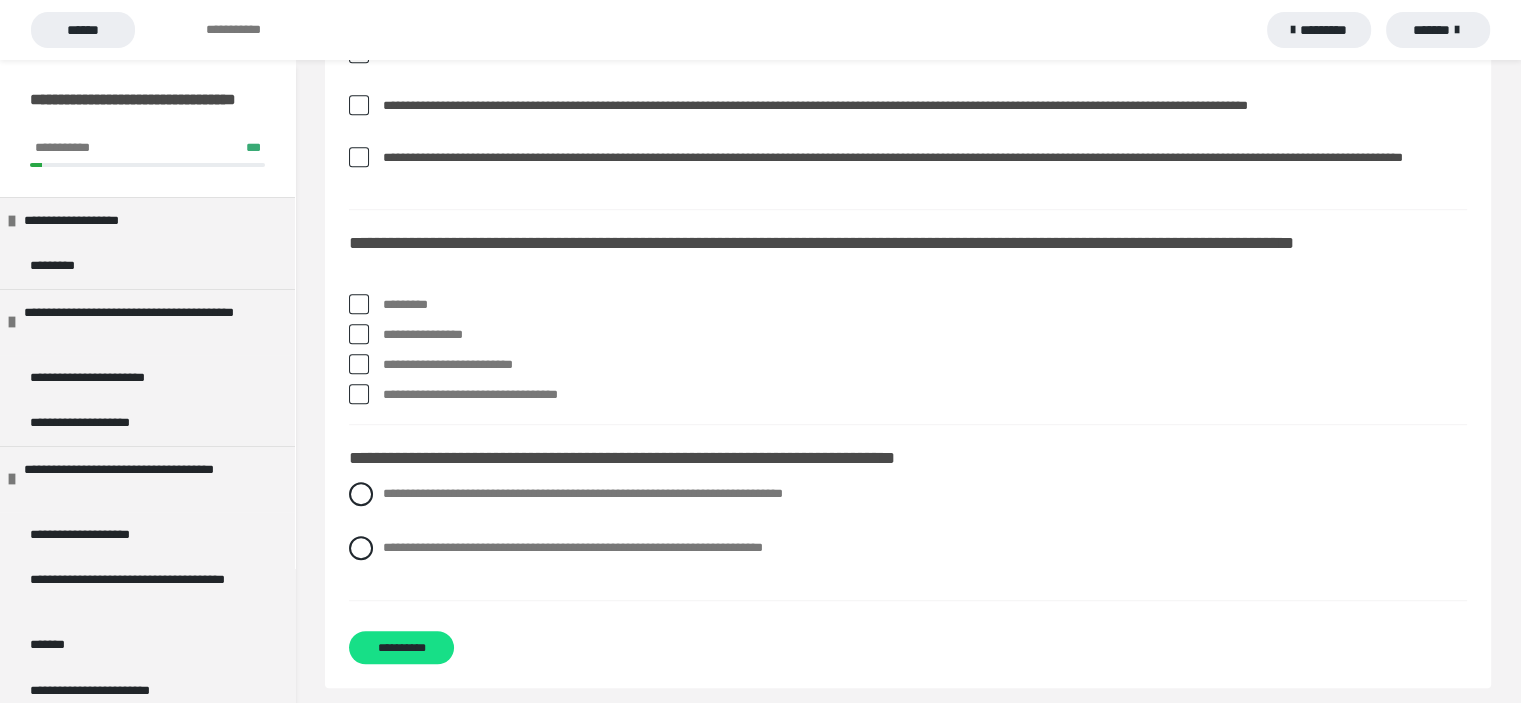 click at bounding box center [359, 364] 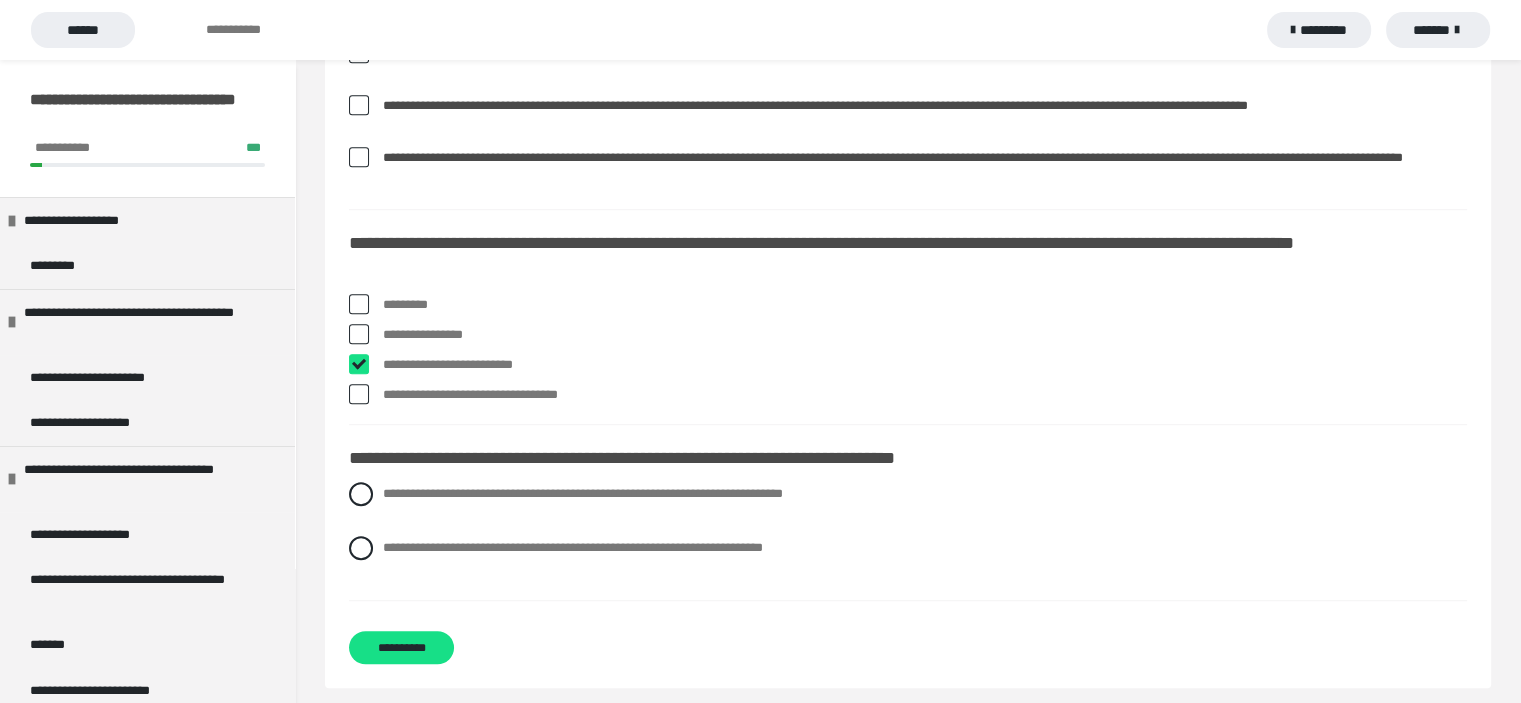 checkbox on "****" 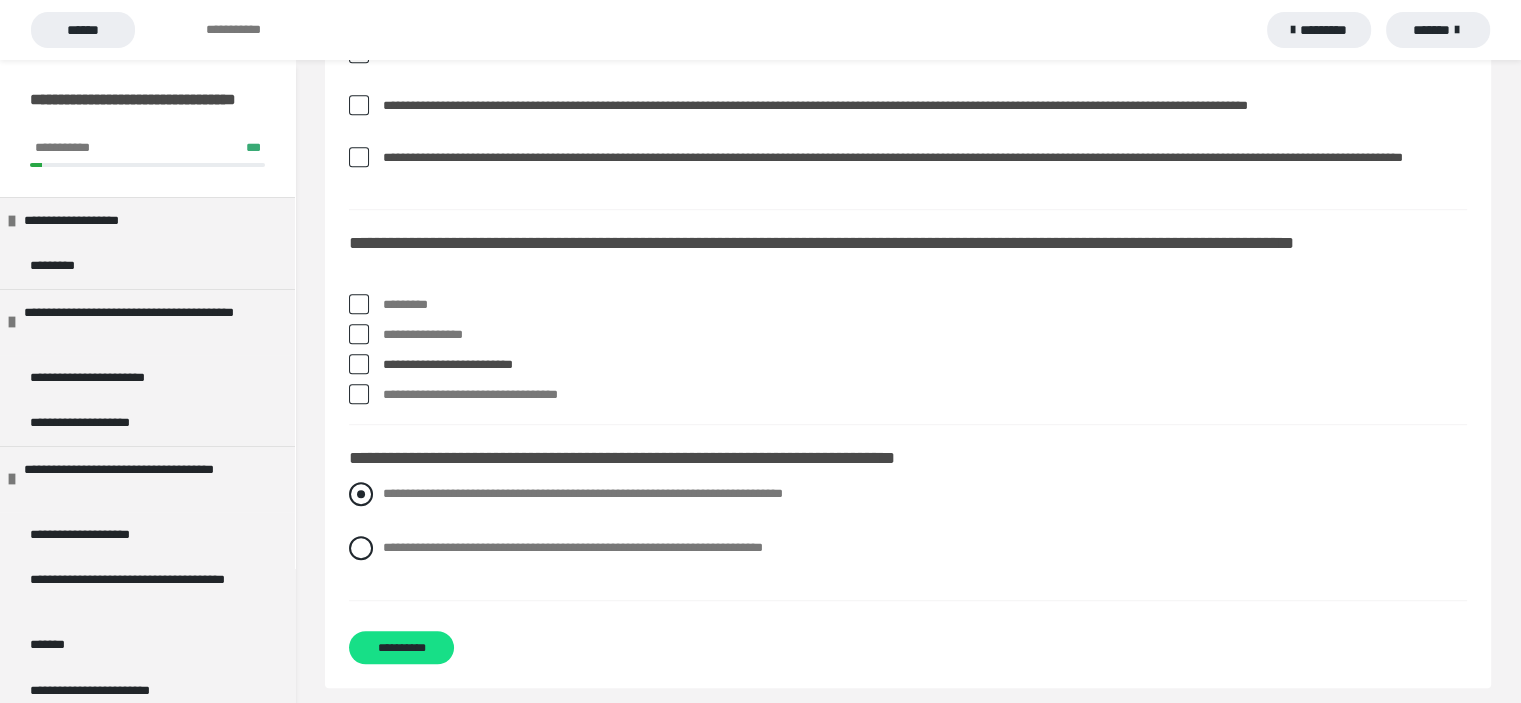 click at bounding box center [361, 494] 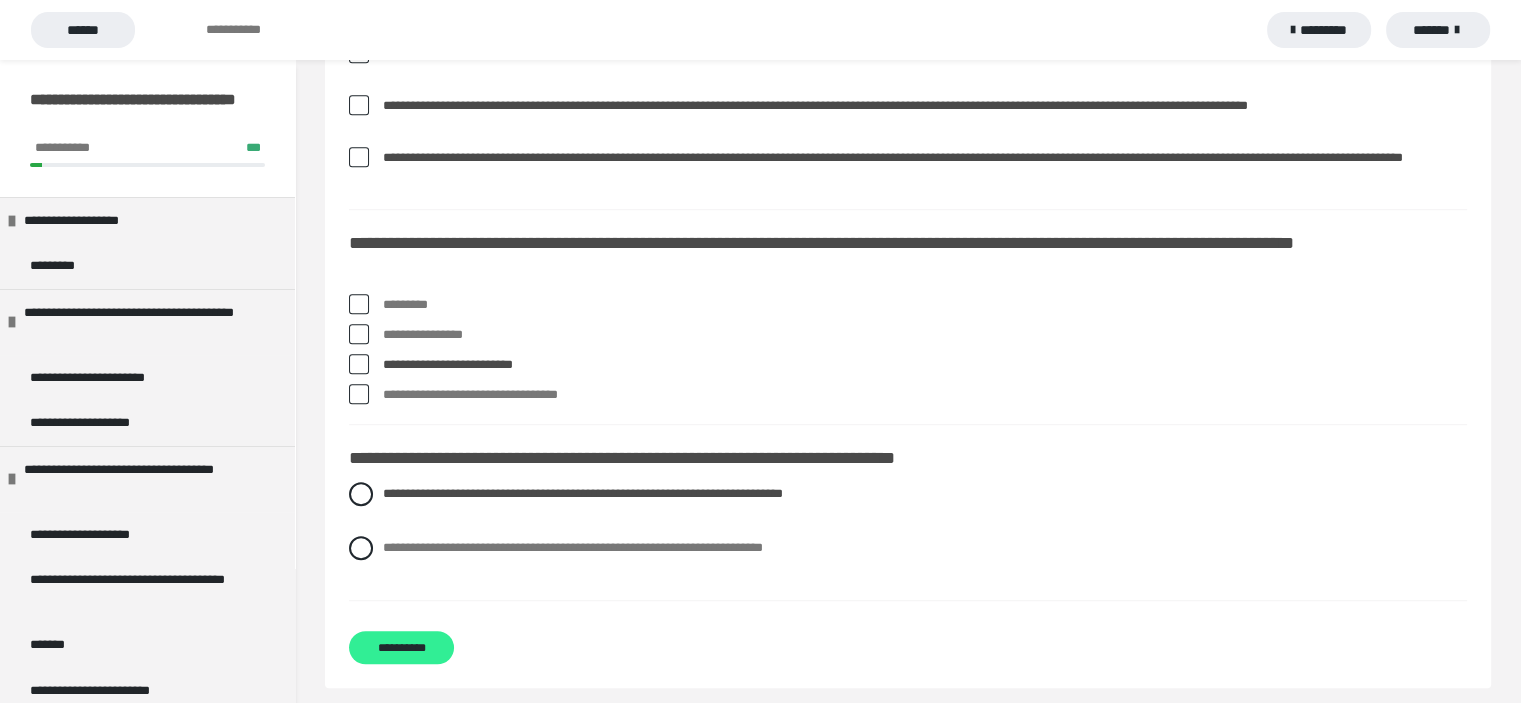 click on "**********" at bounding box center [401, 647] 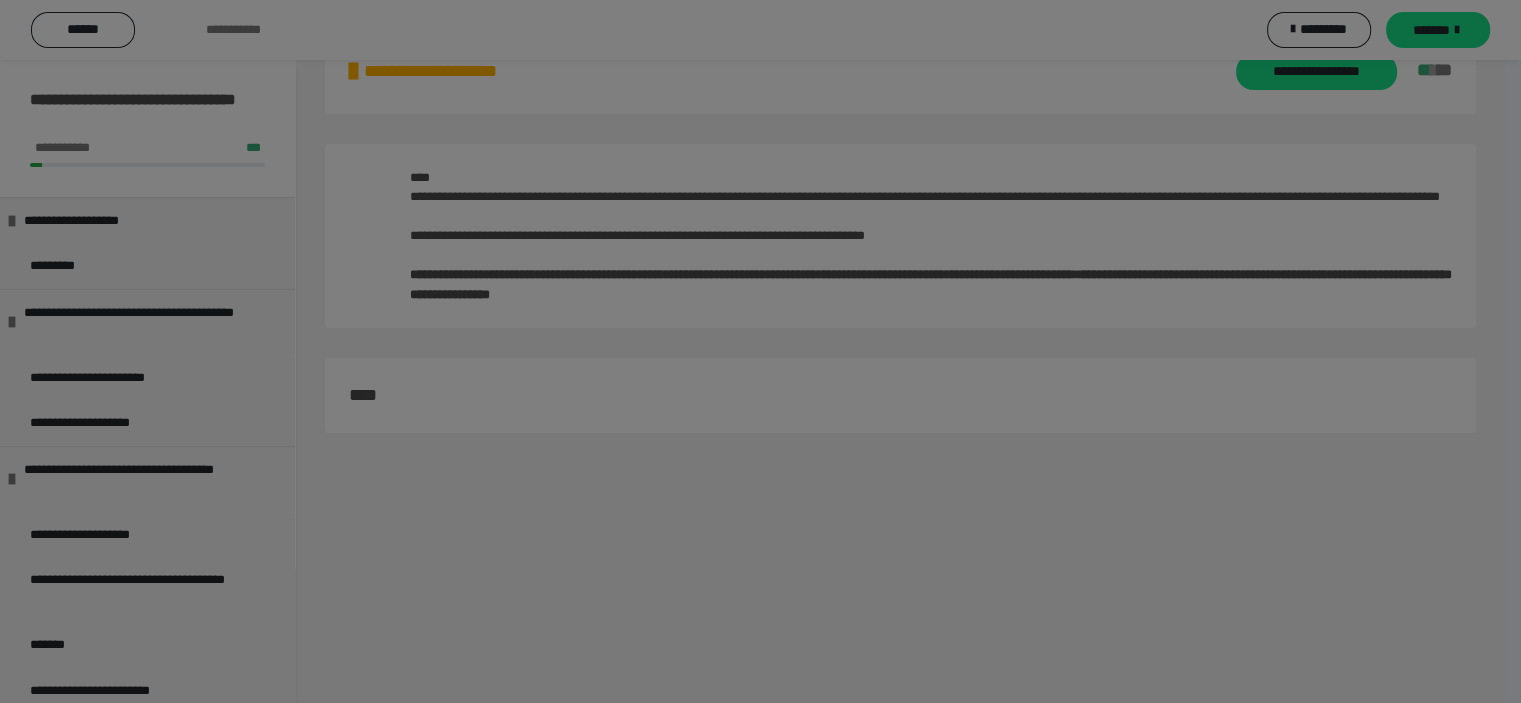 scroll, scrollTop: 60, scrollLeft: 0, axis: vertical 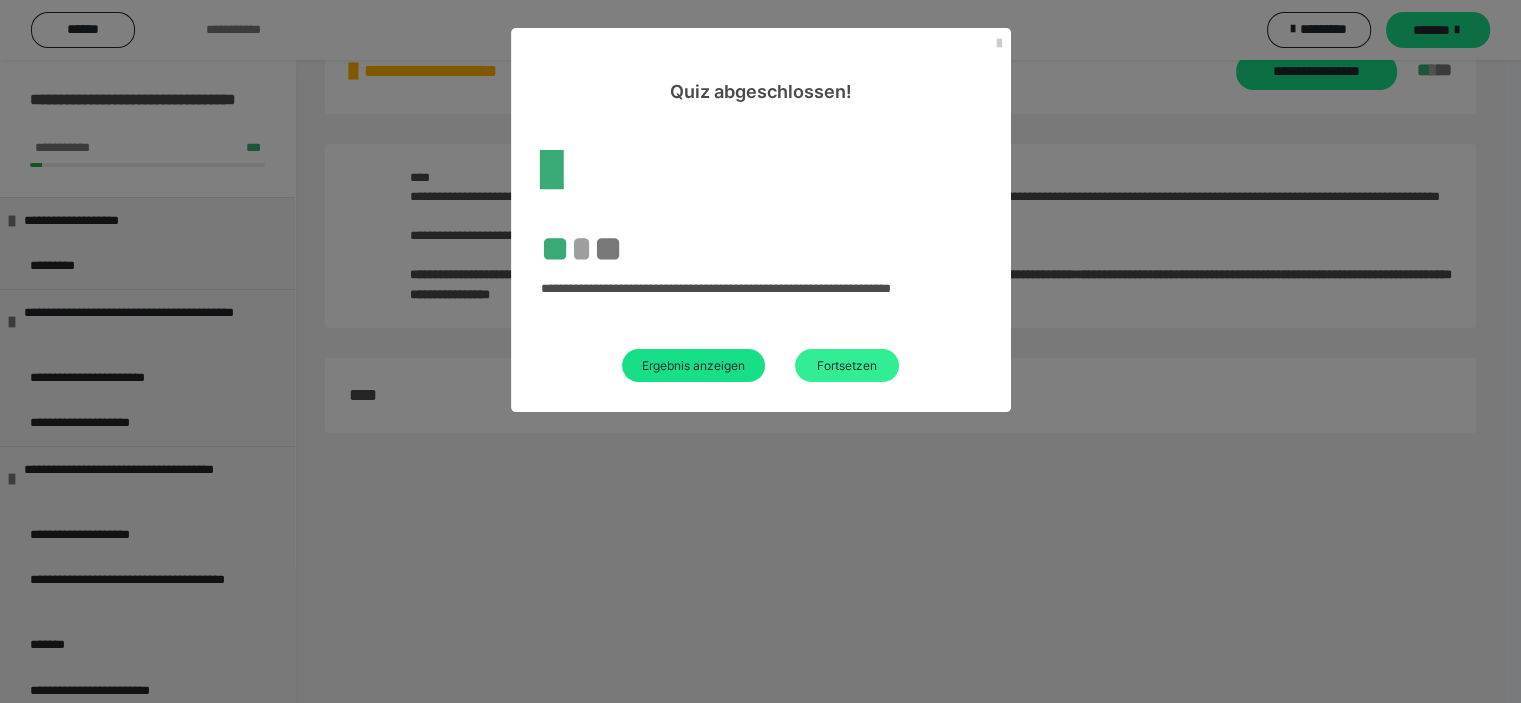 click on "Fortsetzen" at bounding box center (847, 365) 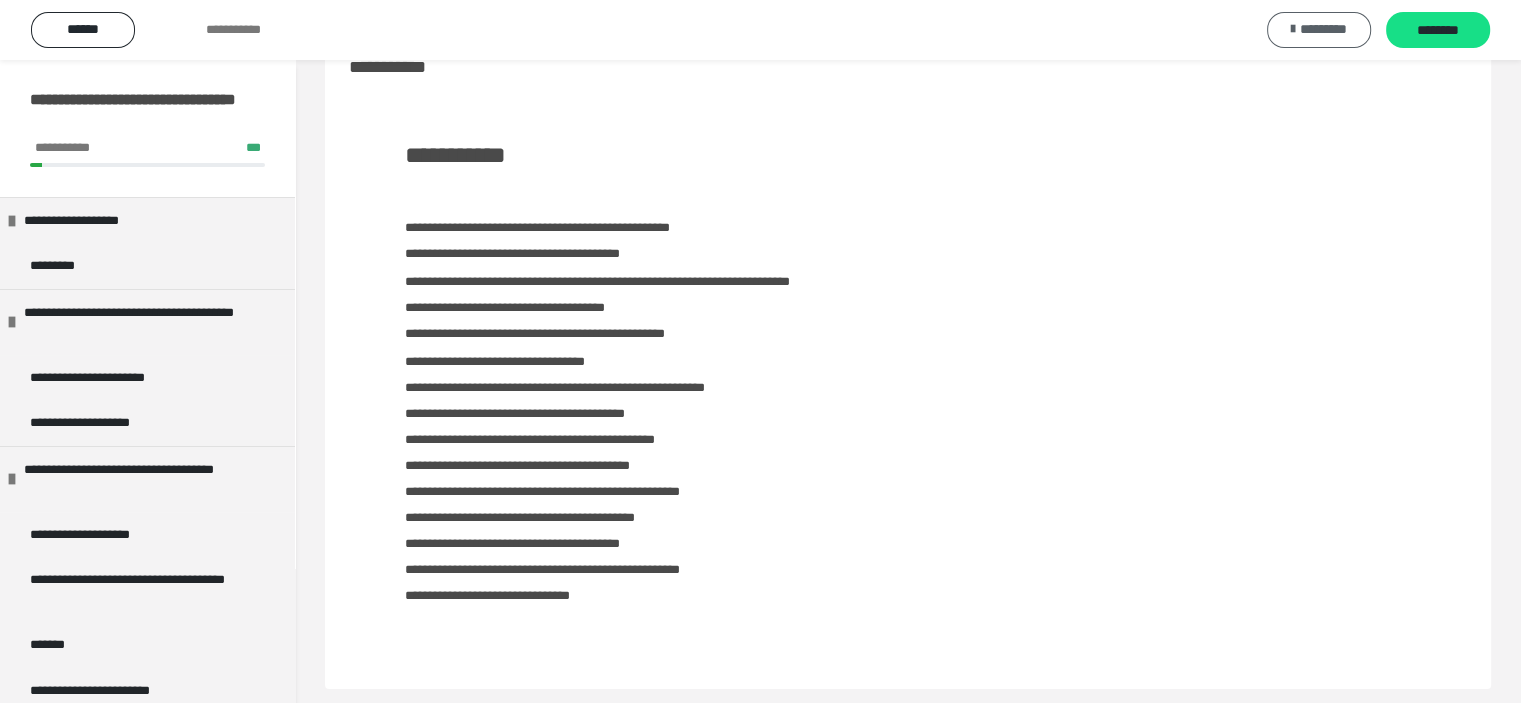 click on "*********" at bounding box center (1323, 29) 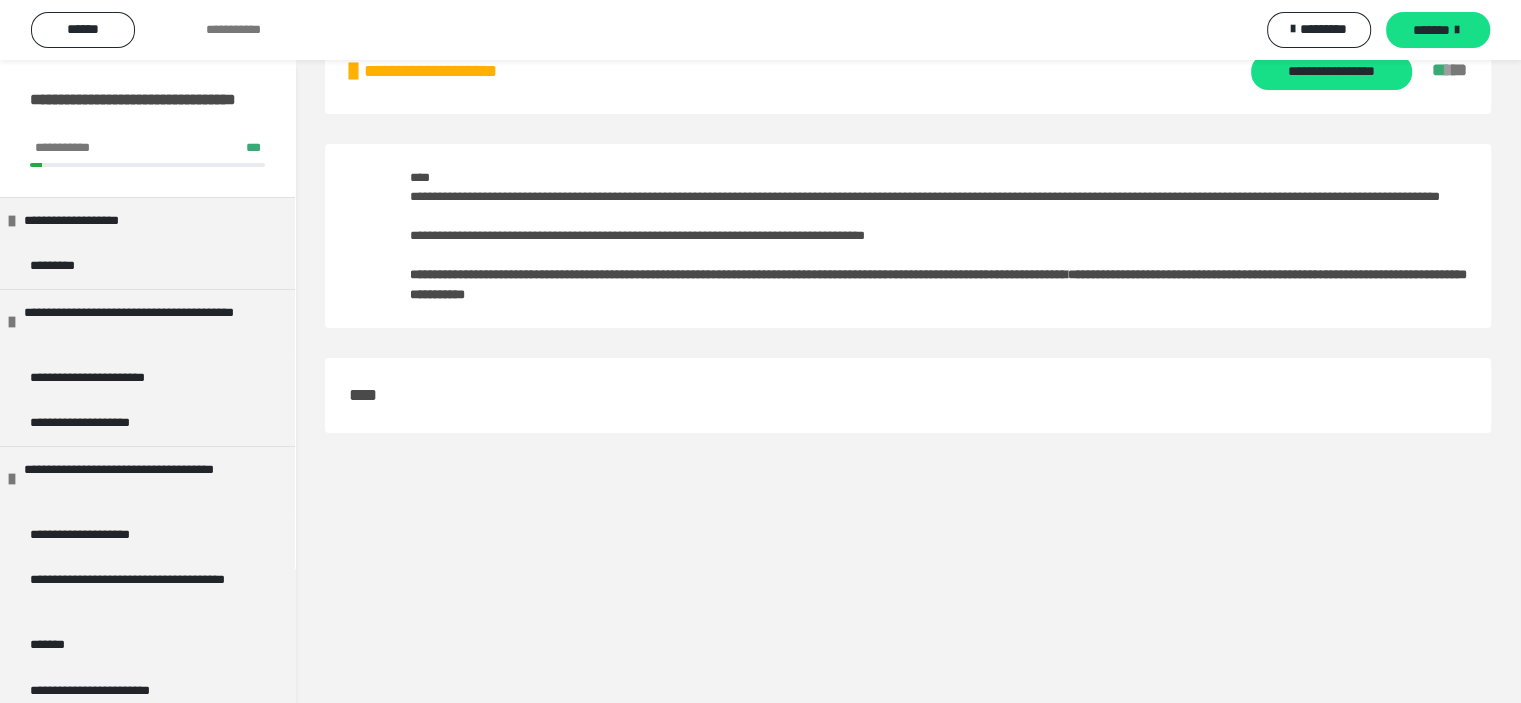 scroll, scrollTop: 0, scrollLeft: 0, axis: both 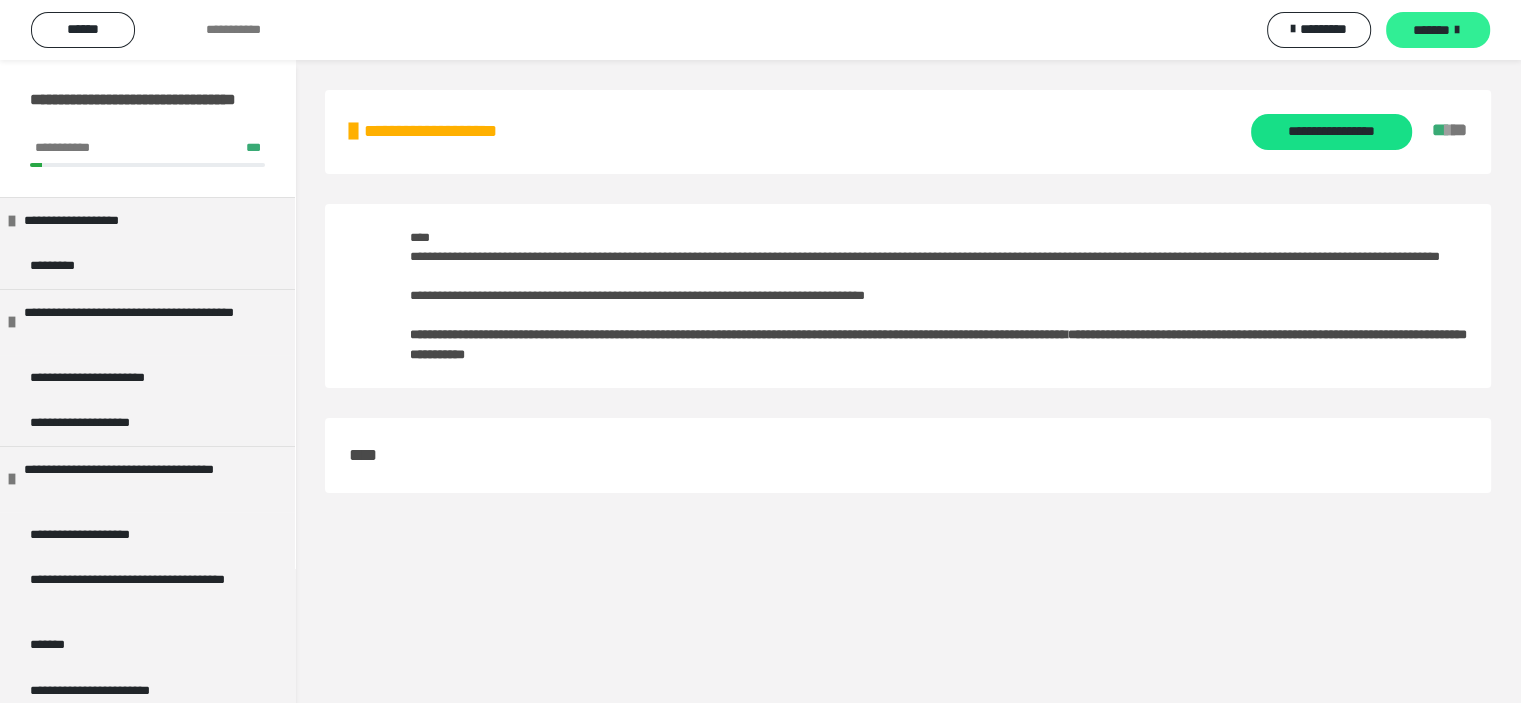 click on "*******" at bounding box center [1431, 30] 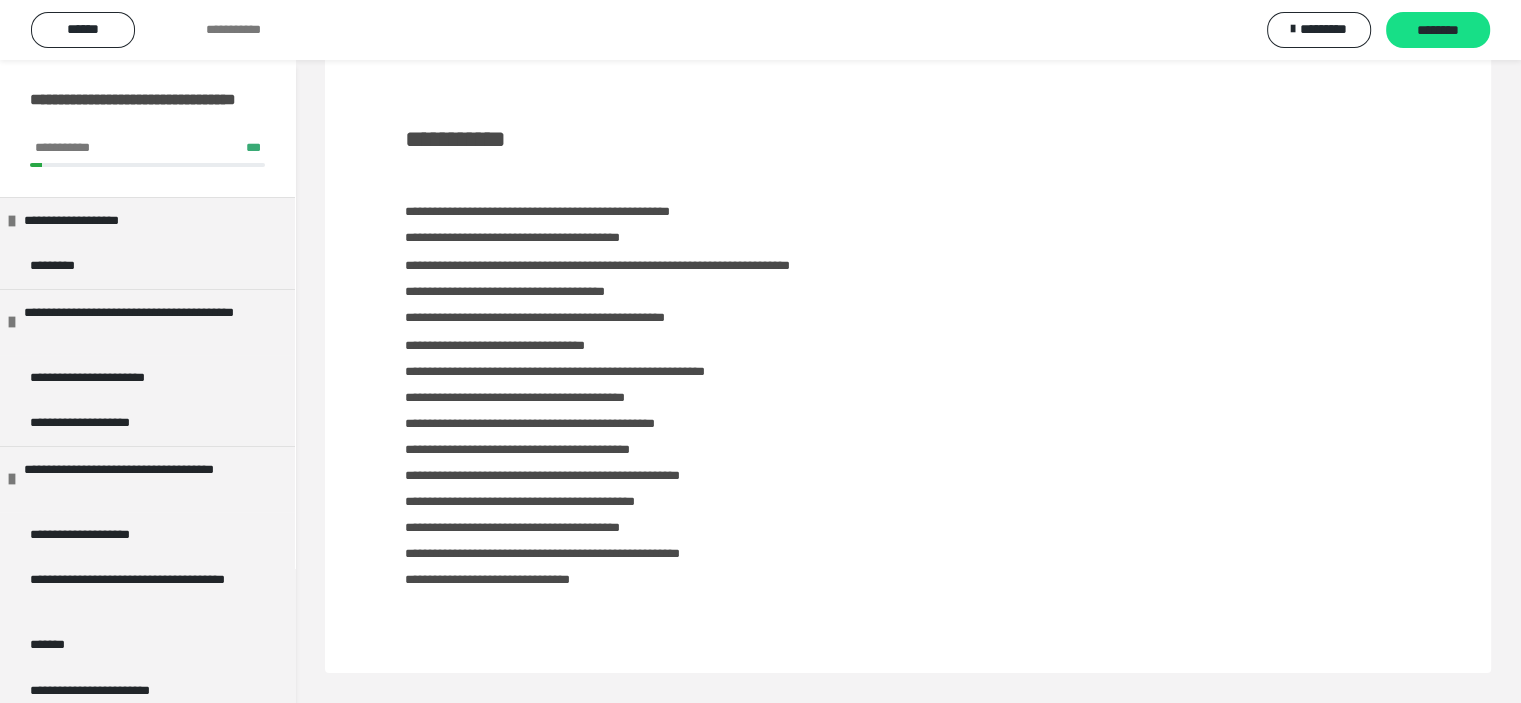 scroll, scrollTop: 0, scrollLeft: 0, axis: both 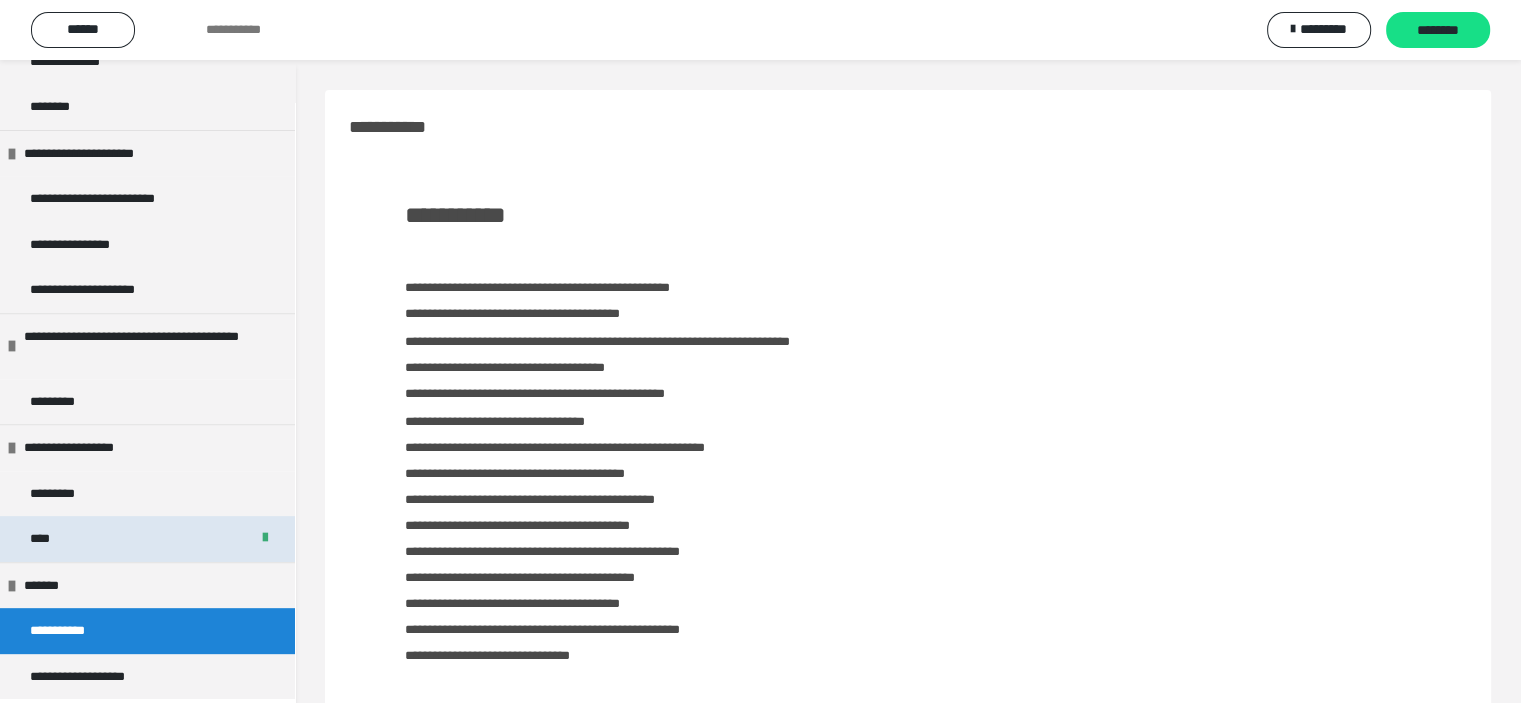click on "****" at bounding box center (147, 539) 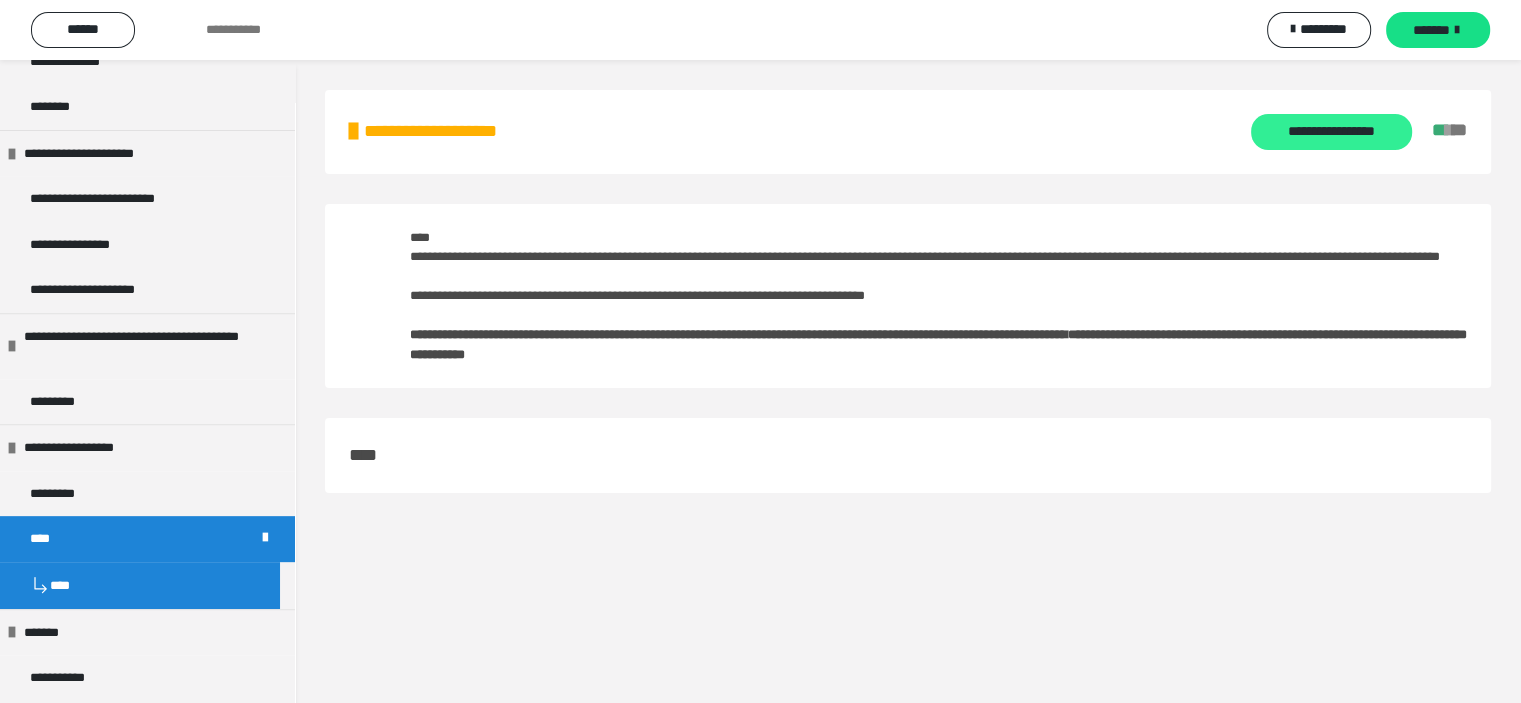 click on "**********" at bounding box center [1331, 132] 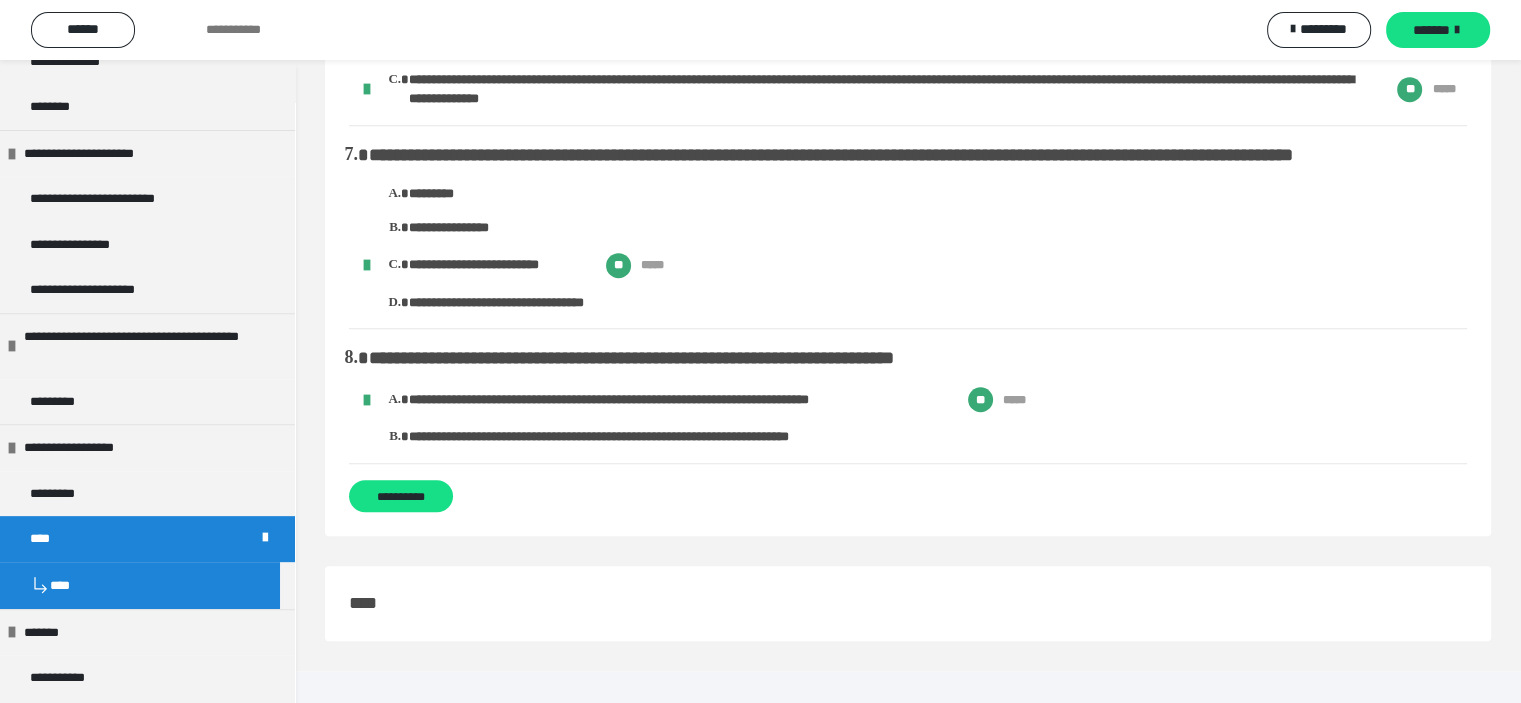 scroll, scrollTop: 1344, scrollLeft: 0, axis: vertical 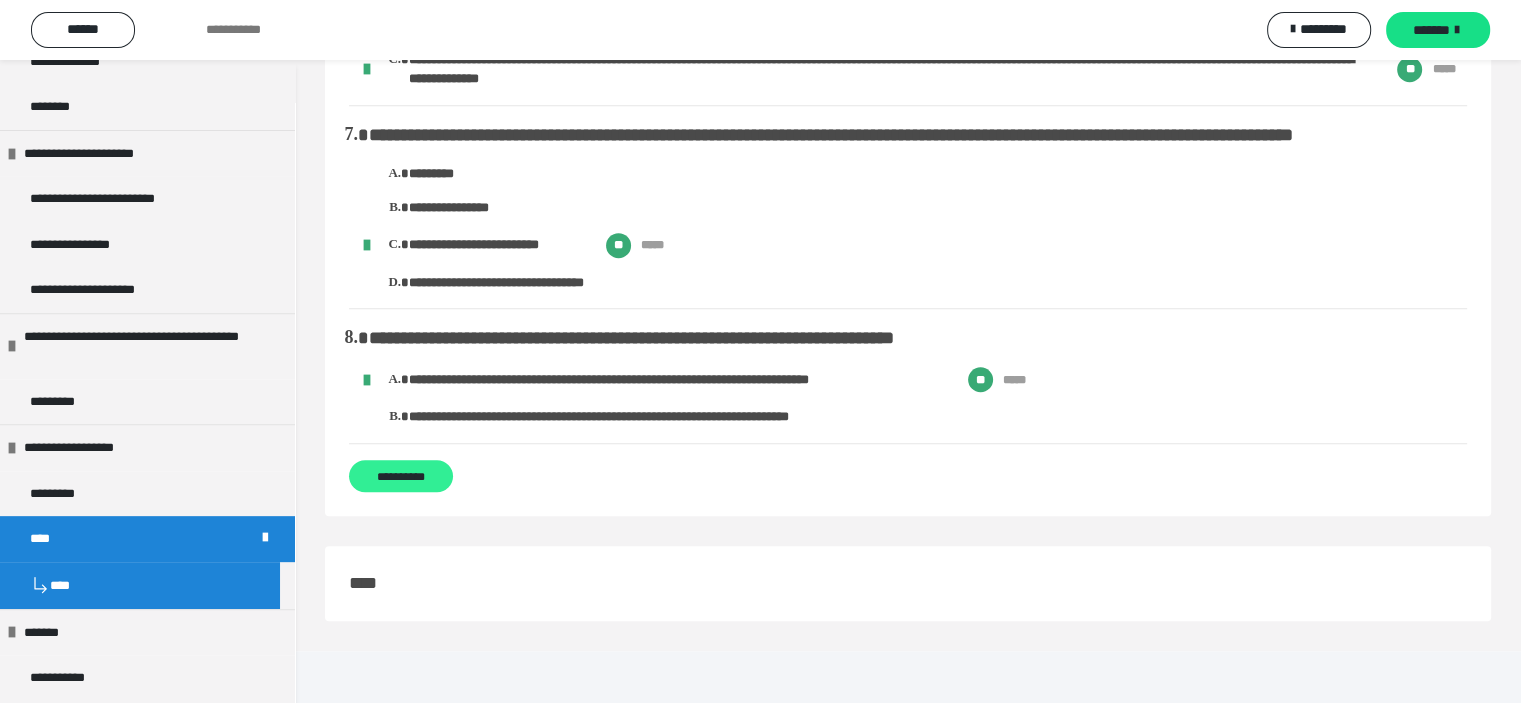 click on "**********" at bounding box center (401, 476) 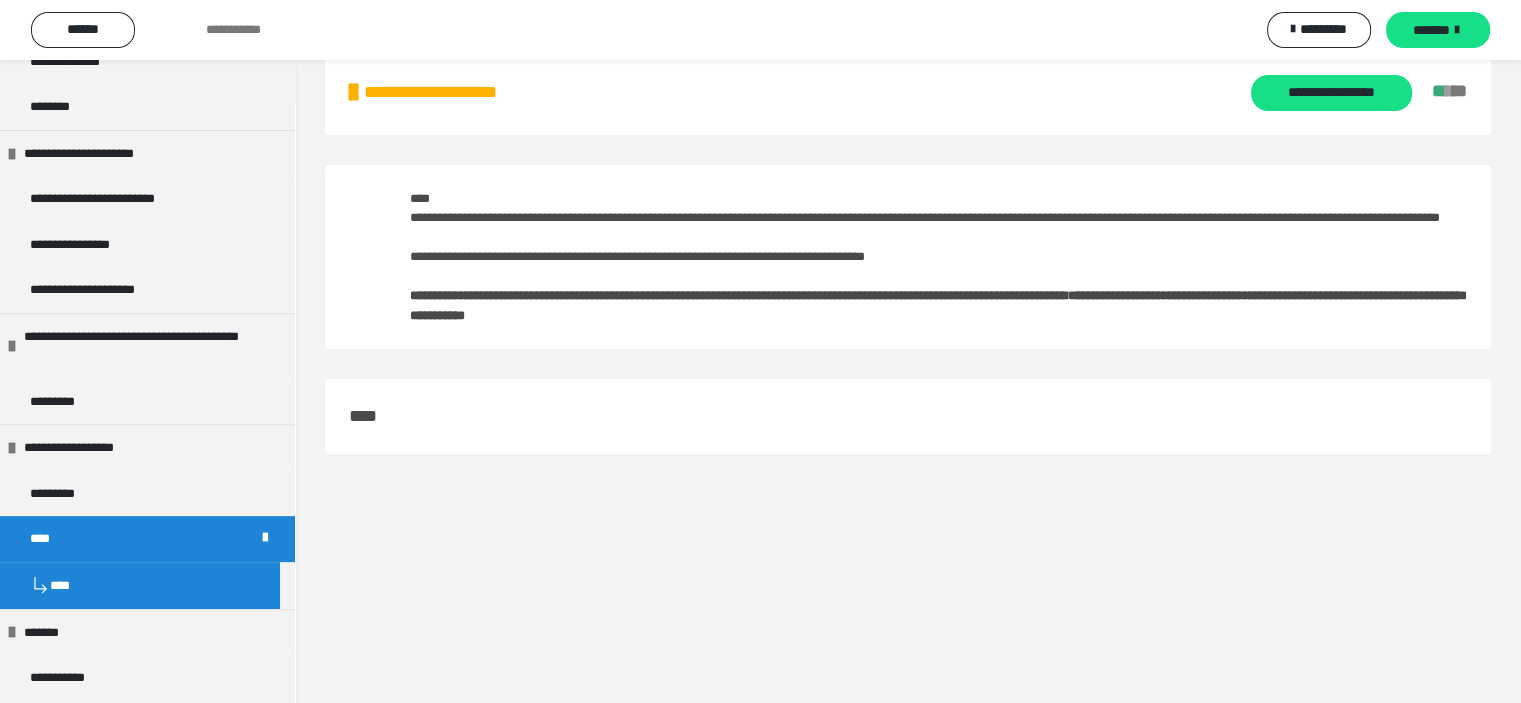 scroll, scrollTop: 60, scrollLeft: 0, axis: vertical 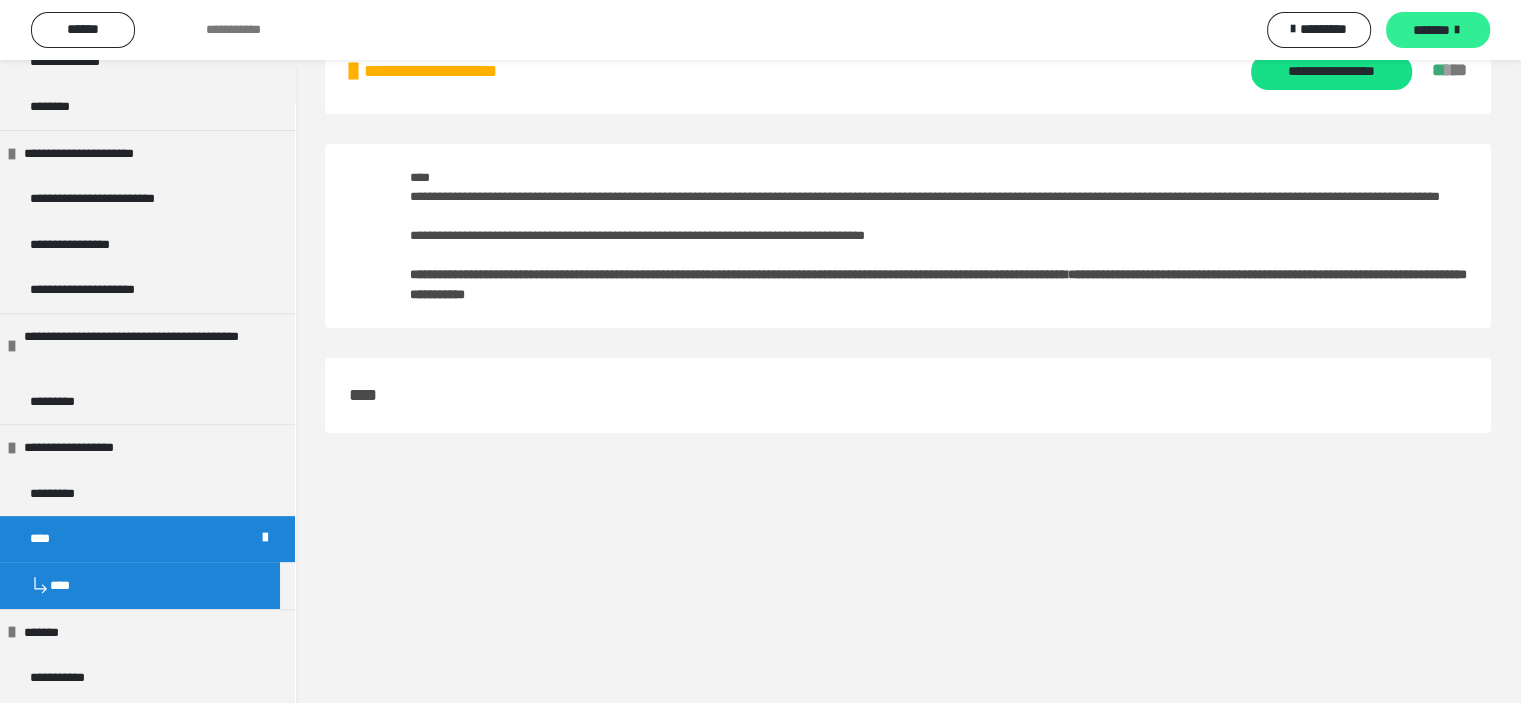 click on "*******" at bounding box center (1438, 30) 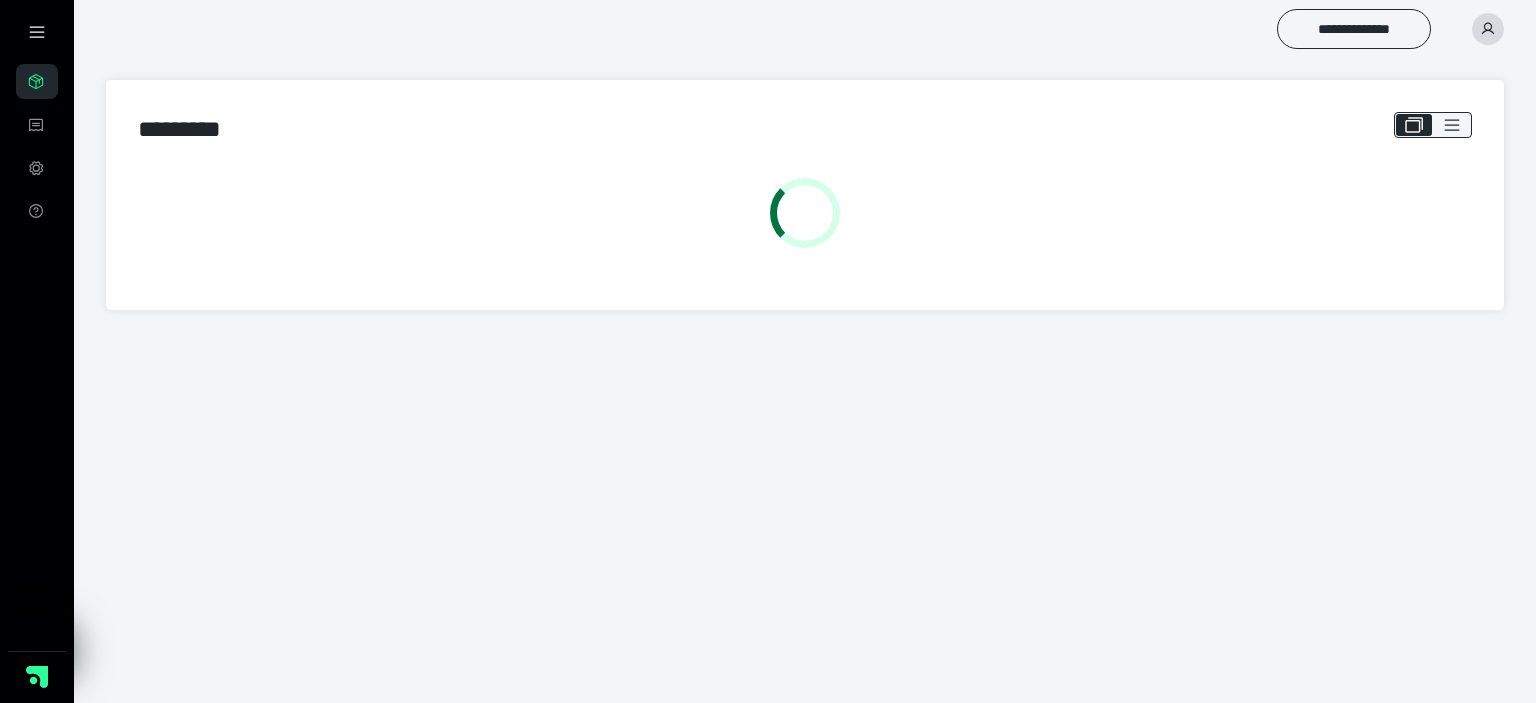 scroll, scrollTop: 0, scrollLeft: 0, axis: both 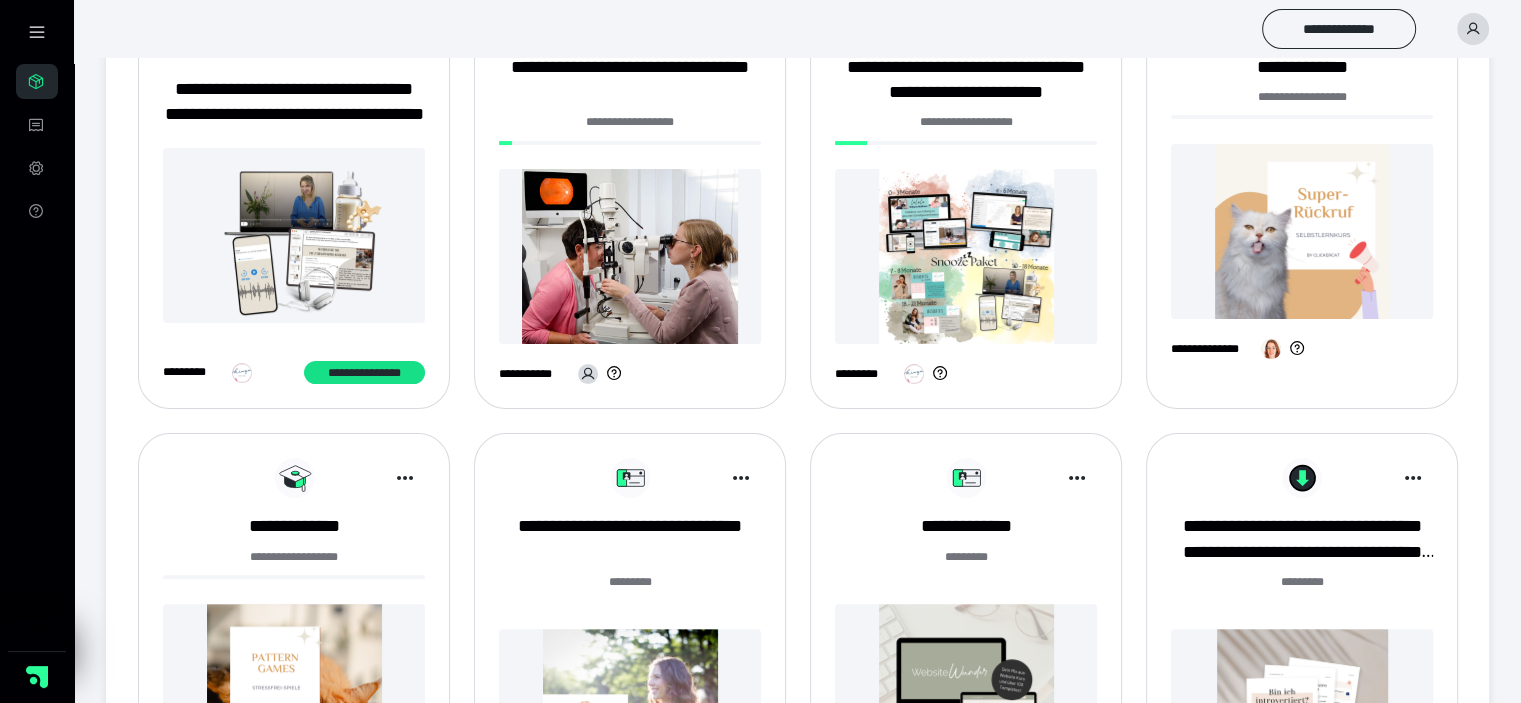 click at bounding box center (630, 256) 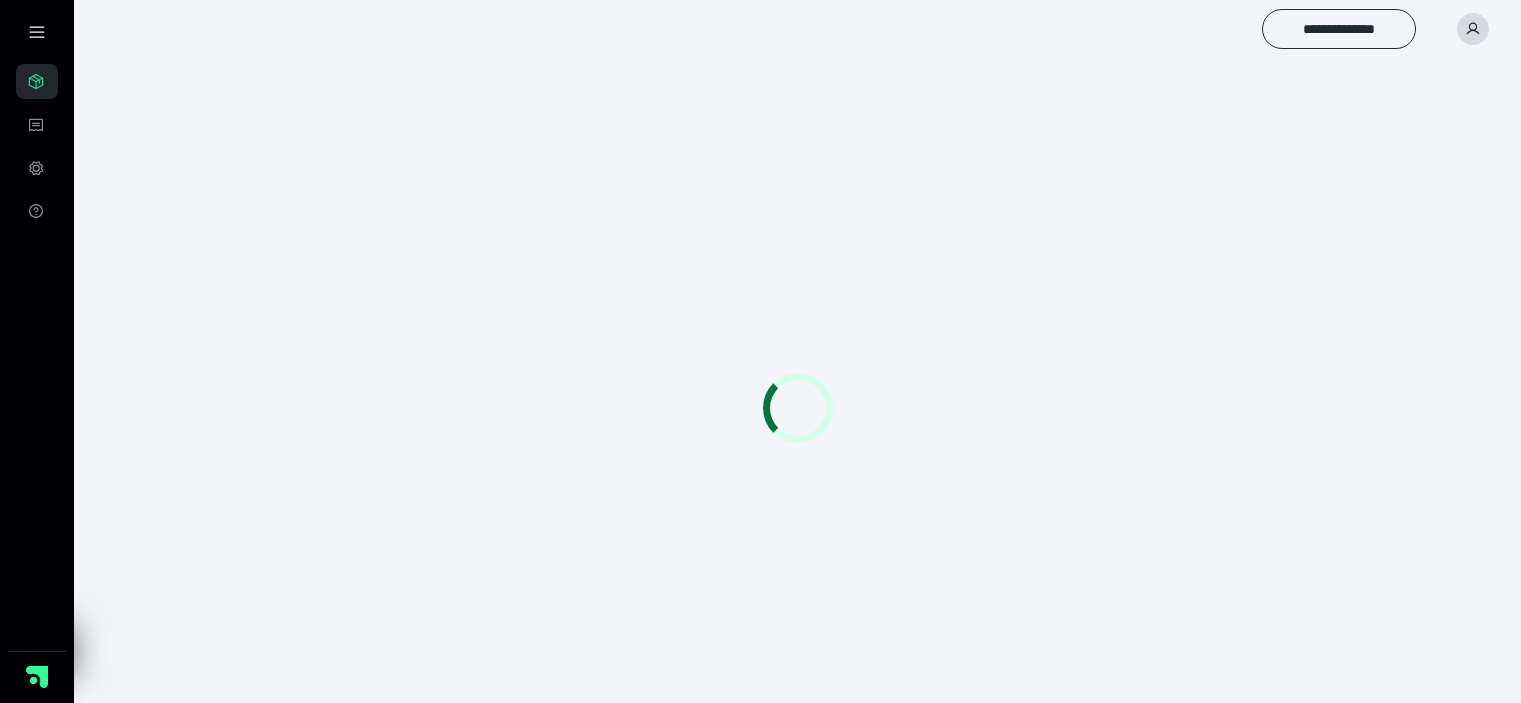 scroll, scrollTop: 0, scrollLeft: 0, axis: both 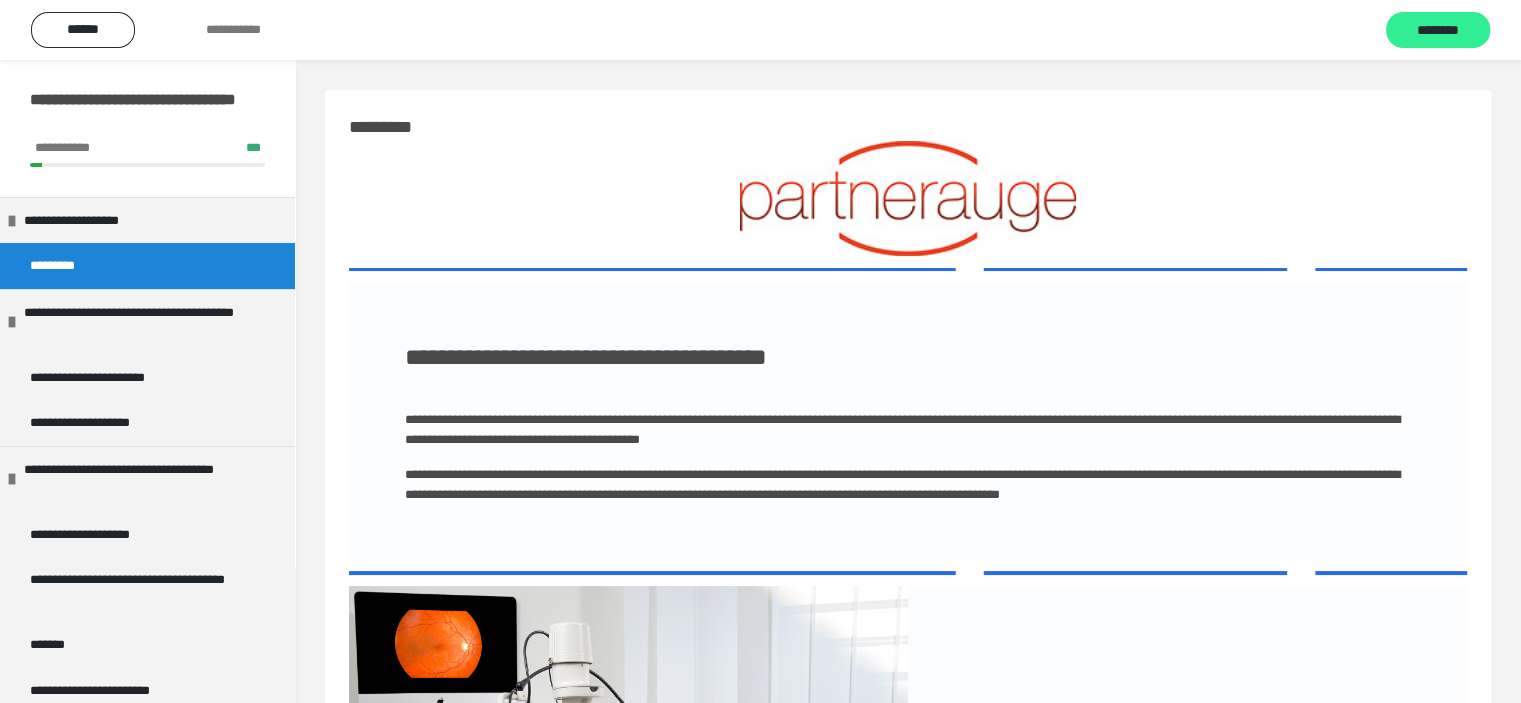 click on "********" at bounding box center (1438, 31) 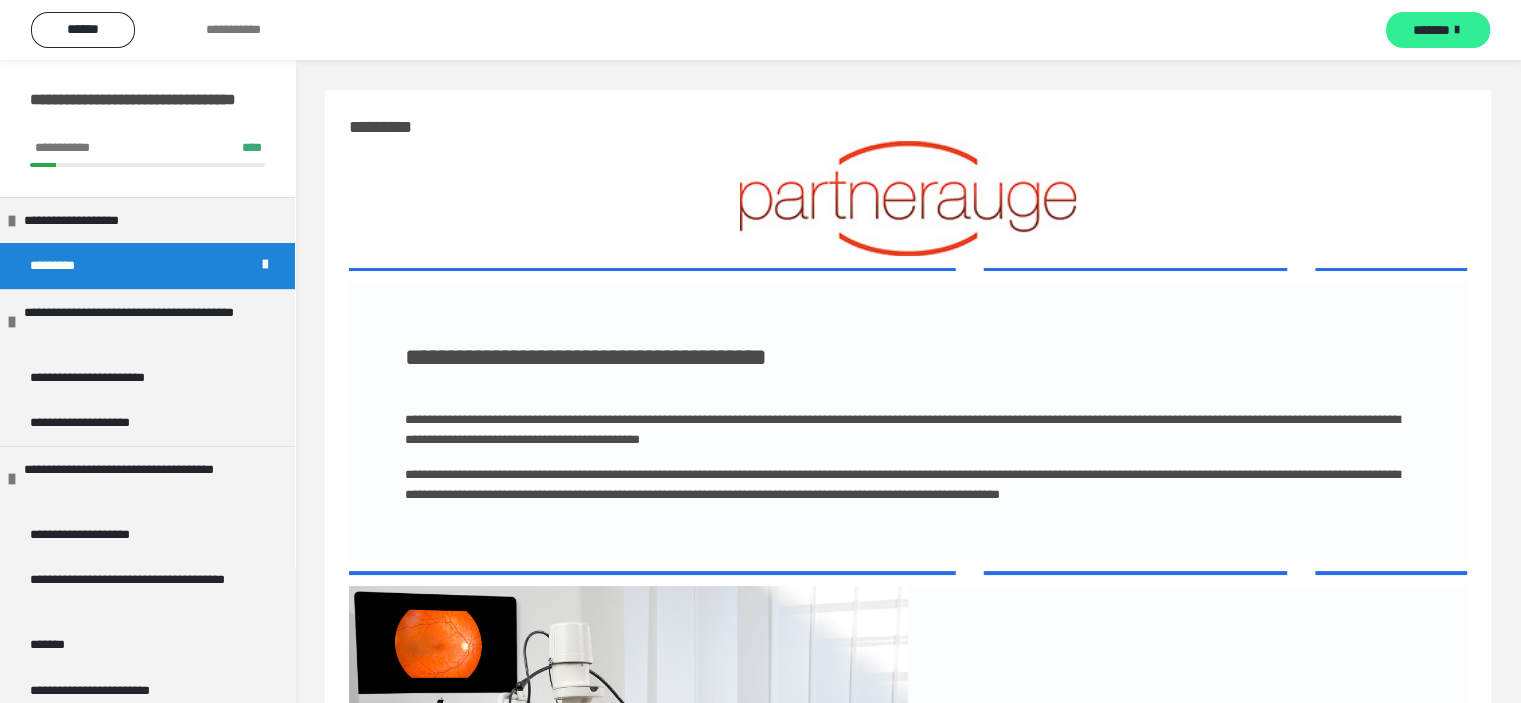 click on "*******" at bounding box center [1431, 30] 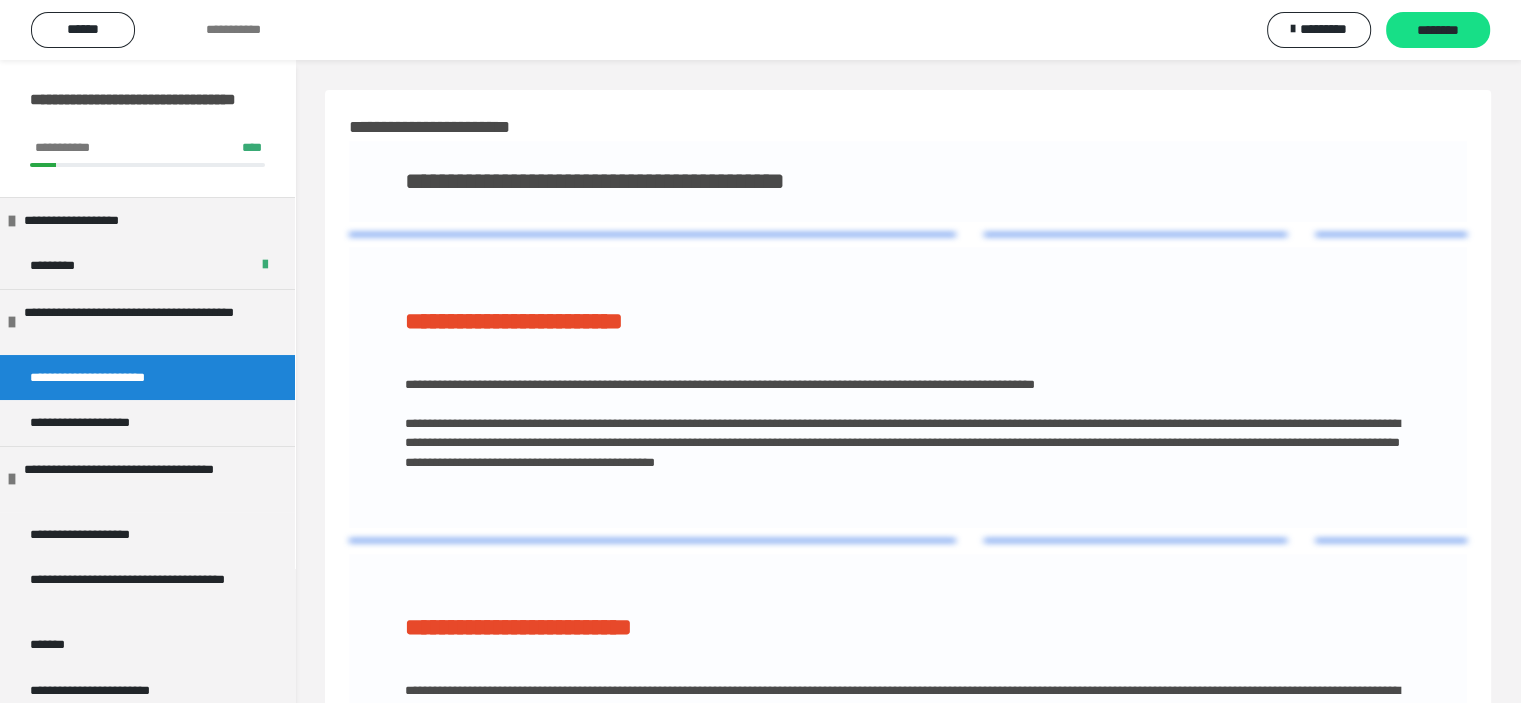 click on "********" at bounding box center (1438, 31) 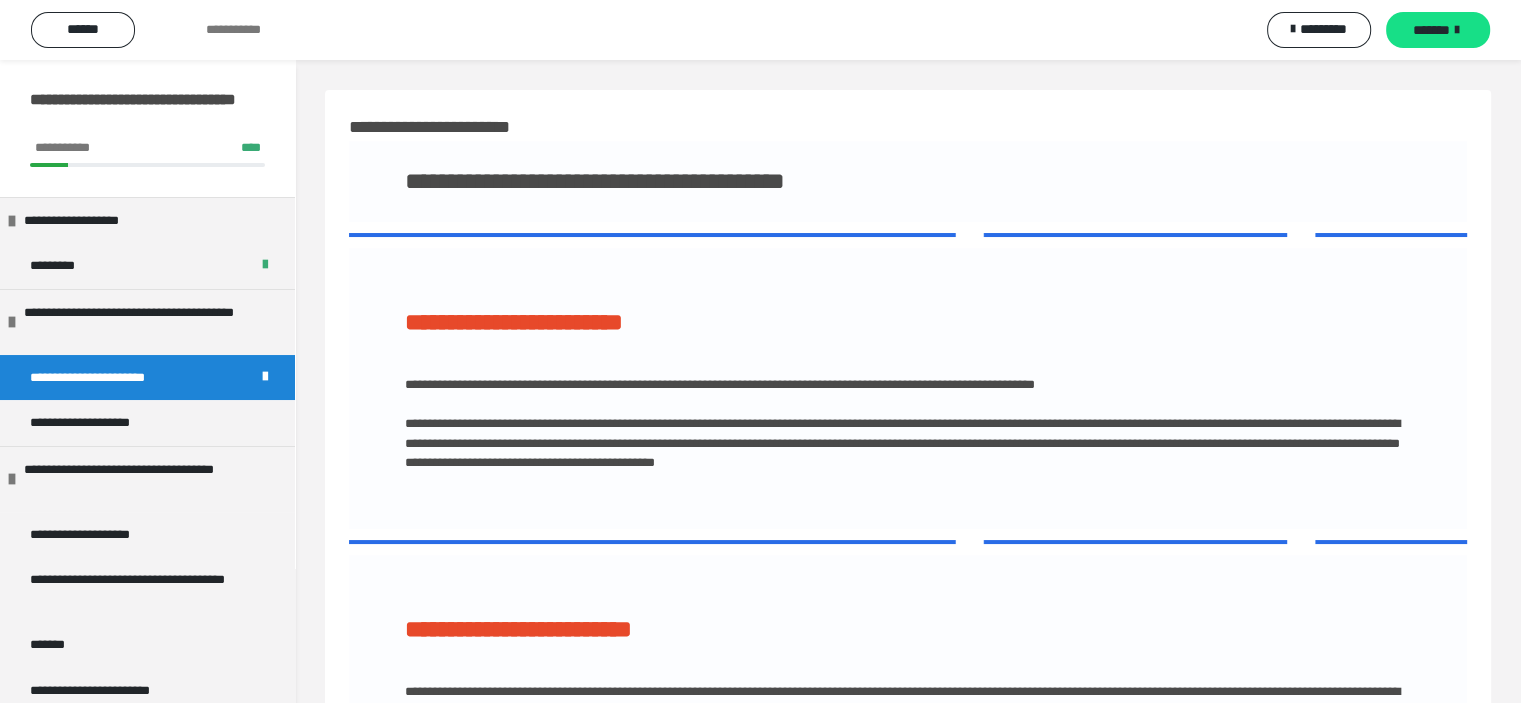 click on "*******" at bounding box center [1431, 30] 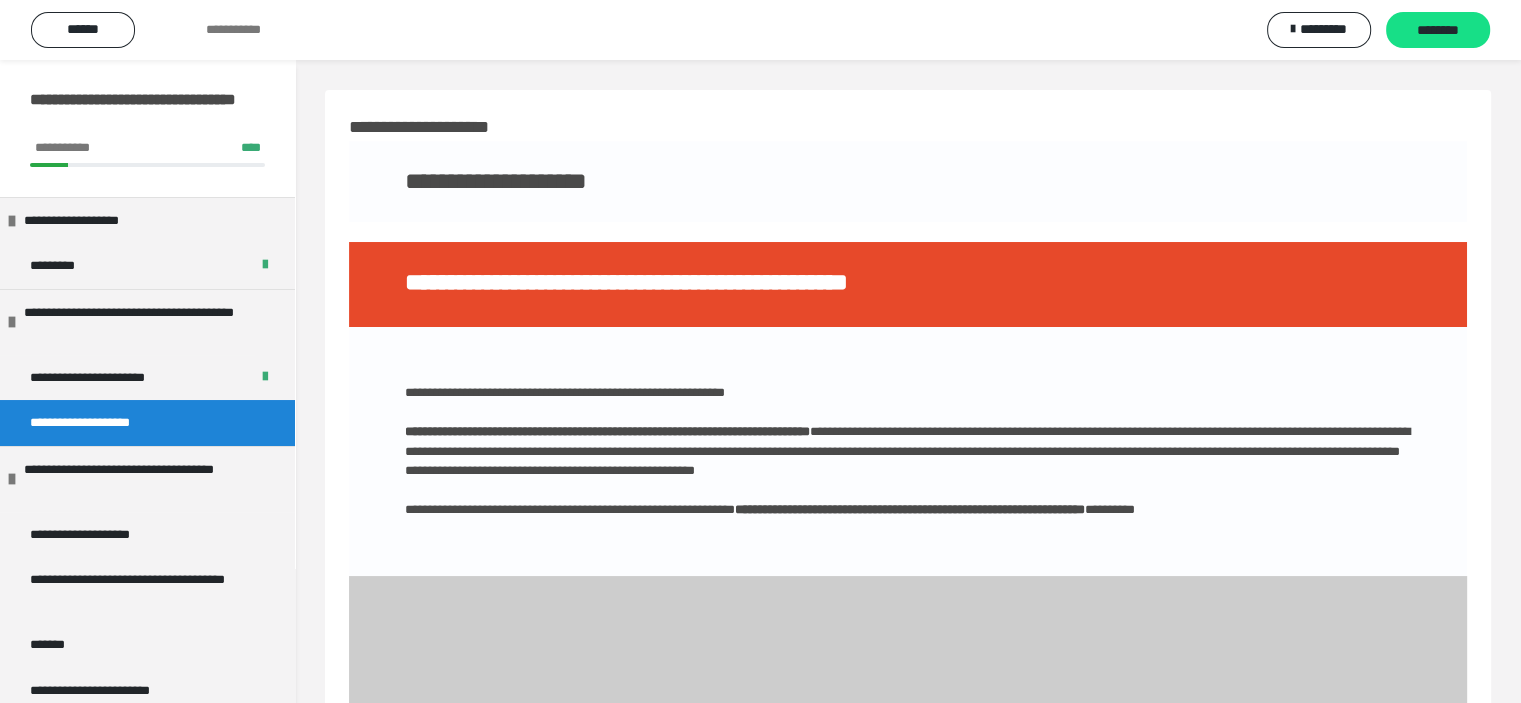 click on "********" at bounding box center (1438, 31) 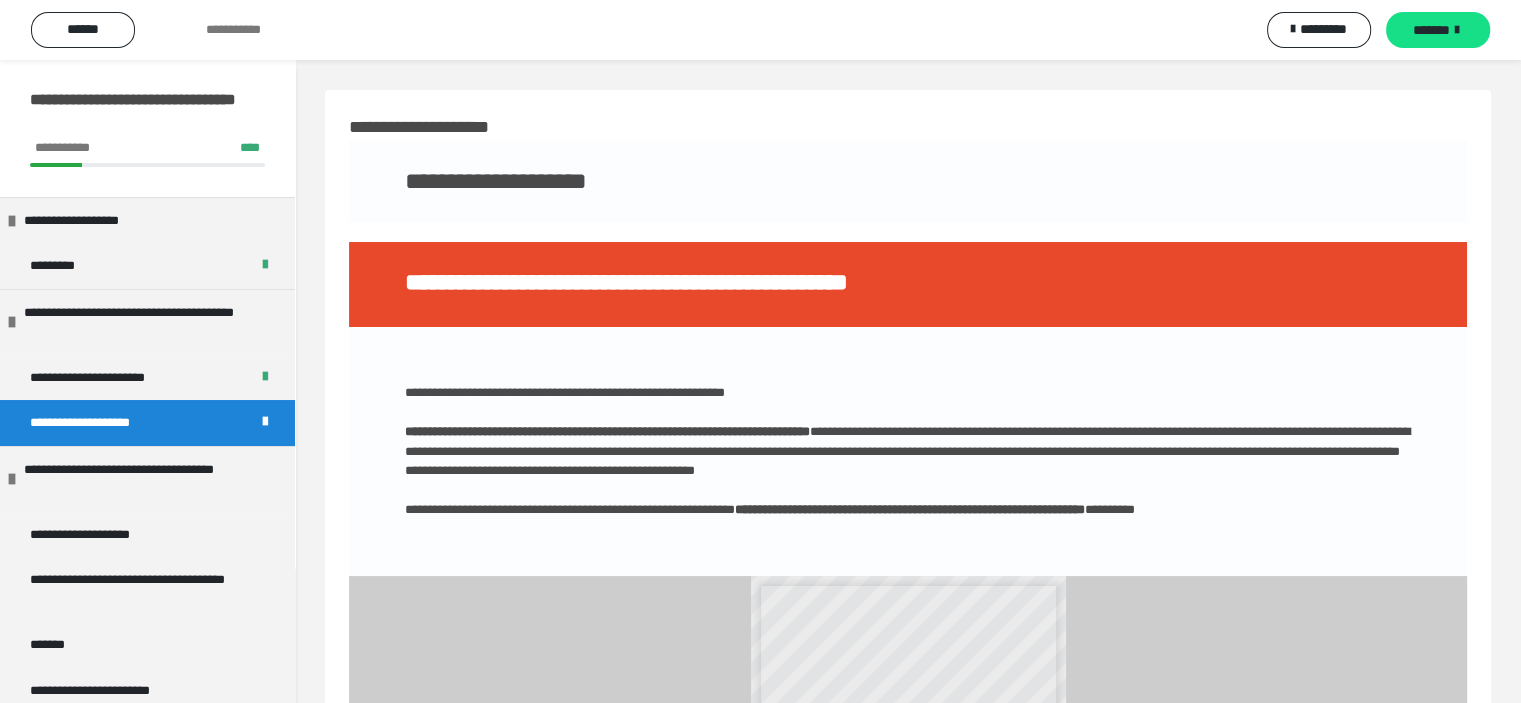 click on "*******" at bounding box center (1431, 30) 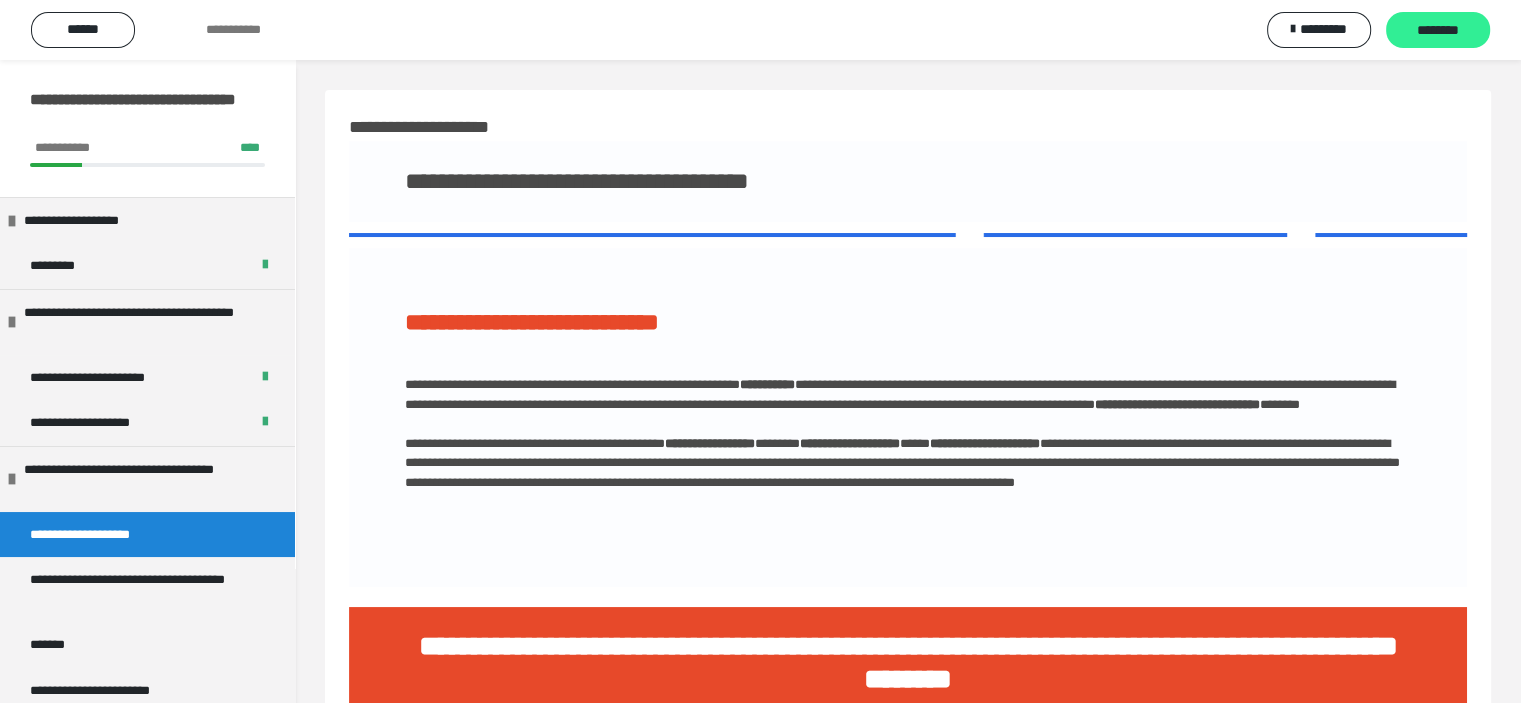 click on "********" at bounding box center [1438, 30] 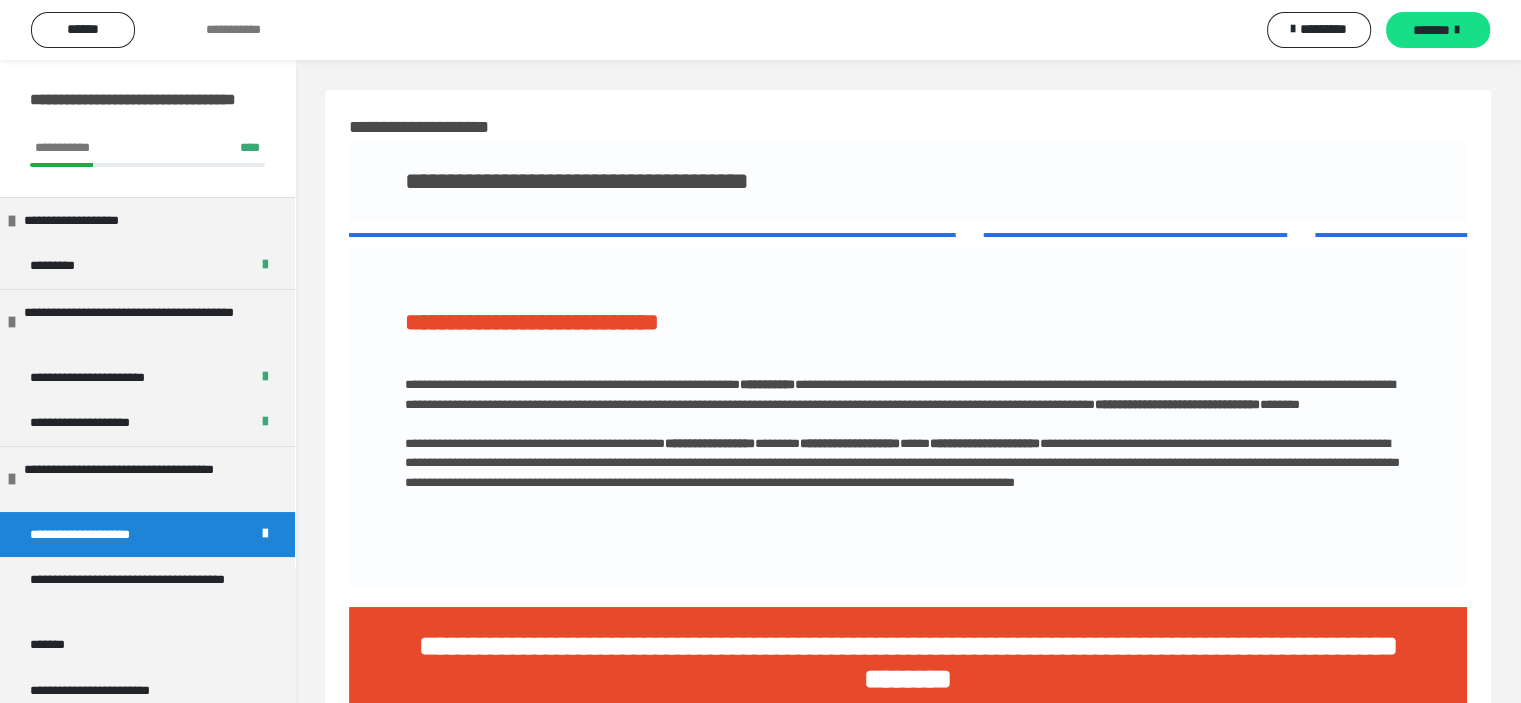 click on "*******" at bounding box center (1431, 30) 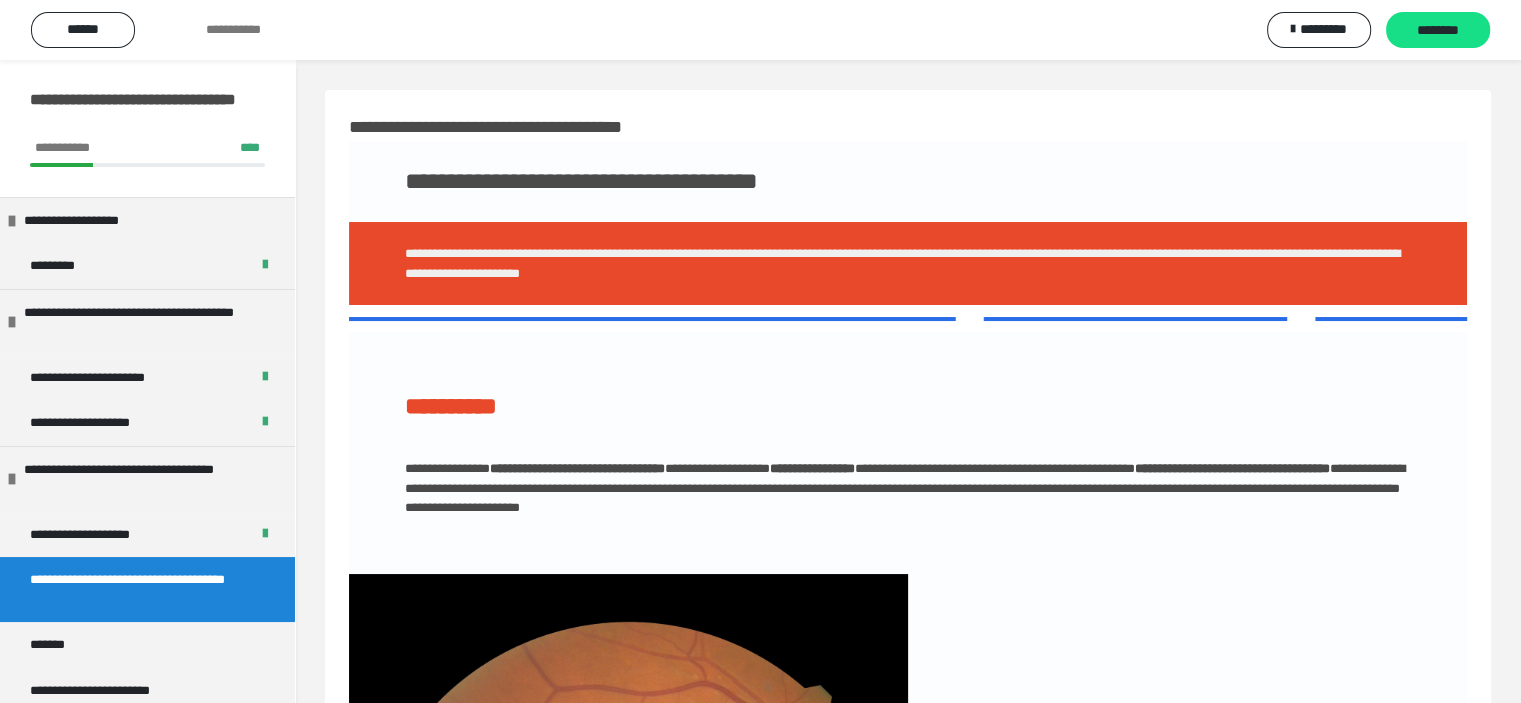 click on "********" at bounding box center (1438, 31) 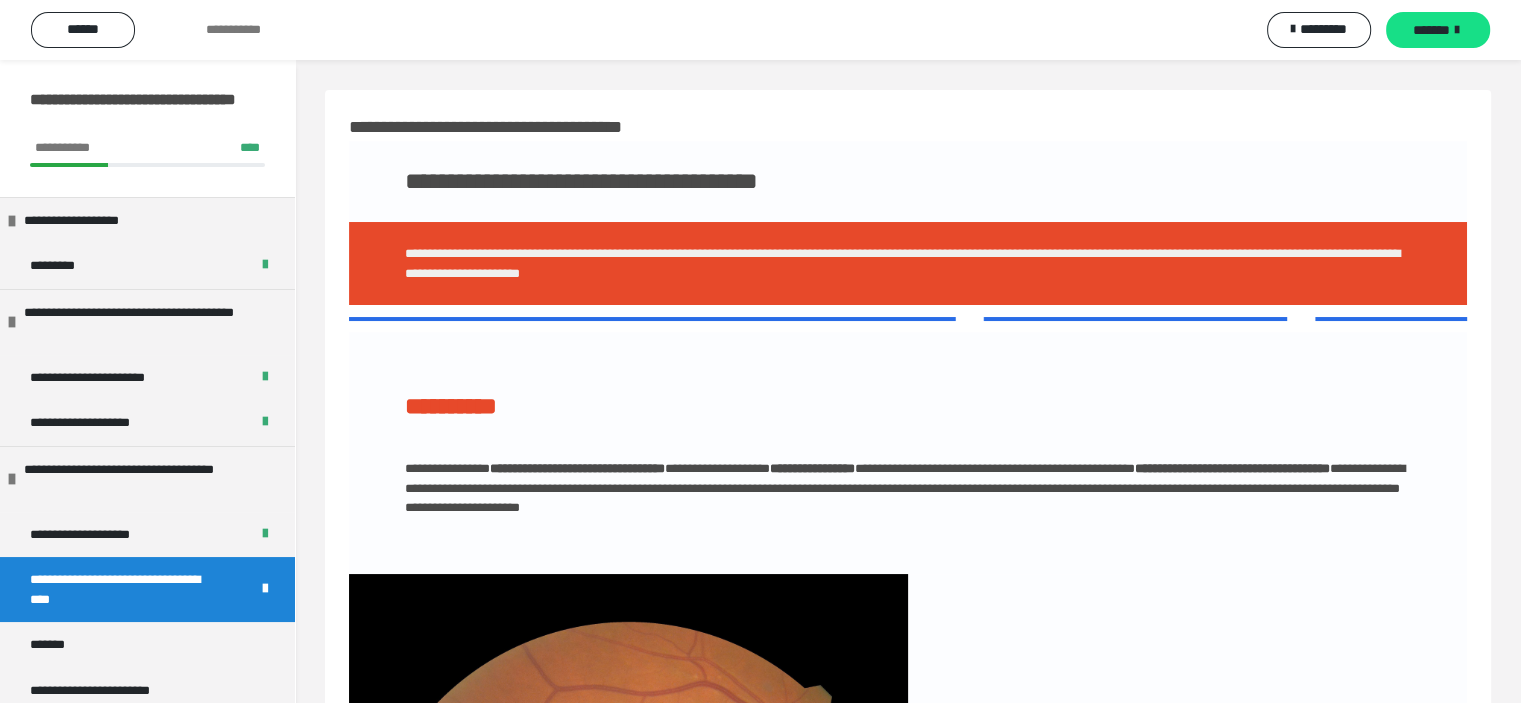 click on "*******" at bounding box center [1431, 30] 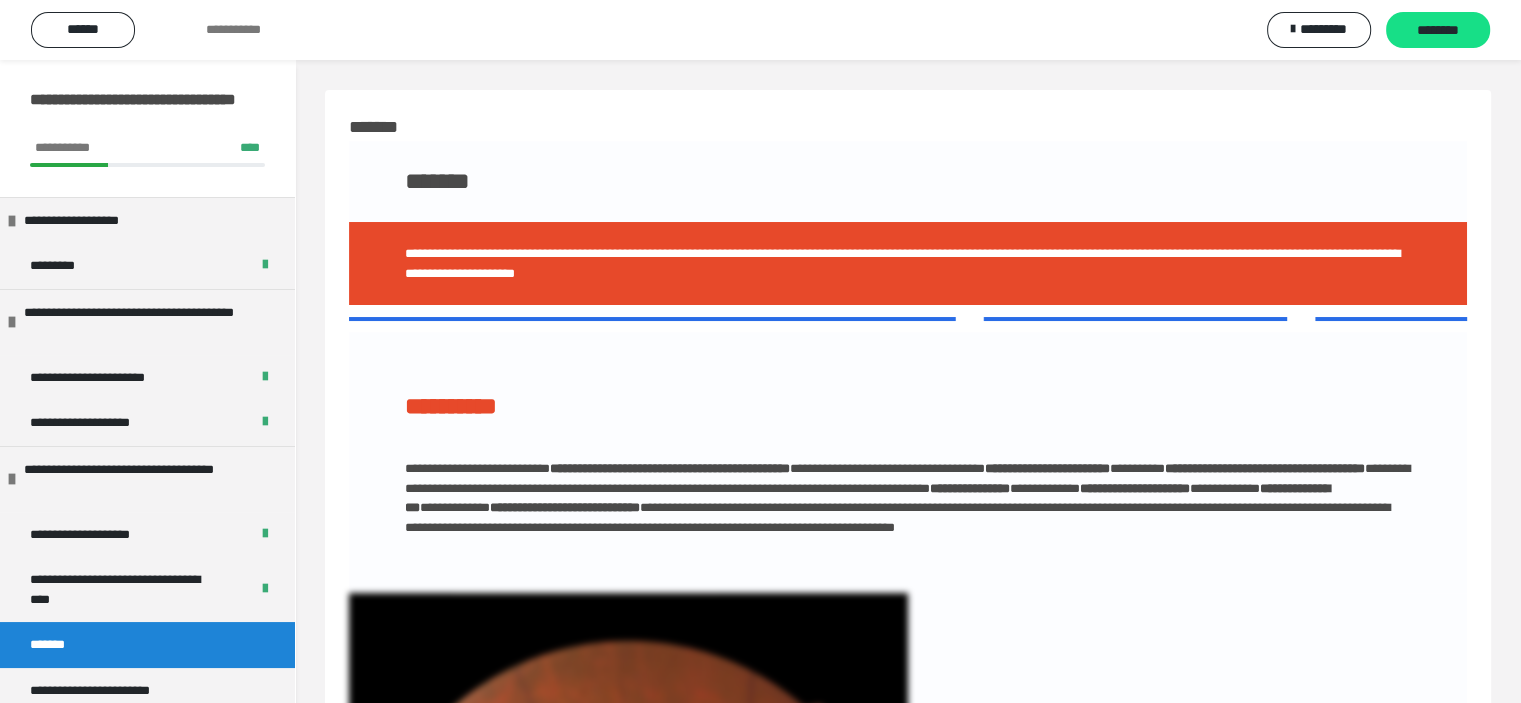 click on "********" at bounding box center (1438, 31) 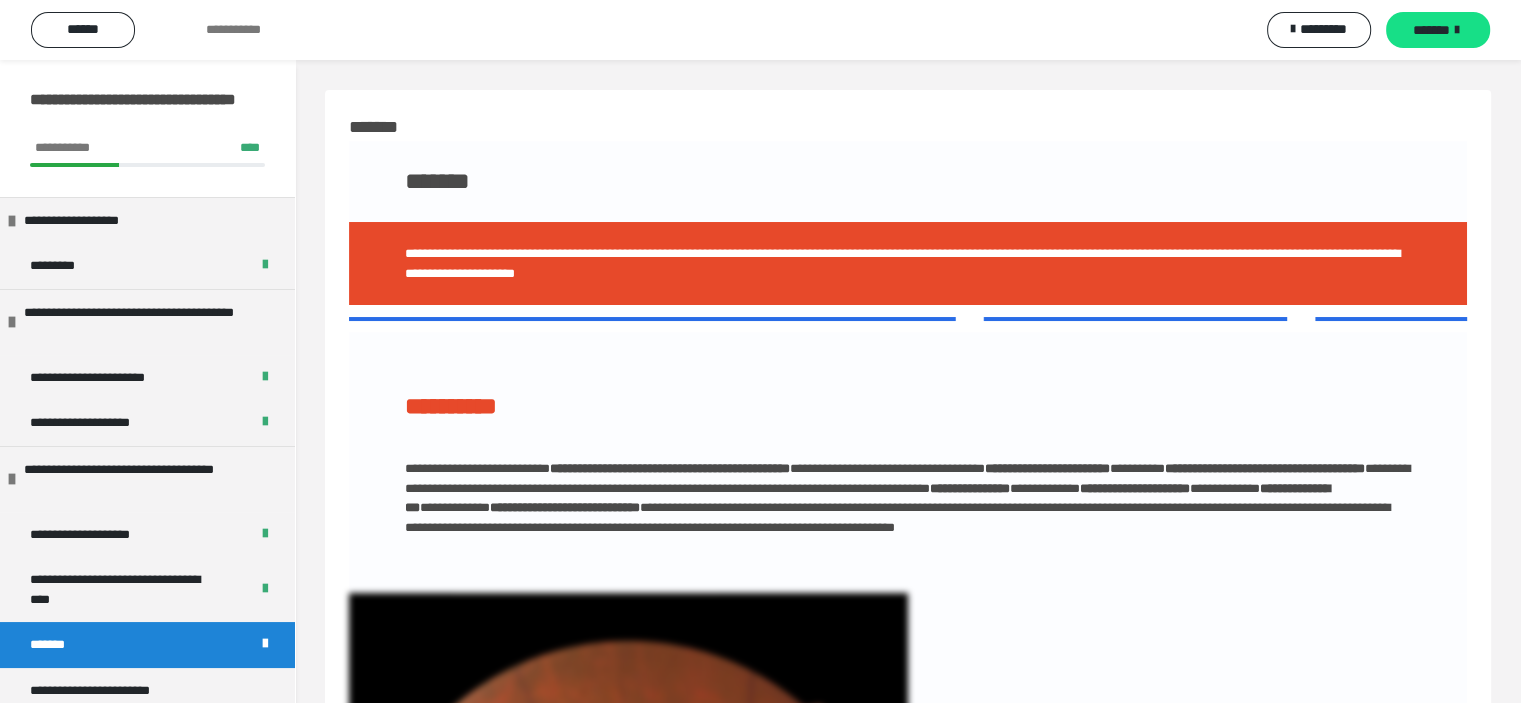 click on "*******" at bounding box center [1431, 30] 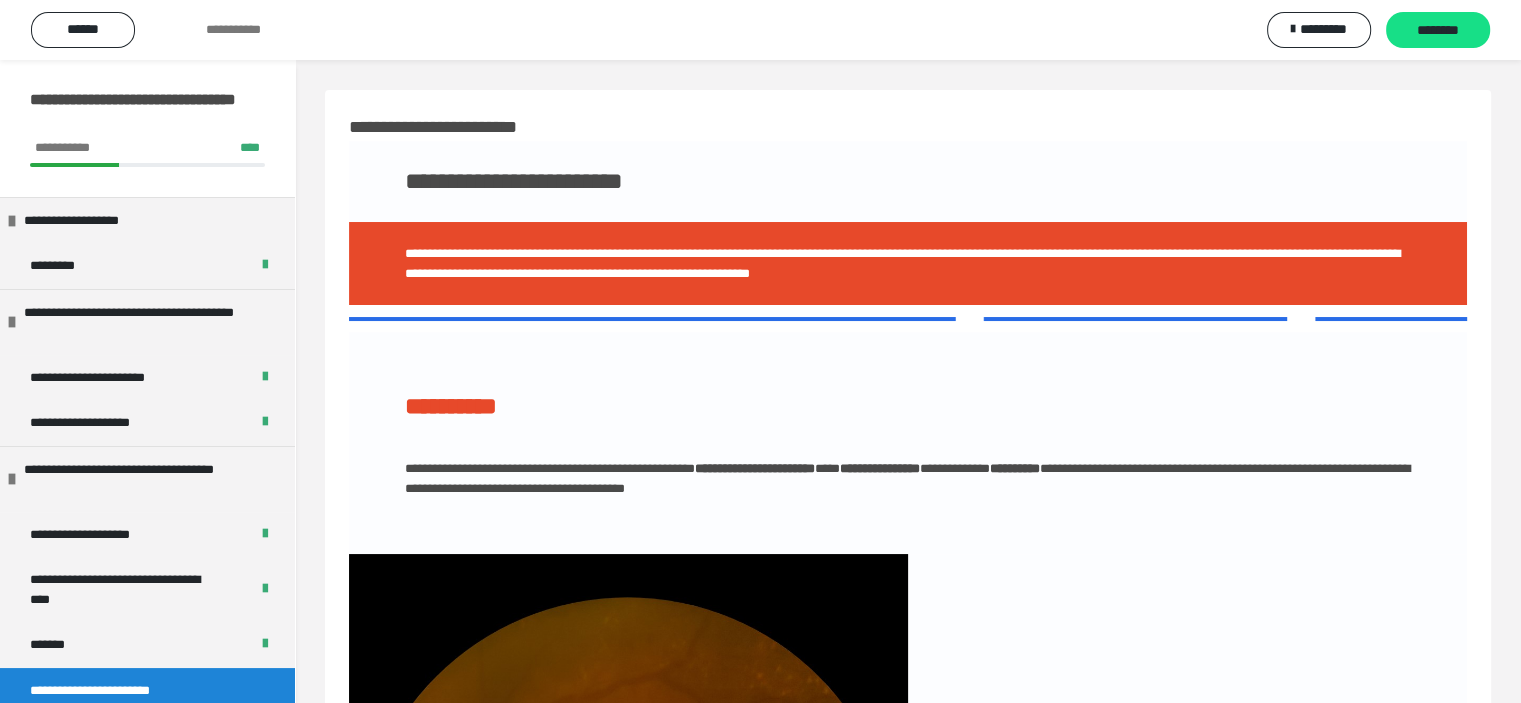 click on "********" at bounding box center [1438, 31] 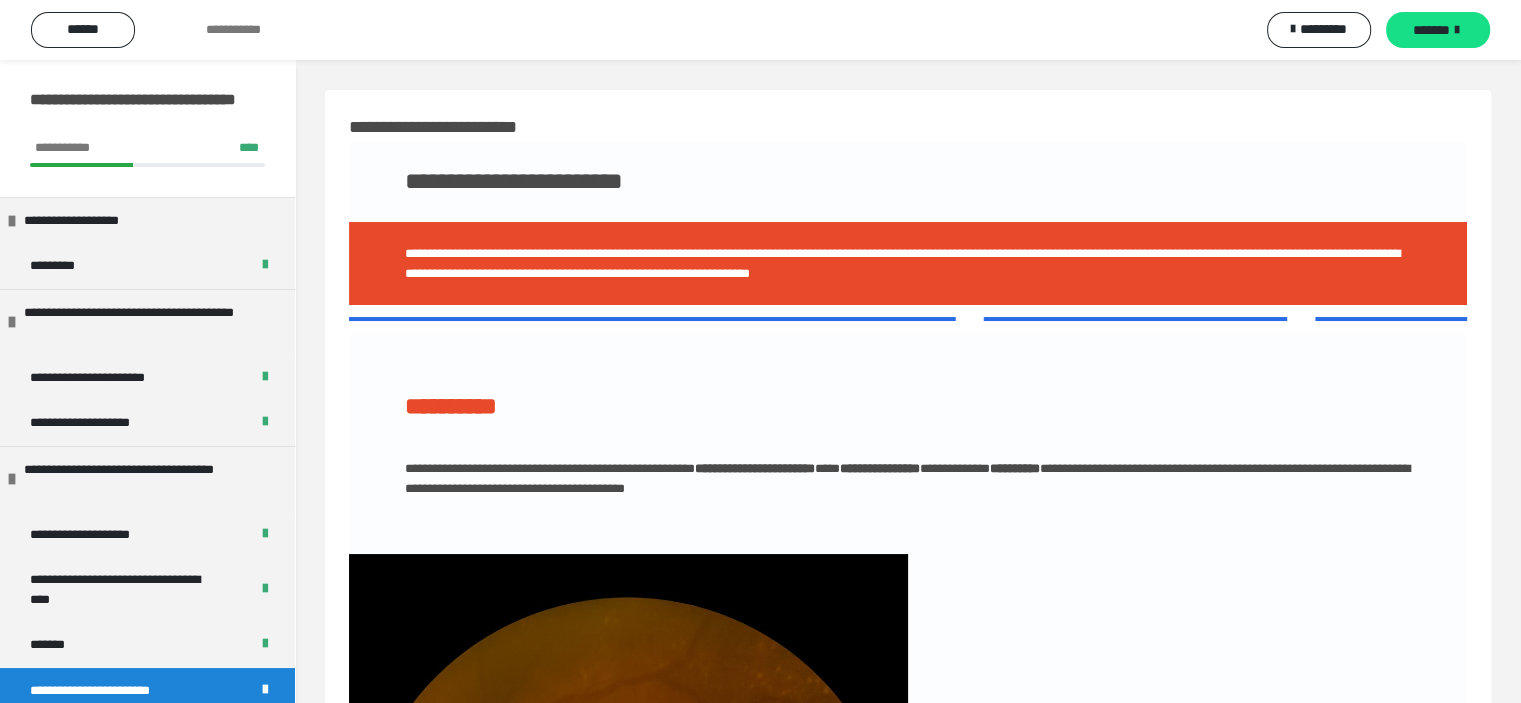 click on "*******" at bounding box center (1431, 30) 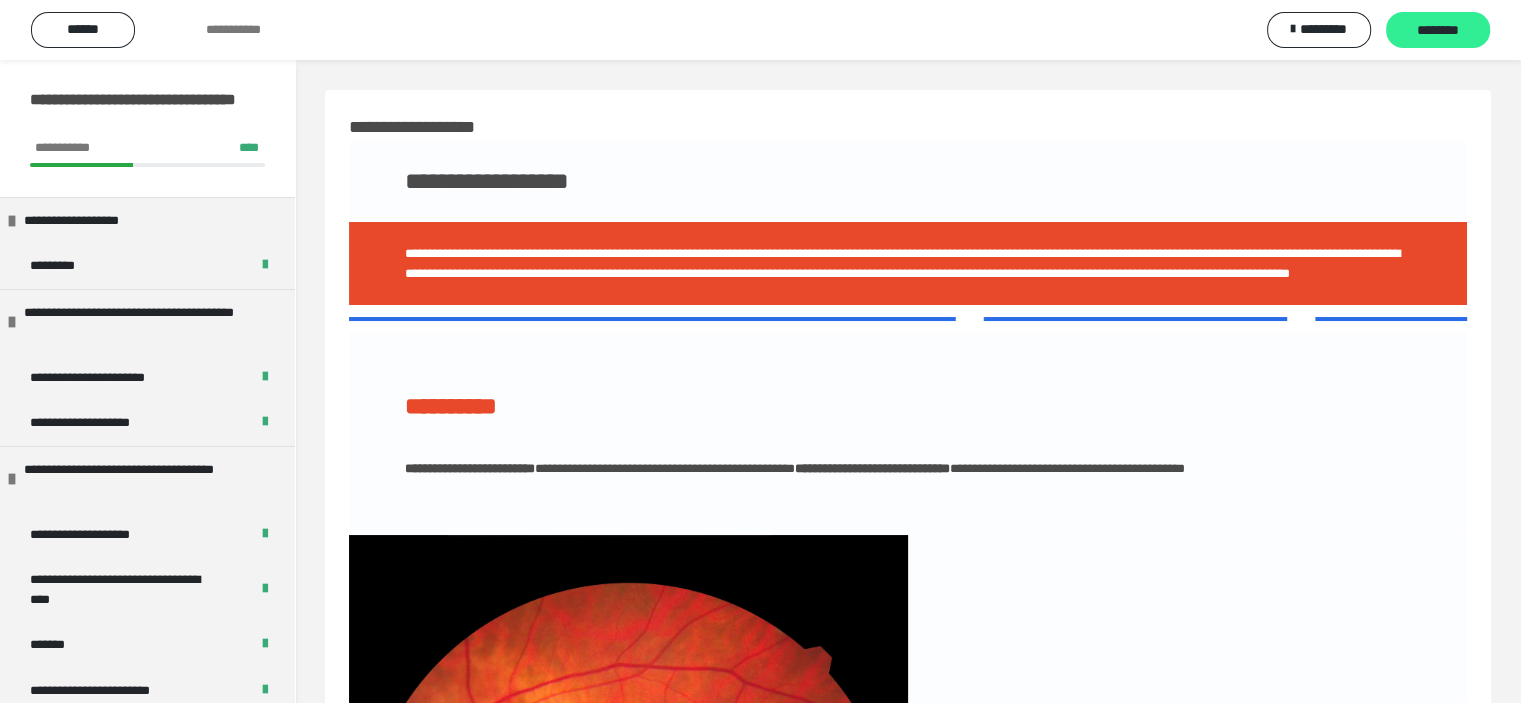 click on "********" at bounding box center (1438, 31) 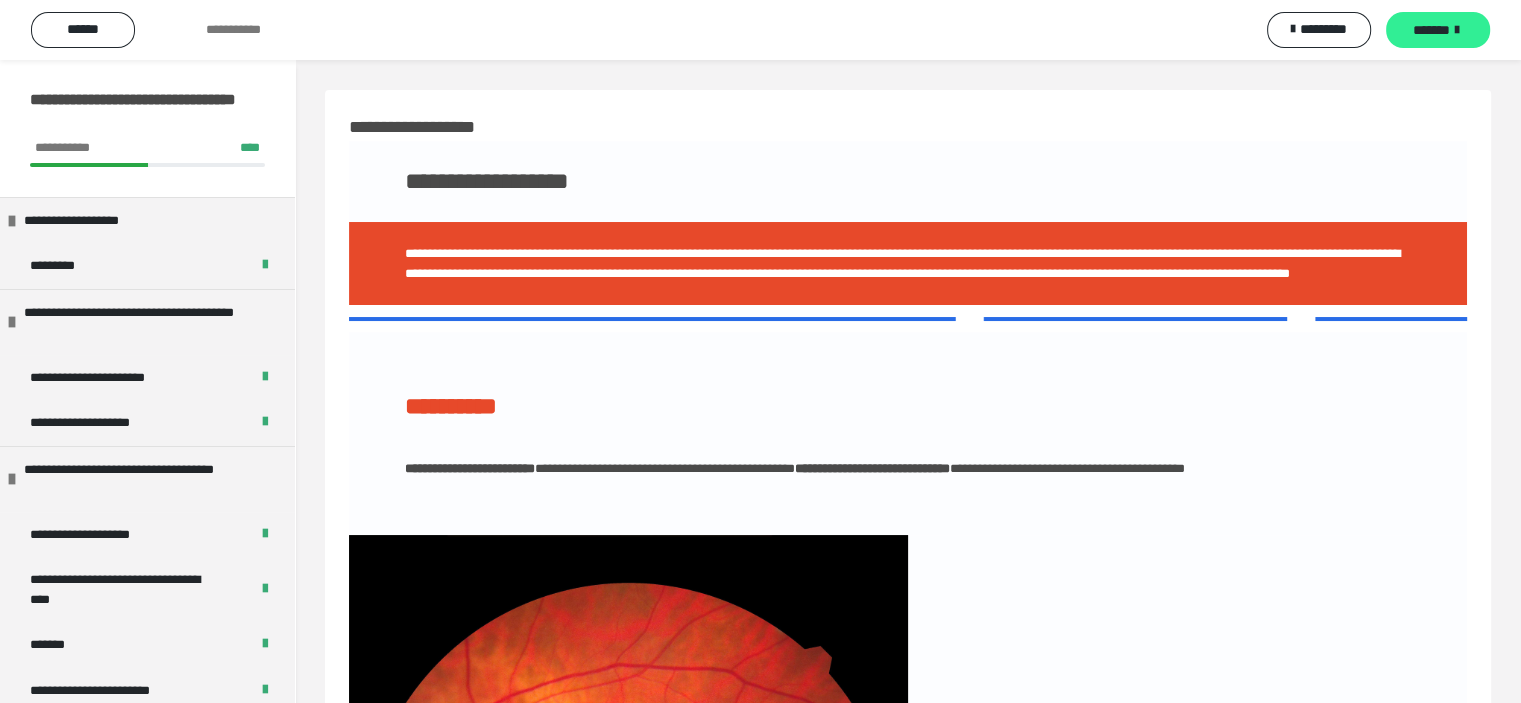 click on "*******" at bounding box center (1431, 30) 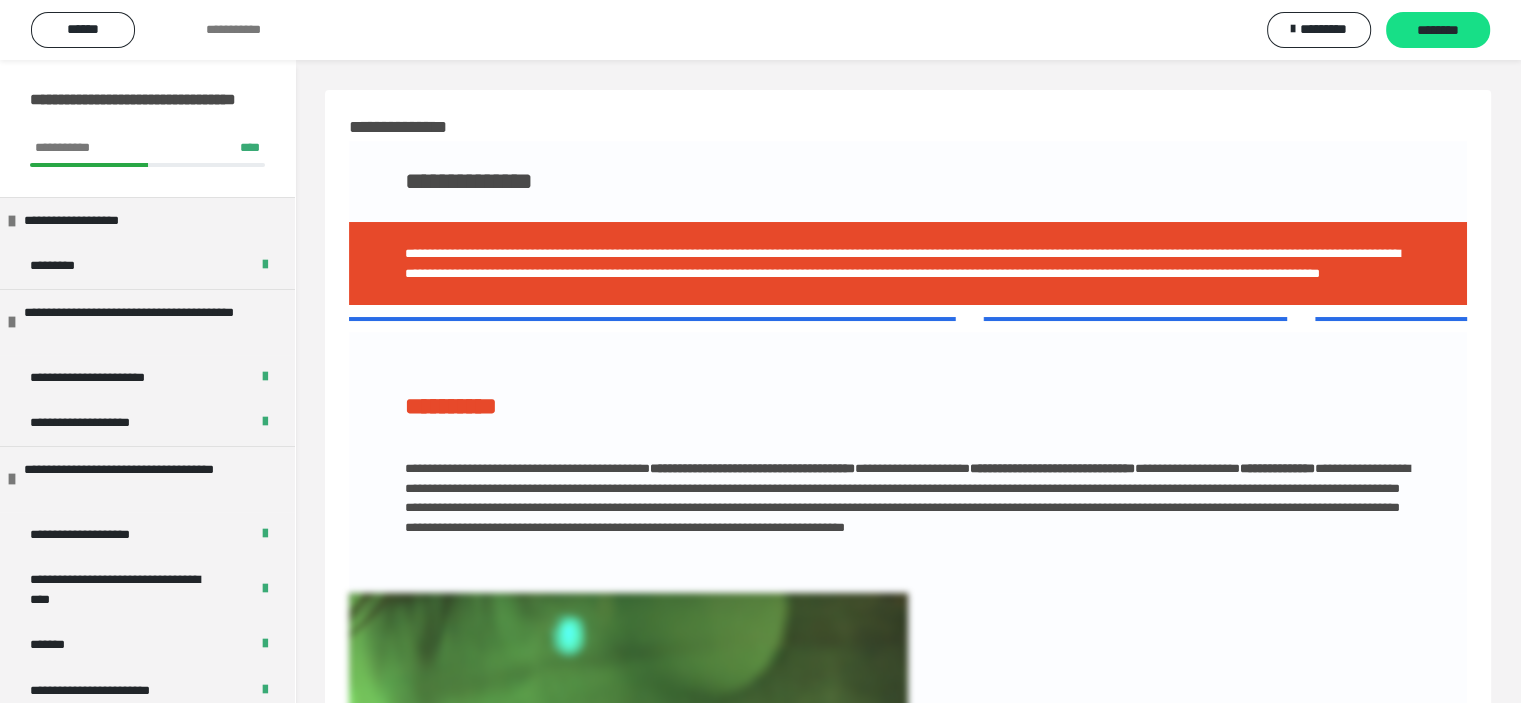 click on "********" at bounding box center [1438, 31] 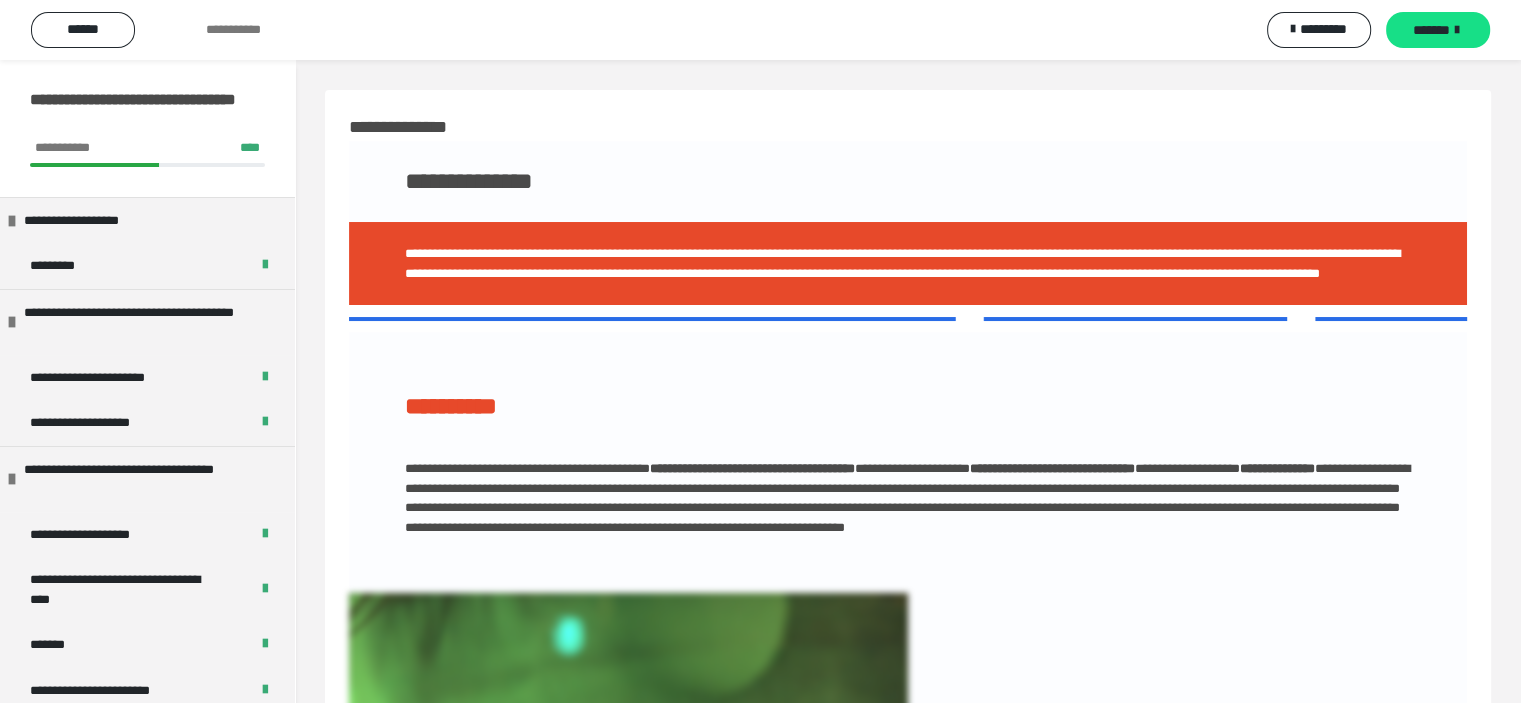 click on "*******" at bounding box center [1431, 30] 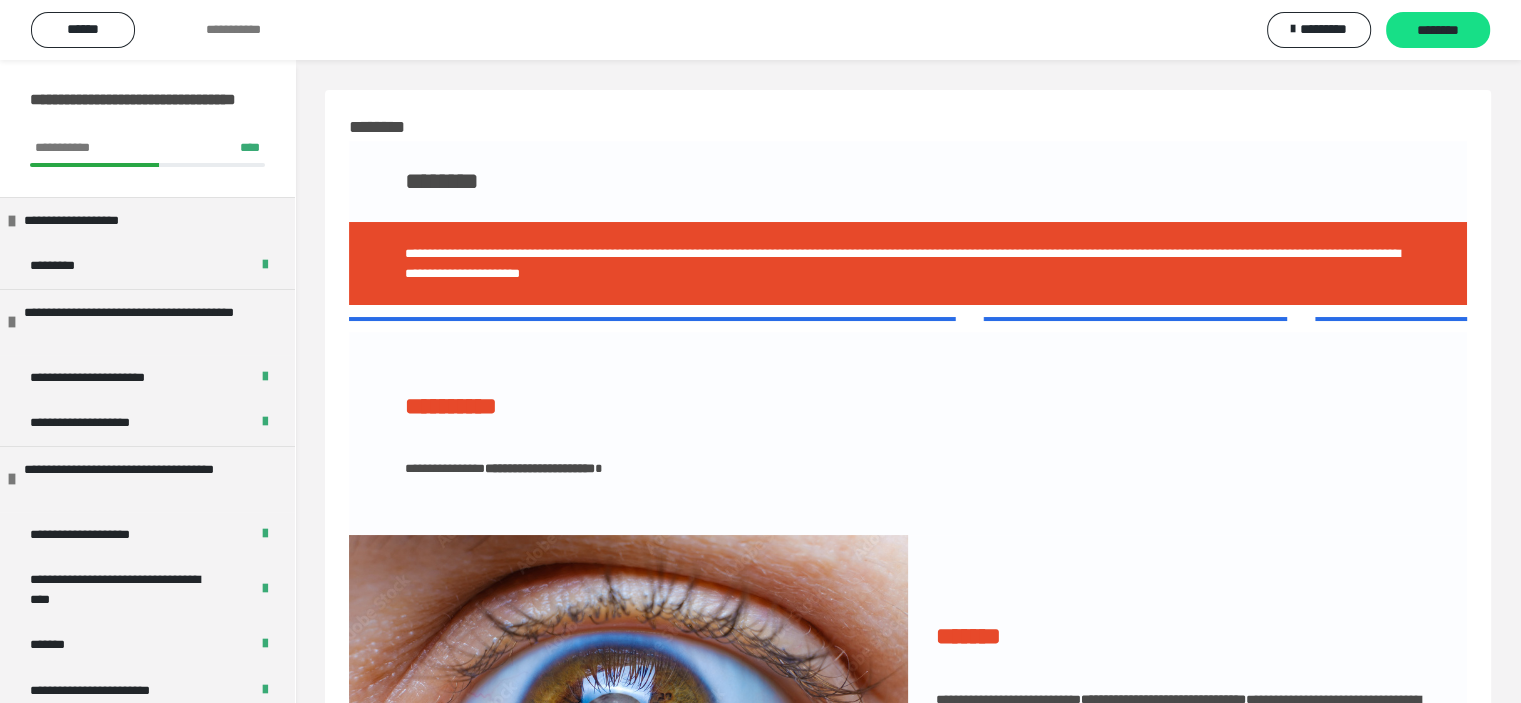 click on "********" at bounding box center [1438, 31] 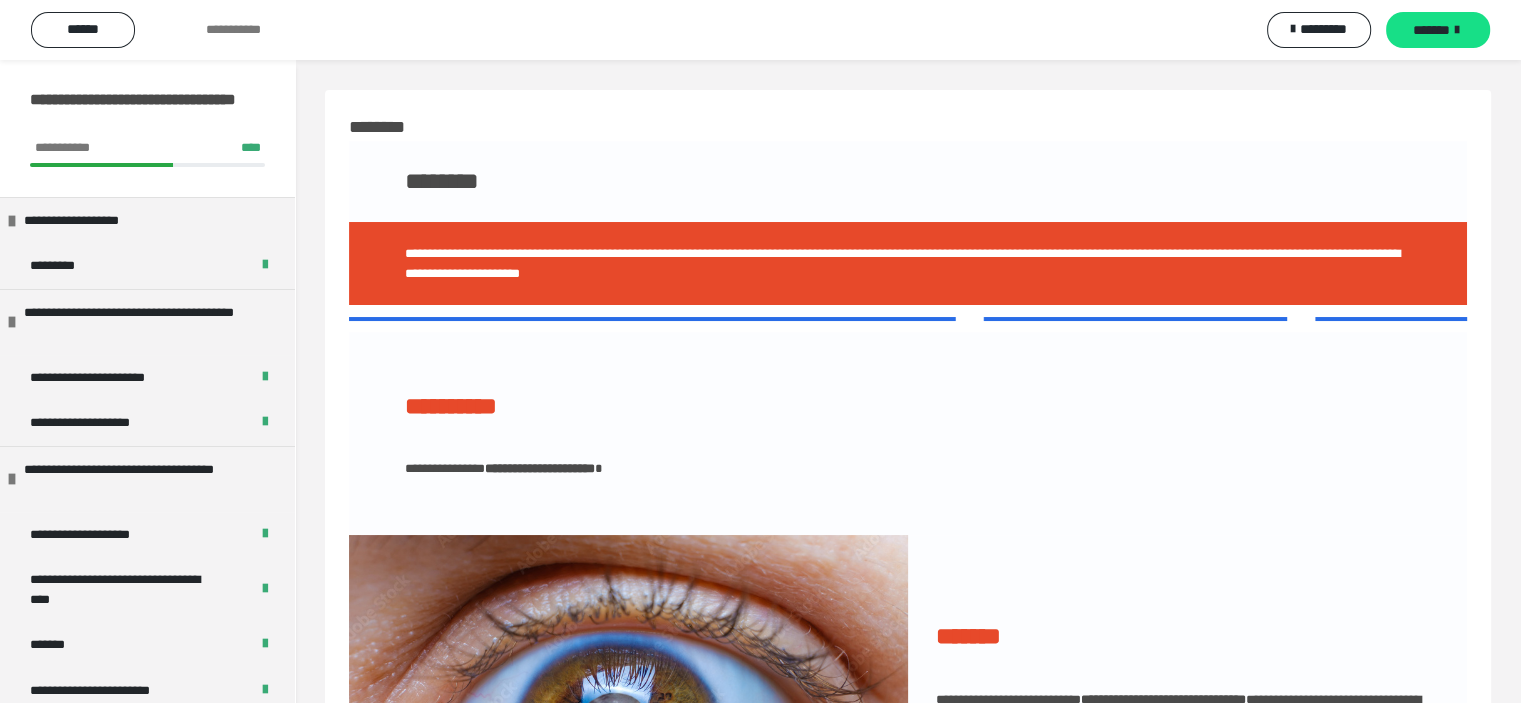 click on "*******" at bounding box center [1431, 30] 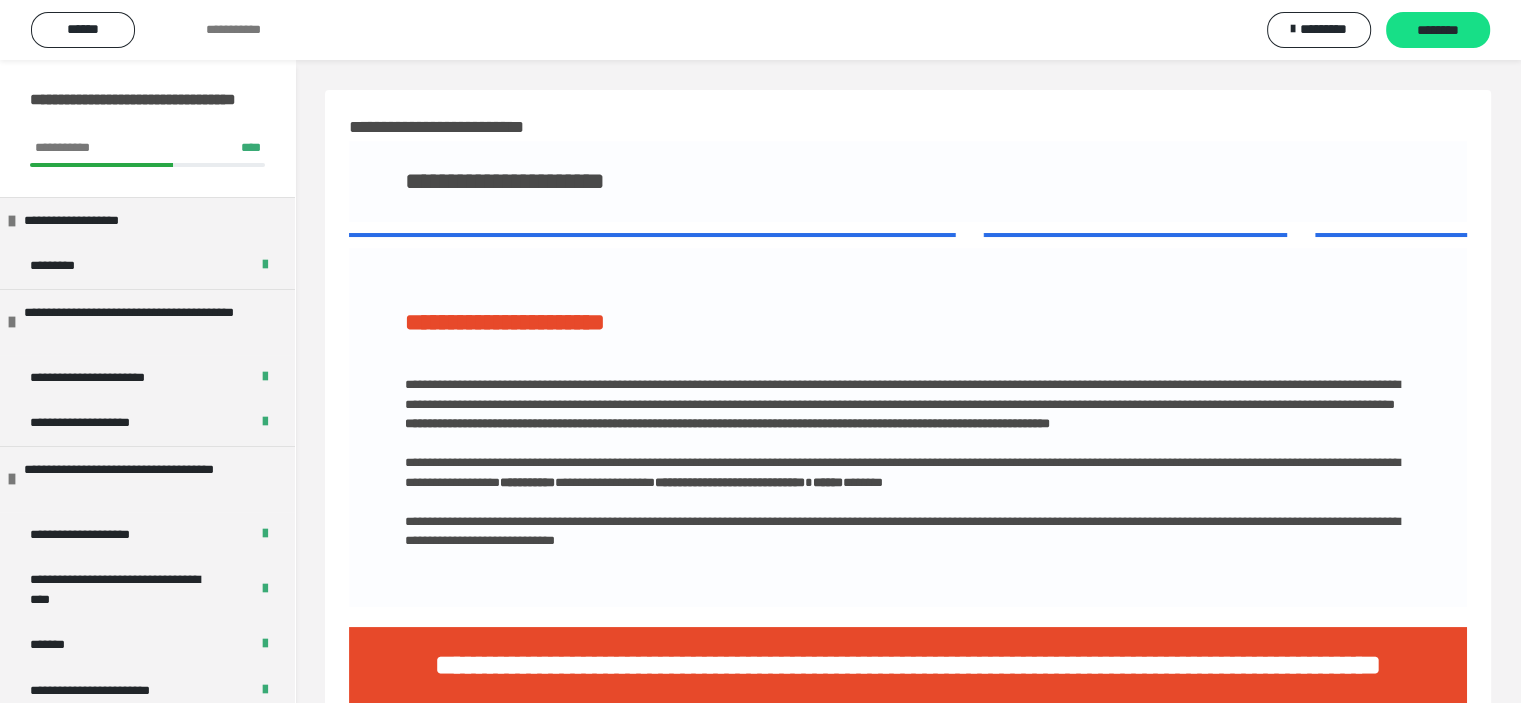 click on "********" at bounding box center [1438, 31] 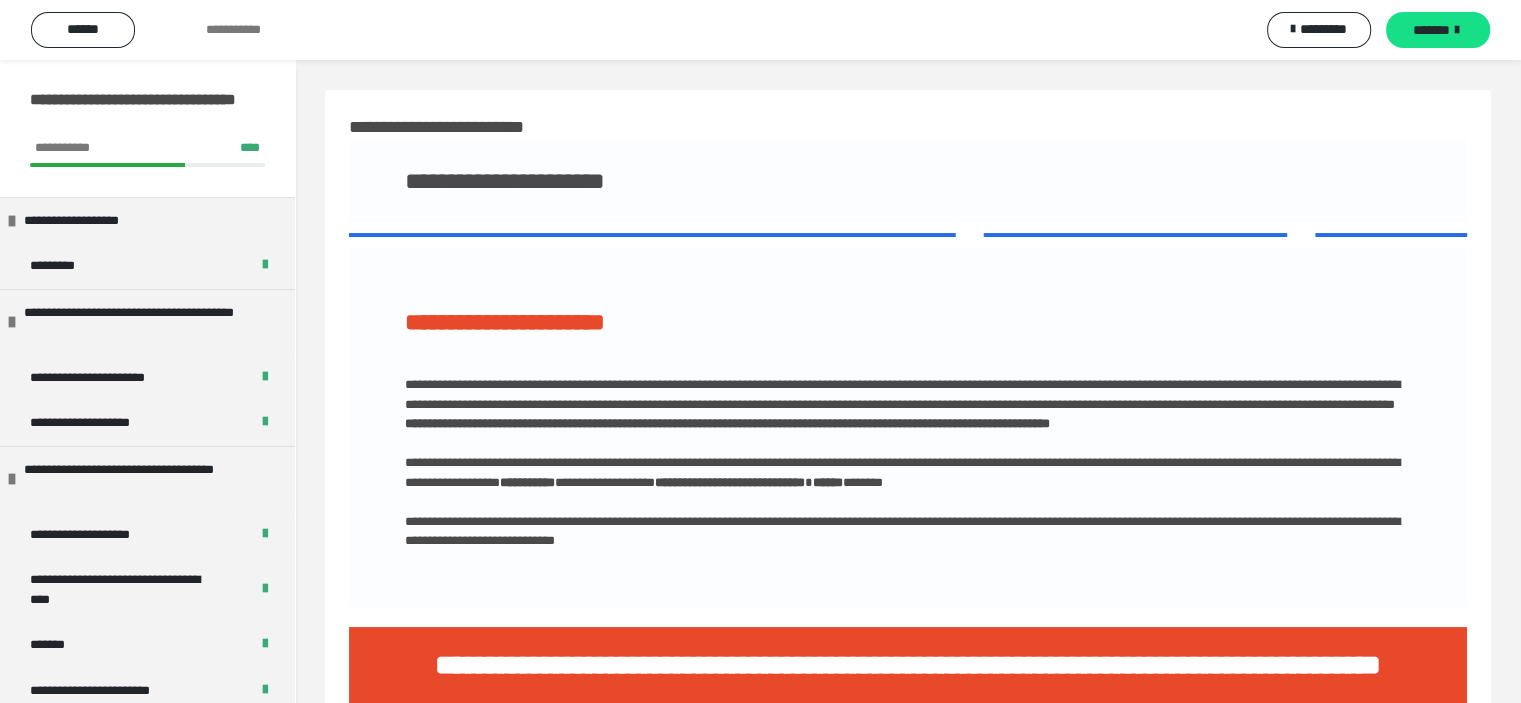 click on "*******" at bounding box center [1431, 30] 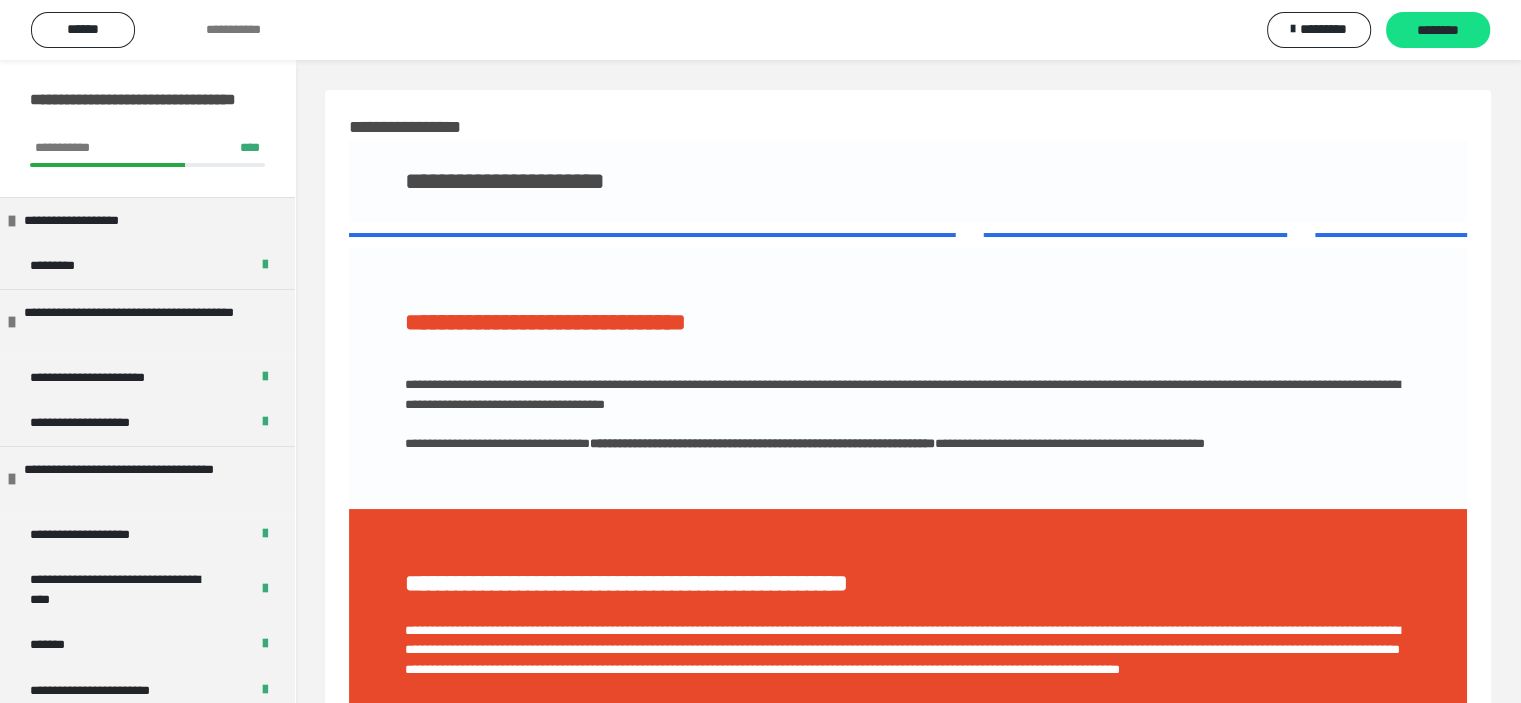 click on "********" at bounding box center [1438, 31] 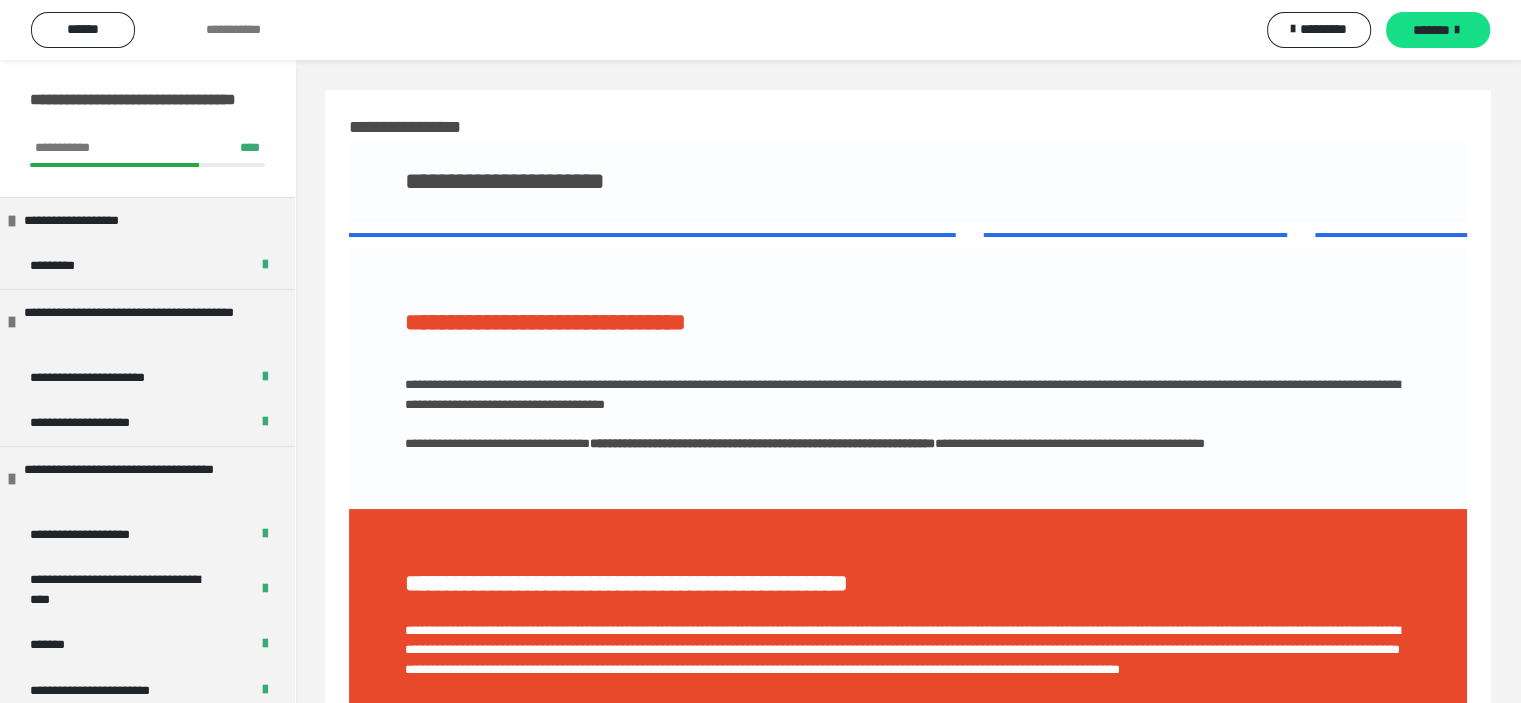 click on "*******" at bounding box center (1431, 30) 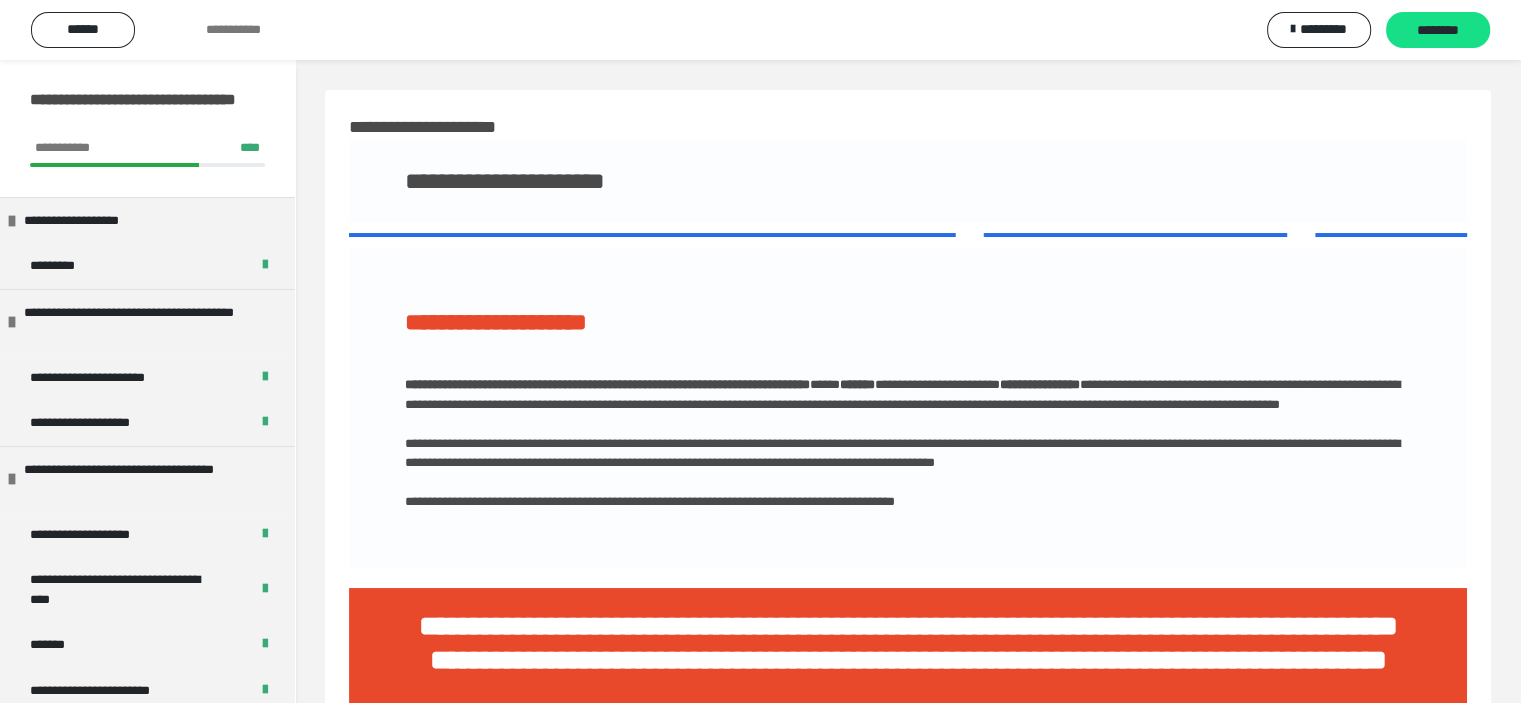 click on "********" at bounding box center [1438, 31] 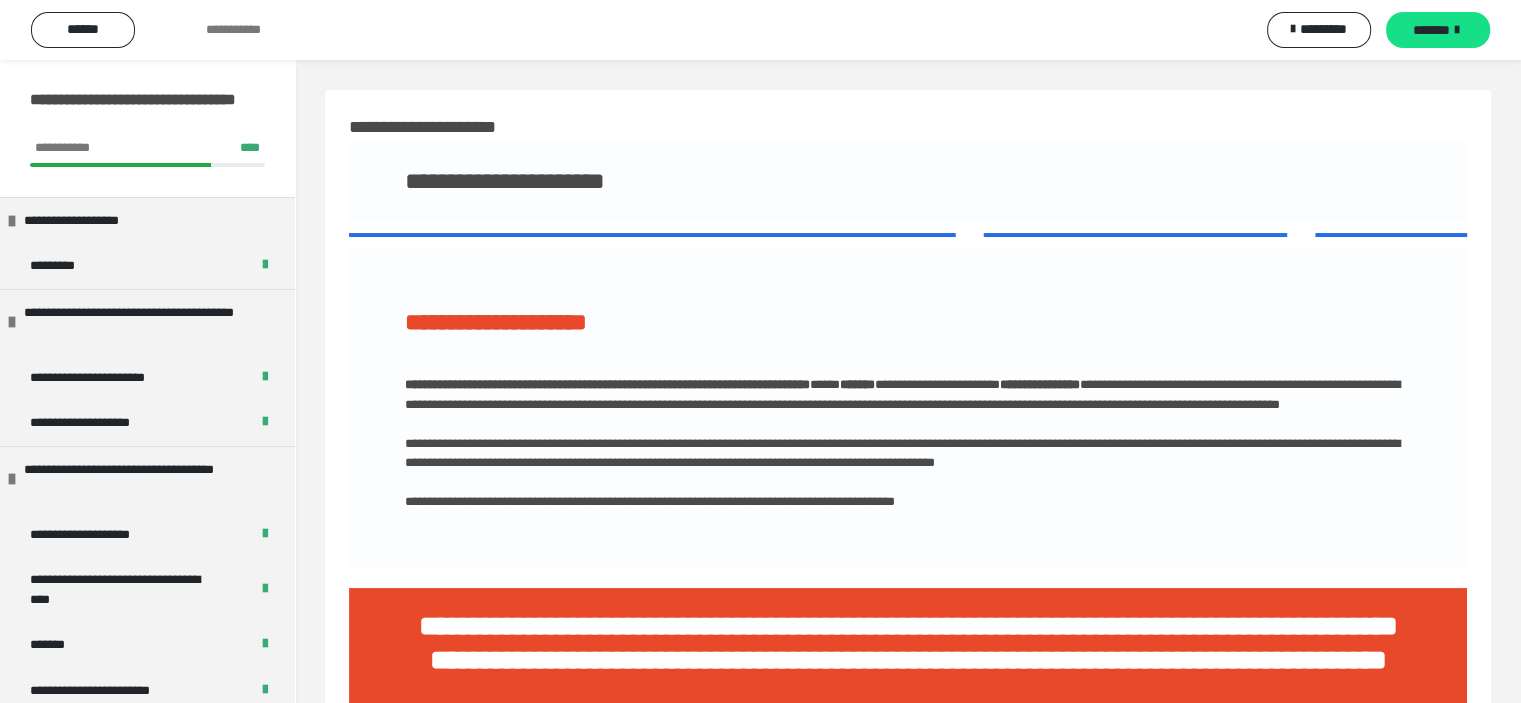 click on "*******" at bounding box center [1431, 30] 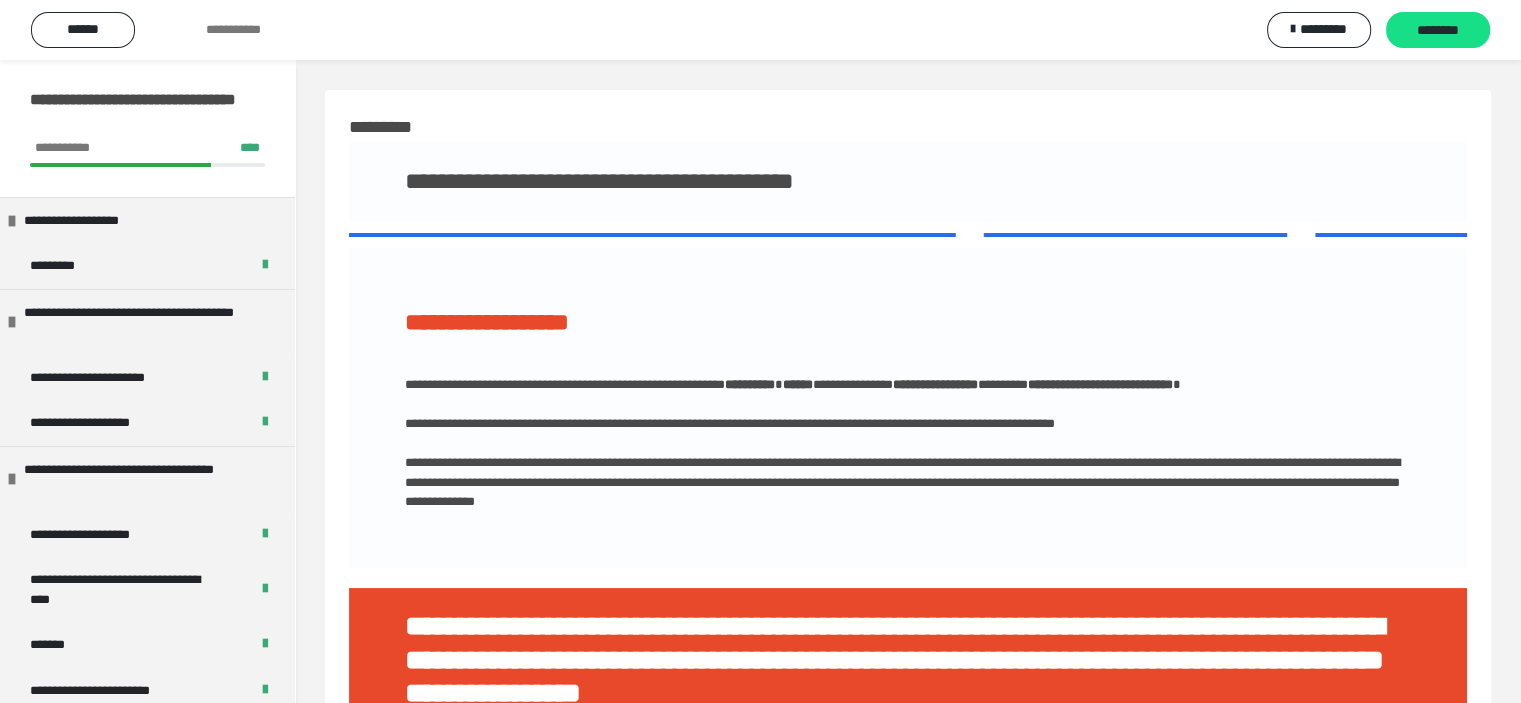 click on "********" at bounding box center (1438, 31) 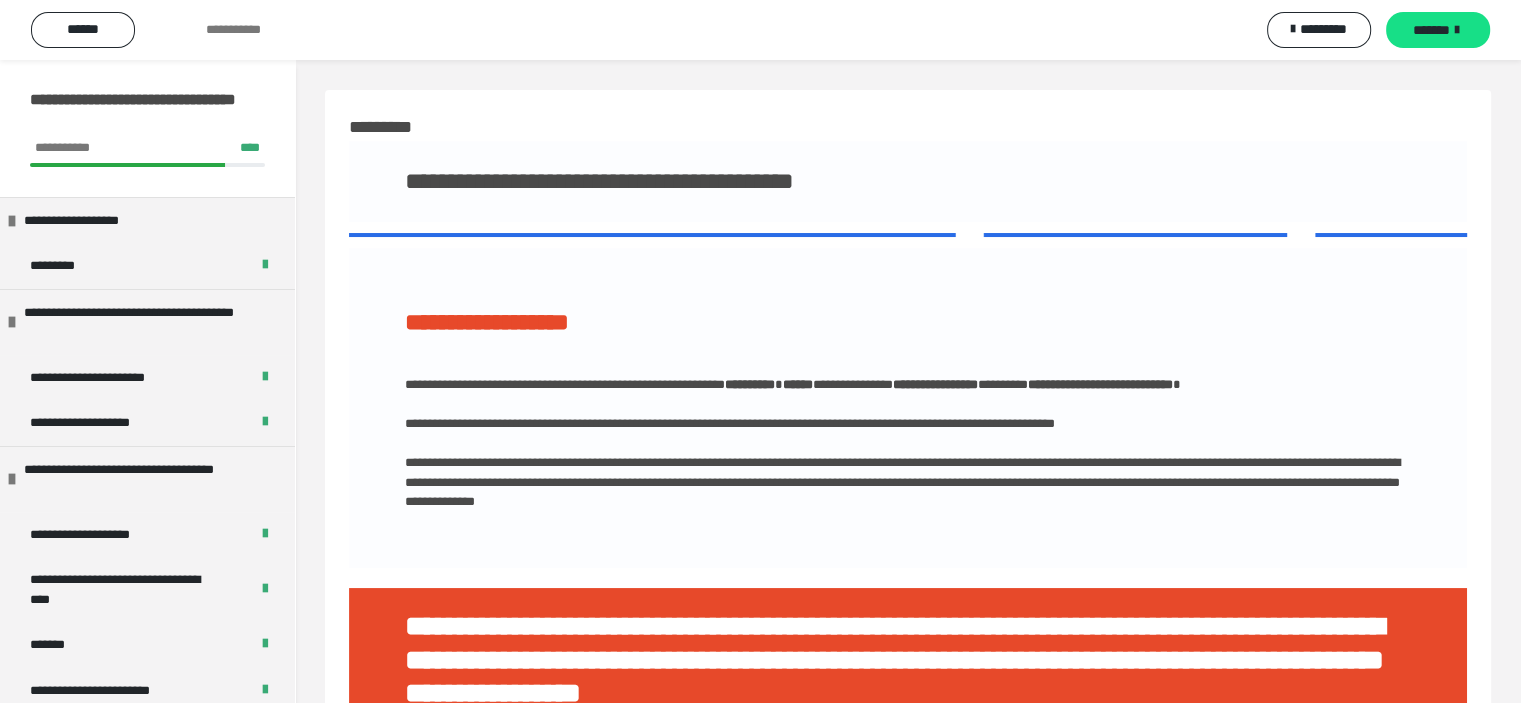 click on "*******" at bounding box center (1431, 30) 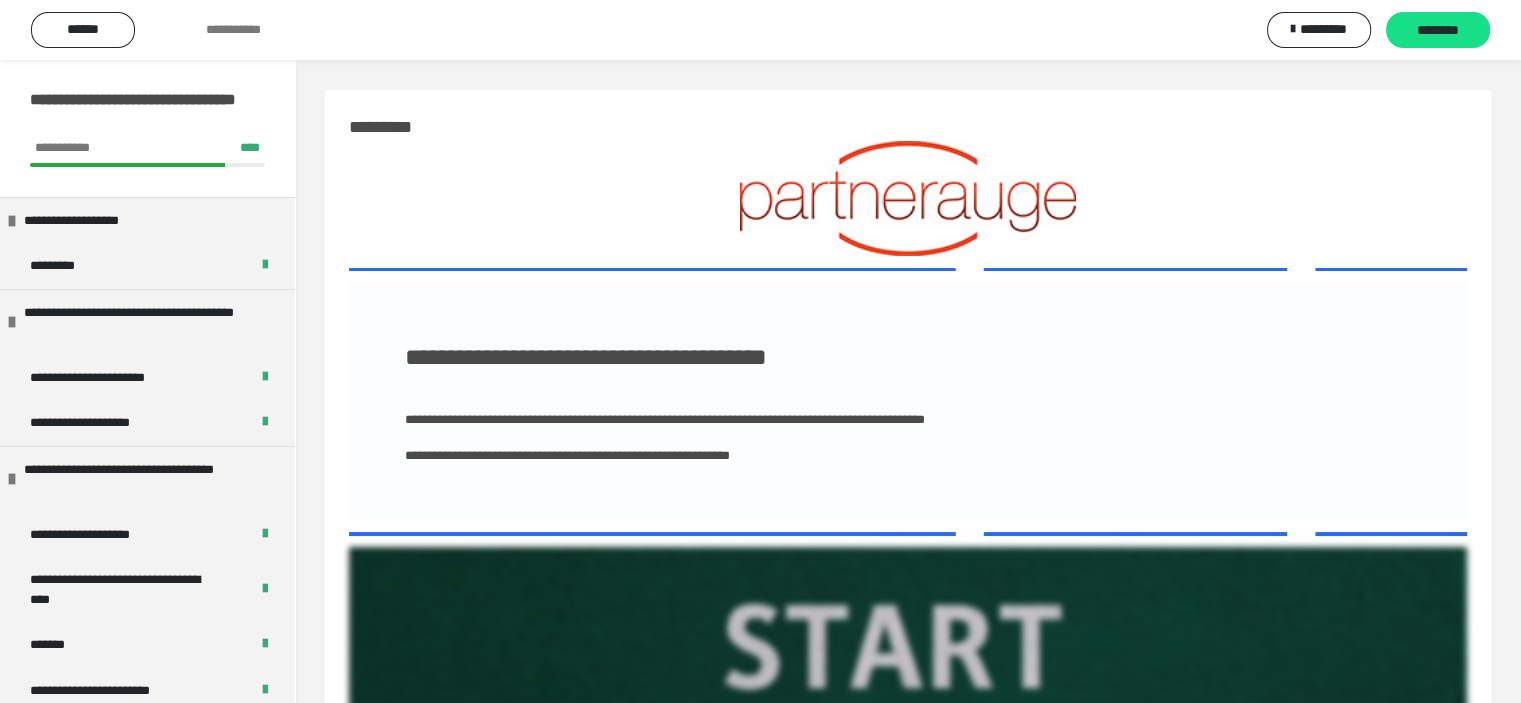 click on "********" at bounding box center [1438, 31] 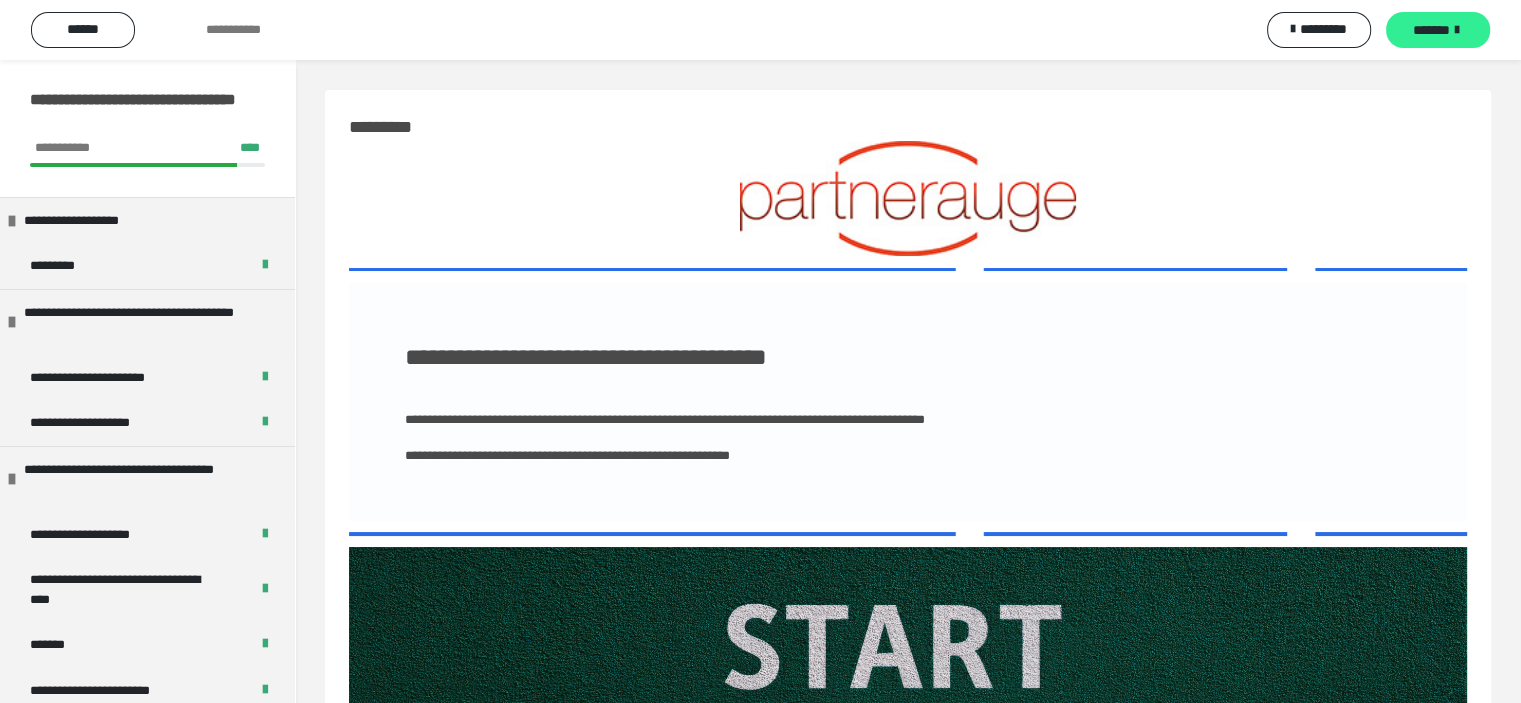 click on "*******" at bounding box center (1438, 30) 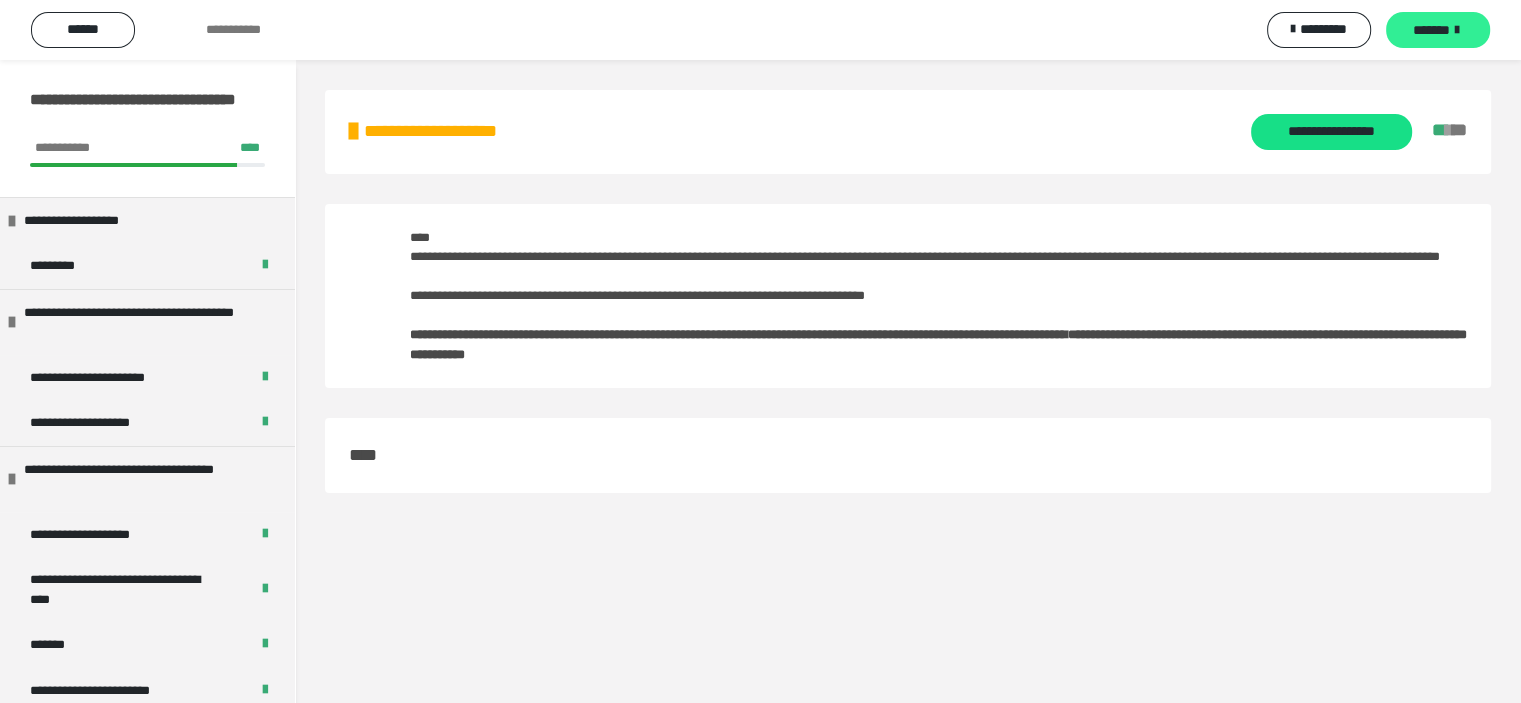 click on "*******" at bounding box center (1431, 30) 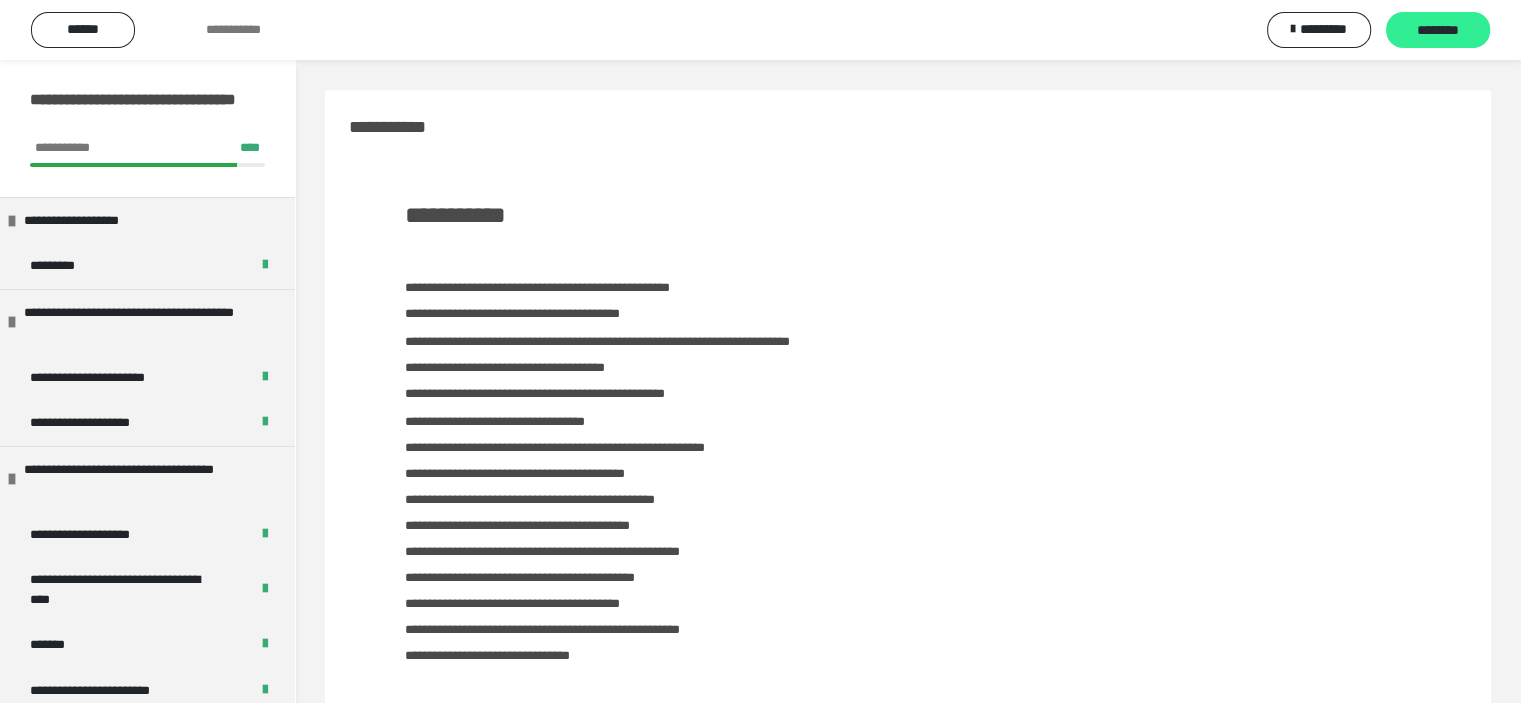 click on "********" at bounding box center [1438, 30] 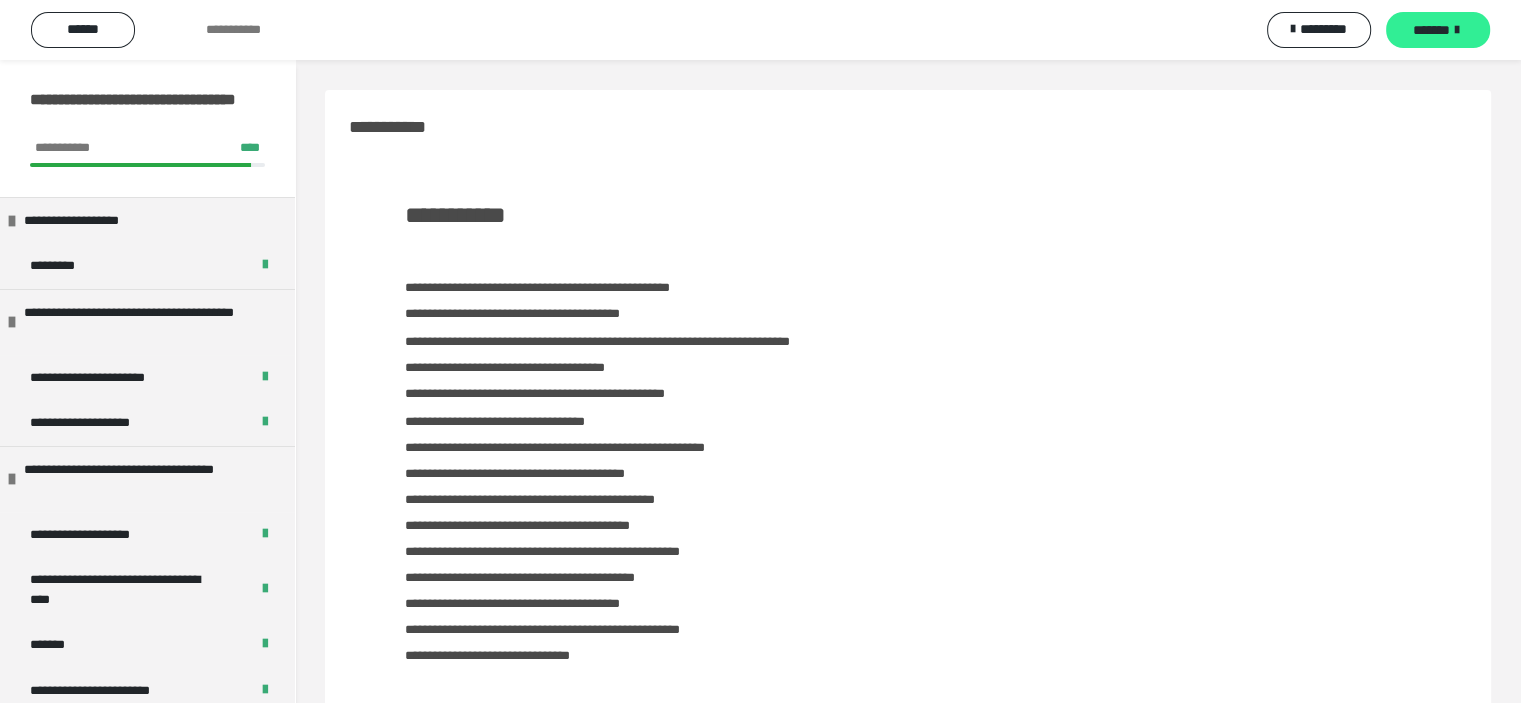 click on "*******" at bounding box center (1431, 30) 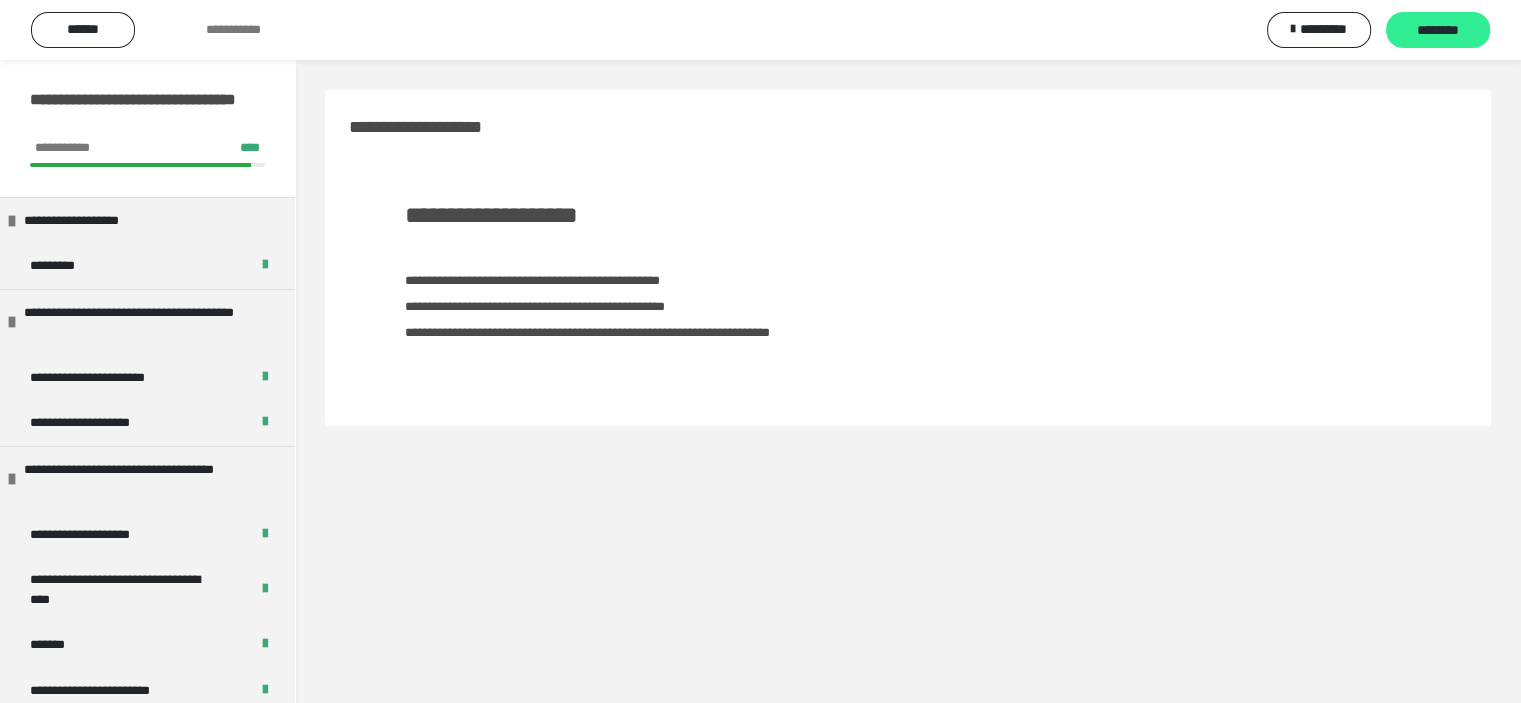 click on "********" at bounding box center [1438, 31] 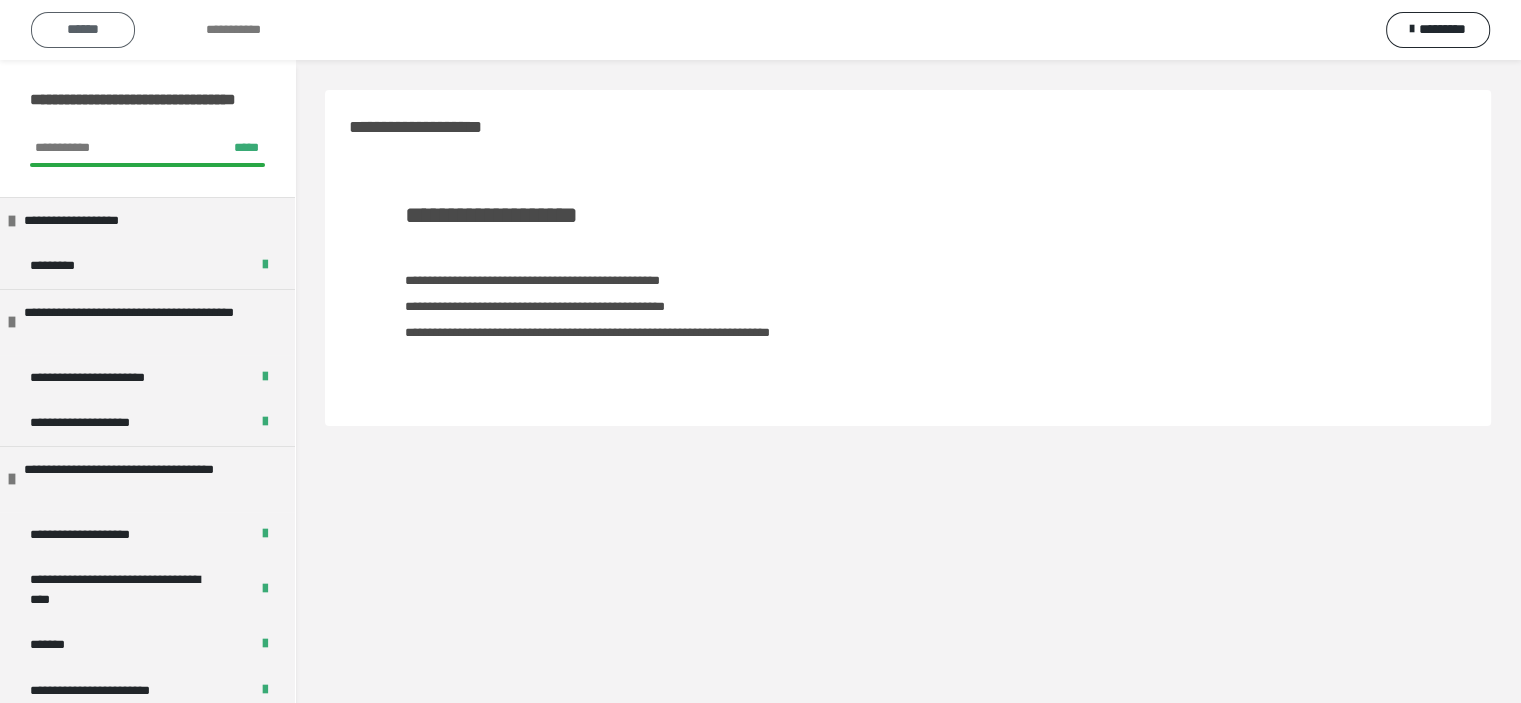 click on "******" at bounding box center (83, 29) 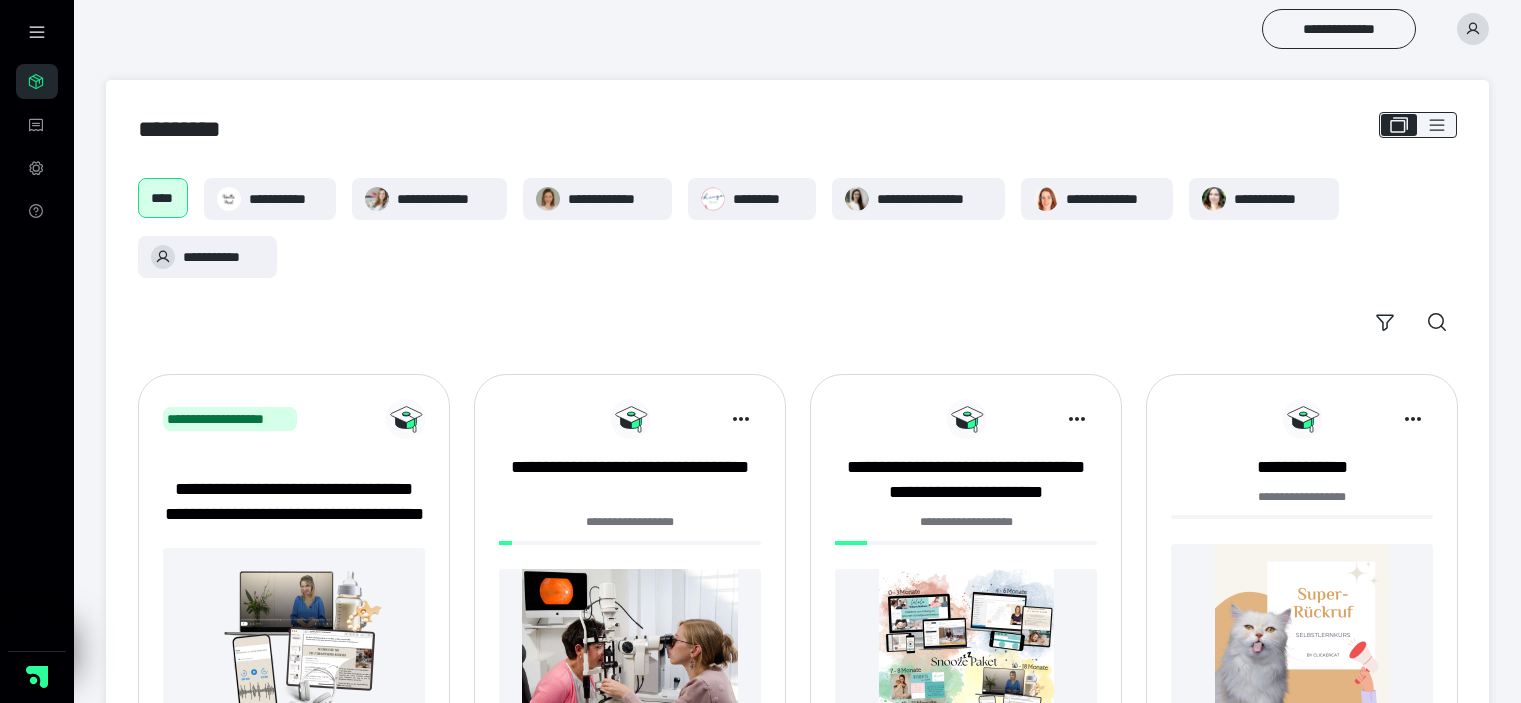 scroll, scrollTop: 400, scrollLeft: 0, axis: vertical 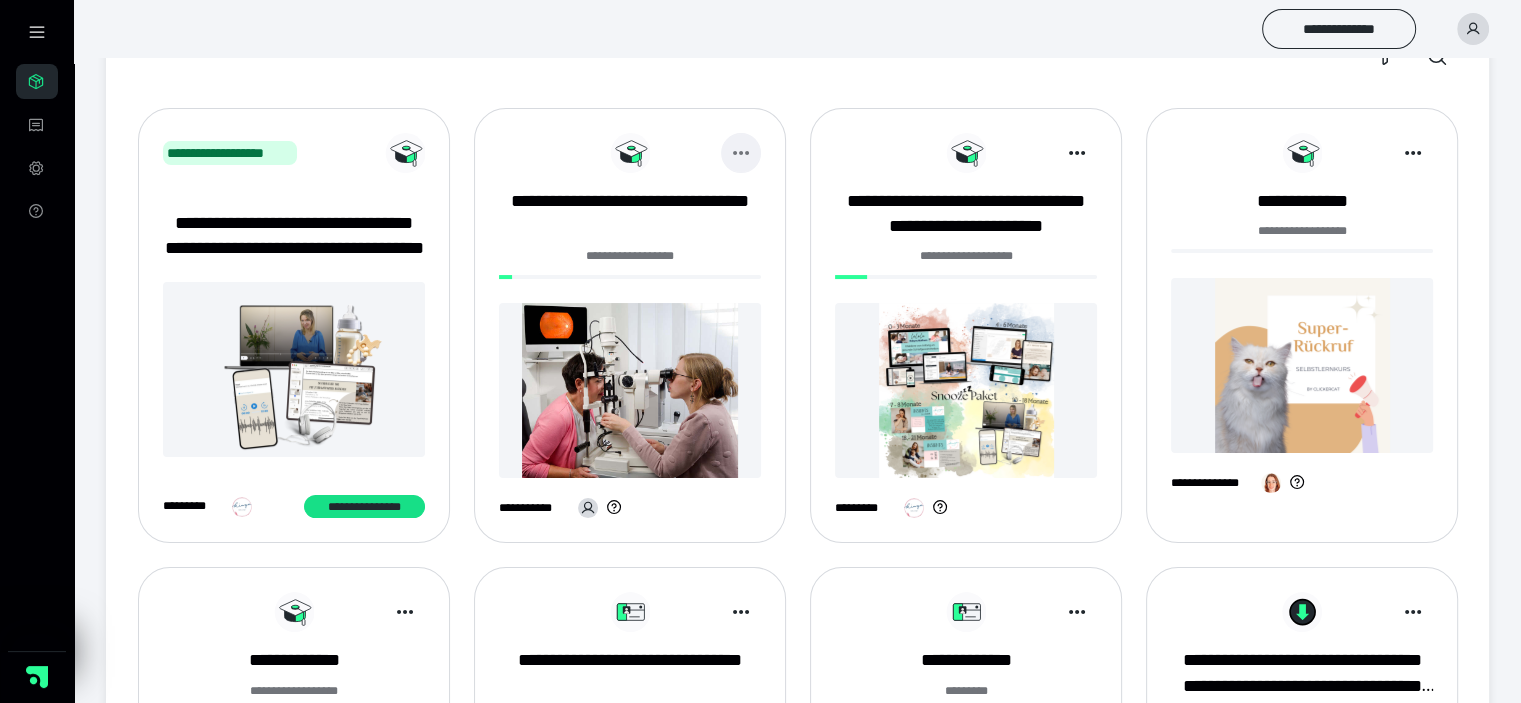 click 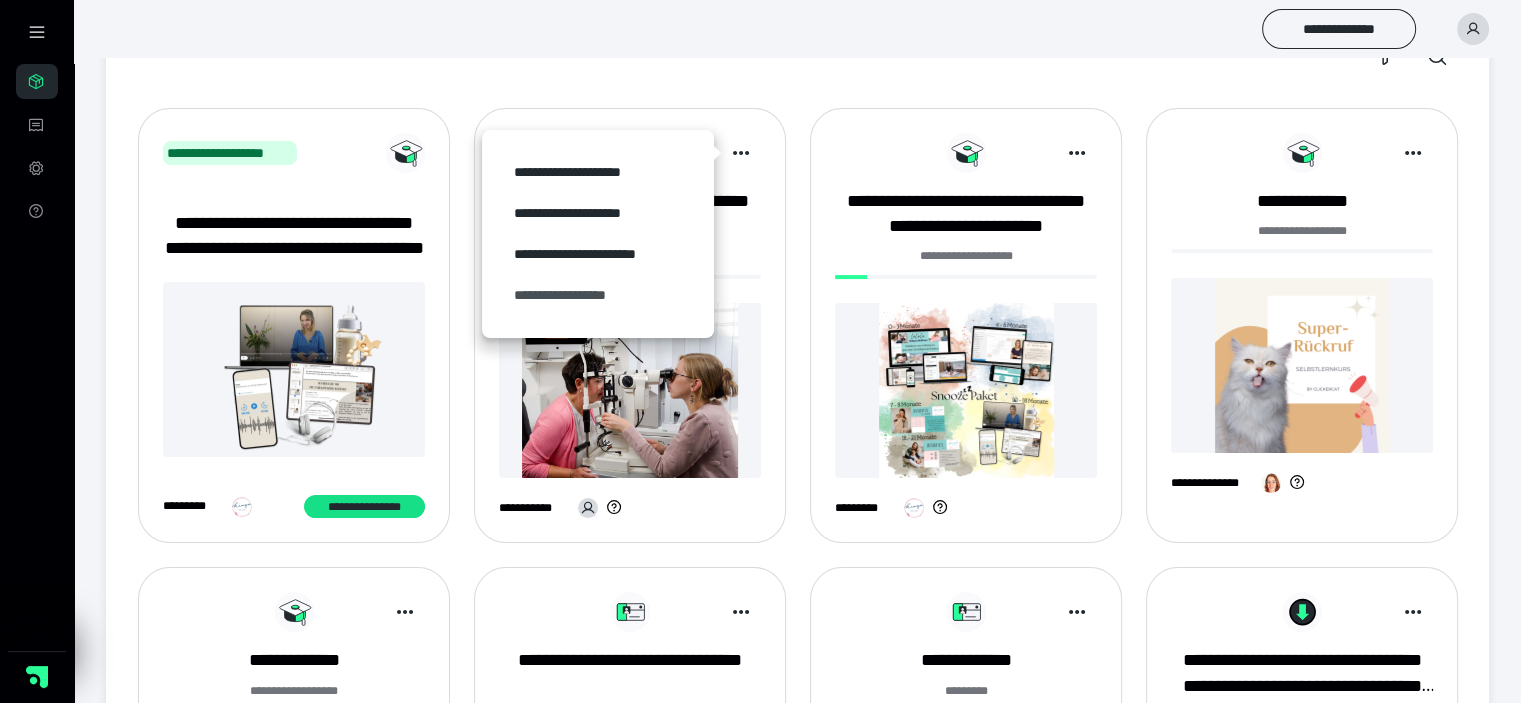 click on "**********" at bounding box center [598, 295] 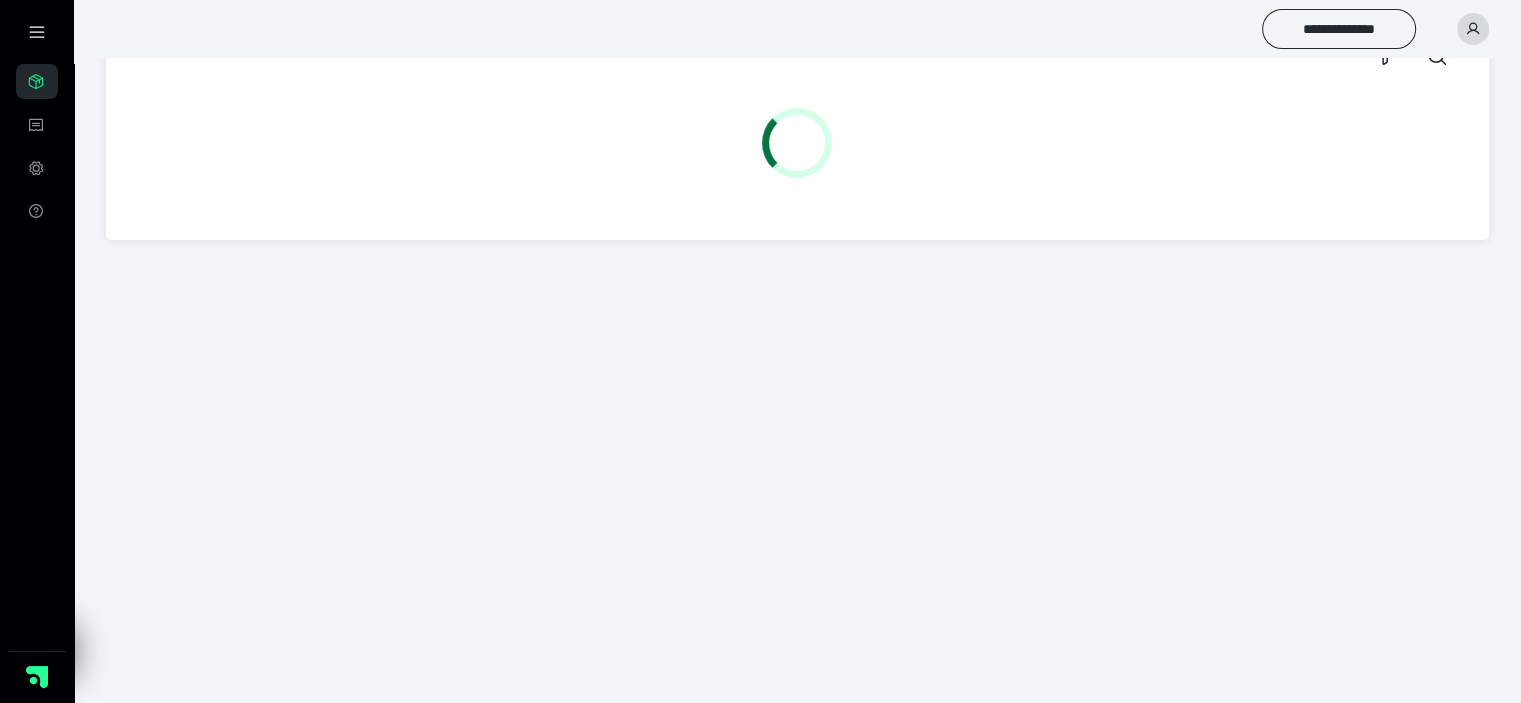 scroll, scrollTop: 0, scrollLeft: 0, axis: both 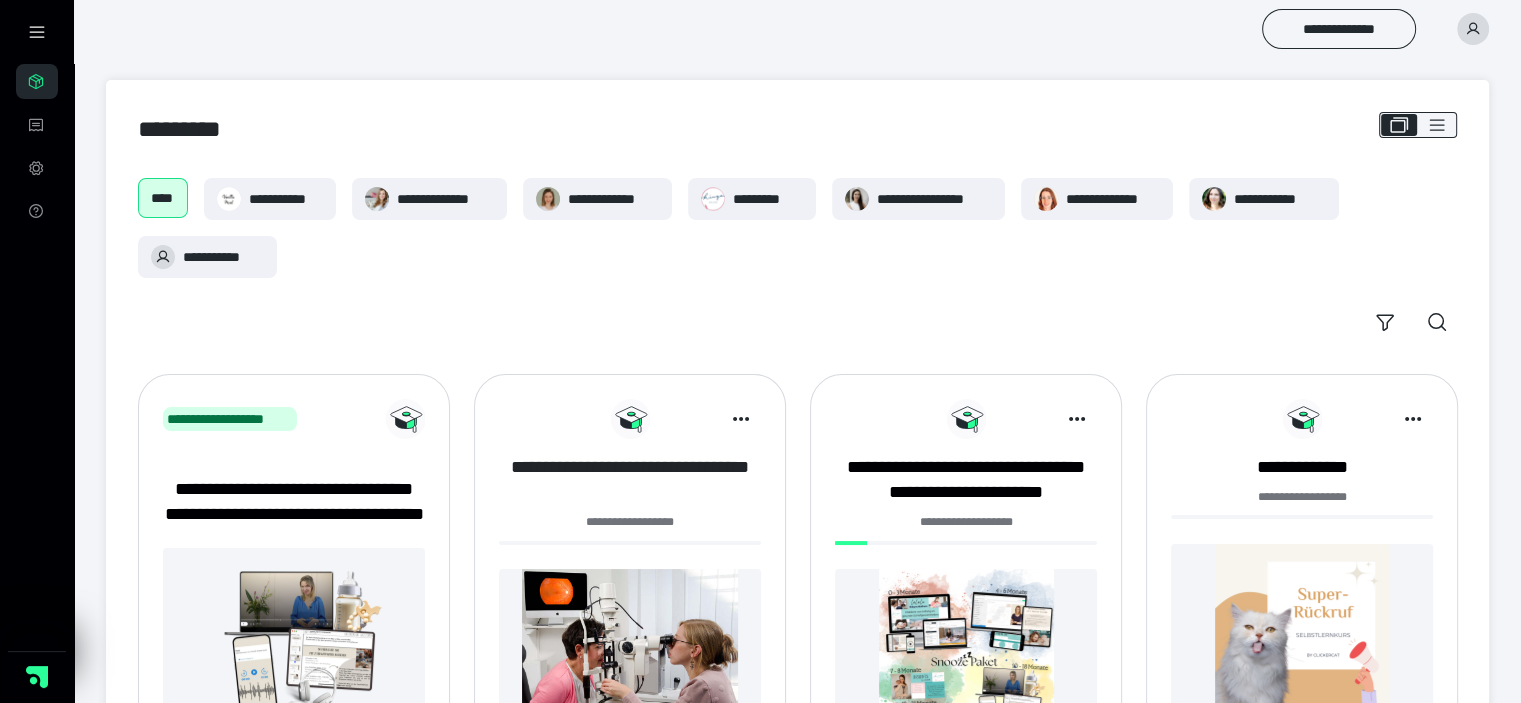 click on "**********" at bounding box center (630, 480) 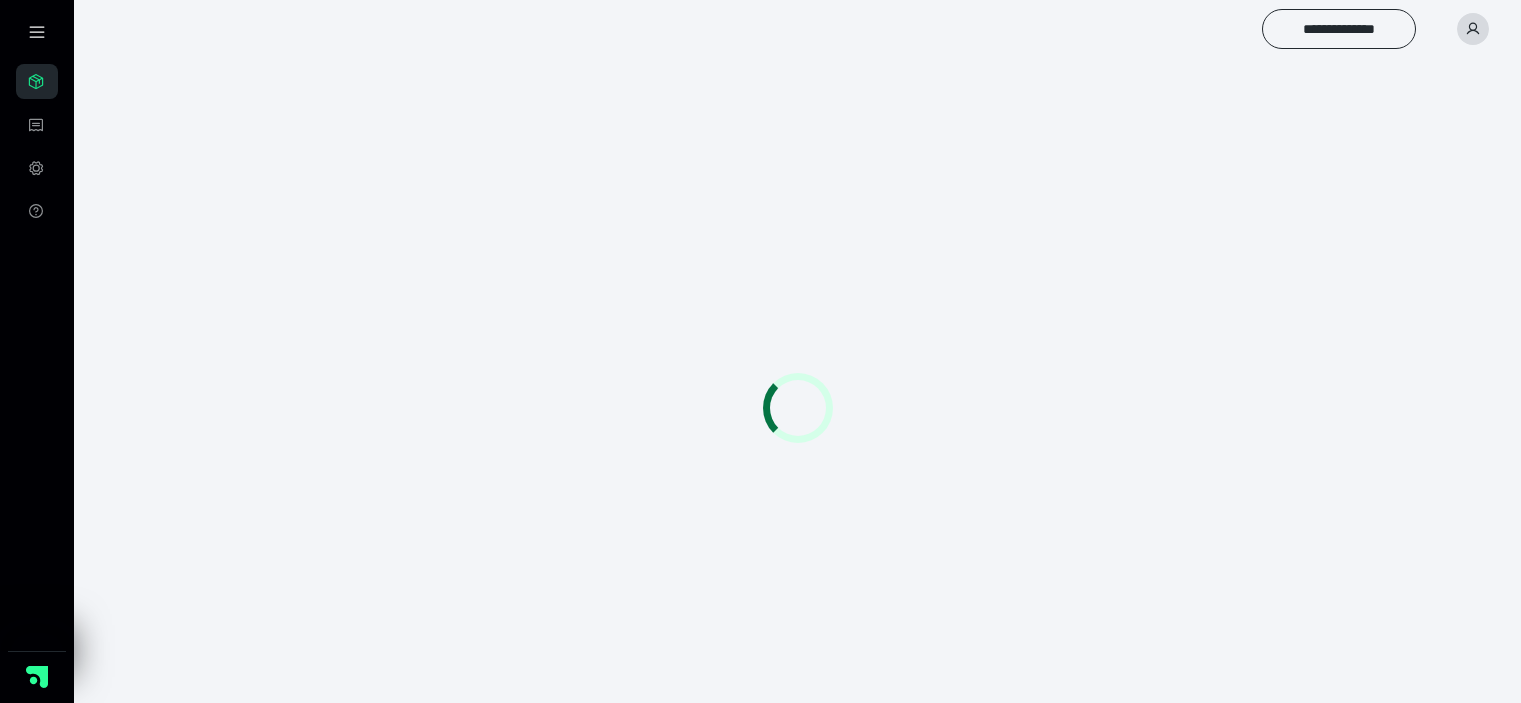 scroll, scrollTop: 0, scrollLeft: 0, axis: both 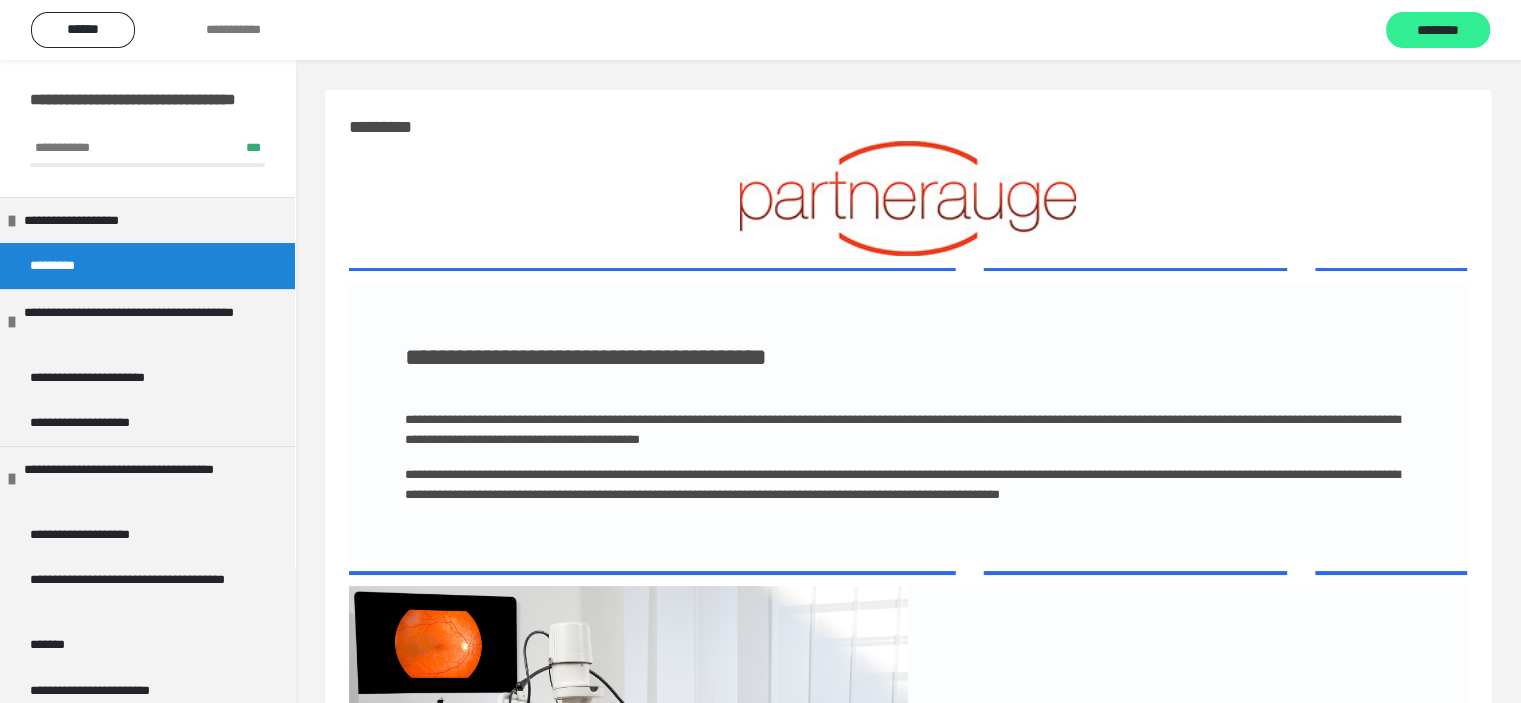 click on "********" at bounding box center (1438, 31) 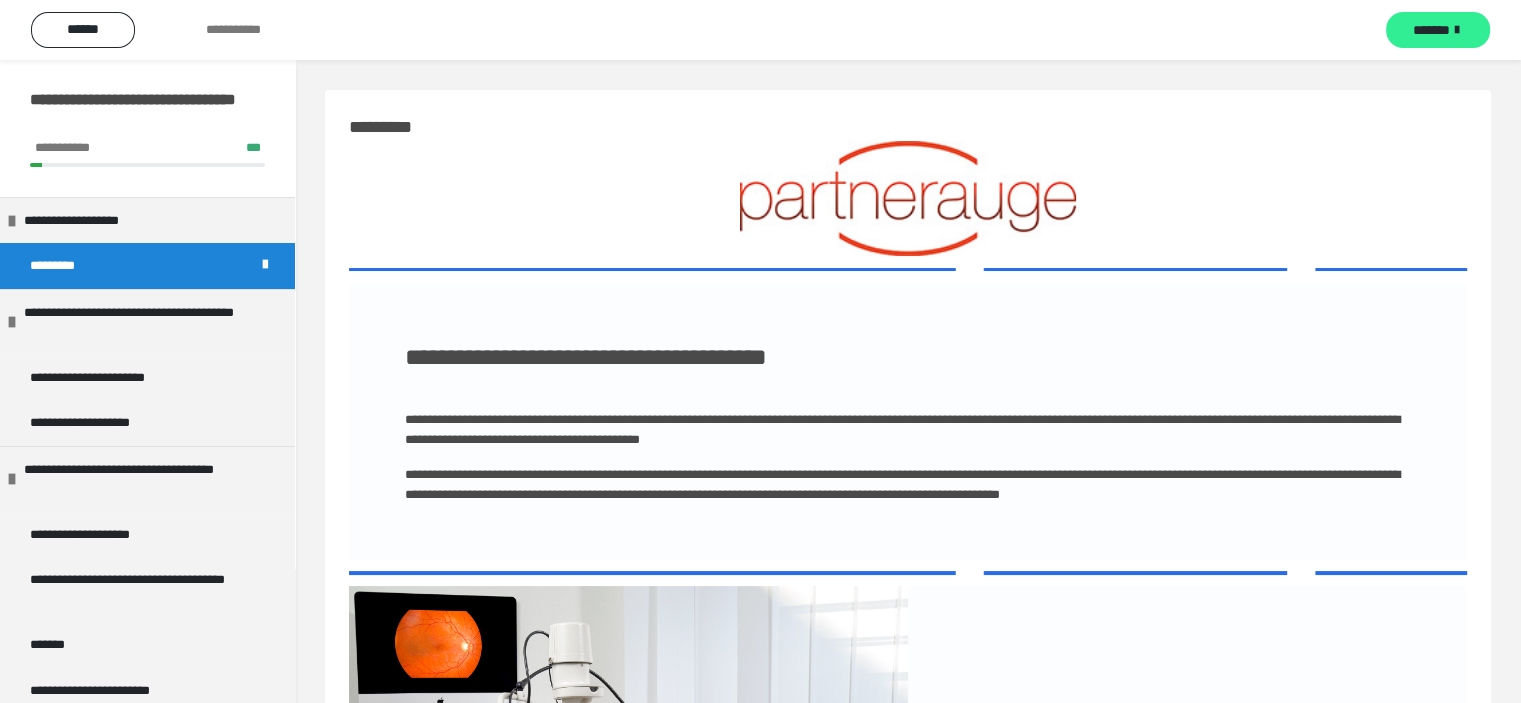 click at bounding box center [1457, 30] 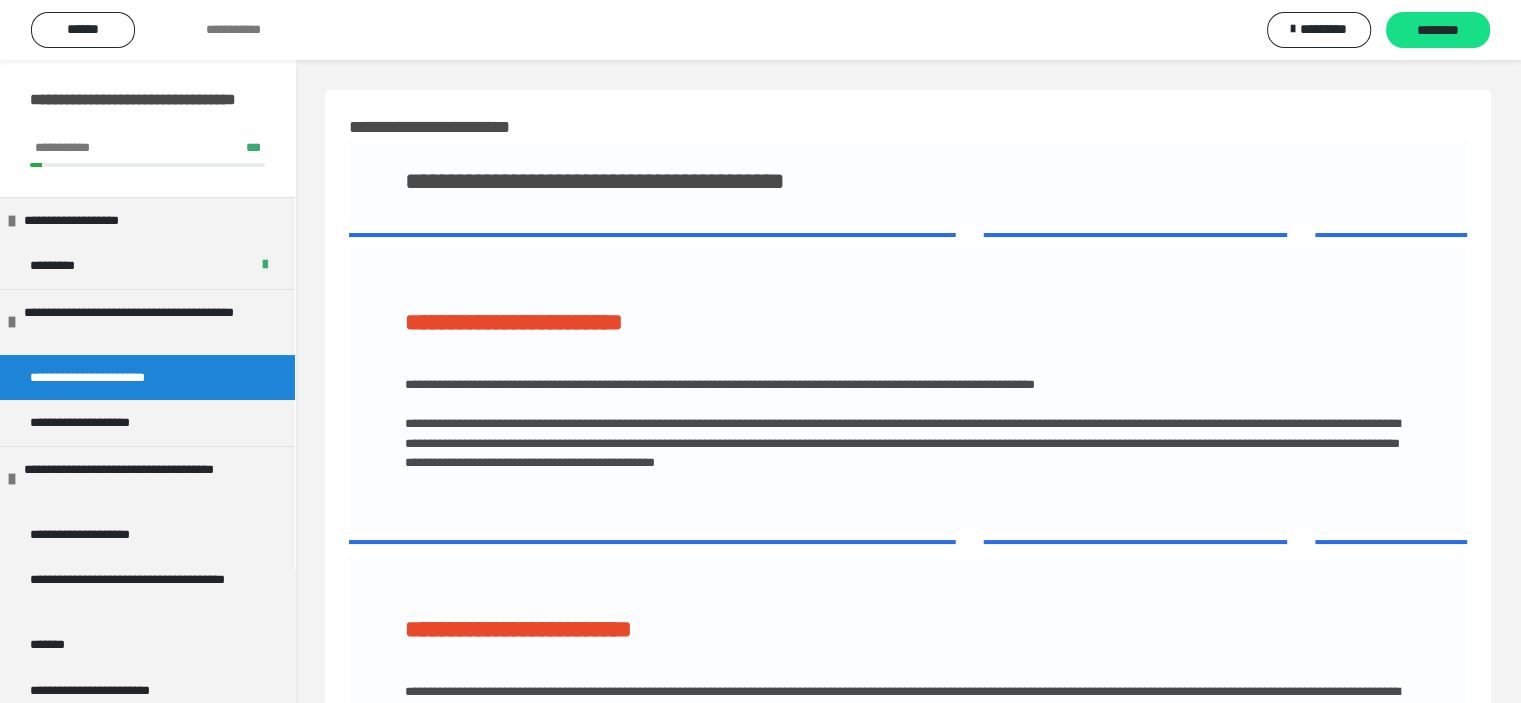 click on "********" at bounding box center (1438, 31) 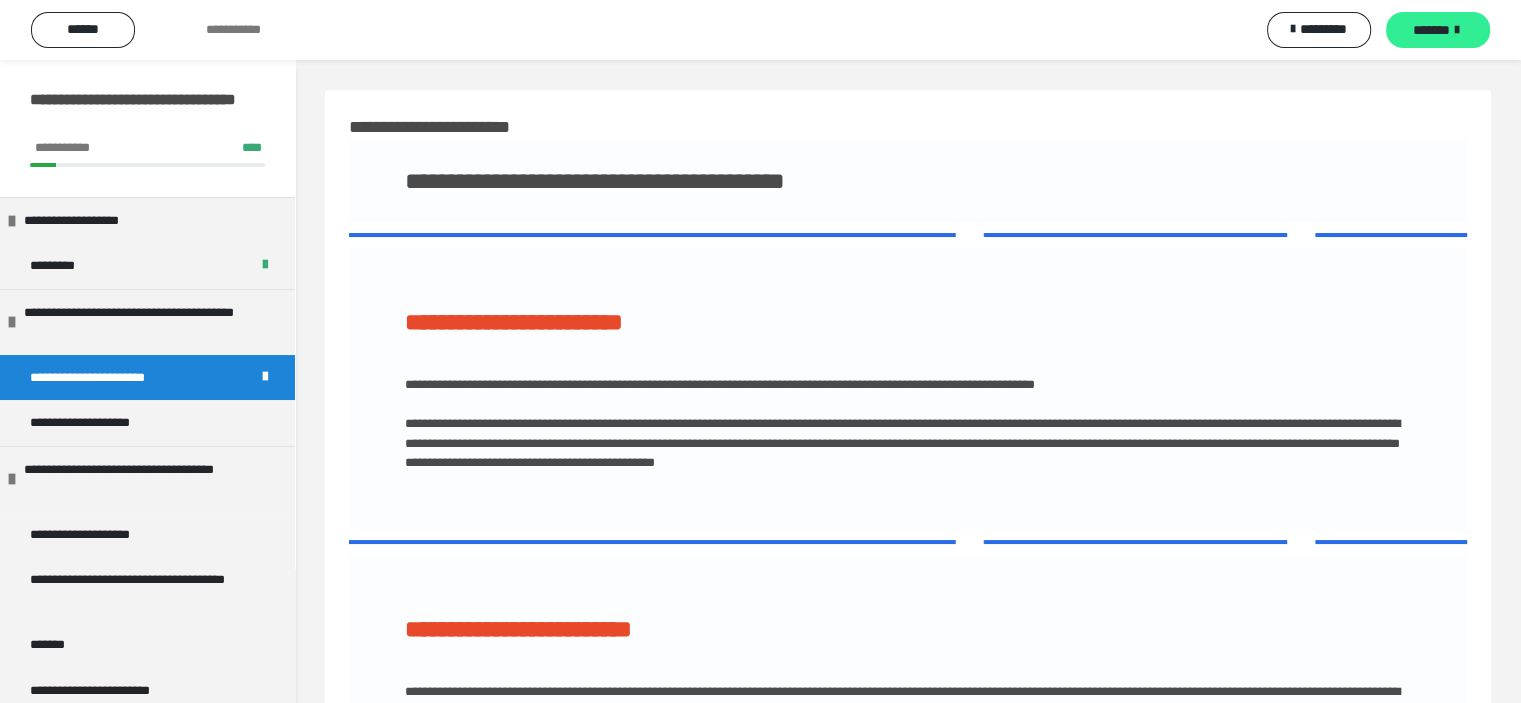 click on "*******" at bounding box center (1438, 30) 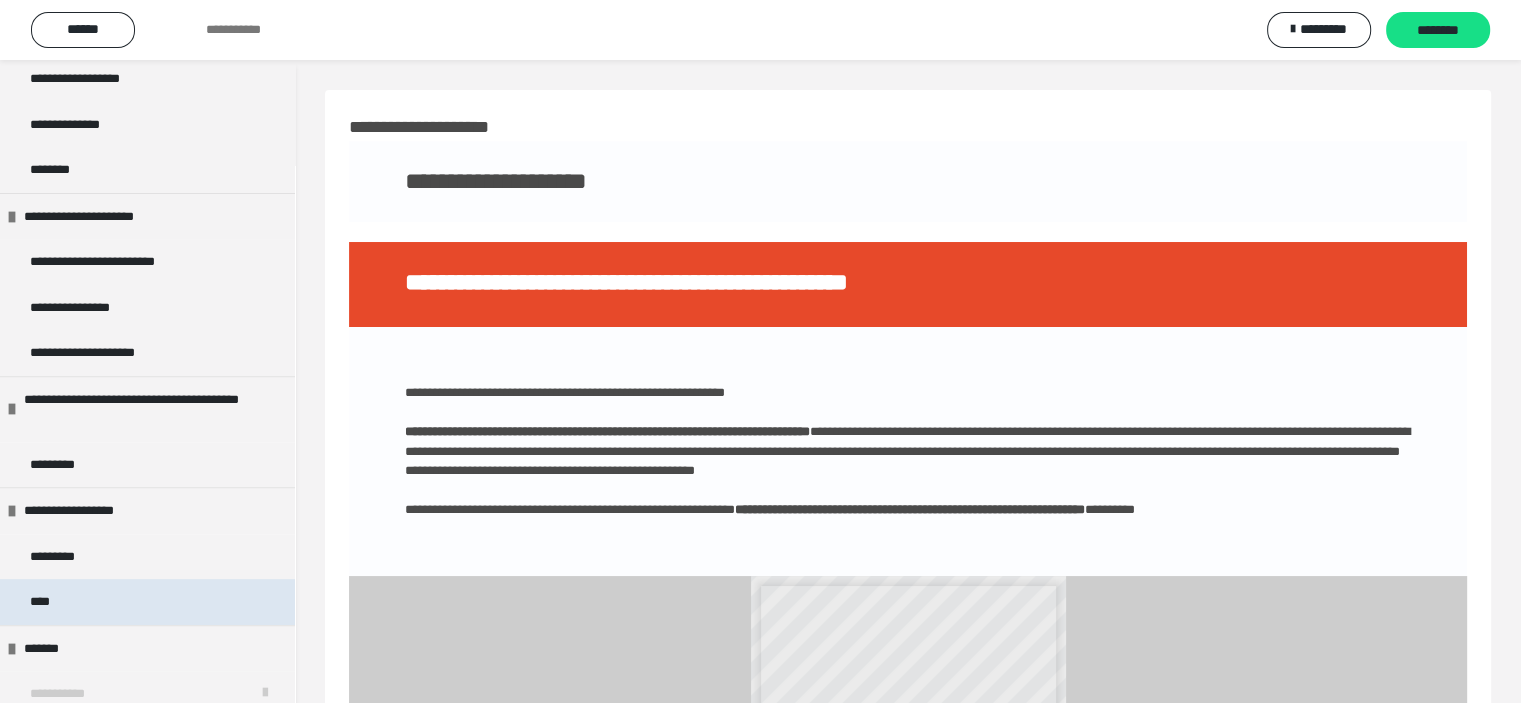 scroll, scrollTop: 666, scrollLeft: 0, axis: vertical 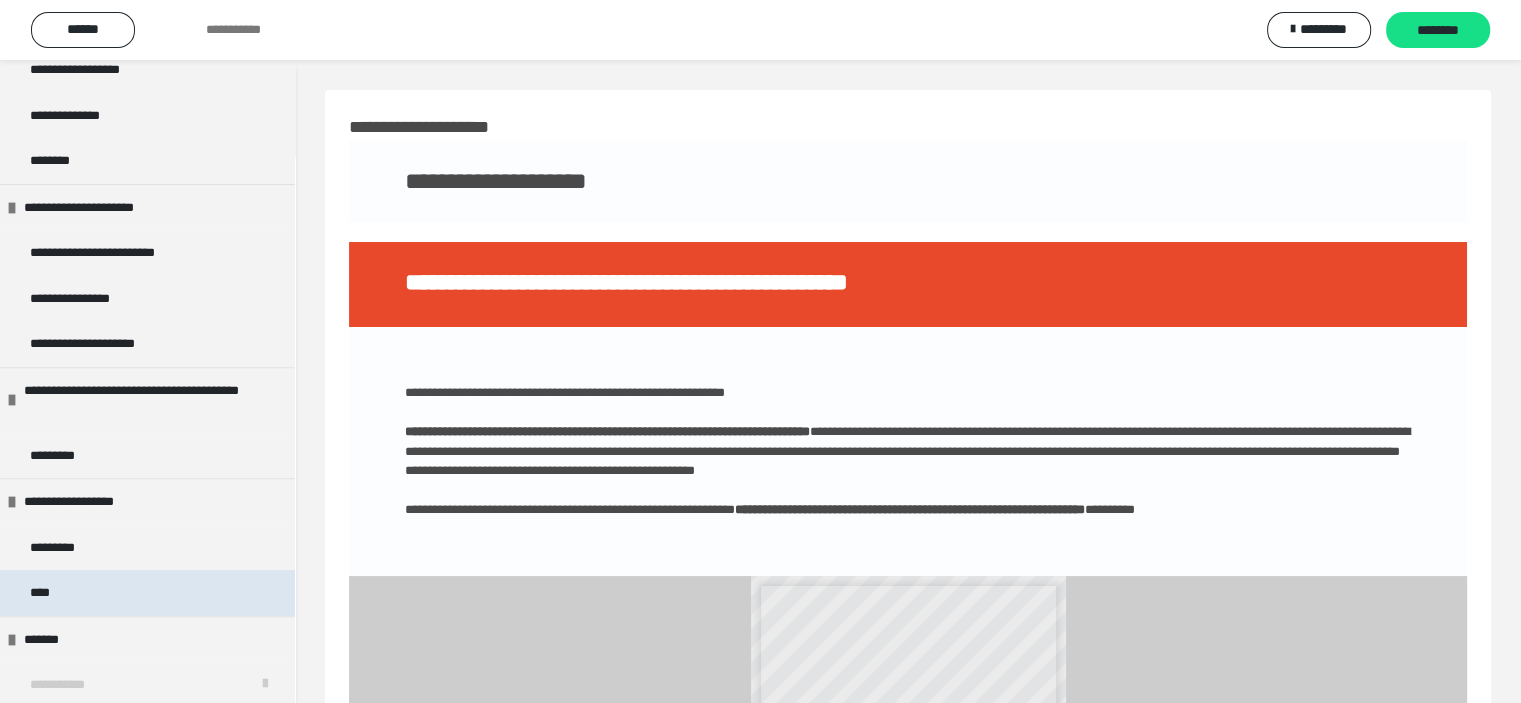click on "****" at bounding box center [147, 593] 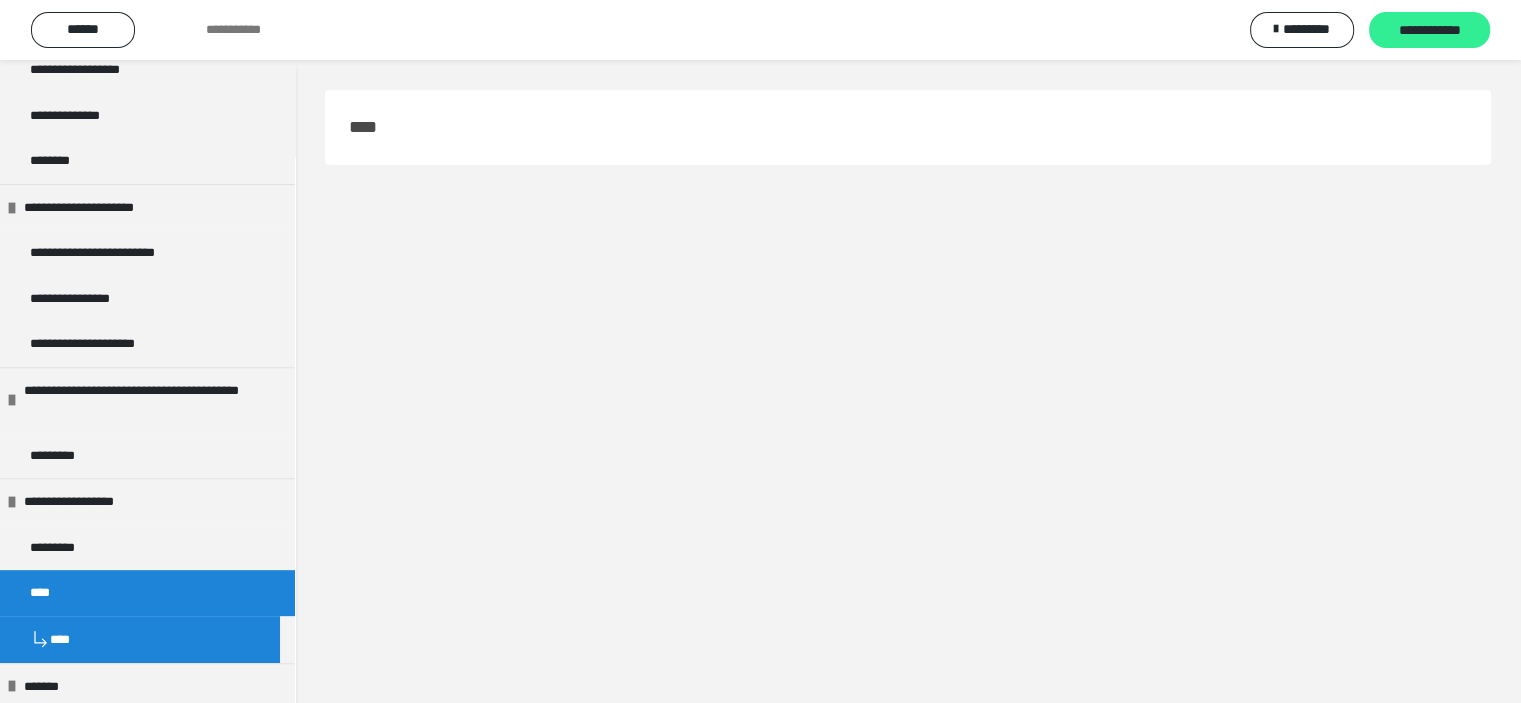 click on "**********" at bounding box center [1429, 30] 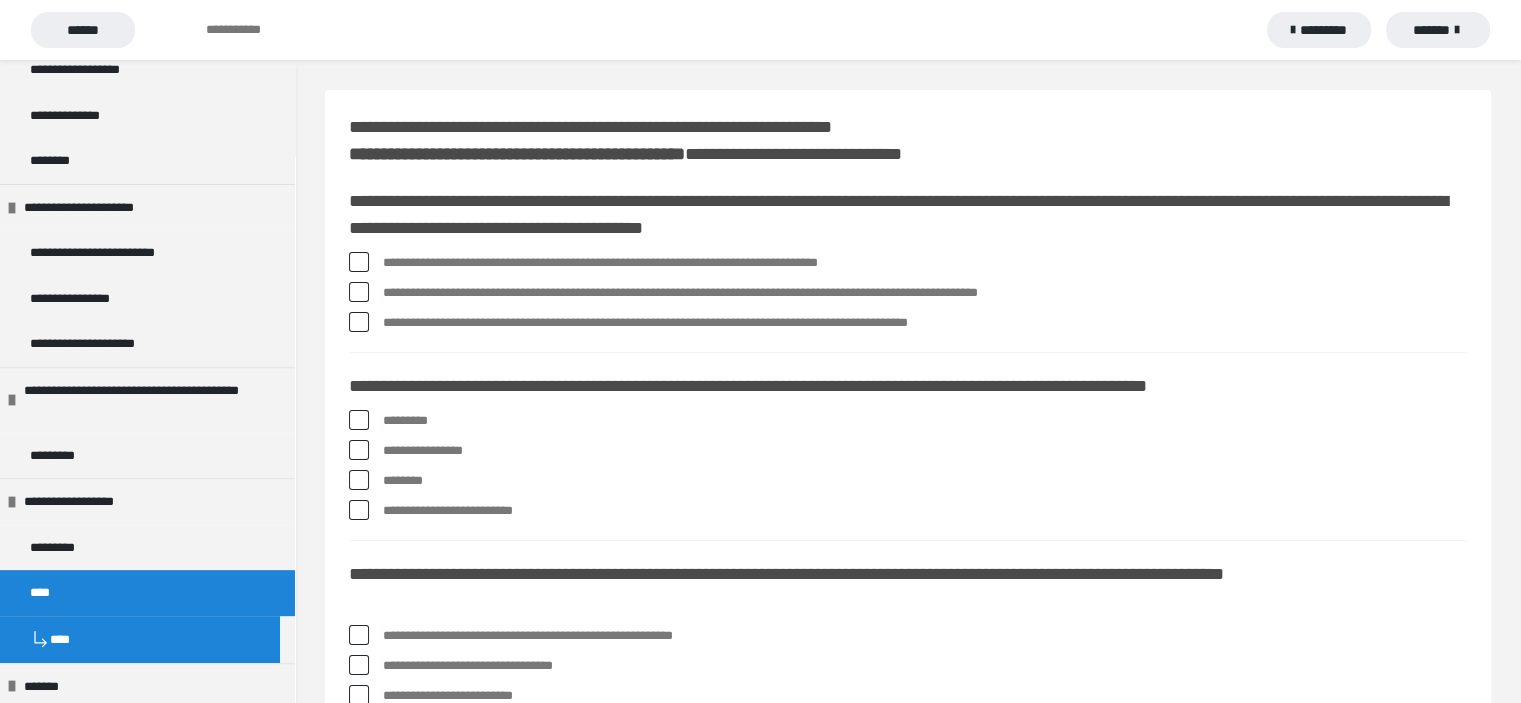click at bounding box center (359, 262) 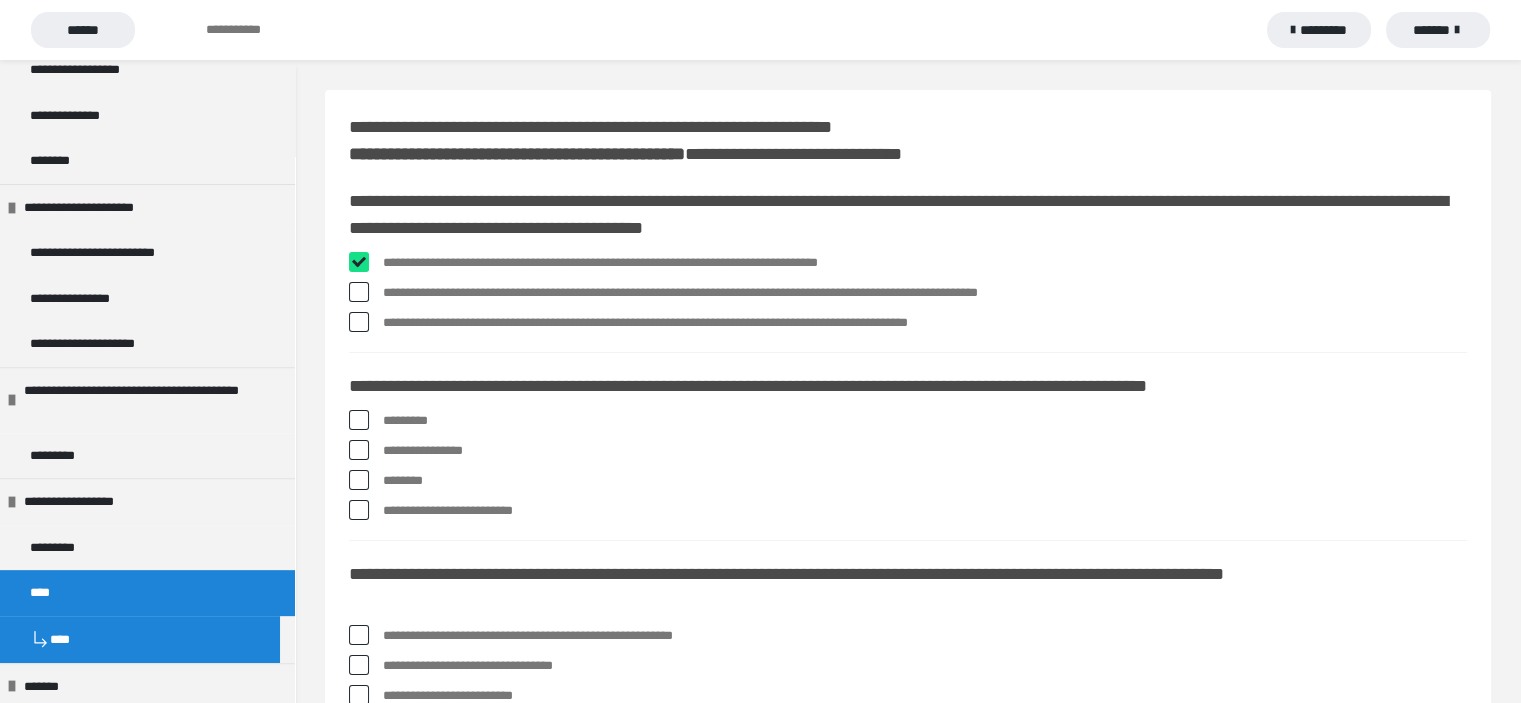 checkbox on "****" 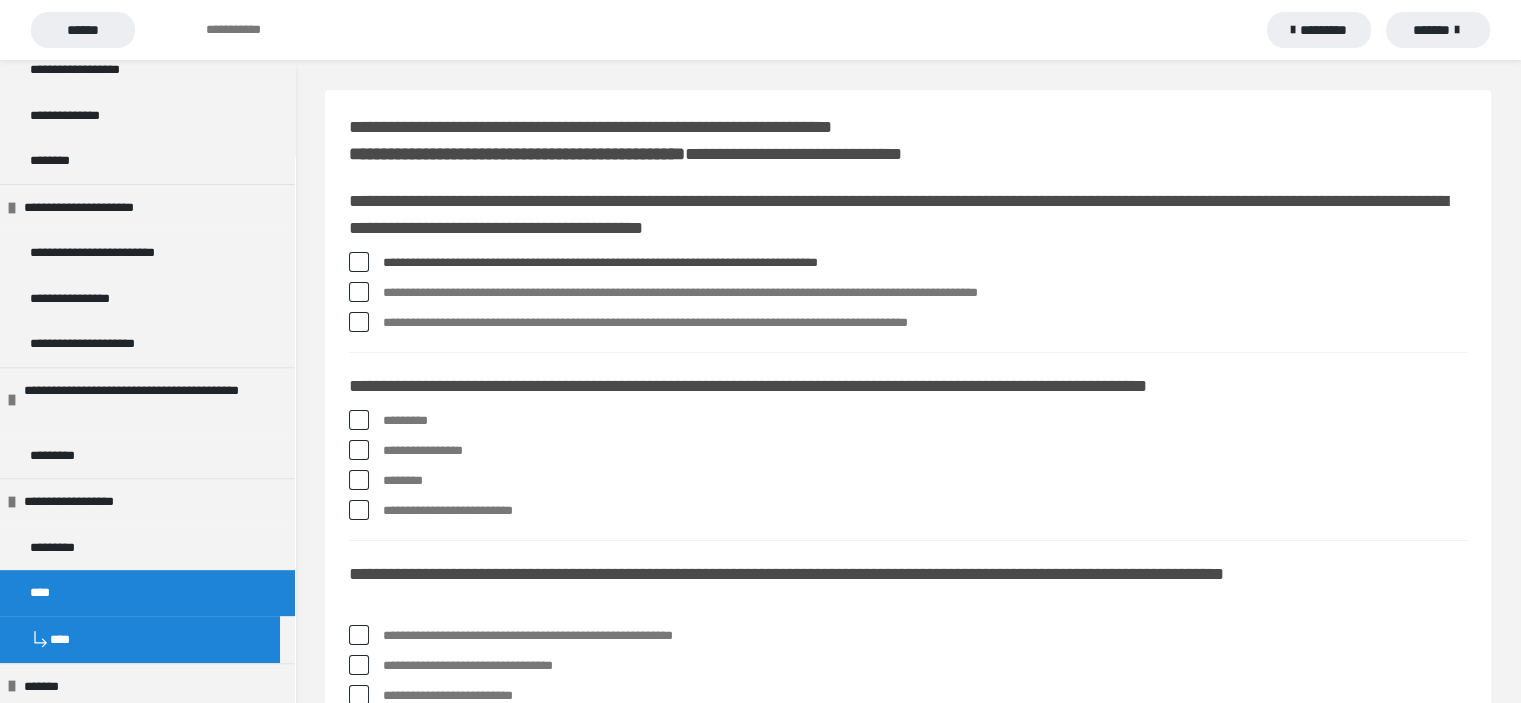 click at bounding box center (359, 292) 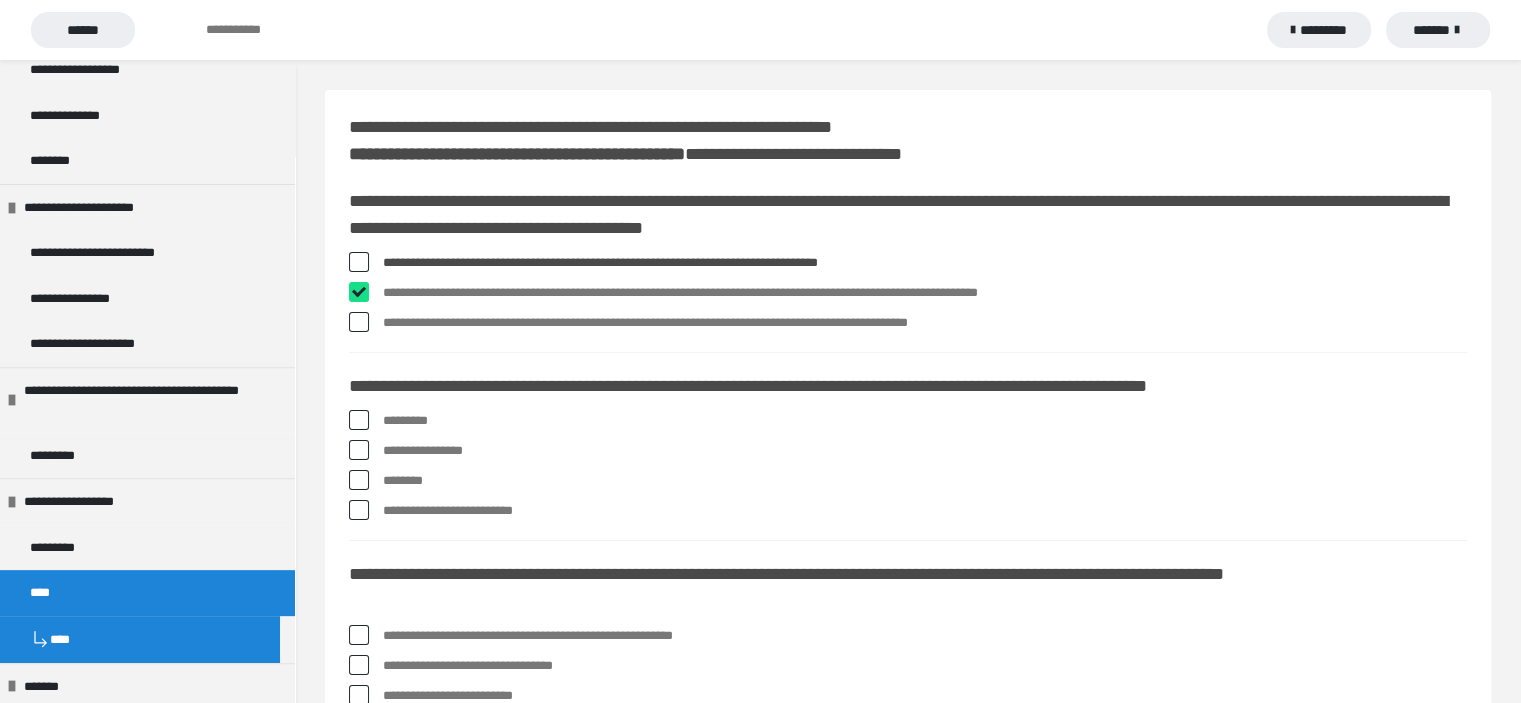checkbox on "****" 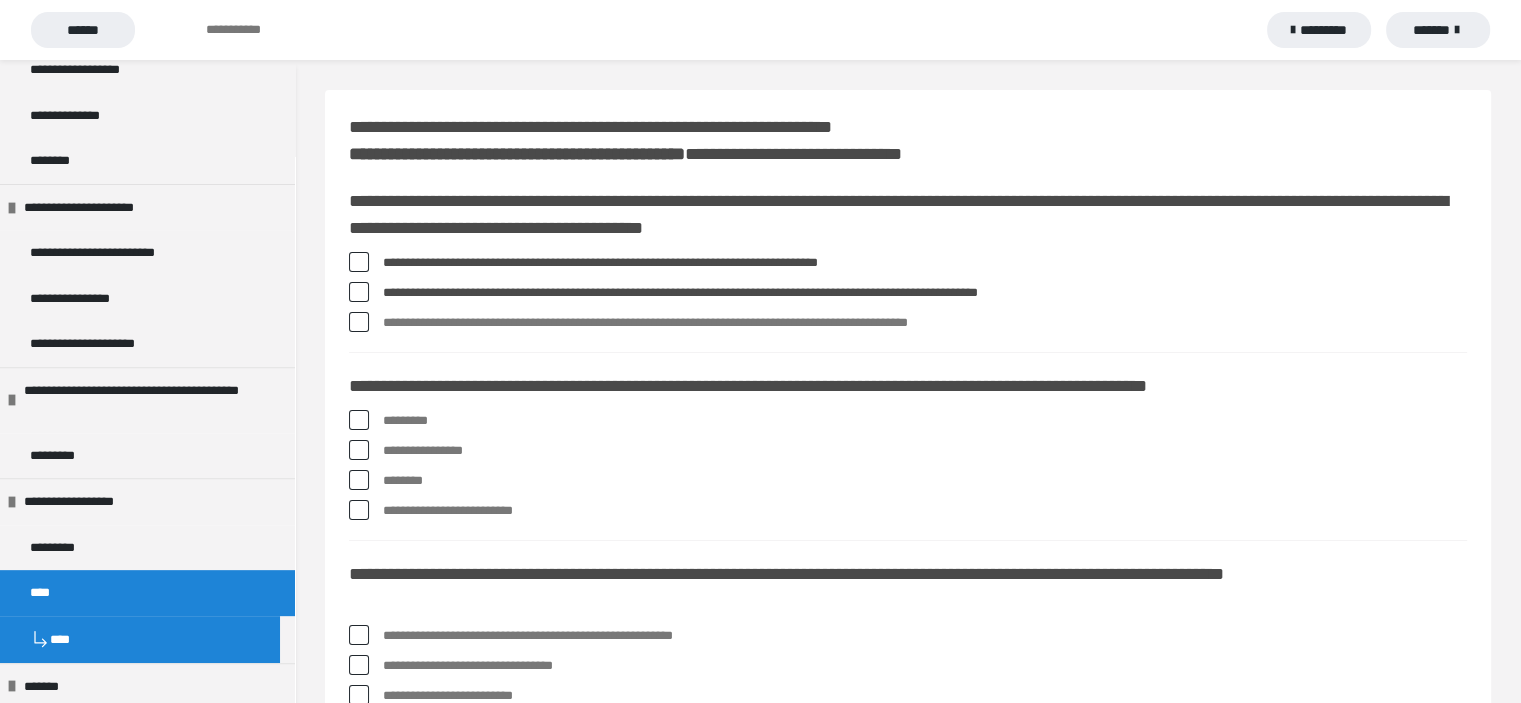 click at bounding box center [359, 450] 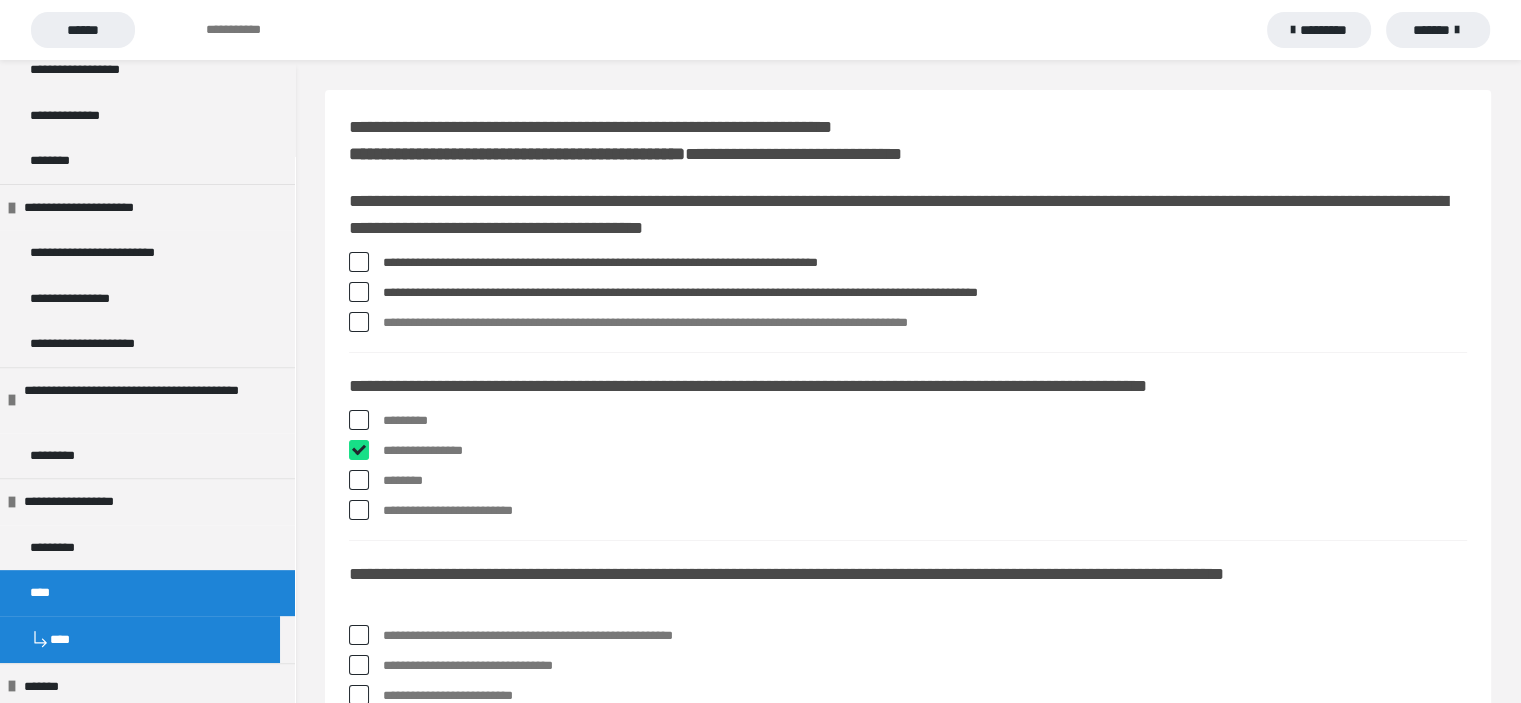 checkbox on "****" 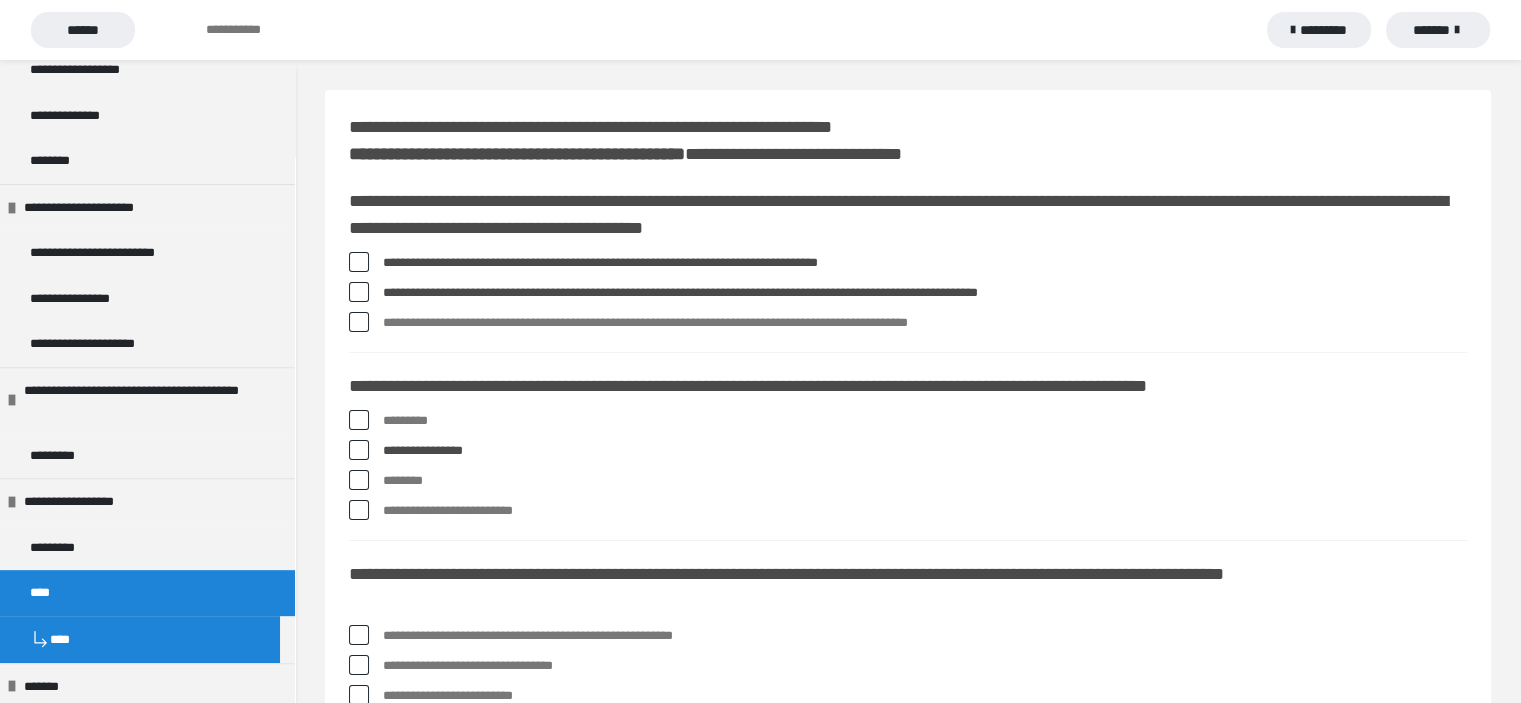 click at bounding box center (359, 480) 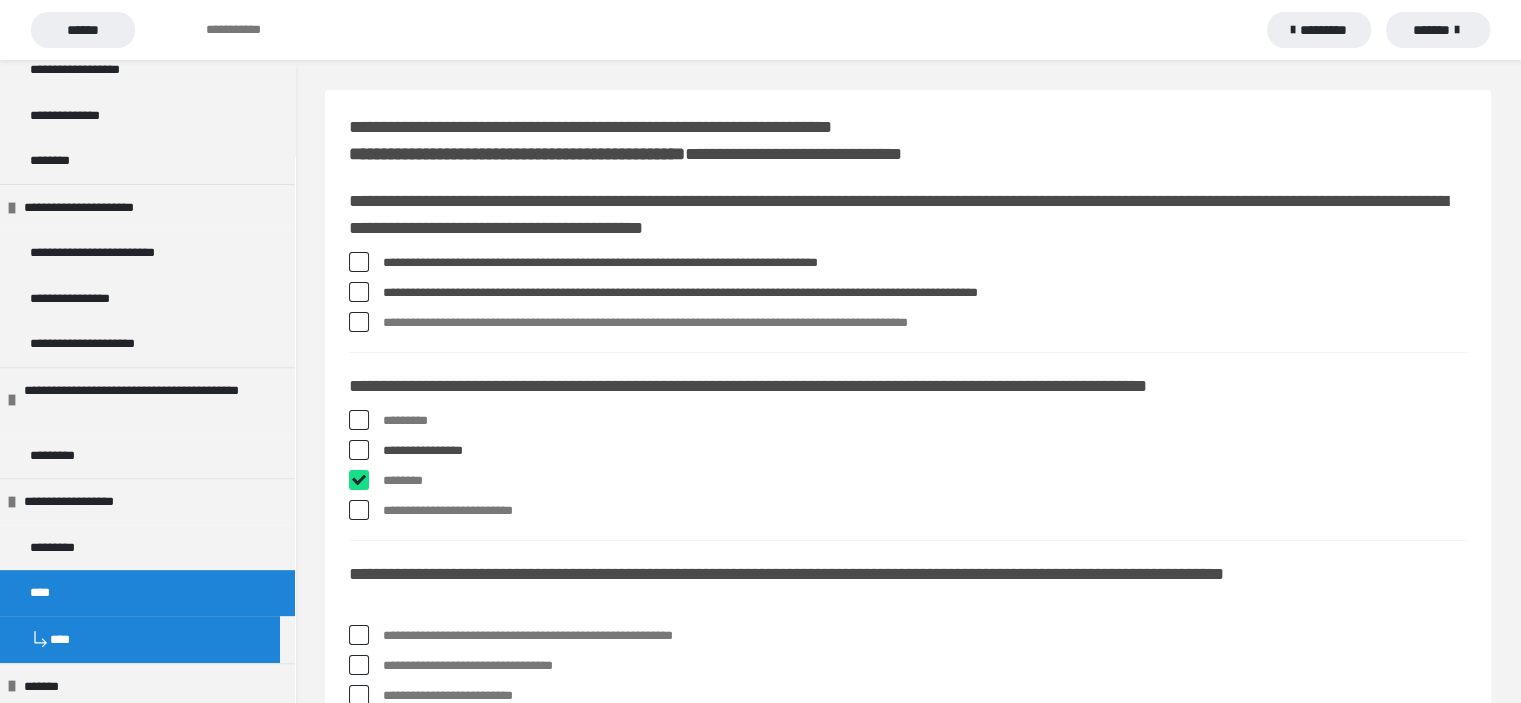 checkbox on "****" 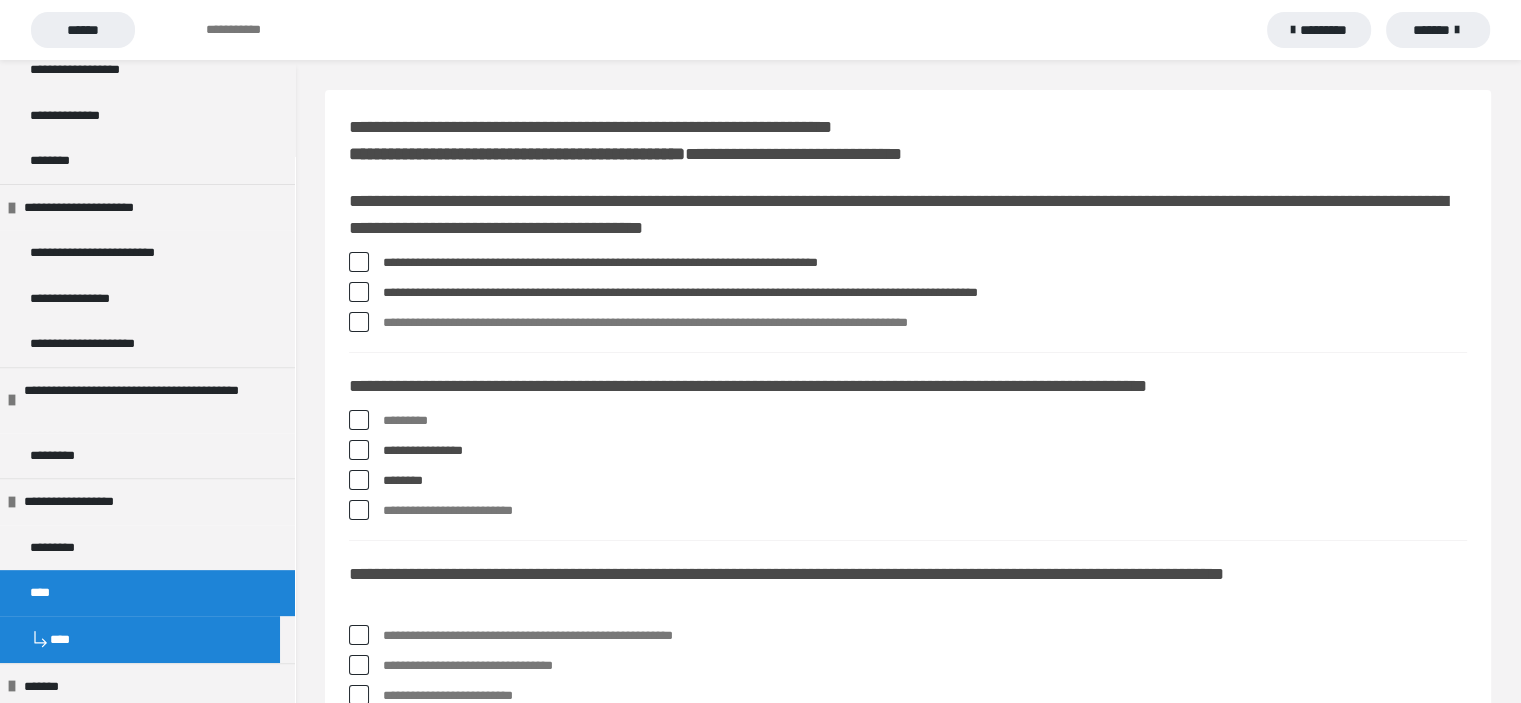 scroll, scrollTop: 266, scrollLeft: 0, axis: vertical 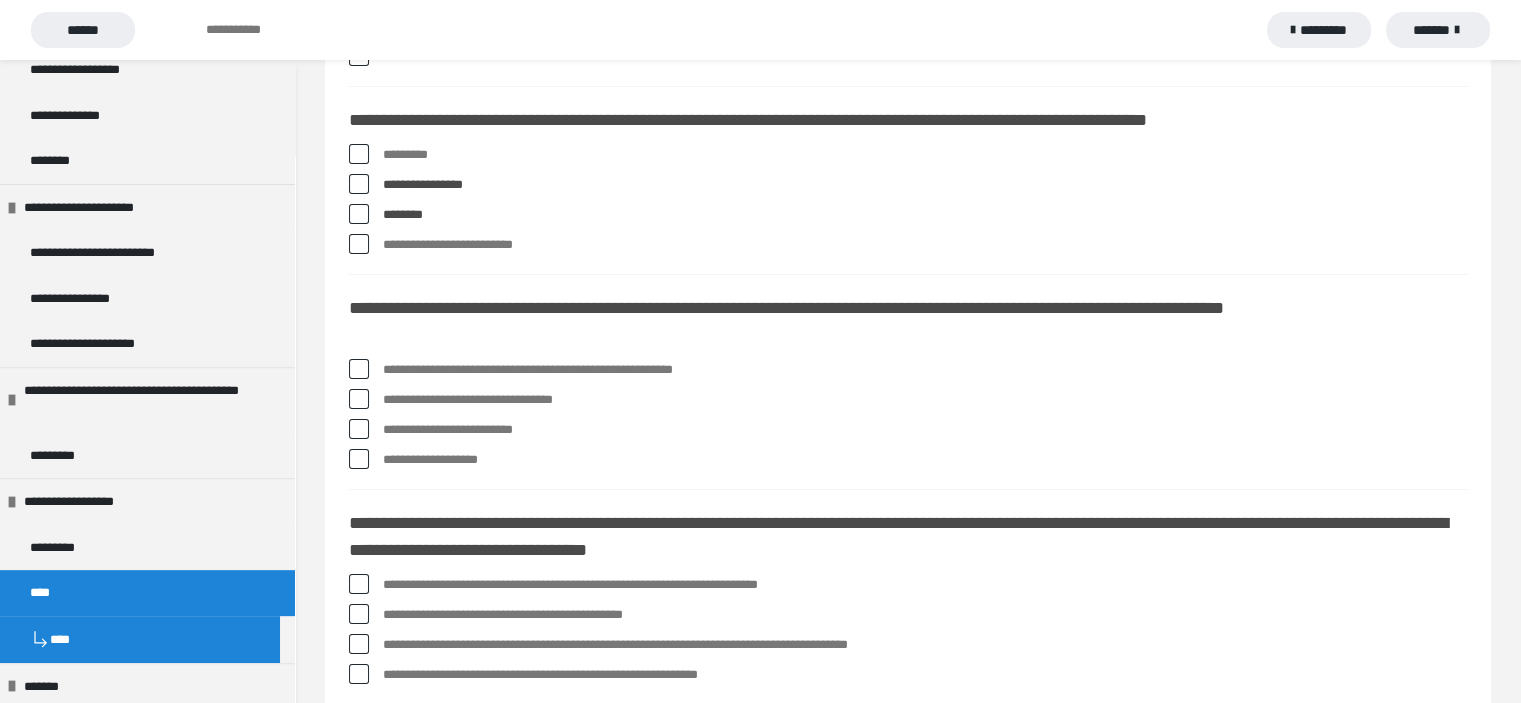 click at bounding box center (359, 369) 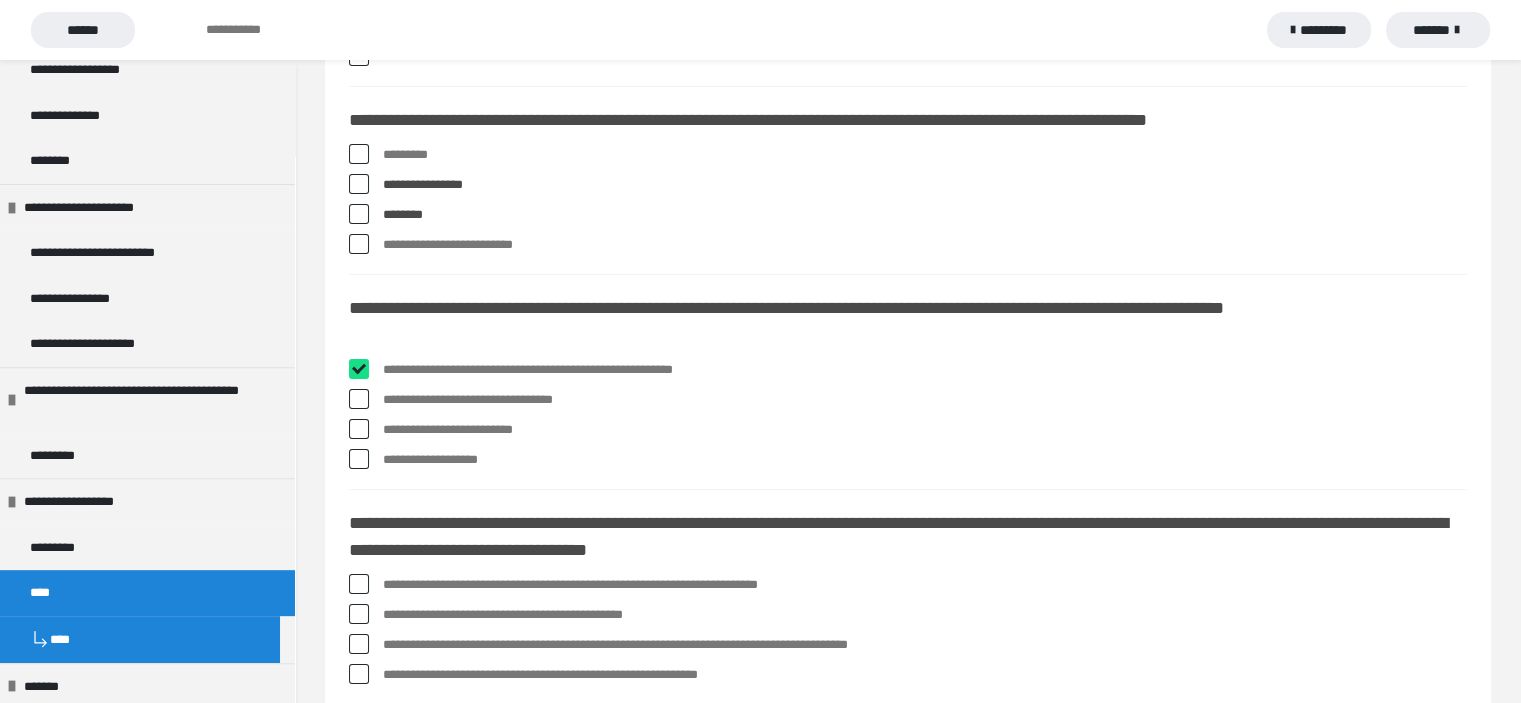 checkbox on "****" 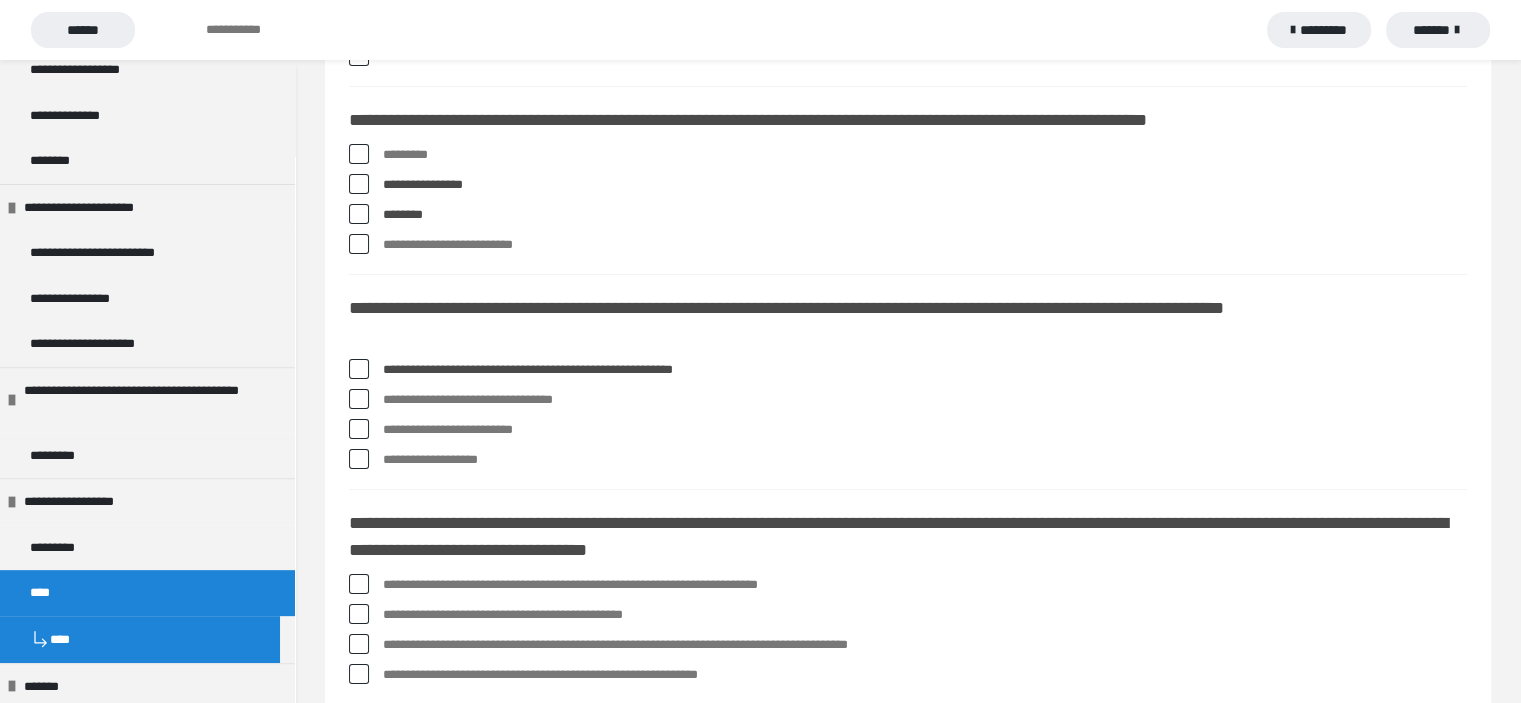 click at bounding box center [359, 399] 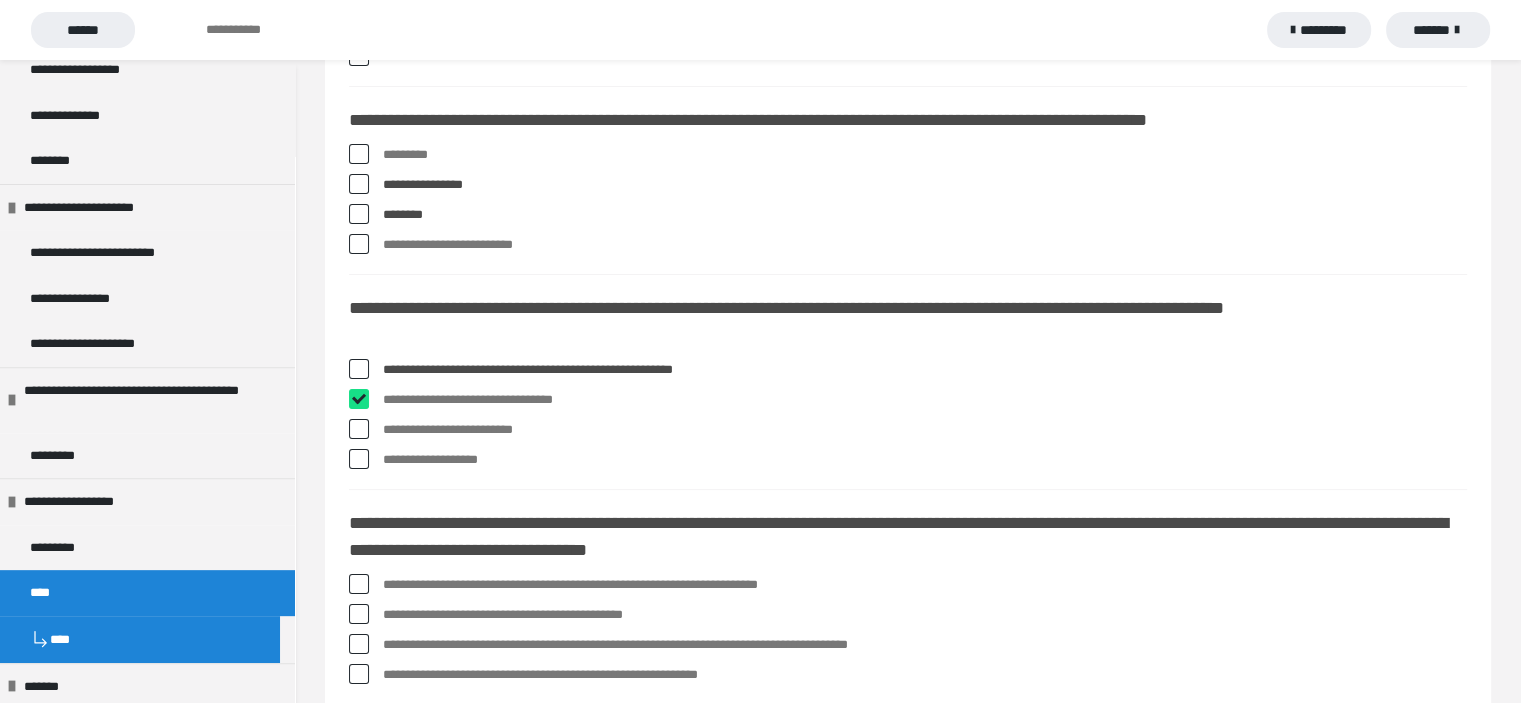 checkbox on "****" 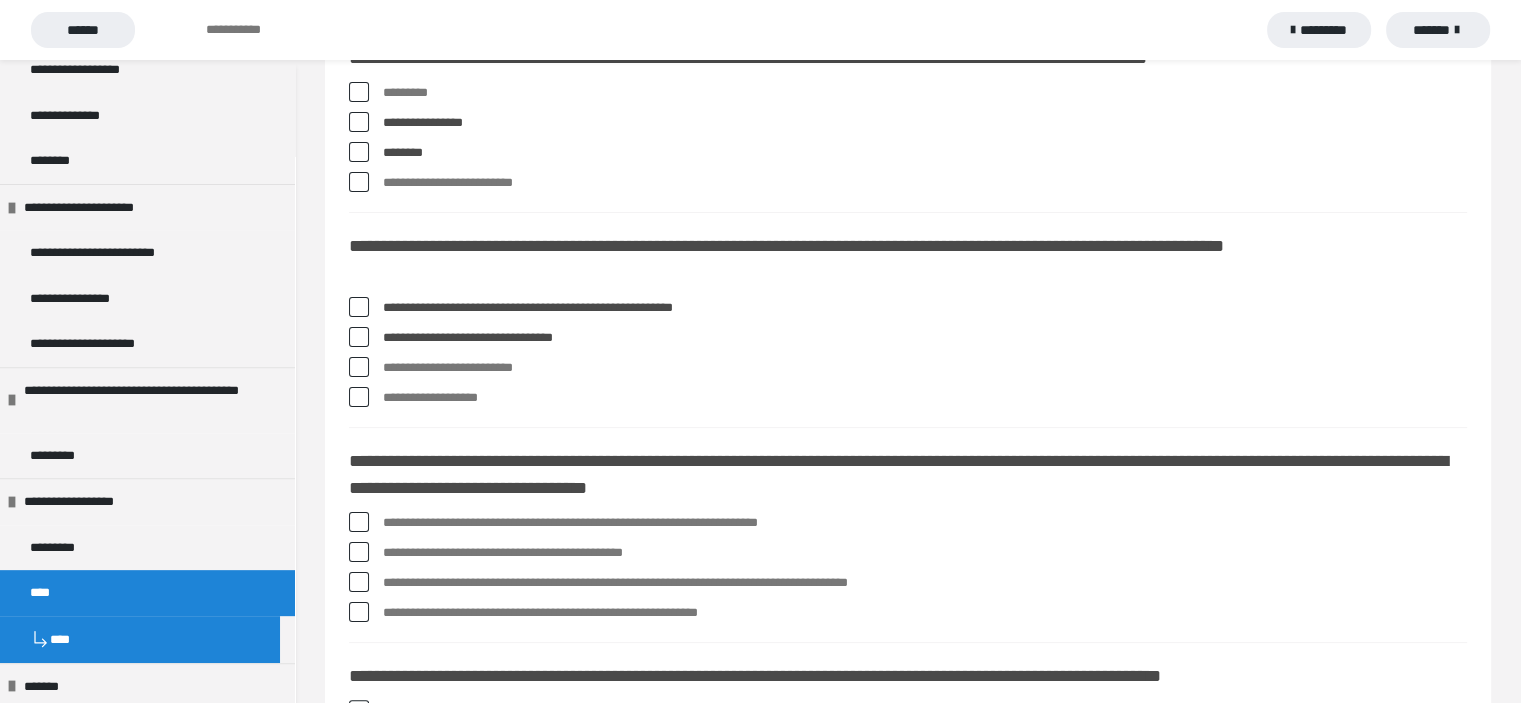 scroll, scrollTop: 400, scrollLeft: 0, axis: vertical 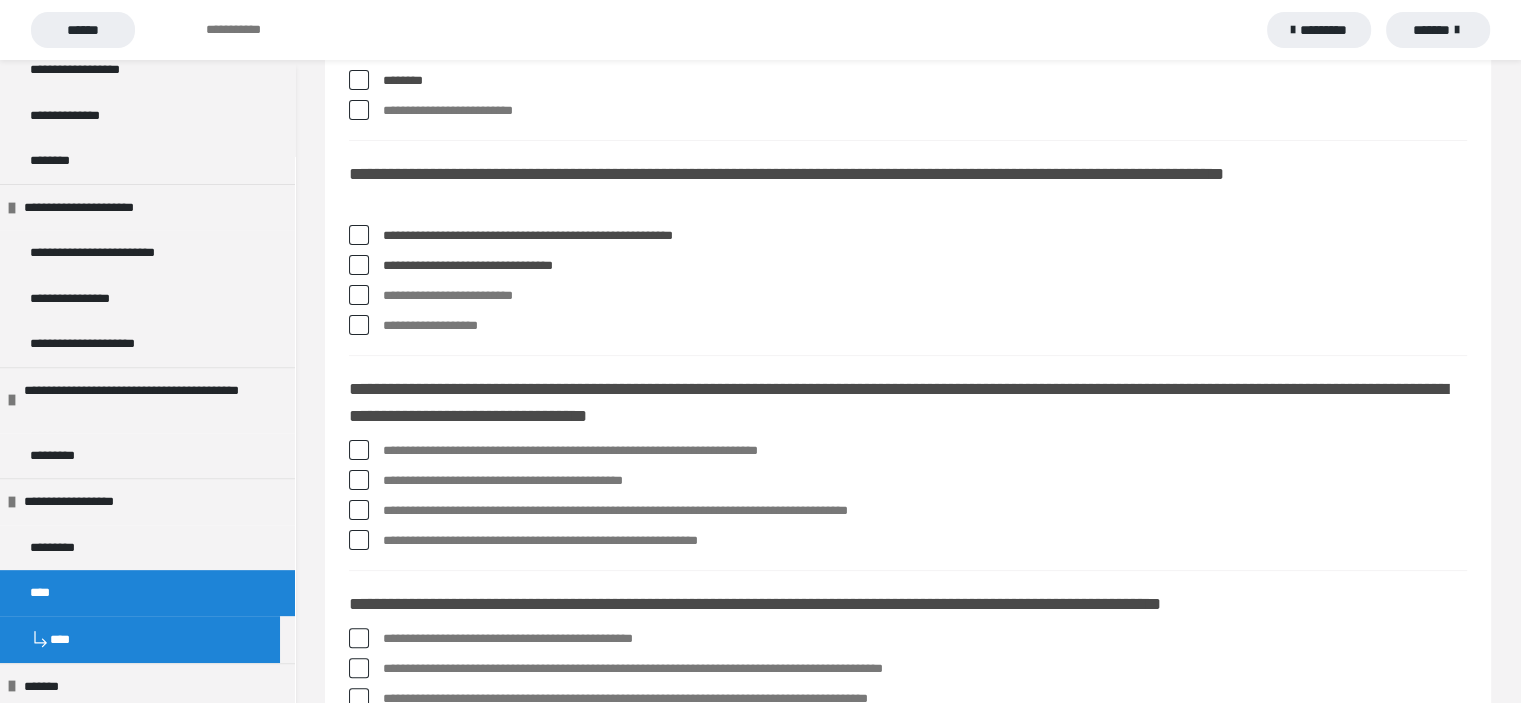 click at bounding box center [359, 510] 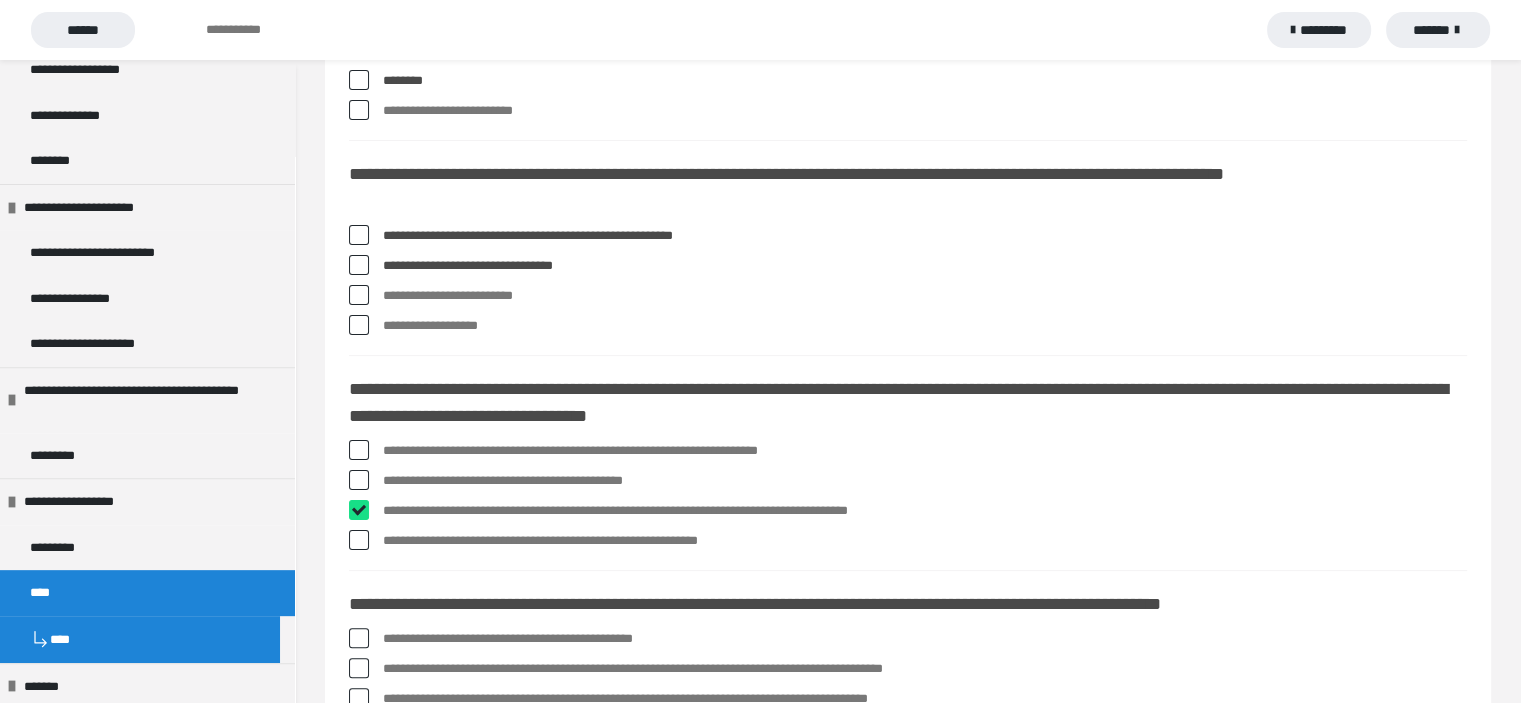 checkbox on "****" 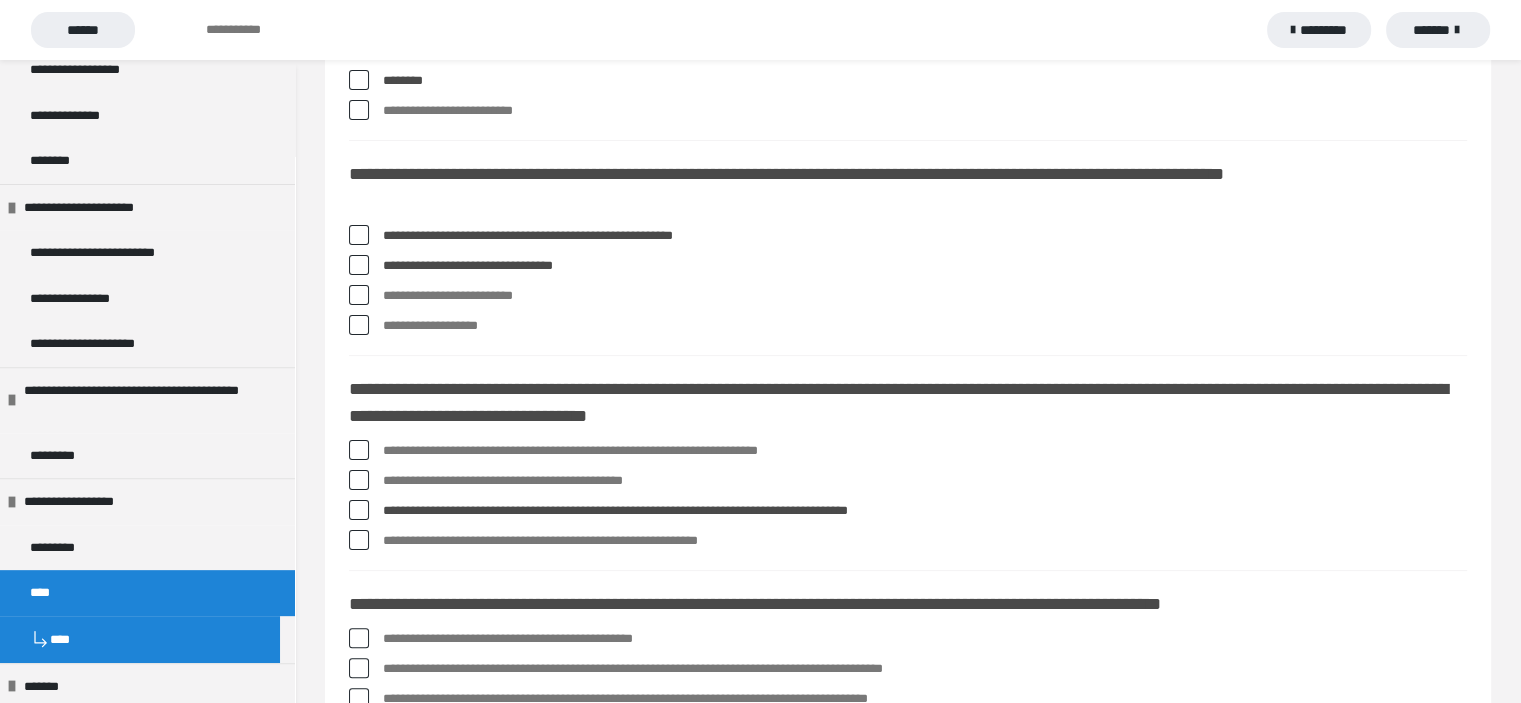 click at bounding box center [359, 540] 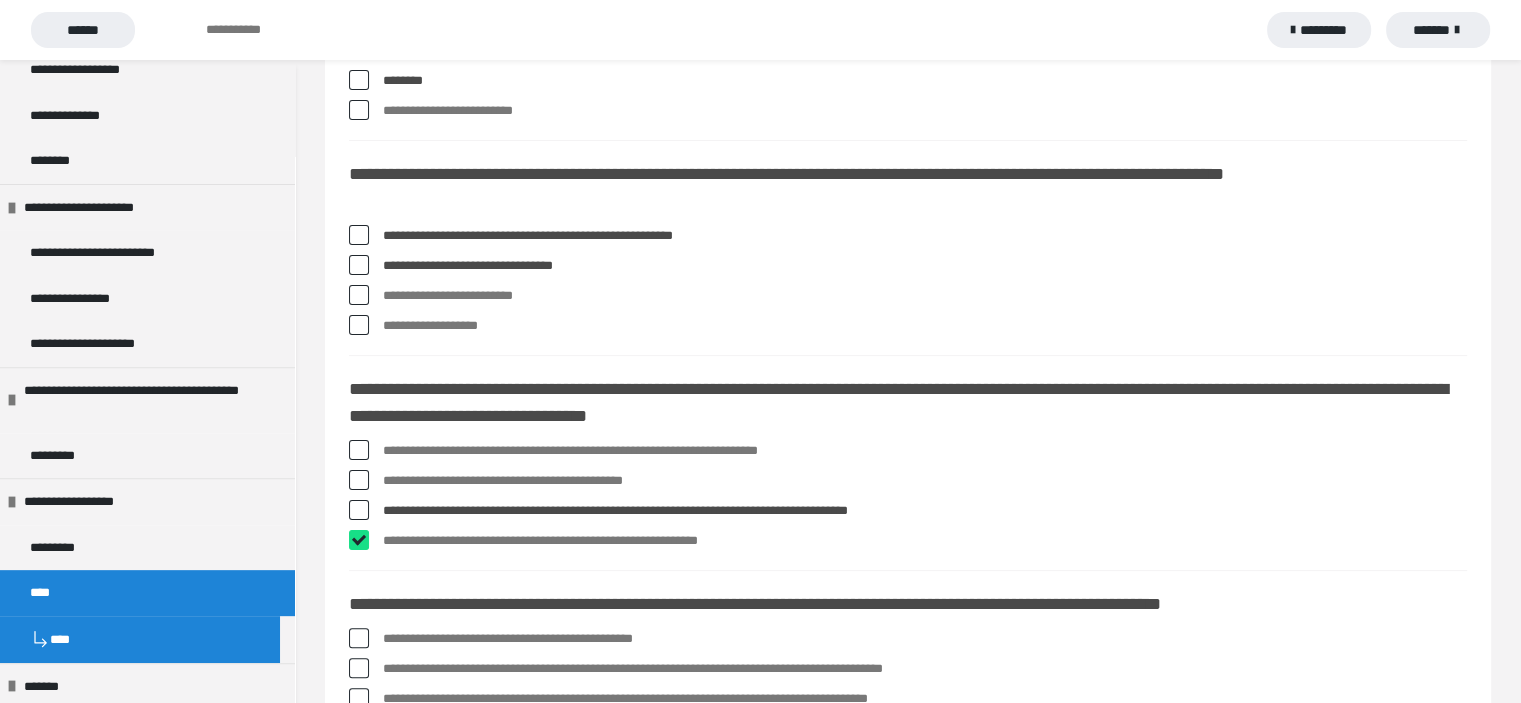 checkbox on "****" 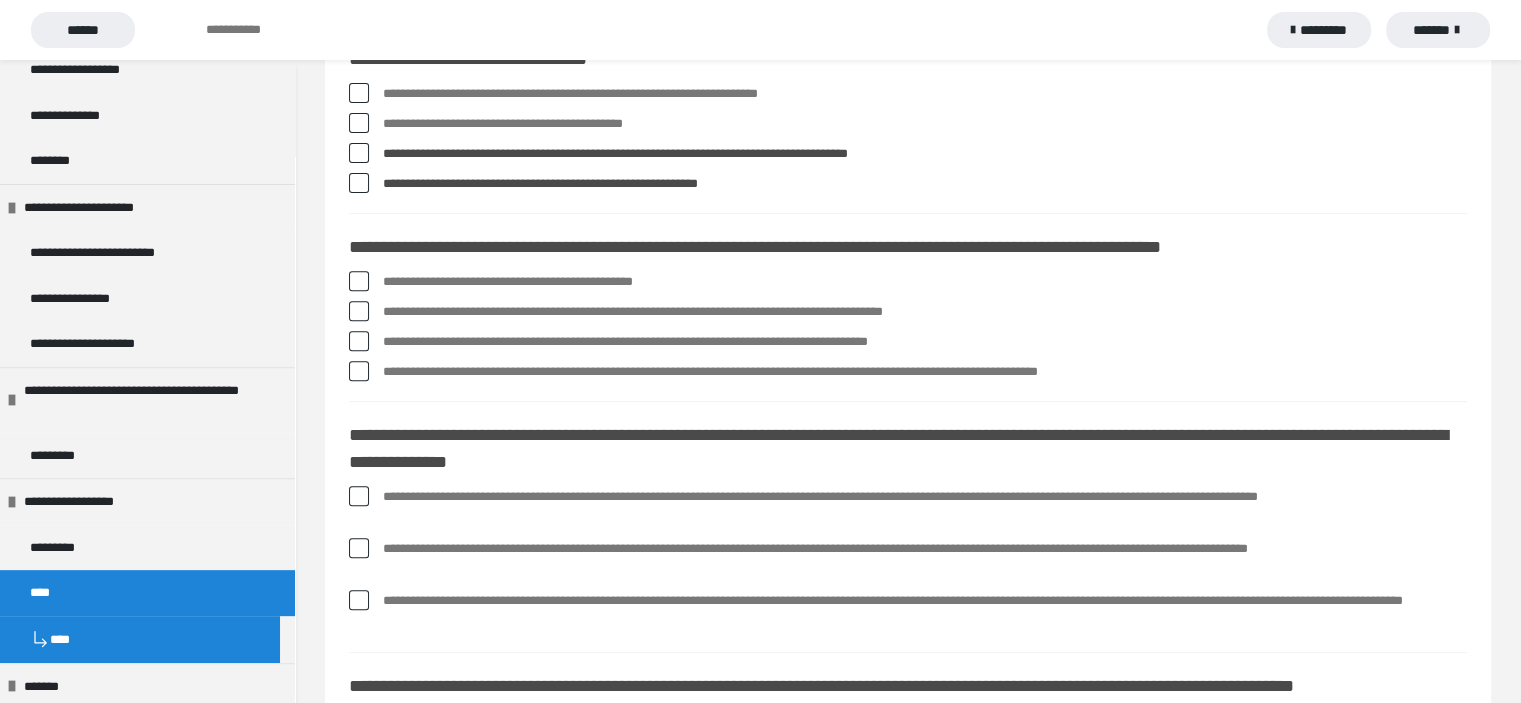scroll, scrollTop: 800, scrollLeft: 0, axis: vertical 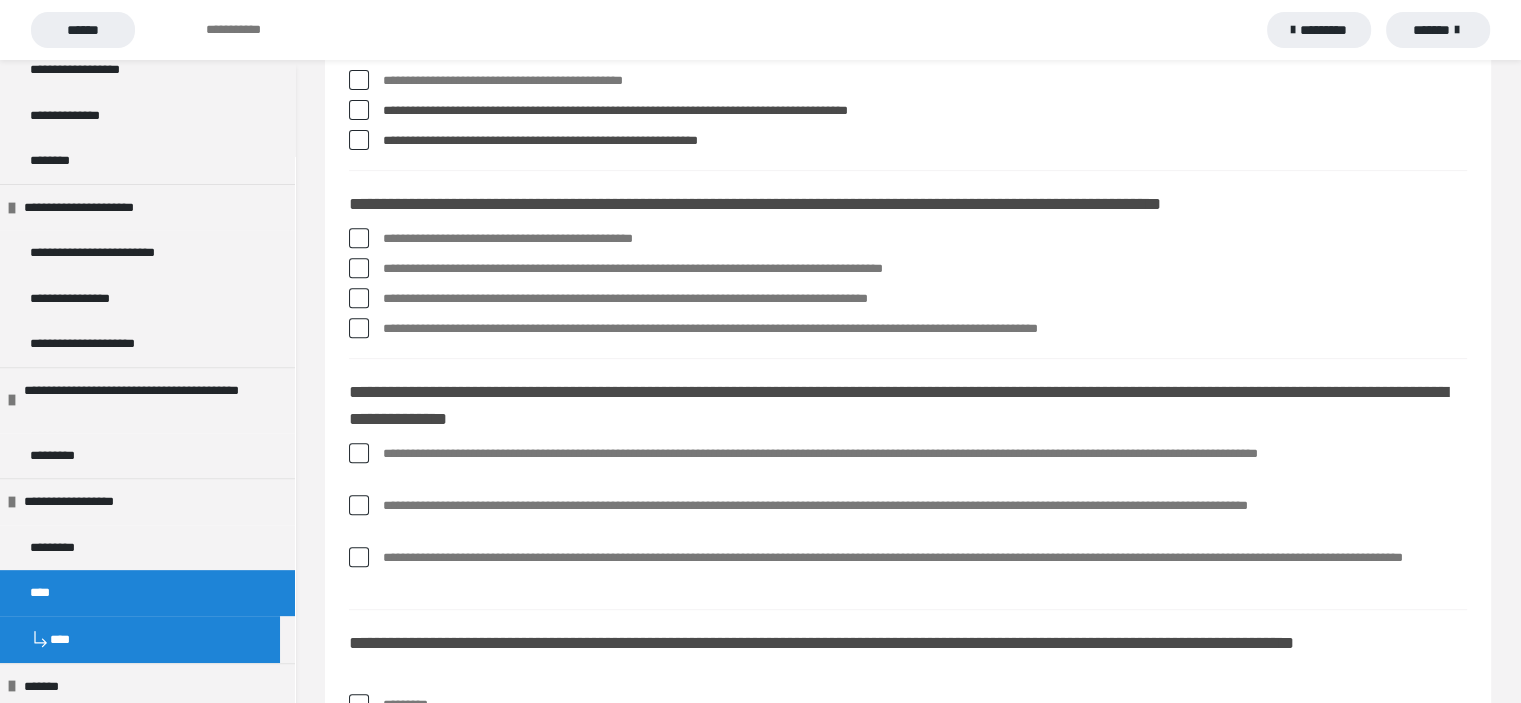 click at bounding box center [359, 268] 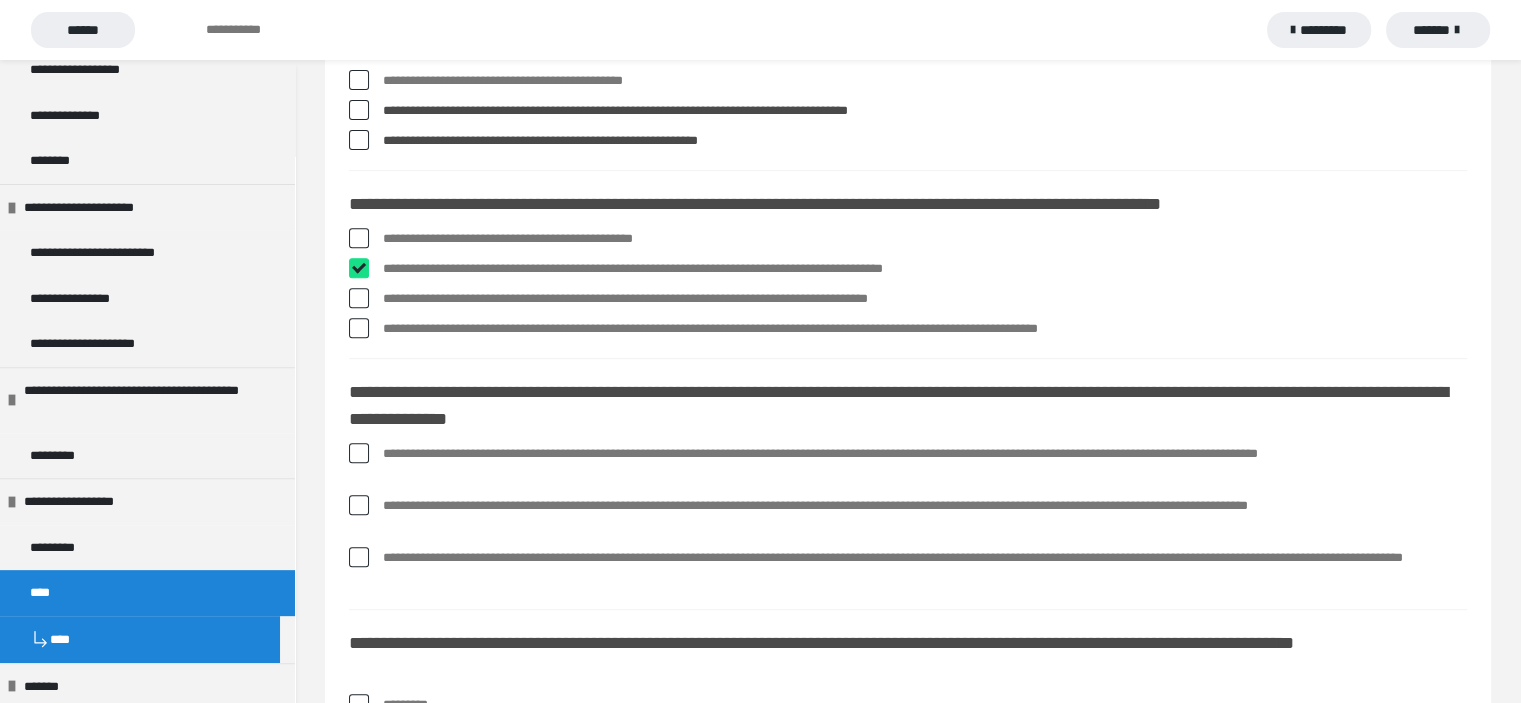 checkbox on "****" 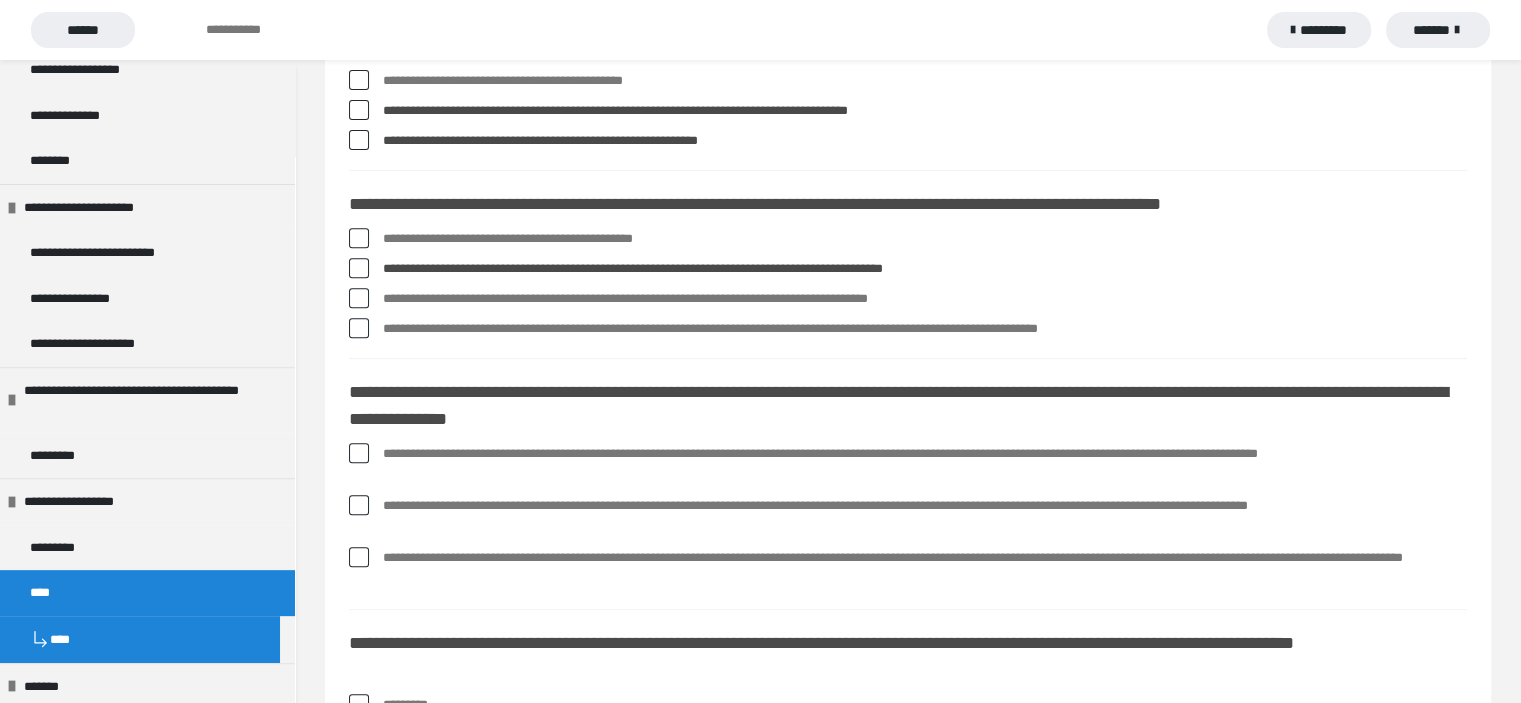 click at bounding box center [359, 328] 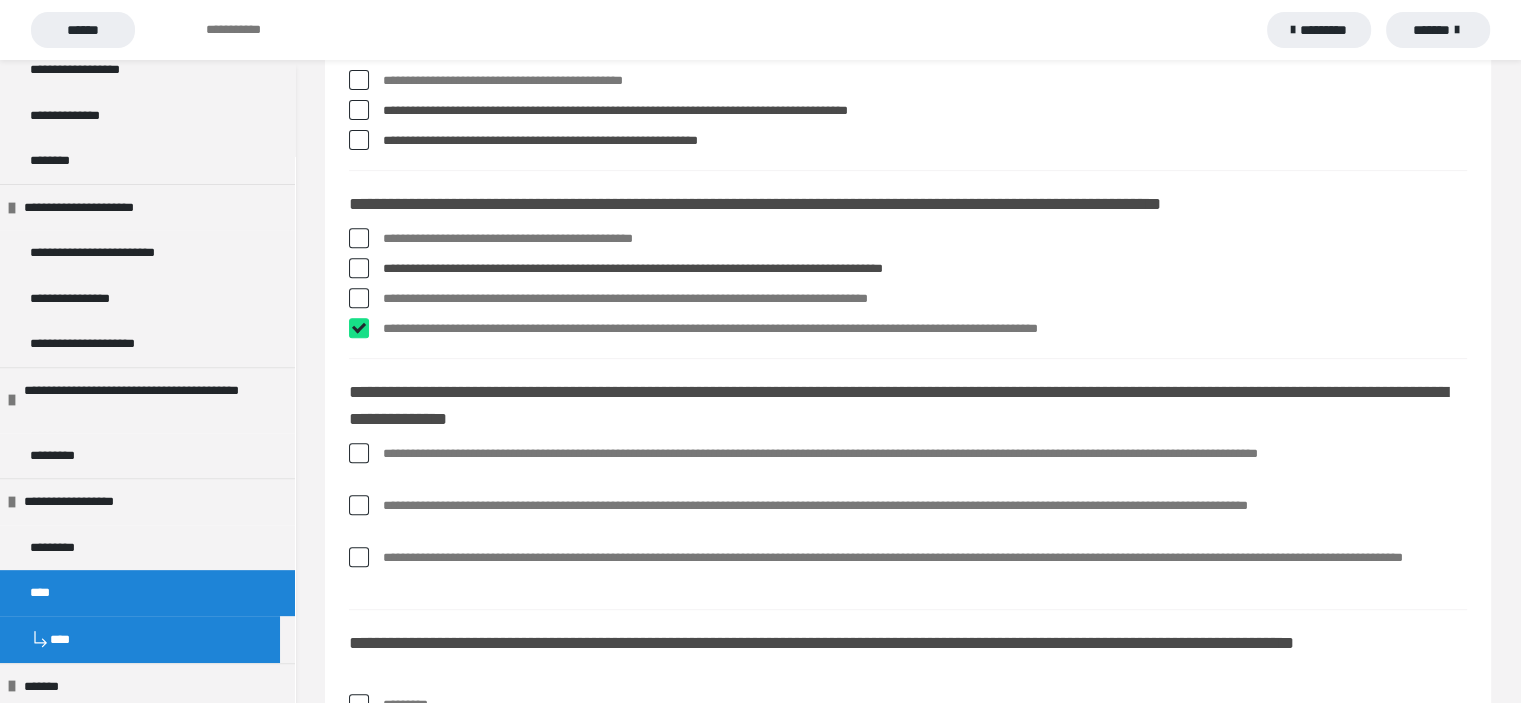 checkbox on "****" 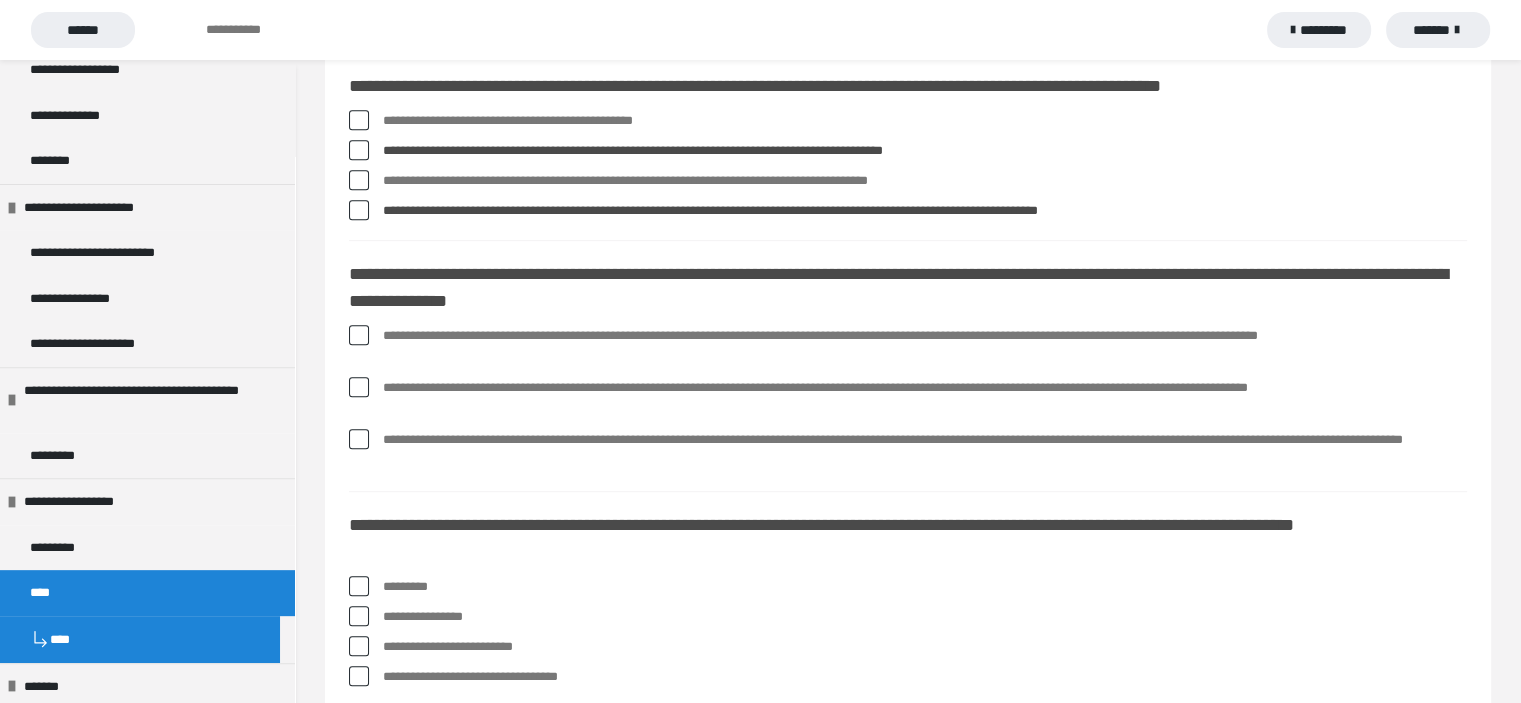 scroll, scrollTop: 1066, scrollLeft: 0, axis: vertical 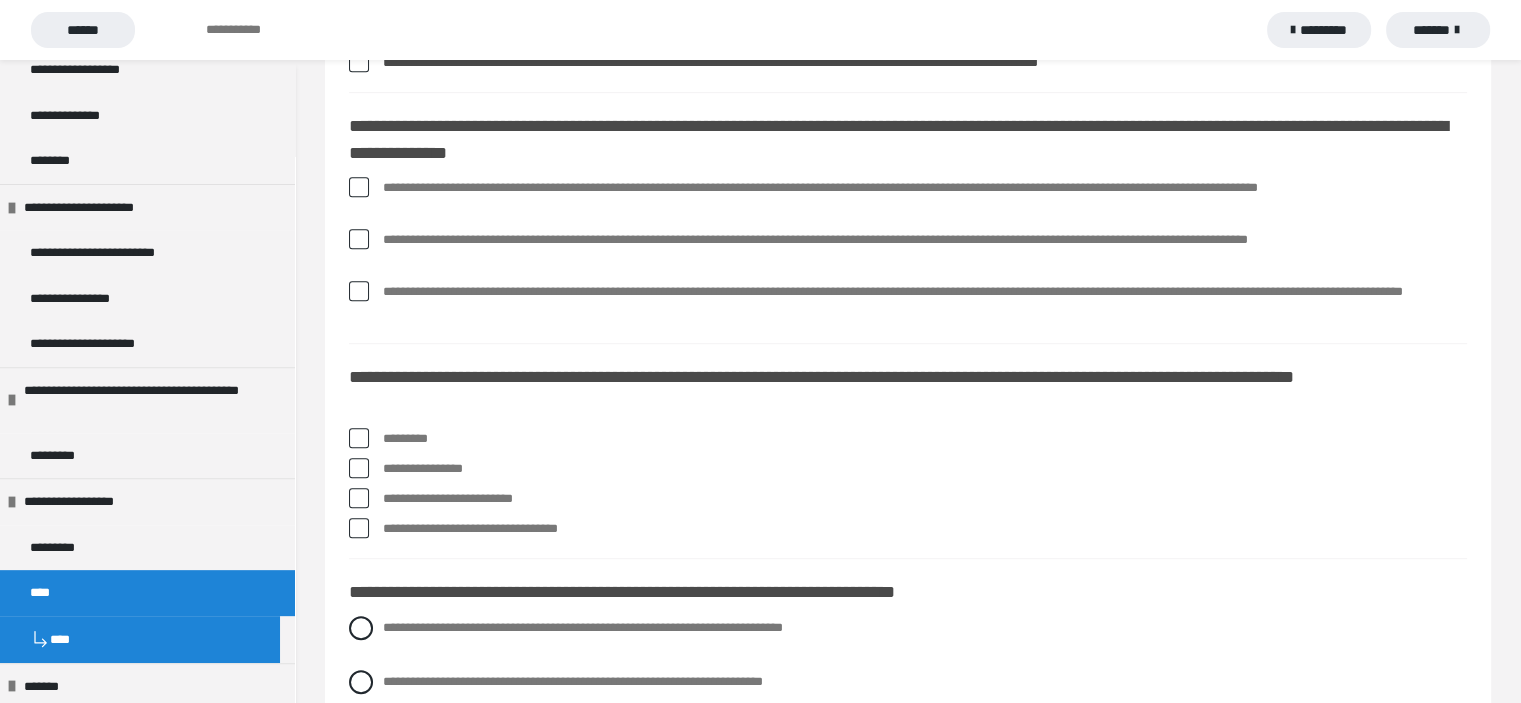 click at bounding box center [359, 187] 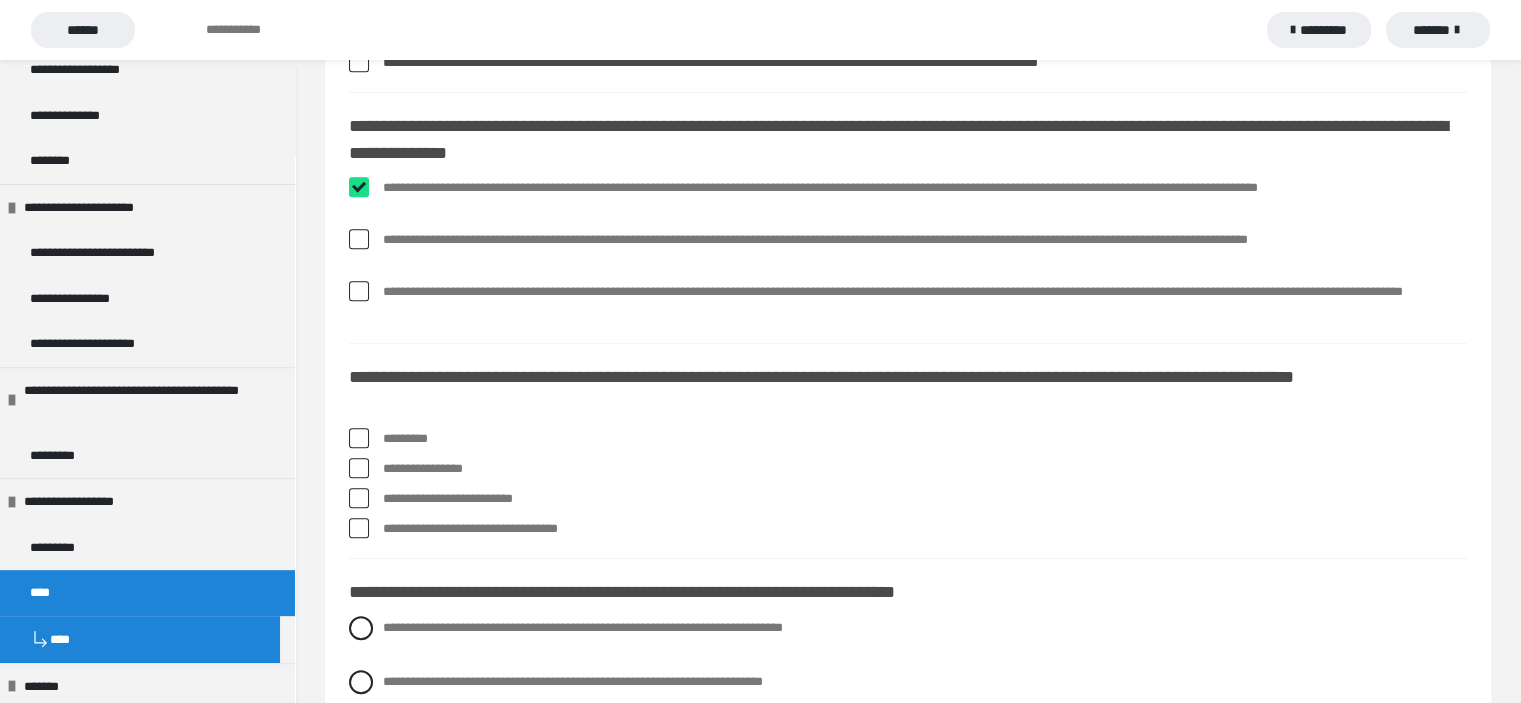 checkbox on "****" 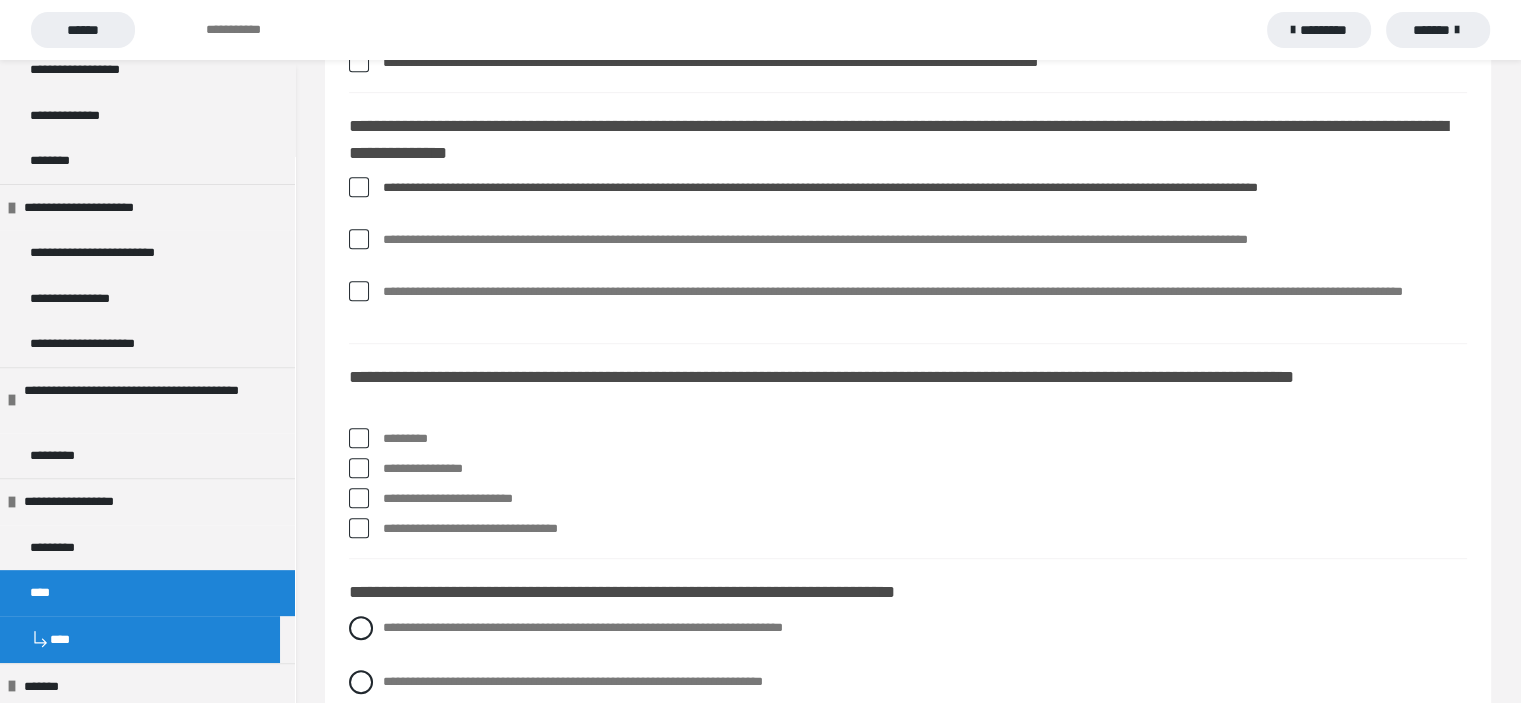 click at bounding box center [359, 239] 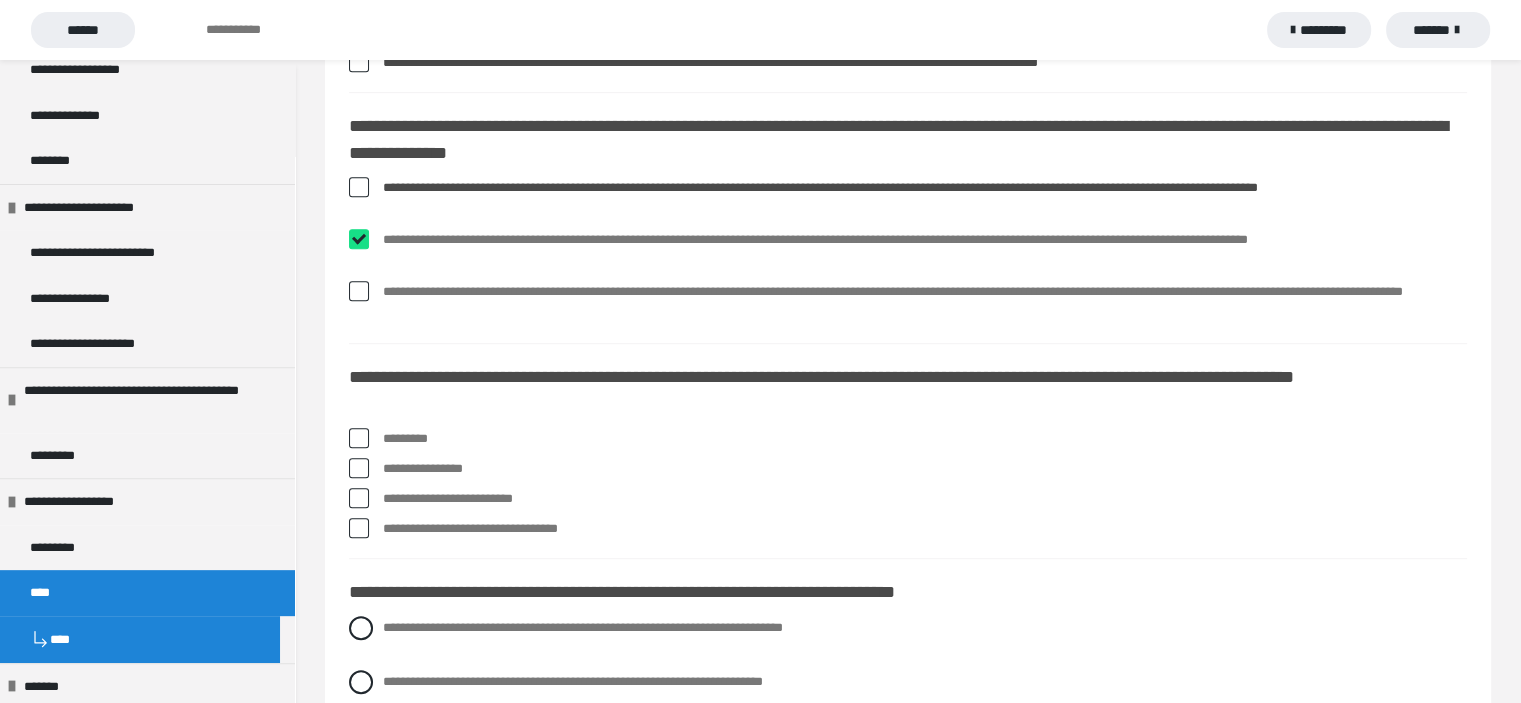 checkbox on "****" 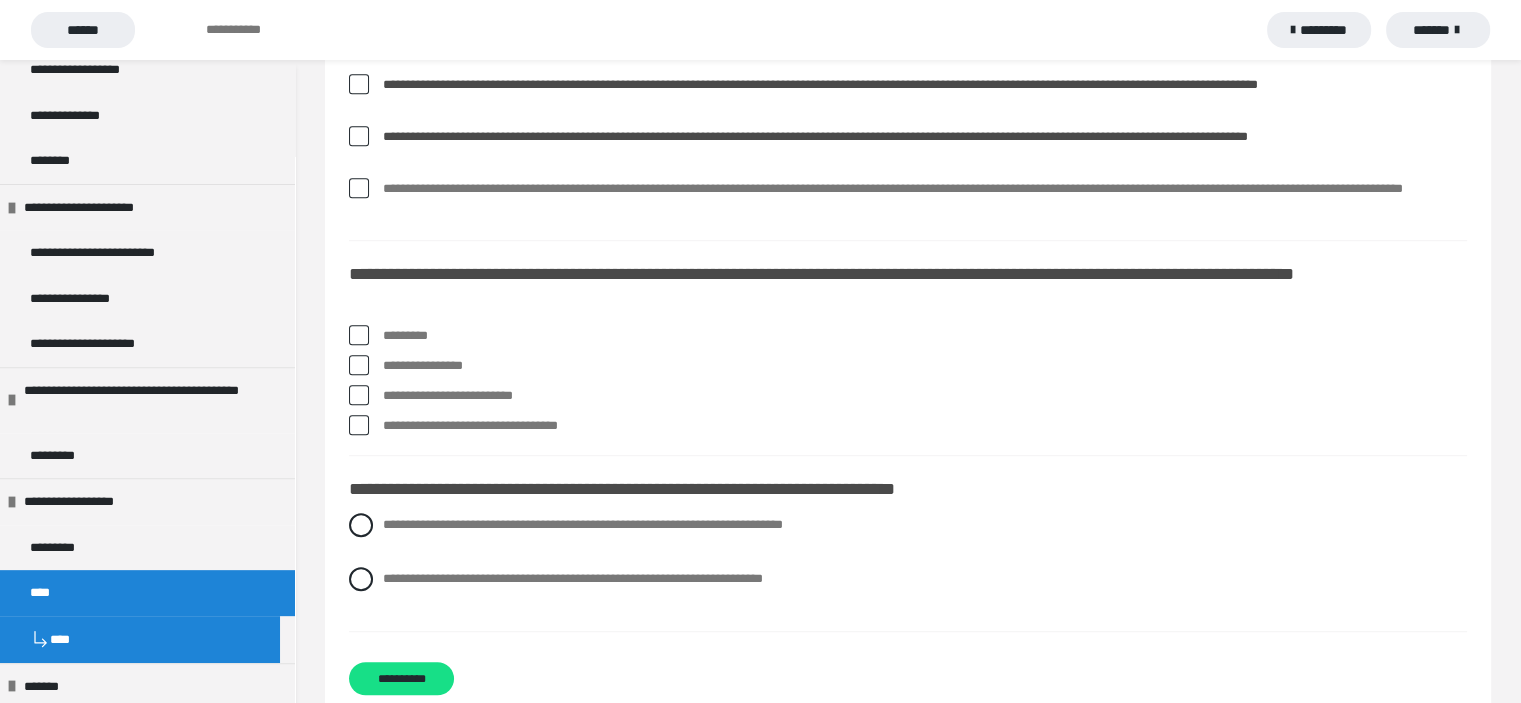 scroll, scrollTop: 1200, scrollLeft: 0, axis: vertical 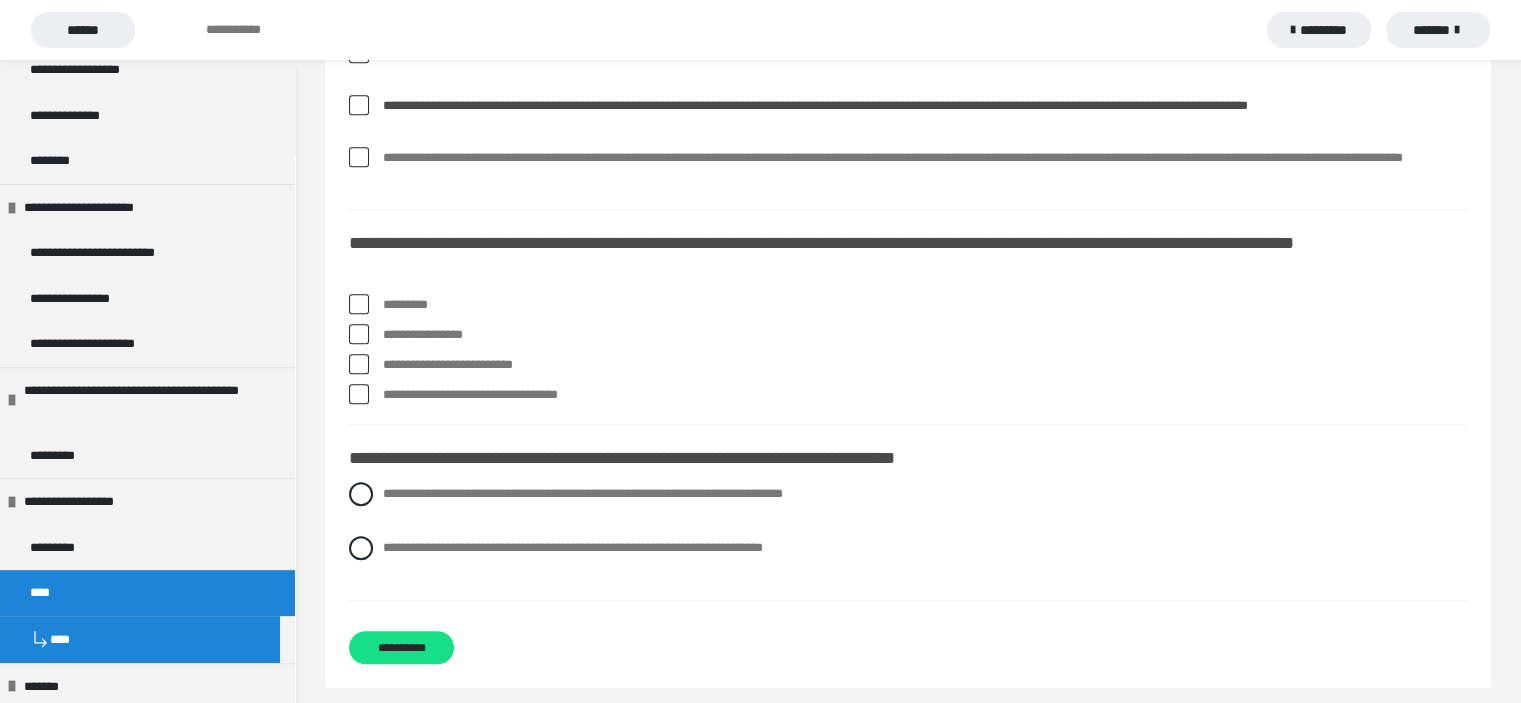 click at bounding box center [359, 364] 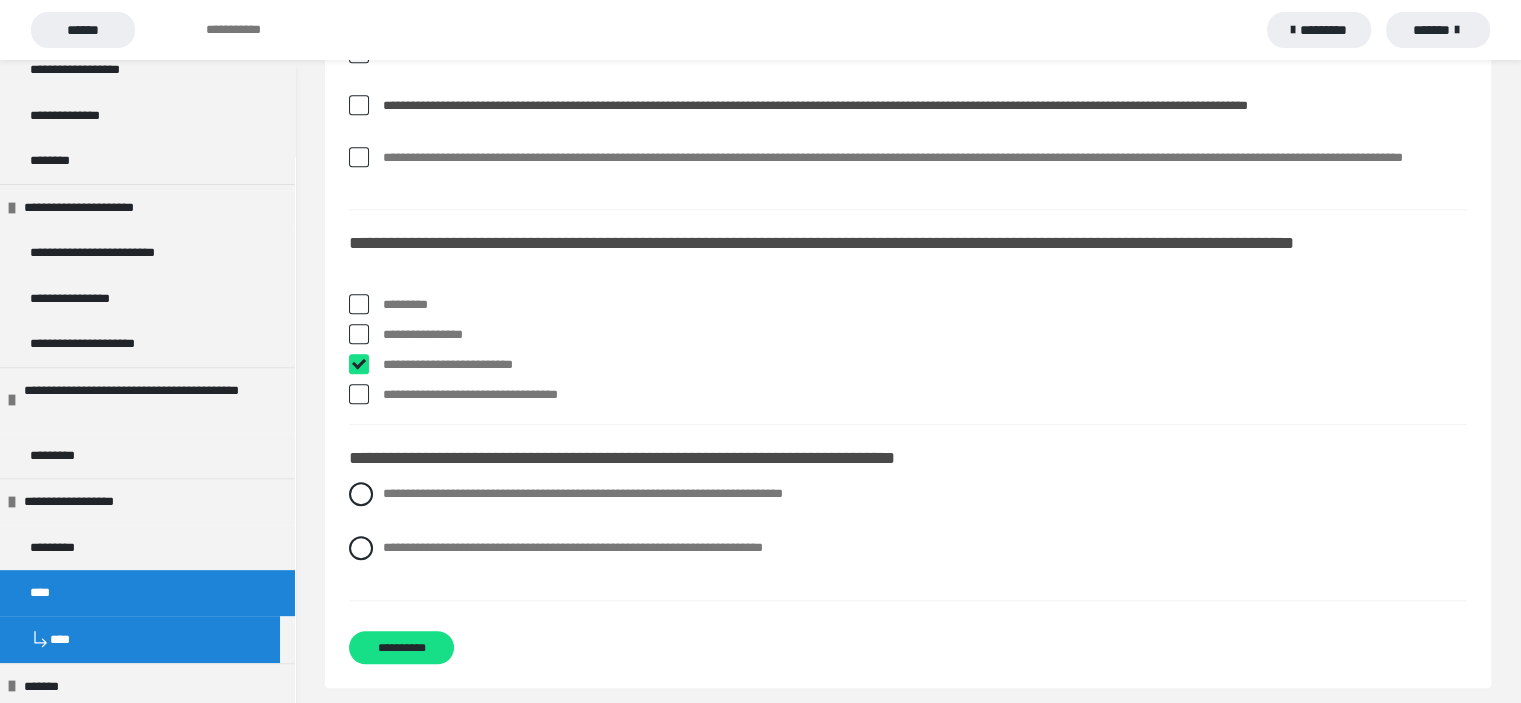 checkbox on "****" 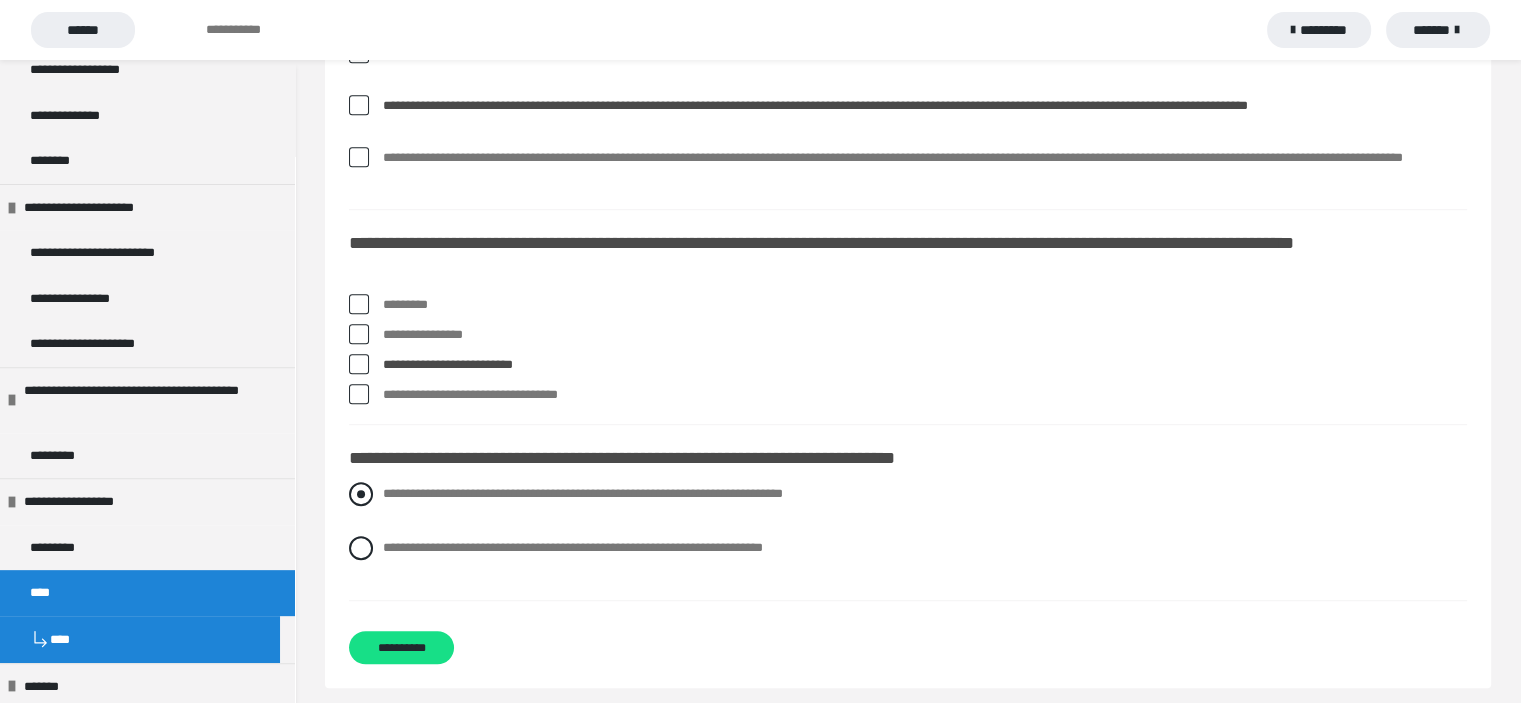 click at bounding box center [361, 494] 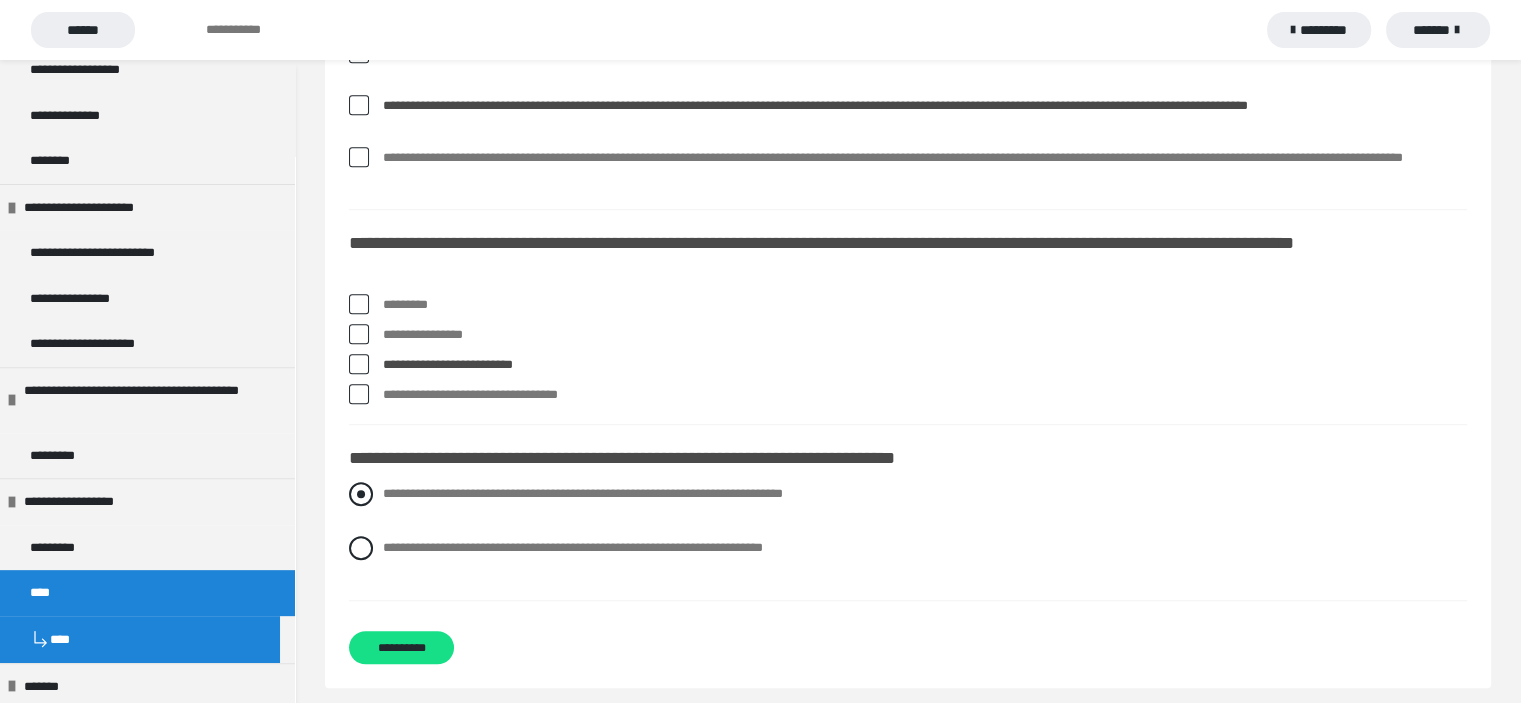 radio on "****" 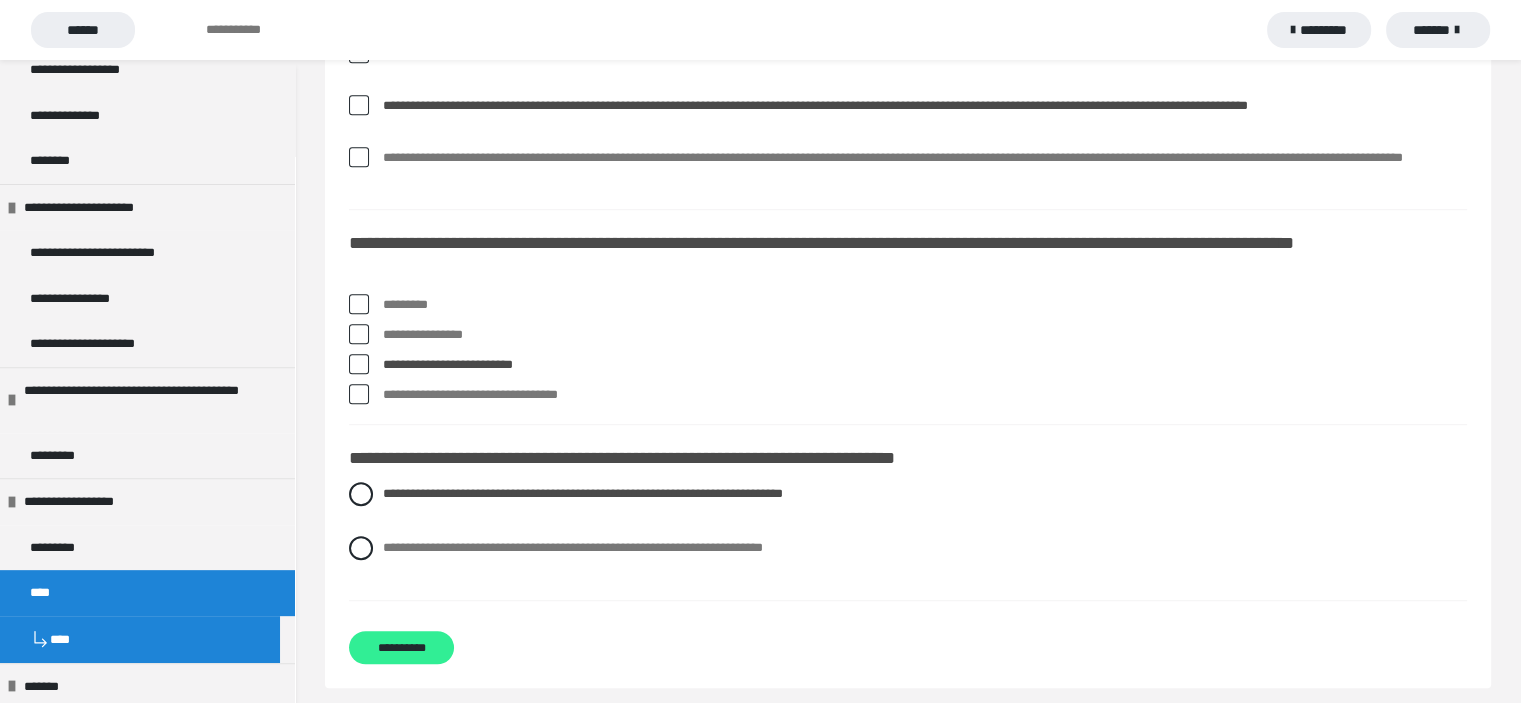 click on "**********" at bounding box center (401, 647) 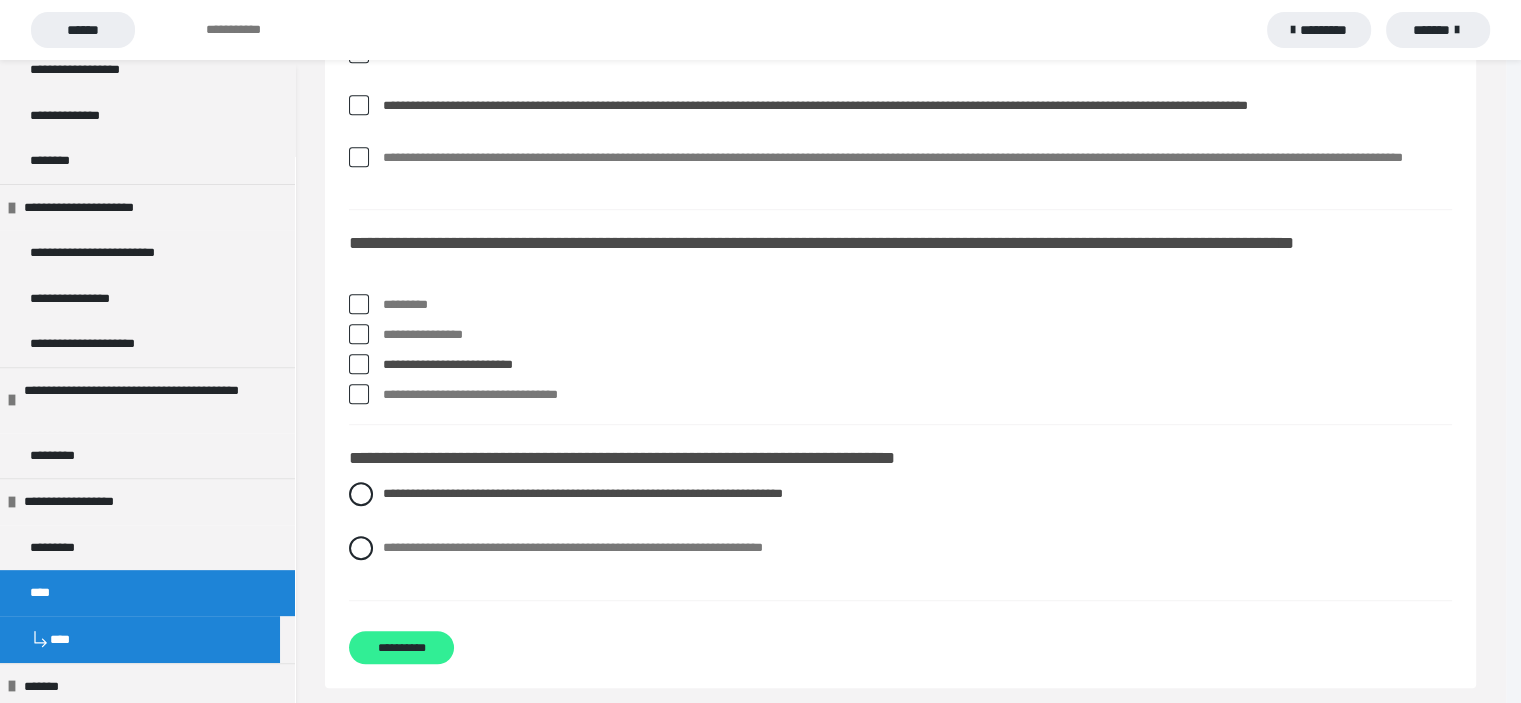 scroll, scrollTop: 60, scrollLeft: 0, axis: vertical 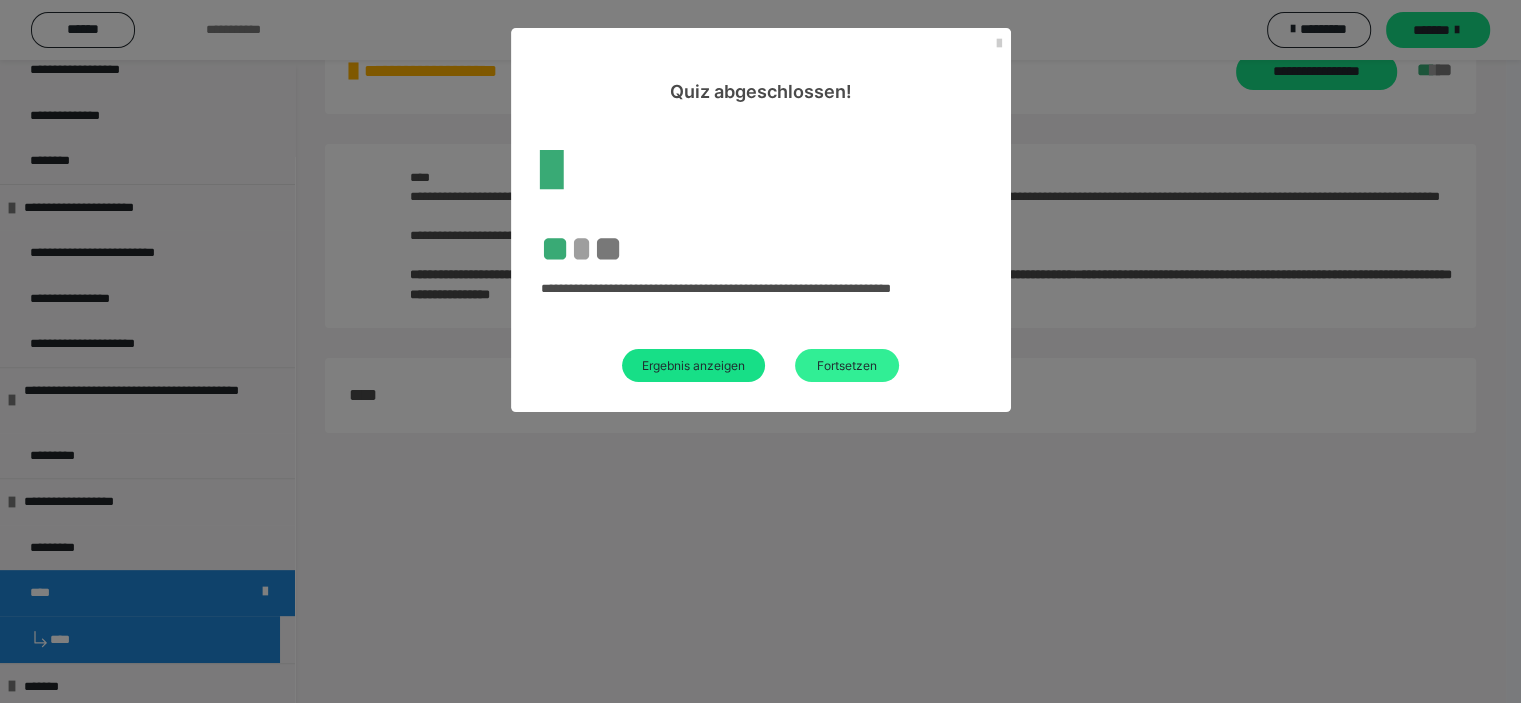 click on "Fortsetzen" at bounding box center (847, 365) 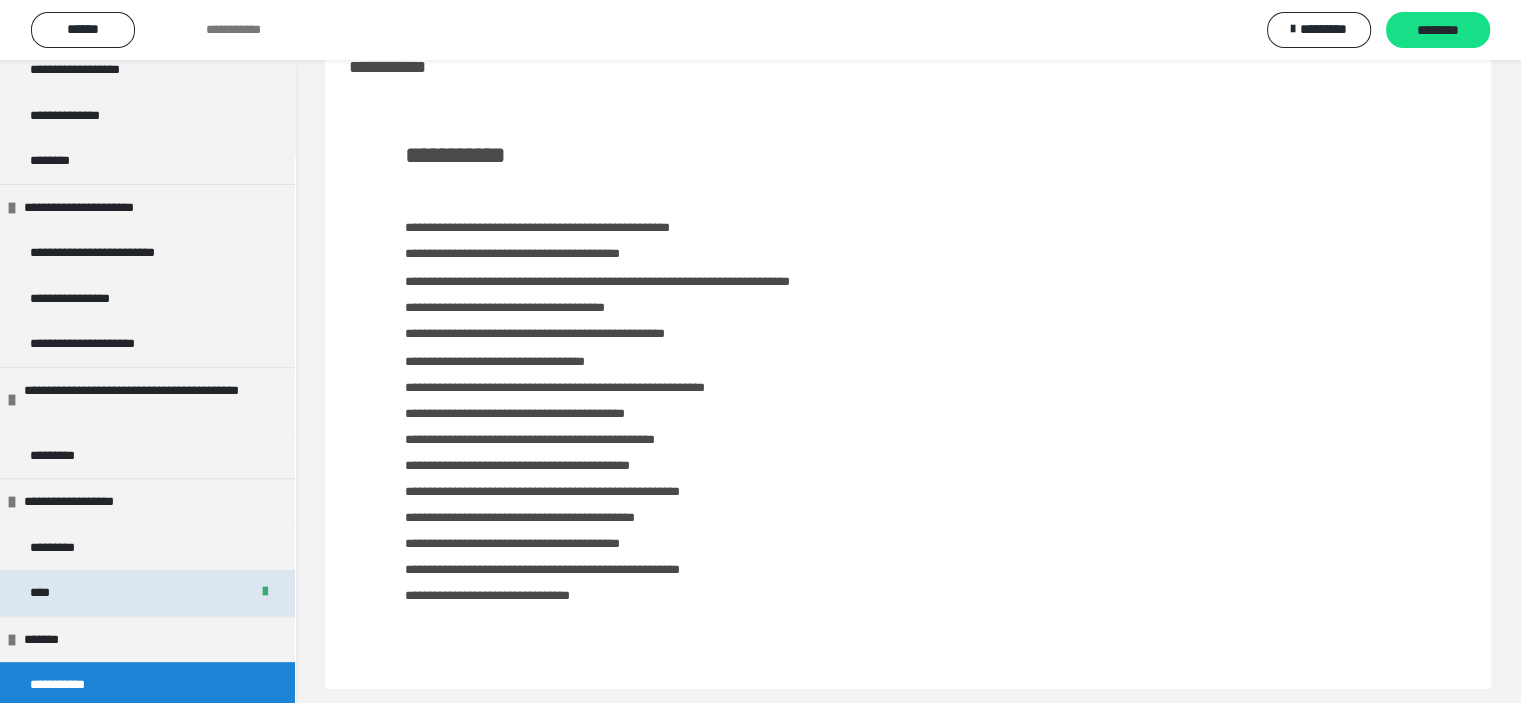 click on "****" at bounding box center [147, 593] 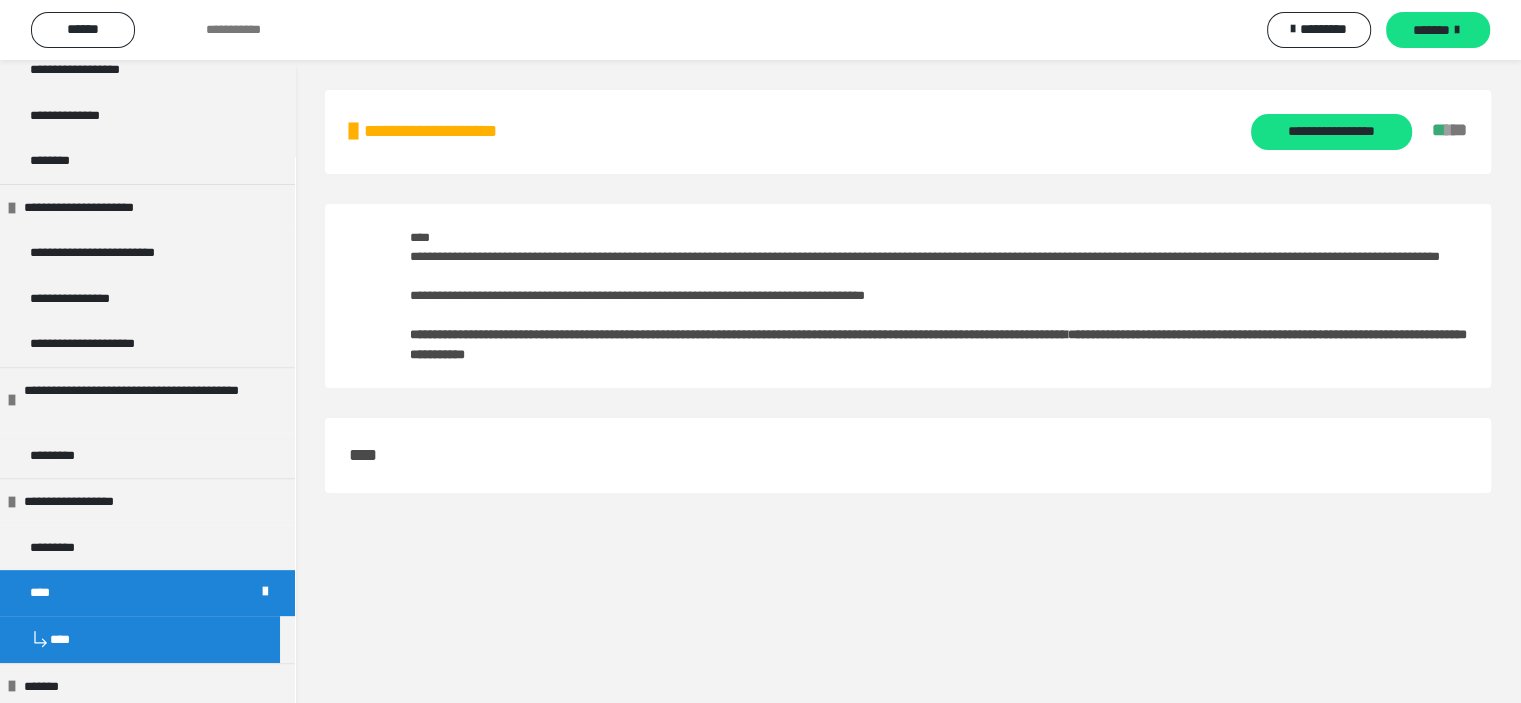 scroll, scrollTop: 0, scrollLeft: 0, axis: both 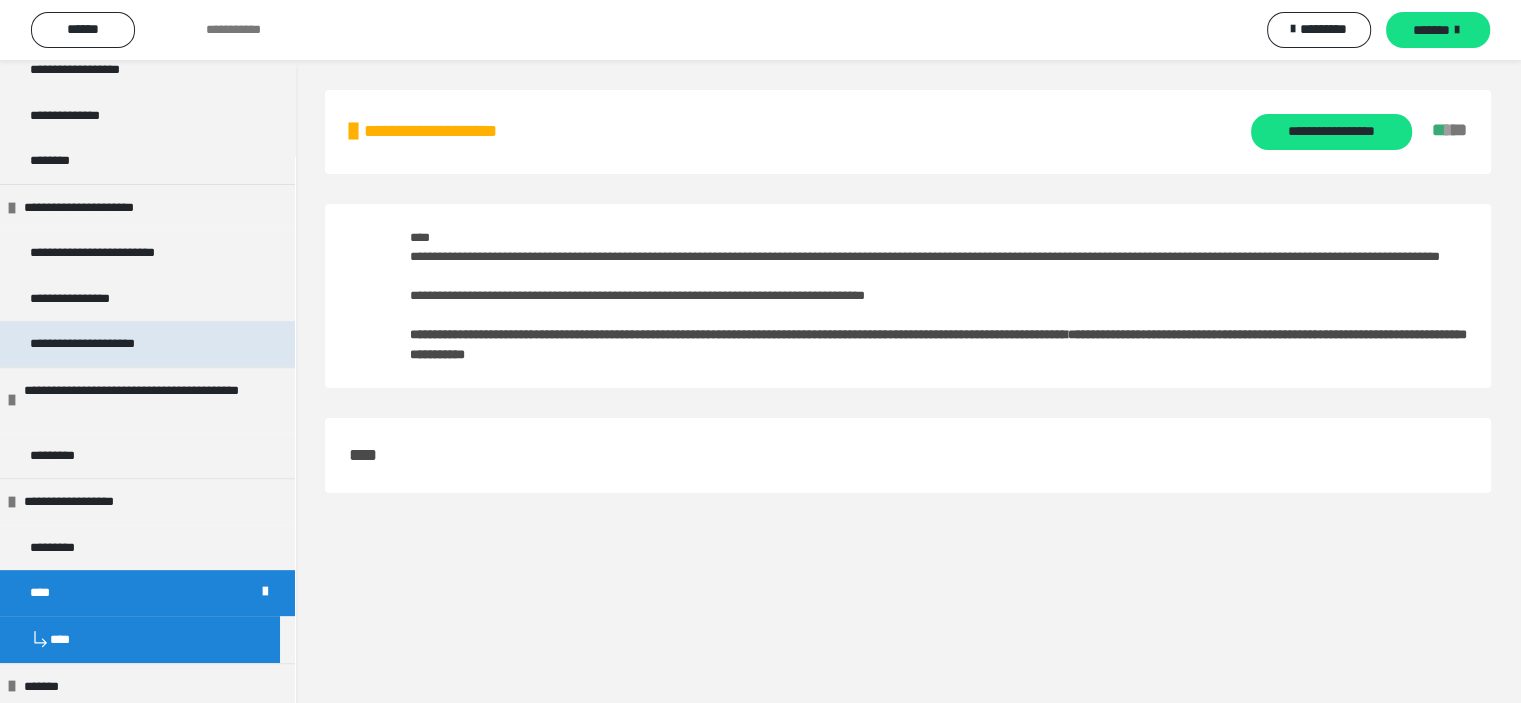 click on "**********" at bounding box center (98, 344) 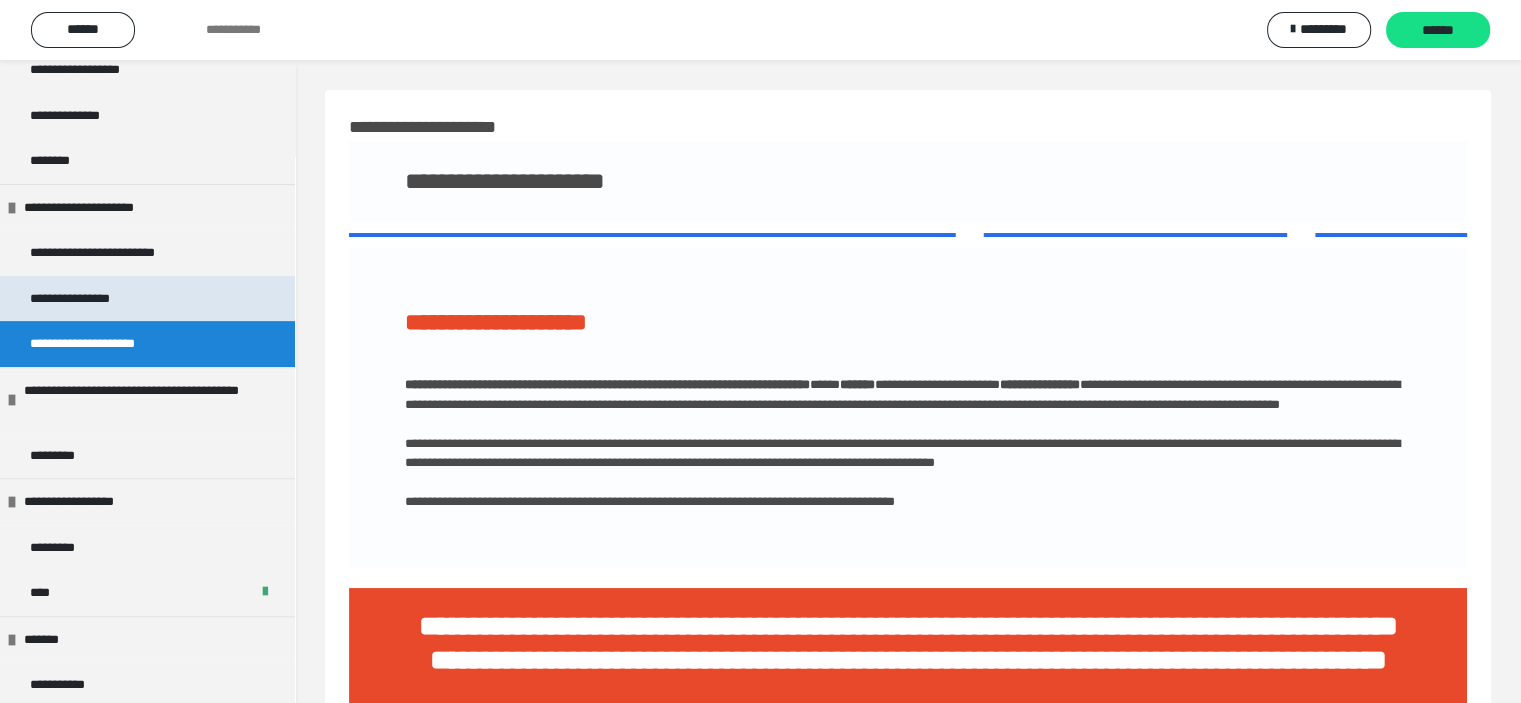 click on "**********" at bounding box center (86, 299) 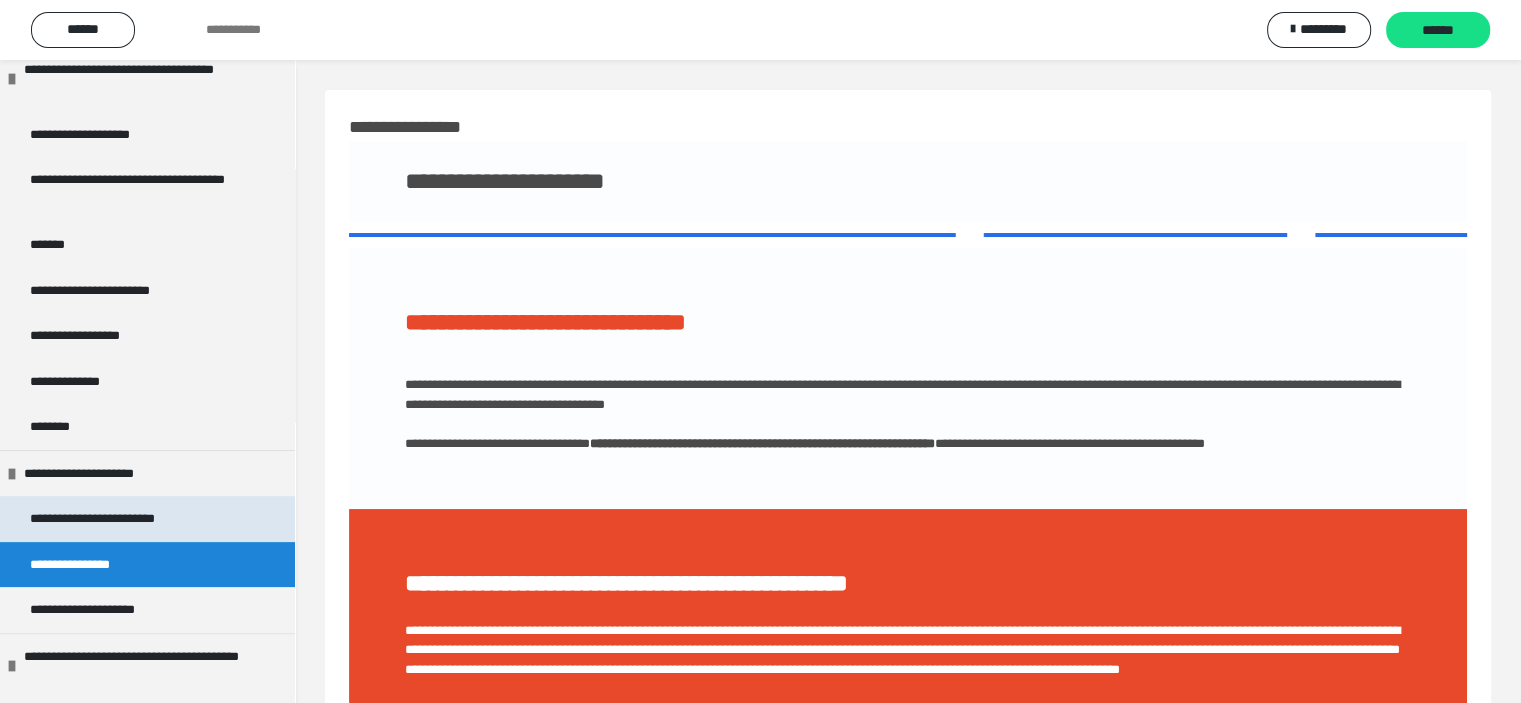 scroll, scrollTop: 133, scrollLeft: 0, axis: vertical 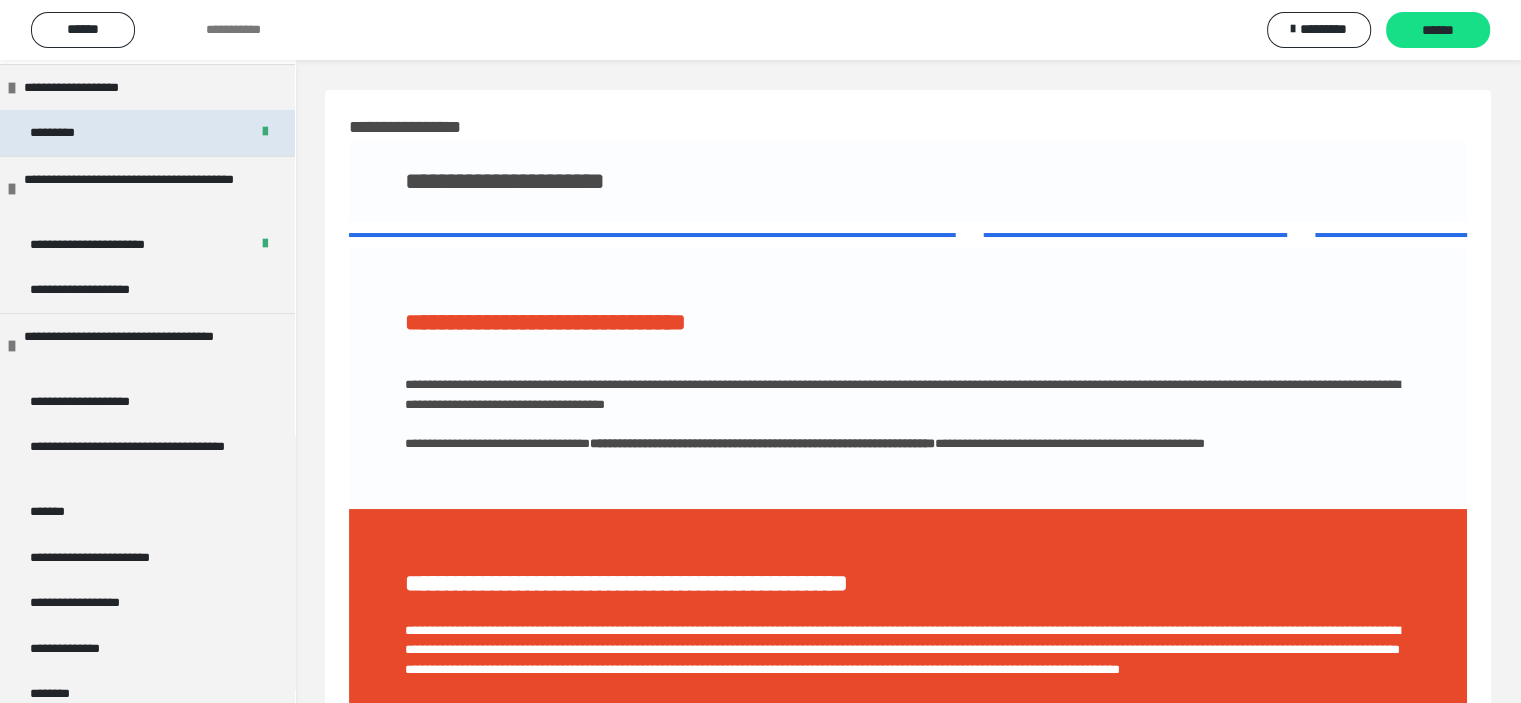 click on "*********" at bounding box center (147, 133) 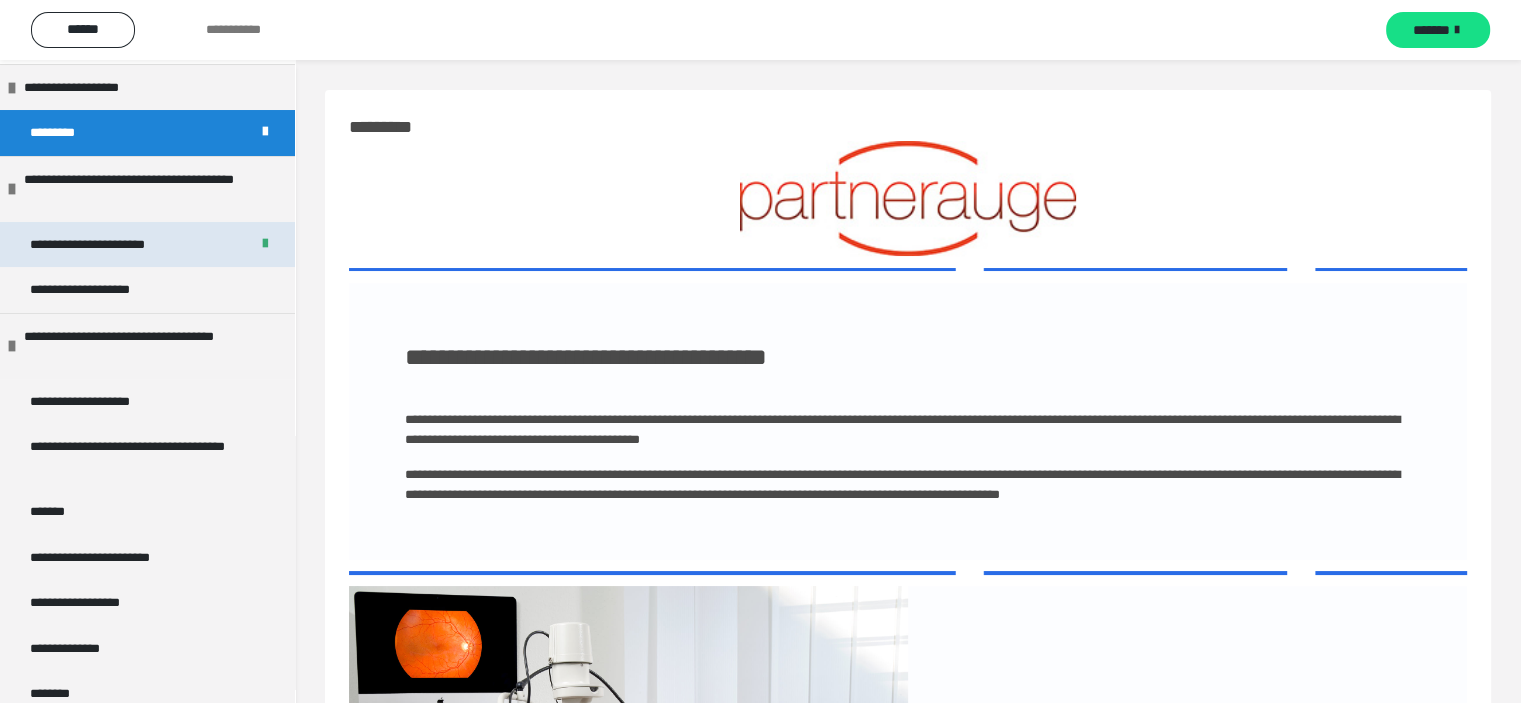 click on "**********" at bounding box center [110, 245] 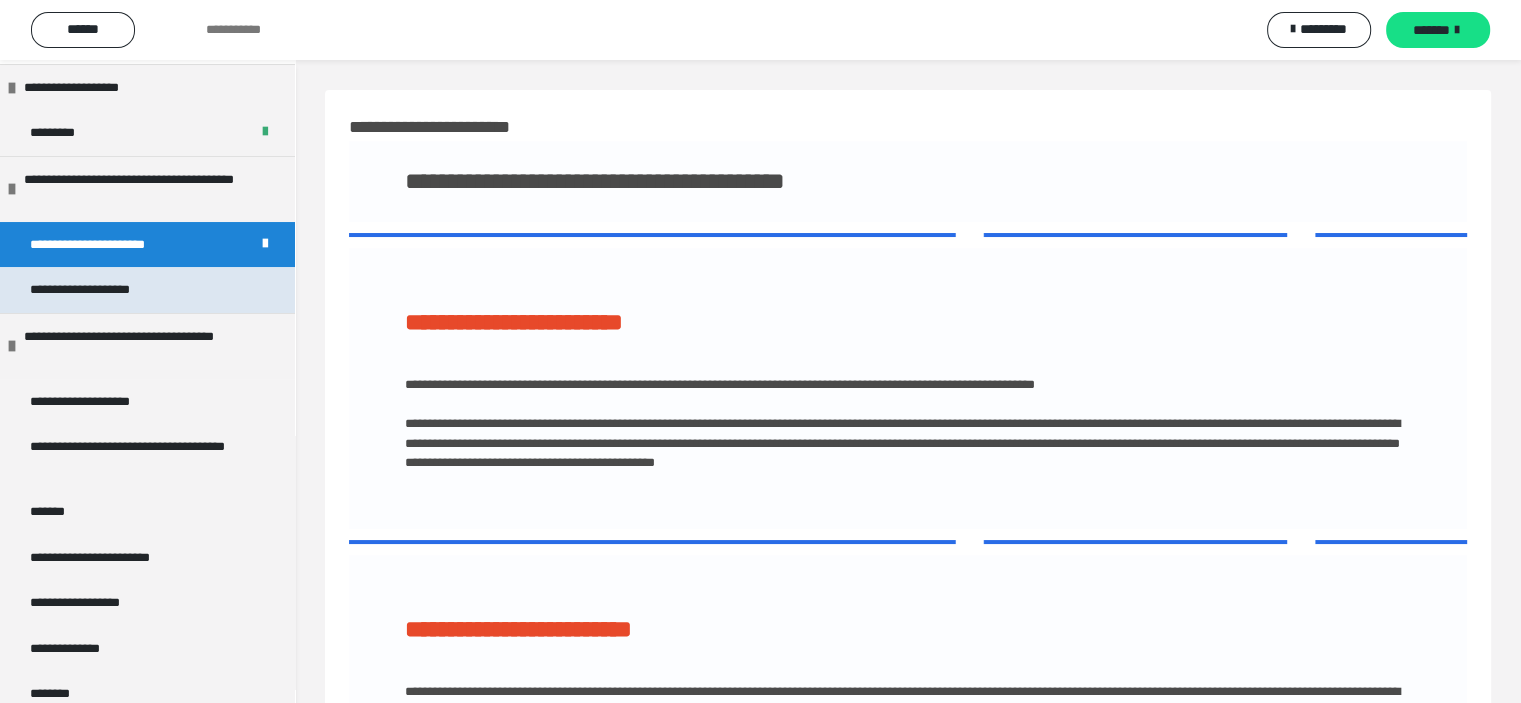 click on "**********" at bounding box center (104, 290) 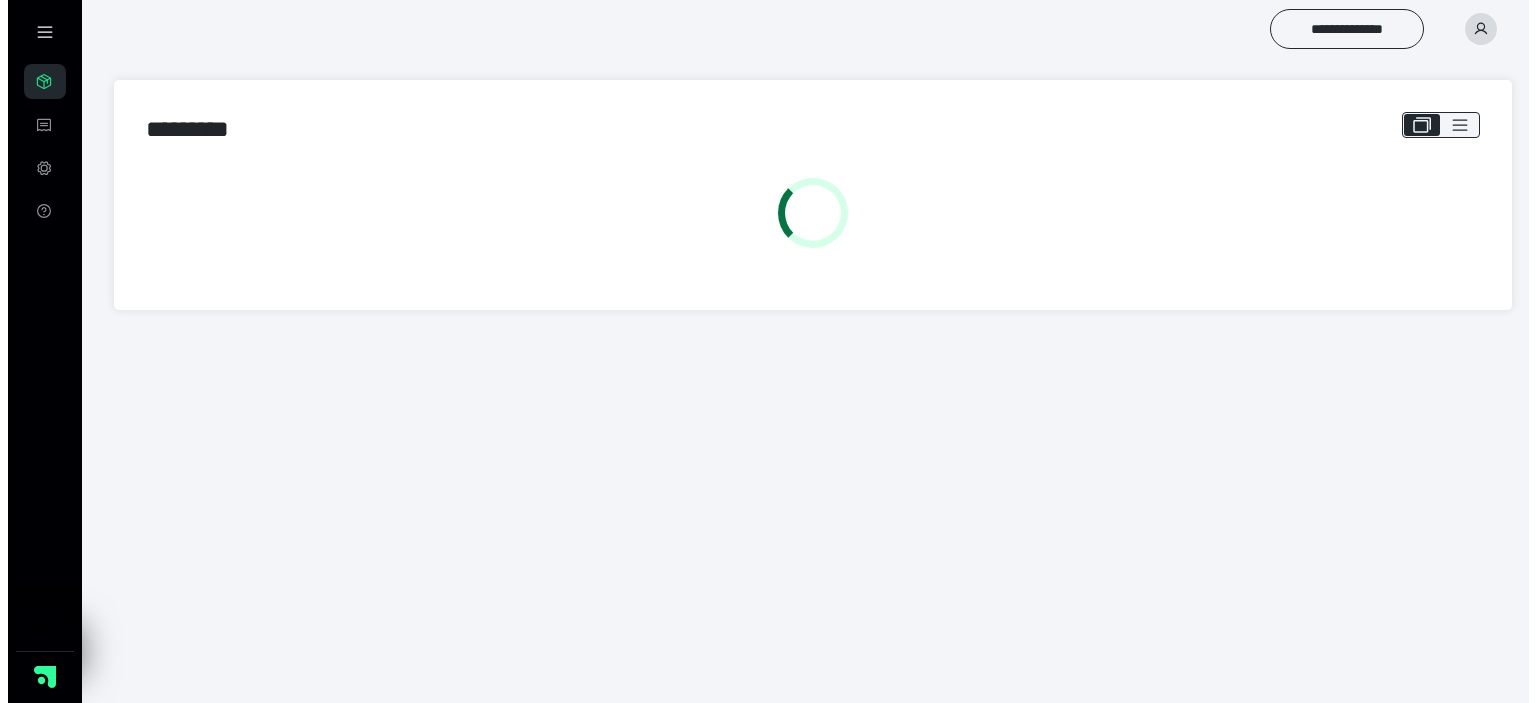 scroll, scrollTop: 0, scrollLeft: 0, axis: both 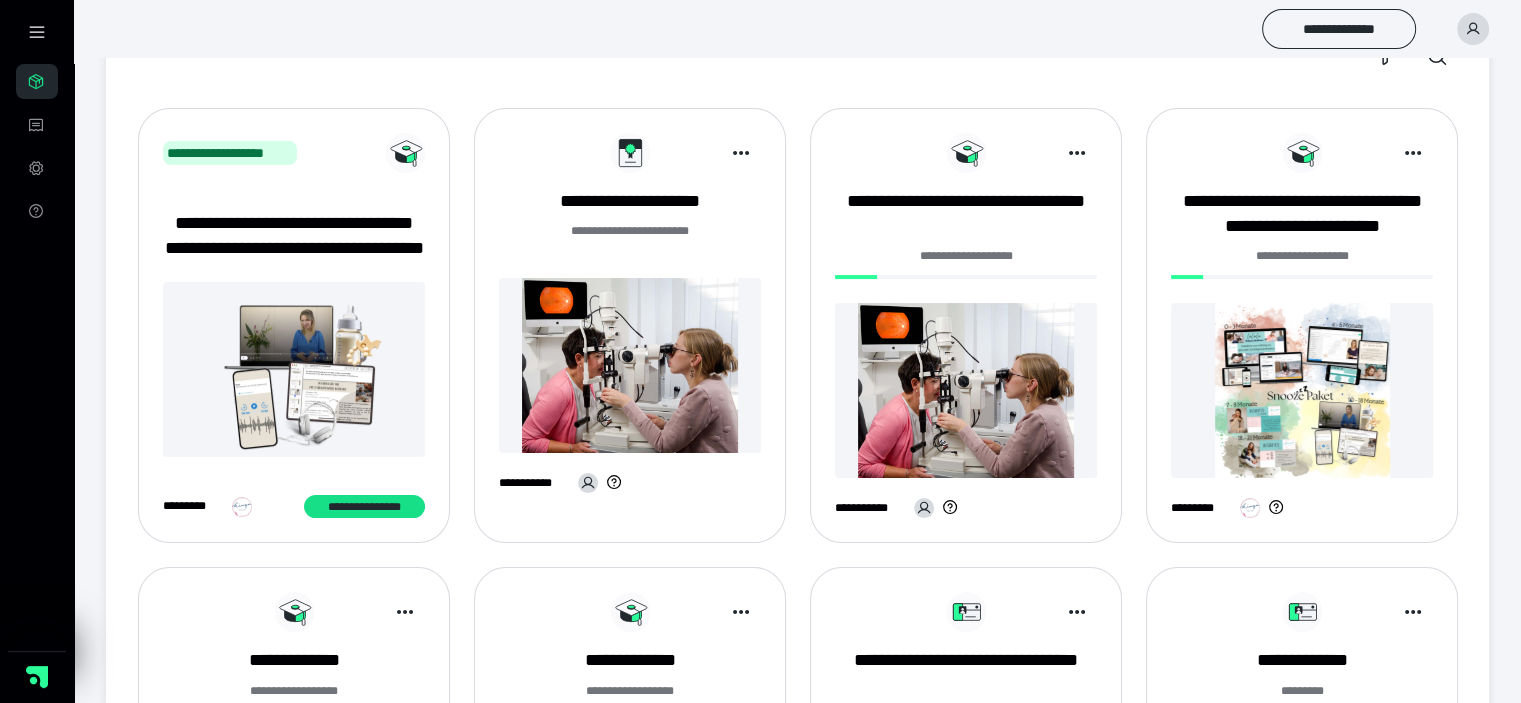 click on "**********" at bounding box center (630, 231) 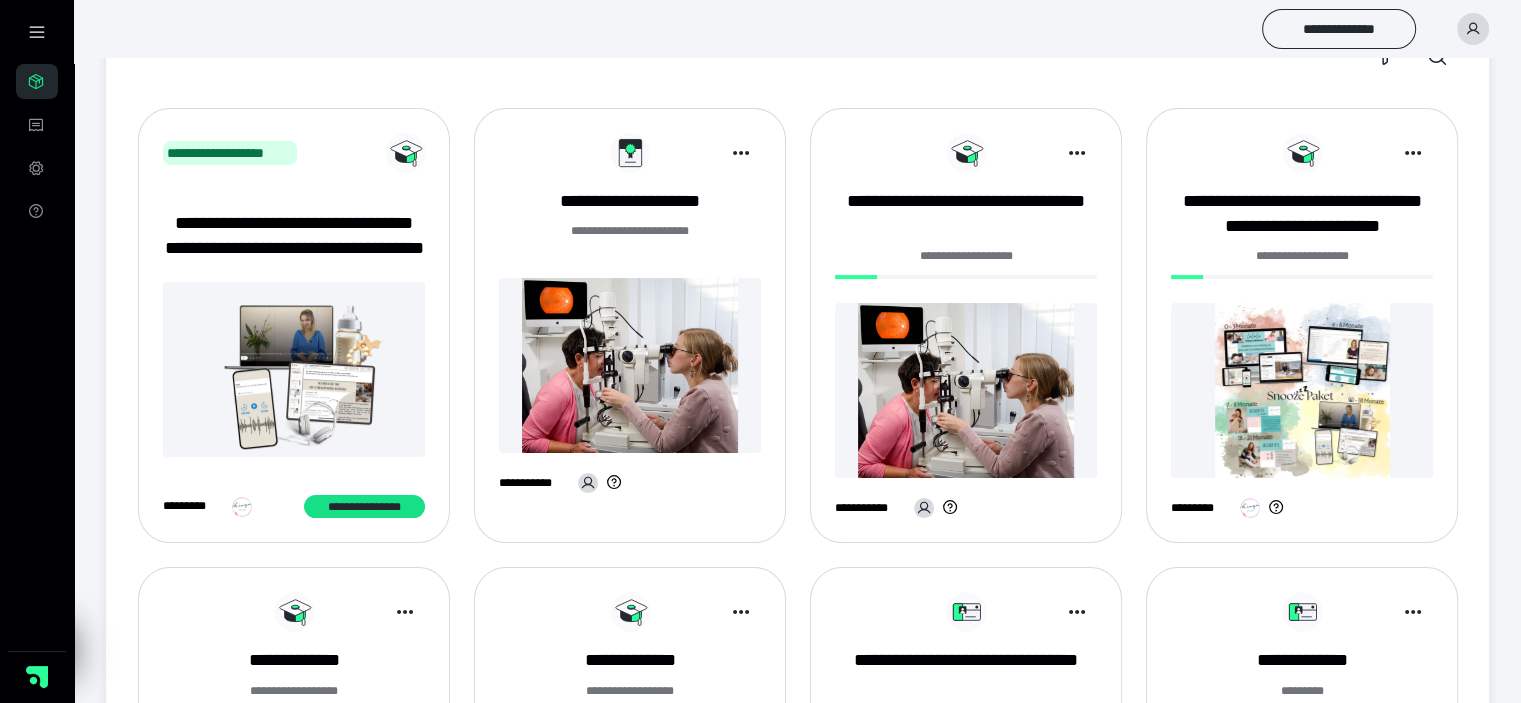 click at bounding box center [630, 365] 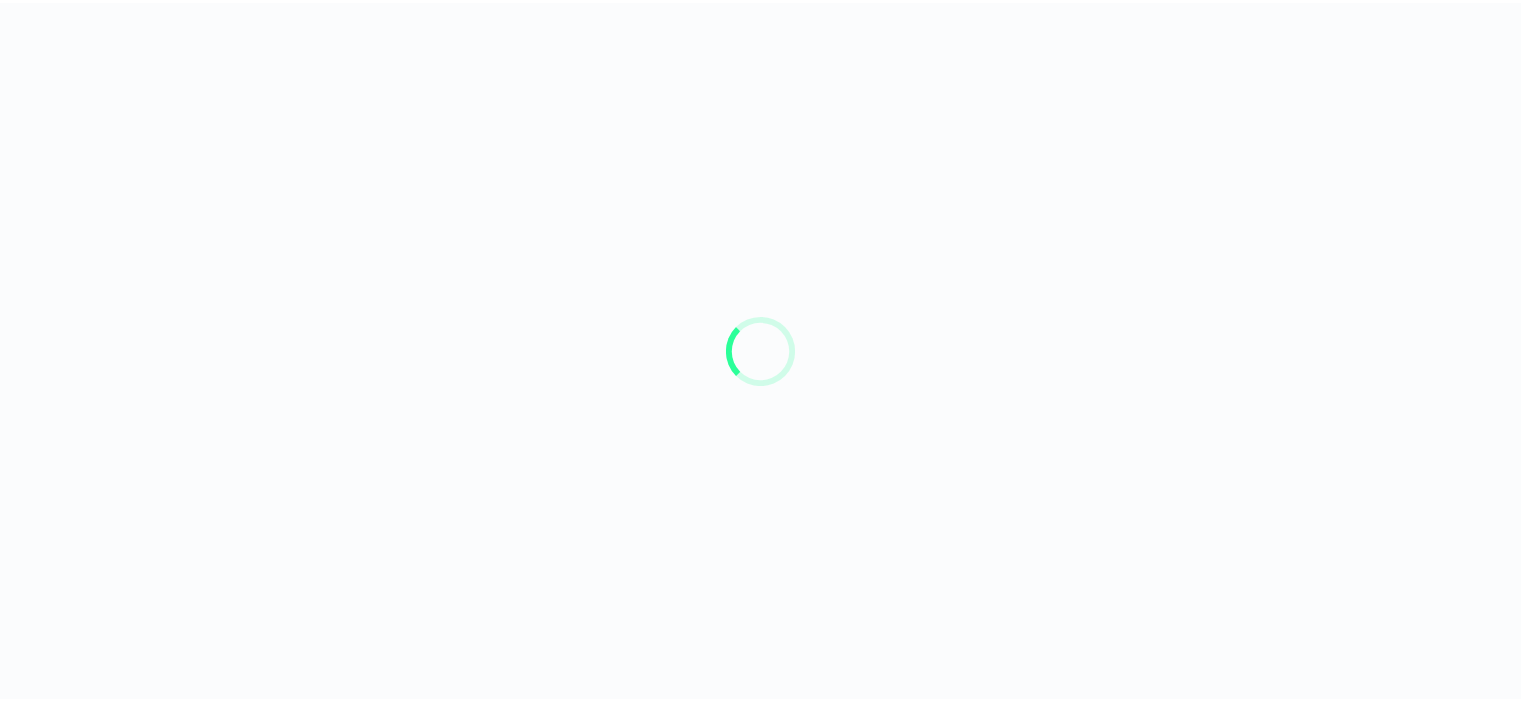 scroll, scrollTop: 0, scrollLeft: 0, axis: both 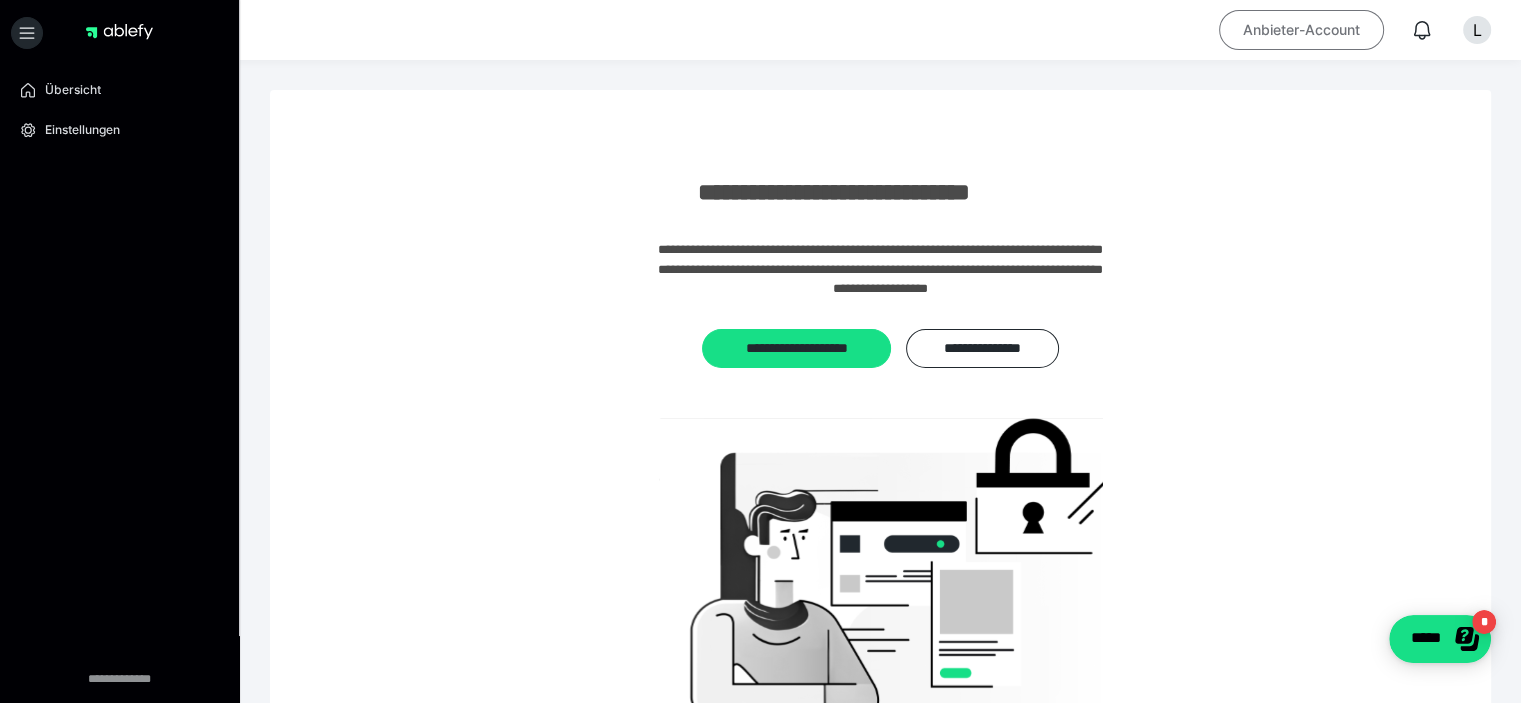 click on "Anbieter-Account" at bounding box center [1301, 30] 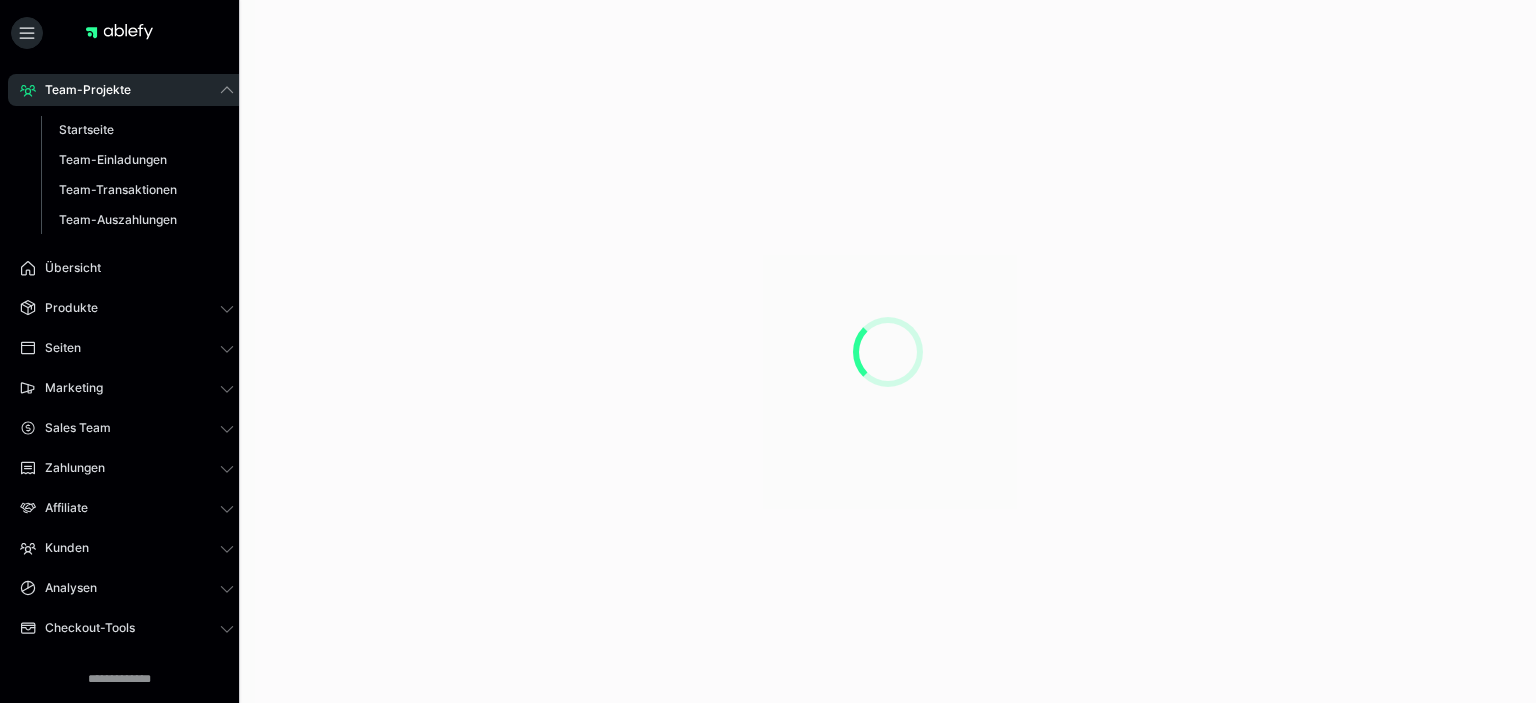 scroll, scrollTop: 0, scrollLeft: 0, axis: both 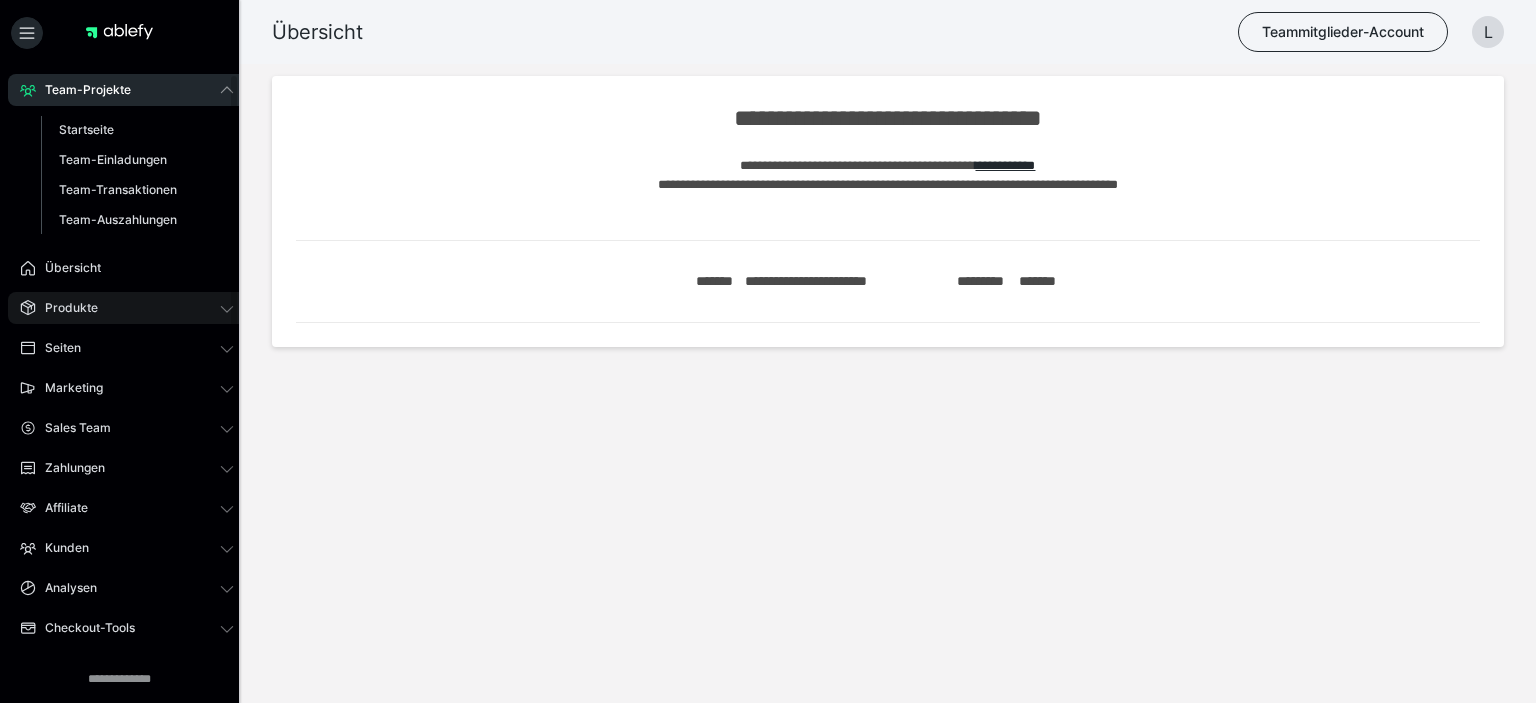 click on "Produkte" at bounding box center [127, 308] 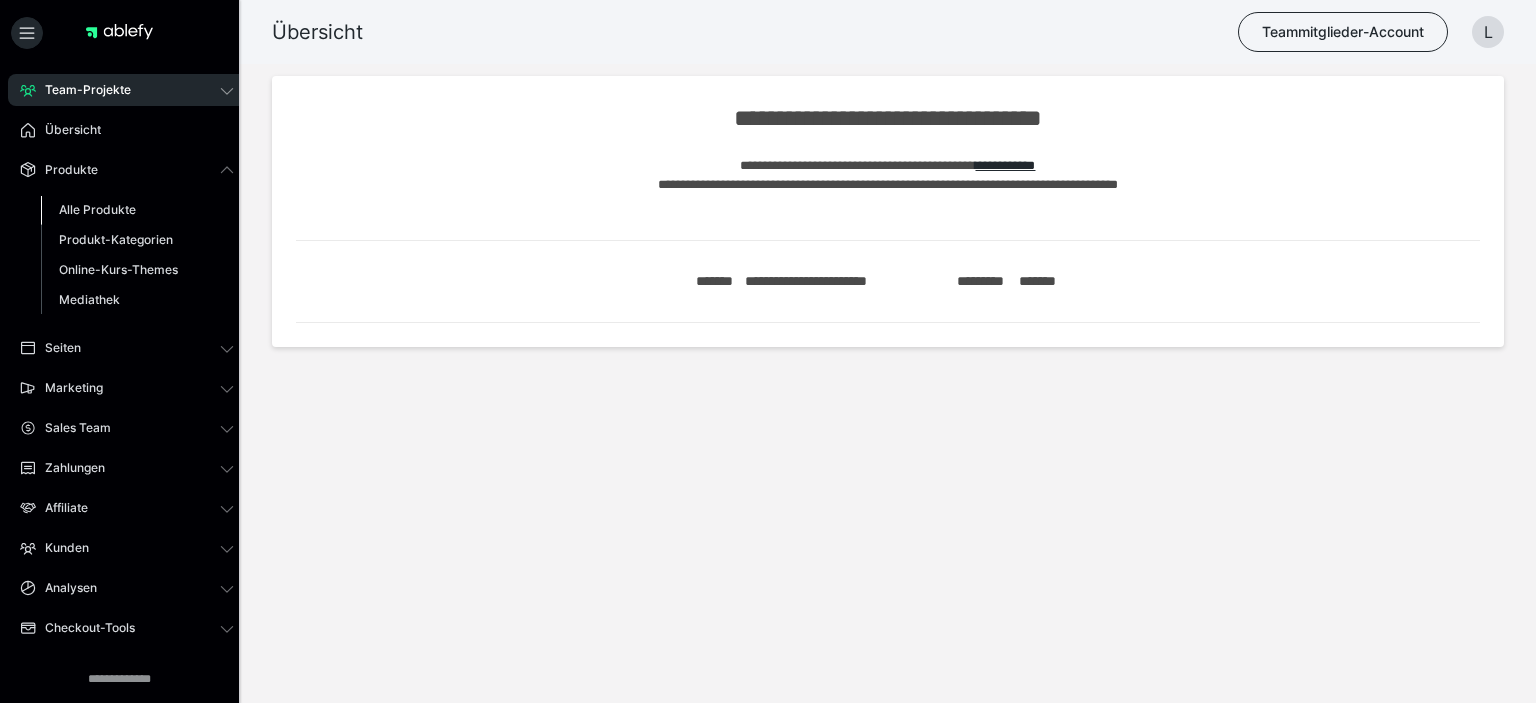 click on "Alle Produkte" at bounding box center [97, 209] 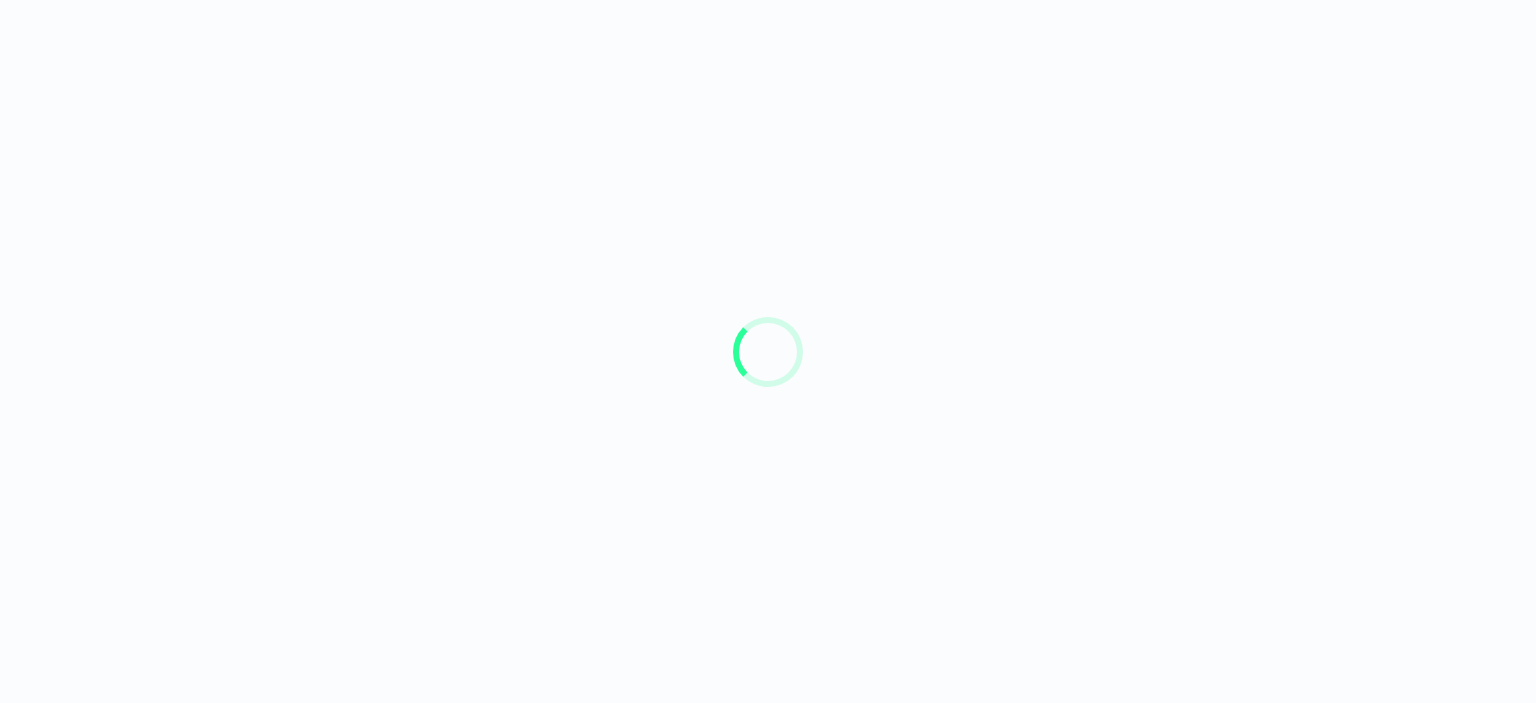 scroll, scrollTop: 0, scrollLeft: 0, axis: both 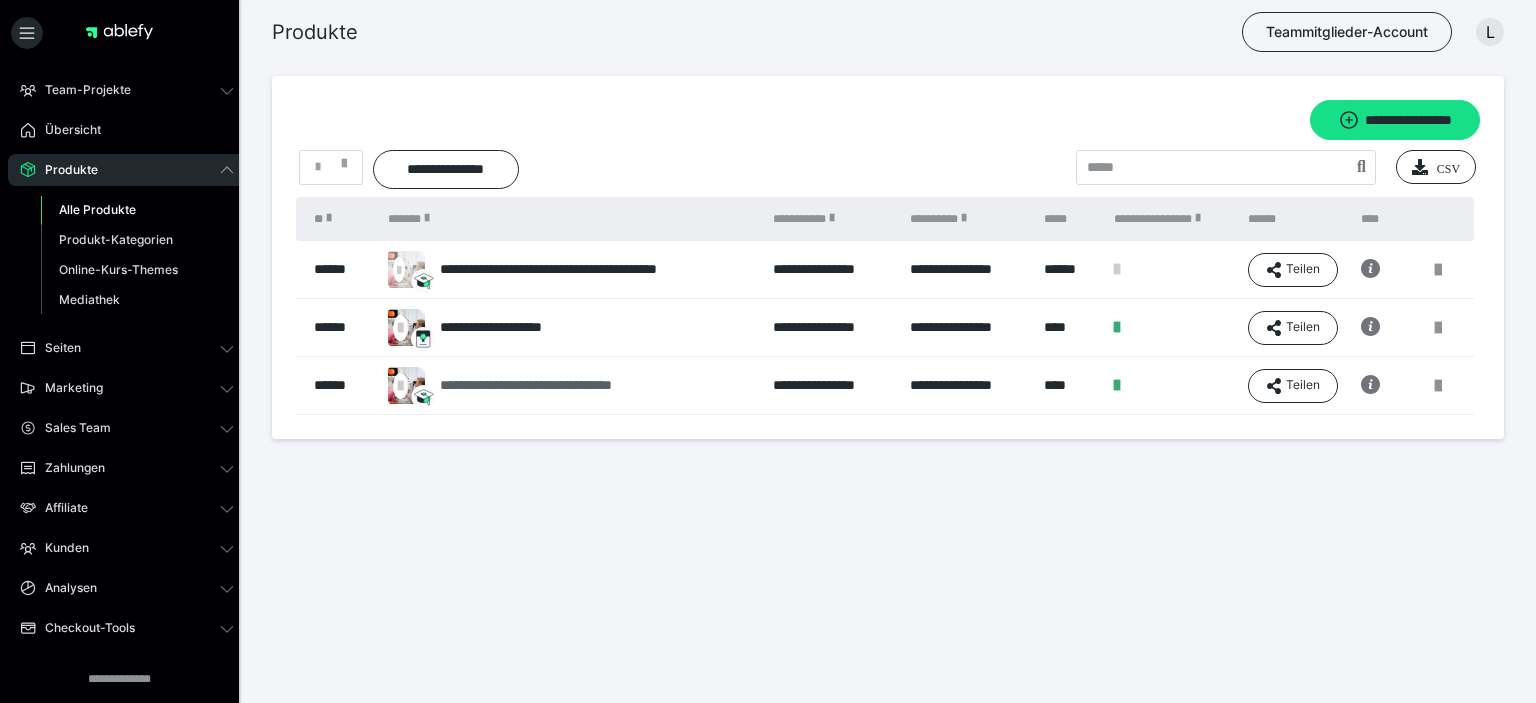 click on "**********" at bounding box center (534, 385) 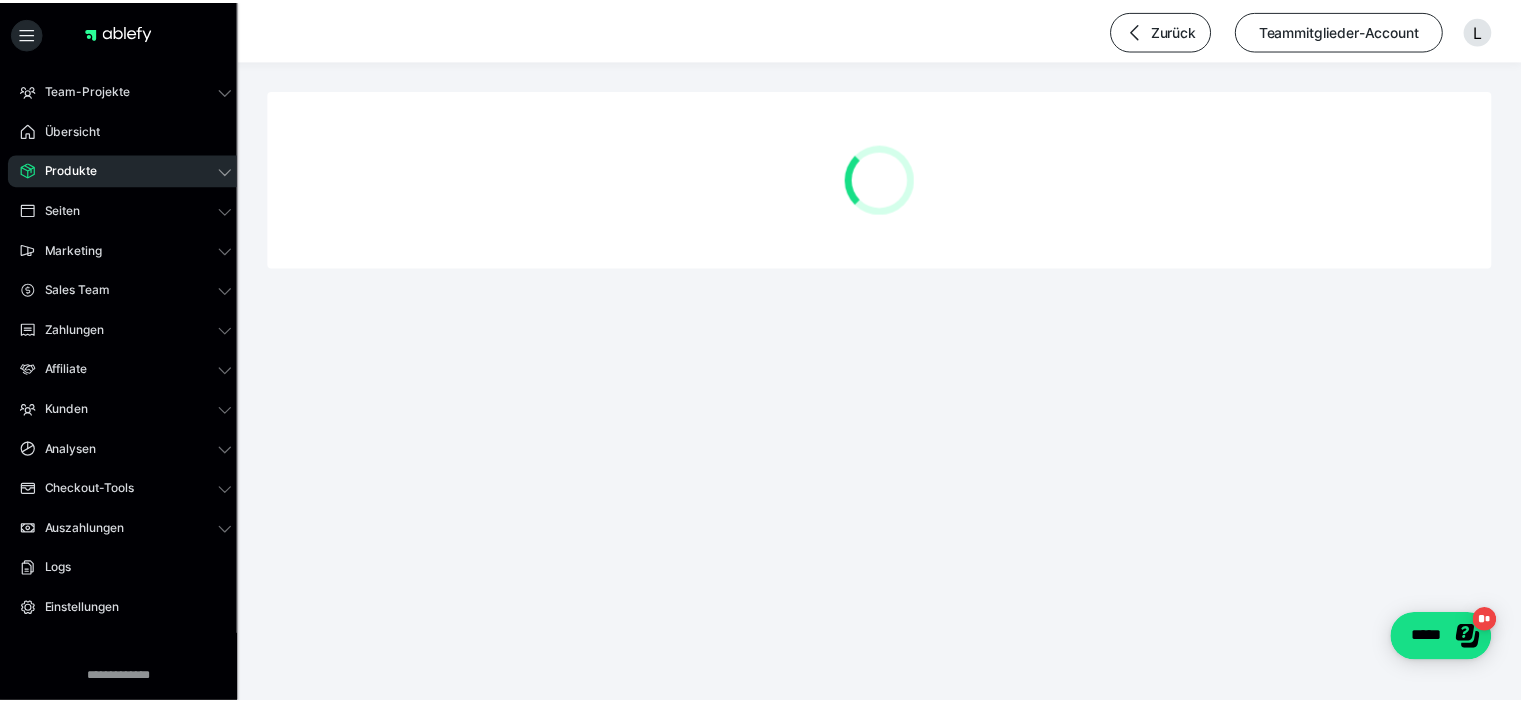 scroll, scrollTop: 0, scrollLeft: 0, axis: both 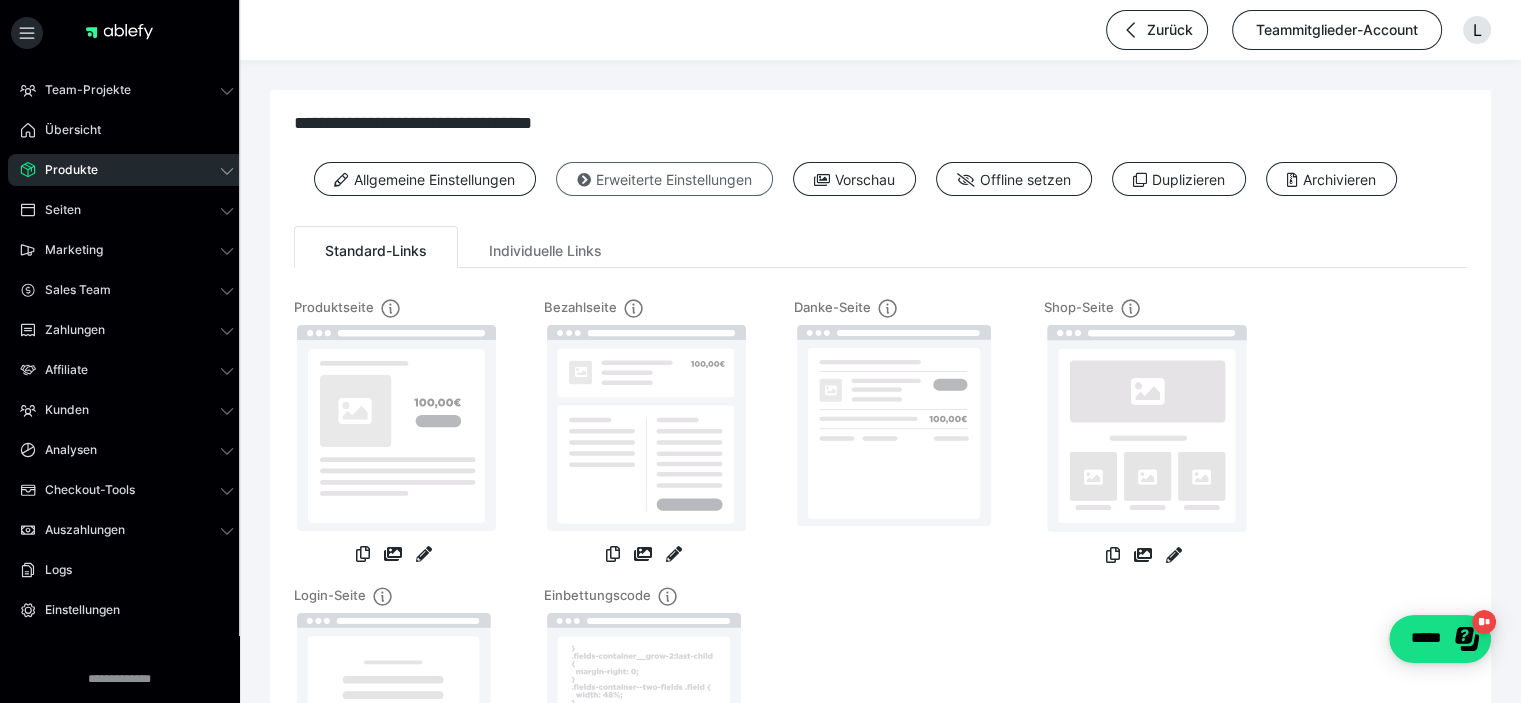 click on "Erweiterte Einstellungen" at bounding box center [664, 179] 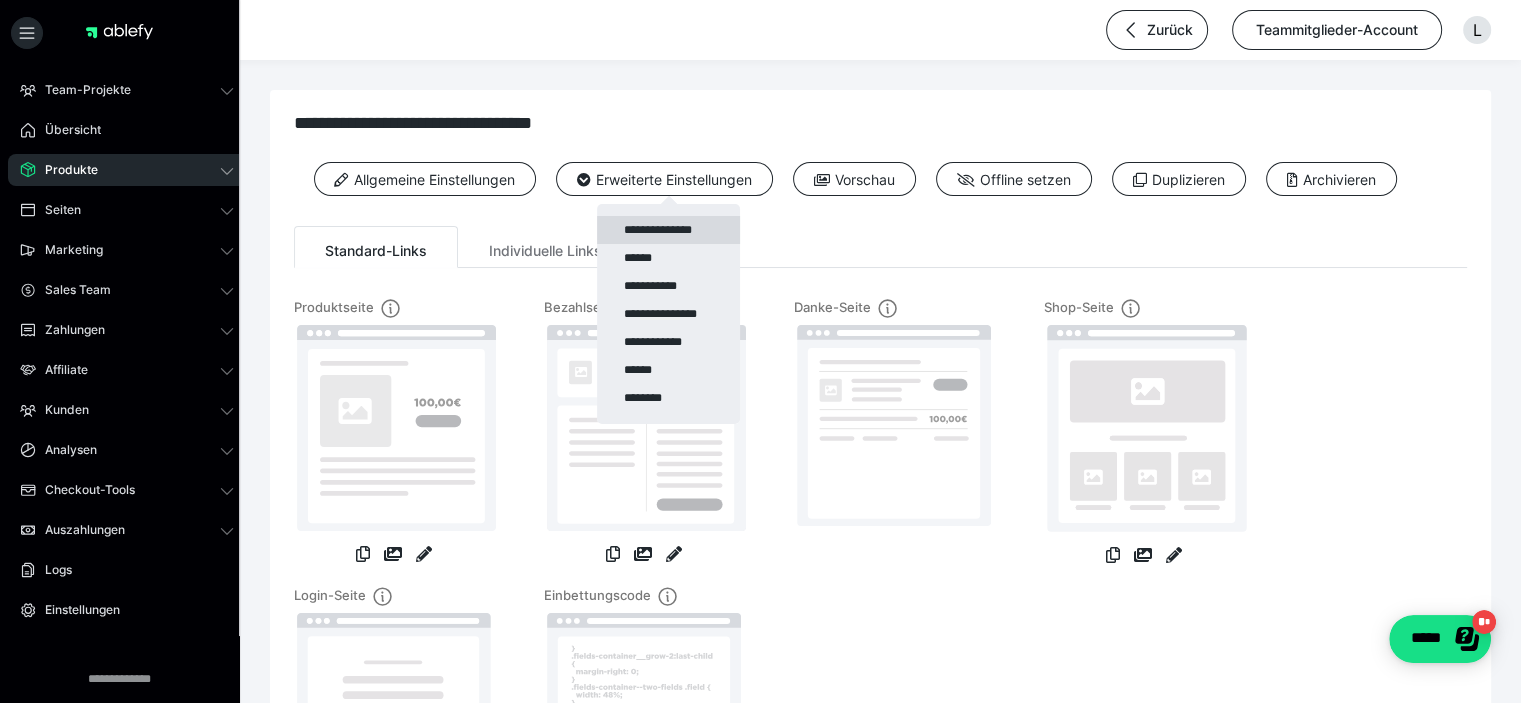 click on "**********" at bounding box center (668, 230) 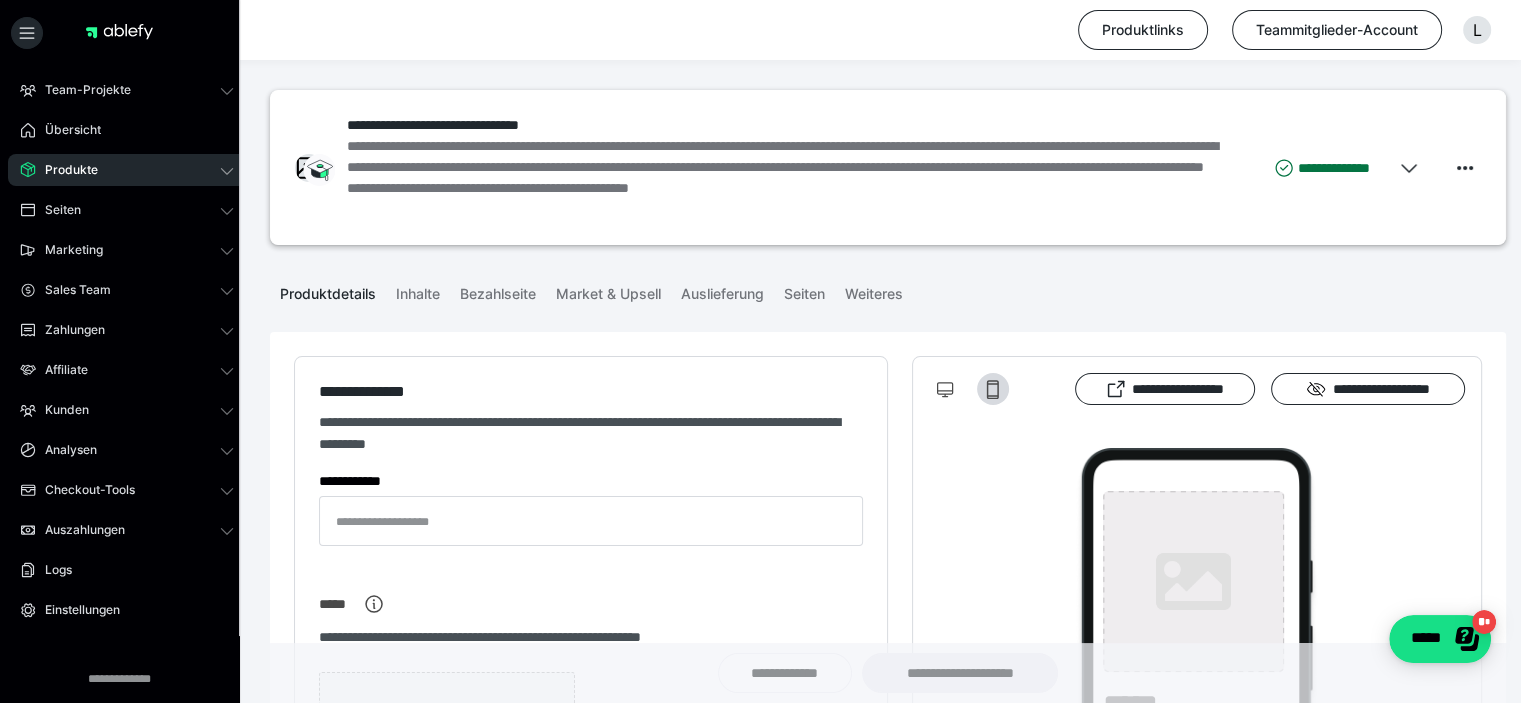 type on "**********" 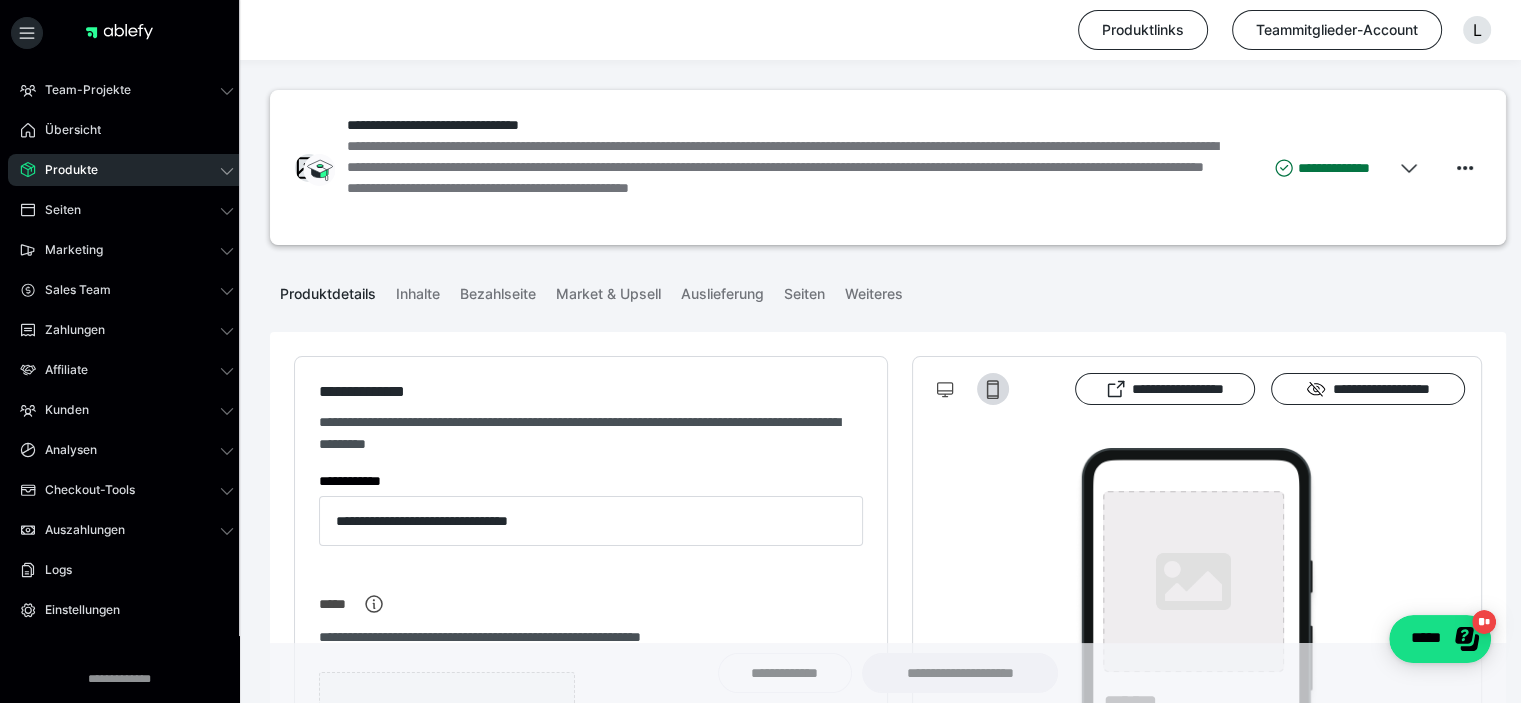 type on "**********" 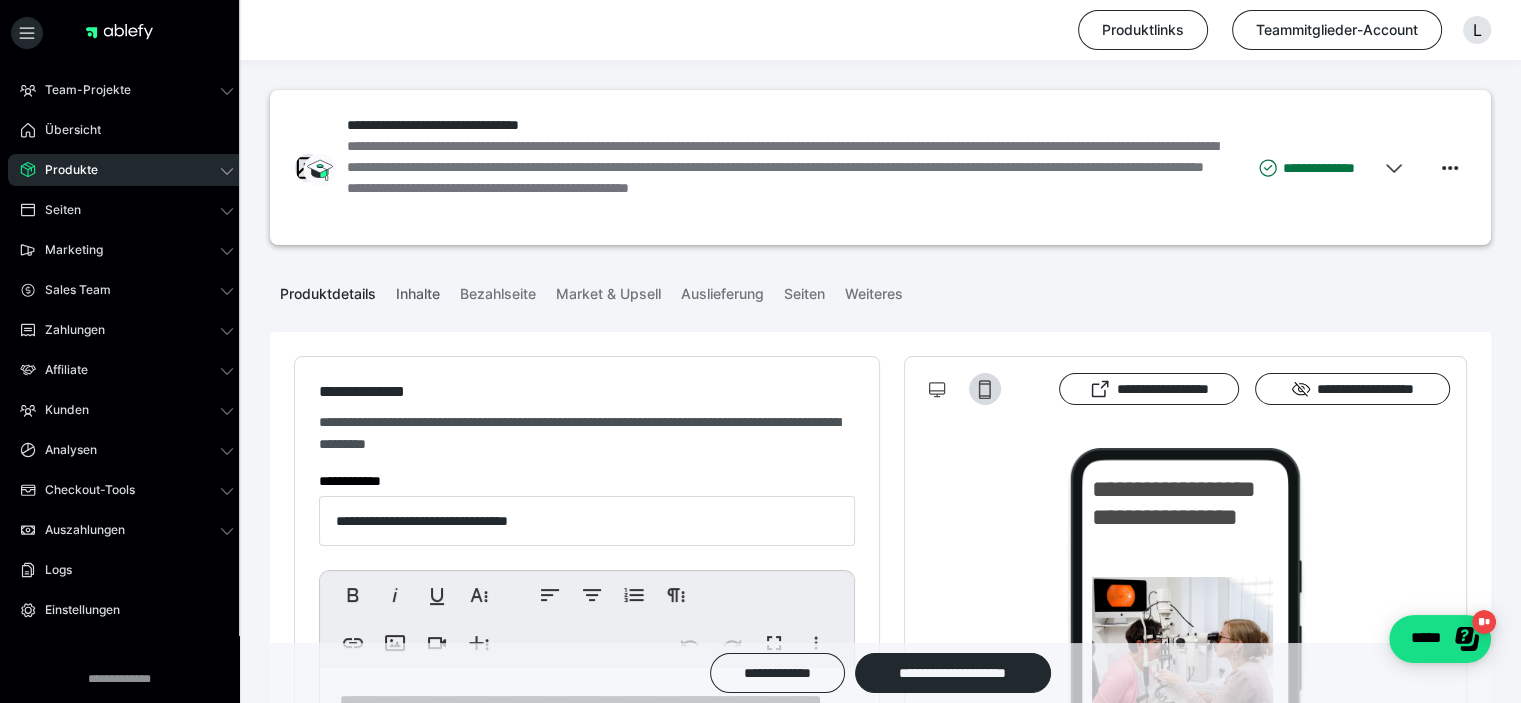 click on "Inhalte" at bounding box center (418, 290) 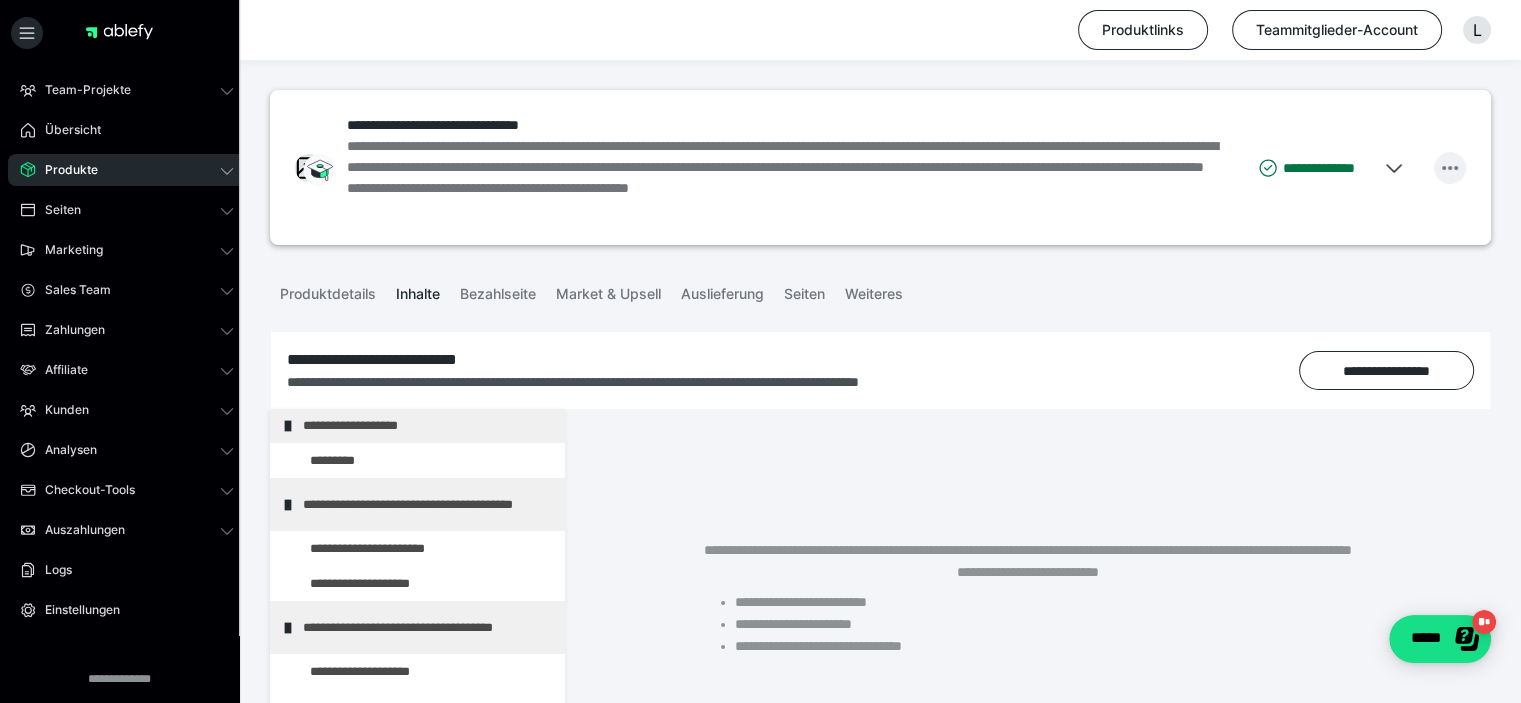 click 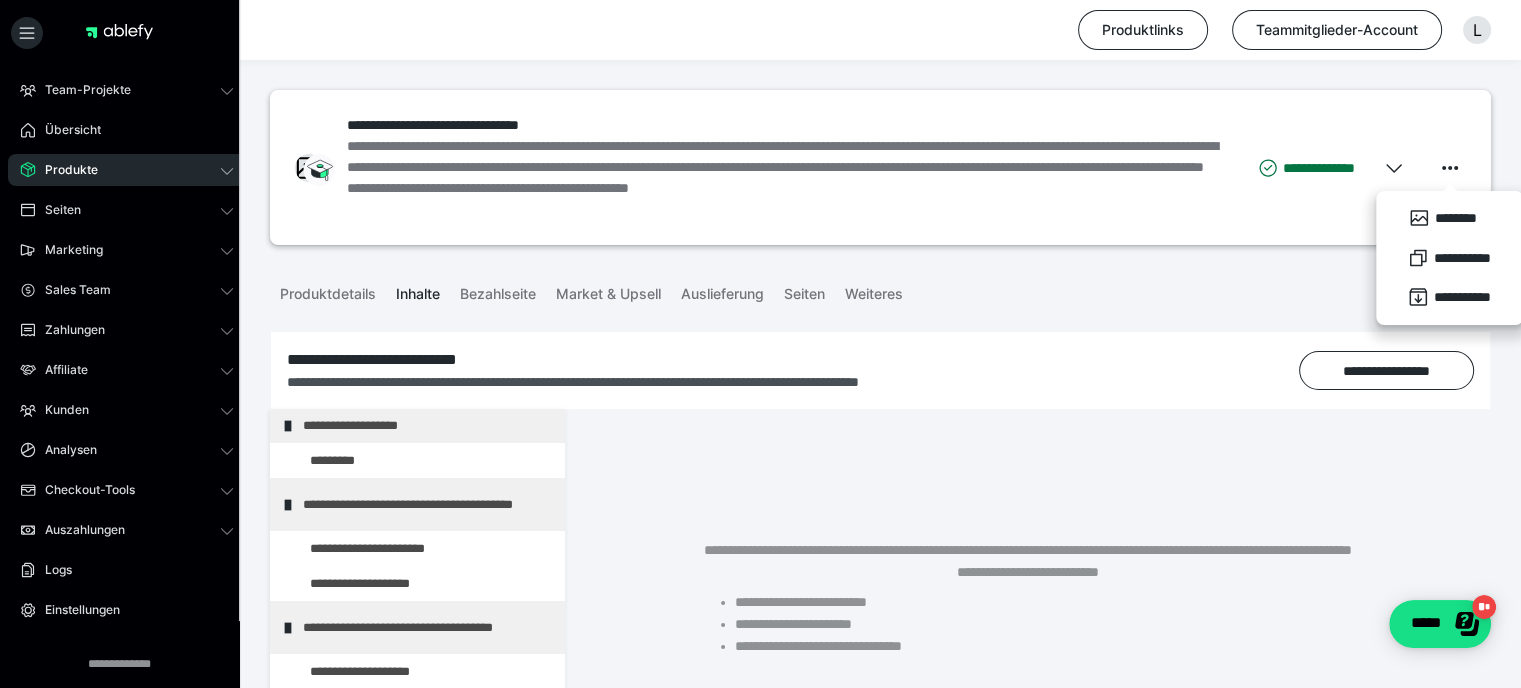 click on "**********" at bounding box center (880, 362) 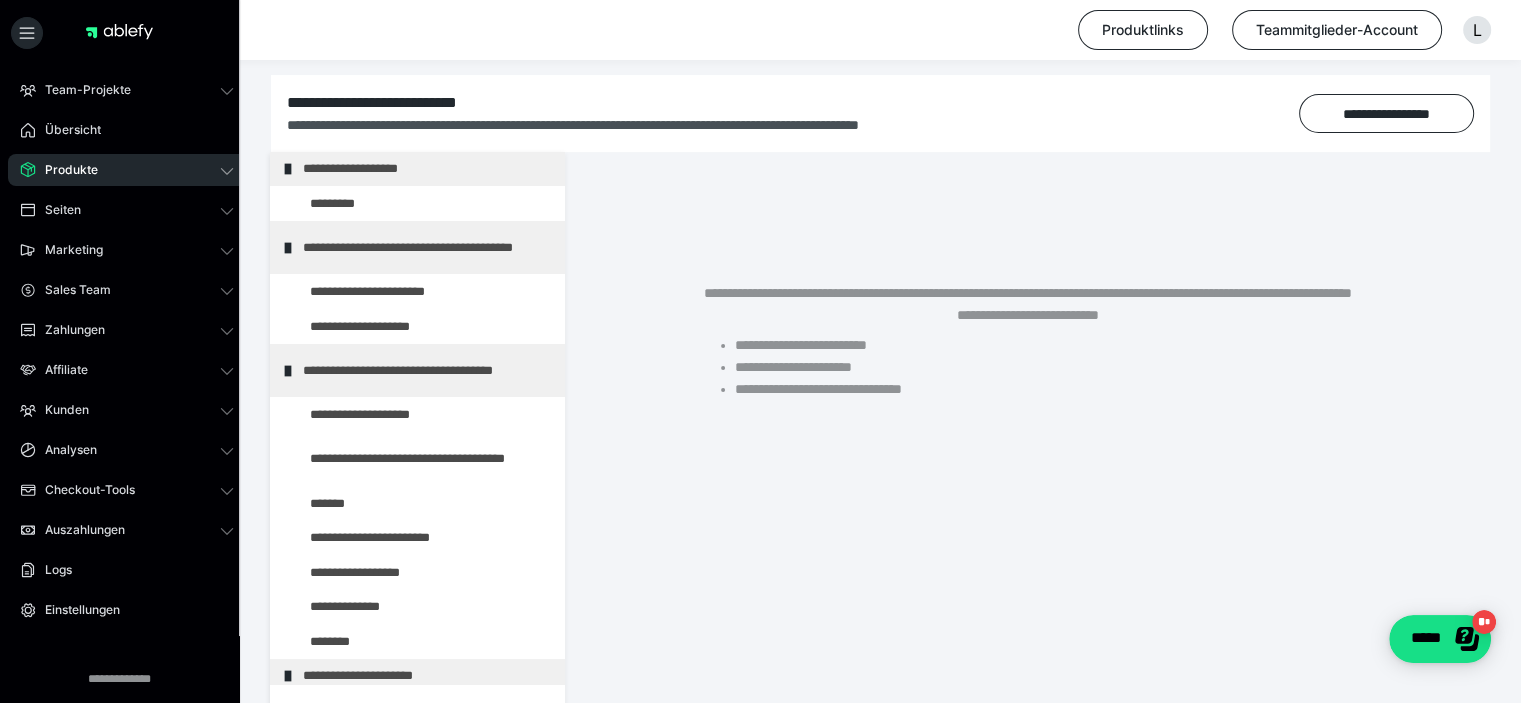 scroll, scrollTop: 348, scrollLeft: 0, axis: vertical 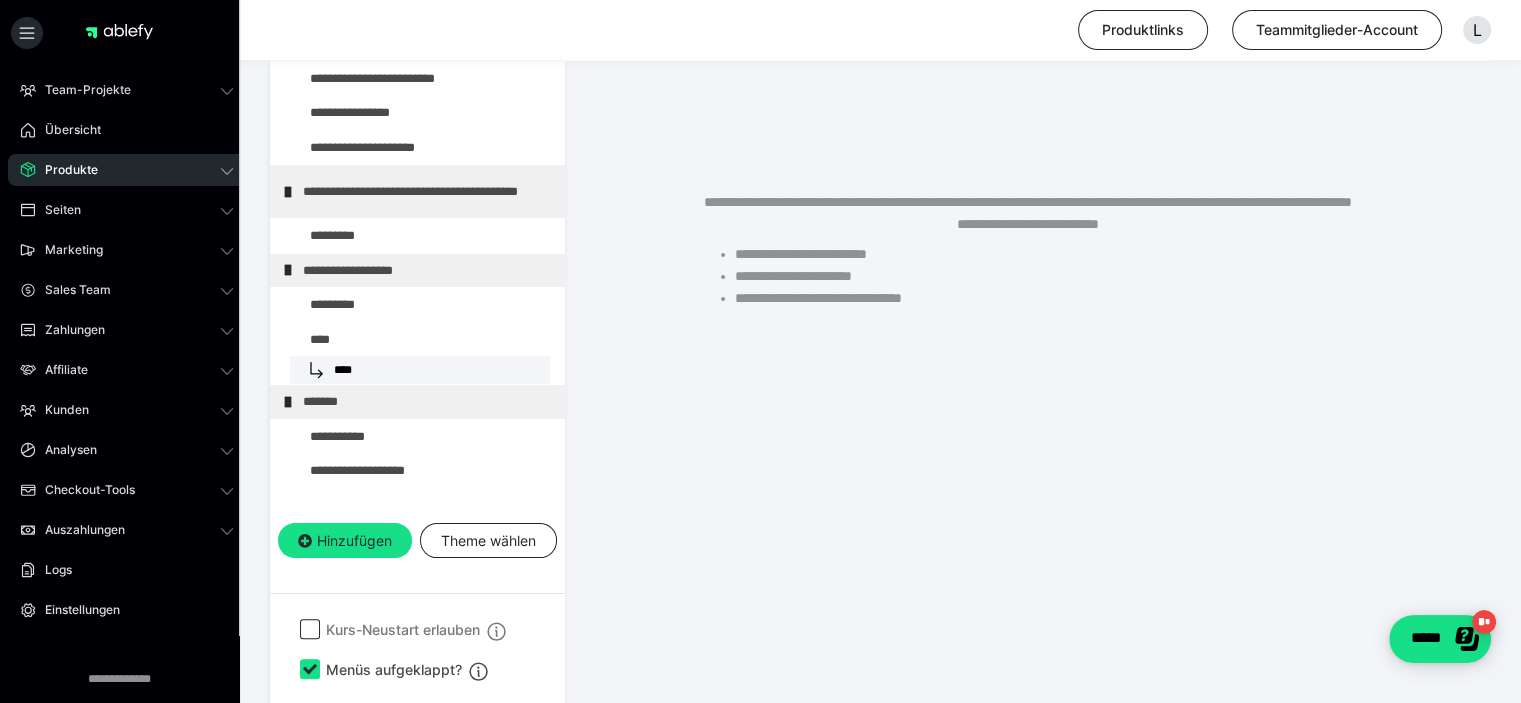 click at bounding box center (310, 629) 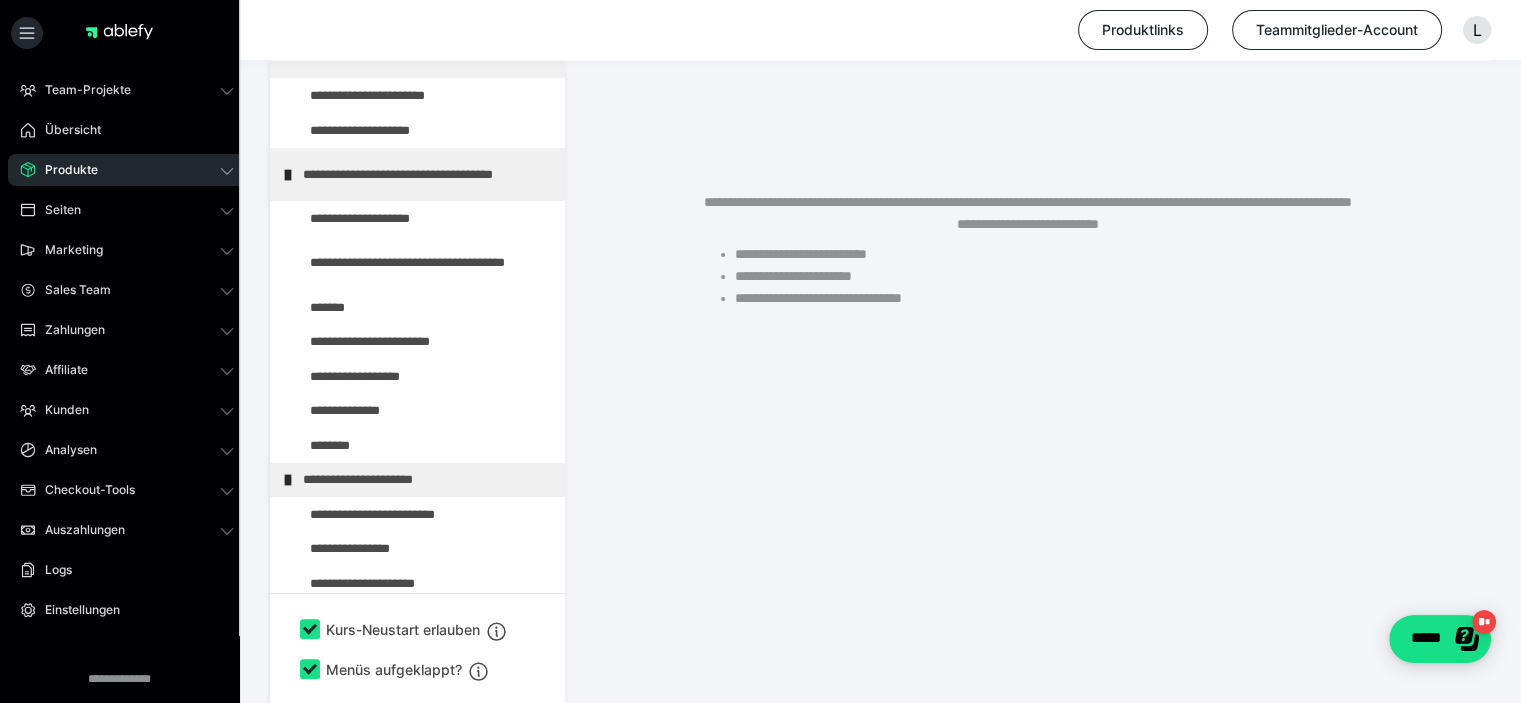scroll, scrollTop: 0, scrollLeft: 0, axis: both 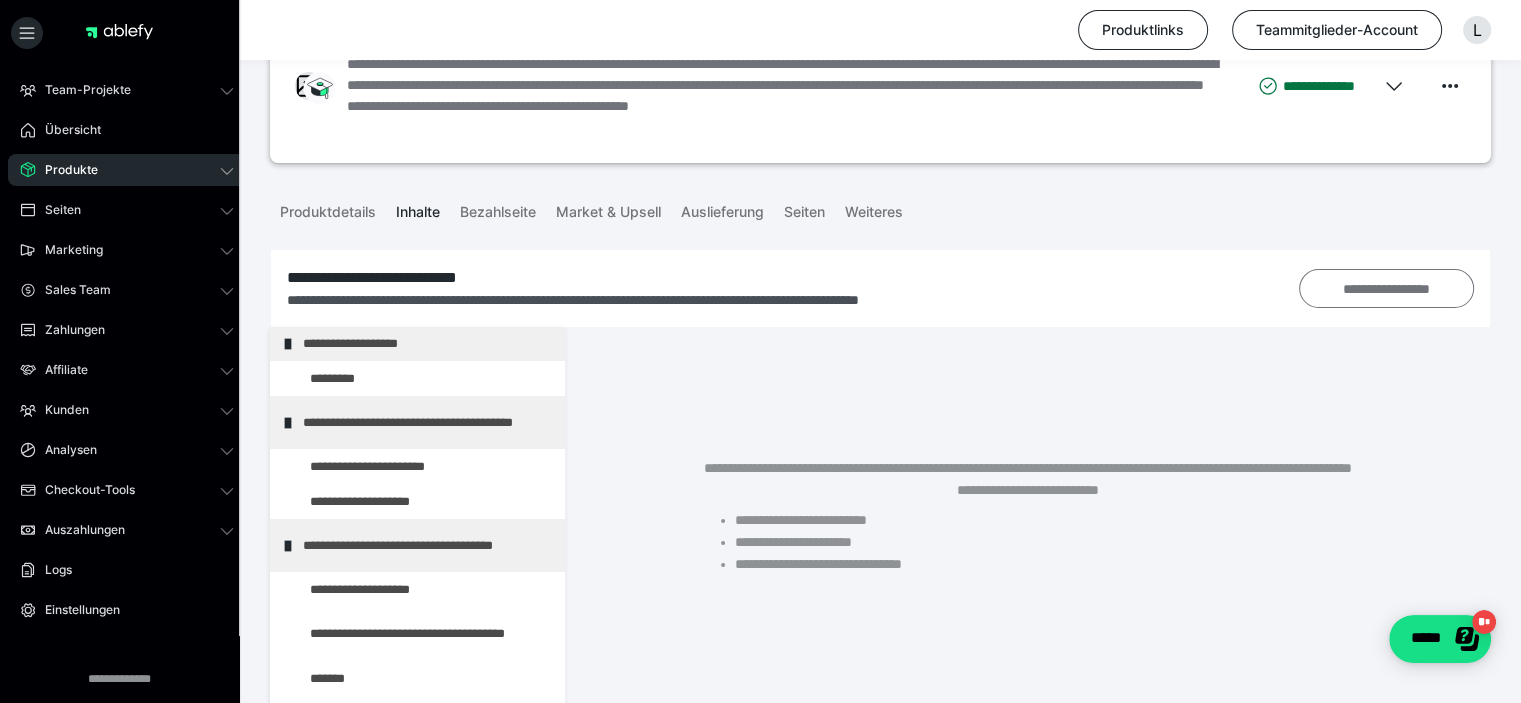 click on "**********" at bounding box center [1386, 289] 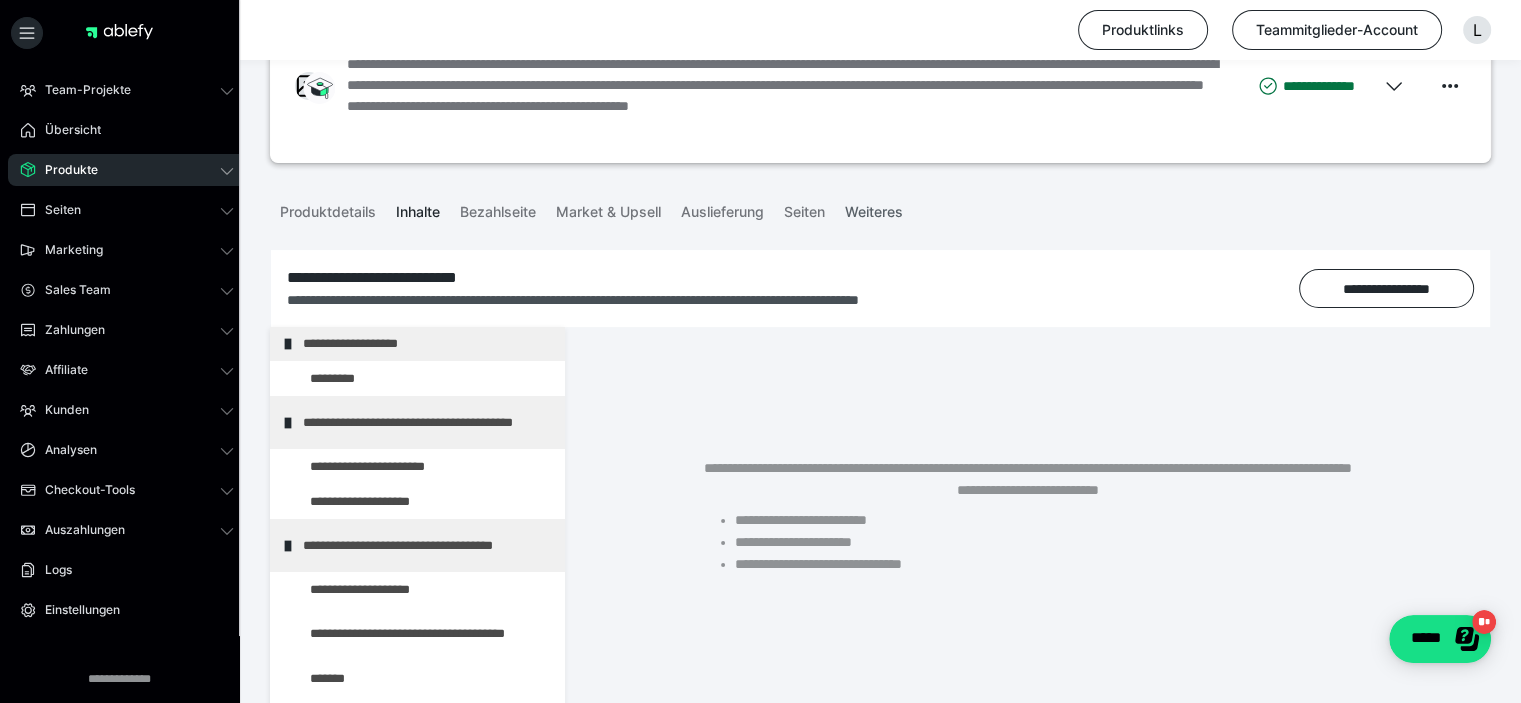 click on "Weiteres" at bounding box center [874, 208] 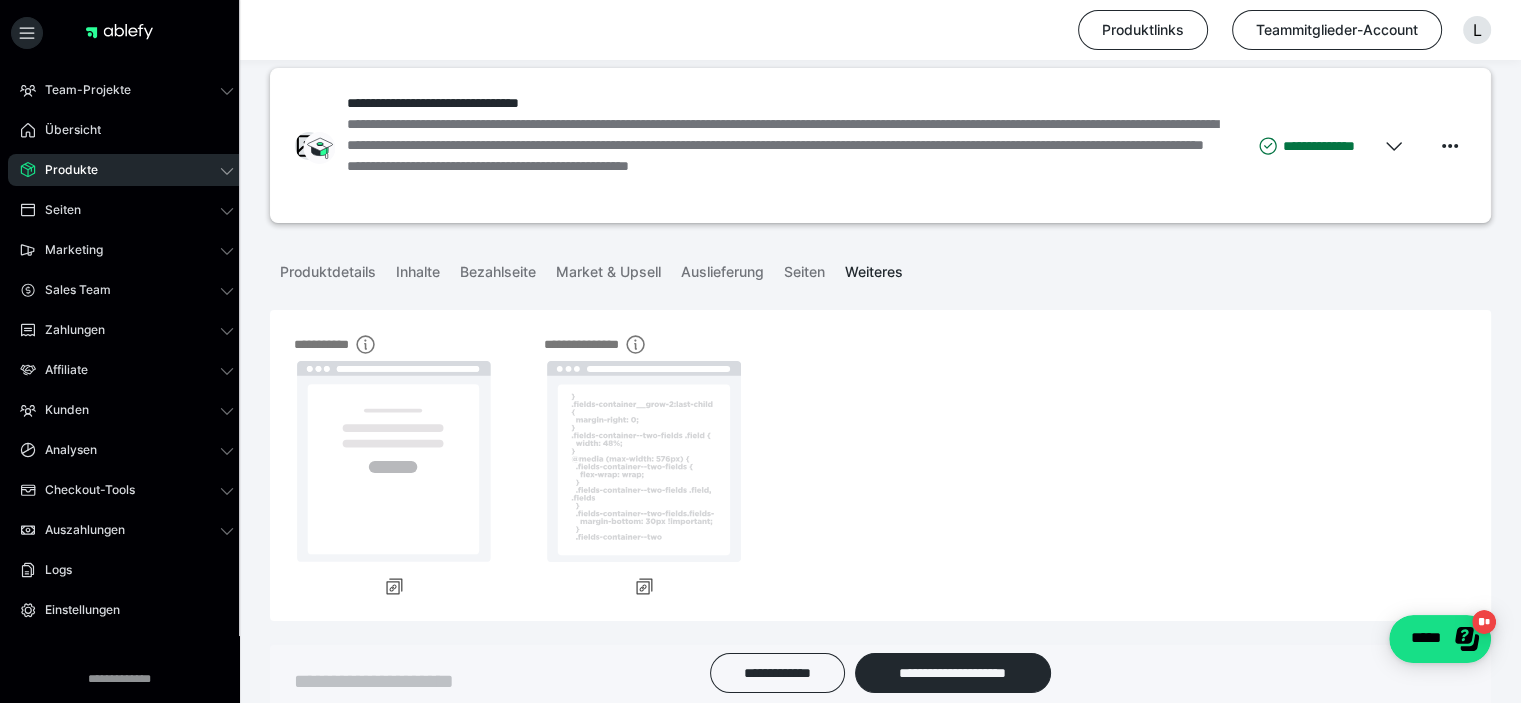 scroll, scrollTop: 0, scrollLeft: 0, axis: both 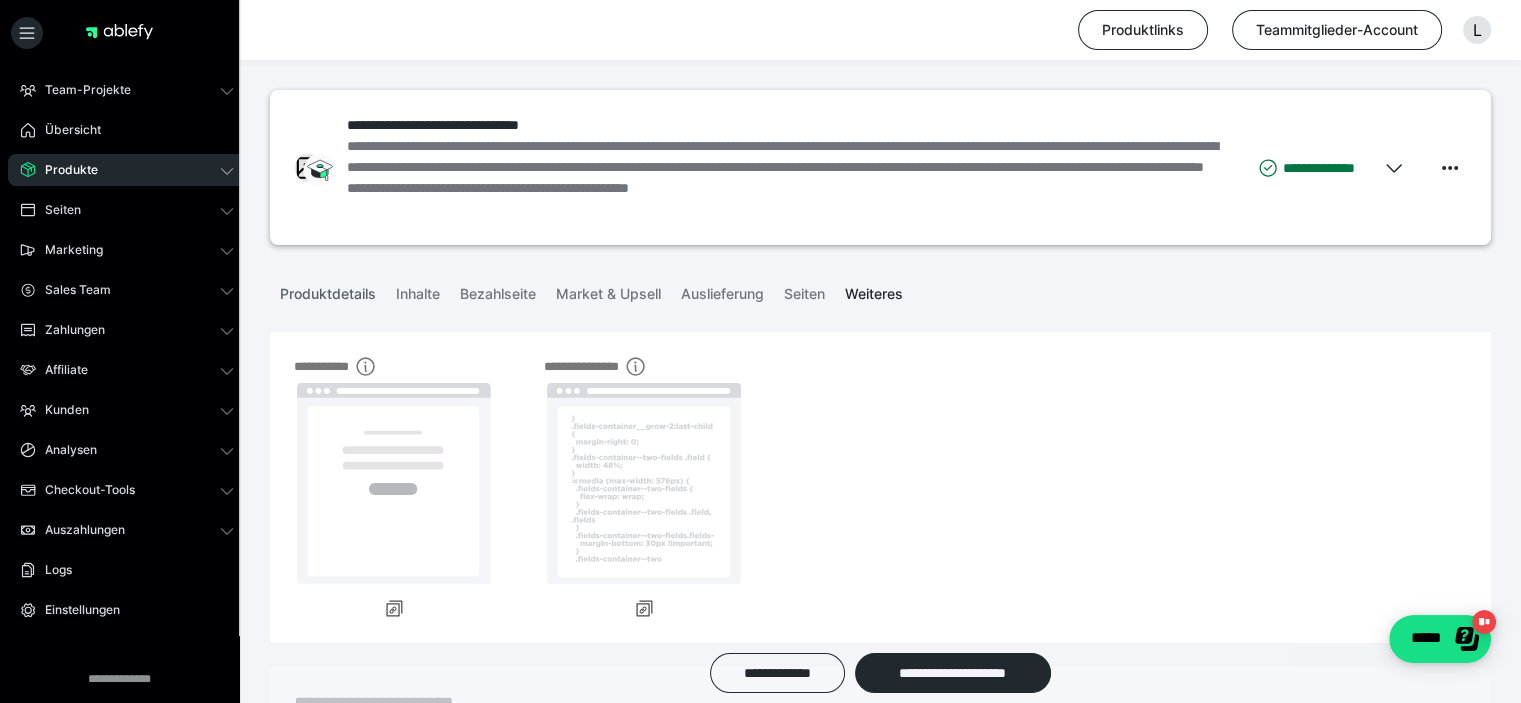 click on "Produktdetails" at bounding box center (328, 290) 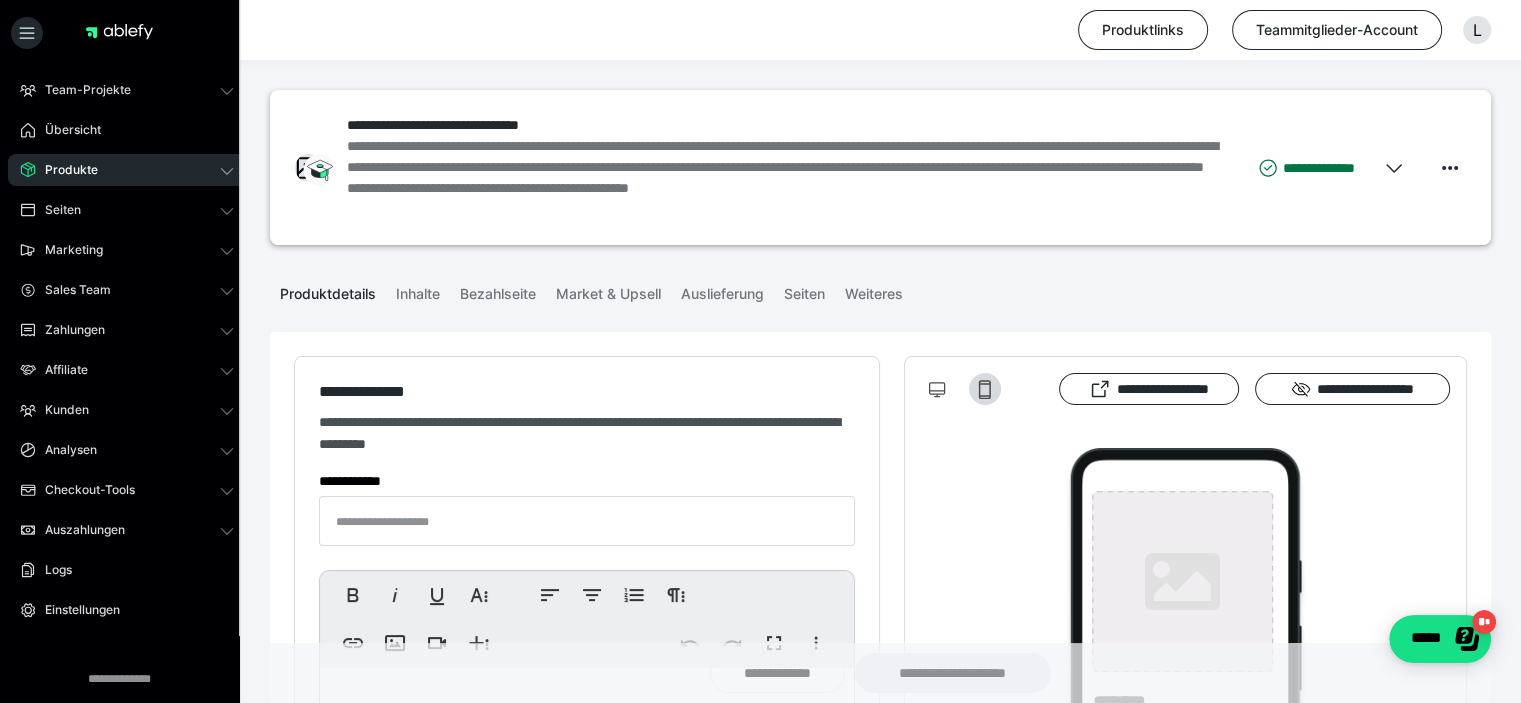 type on "**********" 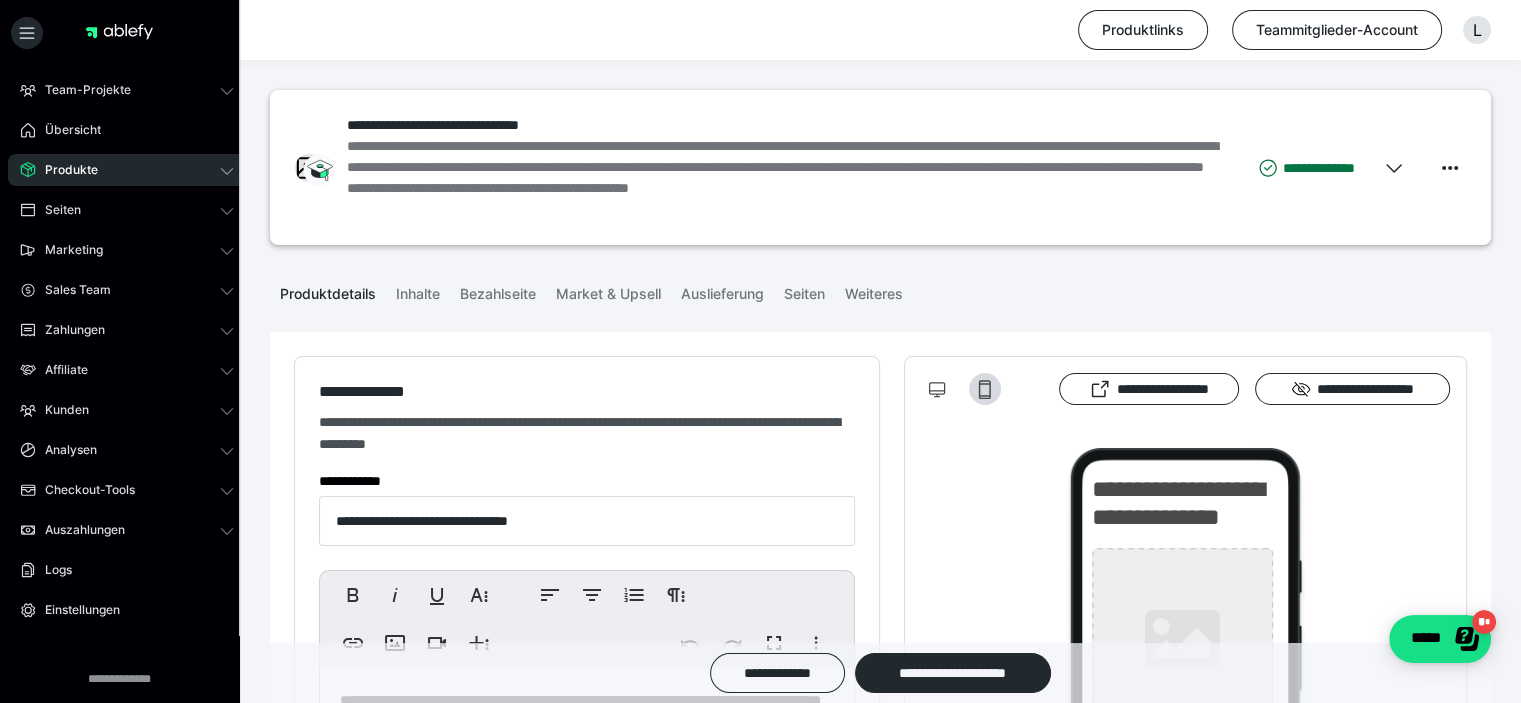 type on "**********" 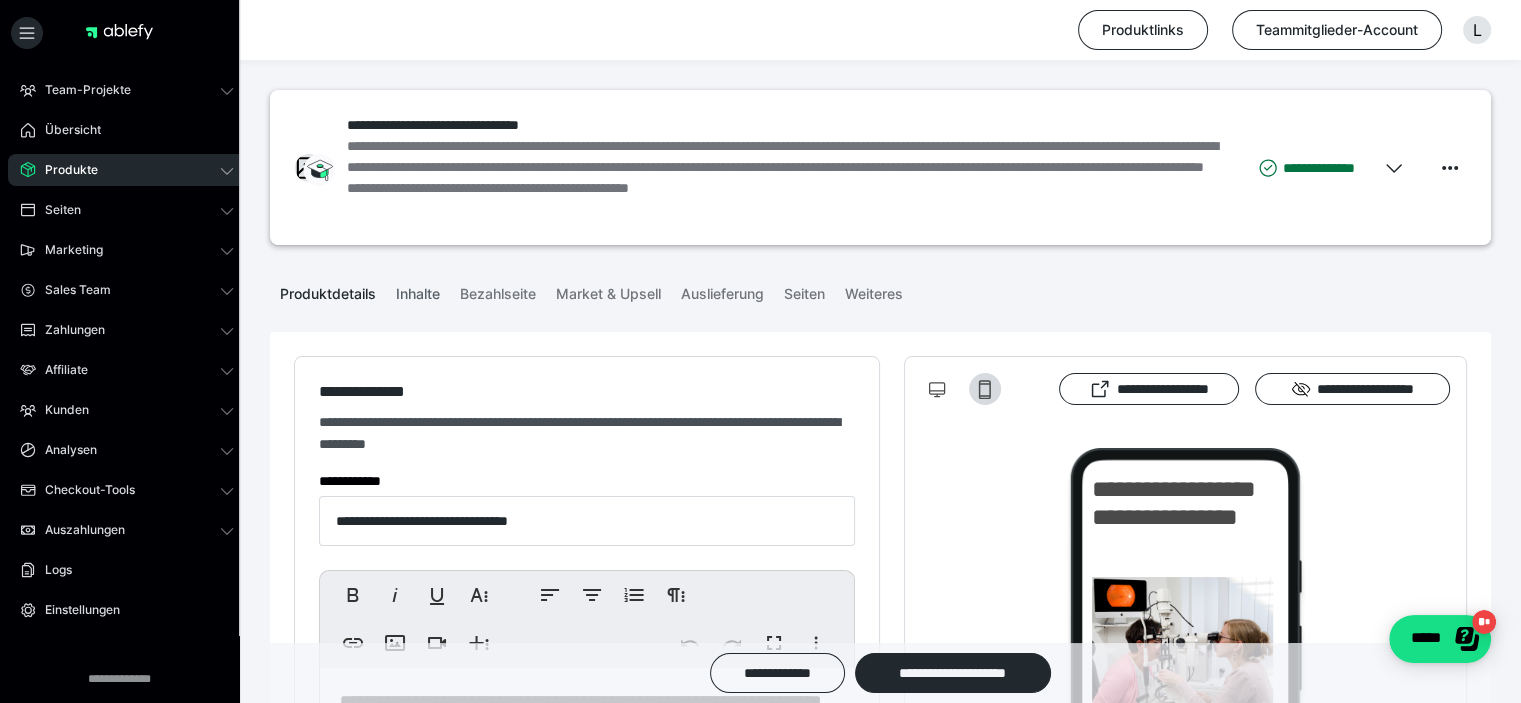 click on "Inhalte" at bounding box center [418, 290] 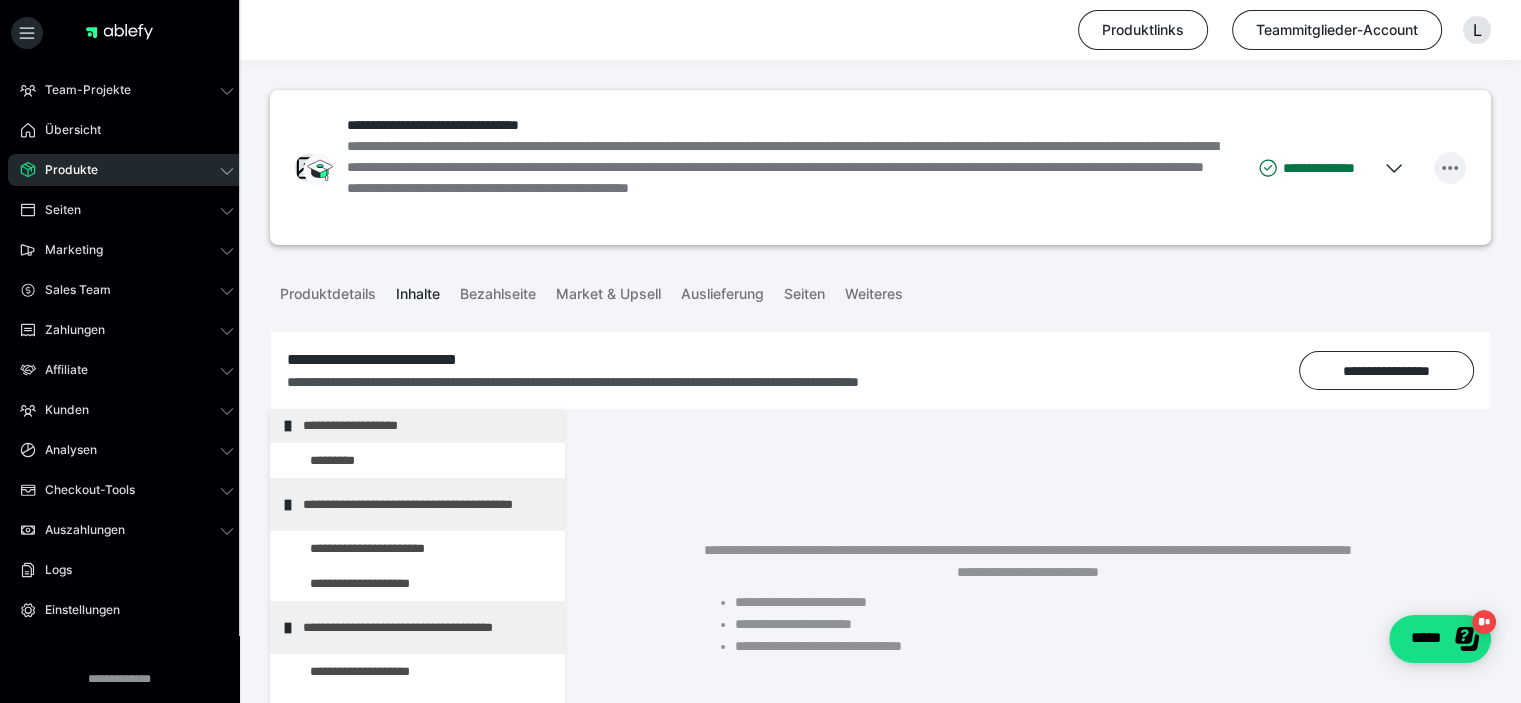 click 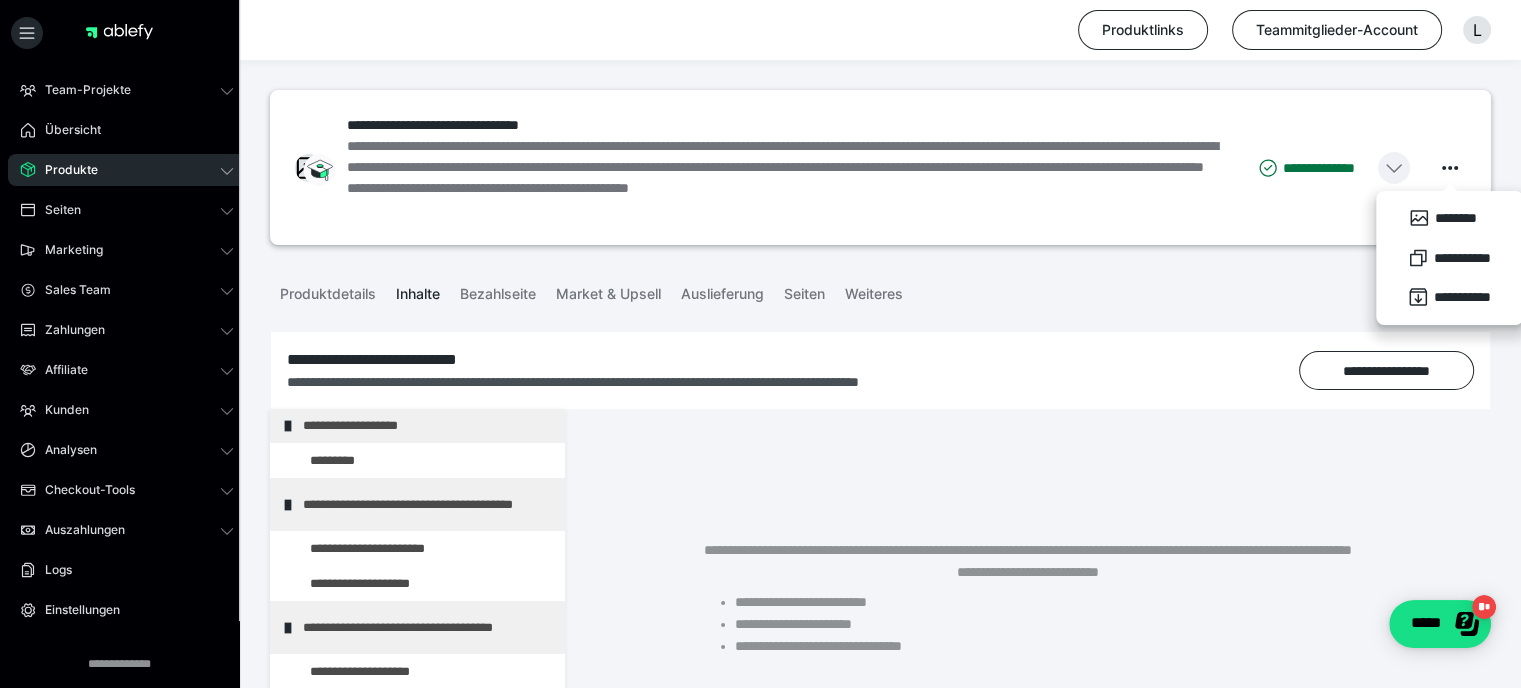 click 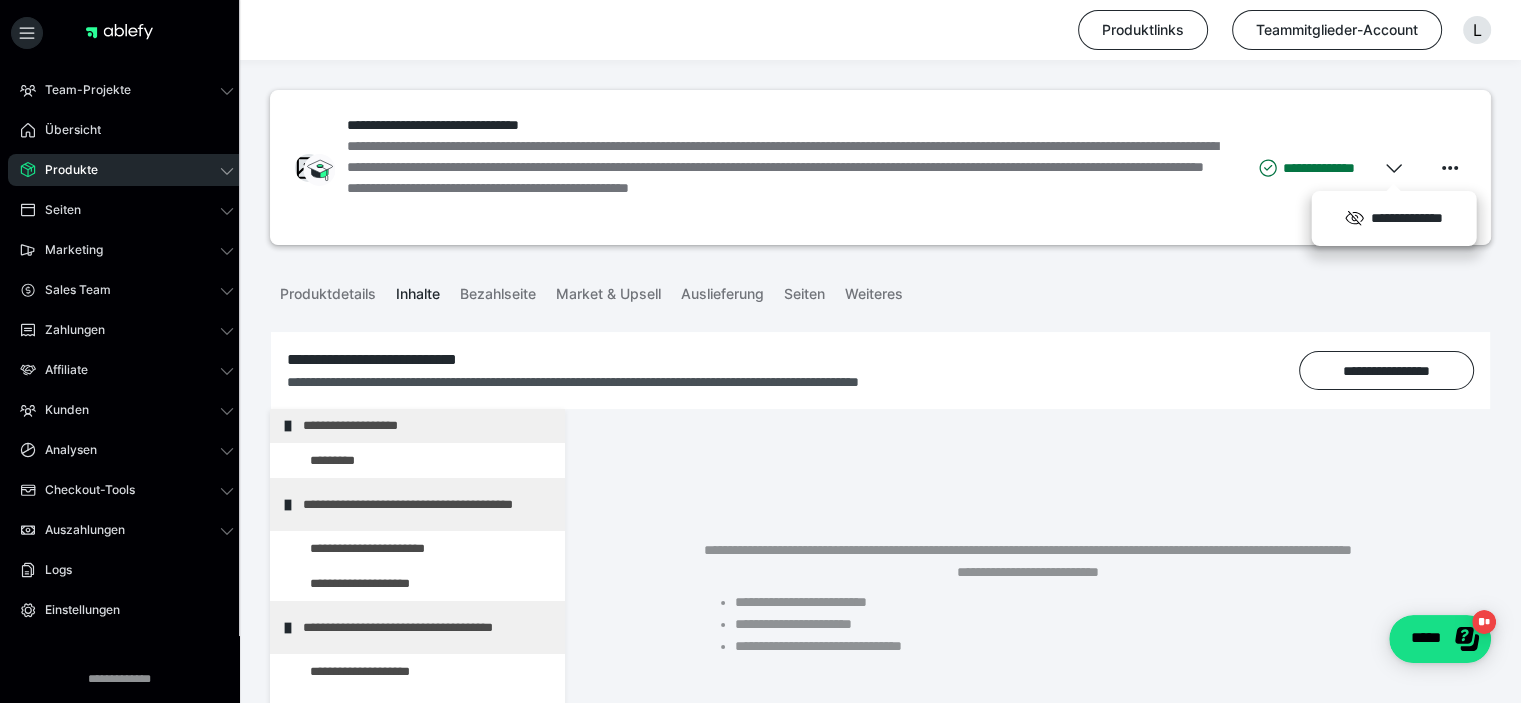 click on "Produktdetails Inhalte Bezahlseite Market & Upsell Auslieferung Seiten Weiteres" at bounding box center (880, 292) 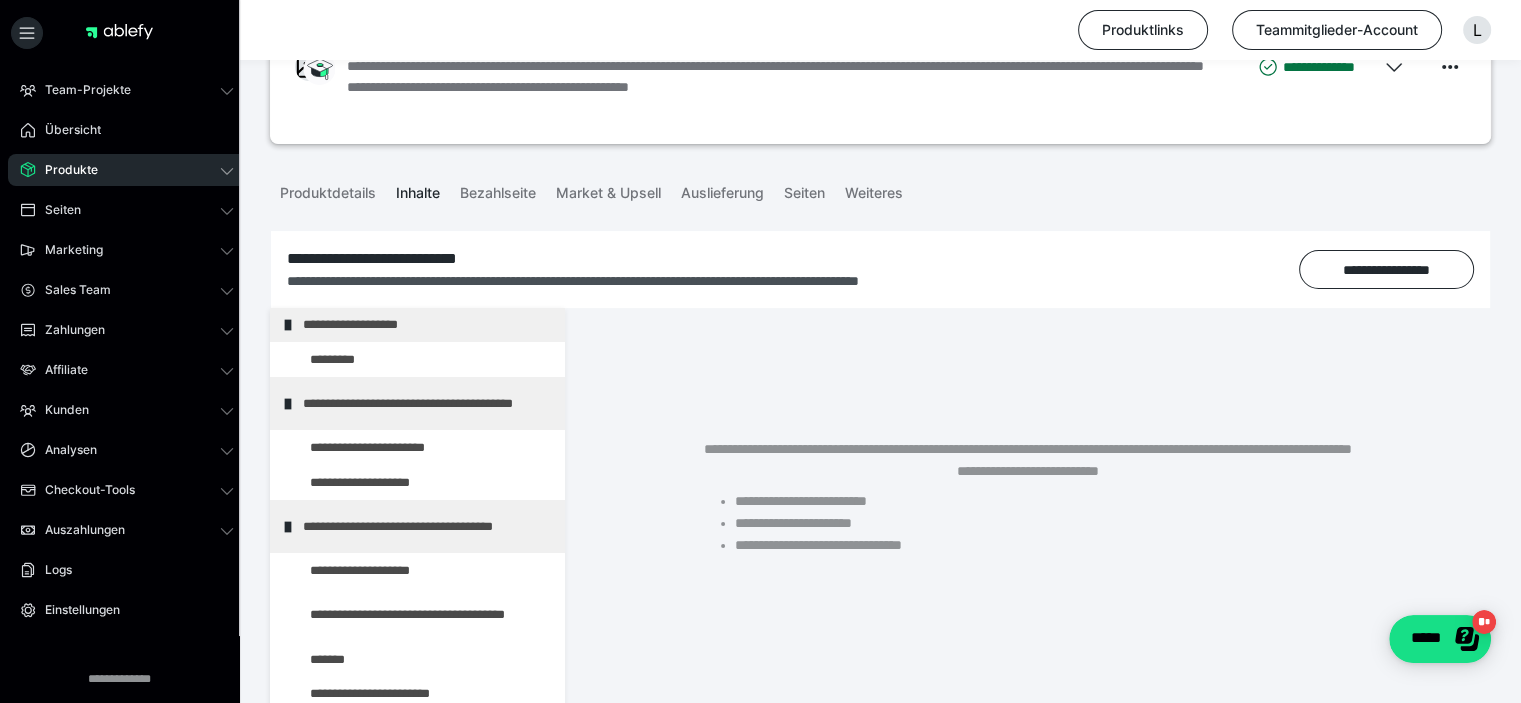scroll, scrollTop: 133, scrollLeft: 0, axis: vertical 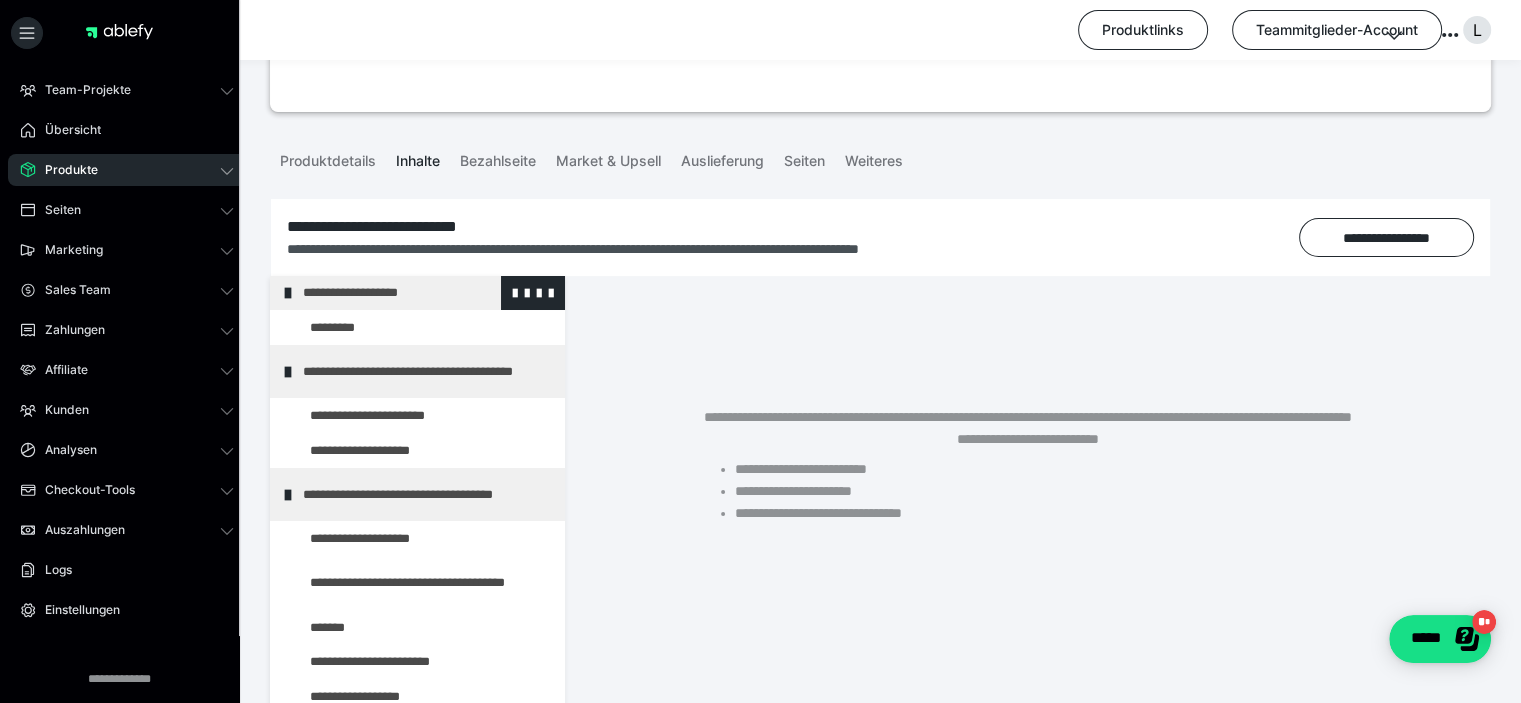 click on "**********" at bounding box center (418, 293) 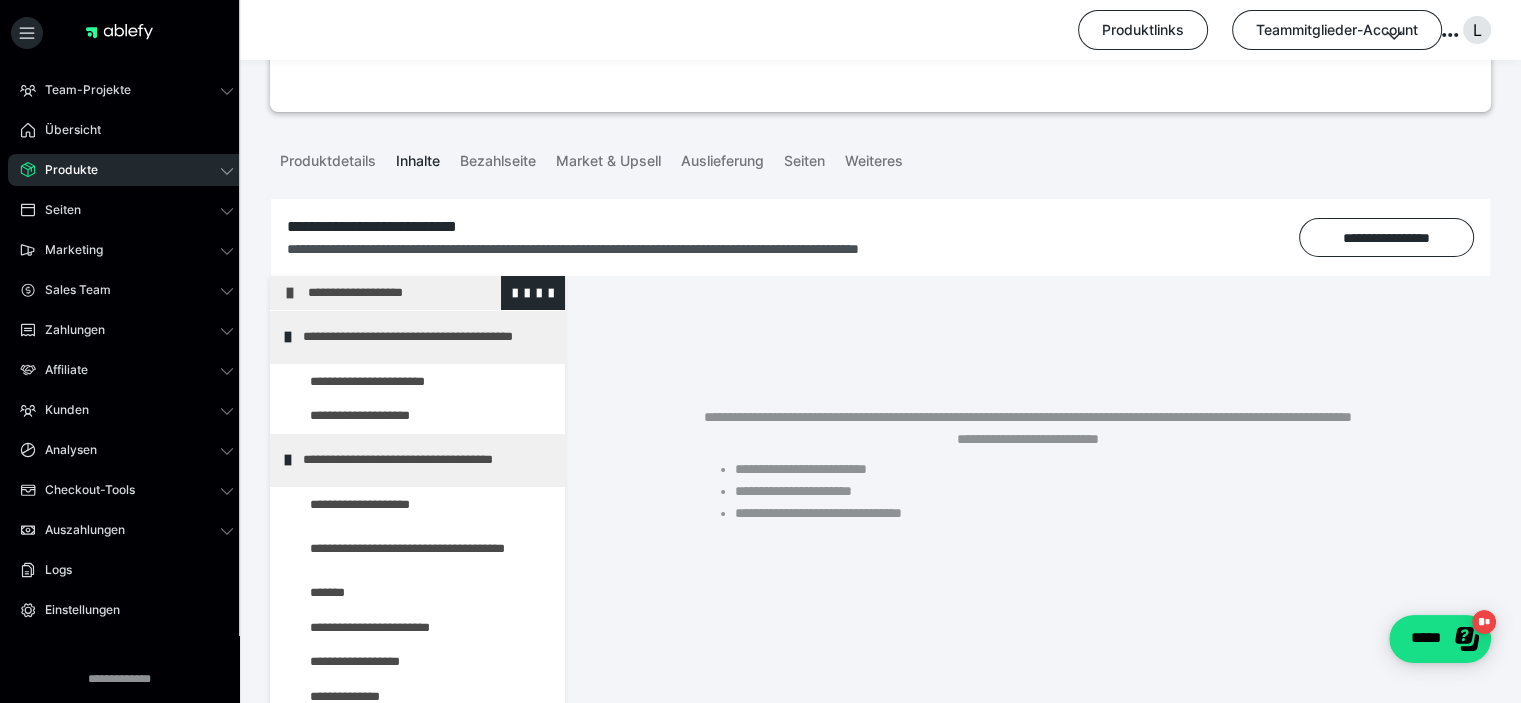click on "**********" at bounding box center [423, 293] 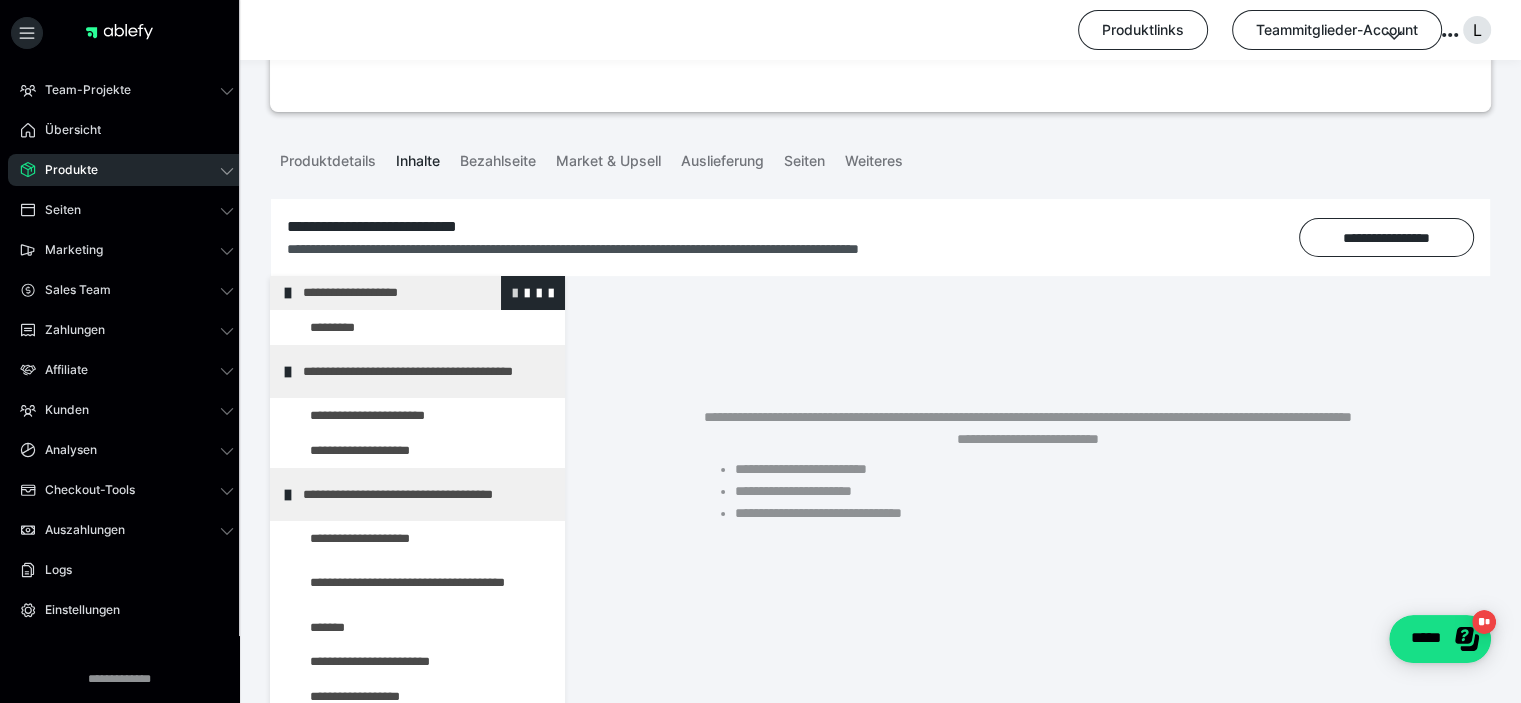 click at bounding box center [515, 292] 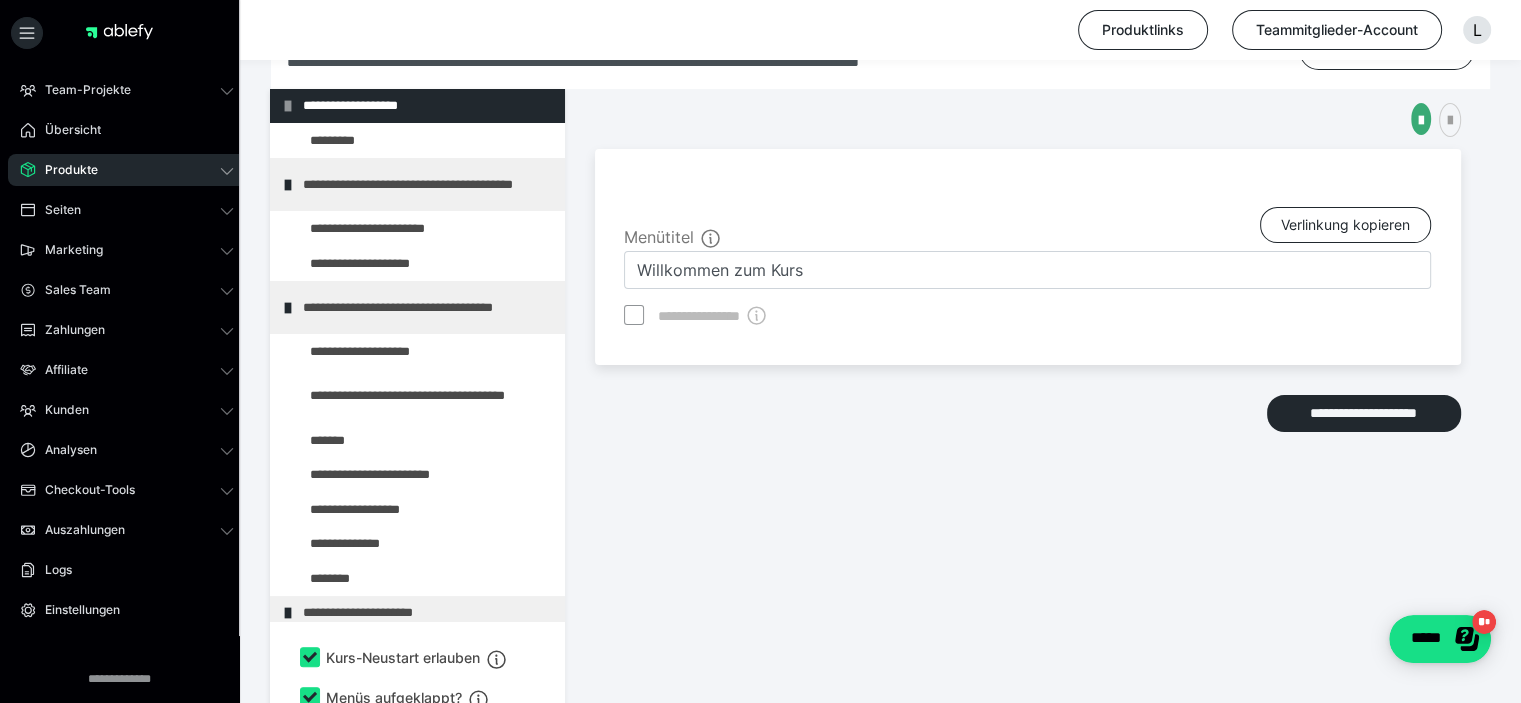 scroll, scrollTop: 348, scrollLeft: 0, axis: vertical 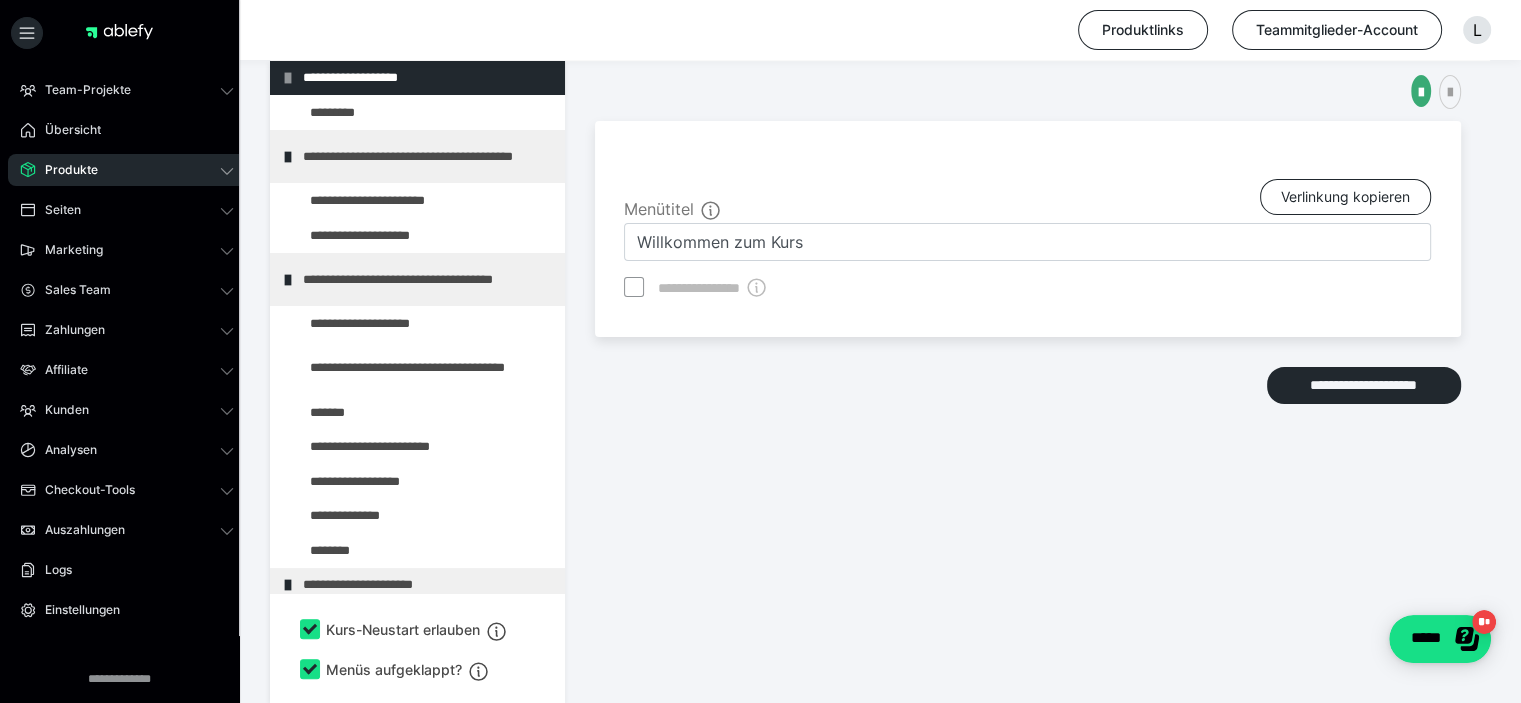 click on "**********" at bounding box center [1028, 229] 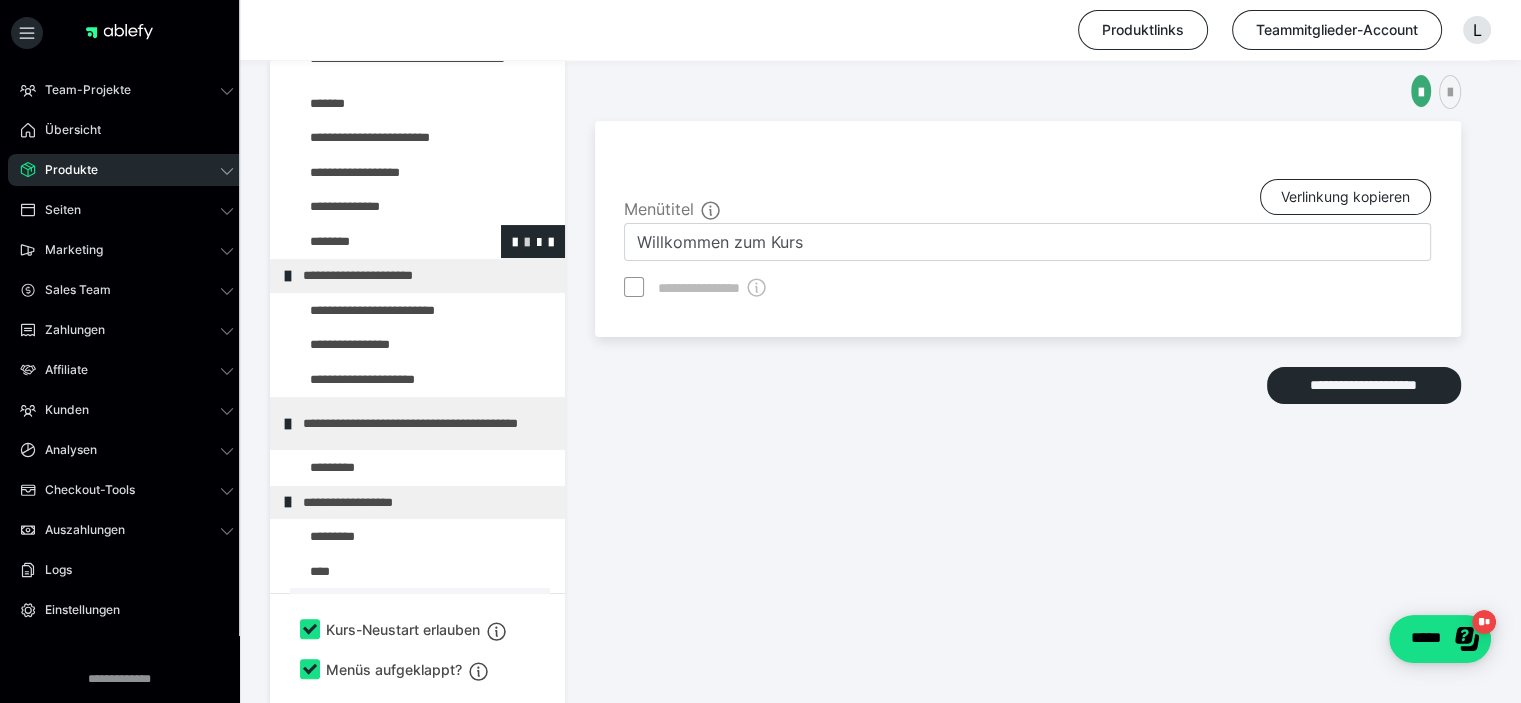 scroll, scrollTop: 0, scrollLeft: 0, axis: both 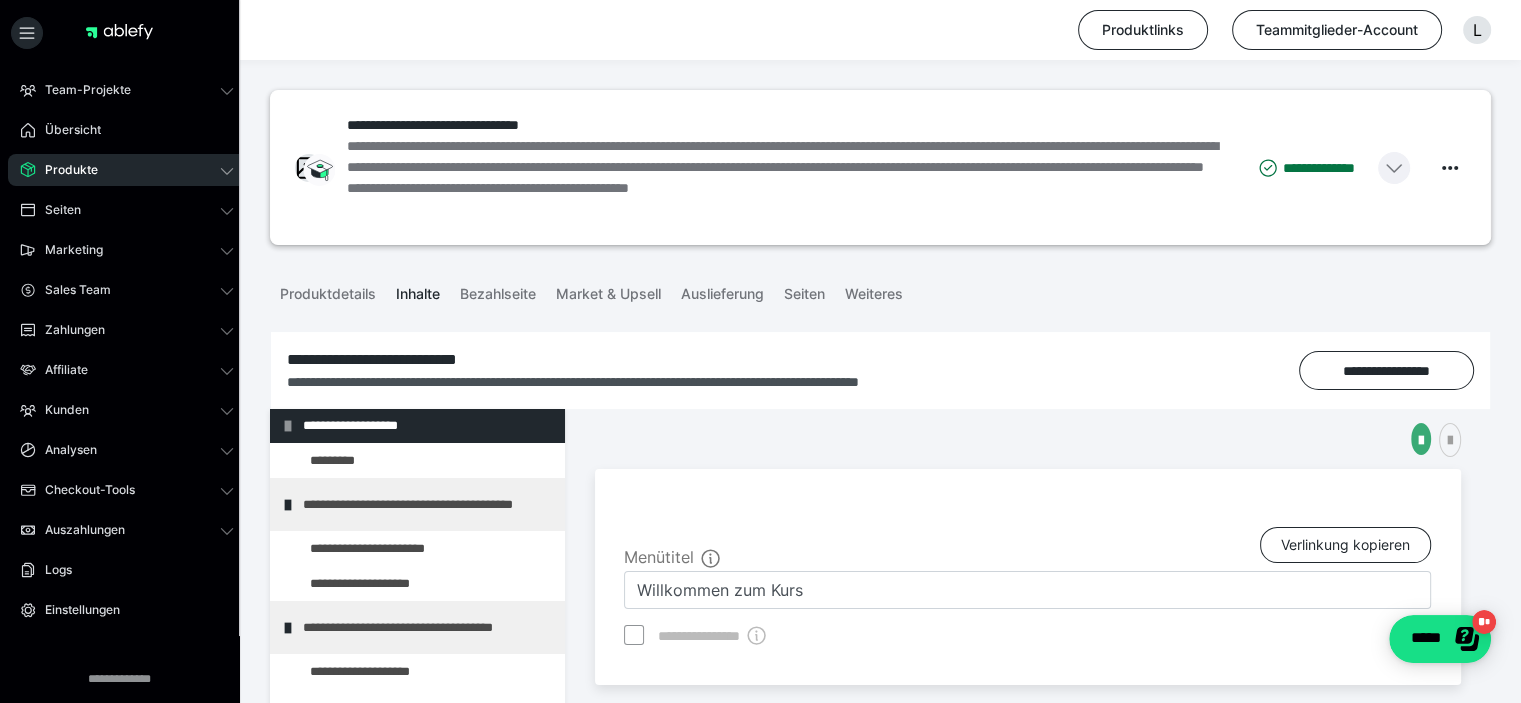 click 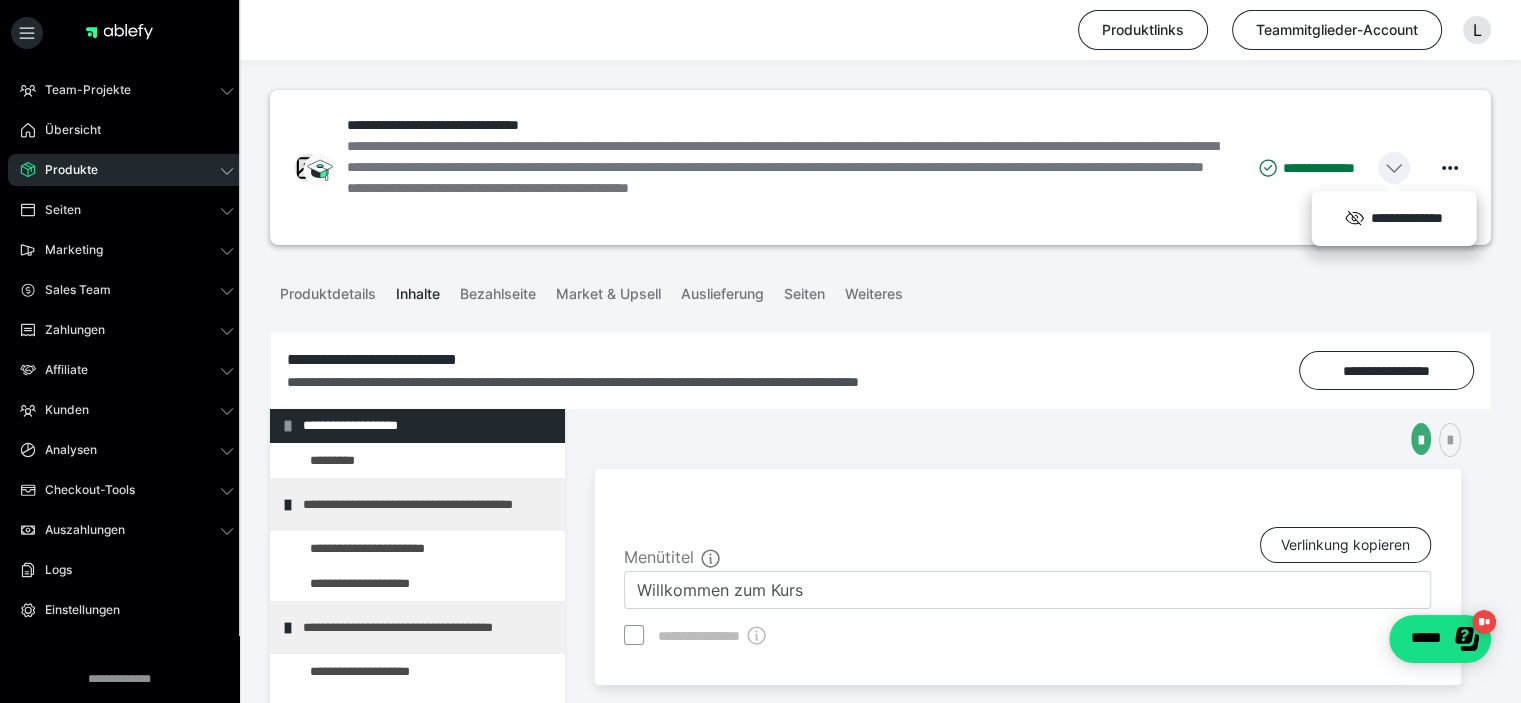 click 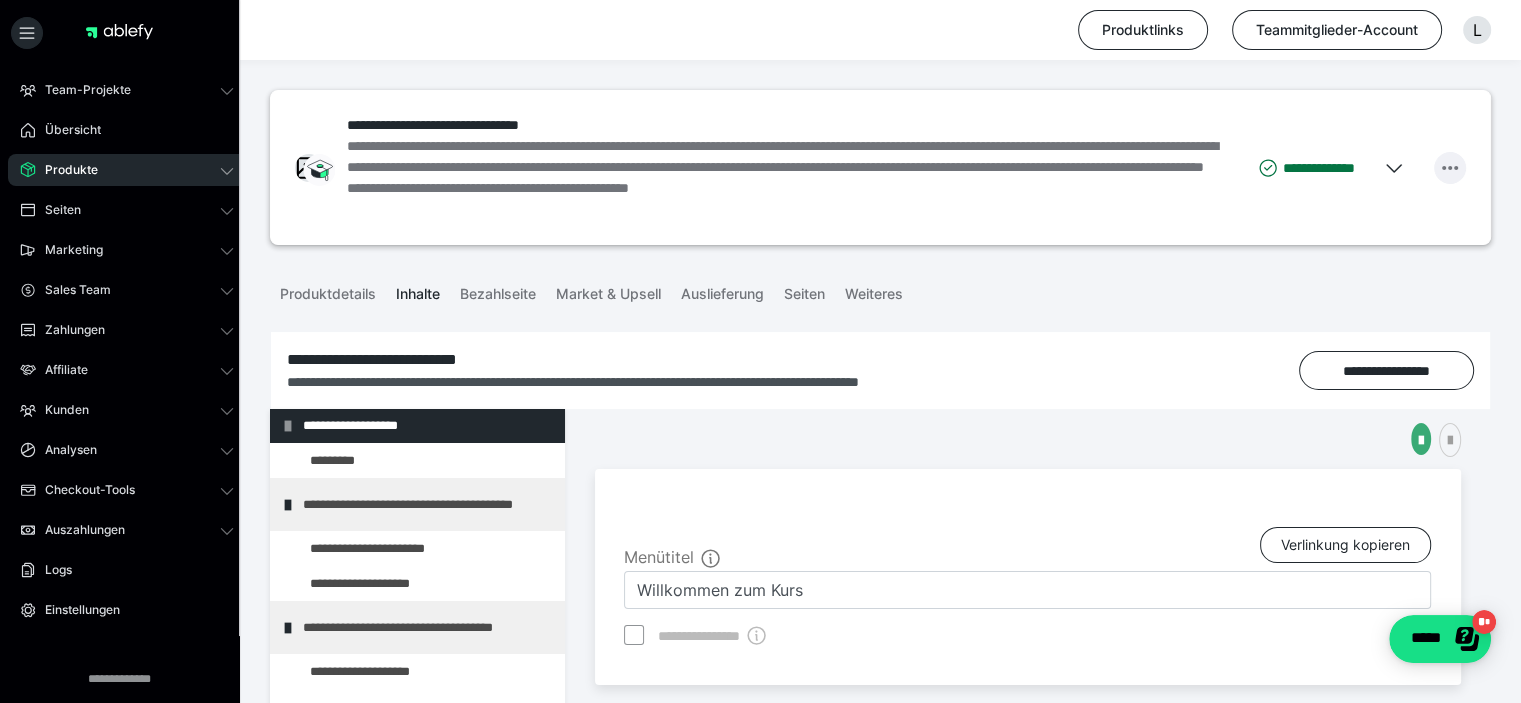 click 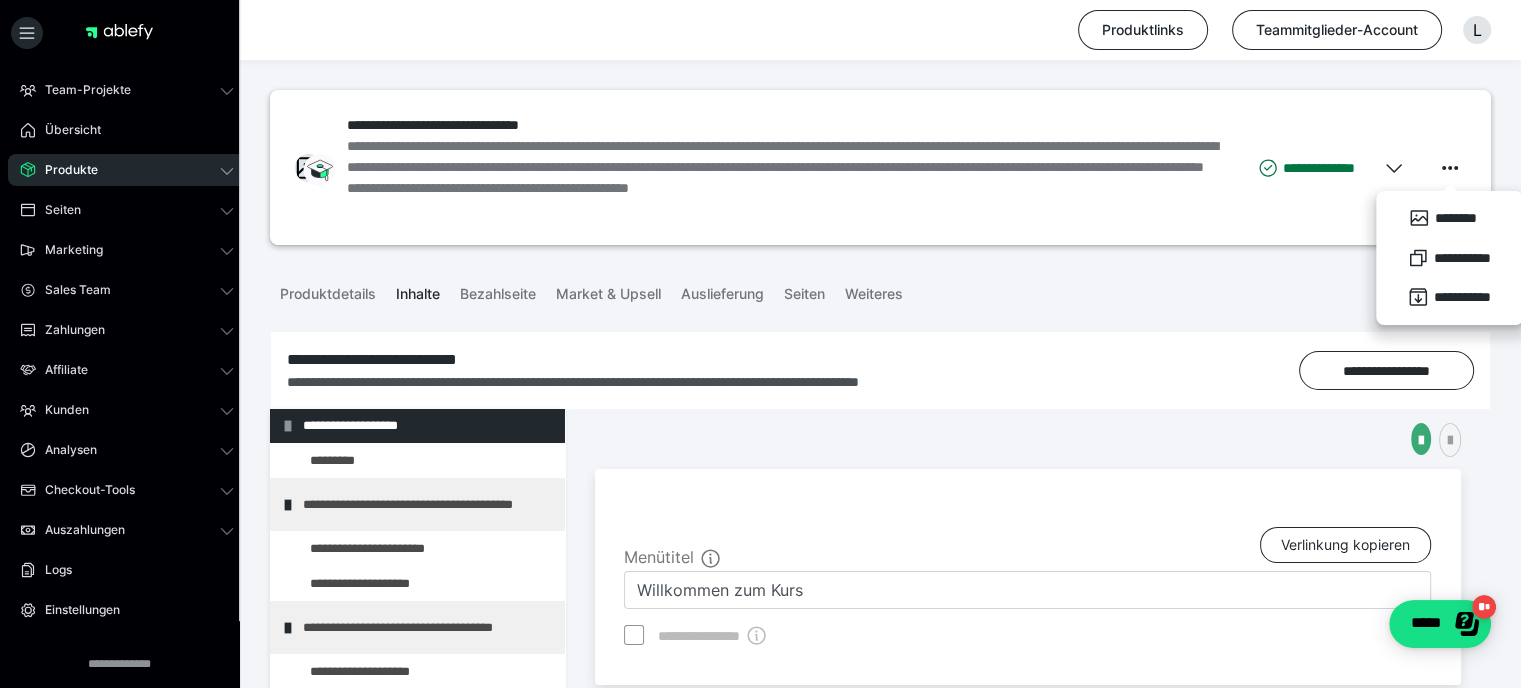 click on "Produktdetails Inhalte Bezahlseite Market & Upsell Auslieferung Seiten Weiteres" at bounding box center [880, 292] 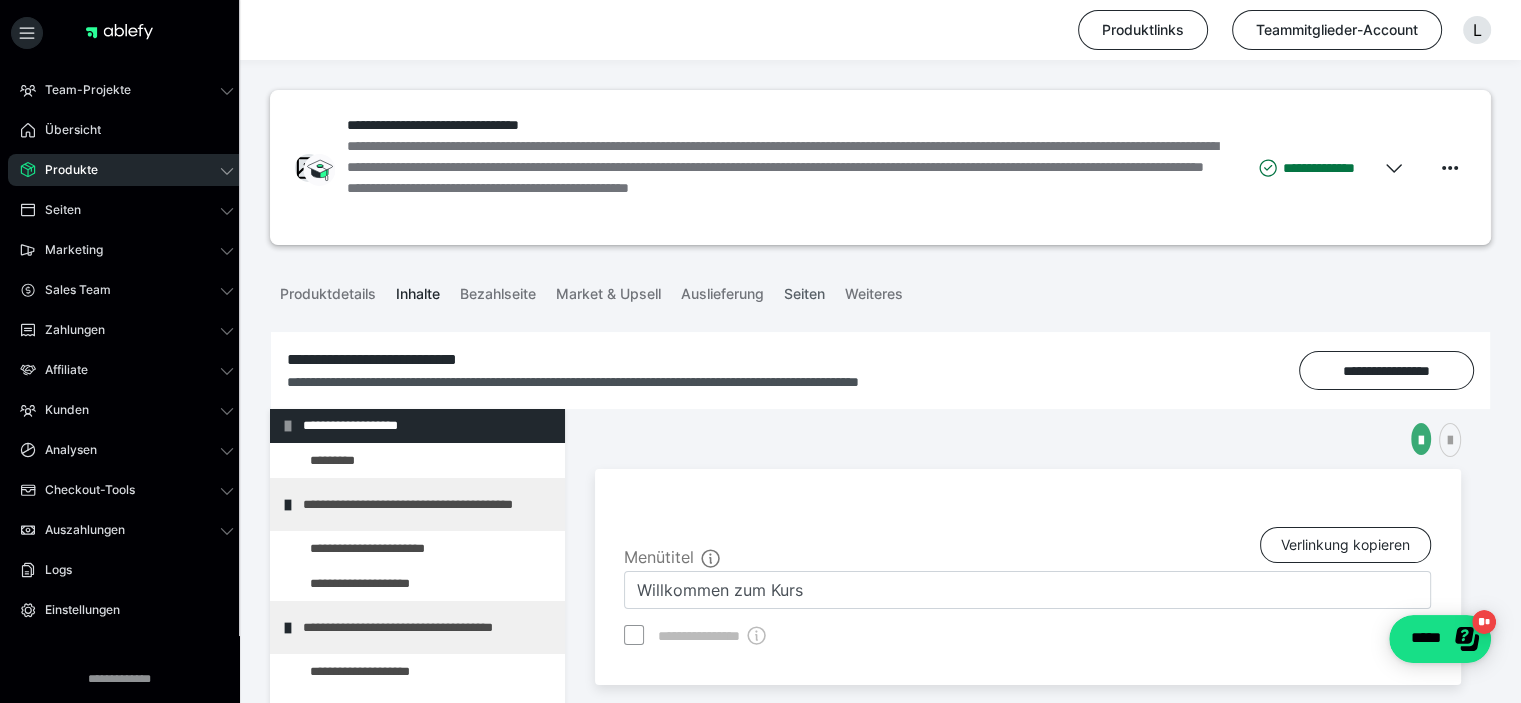 click on "Seiten" at bounding box center [804, 290] 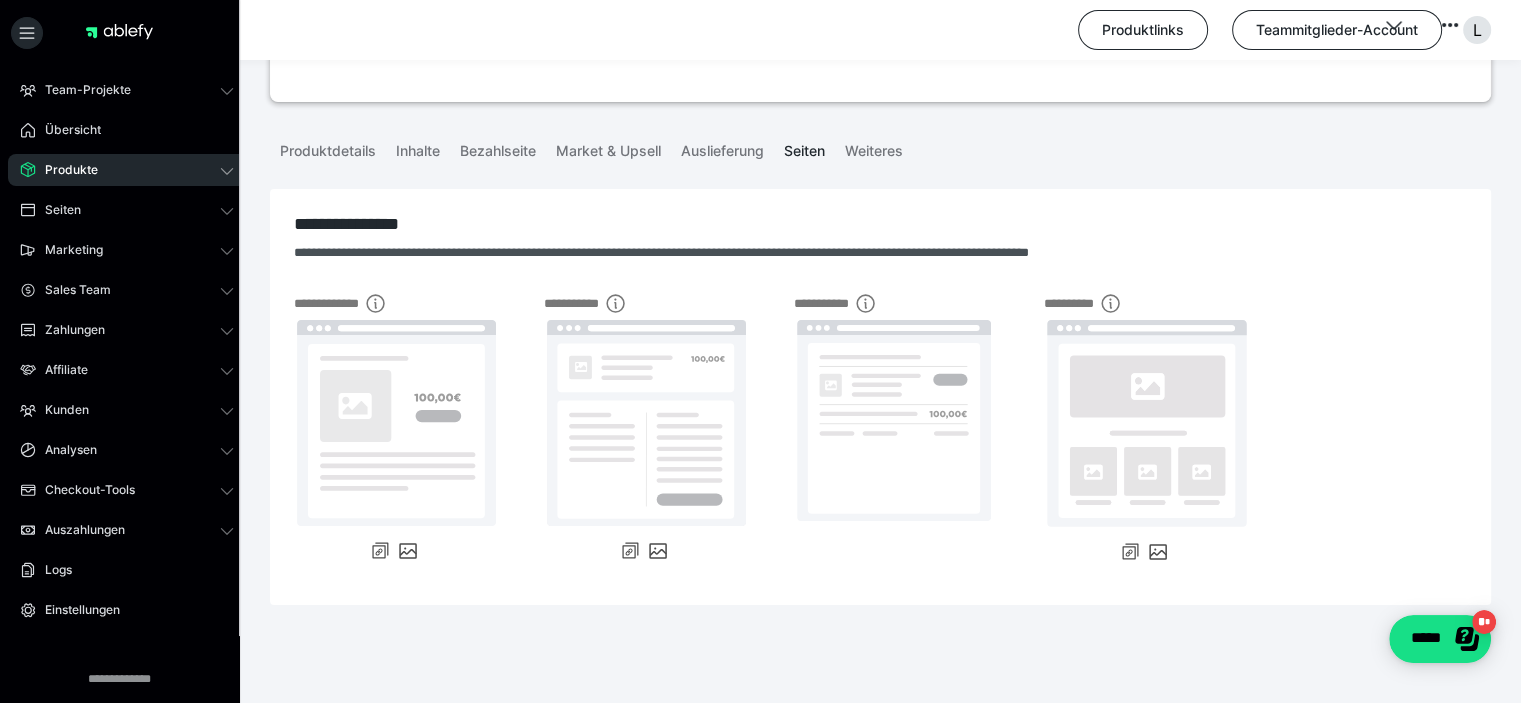 scroll, scrollTop: 144, scrollLeft: 0, axis: vertical 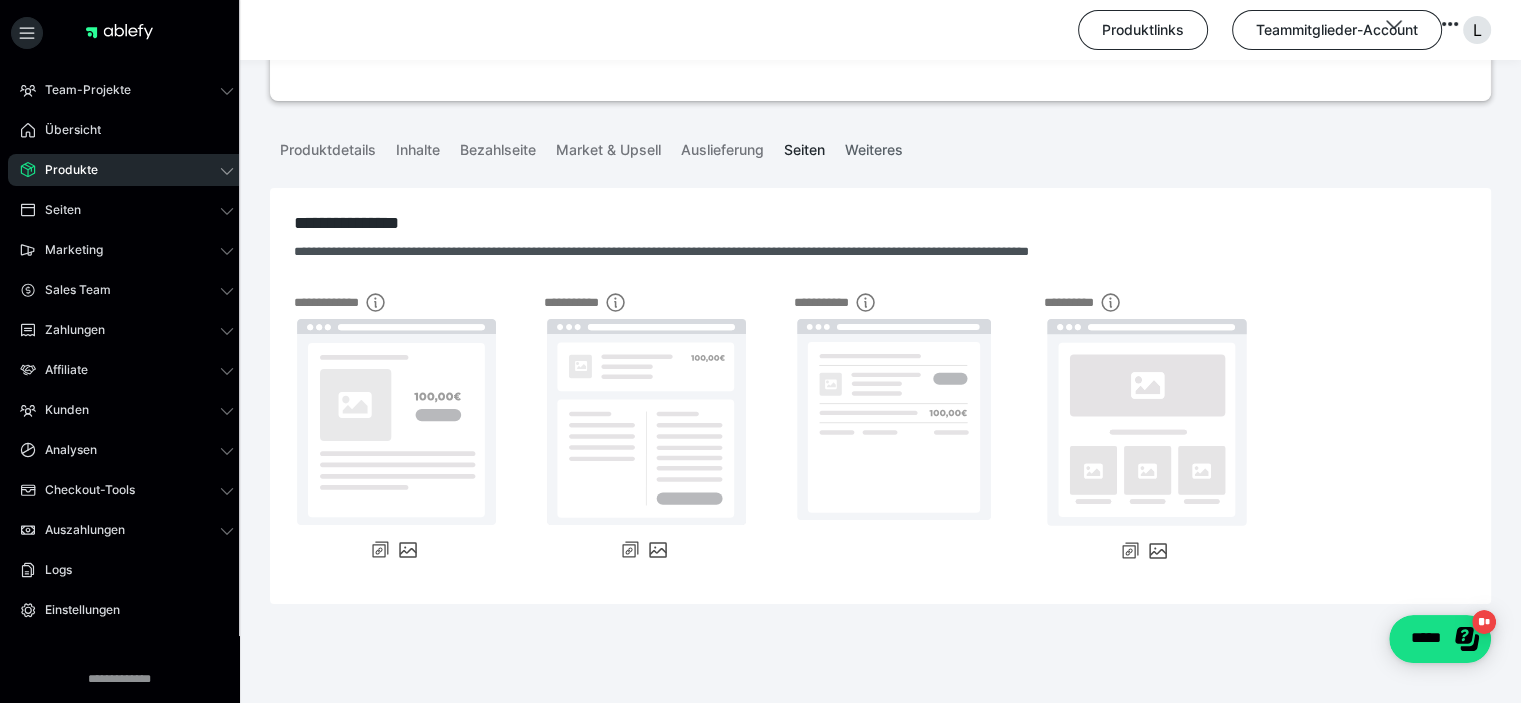click on "Weiteres" at bounding box center [874, 146] 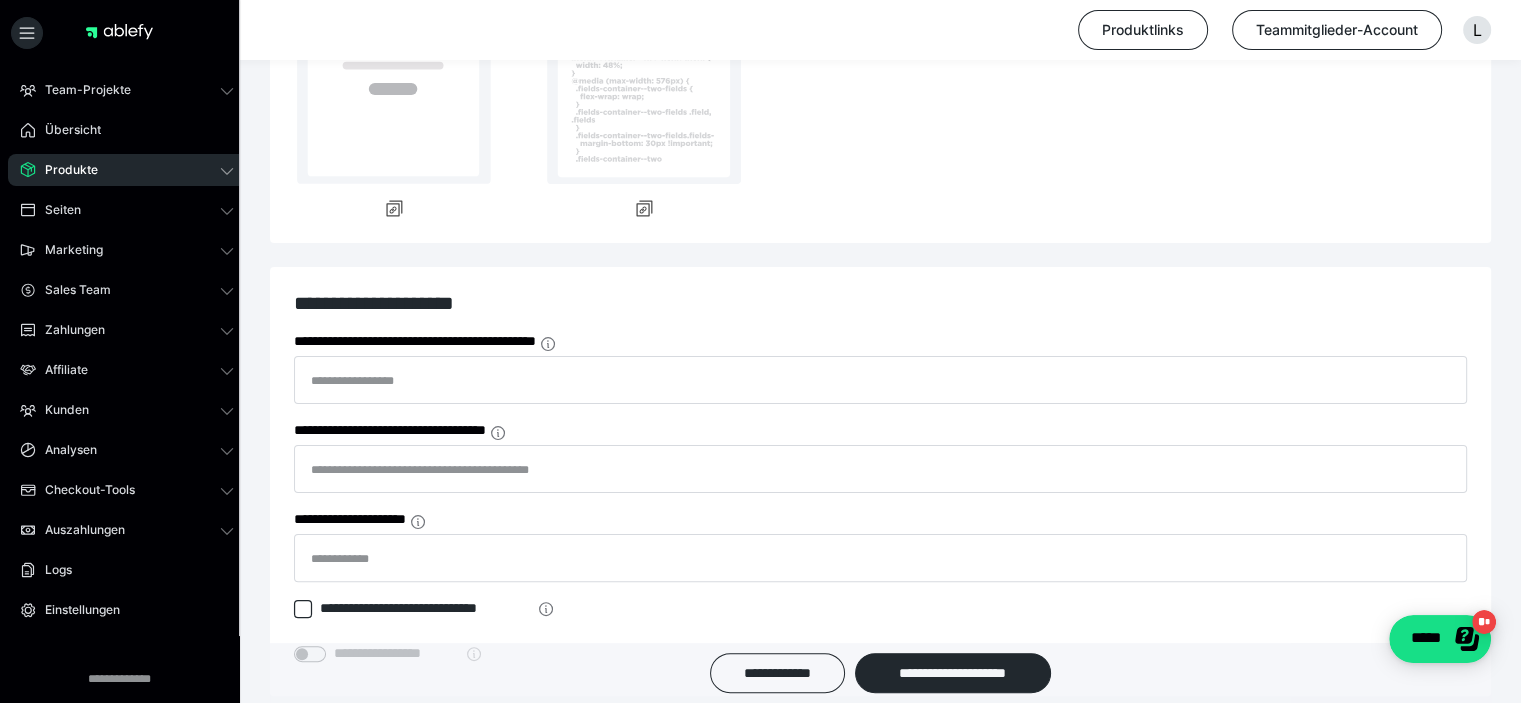 scroll, scrollTop: 0, scrollLeft: 0, axis: both 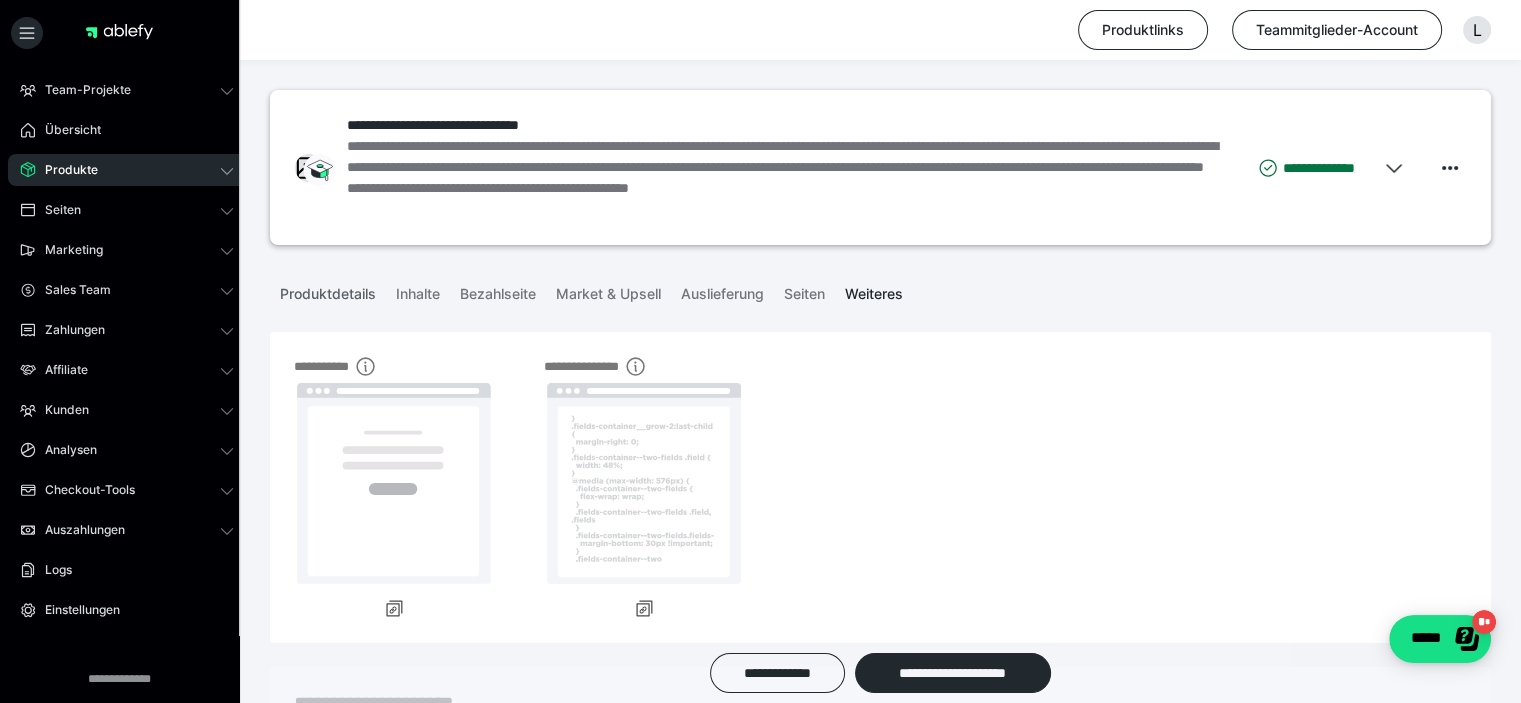 click on "Produktdetails" at bounding box center (328, 290) 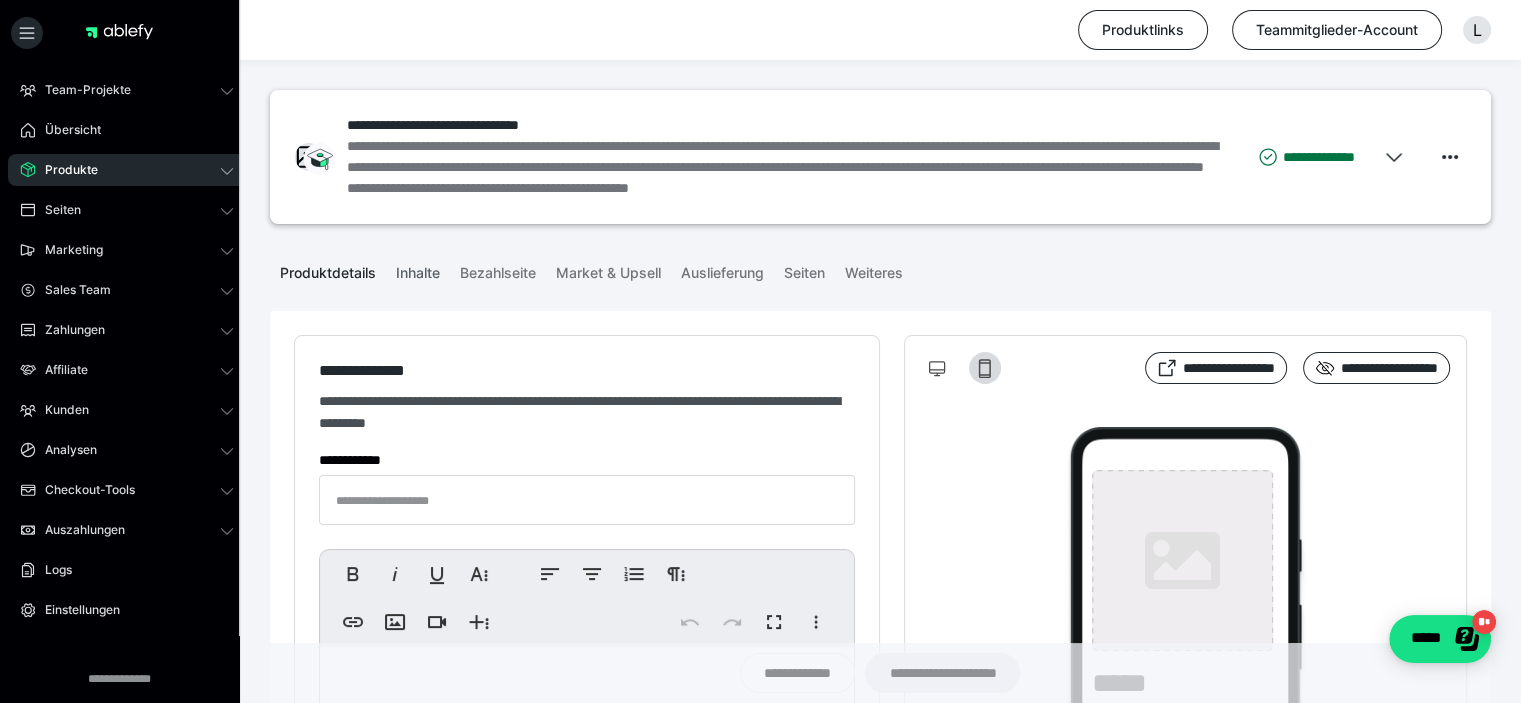 type on "**********" 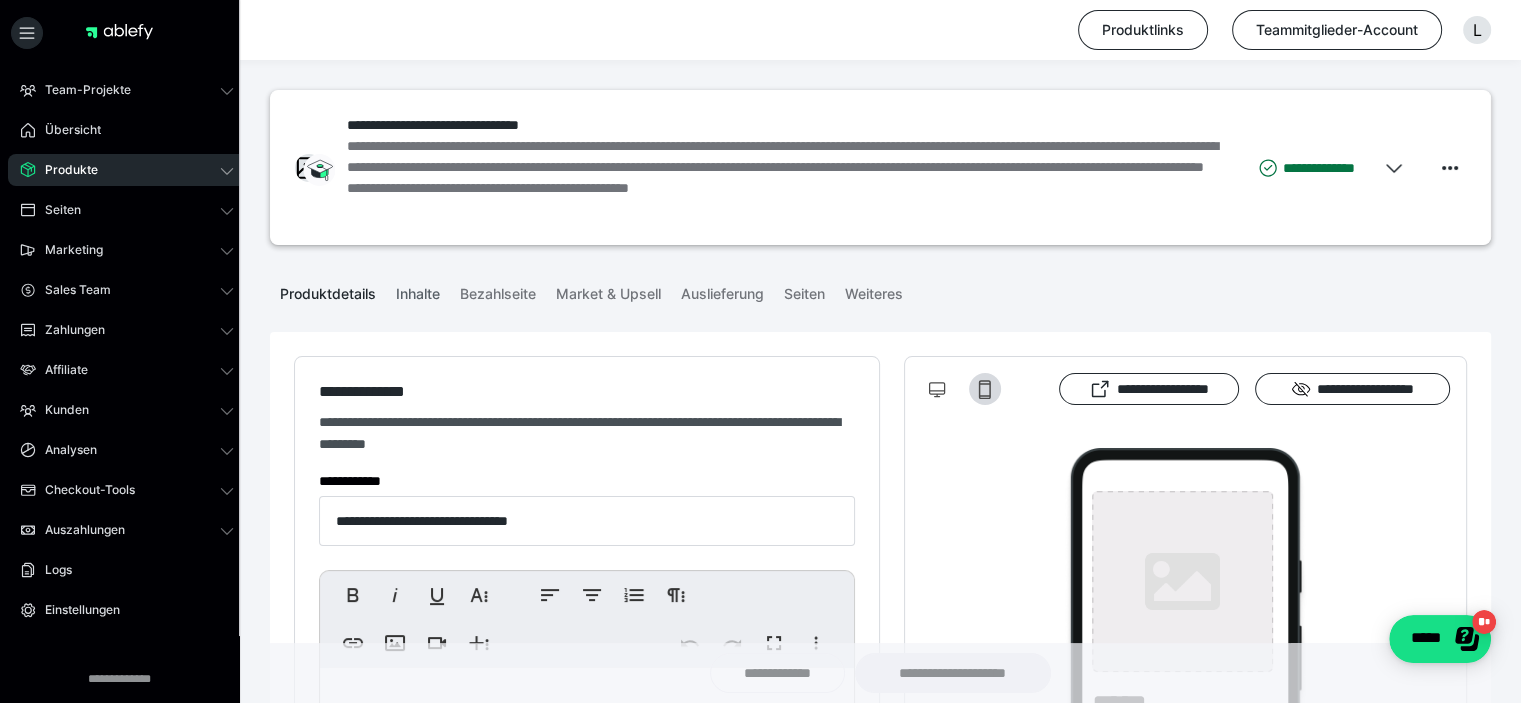 type on "**********" 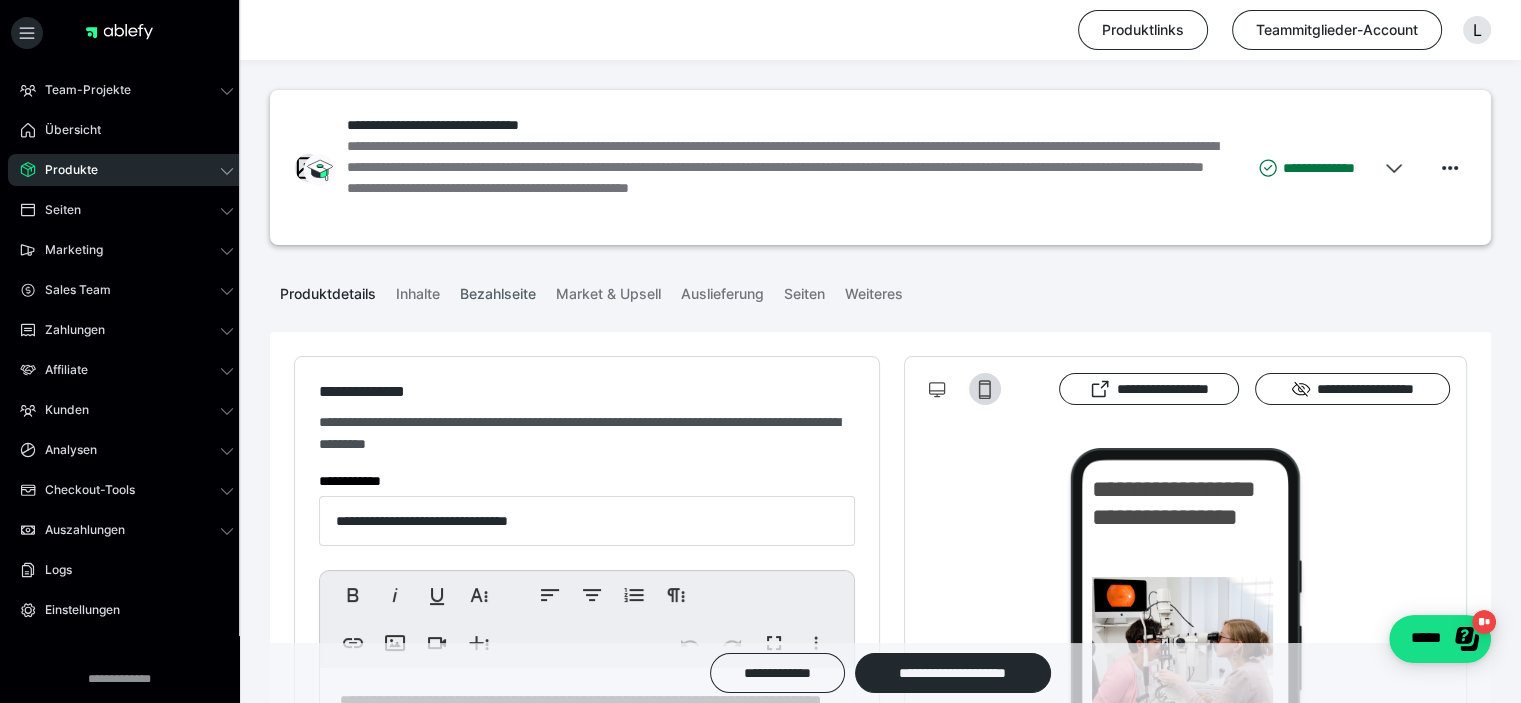 click on "Bezahlseite" at bounding box center (498, 290) 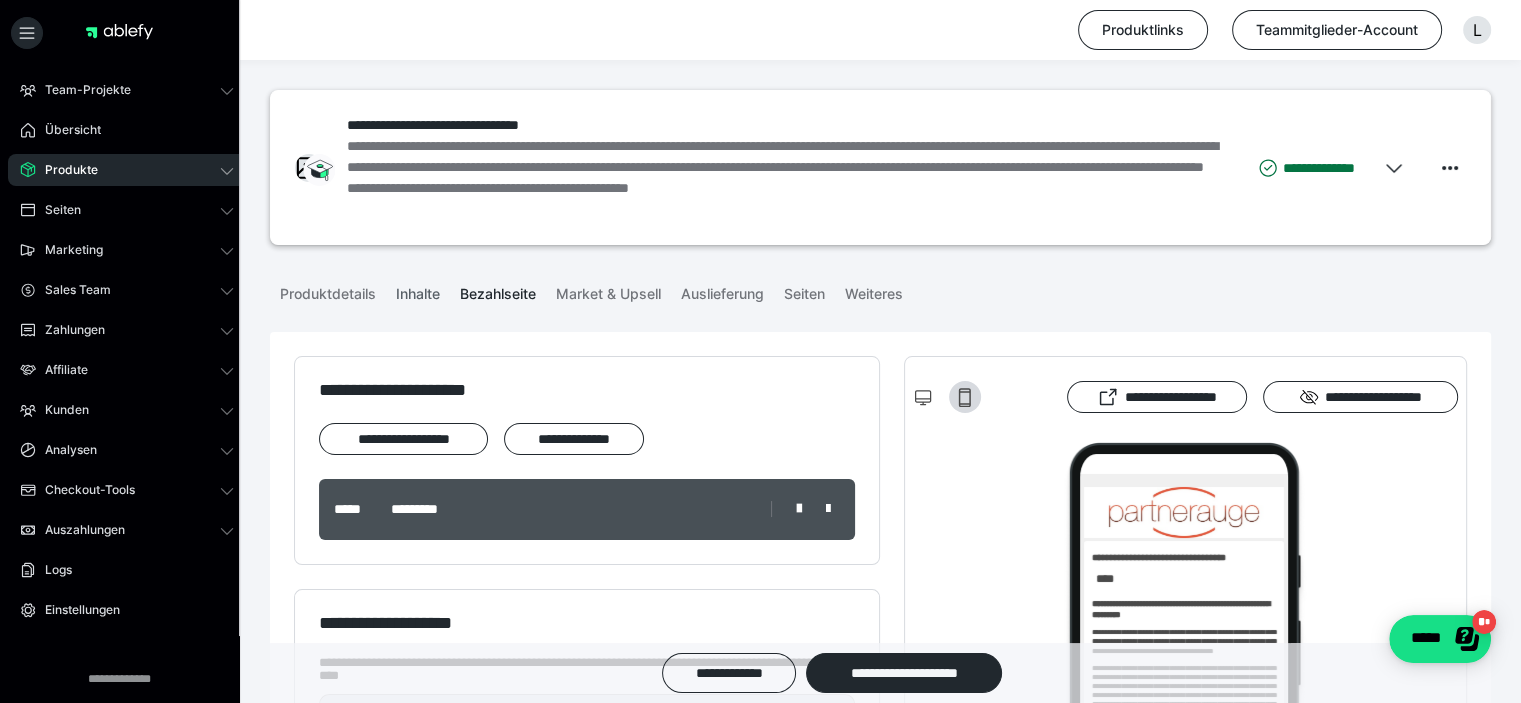 scroll, scrollTop: 0, scrollLeft: 0, axis: both 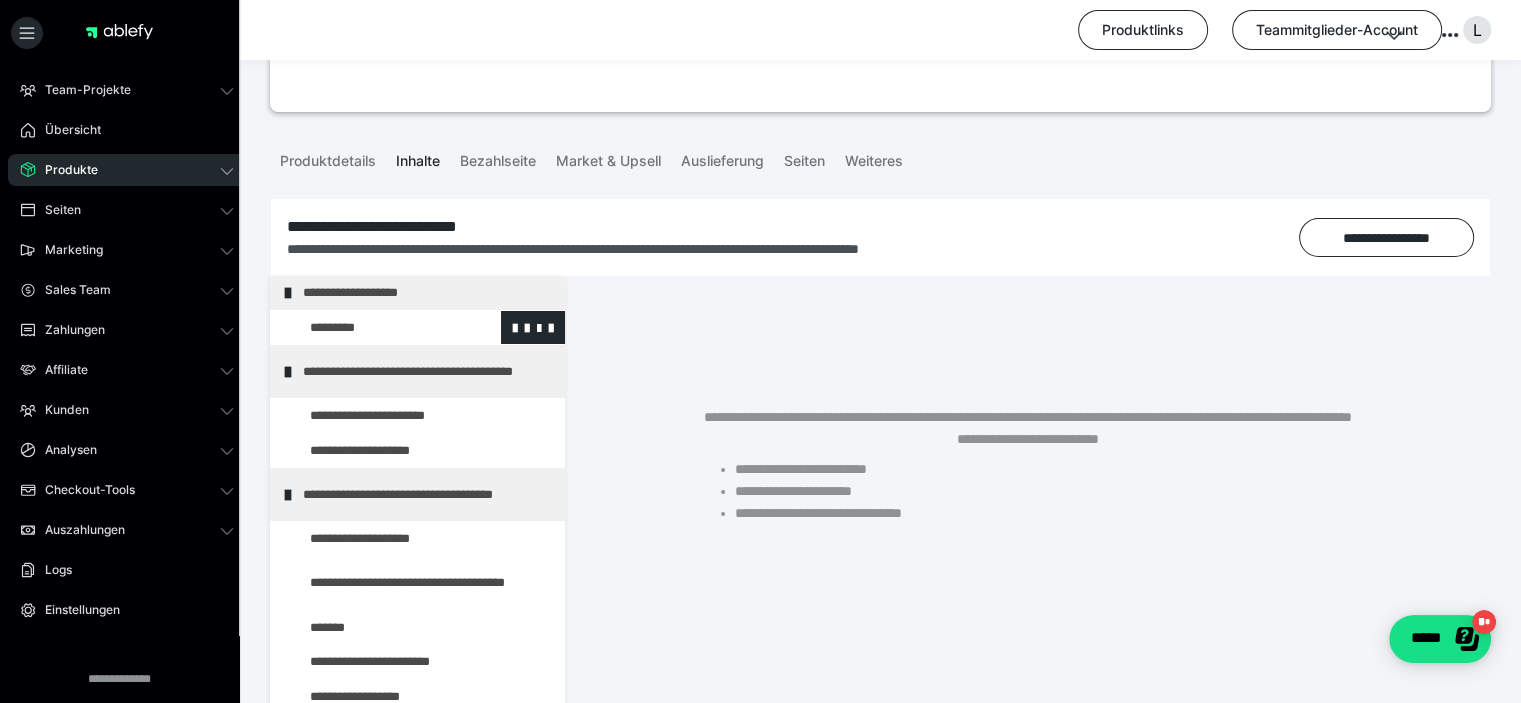 click at bounding box center (375, 328) 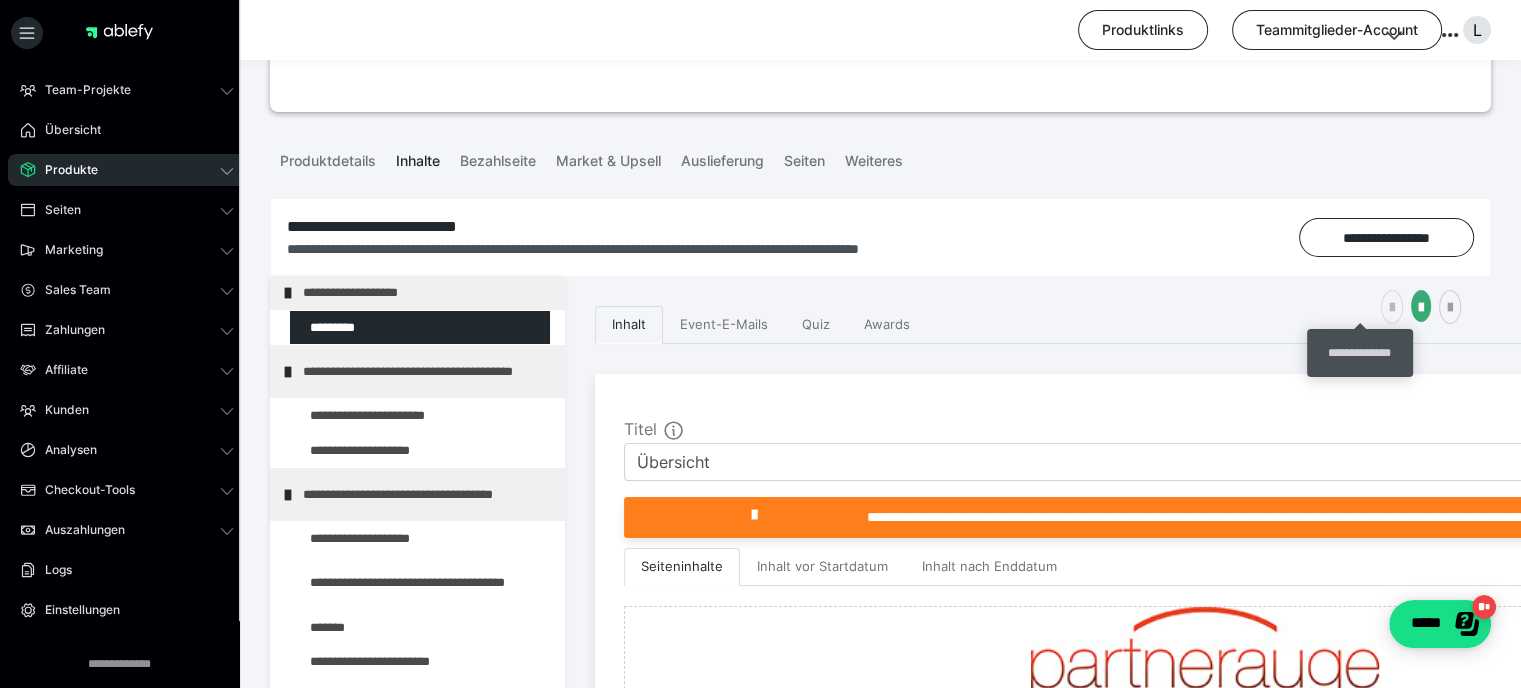 click at bounding box center [1392, 308] 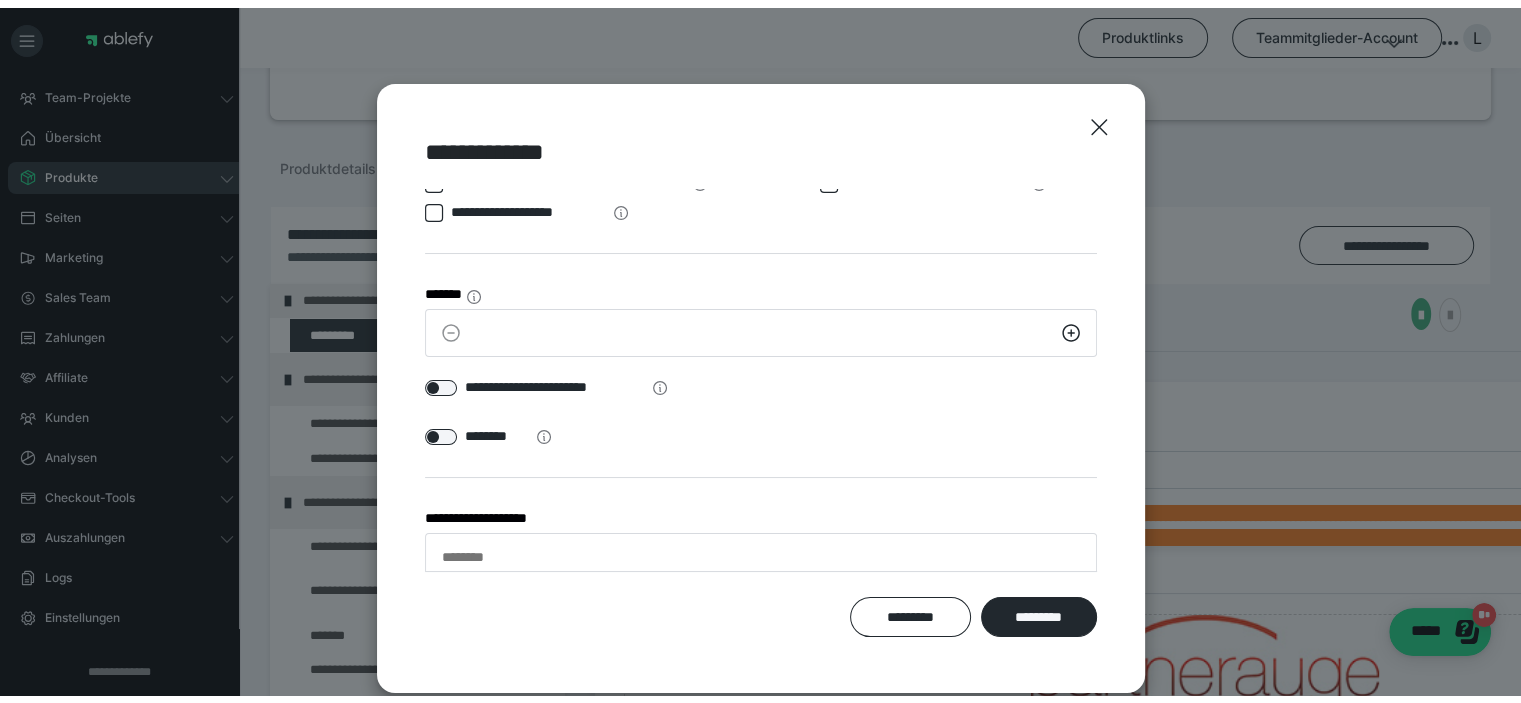 scroll, scrollTop: 54, scrollLeft: 0, axis: vertical 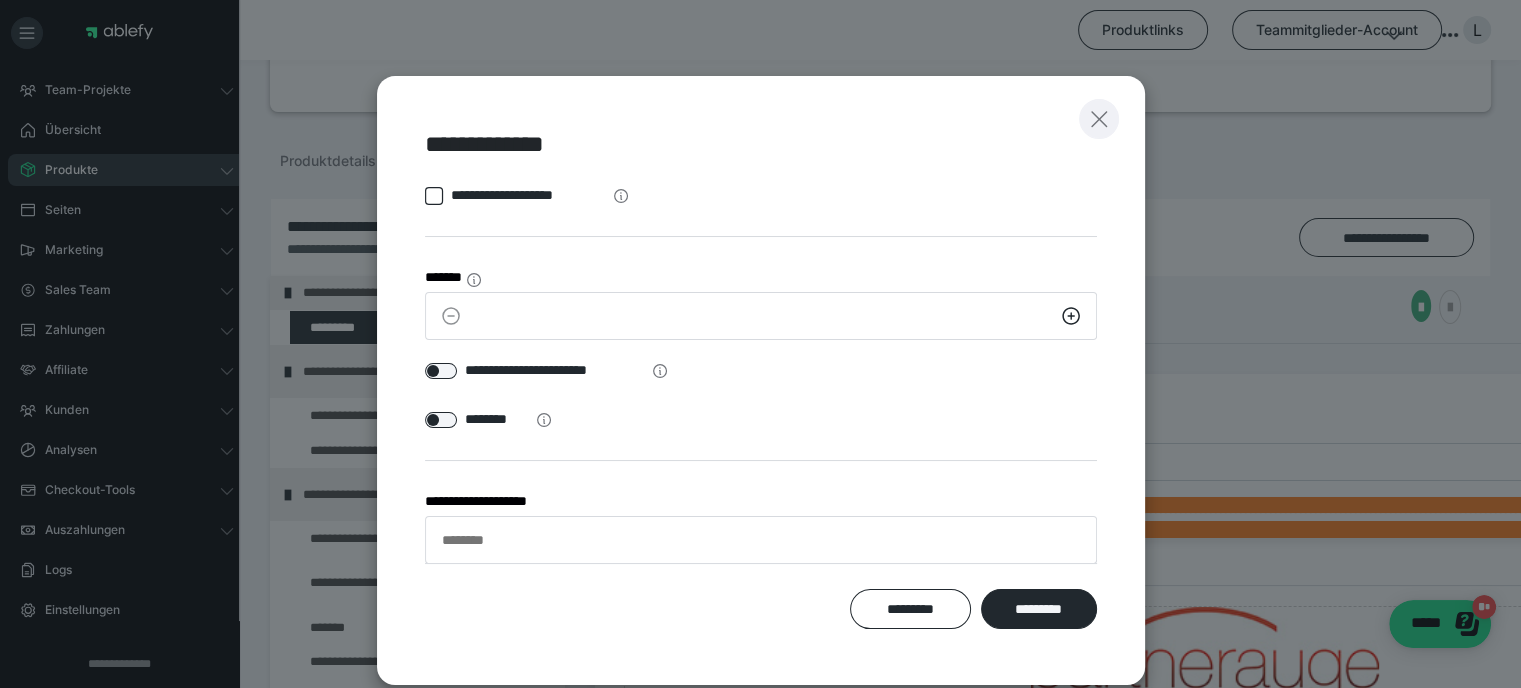 click 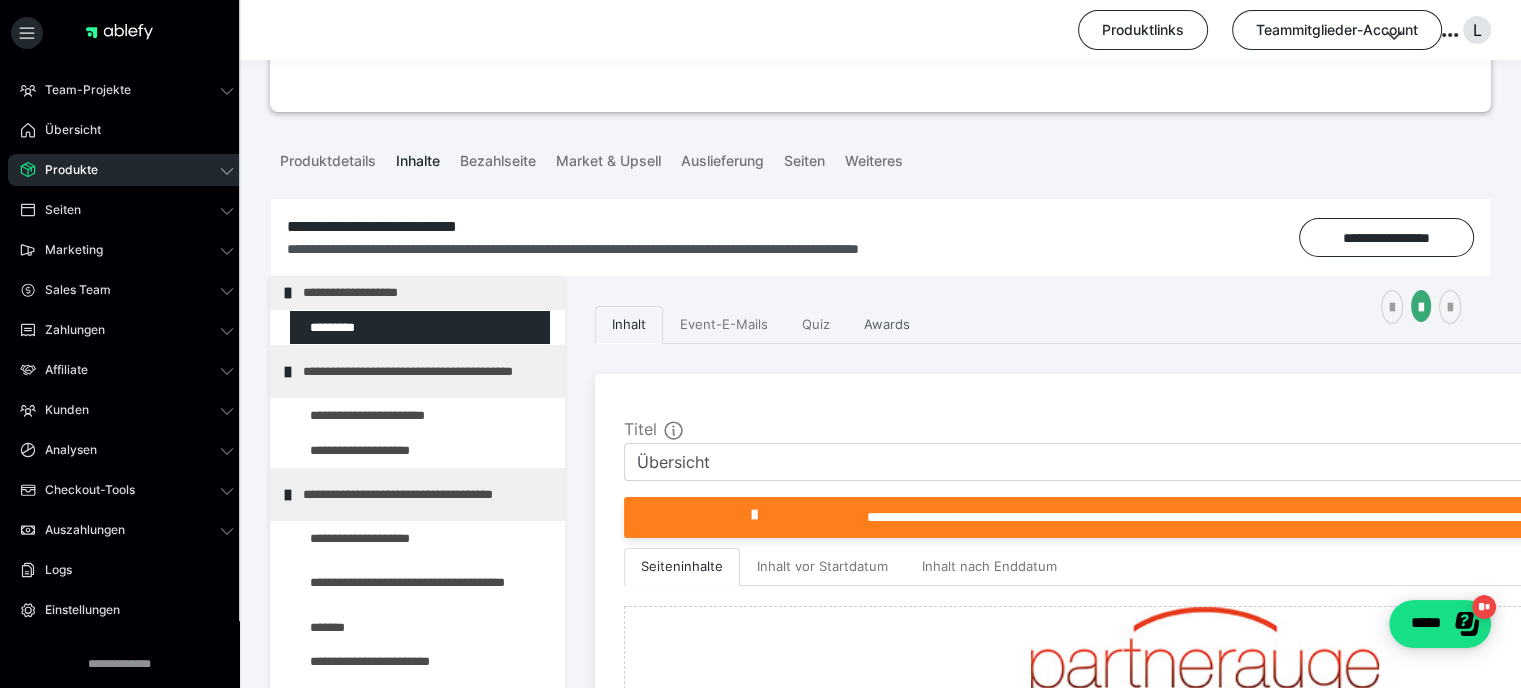 click on "Awards" at bounding box center (887, 325) 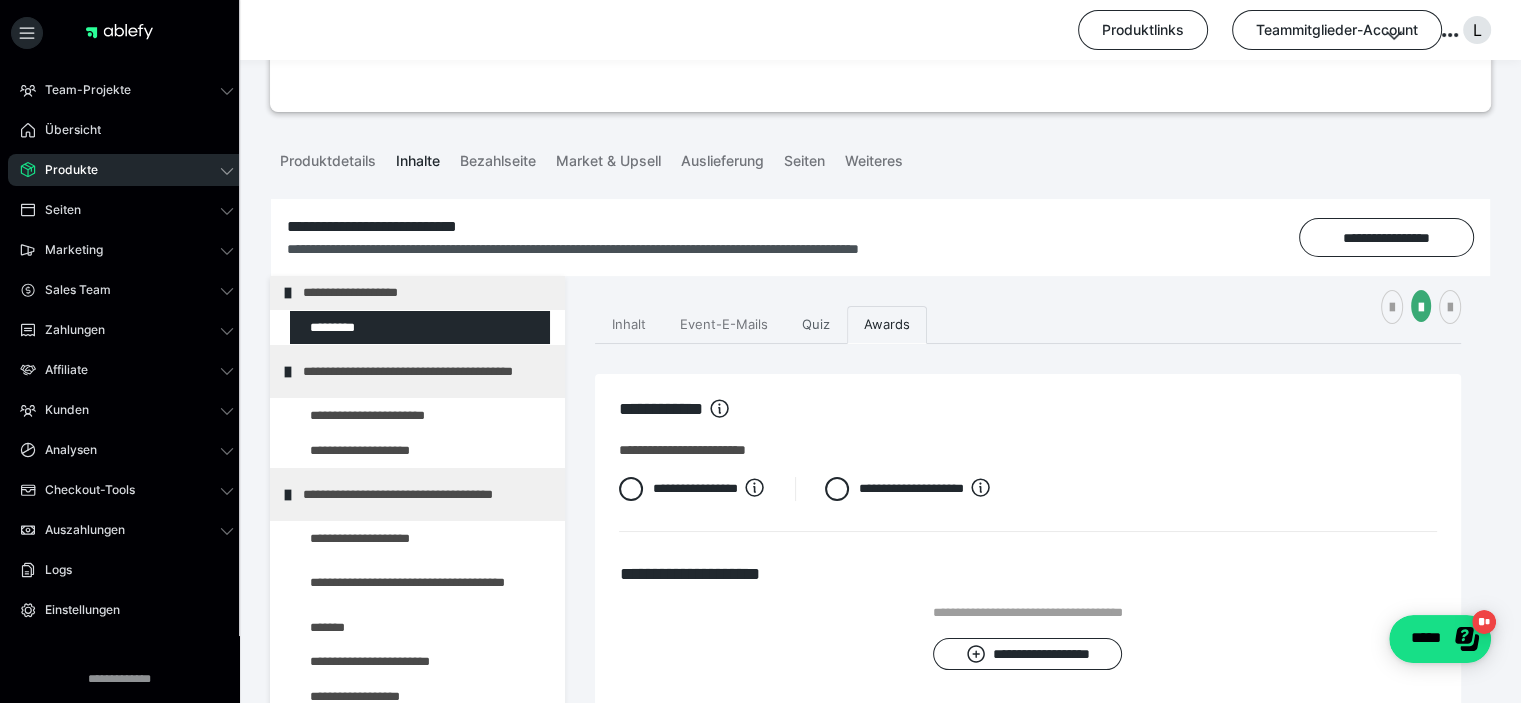 click on "Quiz" at bounding box center (816, 325) 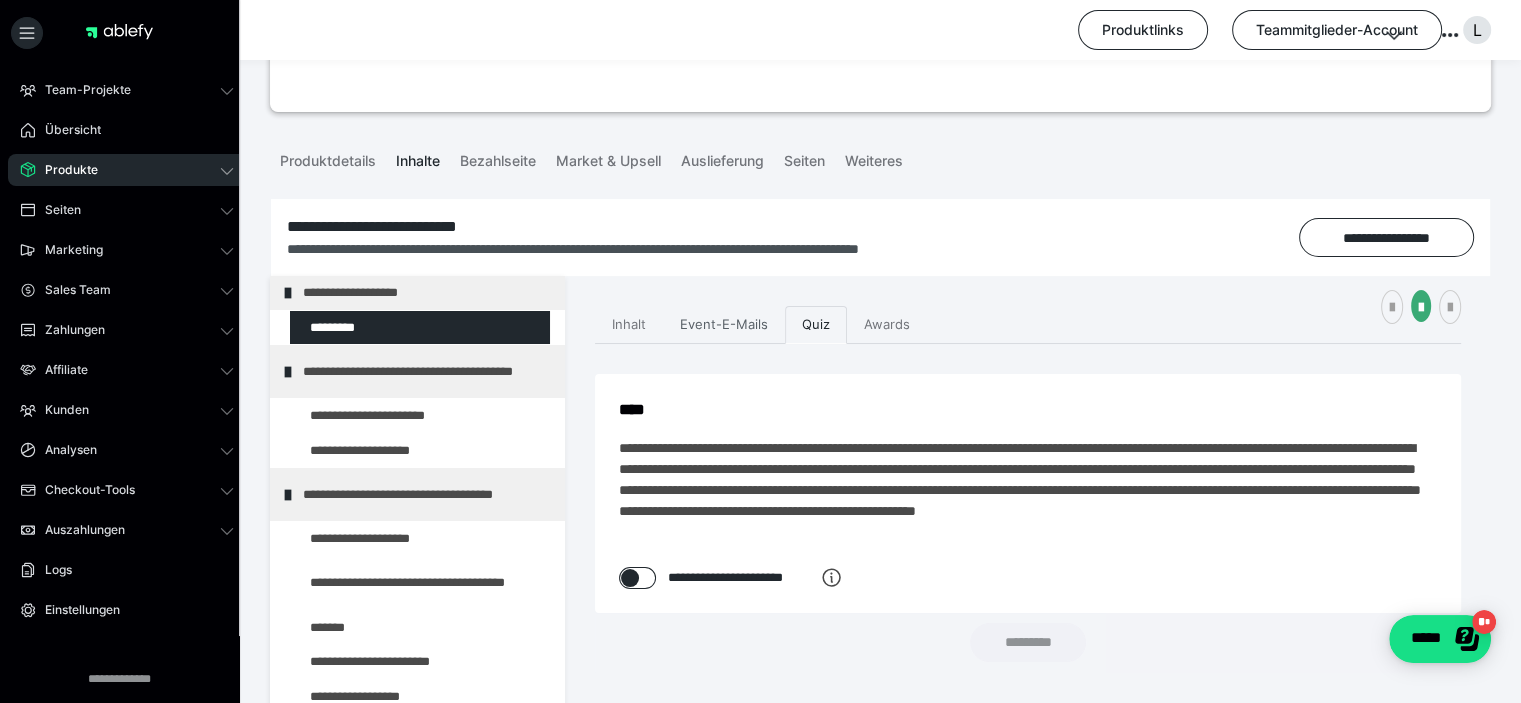 click on "Event-E-Mails" at bounding box center (724, 325) 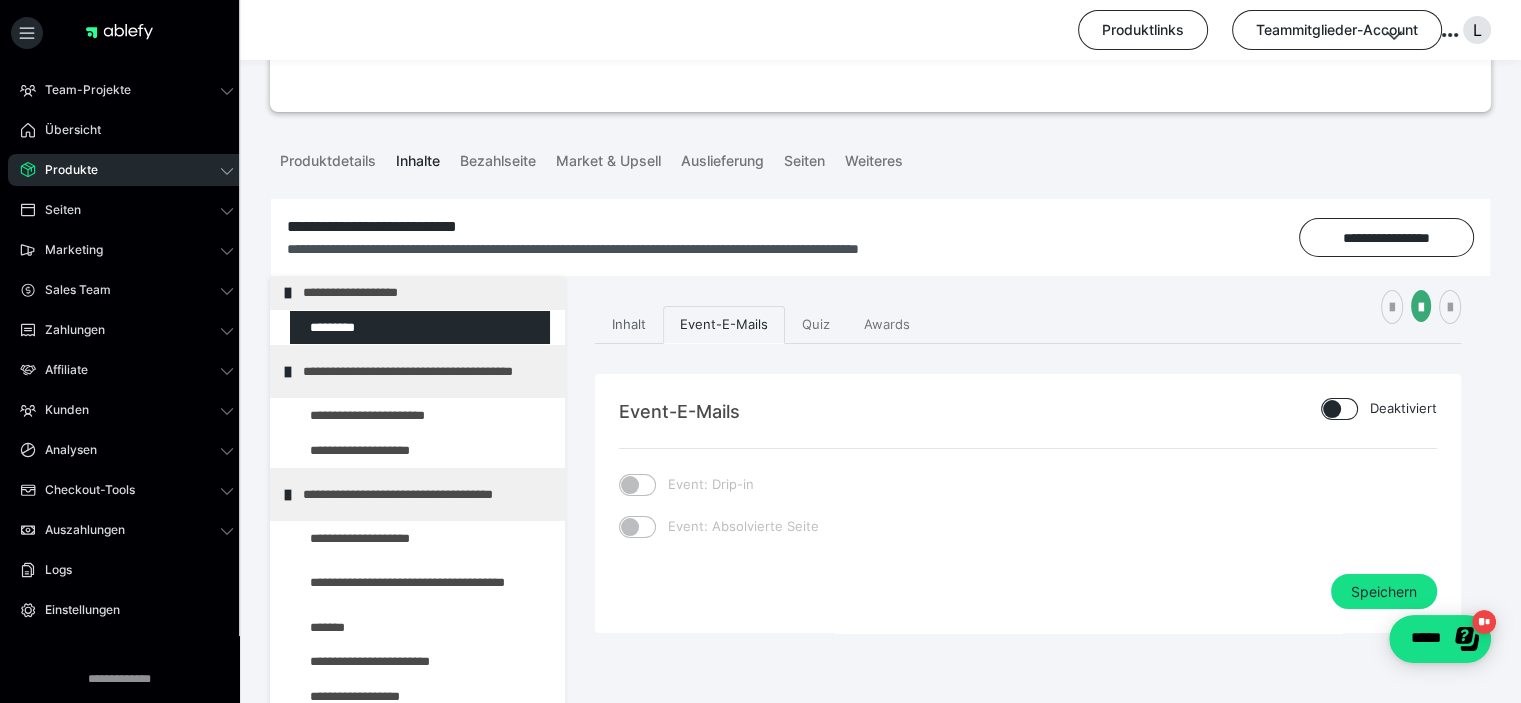click on "Inhalt" at bounding box center (629, 325) 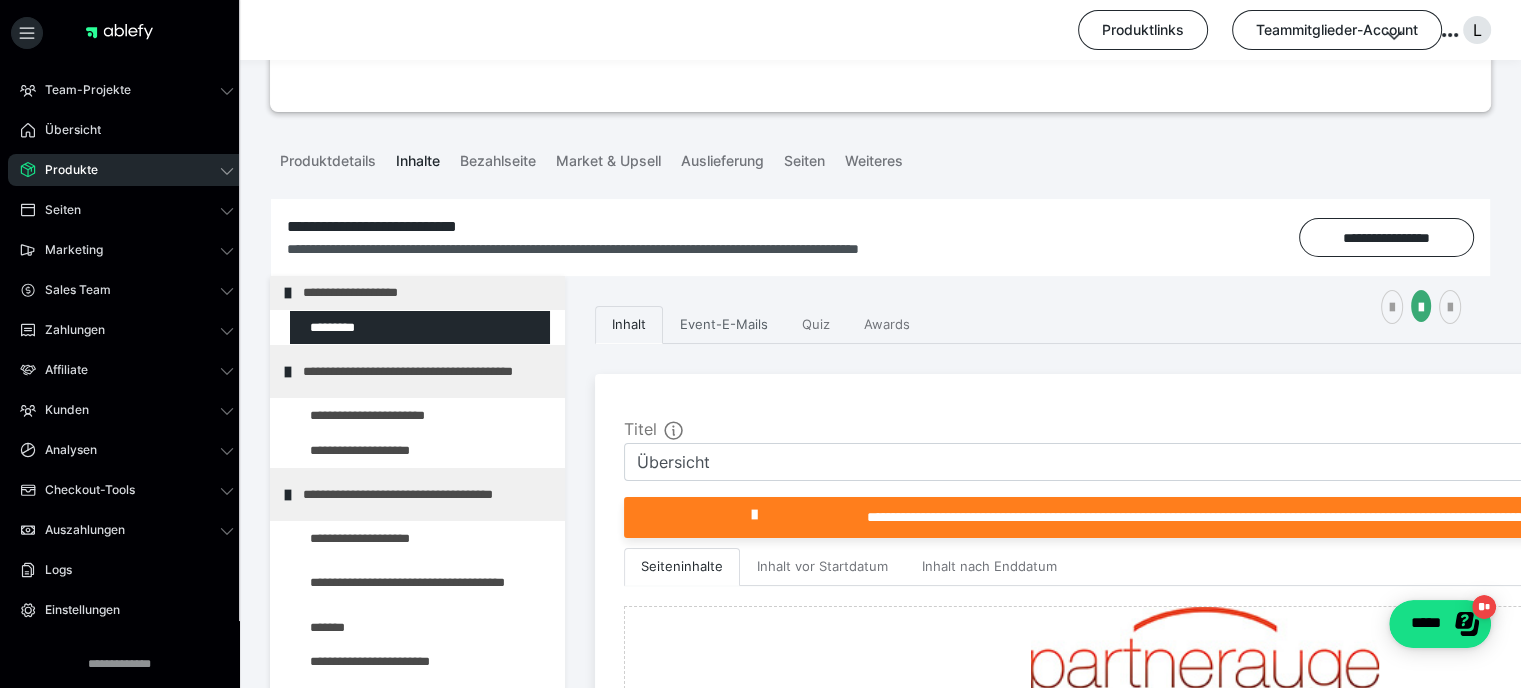 click on "Event-E-Mails" at bounding box center (724, 325) 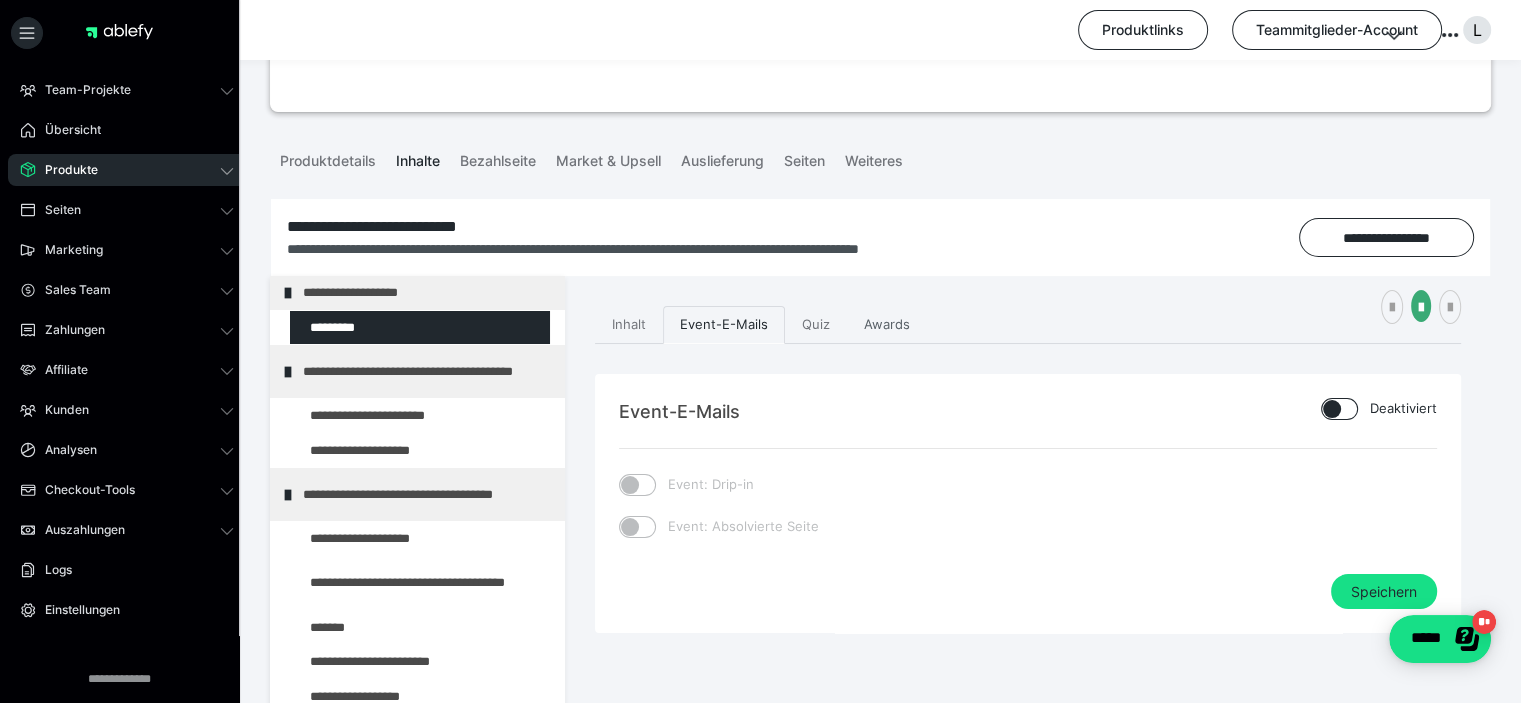 click on "Awards" at bounding box center [887, 325] 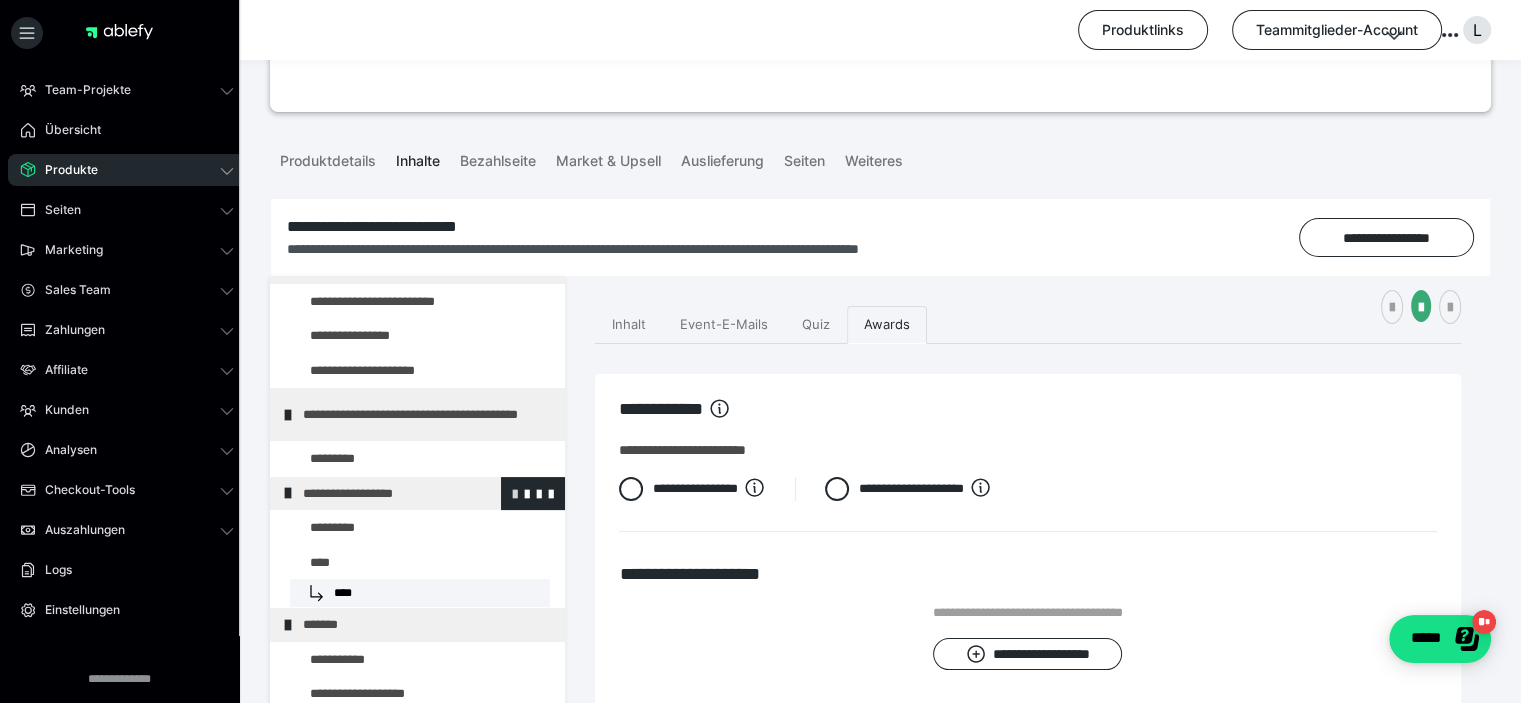 scroll, scrollTop: 575, scrollLeft: 0, axis: vertical 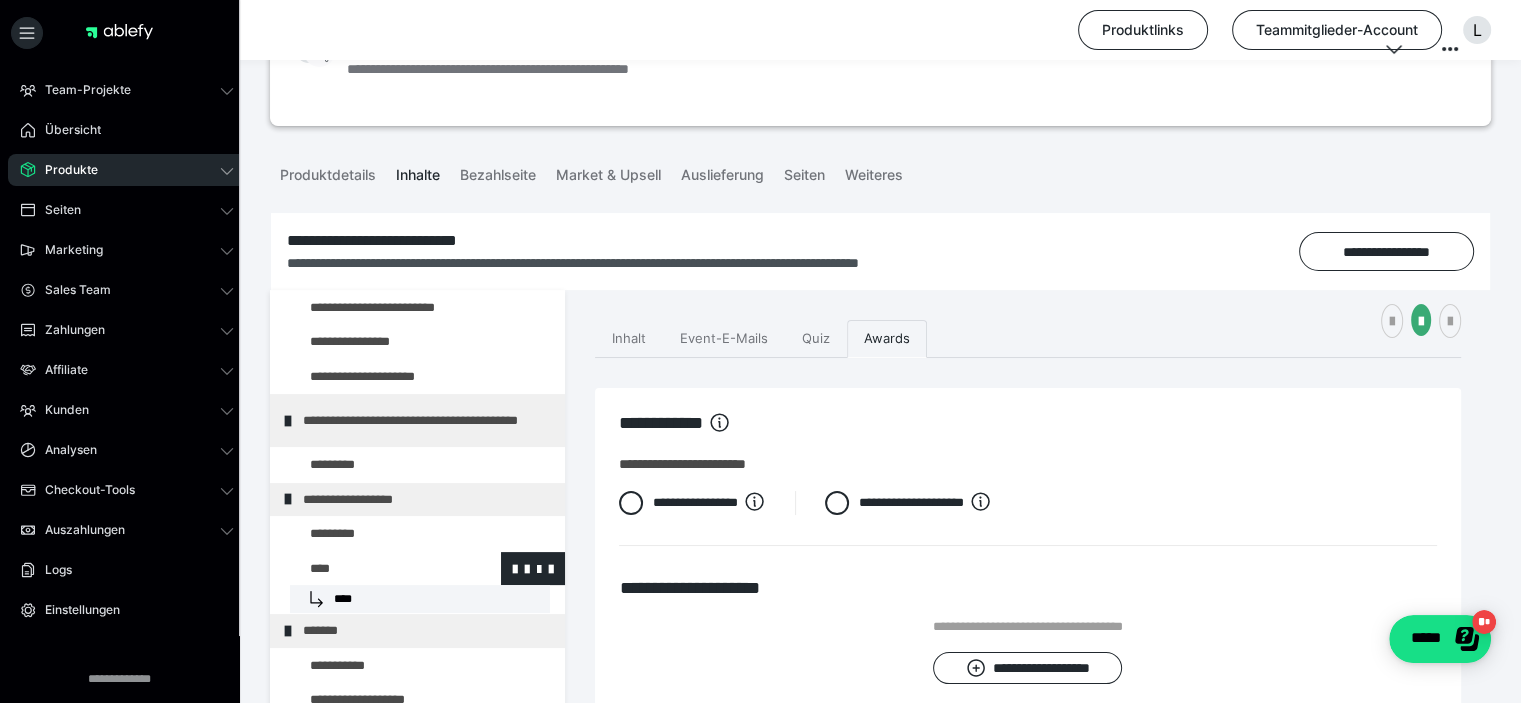 click at bounding box center [375, 569] 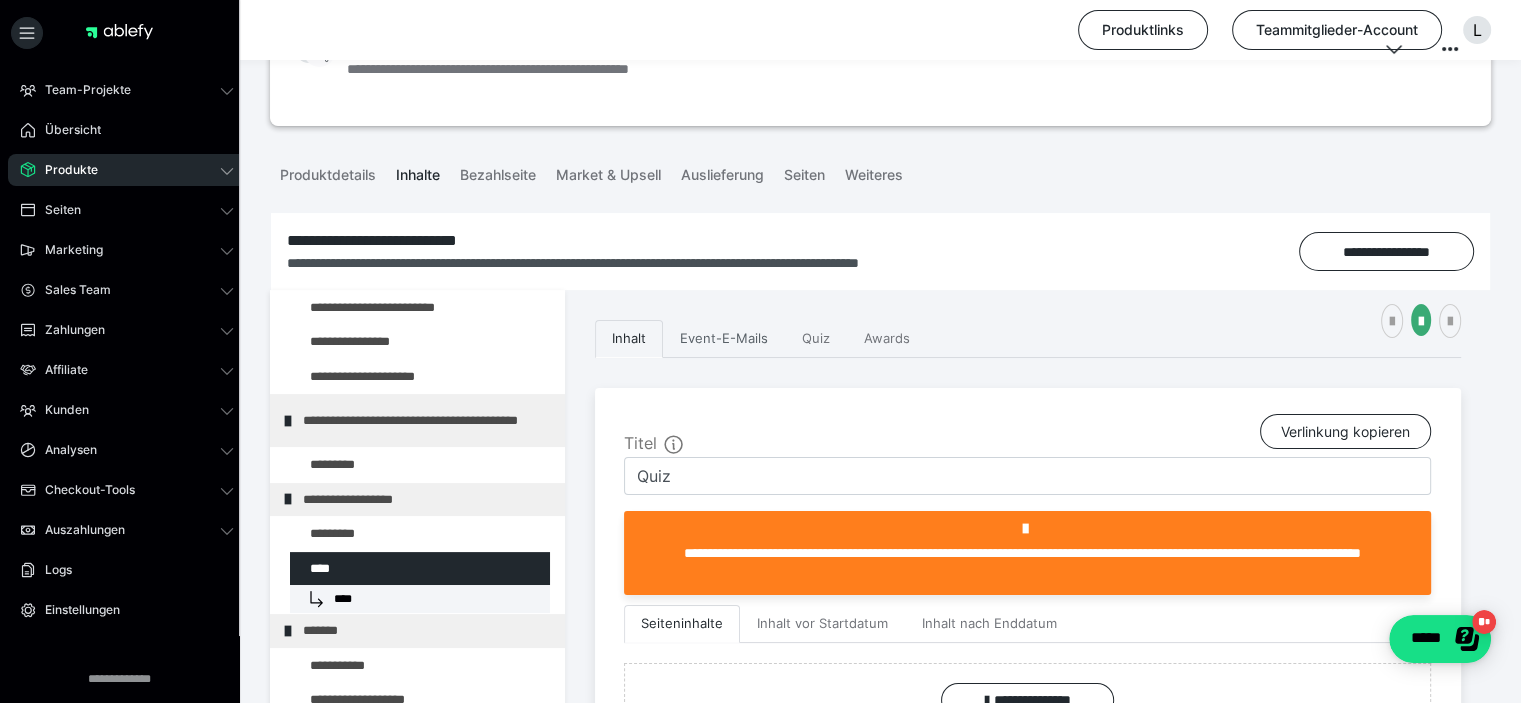 click on "Event-E-Mails" at bounding box center (724, 339) 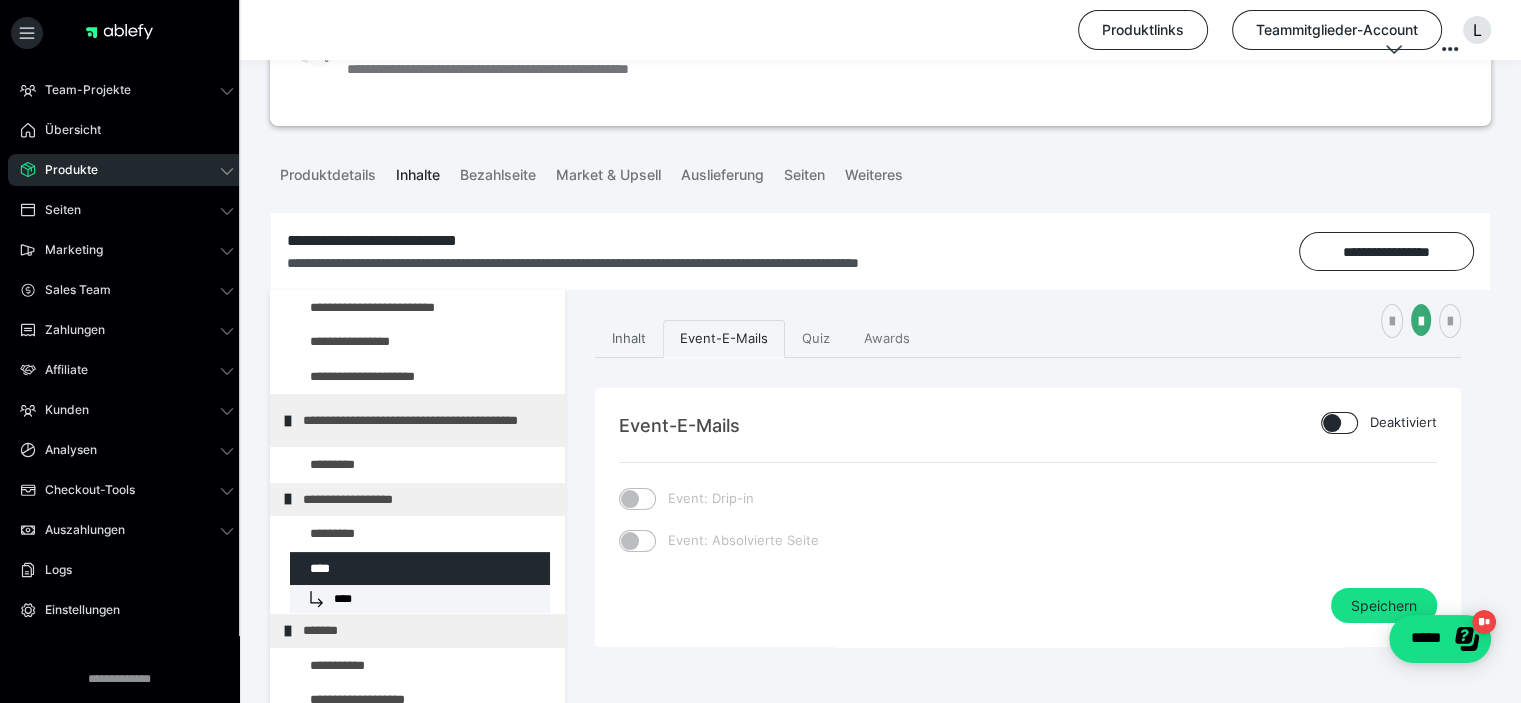 click on "Inhalt" at bounding box center [629, 339] 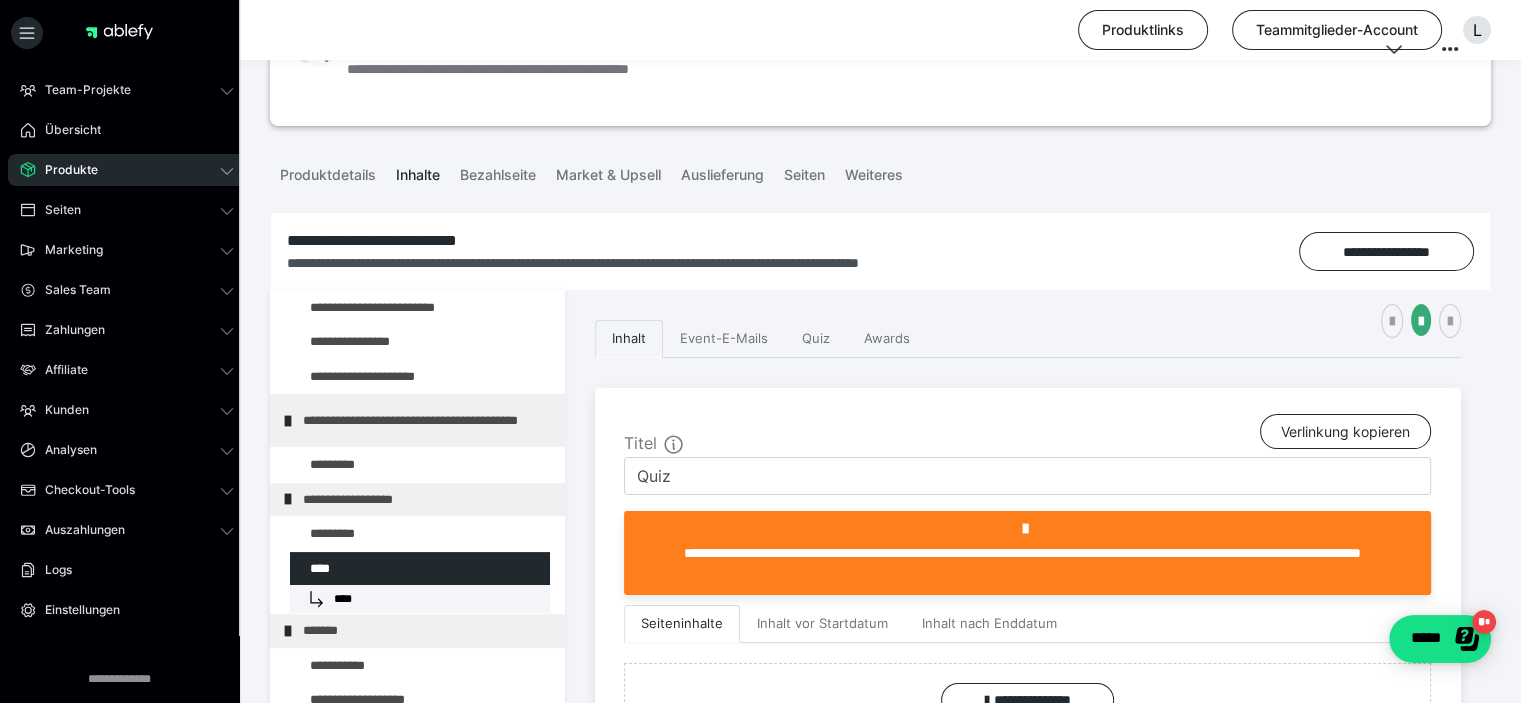 scroll, scrollTop: 252, scrollLeft: 0, axis: vertical 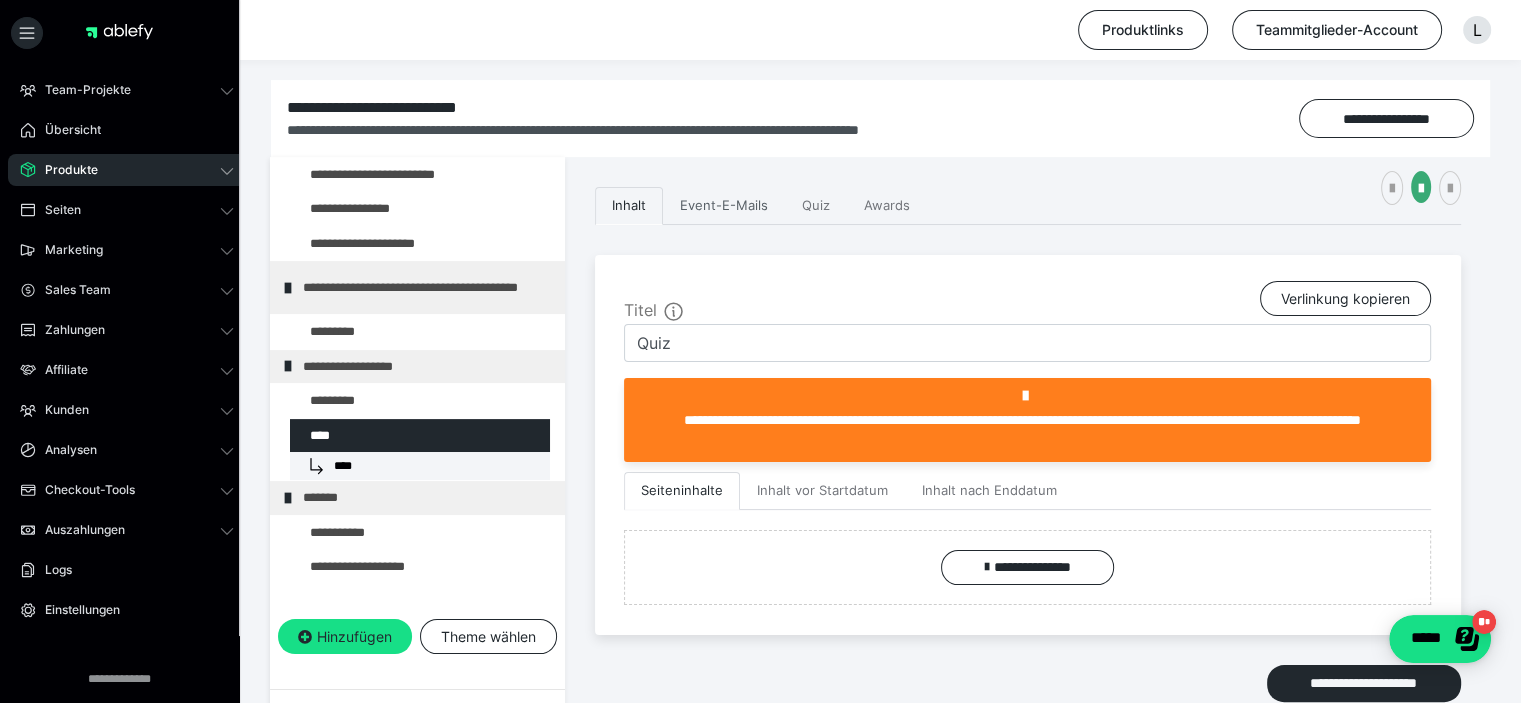 click on "Event-E-Mails" at bounding box center [724, 206] 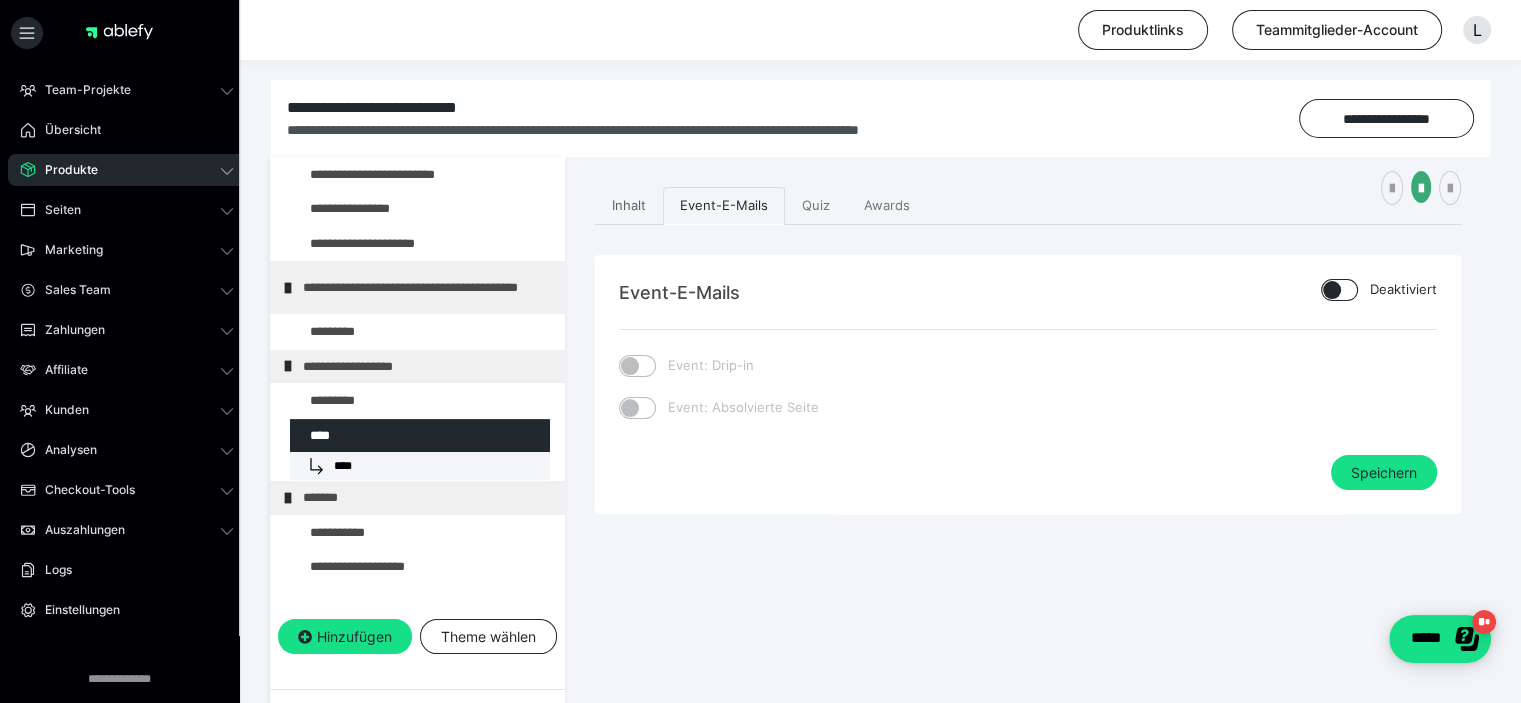 click on "Inhalt" at bounding box center [629, 206] 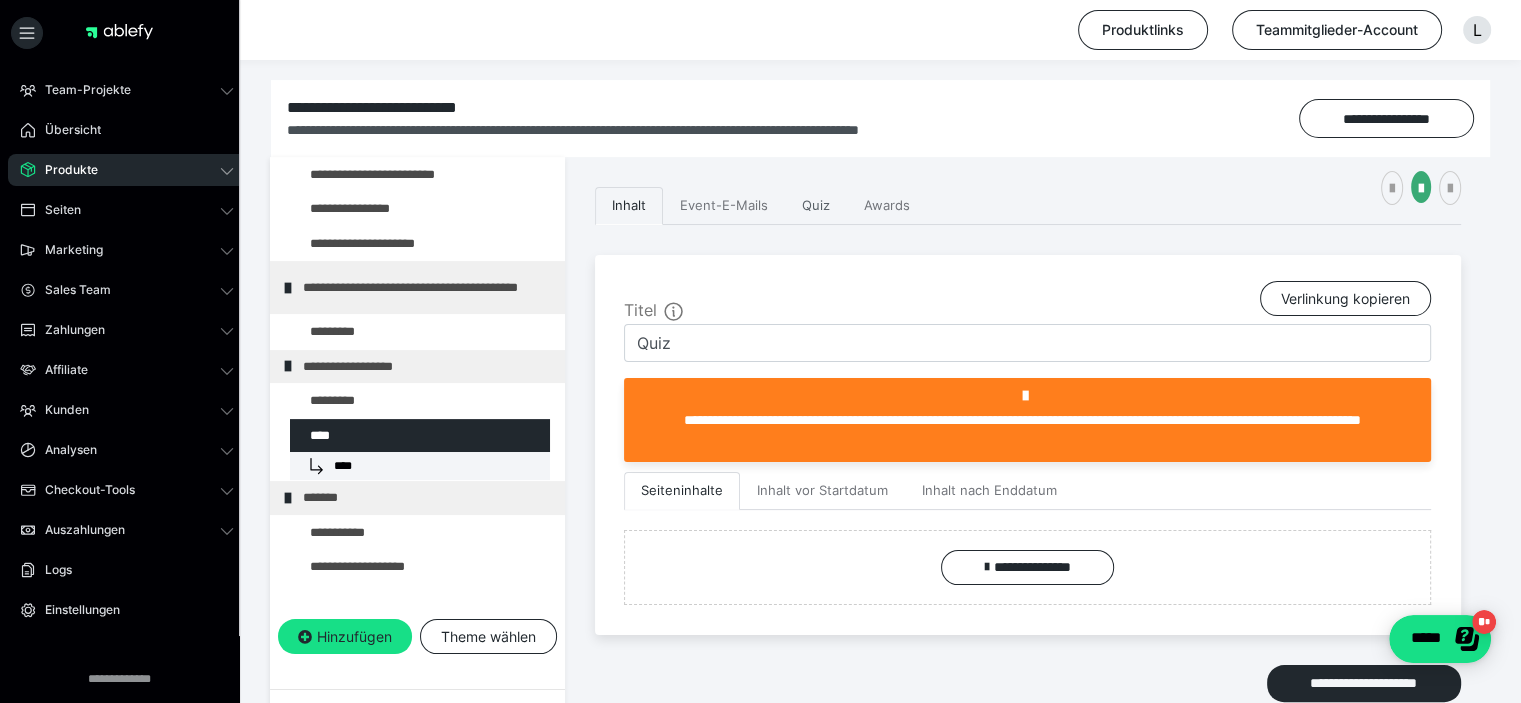 click on "Quiz" at bounding box center [816, 206] 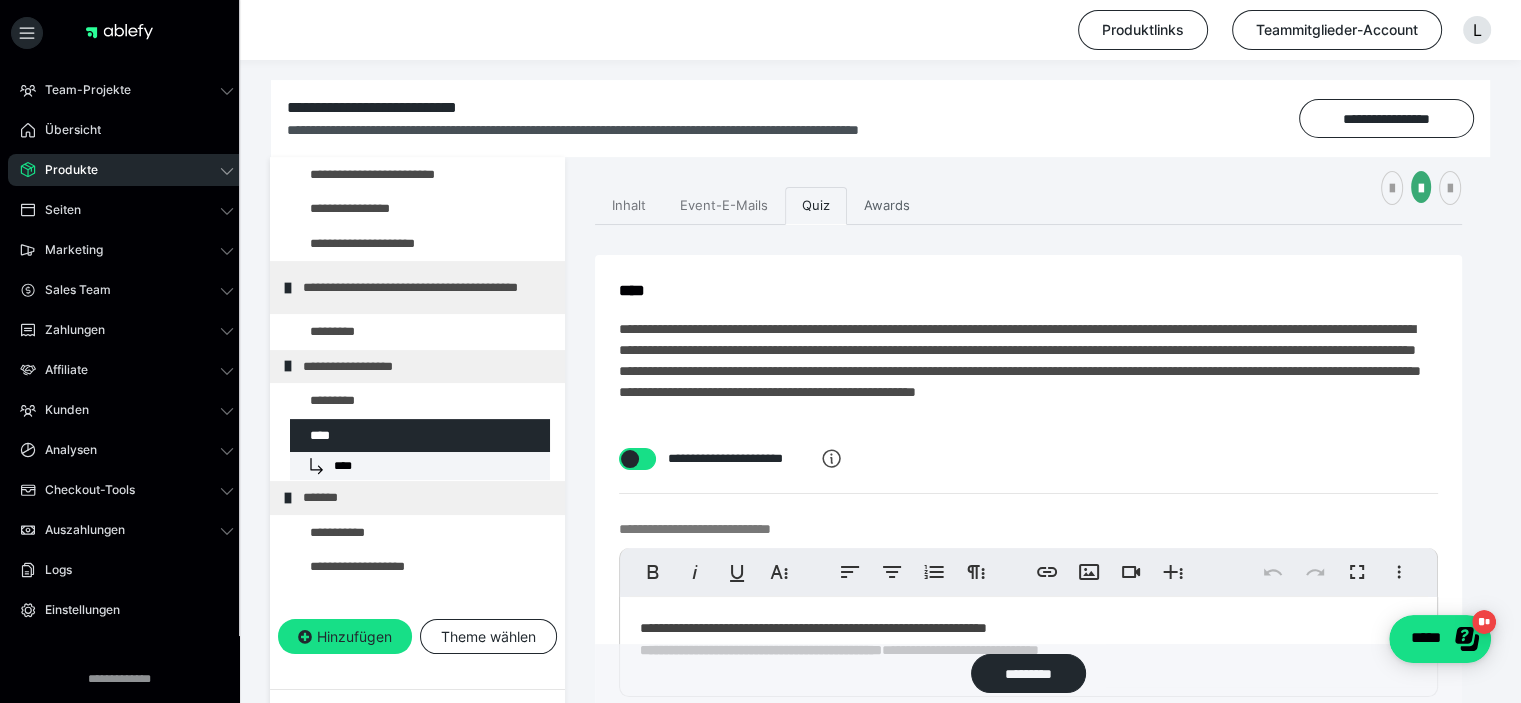 click on "Awards" at bounding box center [887, 206] 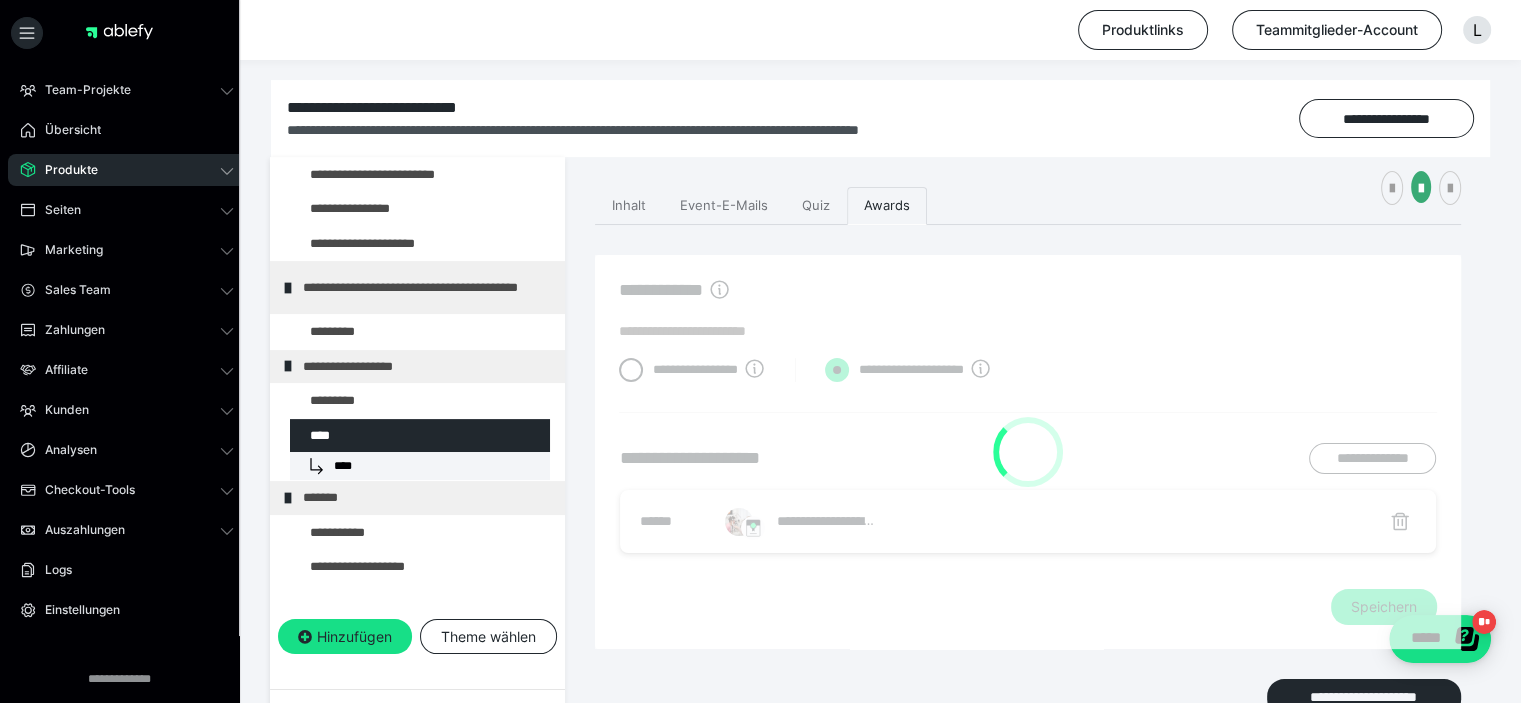 radio on "****" 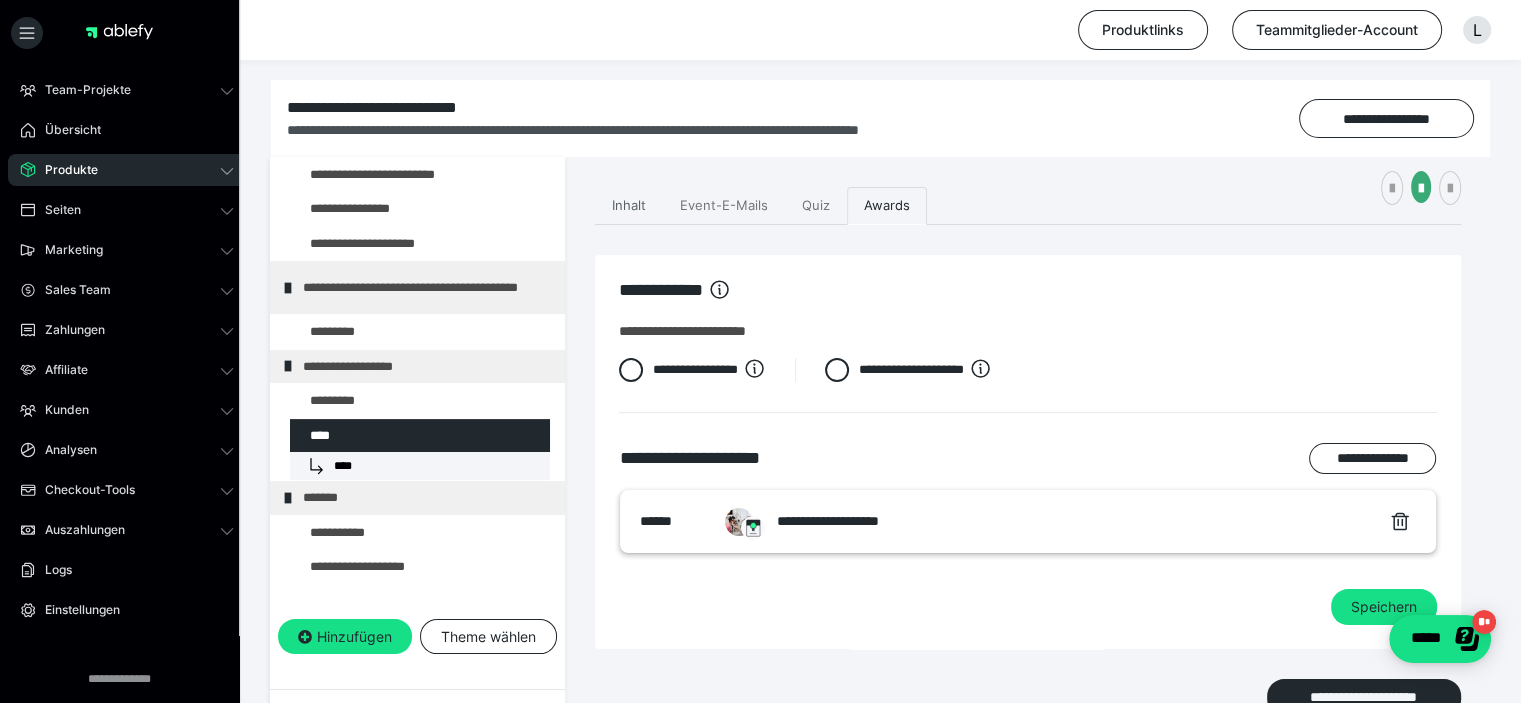 click on "Inhalt" at bounding box center [629, 206] 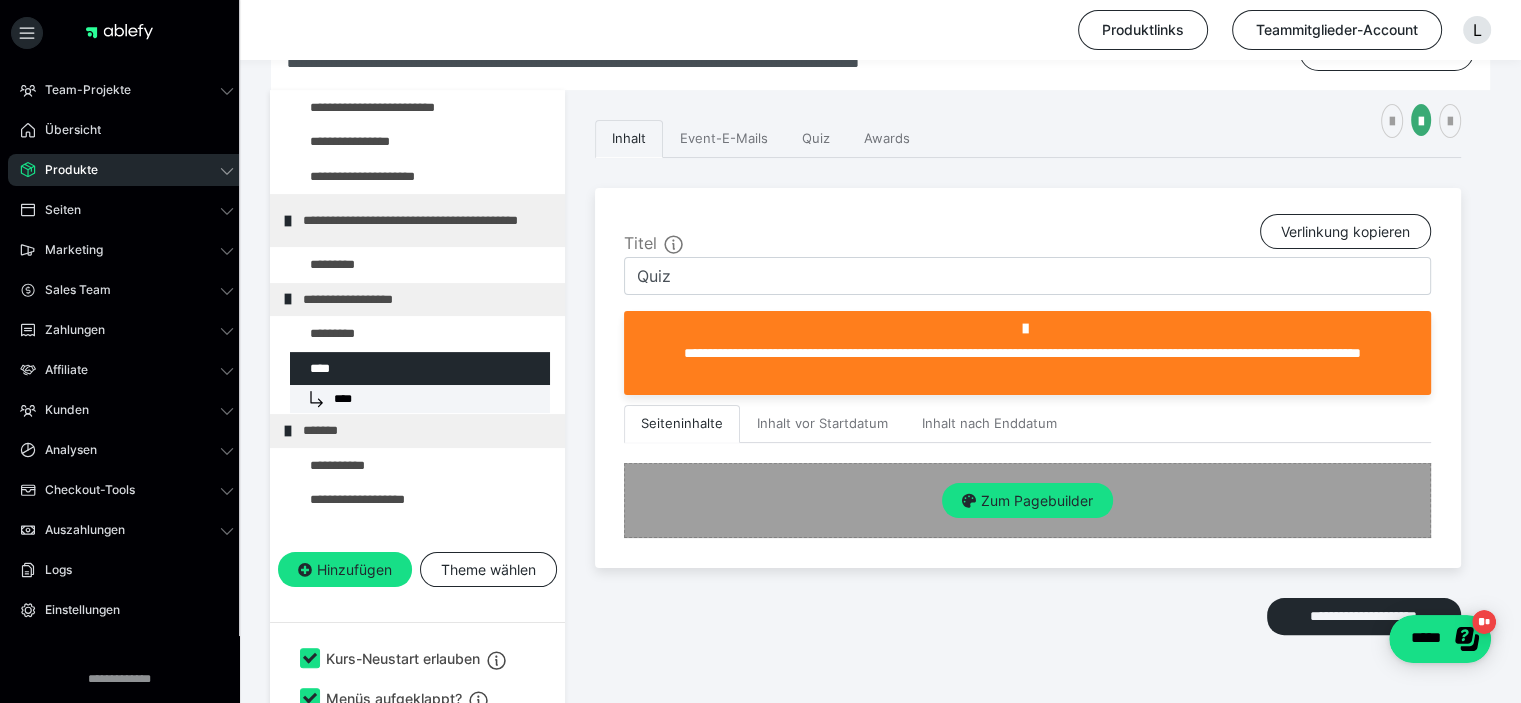 scroll, scrollTop: 348, scrollLeft: 0, axis: vertical 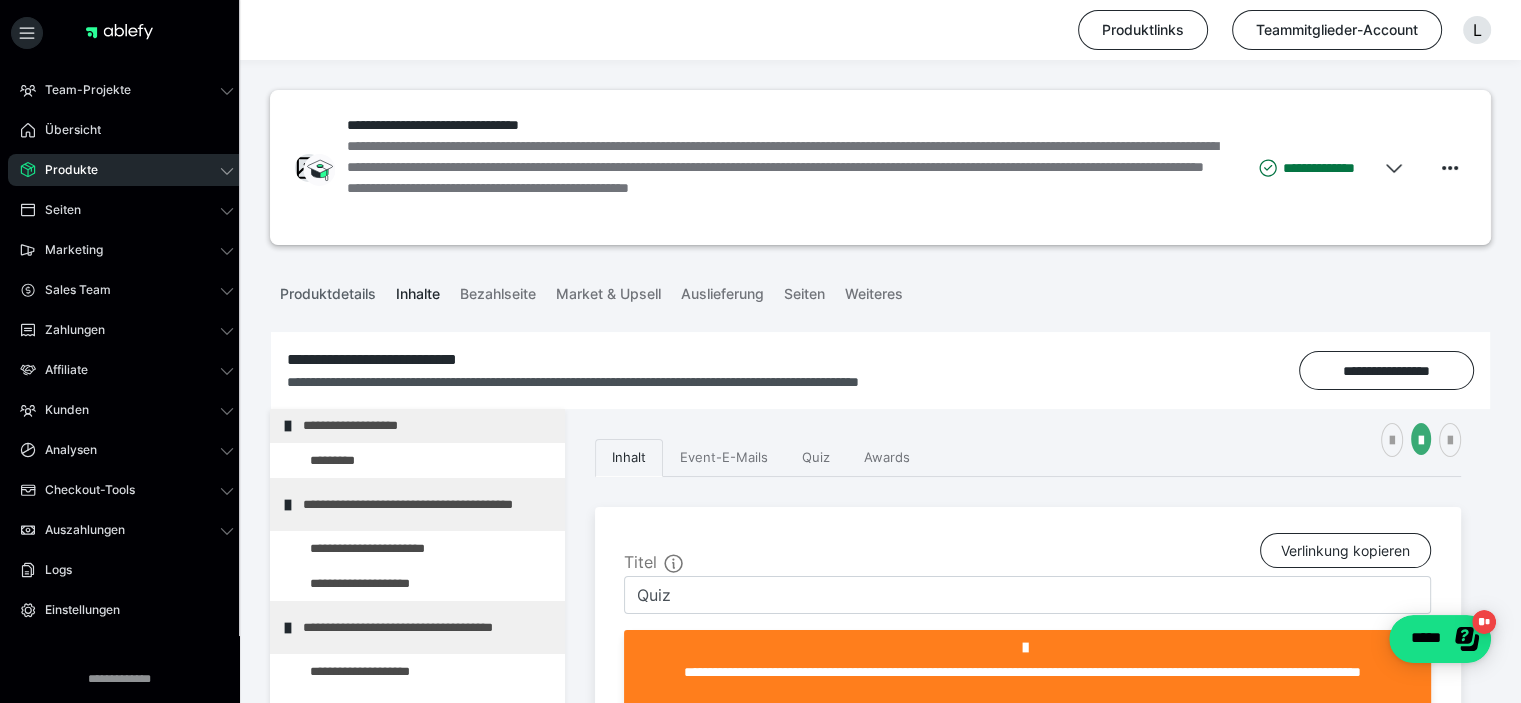 click on "Produktdetails" at bounding box center (328, 290) 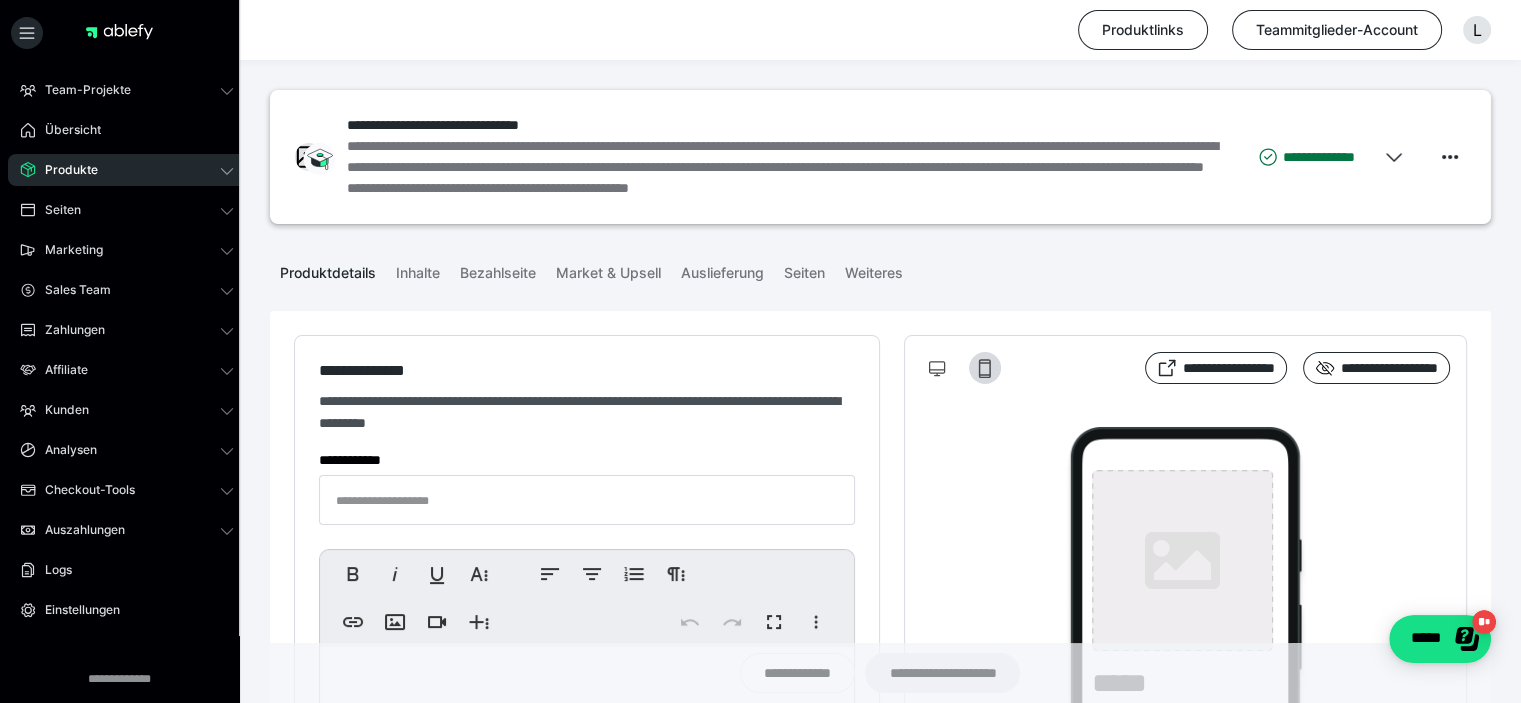 type on "**********" 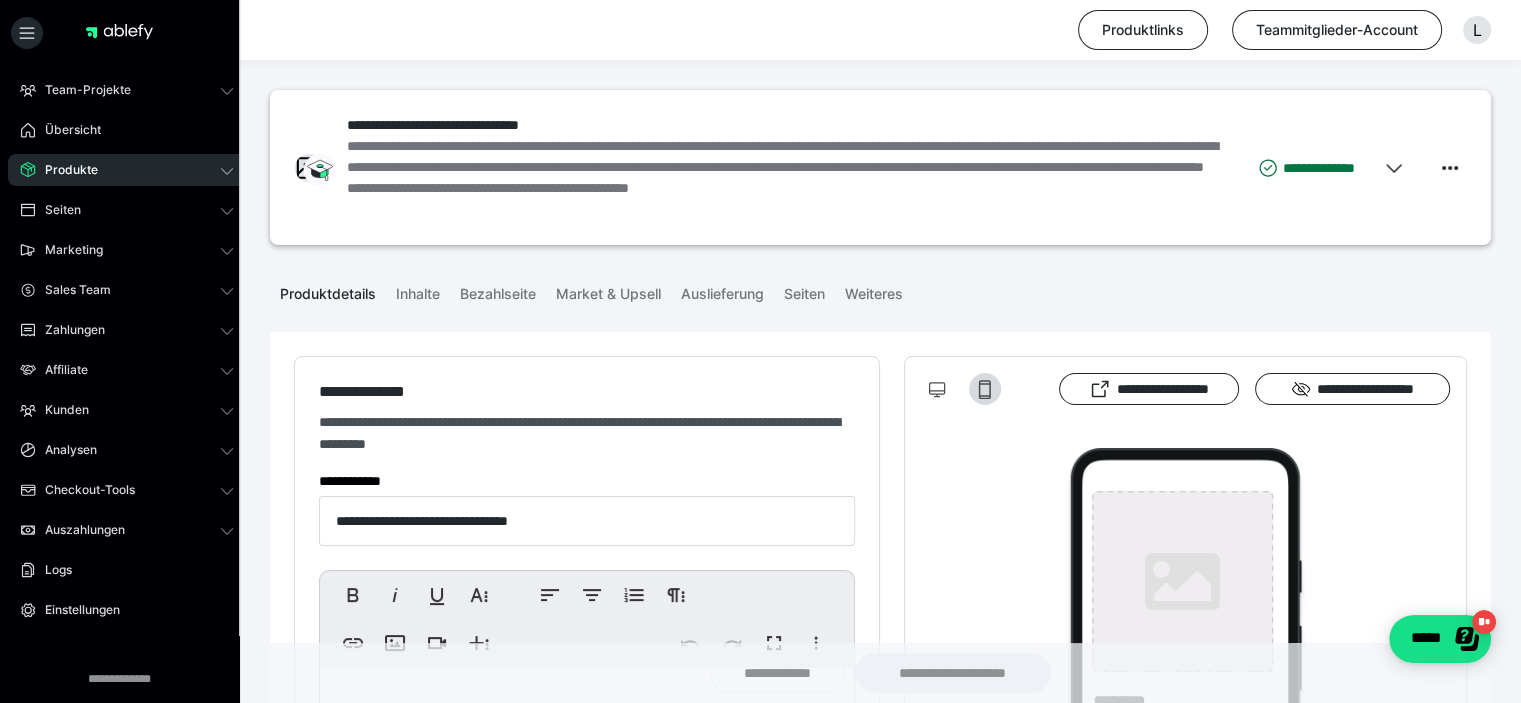type on "**********" 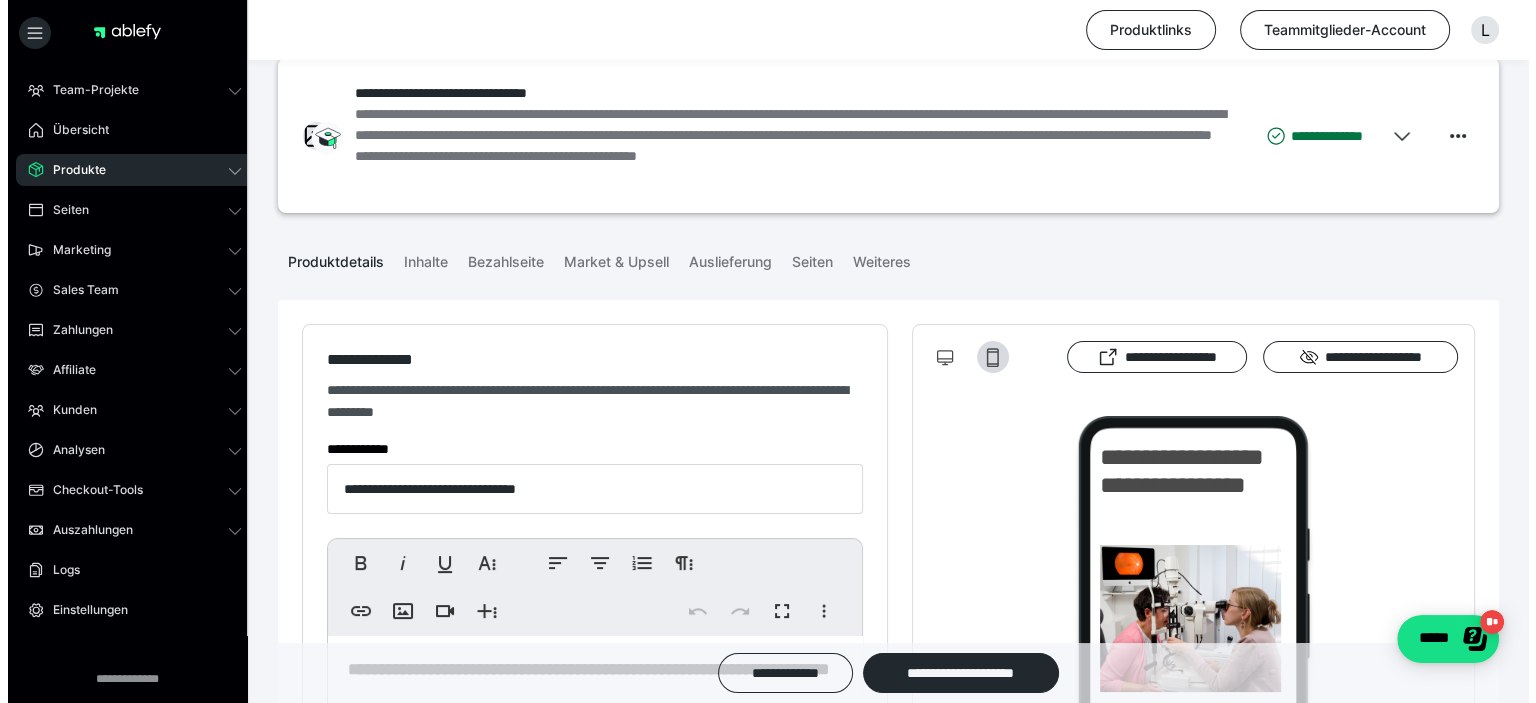 scroll, scrollTop: 0, scrollLeft: 0, axis: both 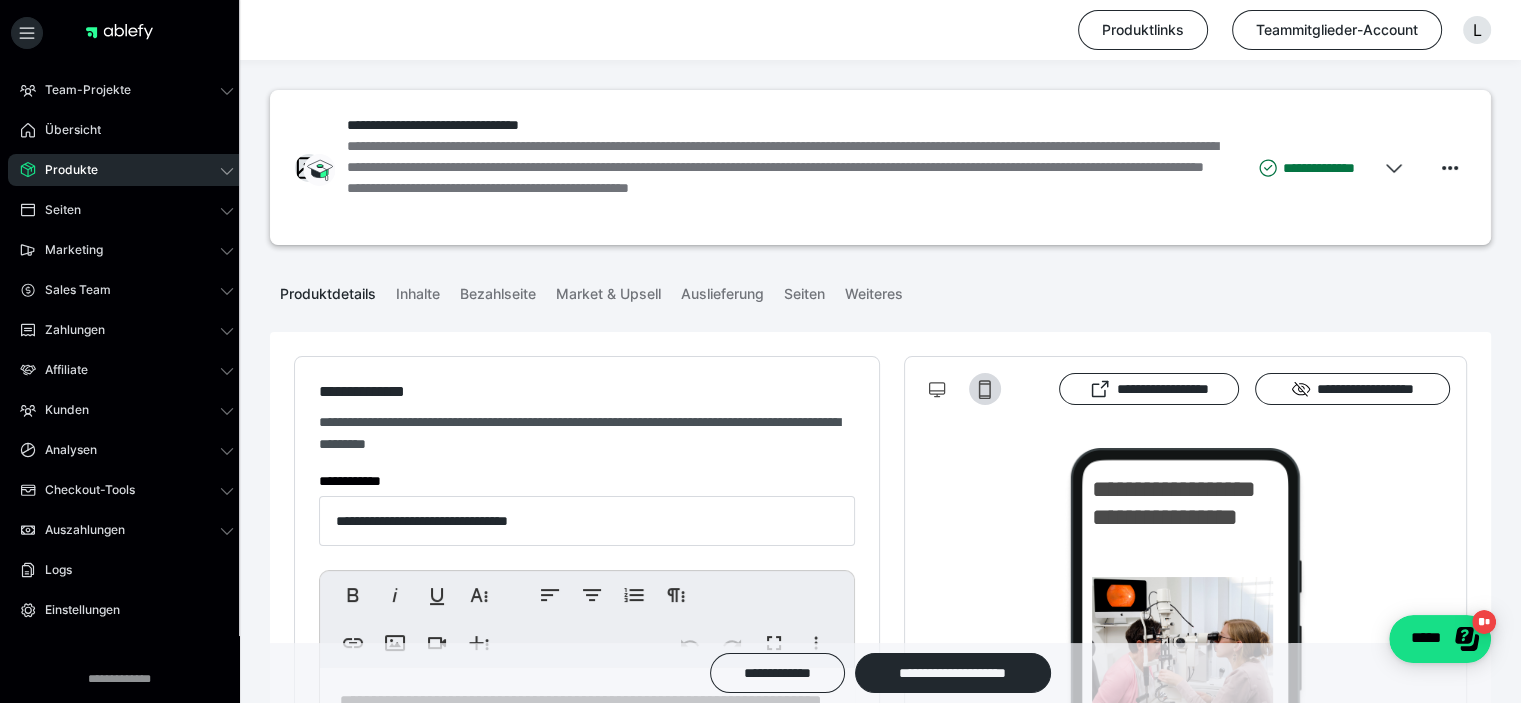 click on "Produkte" at bounding box center (127, 170) 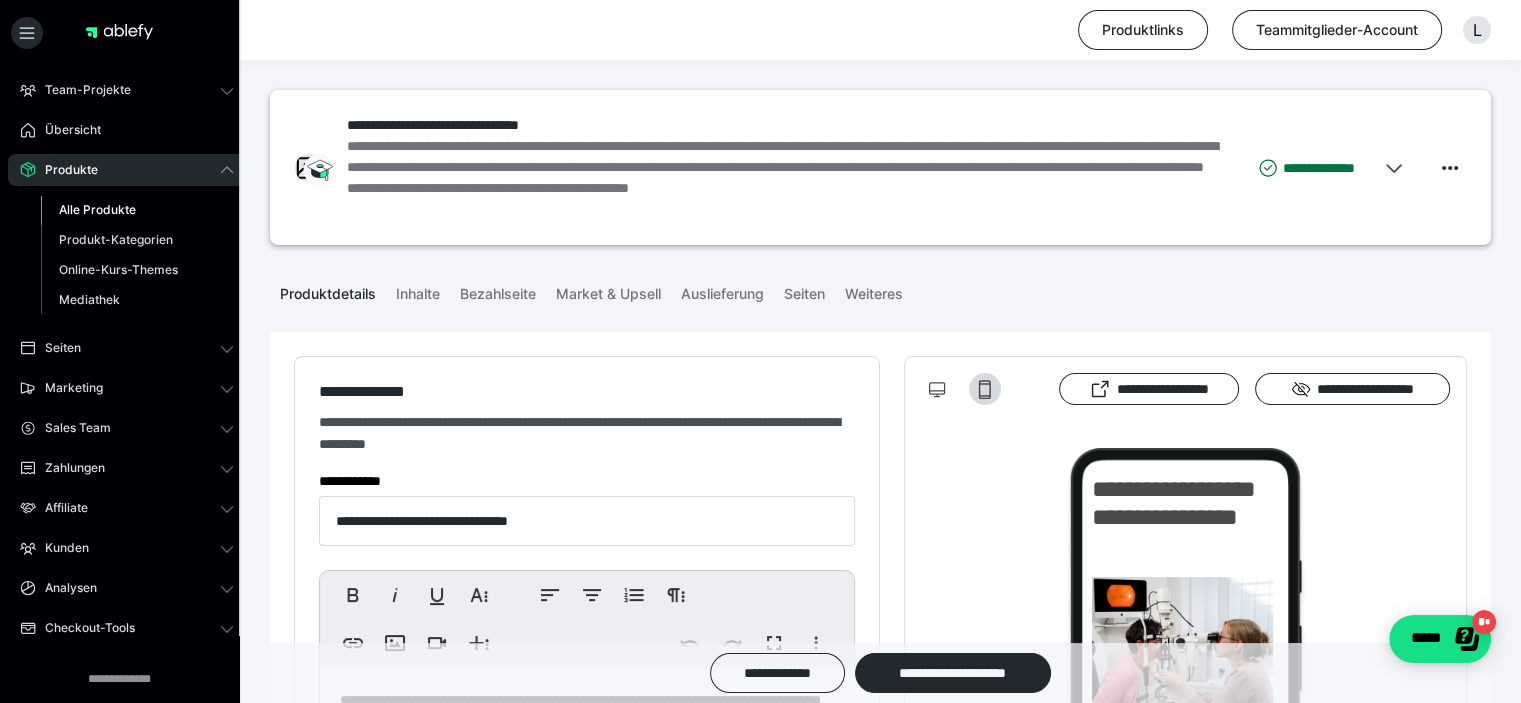 click on "Alle Produkte" at bounding box center [97, 209] 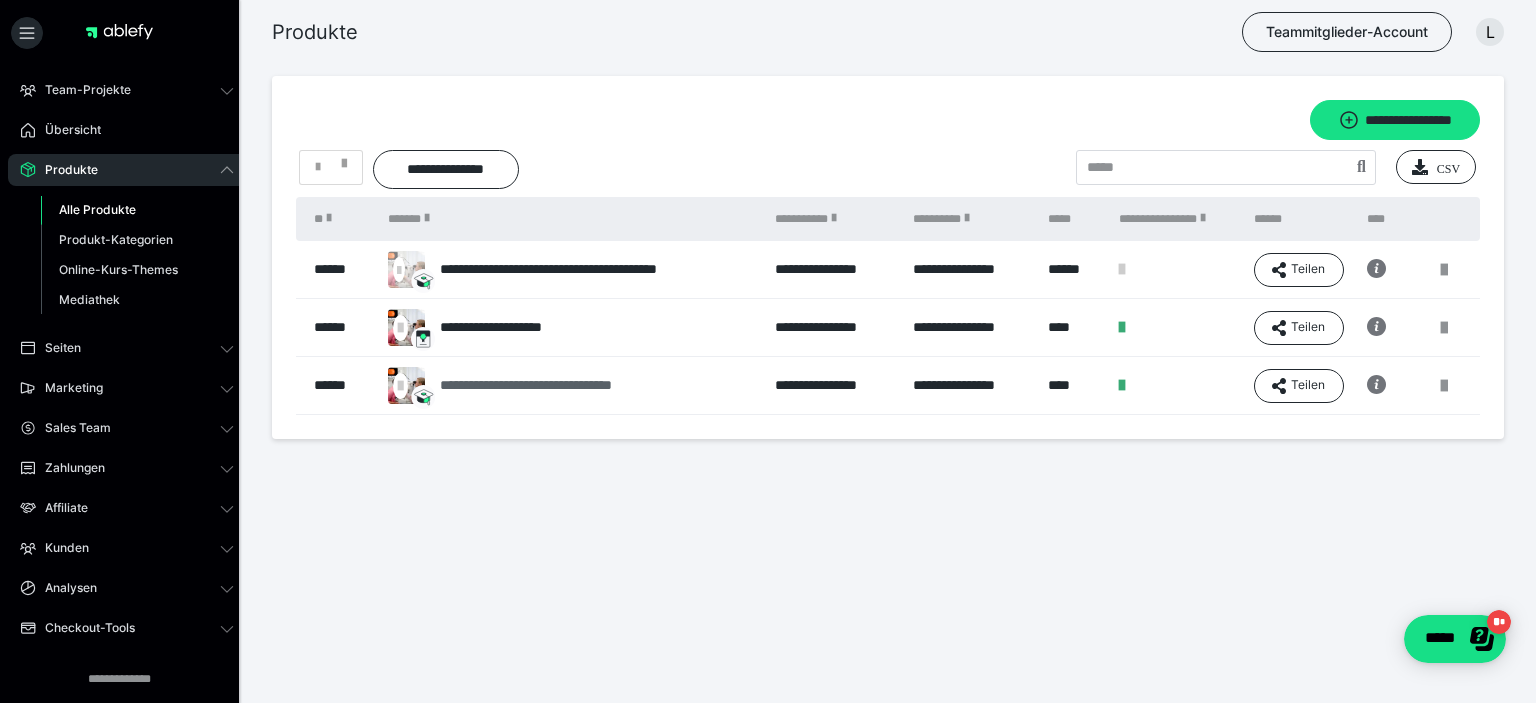 click on "**********" at bounding box center [560, 385] 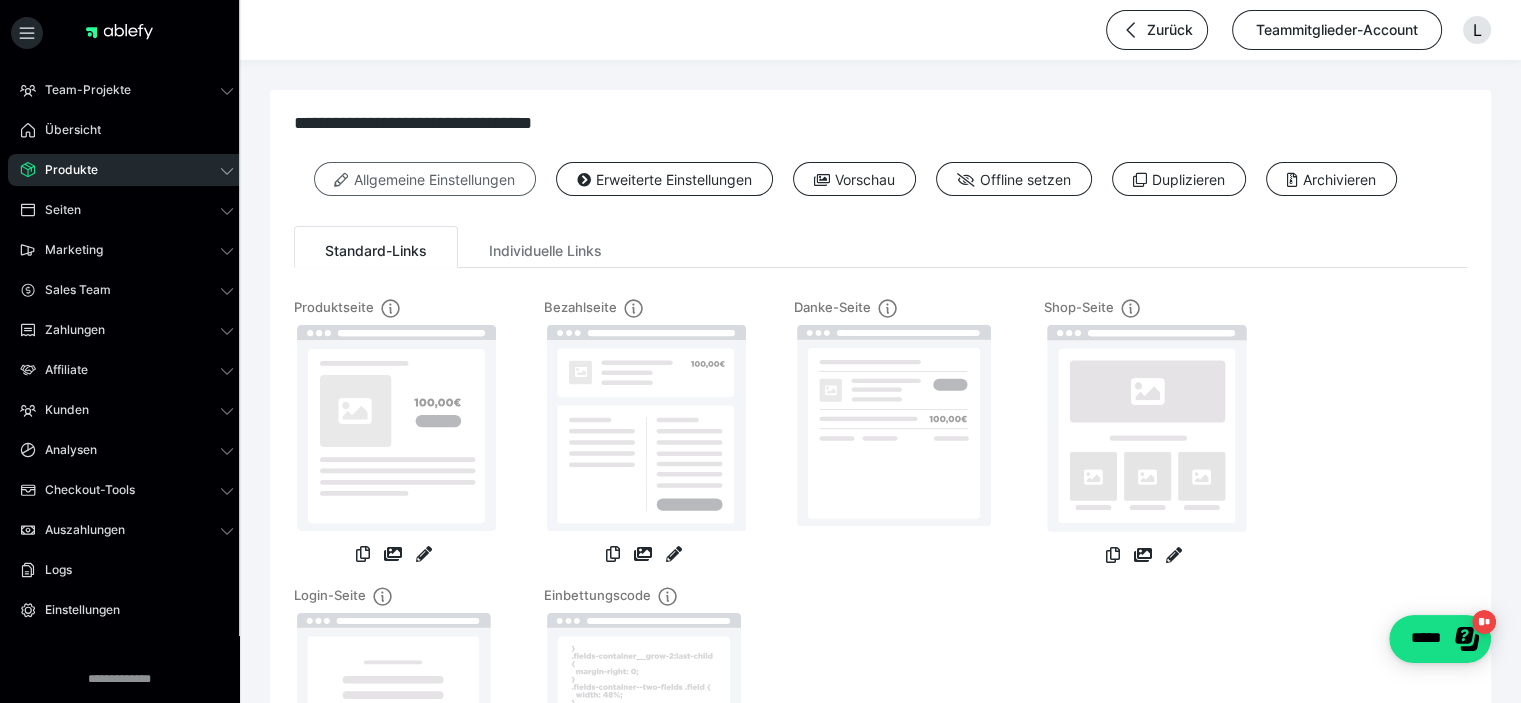 click on "Allgemeine Einstellungen" at bounding box center (425, 179) 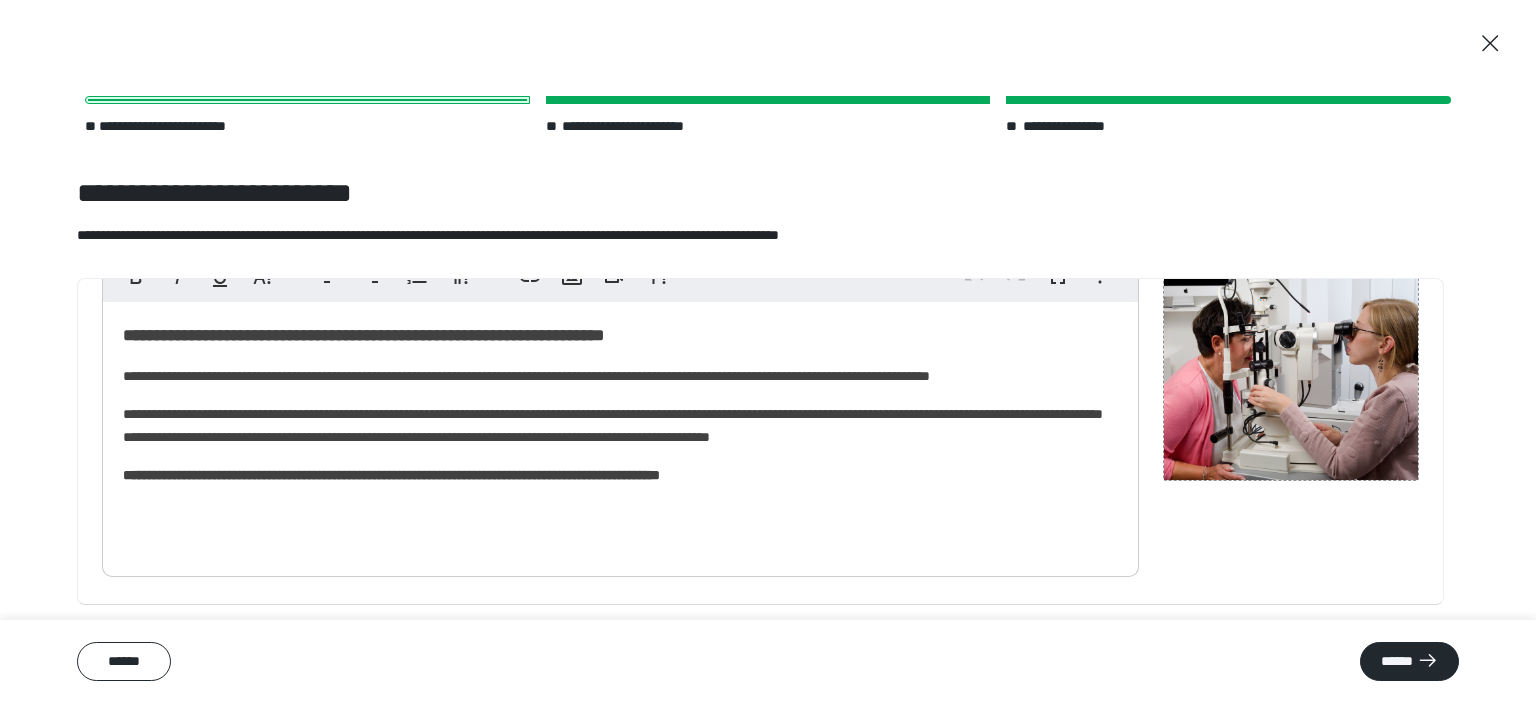 scroll, scrollTop: 208, scrollLeft: 0, axis: vertical 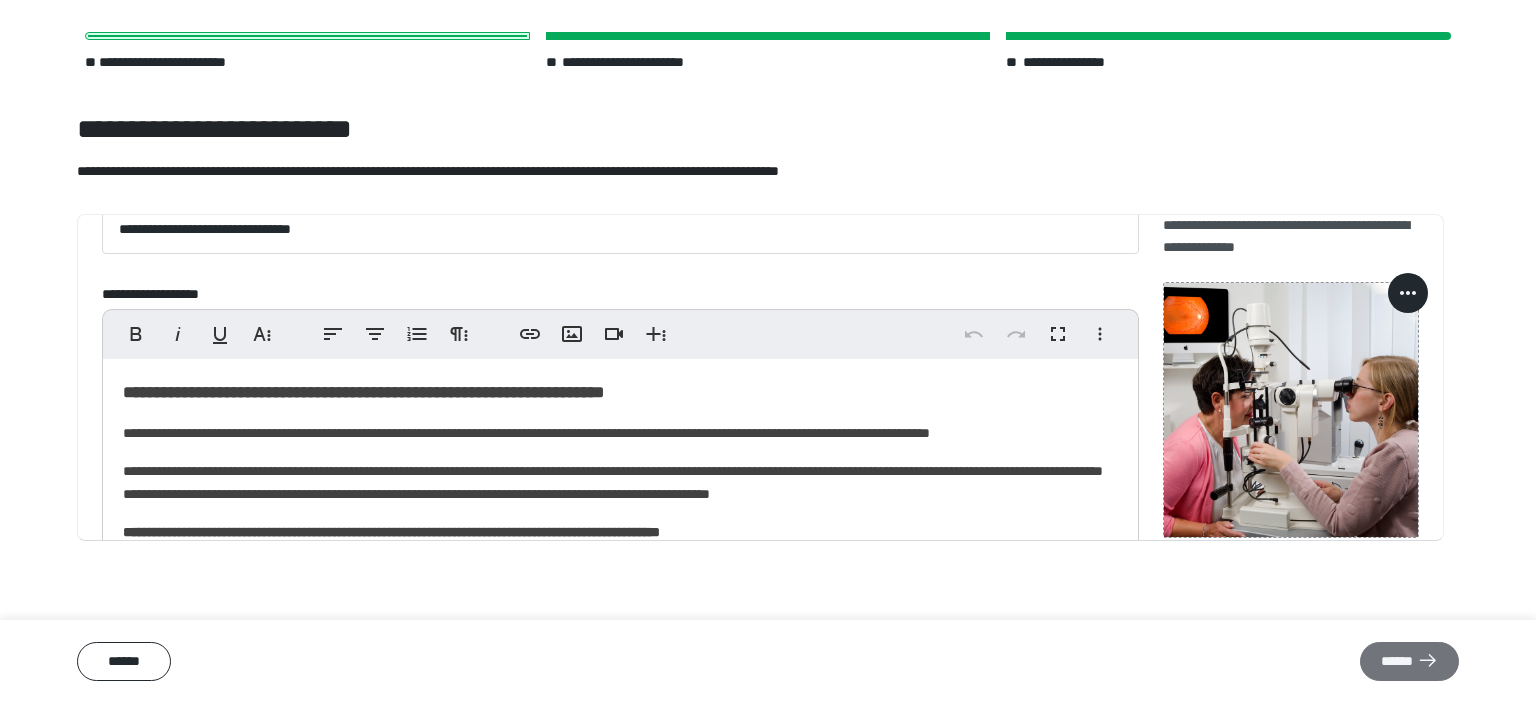 click on "******" at bounding box center (1409, 662) 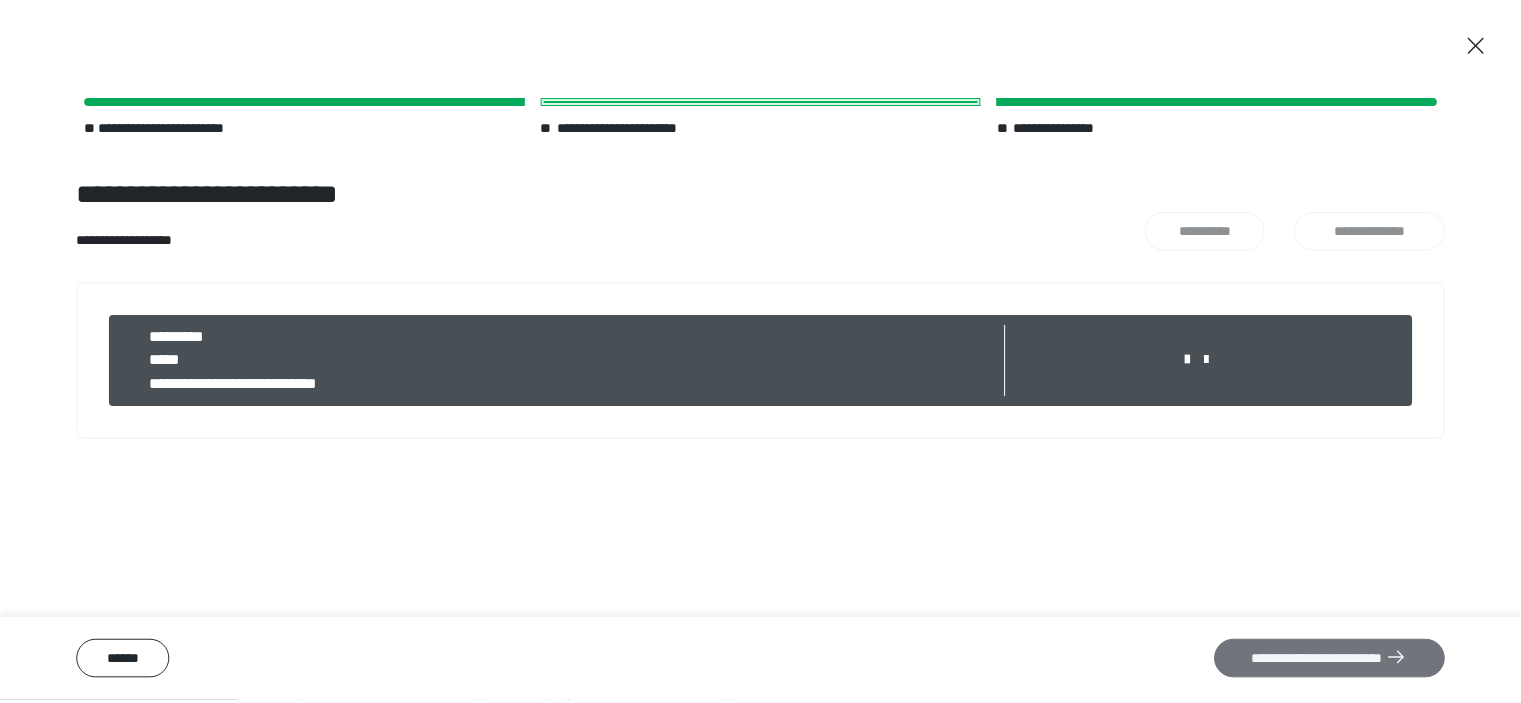 scroll, scrollTop: 0, scrollLeft: 0, axis: both 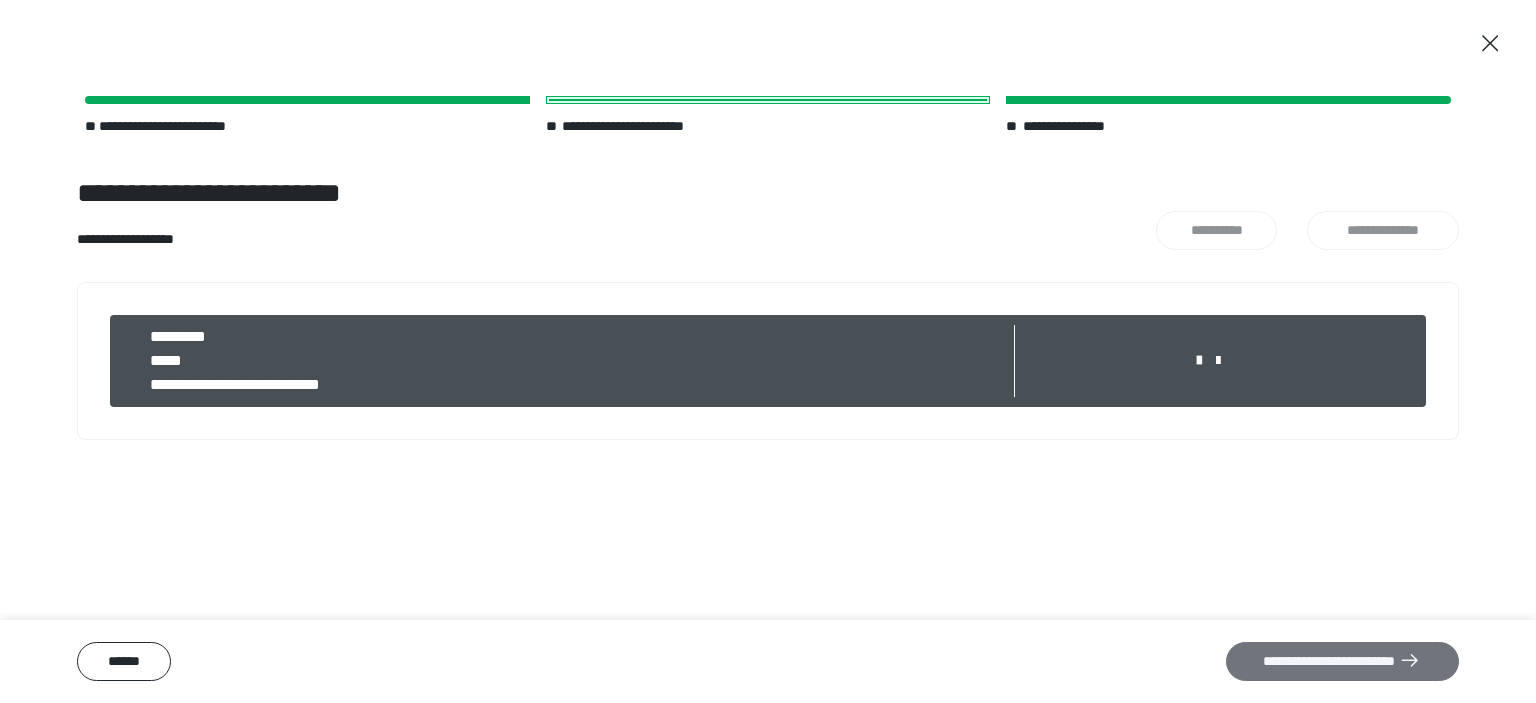 click on "**********" at bounding box center (1342, 662) 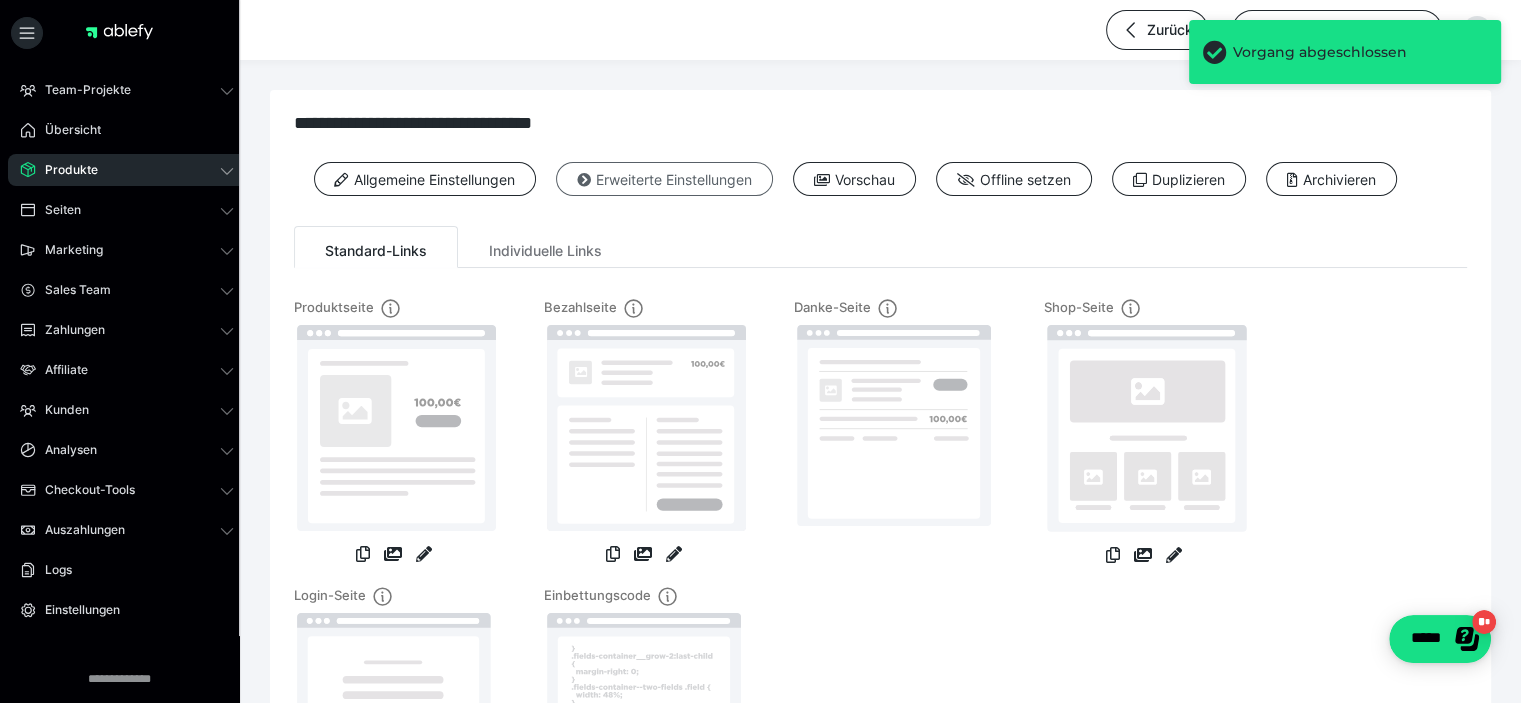 click on "Erweiterte Einstellungen" at bounding box center [664, 179] 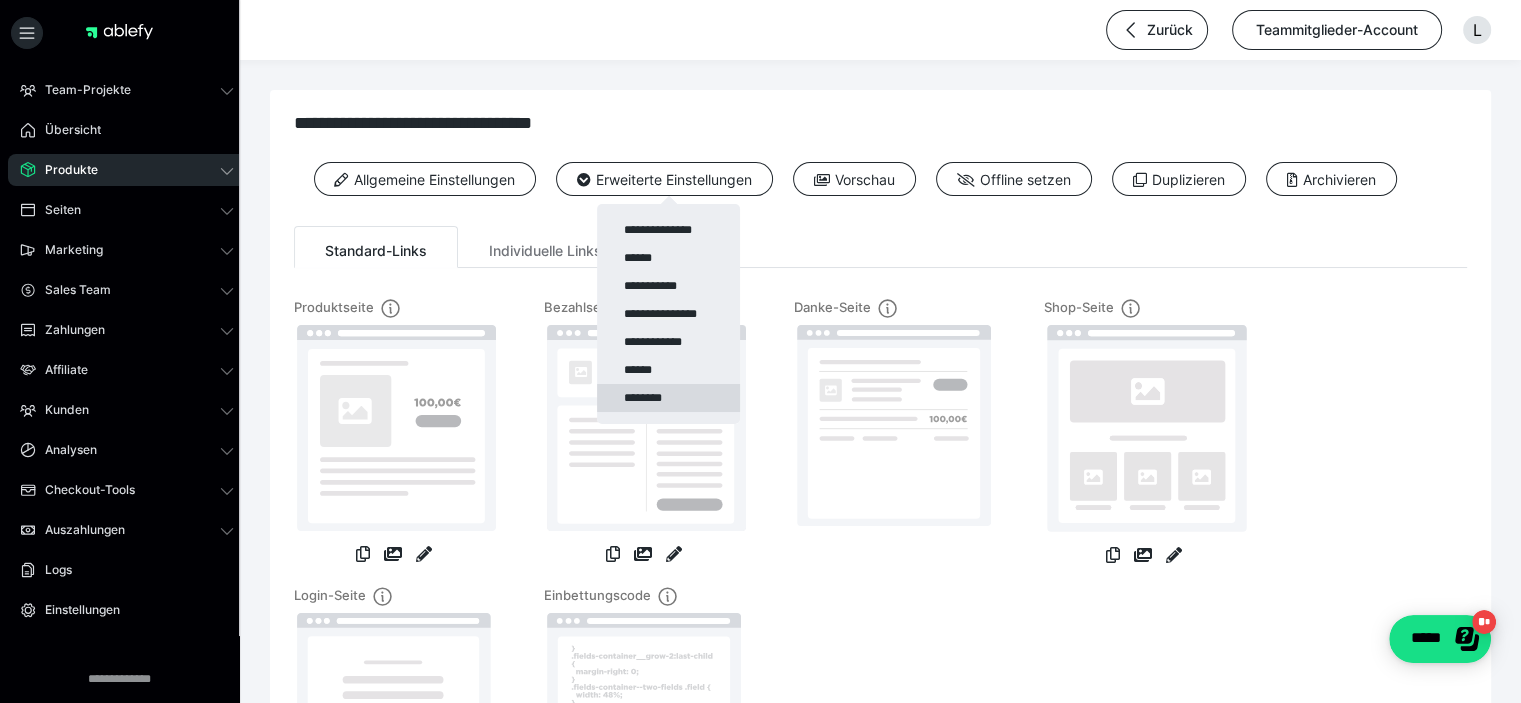 click on "********" at bounding box center (668, 398) 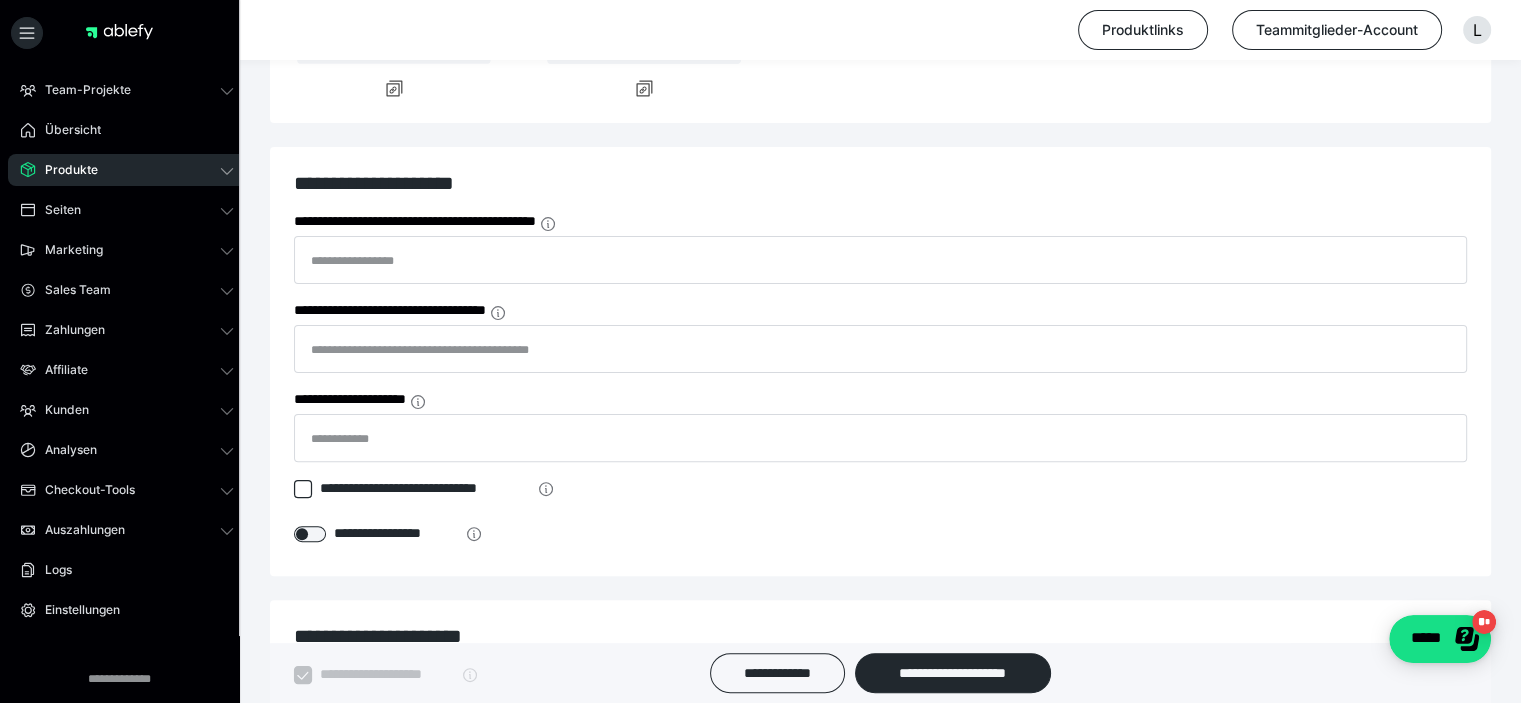 scroll, scrollTop: 0, scrollLeft: 0, axis: both 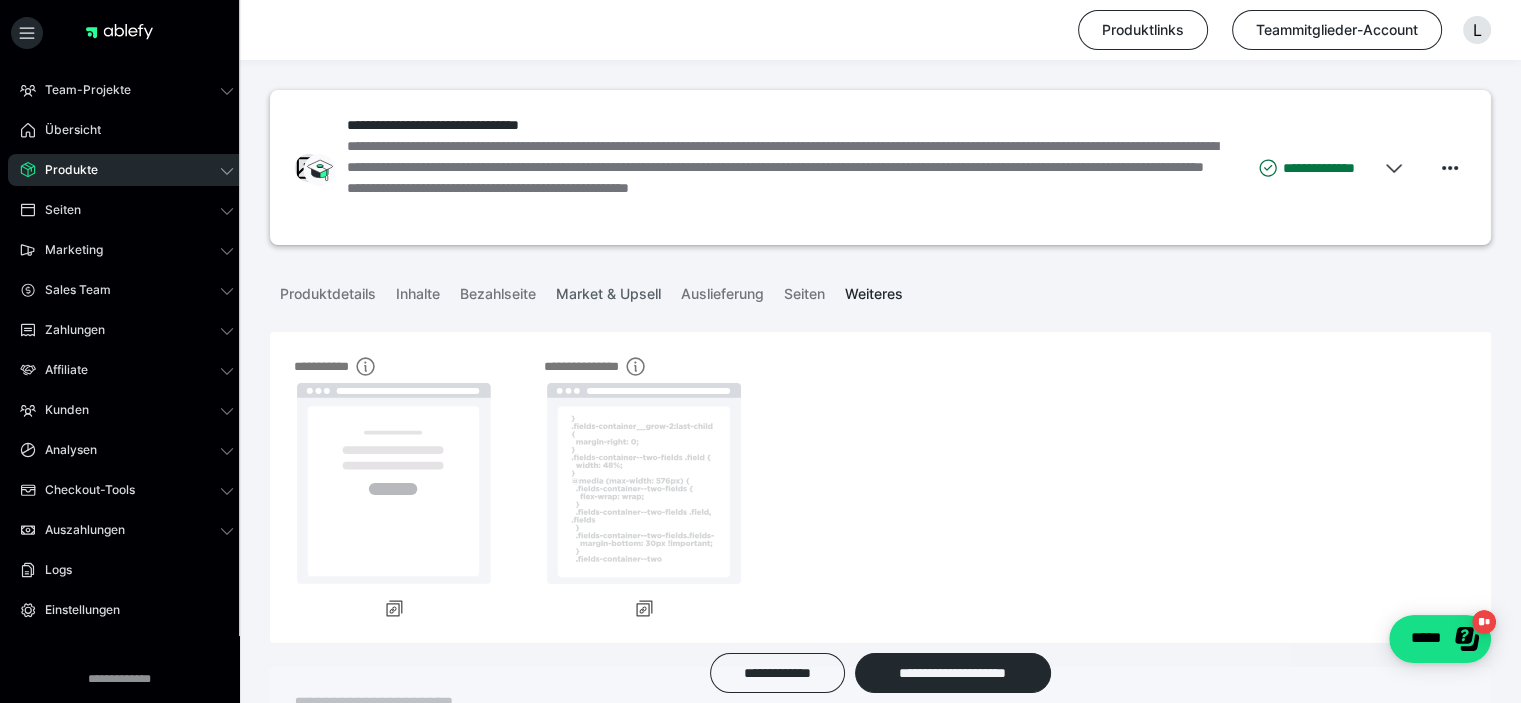 click on "Market & Upsell" at bounding box center [608, 290] 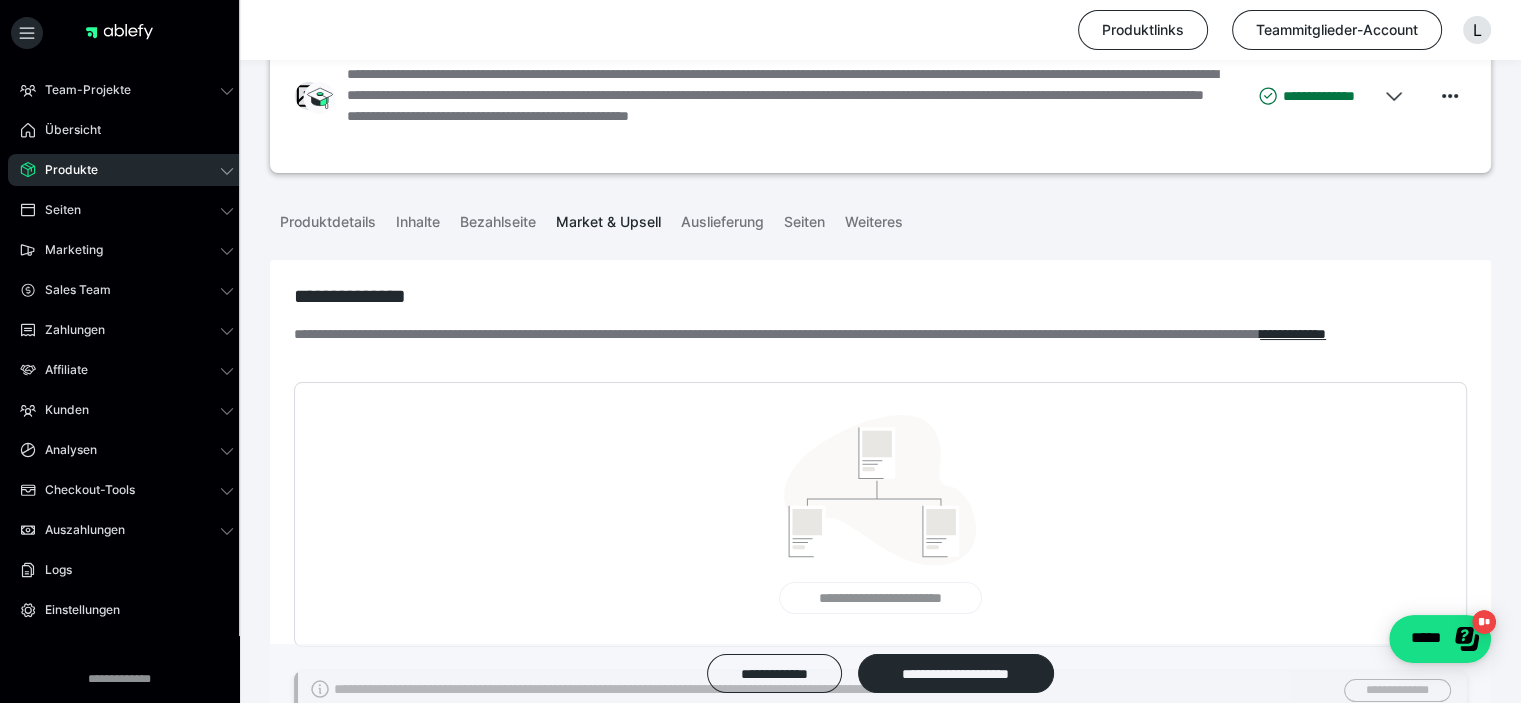 scroll, scrollTop: 0, scrollLeft: 0, axis: both 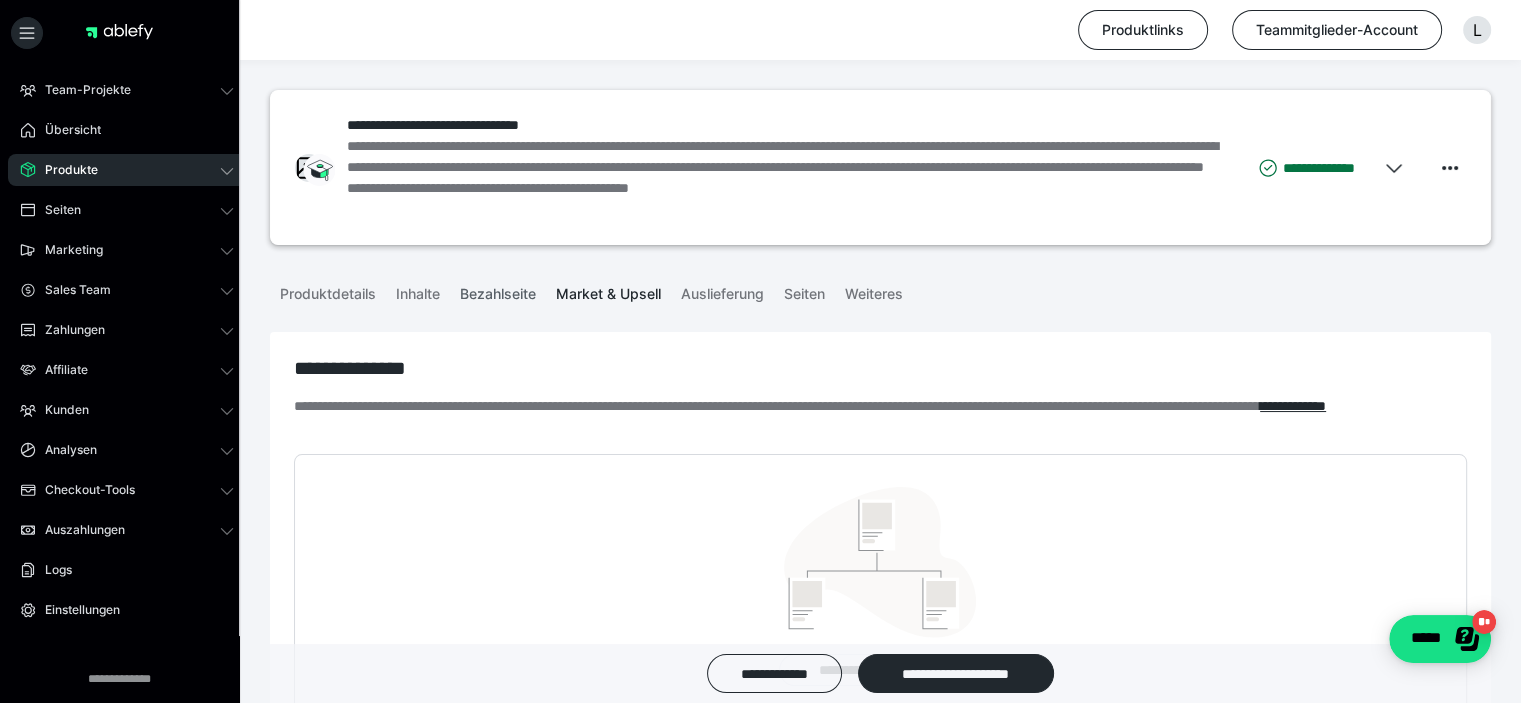 click on "Bezahlseite" at bounding box center [498, 290] 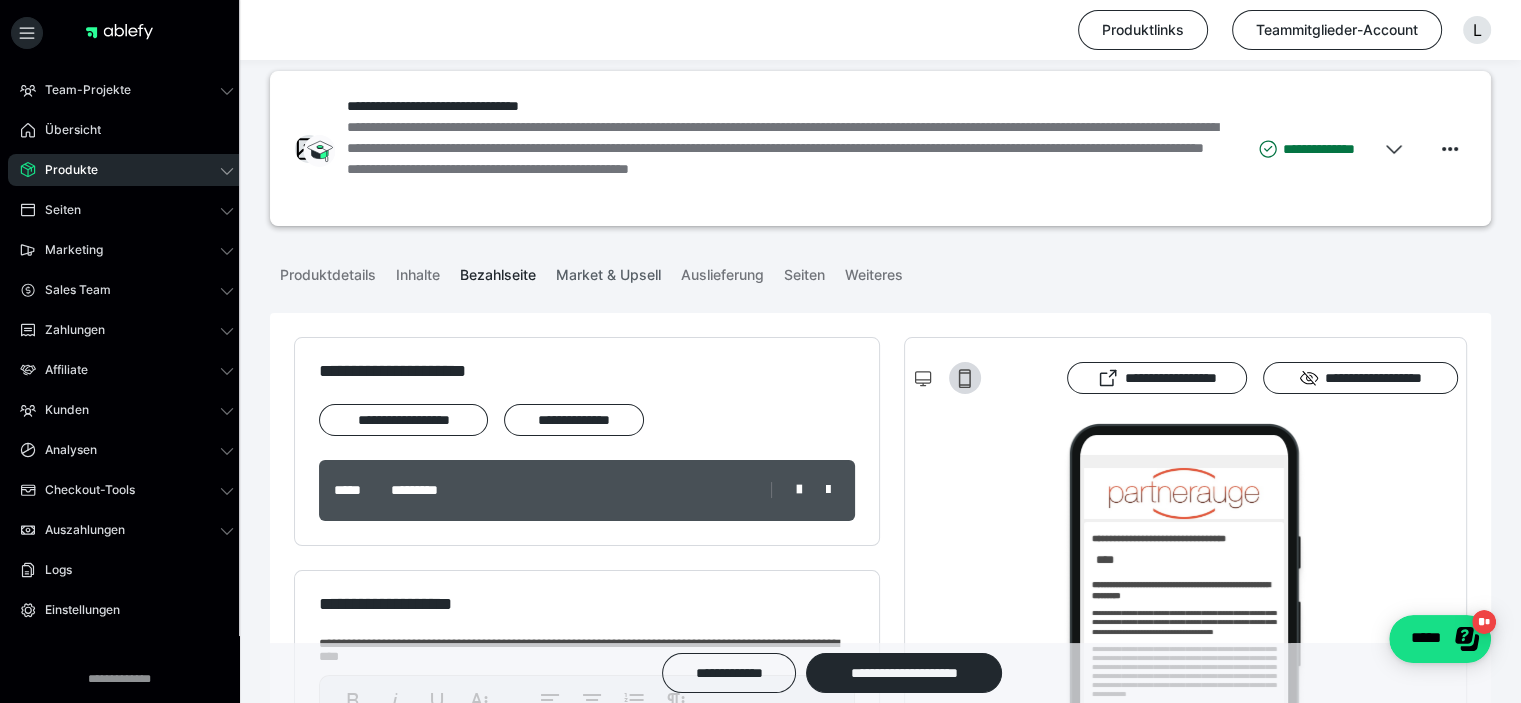 scroll, scrollTop: 0, scrollLeft: 0, axis: both 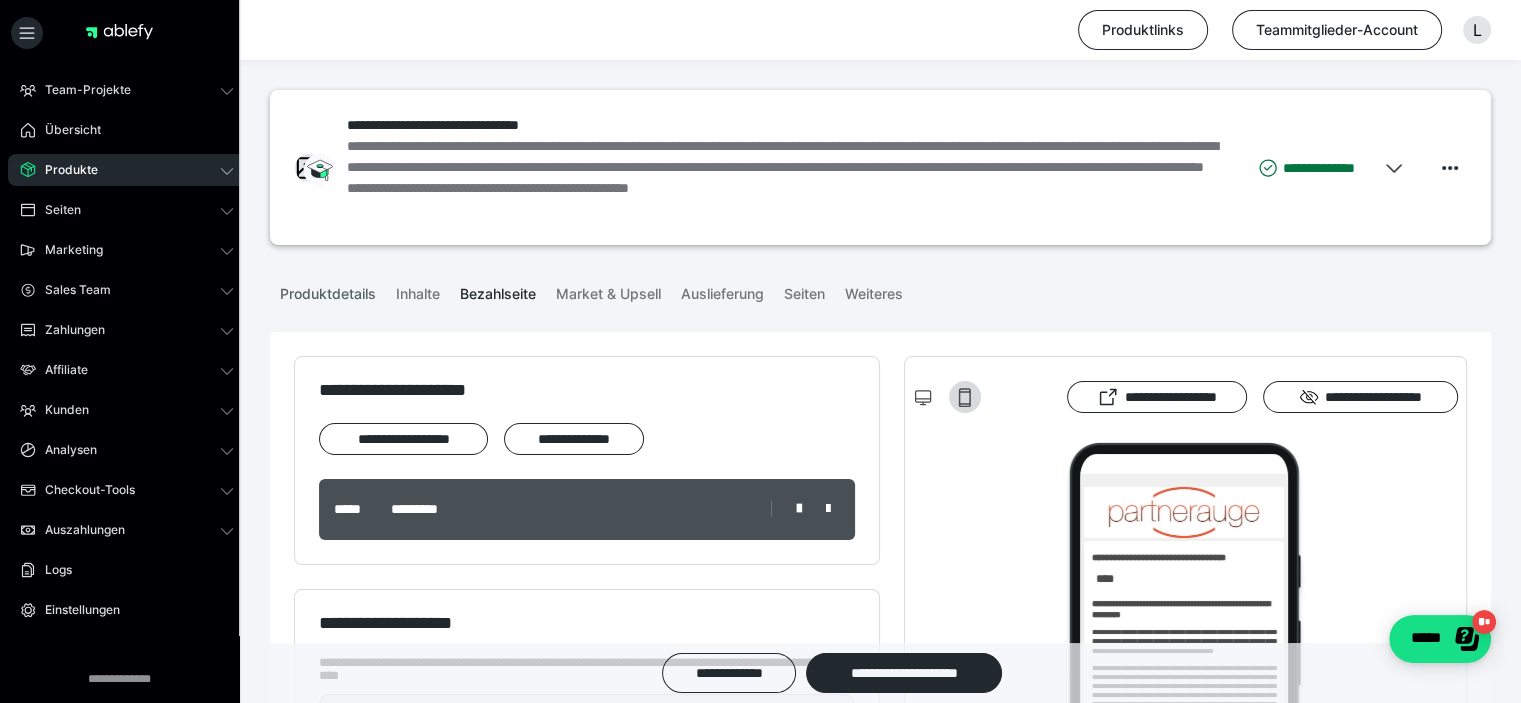click on "Produktdetails" at bounding box center (328, 290) 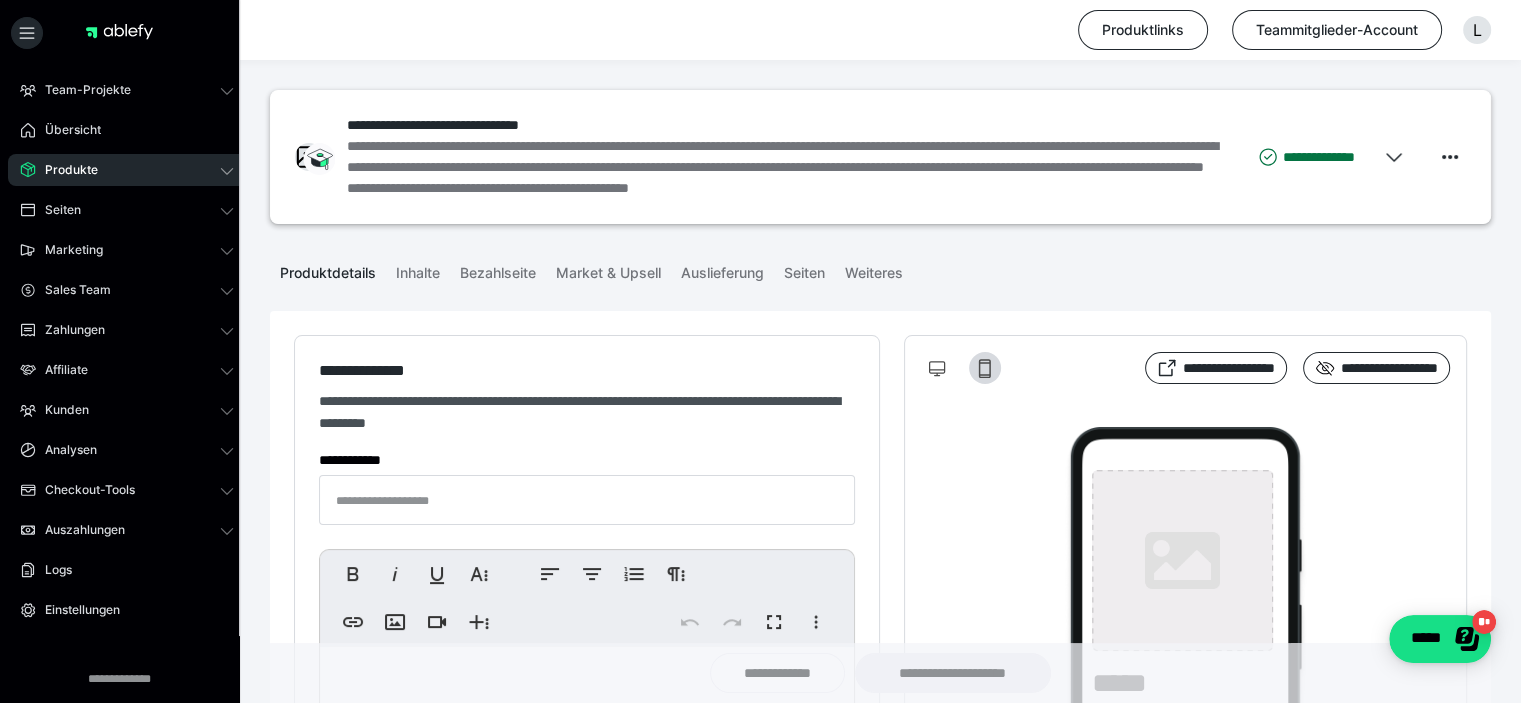 type on "**********" 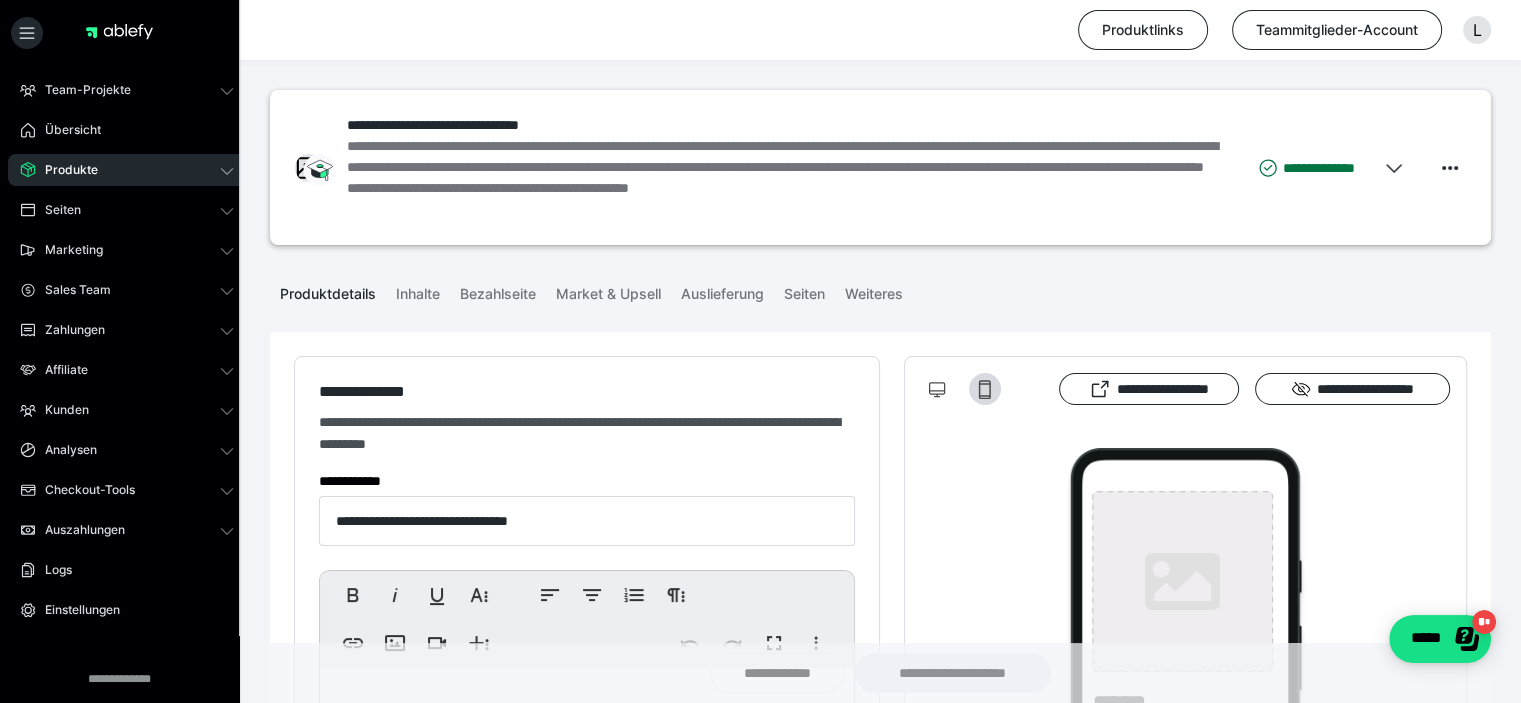 type on "**********" 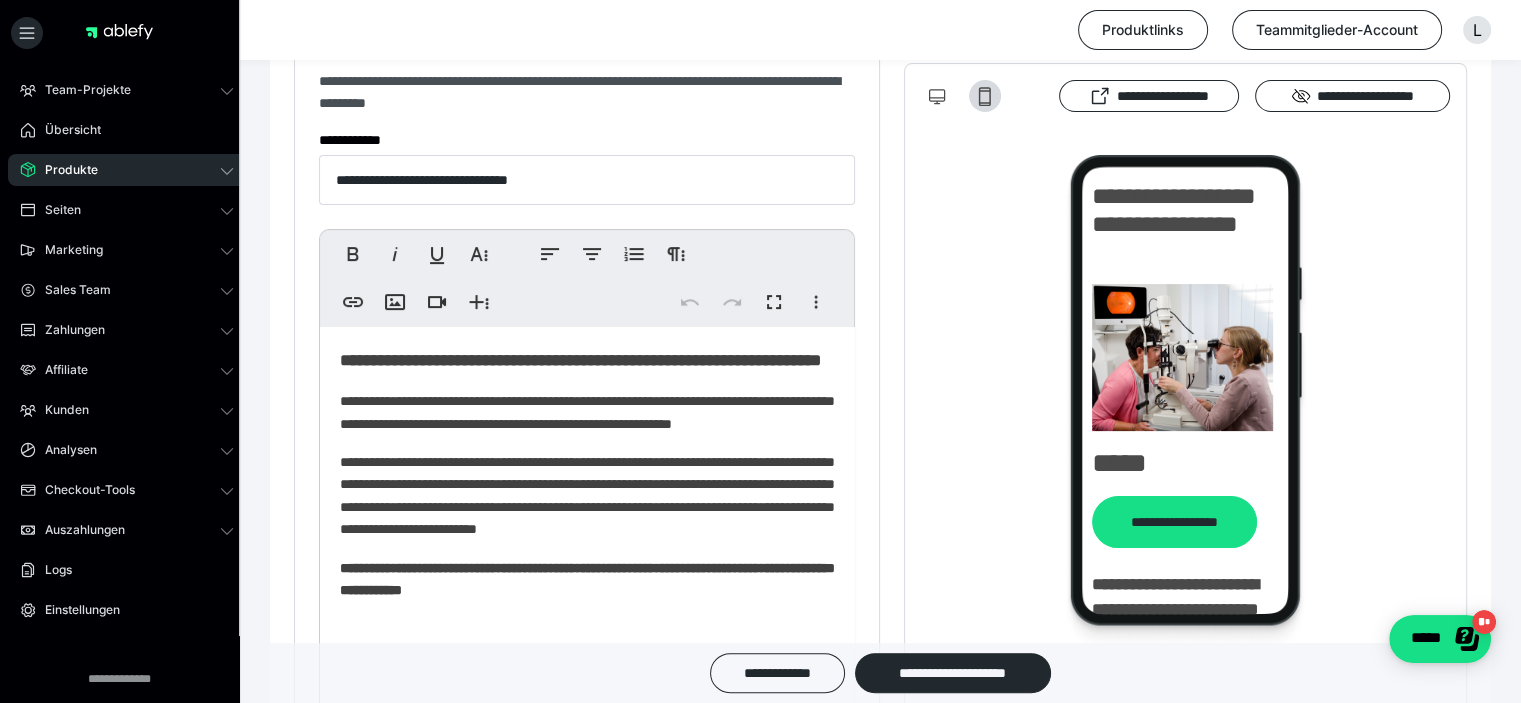 scroll, scrollTop: 0, scrollLeft: 0, axis: both 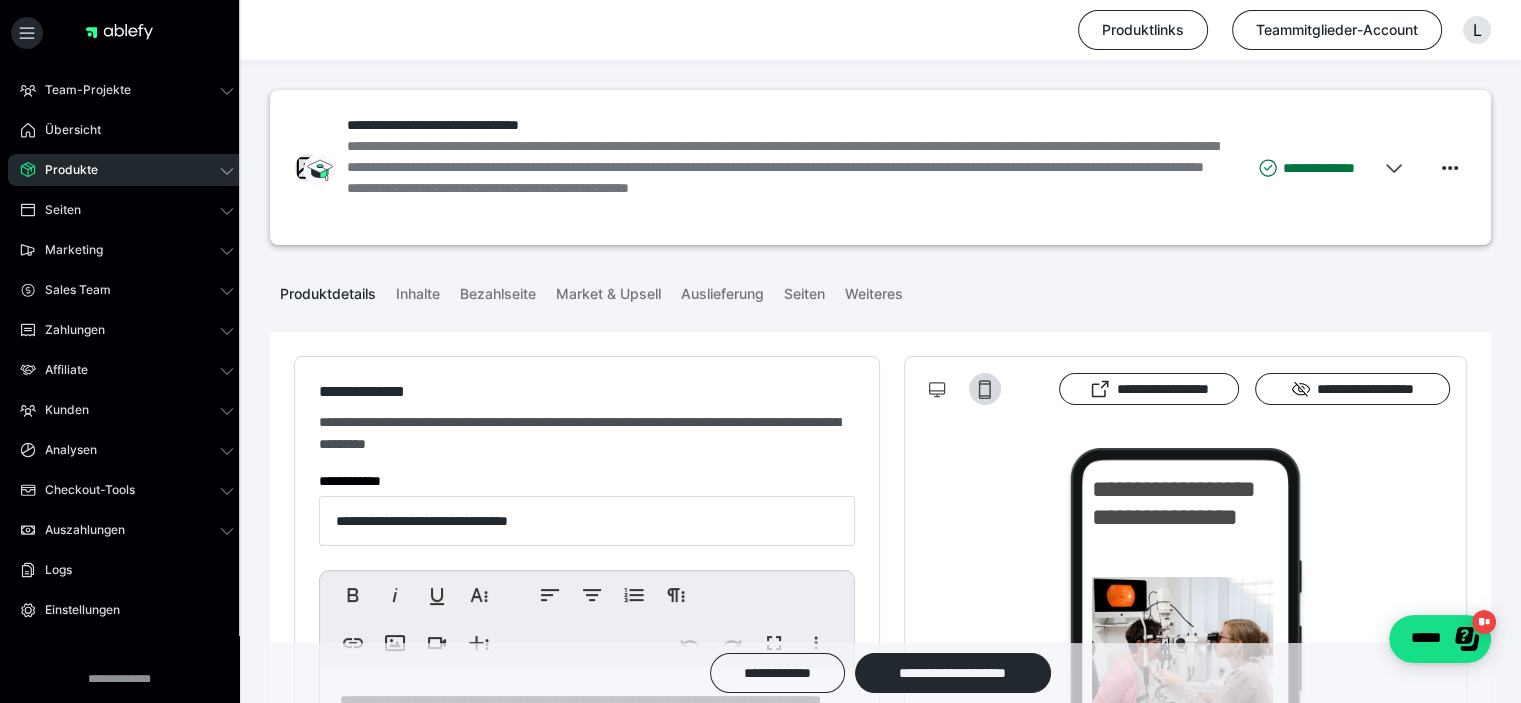 click on "Produkte" at bounding box center [127, 170] 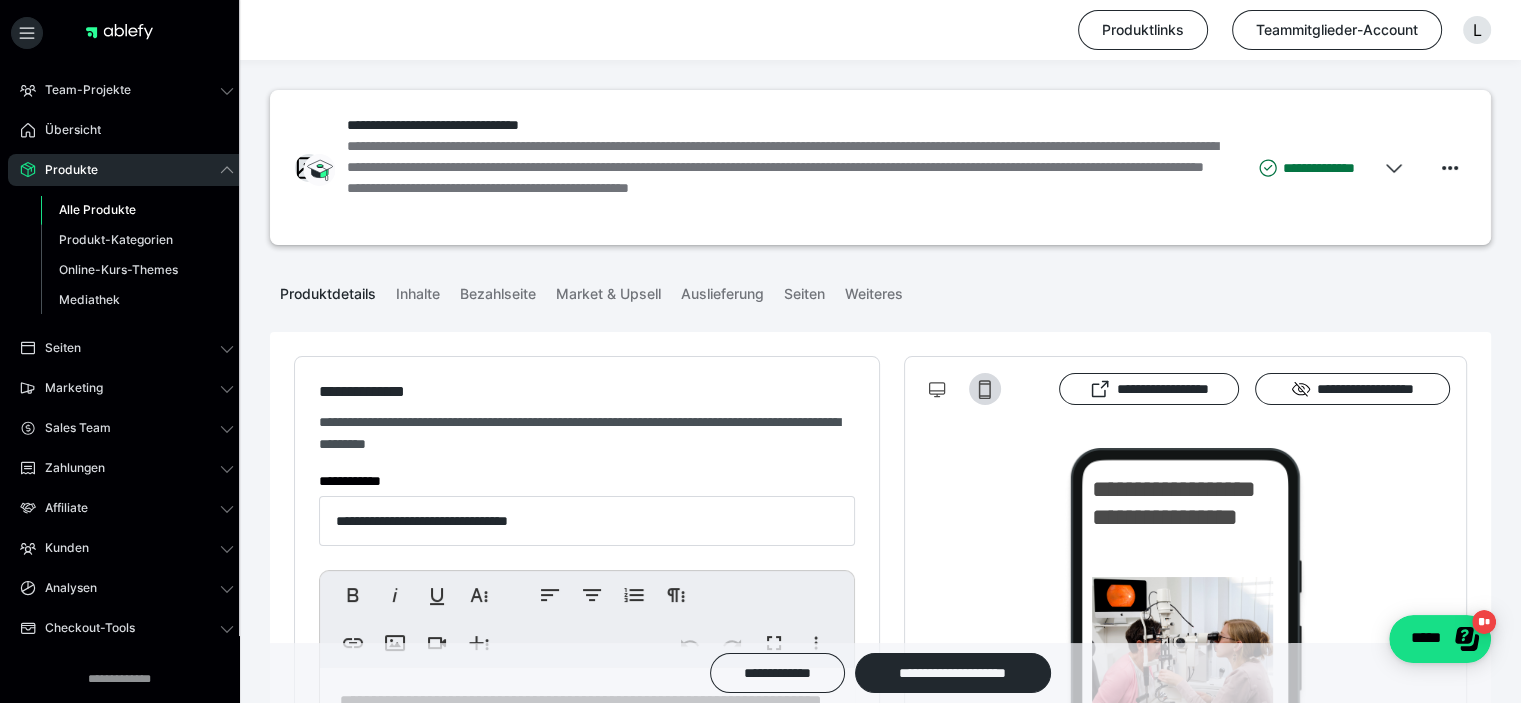 click on "Alle Produkte" at bounding box center (137, 210) 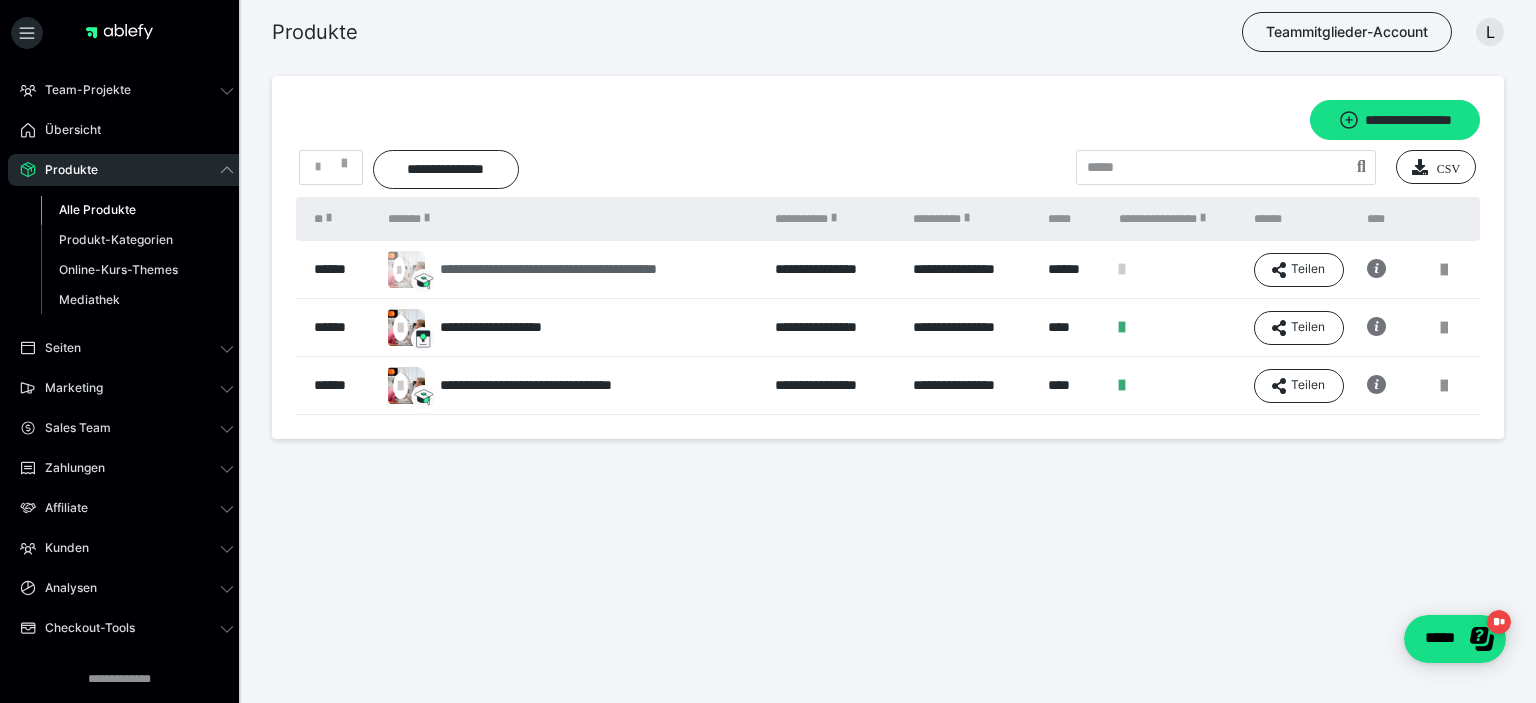 click on "**********" at bounding box center [592, 269] 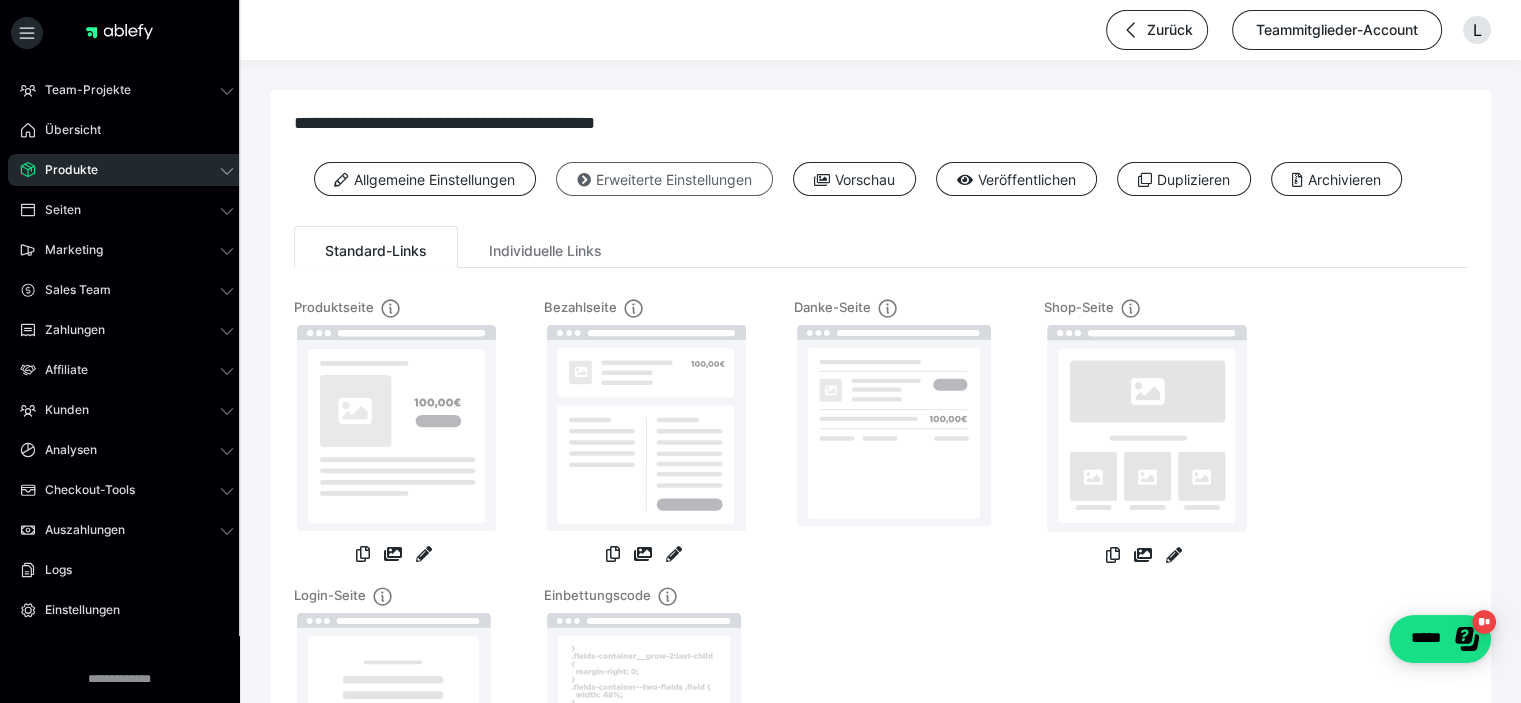 click on "Erweiterte Einstellungen" at bounding box center (664, 179) 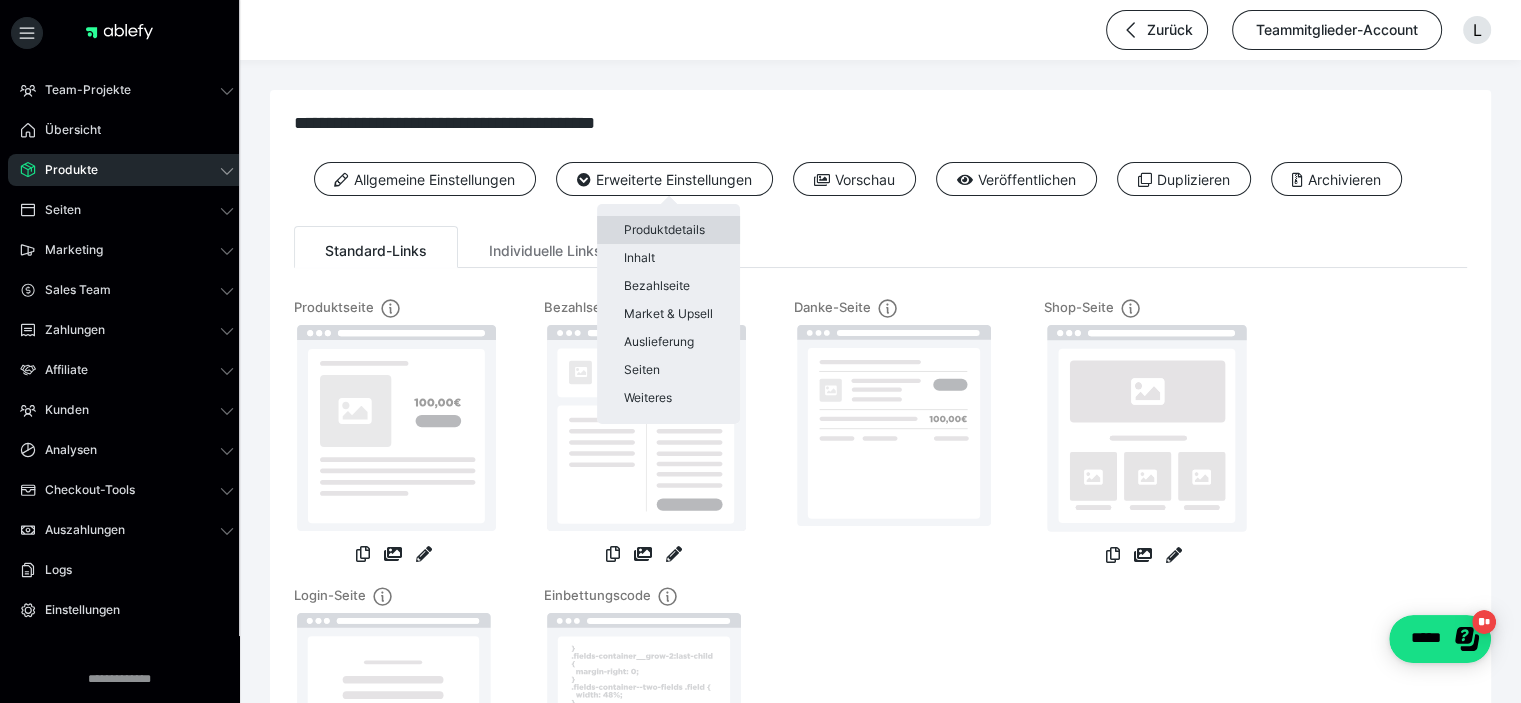 click on "Produktdetails" at bounding box center (668, 230) 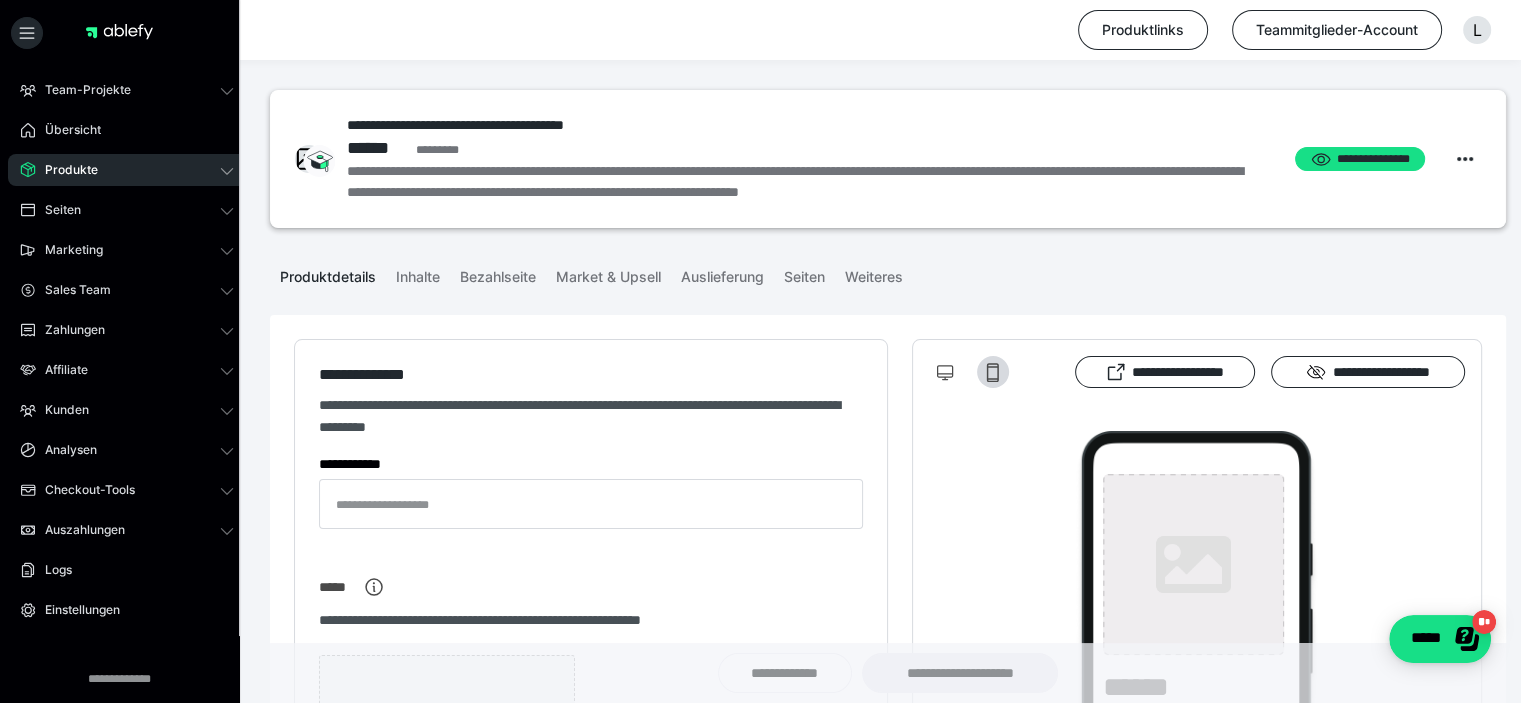 type on "**********" 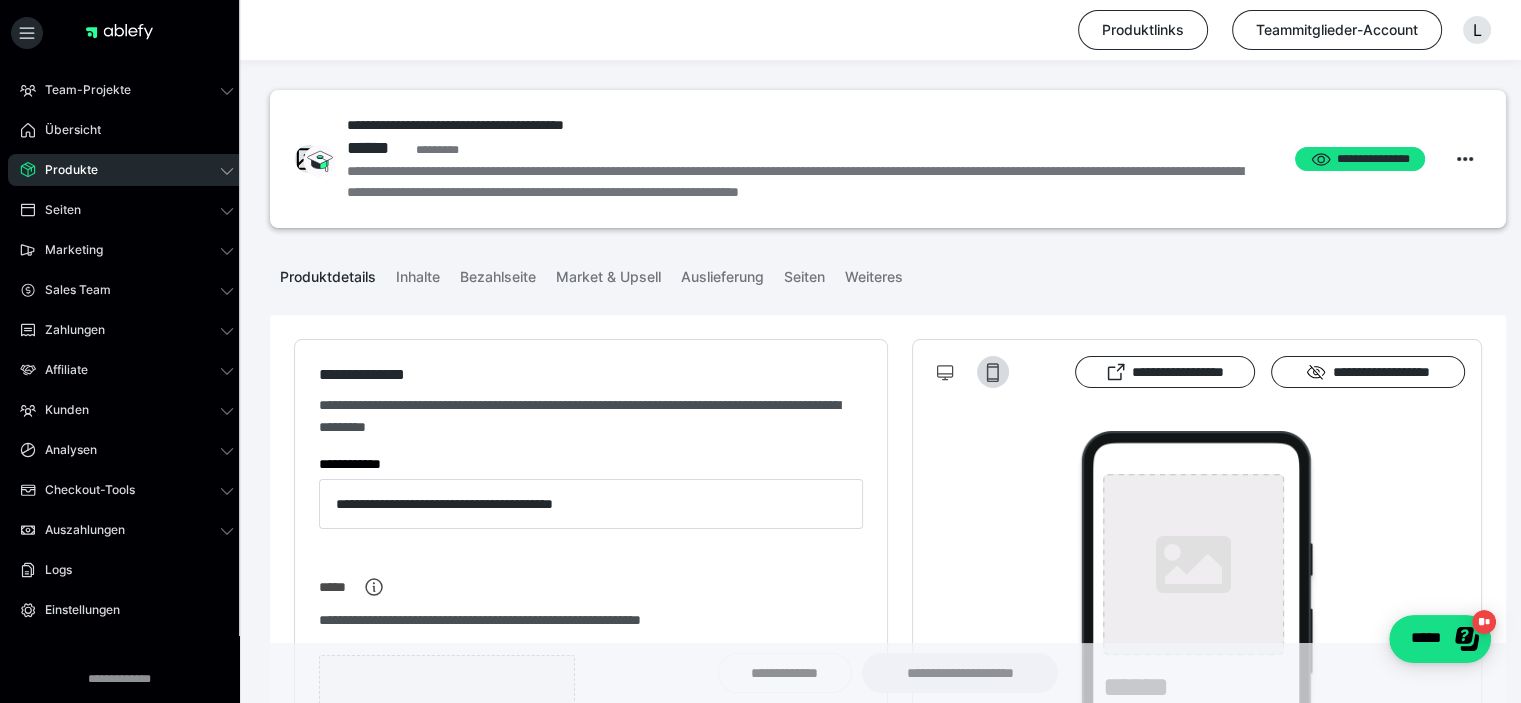 type on "**********" 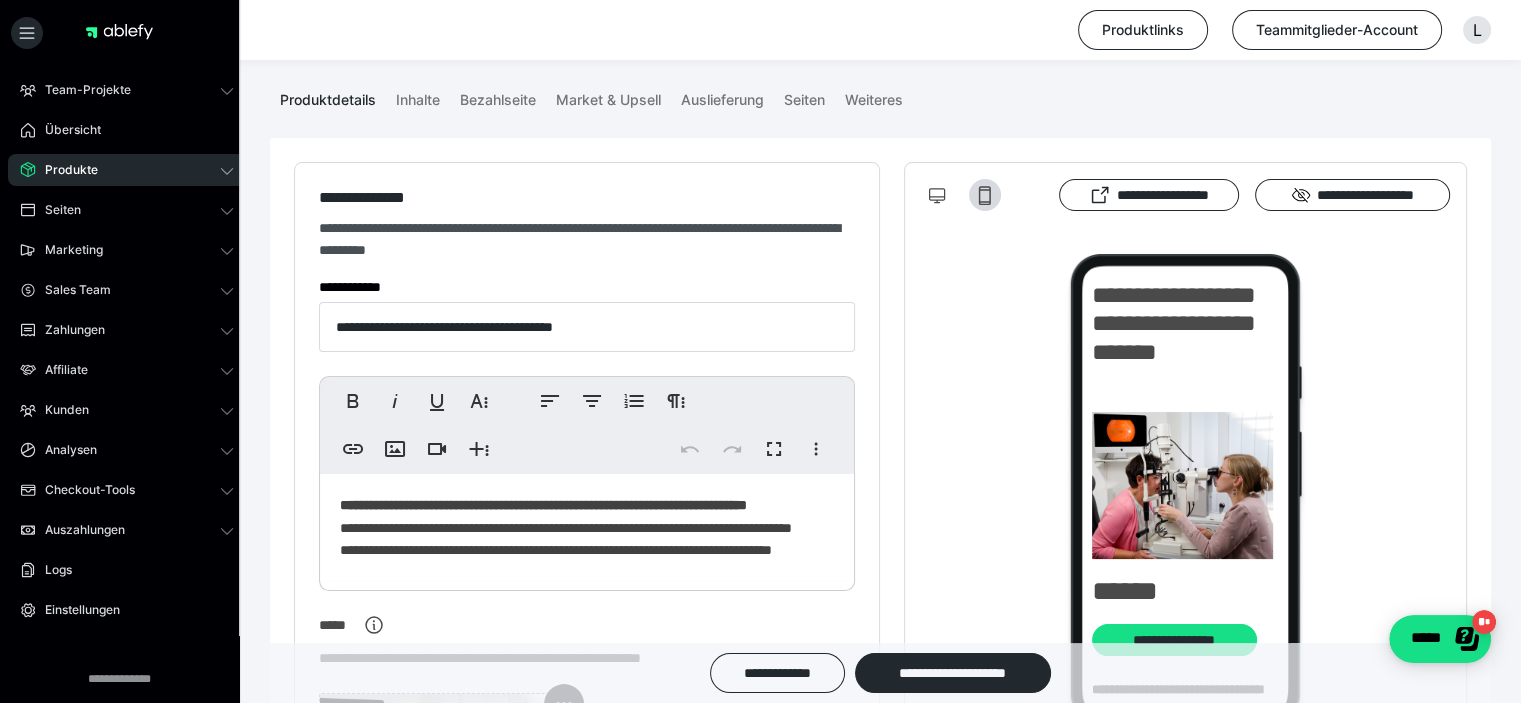 scroll, scrollTop: 0, scrollLeft: 0, axis: both 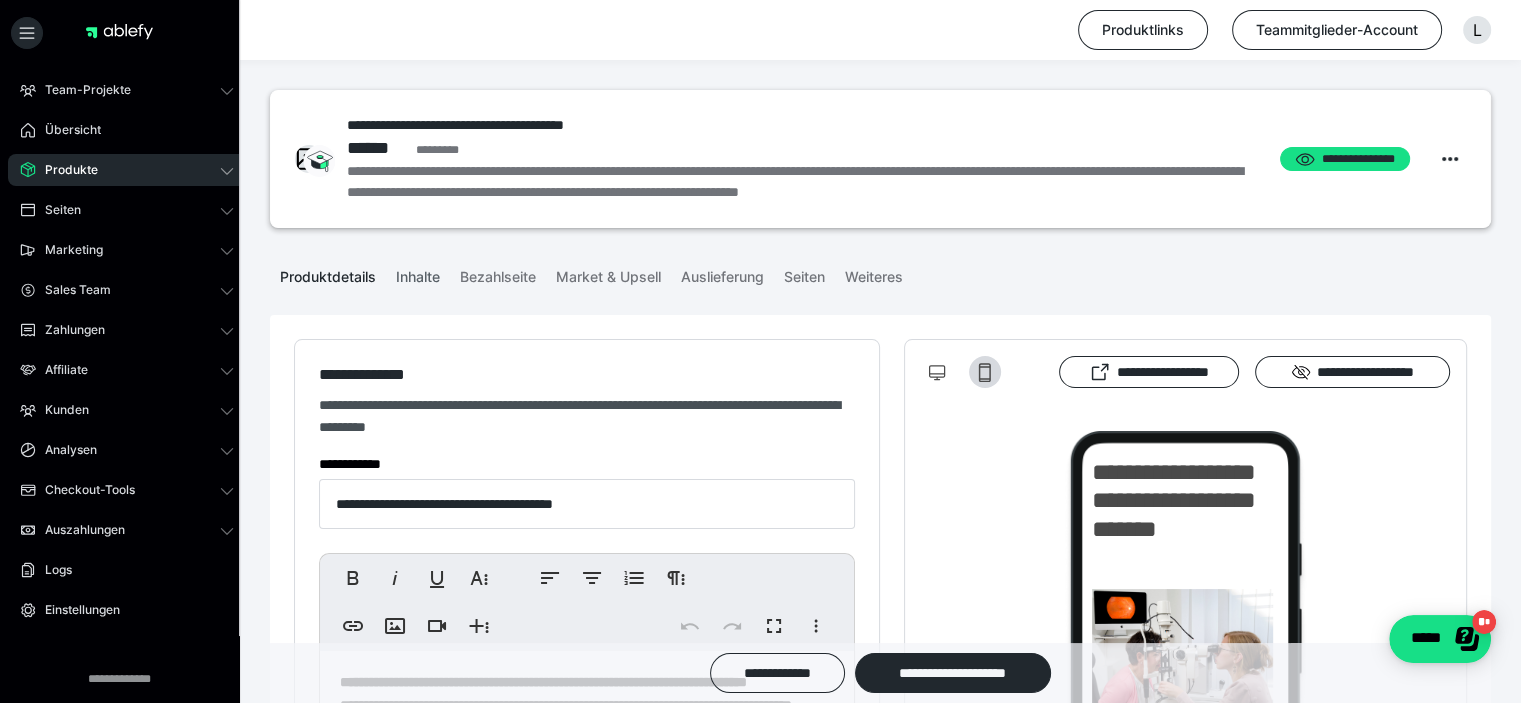 click on "Inhalte" at bounding box center (418, 273) 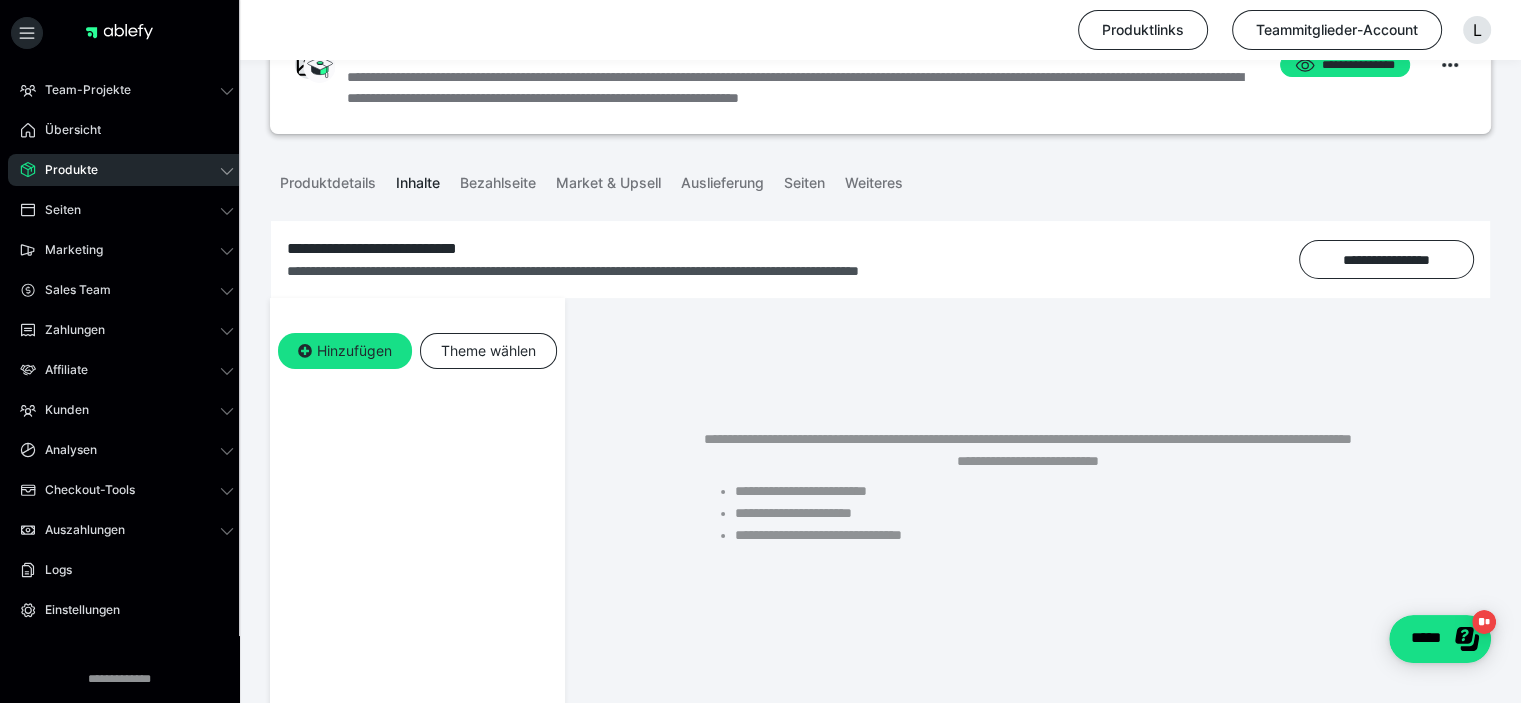 scroll, scrollTop: 0, scrollLeft: 0, axis: both 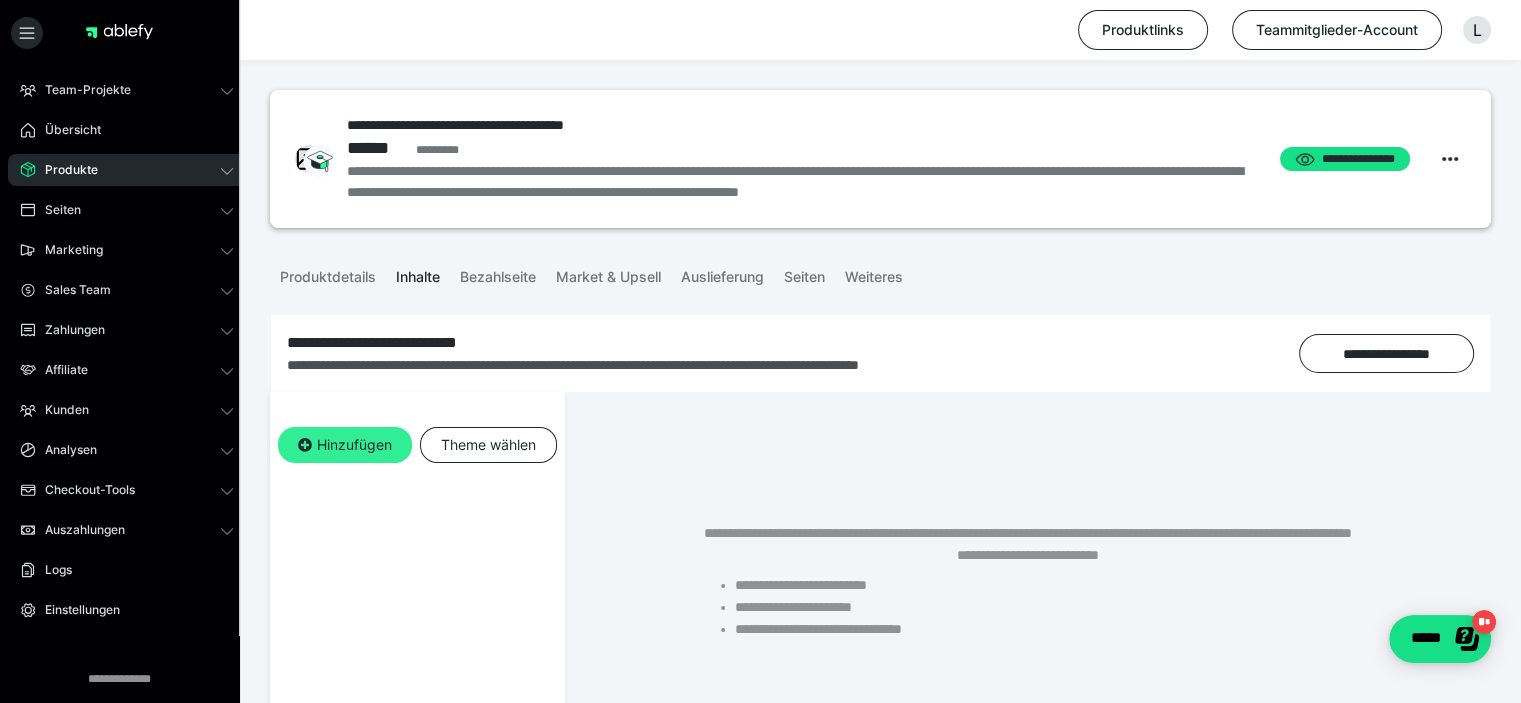 click on "Hinzufügen" at bounding box center (345, 445) 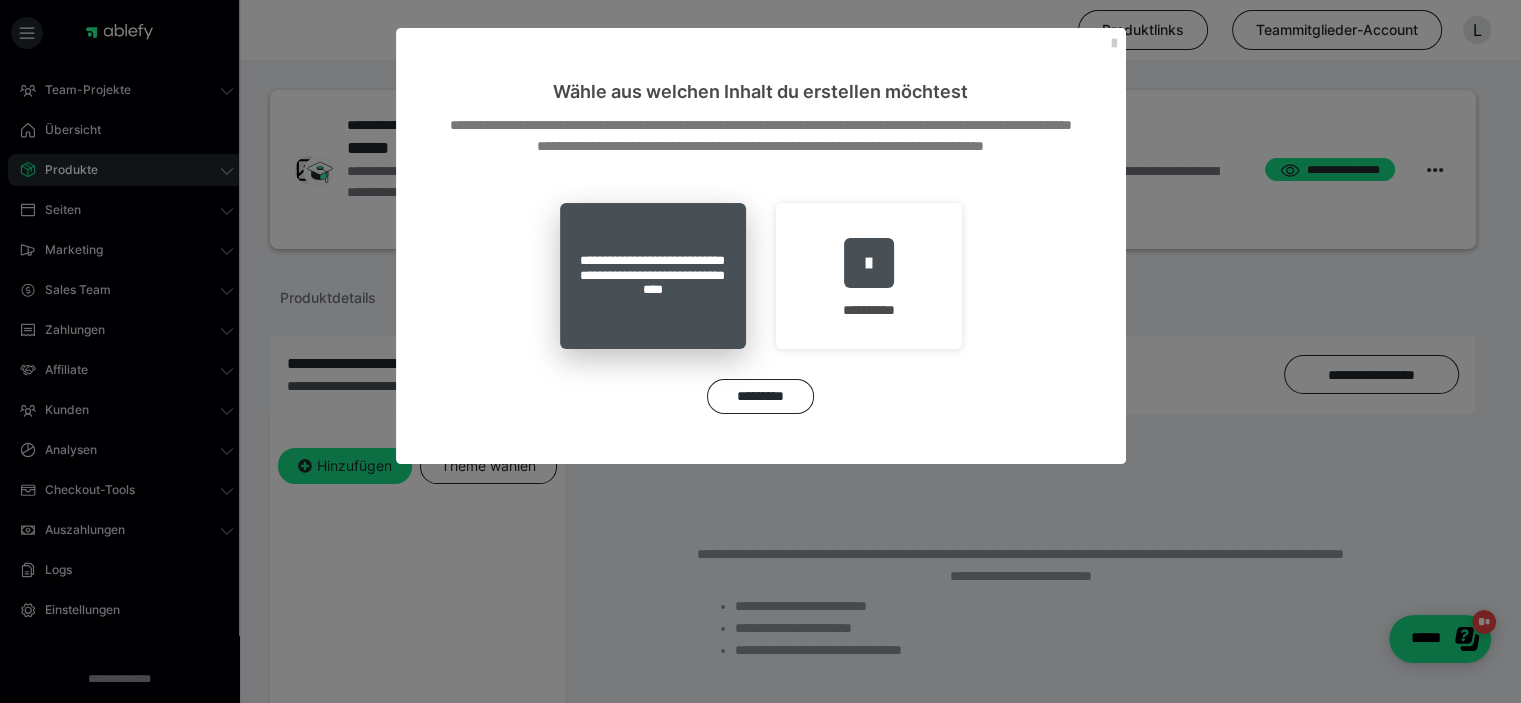 click on "**********" at bounding box center (653, 276) 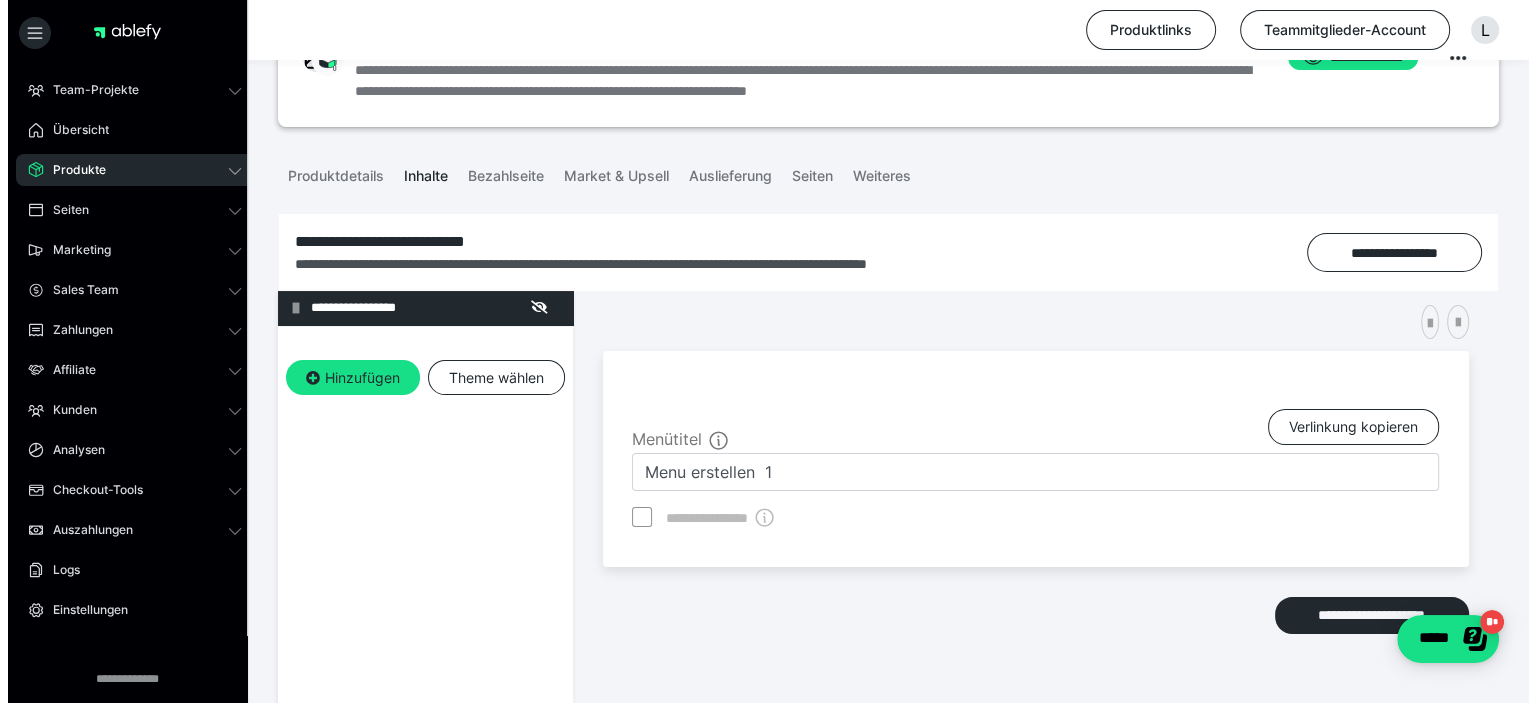 scroll, scrollTop: 133, scrollLeft: 0, axis: vertical 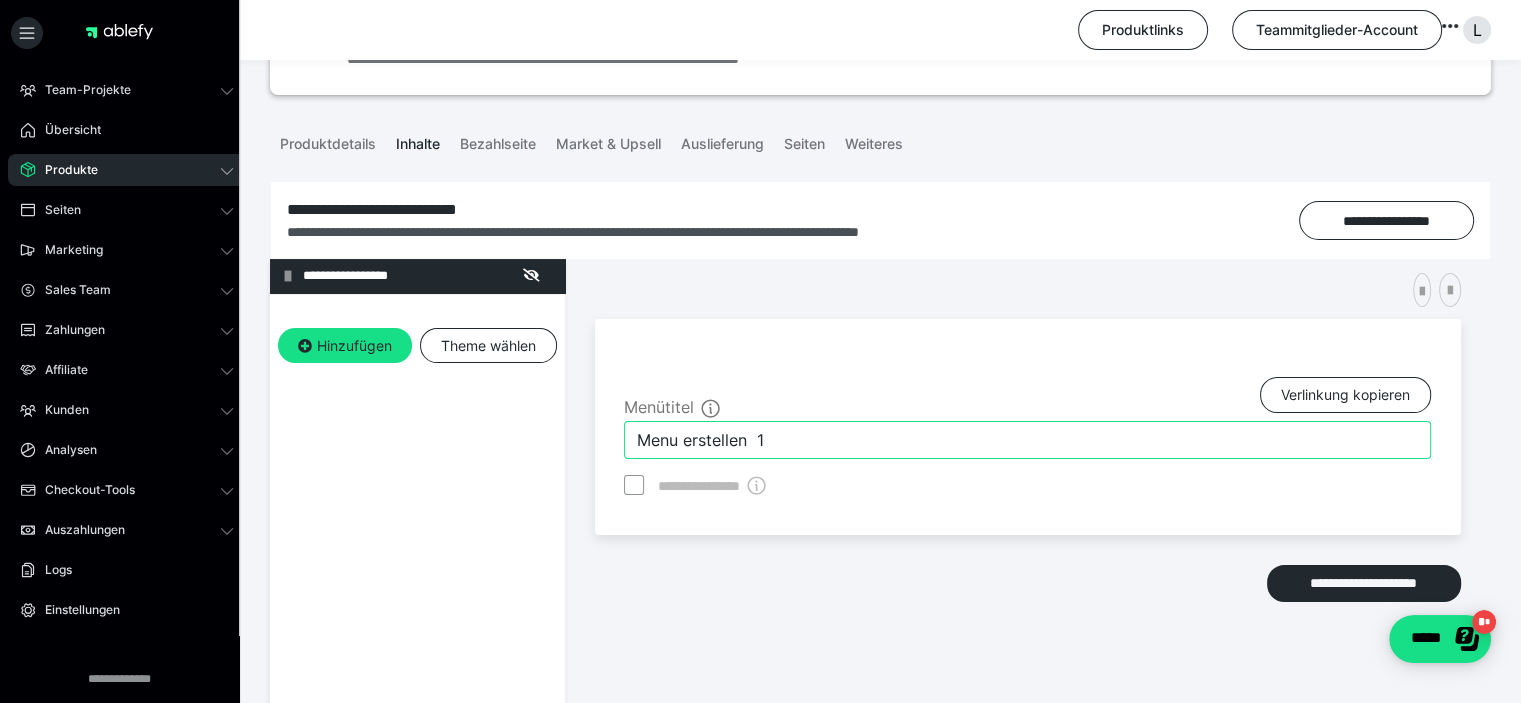 click on "Menu erstellen  1" at bounding box center (1027, 440) 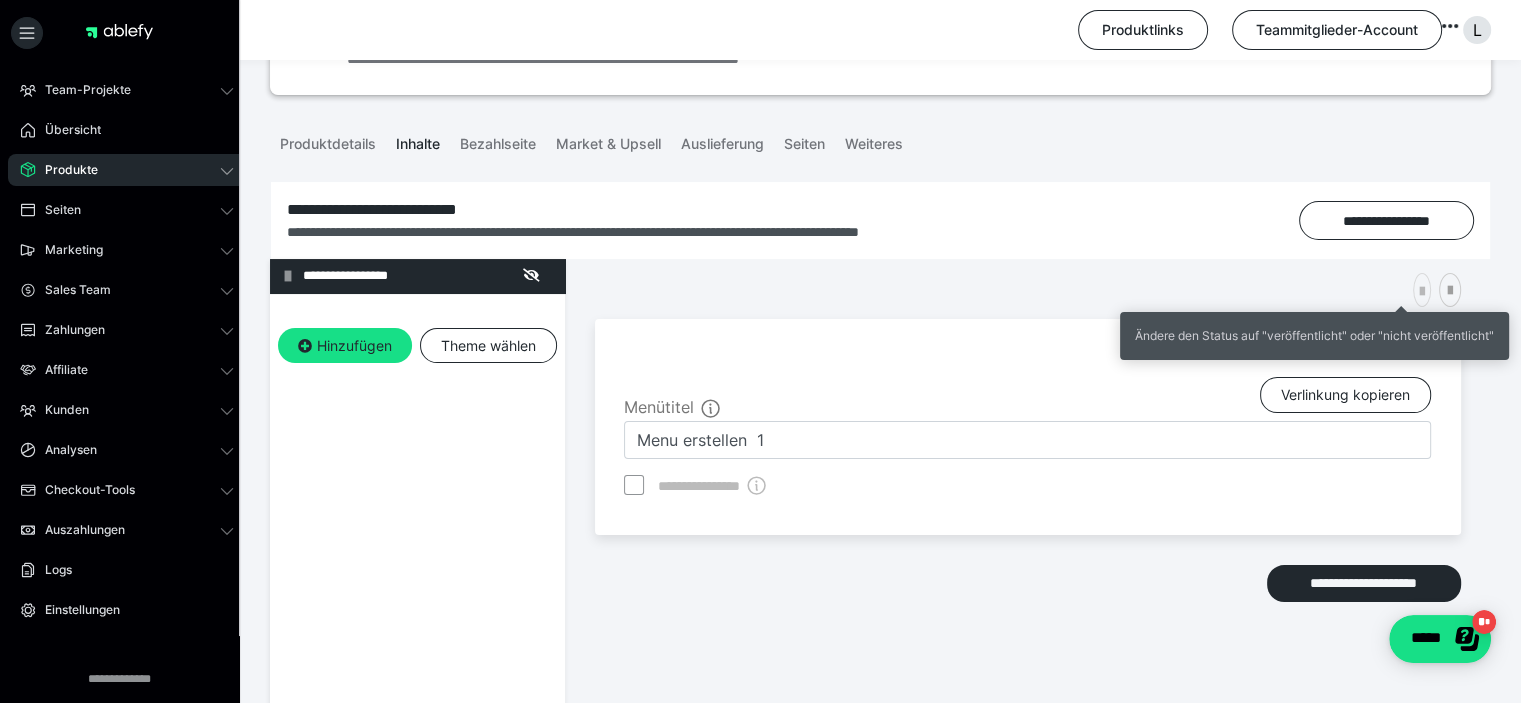 click at bounding box center (1422, 290) 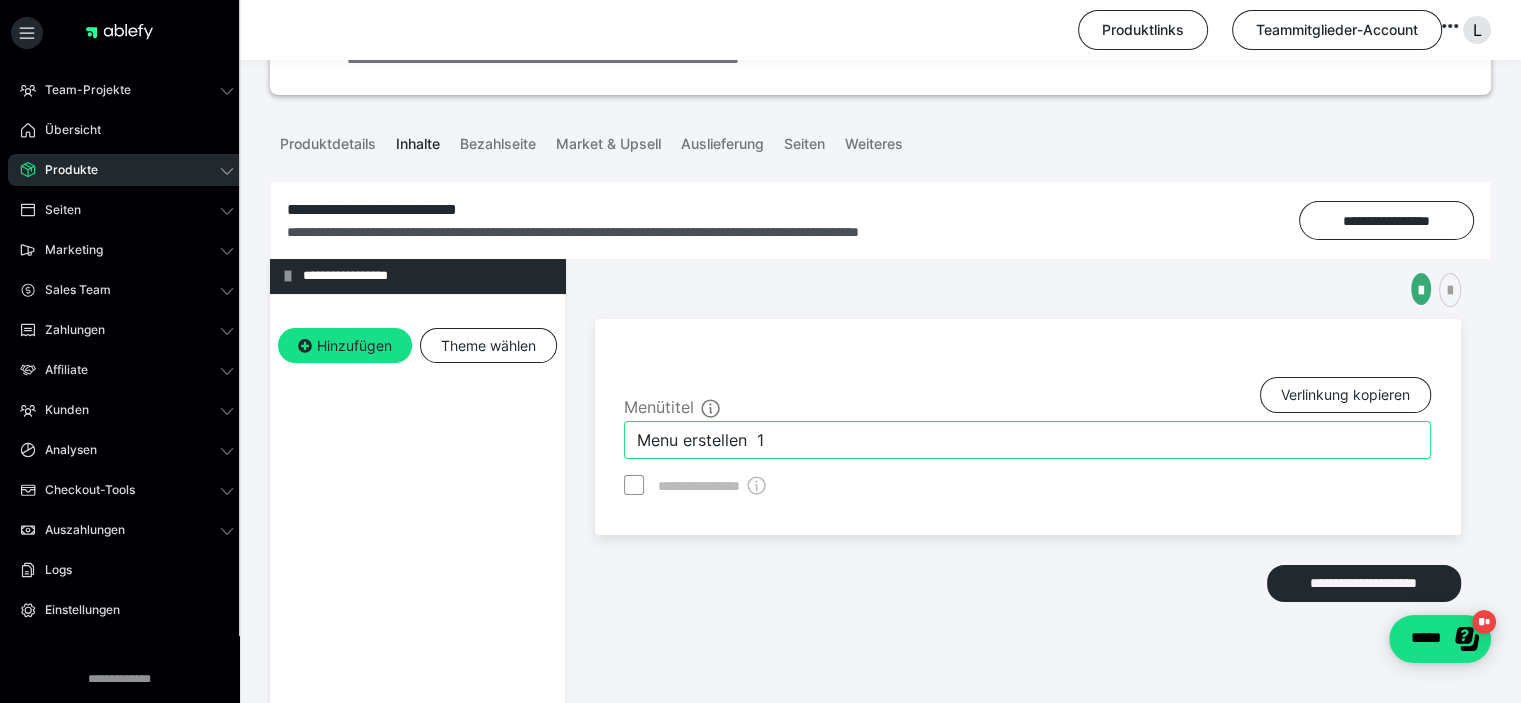 click on "Menu erstellen  1" at bounding box center [1027, 440] 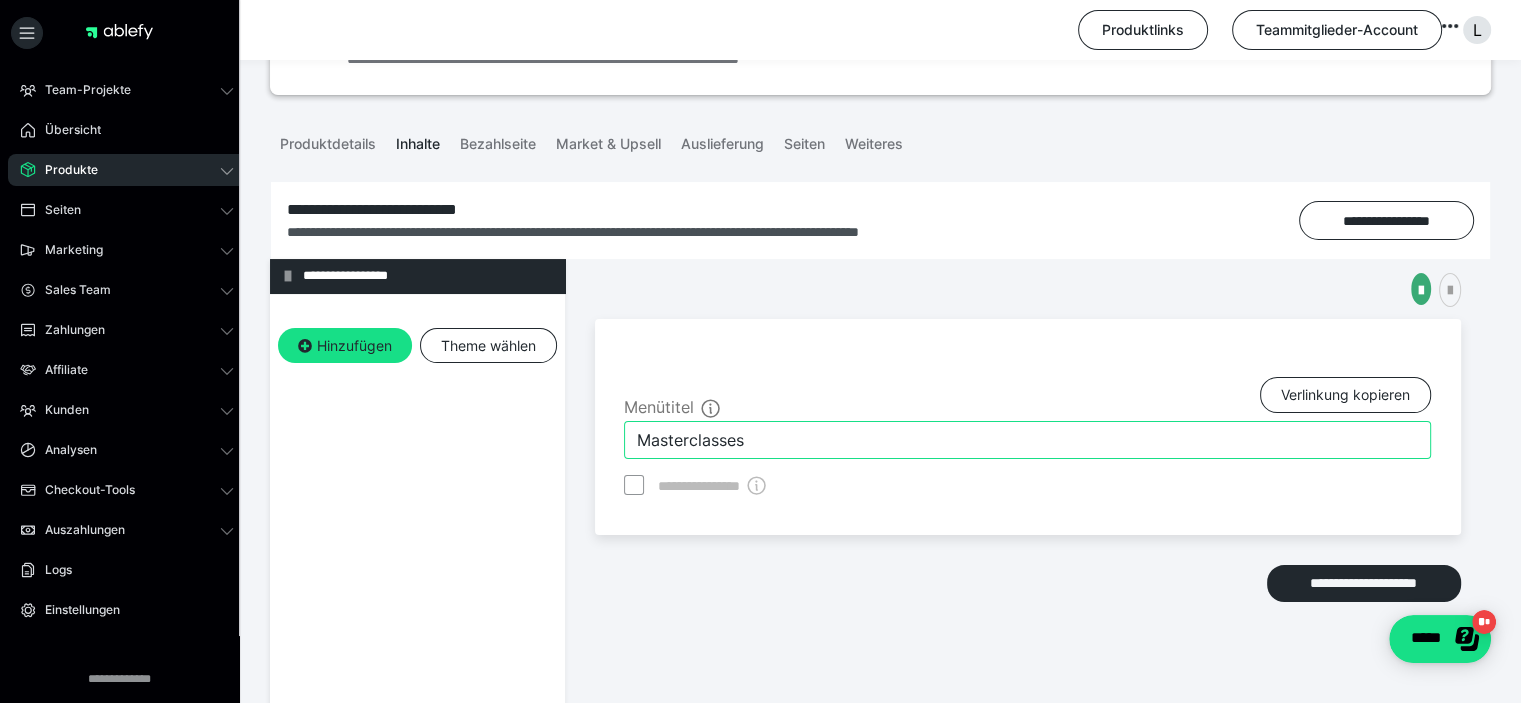 type on "Masterclasses" 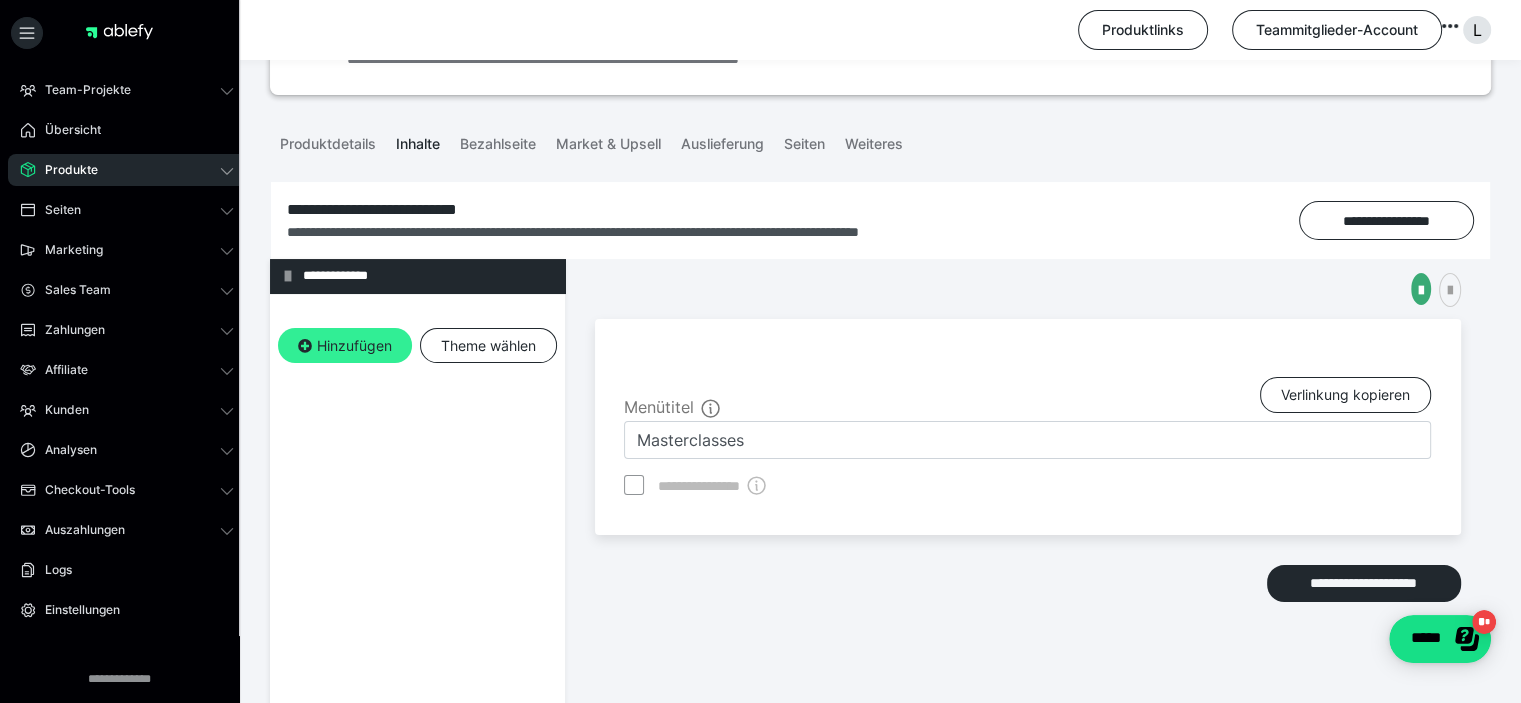 click on "Hinzufügen" at bounding box center [345, 346] 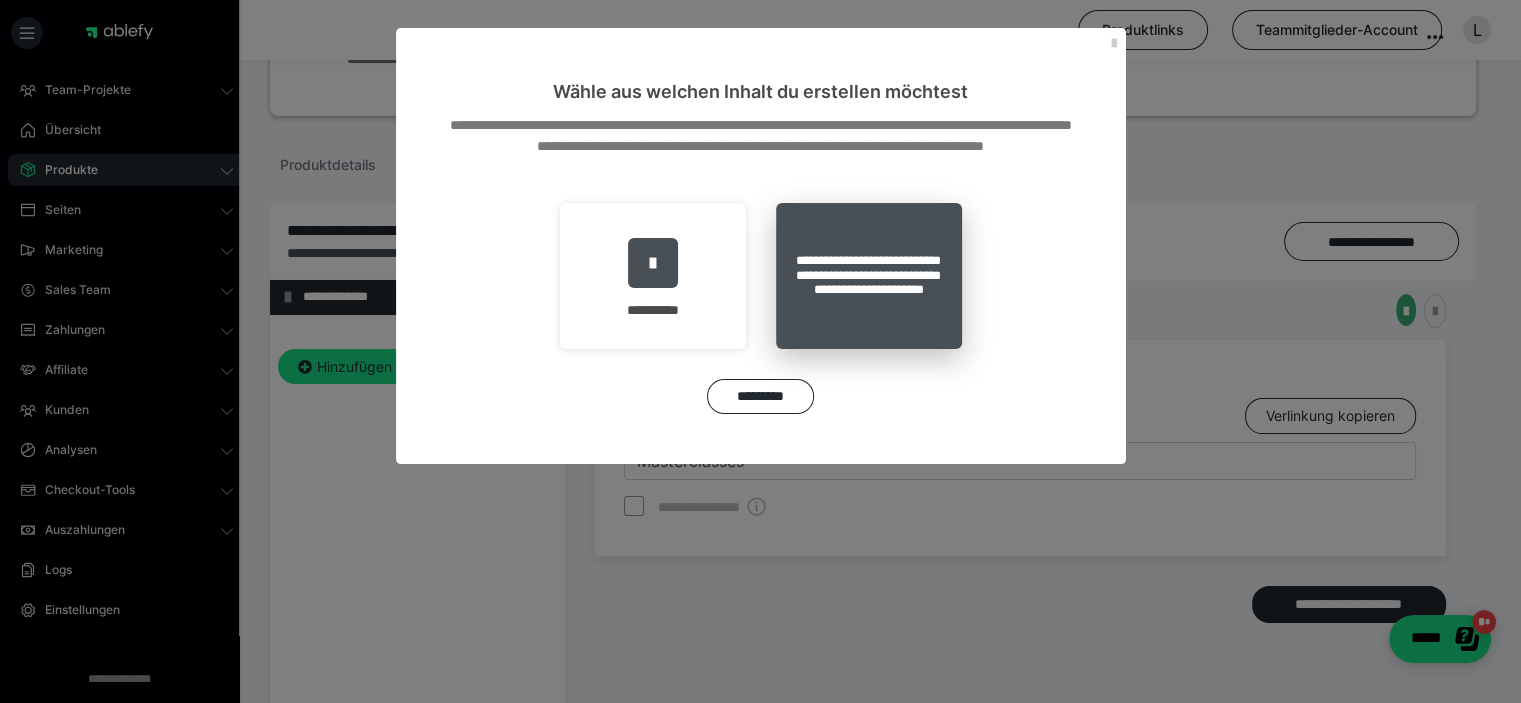 click on "**********" at bounding box center [869, 276] 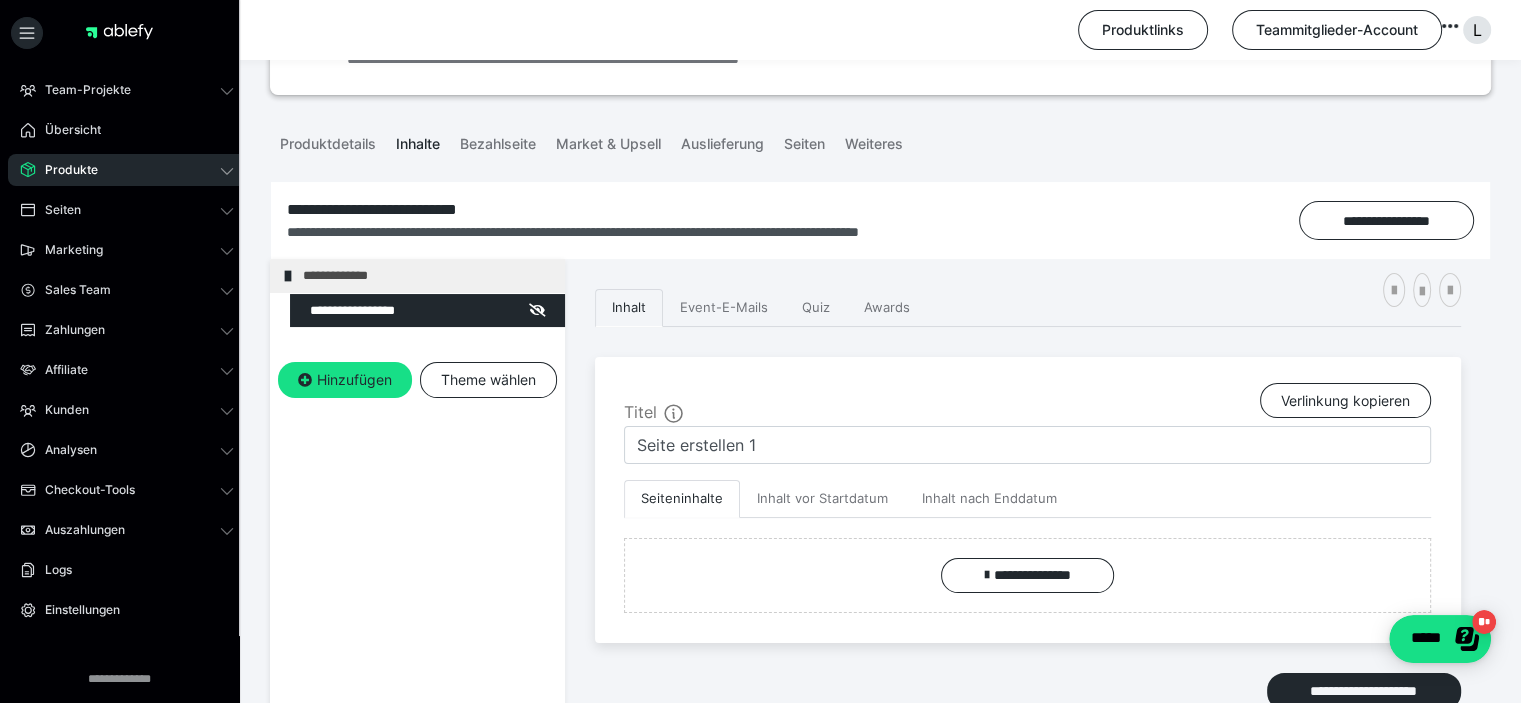 click on "Titel Verlinkung kopieren Seite erstellen 1" at bounding box center [1027, 424] 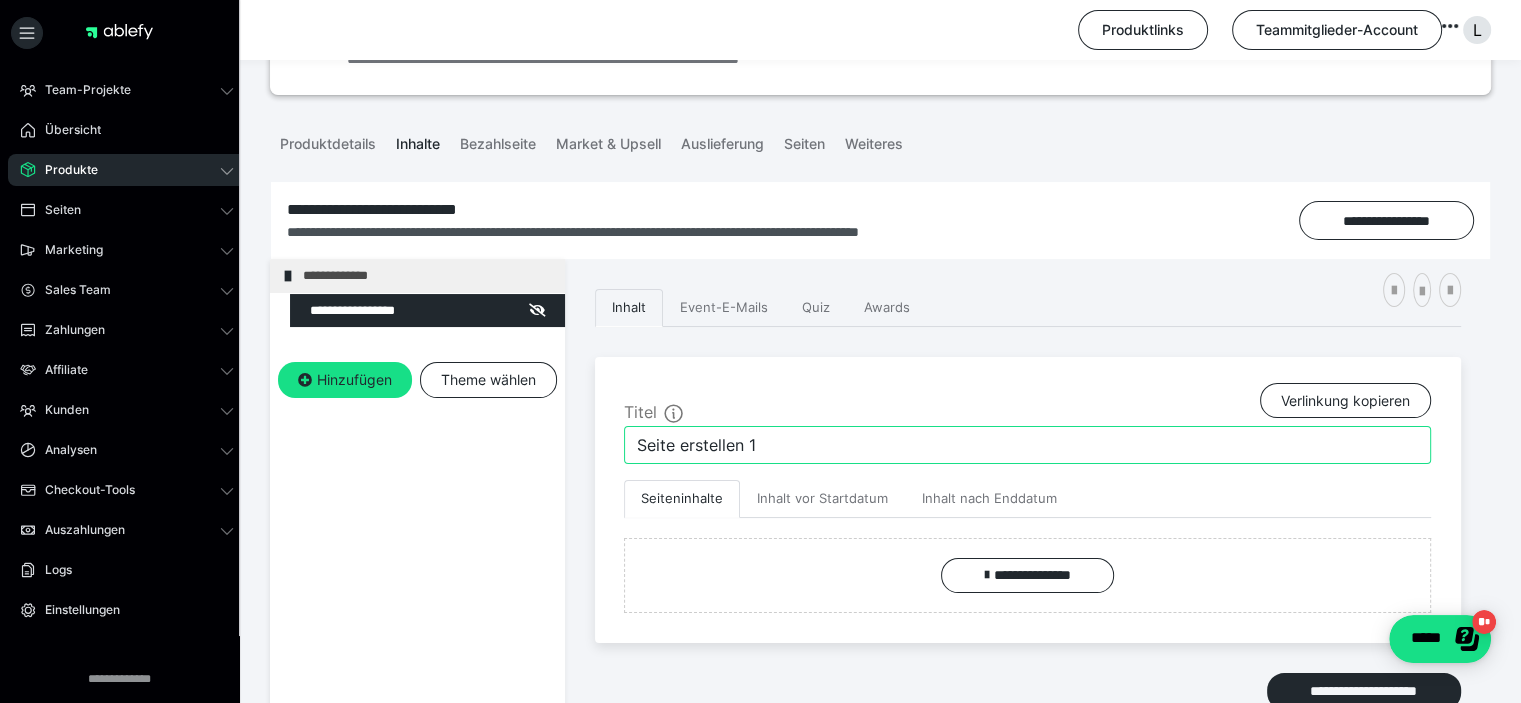 click on "Seite erstellen 1" at bounding box center [1027, 445] 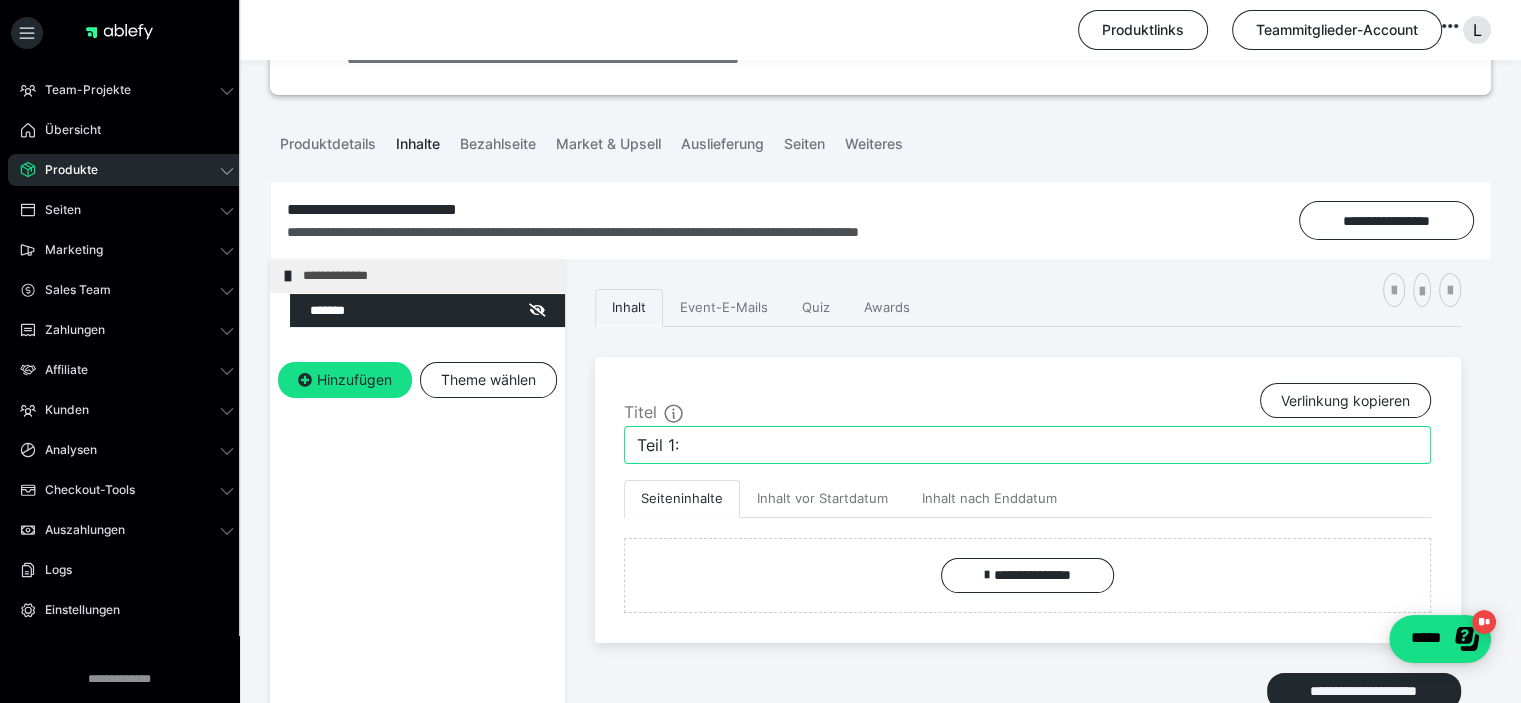 paste on ""Houston, wir haben da ein paar Lösungen!"" 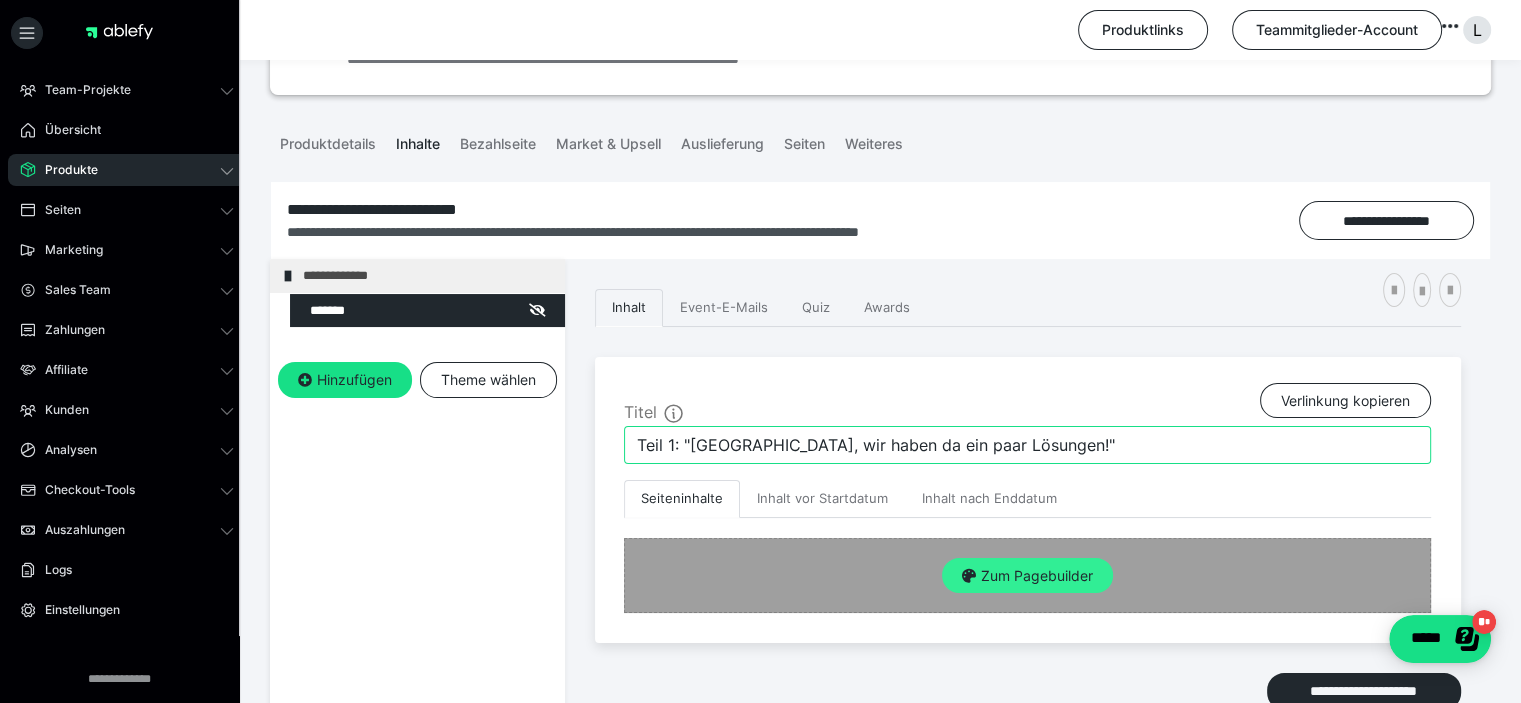 type on "Teil 1: "Houston, wir haben da ein paar Lösungen!"" 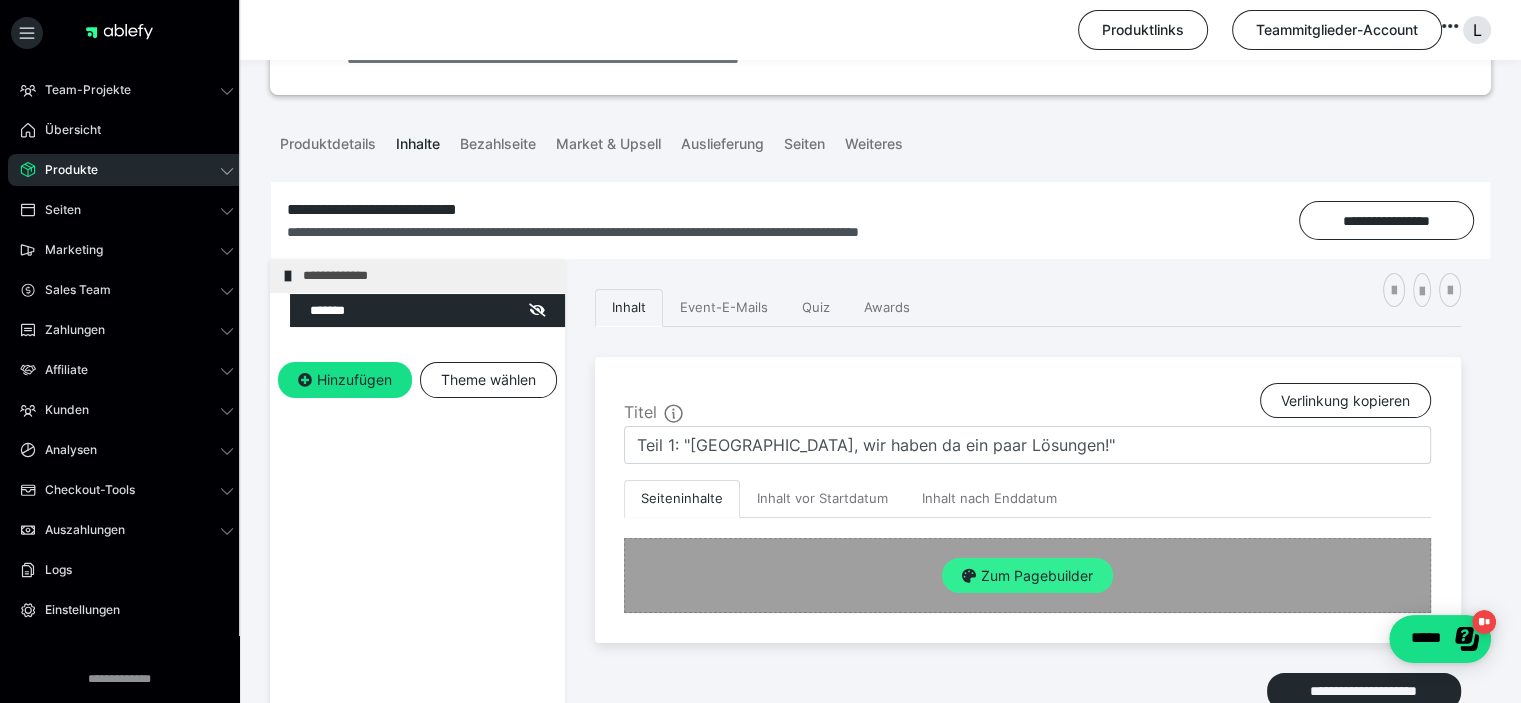 click on "Zum Pagebuilder" at bounding box center [1027, 576] 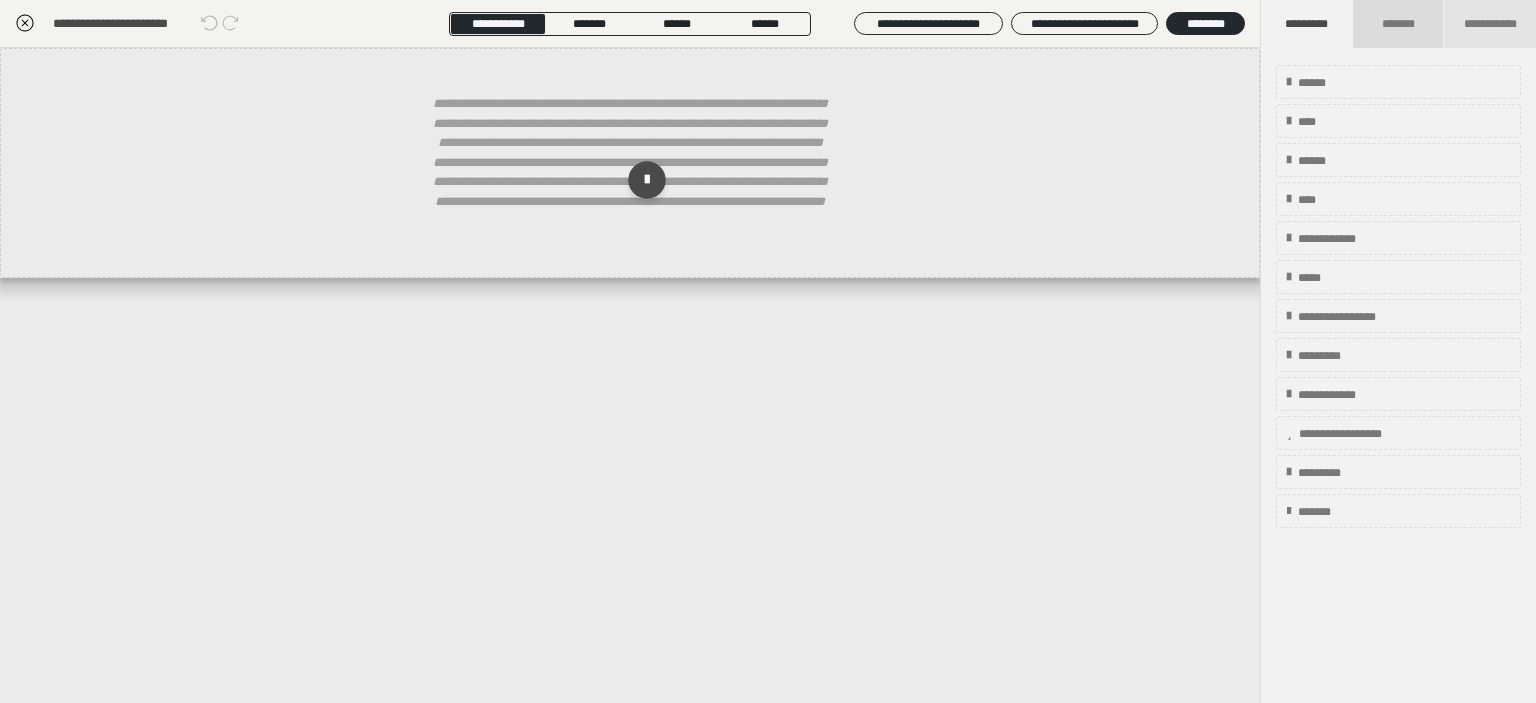 click on "*******" at bounding box center (1397, 24) 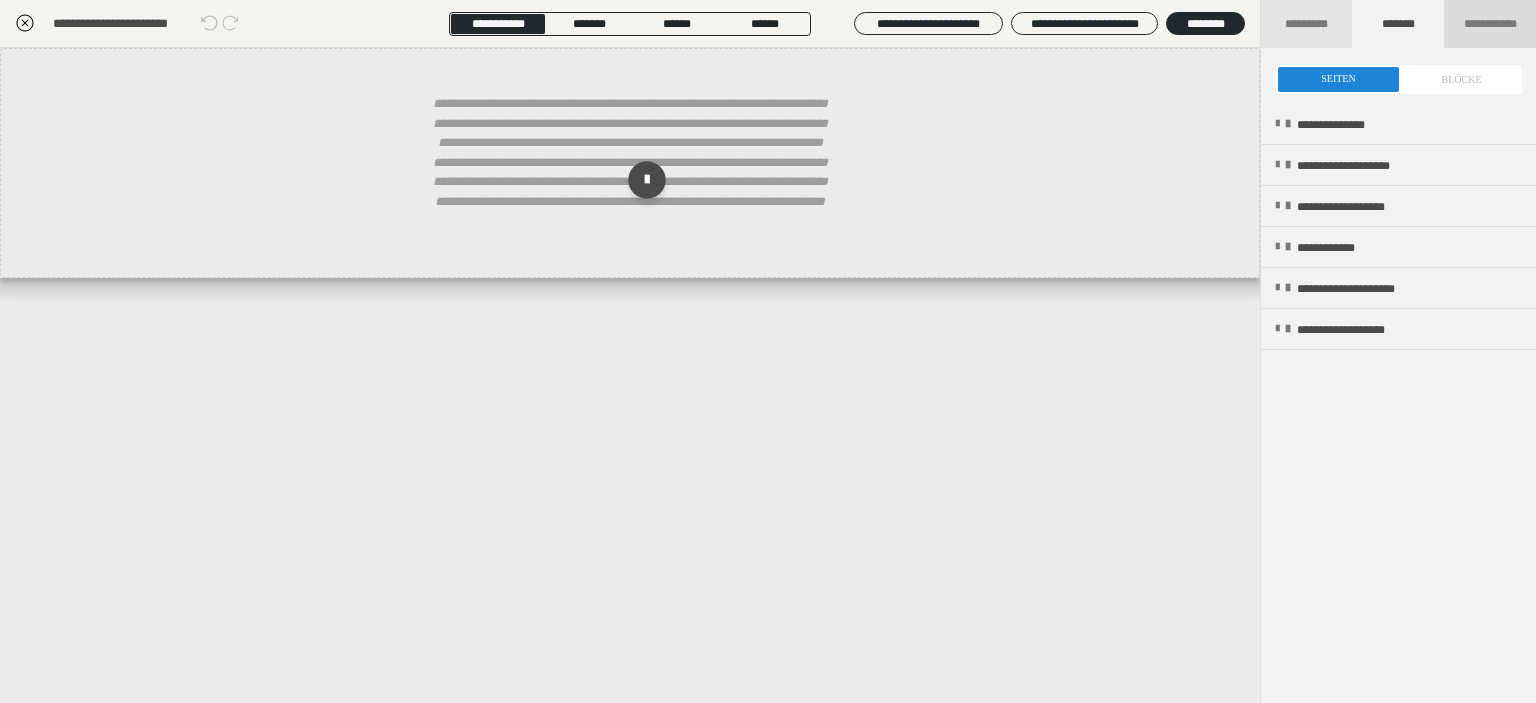 click on "**********" at bounding box center (1490, 24) 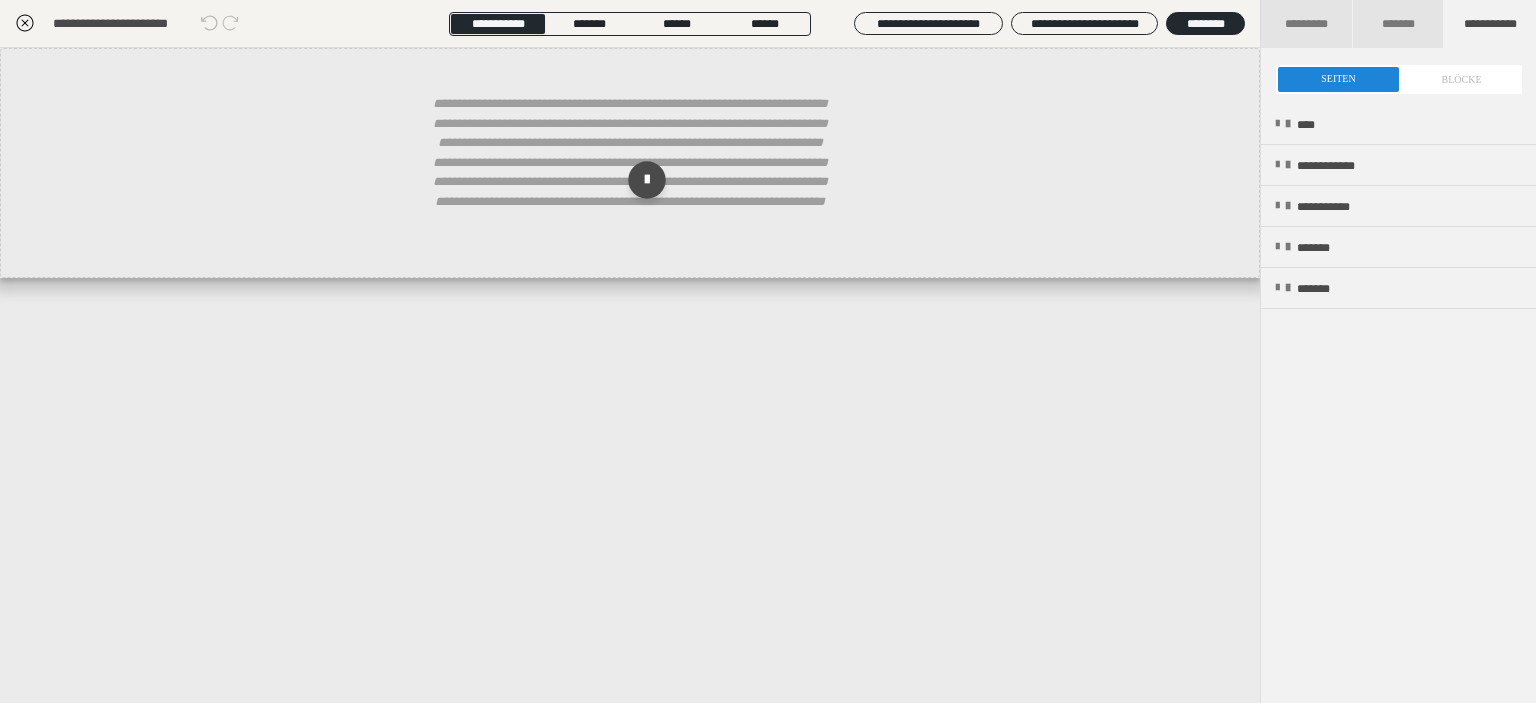 click at bounding box center (1399, 79) 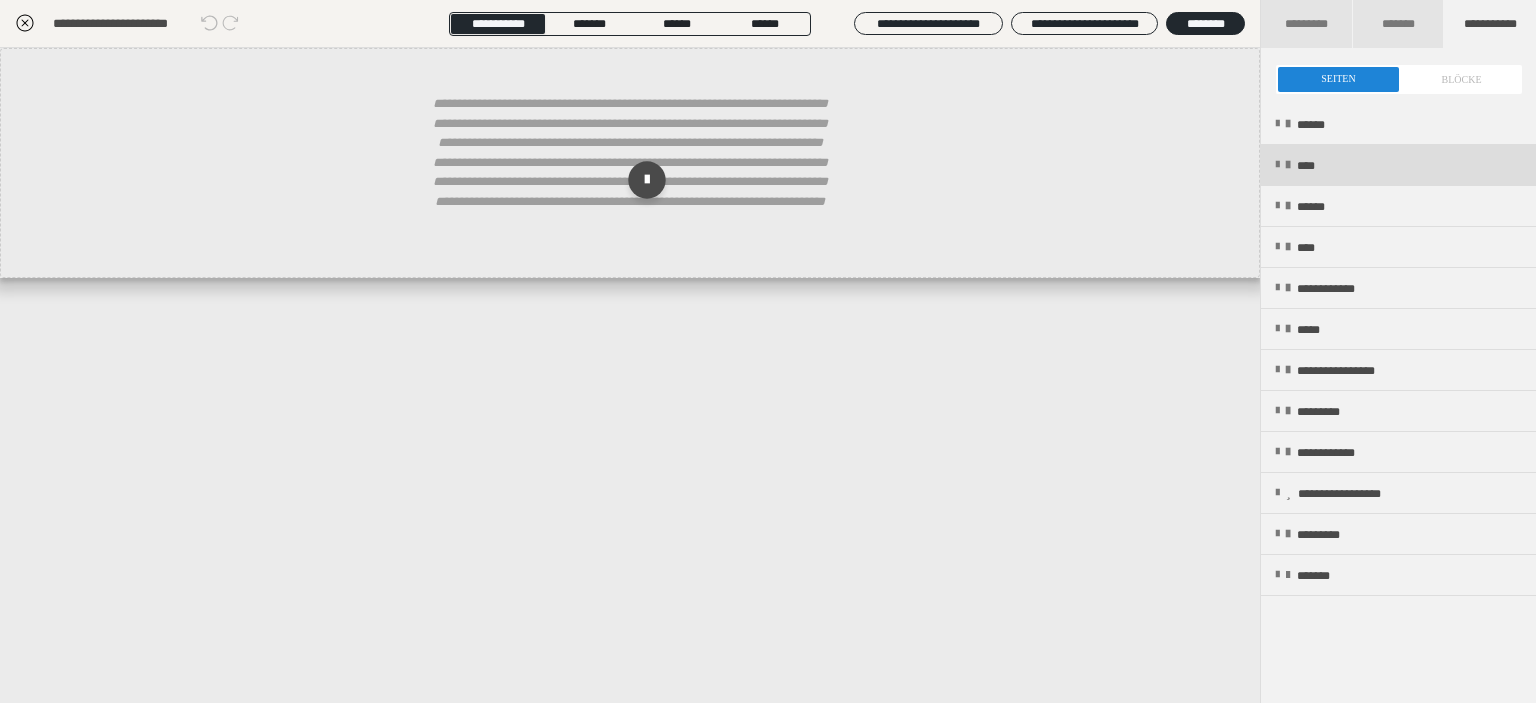 click at bounding box center [1277, 165] 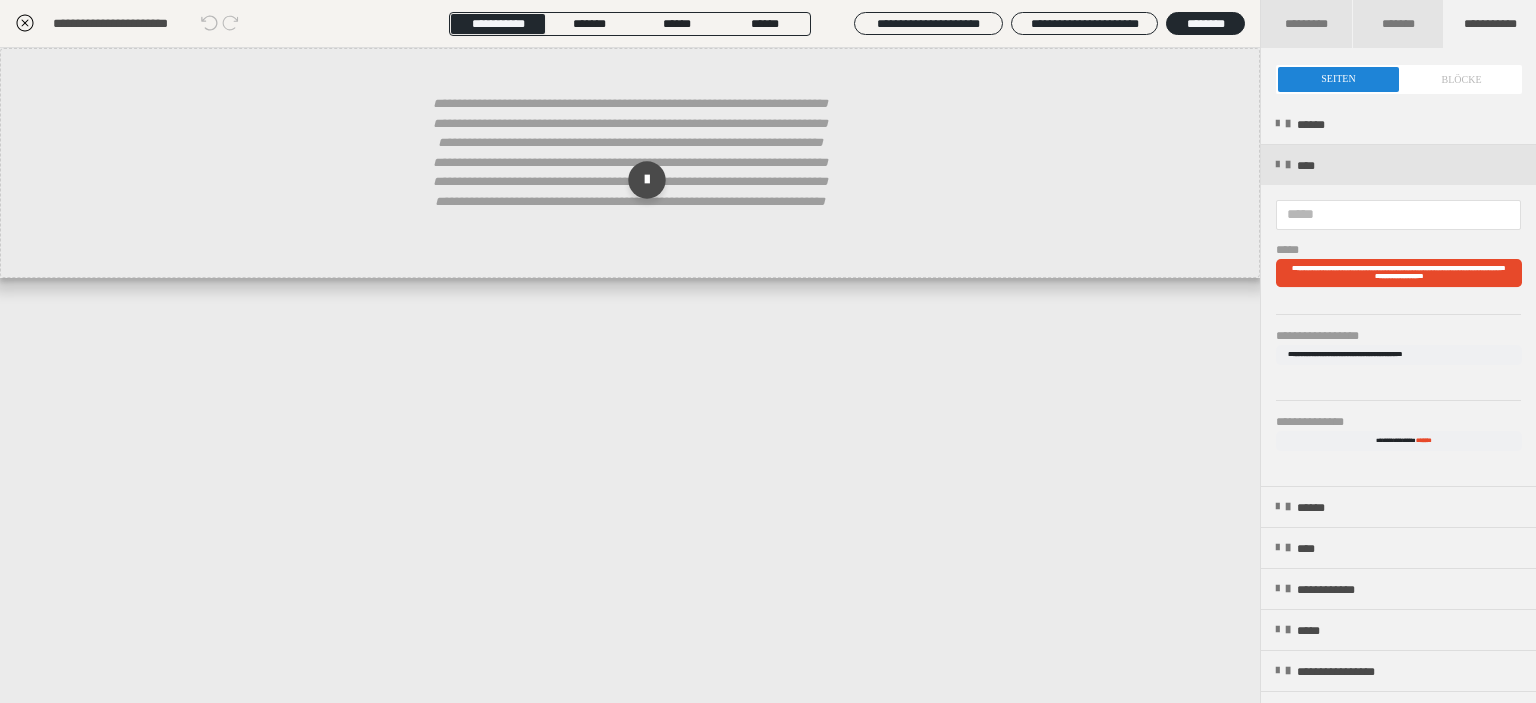 scroll, scrollTop: 133, scrollLeft: 0, axis: vertical 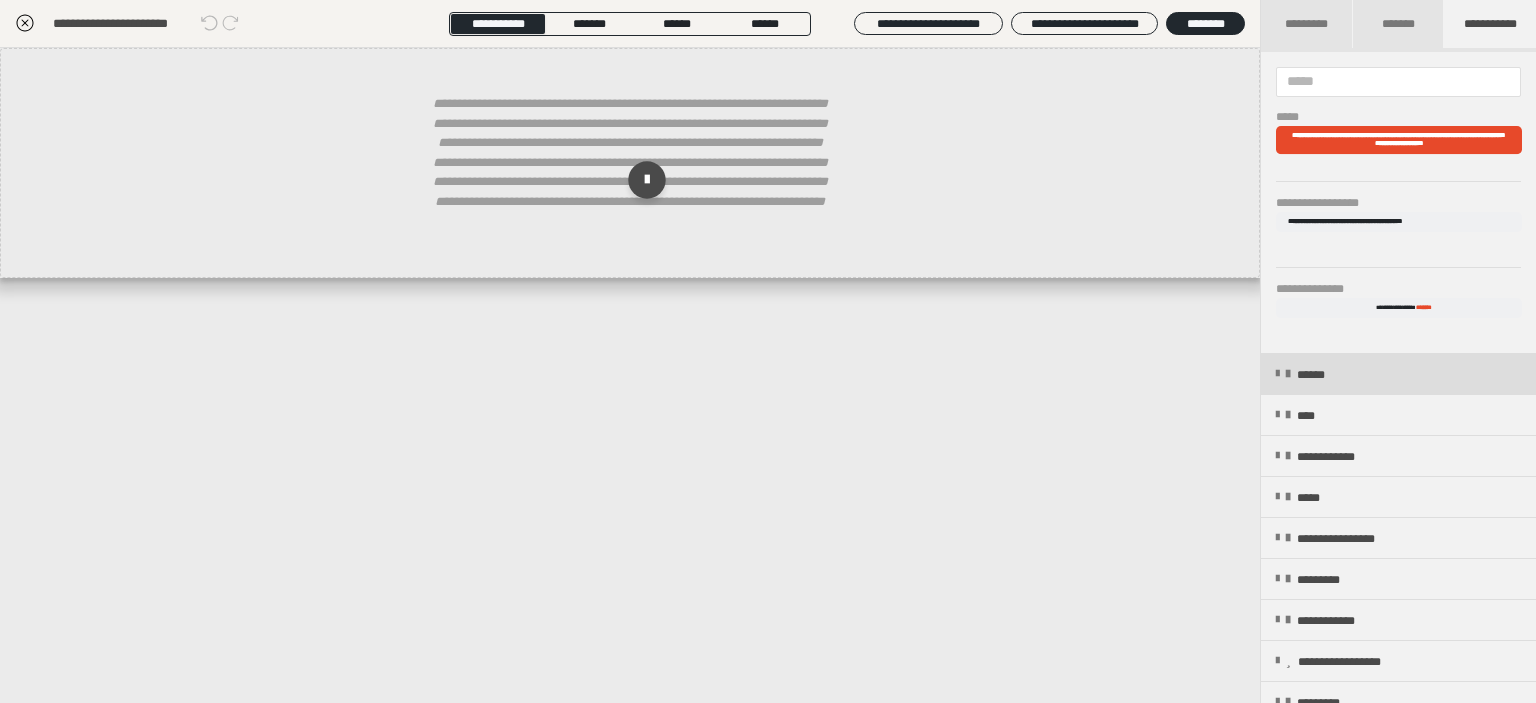 click at bounding box center [1277, 374] 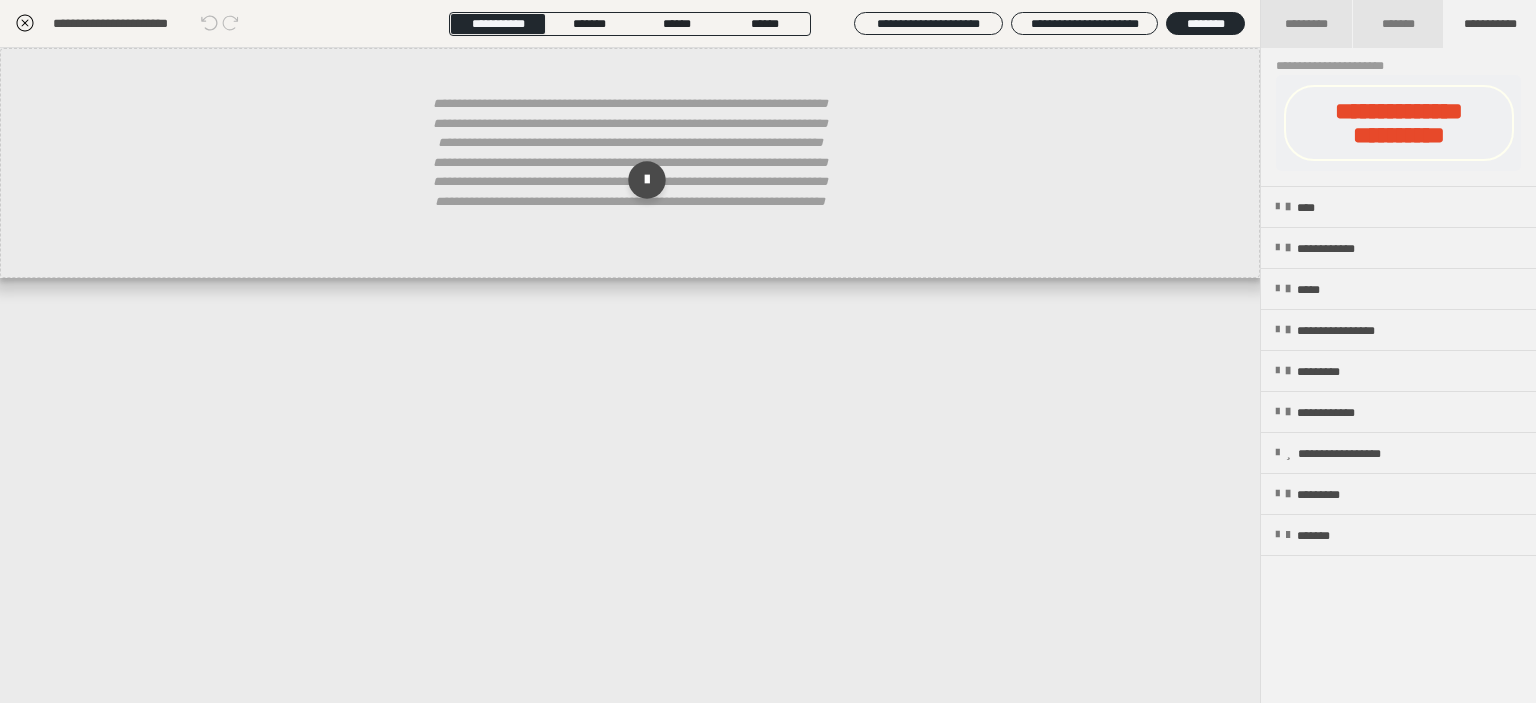 scroll, scrollTop: 848, scrollLeft: 0, axis: vertical 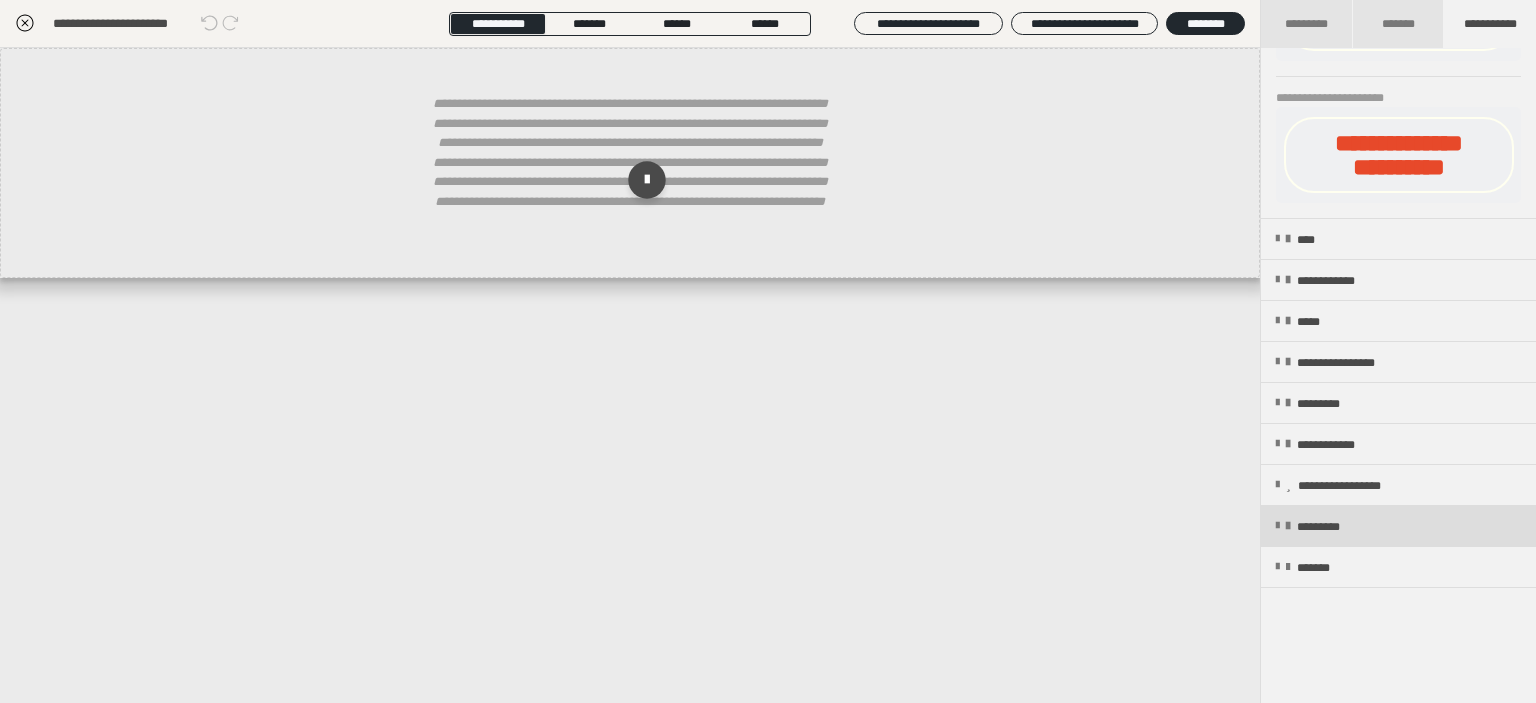 click at bounding box center [1277, 526] 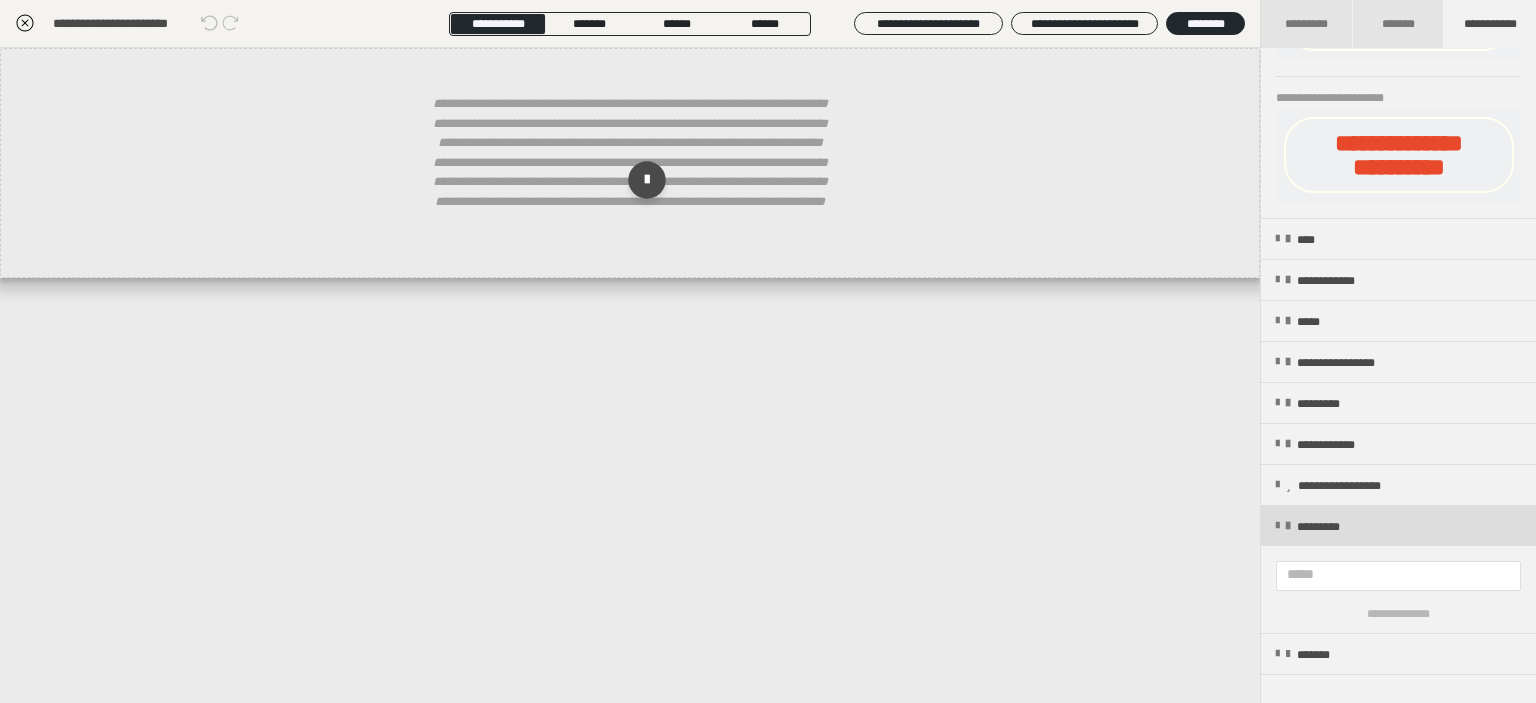 click at bounding box center [1277, 526] 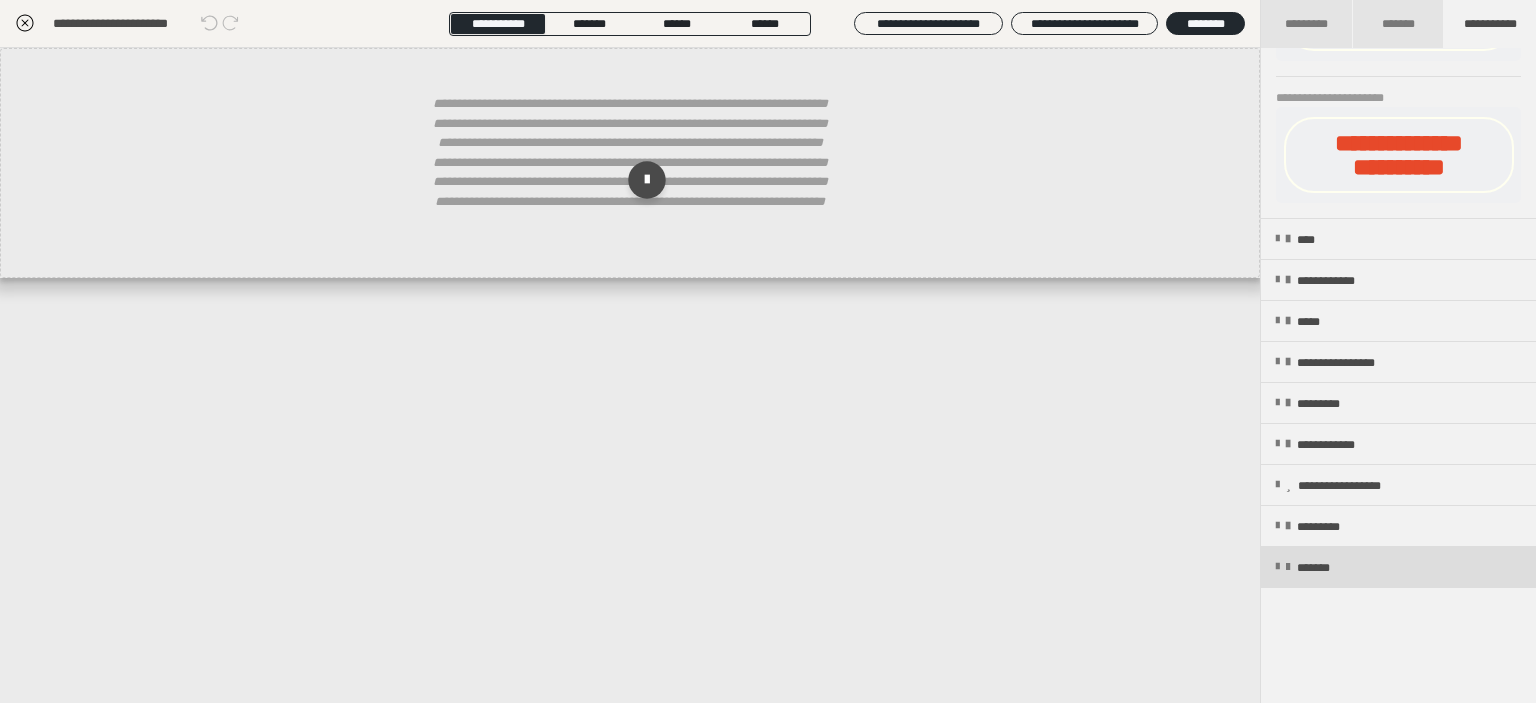 click on "*******" at bounding box center [1398, 567] 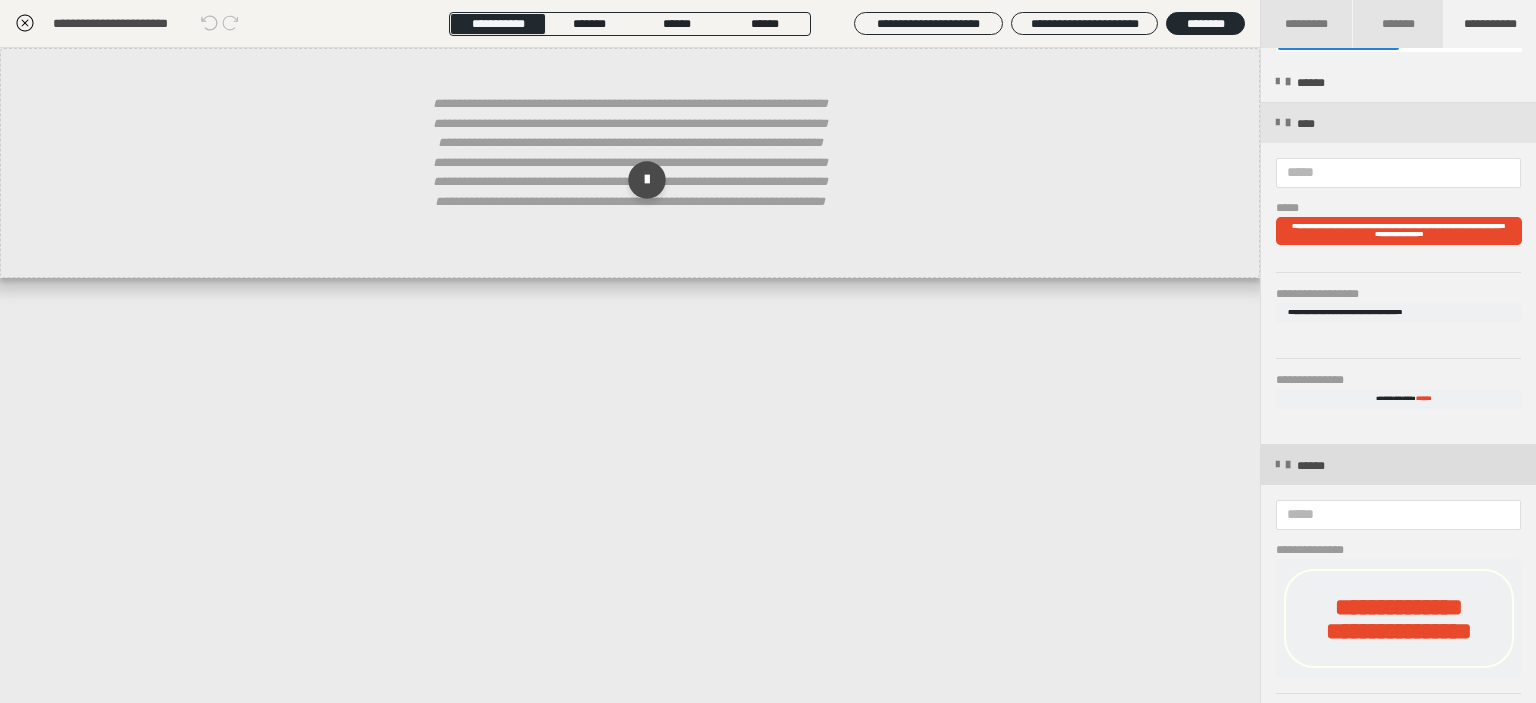 scroll, scrollTop: 0, scrollLeft: 0, axis: both 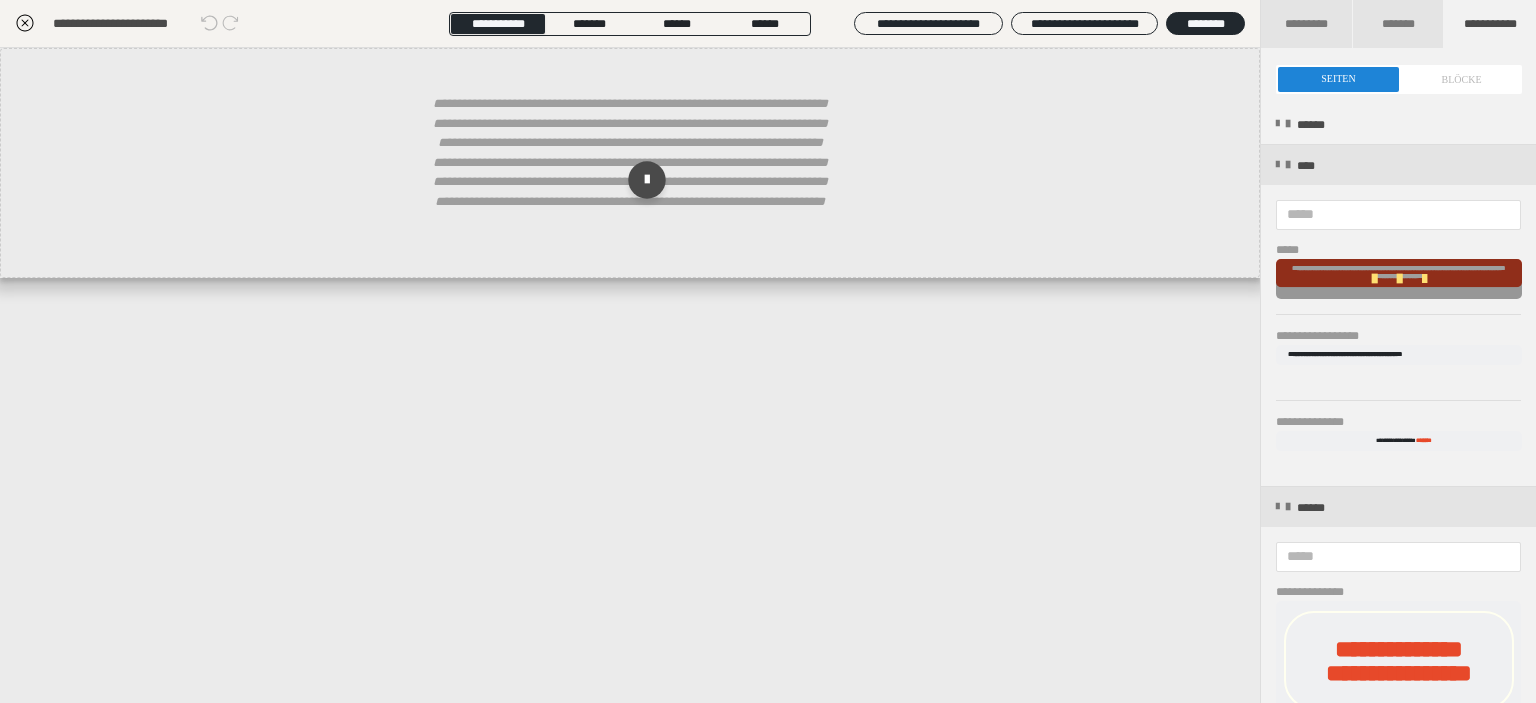 click at bounding box center [1399, 279] 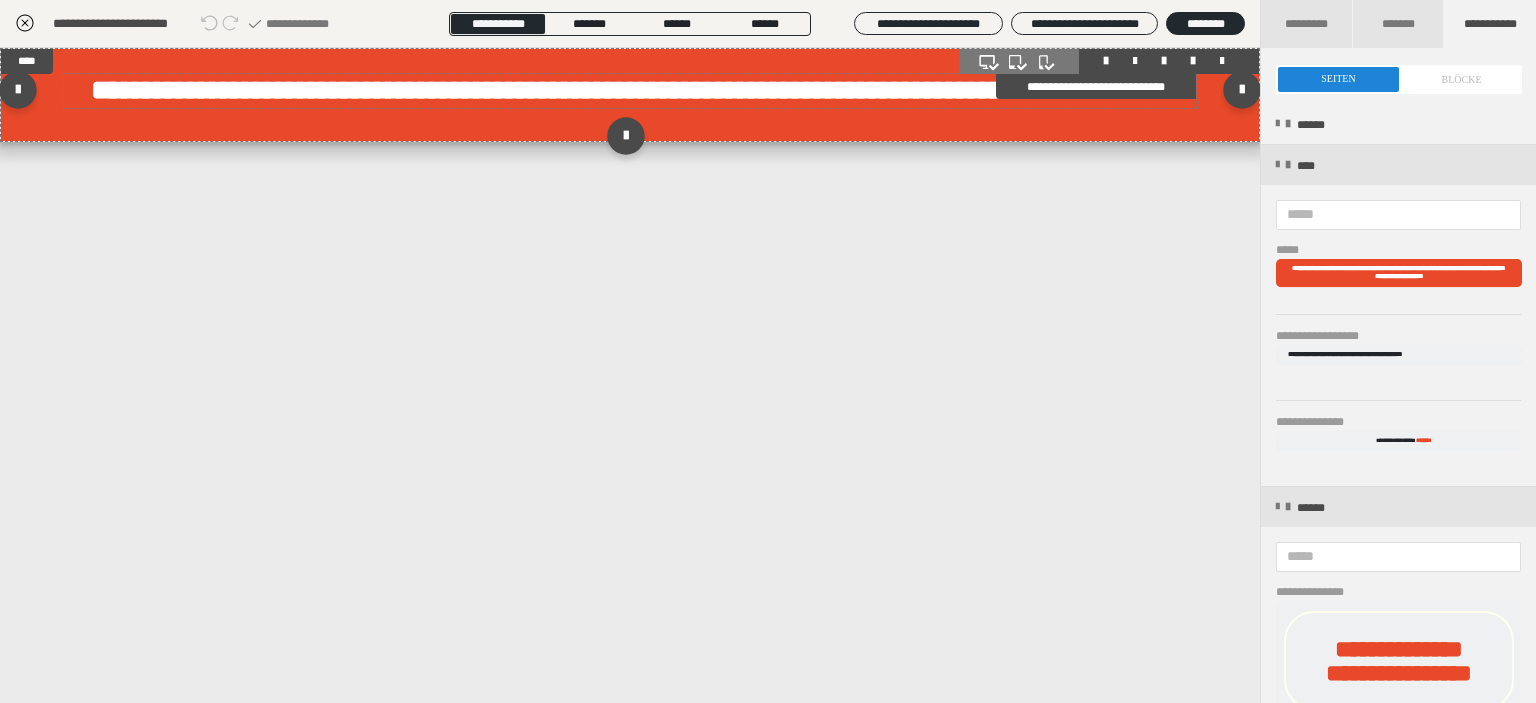 click on "**********" at bounding box center [630, 90] 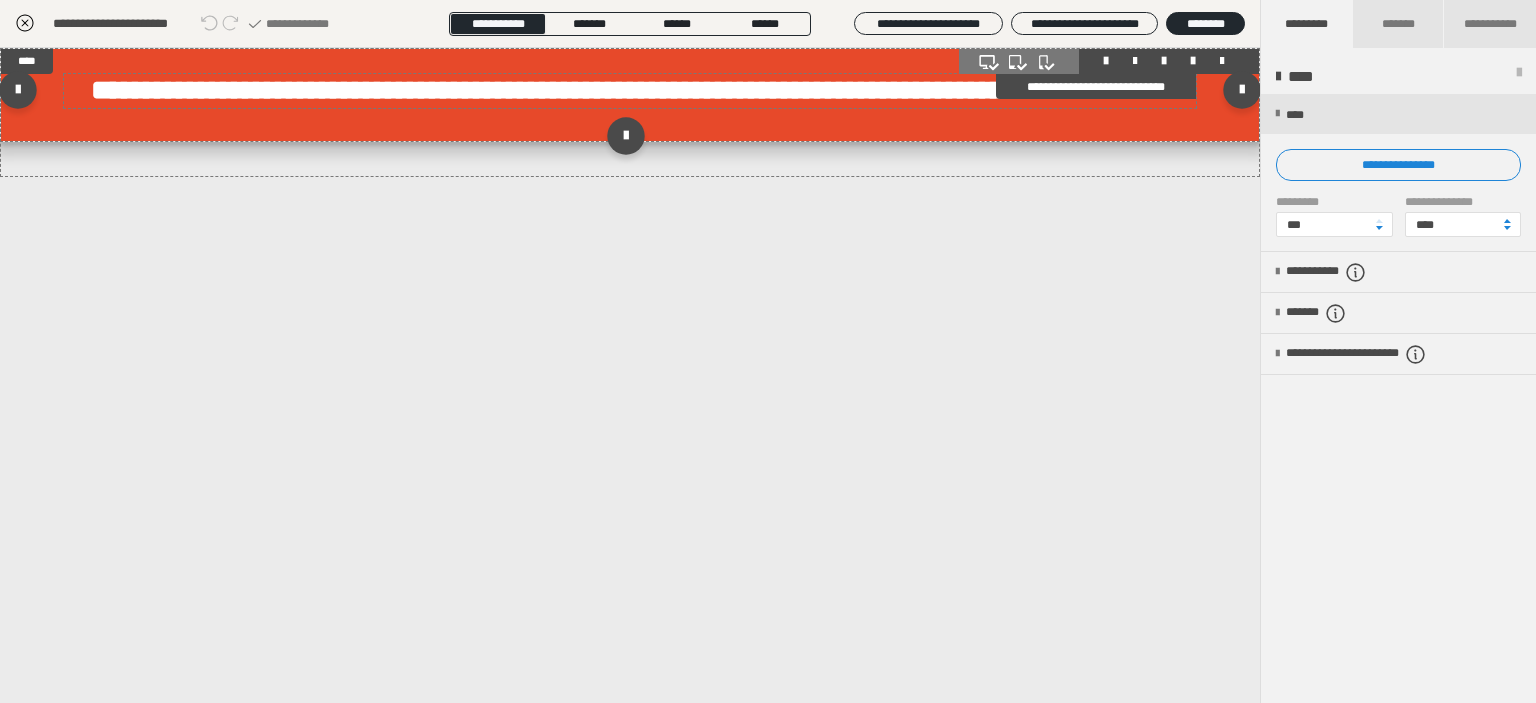 click on "**********" at bounding box center [630, 90] 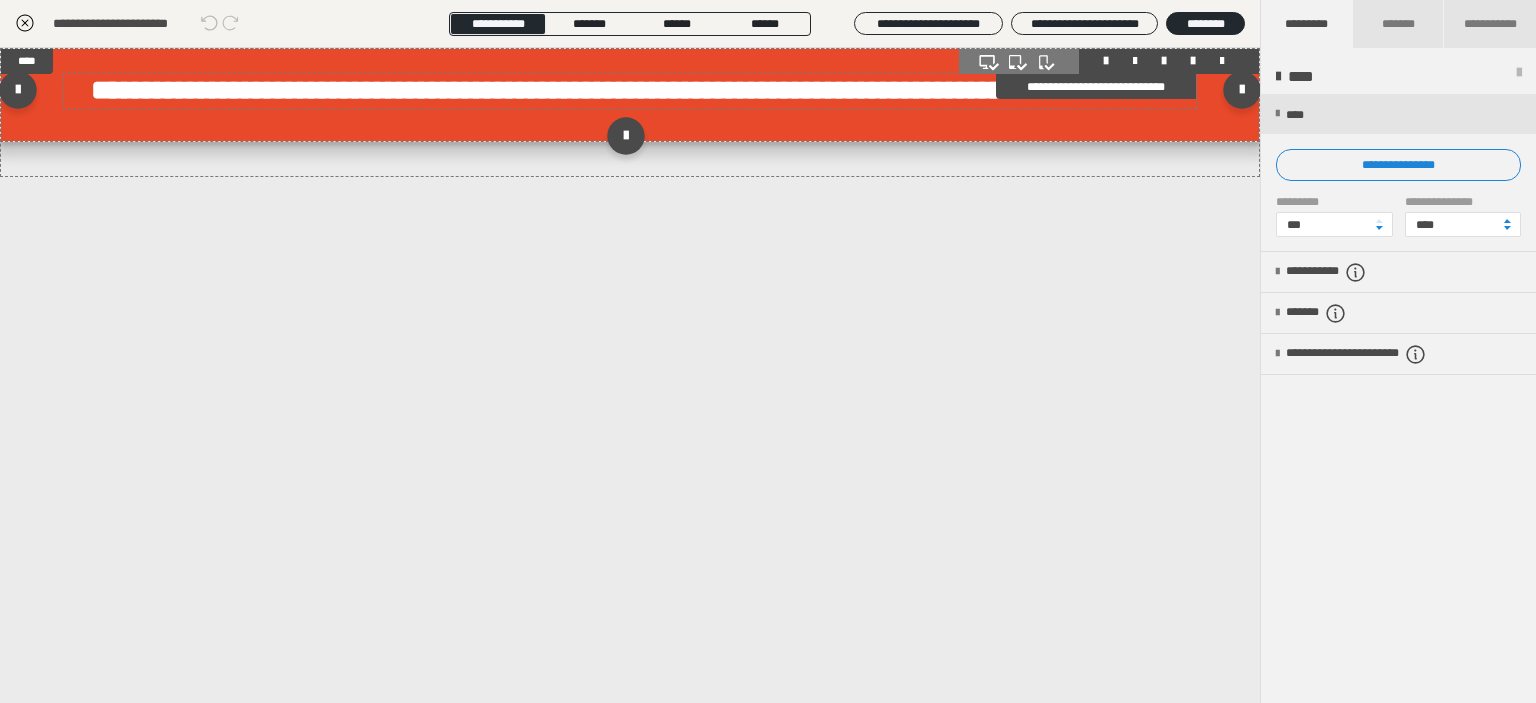 click on "**********" at bounding box center [630, 90] 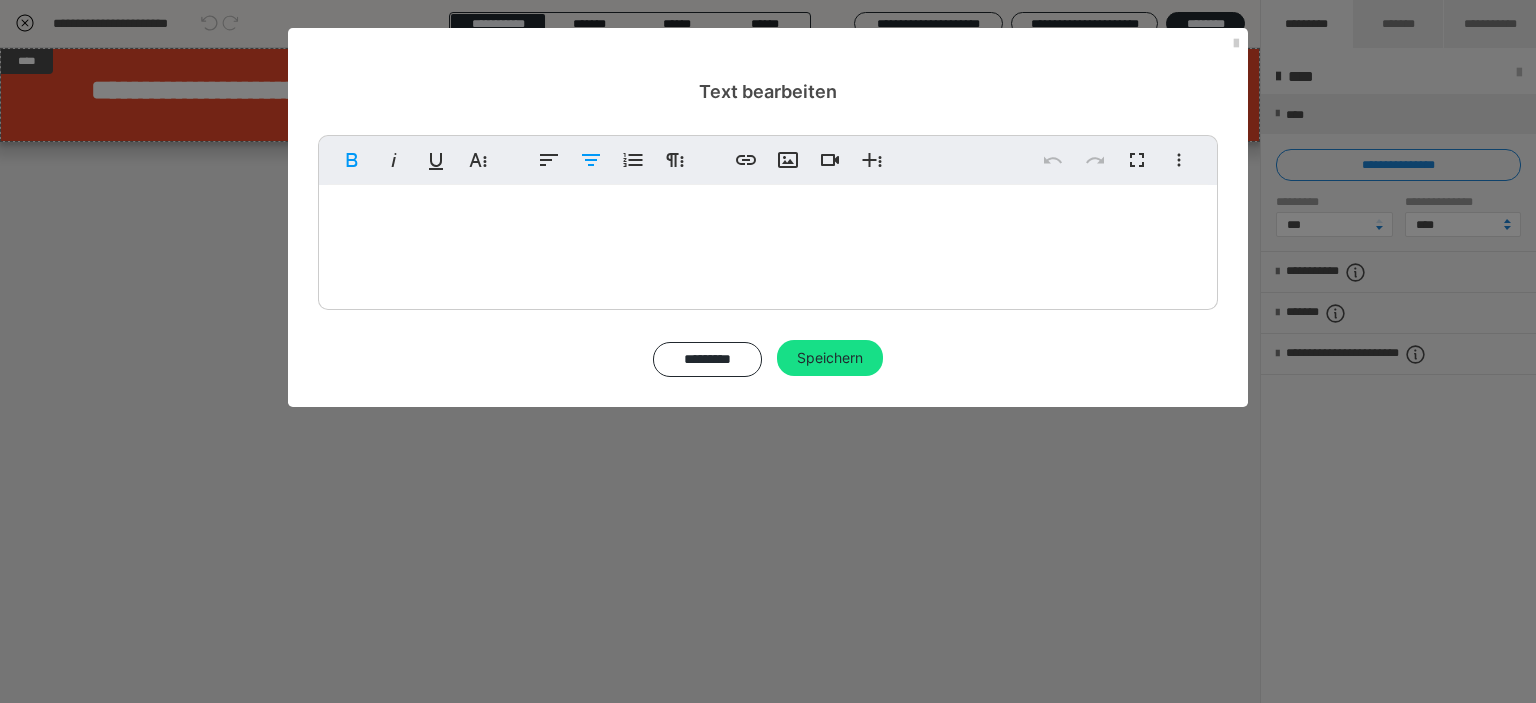 click on "**********" at bounding box center (768, 238) 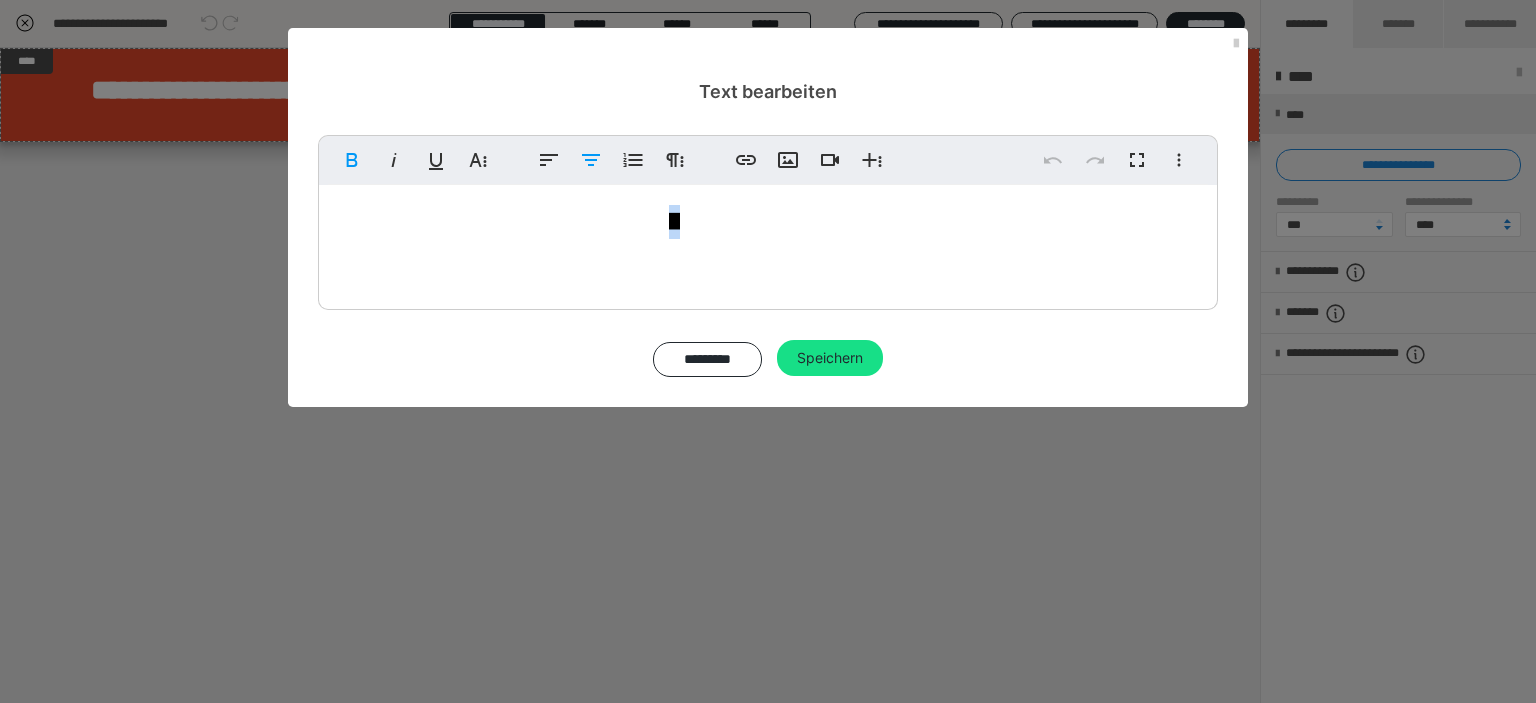 click on "**********" at bounding box center [768, 238] 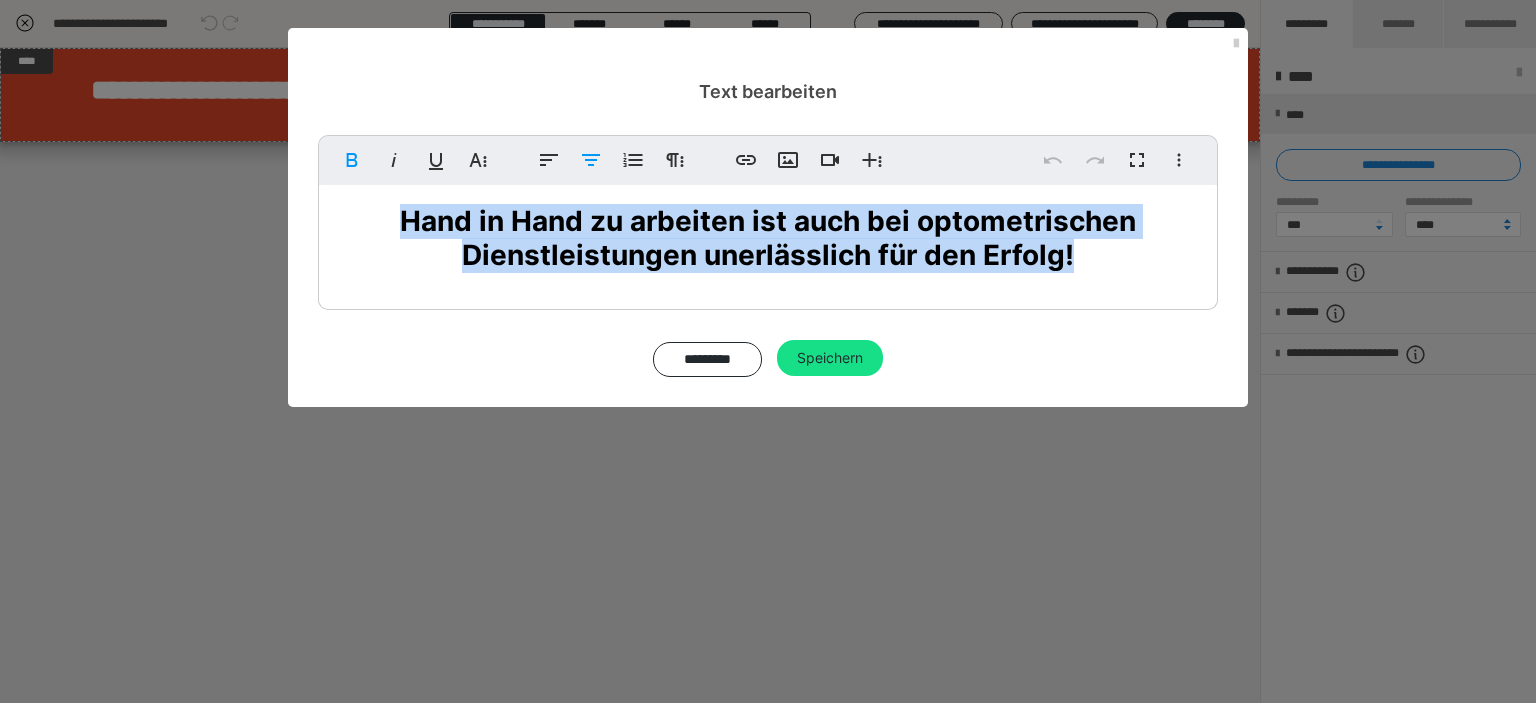 click on "Hand in Hand zu arbeiten ist auch bei optometrischen Dienstleistungen unerlässlich für den Erfolg!" at bounding box center [768, 238] 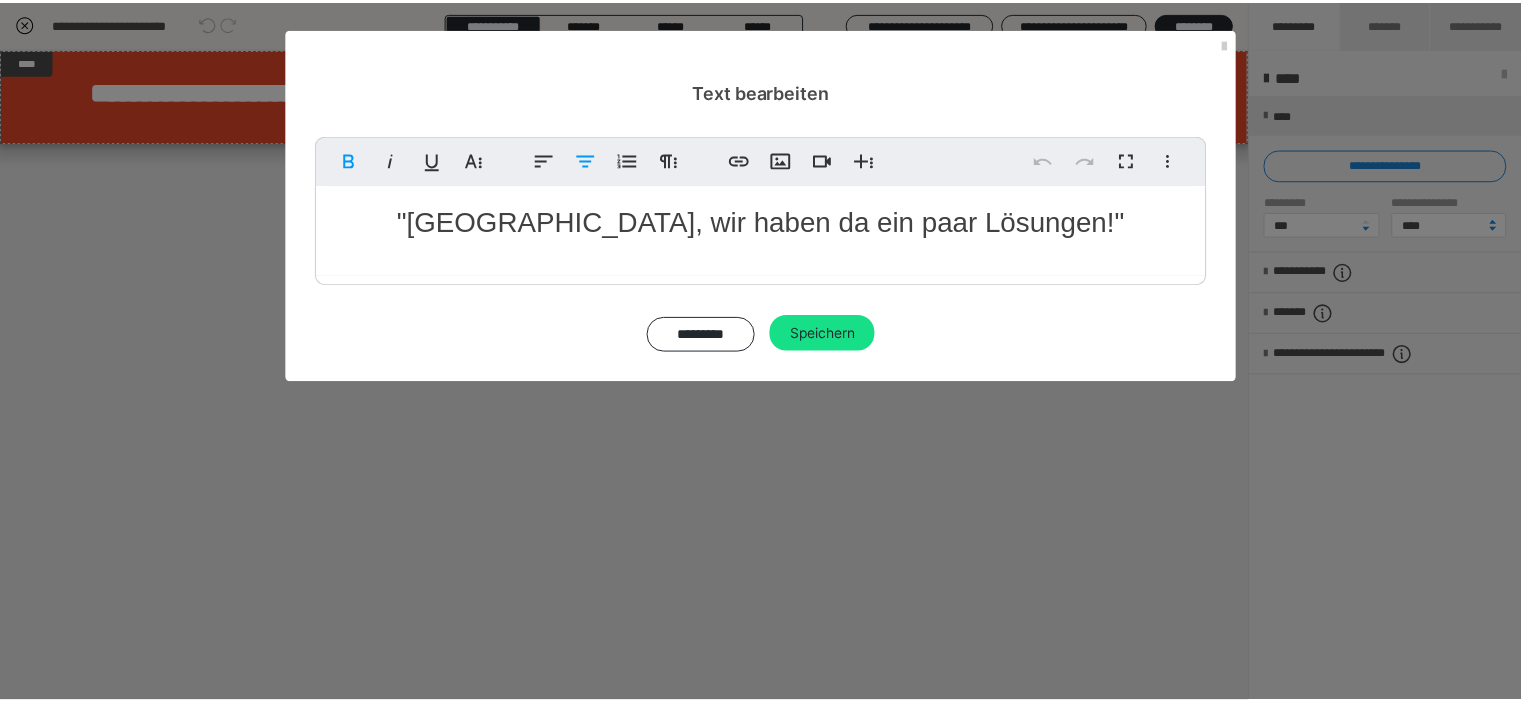 scroll, scrollTop: 0, scrollLeft: 4, axis: horizontal 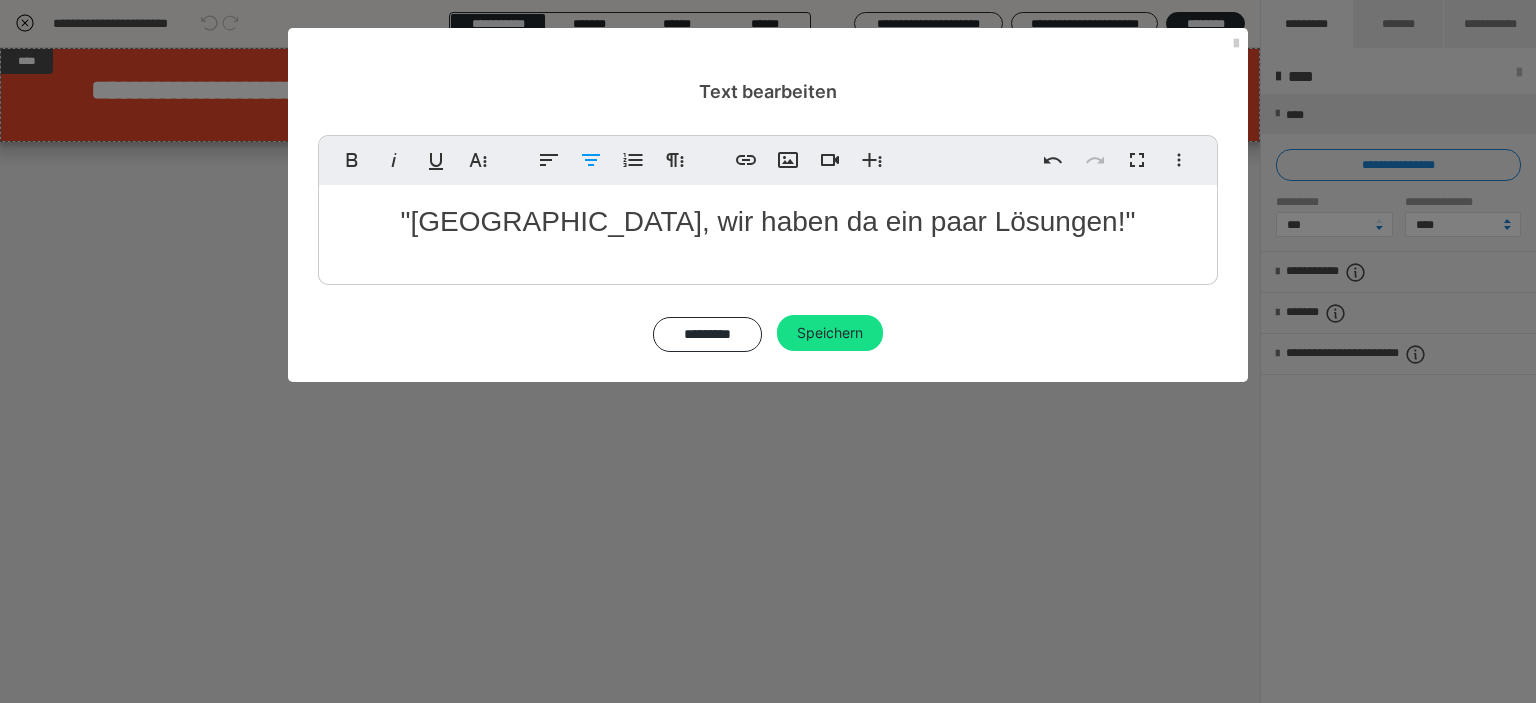 click on ""Houston, wir haben da ein paar Lösungen!"" at bounding box center (768, 222) 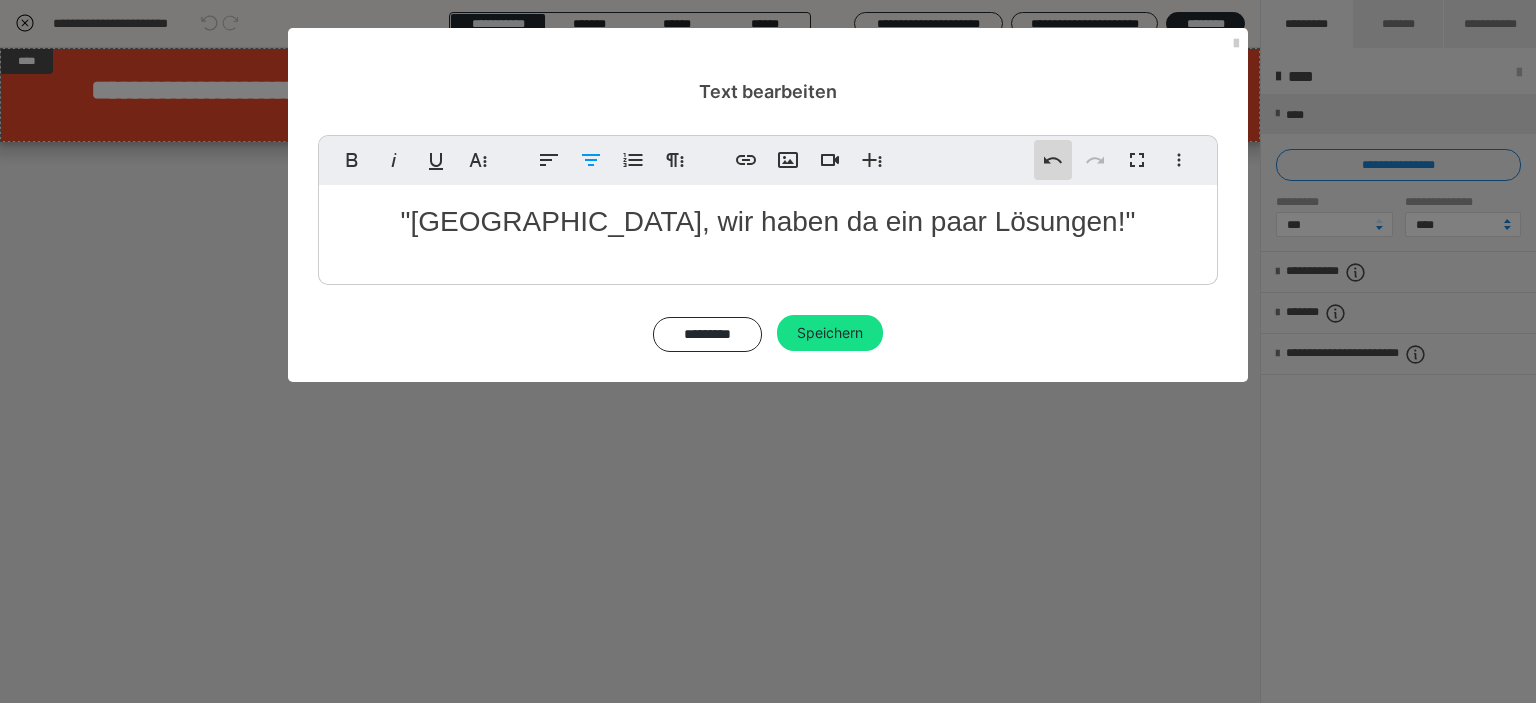 click 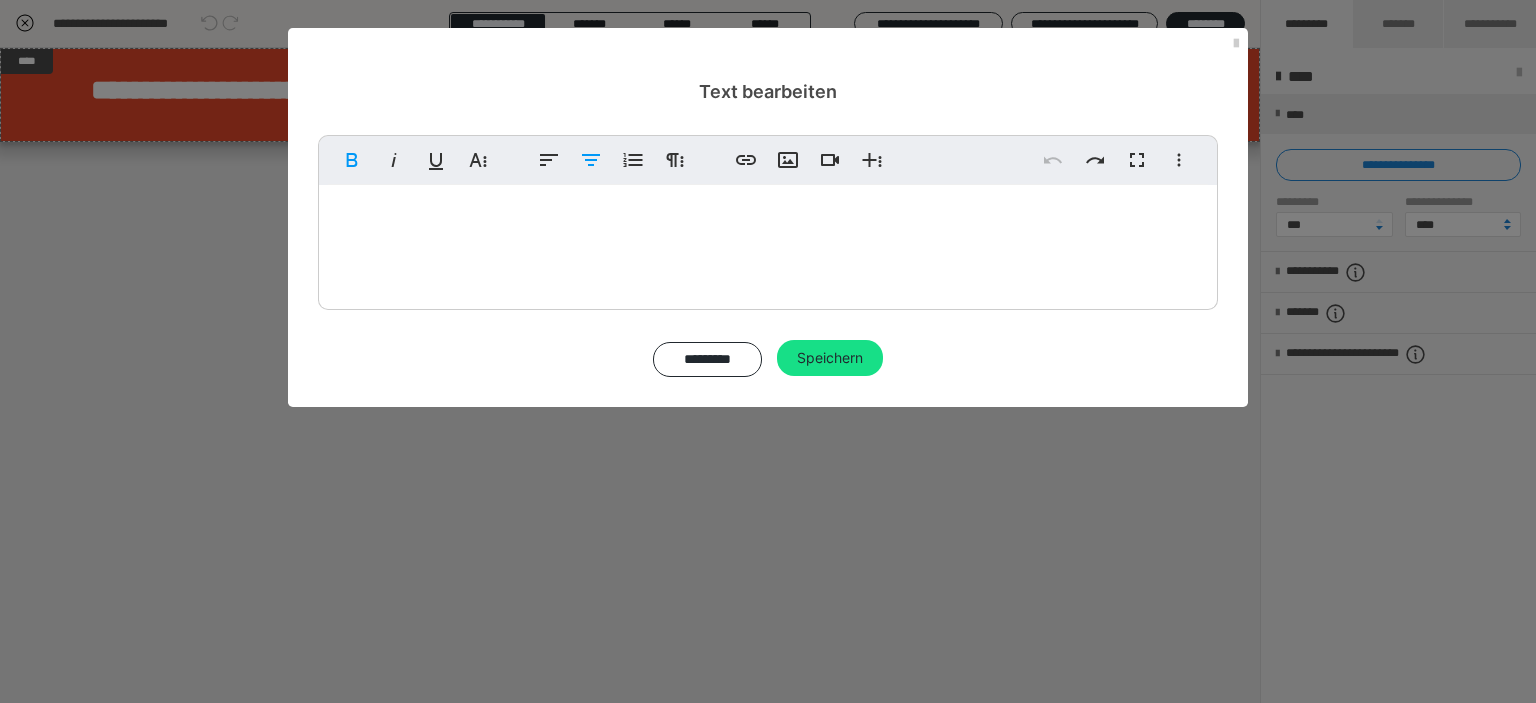 drag, startPoint x: 840, startPoint y: 215, endPoint x: 736, endPoint y: 247, distance: 108.81177 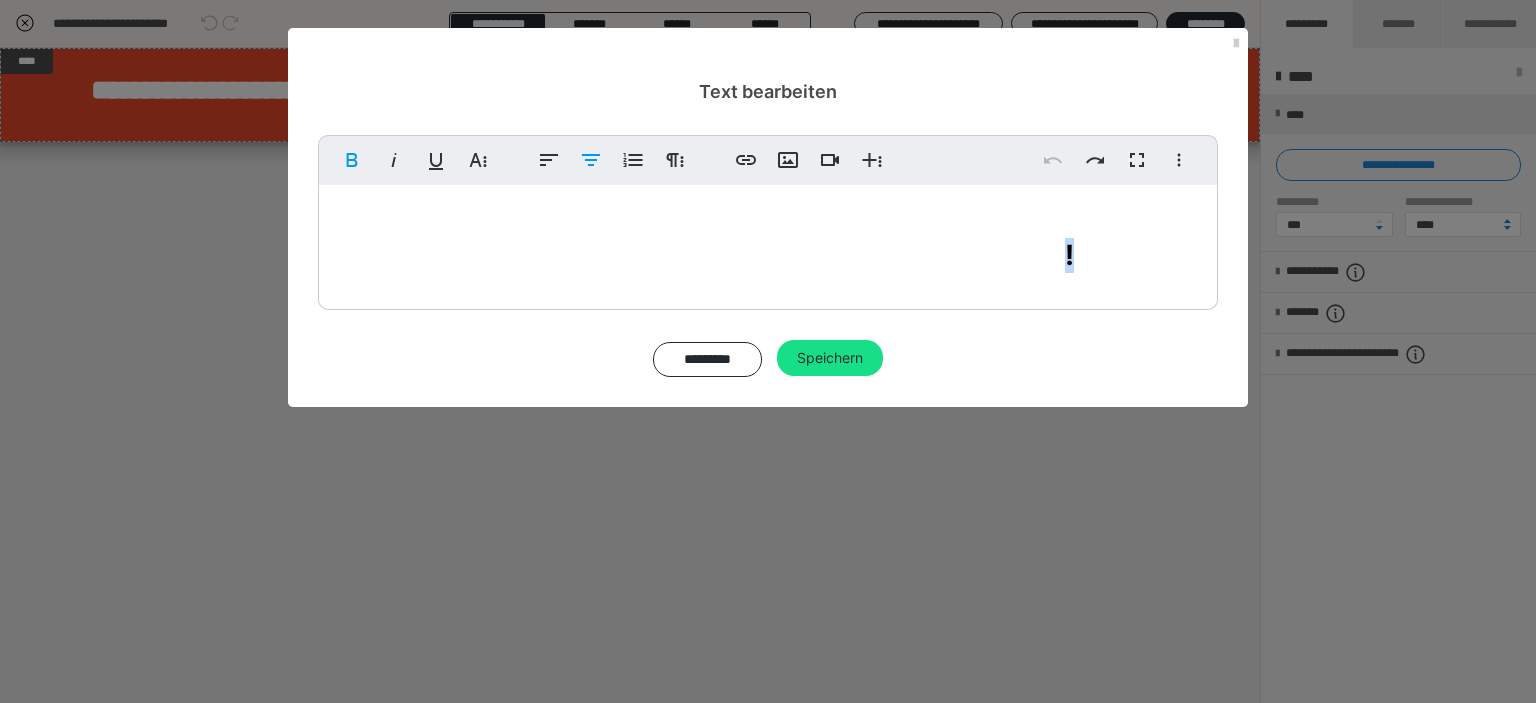 click on "Hand in Hand zu arbeiten ist auch bei optometrischen Dienstleistungen unerlässlich für den Erfolg!" at bounding box center [768, 238] 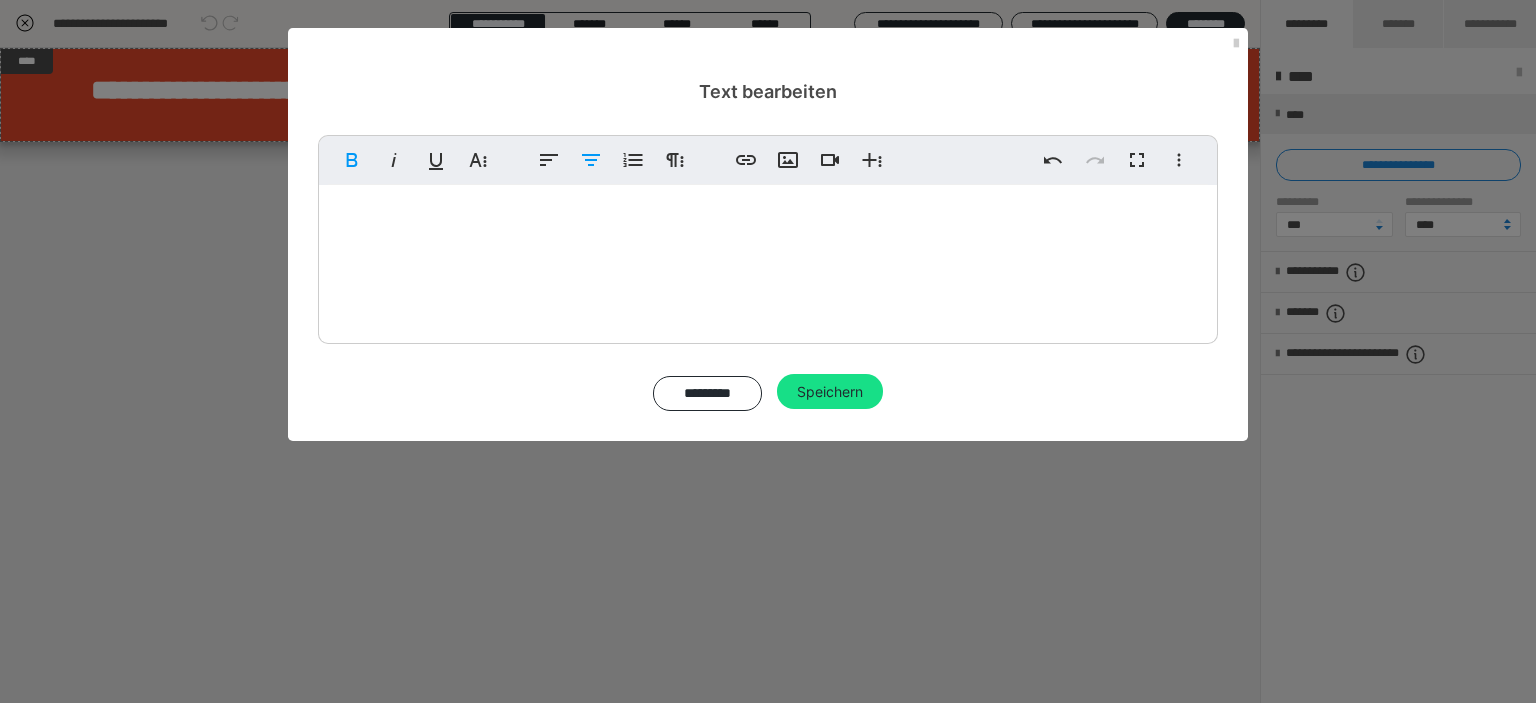 click on "Hand in Hand zu arbeiten ist auch bei optometrischen Dienstleistungen unerlässlich für den Erfolg"Houston, wir haben da ein paar Lösungen!"" at bounding box center (768, 254) 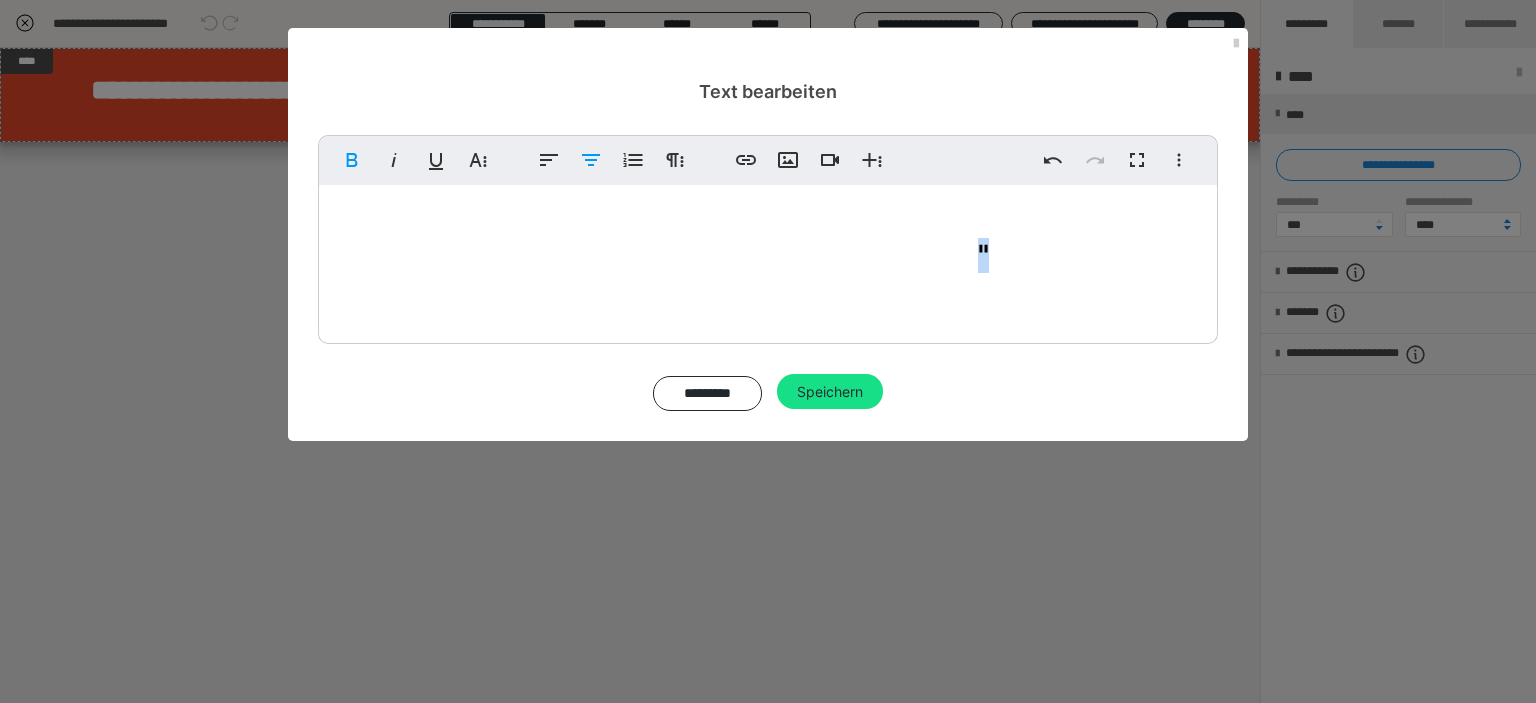 click on "Hand in Hand zu arbeiten ist auch bei optometrischen Dienstleistungen unerlässlich für den Erfolg"Houston, wir haben da ein paar Lösungen!"" at bounding box center [768, 254] 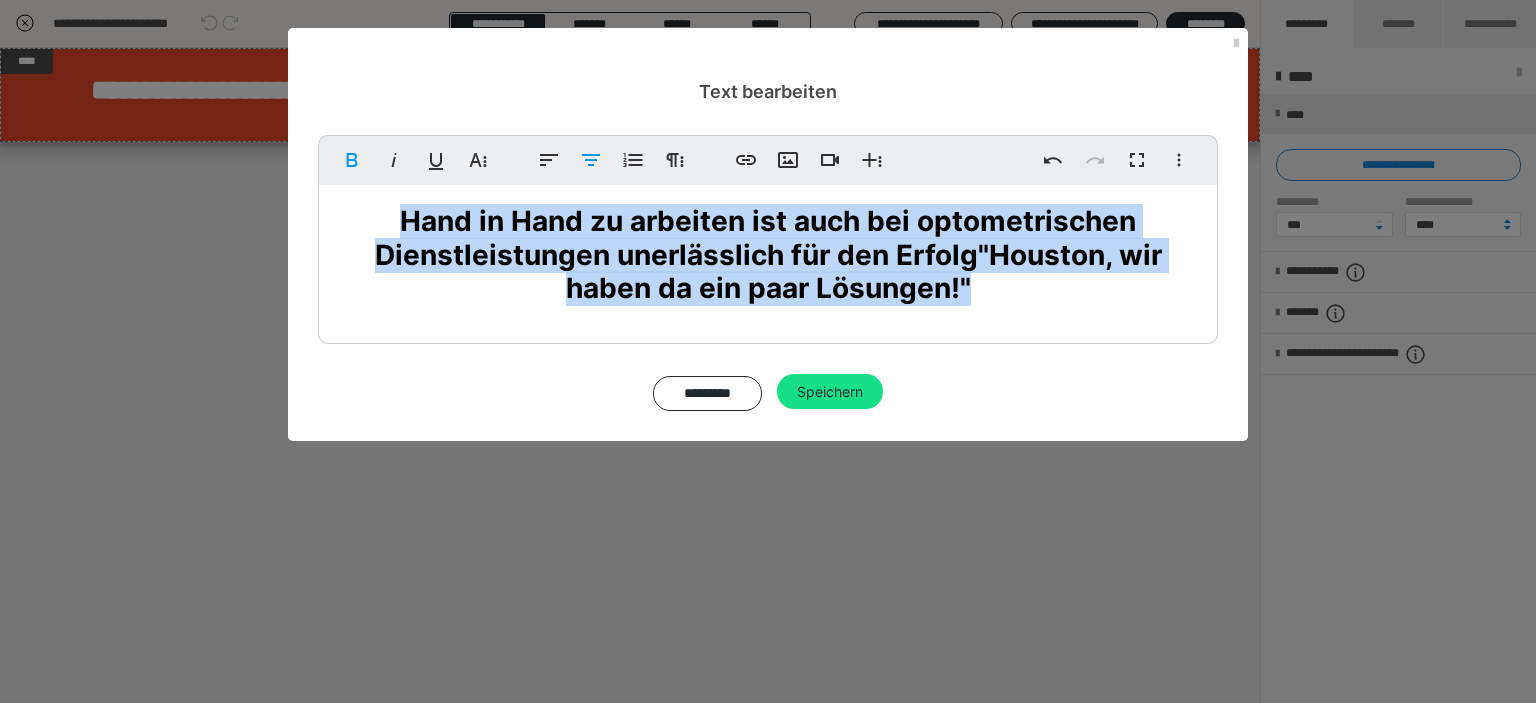 click on "Hand in Hand zu arbeiten ist auch bei optometrischen Dienstleistungen unerlässlich für den Erfolg"Houston, wir haben da ein paar Lösungen!"" at bounding box center (768, 254) 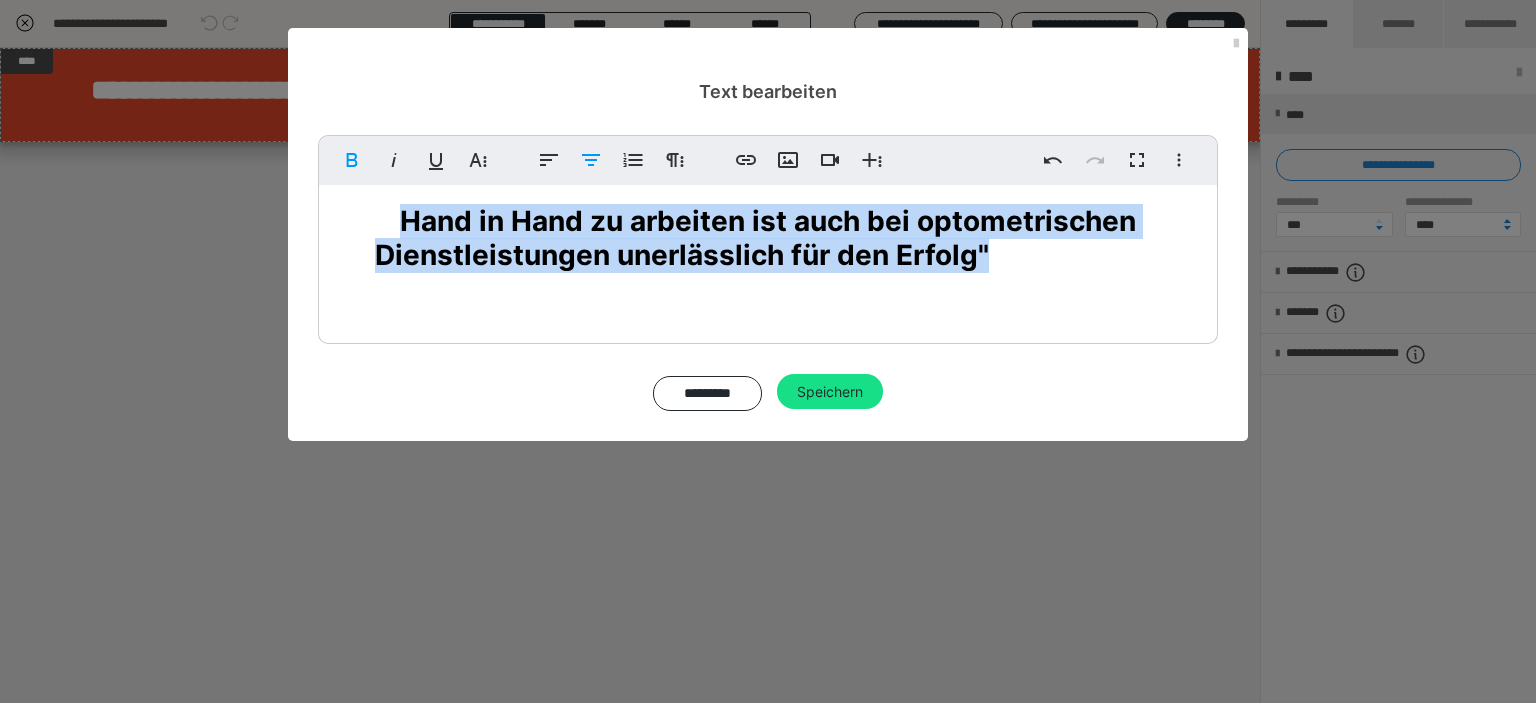 drag, startPoint x: 969, startPoint y: 251, endPoint x: 355, endPoint y: 203, distance: 615.87335 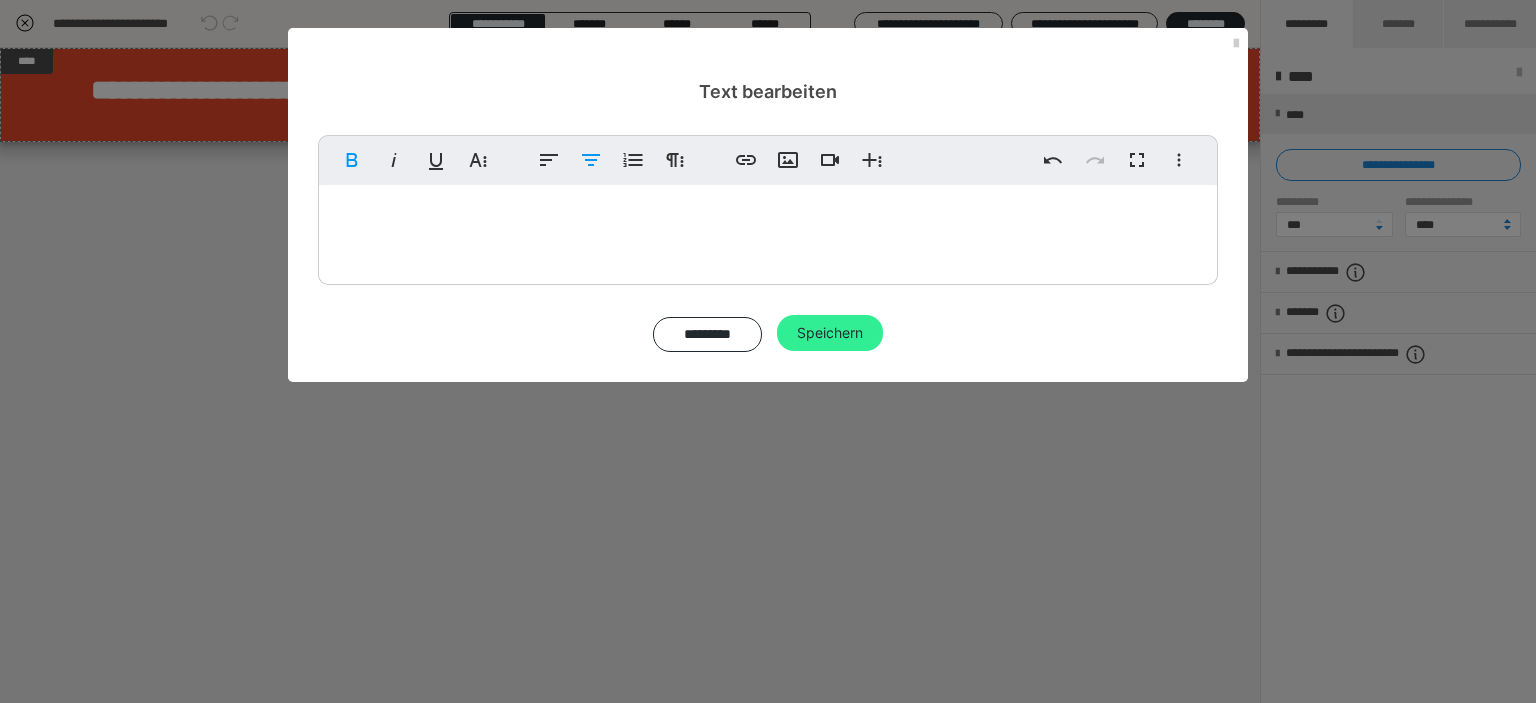 click on "Speichern" at bounding box center (830, 333) 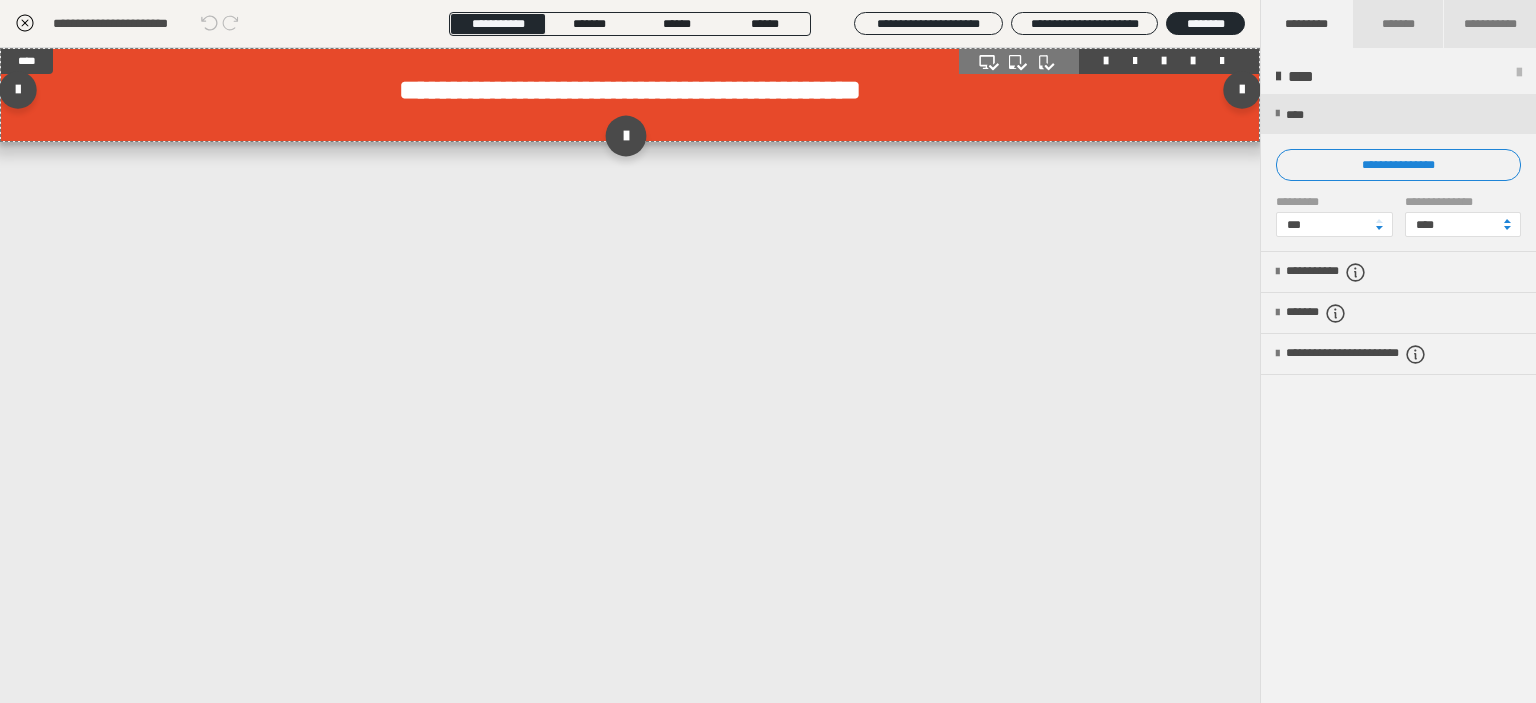 click at bounding box center [625, 136] 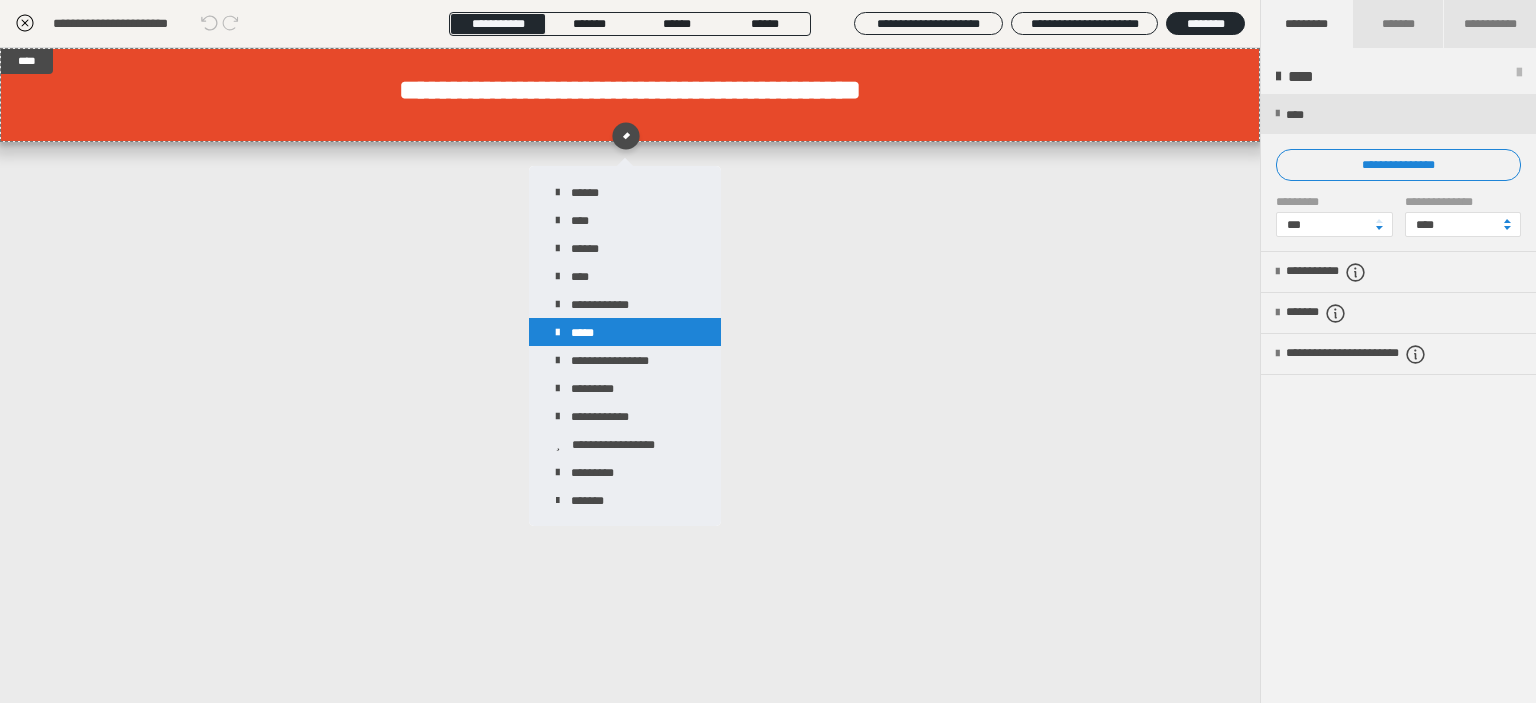 click on "*****" at bounding box center [625, 332] 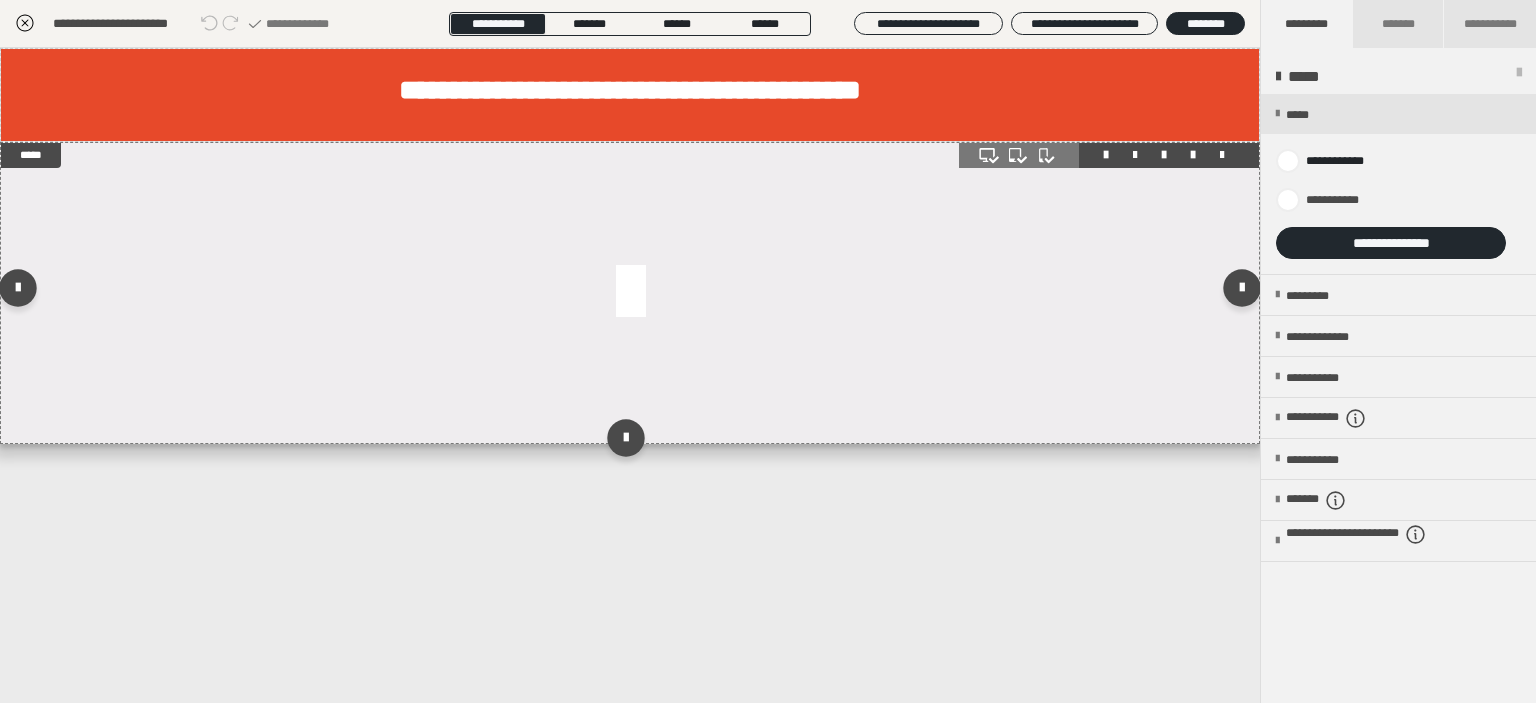 click at bounding box center (630, 293) 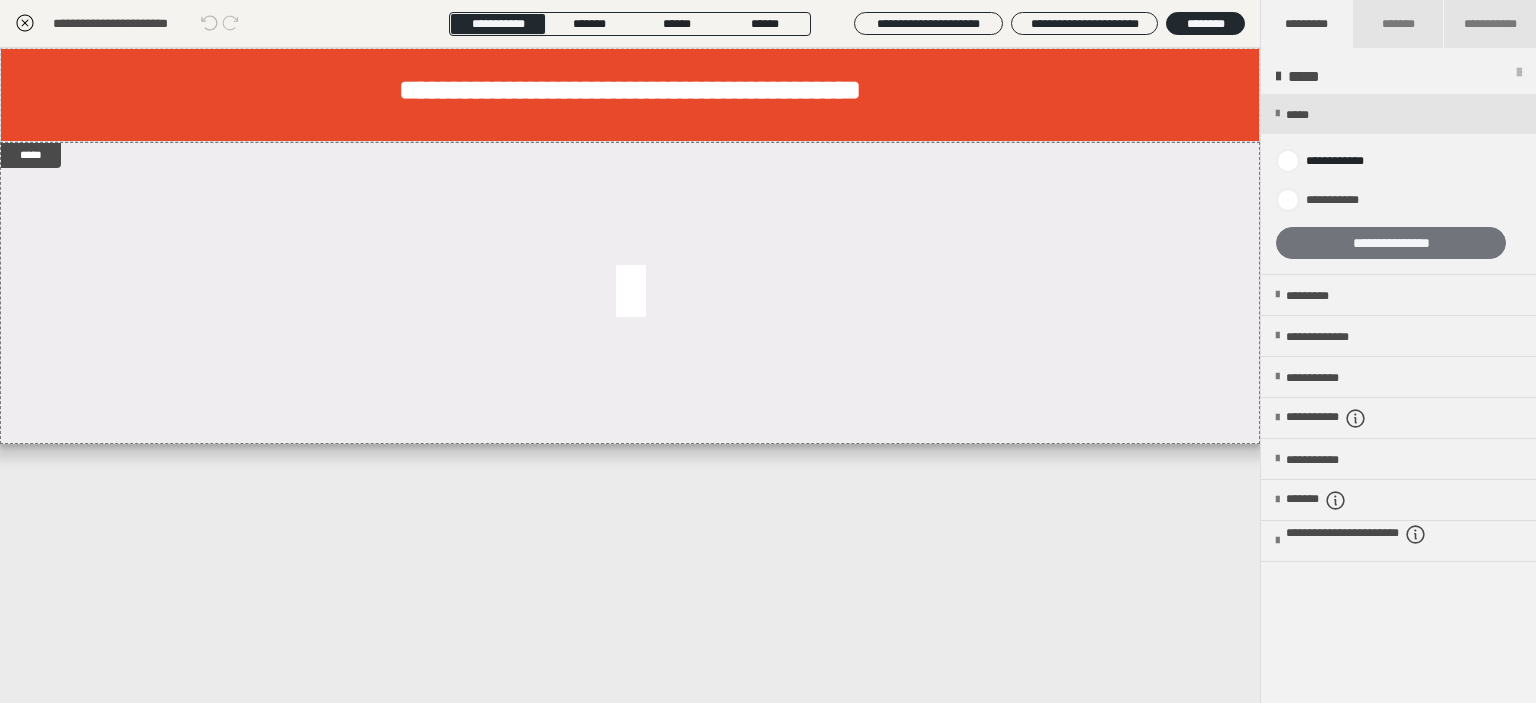 click on "**********" at bounding box center (1391, 243) 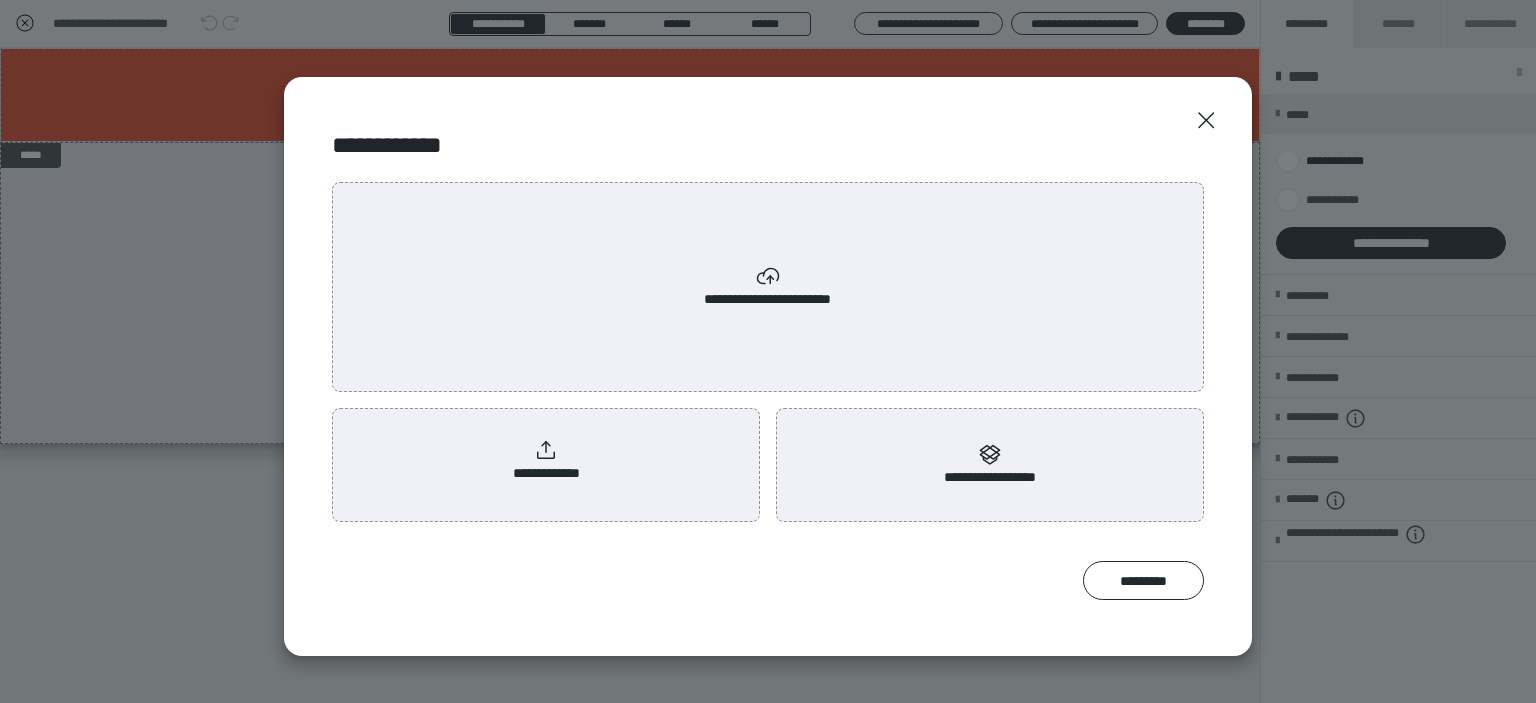 click on "**********" at bounding box center [546, 461] 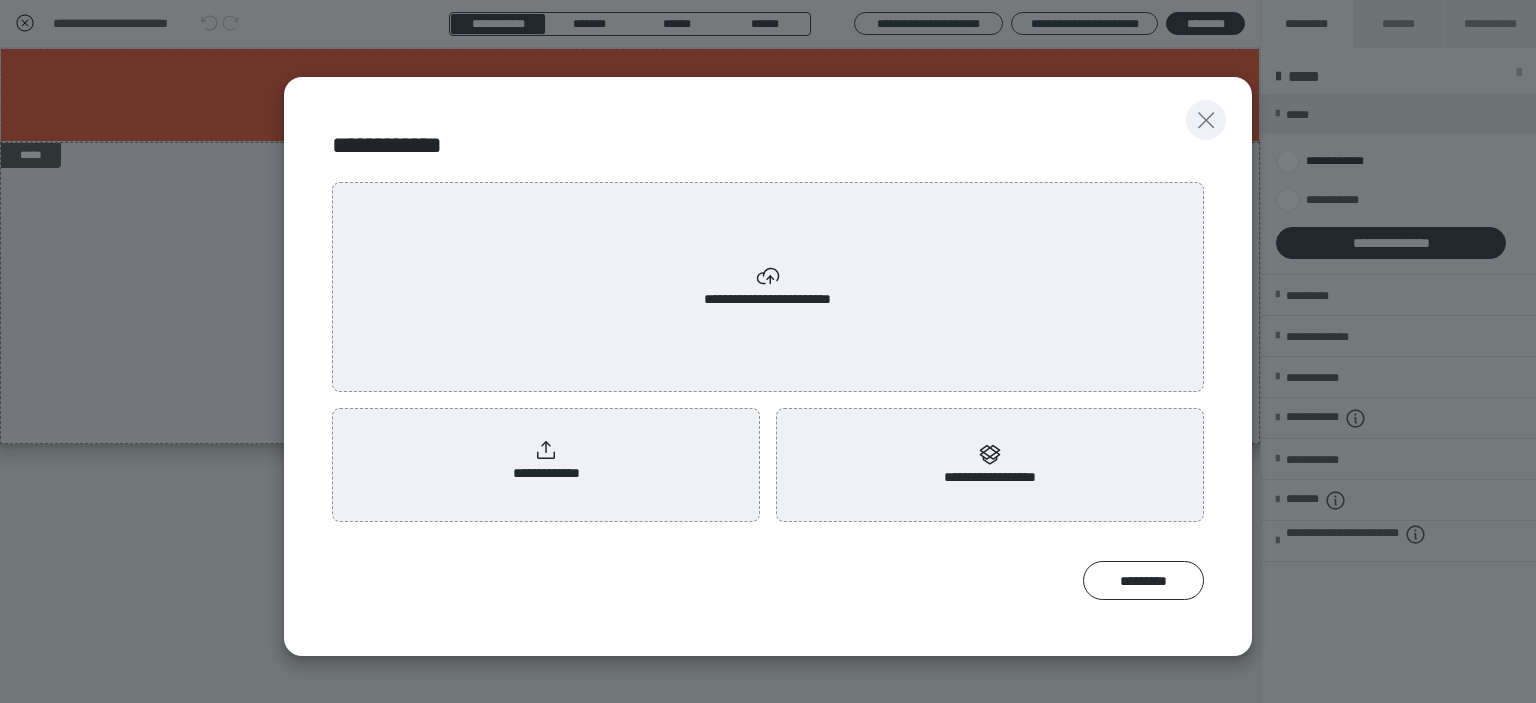 click 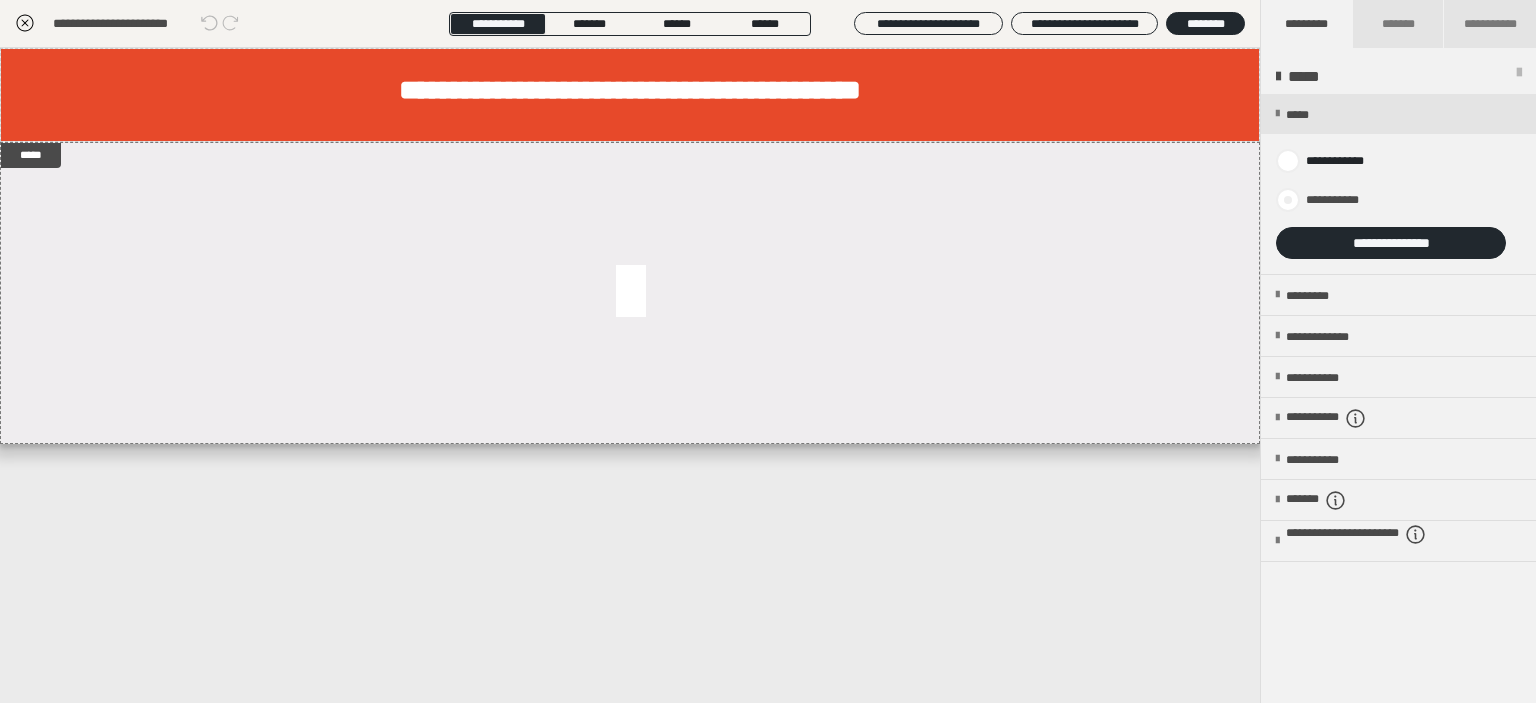 click at bounding box center [1288, 200] 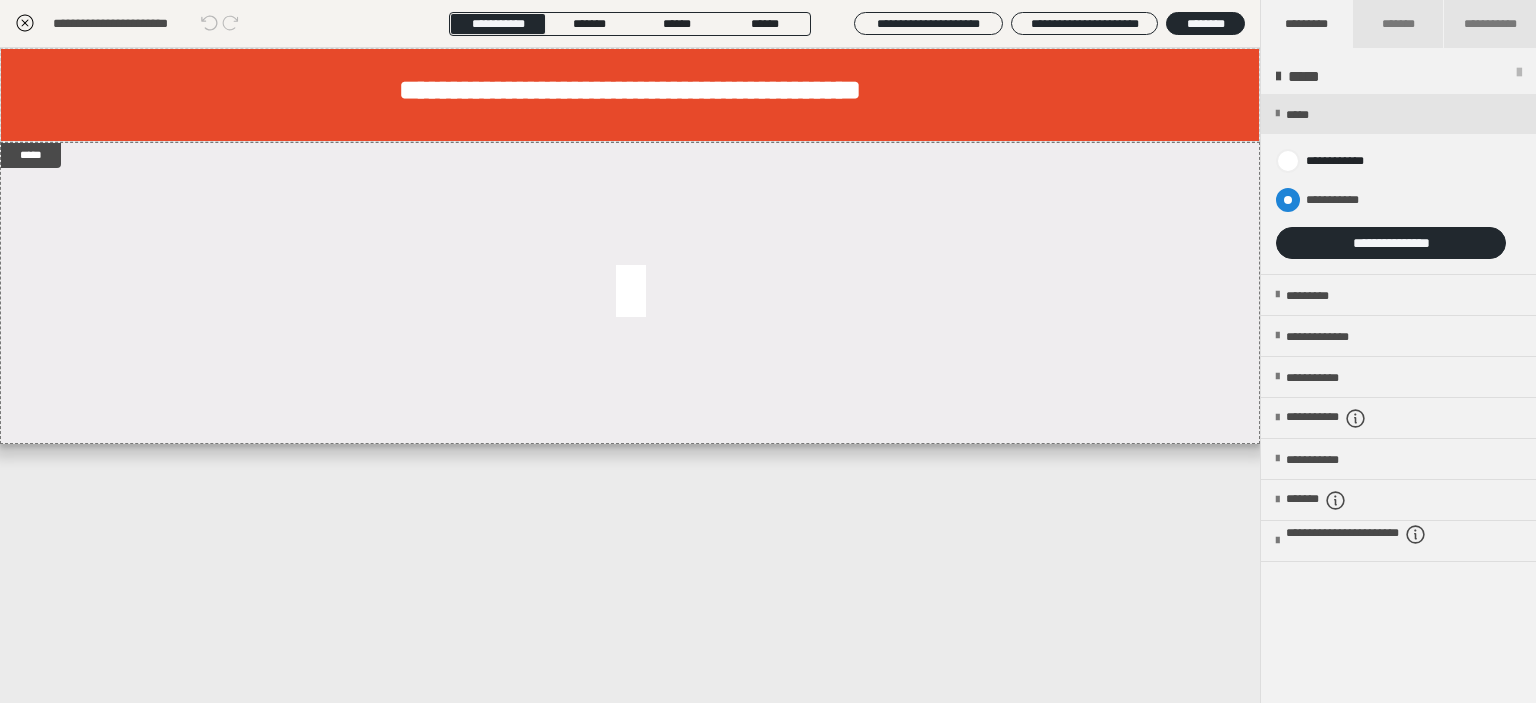 radio on "****" 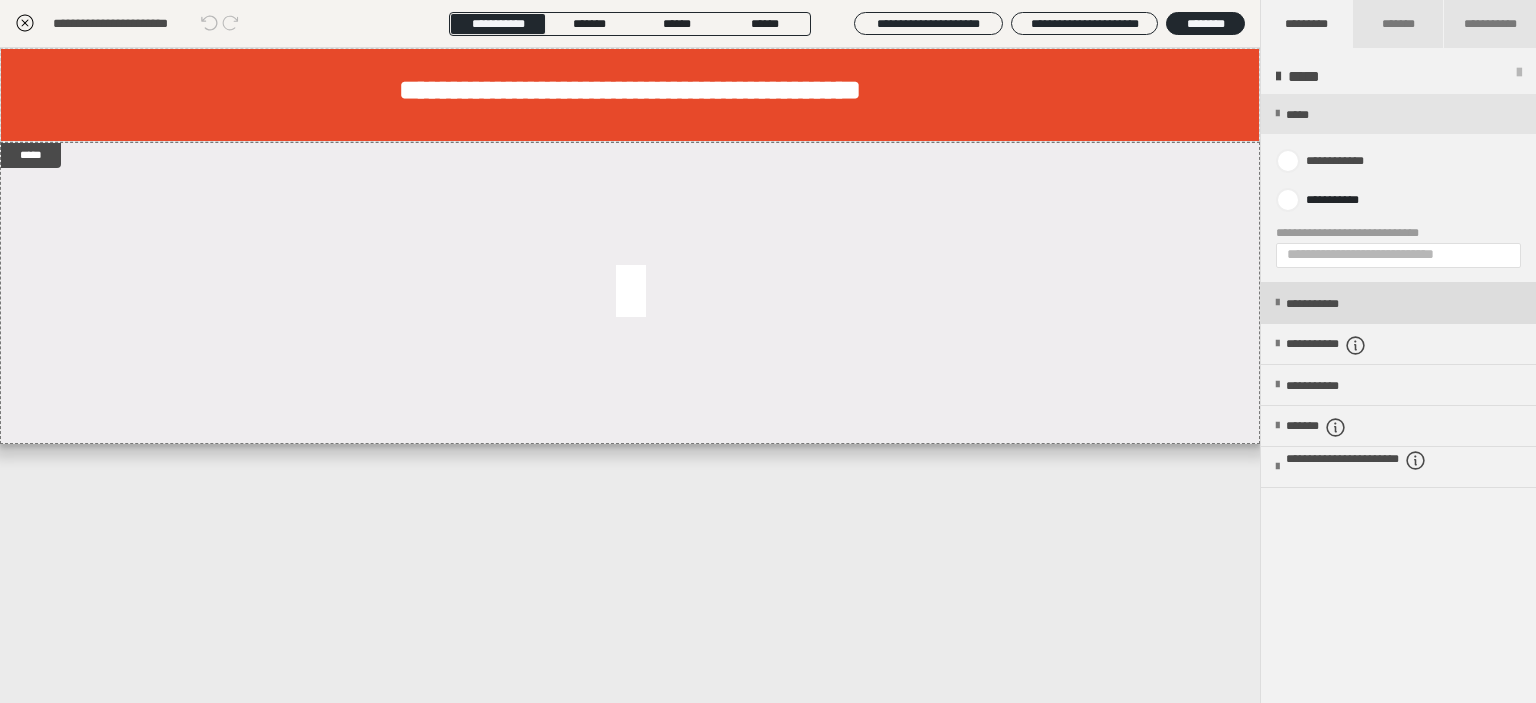 click on "**********" at bounding box center [1330, 304] 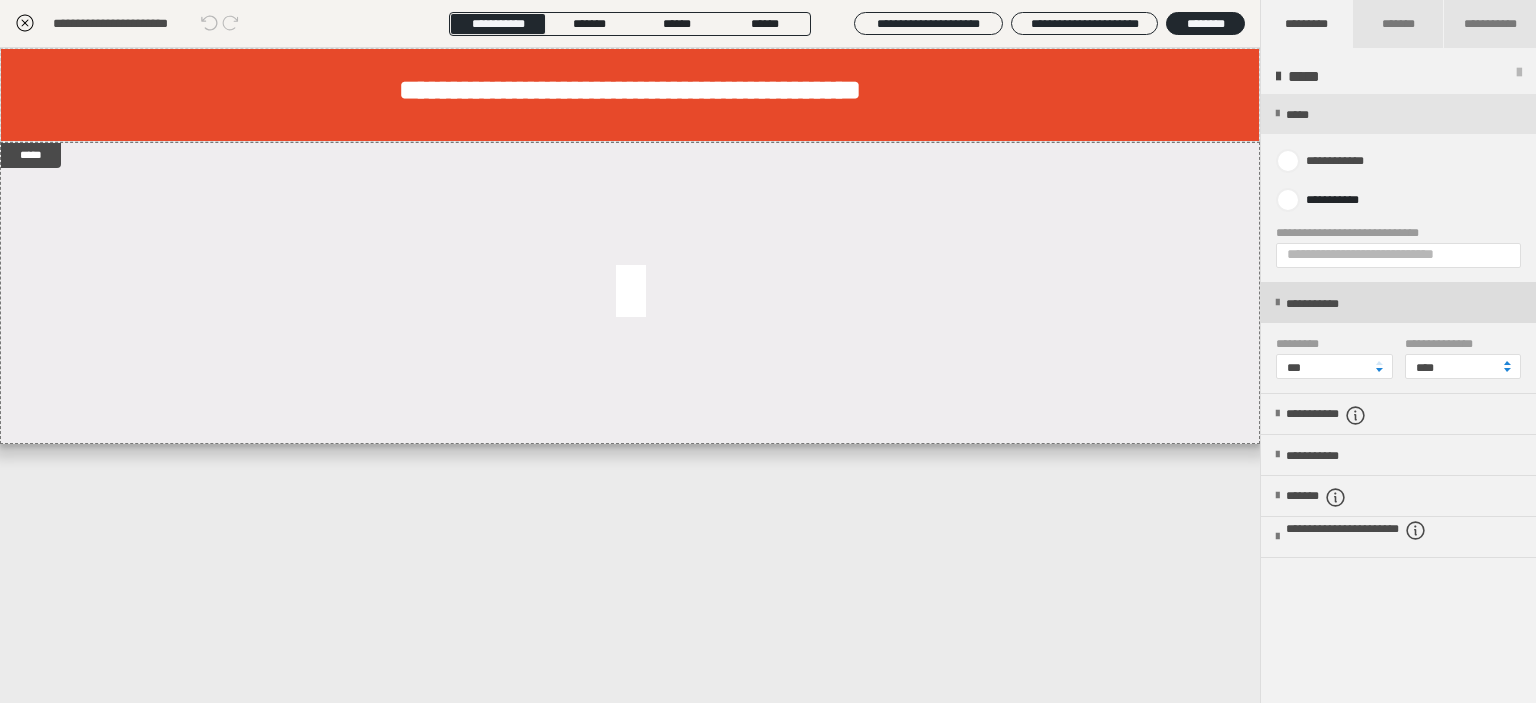 click on "**********" at bounding box center (1330, 304) 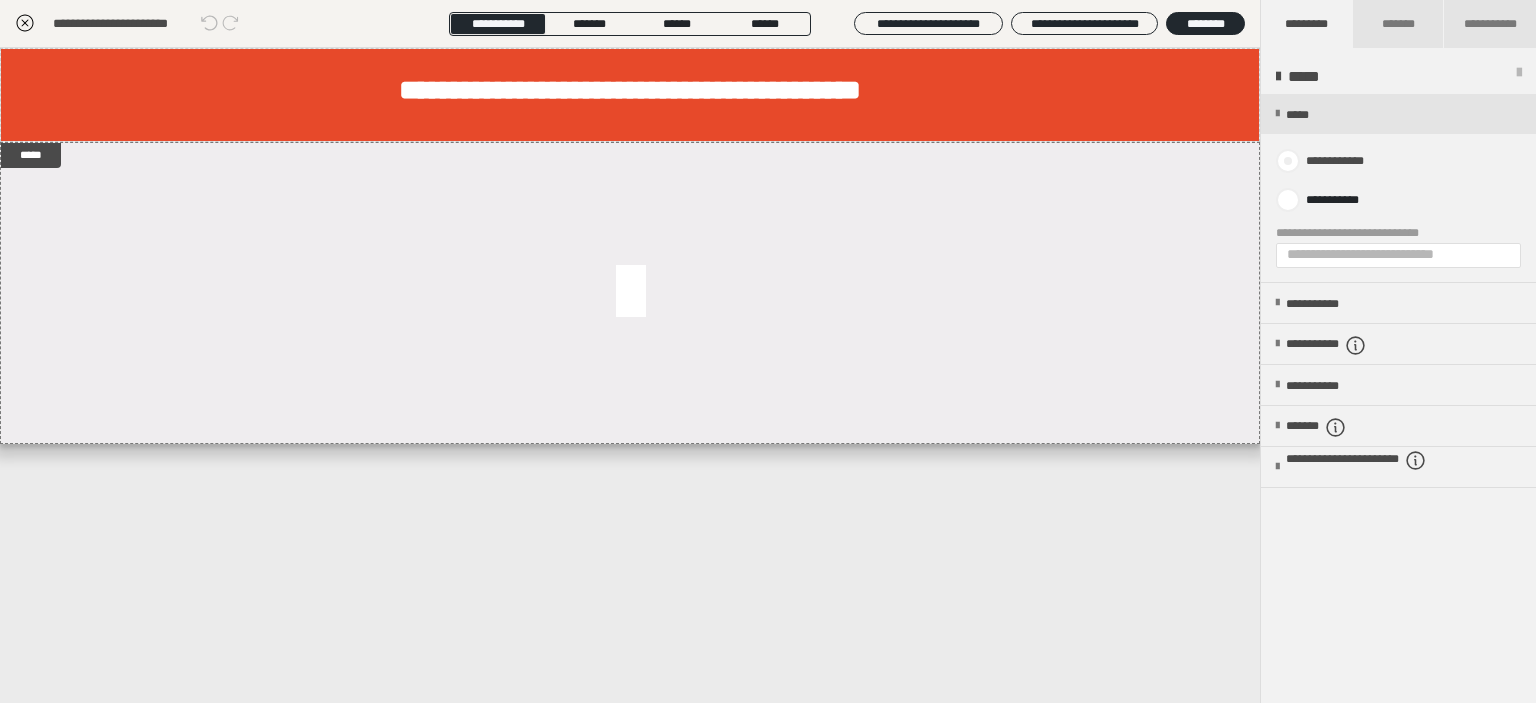 click at bounding box center [1288, 161] 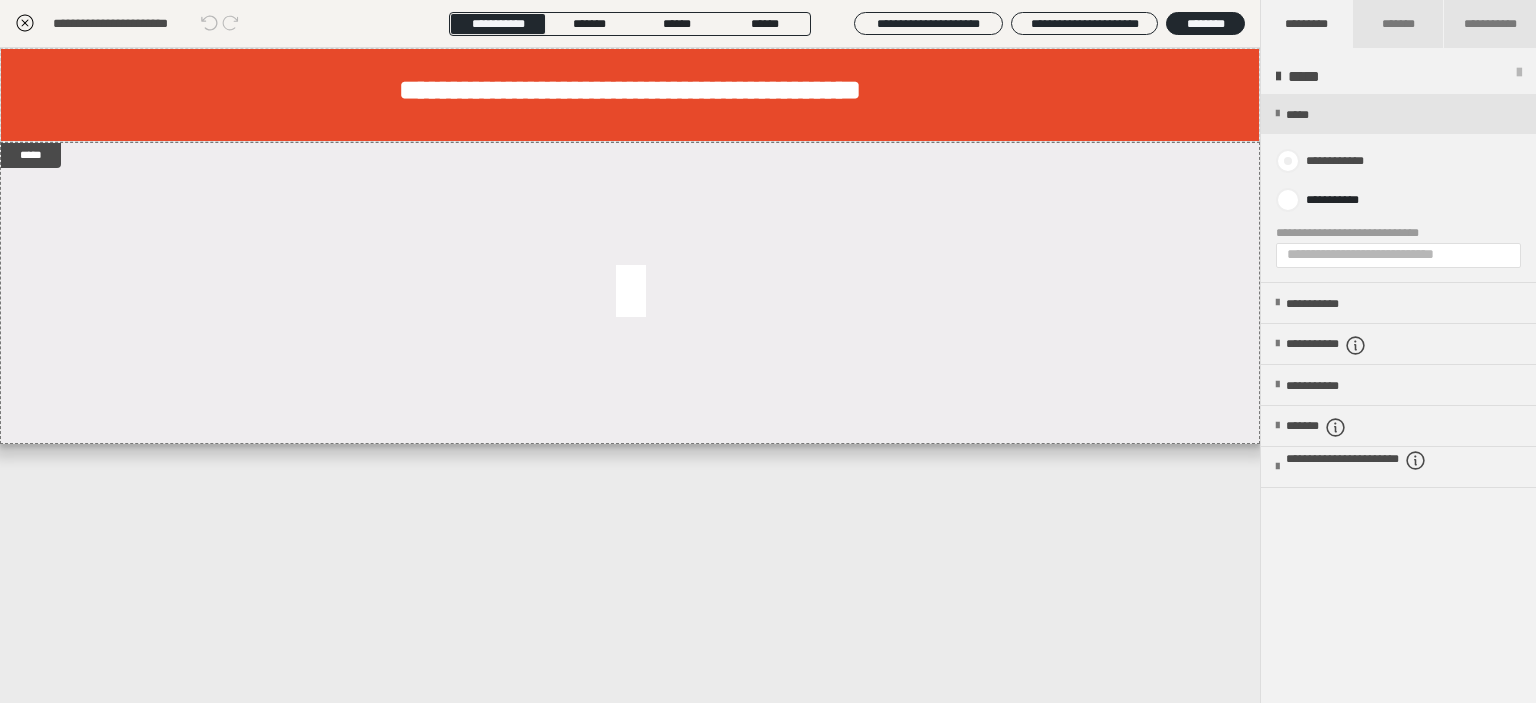 radio on "****" 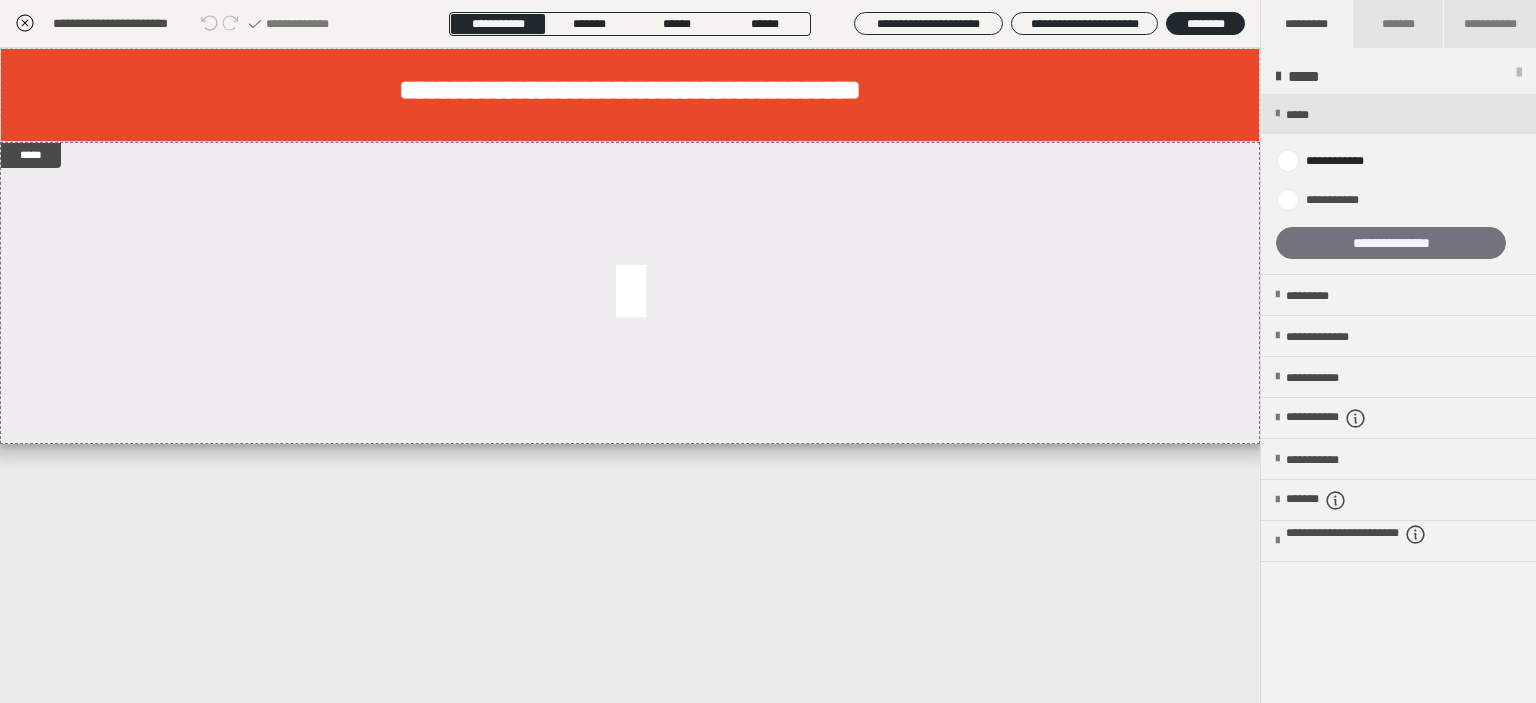 click on "**********" at bounding box center (1391, 243) 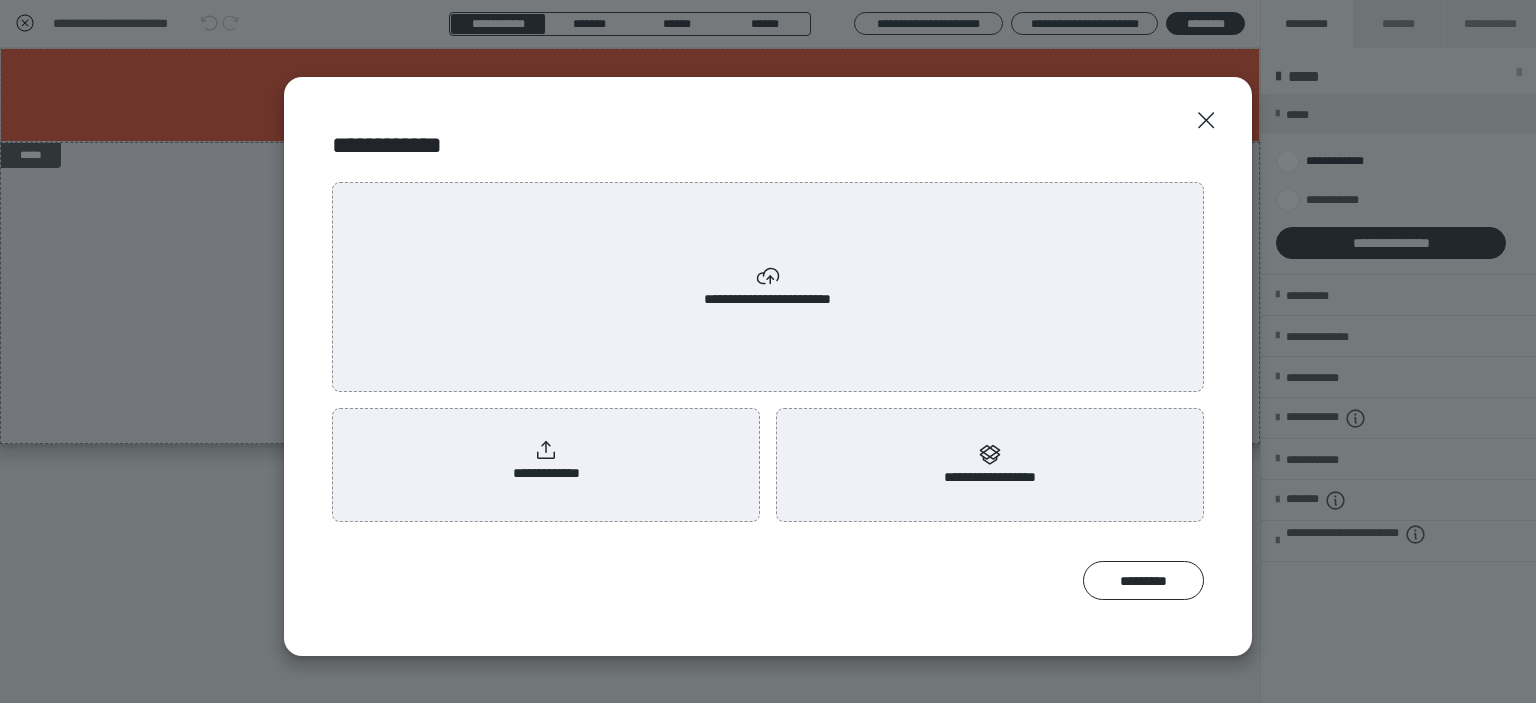 click on "**********" at bounding box center (546, 461) 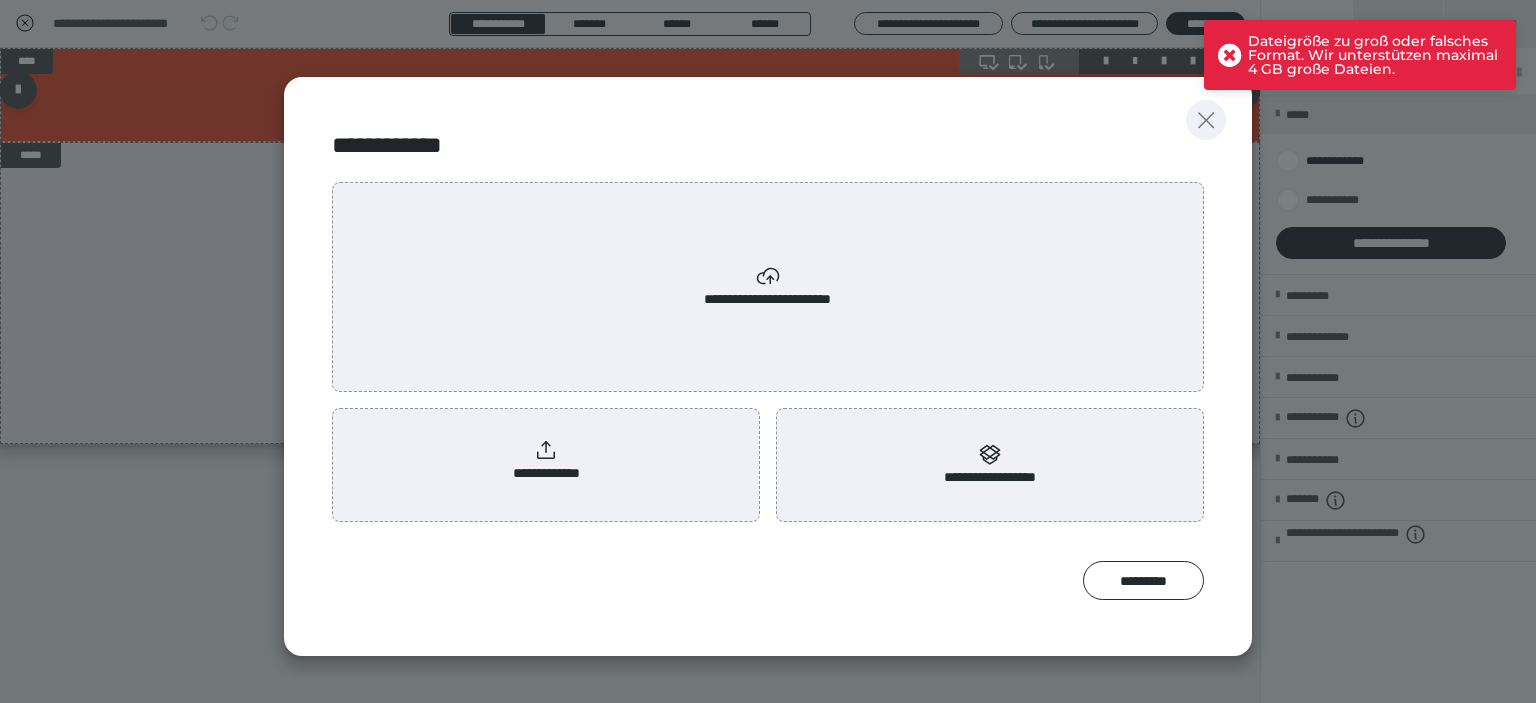 click 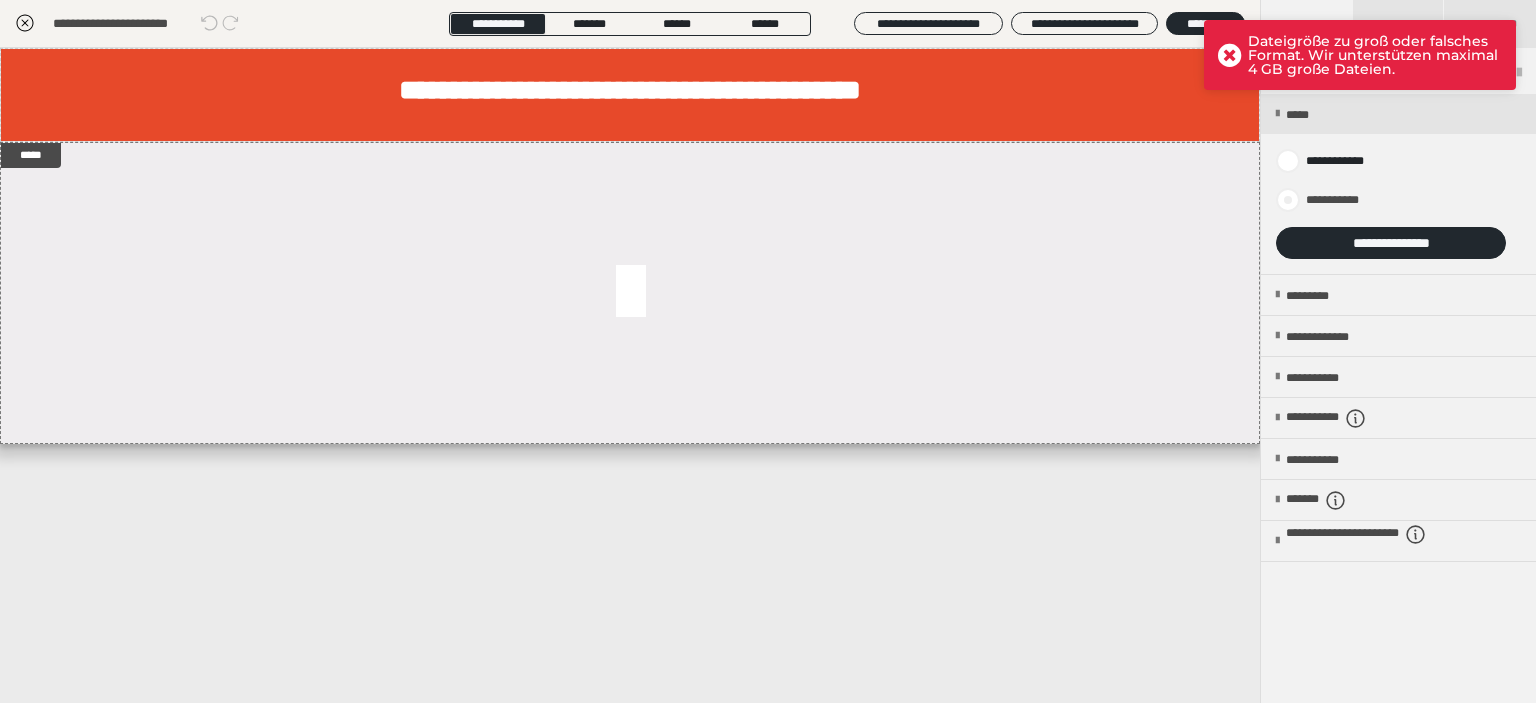click on "**********" at bounding box center (1330, 200) 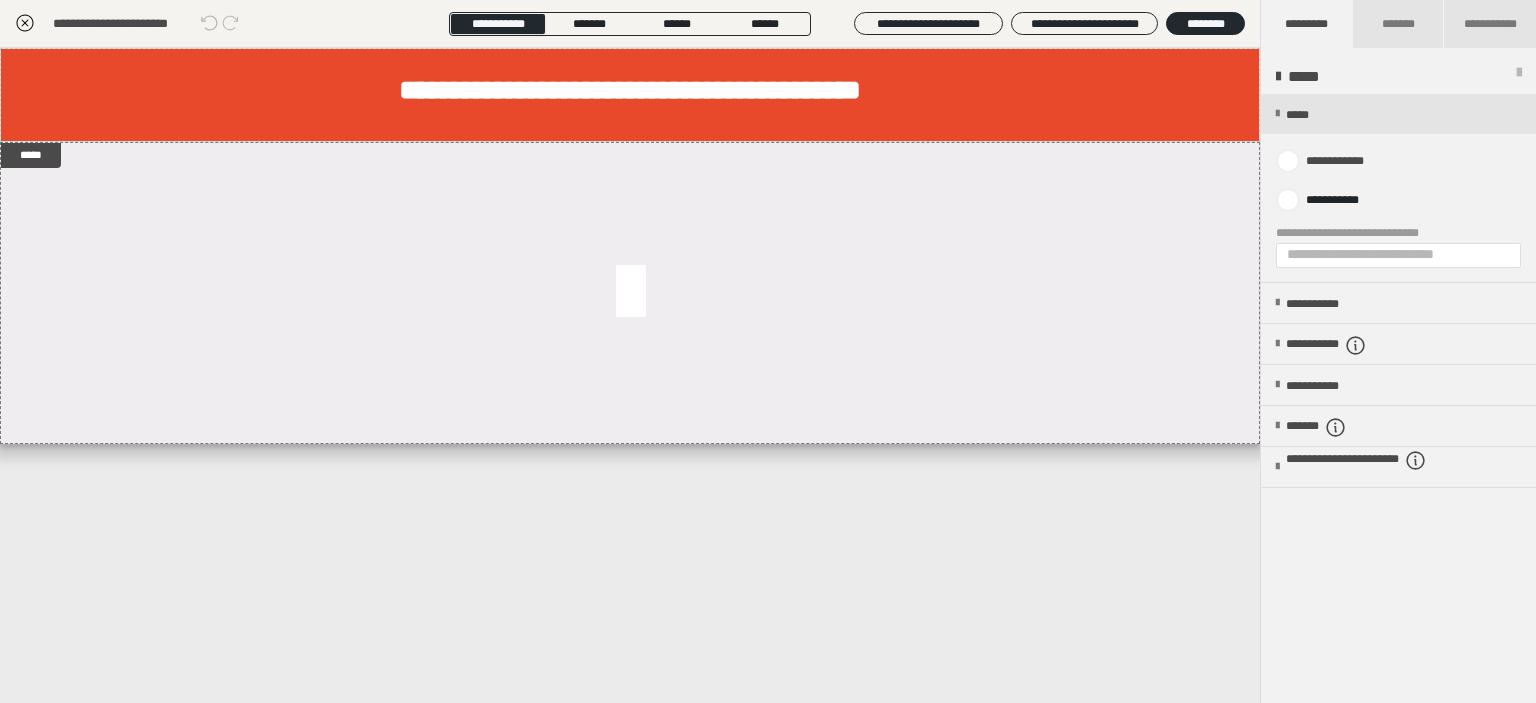 click at bounding box center [25, 24] 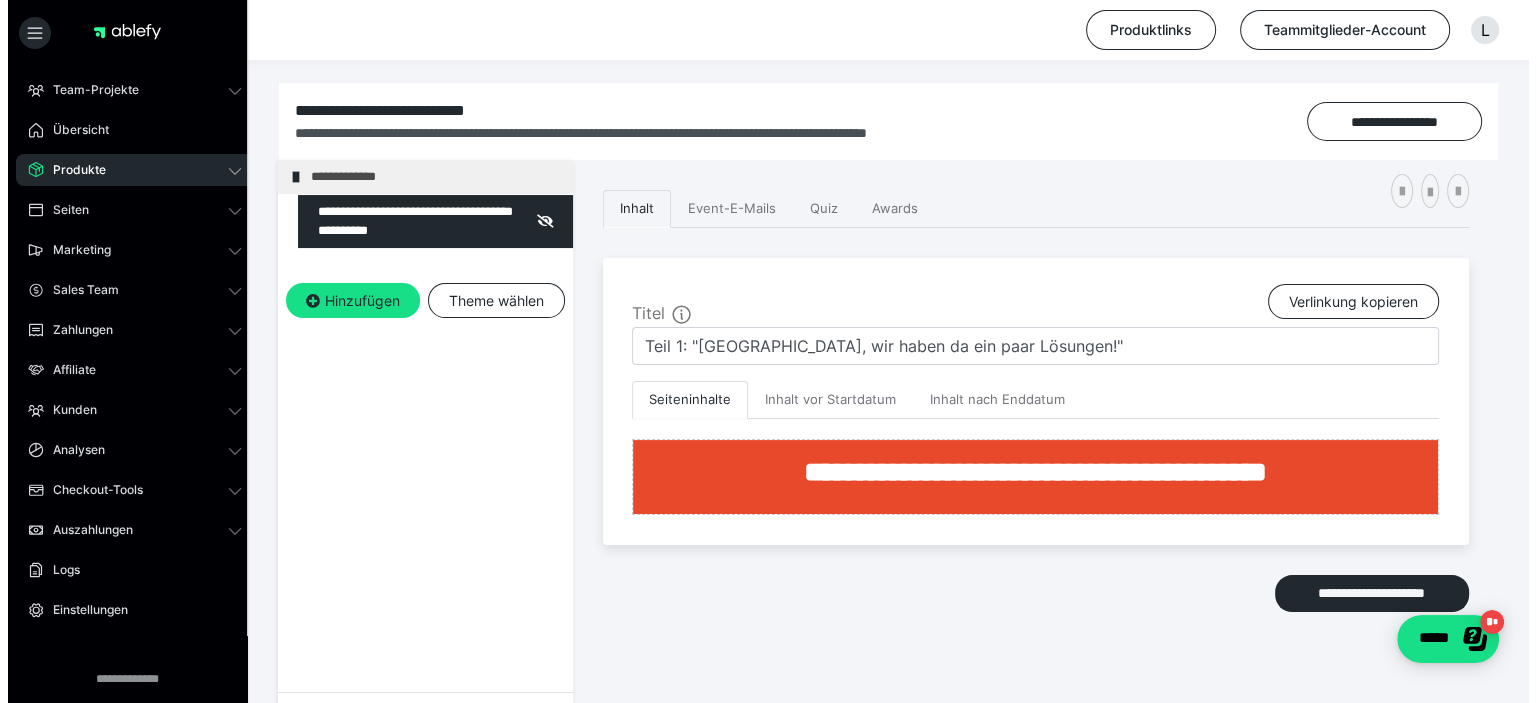 scroll, scrollTop: 198, scrollLeft: 0, axis: vertical 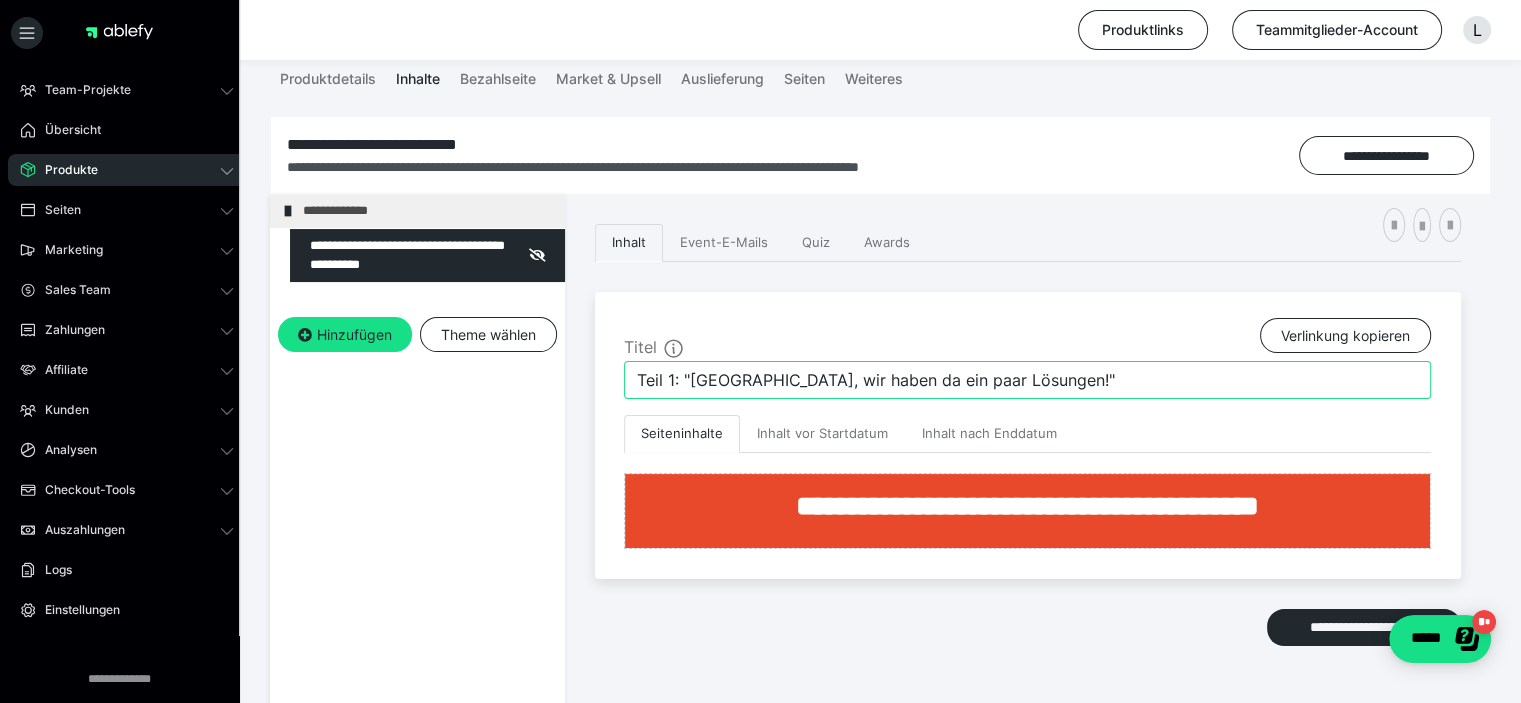 click on "Teil 1: "Houston, wir haben da ein paar Lösungen!"" at bounding box center [1027, 380] 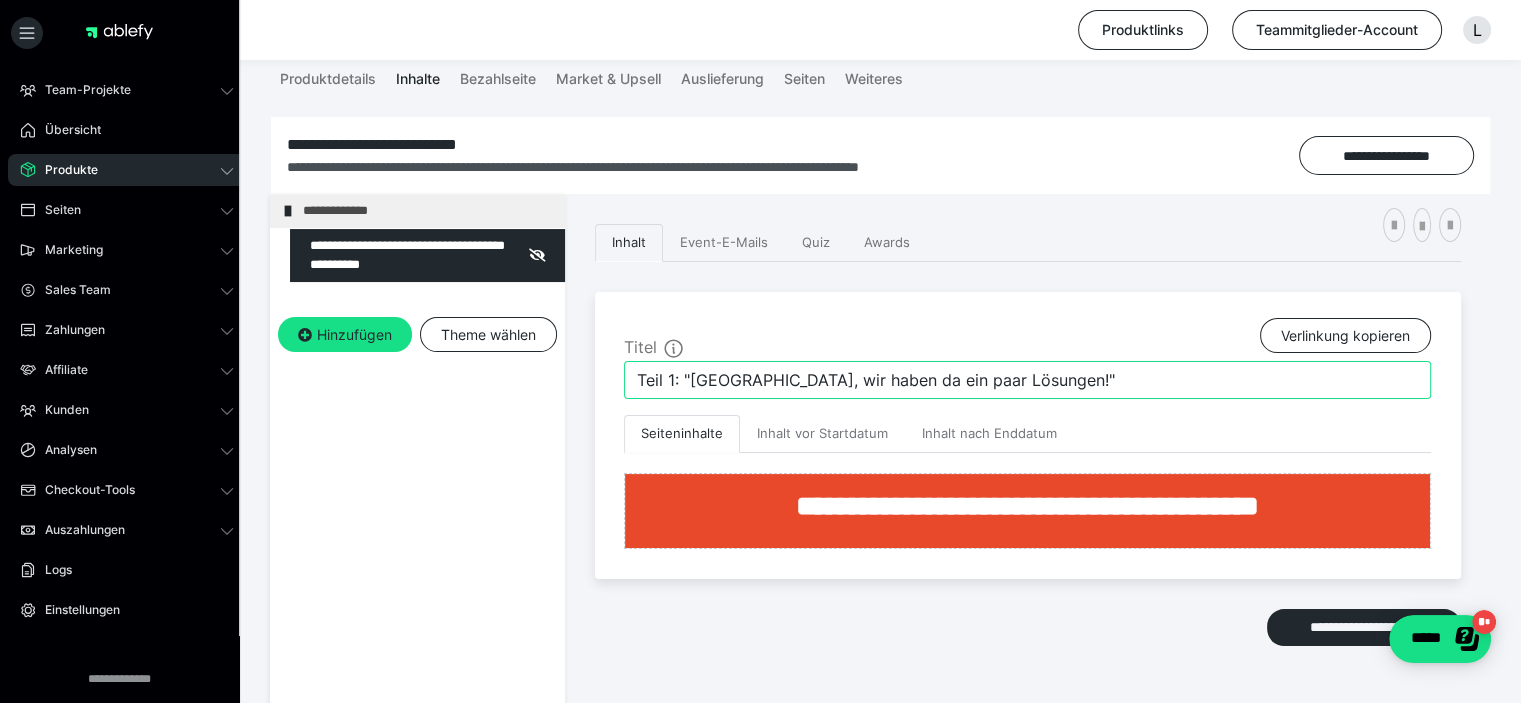 drag, startPoint x: 1037, startPoint y: 383, endPoint x: 678, endPoint y: 383, distance: 359 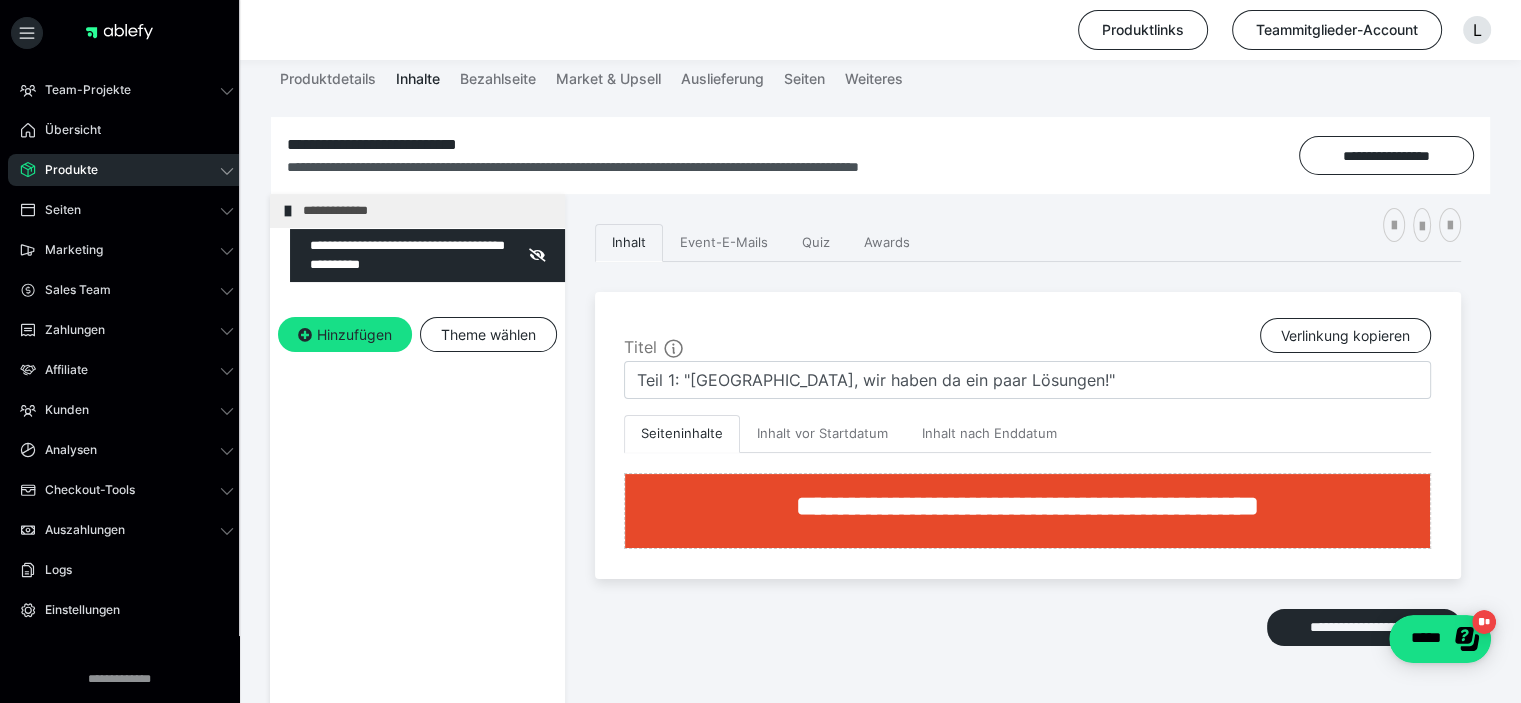 click on "**********" at bounding box center [417, 515] 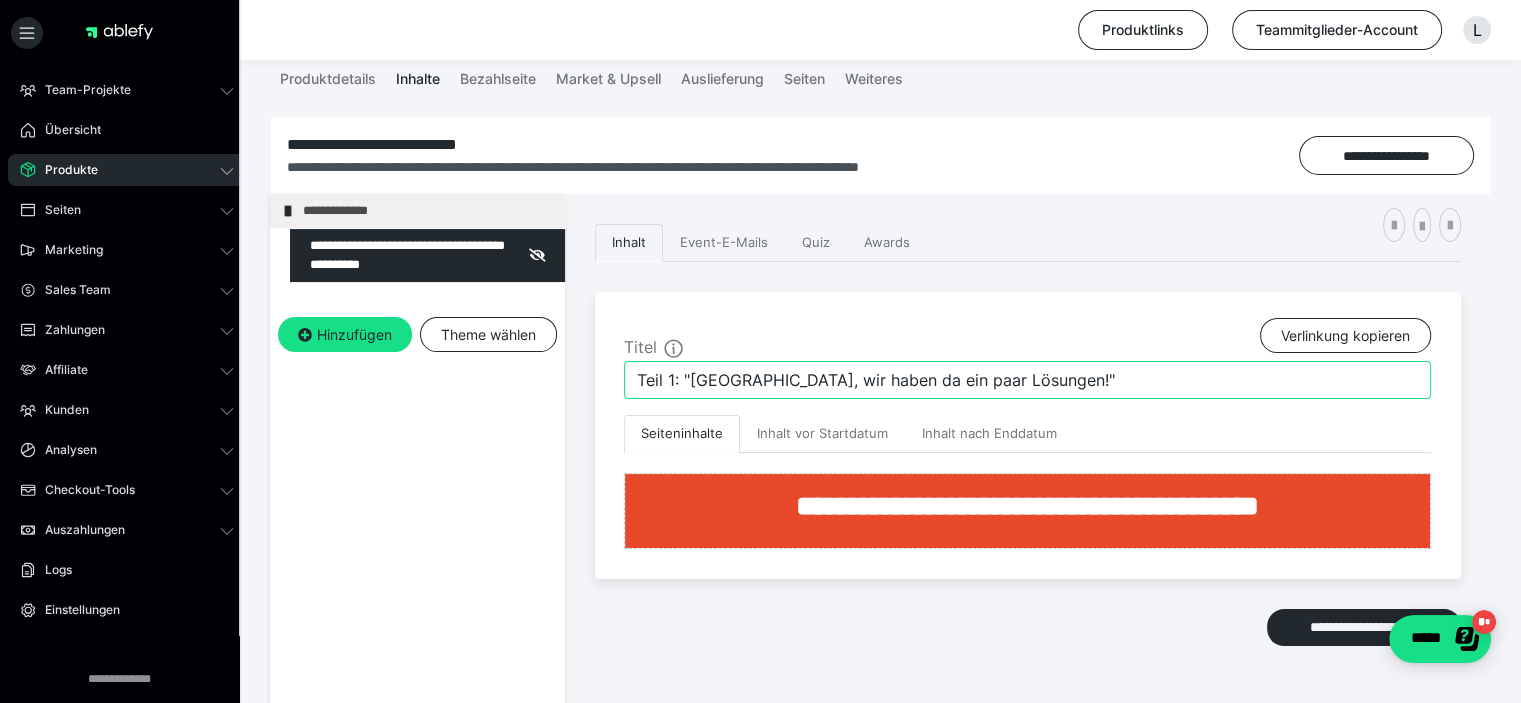 drag, startPoint x: 689, startPoint y: 372, endPoint x: 1081, endPoint y: 371, distance: 392.00128 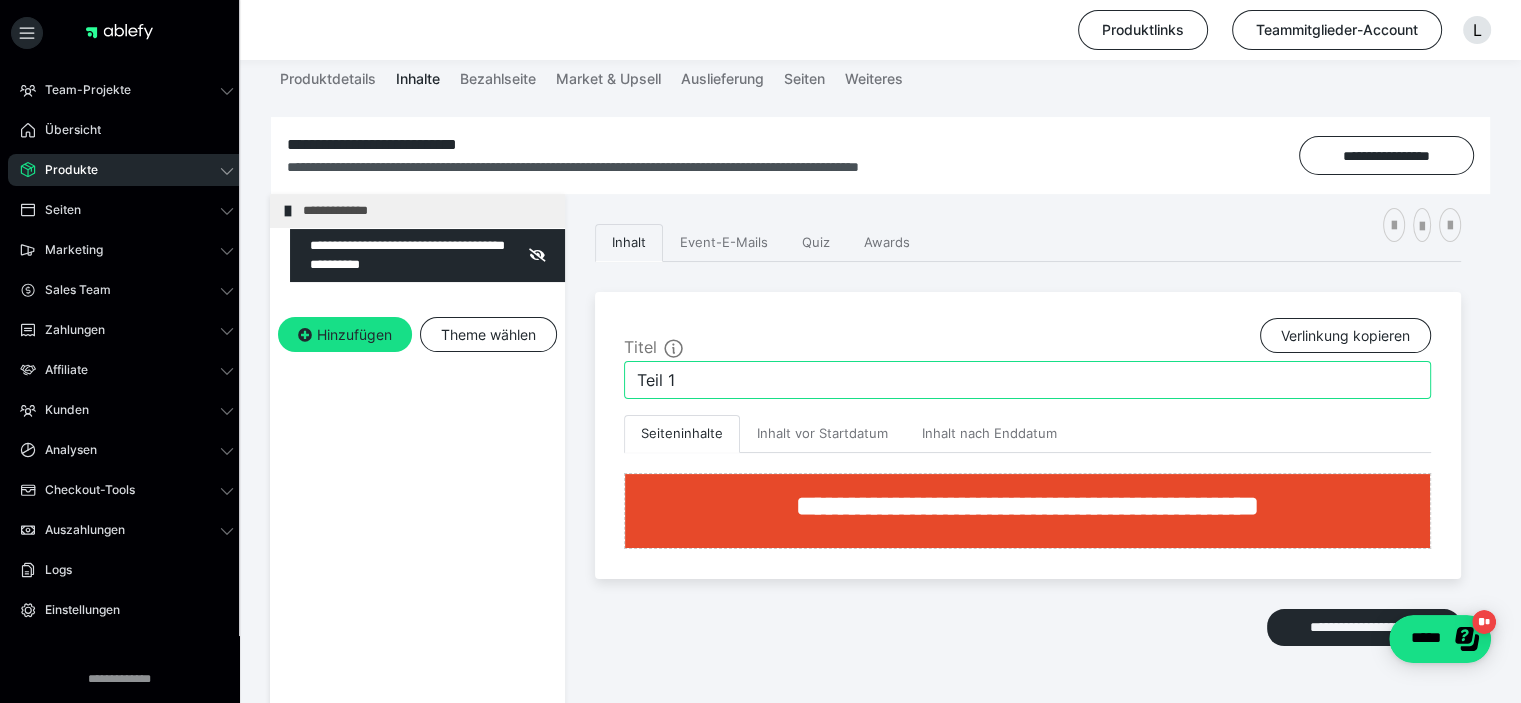 type on "Teil 1" 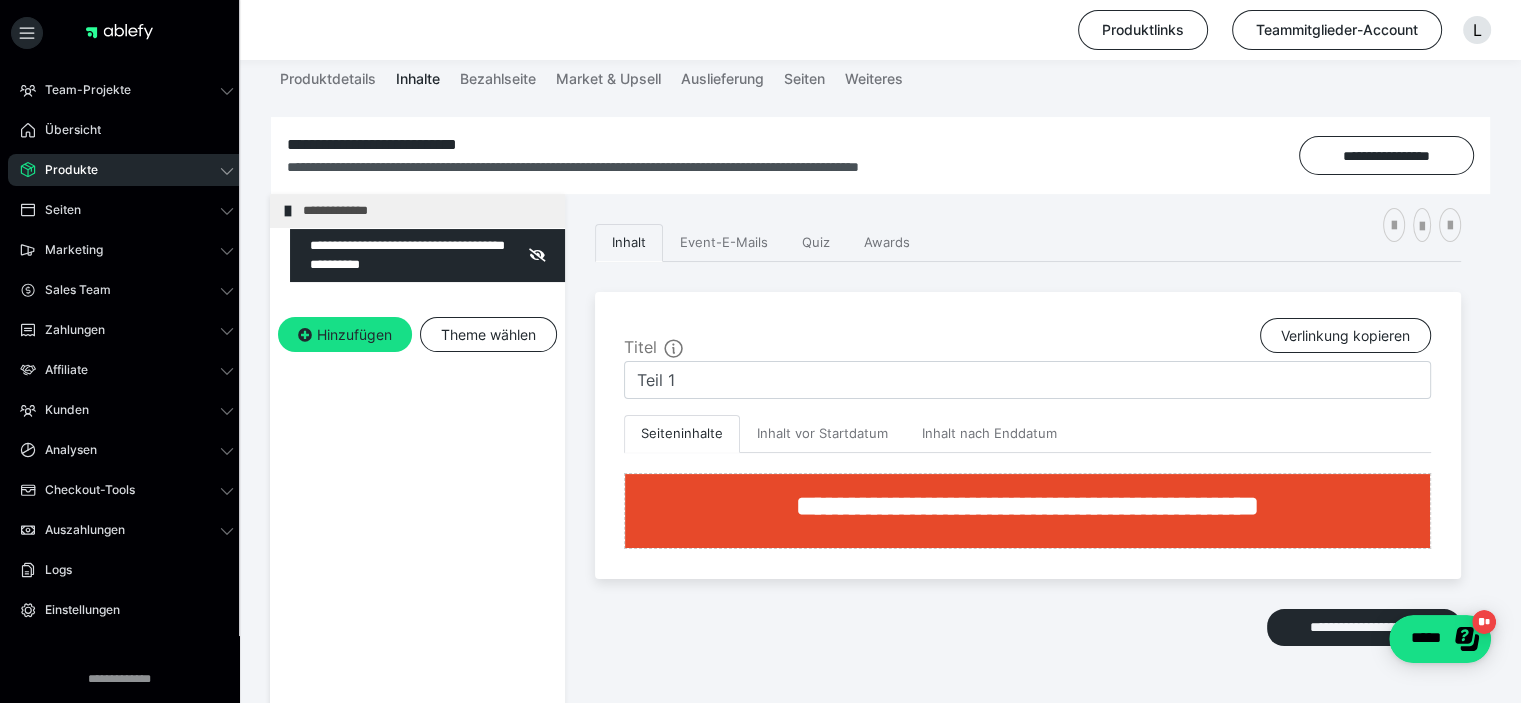 click on "**********" at bounding box center [417, 515] 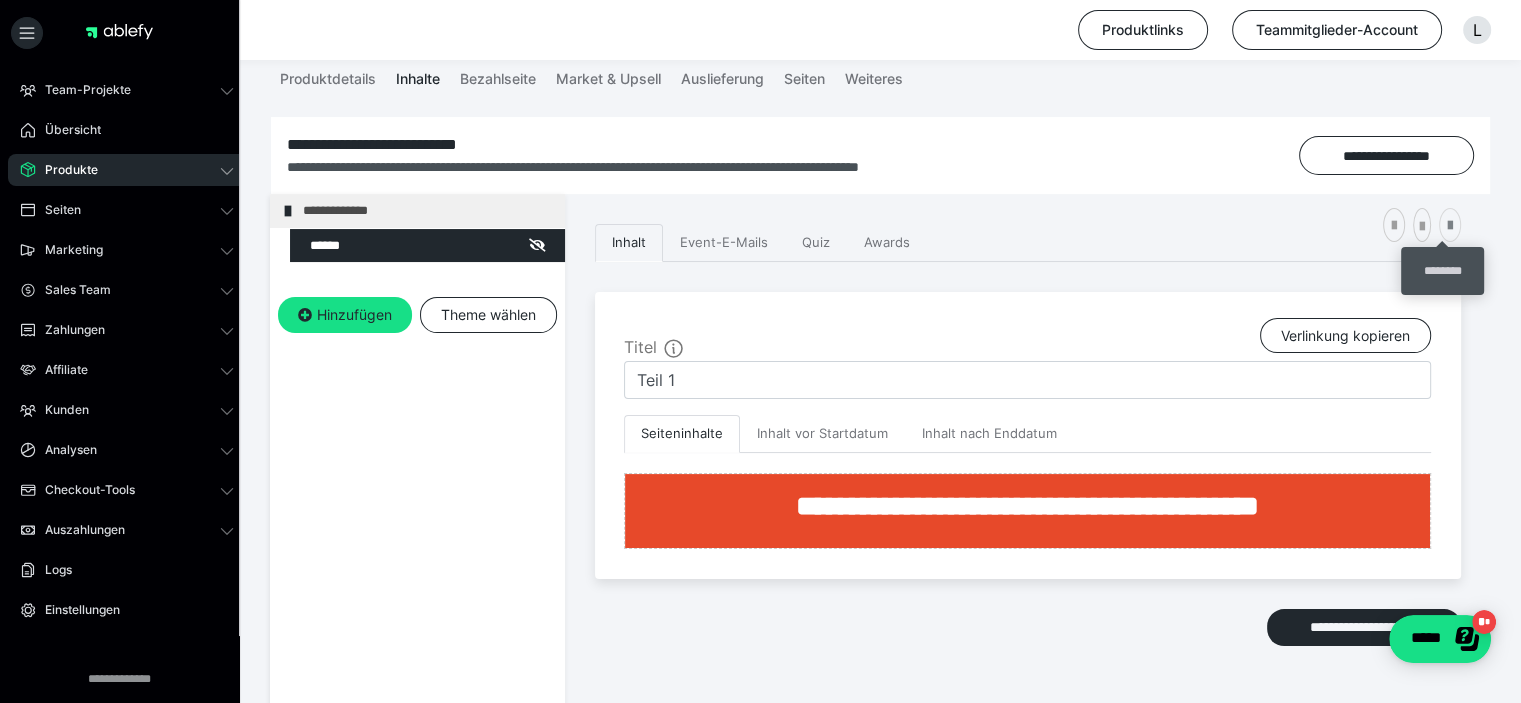 click at bounding box center [1450, 226] 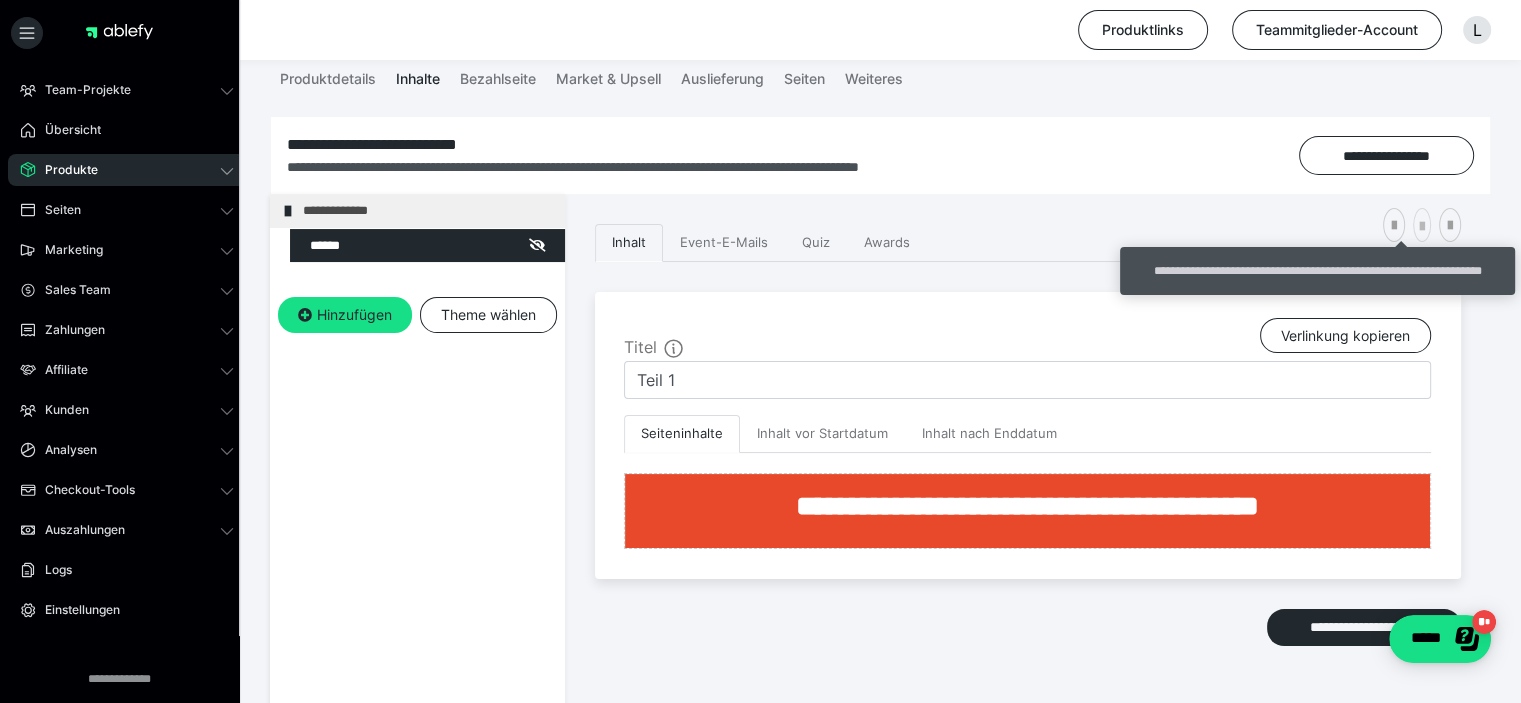 click at bounding box center (1422, 227) 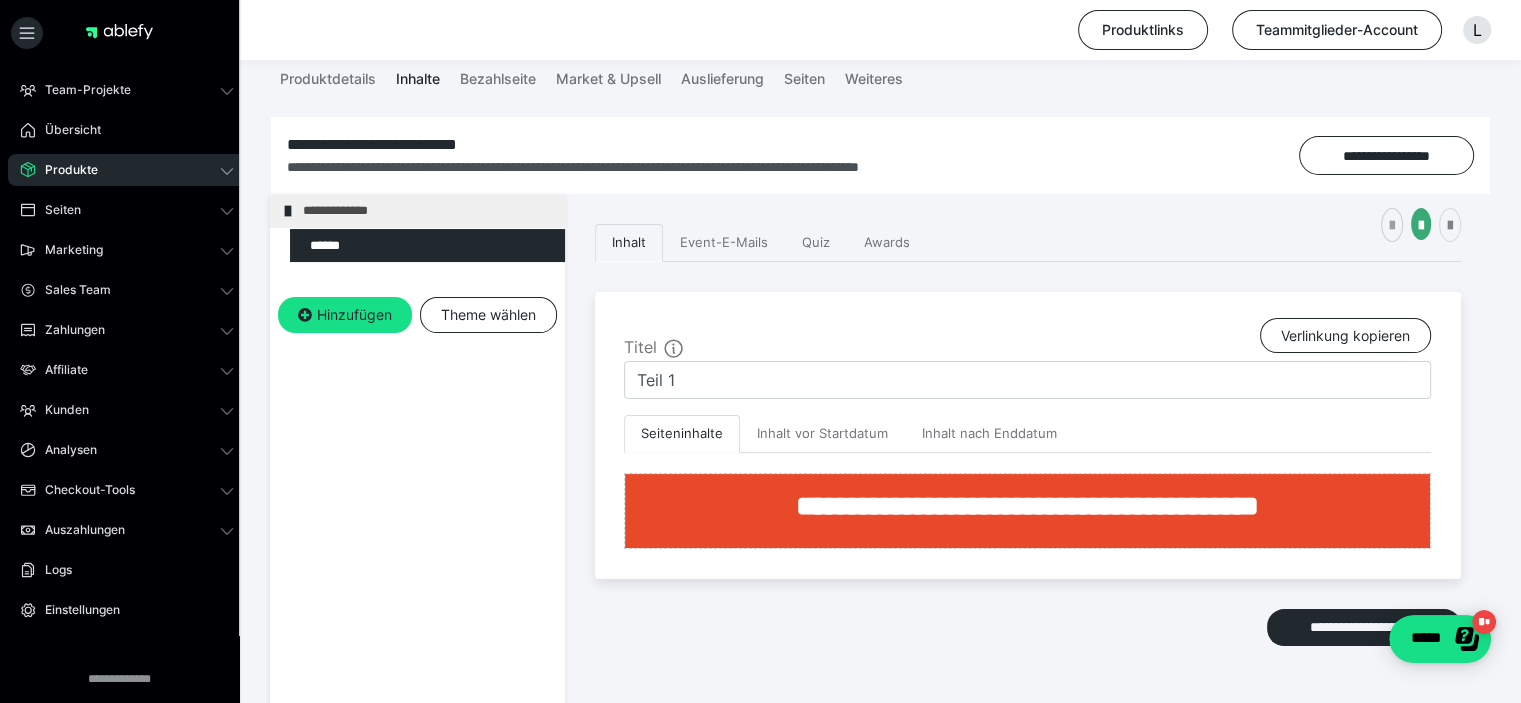 click at bounding box center (1450, 226) 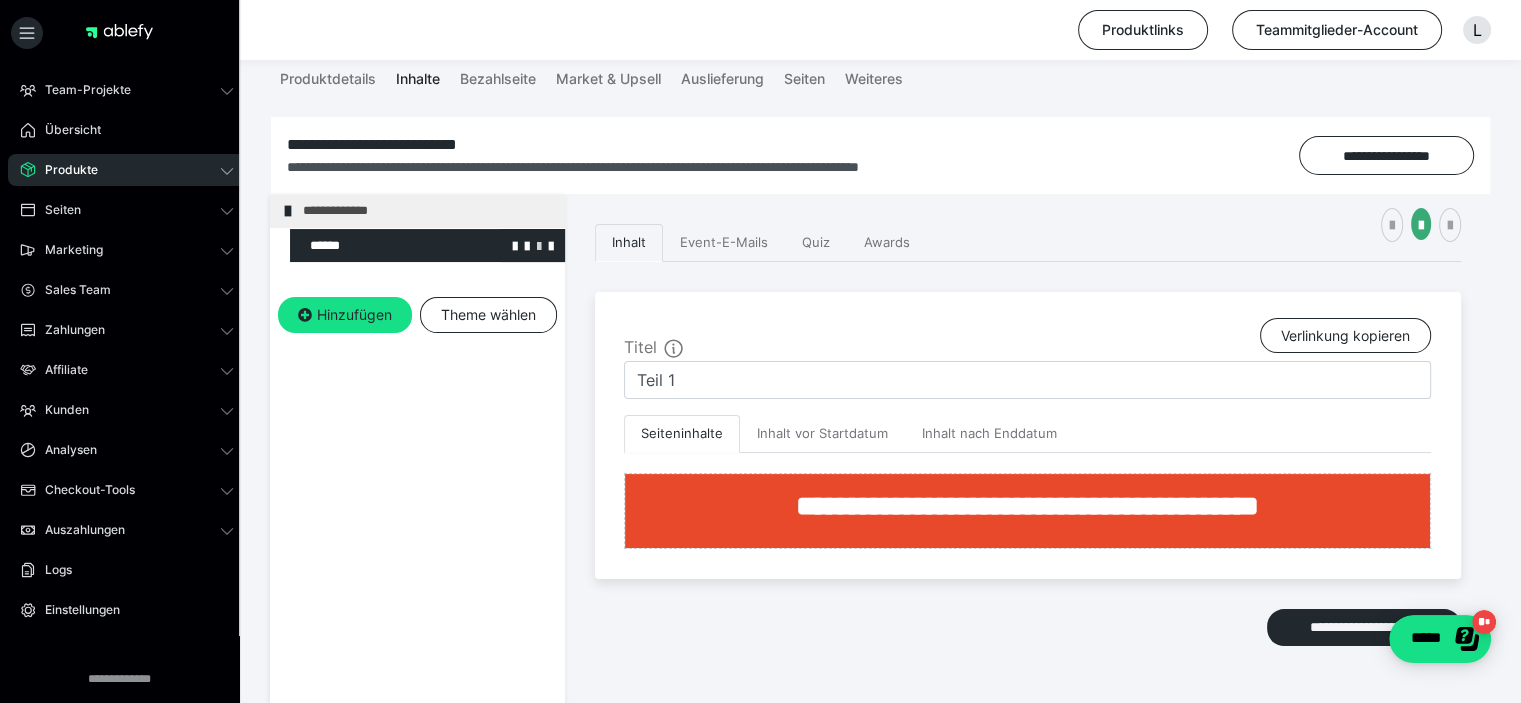 click at bounding box center (539, 245) 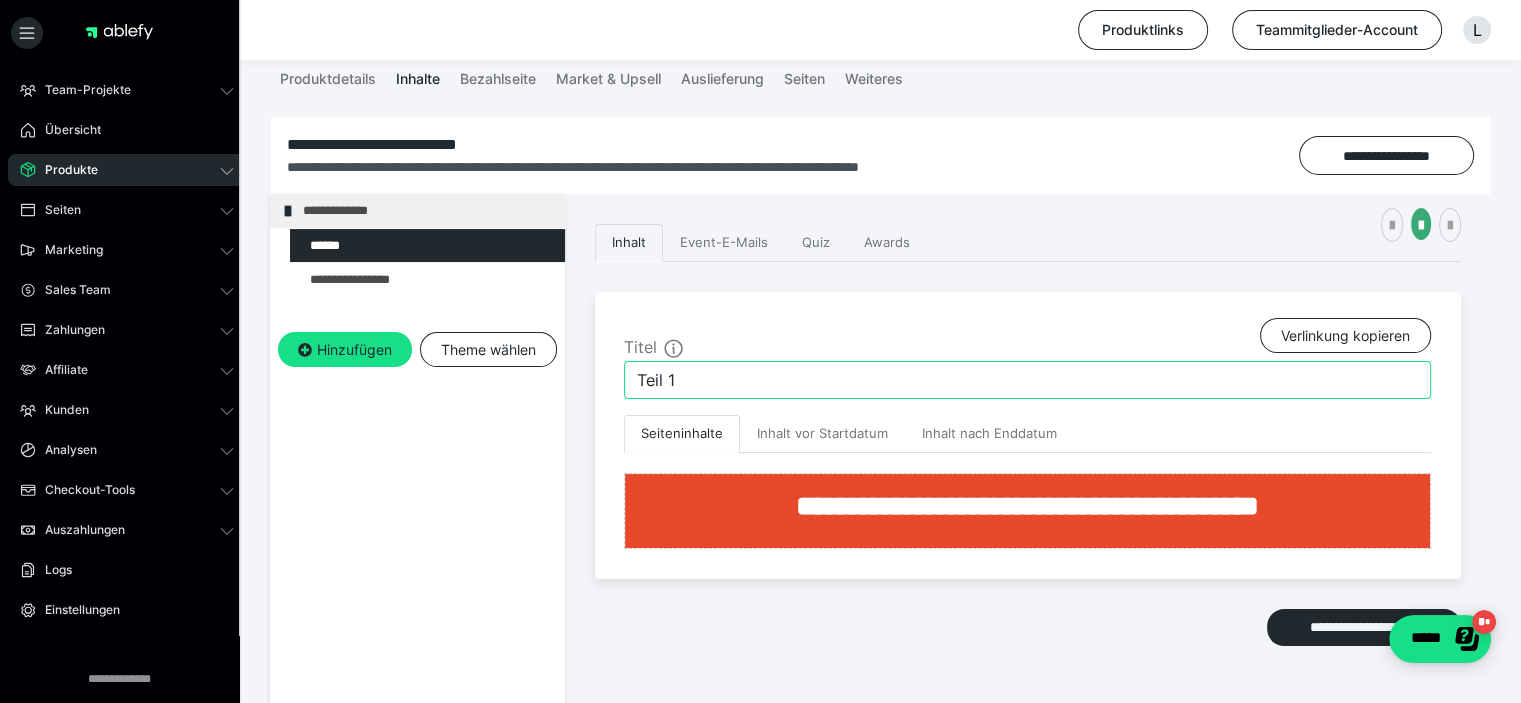 click on "Teil 1" at bounding box center (1027, 380) 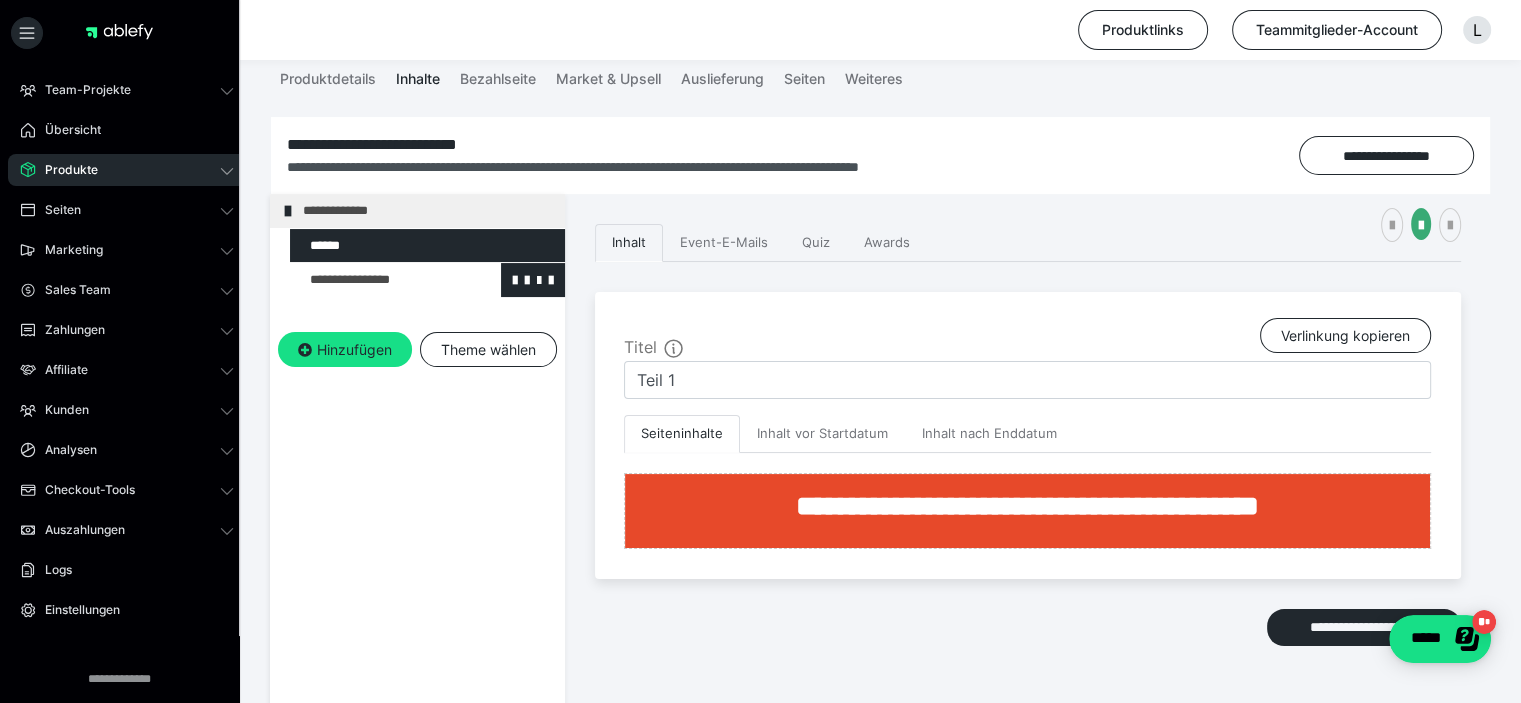 click at bounding box center [375, 280] 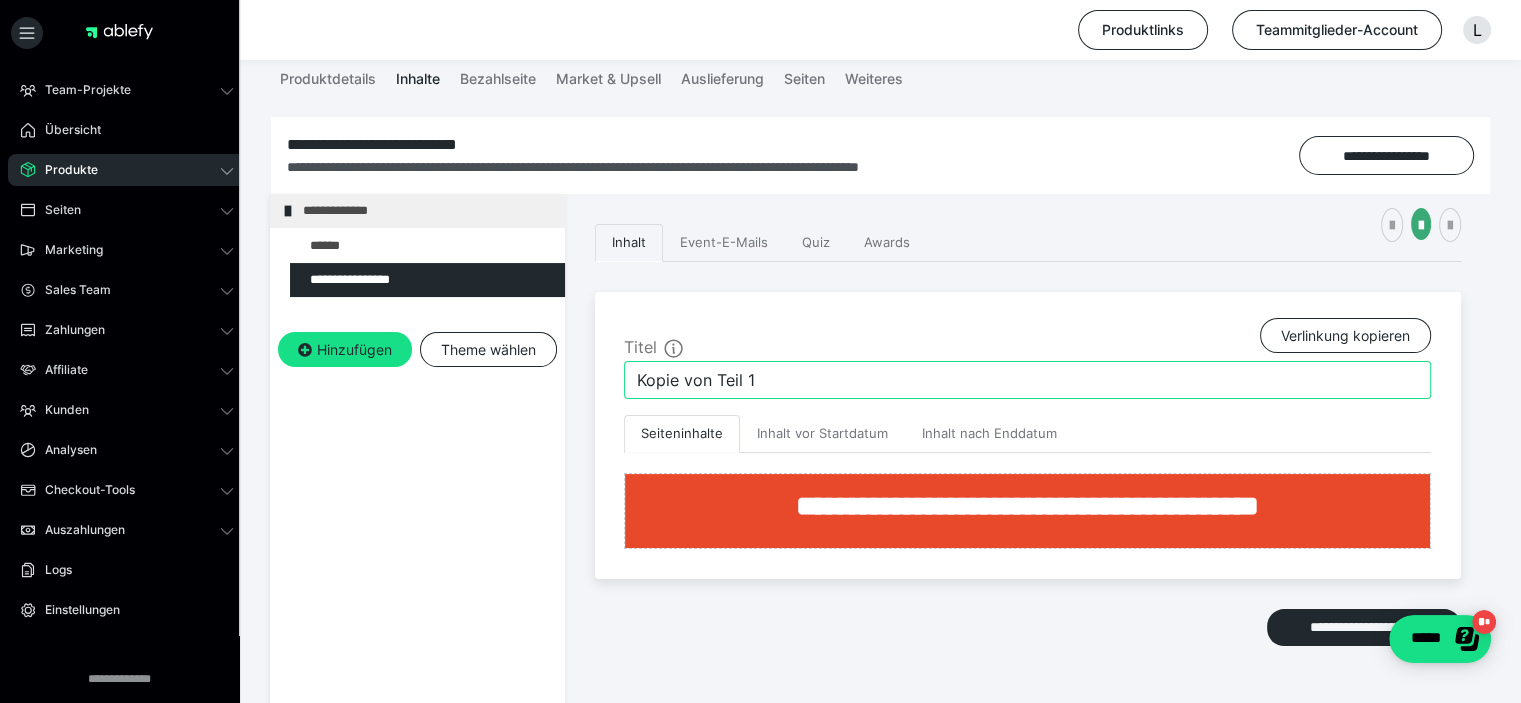 drag, startPoint x: 716, startPoint y: 373, endPoint x: 514, endPoint y: 397, distance: 203.42075 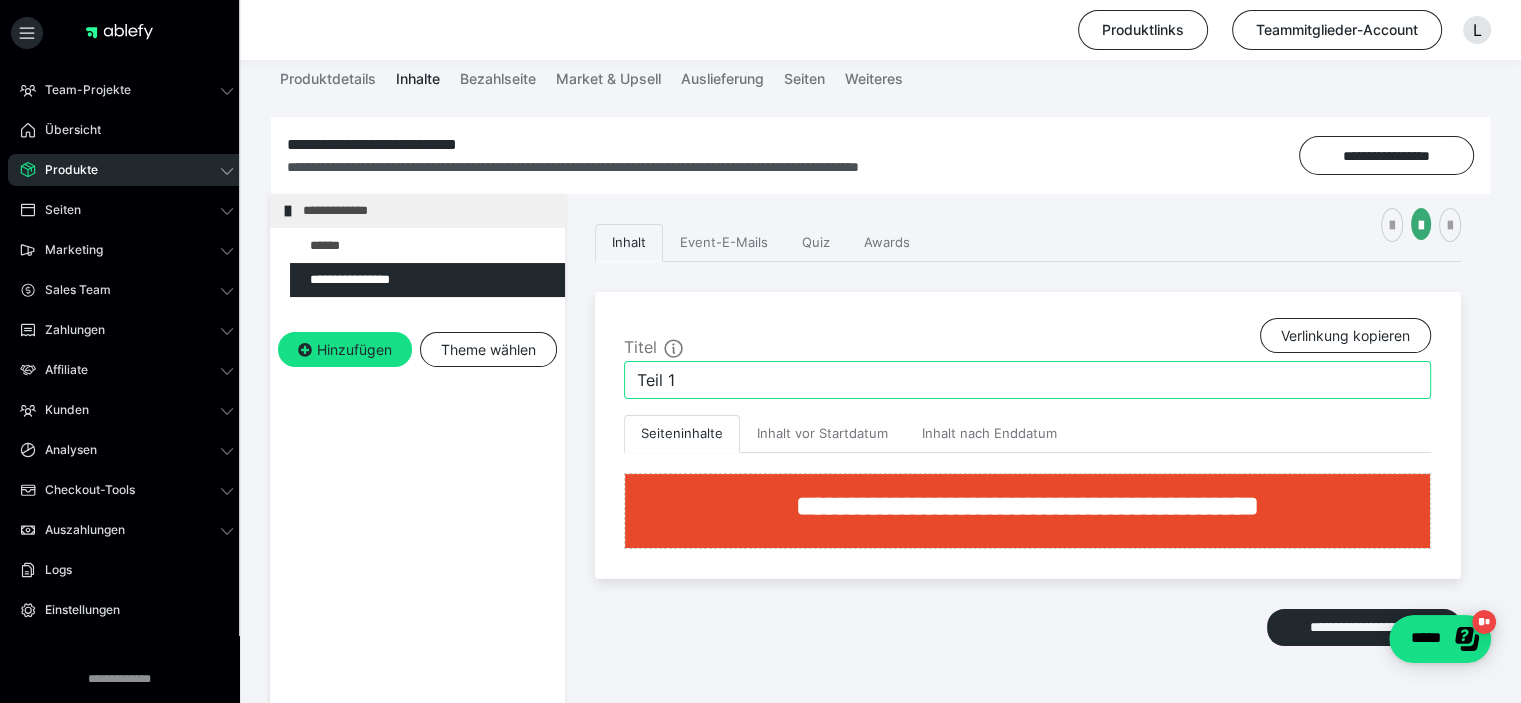 click on "Teil 1" at bounding box center [1027, 380] 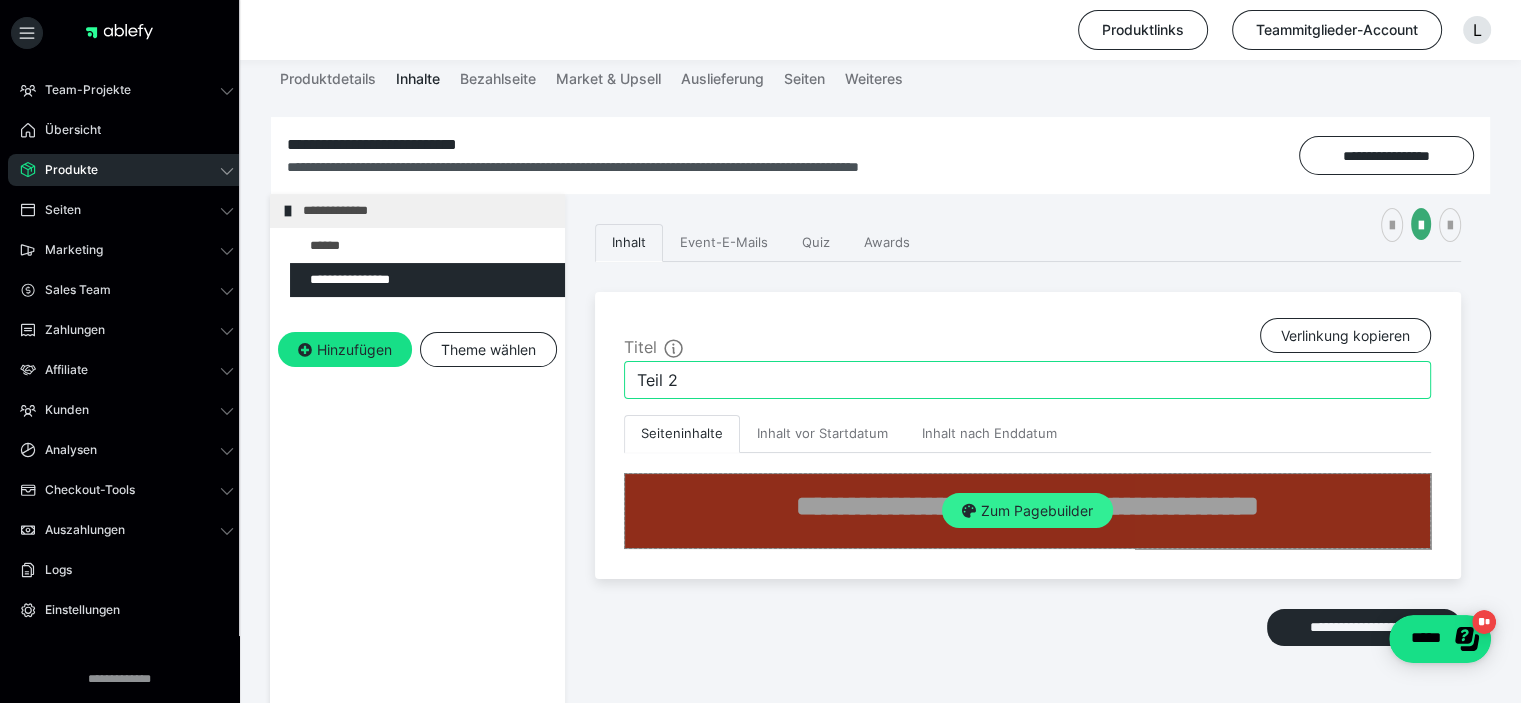 type on "Teil 2" 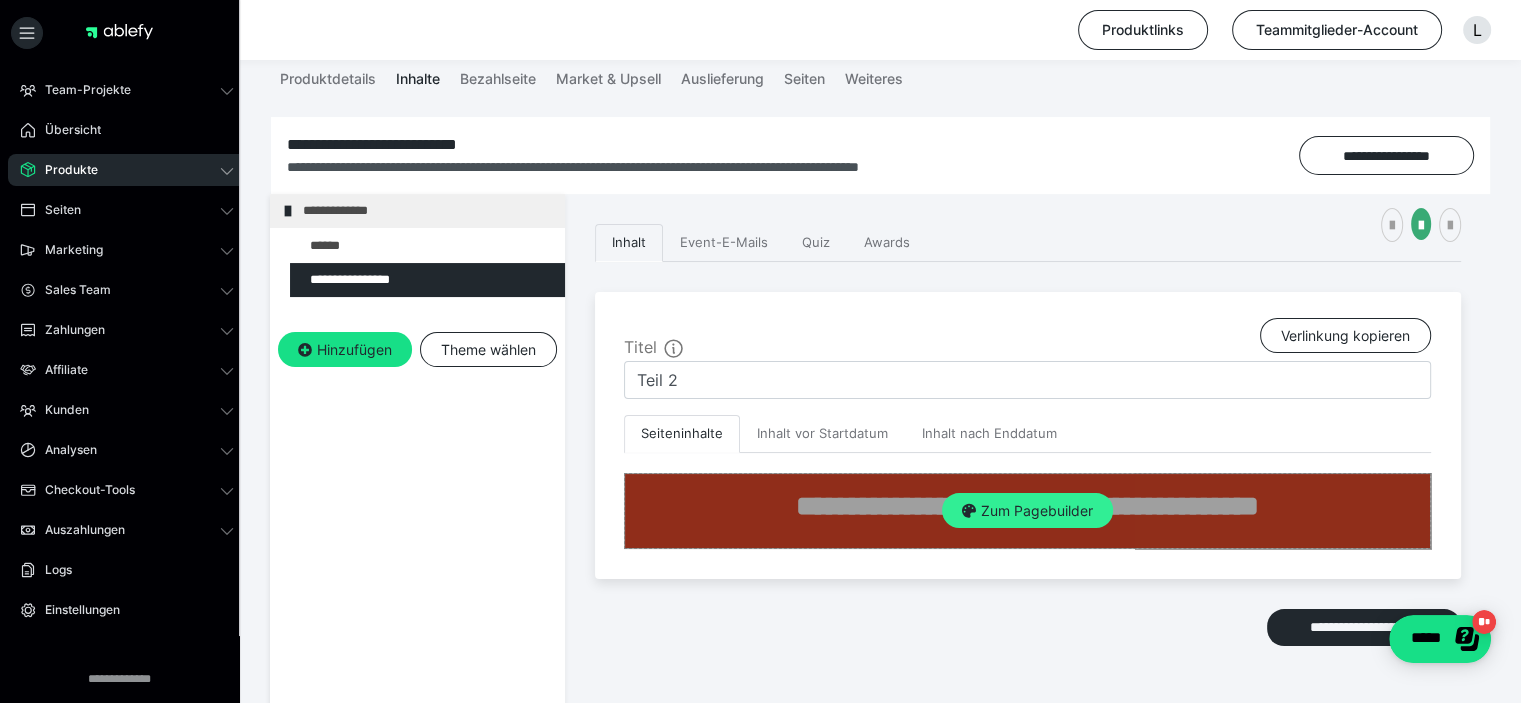 click on "Zum Pagebuilder" at bounding box center [1027, 511] 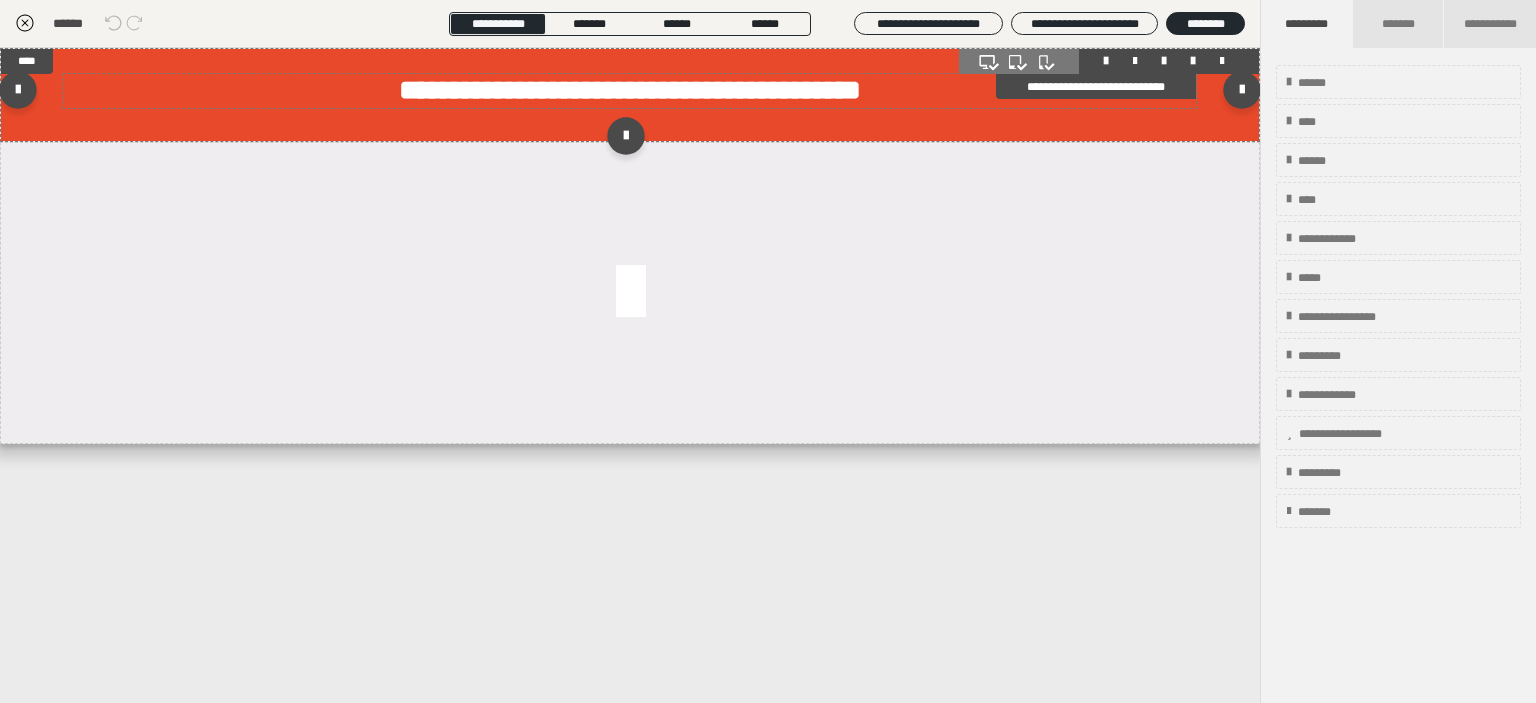 click on "**********" at bounding box center [630, 90] 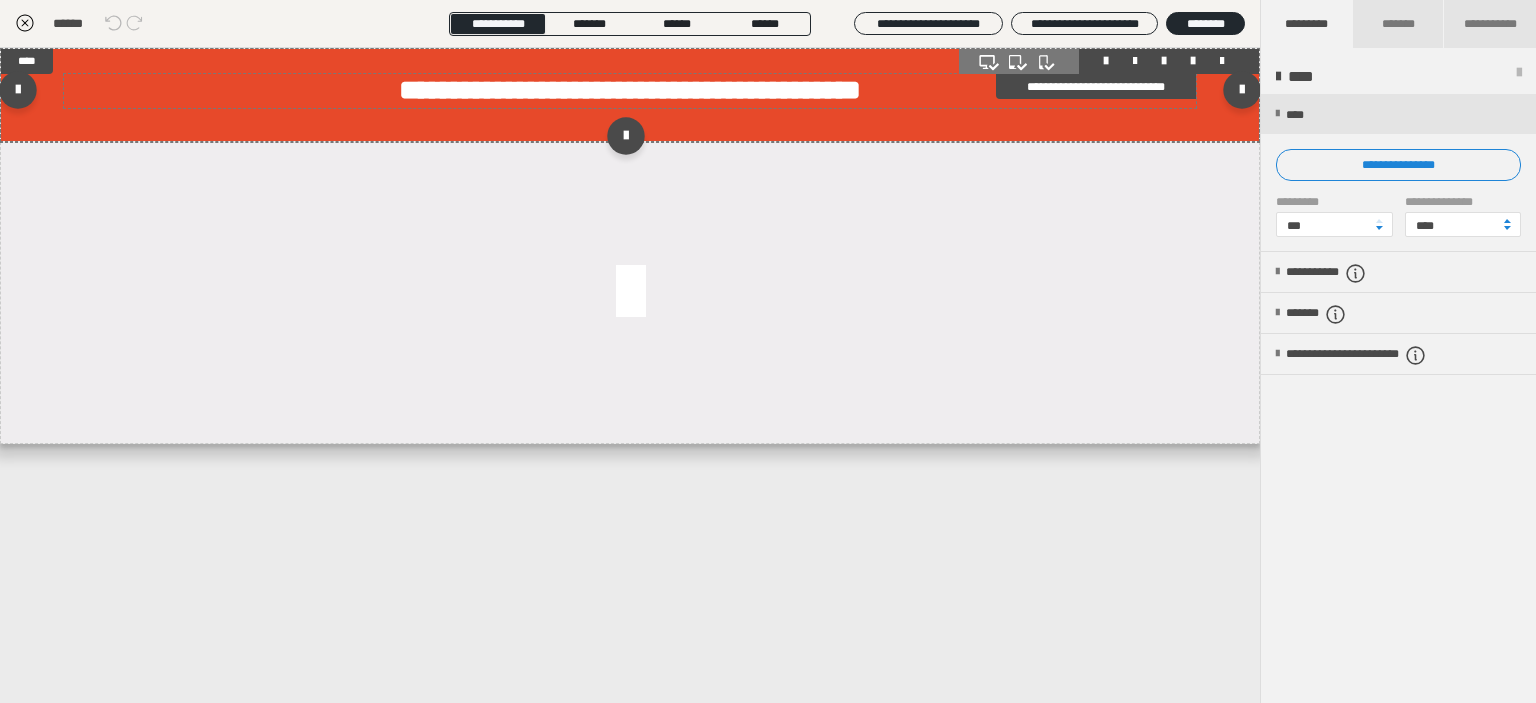 click on "**********" at bounding box center (630, 90) 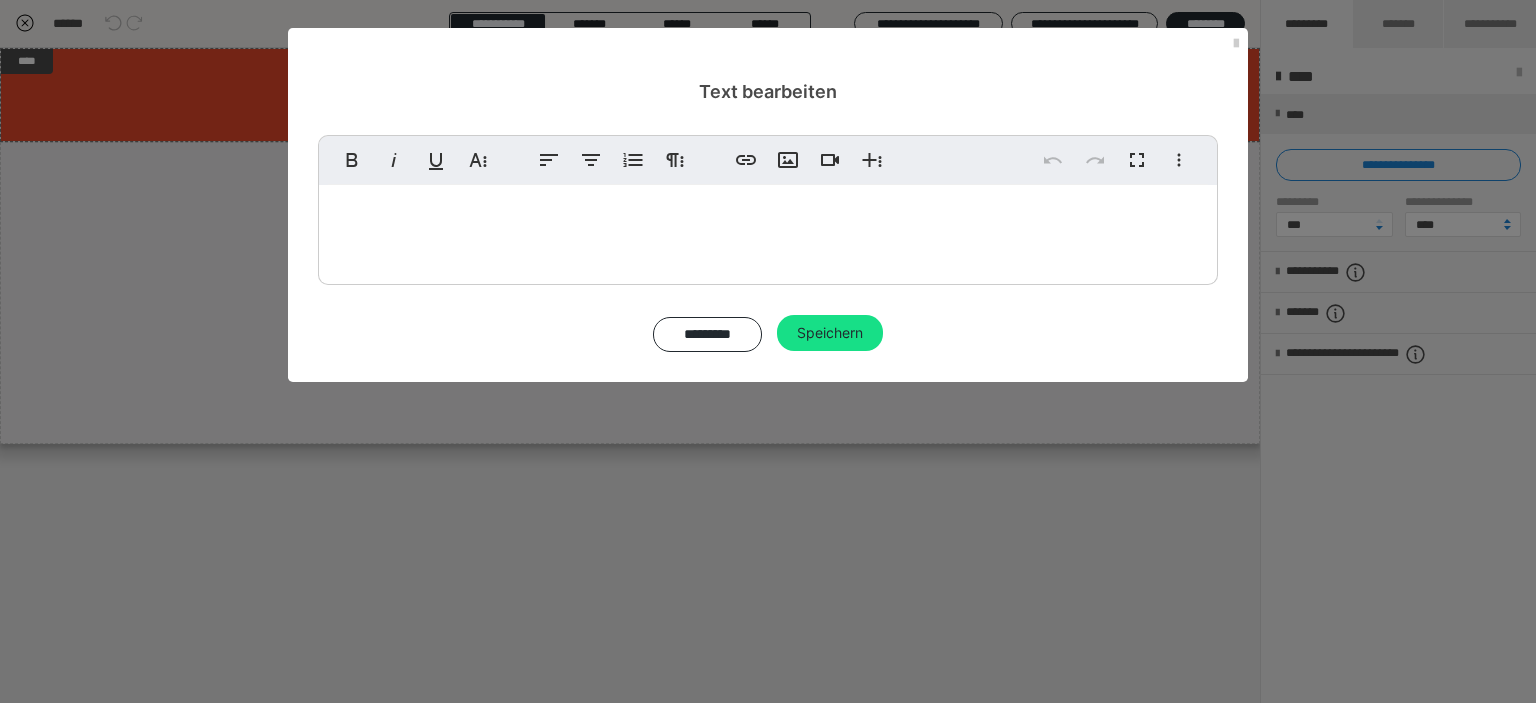 click on ""Houston, wir haben da ein paar Lösungen!"" at bounding box center (768, 221) 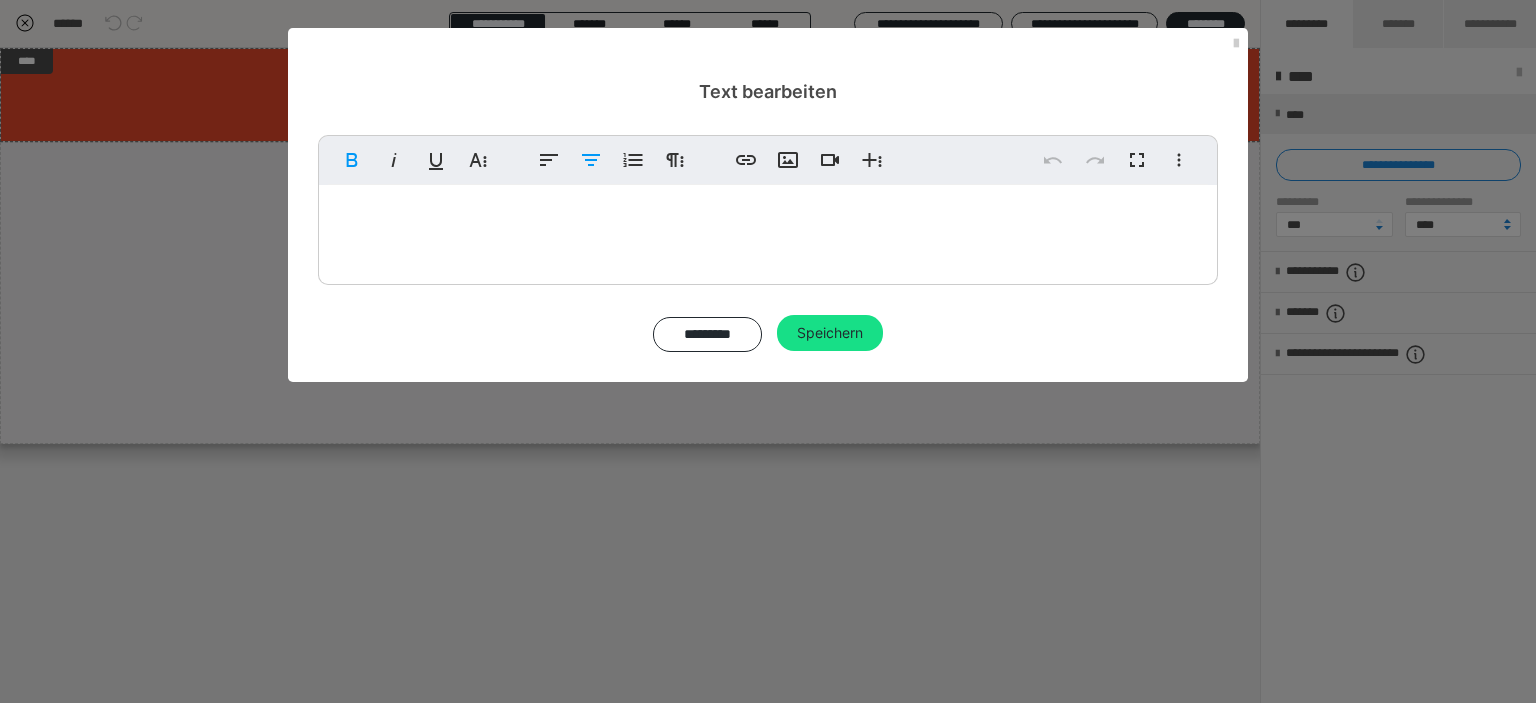 click on ""Houston, wir haben da ein paar Lösungen!"" at bounding box center [768, 221] 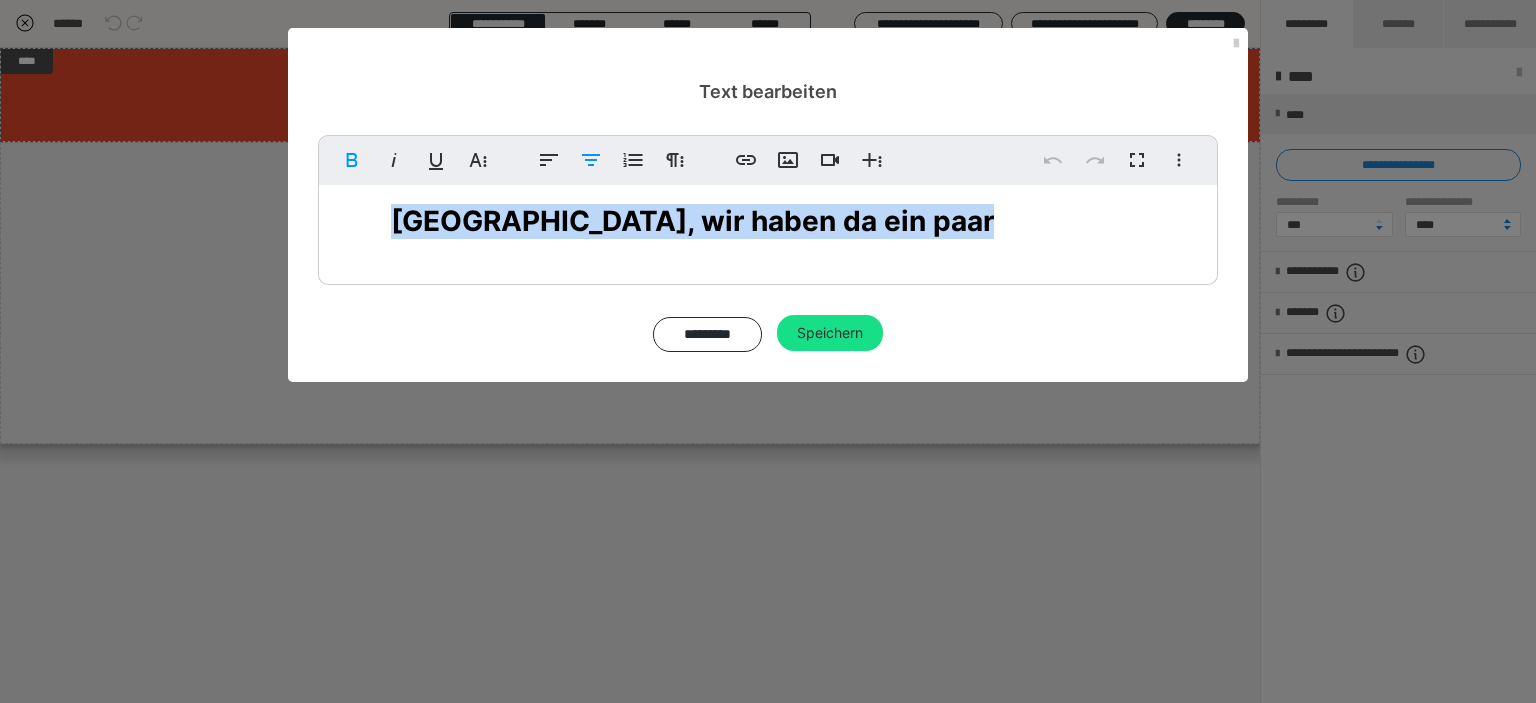 drag, startPoint x: 484, startPoint y: 220, endPoint x: 1059, endPoint y: 245, distance: 575.5432 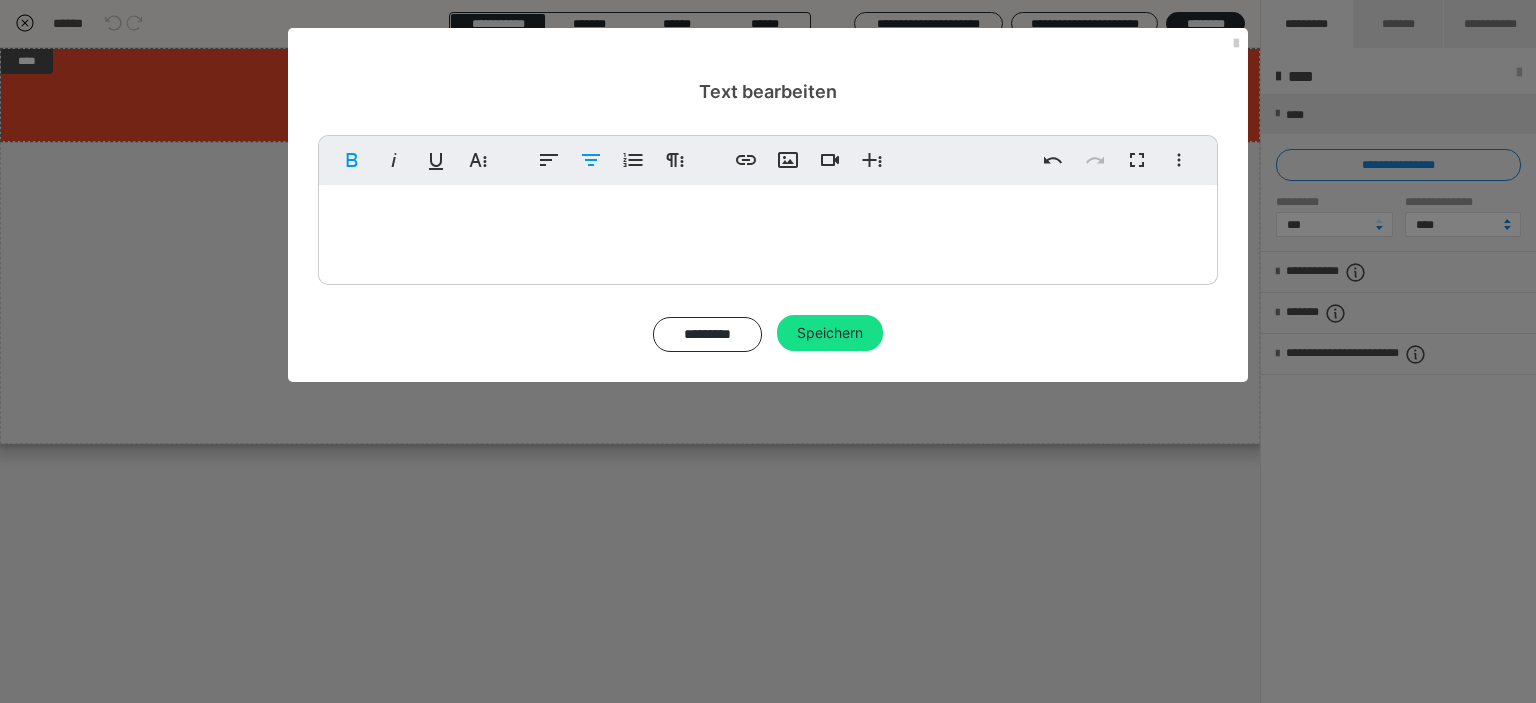 scroll, scrollTop: 0, scrollLeft: 5, axis: horizontal 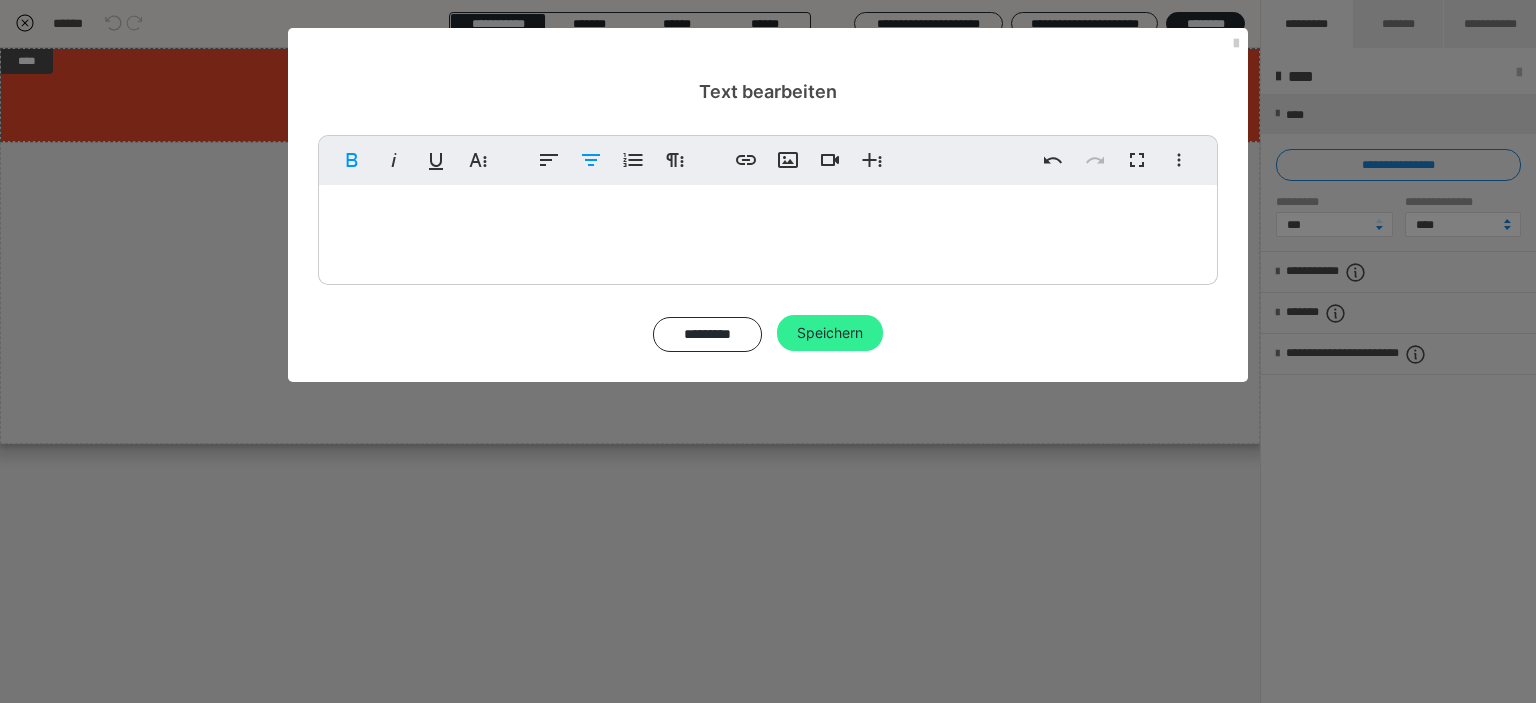 click on "Speichern" at bounding box center [830, 333] 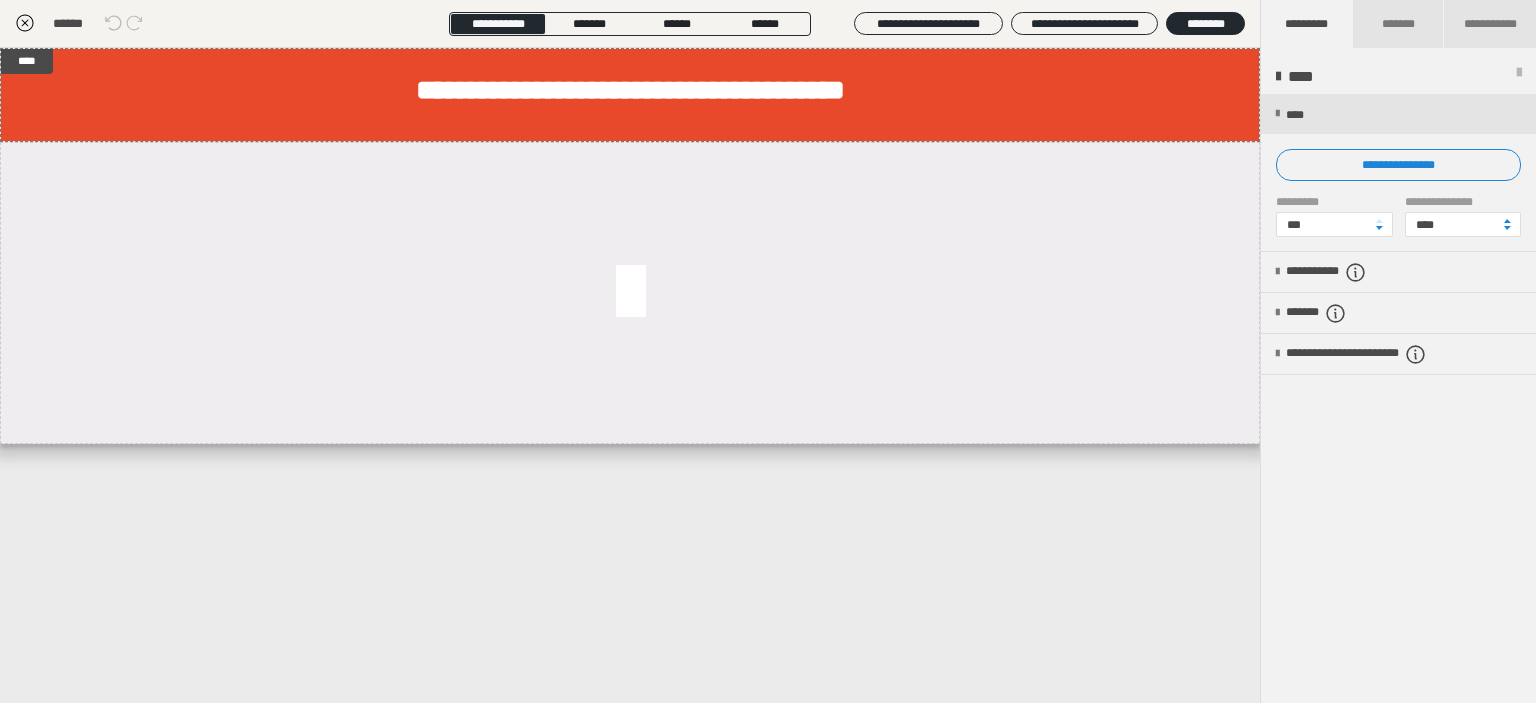 click 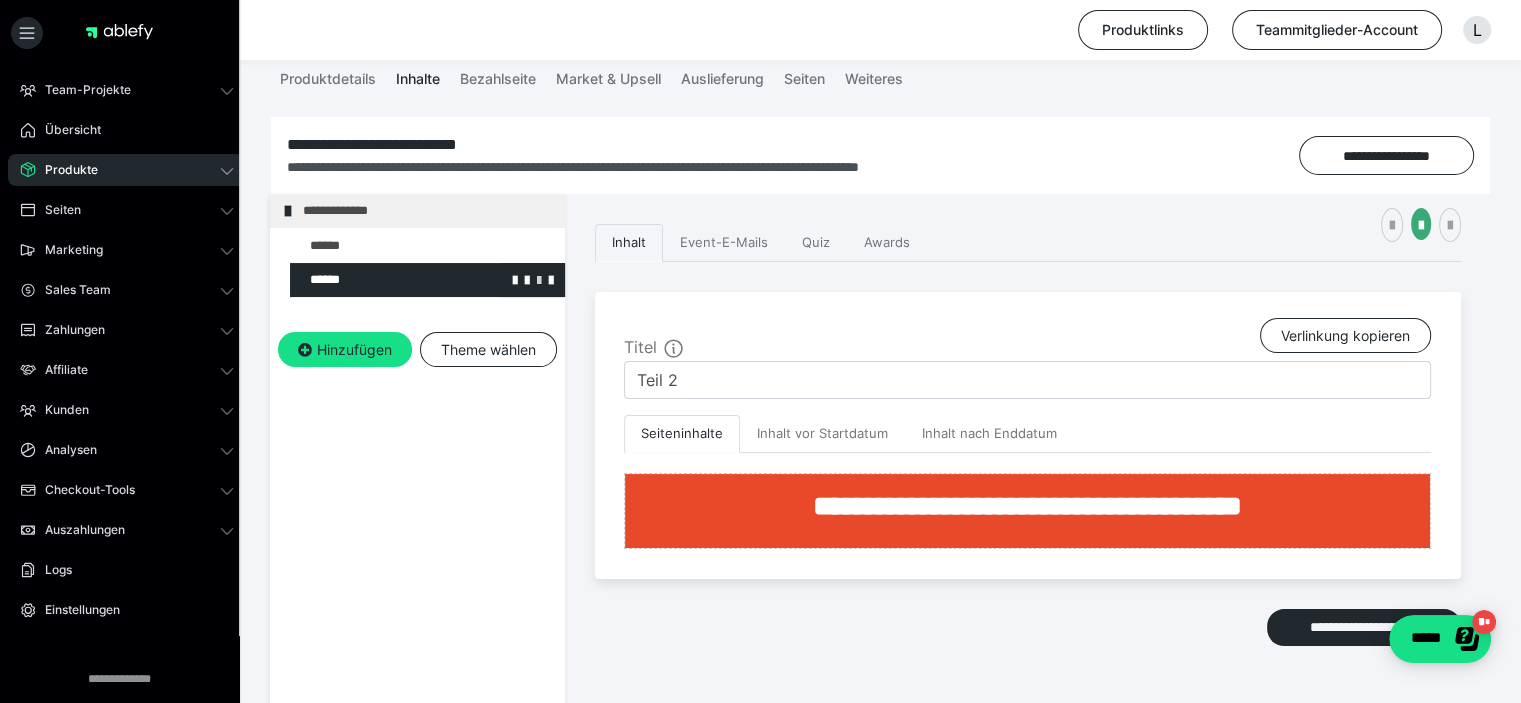 click at bounding box center (539, 279) 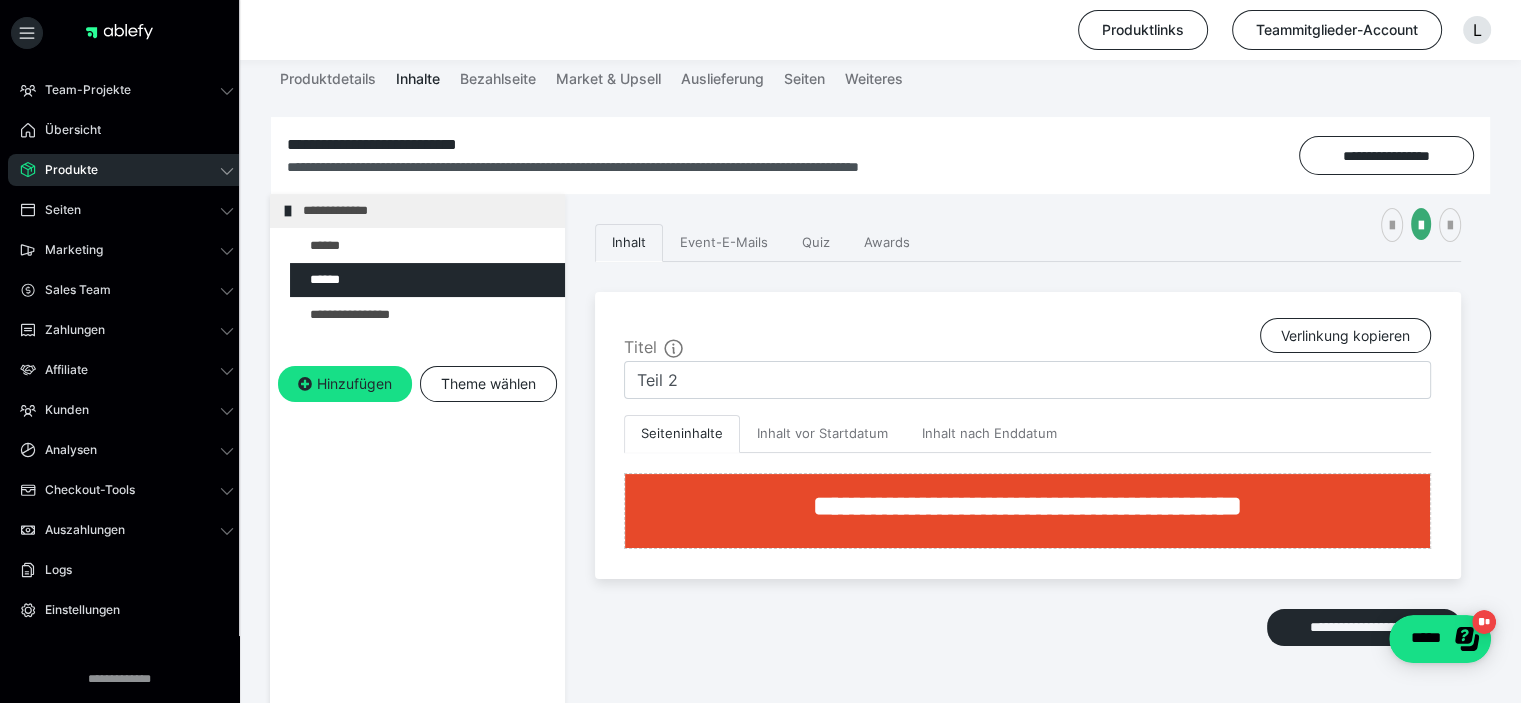 click at bounding box center (0, 0) 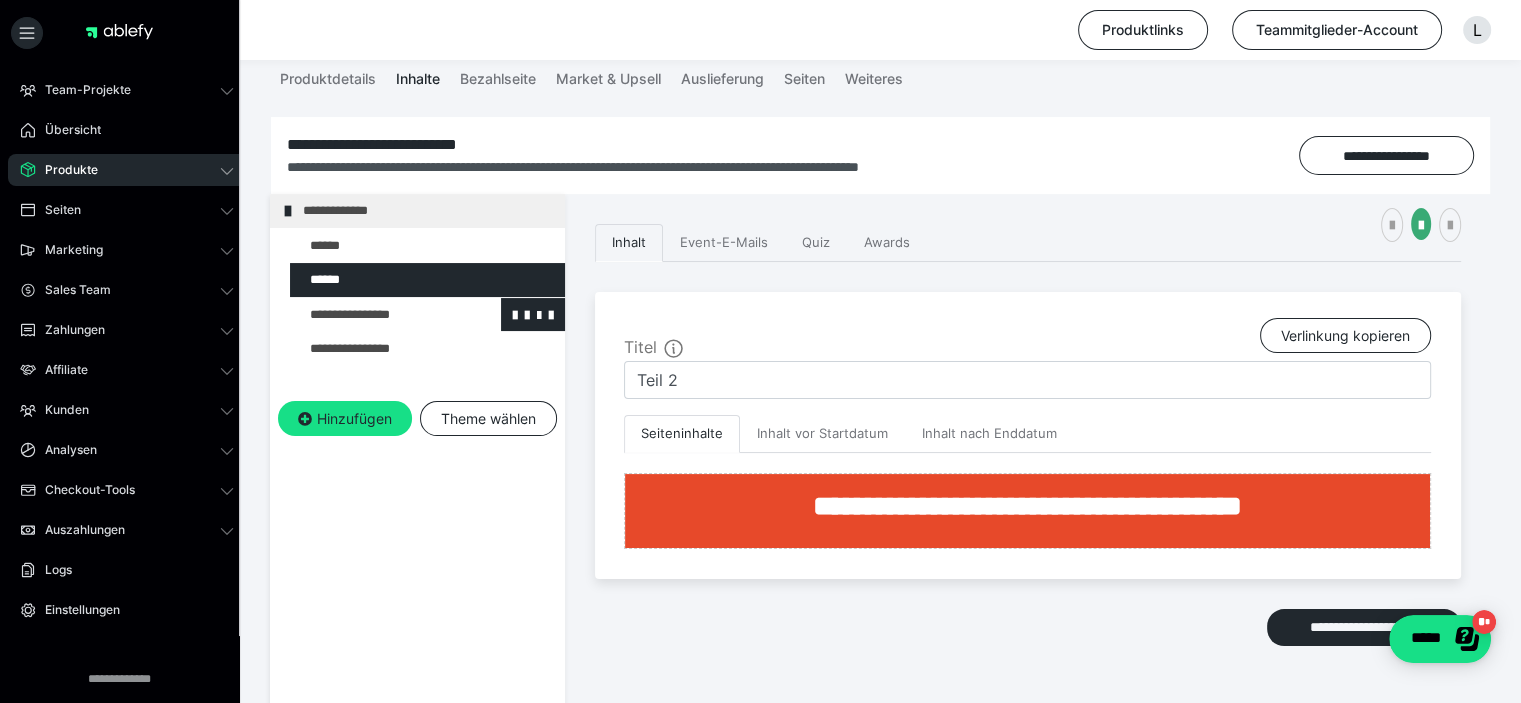 click at bounding box center (375, 315) 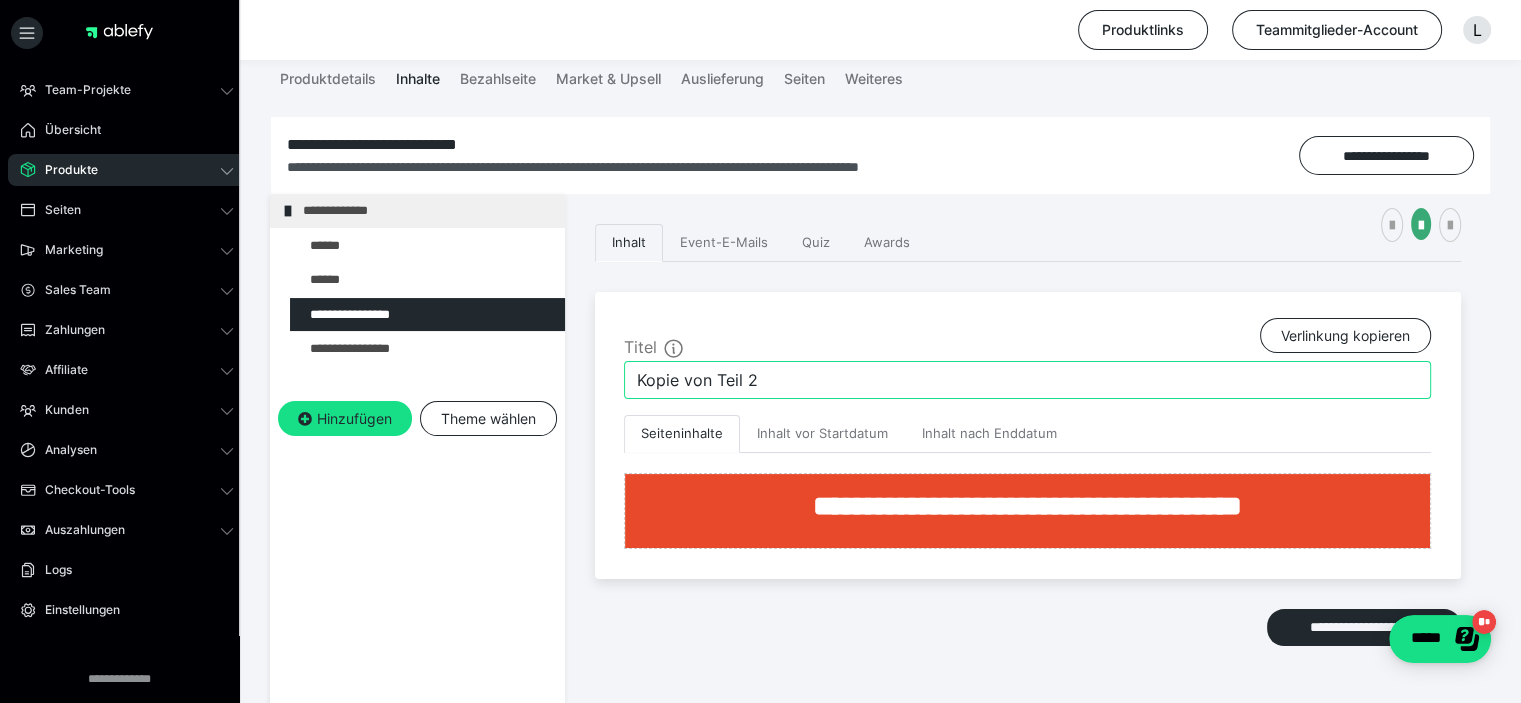 drag, startPoint x: 568, startPoint y: 381, endPoint x: 413, endPoint y: 378, distance: 155.02902 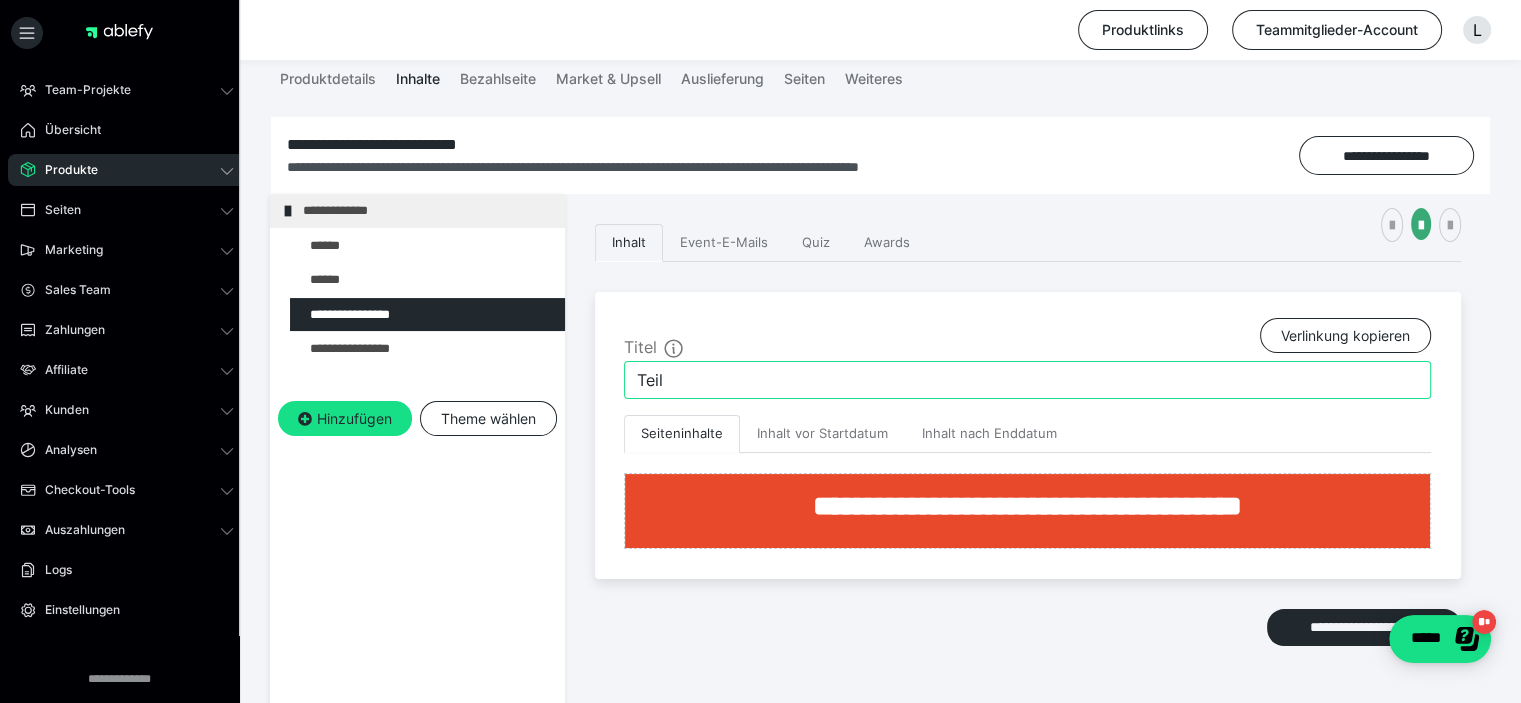 type on "Teil 3" 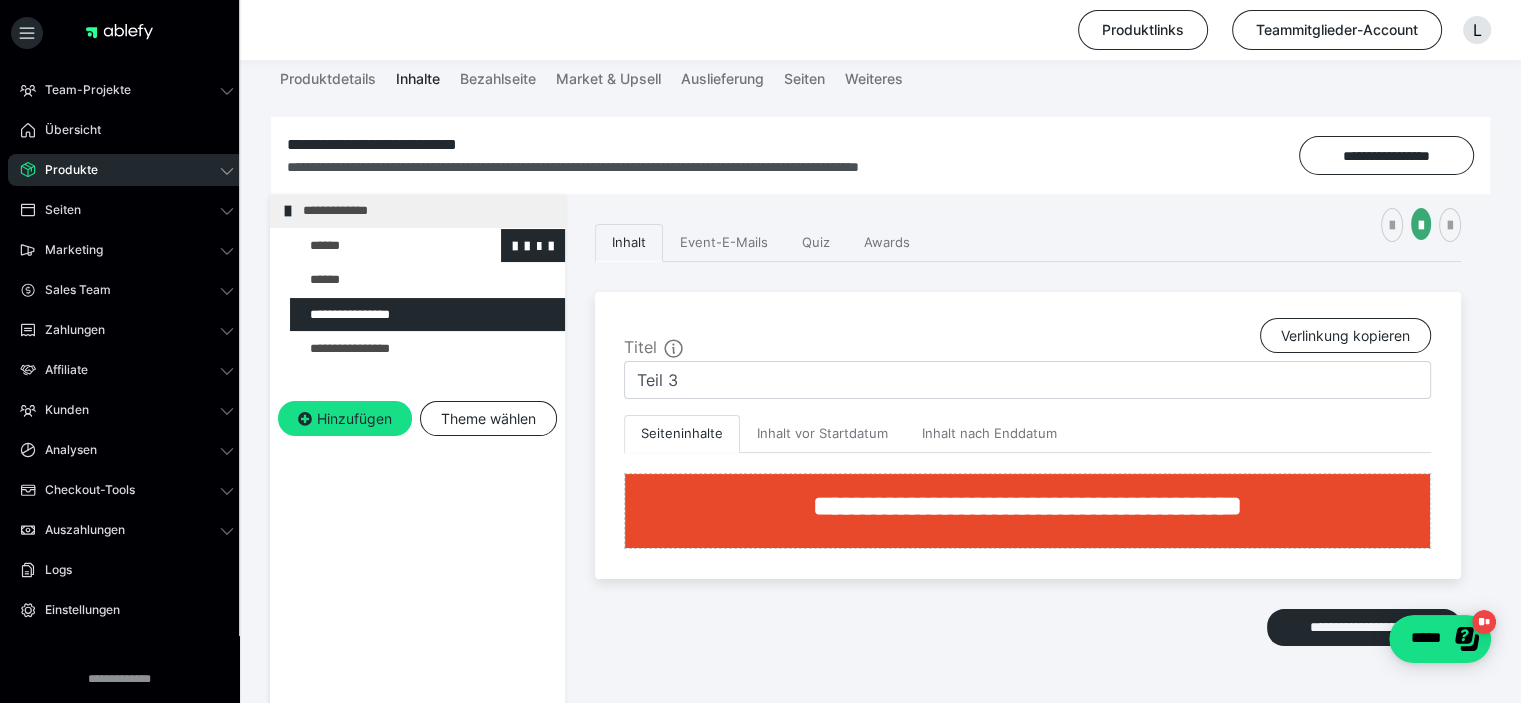 click at bounding box center [375, 246] 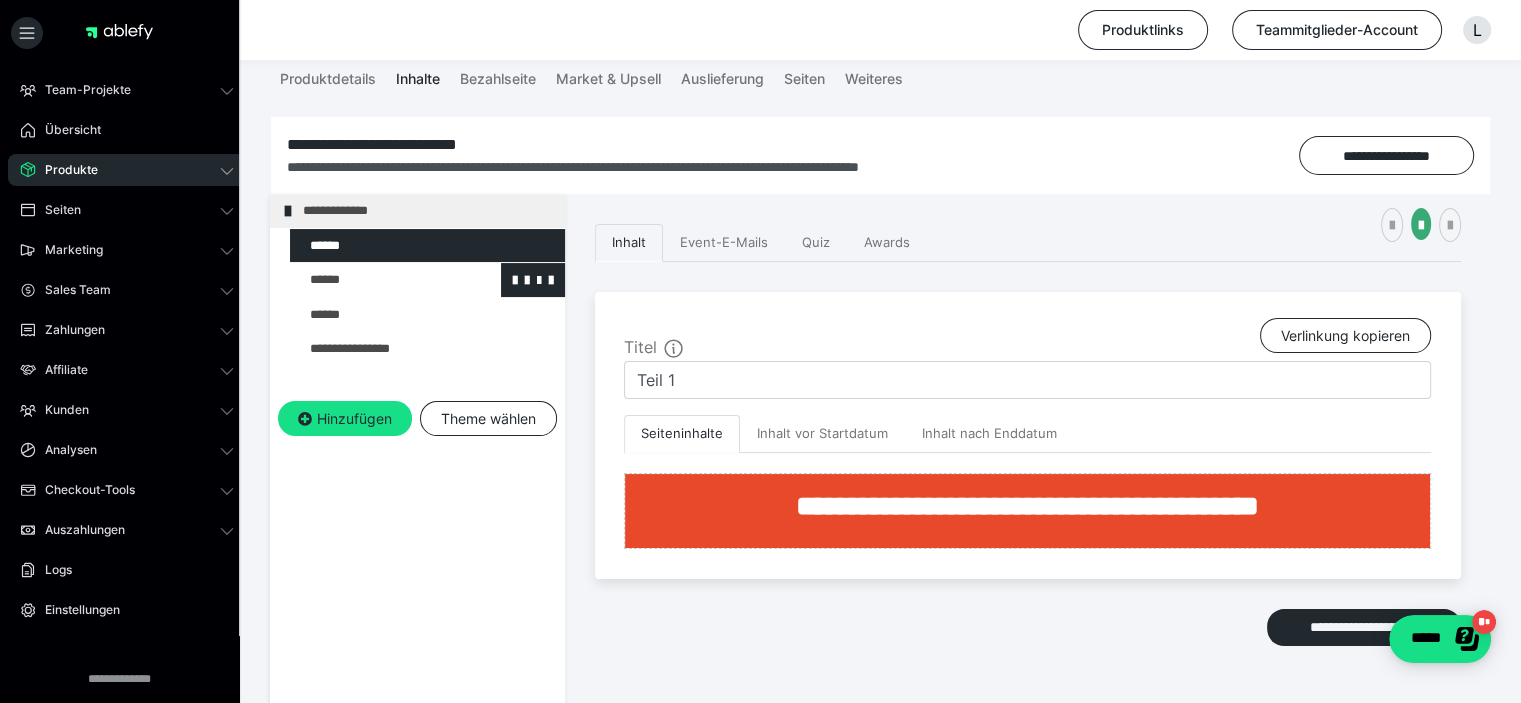 click at bounding box center [375, 280] 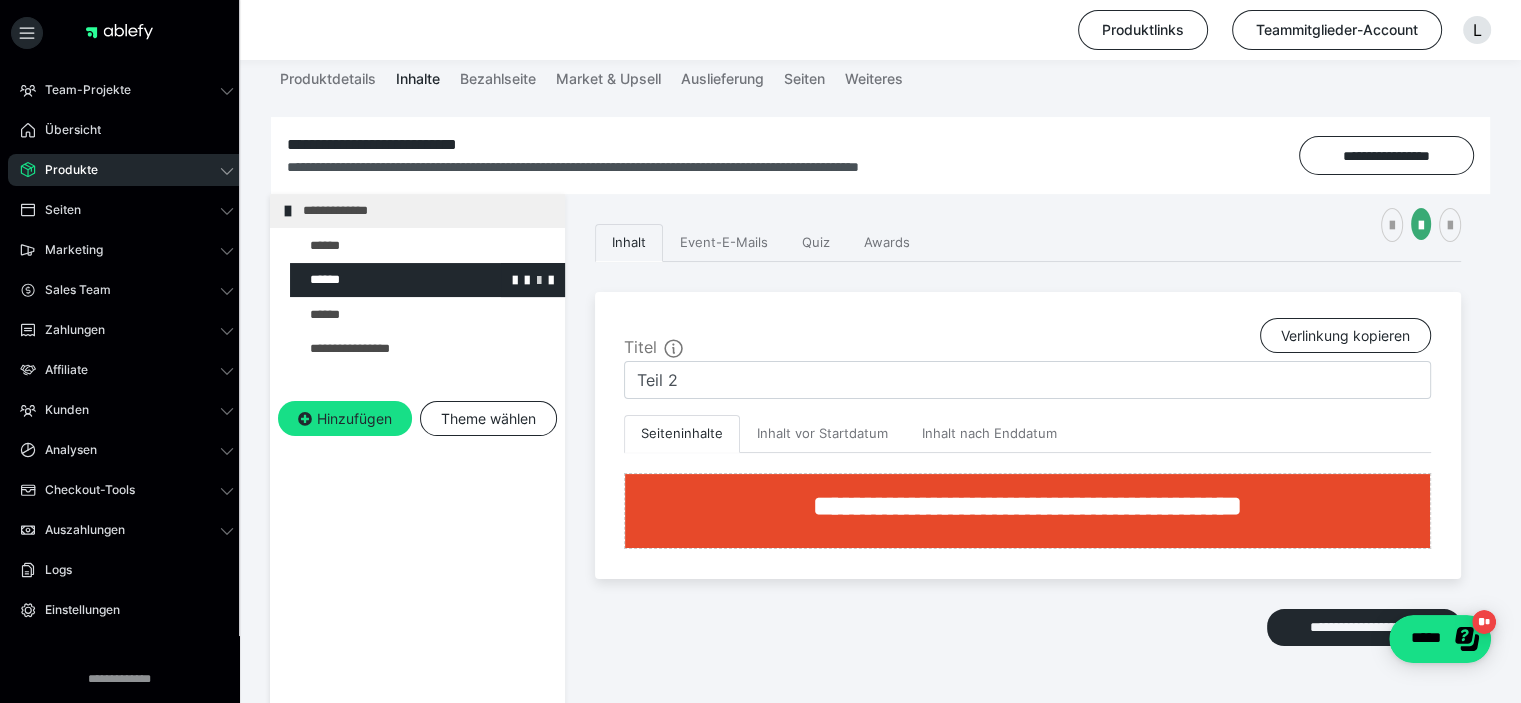 click at bounding box center [539, 279] 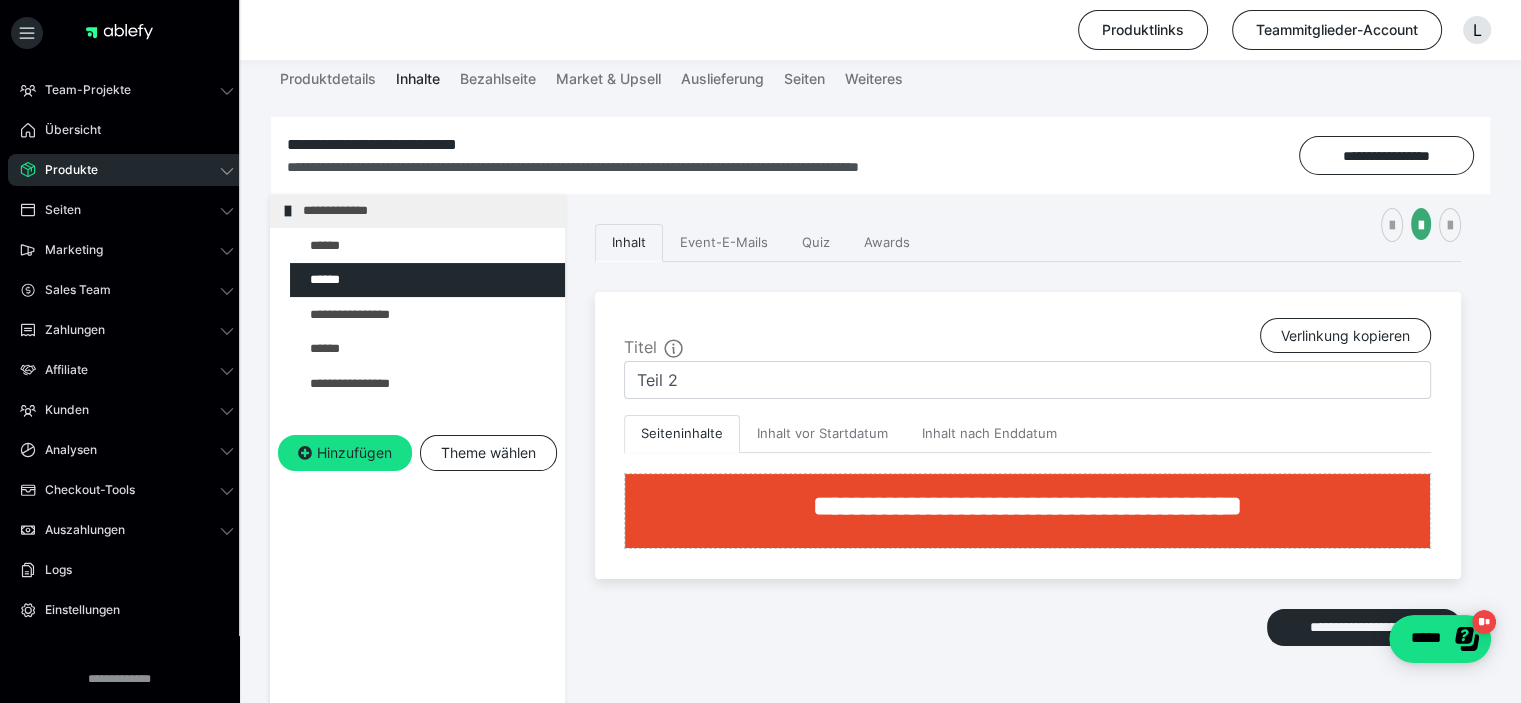 click at bounding box center (0, 0) 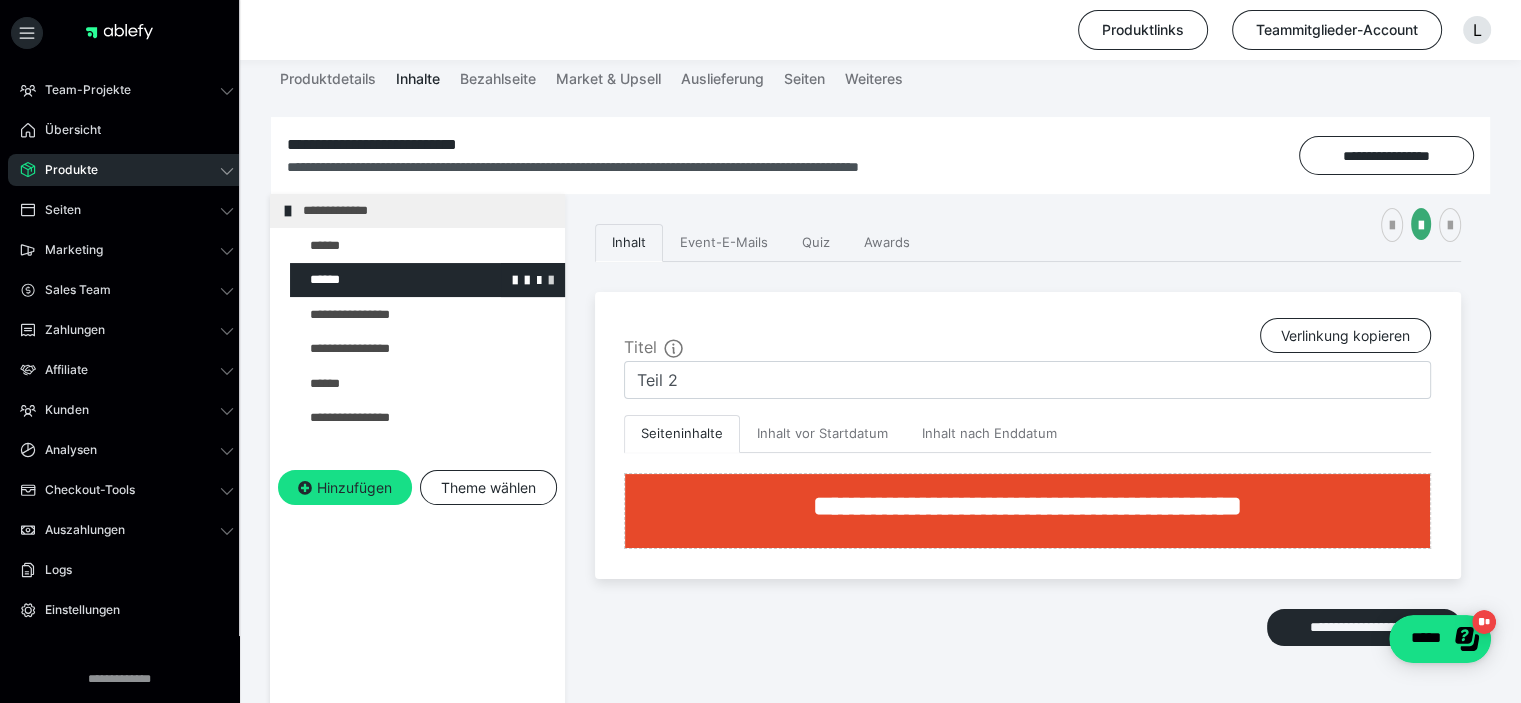 click at bounding box center [551, 279] 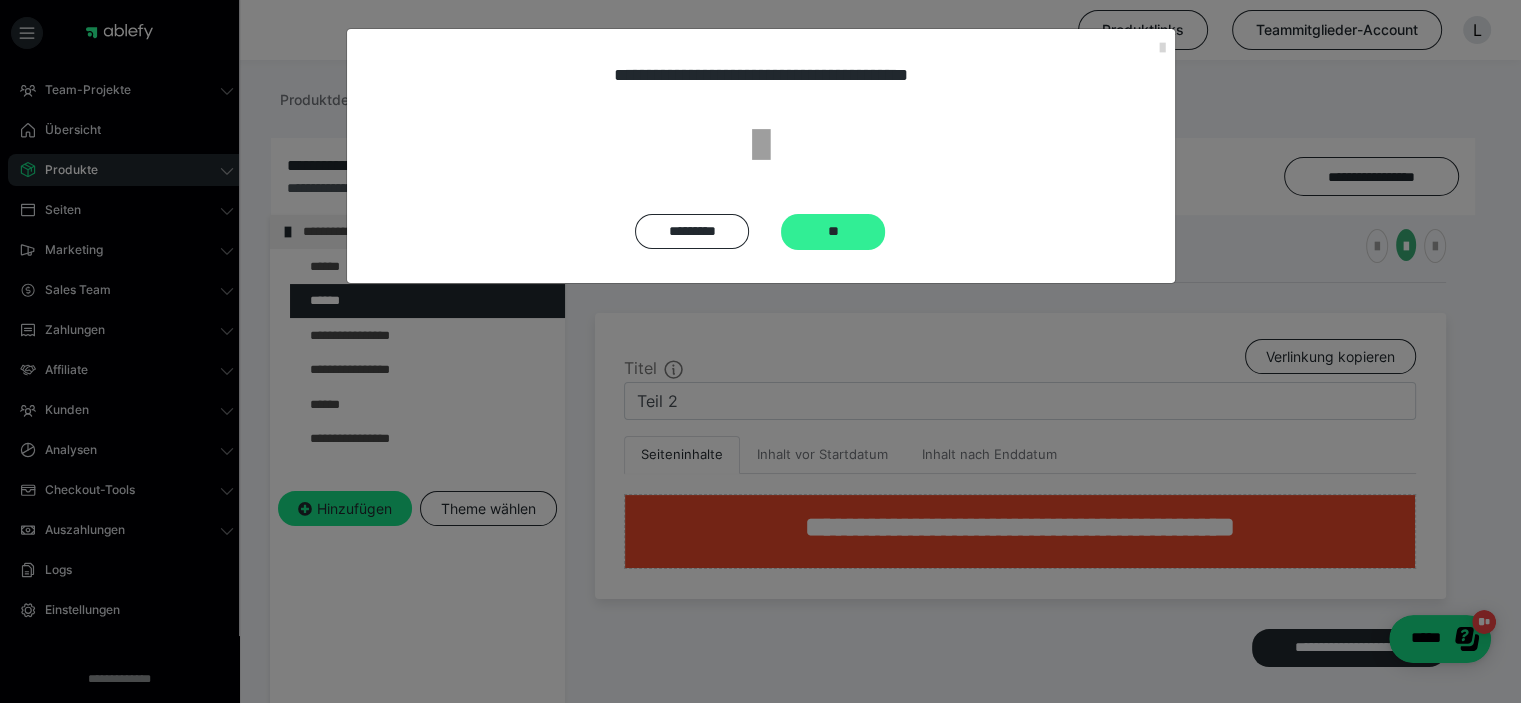 click on "**" at bounding box center (833, 232) 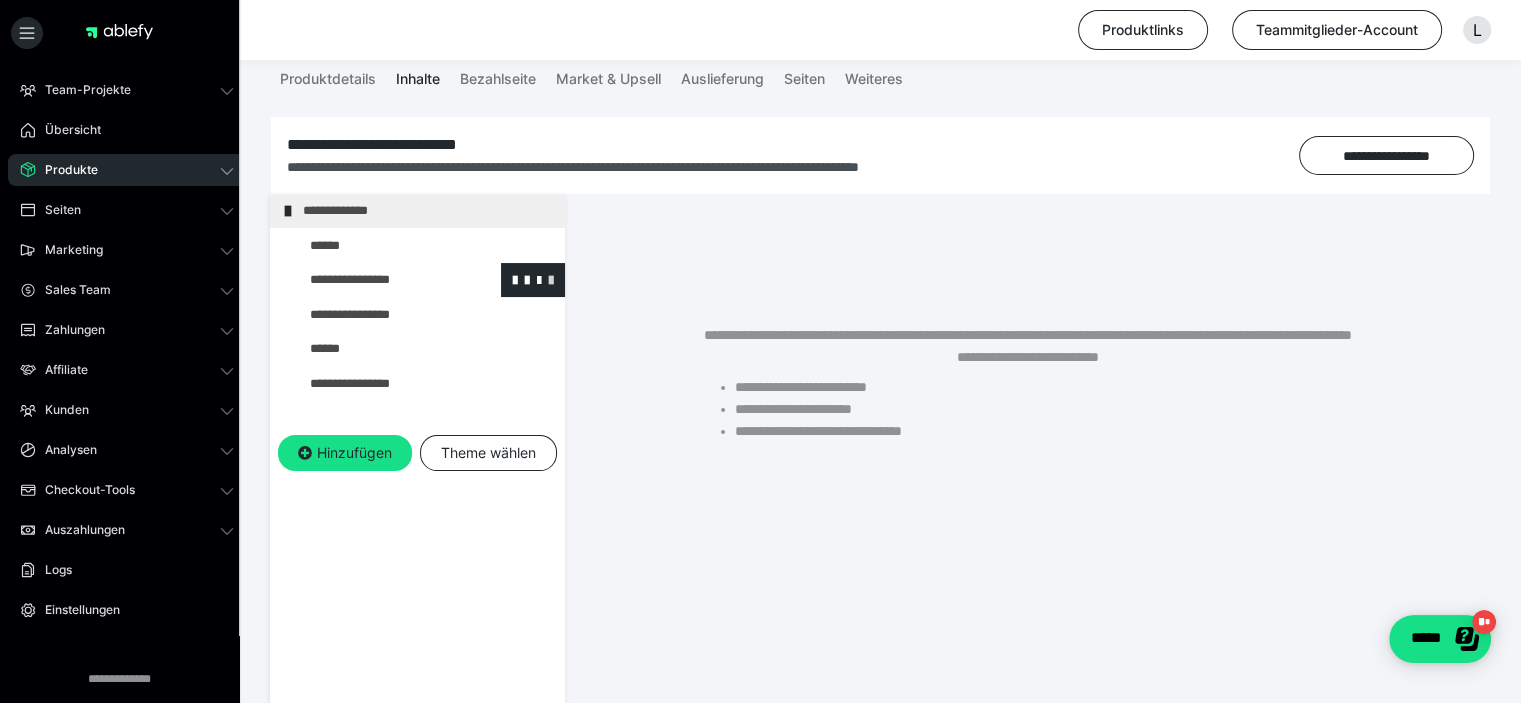 click at bounding box center [551, 279] 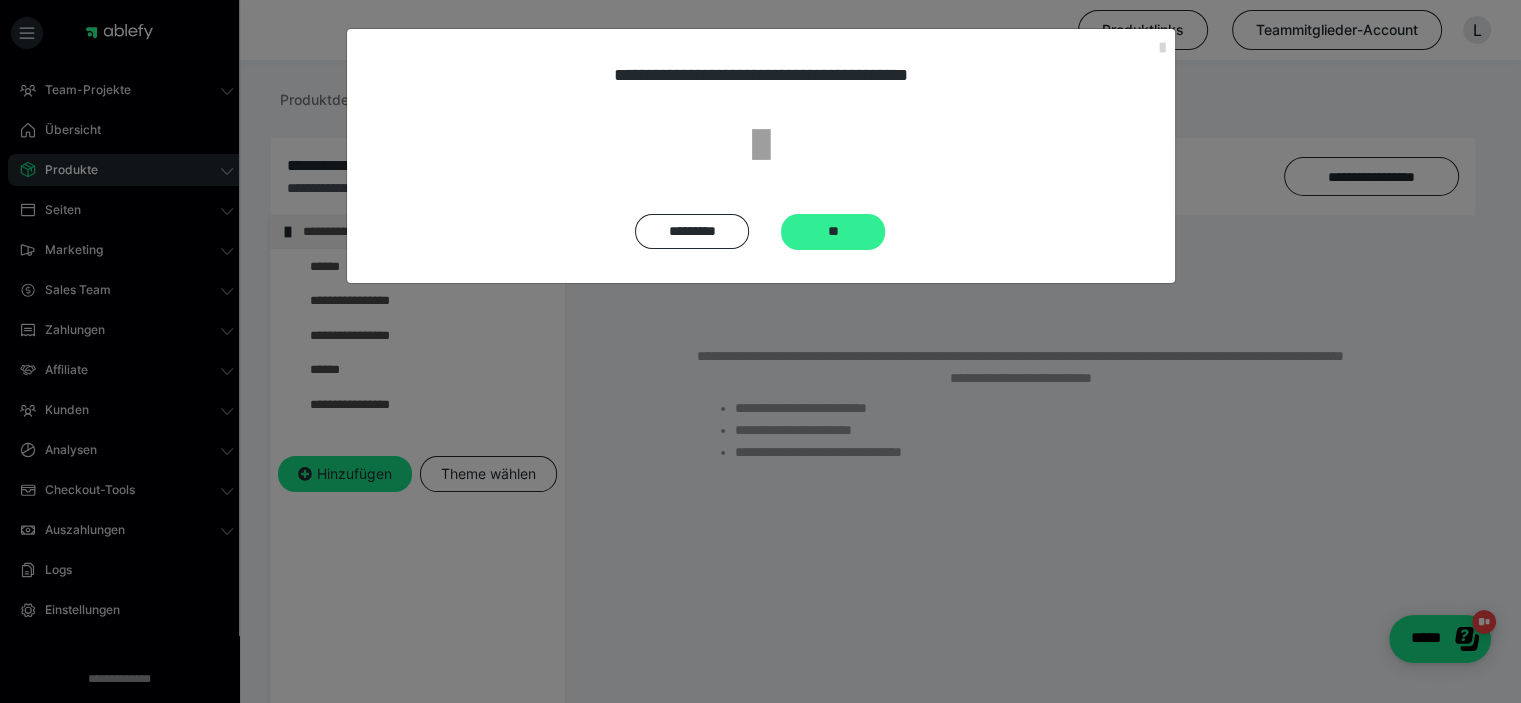 click on "**" at bounding box center (833, 232) 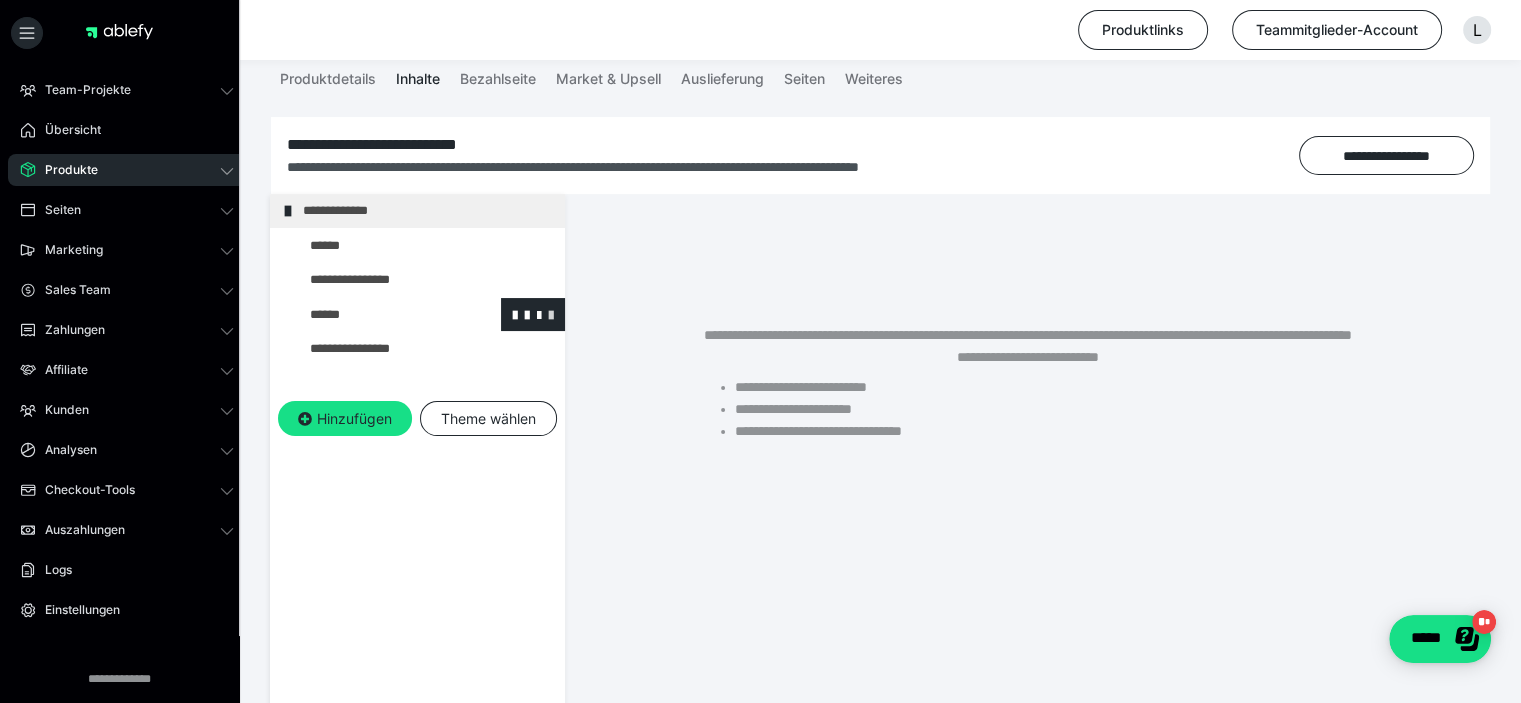 click at bounding box center [551, 314] 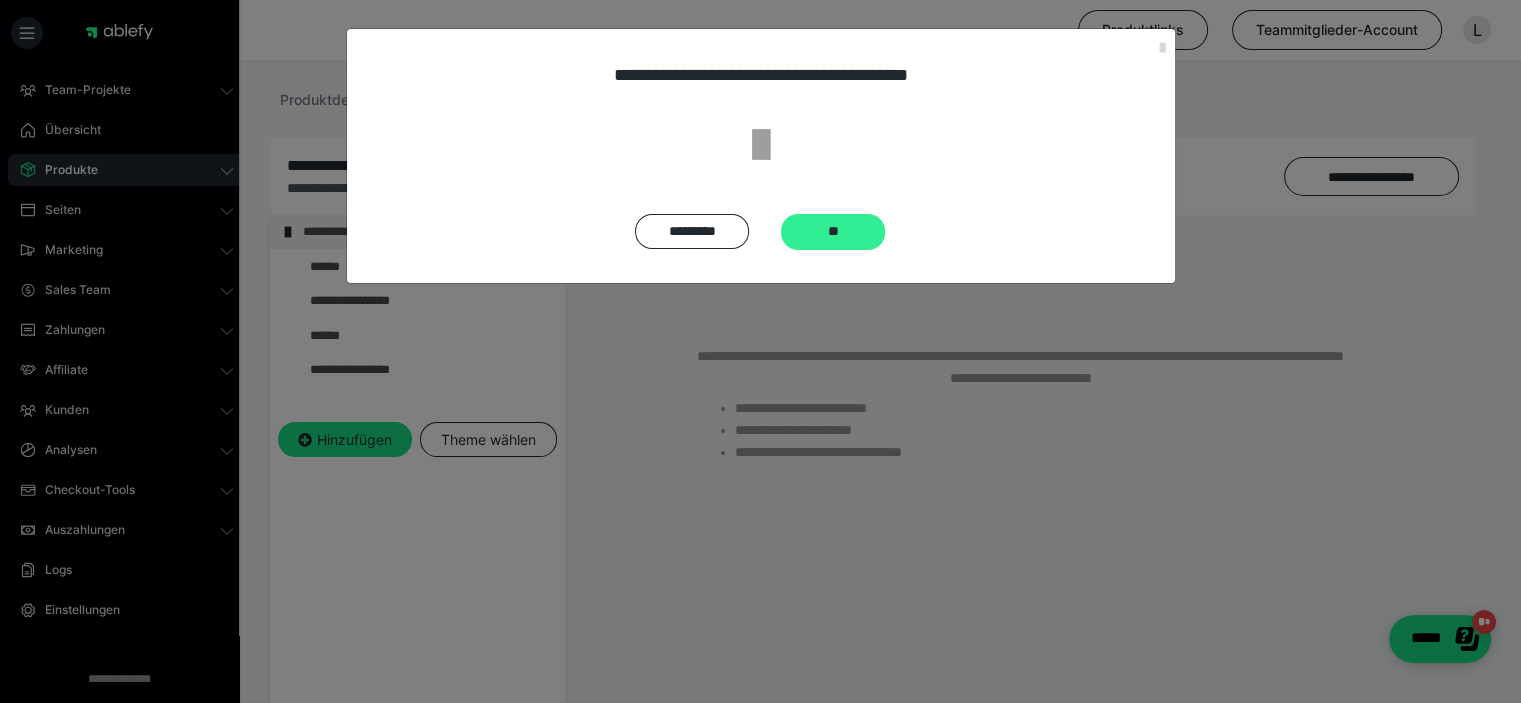 click on "**" at bounding box center (833, 232) 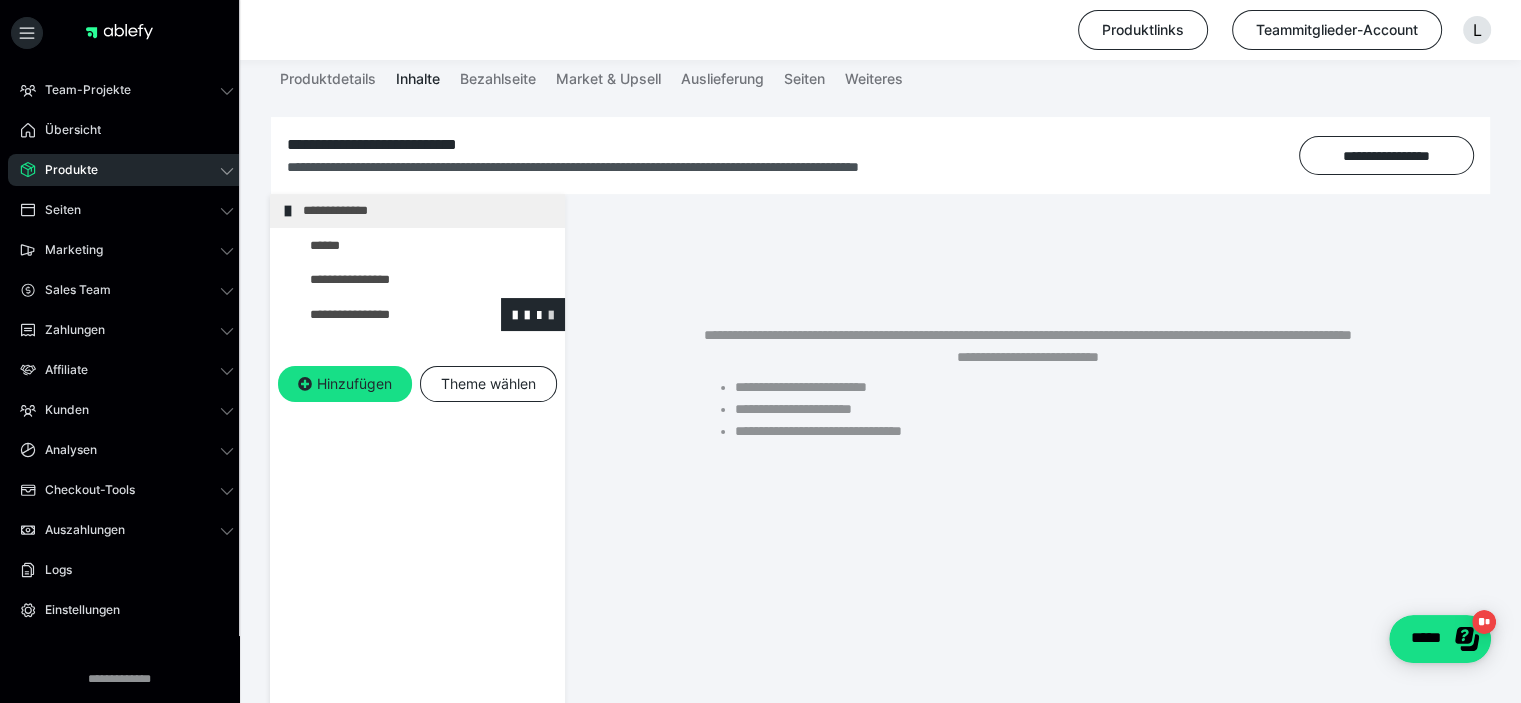click at bounding box center [551, 314] 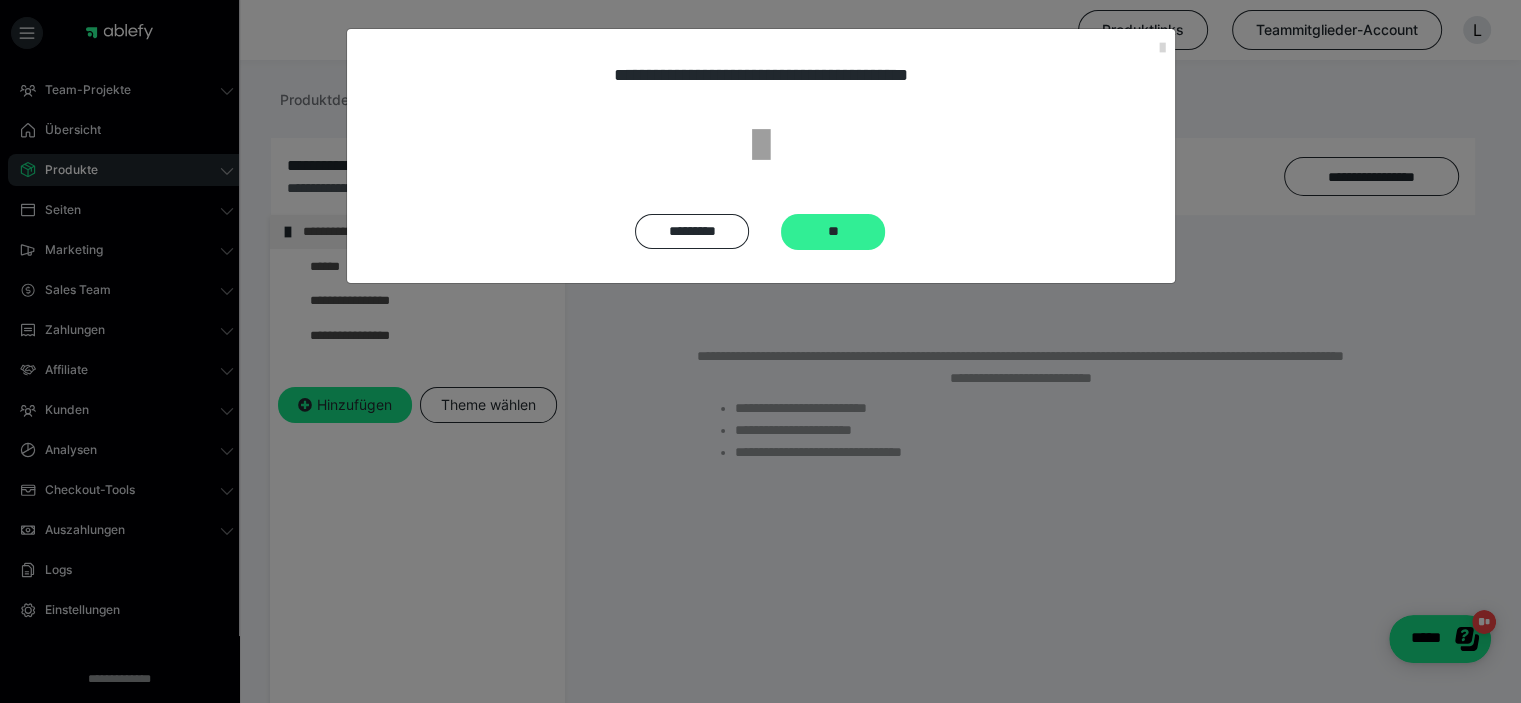 click on "**" at bounding box center [833, 232] 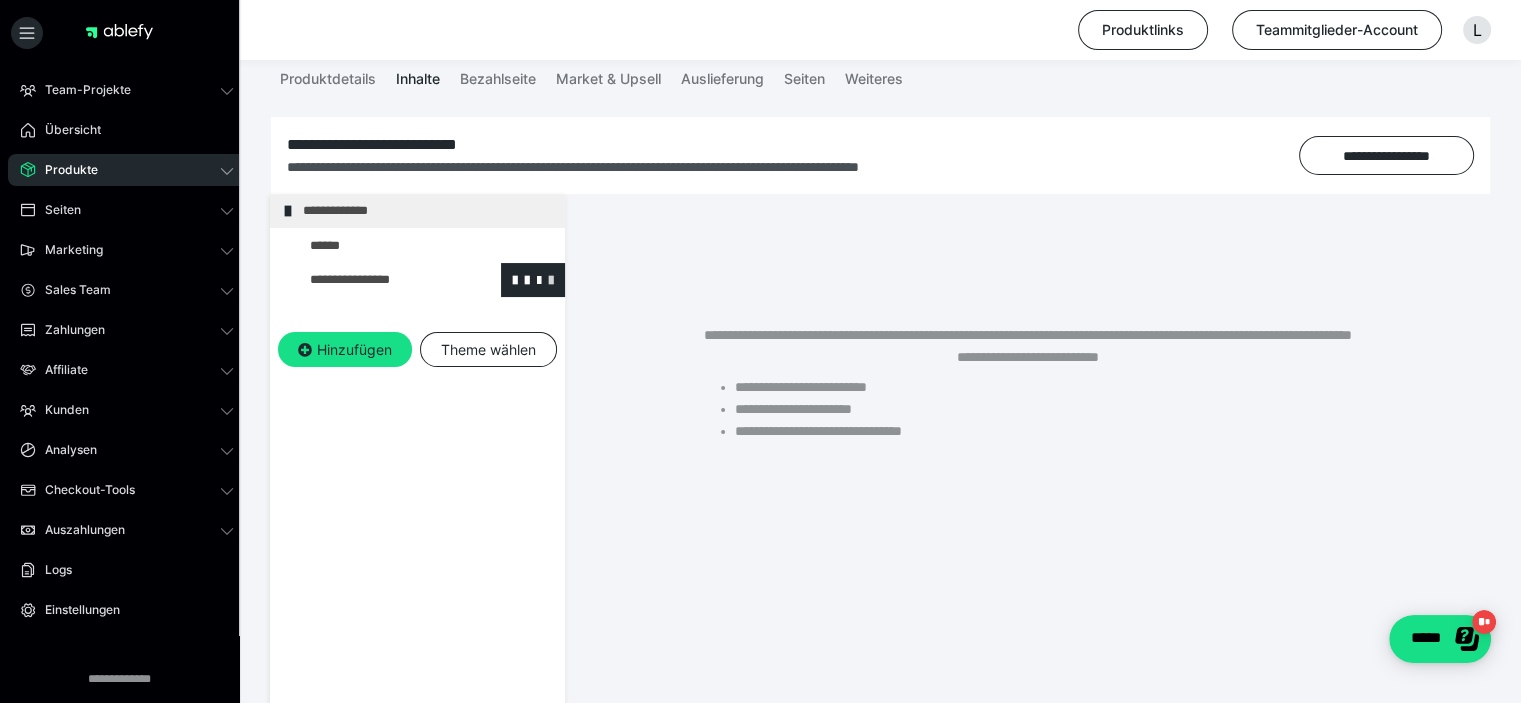 click at bounding box center [551, 279] 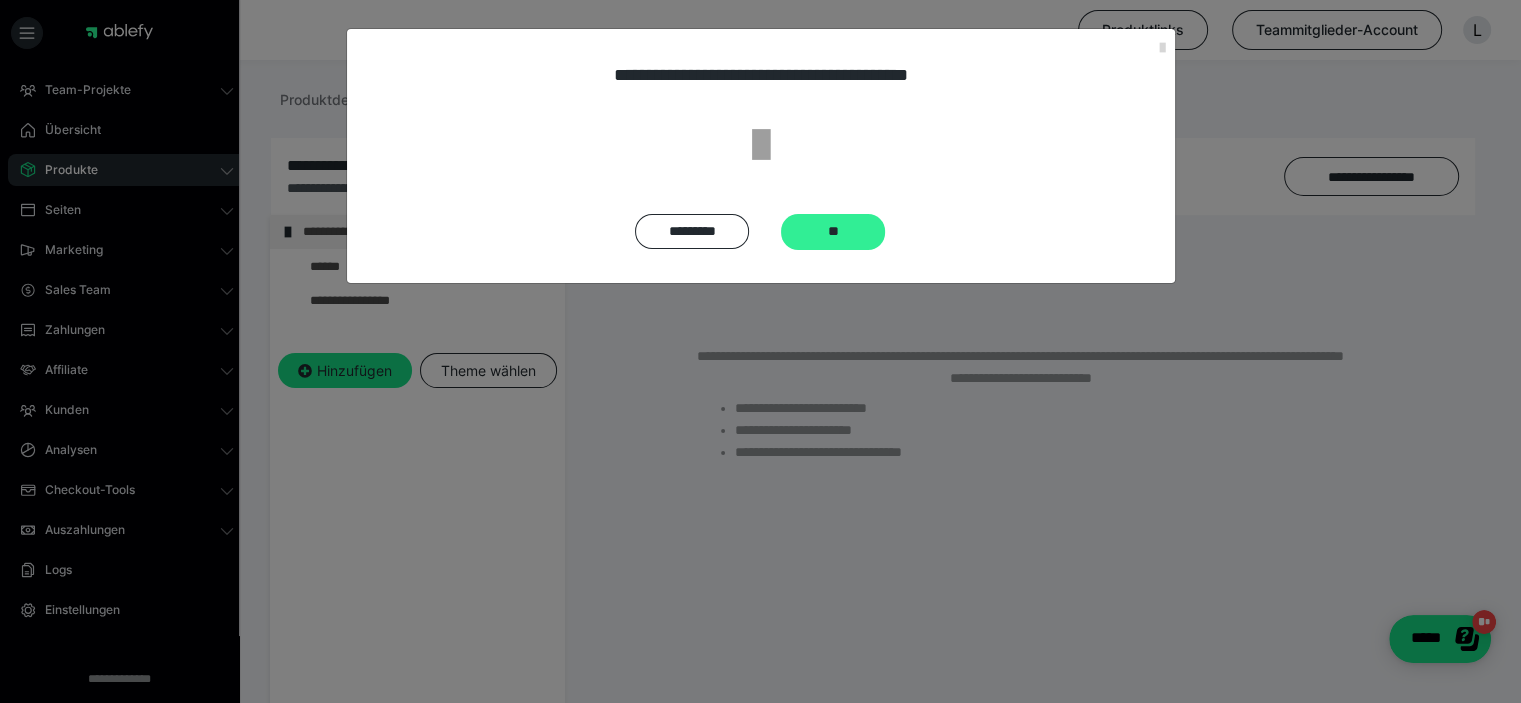 click on "**" at bounding box center [833, 232] 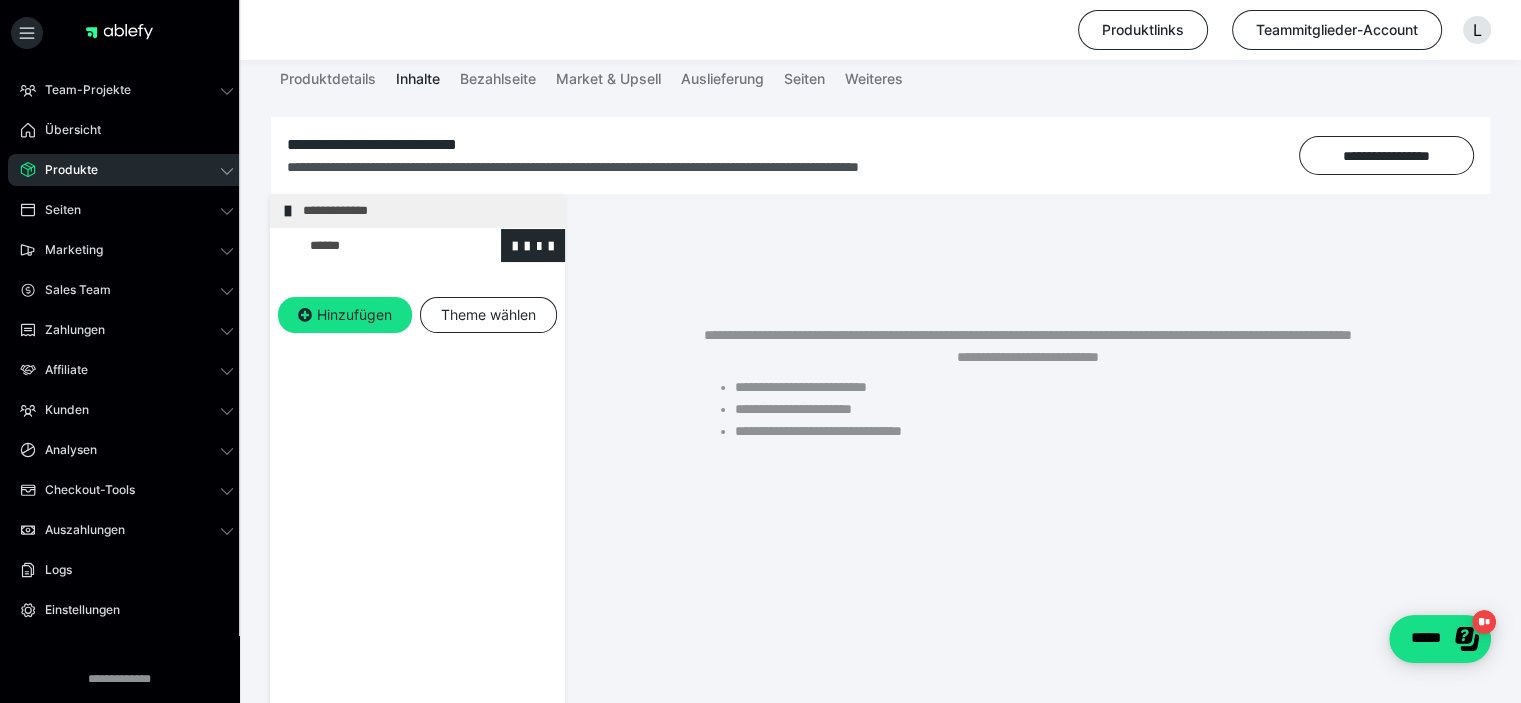 click at bounding box center [375, 246] 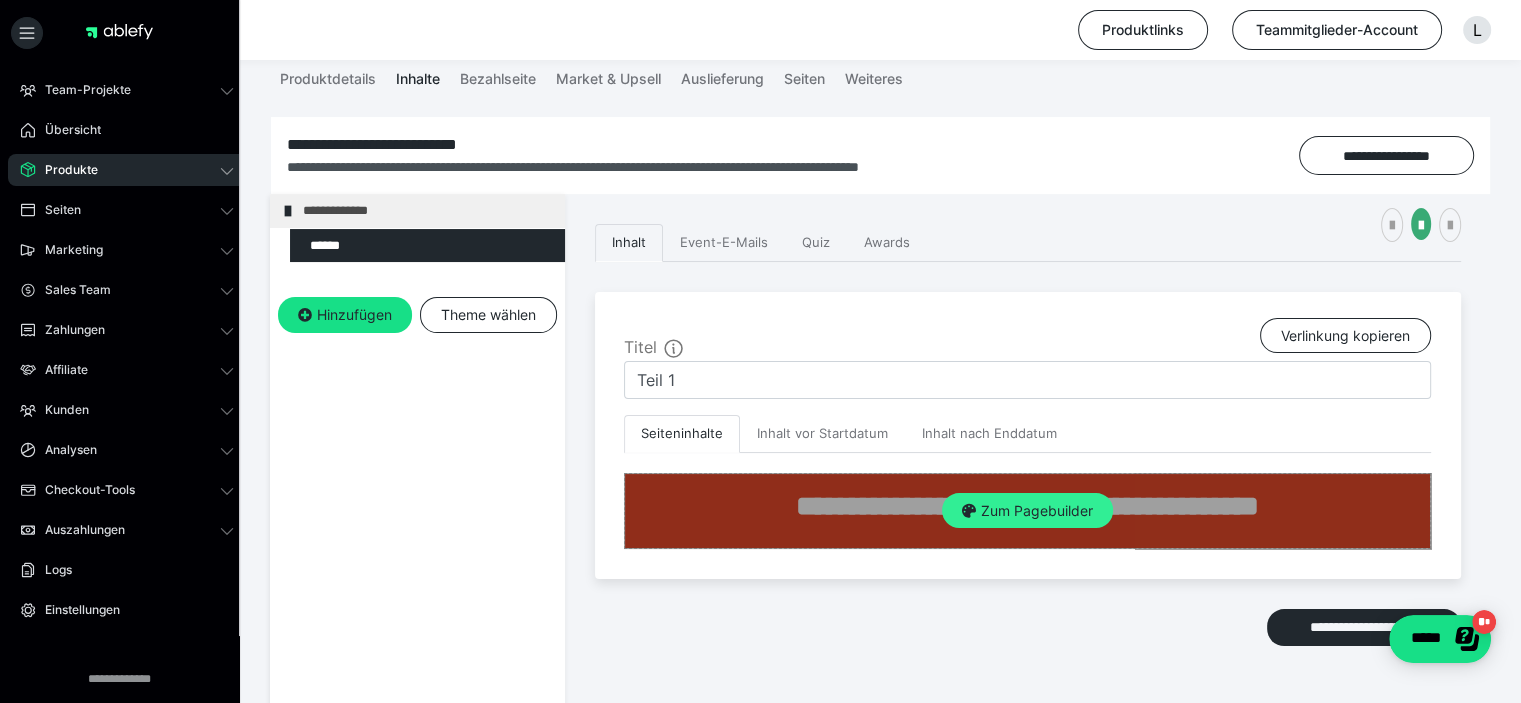 click on "Zum Pagebuilder" at bounding box center [1027, 511] 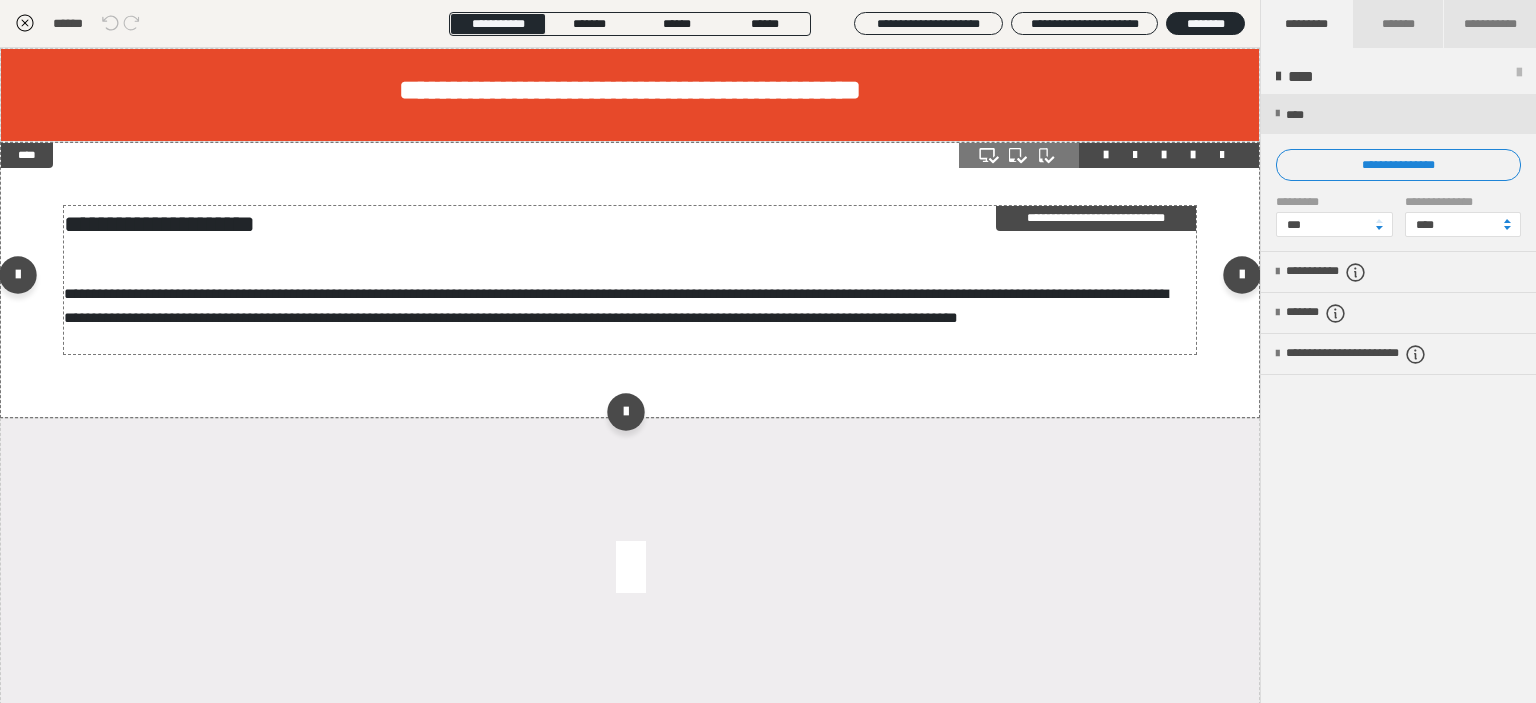 click on "**********" at bounding box center (616, 305) 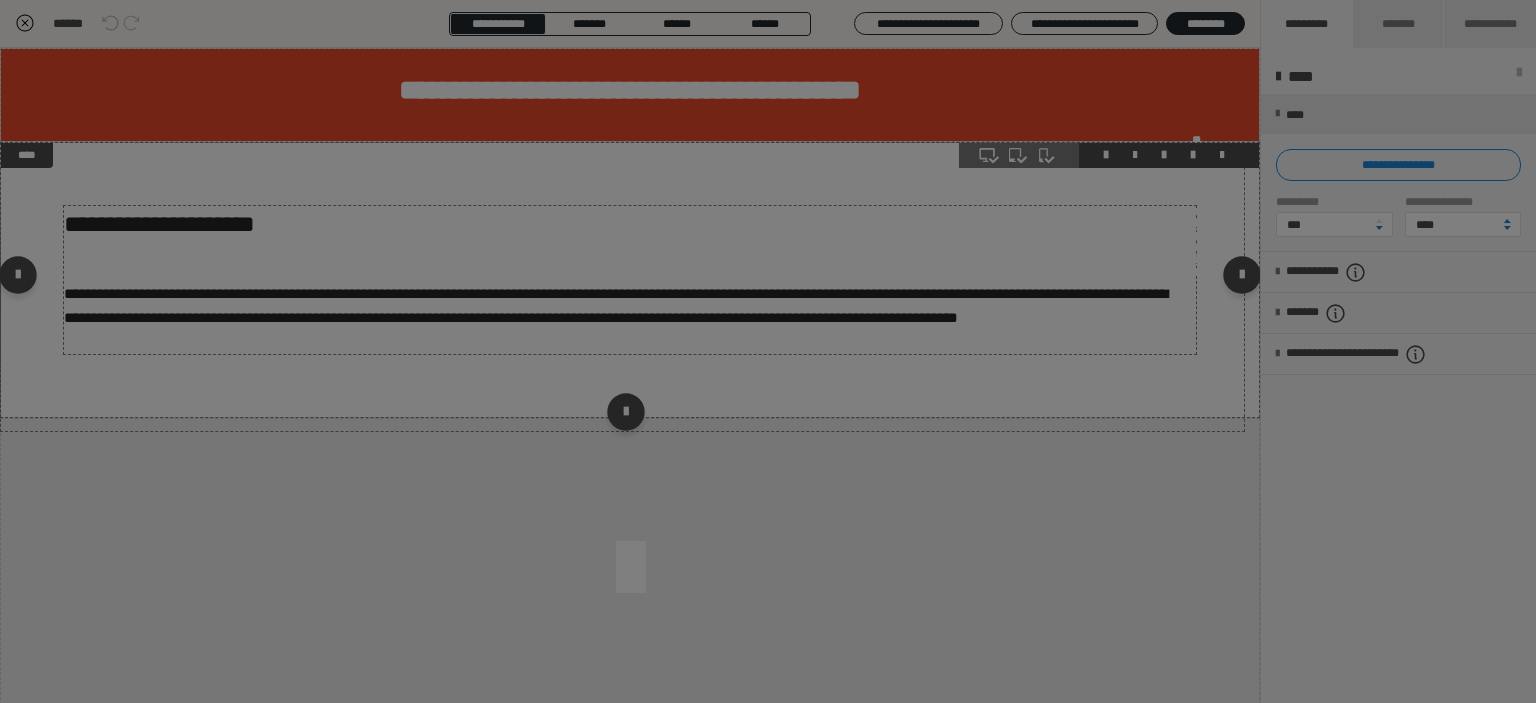 click on "**********" at bounding box center [768, 268] 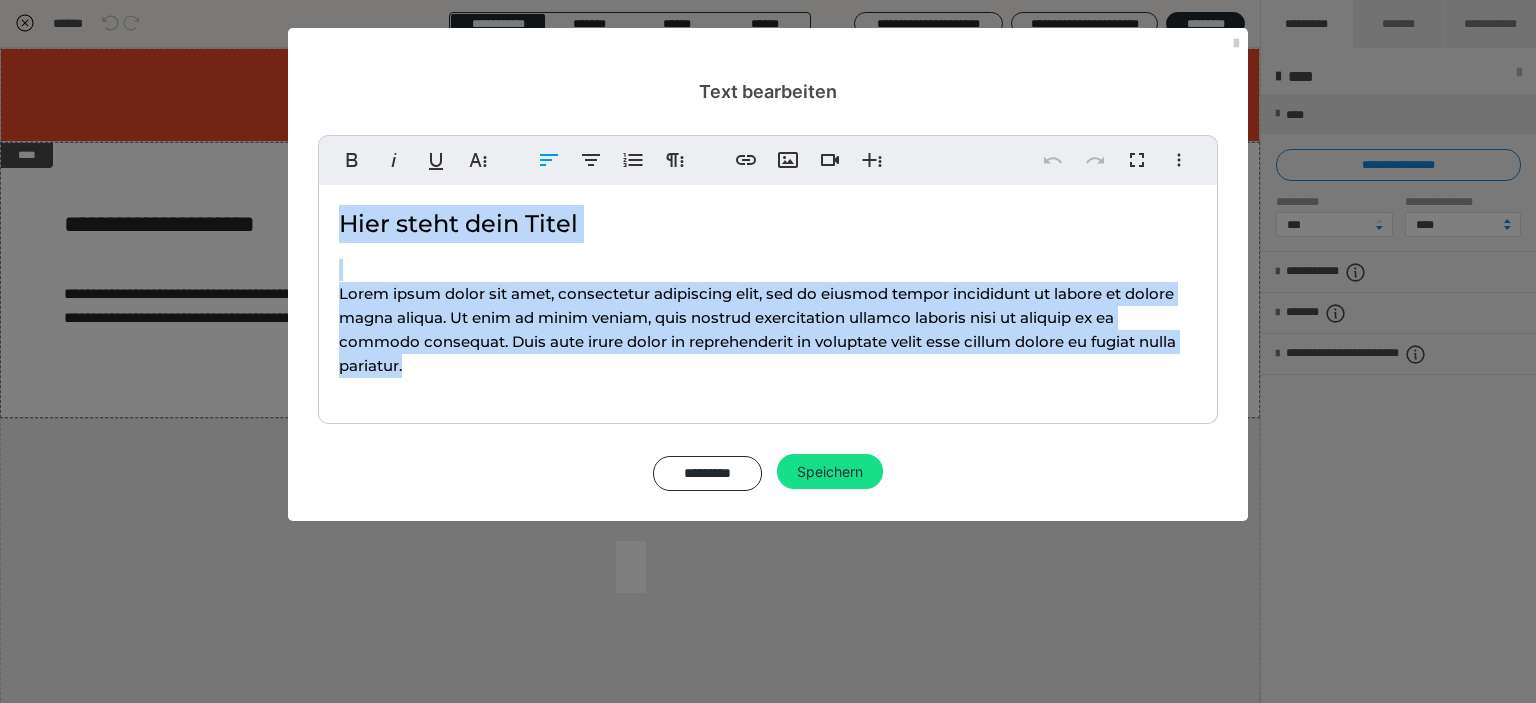 drag, startPoint x: 340, startPoint y: 216, endPoint x: 604, endPoint y: 426, distance: 337.33664 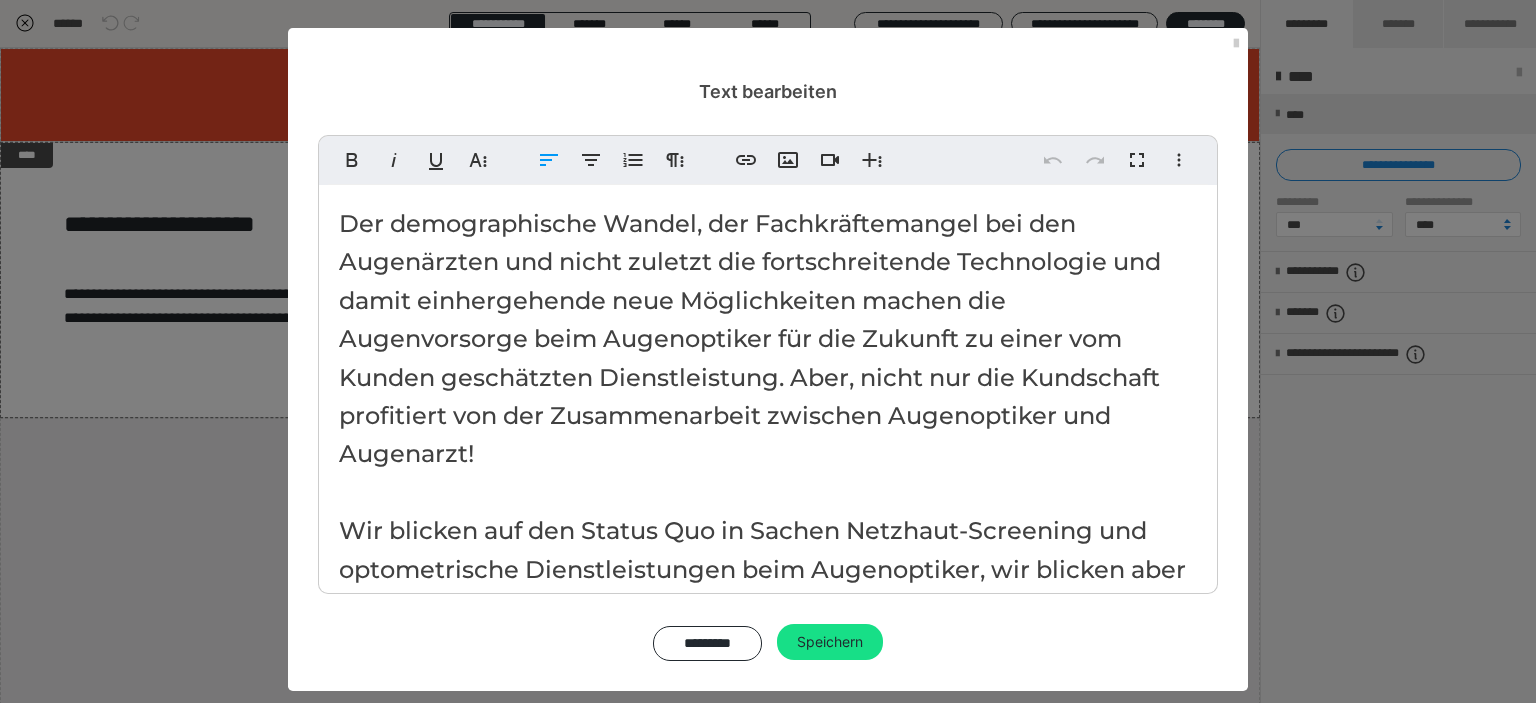 scroll, scrollTop: 9153, scrollLeft: 0, axis: vertical 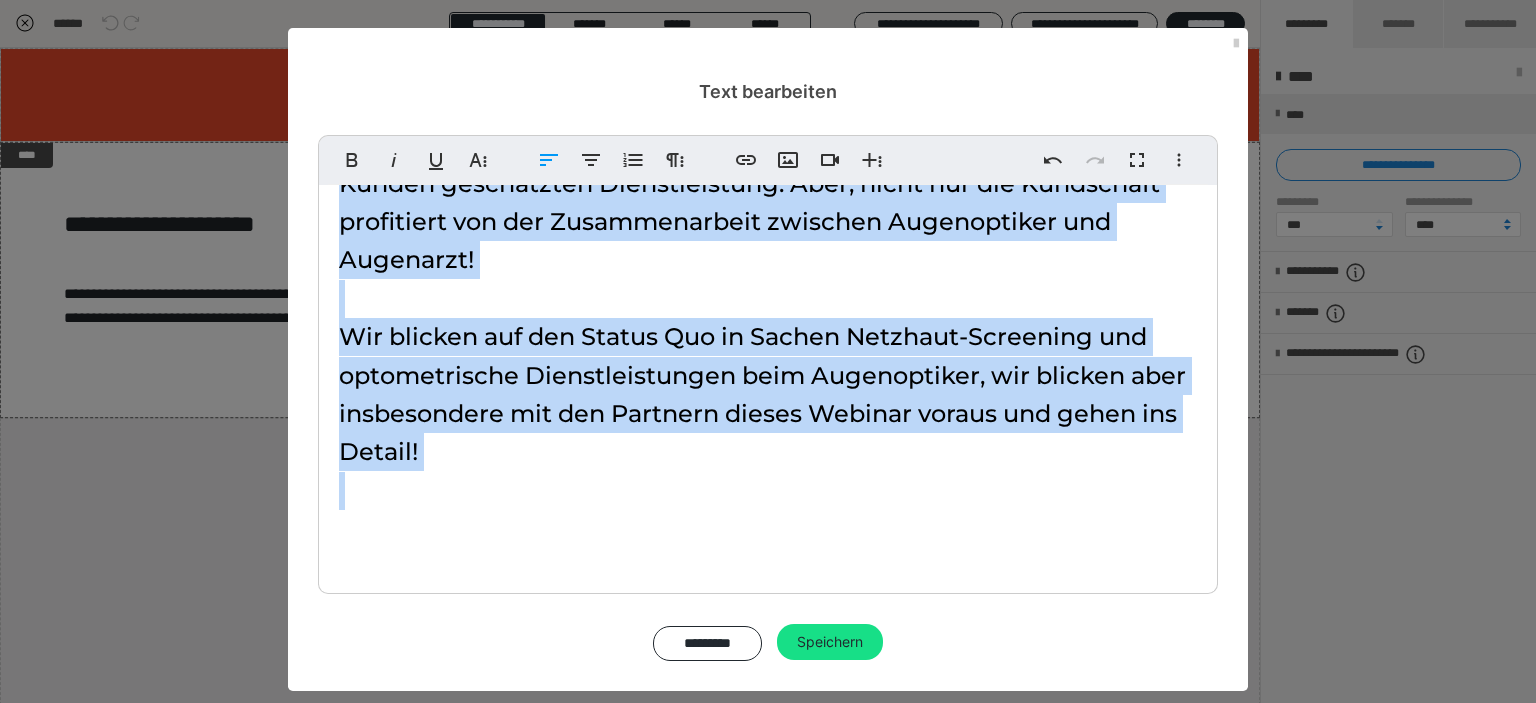 drag, startPoint x: 330, startPoint y: 221, endPoint x: 1176, endPoint y: 680, distance: 962.4952 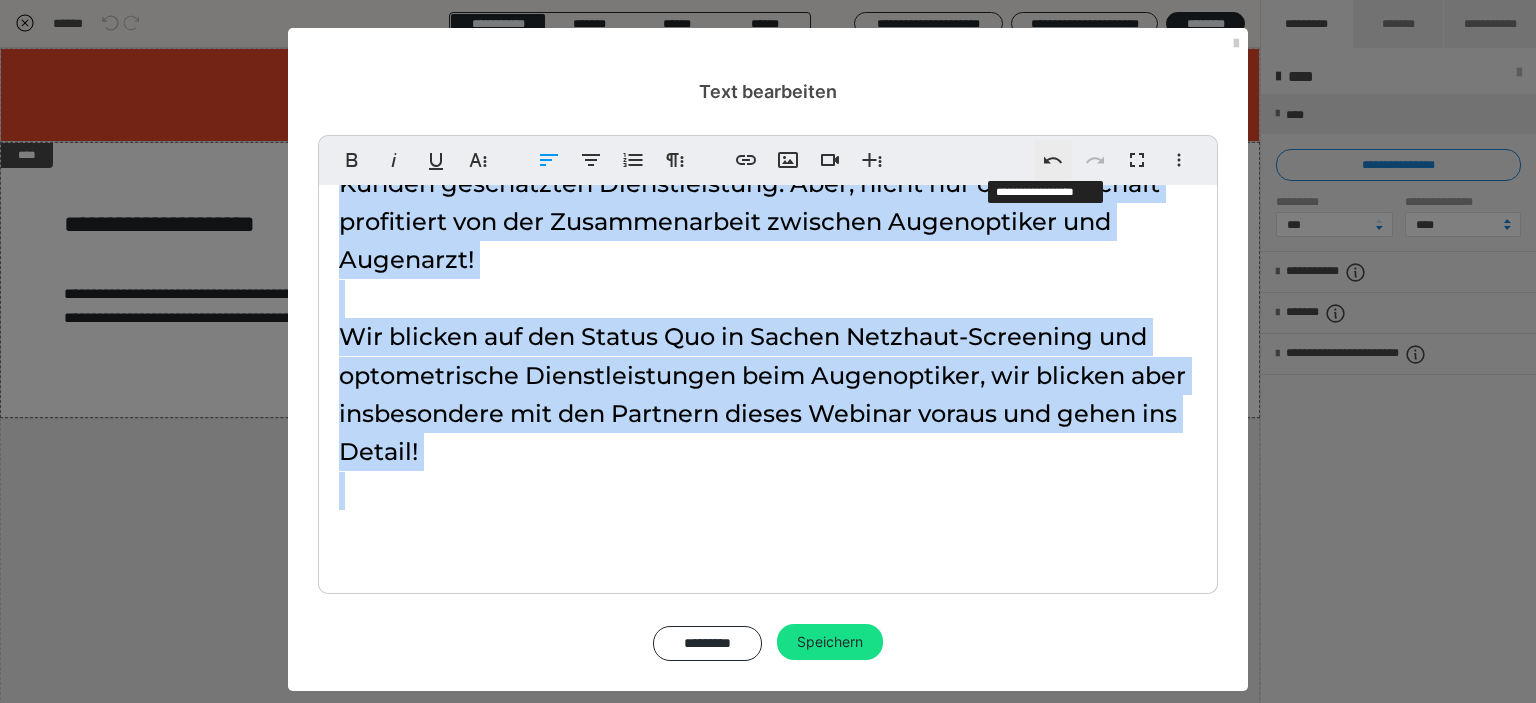 click 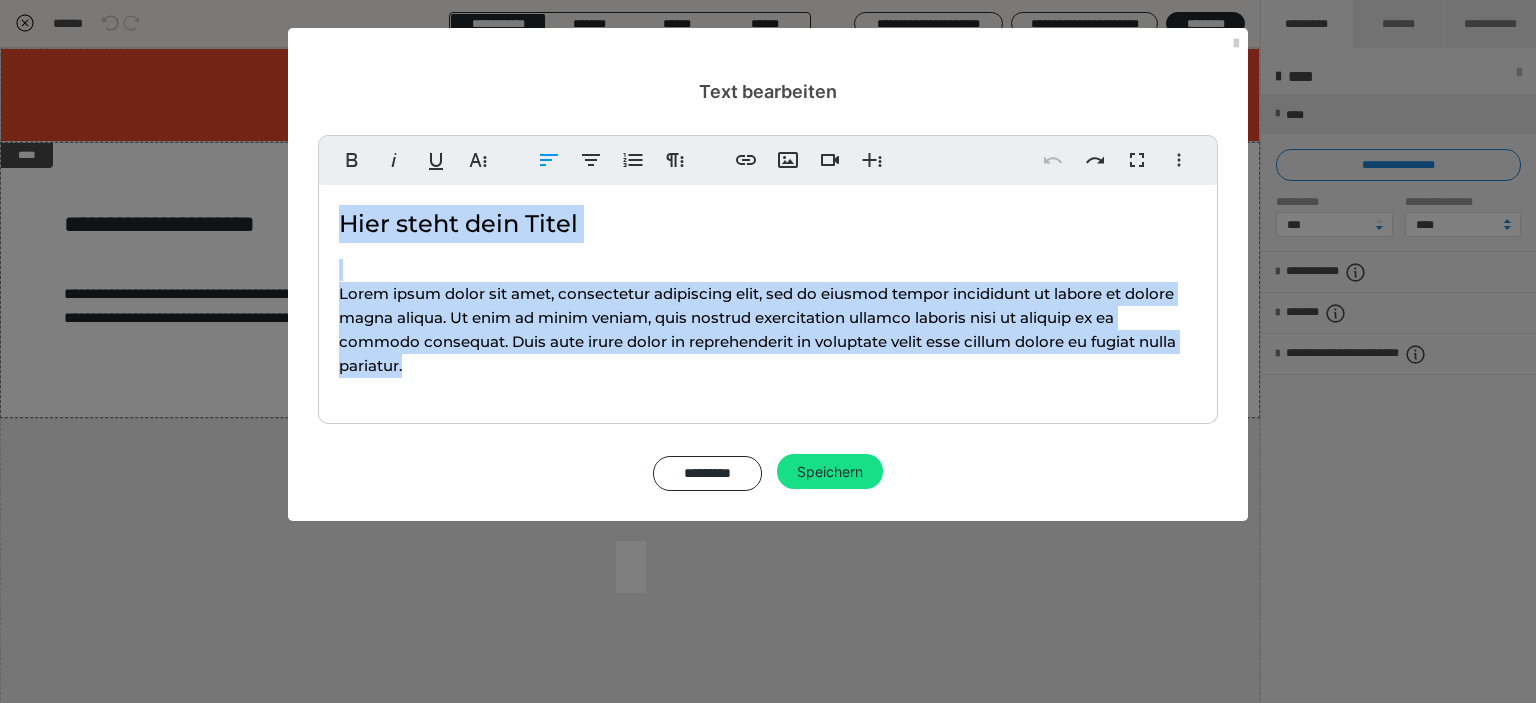 scroll, scrollTop: 0, scrollLeft: 0, axis: both 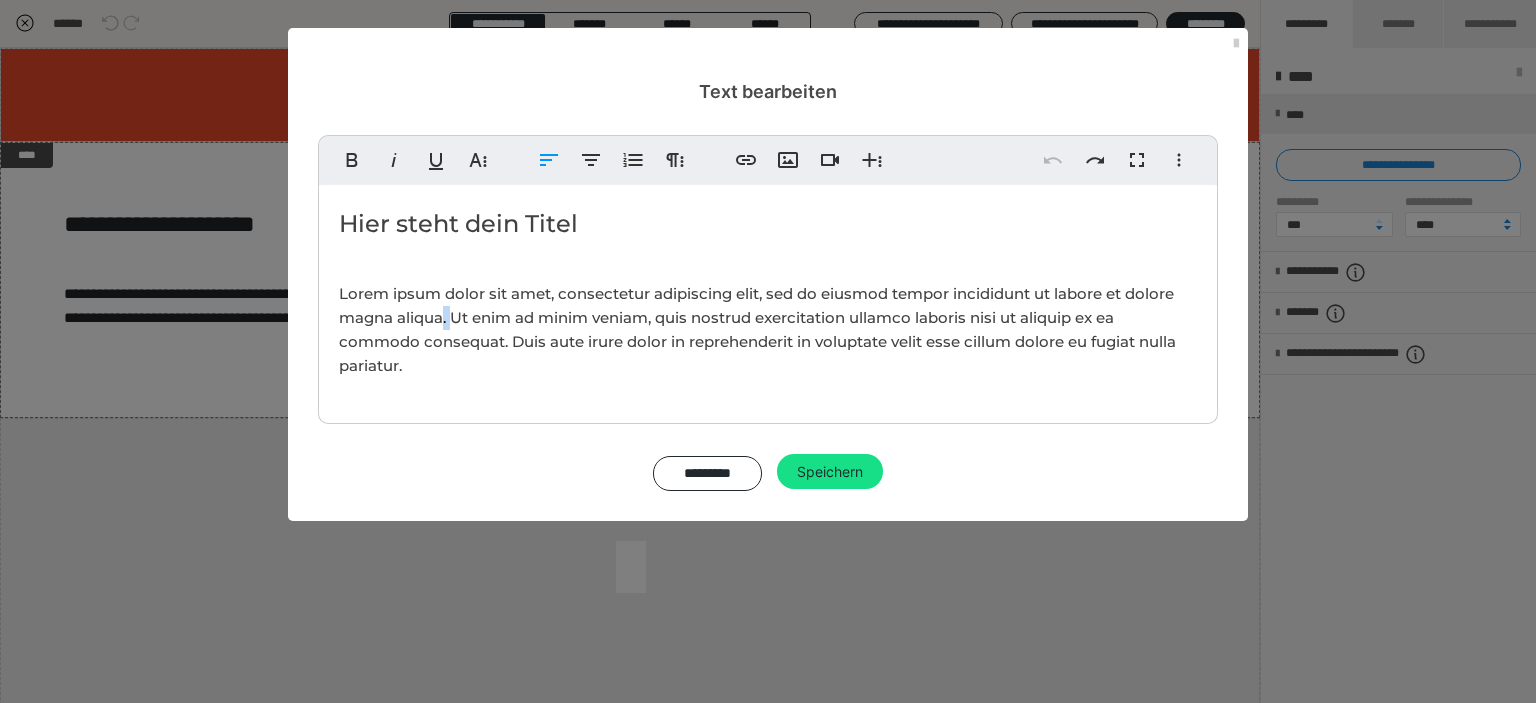 click on "Lorem ipsum dolor sit amet, consectetur adipiscing elit, sed do eiusmod tempor incididunt ut labore et dolore magna aliqua. Ut enim ad minim veniam, quis nostrud exercitation ullamco laboris nisi ut aliquip ex ea commodo consequat. Duis aute irure dolor in reprehenderit in voluptate velit esse cillum dolore eu fugiat nulla pariatur." at bounding box center [757, 329] 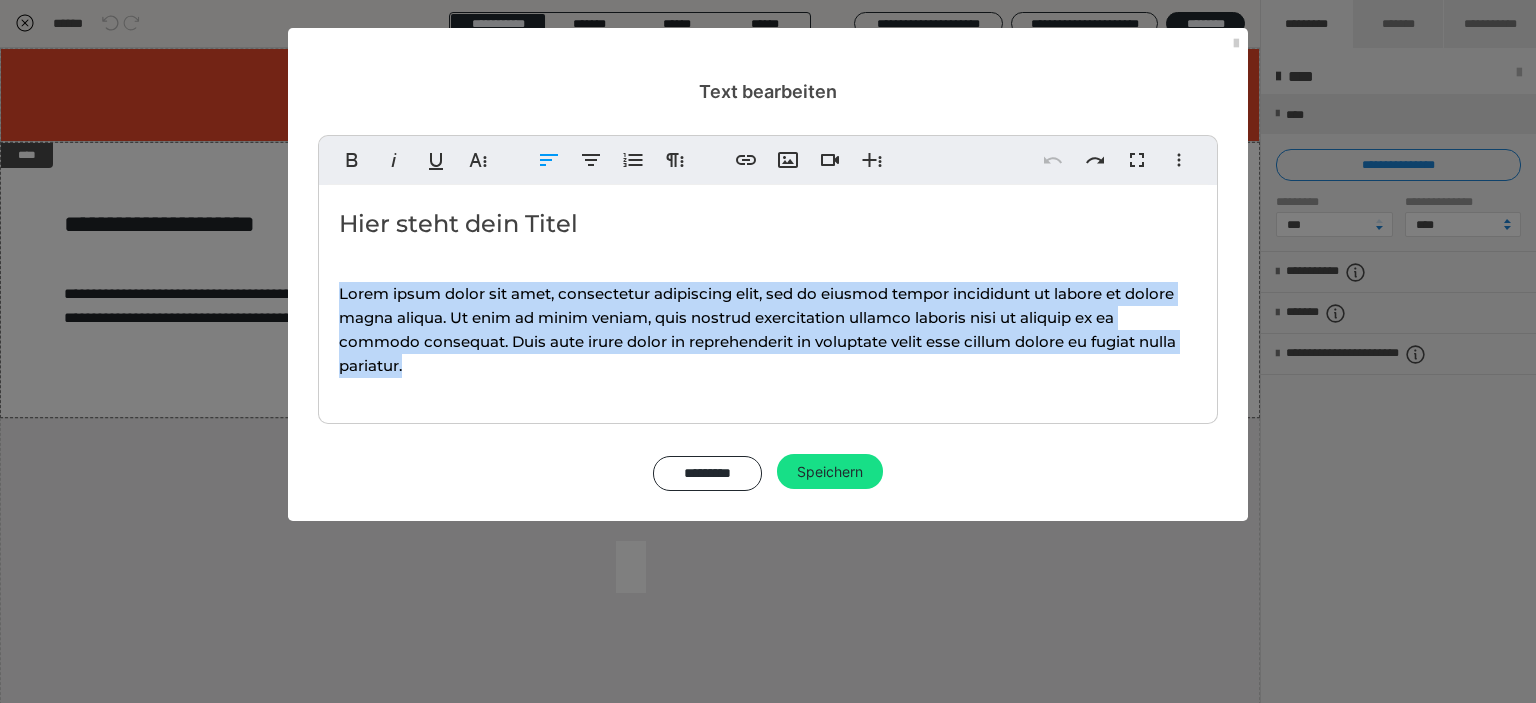 click on "Lorem ipsum dolor sit amet, consectetur adipiscing elit, sed do eiusmod tempor incididunt ut labore et dolore magna aliqua. Ut enim ad minim veniam, quis nostrud exercitation ullamco laboris nisi ut aliquip ex ea commodo consequat. Duis aute irure dolor in reprehenderit in voluptate velit esse cillum dolore eu fugiat nulla pariatur." at bounding box center [757, 329] 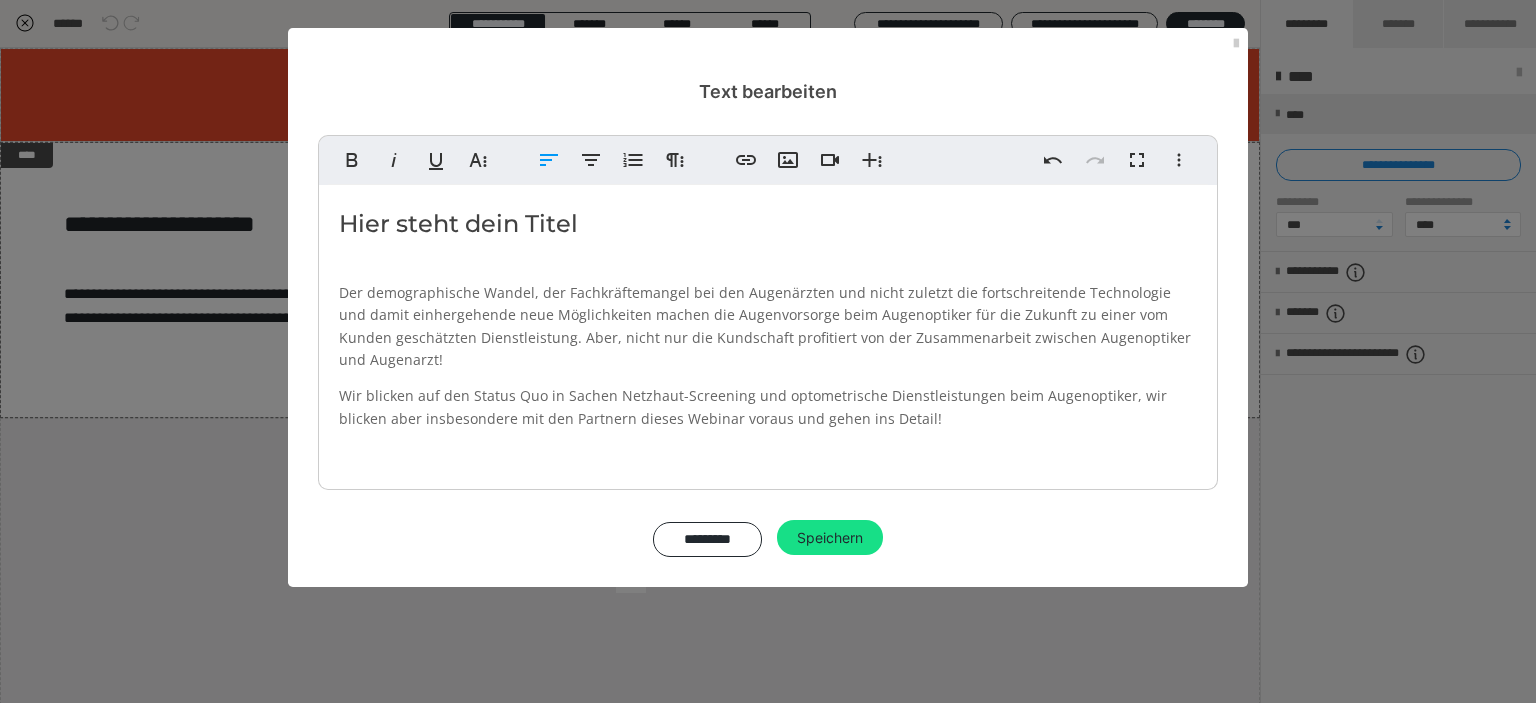 drag, startPoint x: 339, startPoint y: 211, endPoint x: 385, endPoint y: 267, distance: 72.47068 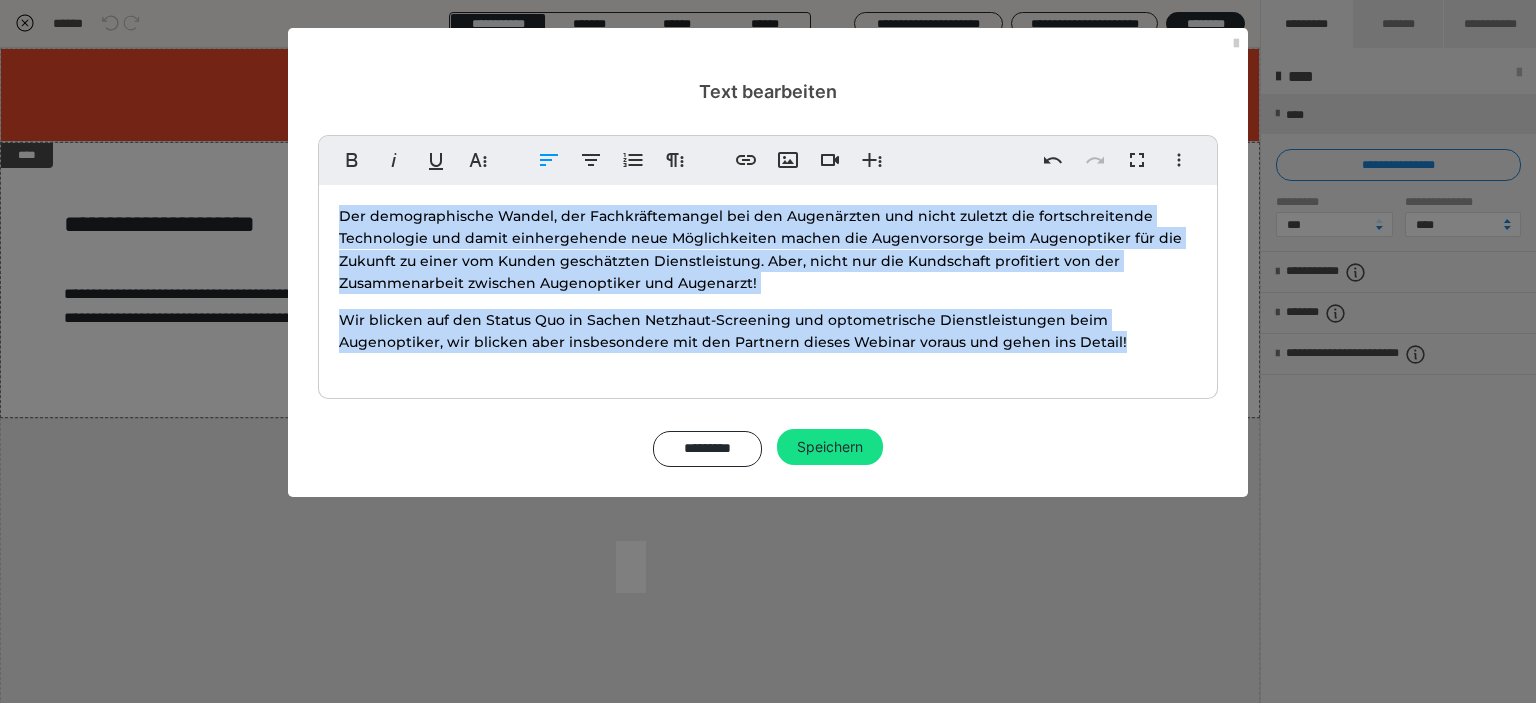 drag, startPoint x: 335, startPoint y: 211, endPoint x: 1176, endPoint y: 378, distance: 857.42053 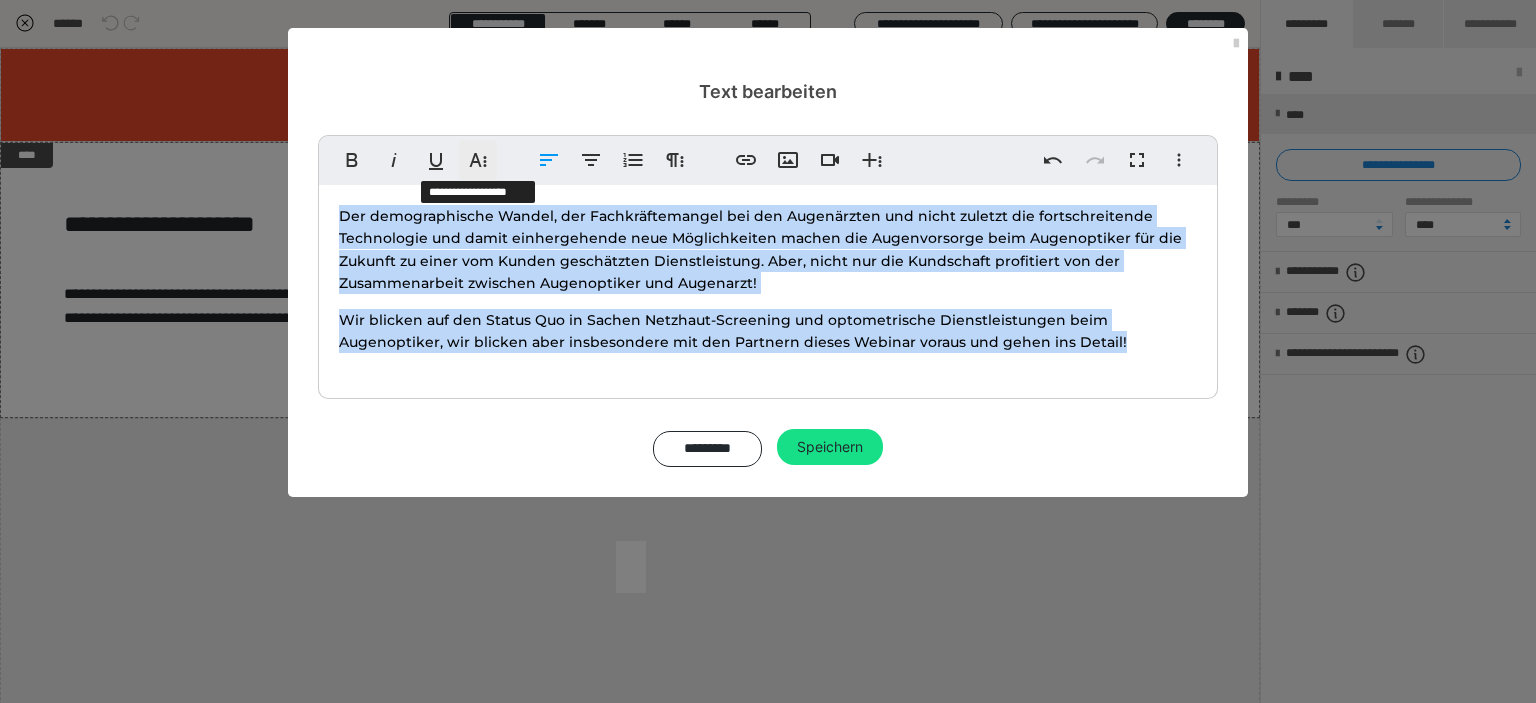click 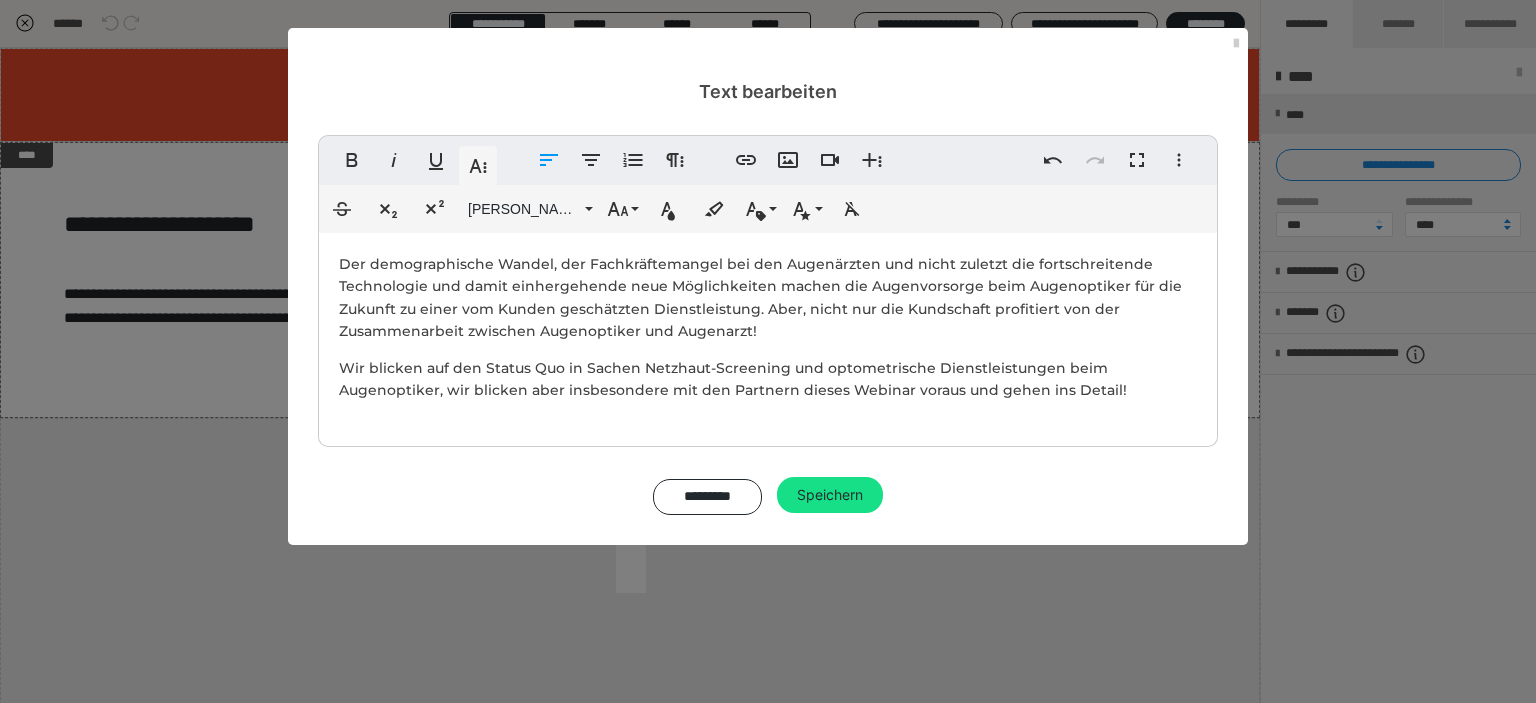scroll, scrollTop: 9153, scrollLeft: 0, axis: vertical 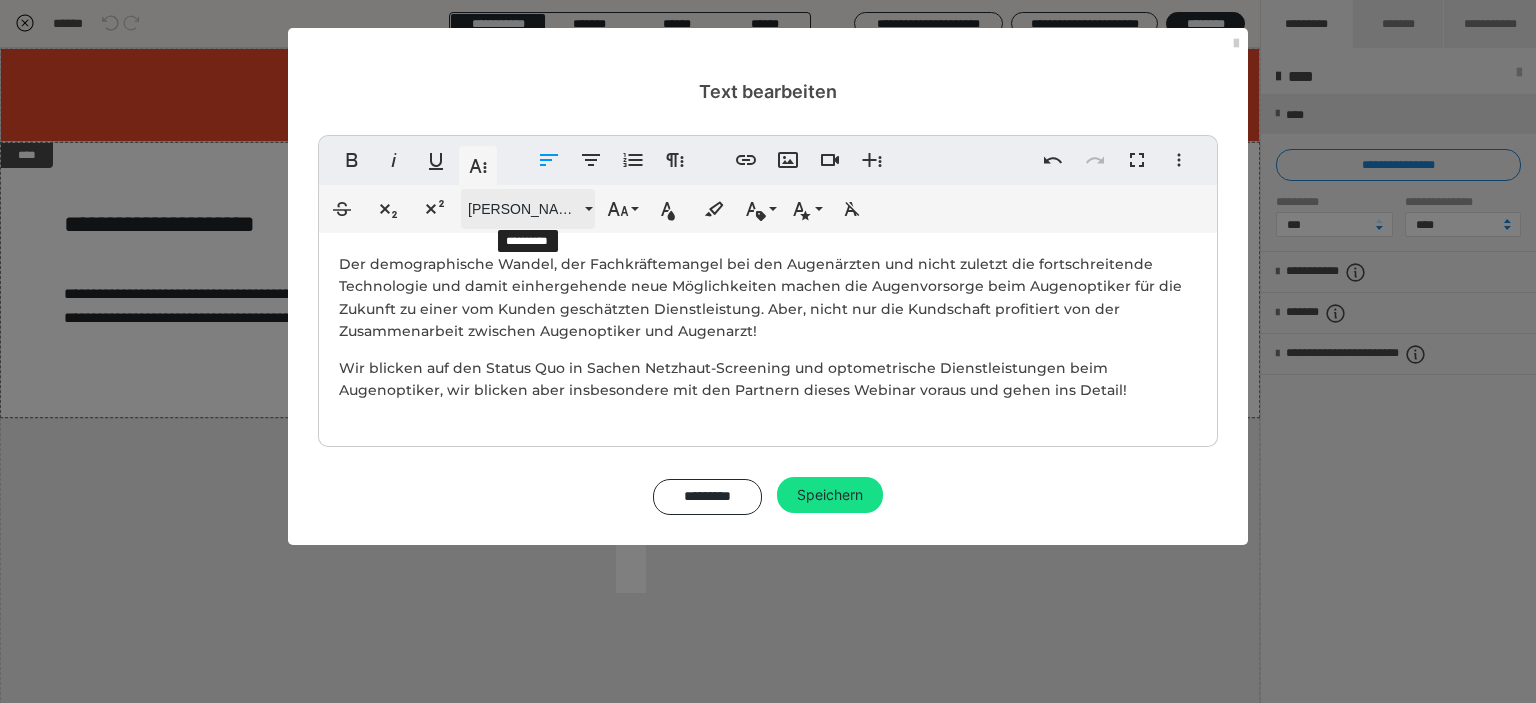 click on "Montserrat Med" at bounding box center (528, 209) 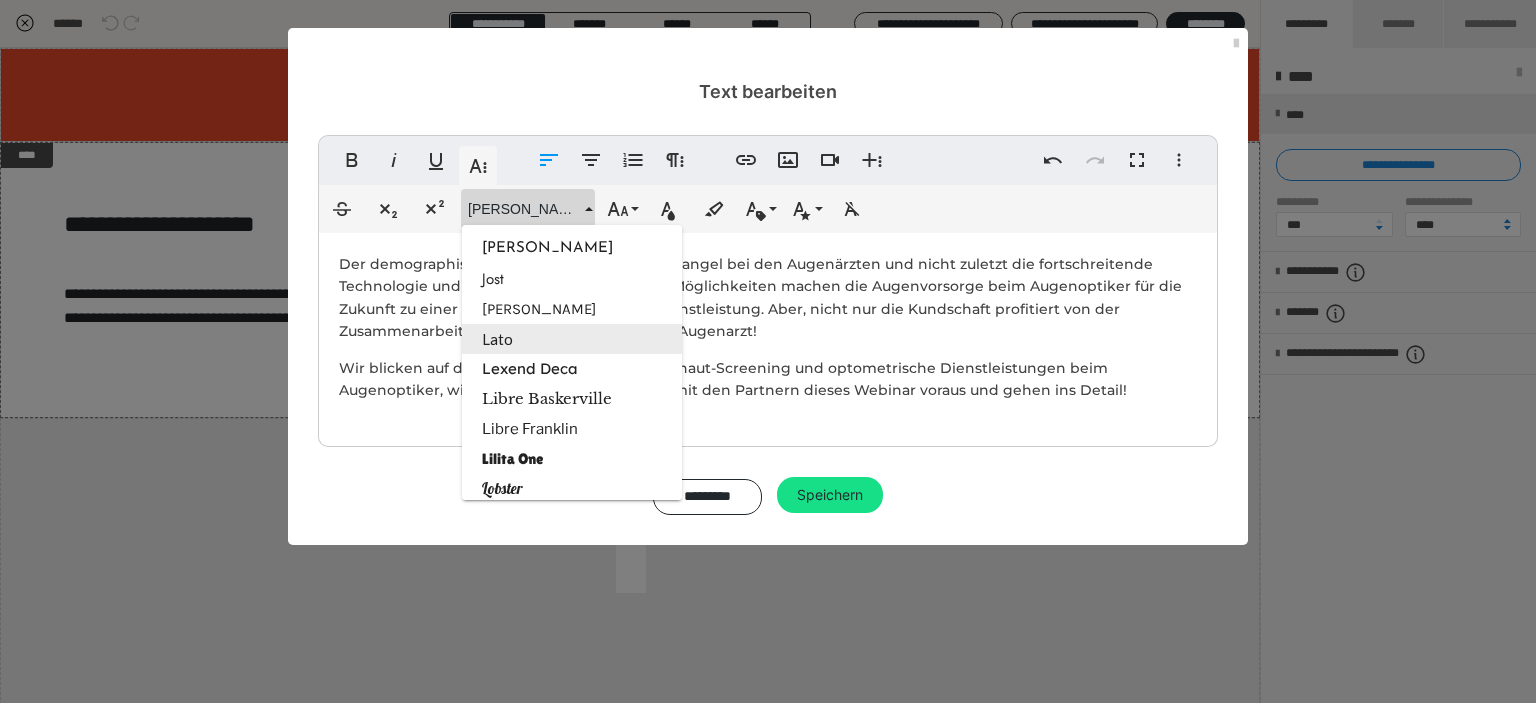 scroll, scrollTop: 1366, scrollLeft: 0, axis: vertical 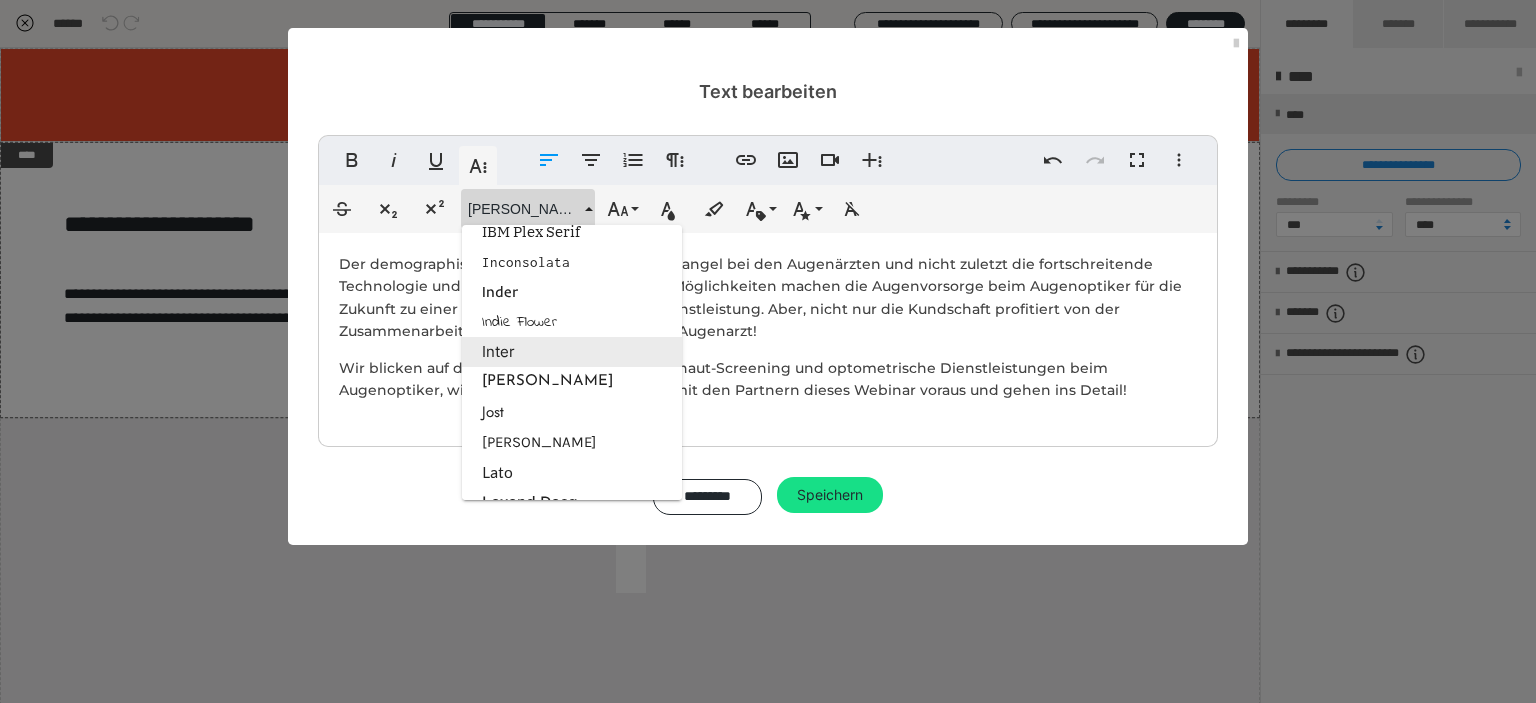 click on "Inter" at bounding box center [572, 352] 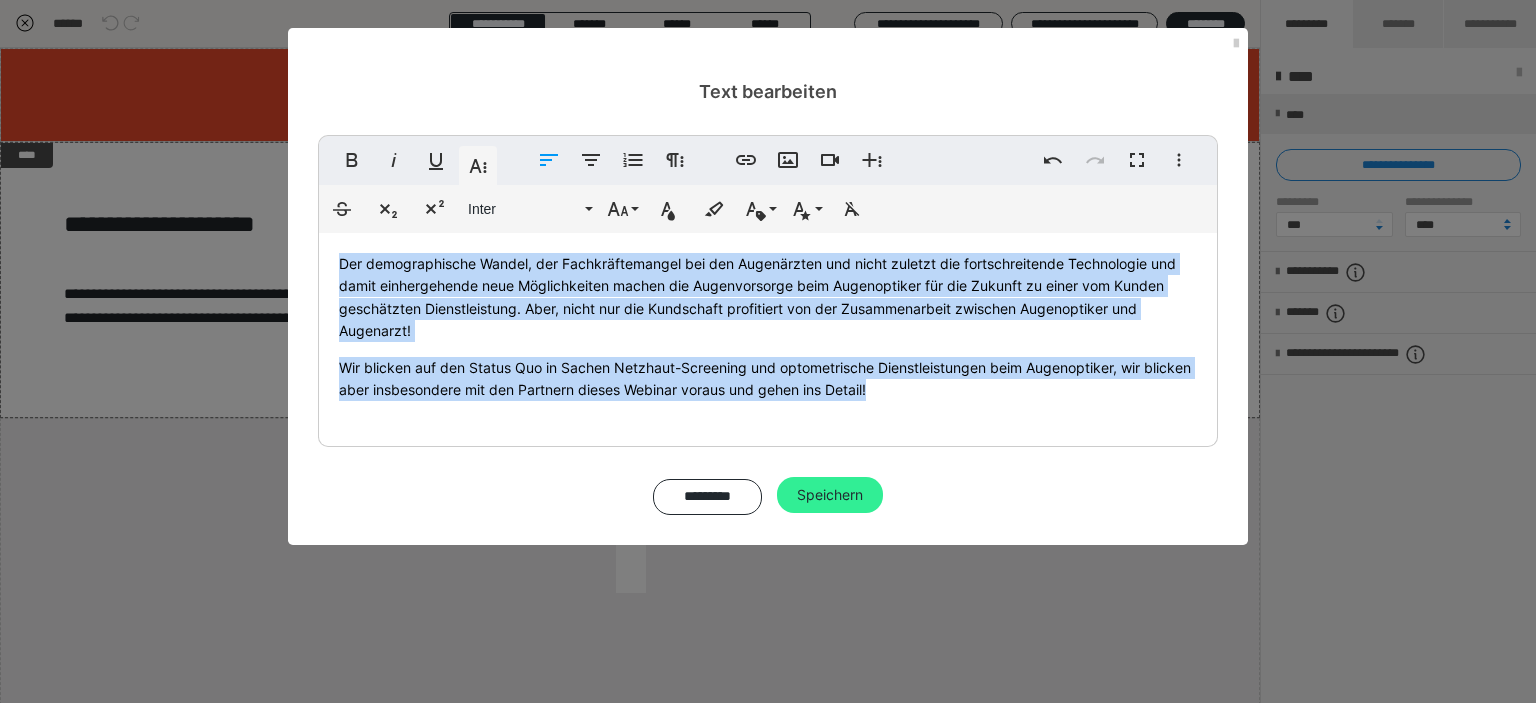click on "Speichern" at bounding box center (830, 495) 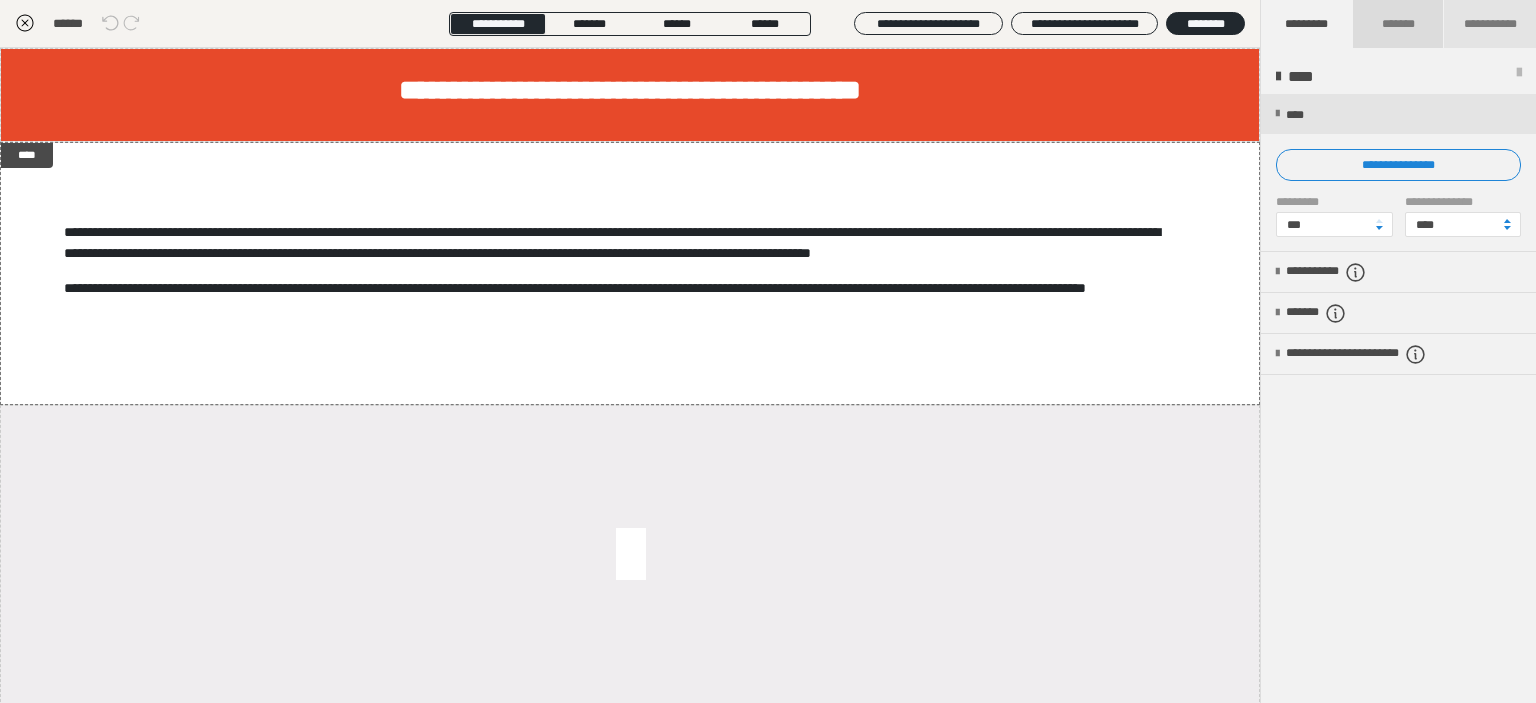 click on "*******" at bounding box center (1399, 24) 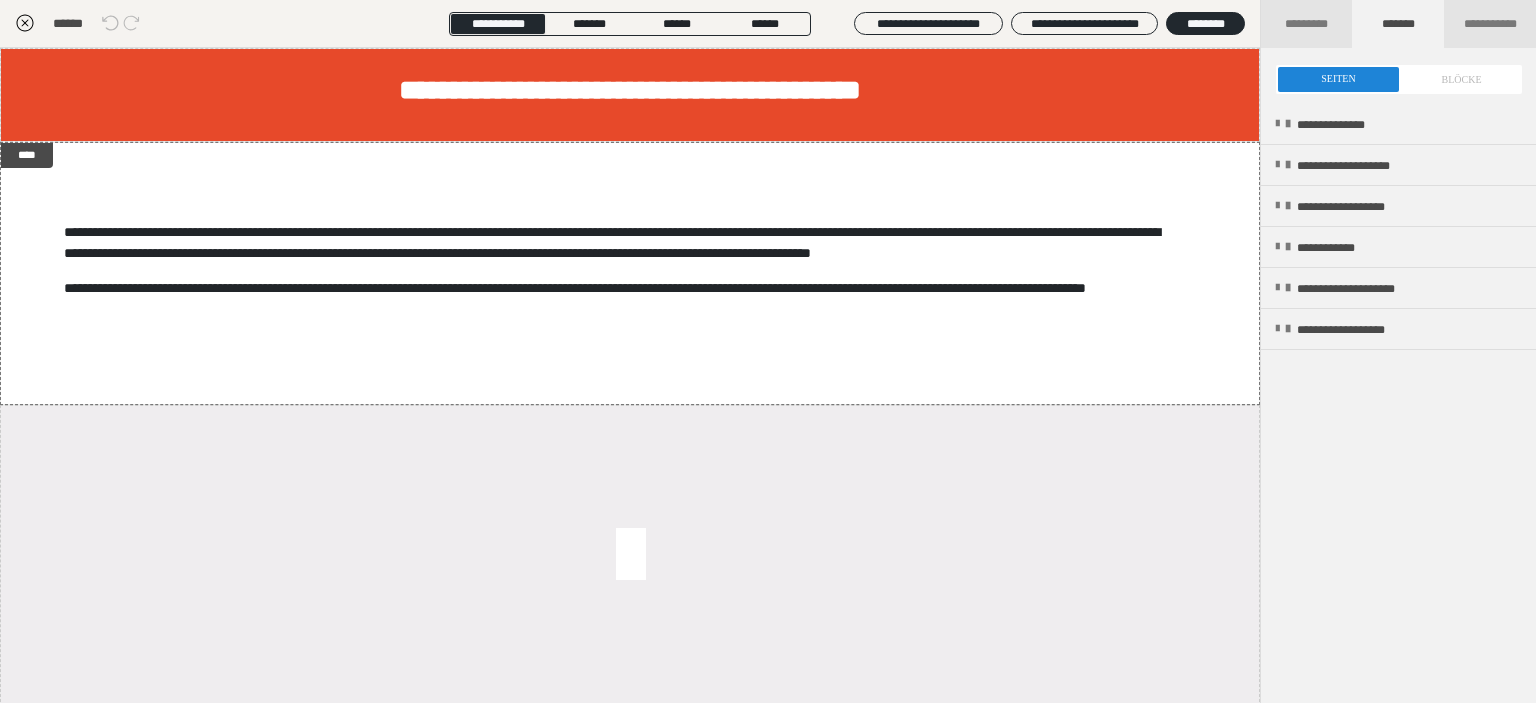 click at bounding box center [1399, 79] 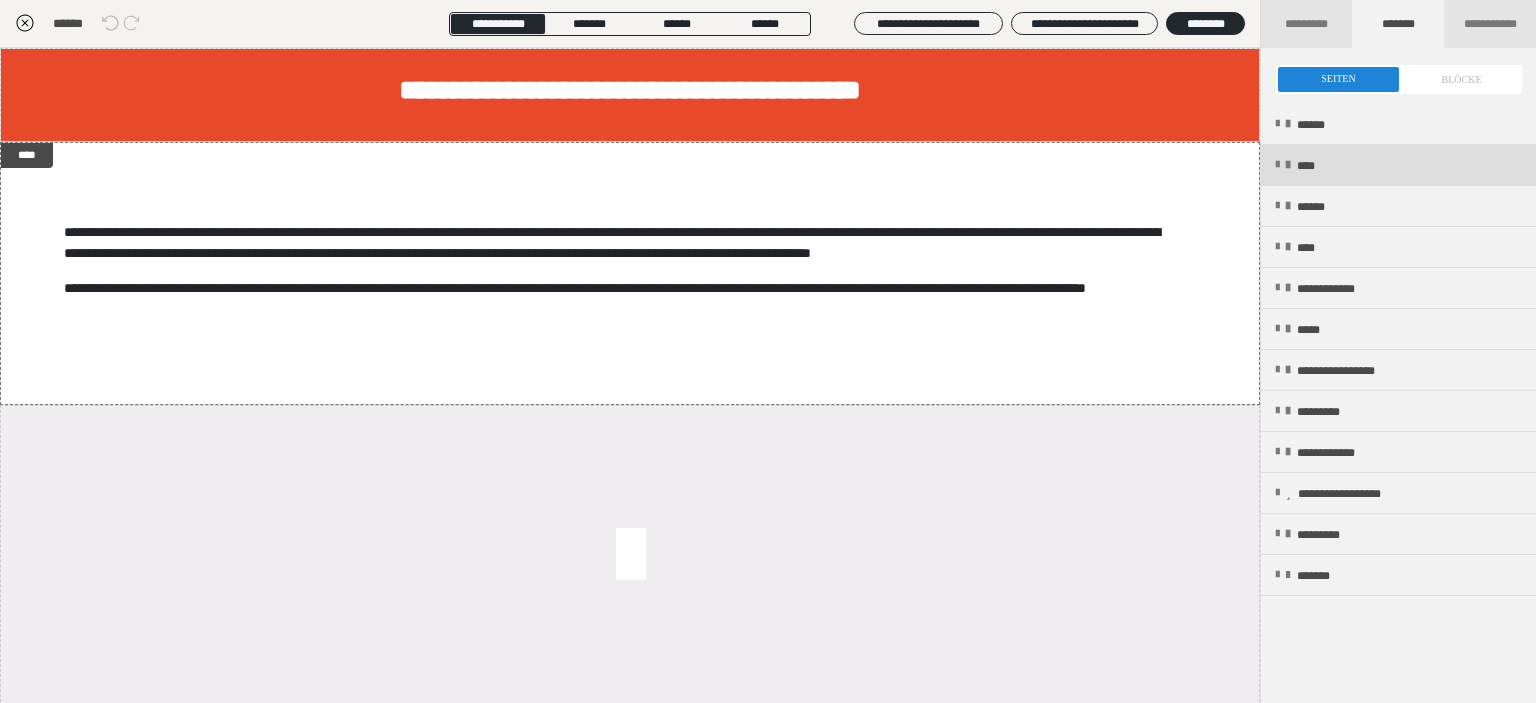 click at bounding box center (1277, 165) 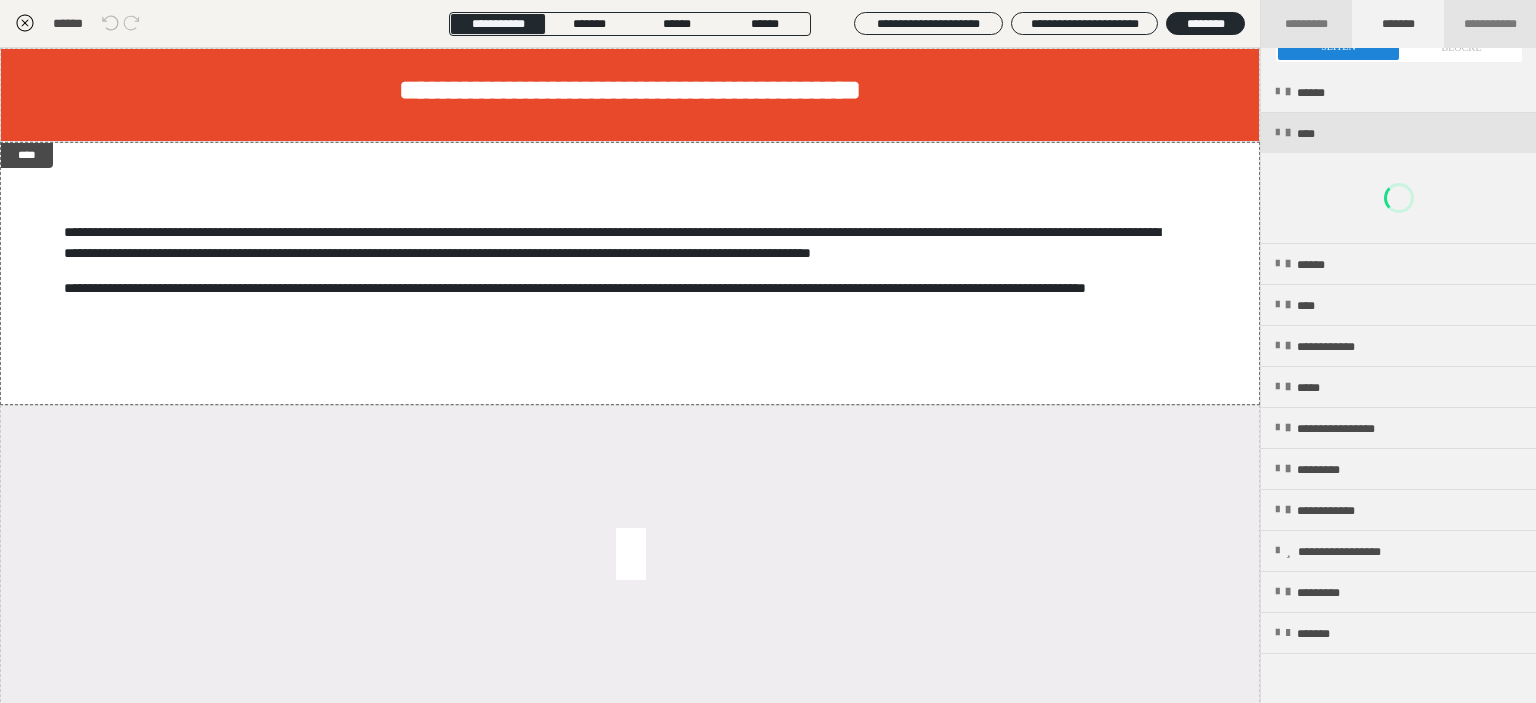 scroll, scrollTop: 0, scrollLeft: 0, axis: both 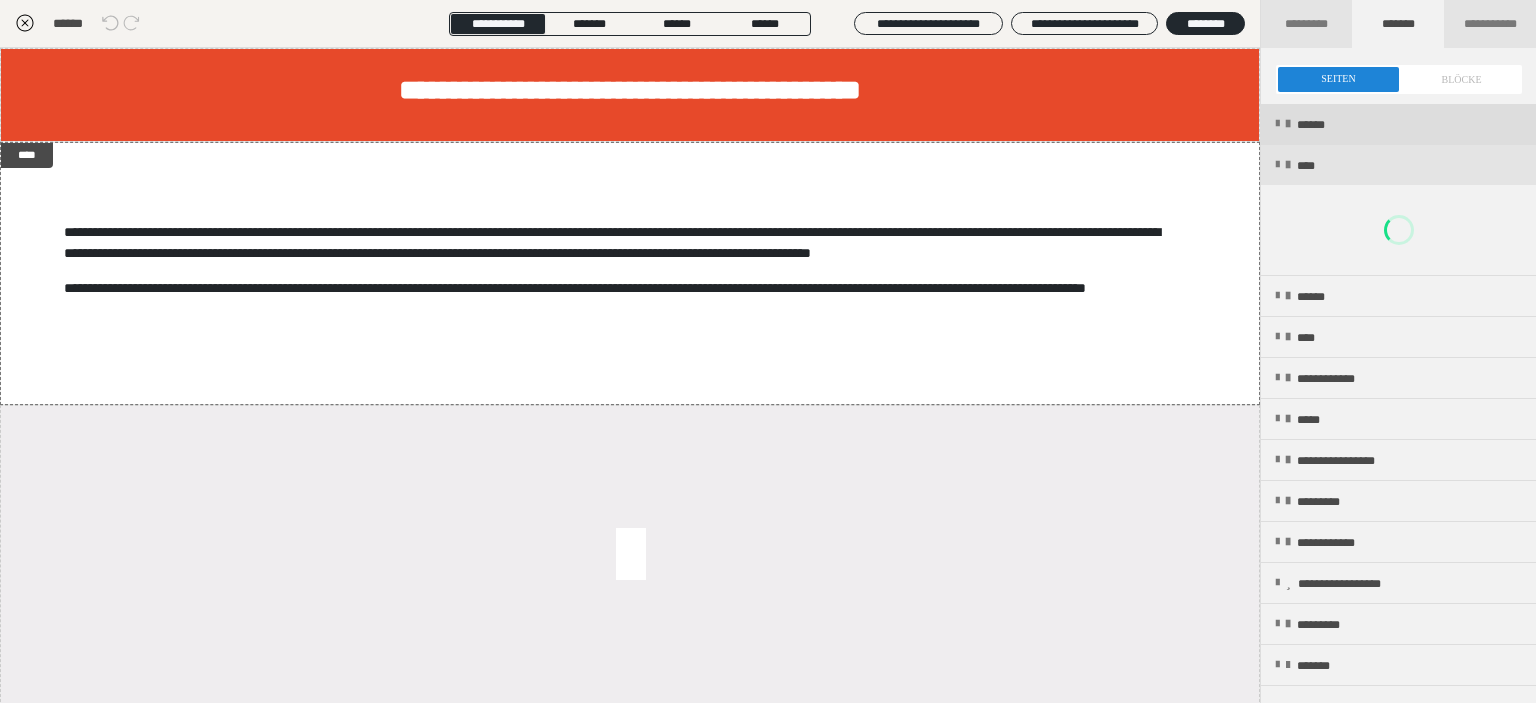 click at bounding box center (1277, 124) 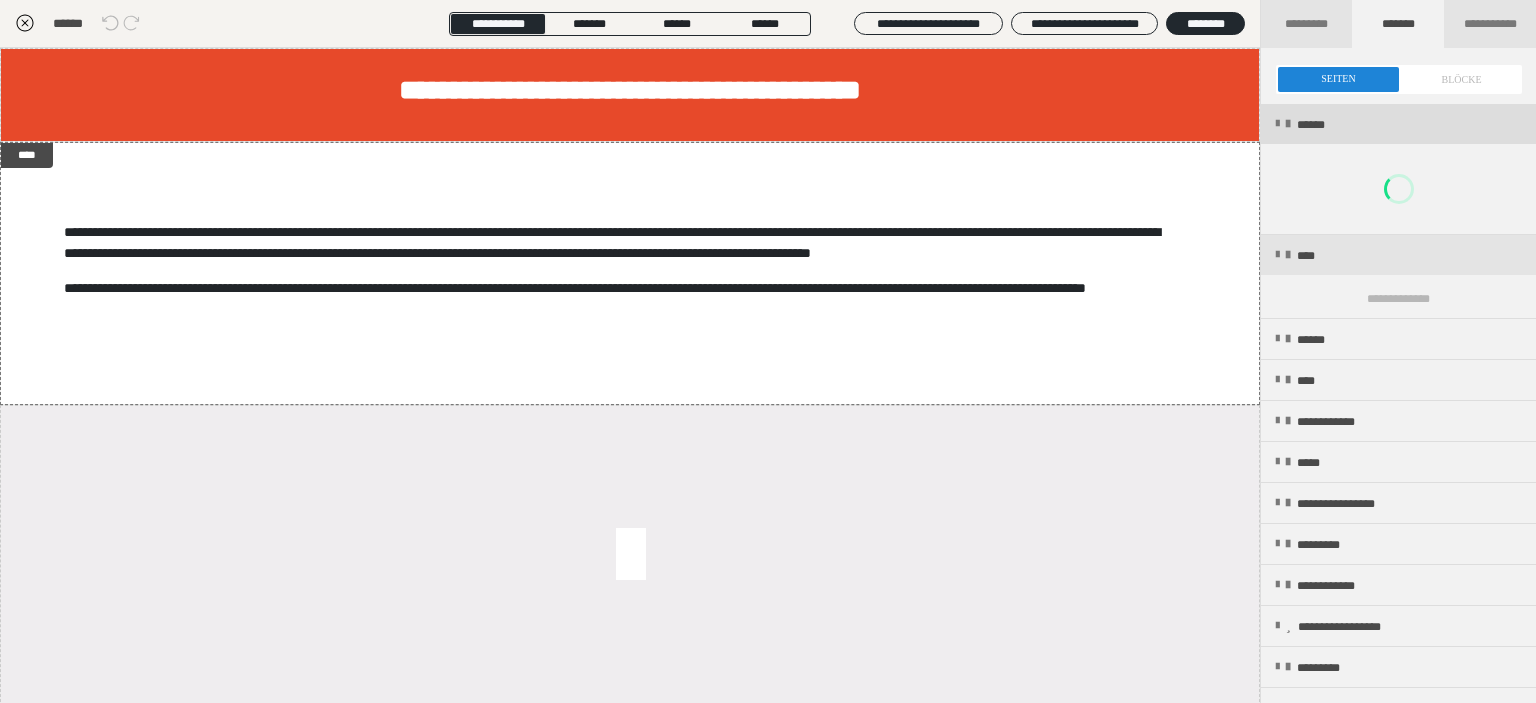 click on "******" at bounding box center [1398, 124] 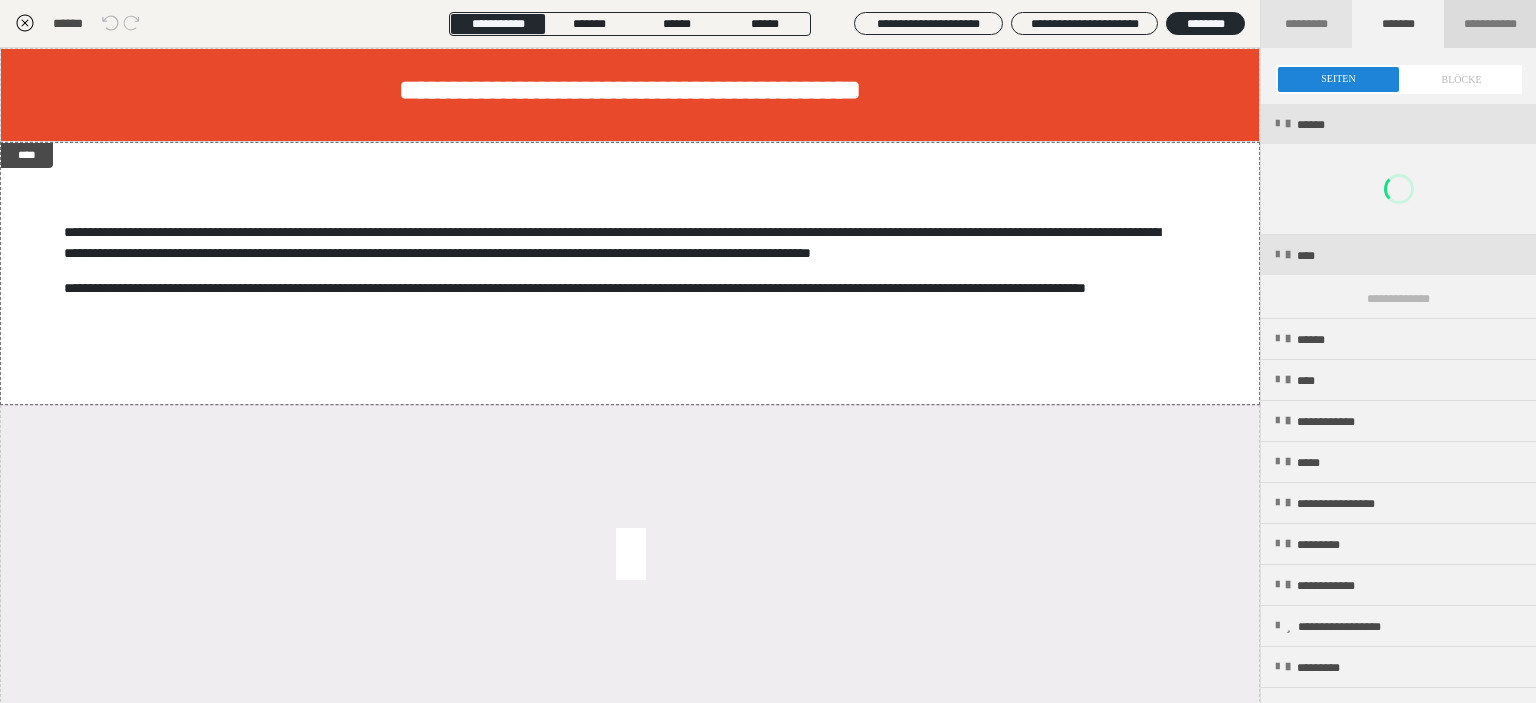 click on "**********" at bounding box center (1490, 24) 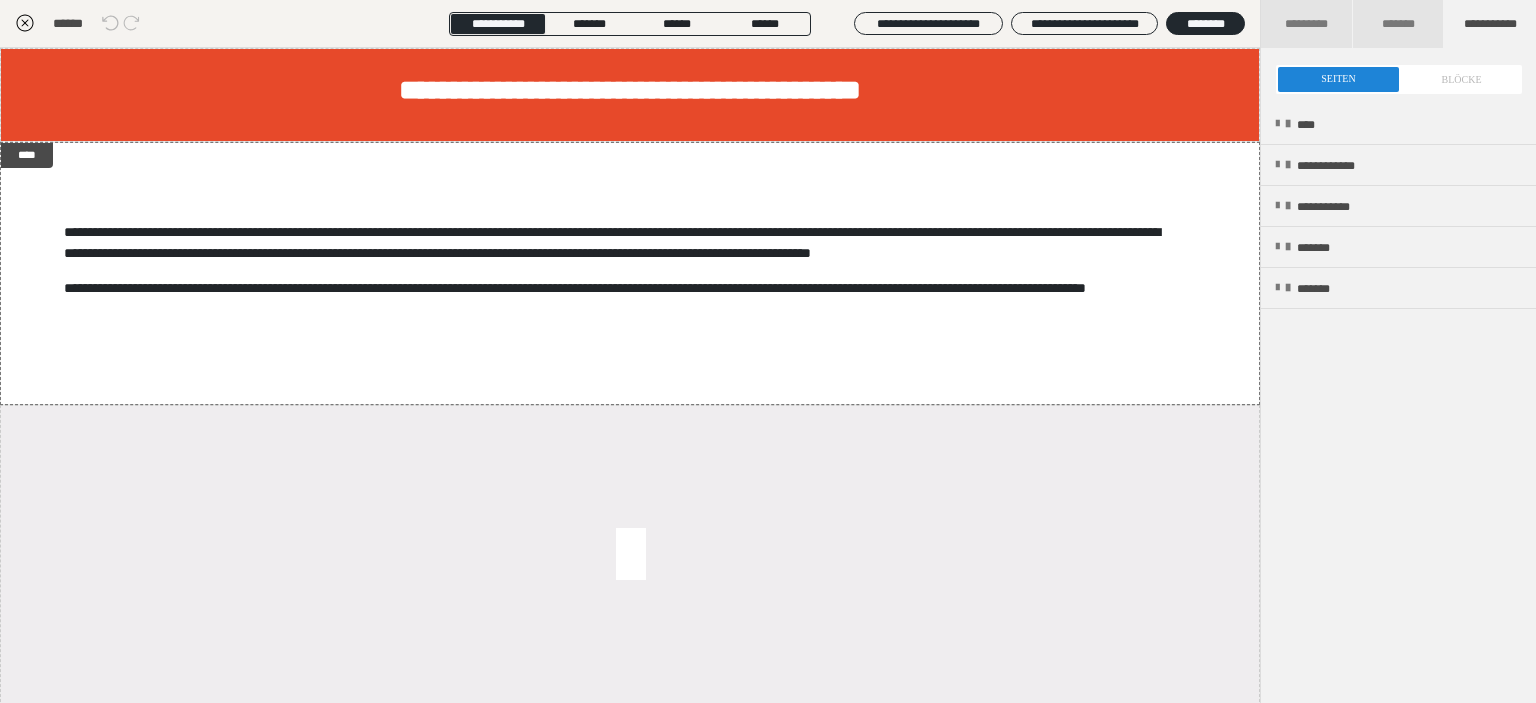 click at bounding box center (1399, 79) 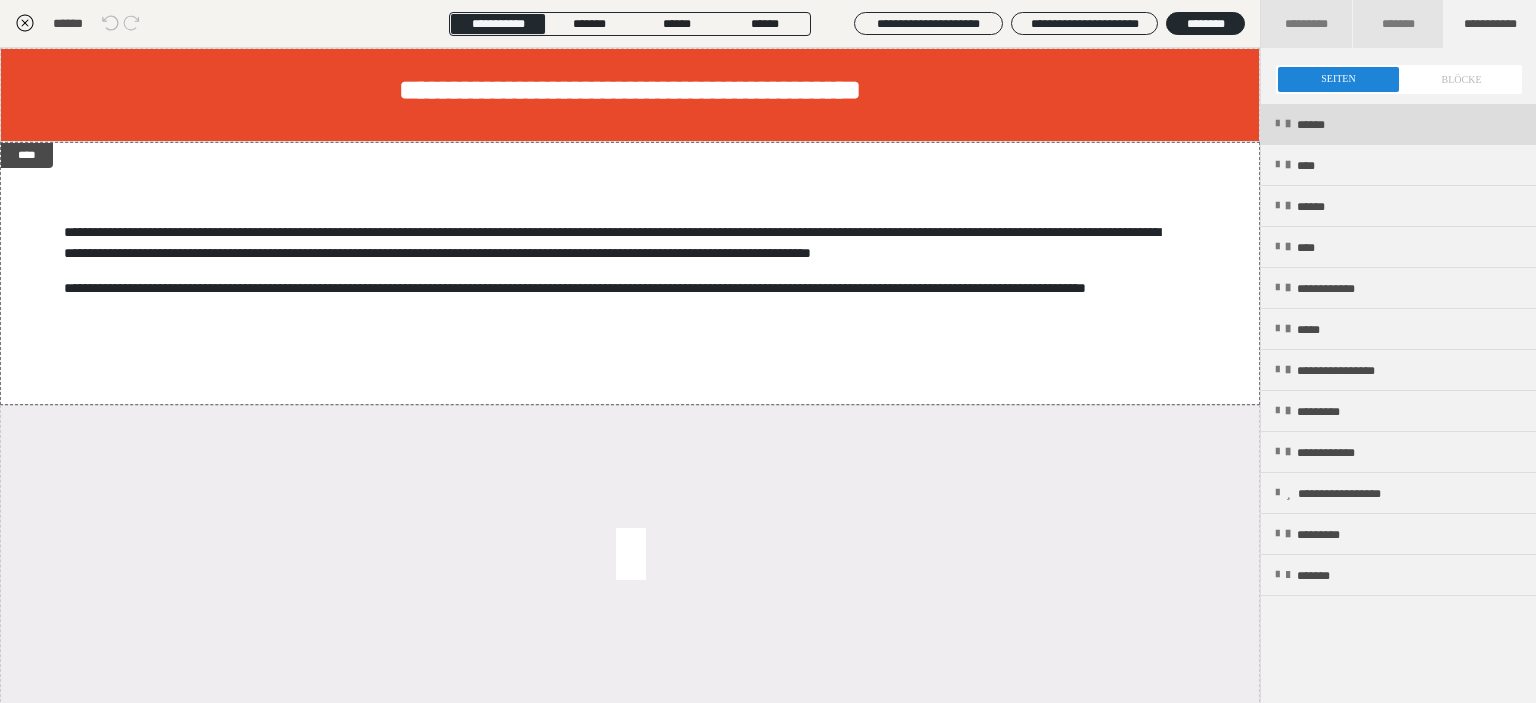 click at bounding box center (1277, 124) 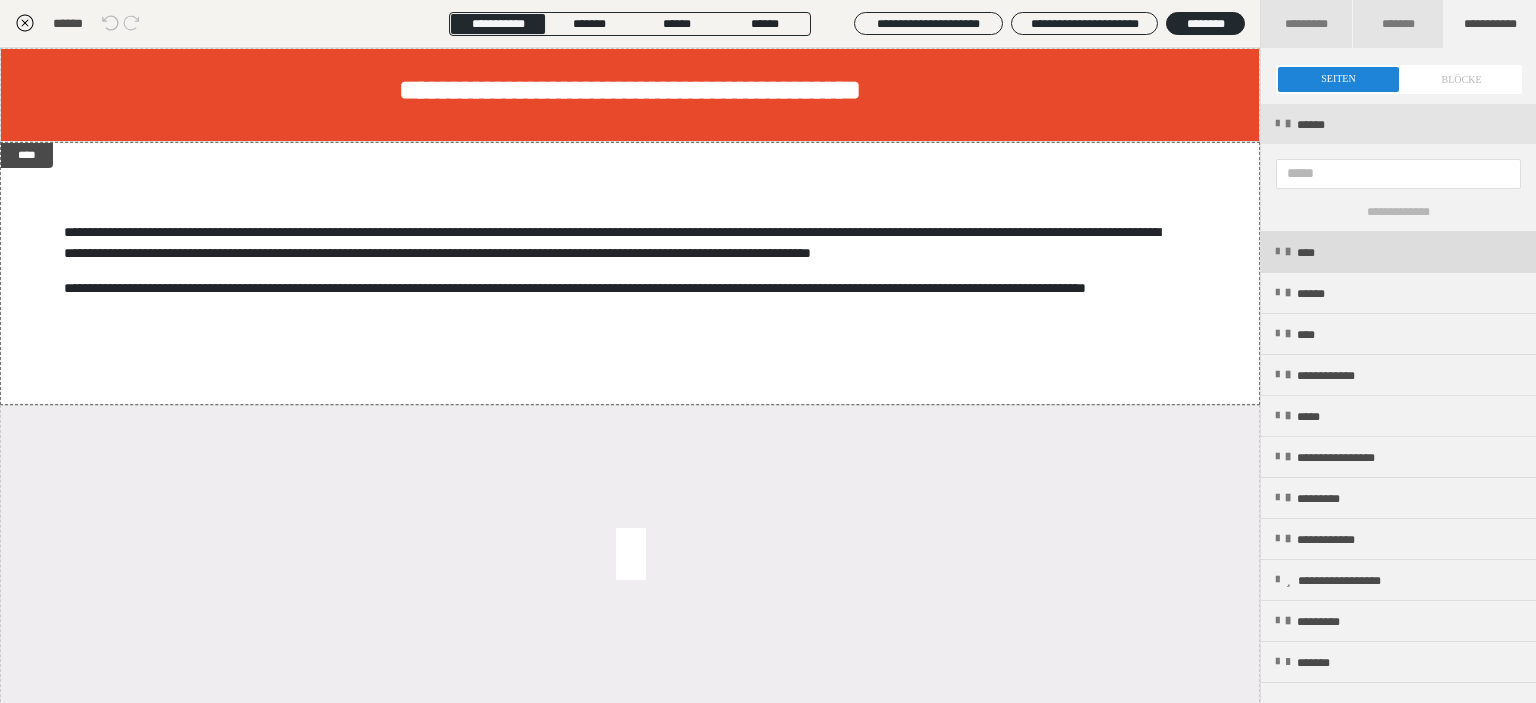 click on "****" at bounding box center [1398, 252] 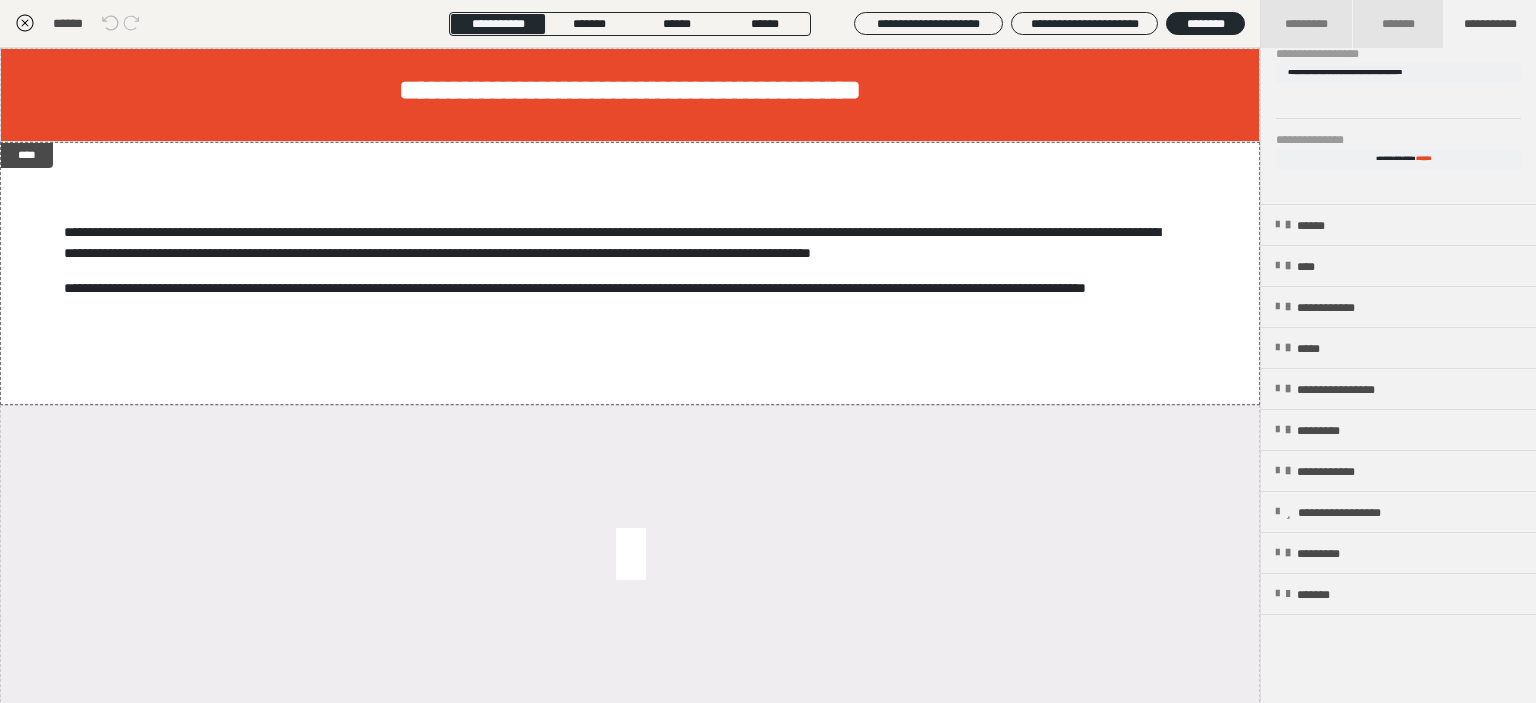 scroll, scrollTop: 400, scrollLeft: 0, axis: vertical 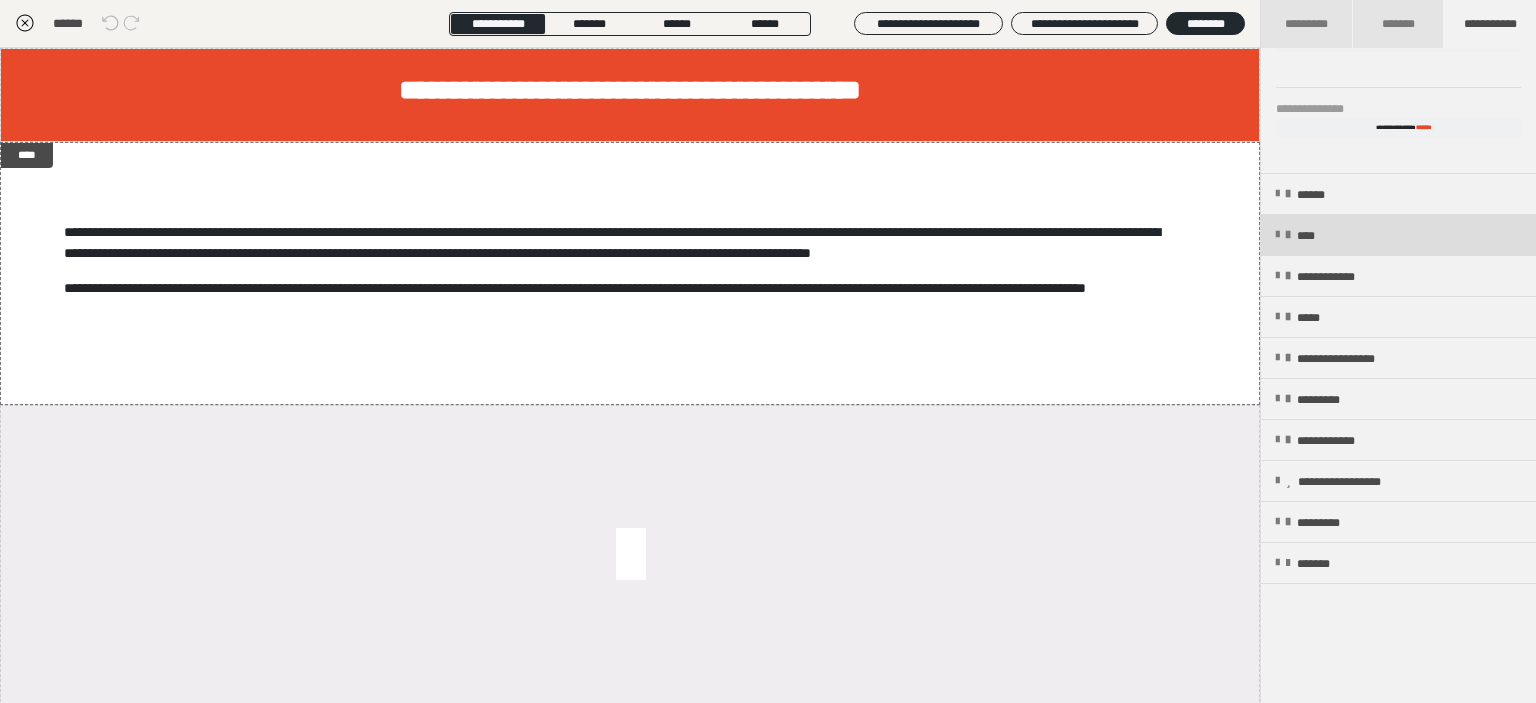 click at bounding box center [1277, 235] 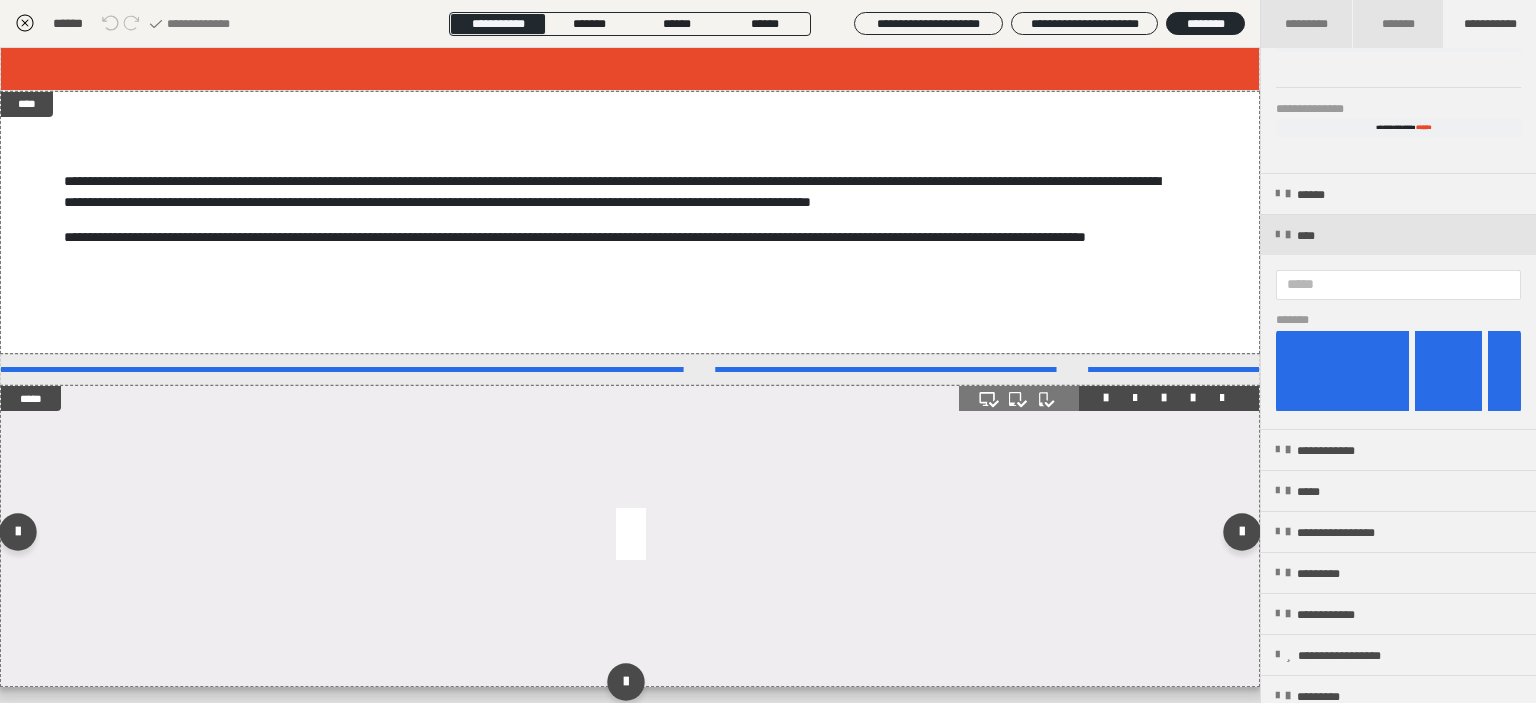 scroll, scrollTop: 0, scrollLeft: 0, axis: both 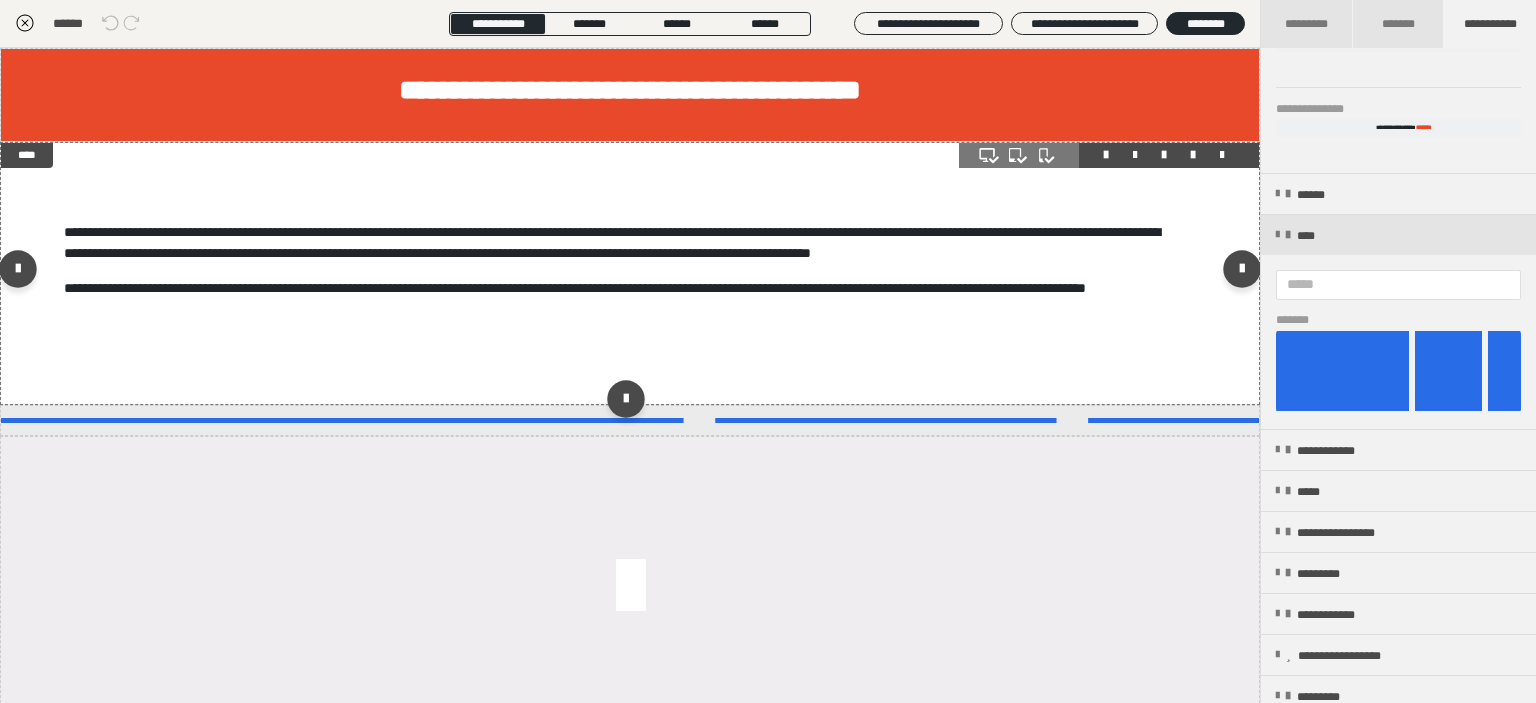click on "**********" at bounding box center [630, 273] 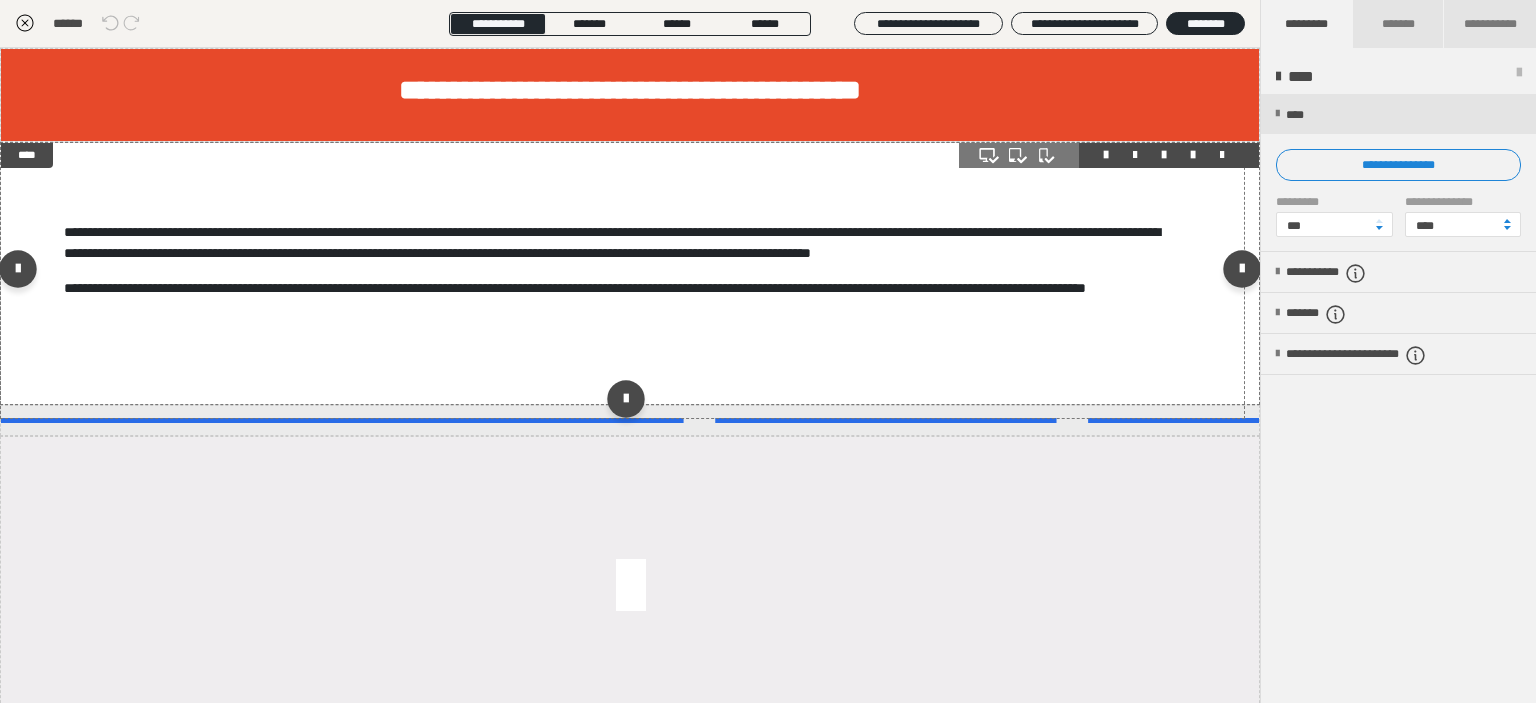 scroll, scrollTop: 0, scrollLeft: 0, axis: both 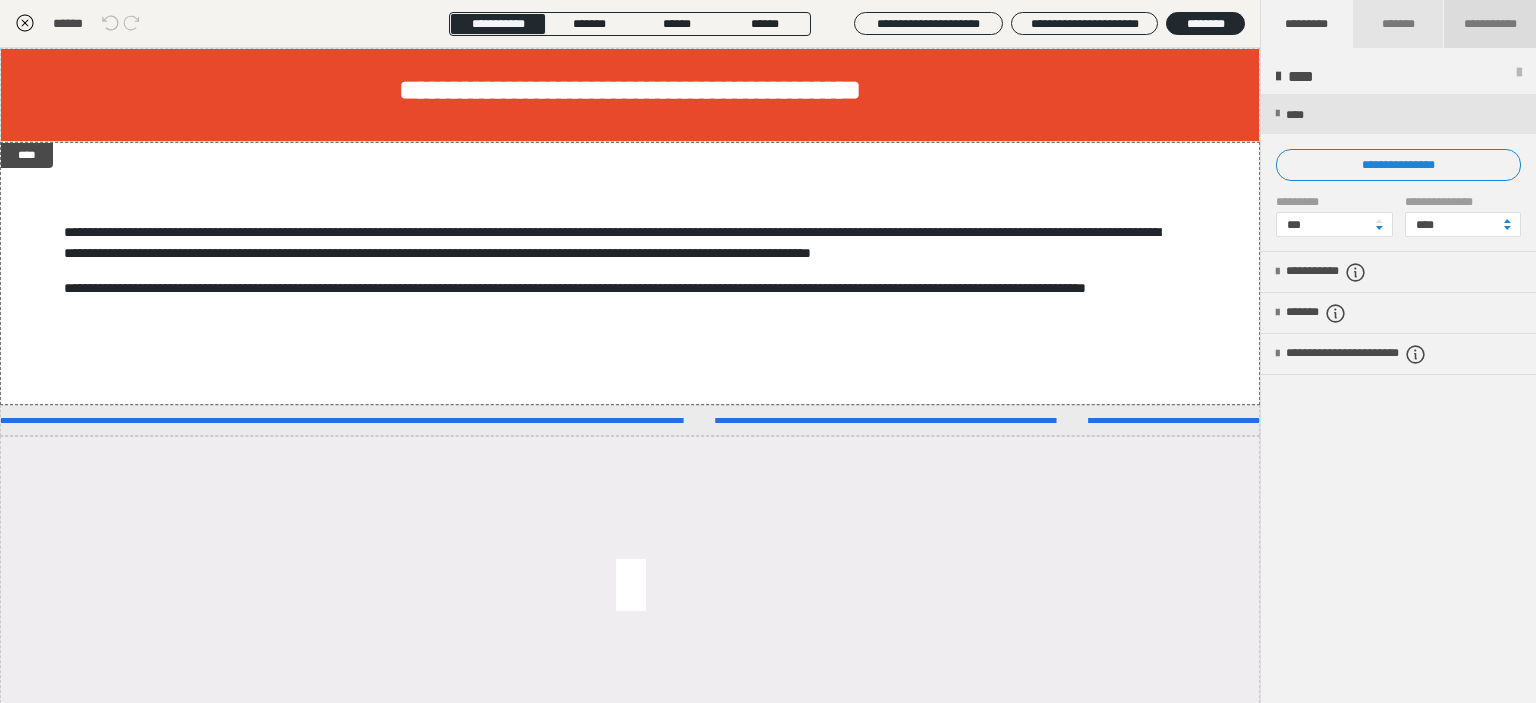 click on "**********" at bounding box center (1490, 24) 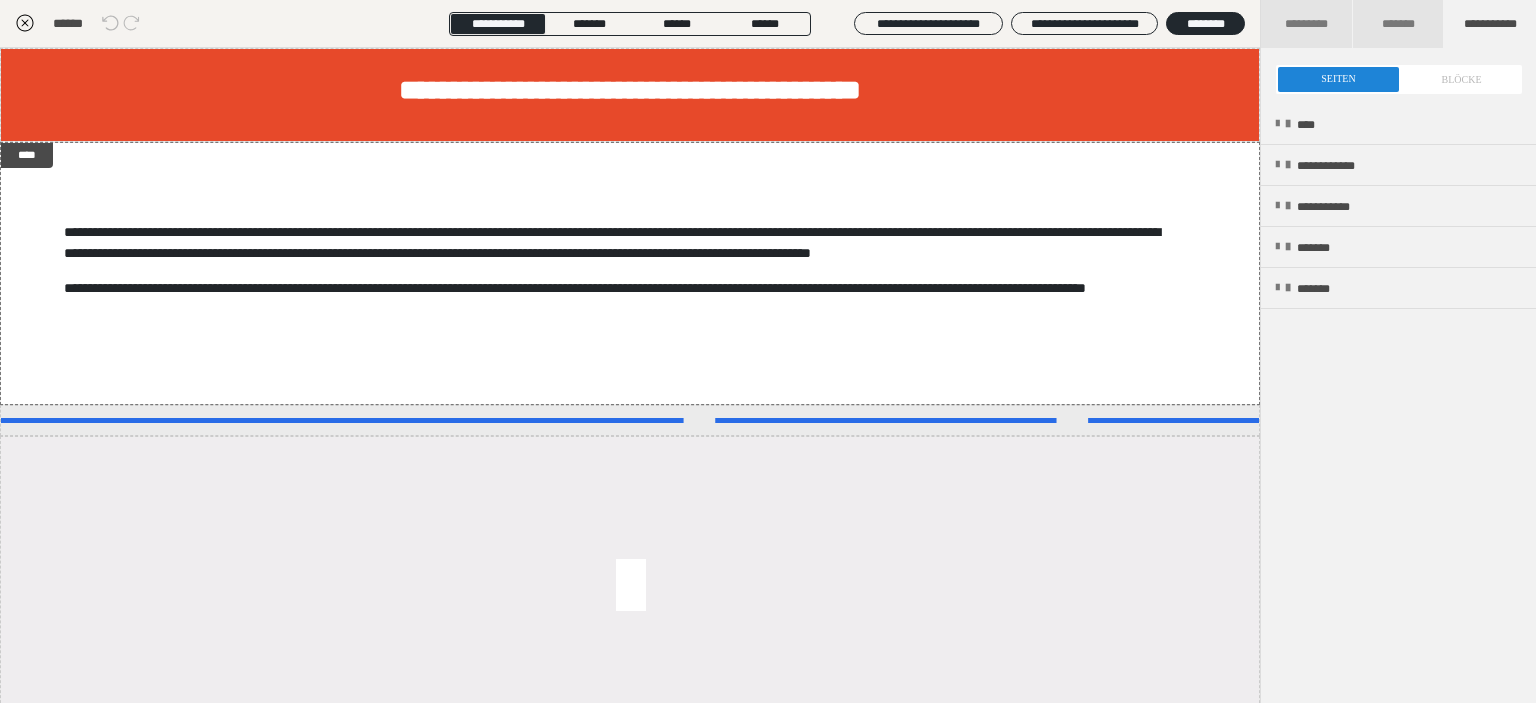 click at bounding box center [1399, 79] 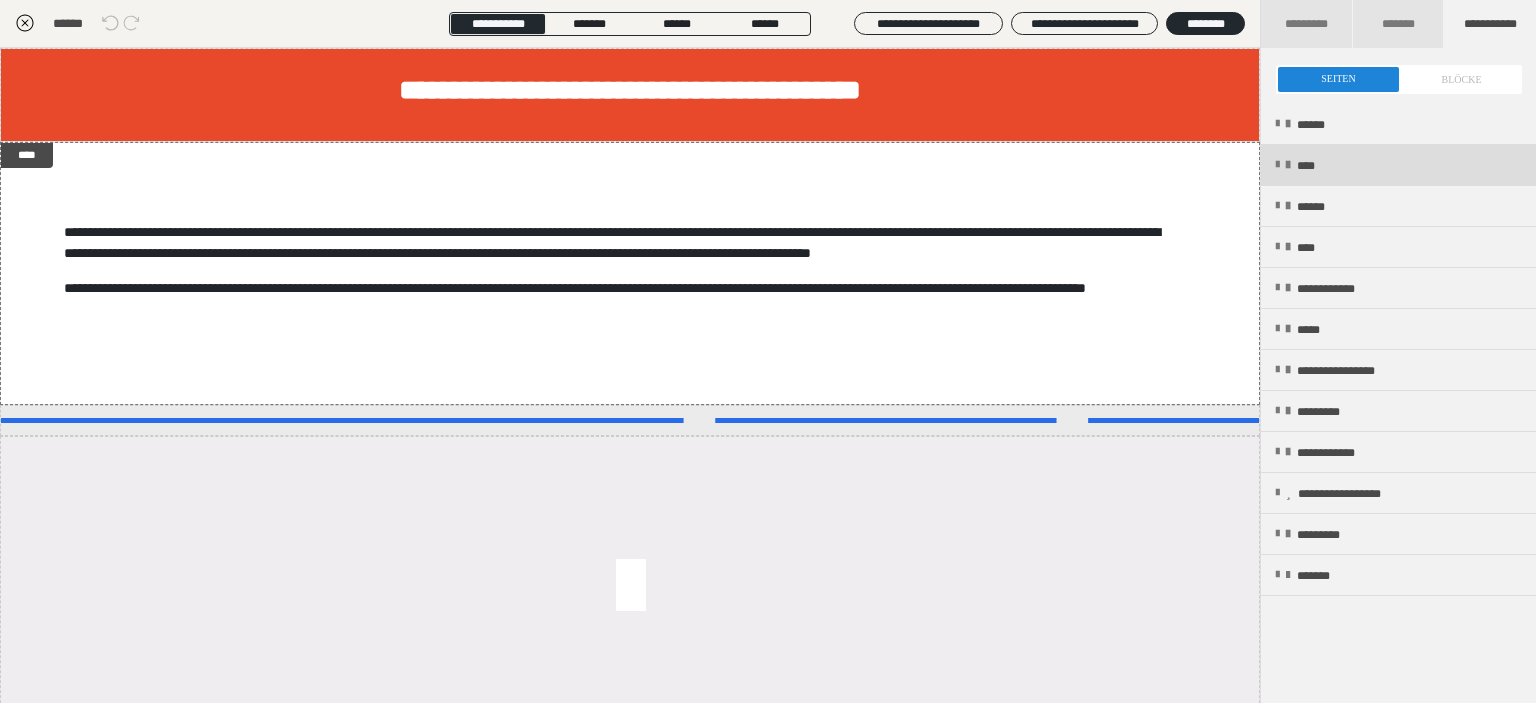 click at bounding box center [1277, 165] 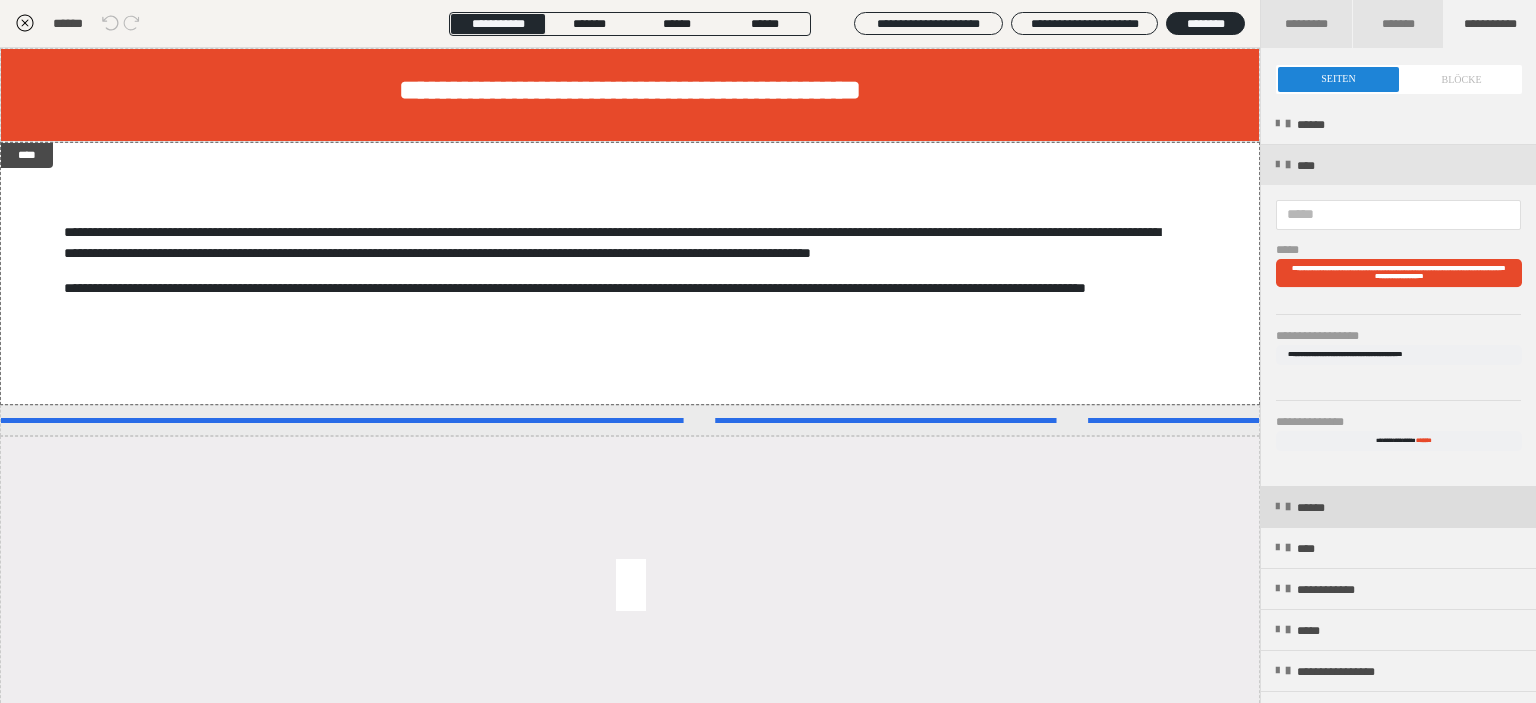 click on "******" at bounding box center [1398, 507] 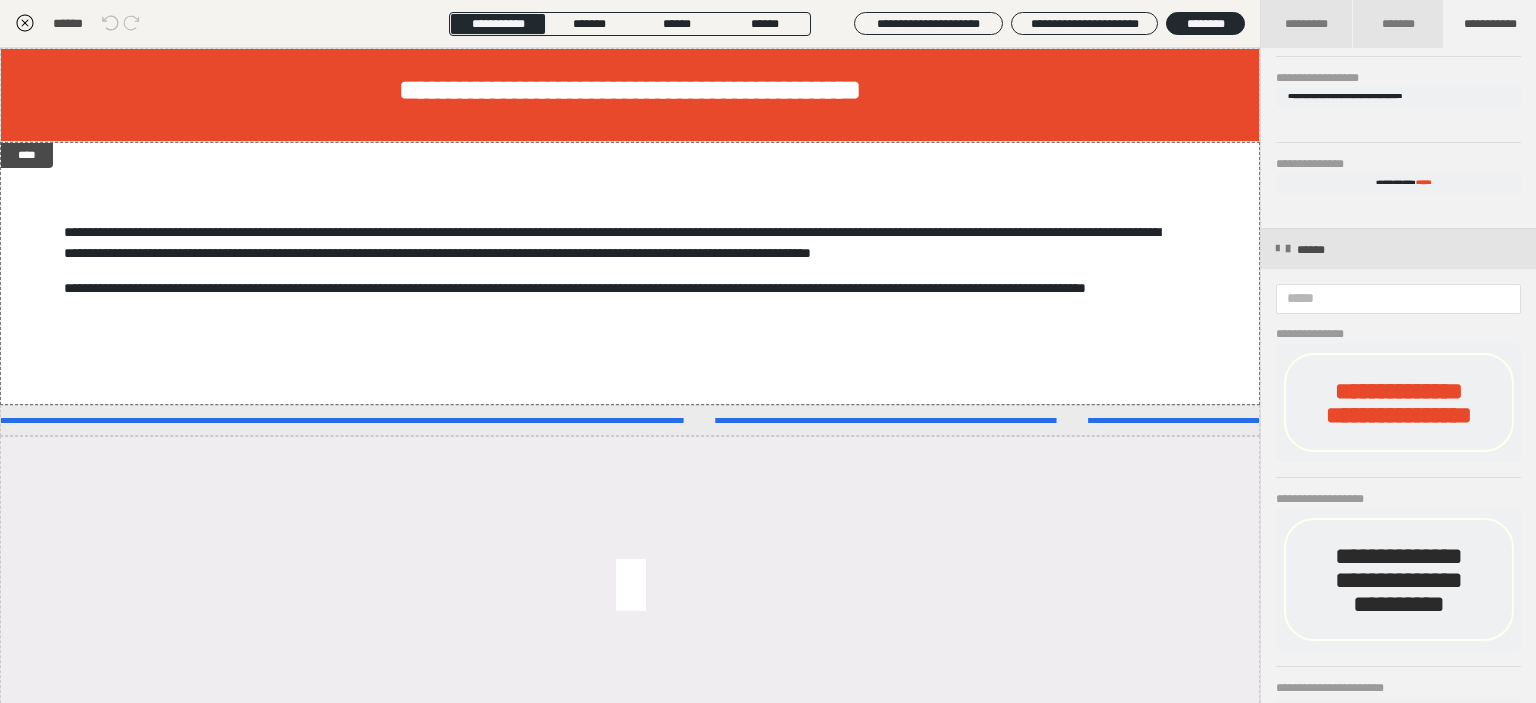 scroll, scrollTop: 133, scrollLeft: 0, axis: vertical 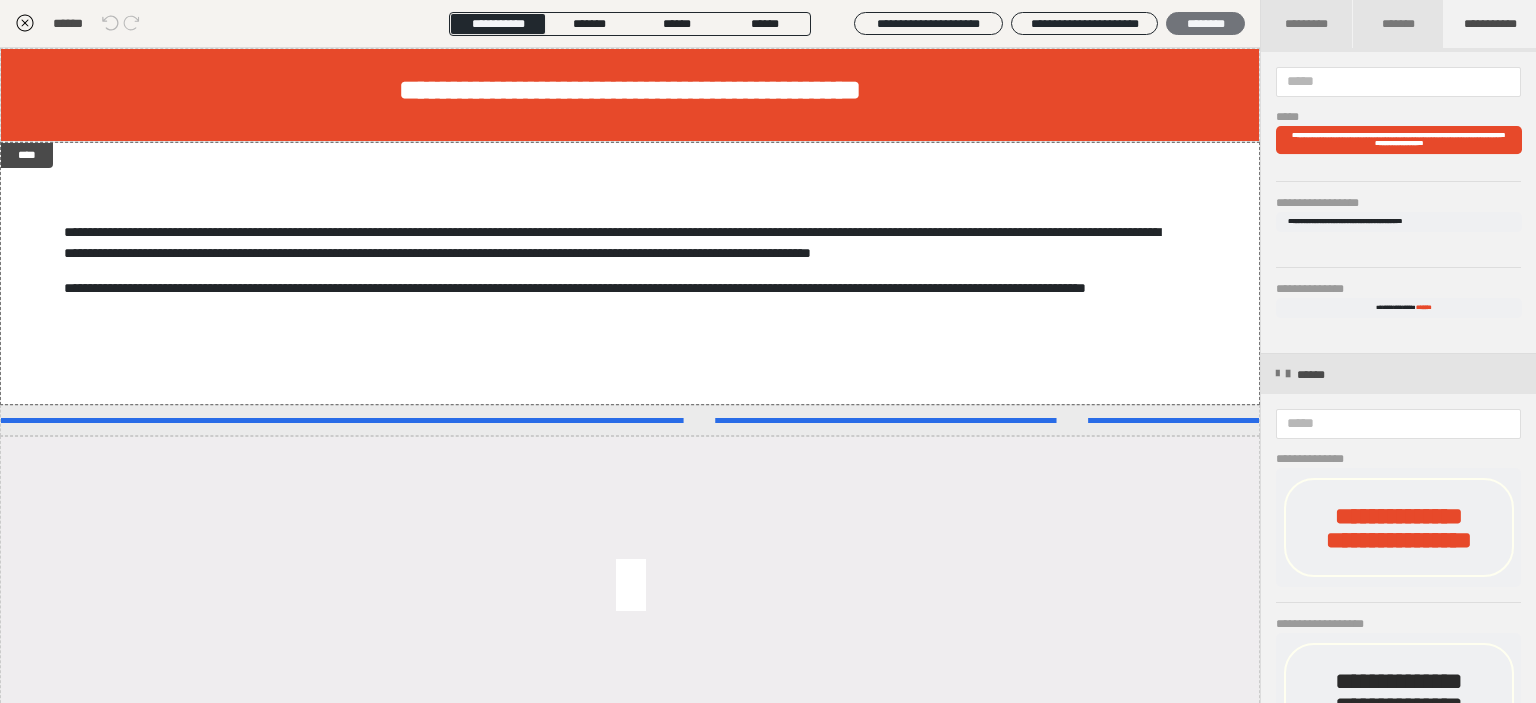 click on "********" at bounding box center [1205, 24] 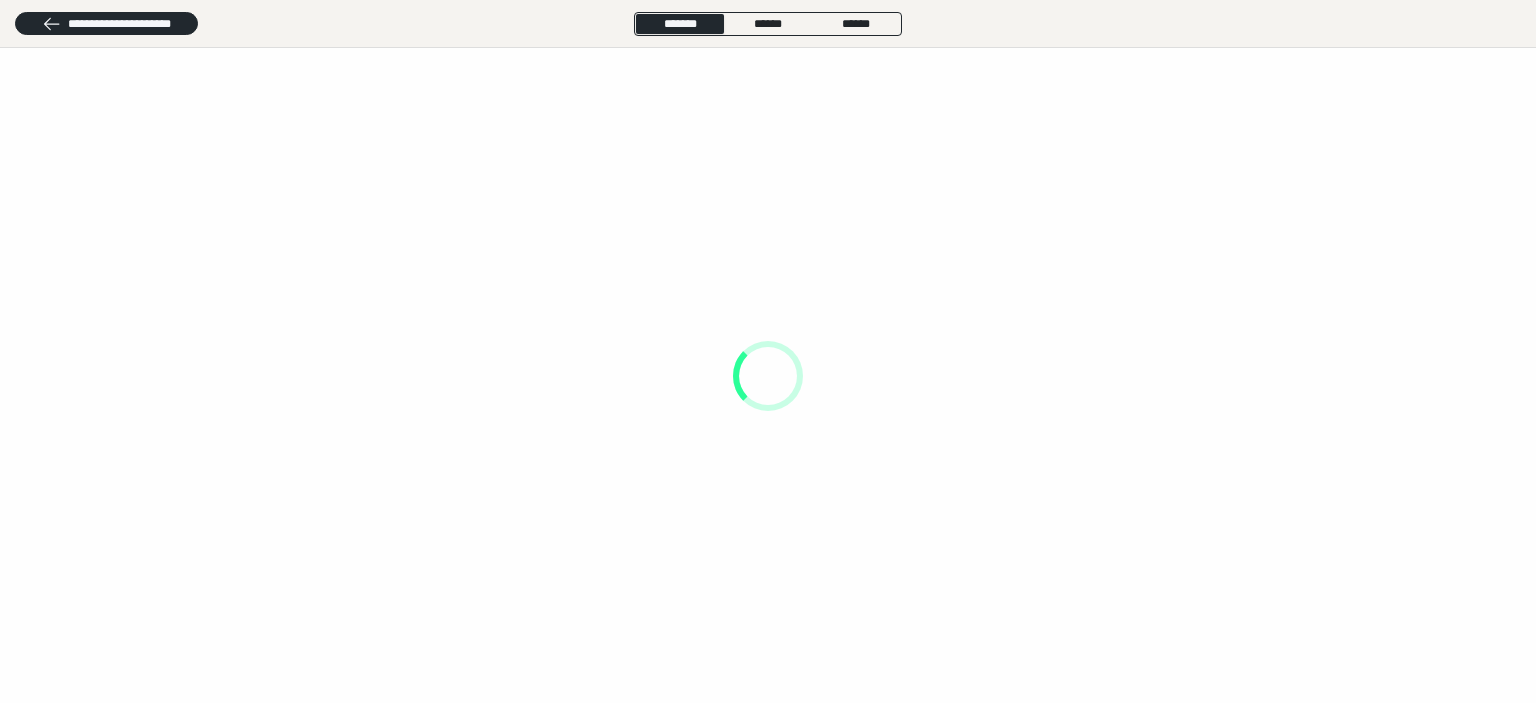 scroll, scrollTop: 0, scrollLeft: 0, axis: both 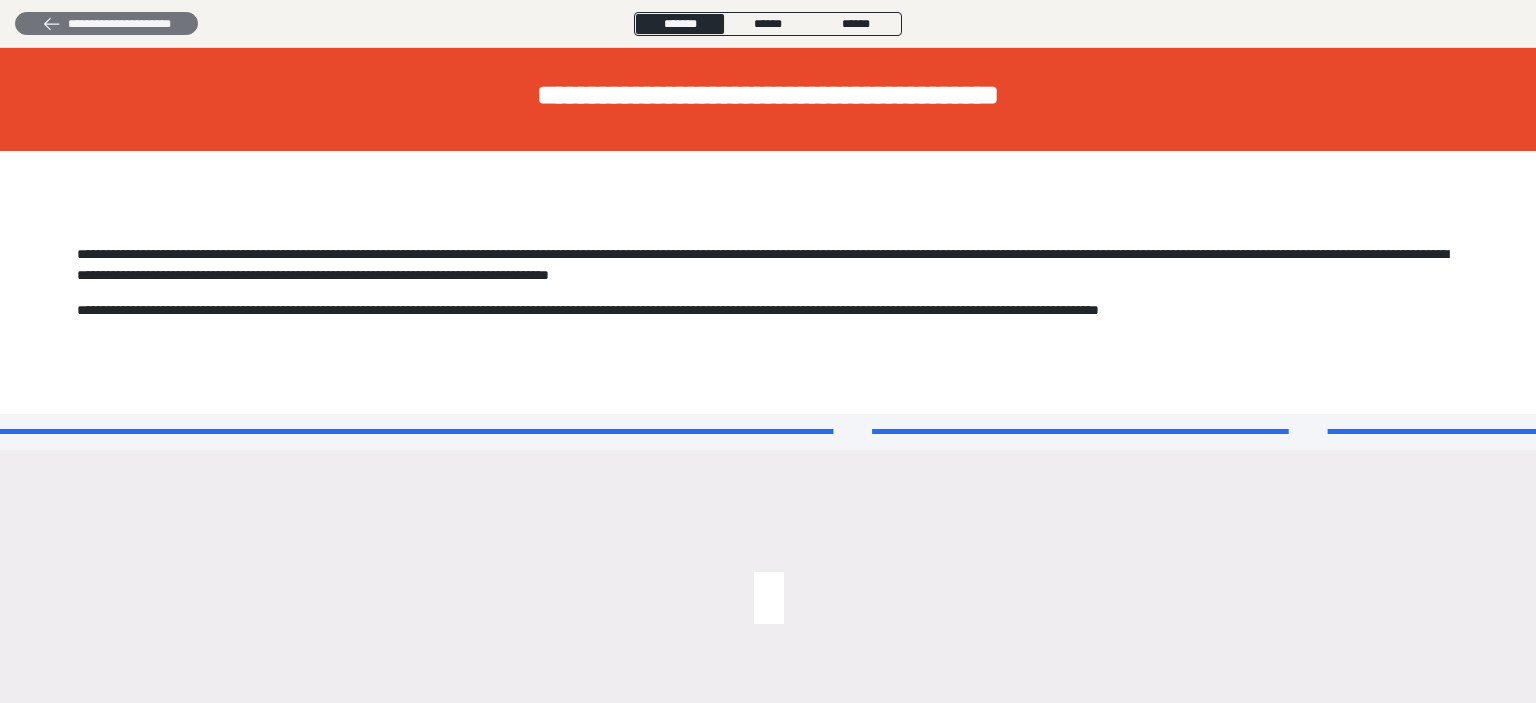 click on "**********" at bounding box center [106, 24] 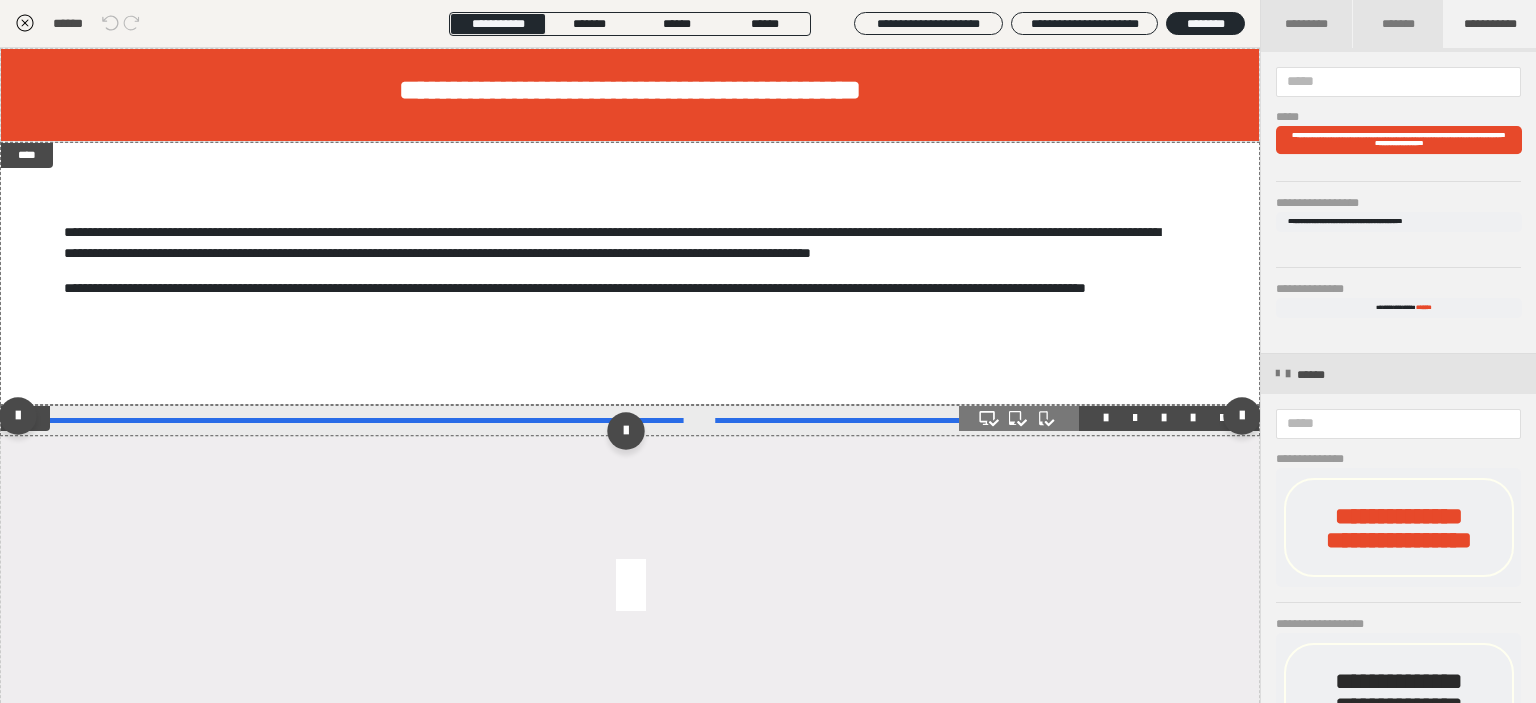 click at bounding box center (630, 421) 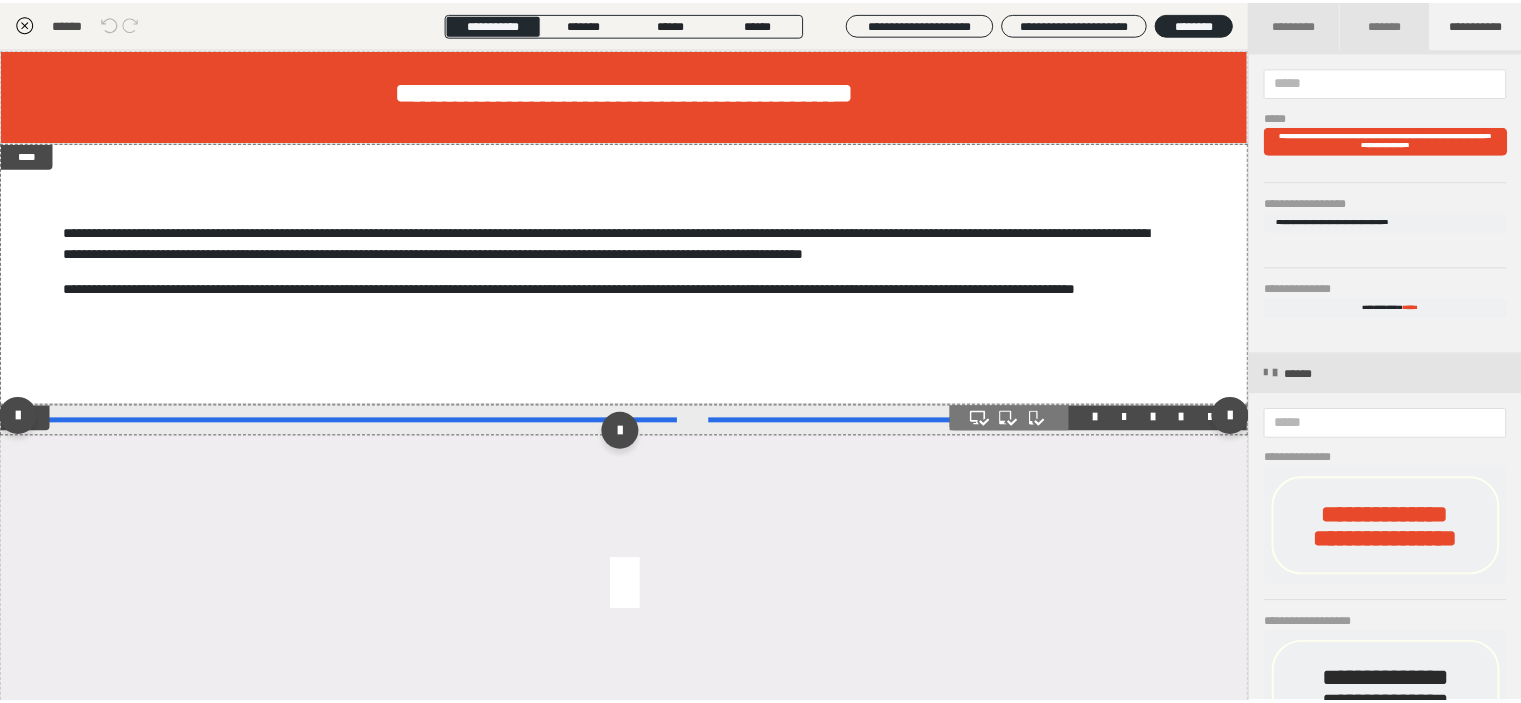 scroll, scrollTop: 0, scrollLeft: 0, axis: both 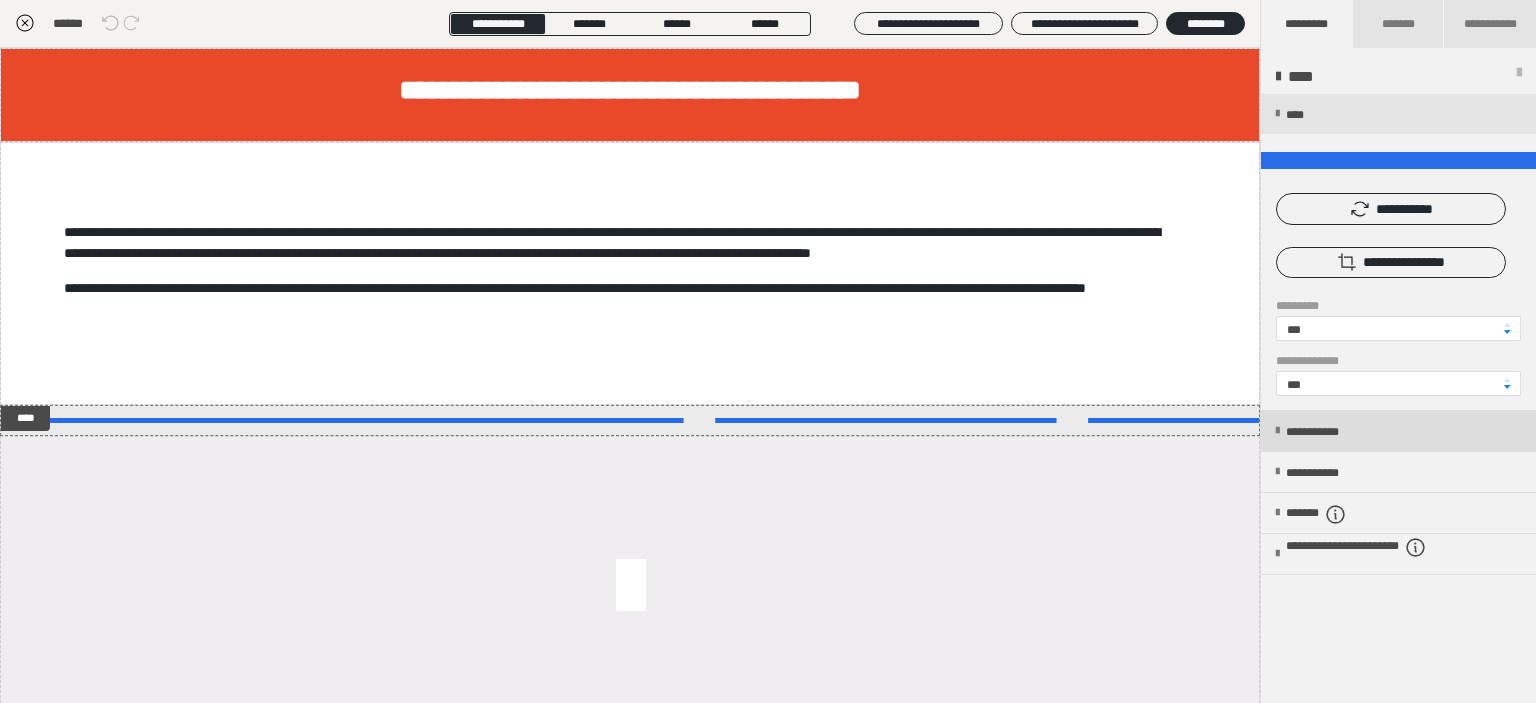 click on "**********" at bounding box center [1398, 431] 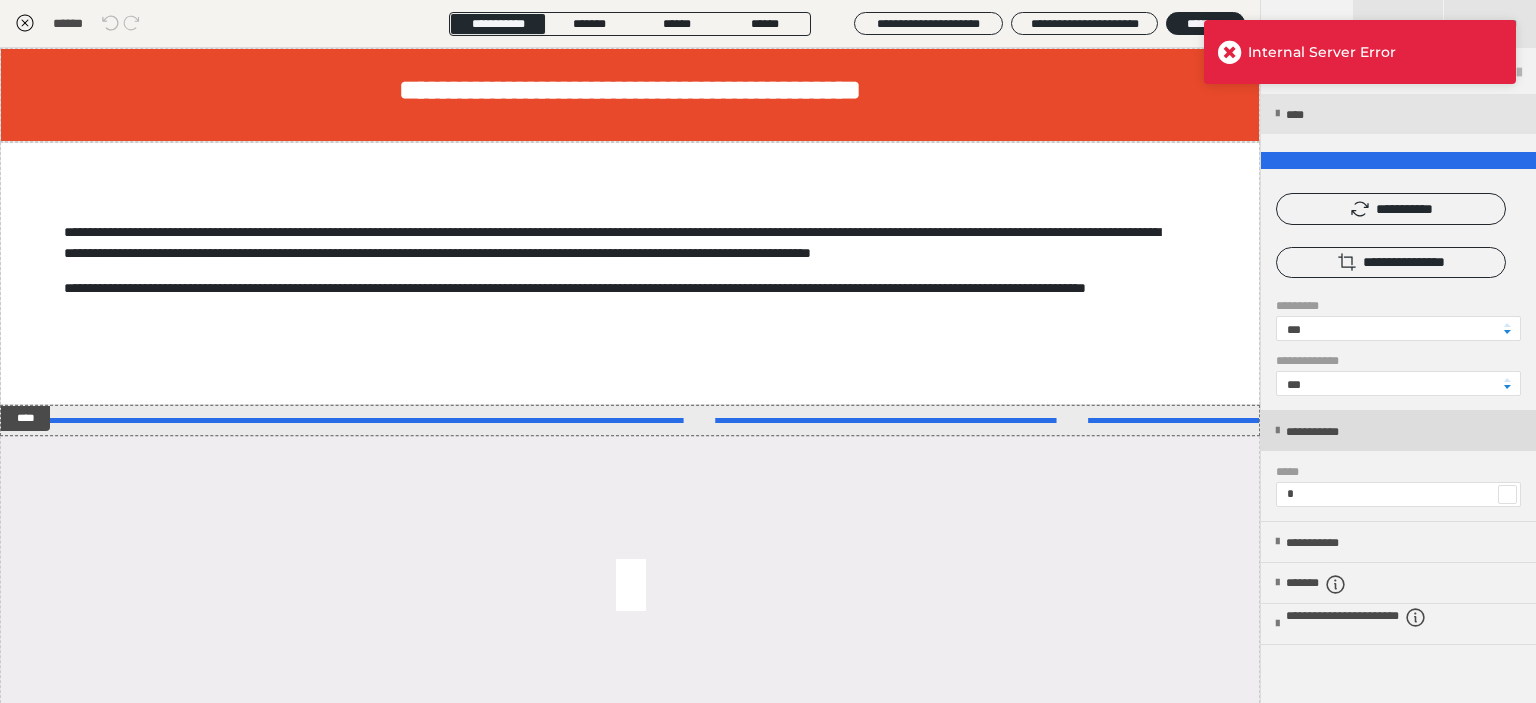 click on "**********" at bounding box center [1333, 432] 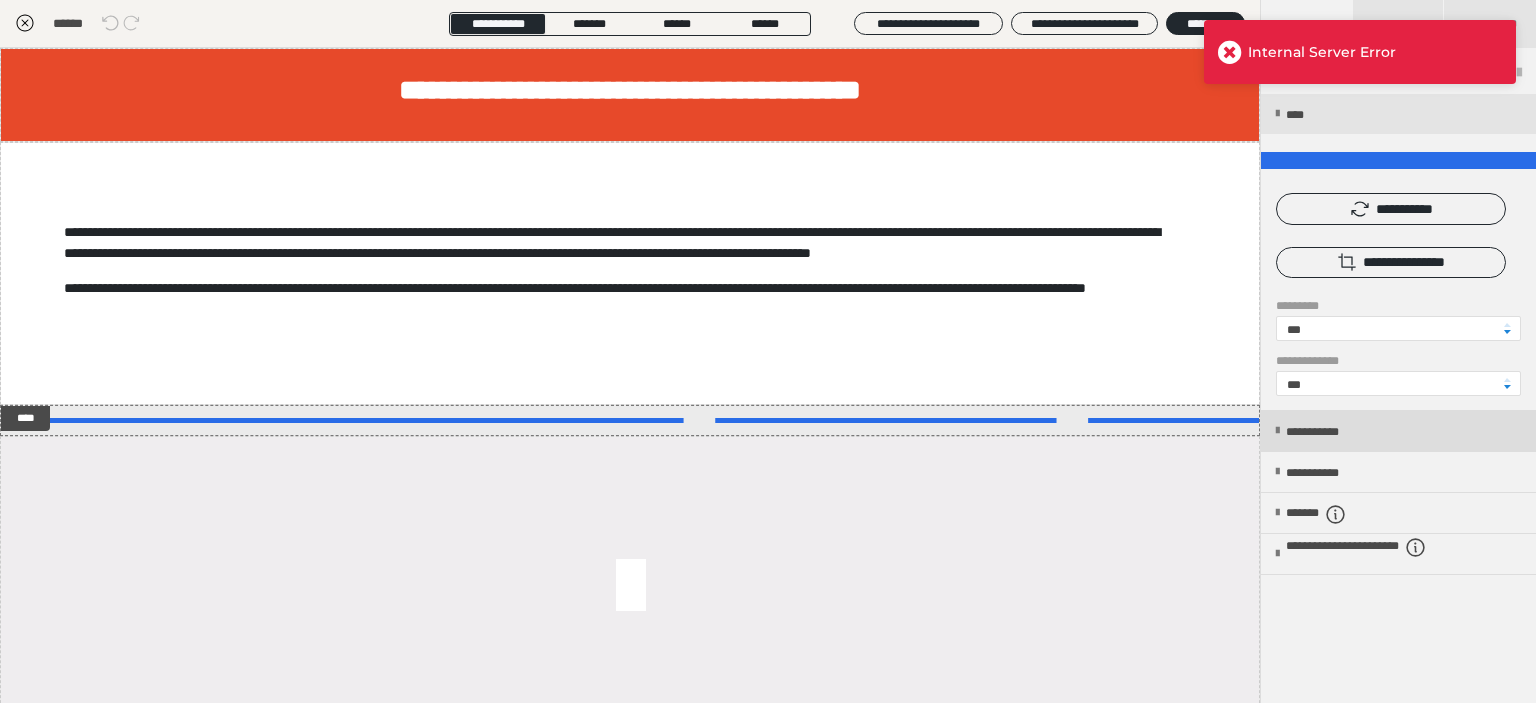 click on "**********" at bounding box center [1333, 432] 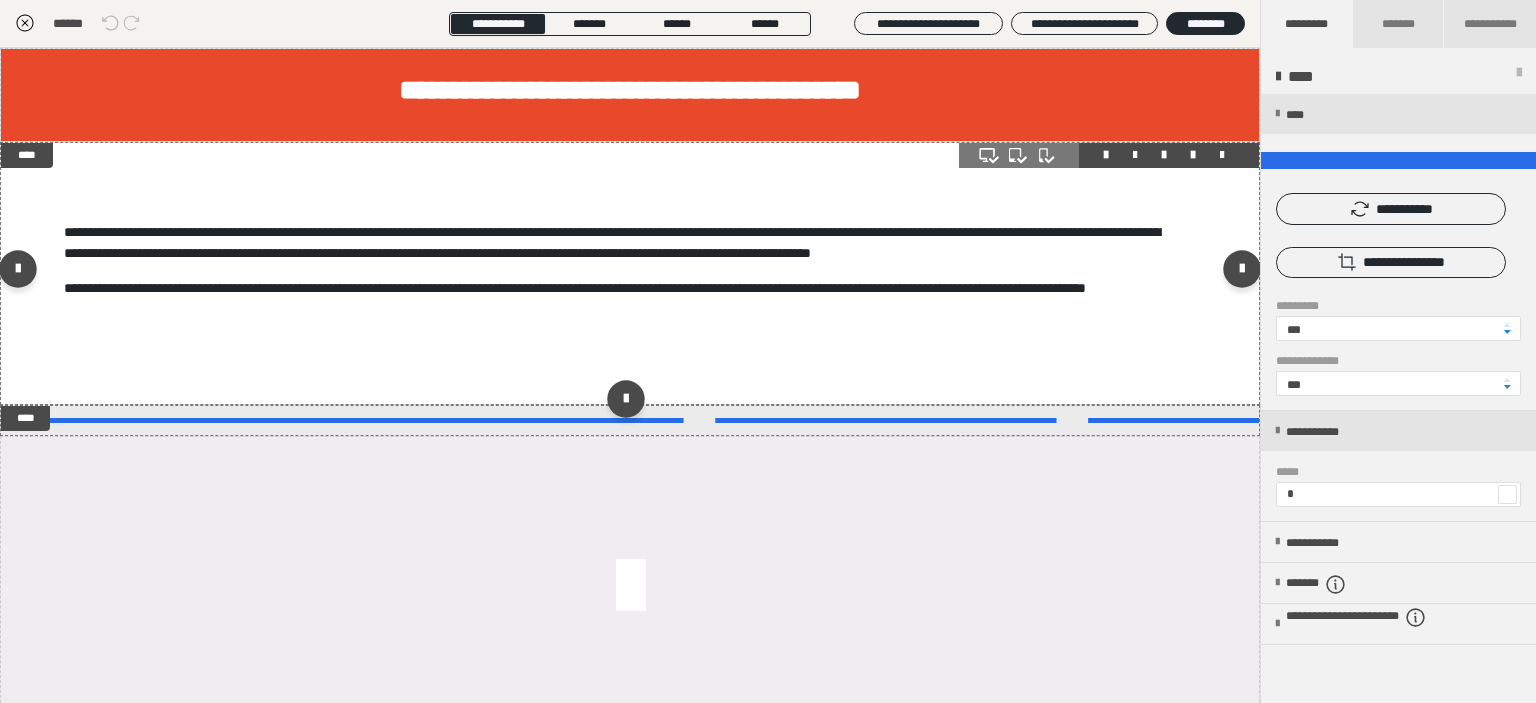 click on "**********" at bounding box center (630, 273) 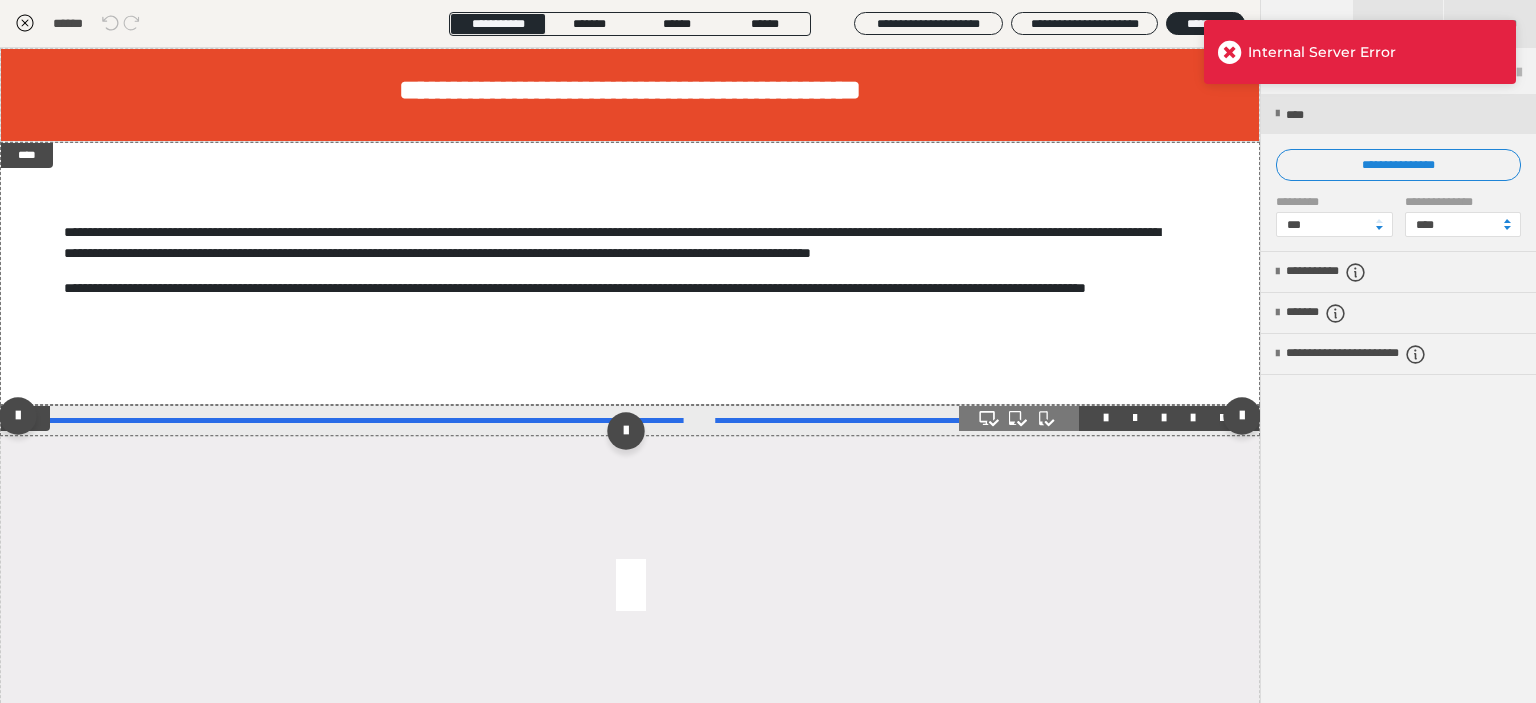 click at bounding box center (1109, 418) 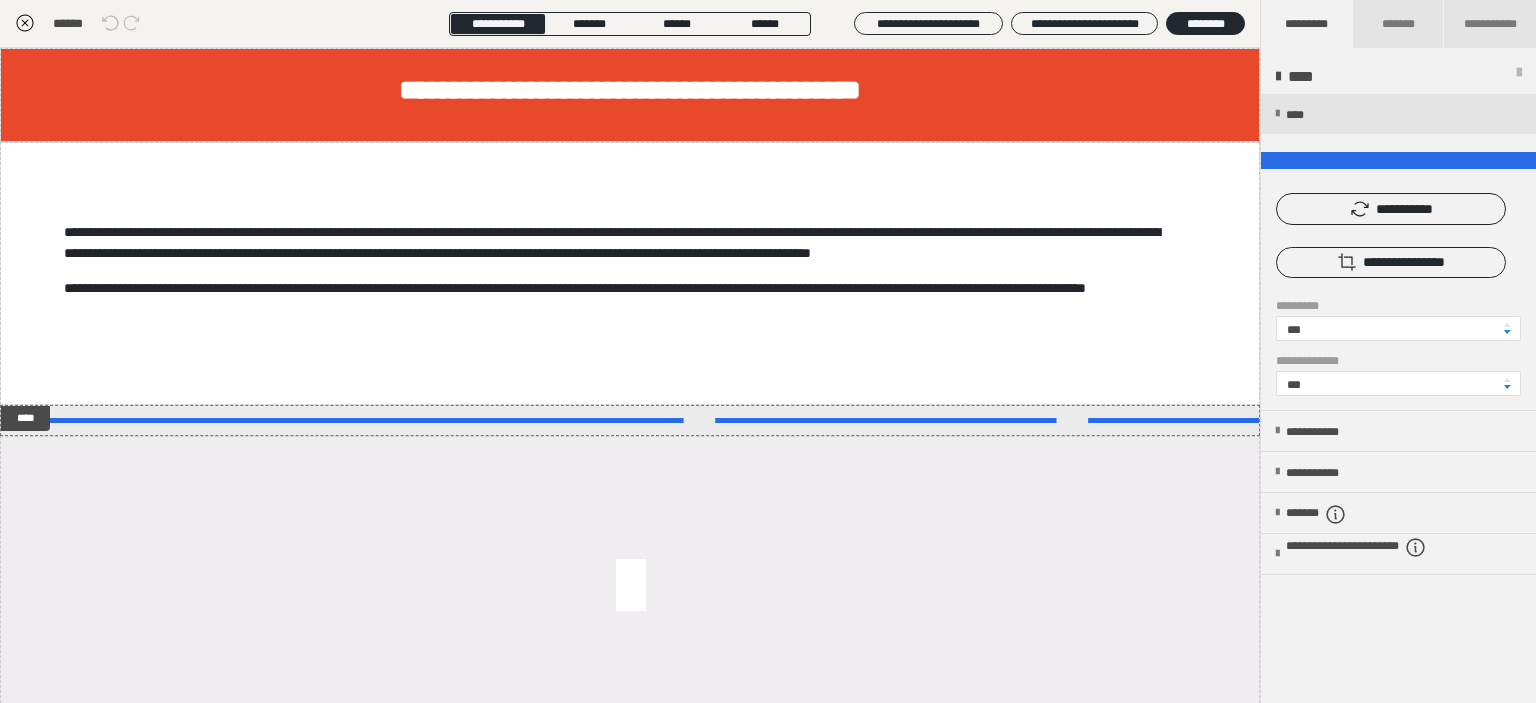 click 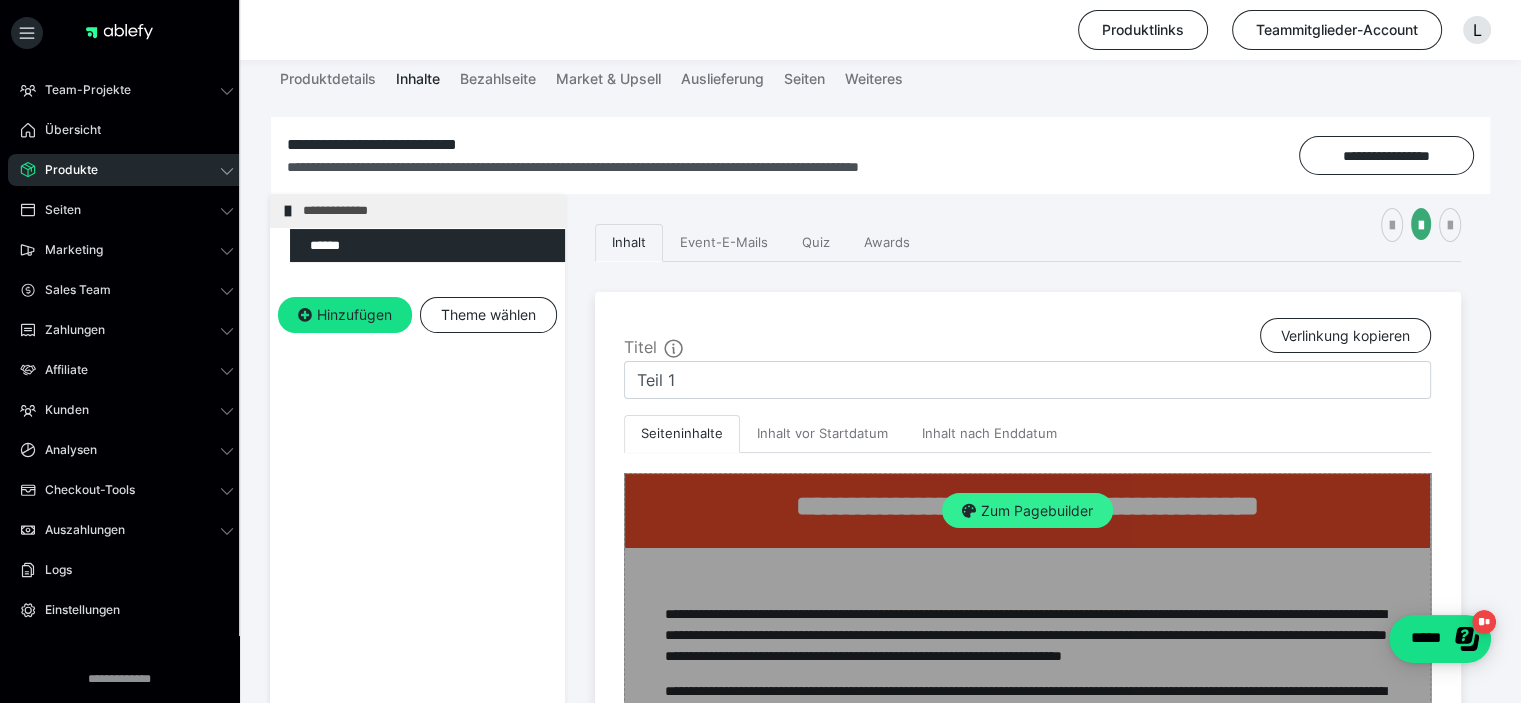 click on "Zum Pagebuilder" at bounding box center [1027, 511] 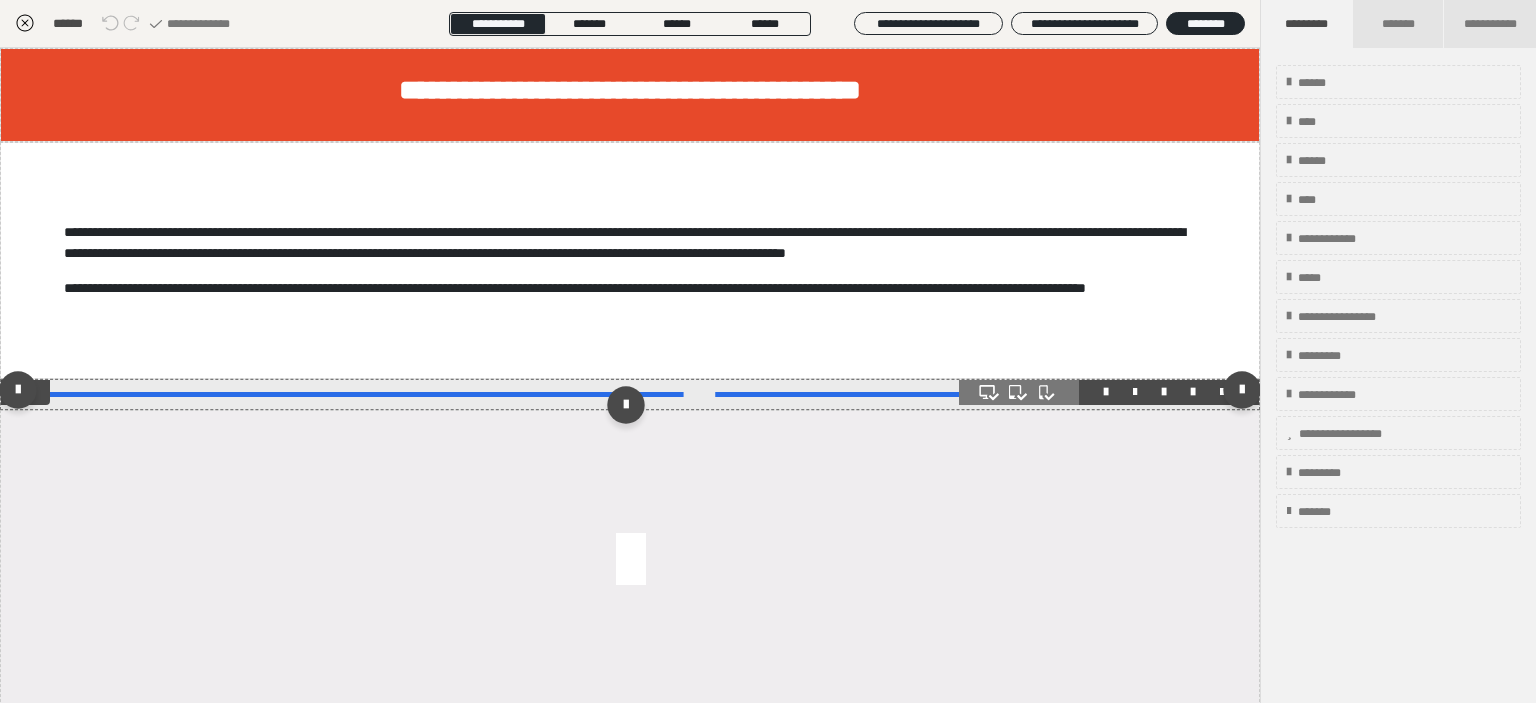 click at bounding box center [630, 394] 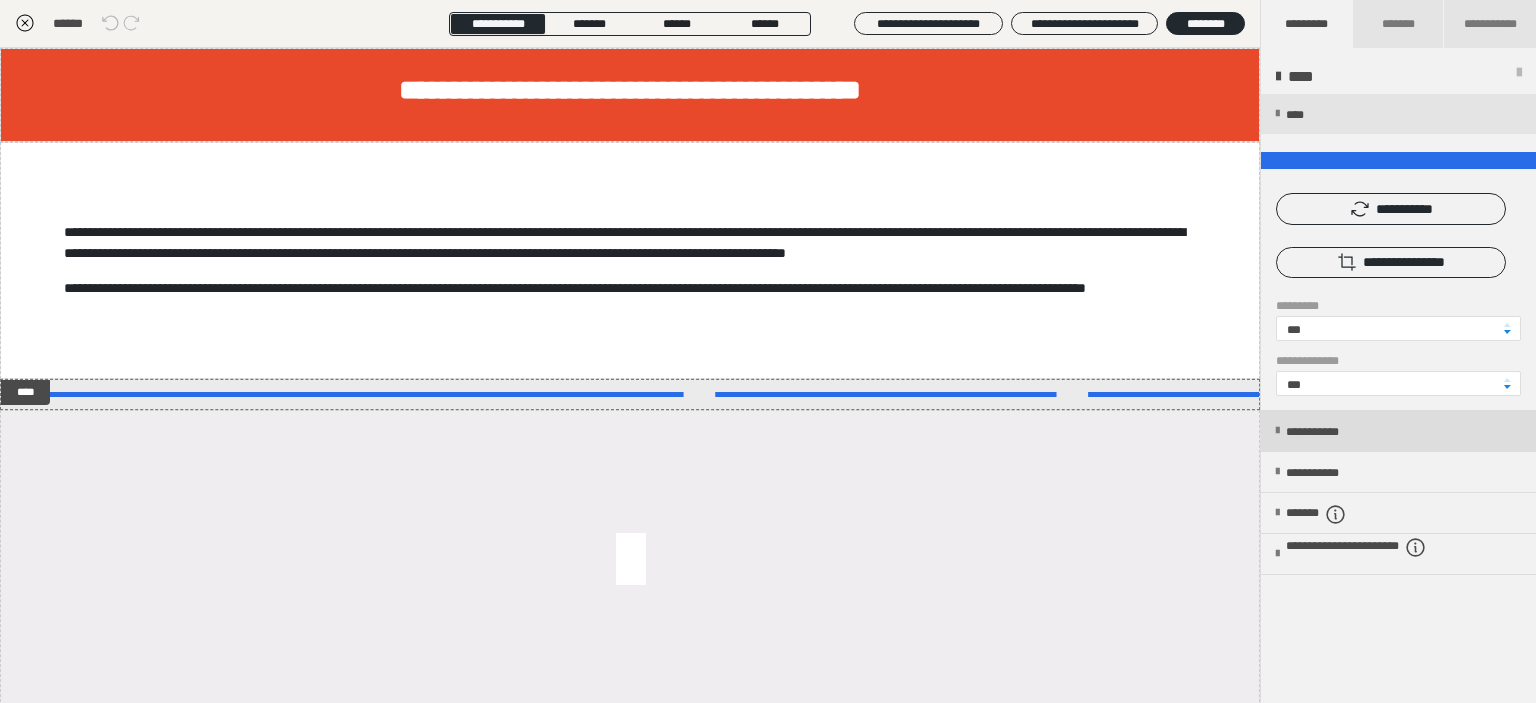 click on "**********" at bounding box center [1333, 432] 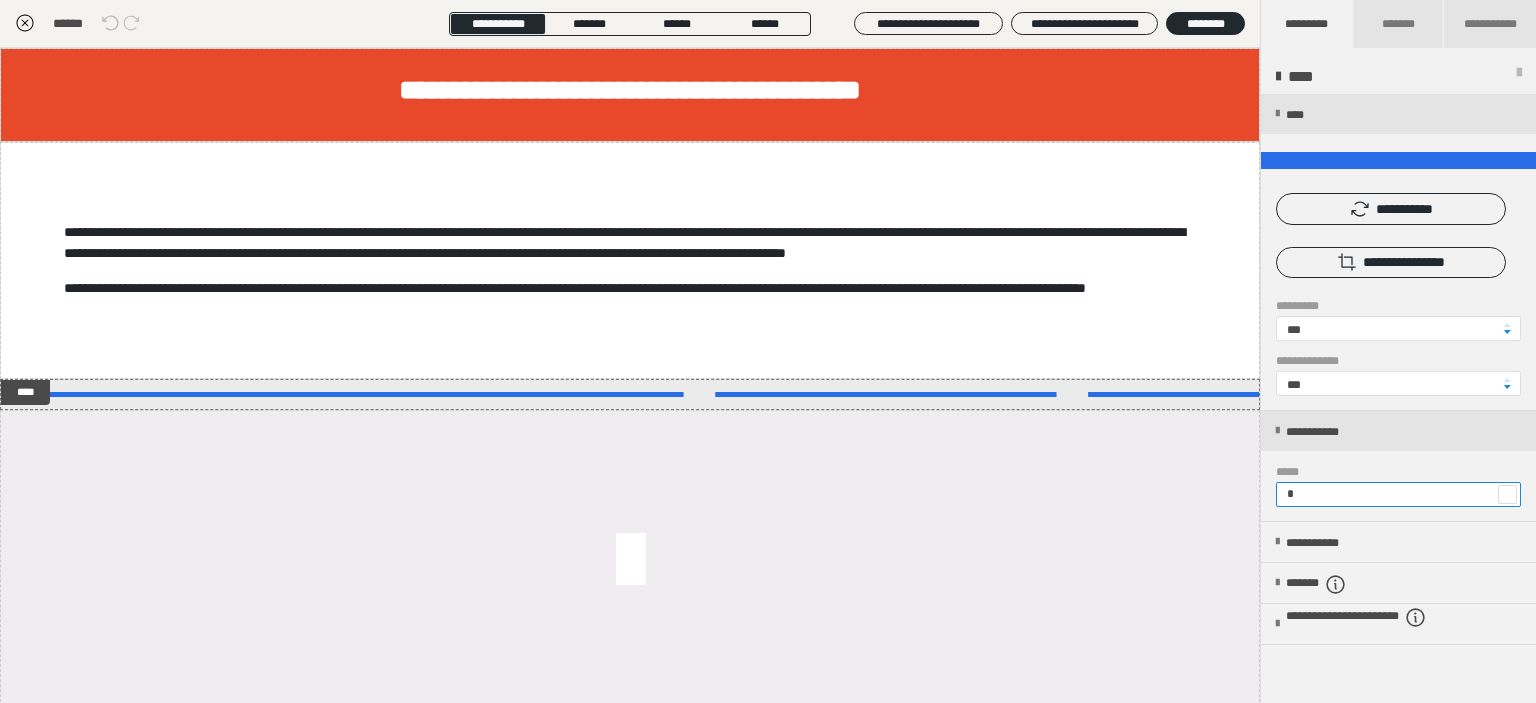 click on "*" at bounding box center (1398, 494) 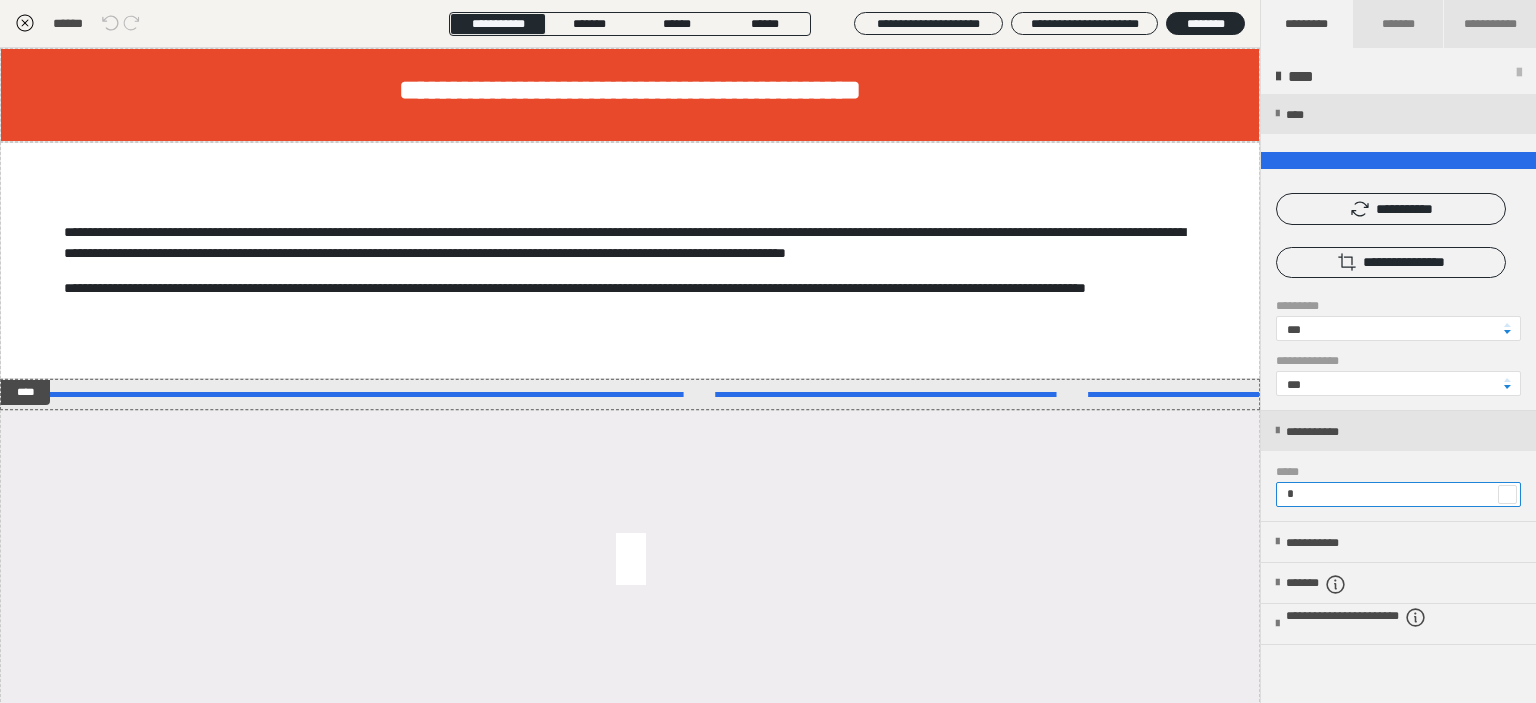 click on "*" at bounding box center [1398, 494] 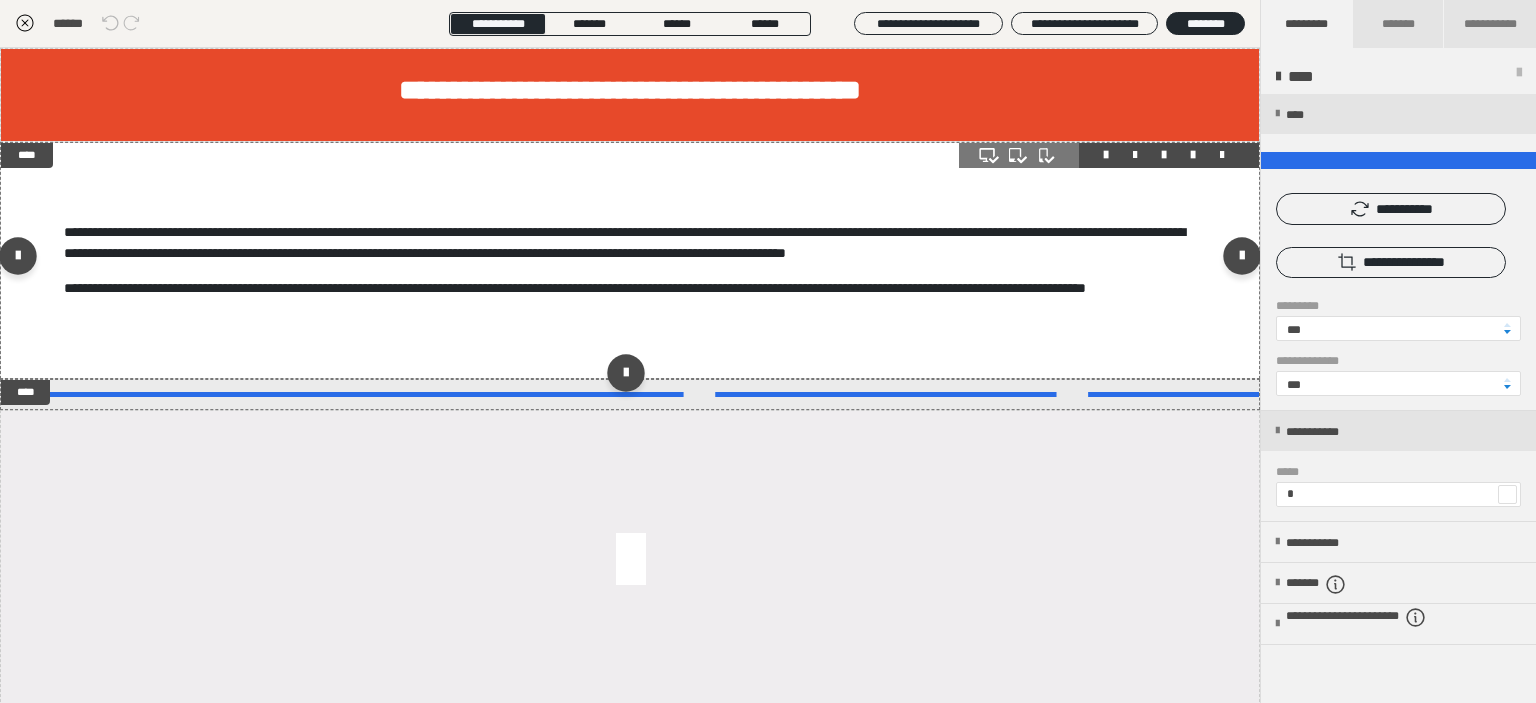 click on "**********" at bounding box center (630, 260) 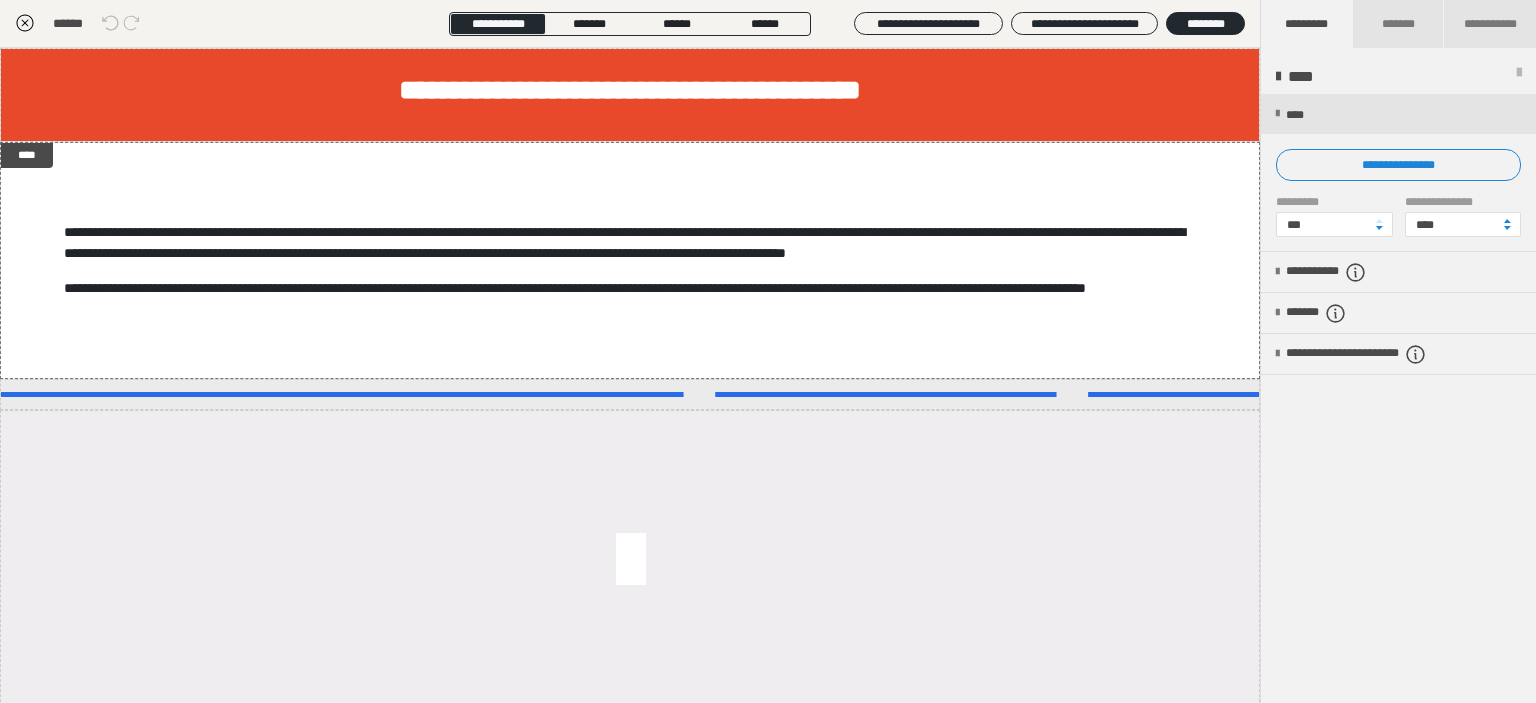 click 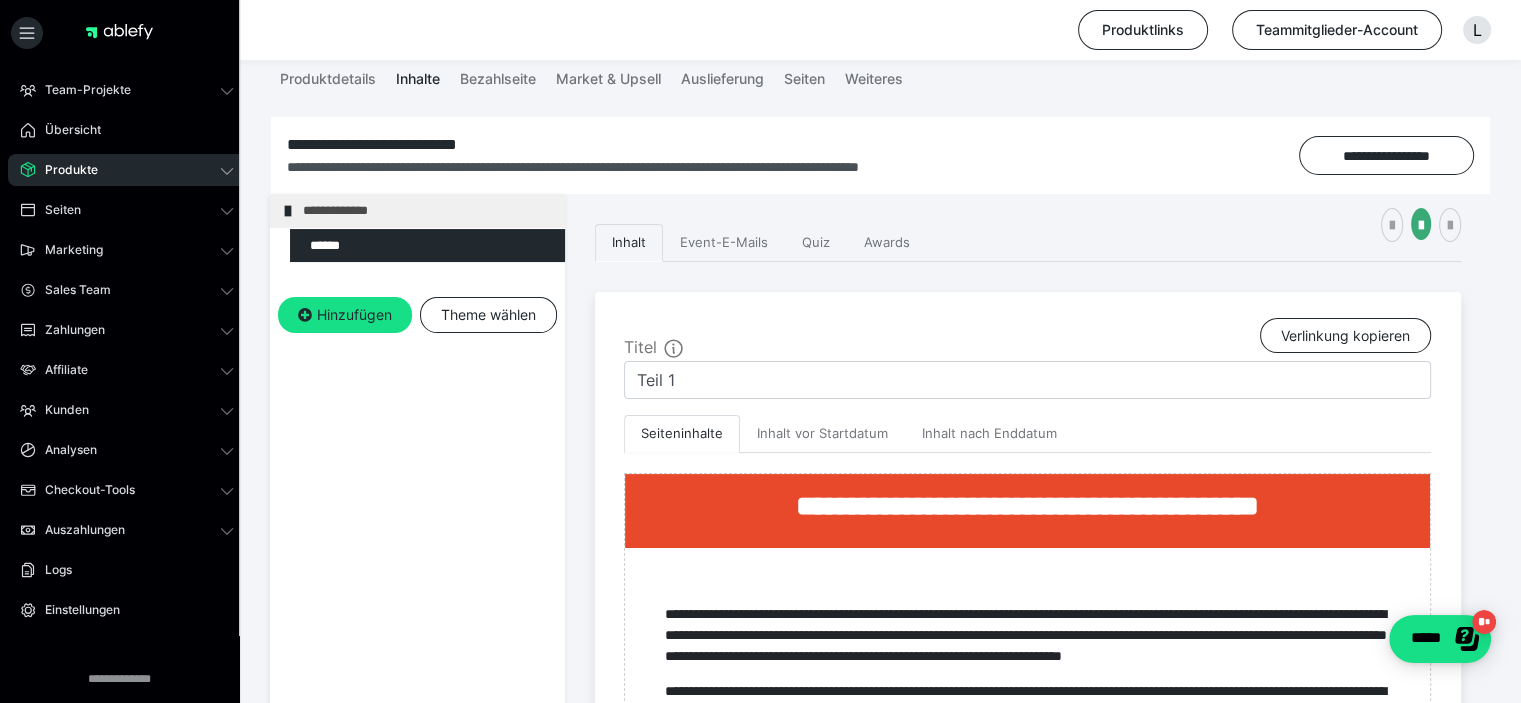 click on "Produkte" at bounding box center (64, 170) 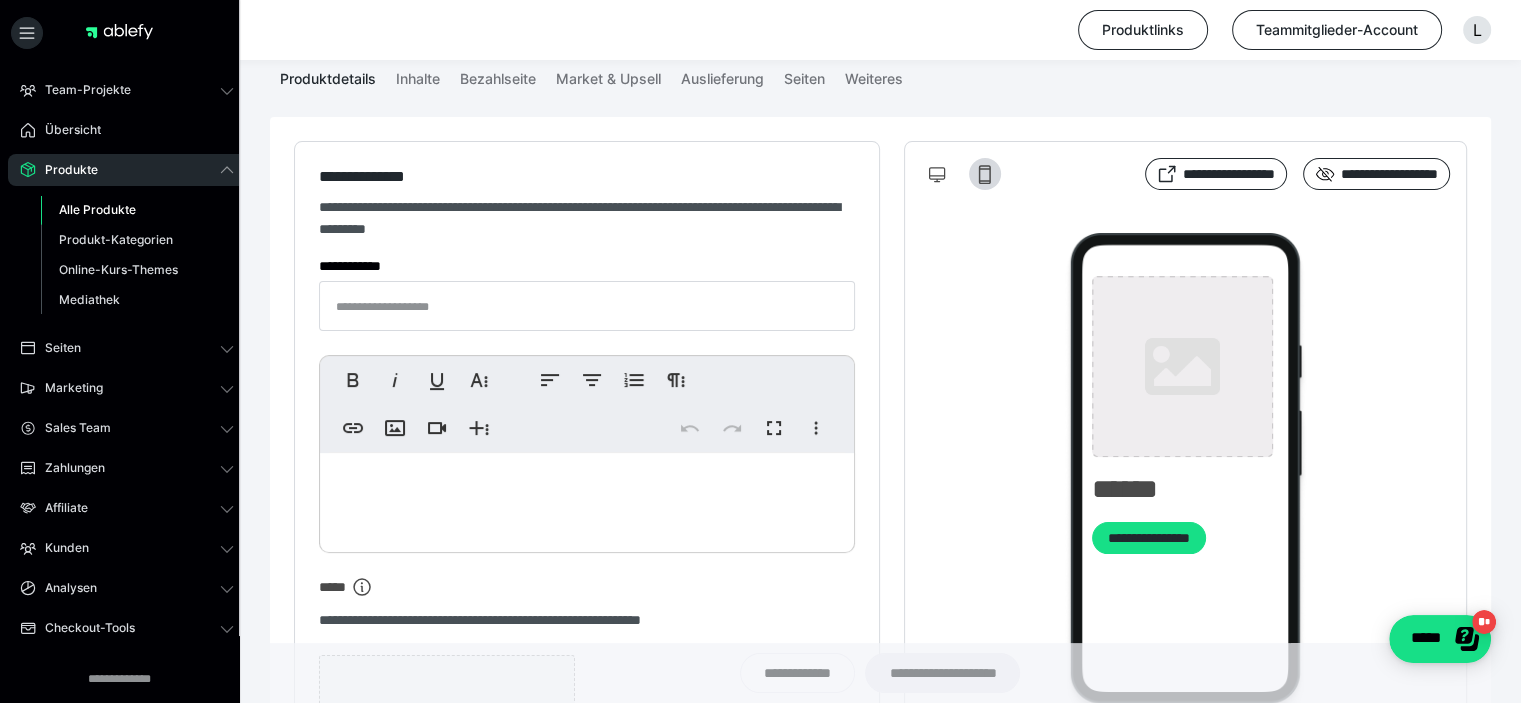 type on "**********" 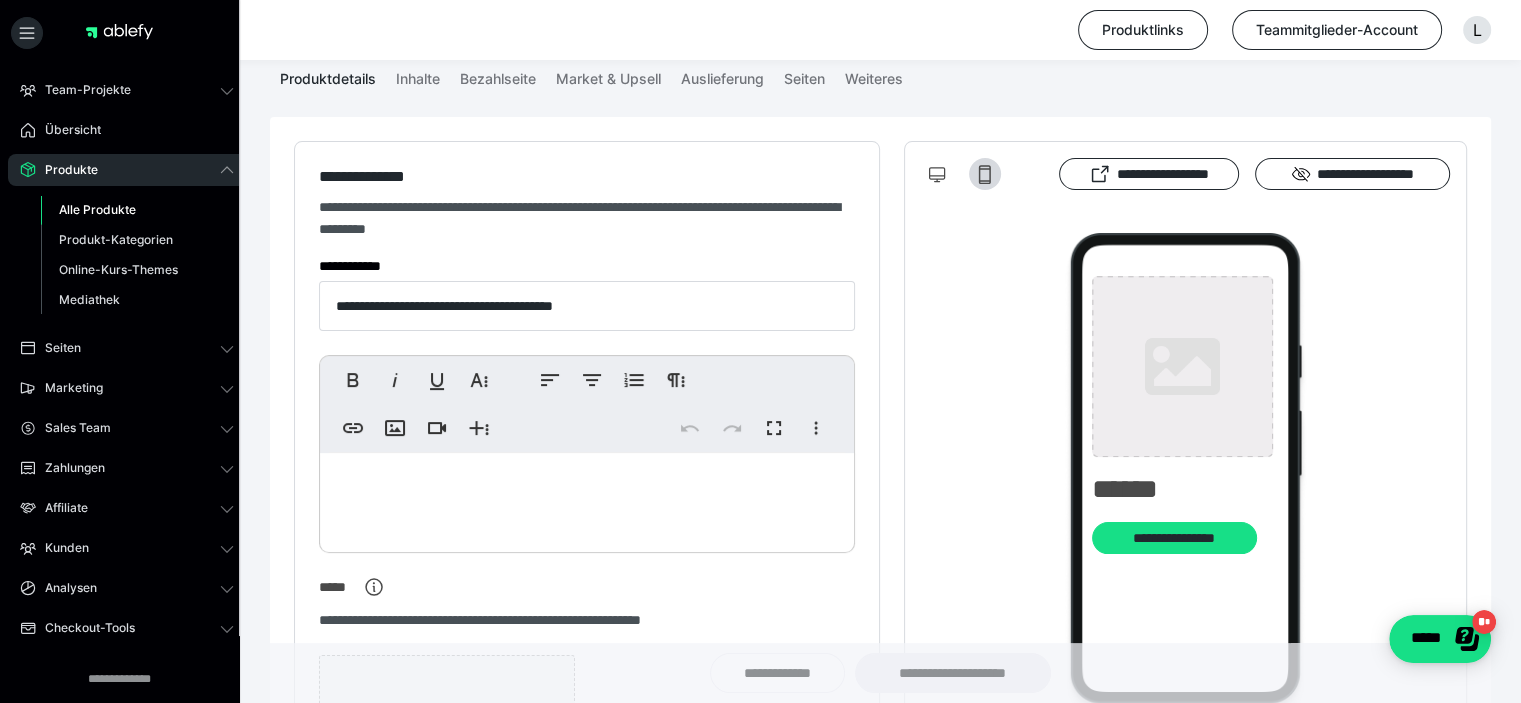 type on "**********" 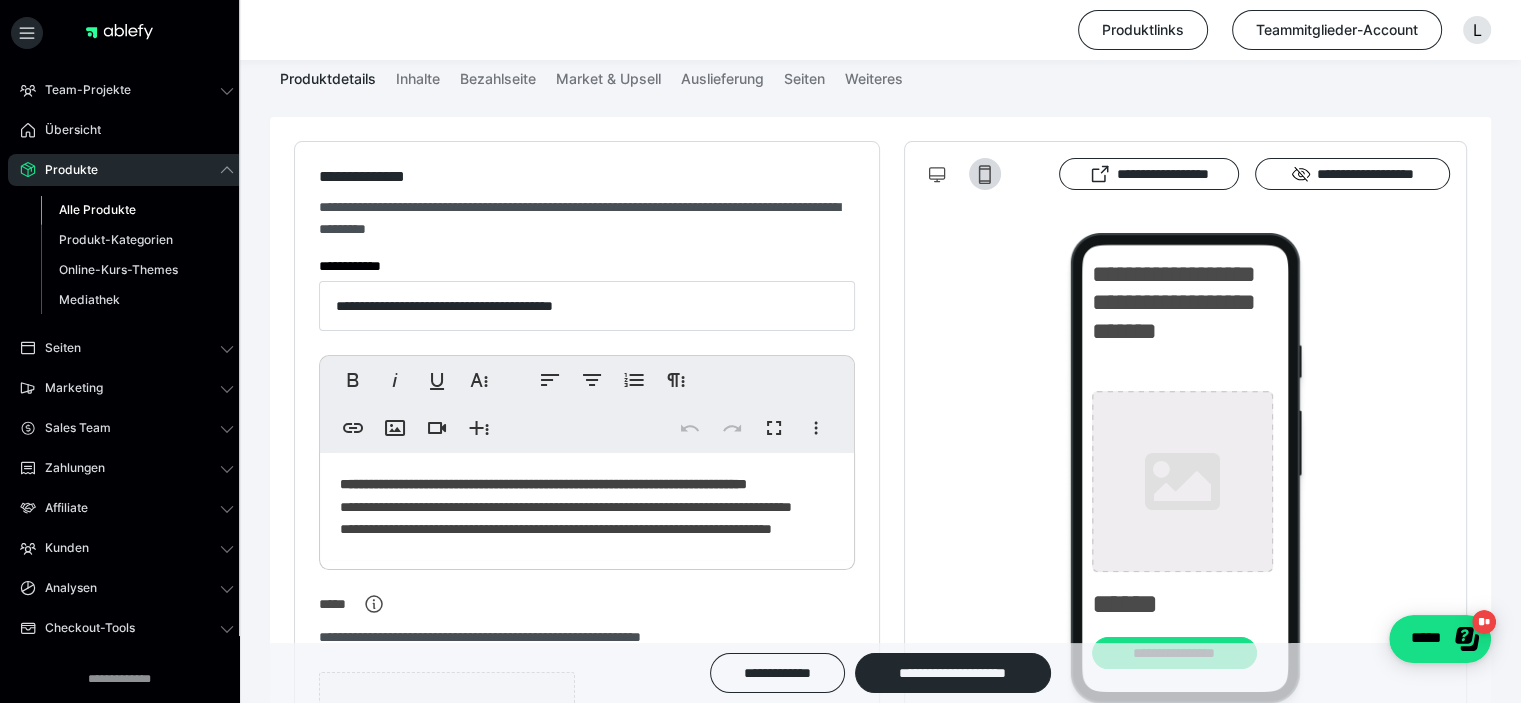 click on "Alle Produkte" at bounding box center (97, 209) 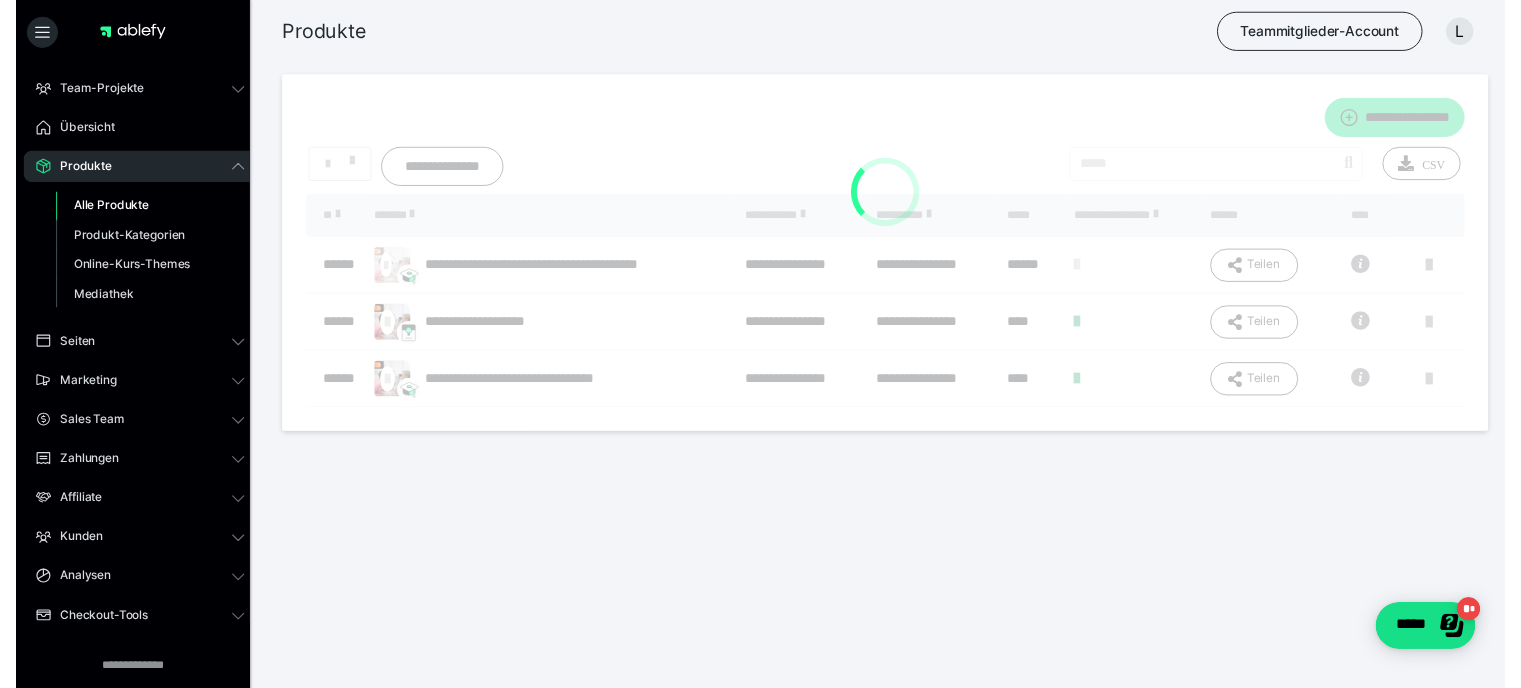 scroll, scrollTop: 0, scrollLeft: 0, axis: both 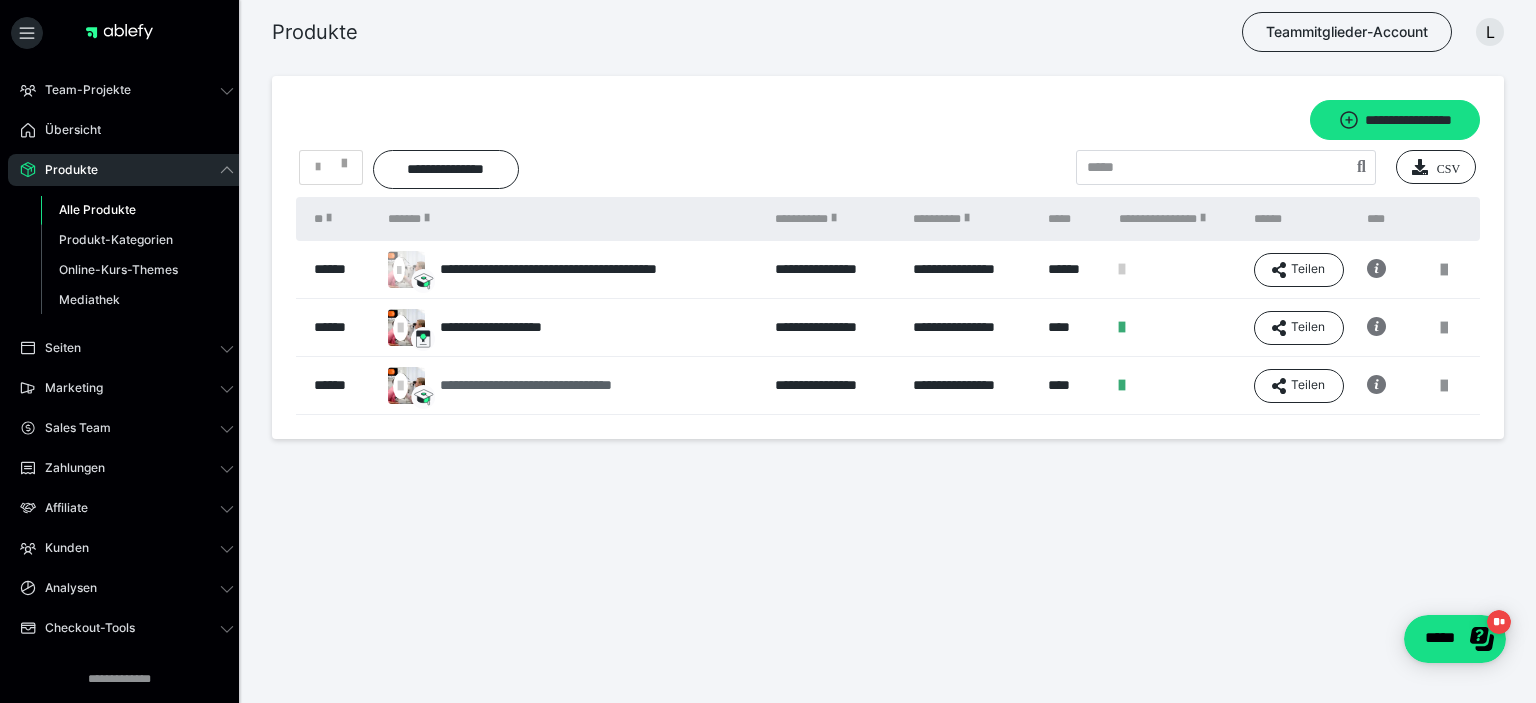 click on "**********" at bounding box center [534, 385] 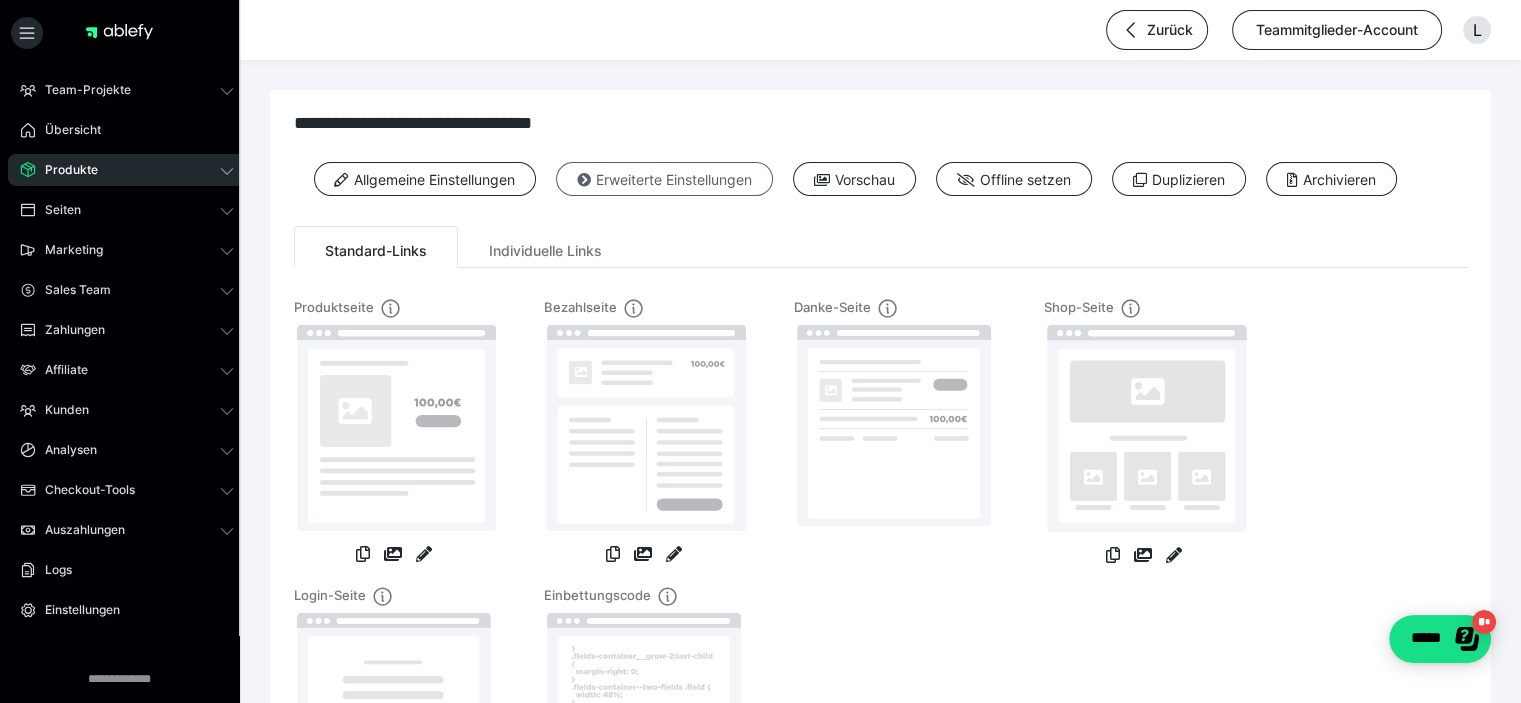 click on "Erweiterte Einstellungen" at bounding box center [664, 179] 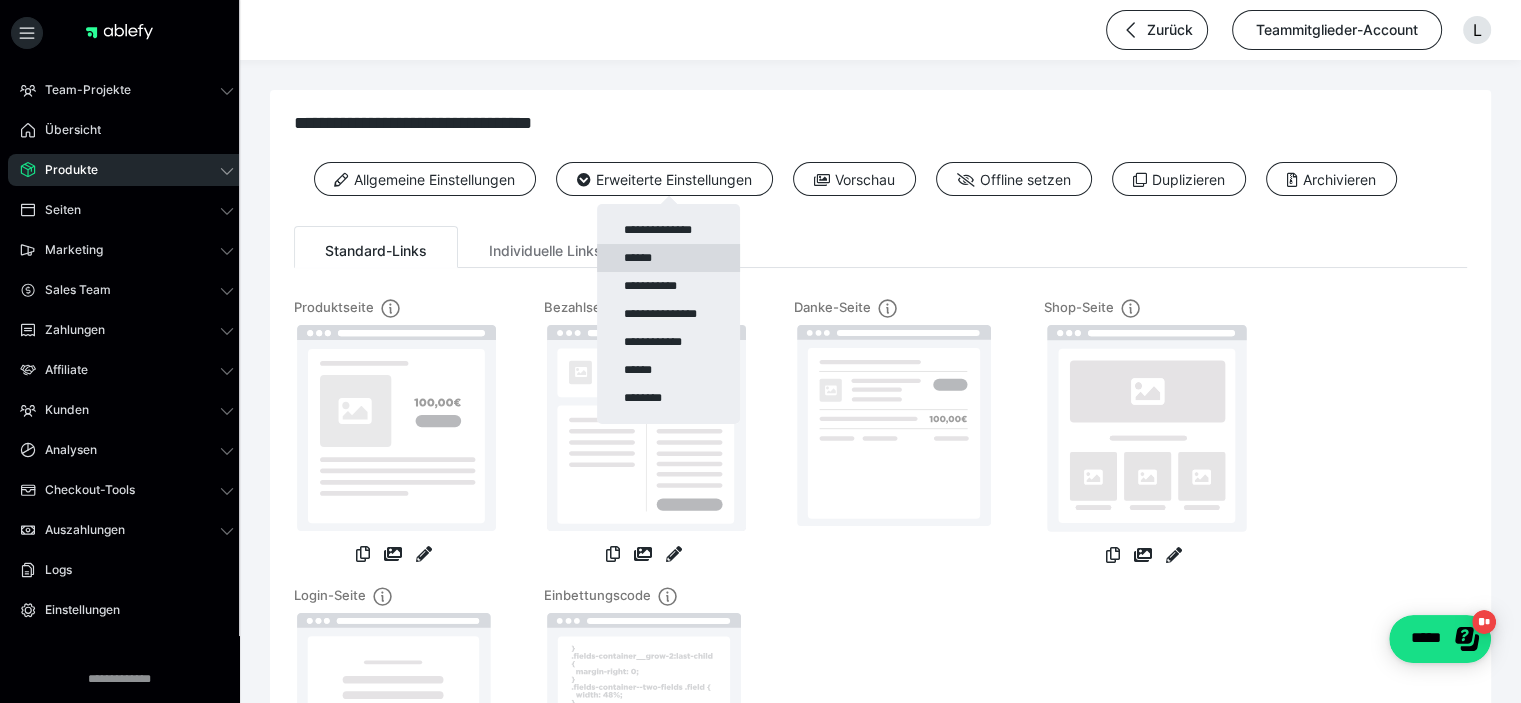click on "******" at bounding box center (668, 258) 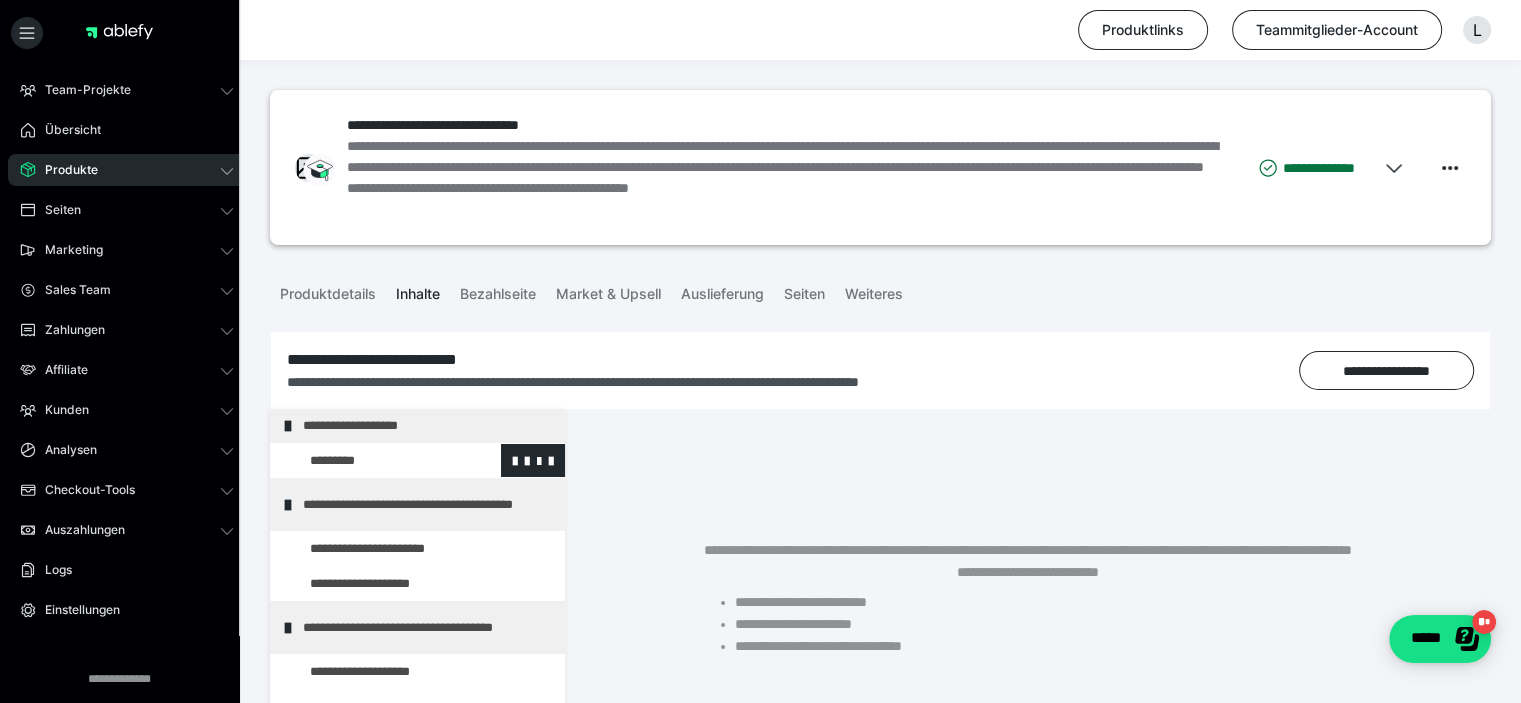 click at bounding box center (375, 461) 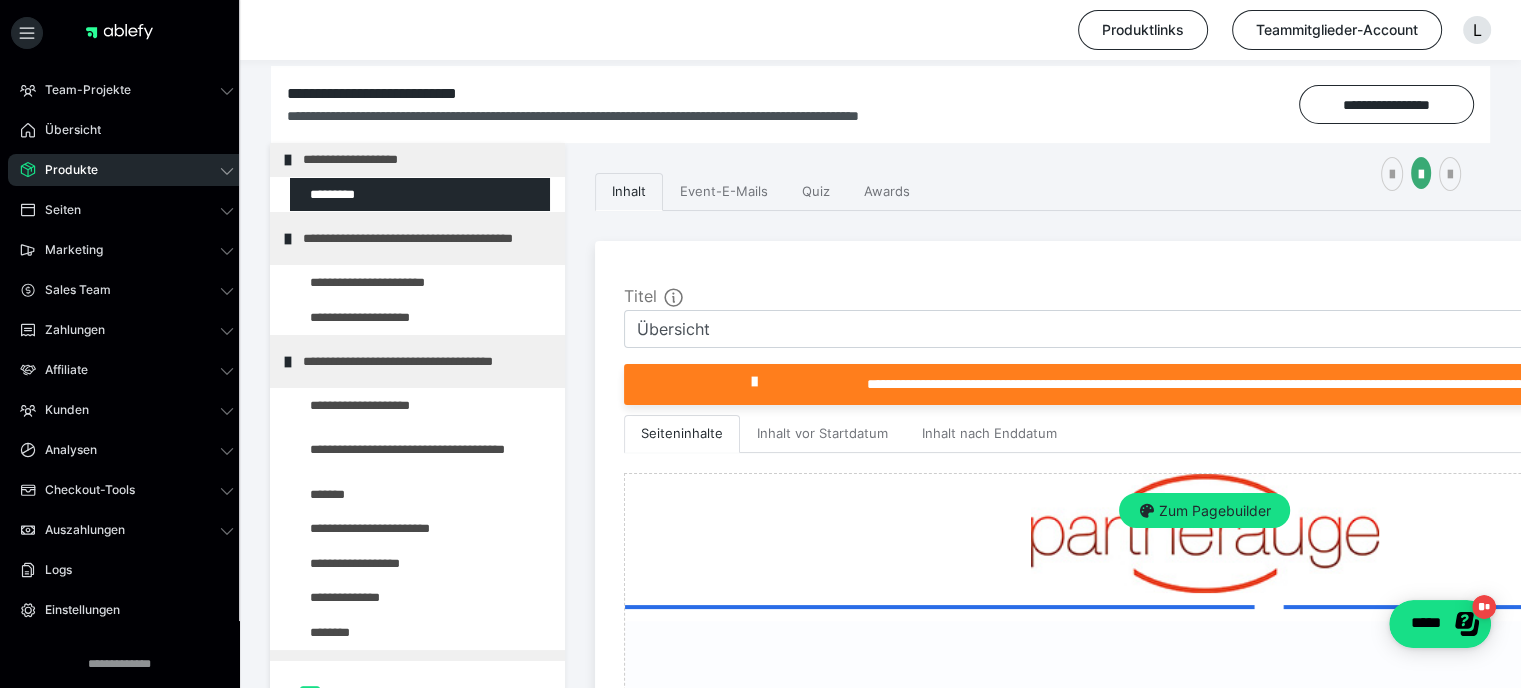 scroll, scrollTop: 533, scrollLeft: 0, axis: vertical 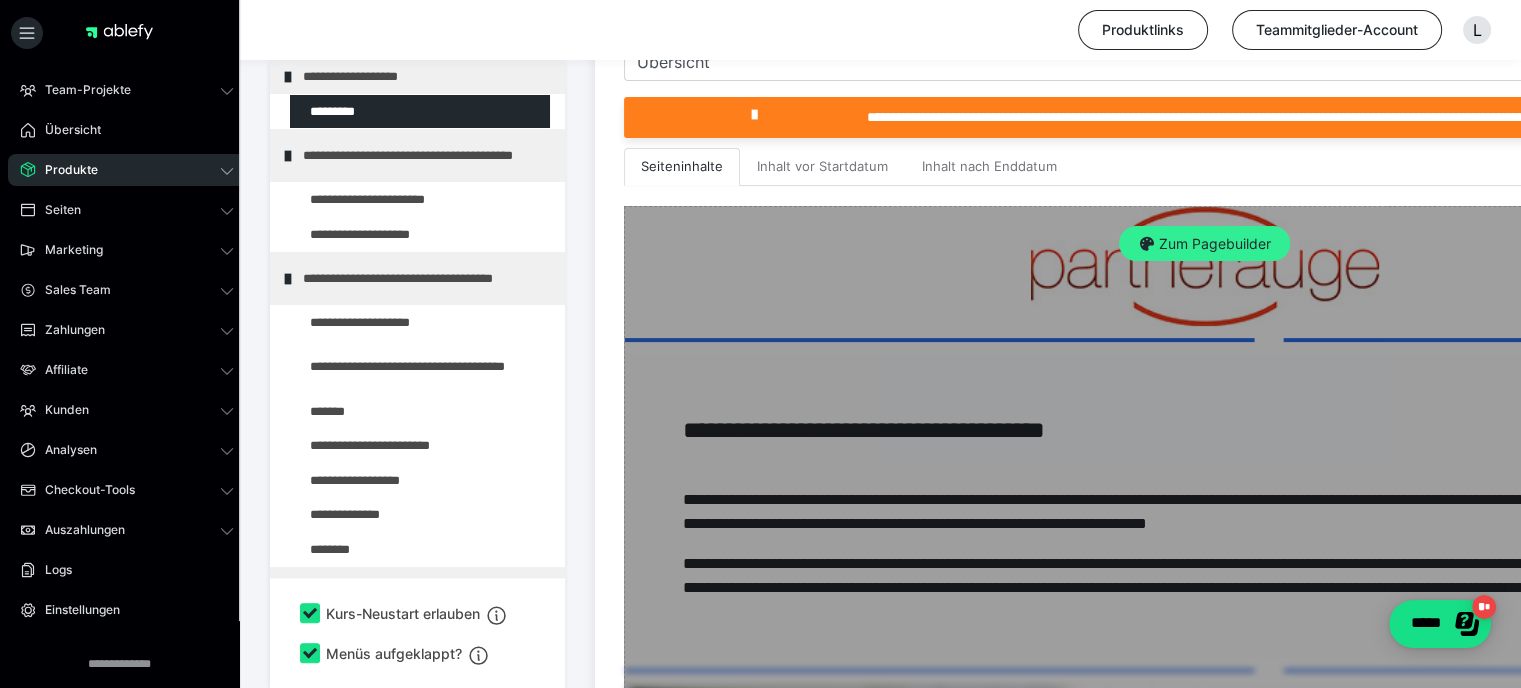 click on "Zum Pagebuilder" at bounding box center [1204, 244] 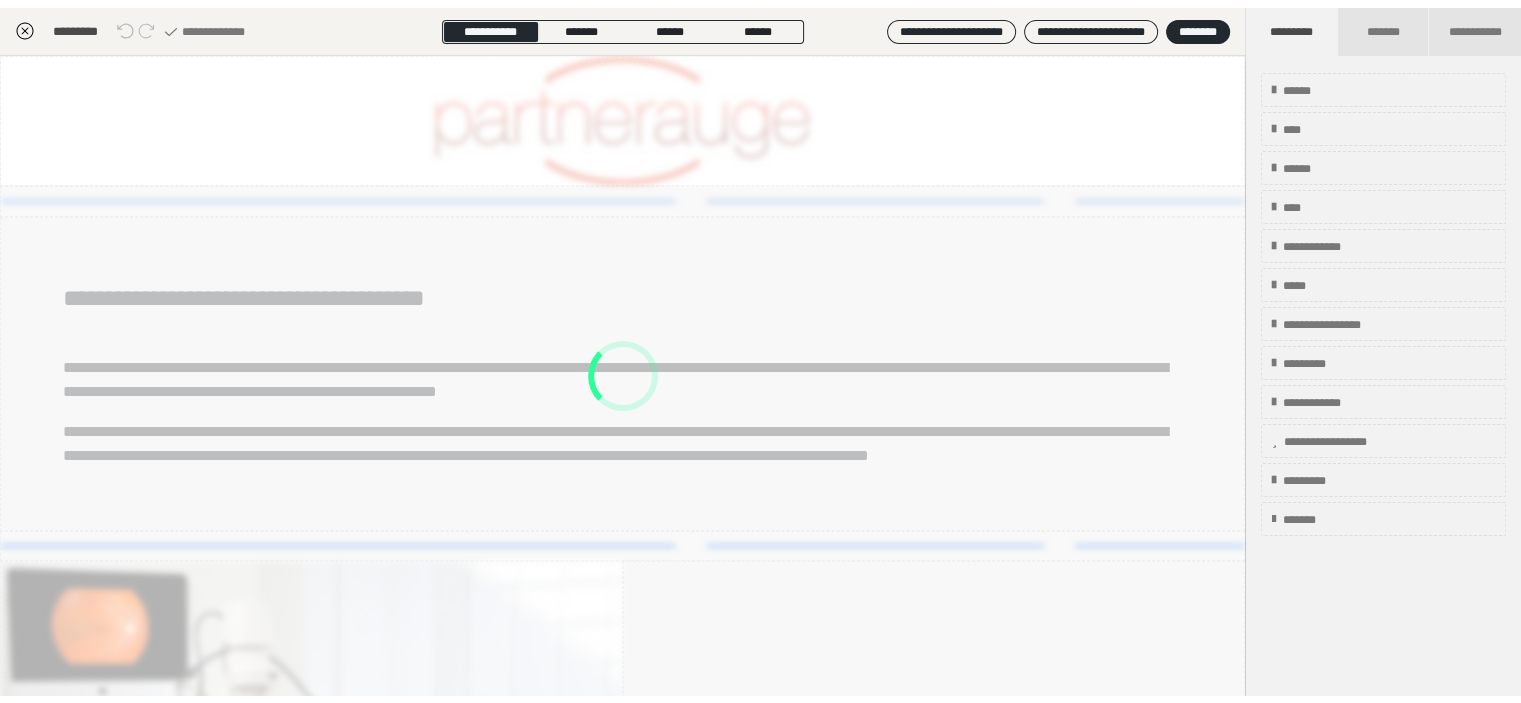 scroll, scrollTop: 348, scrollLeft: 0, axis: vertical 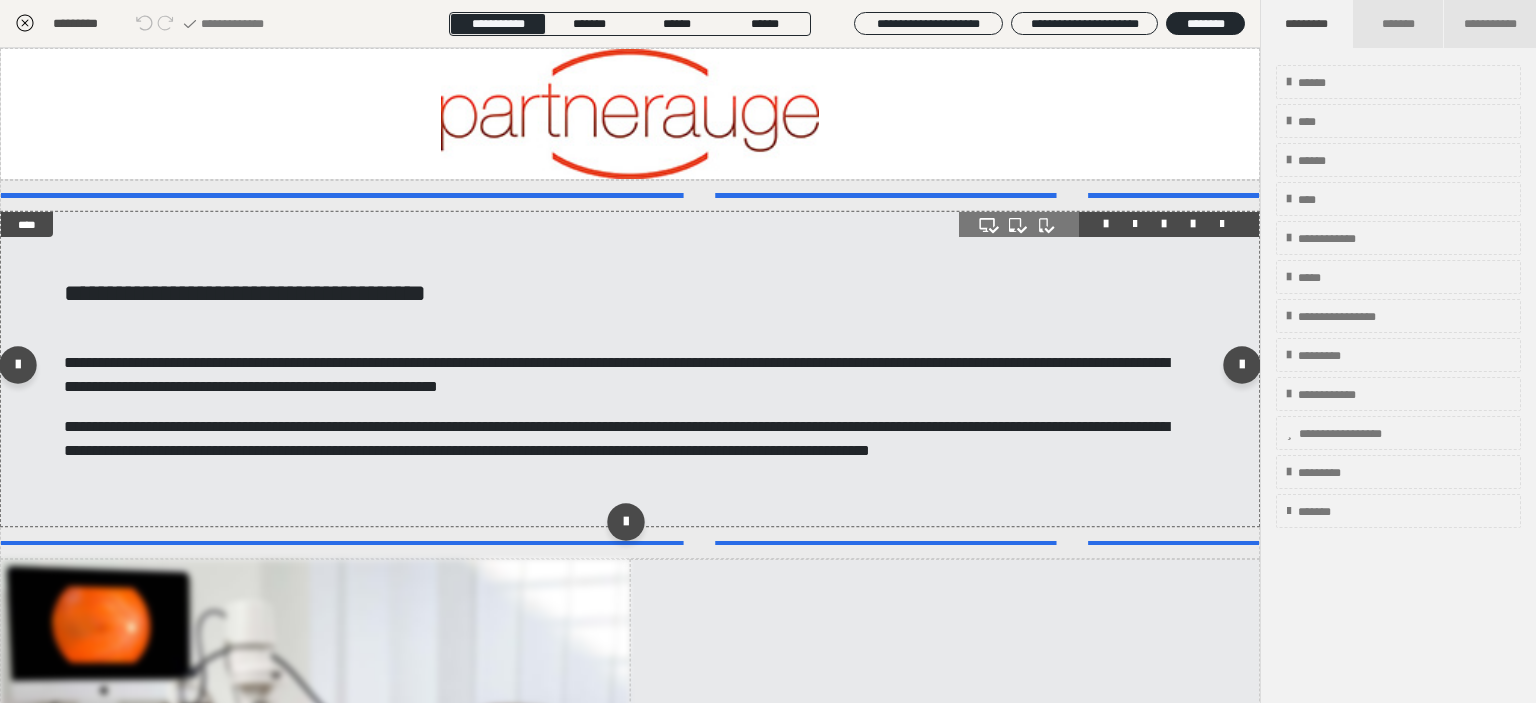 click on "**********" at bounding box center [630, 369] 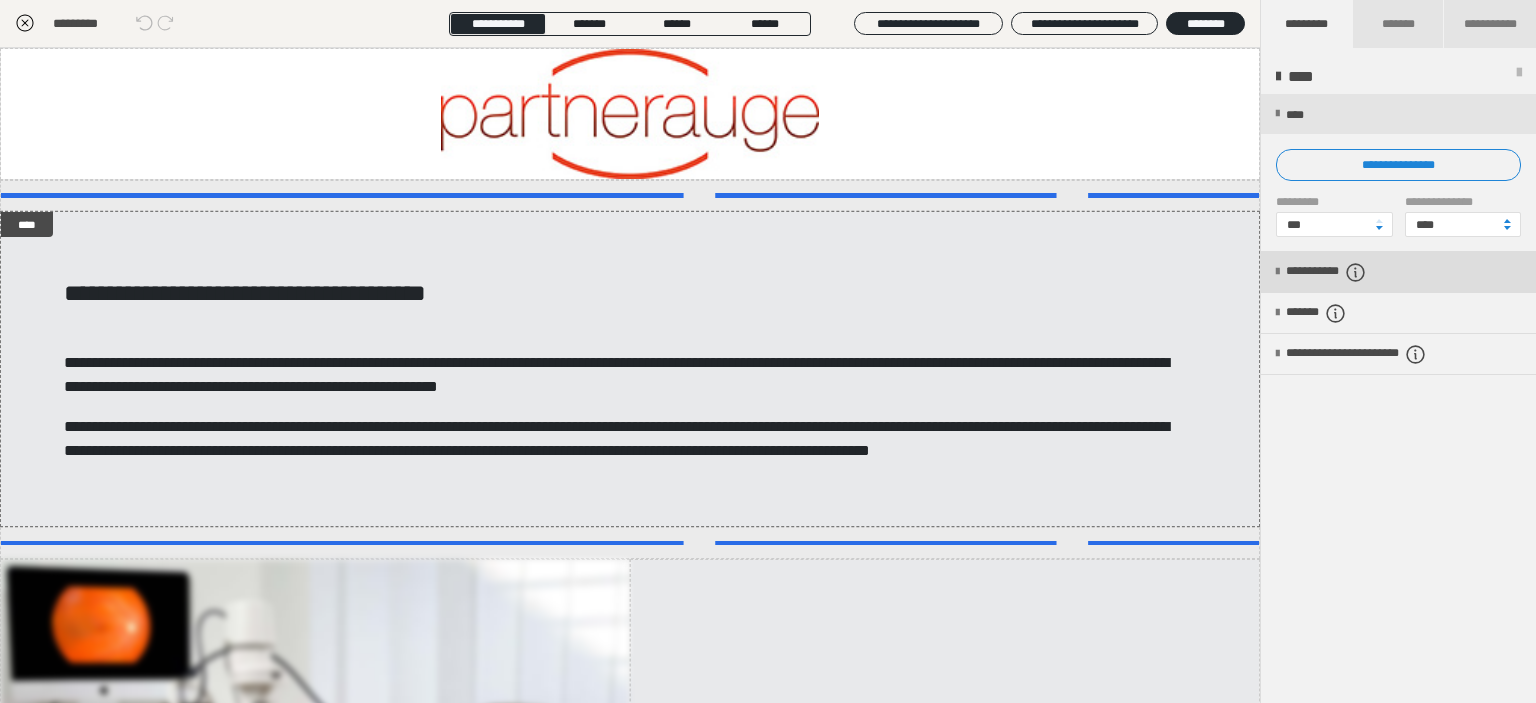 click at bounding box center [1277, 272] 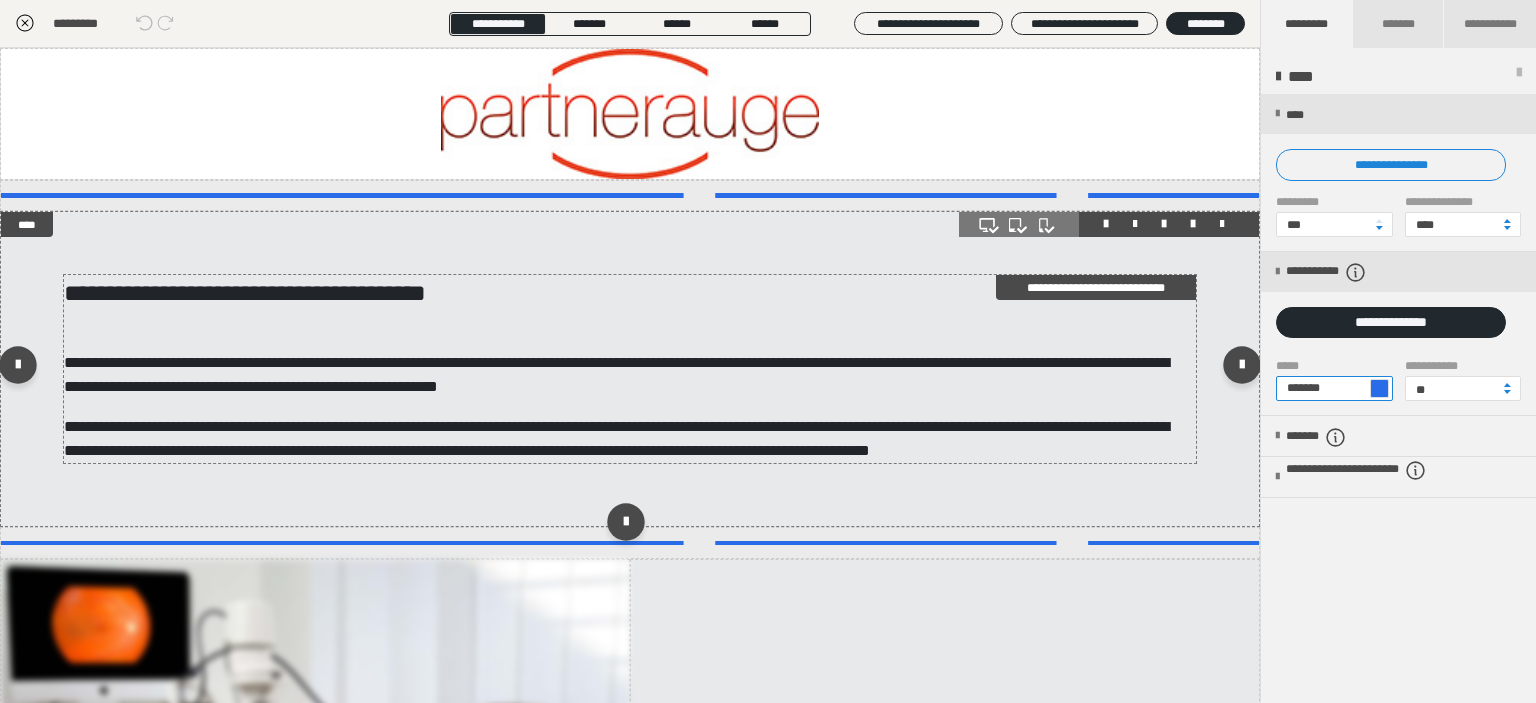 drag, startPoint x: 1346, startPoint y: 388, endPoint x: 1128, endPoint y: 403, distance: 218.51544 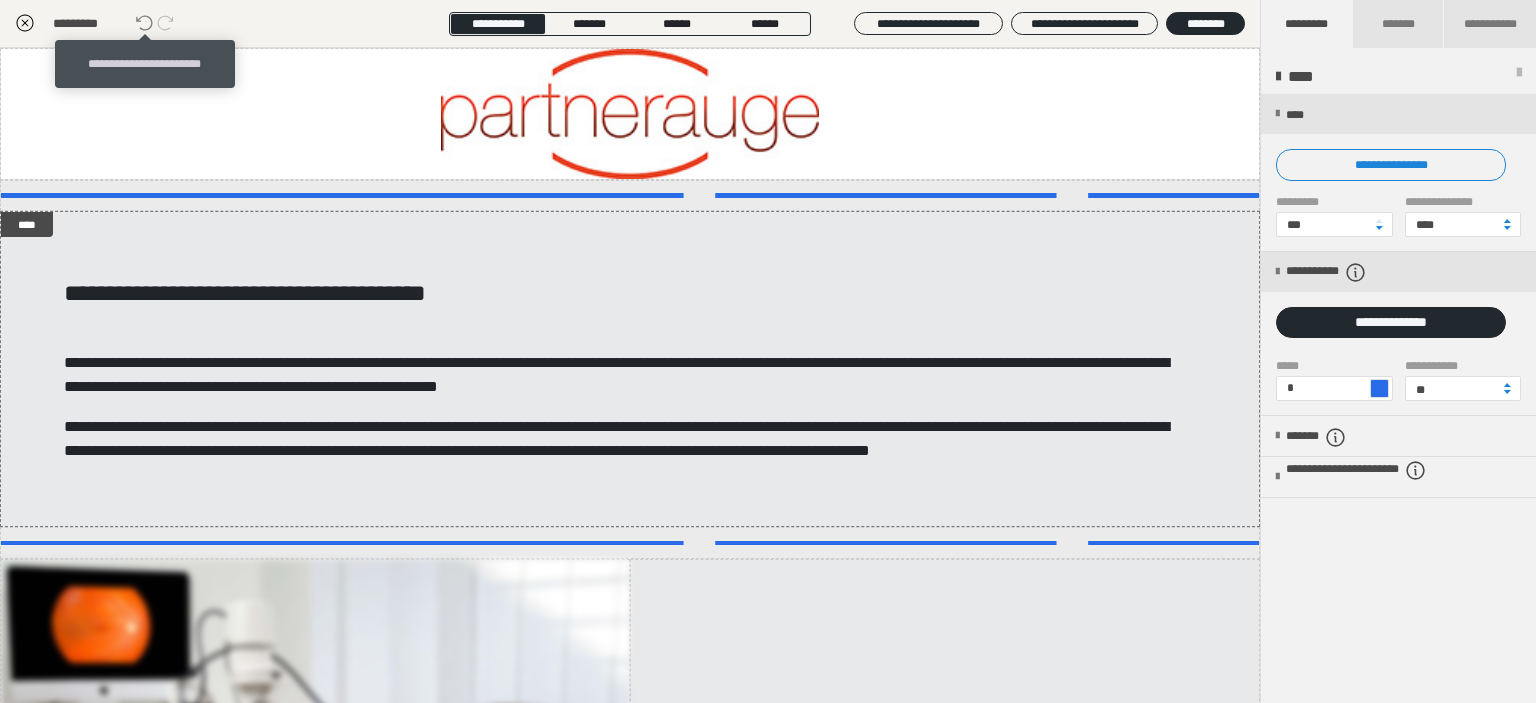 click 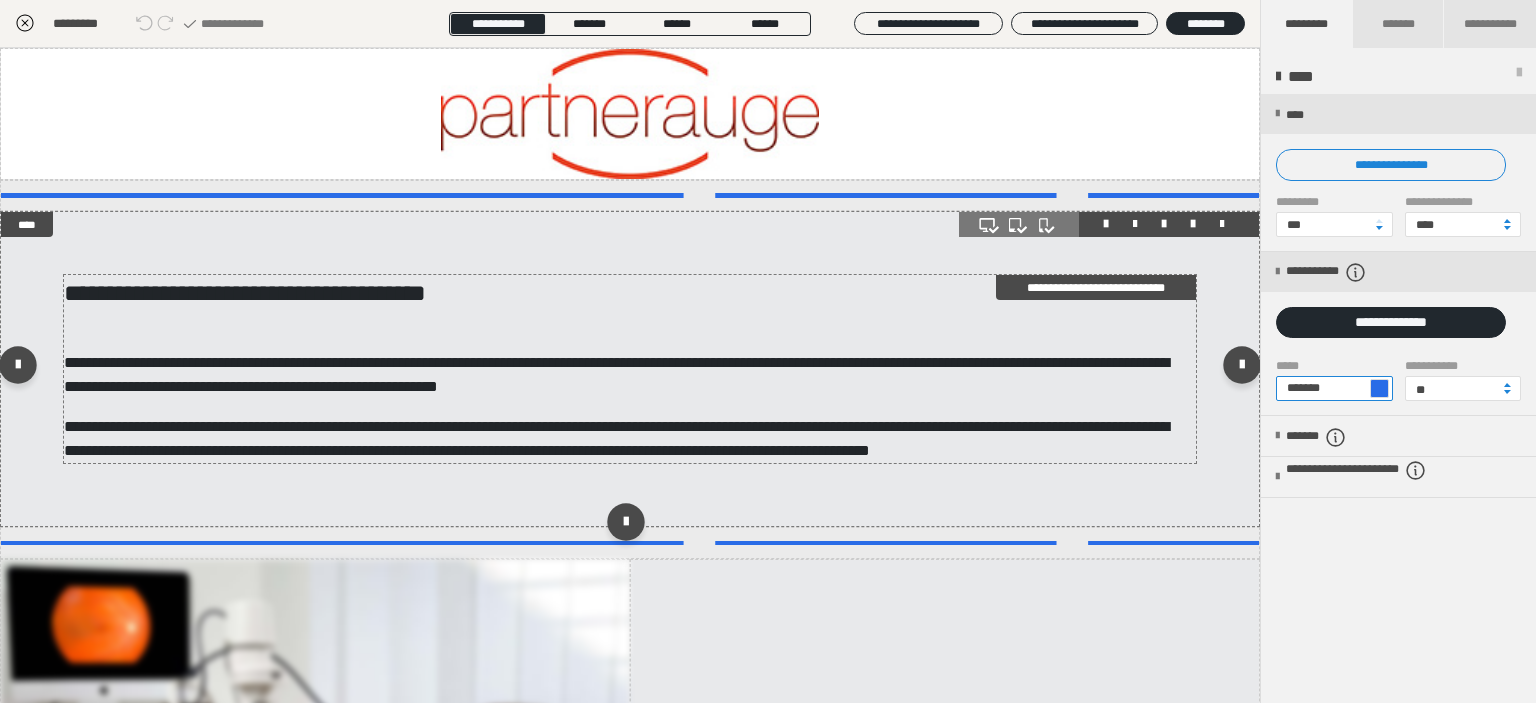 drag, startPoint x: 1337, startPoint y: 391, endPoint x: 1176, endPoint y: 401, distance: 161.31026 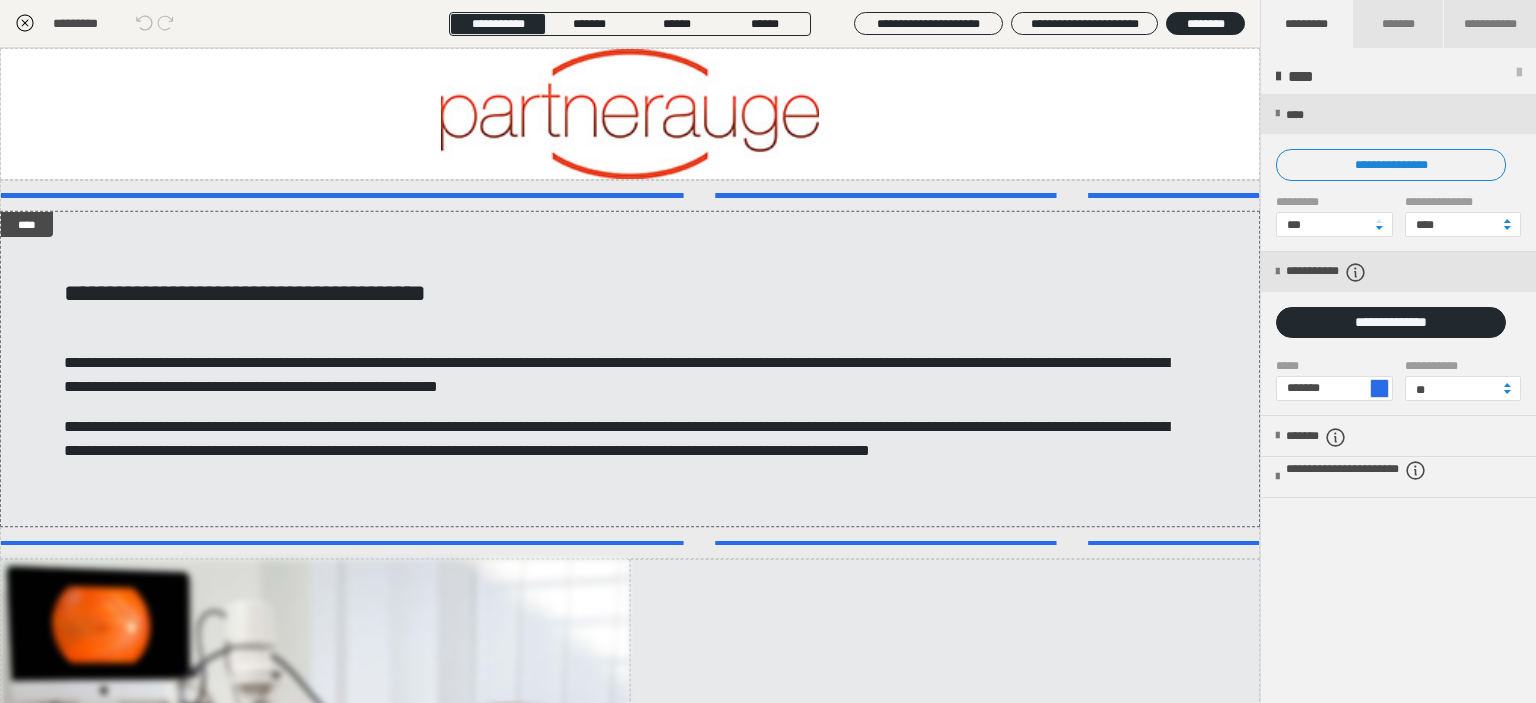 click 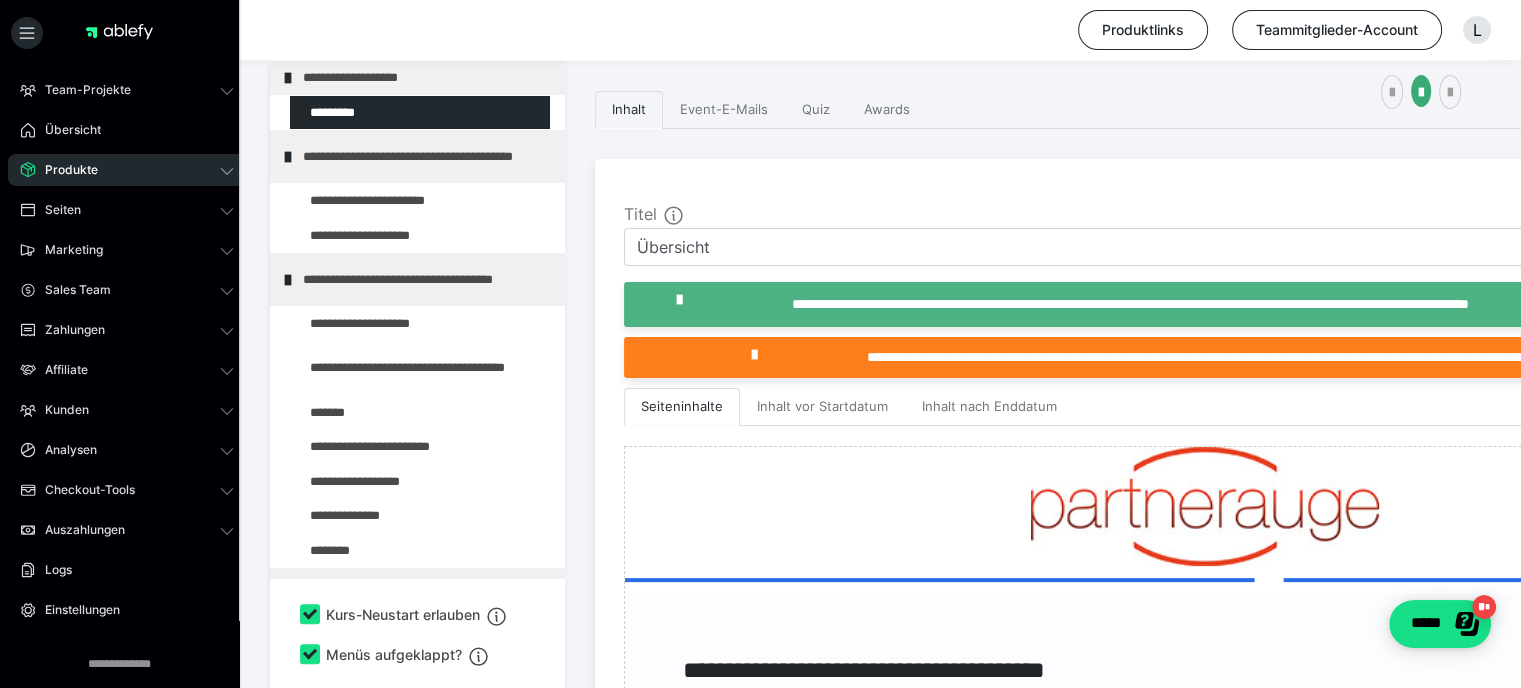 click on "Produkte" at bounding box center [64, 170] 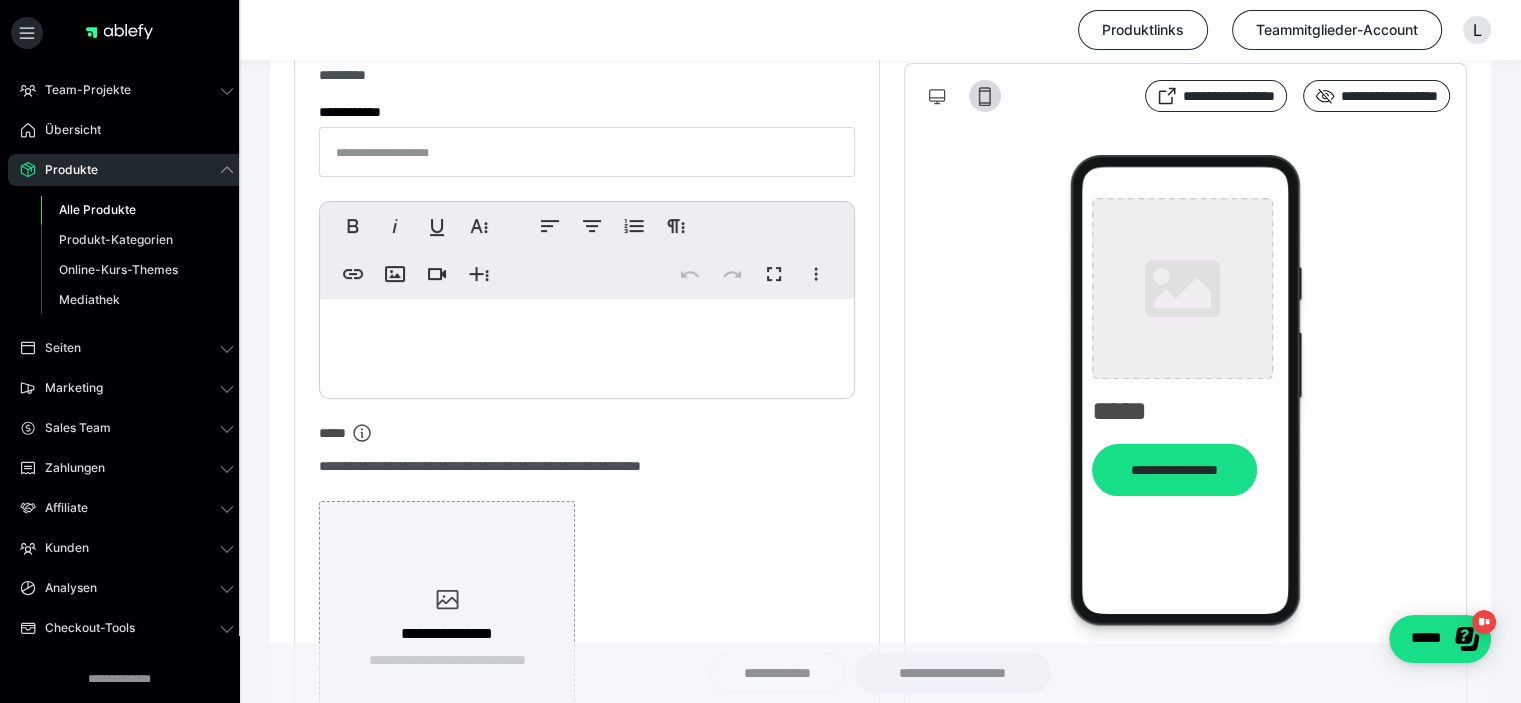 type on "**********" 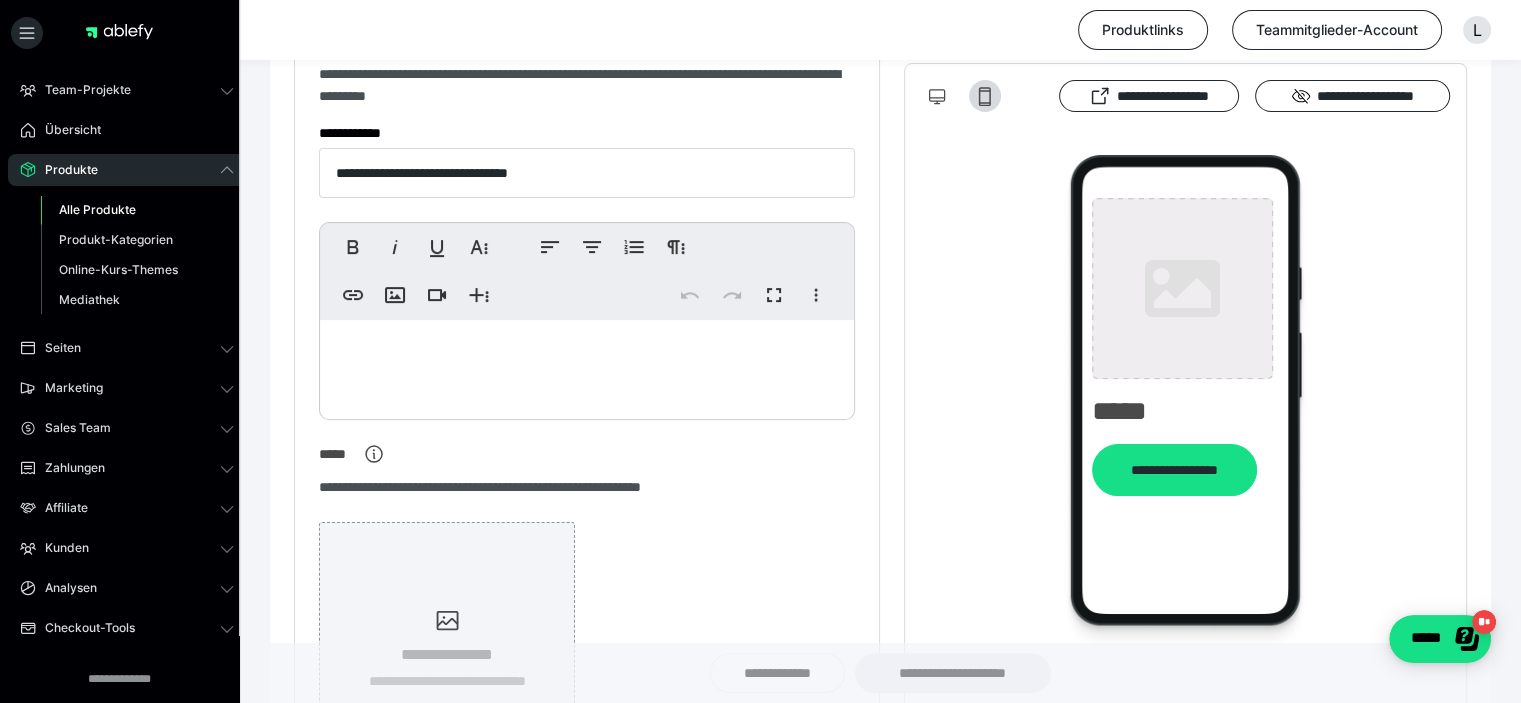 type on "**********" 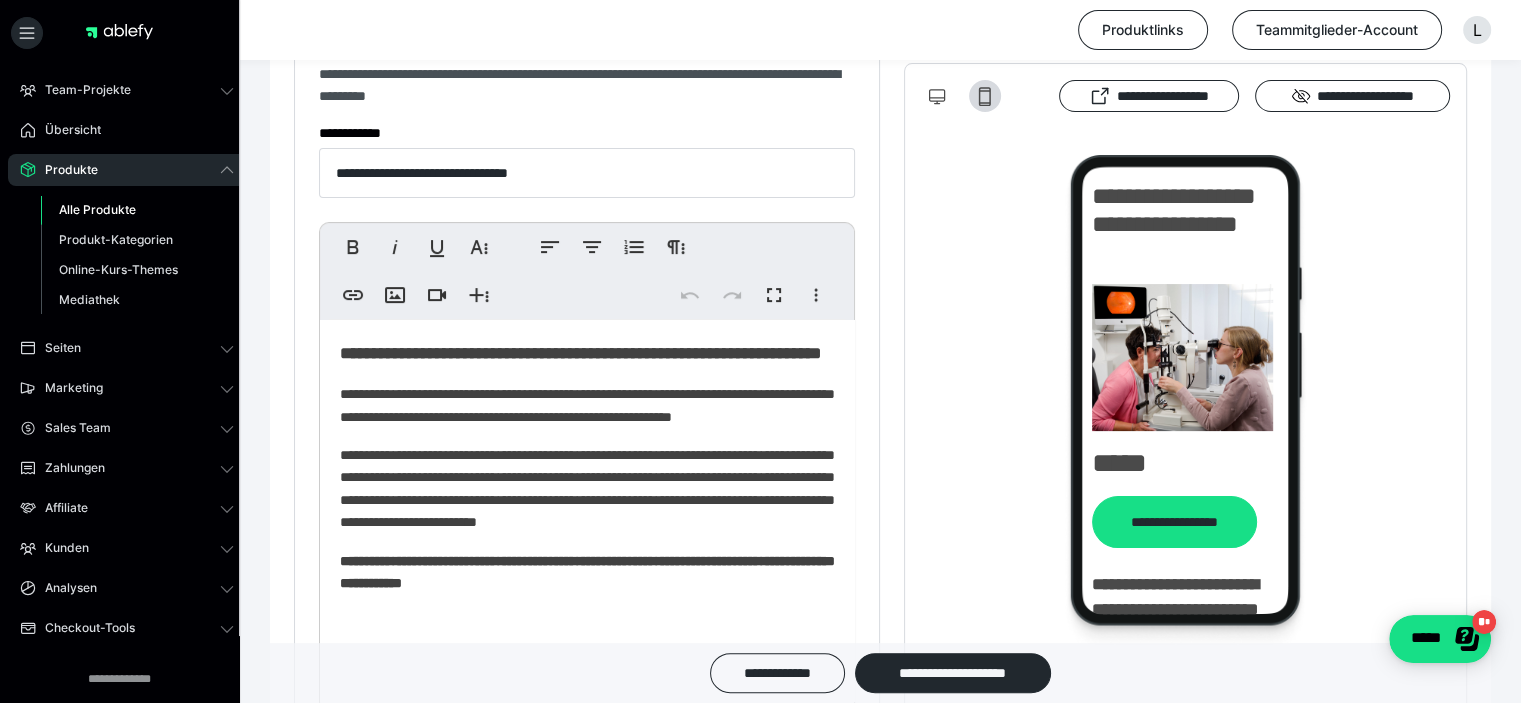 click on "Alle Produkte" at bounding box center (97, 209) 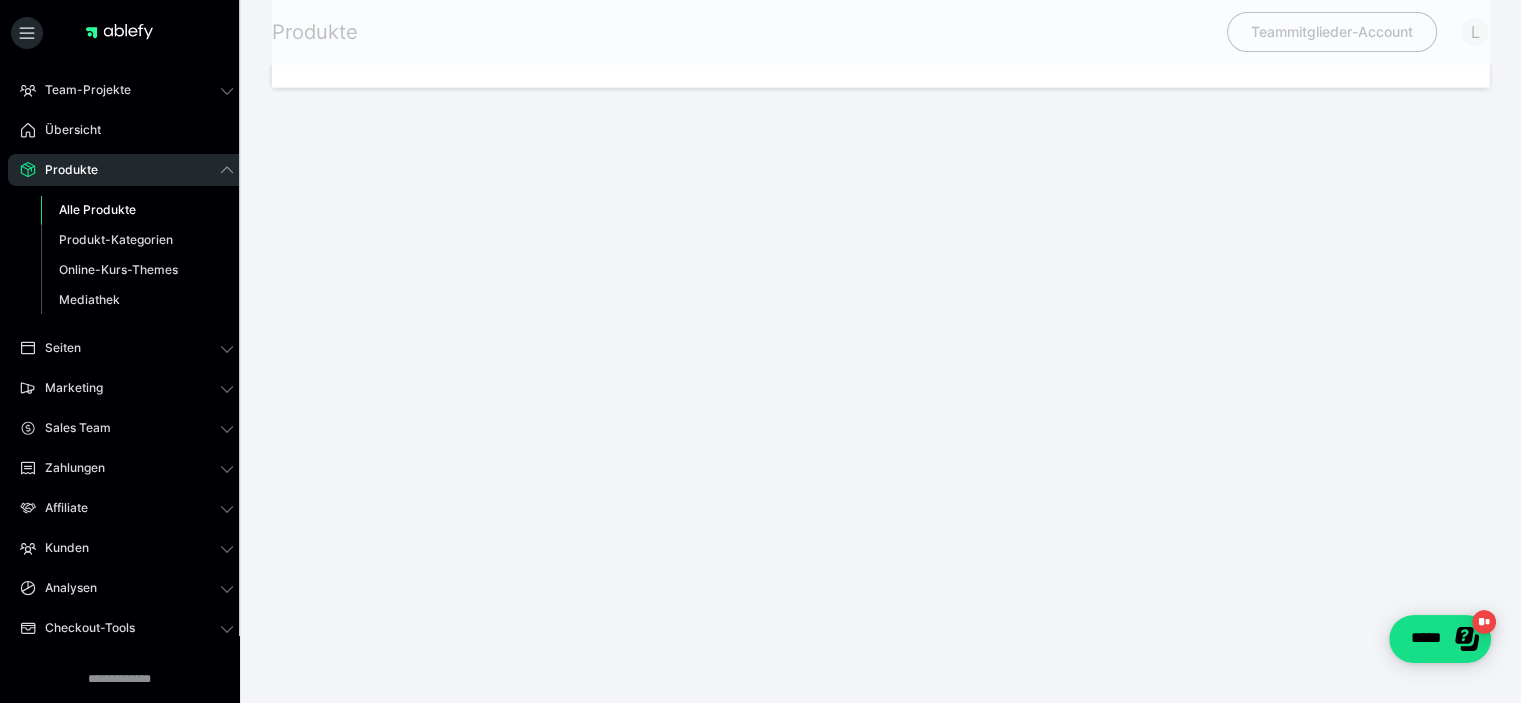 scroll, scrollTop: 0, scrollLeft: 0, axis: both 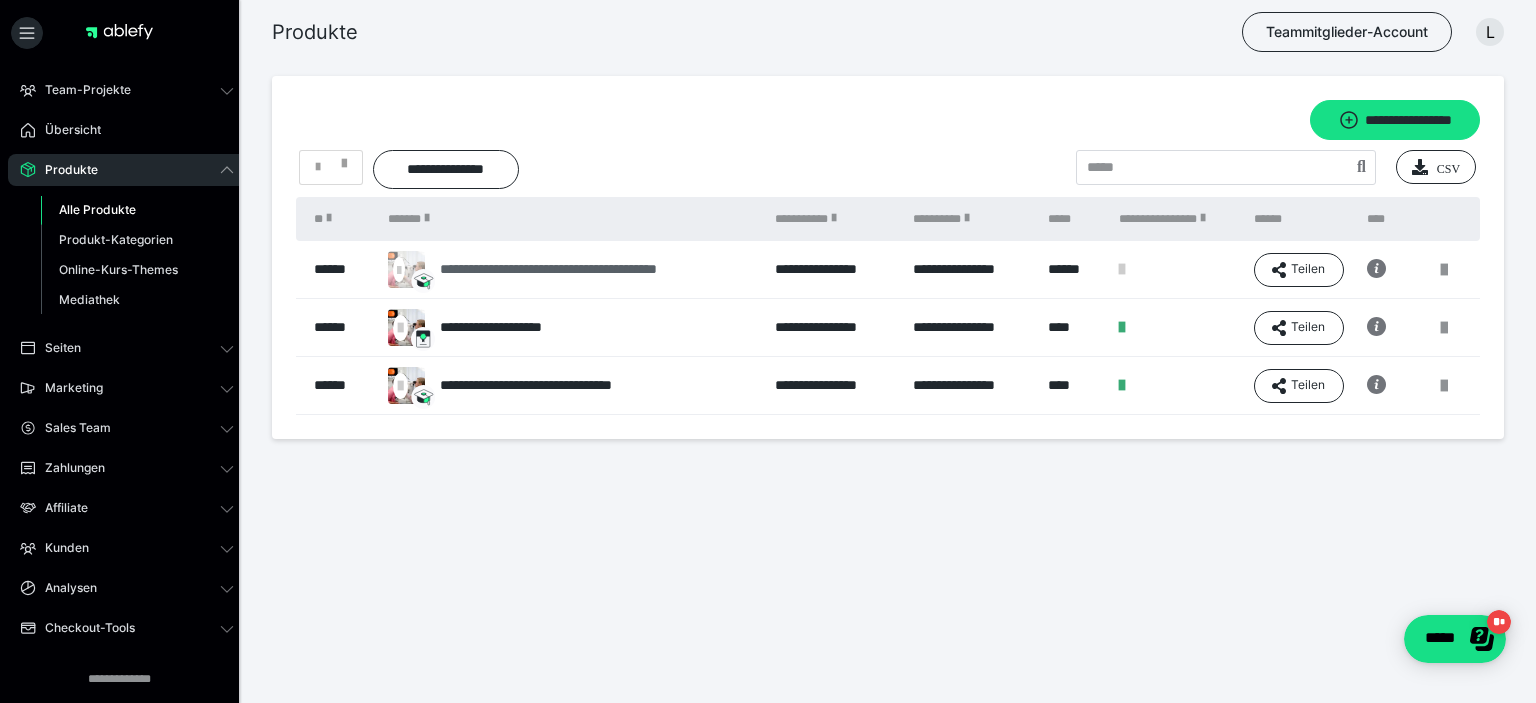 click on "**********" at bounding box center (592, 269) 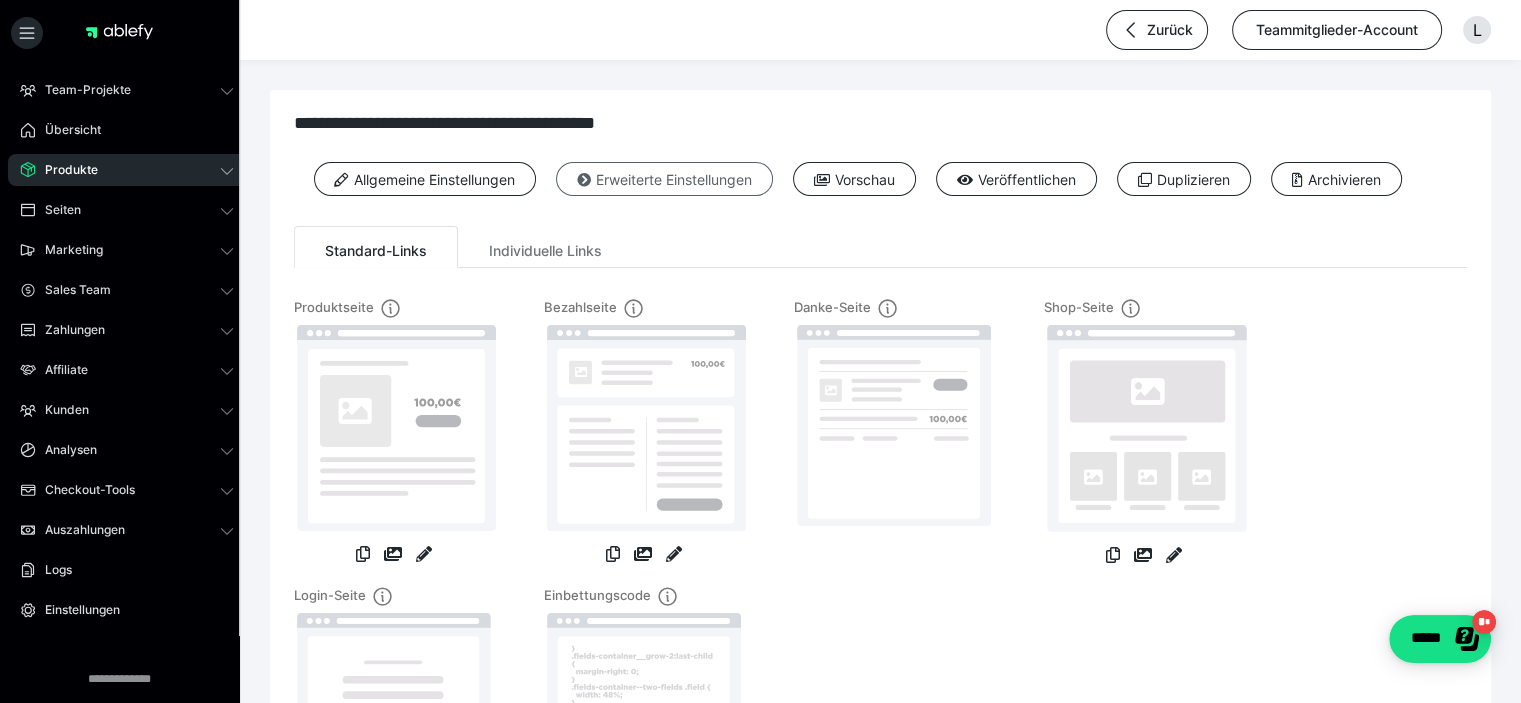click on "Erweiterte Einstellungen" at bounding box center (664, 179) 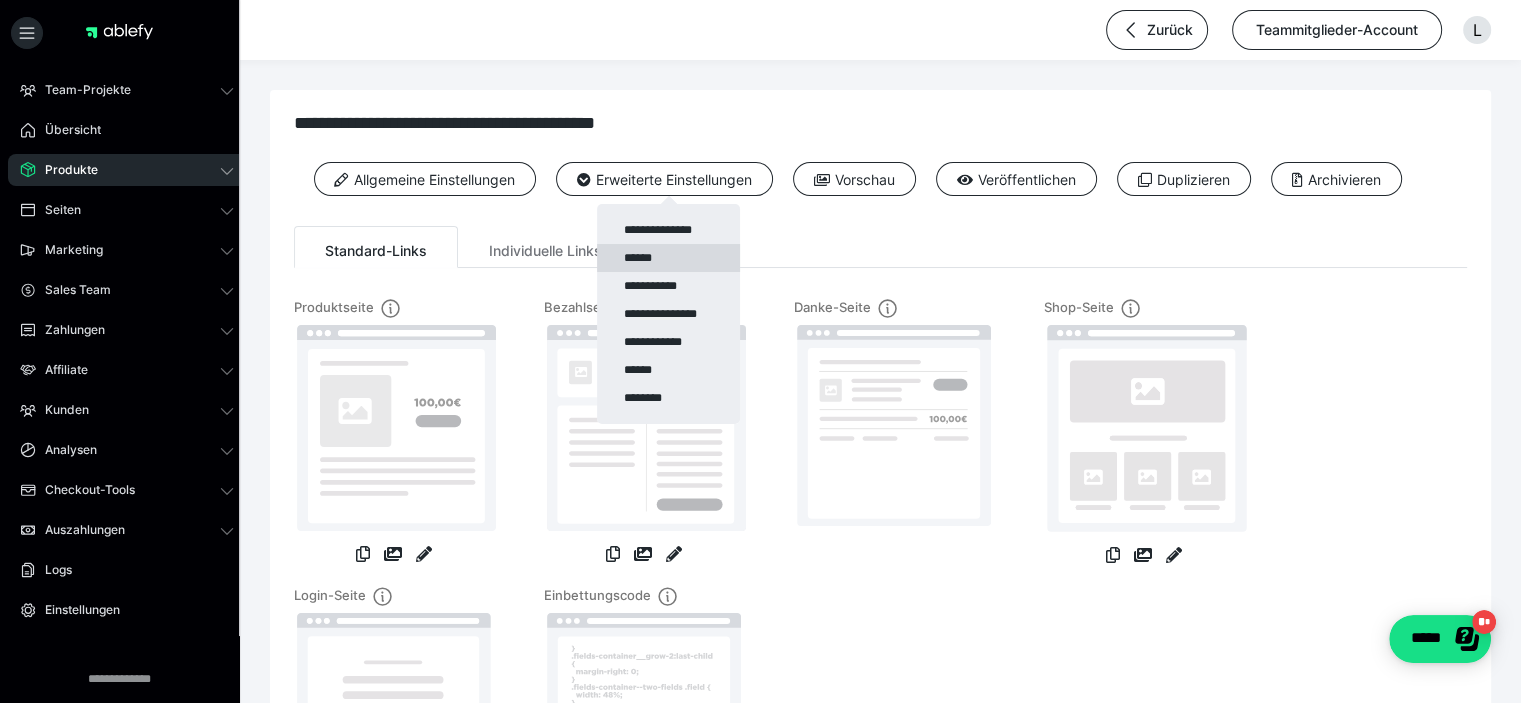click on "******" at bounding box center [668, 258] 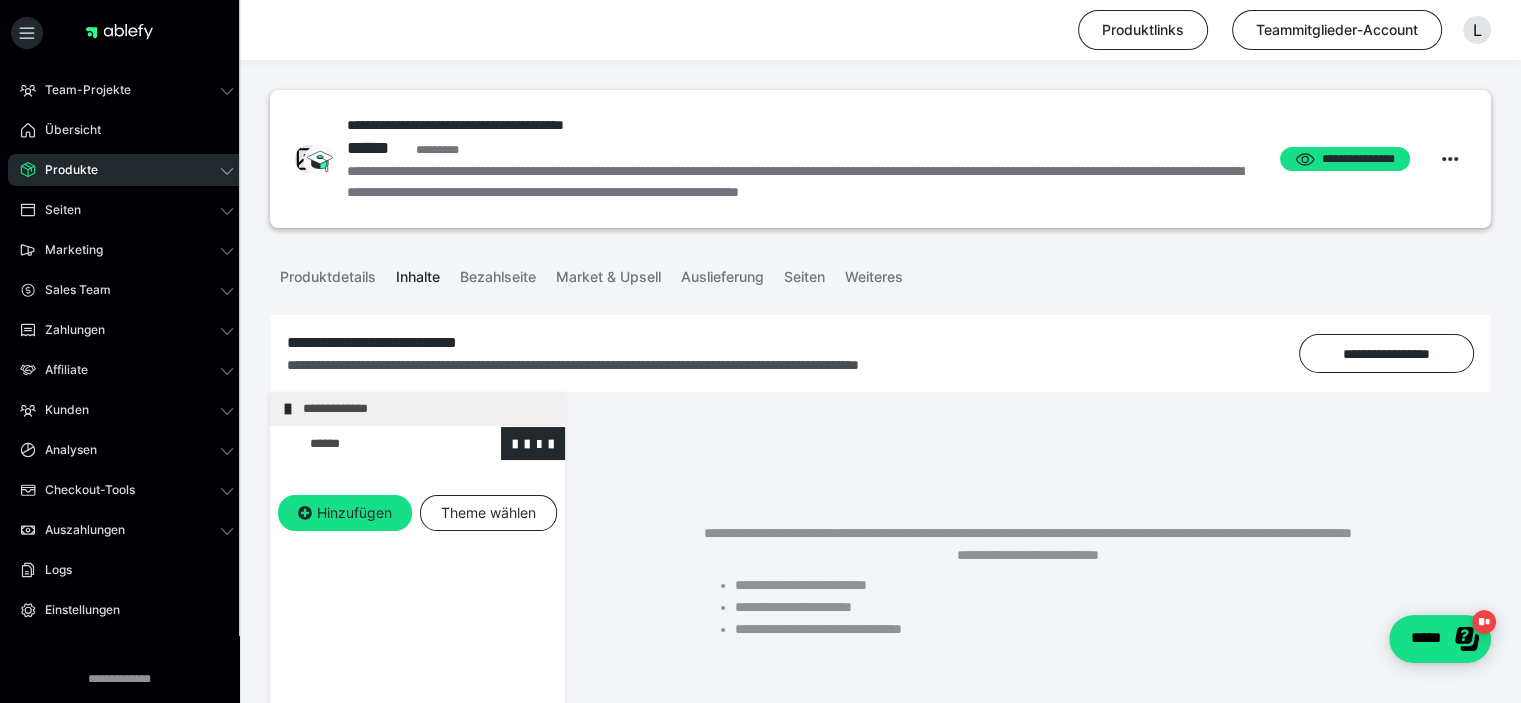 click at bounding box center [375, 444] 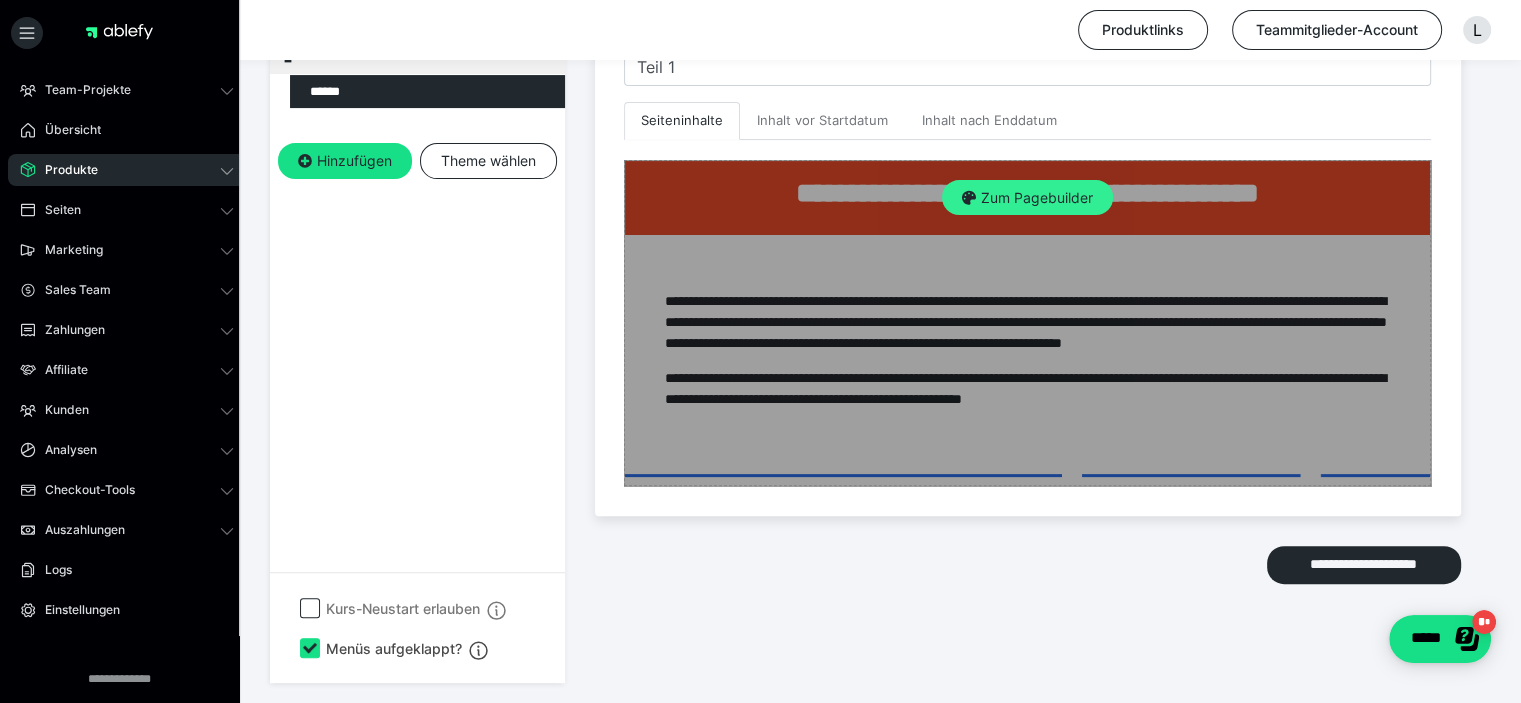click on "Zum Pagebuilder" at bounding box center (1027, 198) 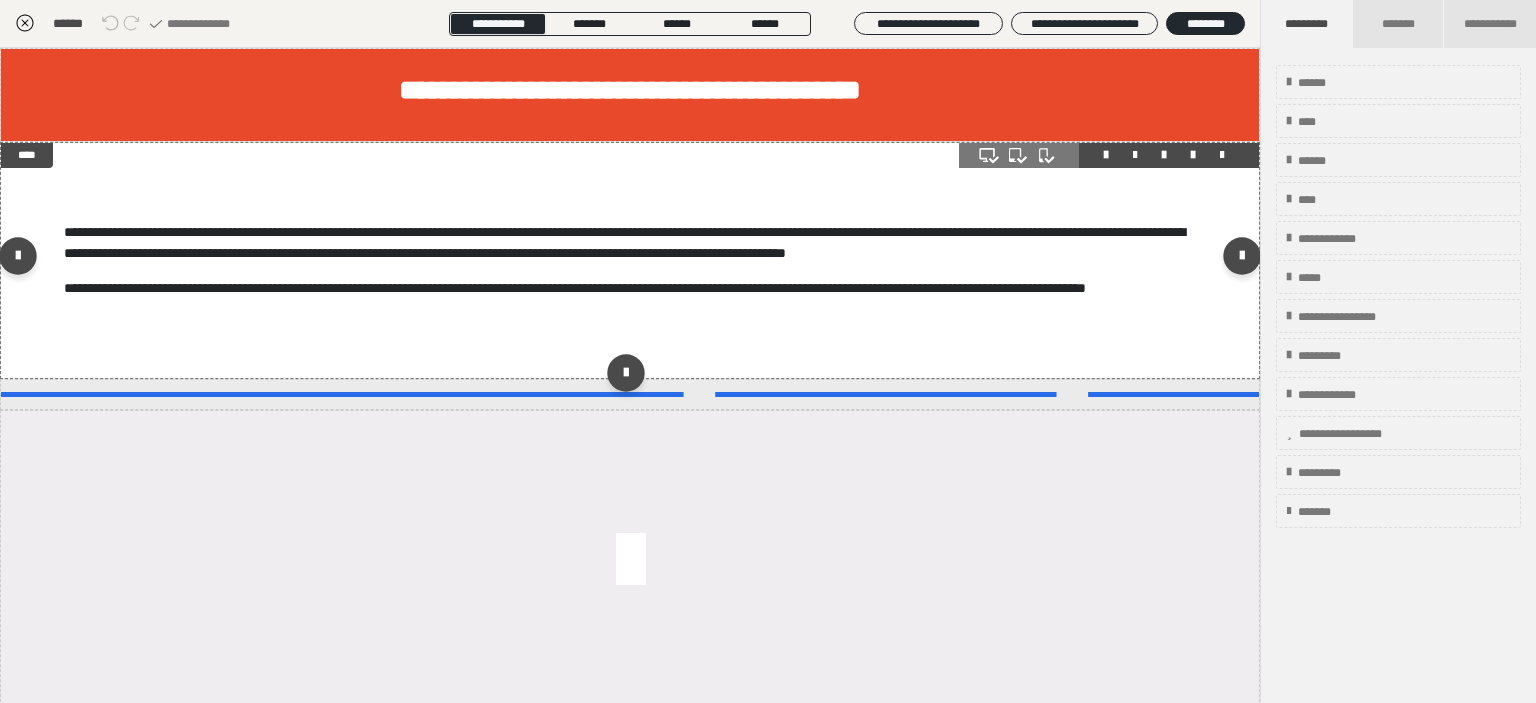 click on "**********" at bounding box center [630, 260] 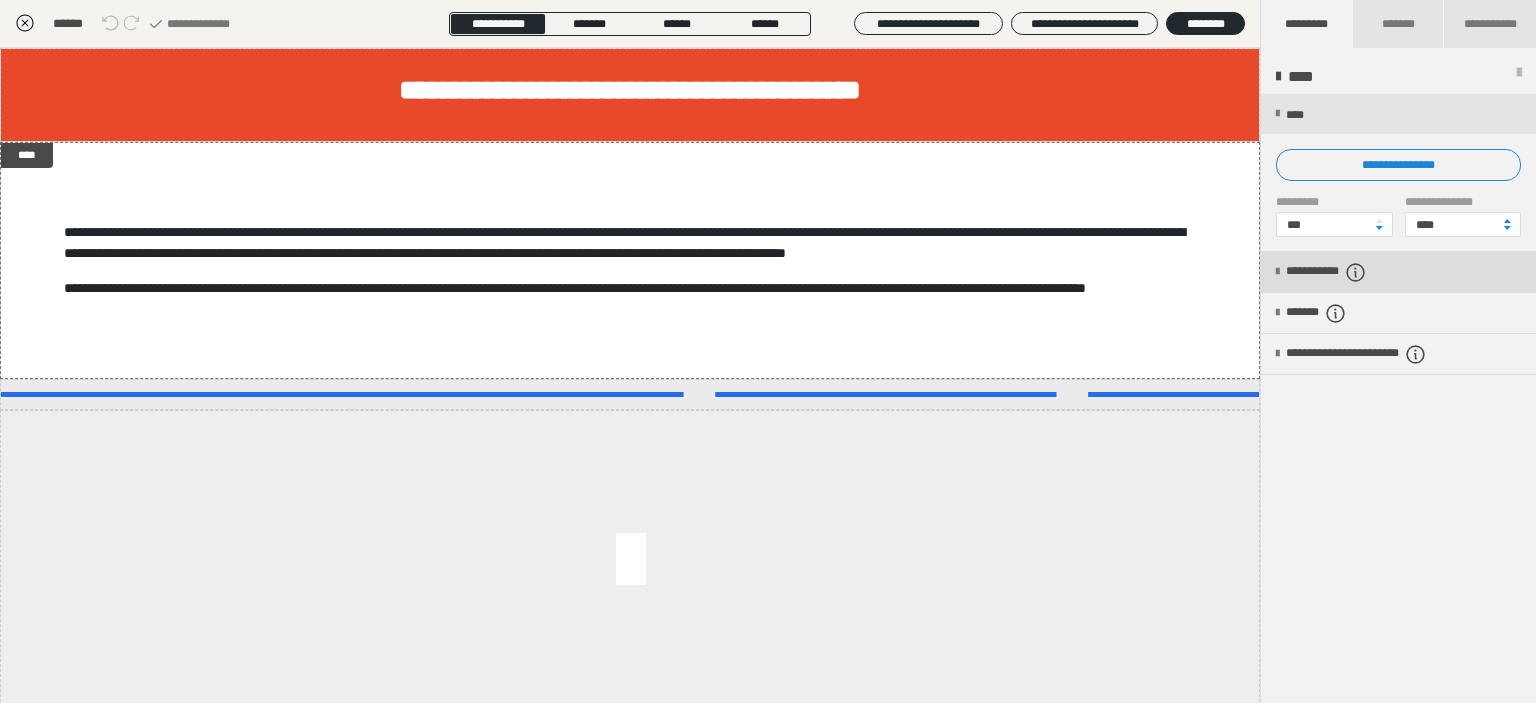click on "**********" at bounding box center (1350, 272) 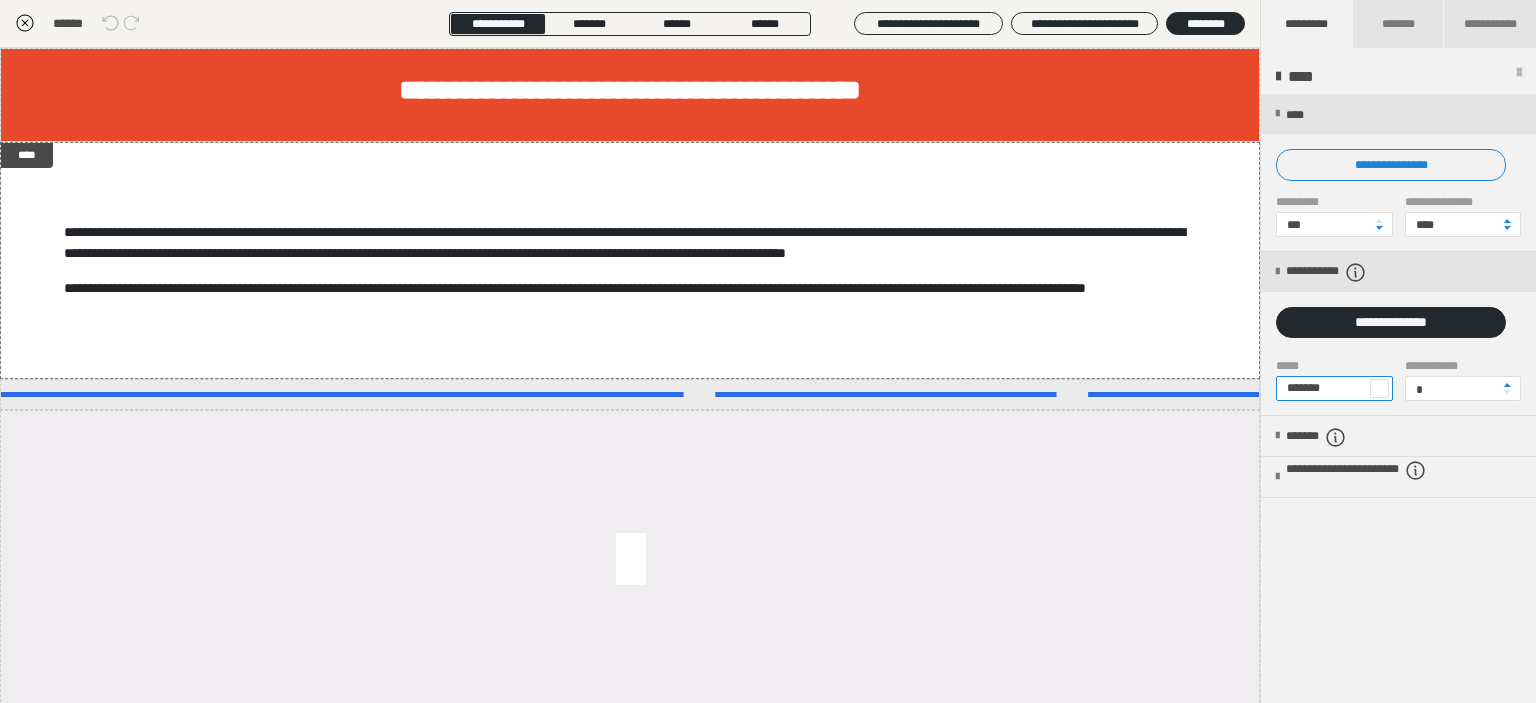 click on "*******" at bounding box center [1334, 388] 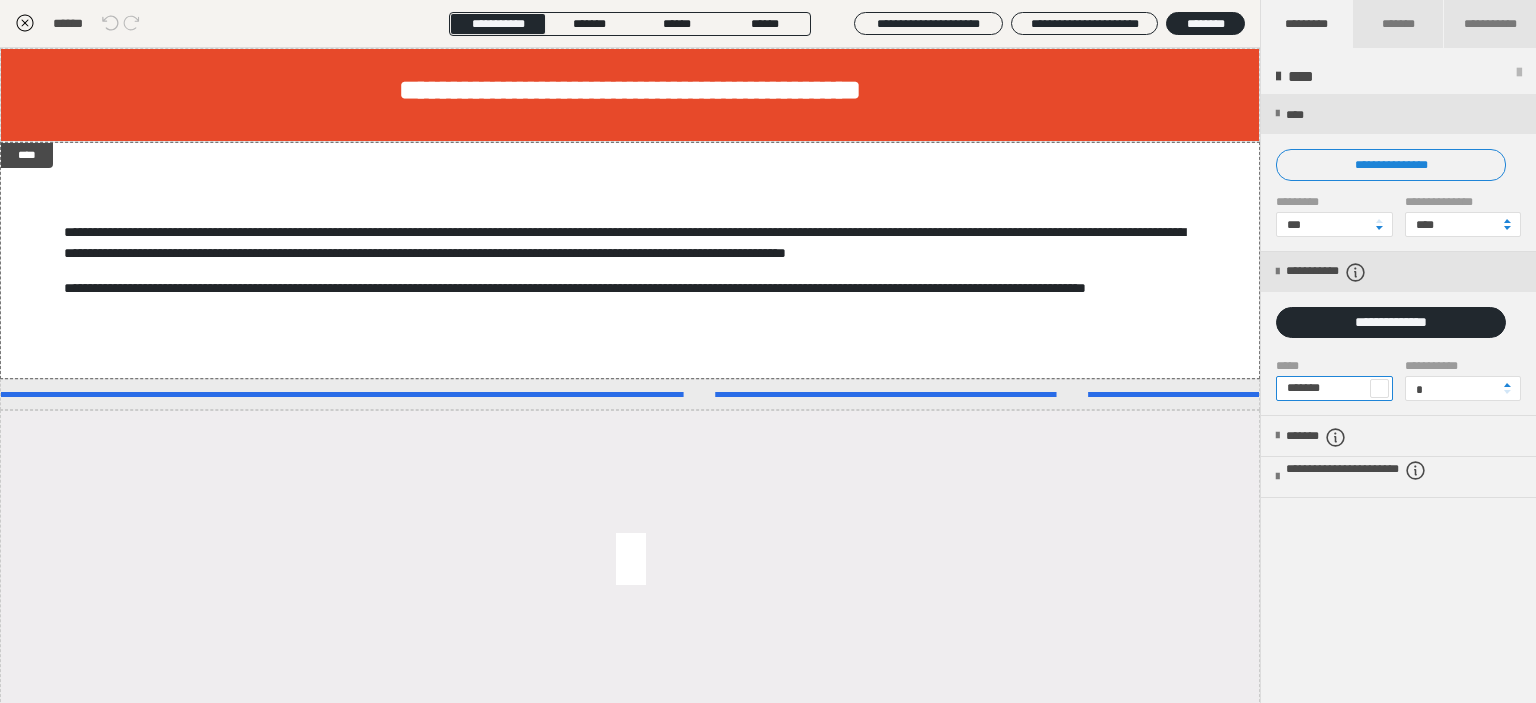 paste 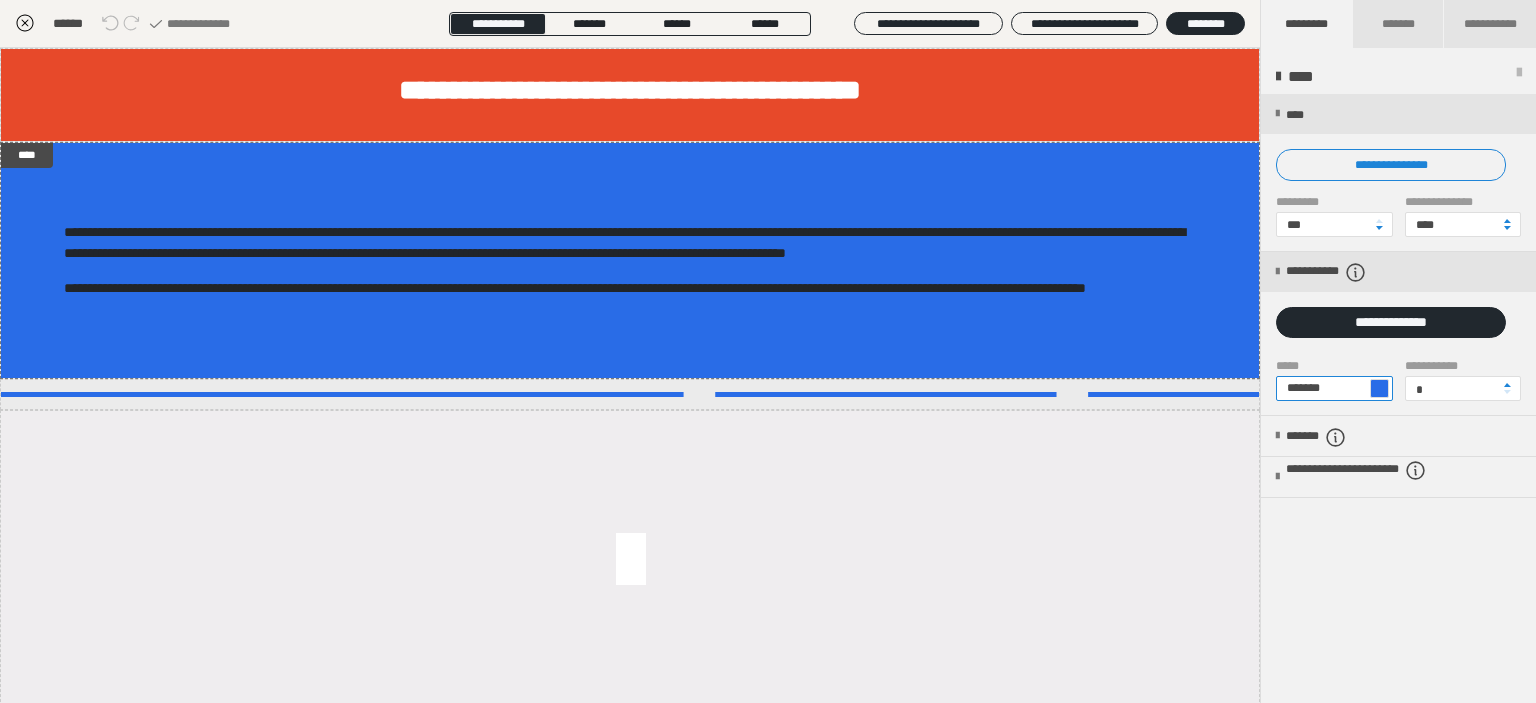 type on "*******" 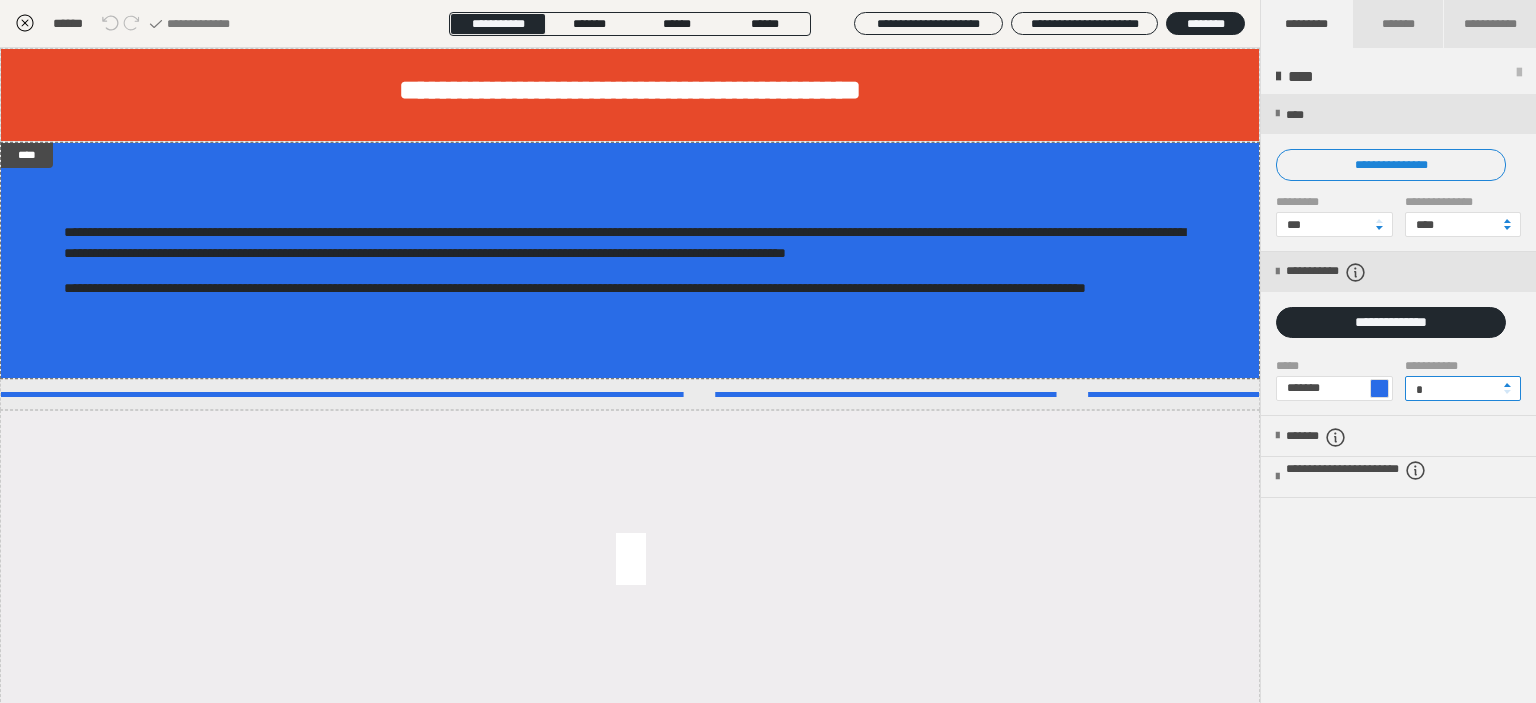 click on "*" at bounding box center [1463, 388] 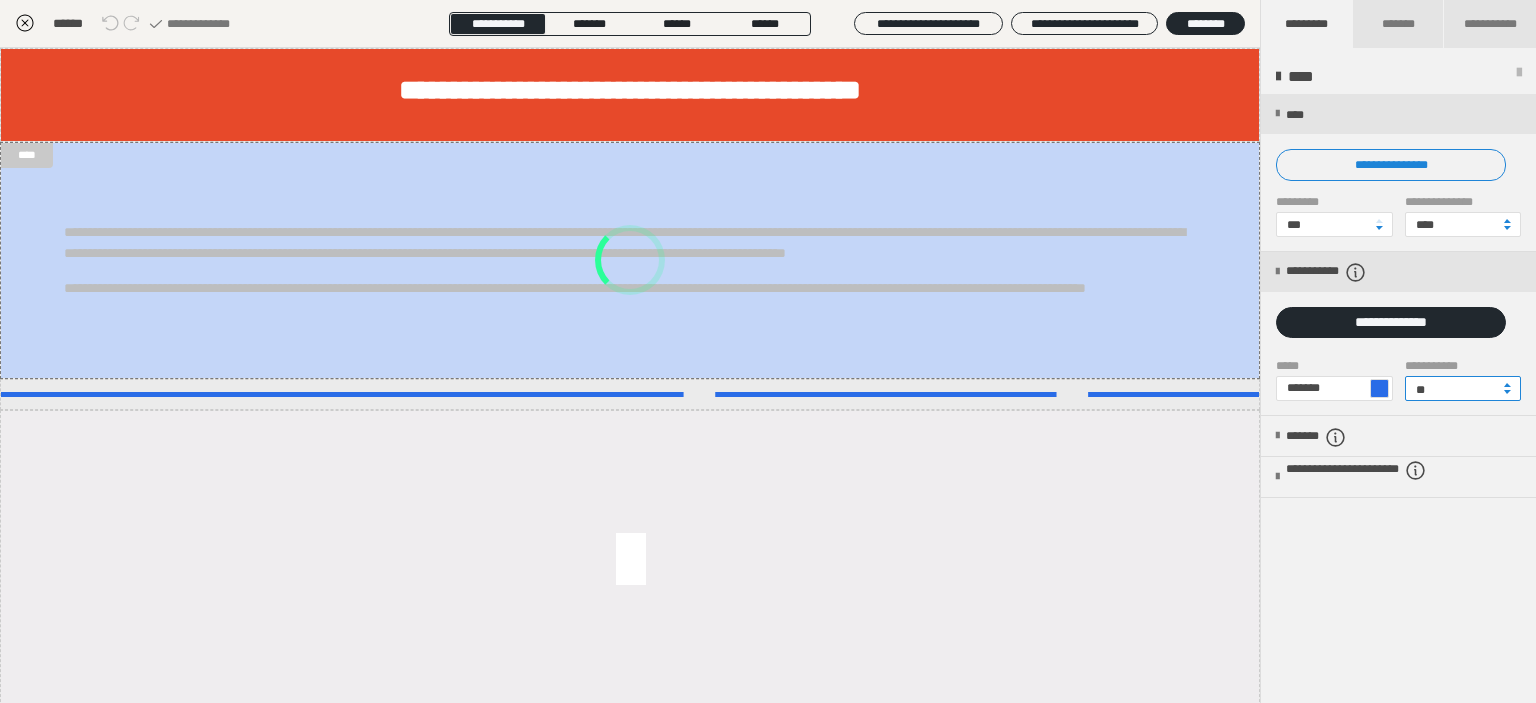 type on "**" 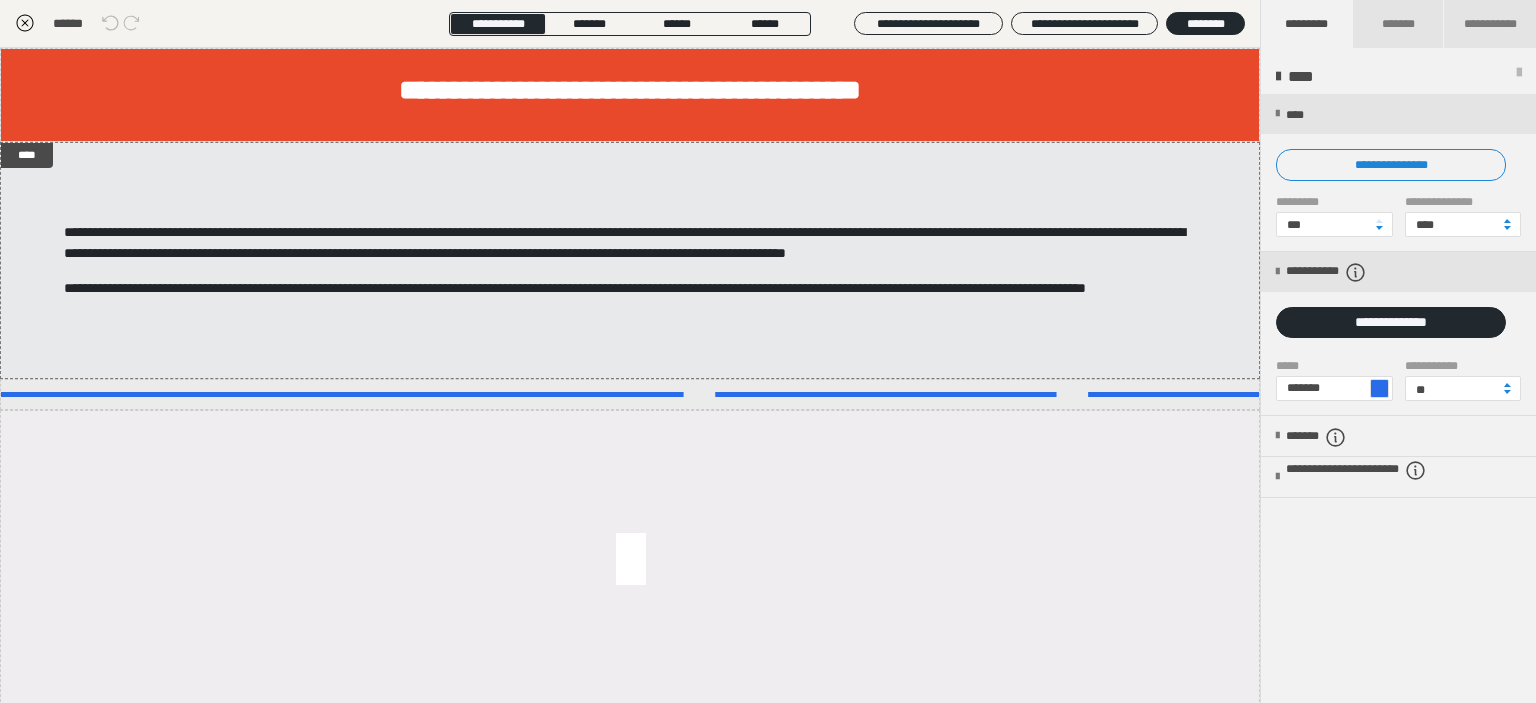click at bounding box center [1519, 77] 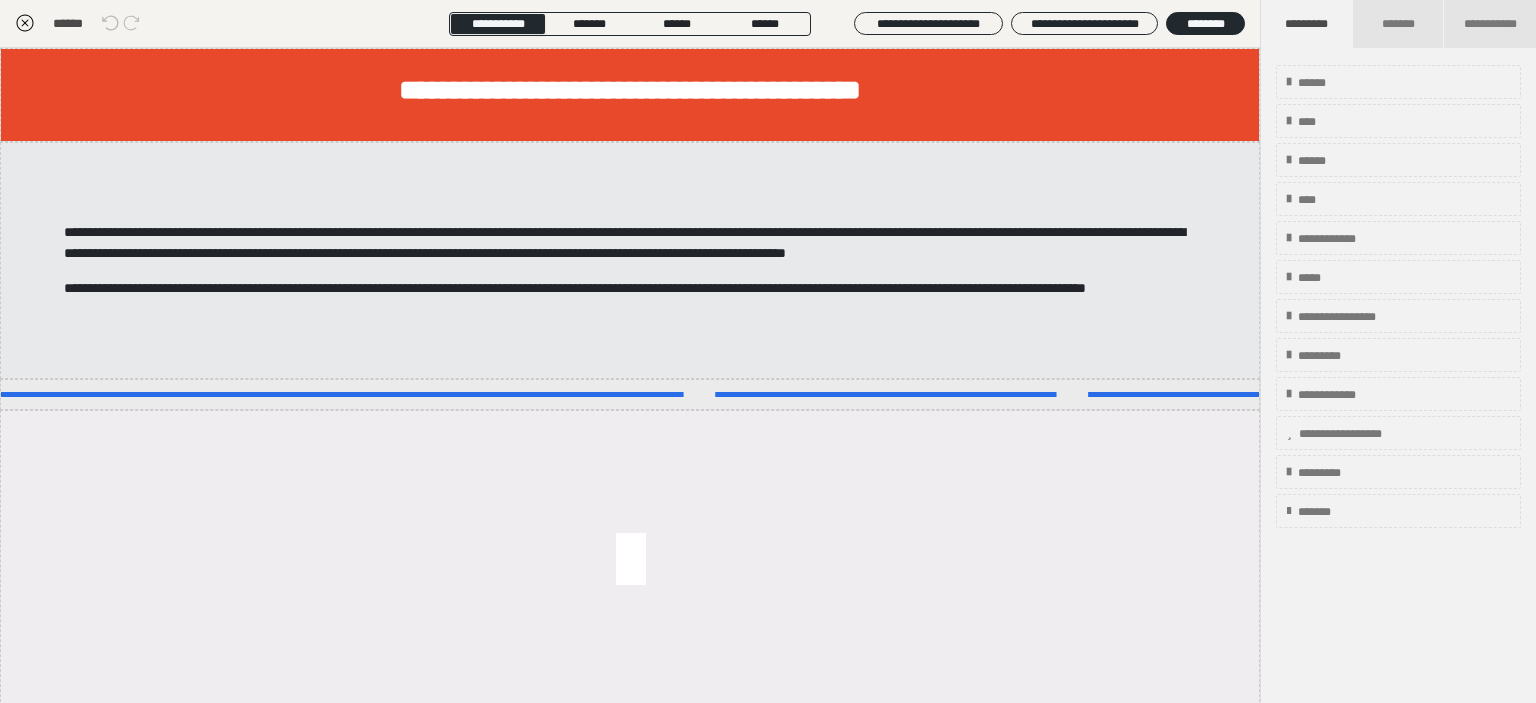 click 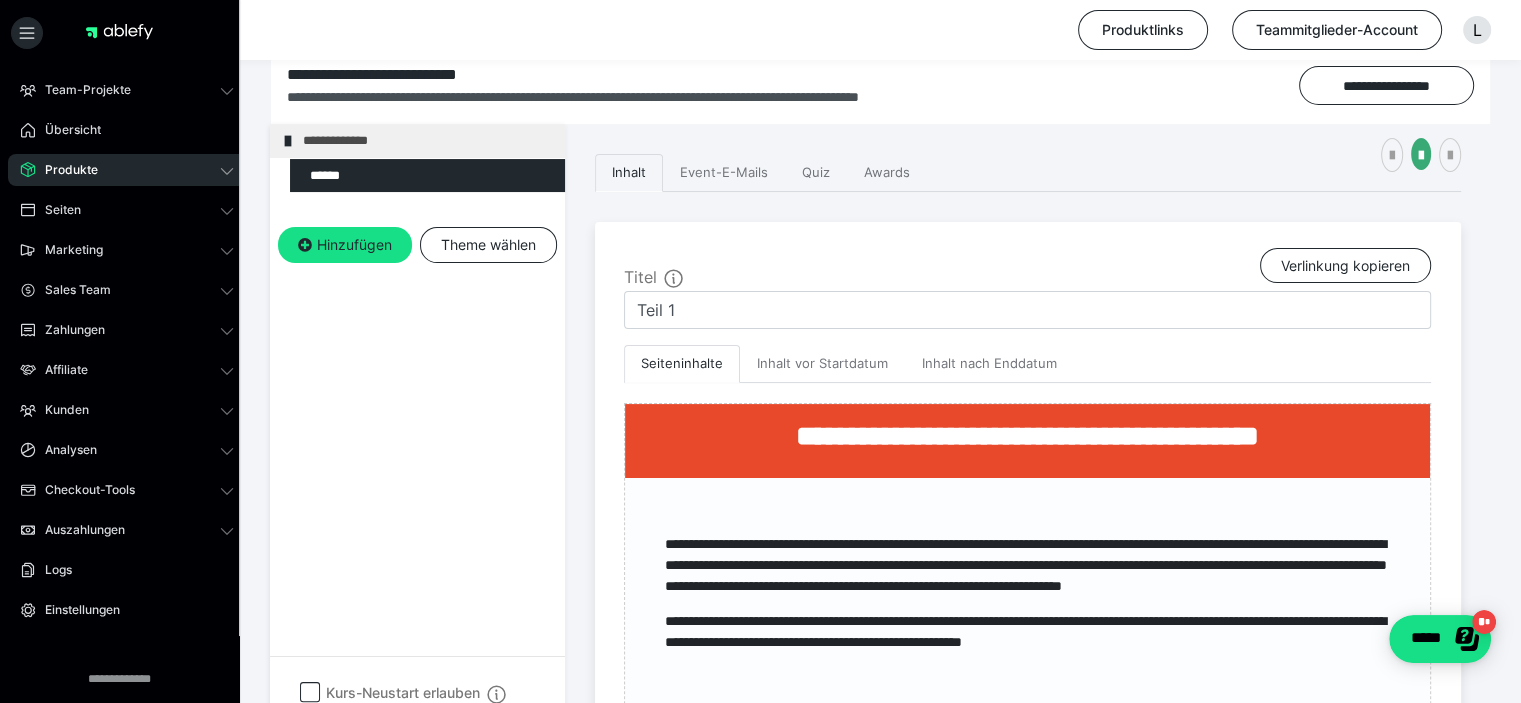 scroll, scrollTop: 65, scrollLeft: 0, axis: vertical 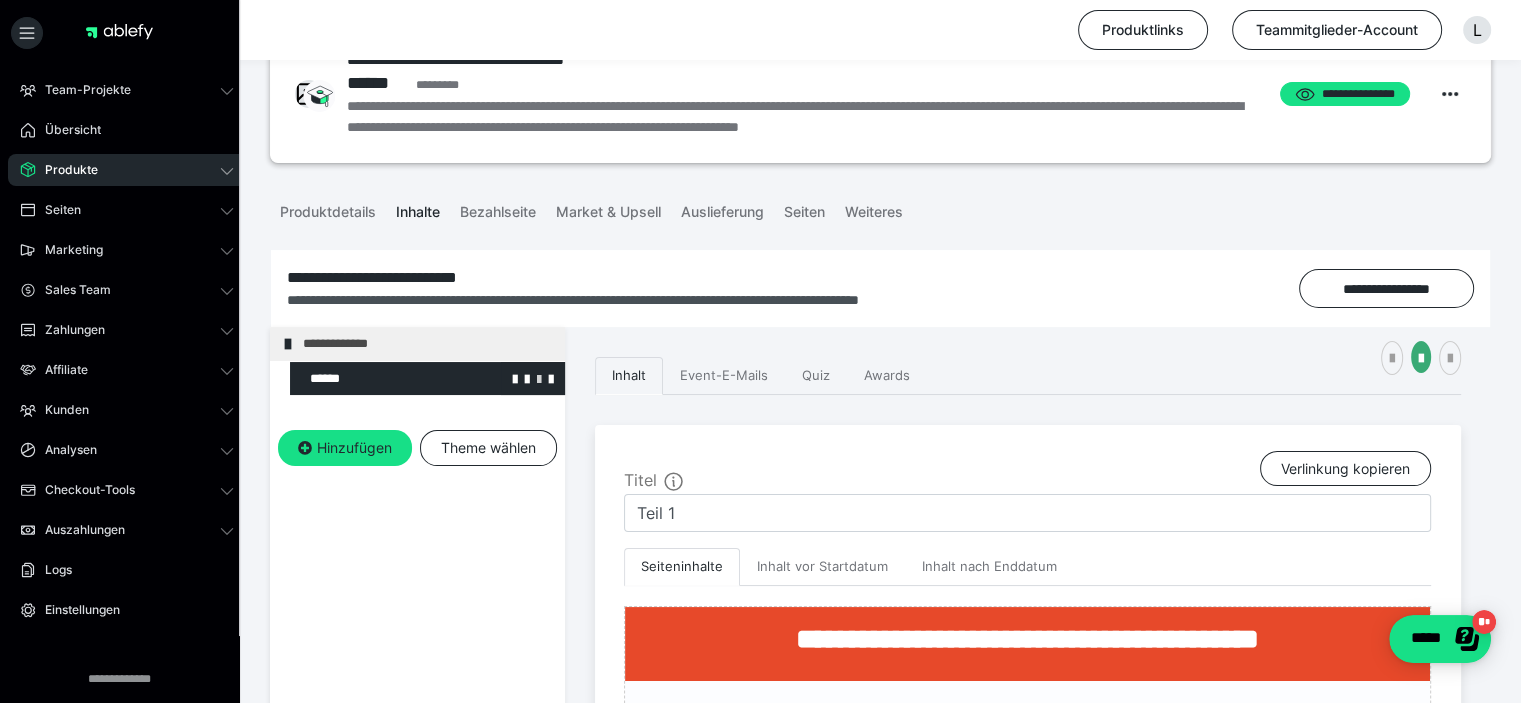 click at bounding box center (539, 378) 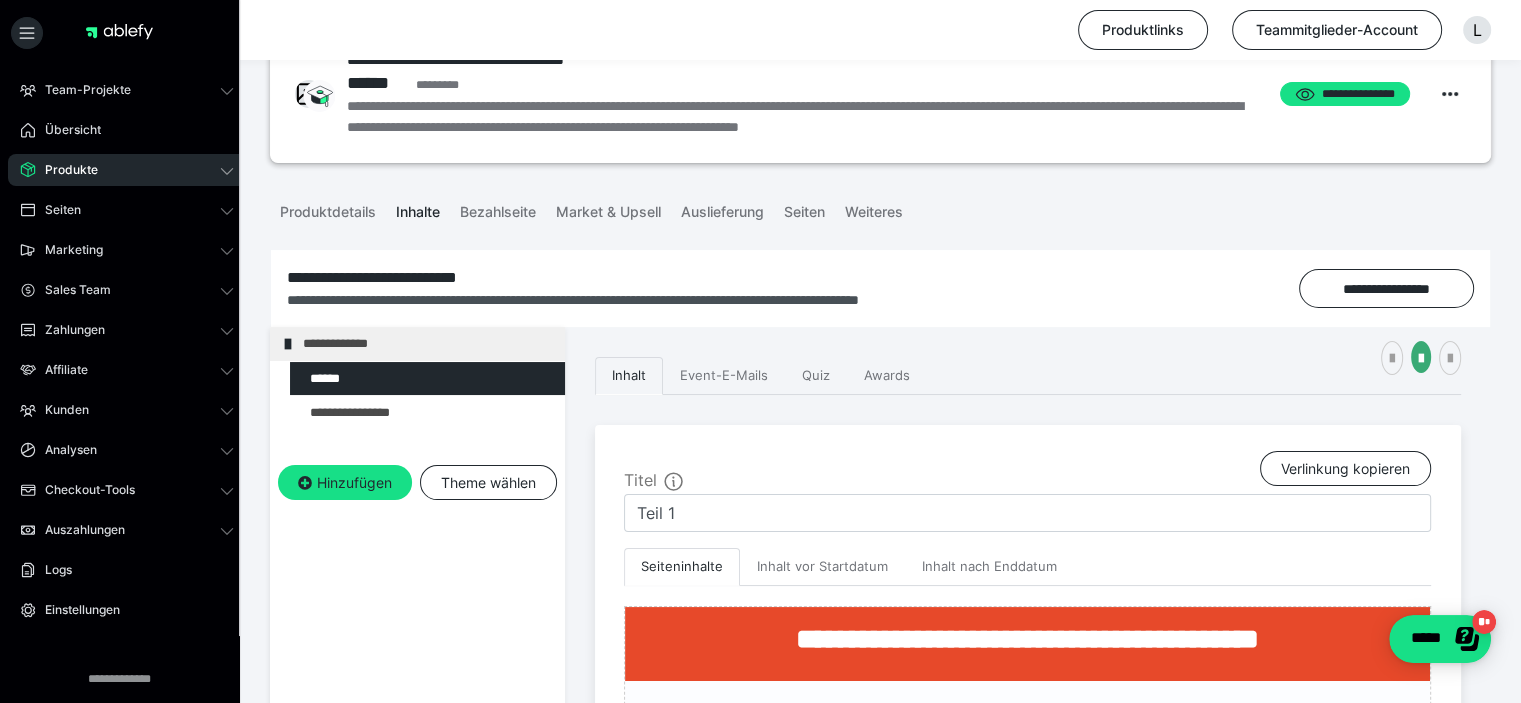 click at bounding box center (0, 0) 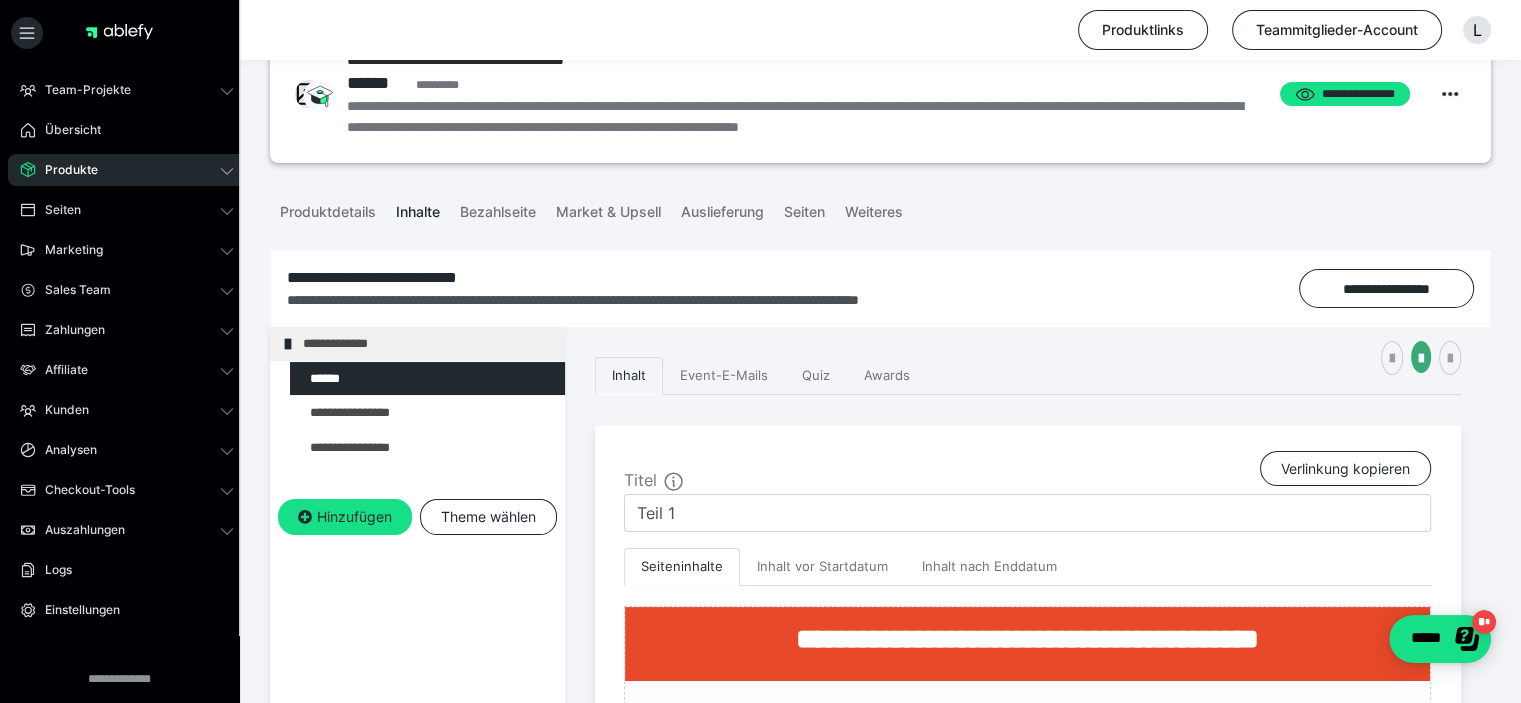 click at bounding box center [0, 0] 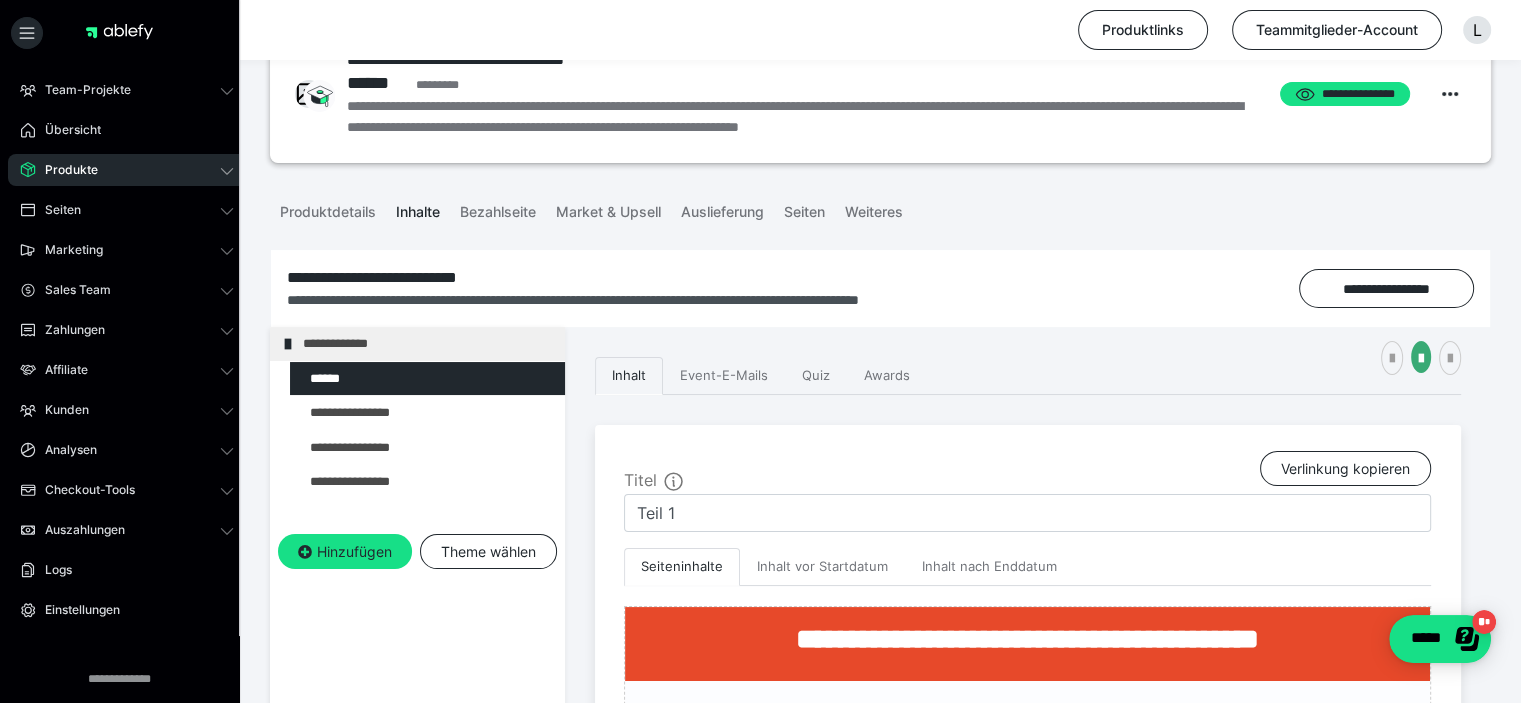 click at bounding box center (0, 0) 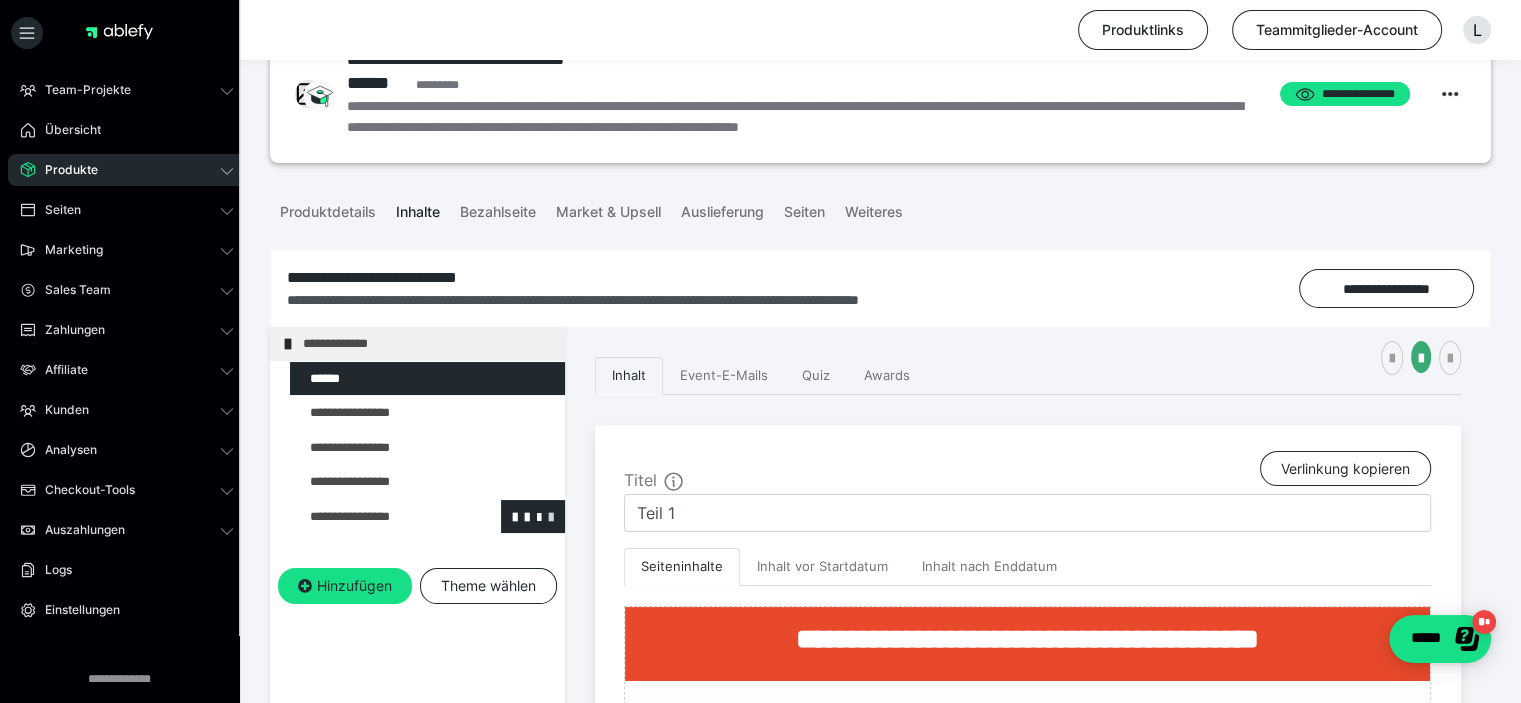click at bounding box center (551, 516) 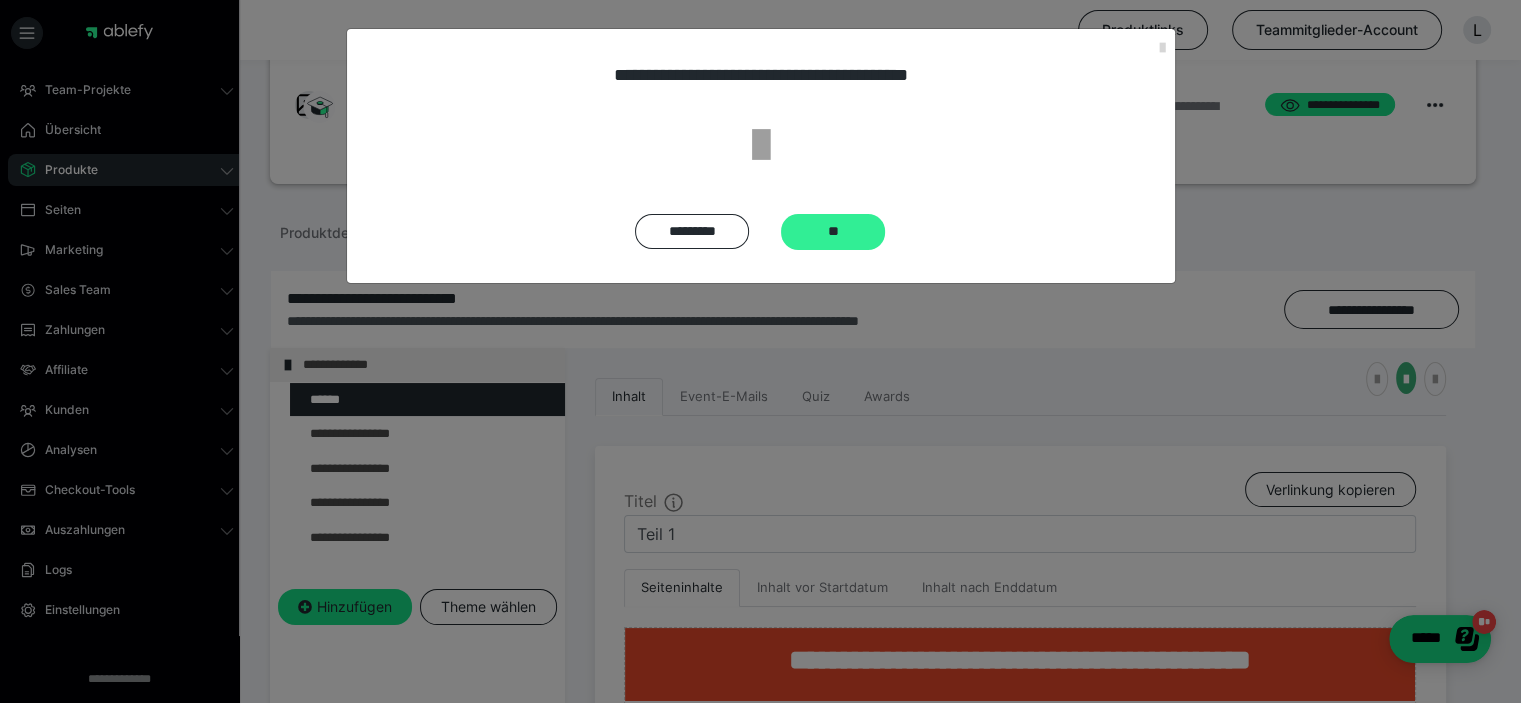 click on "**" at bounding box center (833, 232) 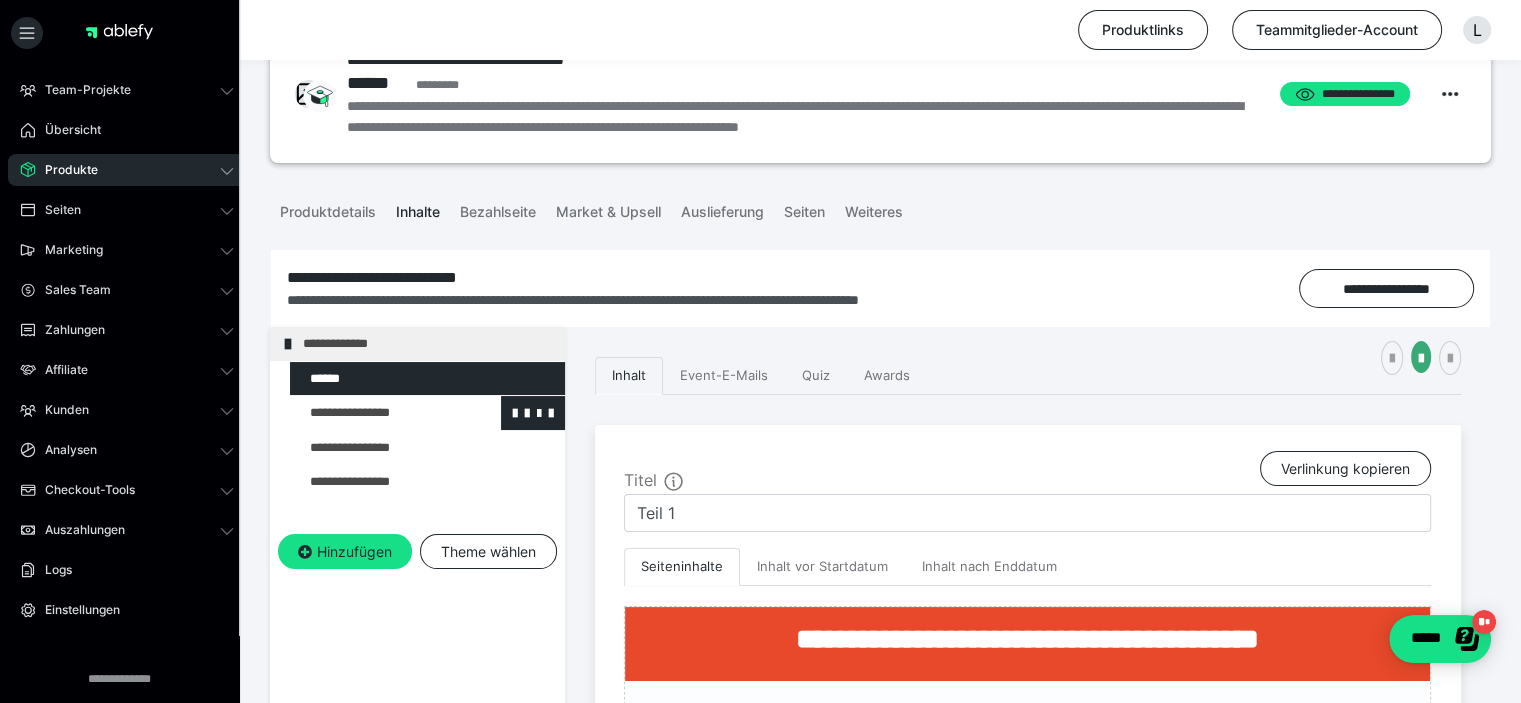 click at bounding box center (375, 413) 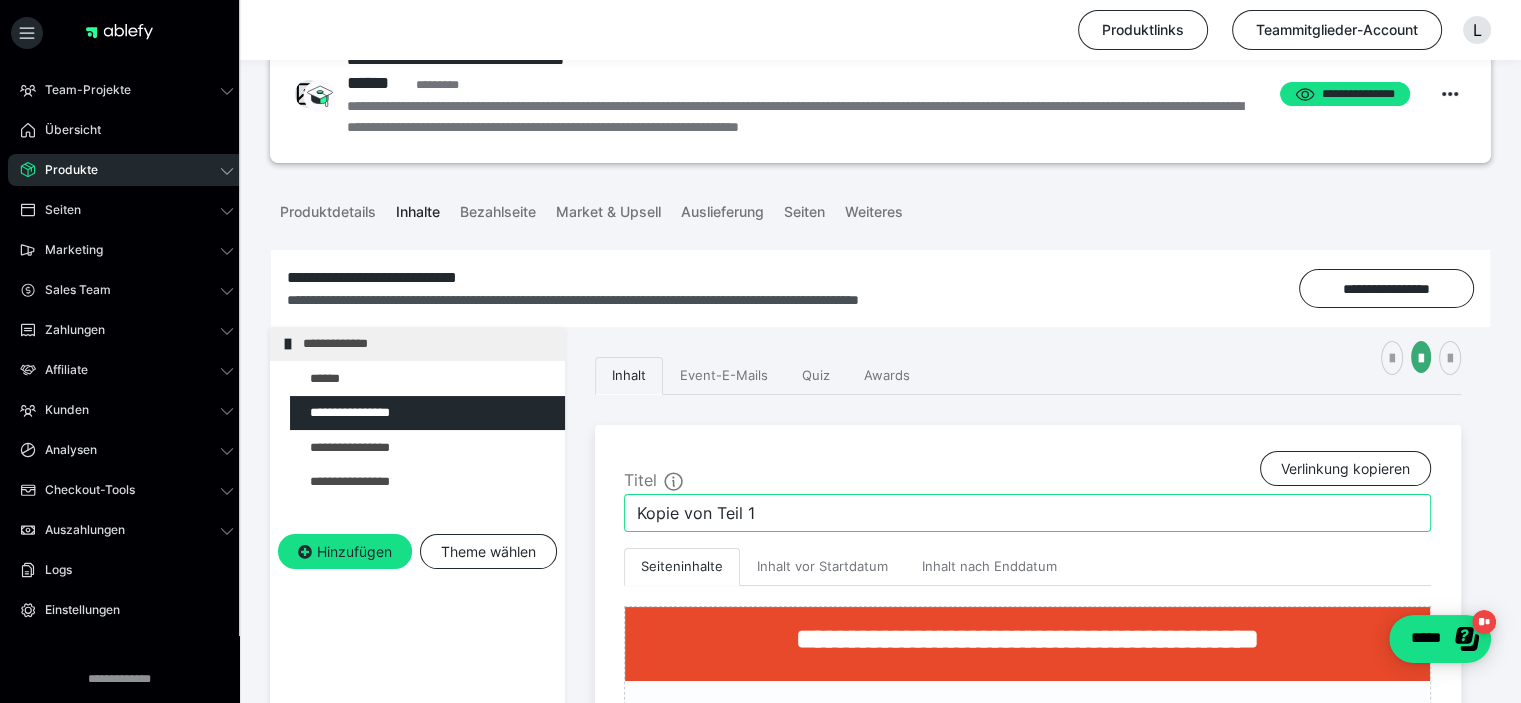 drag, startPoint x: 774, startPoint y: 519, endPoint x: 489, endPoint y: 507, distance: 285.25253 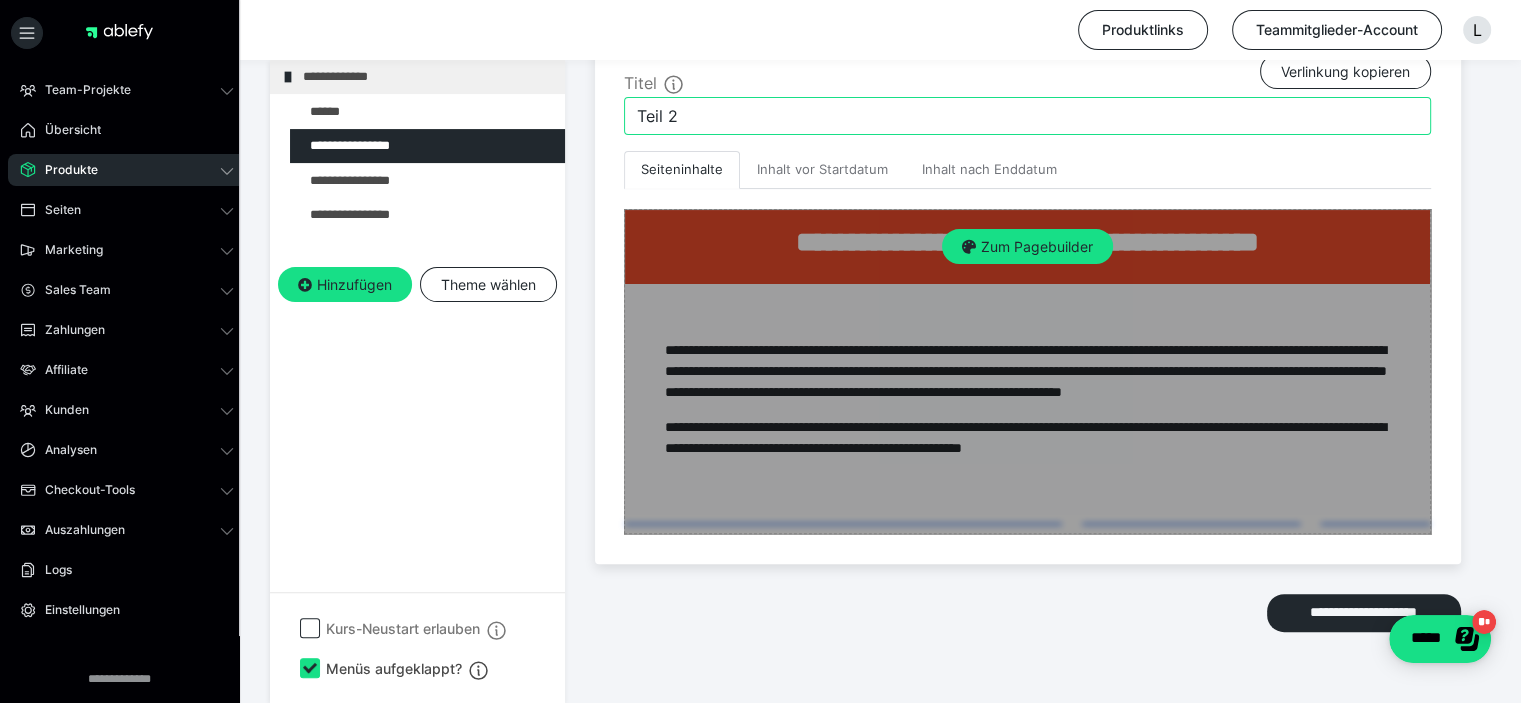 scroll, scrollTop: 465, scrollLeft: 0, axis: vertical 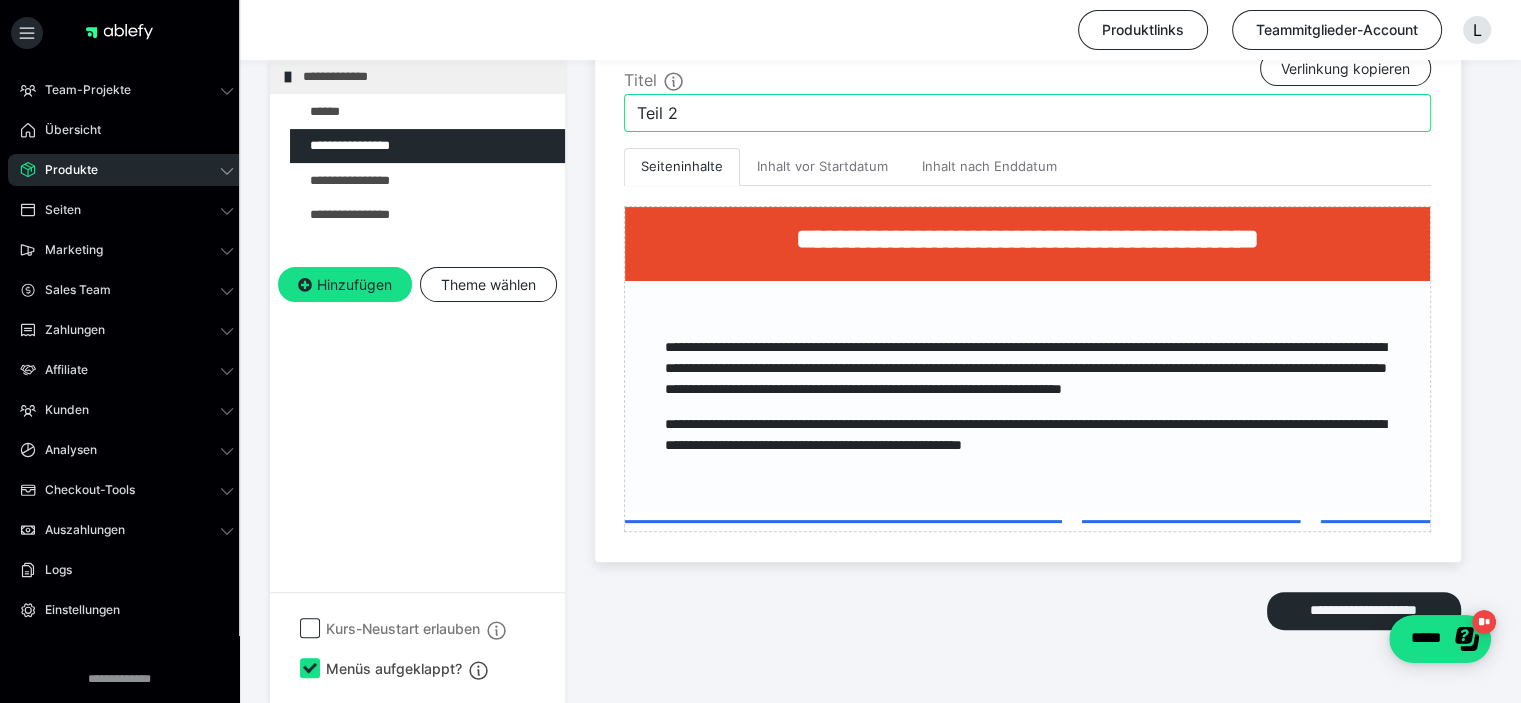 type on "Teil 2" 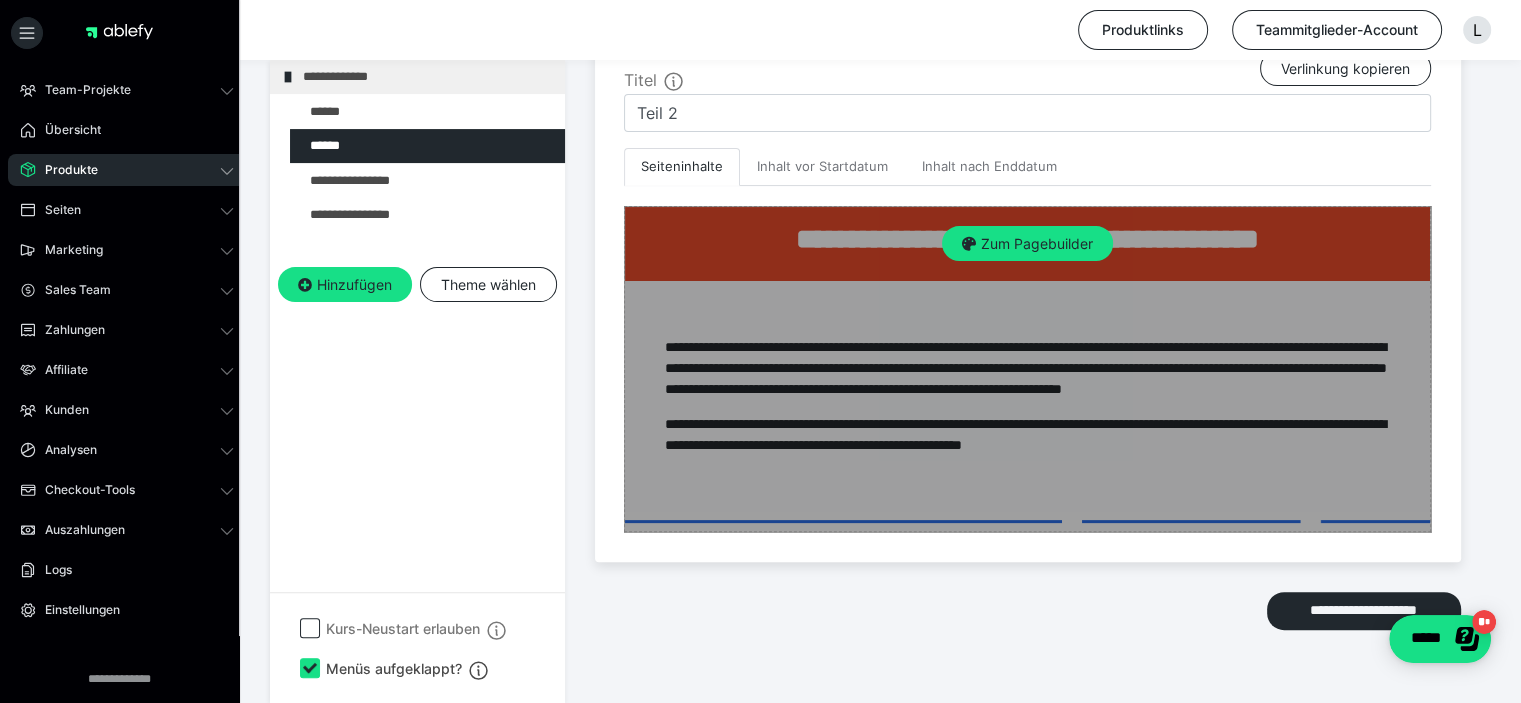 click on "Zum Pagebuilder" at bounding box center (1027, 369) 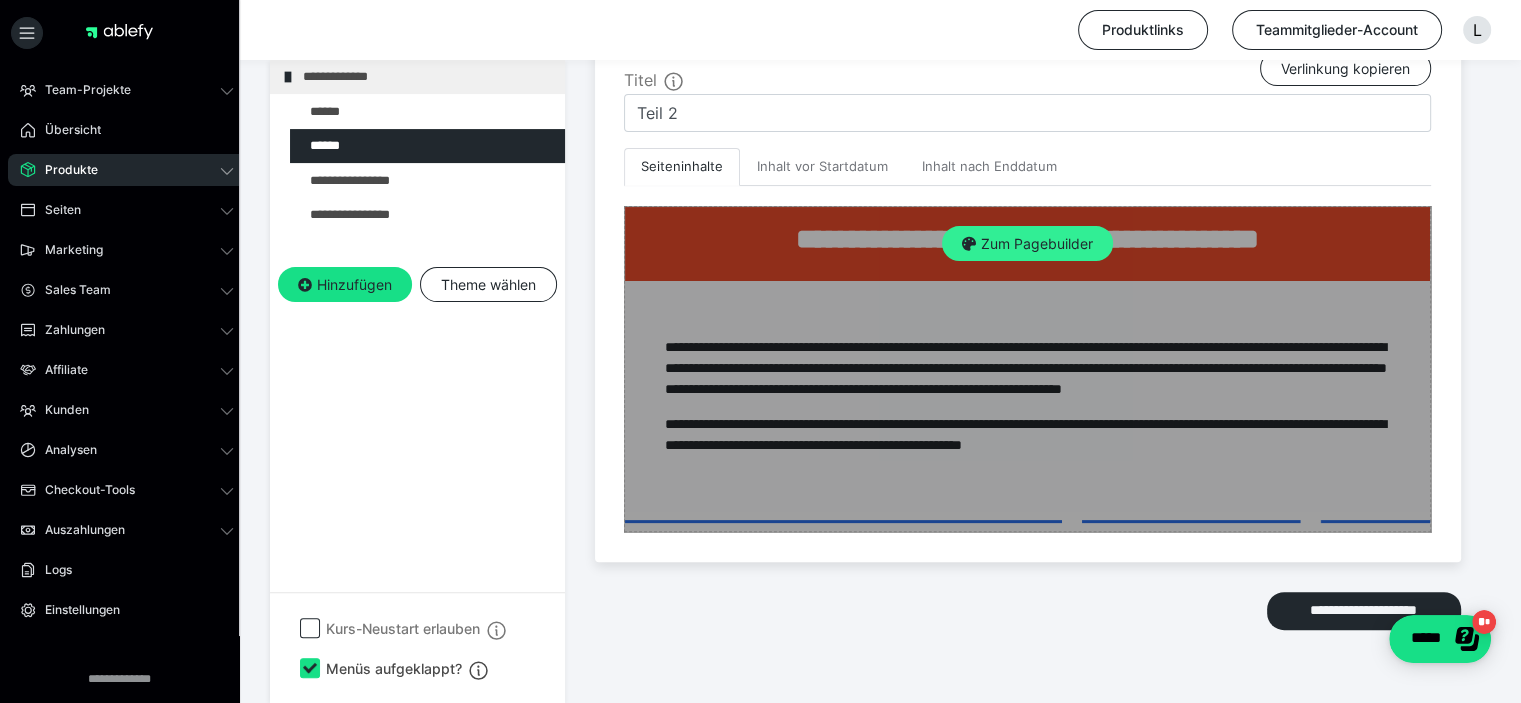 click on "Zum Pagebuilder" at bounding box center [1027, 244] 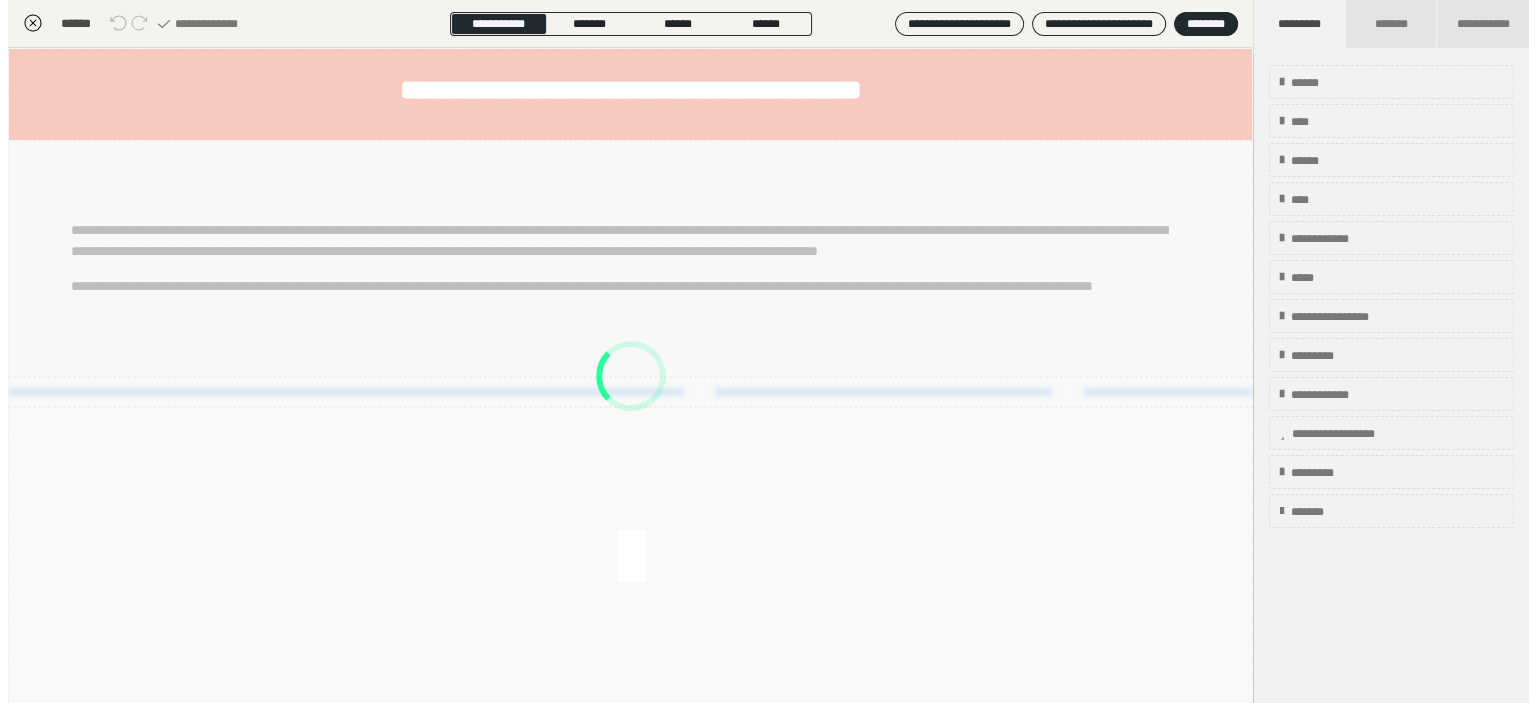 scroll, scrollTop: 332, scrollLeft: 0, axis: vertical 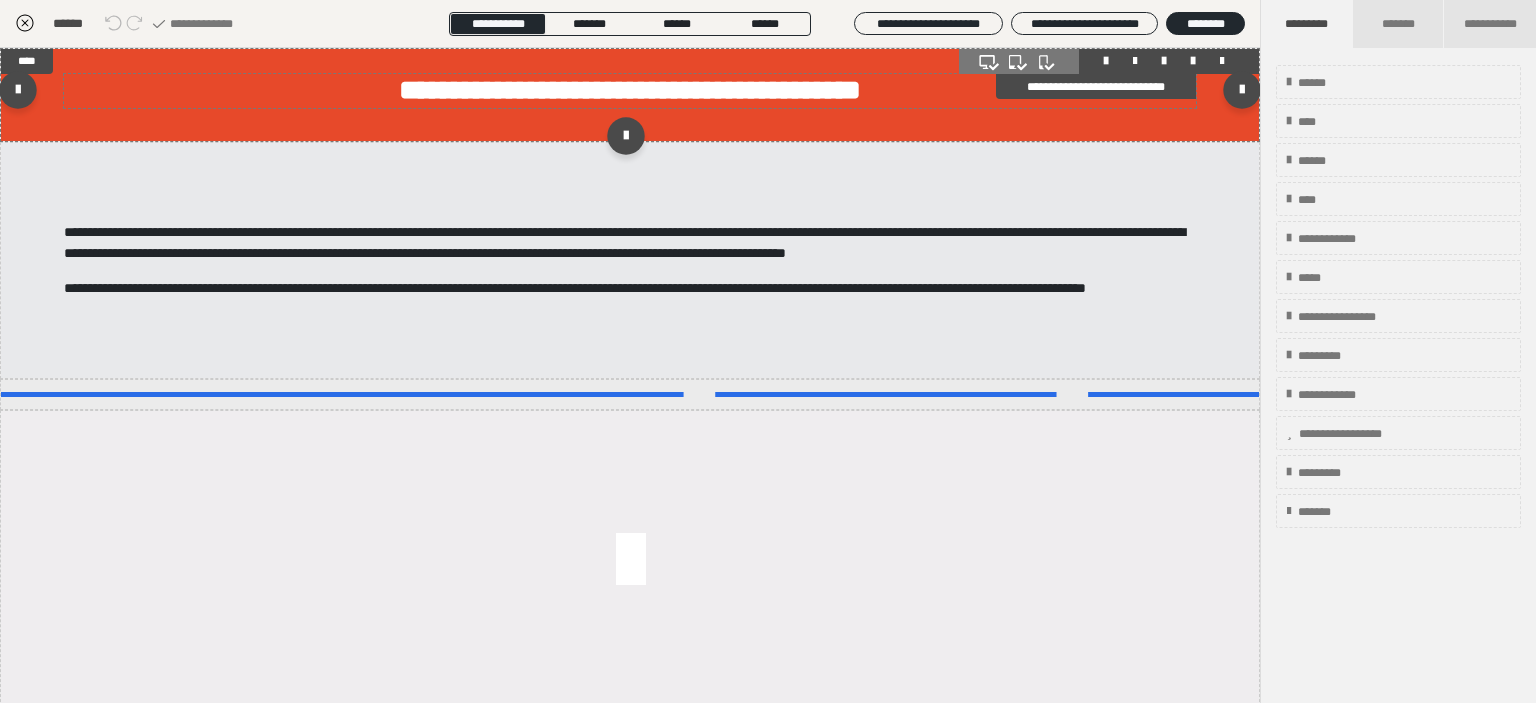 click on "**********" at bounding box center [630, 90] 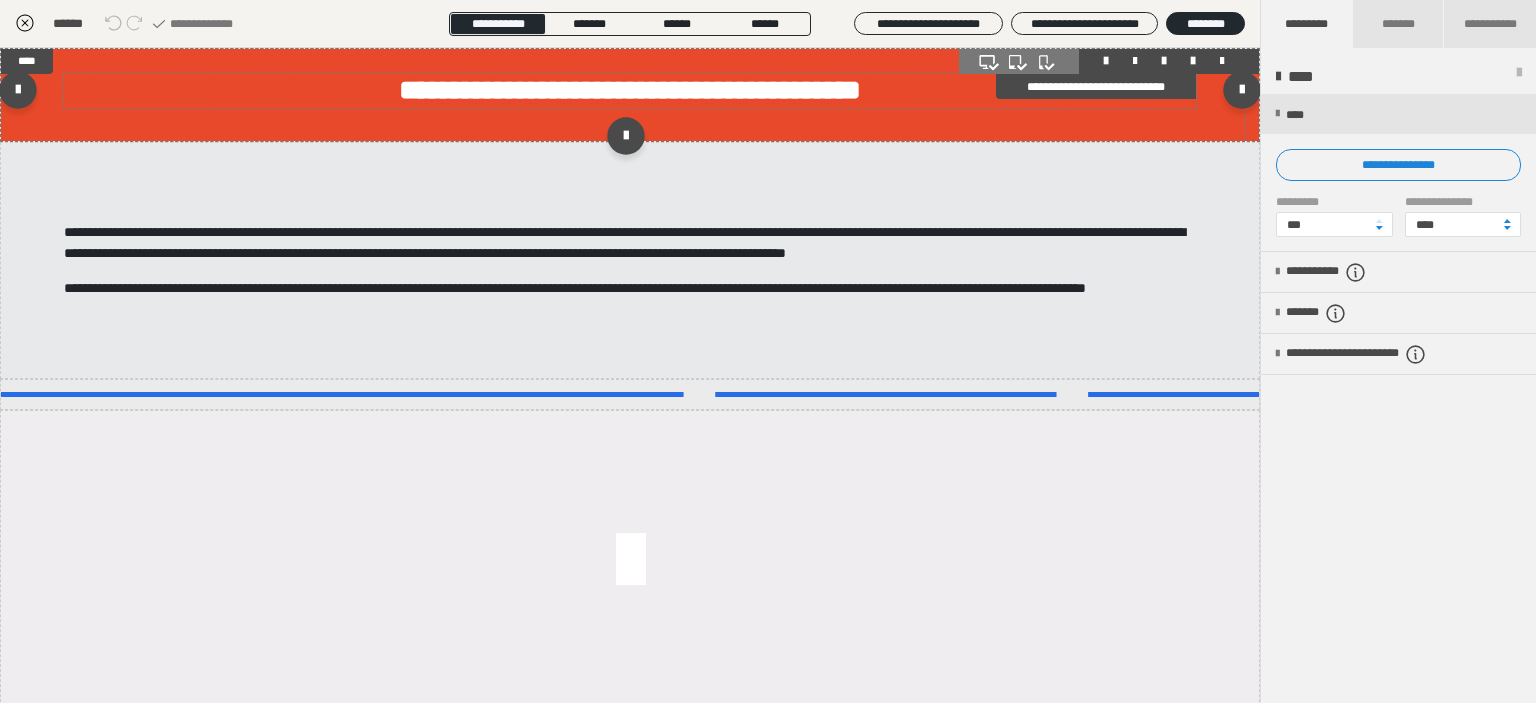 click on "**********" at bounding box center (630, 90) 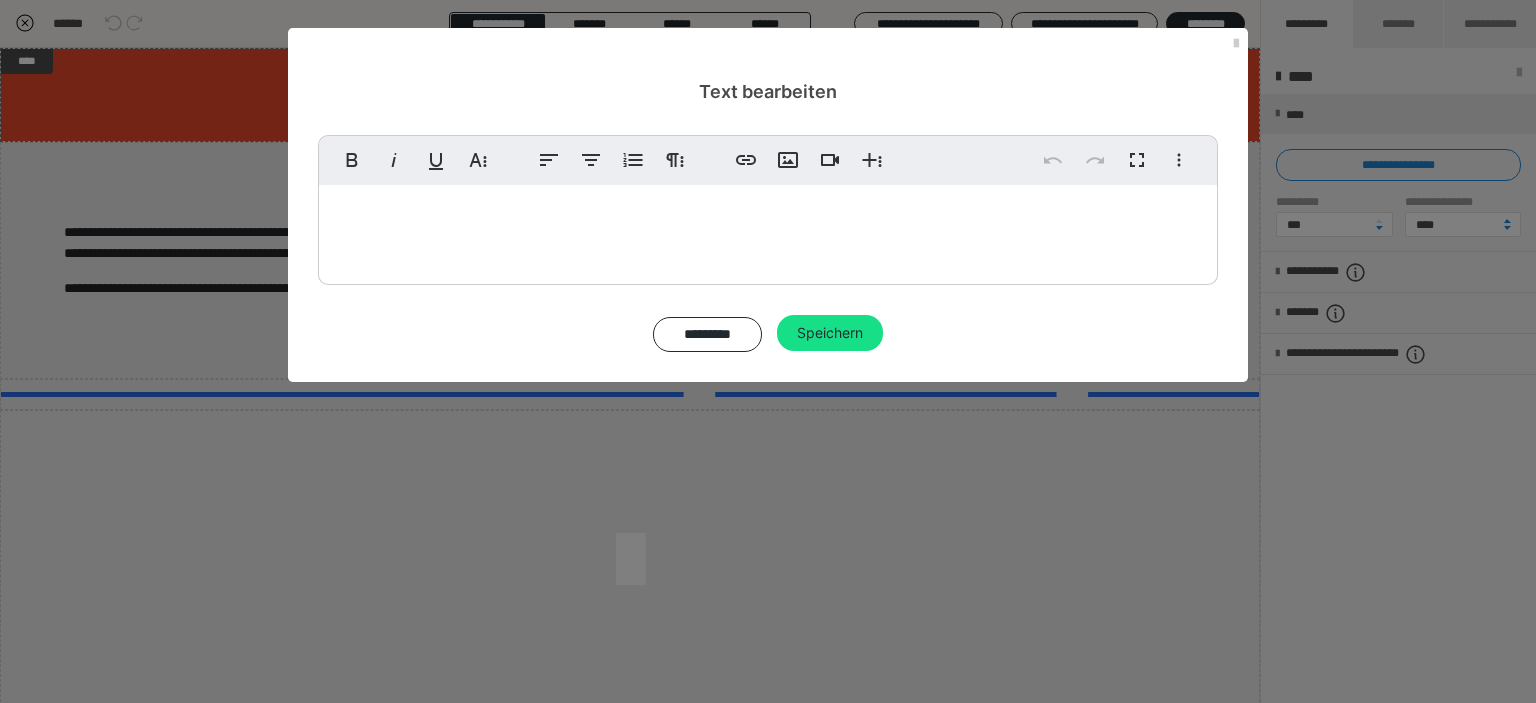 click on "**********" at bounding box center [768, 221] 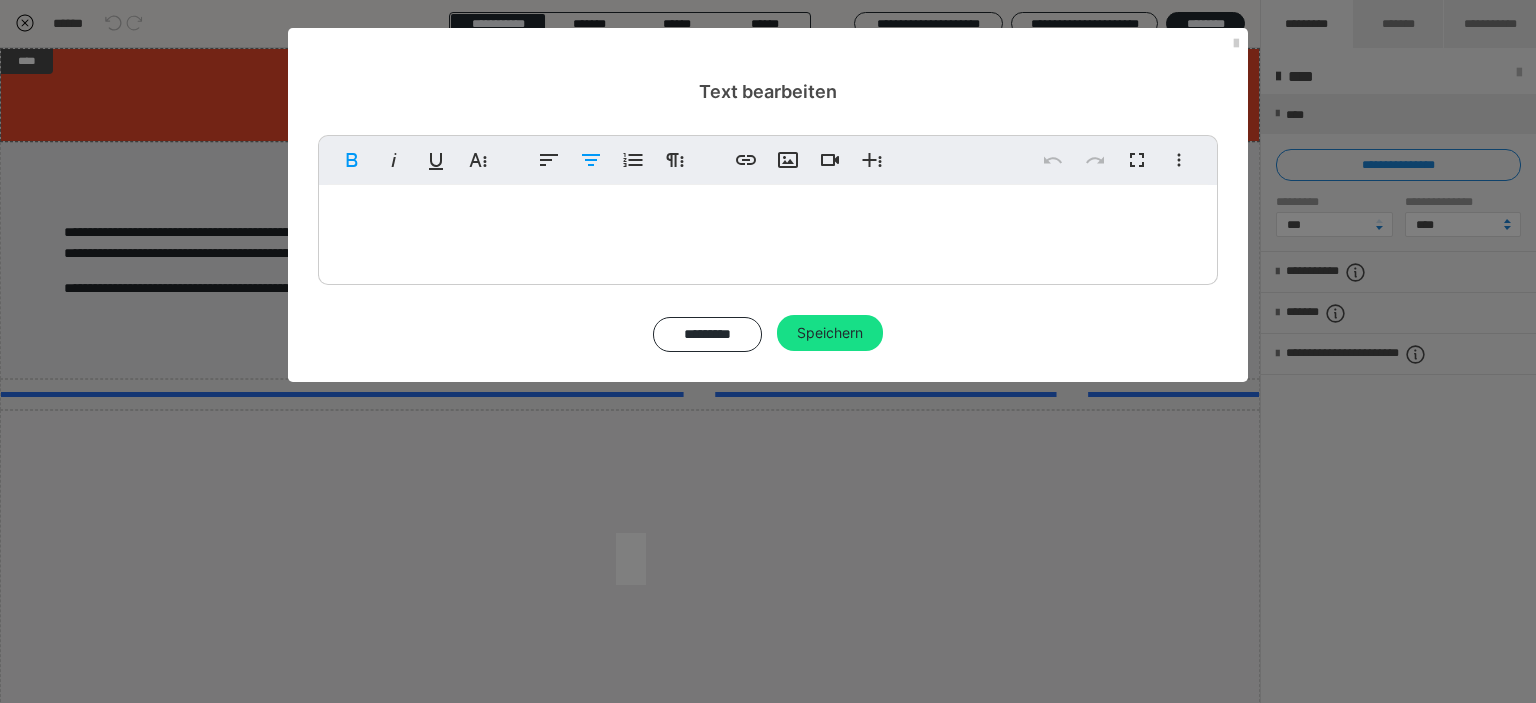 click on ""Houston, wir haben da ein paar Lösungen!"" at bounding box center (768, 221) 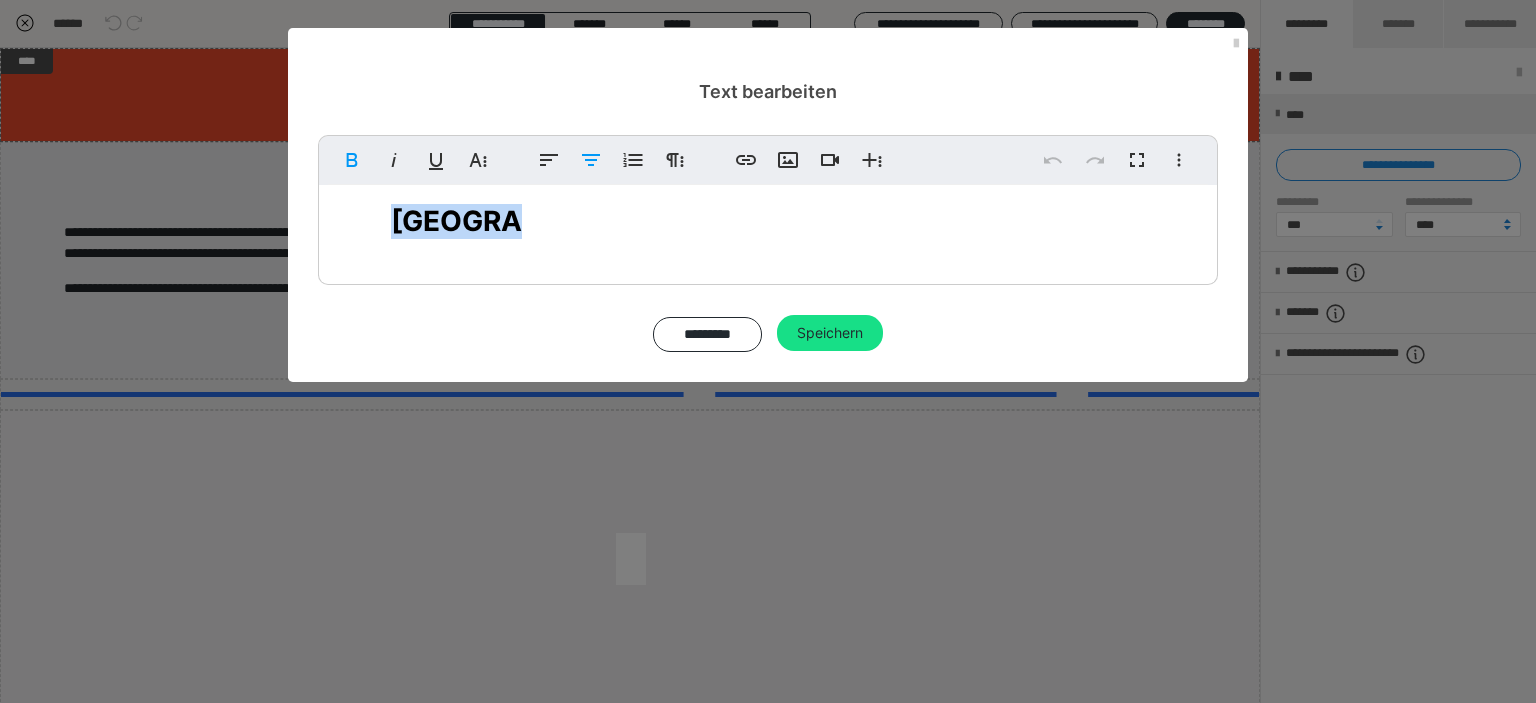 click on ""Houston, wir haben da ein paar Lösungen!"" at bounding box center [768, 221] 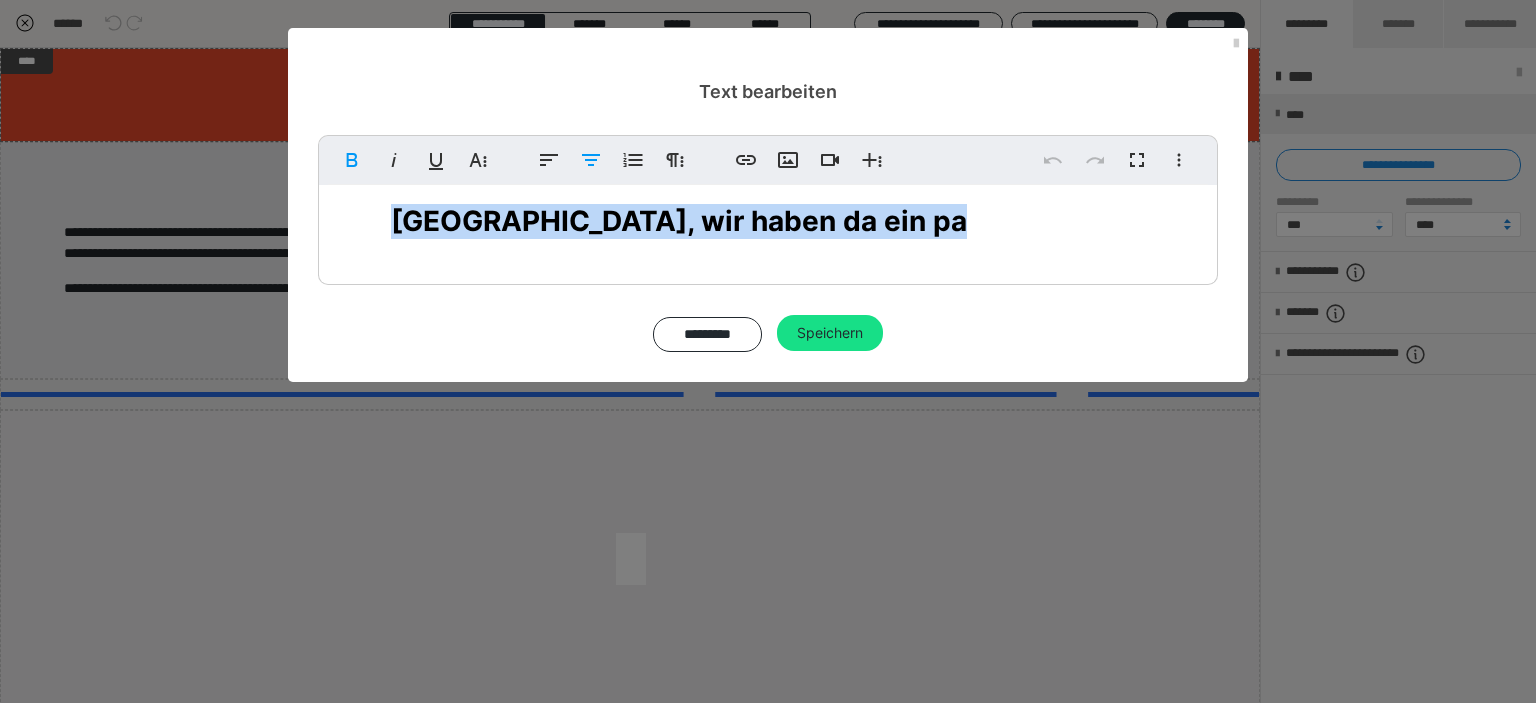 drag, startPoint x: 482, startPoint y: 223, endPoint x: 1036, endPoint y: 237, distance: 554.1769 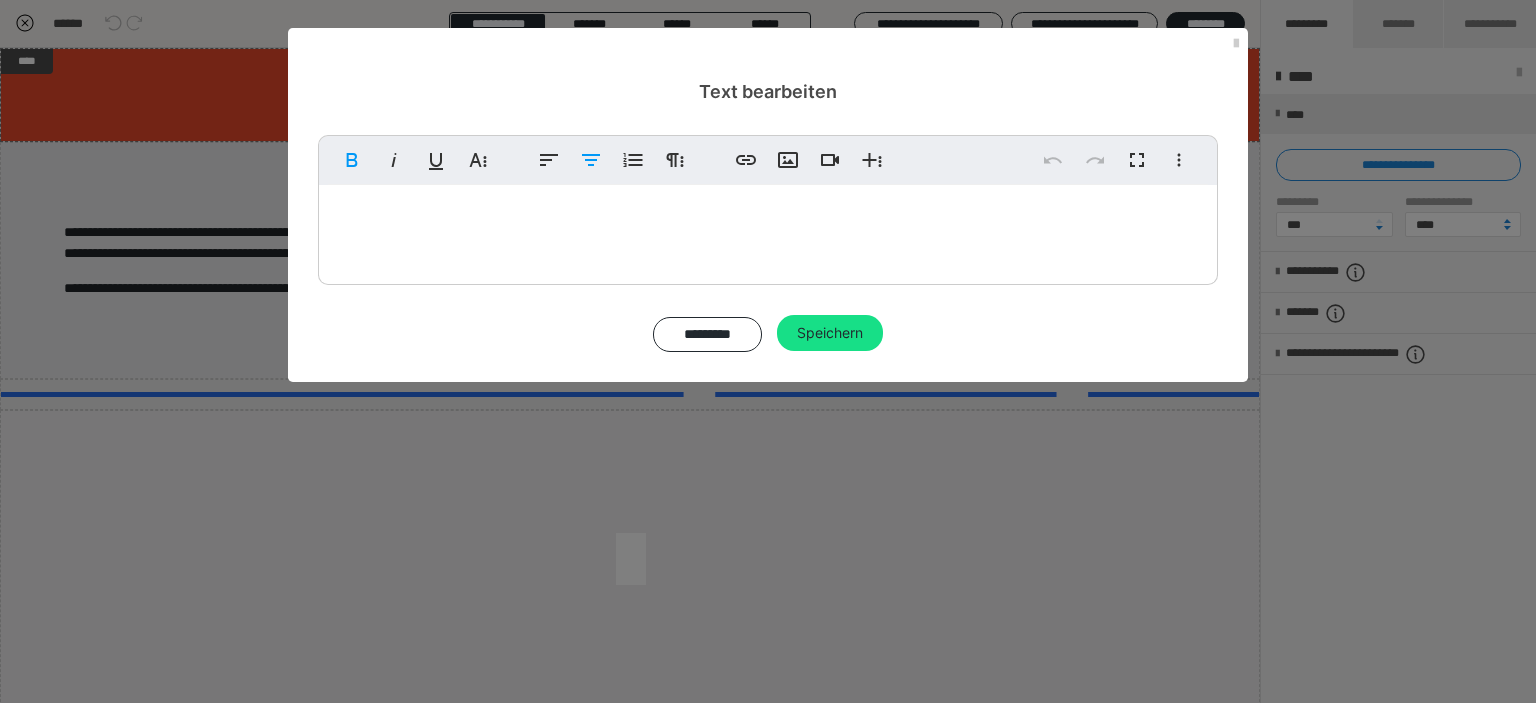 scroll, scrollTop: 0, scrollLeft: 5, axis: horizontal 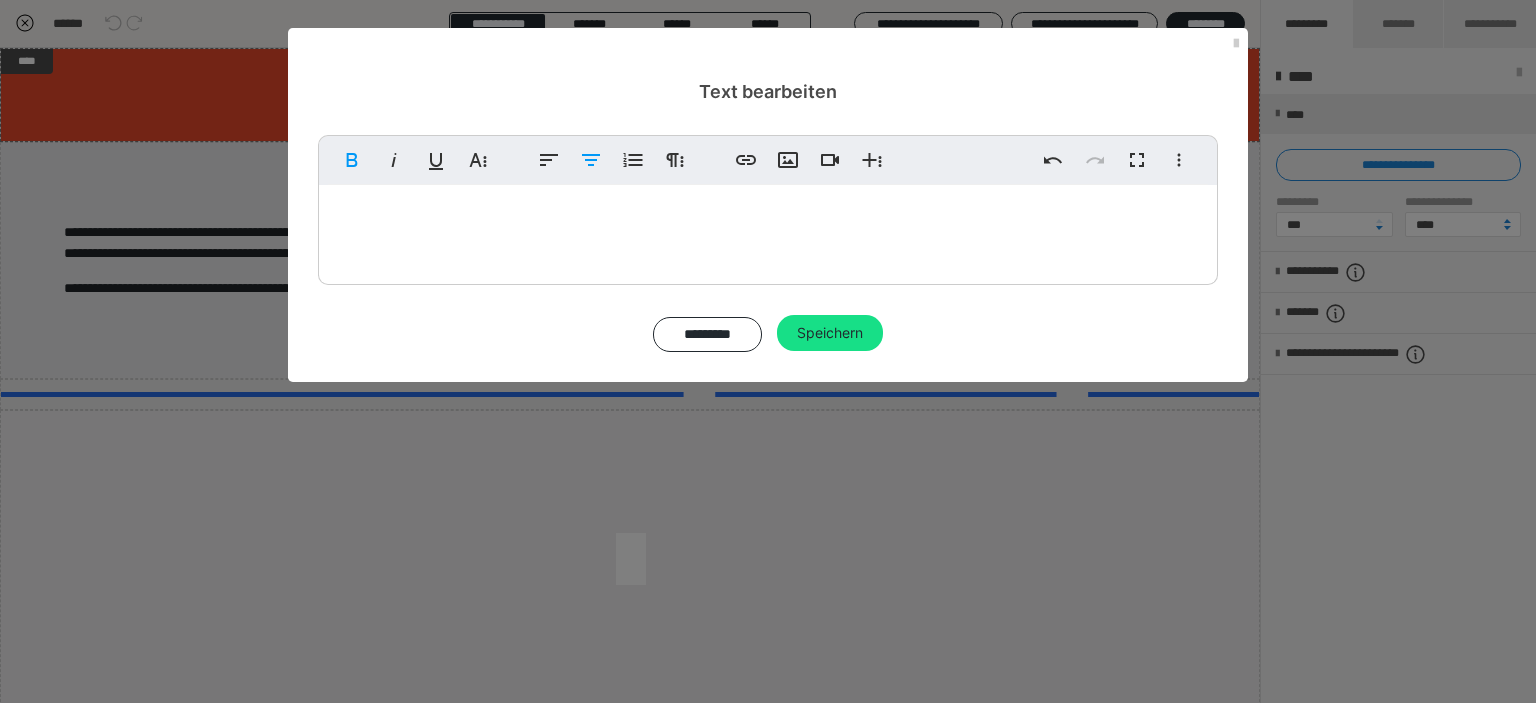 click on ""Der Augenoptiker des 21. Jahrhundertsn!"" at bounding box center (768, 221) 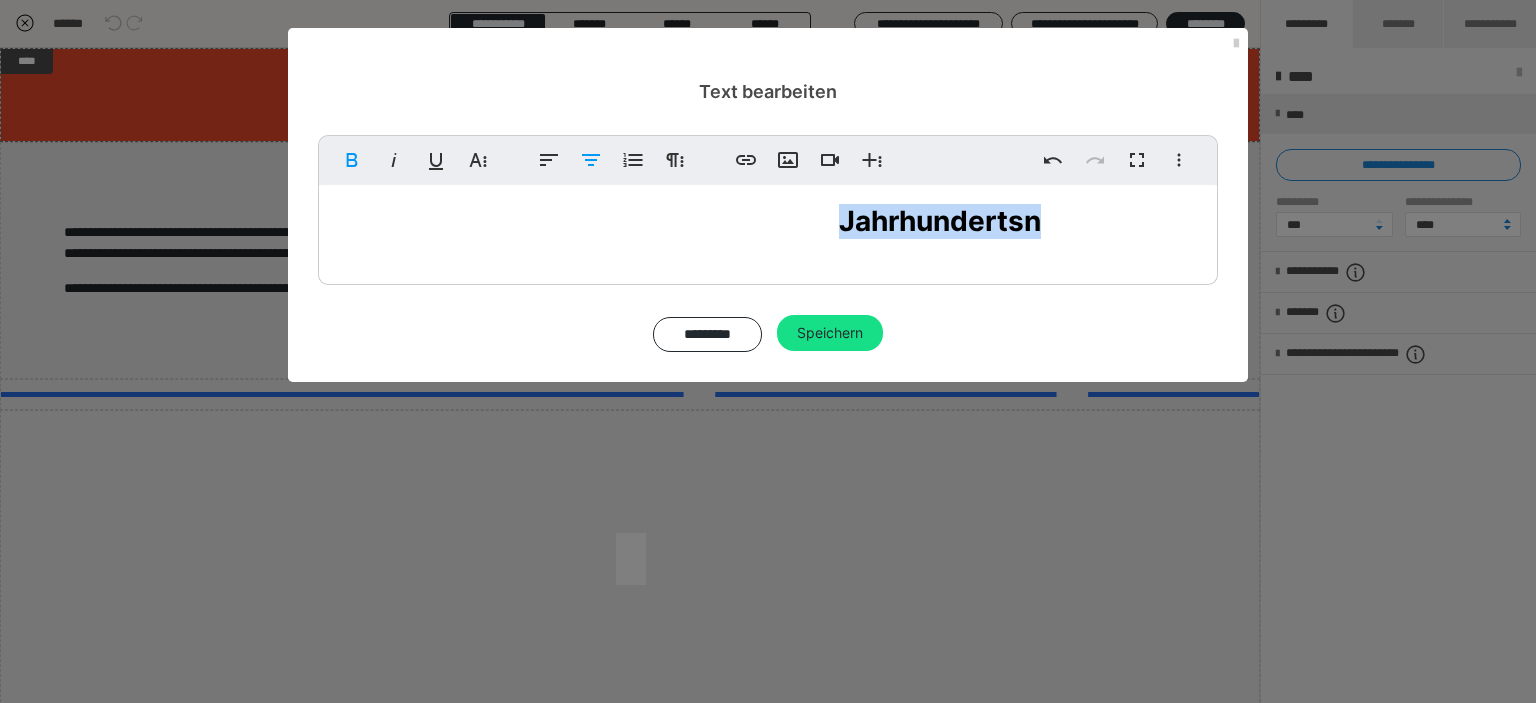 click on ""Der Augenoptiker des 21. Jahrhundertsn!"" at bounding box center (768, 221) 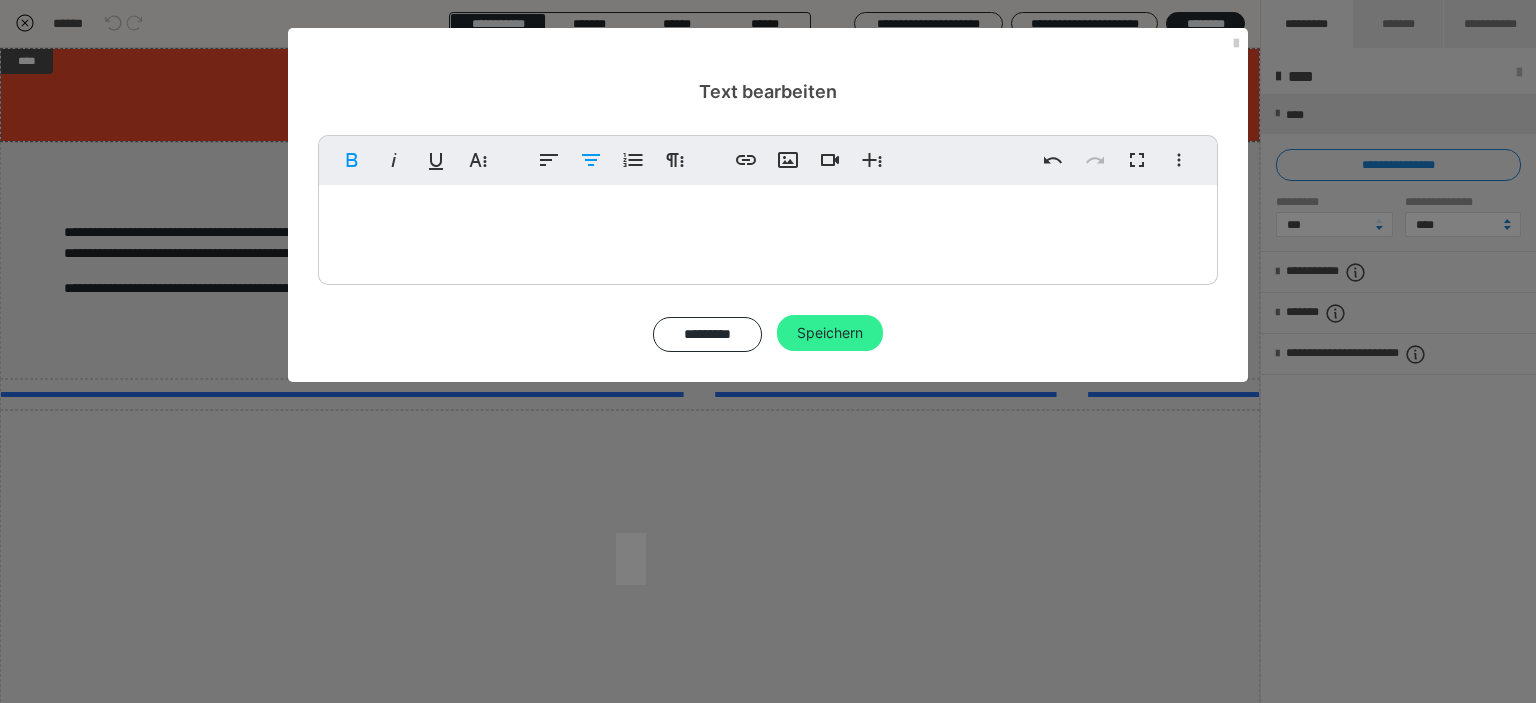 click on "Speichern" at bounding box center (830, 333) 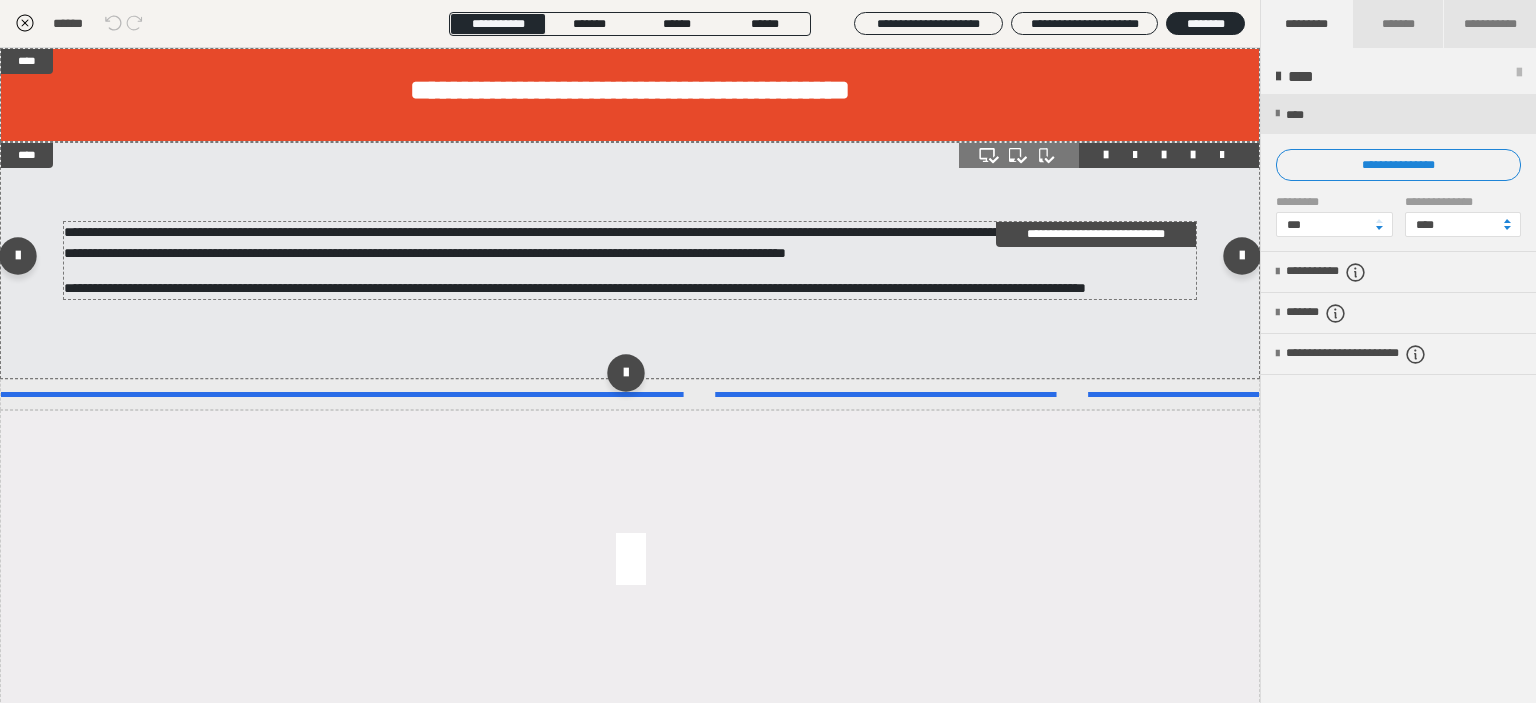 click on "**********" at bounding box center (630, 250) 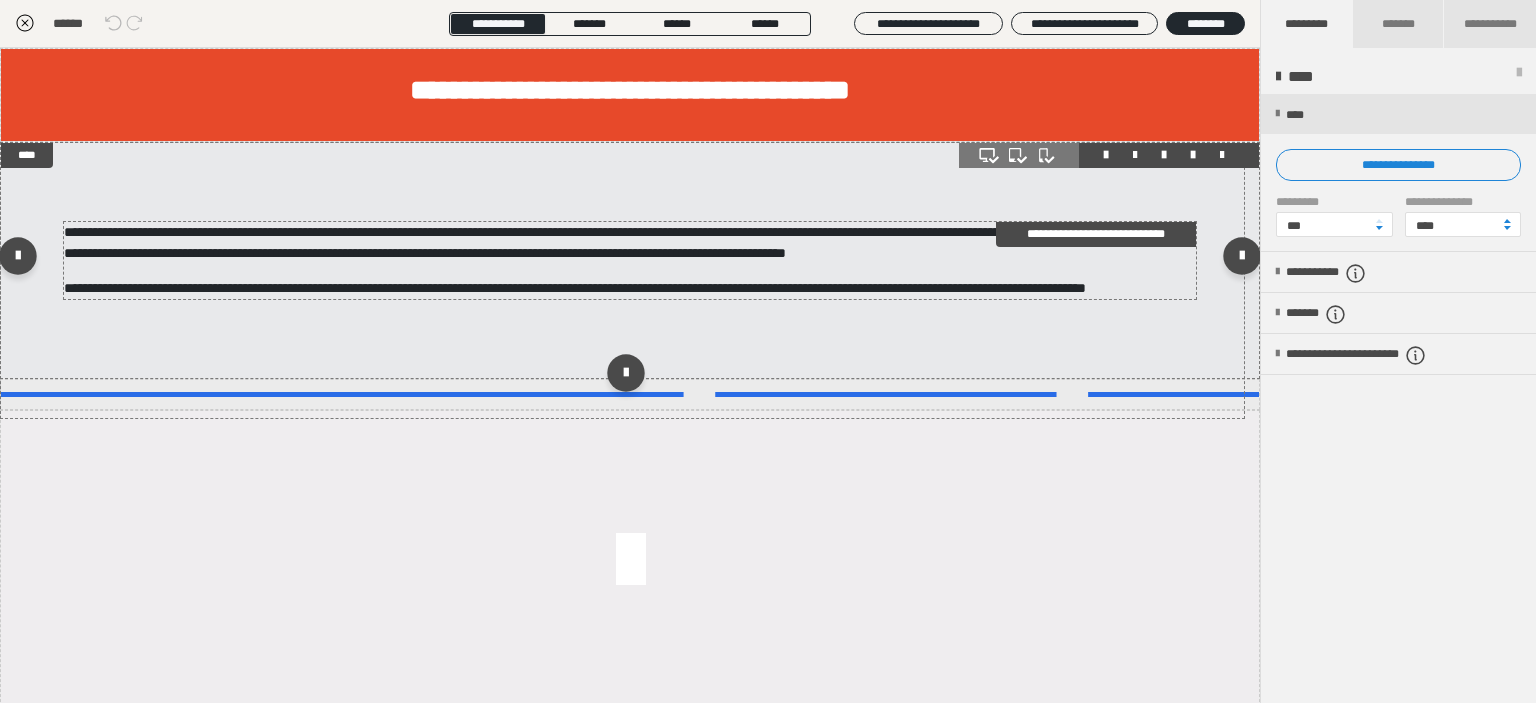 click on "**********" at bounding box center (630, 250) 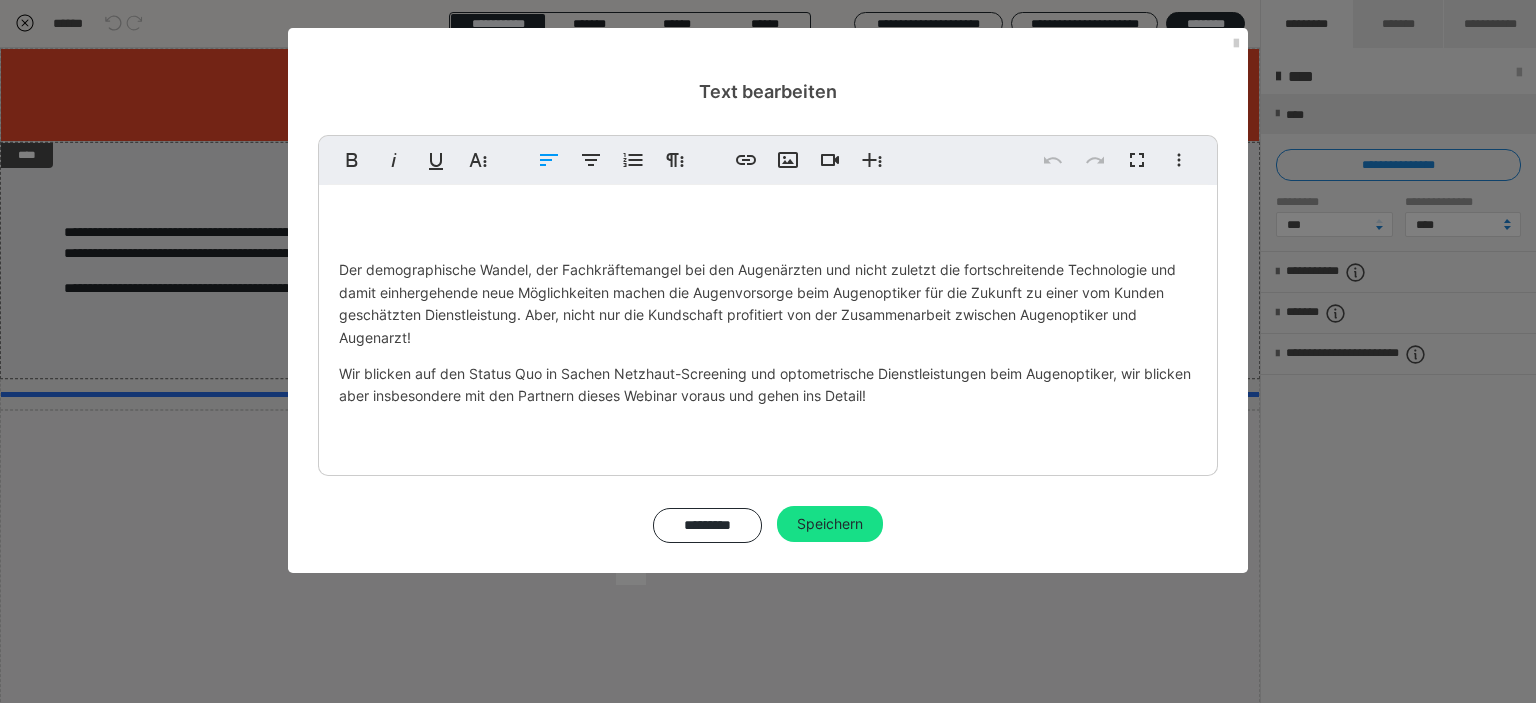 drag, startPoint x: 341, startPoint y: 266, endPoint x: 744, endPoint y: 349, distance: 411.45837 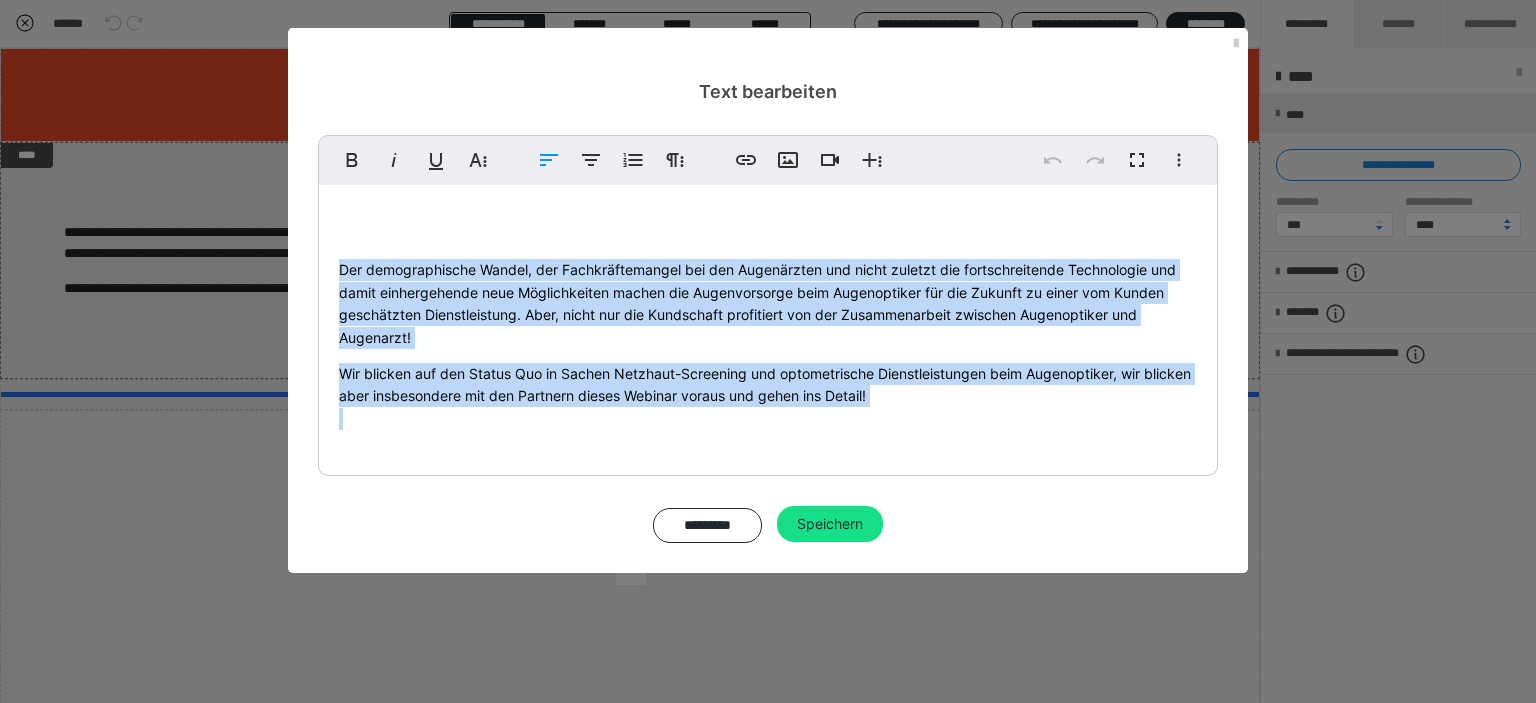 click on "Der demographische Wandel, der Fachkräftemangel bei den Augenärzten und nicht zuletzt die fortschreitende Technologie und damit einhergehende neue Möglichkeiten machen die Augenvorsorge beim Augenoptiker für die Zukunft zu einer vom Kunden geschätzten Dienstleistung. Aber, nicht nur die Kundschaft profitiert von der Zusammenarbeit zwischen Augenoptiker und Augenarzt! Wir blicken auf den Status Quo in Sachen Netzhaut-Screening und optometrische Dienstleistungen beim Augenoptiker, wir blicken aber insbesondere mit den Partnern dieses Webinar voraus und gehen ins Detail!" at bounding box center (768, 325) 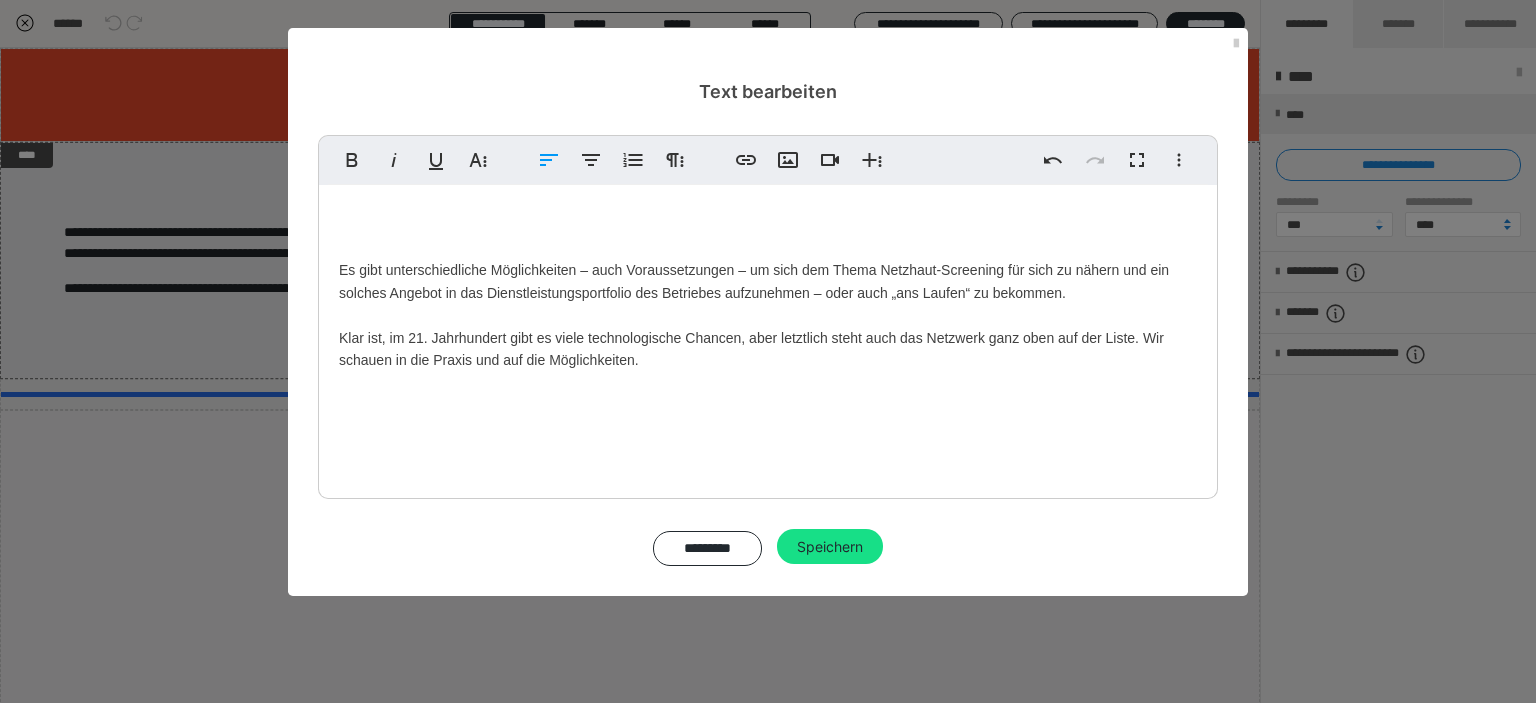 scroll, scrollTop: 6448, scrollLeft: 0, axis: vertical 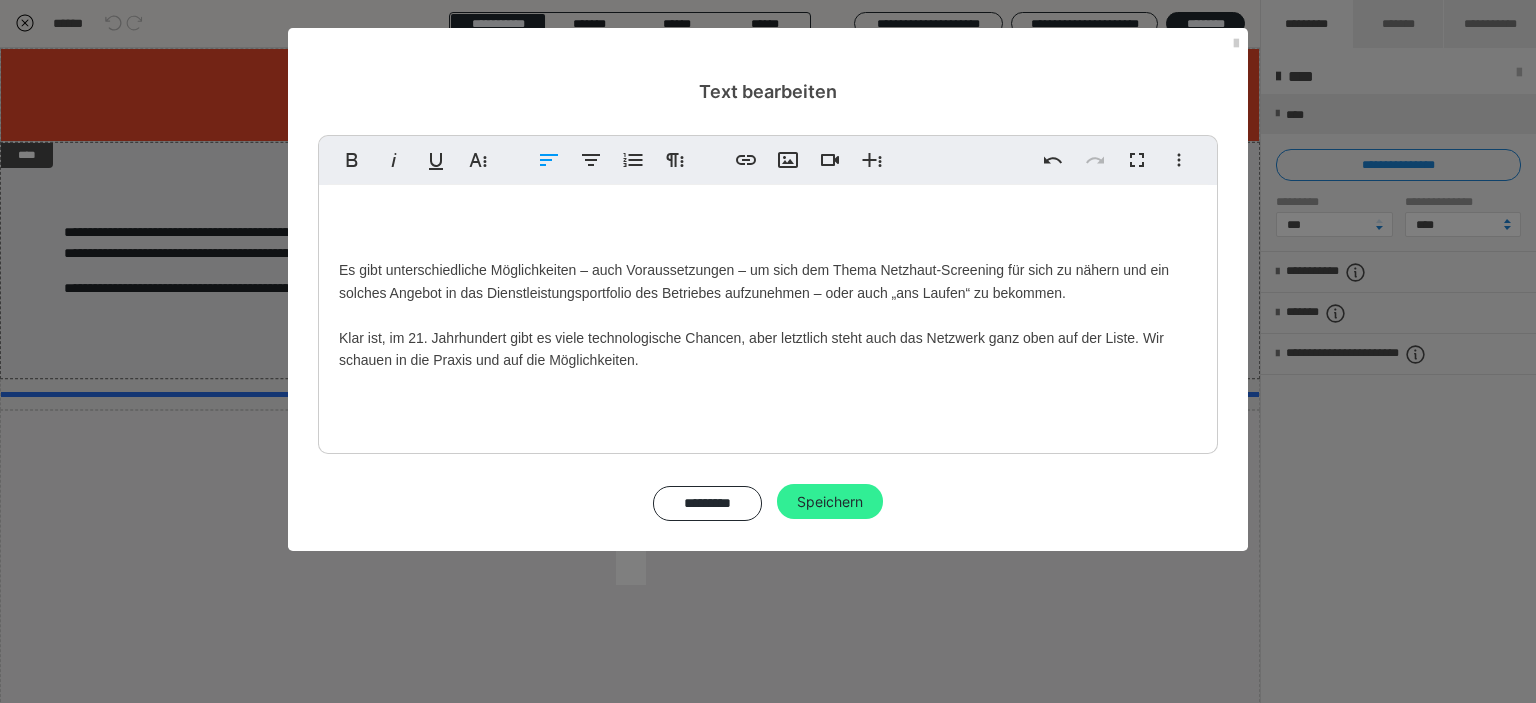click on "Speichern" at bounding box center (830, 502) 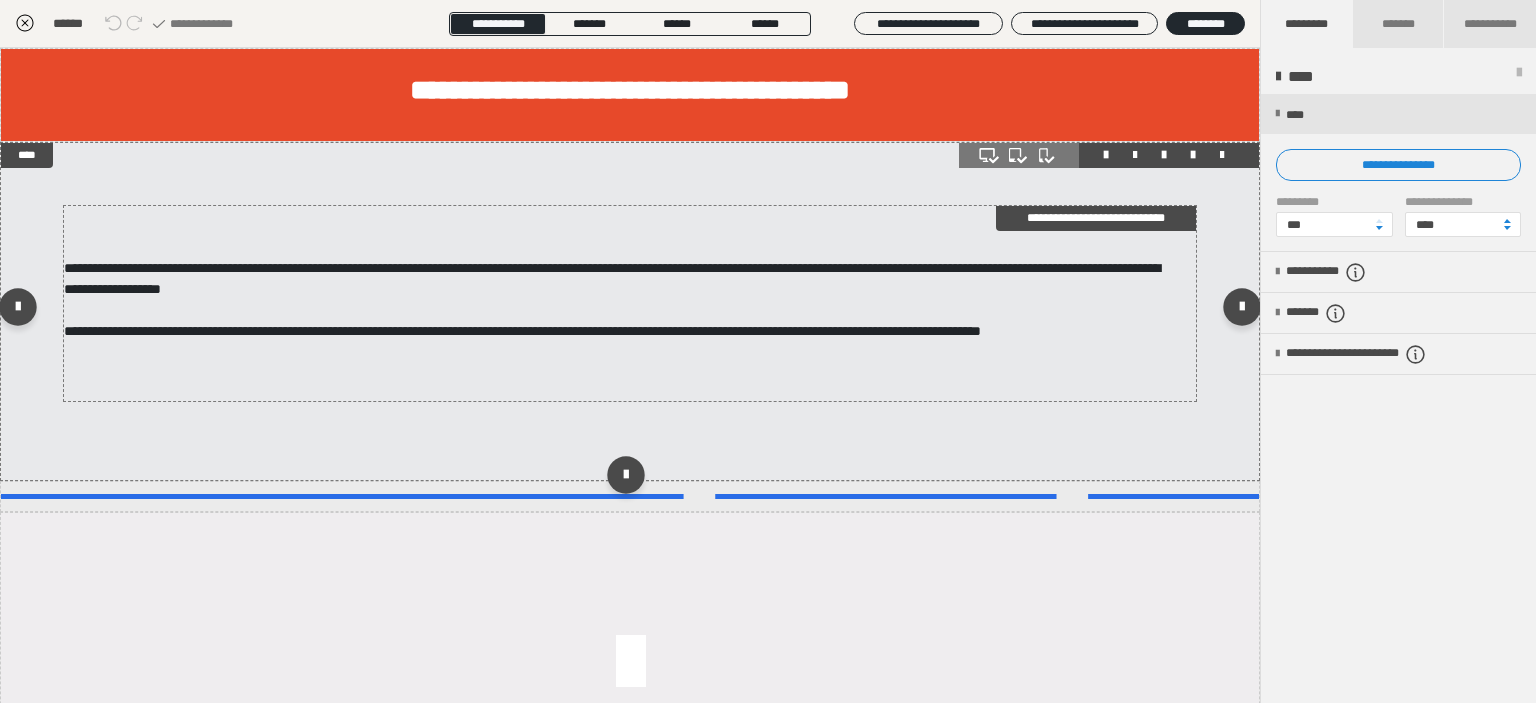 click at bounding box center (630, 224) 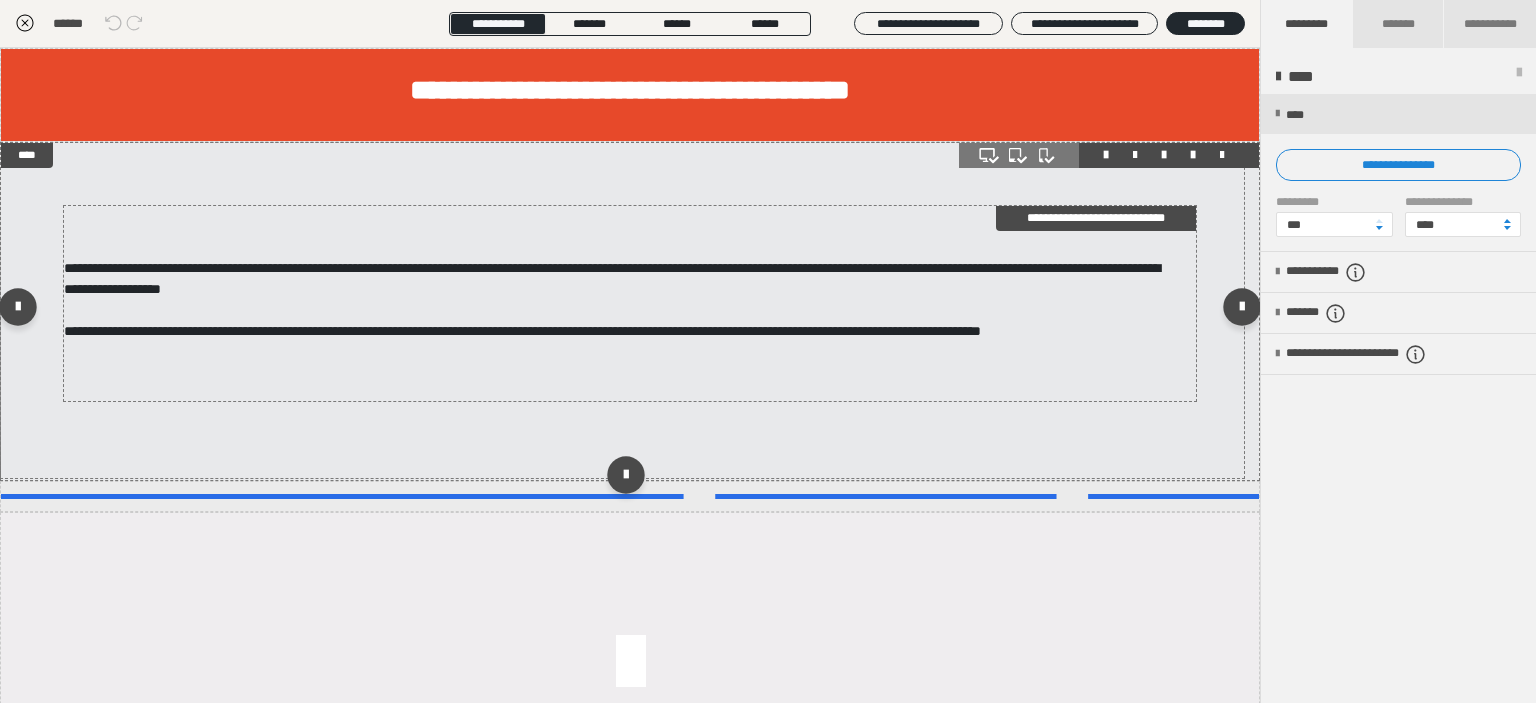 click at bounding box center (630, 224) 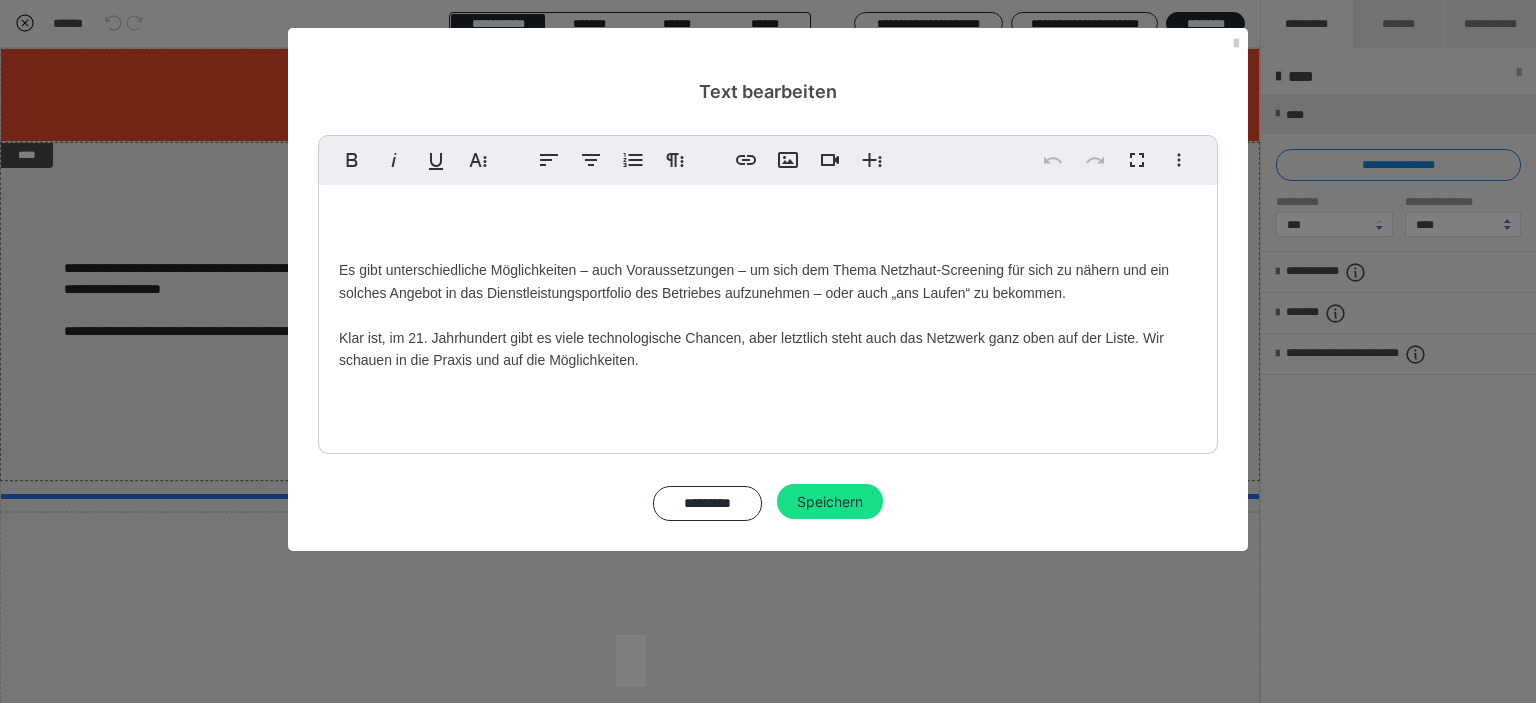 click on "Es gibt unterschiedliche Möglichkeiten – auch Voraussetzungen – um sich dem Thema Netzhaut-Screening für sich zu nähern und ein solches Angebot in das Dienstleistungsportfolio des Betriebes aufzunehmen – oder auch „ans Laufen“ zu bekommen.  Klar ist, im 21. Jahrhundert gibt es viele technologische Chancen, aber letztlich steht auch das Netzwerk ganz oben auf der Liste. Wir schauen in die Praxis und auf die Möglichkeiten." at bounding box center (768, 322) 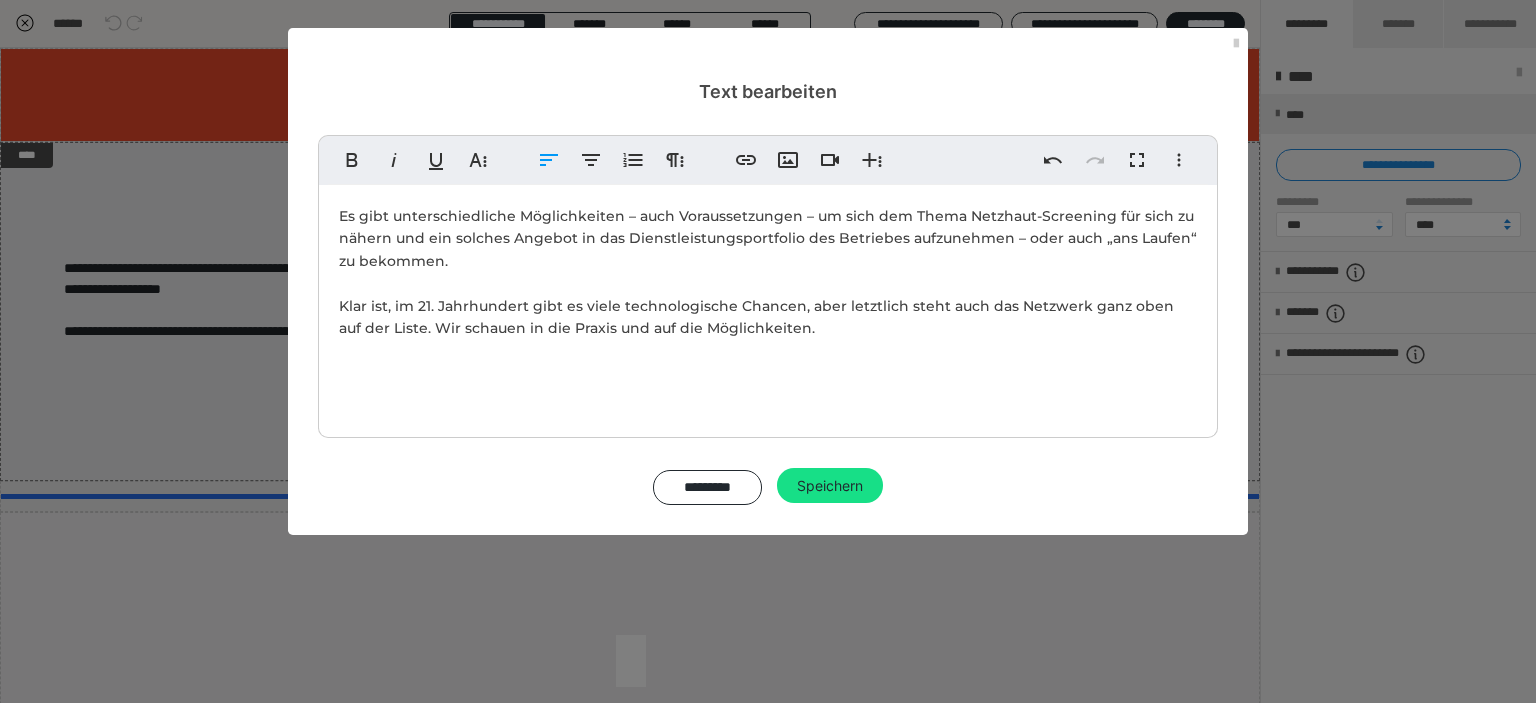 drag, startPoint x: 339, startPoint y: 215, endPoint x: 820, endPoint y: 342, distance: 497.48367 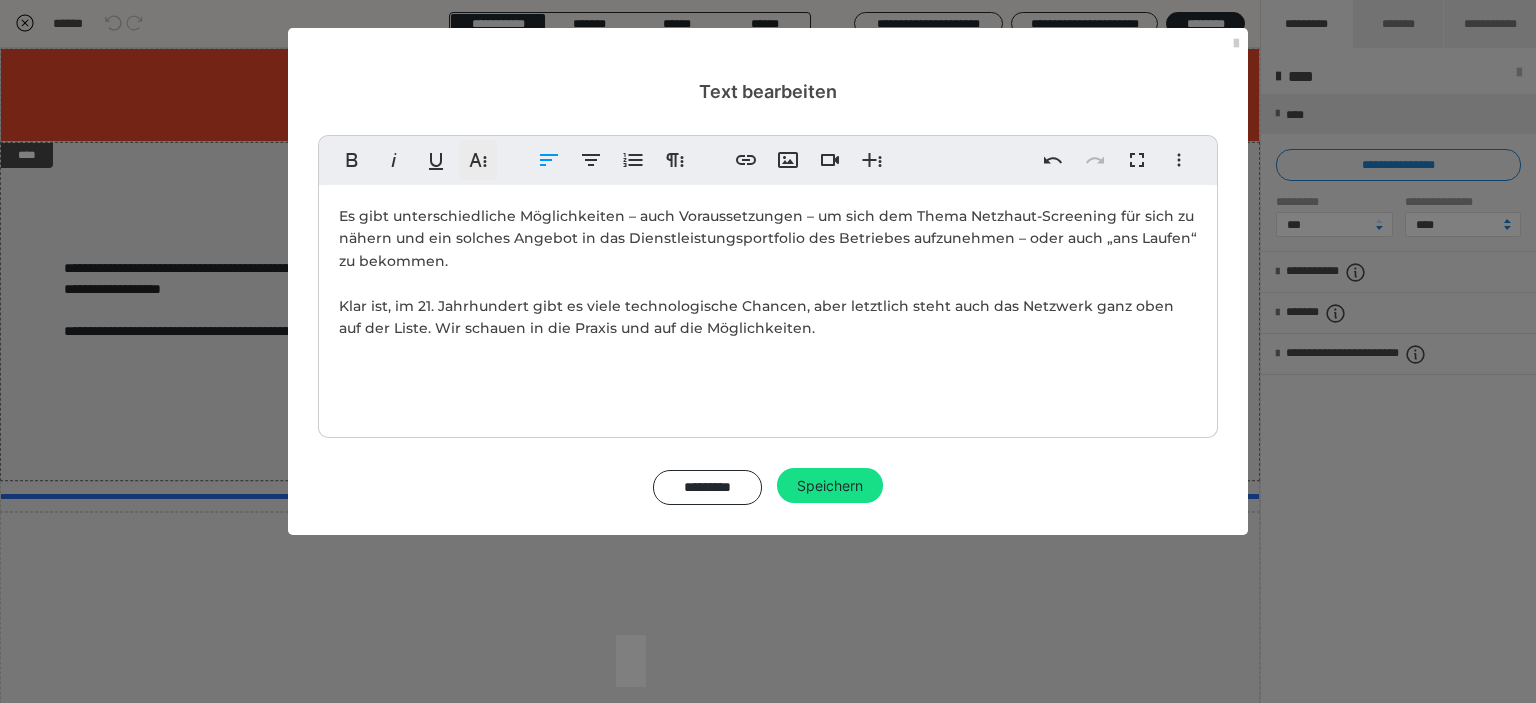 click 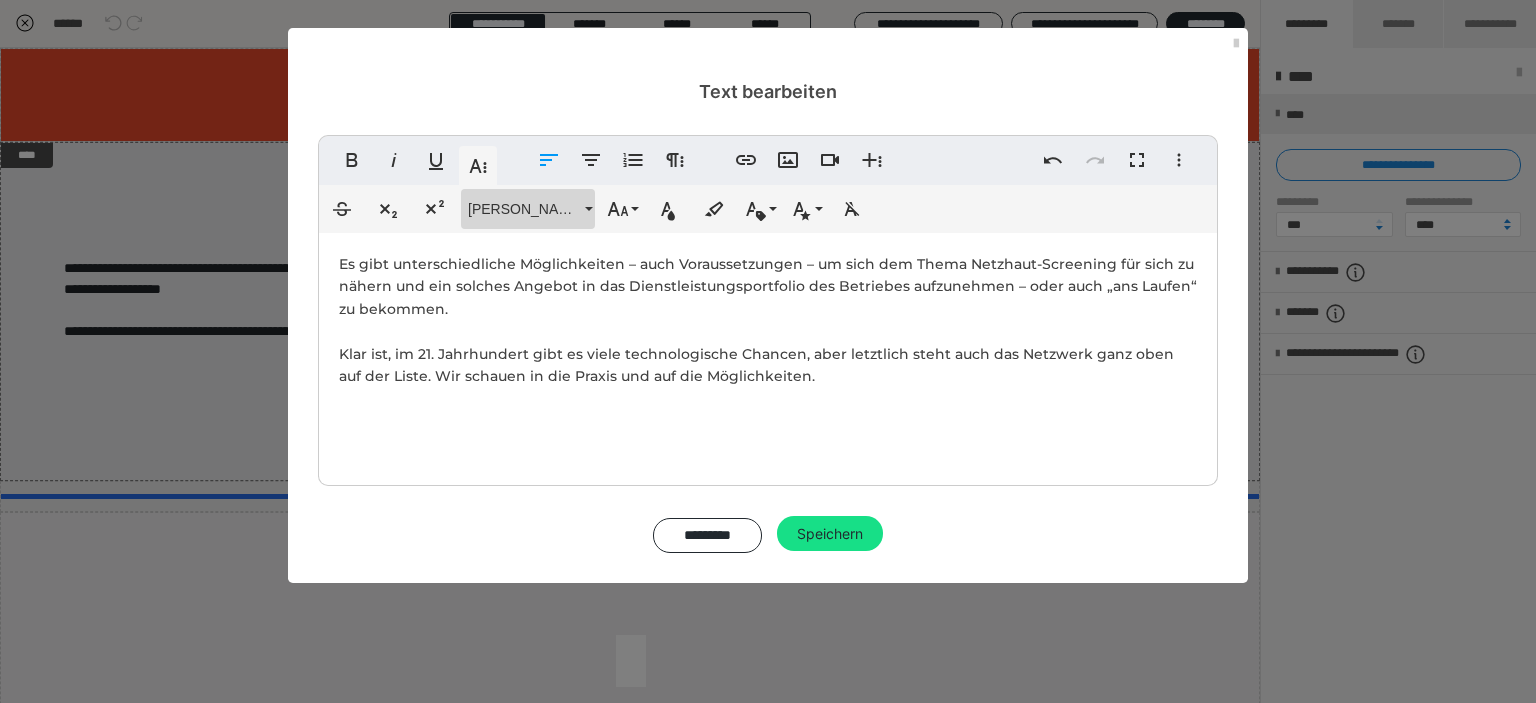click on "Montserrat Med" at bounding box center (524, 209) 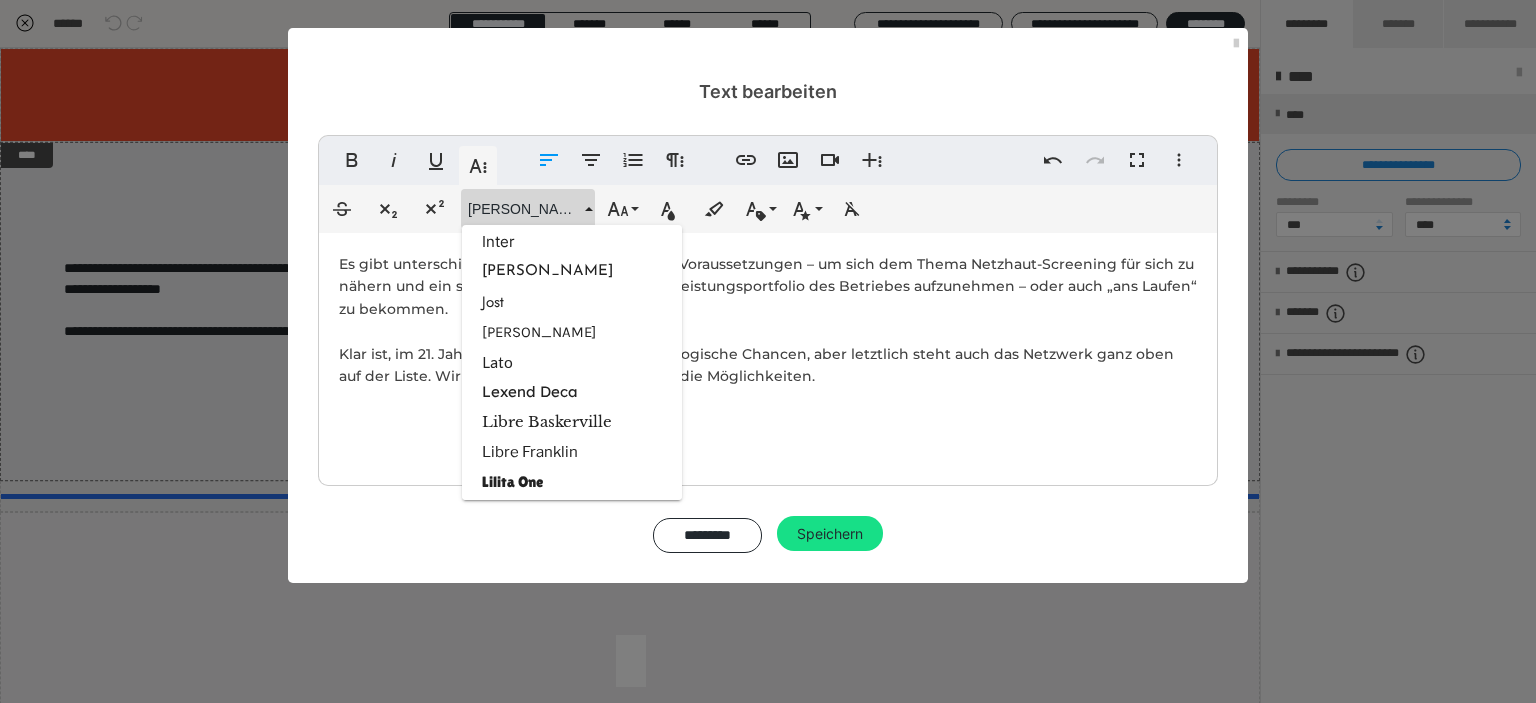 scroll, scrollTop: 1366, scrollLeft: 0, axis: vertical 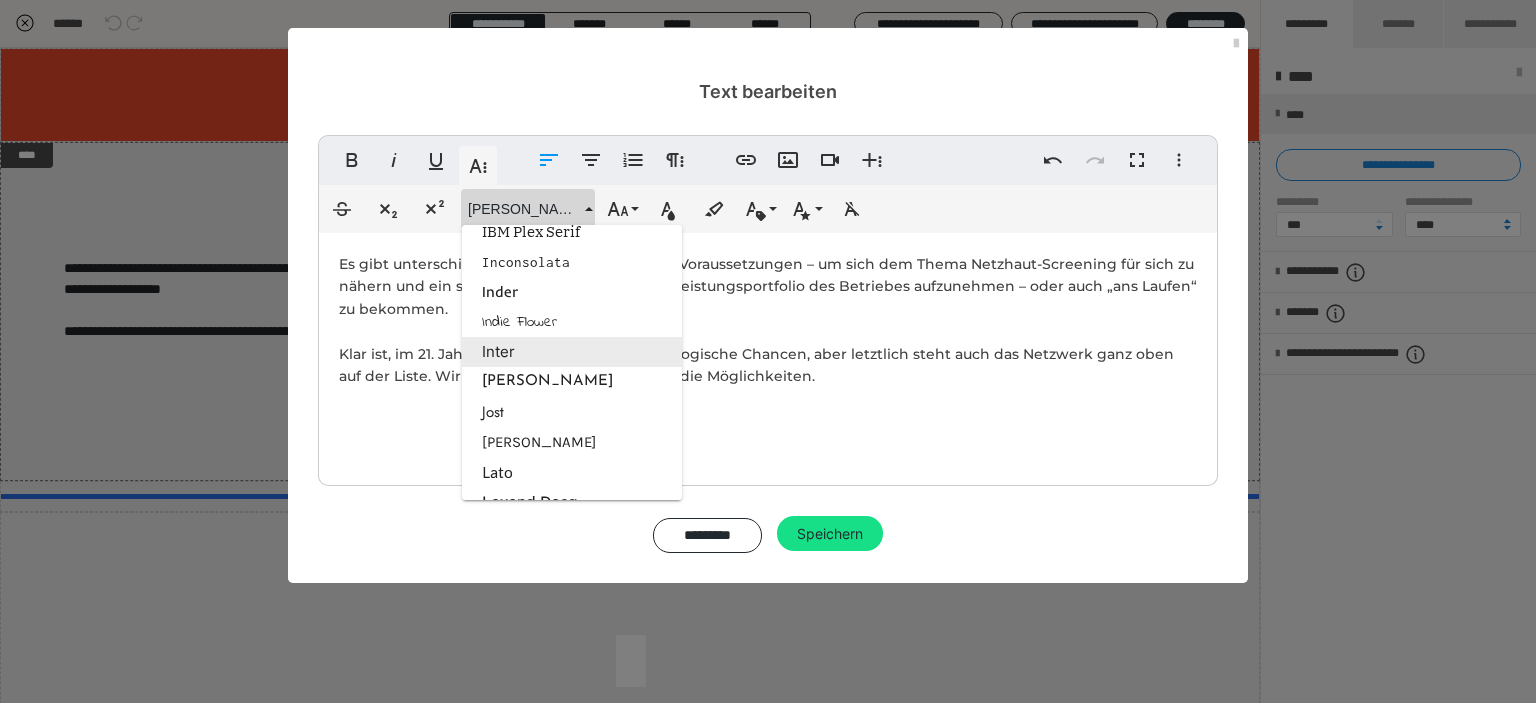 click on "Inter" at bounding box center [572, 352] 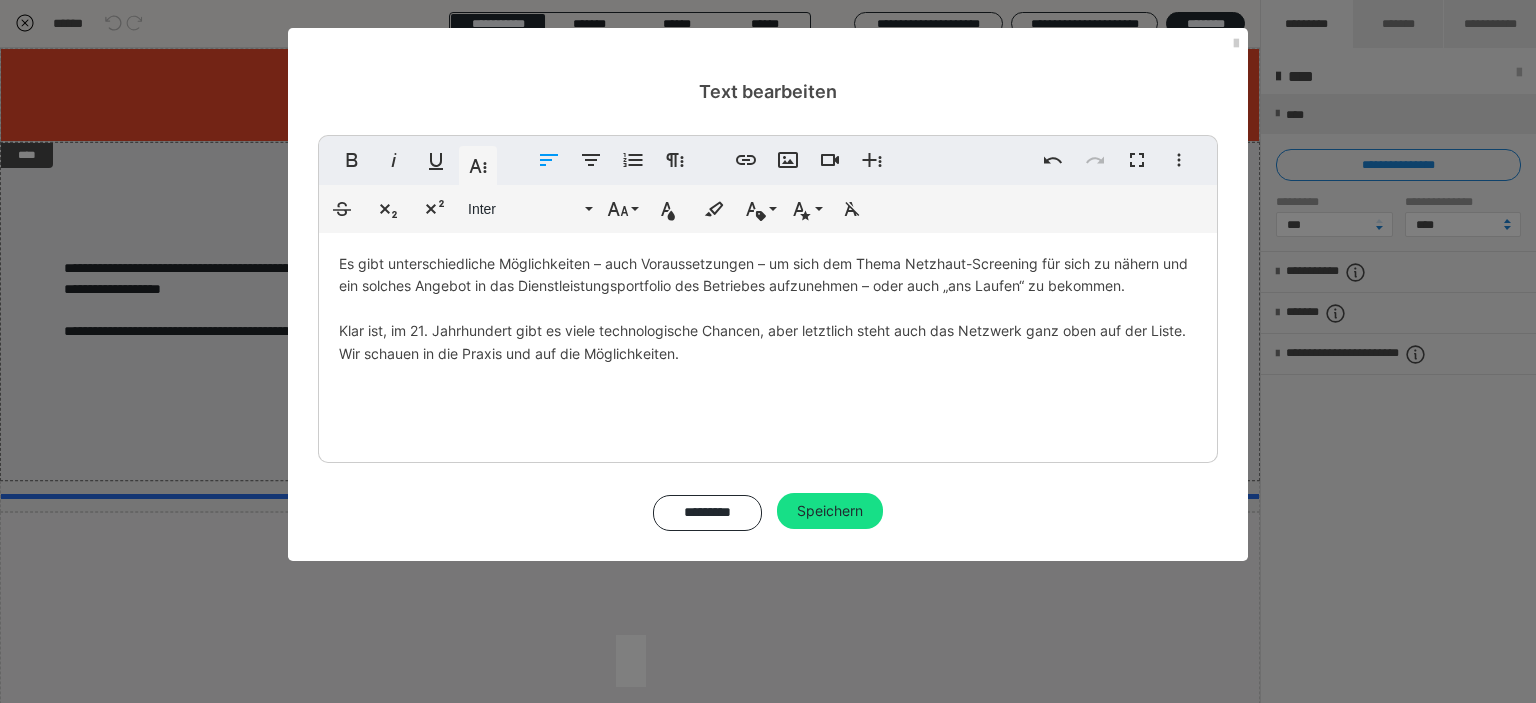 click on "Es gibt unterschiedliche Möglichkeiten – auch Voraussetzungen – um sich dem Thema Netzhaut-Screening für sich zu nähern und ein solches Angebot in das Dienstleistungsportfolio des Betriebes aufzunehmen – oder auch „ans Laufen“ zu bekommen.  Klar ist, im 21. Jahrhundert gibt es viele technologische Chancen, aber letztlich steht auch das Netzwerk ganz oben auf der Liste. Wir schauen in die Praxis und auf die Möglichkeiten." at bounding box center [768, 316] 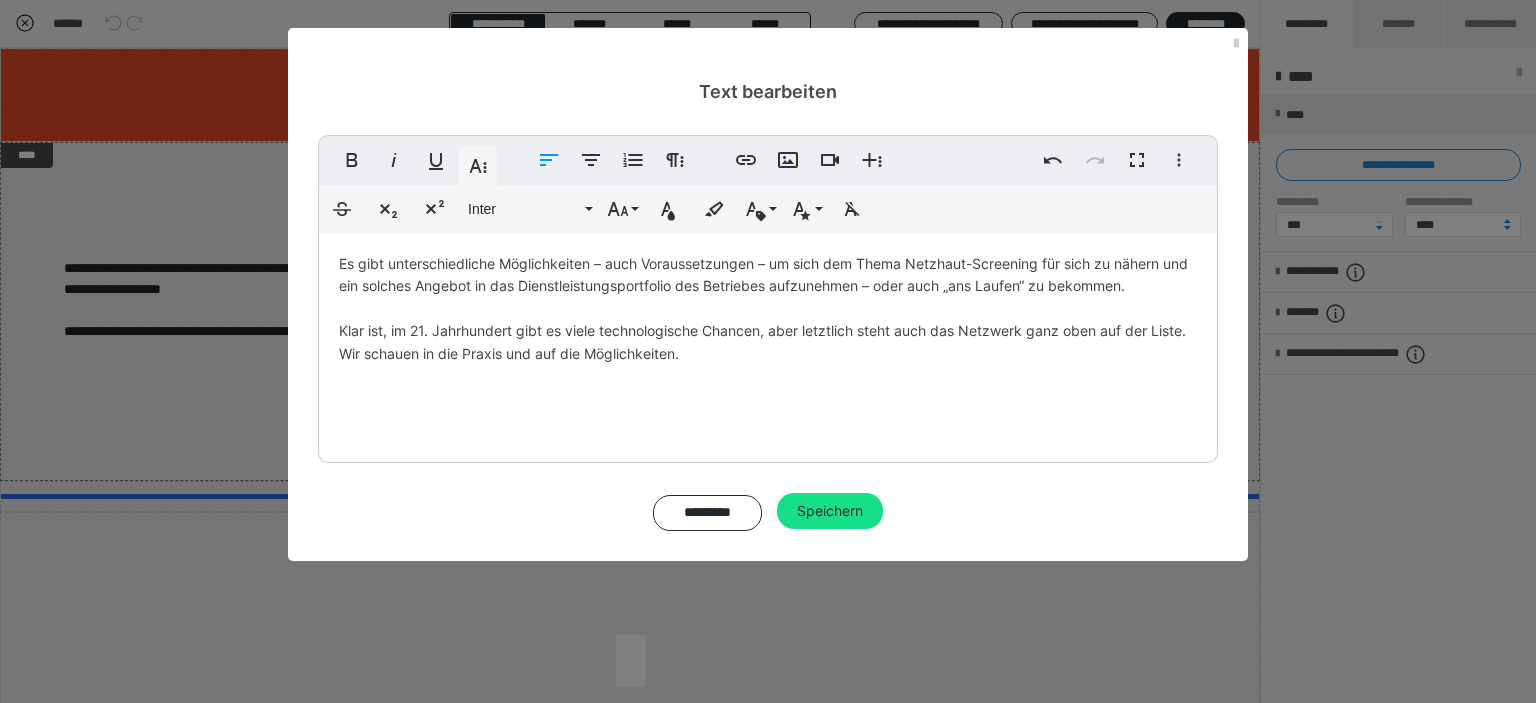click on "Es gibt unterschiedliche Möglichkeiten – auch Voraussetzungen – um sich dem Thema Netzhaut-Screening für sich zu nähern und ein solches Angebot in das Dienstleistungsportfolio des Betriebes aufzunehmen – oder auch „ans Laufen“ zu bekommen.  Klar ist, im 21. Jahrhundert gibt es viele technologische Chancen, aber letztlich steht auch das Netzwerk ganz oben auf der Liste. Wir schauen in die Praxis und auf die Möglichkeiten." at bounding box center (768, 343) 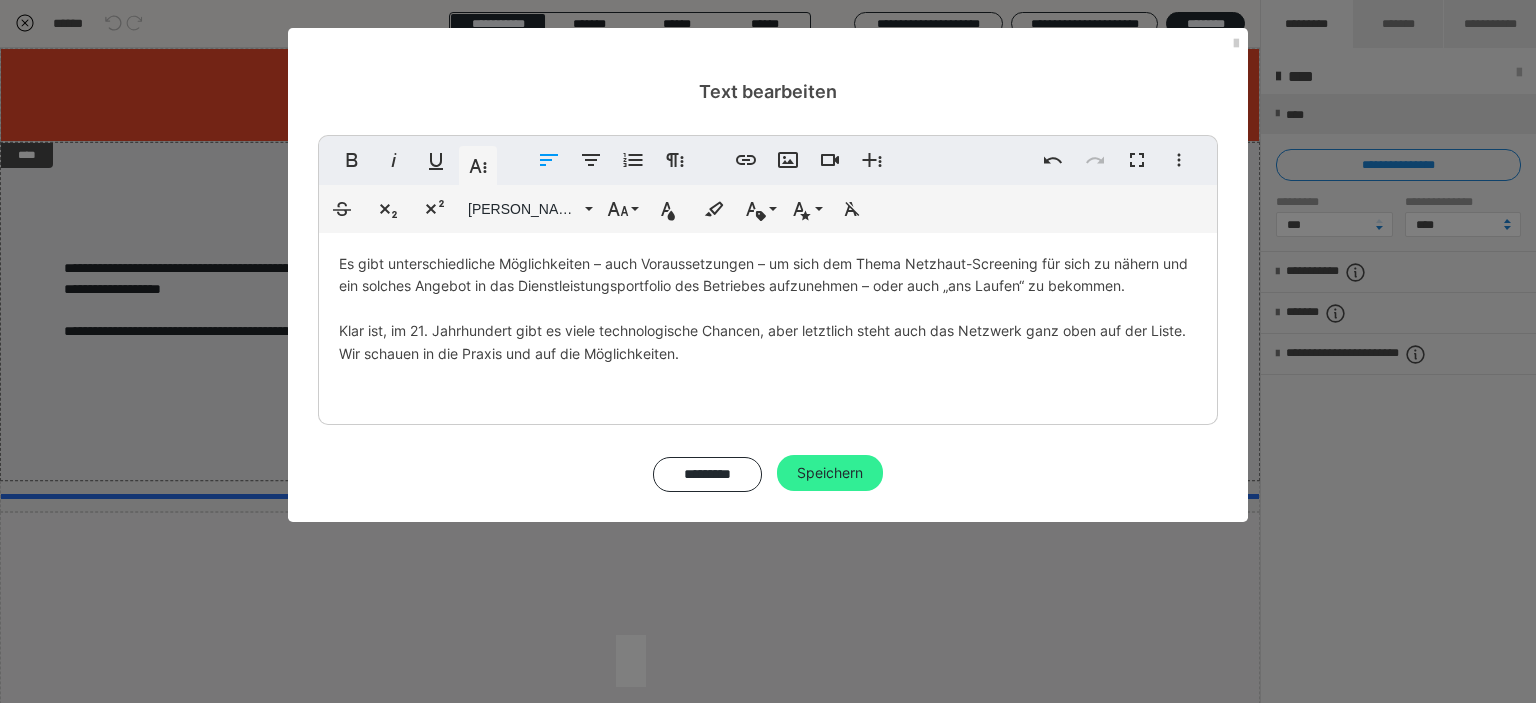 click on "Speichern" at bounding box center (830, 473) 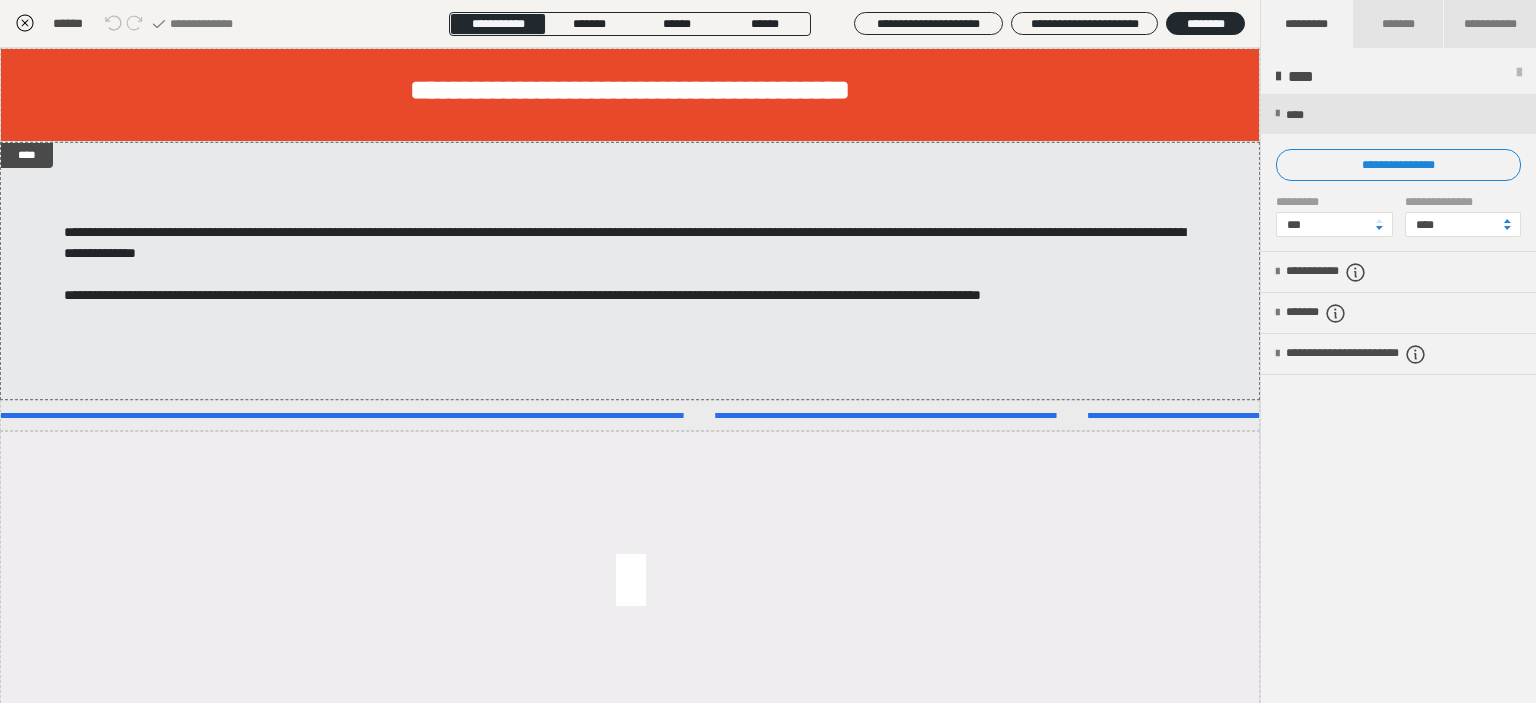 click 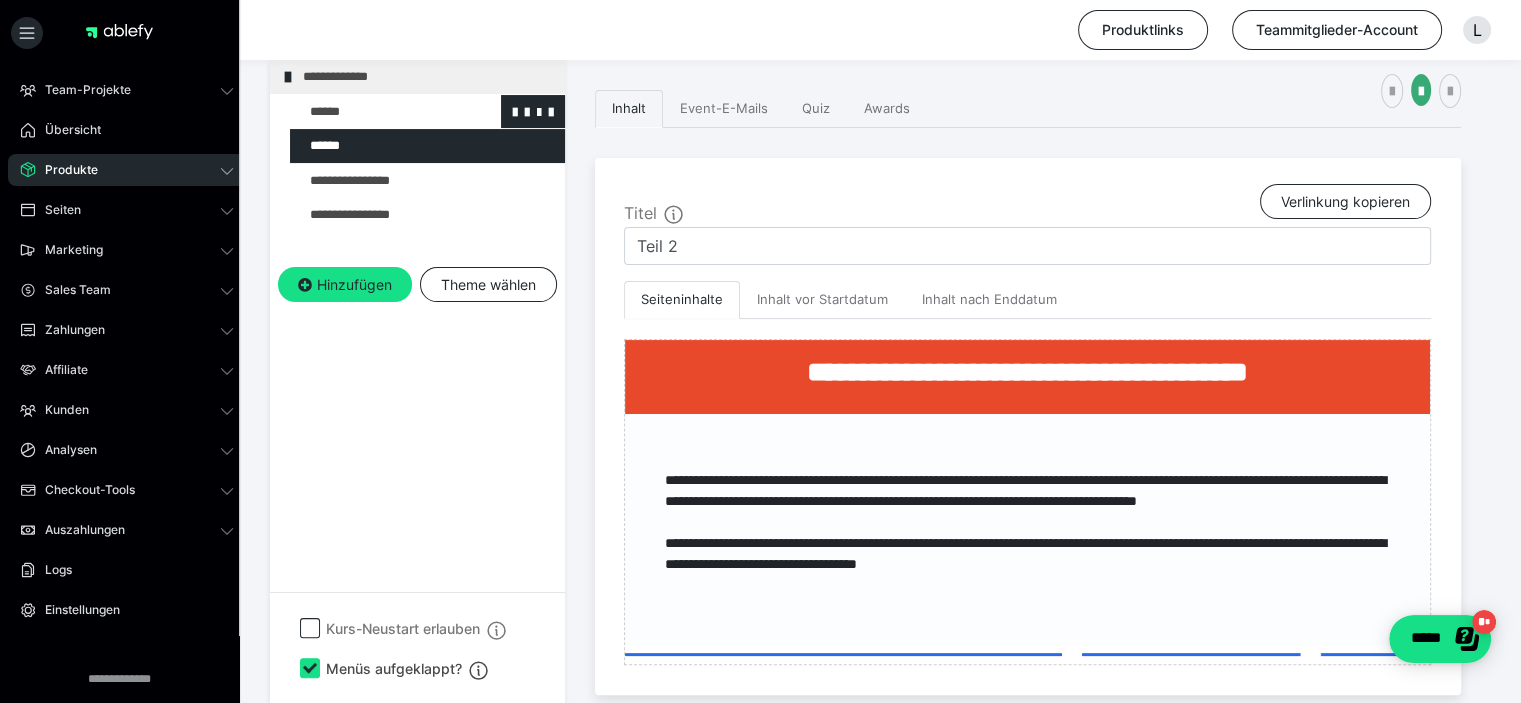 click at bounding box center [375, 112] 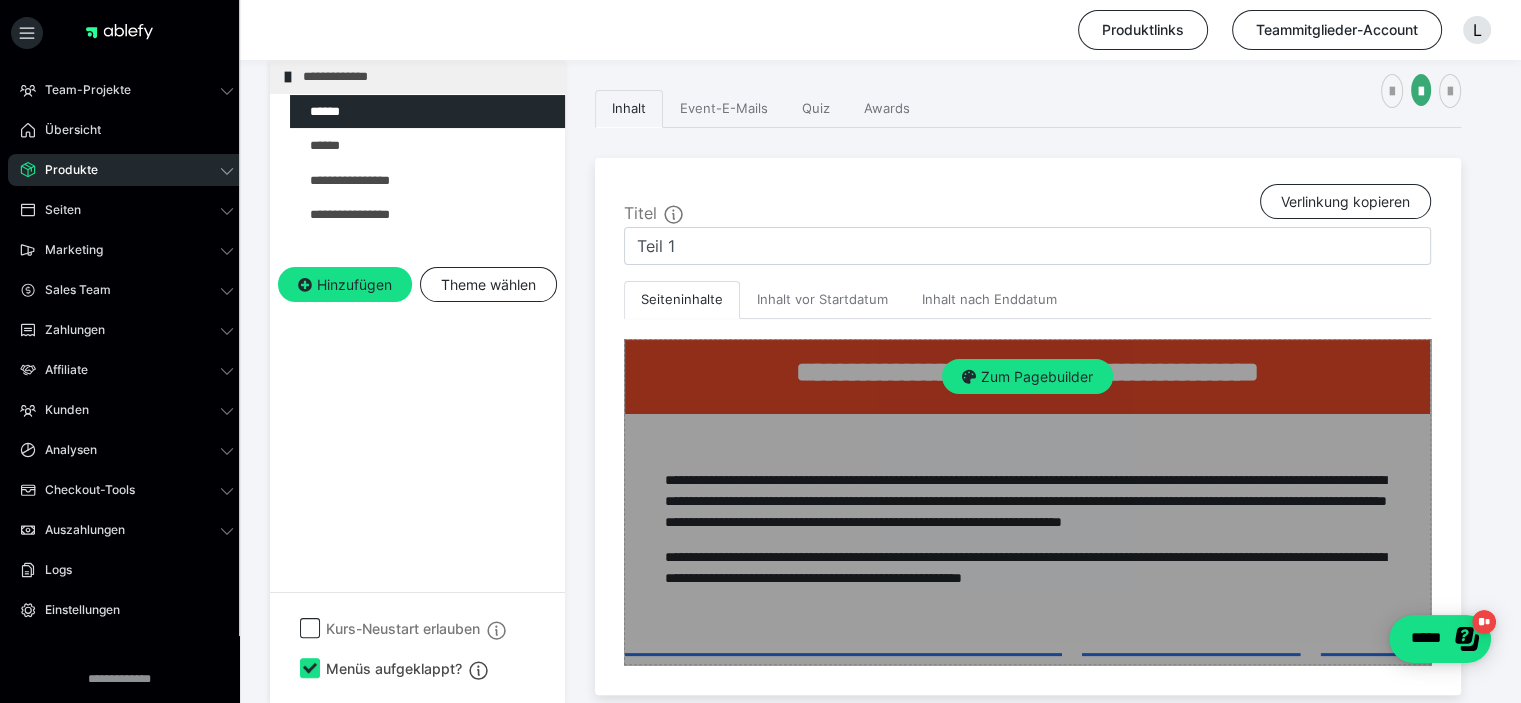 click on "Zum Pagebuilder" at bounding box center [1027, 502] 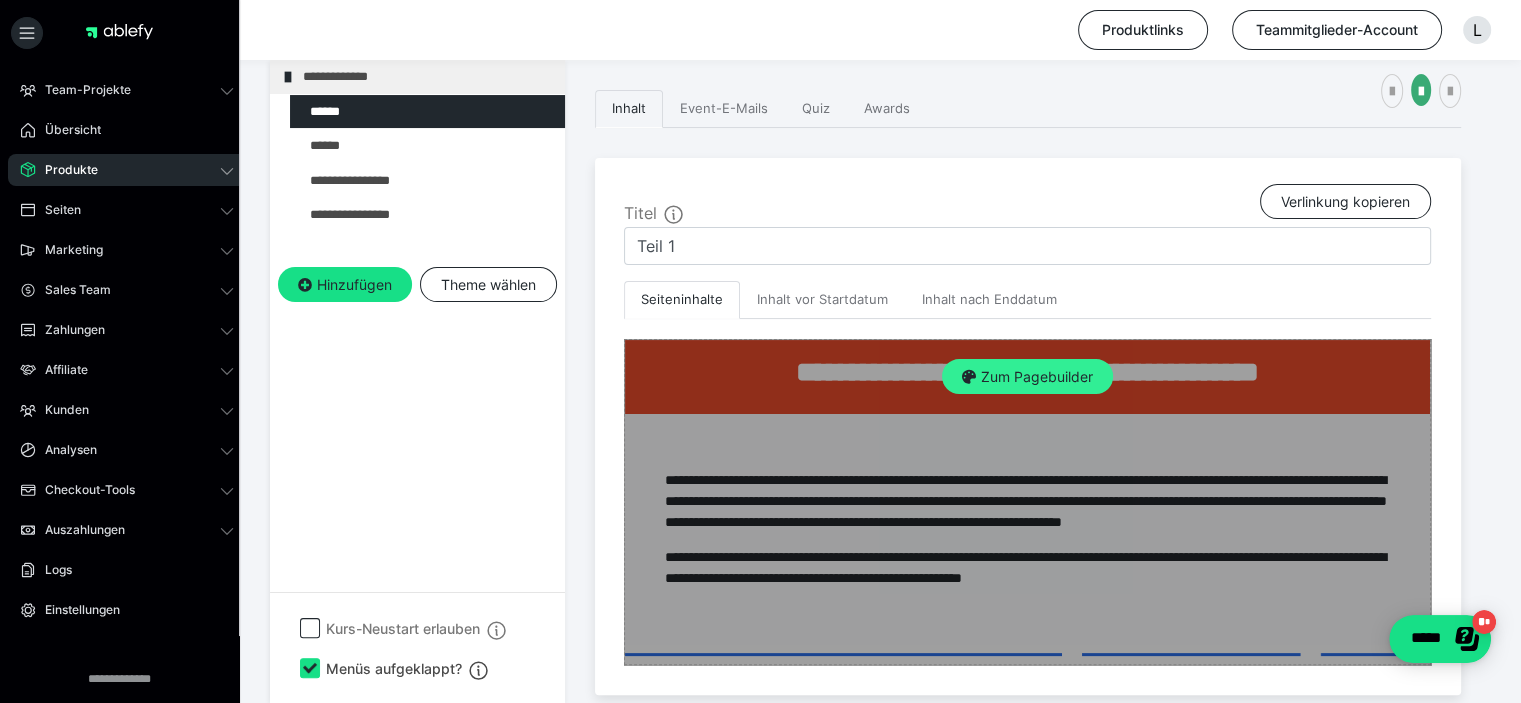 click on "Zum Pagebuilder" at bounding box center (1027, 377) 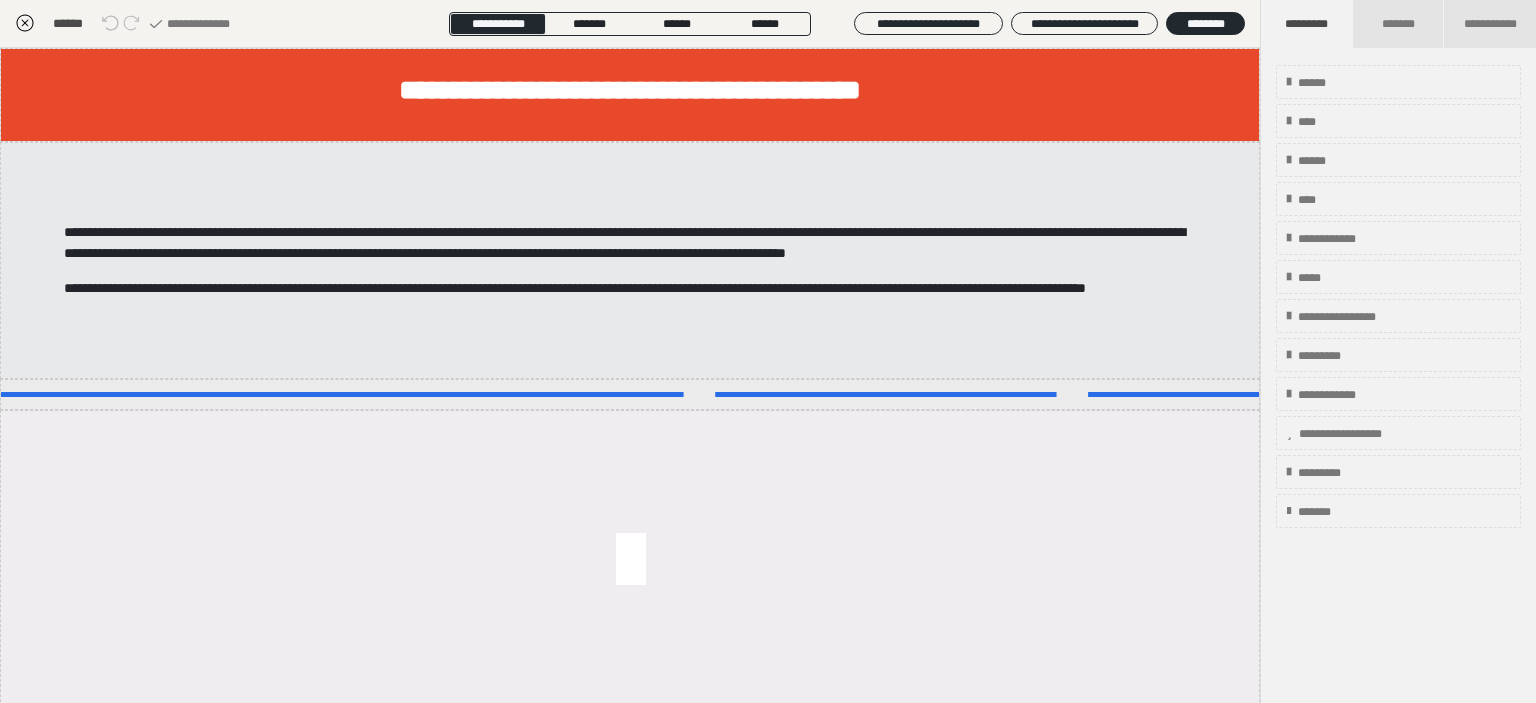 click on "**********" at bounding box center (624, 242) 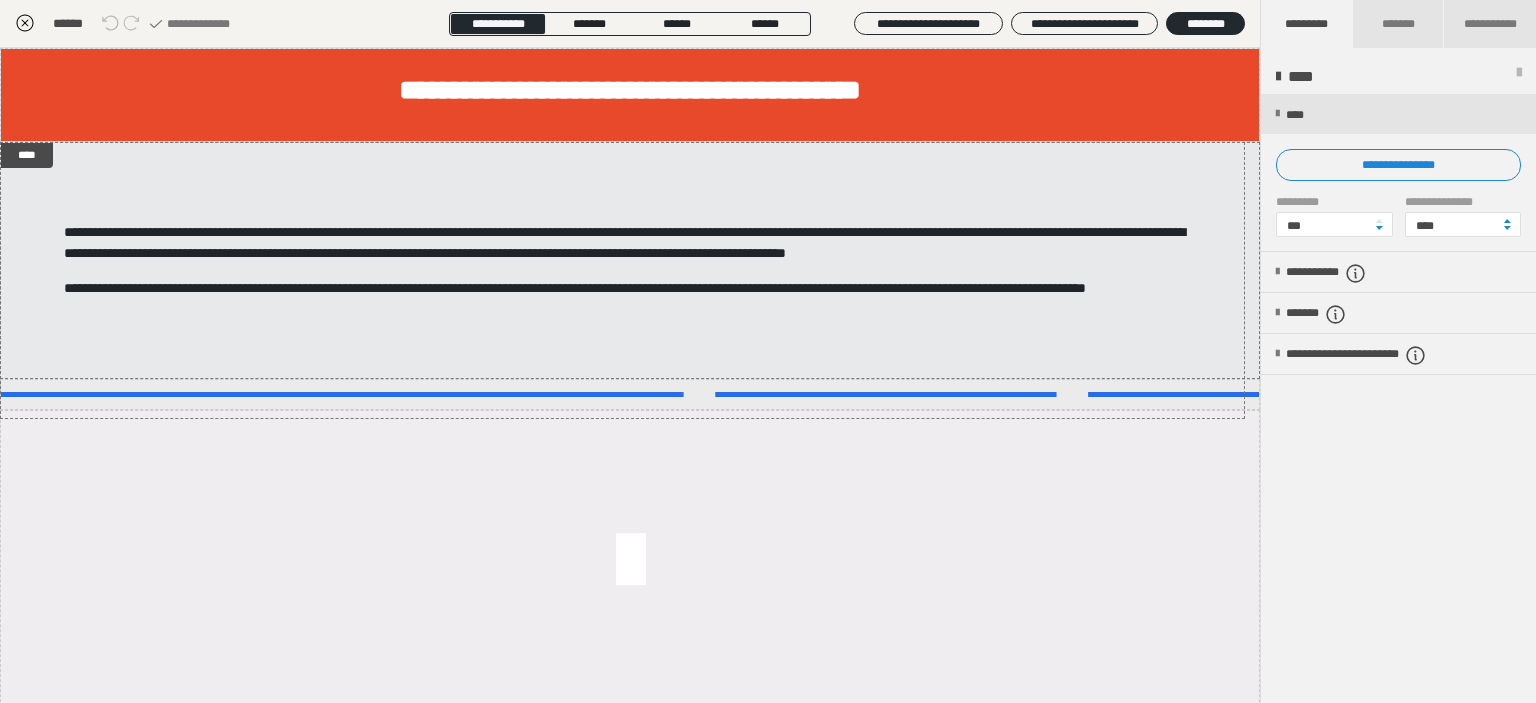 click on "**********" at bounding box center (624, 242) 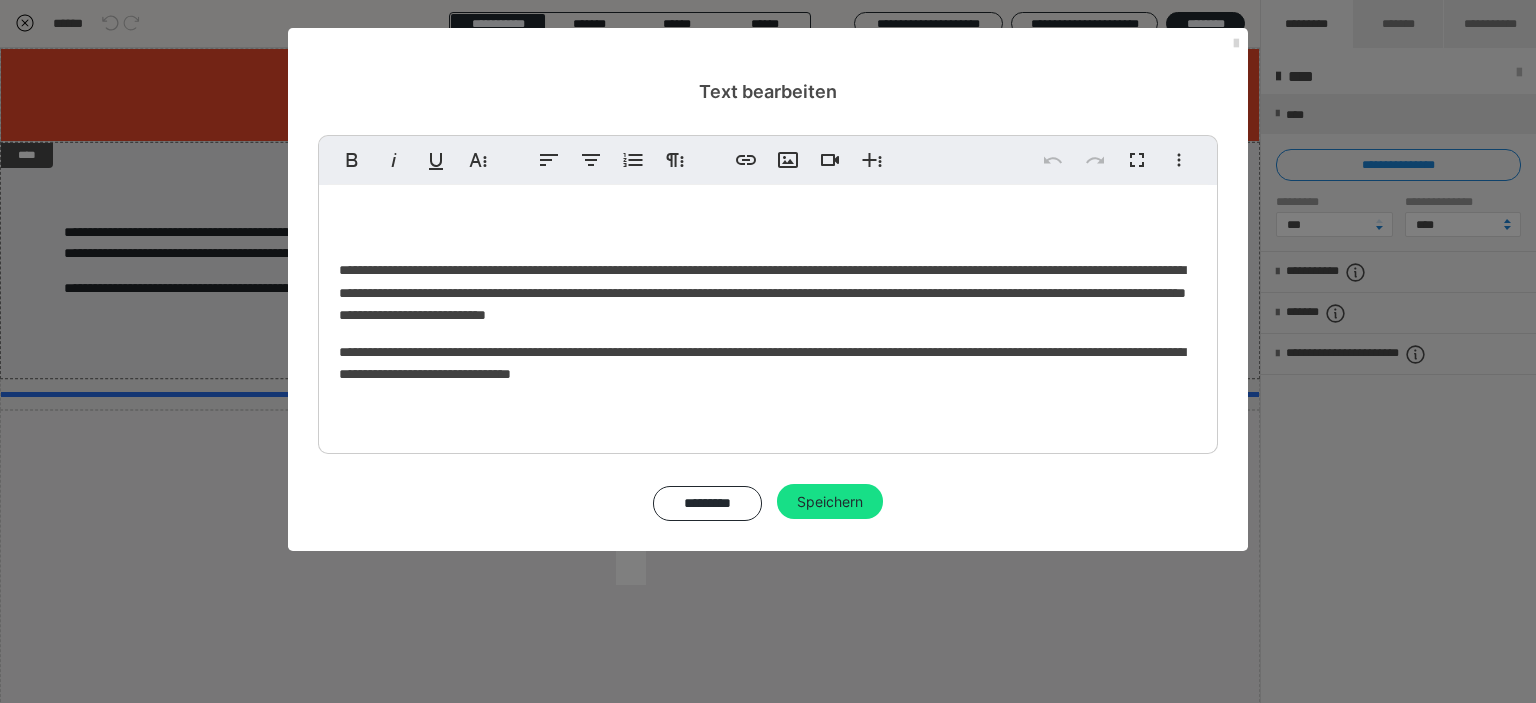 click at bounding box center [1236, 44] 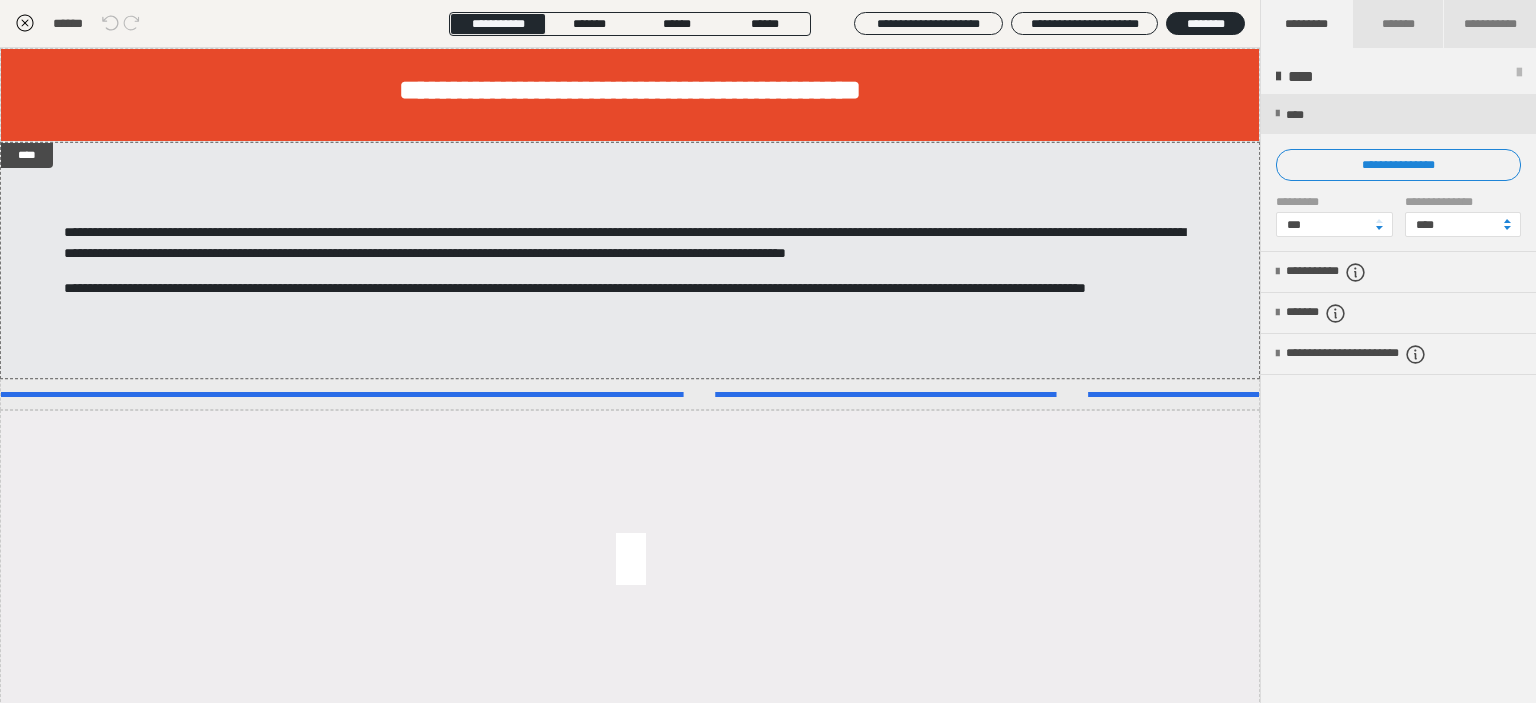 click 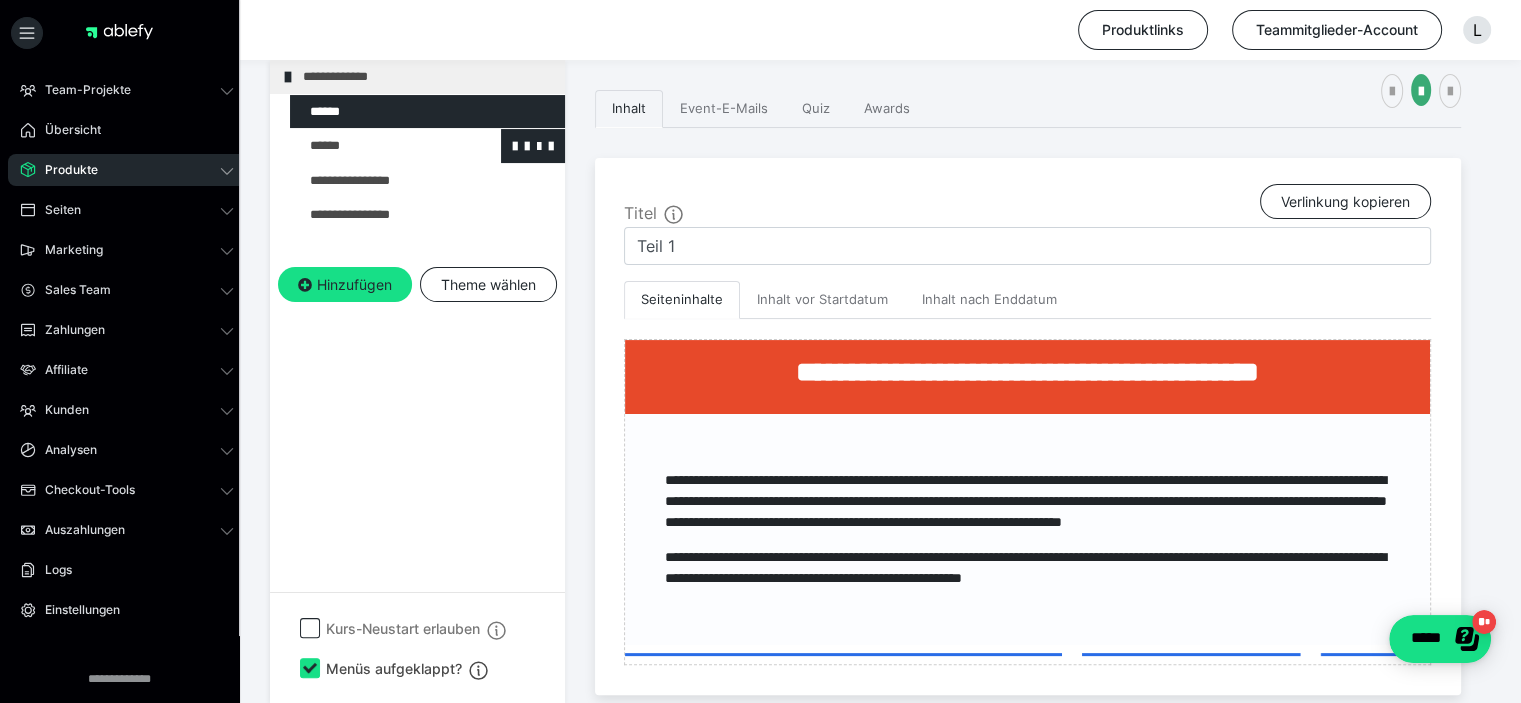 click at bounding box center (375, 146) 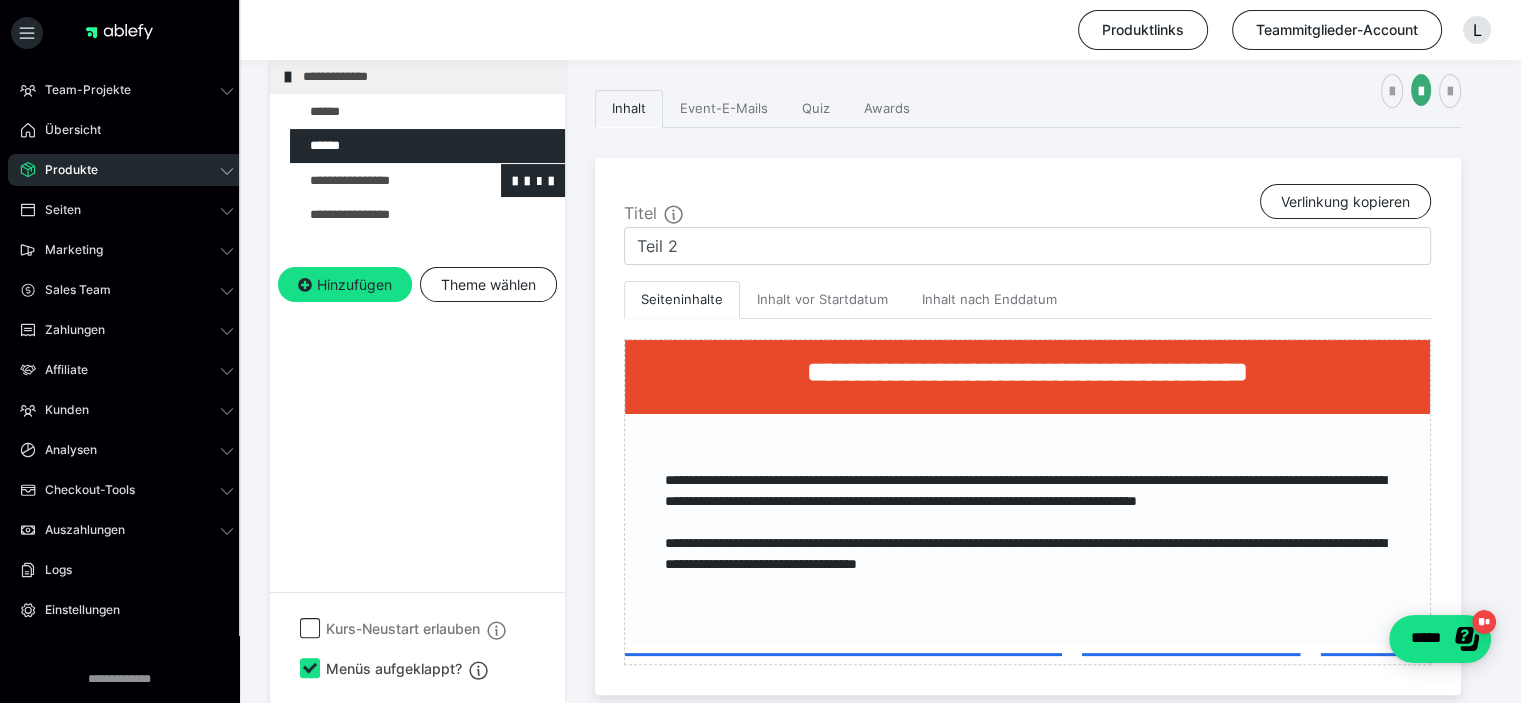 click at bounding box center (375, 181) 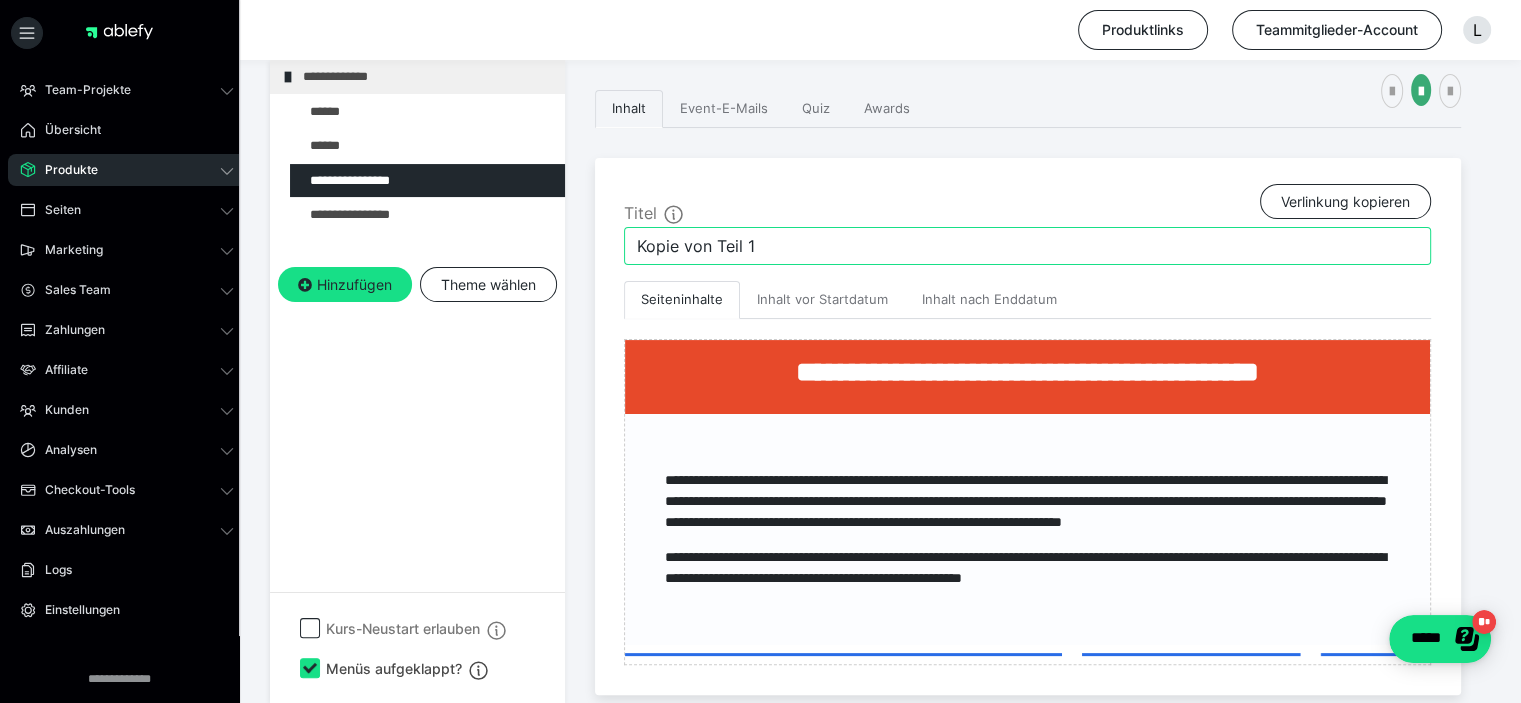click on "Kopie von Teil 1" at bounding box center (1027, 246) 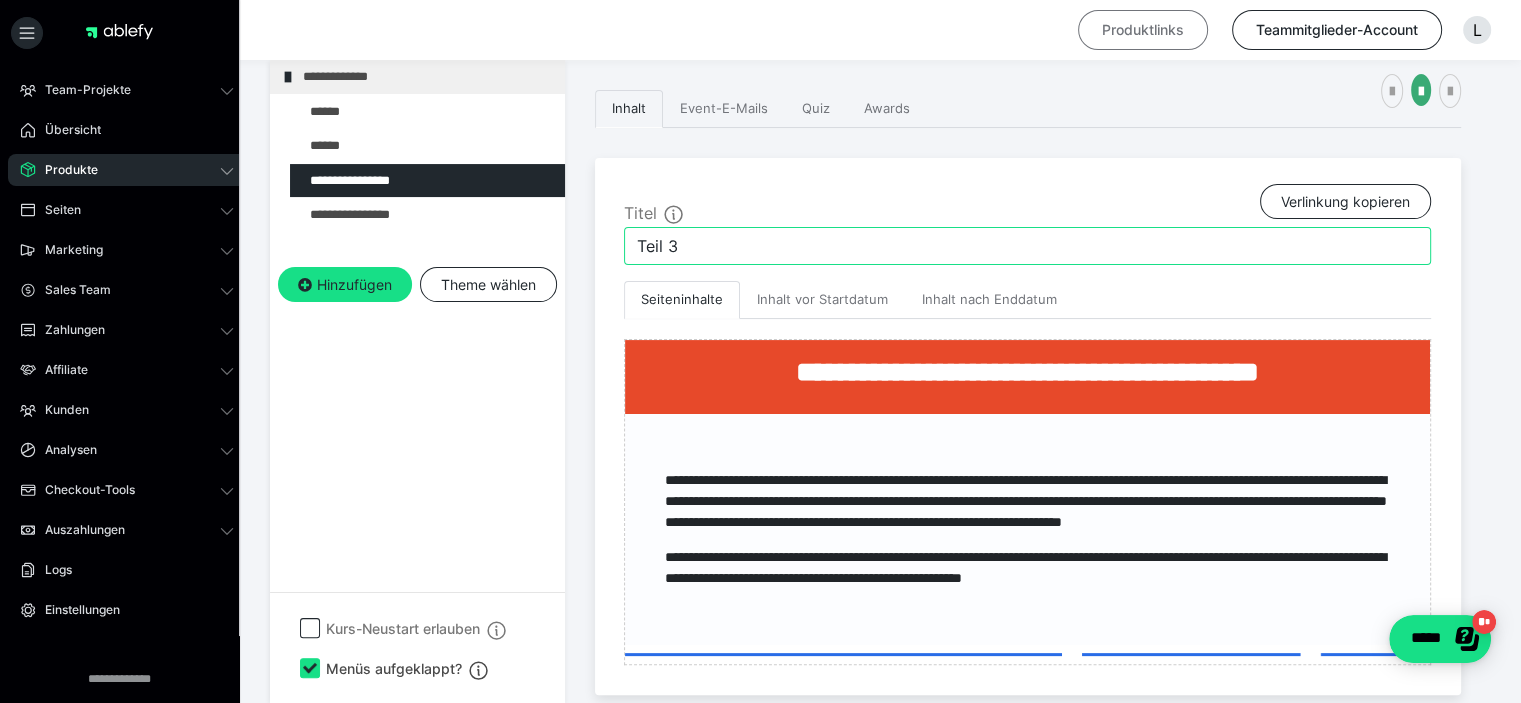 type on "Teil 3" 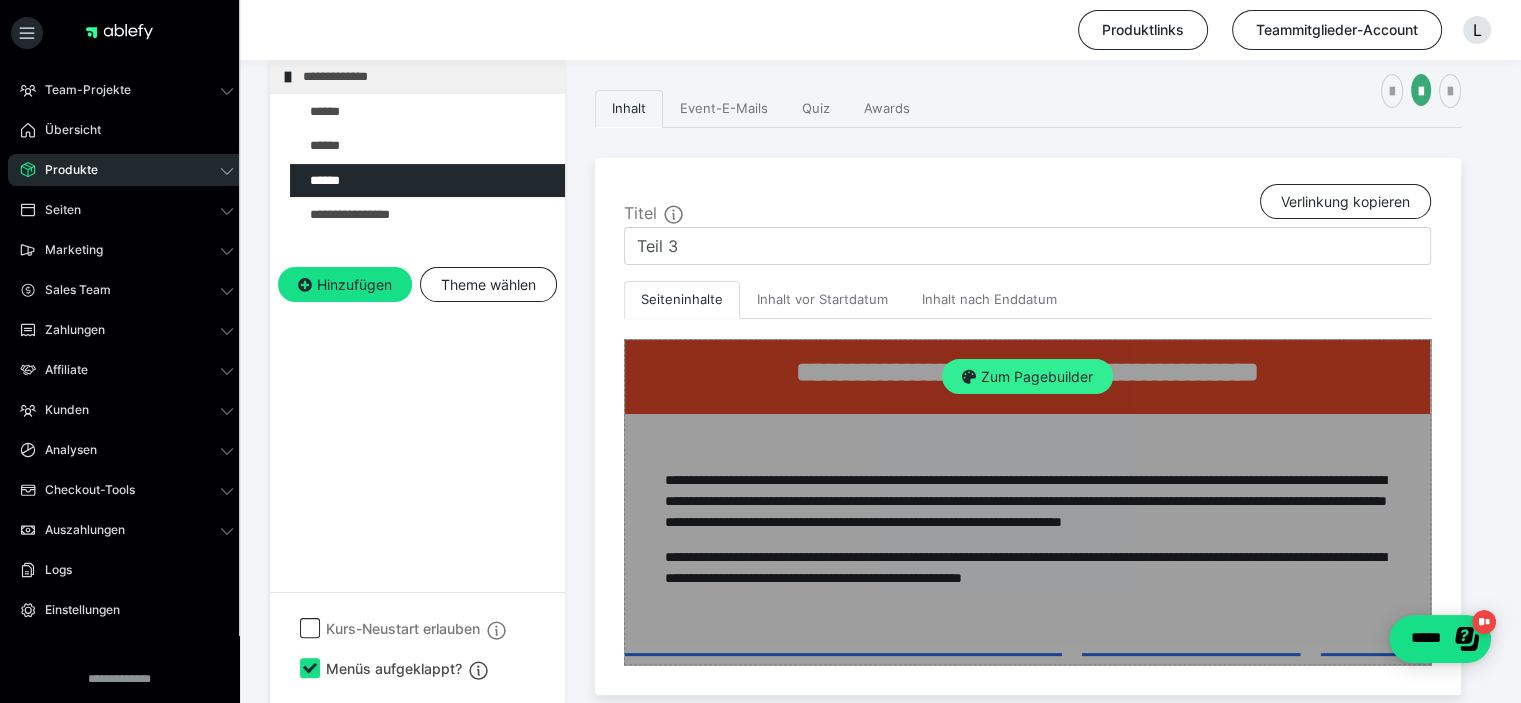 click on "Zum Pagebuilder" at bounding box center (1027, 377) 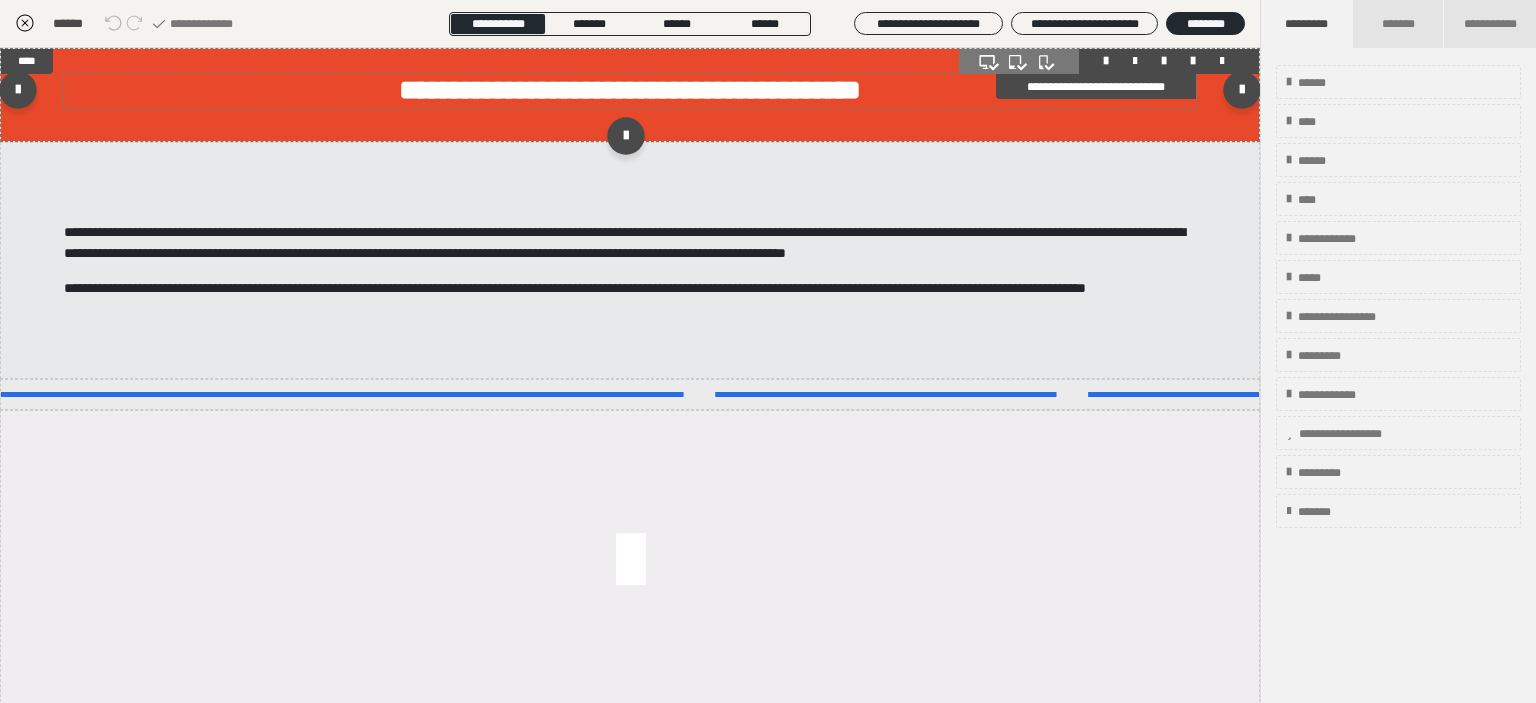 click on "**********" at bounding box center (630, 90) 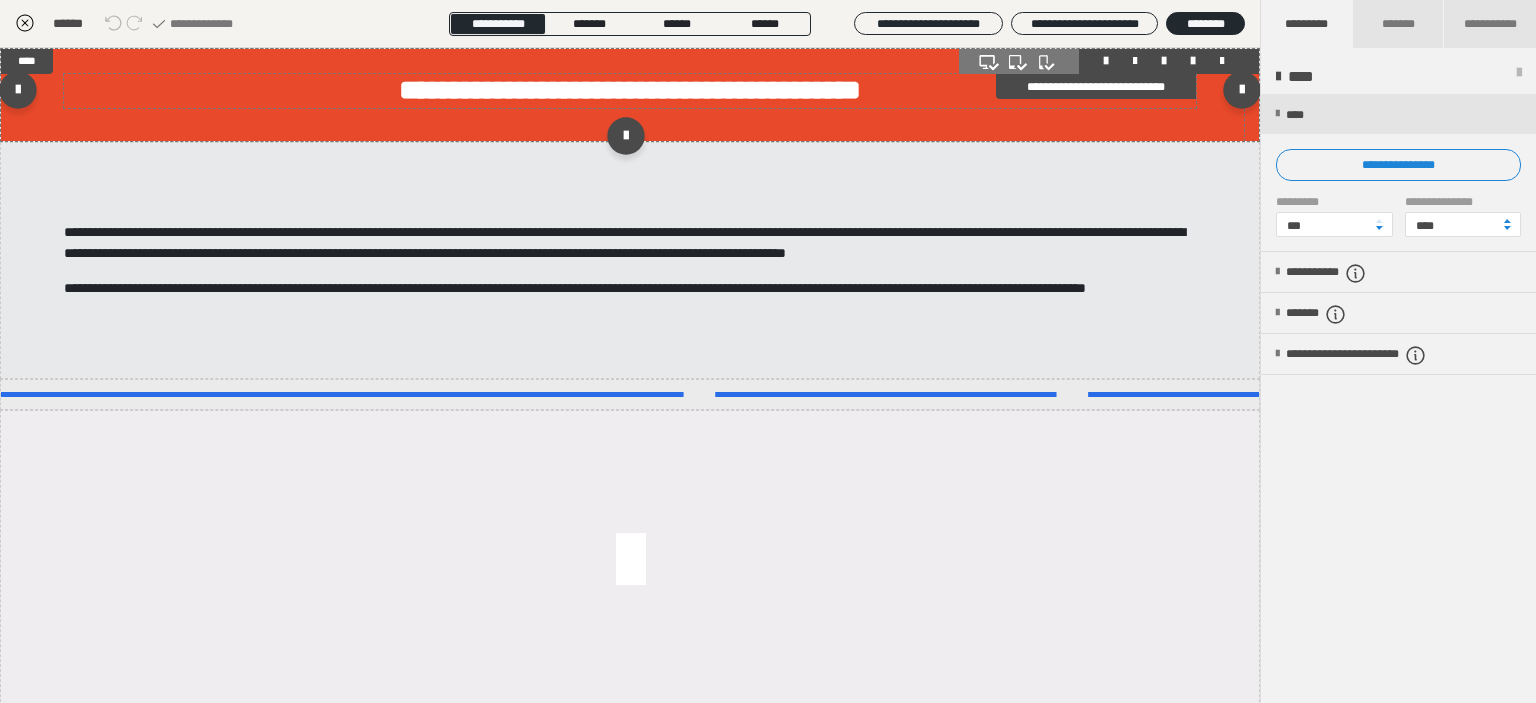 click on "**********" at bounding box center [630, 90] 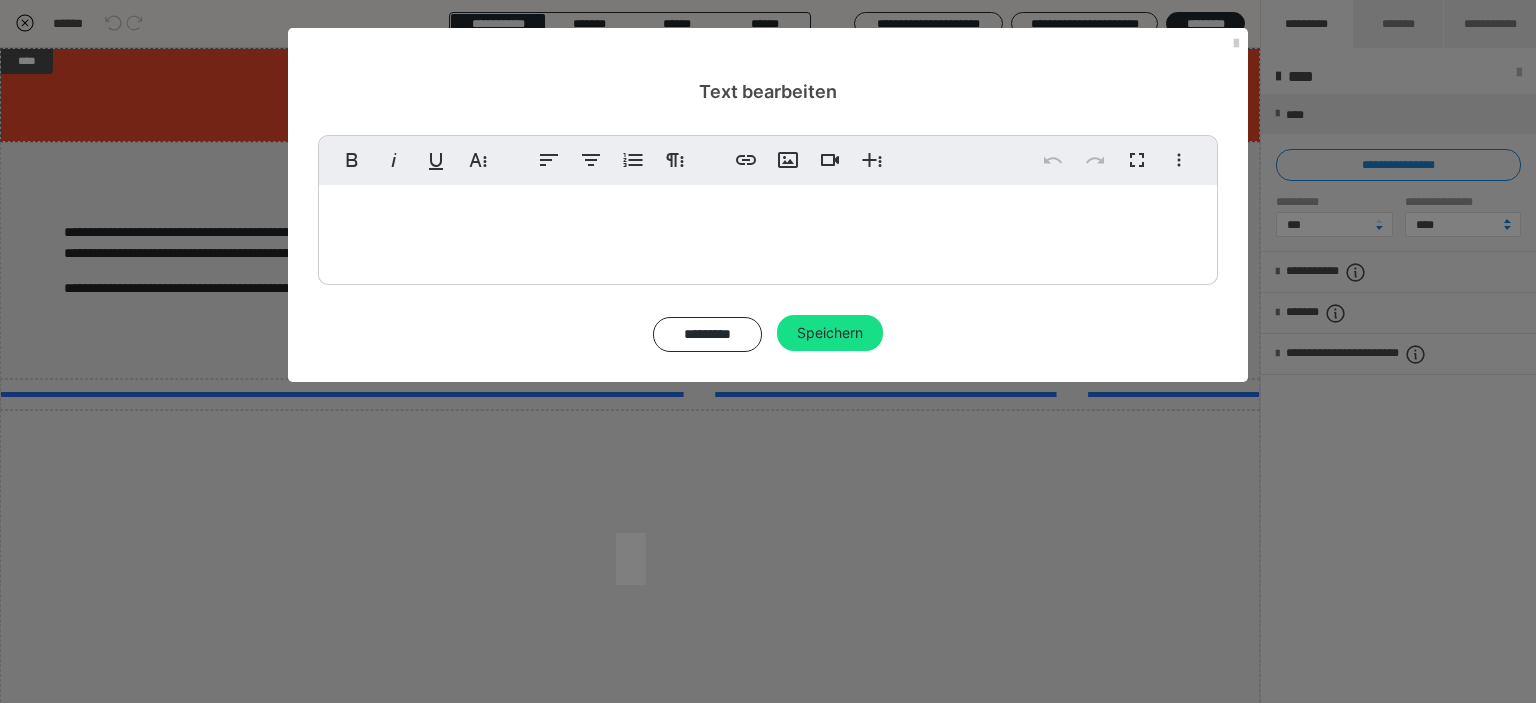 click on "**********" at bounding box center (768, 221) 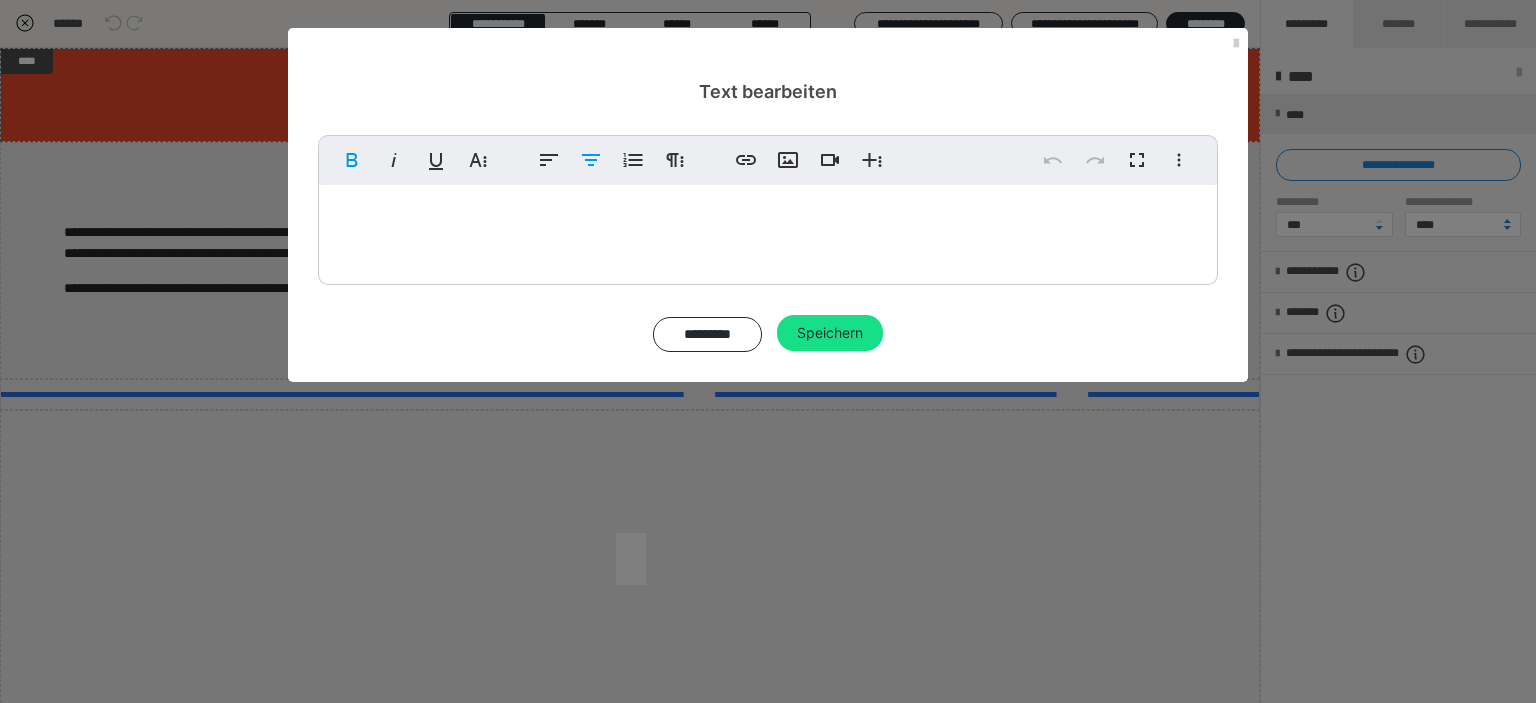 click on ""Houston, wir haben da ein paar Lösungen!"" at bounding box center (768, 221) 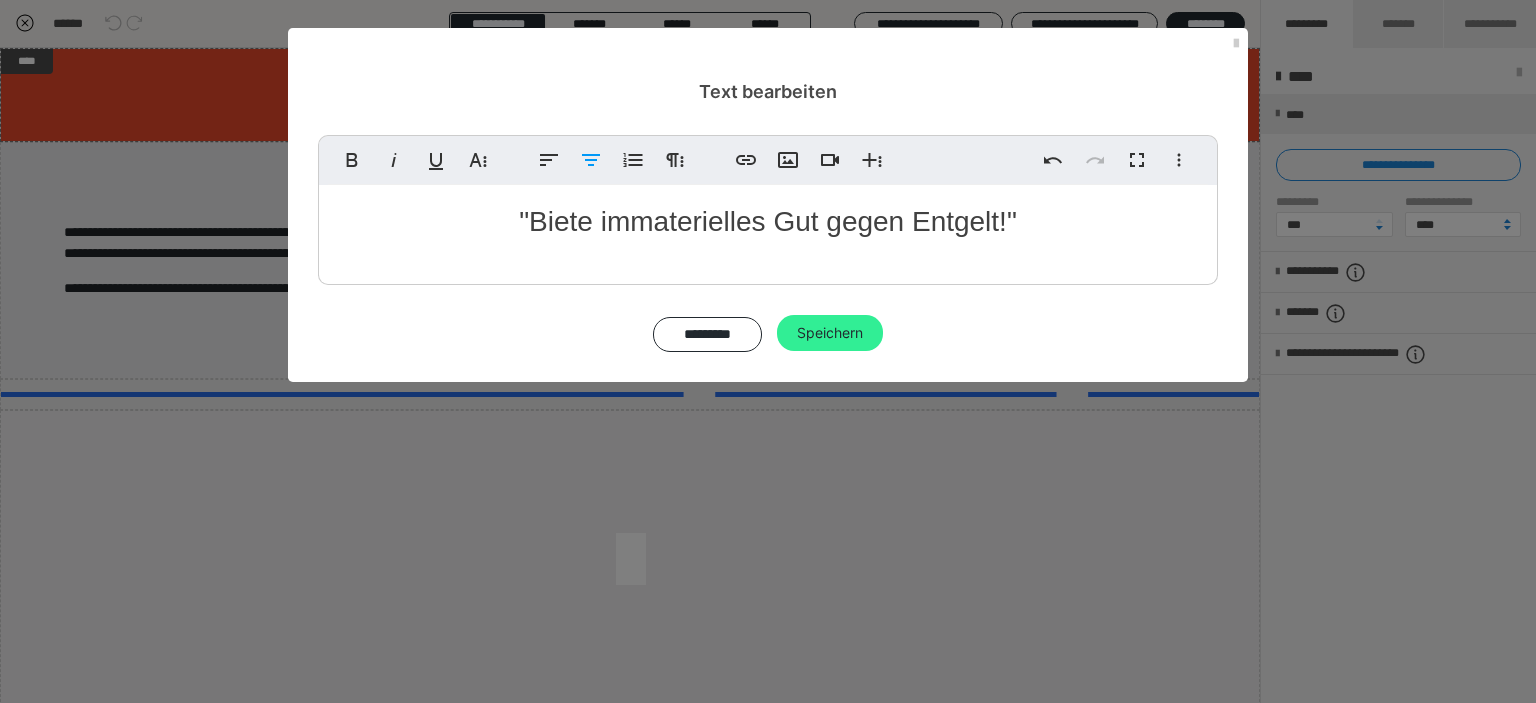scroll, scrollTop: 0, scrollLeft: 4, axis: horizontal 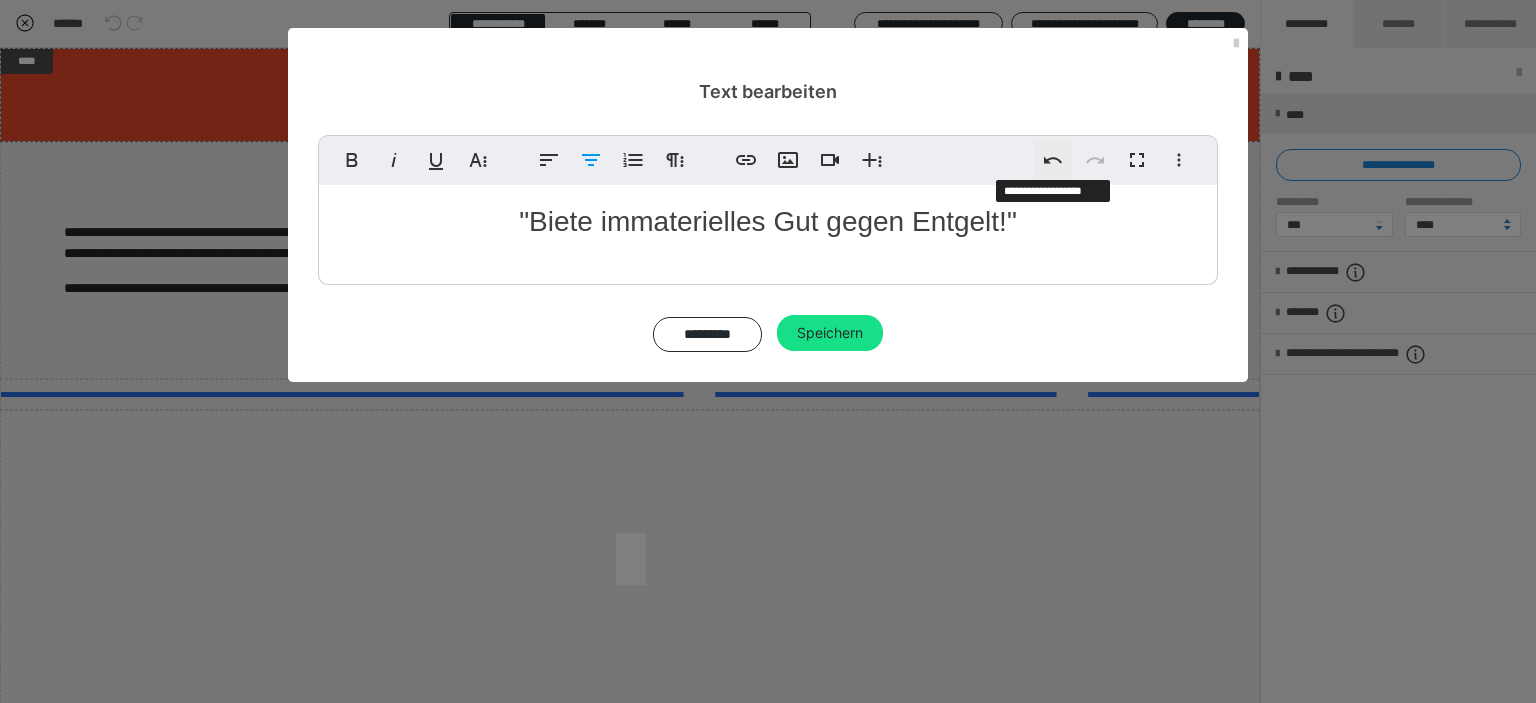 click 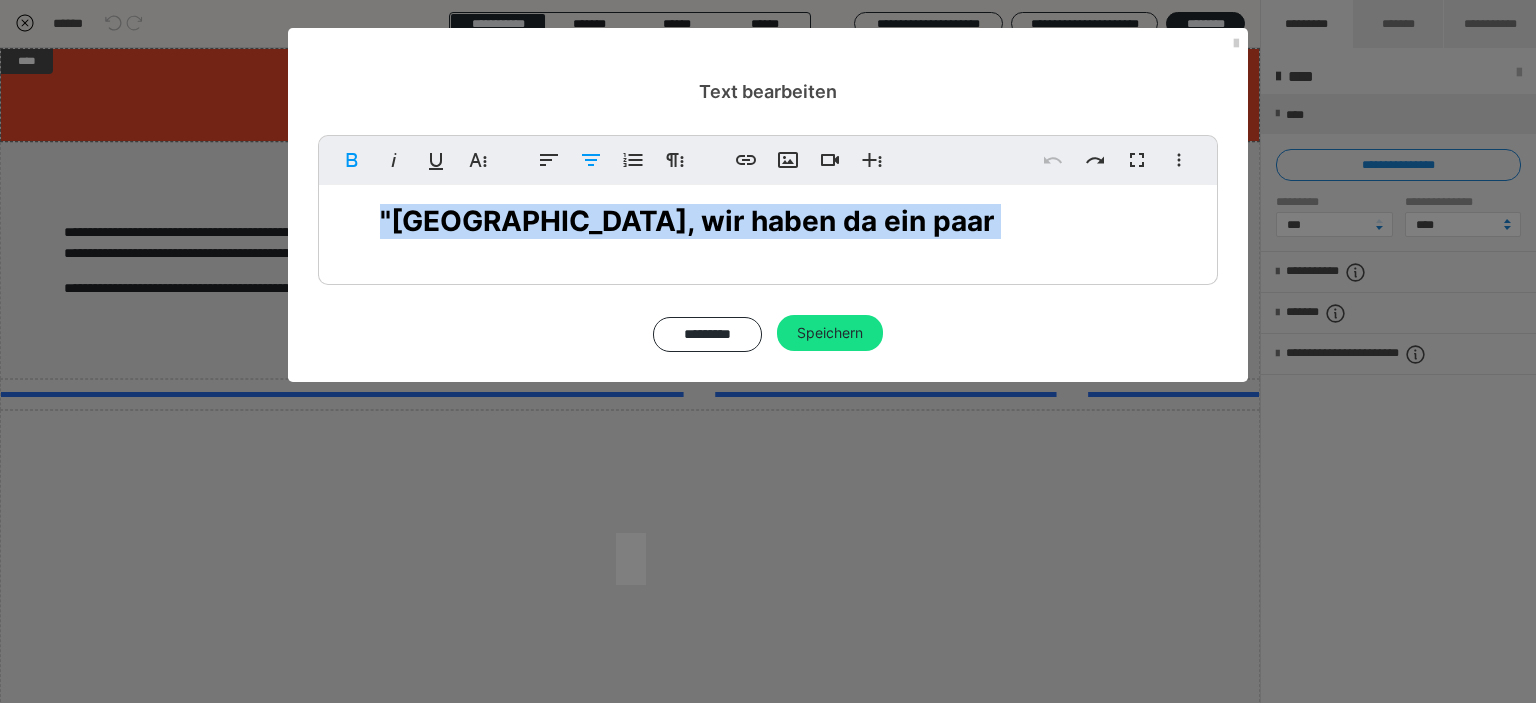 click on ""Houston, wir haben da ein paar Lösungen!"" at bounding box center (768, 221) 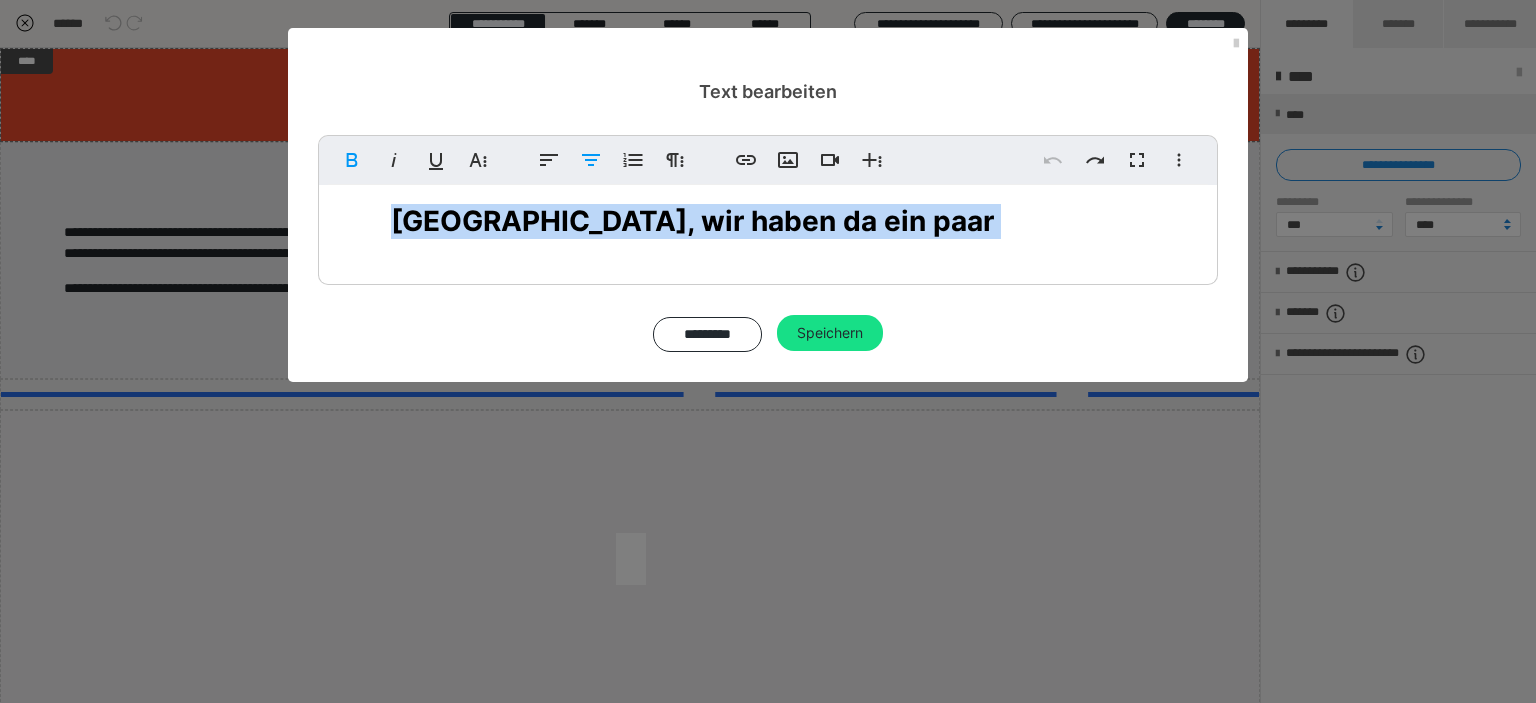 click on ""Houston, wir haben da ein paar Lösungen!"" at bounding box center (768, 230) 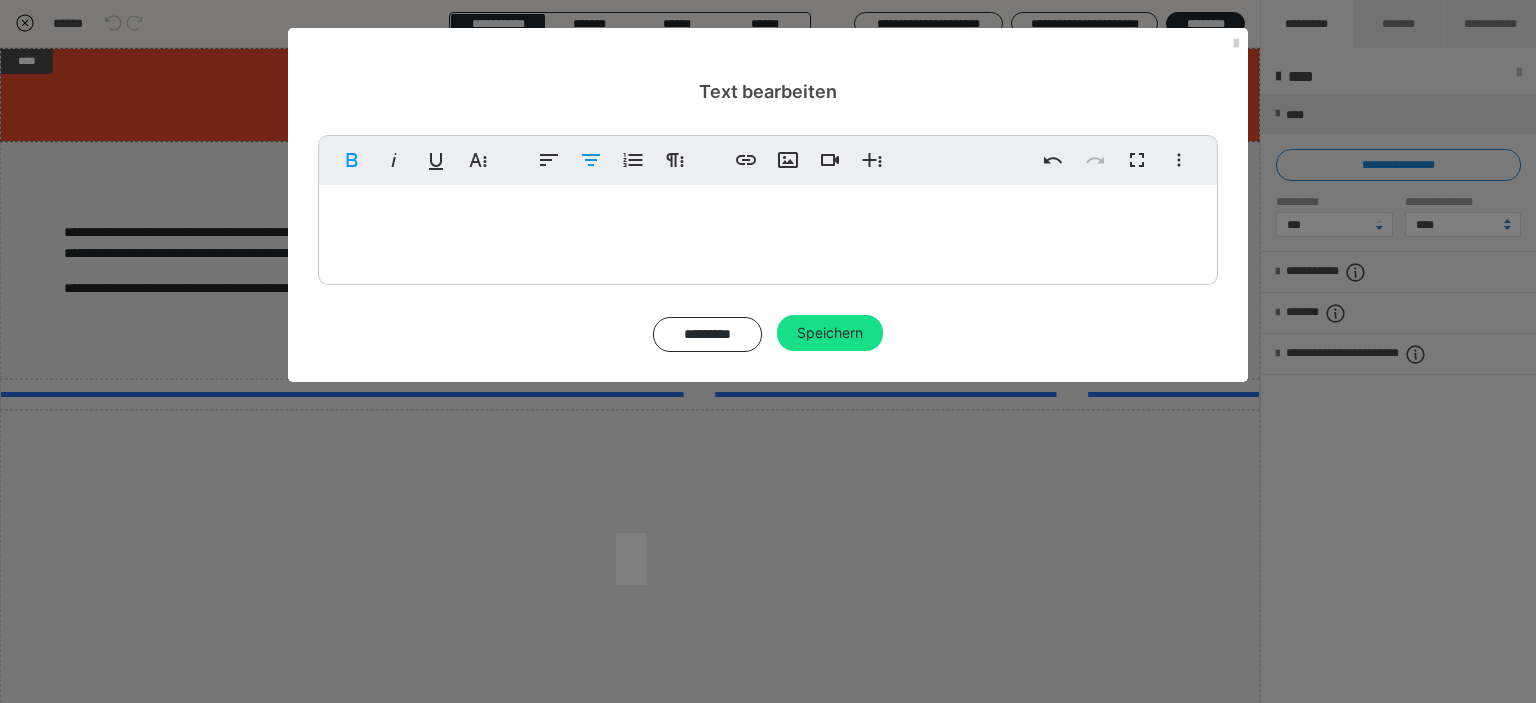 click on """Biete immaterielles Gut gegen Entgelt!"" at bounding box center [768, 222] 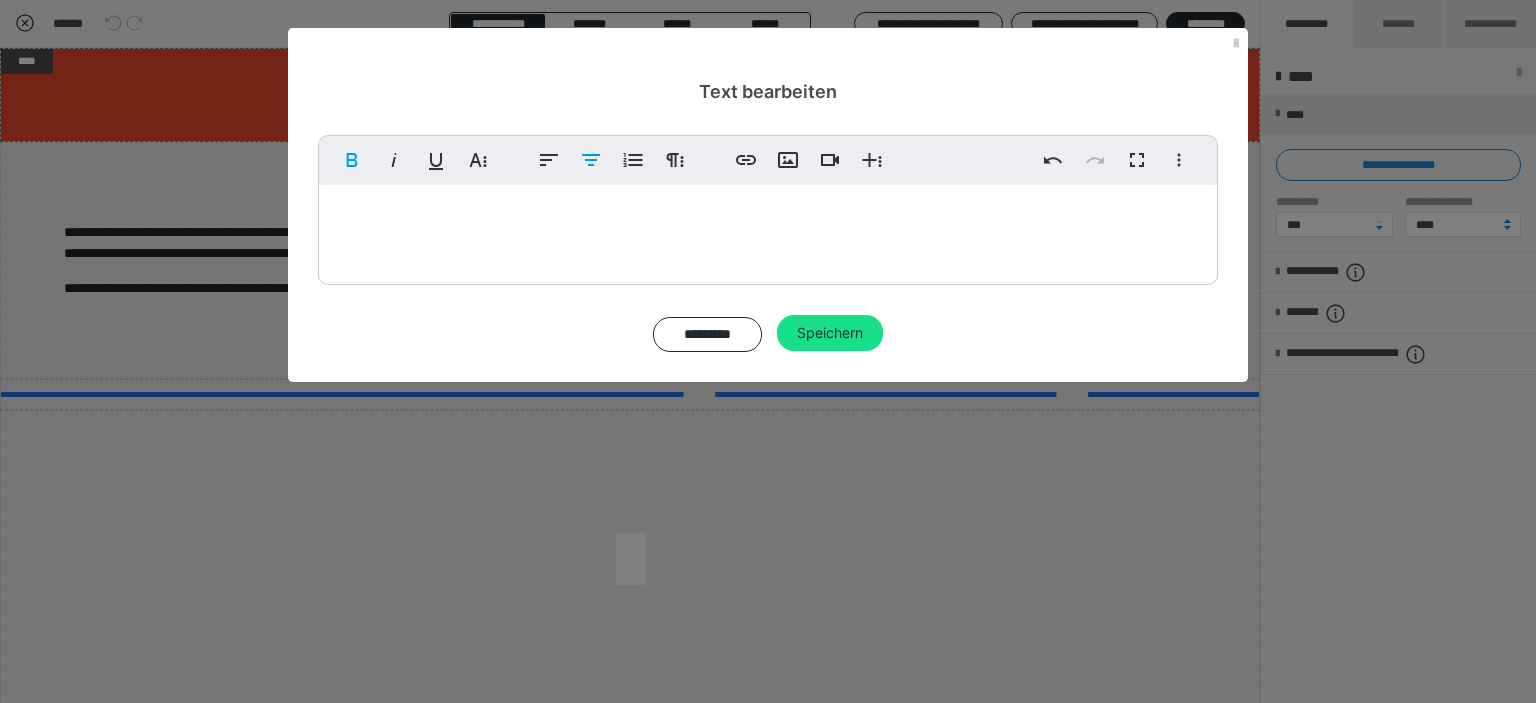 click on """Biete immaterielles Gut gegen Entgelt!"" at bounding box center [768, 222] 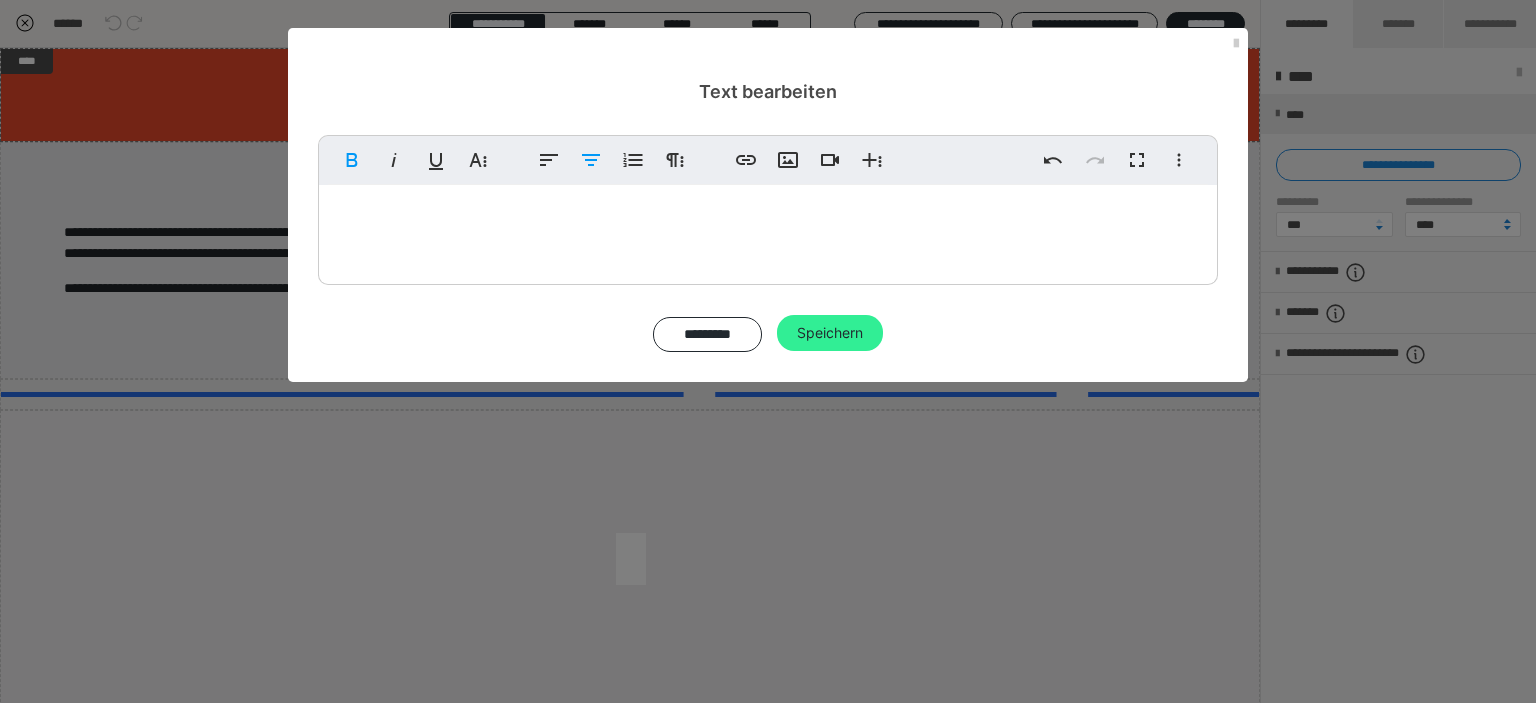 click on "Speichern" at bounding box center [830, 333] 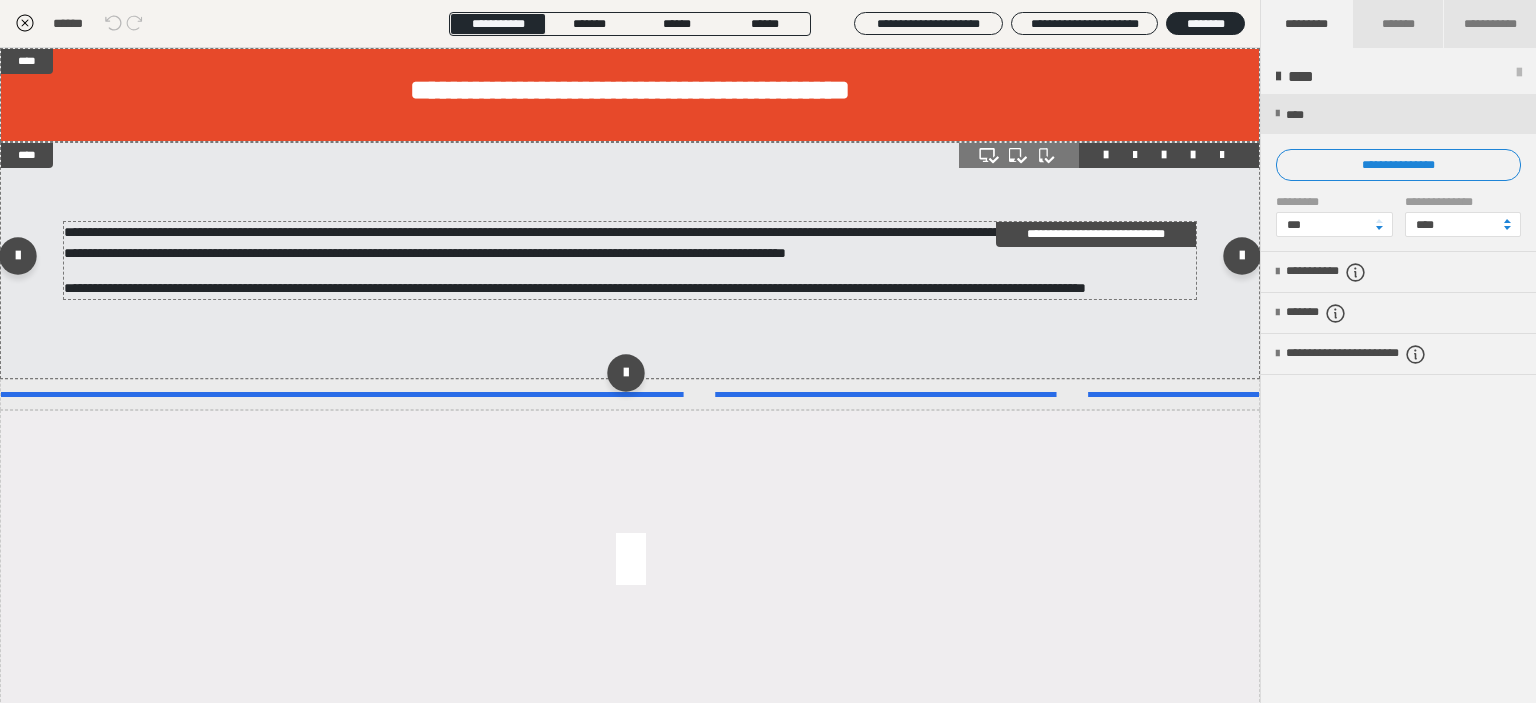 click on "**********" at bounding box center (624, 242) 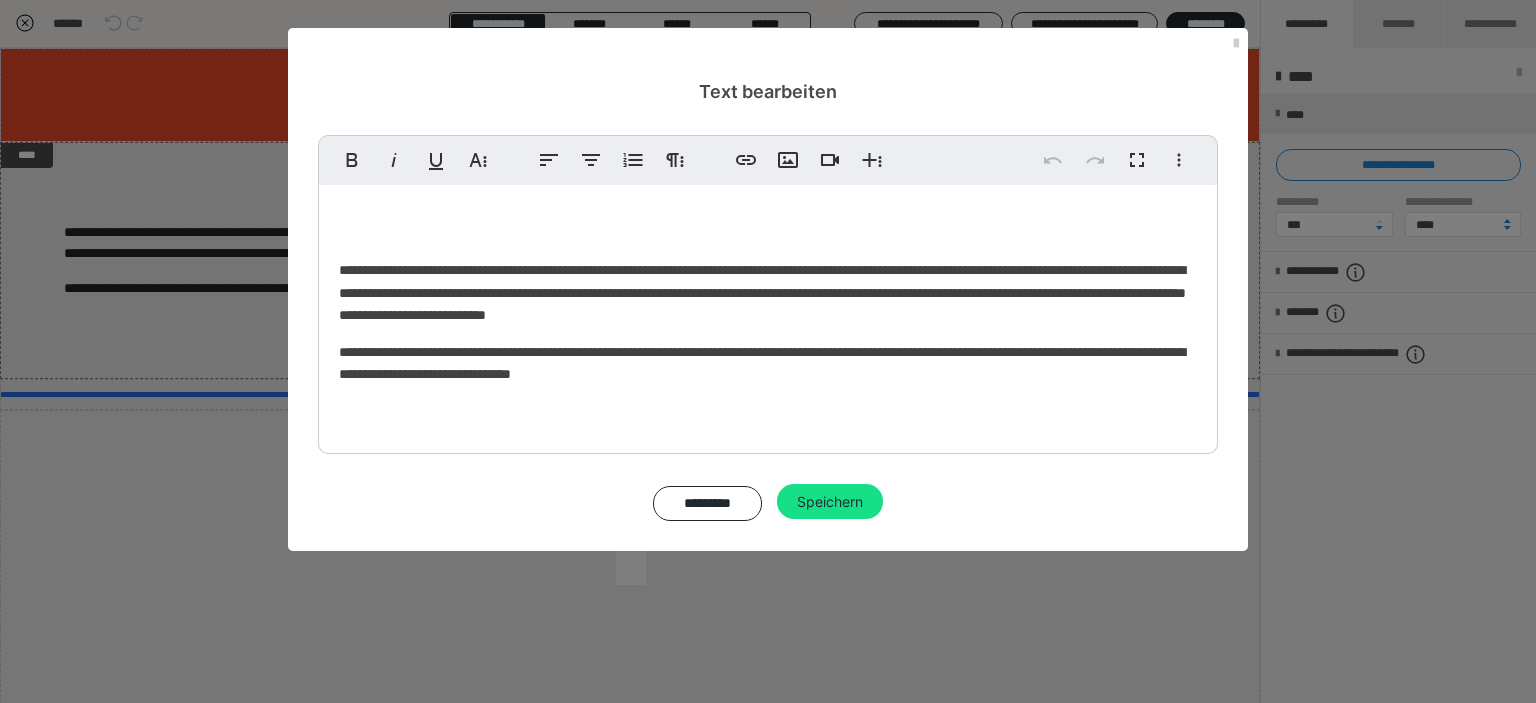 click at bounding box center (768, 224) 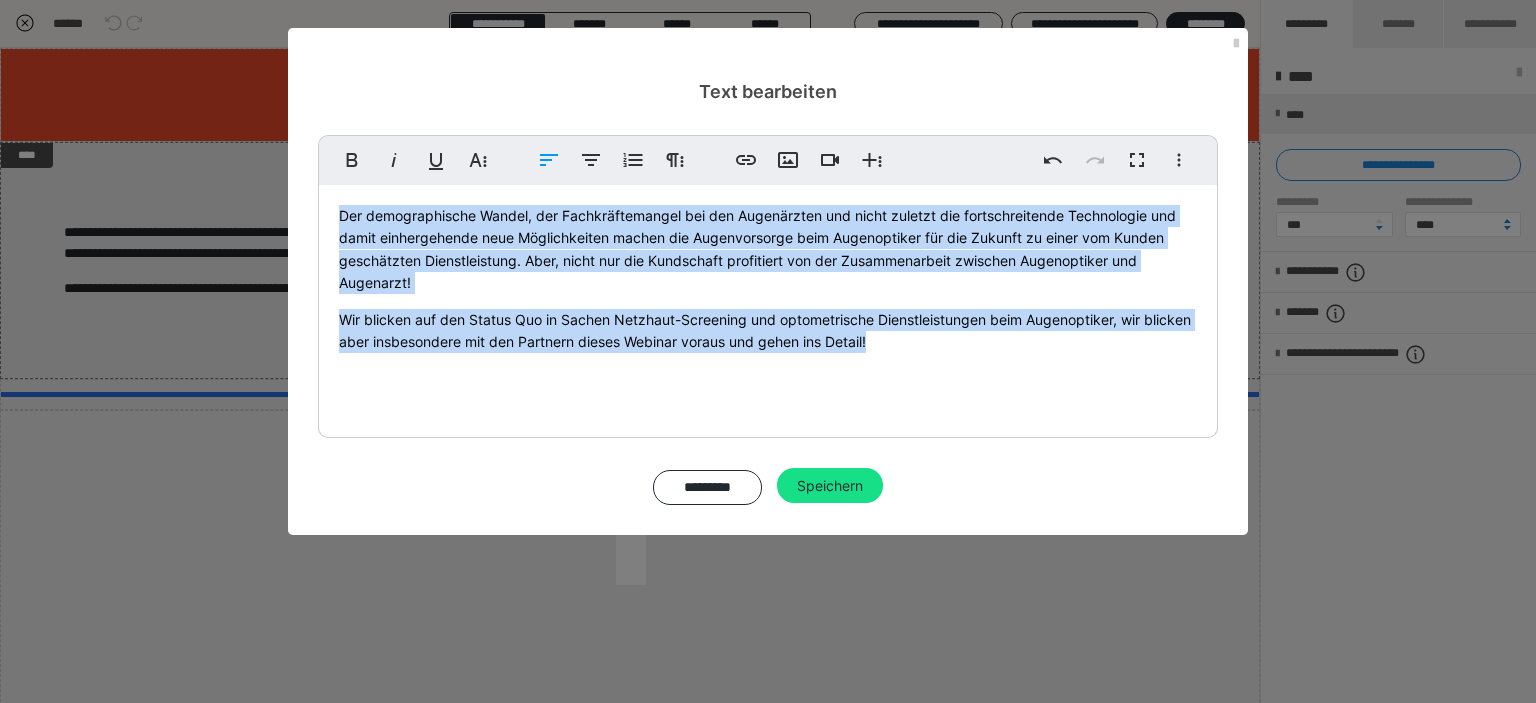 drag, startPoint x: 342, startPoint y: 216, endPoint x: 967, endPoint y: 343, distance: 637.7727 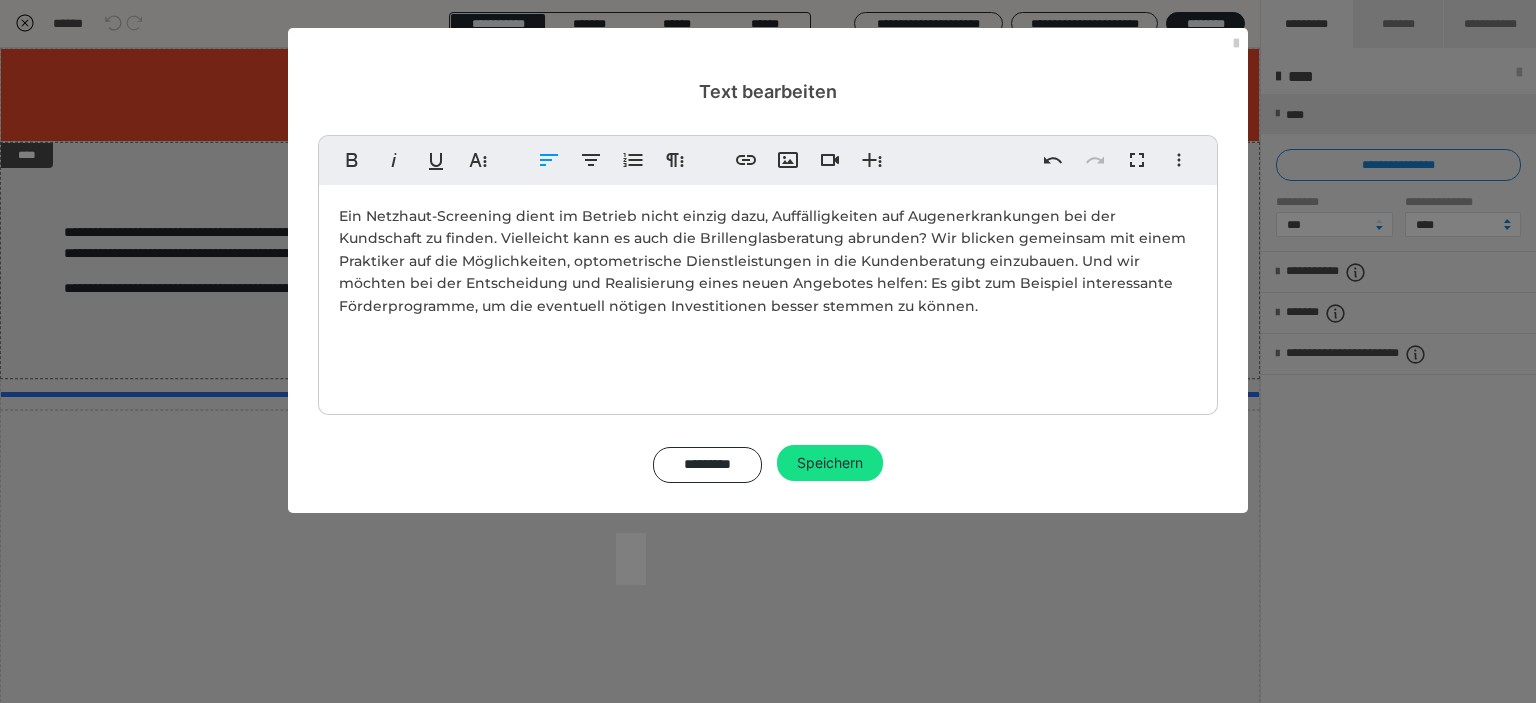 scroll, scrollTop: 8134, scrollLeft: 2, axis: both 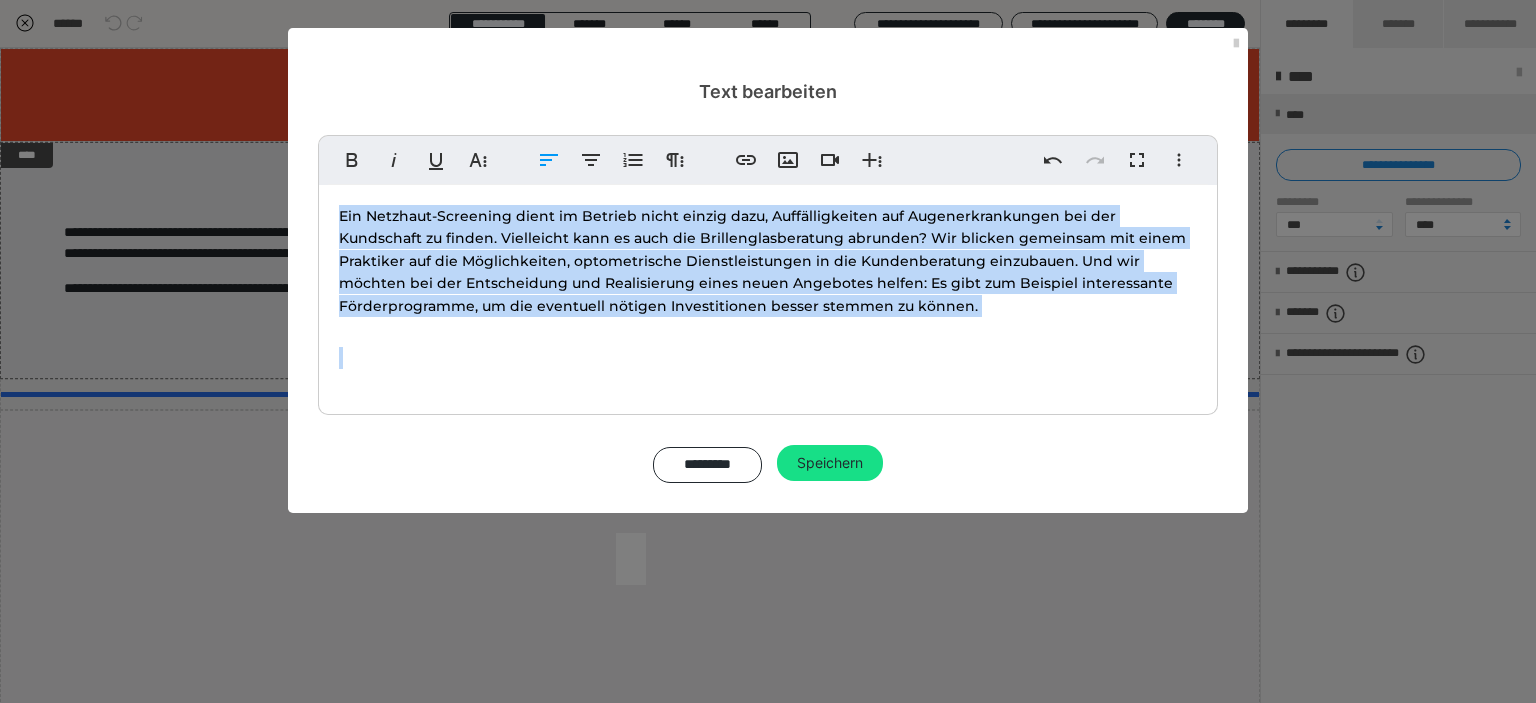 drag, startPoint x: 335, startPoint y: 215, endPoint x: 920, endPoint y: 339, distance: 597.9975 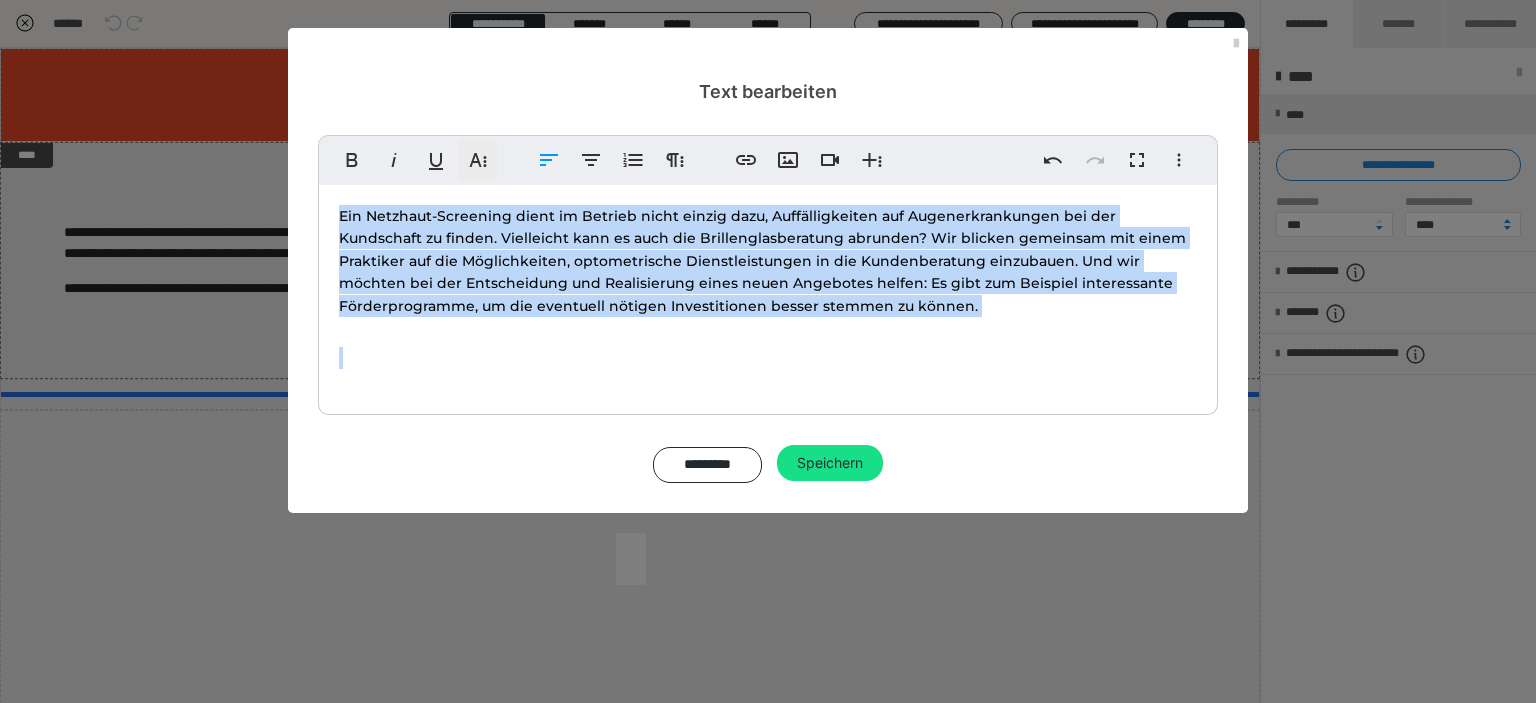 click on "Weitere Textformate" at bounding box center (478, 160) 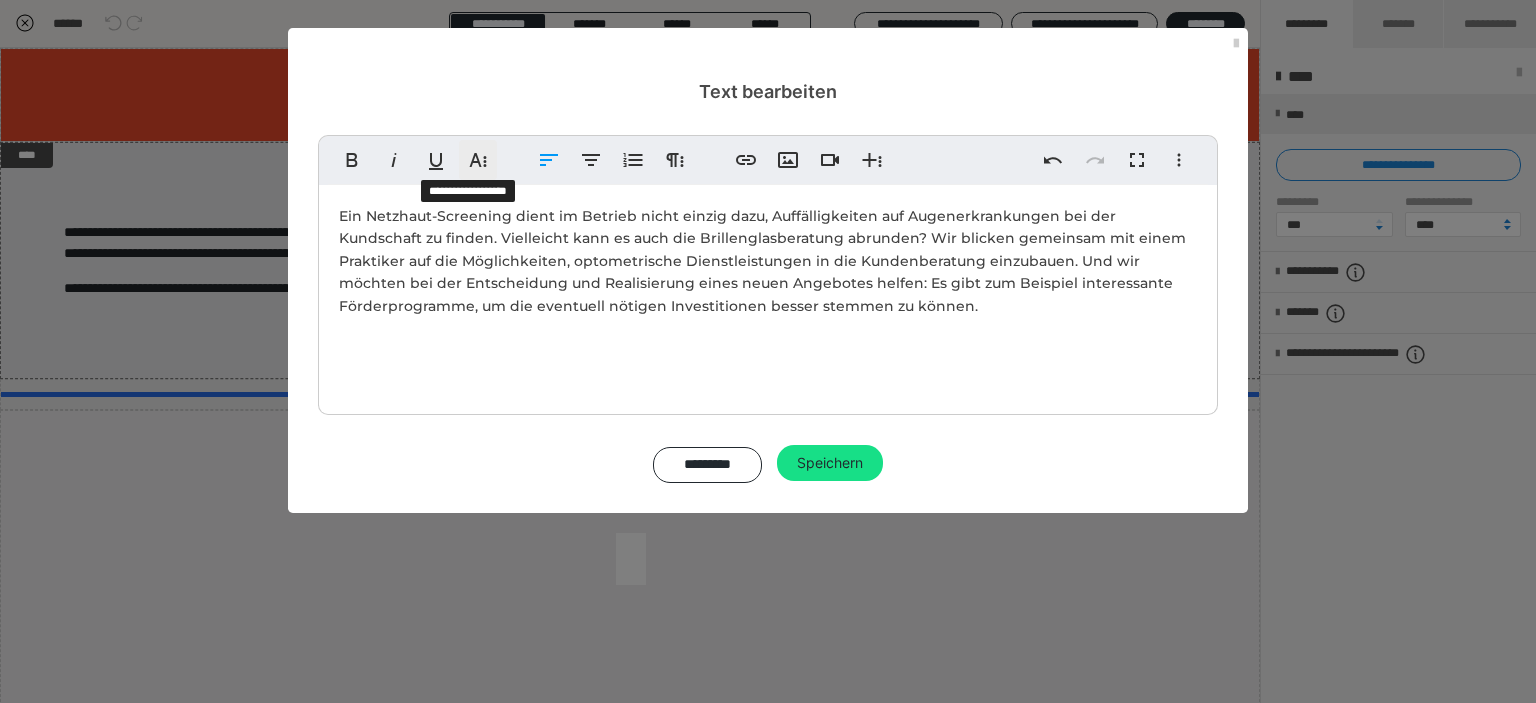 click 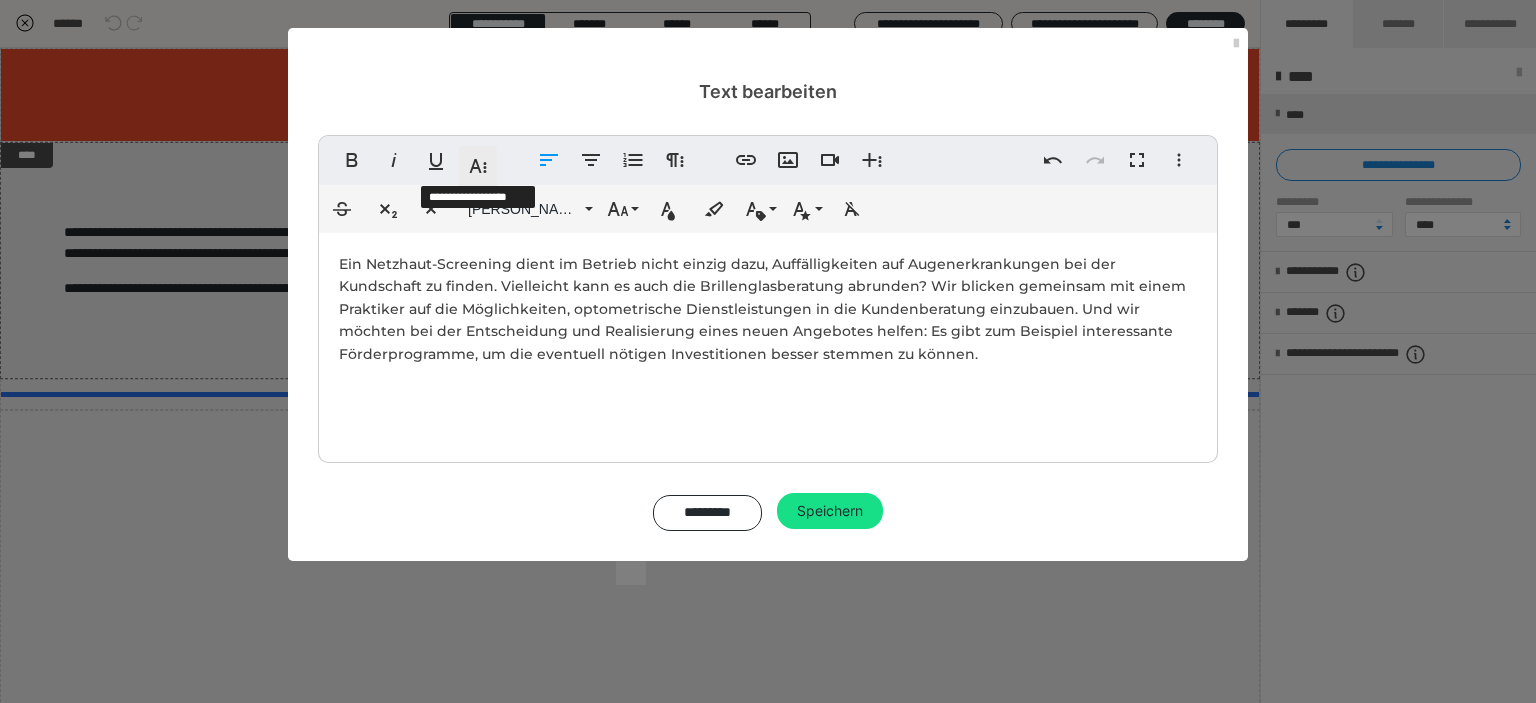 scroll, scrollTop: 8134, scrollLeft: 2, axis: both 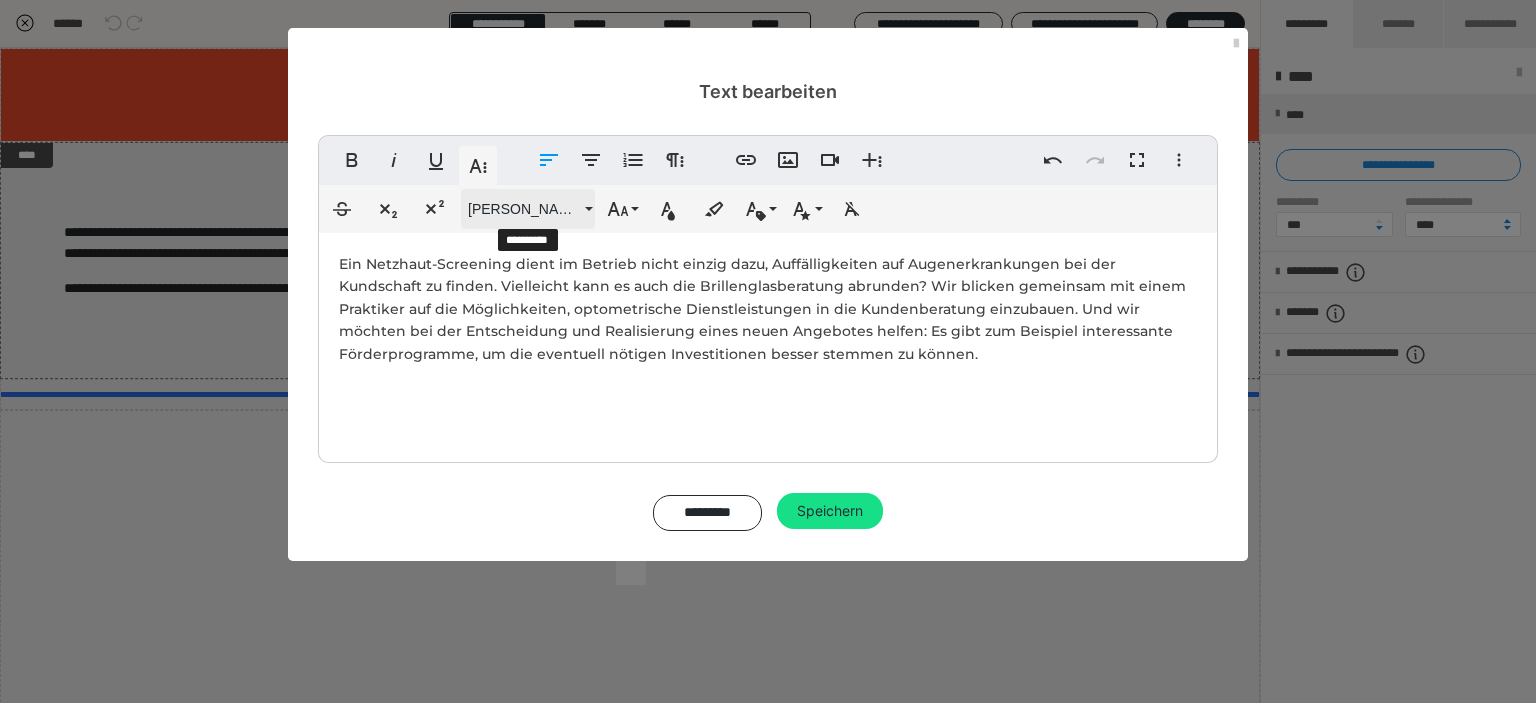 click on "Montserrat Med" at bounding box center (524, 209) 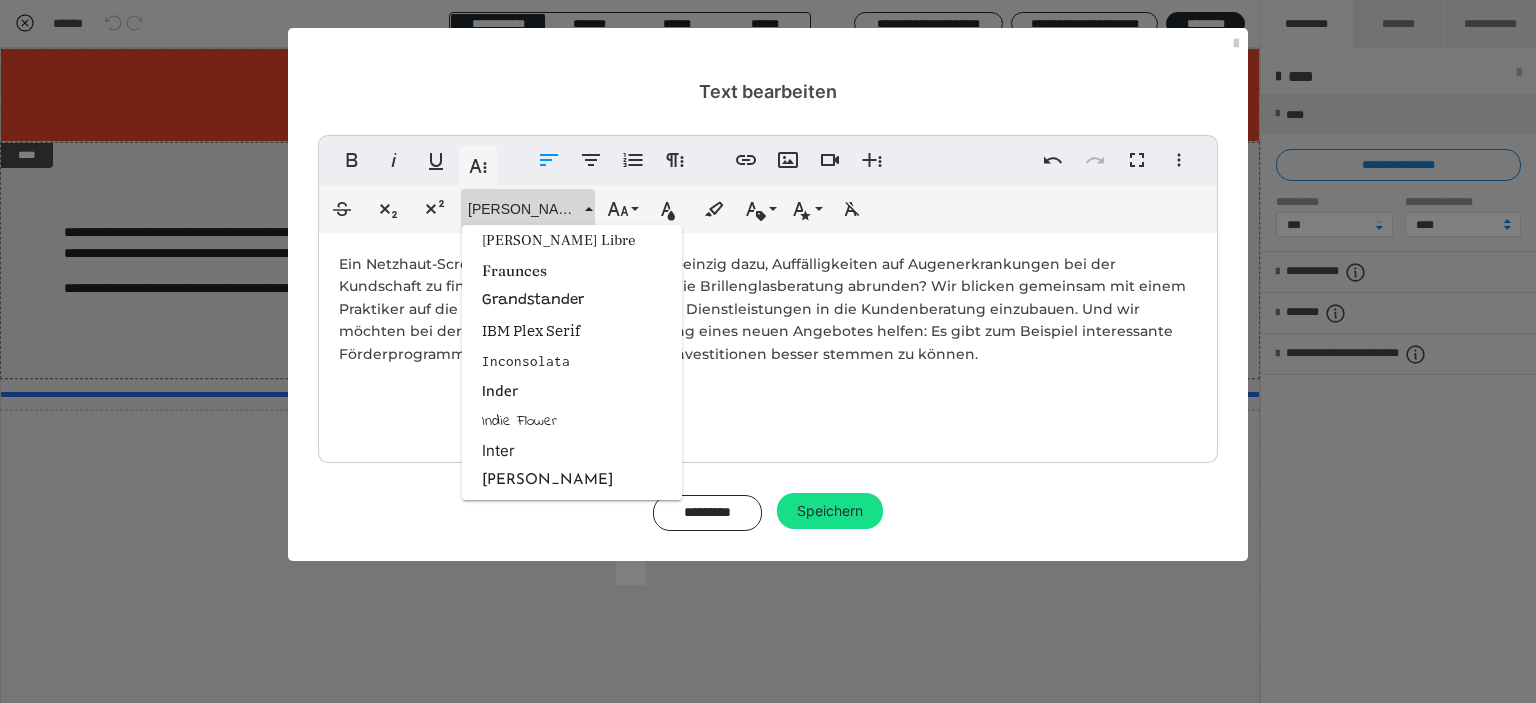 scroll, scrollTop: 1232, scrollLeft: 0, axis: vertical 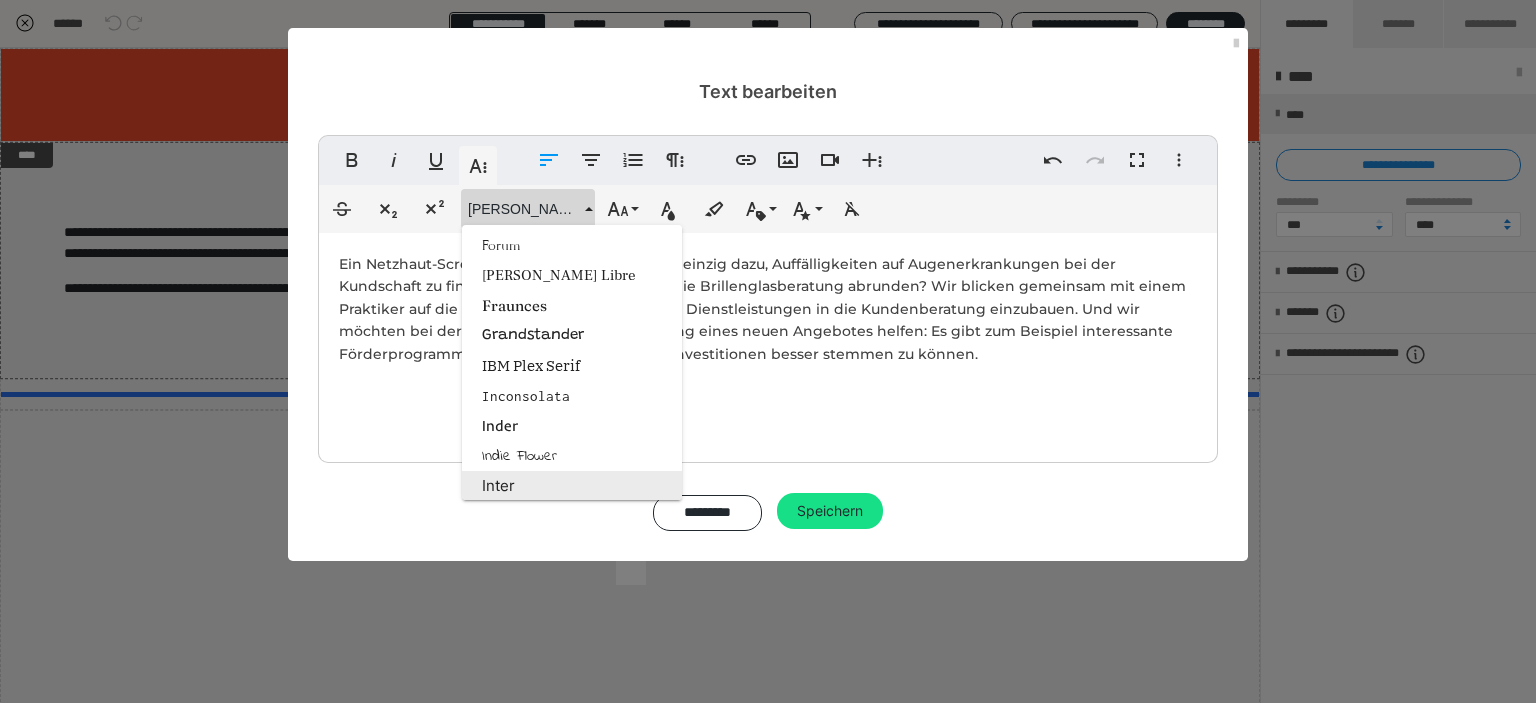 click on "Inter" at bounding box center [572, 486] 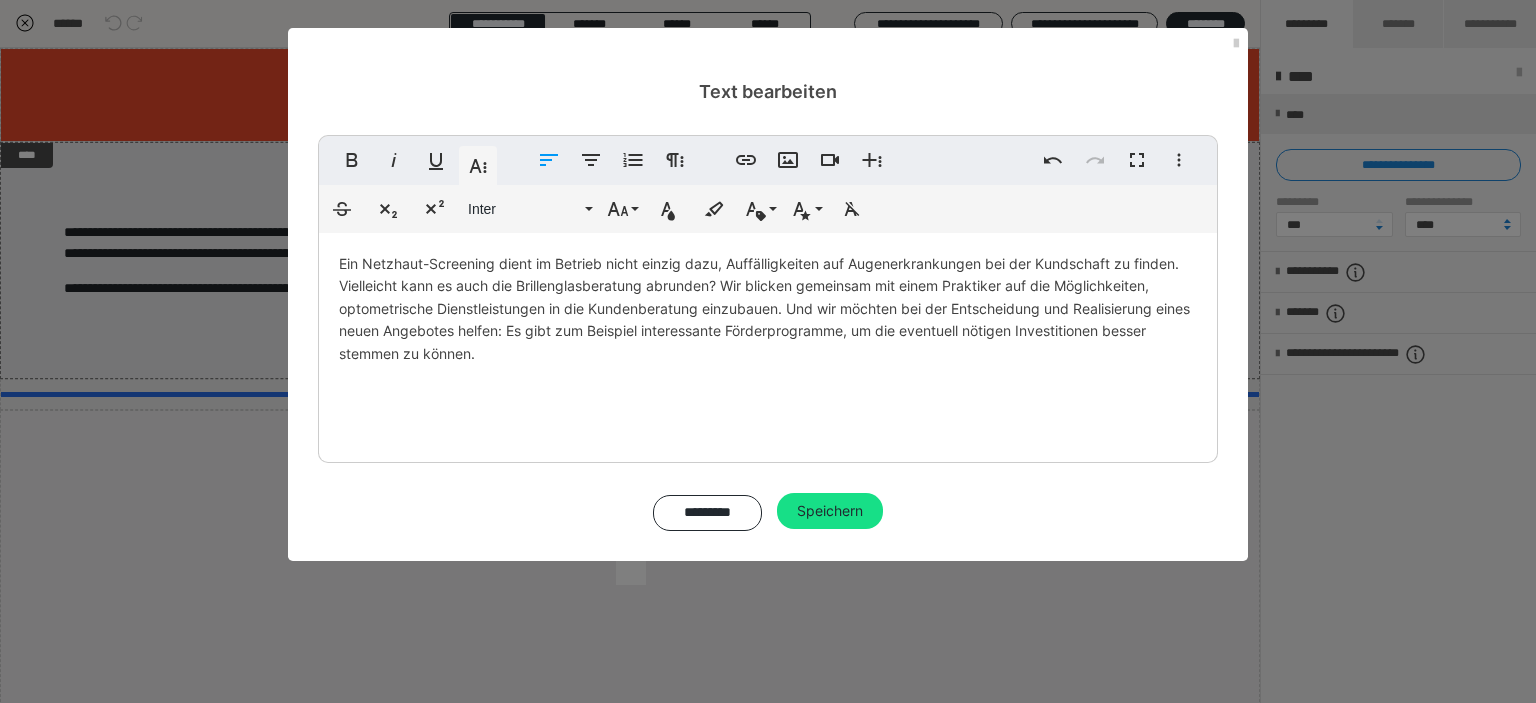click on "Ein Netzhaut-Screening dient im Betrieb nicht einzig dazu, Auffälligkeiten auf Augenerkrankungen bei der Kundschaft zu finden. Vielleicht kann es auch die Brillenglasberatung abrunden? Wir blicken gemeinsam mit einem Praktiker auf die Möglichkeiten, optometrische Dienstleistungen in die Kundenberatung einzubauen. Und wir möchten bei der Entscheidung und Realisierung eines neuen Angebotes helfen: Es gibt zum Beispiel interessante Förderprogramme, um die eventuell nötigen Investitionen besser stemmen zu können." at bounding box center [768, 316] 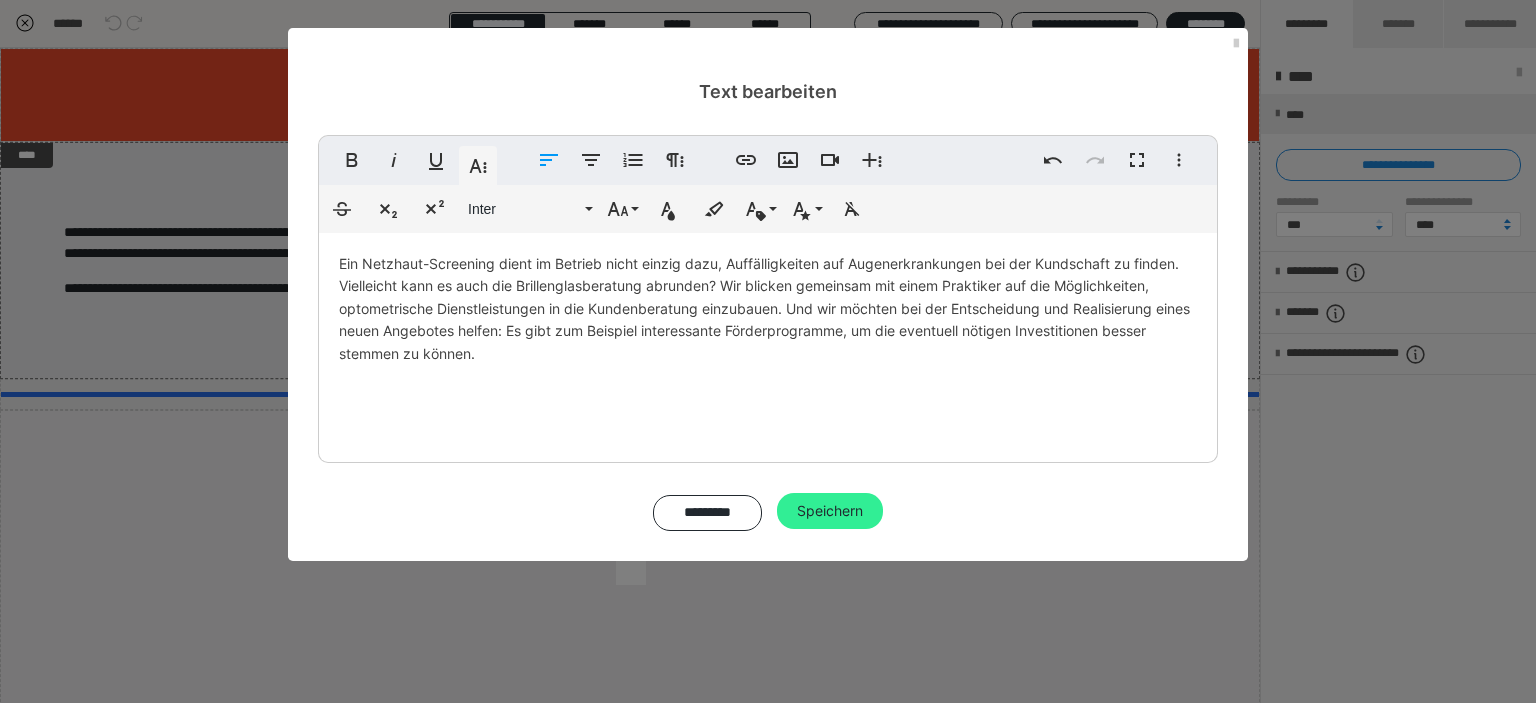click on "Speichern" at bounding box center (830, 511) 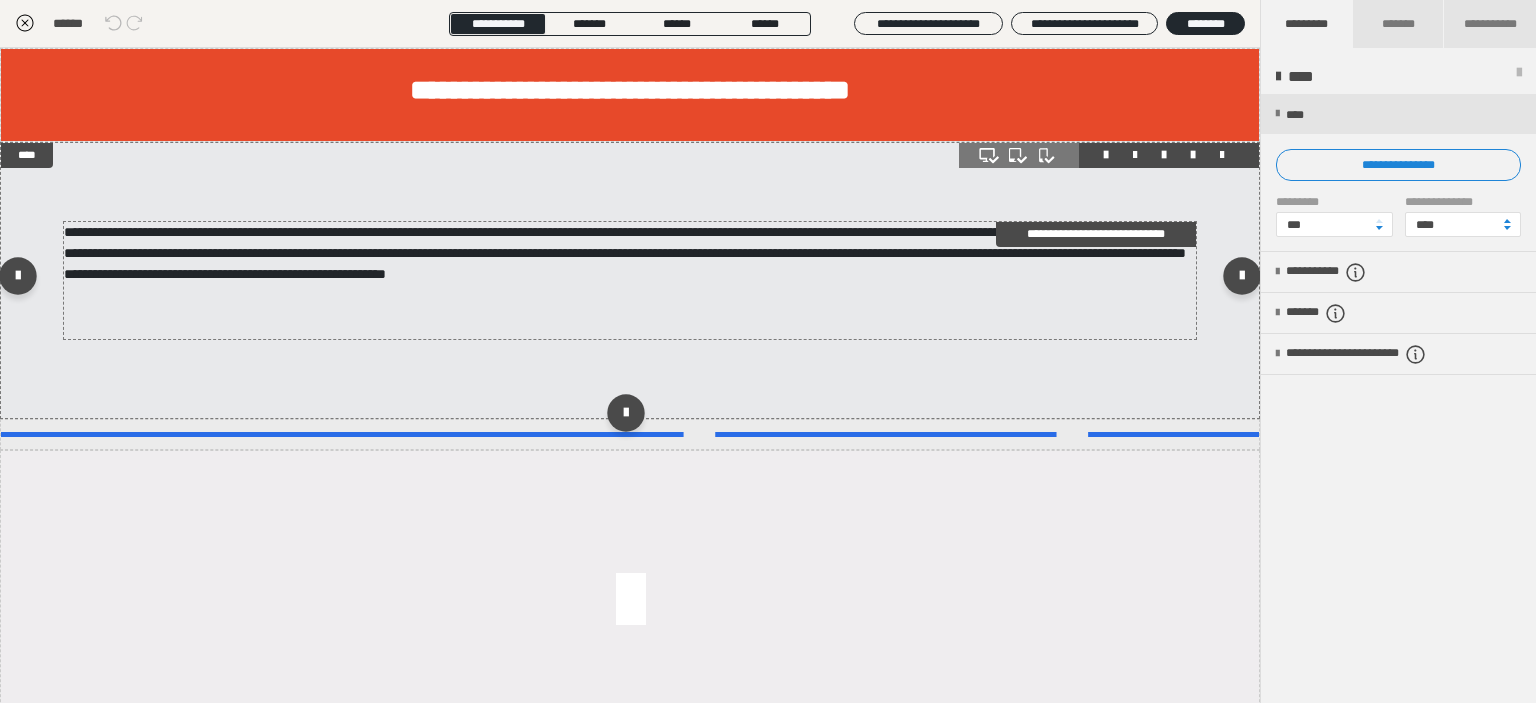 click on "**********" at bounding box center (625, 253) 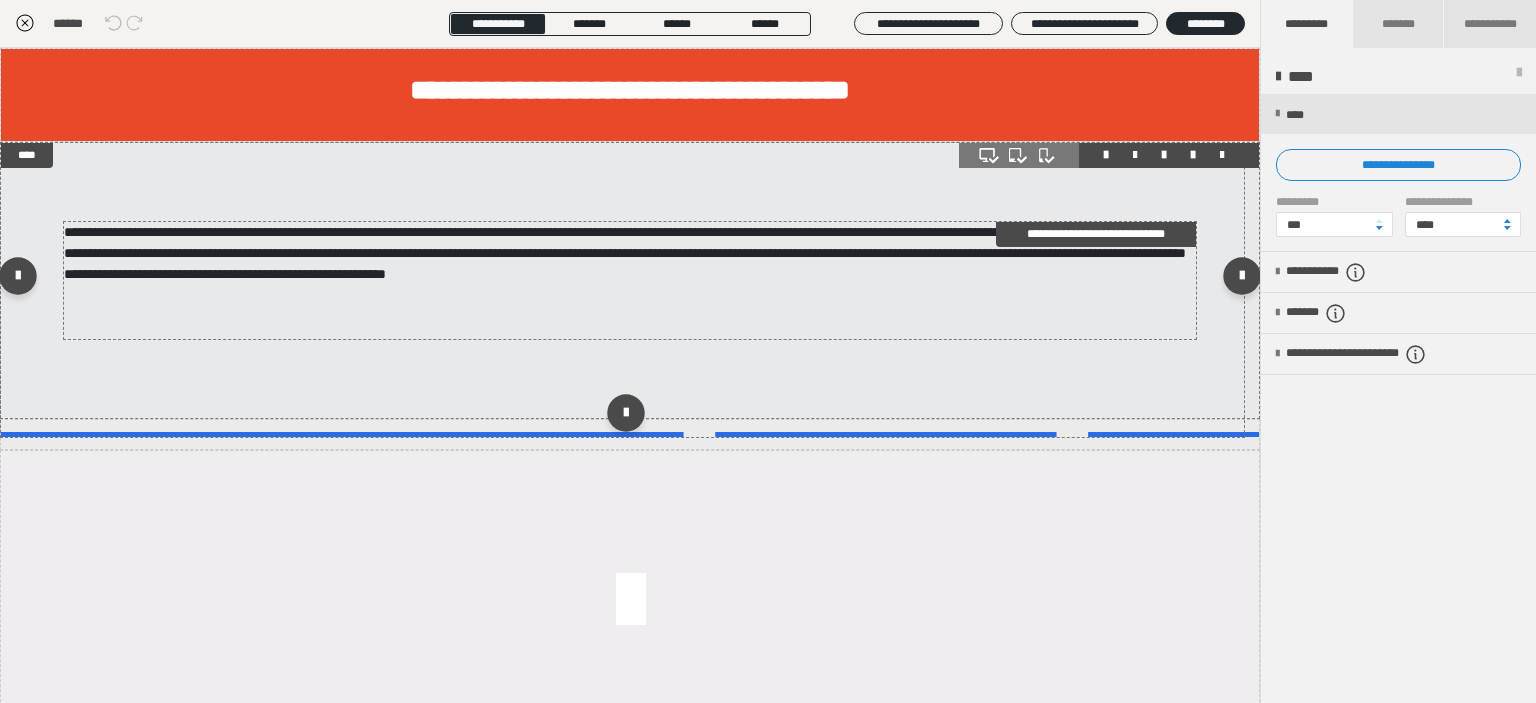 click on "**********" at bounding box center (625, 253) 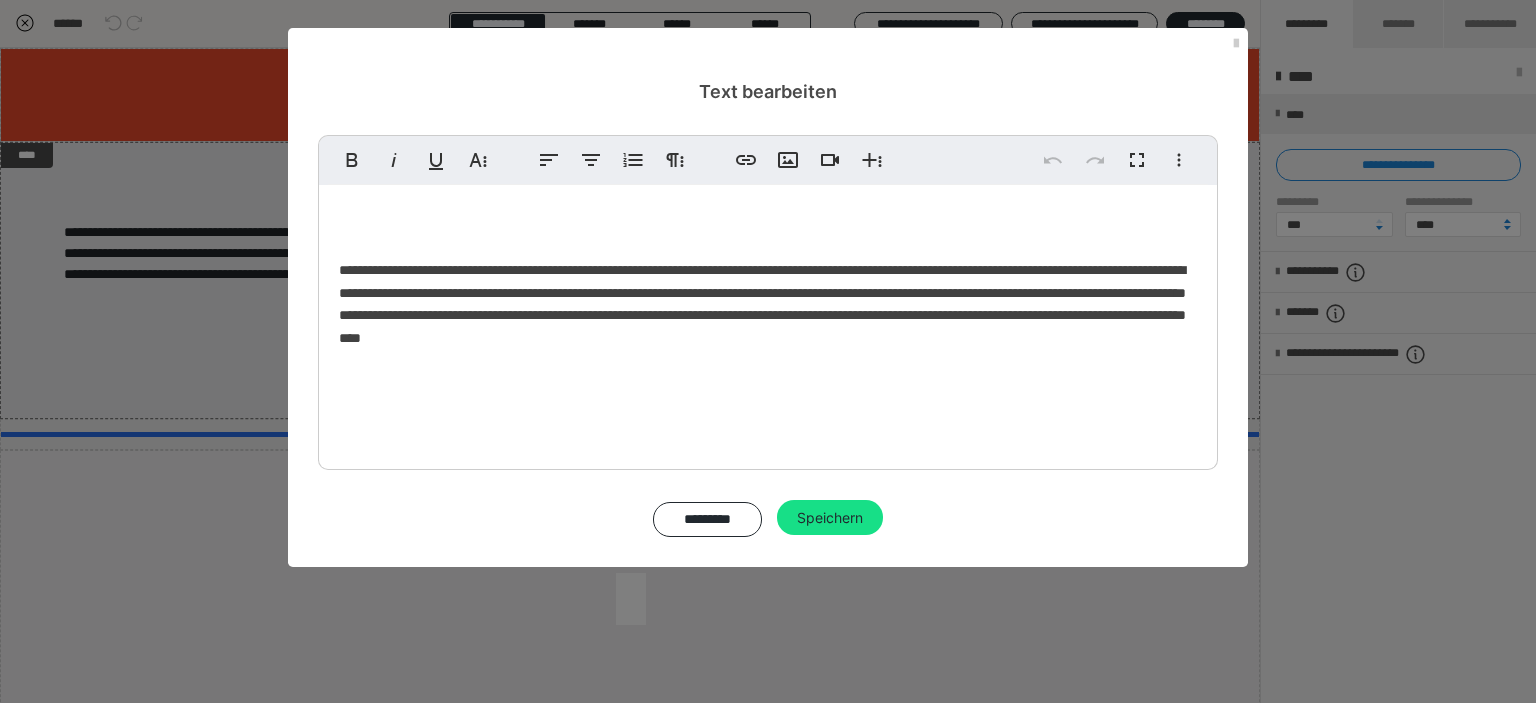 click on "**********" at bounding box center [768, 311] 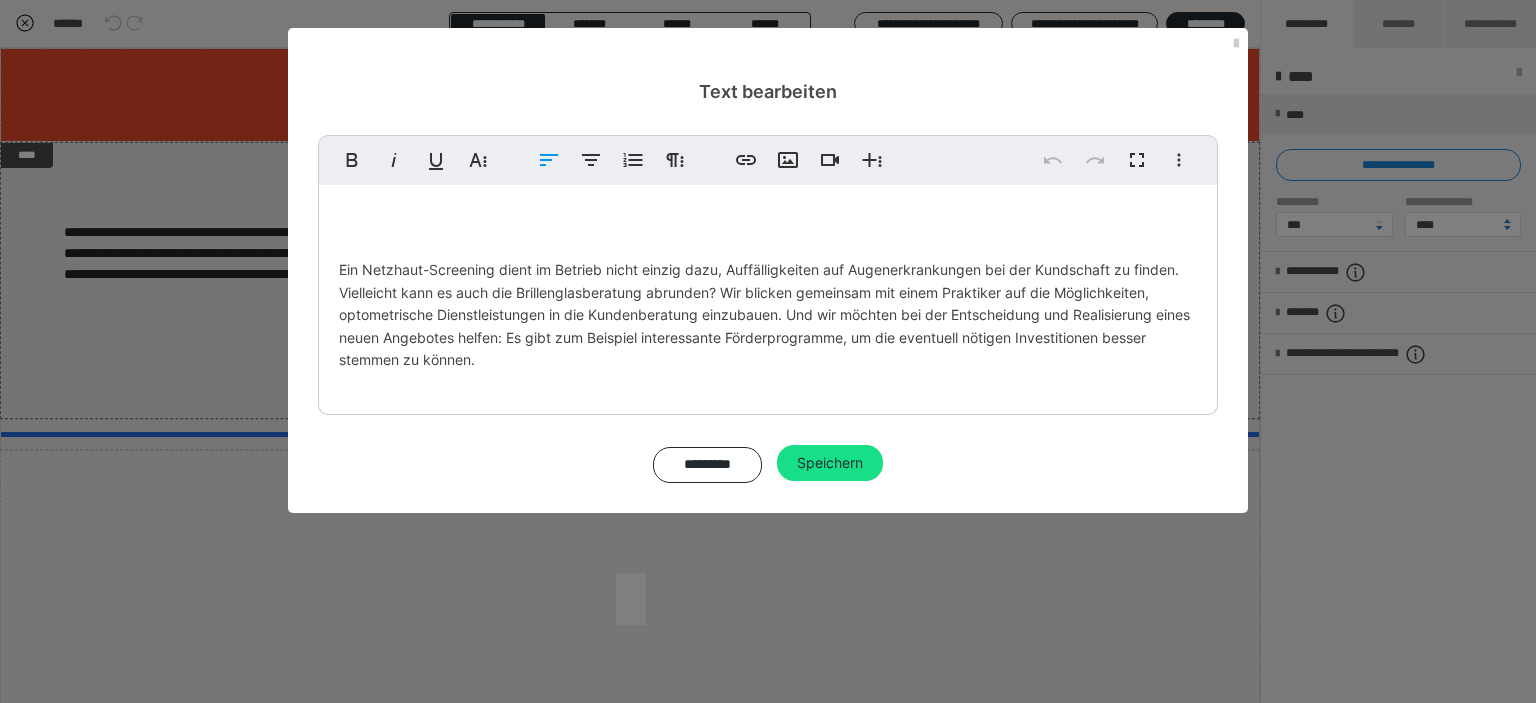 drag, startPoint x: 516, startPoint y: 382, endPoint x: 576, endPoint y: 487, distance: 120.93387 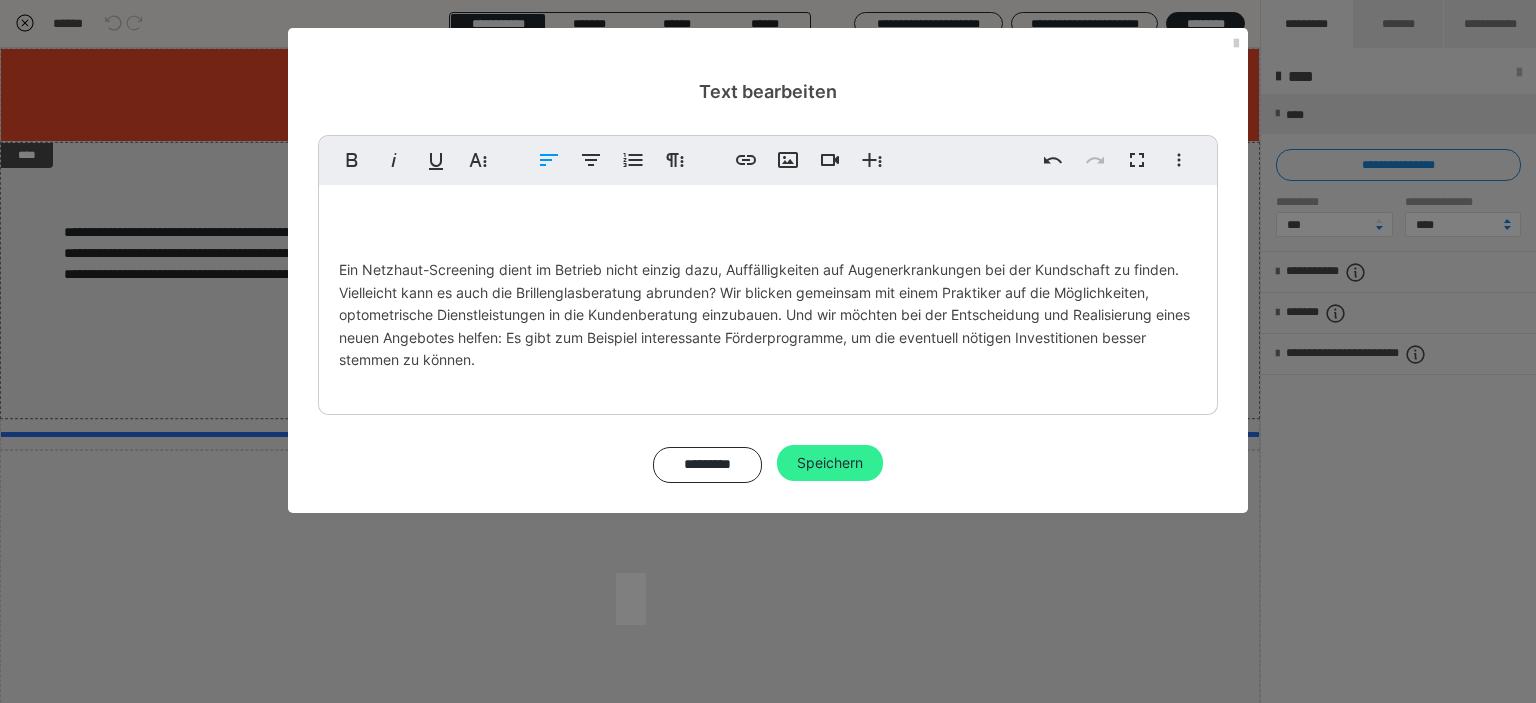click on "Speichern" at bounding box center (830, 463) 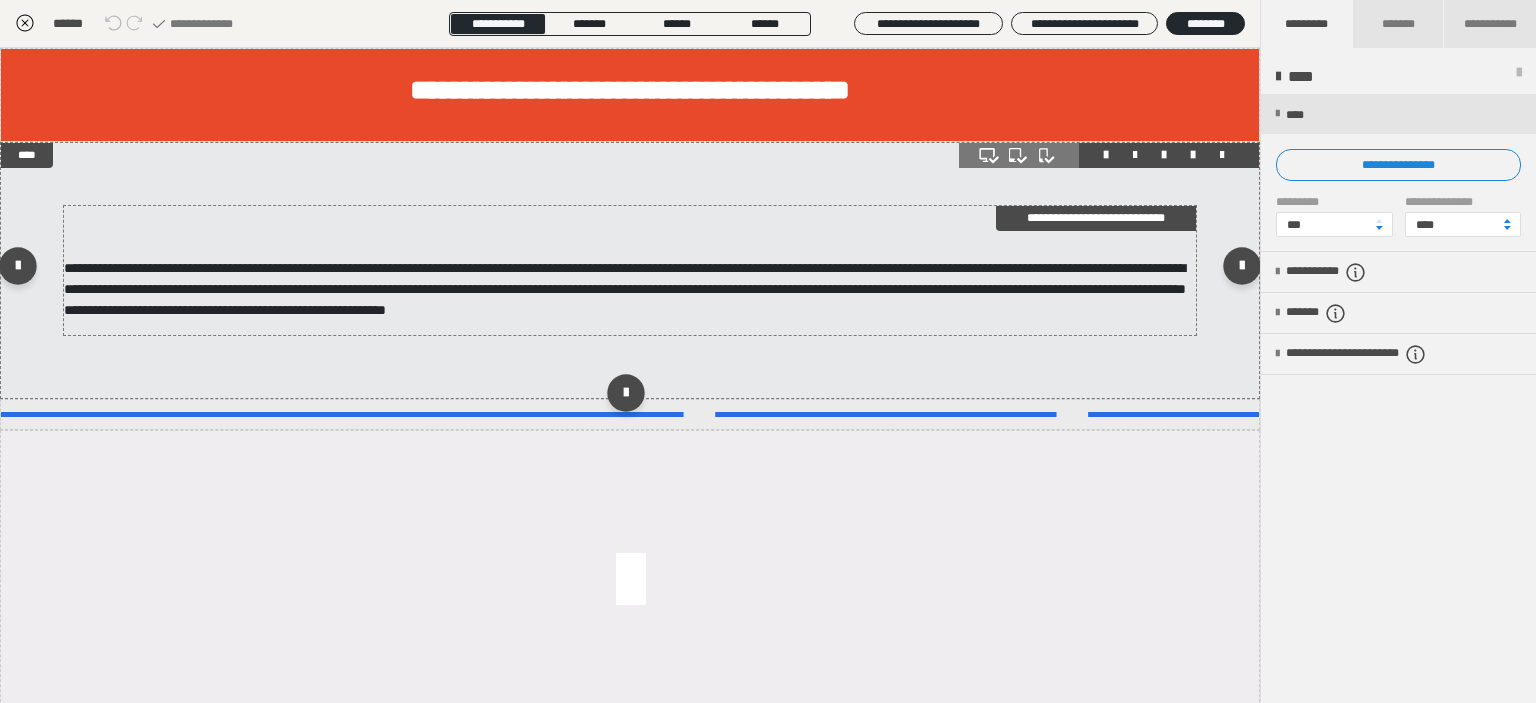 click on "**********" at bounding box center (625, 289) 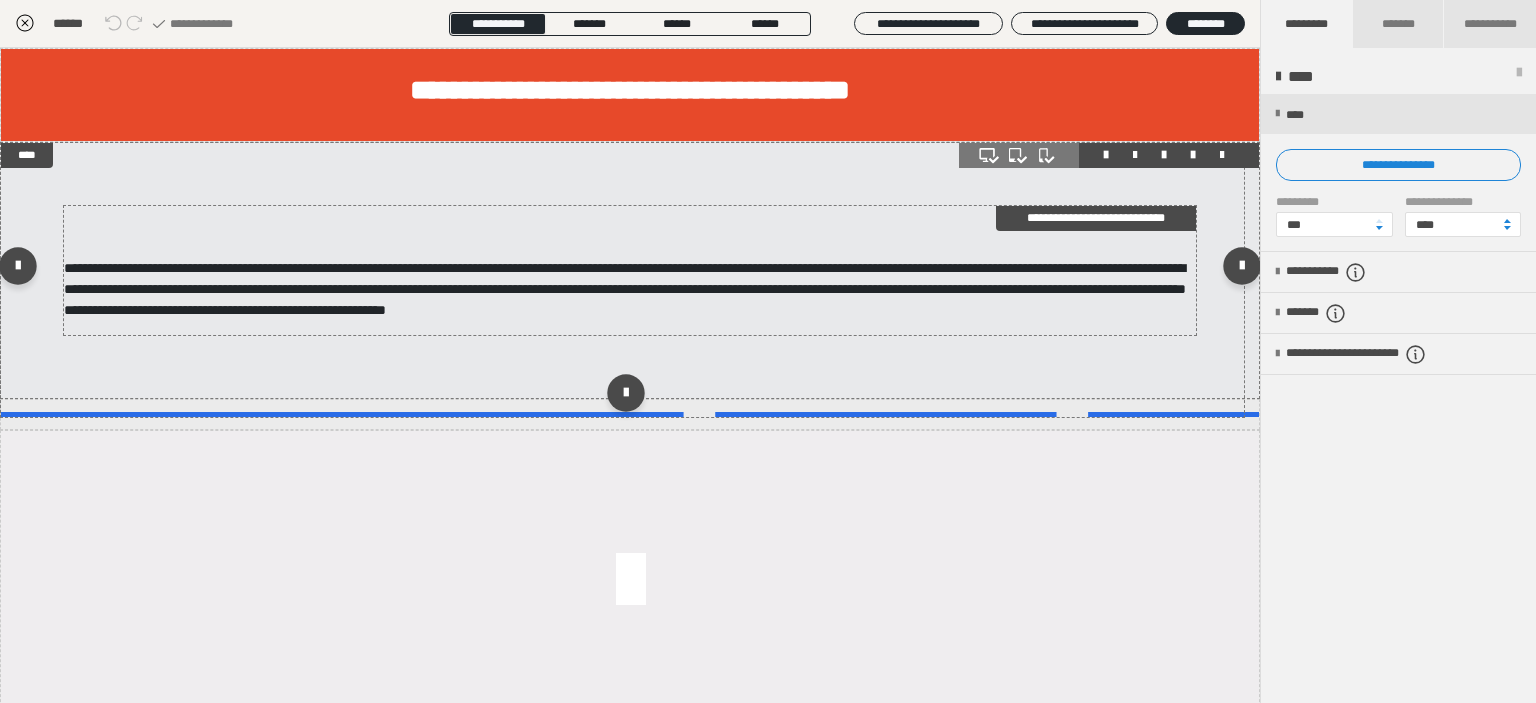 click on "**********" at bounding box center [625, 289] 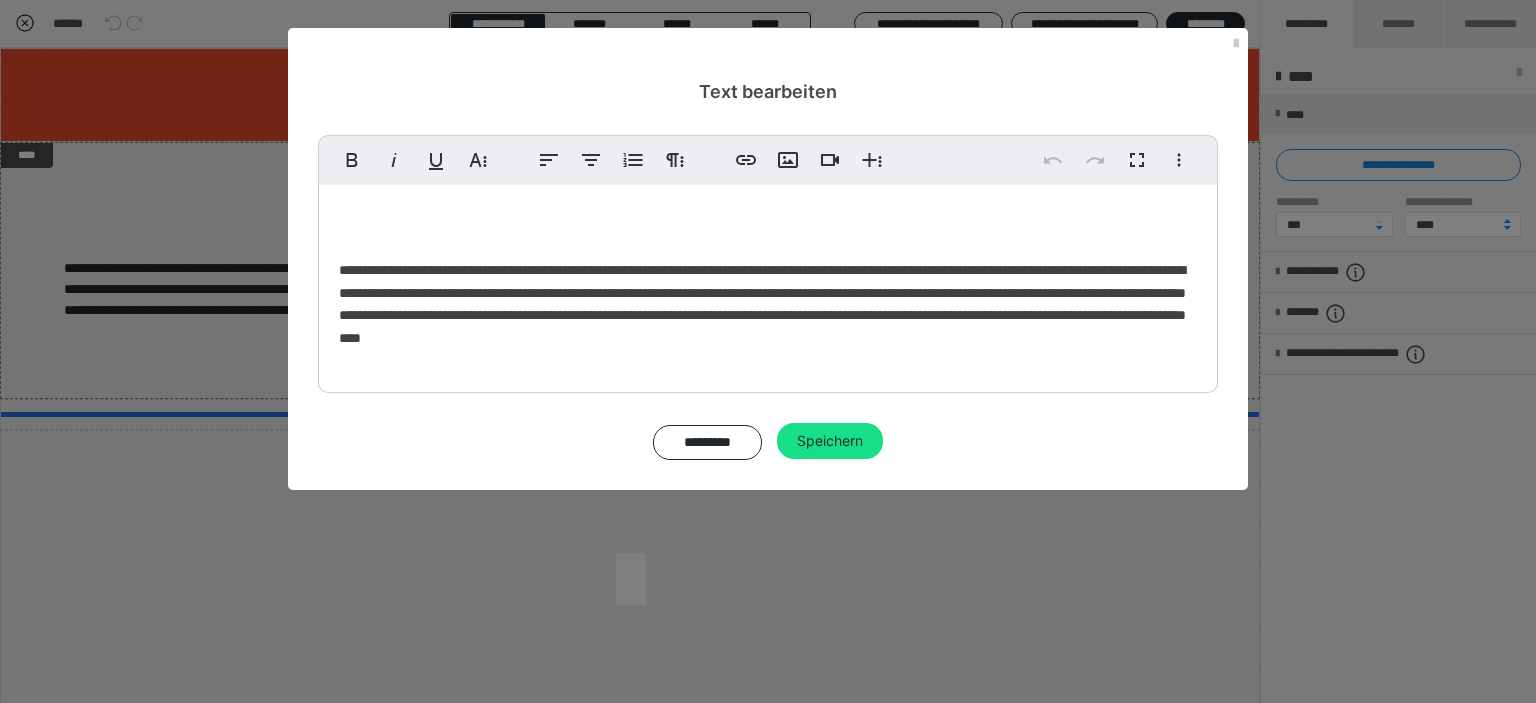 click at bounding box center [768, 224] 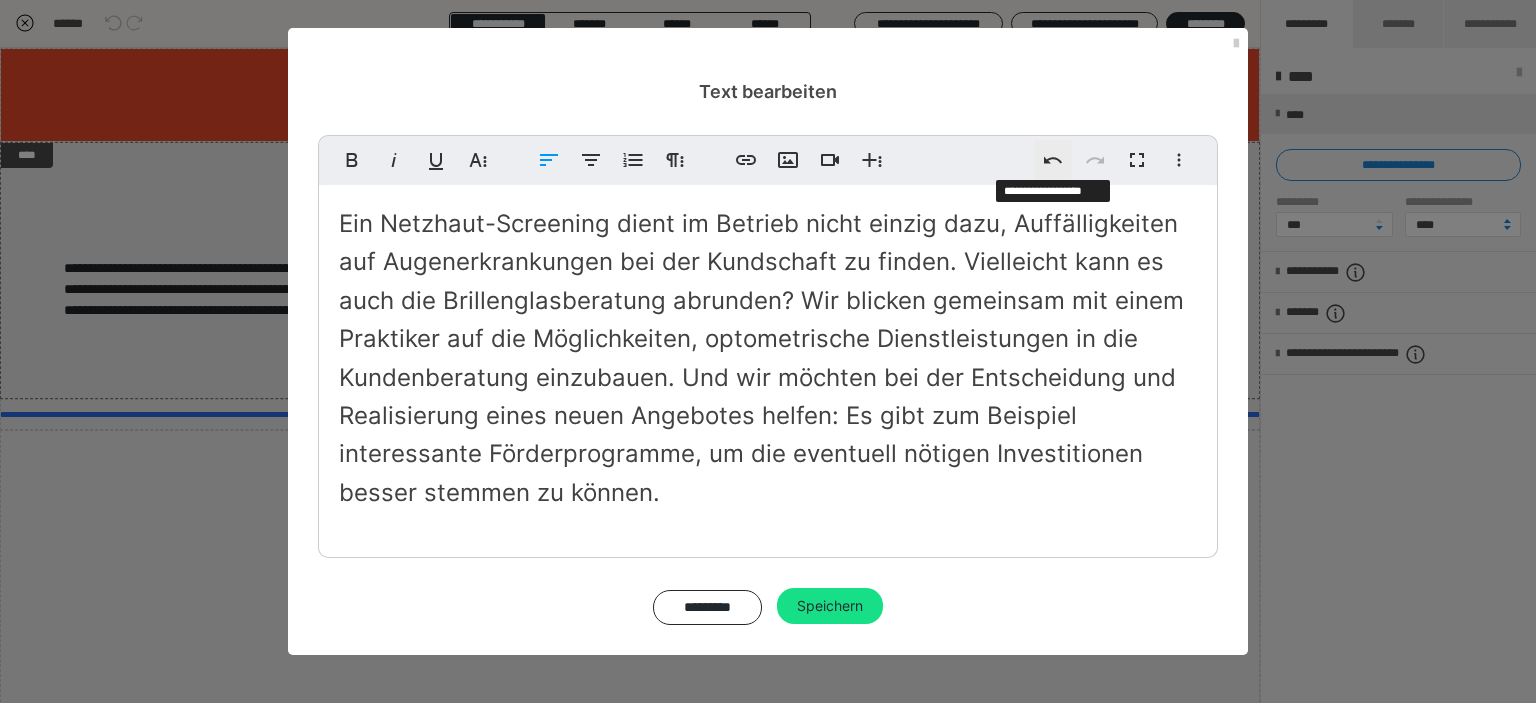 click 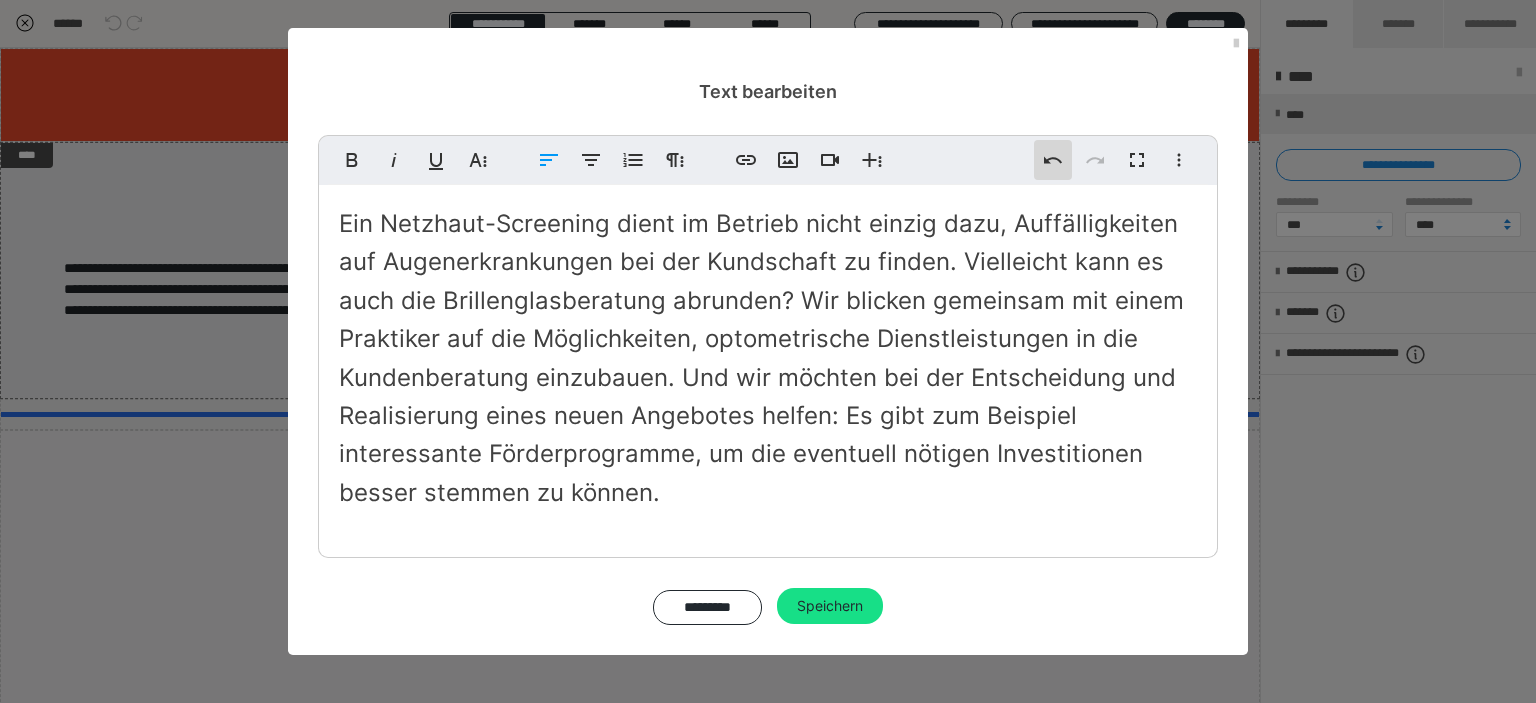 click 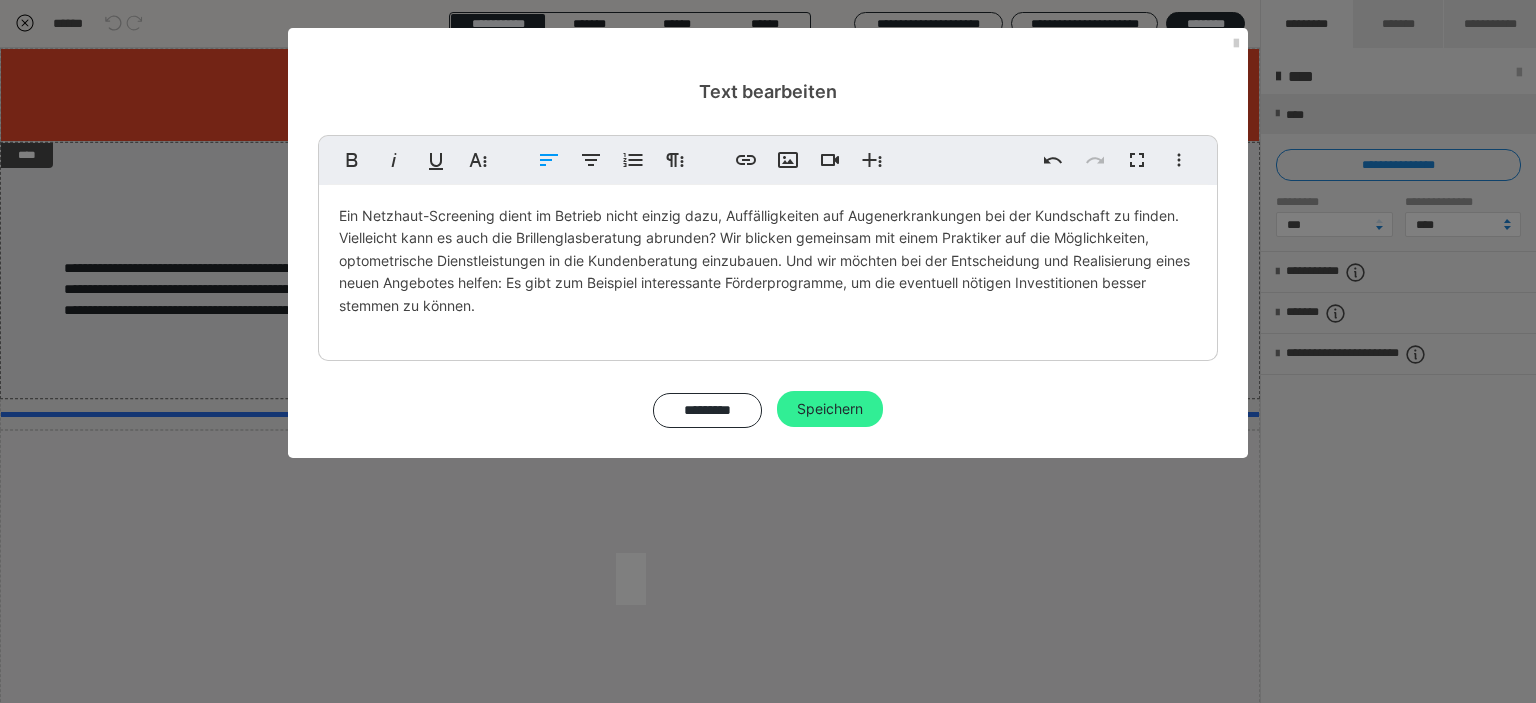 click on "Speichern" at bounding box center [830, 409] 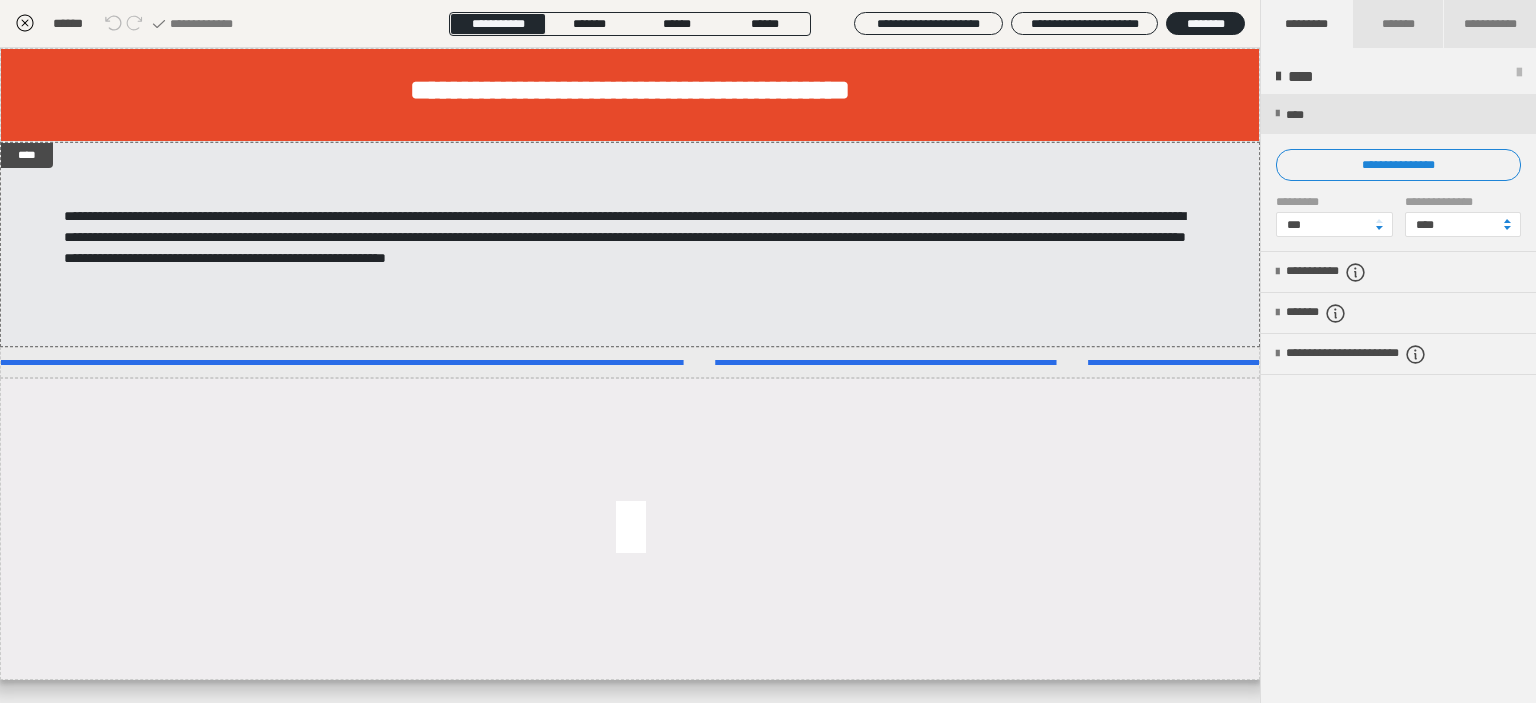 click 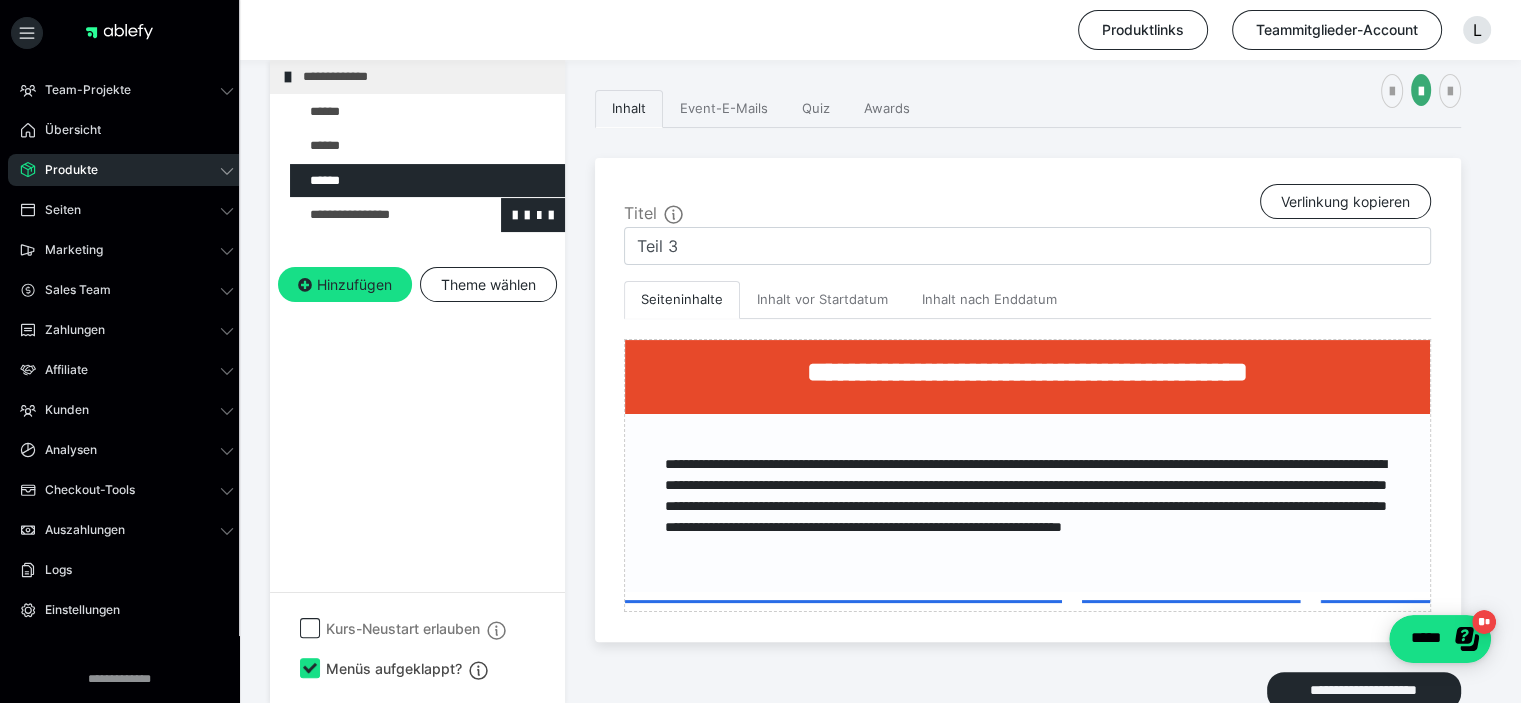 click at bounding box center (375, 215) 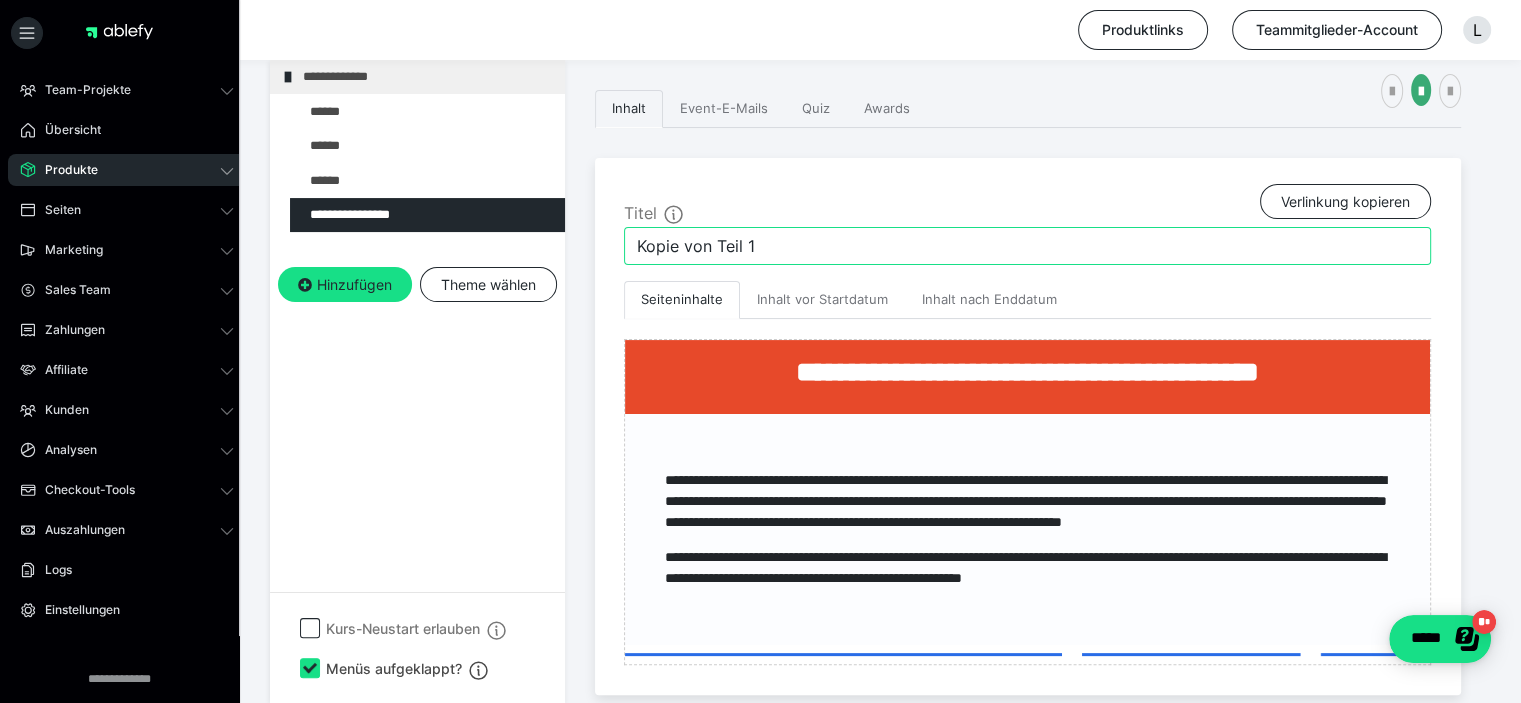 drag, startPoint x: 782, startPoint y: 248, endPoint x: 389, endPoint y: 261, distance: 393.21497 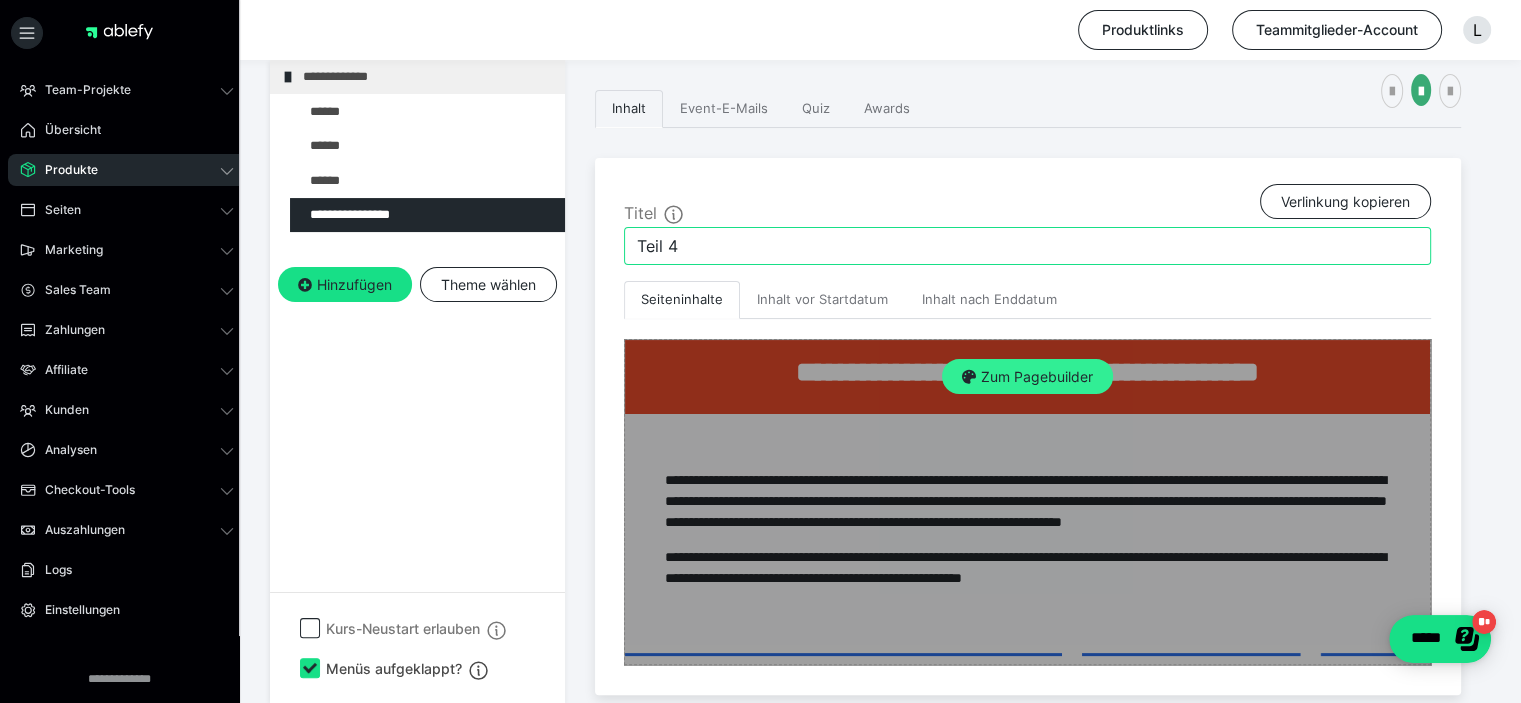 type on "Teil 4" 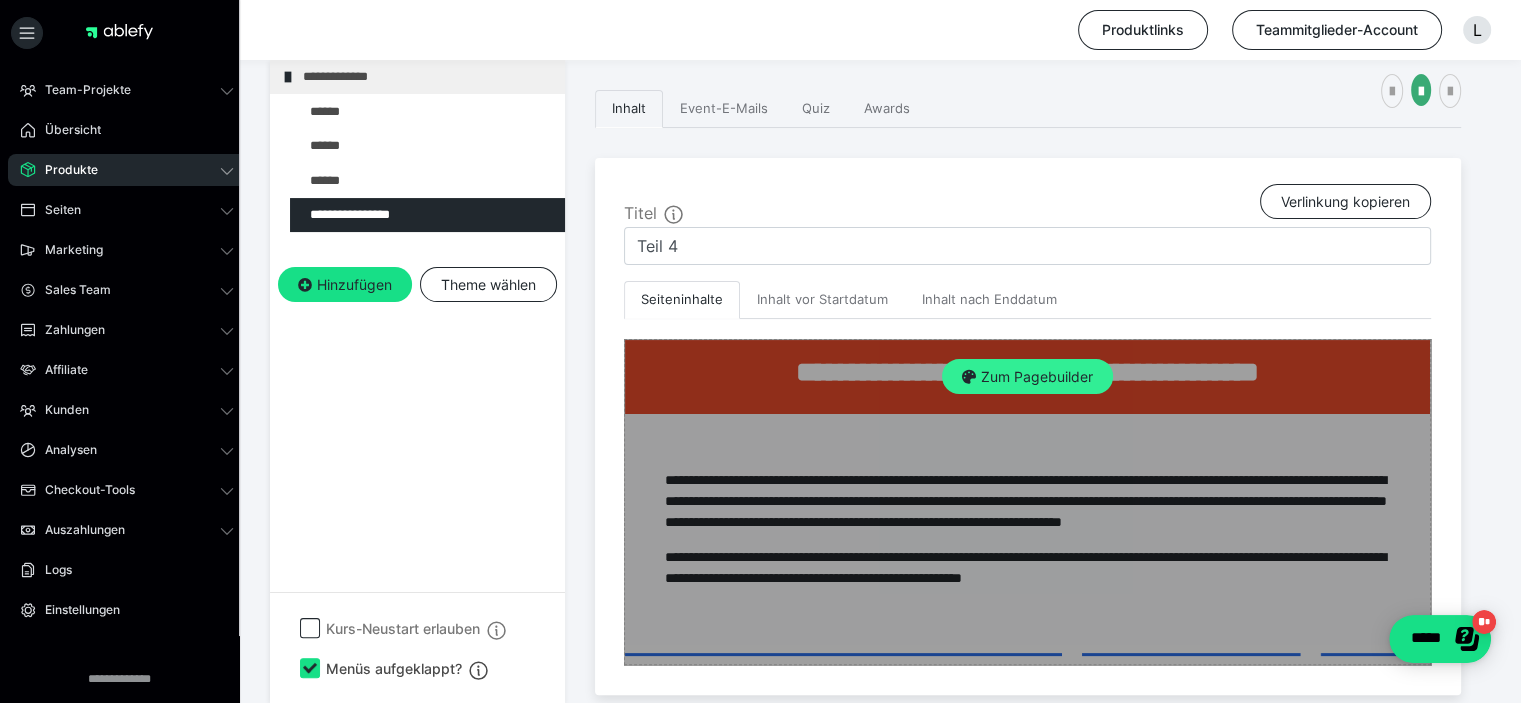 click on "Zum Pagebuilder" at bounding box center (1027, 377) 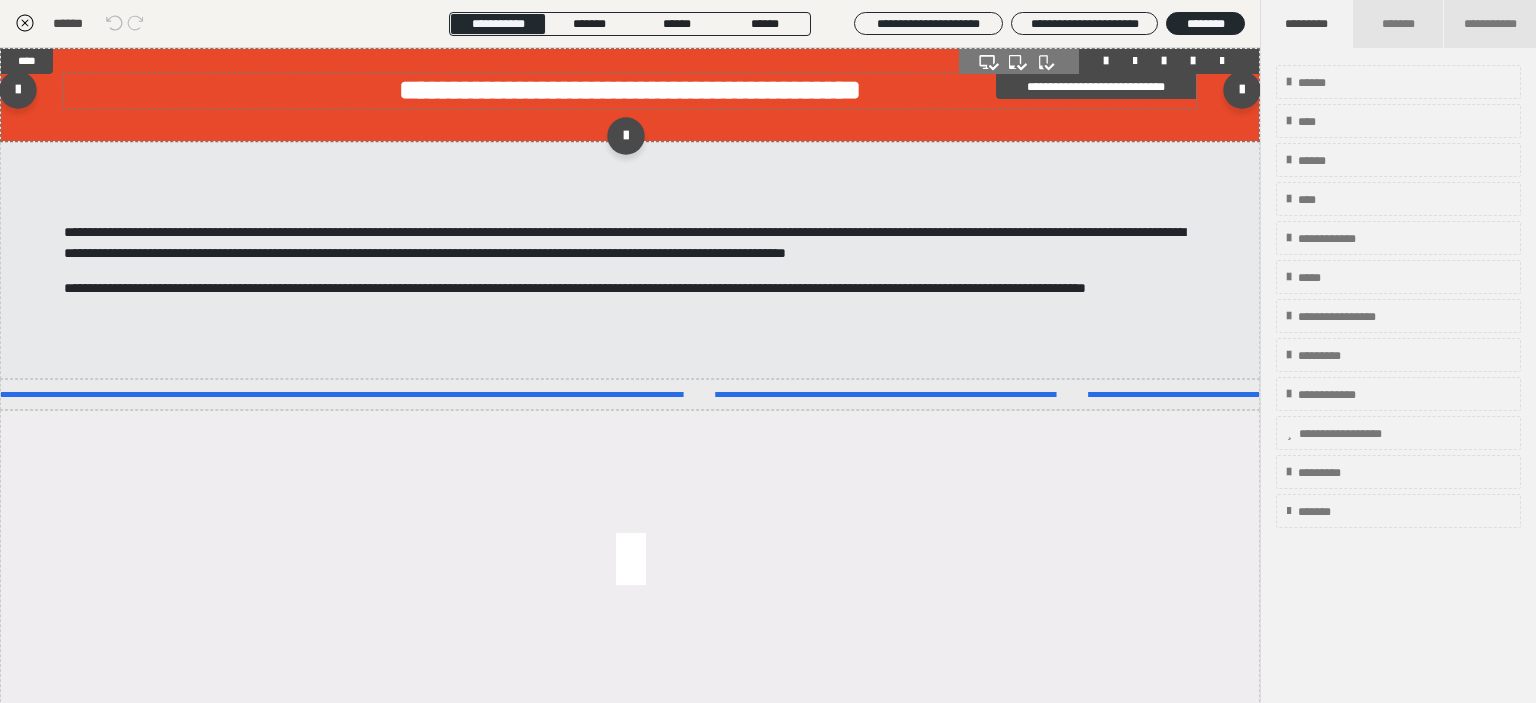 click on "**********" at bounding box center [630, 90] 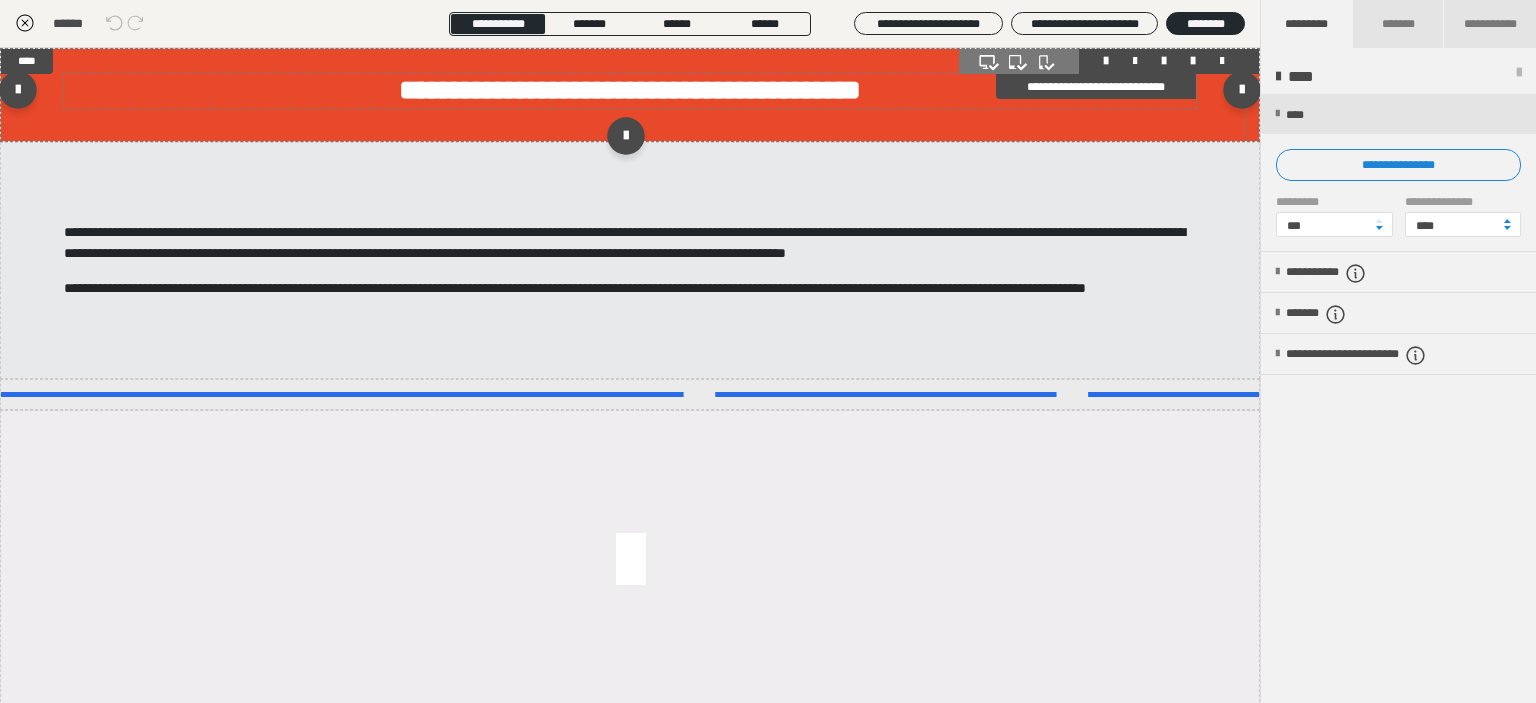 click on "**********" at bounding box center (630, 90) 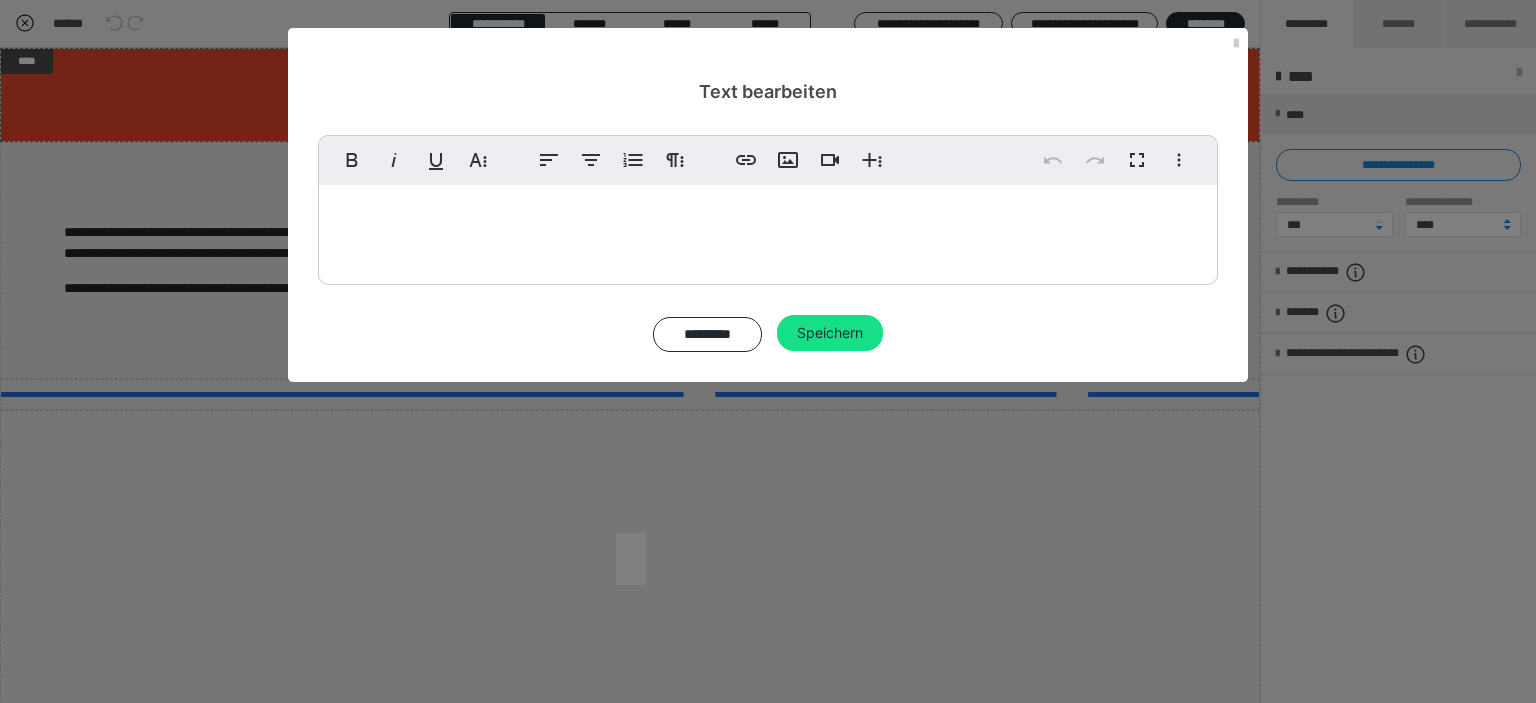 click on "**********" at bounding box center (768, 222) 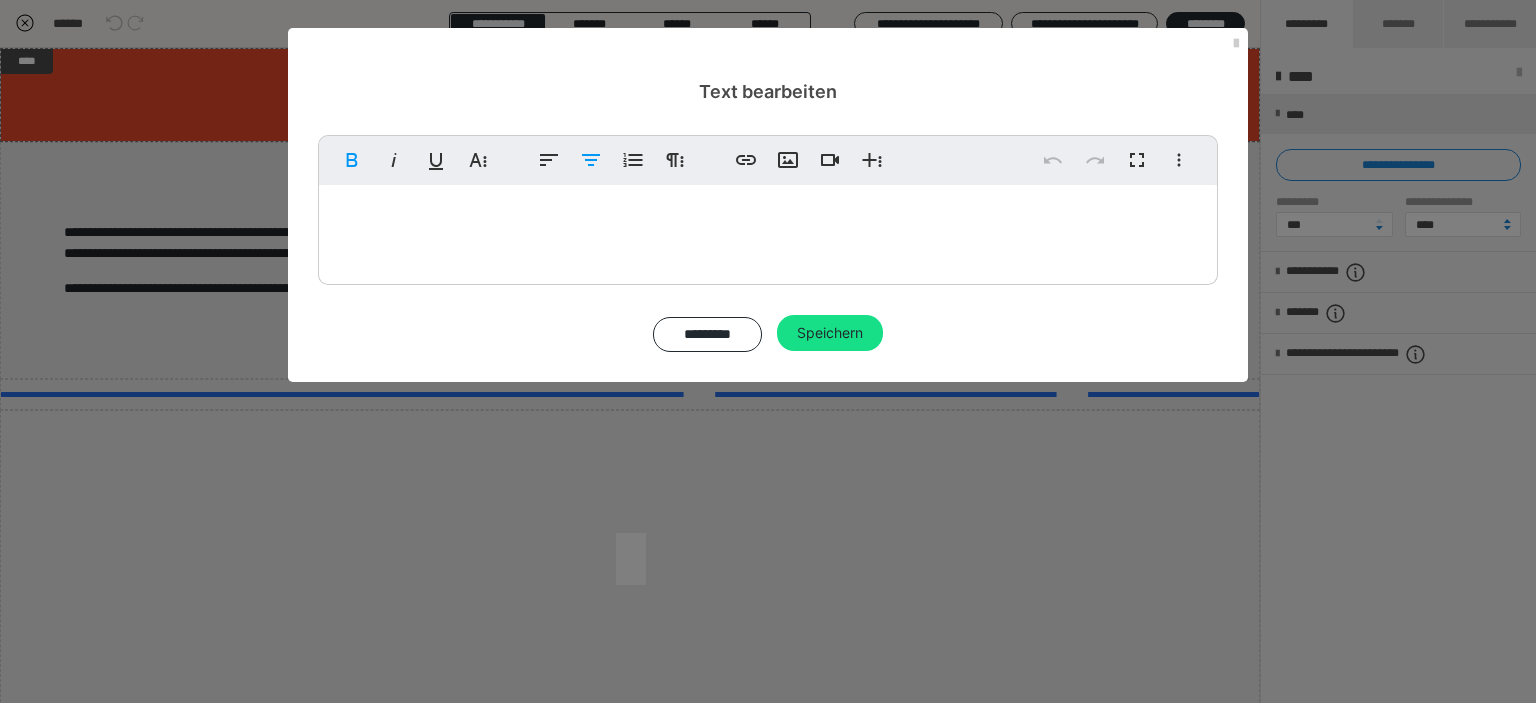 click on ""Houston, wir haben da ein paar Lösungen!"" at bounding box center (768, 221) 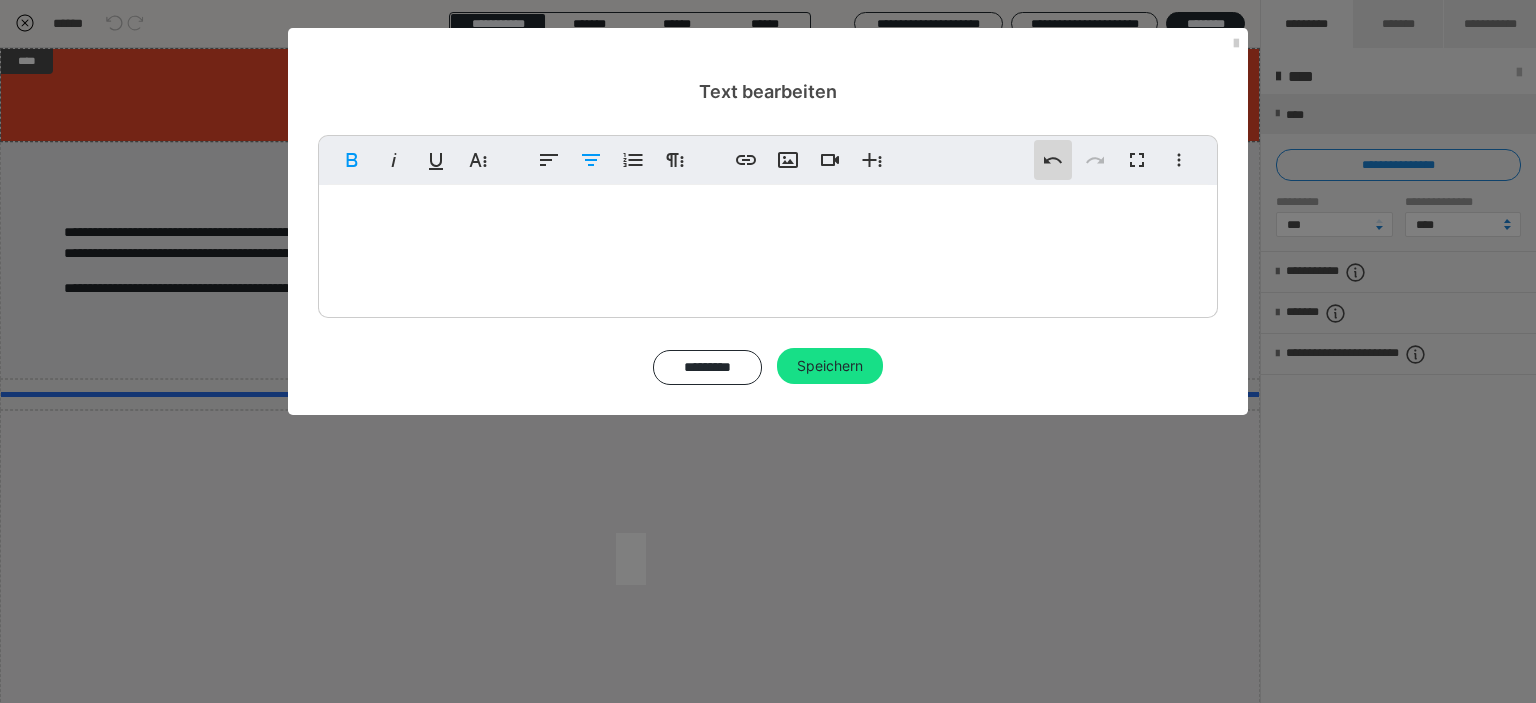 click 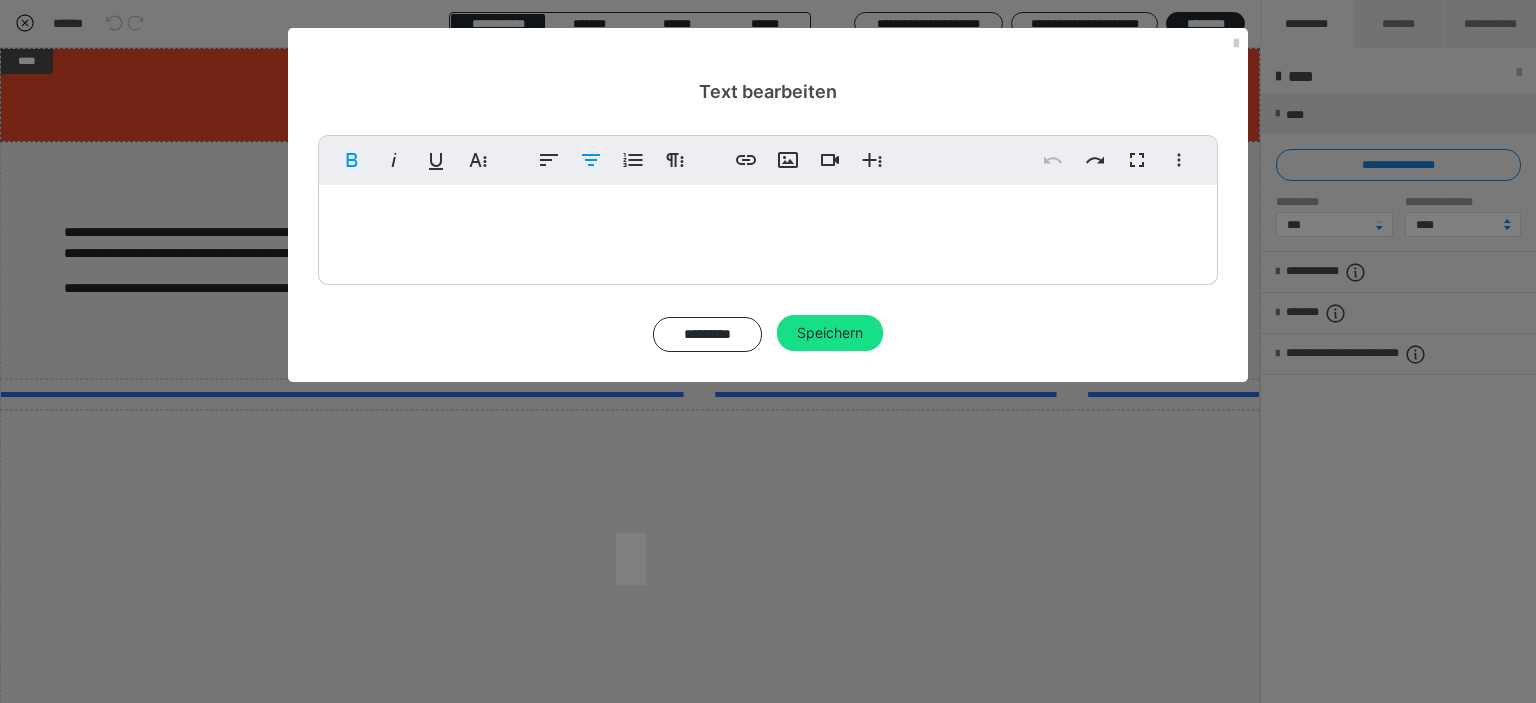 click on ""Houston, wir haben da ein paar Lösungen!"" at bounding box center [768, 221] 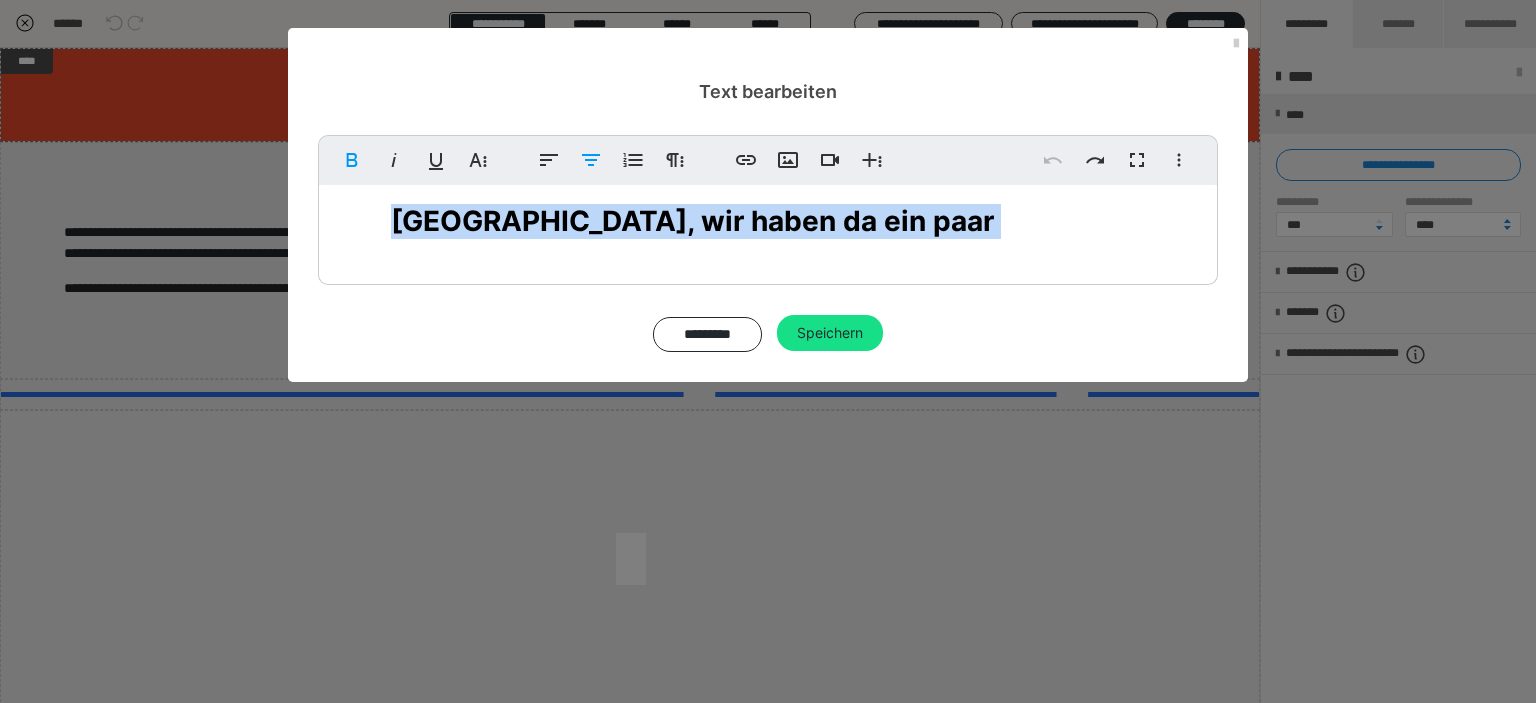 click on ""Houston, wir haben da ein paar Lösungen!"" at bounding box center (768, 222) 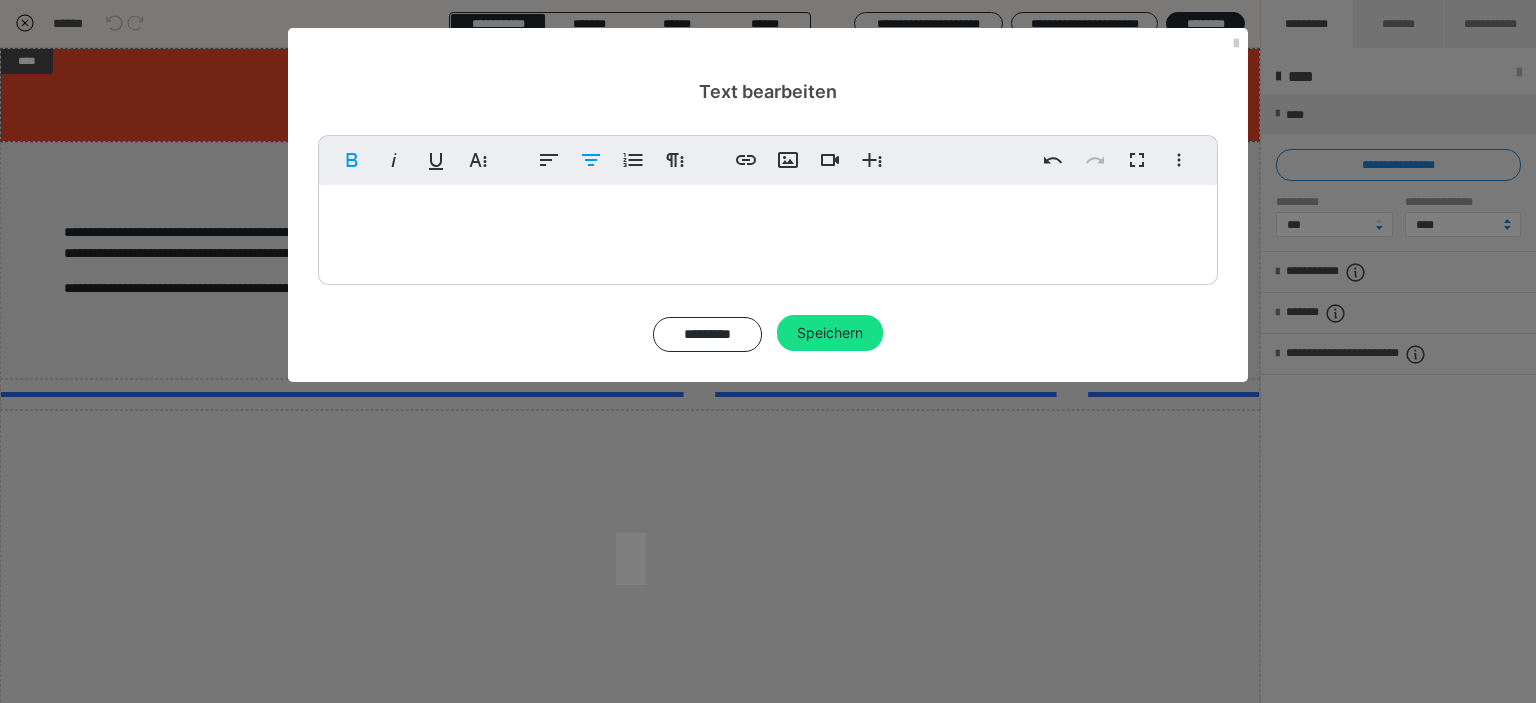 scroll, scrollTop: 137, scrollLeft: 7, axis: both 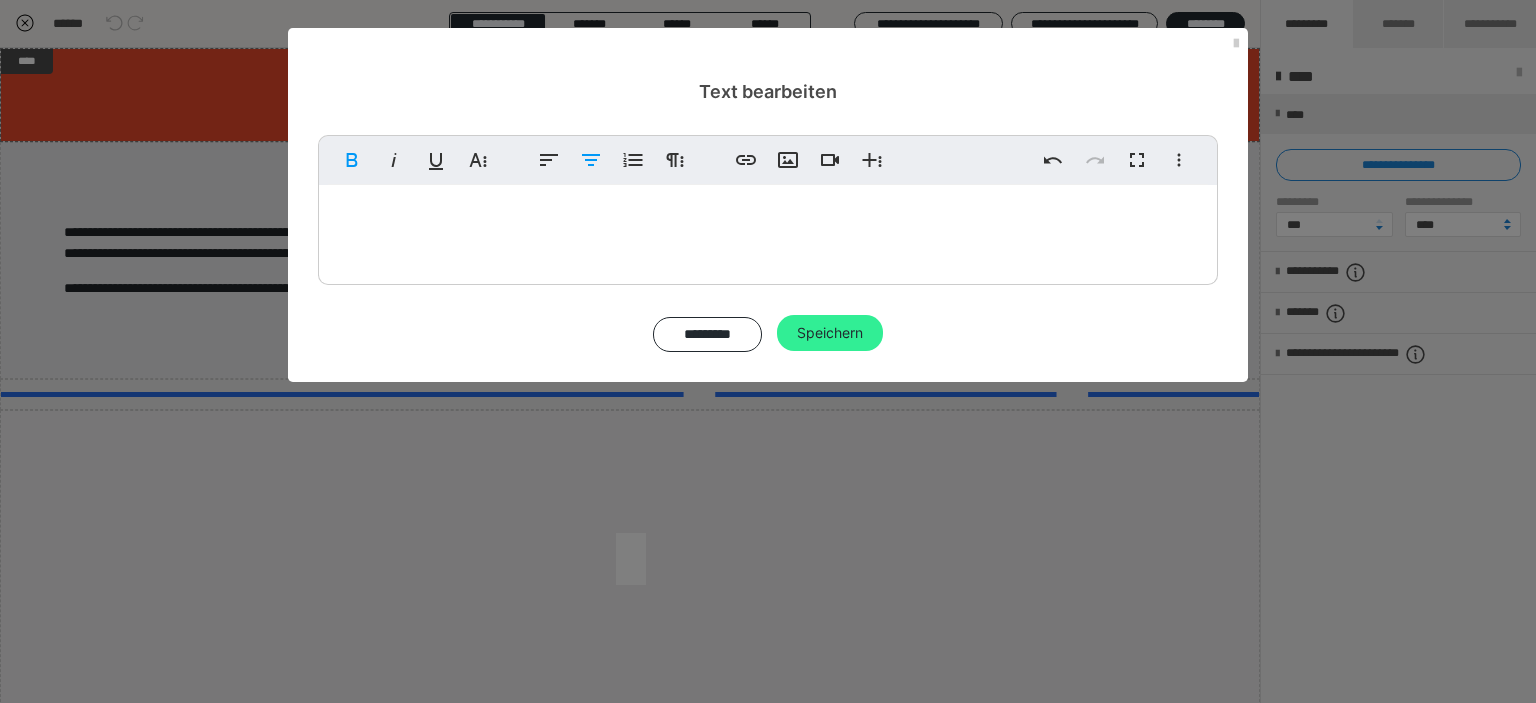 click on "Speichern" at bounding box center [830, 333] 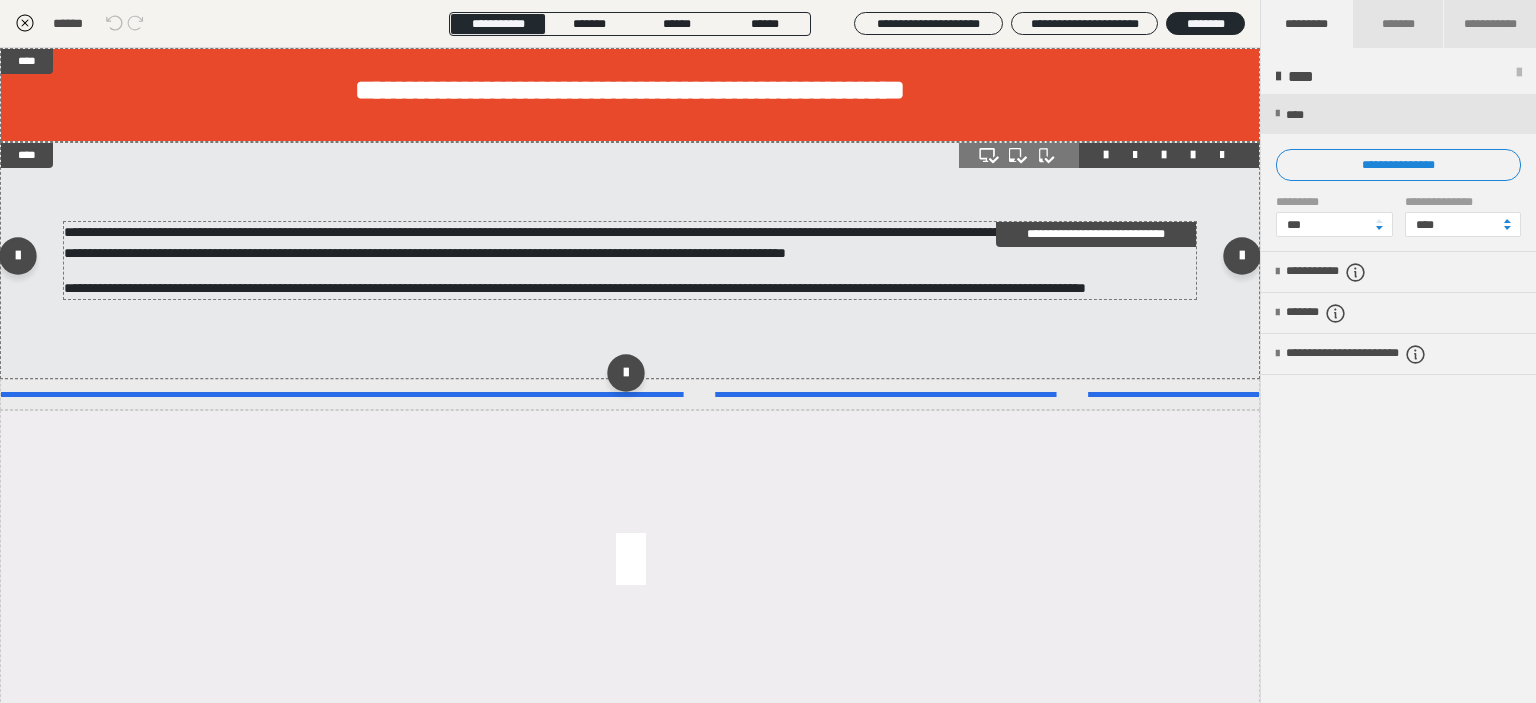 click on "**********" at bounding box center [624, 242] 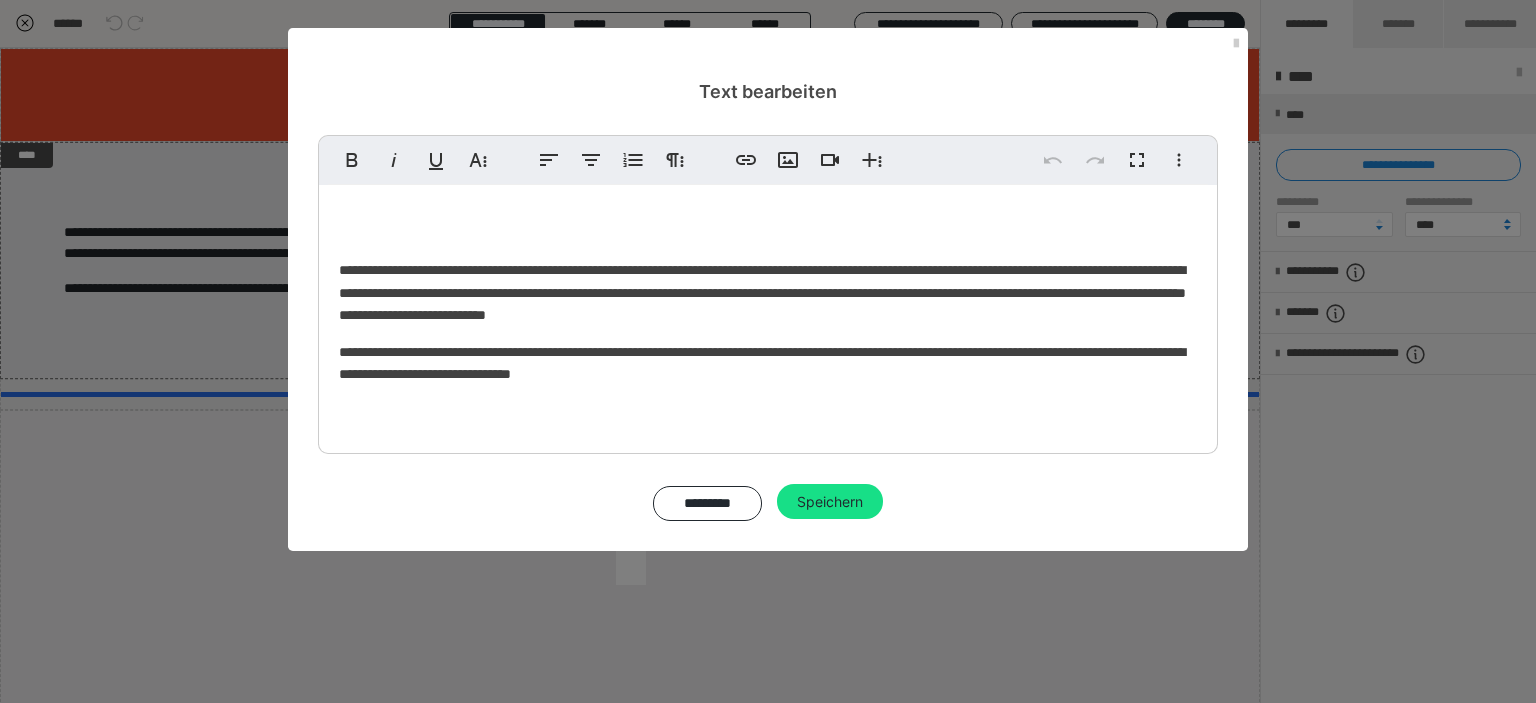 click on "**********" at bounding box center [762, 292] 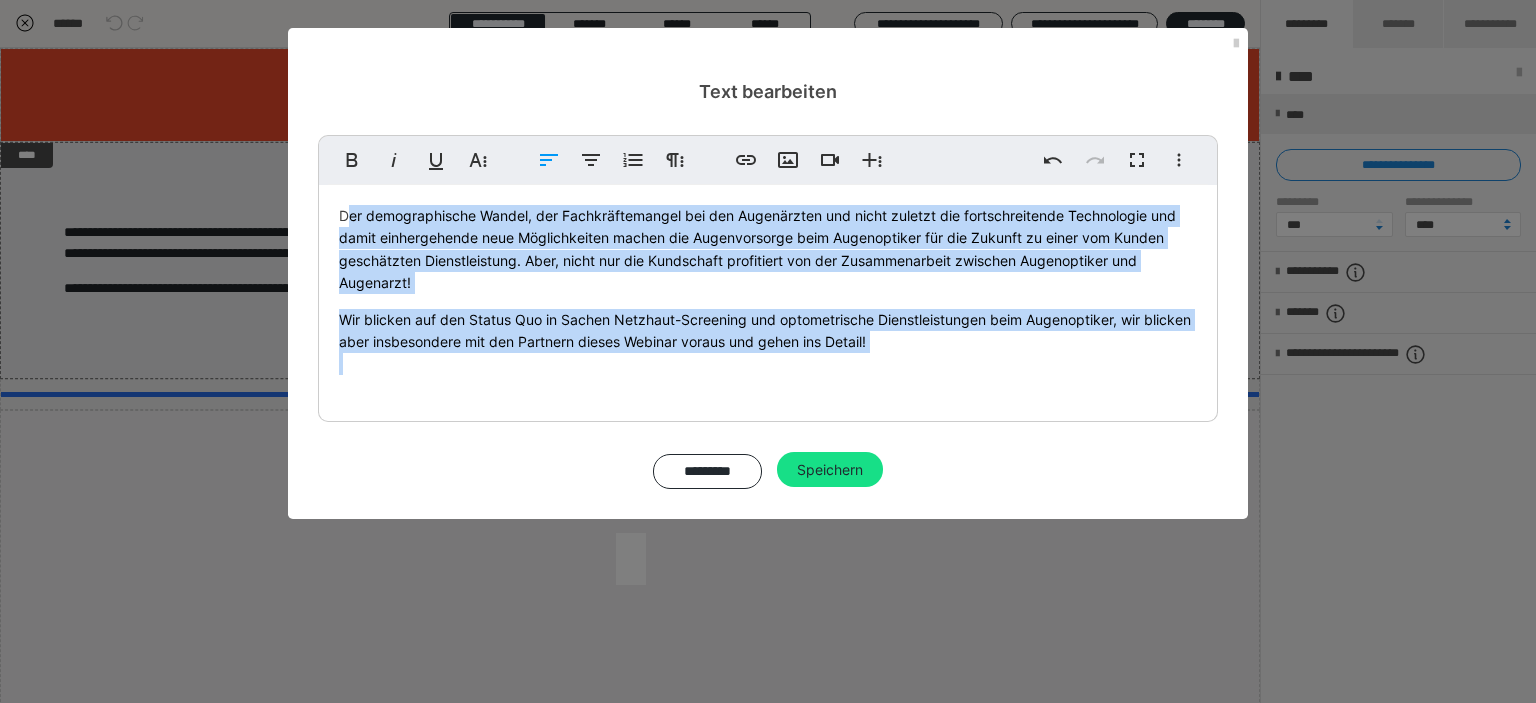 drag, startPoint x: 345, startPoint y: 215, endPoint x: 998, endPoint y: 353, distance: 667.42267 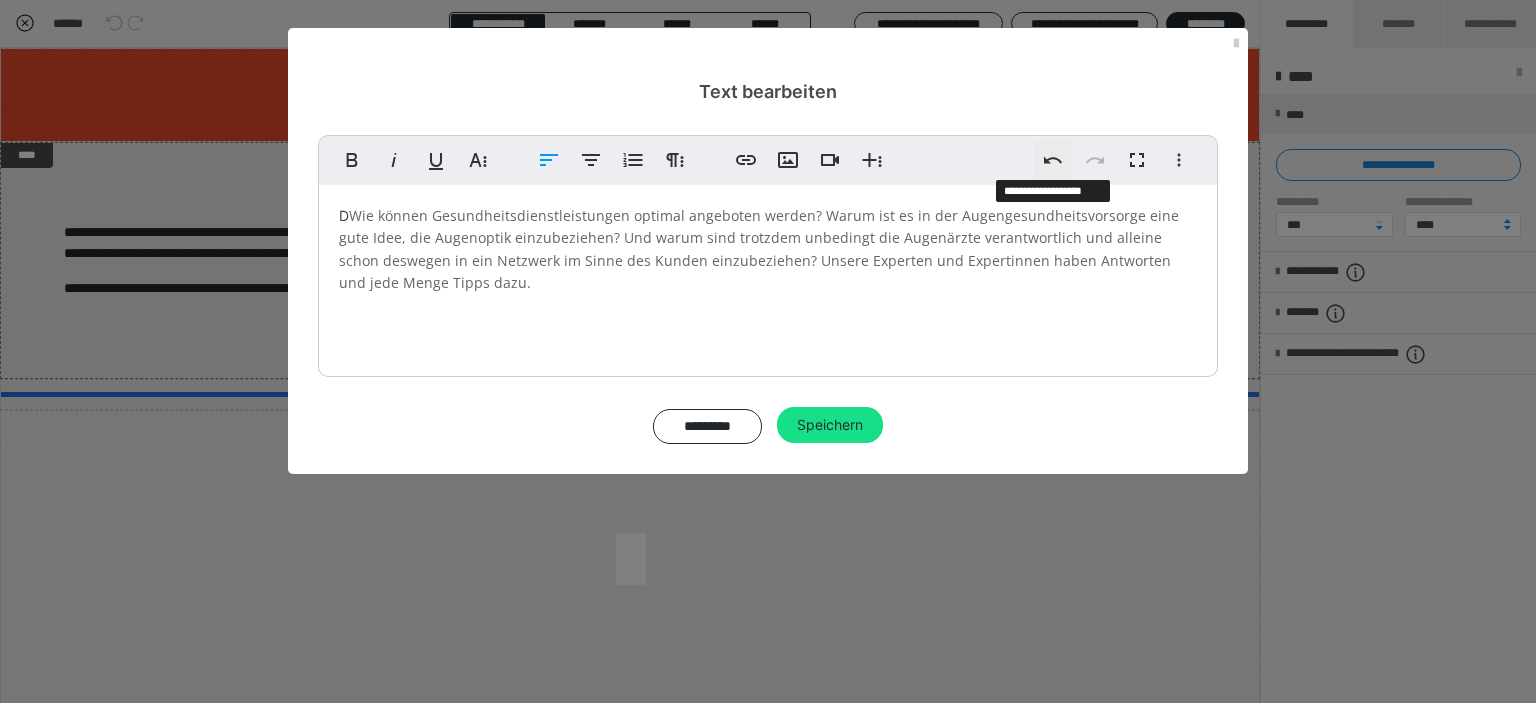 click 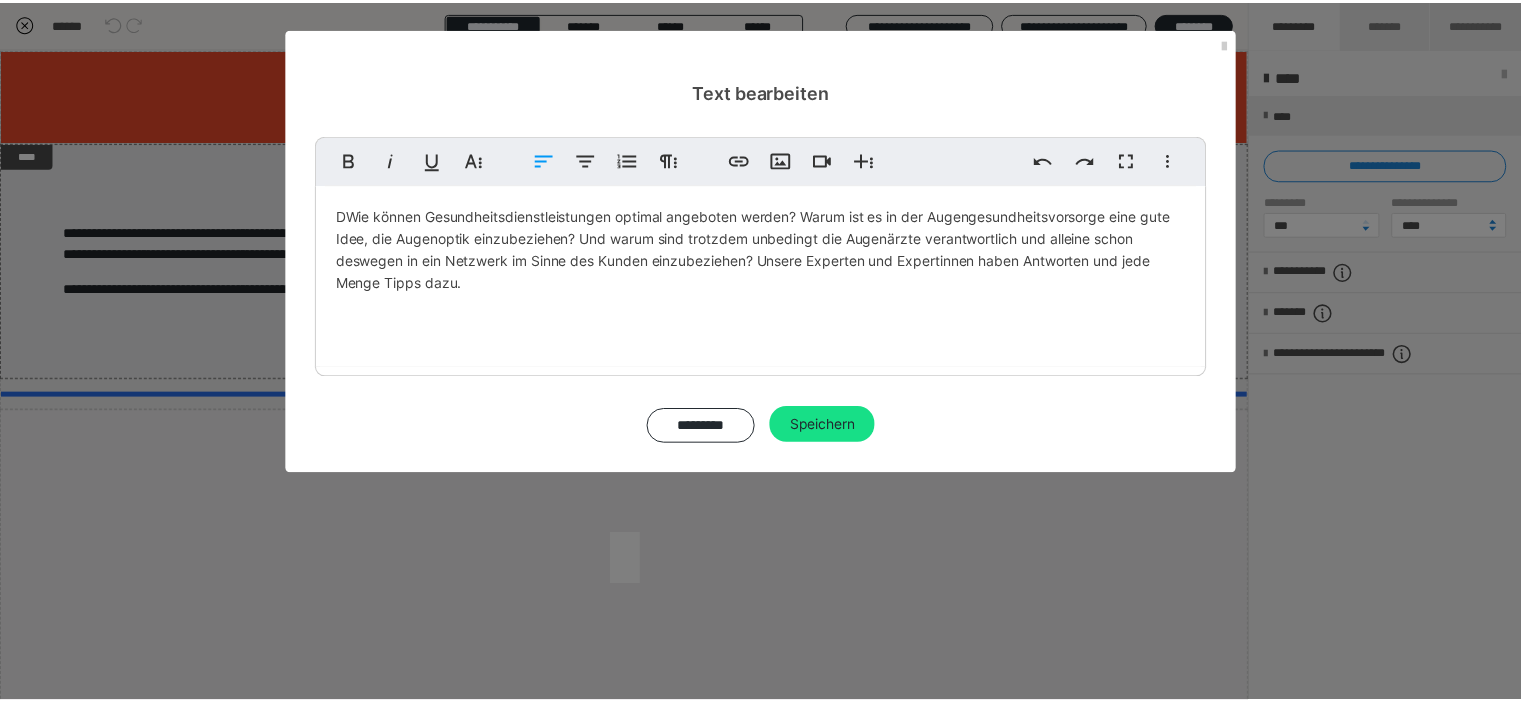 scroll, scrollTop: 5664, scrollLeft: 2, axis: both 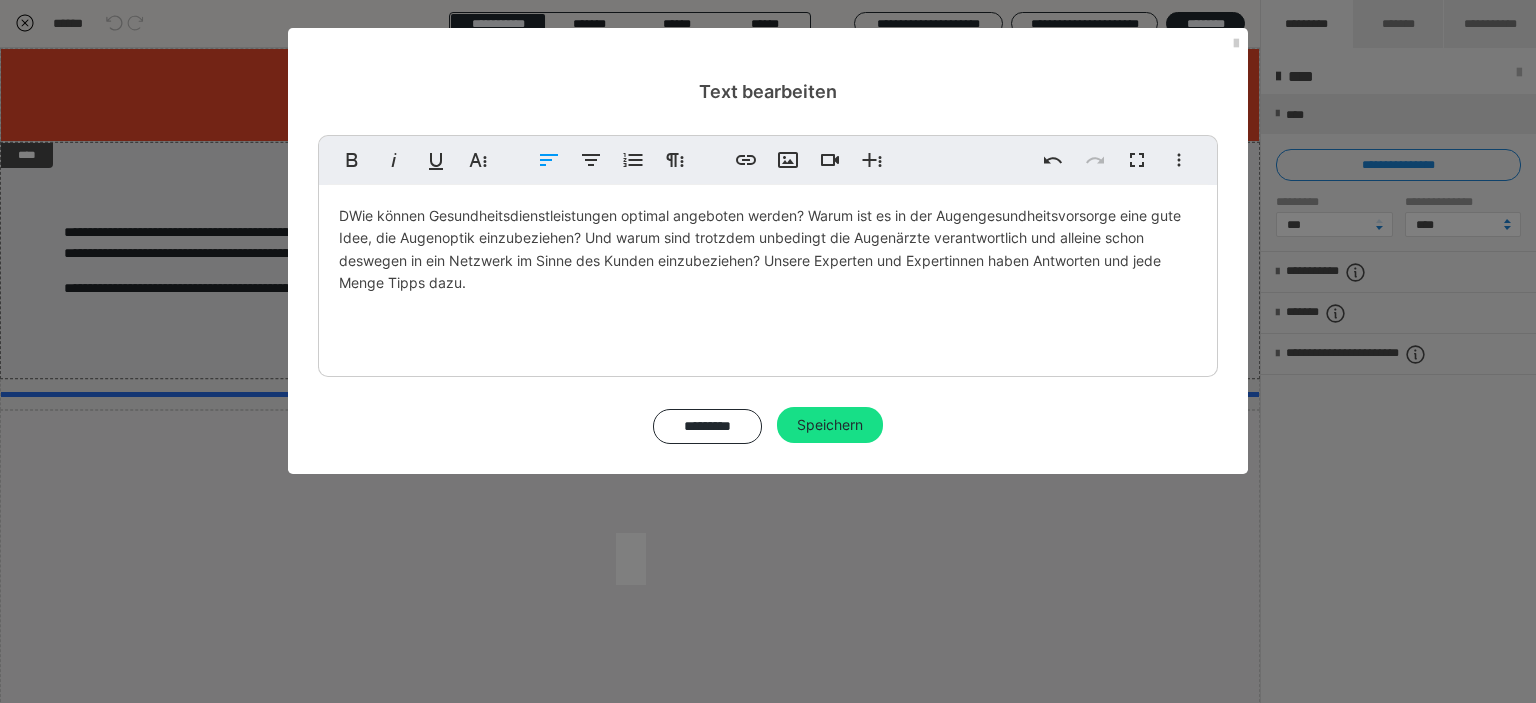 click on "DWie können Gesundheitsdienstleistungen optimal angeboten werden? Warum ist es in der Augengesundheitsvorsorge eine gute Idee, die Augenoptik einzubeziehen? Und warum sind trotzdem unbedingt die Augenärzte verantwortlich und alleine schon deswegen in ein Netzwerk im Sinne des Kunden einzubeziehen? Unsere Experten und Expertinnen haben Antworten und jede Menge Tipps dazu." at bounding box center (760, 249) 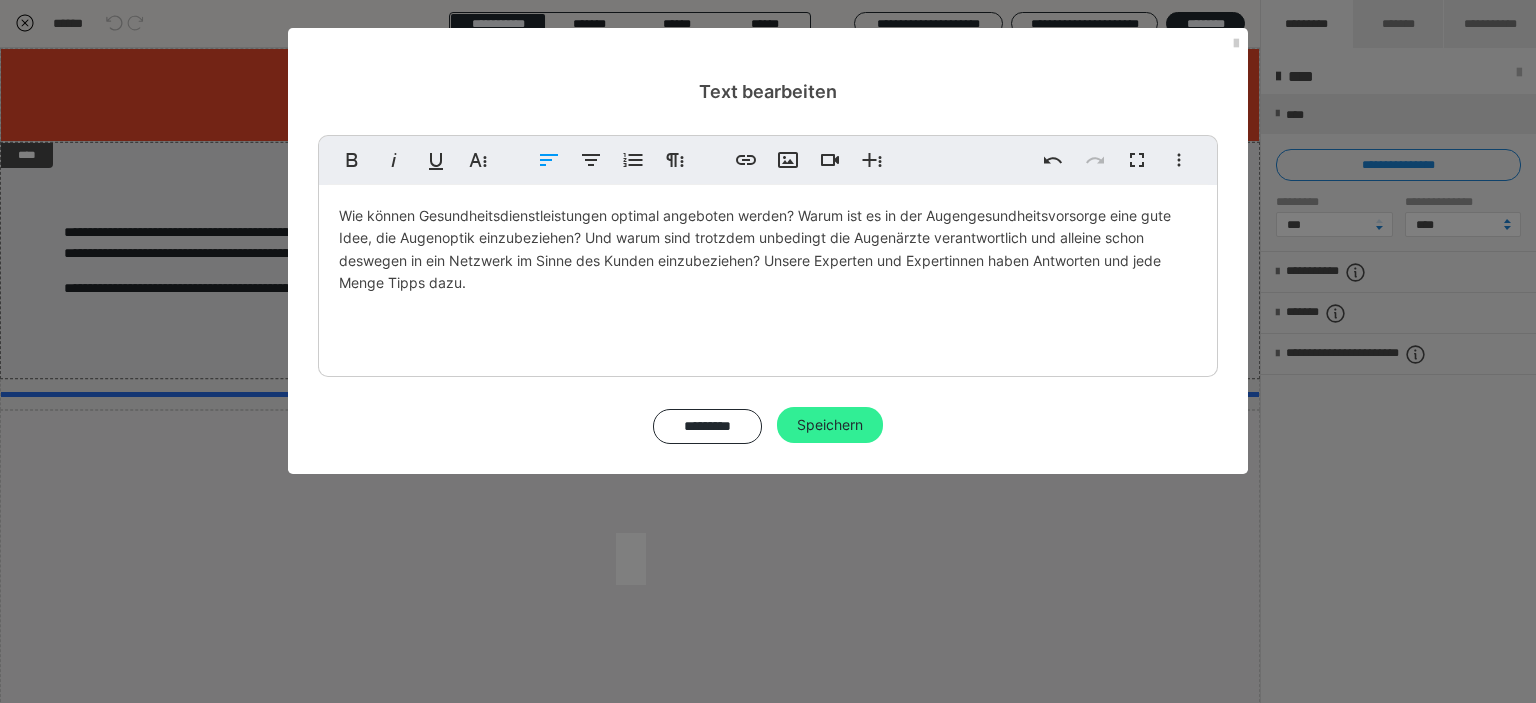 click on "Speichern" at bounding box center (830, 425) 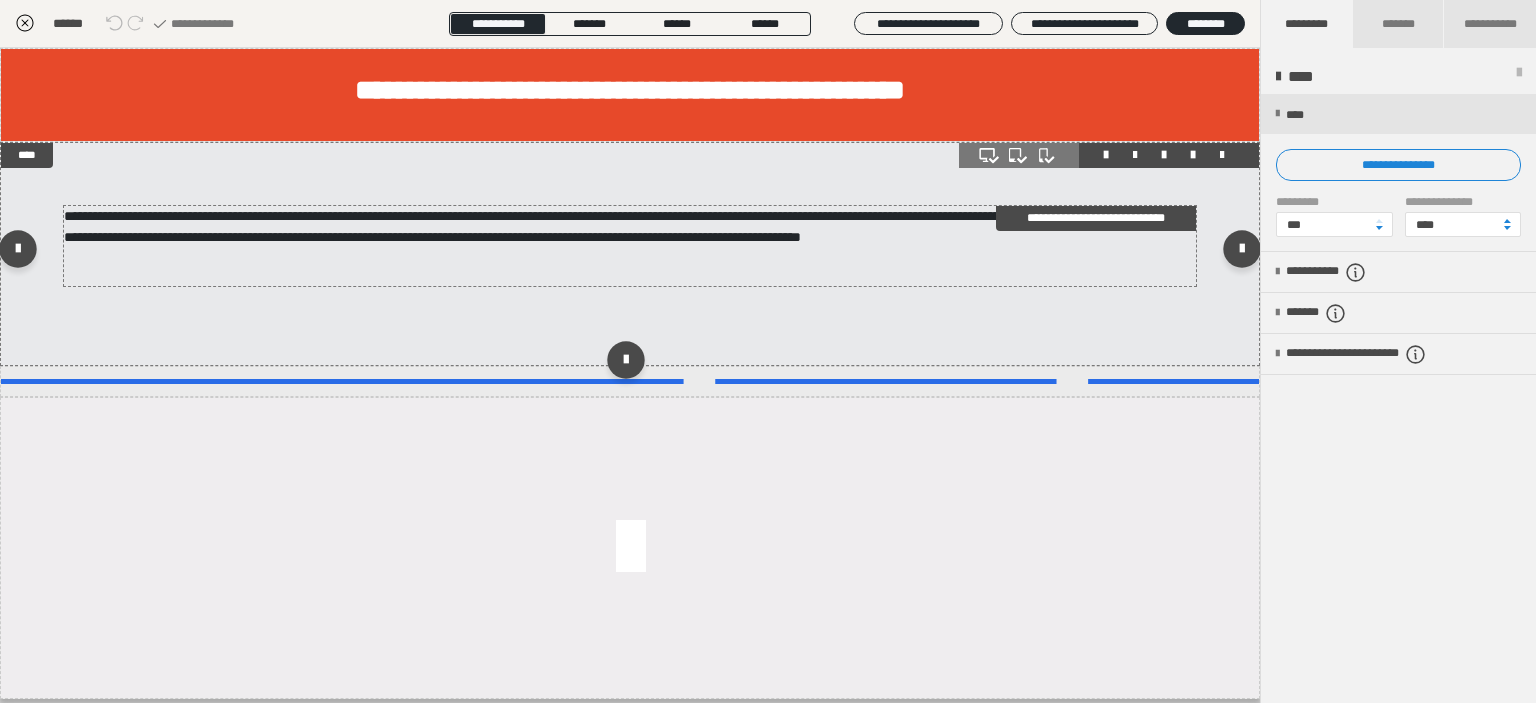 click on "**********" at bounding box center [624, 226] 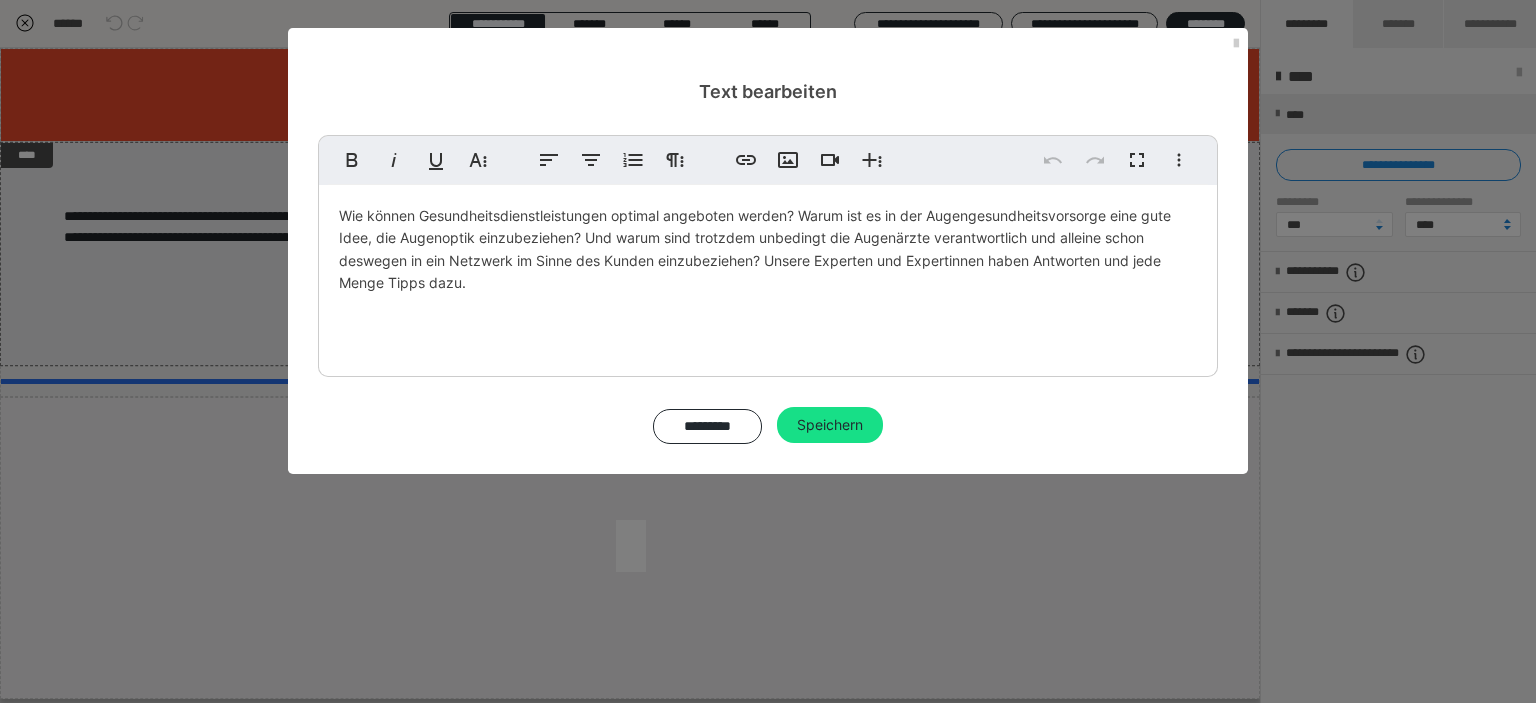 click on "Wie können Gesundheitsdienstleistungen optimal angeboten werden? Warum ist es in der Augengesundheitsvorsorge eine gute Idee, die Augenoptik einzubeziehen? Und warum sind trotzdem unbedingt die Augenärzte verantwortlich und alleine schon deswegen in ein Netzwerk im Sinne des Kunden einzubeziehen? Unsere Experten und Expertinnen haben Antworten und jede Menge Tipps dazu." at bounding box center (768, 257) 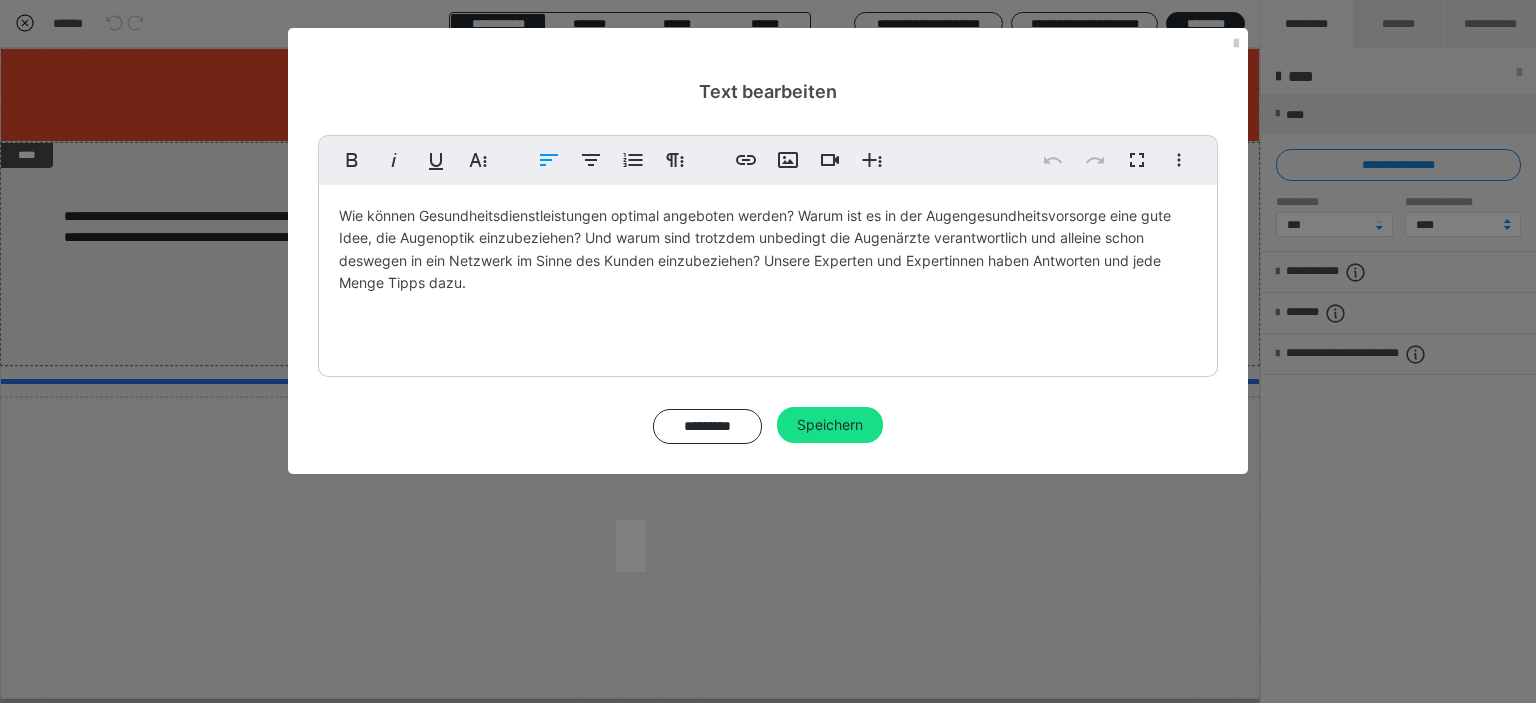 click at bounding box center [768, 320] 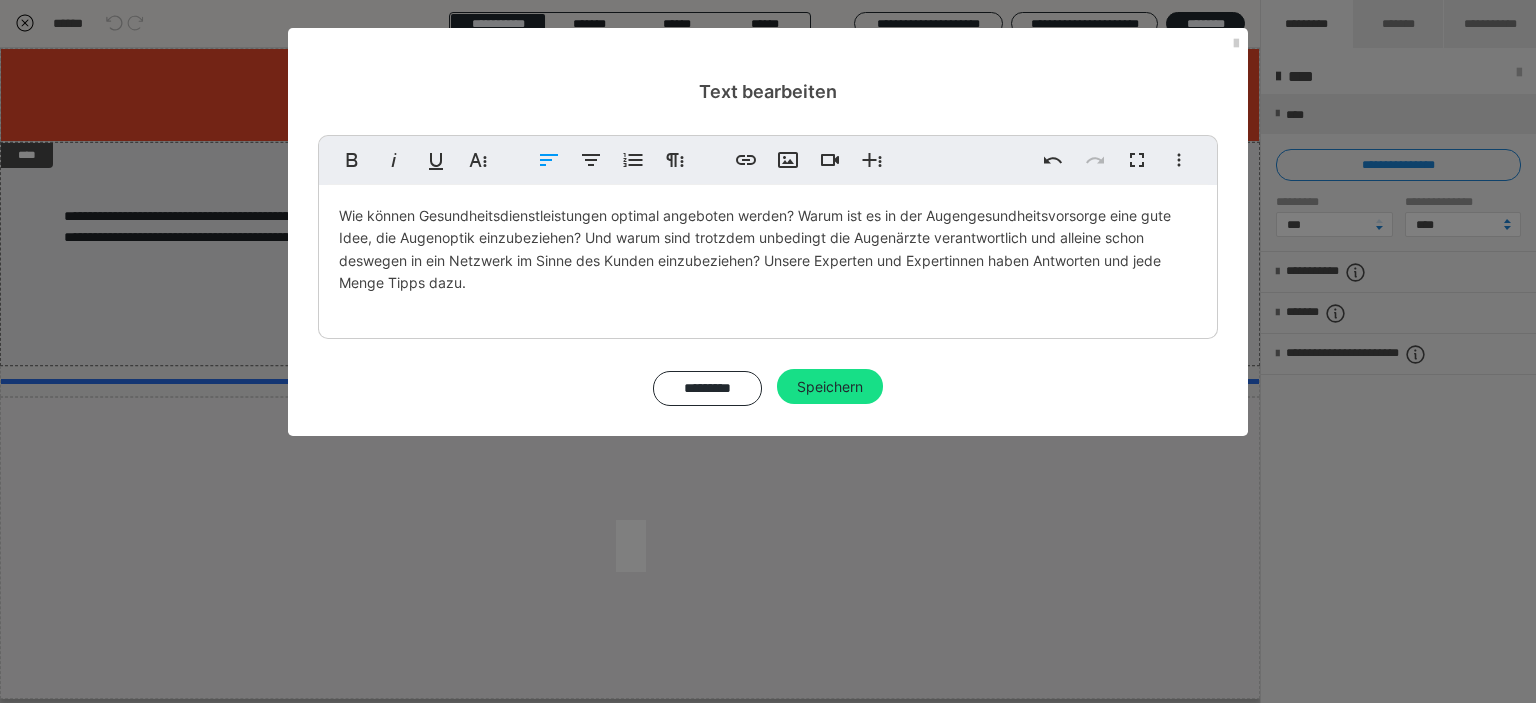 click on "********* Speichern" at bounding box center [768, 387] 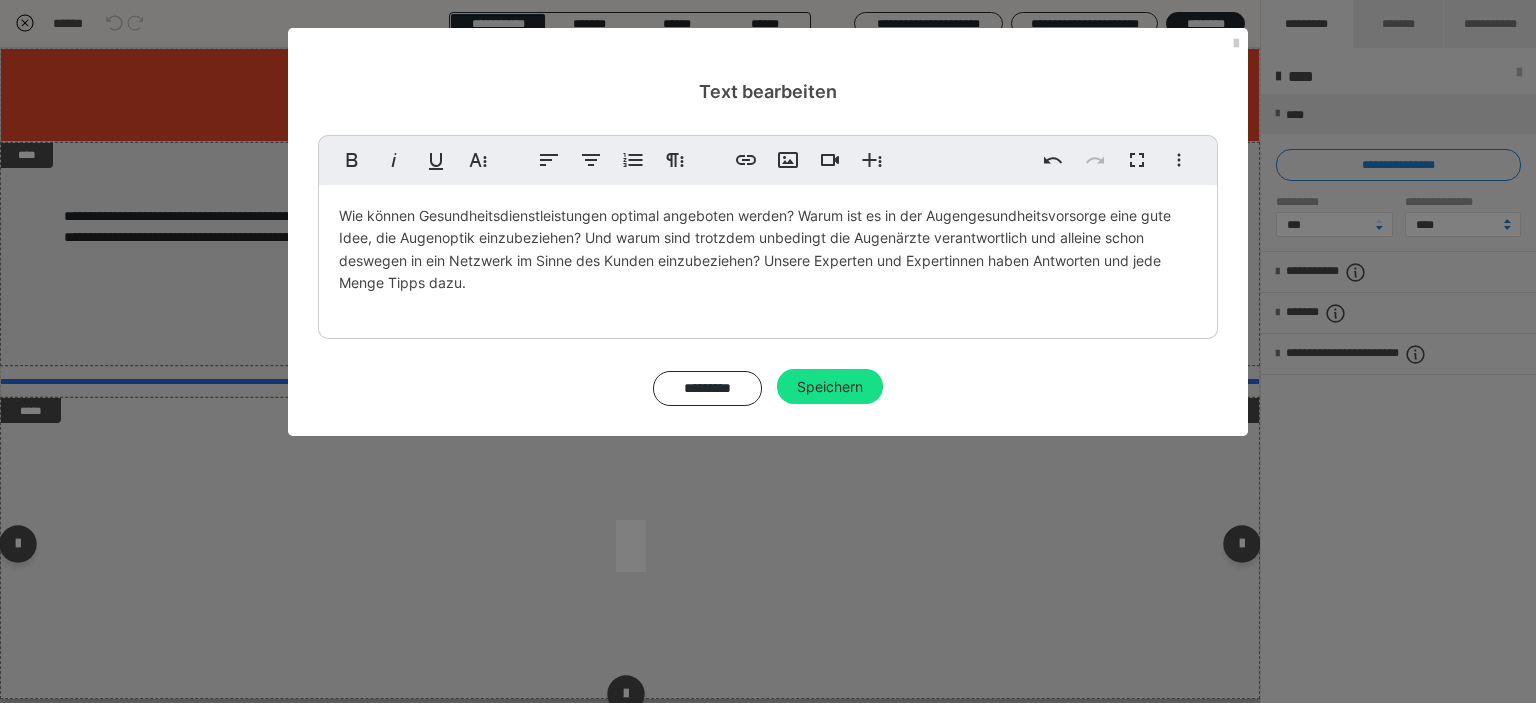 click on "Speichern" at bounding box center (830, 387) 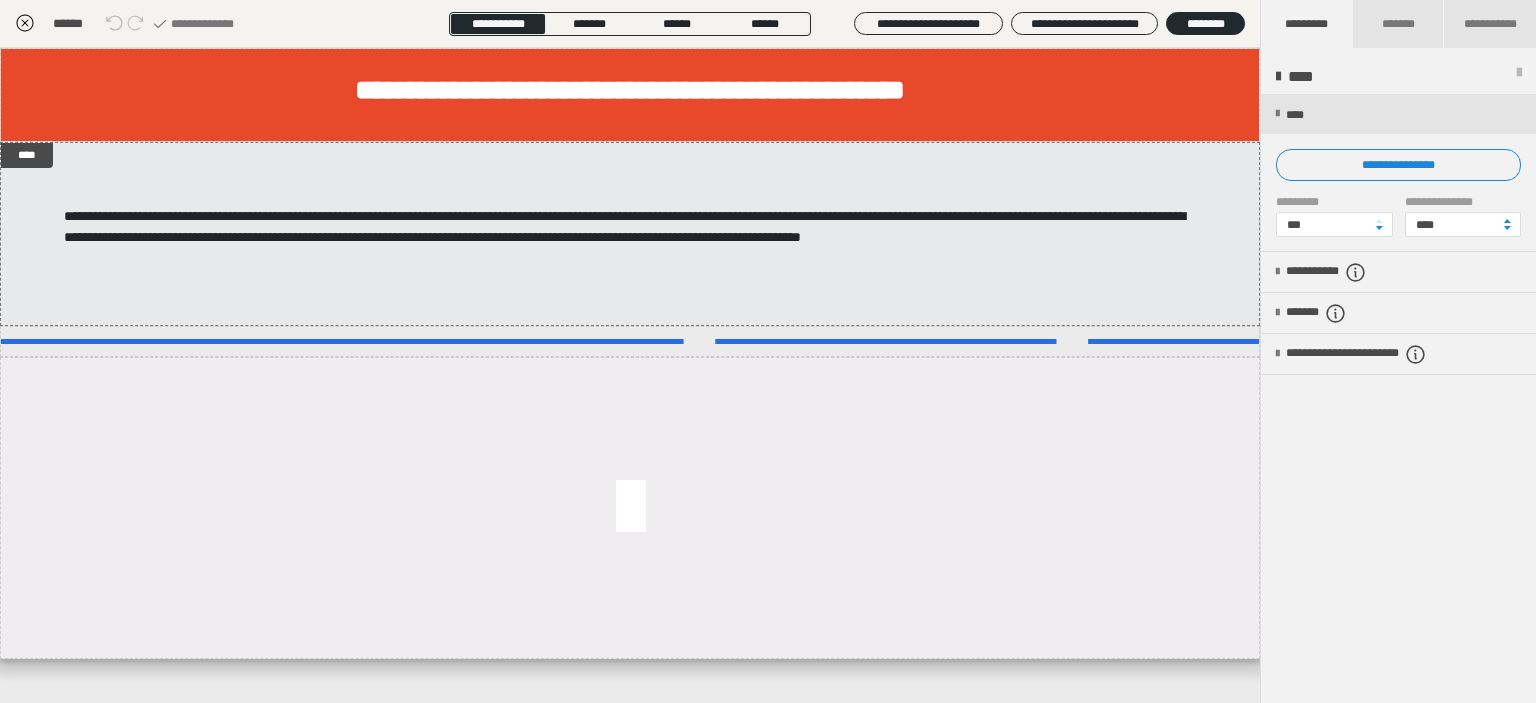 click 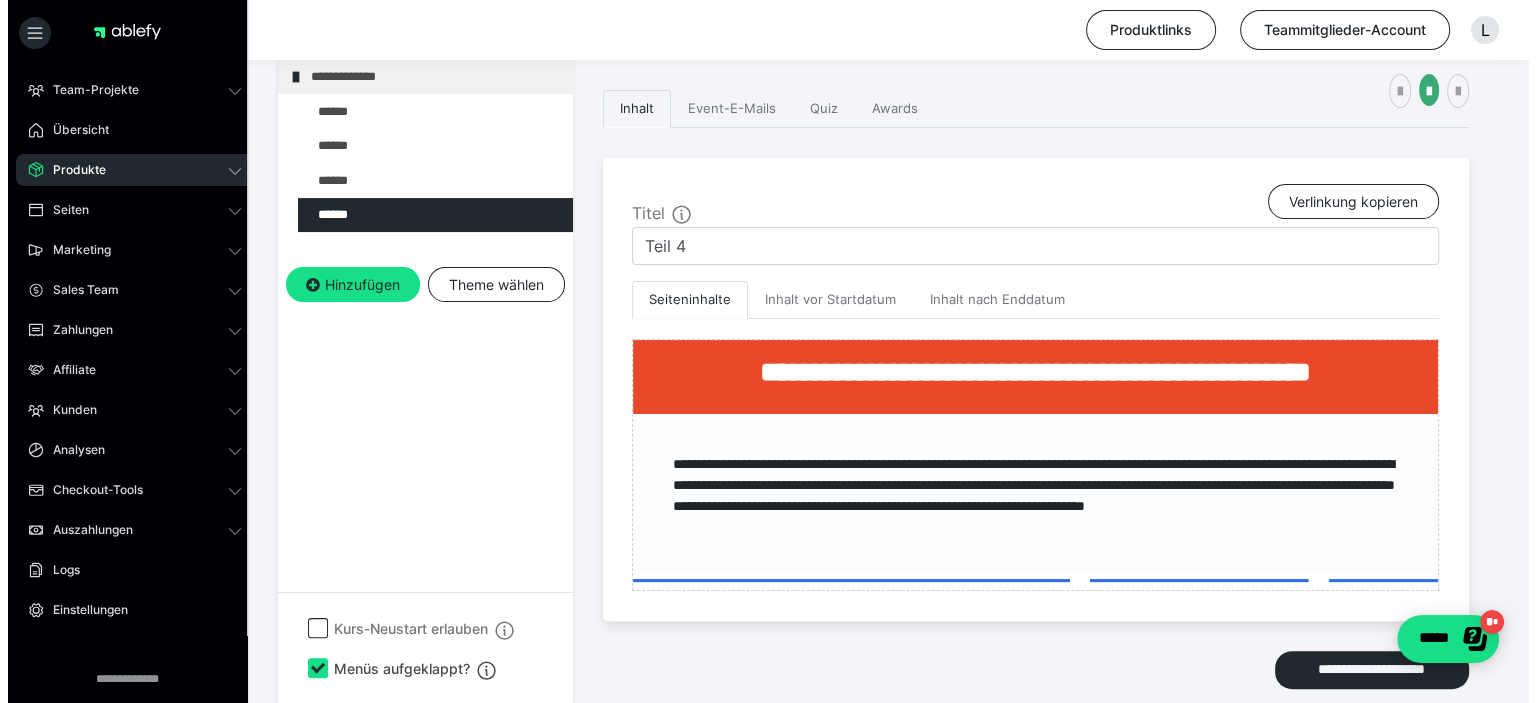 scroll, scrollTop: 198, scrollLeft: 0, axis: vertical 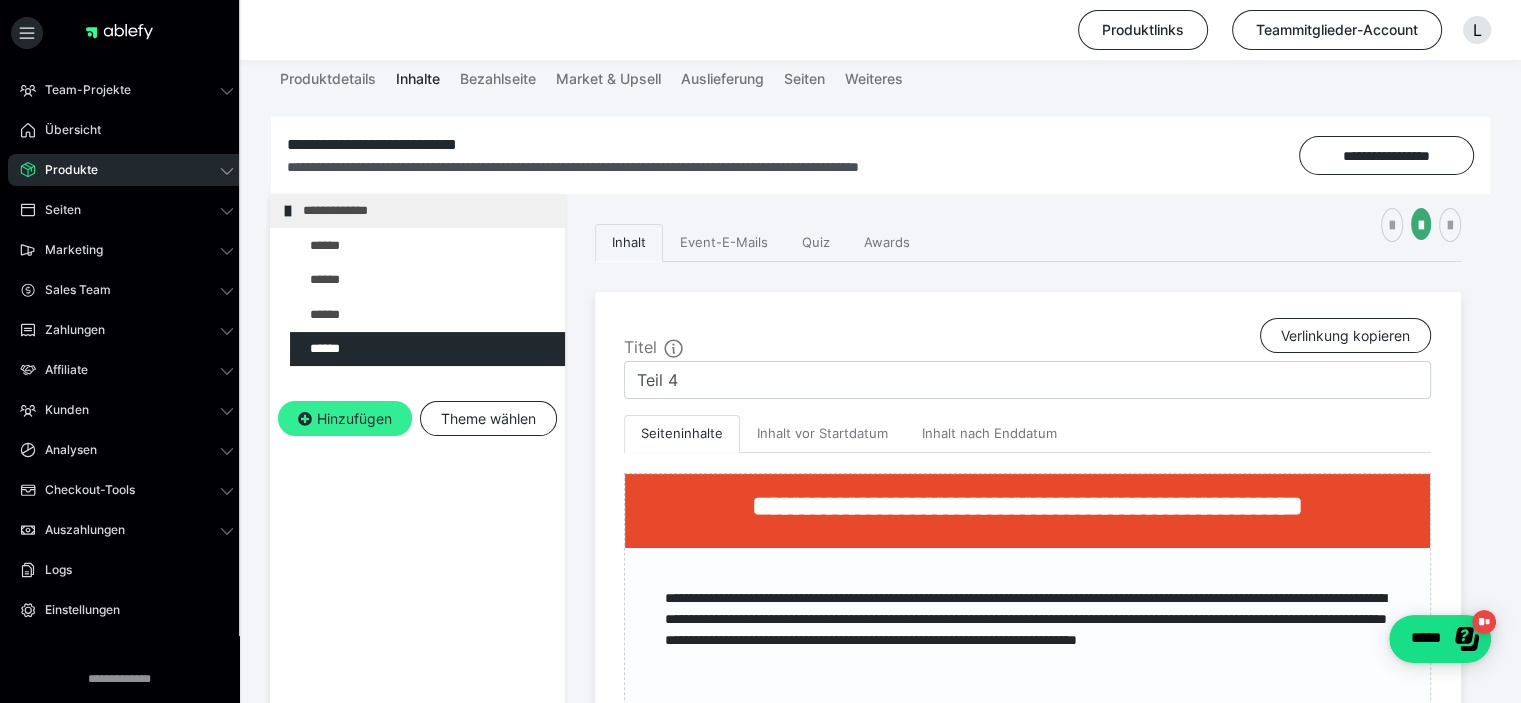 click on "Hinzufügen" at bounding box center (345, 419) 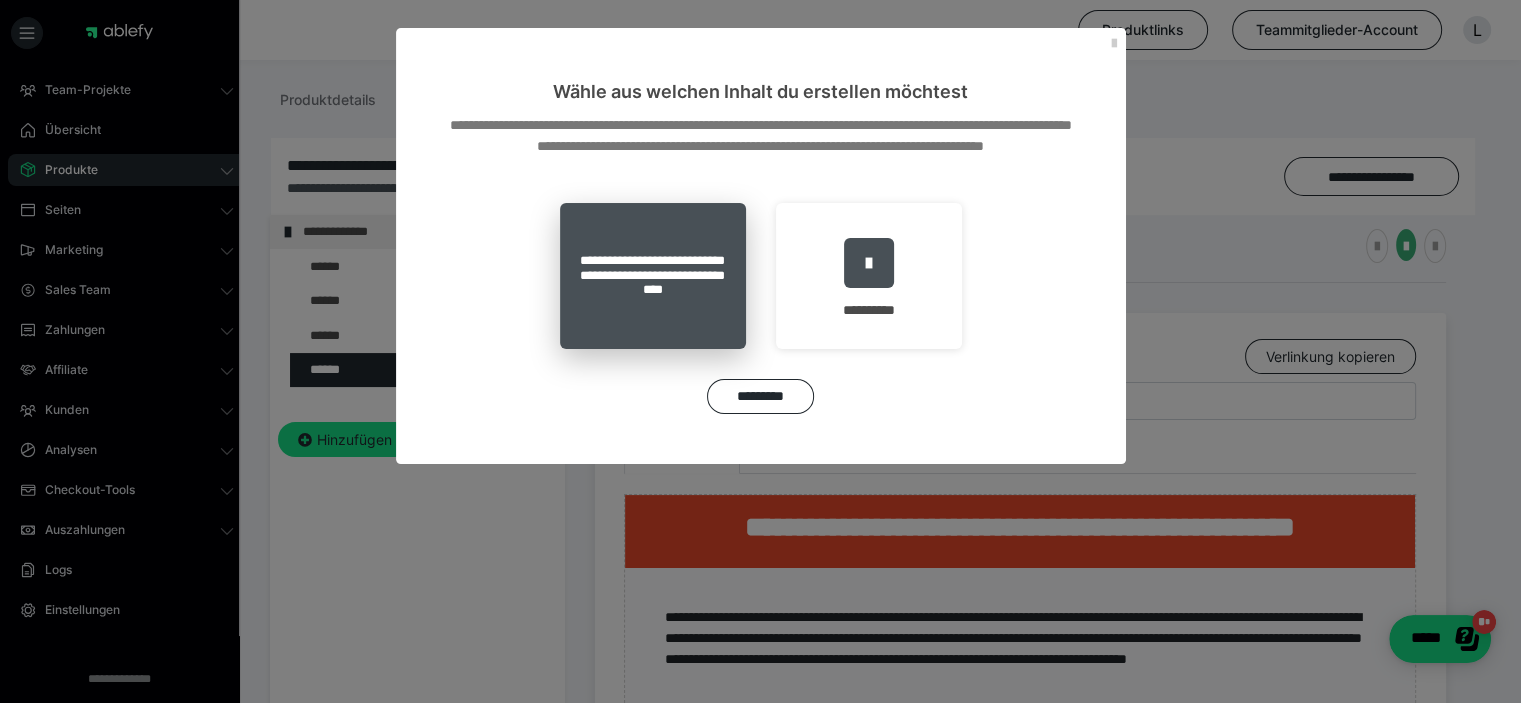 click on "**********" at bounding box center (653, 276) 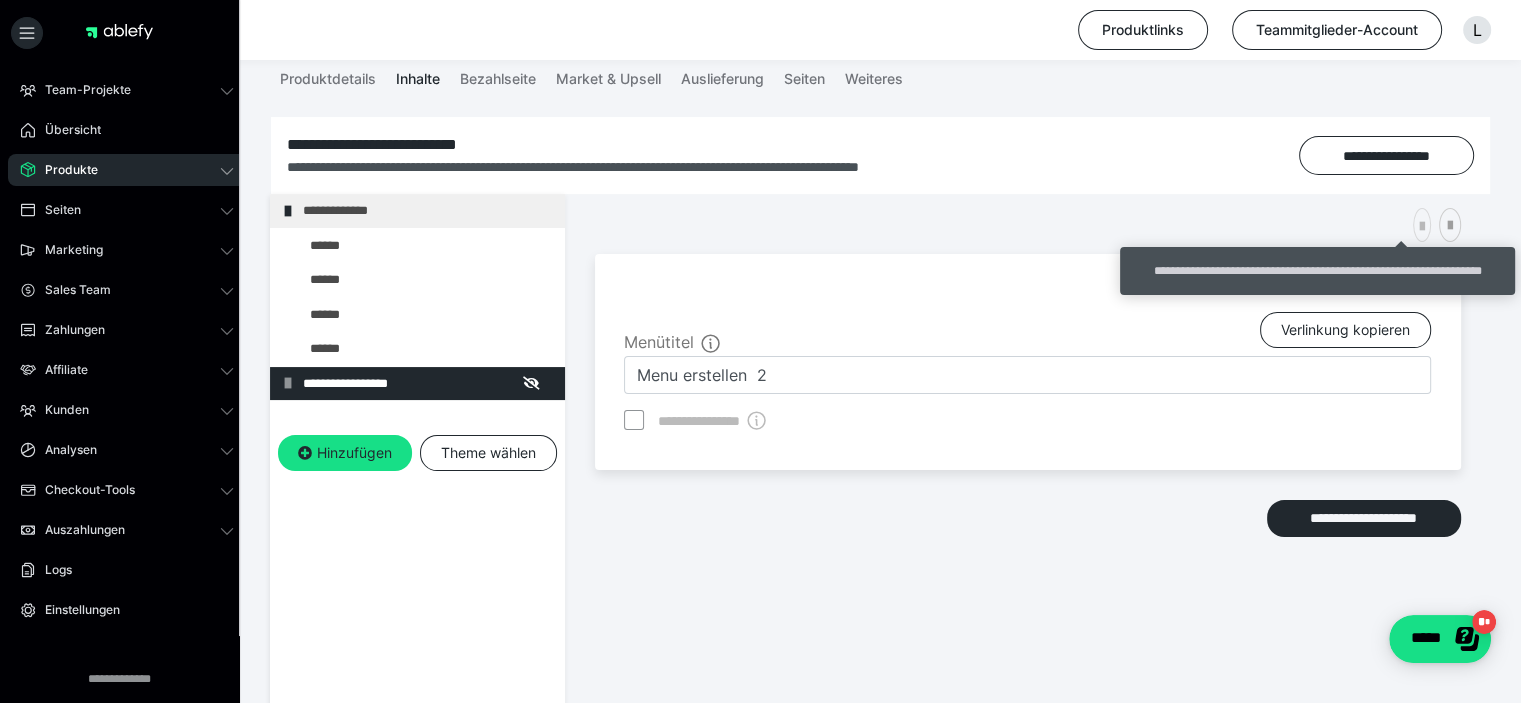 click at bounding box center (1422, 227) 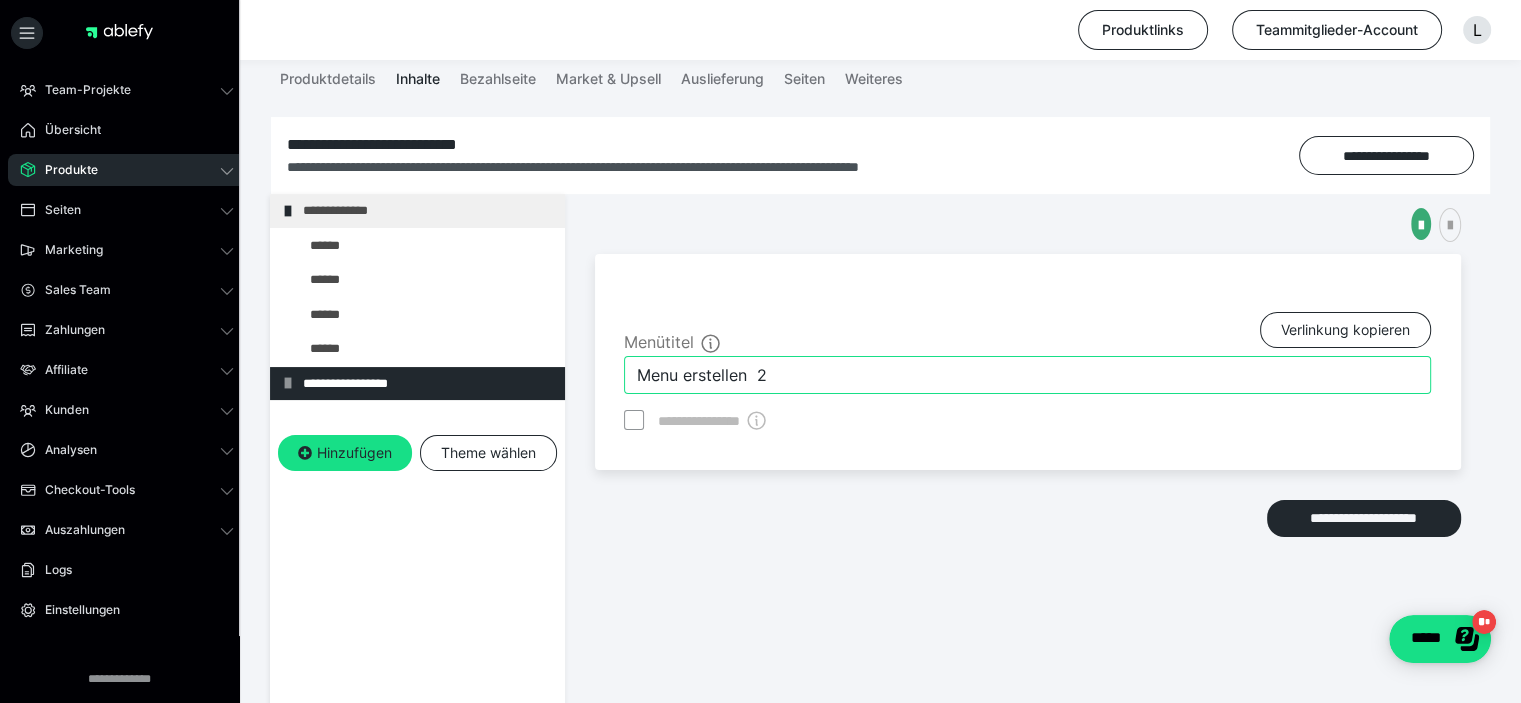 click on "Menu erstellen  2" at bounding box center (1027, 375) 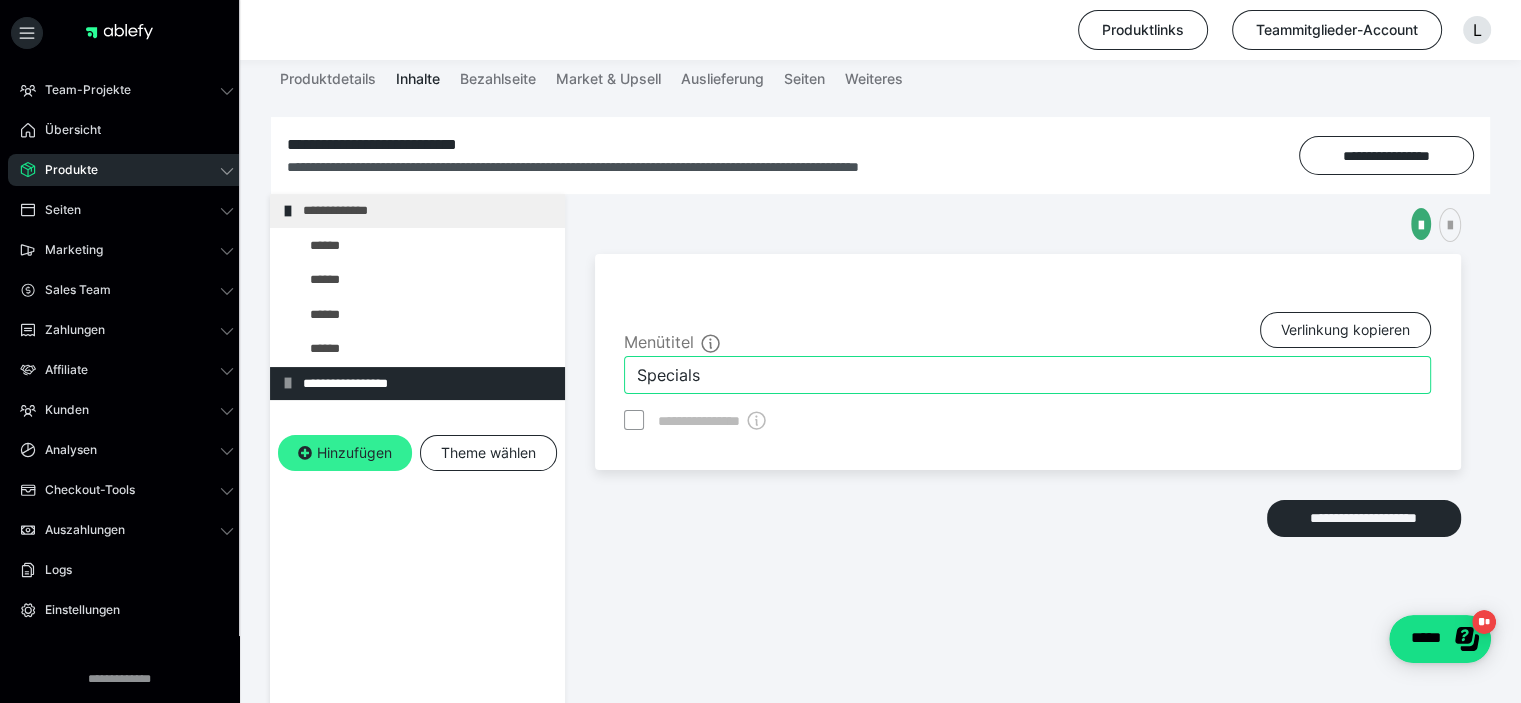 type on "Specials" 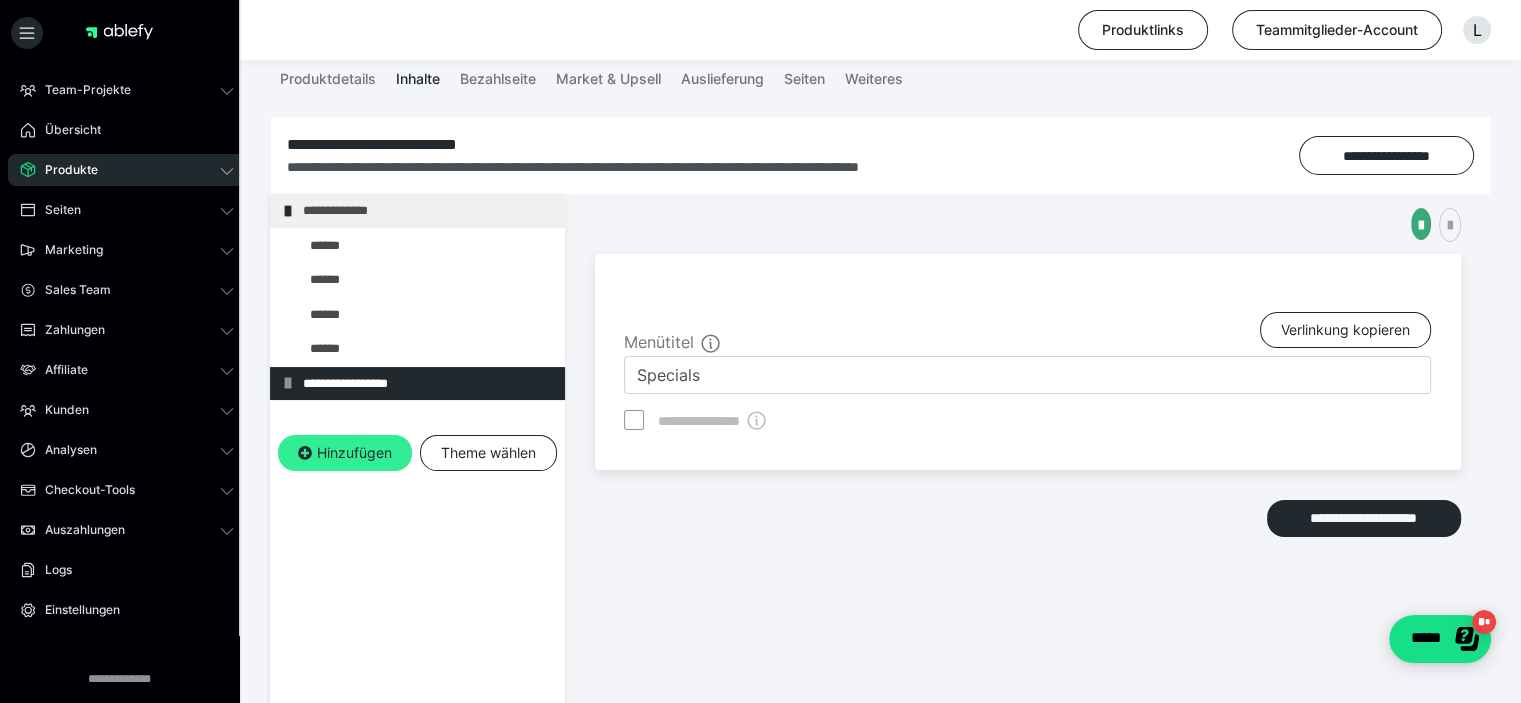 click on "Hinzufügen" at bounding box center (345, 453) 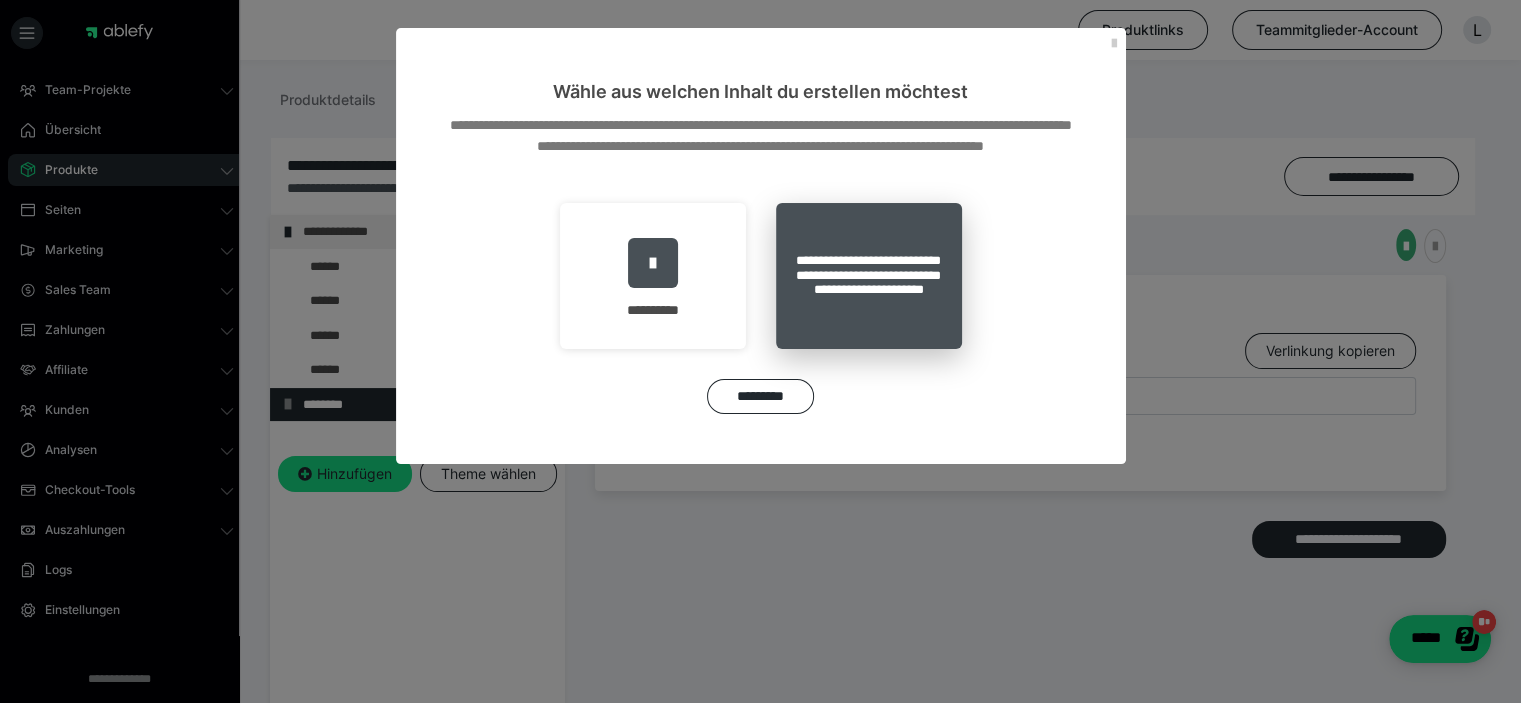 click on "**********" at bounding box center (869, 276) 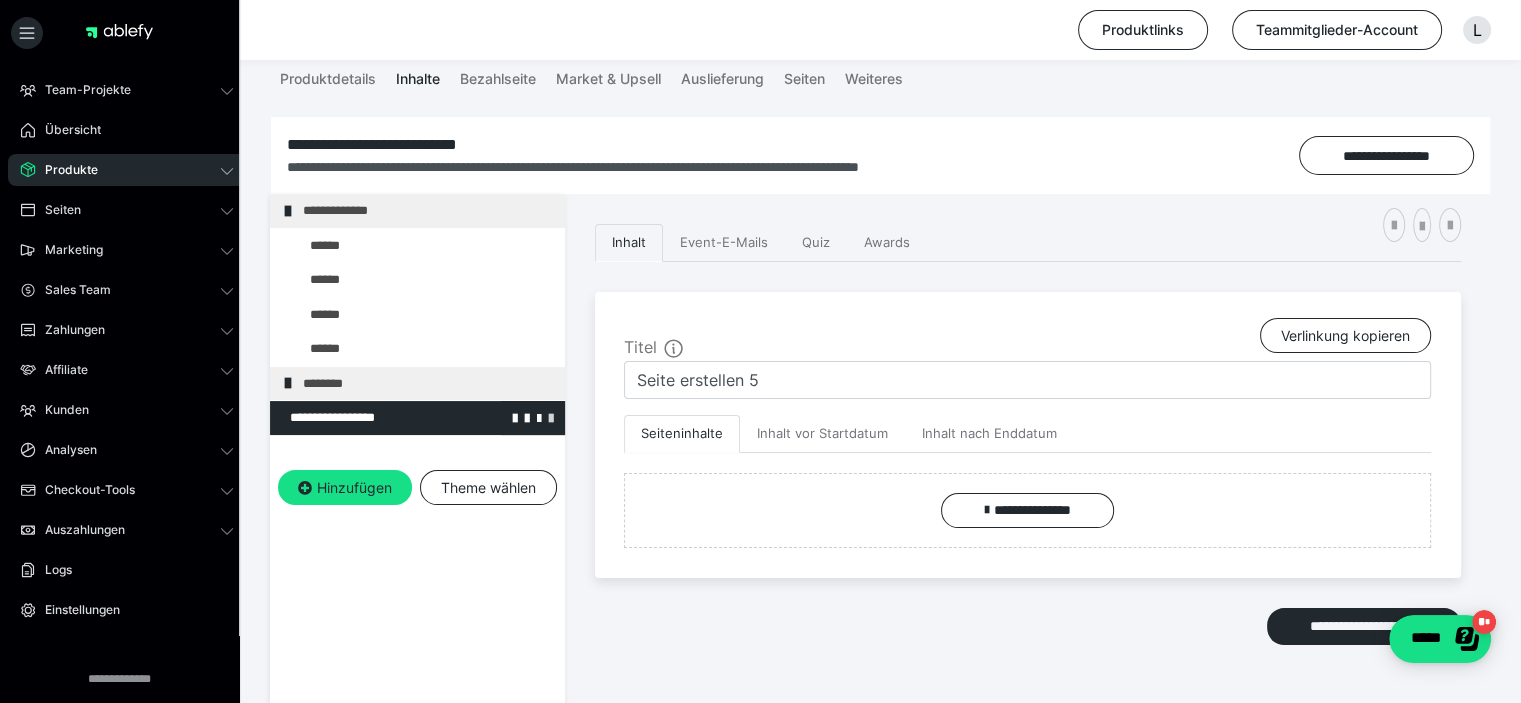 click at bounding box center (551, 417) 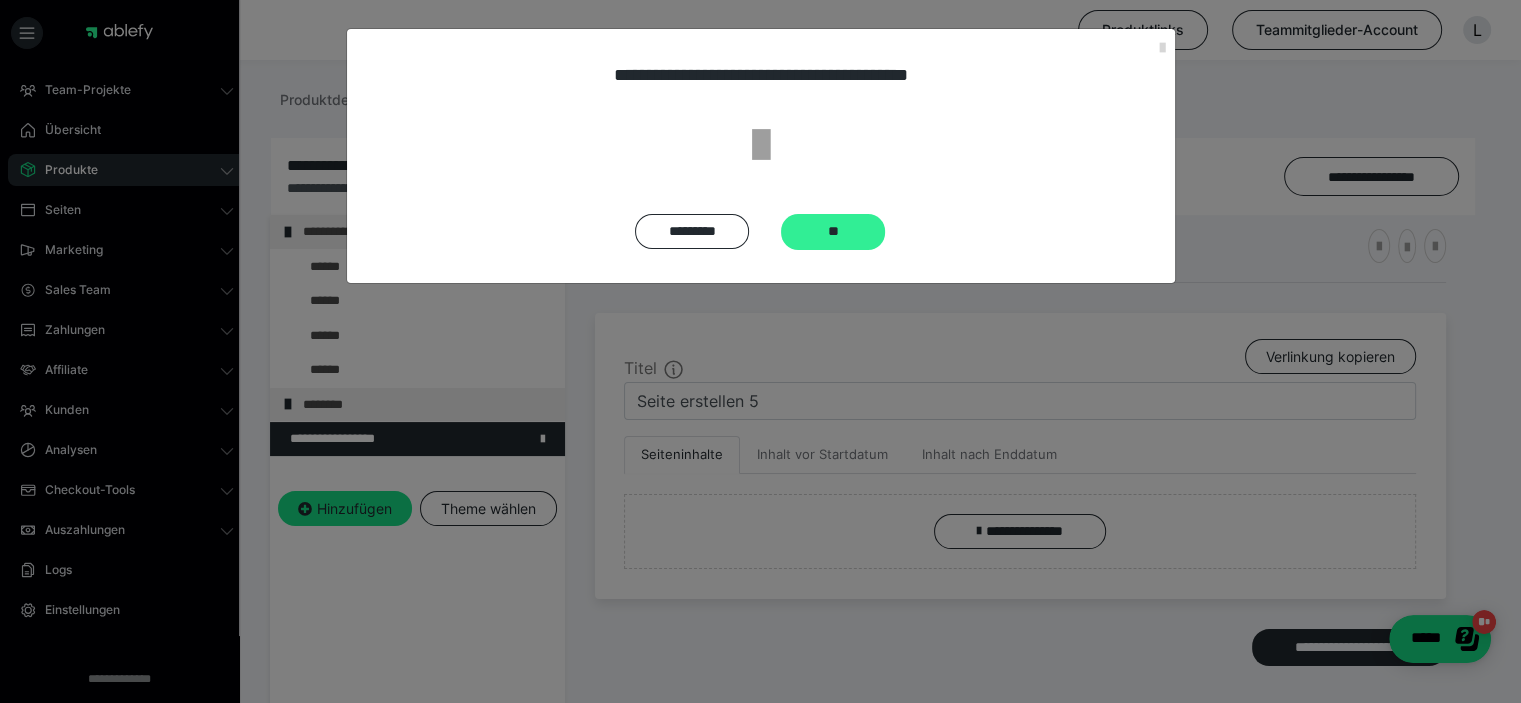 click on "**" at bounding box center (833, 232) 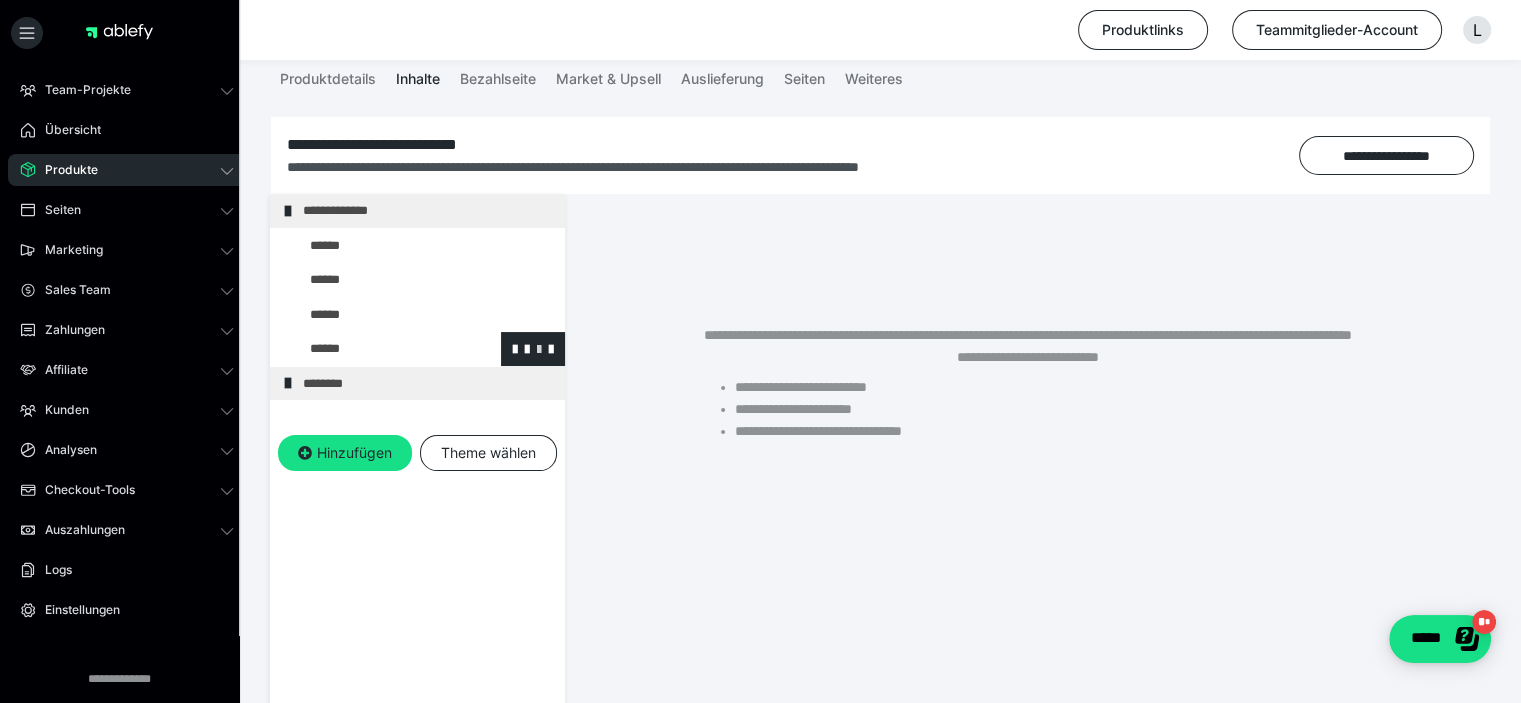 click at bounding box center (539, 348) 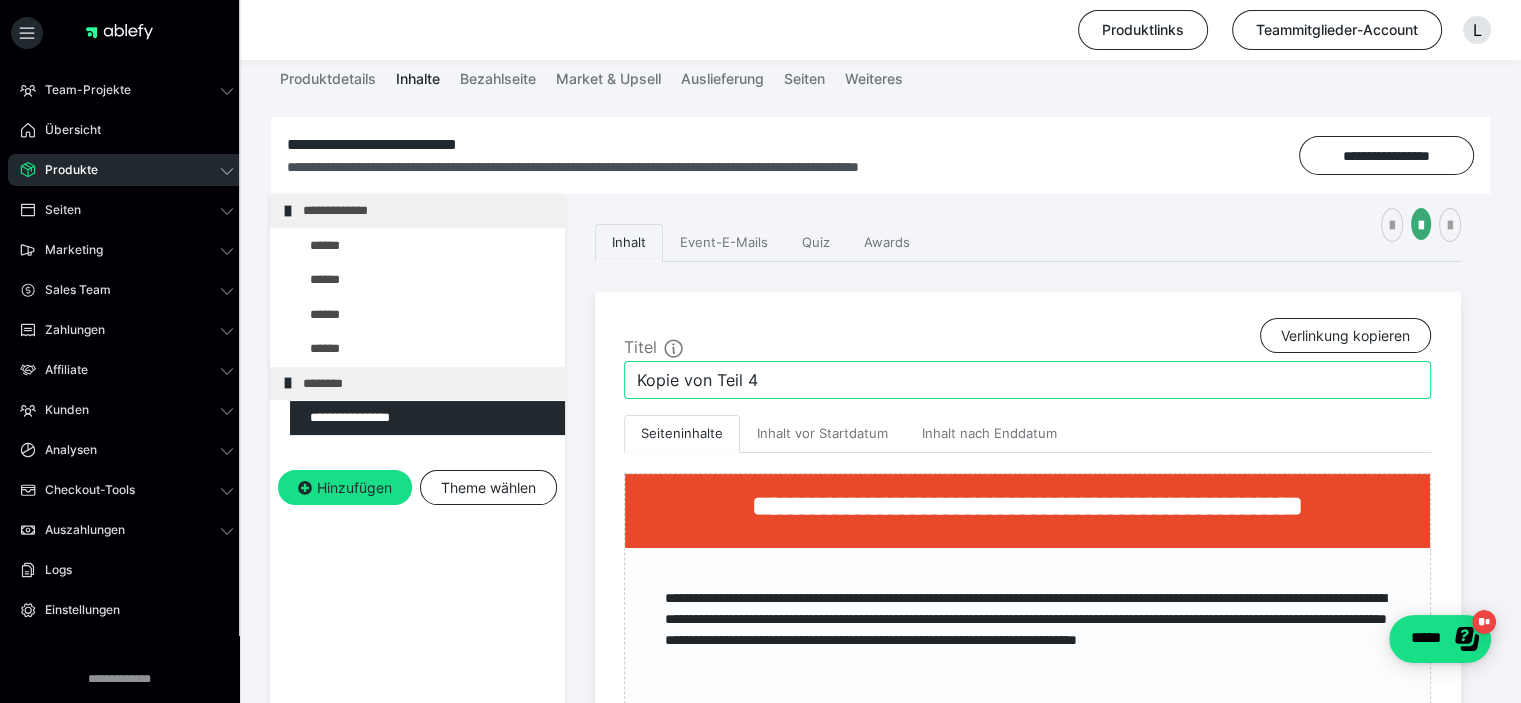 click on "Kopie von Teil 4" at bounding box center (1027, 380) 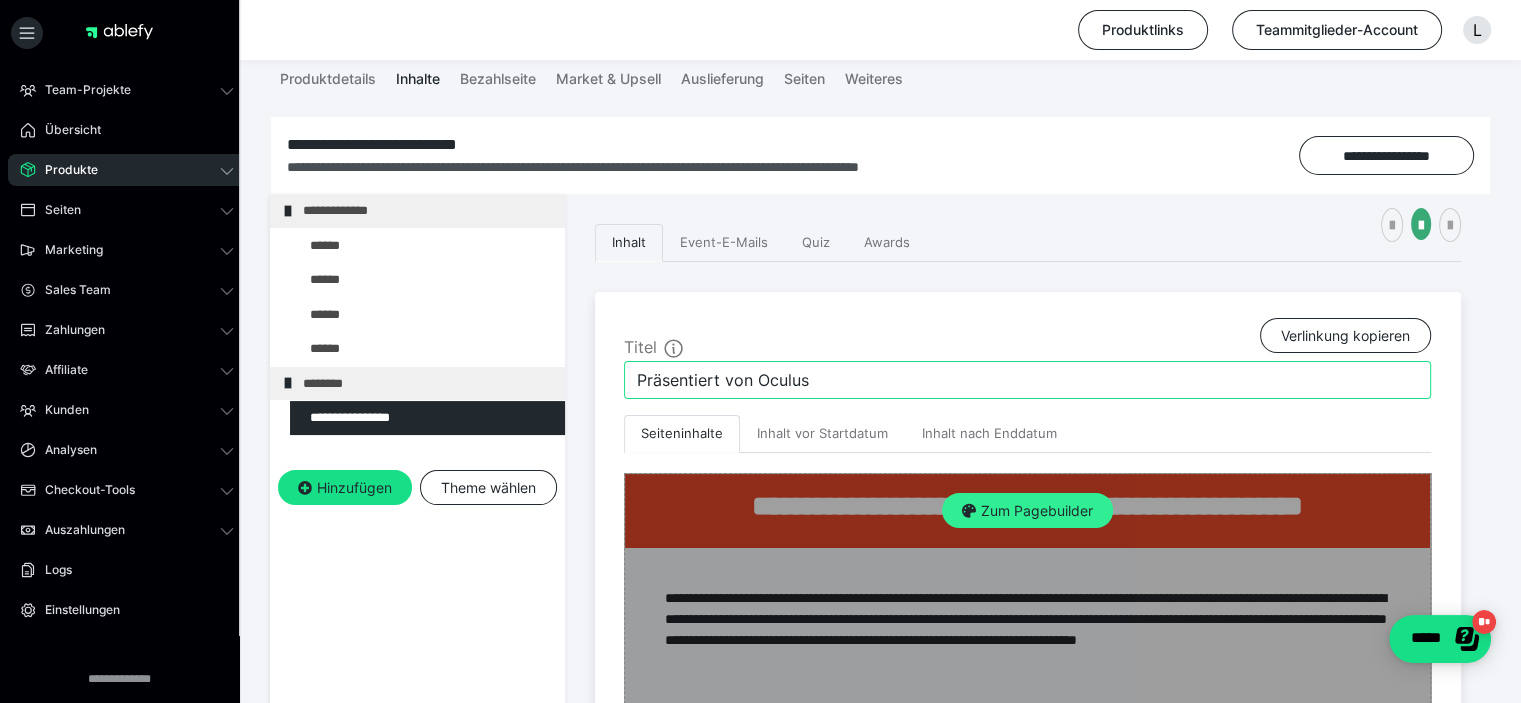 type on "Präsentiert von Oculus" 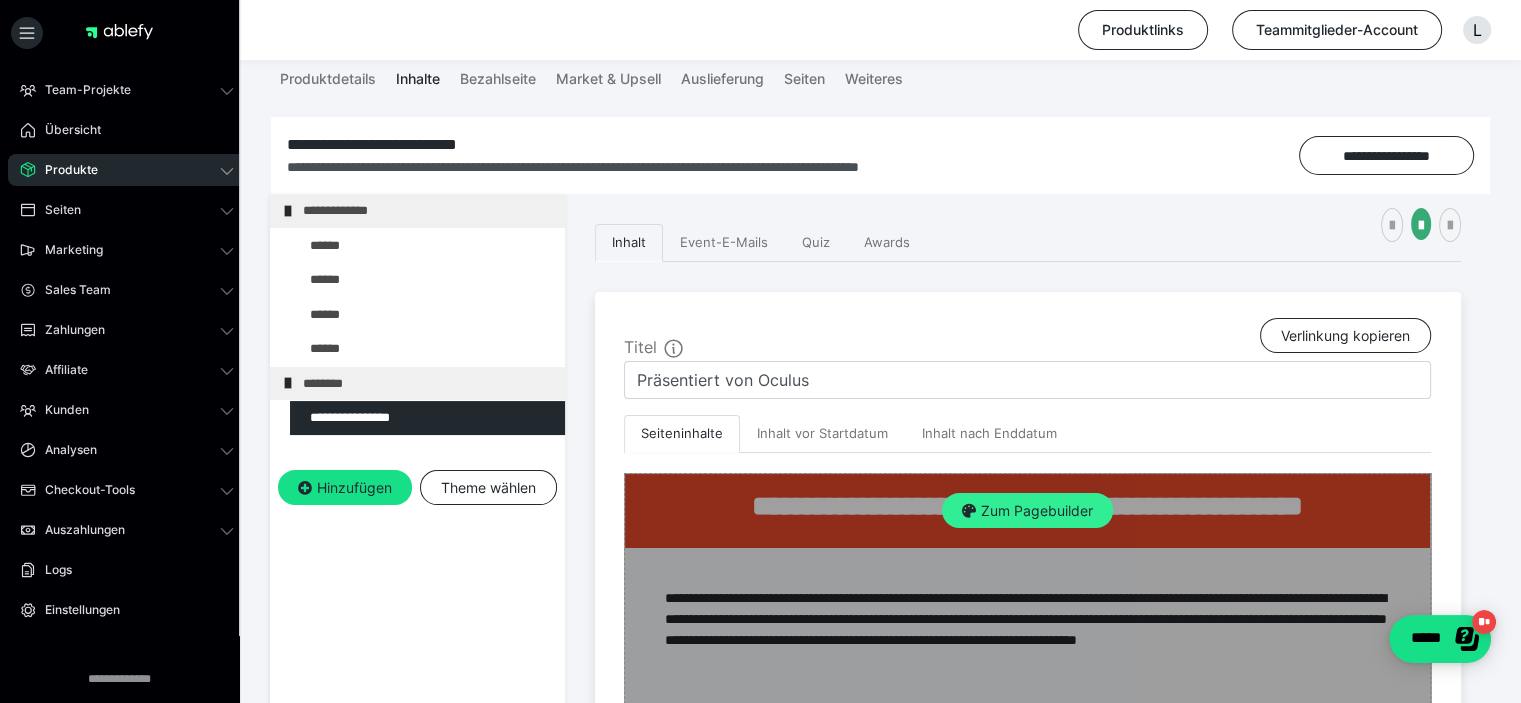 click on "Zum Pagebuilder" at bounding box center [1027, 511] 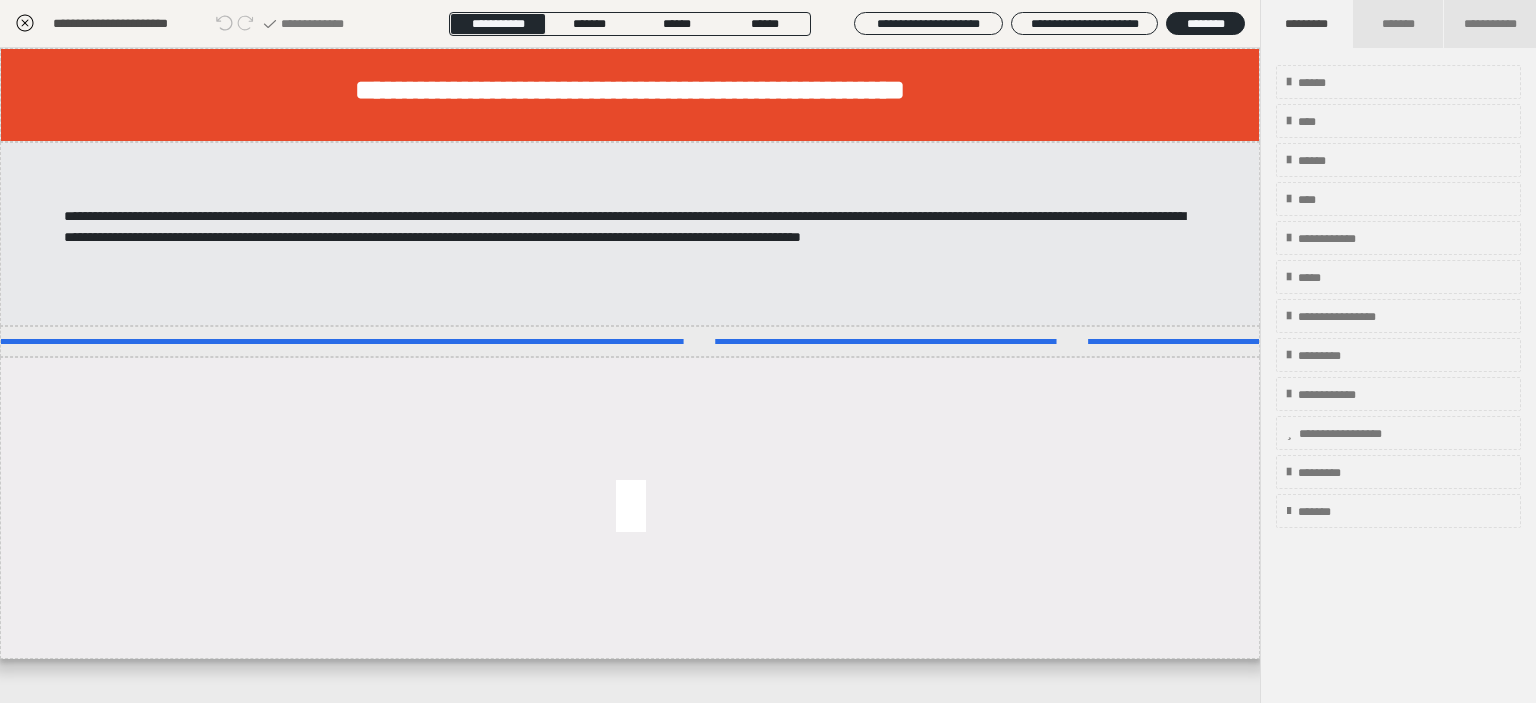 click on "**********" at bounding box center [630, 90] 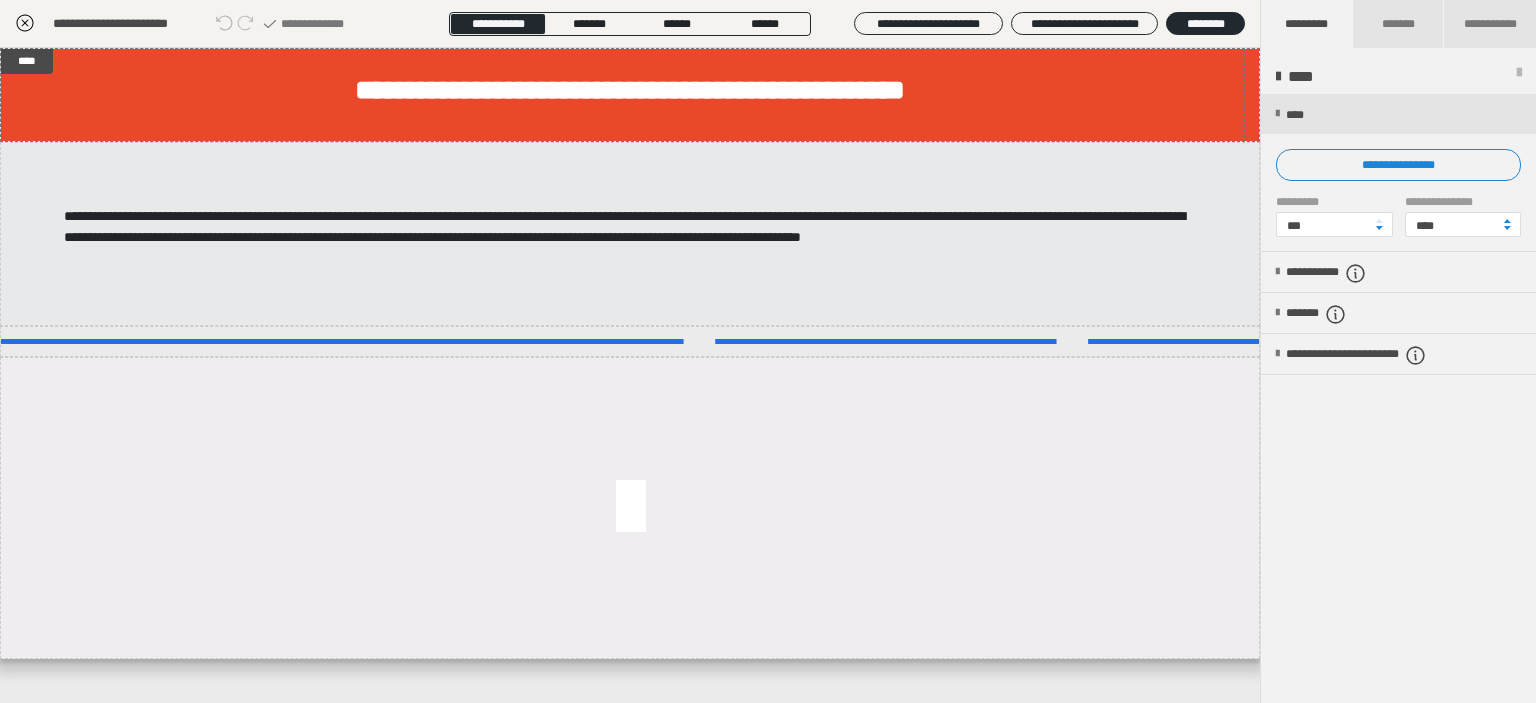 click on "**********" at bounding box center (630, 90) 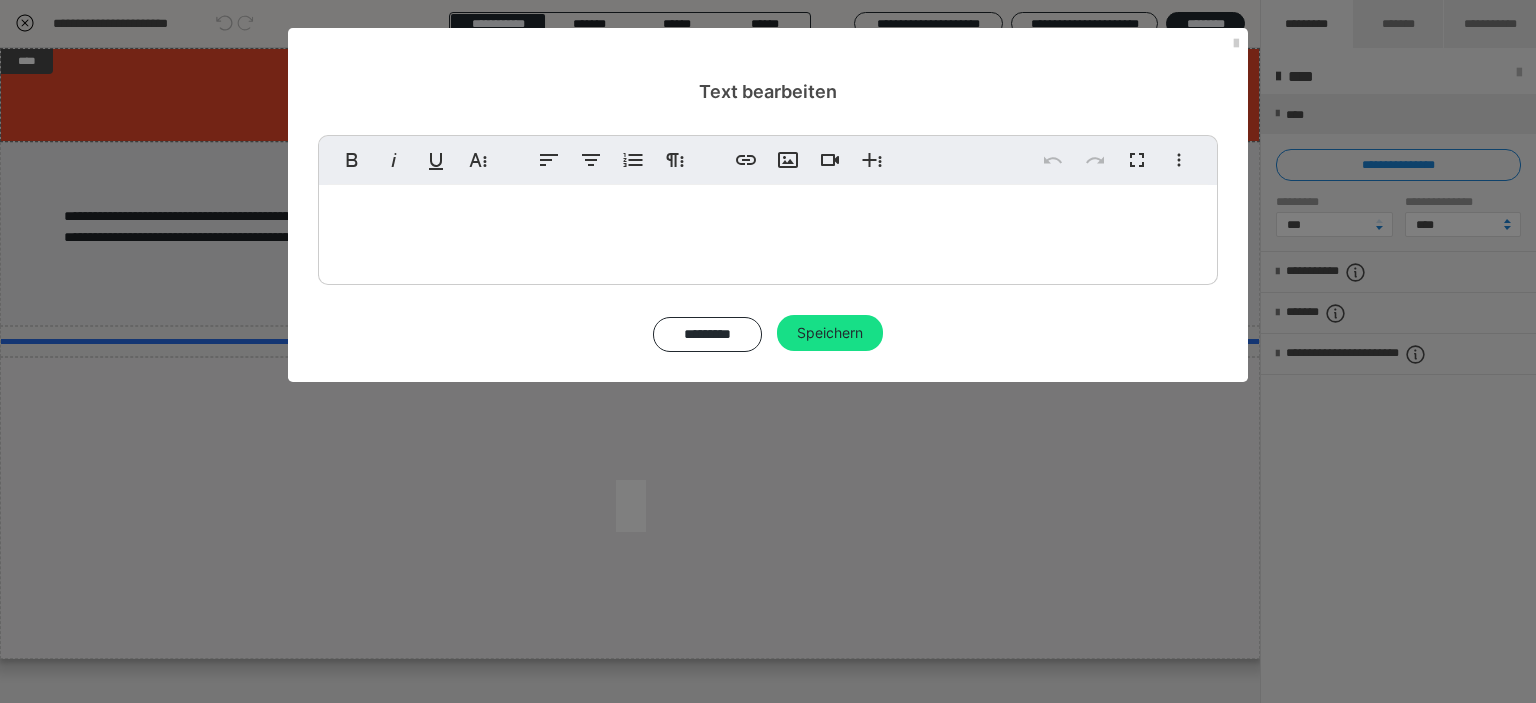 click on "**********" at bounding box center (768, 230) 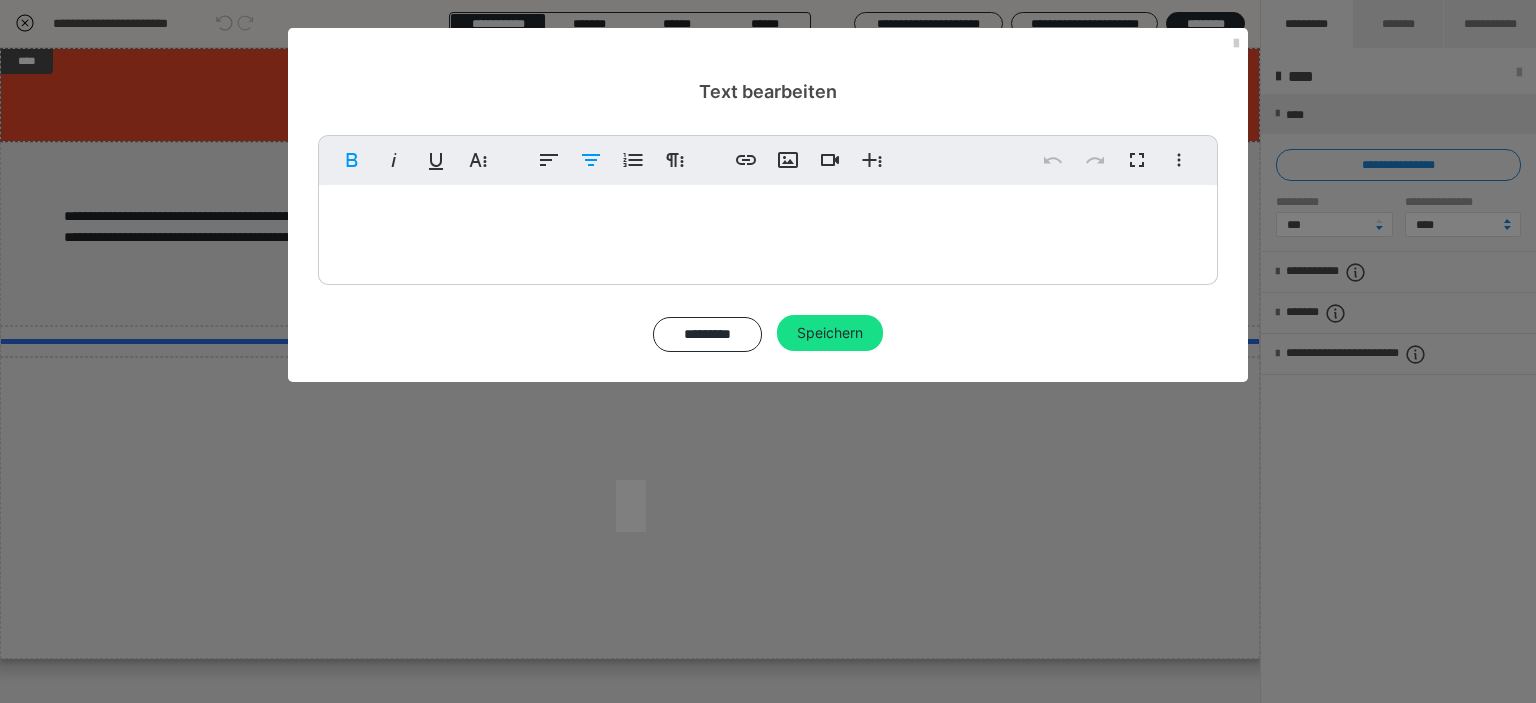 click on ""Suche Experten (m/w/d) für gemeinsame Interessen"" at bounding box center [768, 230] 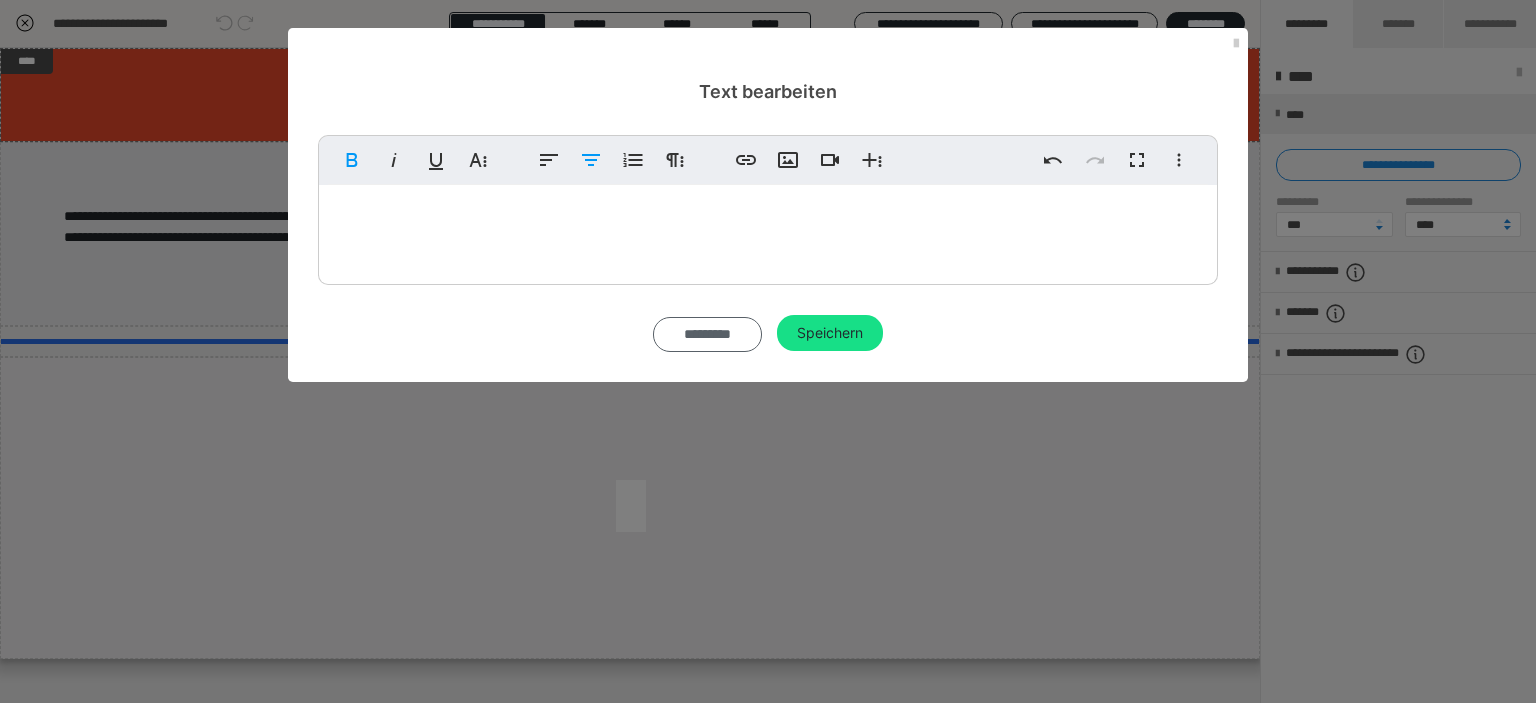 scroll, scrollTop: 0, scrollLeft: 4, axis: horizontal 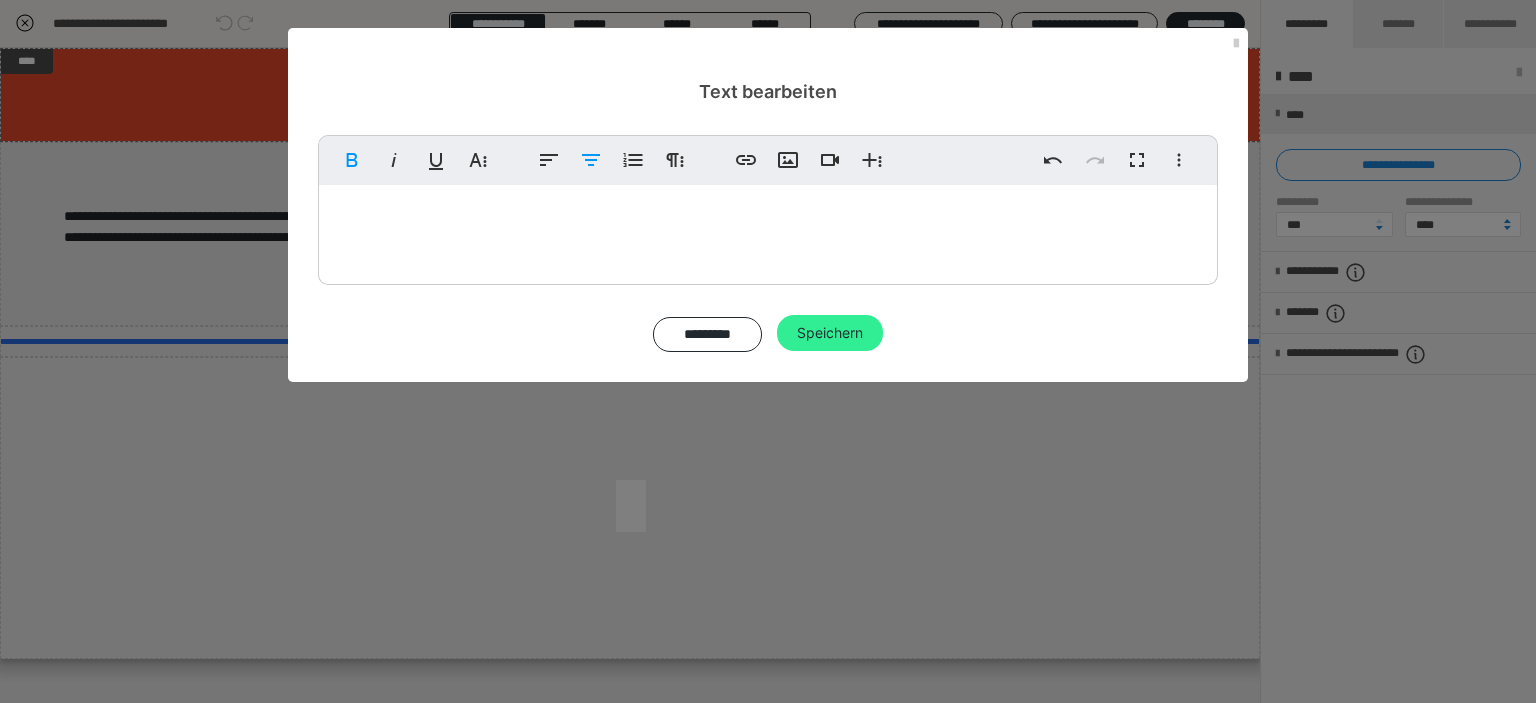 click on "Speichern" at bounding box center [830, 333] 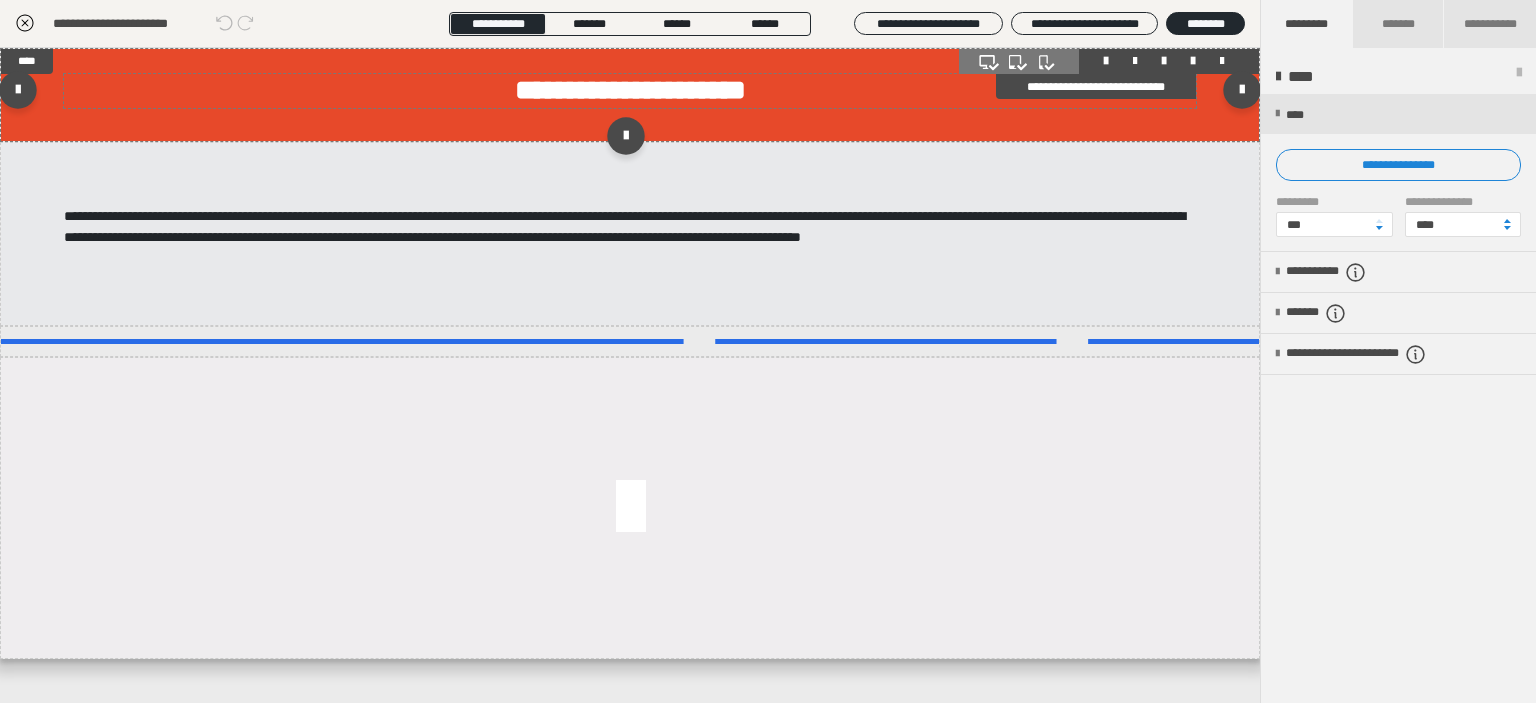 click on "**********" at bounding box center (630, 90) 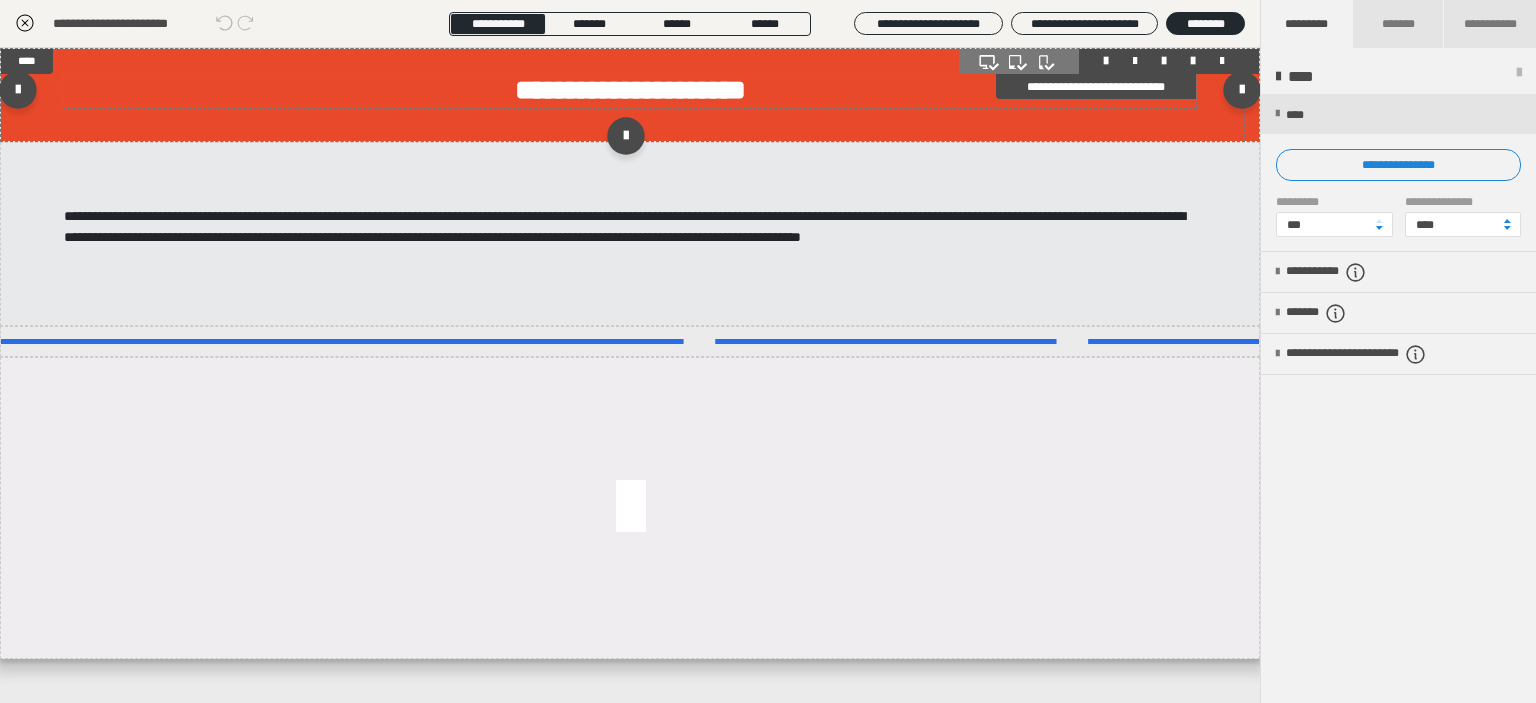 click on "**********" at bounding box center [630, 90] 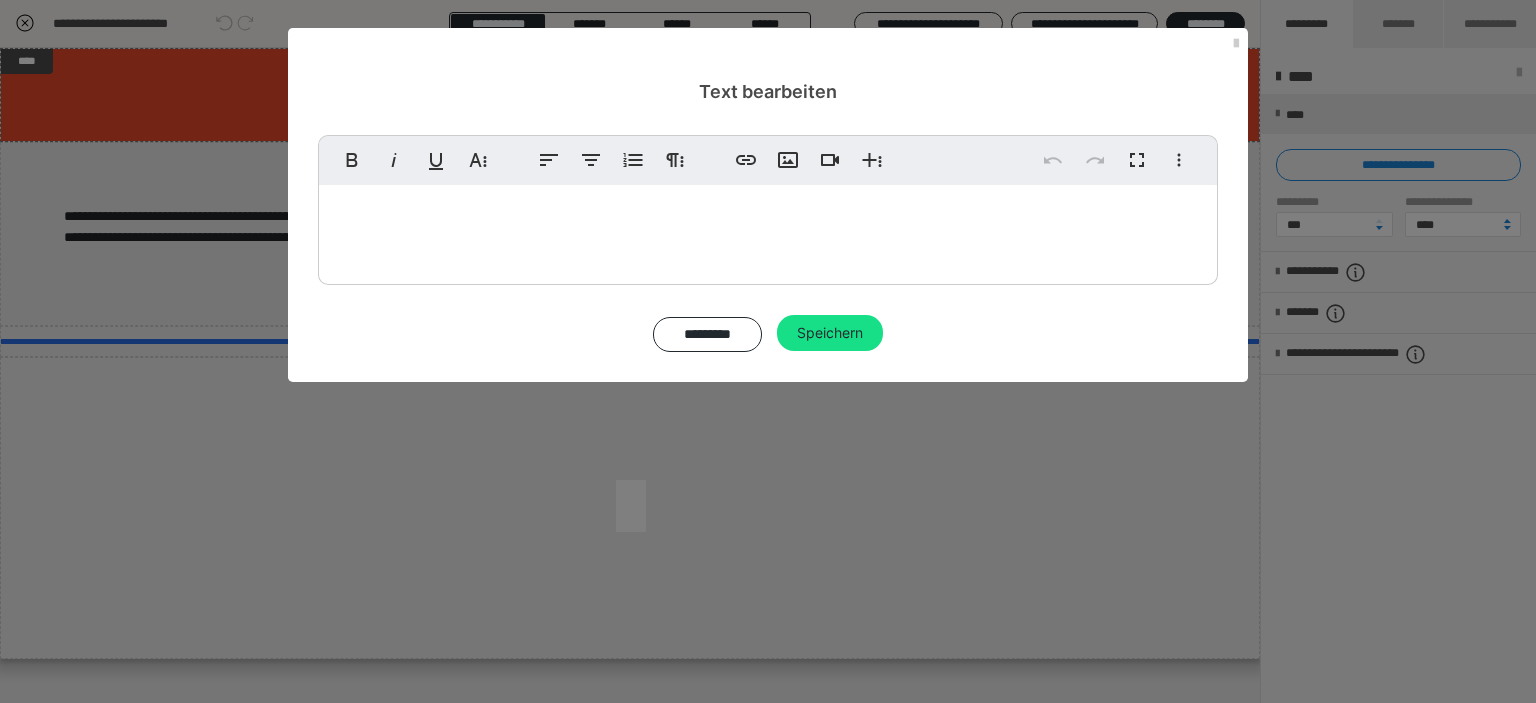 click on "**********" at bounding box center [768, 222] 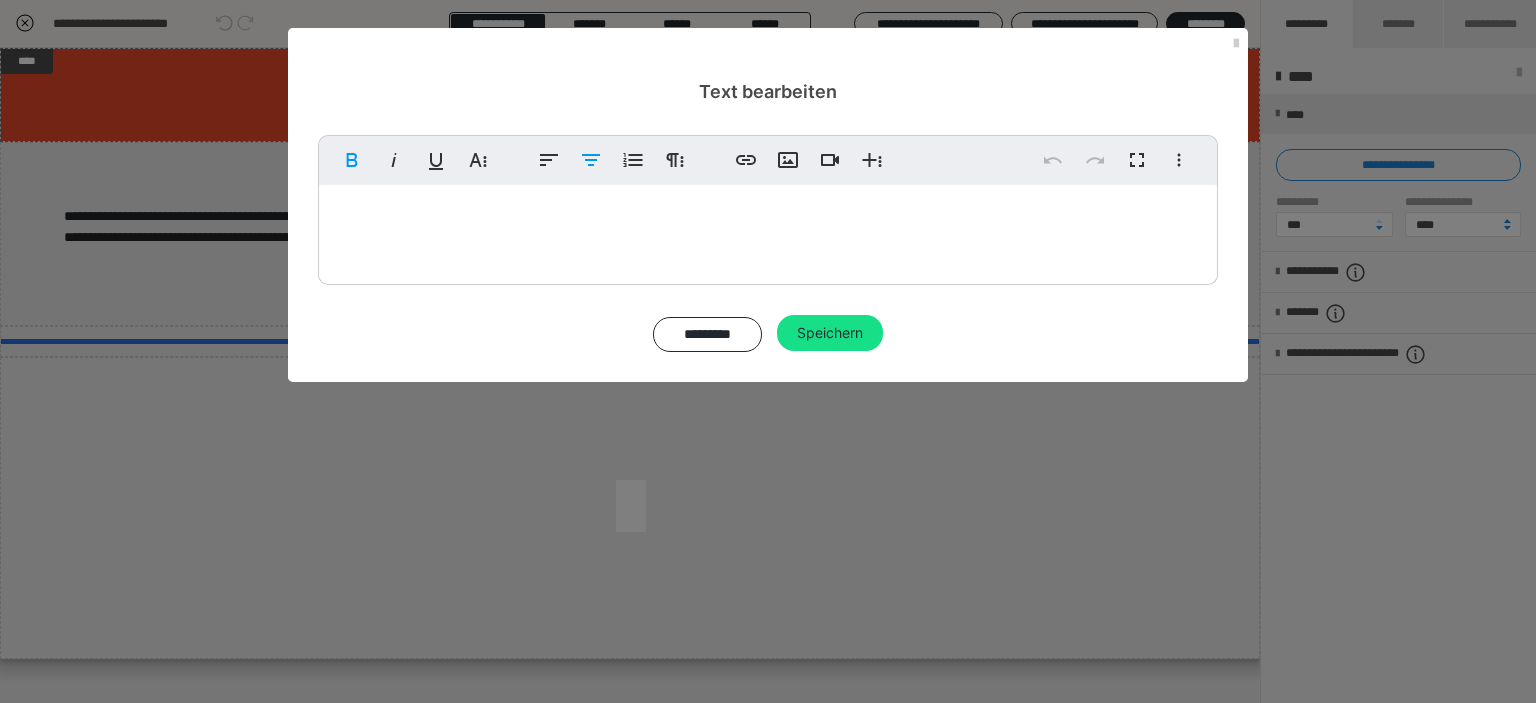 click on ""Suche Expertensicht"" at bounding box center (768, 222) 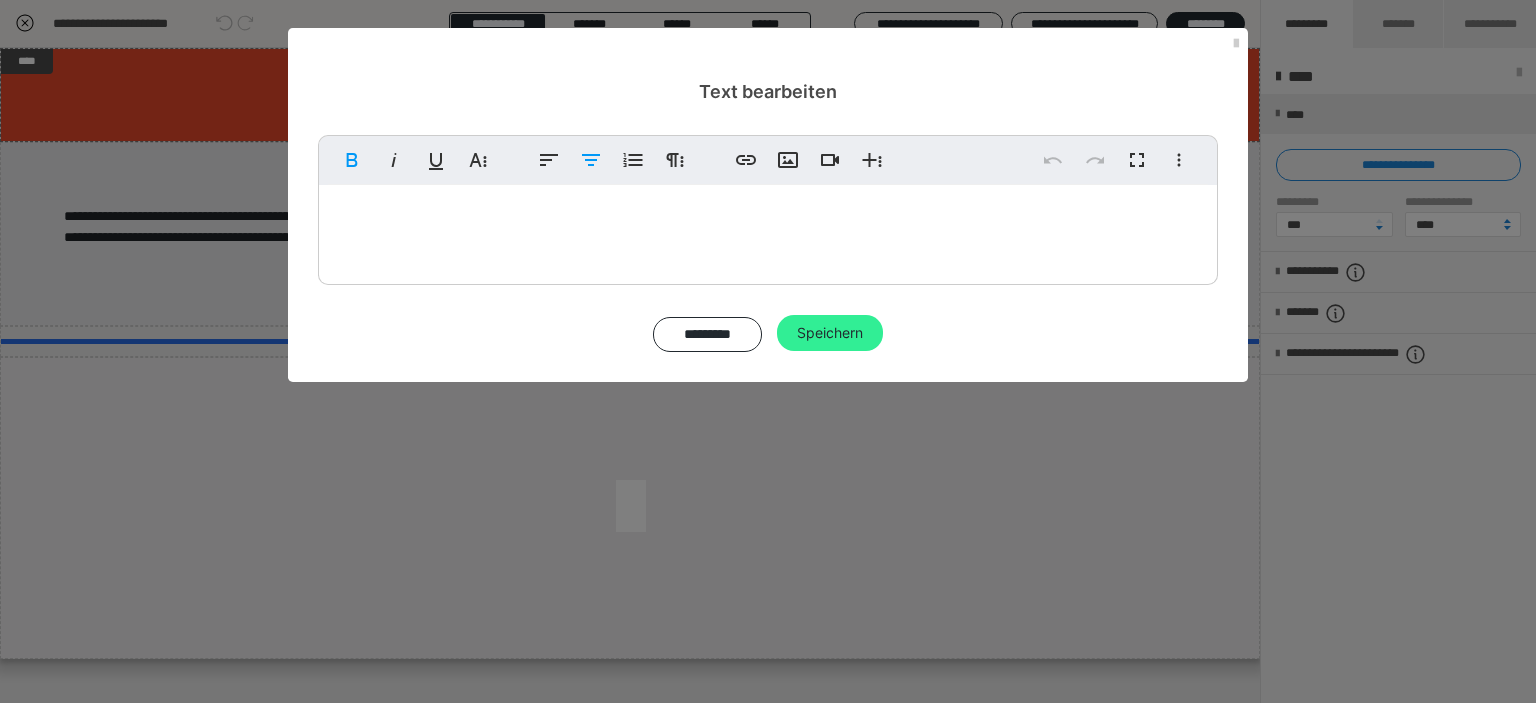 click on "Speichern" at bounding box center (830, 333) 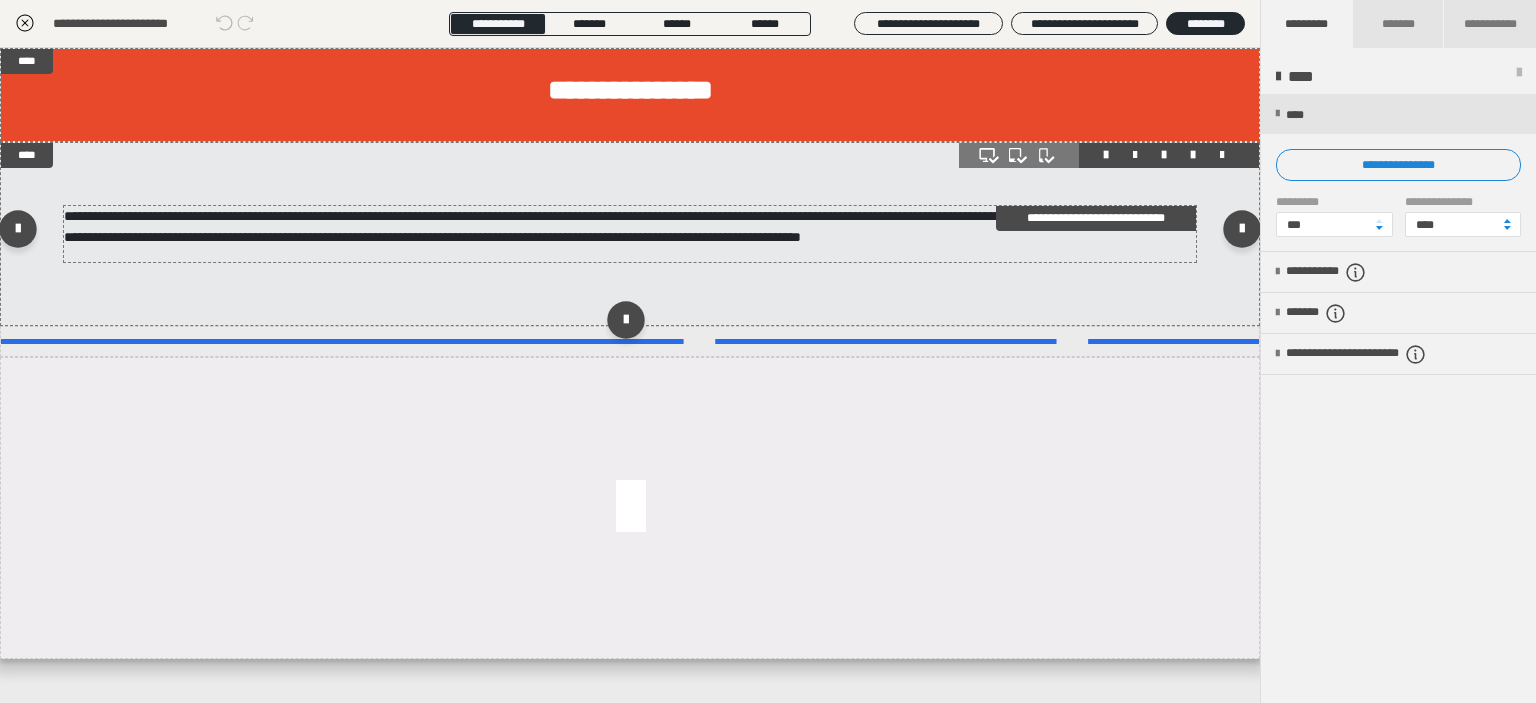 click on "**********" at bounding box center [624, 226] 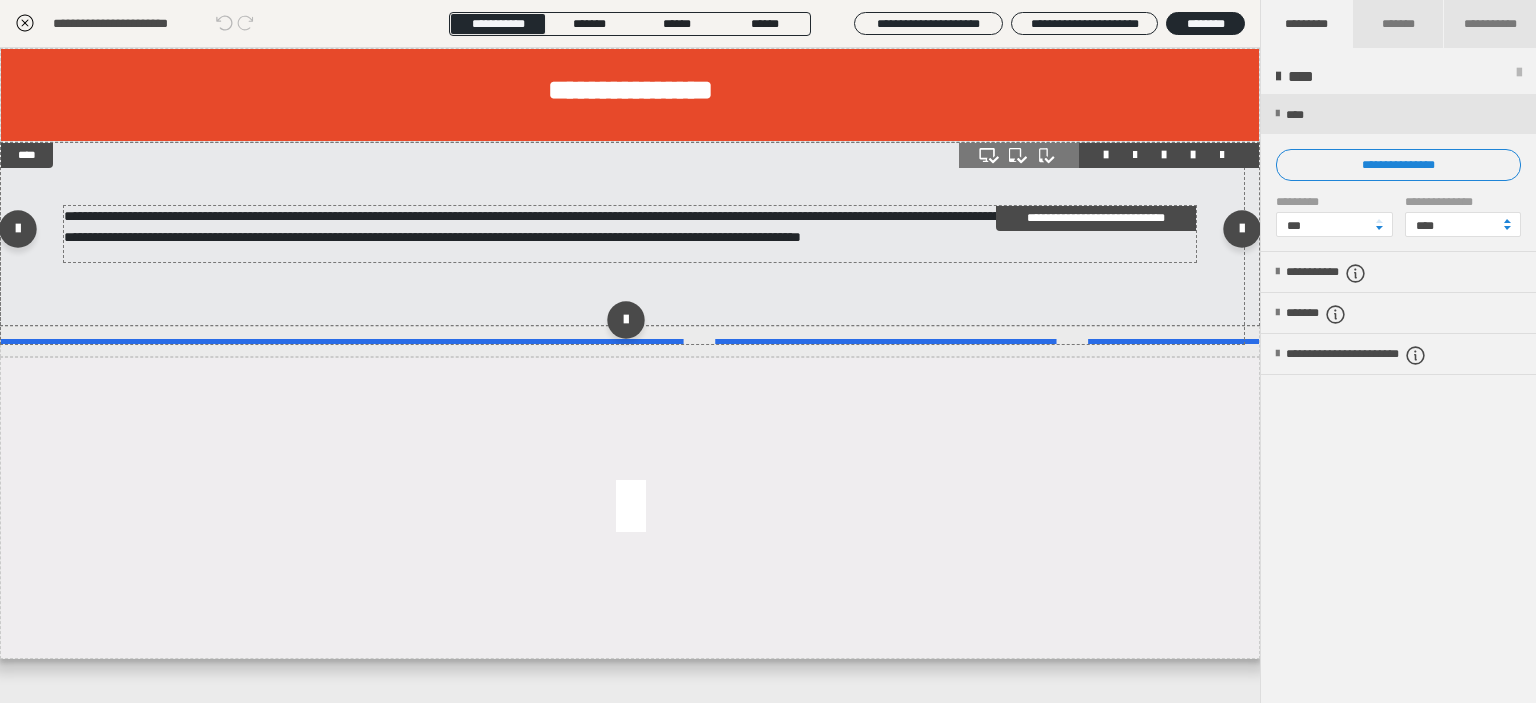click on "**********" at bounding box center (624, 226) 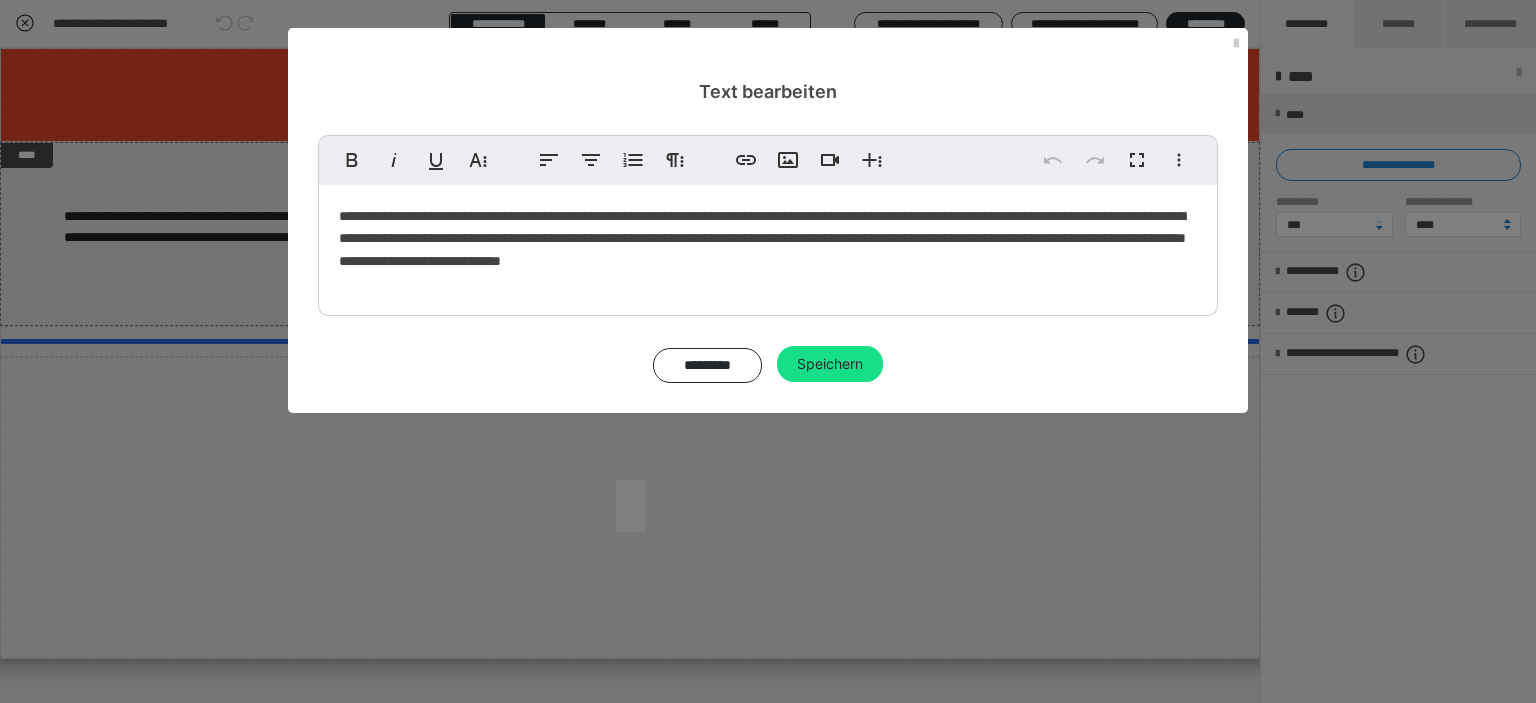 click on "**********" at bounding box center [768, 245] 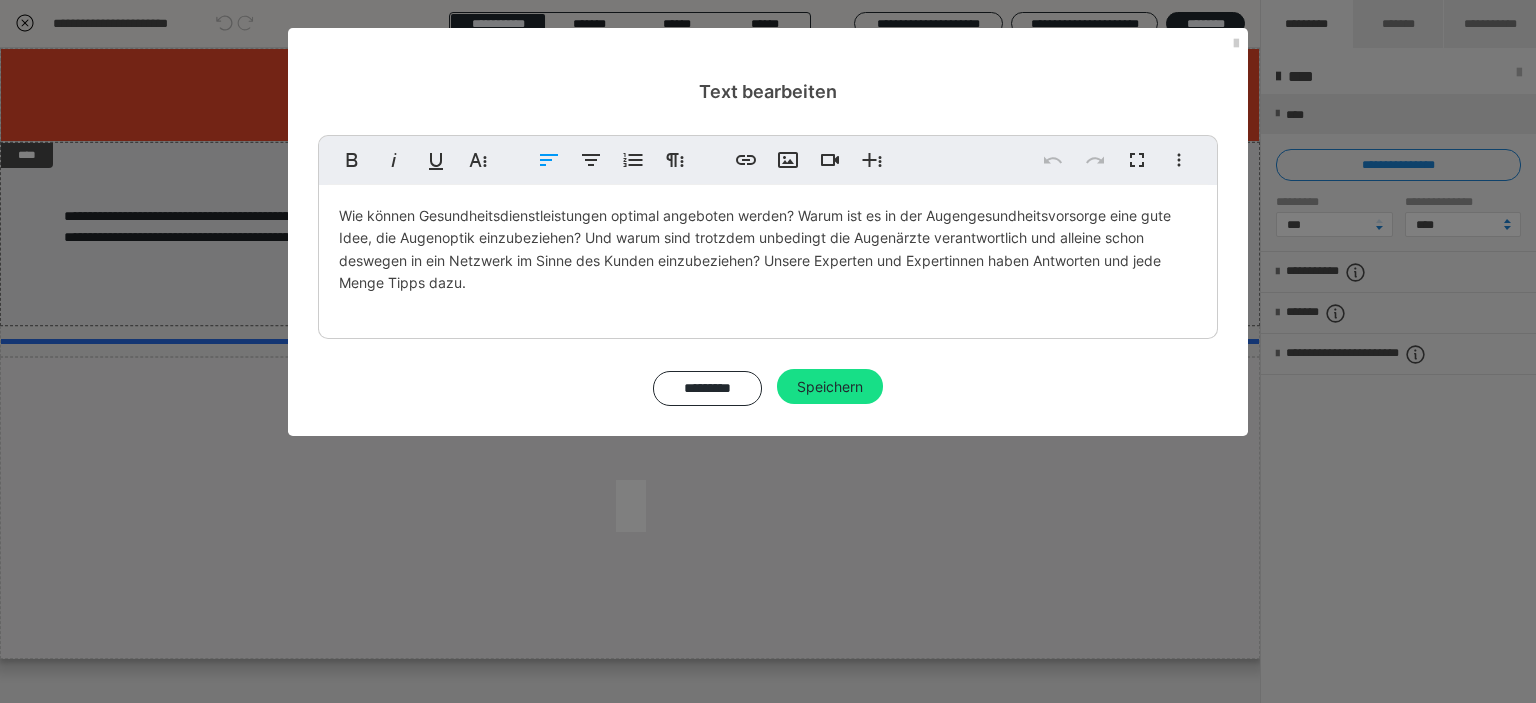 click on "Wie können Gesundheitsdienstleistungen optimal angeboten werden? Warum ist es in der Augengesundheitsvorsorge eine gute Idee, die Augenoptik einzubeziehen? Und warum sind trotzdem unbedingt die Augenärzte verantwortlich und alleine schon deswegen in ein Netzwerk im Sinne des Kunden einzubeziehen? Unsere Experten und Expertinnen haben Antworten und jede Menge Tipps dazu." at bounding box center [755, 249] 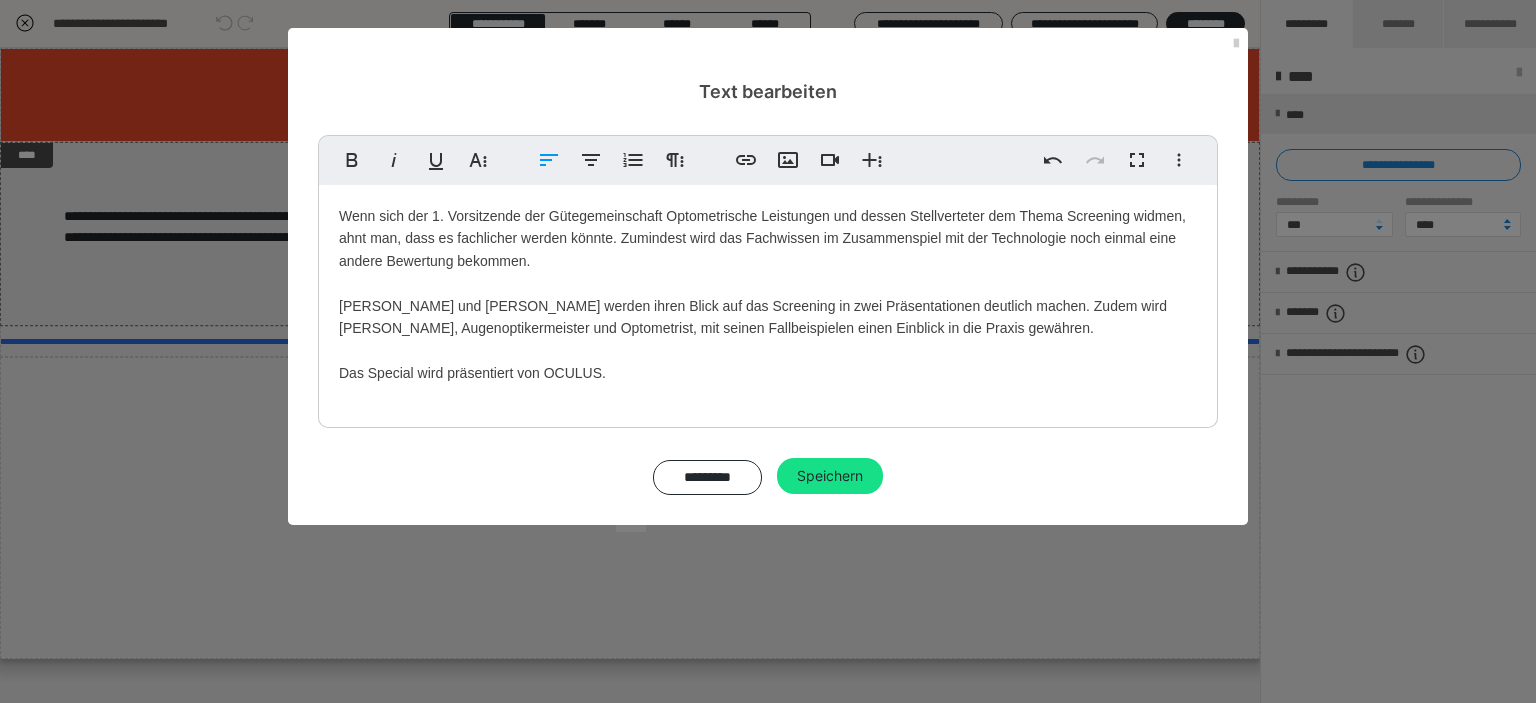 scroll, scrollTop: 8899, scrollLeft: 2, axis: both 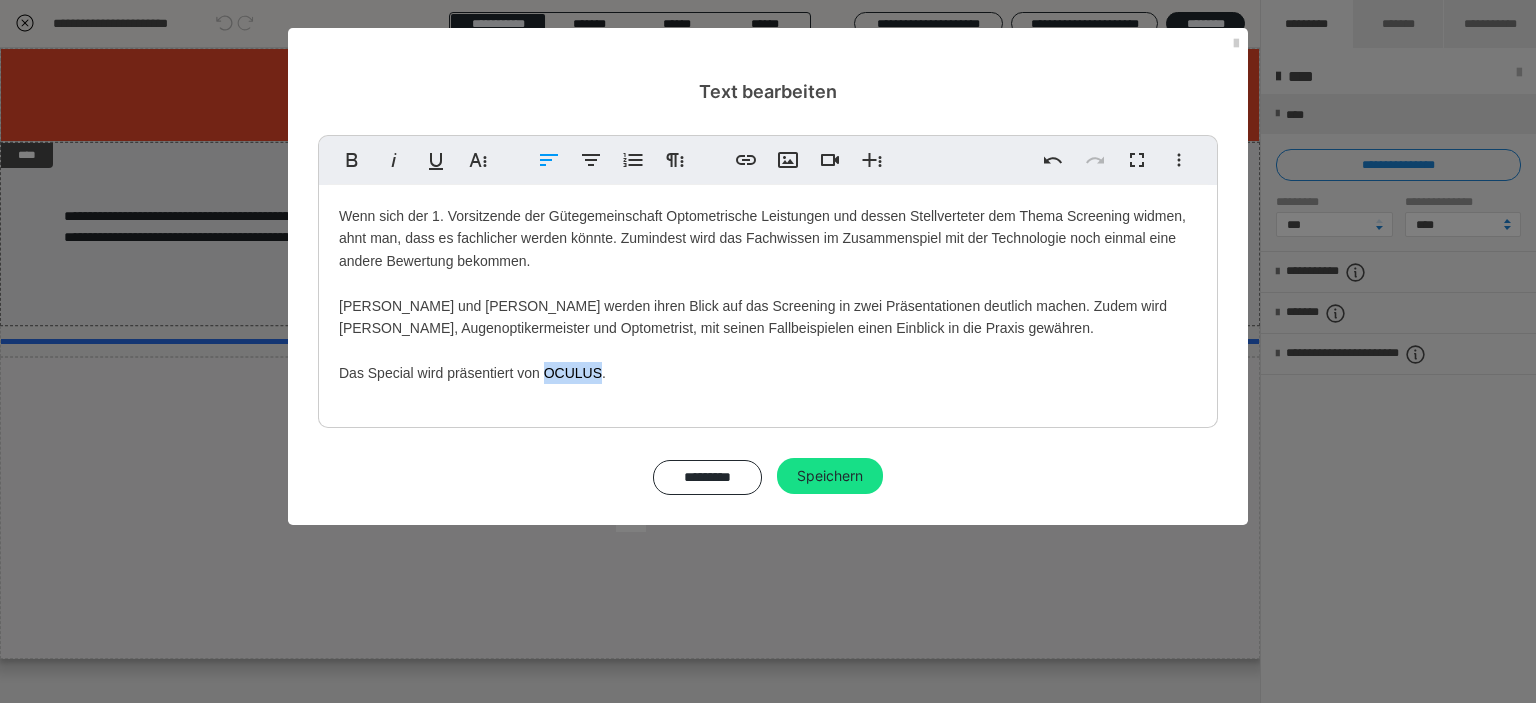 click on "Wenn sich der 1. Vorsitzende der Gütegemeinschaft Optometrische Leistungen und dessen Stellverteter dem Thema Screening widmen, ahnt man, dass es fachlicher werden könnte. Zumindest wird das Fachwissen im Zusammenspiel mit der Technologie noch einmal eine andere Bewertung bekommen. Stefan Lahme und Wolfgang Cagnolati werden ihren Blick auf das Screening in zwei Präsentationen deutlich machen. Zudem wird Simon Jäkel, Augenoptikermeister und Optometrist, mit seinen Fallbeispielen einen Einblick in die Praxis gewähren.  Das Special wird präsentiert von OCULUS." at bounding box center [768, 301] 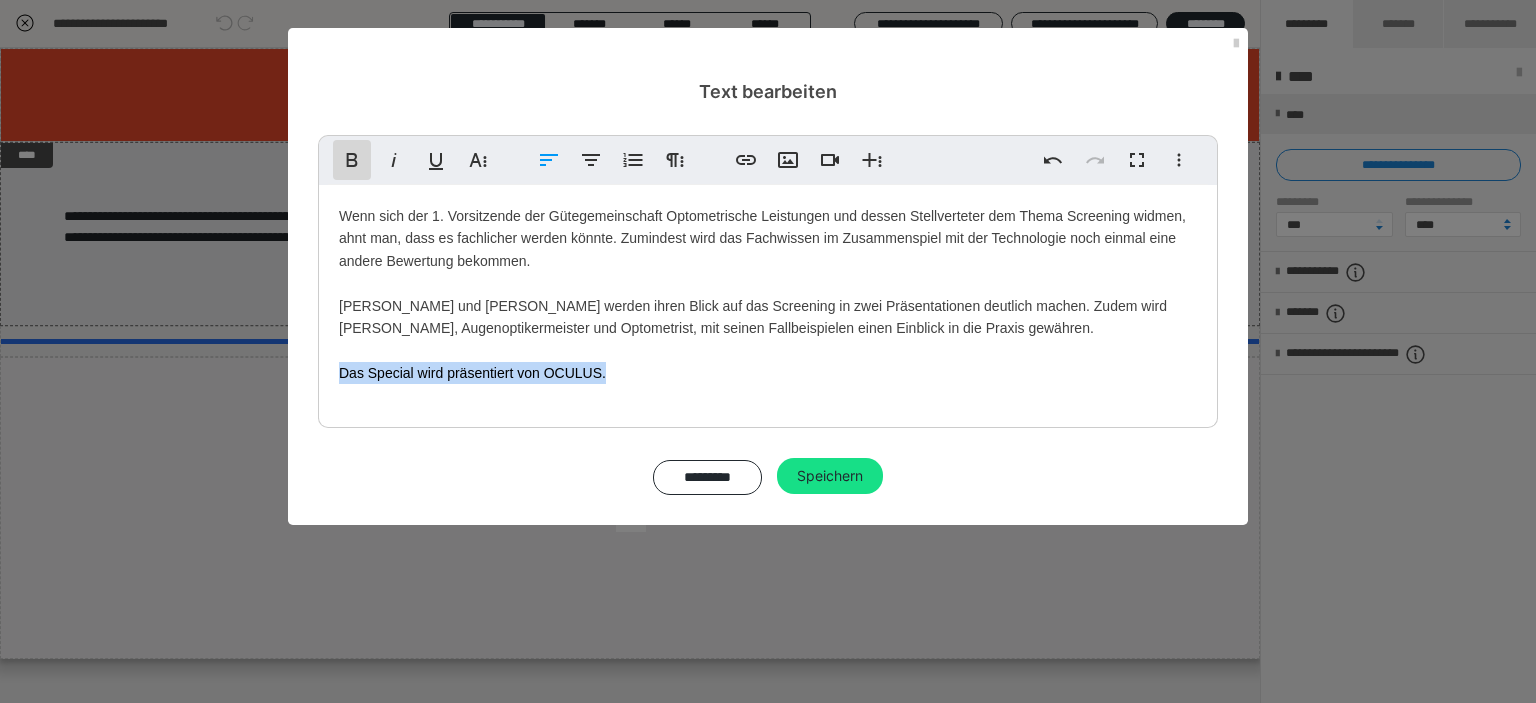 click 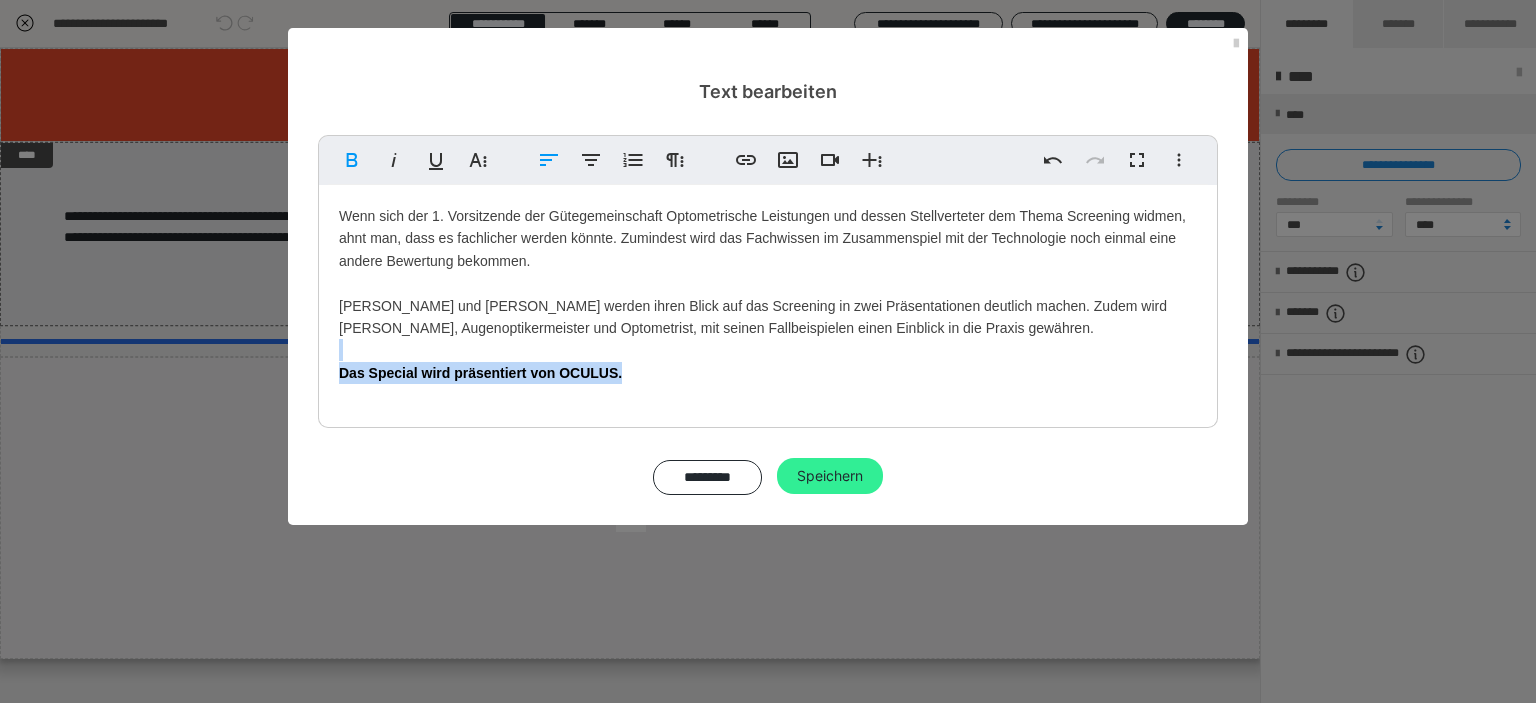 click on "Speichern" at bounding box center (830, 476) 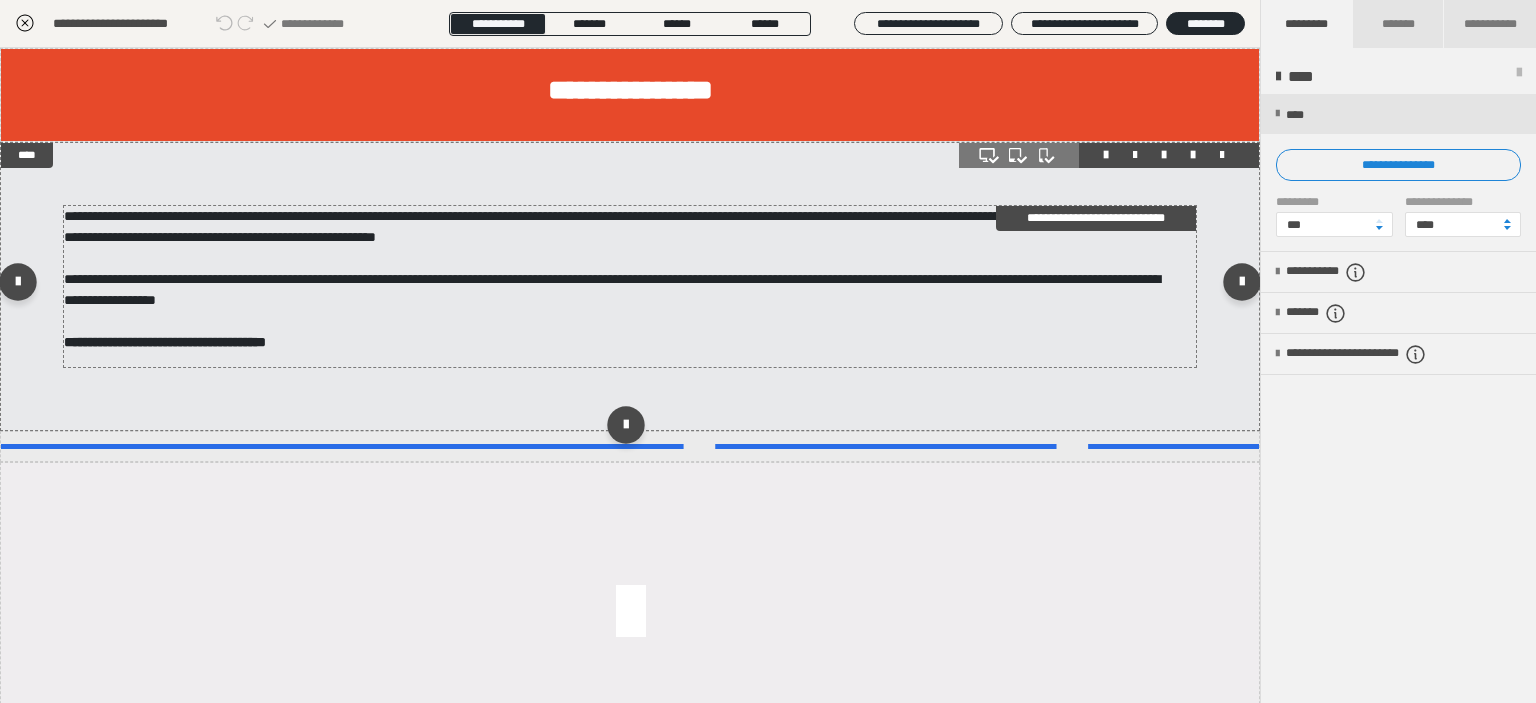 click on "**********" at bounding box center (623, 286) 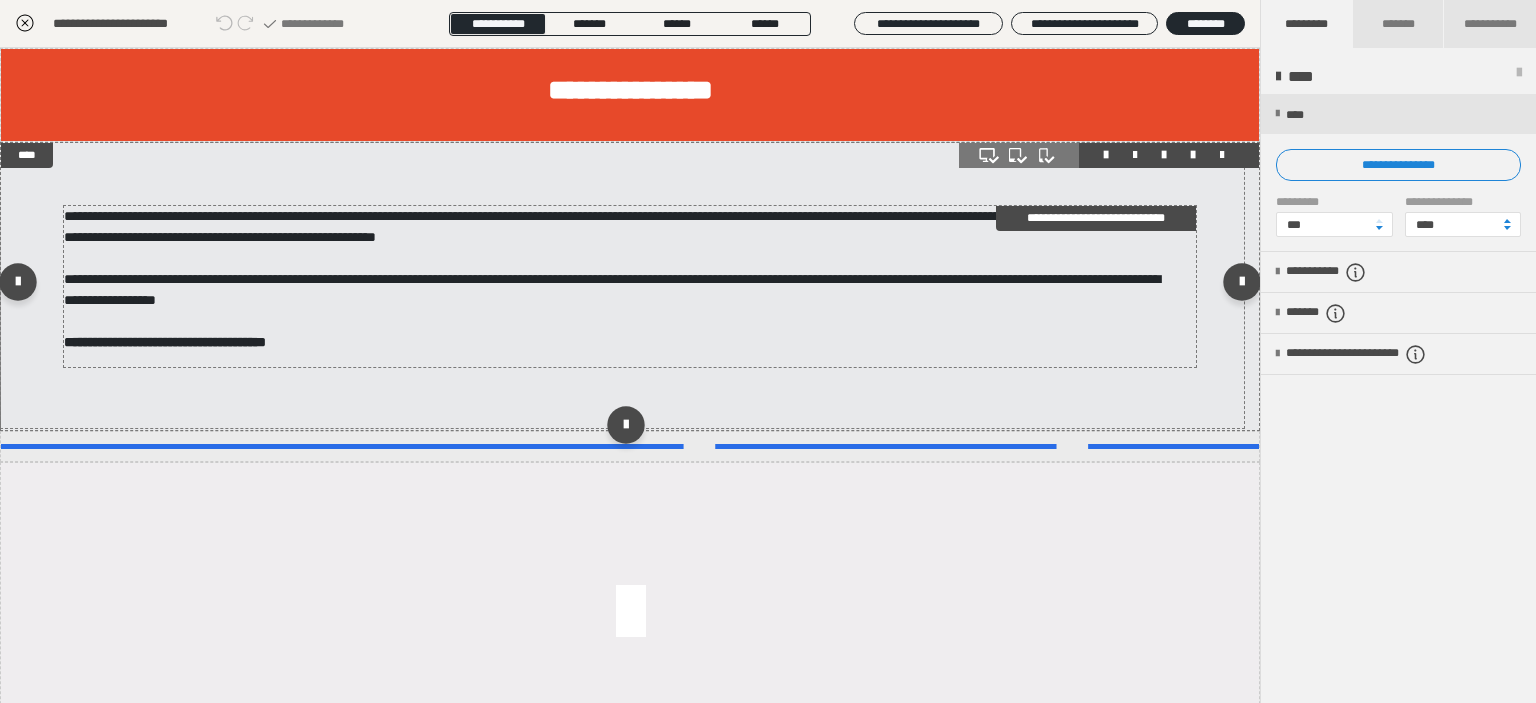 click on "**********" at bounding box center (623, 286) 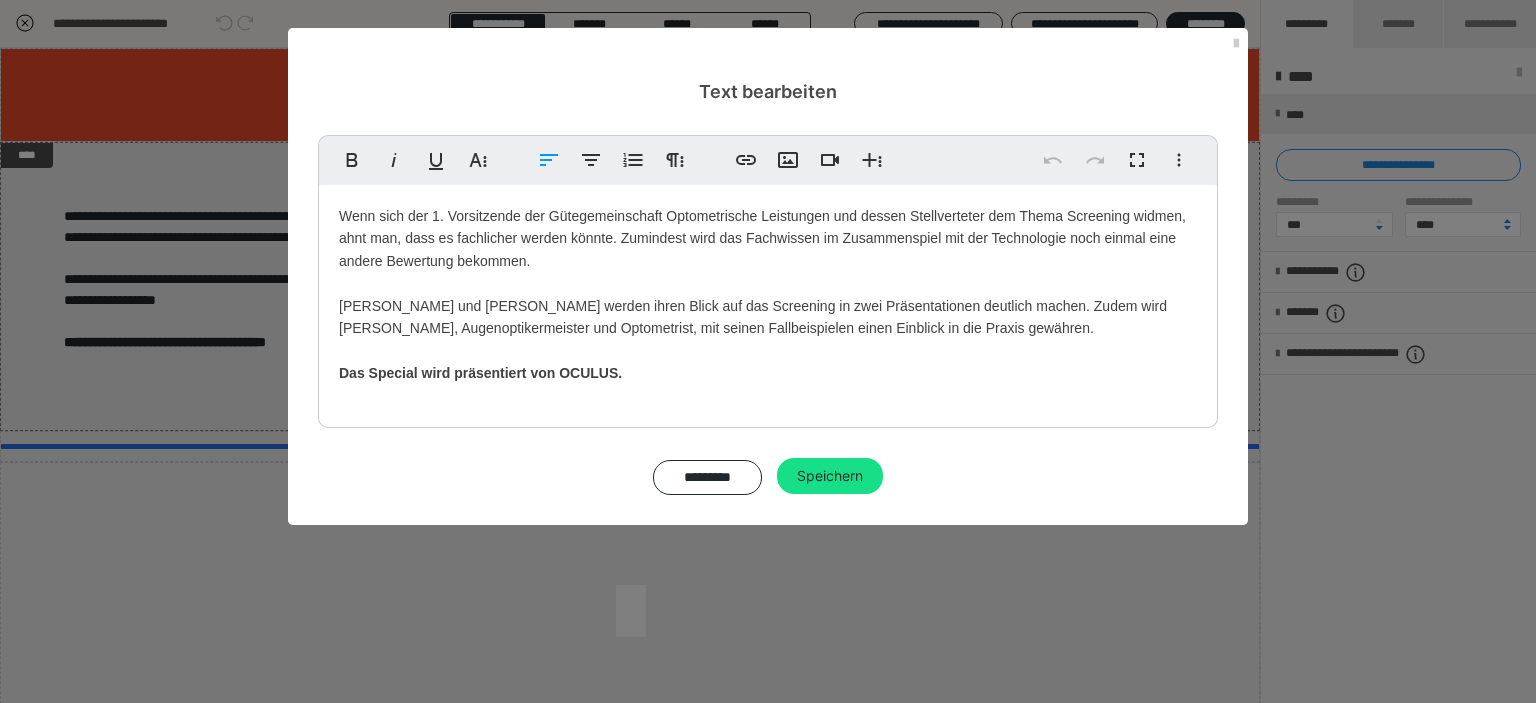 drag, startPoint x: 344, startPoint y: 214, endPoint x: 734, endPoint y: 392, distance: 428.70035 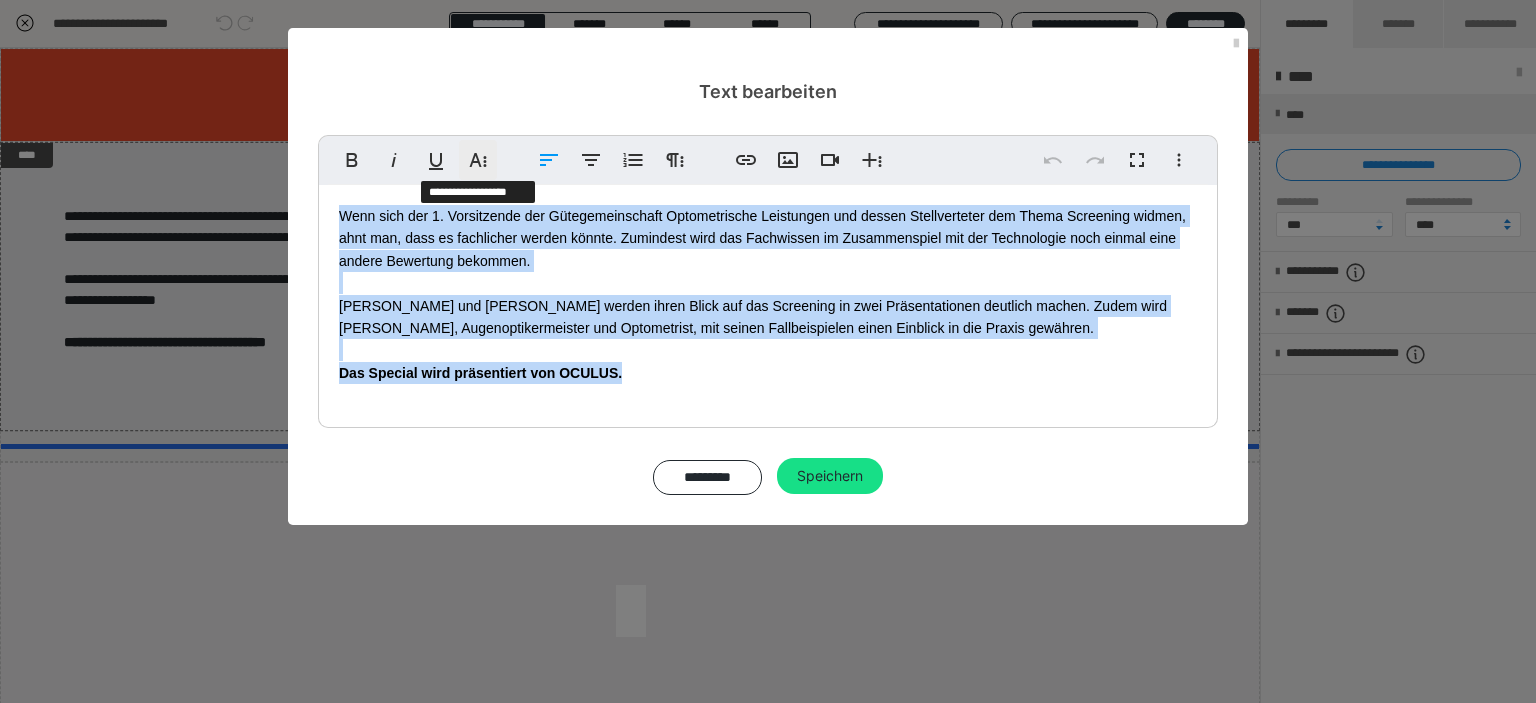 click 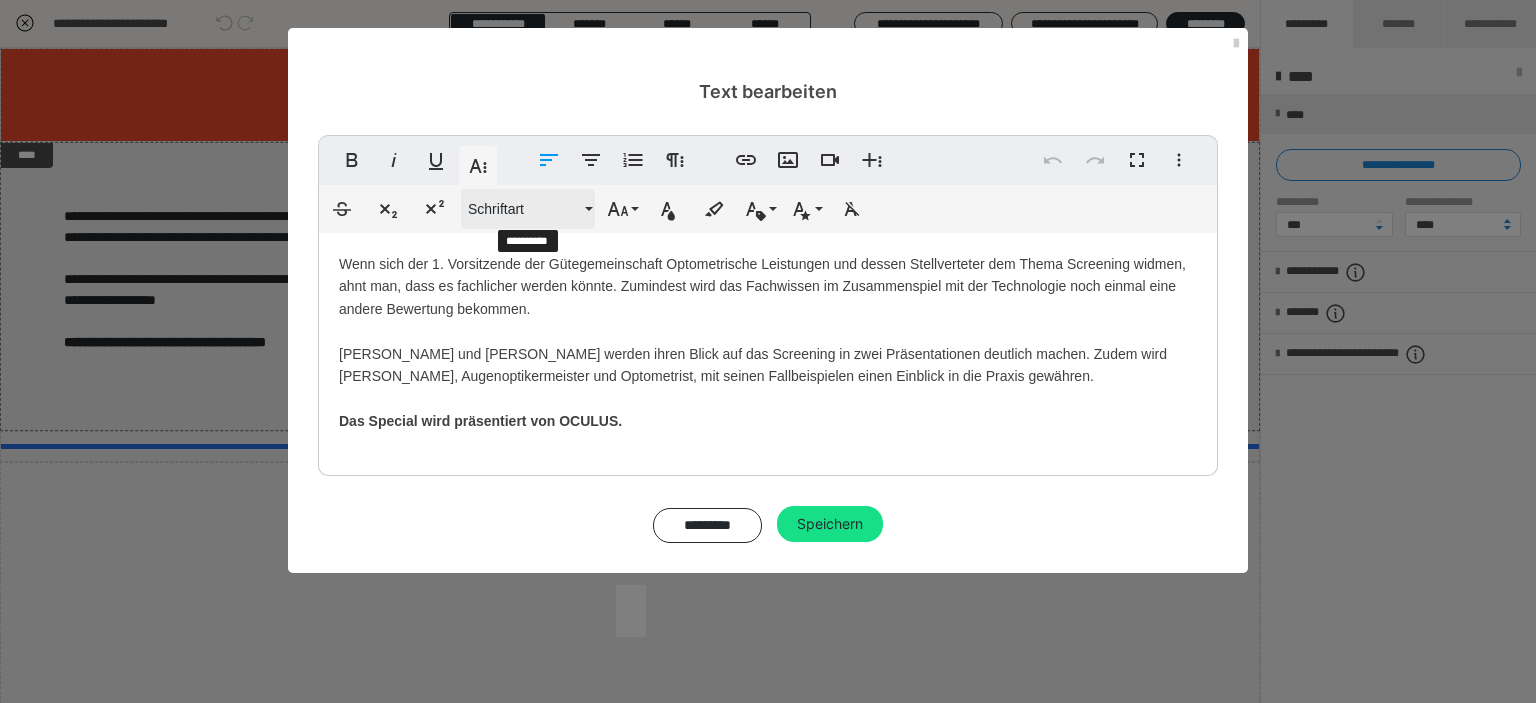 click on "Schriftart" at bounding box center [528, 209] 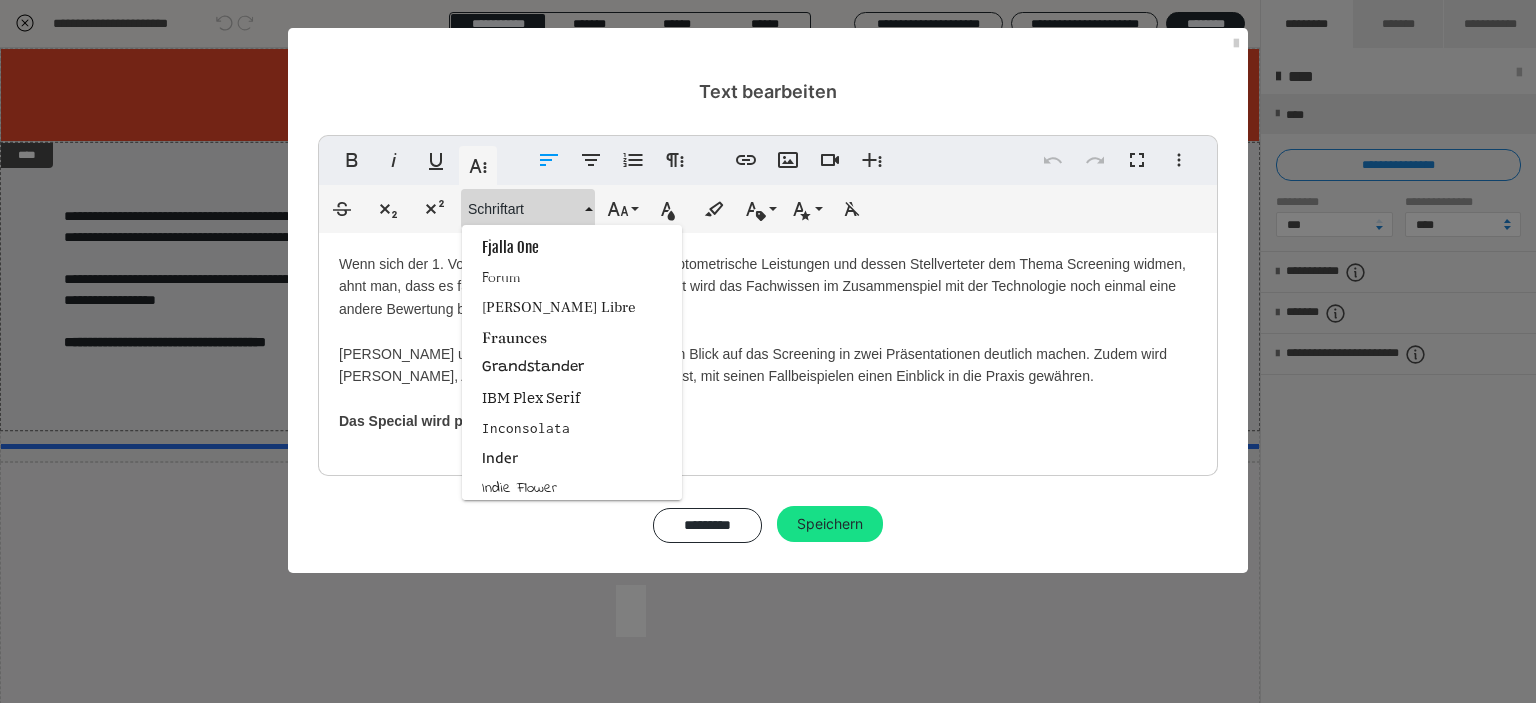 scroll, scrollTop: 1333, scrollLeft: 0, axis: vertical 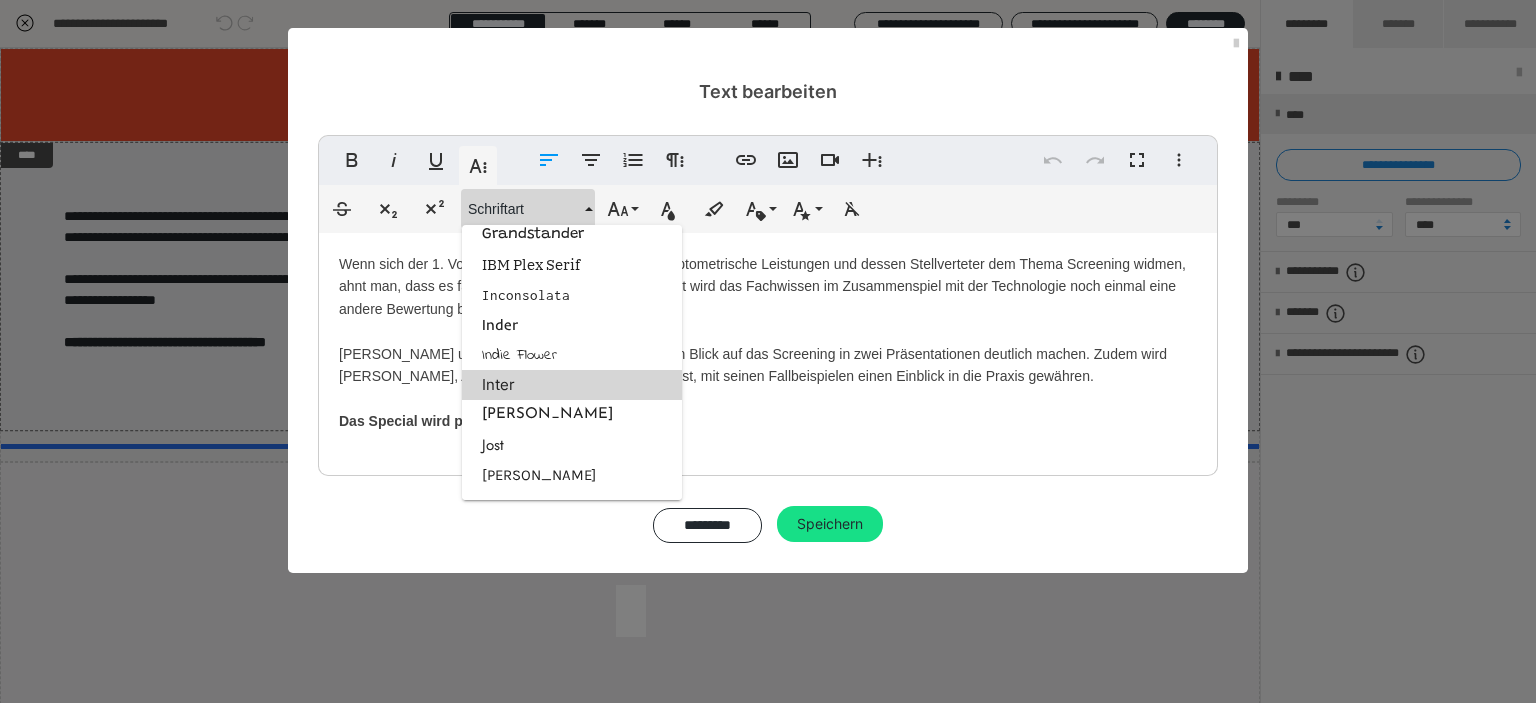 click on "Inter" at bounding box center (572, 385) 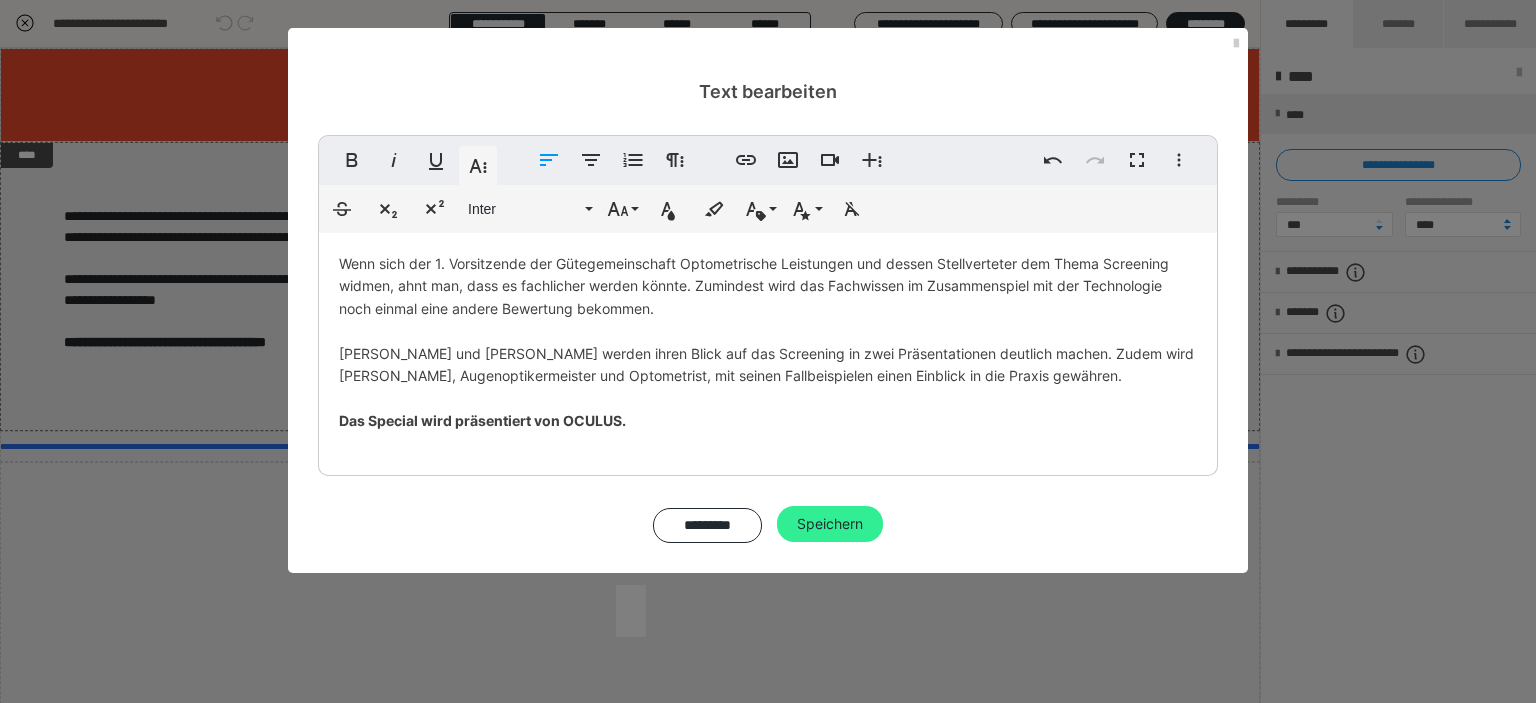 click on "Speichern" at bounding box center (830, 524) 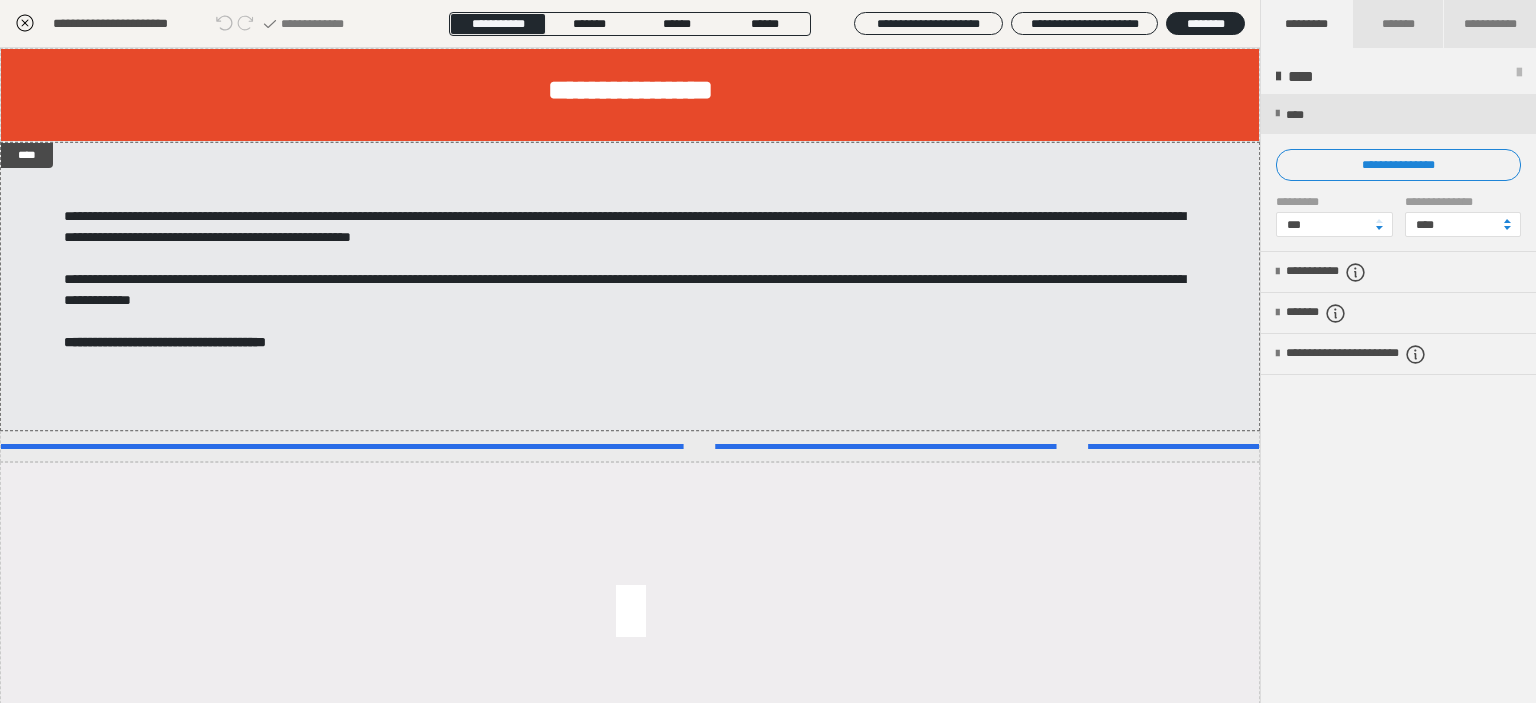 click 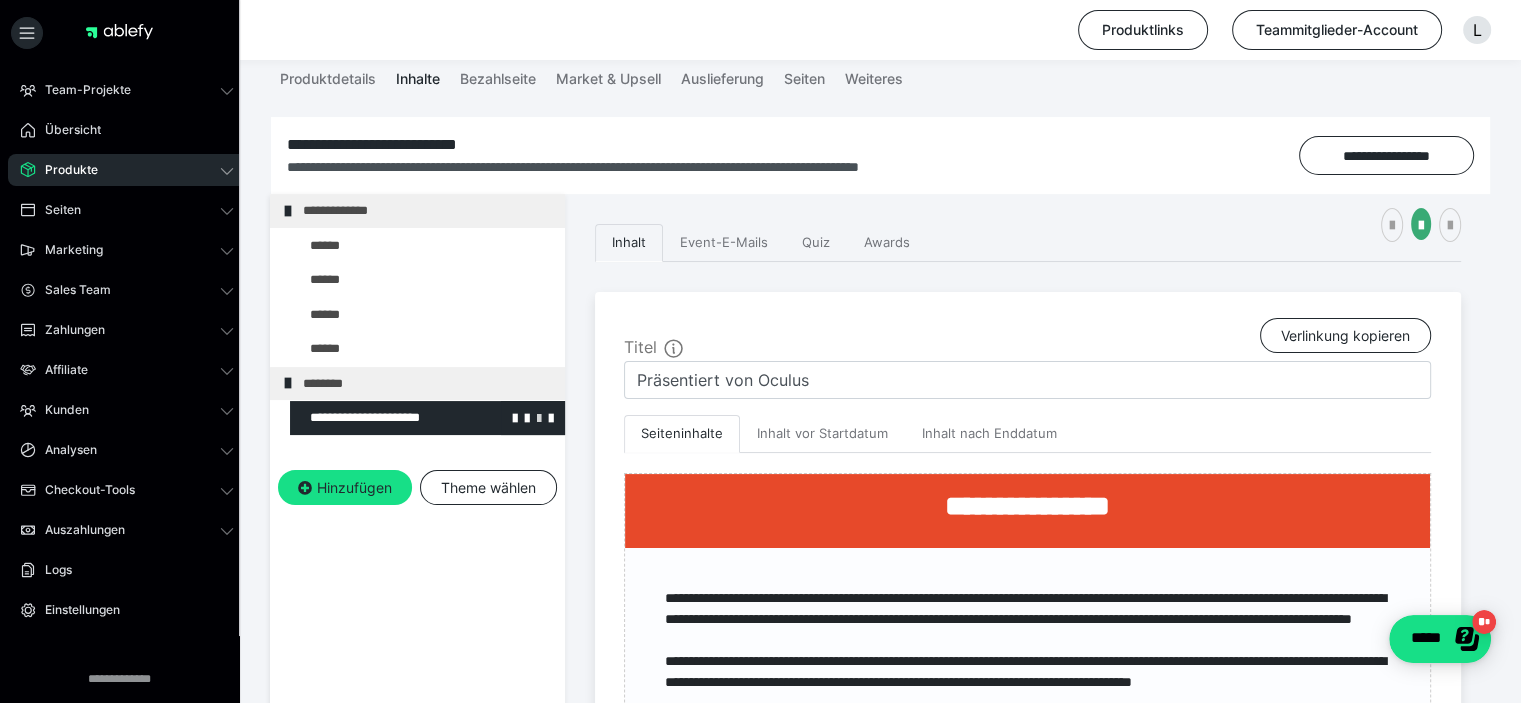 click at bounding box center [539, 417] 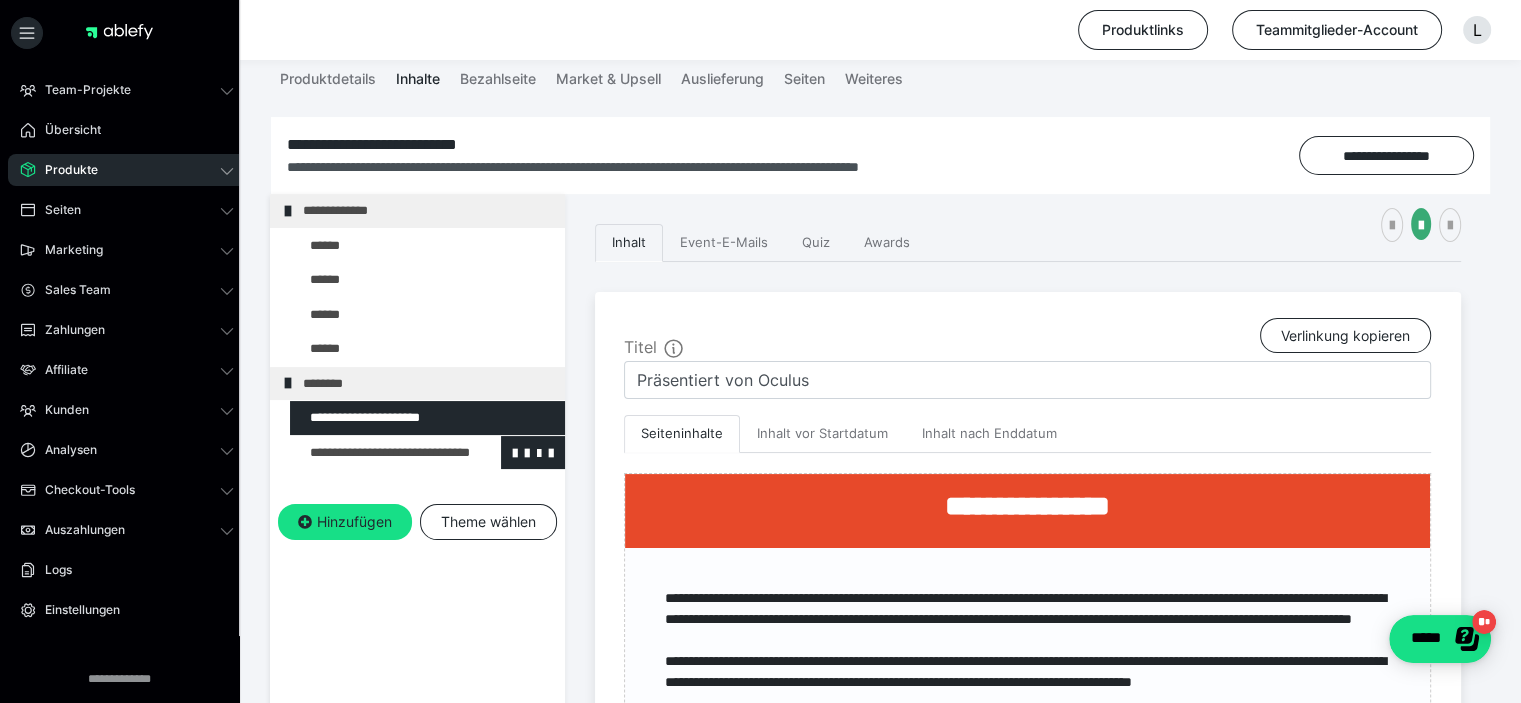 click at bounding box center [375, 453] 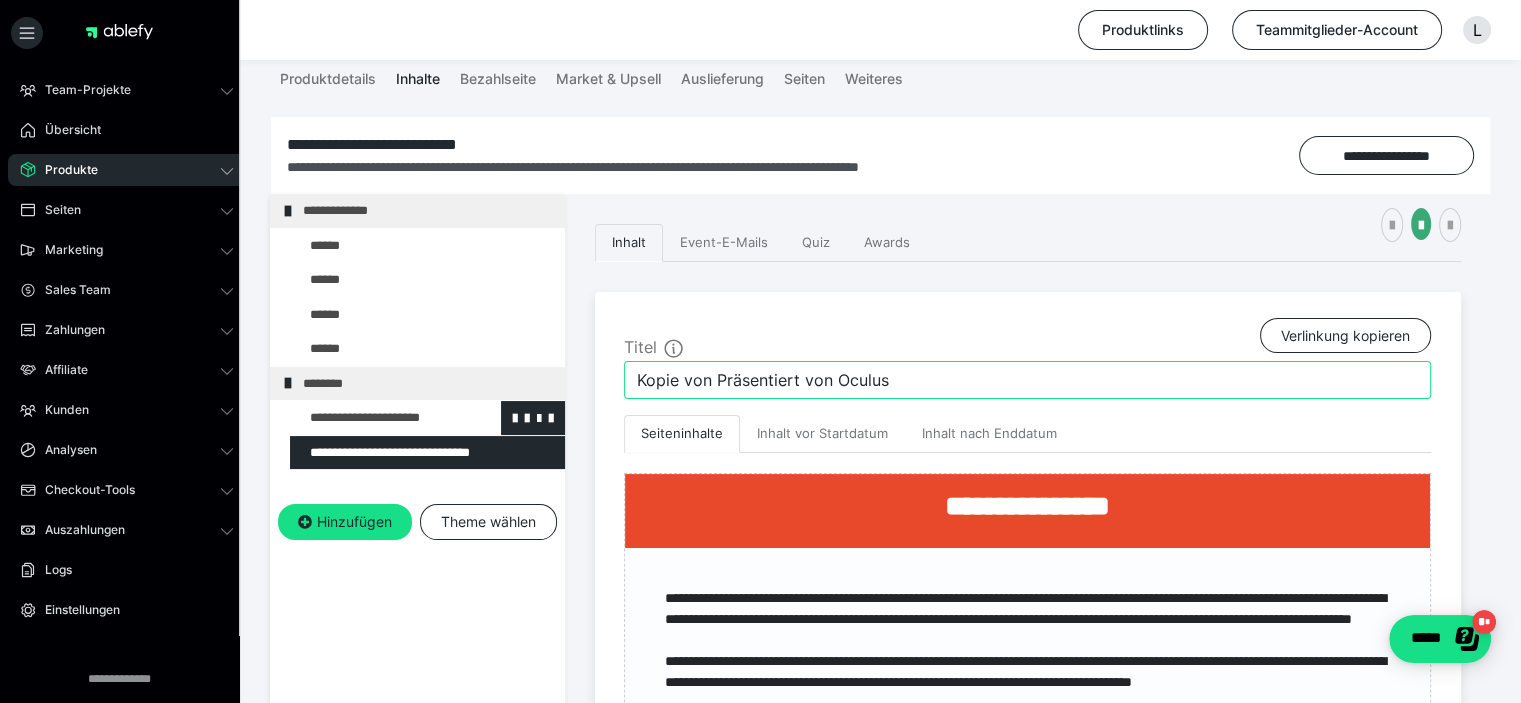 drag, startPoint x: 713, startPoint y: 382, endPoint x: 526, endPoint y: 399, distance: 187.77113 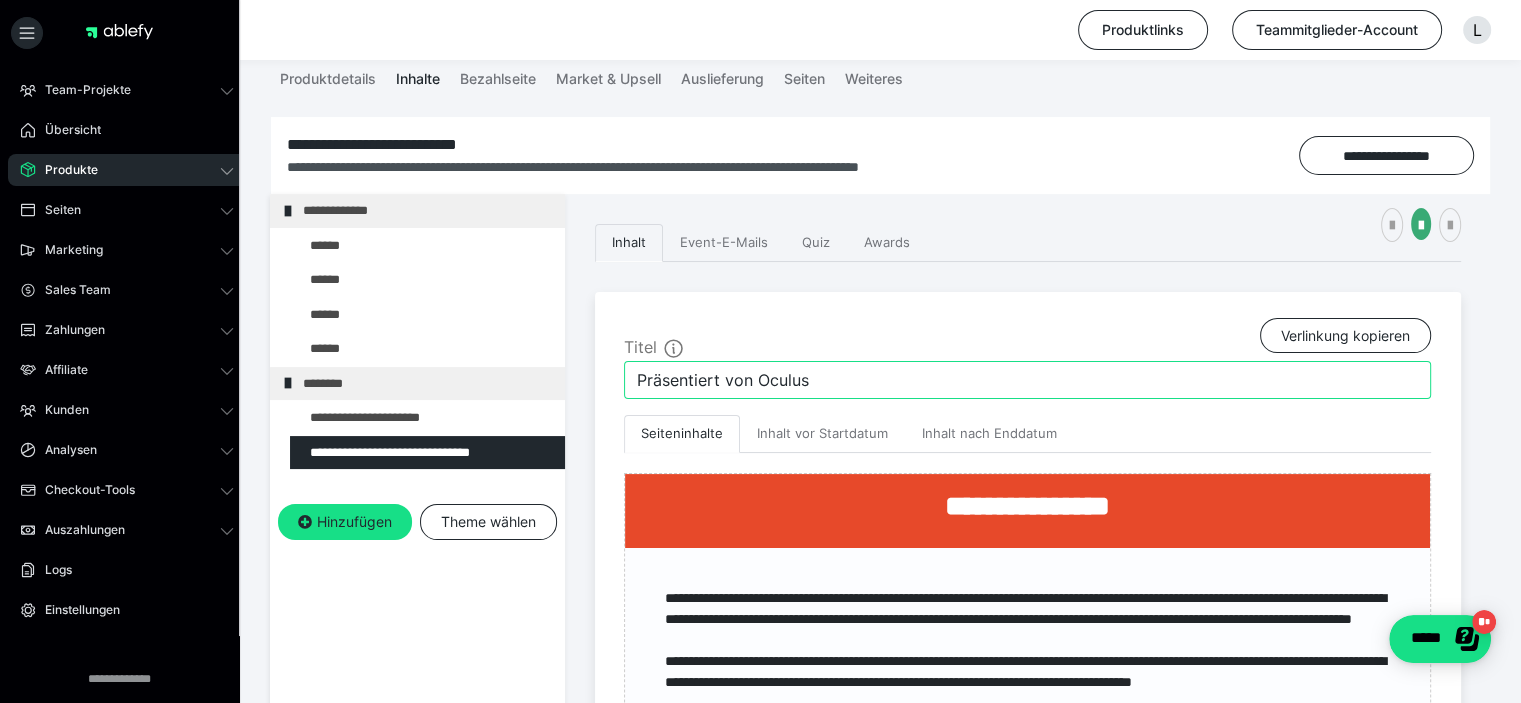 drag, startPoint x: 760, startPoint y: 375, endPoint x: 907, endPoint y: 379, distance: 147.05441 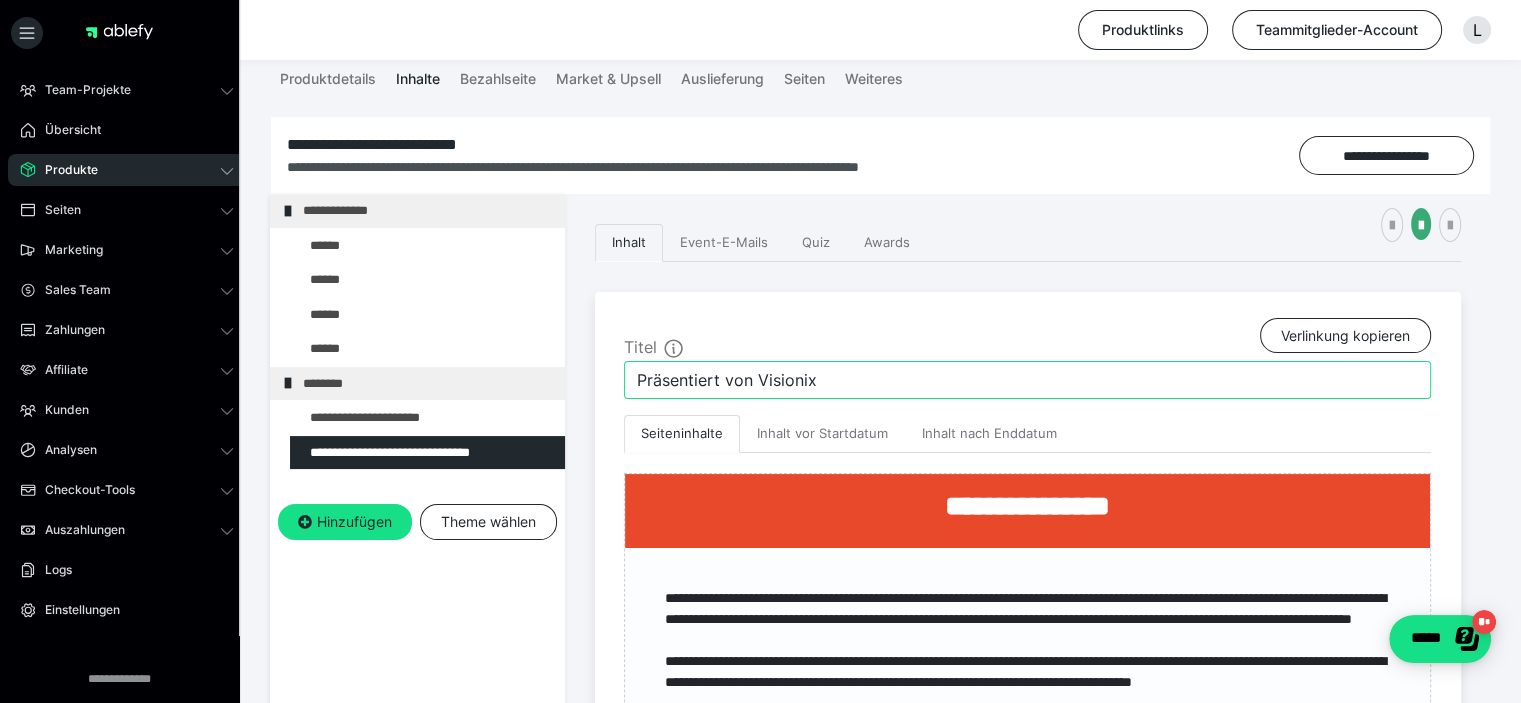 type on "Präsentiert von Visionix" 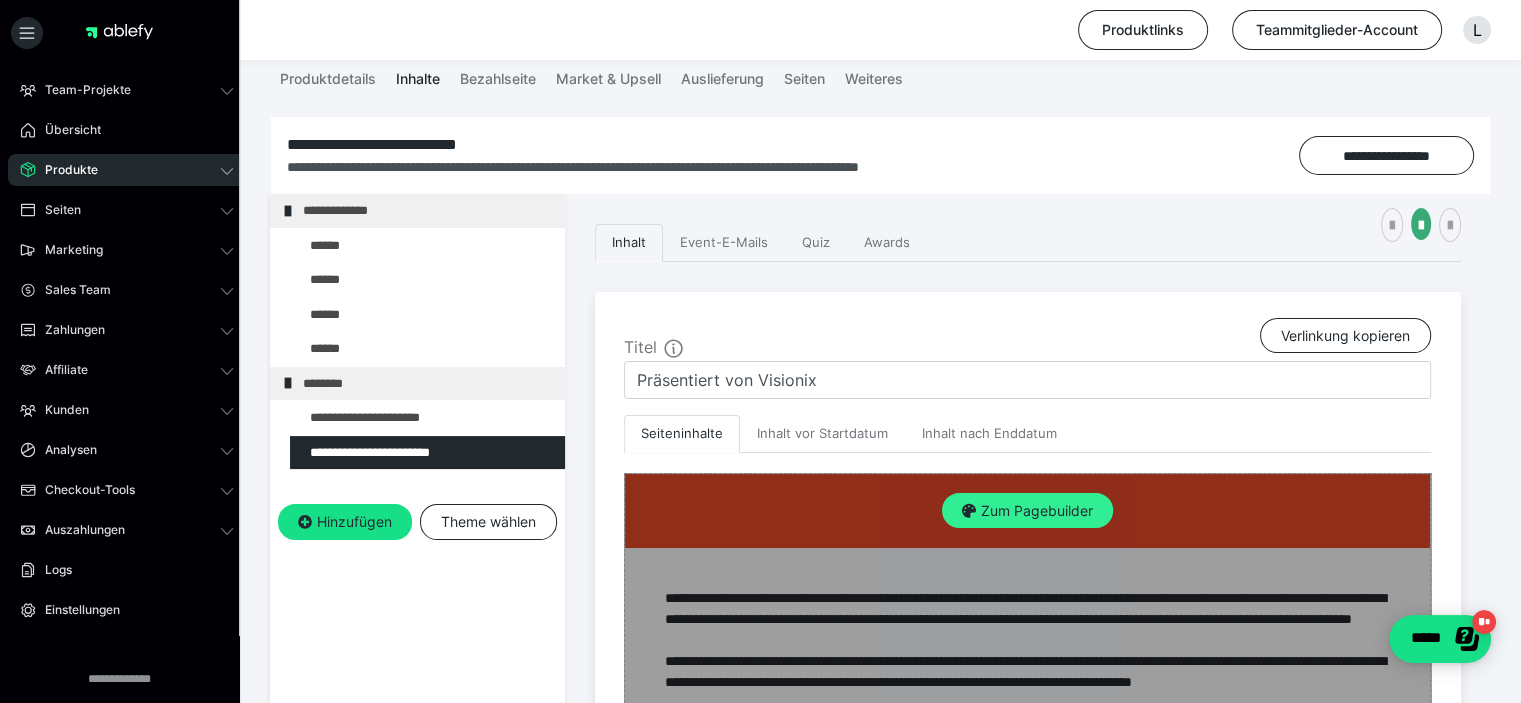 click on "Zum Pagebuilder" at bounding box center (1027, 511) 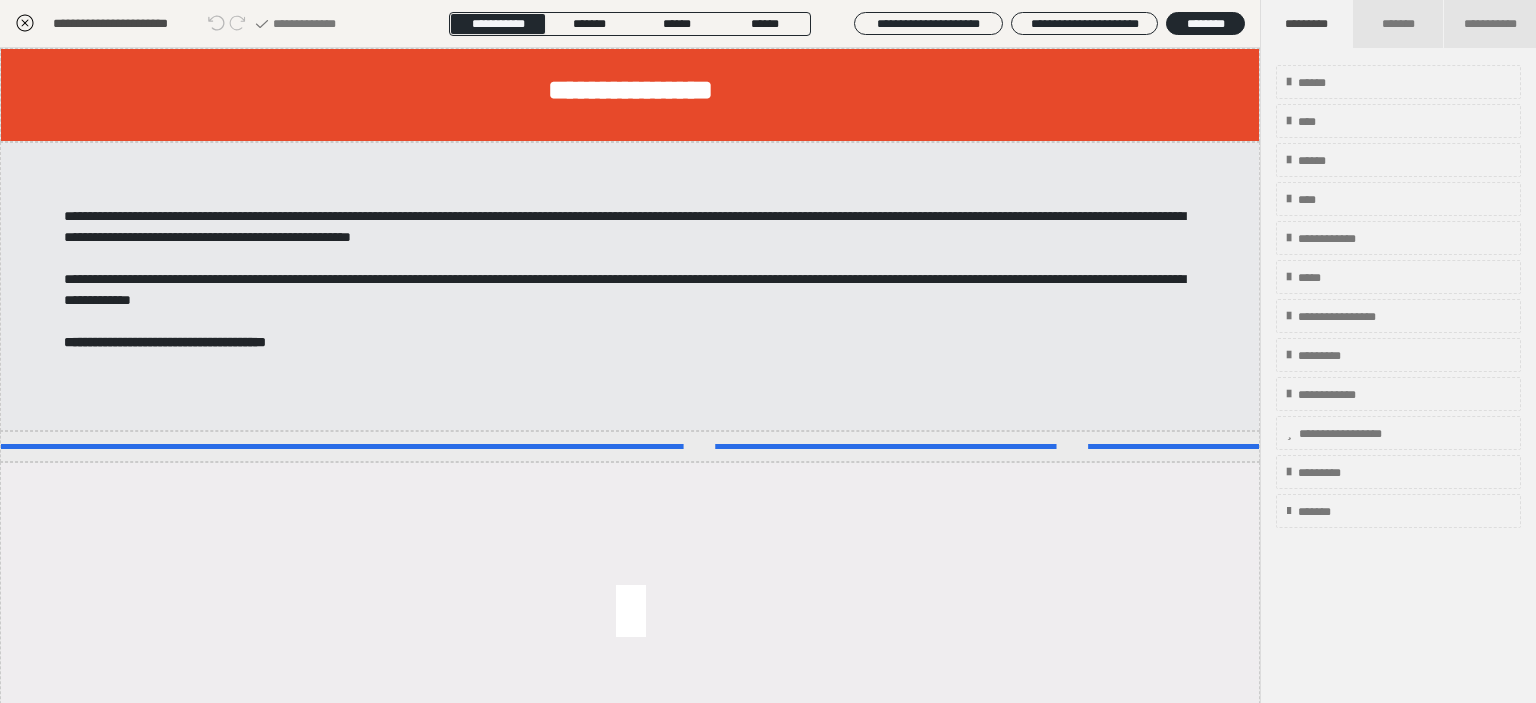 click on "**********" at bounding box center [630, 286] 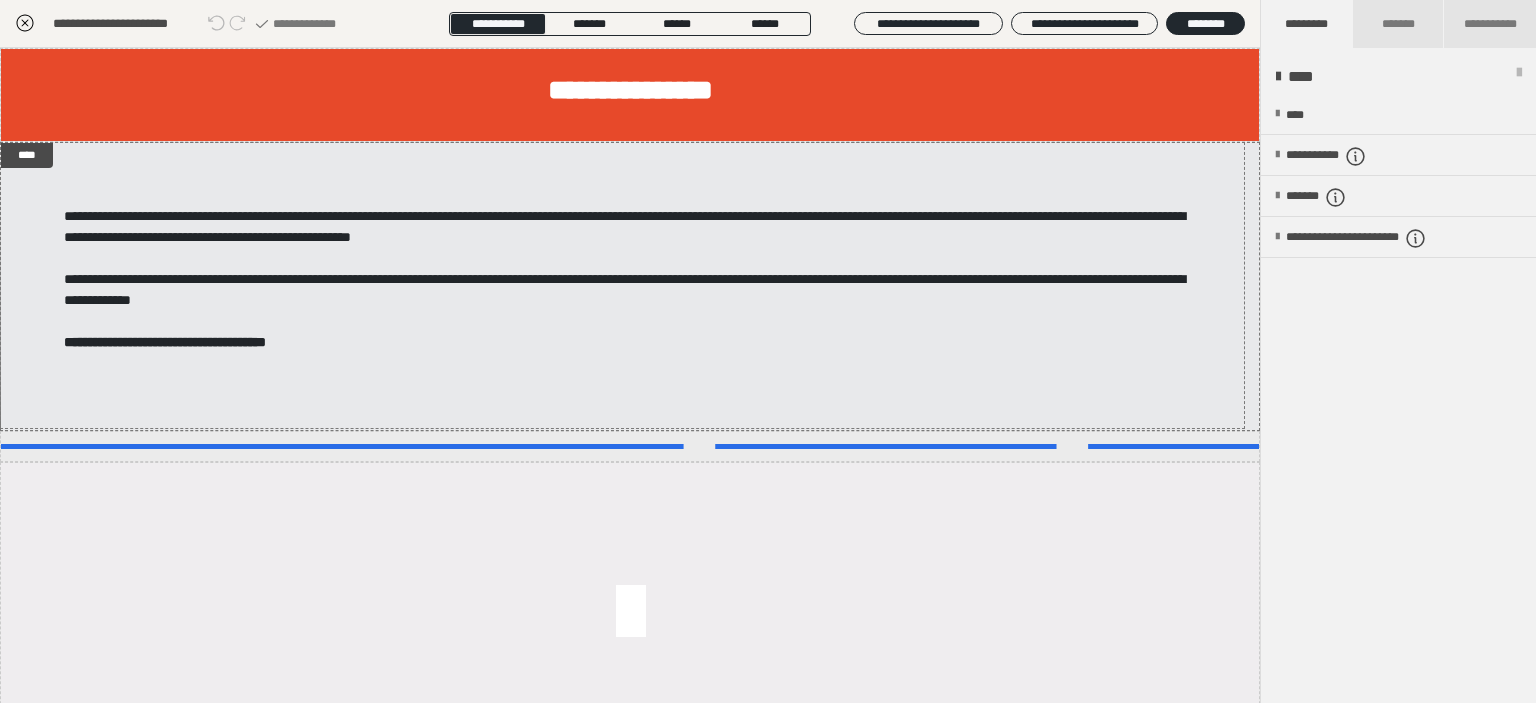 click on "**********" at bounding box center [630, 286] 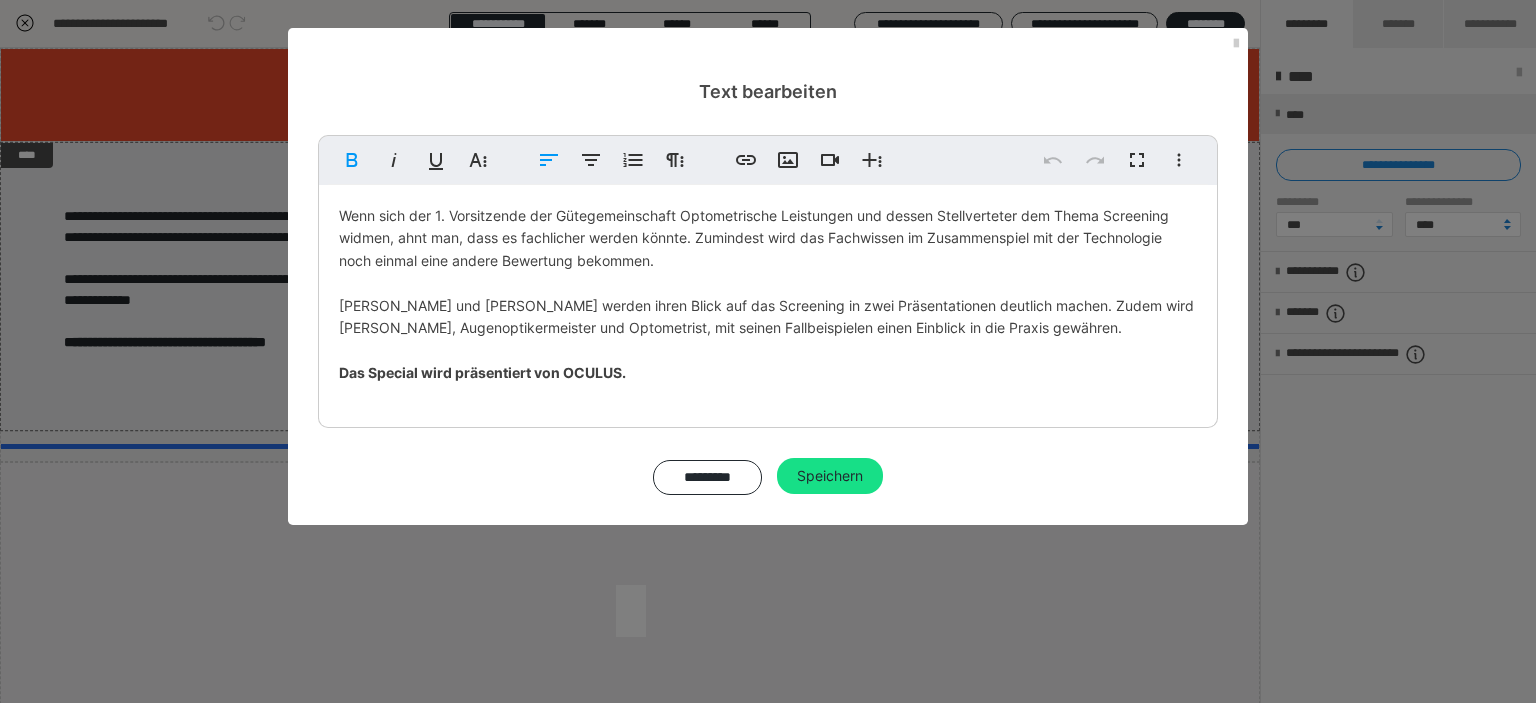 drag, startPoint x: 667, startPoint y: 365, endPoint x: 354, endPoint y: 243, distance: 335.936 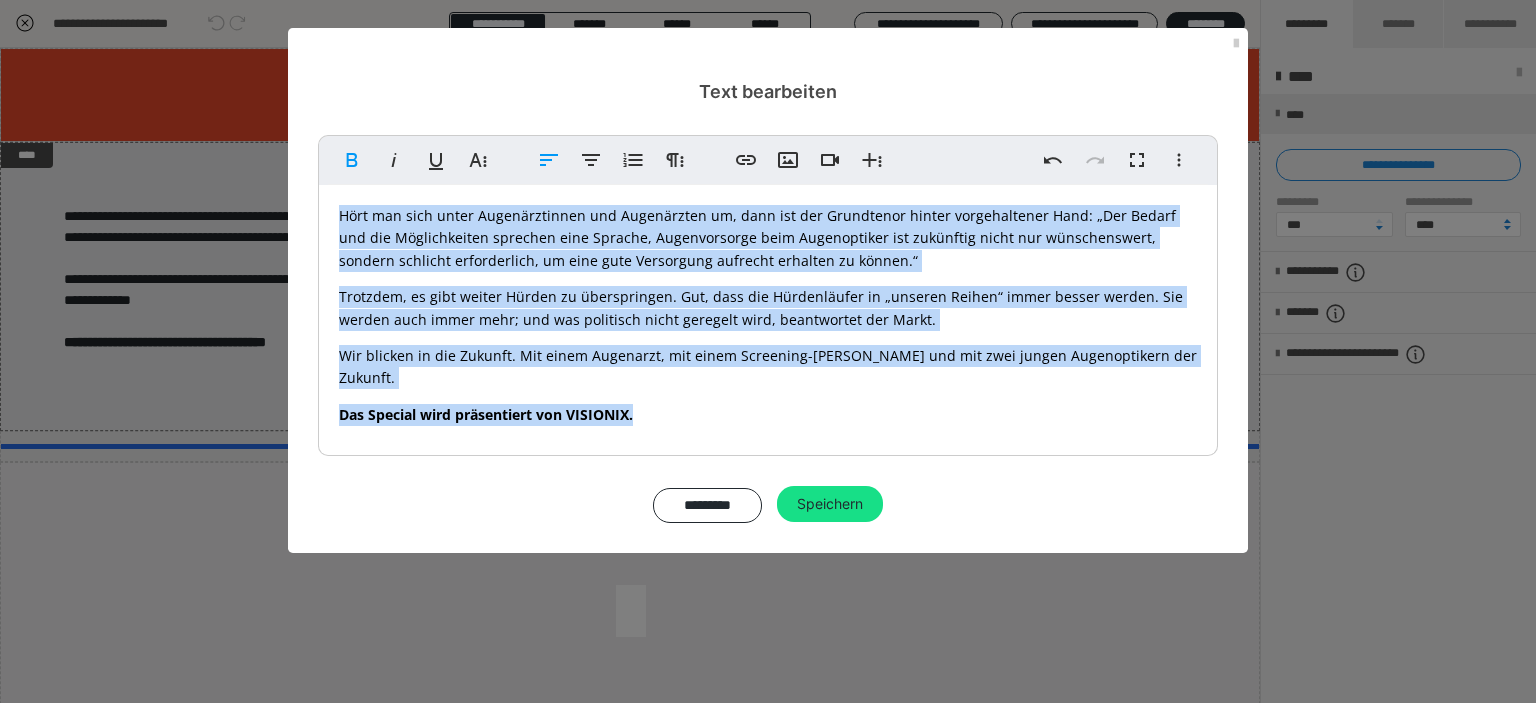 drag, startPoint x: 336, startPoint y: 218, endPoint x: 723, endPoint y: 412, distance: 432.90298 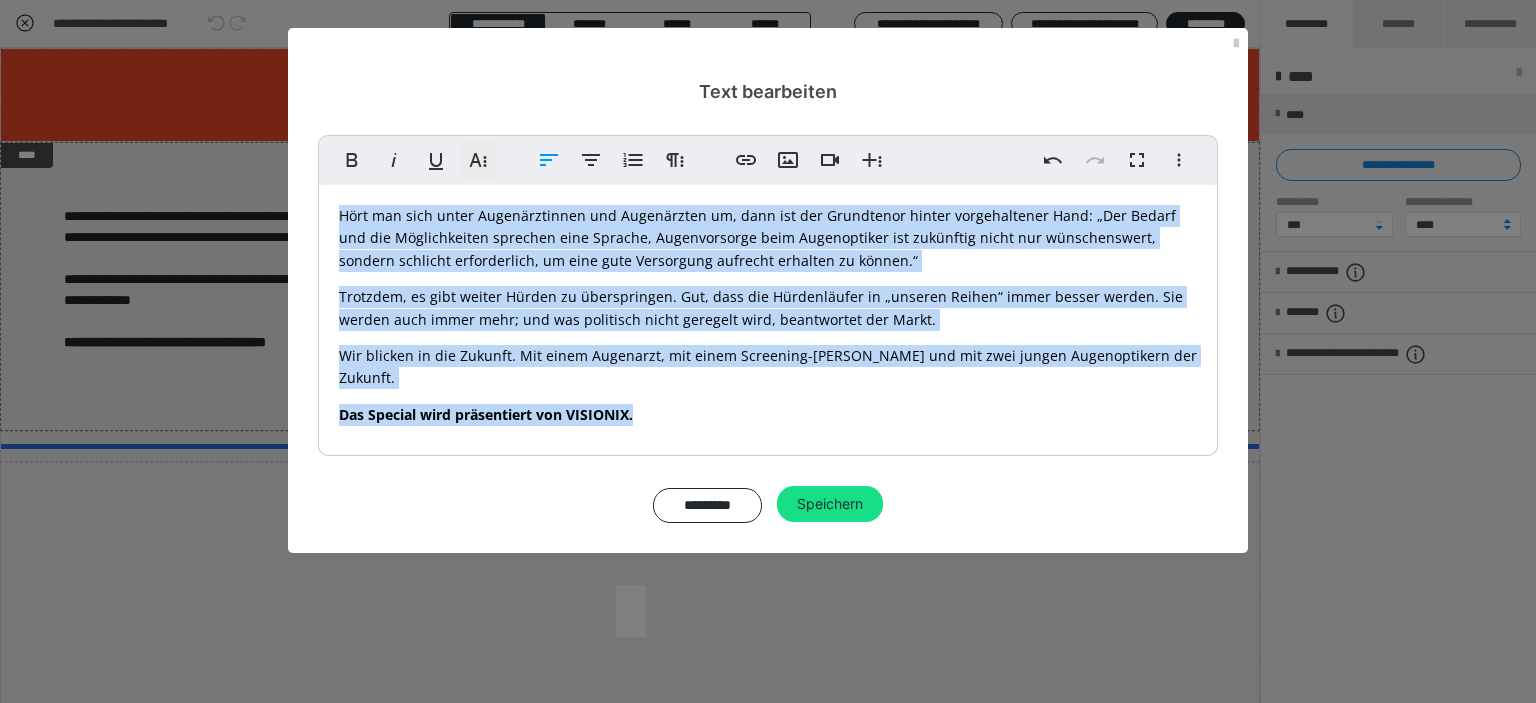 click 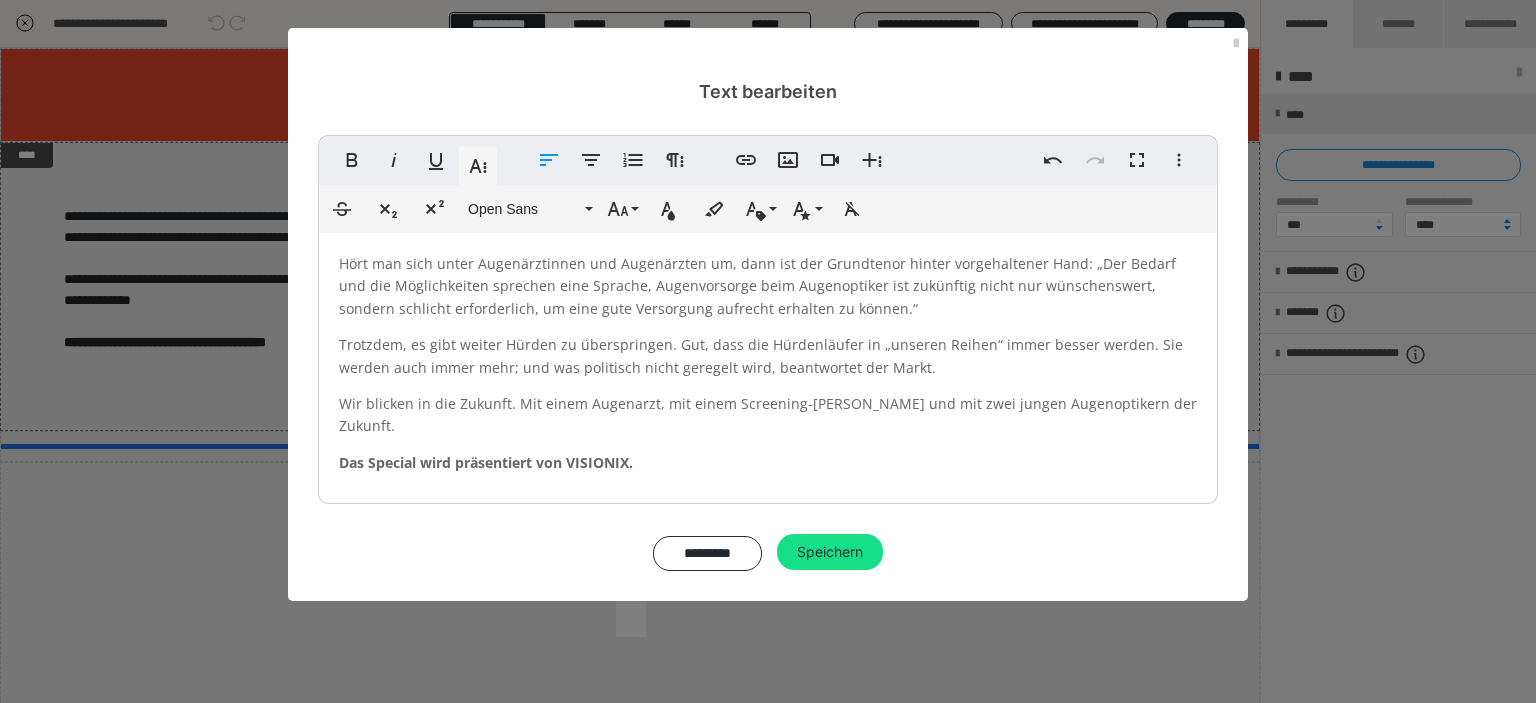 click on "Open Sans" at bounding box center (524, 209) 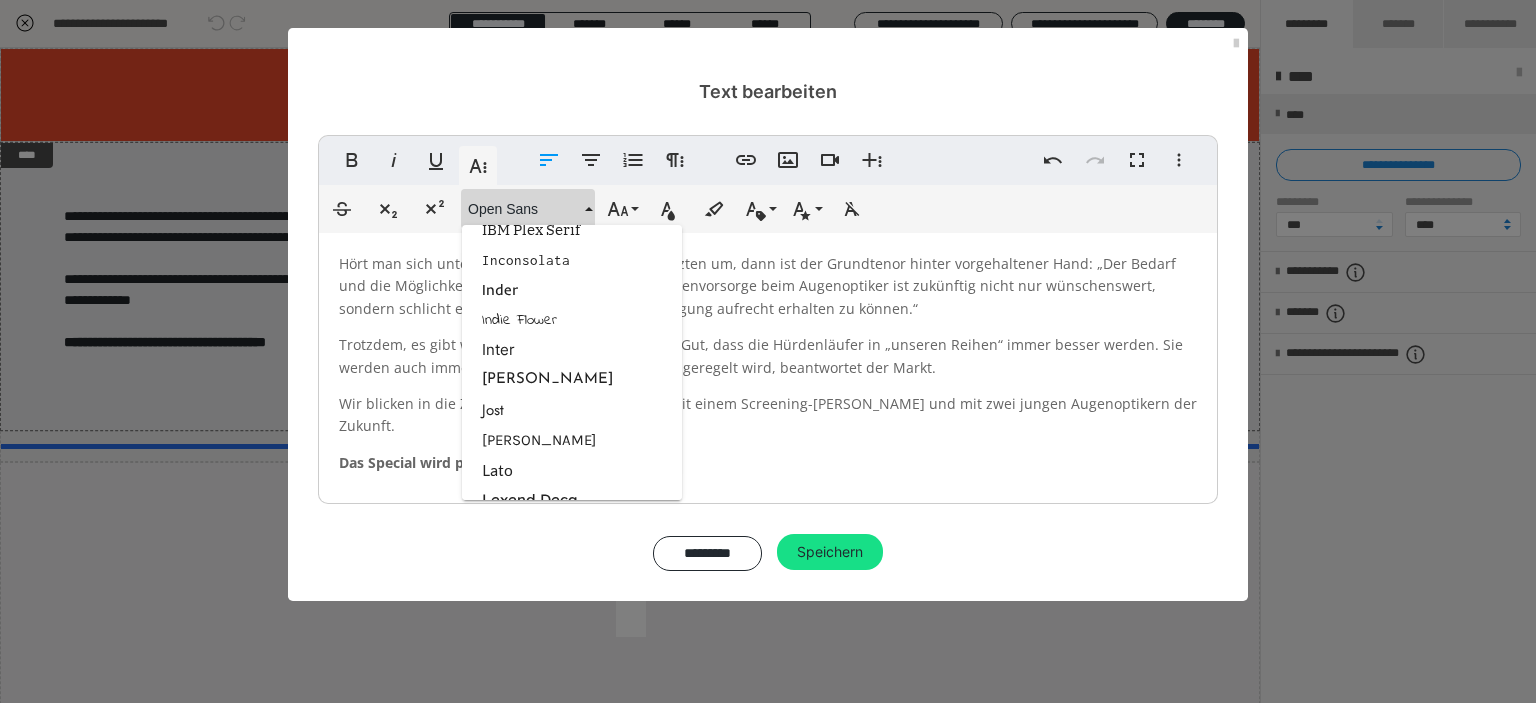 scroll, scrollTop: 1369, scrollLeft: 0, axis: vertical 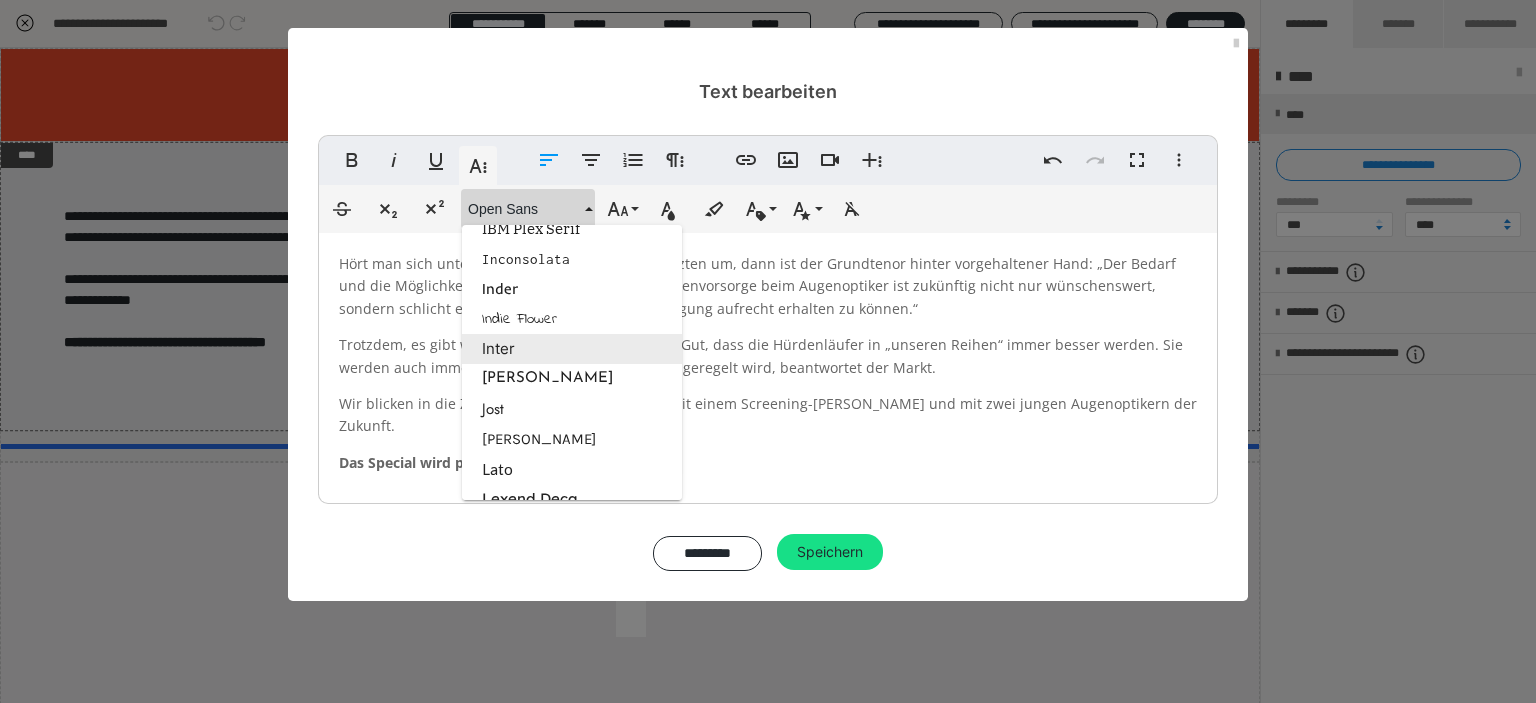 click on "Inter" at bounding box center [572, 349] 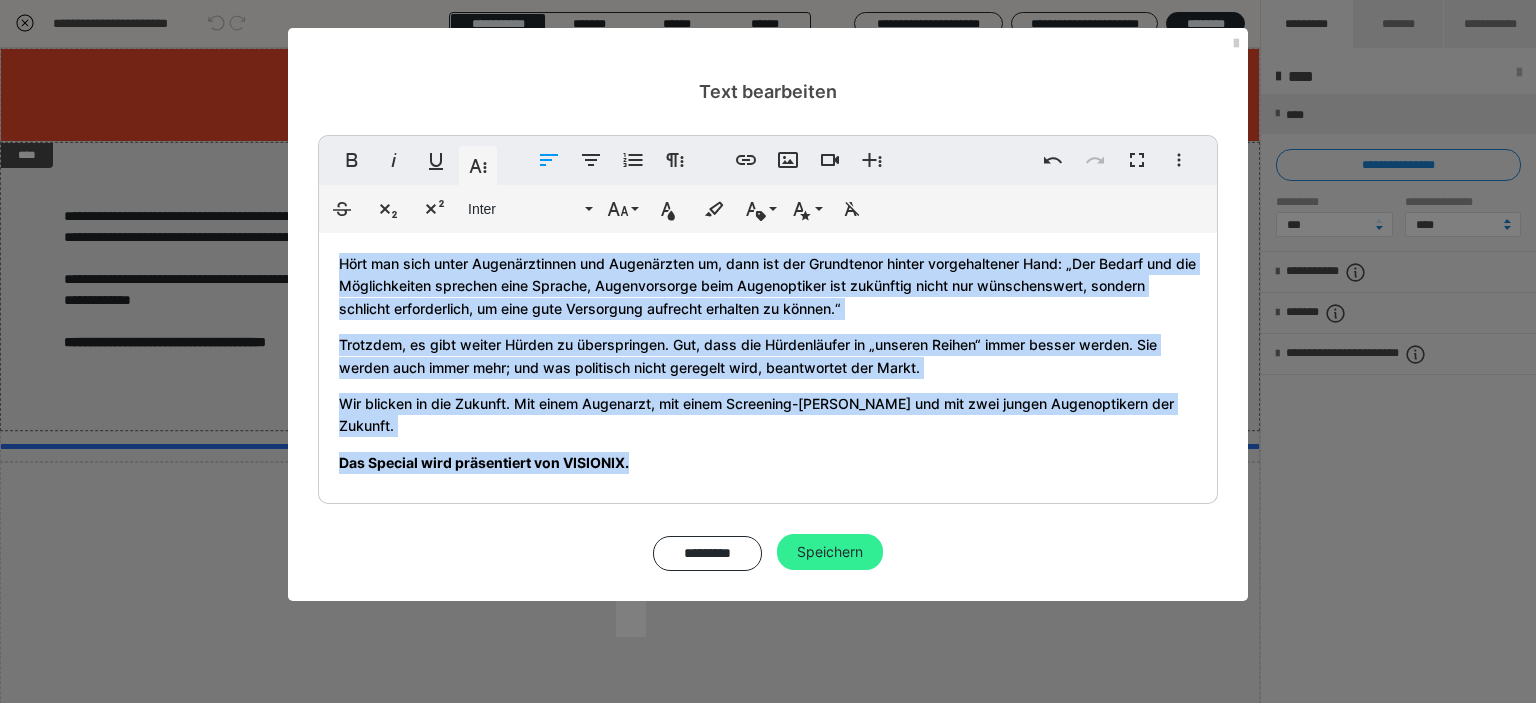click on "Speichern" at bounding box center [830, 552] 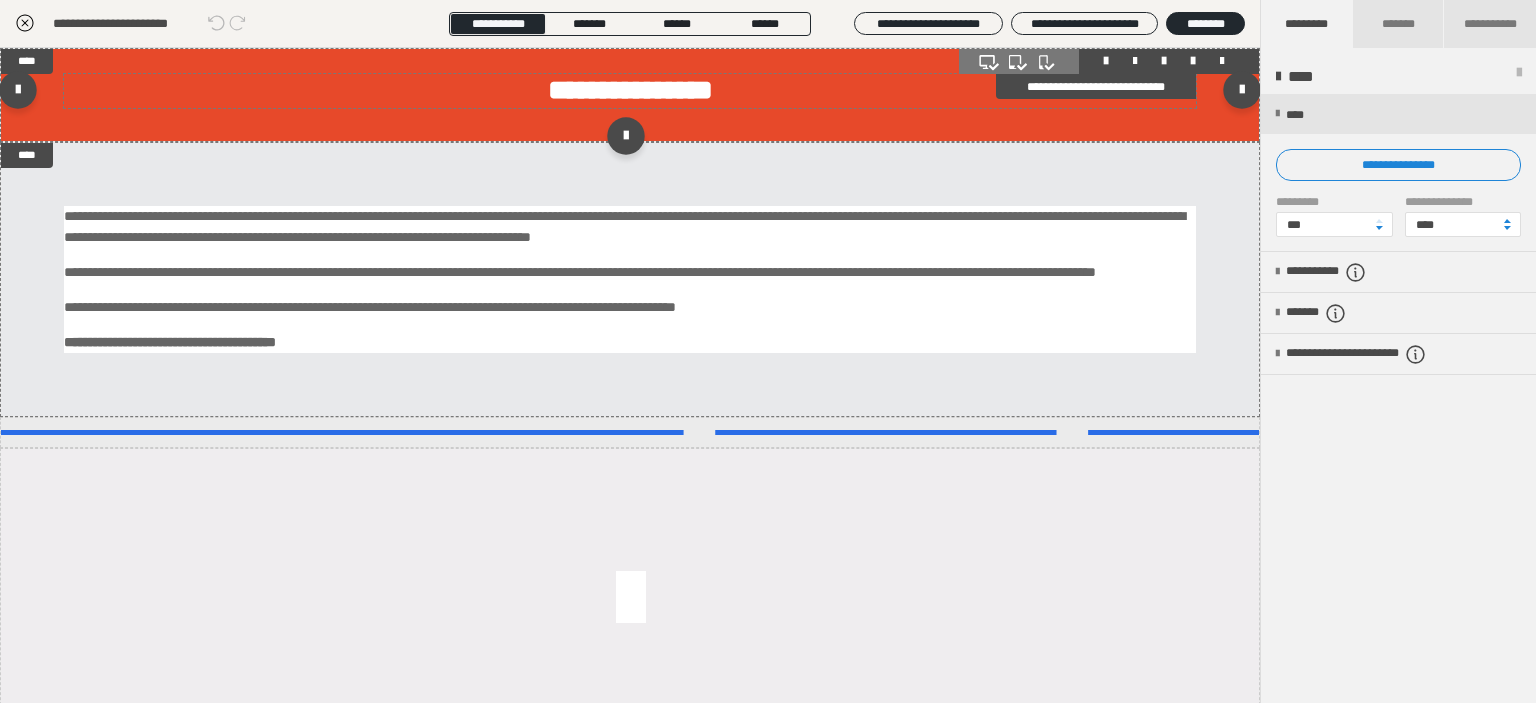 click on "**********" at bounding box center (630, 90) 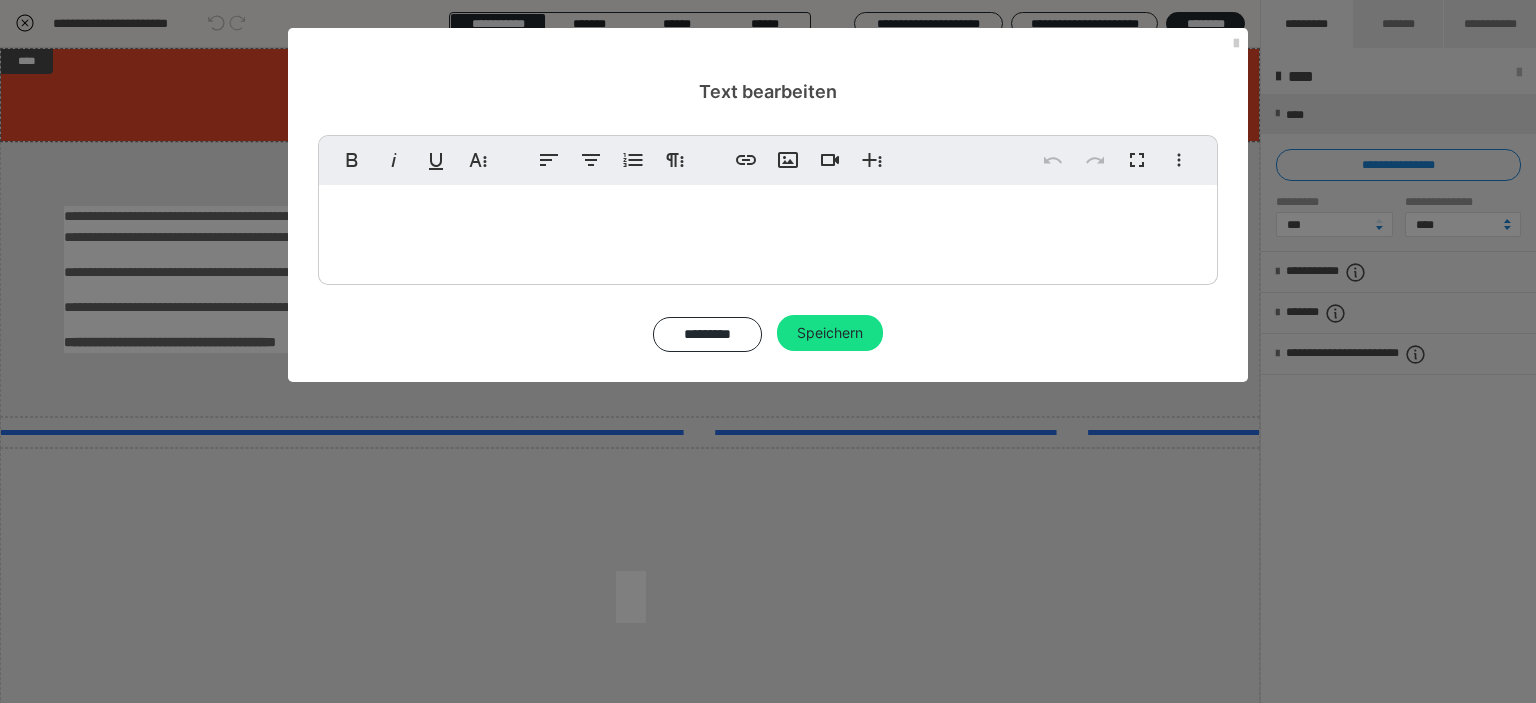 click on "**********" at bounding box center (768, 221) 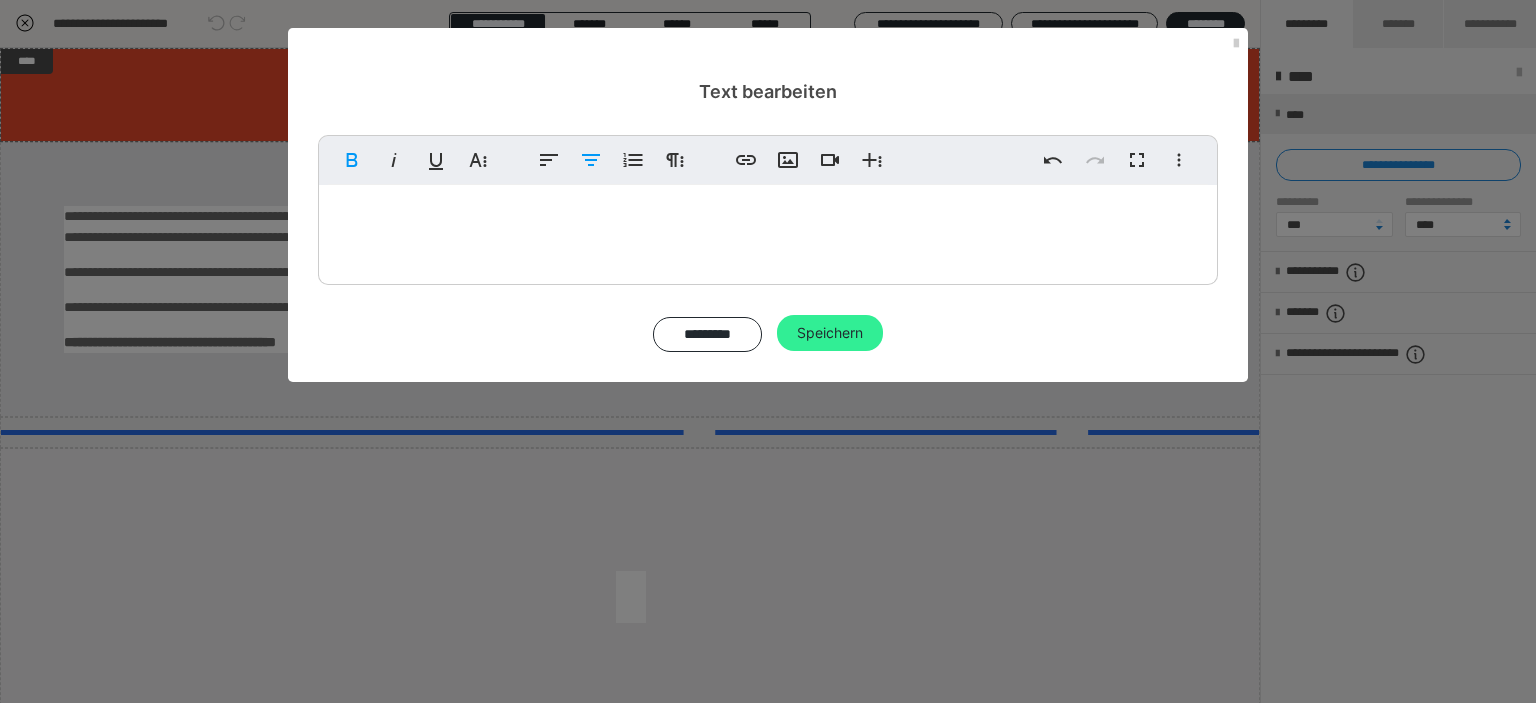 click on "Speichern" at bounding box center (830, 333) 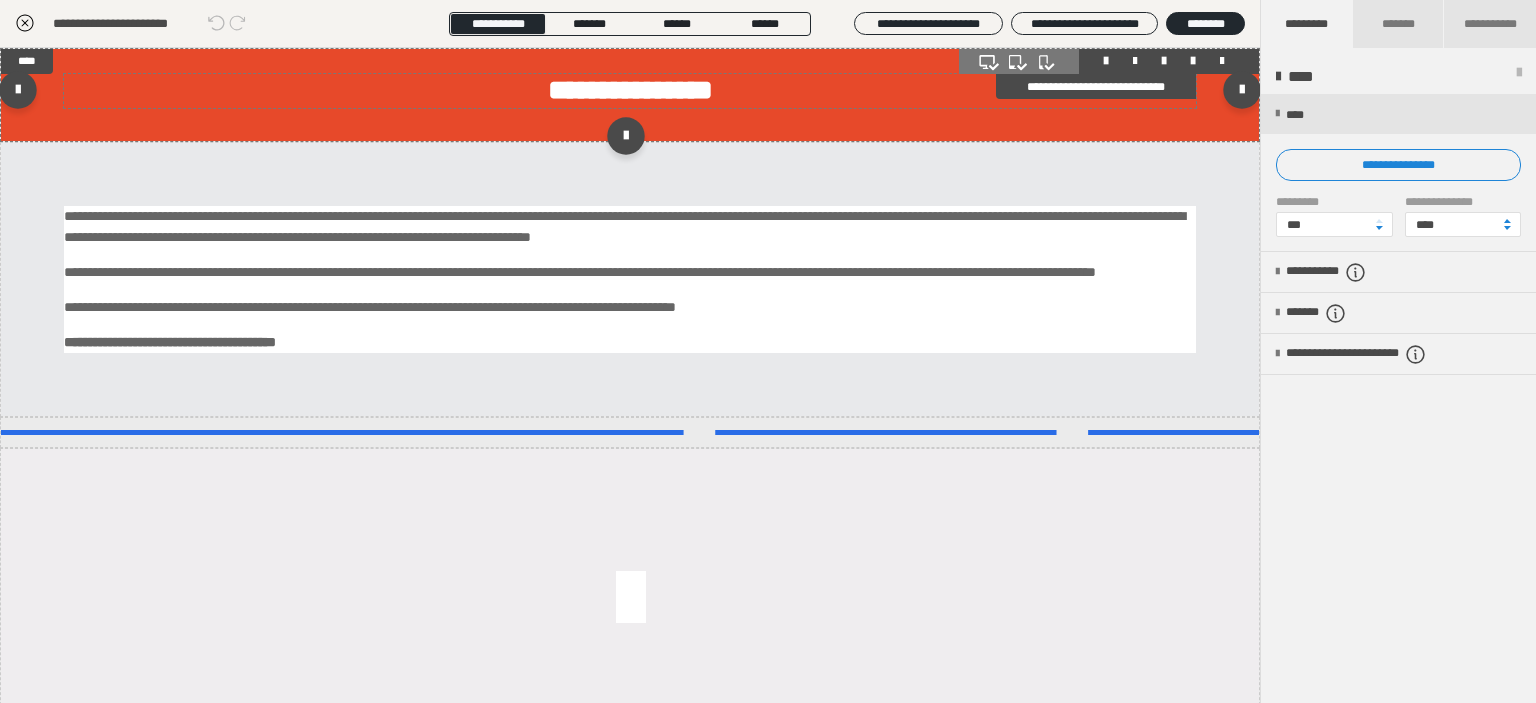 click on "**********" at bounding box center [630, 90] 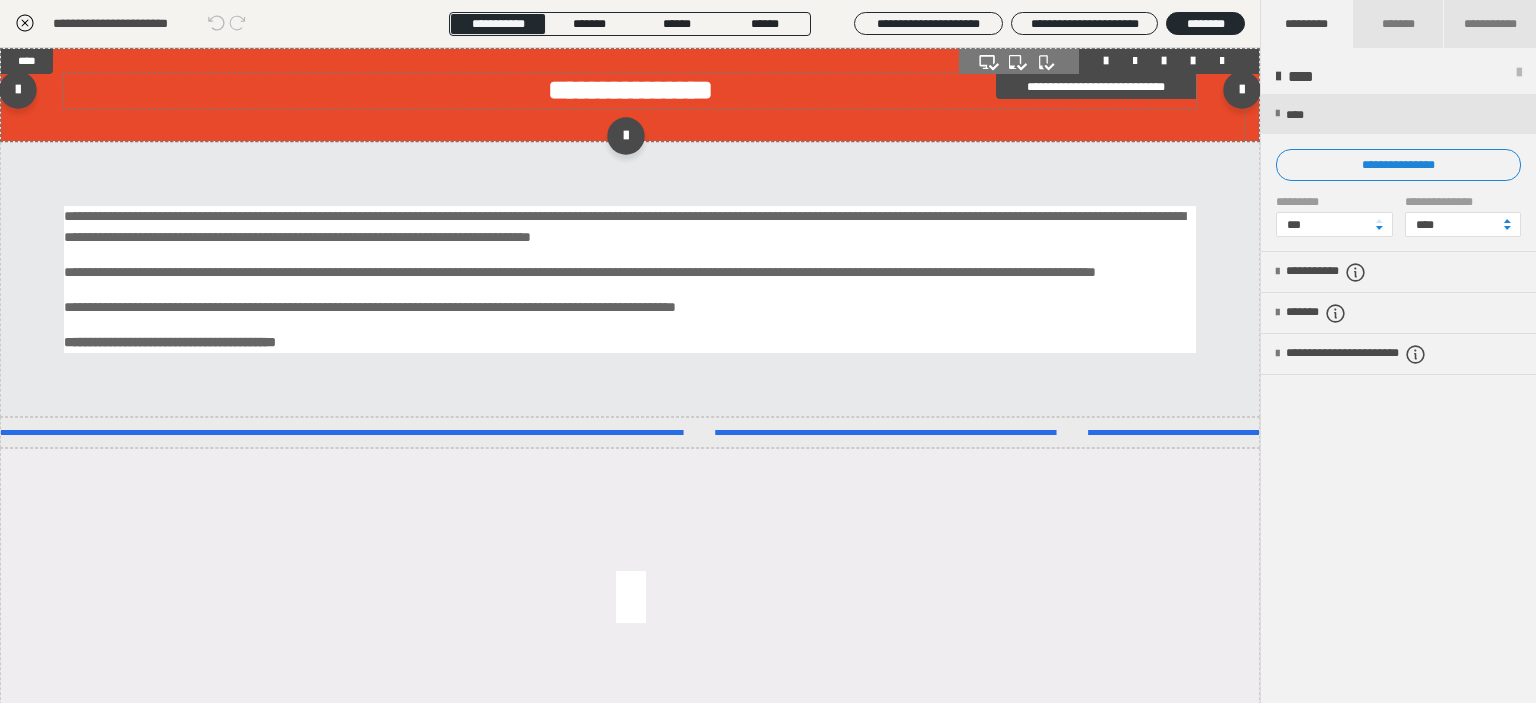 click on "**********" at bounding box center (630, 90) 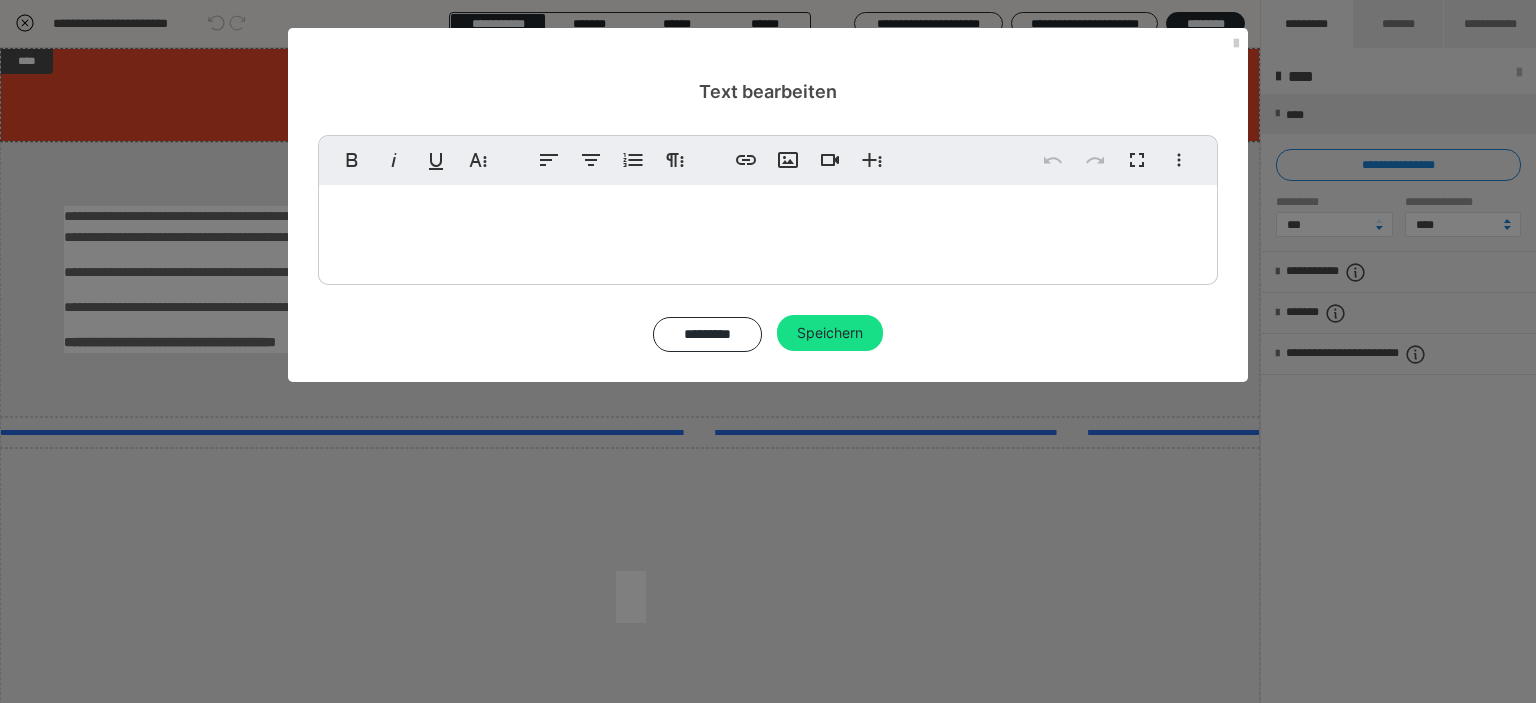 click on ""Expertensicht"" at bounding box center [768, 221] 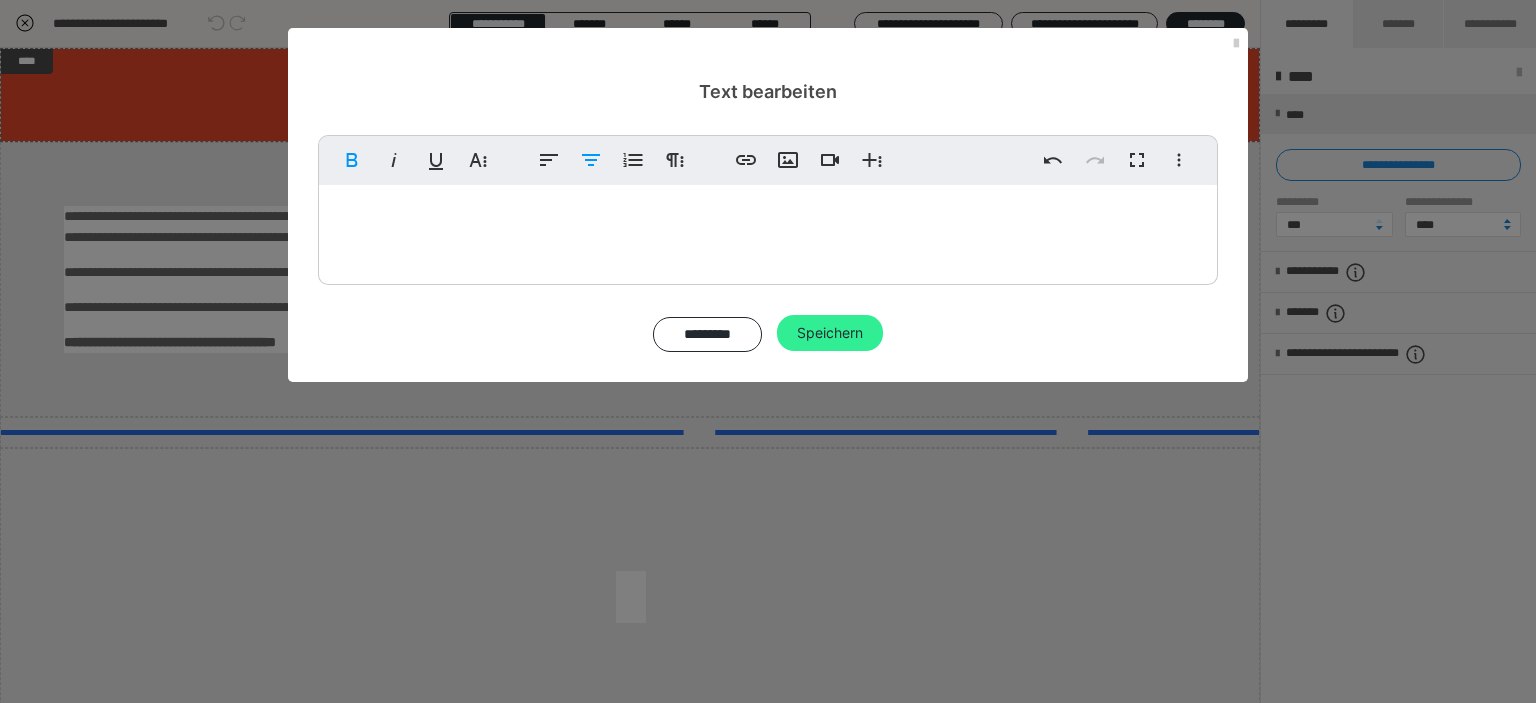 click on "Speichern" at bounding box center [830, 333] 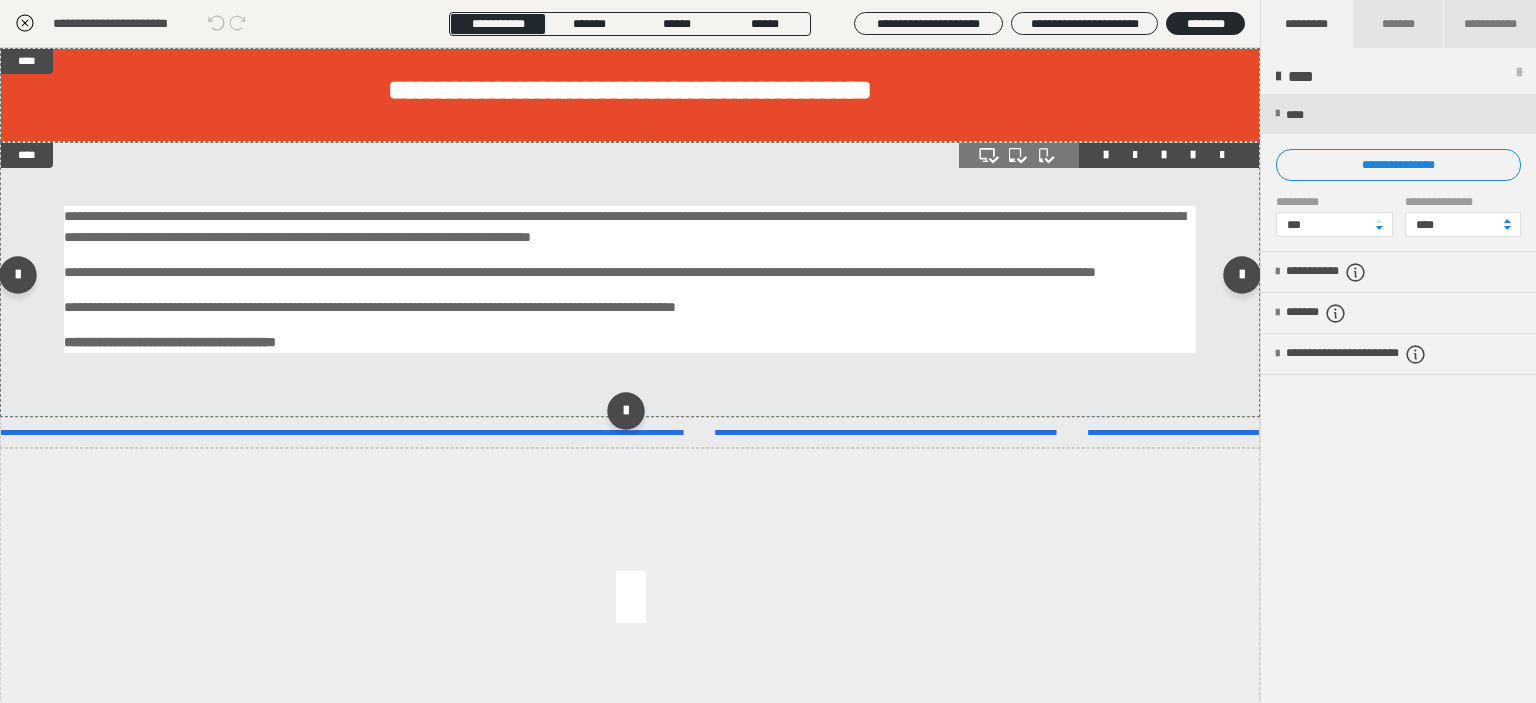 click on "**********" at bounding box center [630, 279] 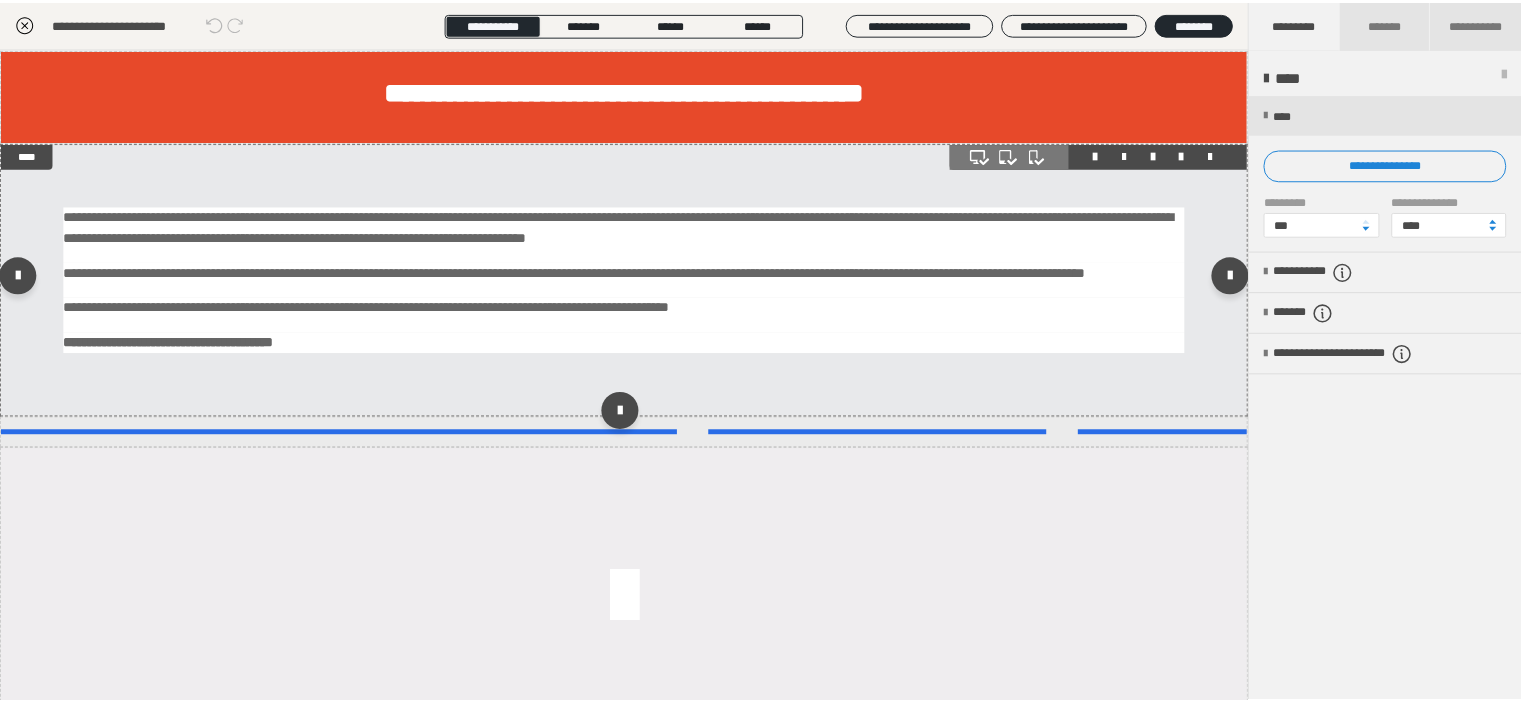 scroll, scrollTop: 133, scrollLeft: 0, axis: vertical 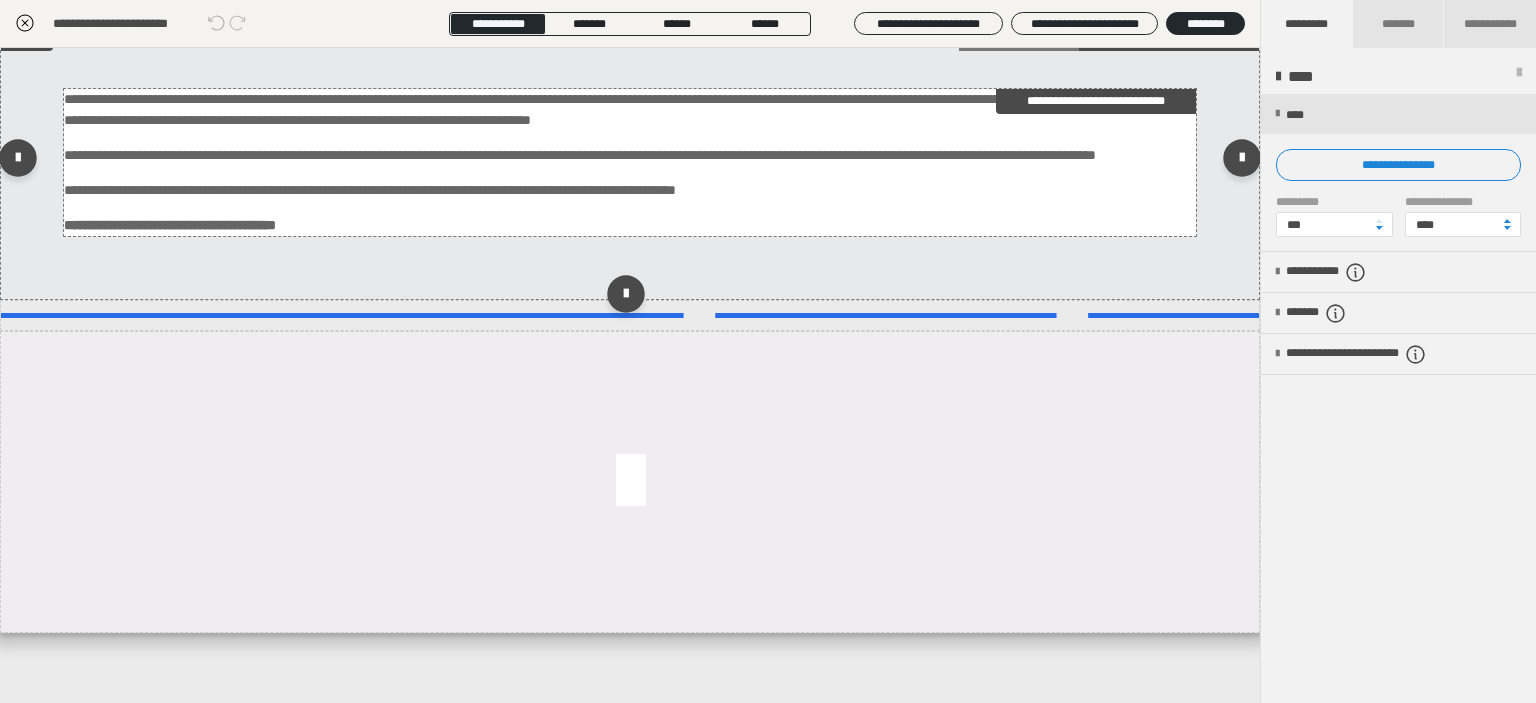 click on "**********" at bounding box center [630, 162] 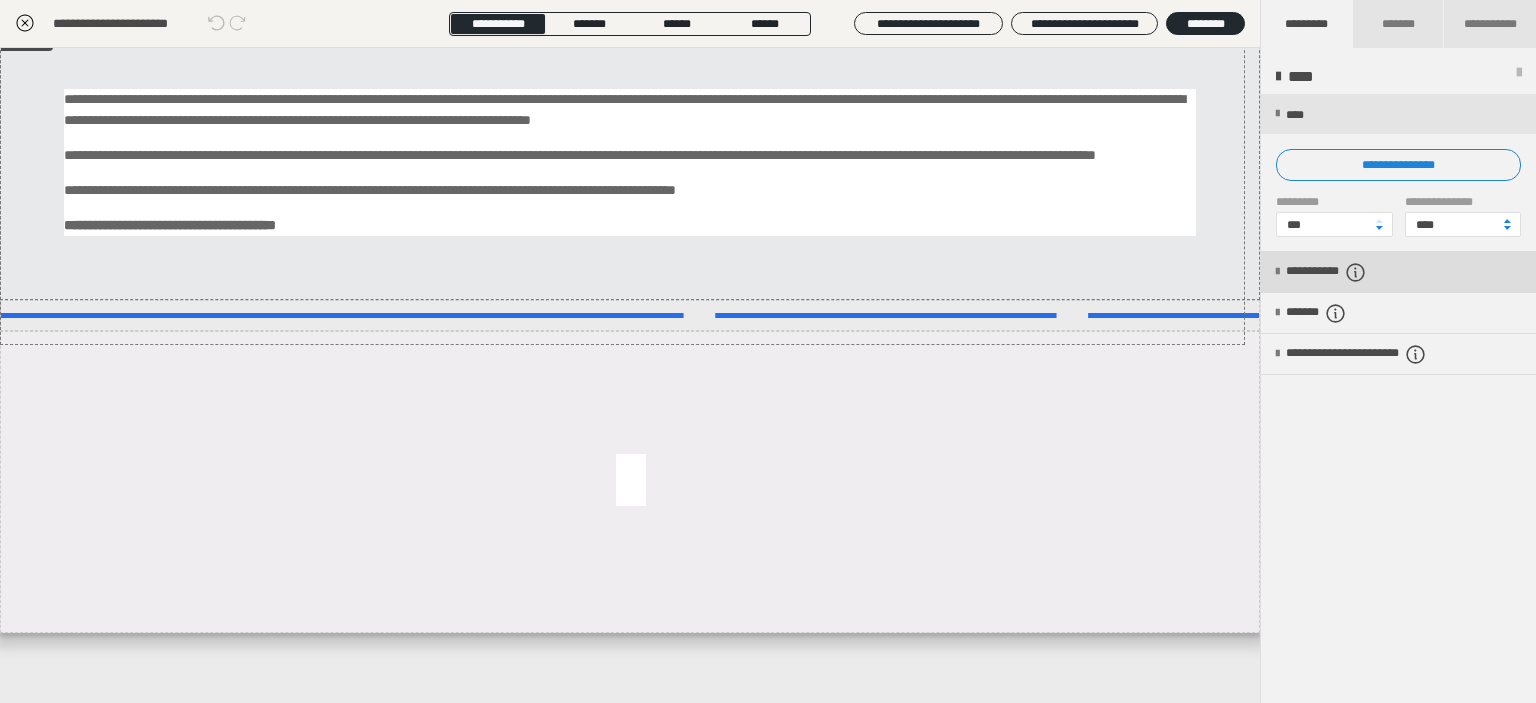click on "**********" at bounding box center (1350, 272) 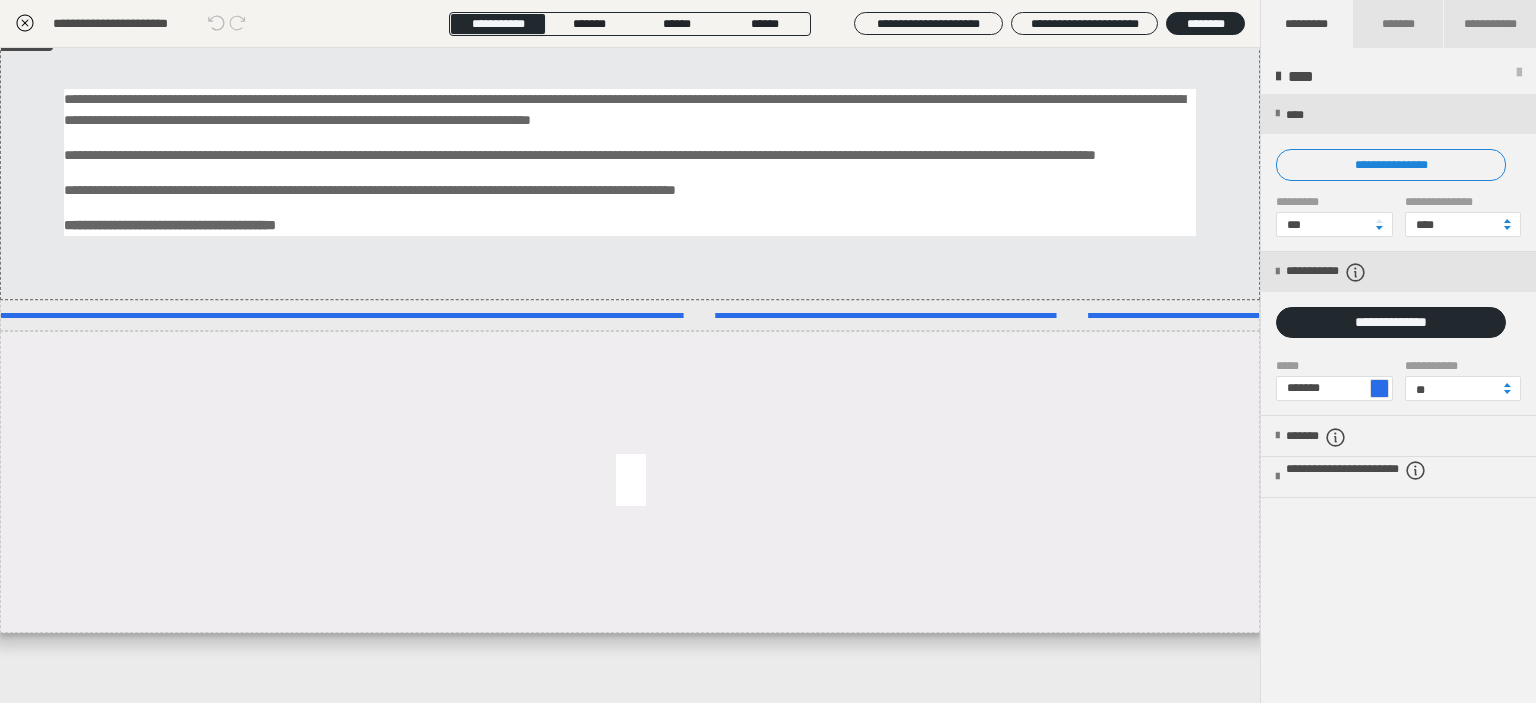 click 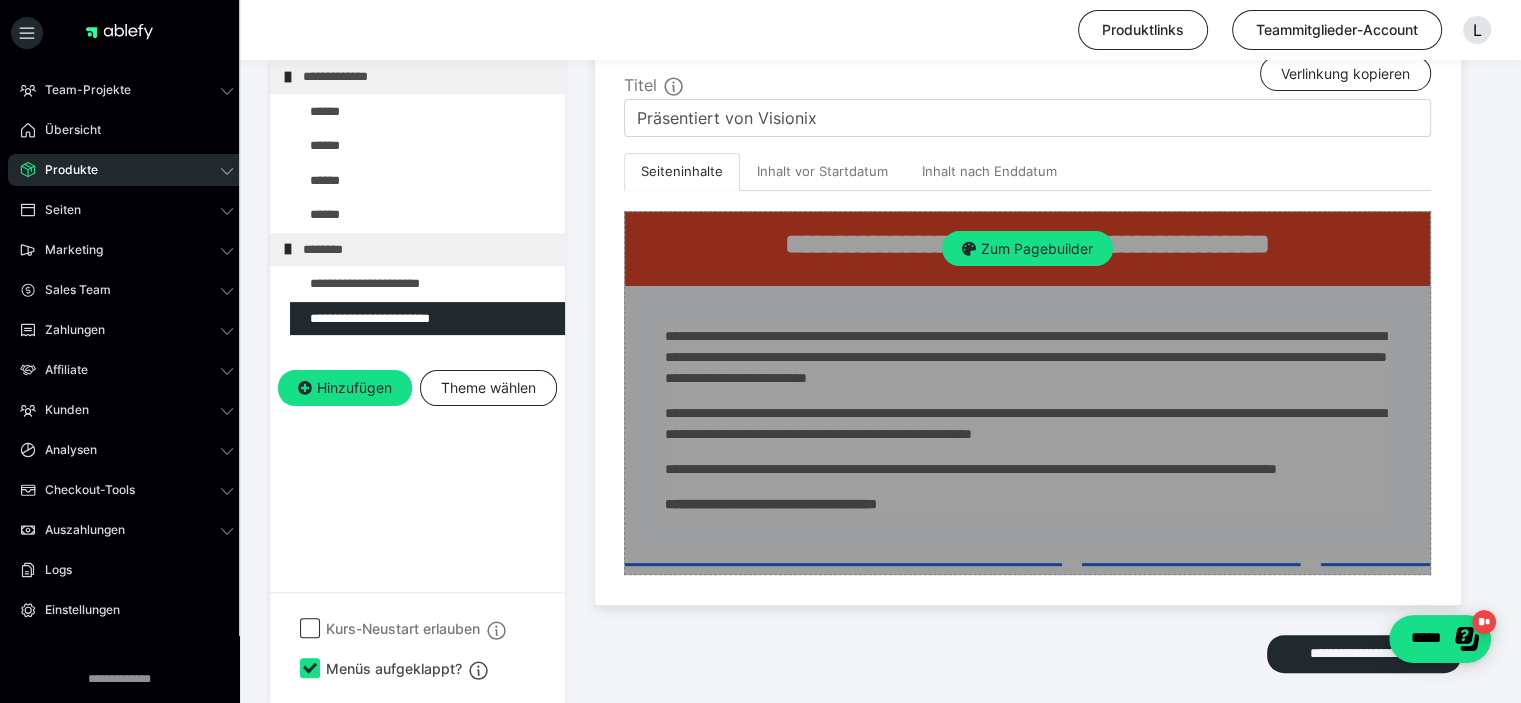scroll, scrollTop: 443, scrollLeft: 0, axis: vertical 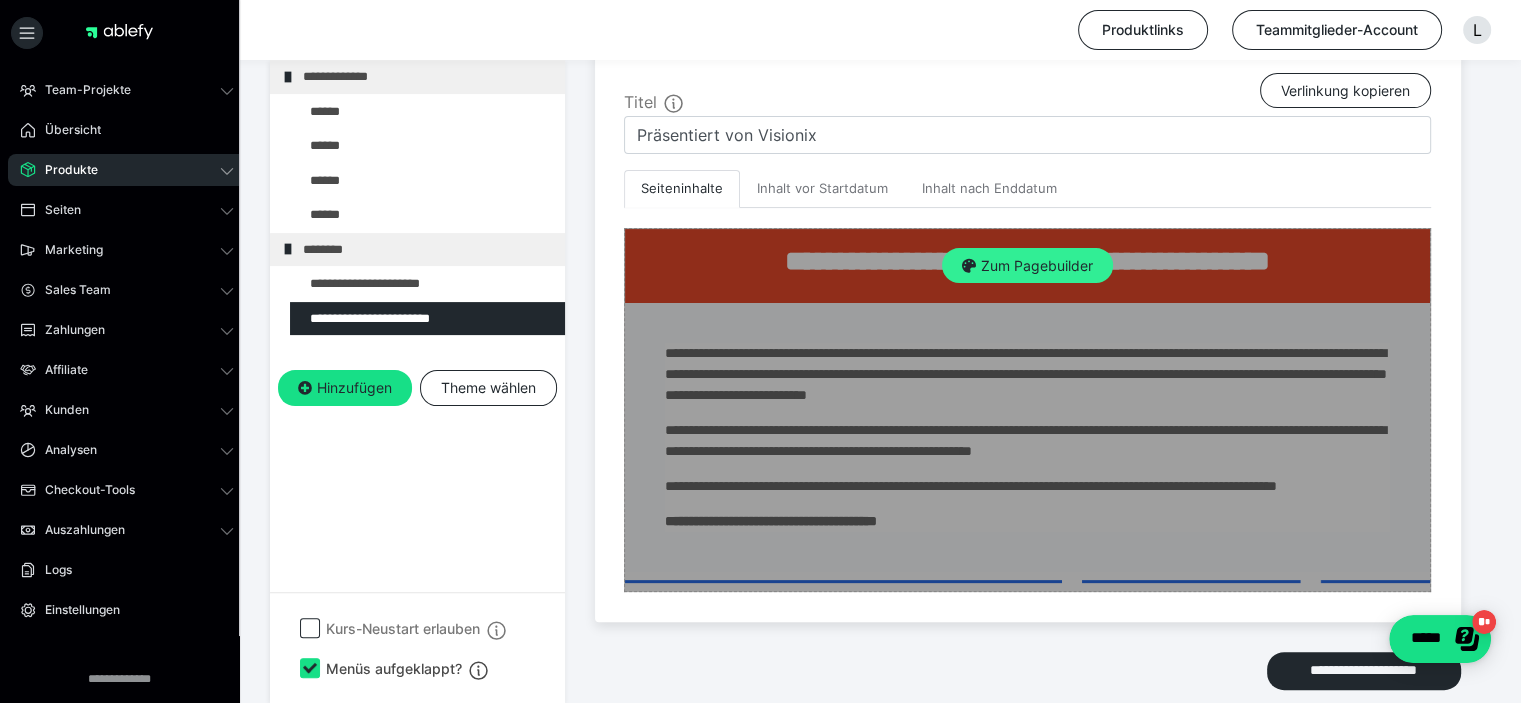 click on "Zum Pagebuilder" at bounding box center (1027, 266) 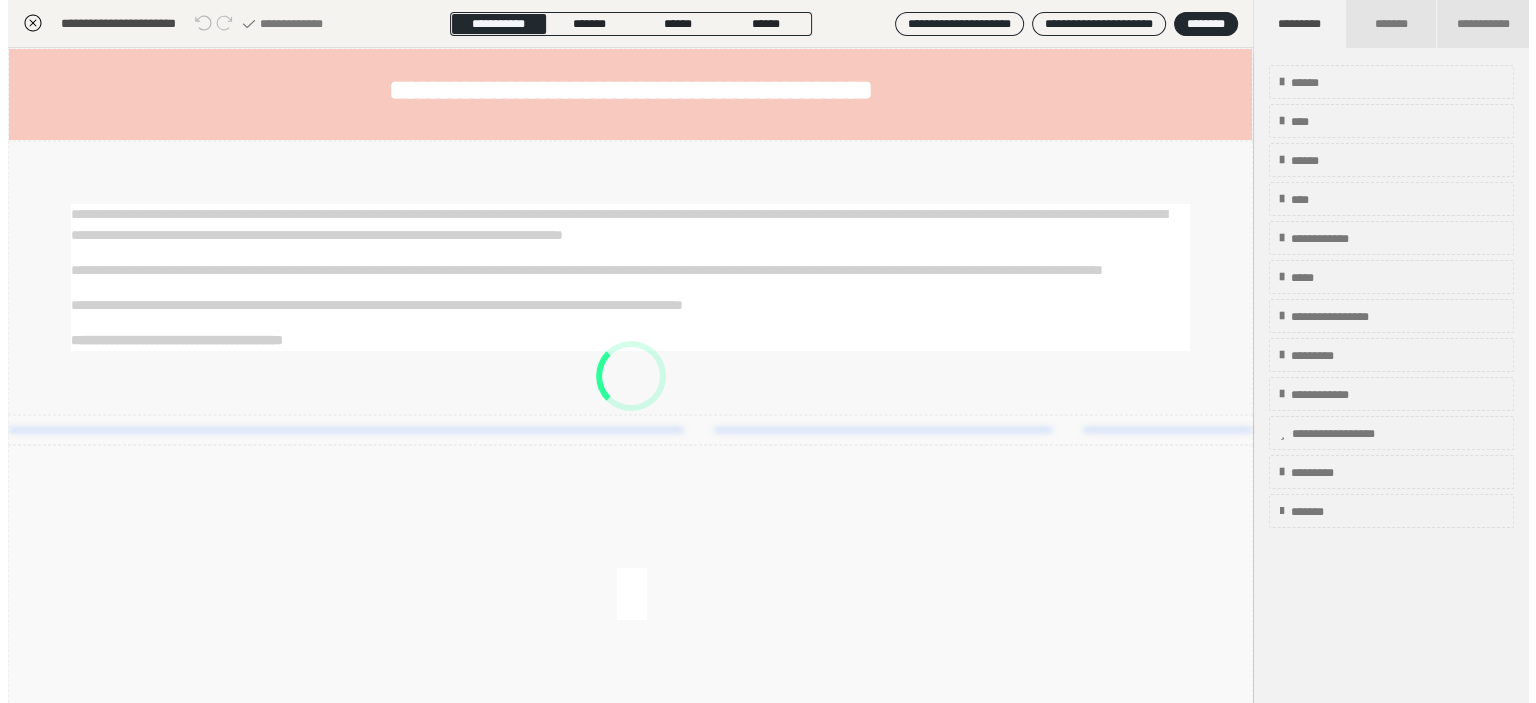 scroll, scrollTop: 332, scrollLeft: 0, axis: vertical 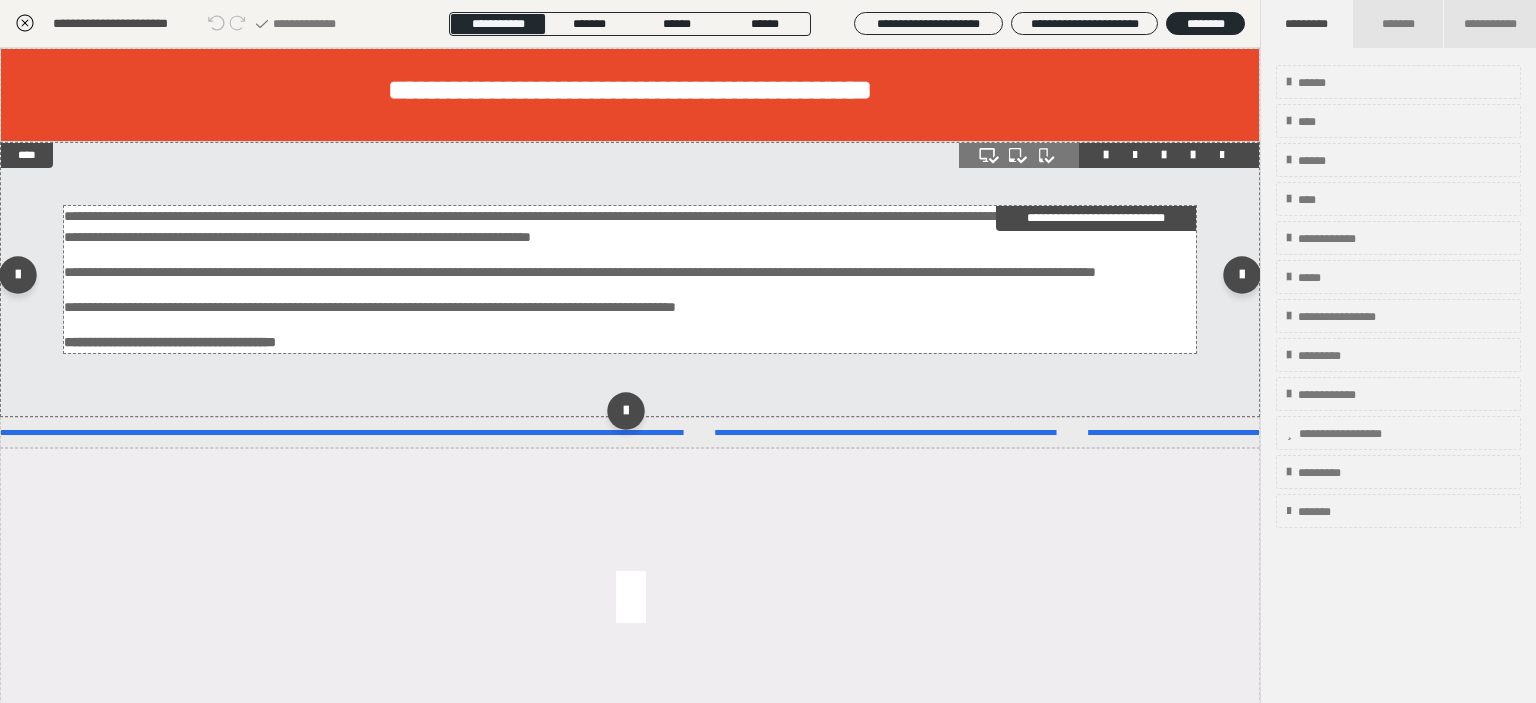 click on "**********" at bounding box center [630, 234] 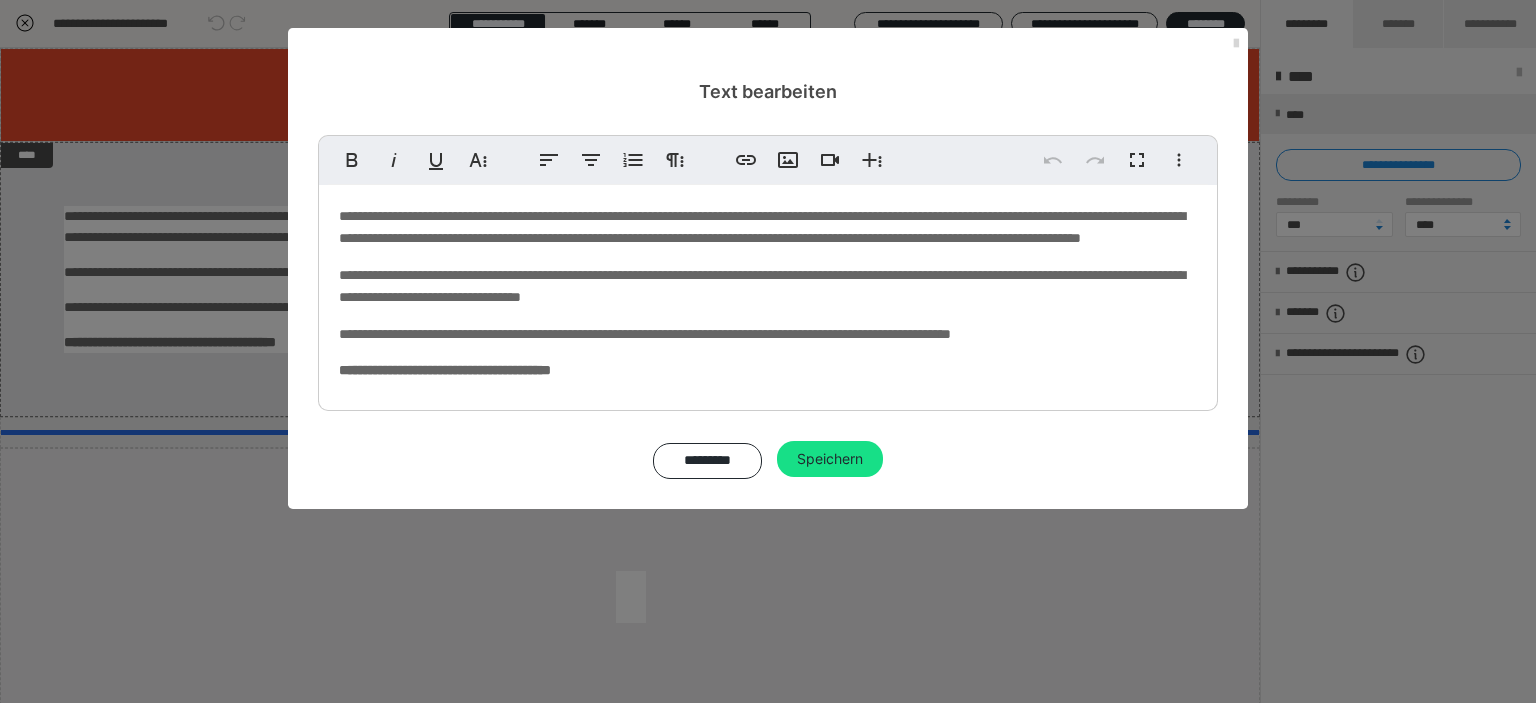 click at bounding box center [1236, 44] 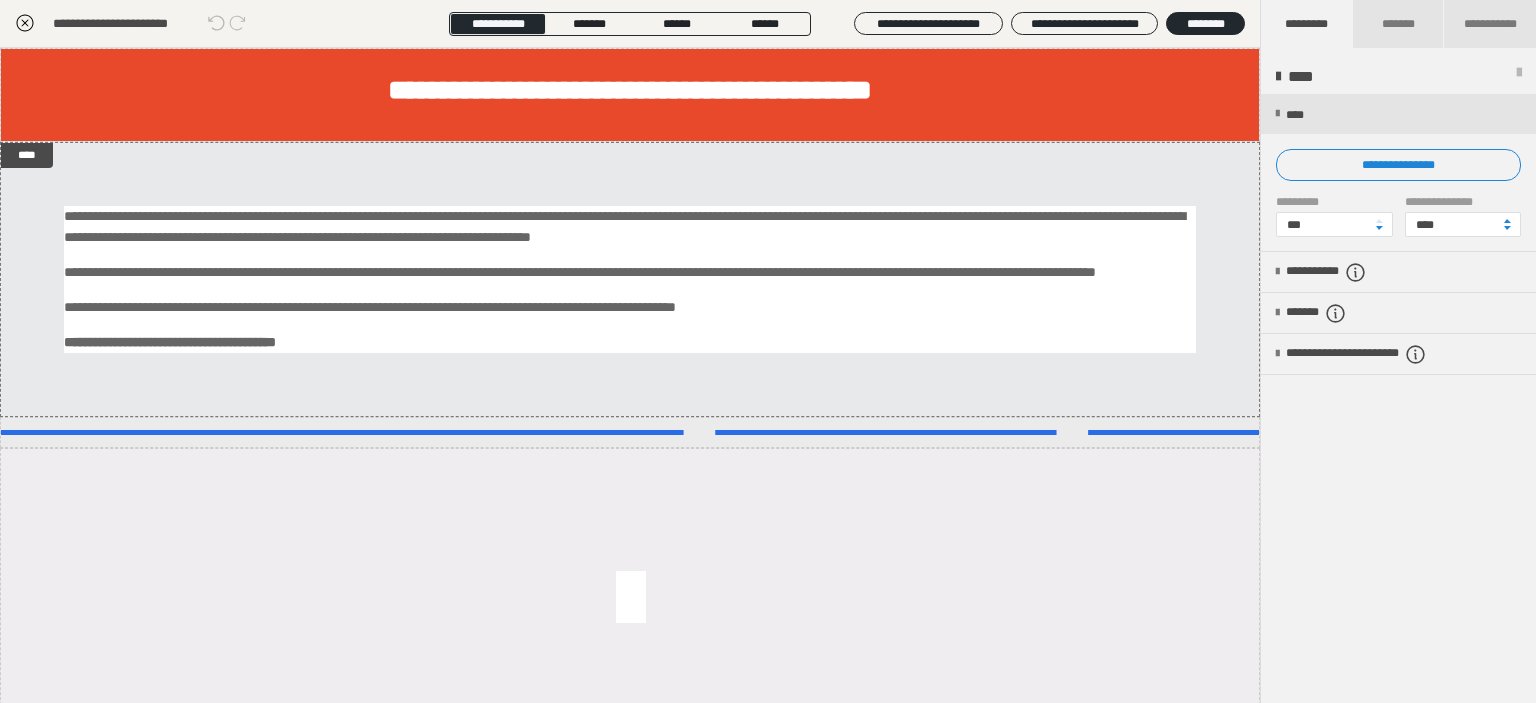 click 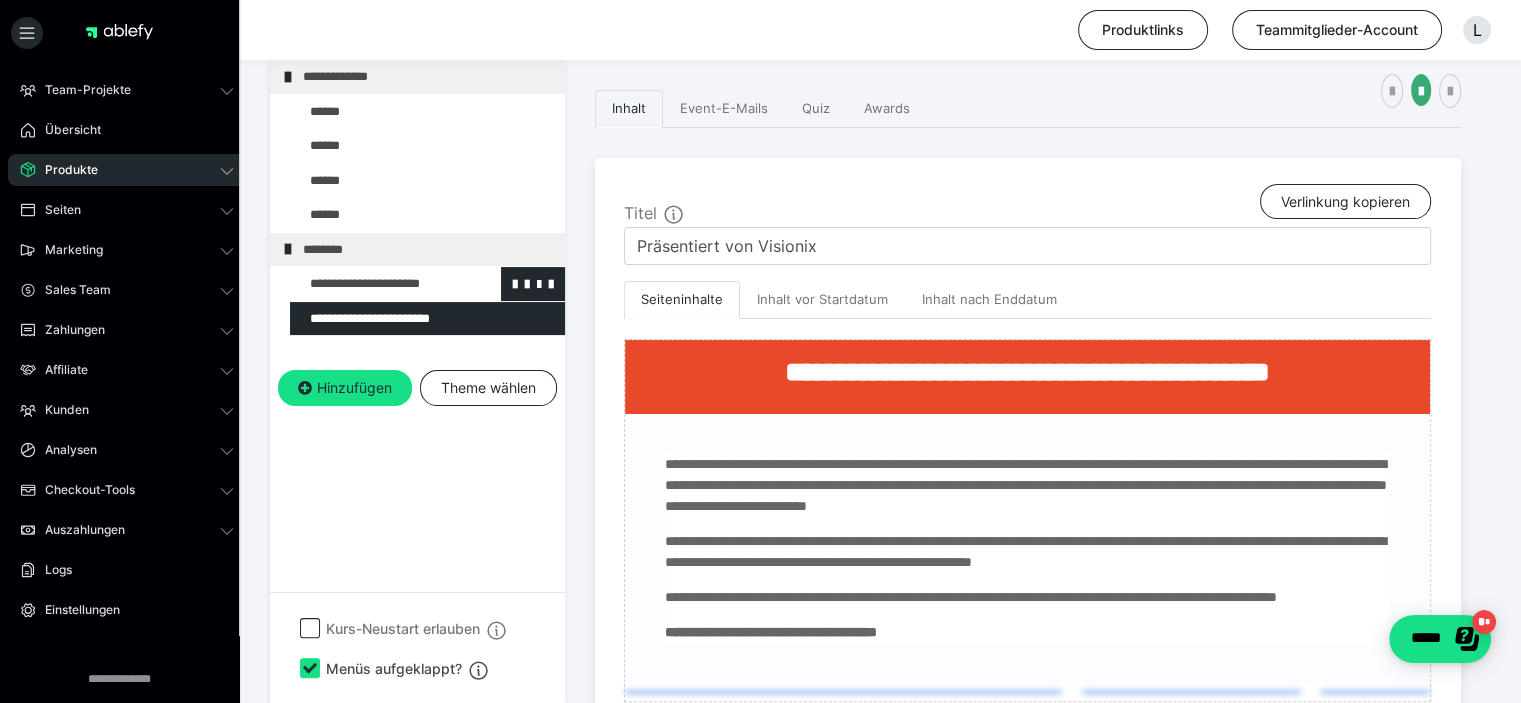 click at bounding box center [375, 284] 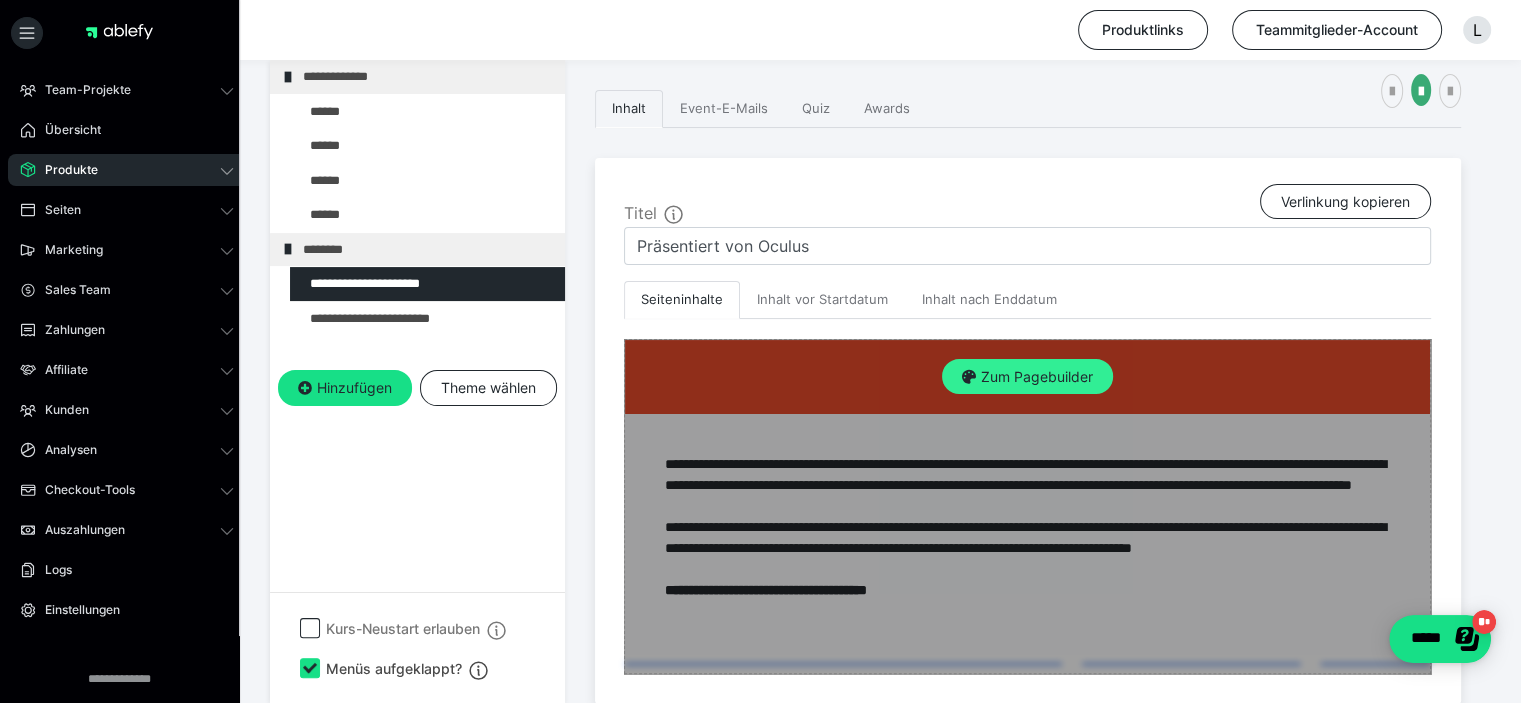 click on "Zum Pagebuilder" at bounding box center (1027, 377) 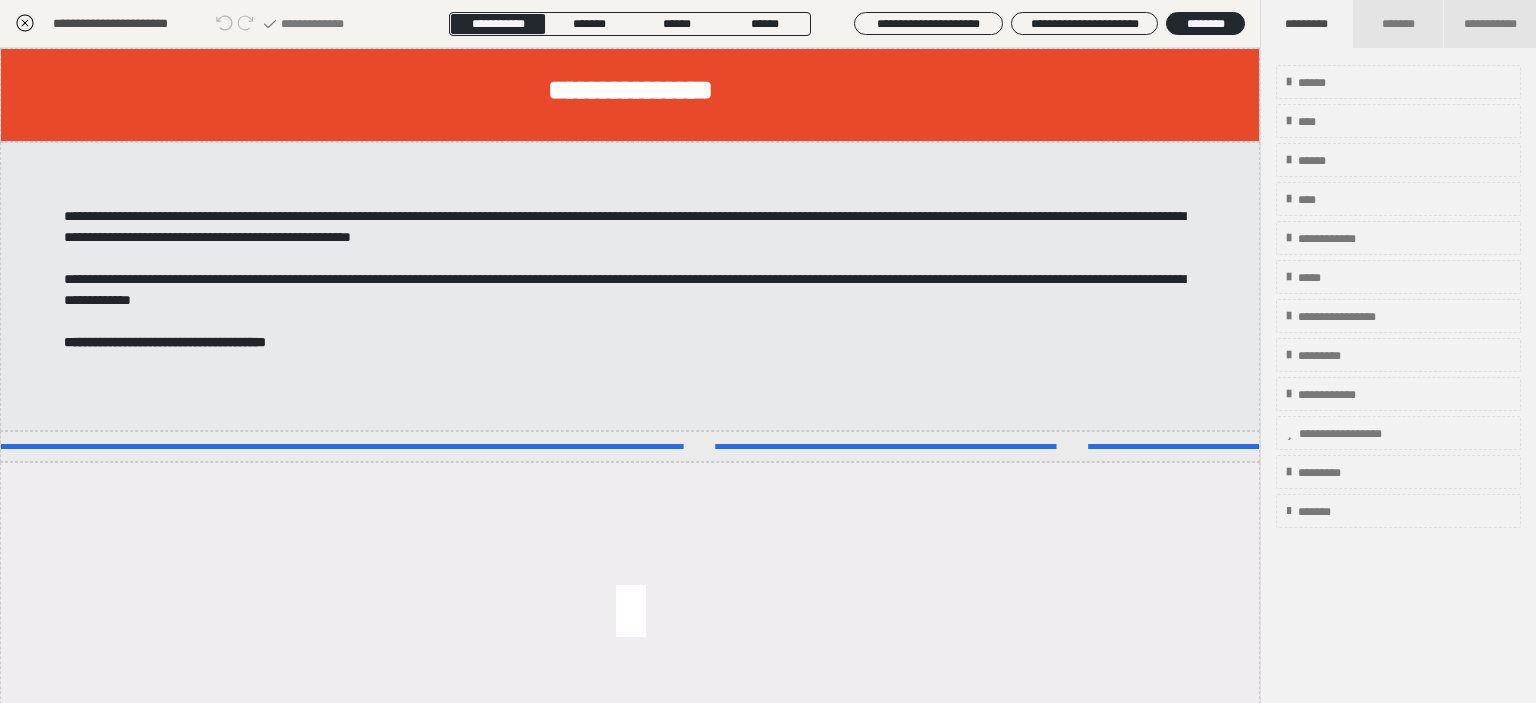 click 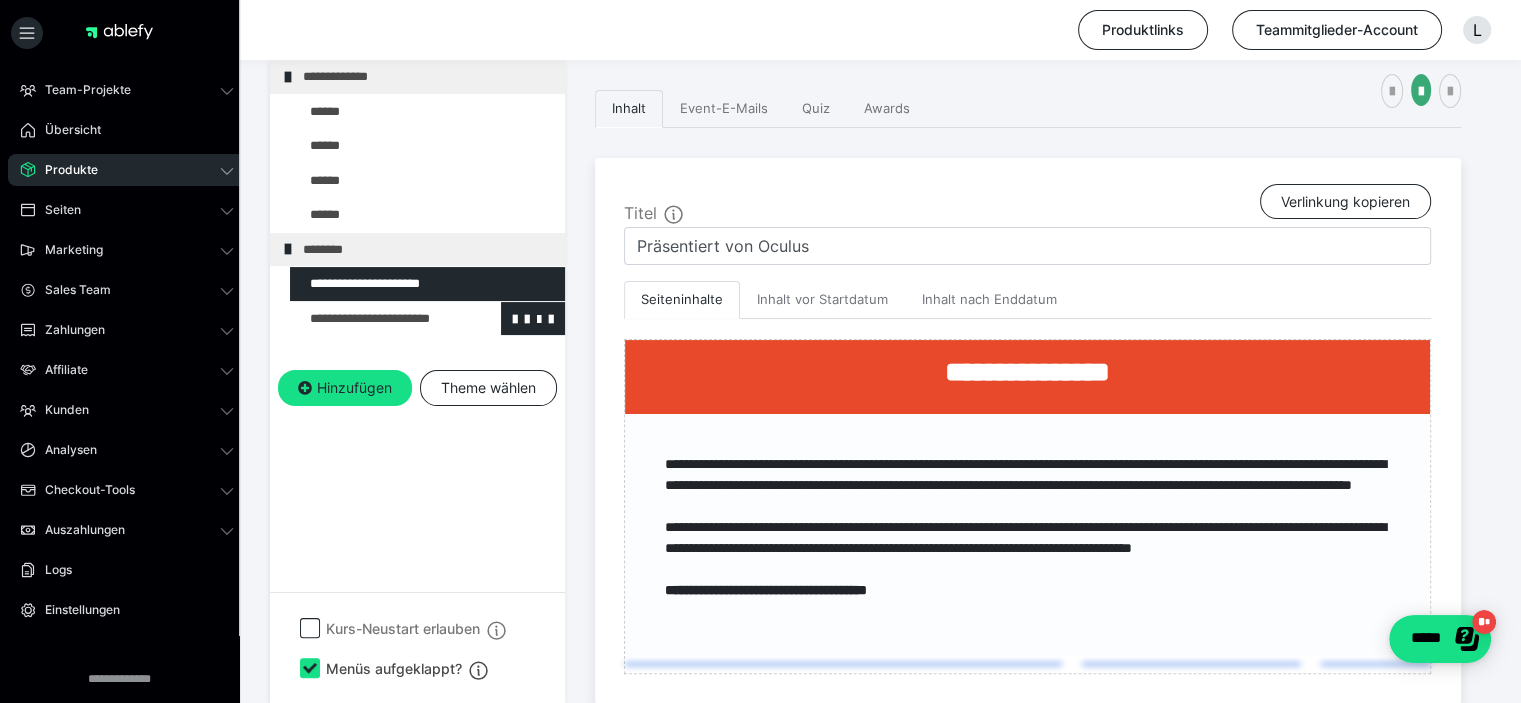 click at bounding box center (375, 319) 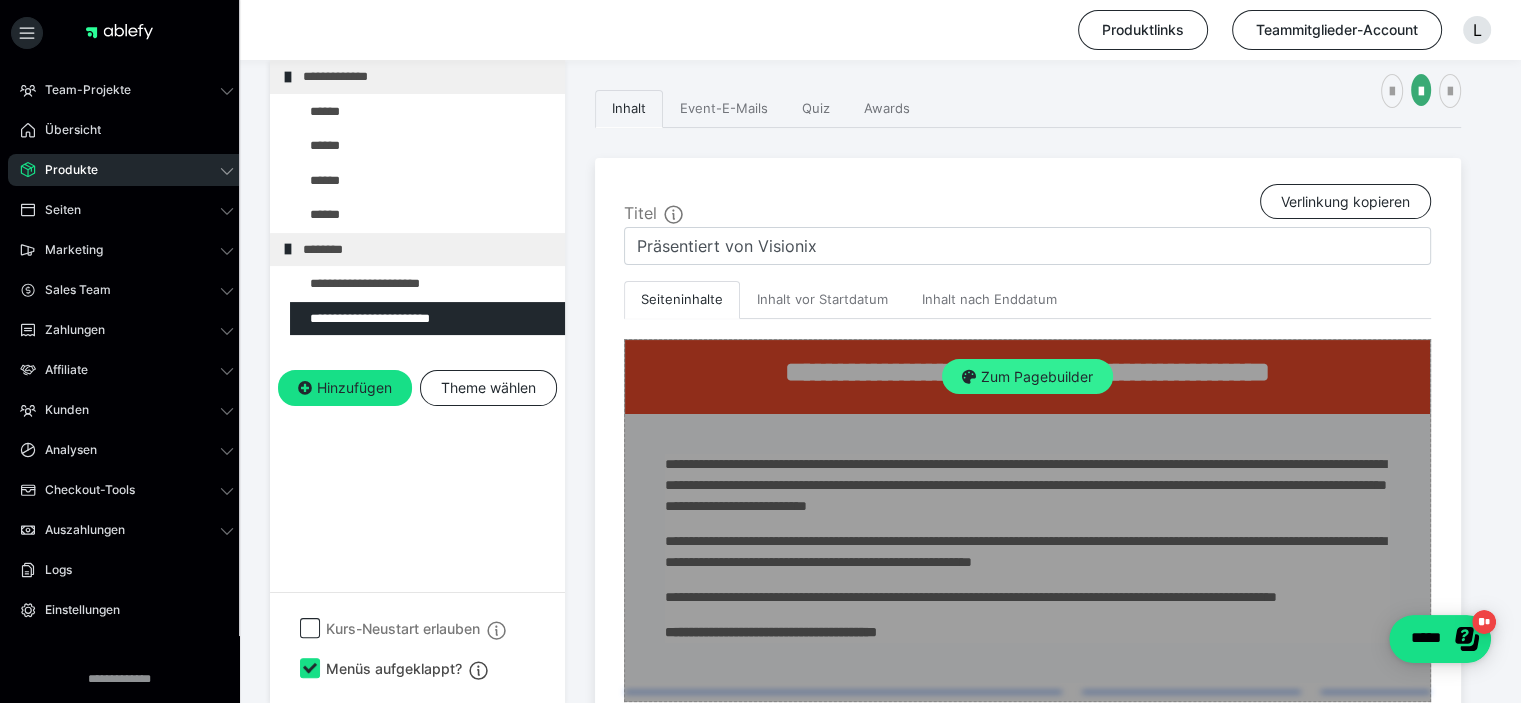 click on "Zum Pagebuilder" at bounding box center (1027, 377) 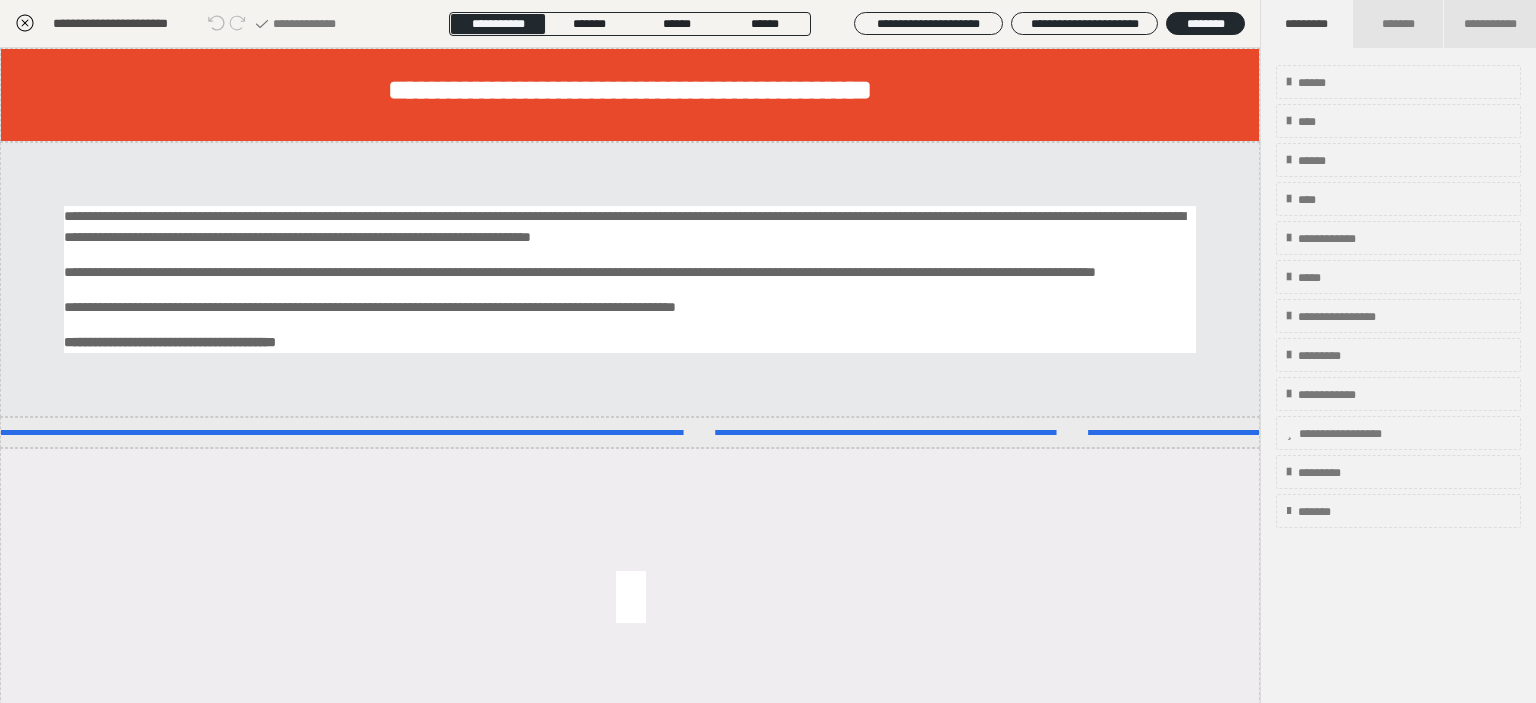 click on "**********" at bounding box center [370, 307] 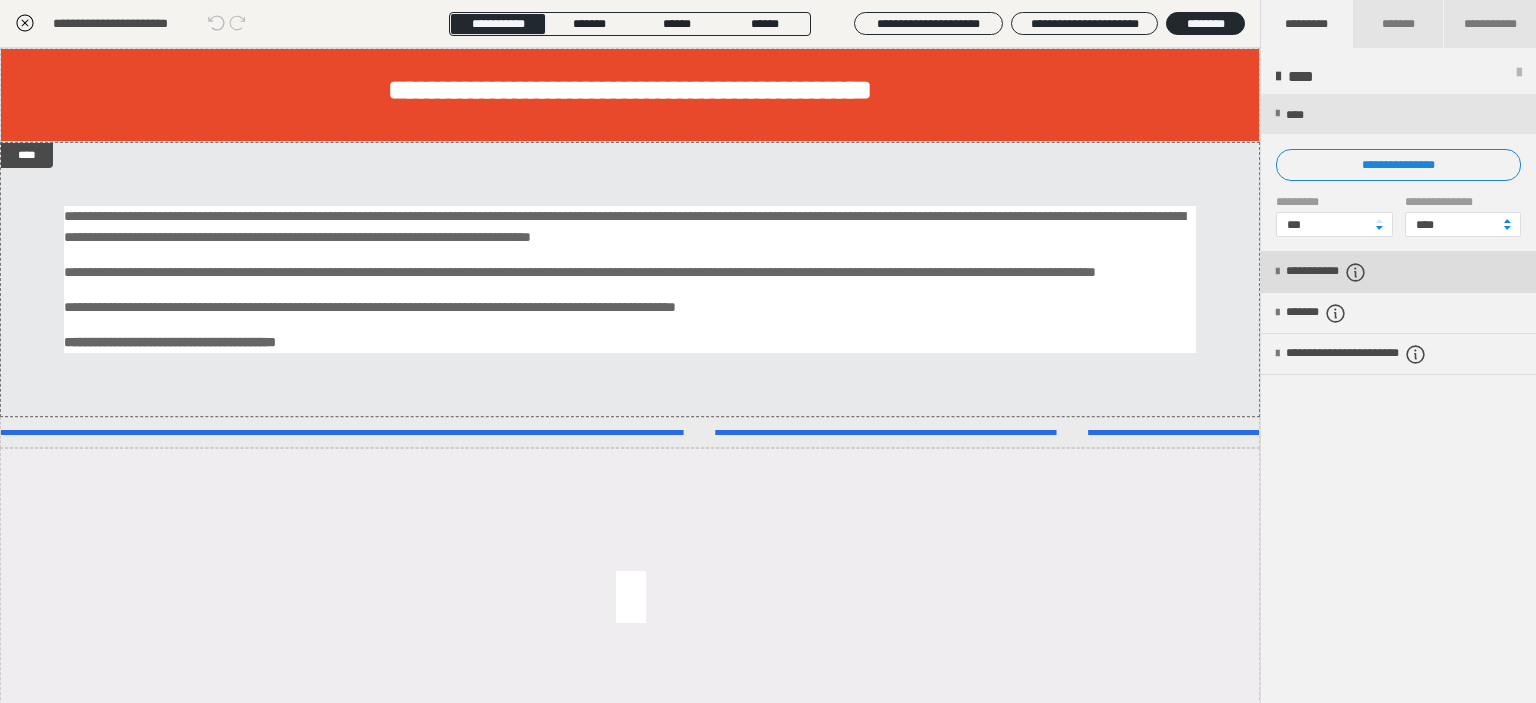 click on "**********" at bounding box center [1350, 272] 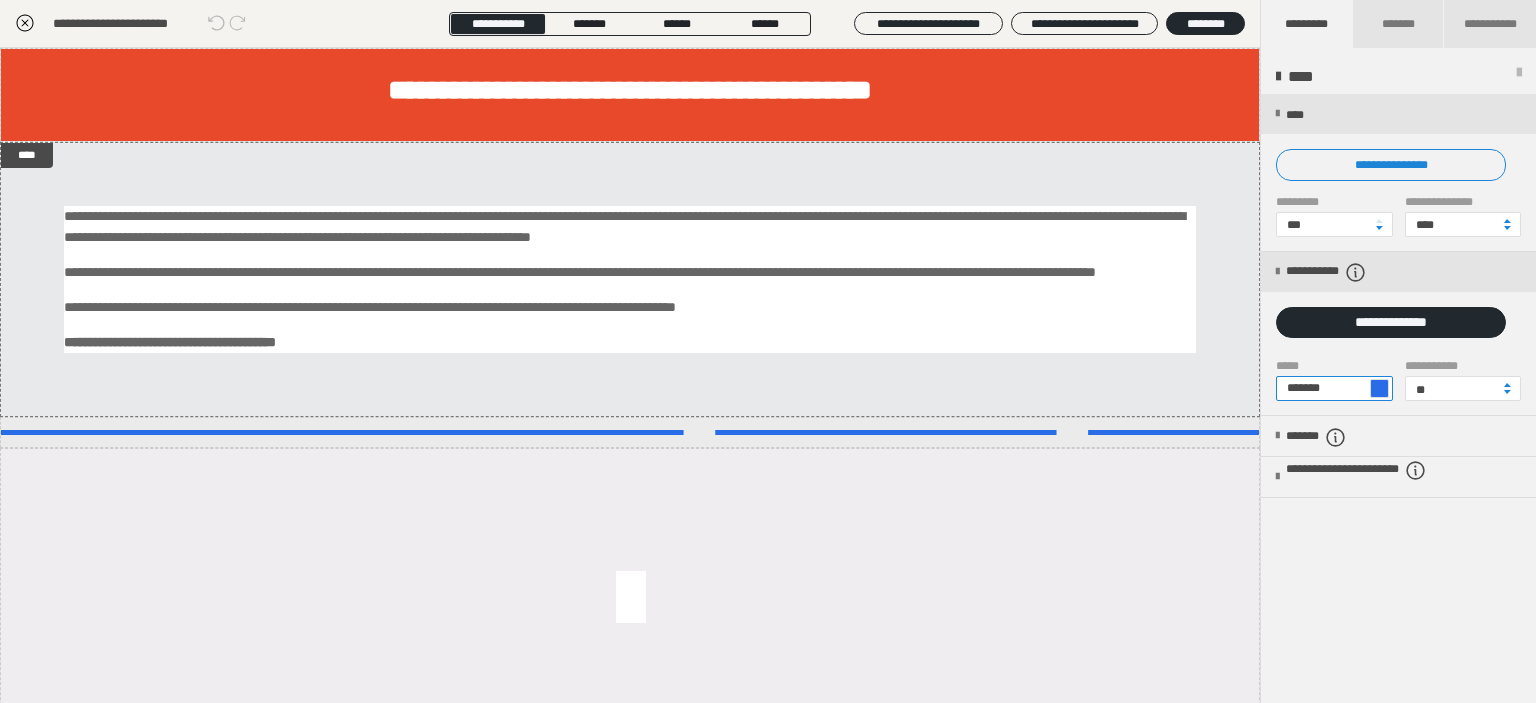 click on "*******" at bounding box center (1334, 388) 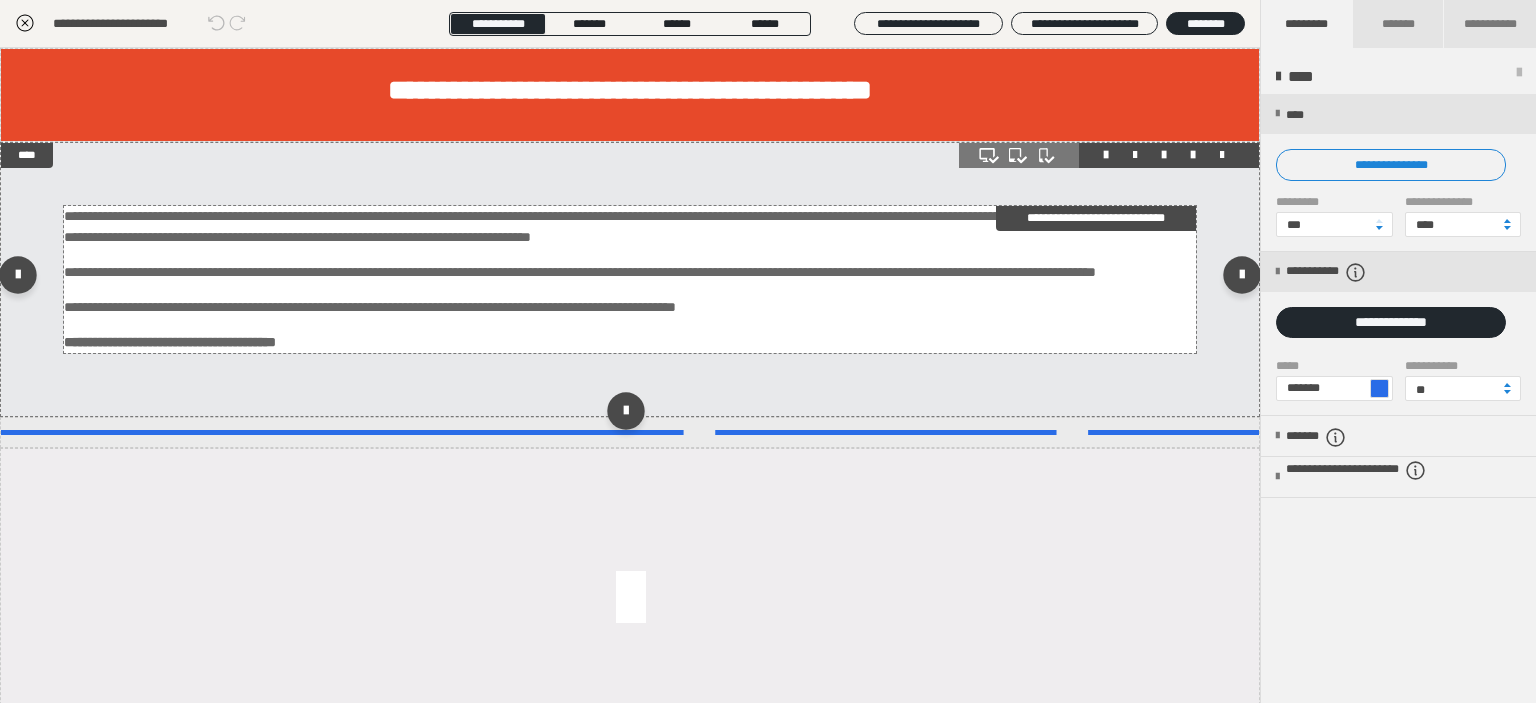click on "**********" at bounding box center (630, 314) 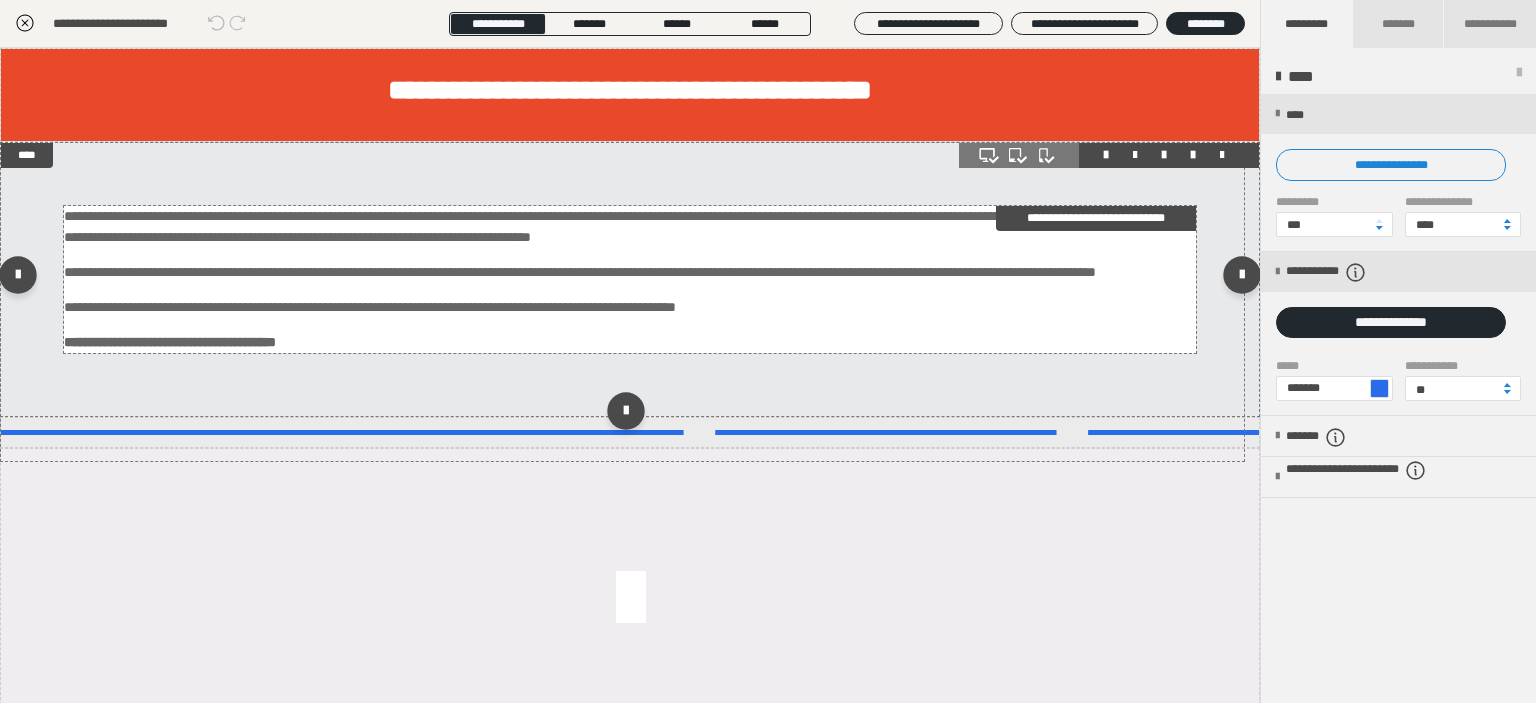 click on "**********" at bounding box center (630, 314) 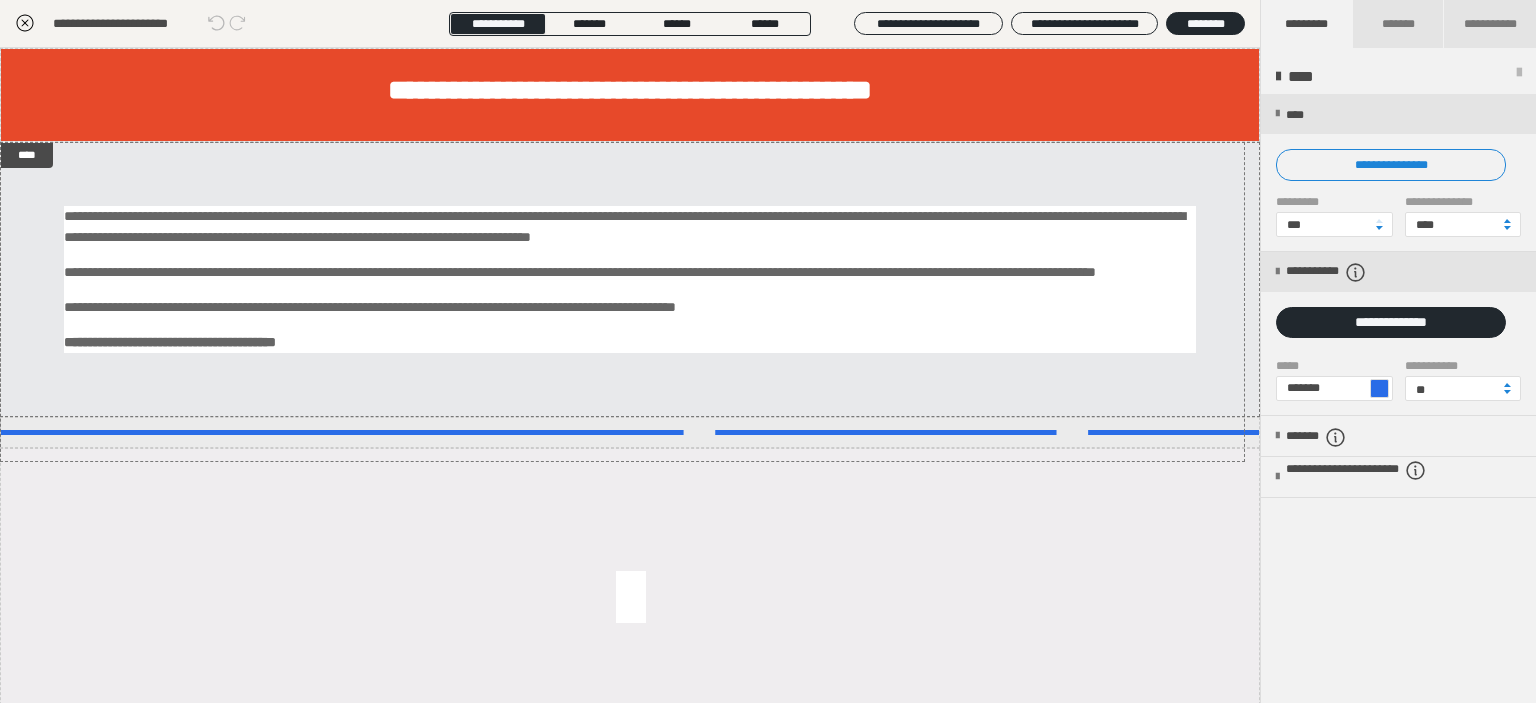 click on "**********" at bounding box center [768, 184] 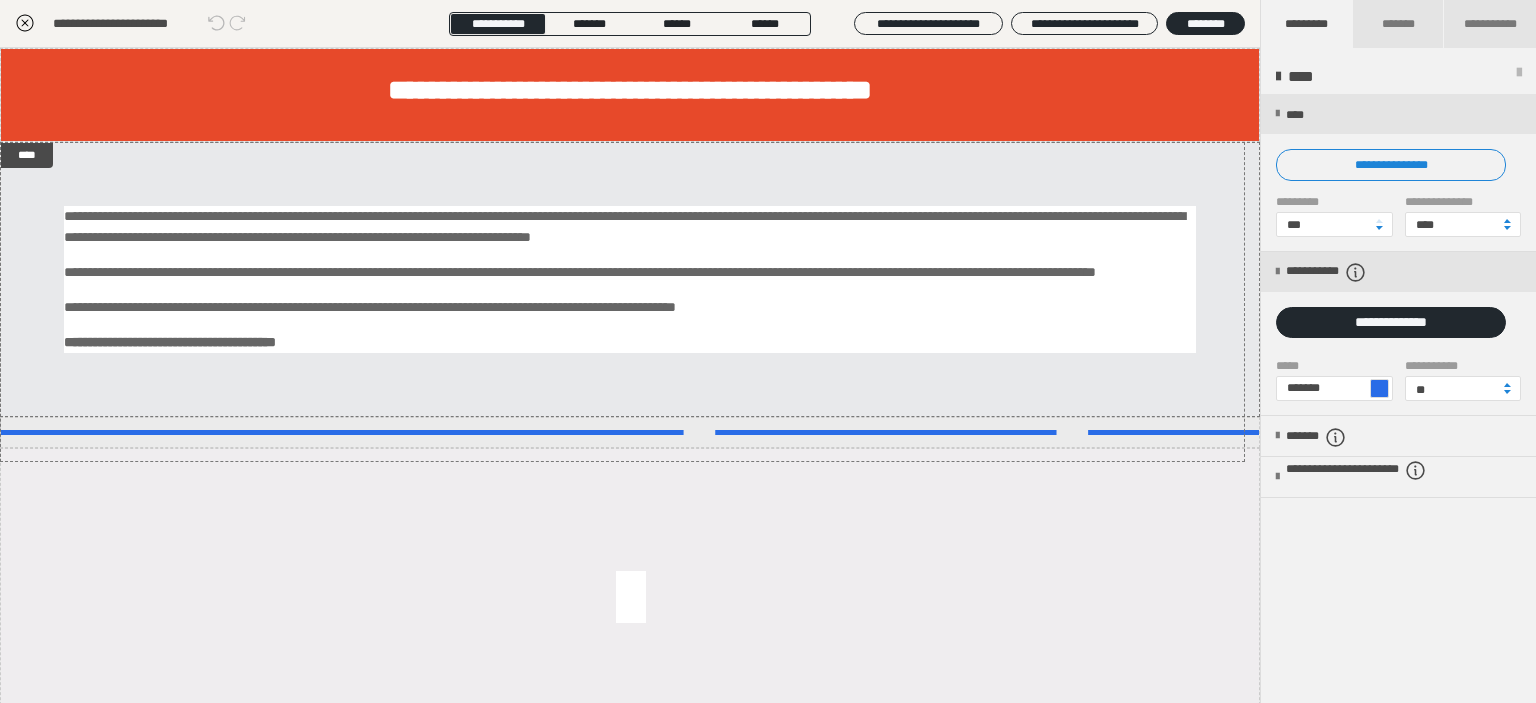 click on "**********" at bounding box center (768, 184) 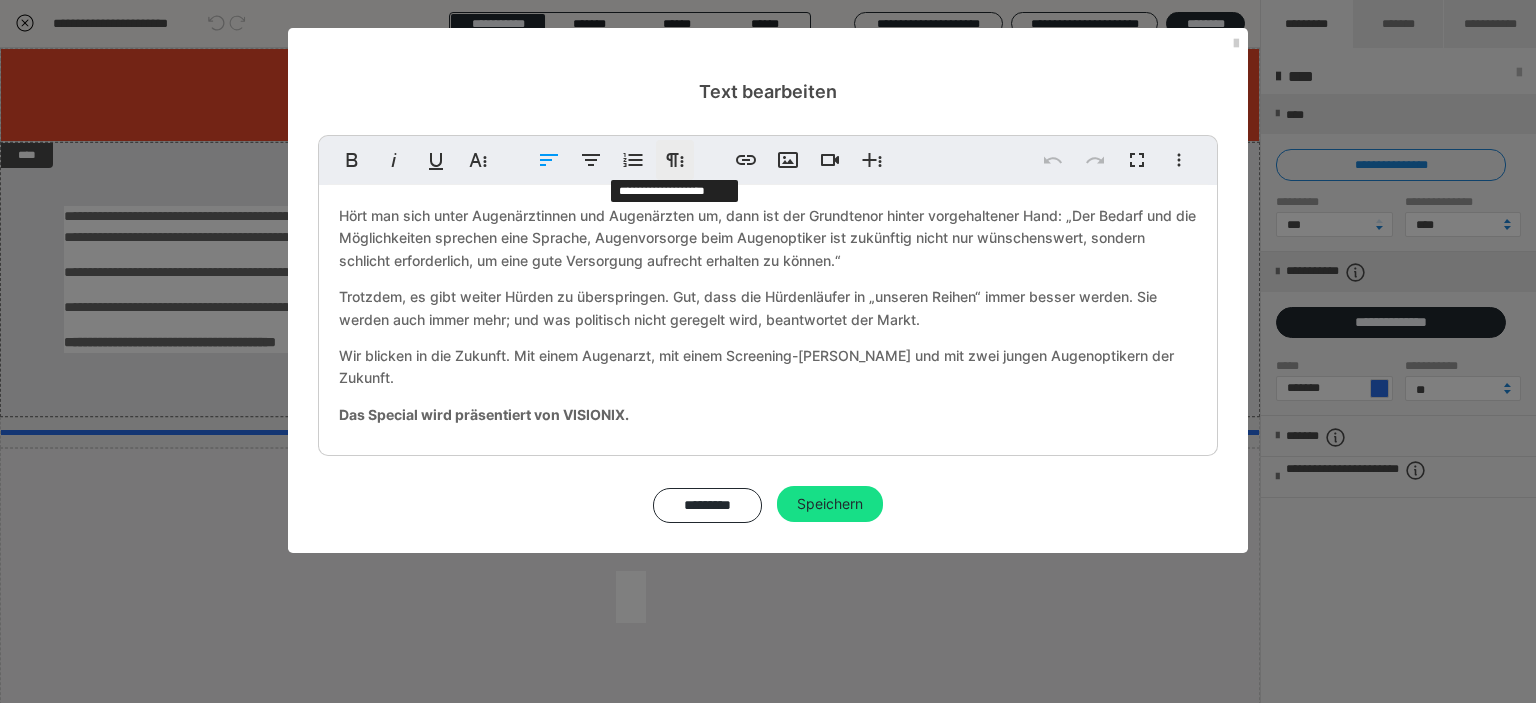 click 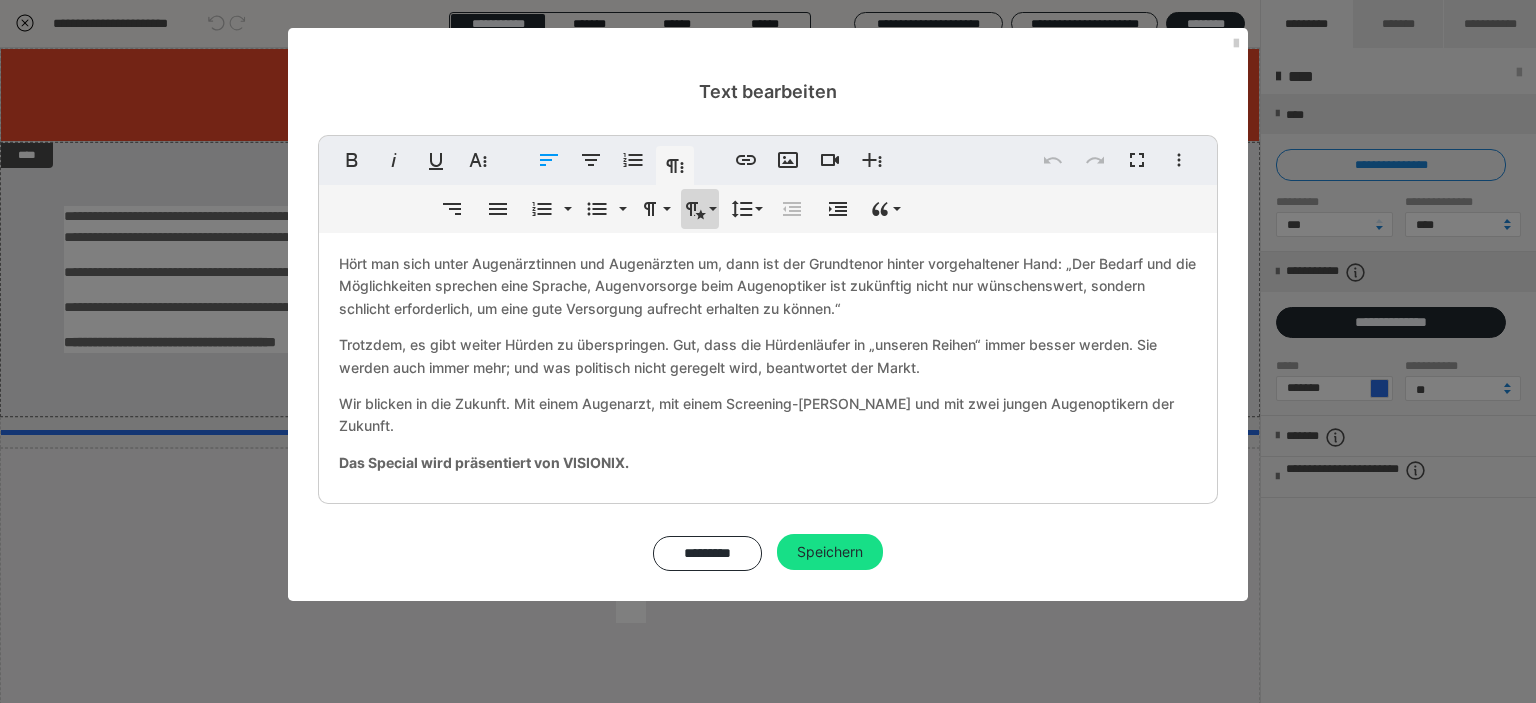 click 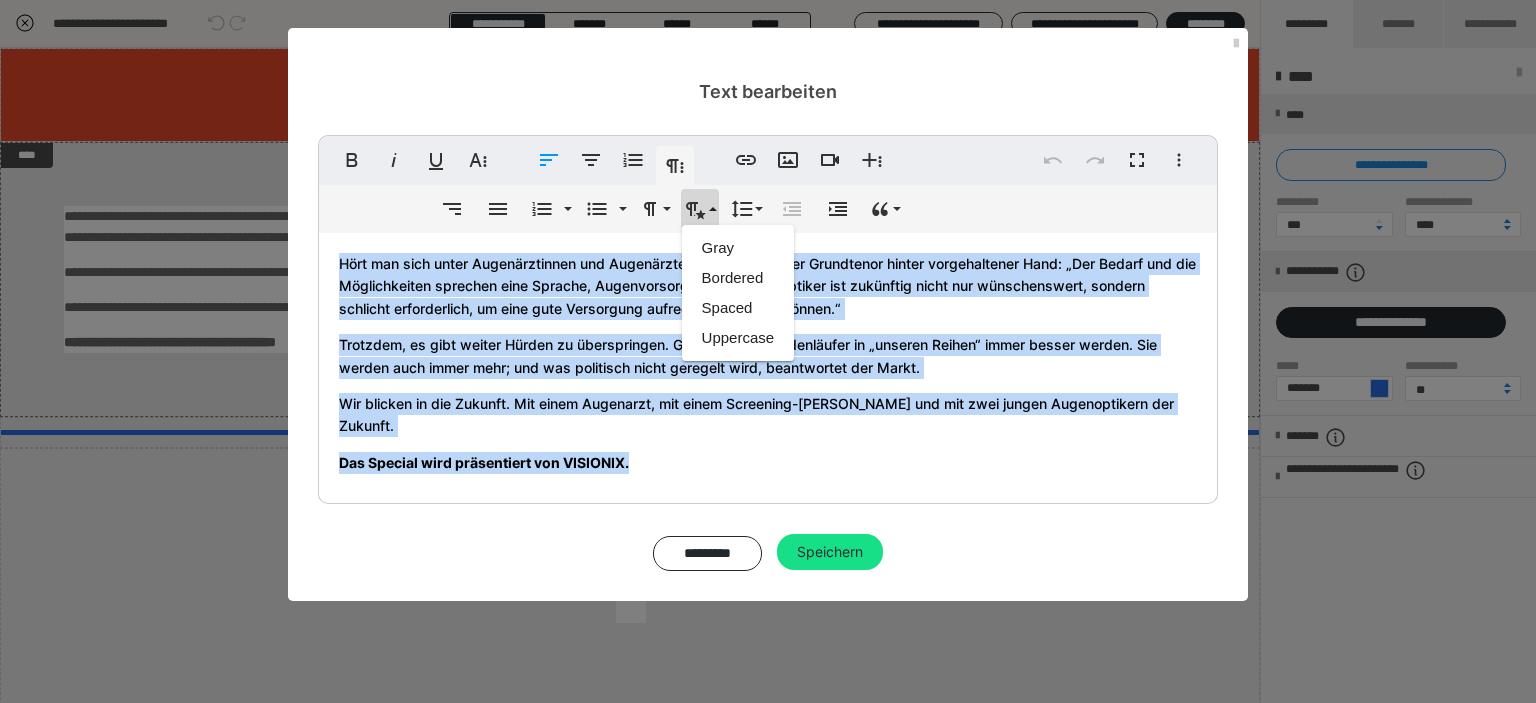 drag, startPoint x: 334, startPoint y: 264, endPoint x: 761, endPoint y: 474, distance: 475.84555 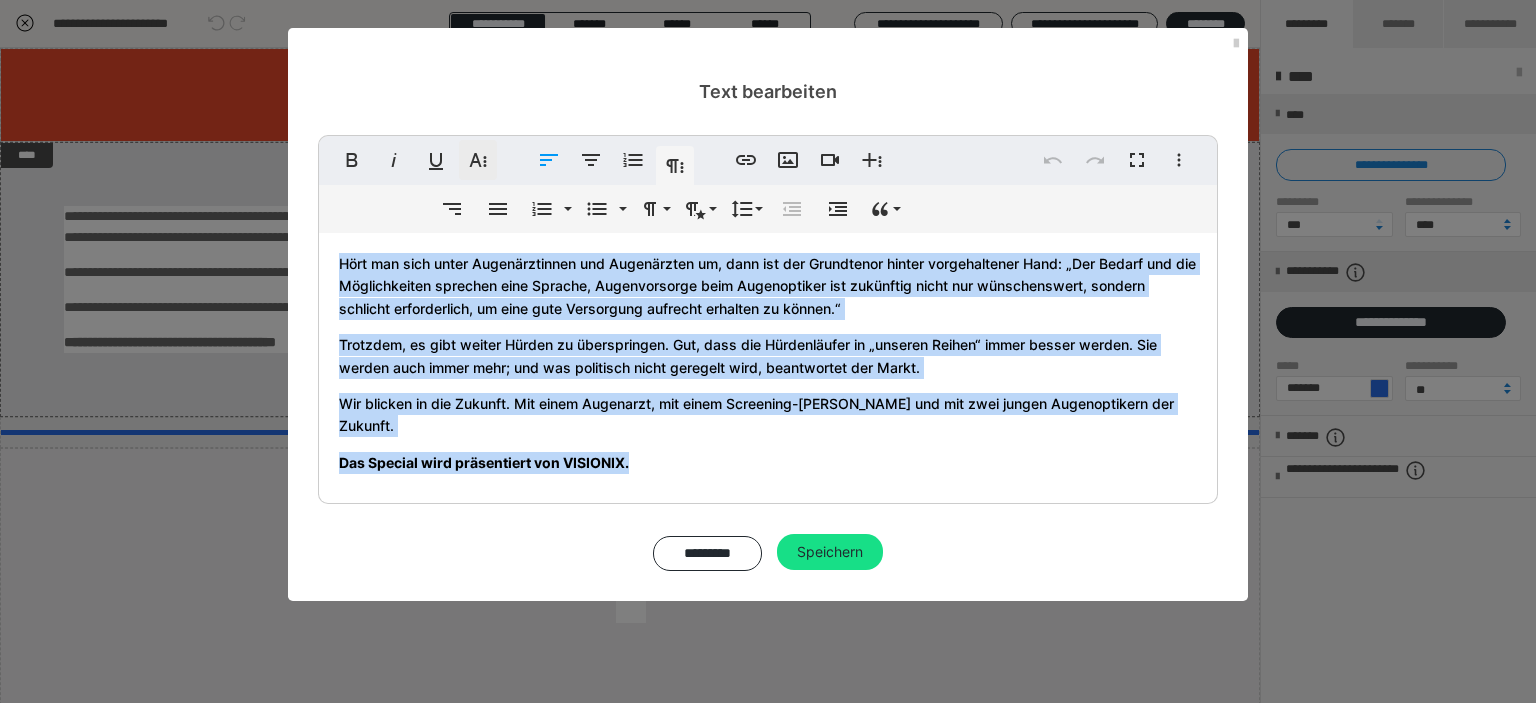click 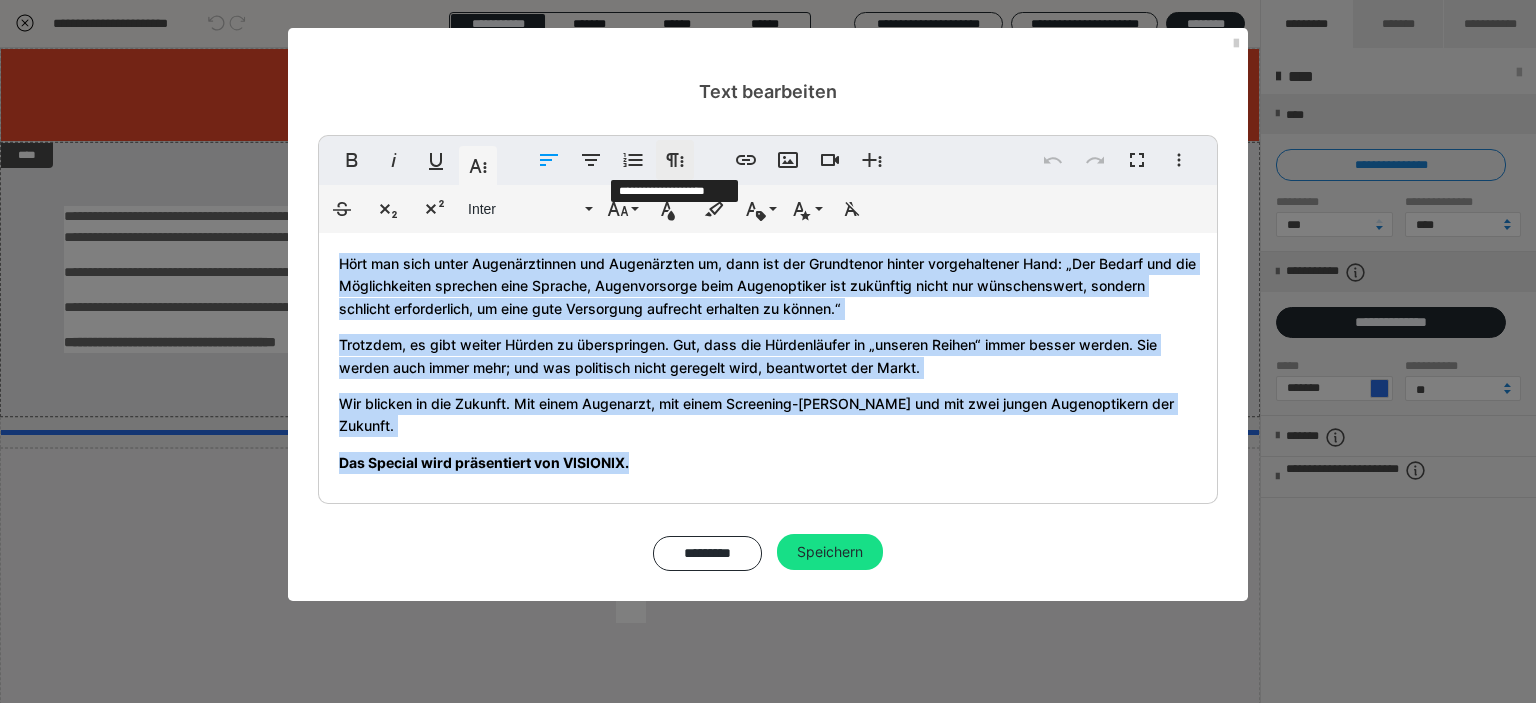 click 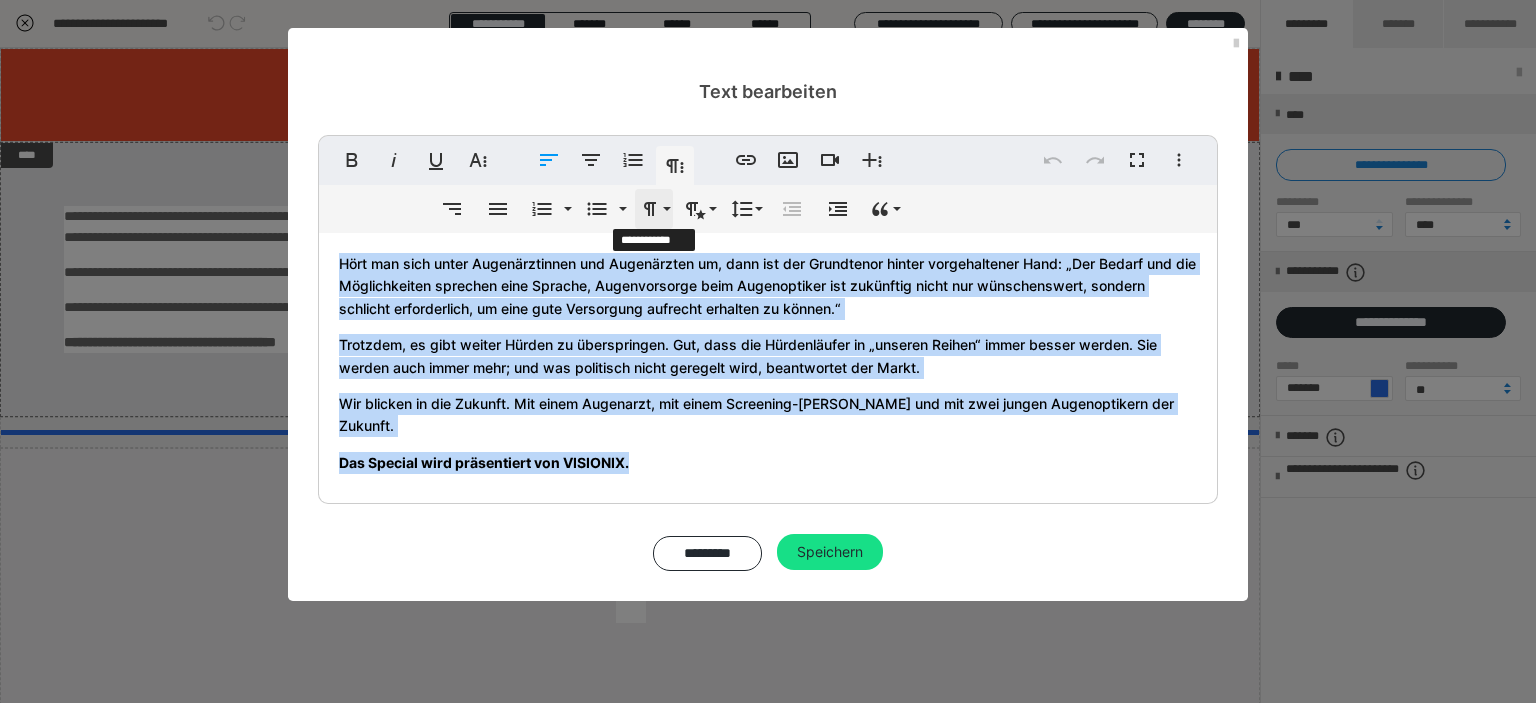 click 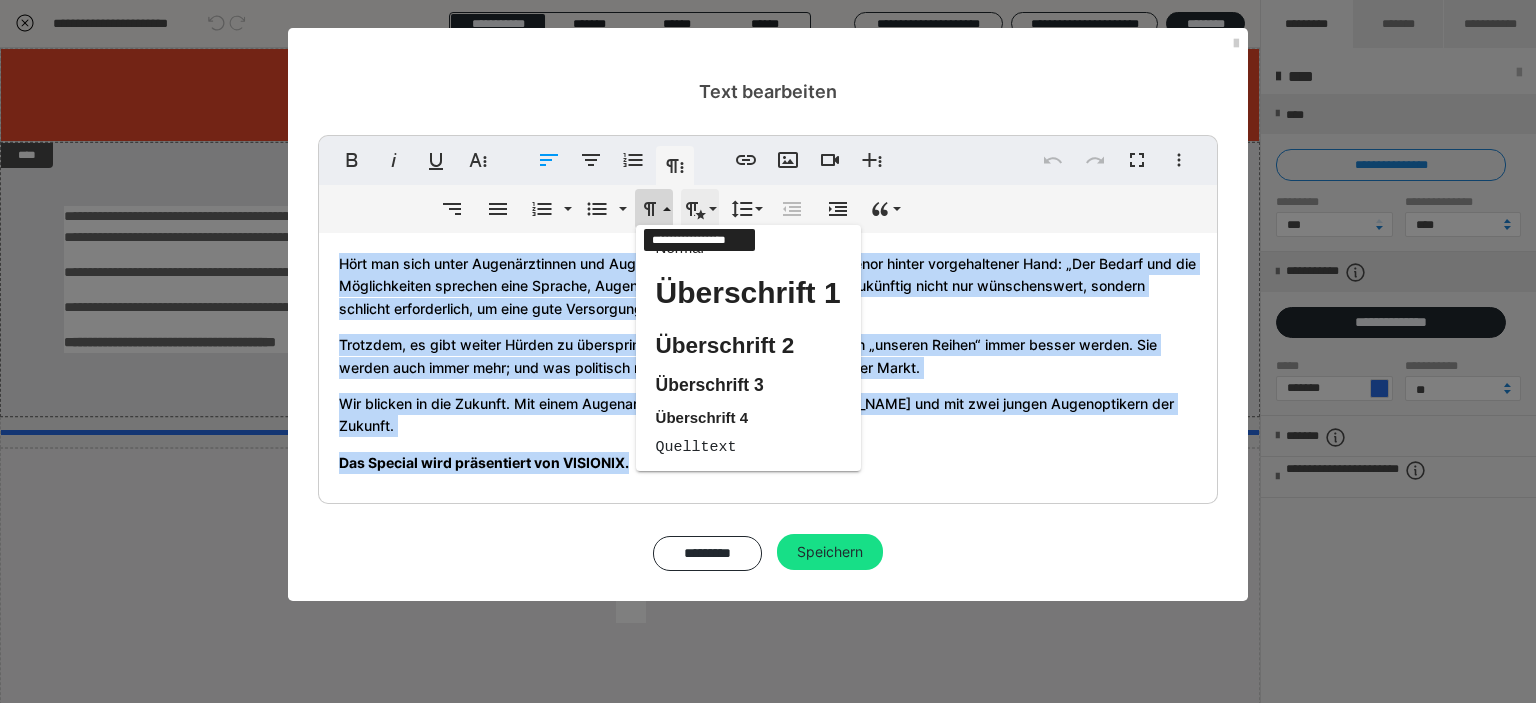 click on "Absatzformatierung" at bounding box center (700, 209) 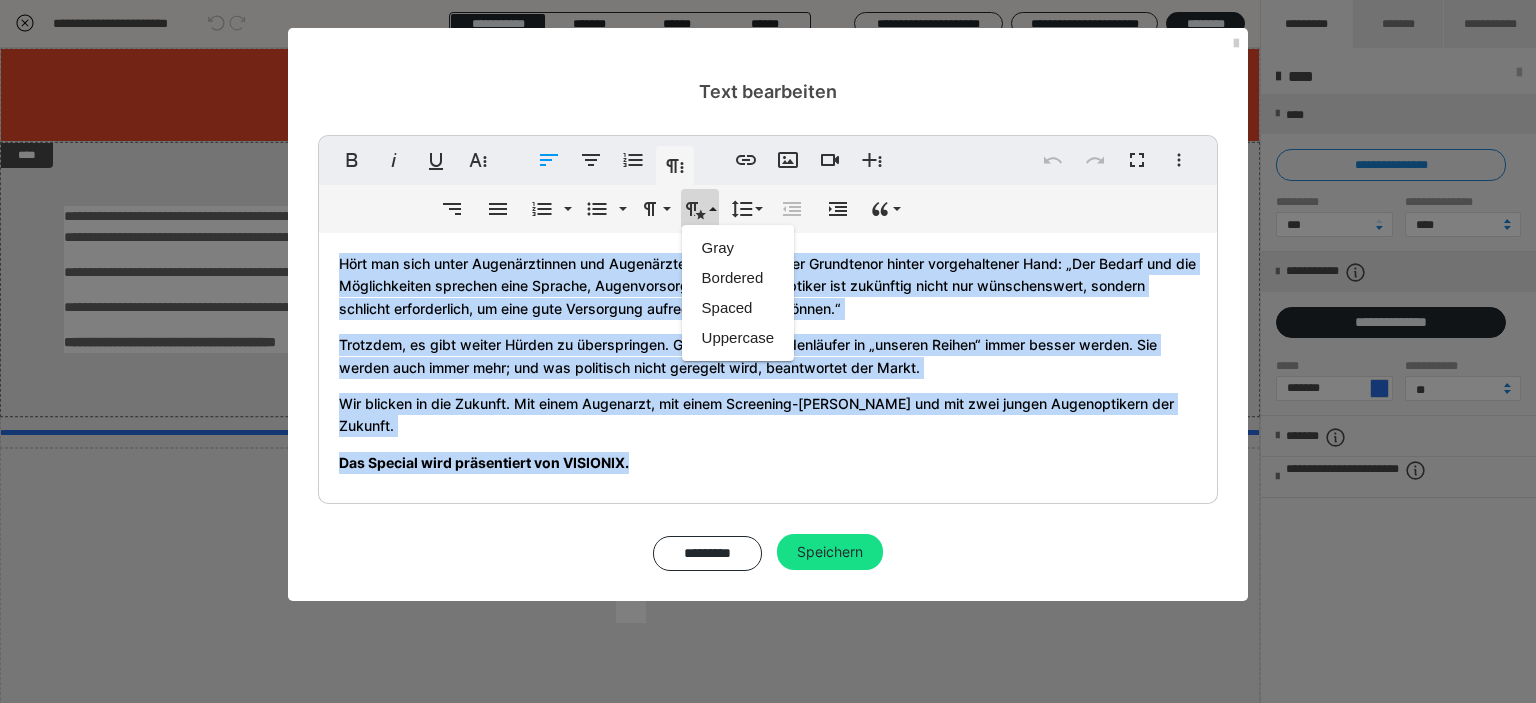 click on "Rechtsbündig ausrichten Blocksatz Nummerierte Liste   Standard Kleinbuchstaben Griechisches Alphabet Römische Ziffern (klein) Grossbuchstaben Römische Ziffern (gross)    Unnummerierte Liste   Standard Kreis Kreis gefüllt Quadrat    Formatierung Normal Überschrift 1 Überschrift 2 Überschrift 3 Überschrift 4 Quelltext Absatzformatierung Gray Bordered Spaced Uppercase Zeilenhöhe Standard Einfach 1.15 1.5 Doppelt Einzug verkleinern Einzug vergrößern Zitieren Vergrößern Ctrl+' Verkleinern Ctrl+Shift+'" at bounding box center (768, 209) 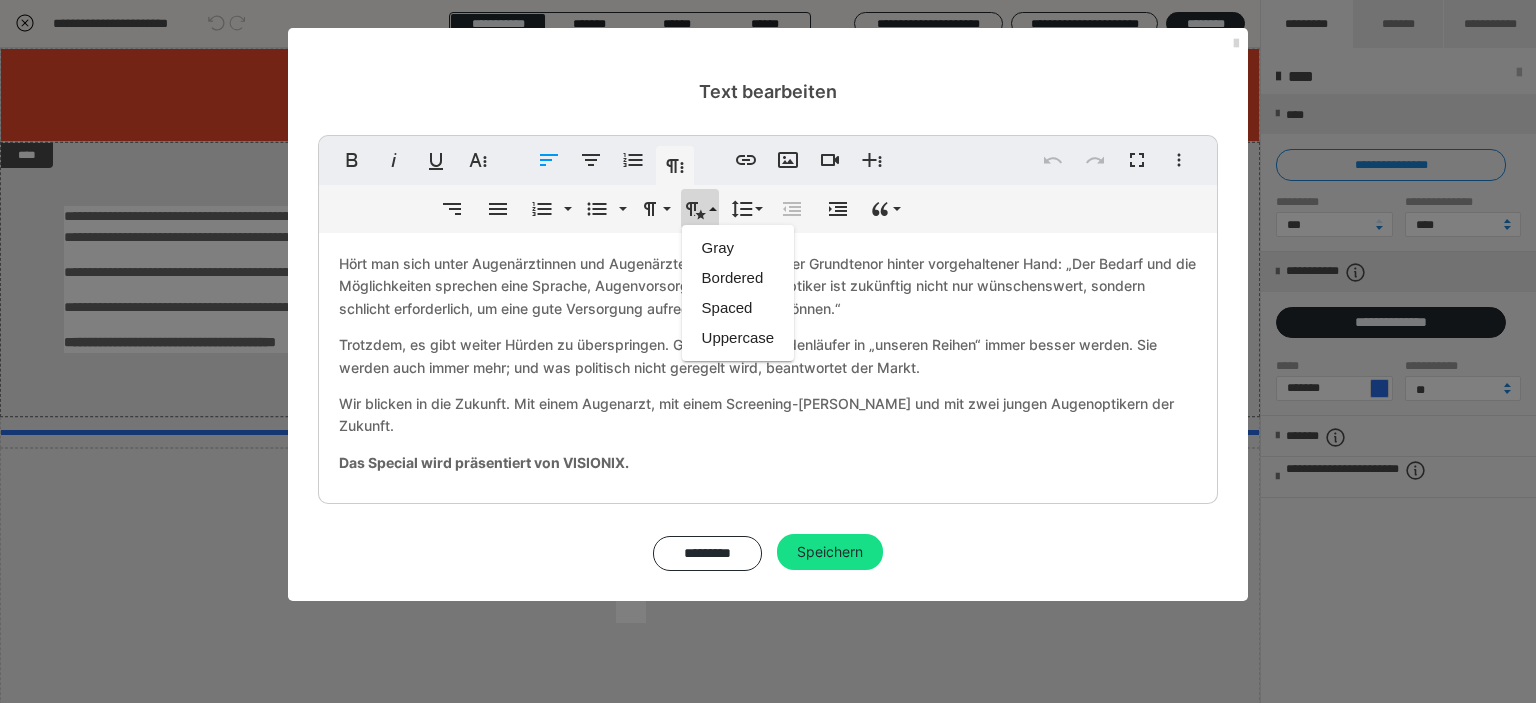 click at bounding box center [1236, 44] 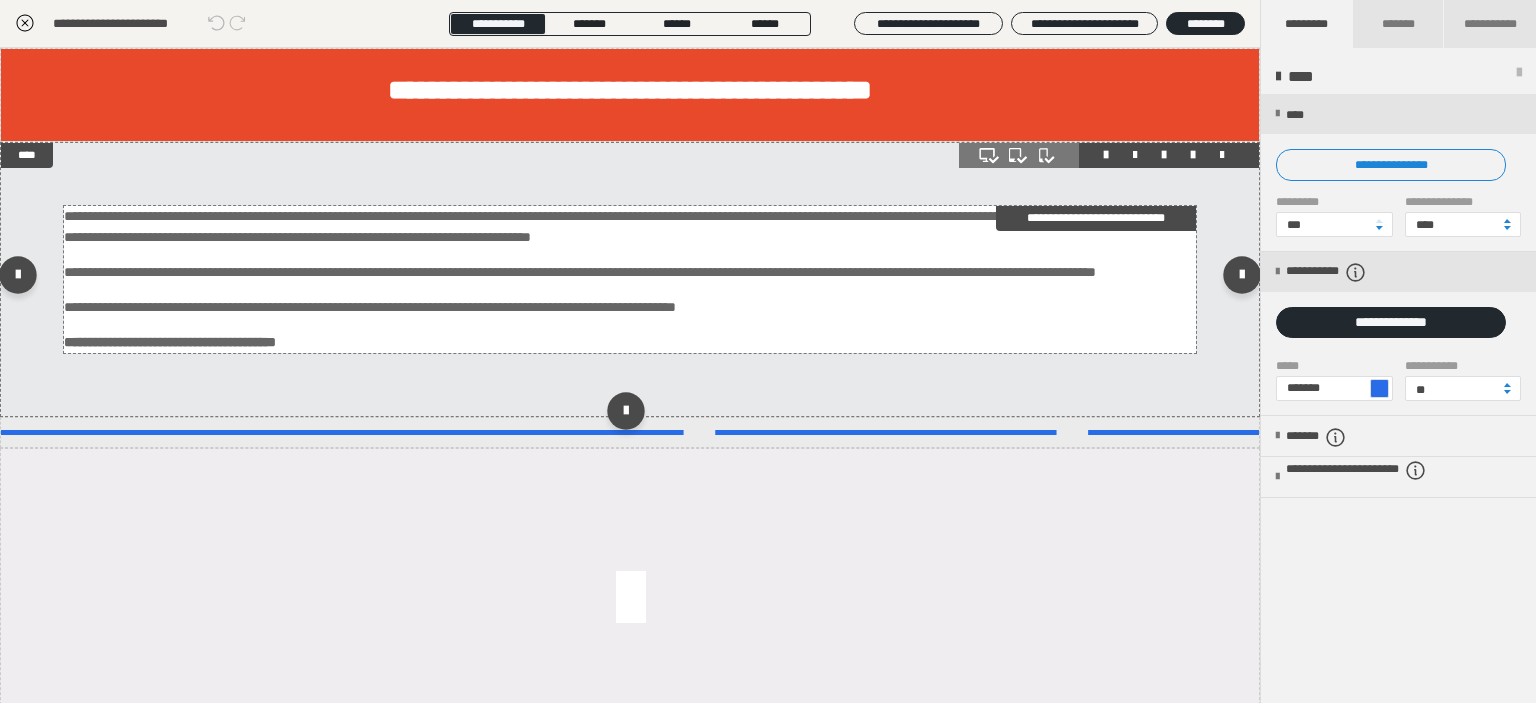 click on "**********" at bounding box center (624, 226) 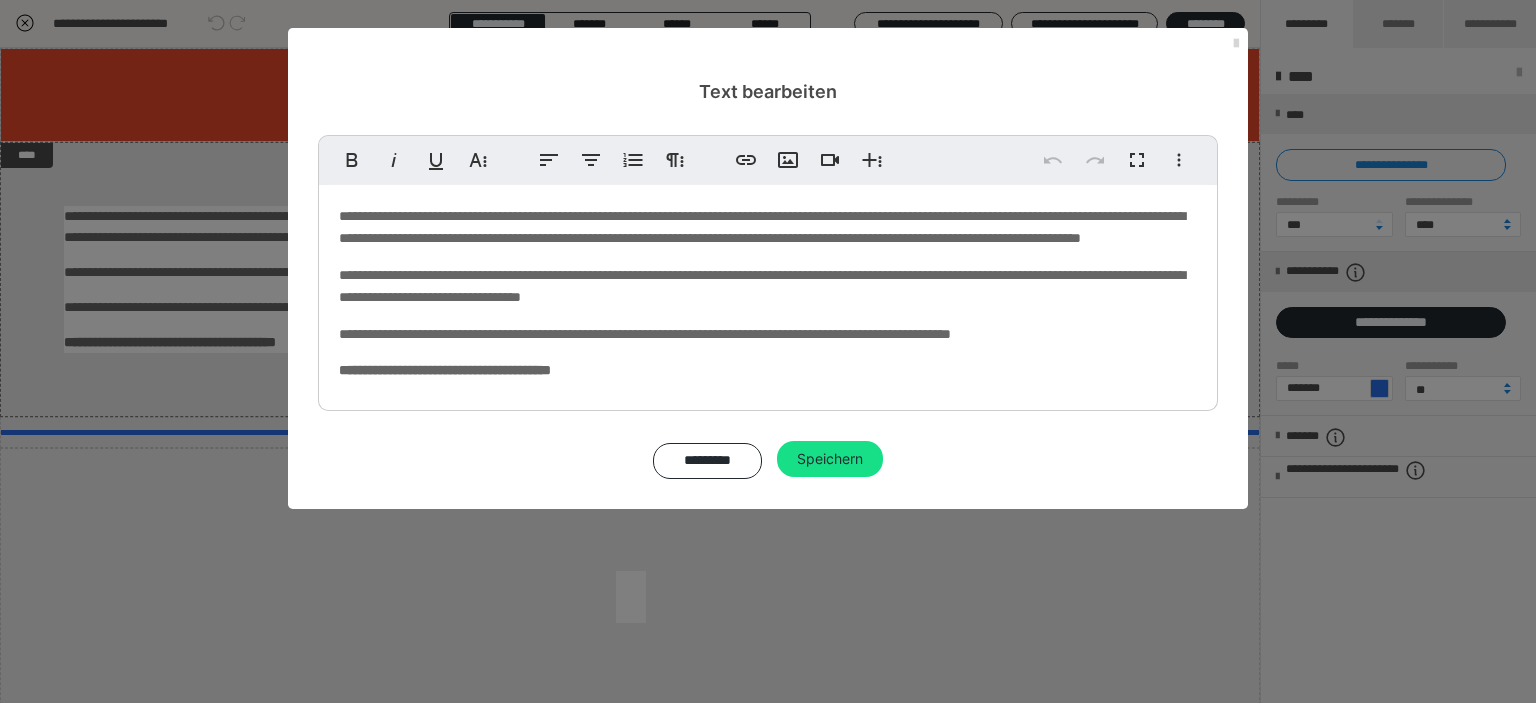 click at bounding box center (1236, 44) 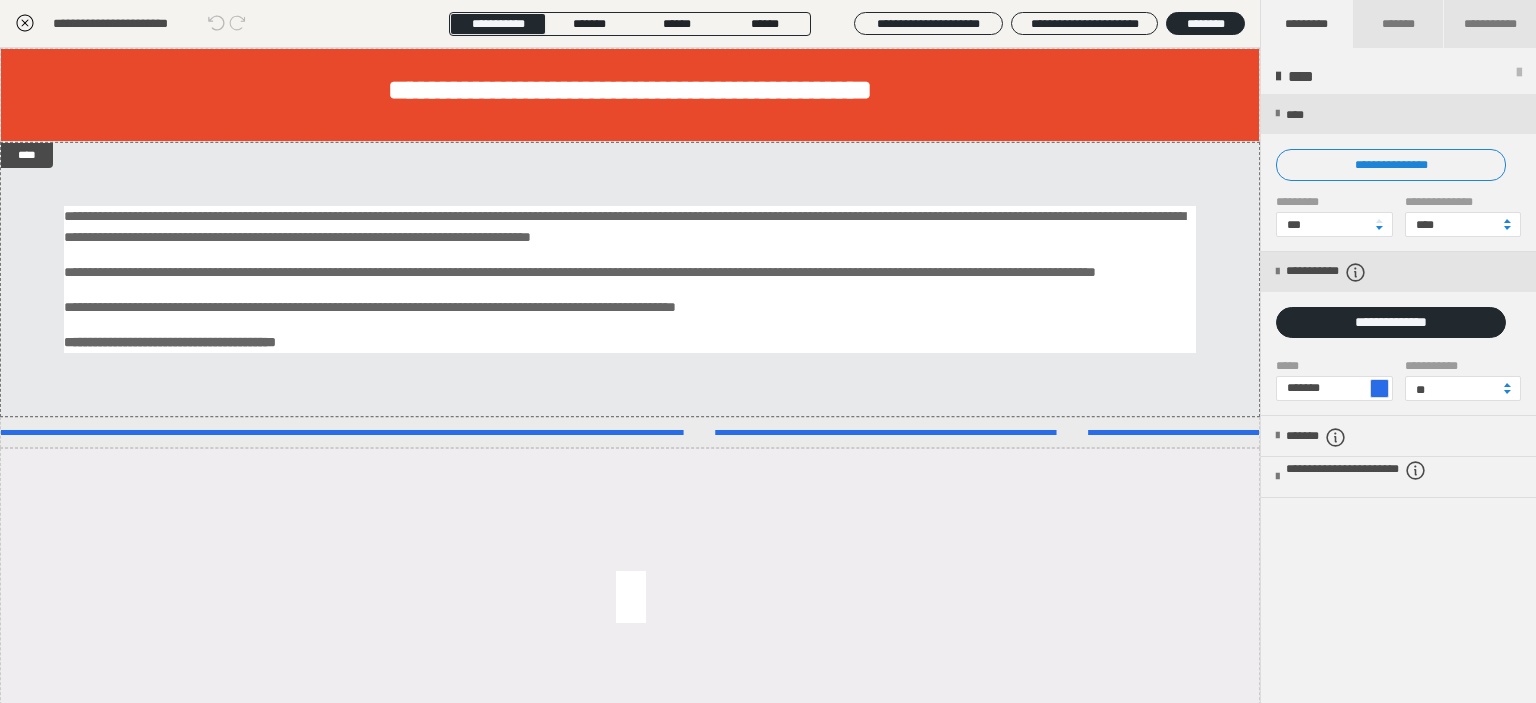 click 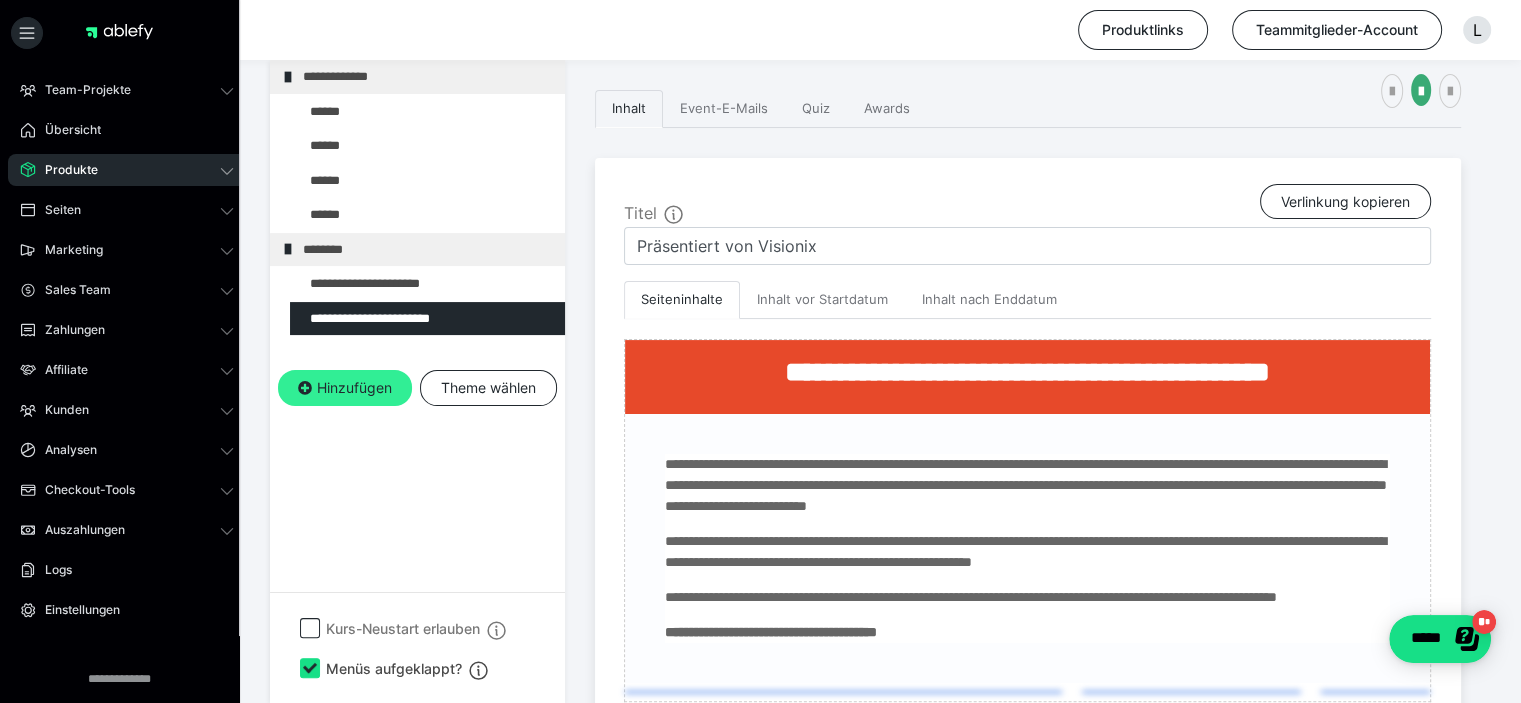 click on "Hinzufügen" at bounding box center (345, 388) 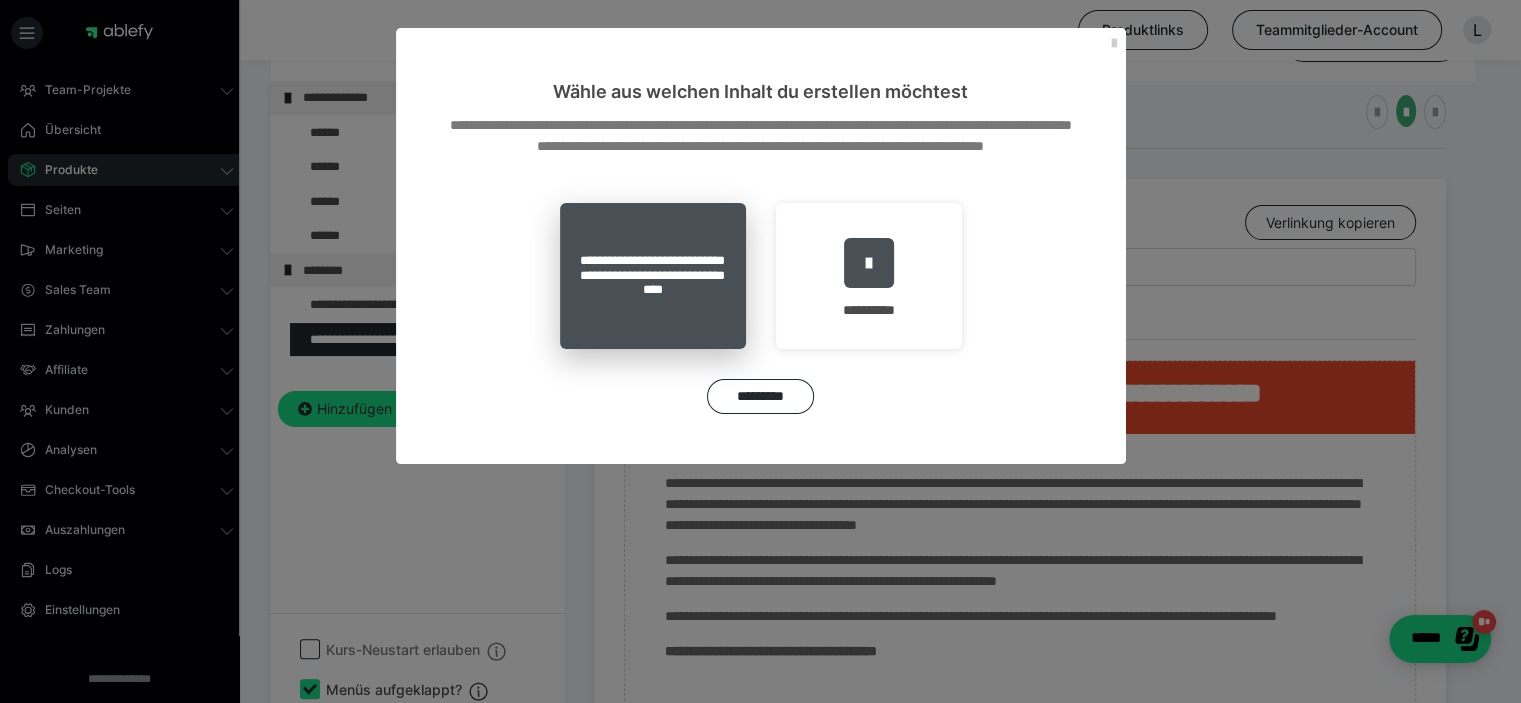 click on "**********" at bounding box center [653, 276] 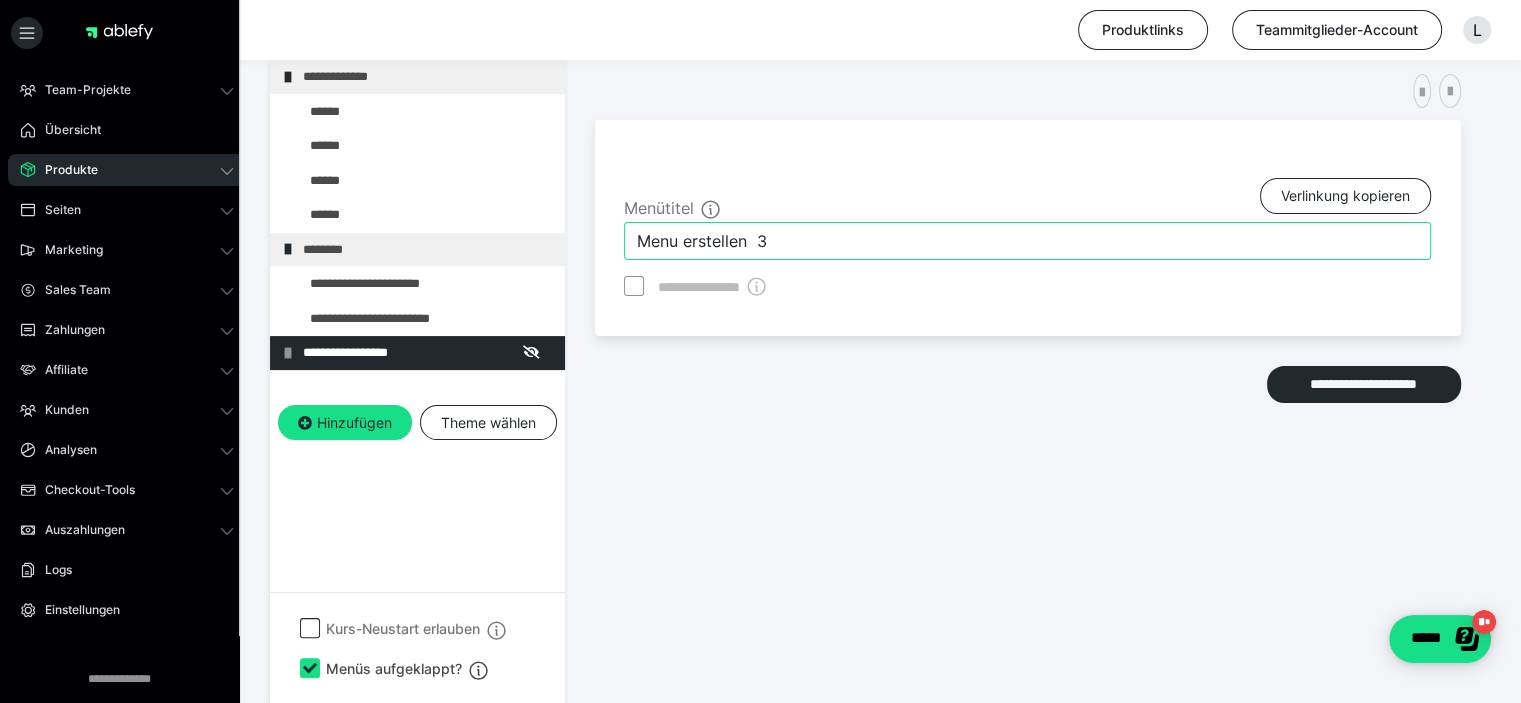 click on "Menu erstellen  3" at bounding box center [1027, 241] 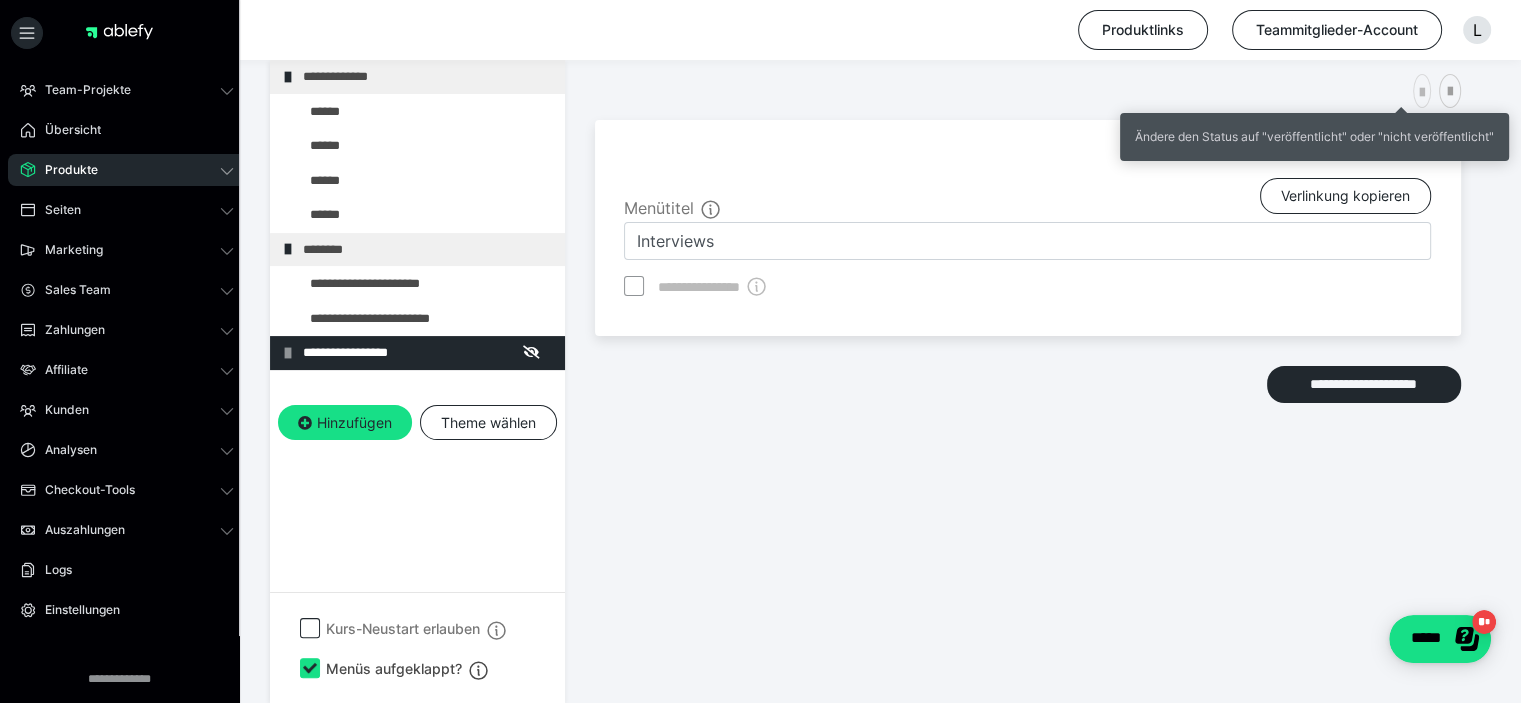 click at bounding box center (1422, 91) 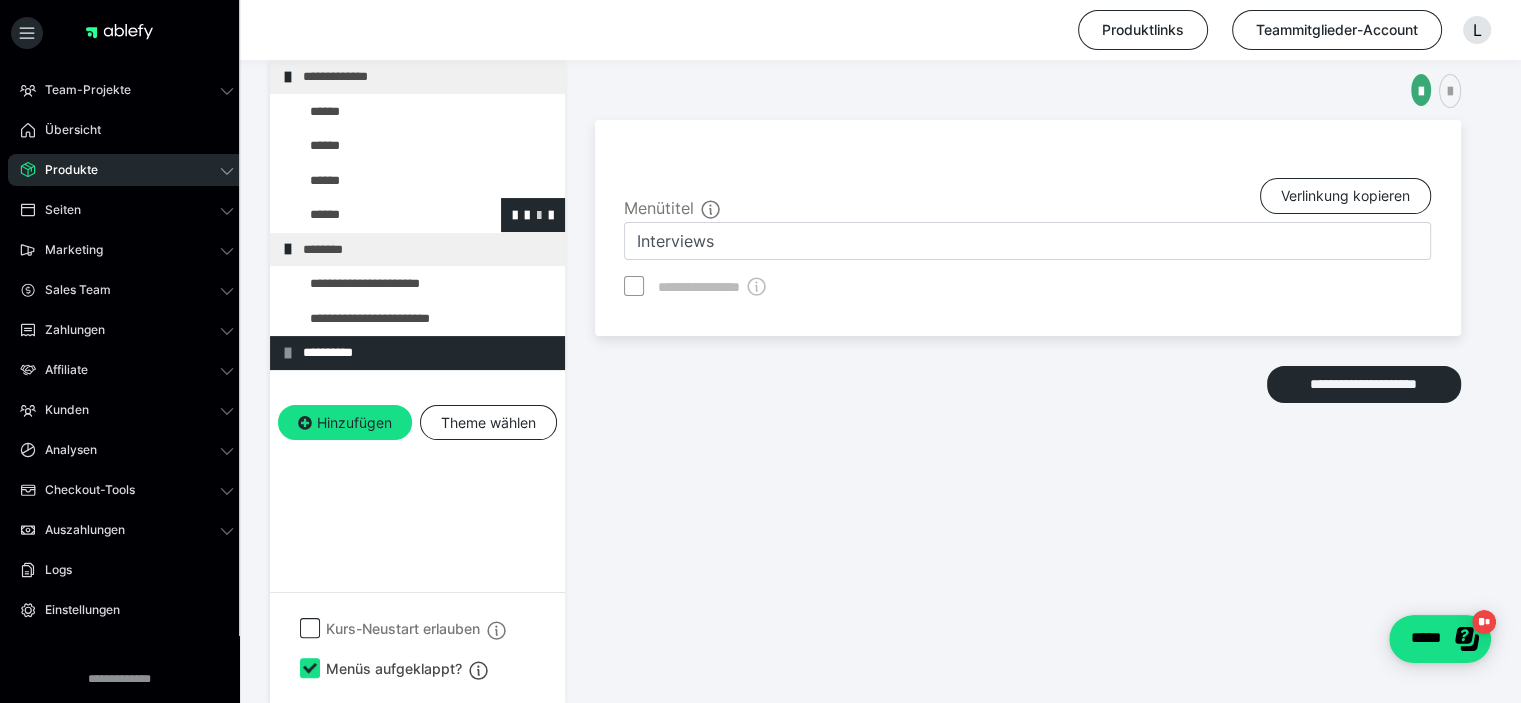 click at bounding box center [539, 214] 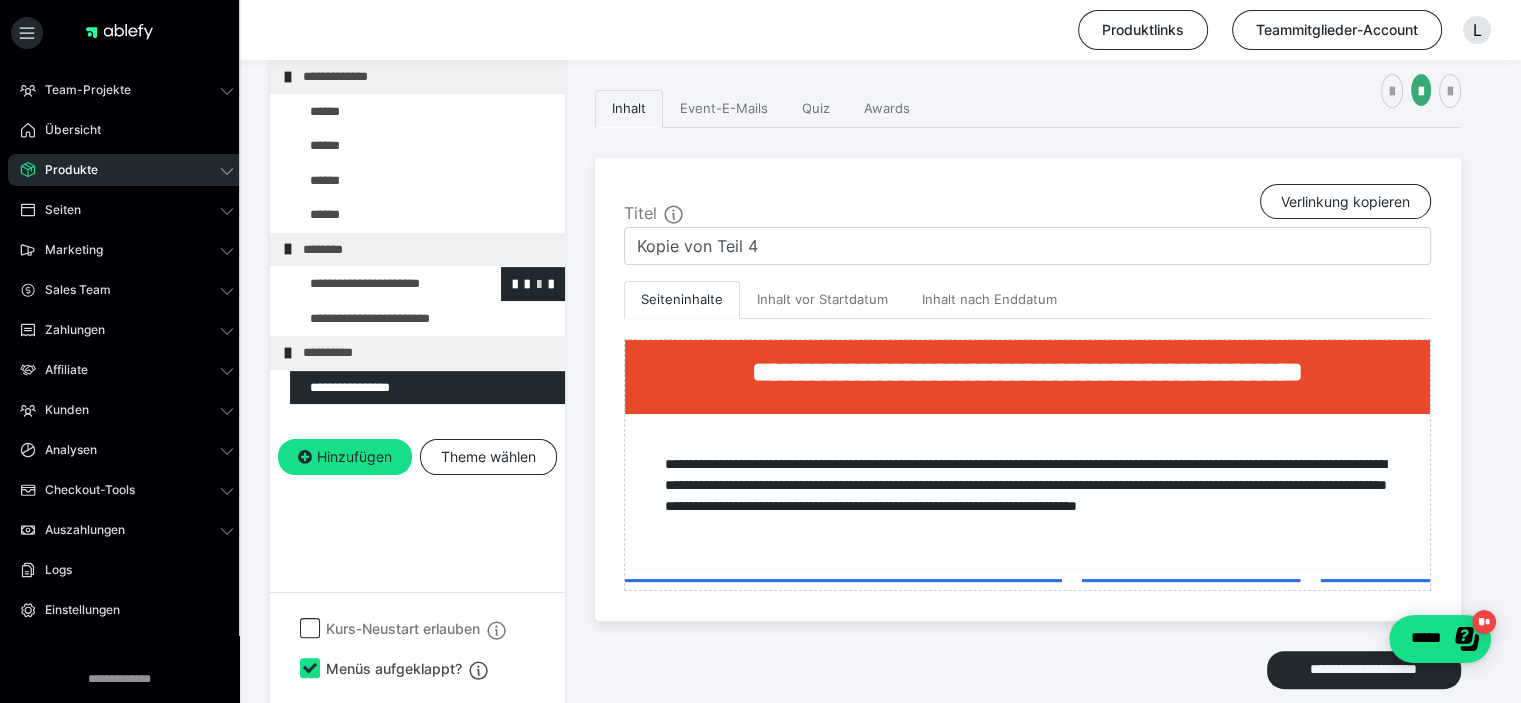 click at bounding box center (539, 283) 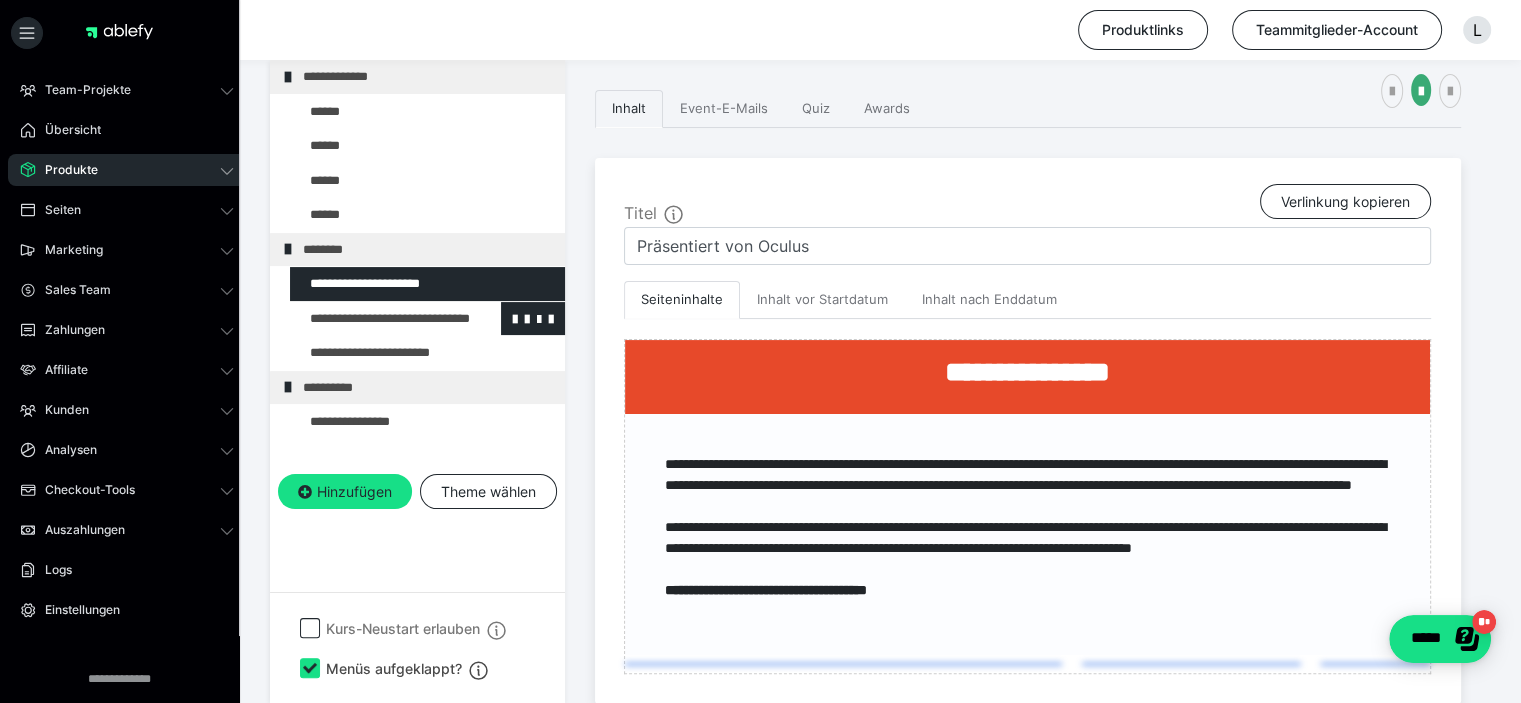 click at bounding box center [375, 319] 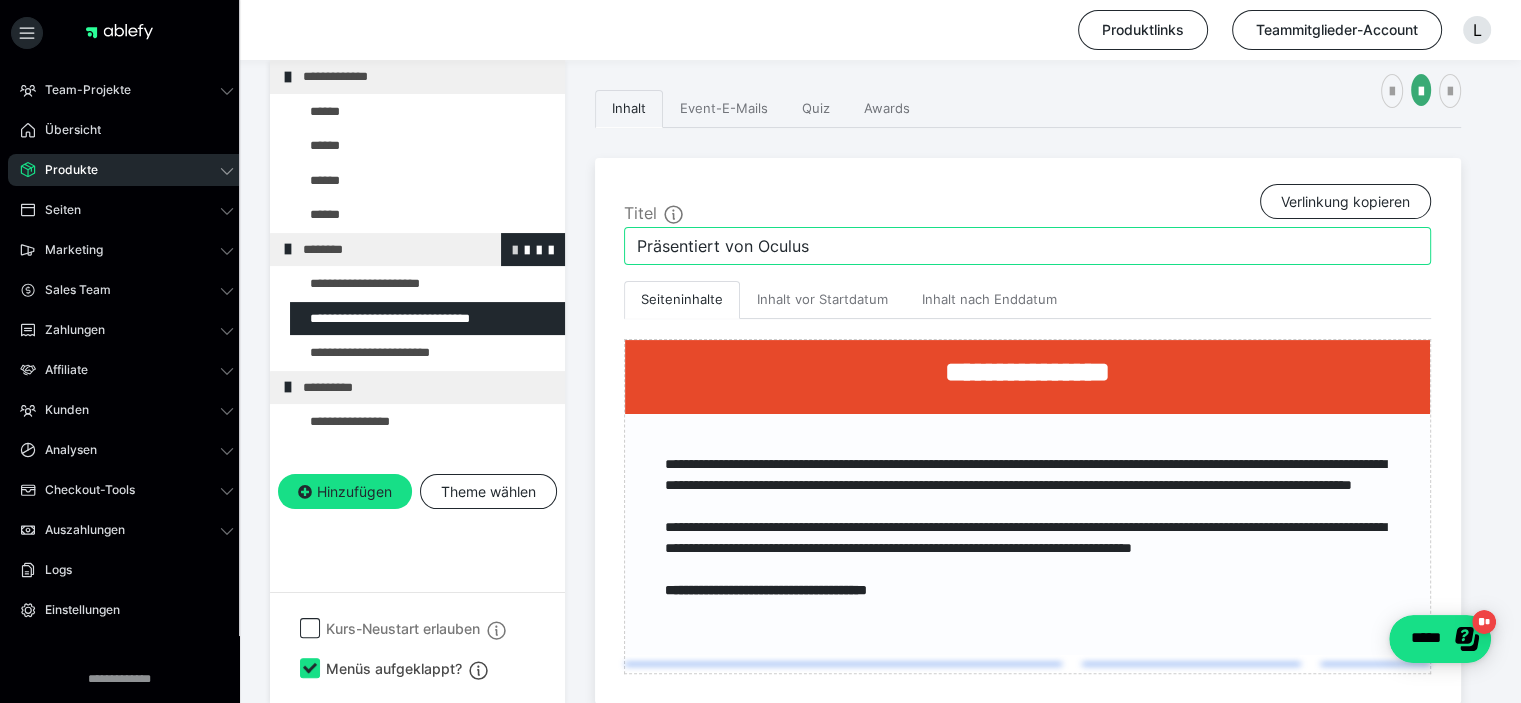 drag, startPoint x: 504, startPoint y: 259, endPoint x: 473, endPoint y: 259, distance: 31 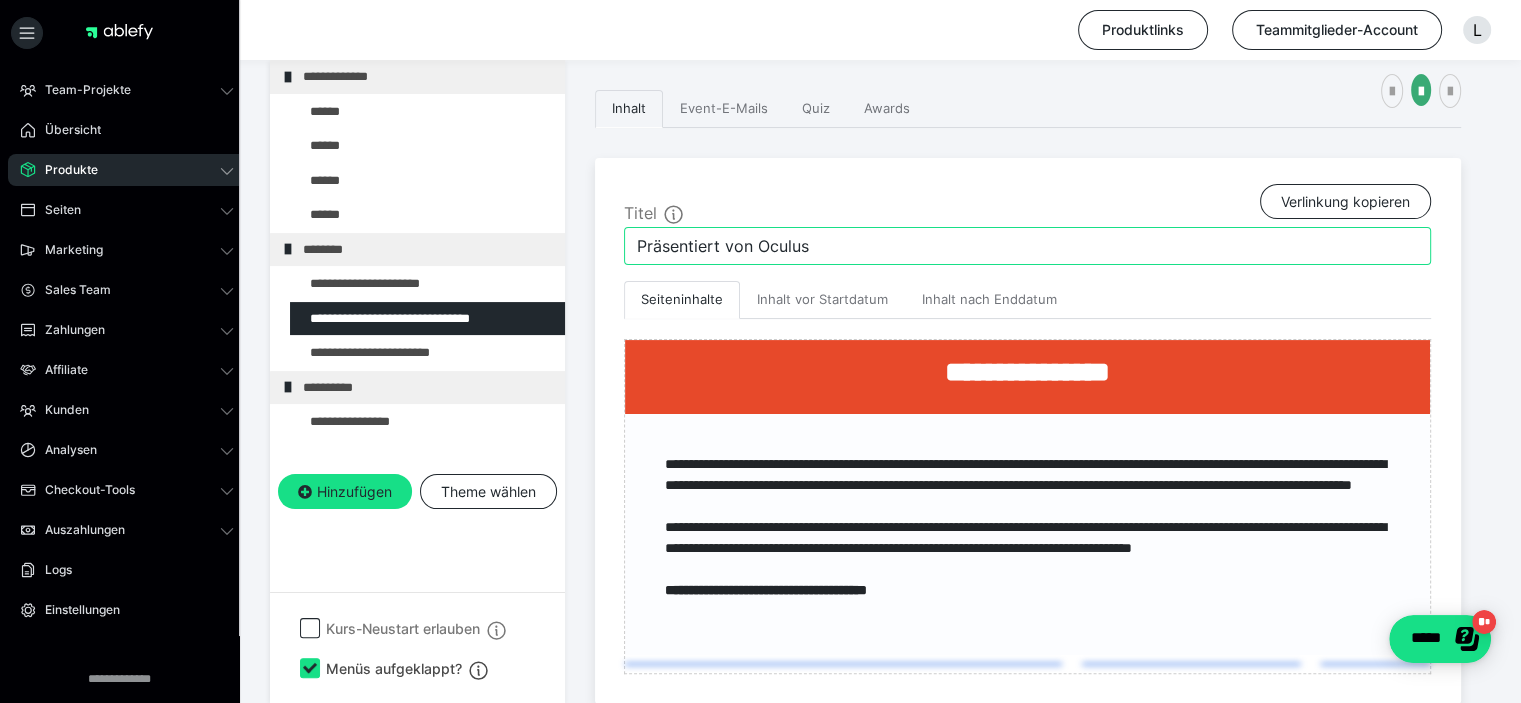 drag, startPoint x: 761, startPoint y: 246, endPoint x: 861, endPoint y: 250, distance: 100.07997 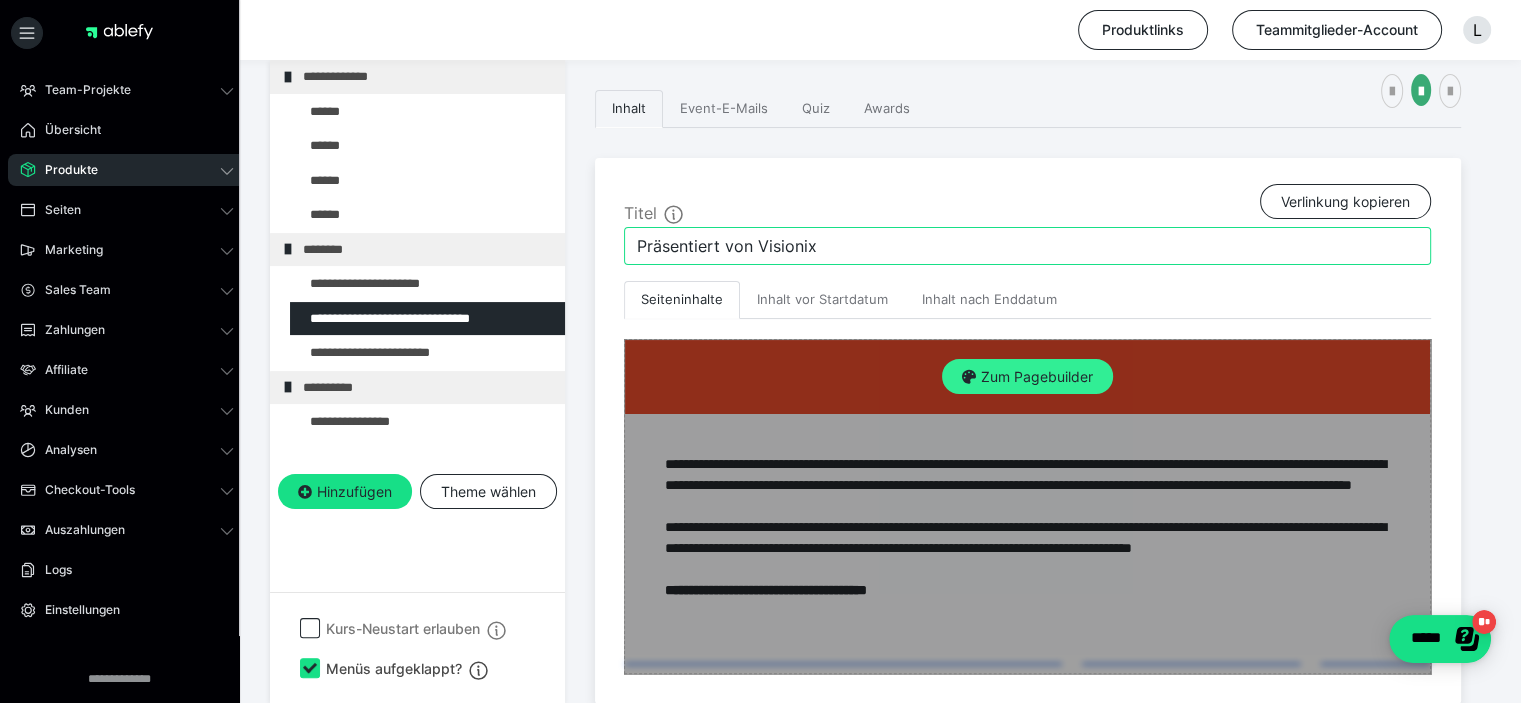 type on "Präsentiert von Visionix" 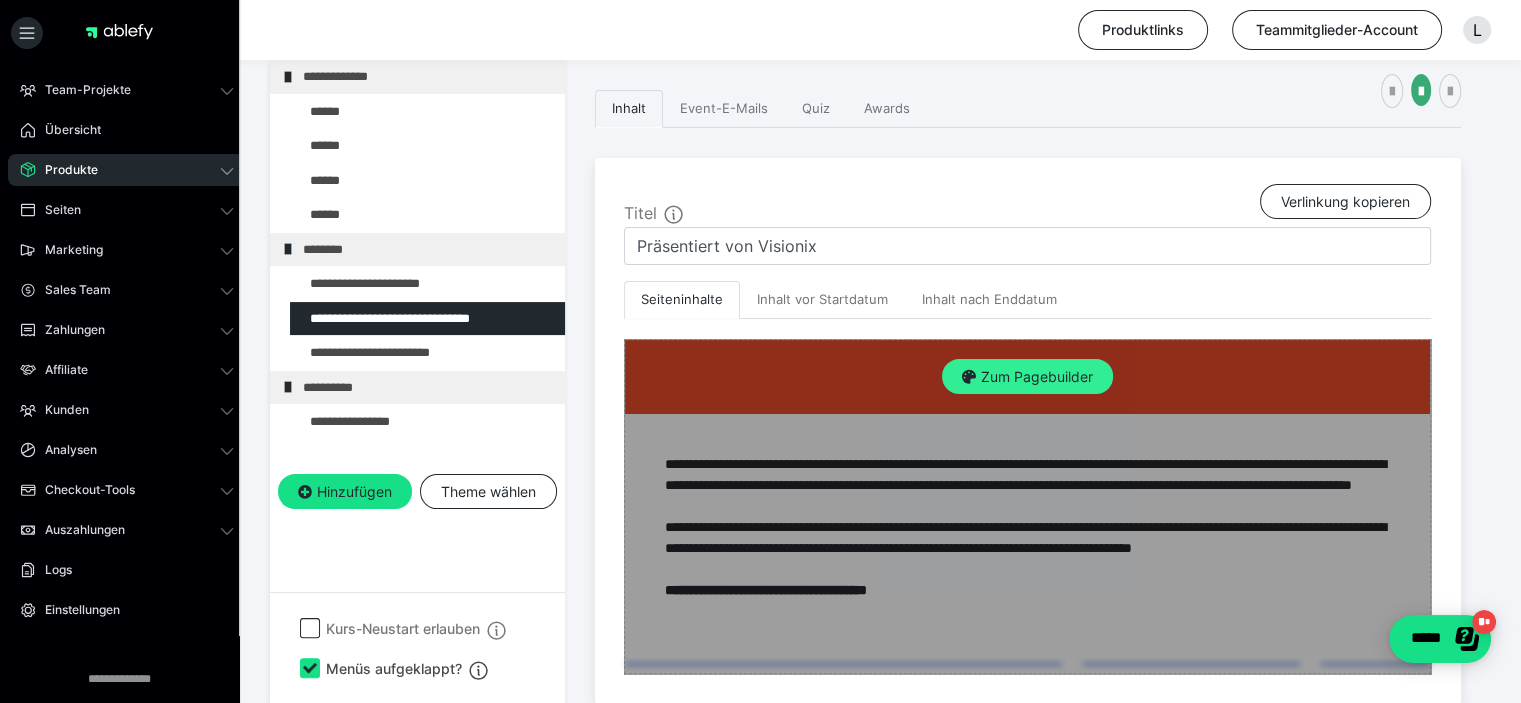 click at bounding box center [969, 377] 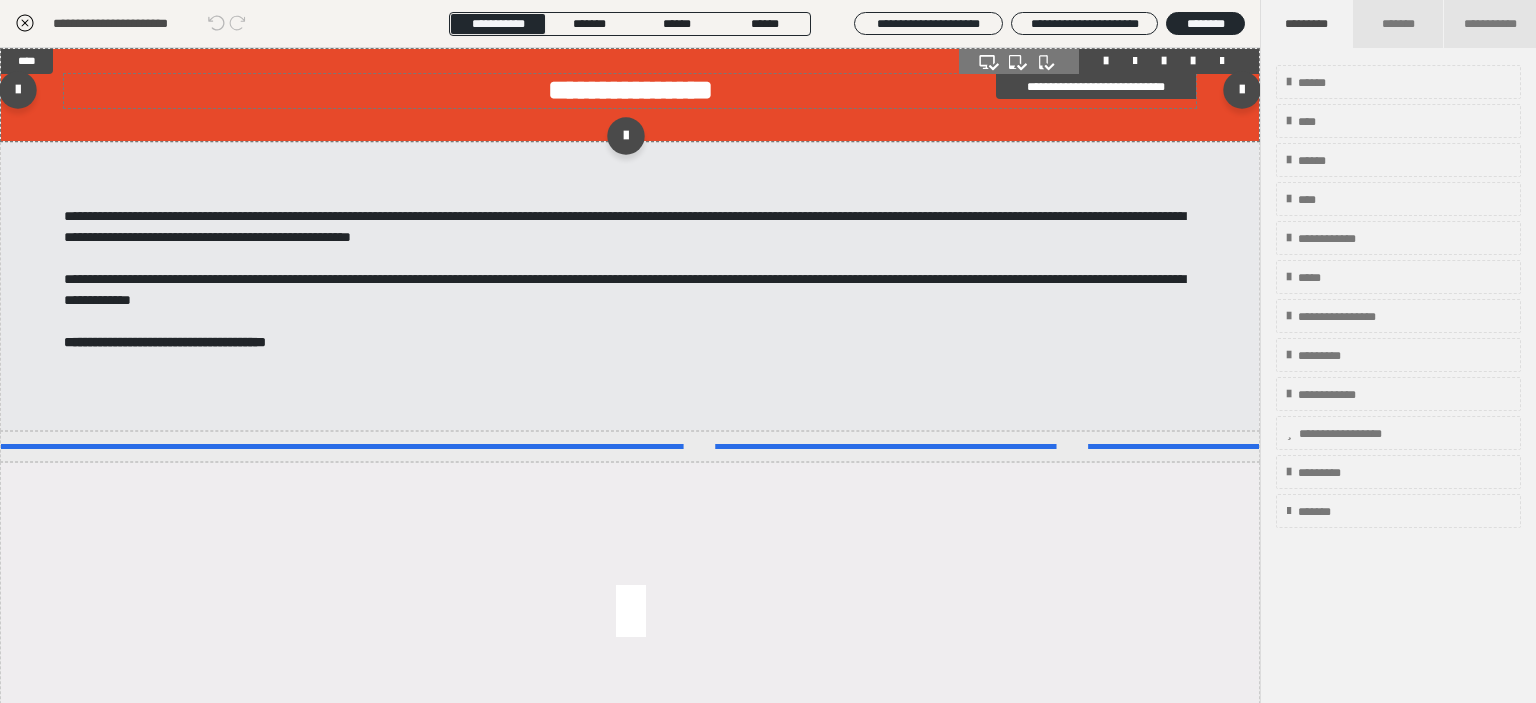 click on "**********" at bounding box center [630, 90] 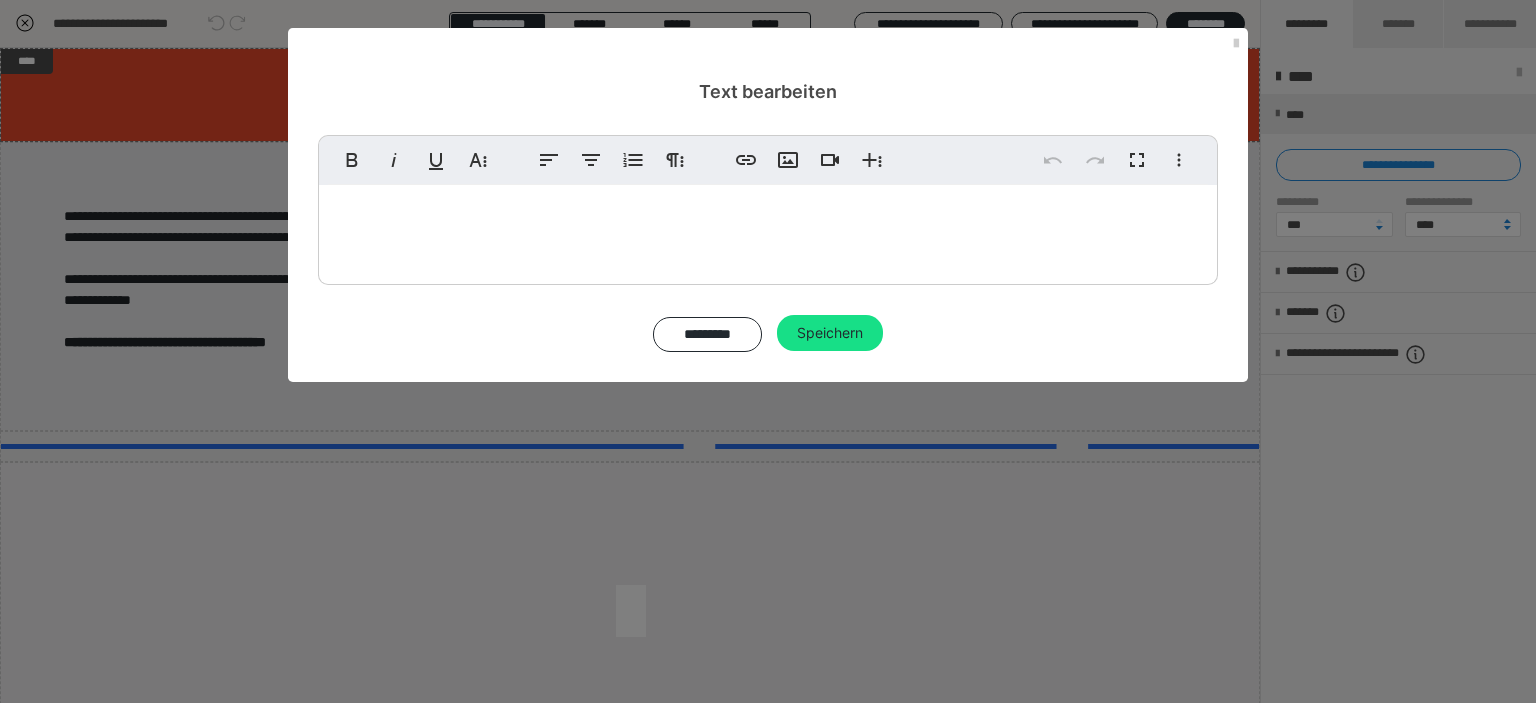 click on "**********" at bounding box center [768, 221] 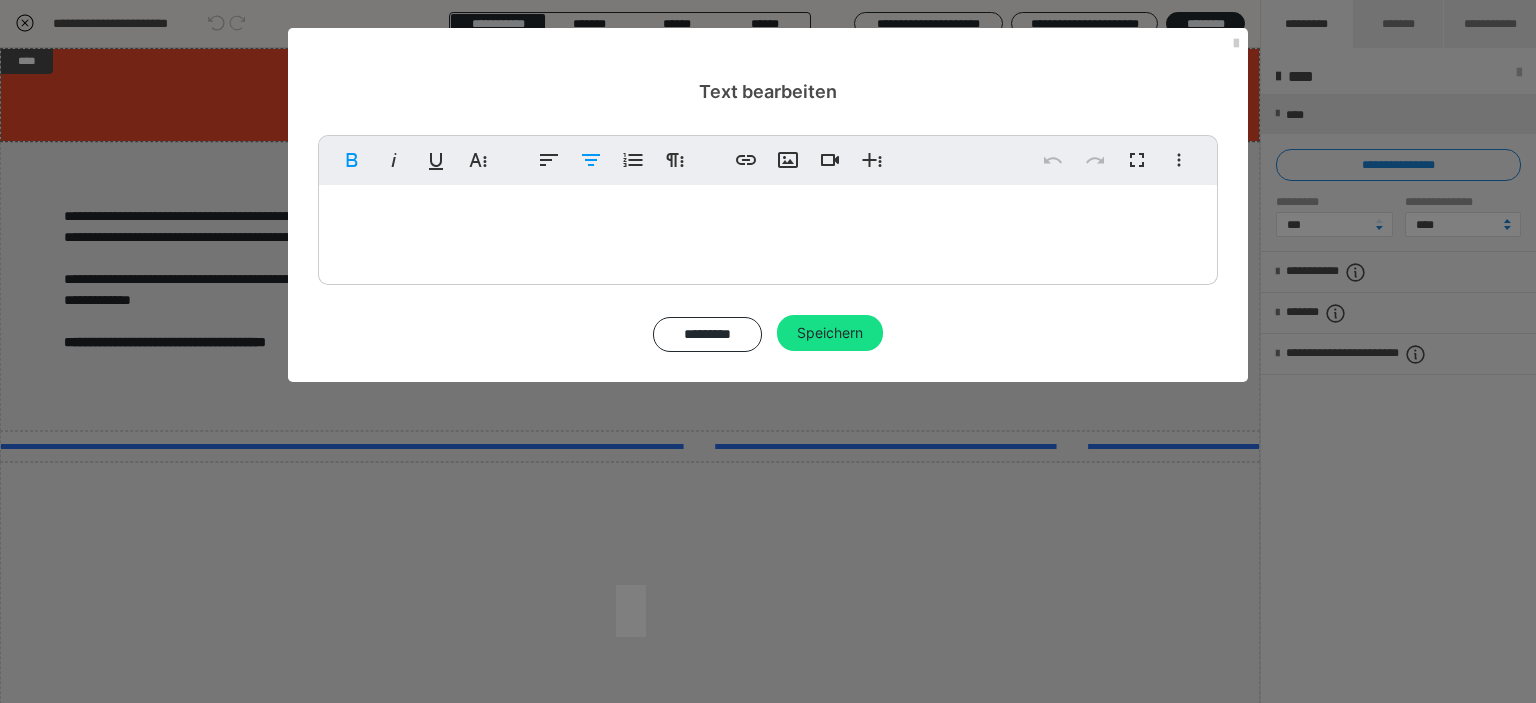 click on ""Expertensicht"" at bounding box center [768, 221] 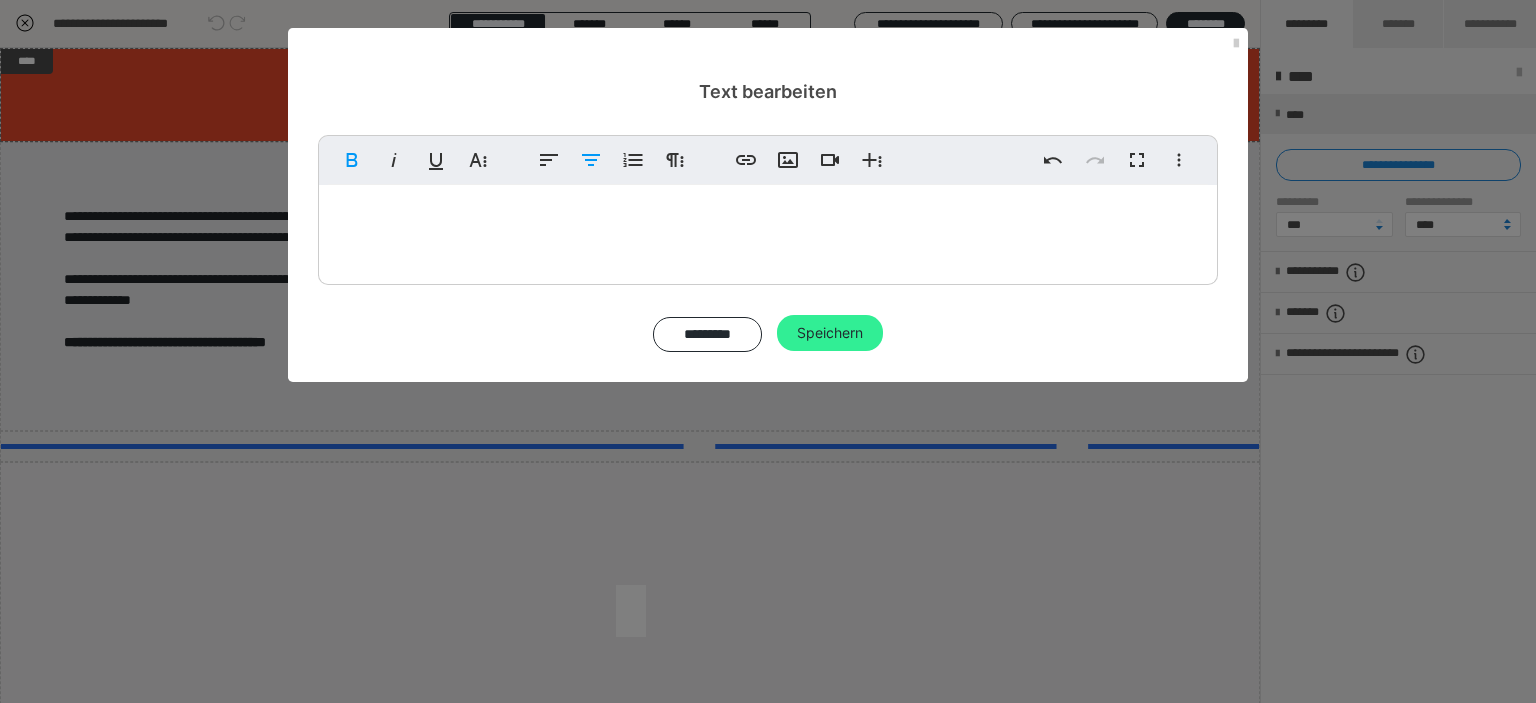 click on "Speichern" at bounding box center [830, 333] 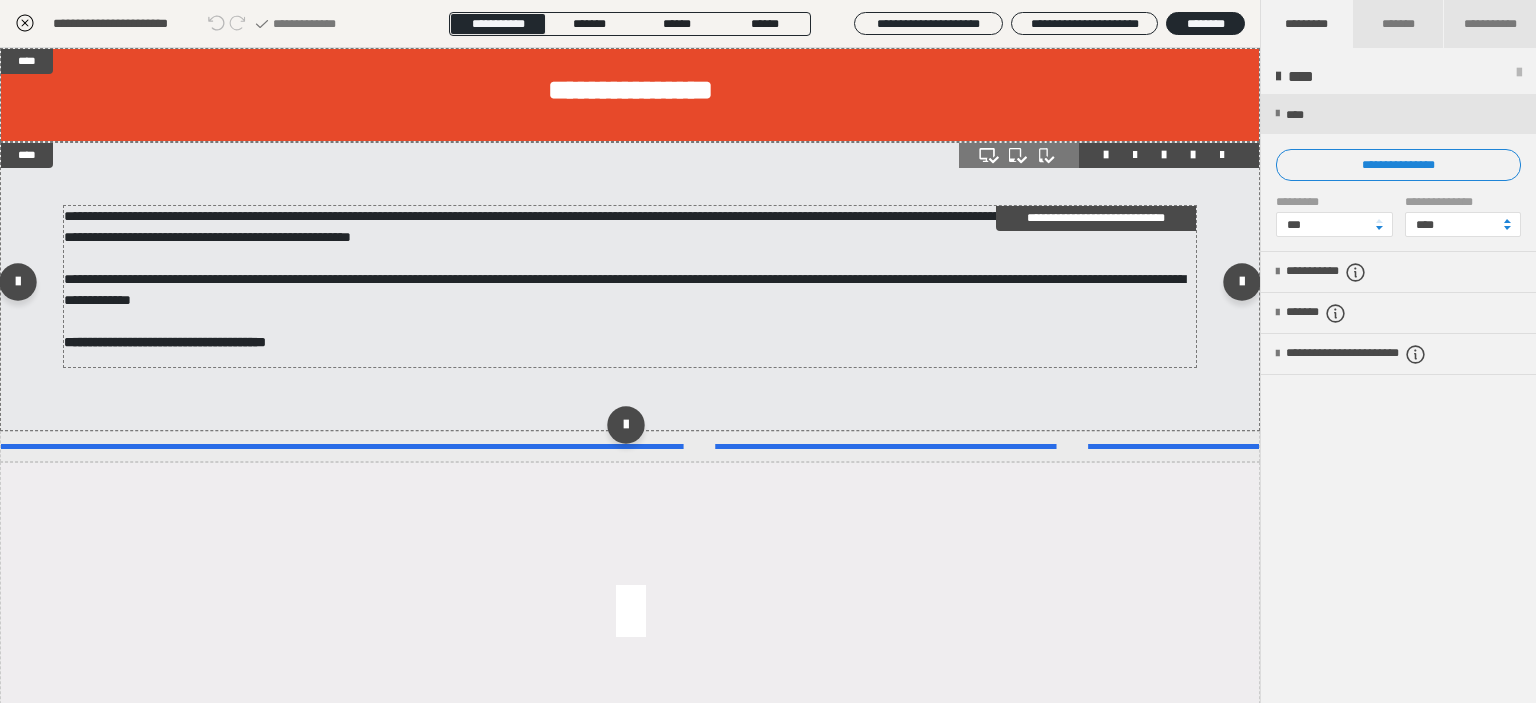 click on "**********" at bounding box center (630, 286) 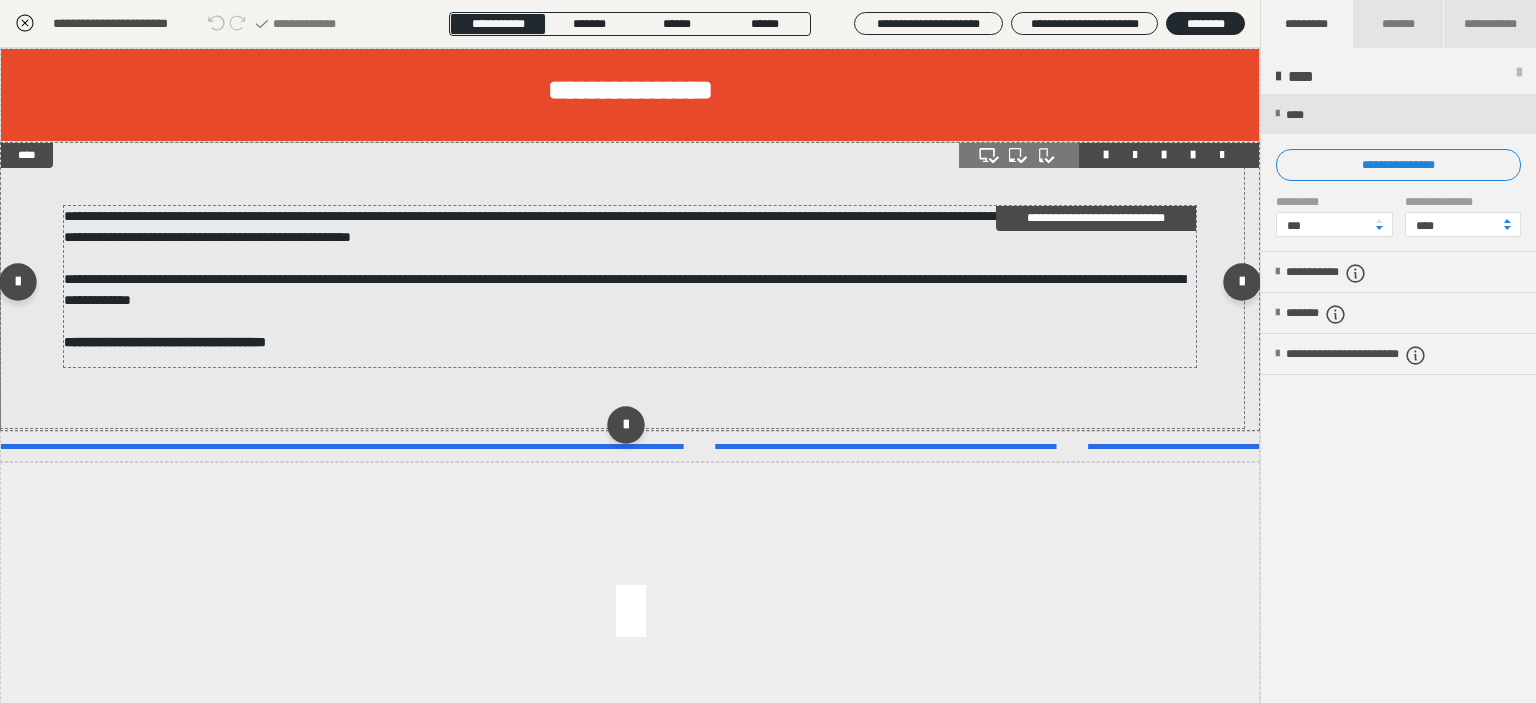 click on "**********" at bounding box center (630, 286) 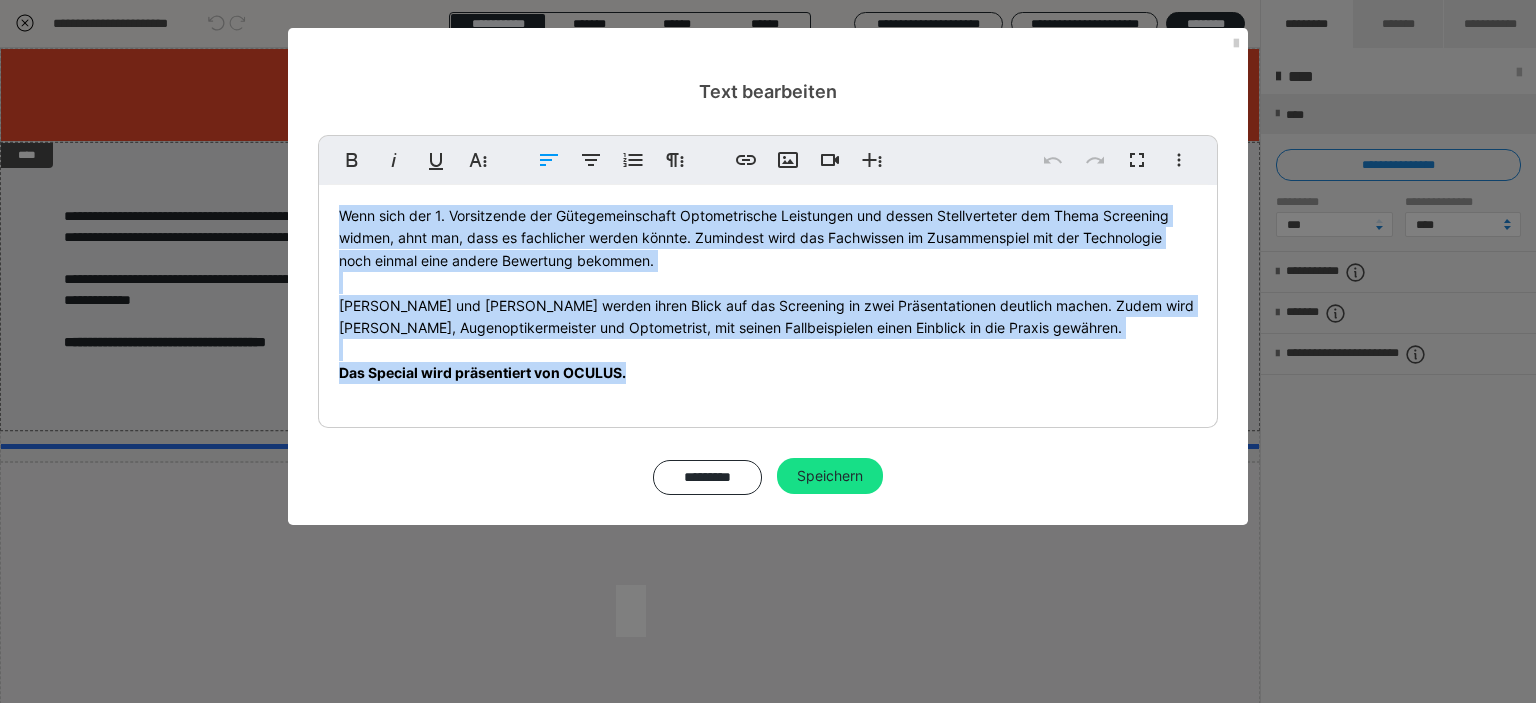 drag, startPoint x: 339, startPoint y: 211, endPoint x: 664, endPoint y: 393, distance: 372.49026 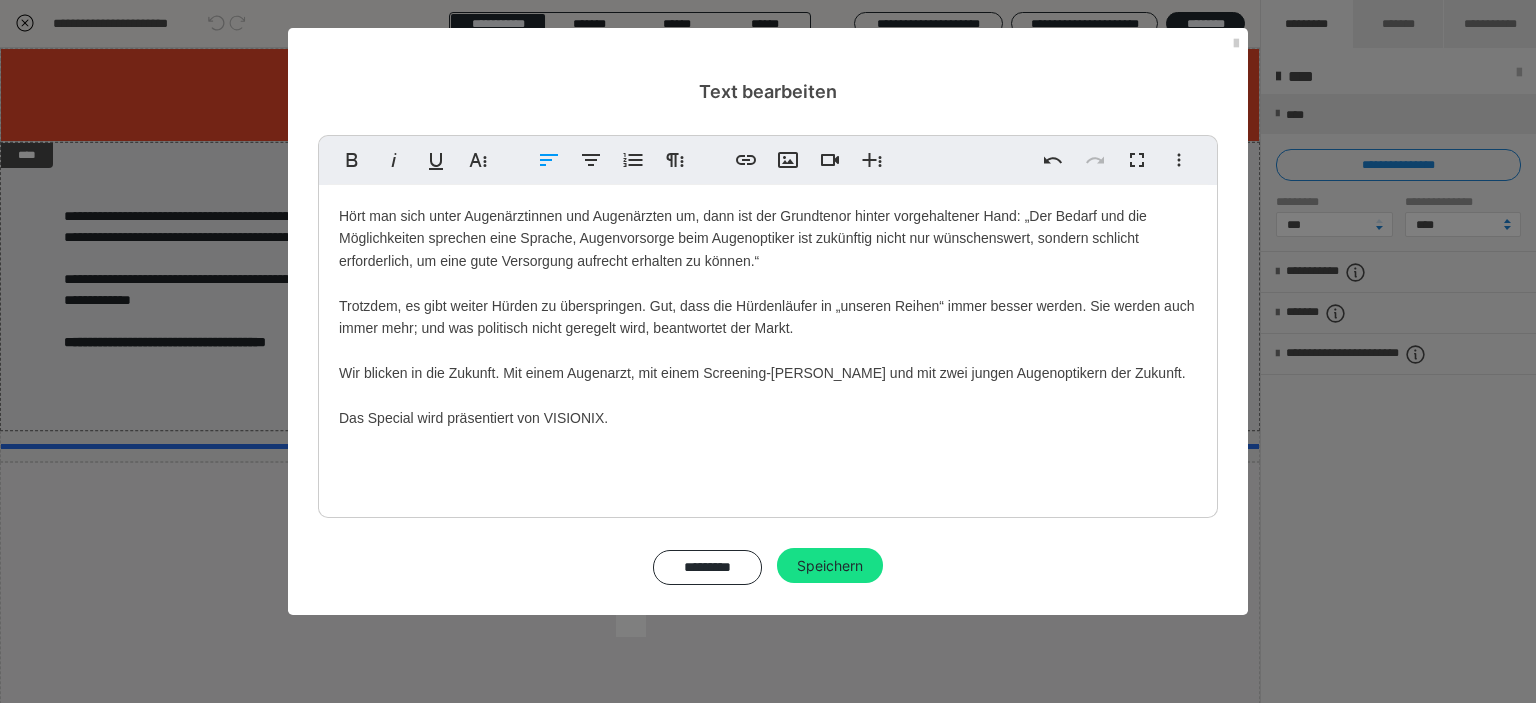 scroll, scrollTop: 11074, scrollLeft: 0, axis: vertical 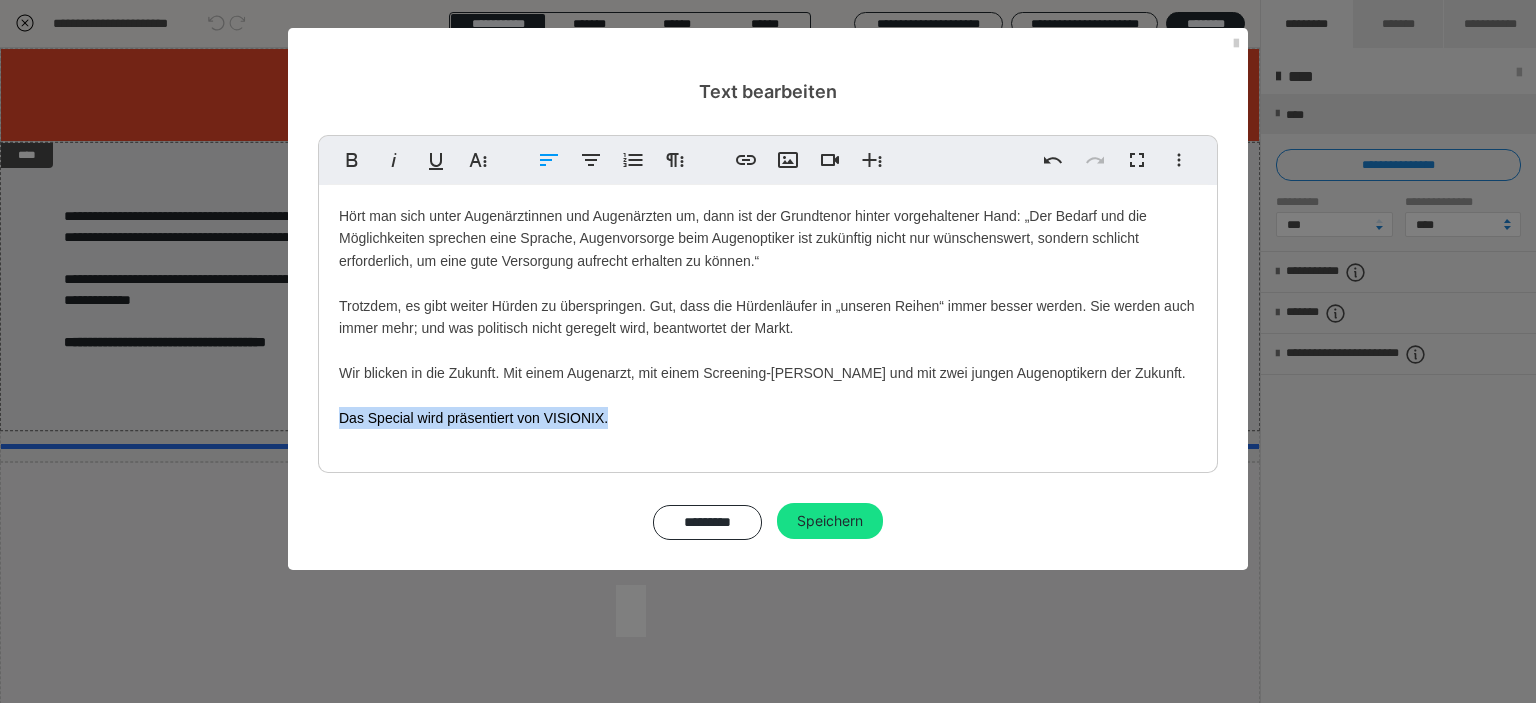 drag, startPoint x: 336, startPoint y: 407, endPoint x: 680, endPoint y: 431, distance: 344.83618 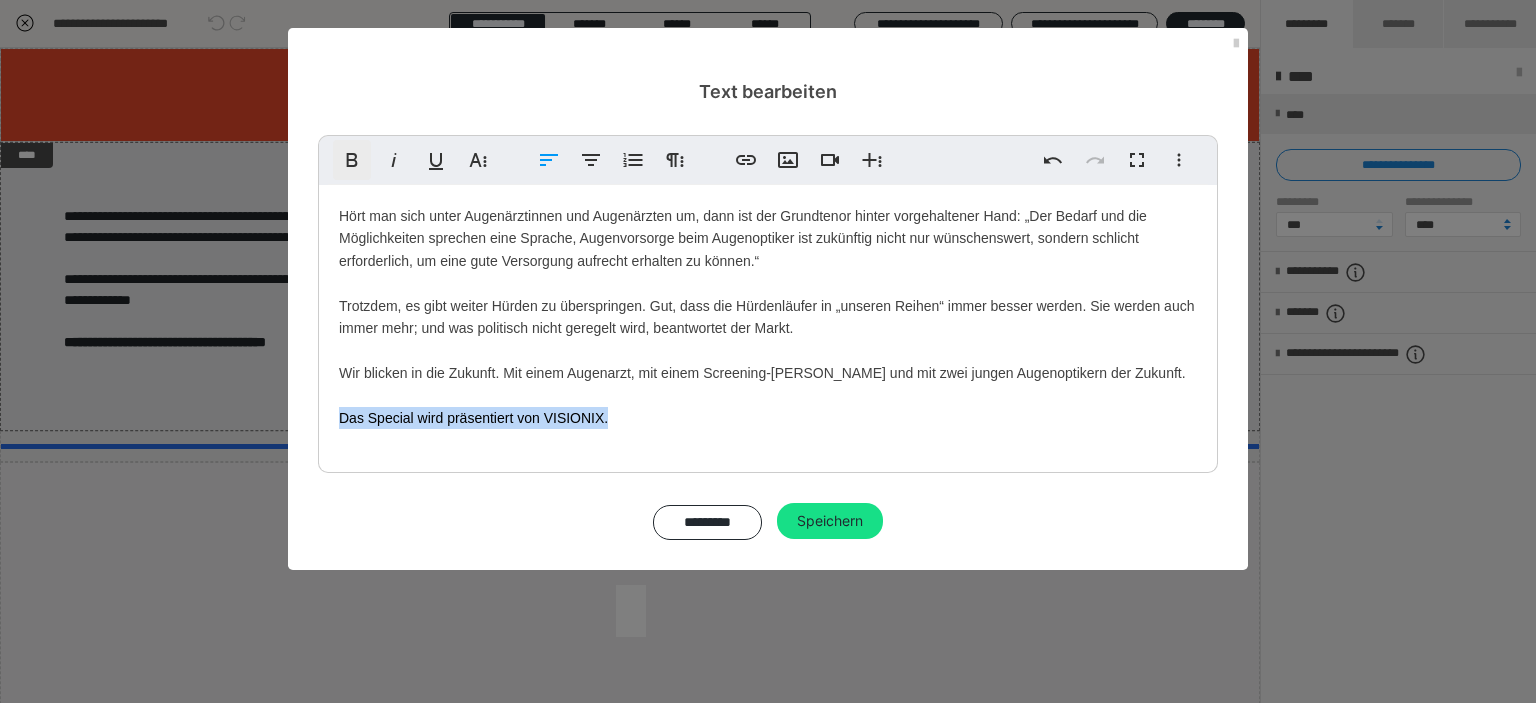 click 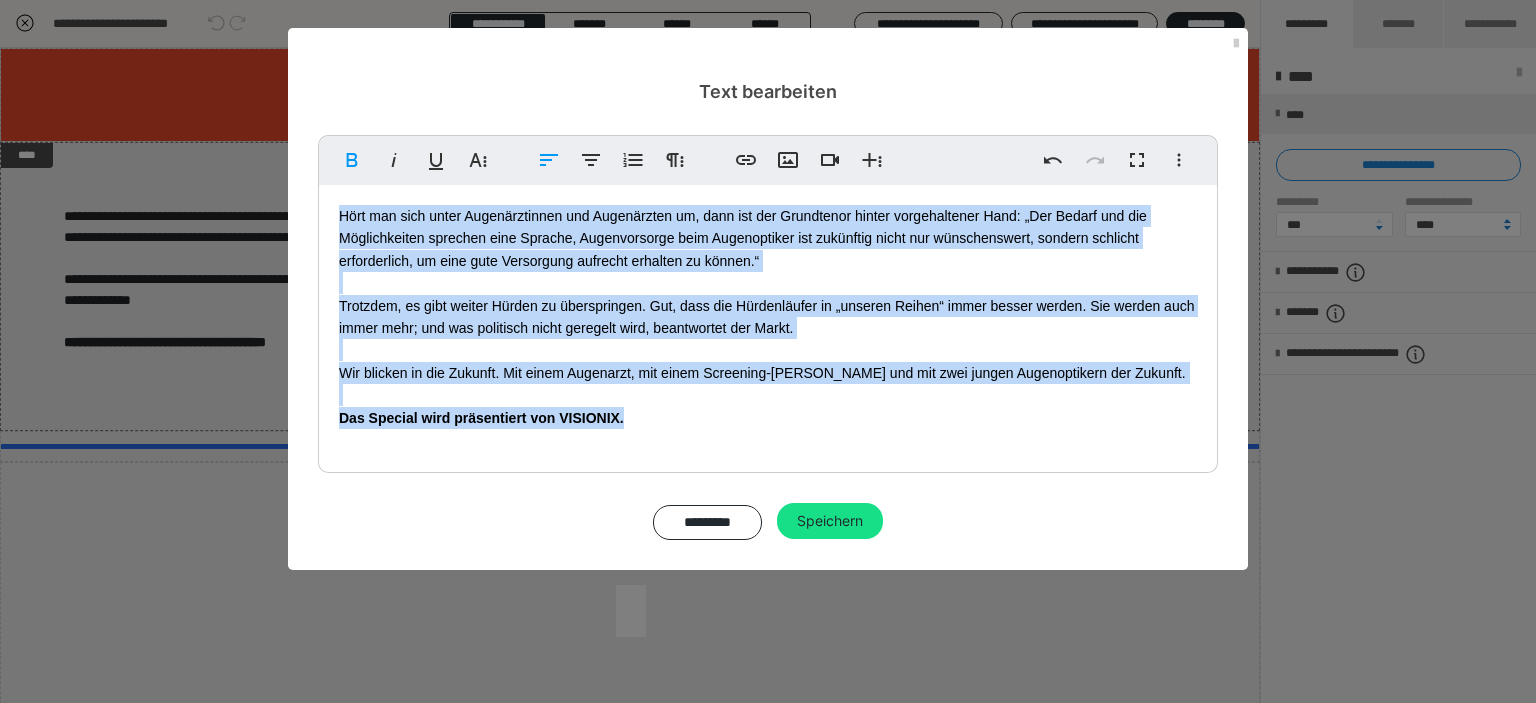 drag, startPoint x: 336, startPoint y: 211, endPoint x: 700, endPoint y: 422, distance: 420.7339 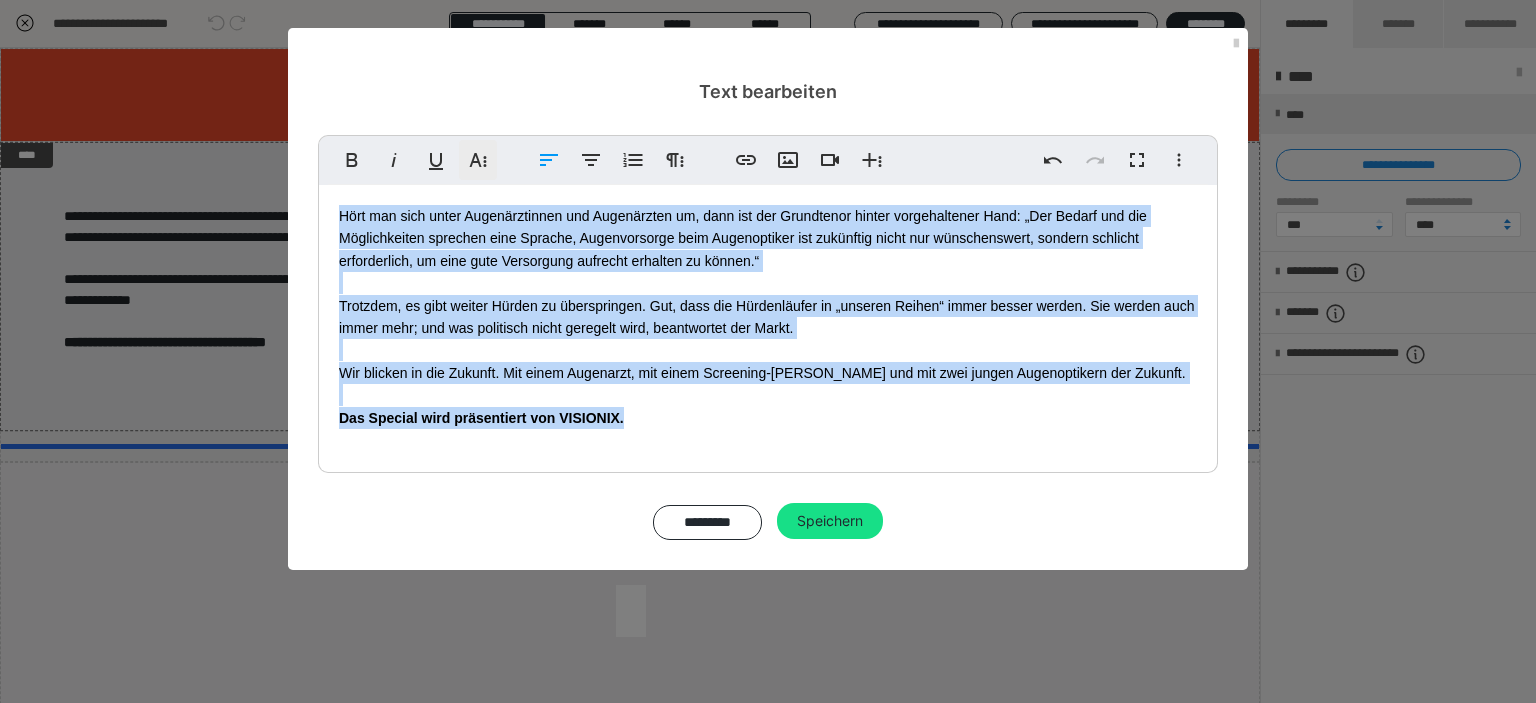 click 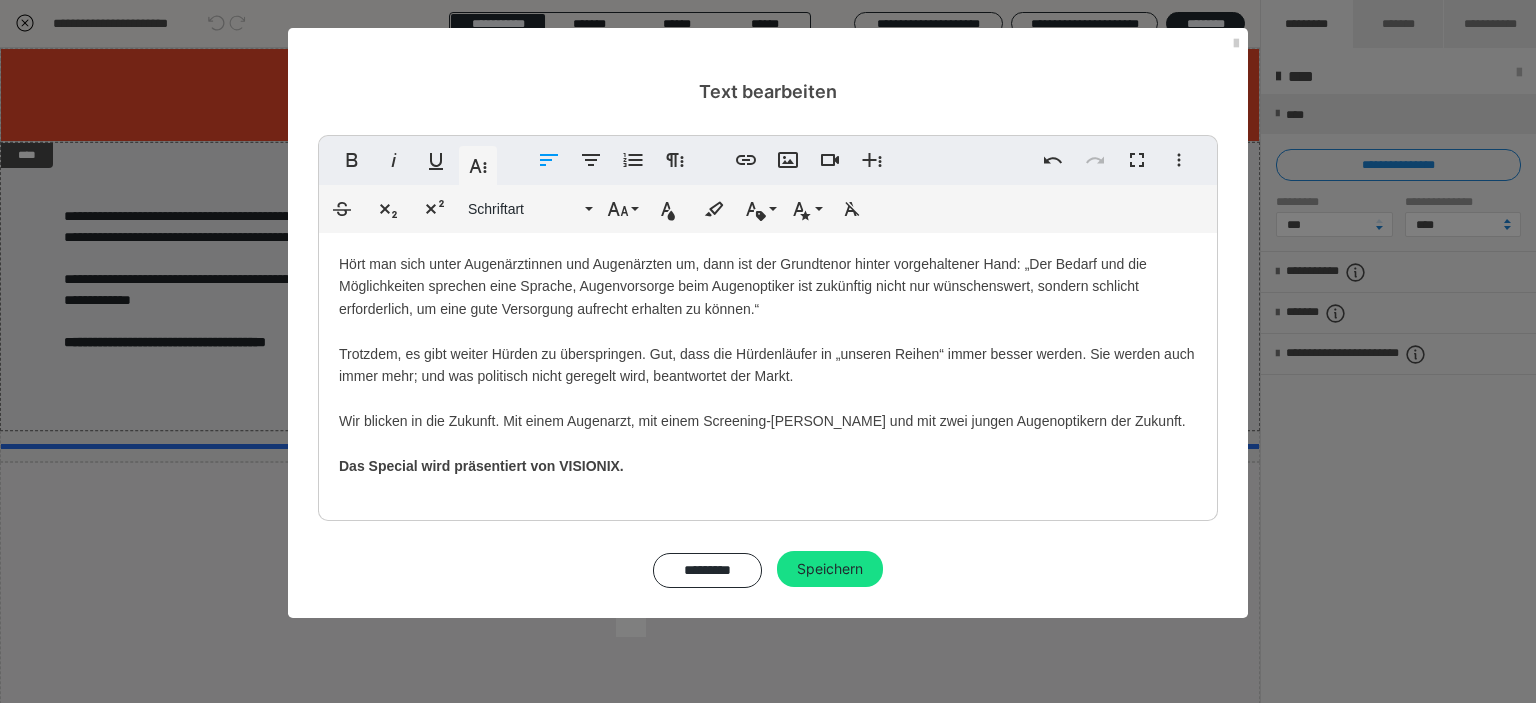 scroll, scrollTop: 11074, scrollLeft: 0, axis: vertical 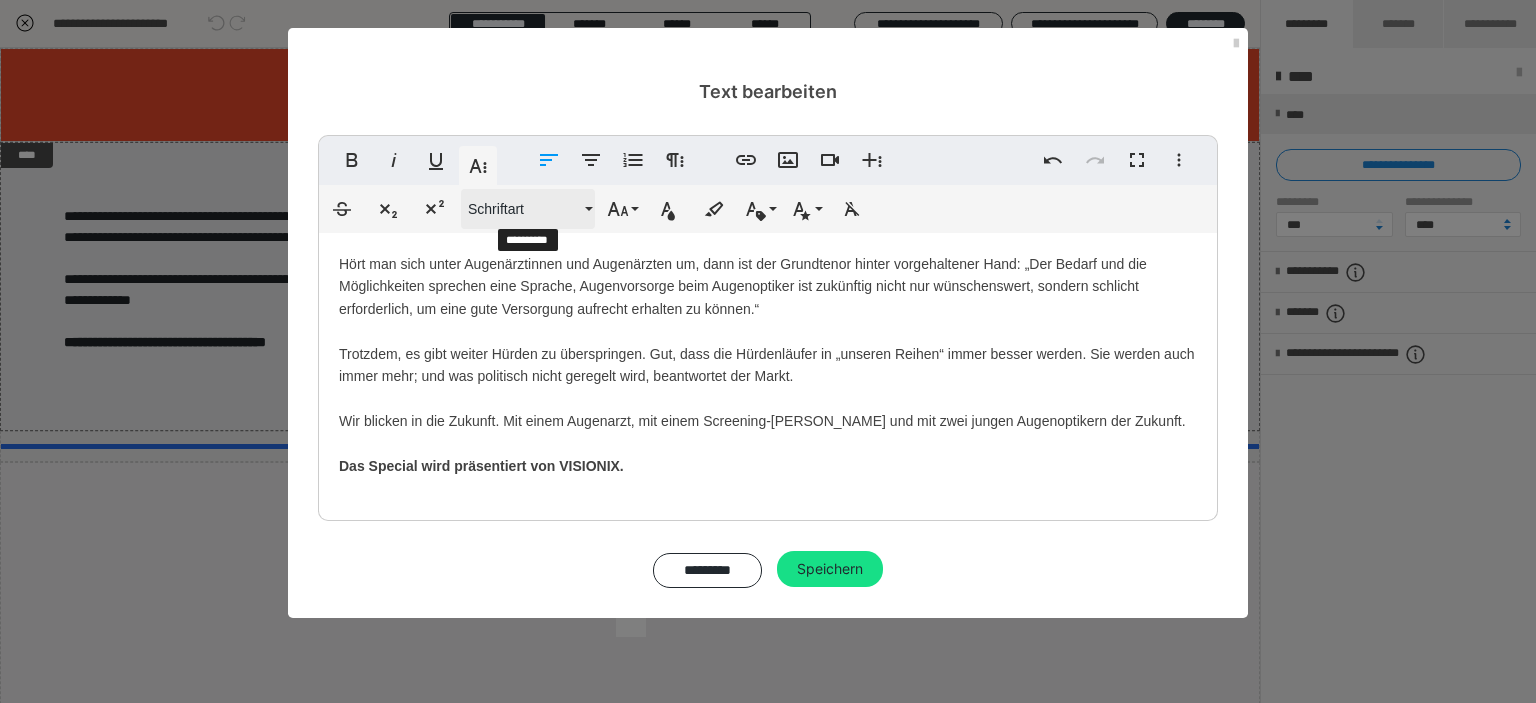click on "Schriftart" at bounding box center (524, 209) 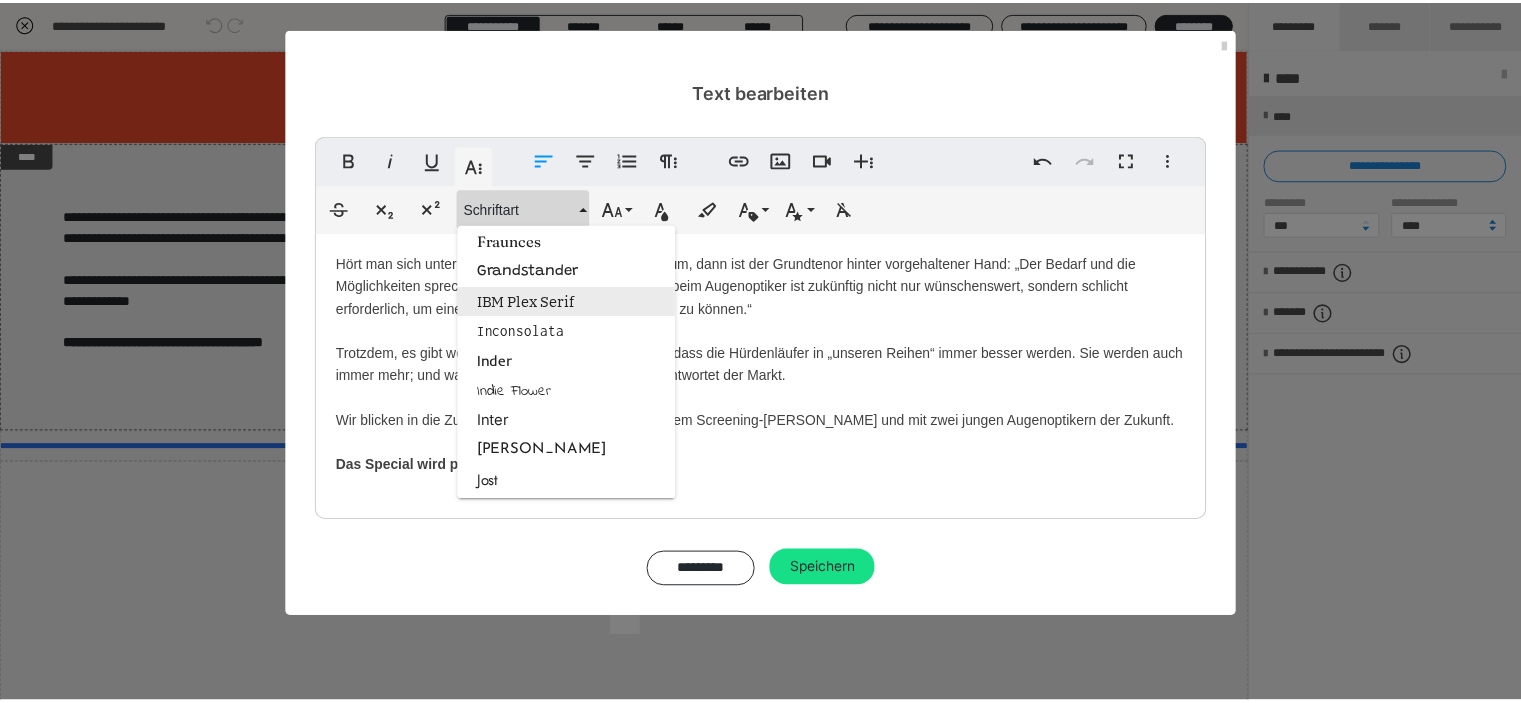 scroll, scrollTop: 1333, scrollLeft: 0, axis: vertical 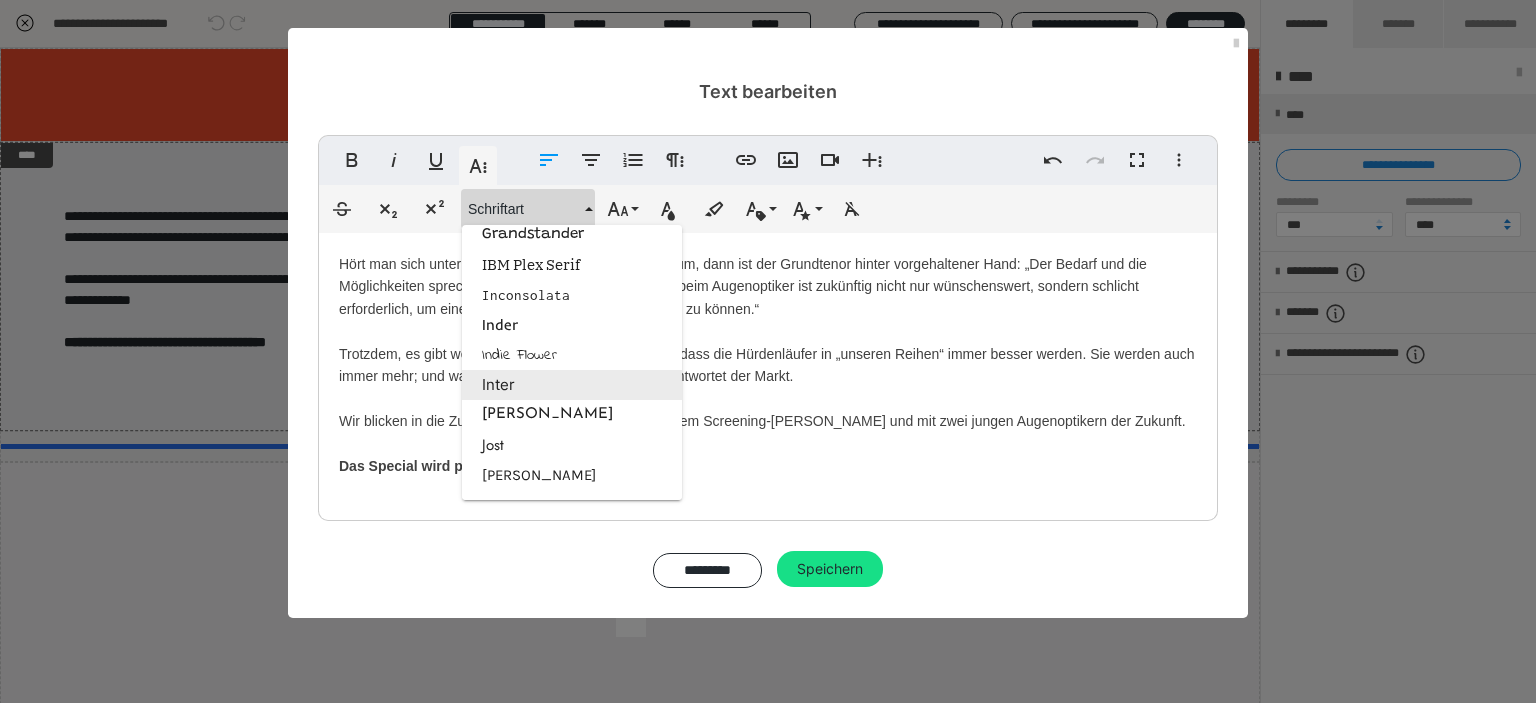 click on "Inter" at bounding box center (572, 385) 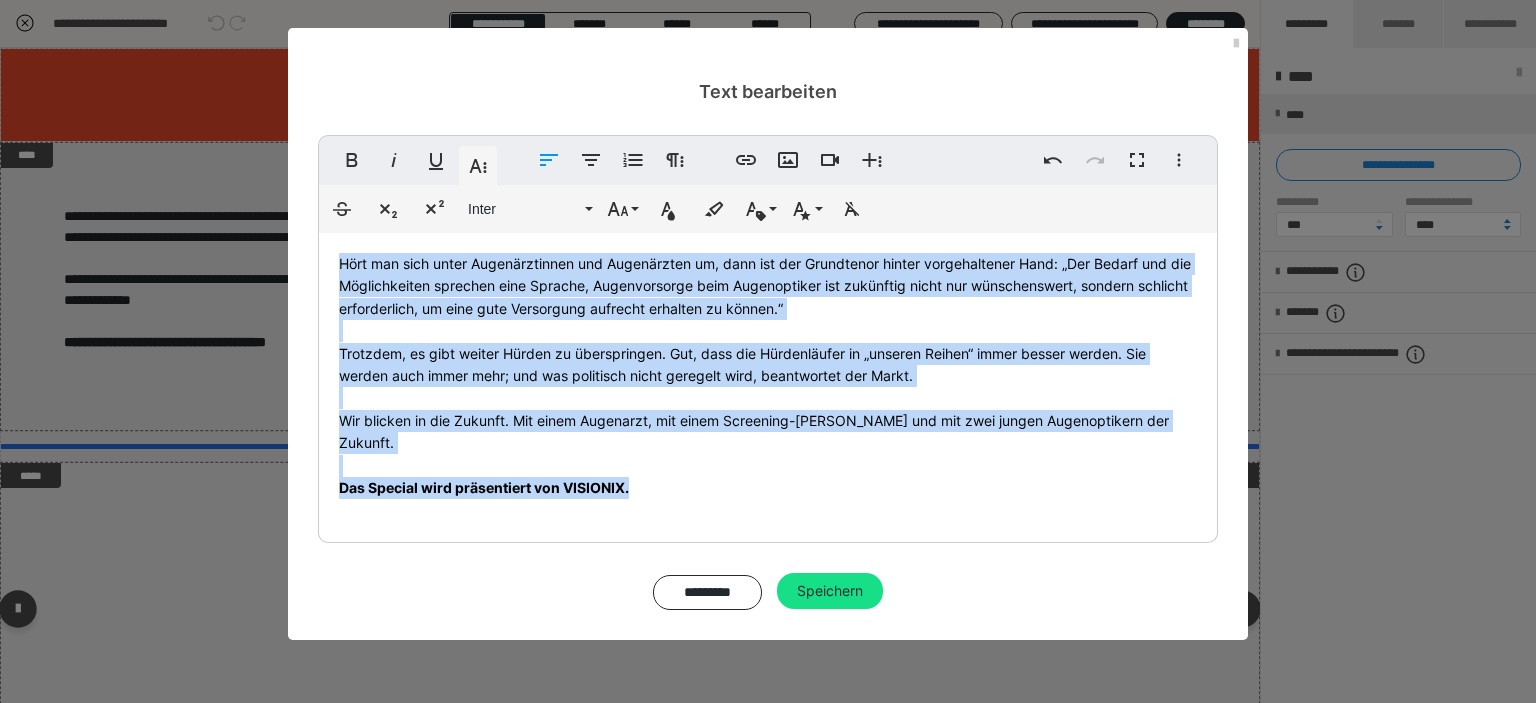 click on "Speichern" at bounding box center (830, 591) 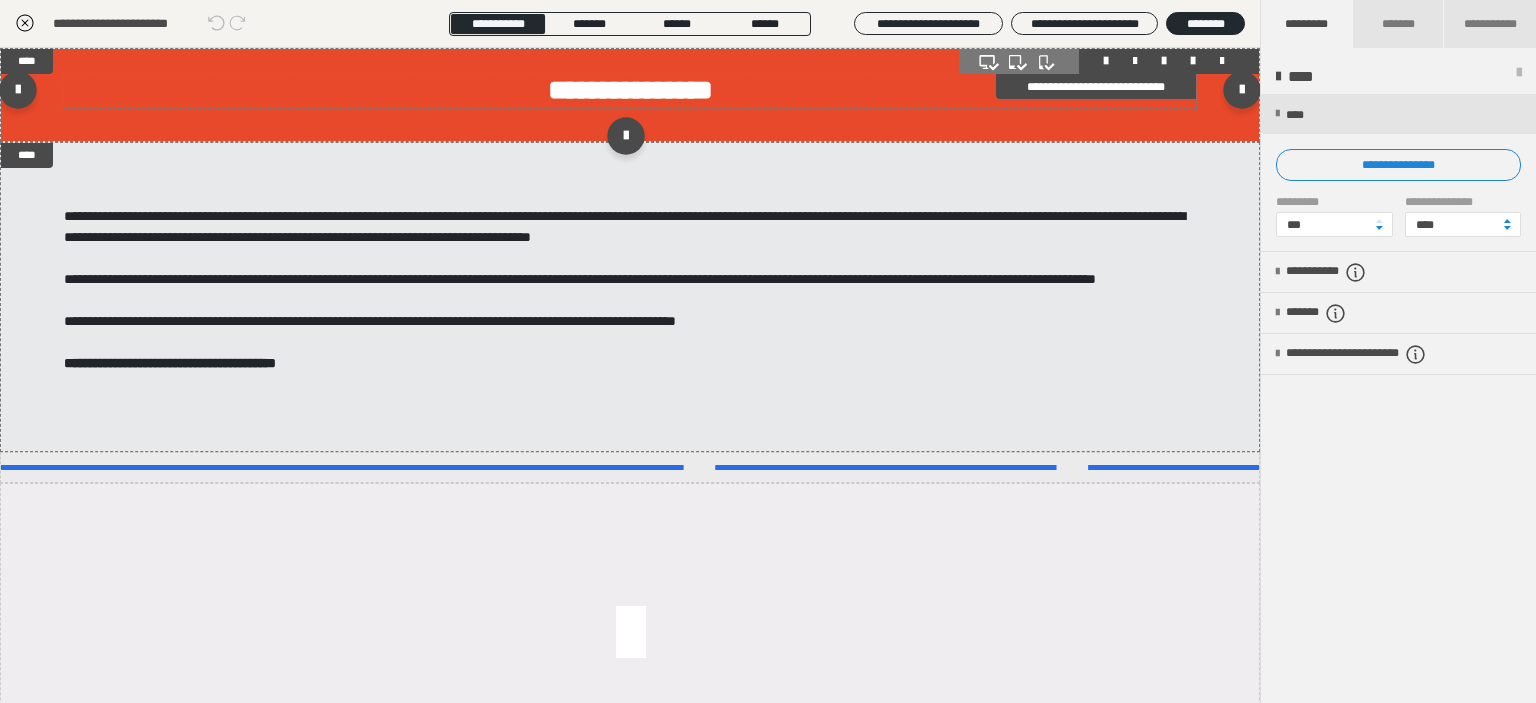 click on "**********" at bounding box center (630, 90) 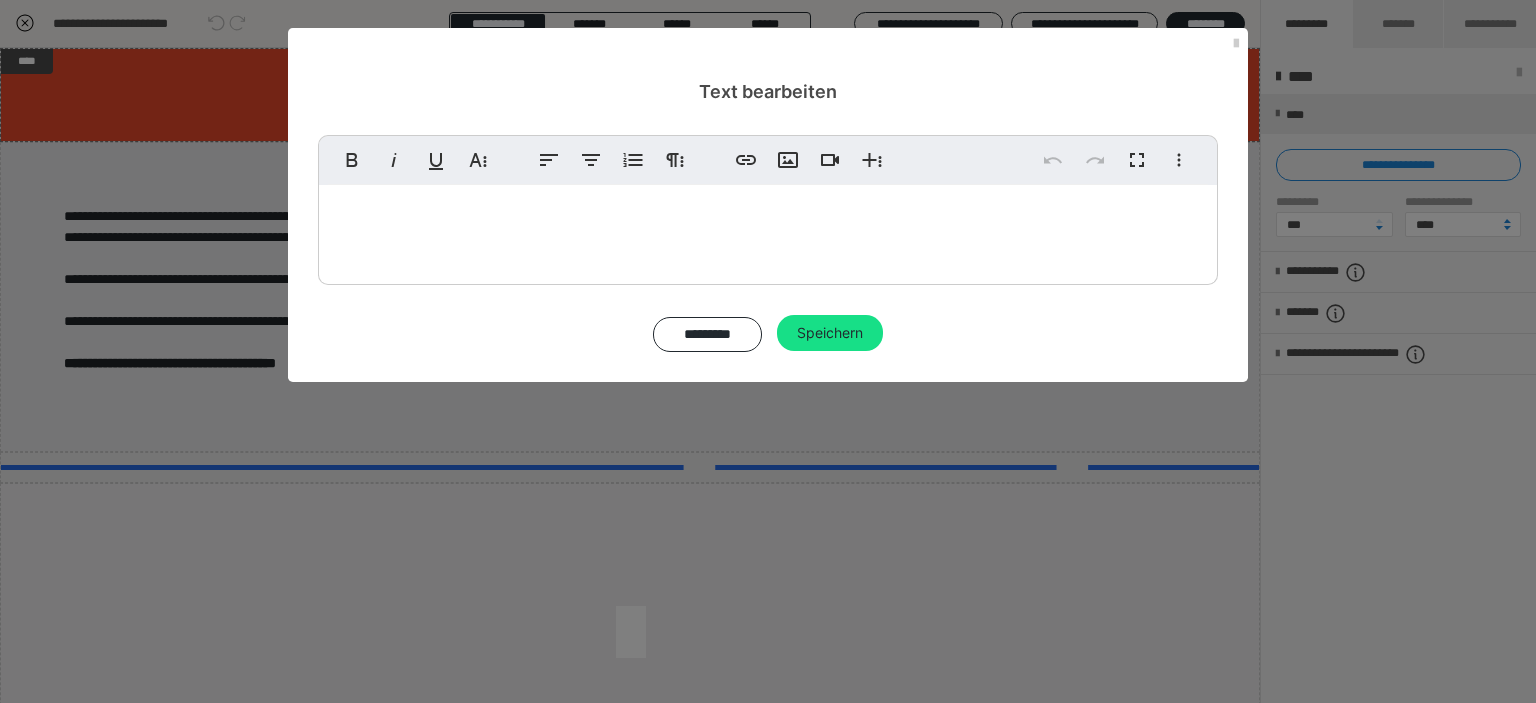 click on "**********" at bounding box center [768, 221] 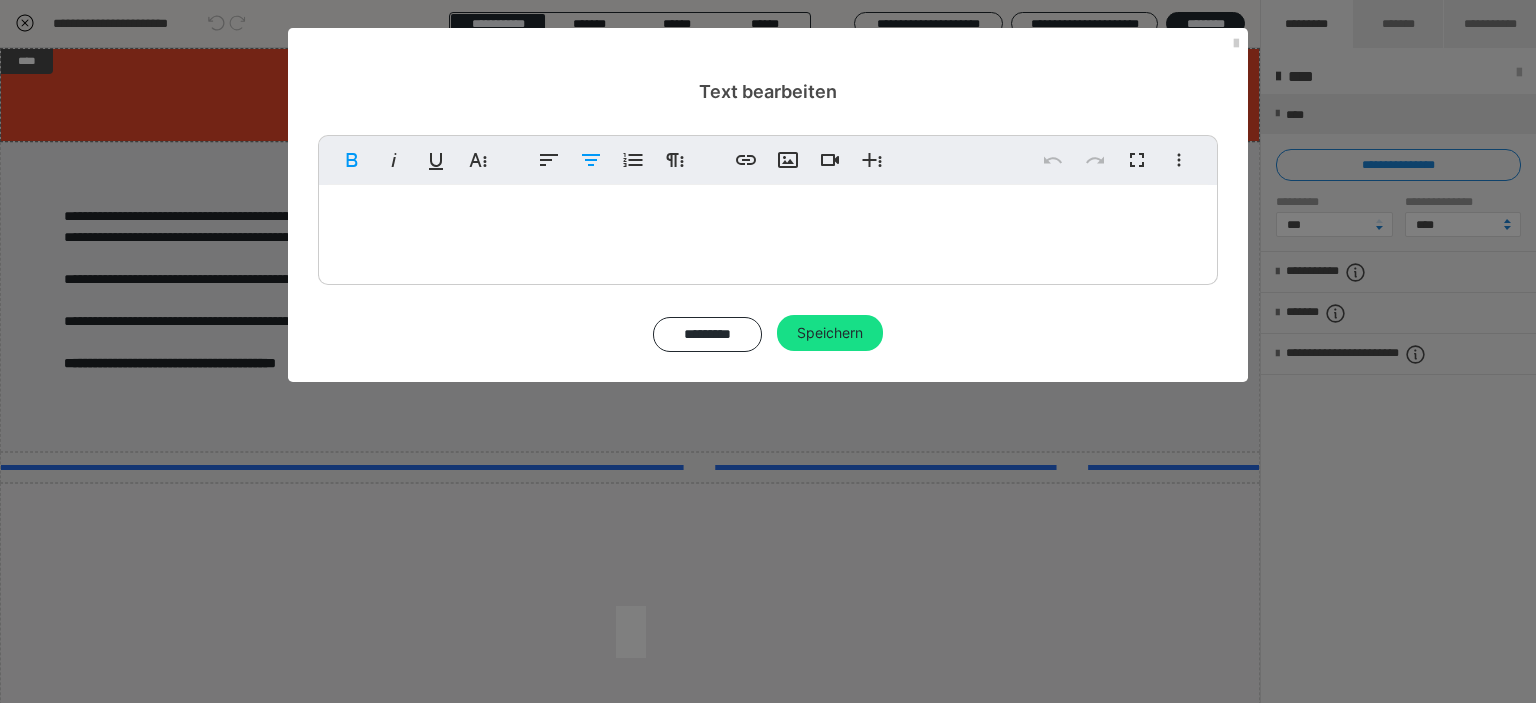 click on ""Expertensicht"" at bounding box center [768, 221] 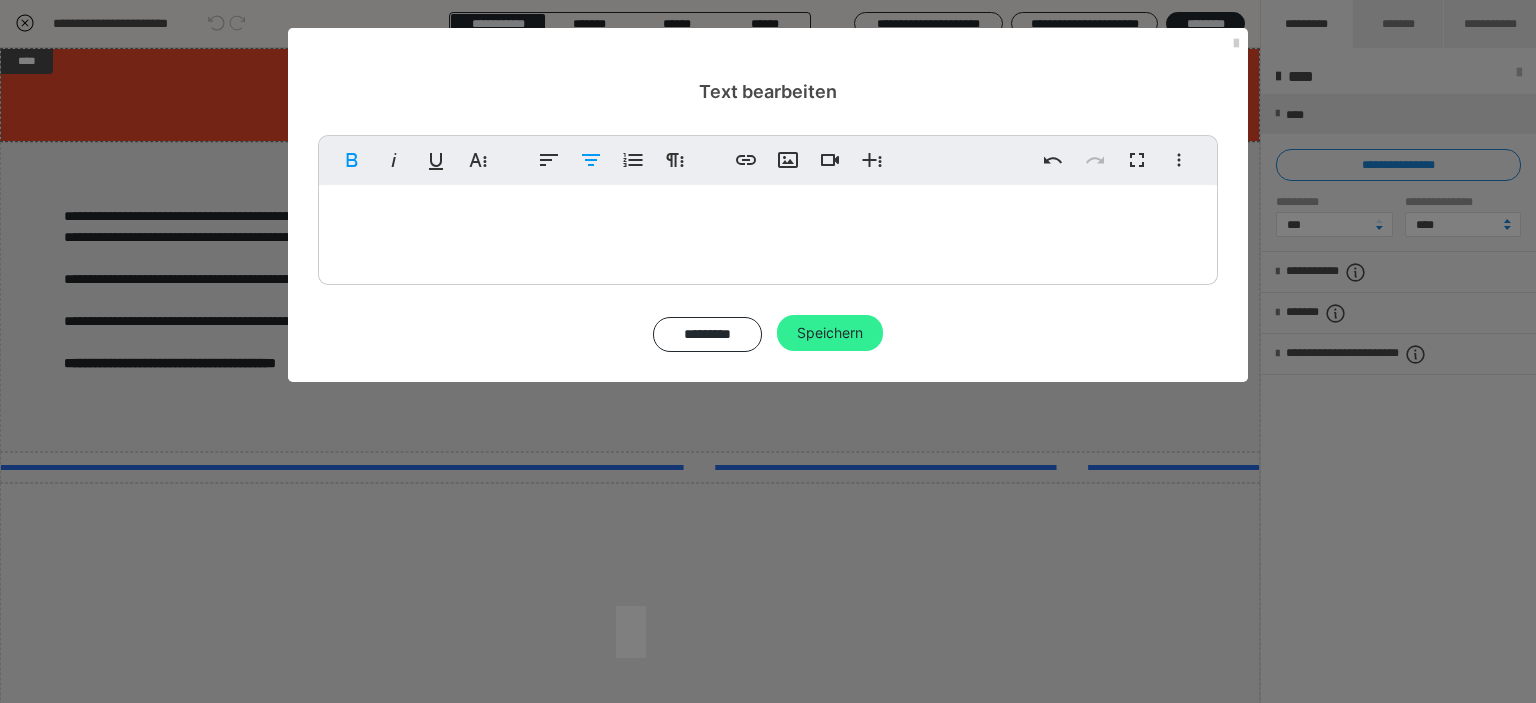 click on "Speichern" at bounding box center [830, 333] 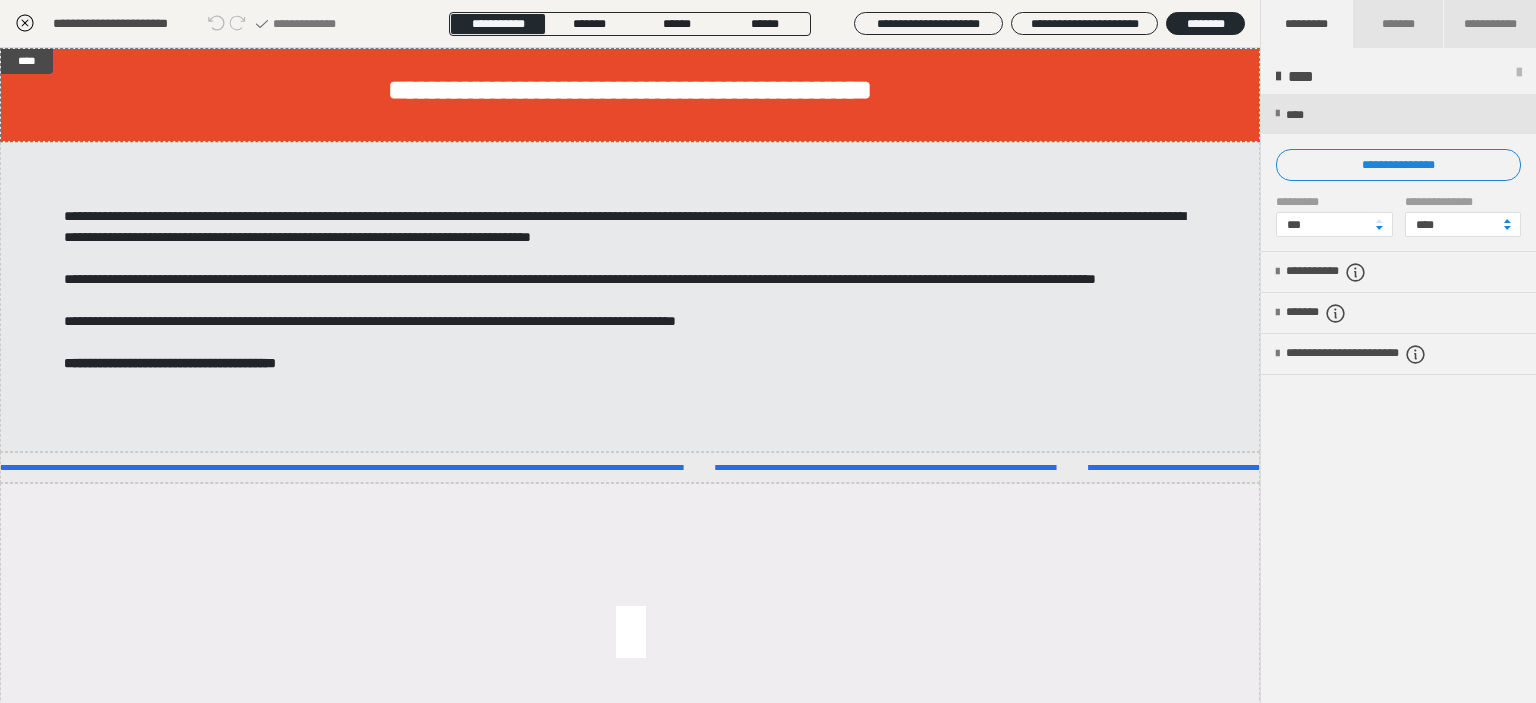 click 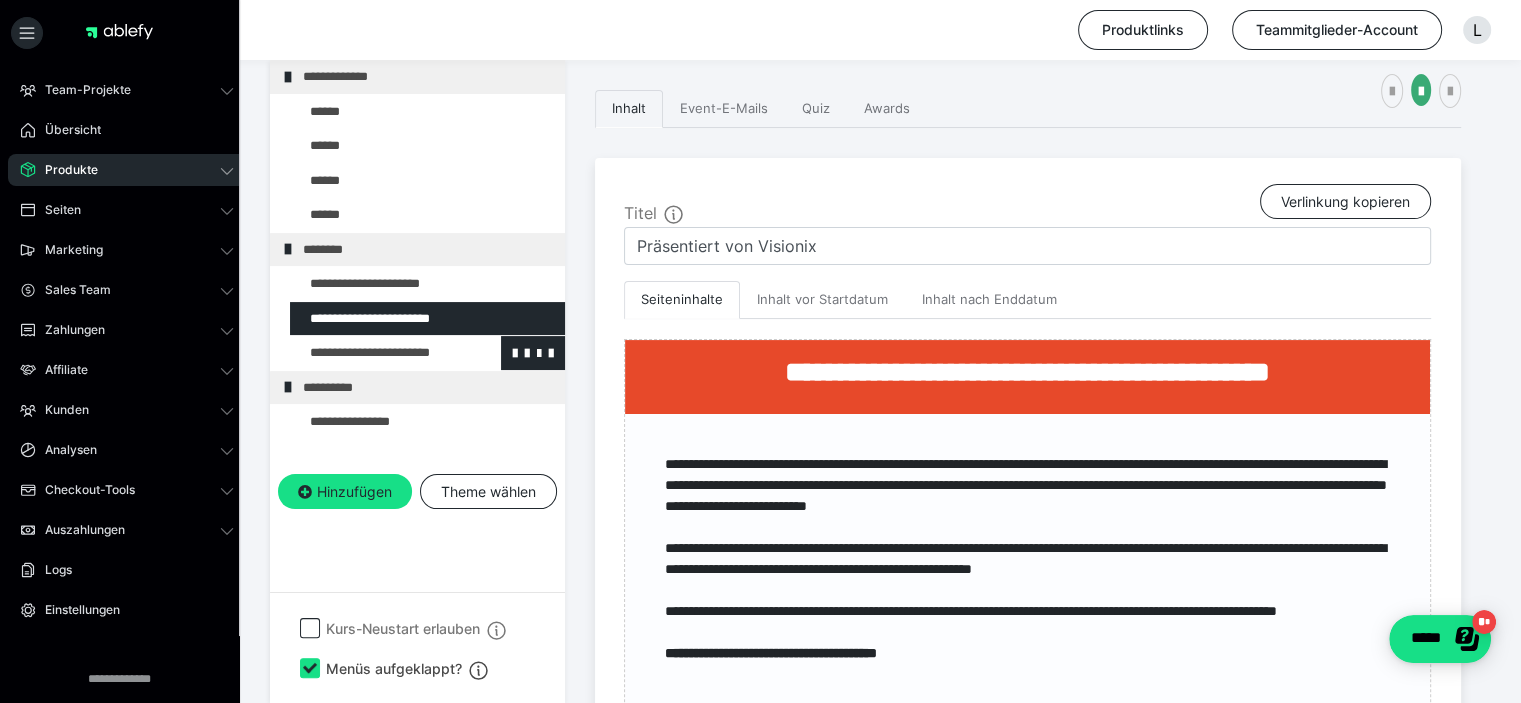 click at bounding box center (375, 353) 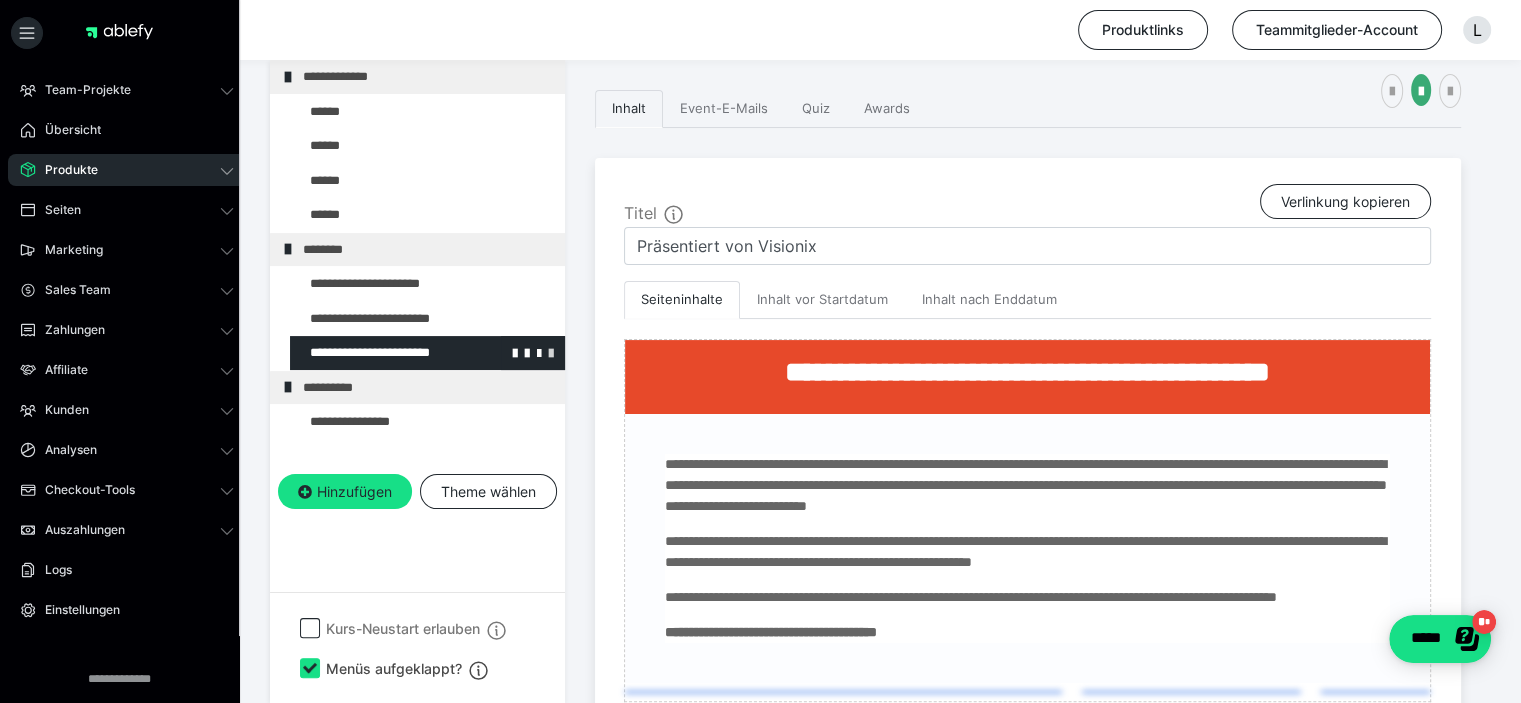click at bounding box center [551, 352] 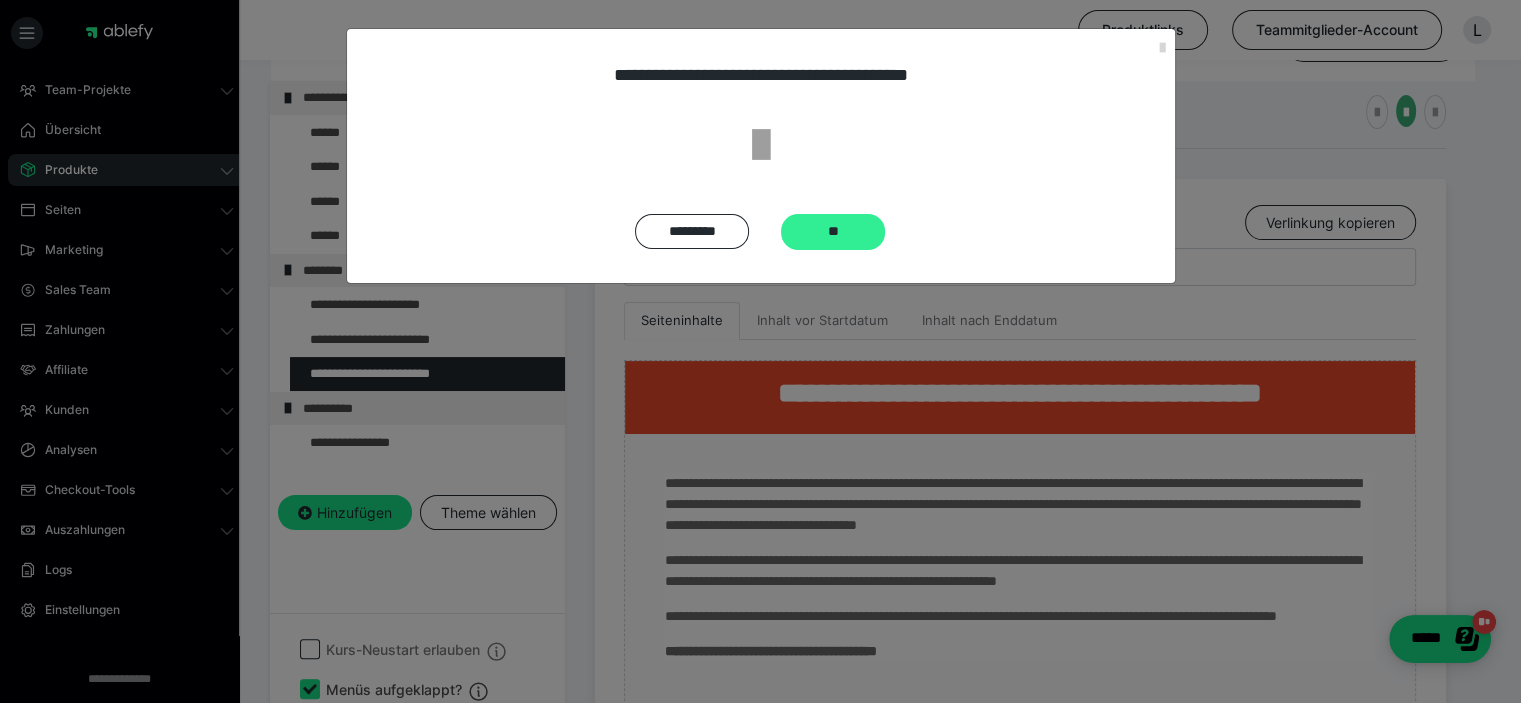 click on "**" at bounding box center (833, 232) 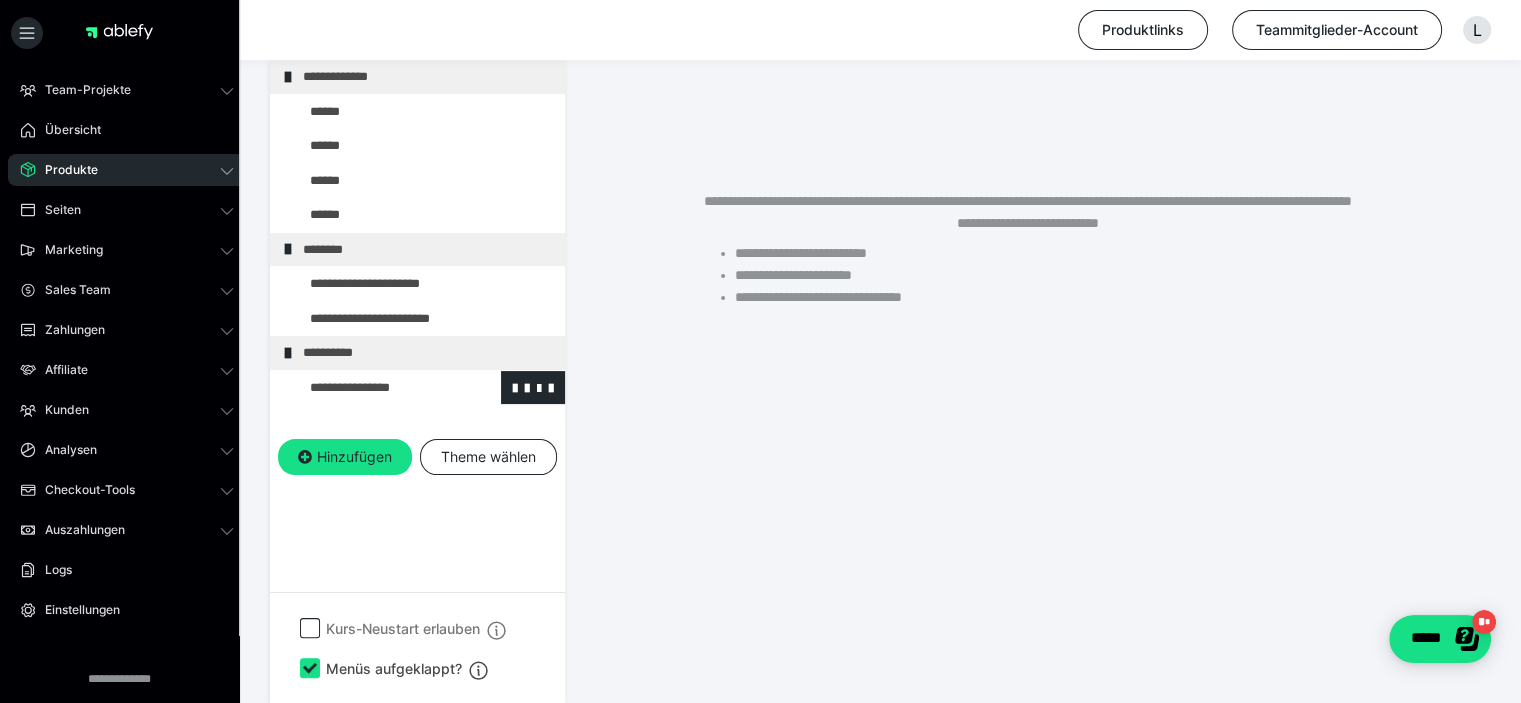 click at bounding box center (375, 388) 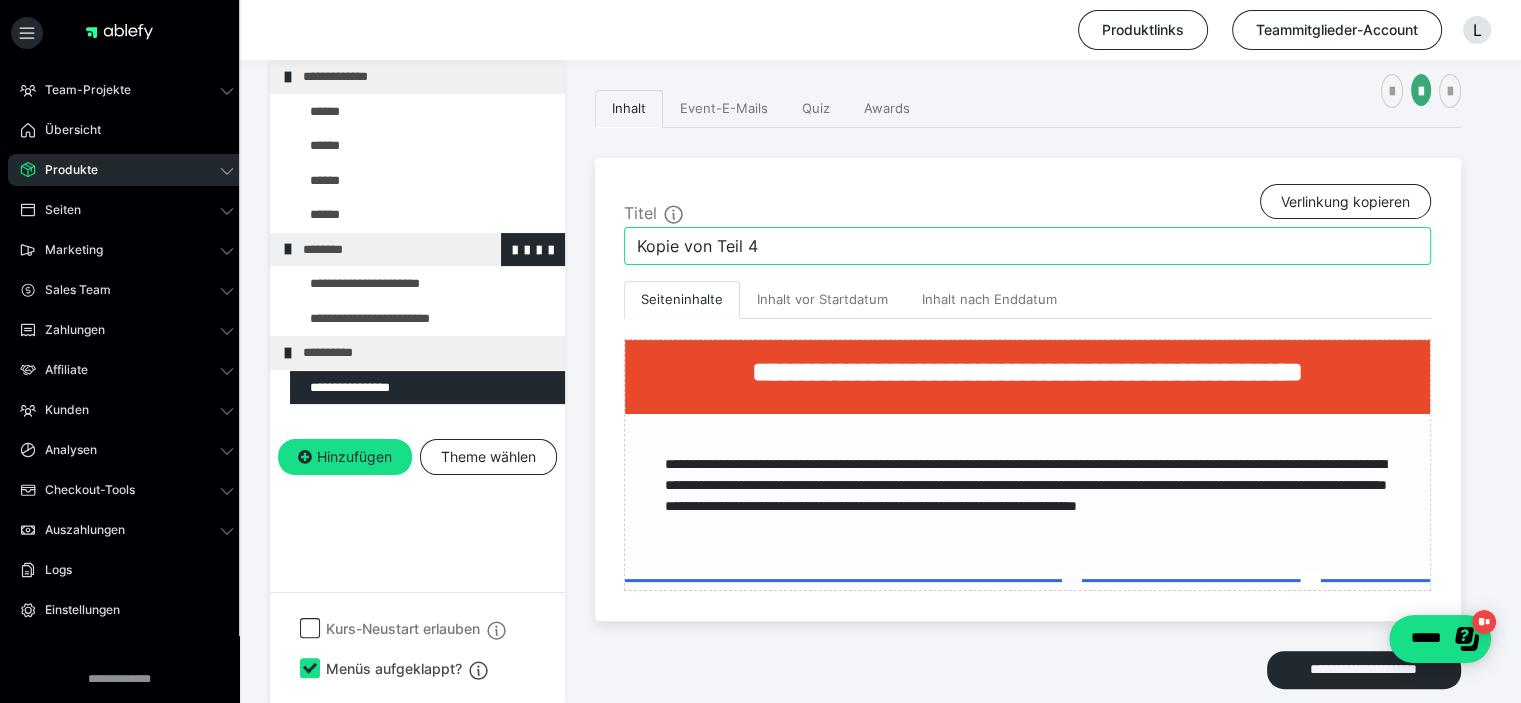 drag, startPoint x: 818, startPoint y: 235, endPoint x: 464, endPoint y: 239, distance: 354.02258 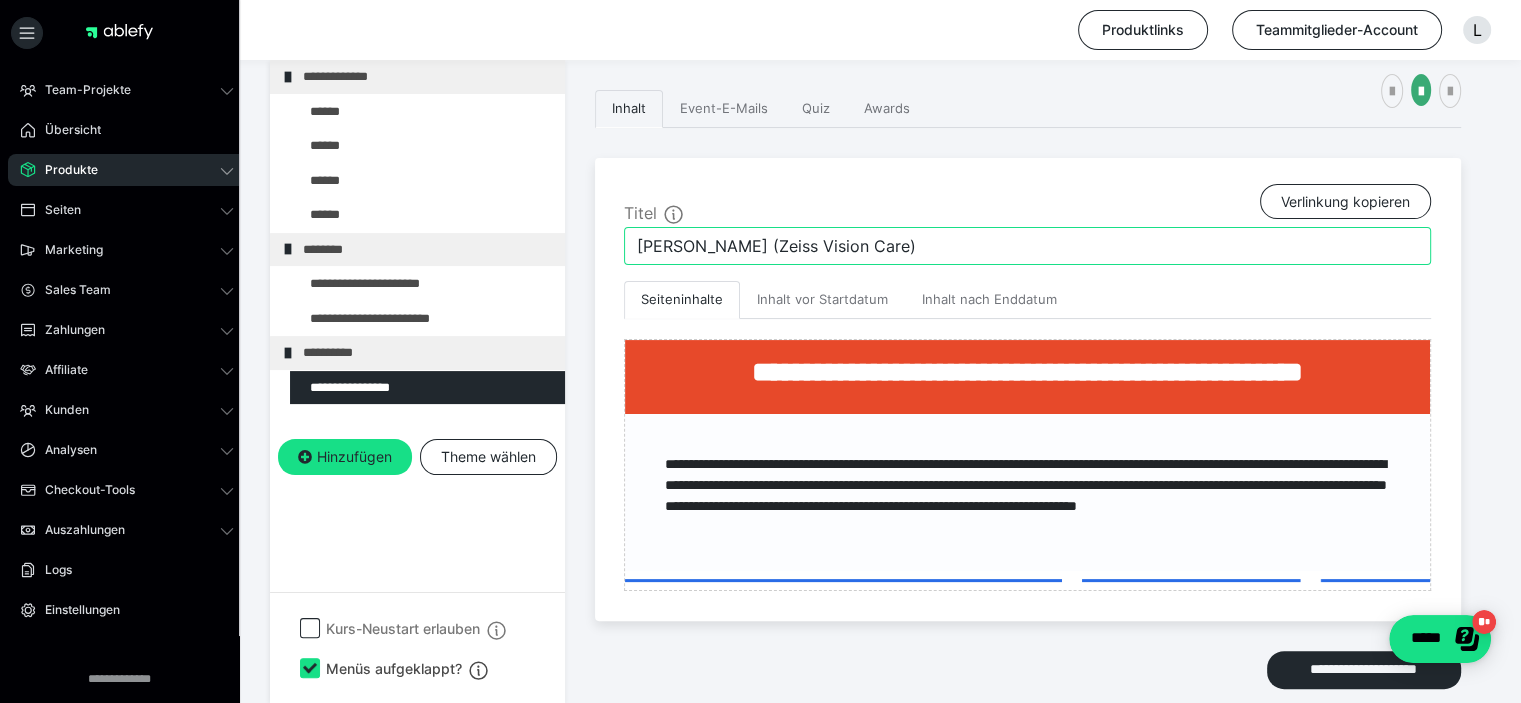 type on "Maik Hartung (Zeiss Vision Care)" 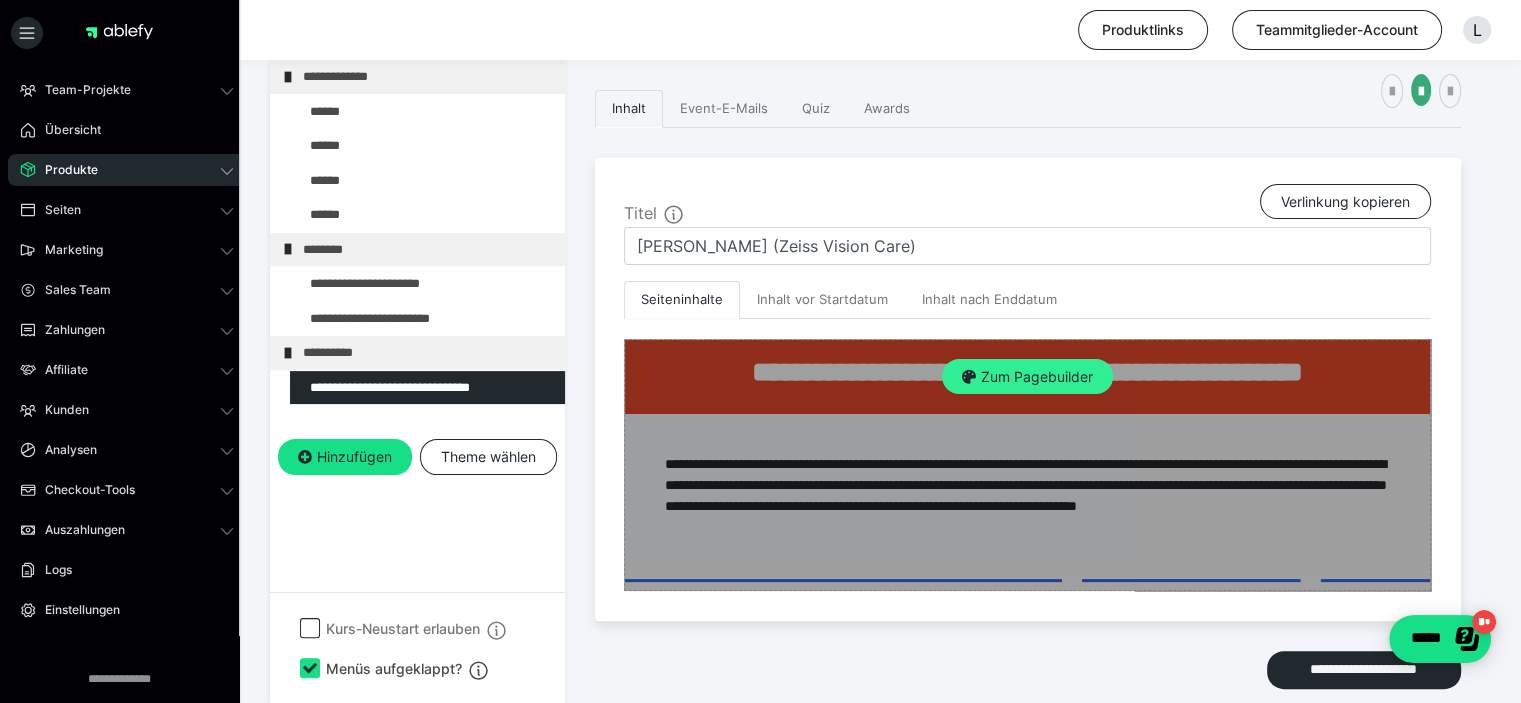 click on "Zum Pagebuilder" at bounding box center [1027, 377] 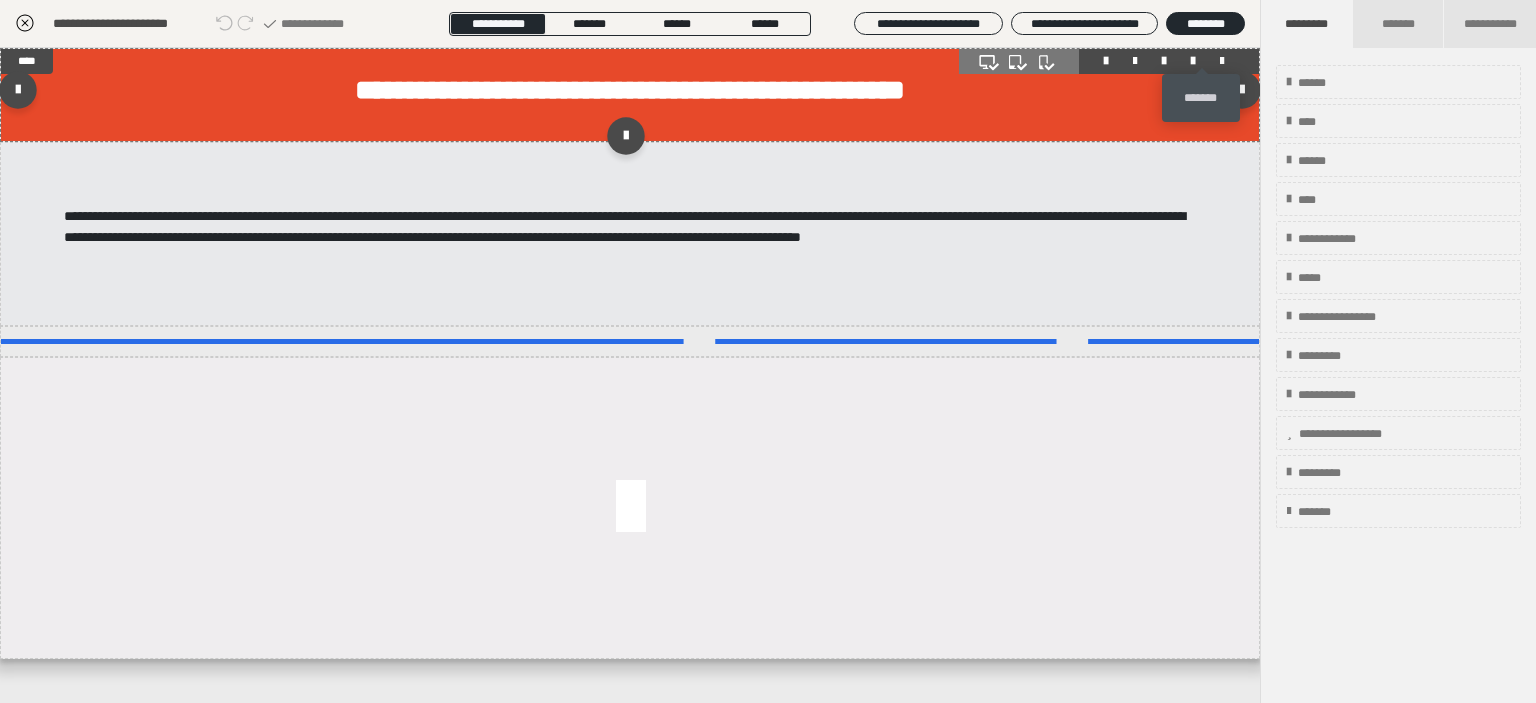 click at bounding box center [1222, 61] 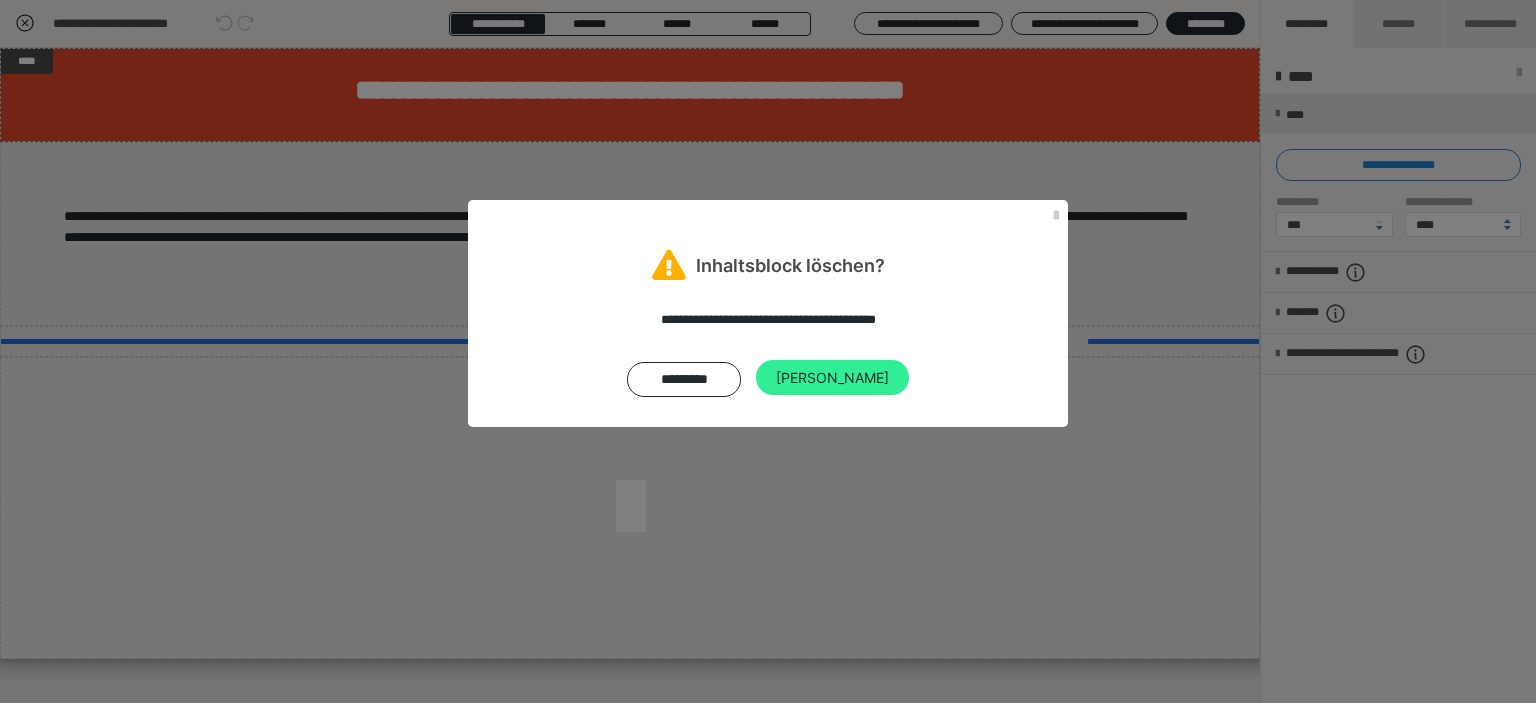 click on "Ja" at bounding box center [832, 378] 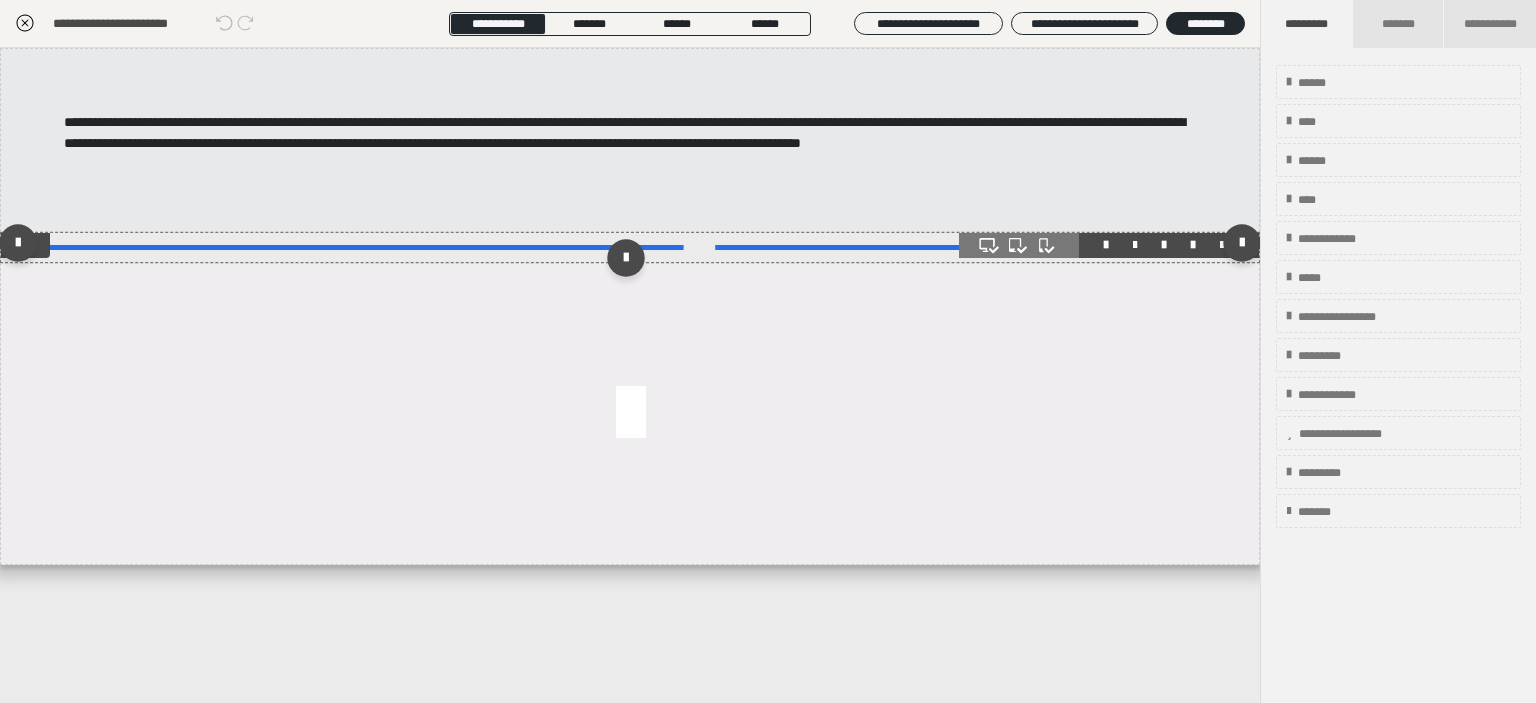 click at bounding box center [1222, 245] 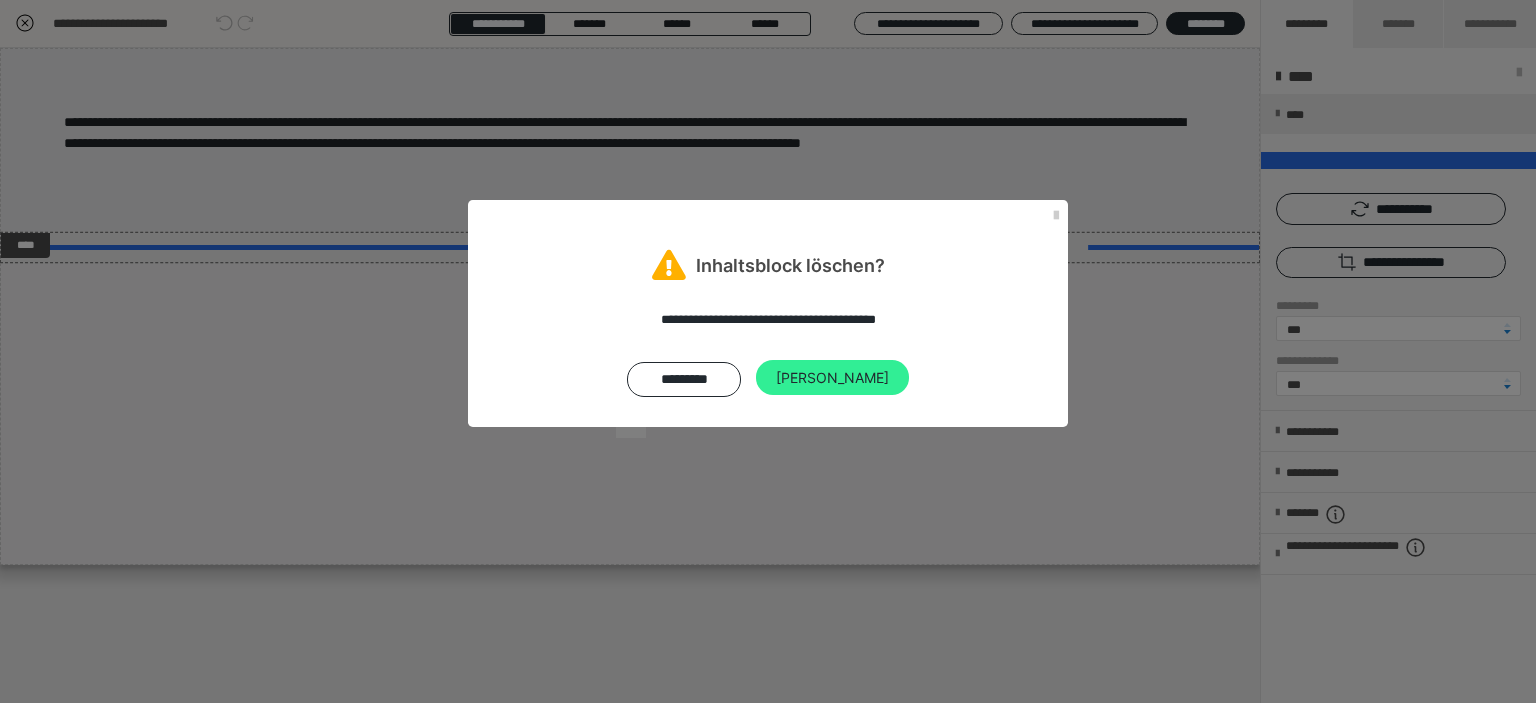 click on "Ja" at bounding box center [832, 378] 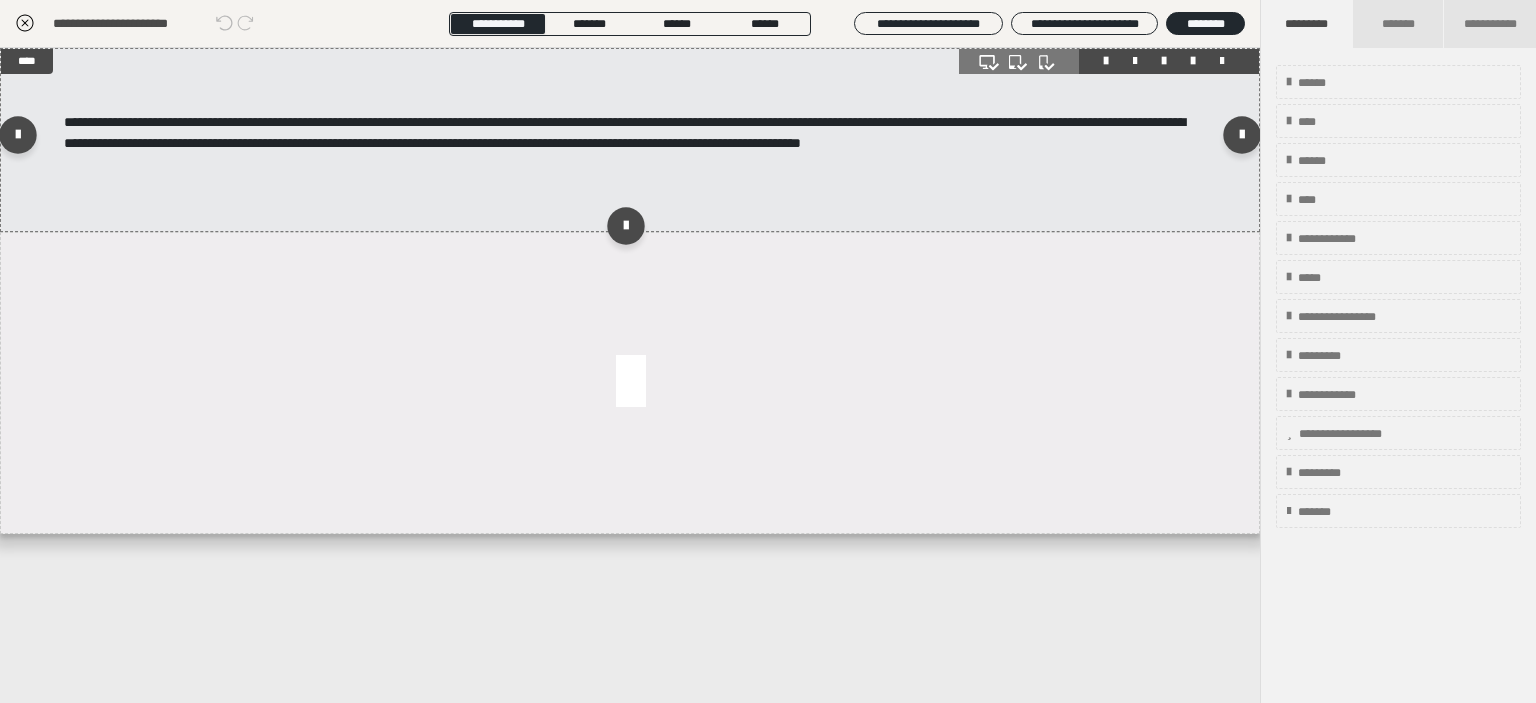 click at bounding box center (1222, 61) 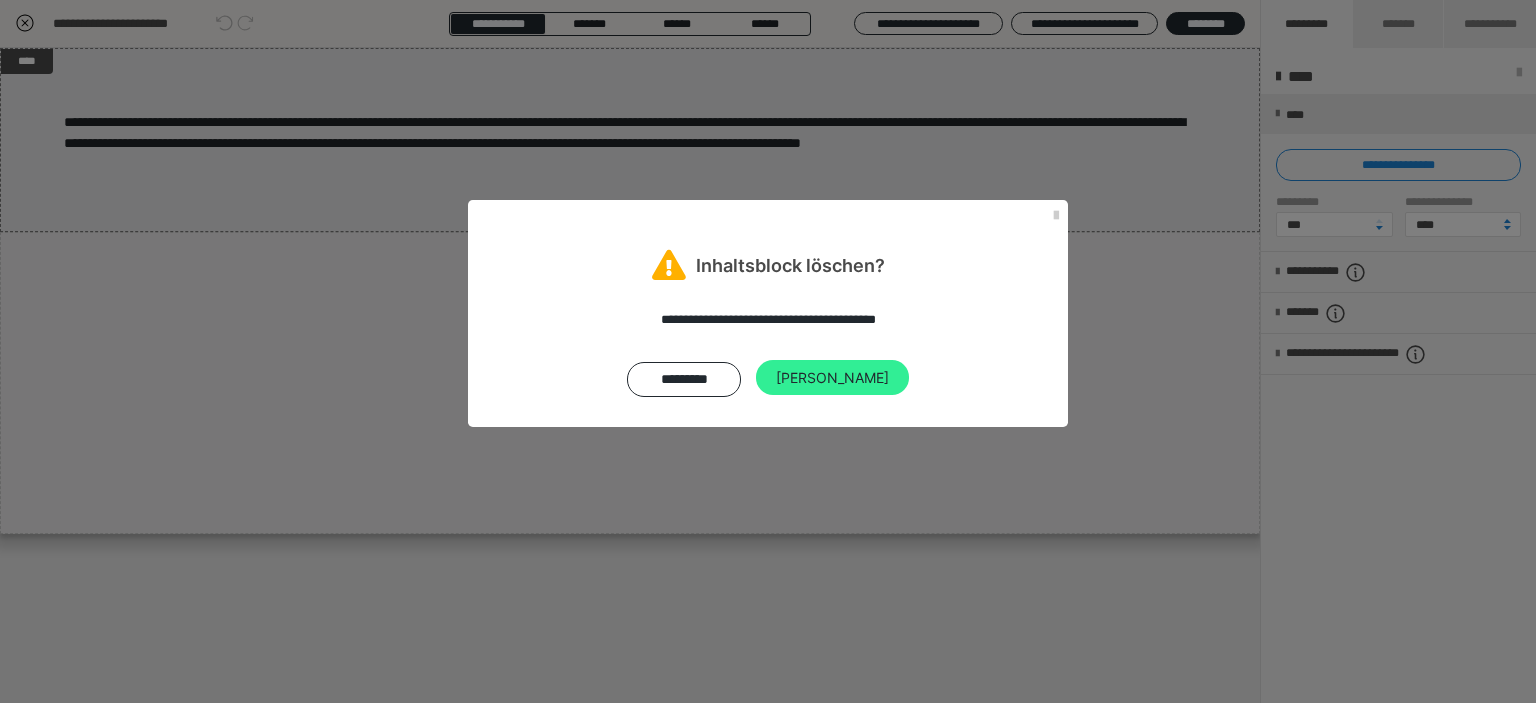 click on "Ja" at bounding box center [832, 378] 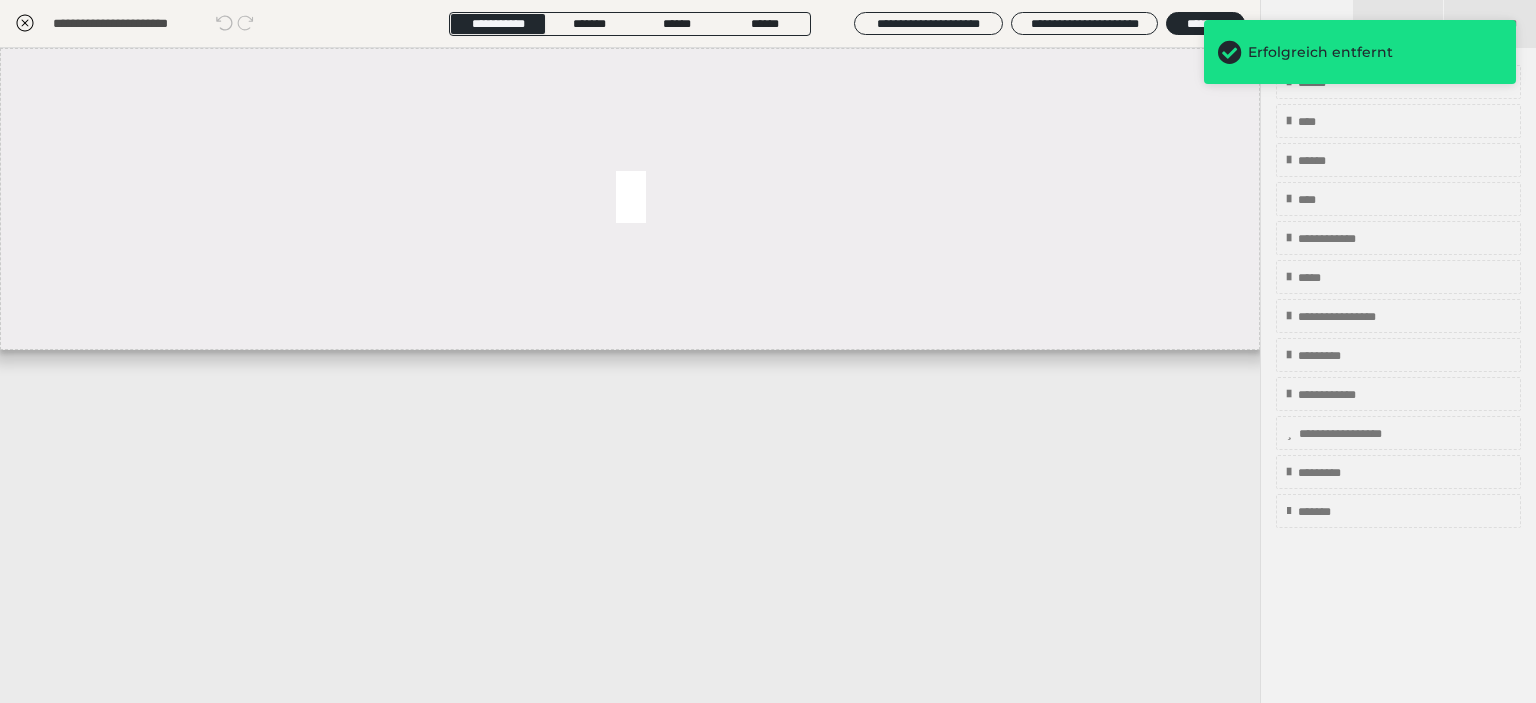 click 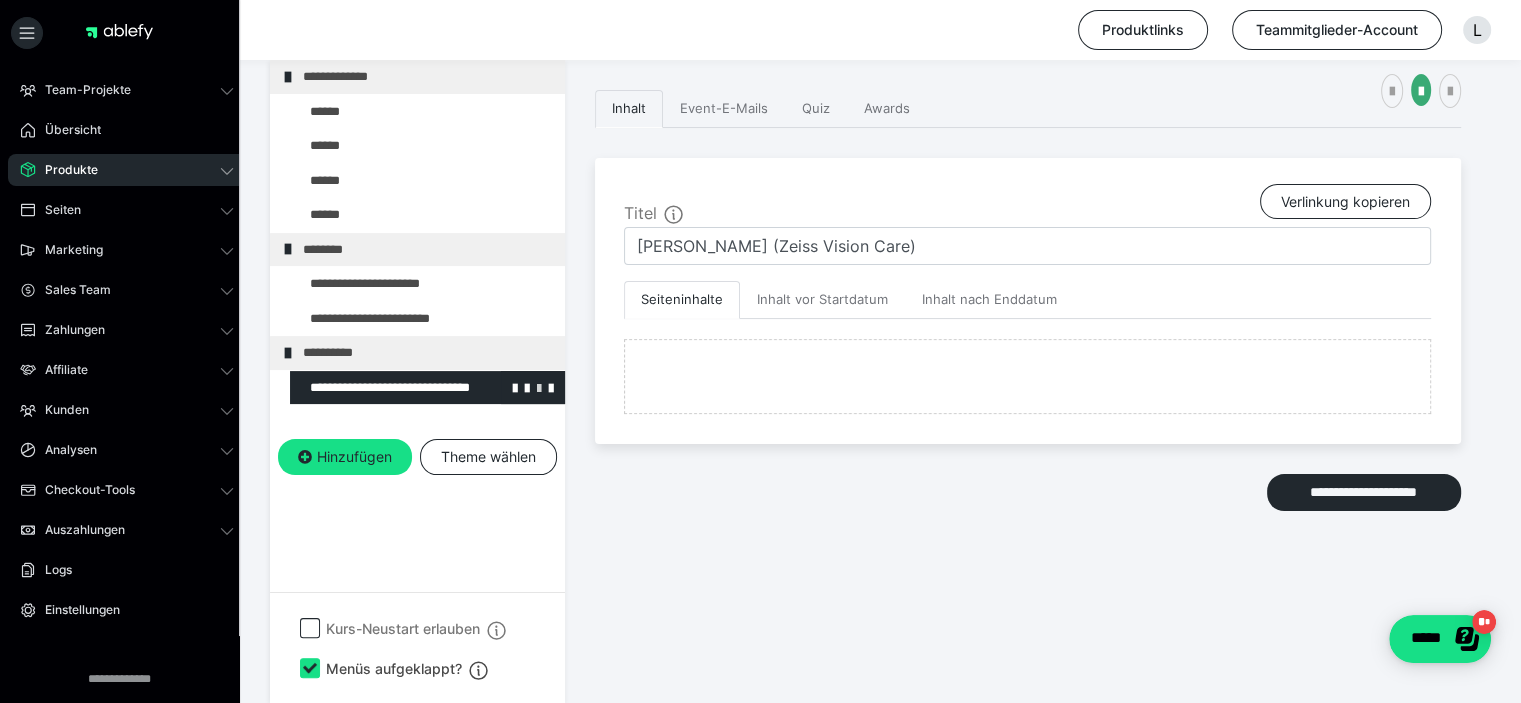 click at bounding box center [539, 387] 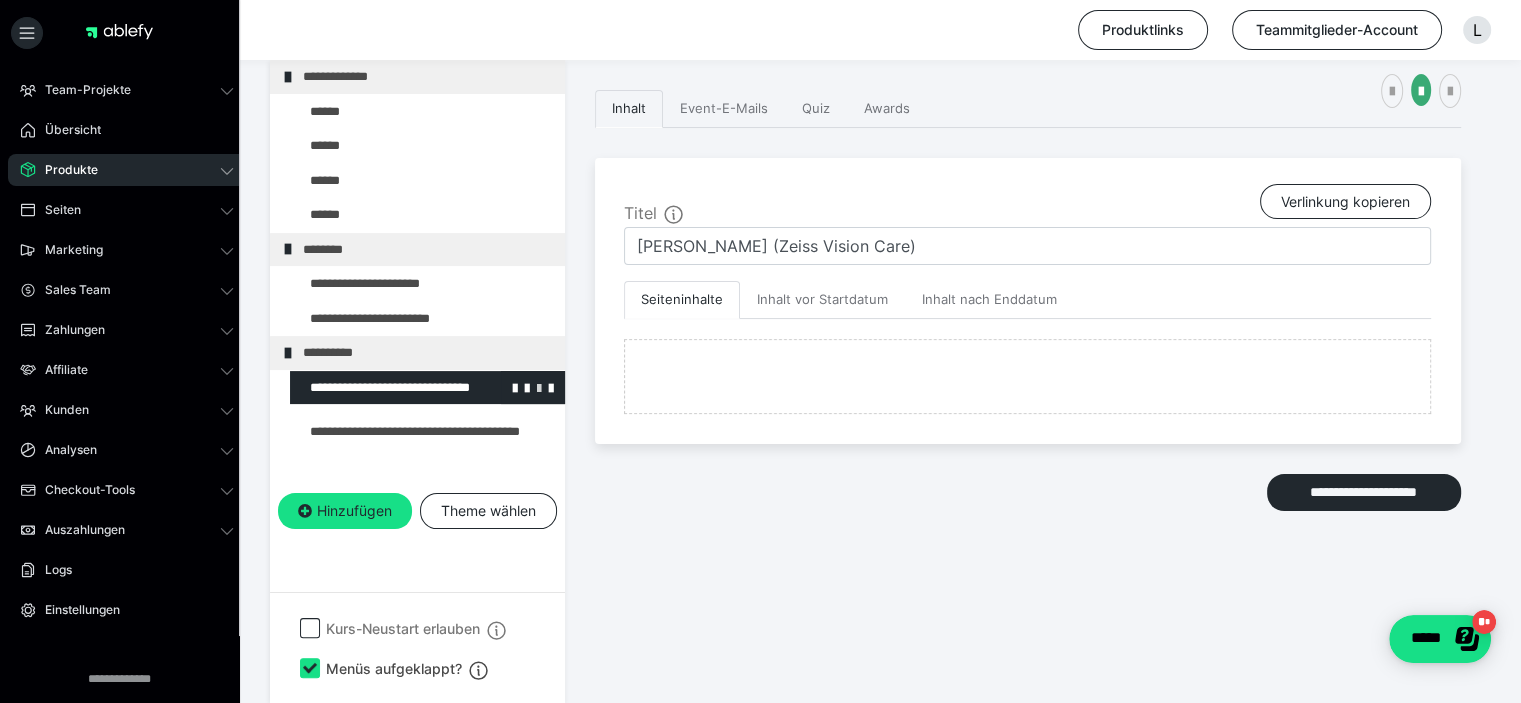 click at bounding box center (539, 387) 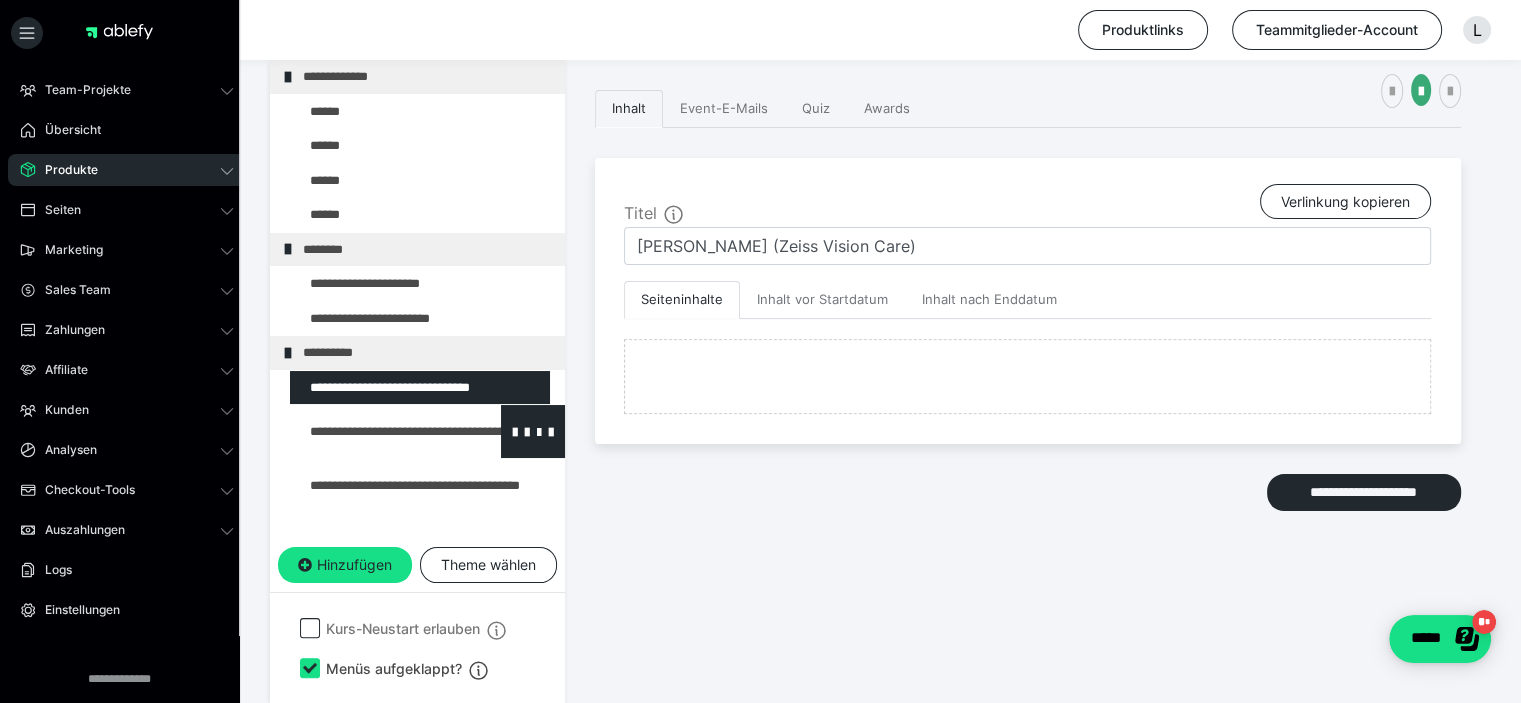click at bounding box center [375, 431] 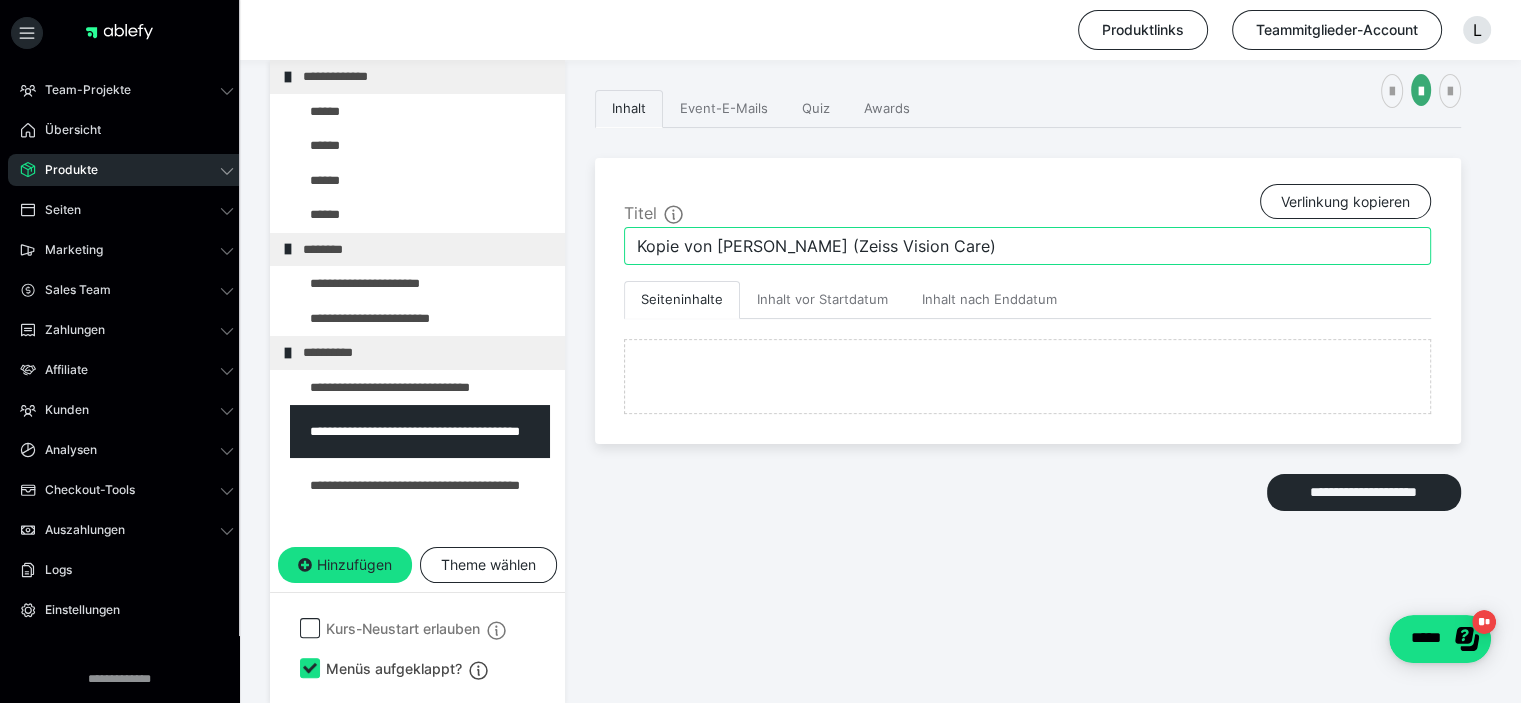 click on "Kopie von Maik Hartung (Zeiss Vision Care)" at bounding box center (1027, 246) 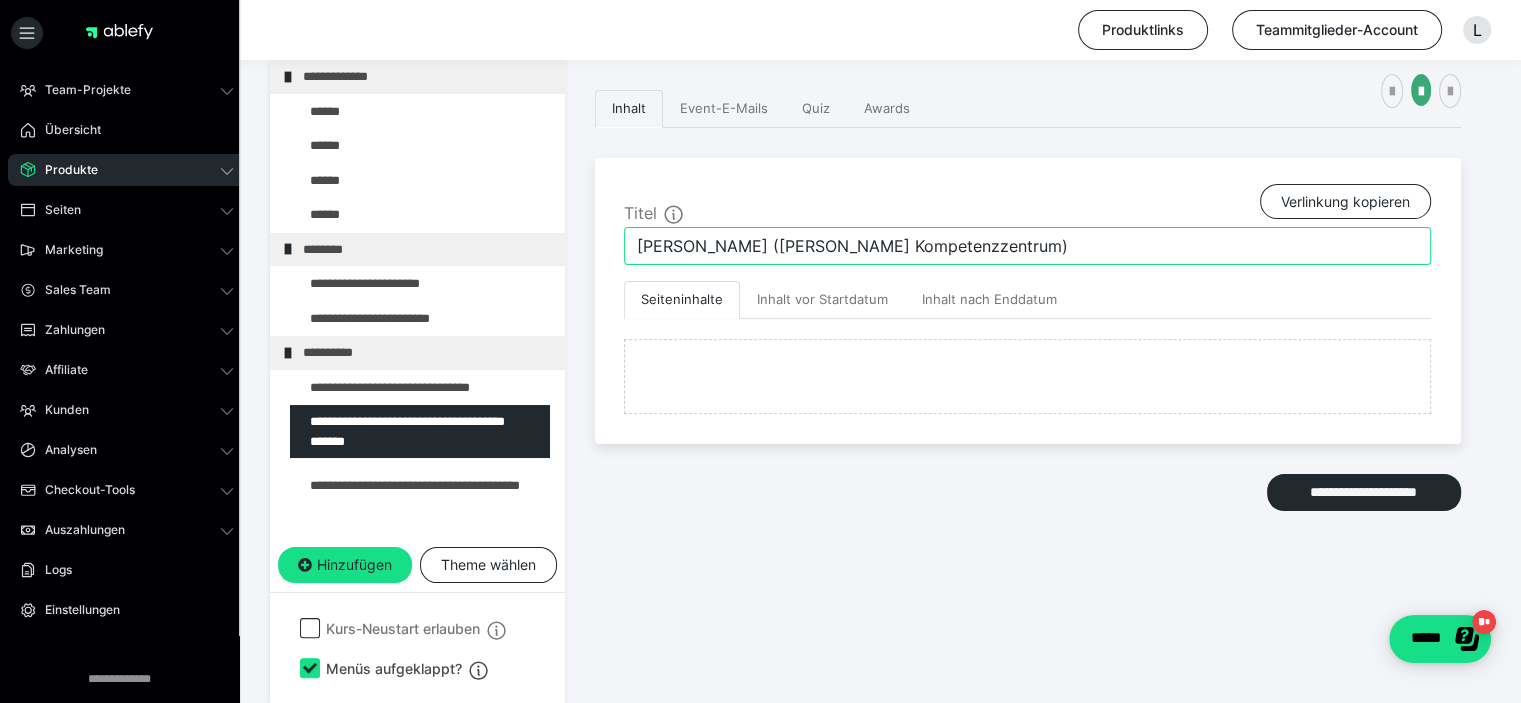 click on "Regina Otto (Otto - Visuelles Kompetenzzentrum)" at bounding box center [1027, 246] 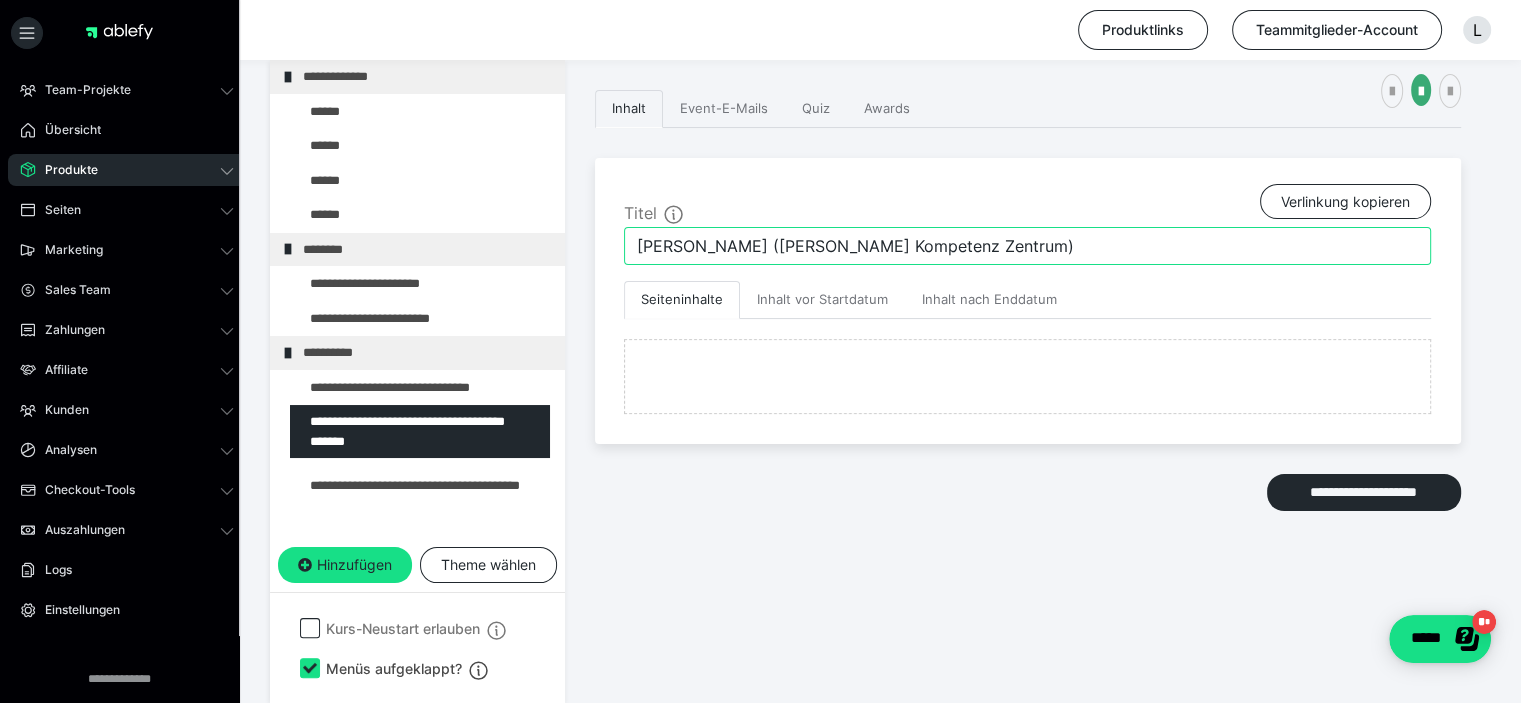 type on "Regina Otto (Otto - Visuelles Kompetenz Zentrum)" 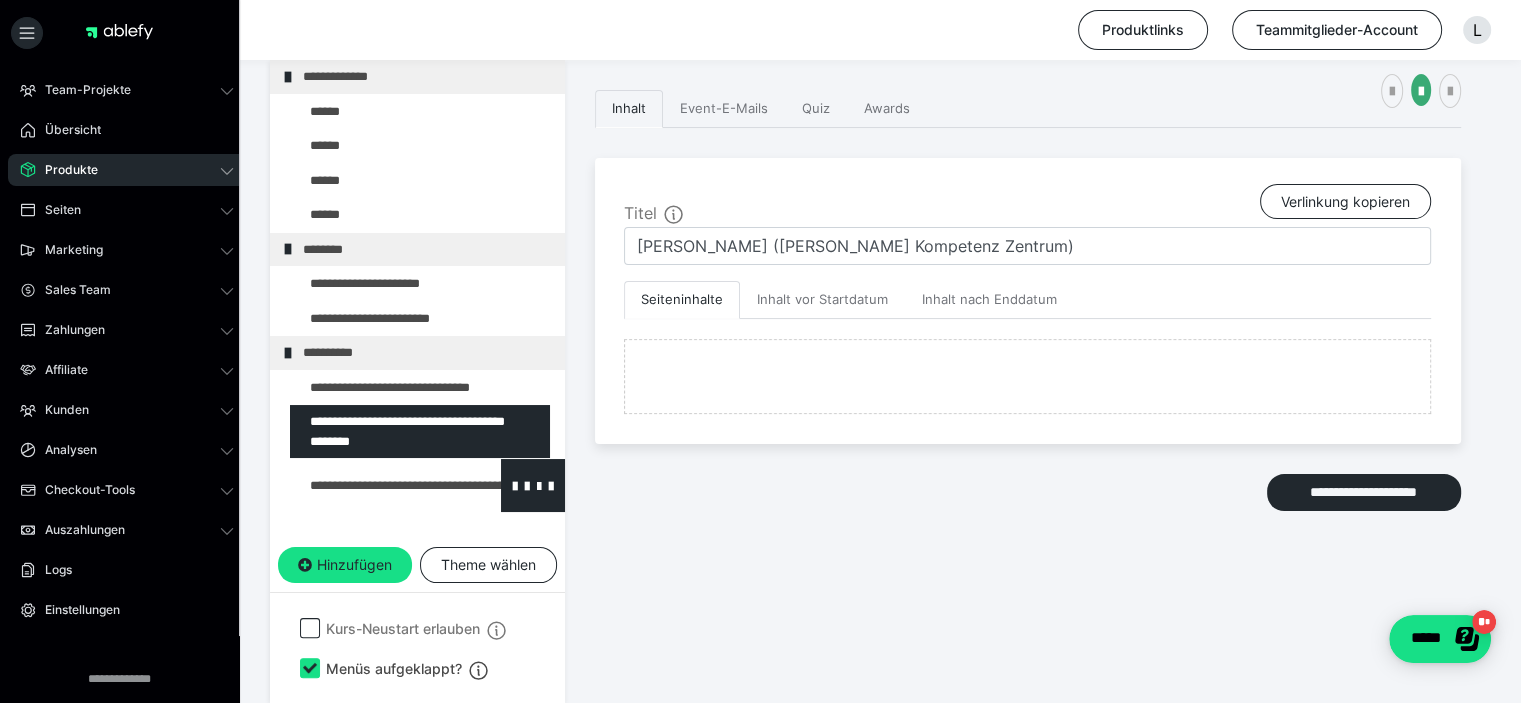 click at bounding box center [375, 485] 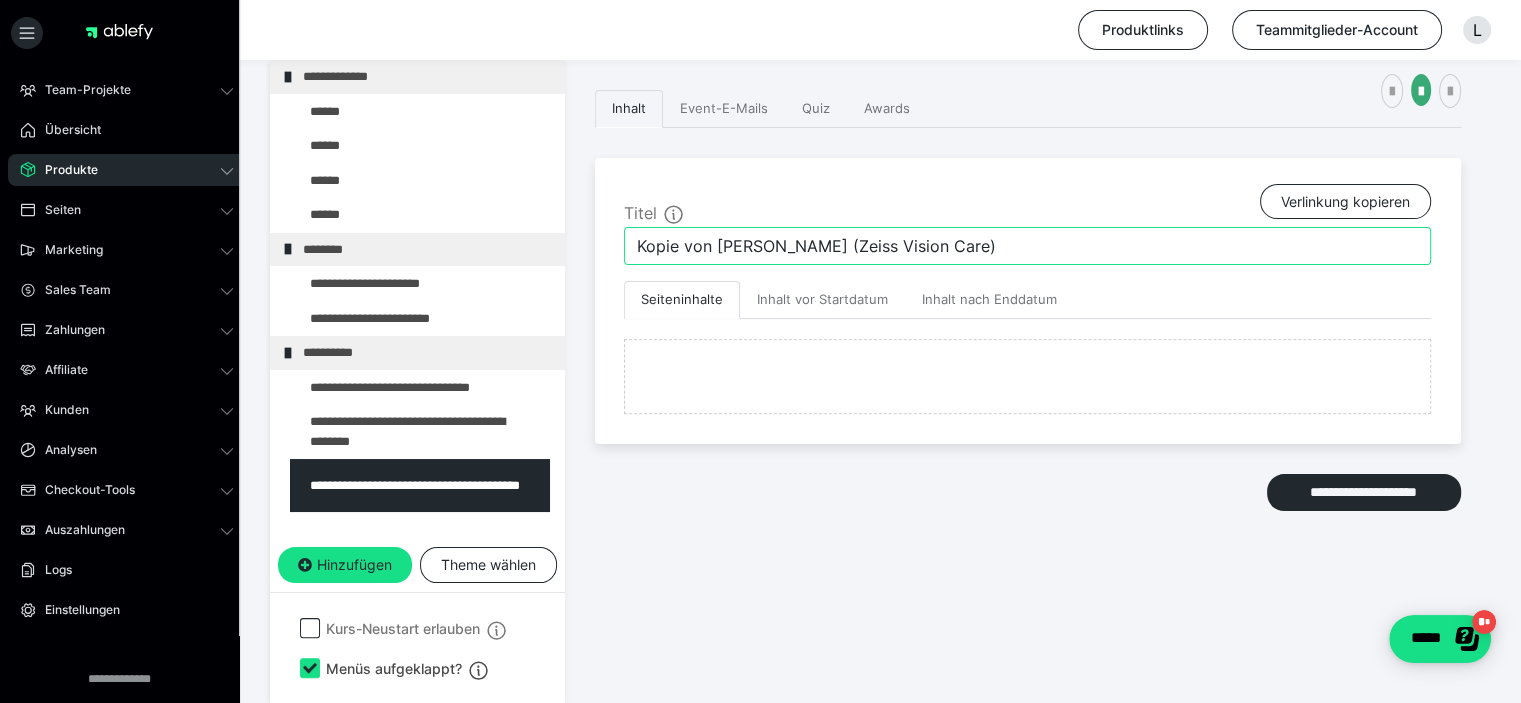 click on "Kopie von Maik Hartung (Zeiss Vision Care)" at bounding box center [1027, 246] 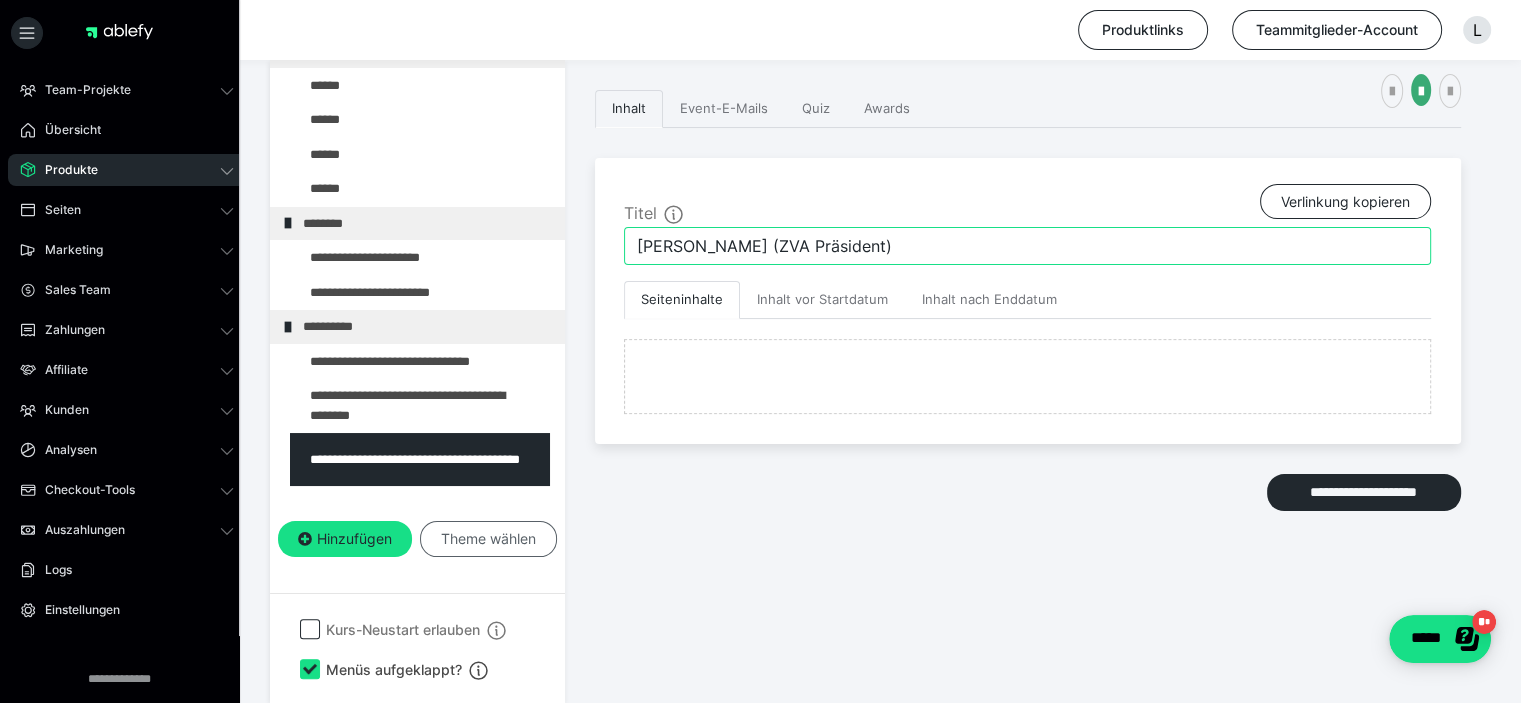 scroll, scrollTop: 60, scrollLeft: 0, axis: vertical 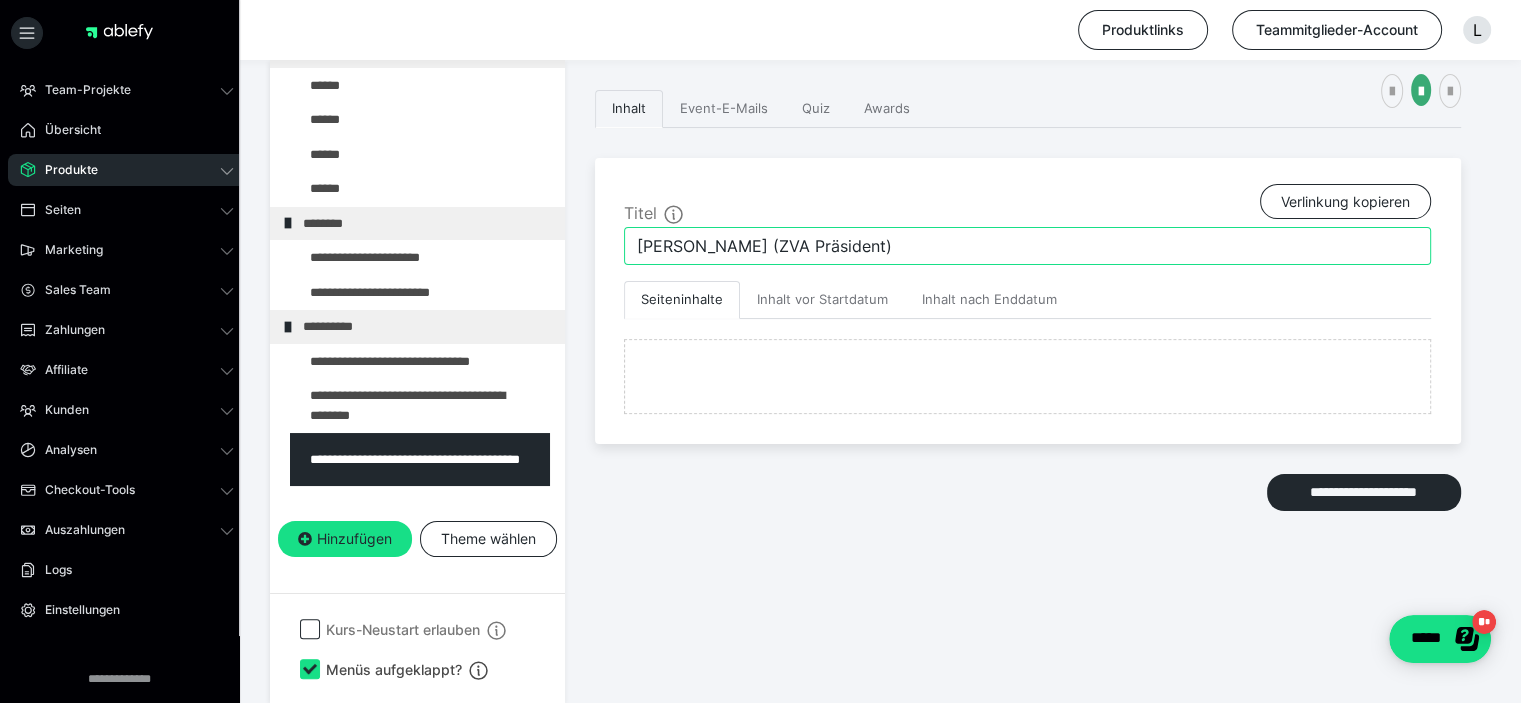 type on "Christian Müller (ZVA Präsident)" 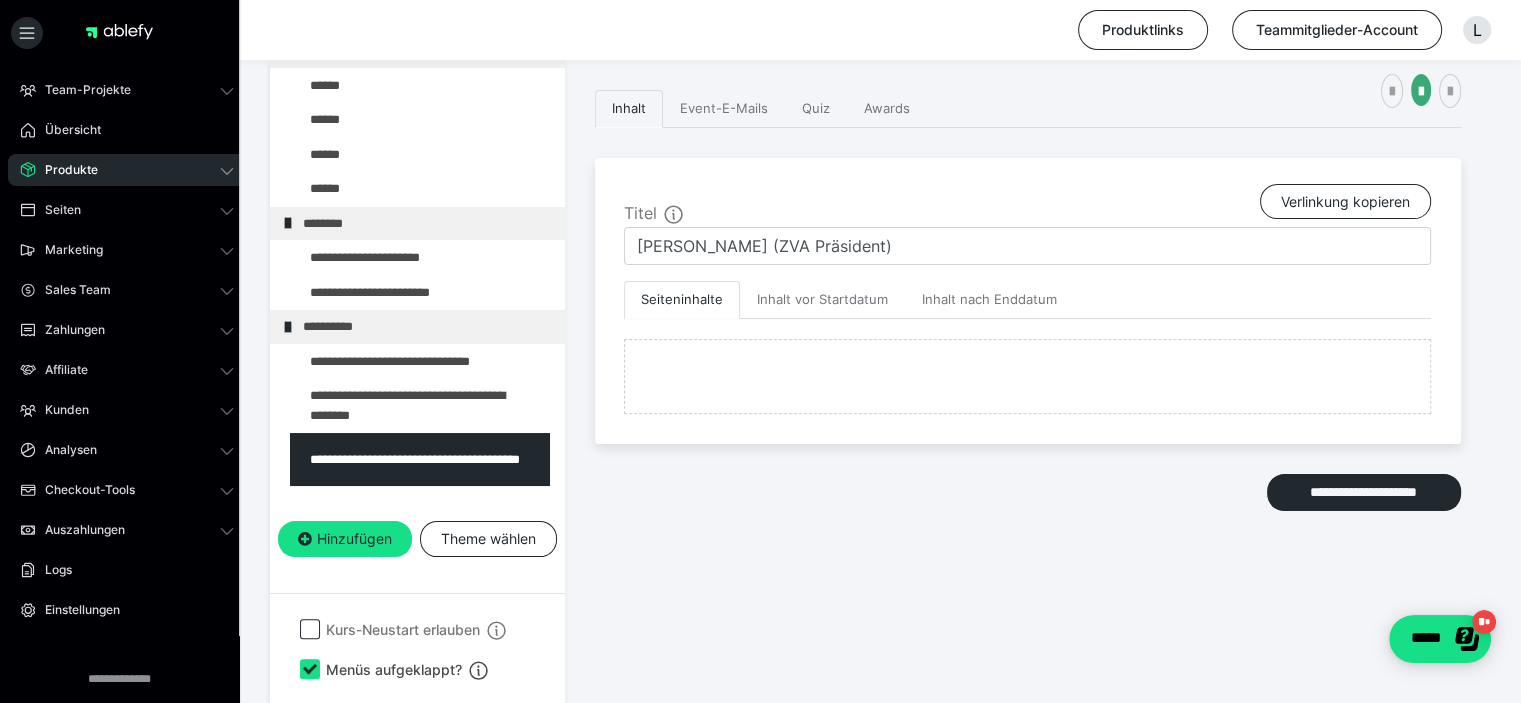 click on "**********" at bounding box center [417, 326] 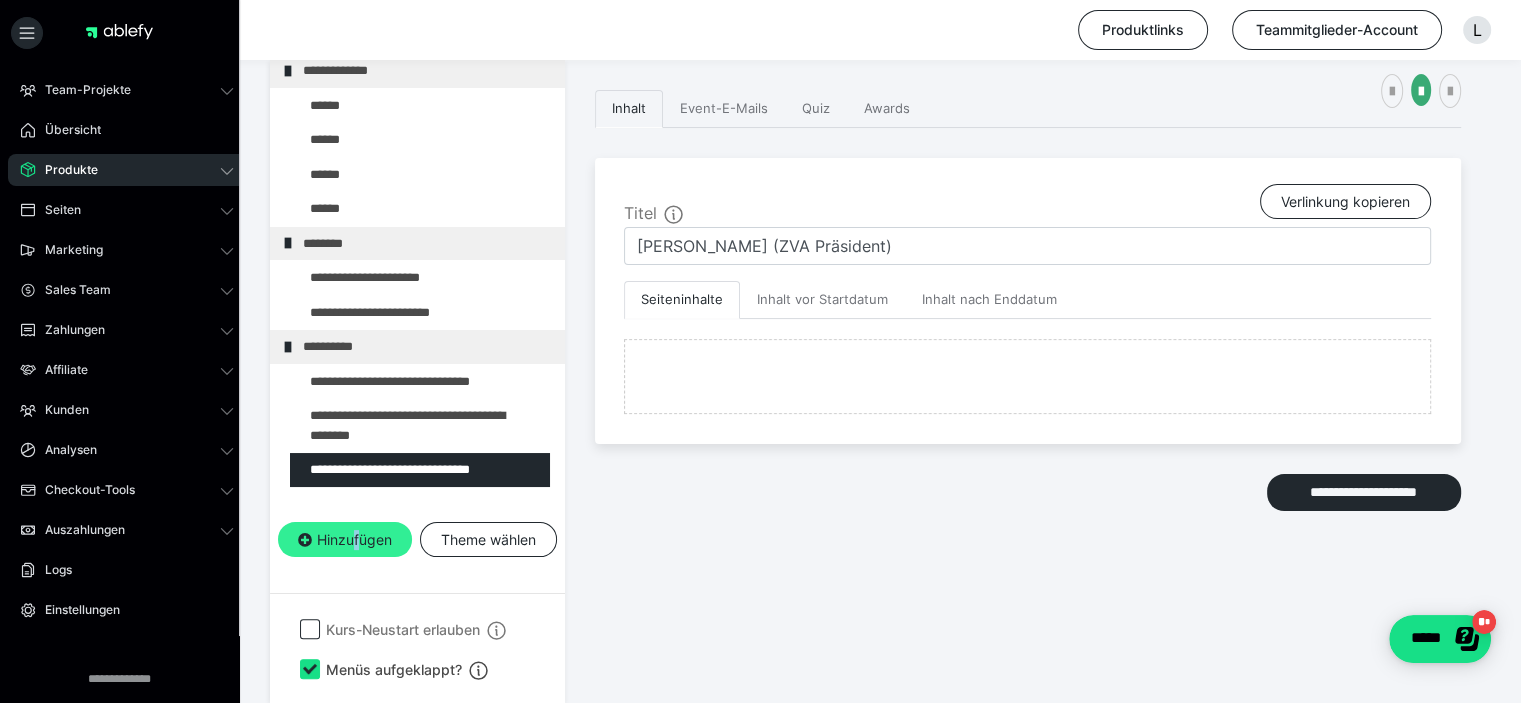 click on "Hinzufügen" at bounding box center [345, 540] 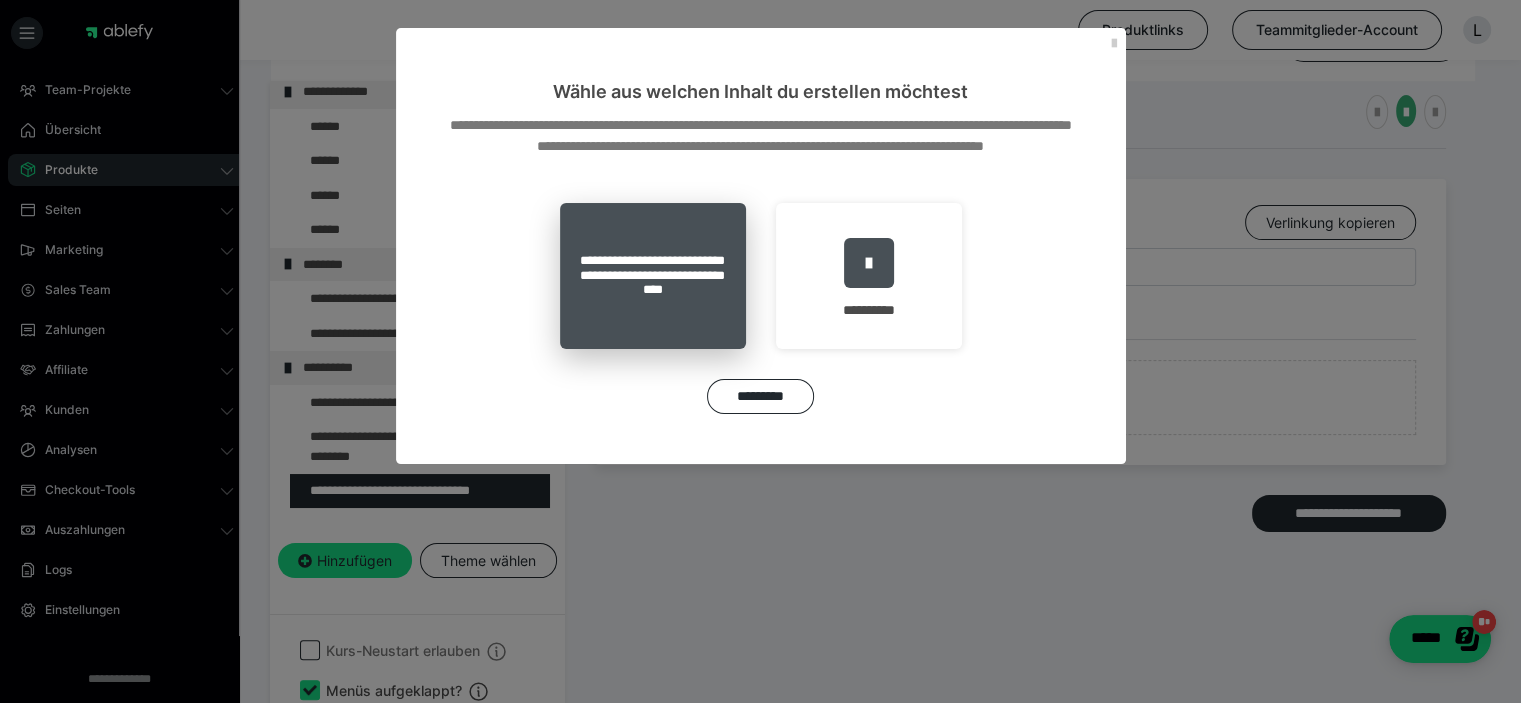 click on "**********" at bounding box center [653, 276] 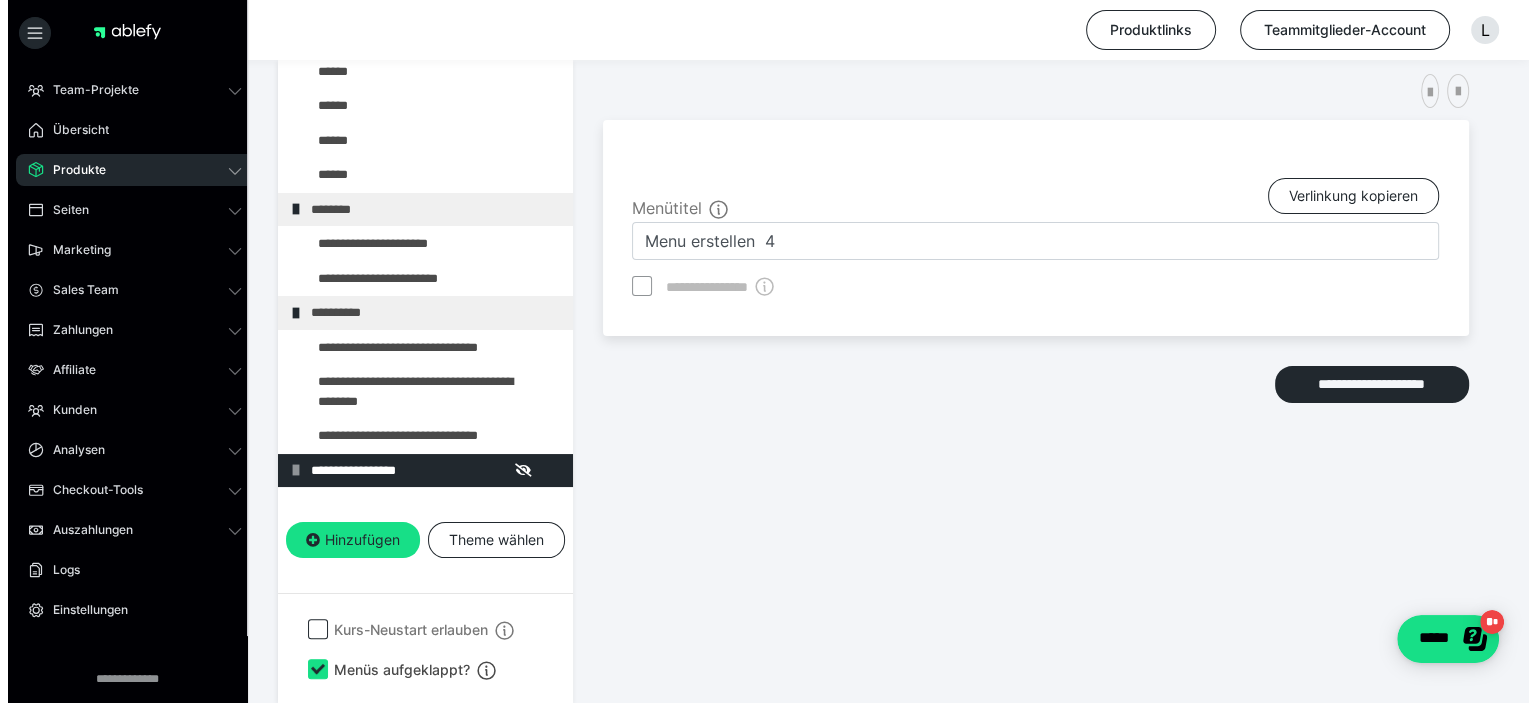 scroll, scrollTop: 60, scrollLeft: 0, axis: vertical 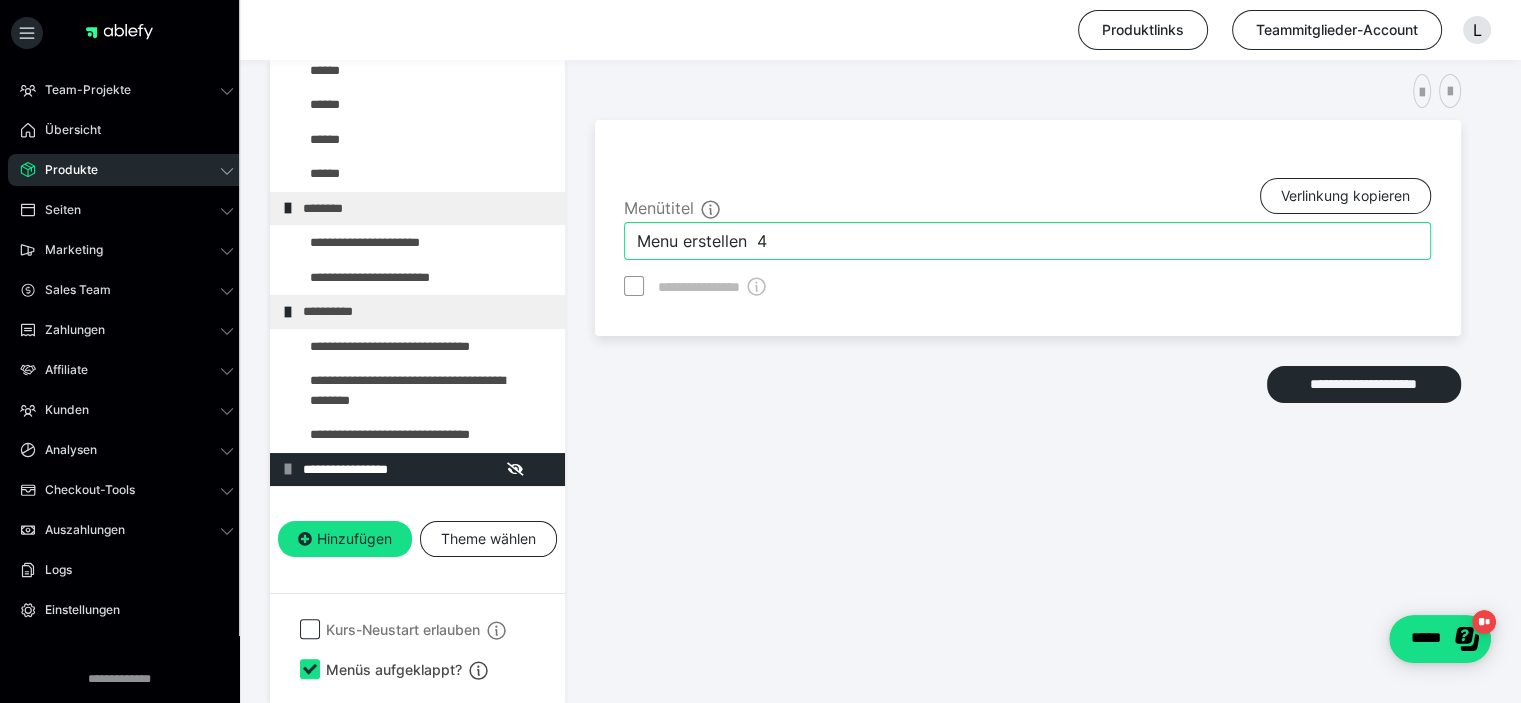 click on "Menu erstellen  4" at bounding box center (1027, 241) 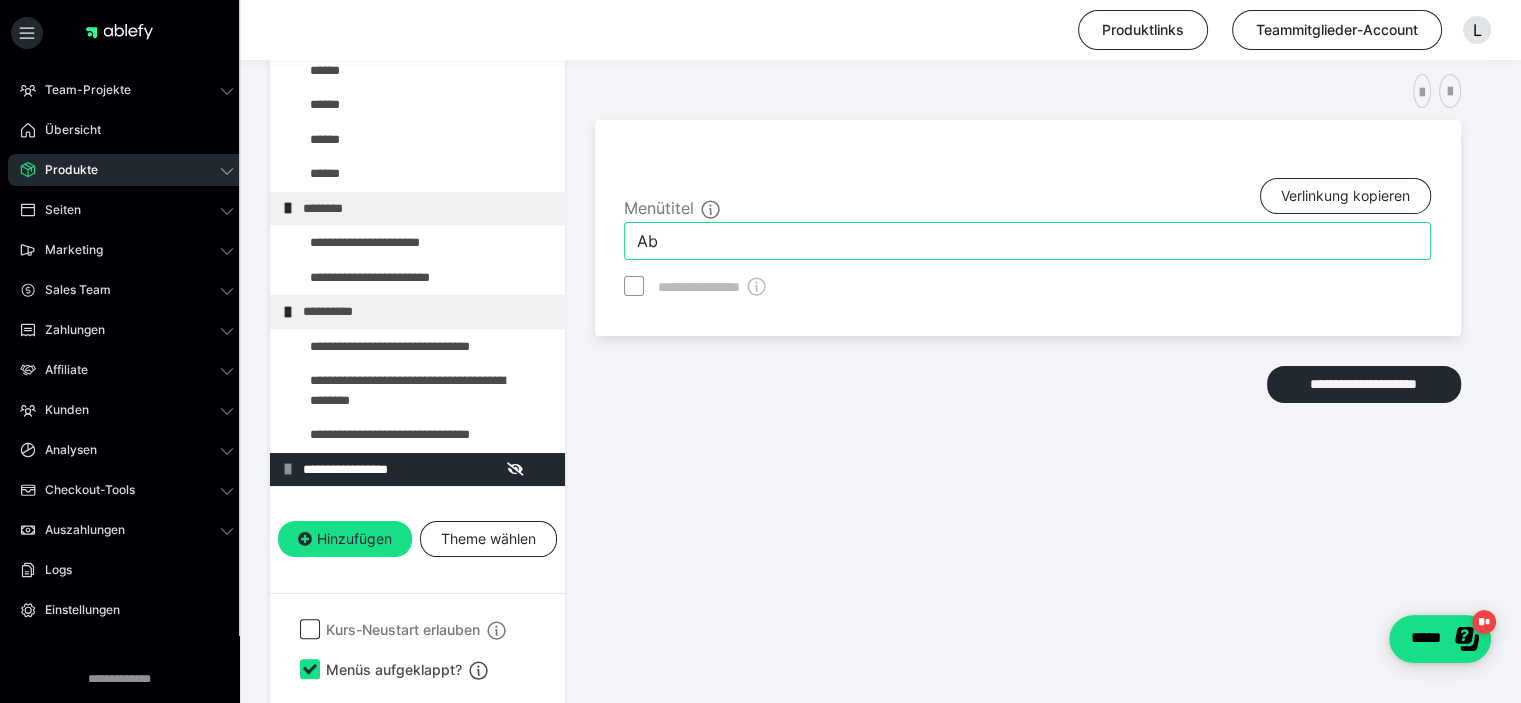 type on "A" 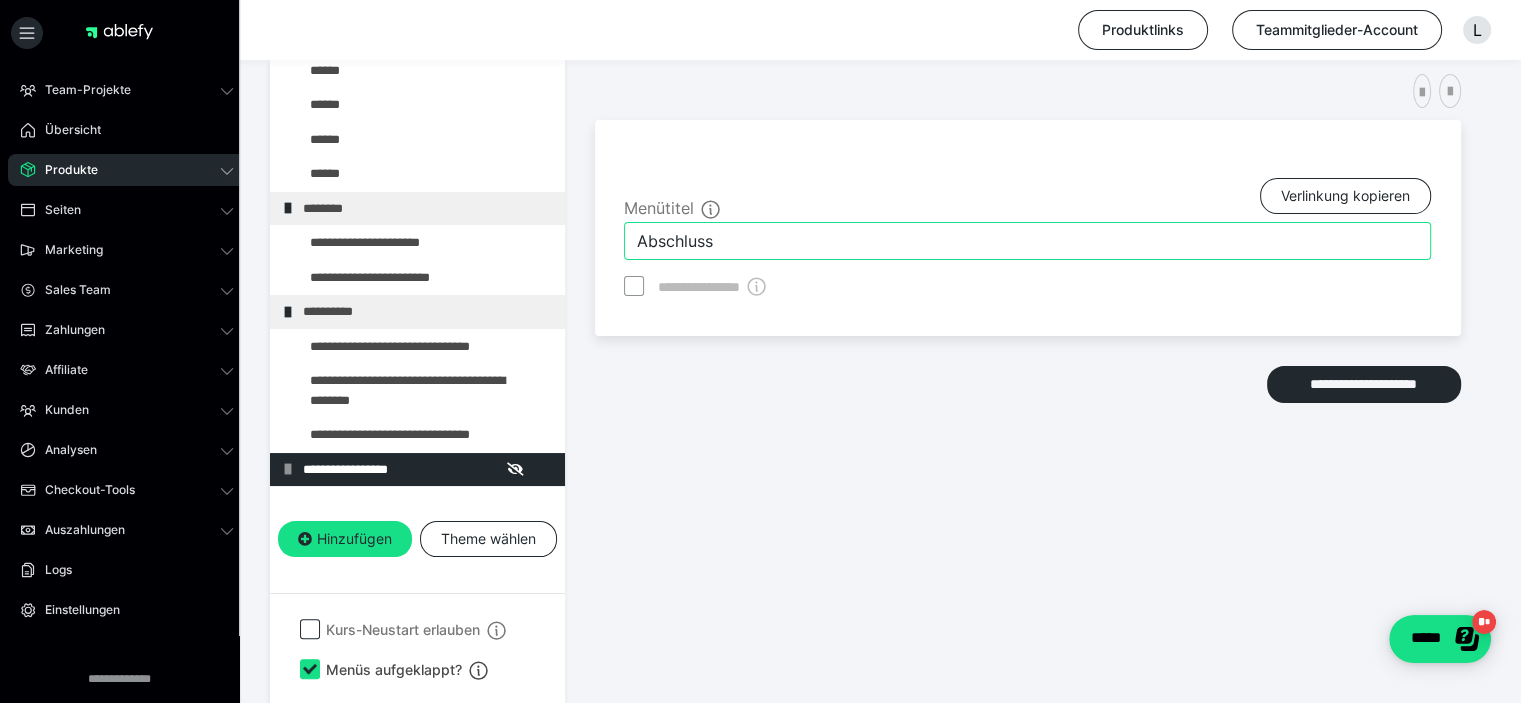 type on "Abschluss" 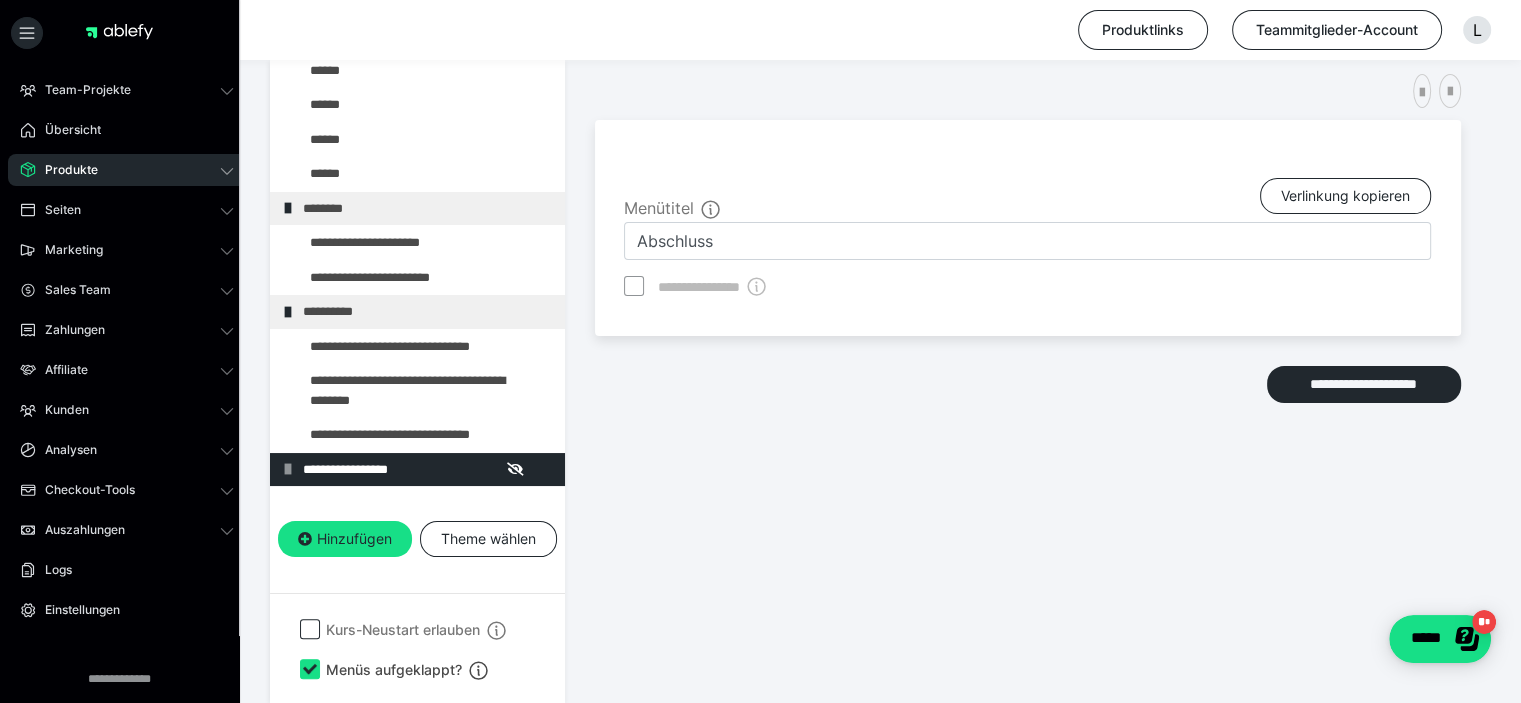 click on "**********" at bounding box center (417, 326) 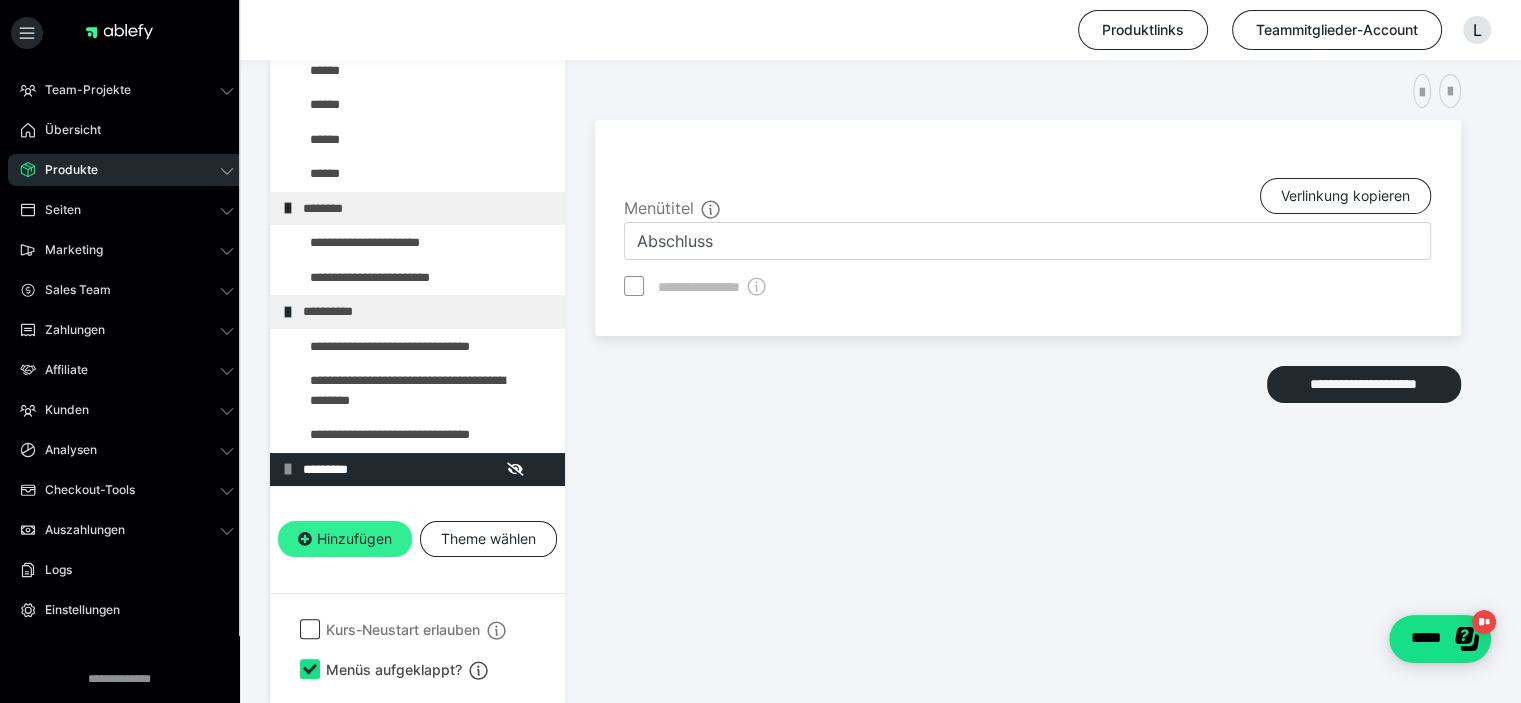 click on "Hinzufügen" at bounding box center (345, 539) 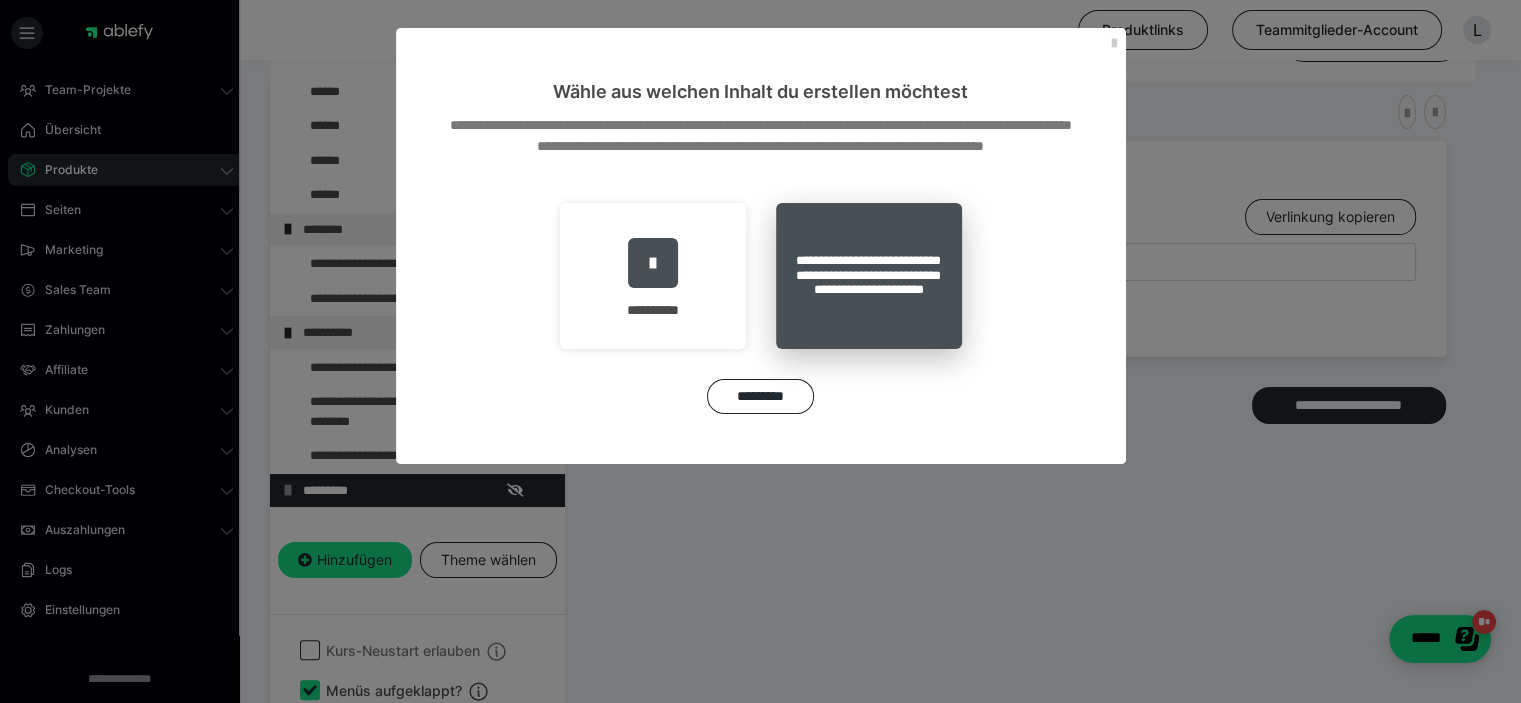 click on "**********" at bounding box center (869, 276) 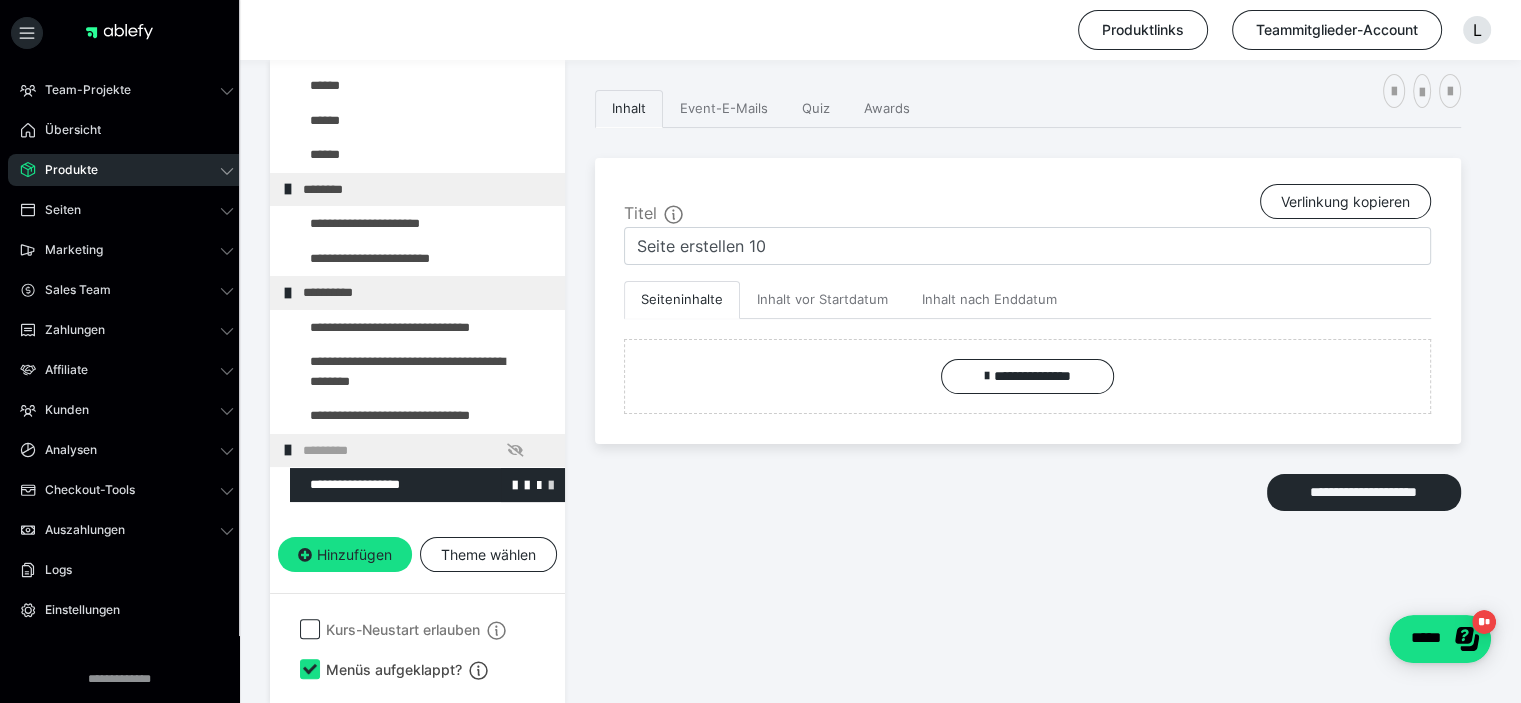 click at bounding box center [551, 484] 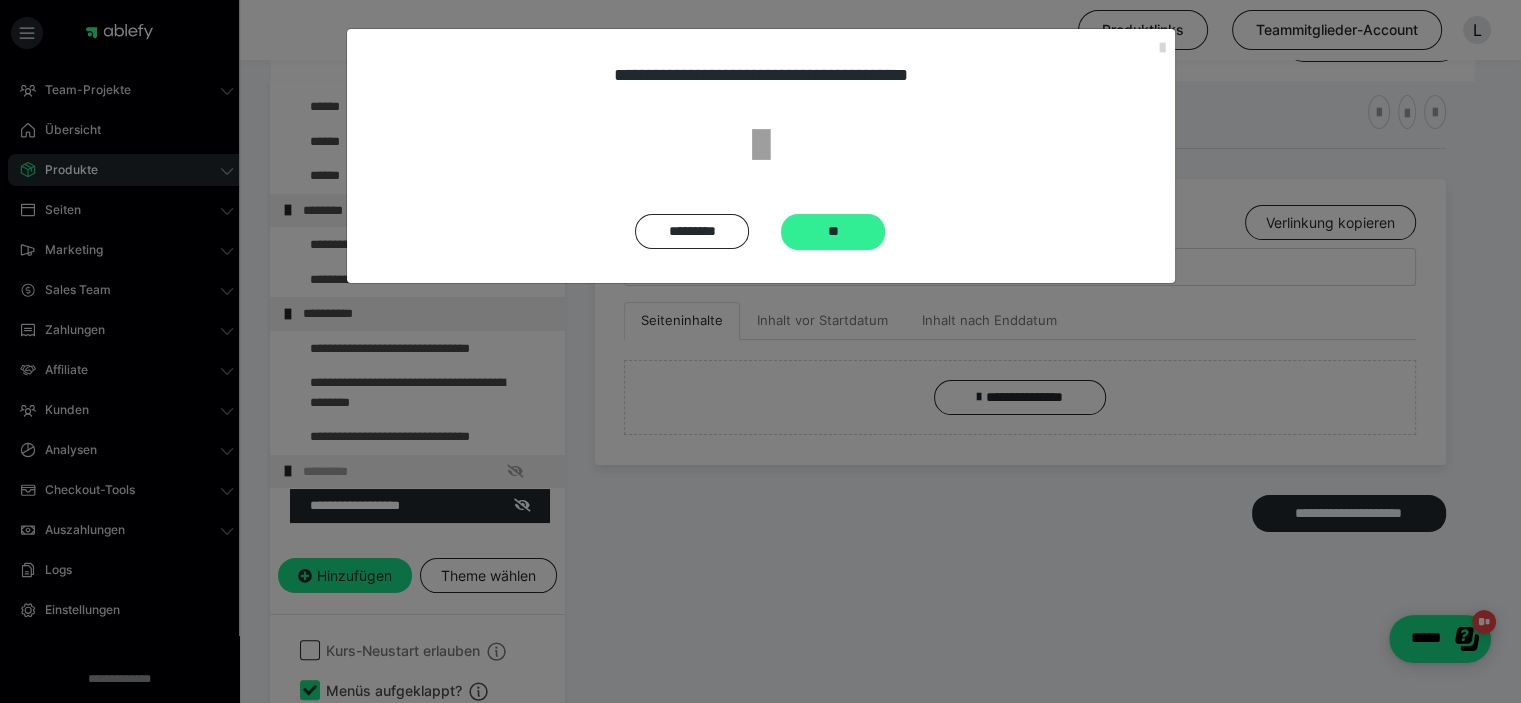 click on "**" at bounding box center [833, 232] 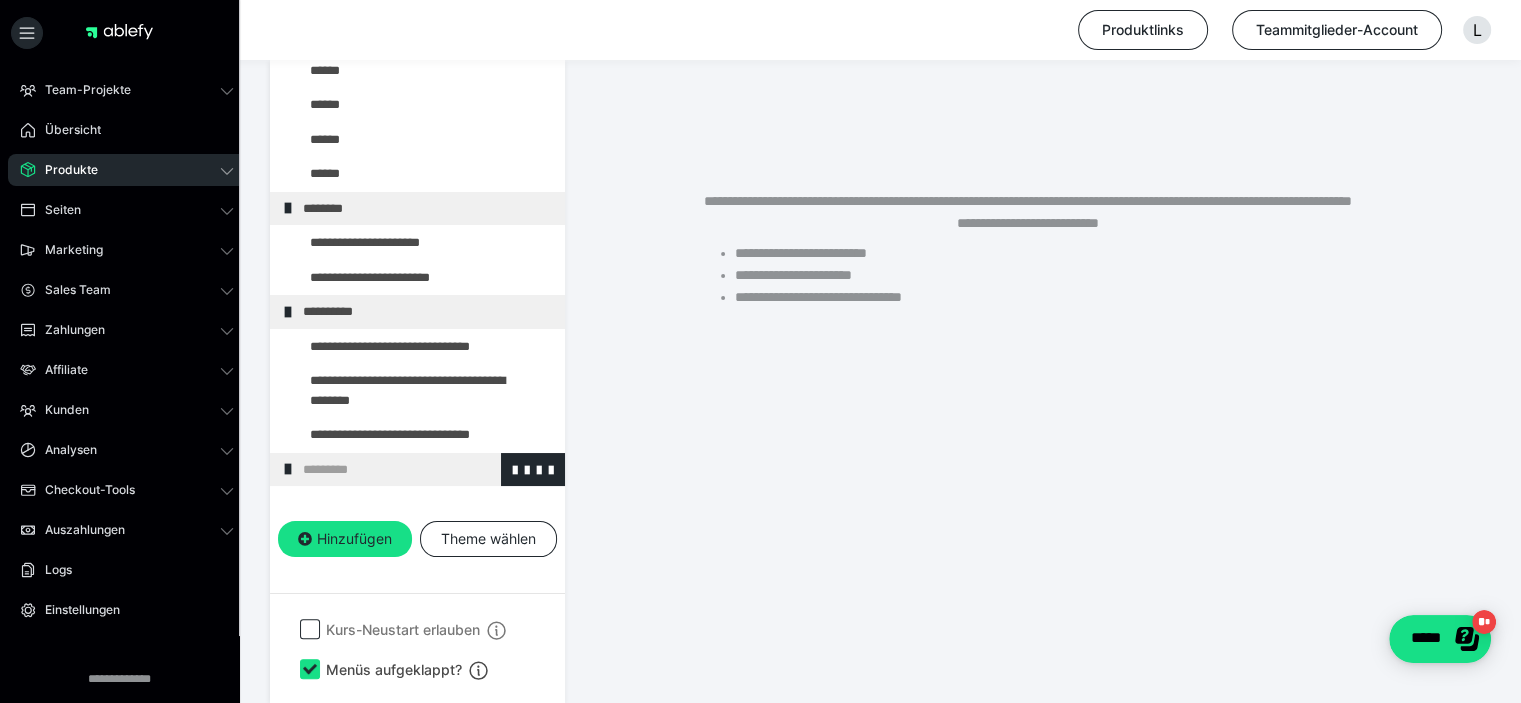 click on "*********" at bounding box center [418, 470] 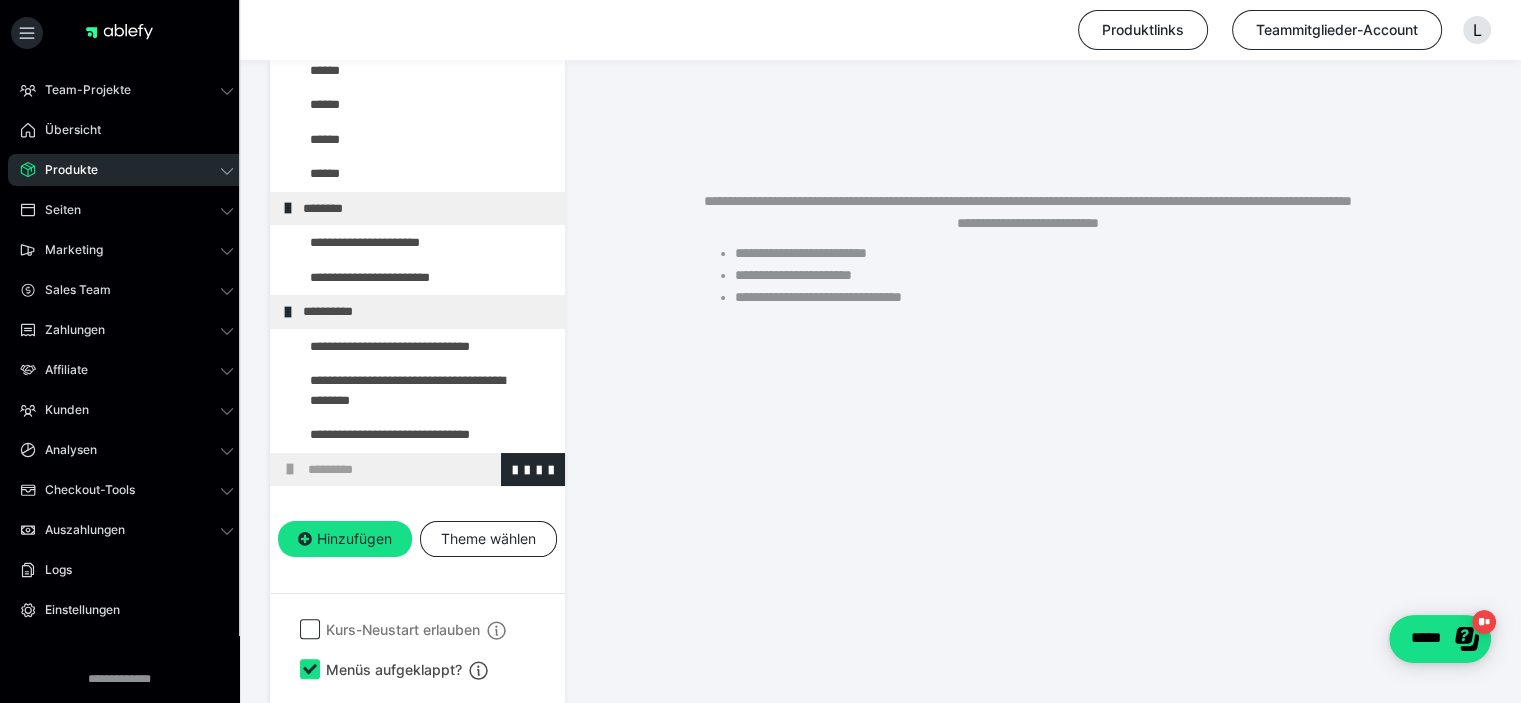 click on "*********" at bounding box center (423, 470) 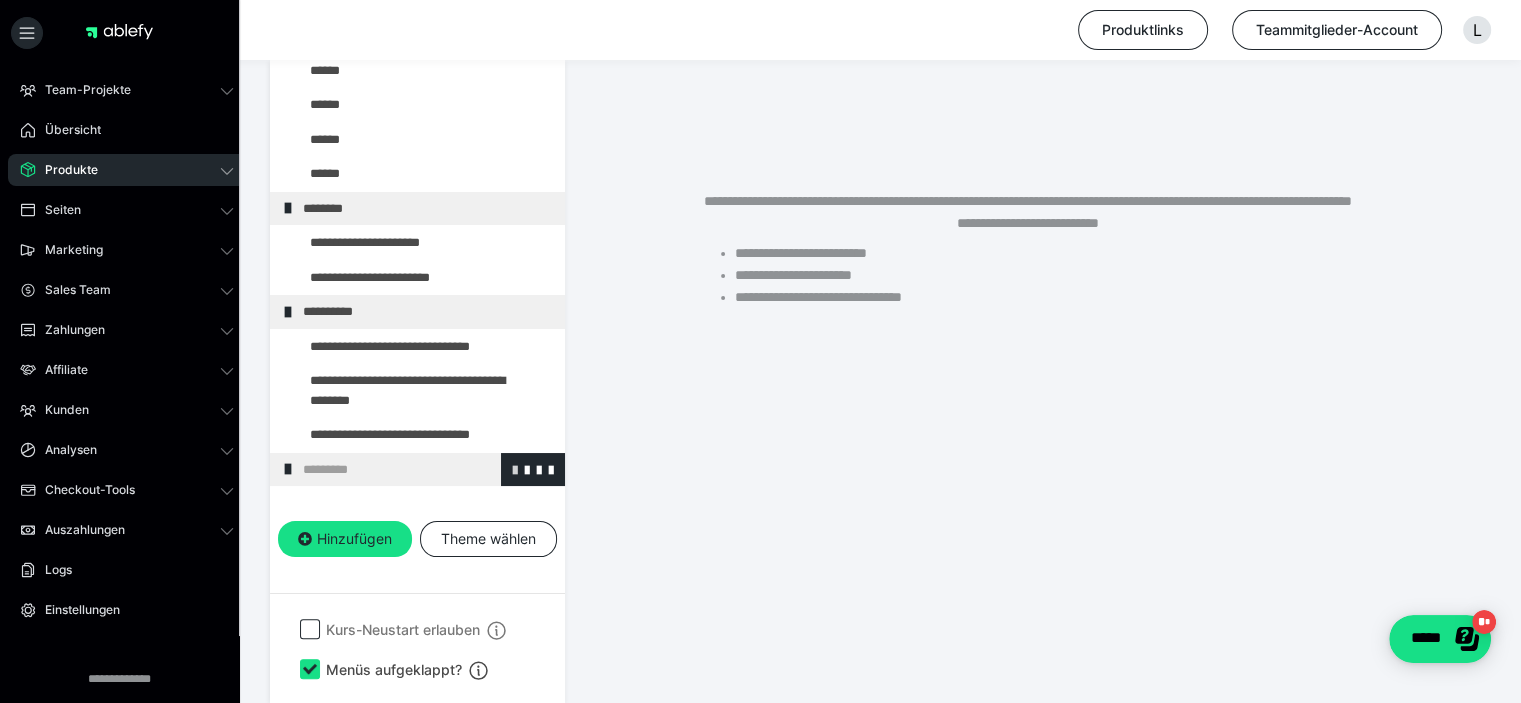 click at bounding box center (515, 469) 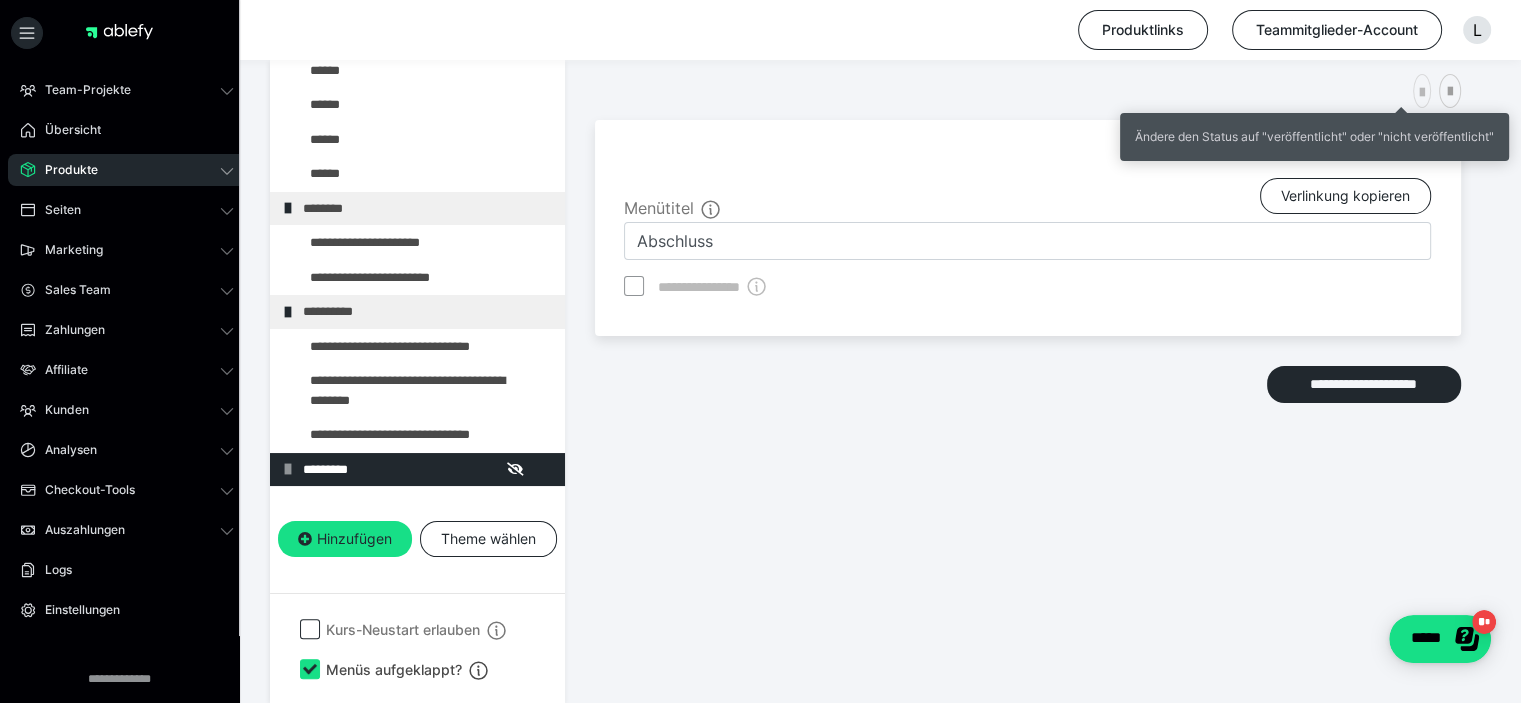click at bounding box center (1422, 93) 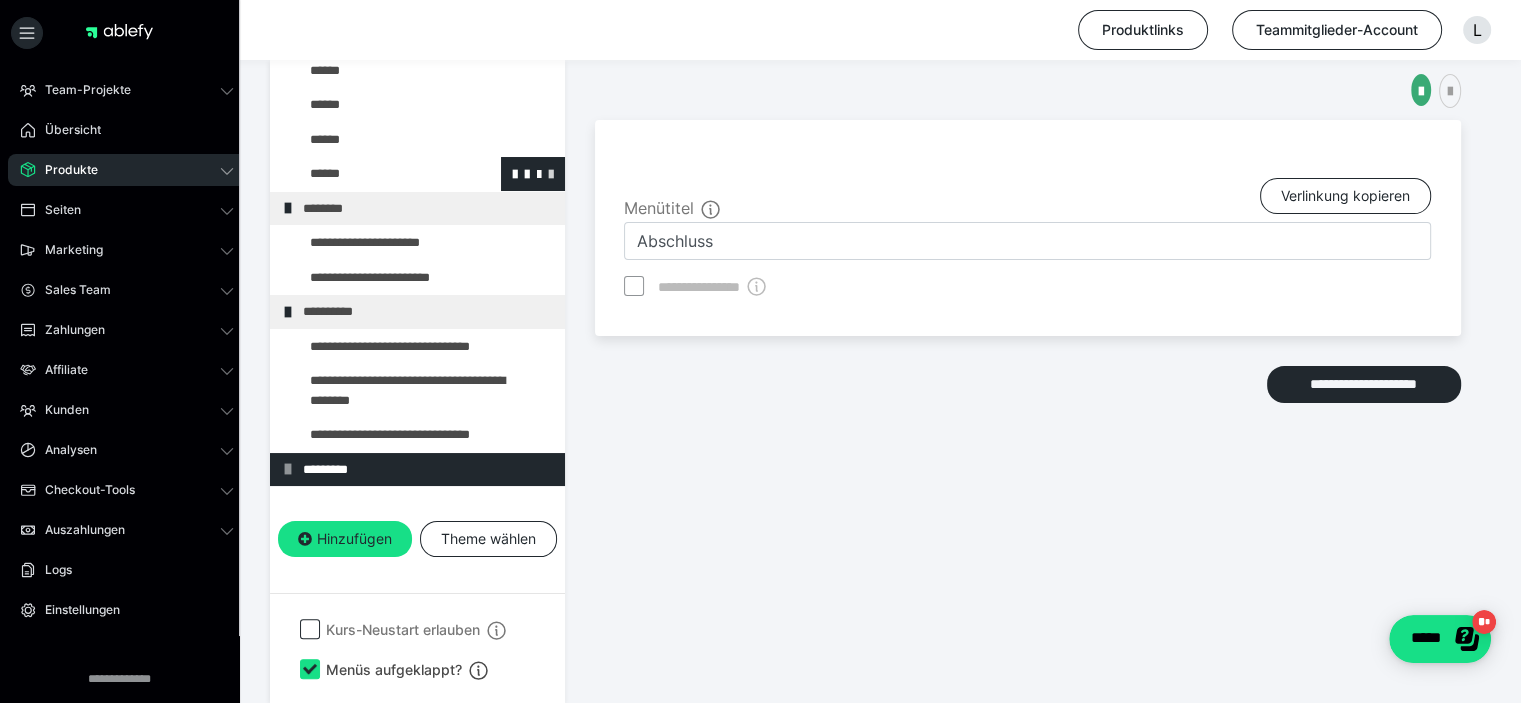 click at bounding box center (551, 173) 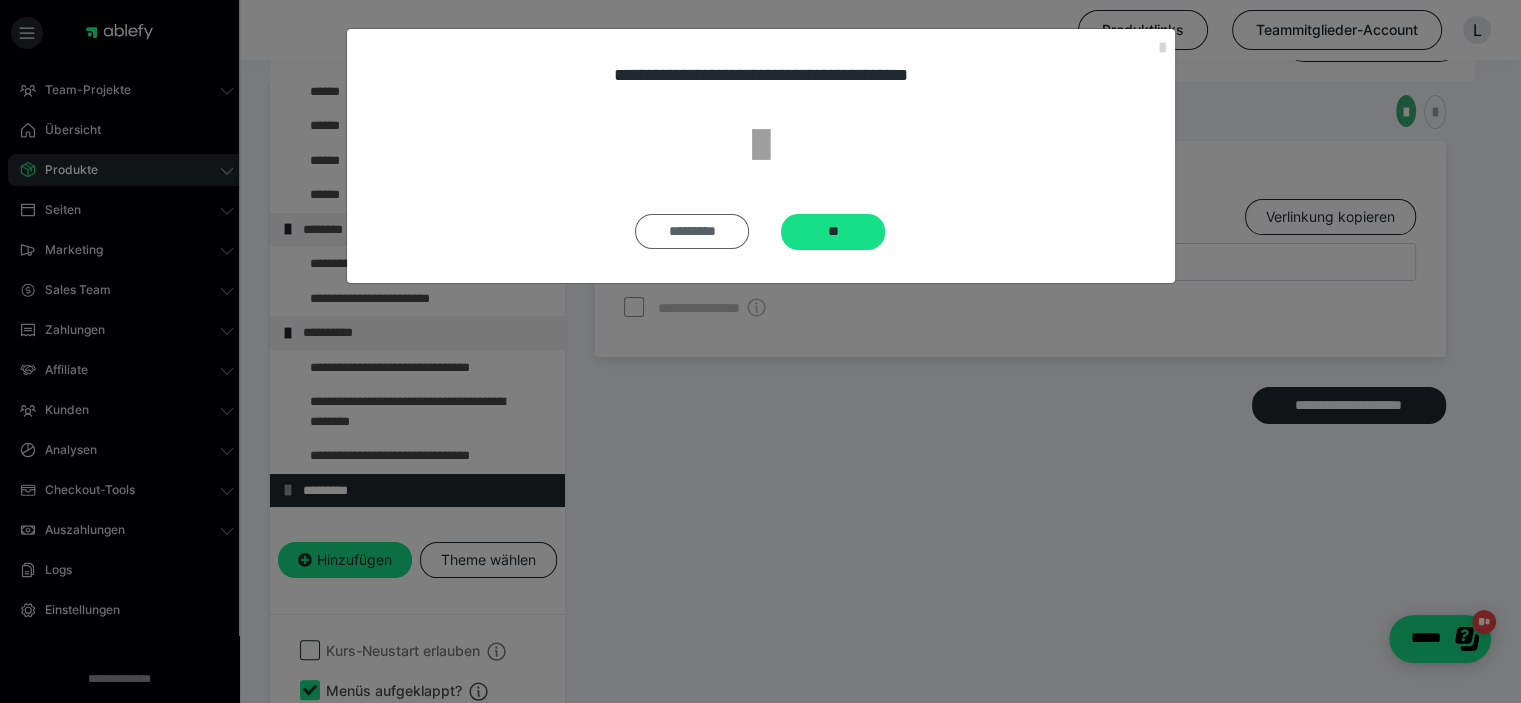 click on "*********" at bounding box center [692, 231] 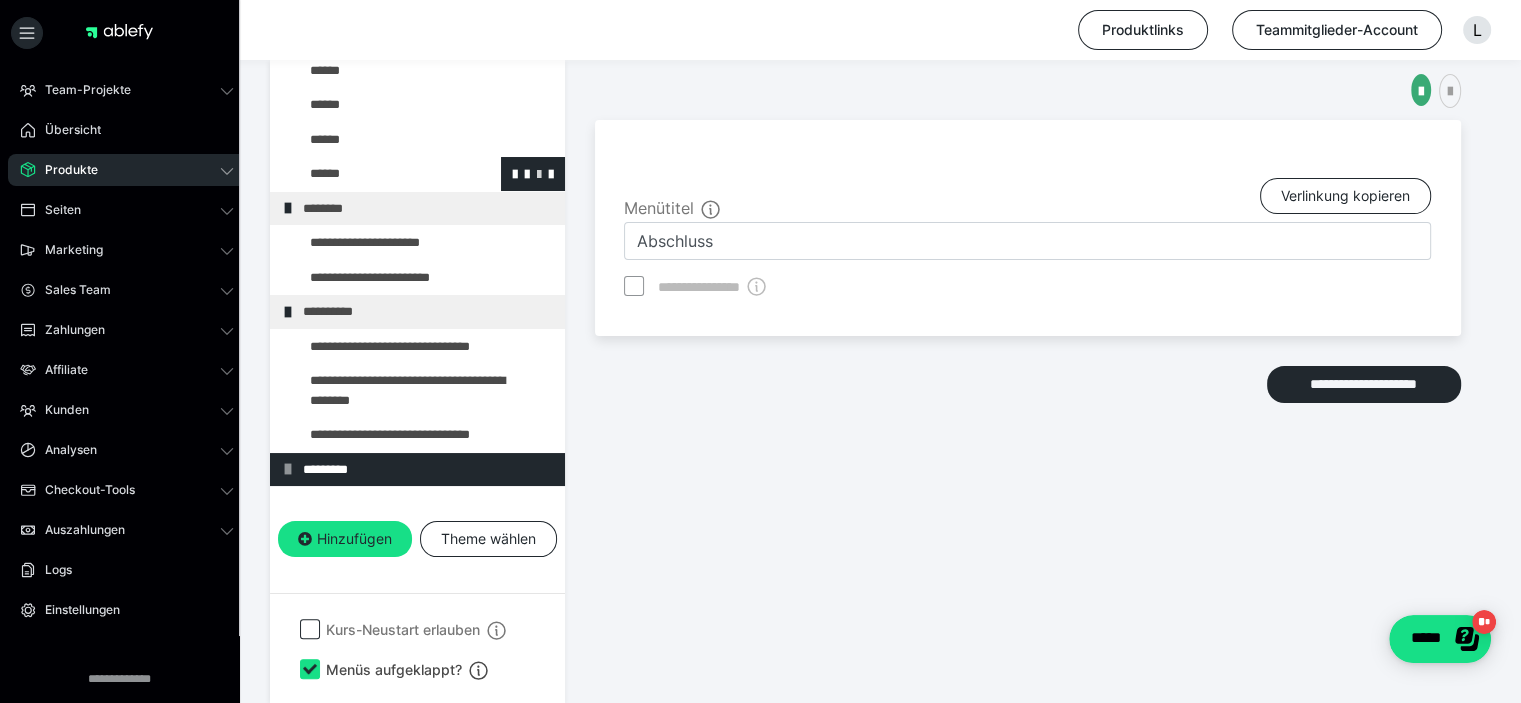 click at bounding box center (539, 173) 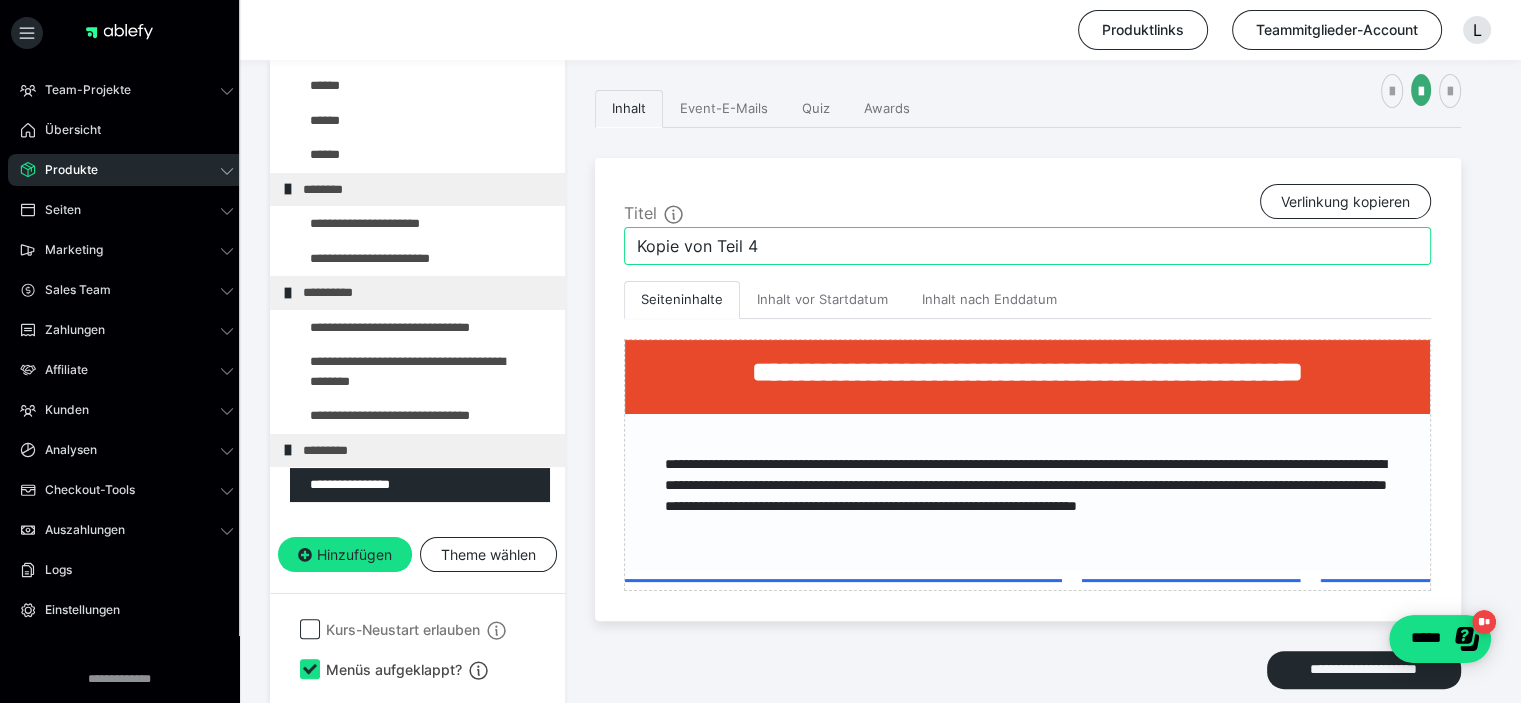 click on "Kopie von Teil 4" at bounding box center (1027, 246) 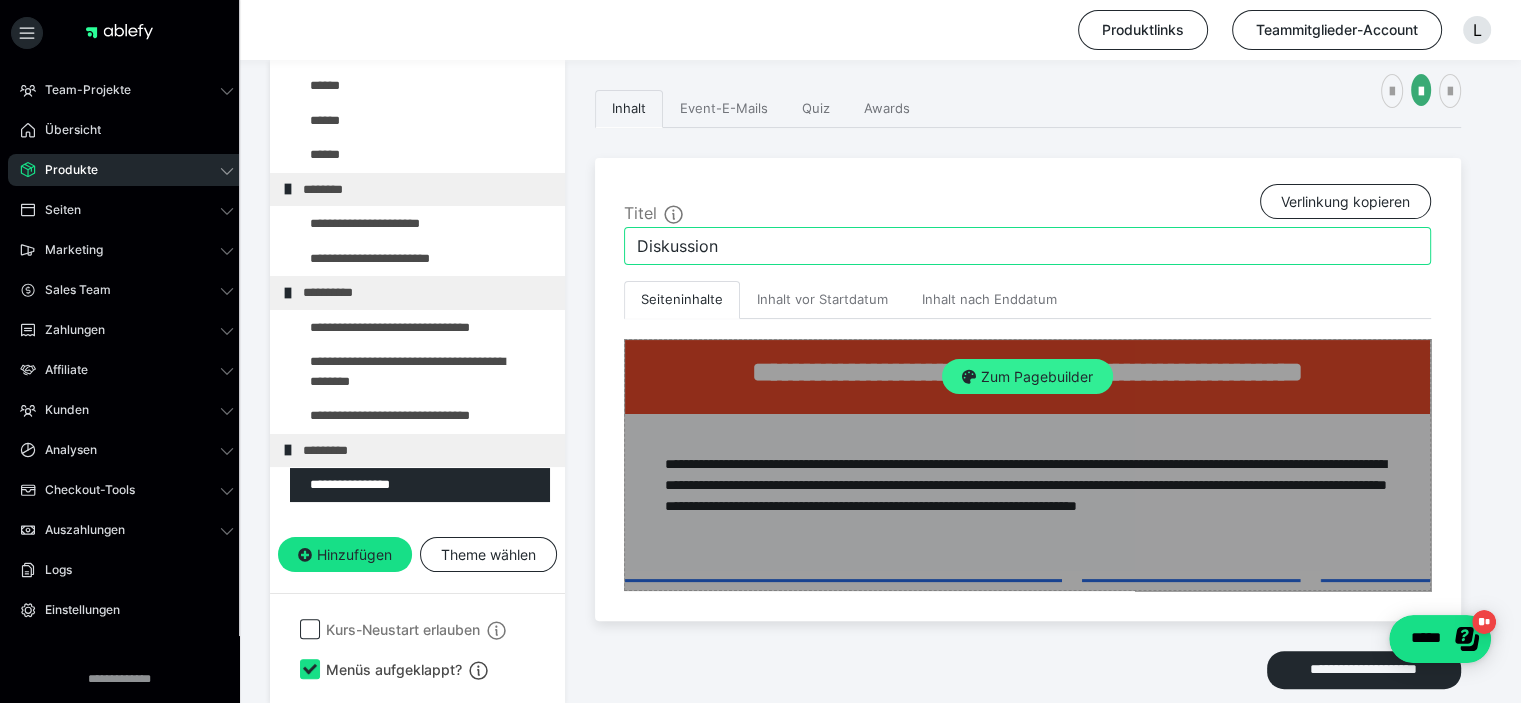 type on "Diskussion" 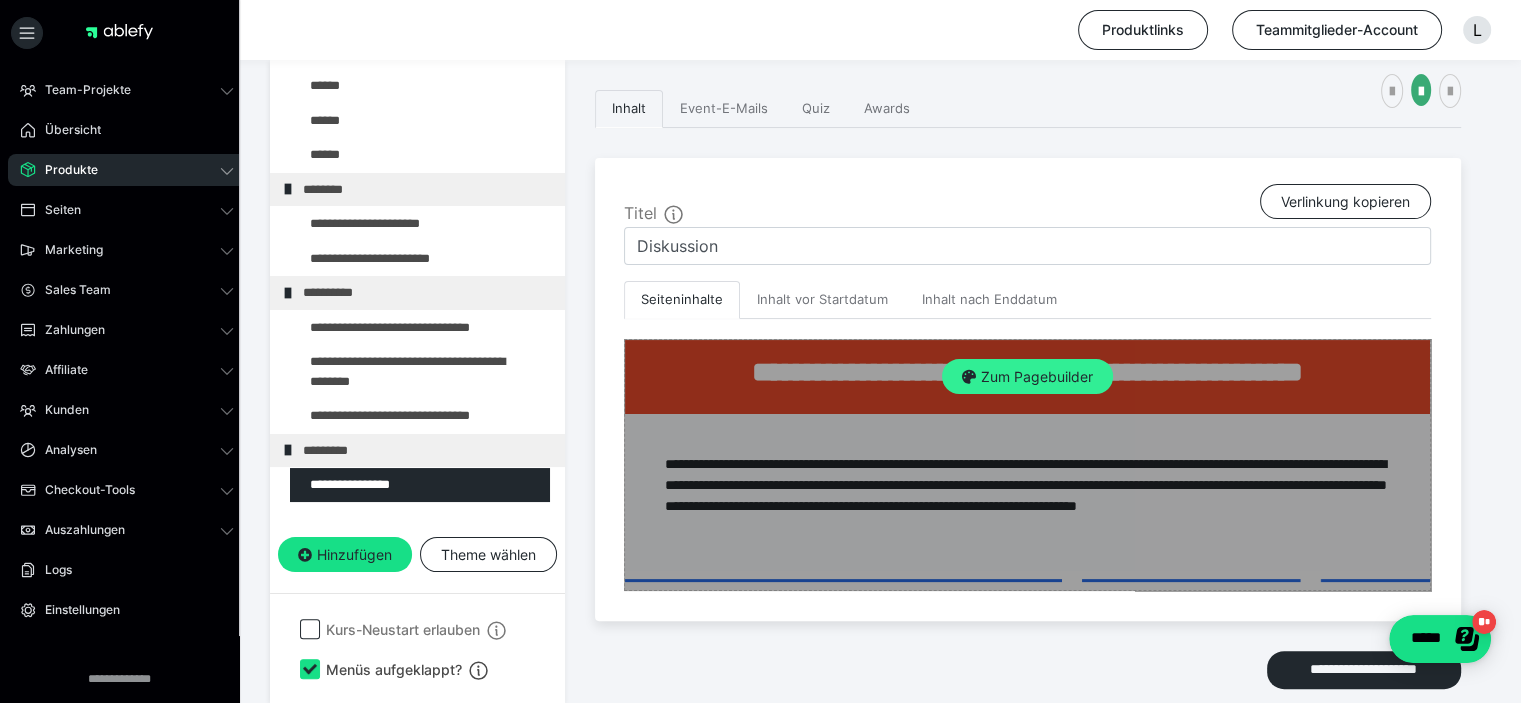 click on "Zum Pagebuilder" at bounding box center [1027, 377] 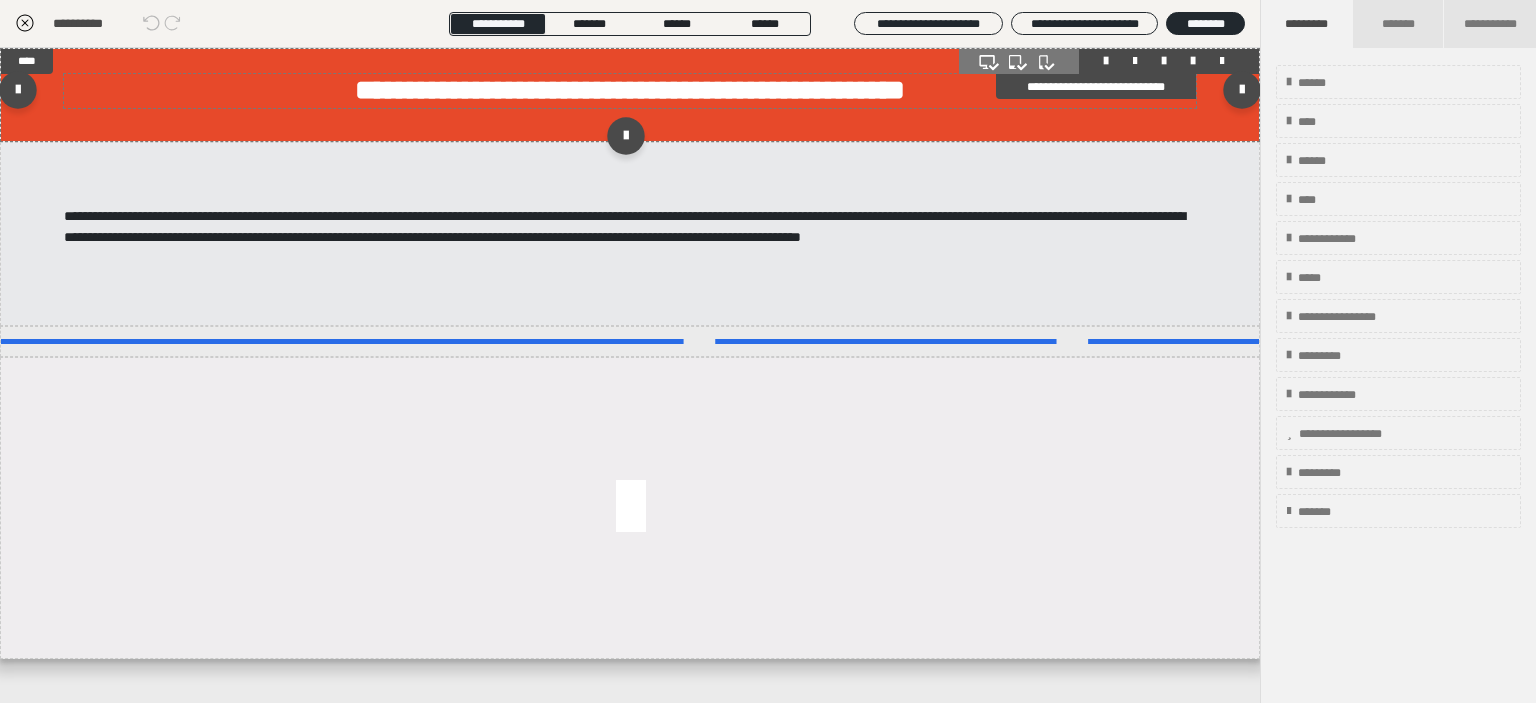 click on "**********" at bounding box center [630, 90] 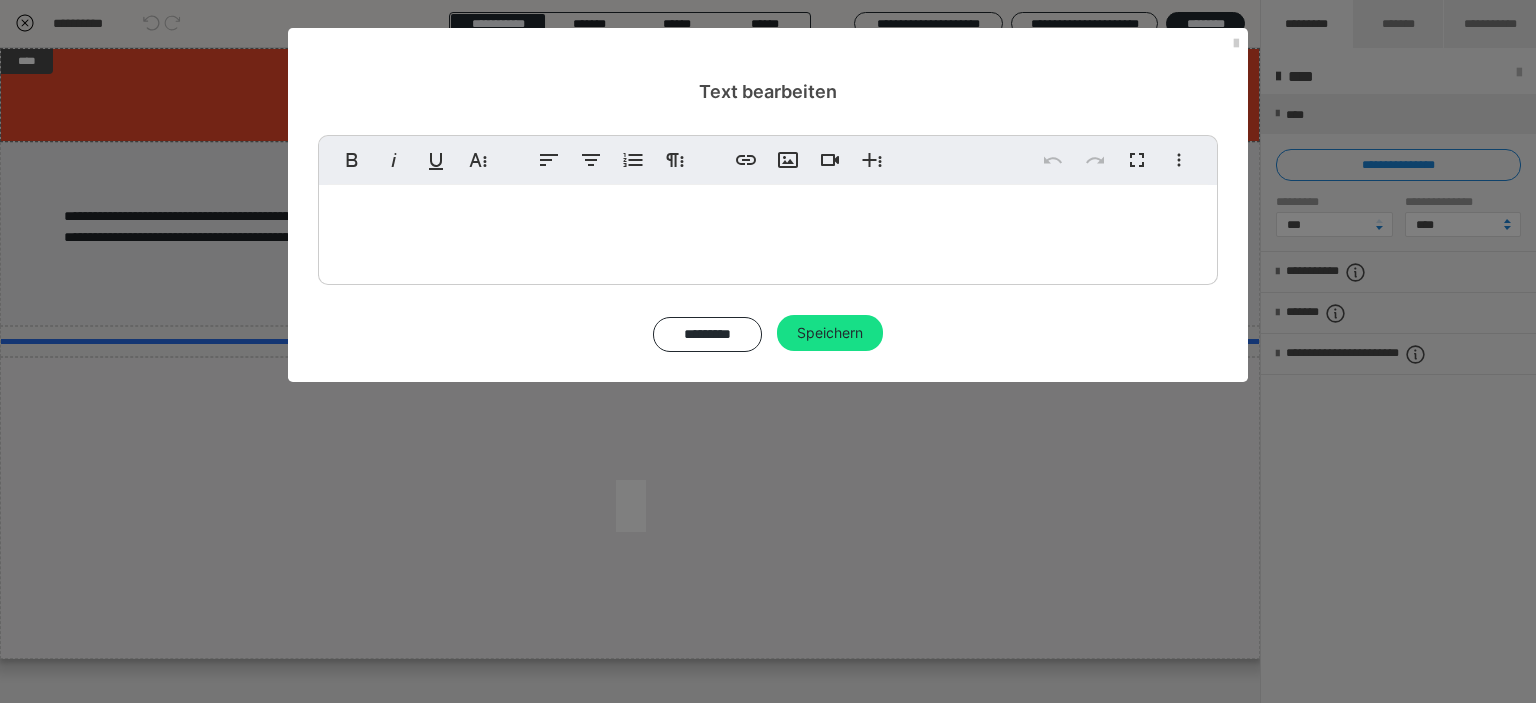click on "**********" at bounding box center [768, 221] 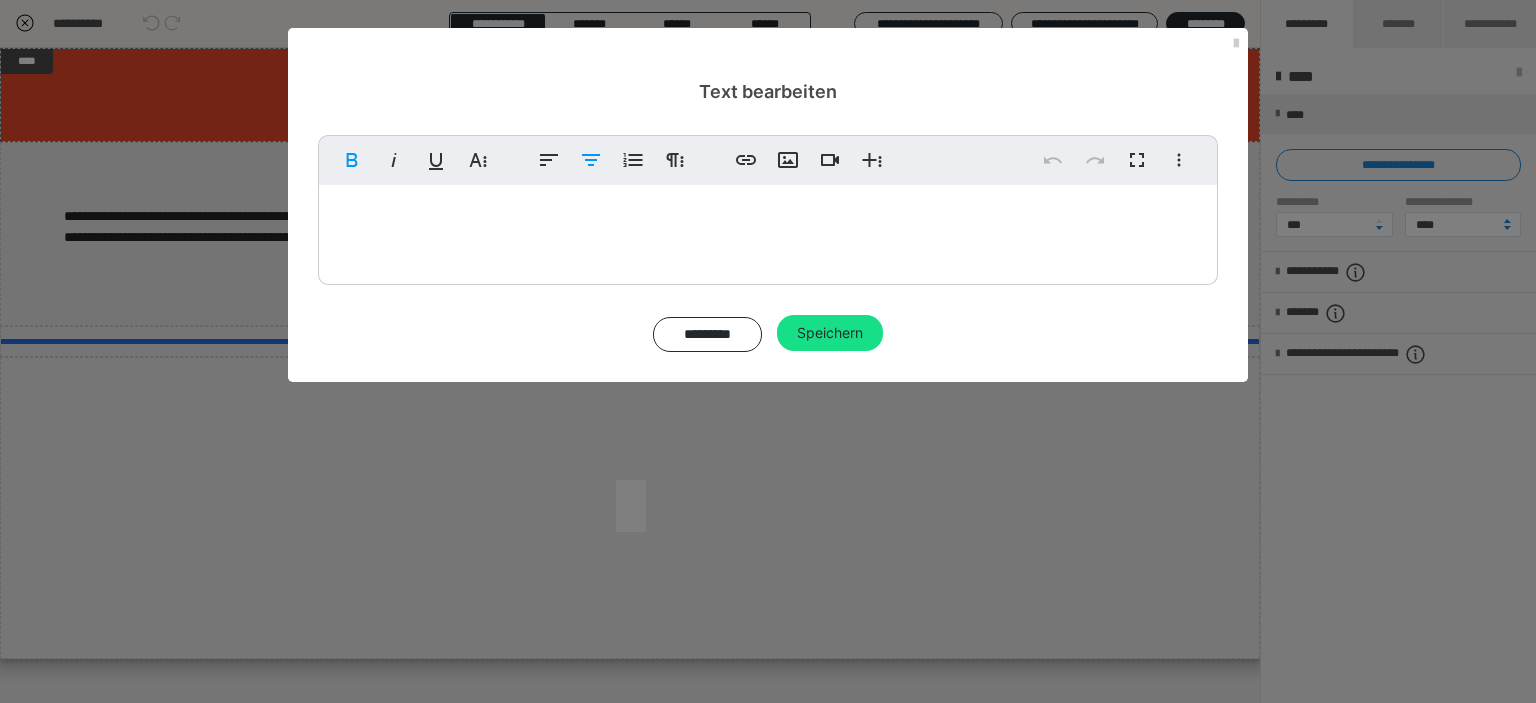 click on ""Suche Experten (m/w/d) für gemeinsame Interessen"" at bounding box center (768, 221) 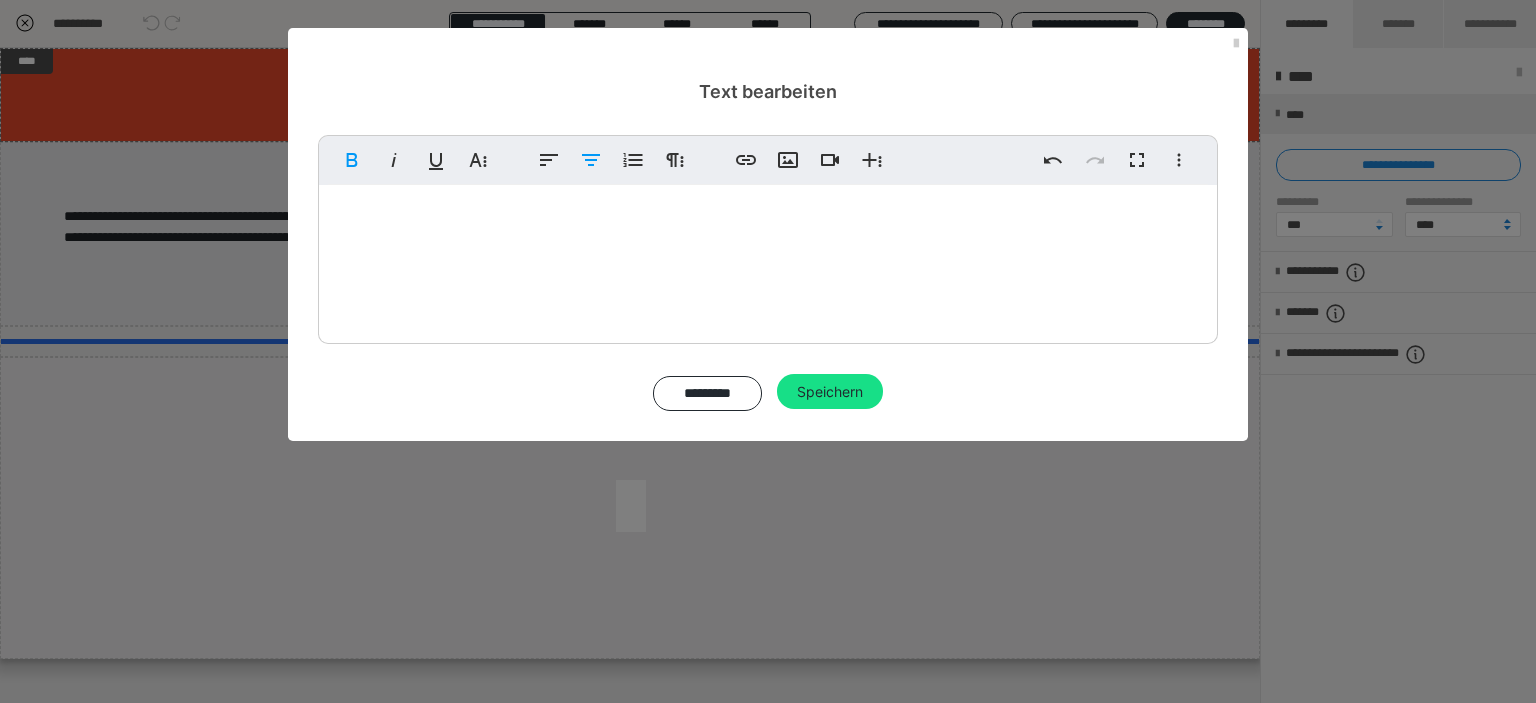 click on ""Strich drunter! ssen"" at bounding box center (768, 254) 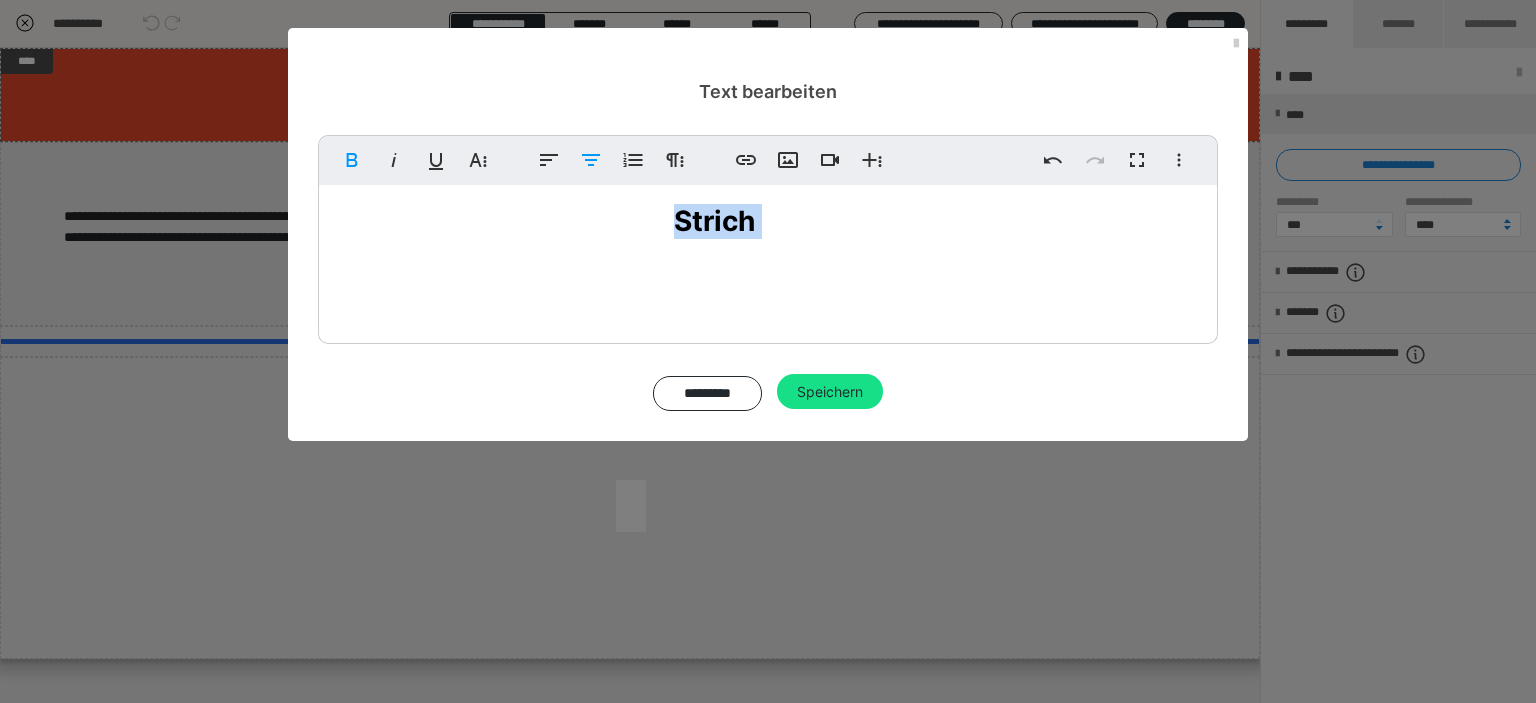 click on ""Strich drunter! ssen"" at bounding box center [768, 254] 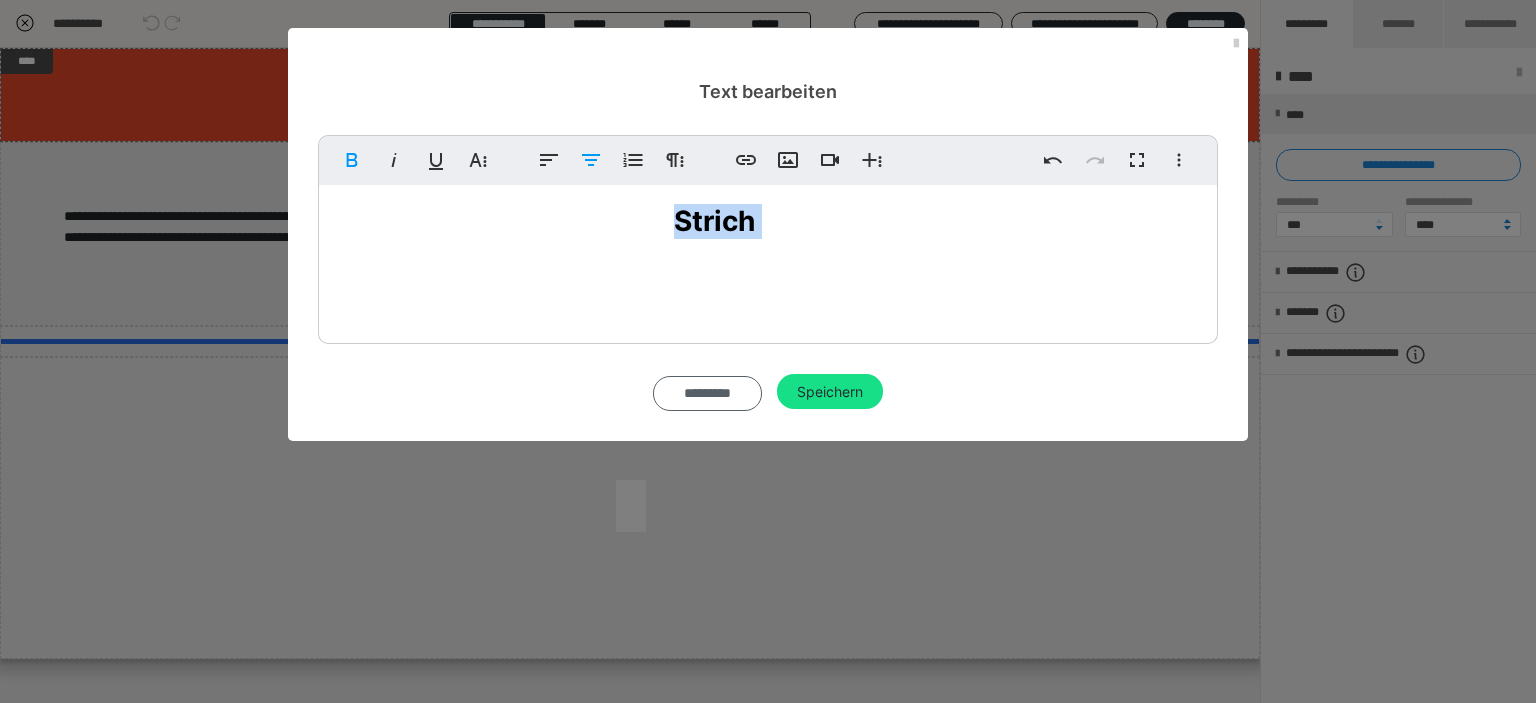 click on ""Strich drunter! ssen"" at bounding box center (768, 255) 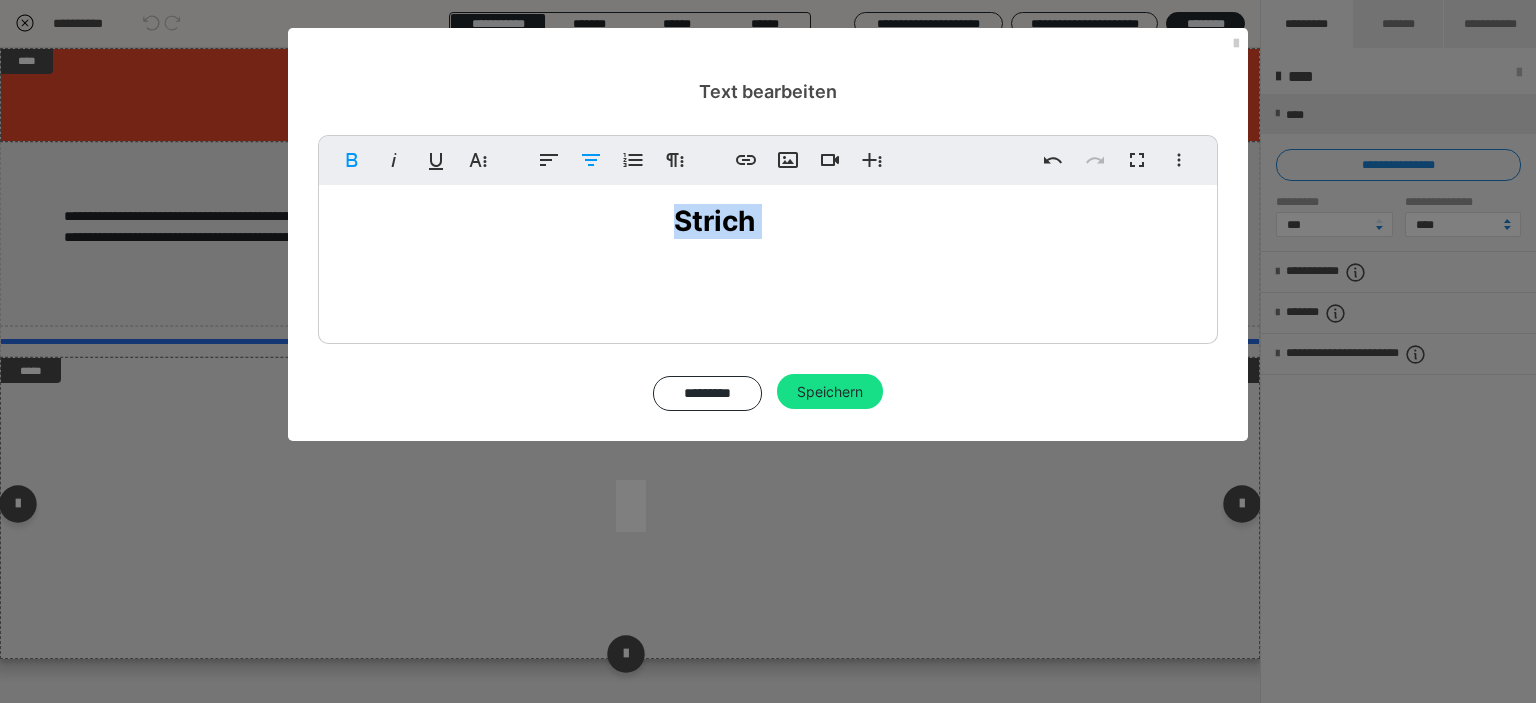 click on "*********" at bounding box center [708, 393] 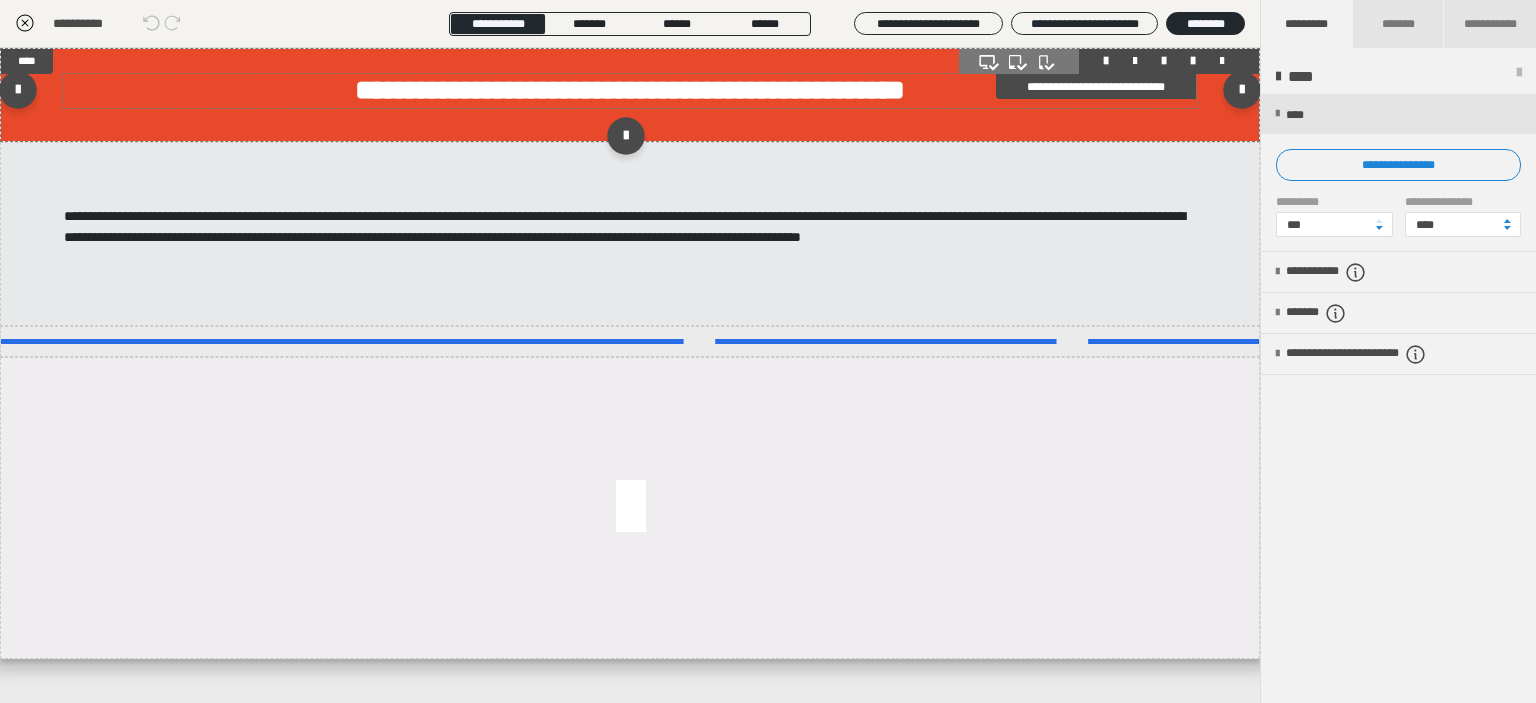 click on "**********" at bounding box center (630, 90) 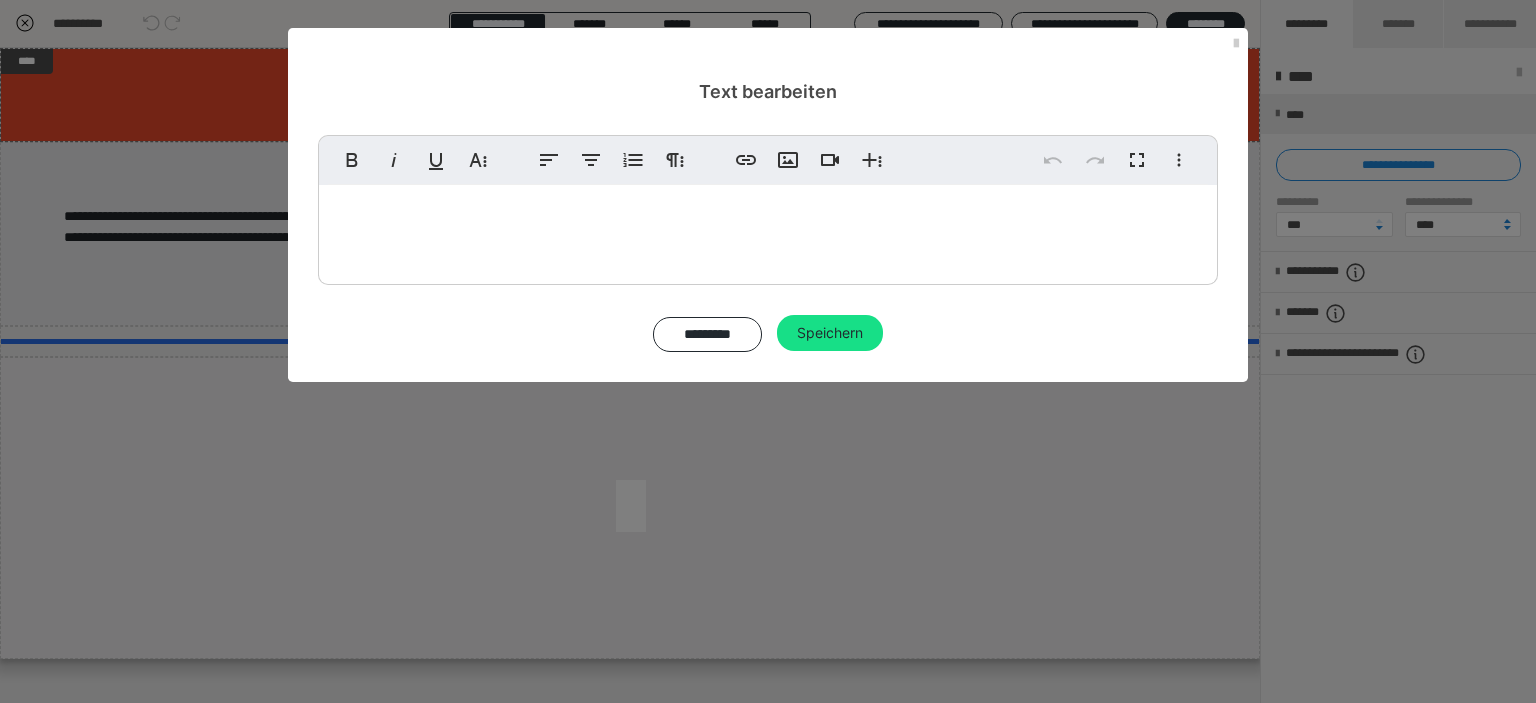 click on "**********" at bounding box center [768, 221] 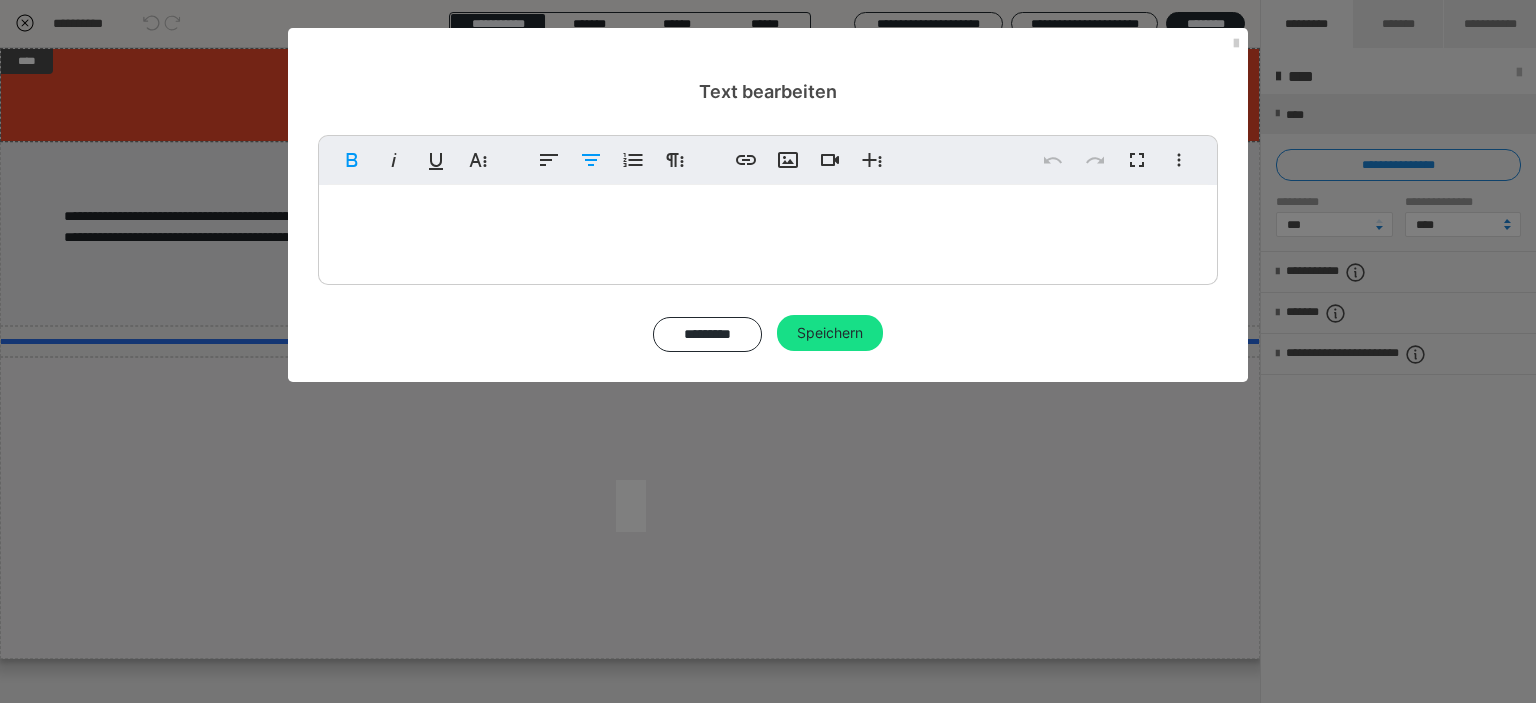 click on ""Suche Experten (m/w/d) für gemeinsame Interessen"" at bounding box center (768, 221) 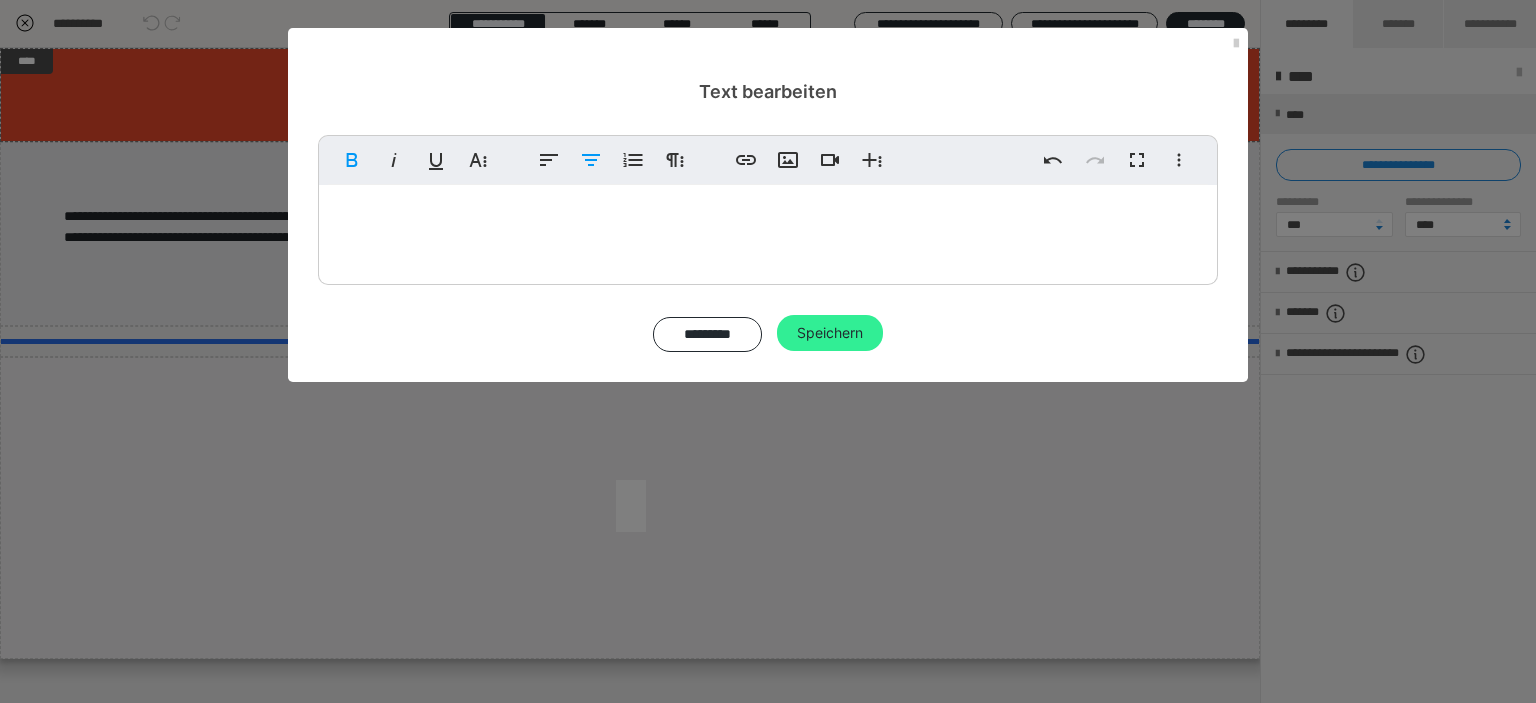 click on "Speichern" at bounding box center [830, 333] 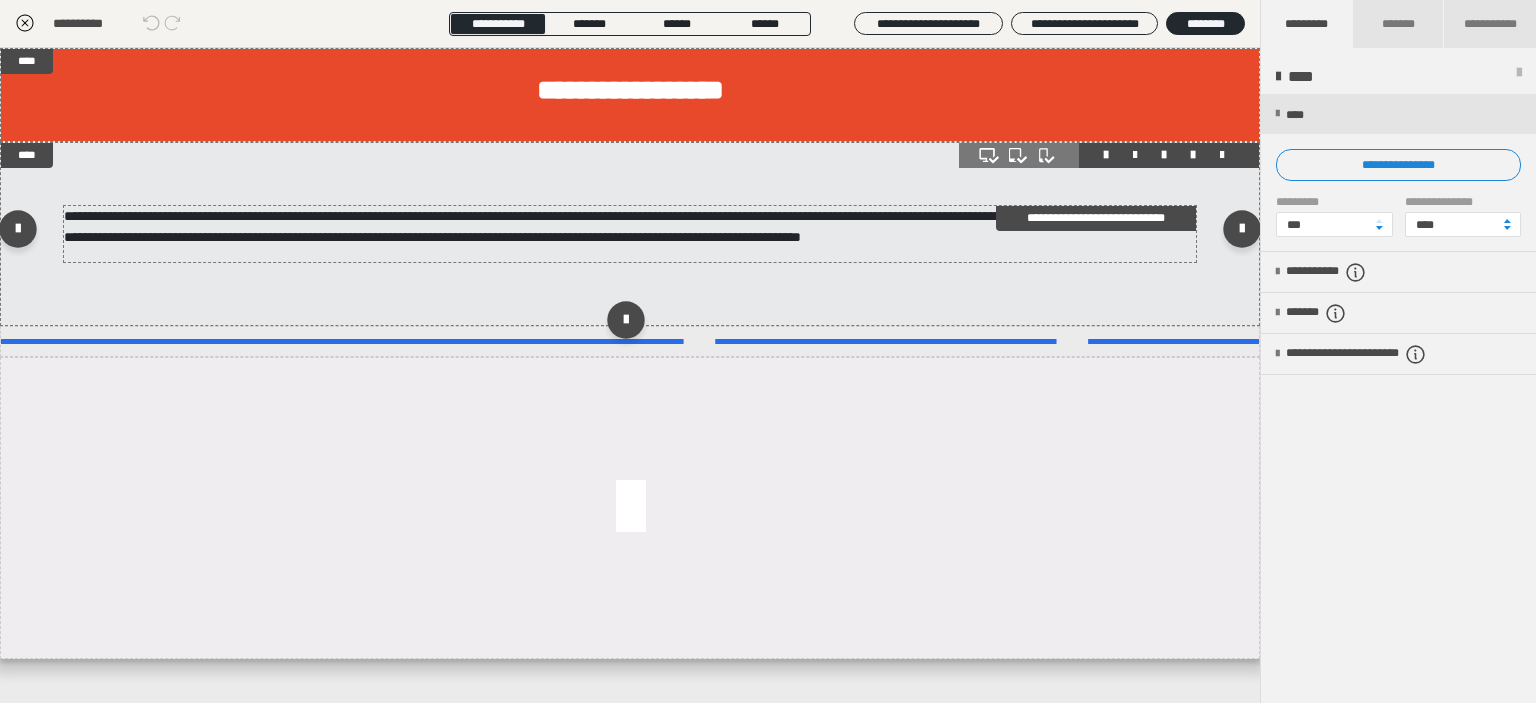 click on "**********" at bounding box center [624, 226] 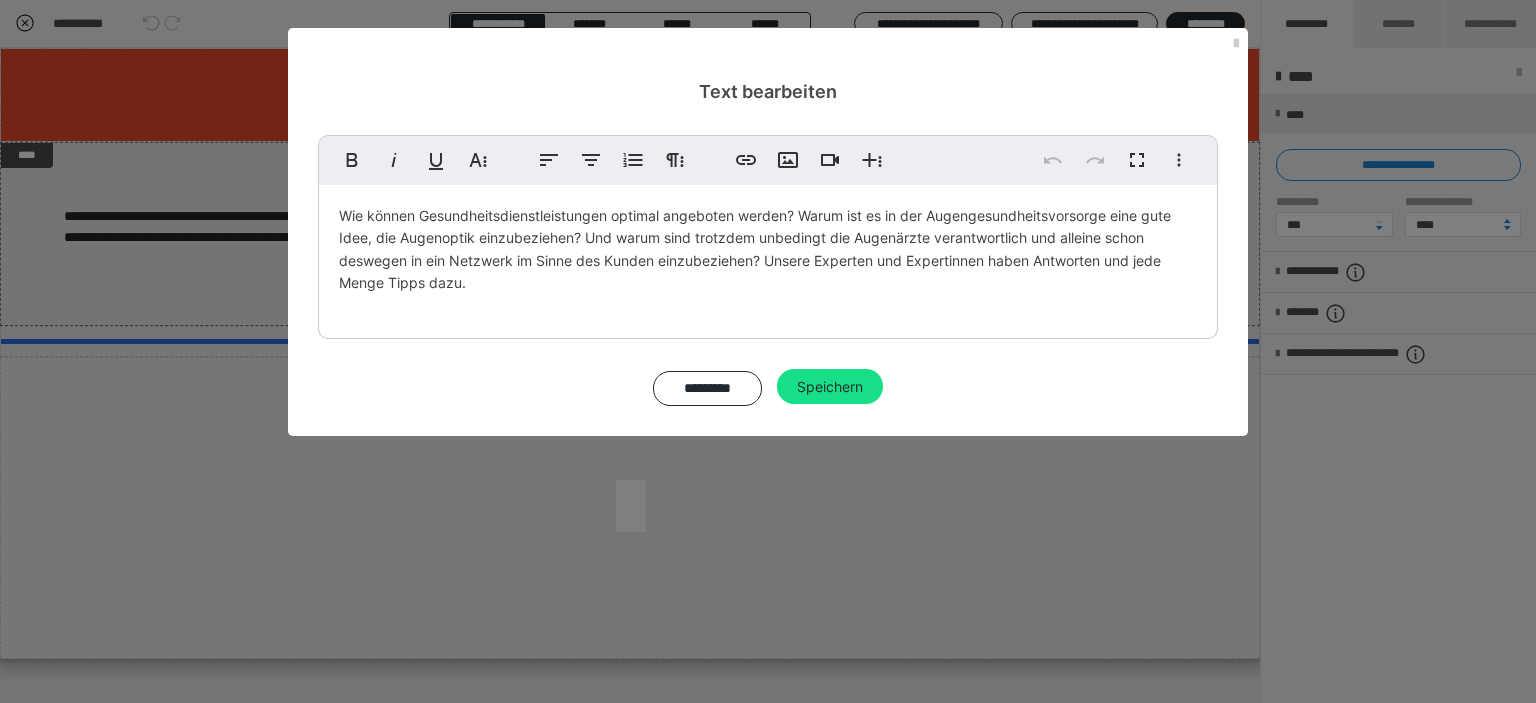 drag, startPoint x: 340, startPoint y: 215, endPoint x: 536, endPoint y: 296, distance: 212.07782 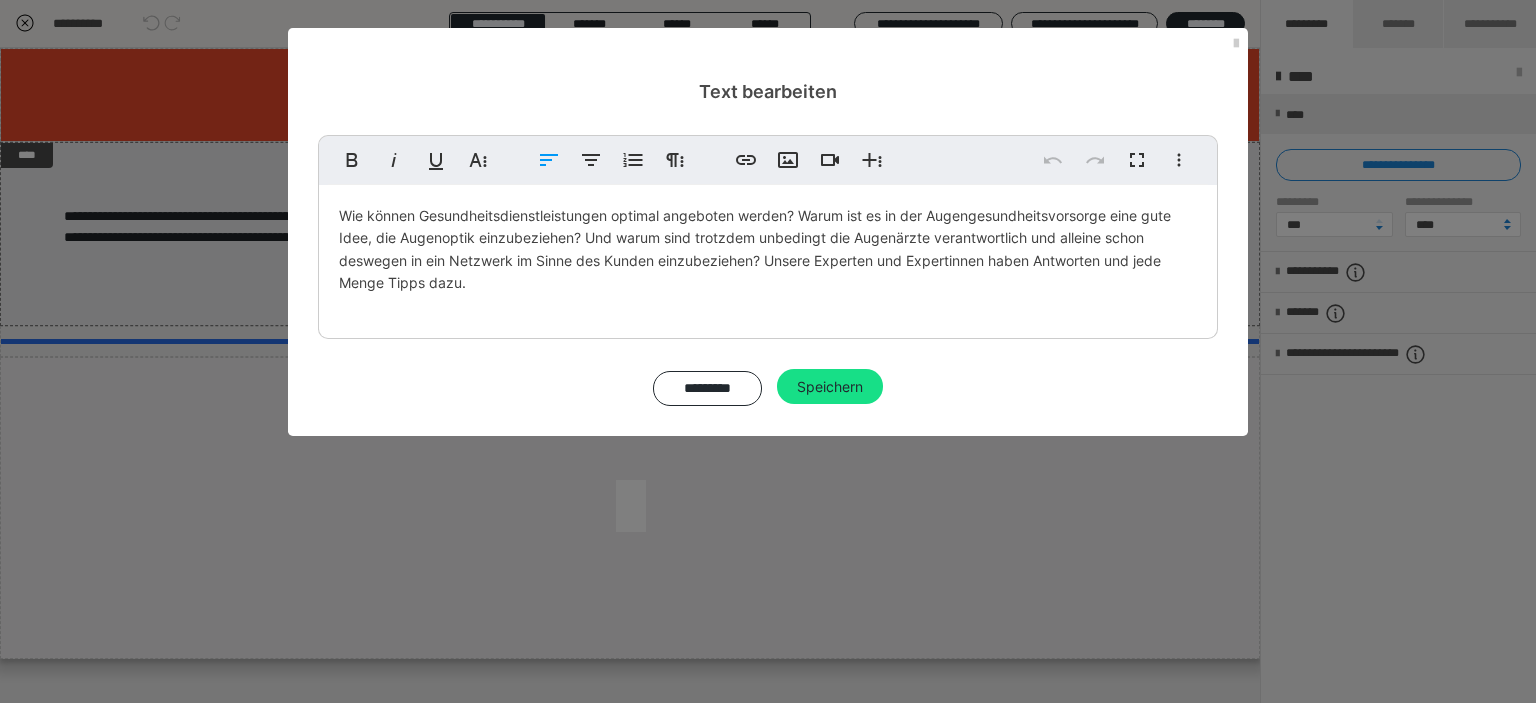 scroll, scrollTop: 1313, scrollLeft: 2, axis: both 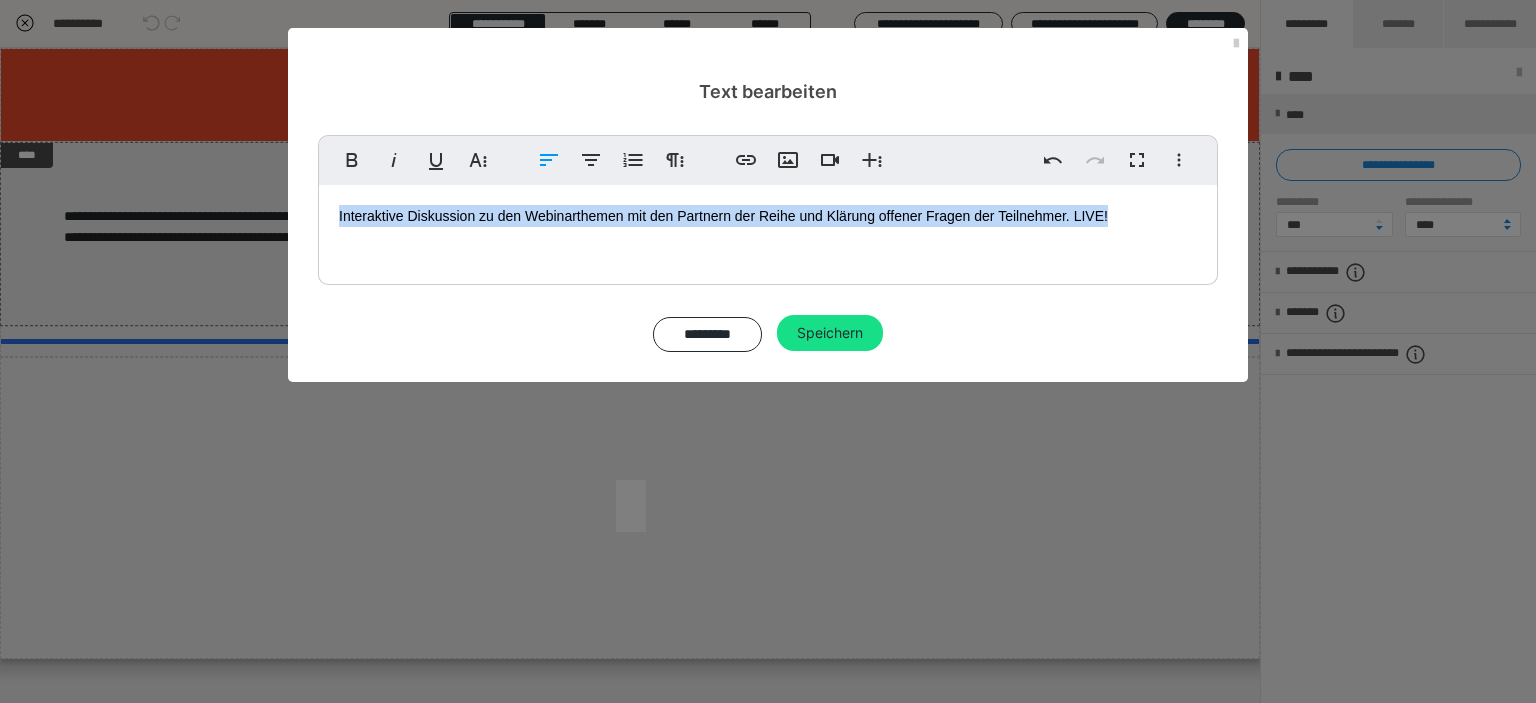 drag, startPoint x: 336, startPoint y: 216, endPoint x: 1160, endPoint y: 218, distance: 824.00244 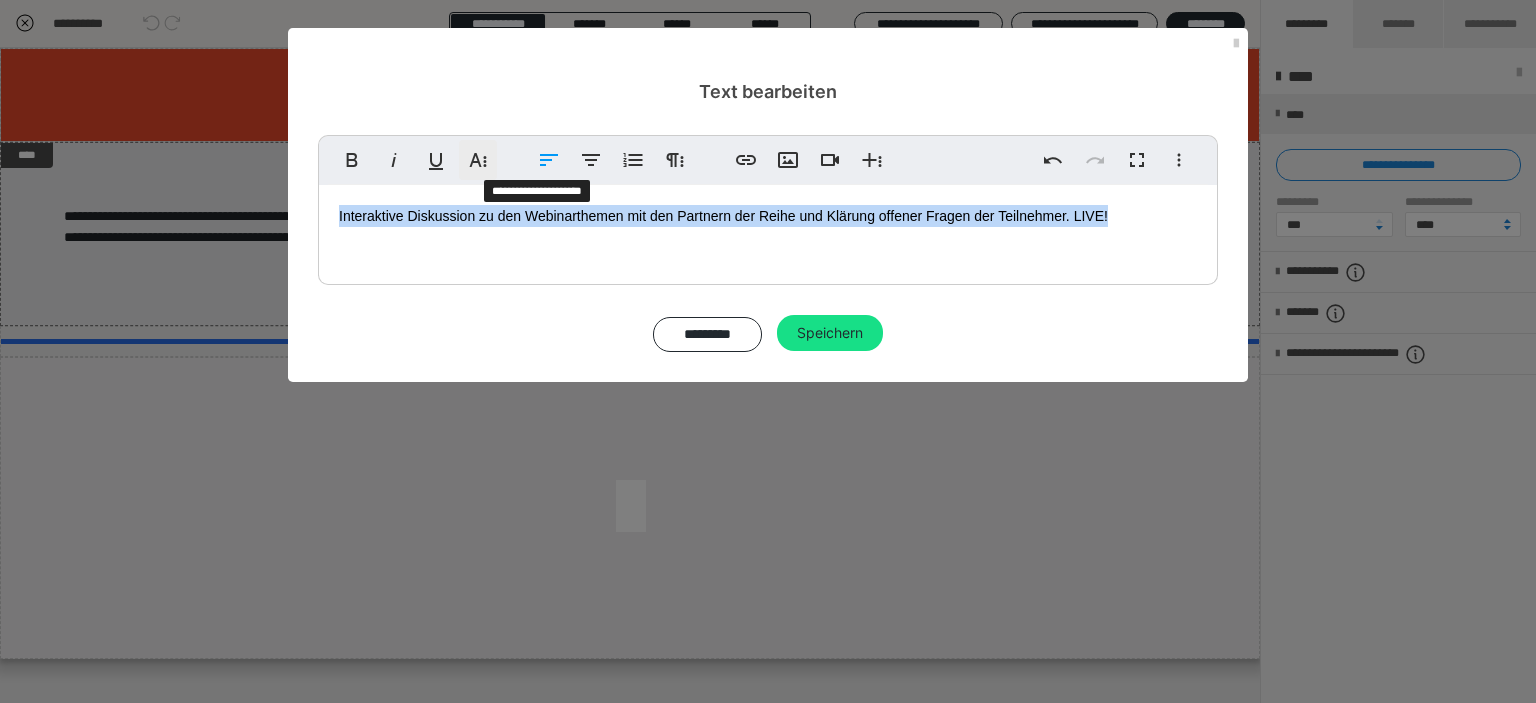 click 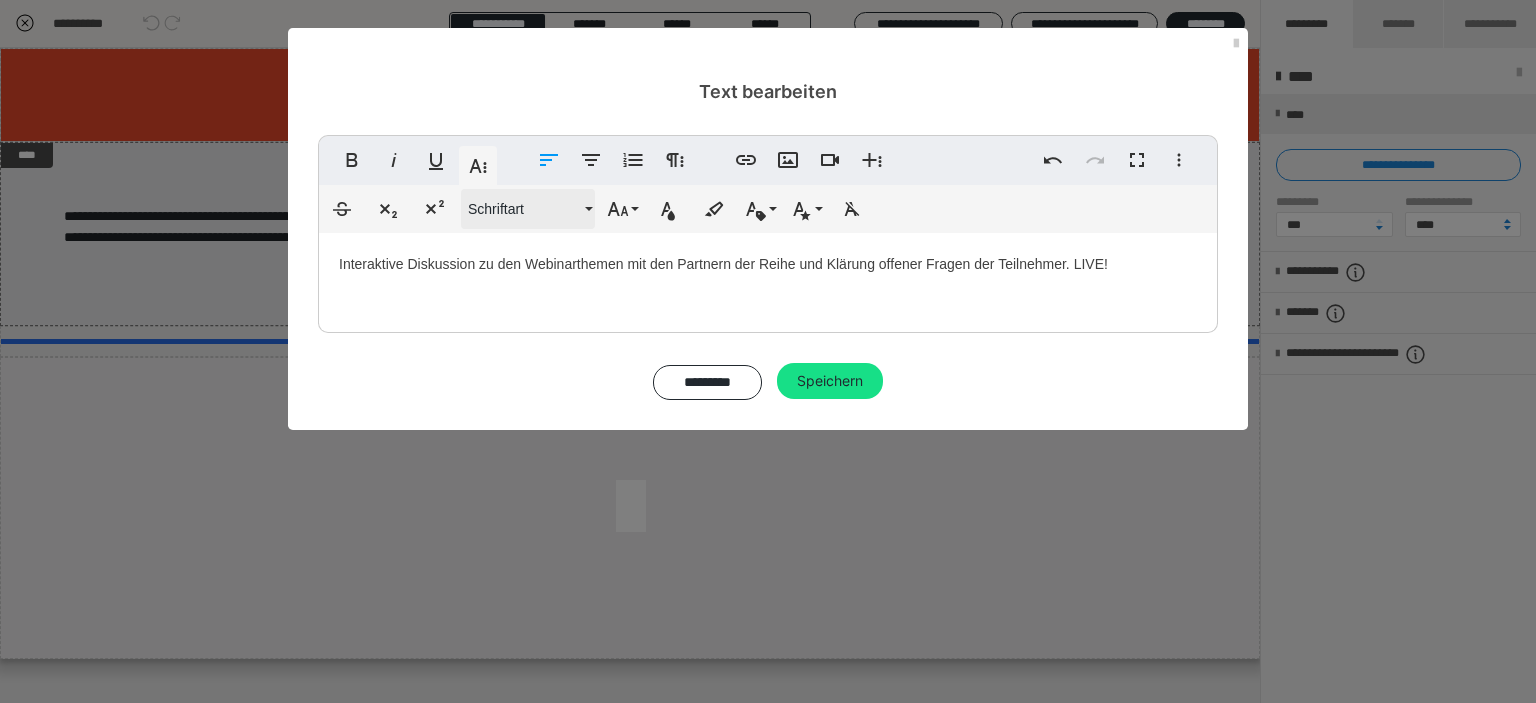 click on "Schriftart" at bounding box center (524, 209) 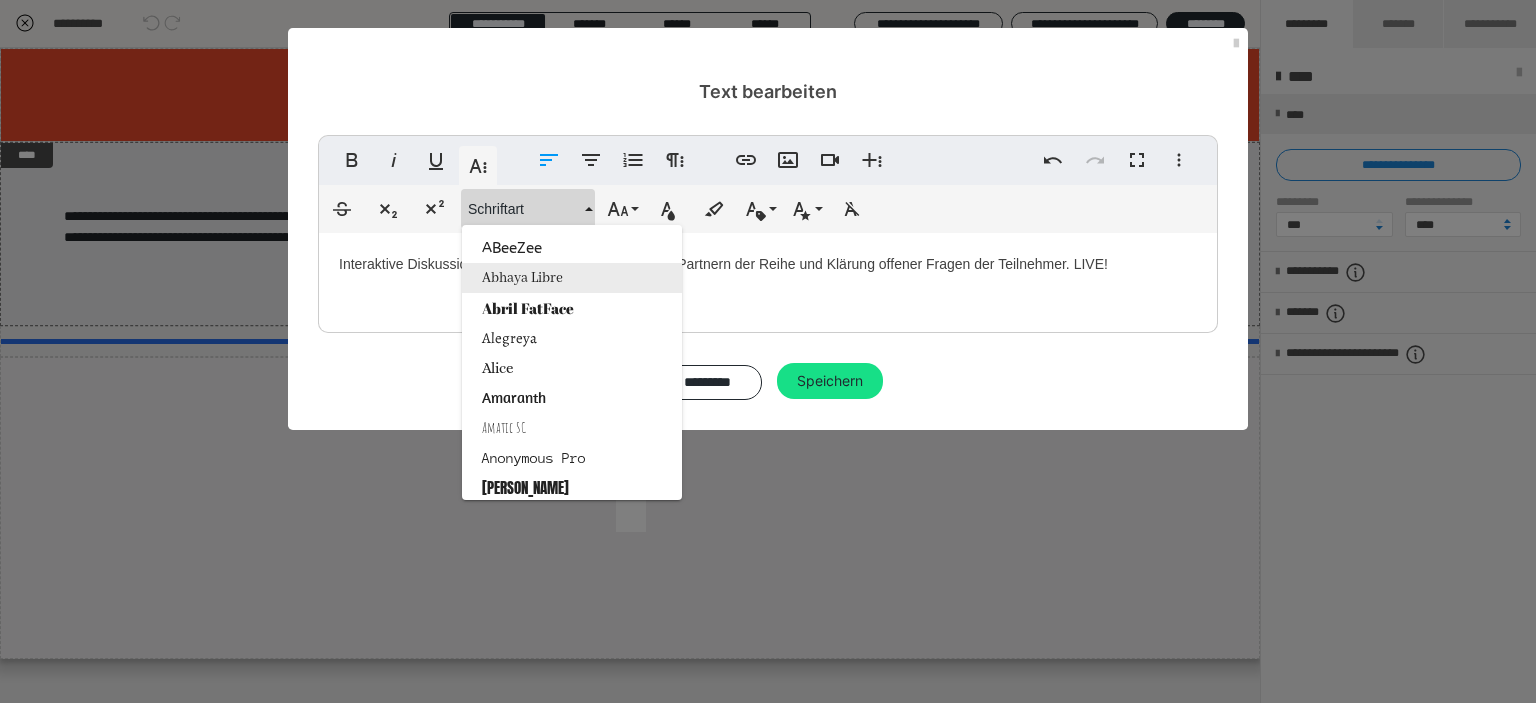 scroll, scrollTop: 1313, scrollLeft: 2, axis: both 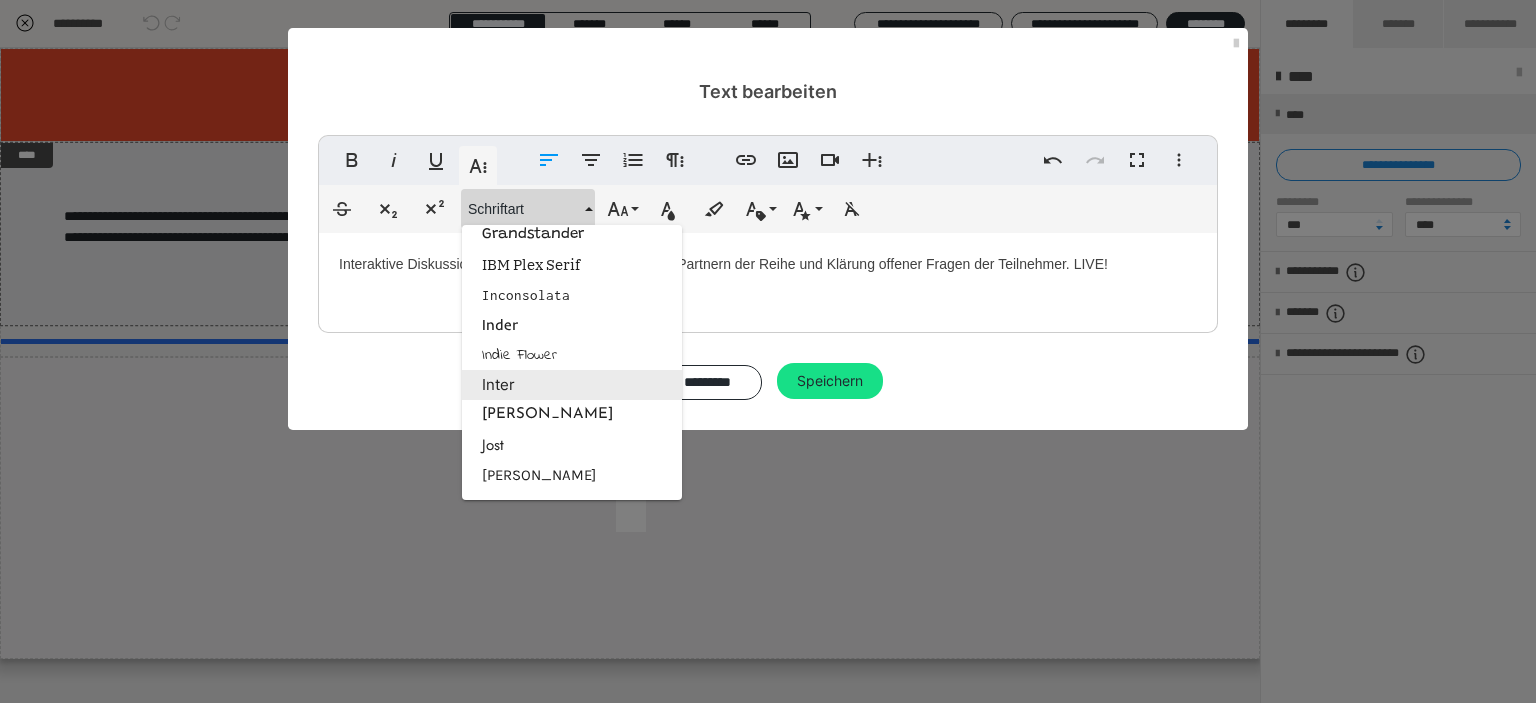 click on "Inter" at bounding box center [572, 385] 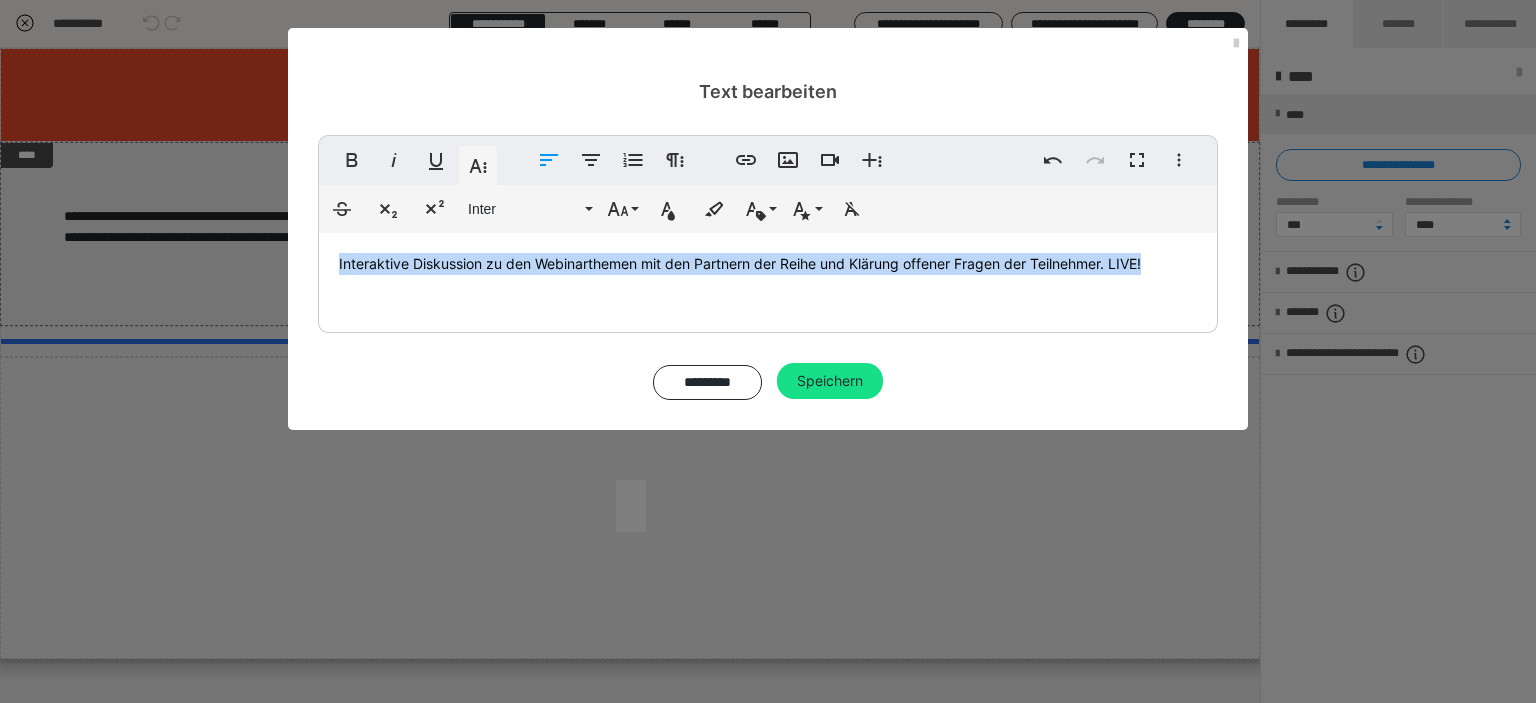 click on "Interaktive Diskussion zu den Webinarthemen mit den Partnern der Reihe und Klärung offener Fragen der Teilnehmer. LIVE!" at bounding box center [768, 271] 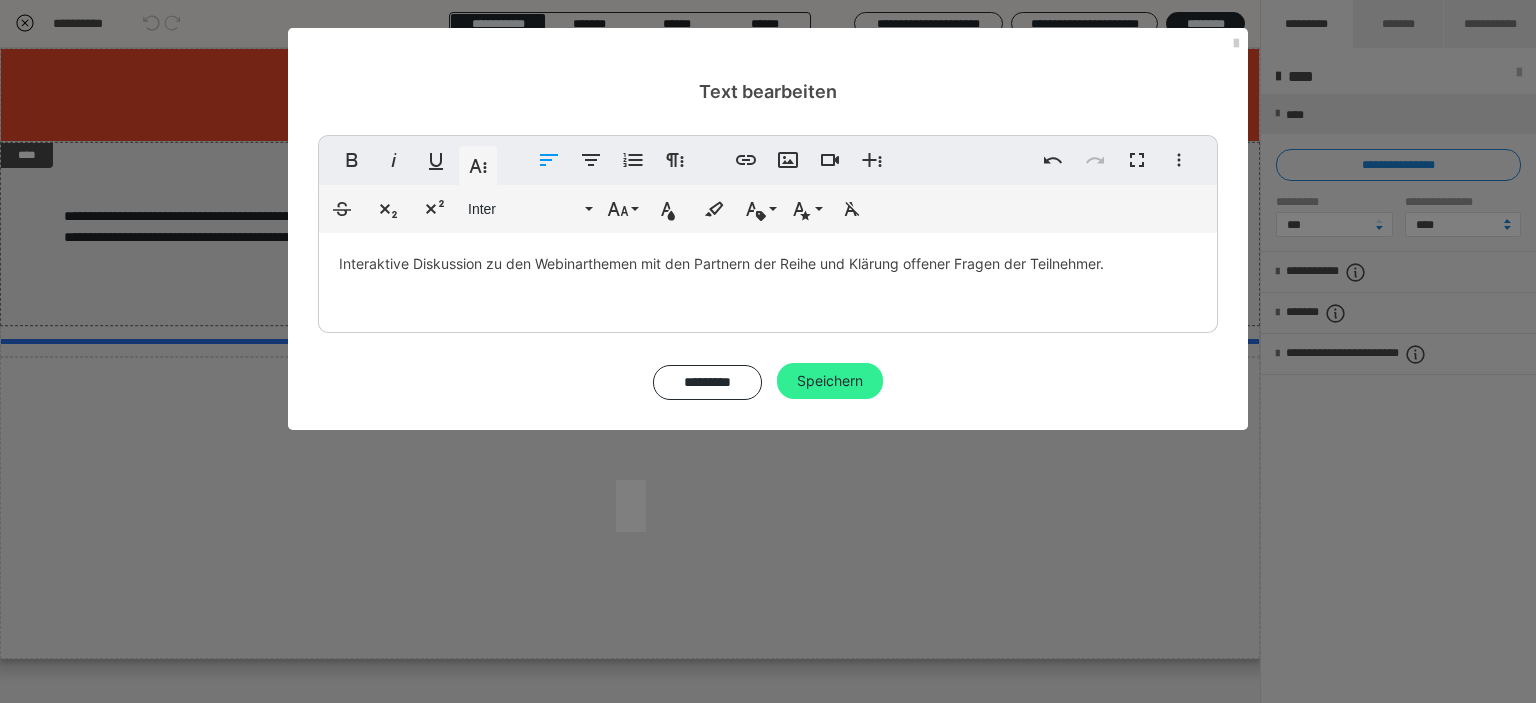 click on "Speichern" at bounding box center [830, 381] 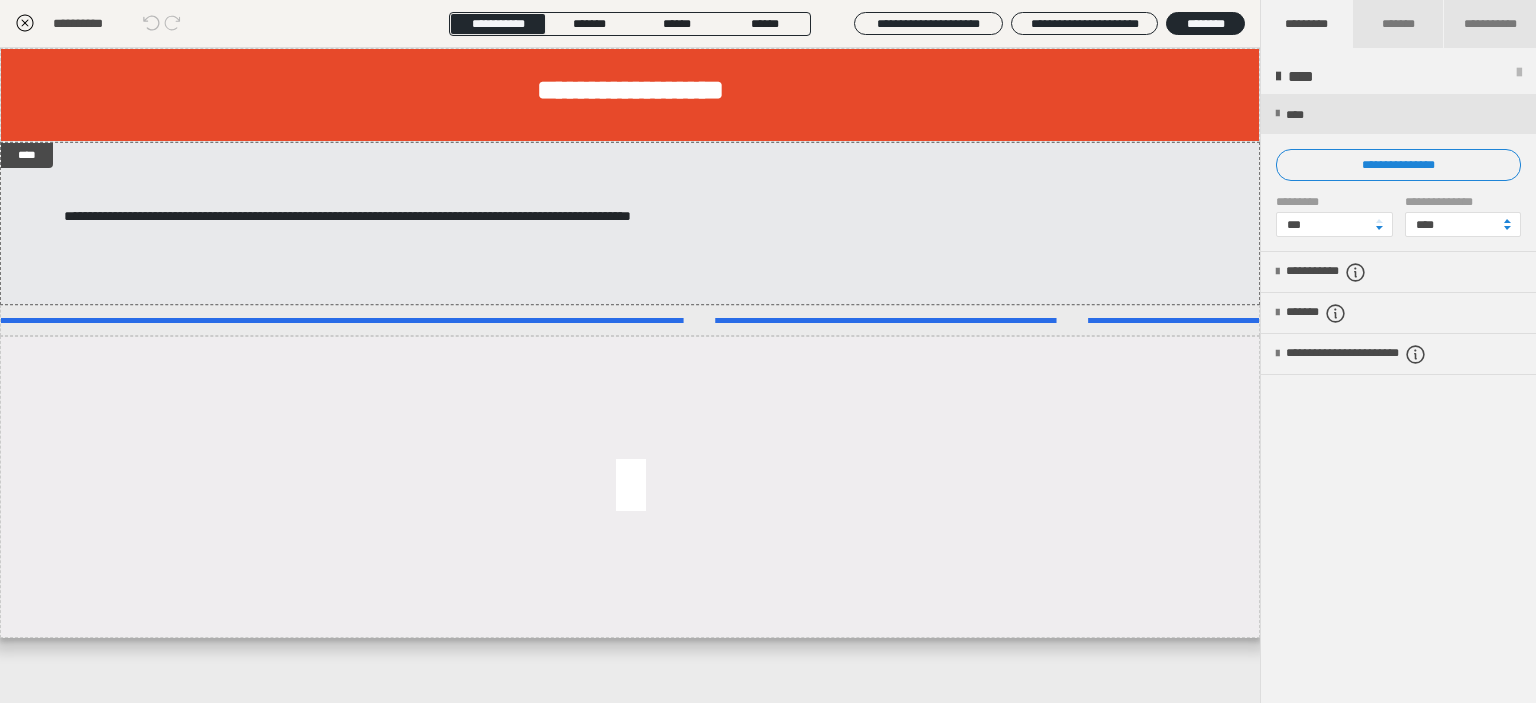 click 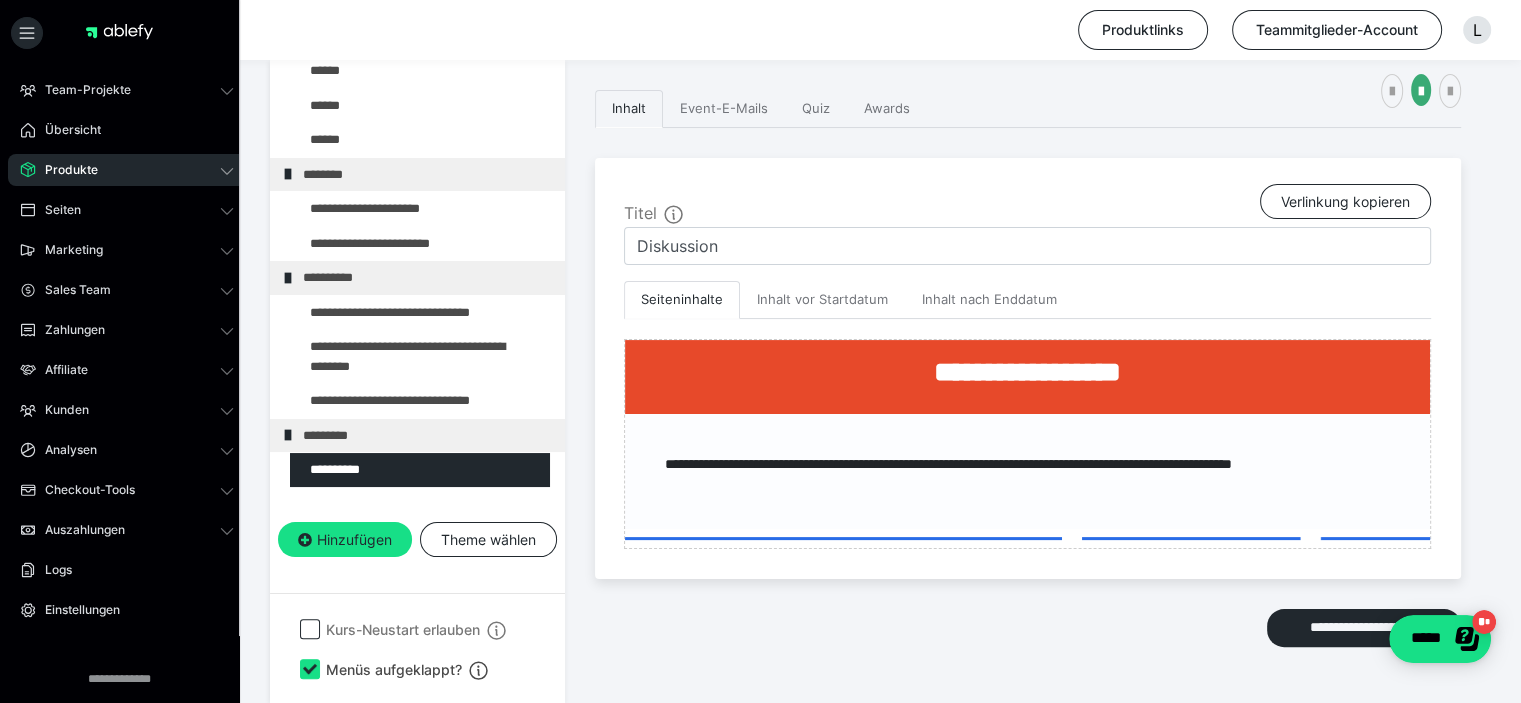 scroll, scrollTop: 0, scrollLeft: 0, axis: both 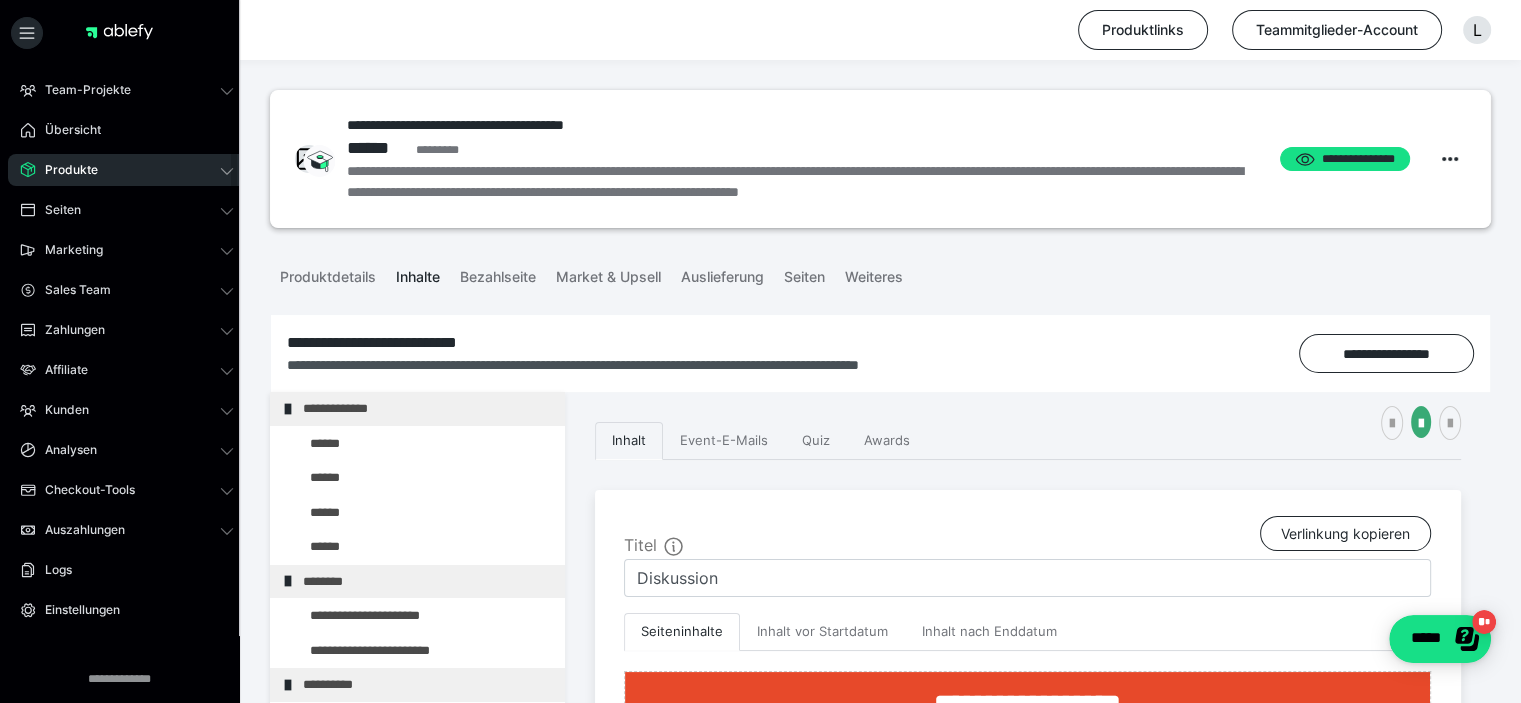 click on "Produkte" at bounding box center [64, 170] 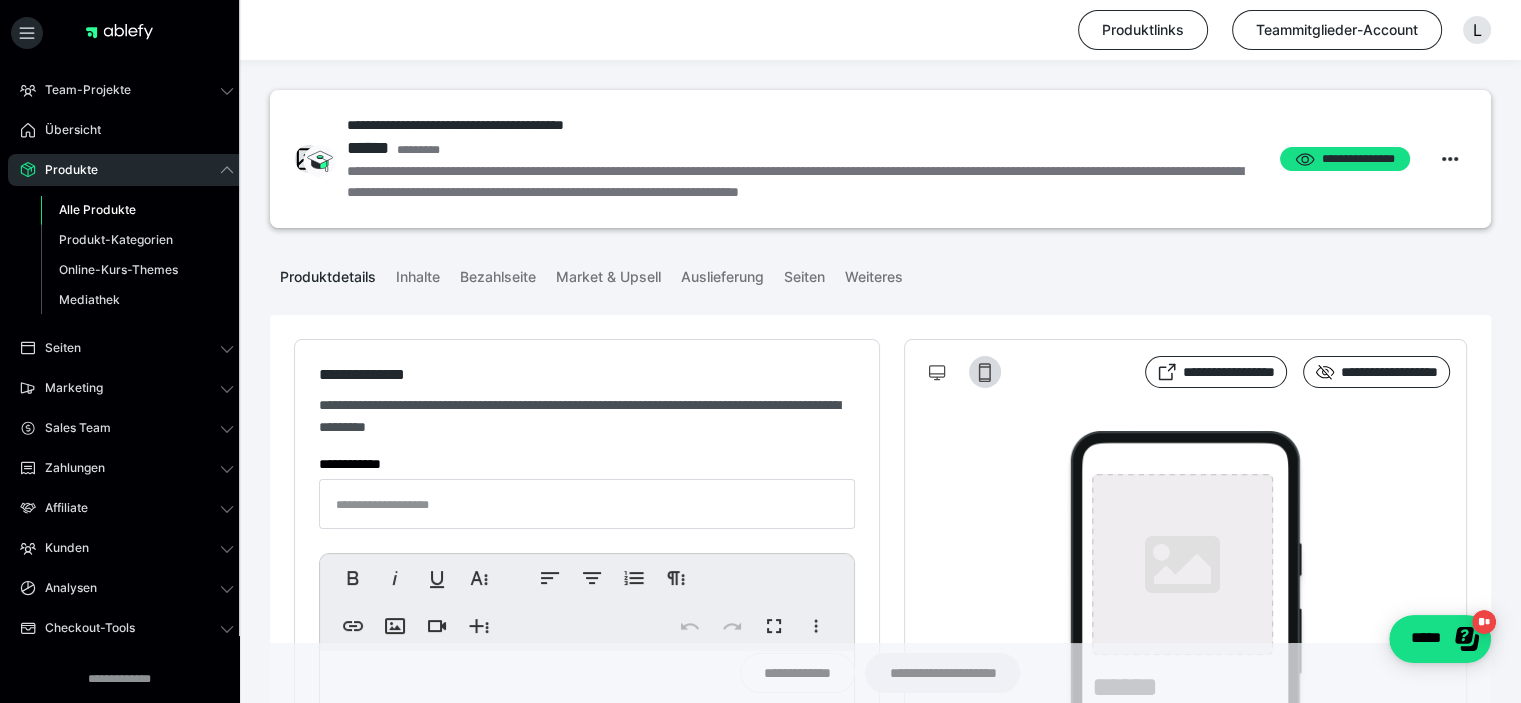 type on "**********" 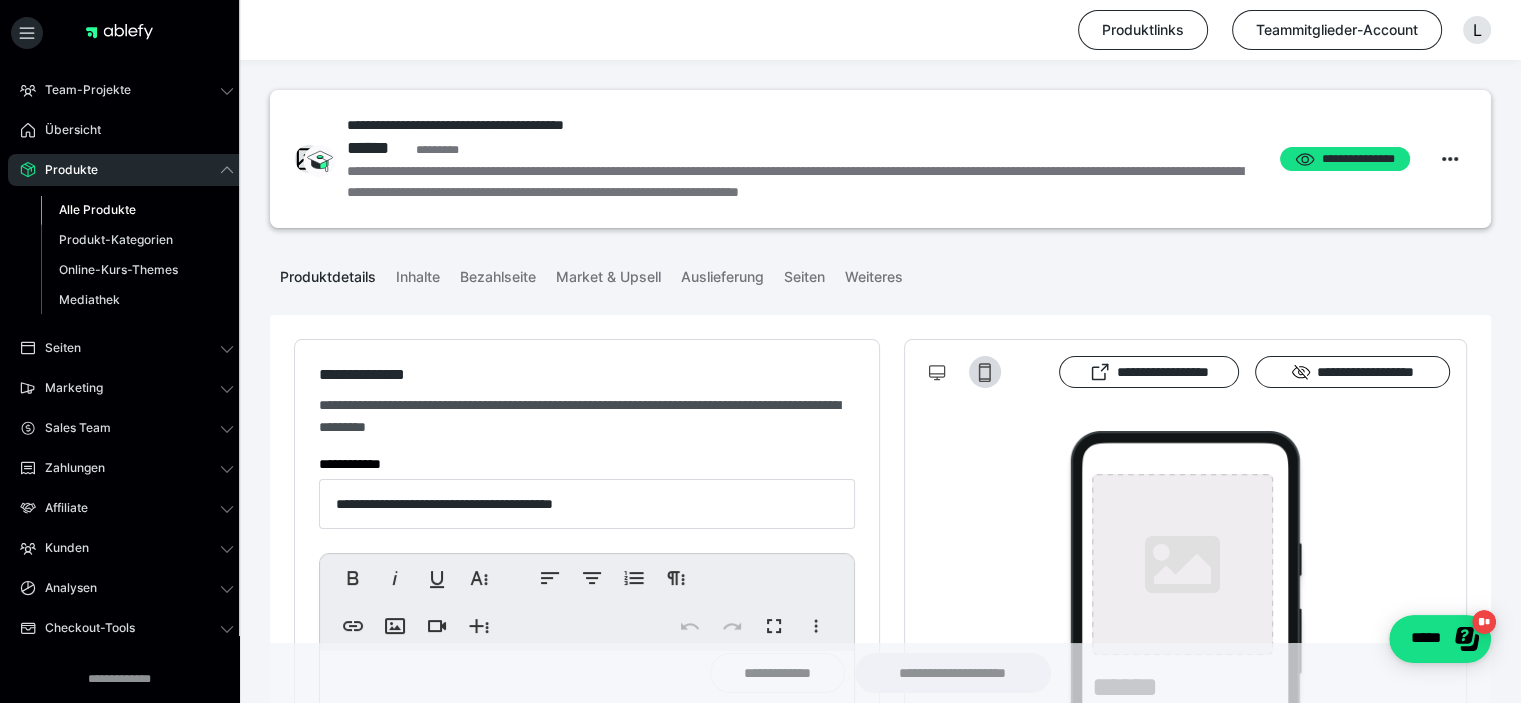 type on "**********" 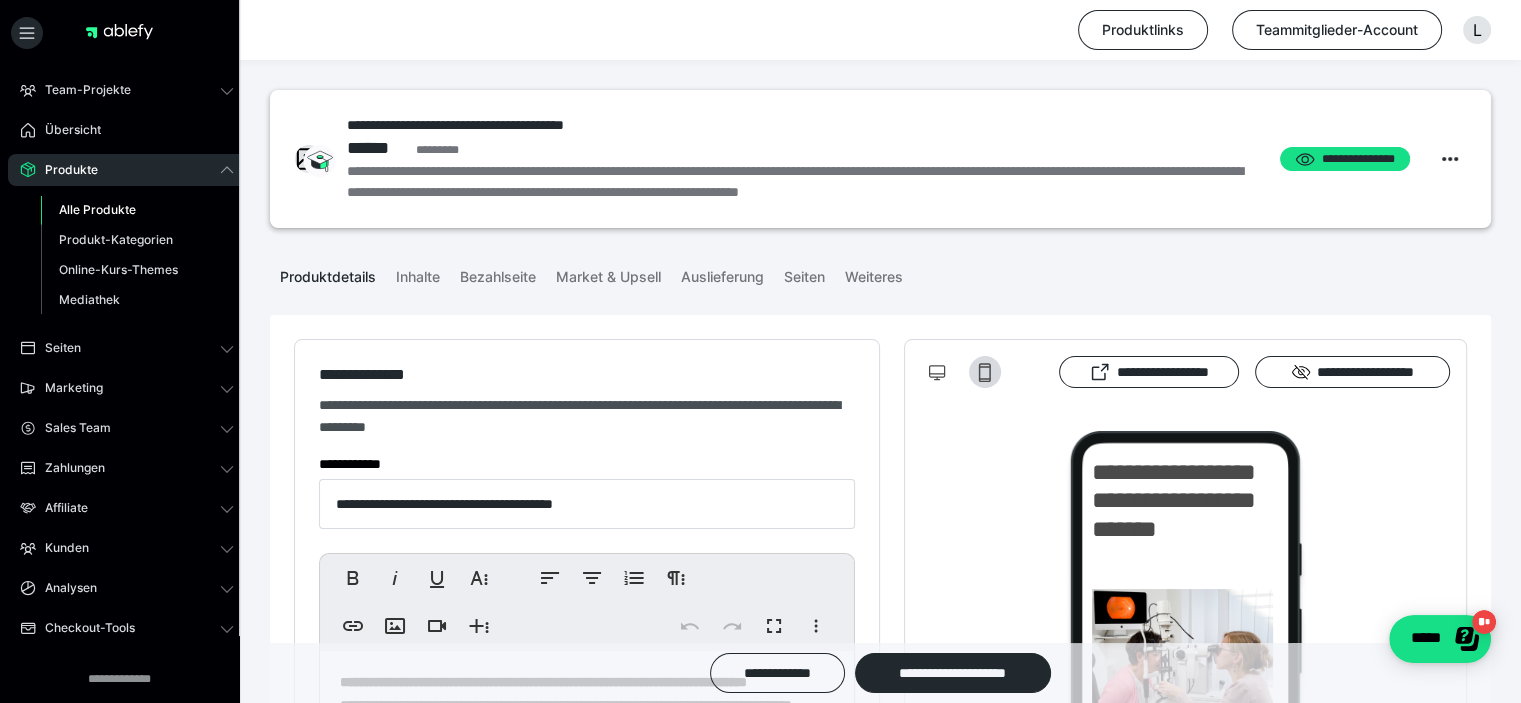 click on "Alle Produkte" at bounding box center (97, 209) 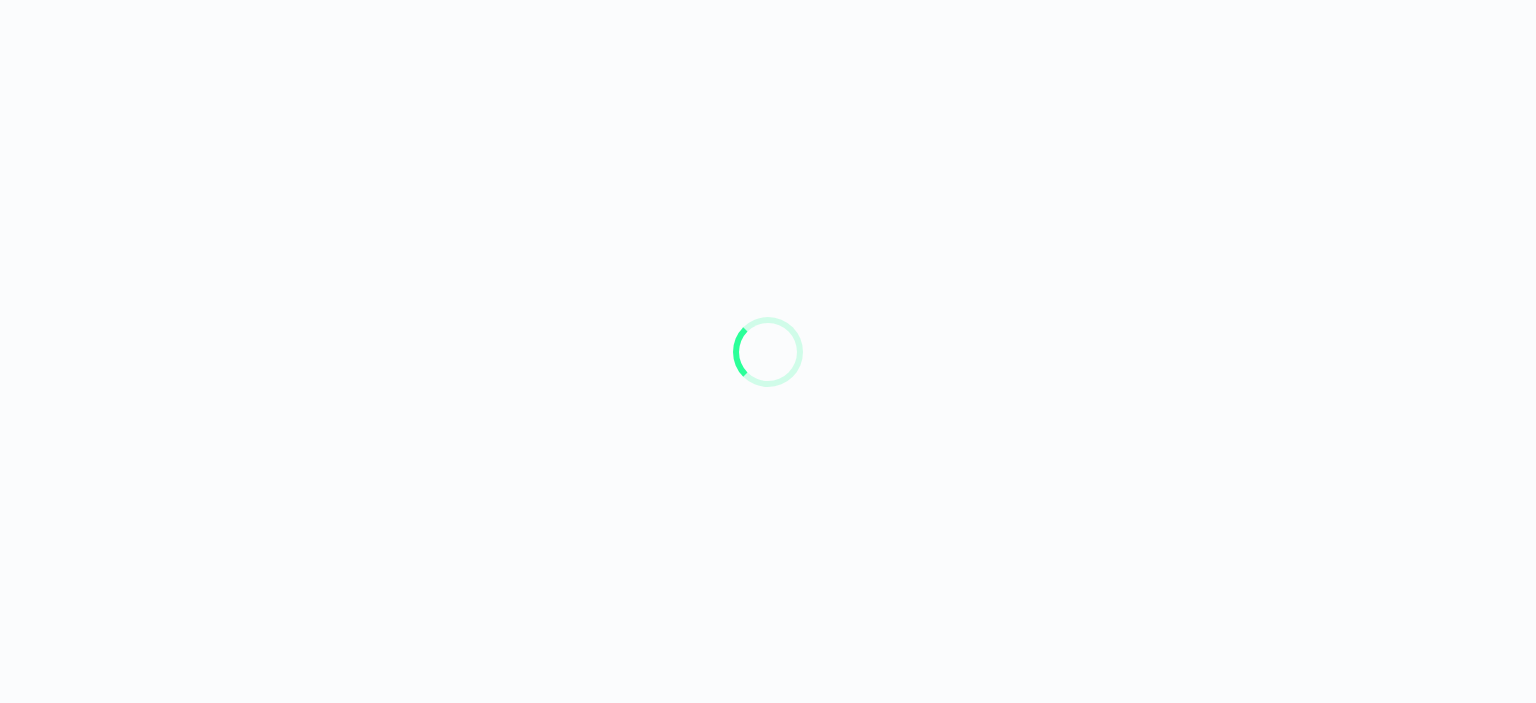 scroll, scrollTop: 0, scrollLeft: 0, axis: both 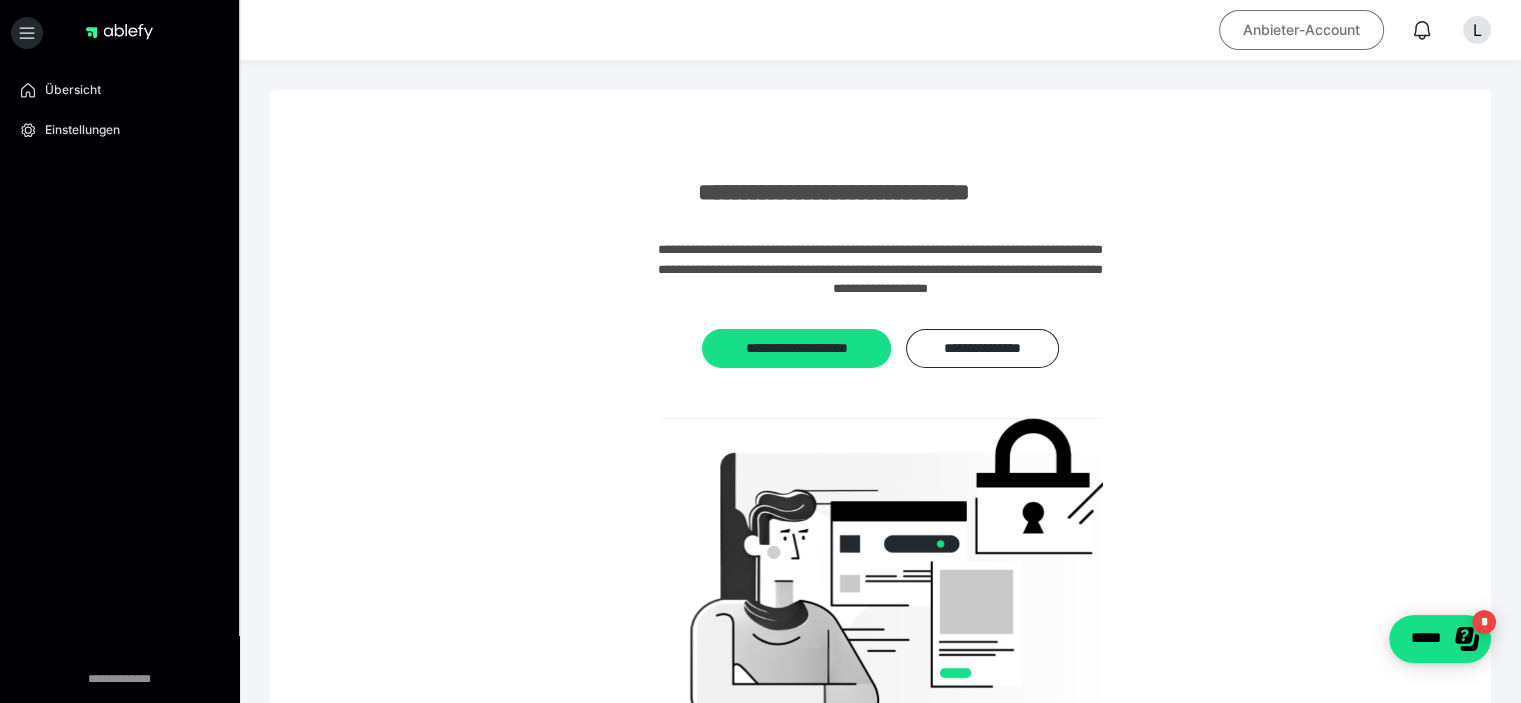 click on "Anbieter-Account" at bounding box center [1301, 30] 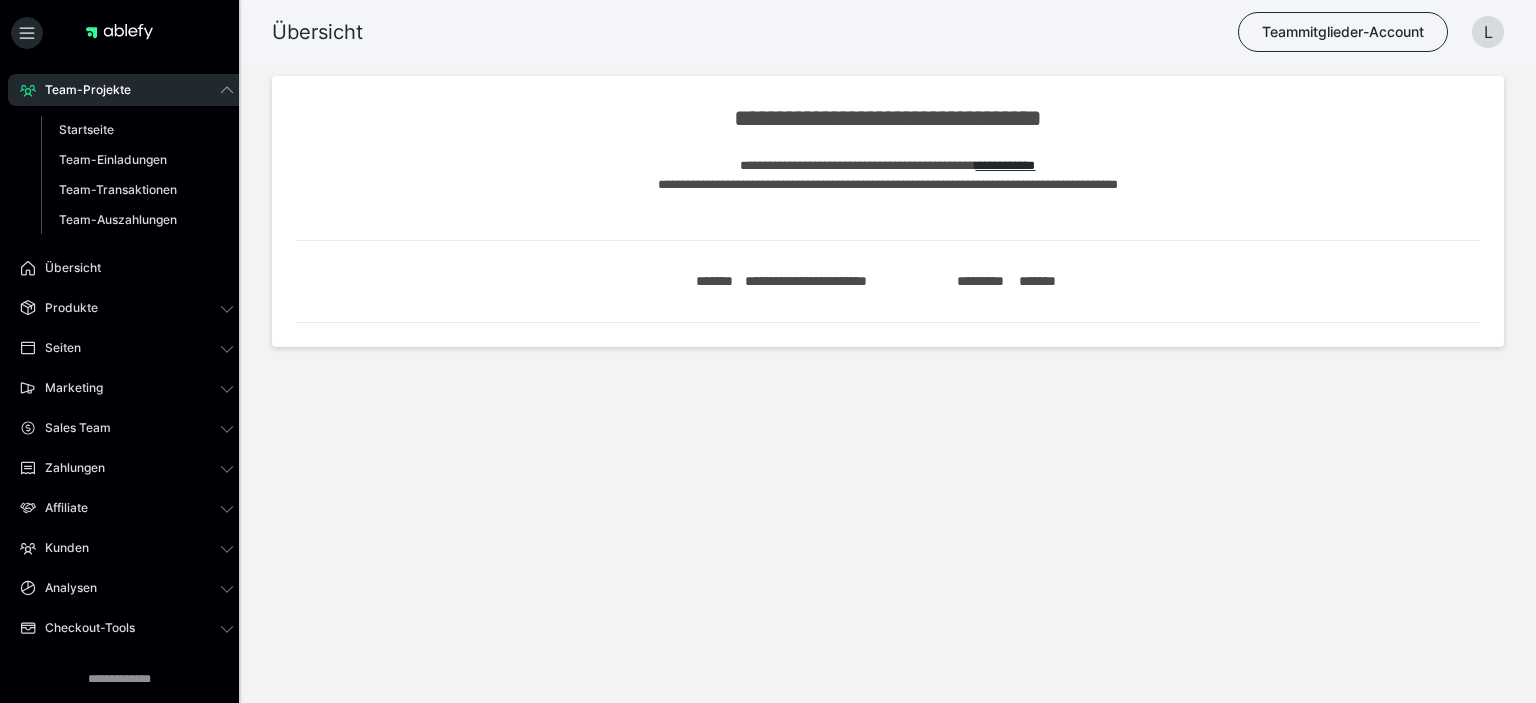 scroll, scrollTop: 0, scrollLeft: 0, axis: both 